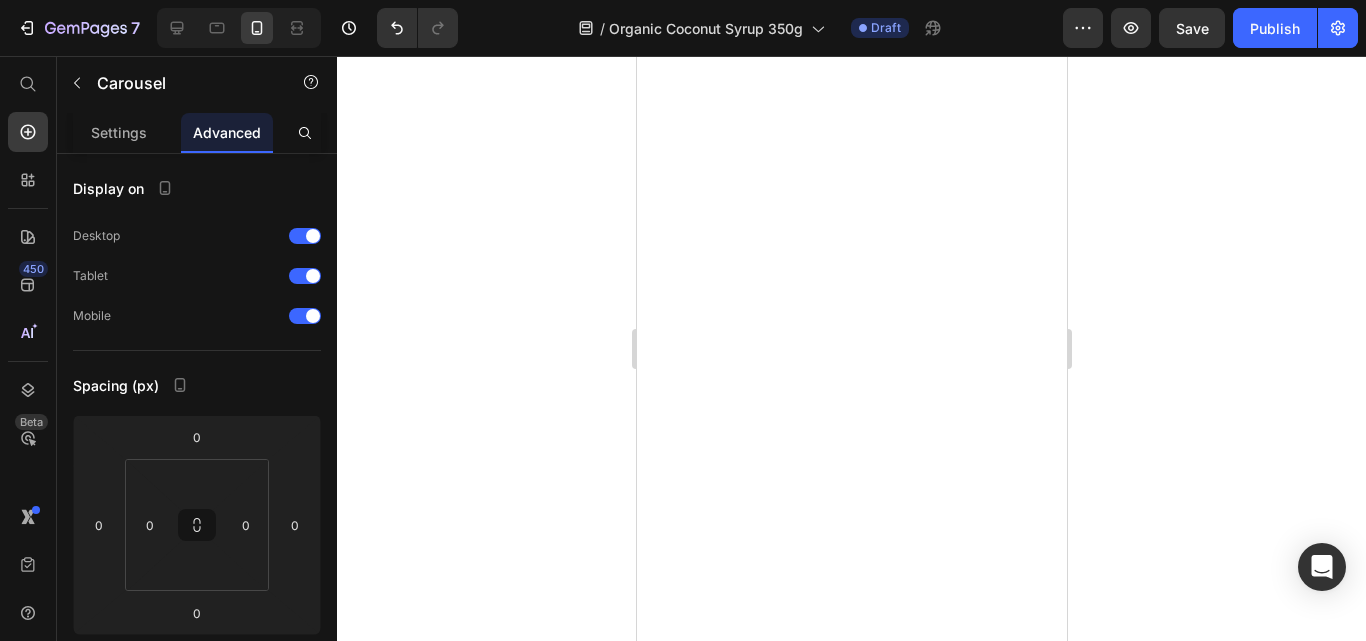 scroll, scrollTop: 0, scrollLeft: 0, axis: both 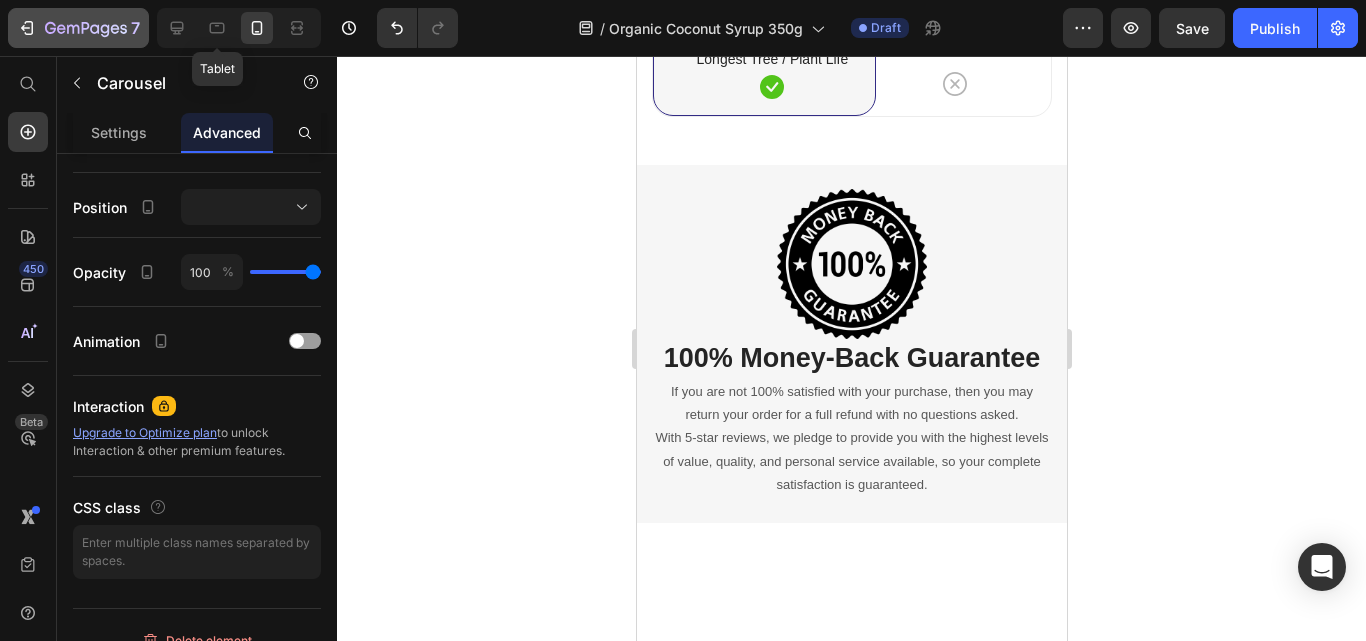 click 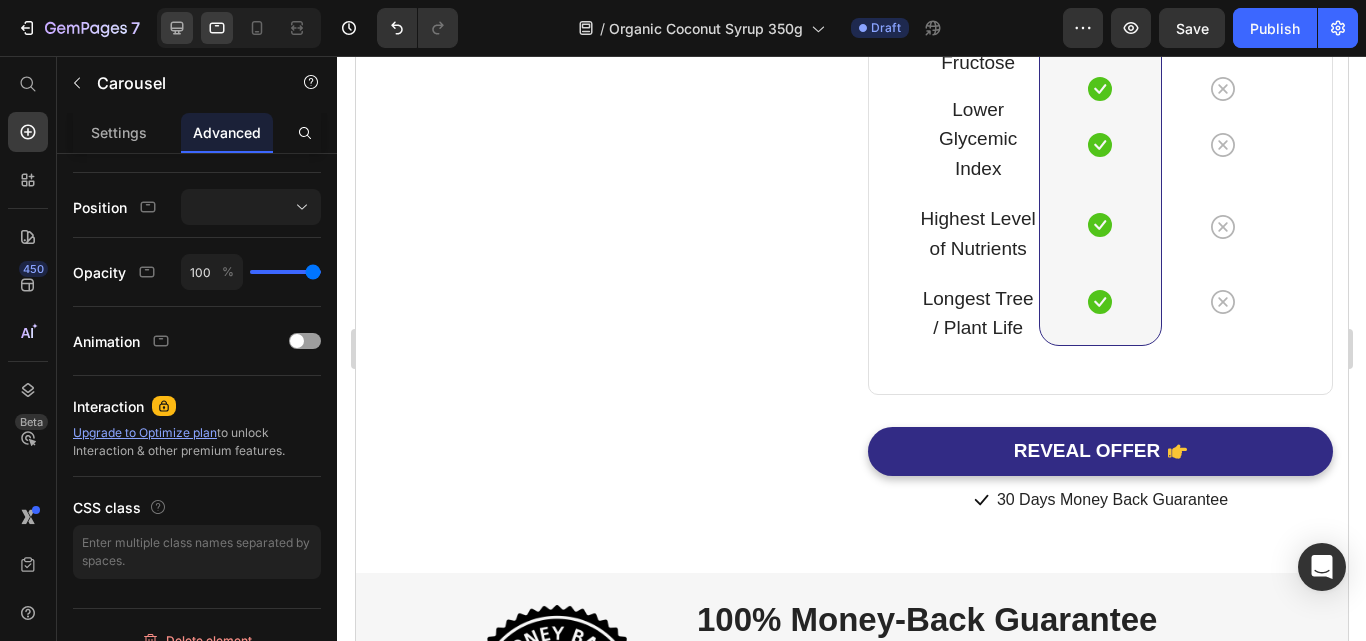 click 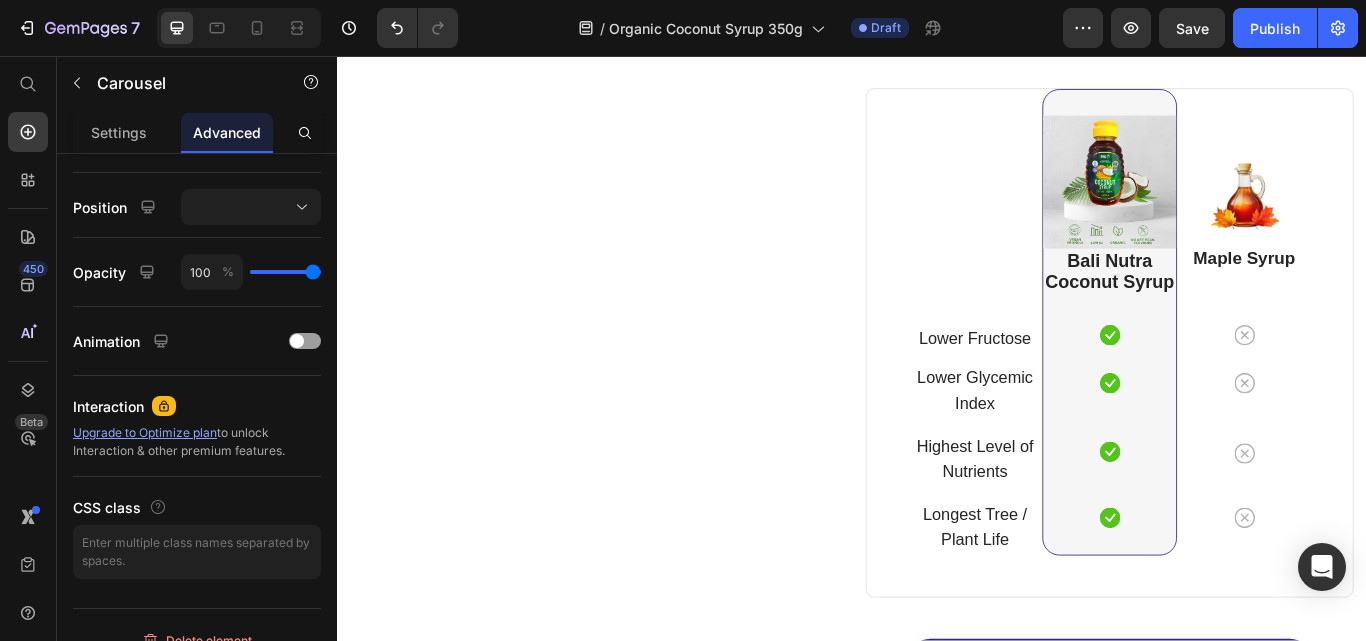 click 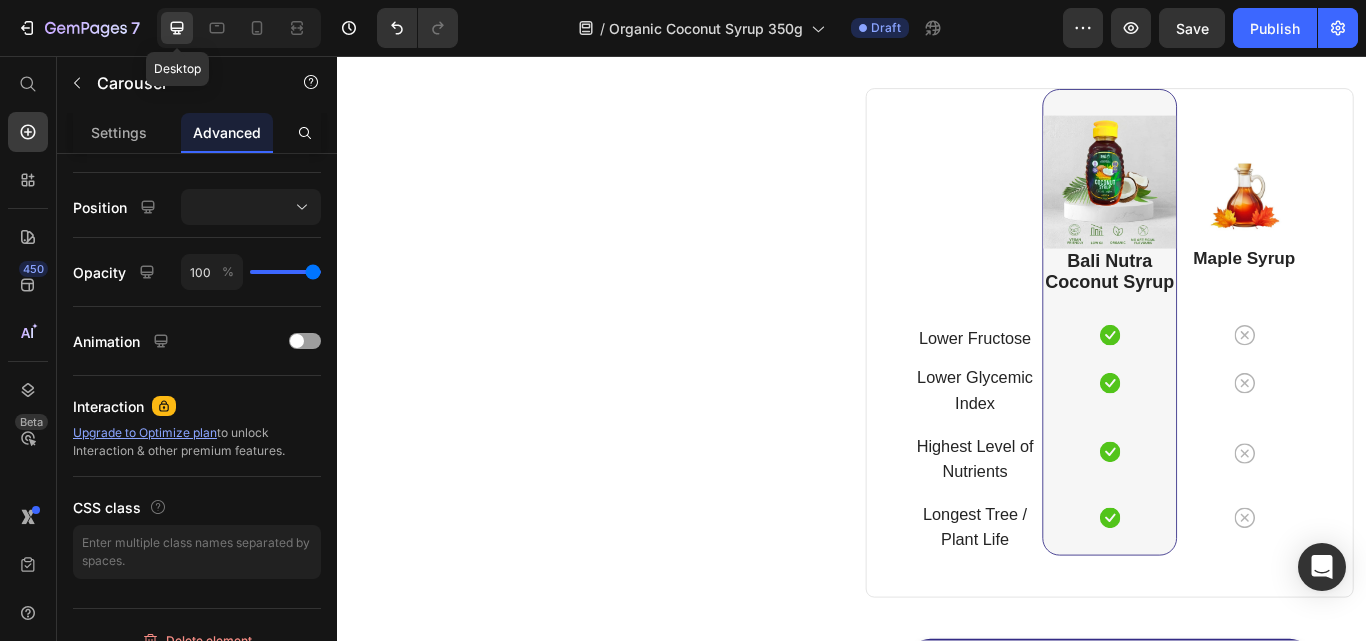 scroll, scrollTop: 5783, scrollLeft: 0, axis: vertical 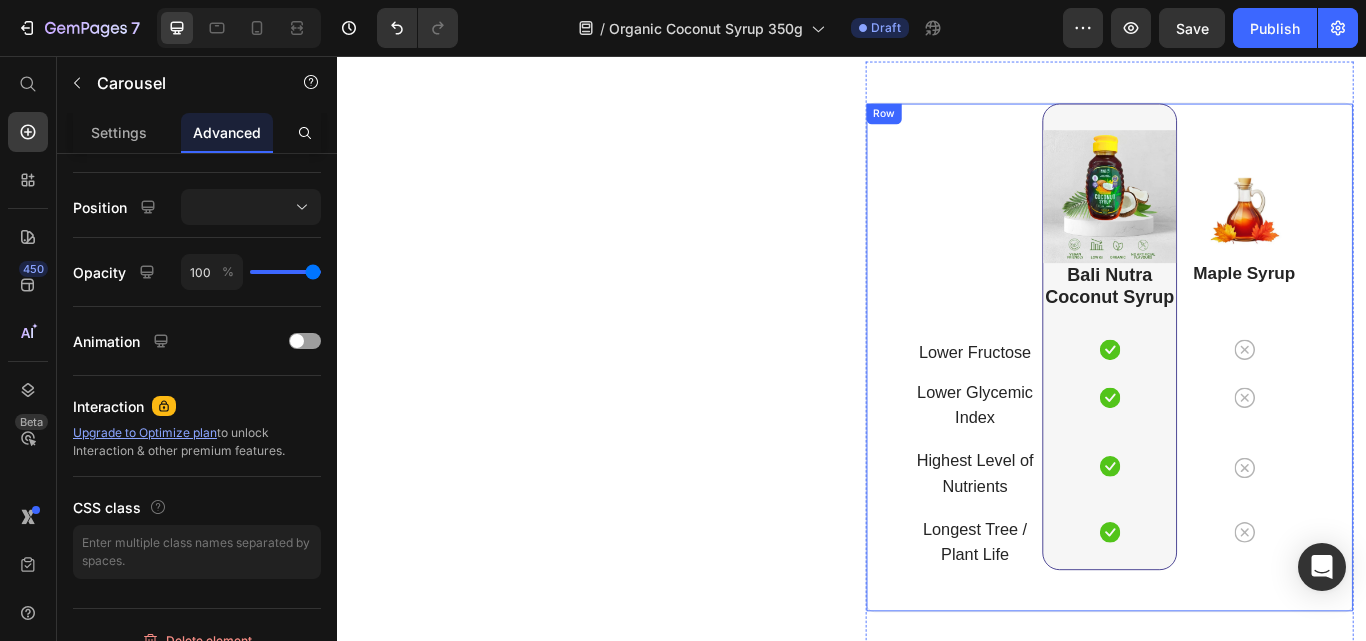 click on "Image Maple Syrup Heading
Icon Row
Icon Row
Icon Row
Icon Row" at bounding box center [1394, 384] 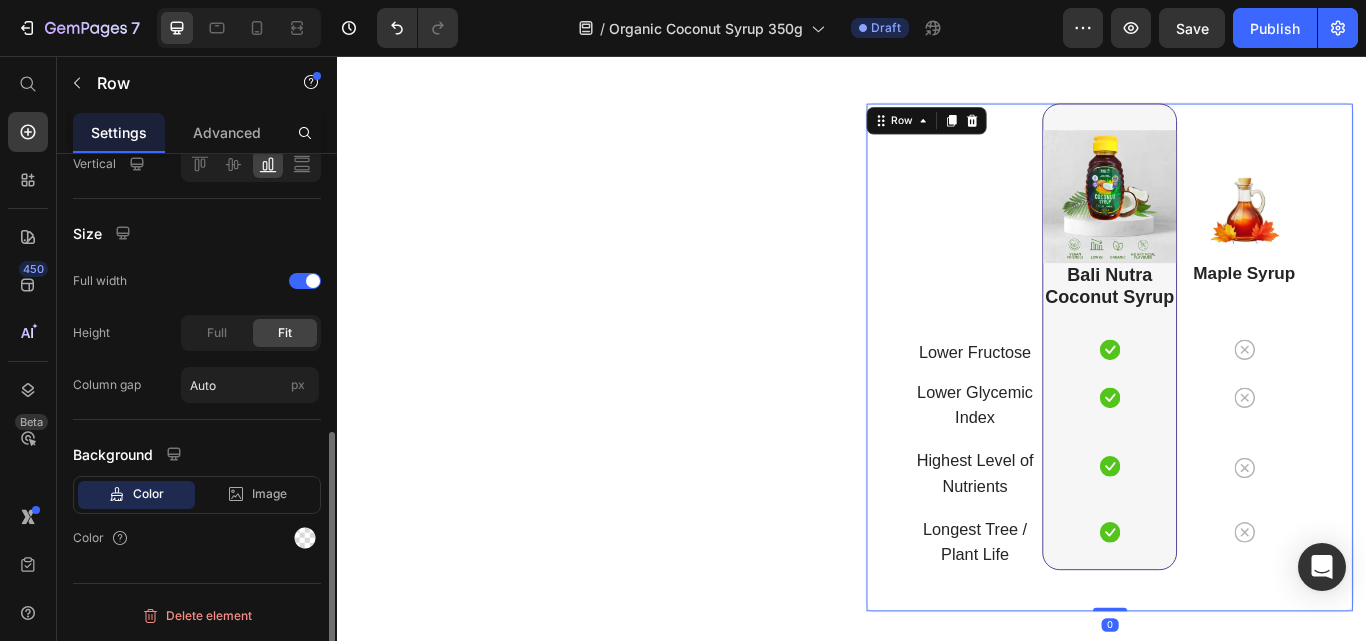 scroll, scrollTop: 0, scrollLeft: 0, axis: both 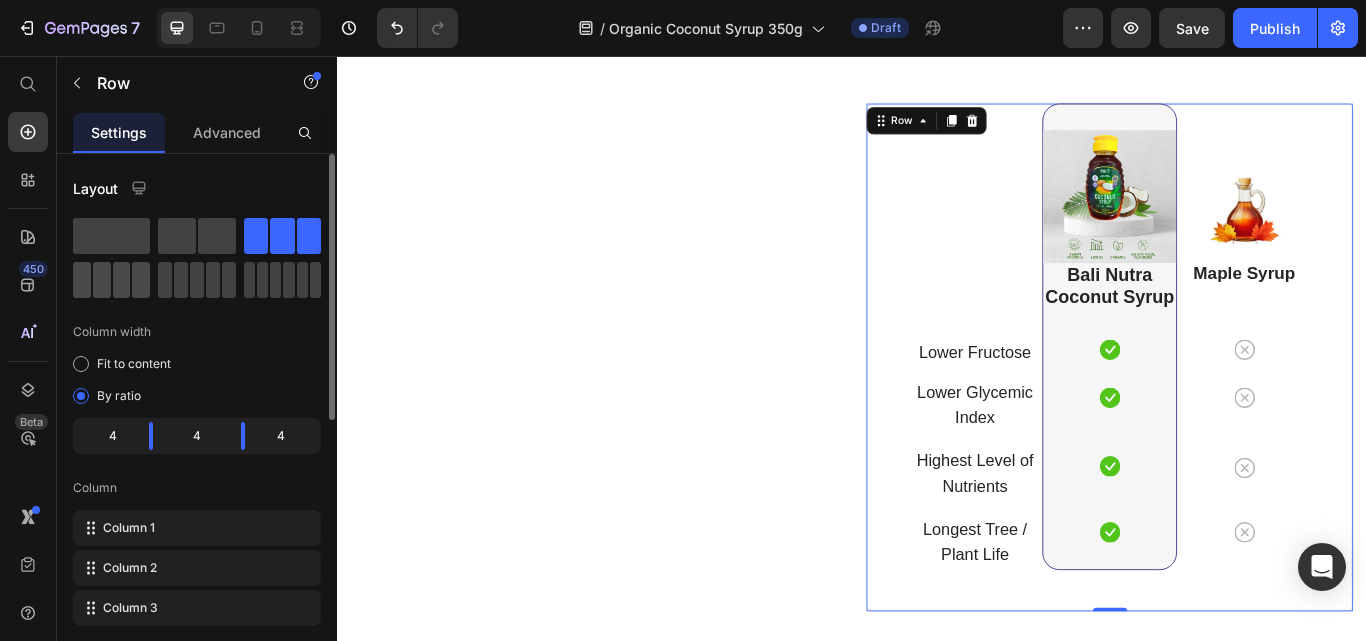 click 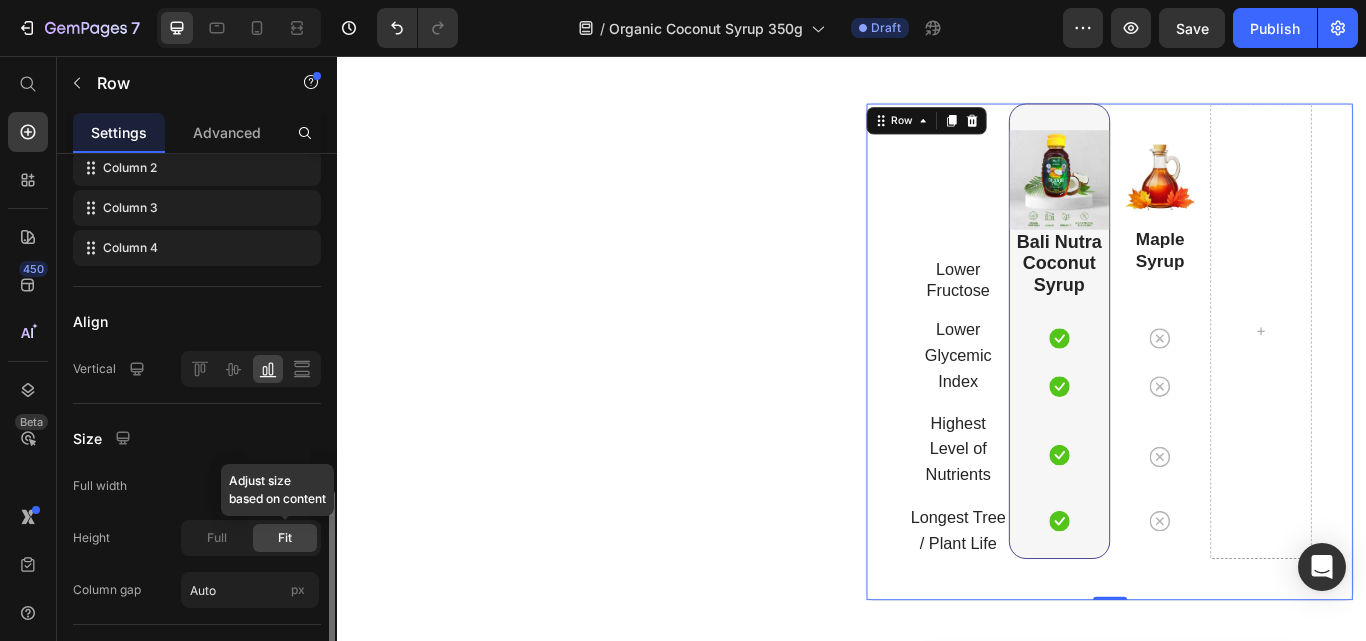 scroll, scrollTop: 500, scrollLeft: 0, axis: vertical 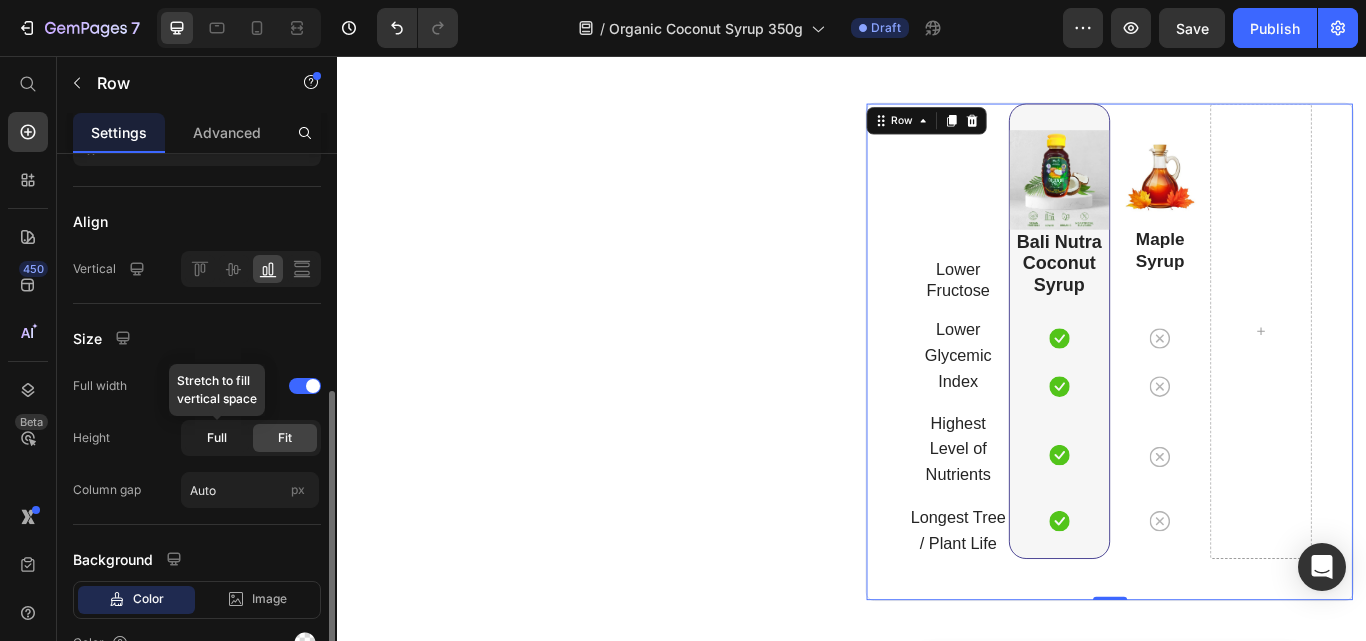 click on "Full" 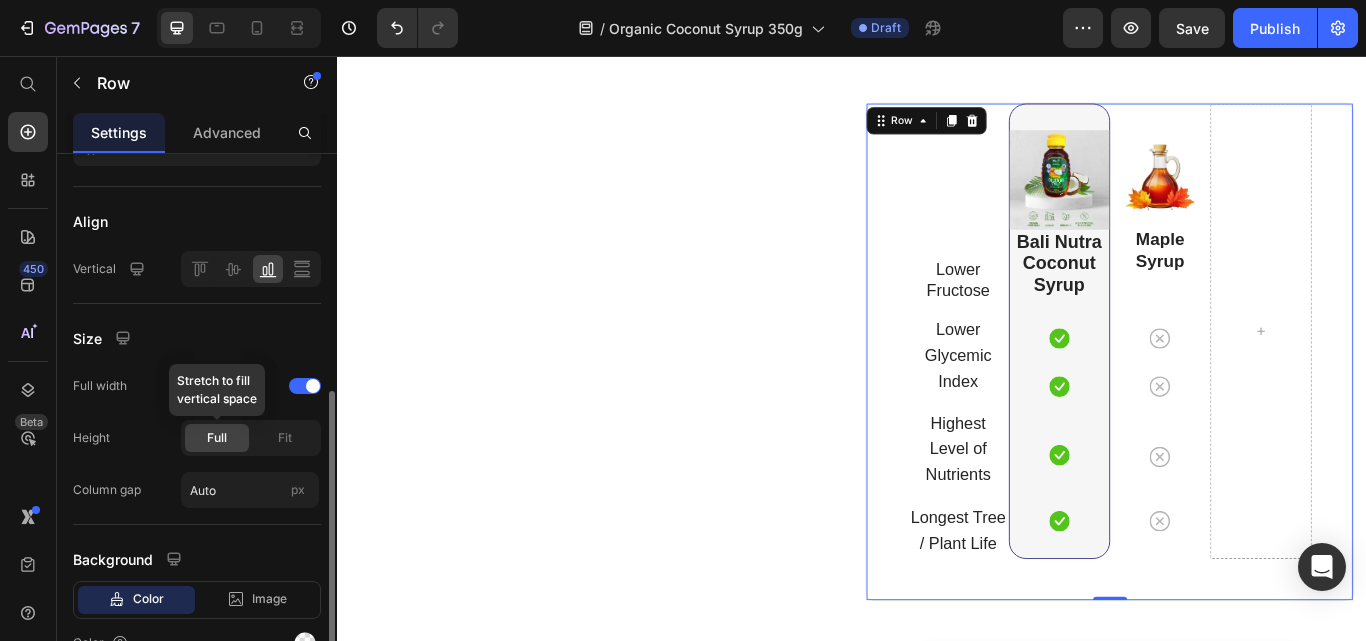 click on "Full" 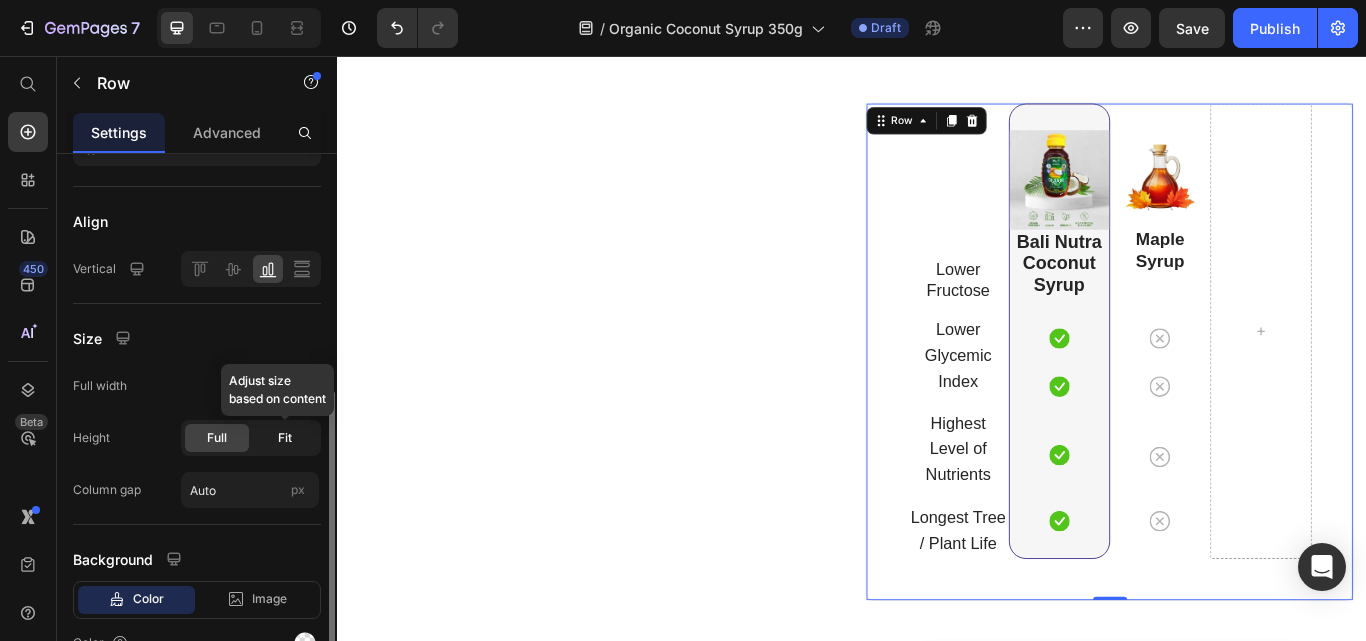 click on "Fit" 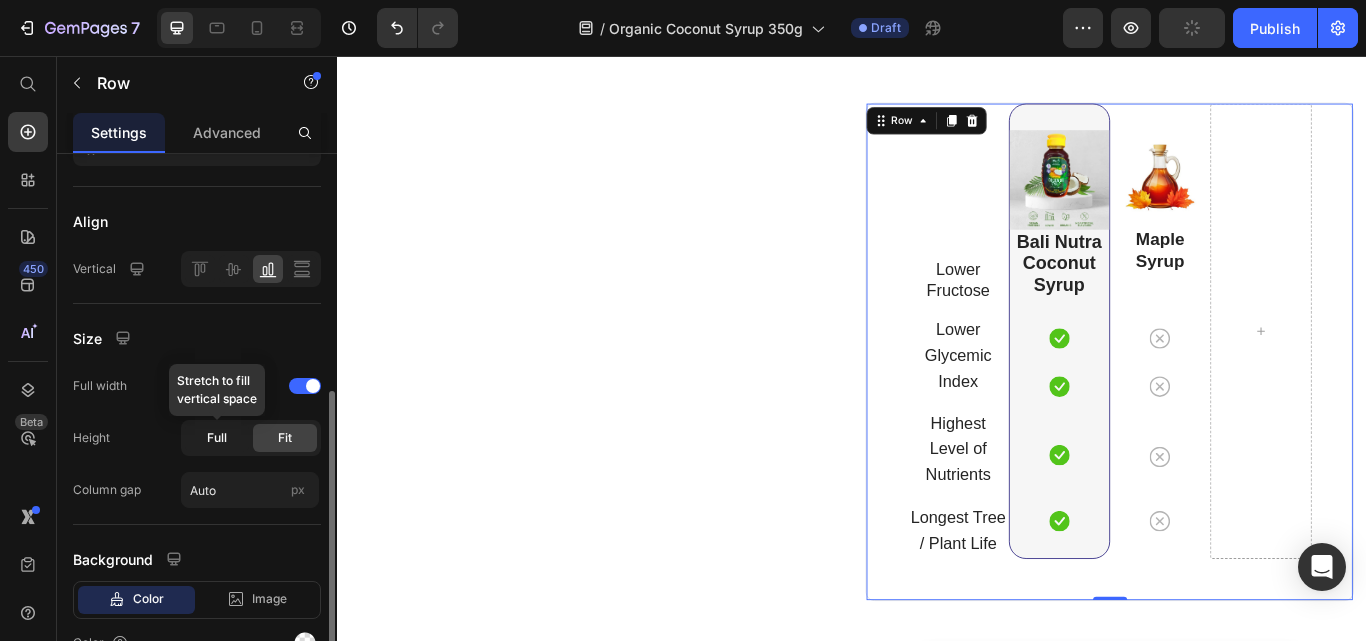 click on "Full" 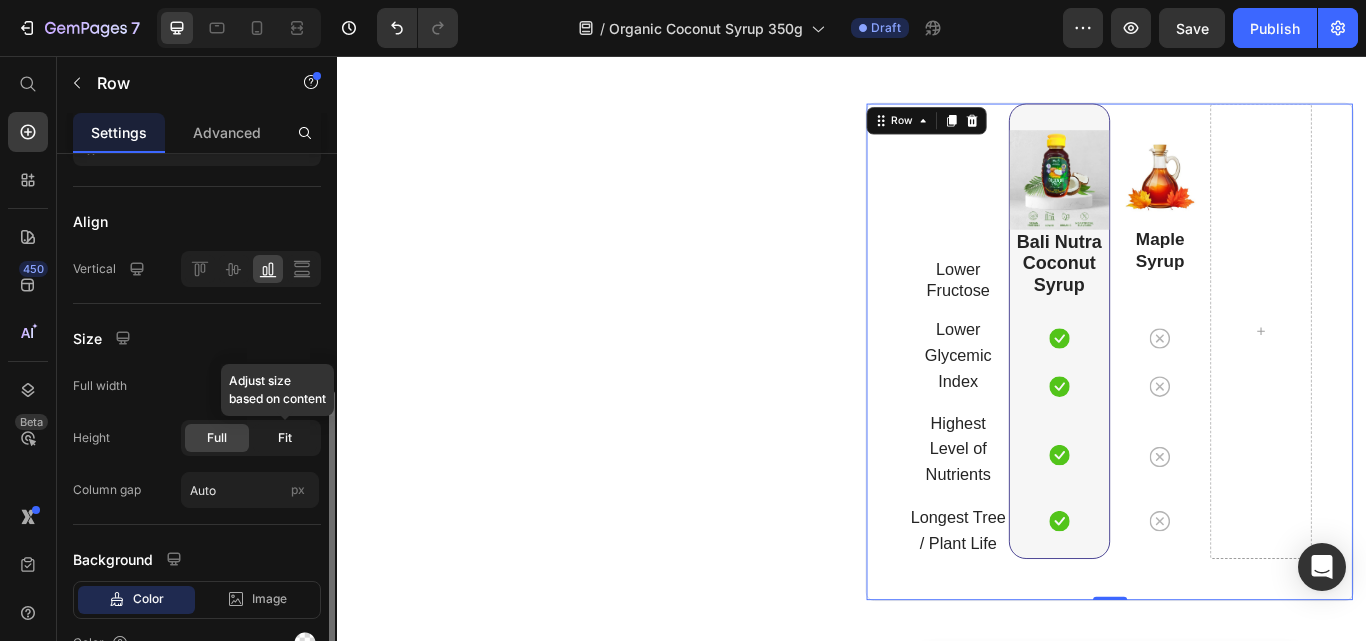 click on "Fit" 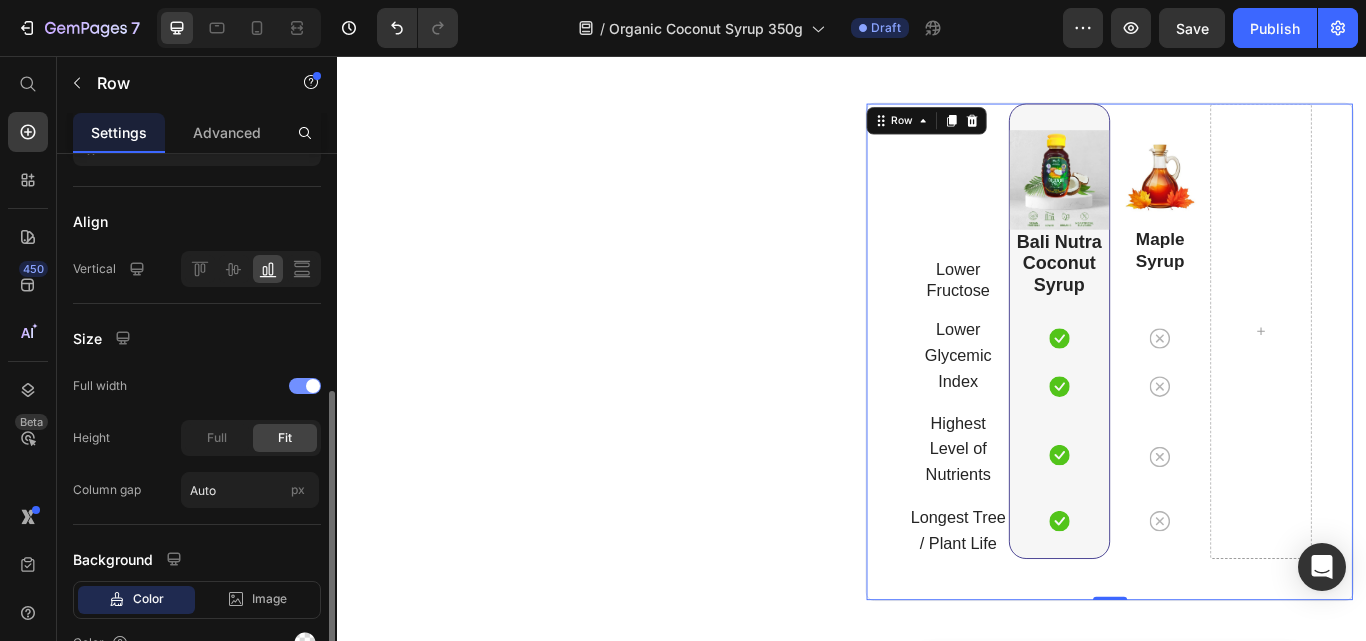 click at bounding box center [313, 386] 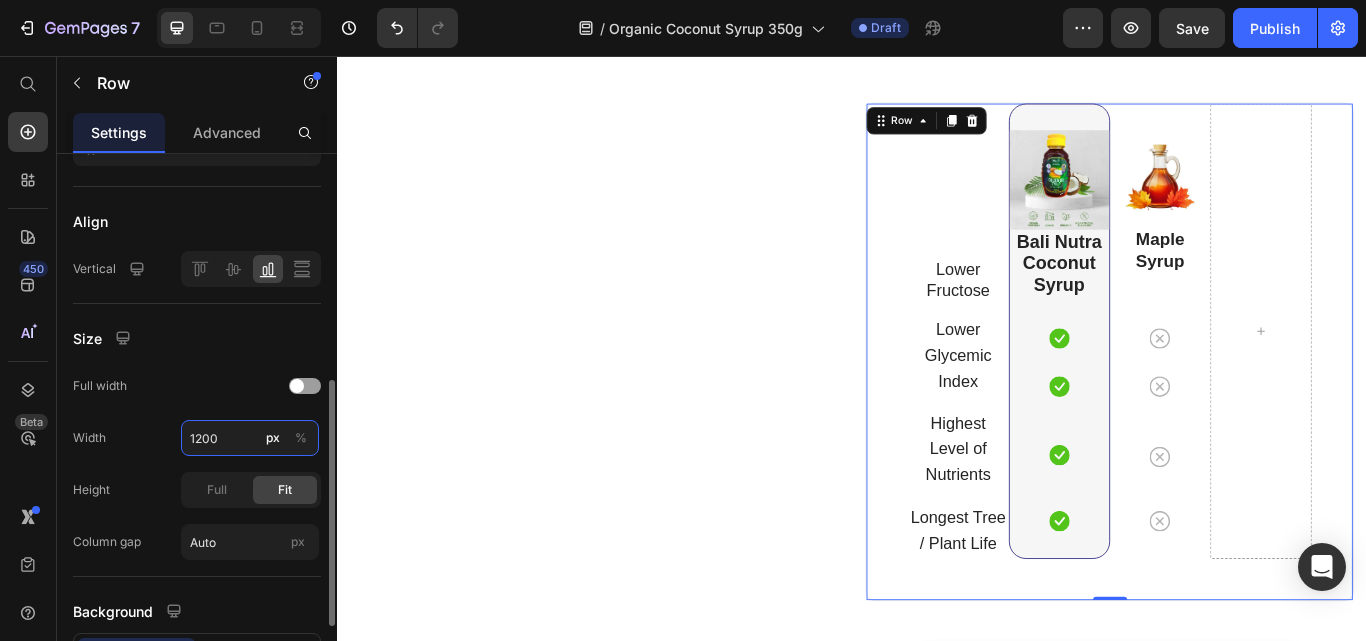 click on "1200" at bounding box center [250, 438] 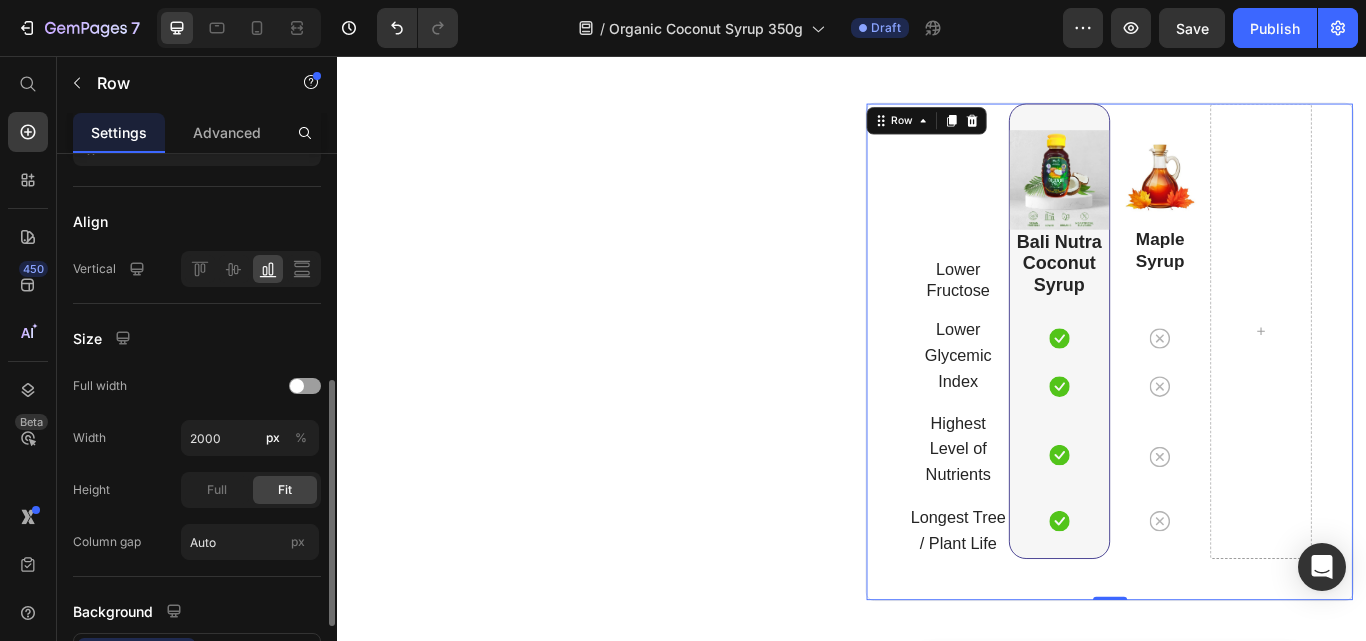 click on "Full width" 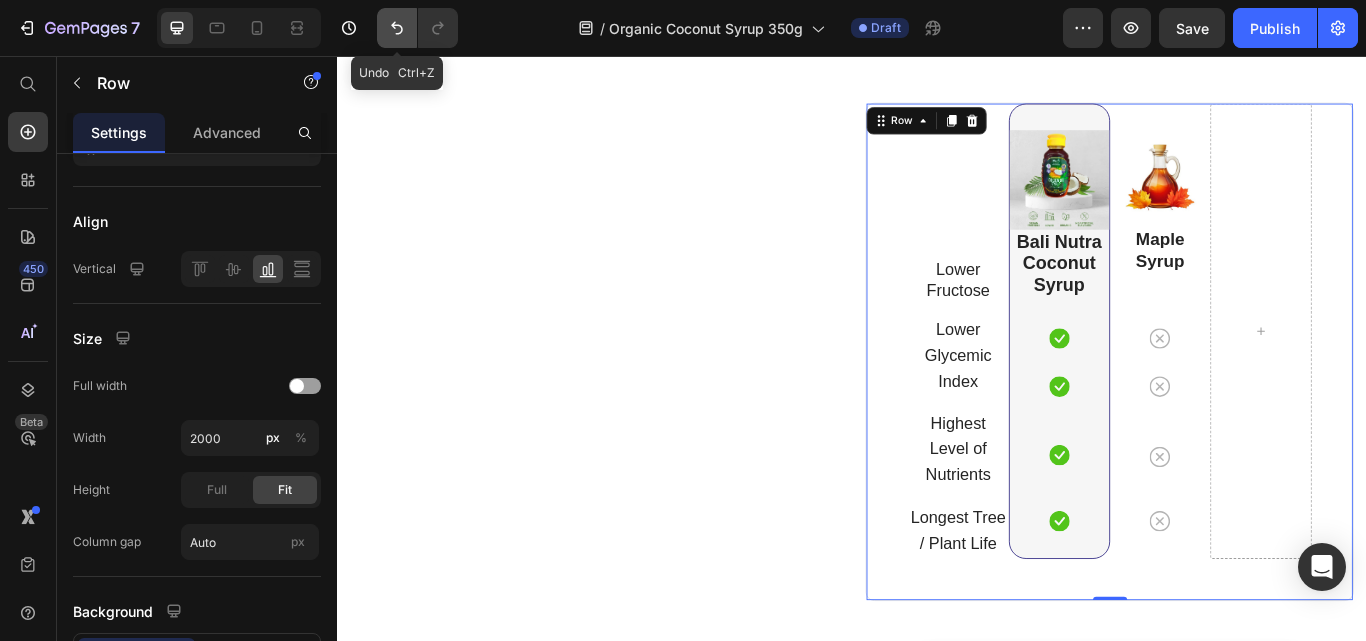 click 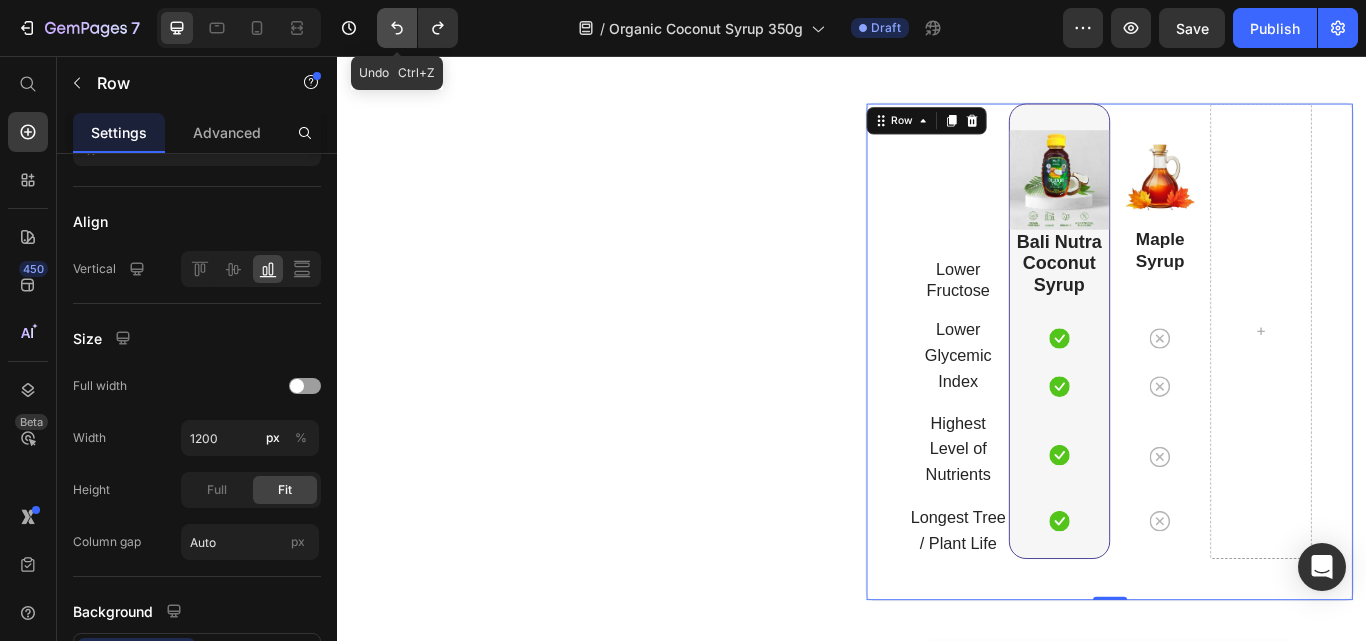 click 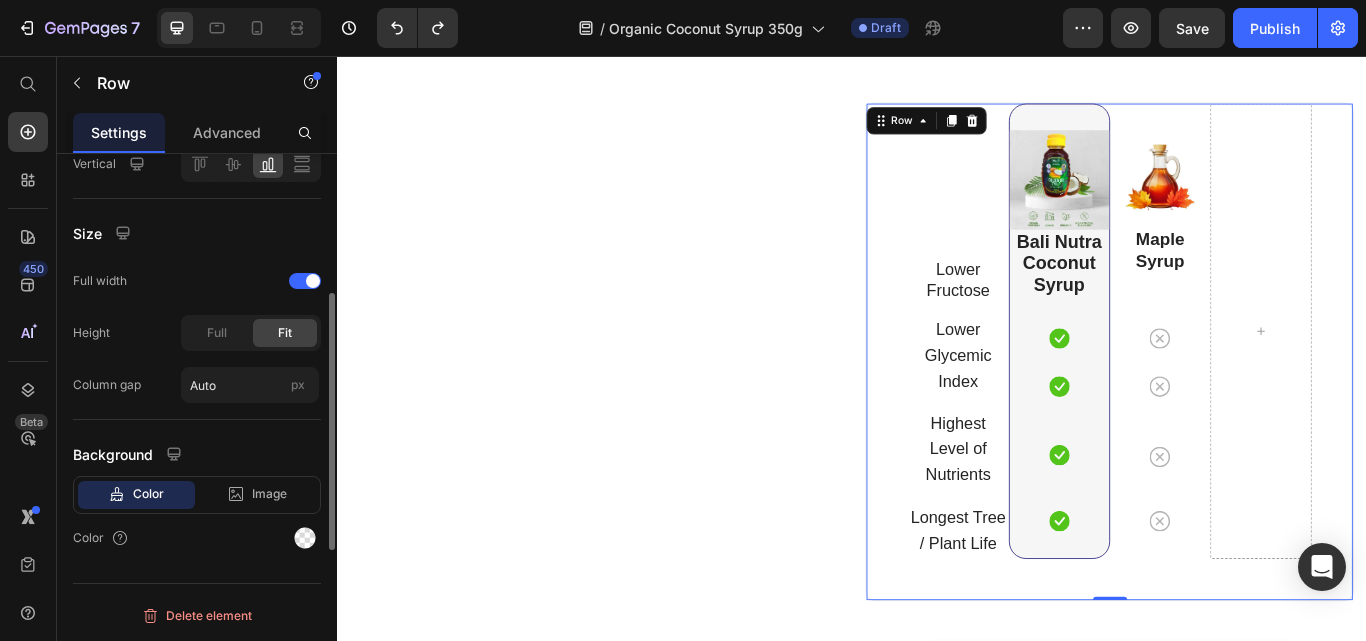 scroll, scrollTop: 305, scrollLeft: 0, axis: vertical 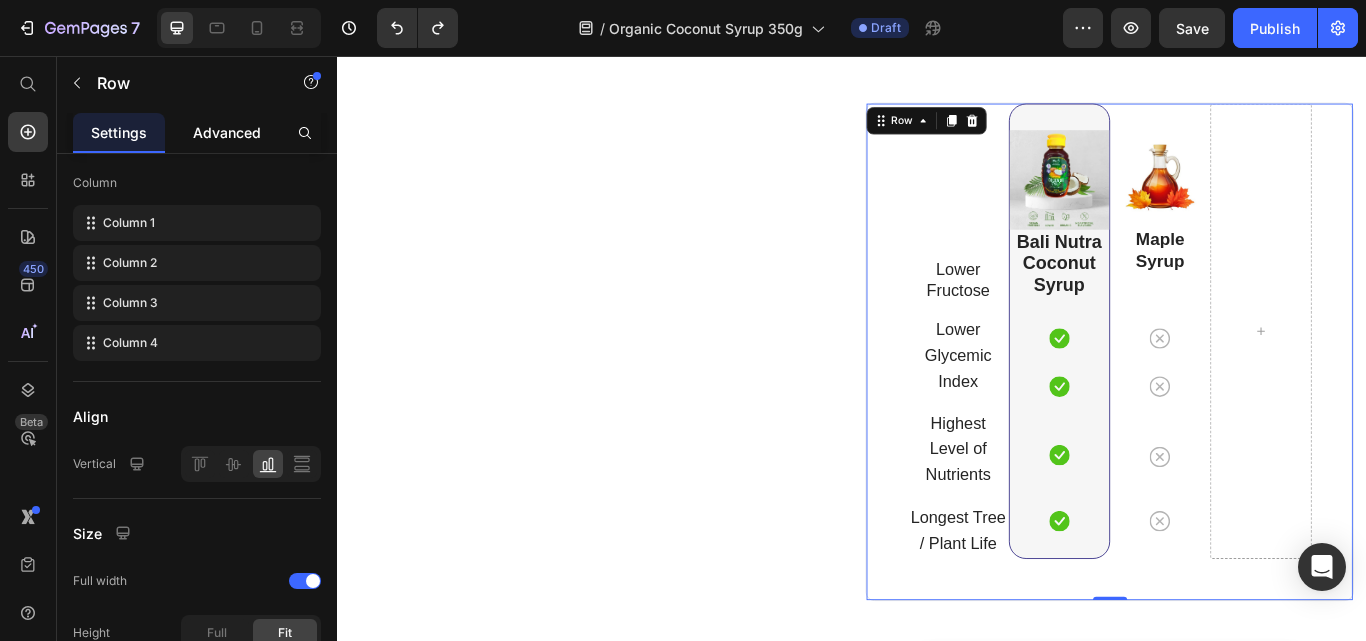 click on "Advanced" at bounding box center [227, 132] 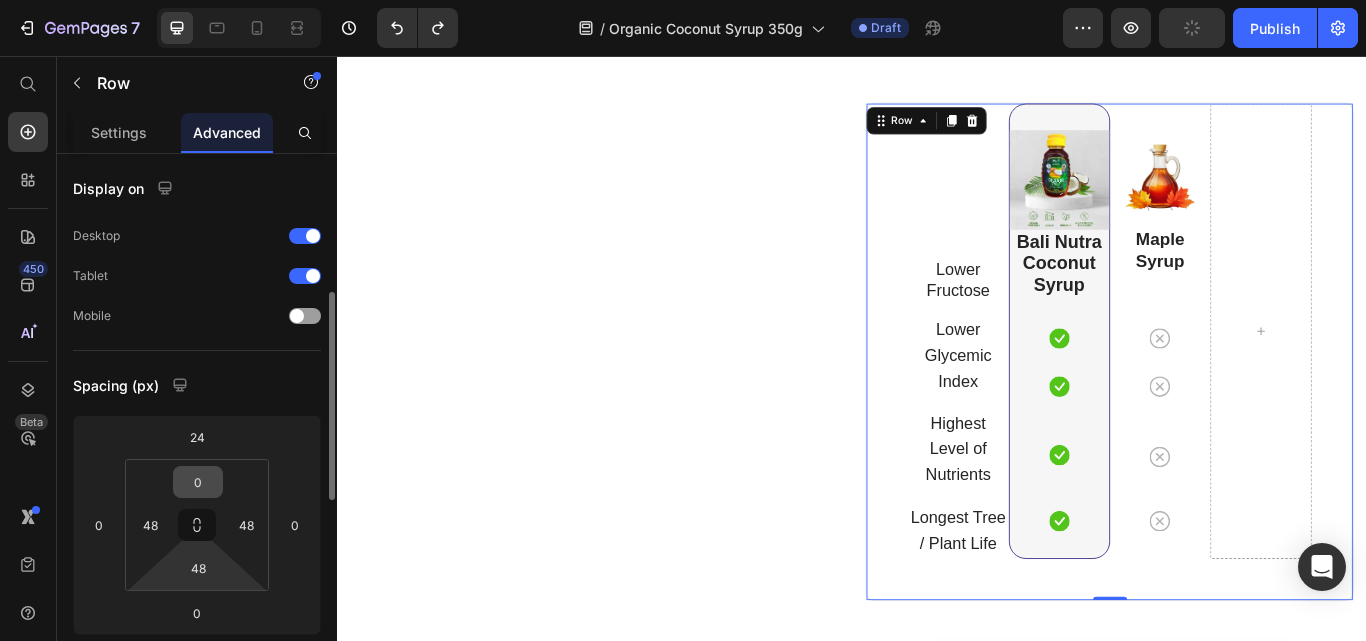 scroll, scrollTop: 100, scrollLeft: 0, axis: vertical 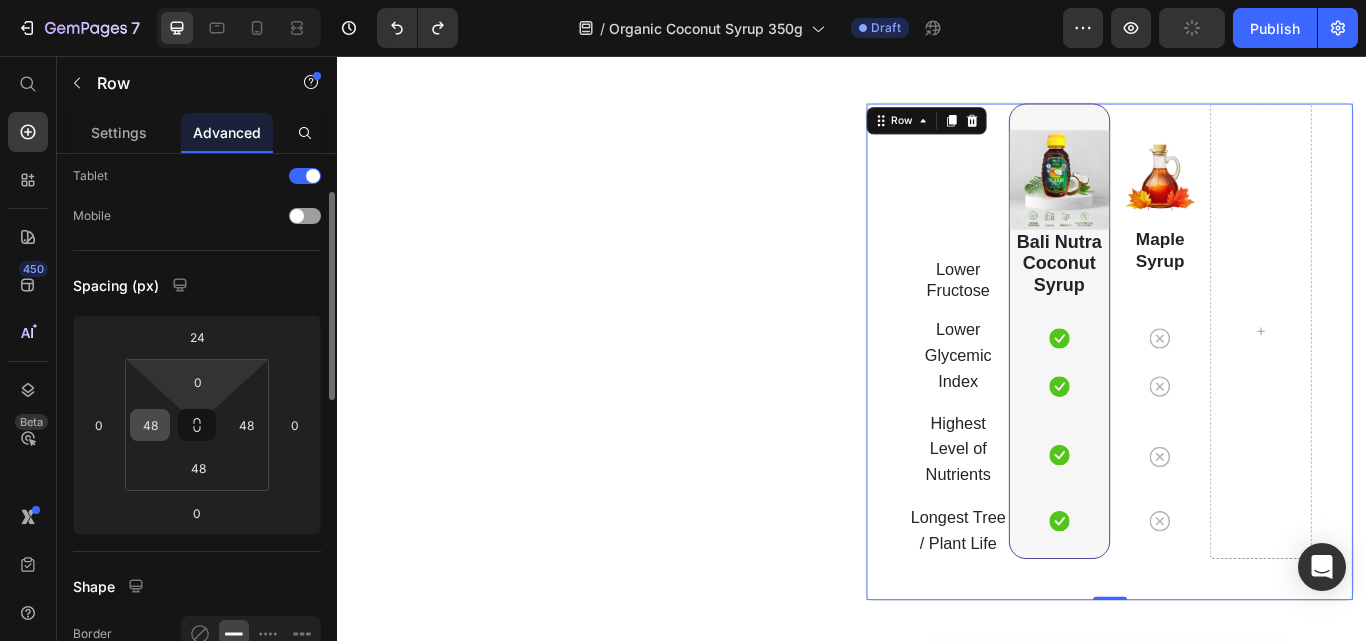 click on "48" at bounding box center [150, 425] 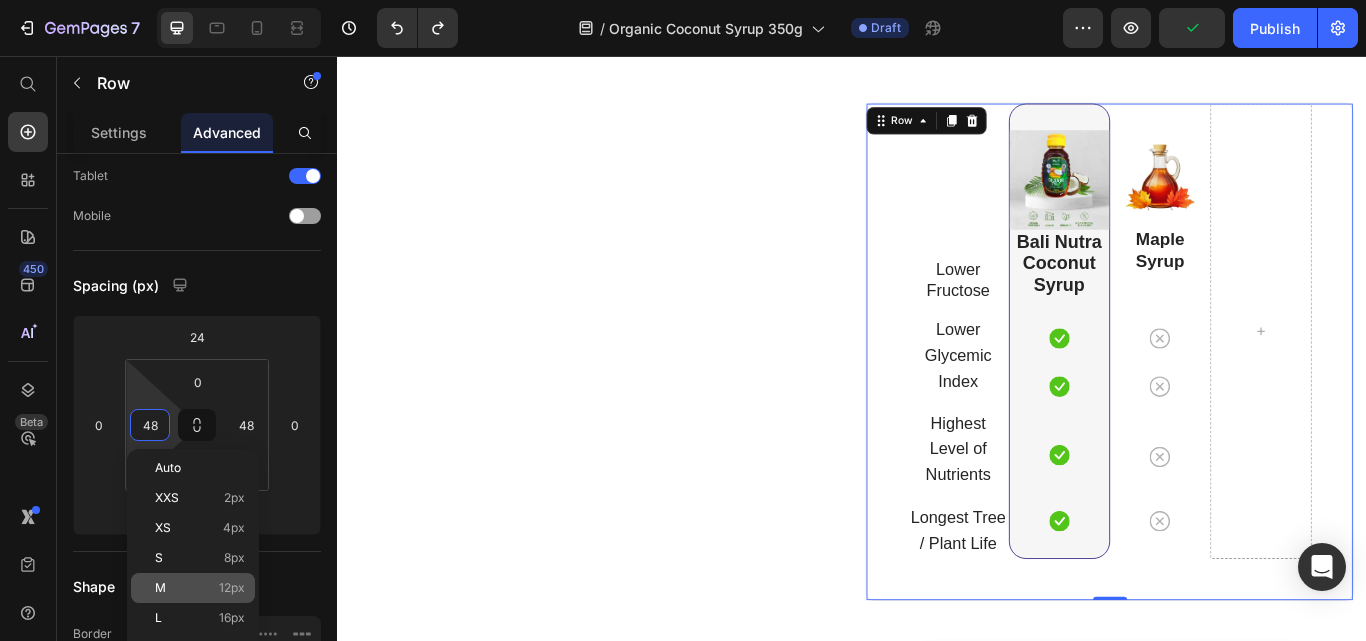 click on "12px" at bounding box center [232, 588] 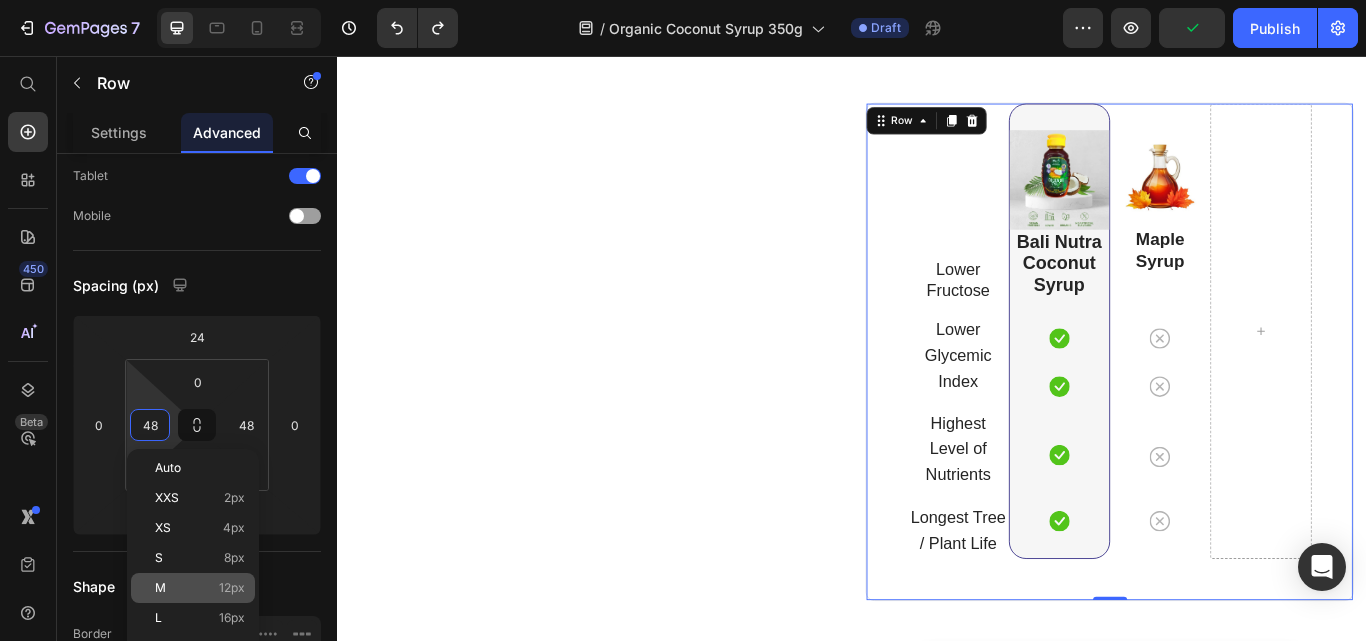 type on "12" 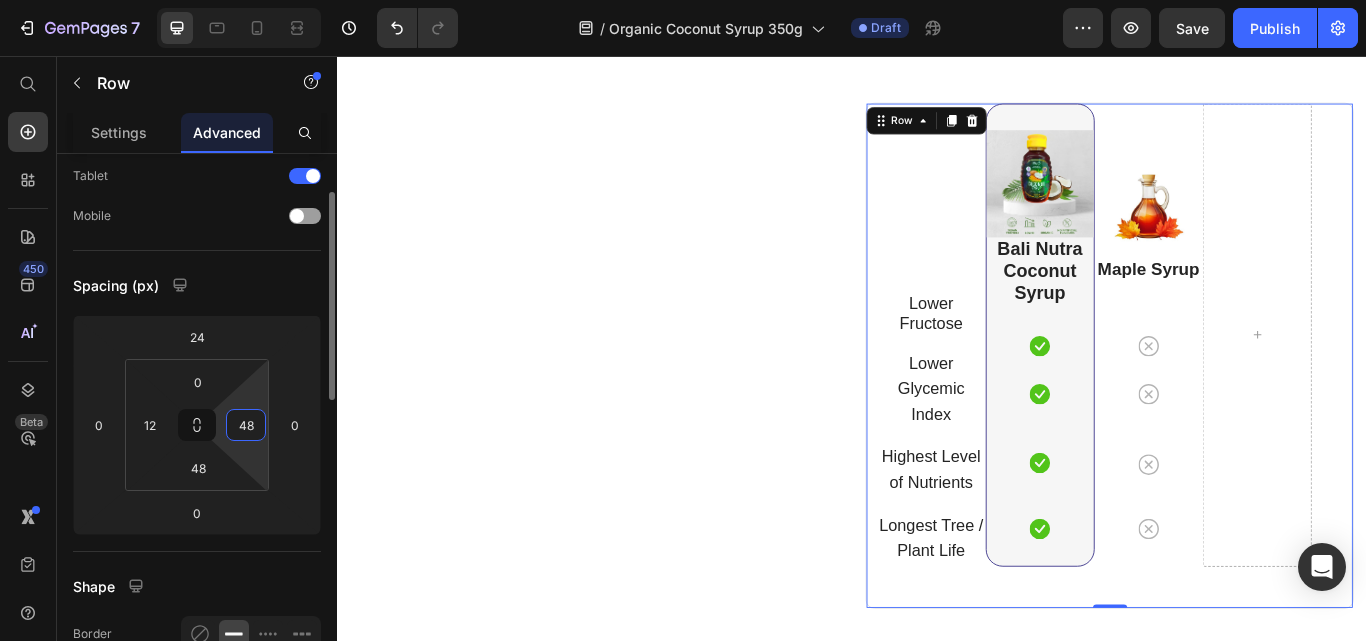 click on "48" at bounding box center (246, 425) 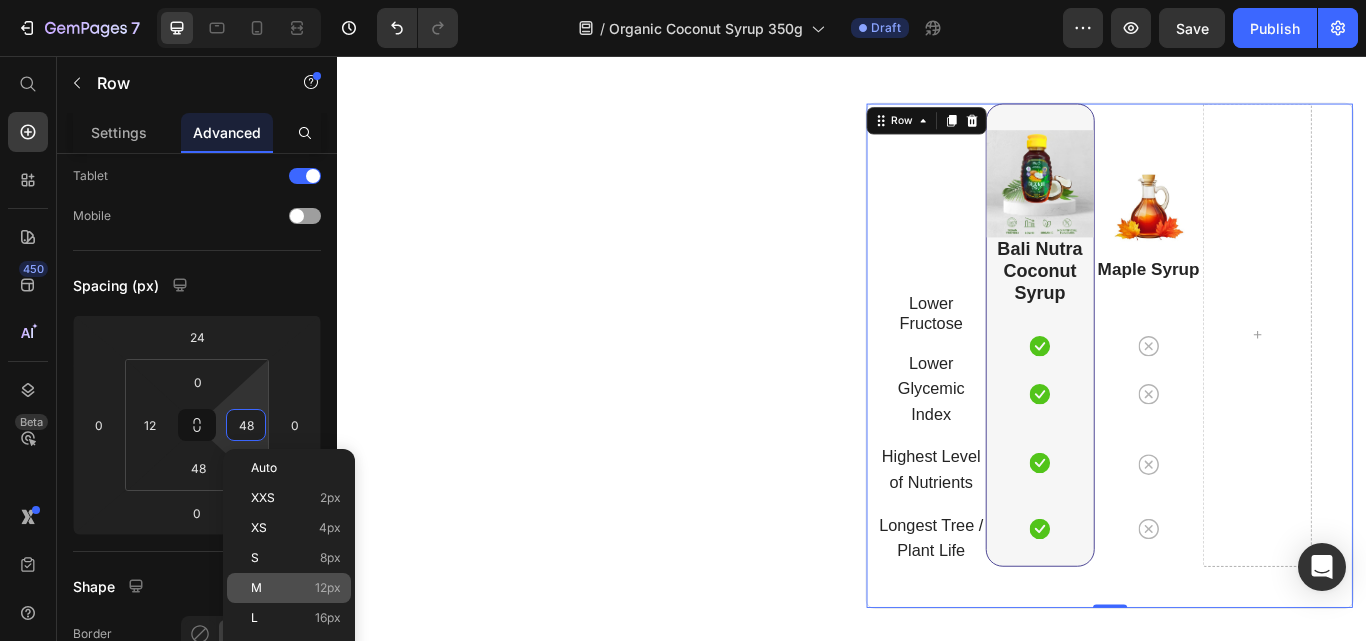click on "M 12px" at bounding box center (296, 588) 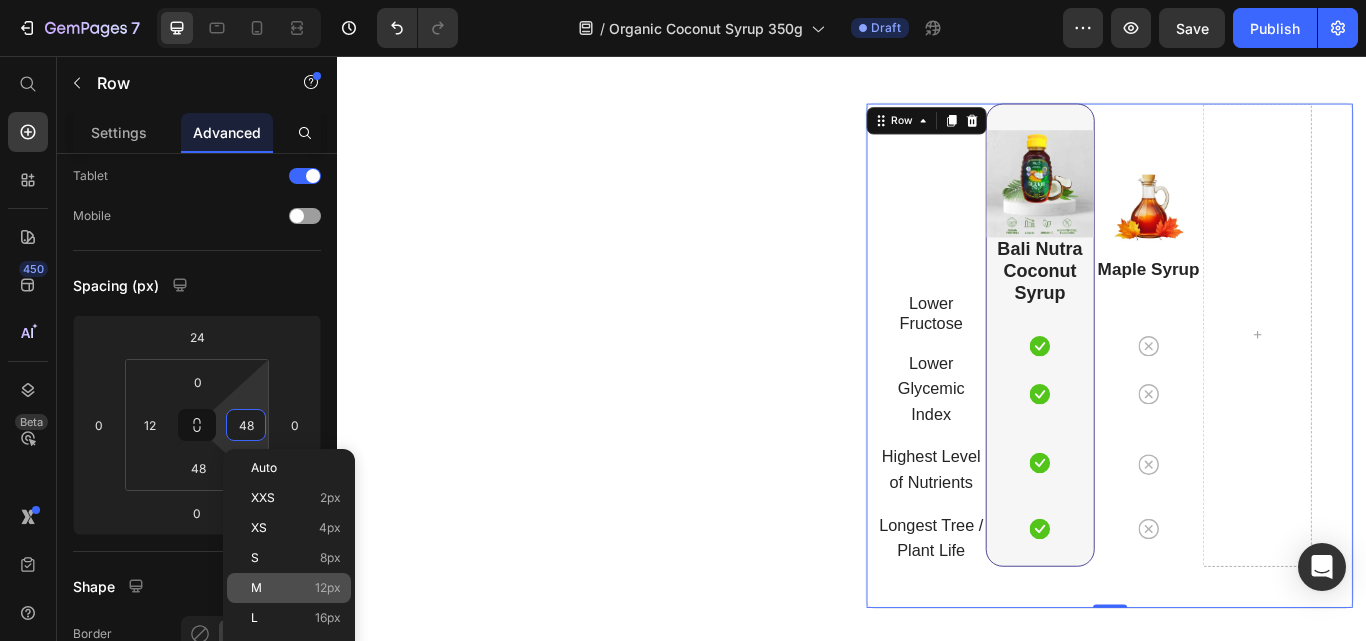 type on "12" 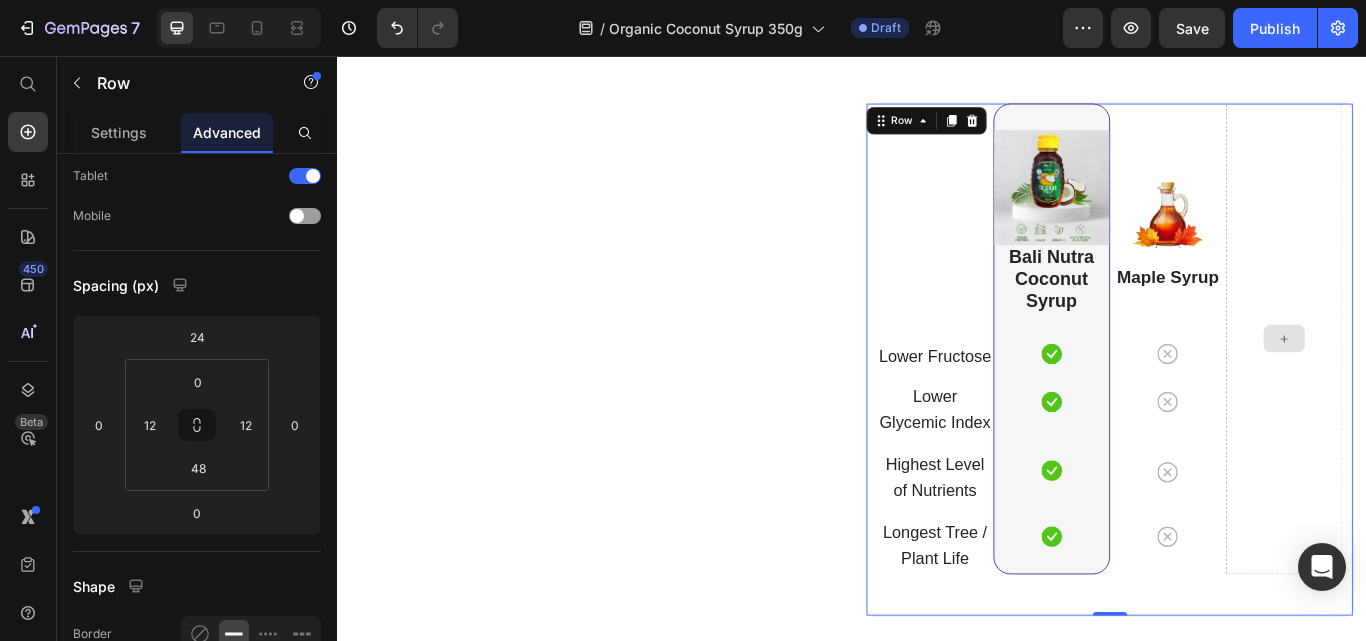 click at bounding box center [1441, 386] 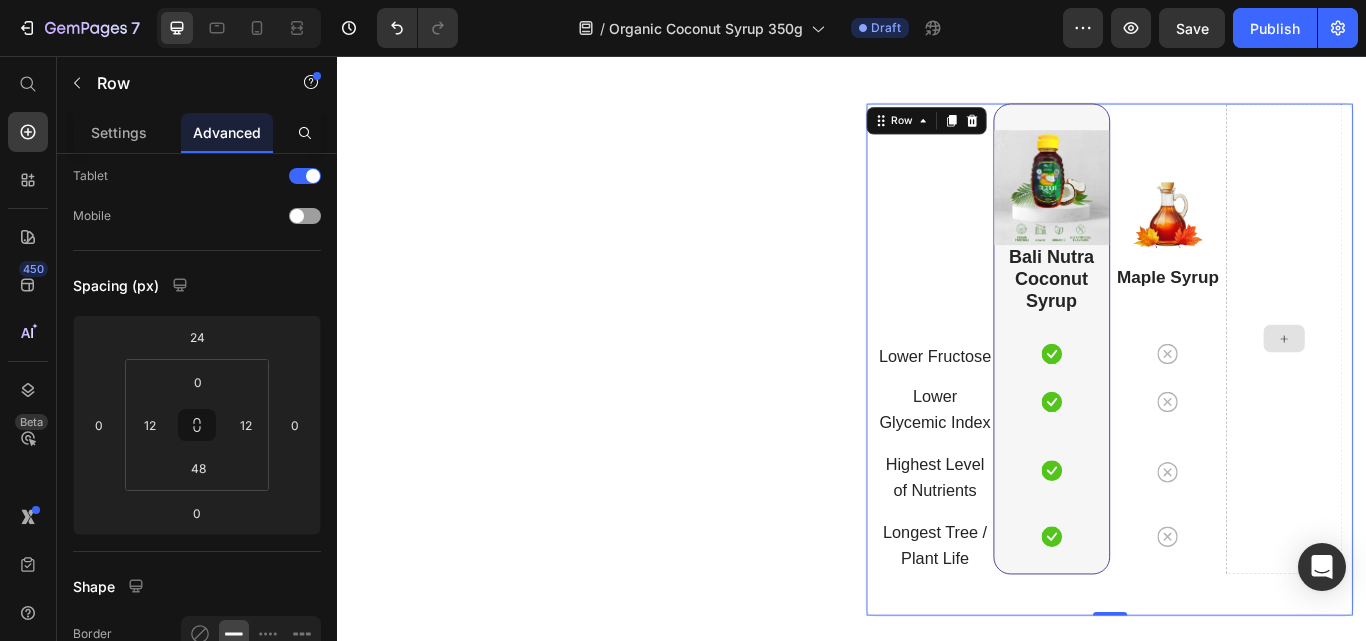 click at bounding box center (1441, 386) 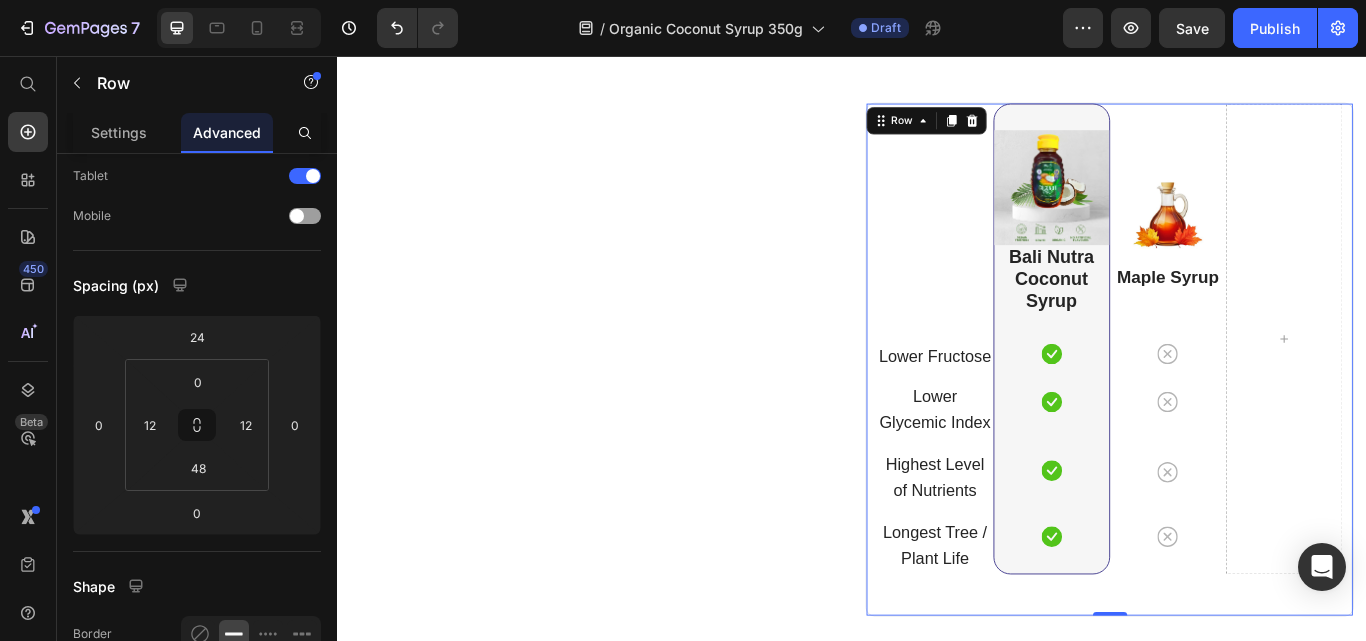 click on "Image Maple Syrup Heading
Icon Row
Icon Row
Icon Row
Icon Row" at bounding box center [1306, 386] 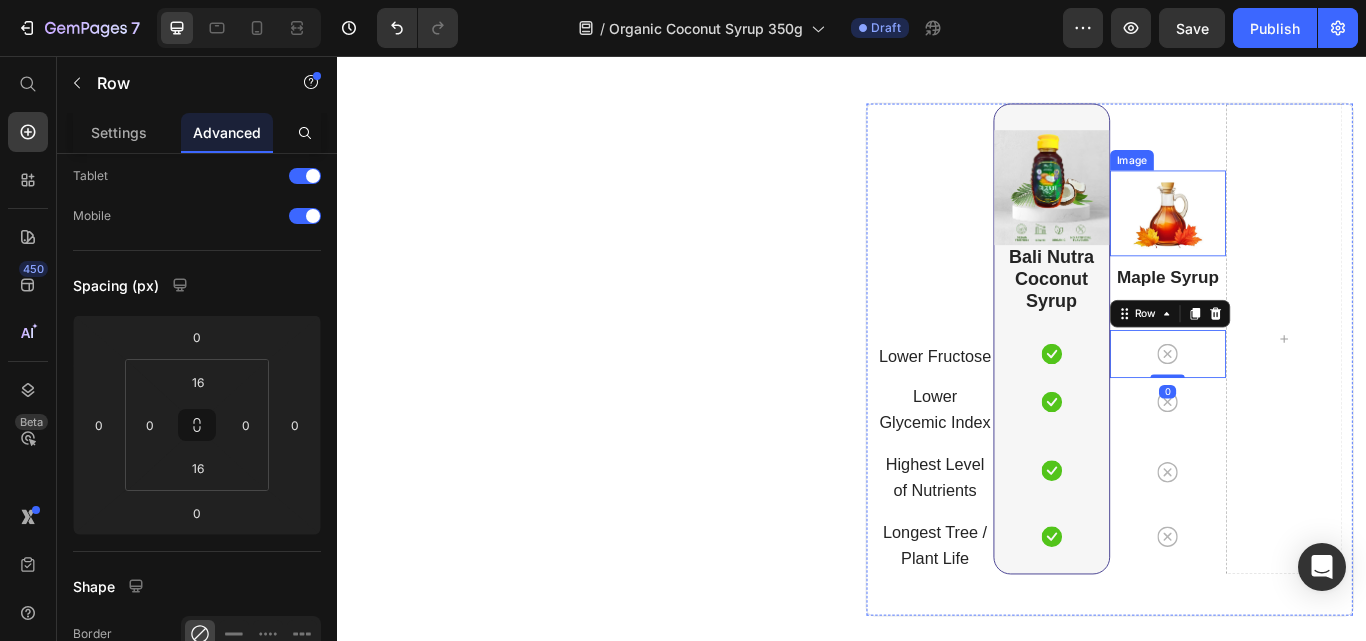 click at bounding box center [1306, 240] 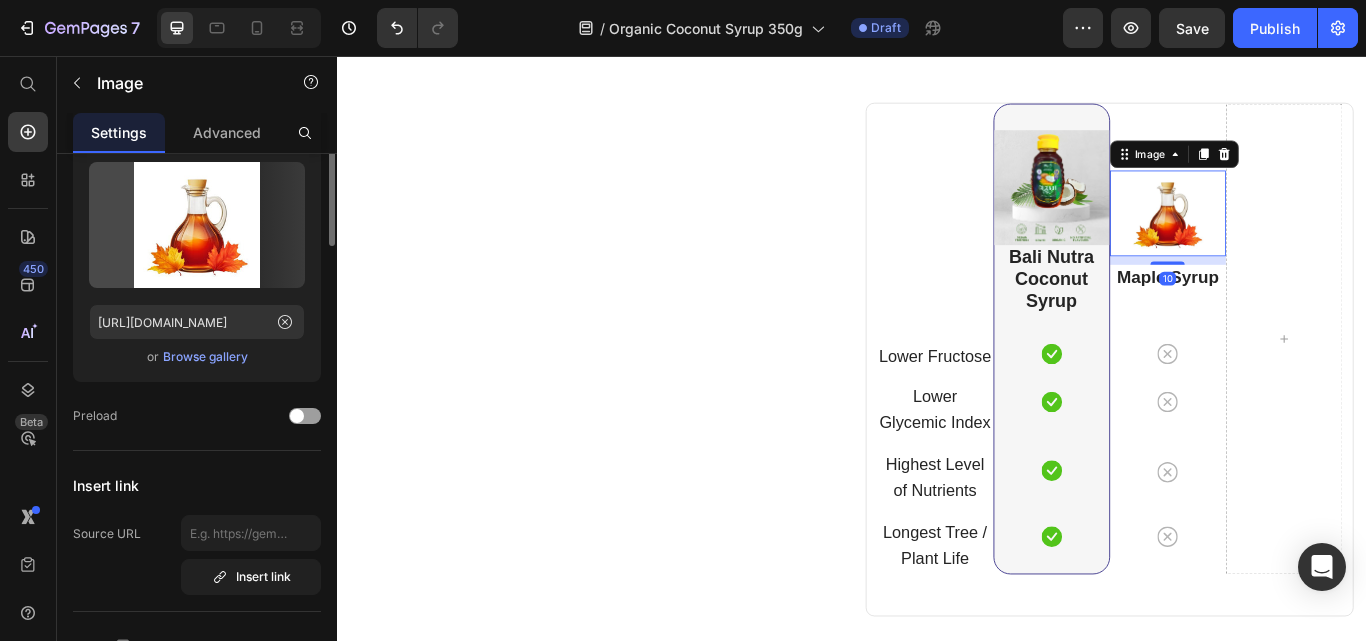 scroll, scrollTop: 0, scrollLeft: 0, axis: both 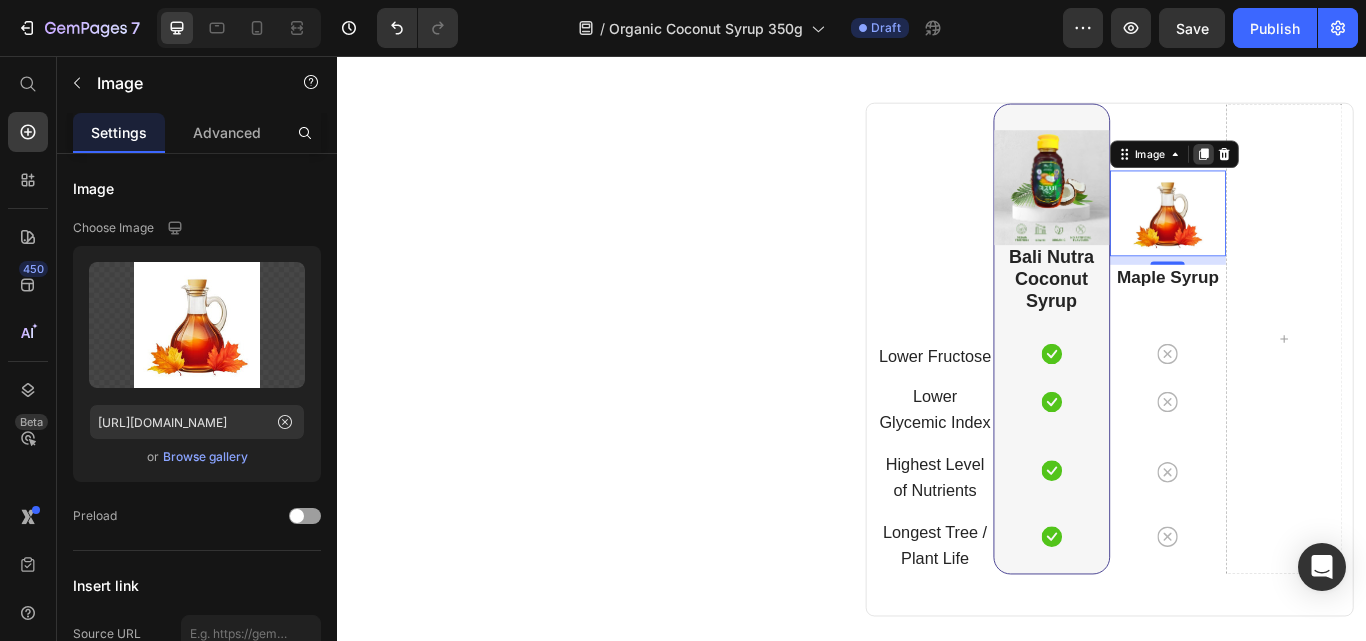 click 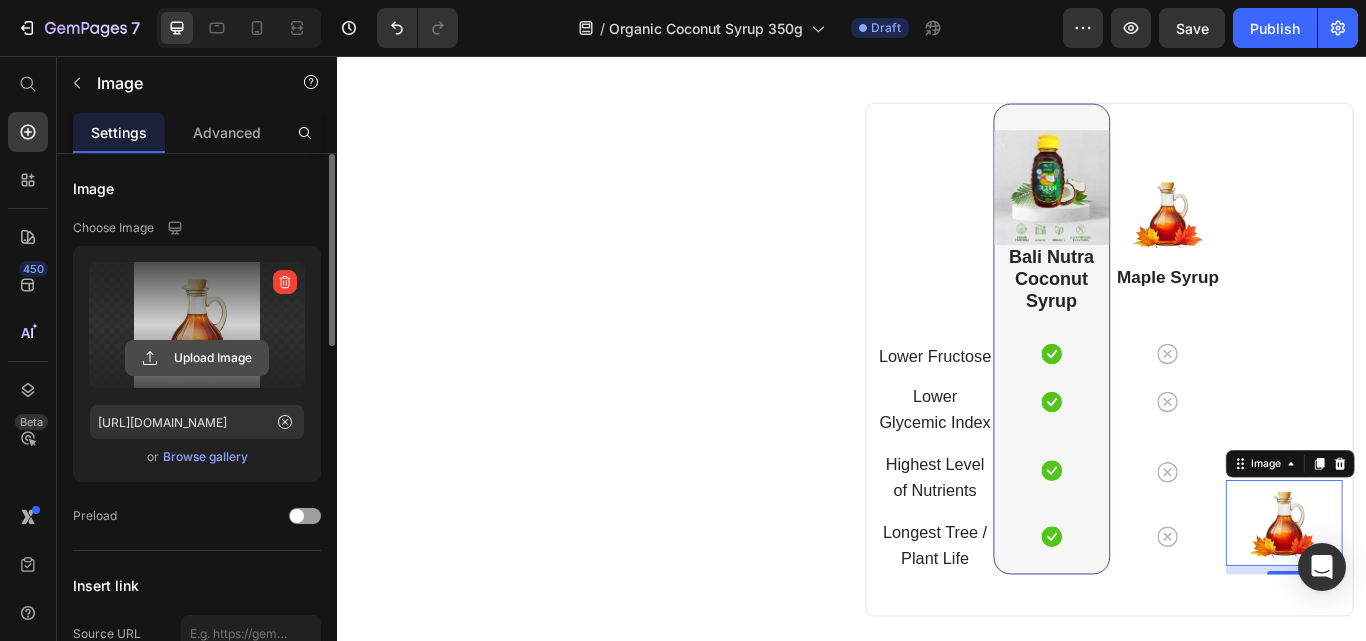 click 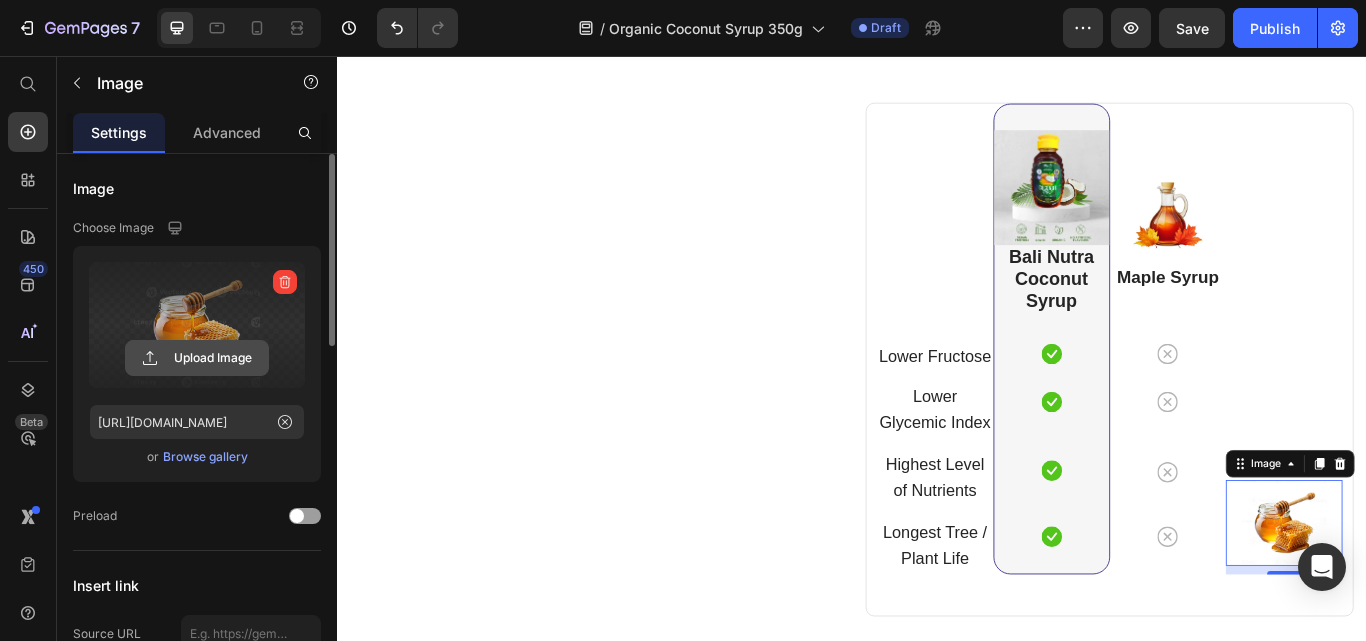 click 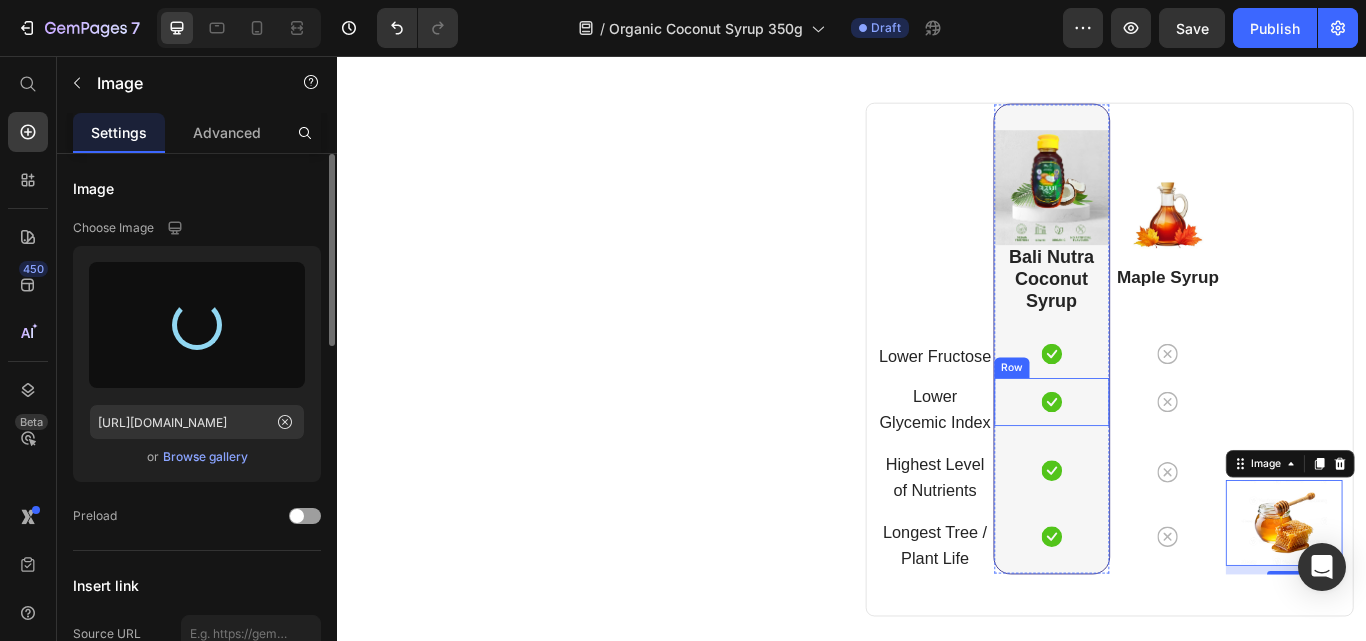 type on "https://cdn.shopify.com/s/files/1/0554/8032/0061/files/gempages_572444325800051864-3102e845-2346-4f50-a26a-72352fb892a0.png" 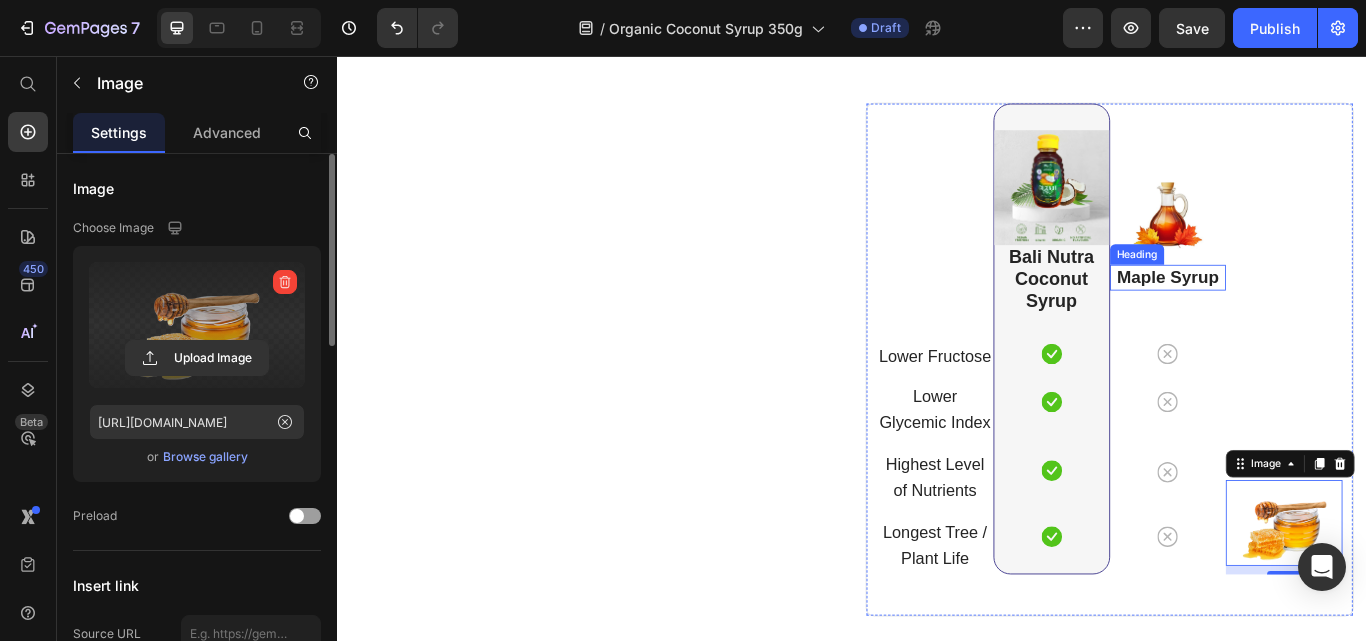 click on "Maple Syrup" at bounding box center [1305, 314] 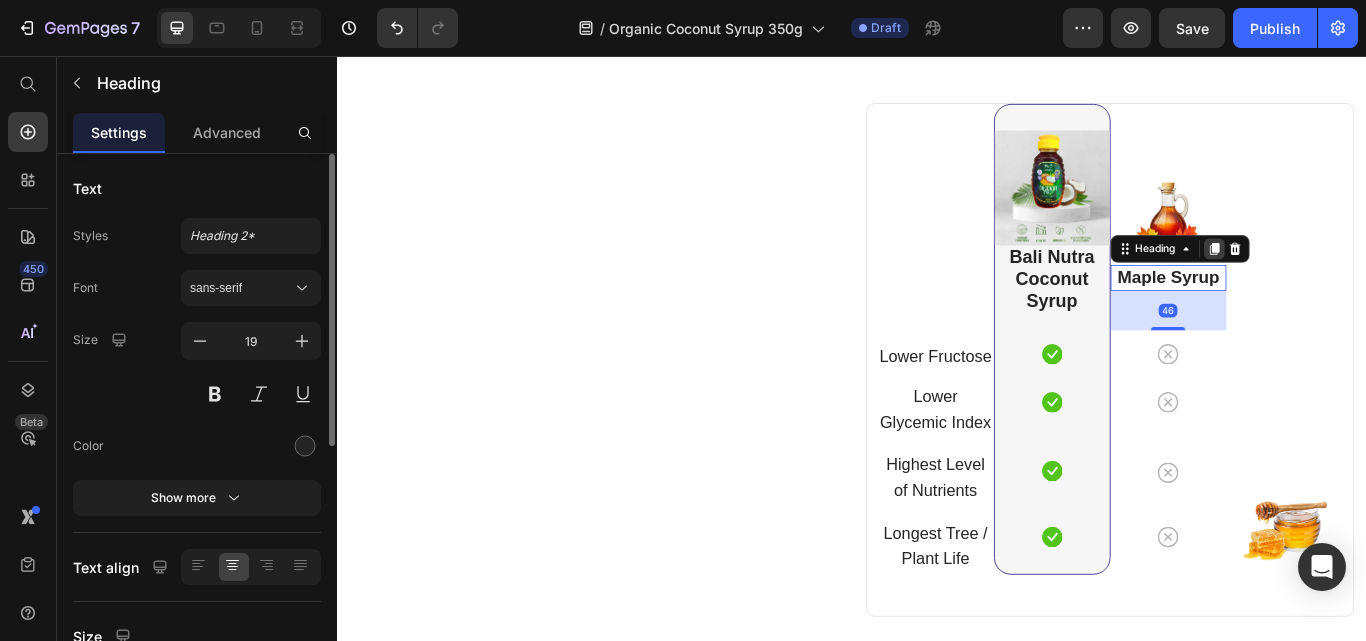 click 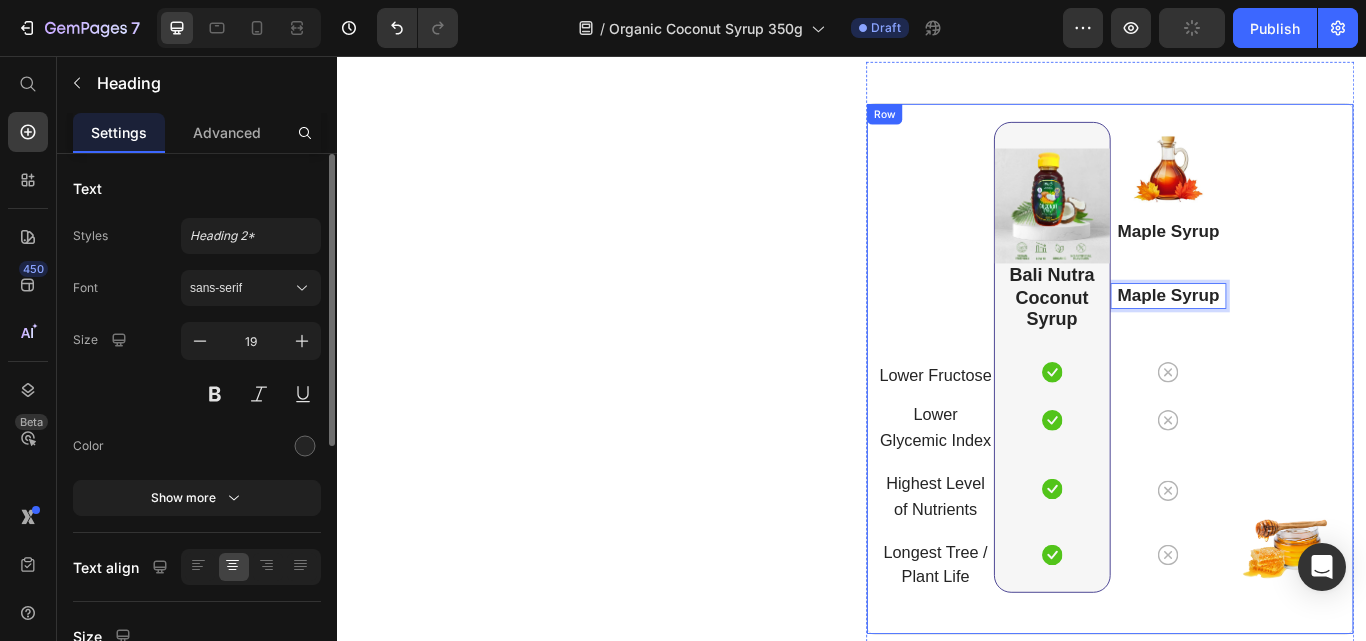 drag, startPoint x: 1307, startPoint y: 326, endPoint x: 1428, endPoint y: 663, distance: 358.06424 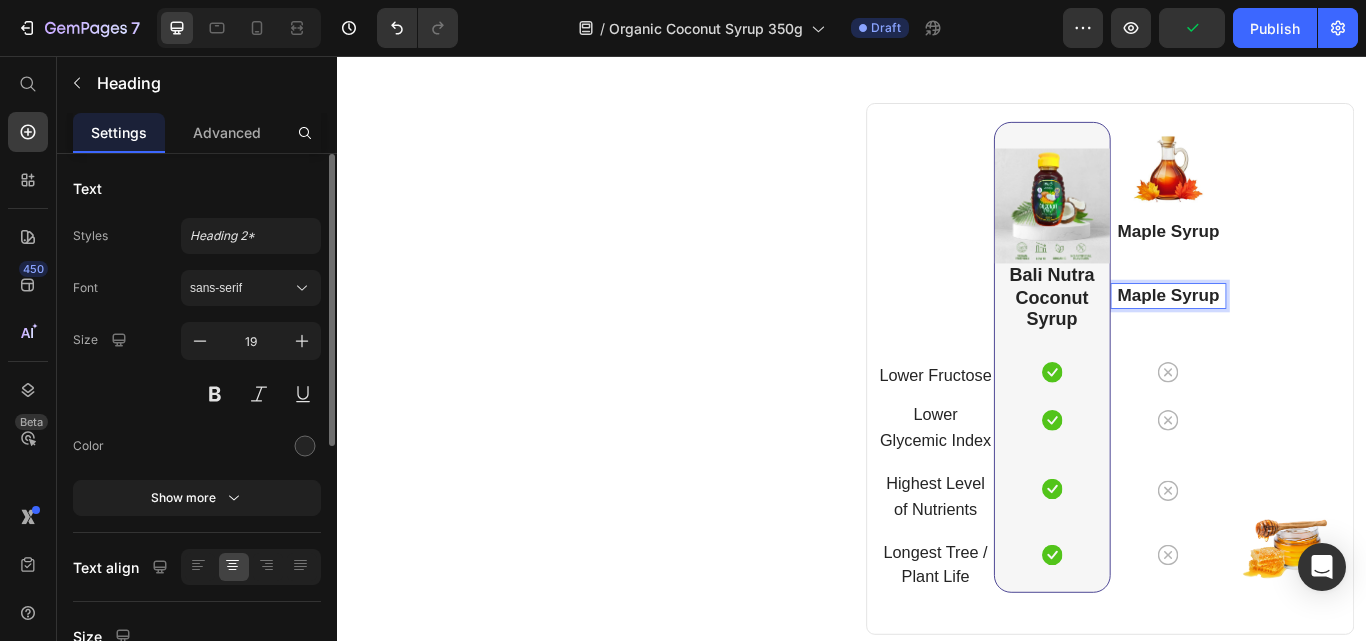 click on "Maple Syrup" at bounding box center [1305, 335] 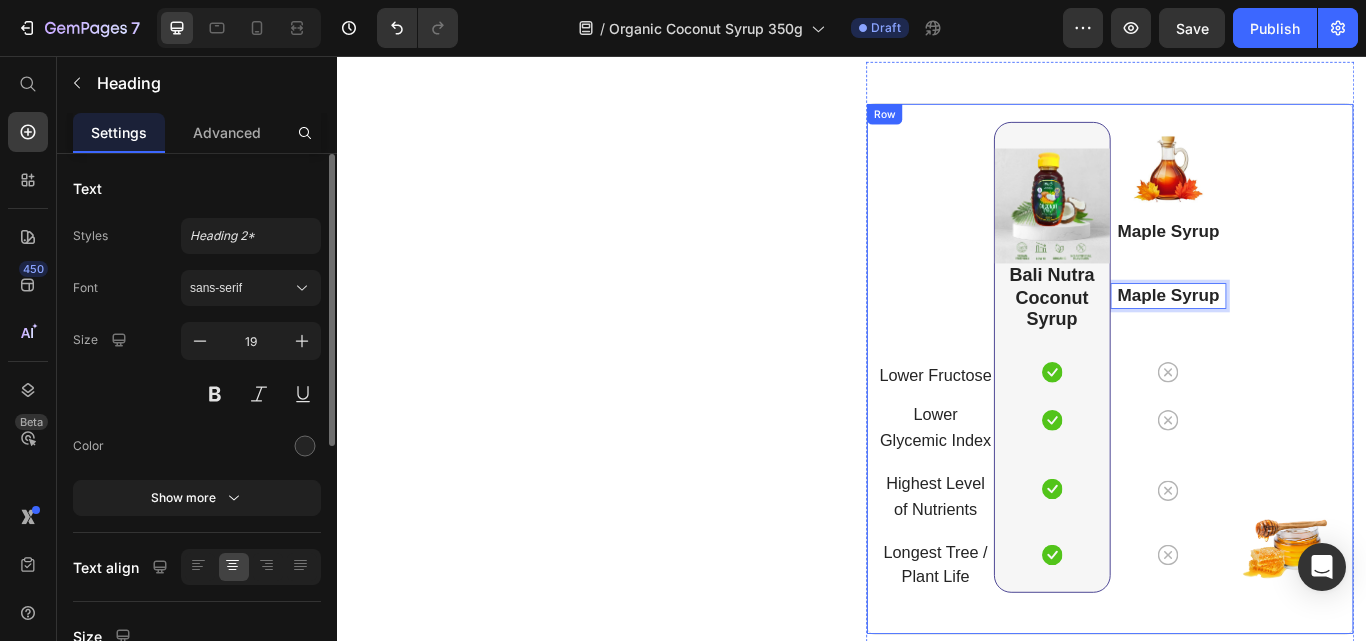 click on "Image" at bounding box center (1441, 397) 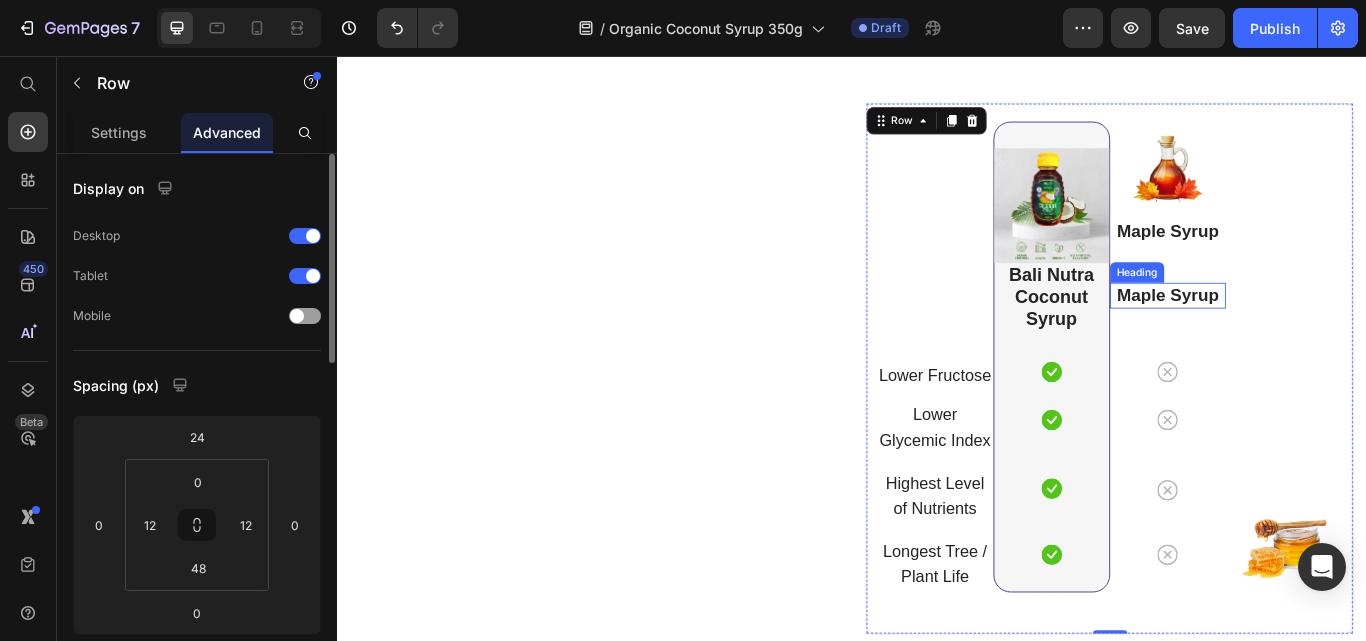 click on "Maple Syrup" at bounding box center (1305, 335) 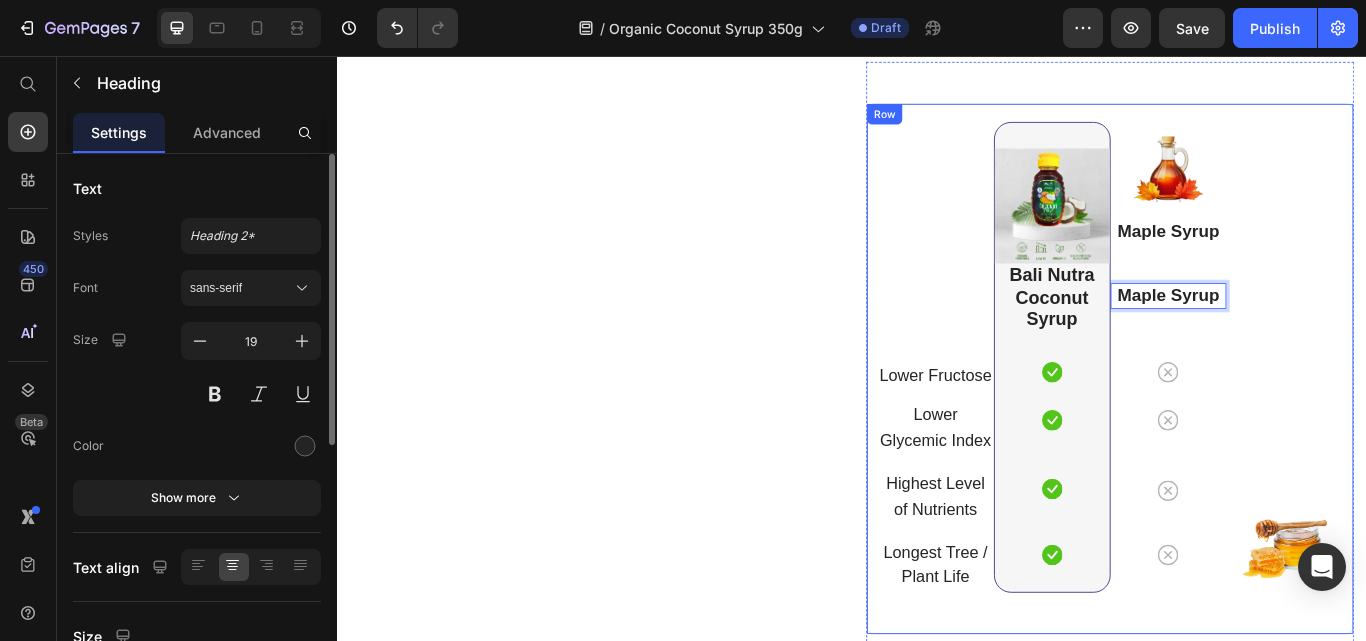 drag, startPoint x: 1428, startPoint y: 623, endPoint x: 1426, endPoint y: 668, distance: 45.044422 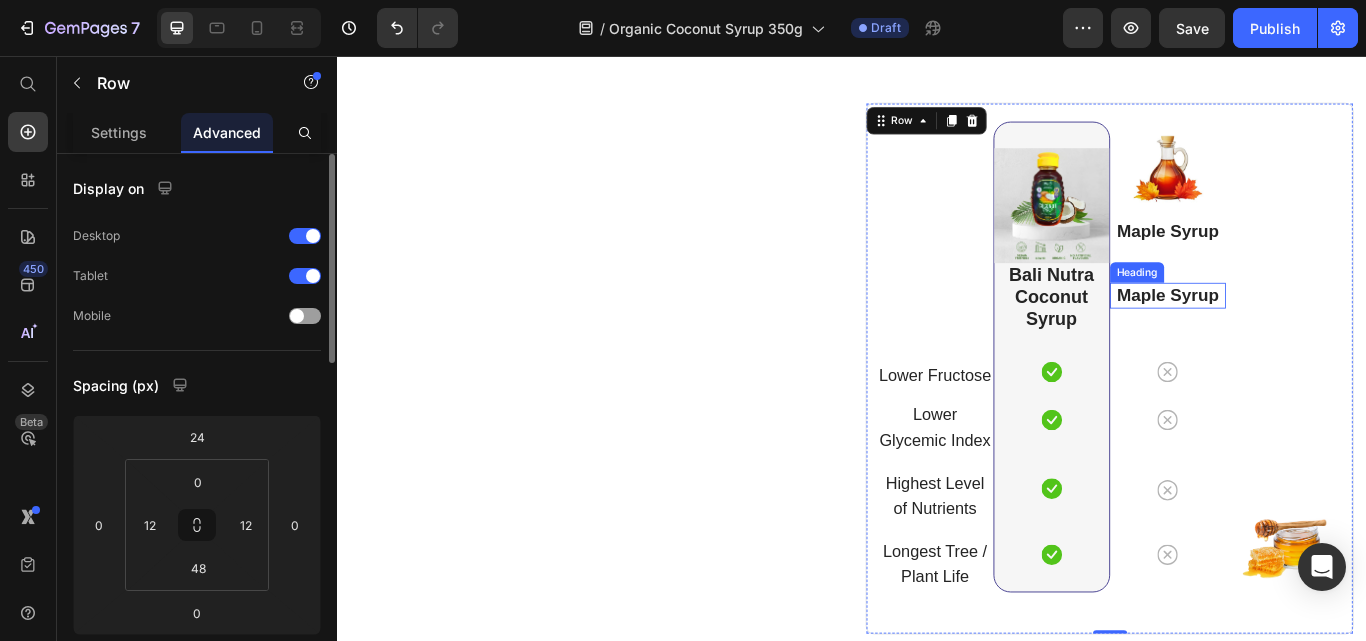 click on "⁠⁠⁠⁠⁠⁠⁠ Maple Syrup" at bounding box center [1306, 336] 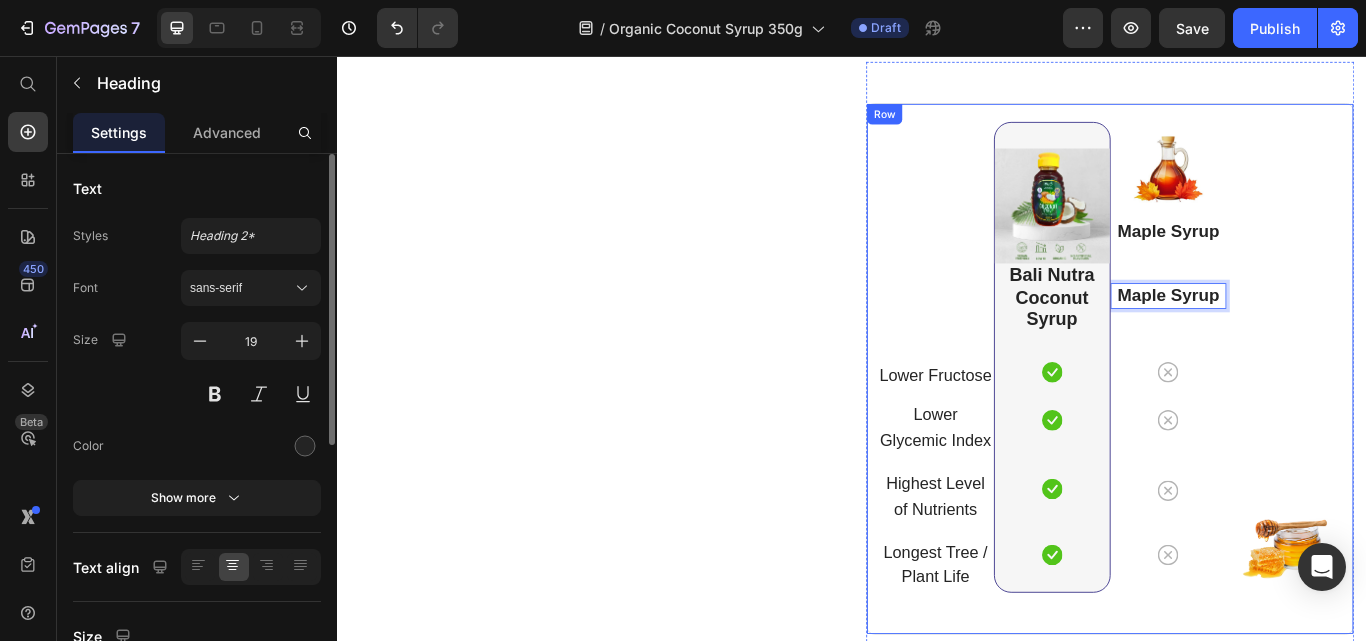 drag, startPoint x: 1301, startPoint y: 320, endPoint x: 1440, endPoint y: 662, distance: 369.16797 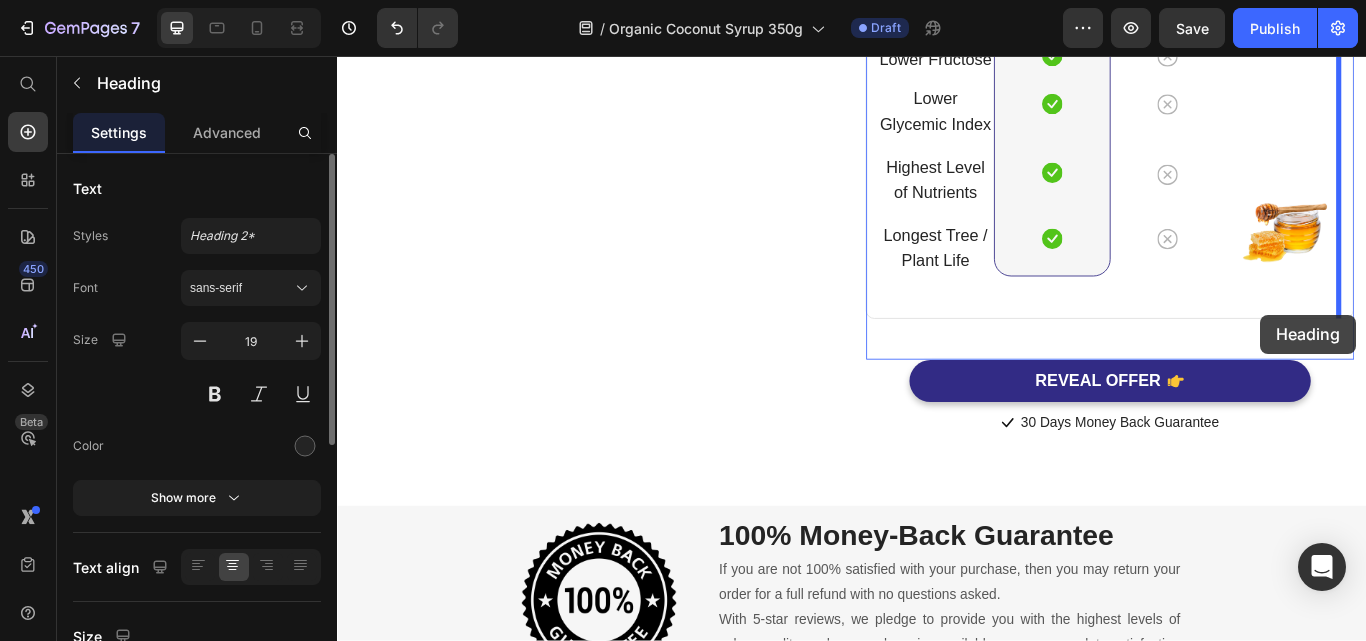 scroll, scrollTop: 6212, scrollLeft: 0, axis: vertical 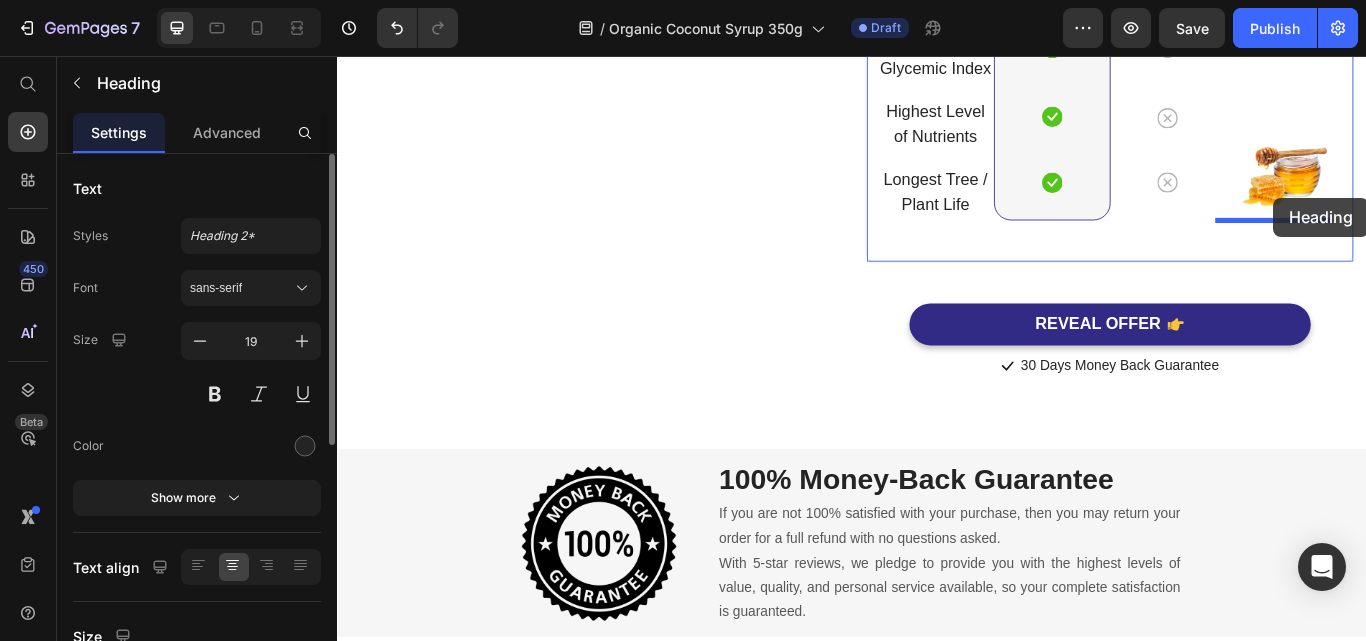 drag, startPoint x: 1359, startPoint y: 340, endPoint x: 1432, endPoint y: 212, distance: 147.35332 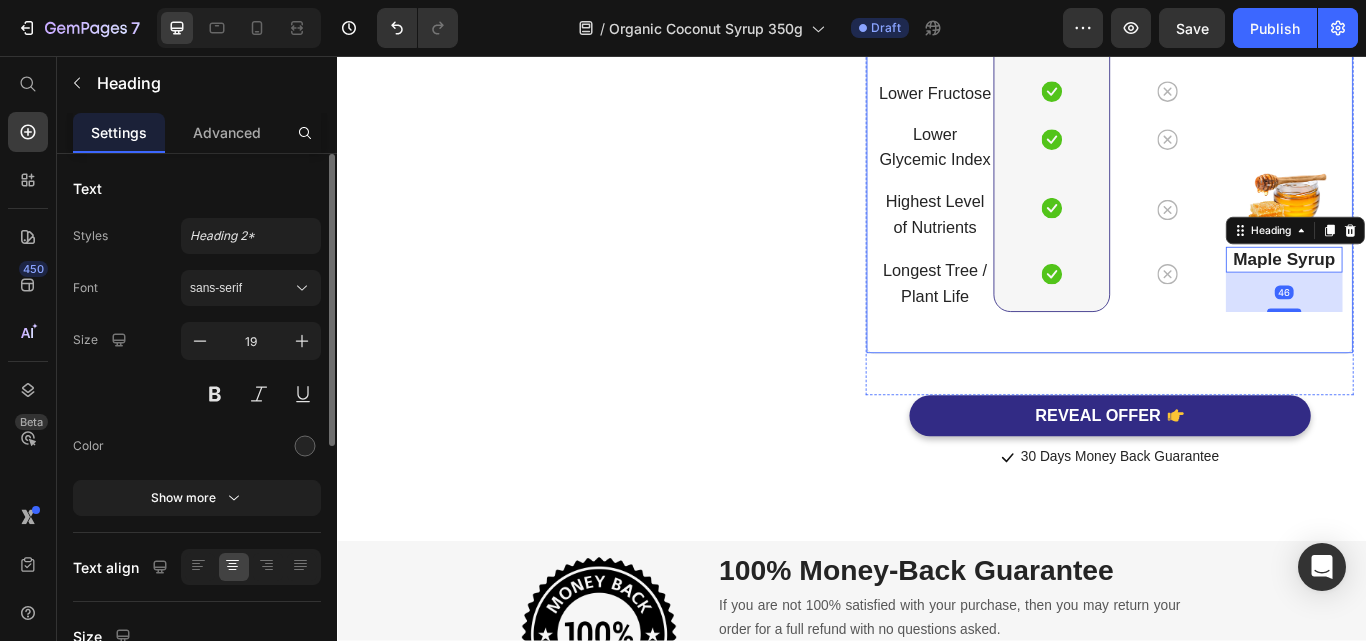 scroll, scrollTop: 5789, scrollLeft: 0, axis: vertical 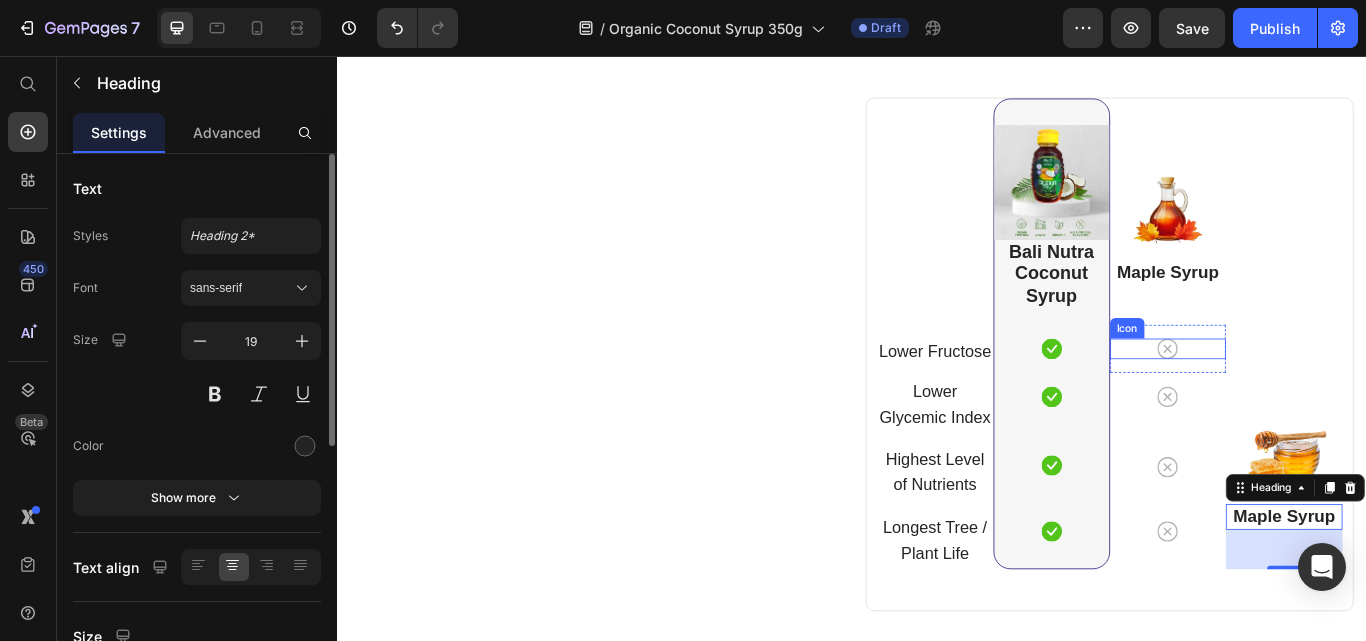 click 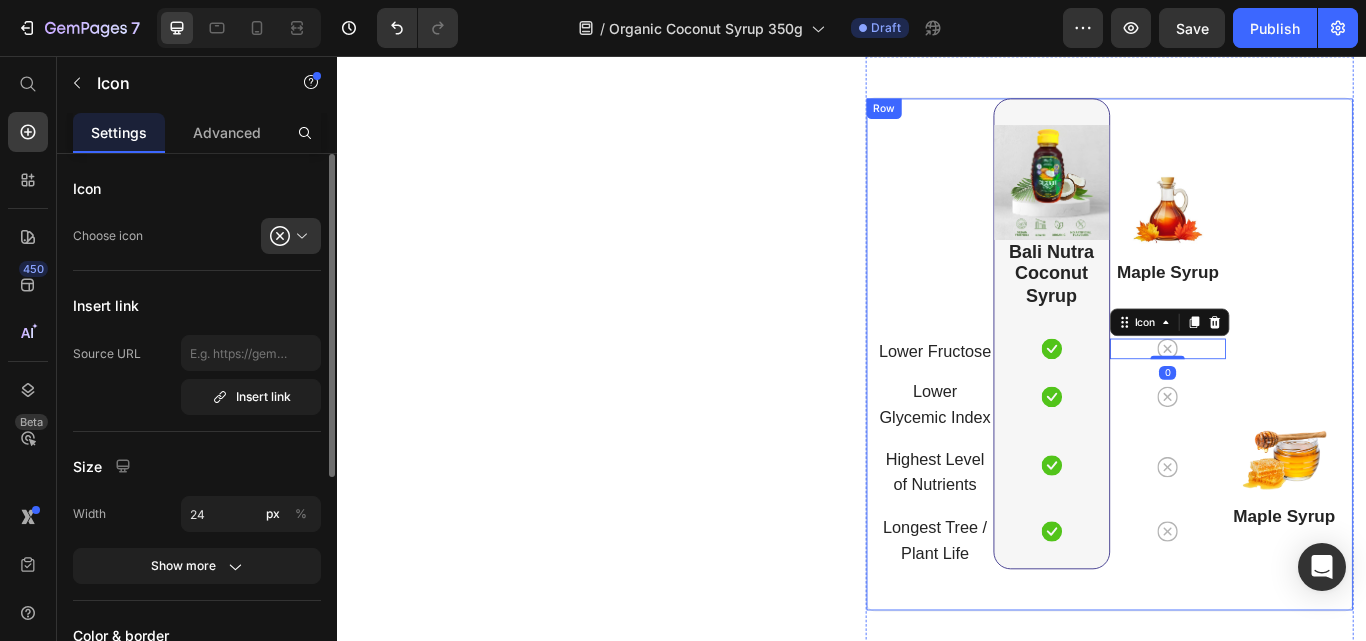 click on "Image Maple Syrup Heading" at bounding box center (1441, 380) 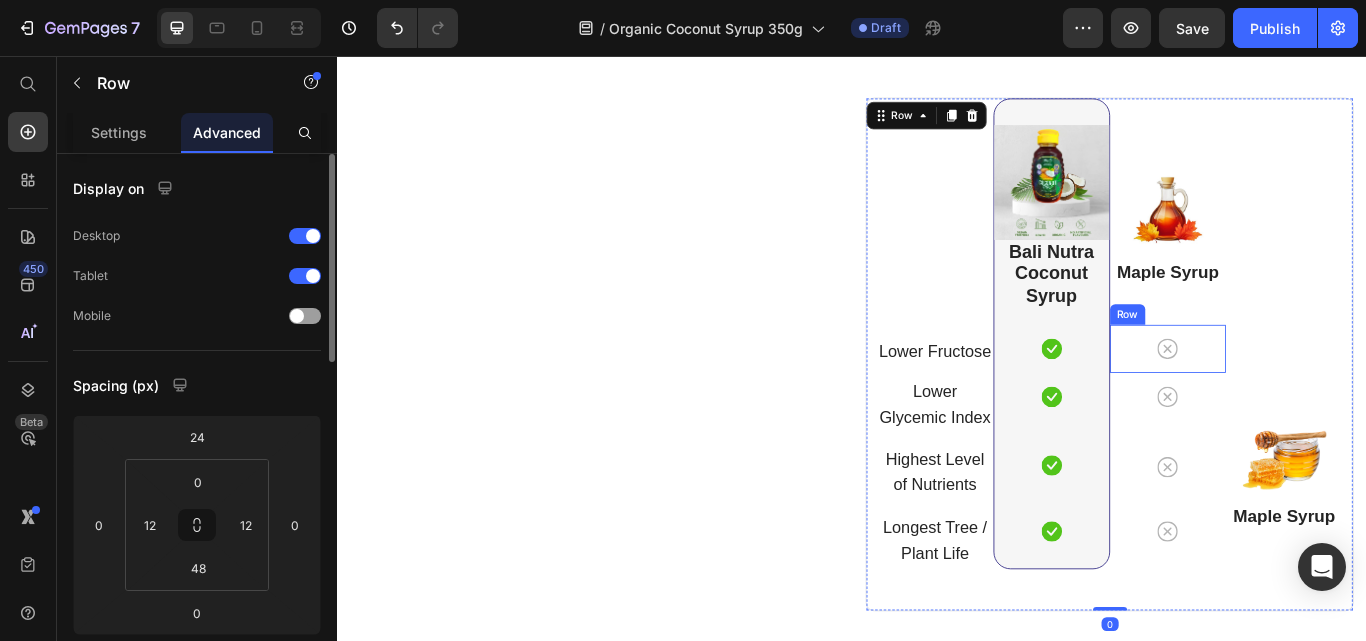 click on "Icon Row" at bounding box center (1306, 398) 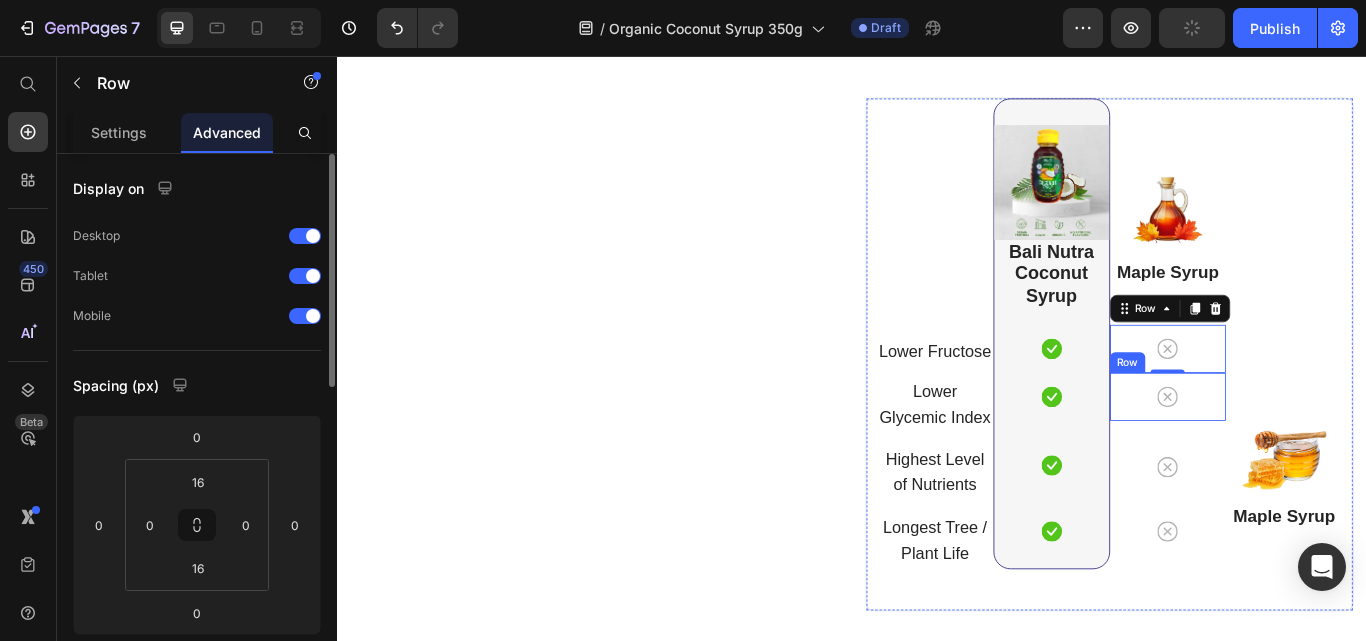 click on "Icon Row" at bounding box center [1306, 454] 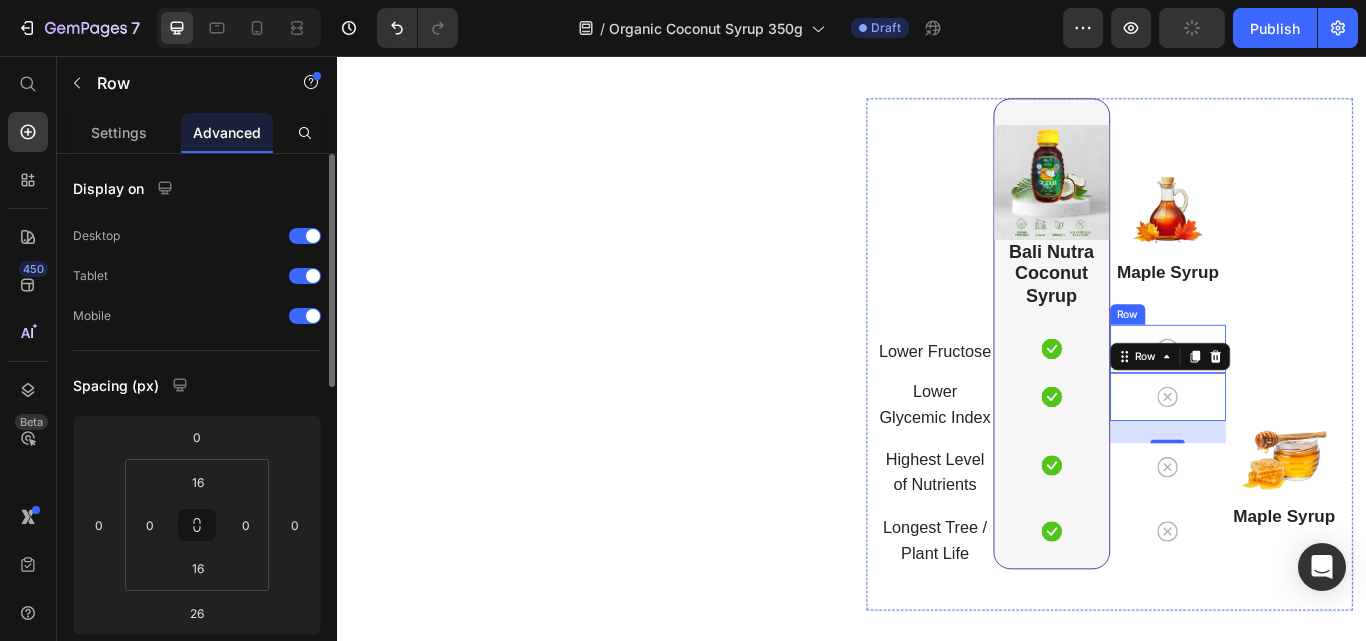click on "Icon Row" at bounding box center (1306, 398) 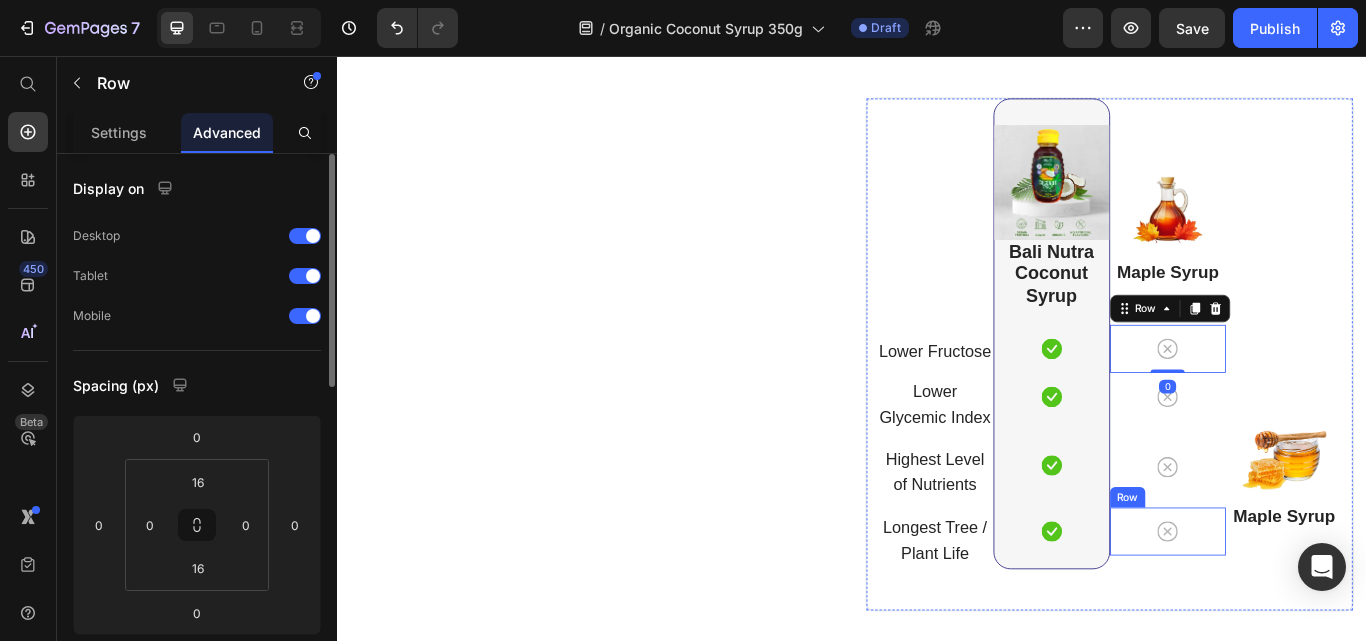 click on "Icon Row" at bounding box center [1306, 611] 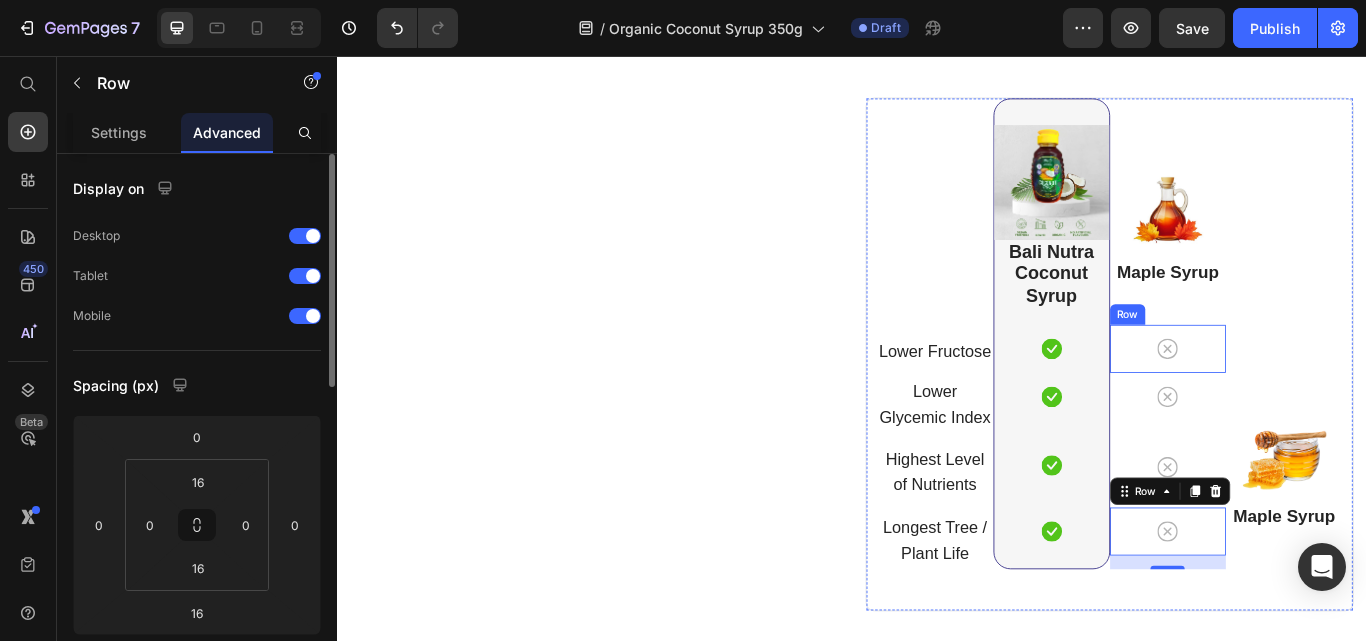 click on "Icon Row" at bounding box center (1306, 398) 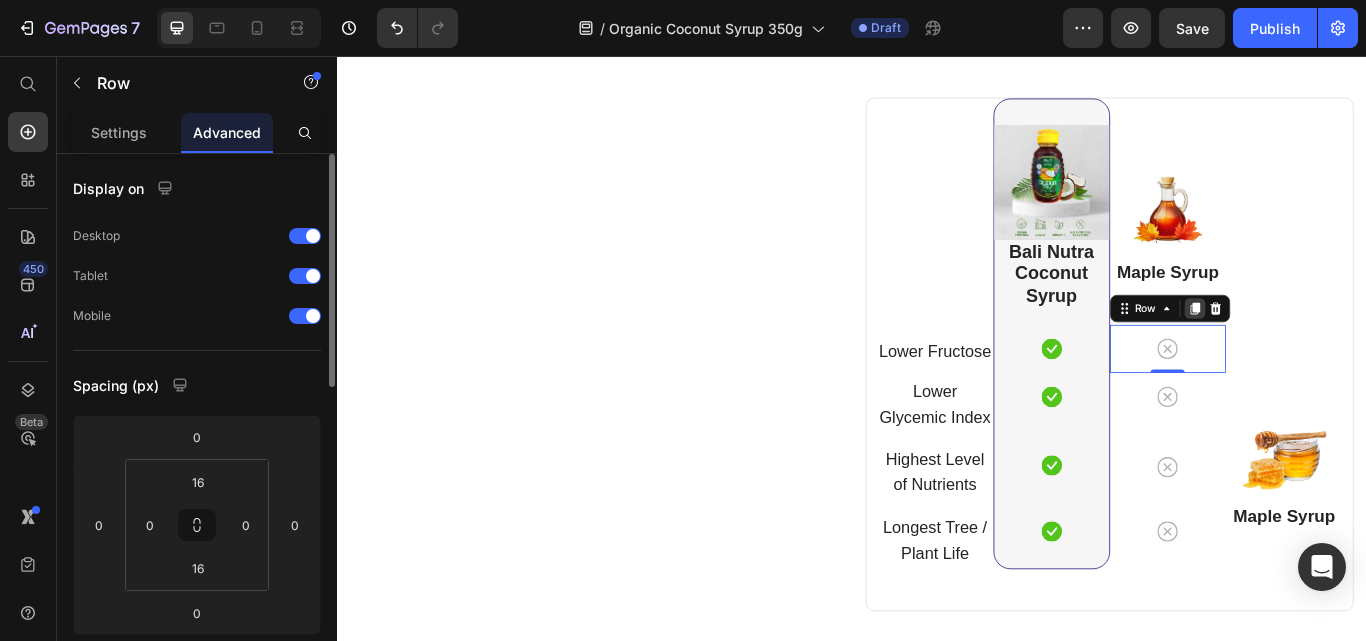 click at bounding box center (1337, 351) 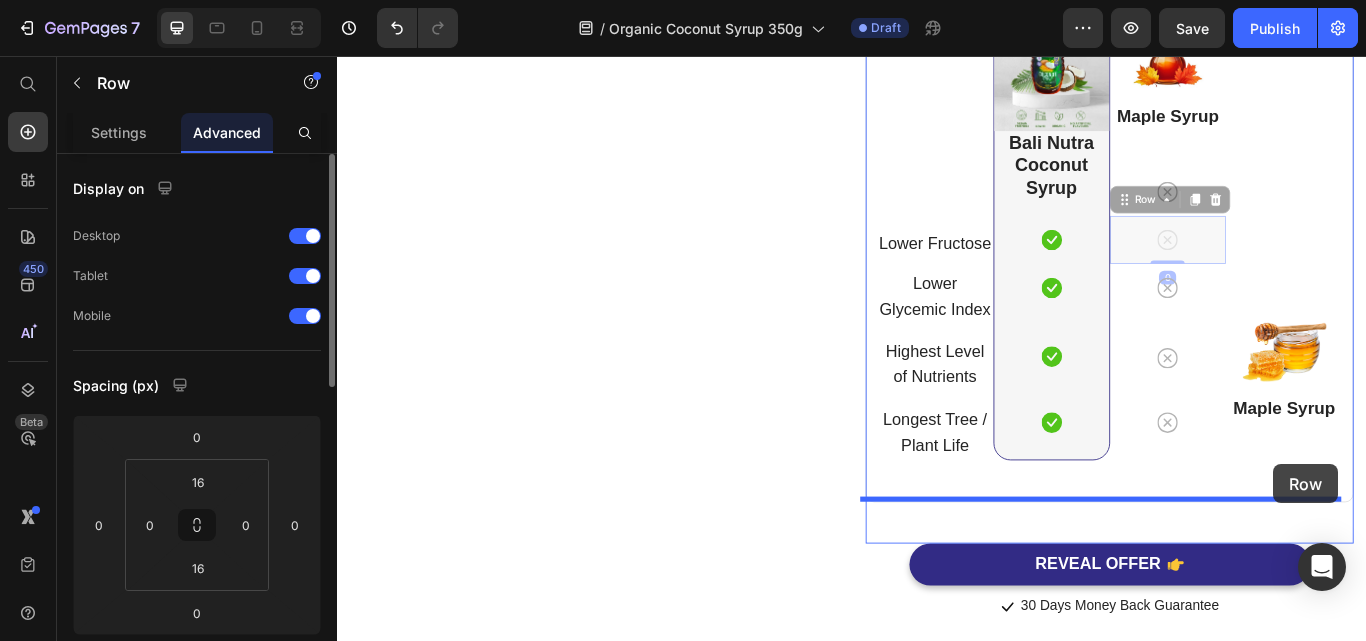 scroll, scrollTop: 5949, scrollLeft: 0, axis: vertical 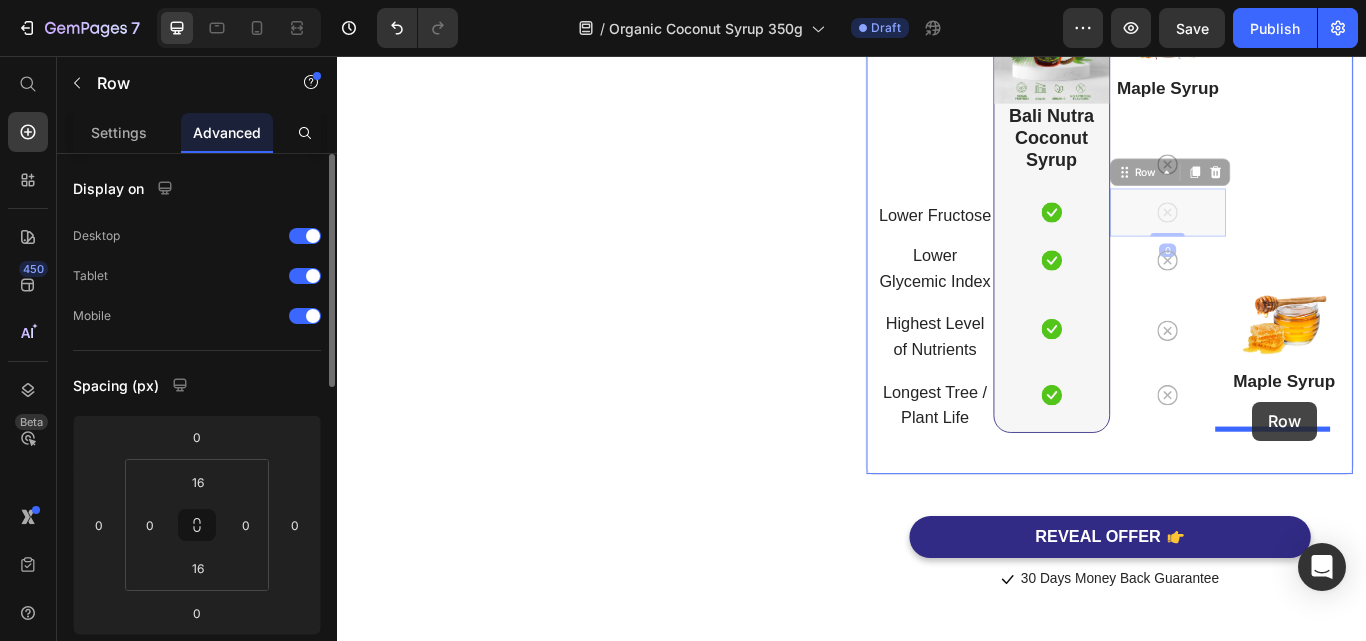 drag, startPoint x: 1327, startPoint y: 374, endPoint x: 1404, endPoint y: 459, distance: 114.69089 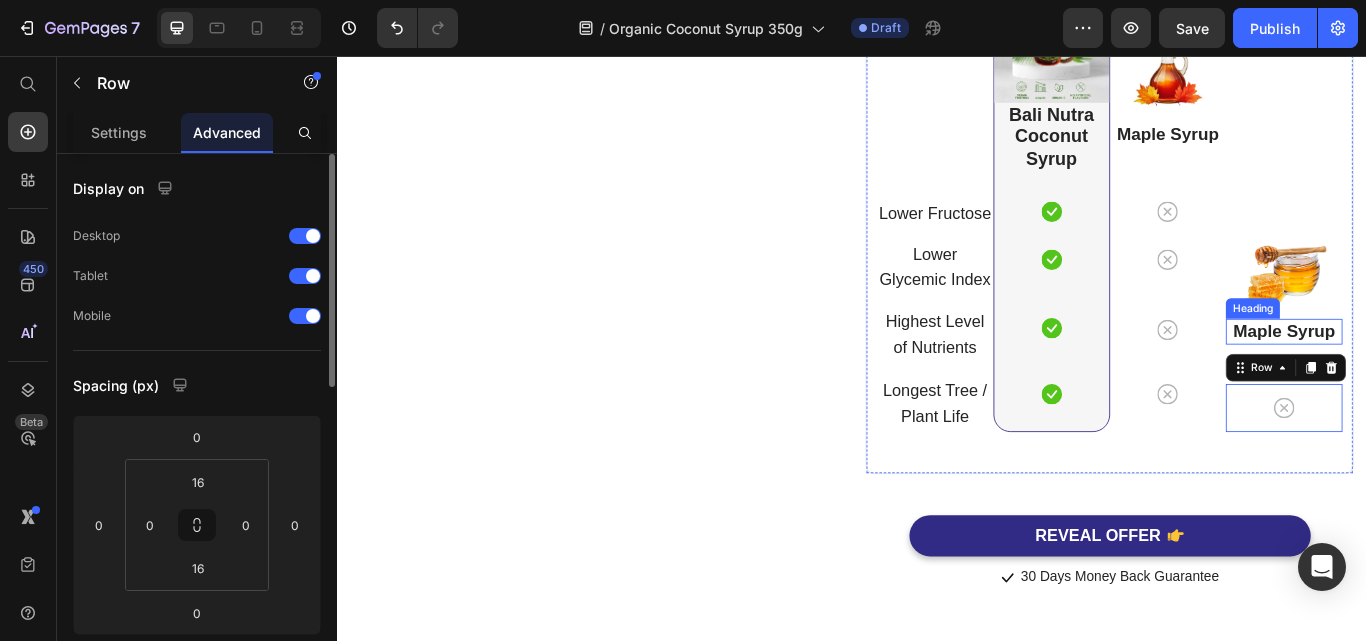 scroll, scrollTop: 5945, scrollLeft: 0, axis: vertical 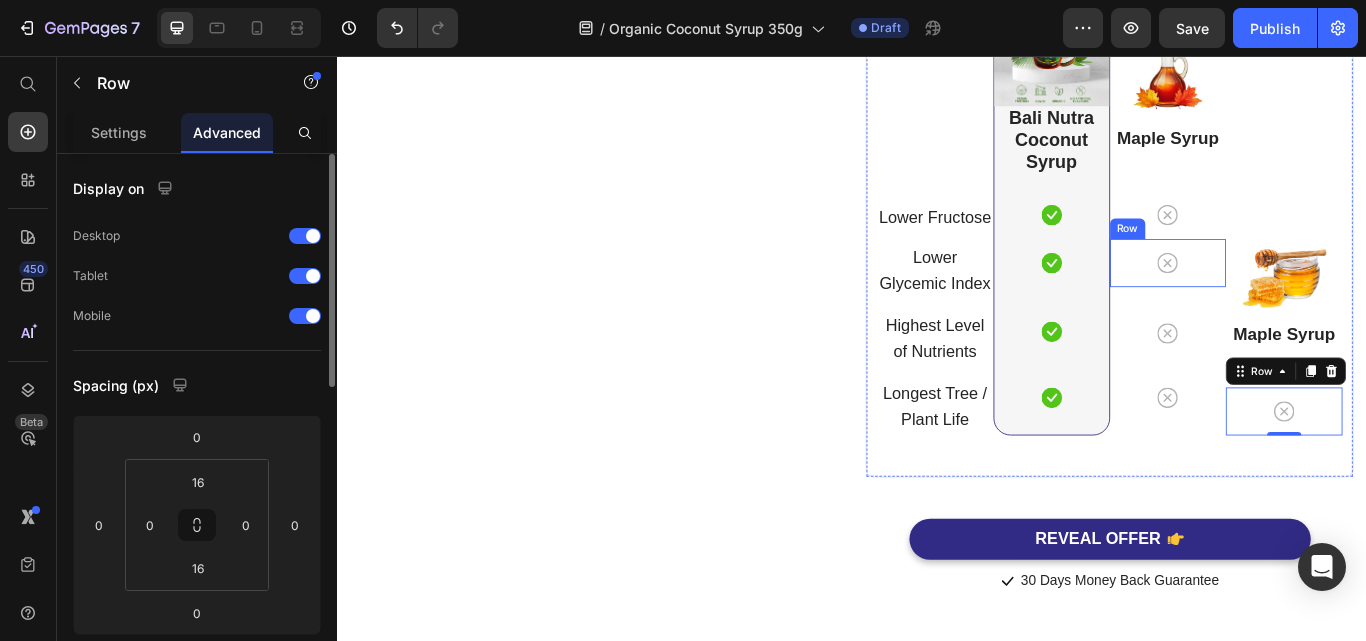 click on "Icon Row" at bounding box center [1306, 298] 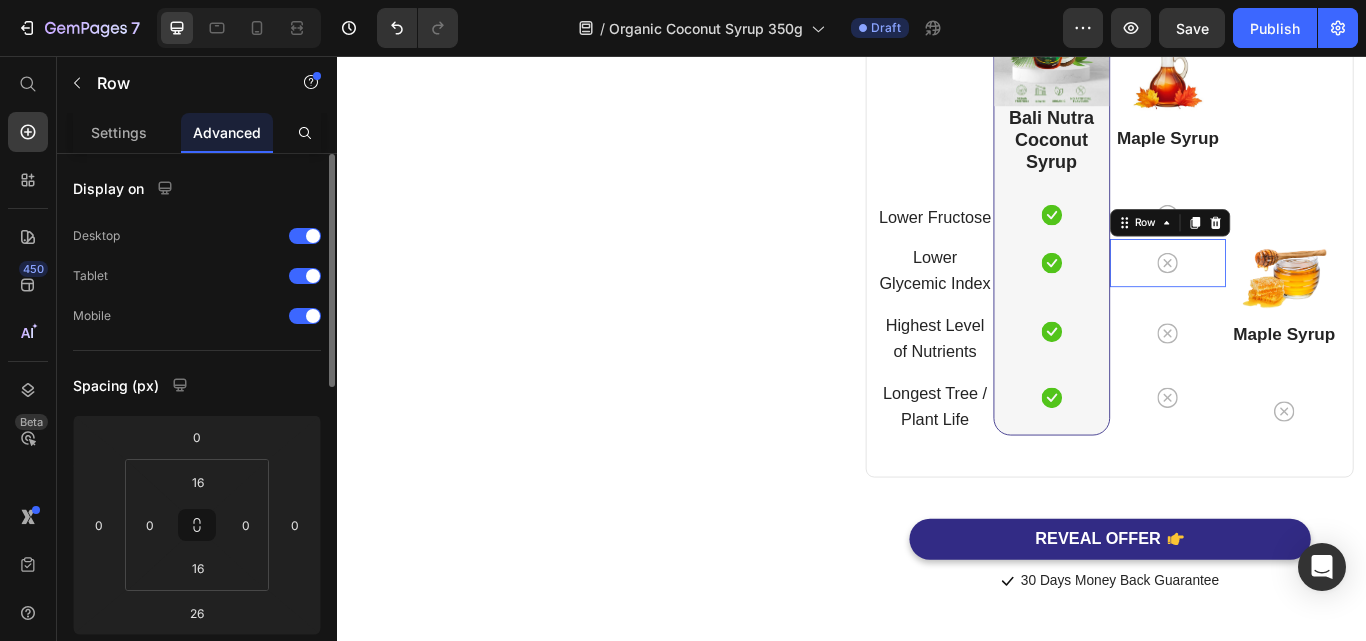 click at bounding box center (1337, 251) 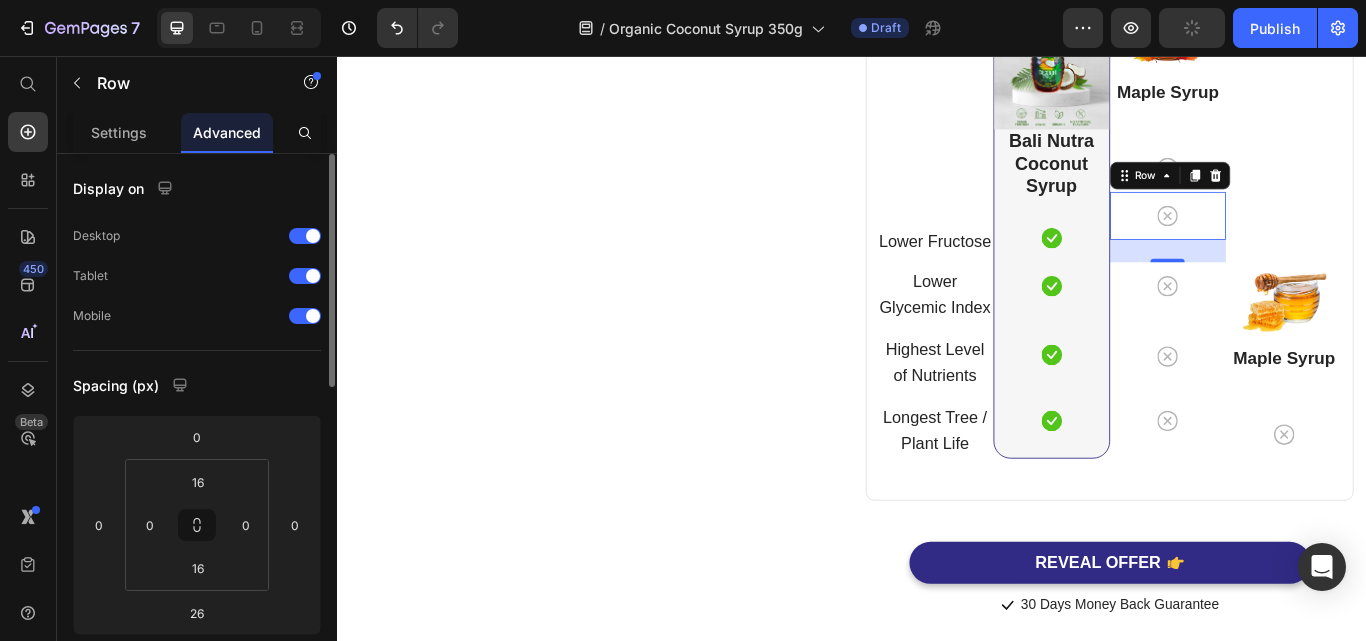 scroll, scrollTop: 5975, scrollLeft: 0, axis: vertical 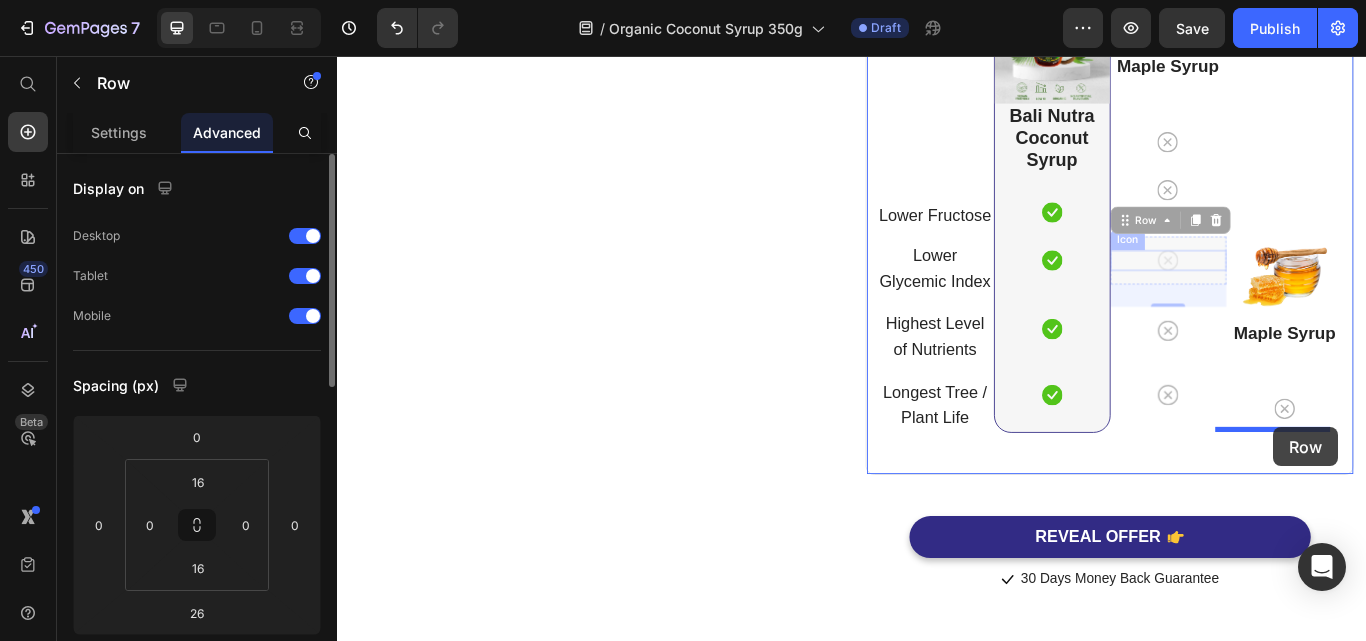 drag, startPoint x: 1321, startPoint y: 270, endPoint x: 1430, endPoint y: 489, distance: 244.62625 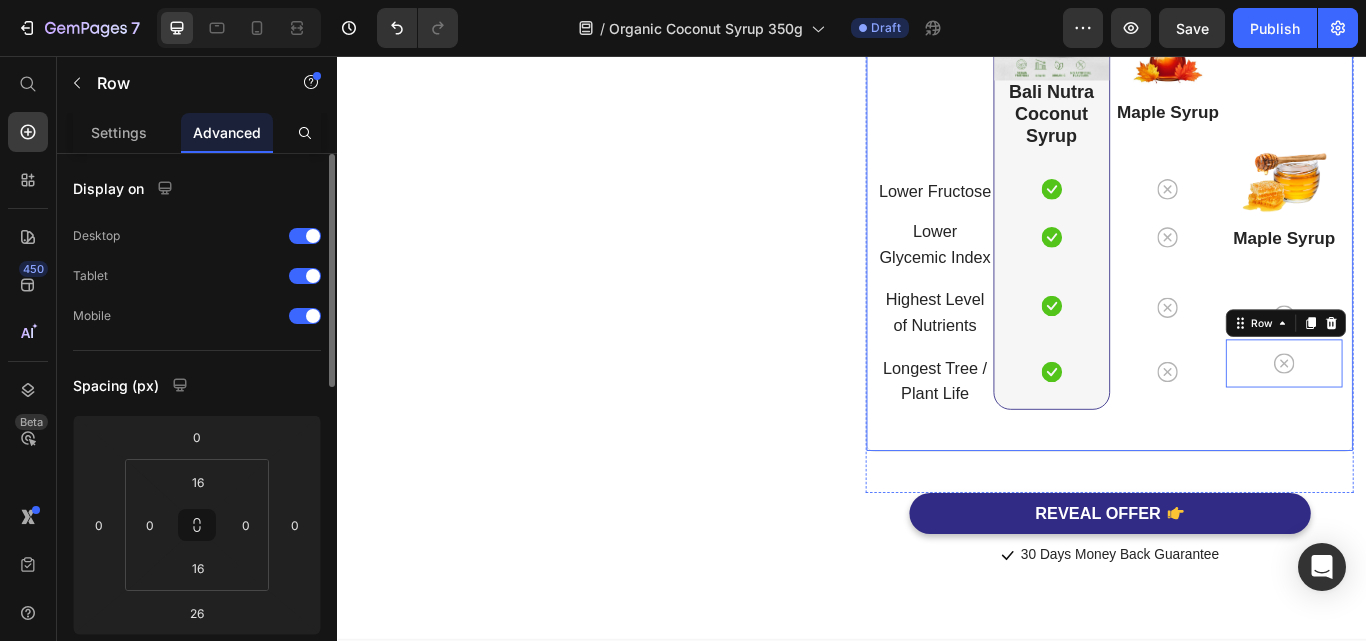scroll, scrollTop: 5945, scrollLeft: 0, axis: vertical 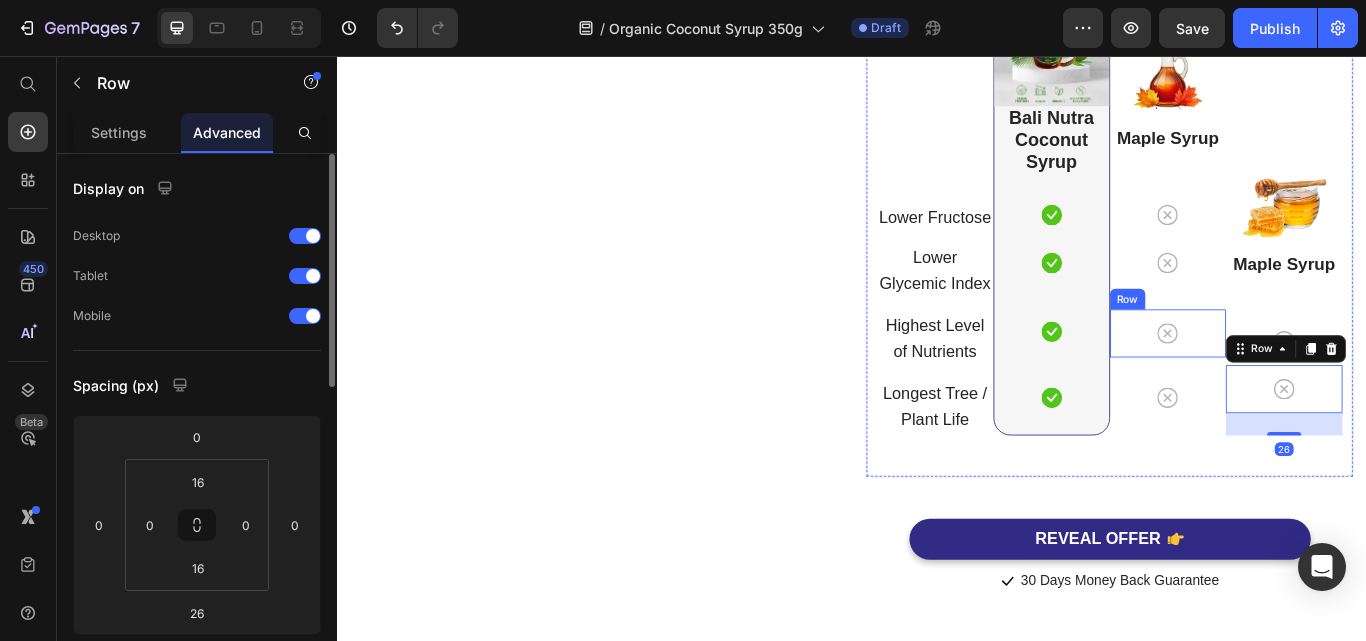 click on "Icon Row" at bounding box center [1306, 380] 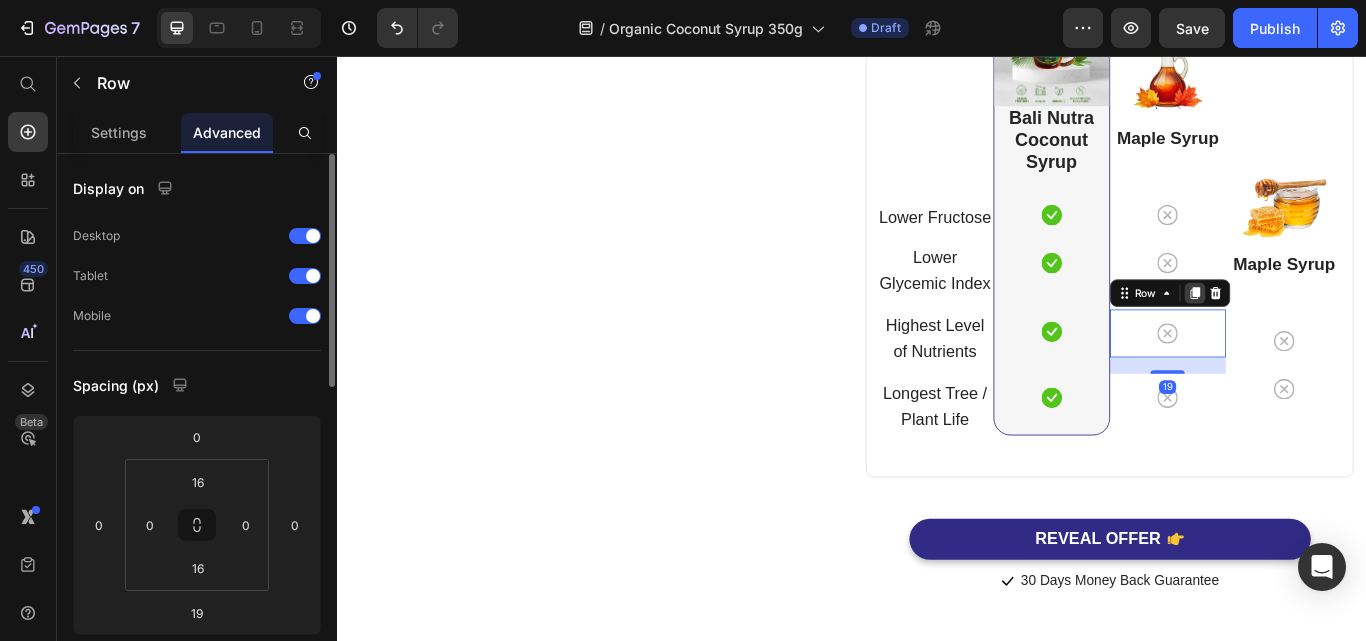click 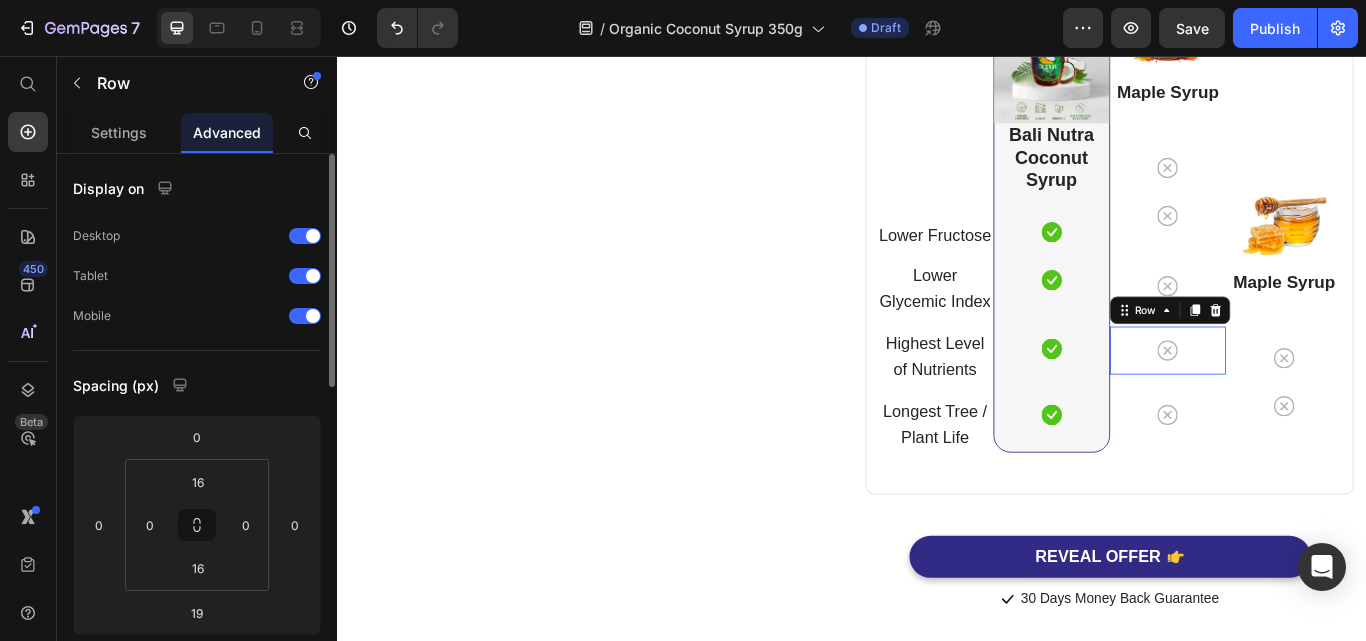 scroll, scrollTop: 5968, scrollLeft: 0, axis: vertical 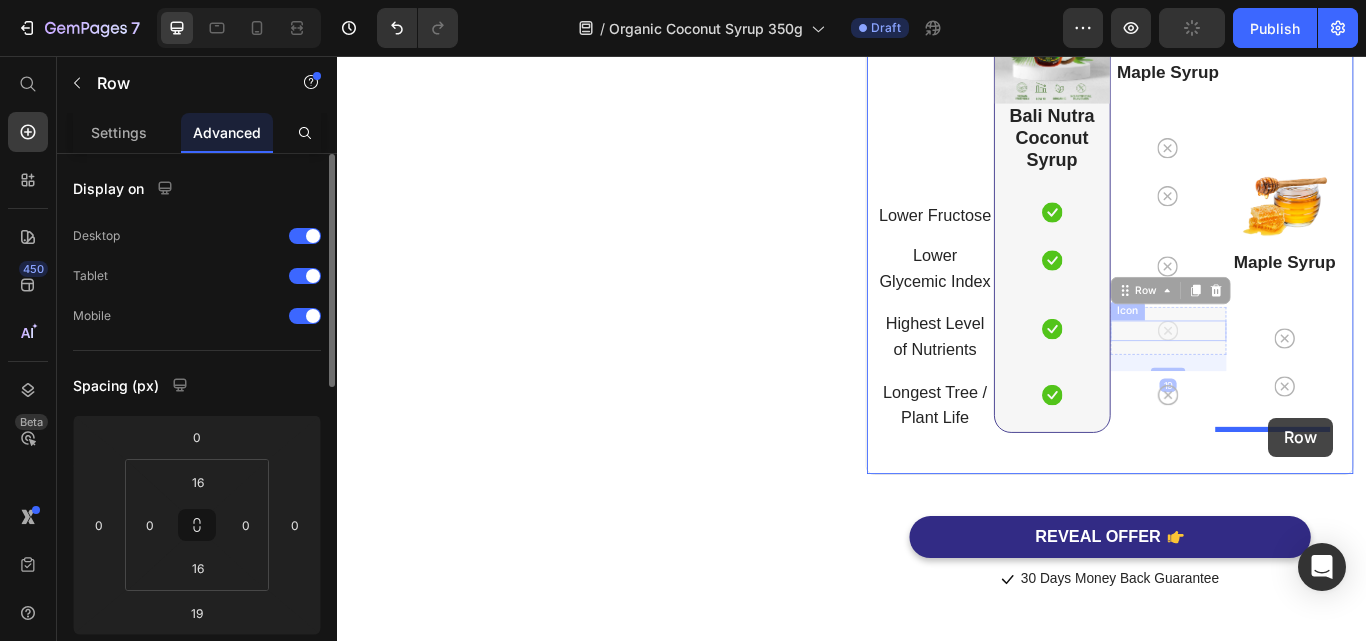 drag, startPoint x: 1322, startPoint y: 349, endPoint x: 1423, endPoint y: 478, distance: 163.83528 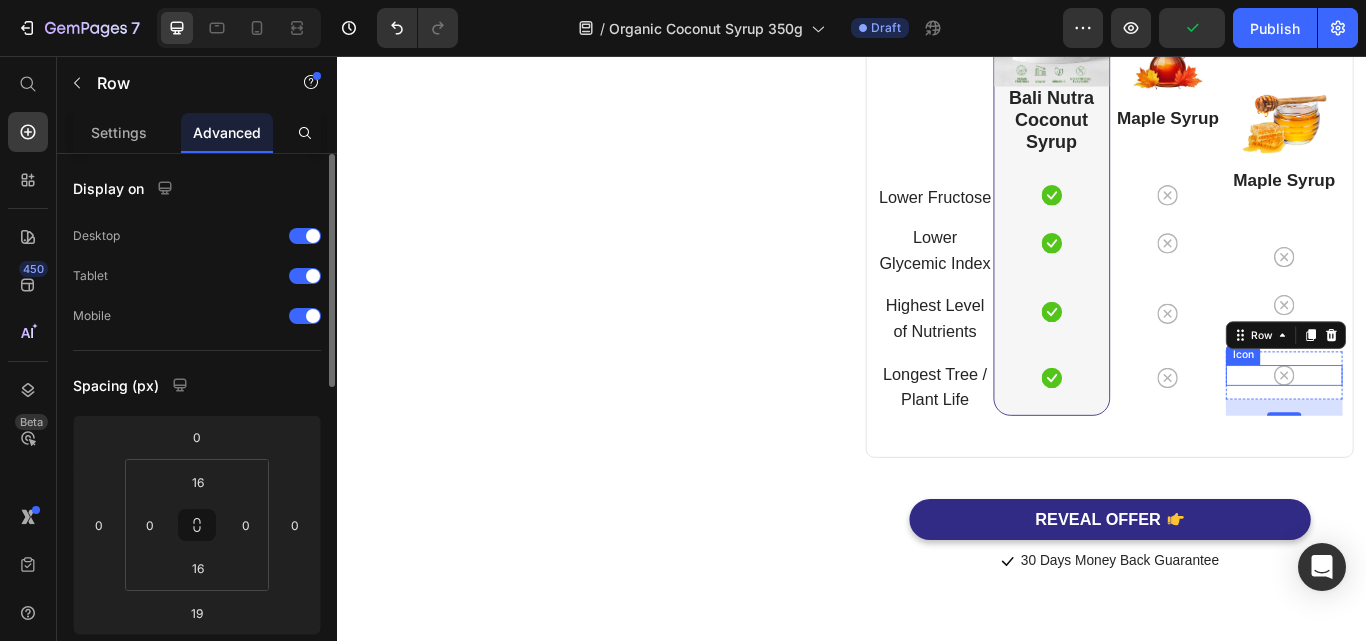 scroll, scrollTop: 5945, scrollLeft: 0, axis: vertical 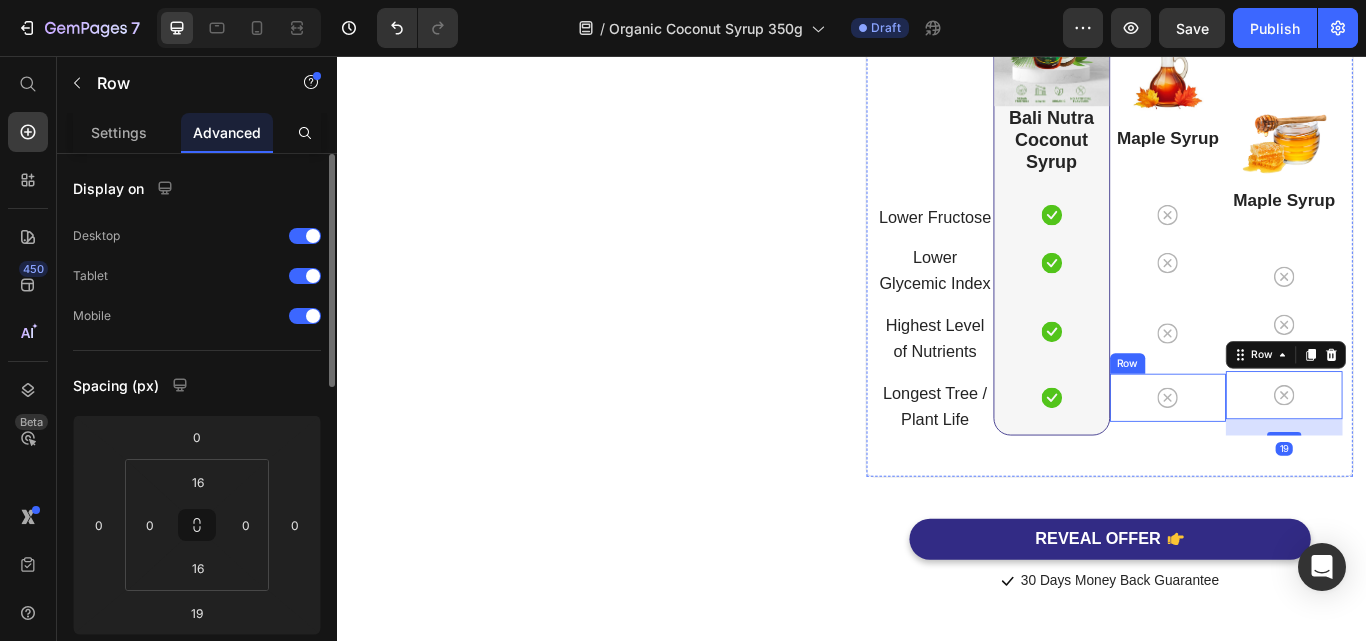 click on "Icon Row" at bounding box center (1306, 455) 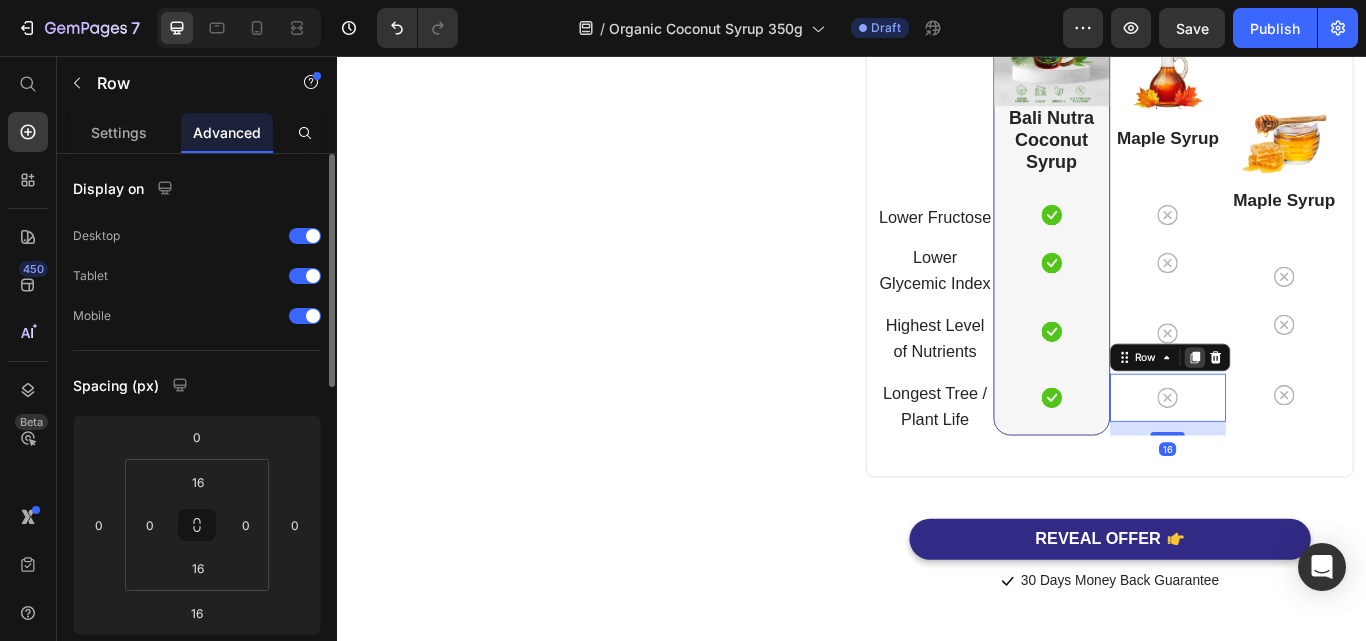 click 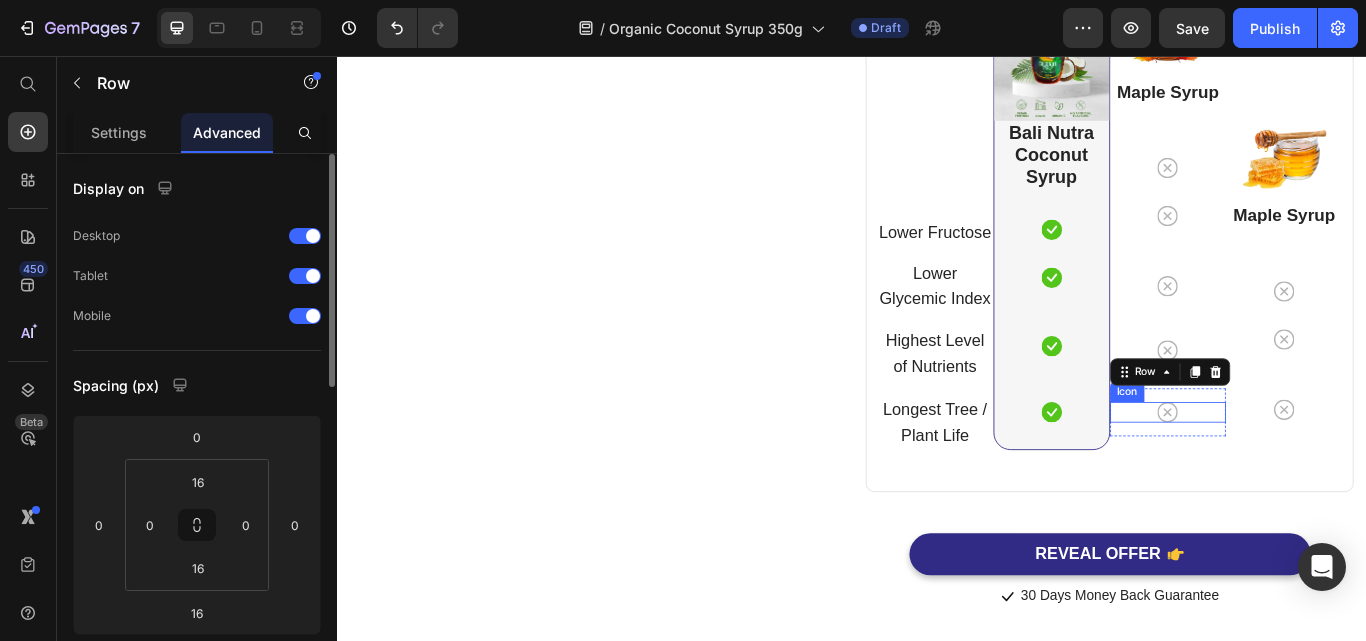 scroll, scrollTop: 5965, scrollLeft: 0, axis: vertical 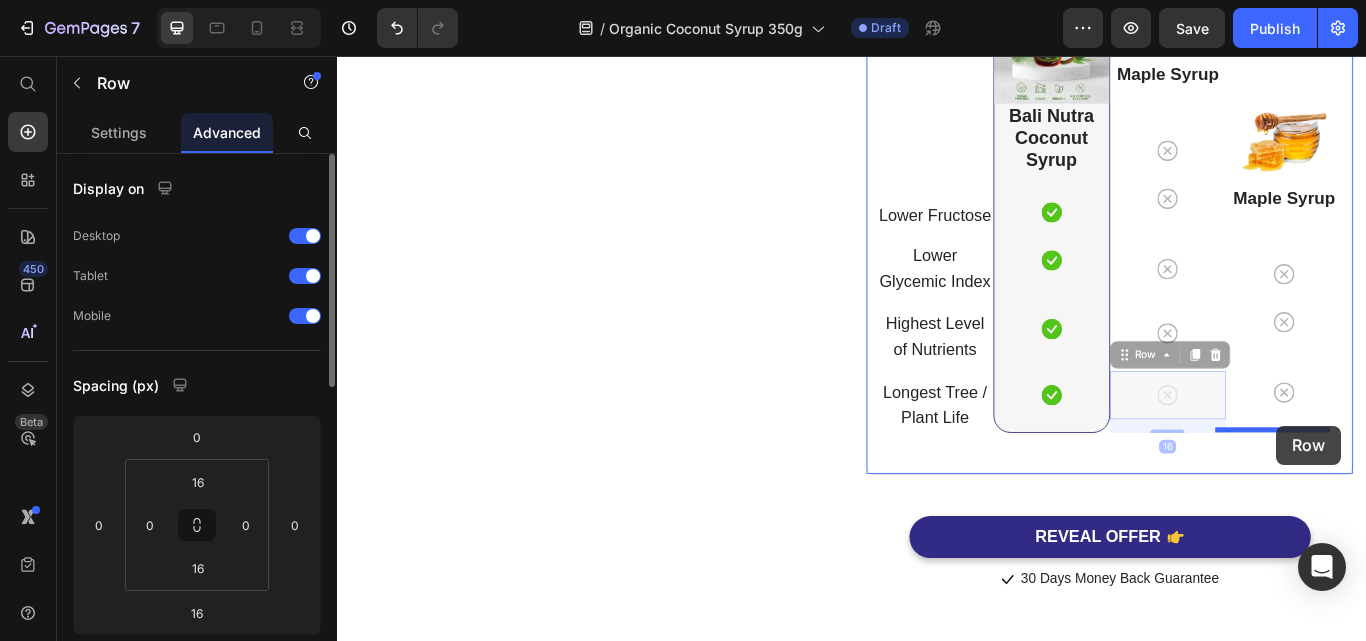 drag, startPoint x: 1335, startPoint y: 427, endPoint x: 1434, endPoint y: 487, distance: 115.76269 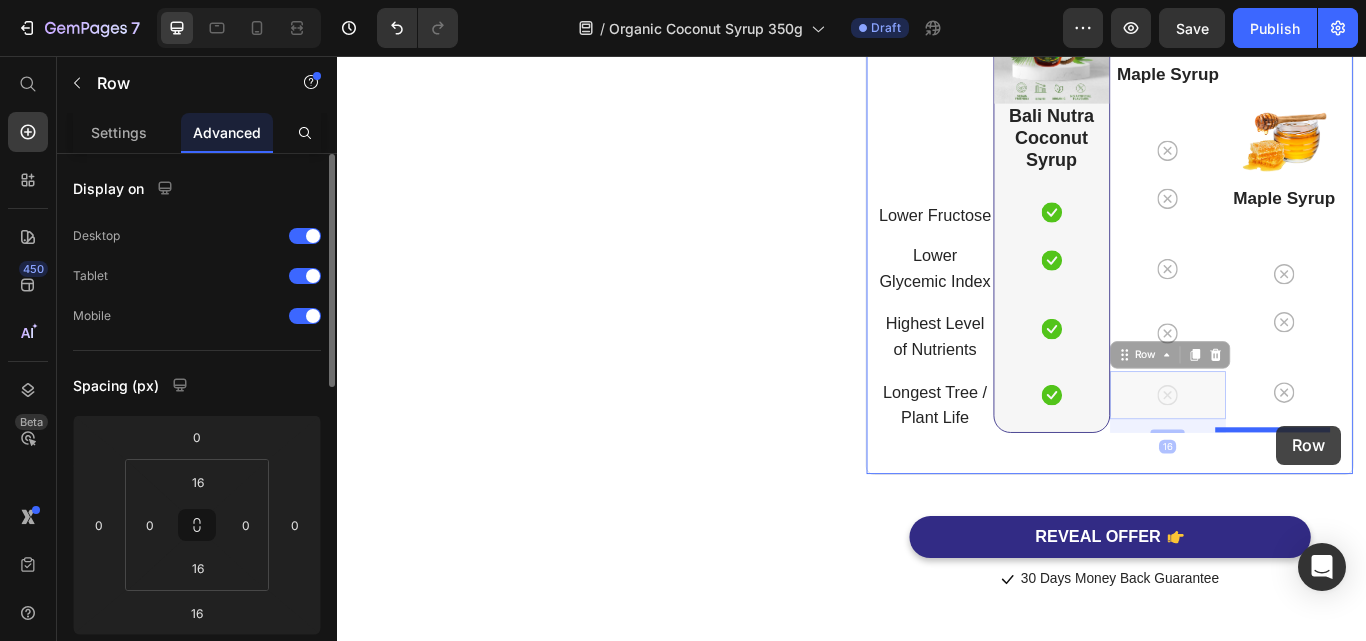 type on "0" 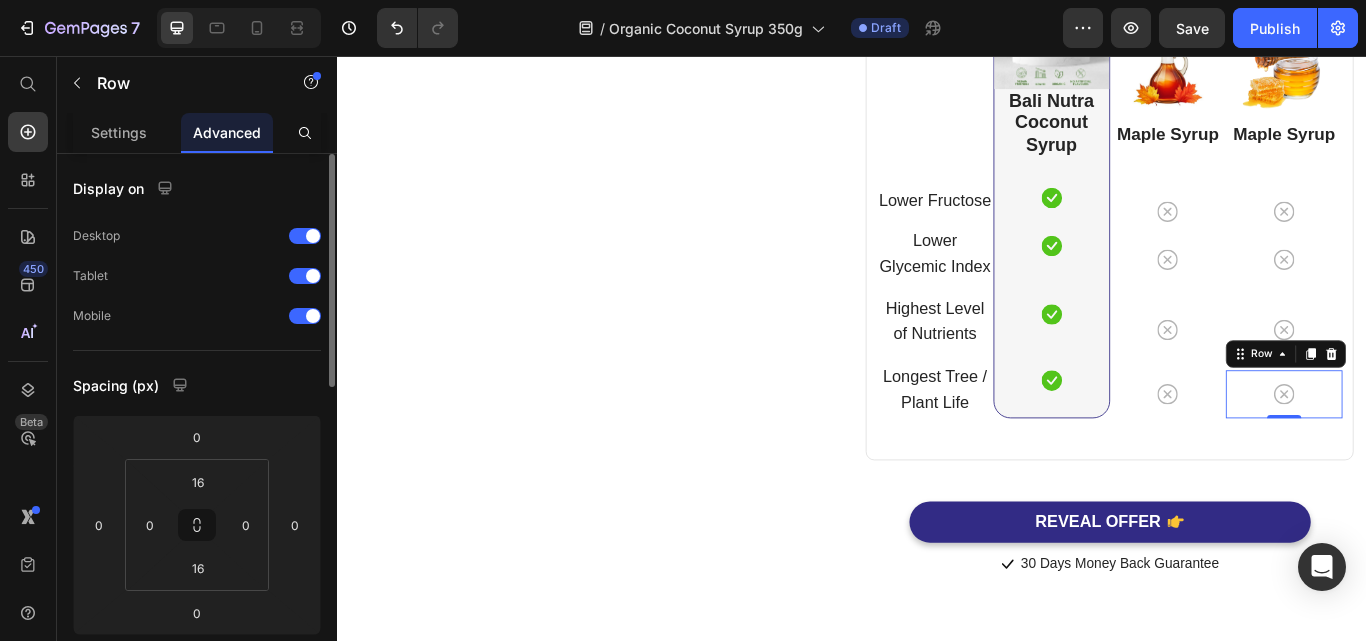 scroll, scrollTop: 5945, scrollLeft: 0, axis: vertical 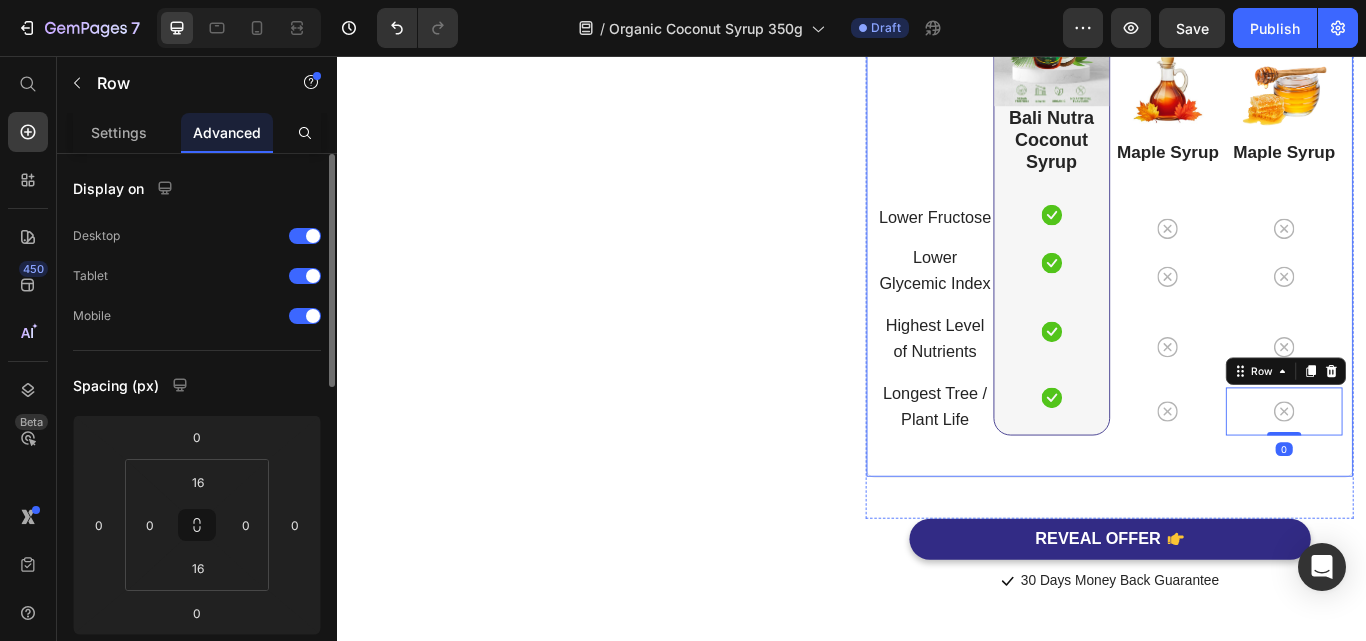 click on "Lower Fructose Text block Row Lower Glycemic Index Text block Row Highest Level of Nutrients Text block Row Longest Tree / Plant Life Text block Row Image Bali Nutra Coconut Syrup Heading
Icon Row
Icon Row
Icon Row
Icon Row Row Image Maple Syrup Heading
Icon Row
Icon Row
Icon Row
Icon Row Image Maple Syrup Heading
Icon Row
Icon Row
Icon Row
Icon Row   0 Row" at bounding box center [1237, 248] 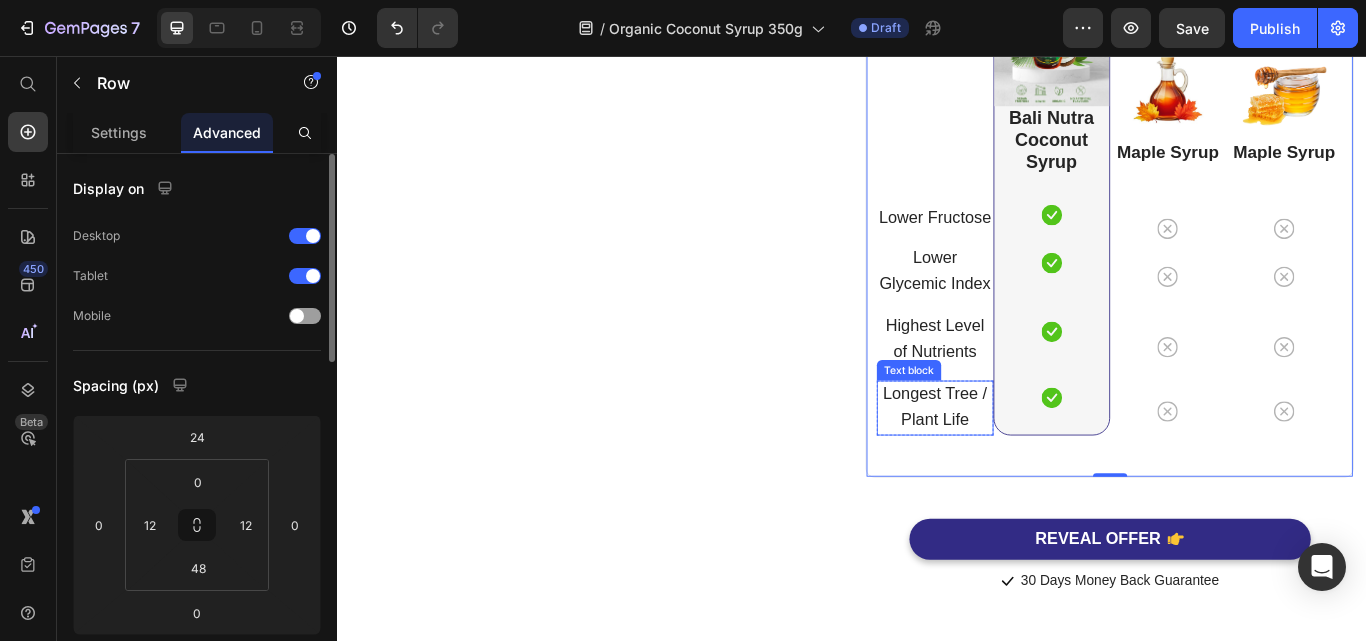 click on "Longest Tree / Plant Life" at bounding box center (1033, 465) 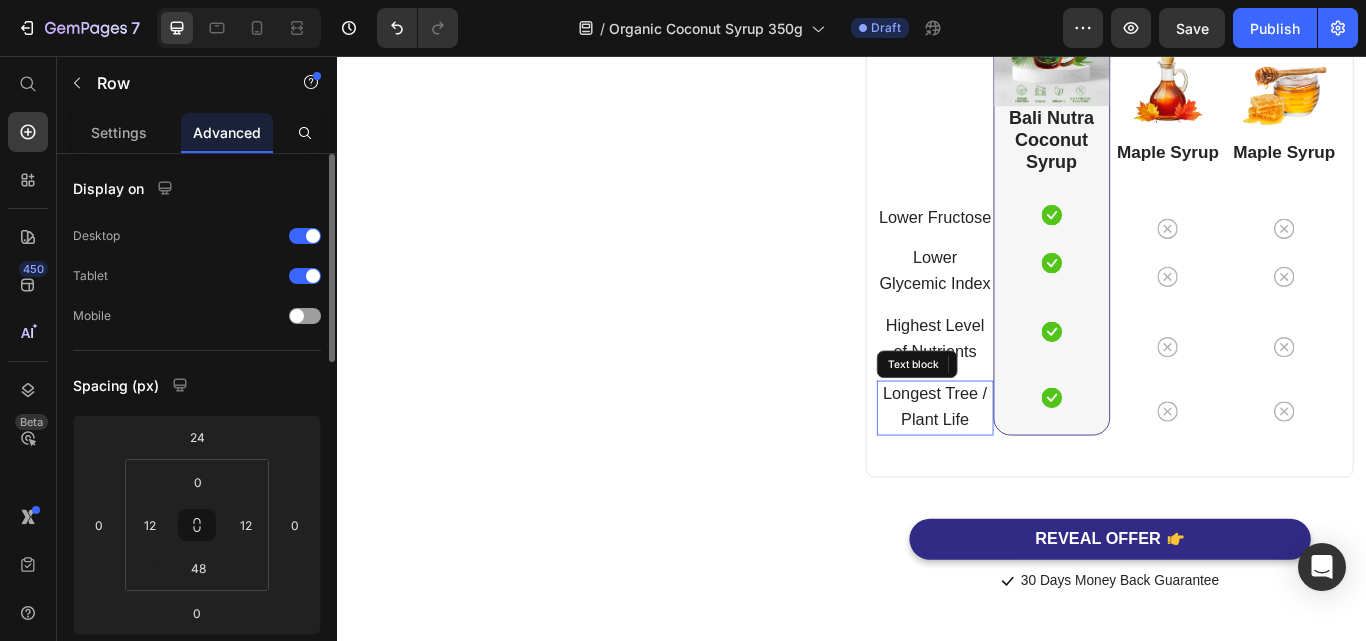 click on "Longest Tree / Plant Life" at bounding box center (1033, 465) 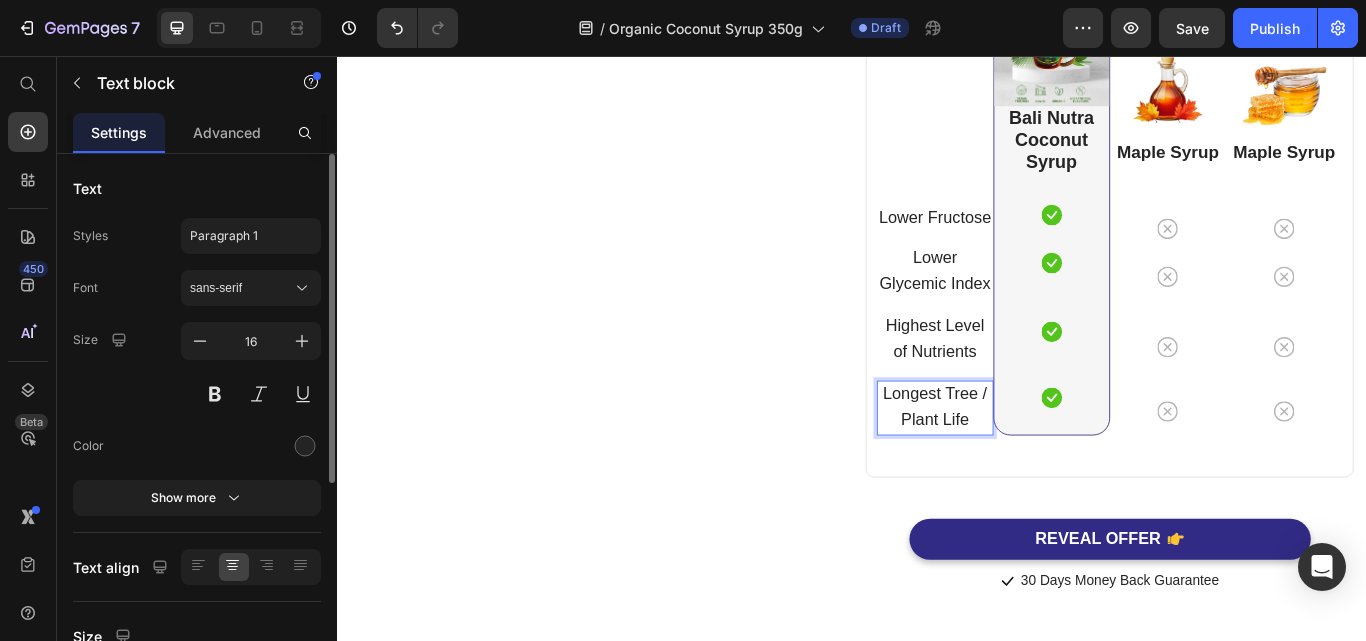 scroll, scrollTop: 5975, scrollLeft: 0, axis: vertical 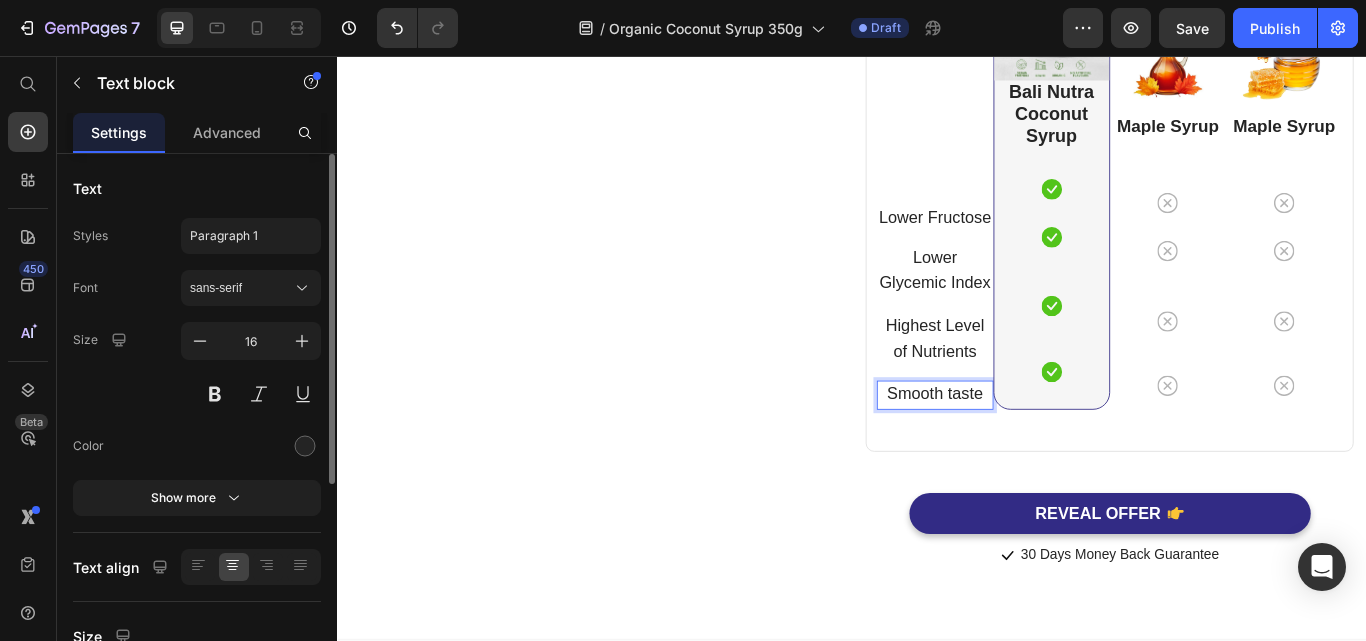 click on "Smooth taste" at bounding box center [1034, 450] 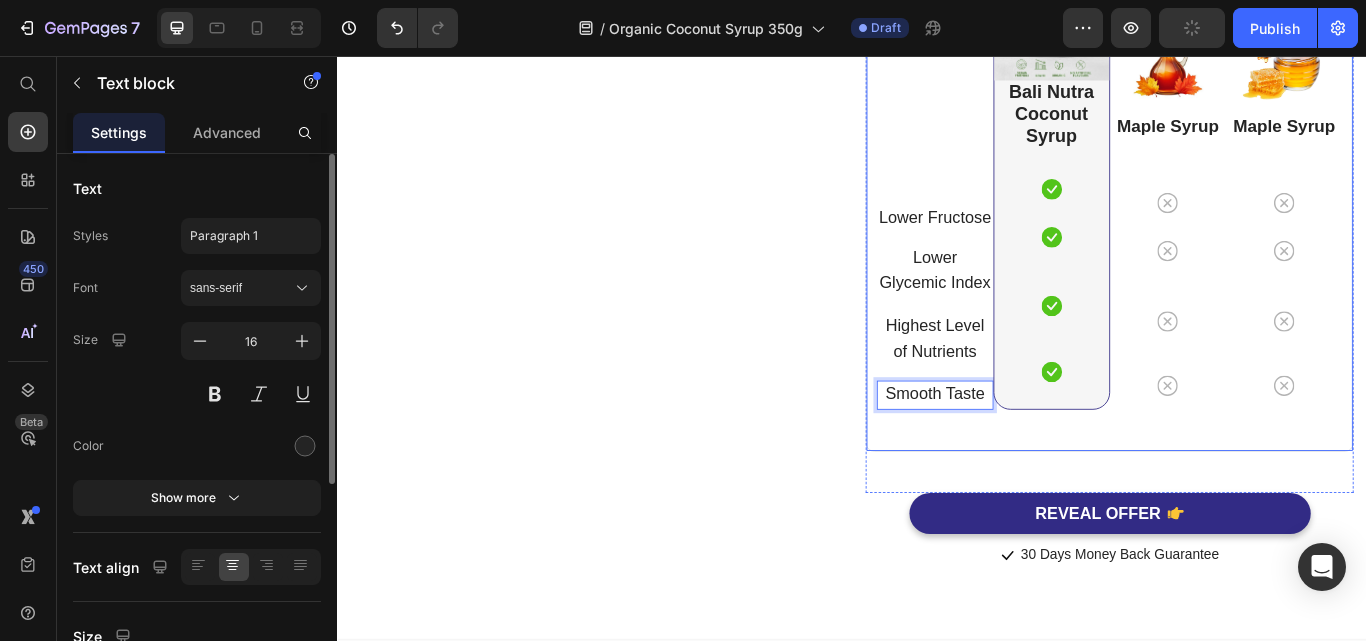 click on "Lower Fructose Text block Row Lower Glycemic Index Text block Row Highest Level of Nutrients Text block Row Smooth Taste Text block   0 Row Image Bali Nutra Coconut Syrup Heading
Icon Row
Icon Row
Icon Row
Icon Row Row Image Maple Syrup Heading
Icon Row
Icon Row
Icon Row
Icon Row Image Maple Syrup Heading
Icon Row
Icon Row
Icon Row
Icon Row Row" at bounding box center (1237, 218) 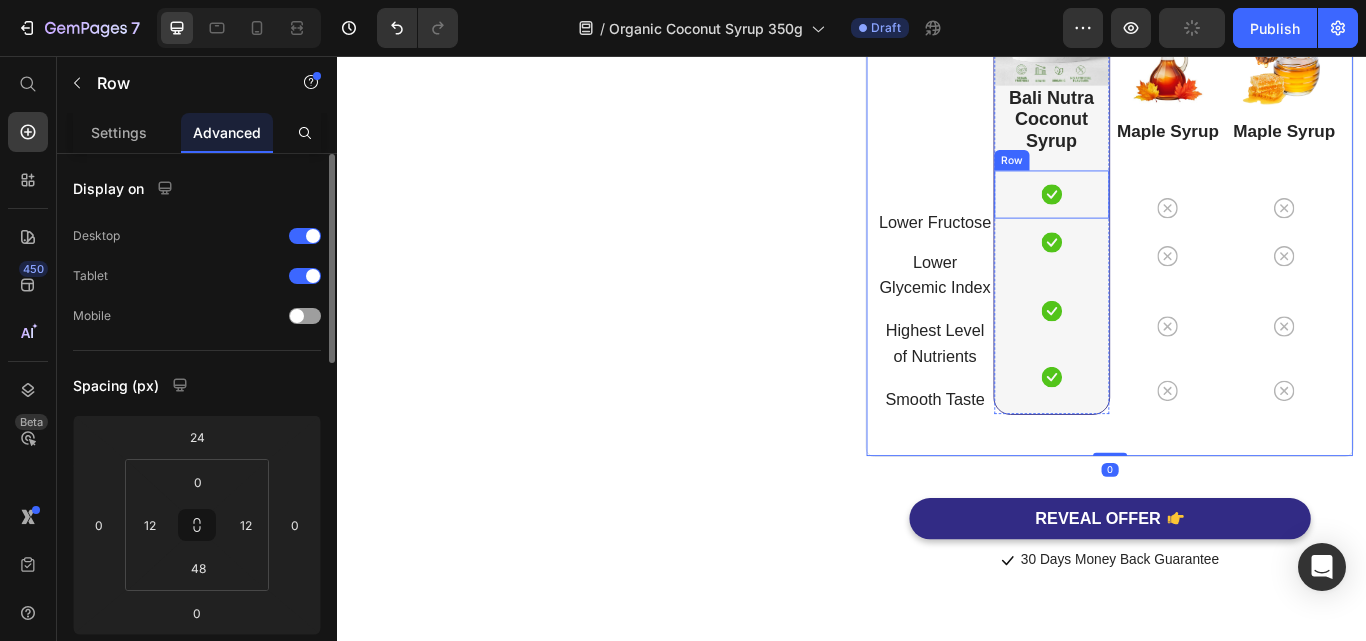 scroll, scrollTop: 5875, scrollLeft: 0, axis: vertical 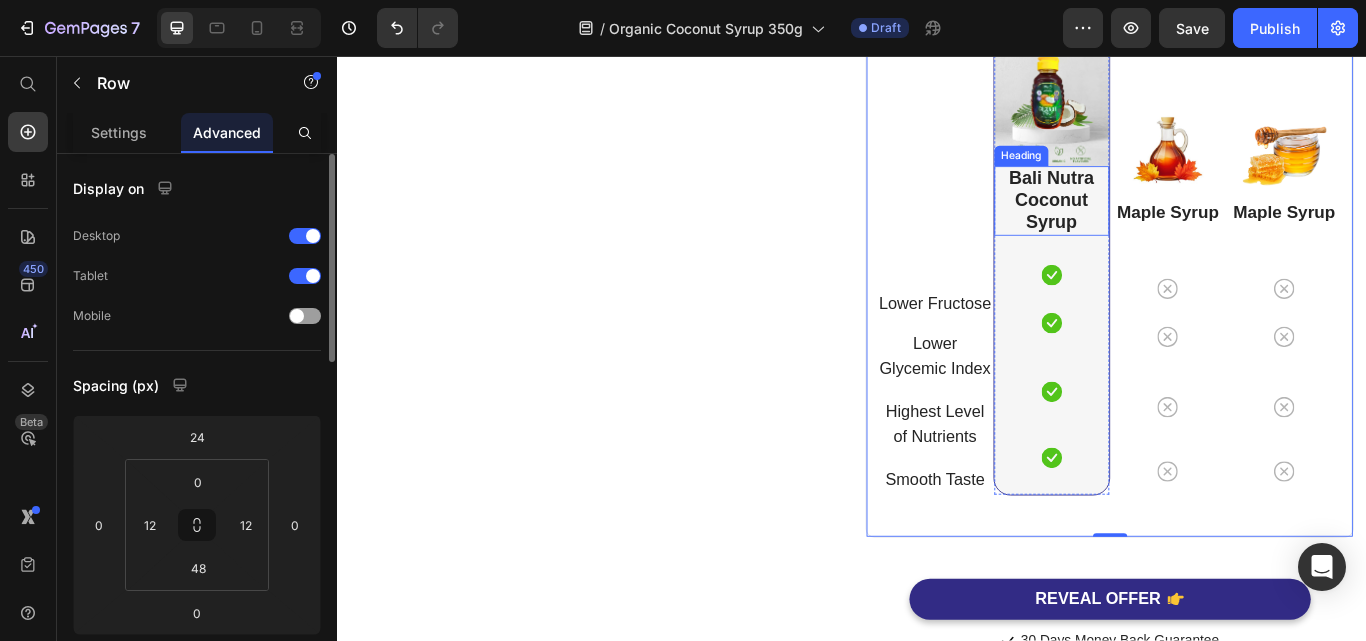 click on "Bali Nutra Coconut Syrup" at bounding box center [1170, 225] 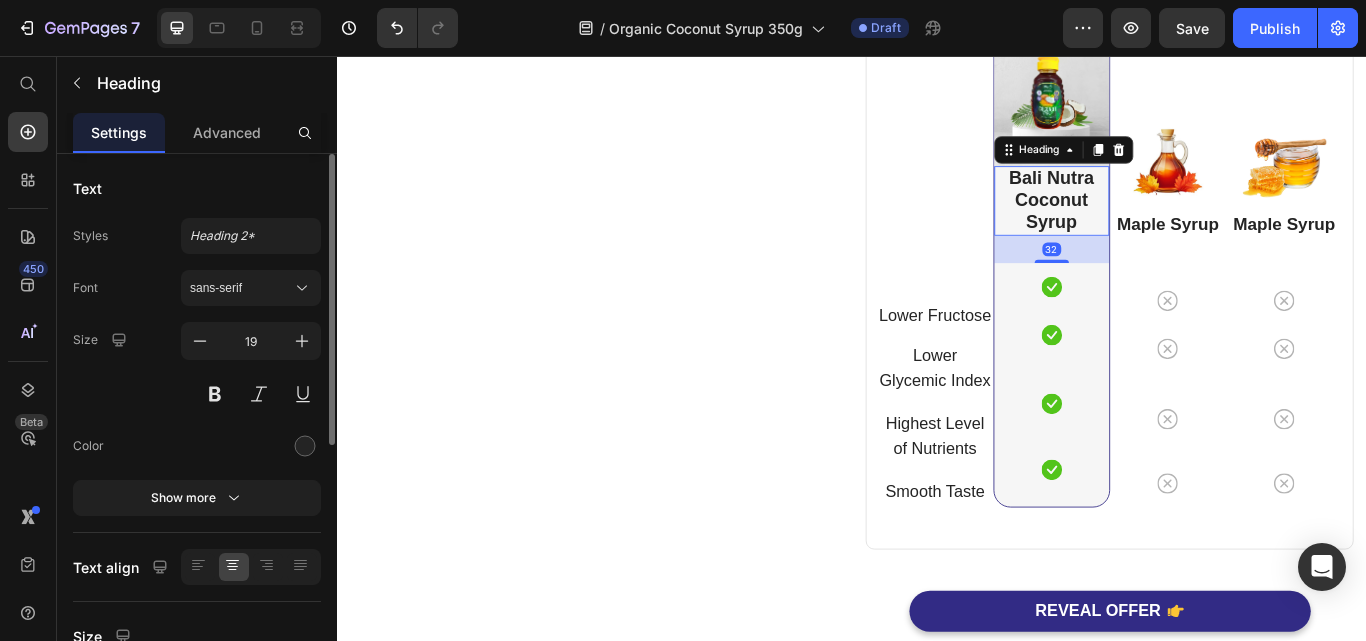 scroll, scrollTop: 5889, scrollLeft: 0, axis: vertical 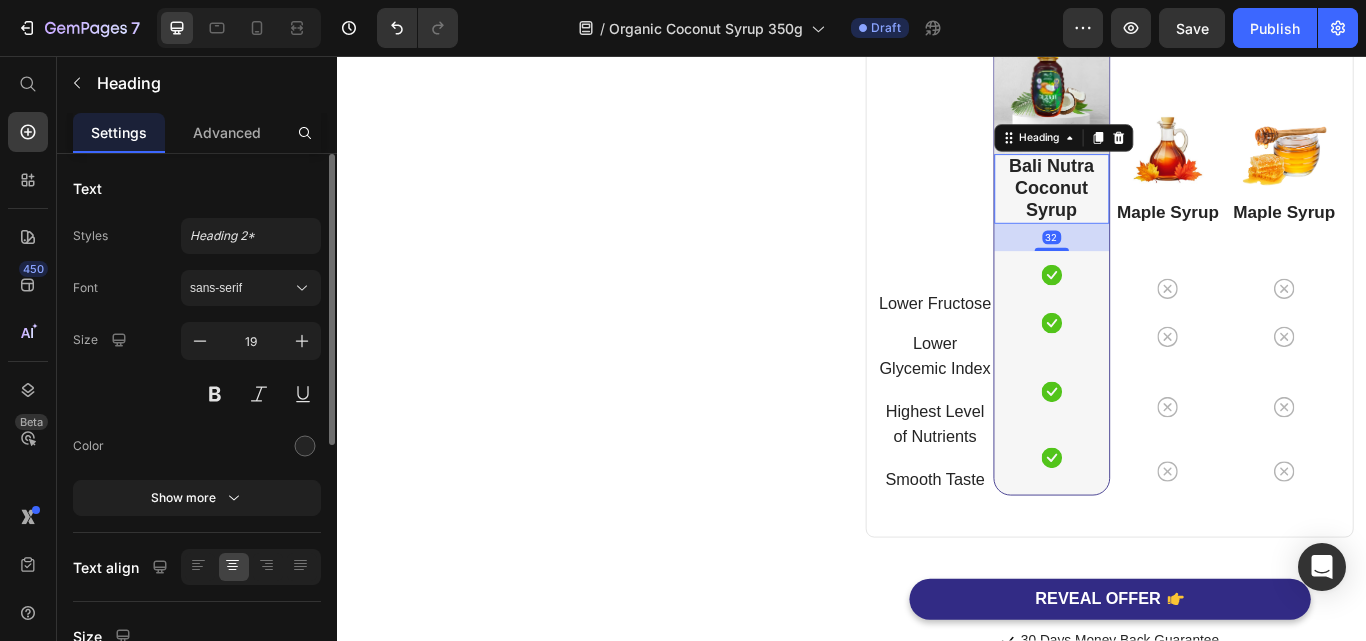 drag, startPoint x: 1160, startPoint y: 276, endPoint x: 1157, endPoint y: 290, distance: 14.3178215 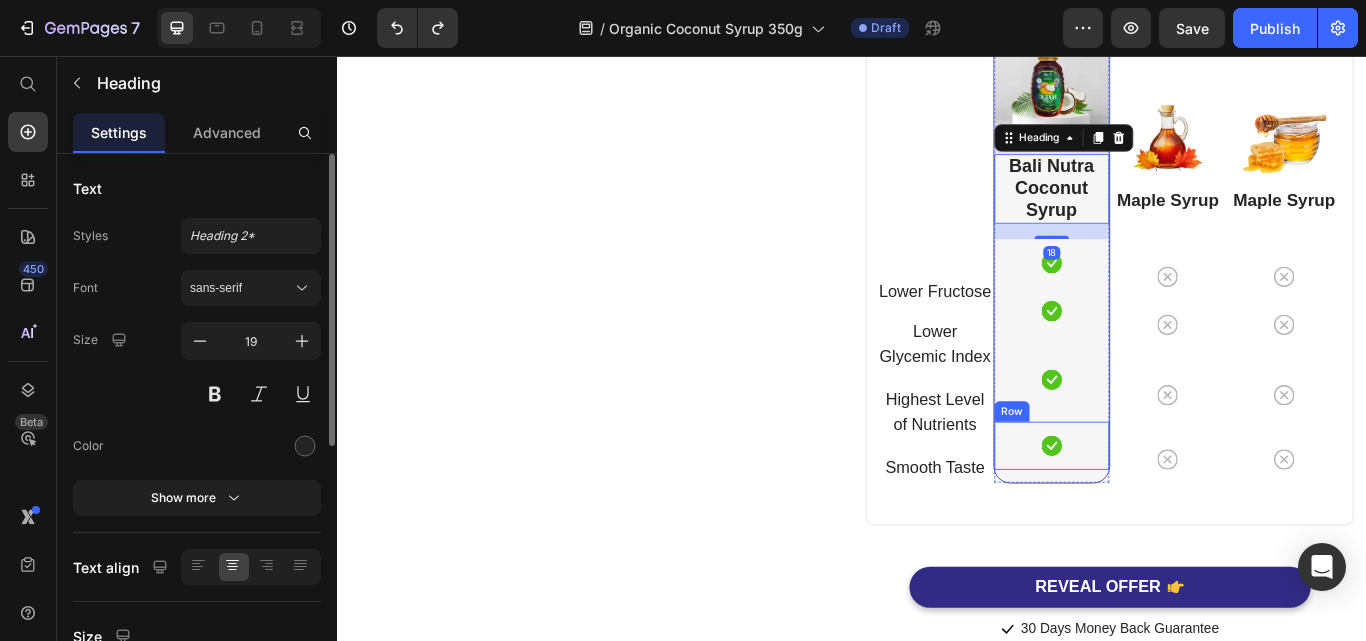 scroll, scrollTop: 5875, scrollLeft: 0, axis: vertical 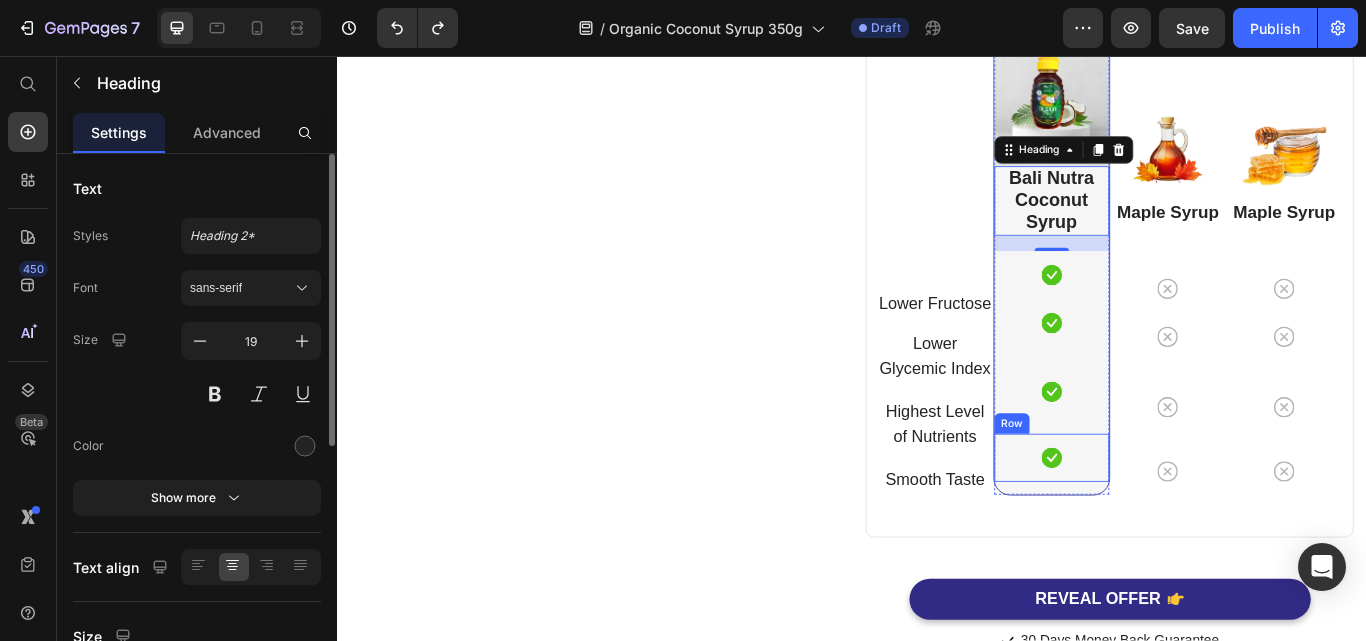 click on "Icon Row" at bounding box center (1170, 525) 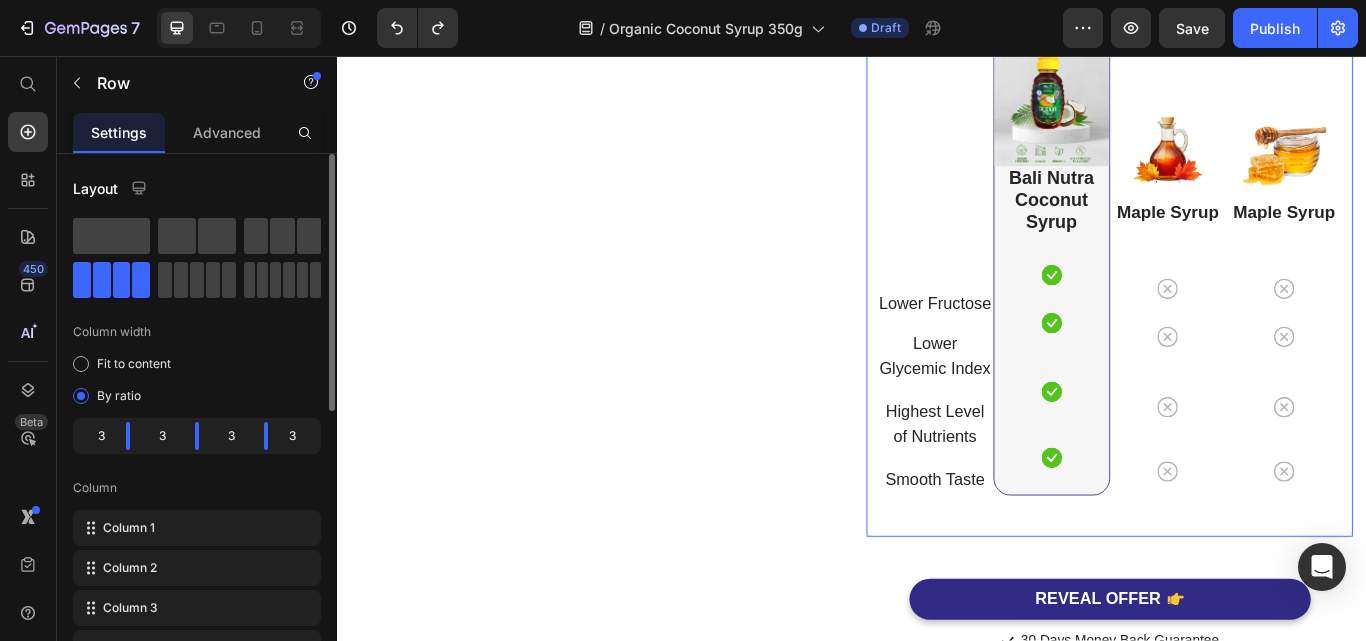 click on "Image Bali Nutra Coconut Syrup Heading
Icon Row
Icon Row
Icon Row
Icon Row" at bounding box center (1170, 294) 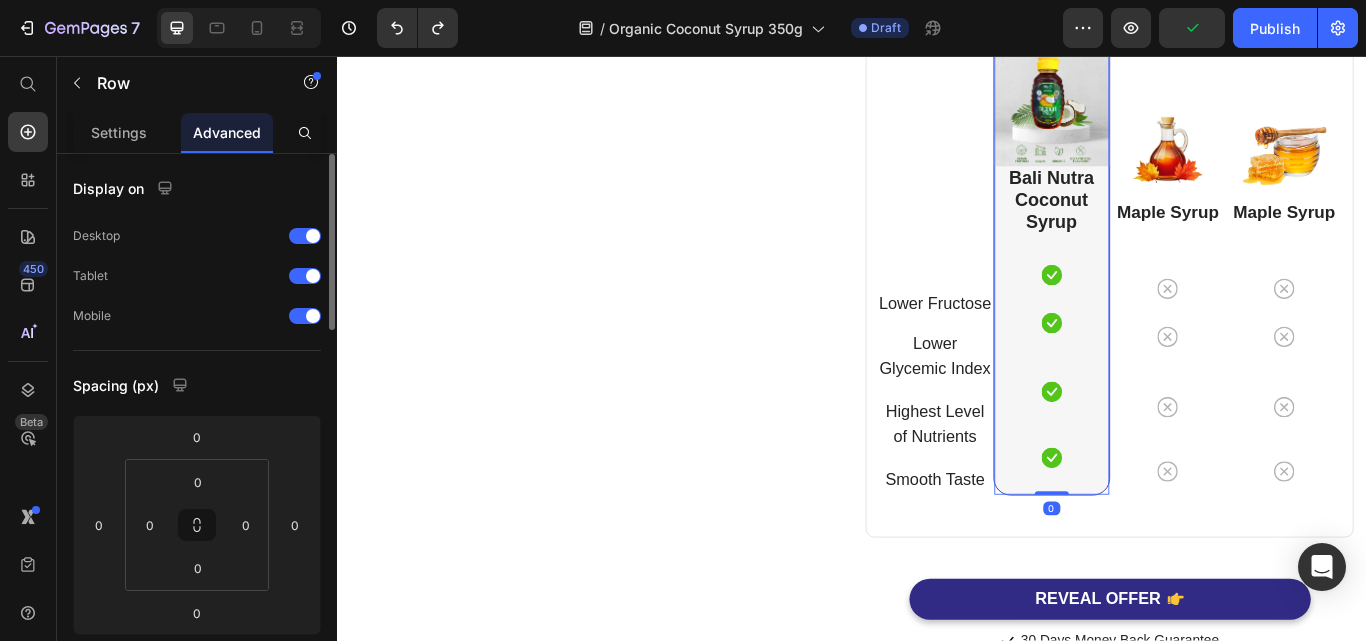 drag, startPoint x: 1163, startPoint y: 558, endPoint x: 1171, endPoint y: 522, distance: 36.878178 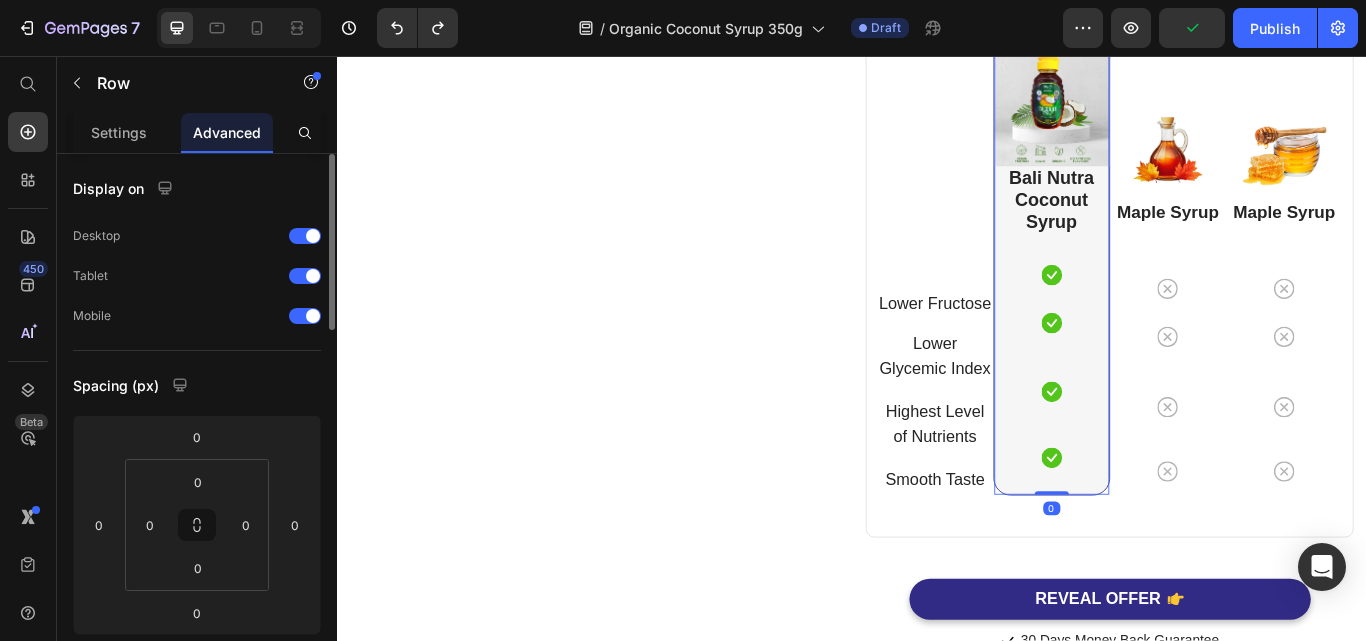 click on "Image Bali Nutra Coconut Syrup Heading
Icon Row
Icon Row
Icon Row
Icon Row Row   0" at bounding box center [1170, 294] 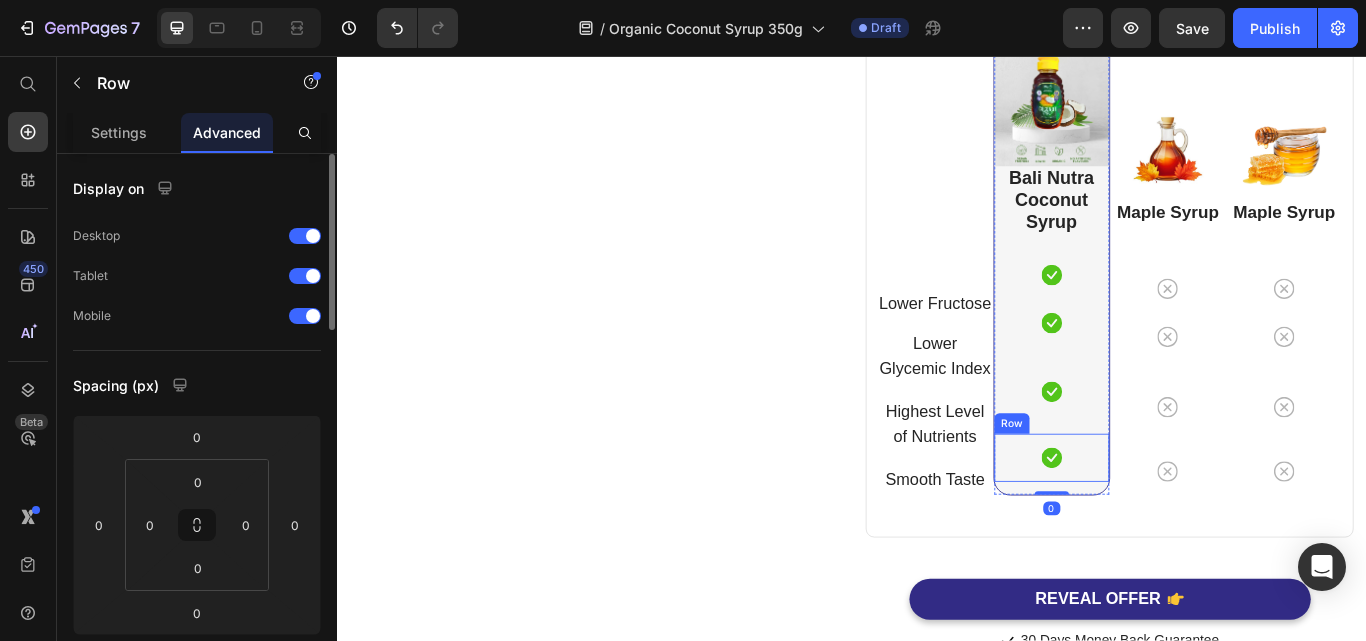 click on "Icon Row" at bounding box center [1170, 525] 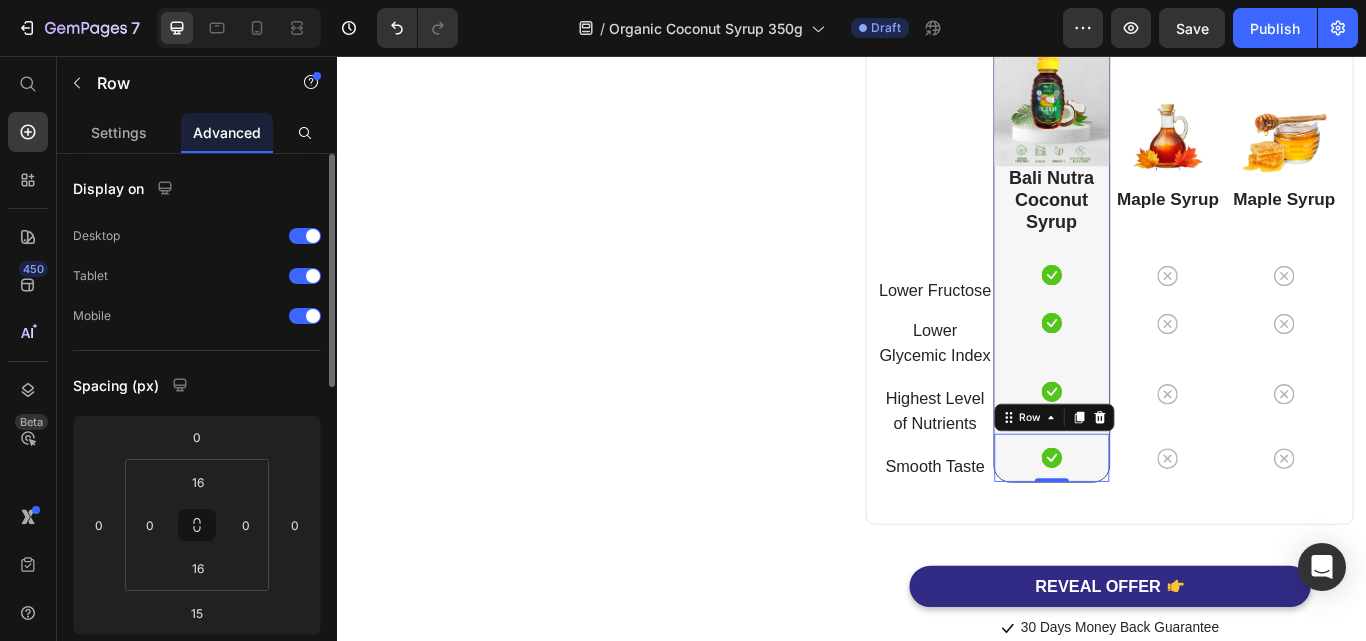 drag, startPoint x: 1161, startPoint y: 556, endPoint x: 1188, endPoint y: 356, distance: 201.81427 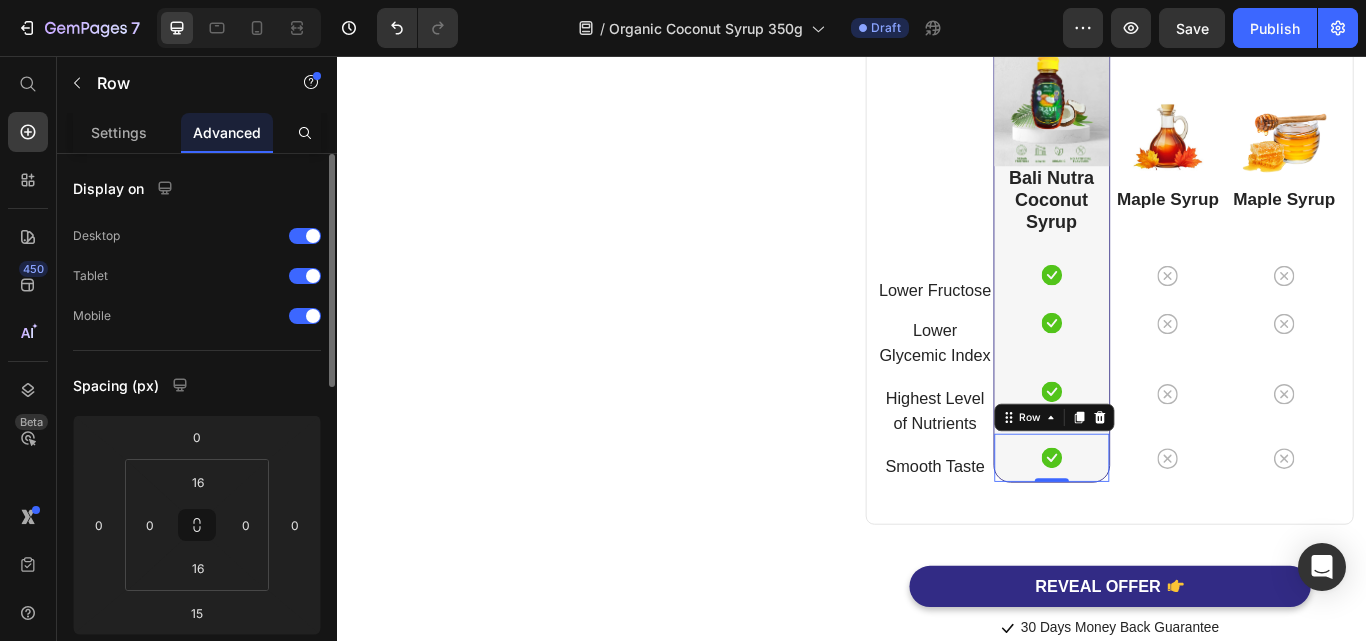 click on "Icon Row   0" at bounding box center [1170, 525] 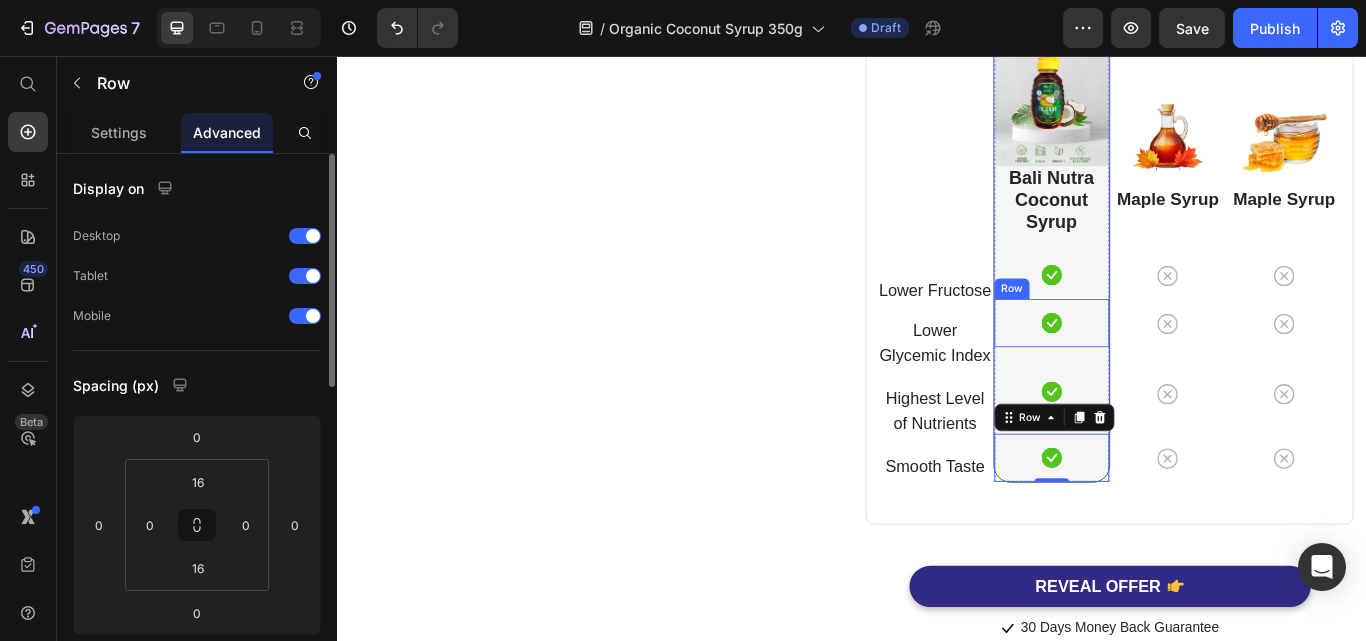 click on "Icon Row" at bounding box center (1170, 368) 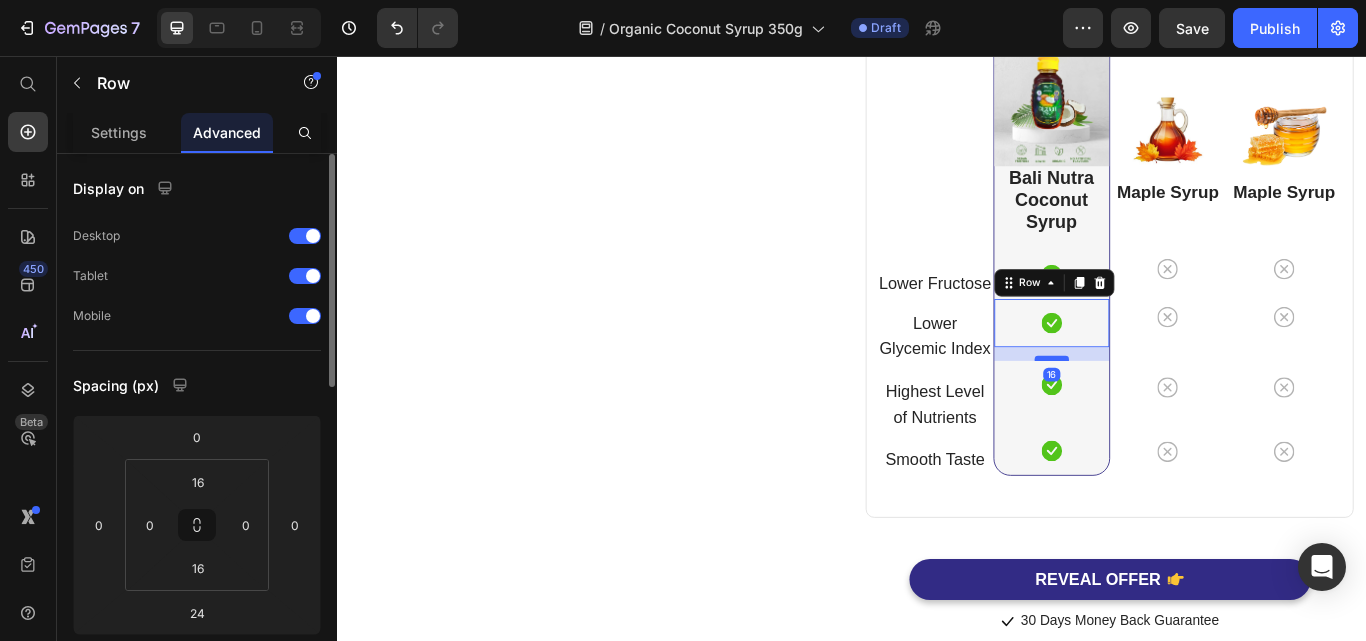 click at bounding box center [1170, 409] 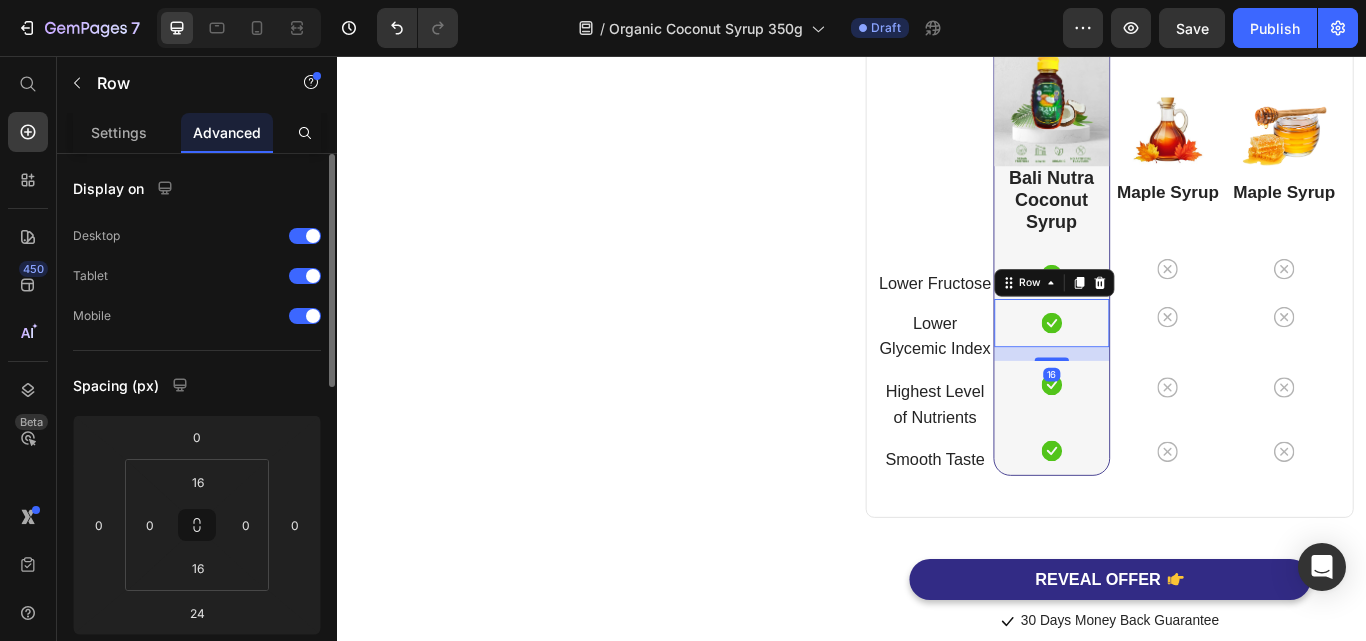 type on "16" 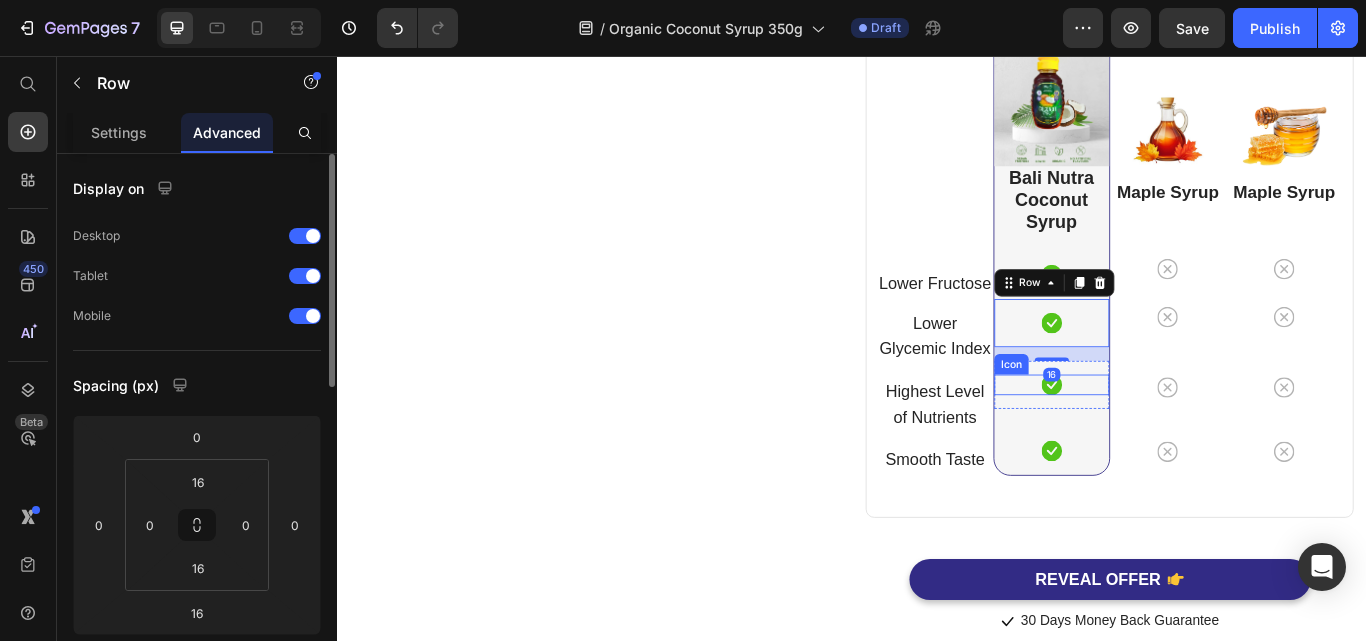 click on "Icon" at bounding box center (1170, 440) 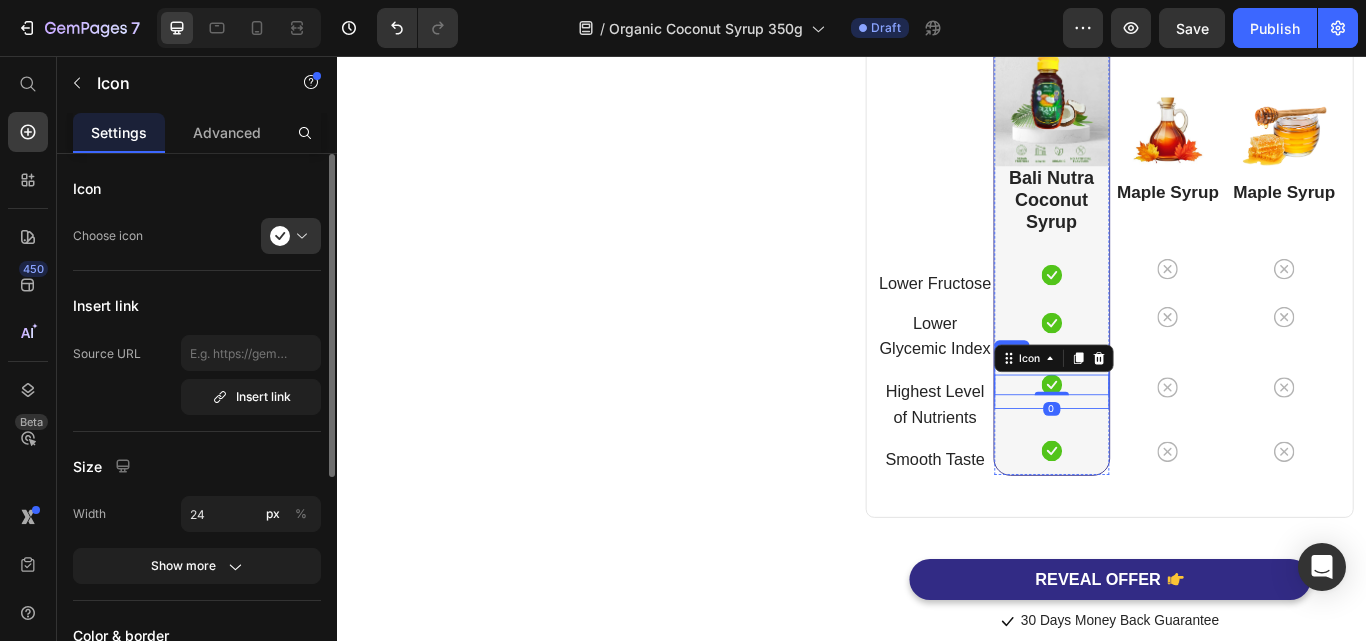 click on "Icon   0 Row" at bounding box center (1170, 440) 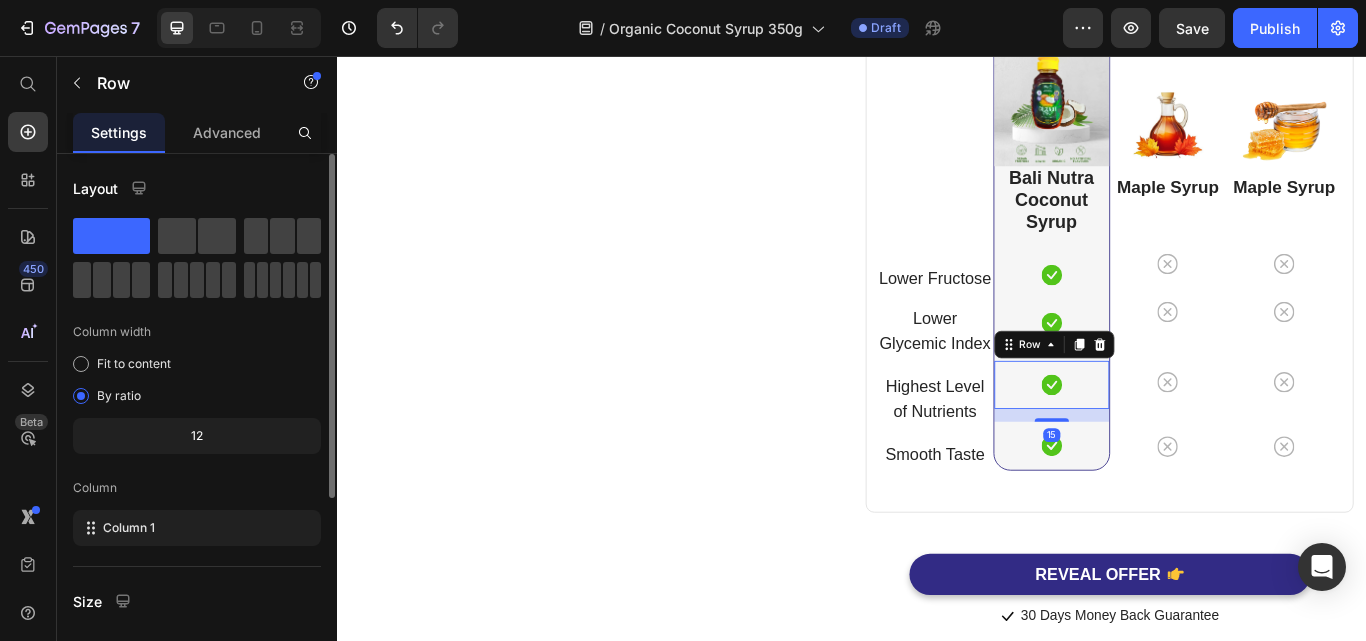 click at bounding box center [1170, 481] 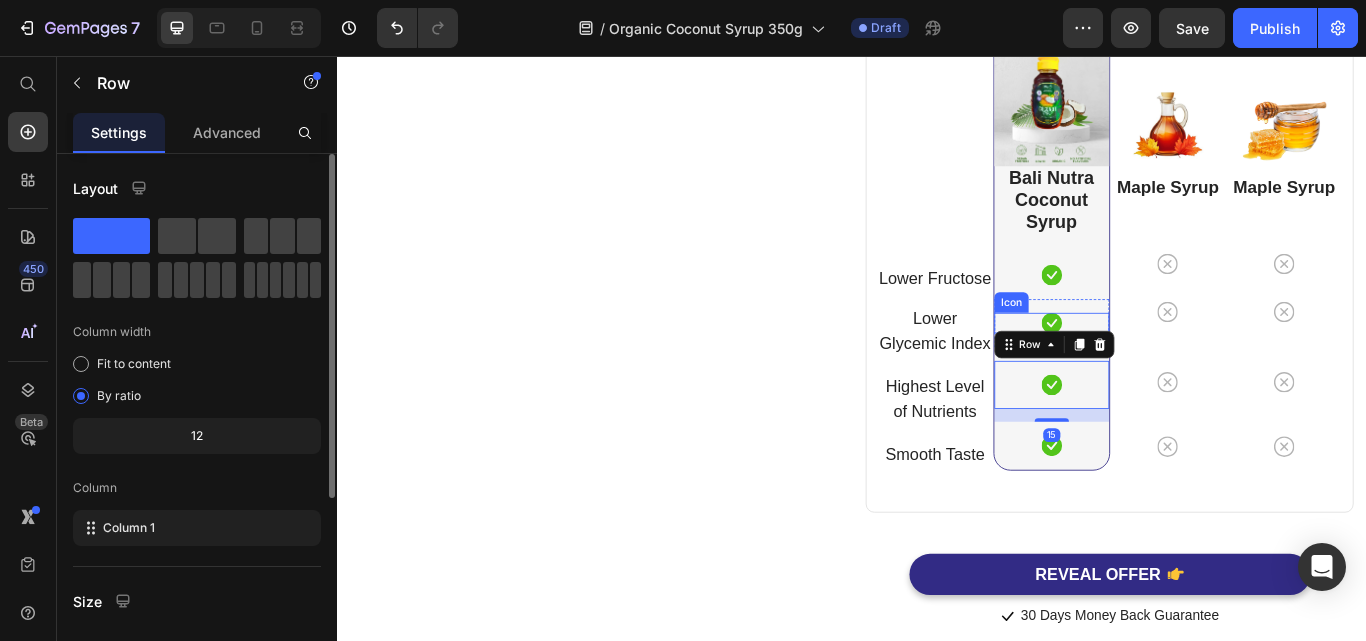 click on "Icon" at bounding box center (1170, 368) 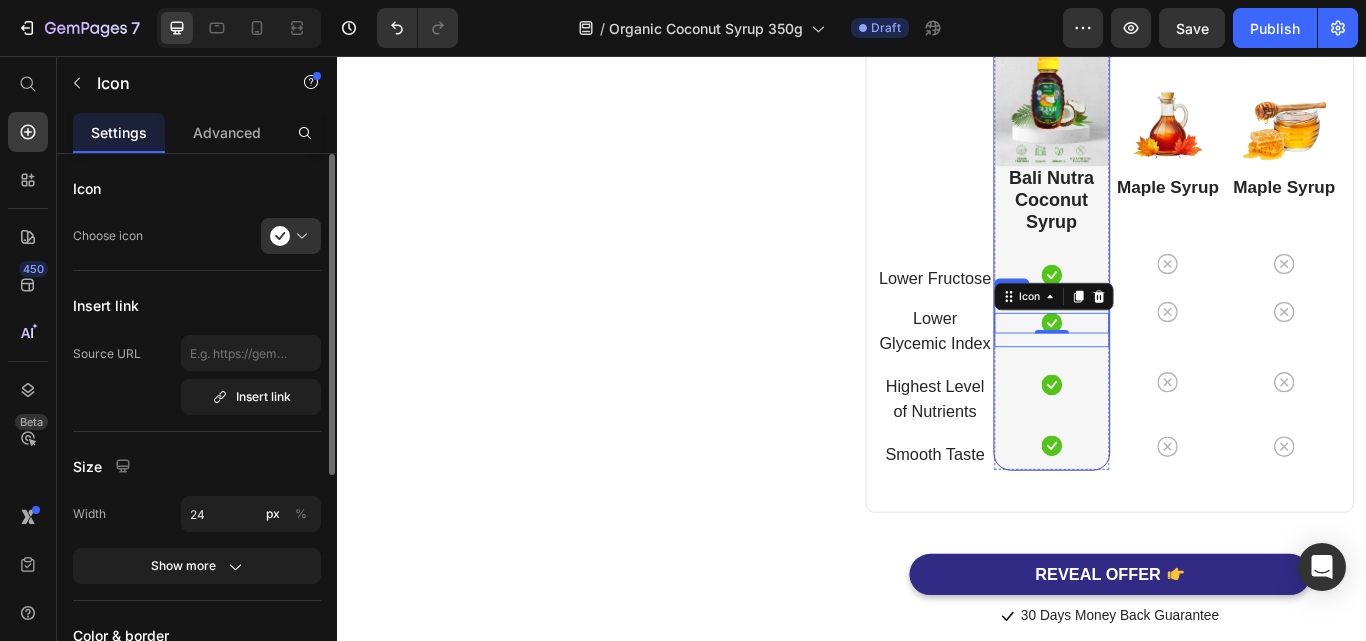 click on "Icon   0 Row" at bounding box center (1170, 368) 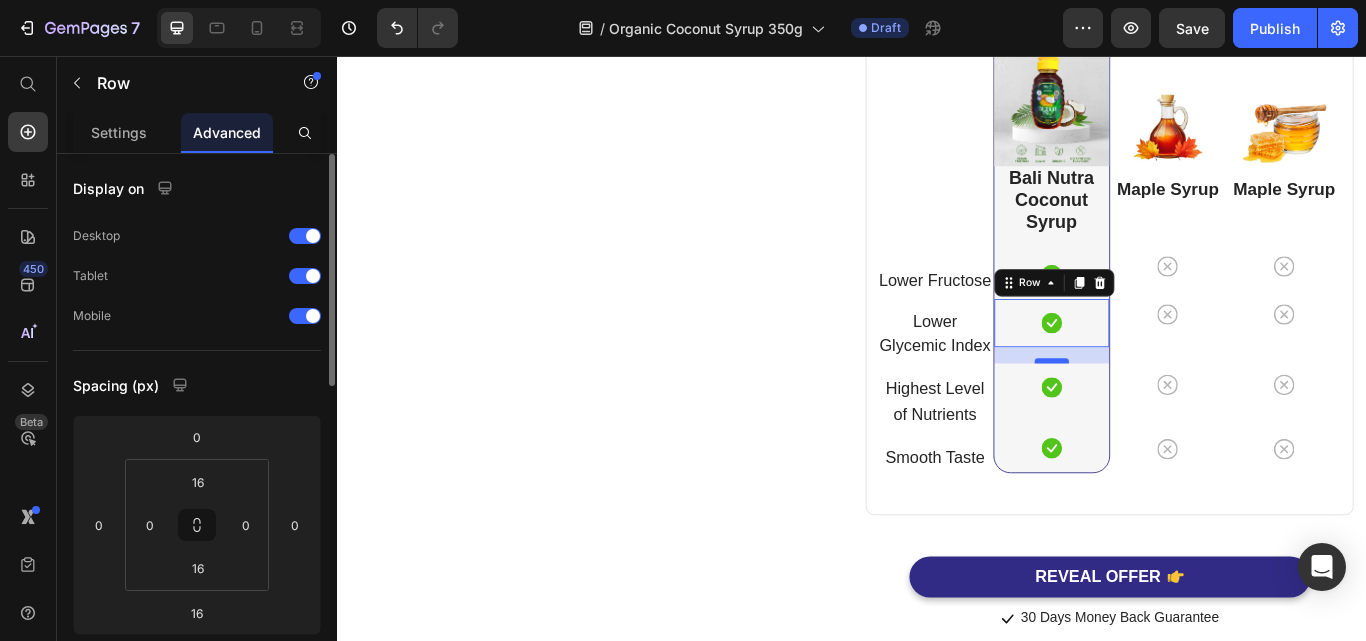 click at bounding box center [1170, 412] 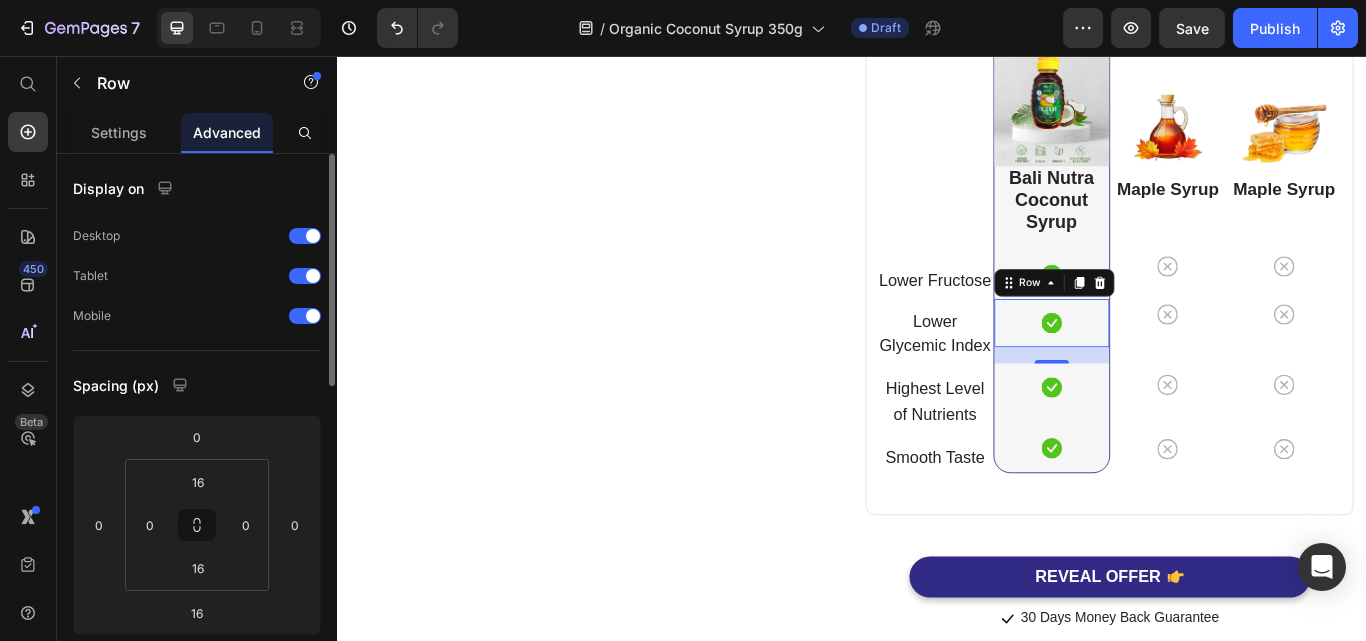 type on "19" 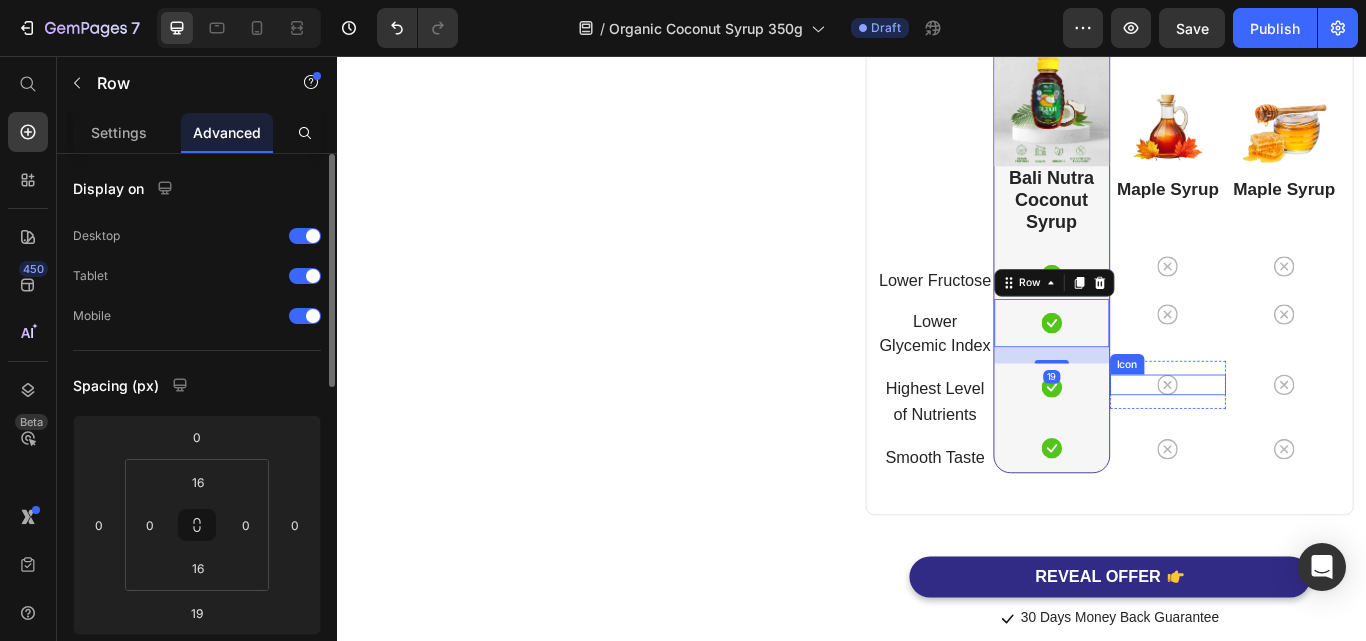 click on "Icon" at bounding box center (1306, 440) 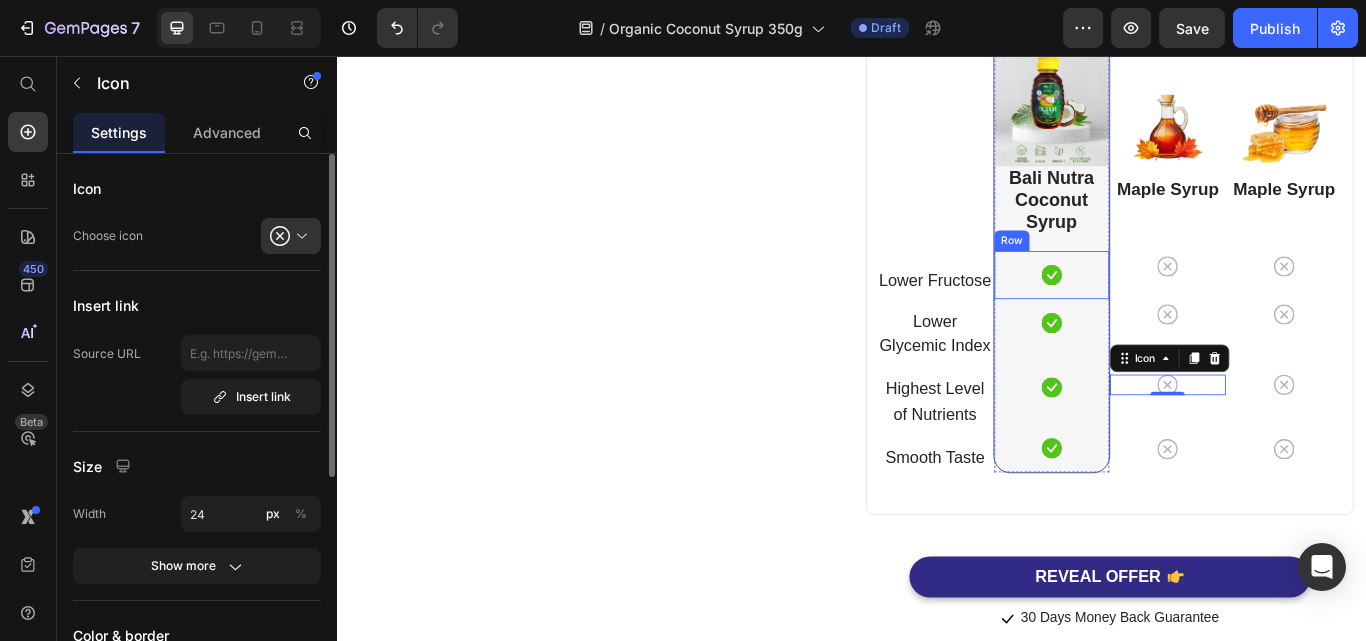 click on "Icon Row" at bounding box center (1170, 312) 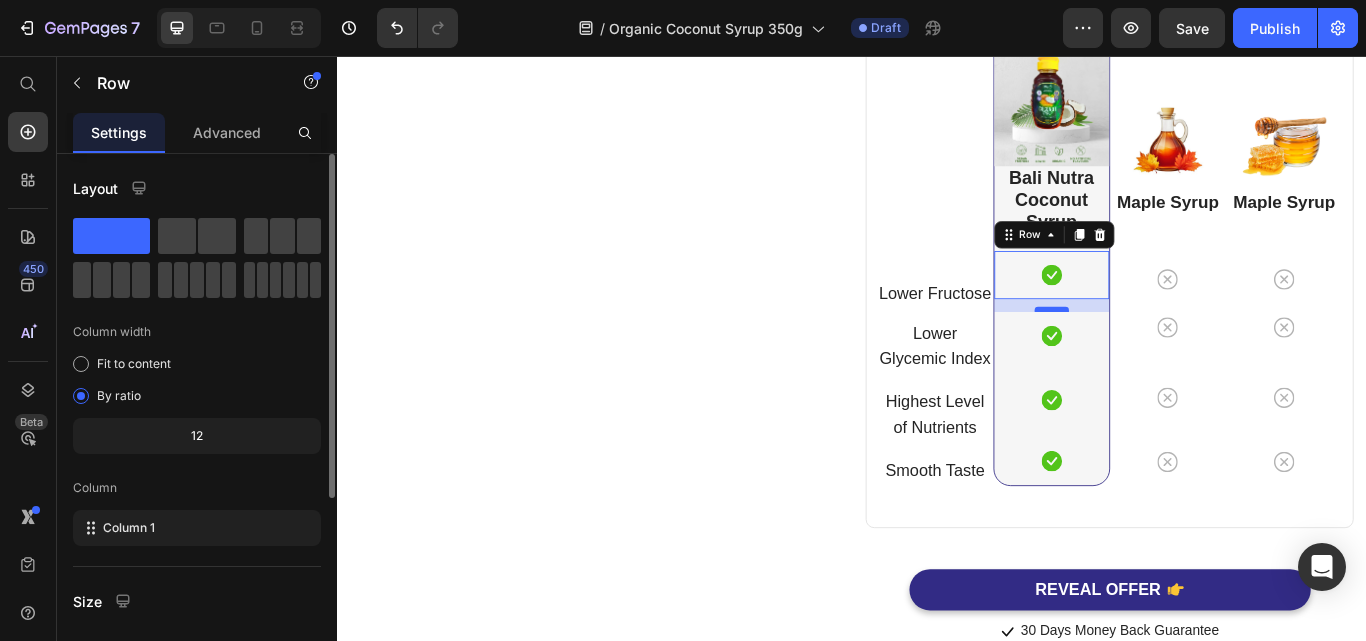 drag, startPoint x: 1160, startPoint y: 331, endPoint x: 1160, endPoint y: 346, distance: 15 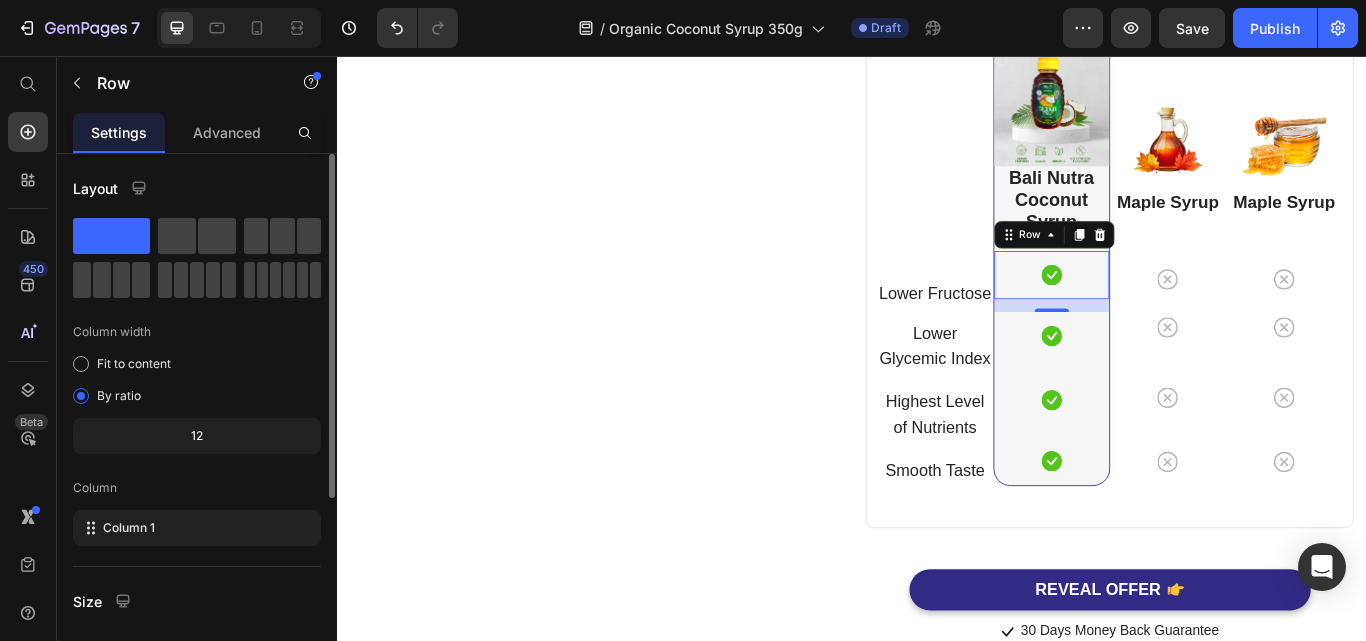 click on "Lower Fructose Text block Row Lower Glycemic Index Text block Row Highest Level of Nutrients Text block Row Smooth Taste Text block Row" at bounding box center (1034, 289) 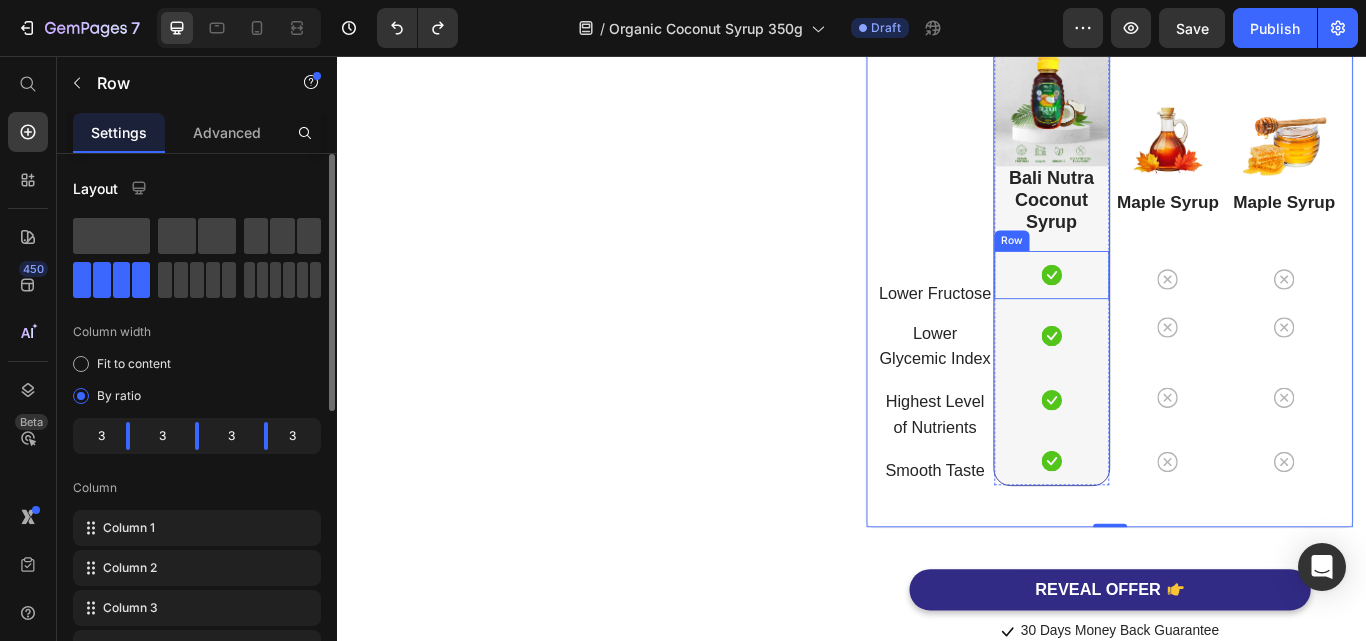 click on "Icon Row" at bounding box center (1170, 312) 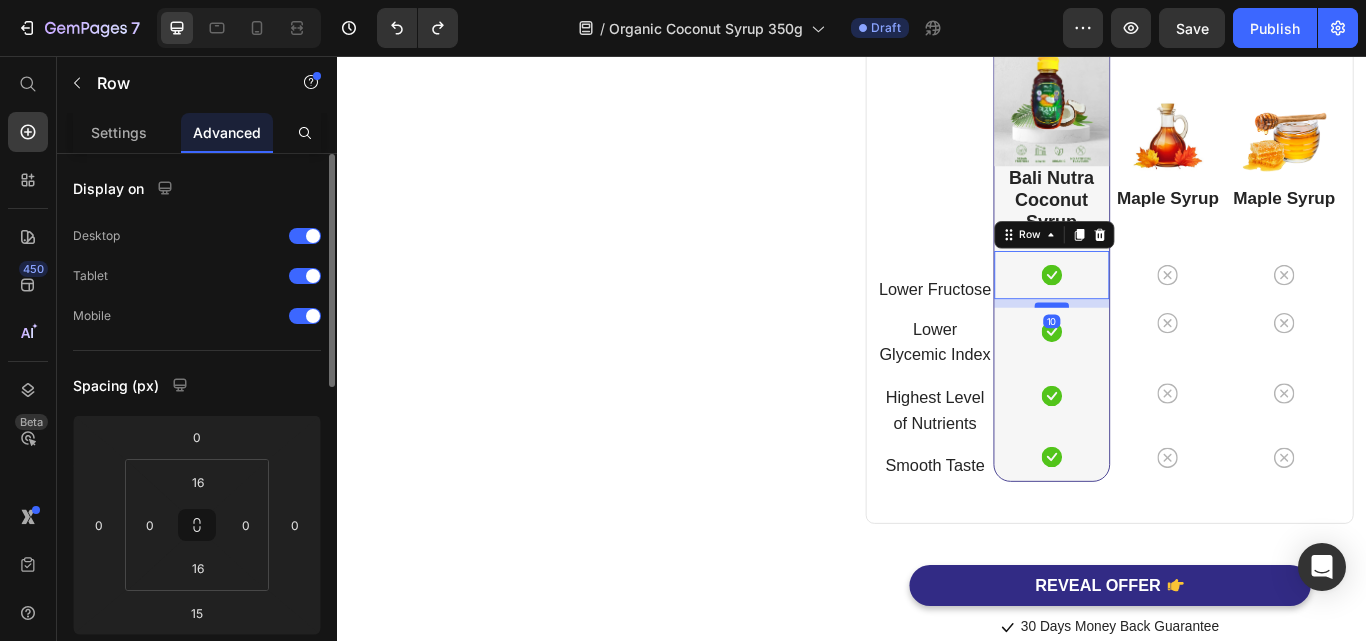 click at bounding box center [1170, 347] 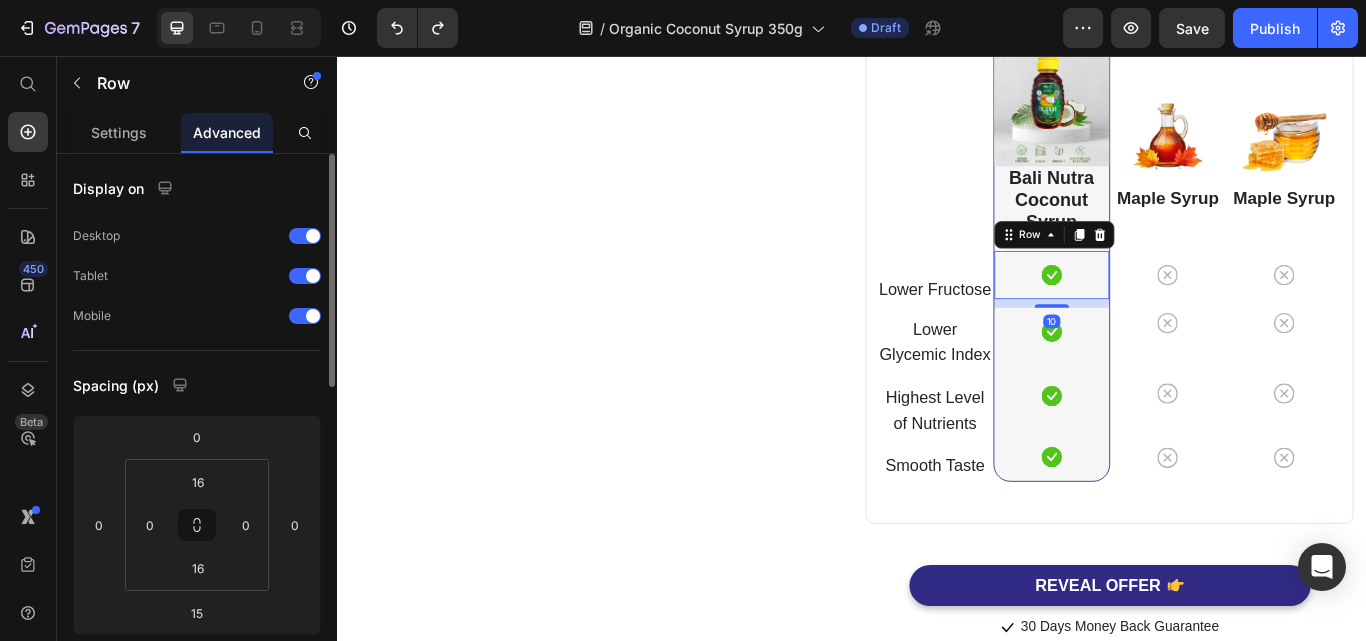 type on "10" 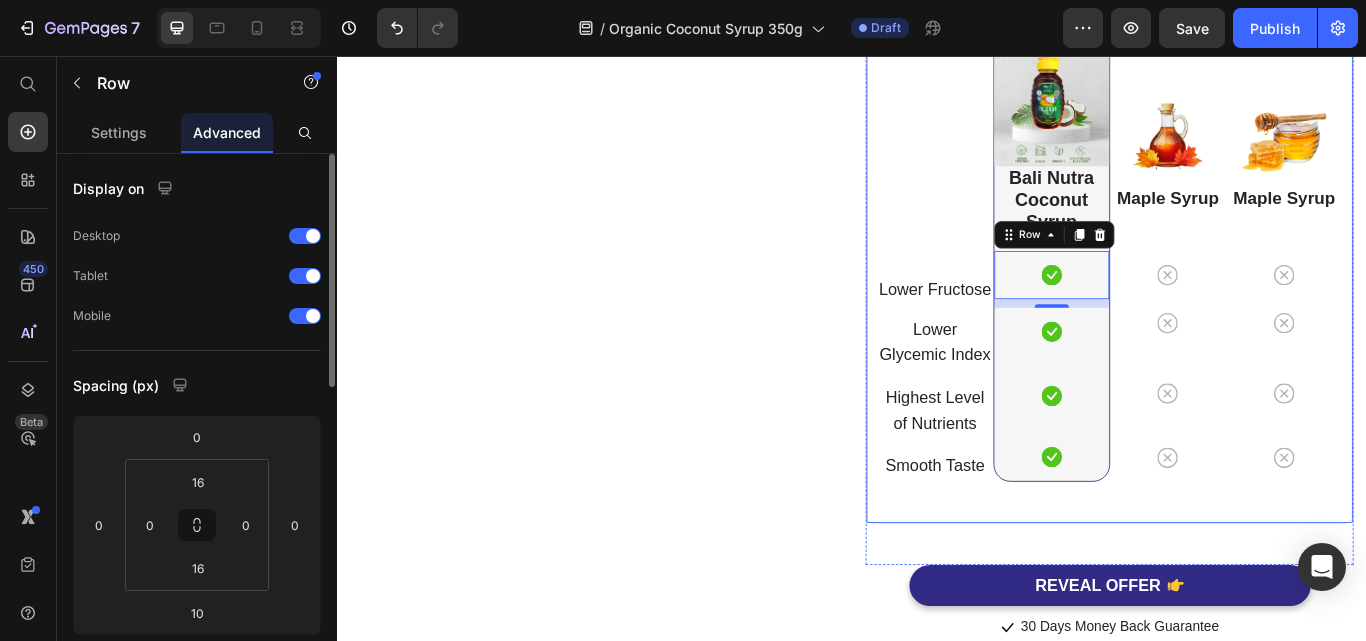 click on "Image Maple Syrup Heading
Icon Row
Icon Row
Icon Row
Icon Row" at bounding box center [1306, 286] 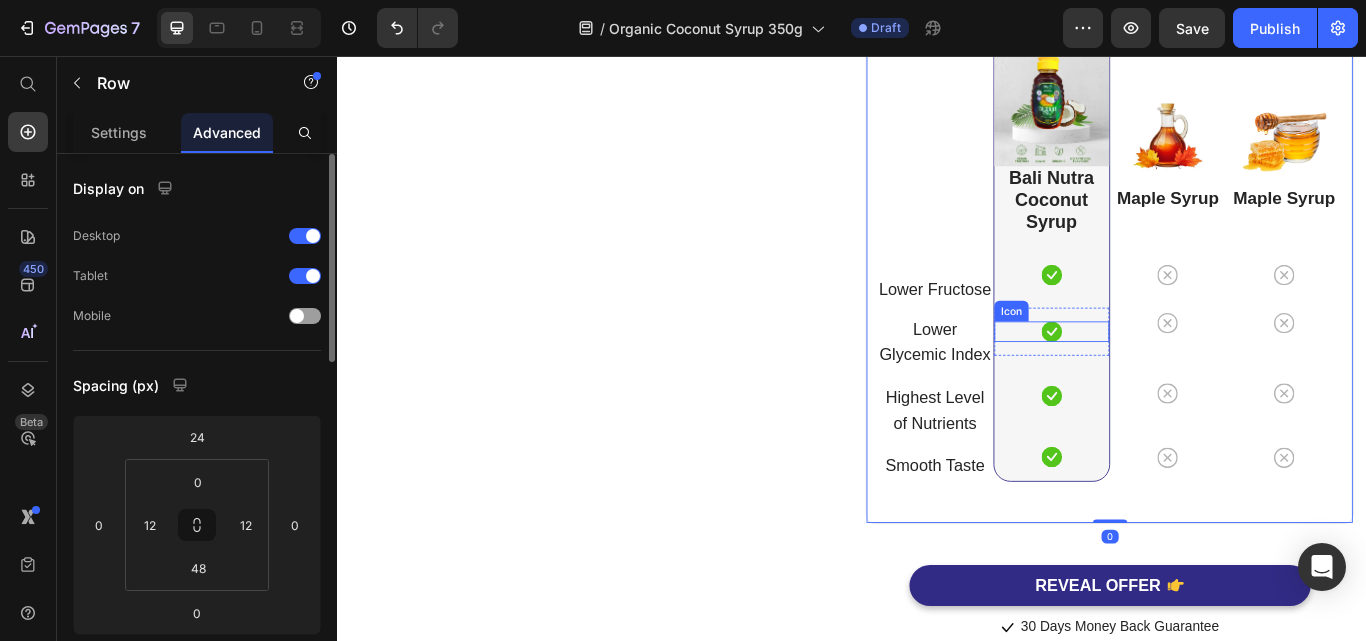 click on "Icon" at bounding box center (1170, 378) 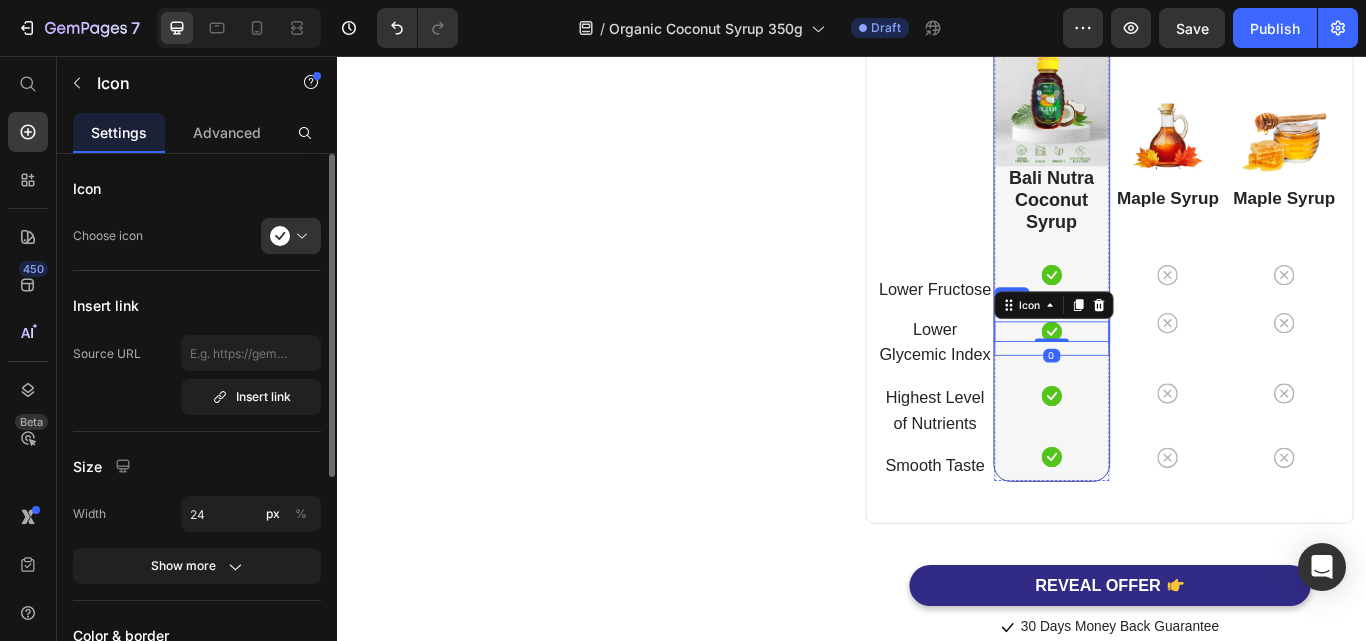 click on "Icon   0 Row" at bounding box center (1170, 378) 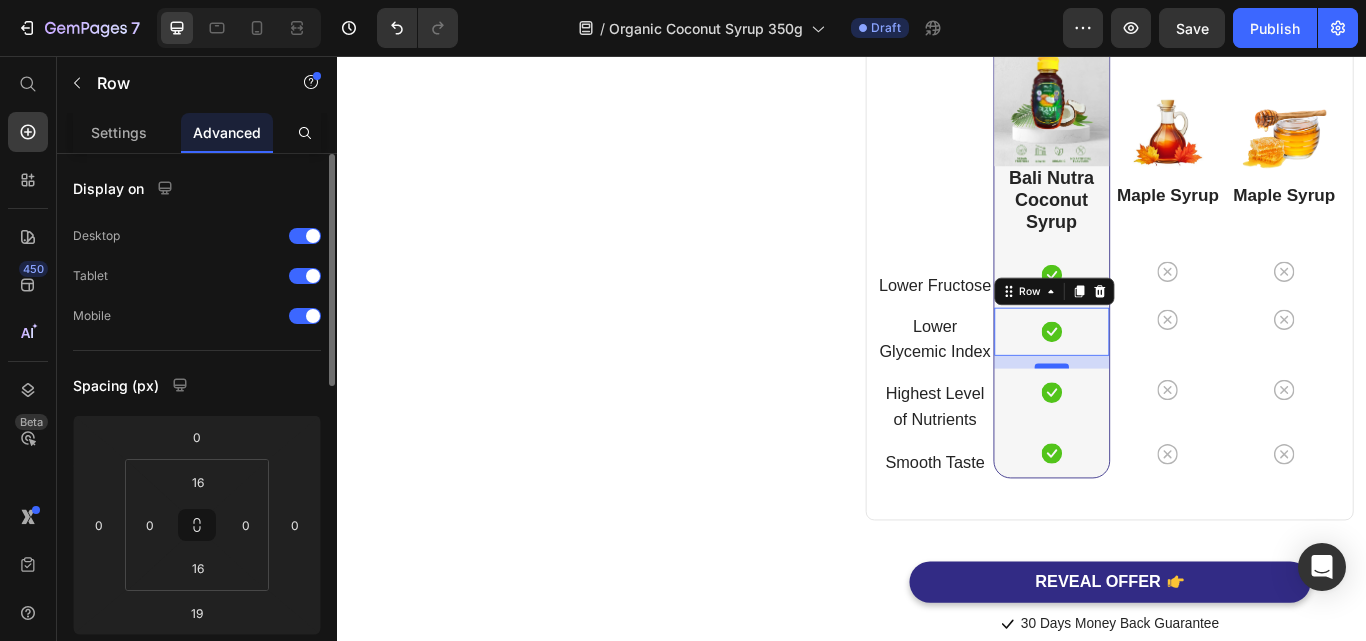 click at bounding box center [1170, 418] 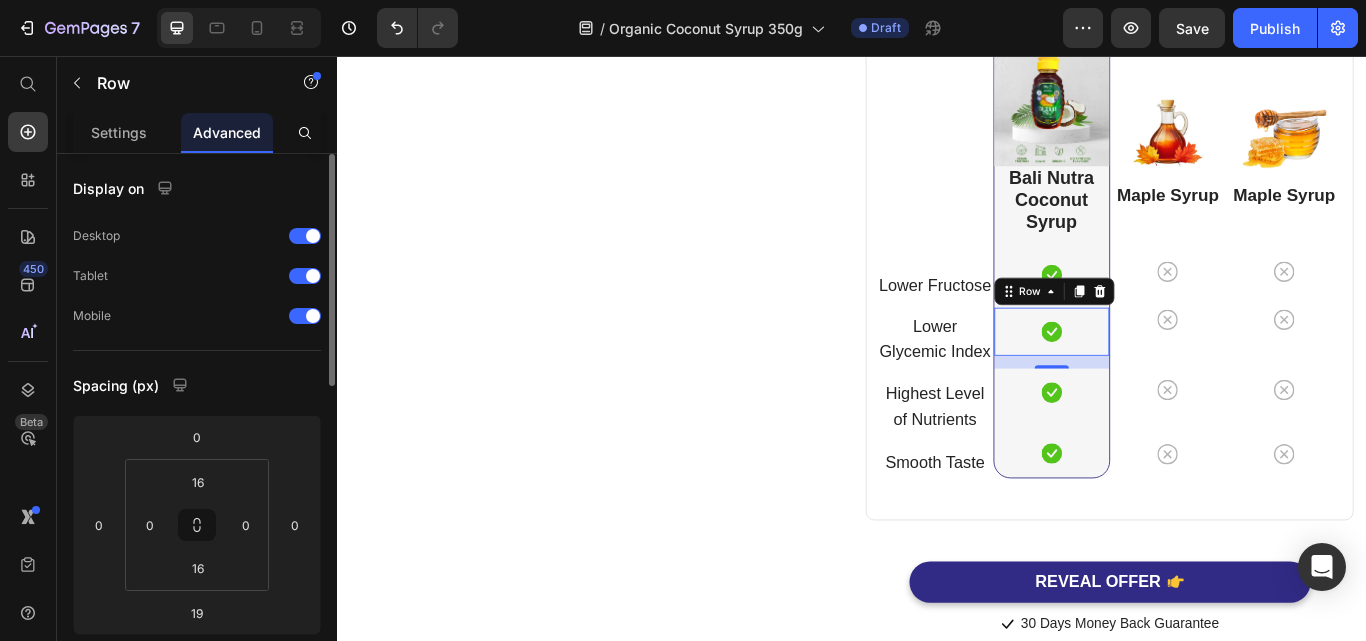 type on "15" 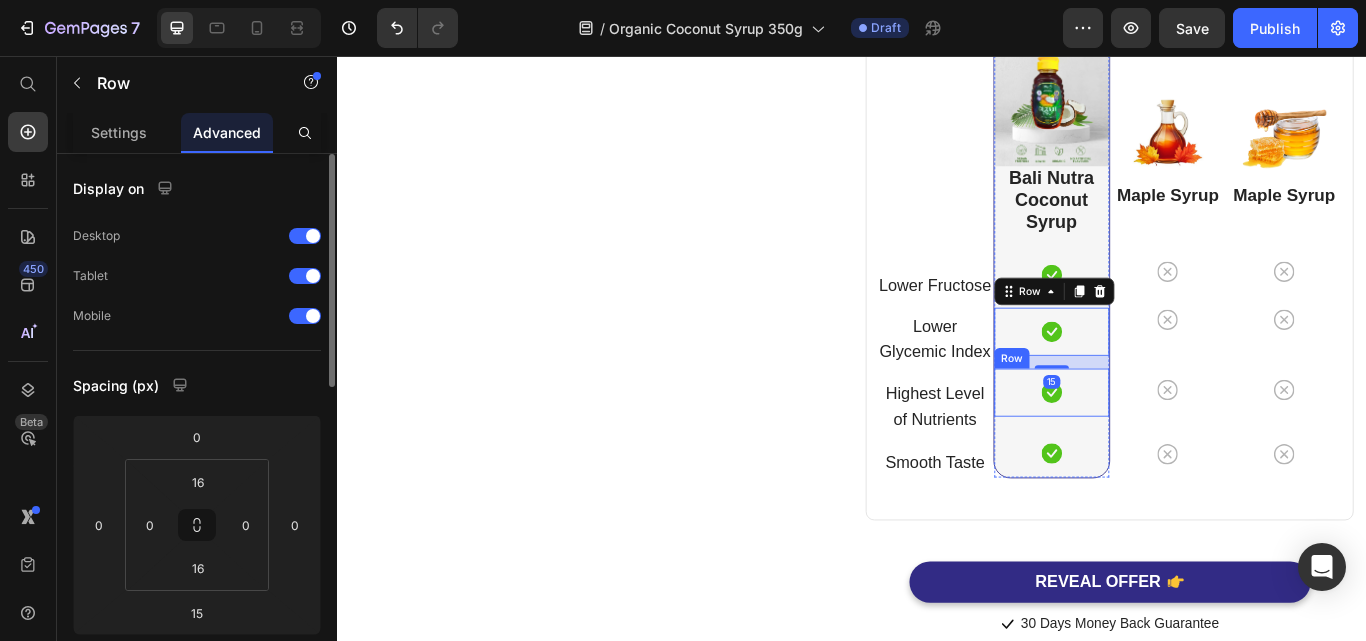 click on "Icon Row" at bounding box center [1170, 449] 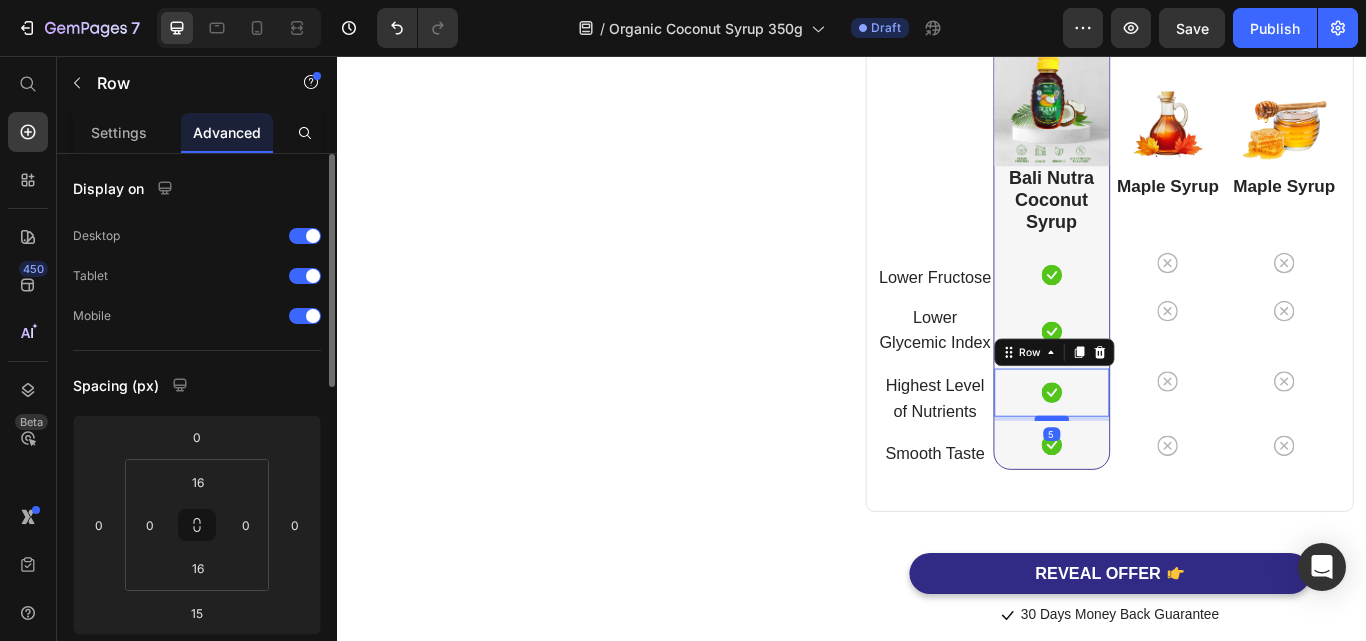 drag, startPoint x: 1157, startPoint y: 482, endPoint x: 1161, endPoint y: 472, distance: 10.770329 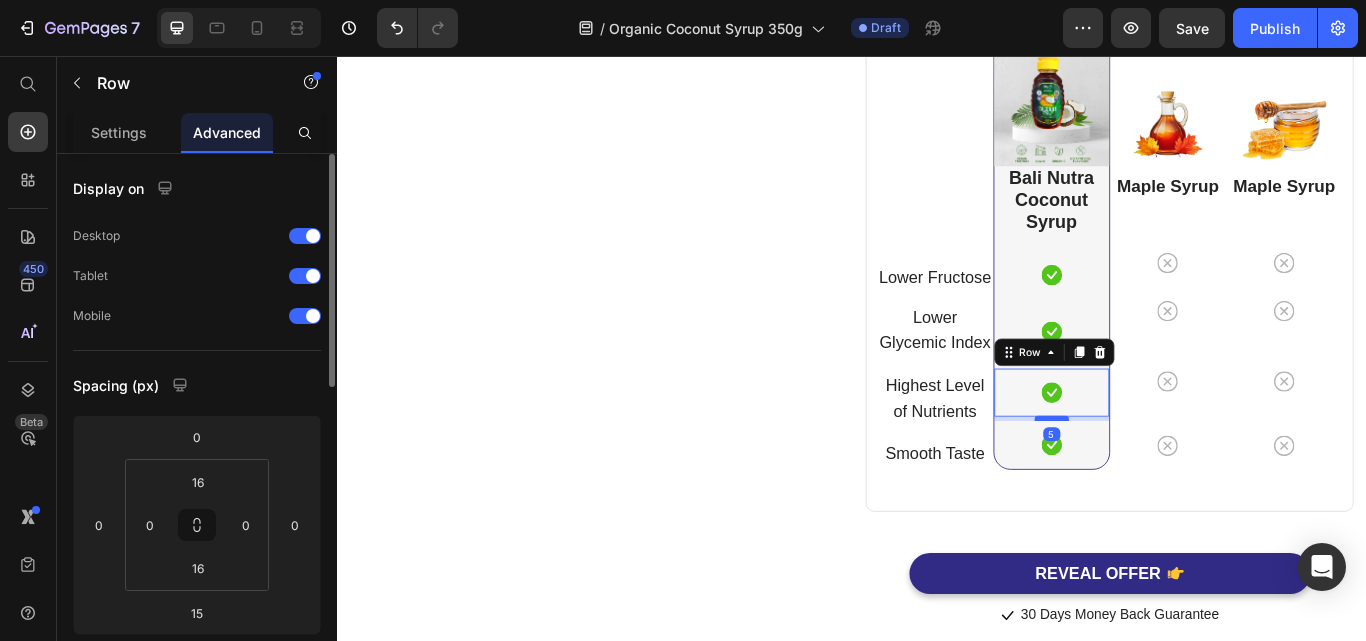click at bounding box center (1170, 479) 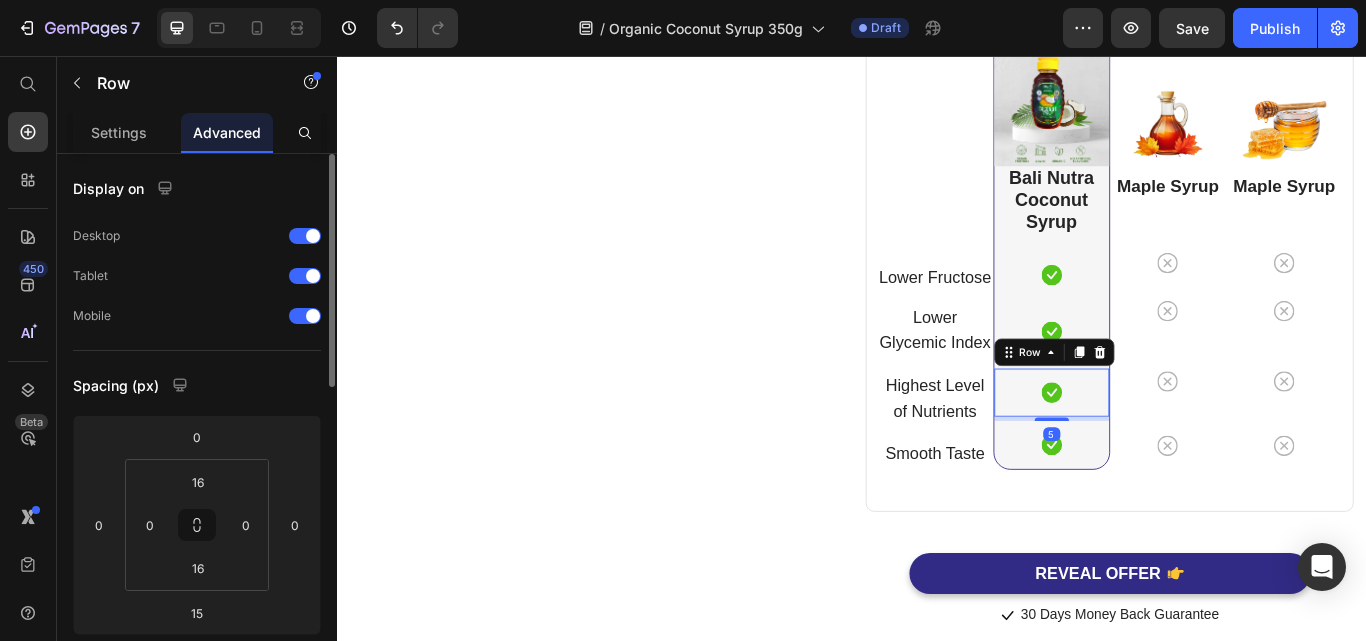 type on "5" 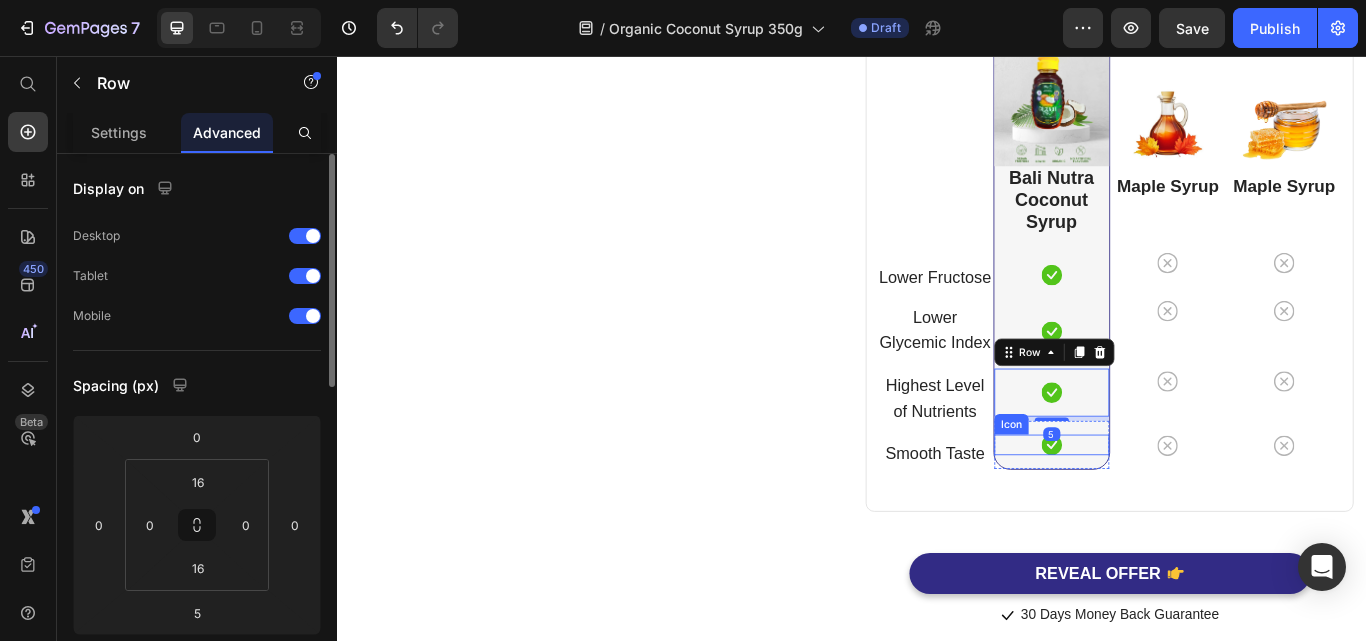 click on "Icon" at bounding box center (1170, 510) 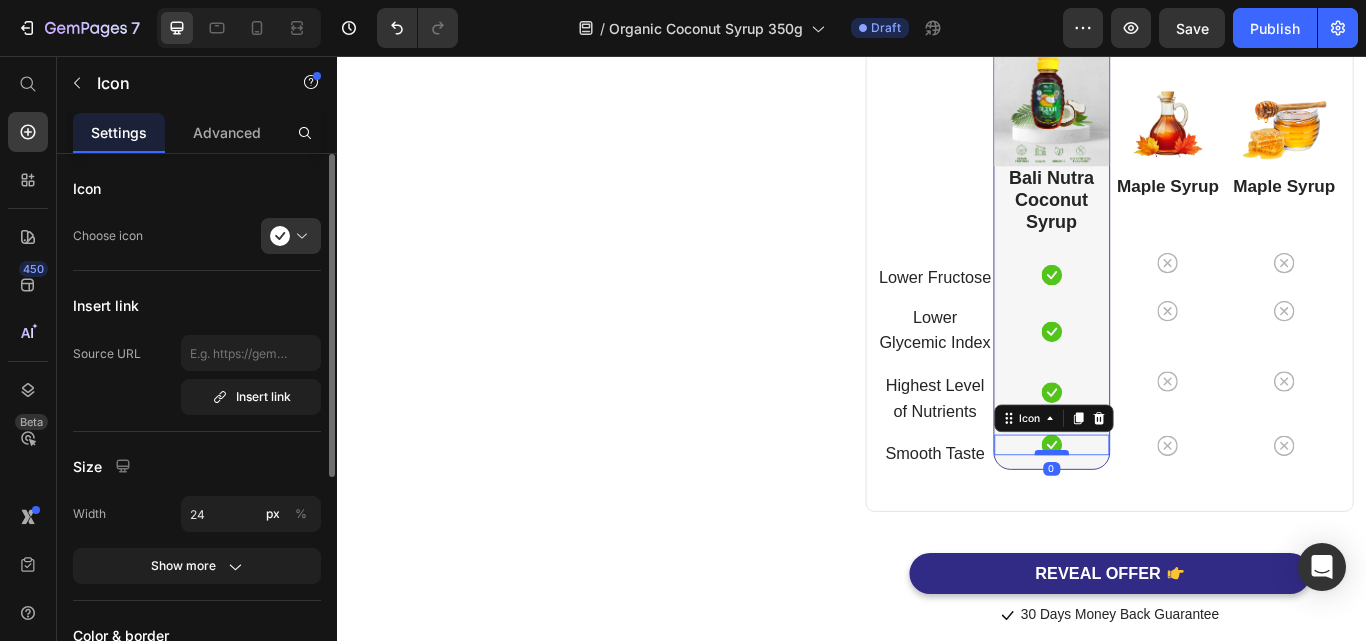 click at bounding box center [1170, 519] 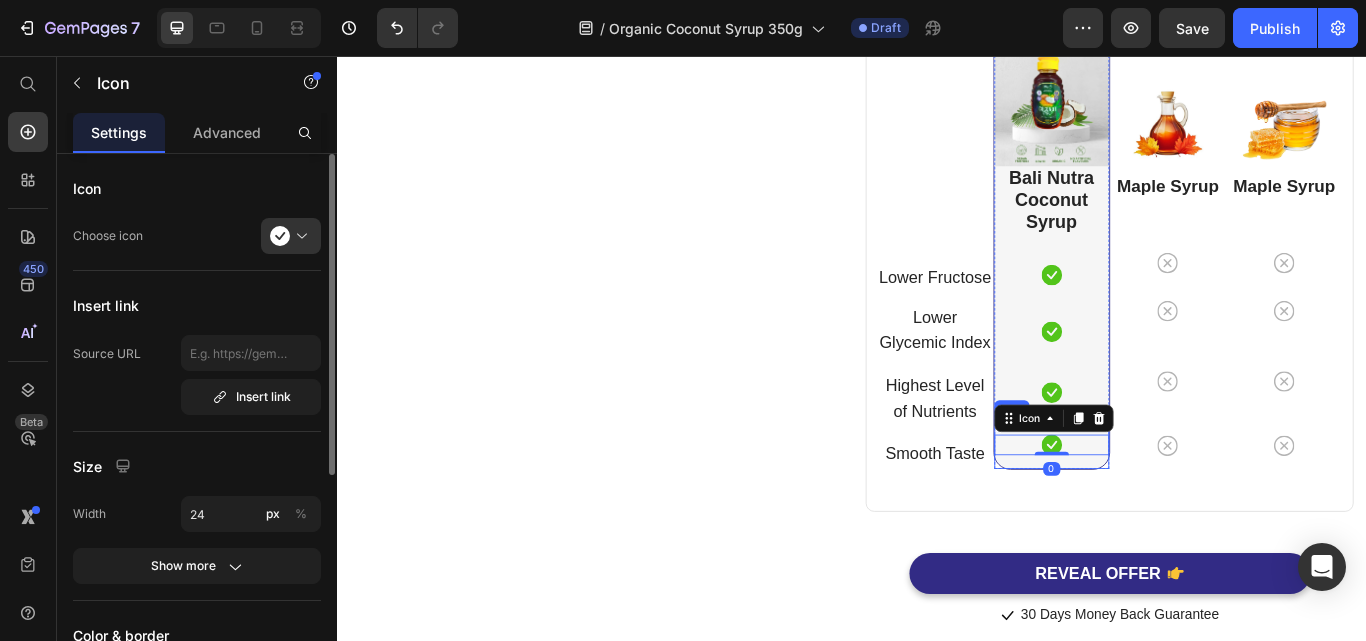 click on "Icon   0 Row" at bounding box center [1170, 510] 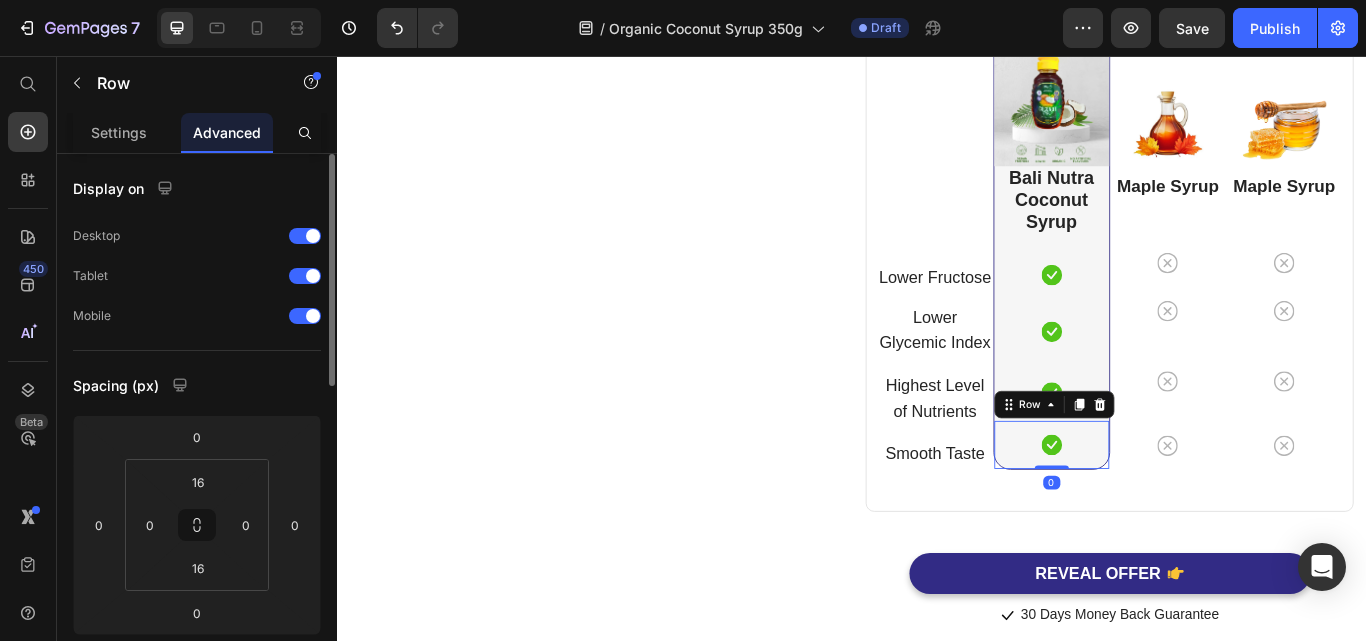 drag, startPoint x: 1162, startPoint y: 529, endPoint x: 1177, endPoint y: 524, distance: 15.811388 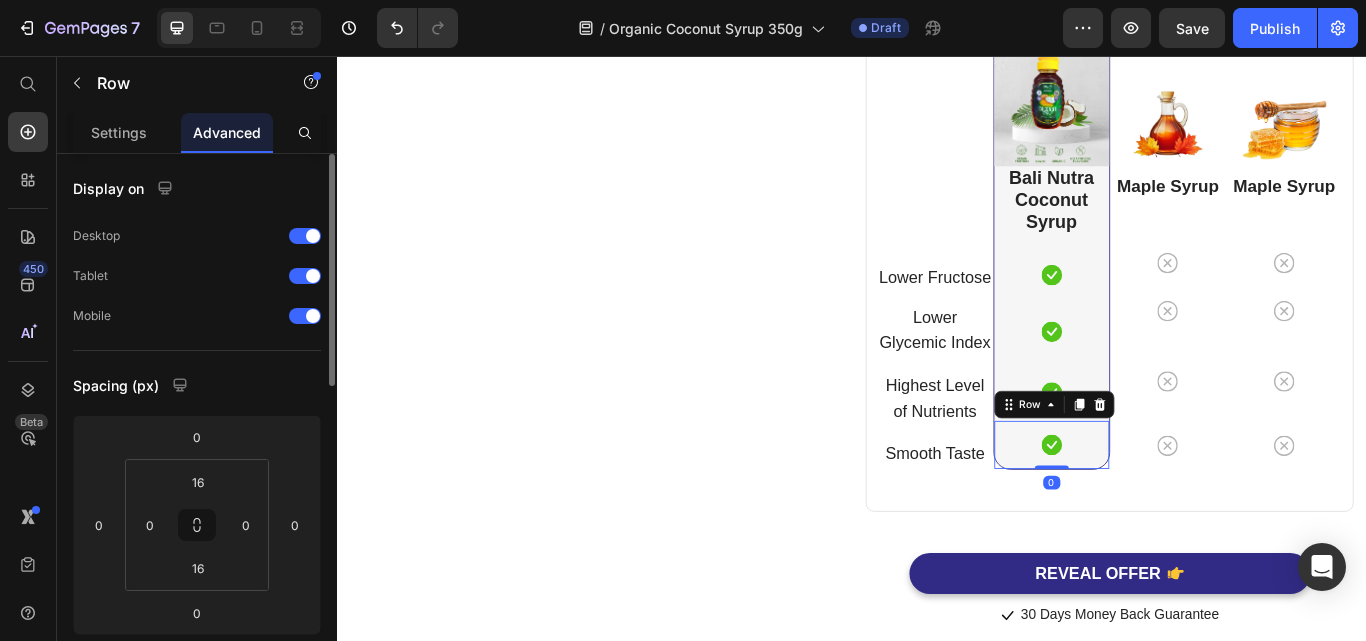 click on "Icon Row   0" at bounding box center [1170, 510] 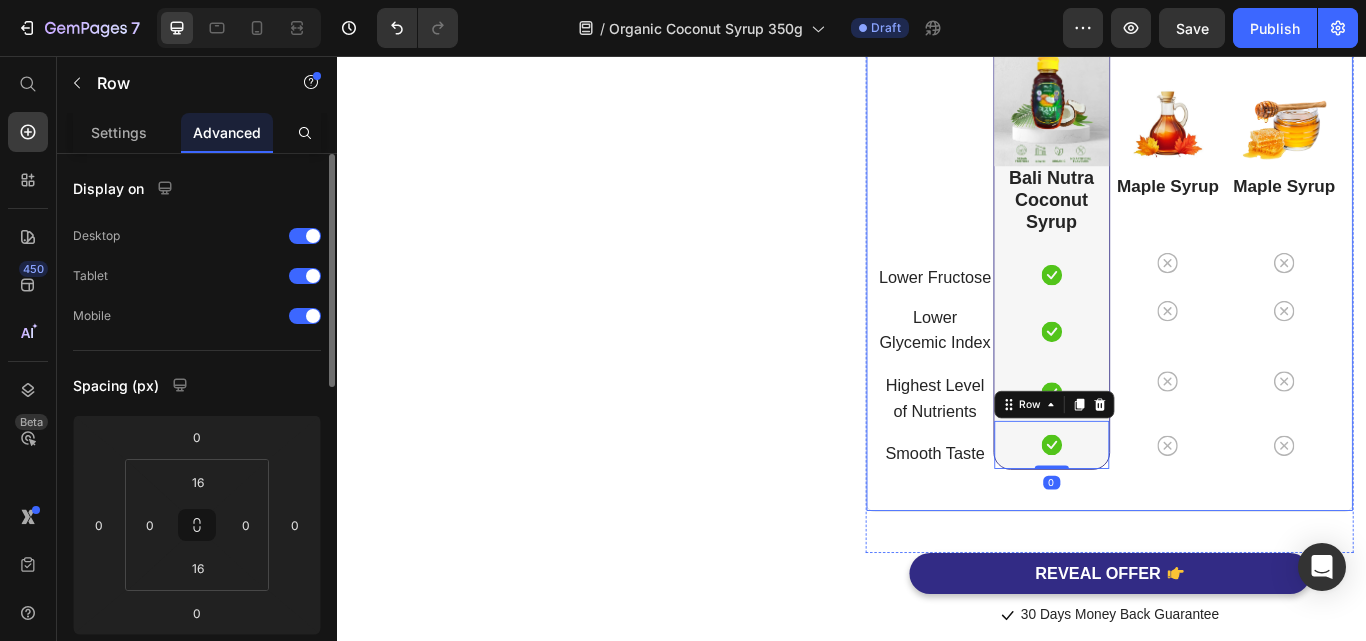 click on "Lower Fructose Text block Row Lower Glycemic Index Text block Row Highest Level of Nutrients Text block Row Smooth Taste Text block Row Image Bali Nutra Coconut Syrup Heading
Icon Row
Icon Row
Icon Row
Icon Row   0 Row Image Maple Syrup Heading
Icon Row
Icon Row
Icon Row
Icon Row Image Maple Syrup Heading
Icon Row
Icon Row
Icon Row
Icon Row Row" at bounding box center [1237, 303] 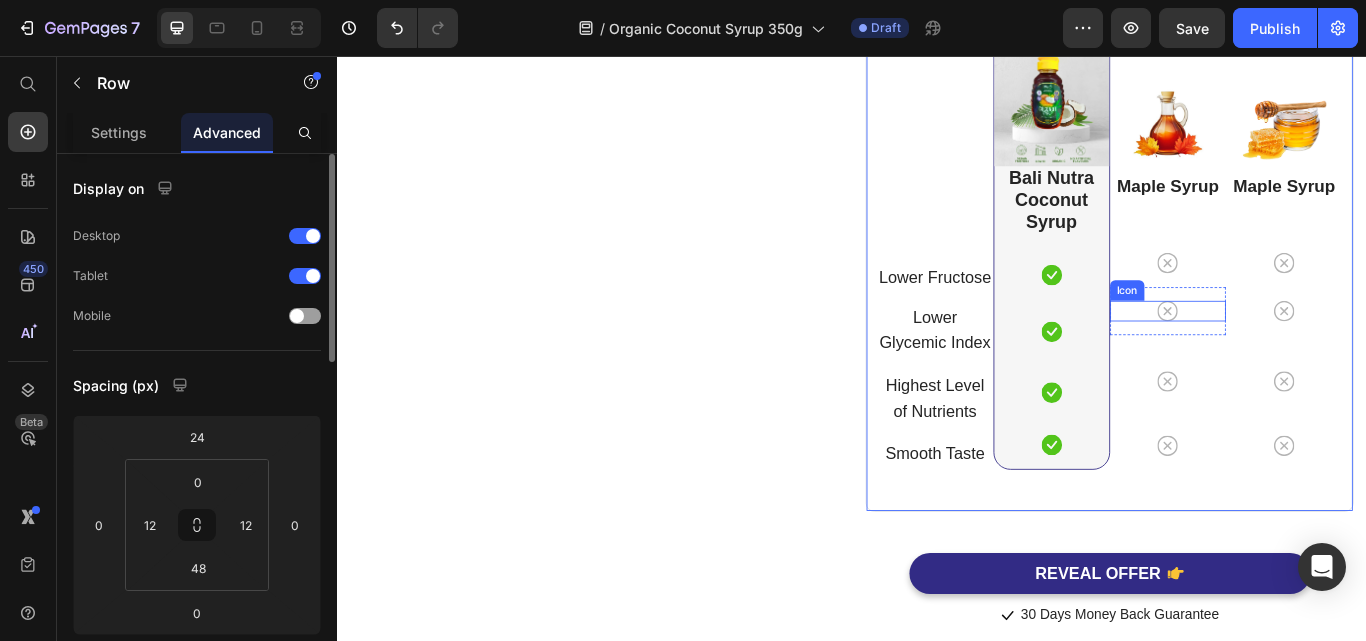 scroll, scrollTop: 5675, scrollLeft: 0, axis: vertical 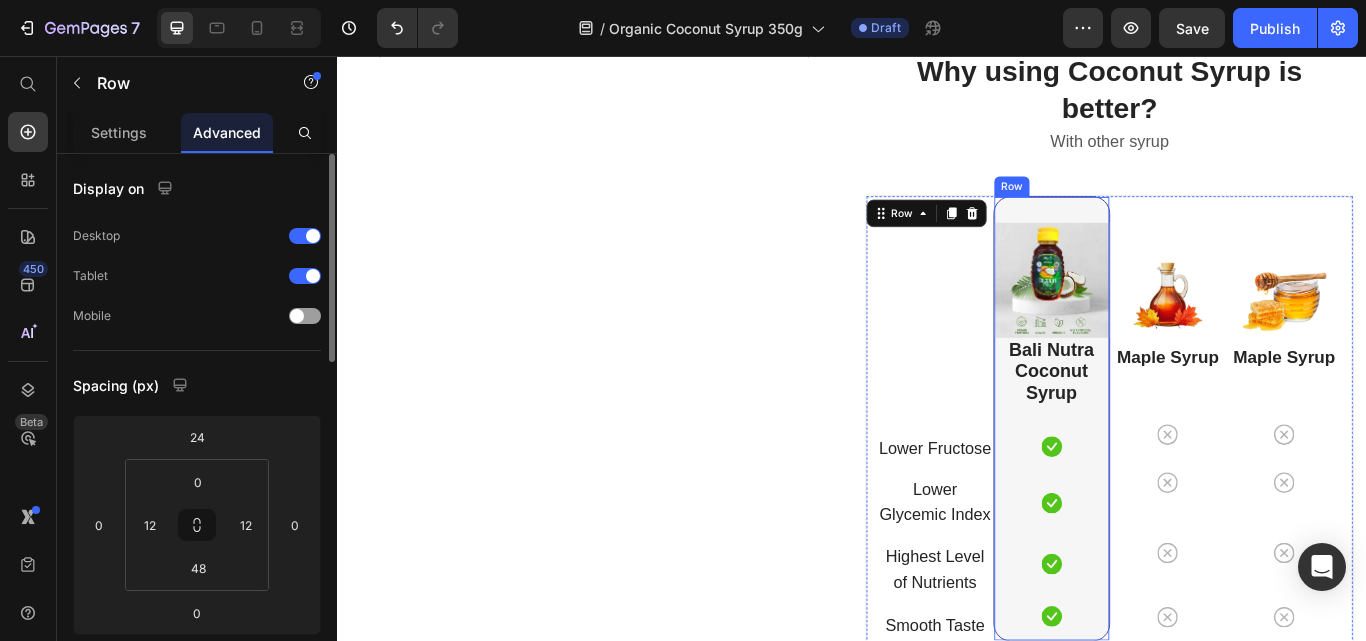 click on "Image Bali Nutra Coconut Syrup Heading
Icon Row
Icon Row
Icon Row
Icon Row" at bounding box center (1170, 479) 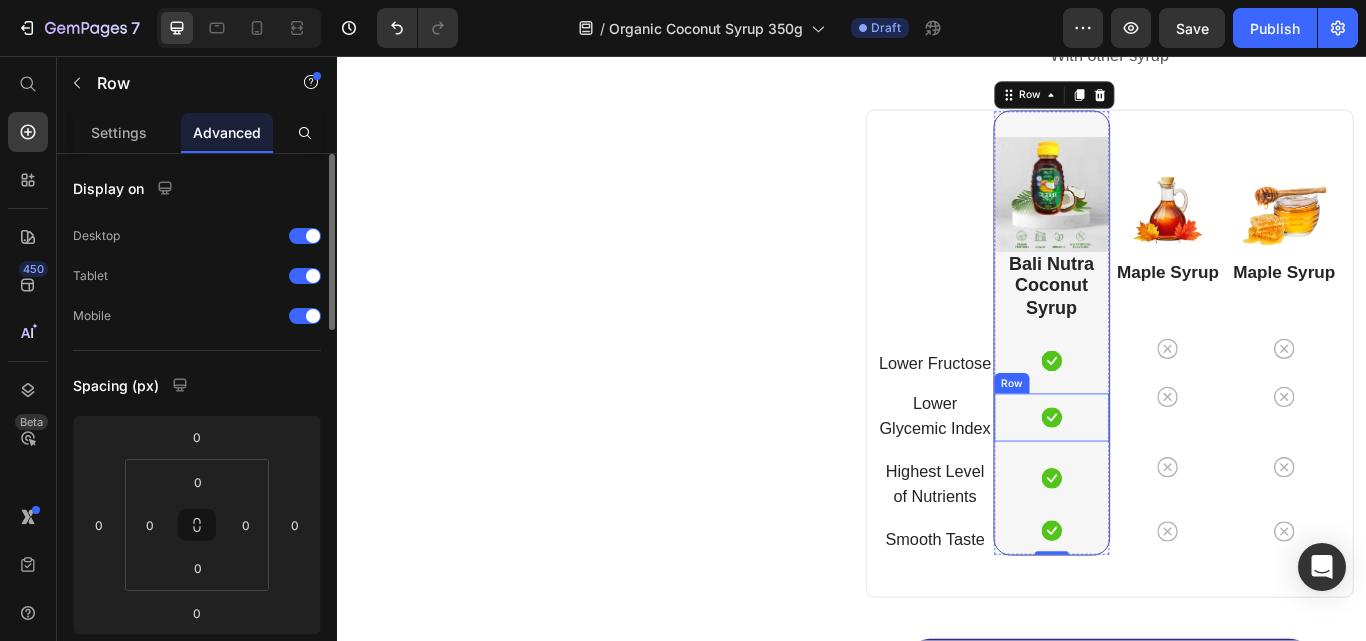 scroll, scrollTop: 5675, scrollLeft: 0, axis: vertical 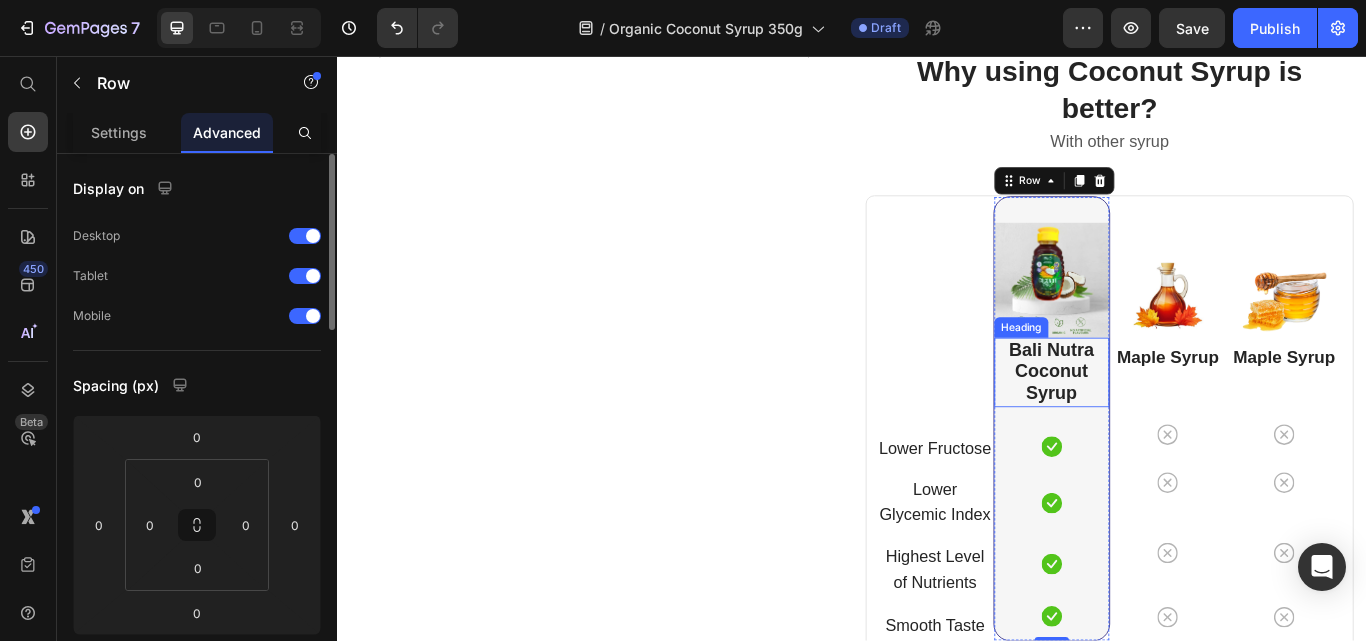 click on "Bali Nutra Coconut Syrup" at bounding box center (1170, 425) 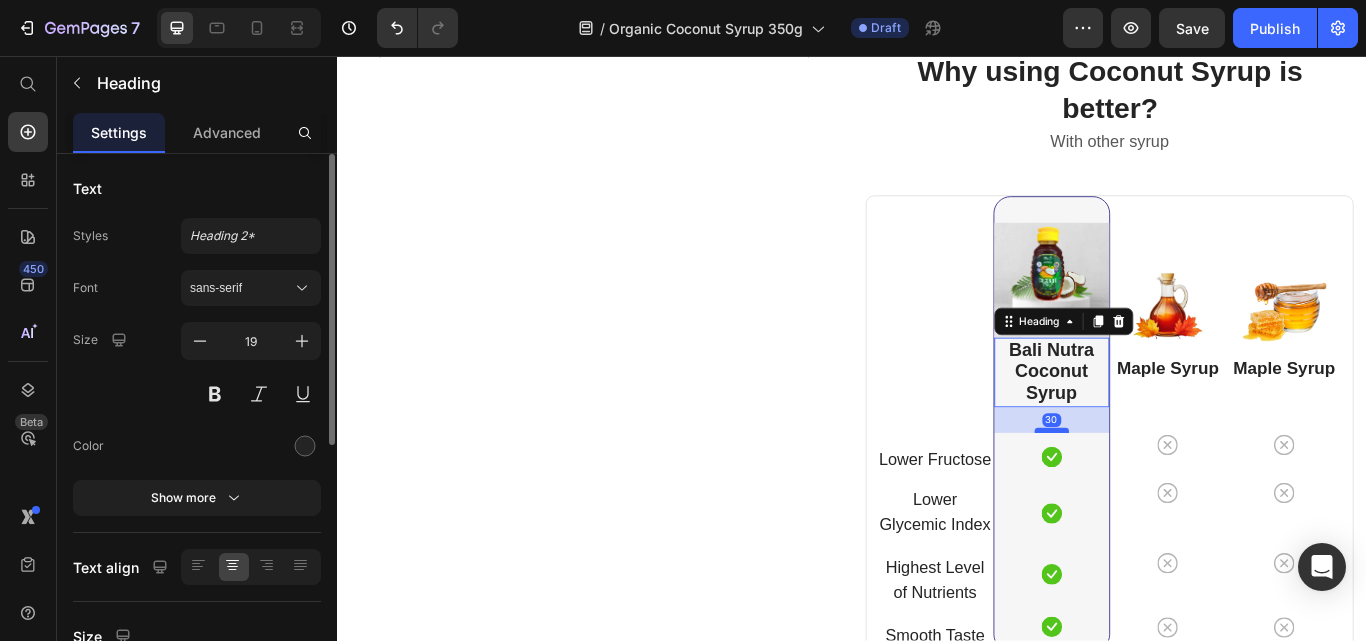 drag, startPoint x: 1160, startPoint y: 474, endPoint x: 1160, endPoint y: 486, distance: 12 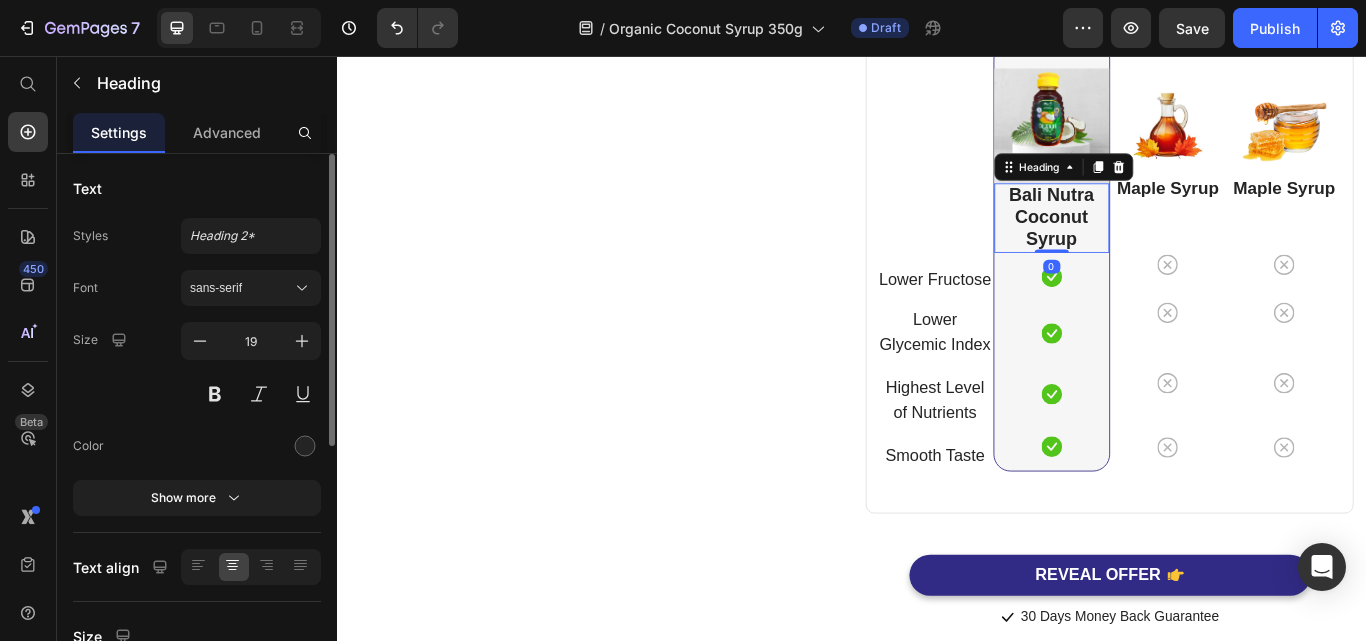 scroll, scrollTop: 5845, scrollLeft: 0, axis: vertical 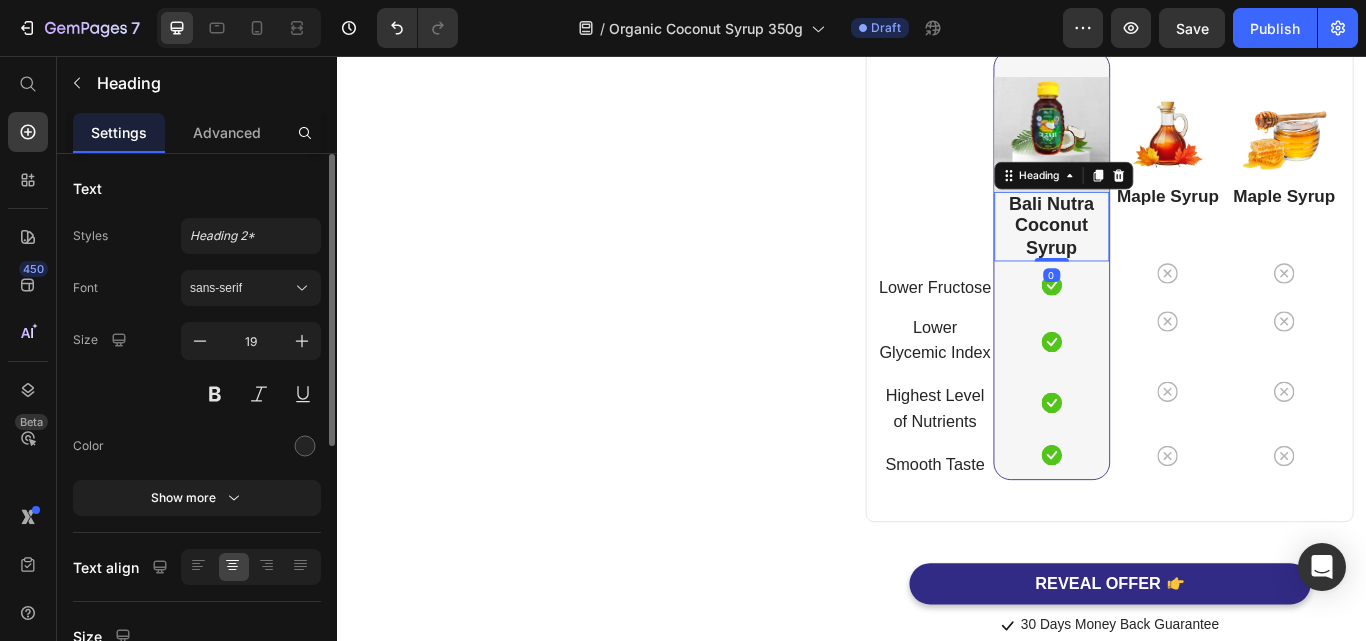 drag, startPoint x: 1164, startPoint y: 285, endPoint x: 1161, endPoint y: 222, distance: 63.07139 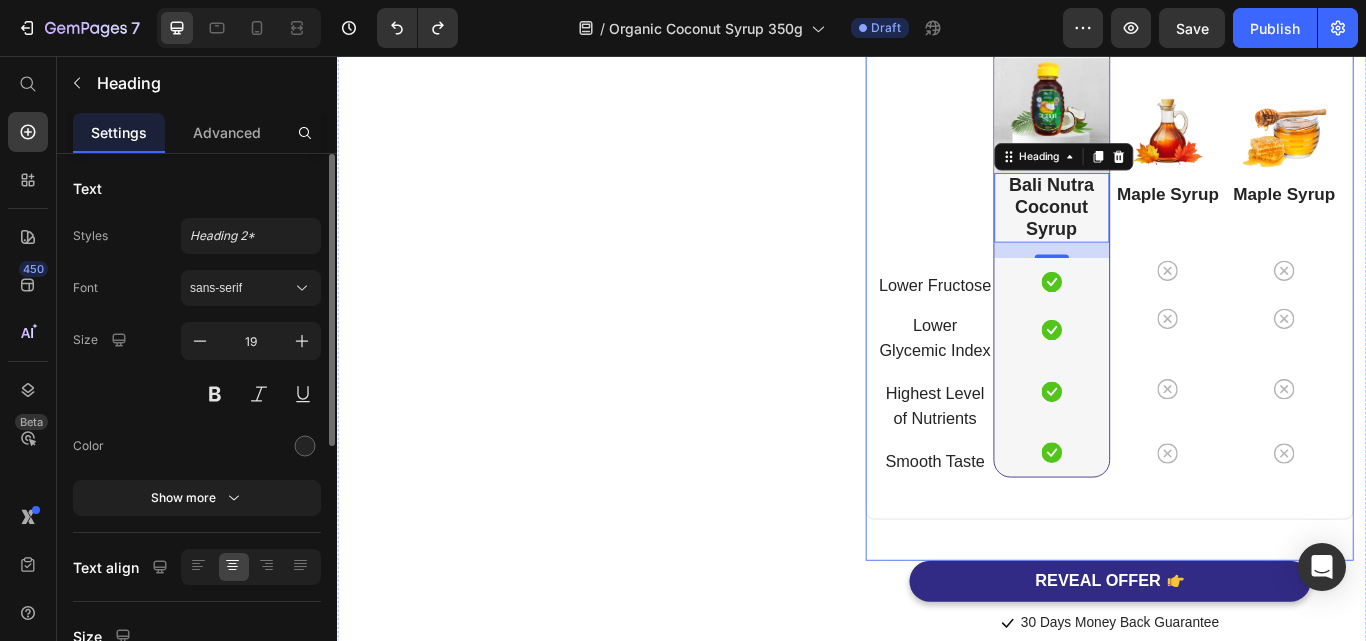 scroll, scrollTop: 5864, scrollLeft: 0, axis: vertical 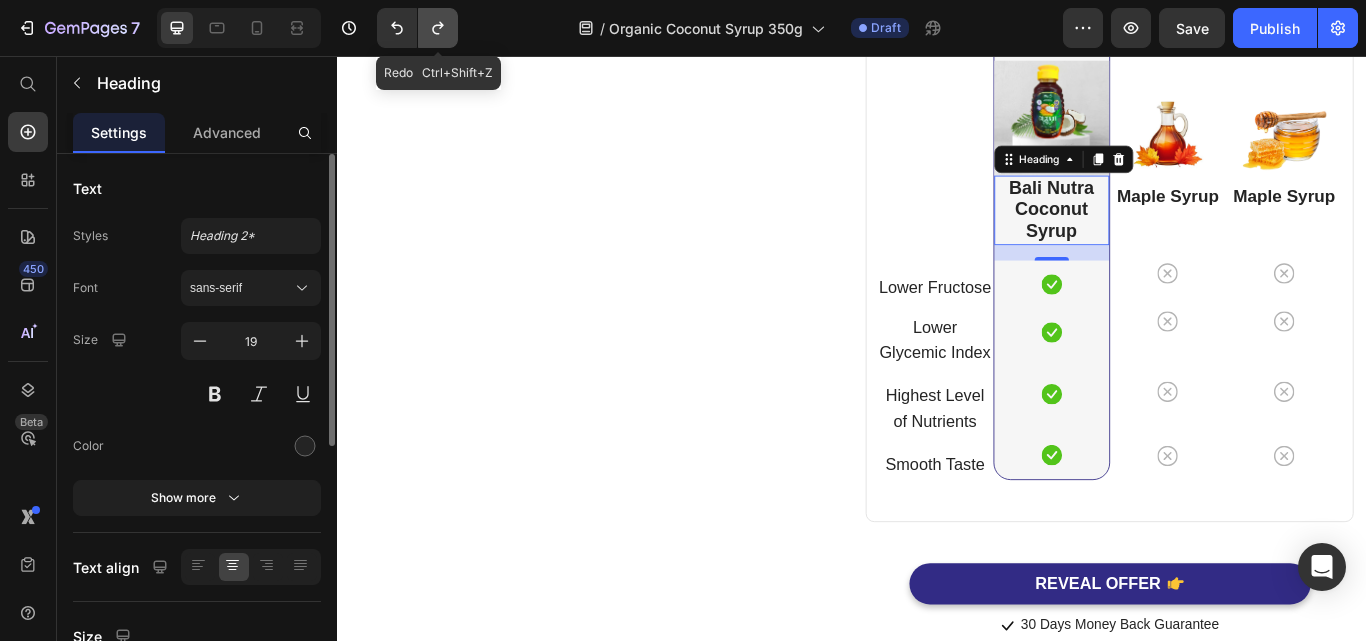 click 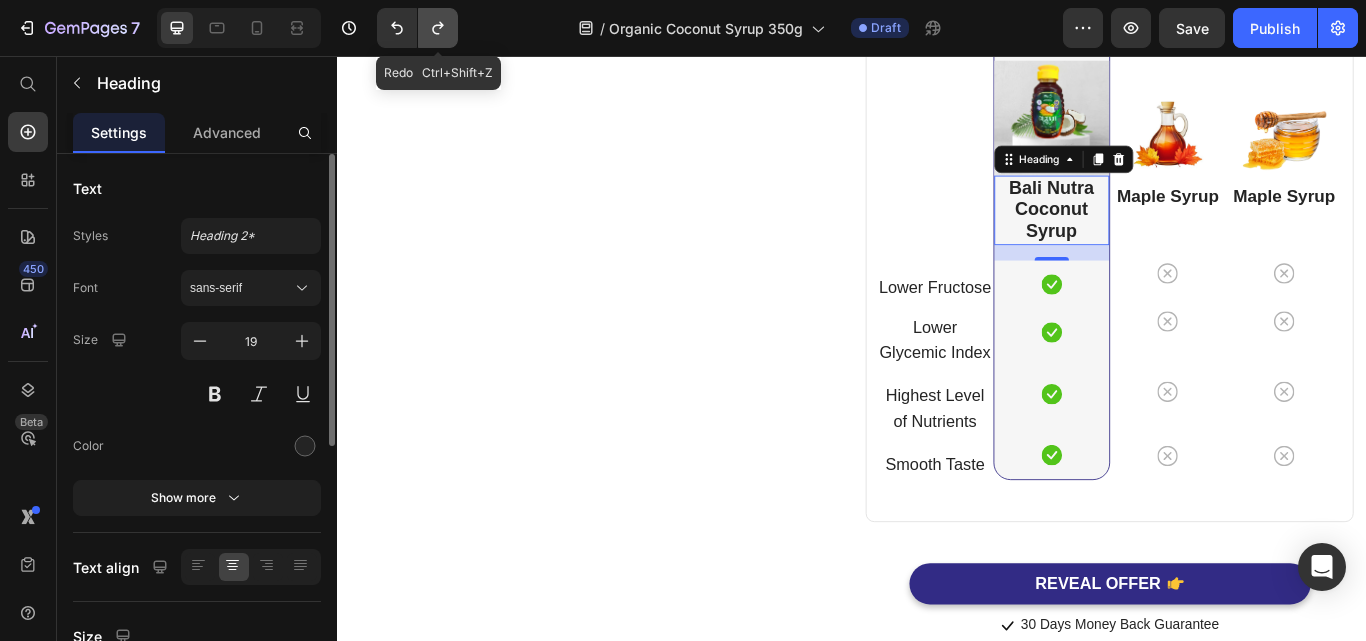 click 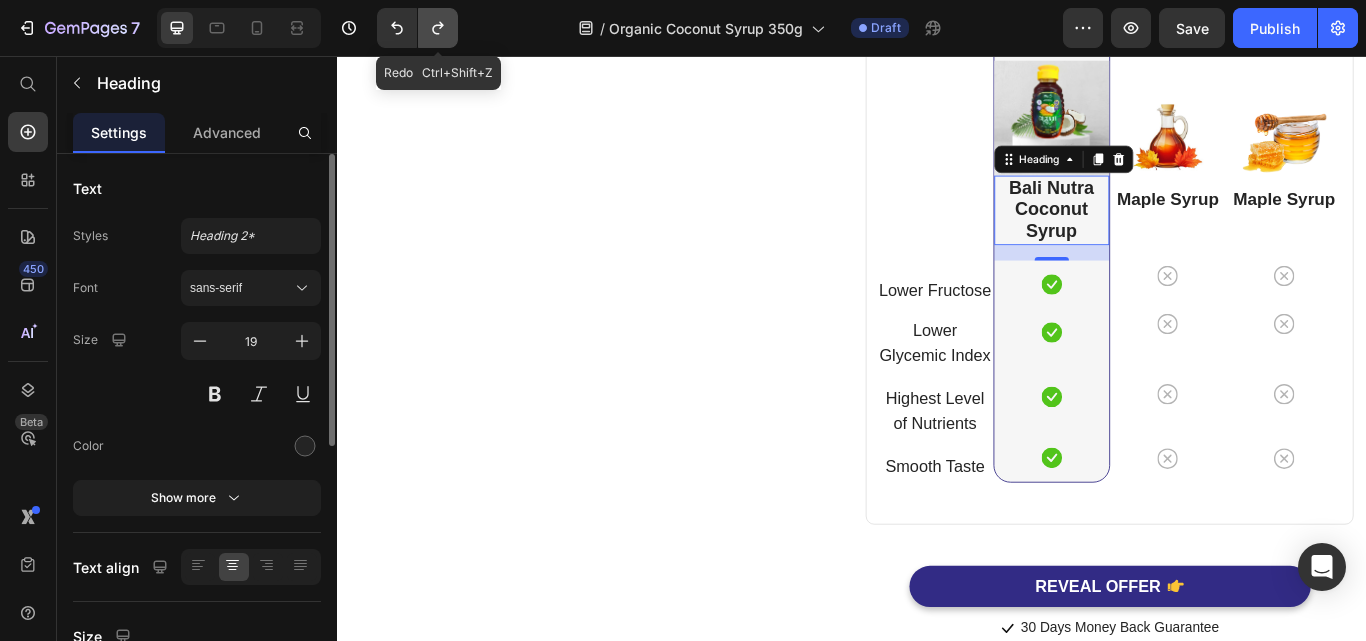 scroll, scrollTop: 5867, scrollLeft: 0, axis: vertical 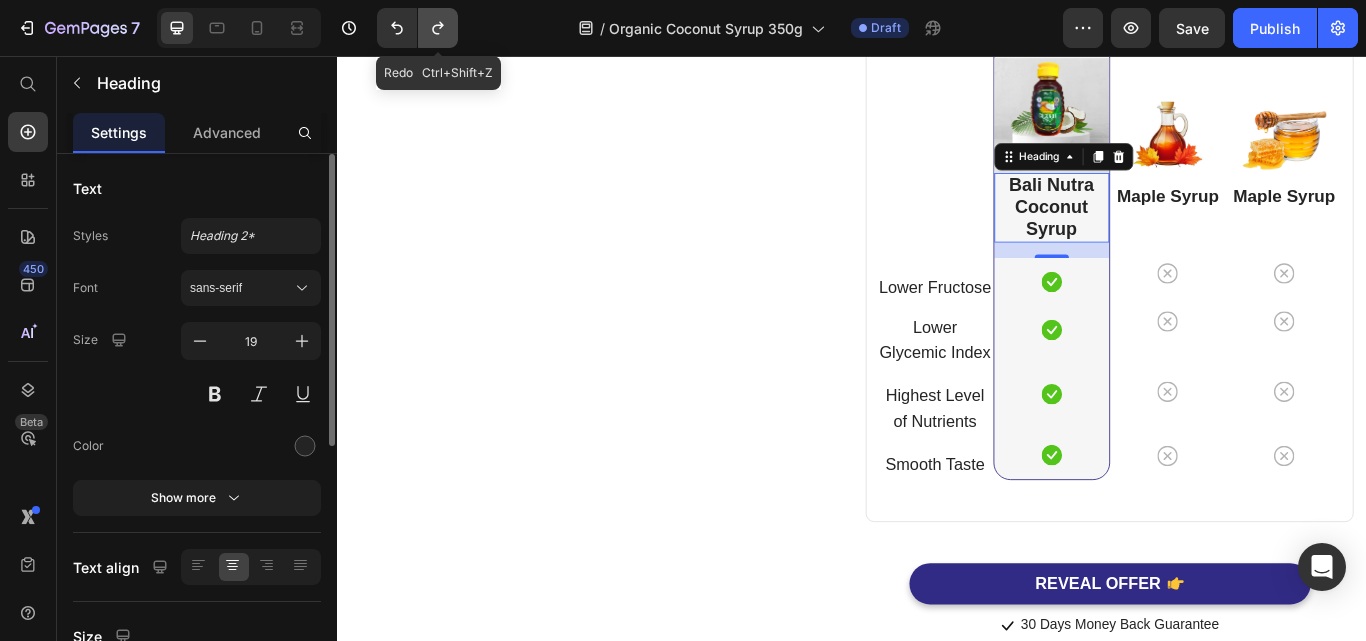 click 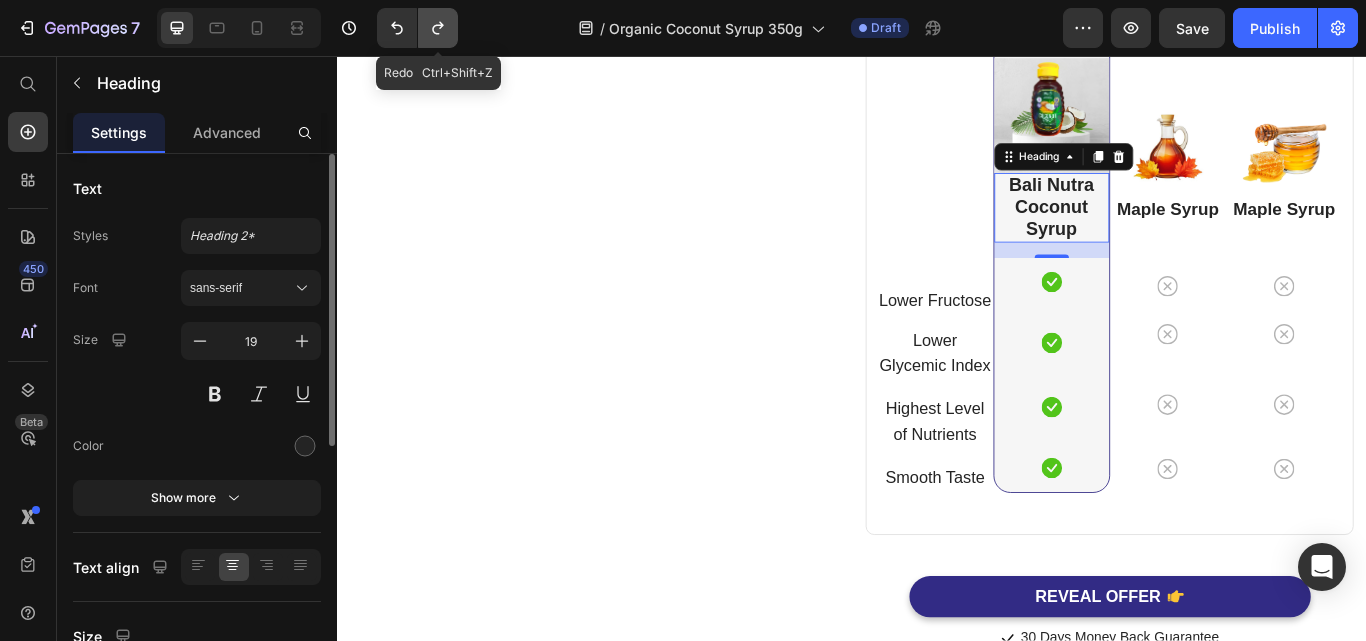scroll, scrollTop: 5882, scrollLeft: 0, axis: vertical 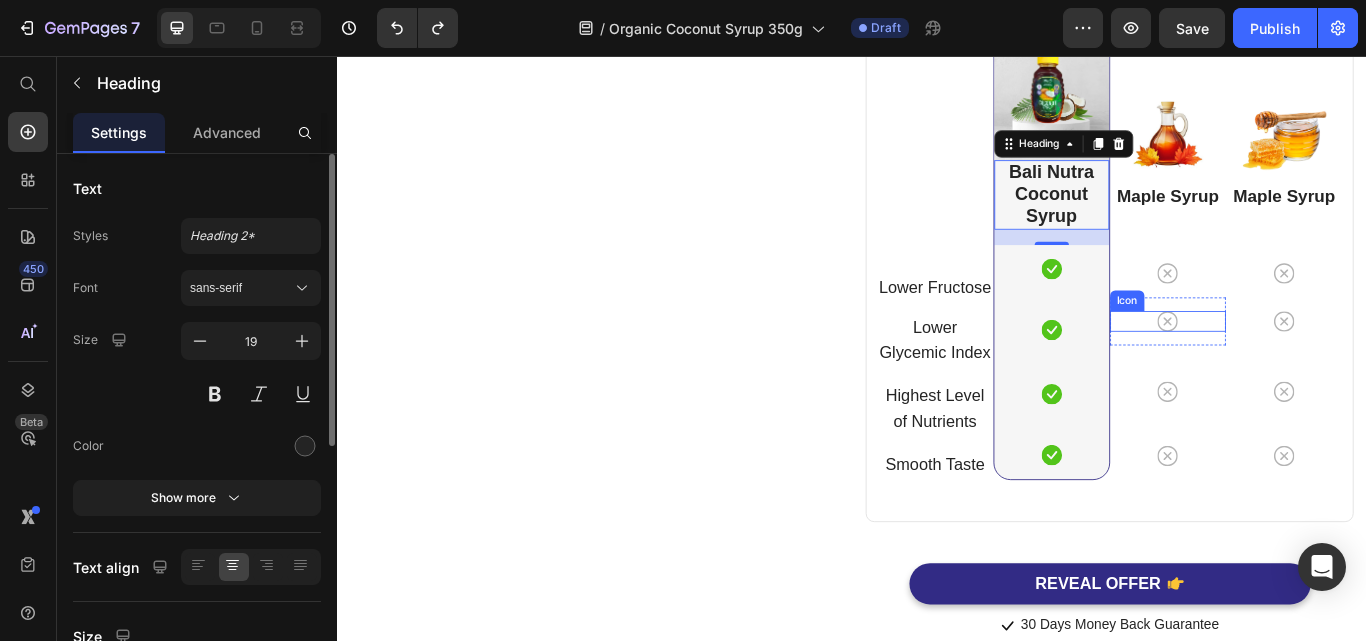 click on "Icon" at bounding box center (1306, 366) 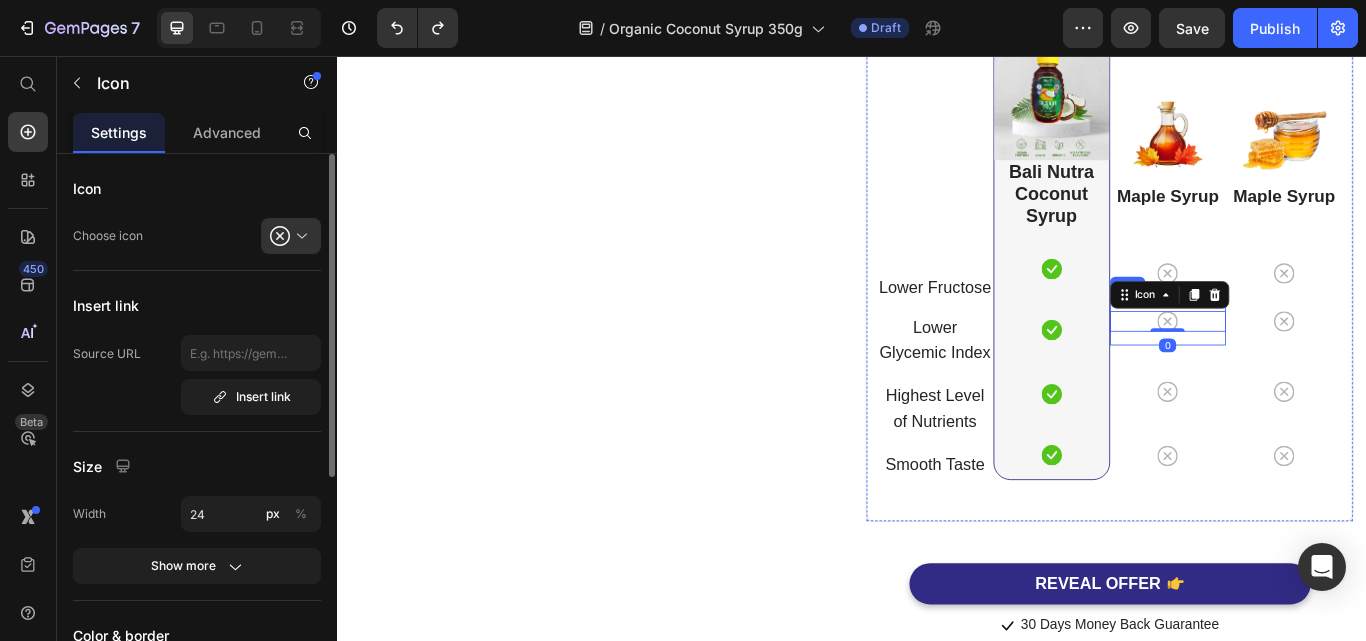 click on "Icon   0 Row" at bounding box center [1306, 366] 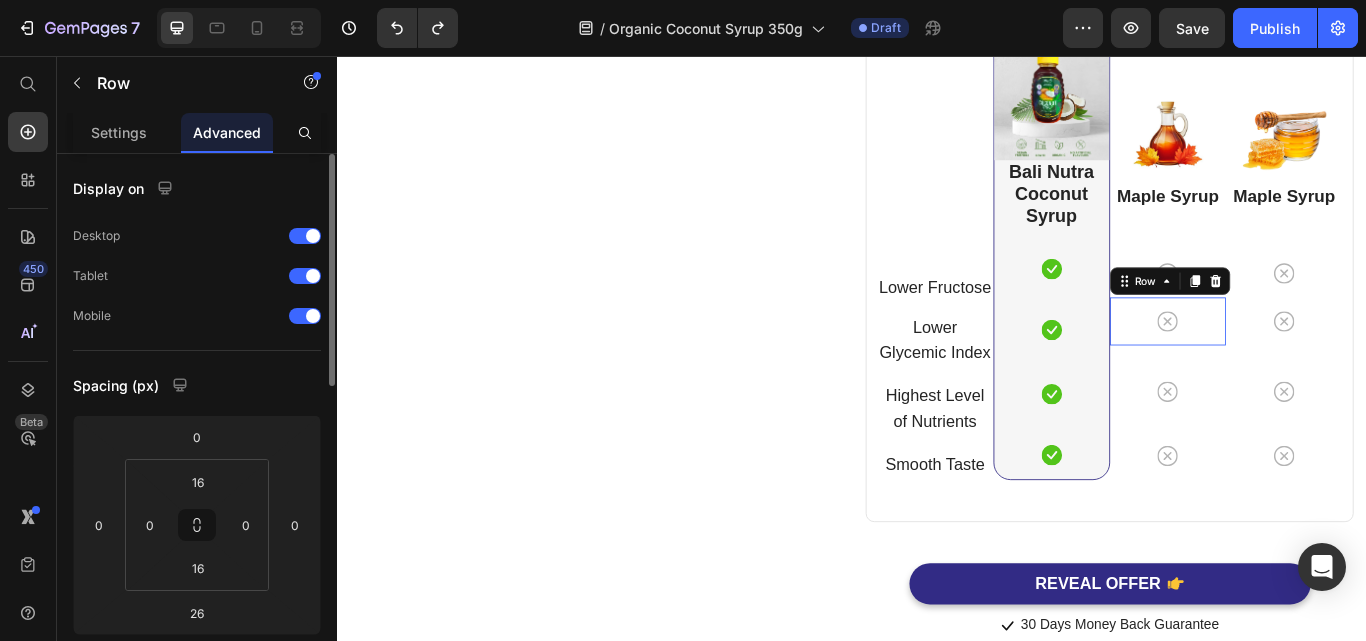 click on "Row" at bounding box center [1308, 319] 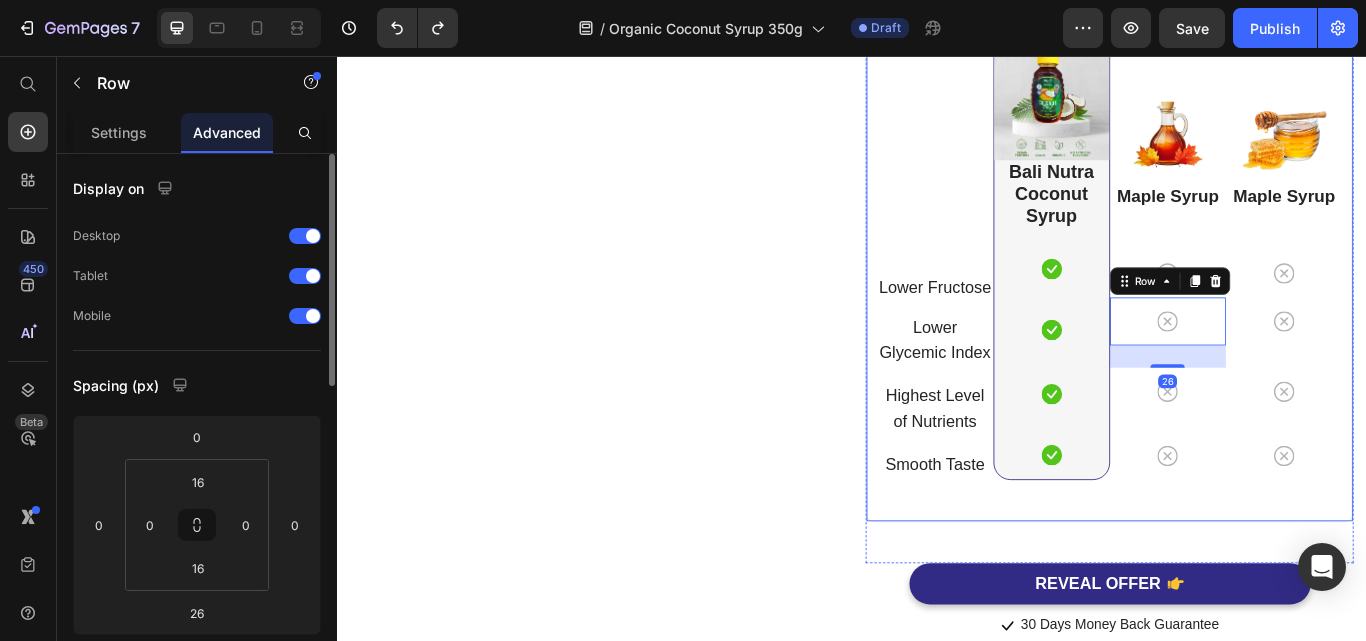 click on "Maple Syrup" at bounding box center (1441, 221) 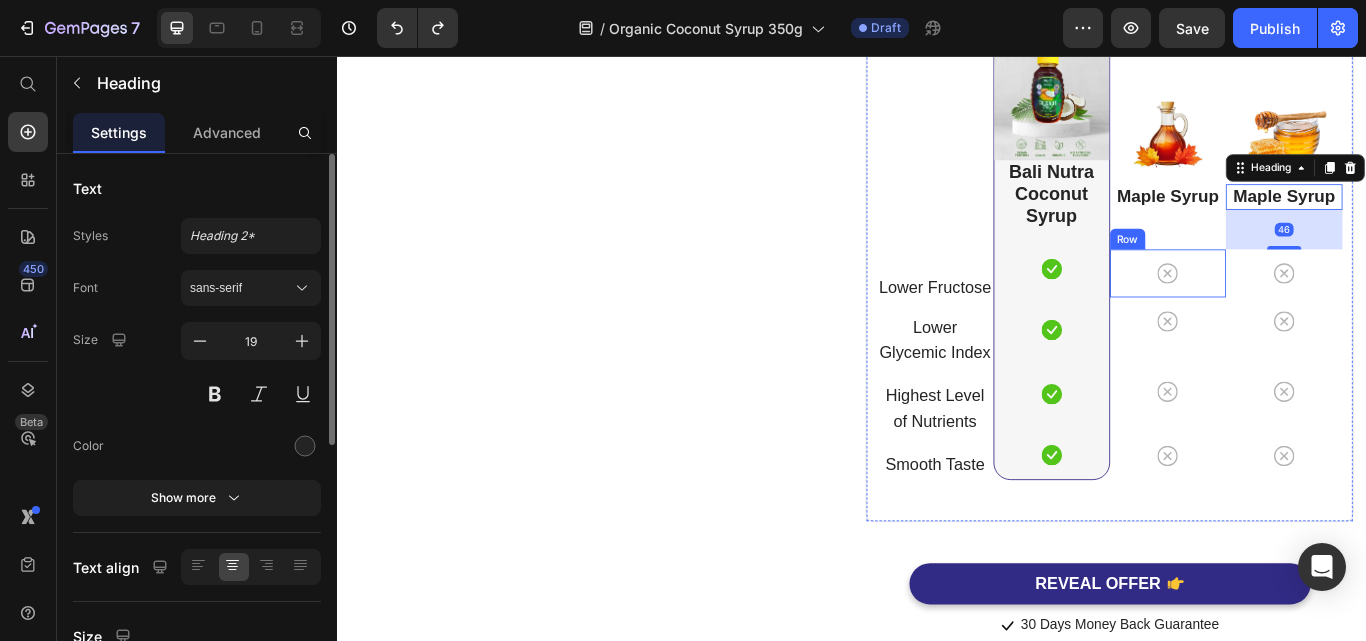click on "Icon Row" at bounding box center (1306, 310) 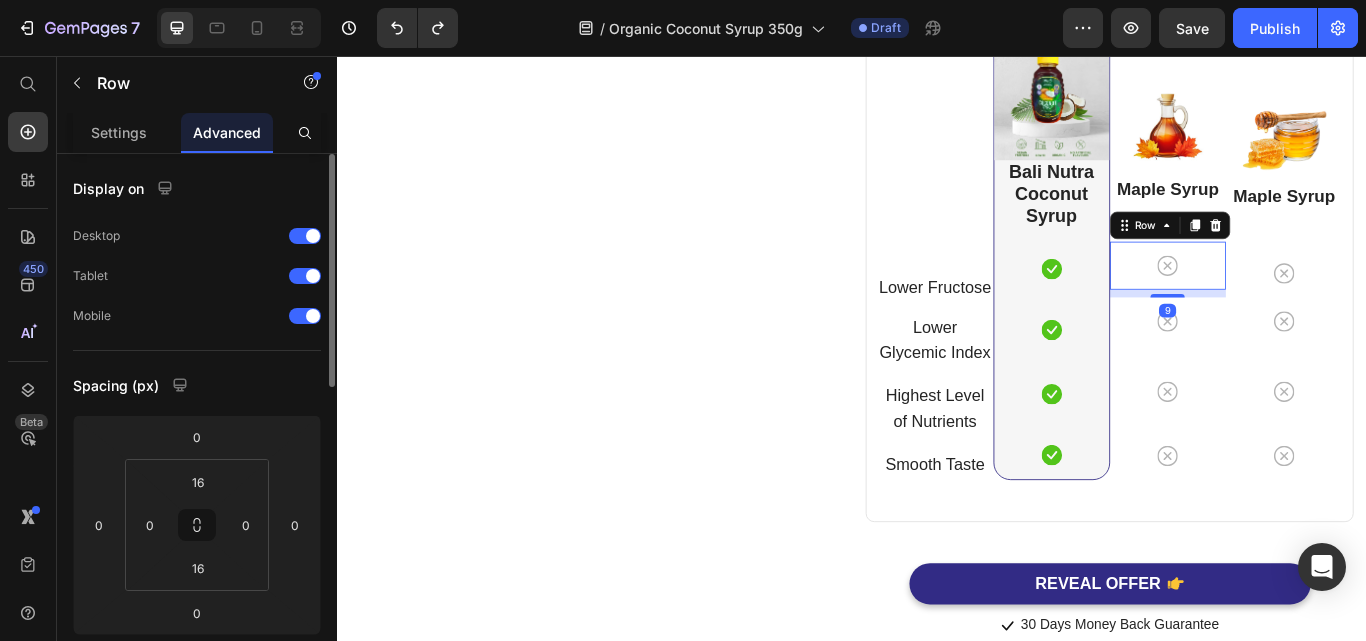click on "Image Maple Syrup Heading
Icon Row   9
Icon Row
Icon Row
Icon Row" at bounding box center [1306, 282] 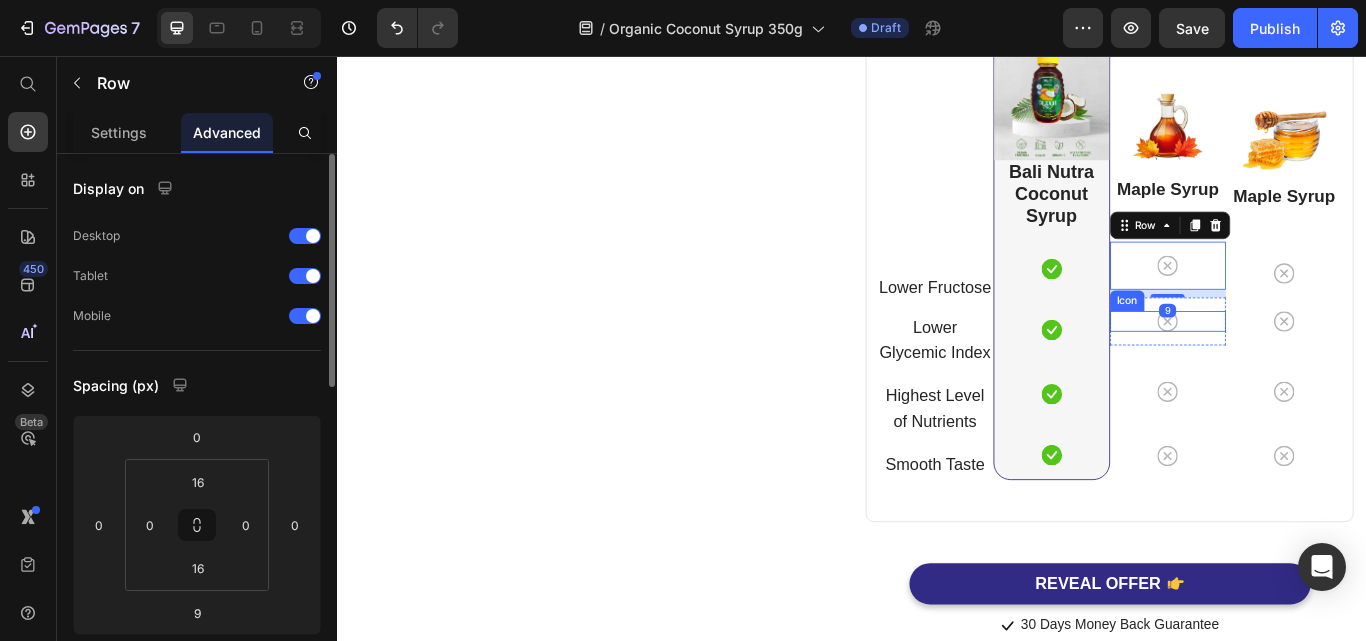 type on "0" 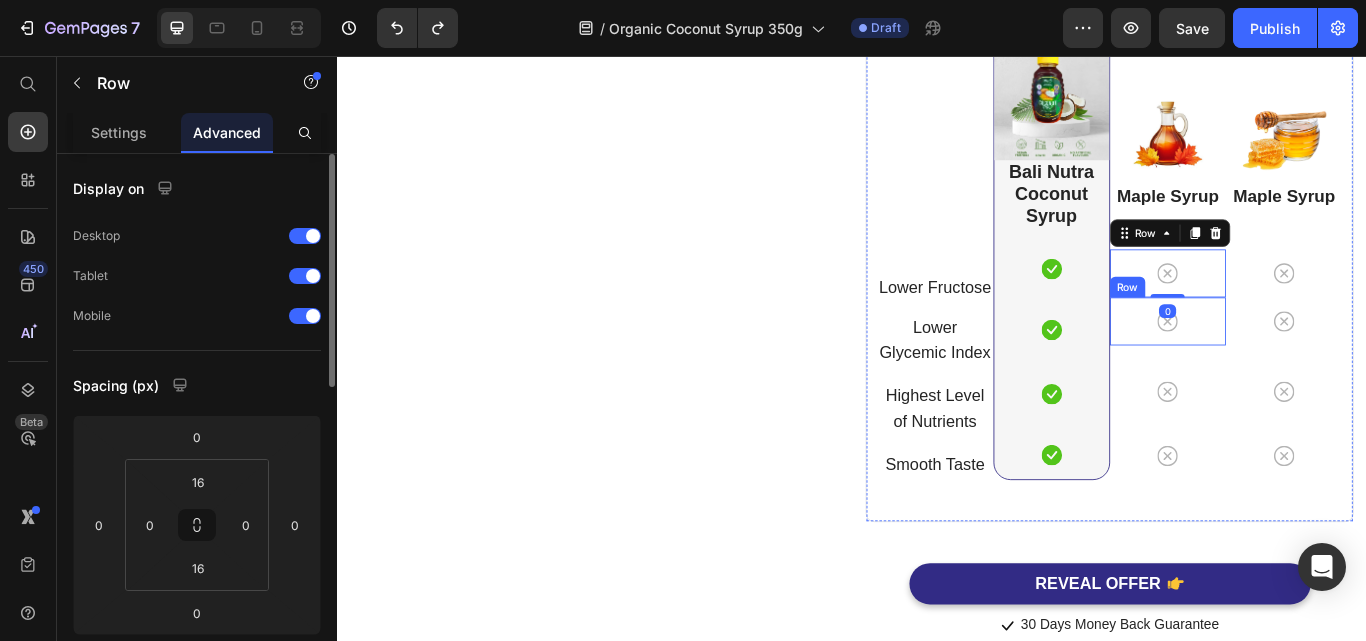 click on "Icon Row" at bounding box center [1306, 366] 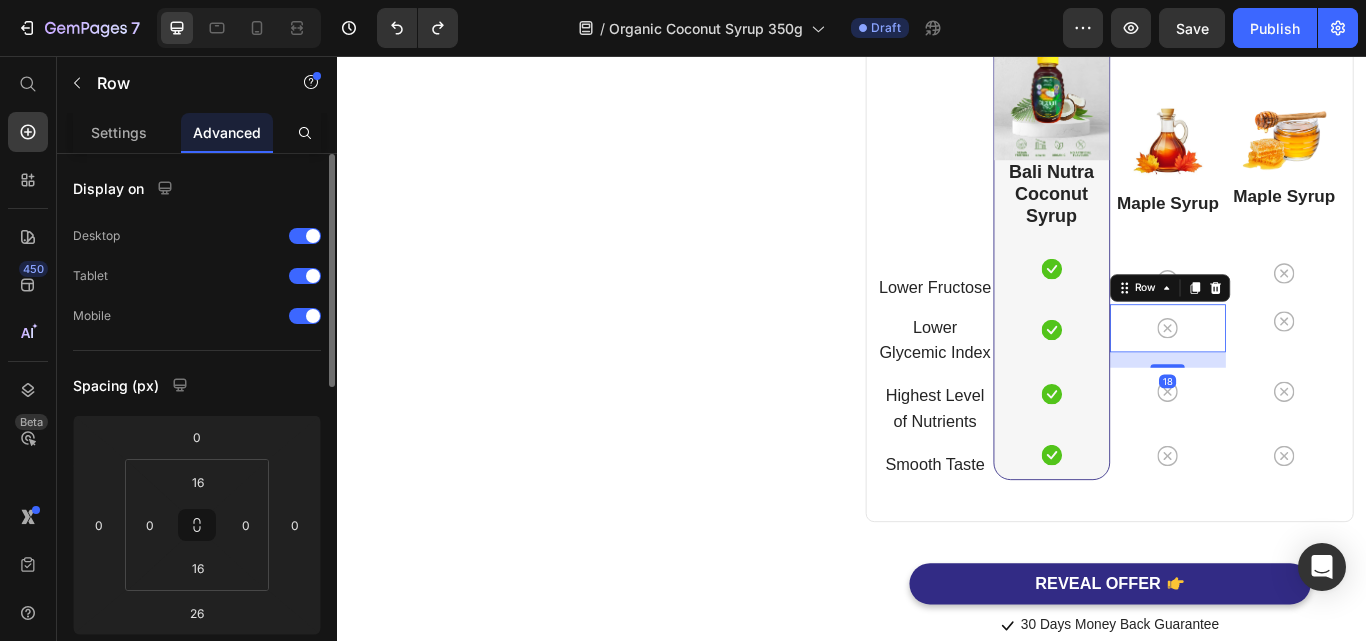 click on "18" at bounding box center [1306, 402] 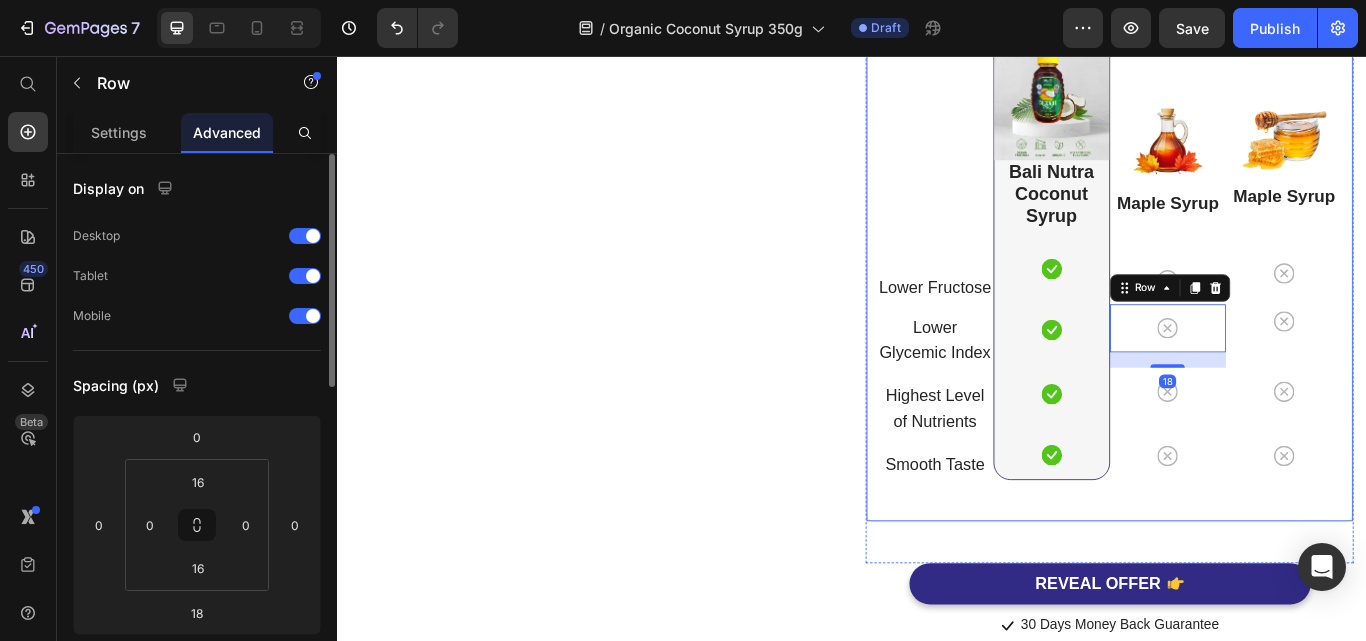 click on "Image Maple Syrup Heading
Icon Row
Icon Row   18
Icon Row
Icon Row" at bounding box center (1306, 282) 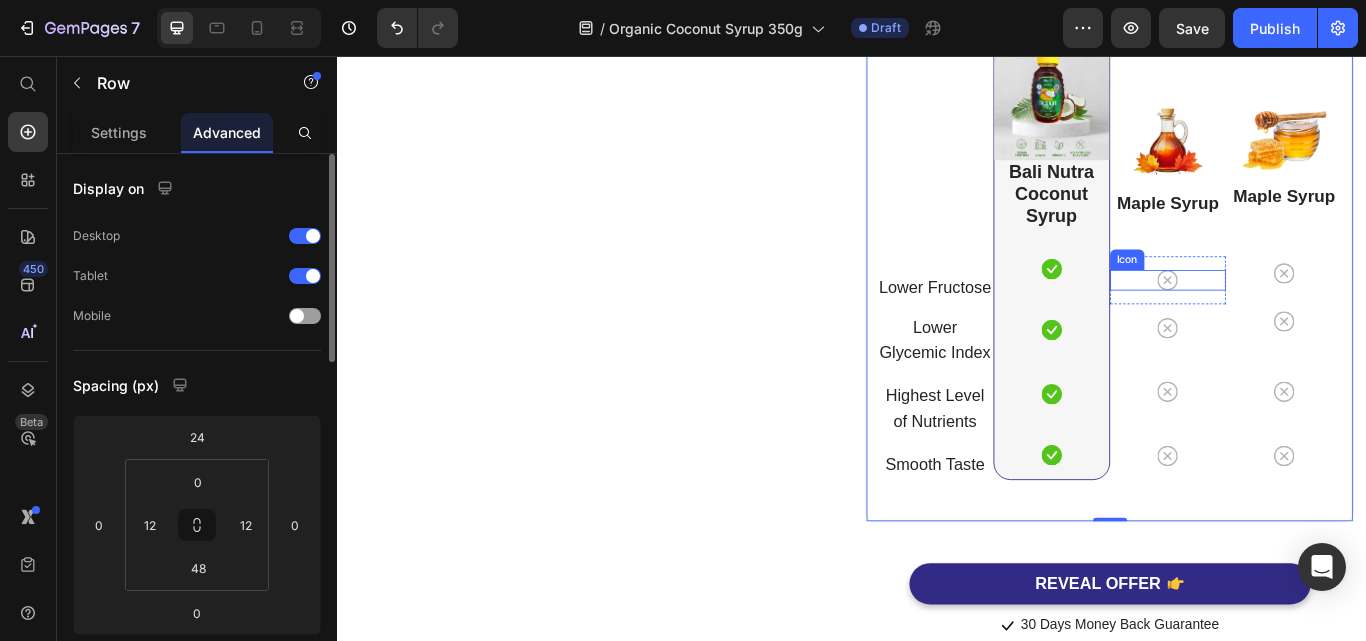click on "Icon" at bounding box center [1306, 318] 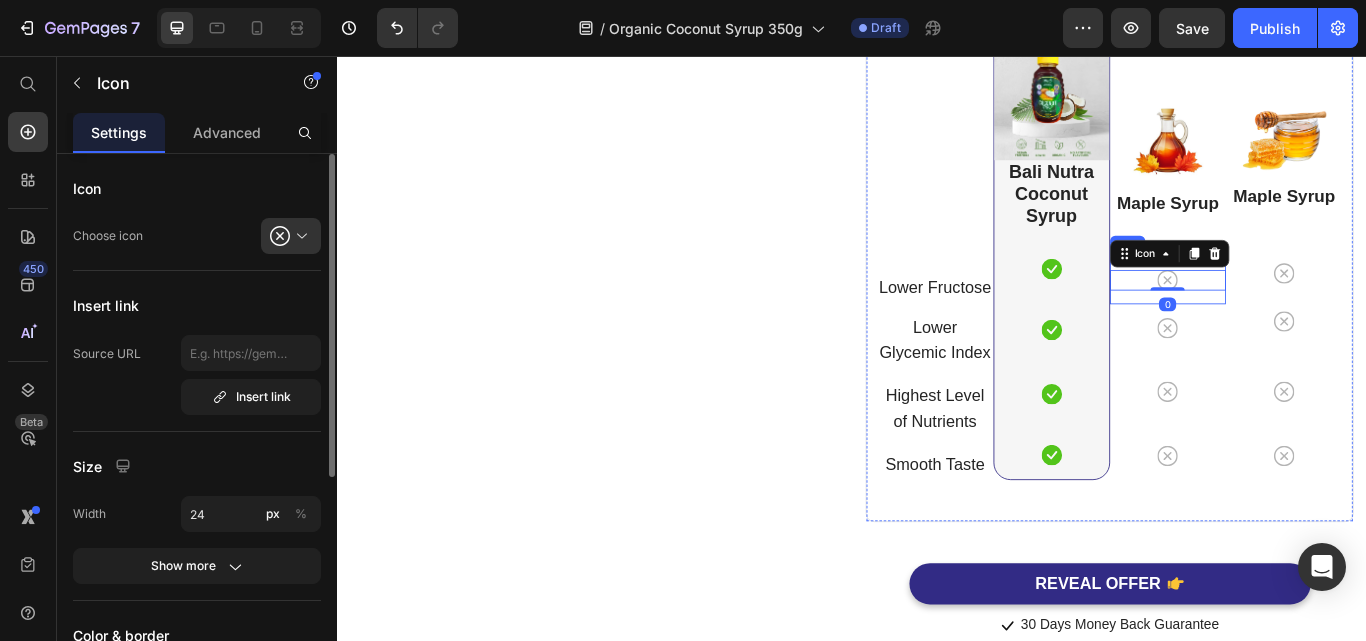 click on "Icon   0 Row" at bounding box center [1306, 318] 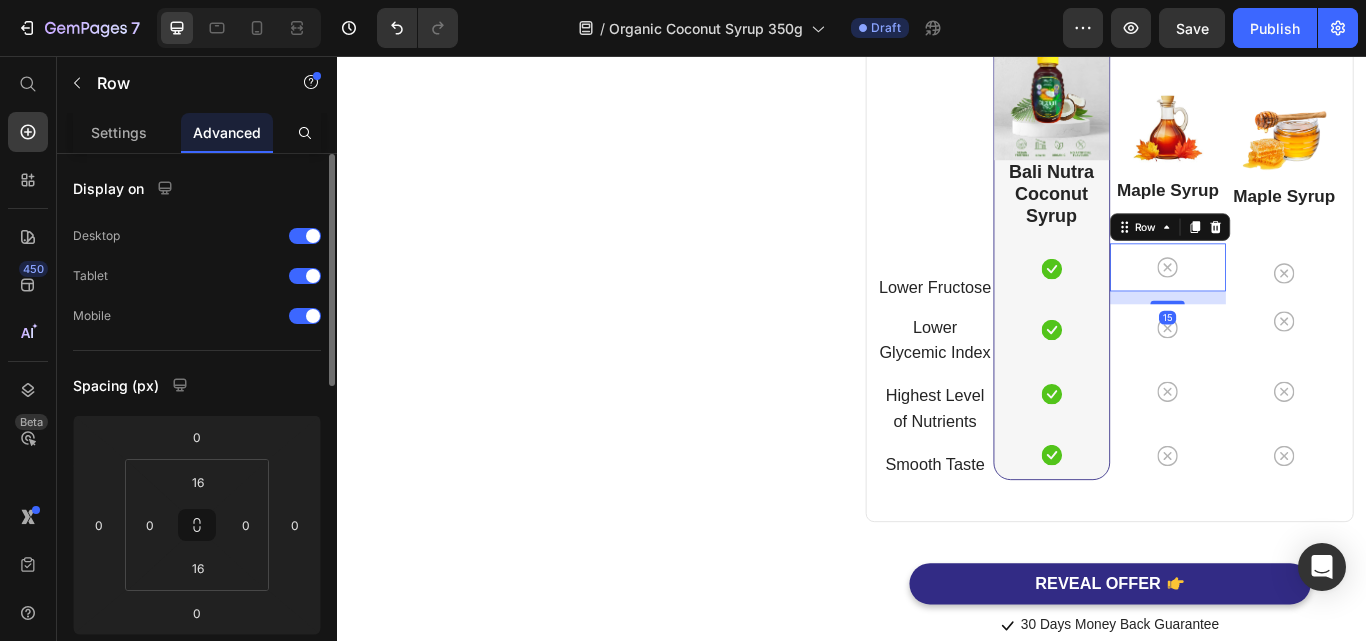 drag, startPoint x: 1292, startPoint y: 337, endPoint x: 1292, endPoint y: 352, distance: 15 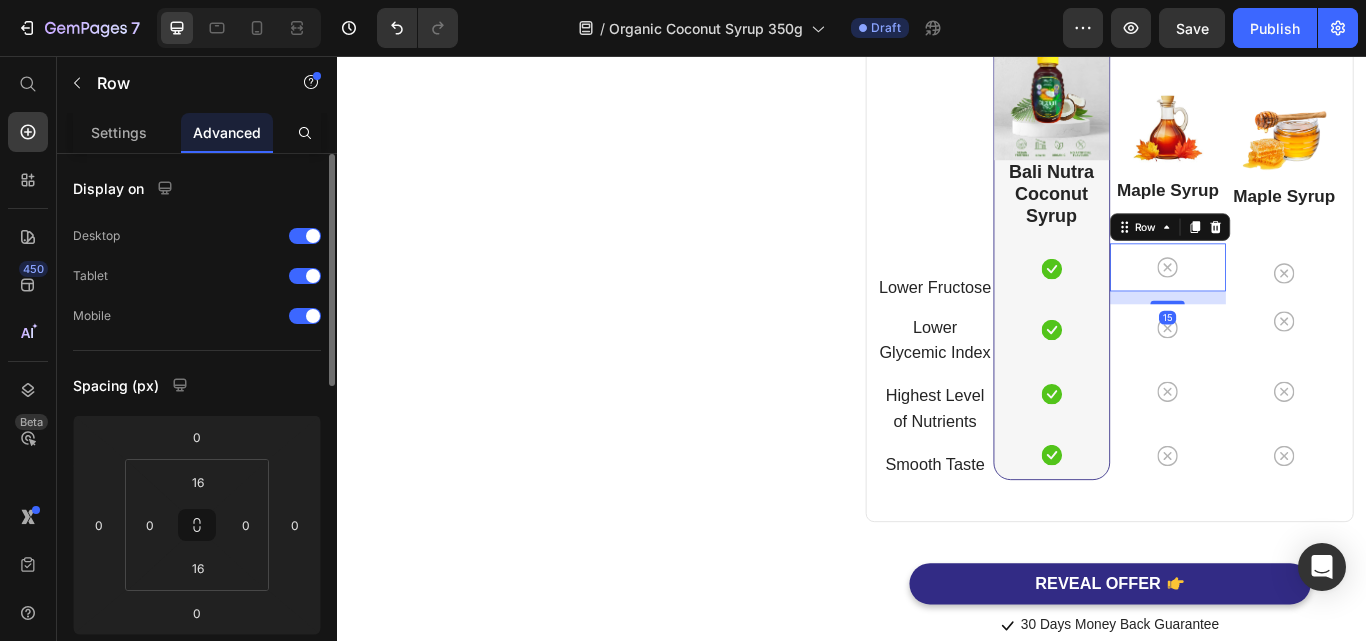 click on "15" at bounding box center (1306, 331) 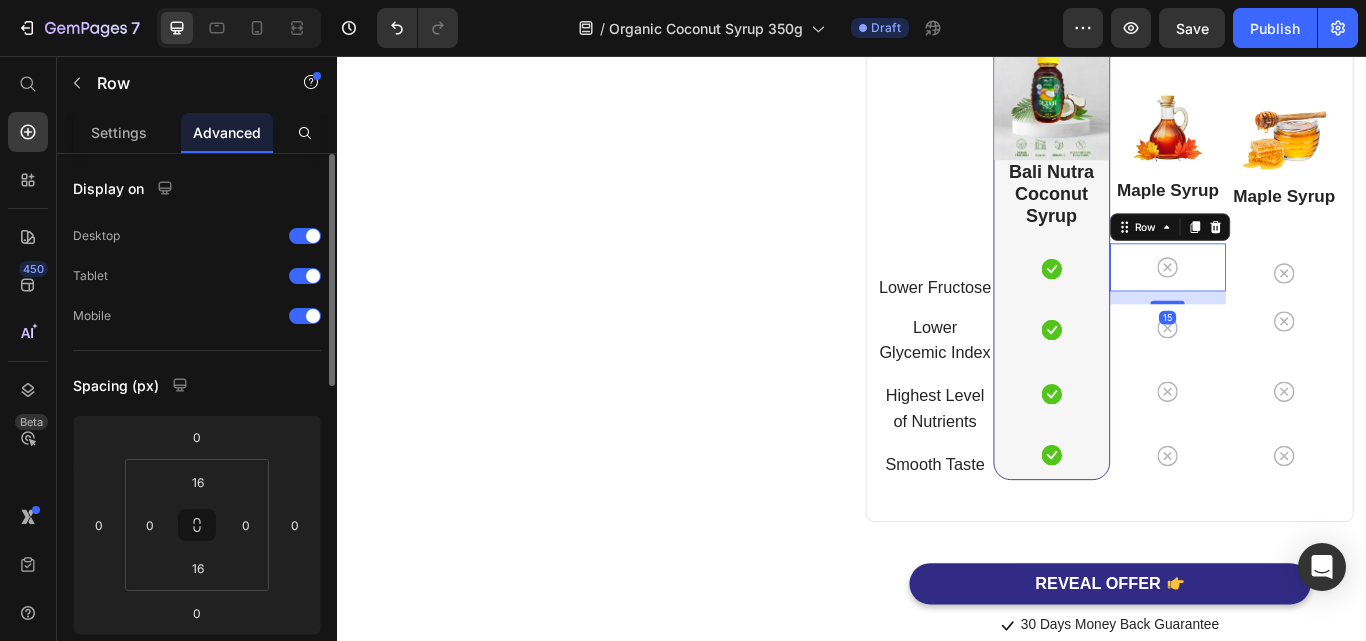 type on "15" 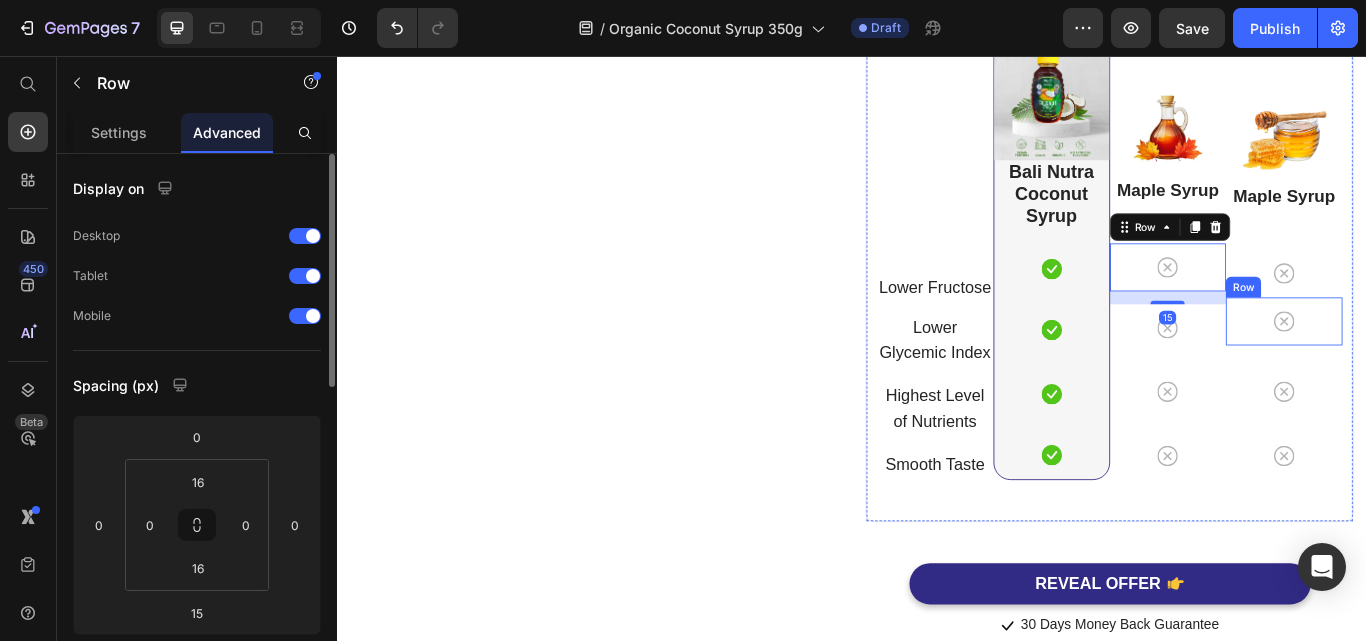 click on "Icon Row" at bounding box center [1441, 366] 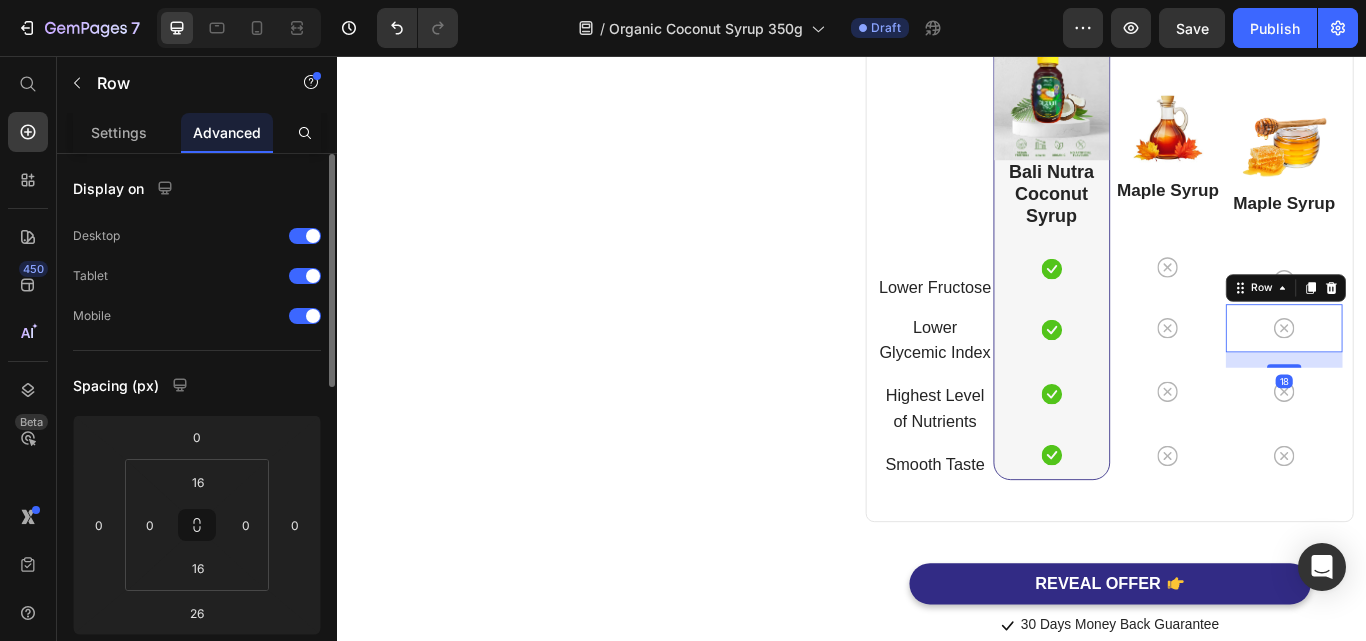 click on "18" at bounding box center (1441, 402) 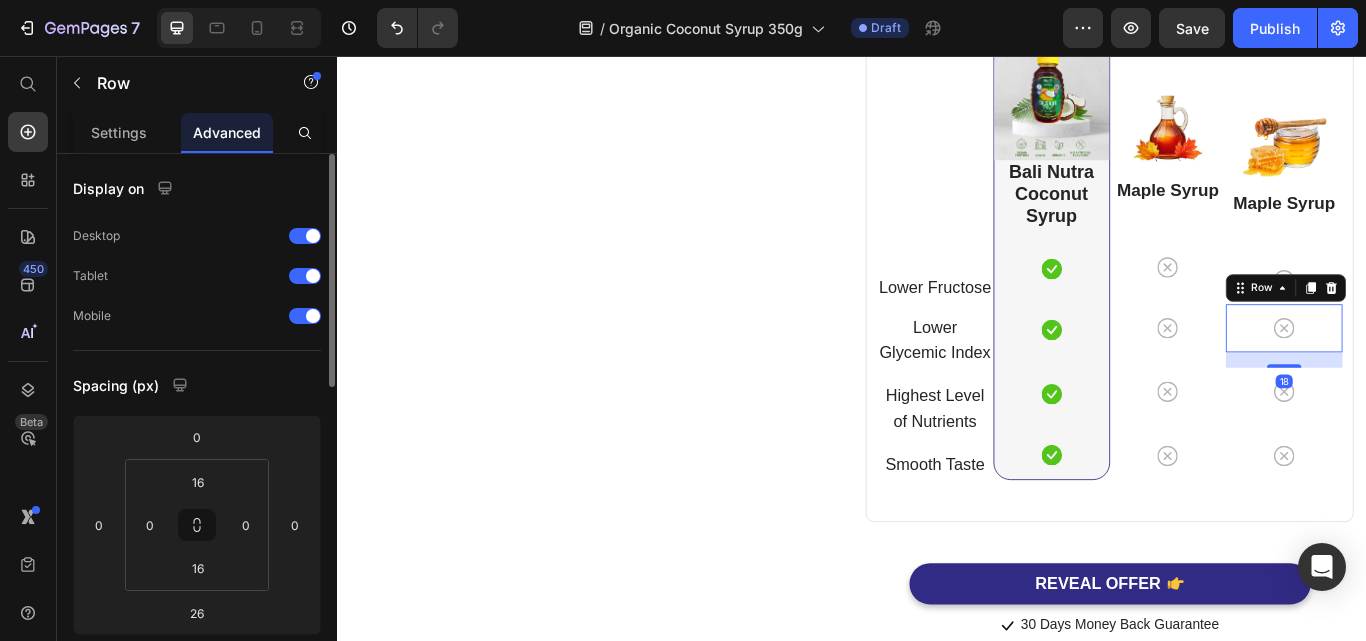 type on "18" 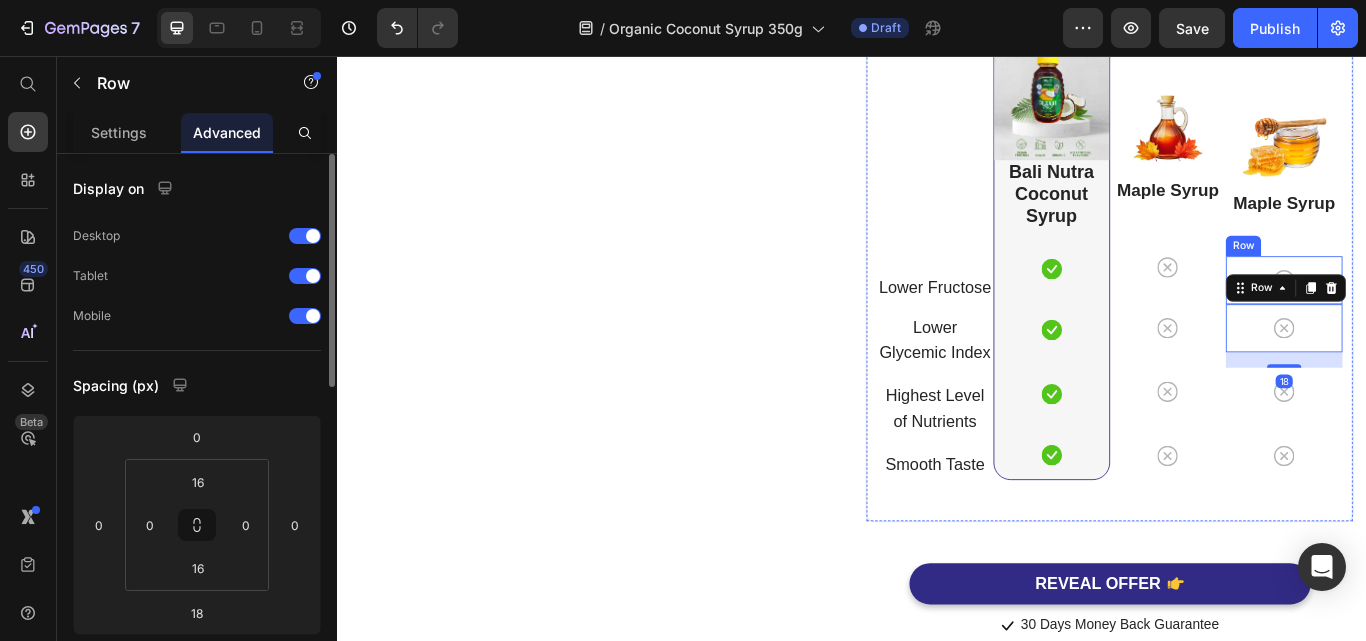 click on "Icon Row" at bounding box center [1441, 318] 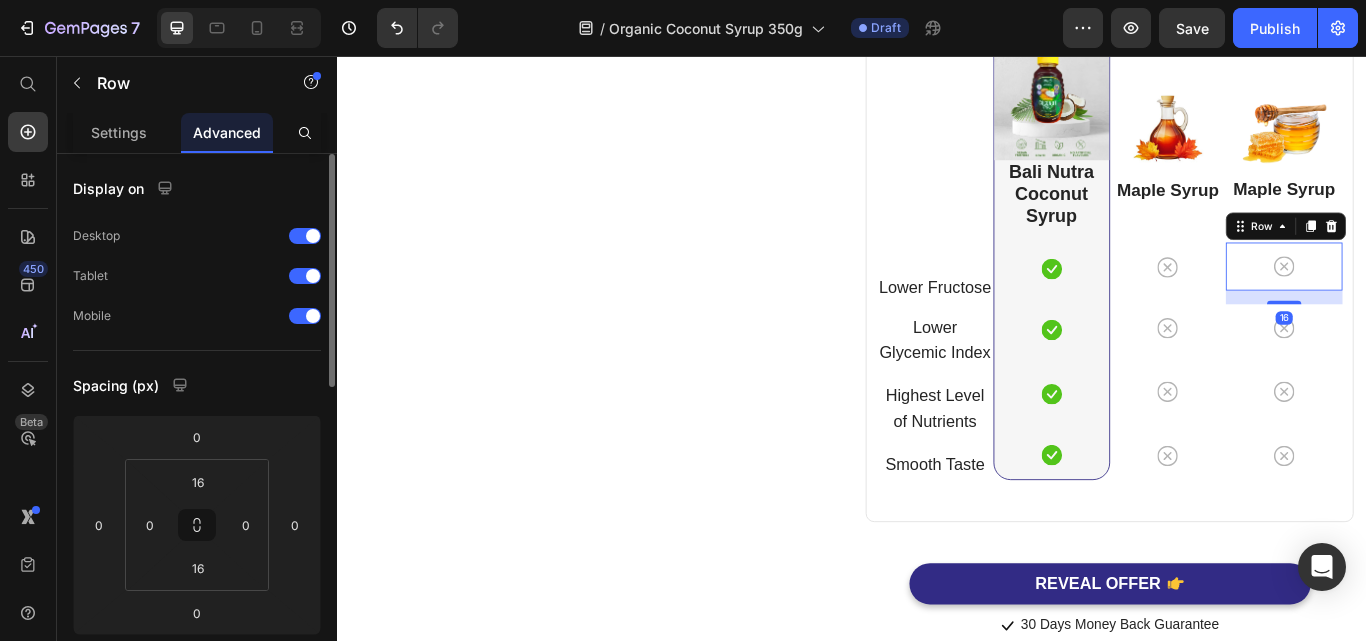 drag, startPoint x: 1430, startPoint y: 335, endPoint x: 1436, endPoint y: 351, distance: 17.088007 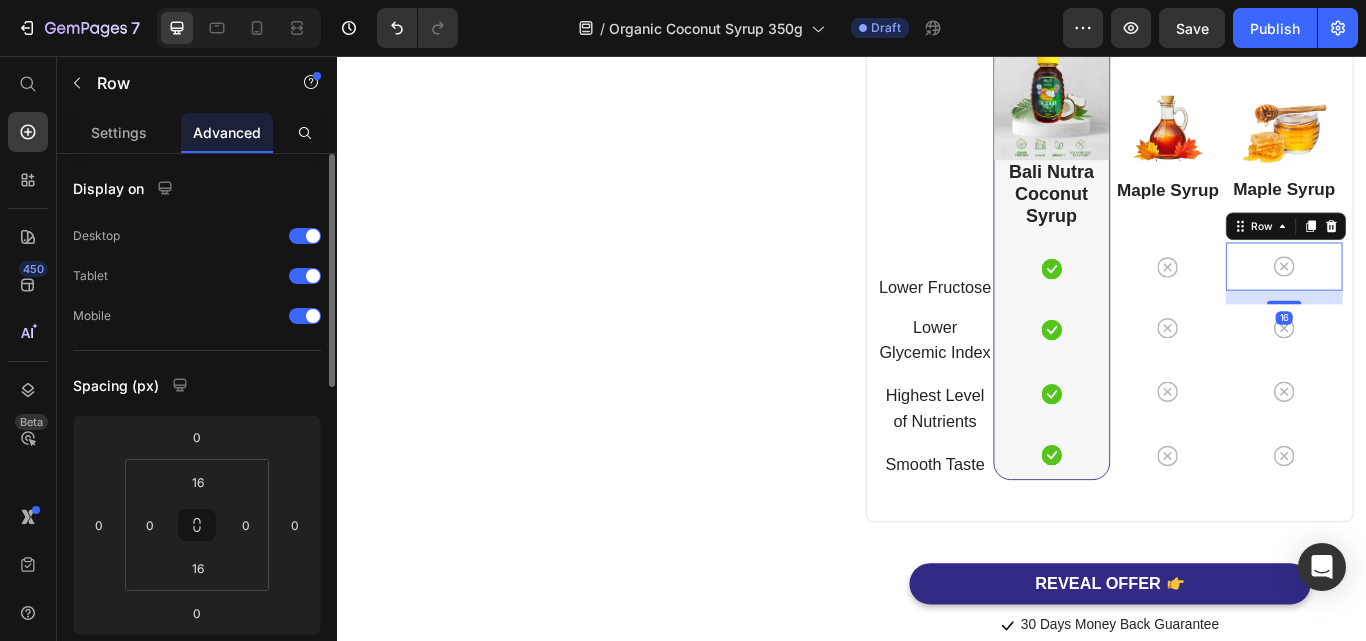 click on "16" at bounding box center [1441, 330] 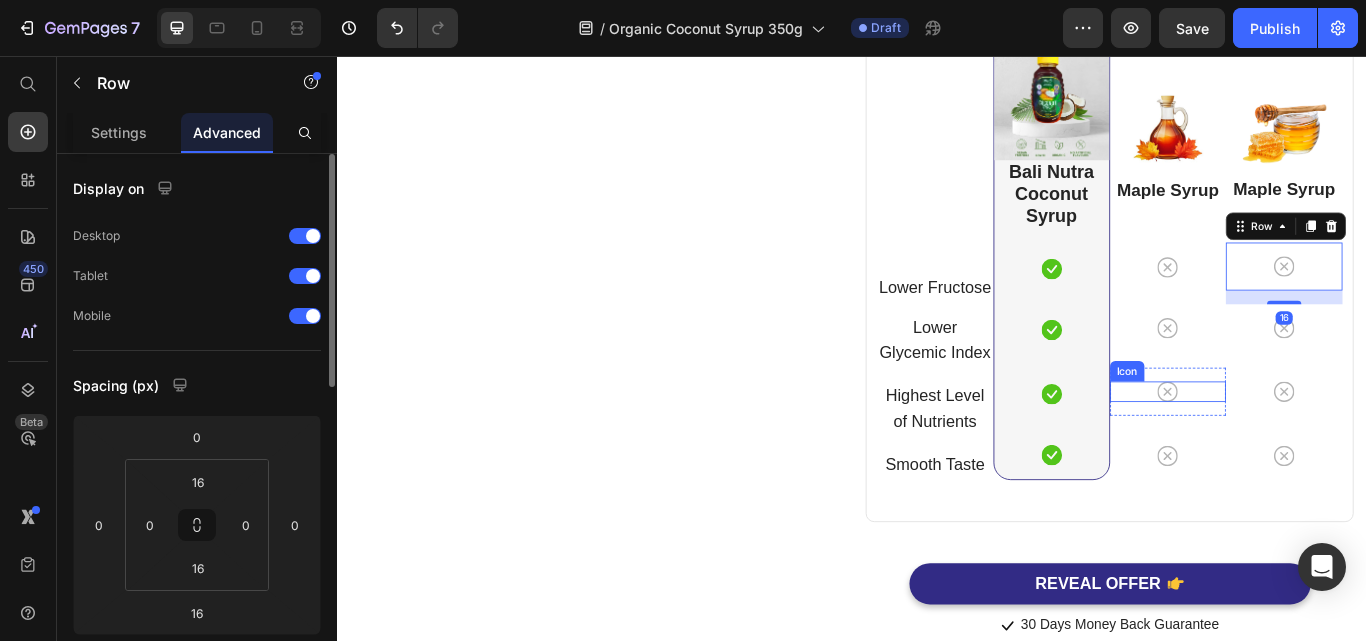click on "Icon" at bounding box center (1306, 448) 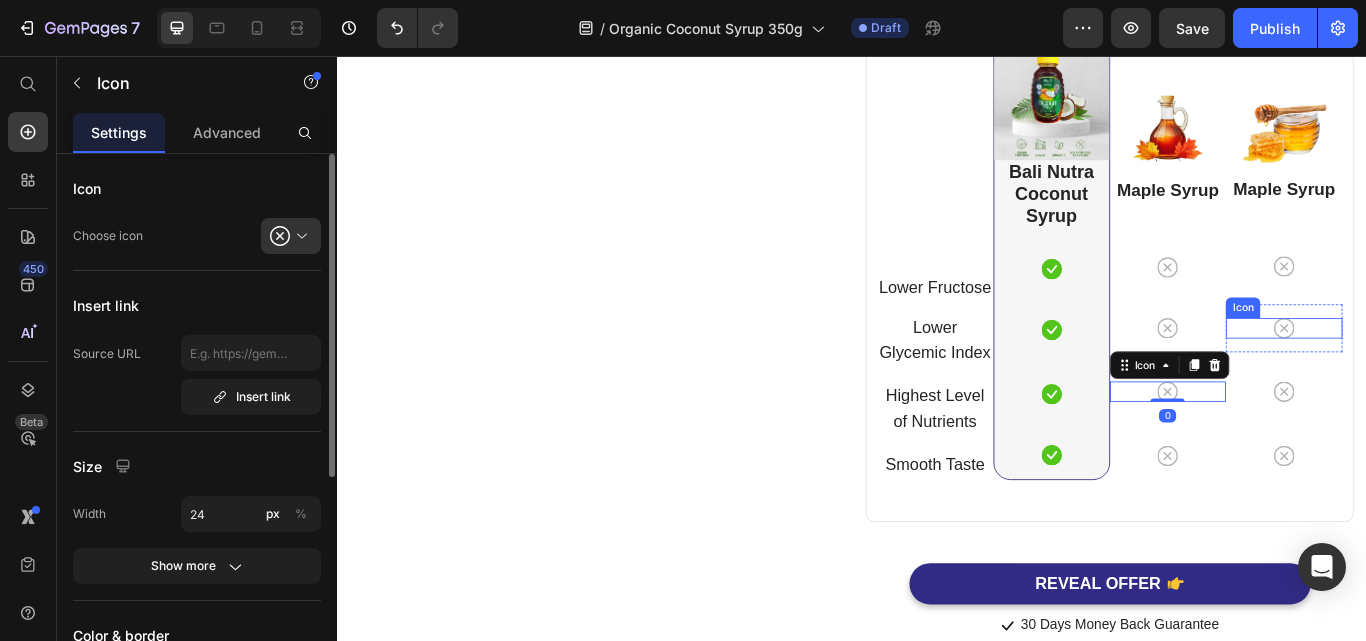 click on "Icon" at bounding box center [1441, 302] 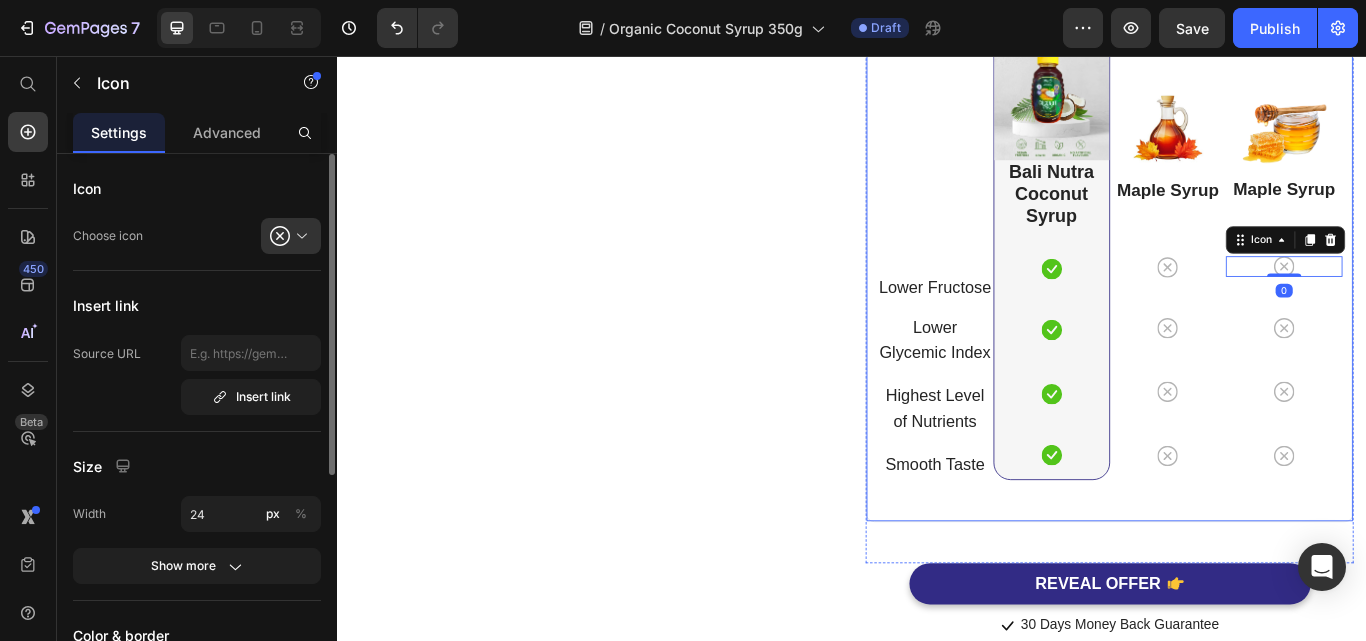 click on "Image Maple Syrup Heading
Icon   0 Row
Icon Row
Icon Row
Icon Row" at bounding box center (1441, 282) 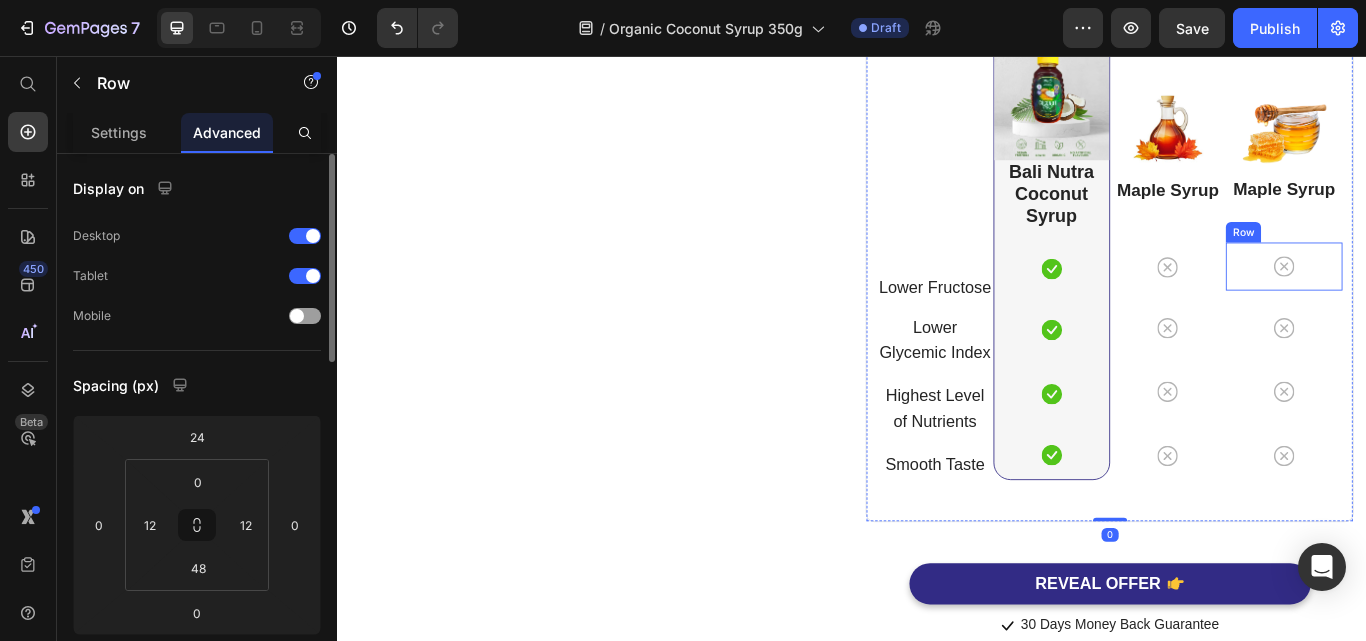 click on "Icon Row" at bounding box center (1441, 302) 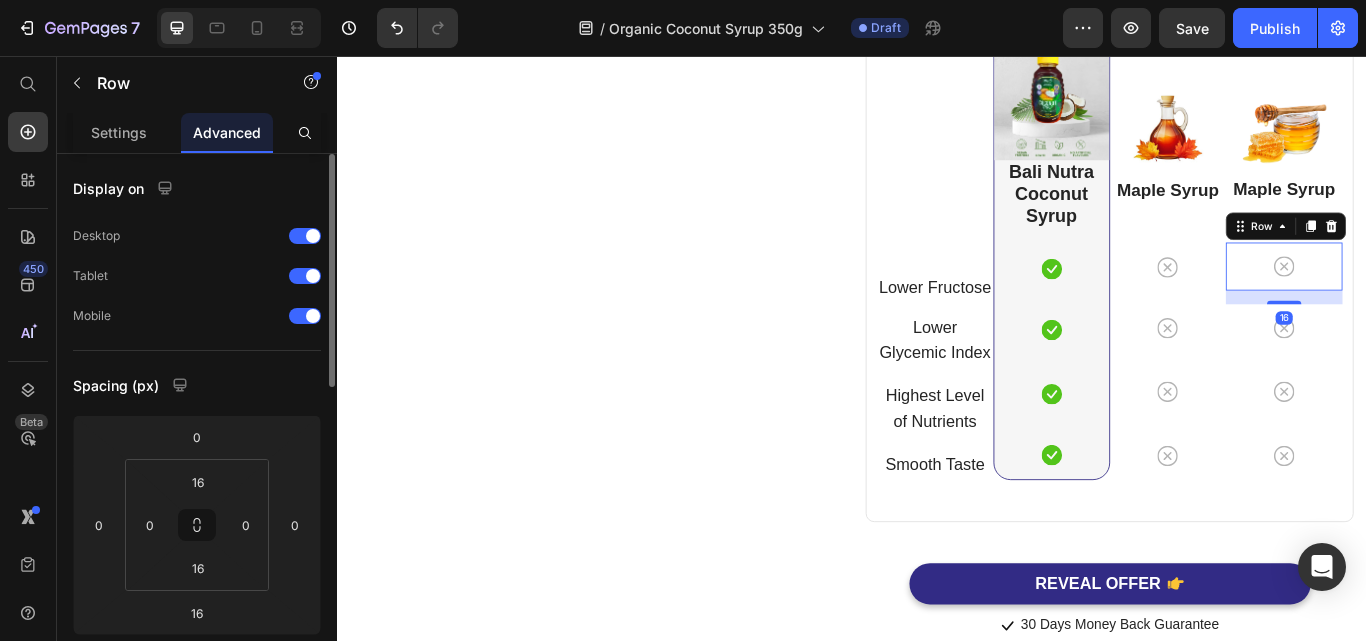 drag, startPoint x: 1433, startPoint y: 337, endPoint x: 1414, endPoint y: 420, distance: 85.146935 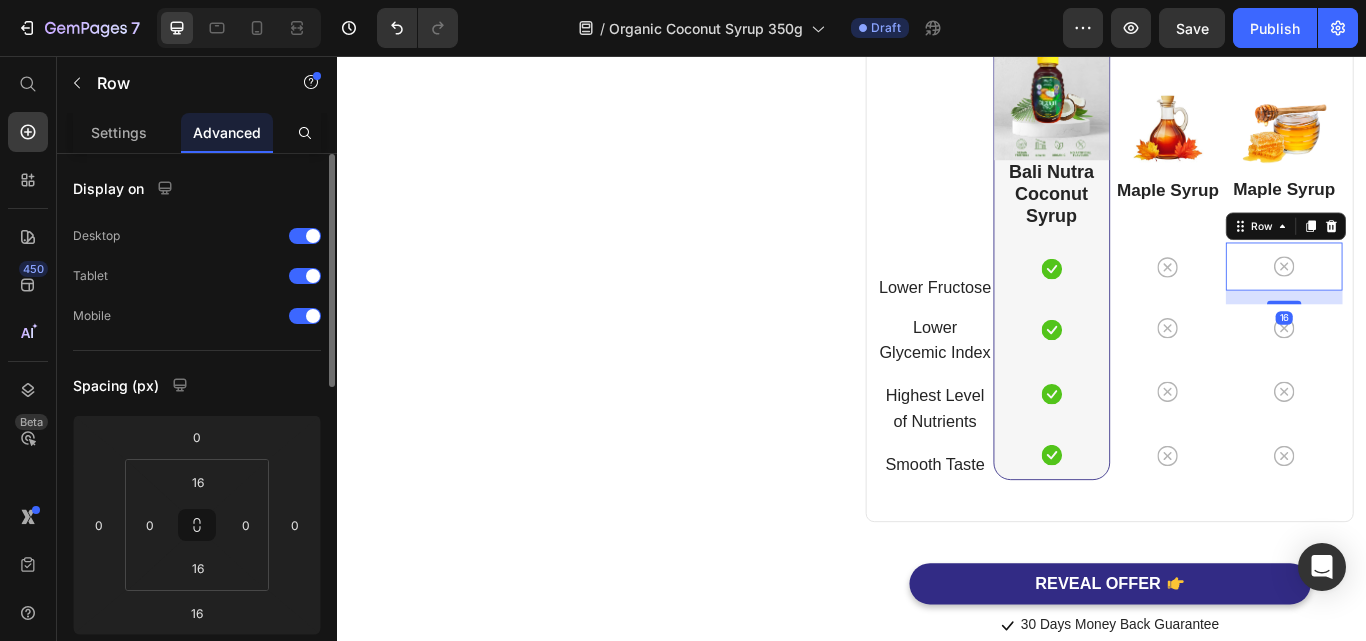 click at bounding box center [1441, 344] 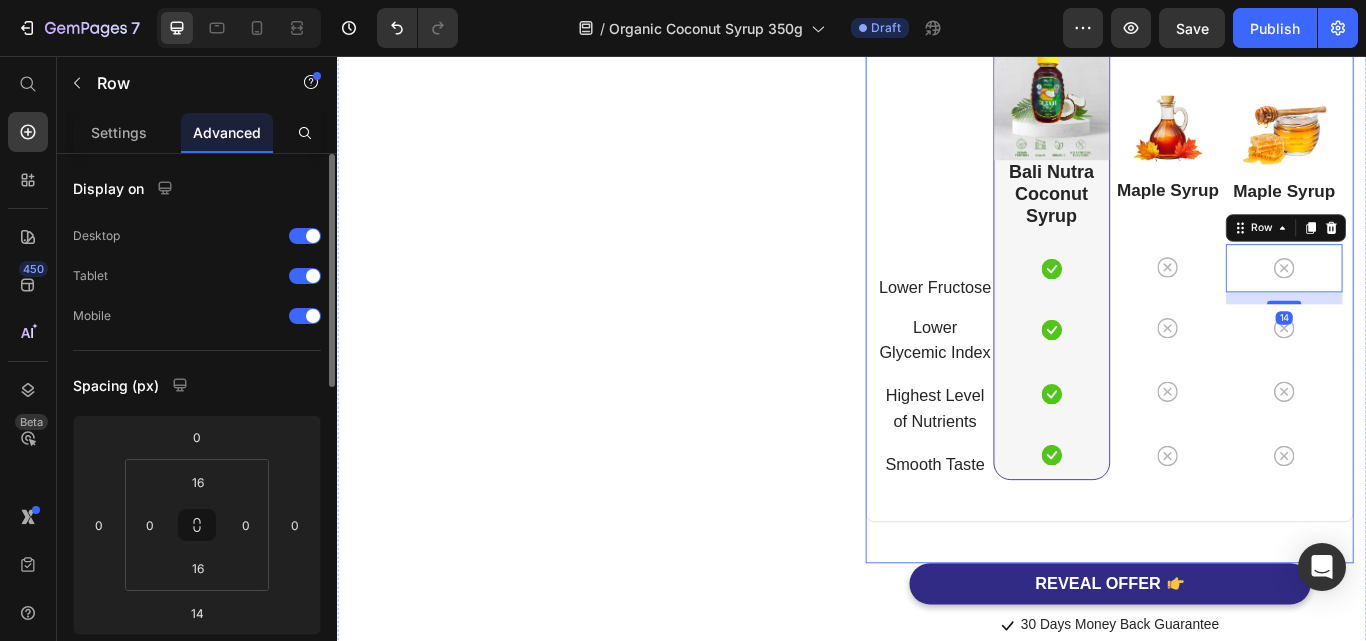 click on "Lower Fructose Text block Row Lower Glycemic Index Text block Row Highest Level of Nutrients Text block Row Smooth Taste Text block Row Image Bali Nutra Coconut Syrup Heading
Icon Row
Icon Row
Icon Row
Icon Row Row Image Maple Syrup Heading
Icon Row
Icon Row
Icon Row
Icon Row Image Maple Syrup Heading
Icon Row   14
Icon Row
Icon Row
Icon Row Row Bali Nutra Organic Coconut Syrup Heading Lower Fructose Text block
Icon Row Lower Glycemic Index Text block
Icon Row Highest Level of Nutrients Text block
Icon Row Longest Tree / Plant Life Text block
Icon Row Row Maple Syrup Heading
Icon Row
Icon Row
Icon Row
Icon Row Row Row" at bounding box center [1237, 306] 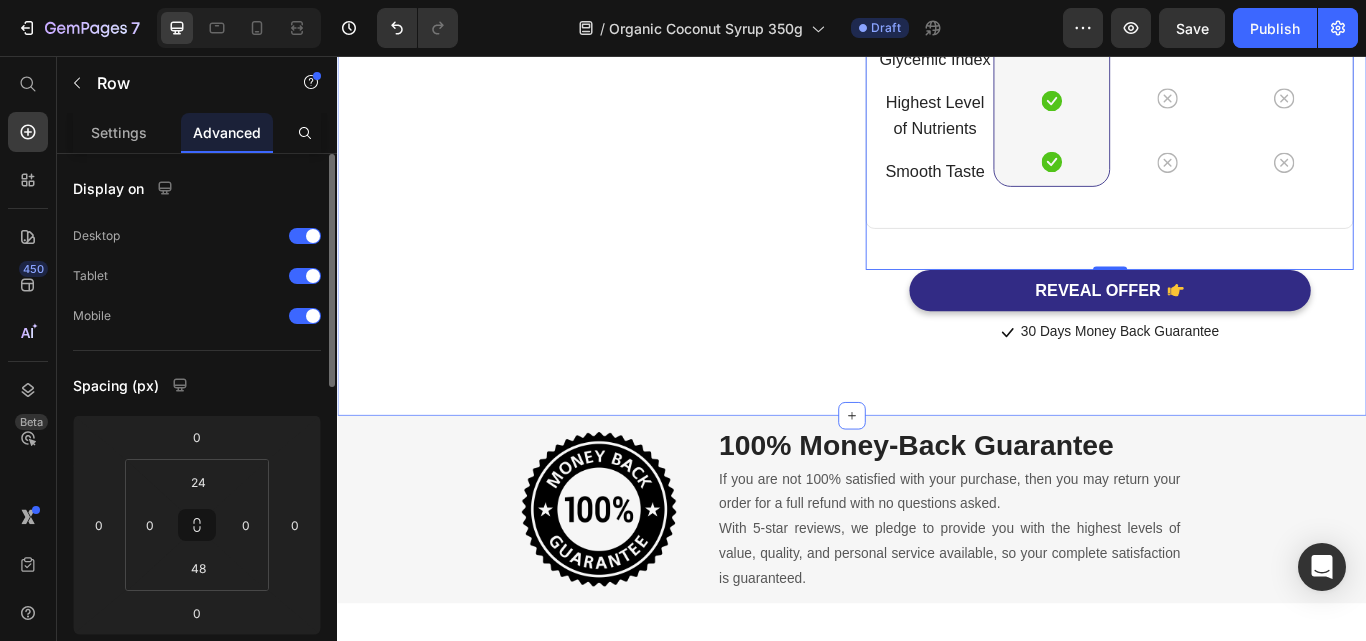 scroll, scrollTop: 6382, scrollLeft: 0, axis: vertical 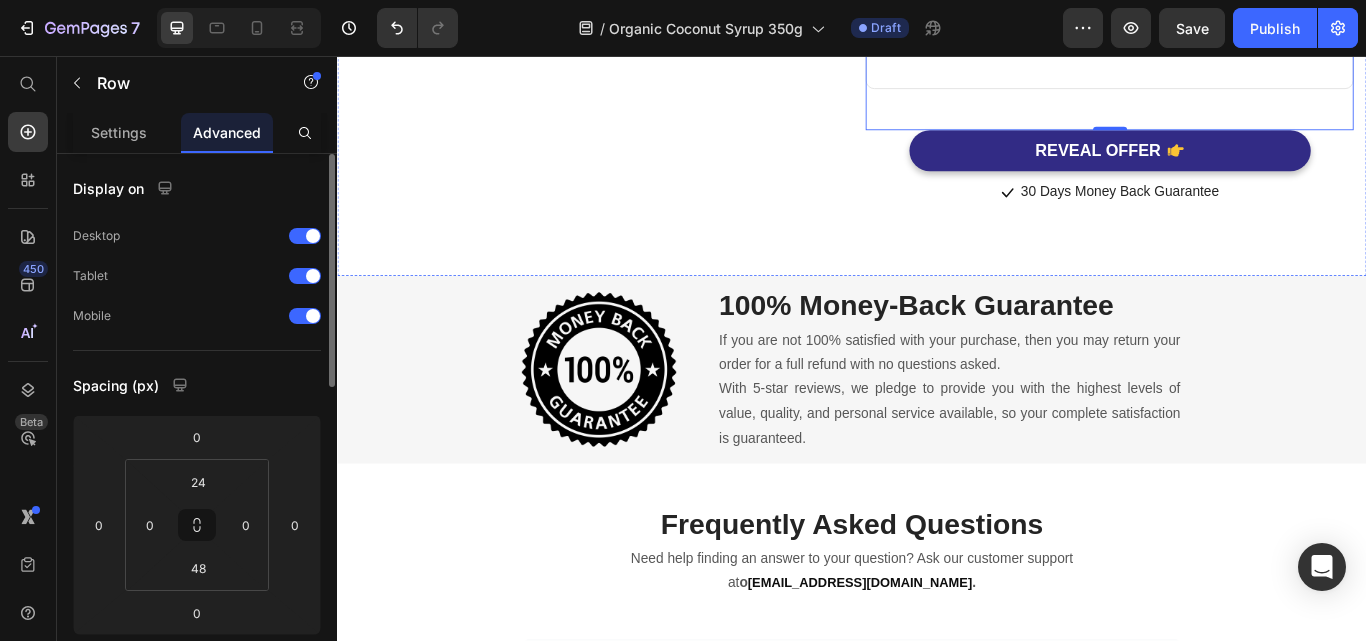 click at bounding box center (657, -674) 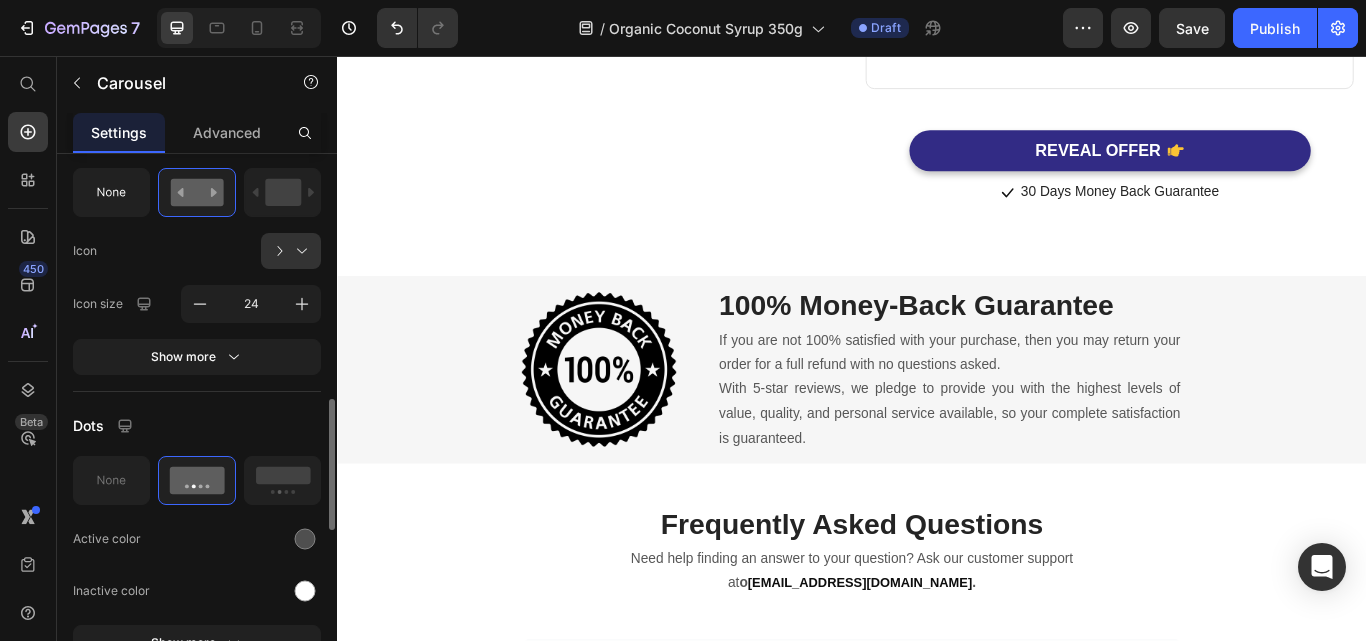 scroll, scrollTop: 700, scrollLeft: 0, axis: vertical 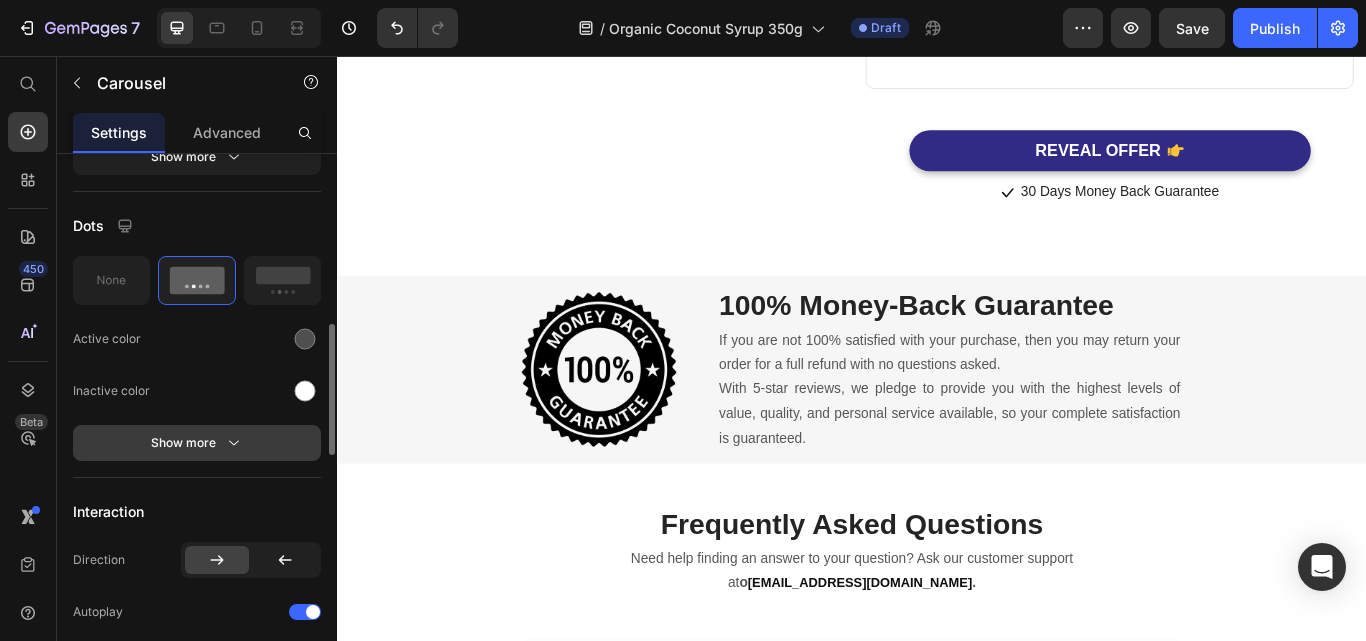 click on "Show more" at bounding box center [197, 443] 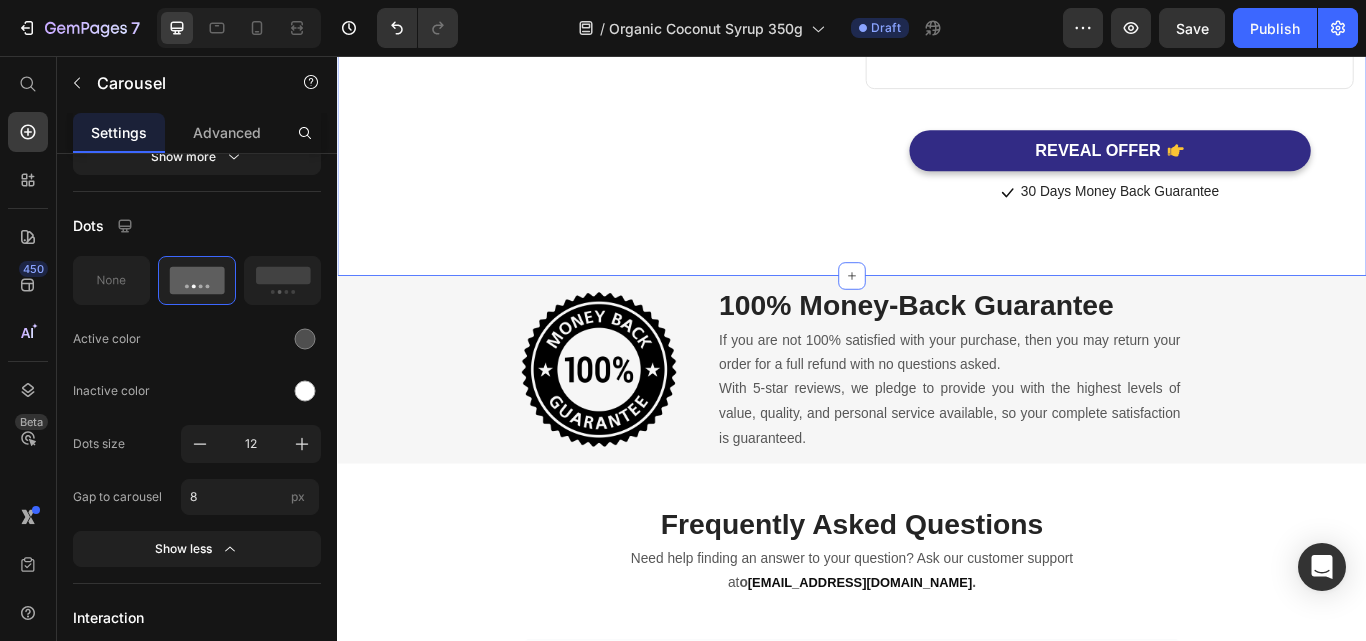click on "Why using Coconut Syrup is better? Heading With other syrup Text block Row Lower Fructose Text block Row Lower Glycemic Index Text block Row Highest Level of Nutrients Text block Row Smooth Taste Text block Row Image Bali Nutra Coconut Syrup Heading
Icon Row
Icon Row
Icon Row
Icon Row Row Image Maple Syrup Heading
Icon Row
Icon Row
Icon Row
Icon Row Image Maple Syrup Heading
Icon Row
Icon Row
Icon Row
Icon Row Row Bali Nutra Organic Coconut Syrup Heading Lower Fructose Text block
Icon Row Lower Glycemic Index Text block
Icon Row Highest Level of Nutrients Text block
Icon Row Longest Tree / Plant Life Text block
Icon Row Row Maple Syrup Heading
Icon Row
Icon Row
Icon Row
Icon Row Row Row  	   Row" at bounding box center (937, -214) 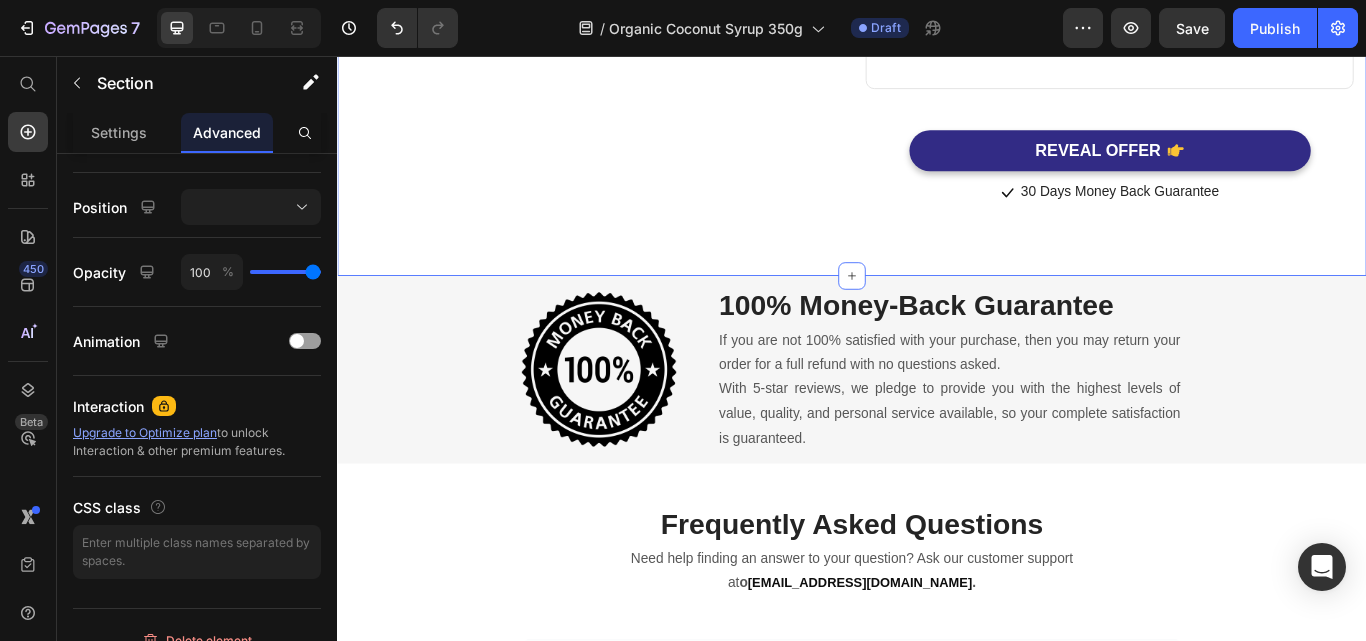 scroll, scrollTop: 6182, scrollLeft: 0, axis: vertical 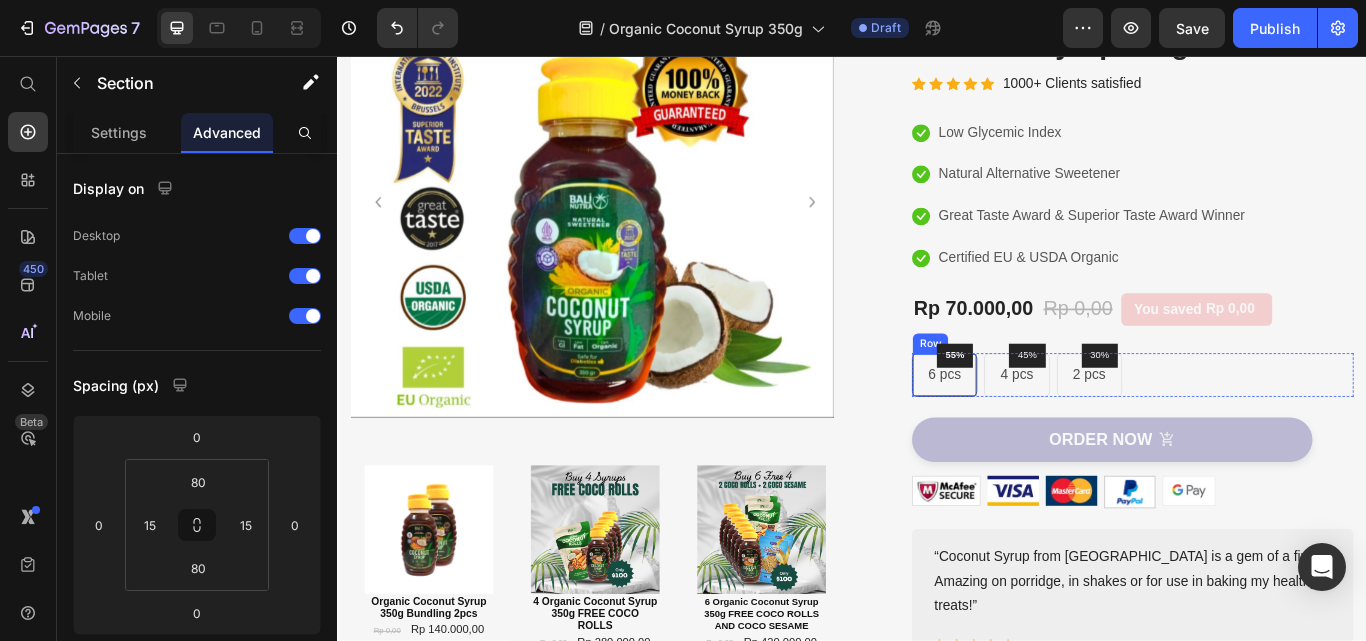 click on "55% Text block Row 6 pcs Text block Row" at bounding box center (1045, 428) 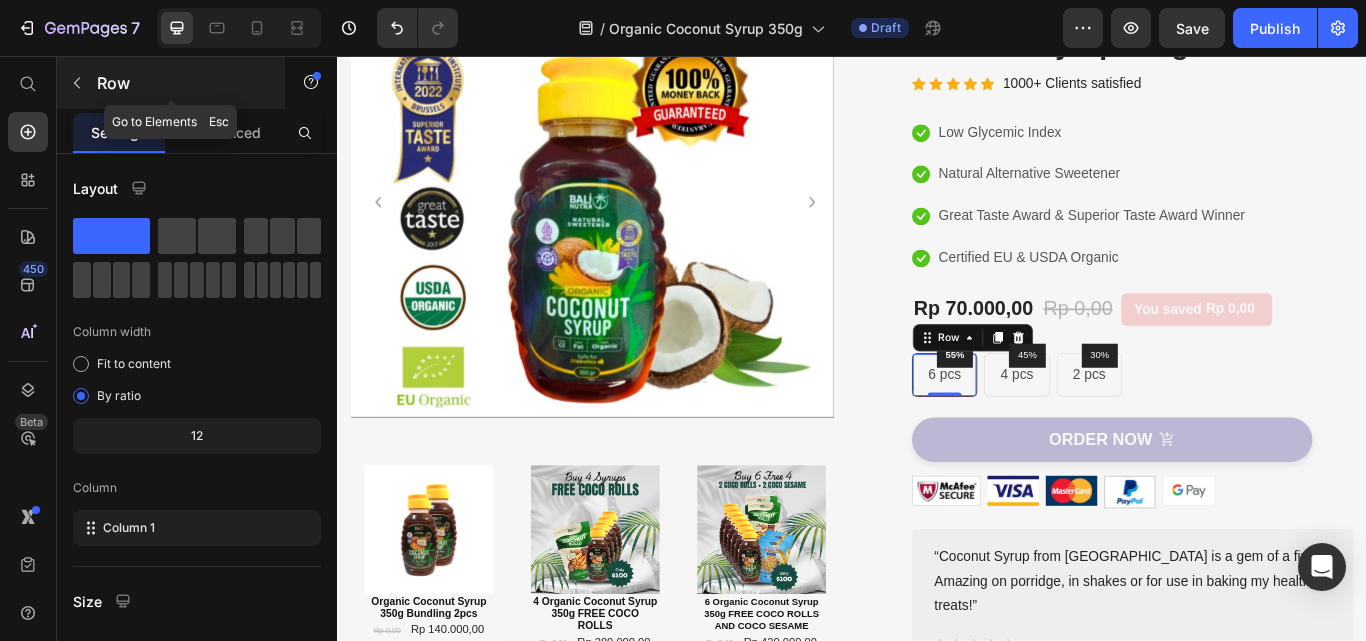 click at bounding box center [77, 83] 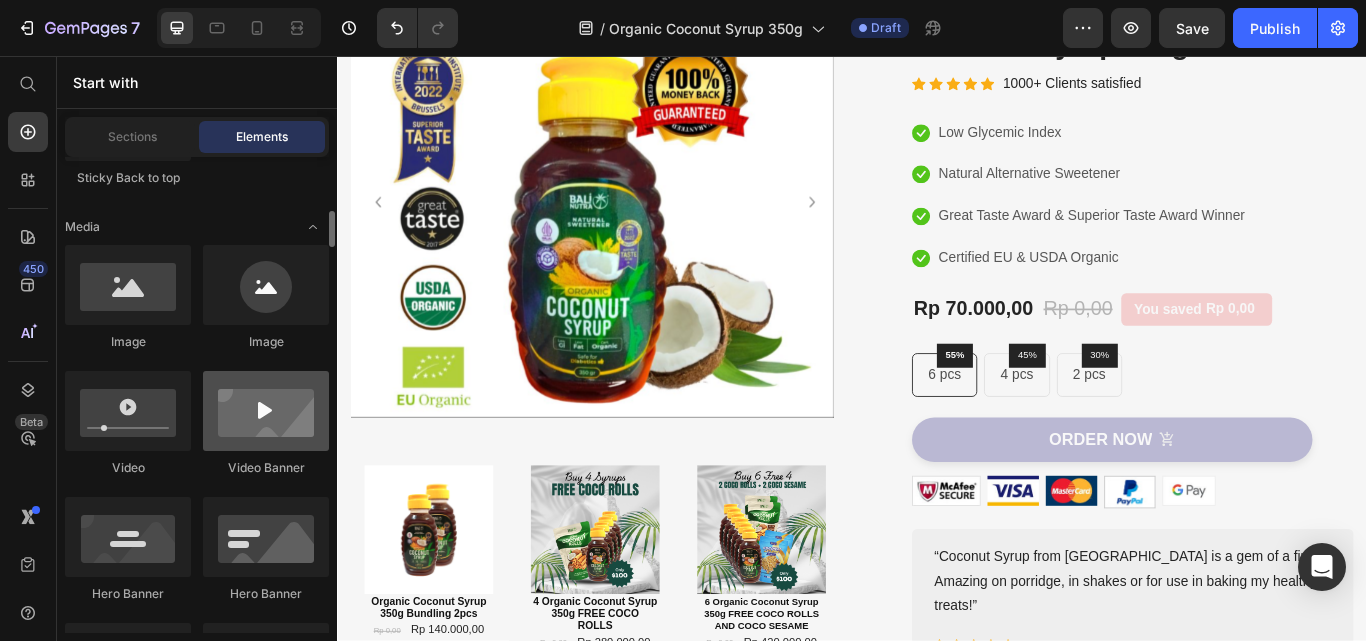 scroll, scrollTop: 500, scrollLeft: 0, axis: vertical 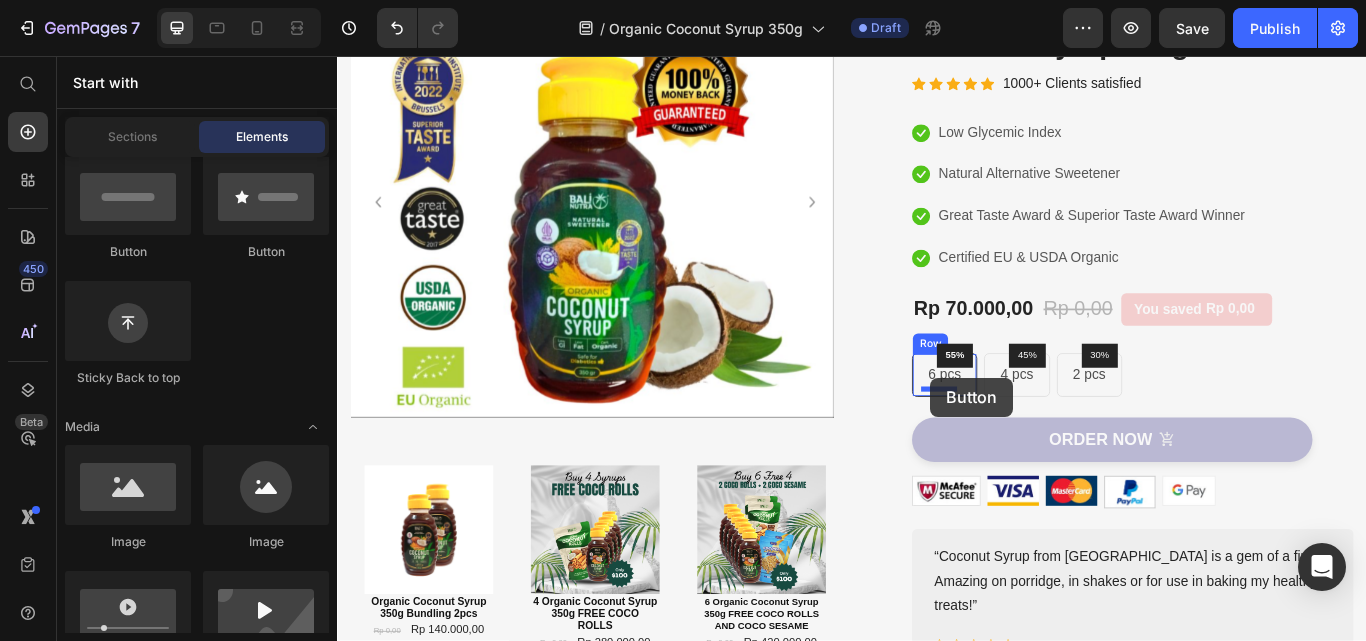 drag, startPoint x: 459, startPoint y: 254, endPoint x: 1028, endPoint y: 431, distance: 595.8943 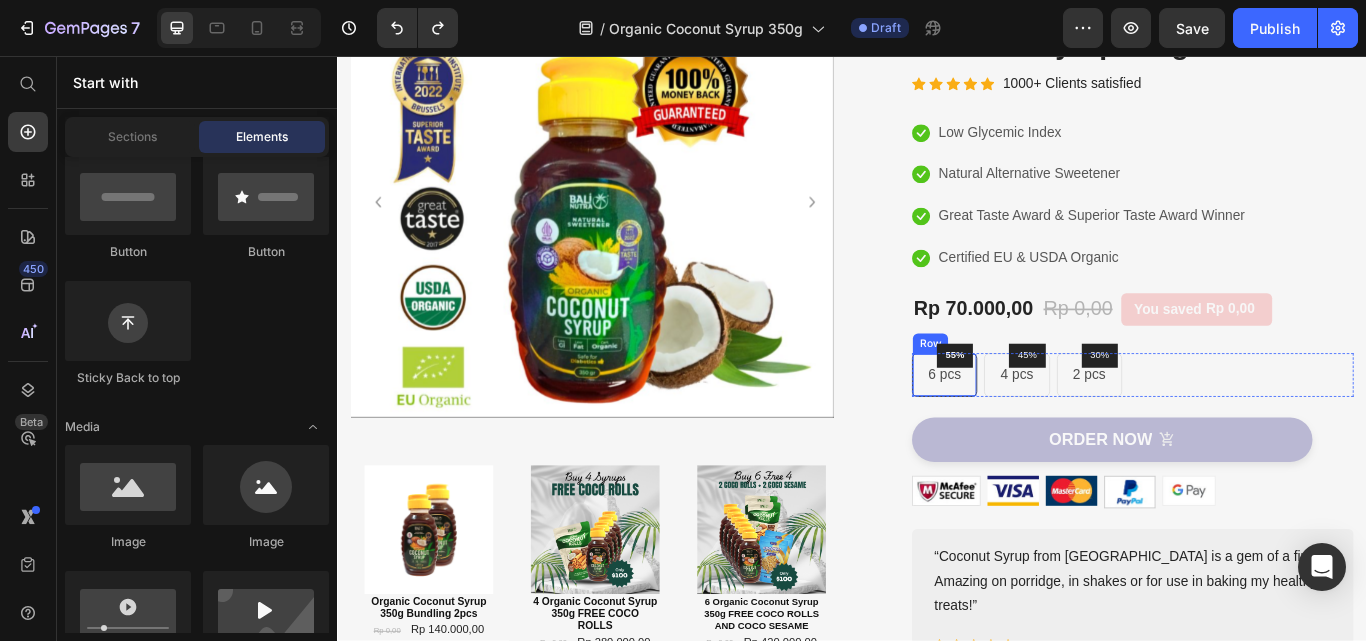 click on "55% Text block Row 6 pcs Text block Row" at bounding box center [1045, 428] 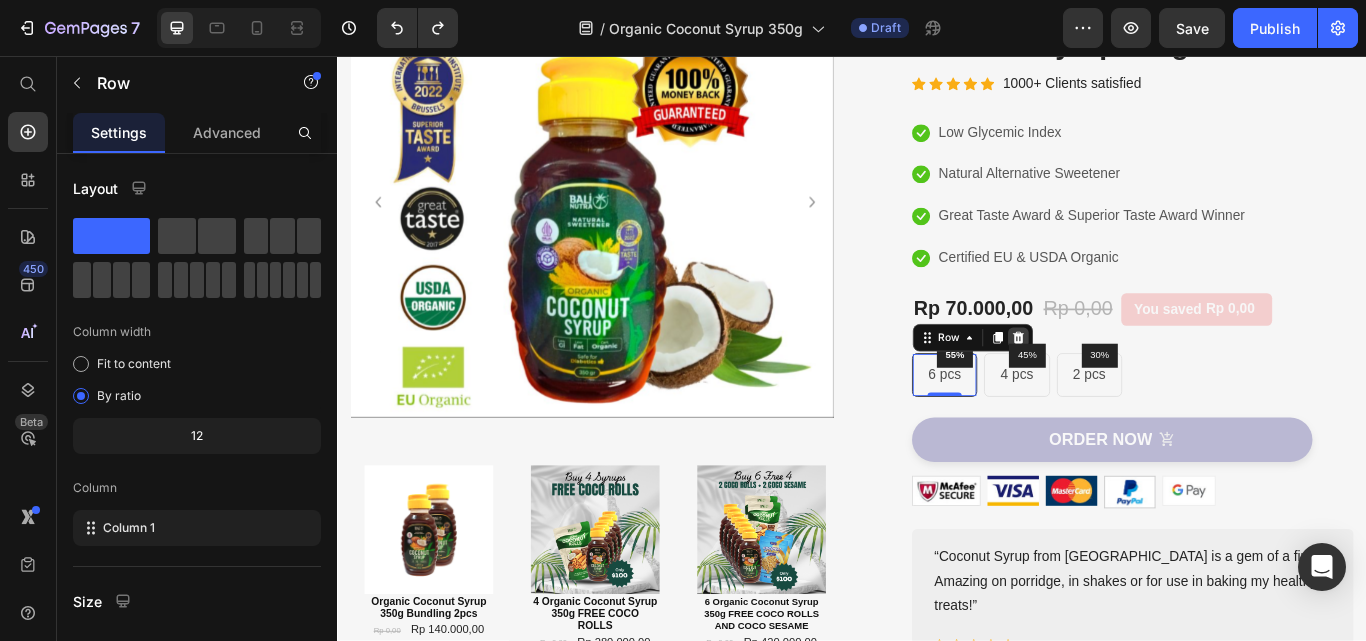 click 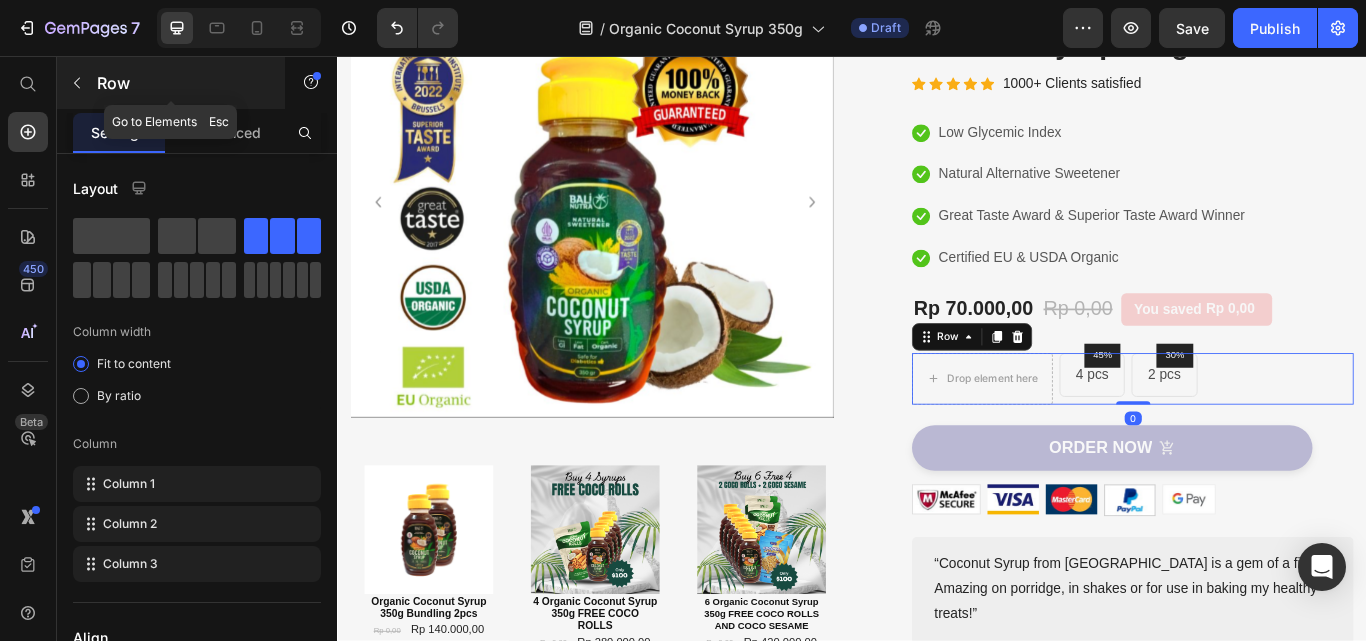 click on "Row" at bounding box center (182, 83) 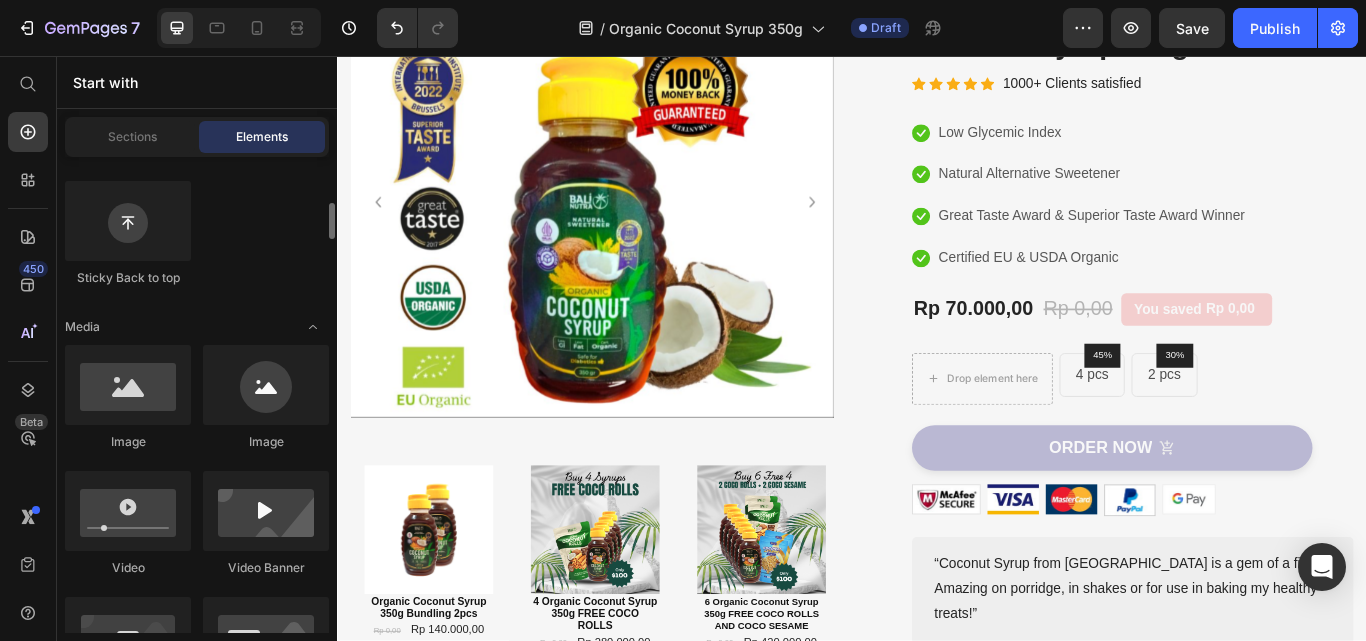 scroll, scrollTop: 400, scrollLeft: 0, axis: vertical 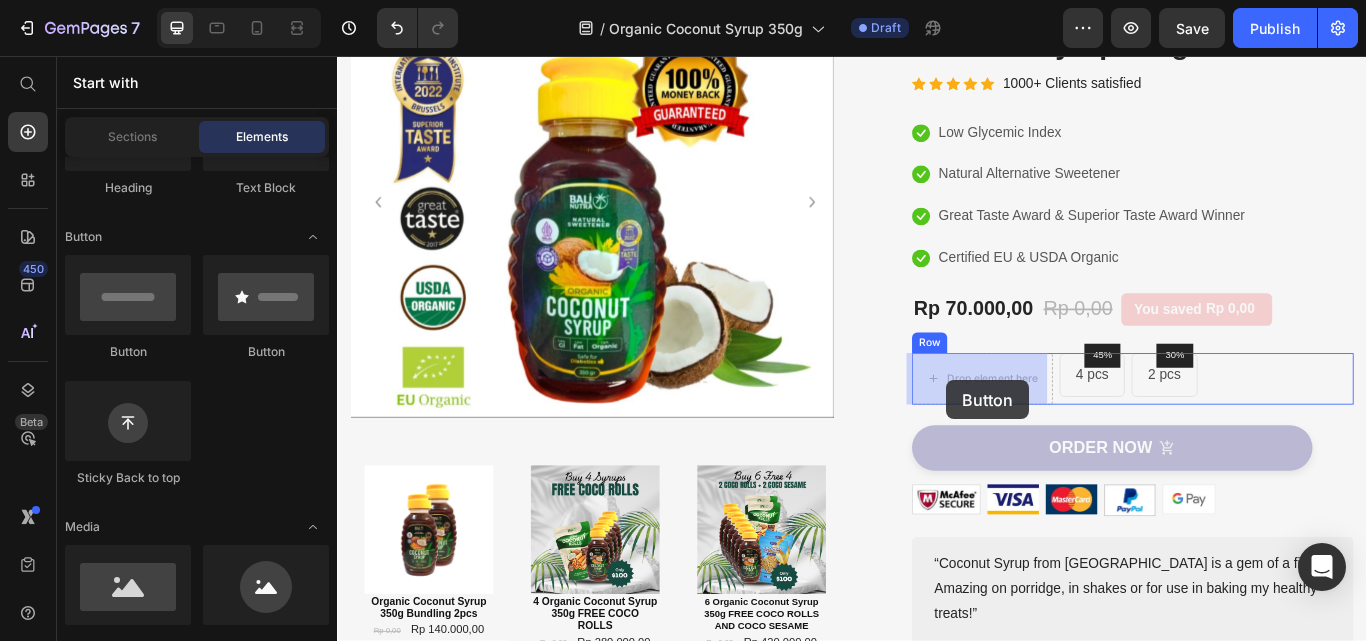 drag, startPoint x: 468, startPoint y: 354, endPoint x: 1049, endPoint y: 434, distance: 586.4819 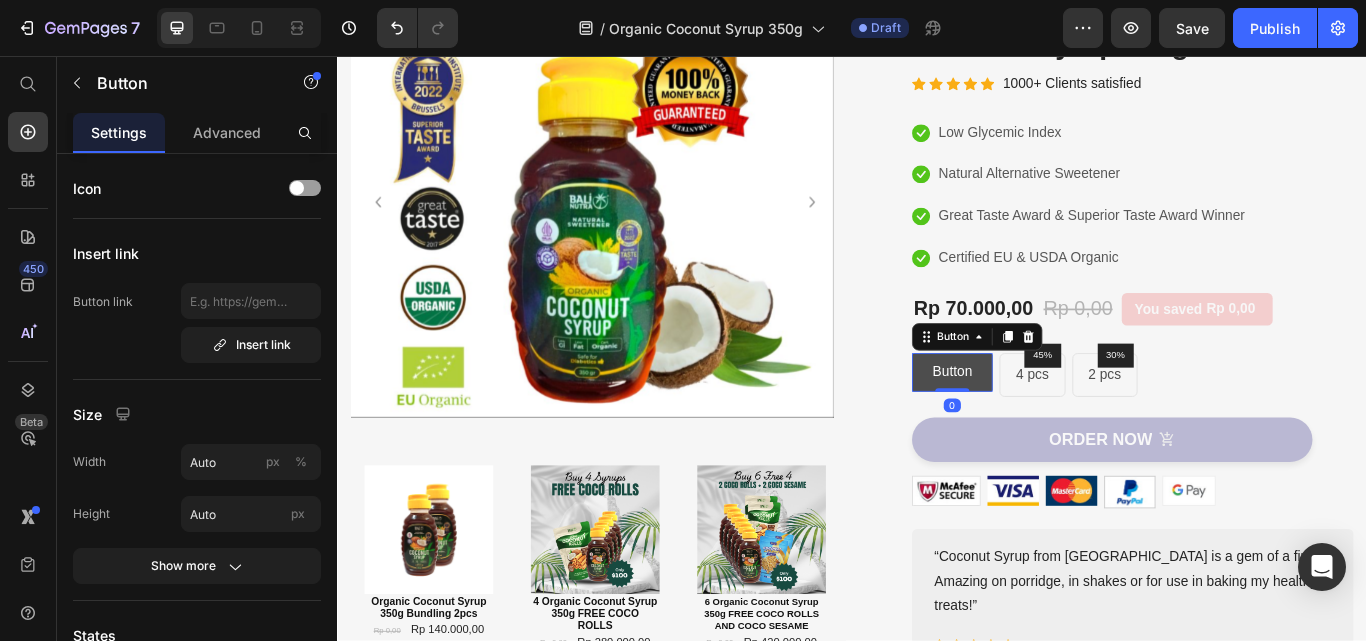 click on "Button" at bounding box center (1054, 425) 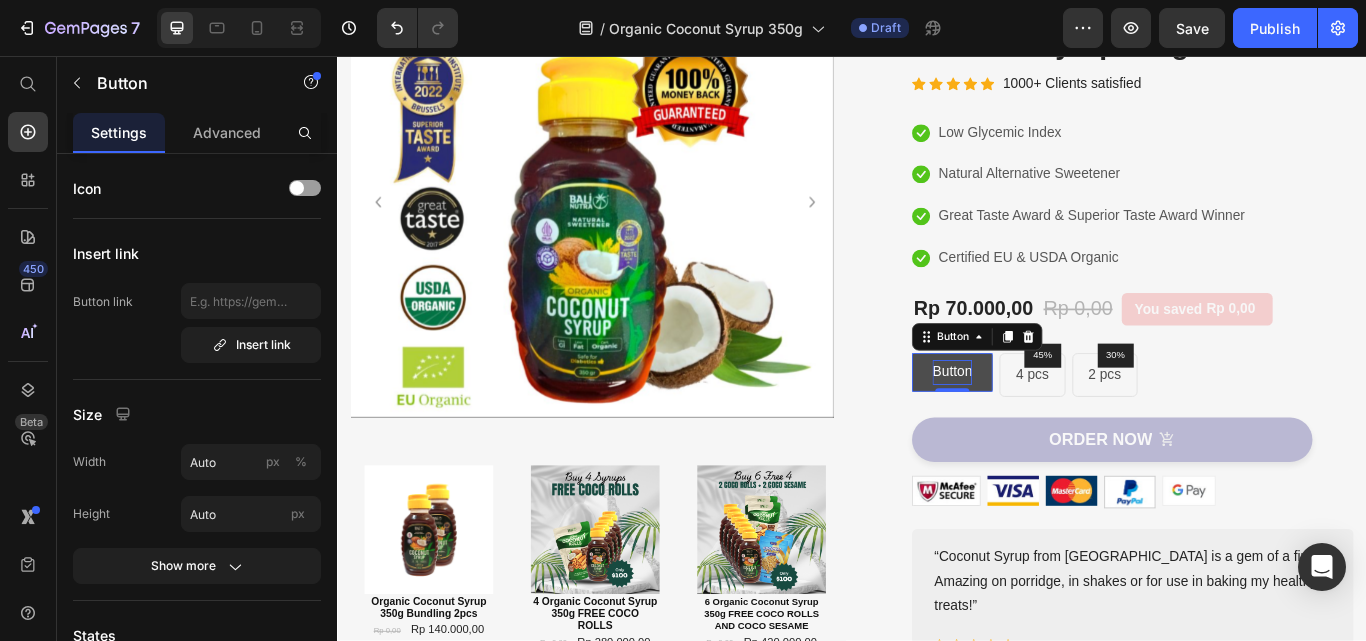 click on "Button" at bounding box center [1054, 425] 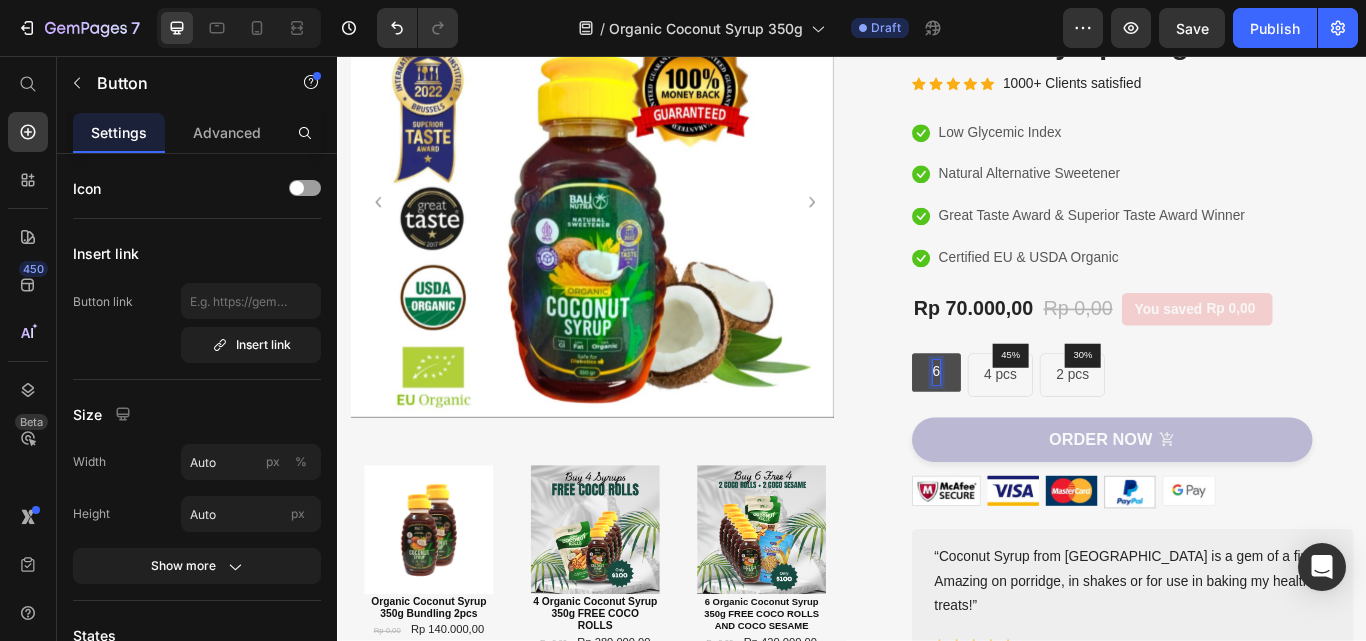 click on "6" at bounding box center (1035, 425) 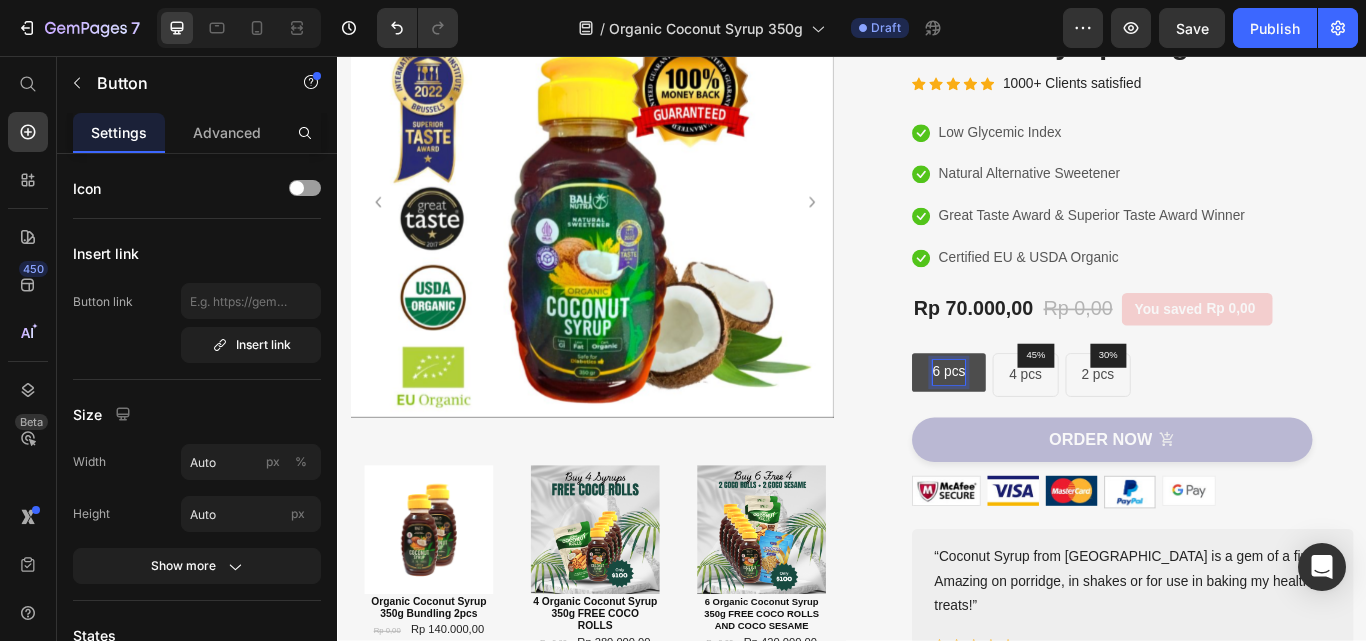 click on "6 pcs" at bounding box center [1050, 425] 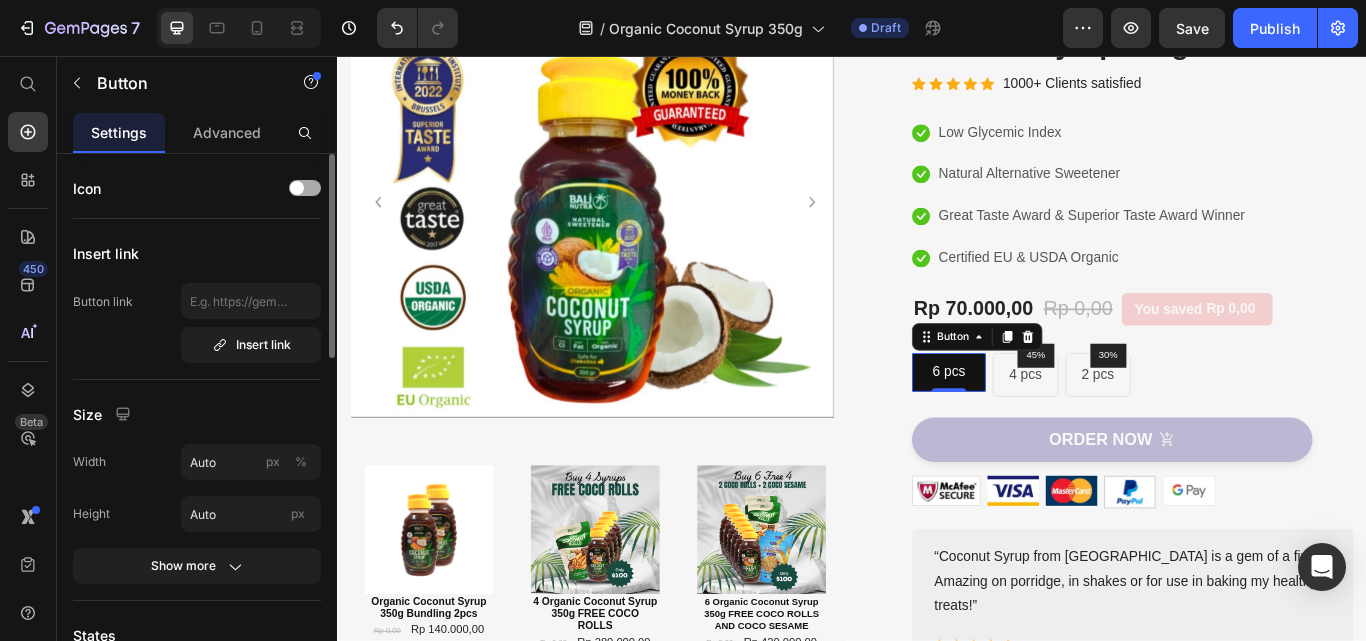 click at bounding box center (297, 188) 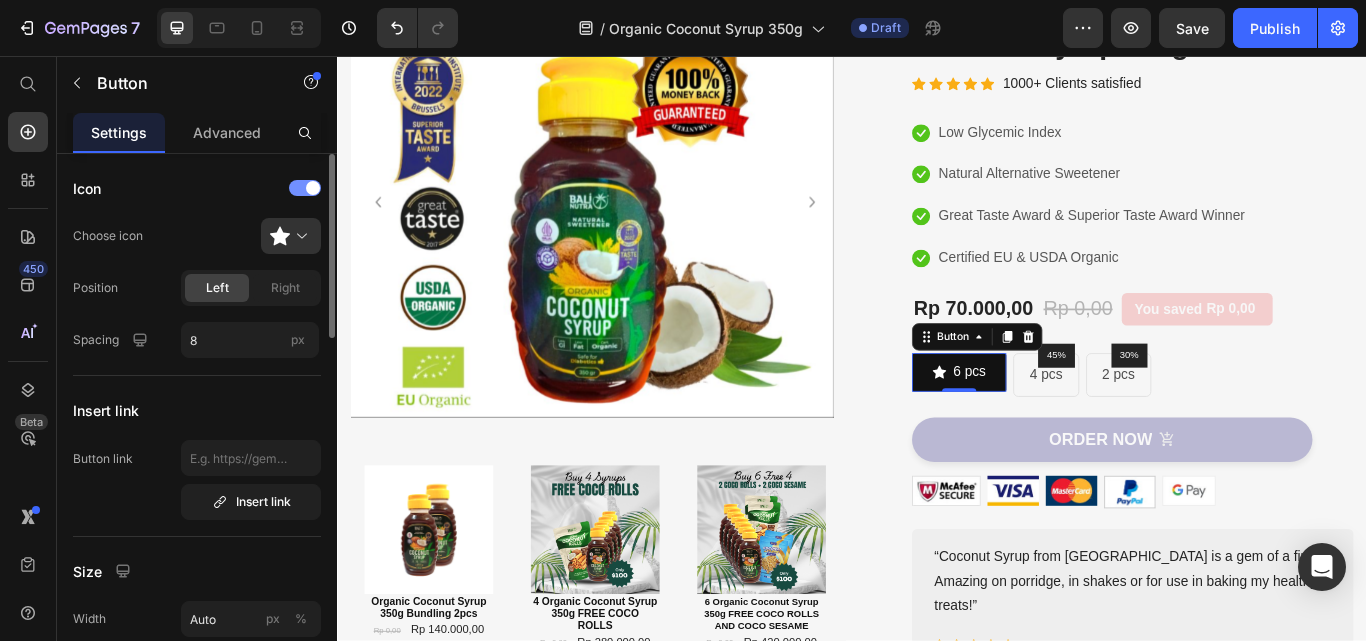 click at bounding box center (305, 188) 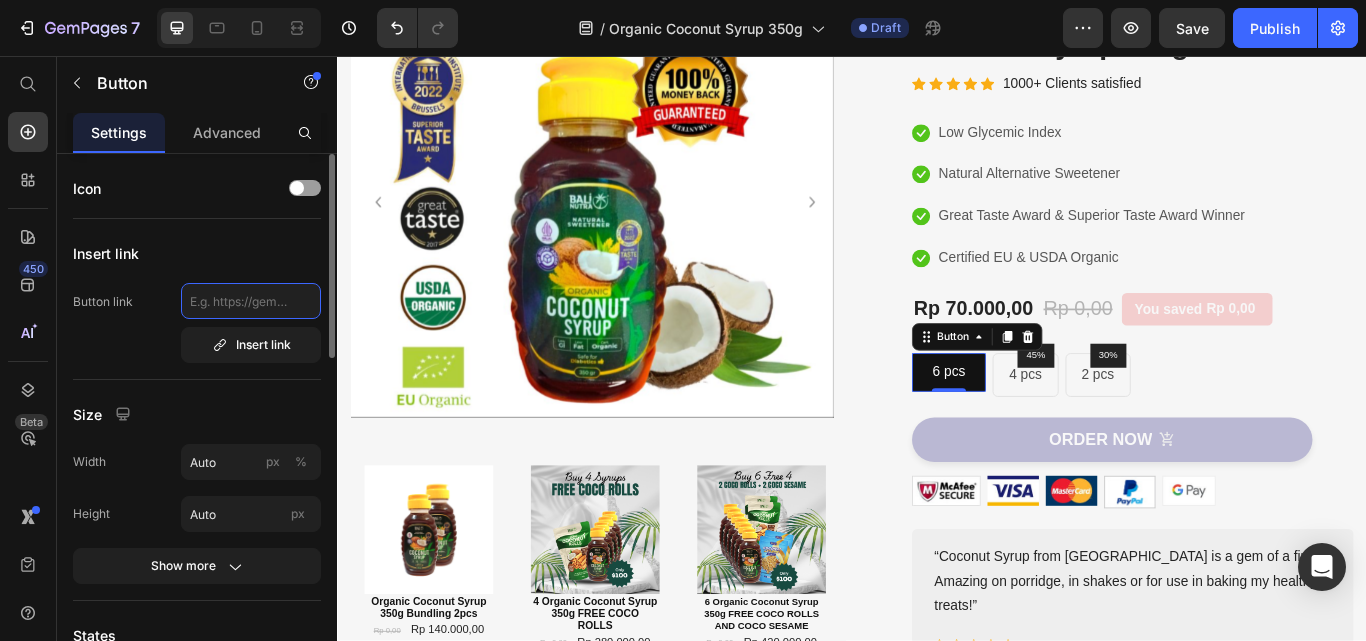 click 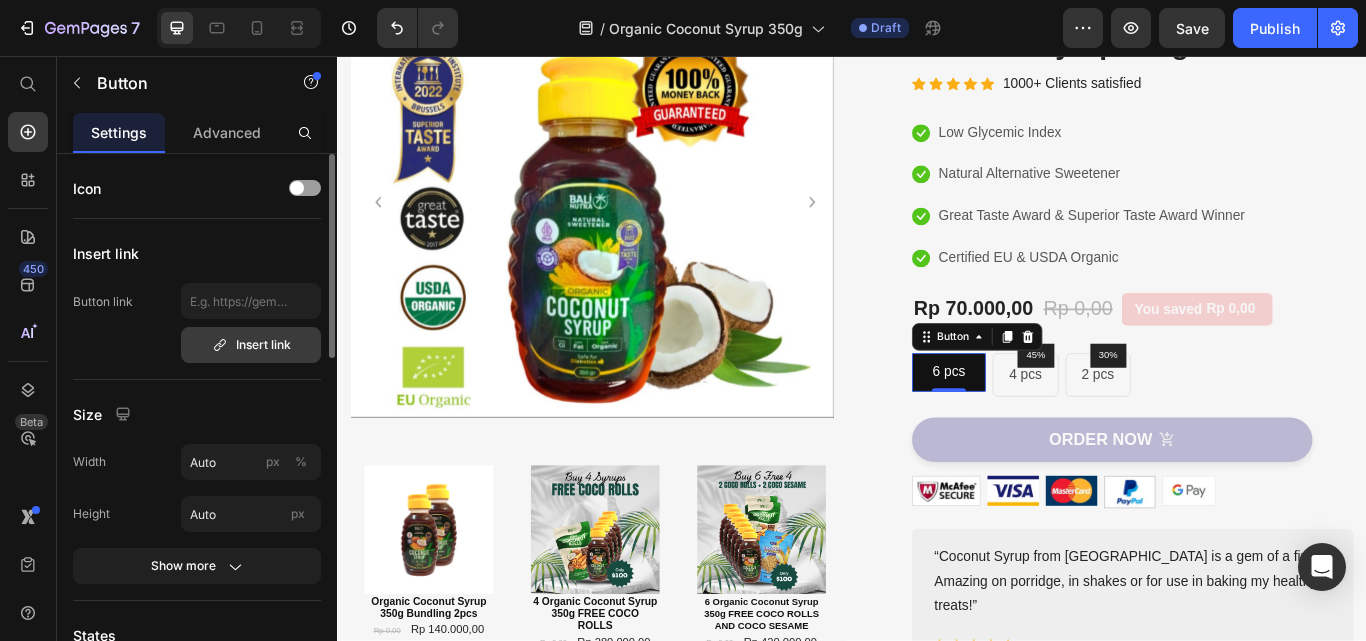 click on "Insert link" at bounding box center [251, 345] 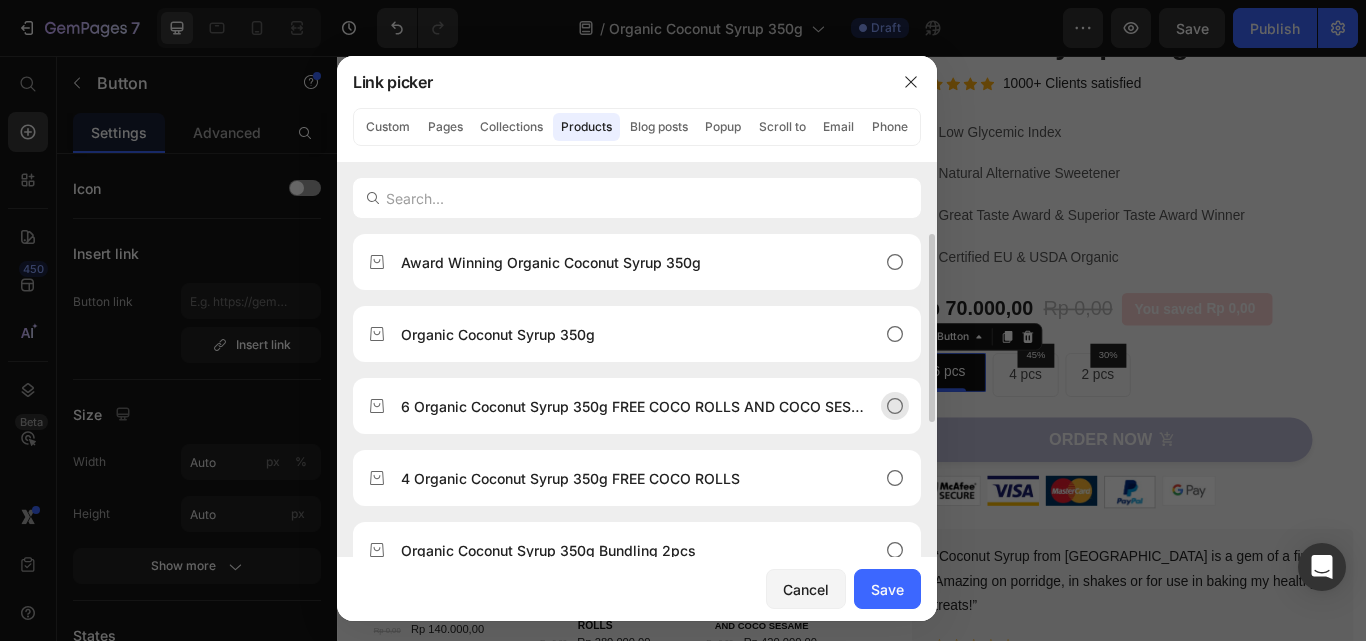 click on "6 Organic Coconut Syrup 350g FREE COCO ROLLS AND COCO SESAME" at bounding box center (637, 406) 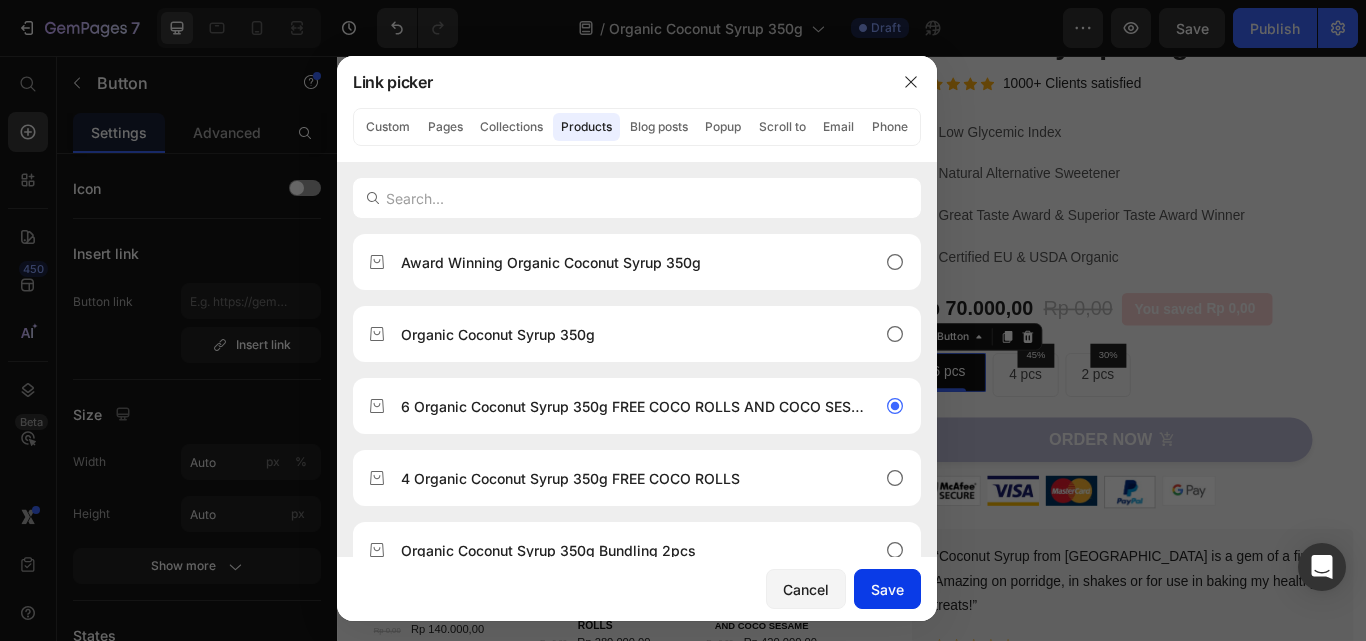 click on "Save" at bounding box center (887, 589) 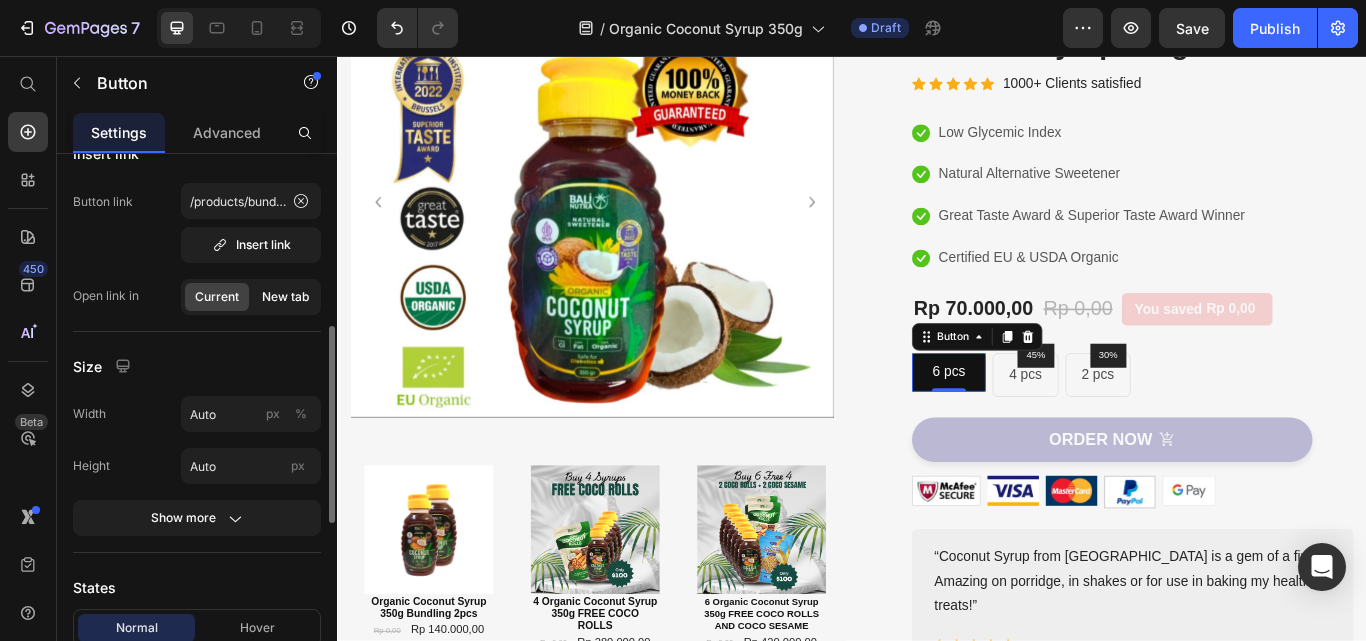scroll, scrollTop: 200, scrollLeft: 0, axis: vertical 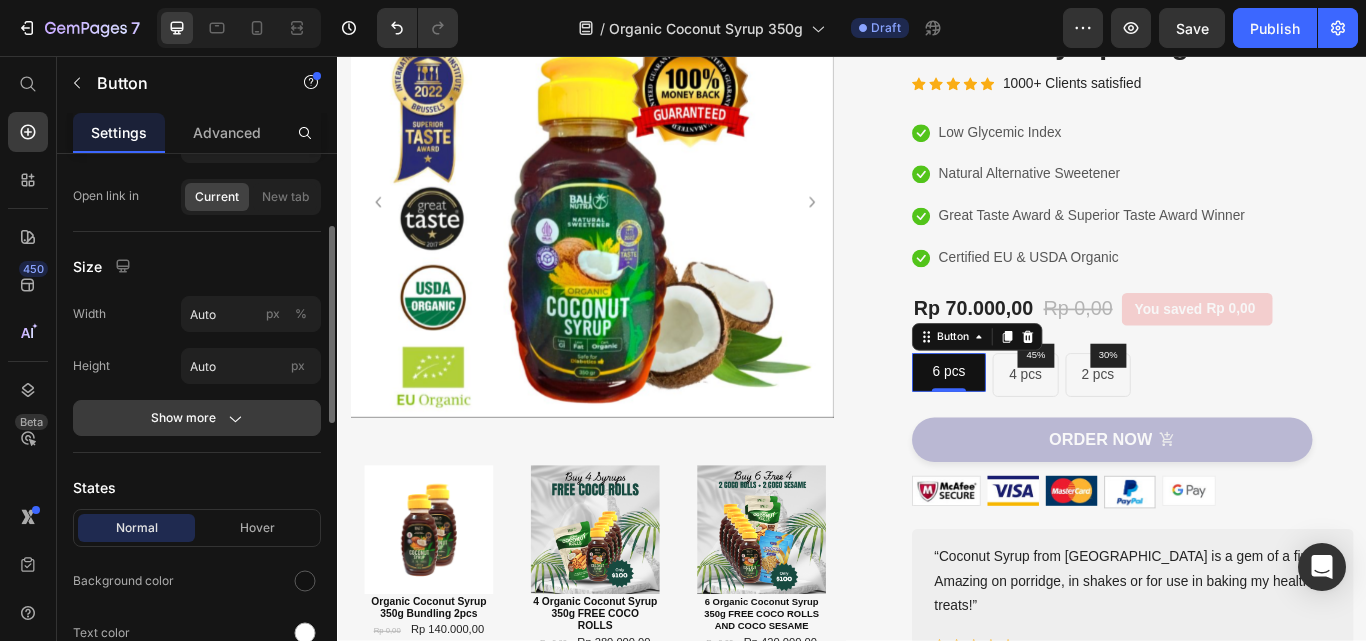 click on "Show more" 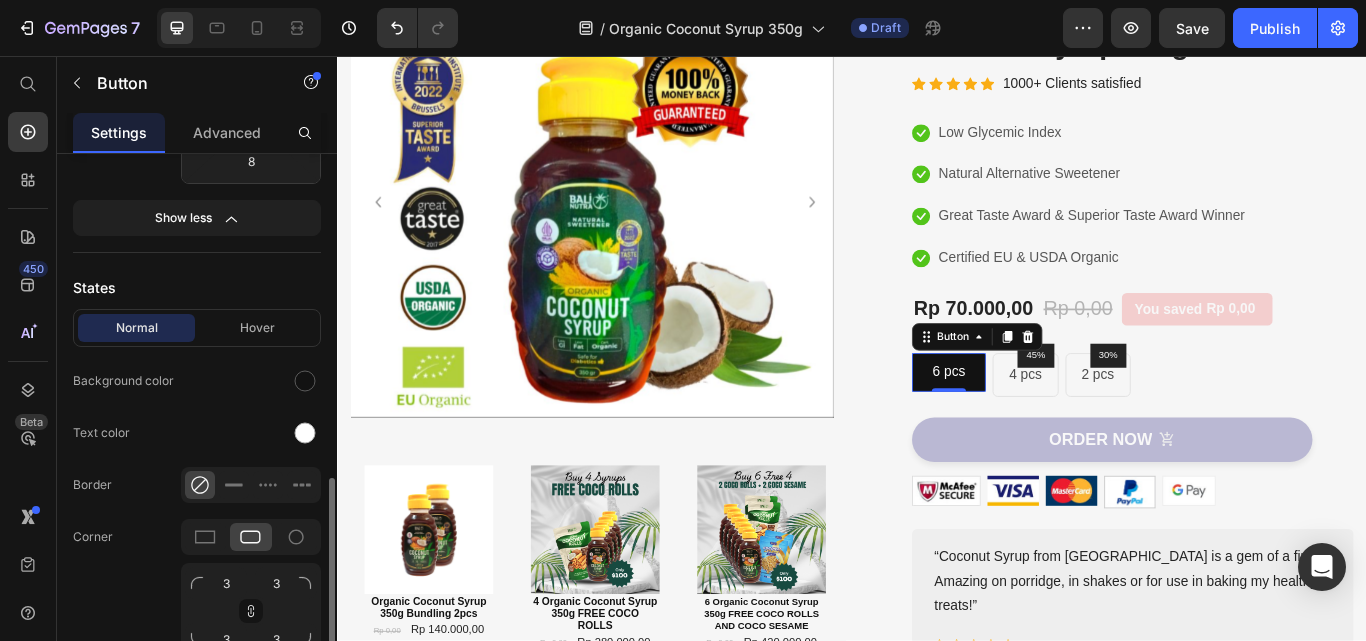 scroll, scrollTop: 700, scrollLeft: 0, axis: vertical 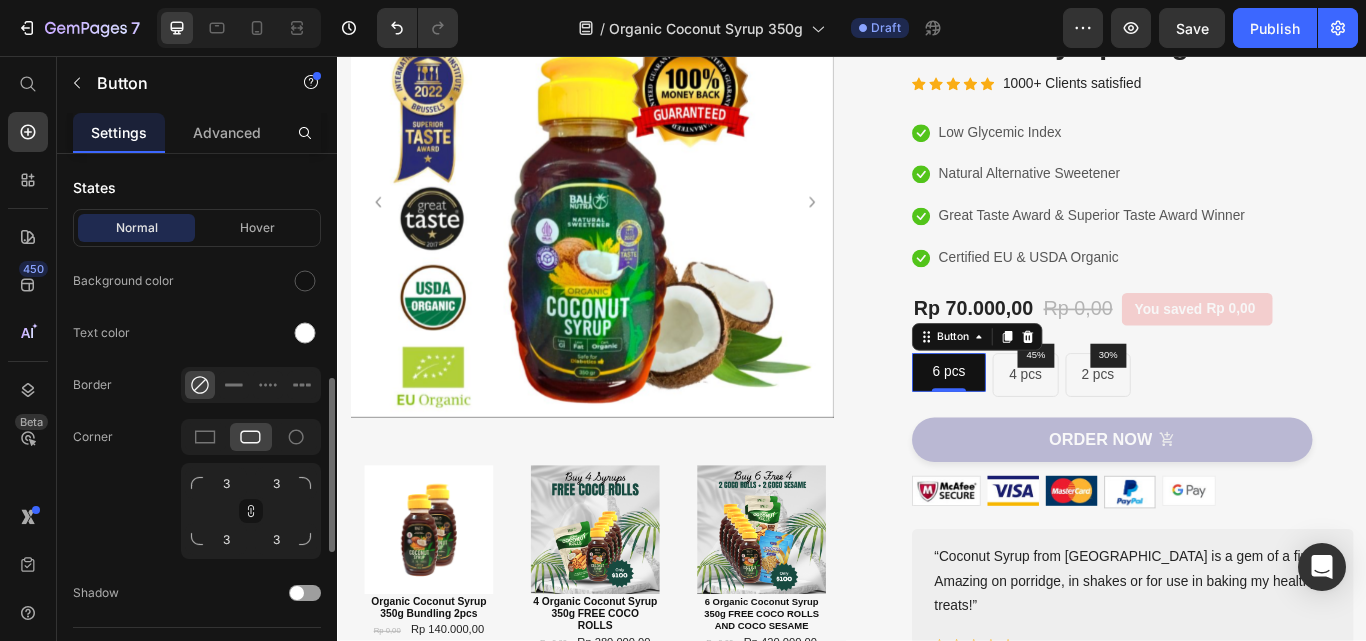 click 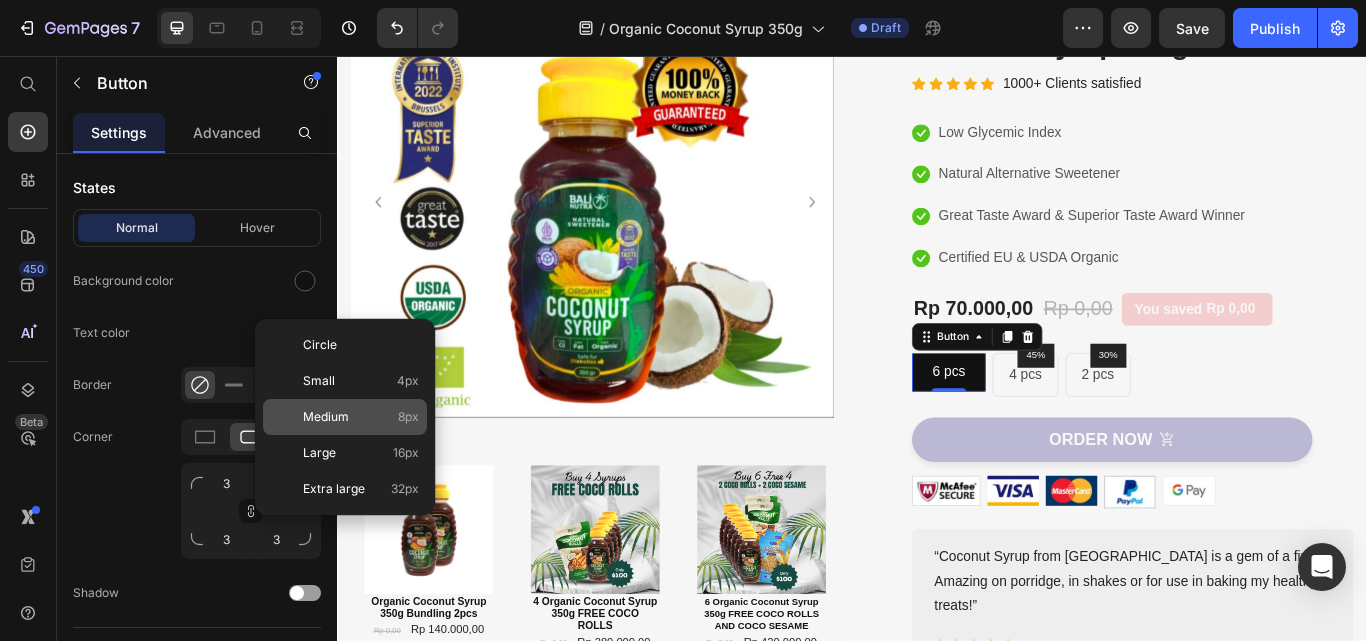 click on "Medium 8px" at bounding box center [361, 417] 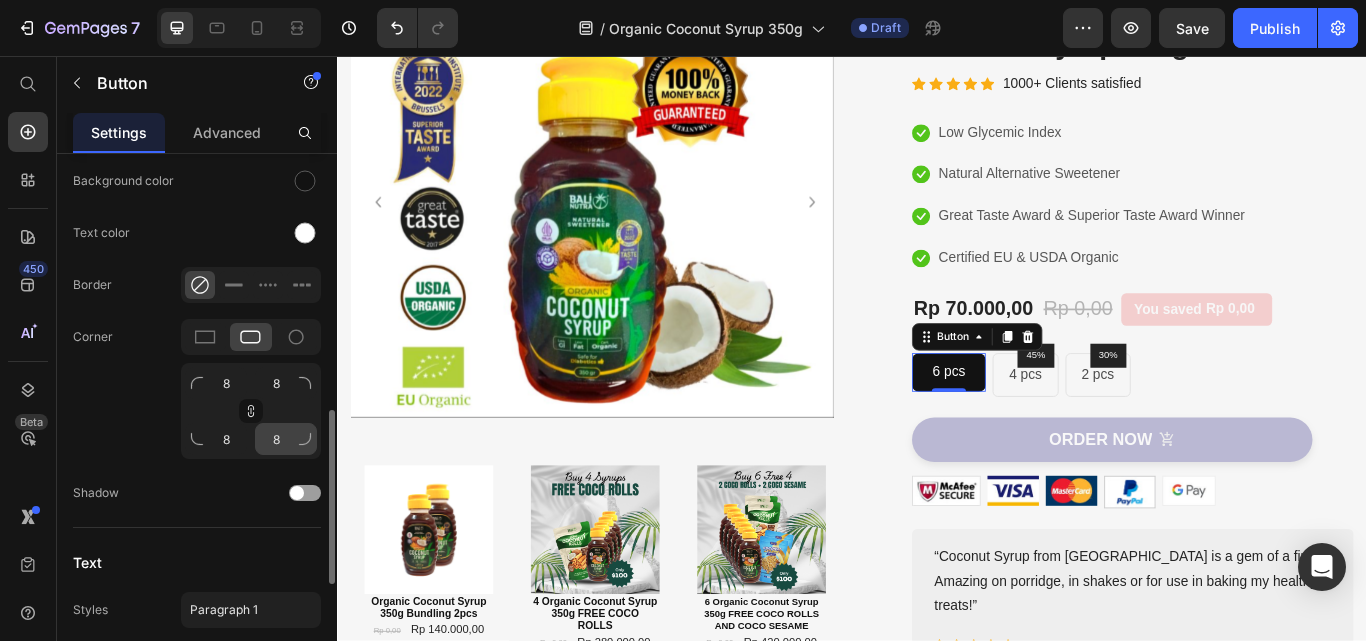 scroll, scrollTop: 700, scrollLeft: 0, axis: vertical 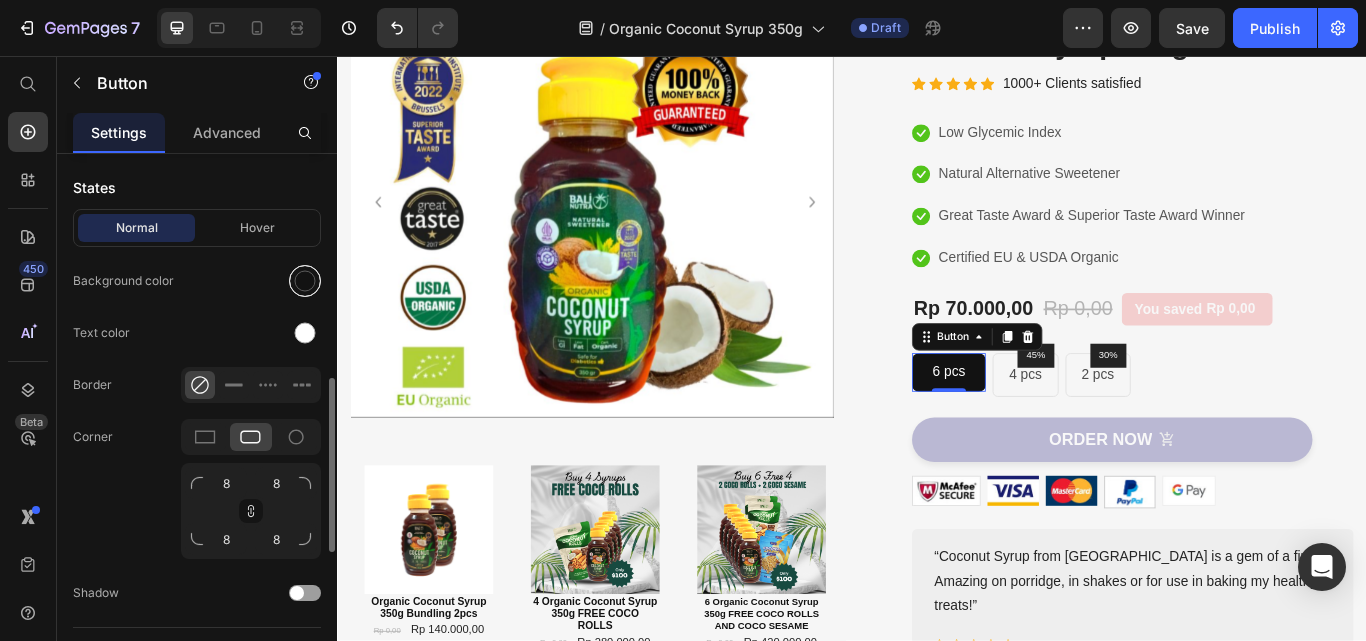 click at bounding box center (305, 281) 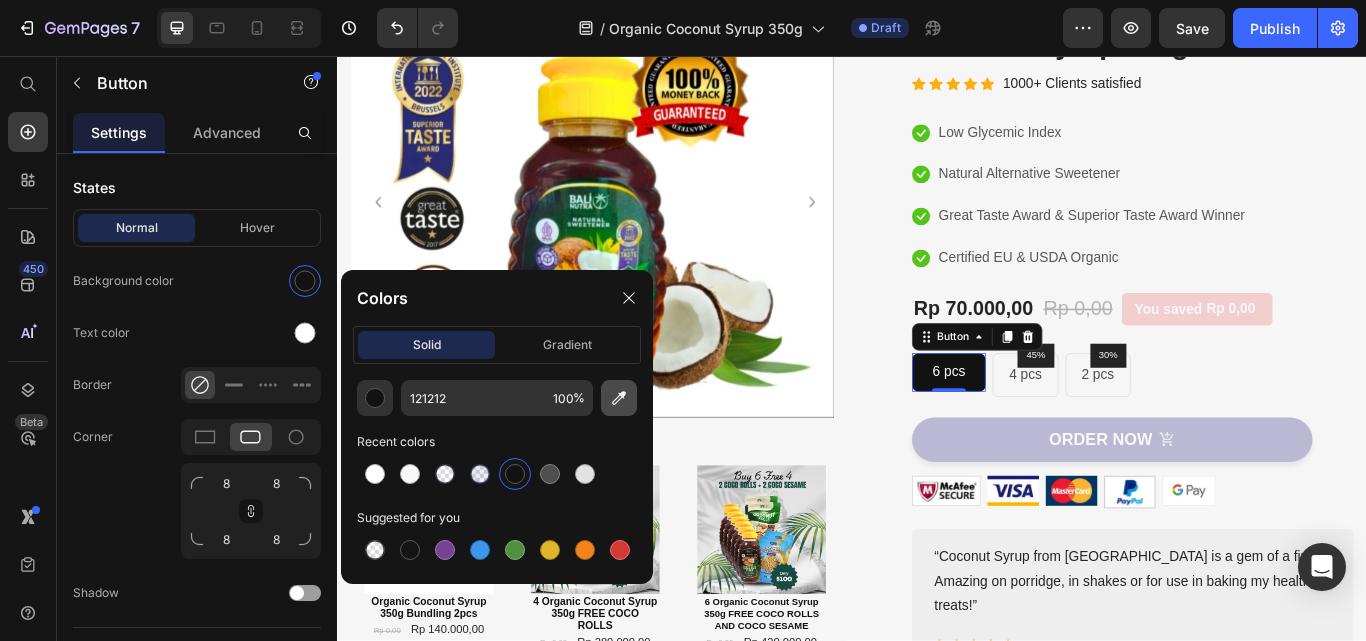 click 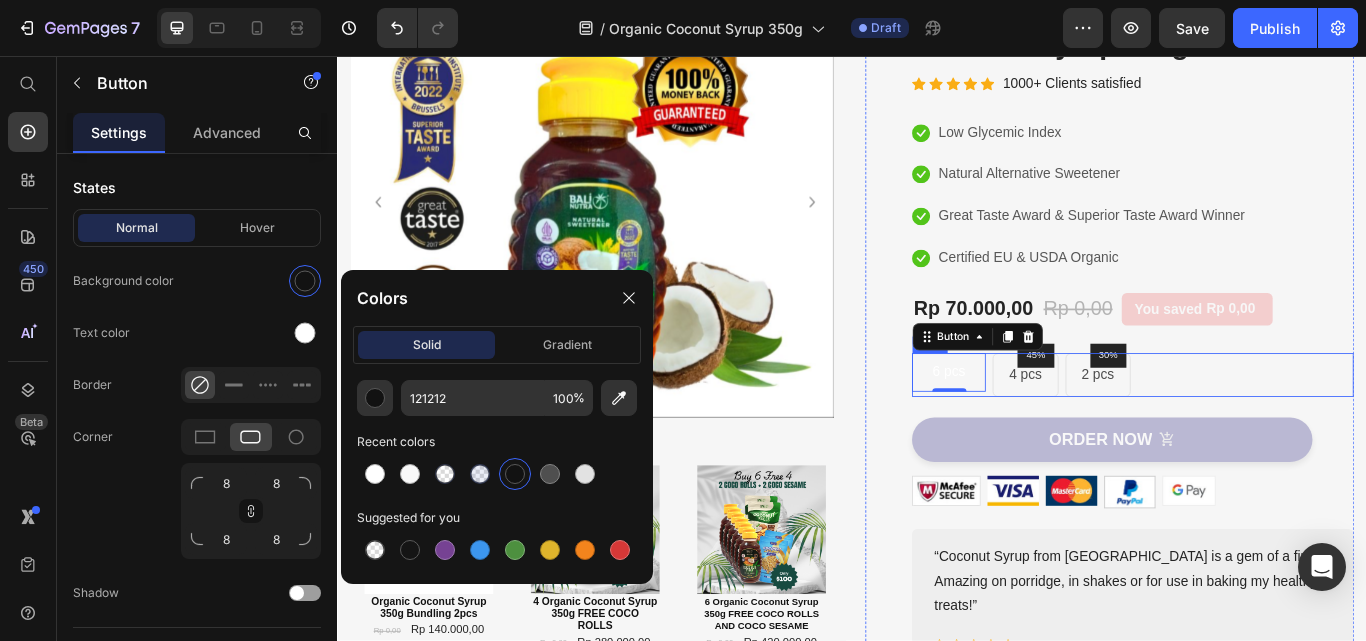 type on "F6F6F6" 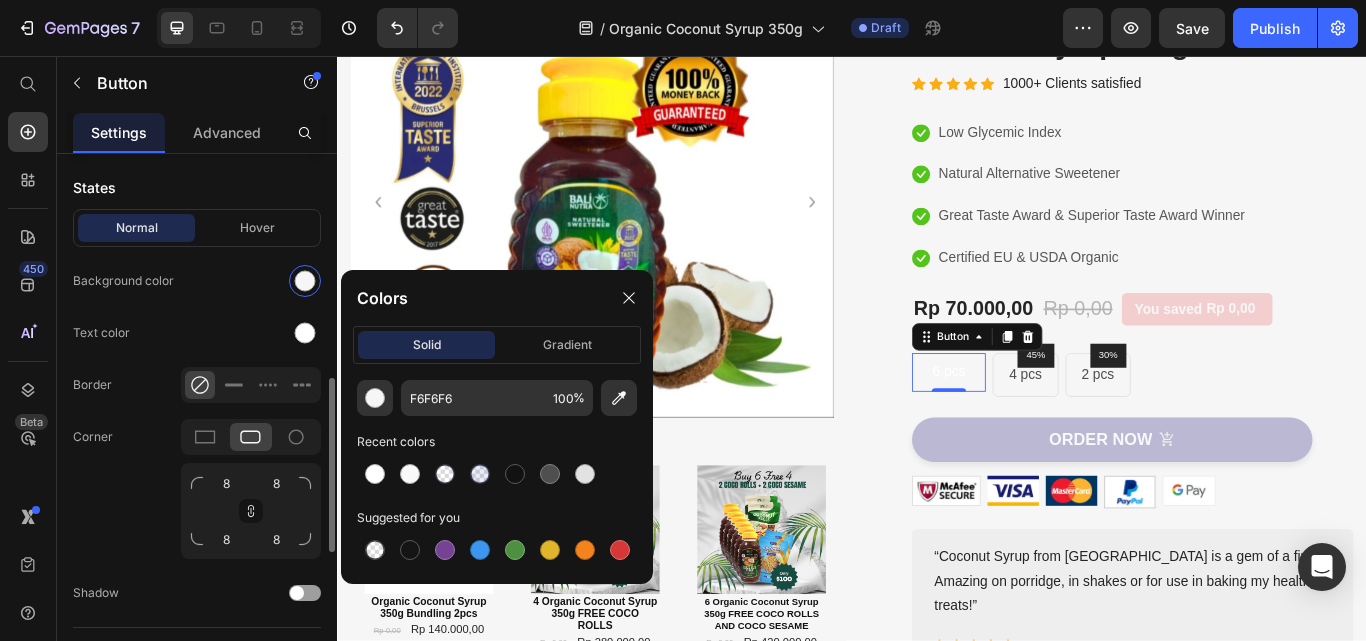 click at bounding box center [251, 281] 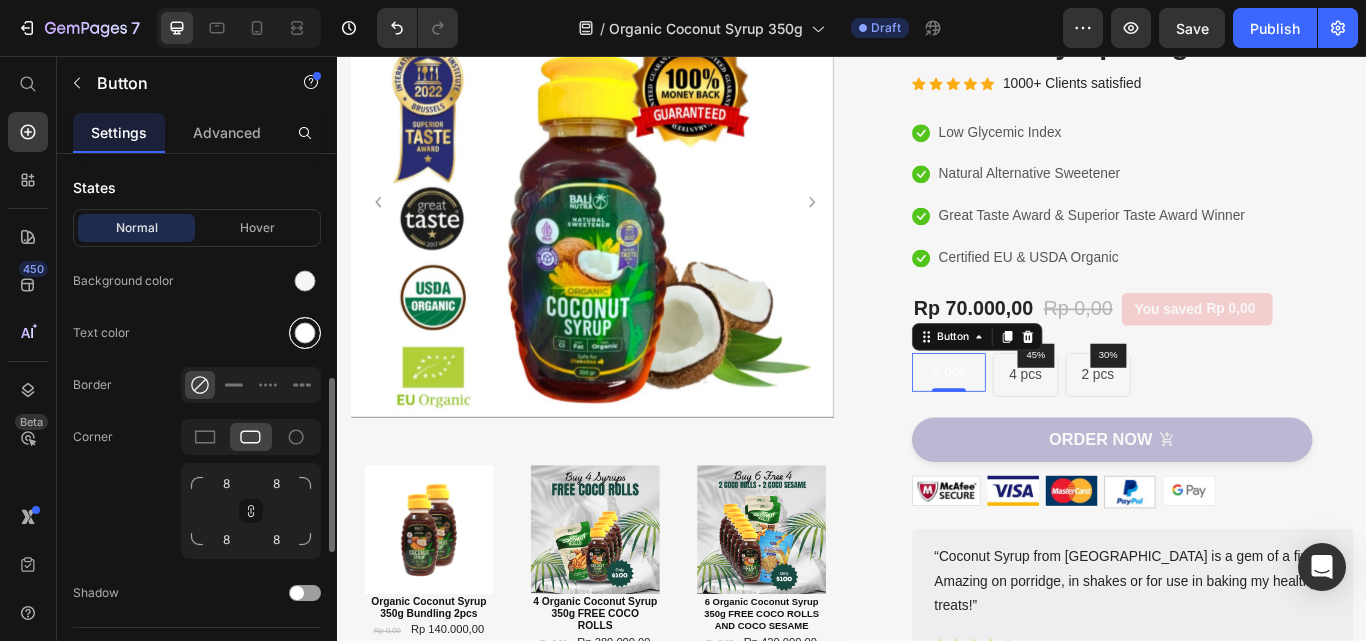 click at bounding box center (305, 333) 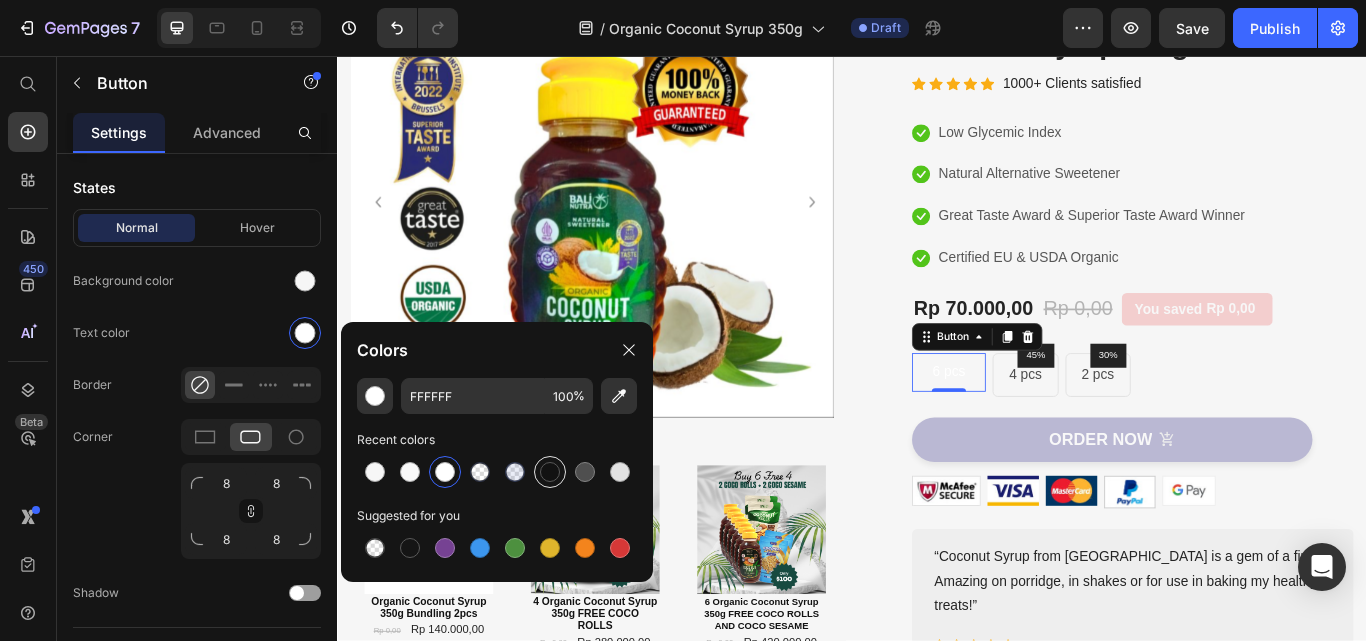 click at bounding box center (550, 472) 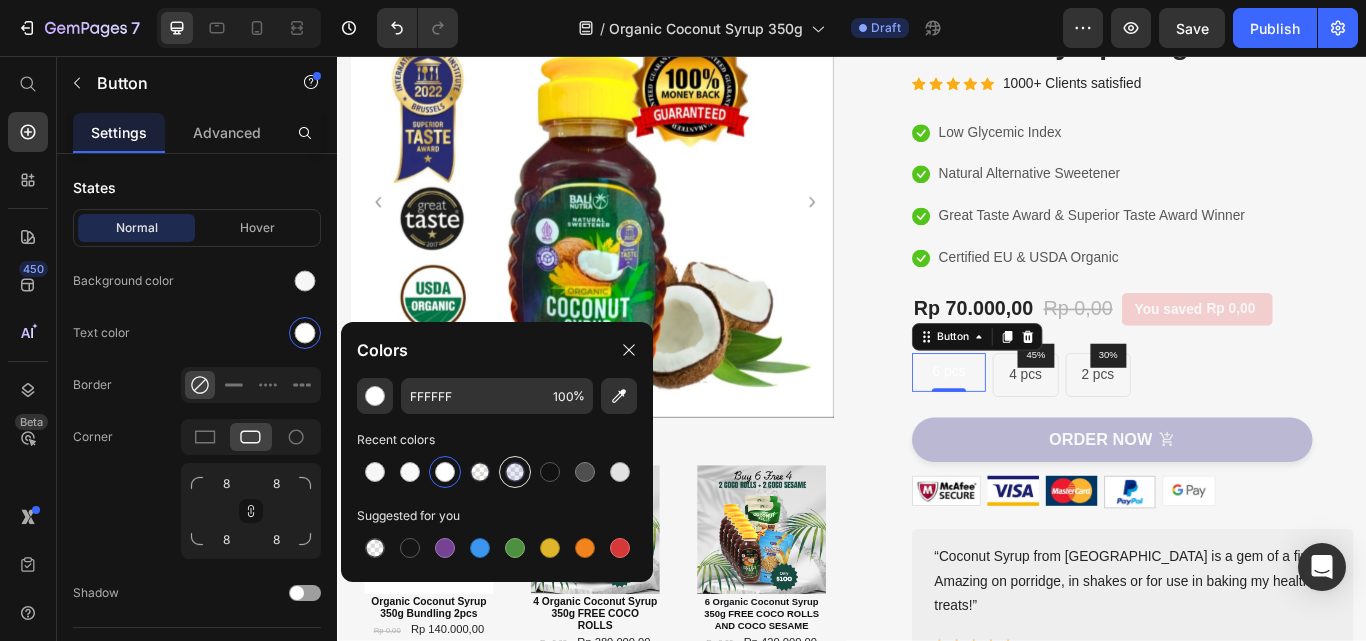 type on "121212" 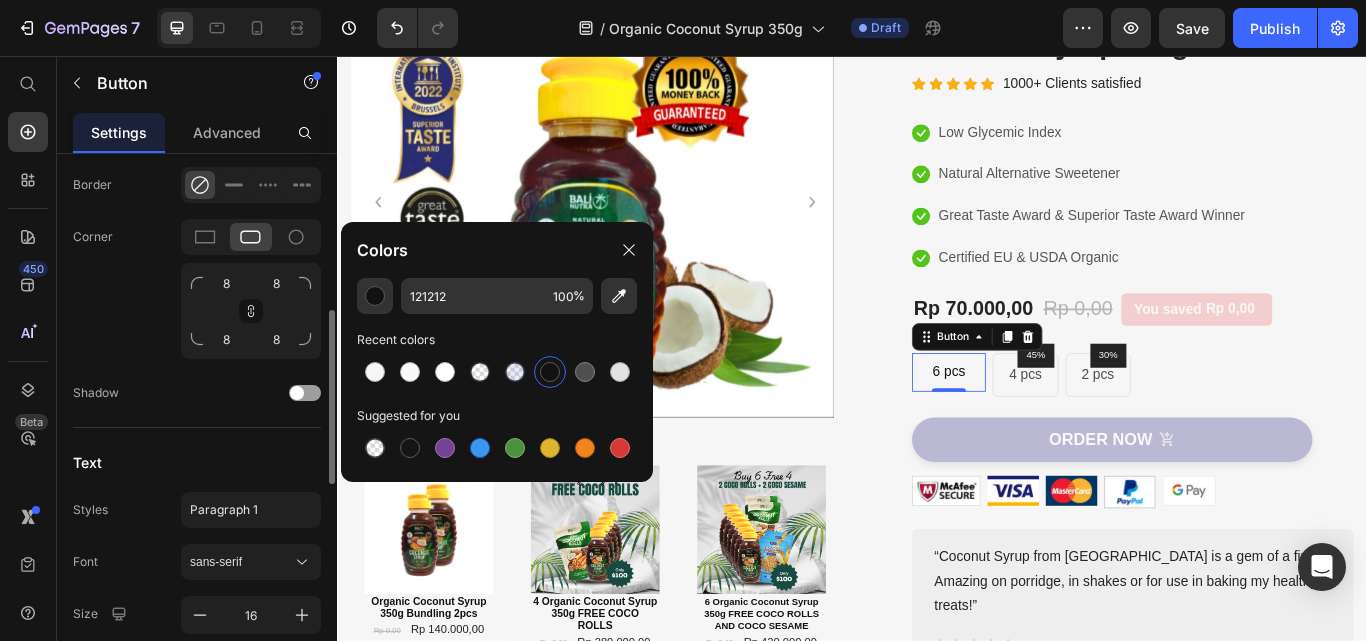 scroll, scrollTop: 800, scrollLeft: 0, axis: vertical 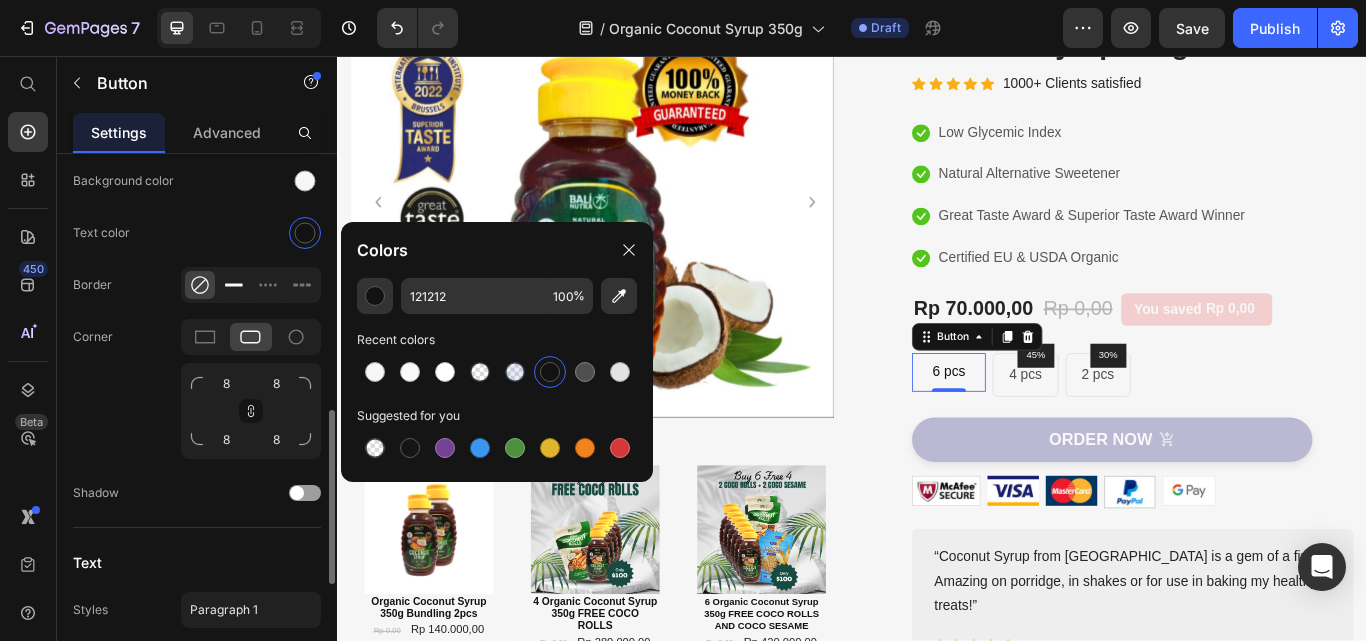 click 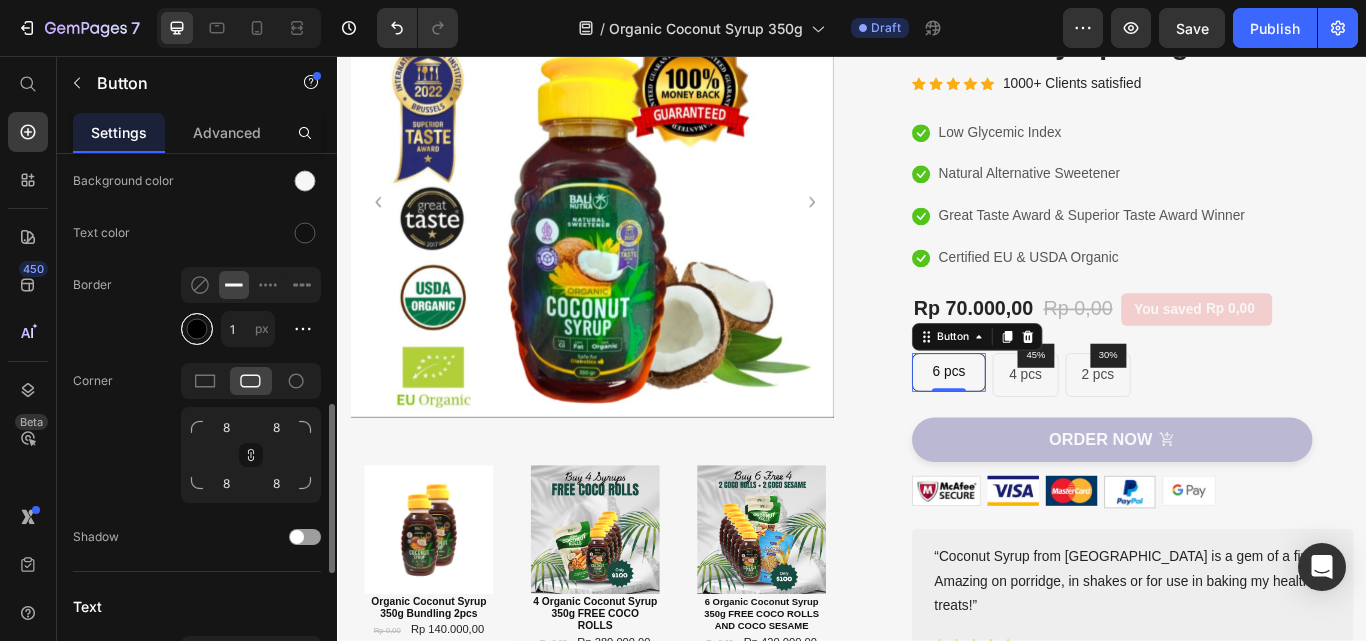 click at bounding box center [197, 329] 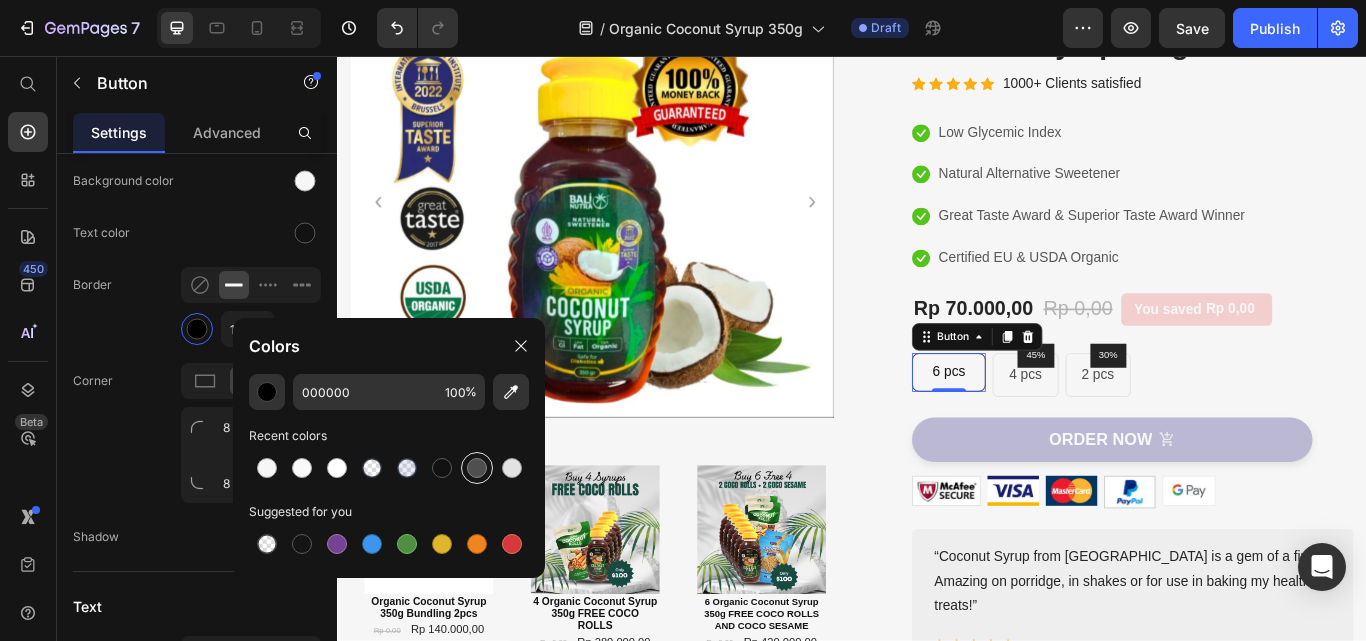 click at bounding box center [477, 468] 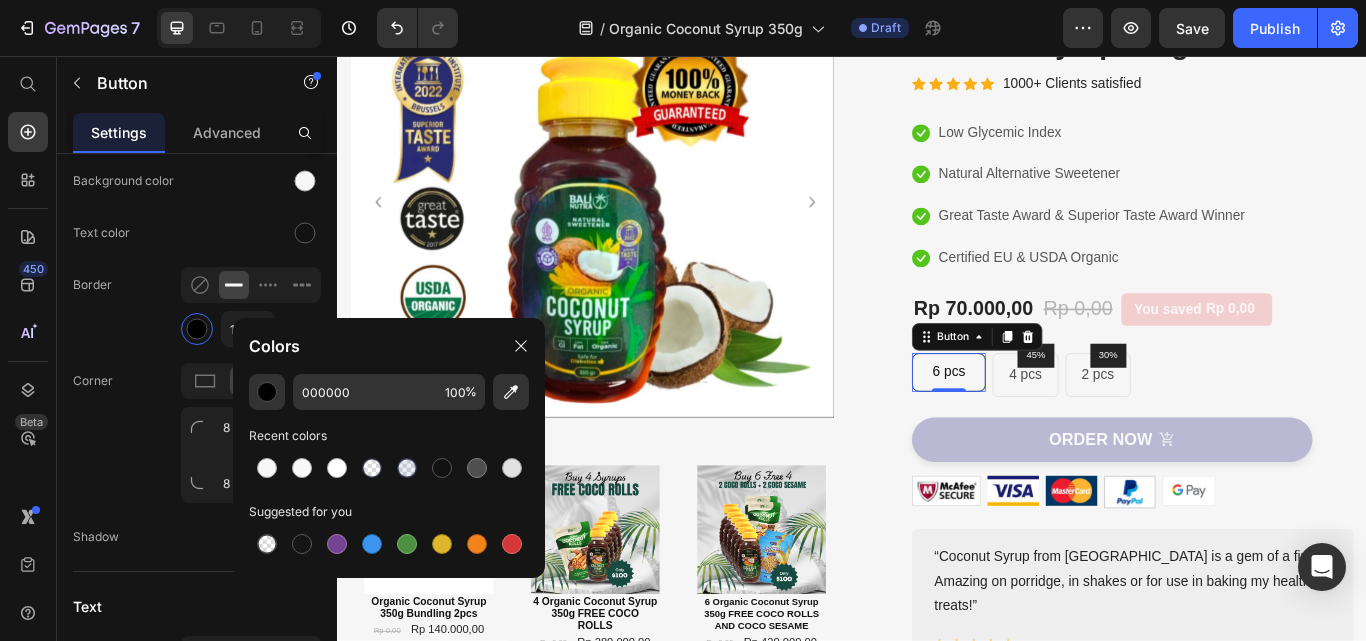 type on "4F4F4F" 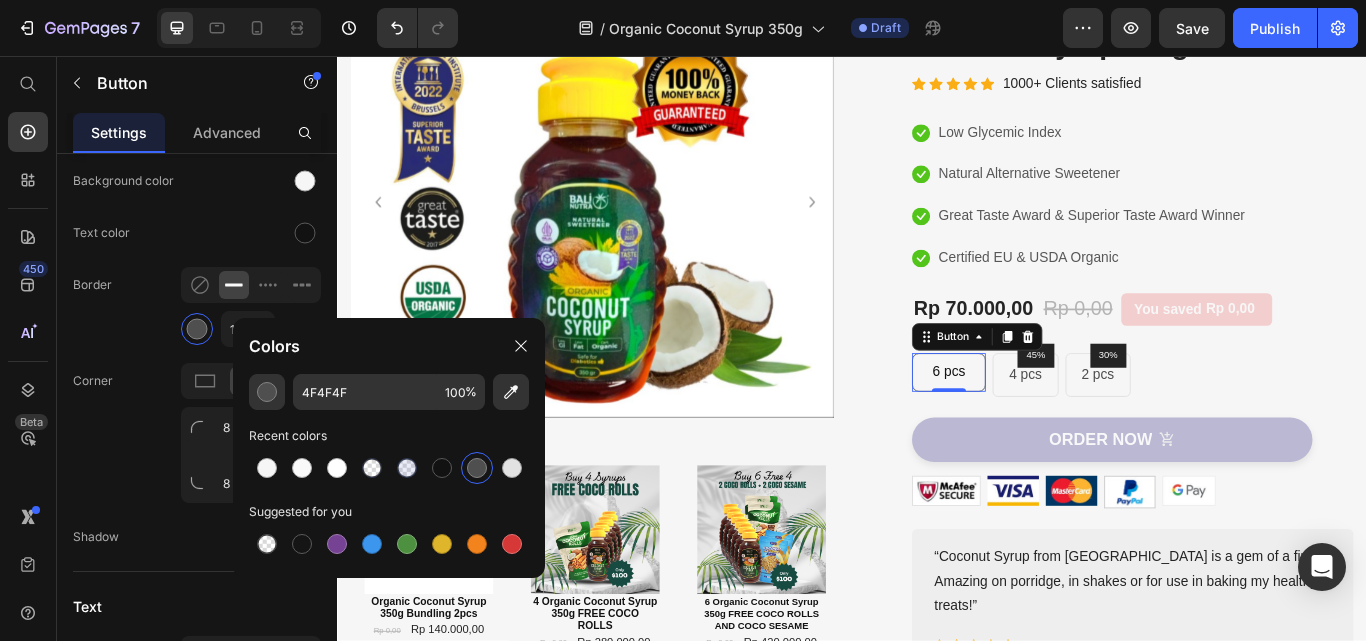 click on "Border 1 px" 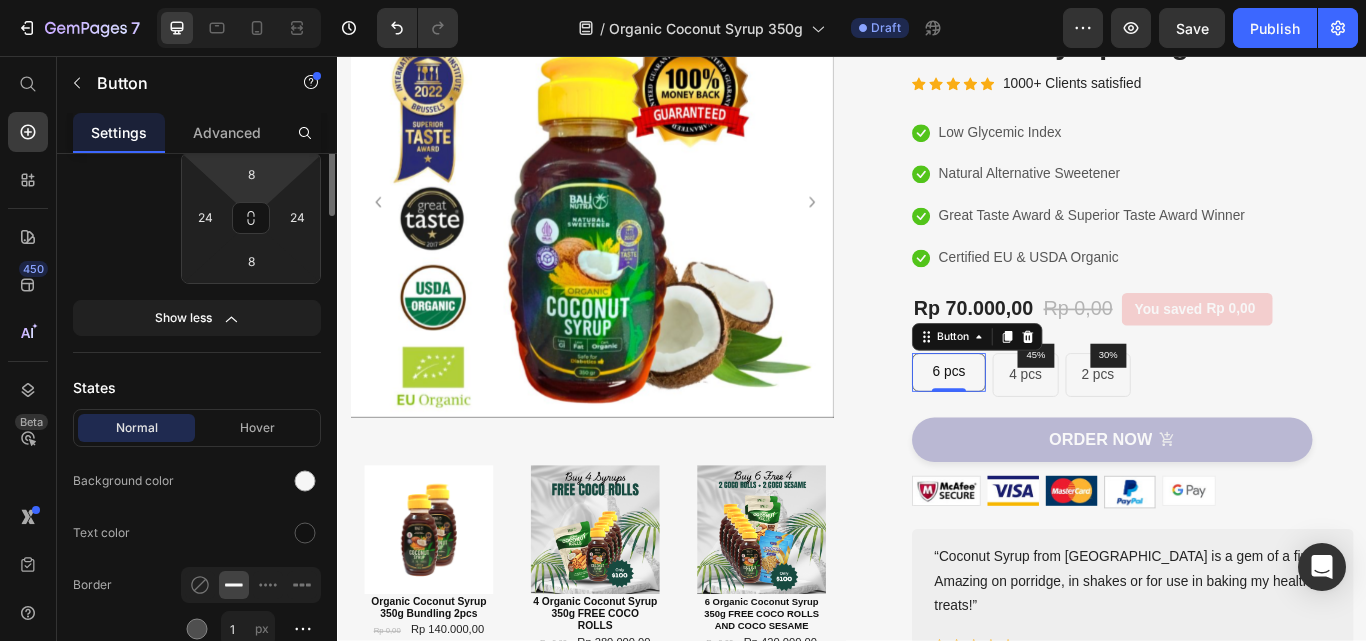 scroll, scrollTop: 300, scrollLeft: 0, axis: vertical 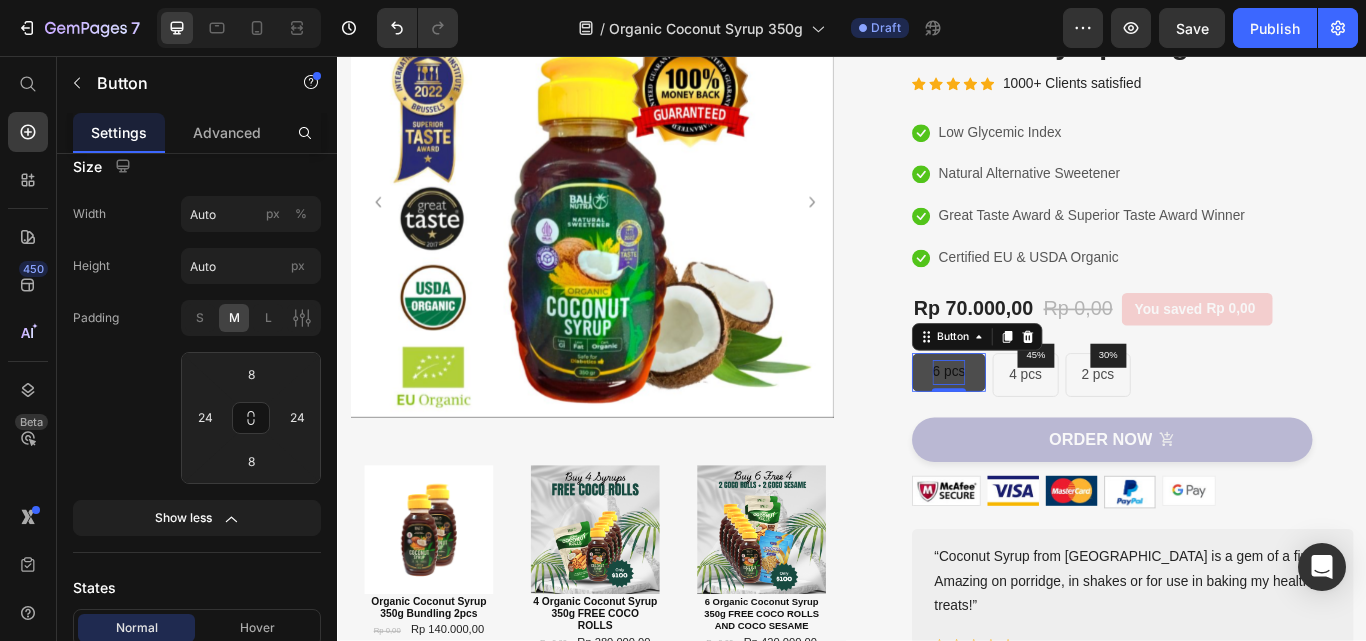 click on "6 pcs" at bounding box center (1050, 425) 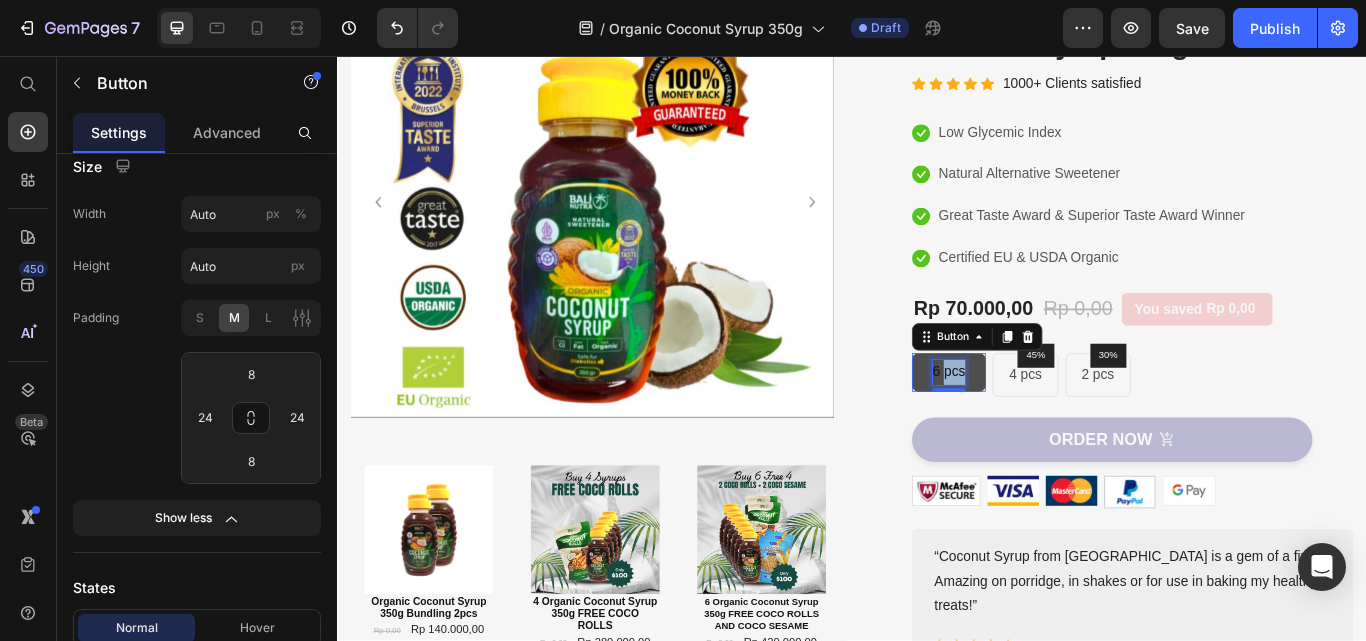 click on "6 pcs" at bounding box center (1050, 425) 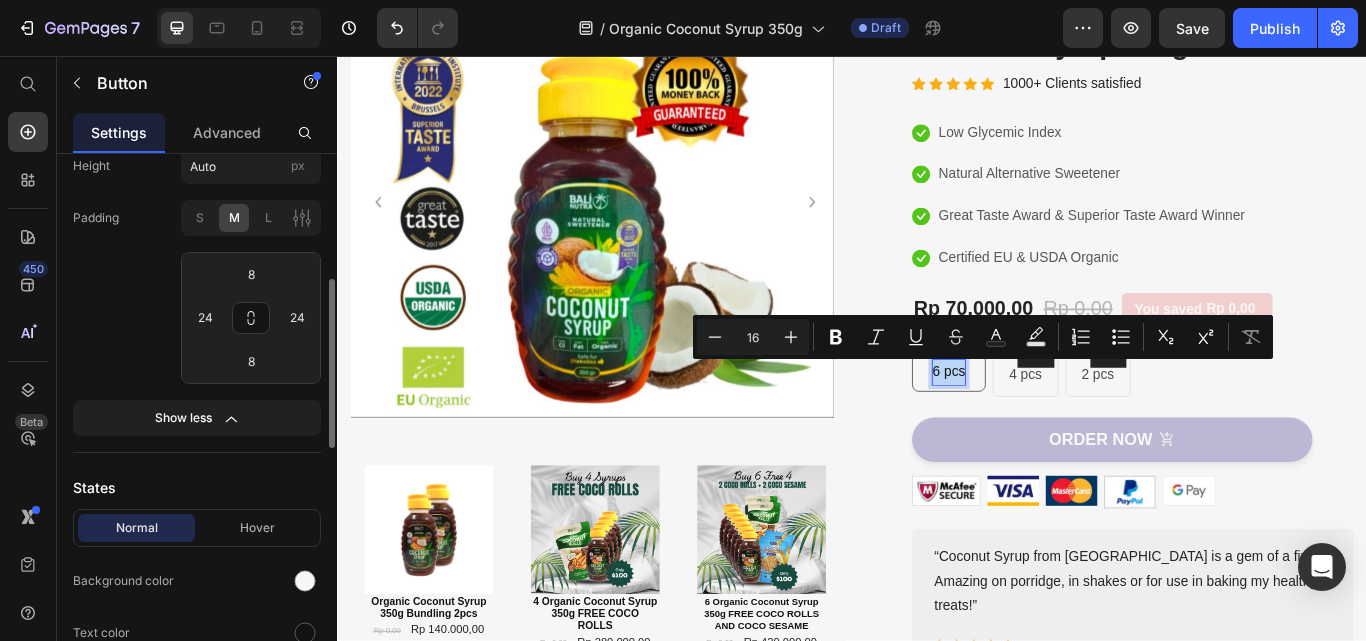 scroll, scrollTop: 300, scrollLeft: 0, axis: vertical 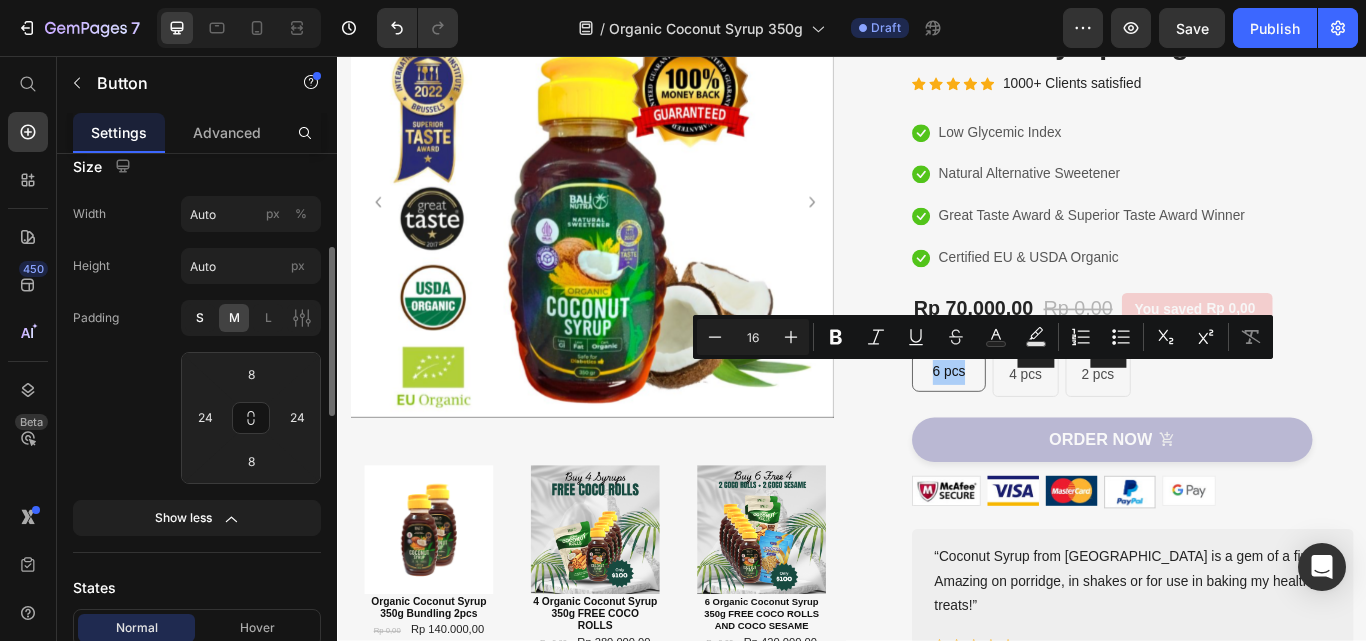 click on "S" 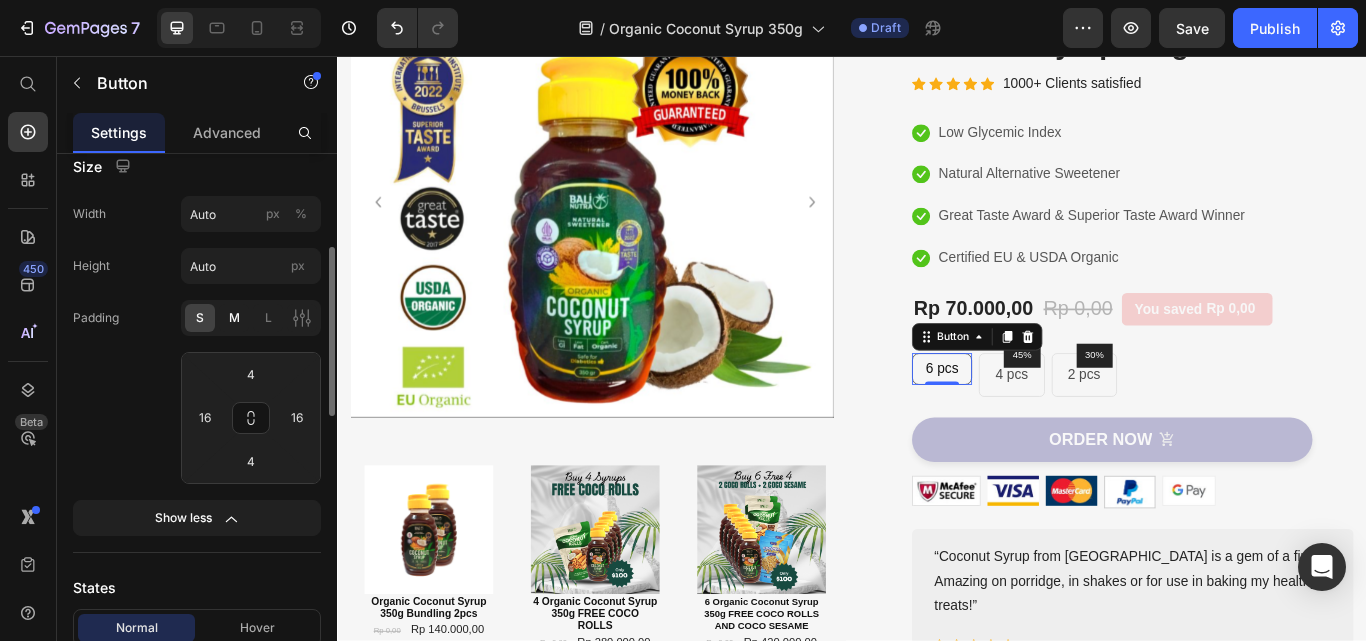 click on "M" 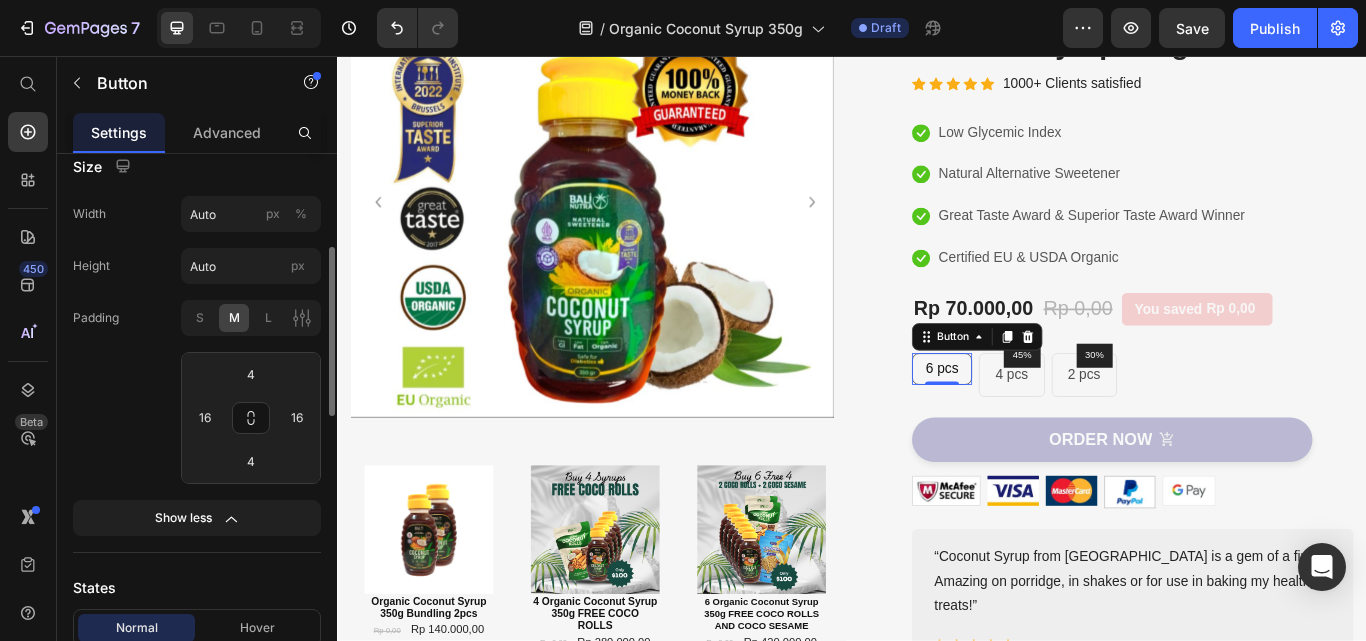 type on "8" 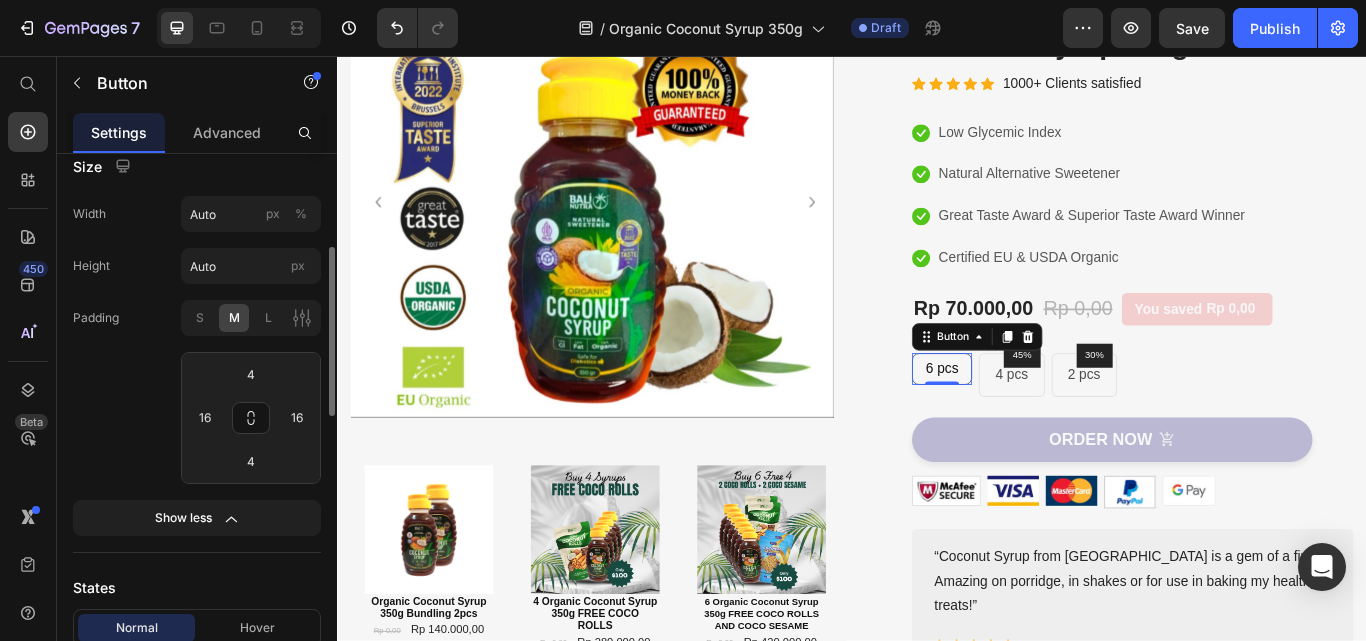 type on "24" 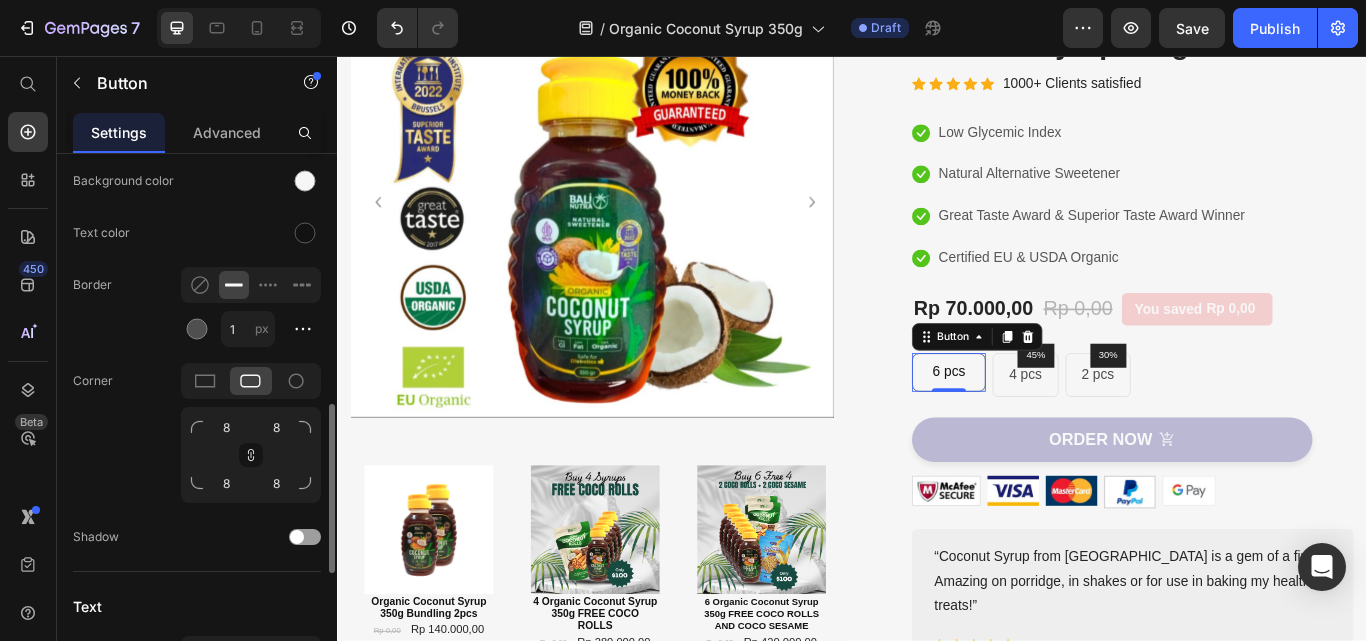 scroll, scrollTop: 600, scrollLeft: 0, axis: vertical 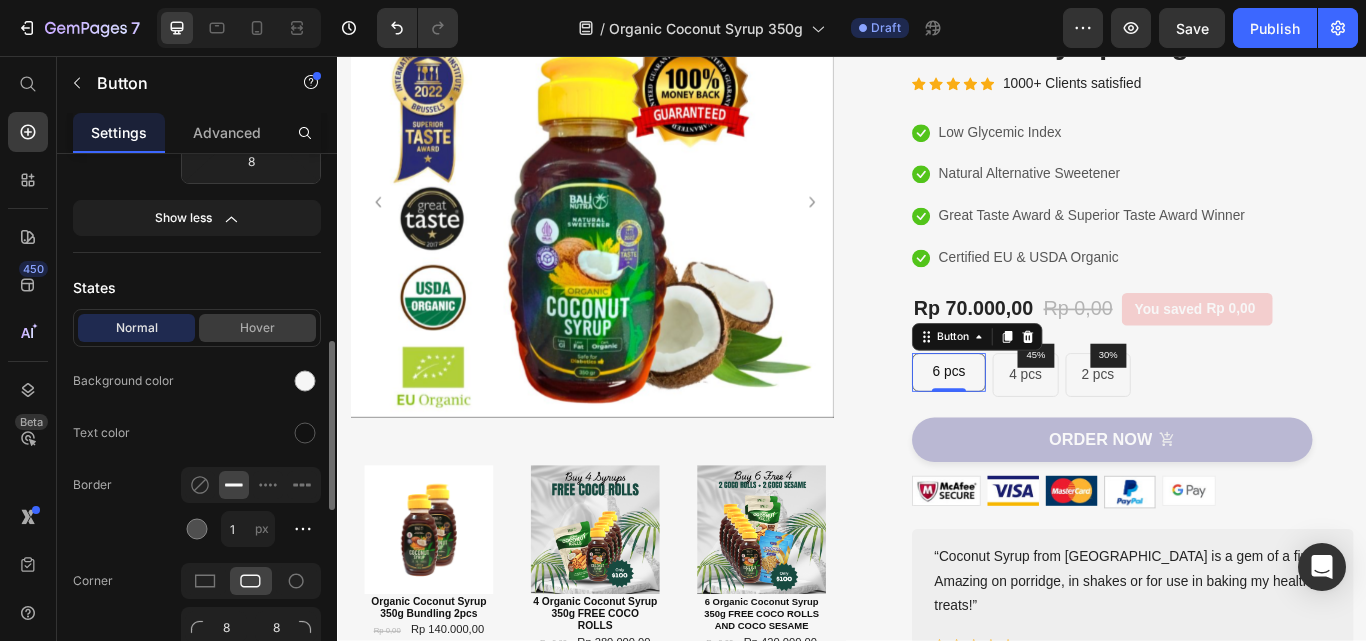 click on "Hover" at bounding box center (257, 328) 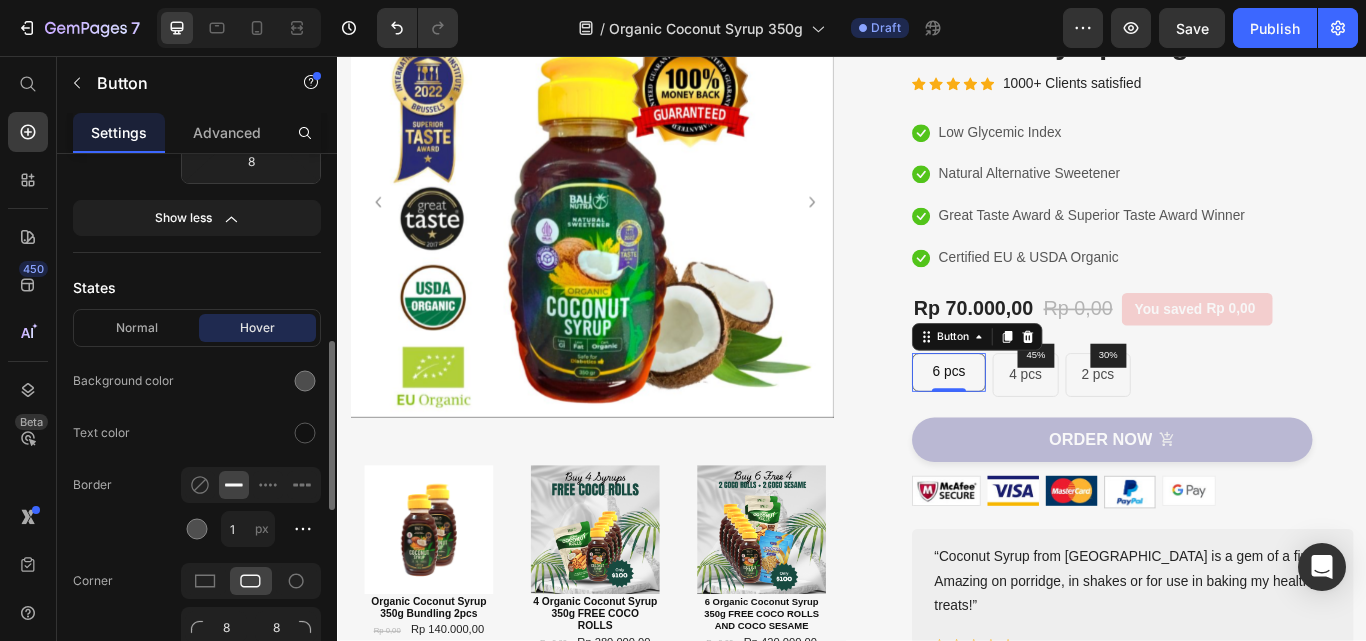 scroll, scrollTop: 700, scrollLeft: 0, axis: vertical 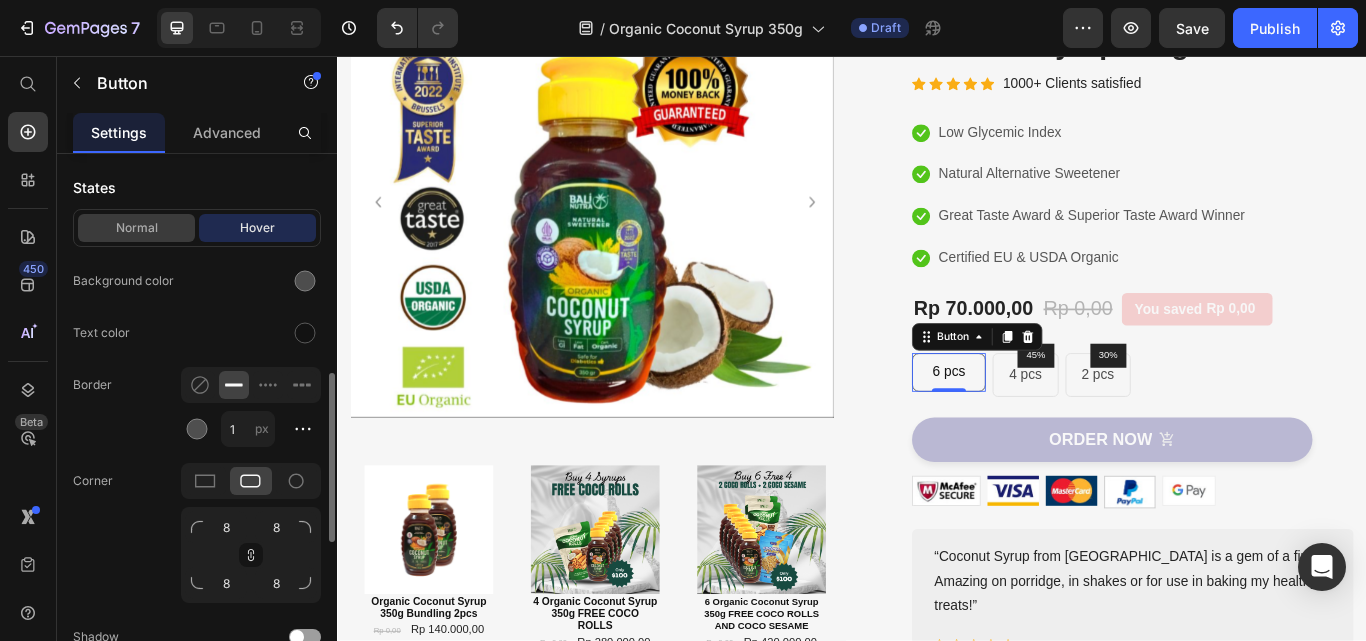 click on "Normal" at bounding box center (136, 228) 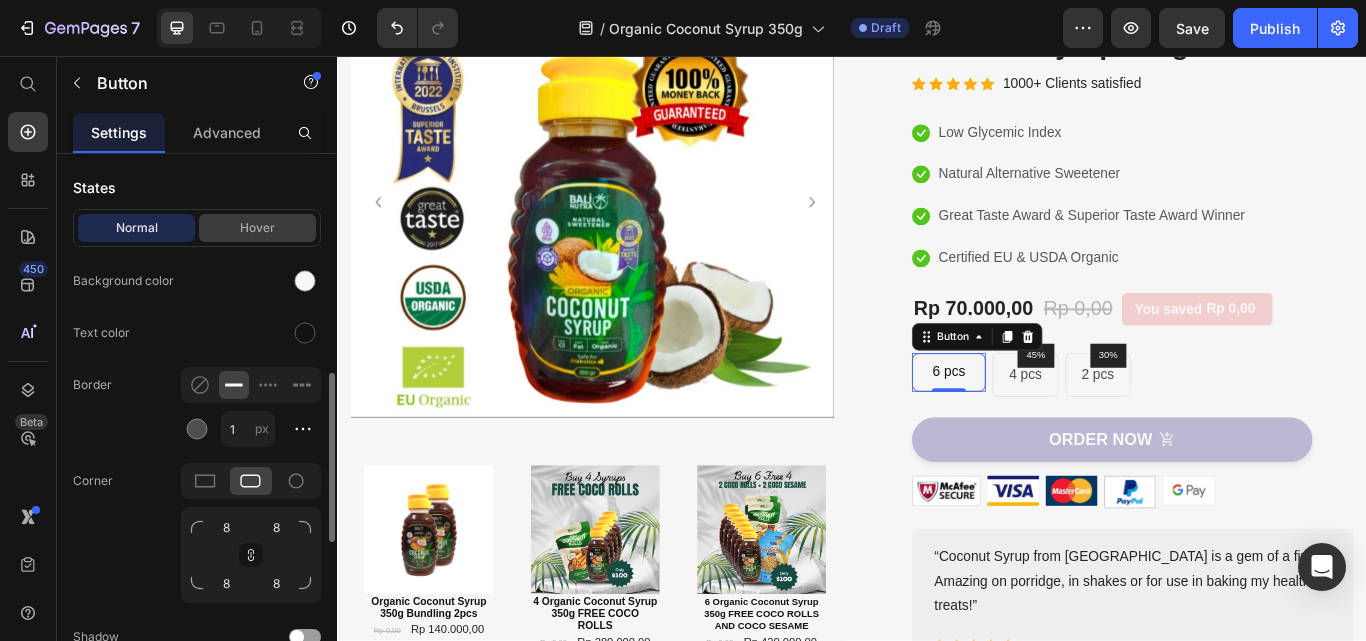 click on "Hover" at bounding box center [257, 228] 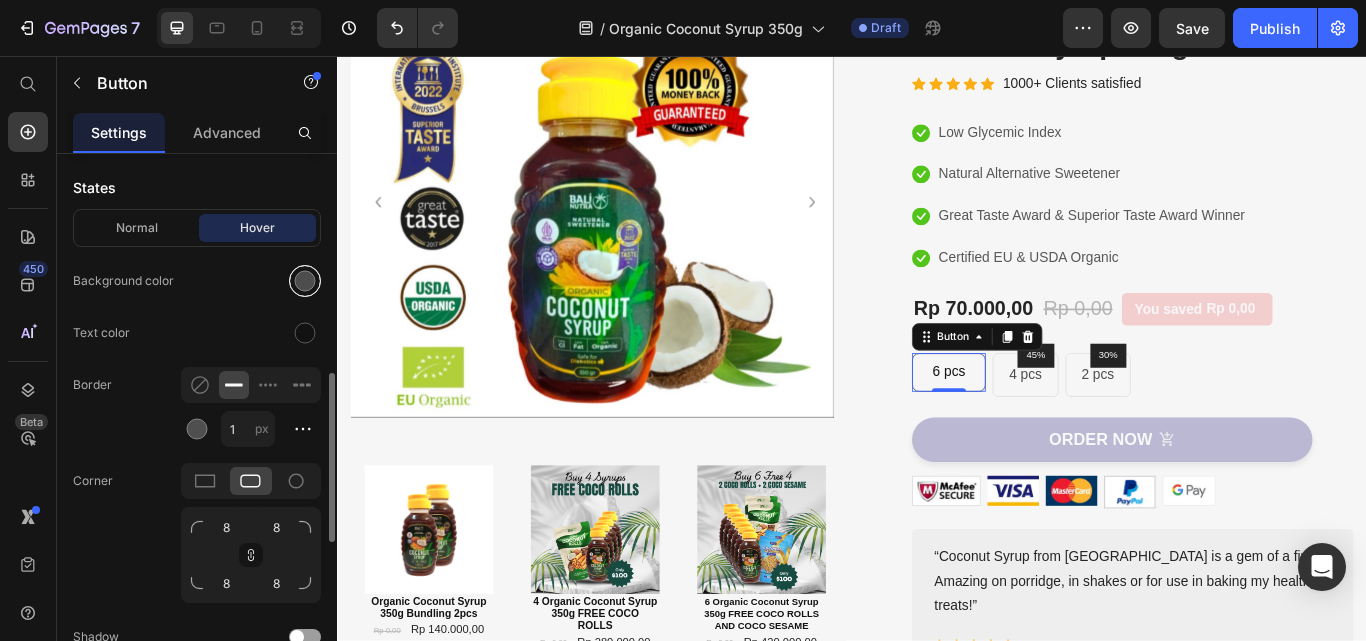 click at bounding box center [305, 281] 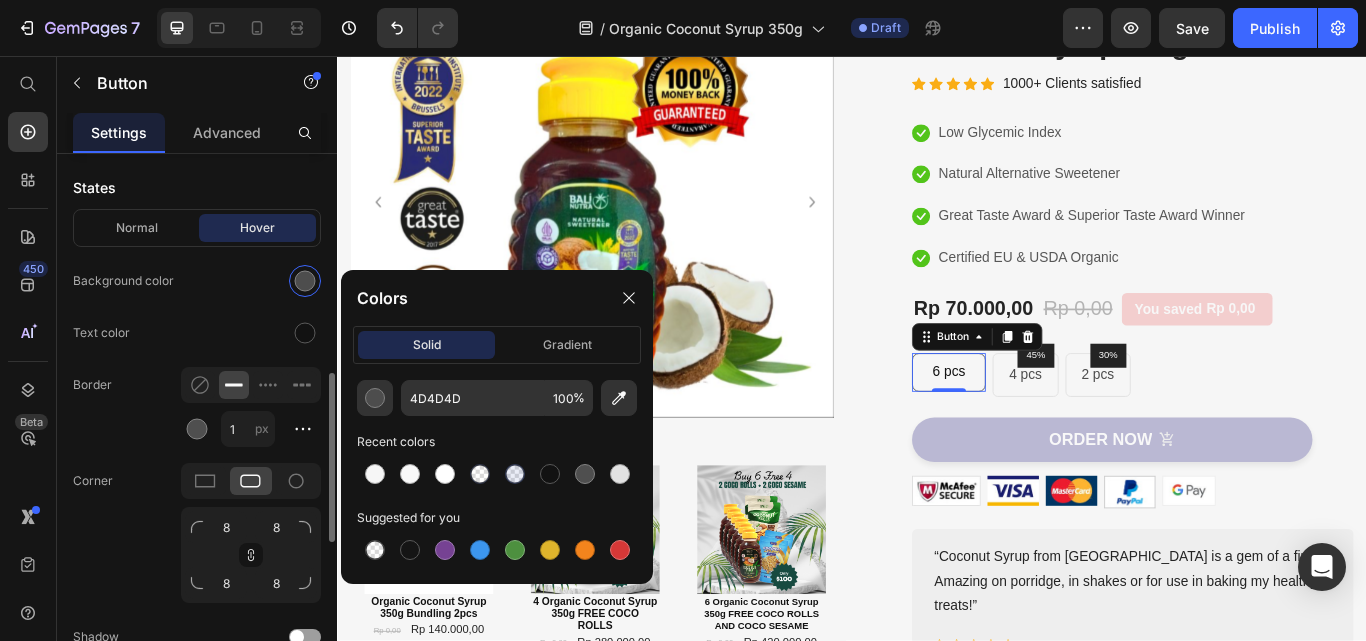 click at bounding box center [251, 281] 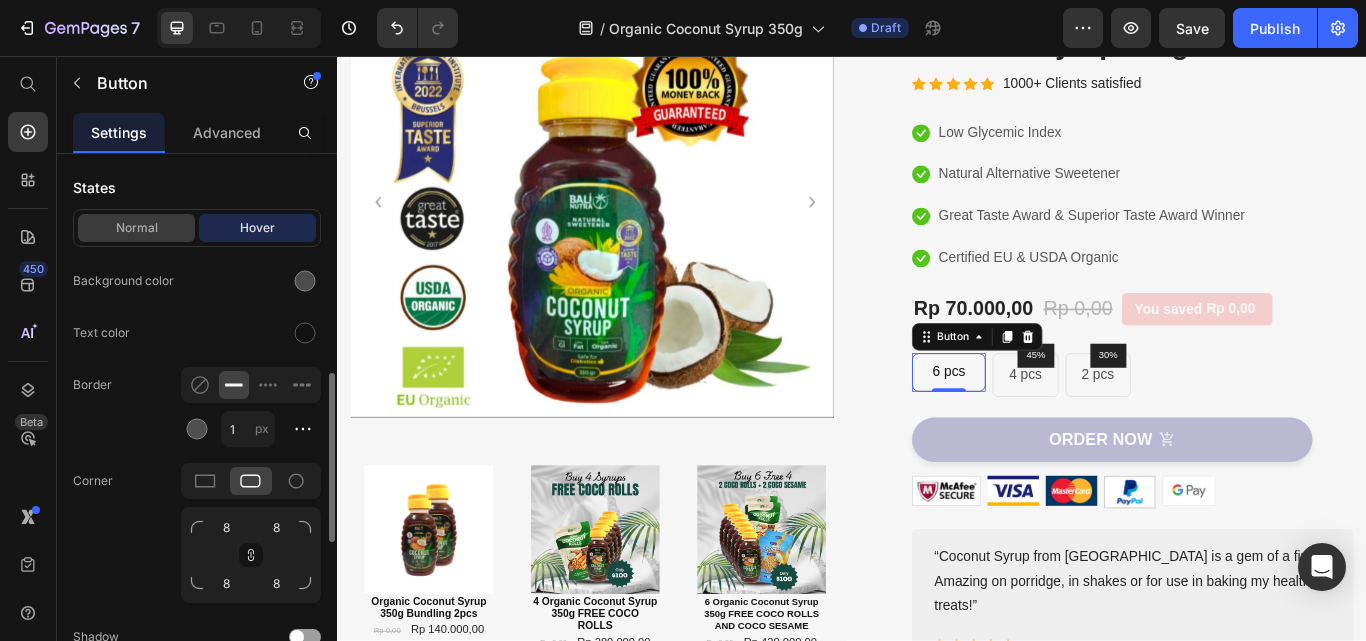 click on "Normal" at bounding box center [136, 228] 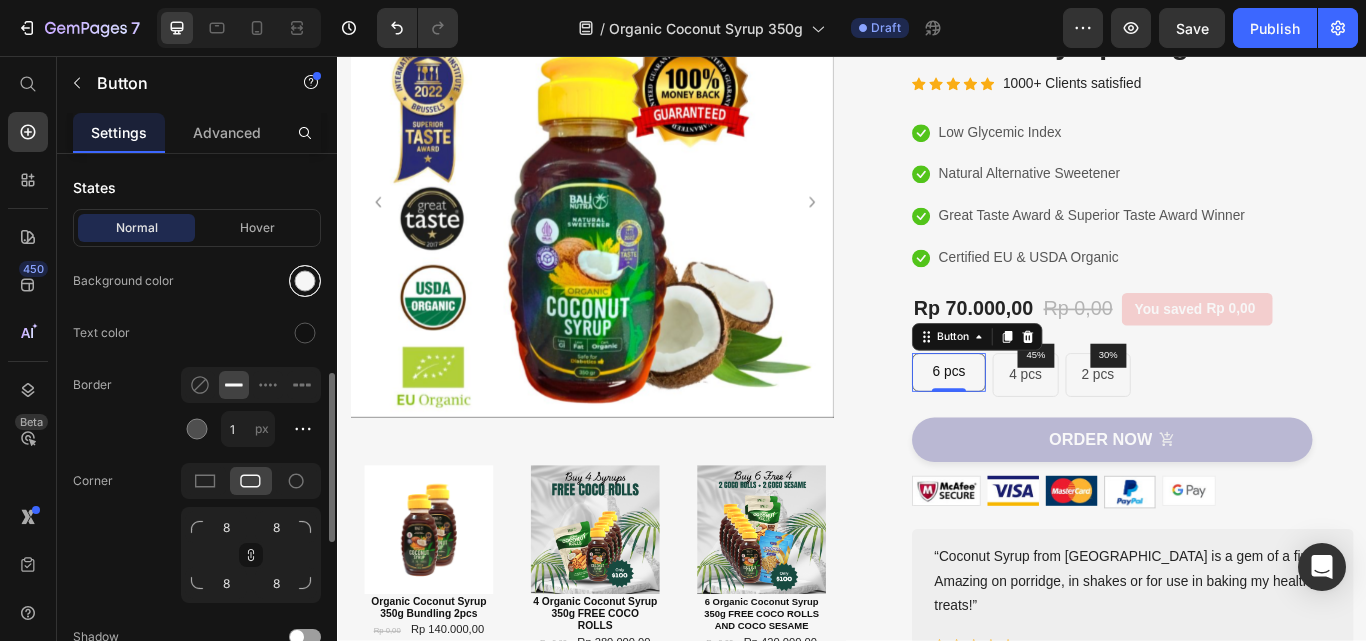 click at bounding box center [305, 281] 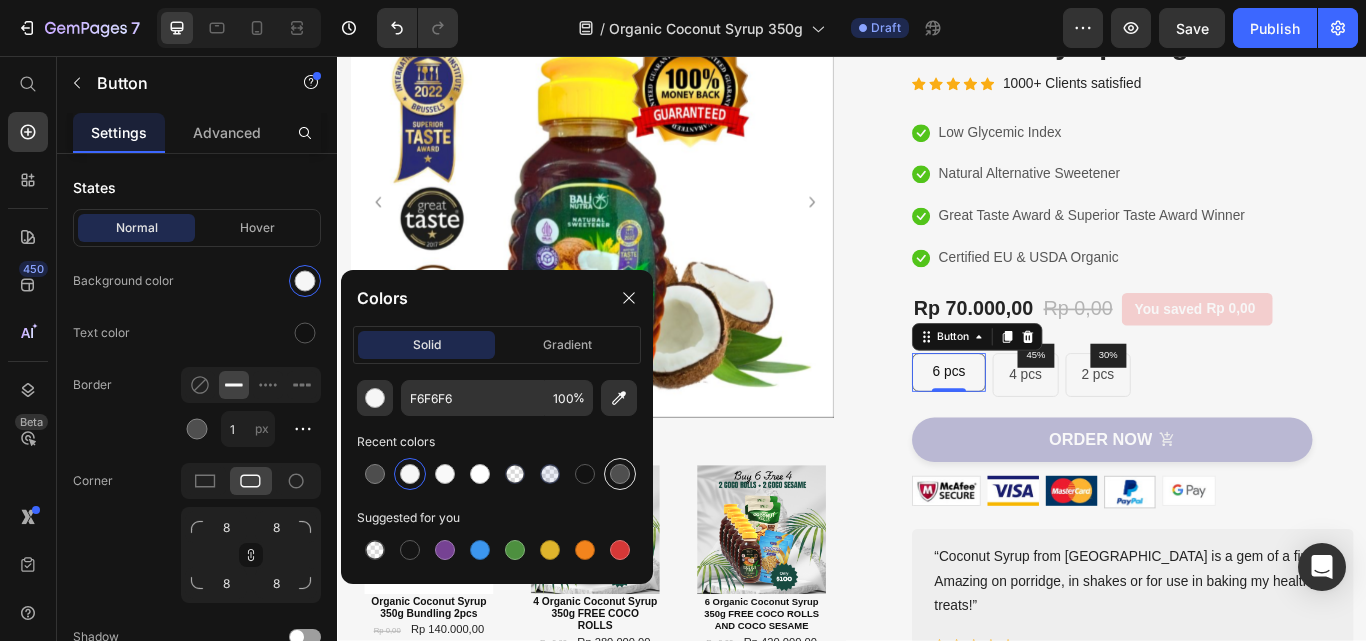 click at bounding box center (620, 474) 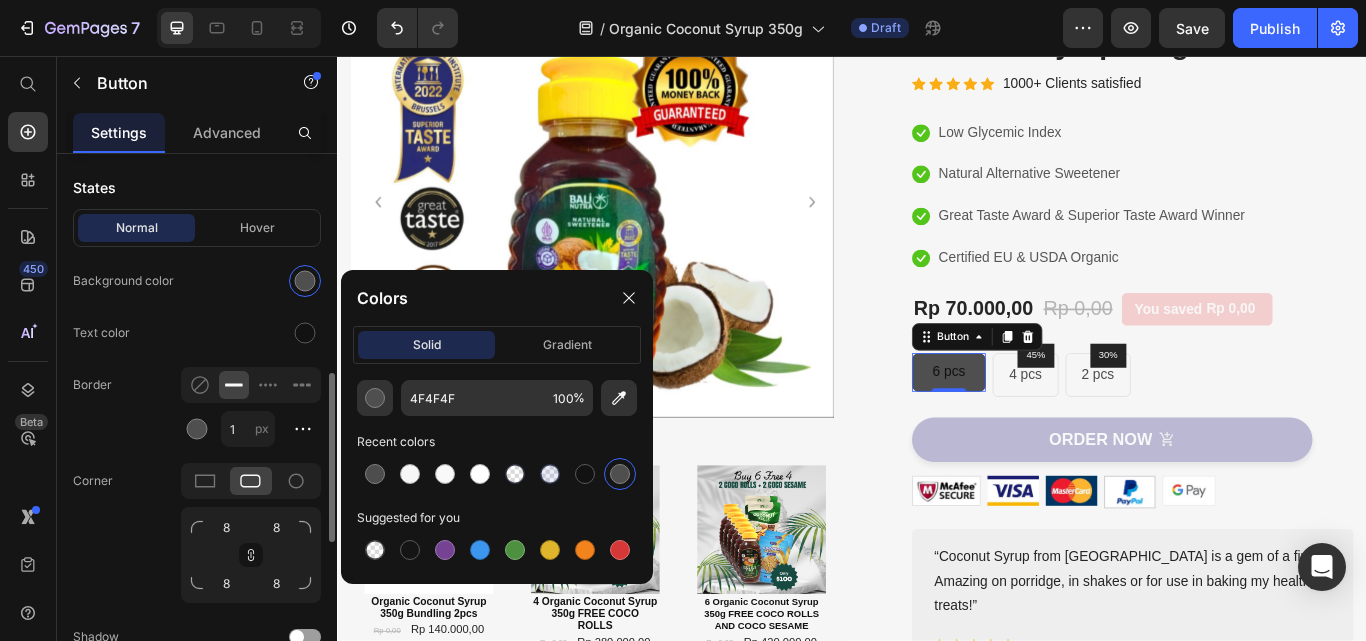 click on "Normal Hover Background color Text color Border 1 px Corner 8 8 8 8 Shadow" 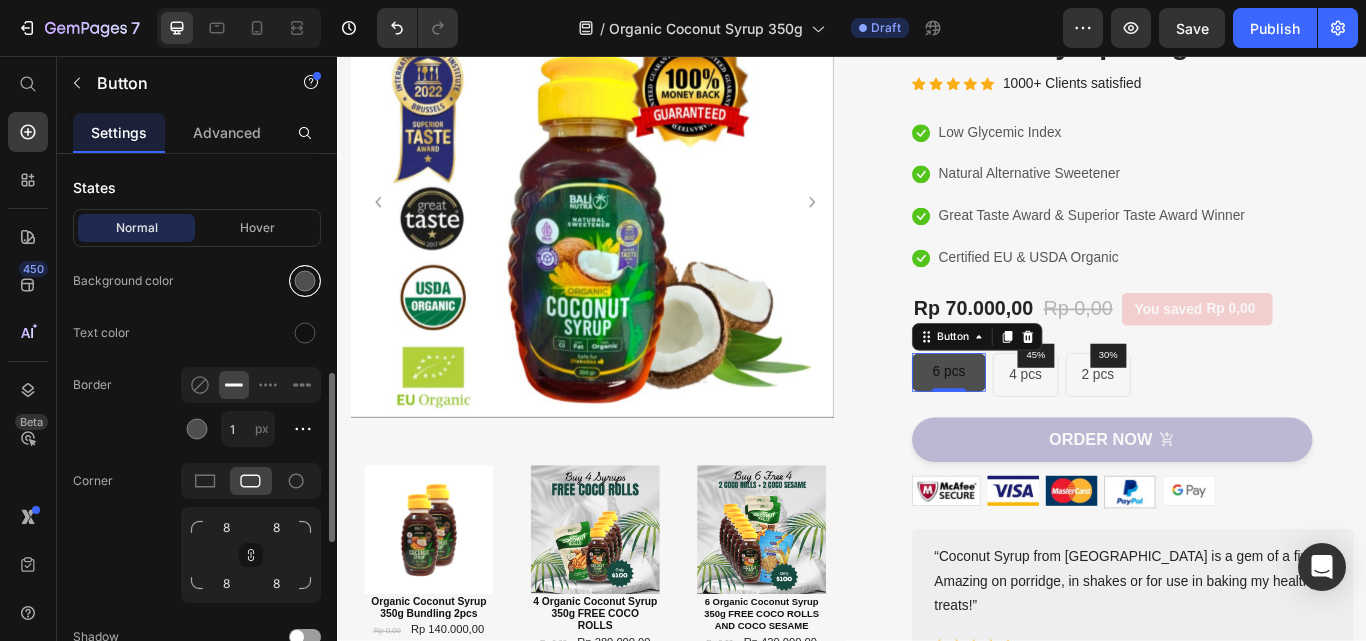 click at bounding box center [305, 281] 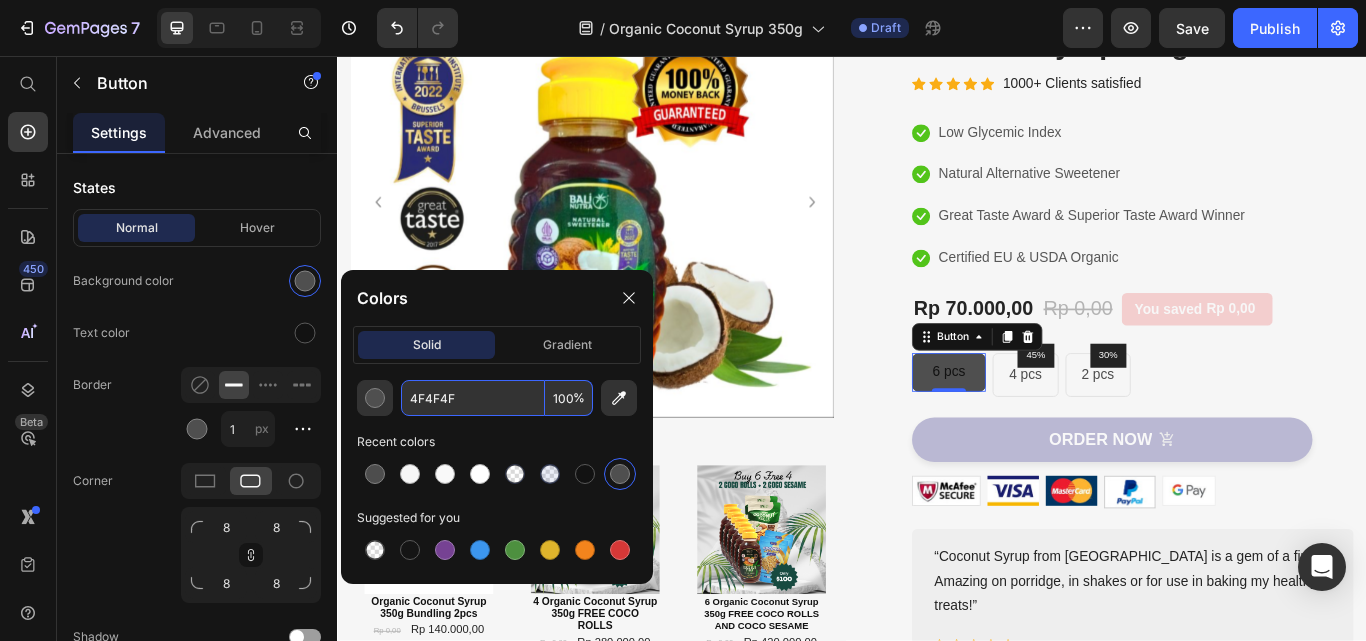 click on "100" at bounding box center [569, 398] 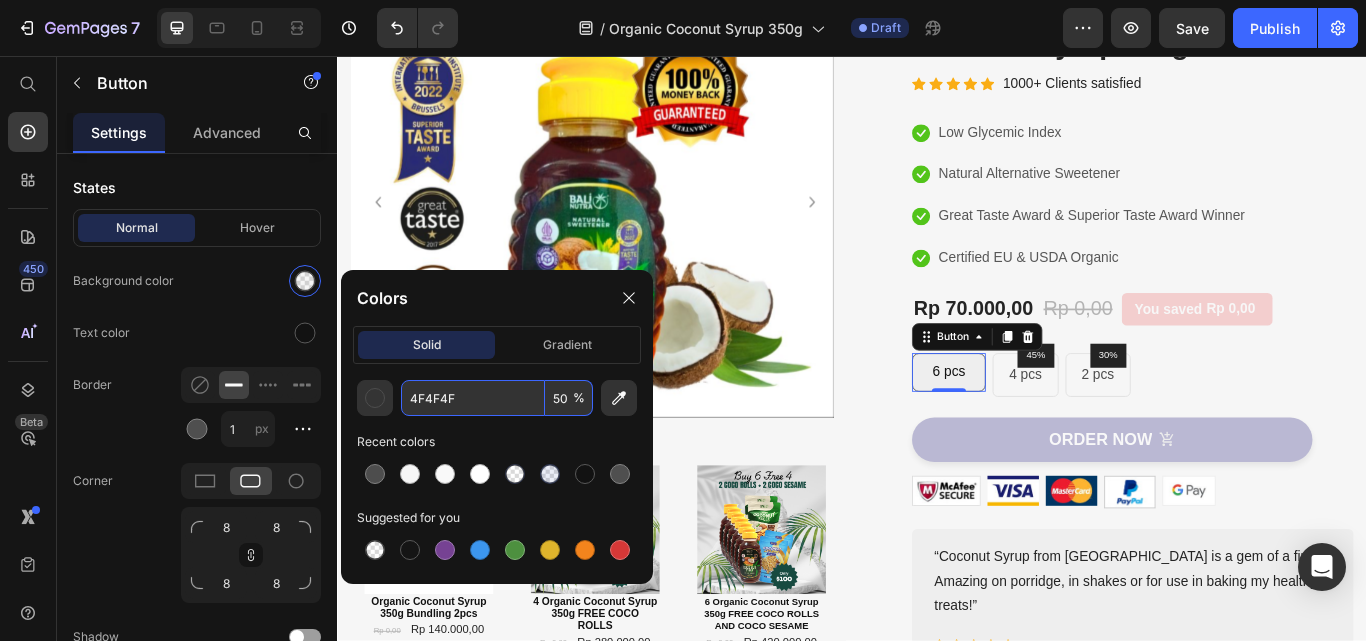 type on "50" 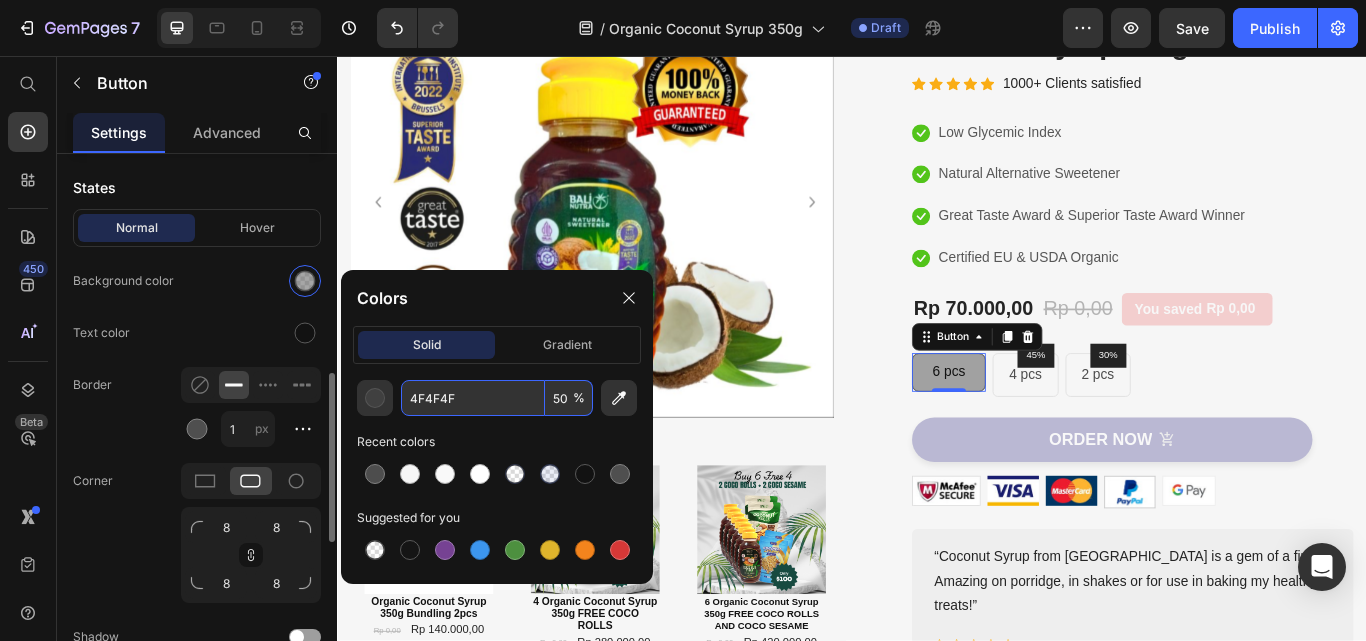 click at bounding box center (251, 281) 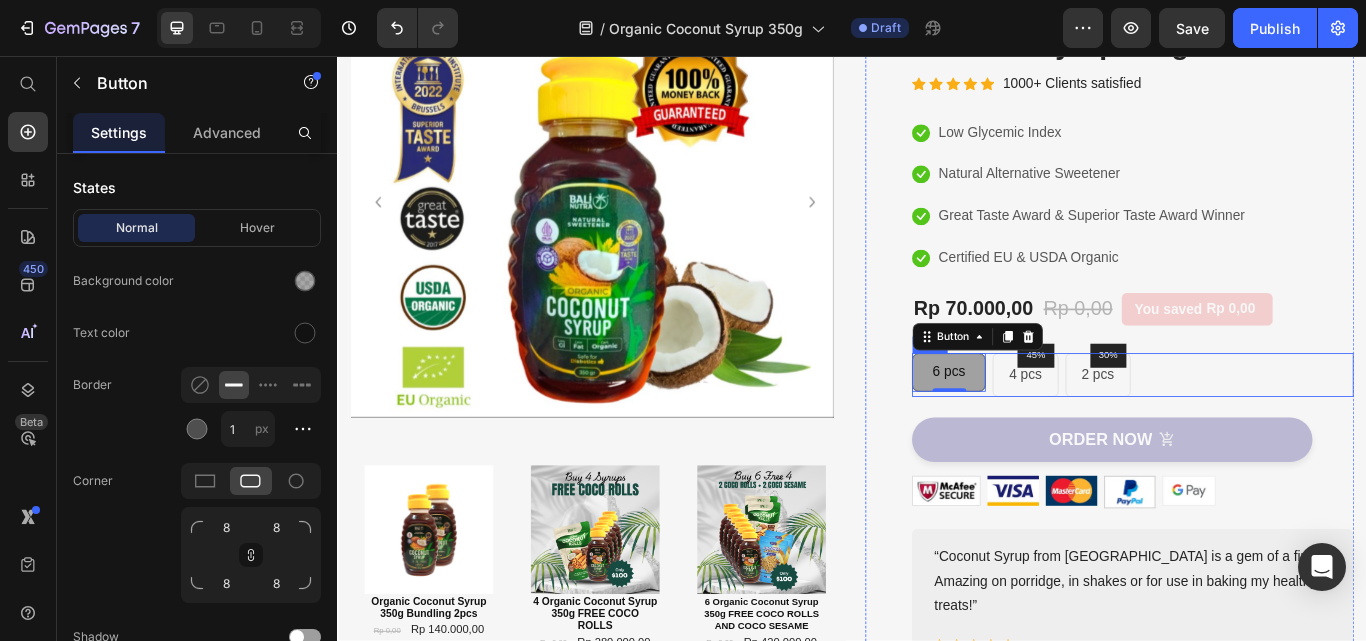 click on "6 pcs Button   0 45% Text block Row 4 pcs Text block Row 30% Text block Row 2 pcs Text block Row Row" at bounding box center (1264, 428) 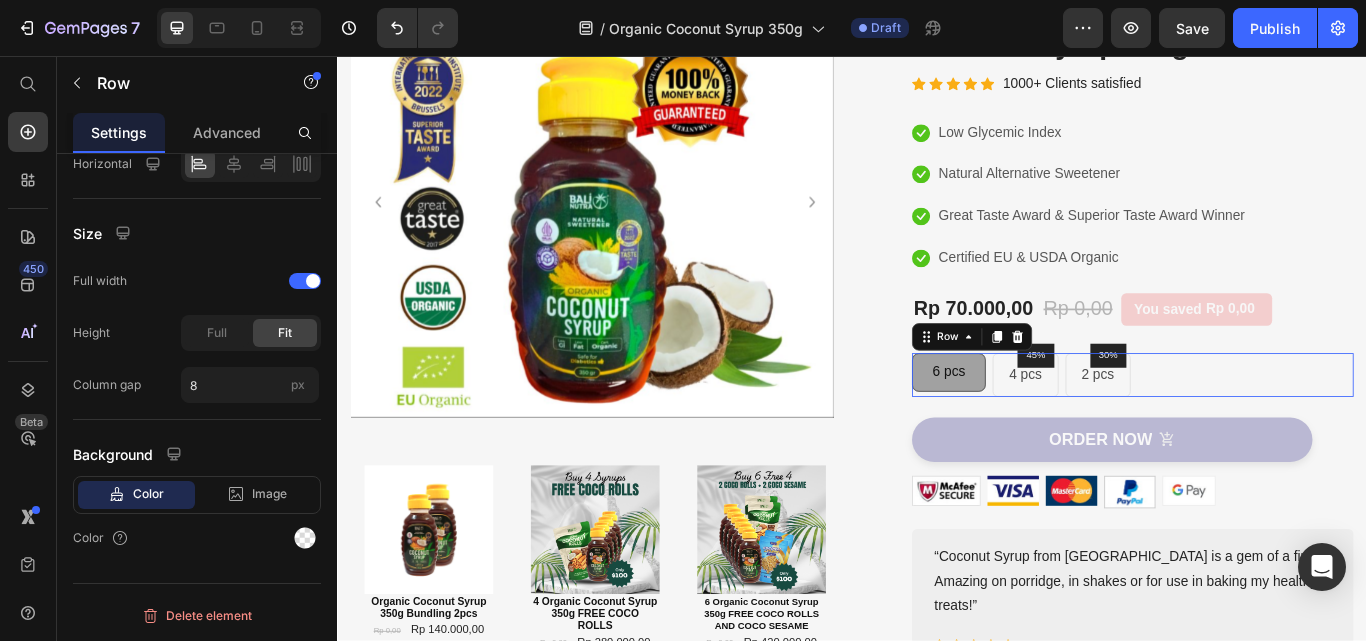 scroll, scrollTop: 0, scrollLeft: 0, axis: both 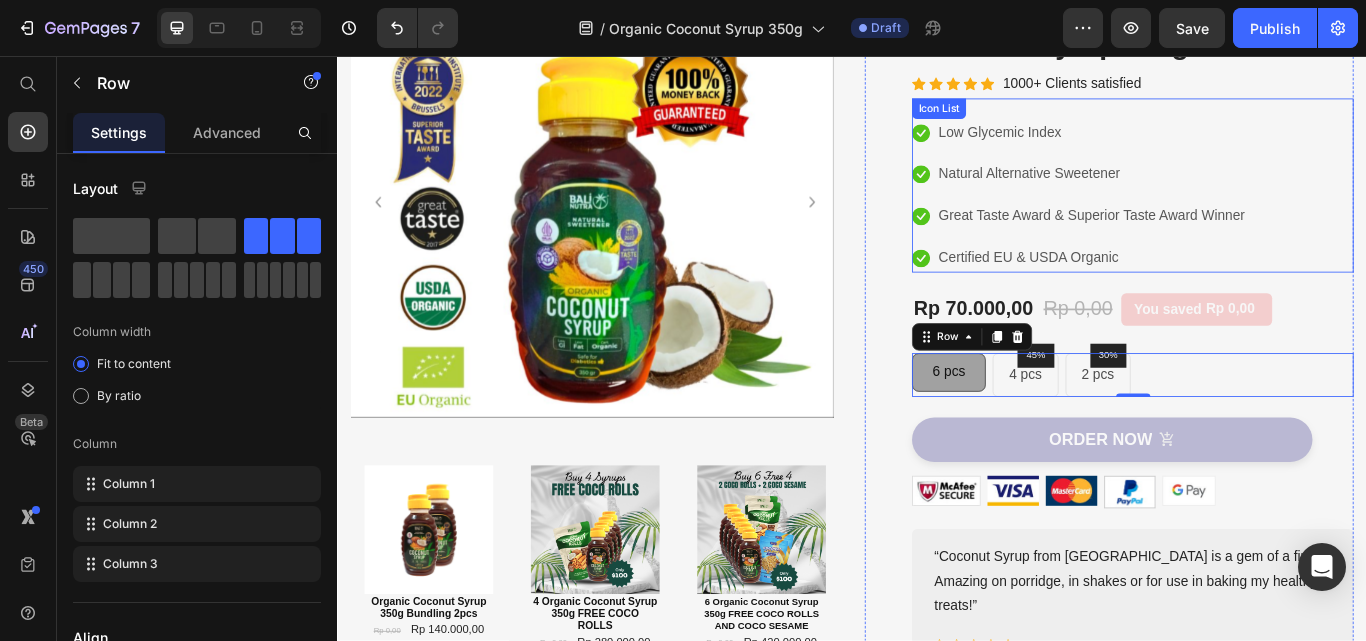 click on "Icon Natural Alternative Sweetener  Text block" at bounding box center [1202, 194] 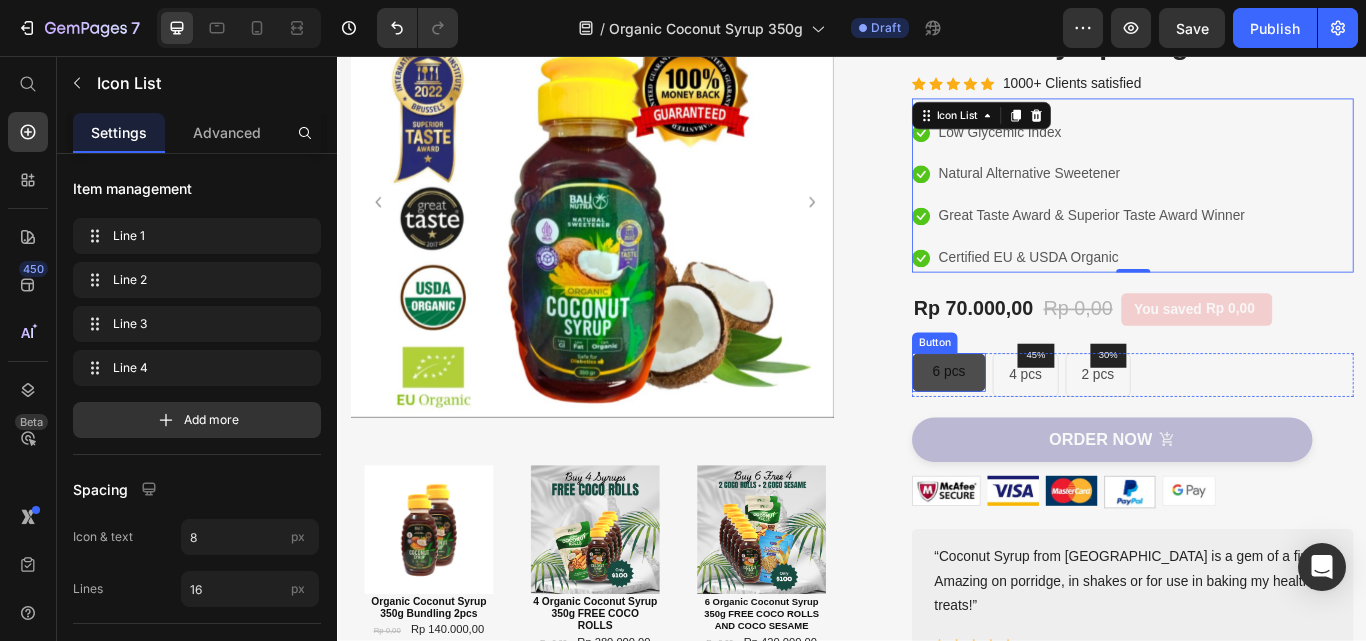 click on "6 pcs" at bounding box center (1050, 425) 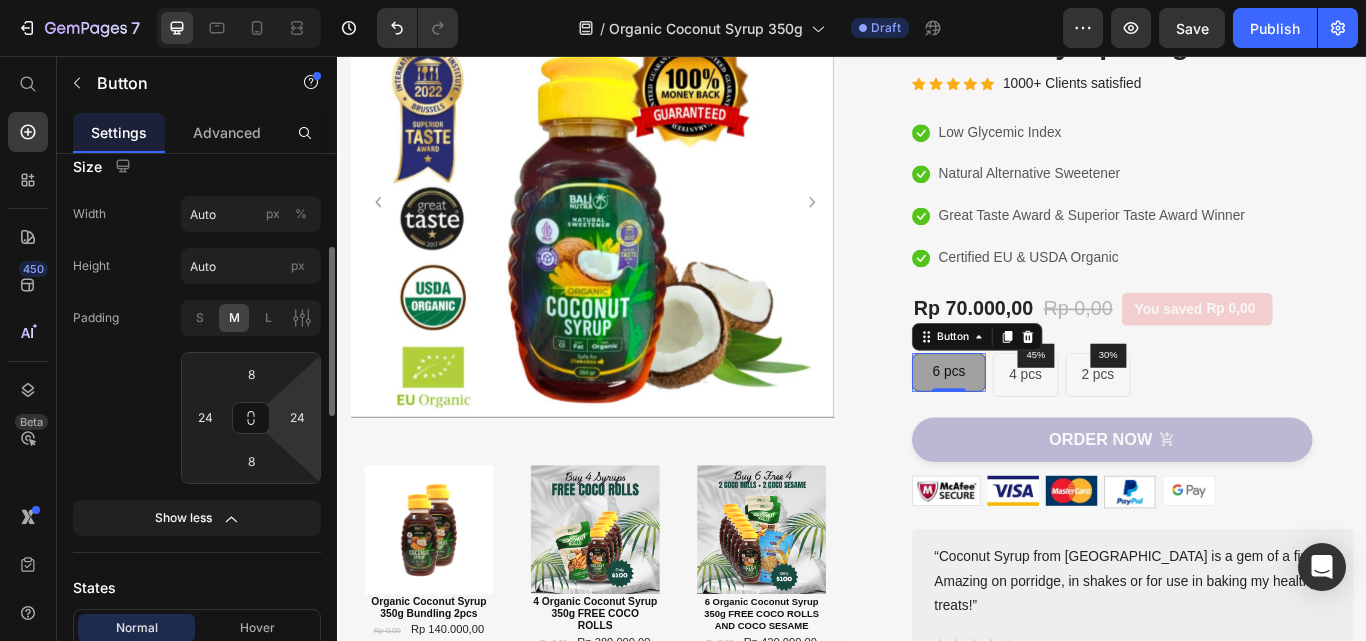 scroll, scrollTop: 400, scrollLeft: 0, axis: vertical 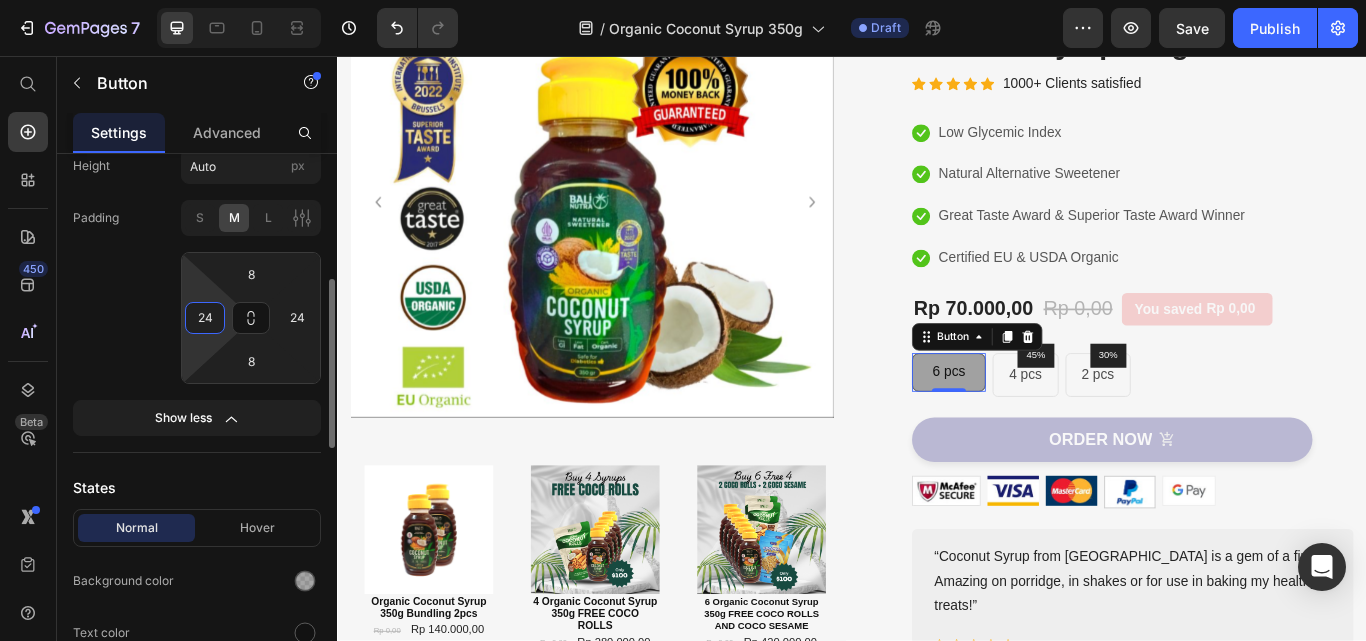 click on "24" at bounding box center [205, 318] 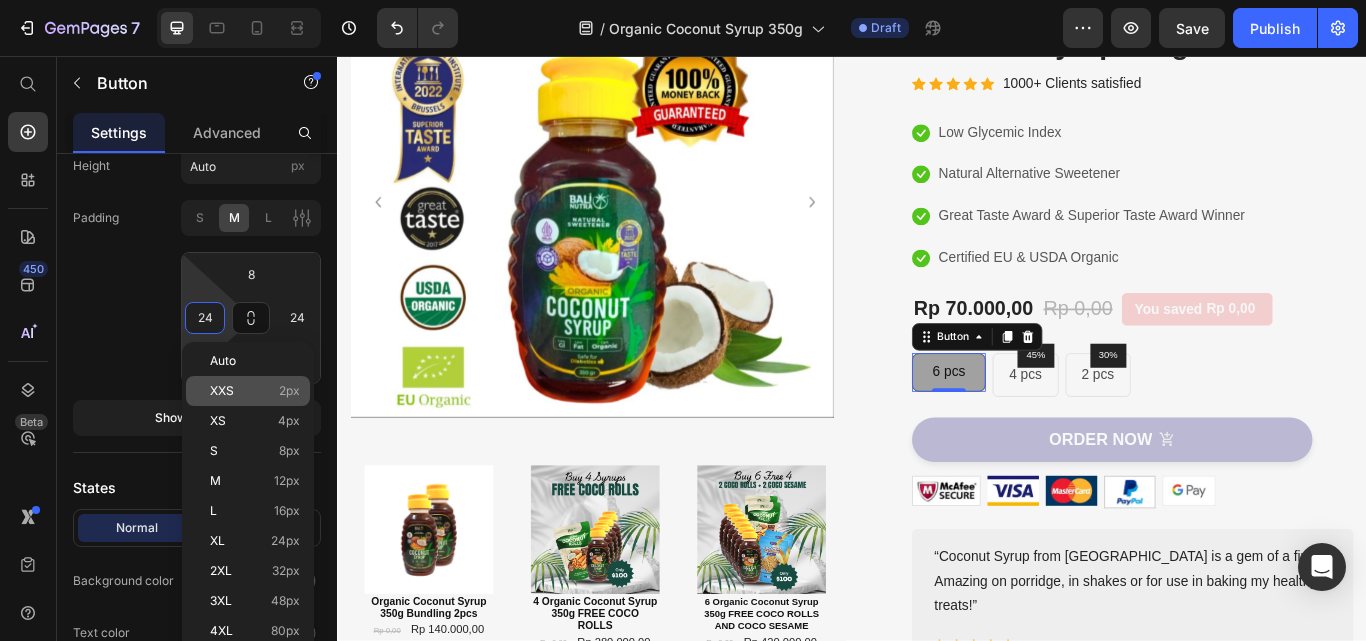 click on "2px" at bounding box center [289, 391] 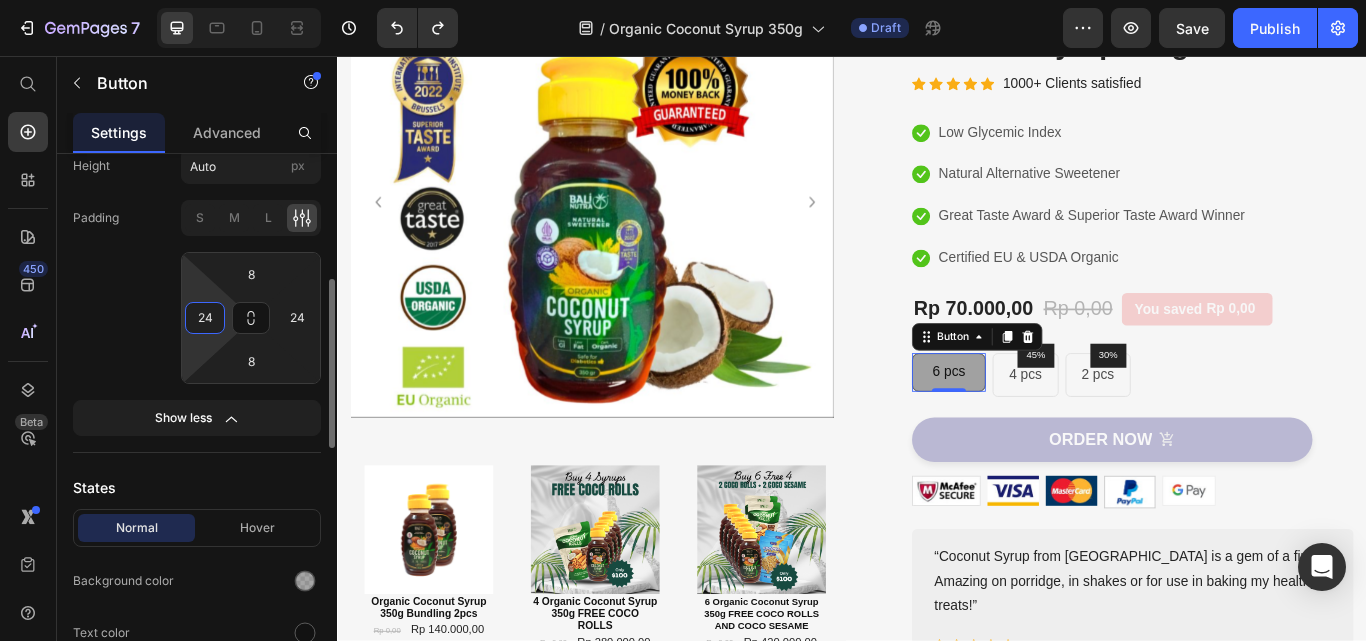 click on "24" at bounding box center [205, 318] 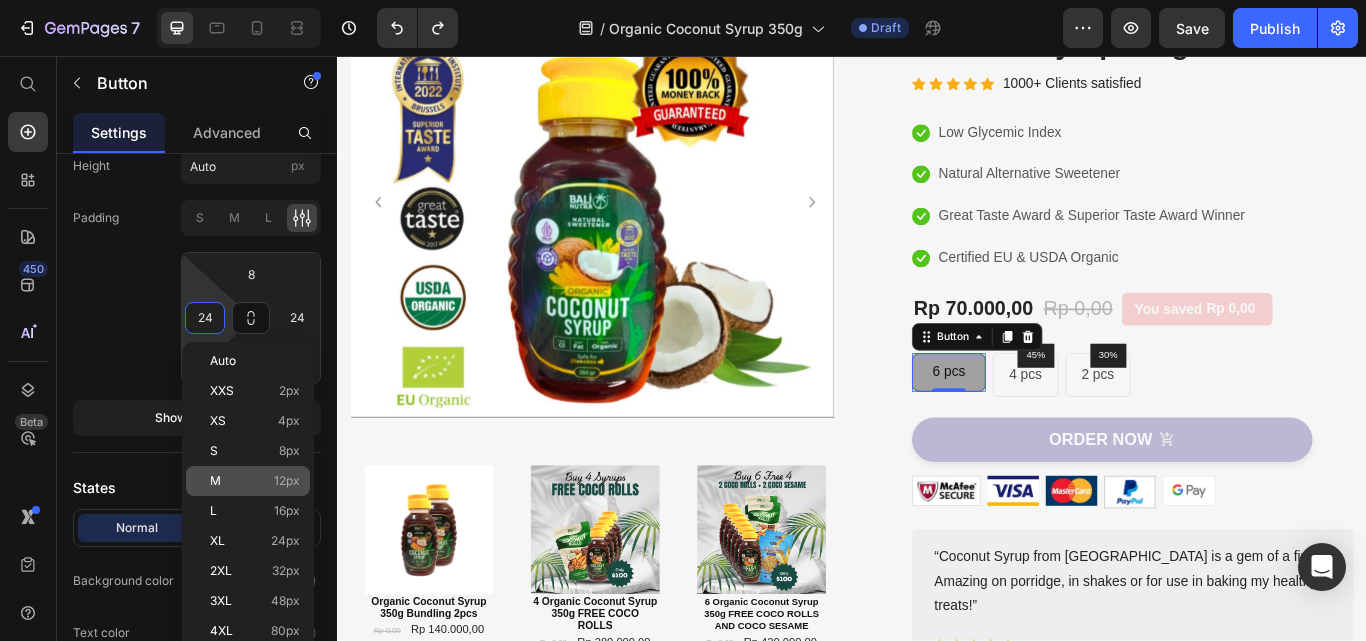 click on "M 12px" 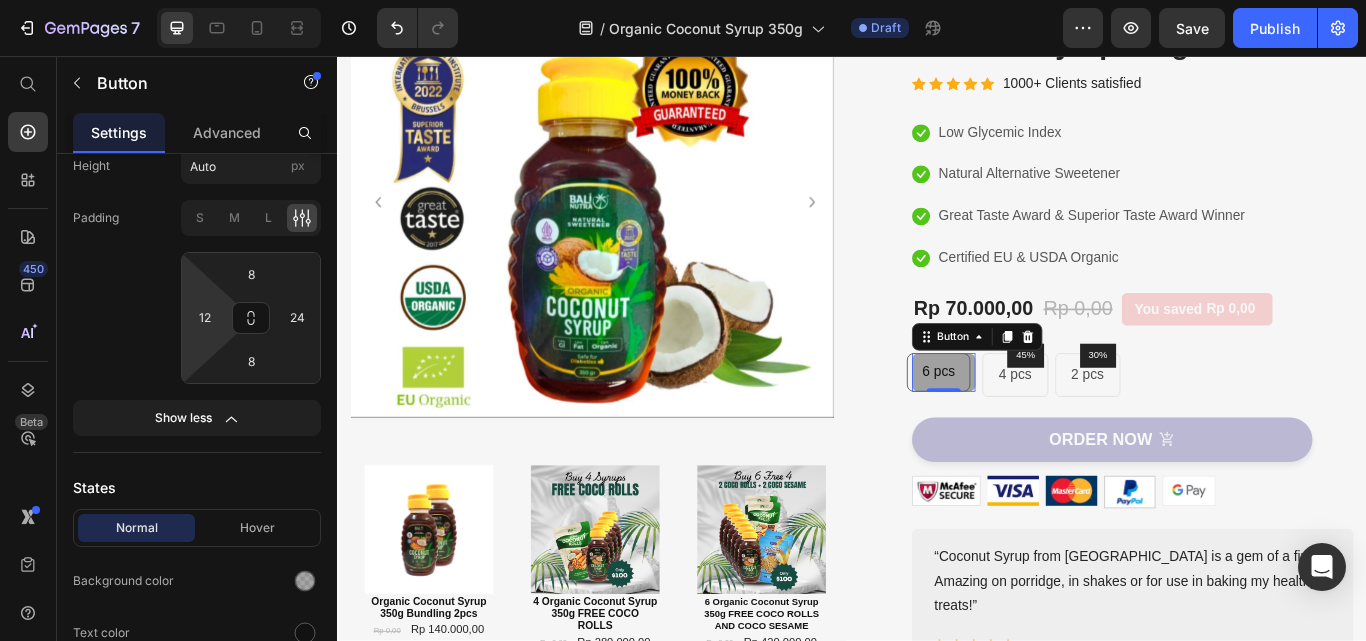 type on "24" 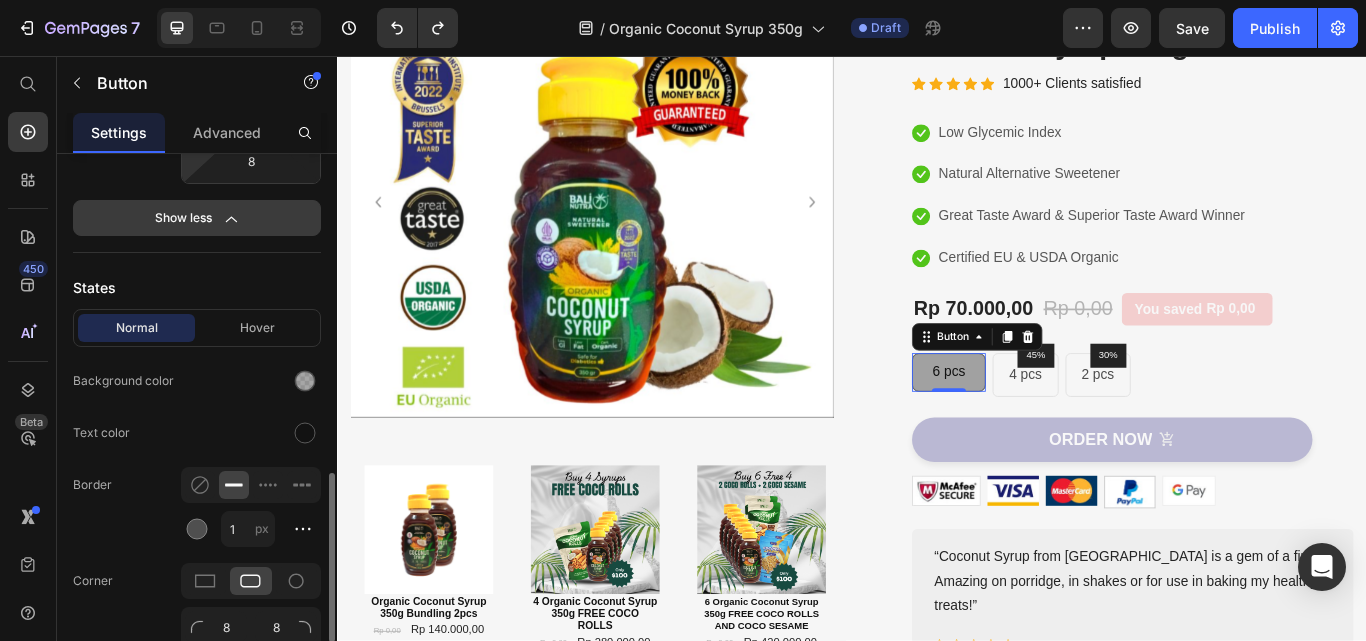 scroll, scrollTop: 700, scrollLeft: 0, axis: vertical 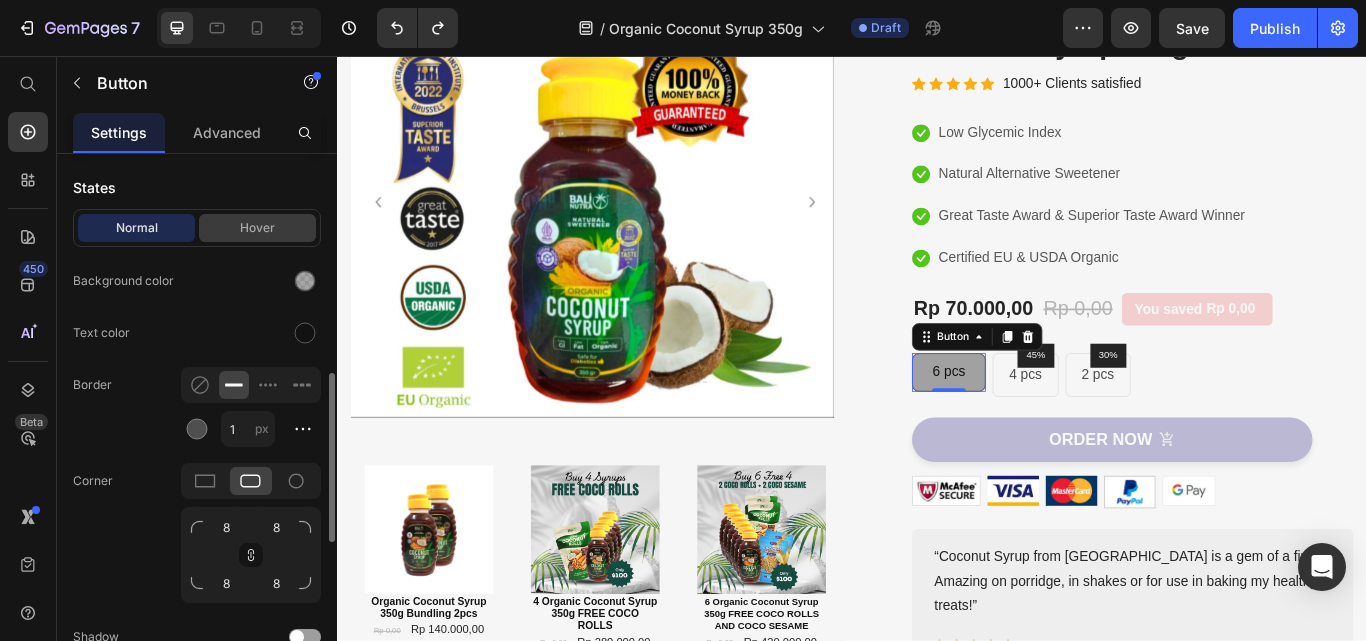 click on "Hover" at bounding box center [257, 228] 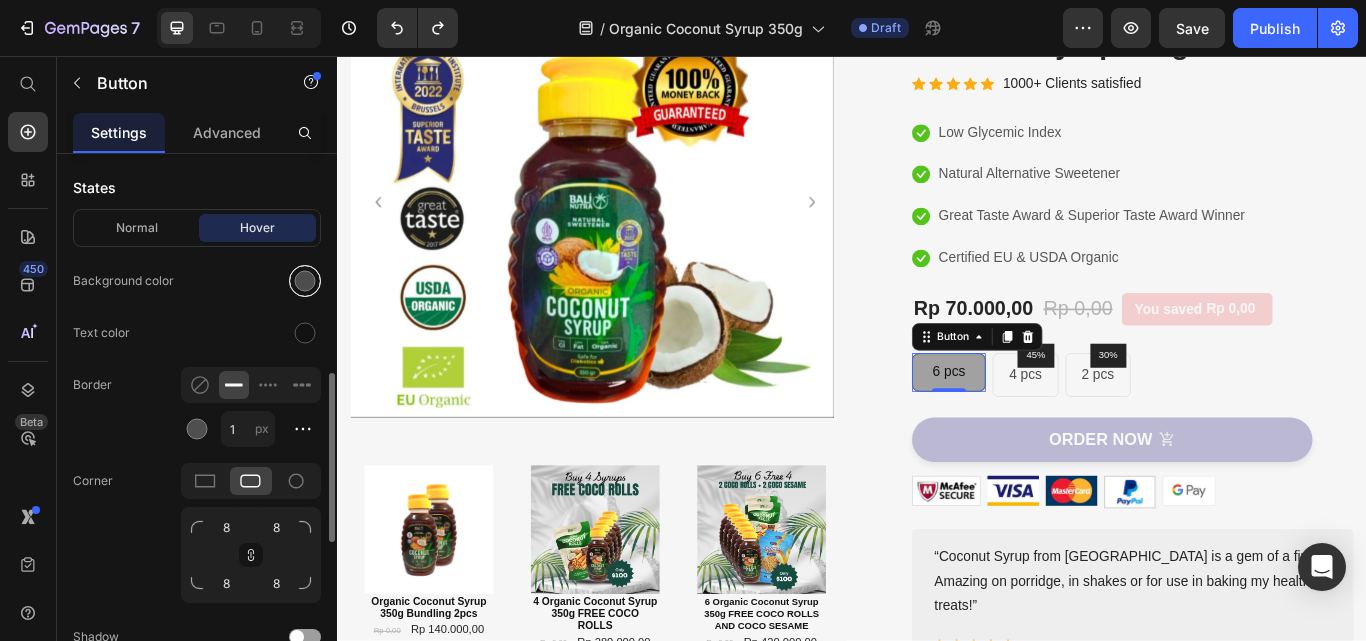 click at bounding box center (305, 281) 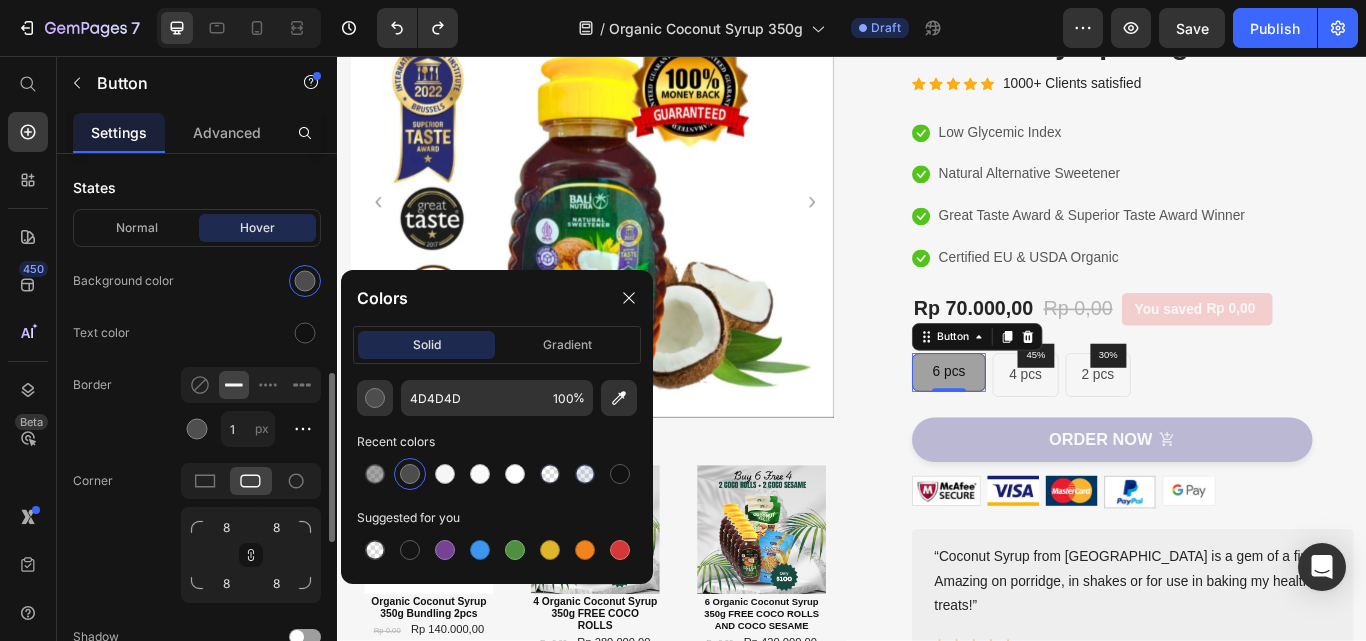 click on "Text color" 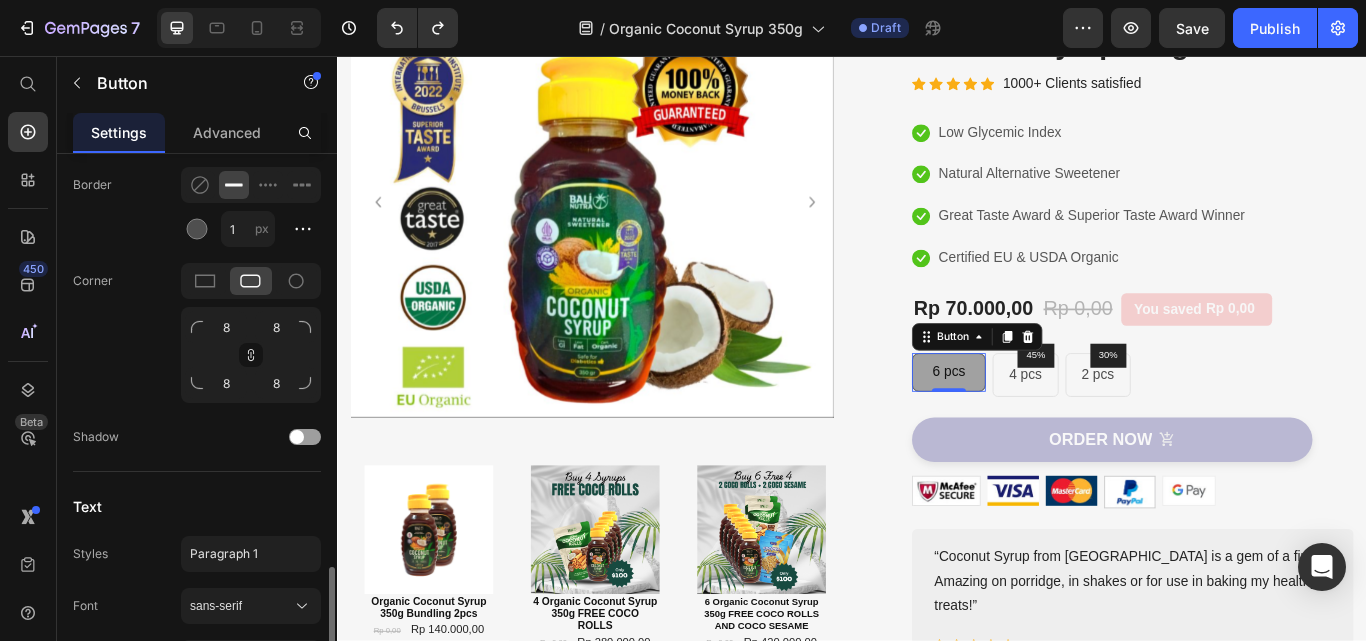 scroll, scrollTop: 1000, scrollLeft: 0, axis: vertical 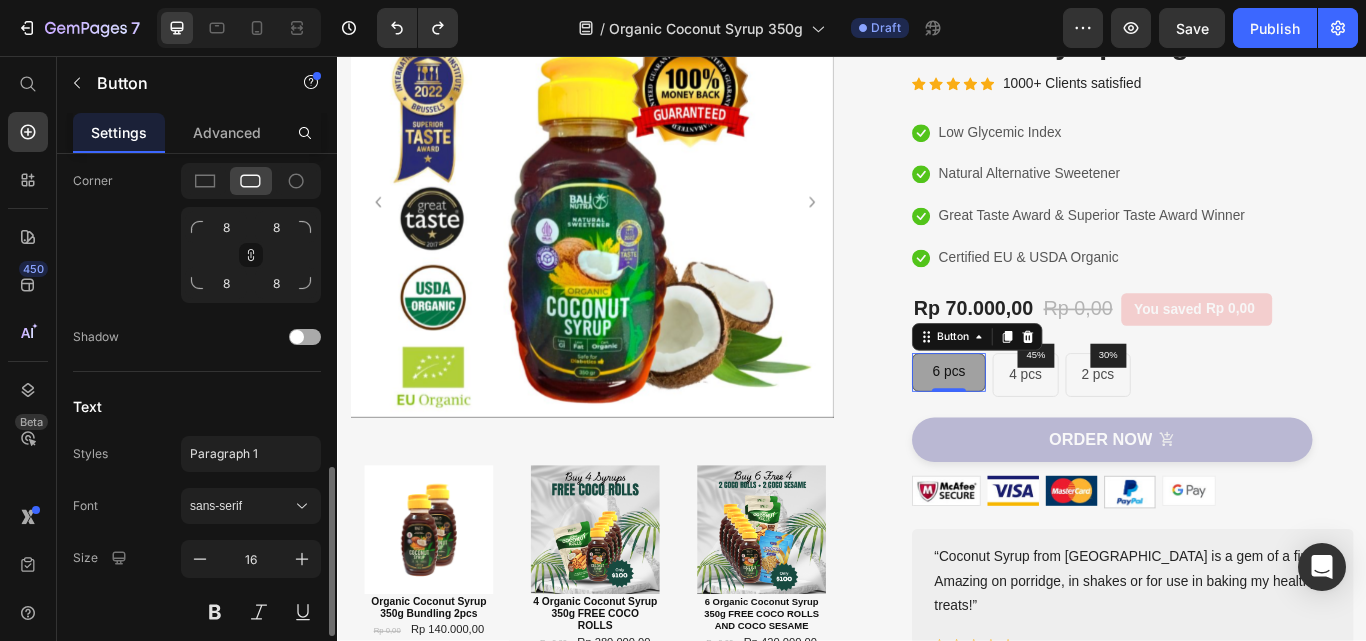 click at bounding box center [305, 337] 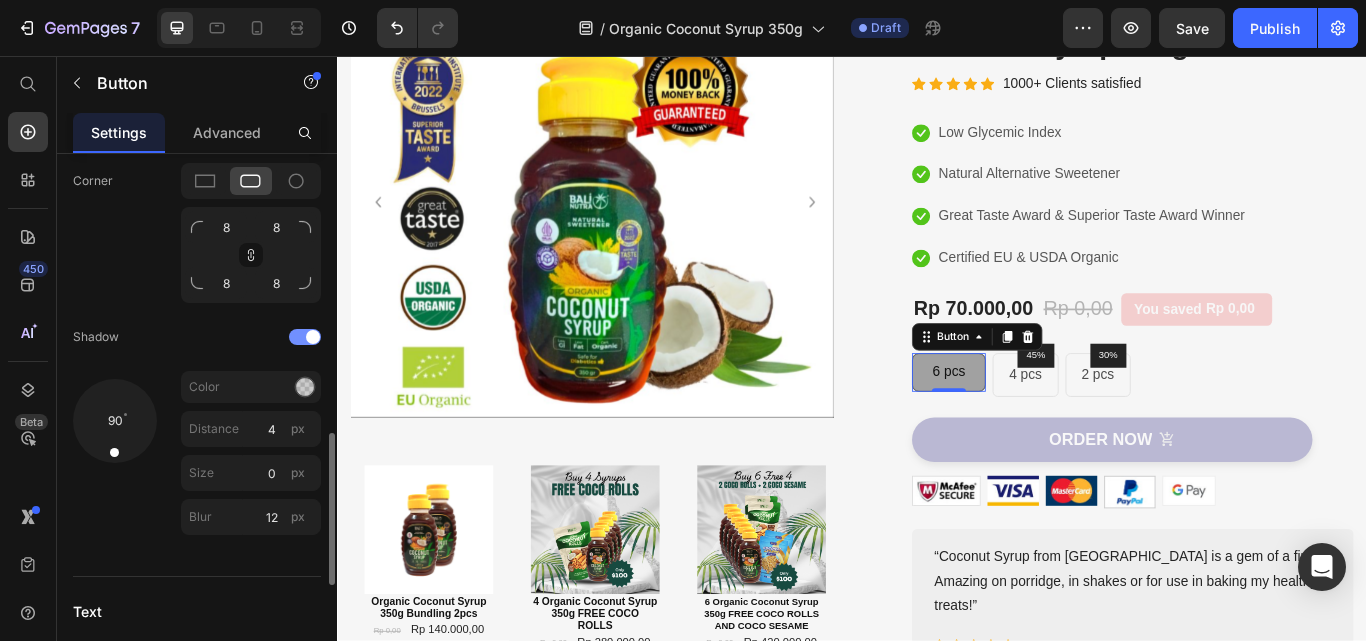 click at bounding box center (313, 337) 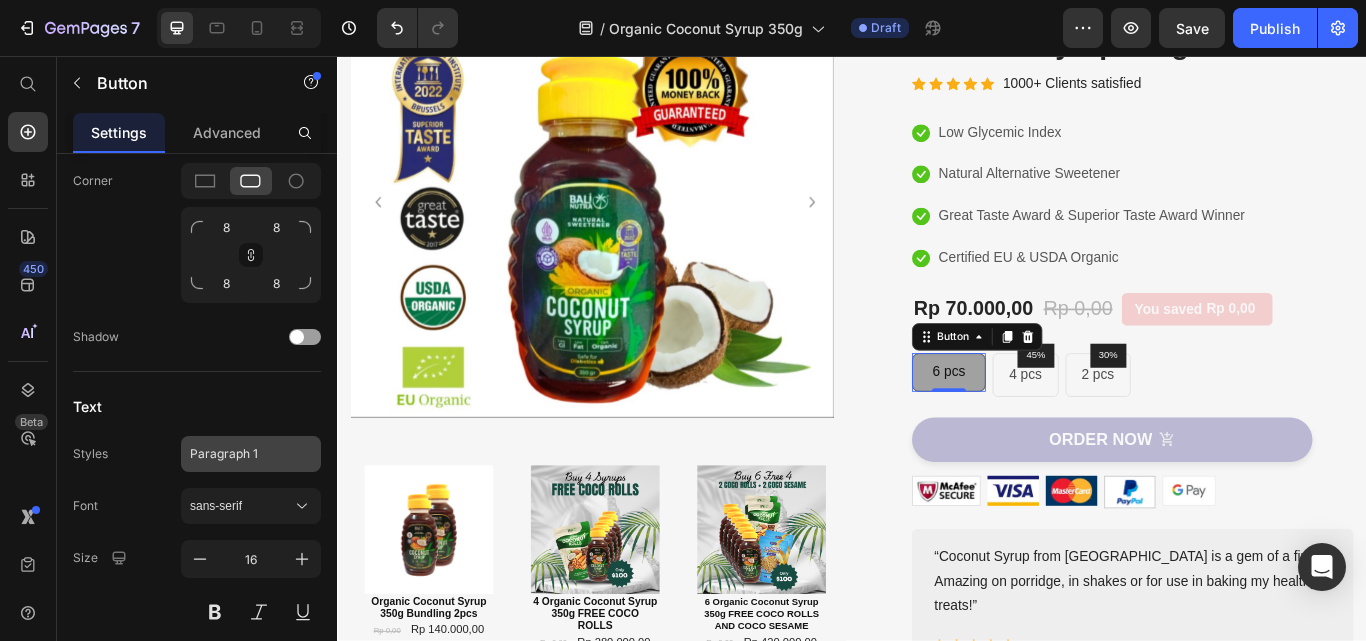 scroll, scrollTop: 1197, scrollLeft: 0, axis: vertical 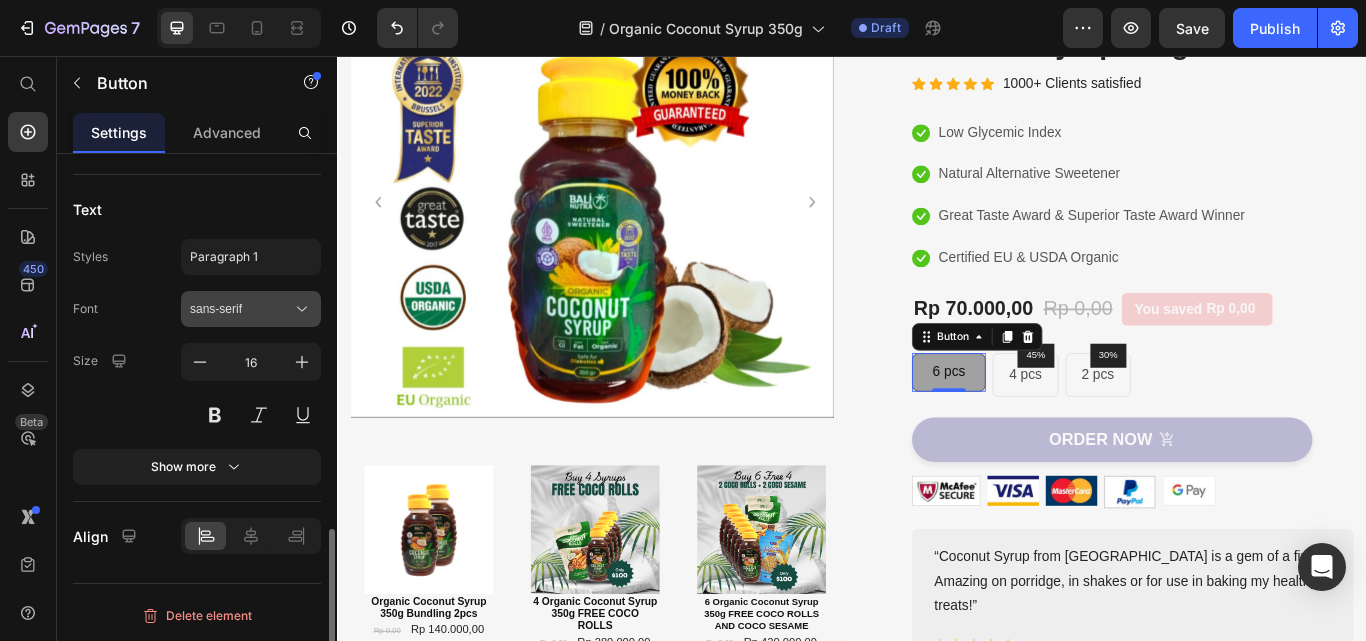 click on "sans-serif" at bounding box center [241, 309] 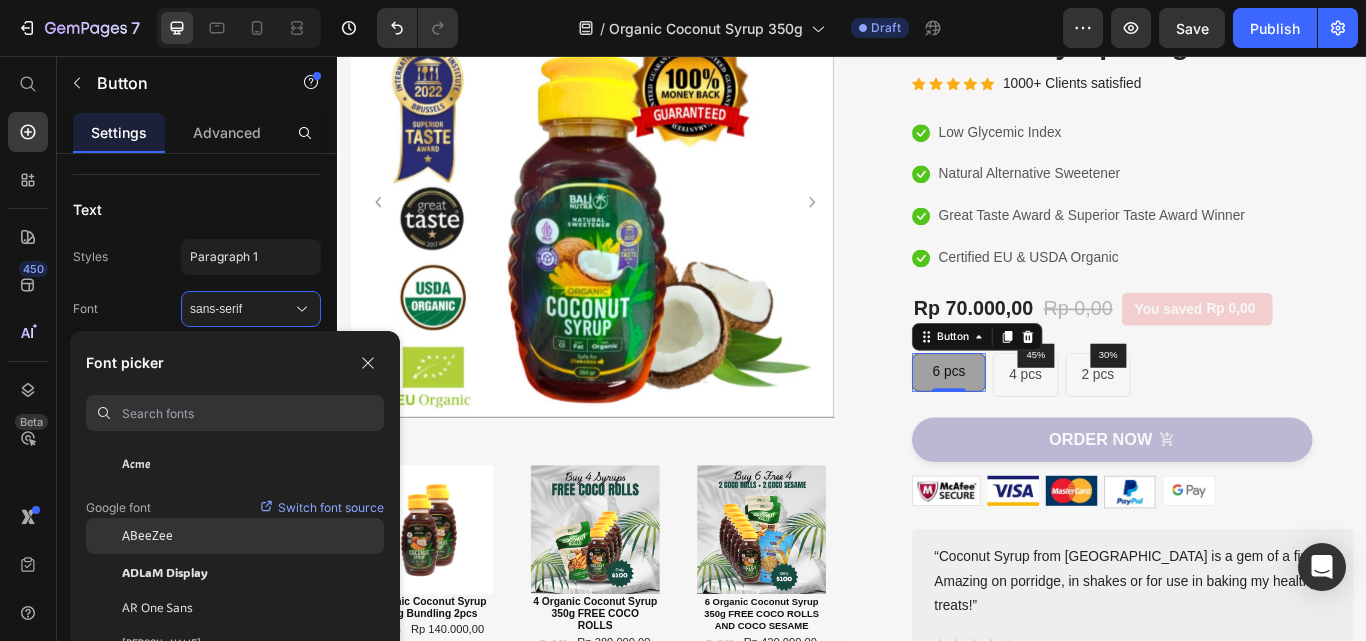 scroll, scrollTop: 100, scrollLeft: 0, axis: vertical 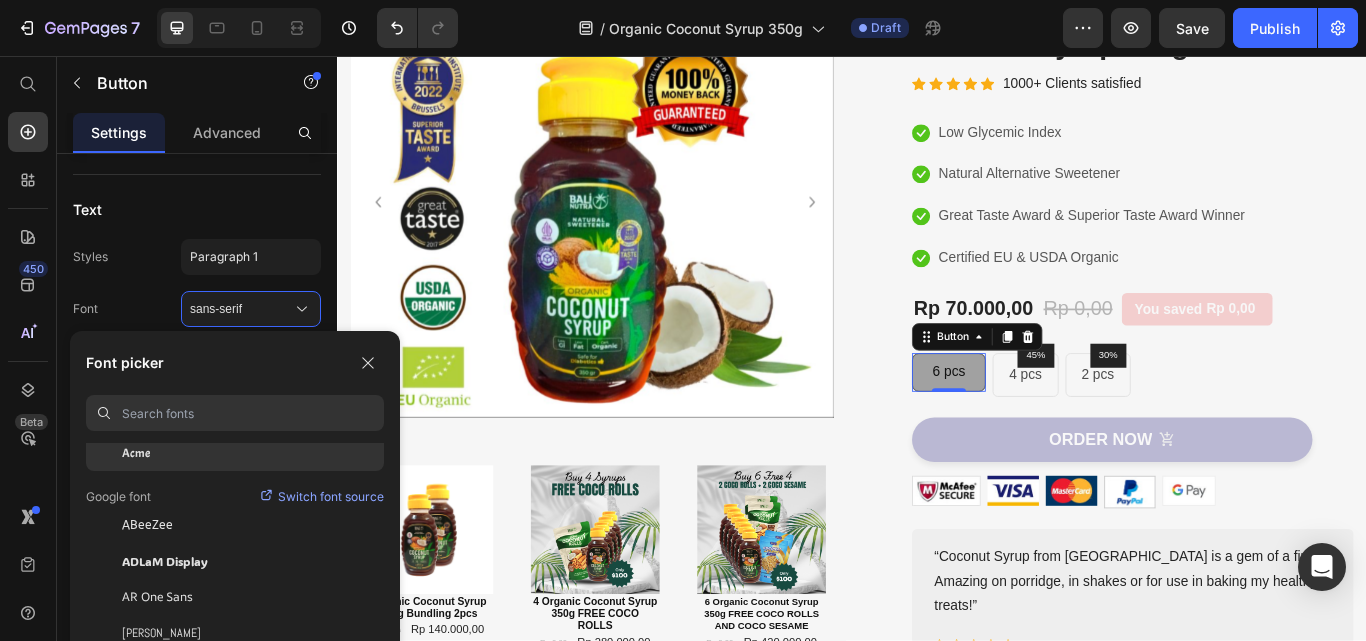 click on "Acme" at bounding box center [136, 453] 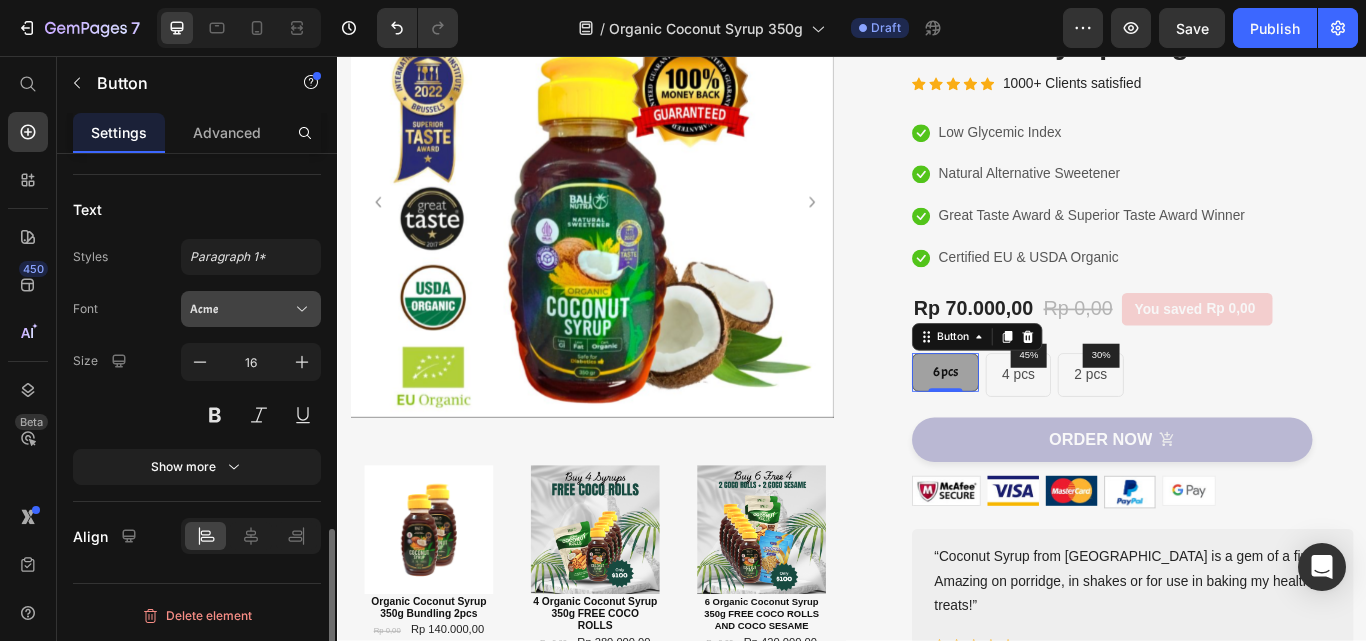 click on "Acme" at bounding box center (241, 309) 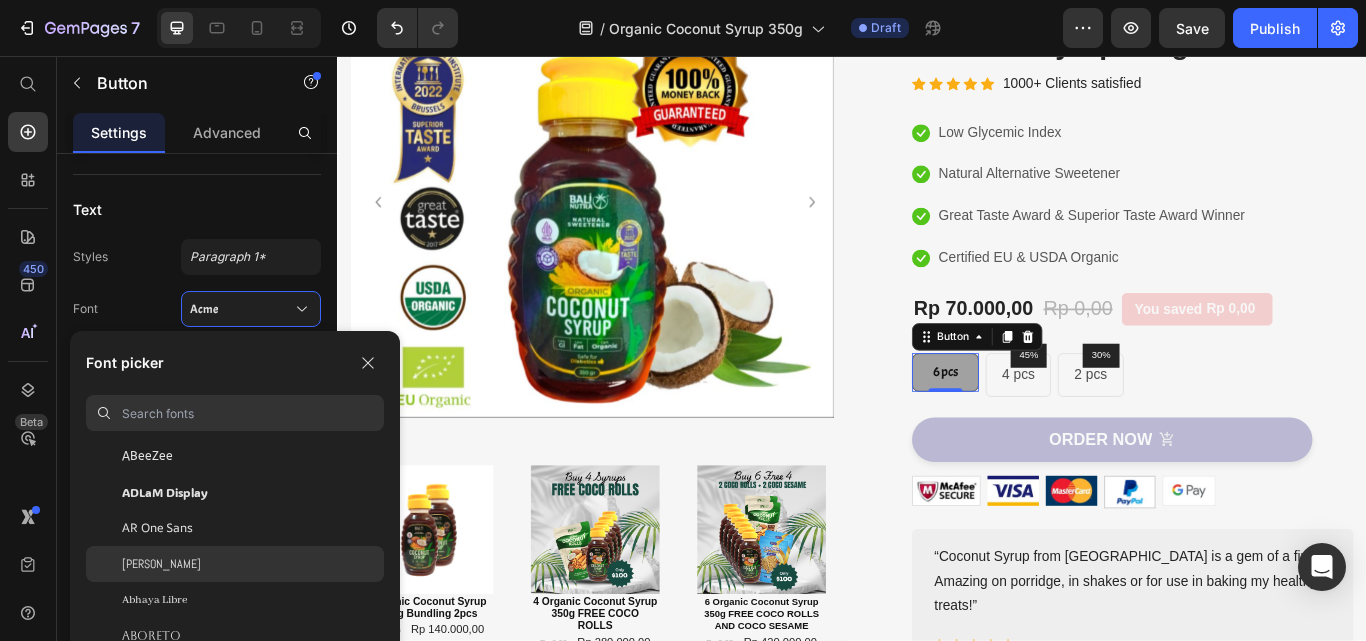 scroll, scrollTop: 200, scrollLeft: 0, axis: vertical 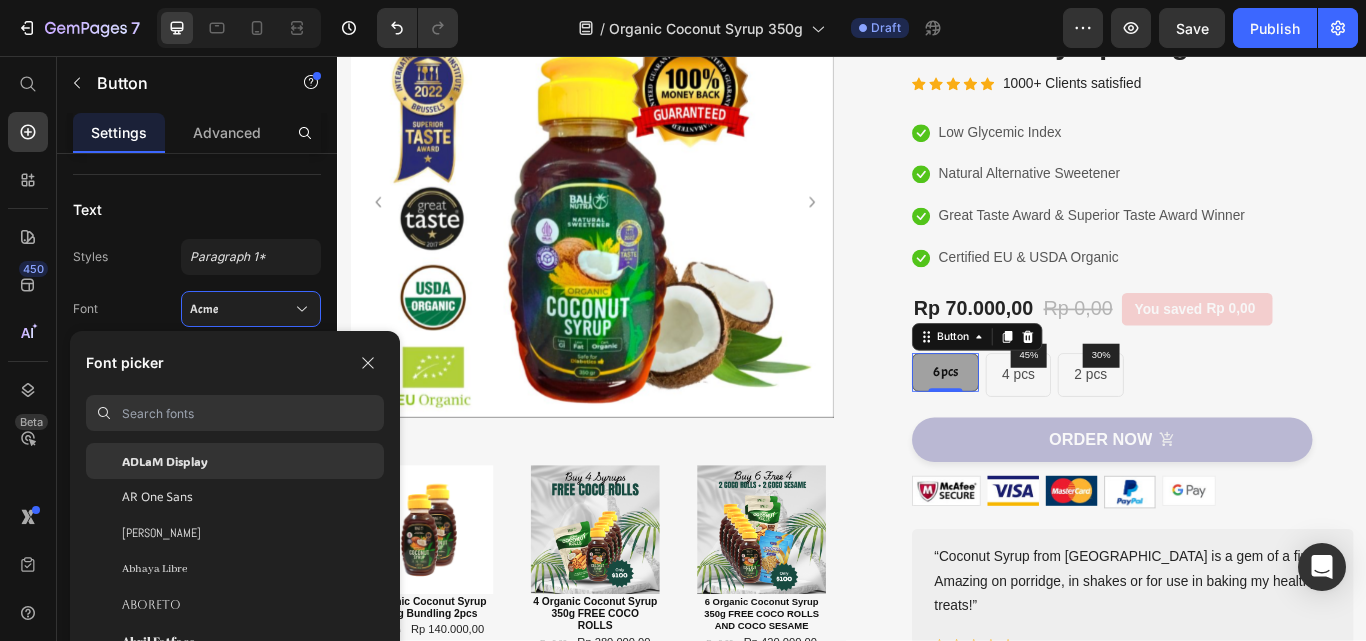 click on "ADLaM Display" 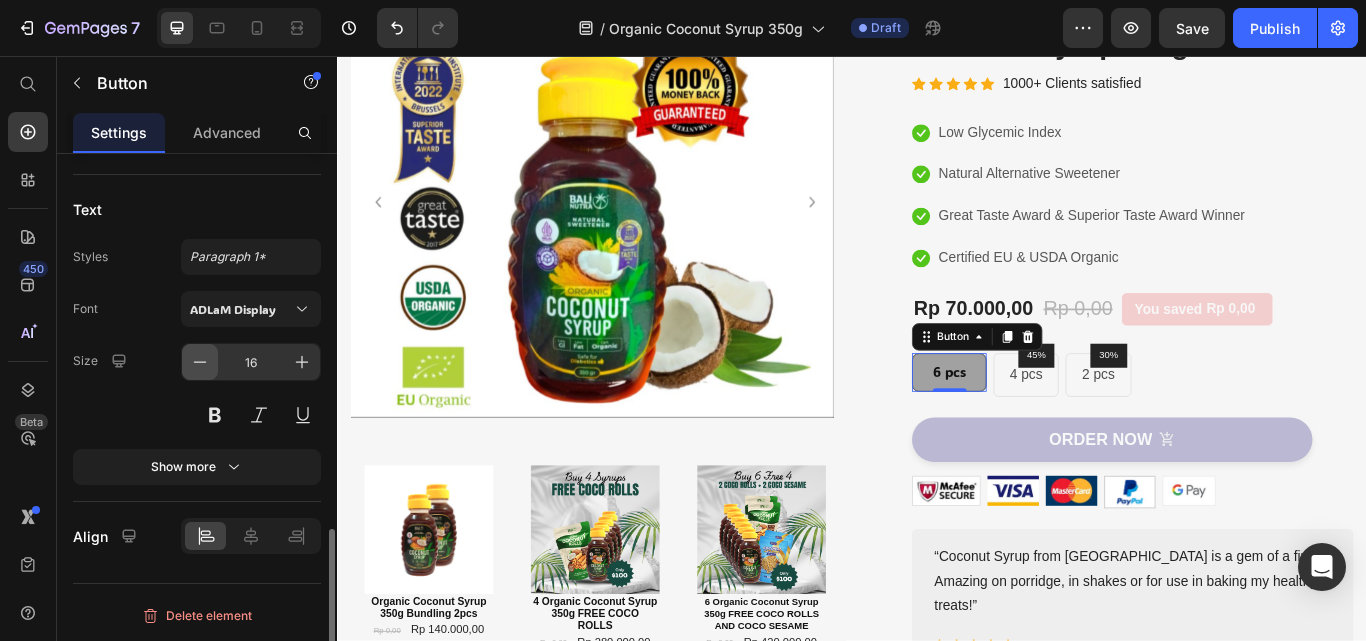 click 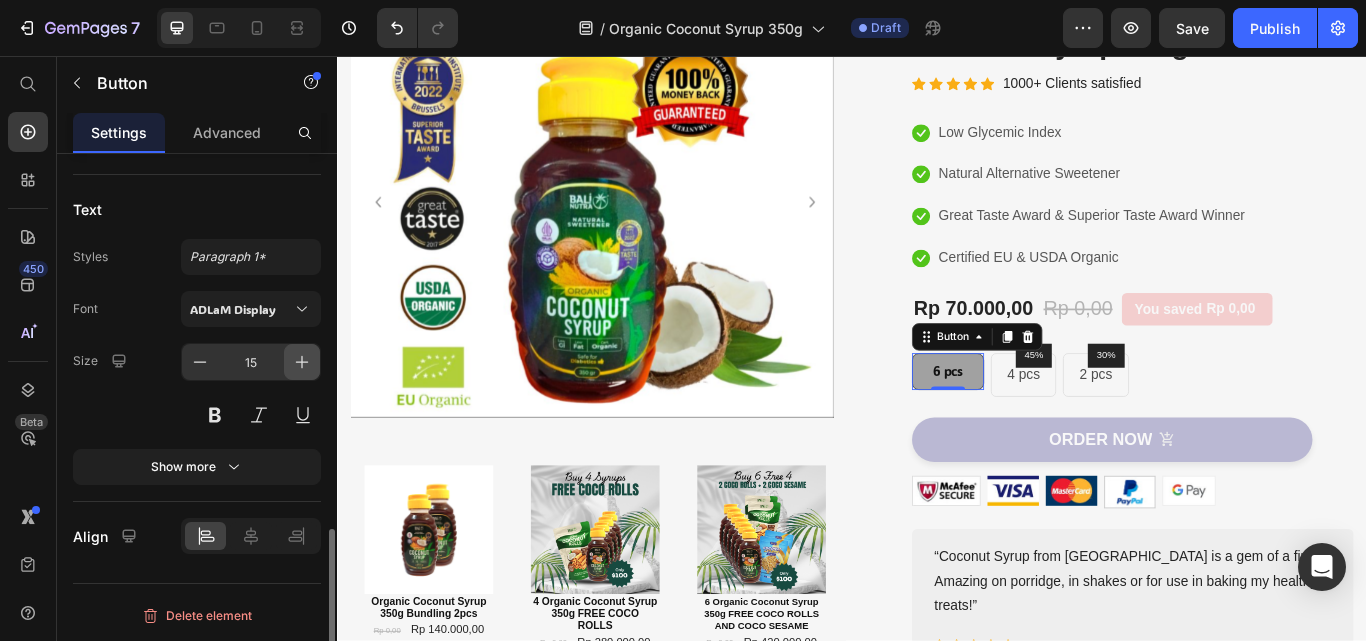 click 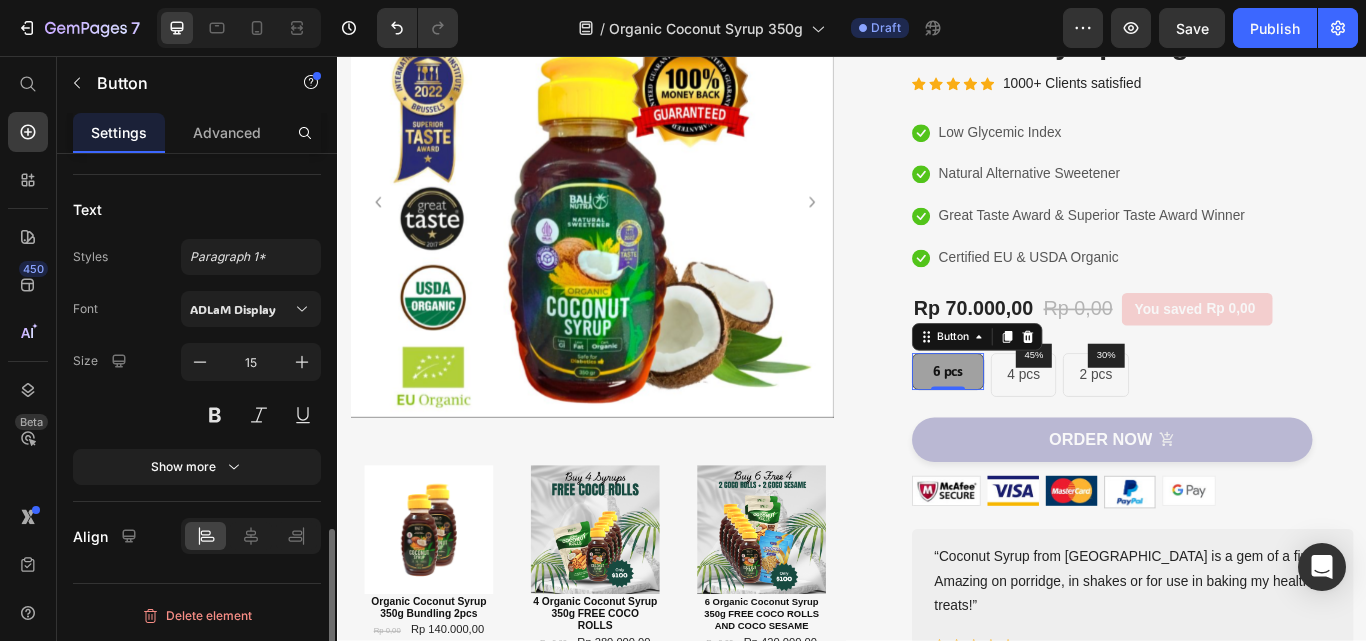 type on "16" 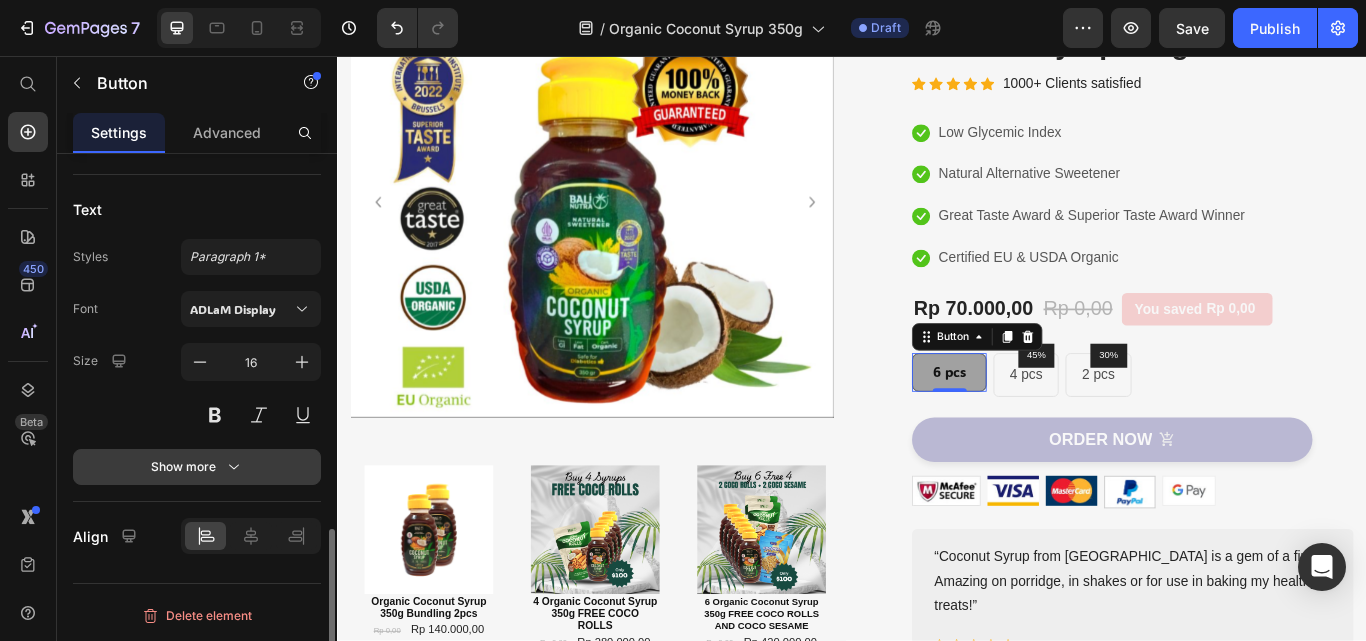 click on "Show more" at bounding box center [197, 467] 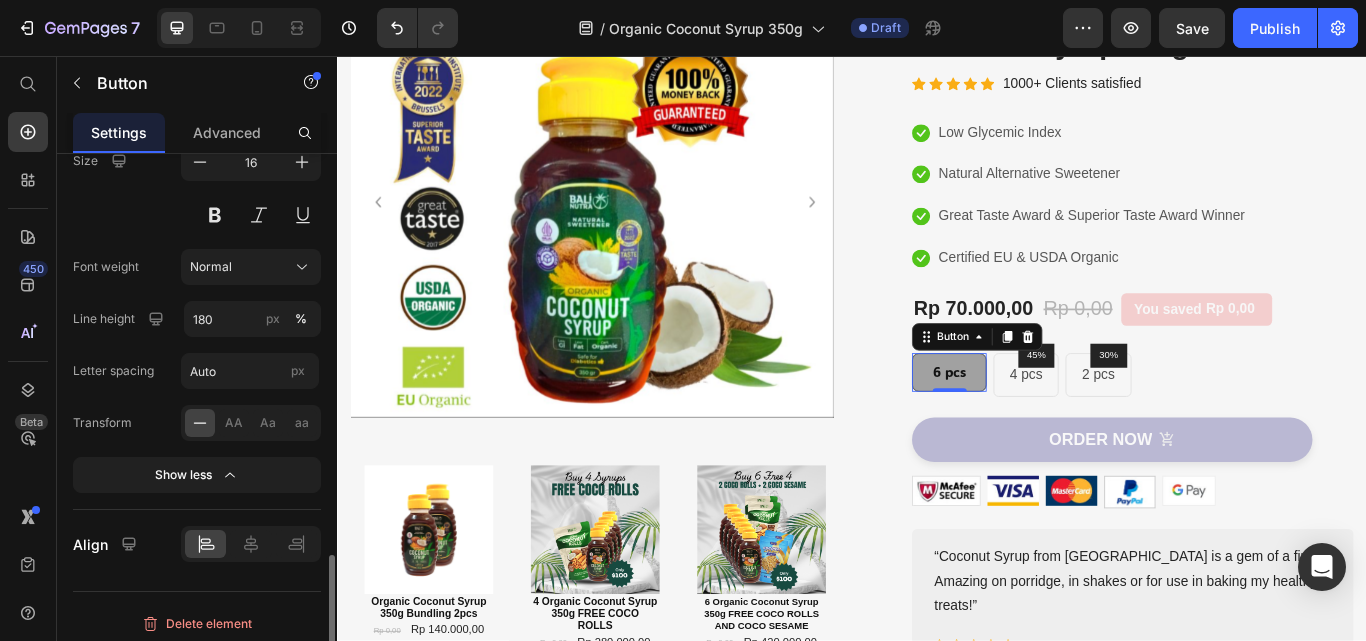 scroll, scrollTop: 1405, scrollLeft: 0, axis: vertical 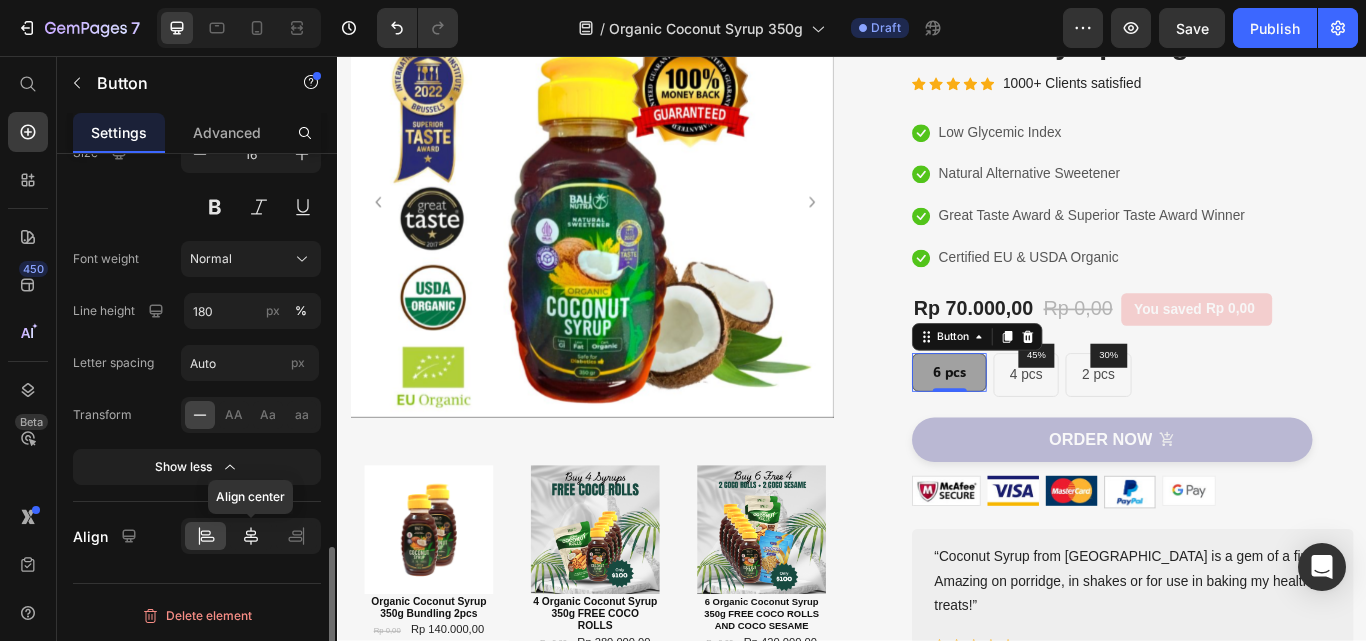 click 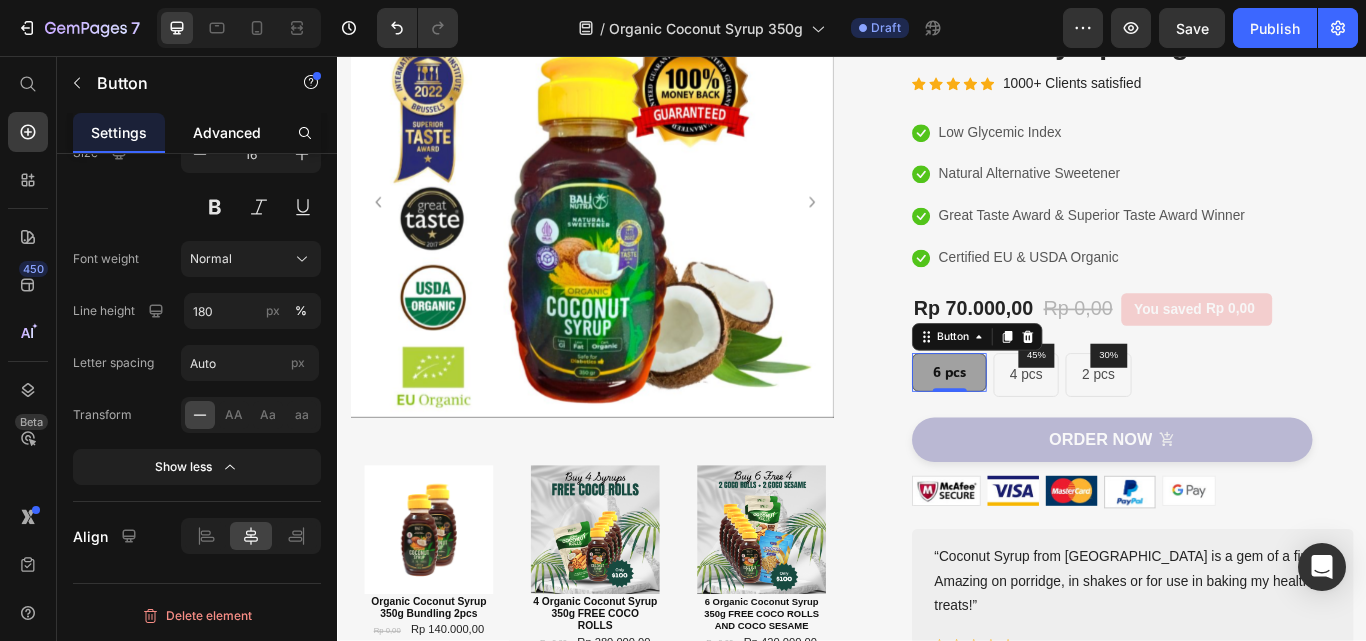 click on "Advanced" at bounding box center [227, 132] 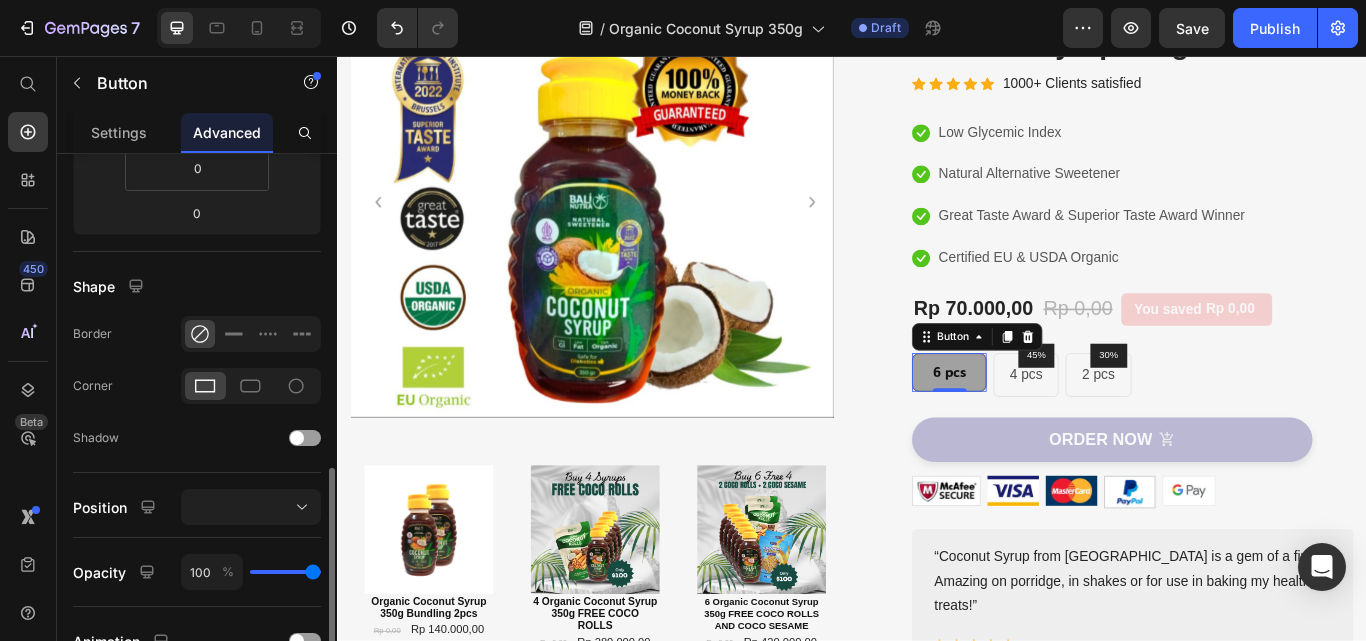 scroll, scrollTop: 500, scrollLeft: 0, axis: vertical 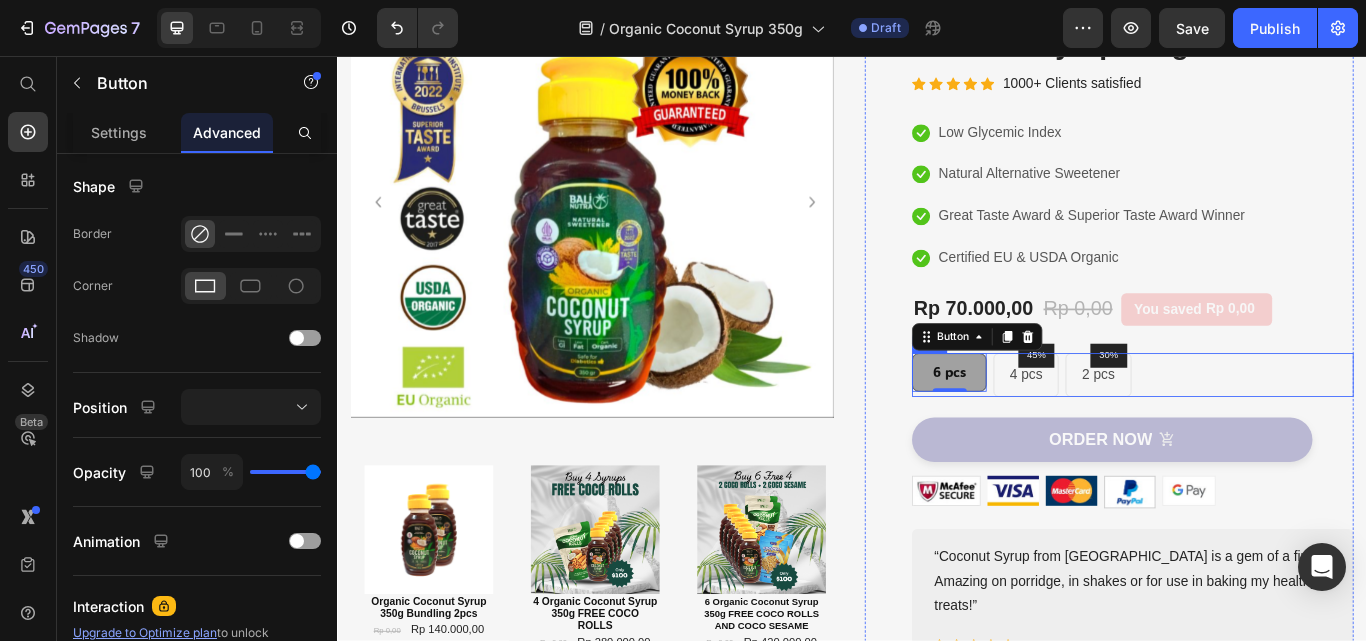 click on "6 pcs Button   0 45% Text block Row 4 pcs Text block Row 30% Text block Row 2 pcs Text block Row Row" at bounding box center [1264, 428] 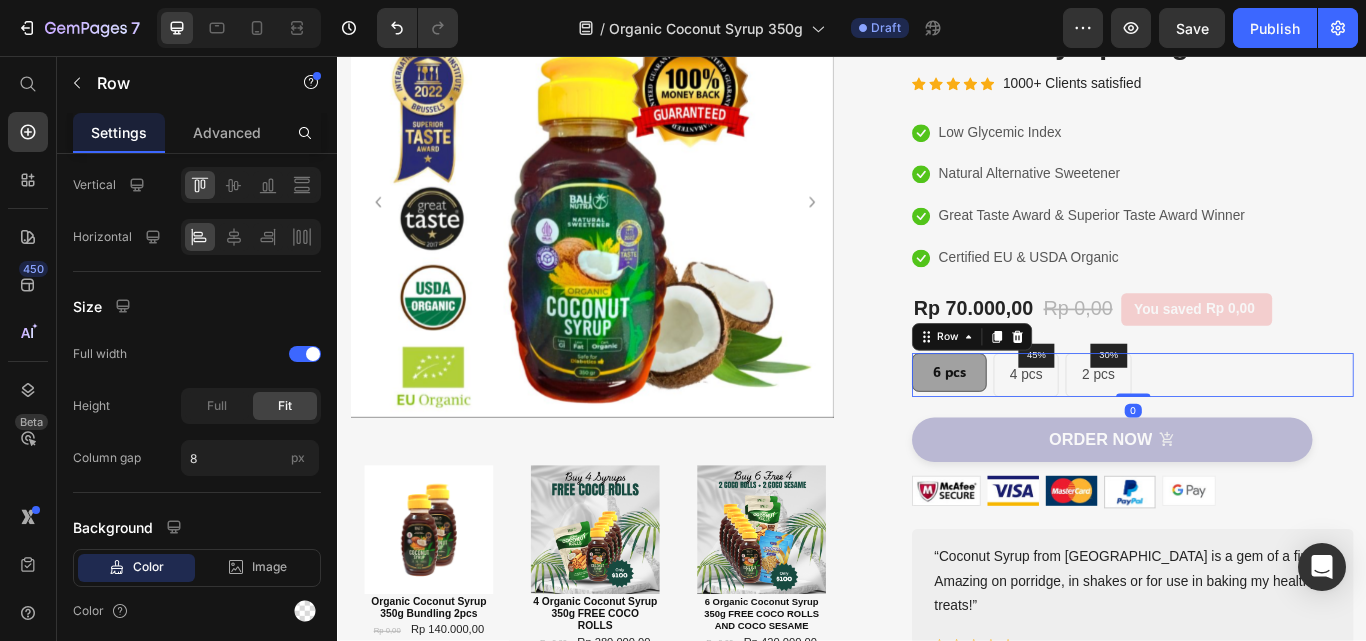 scroll, scrollTop: 0, scrollLeft: 0, axis: both 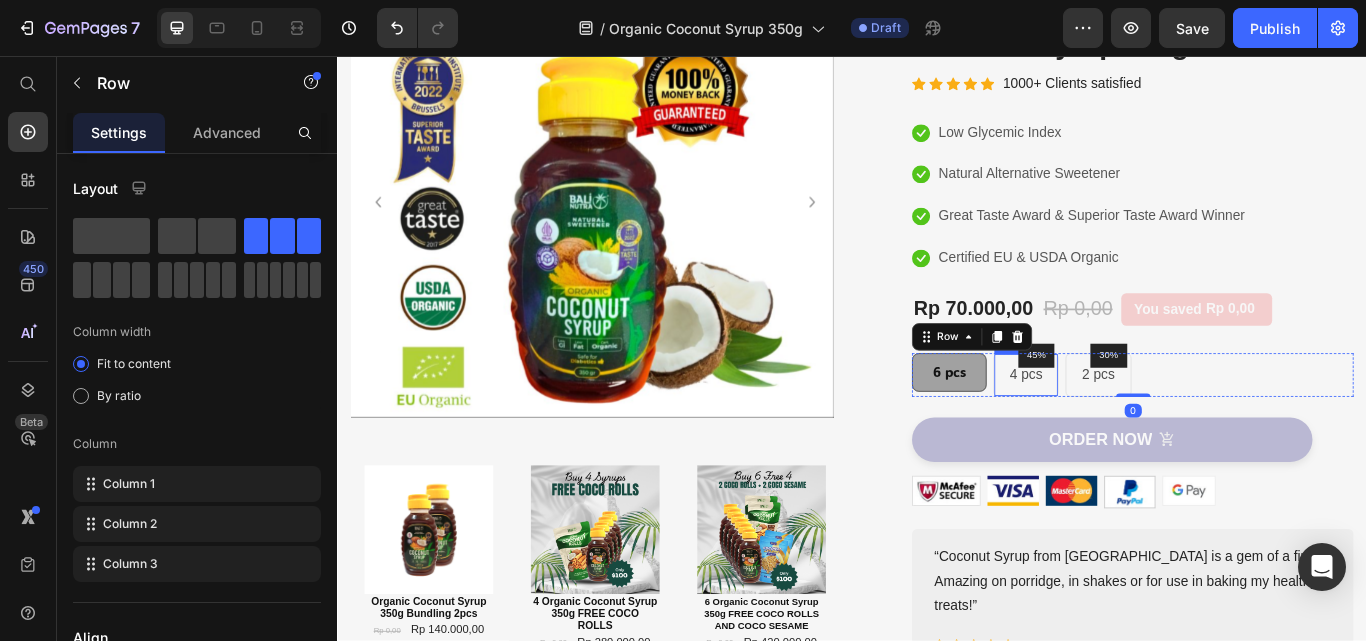 click on "45% Text block Row 4 pcs Text block Row" at bounding box center [1140, 428] 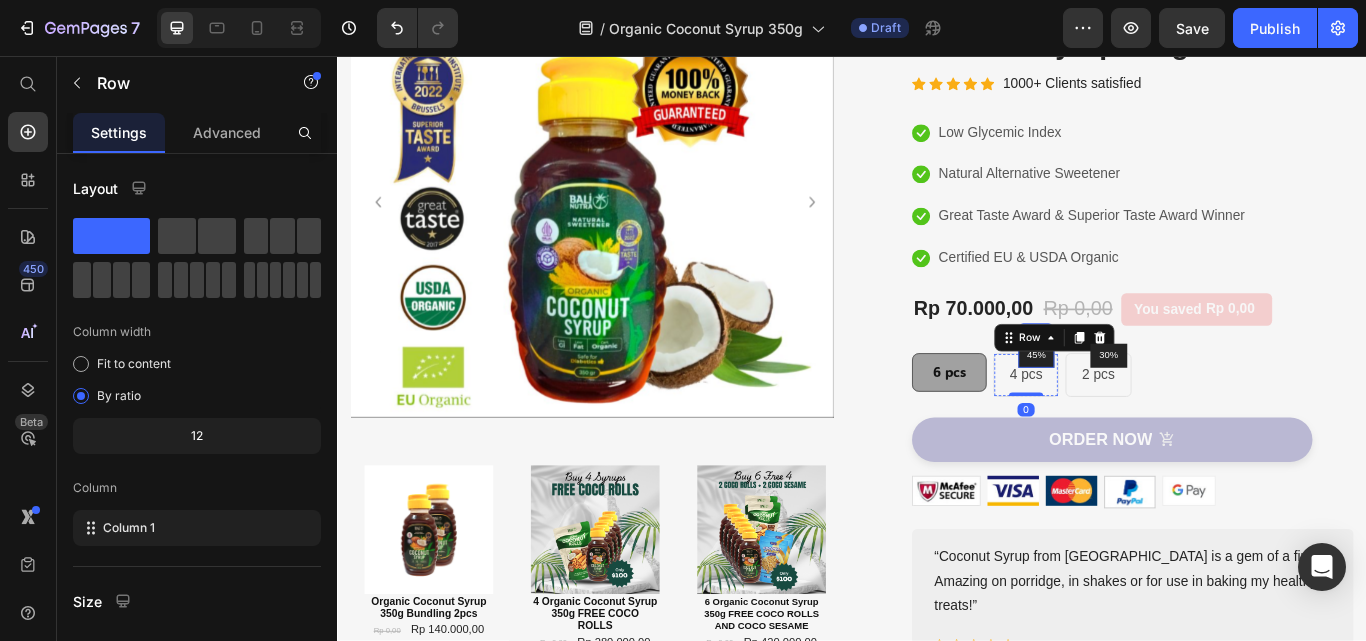click on "45% Text block Row" at bounding box center [1152, 406] 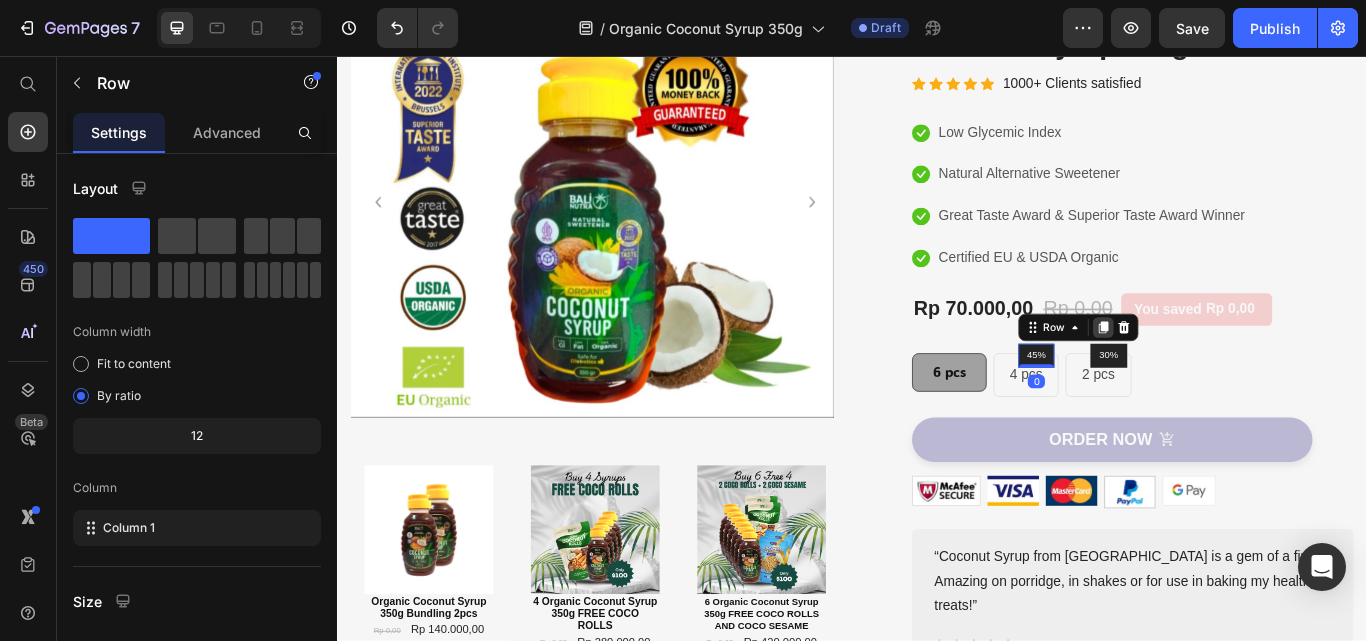 click 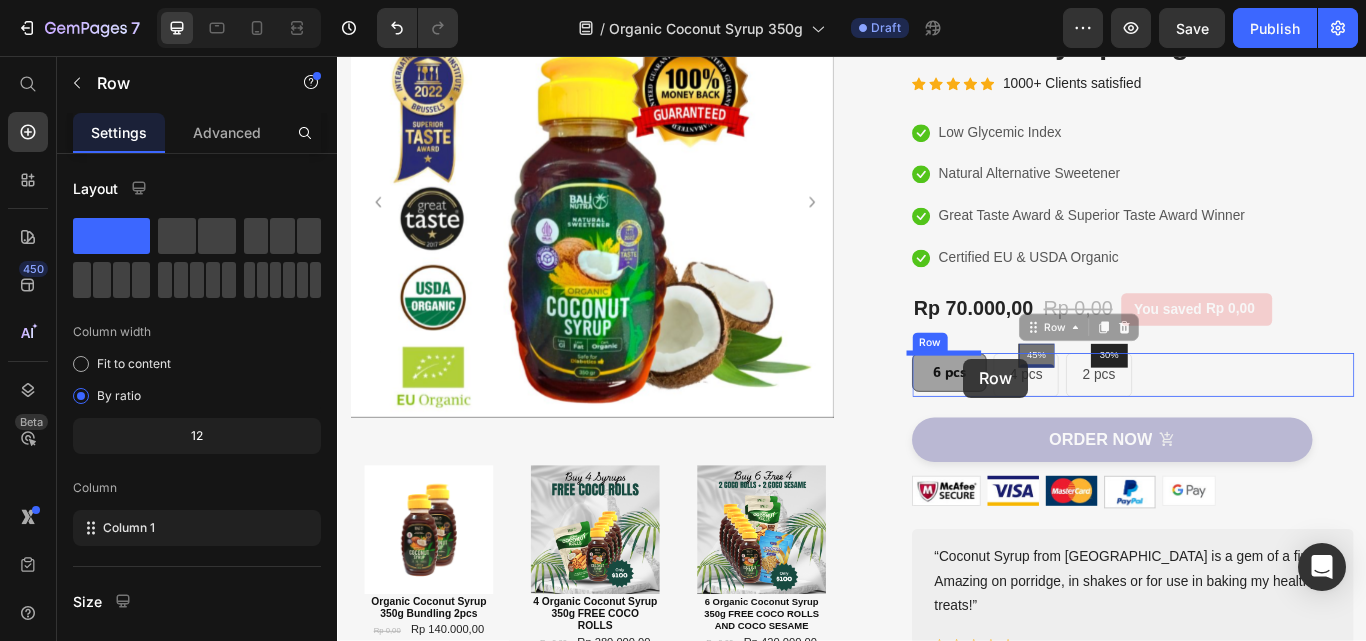 drag, startPoint x: 1127, startPoint y: 398, endPoint x: 1067, endPoint y: 409, distance: 61 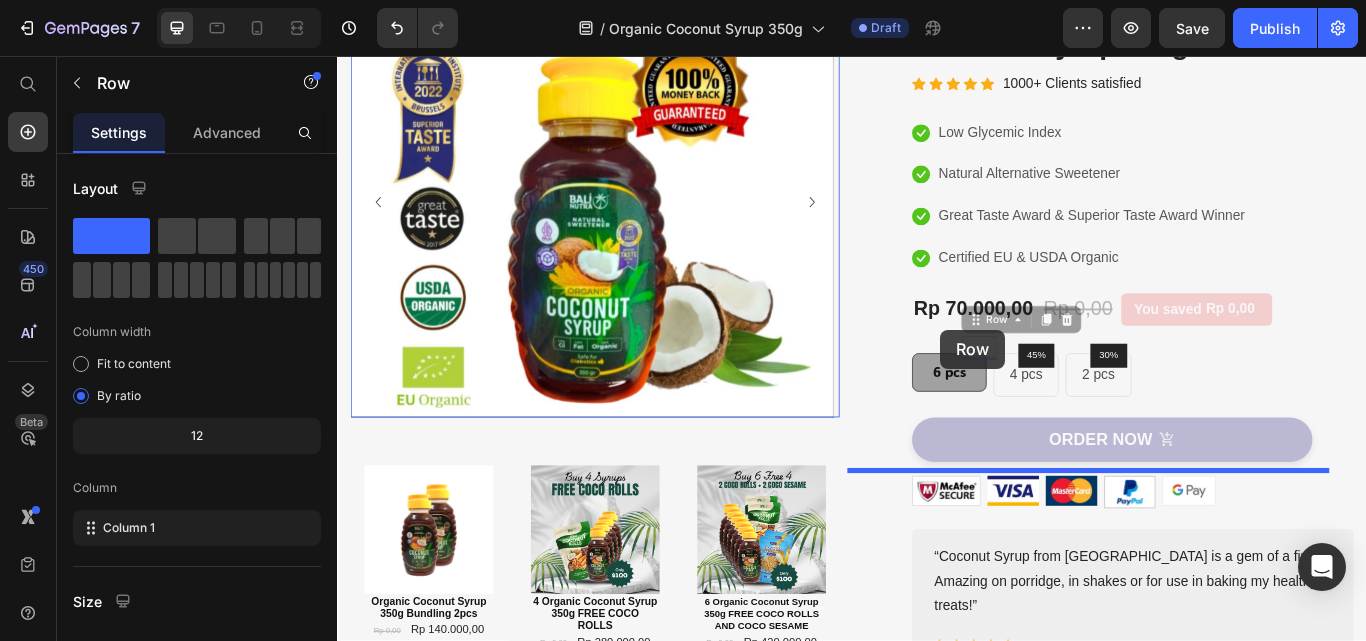 drag, startPoint x: 1060, startPoint y: 386, endPoint x: 1040, endPoint y: 375, distance: 22.825424 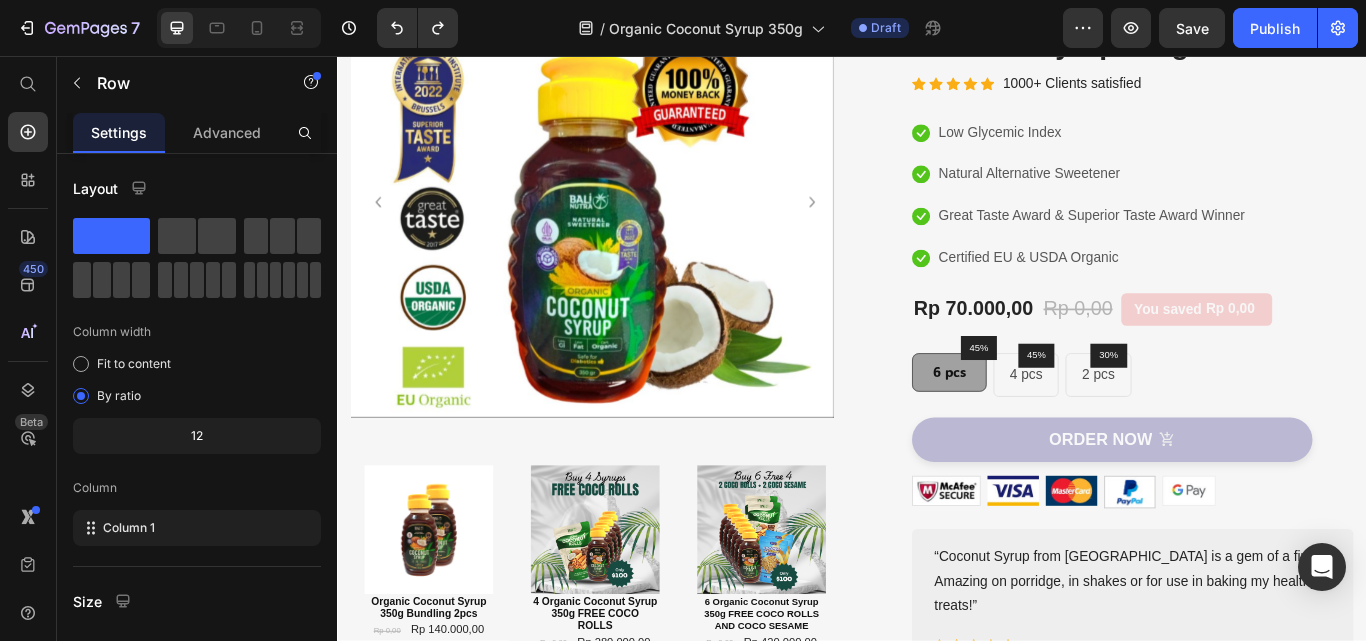 click on "45% Text block Row" at bounding box center (1085, 397) 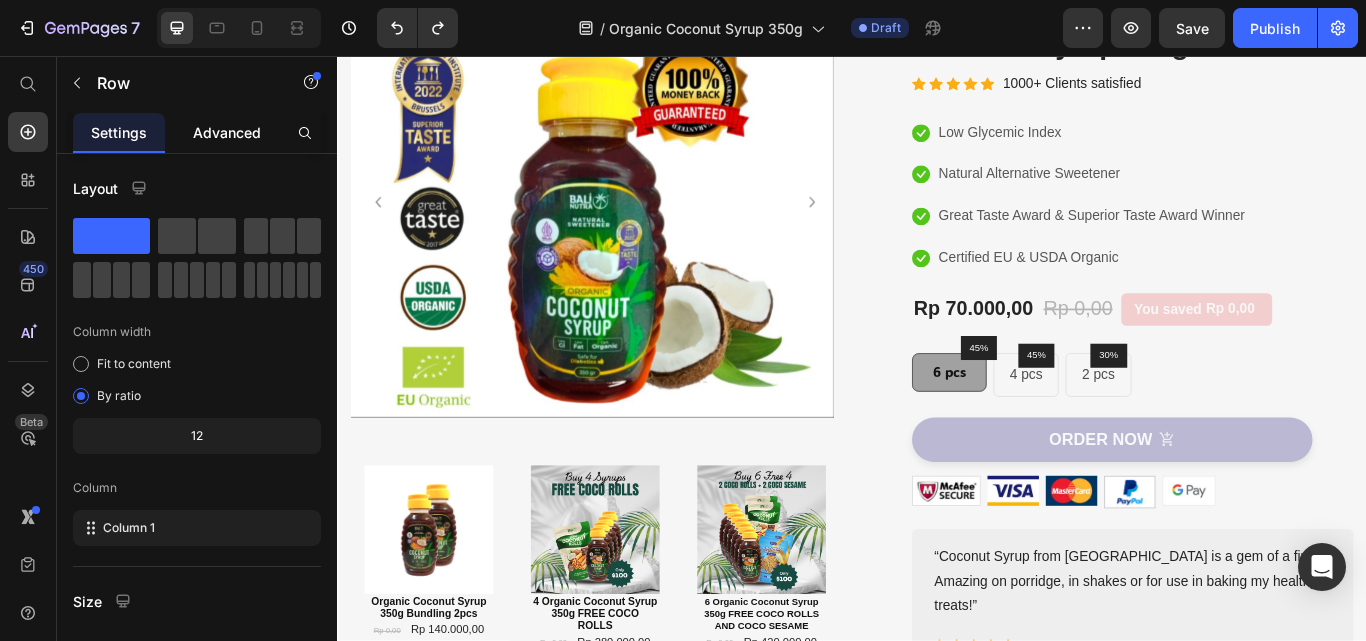 drag, startPoint x: 236, startPoint y: 125, endPoint x: 25, endPoint y: 389, distance: 337.96005 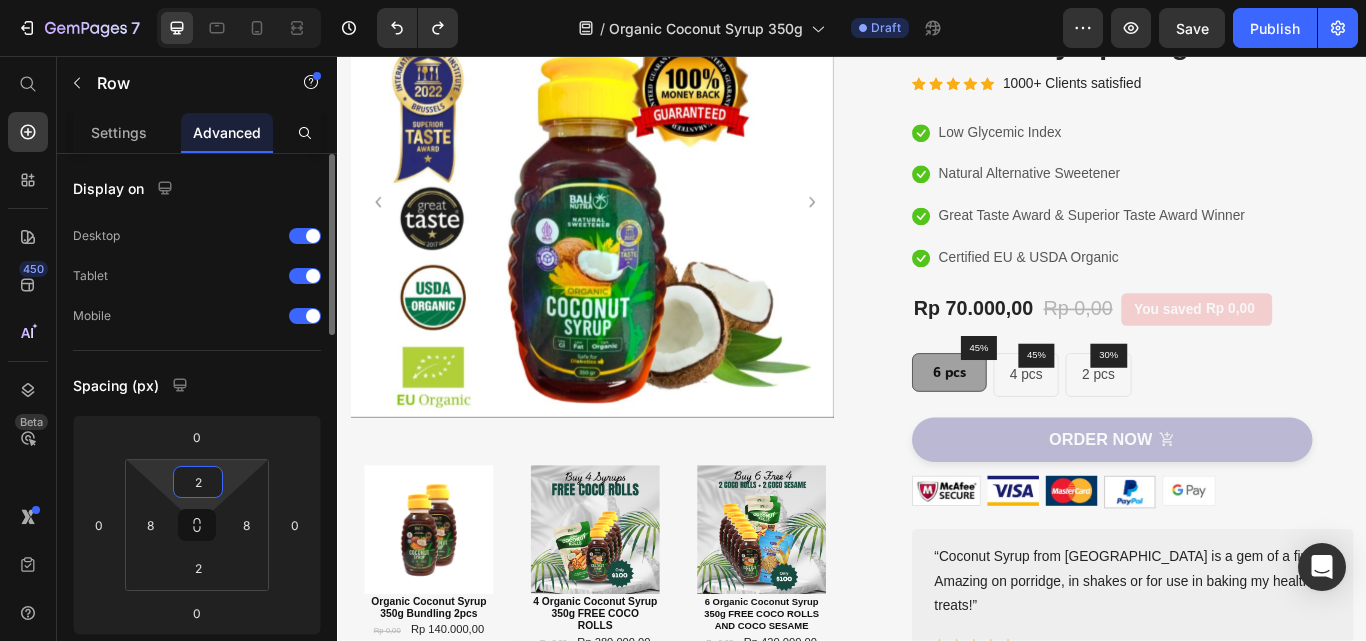 click on "2" at bounding box center (198, 482) 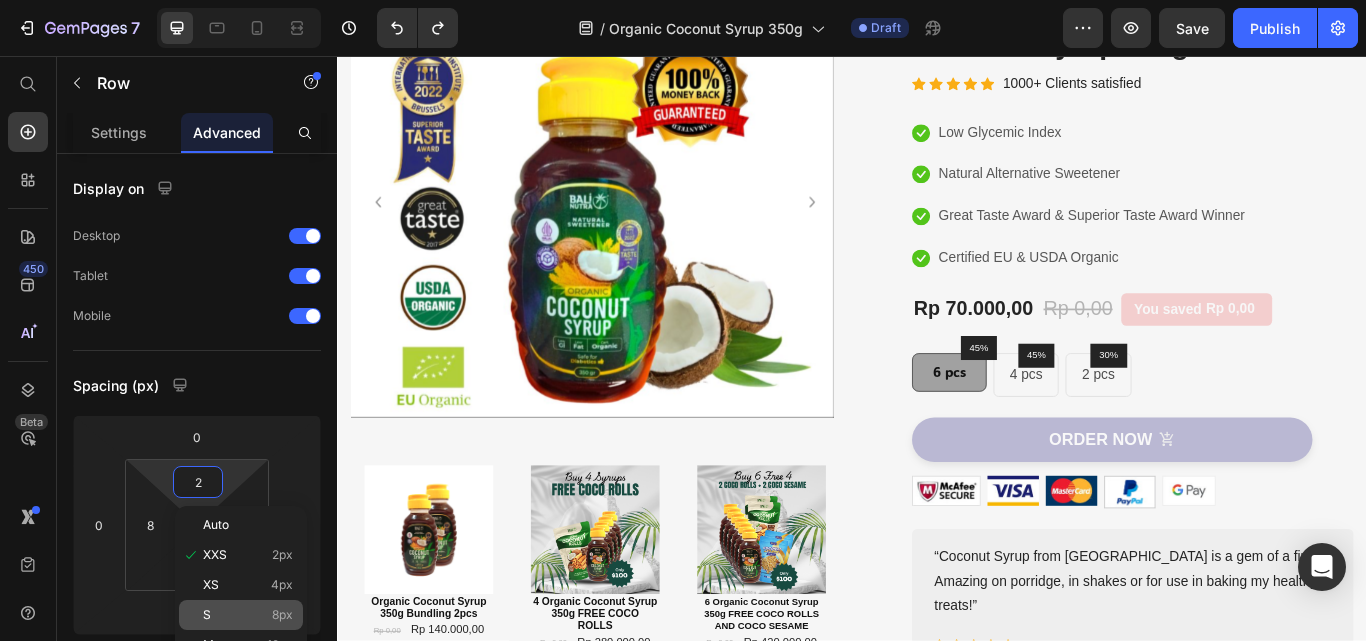 click on "8px" at bounding box center (282, 615) 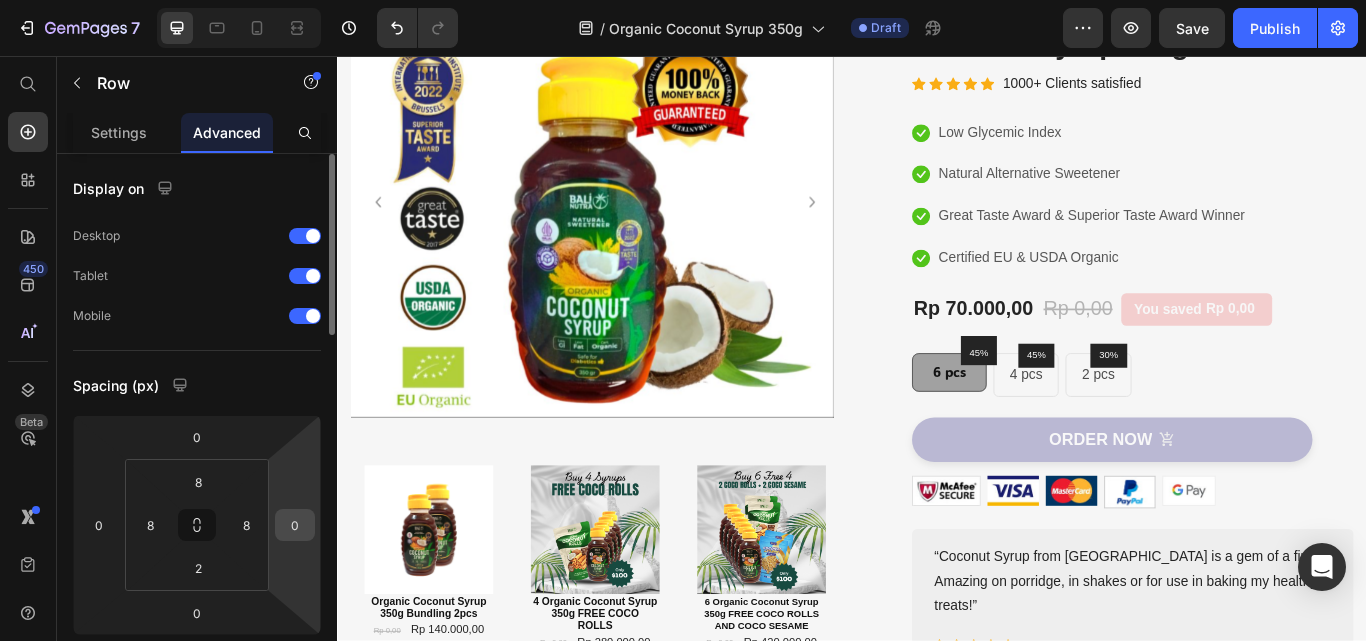 type on "2" 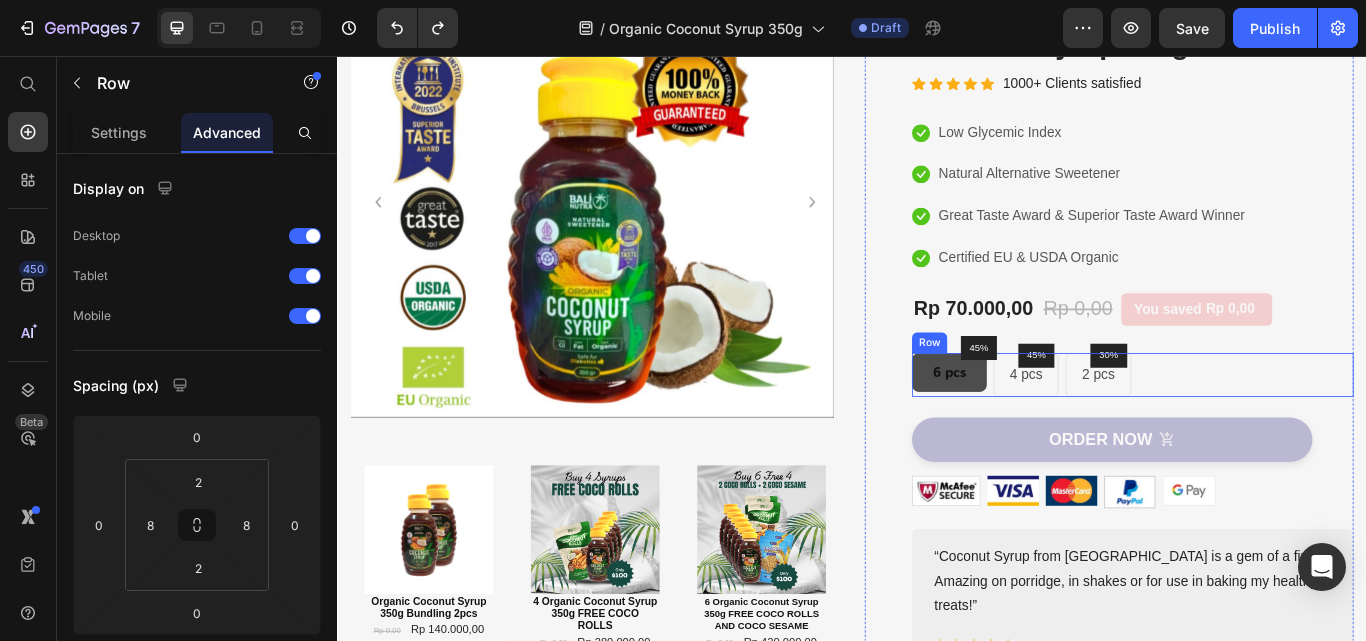 click on "6 pcs" at bounding box center (1050, 425) 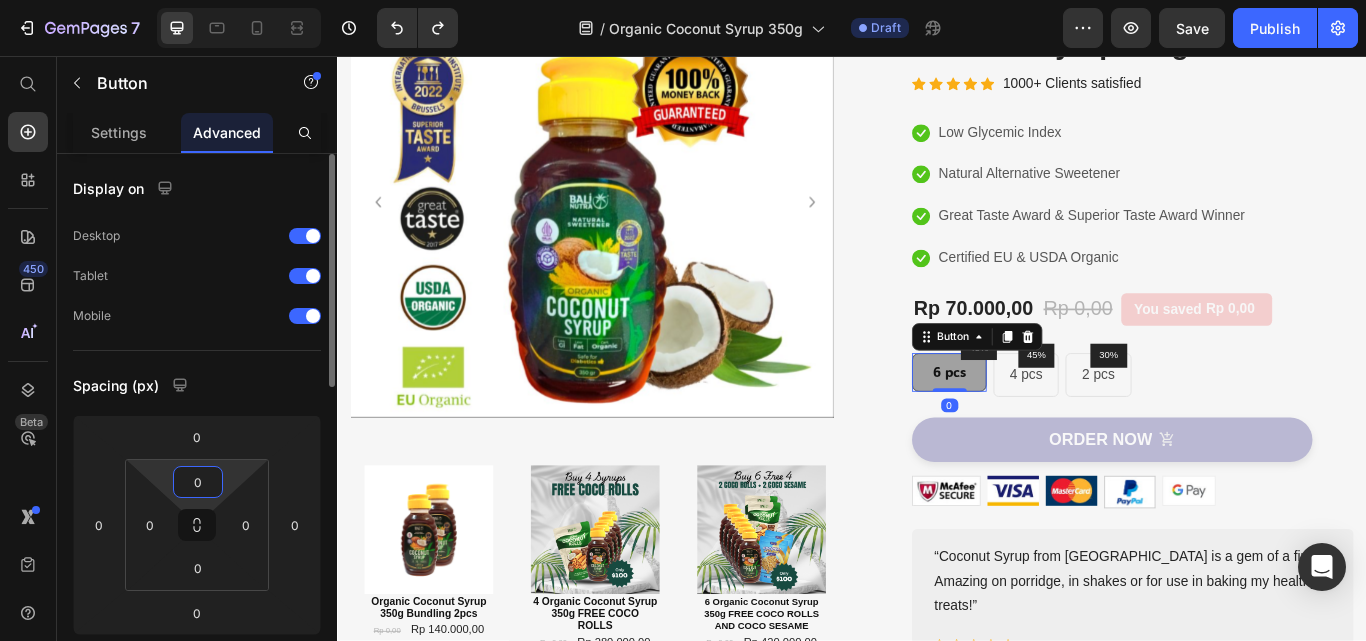 click on "0" at bounding box center (198, 482) 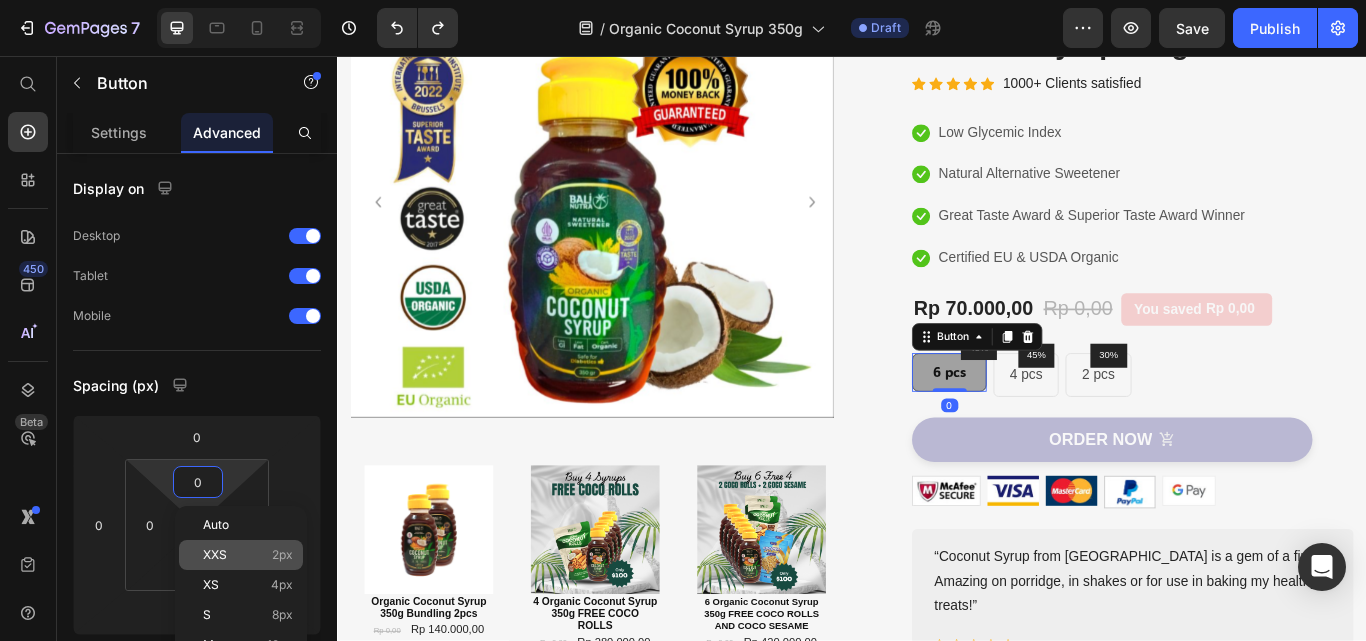 click on "XXS 2px" at bounding box center (248, 555) 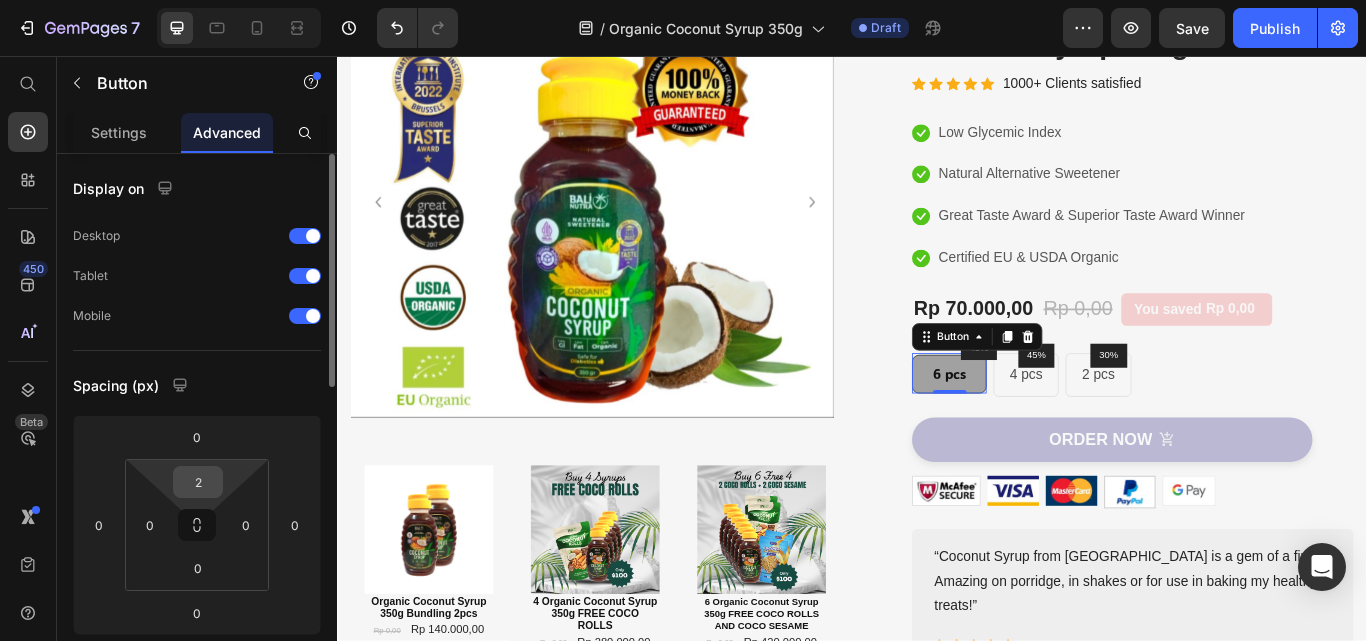click on "2" at bounding box center [198, 482] 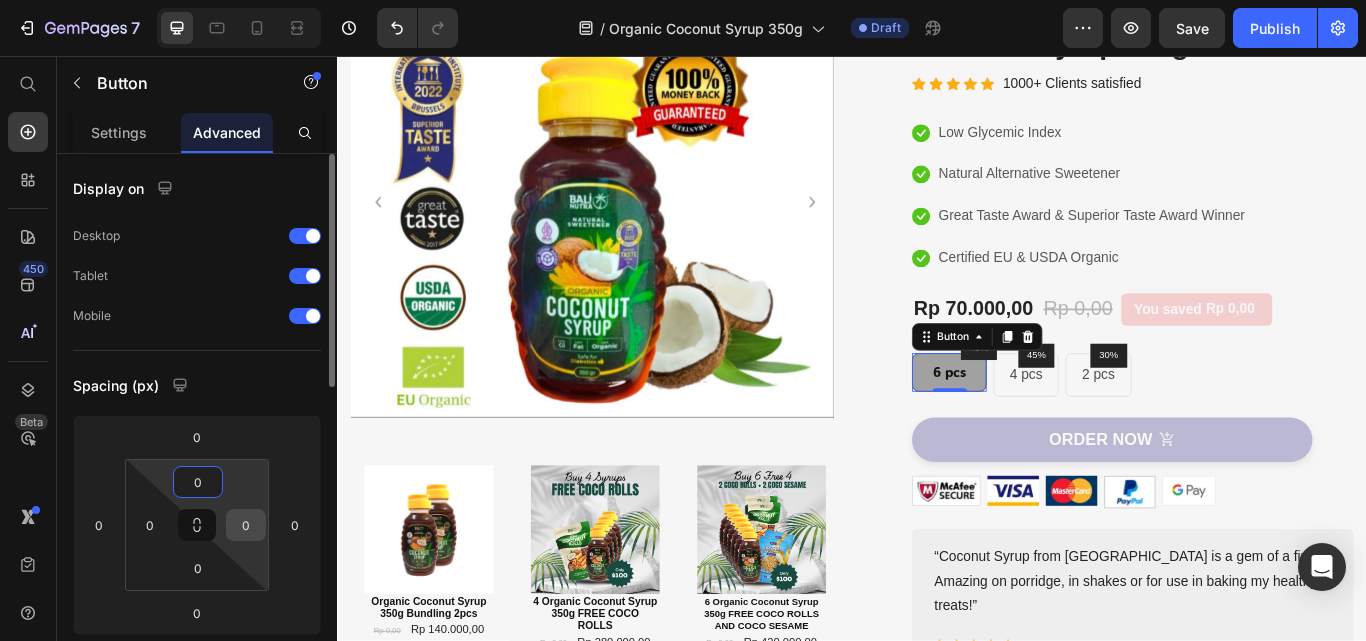 type on "0" 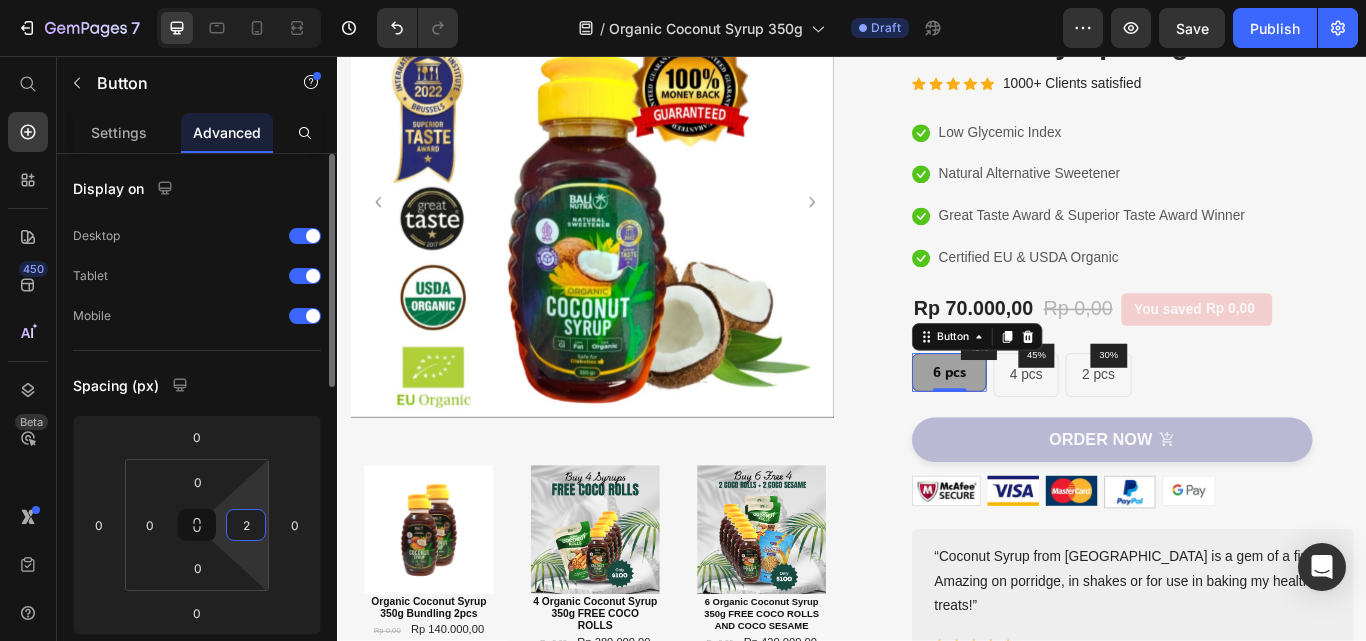click on "Spacing (px)" at bounding box center (197, 385) 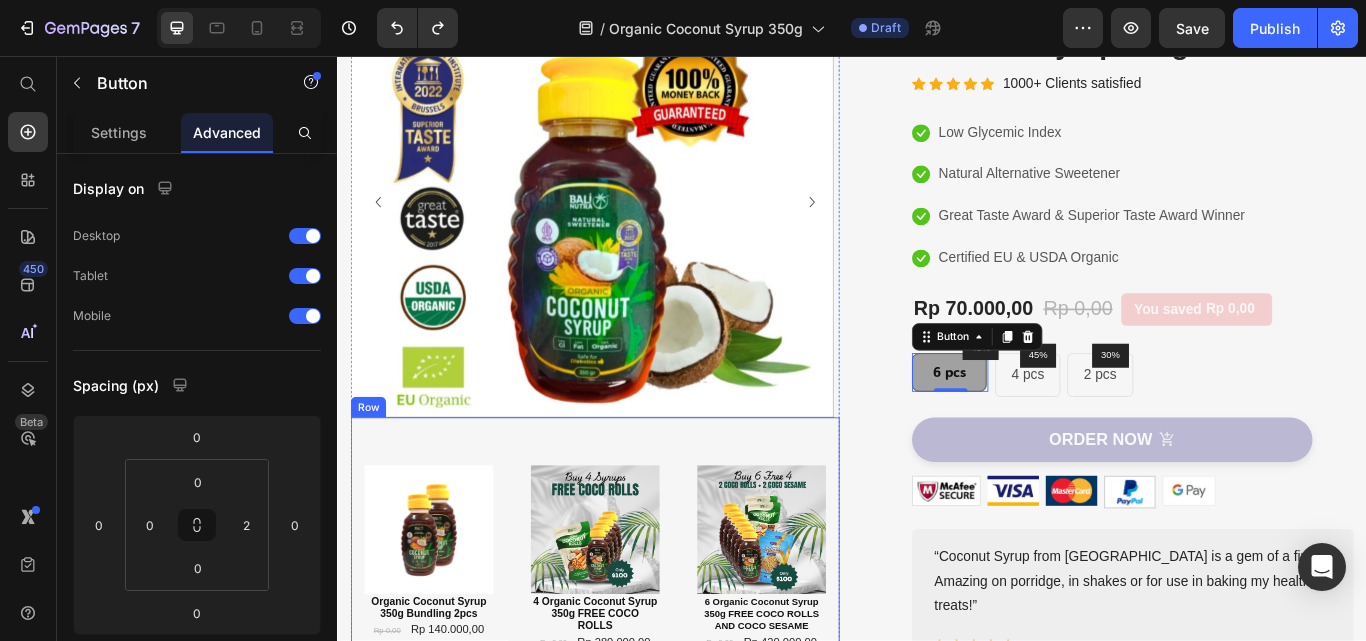 type on "0" 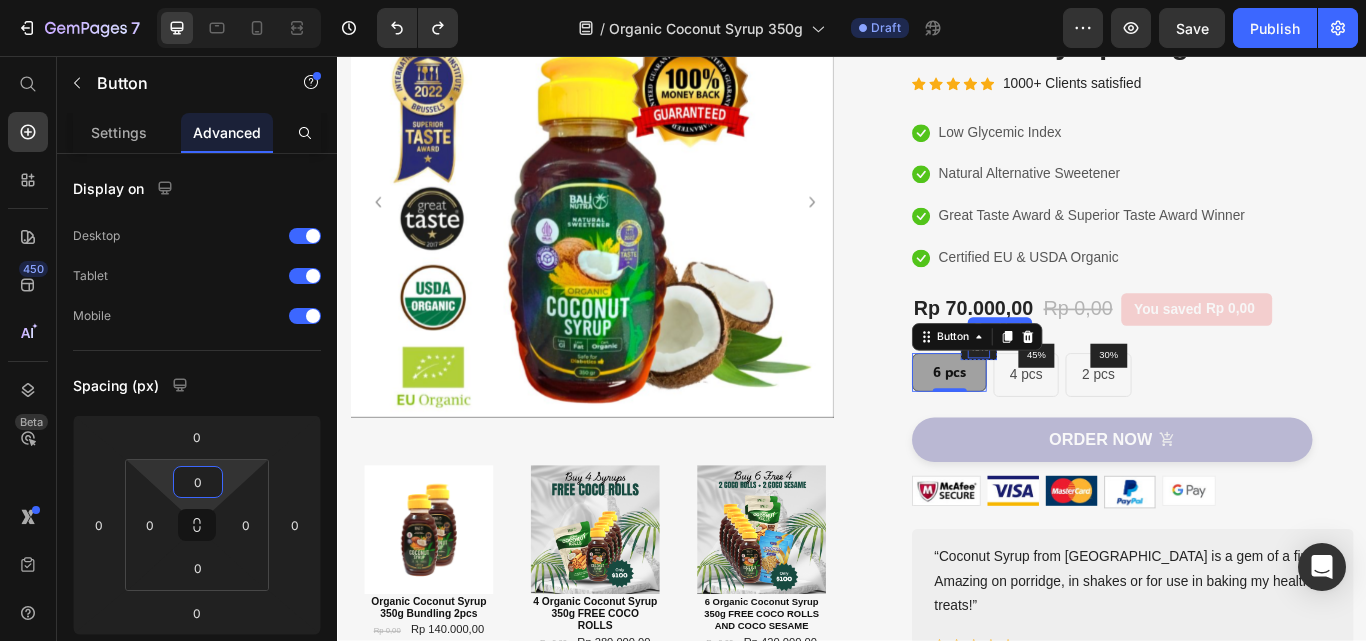 click on "45%" at bounding box center (1085, 397) 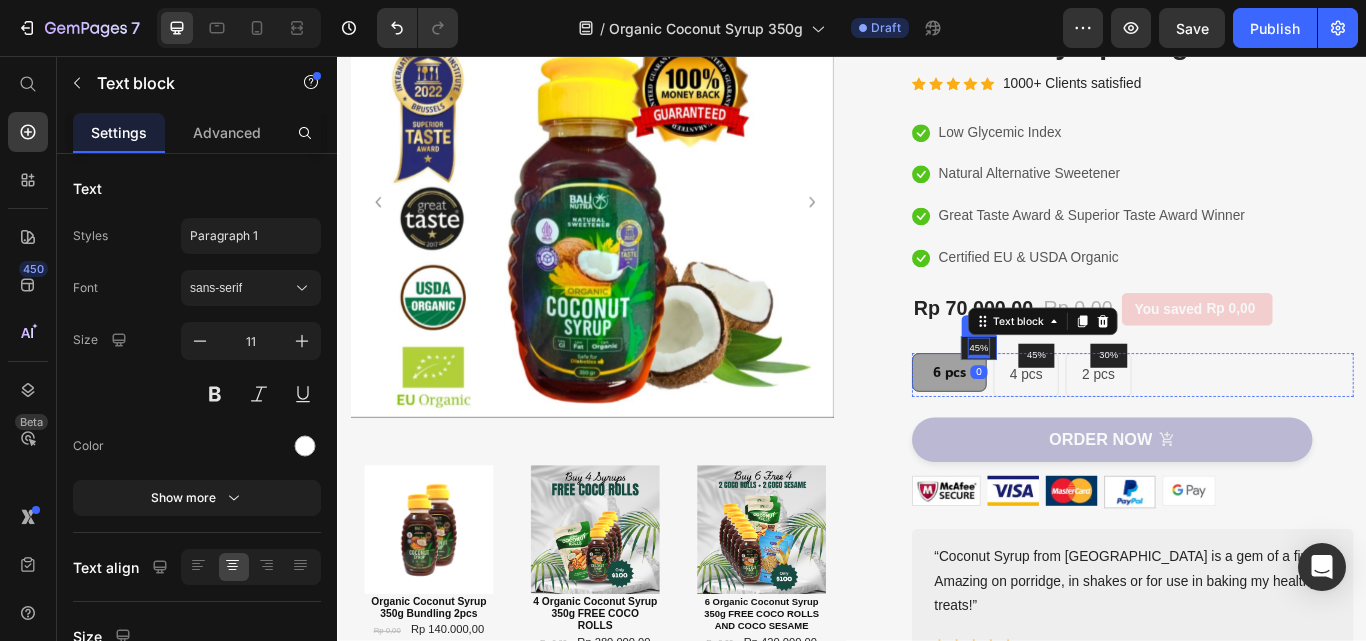 click on "45% Text block   0 Row" at bounding box center [1085, 397] 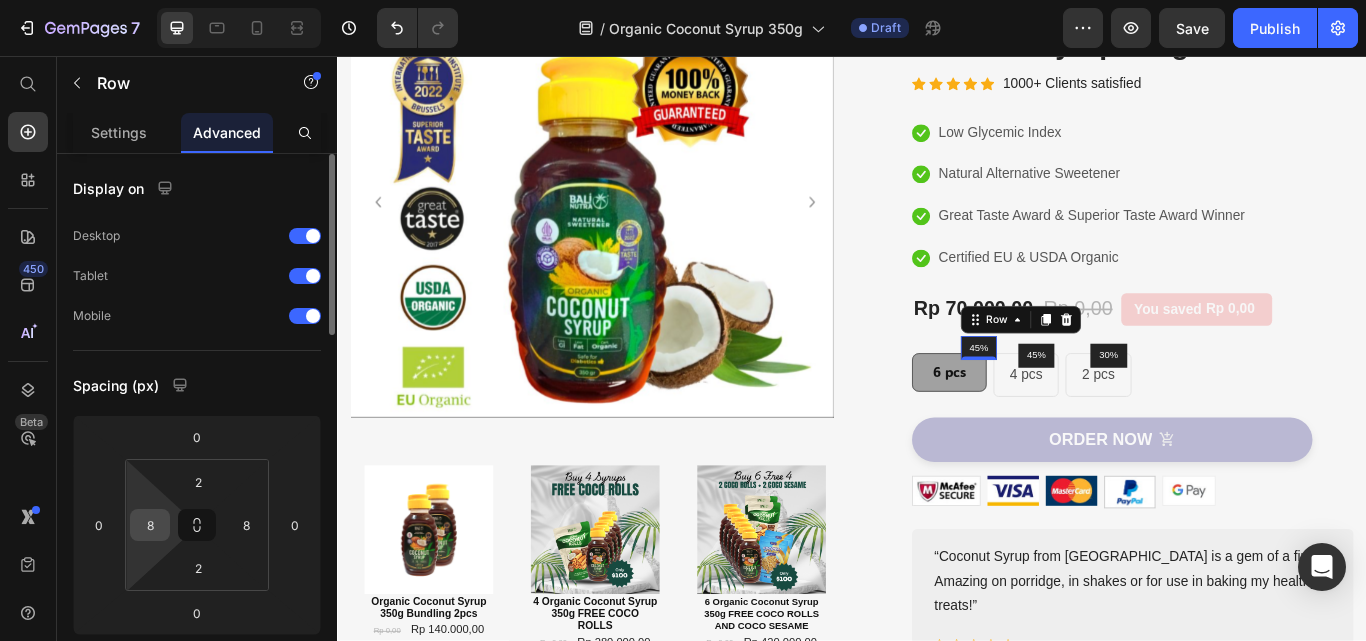 click on "8" at bounding box center [150, 525] 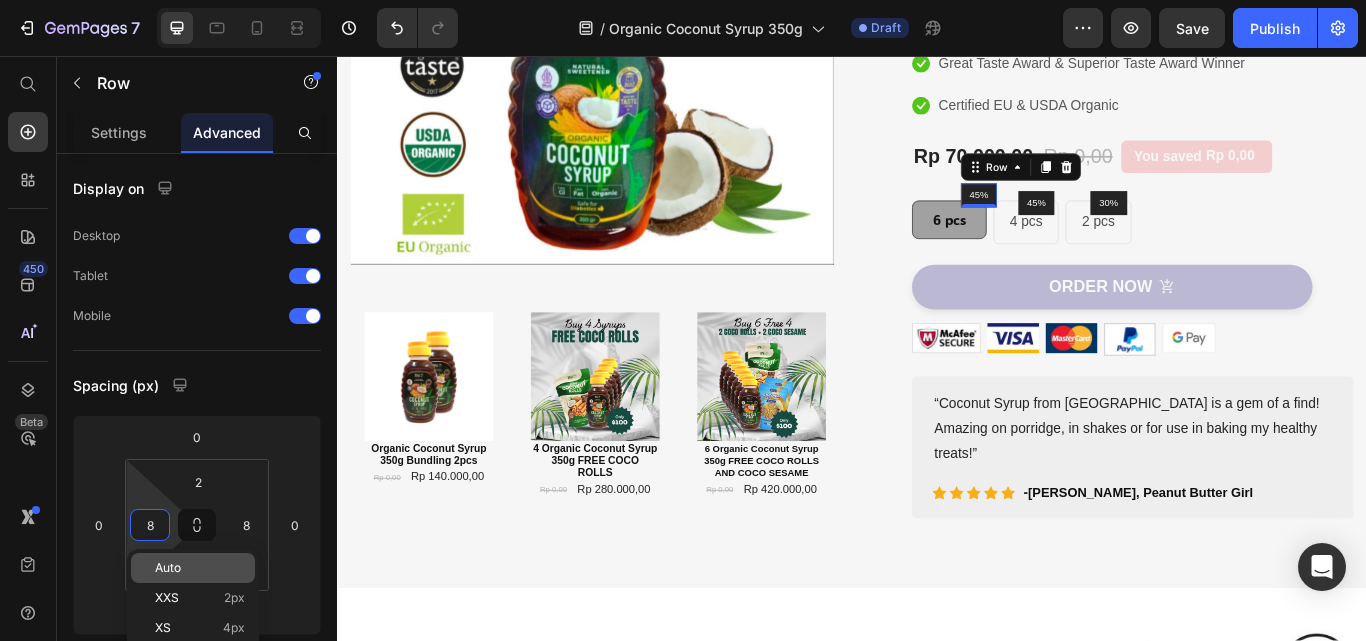 scroll, scrollTop: 400, scrollLeft: 0, axis: vertical 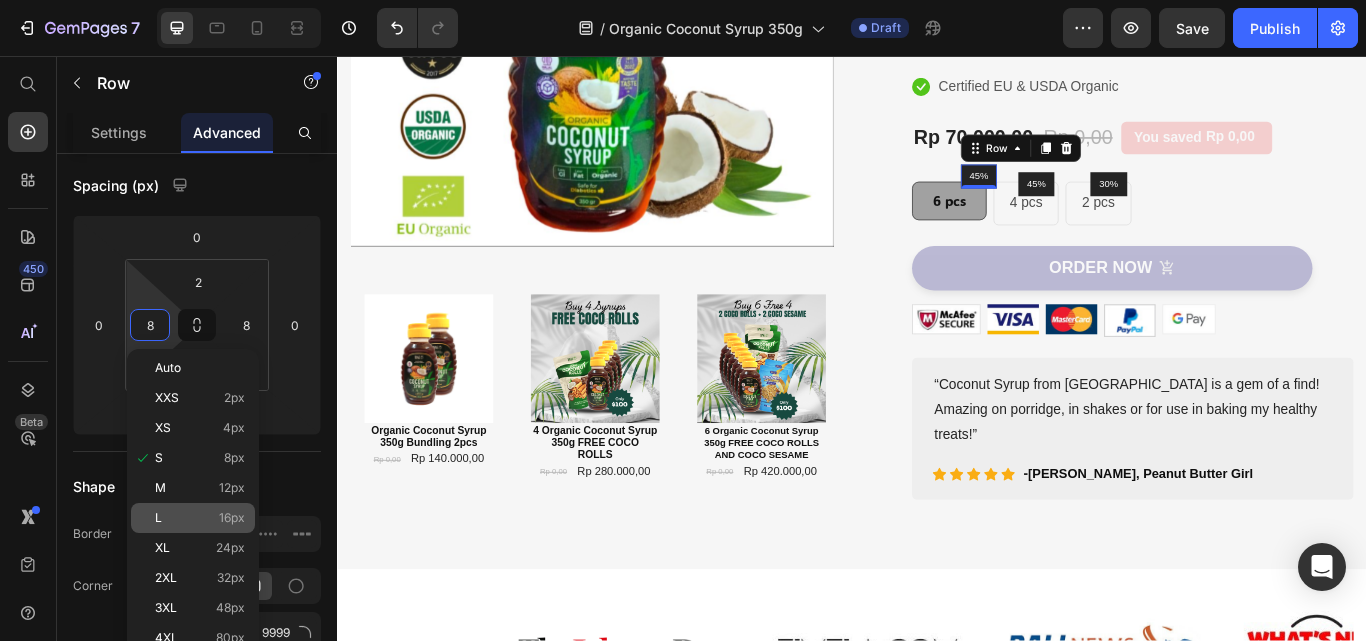 click on "L 16px" at bounding box center (200, 518) 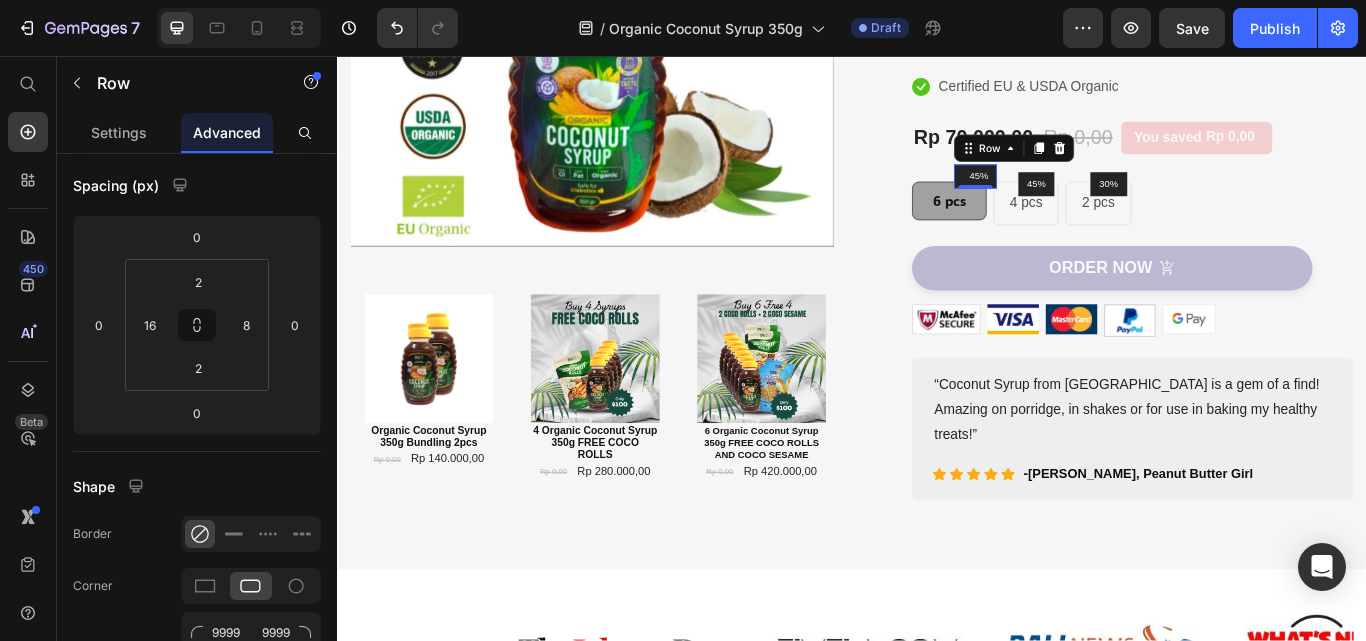 type on "8" 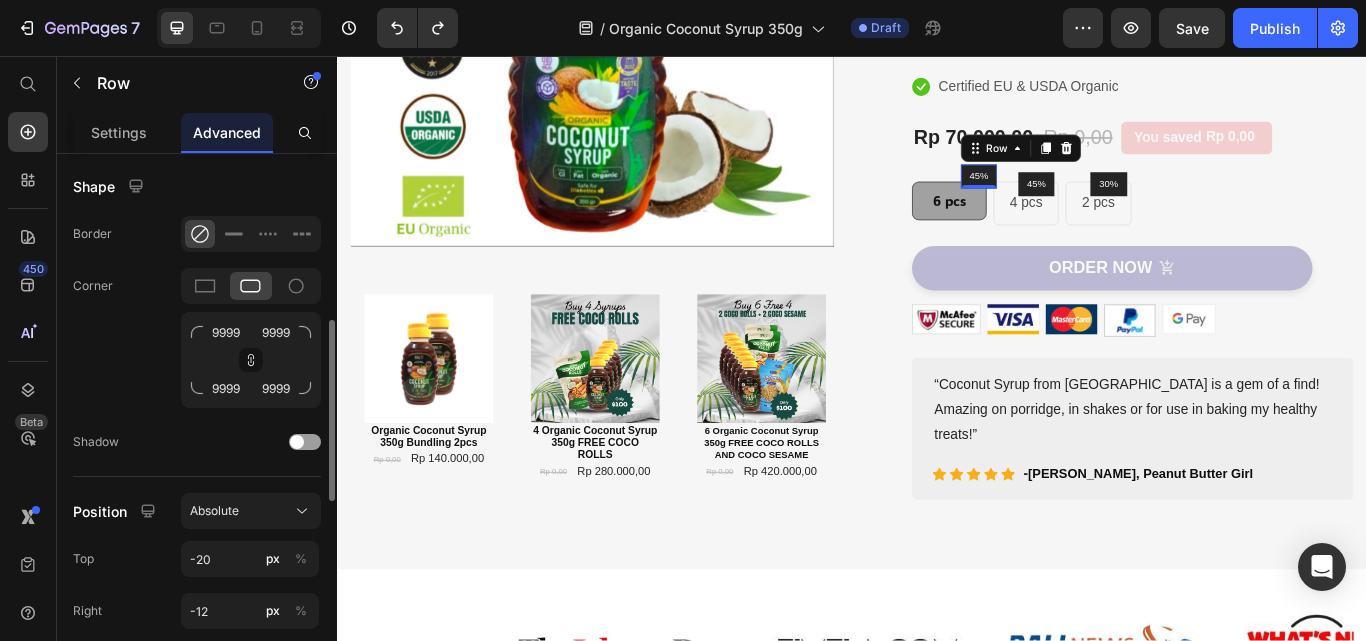 scroll, scrollTop: 600, scrollLeft: 0, axis: vertical 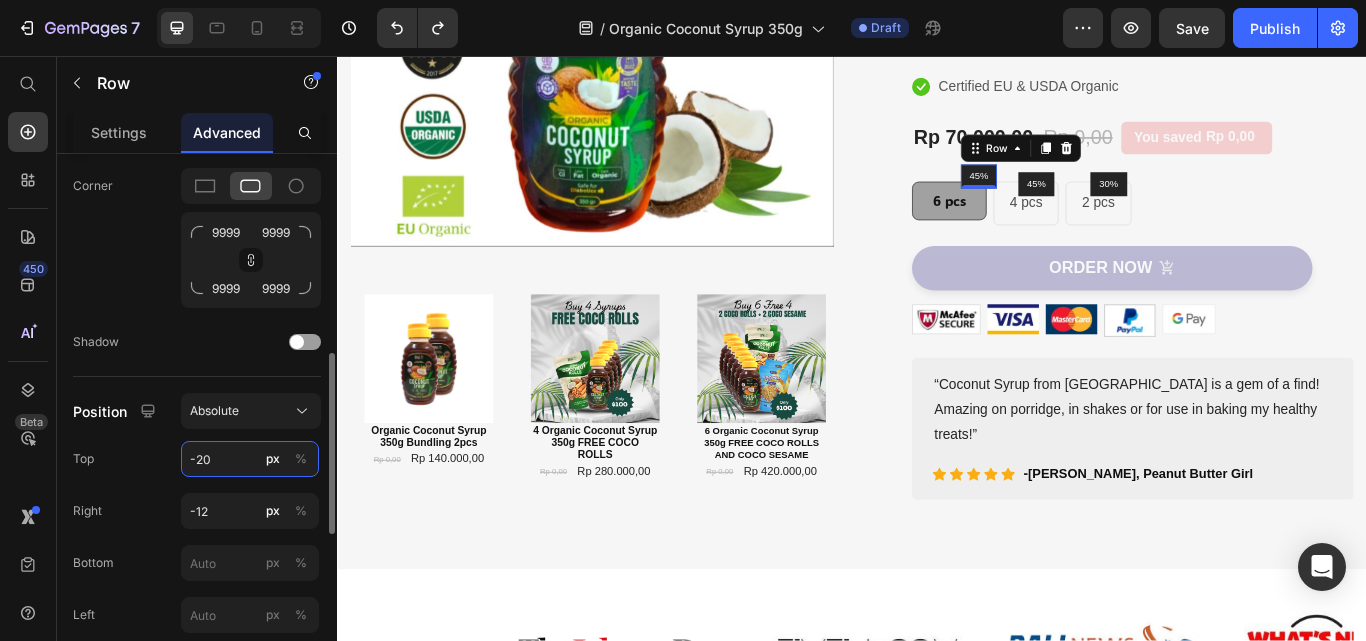 click on "-20" at bounding box center (250, 459) 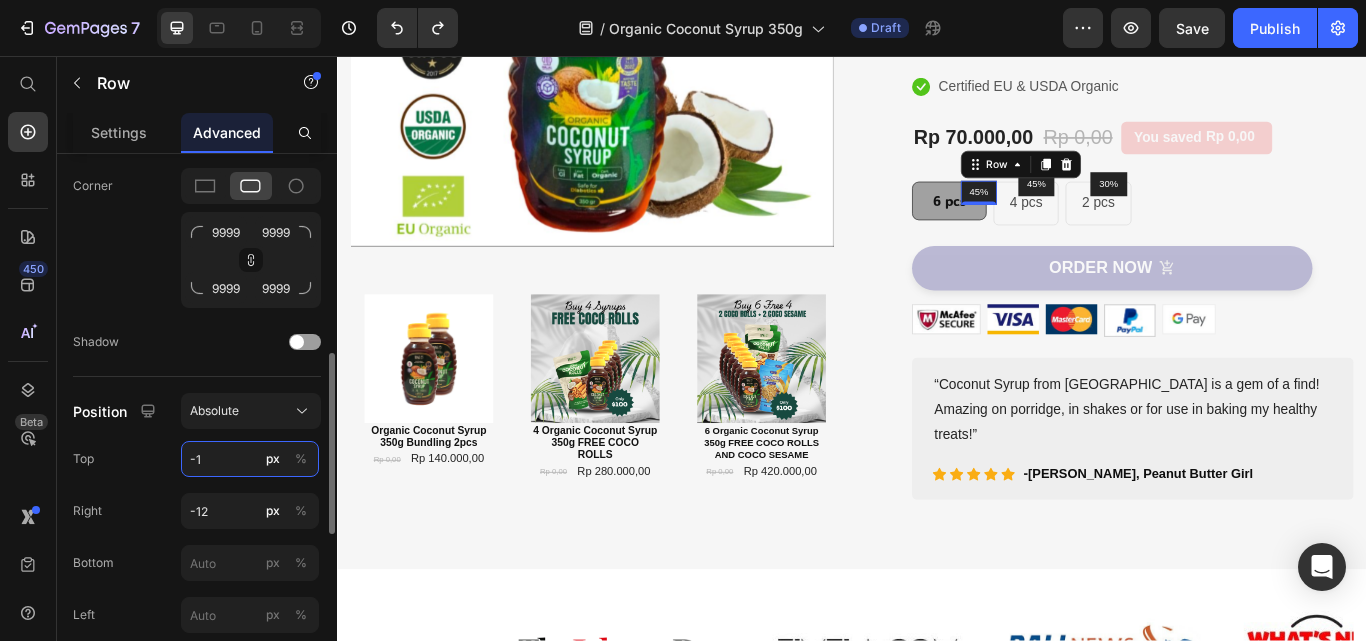 type on "-10" 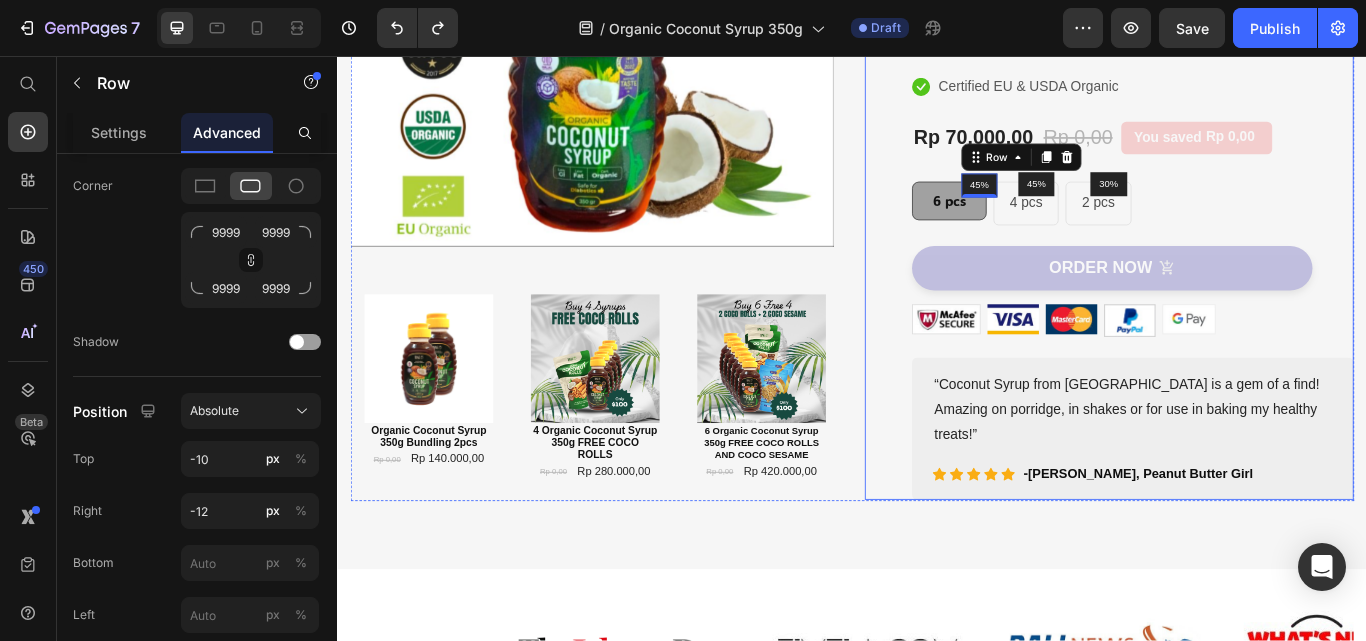 click on "(P) Images & Gallery Award Winning Organic Coconut Syrup 350g (P) Title                Icon                Icon                Icon                Icon                Icon Icon List Hoz 1000+ Clients satisfied Text block Row
Icon Low Glycemic Index Text block
Icon Natural Alternative Sweetener  Text block
Icon Great Taste Award & Superior Taste Award Winner Text block
Icon Certified EU & USDA Organic Text block Icon List Rp 70.000,00 (P) Price Rp 0,00 (P) Price You saved Rp 0,00 Product Tag Row 45% Text block Row   0 6 pcs Button 45% Text block Row 4 pcs Text block Row 30% Text block Row 2 pcs Text block Row Row
Icon Low Glycemic Index Text block
Icon Natural Alternative Sweetener  Text block
Icon Great Taste Award & Superior Taste Award Winner Text block
Icon Certified EU & USDA Organic Text block Icon List ORDER NOW (P) Cart Button Image Image Image Image Image Row Text block" at bounding box center [1237, 175] 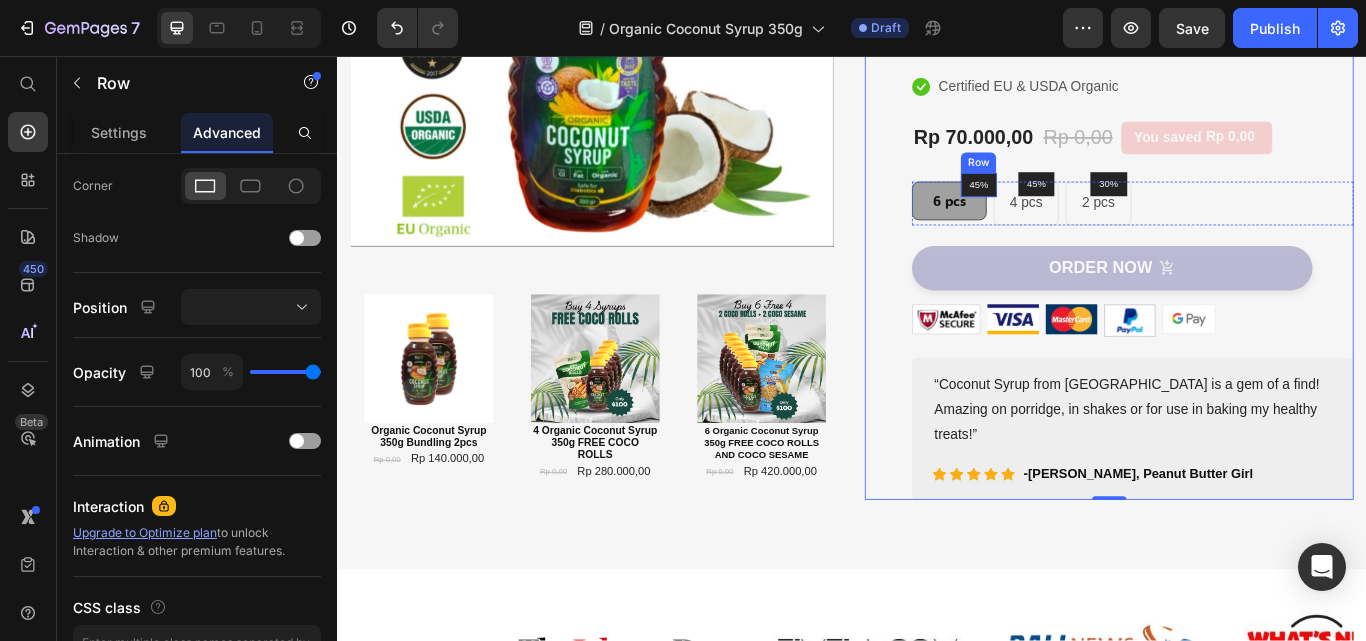 click on "45% Text block Row" at bounding box center [1085, 207] 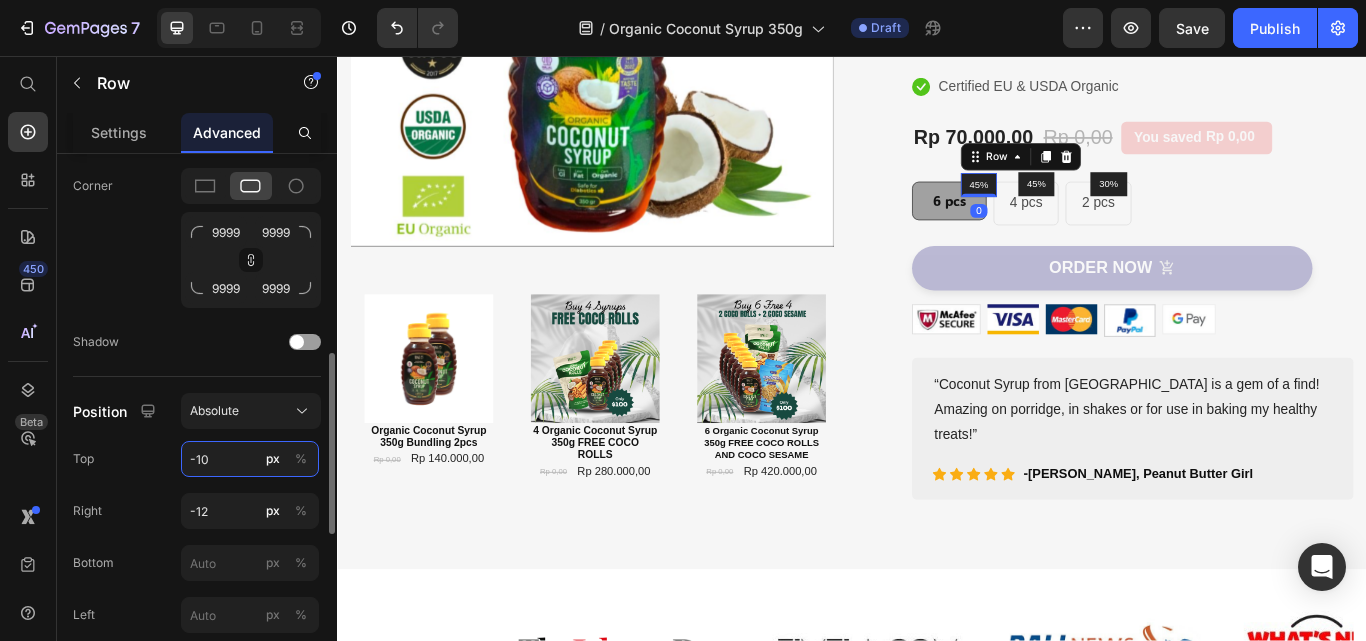 click on "-10" at bounding box center (250, 459) 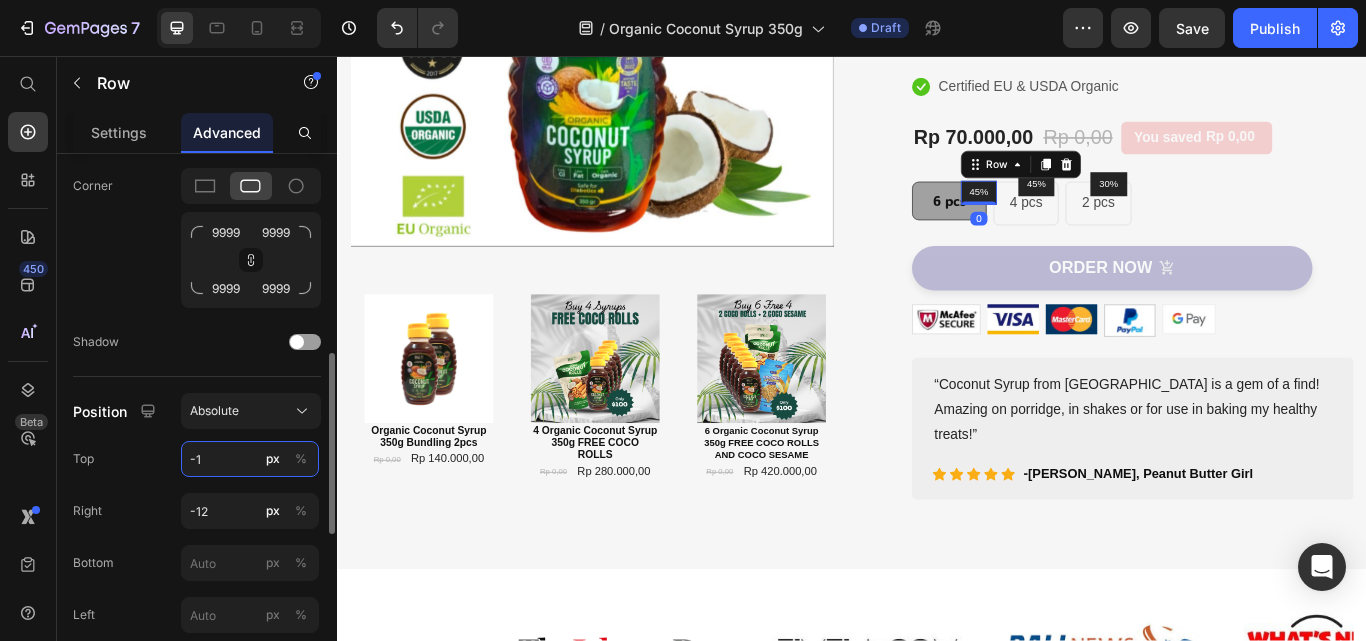 type on "-12" 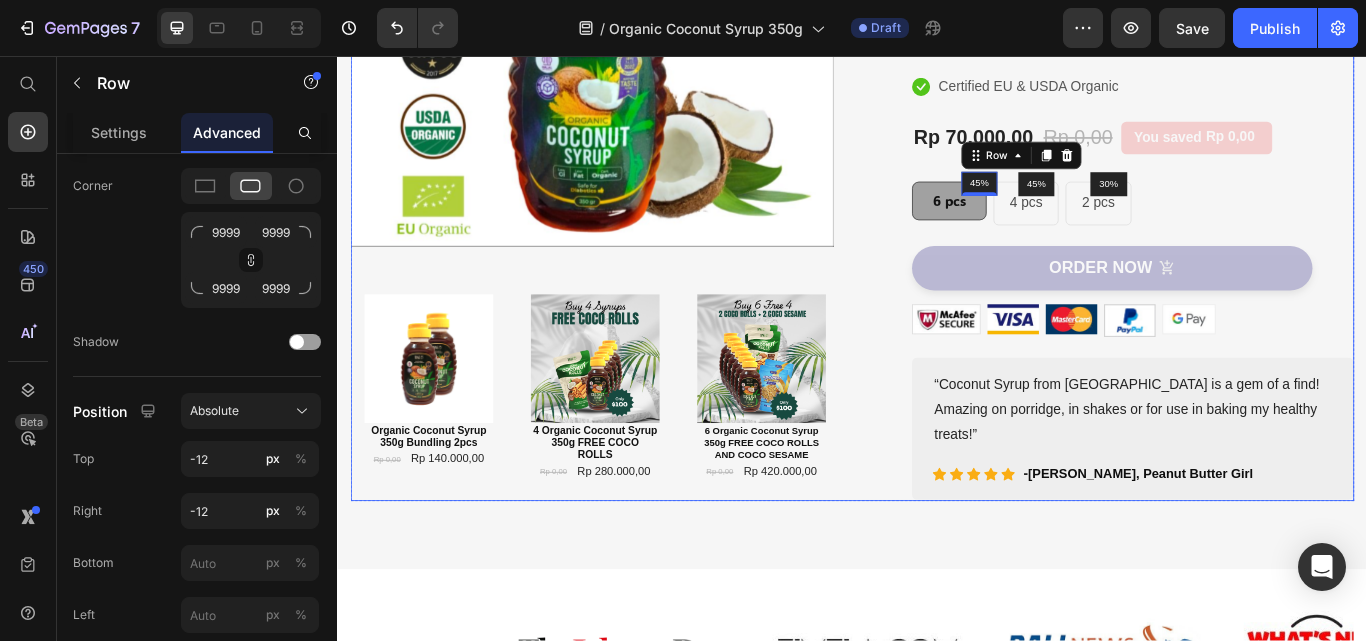click on "Image Image Image
Carousel Image Organic Coconut Syrup 350g Bundling 2pcs Text Block Rp 0,00 Product Price Rp 140.000,00 Product Price Row Row Image 4 Organic Coconut Syrup 350g FREE COCO ROLLS Text Block Rp 0,00 Product Price Rp 280.000,00 Product Price Row Row Image 6 Organic Coconut Syrup 350g FREE COCO ROLLS AND COCO SESAME Text Block Rp 0,00 Product Price Rp 420.000,00 Product Price Row Row Product Bundle Discount Row Row (P) Images & Gallery Award Winning Organic Coconut Syrup 350g (P) Title                Icon                Icon                Icon                Icon                Icon Icon List Hoz 1000+ Clients satisfied Text block Row
Icon Low Glycemic Index Text block
Icon Natural Alternative Sweetener  Text block
Icon Great Taste Award & Superior Taste Award Winner Text block
Icon Certified EU & USDA Organic Text block Icon List Row" at bounding box center [937, 176] 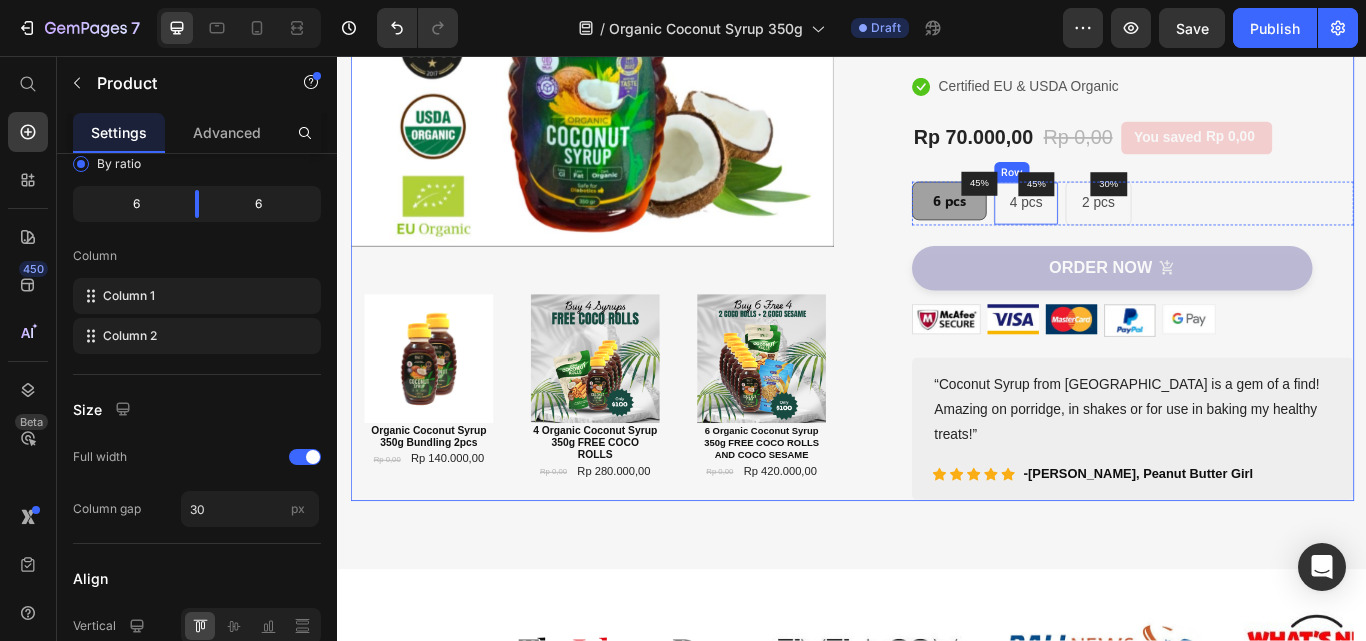 scroll, scrollTop: 0, scrollLeft: 0, axis: both 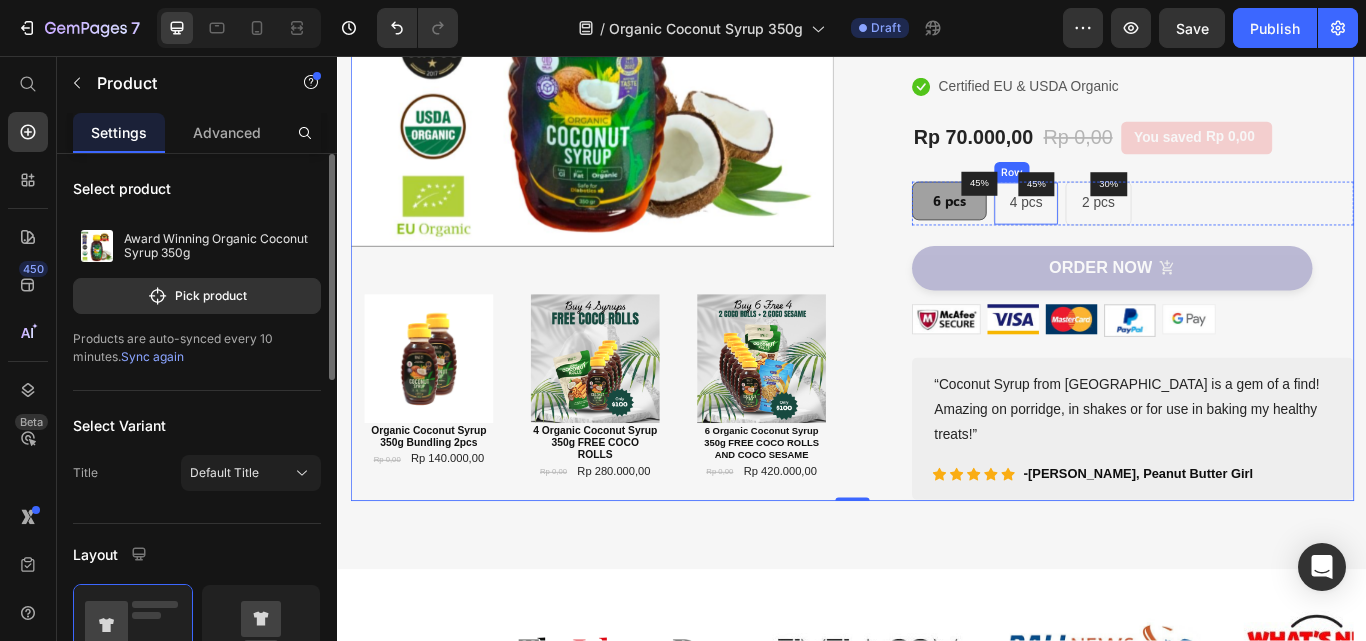 click on "45% Text block Row 4 pcs Text block Row" at bounding box center (1140, 228) 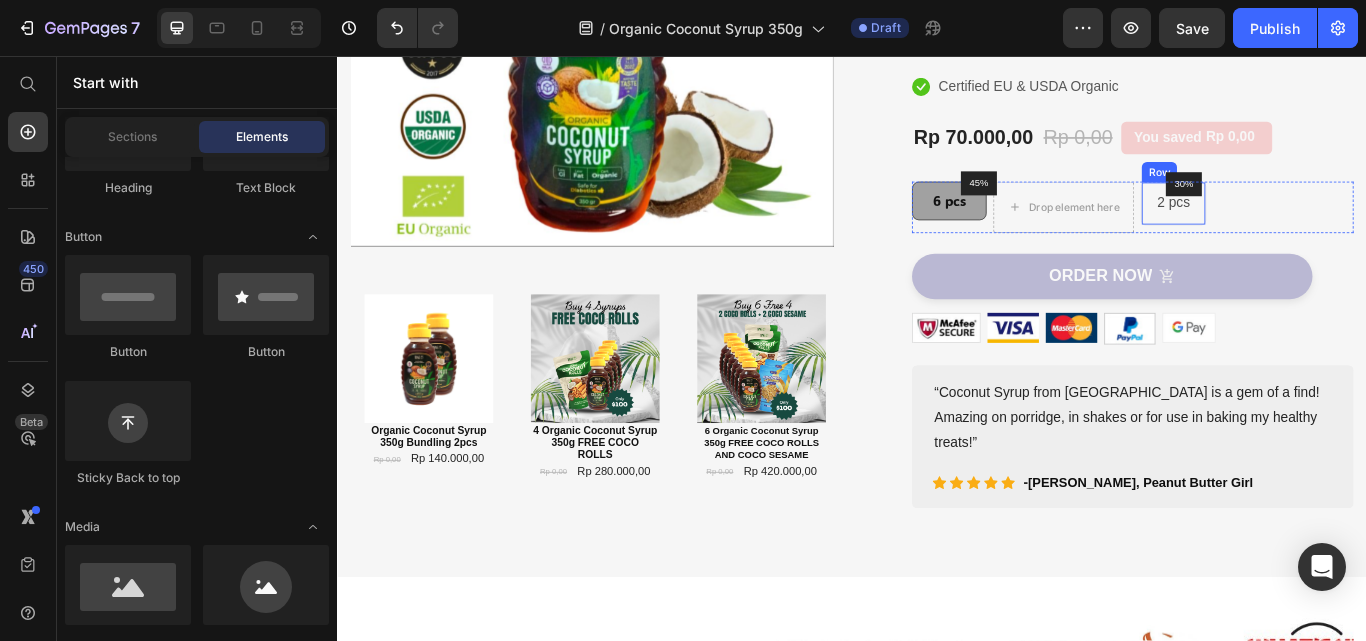 click on "30% Text block Row 2 pcs Text block Row" at bounding box center [1312, 228] 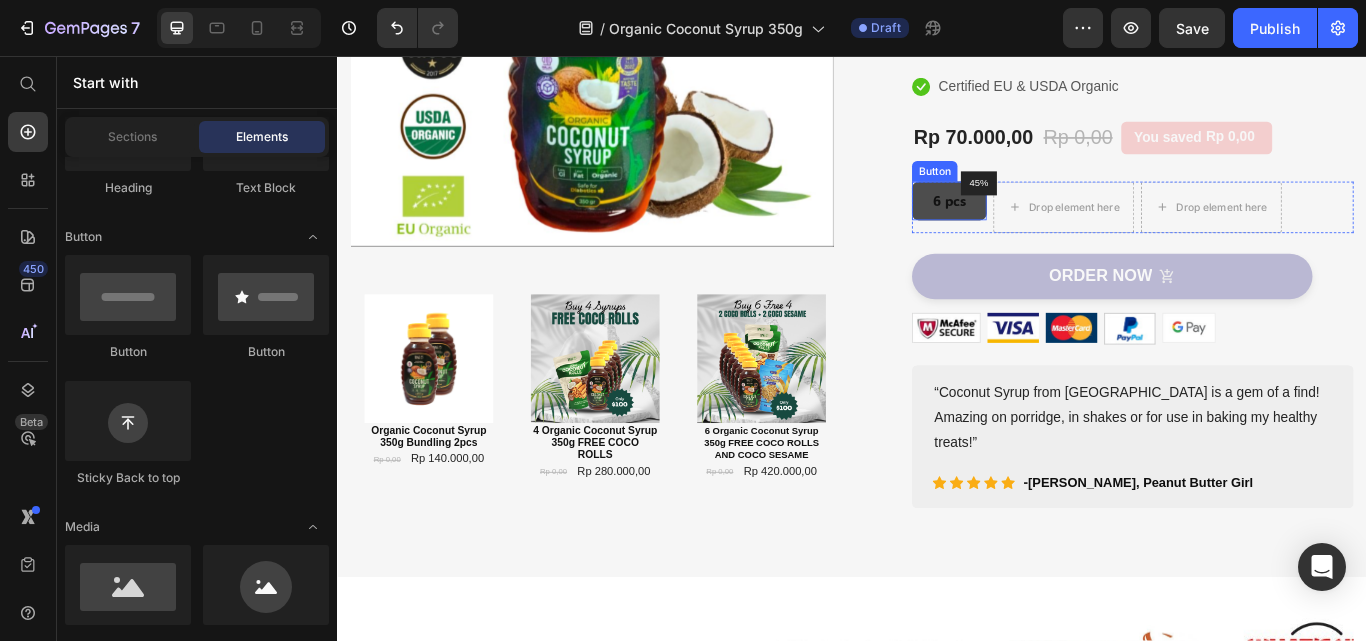 click on "6 pcs" at bounding box center [1050, 225] 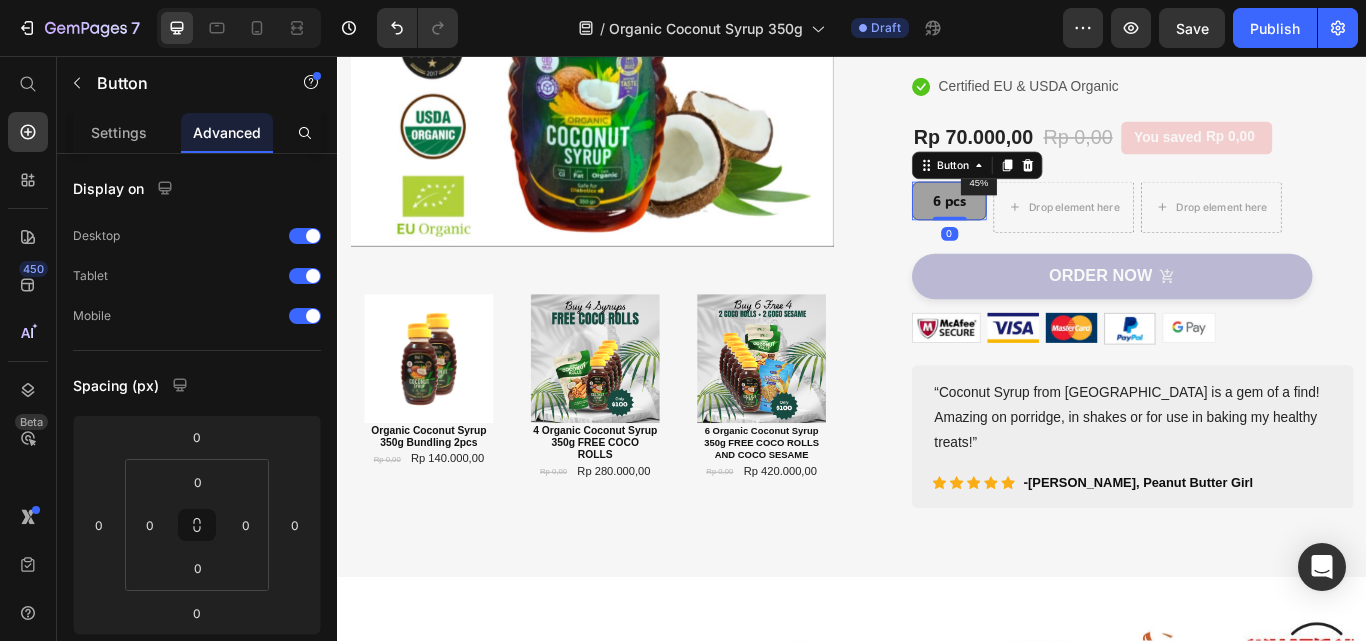 drag, startPoint x: 1118, startPoint y: 179, endPoint x: 1104, endPoint y: 223, distance: 46.173584 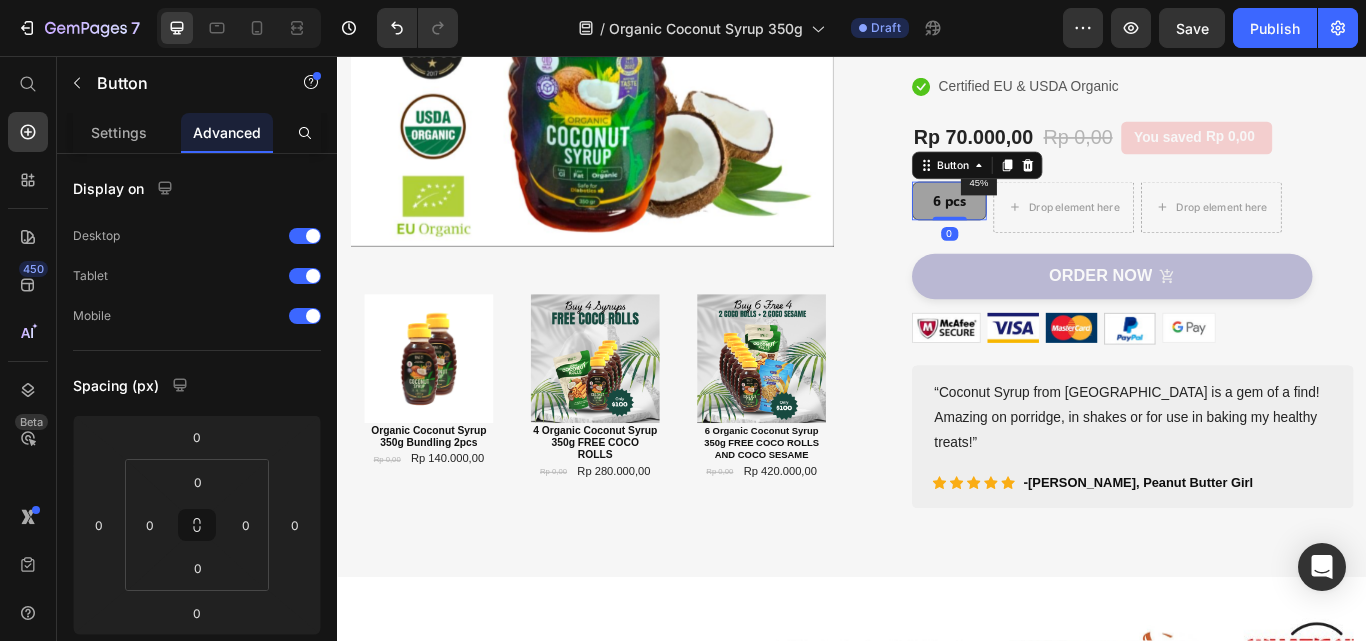 click 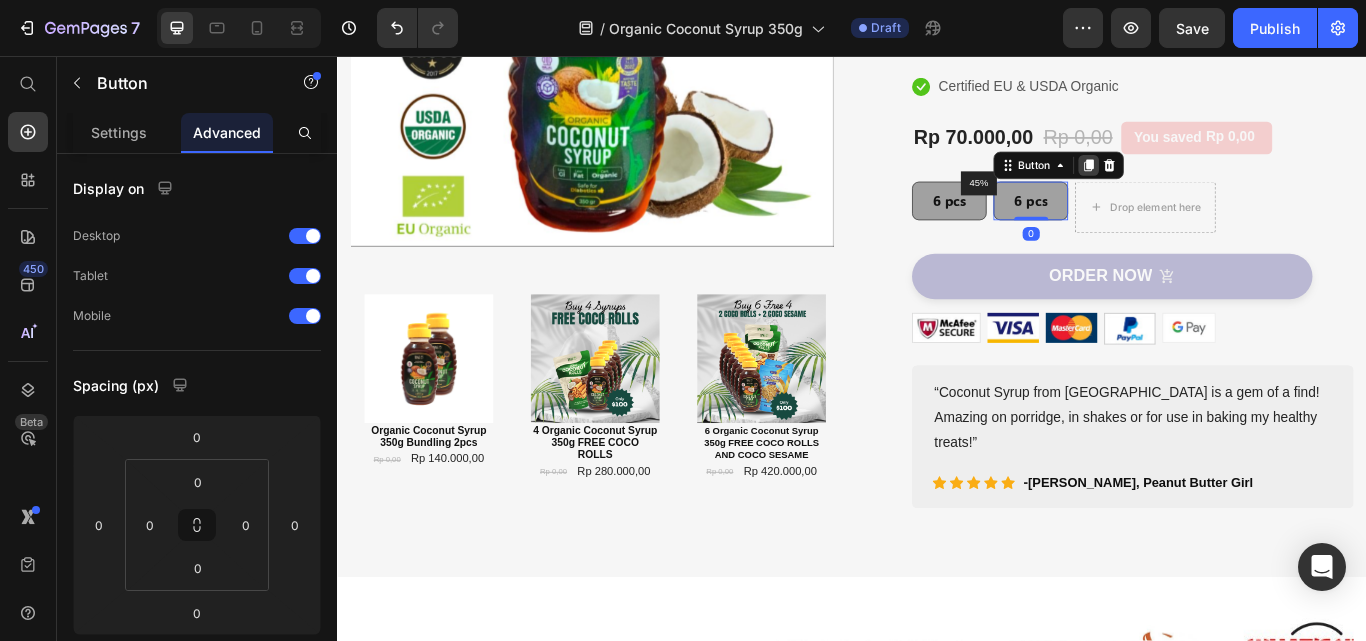 click 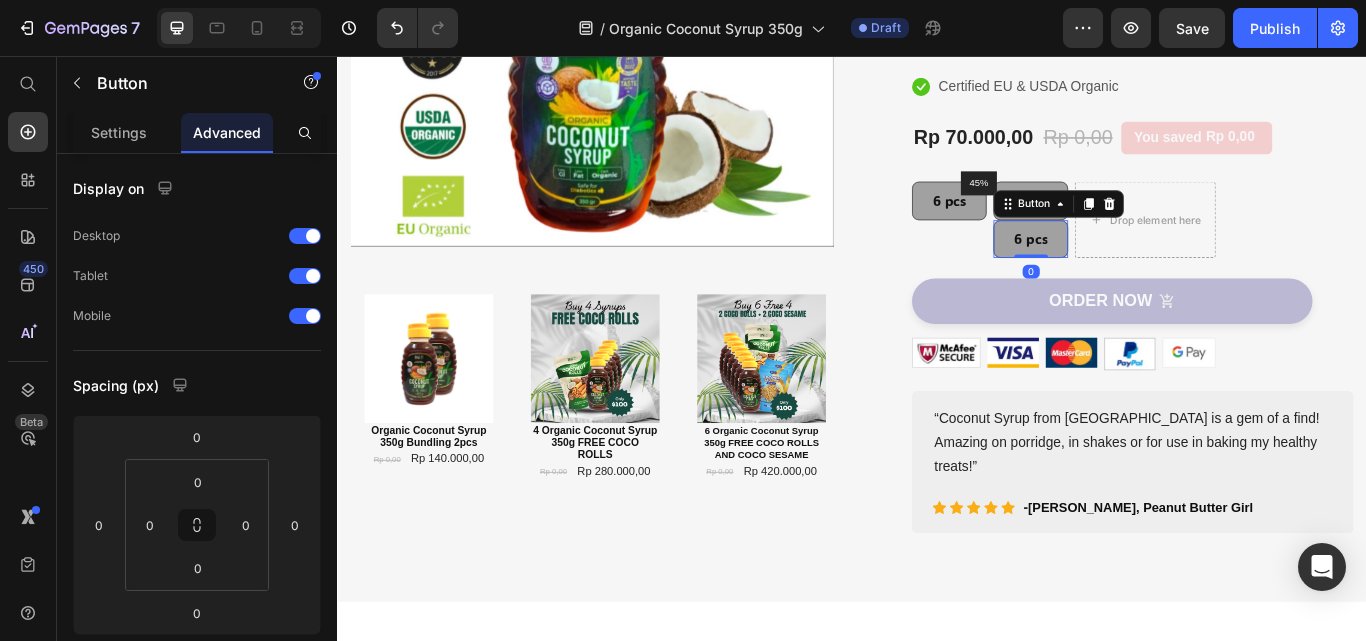drag, startPoint x: 1161, startPoint y: 267, endPoint x: 1283, endPoint y: 258, distance: 122.33152 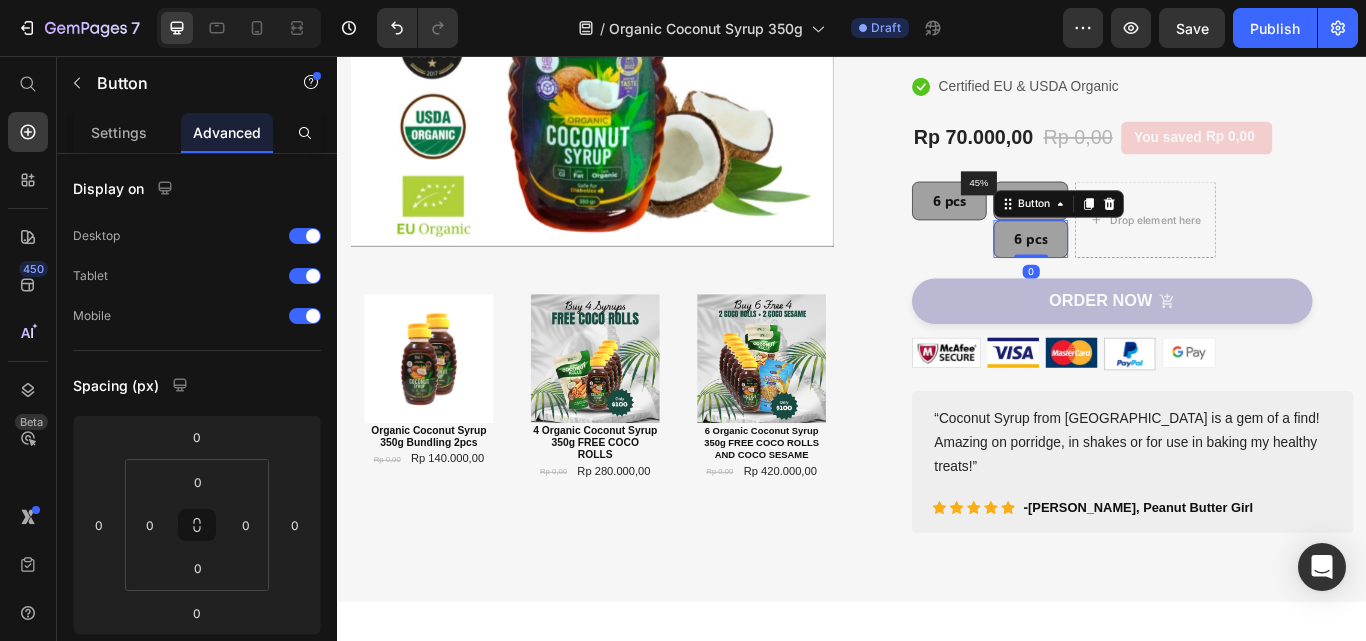 click on "45% Text block Row 6 pcs Button 6 pcs Button 6 pcs Button   0
Drop element here Row" at bounding box center [1264, 248] 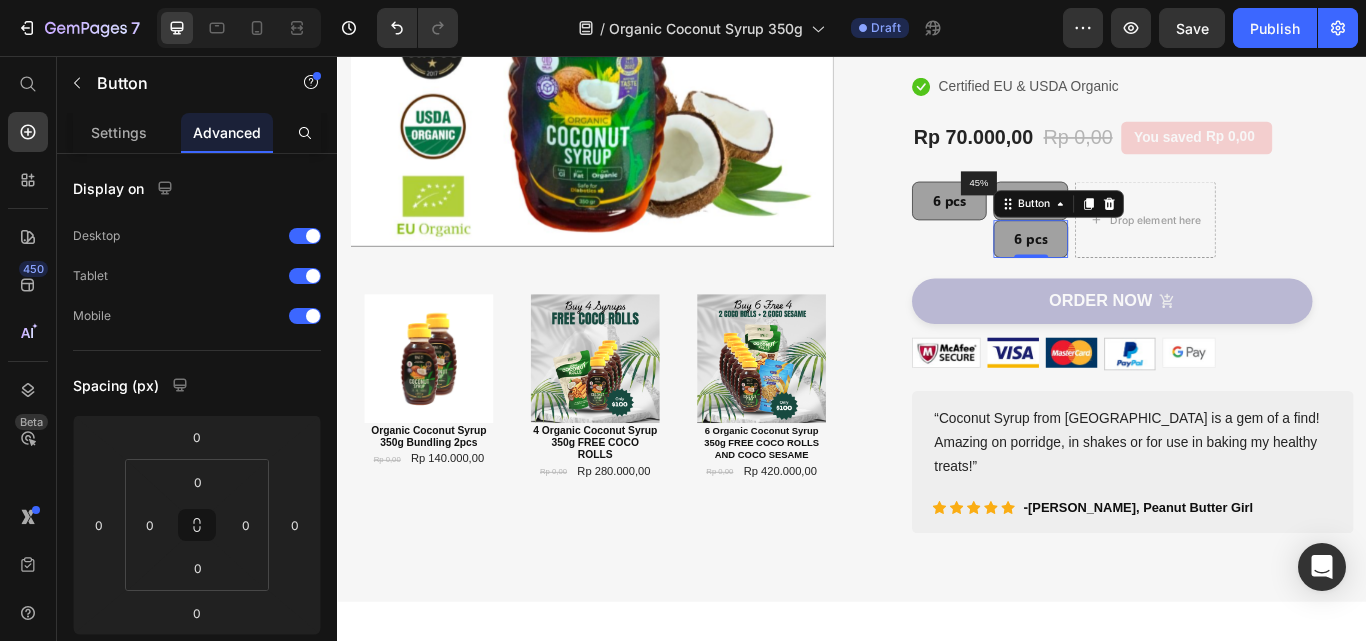 drag, startPoint x: 1171, startPoint y: 261, endPoint x: 1273, endPoint y: 246, distance: 103.09704 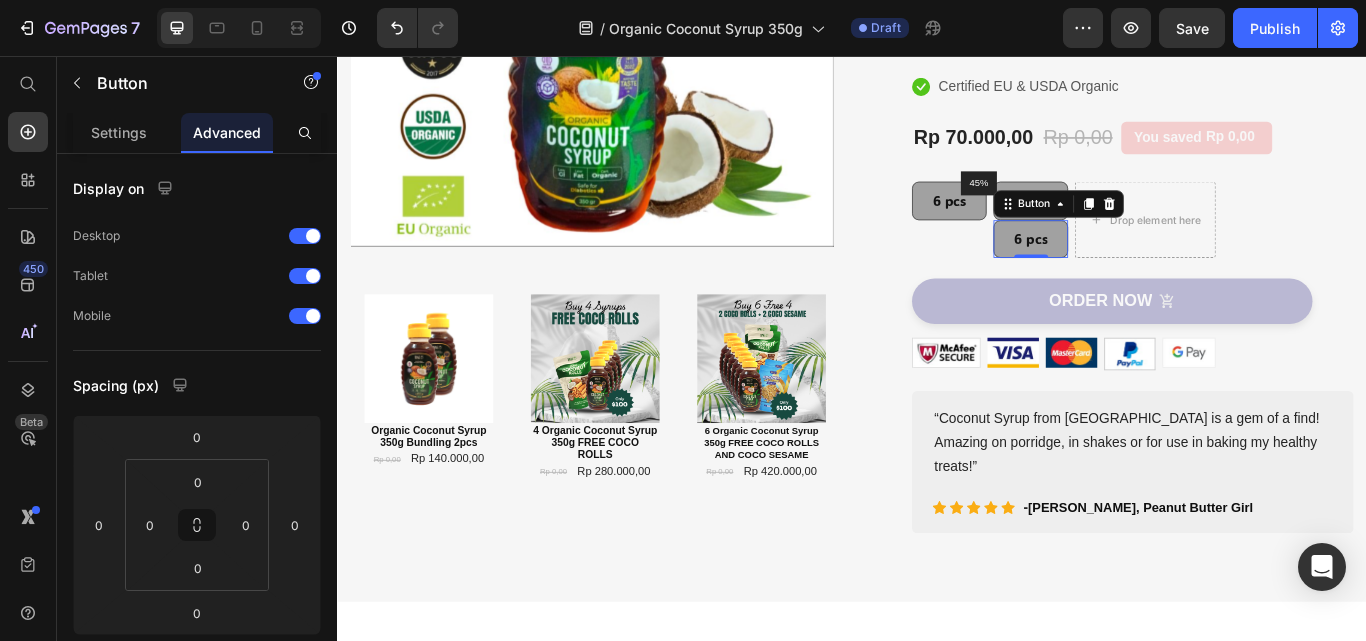 click on "45% Text block Row 6 pcs Button 6 pcs Button 6 pcs Button   0
Drop element here Row" at bounding box center [1264, 248] 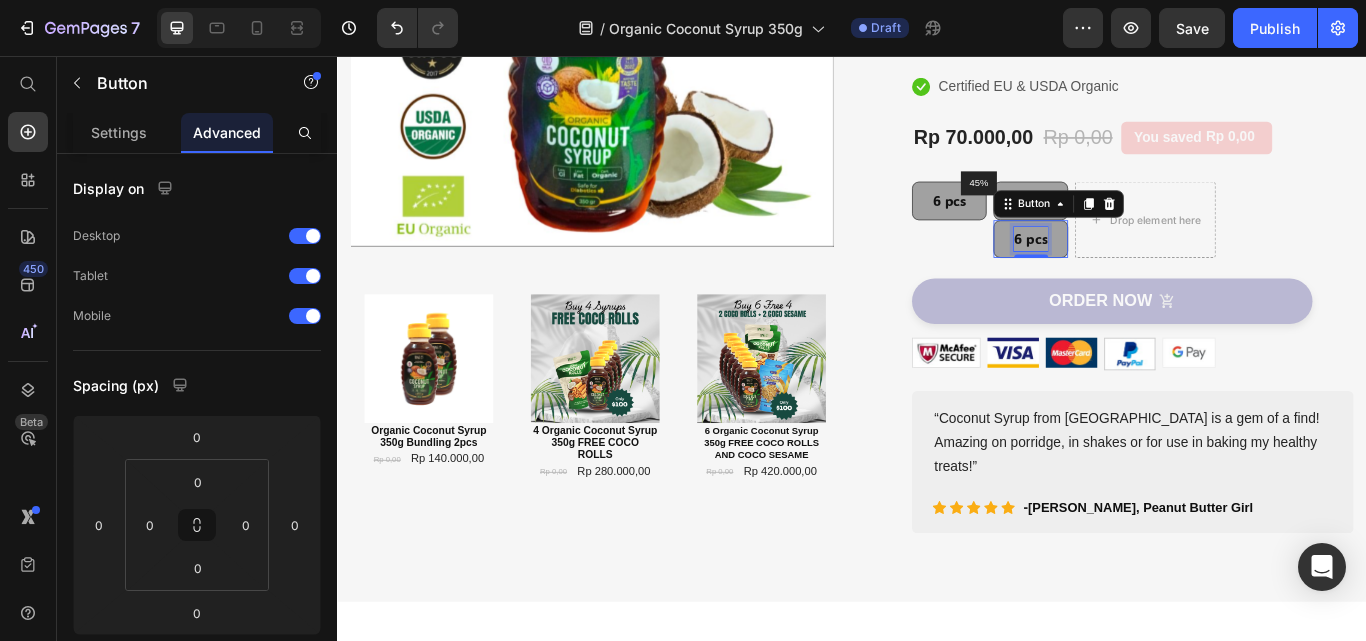 drag, startPoint x: 1217, startPoint y: 242, endPoint x: 1182, endPoint y: 293, distance: 61.854668 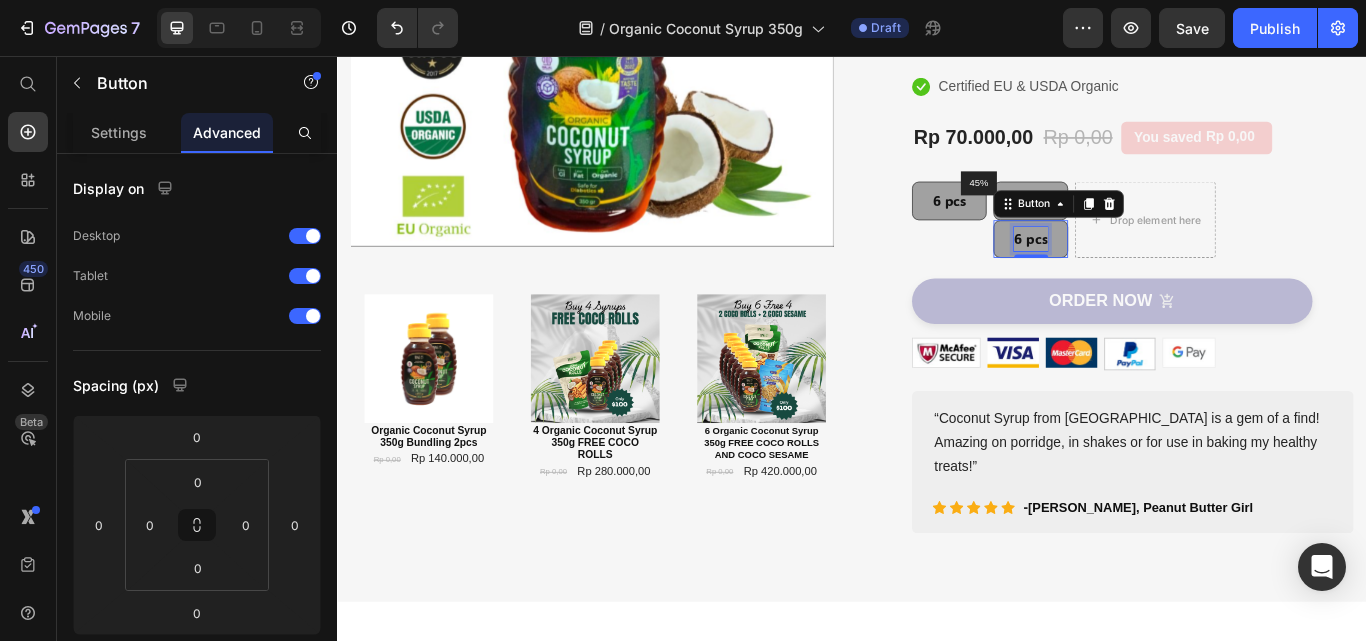 click on "45% Text block Row 6 pcs Button 6 pcs Button 6 pcs Button   0
Drop element here Row" at bounding box center (1264, 248) 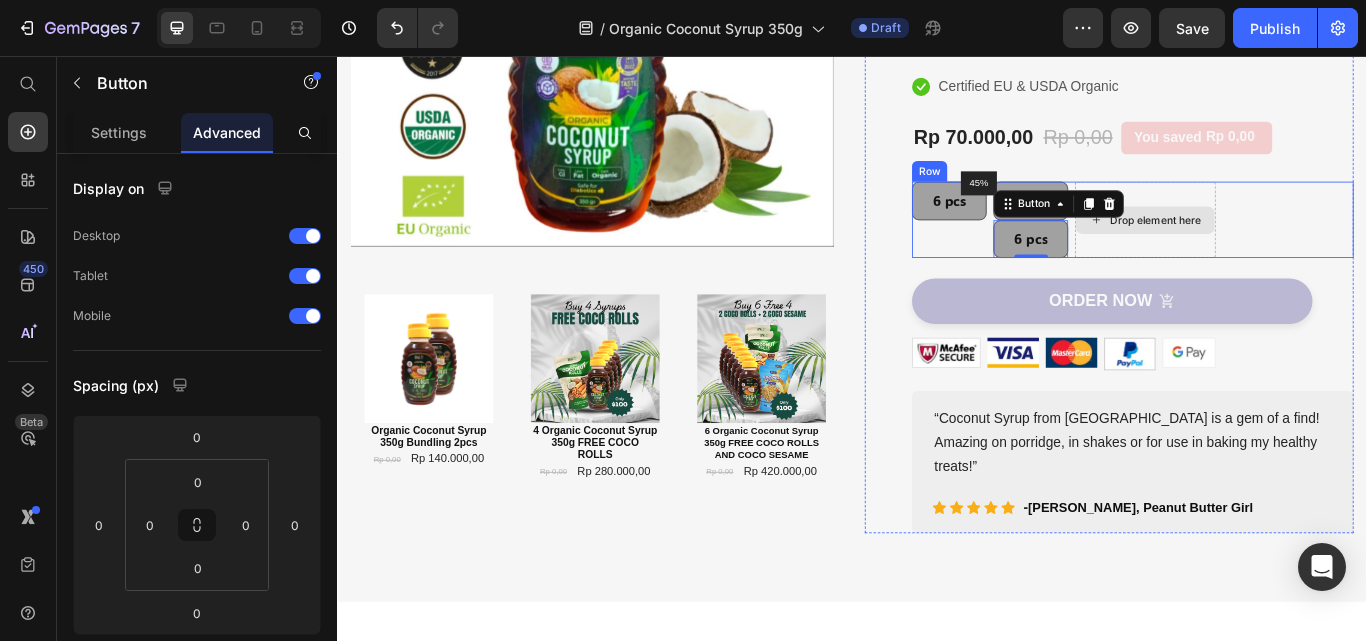 drag, startPoint x: 1168, startPoint y: 274, endPoint x: 1253, endPoint y: 256, distance: 86.88498 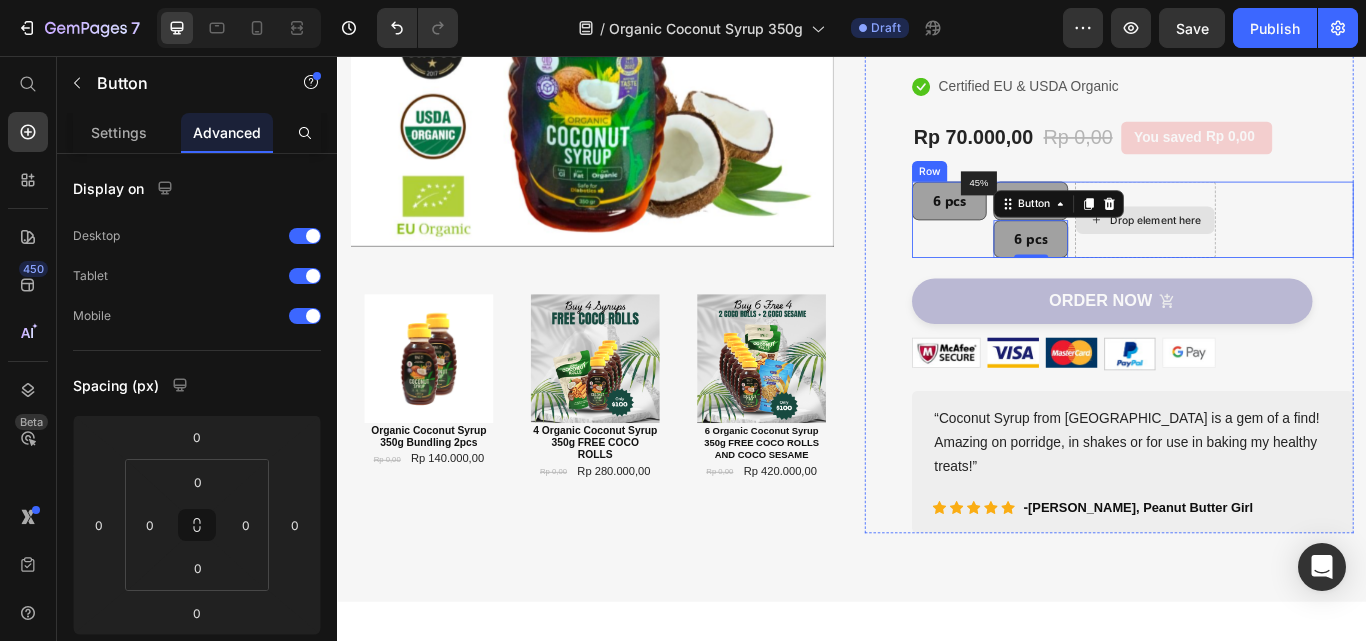 click on "45% Text block Row 6 pcs Button 6 pcs Button 6 pcs Button   0
Drop element here Row" at bounding box center [1264, 248] 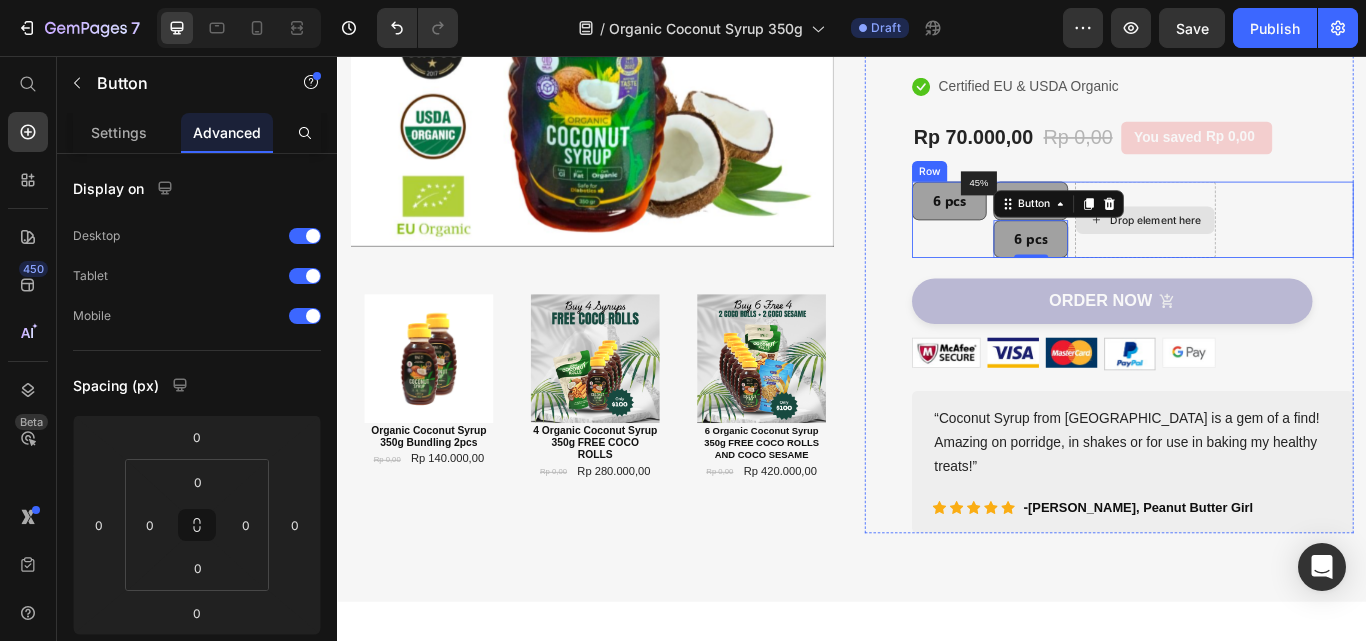 drag, startPoint x: 1176, startPoint y: 279, endPoint x: 1255, endPoint y: 243, distance: 86.815895 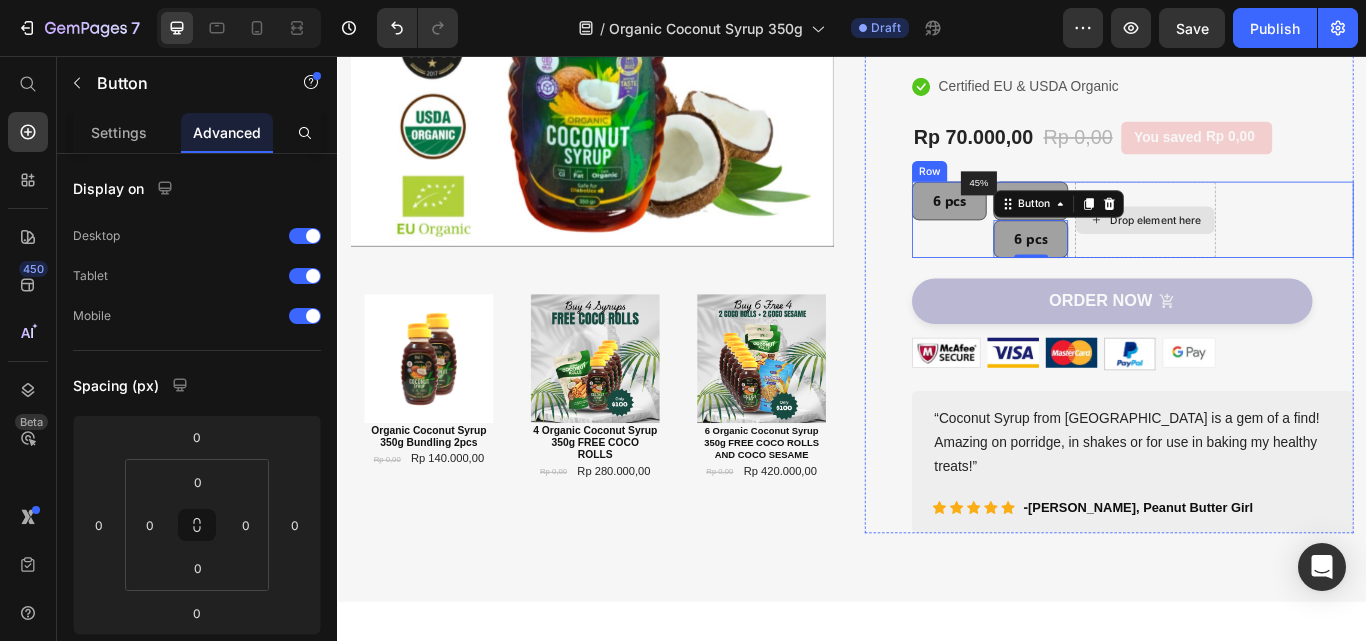 click on "45% Text block Row 6 pcs Button 6 pcs Button 6 pcs Button   0
Drop element here Row" at bounding box center [1264, 248] 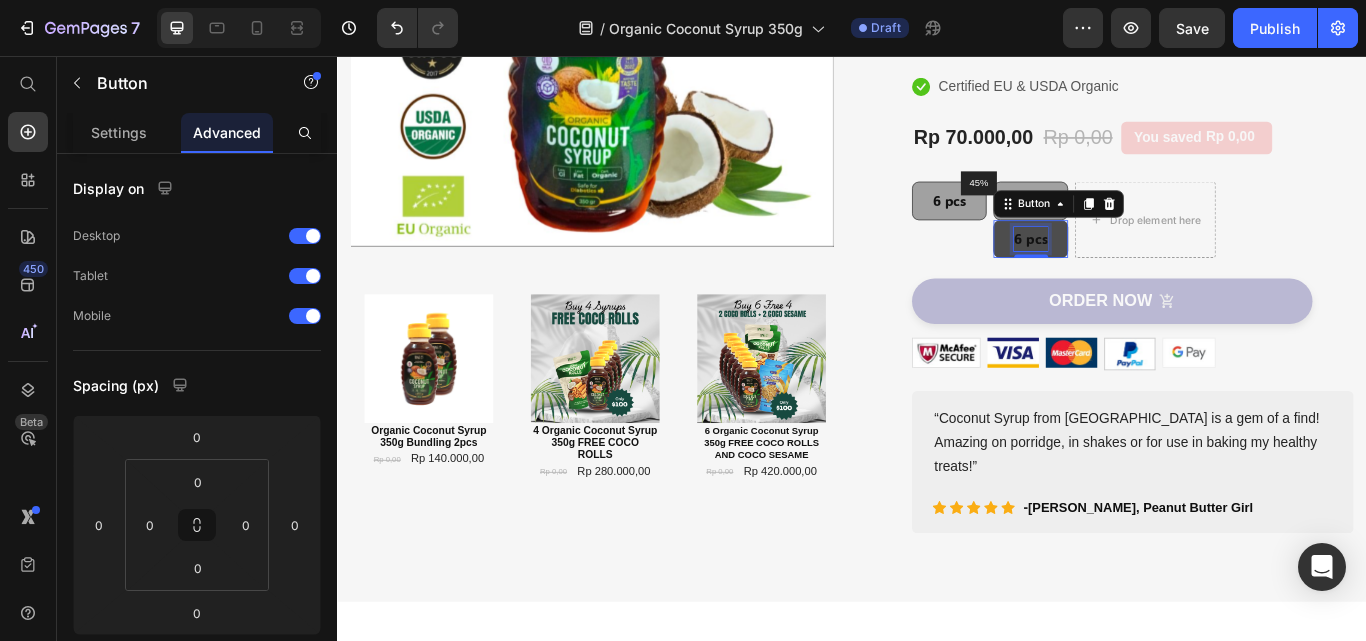 click on "6 pcs" at bounding box center [1145, 270] 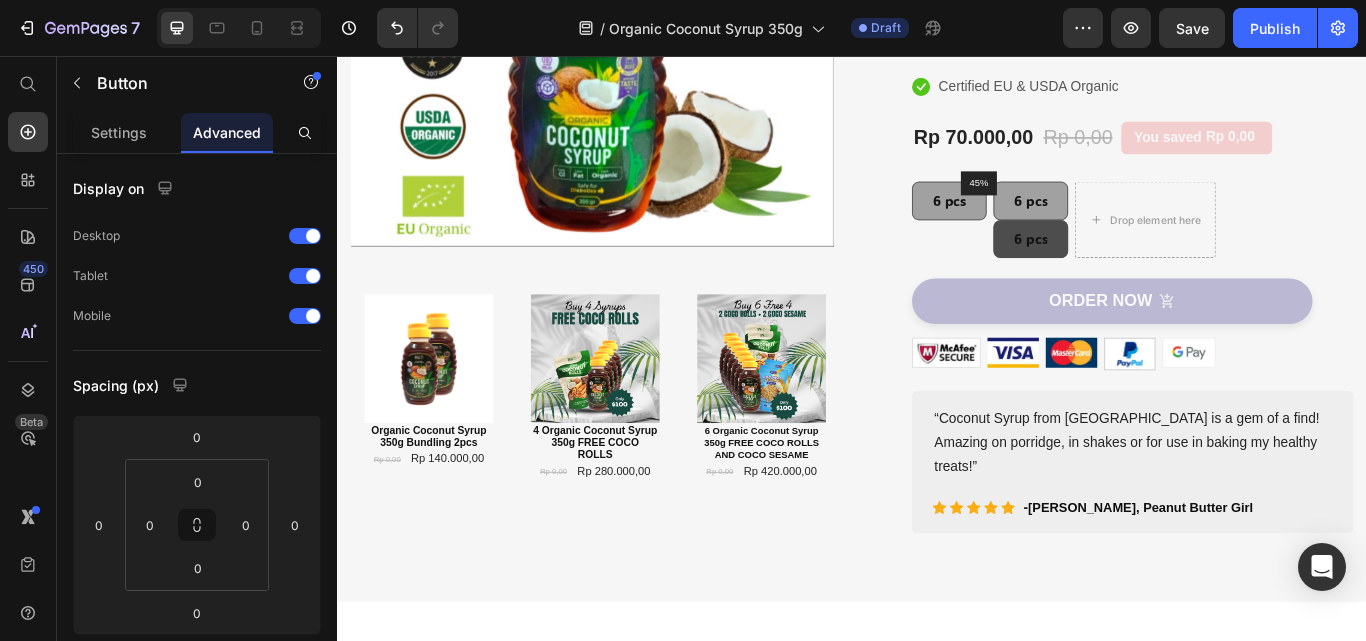 click on "6 pcs" at bounding box center (1145, 270) 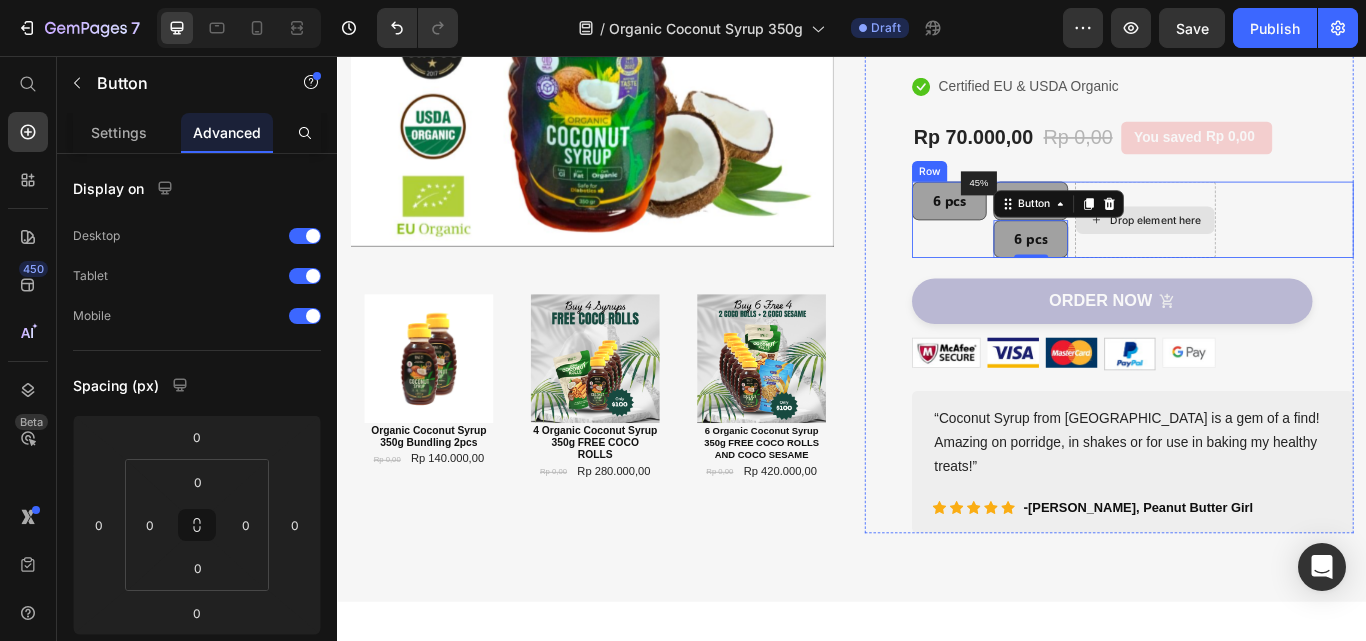 drag, startPoint x: 1164, startPoint y: 277, endPoint x: 1262, endPoint y: 237, distance: 105.848946 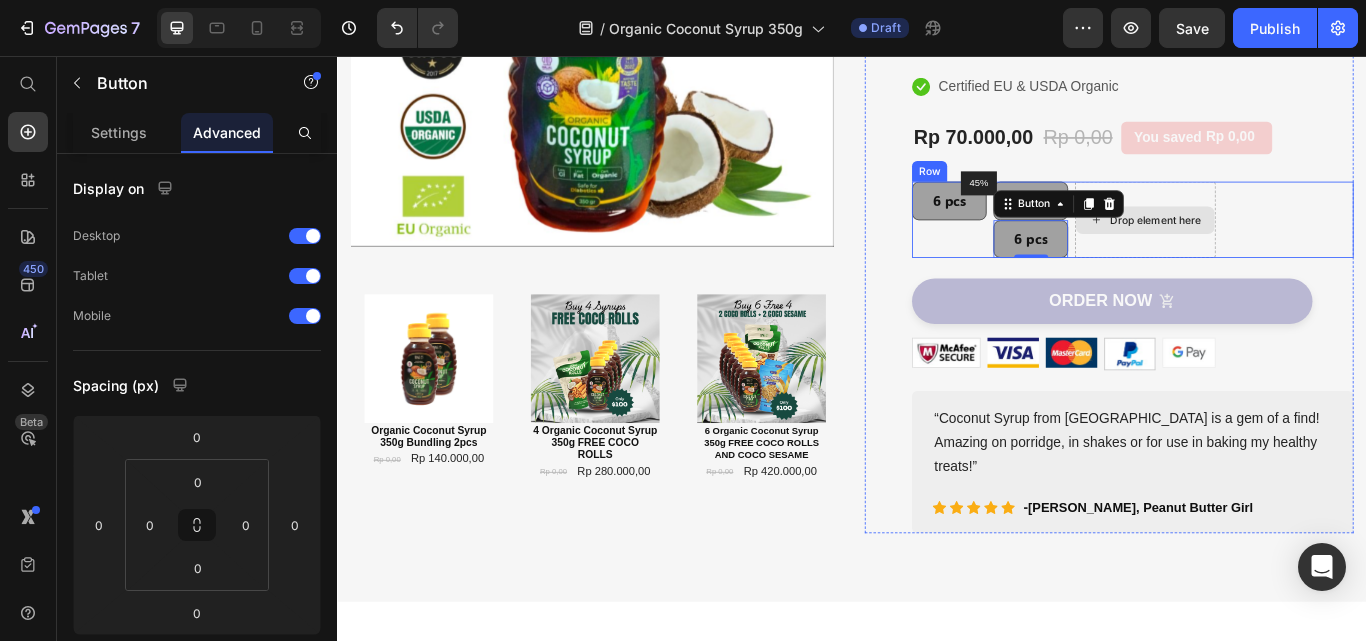 click on "45% Text block Row 6 pcs Button 6 pcs Button 6 pcs Button   0
Drop element here Row" at bounding box center (1264, 248) 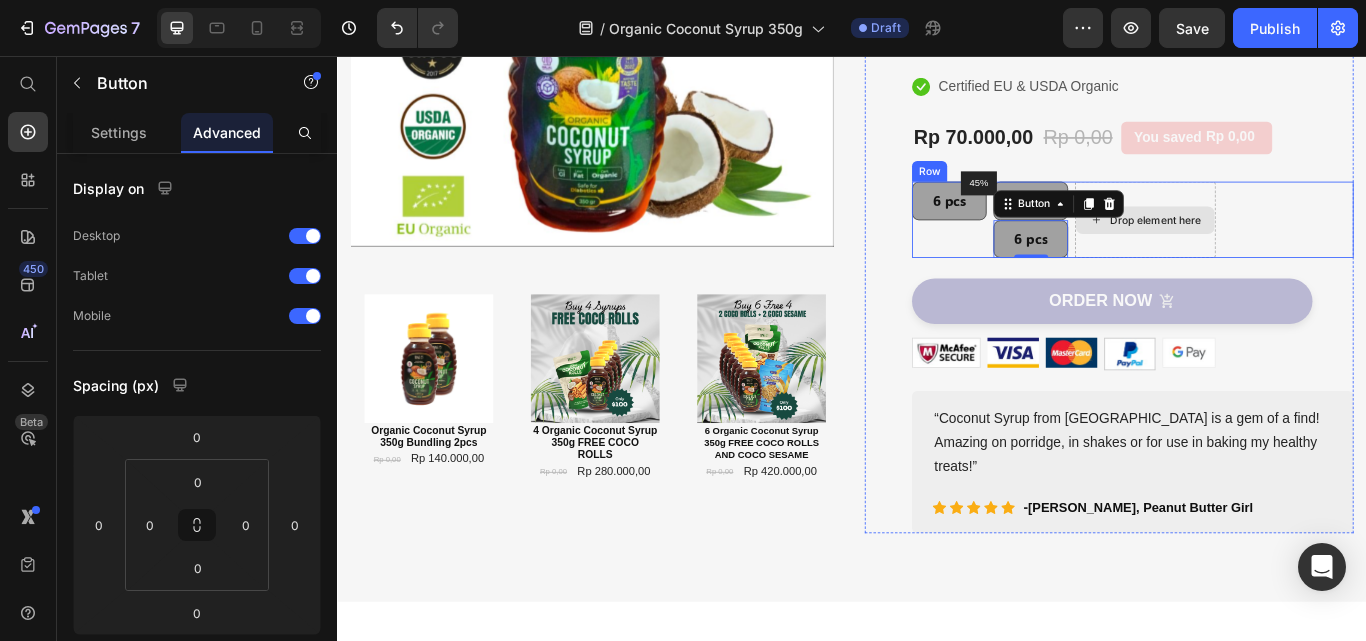 drag, startPoint x: 1107, startPoint y: 279, endPoint x: 1285, endPoint y: 226, distance: 185.72292 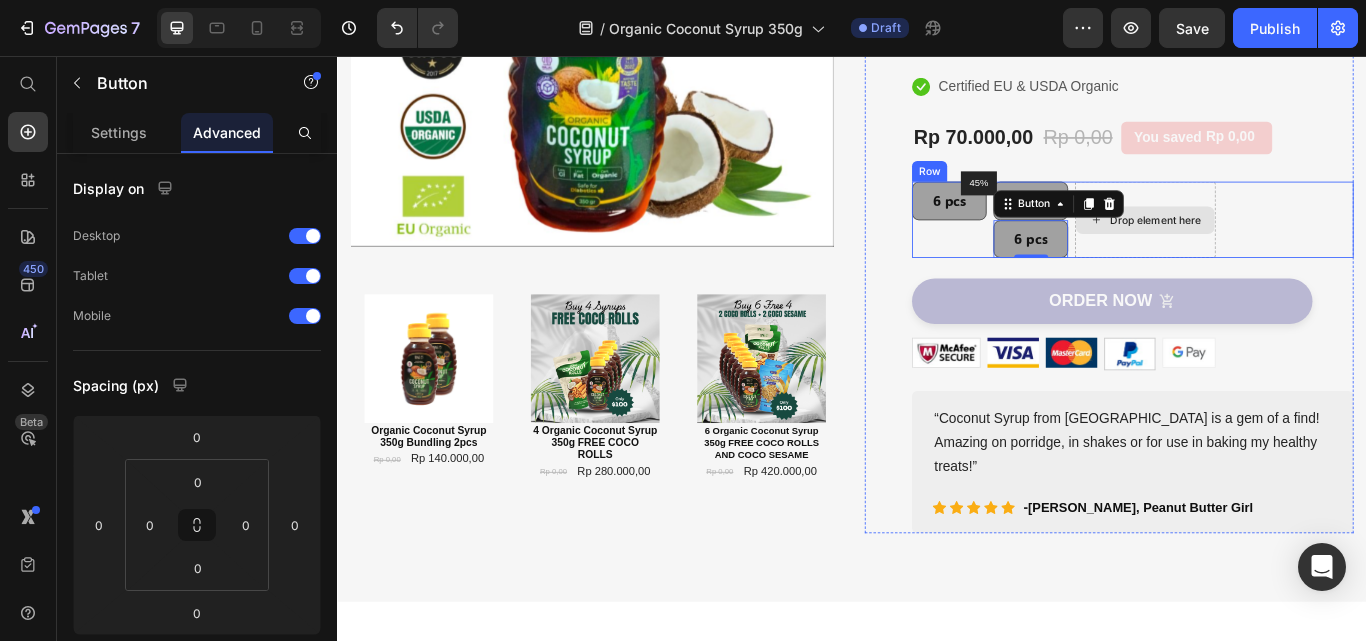 click on "45% Text block Row 6 pcs Button 6 pcs Button 6 pcs Button   0
Drop element here Row" at bounding box center (1264, 248) 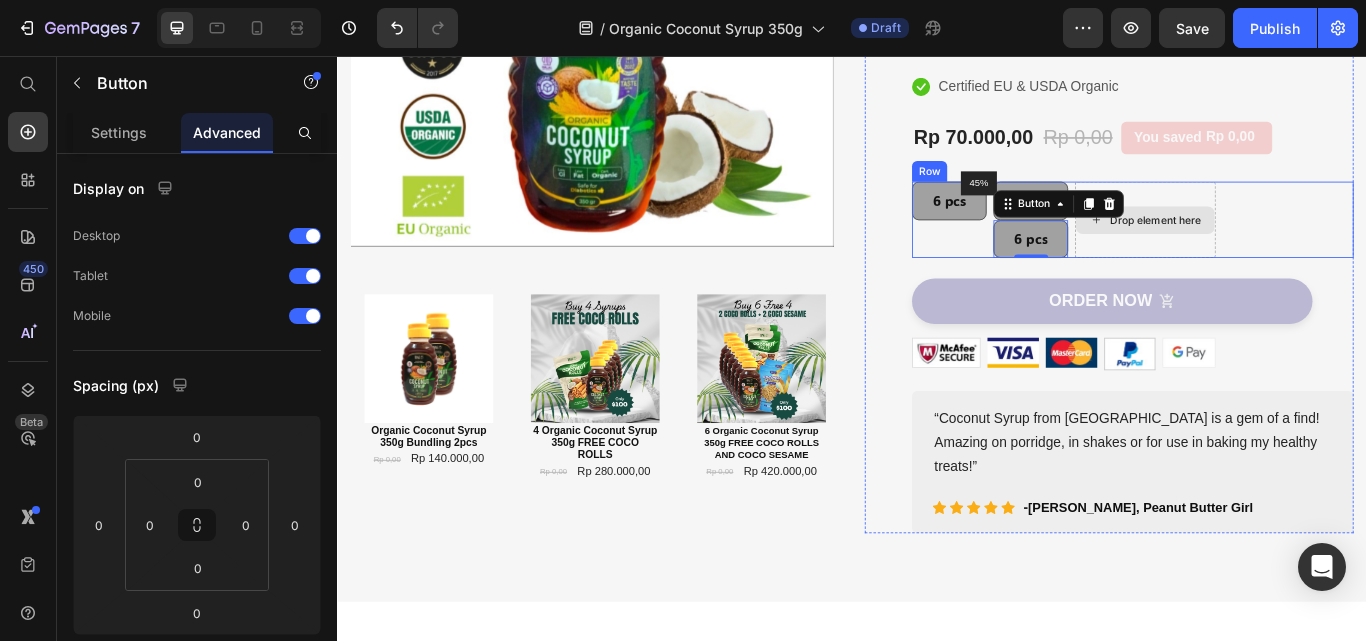 drag, startPoint x: 1157, startPoint y: 286, endPoint x: 1259, endPoint y: 239, distance: 112.30761 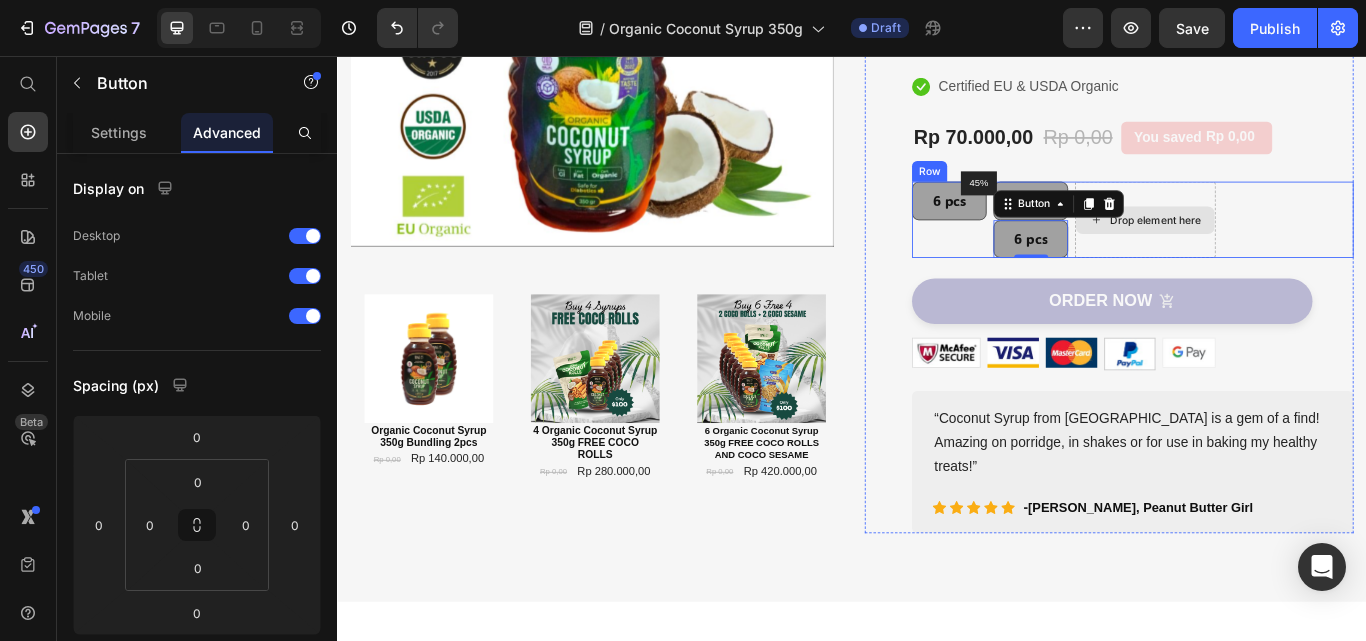 click on "45% Text block Row 6 pcs Button 6 pcs Button 6 pcs Button   0
Drop element here Row" at bounding box center [1264, 248] 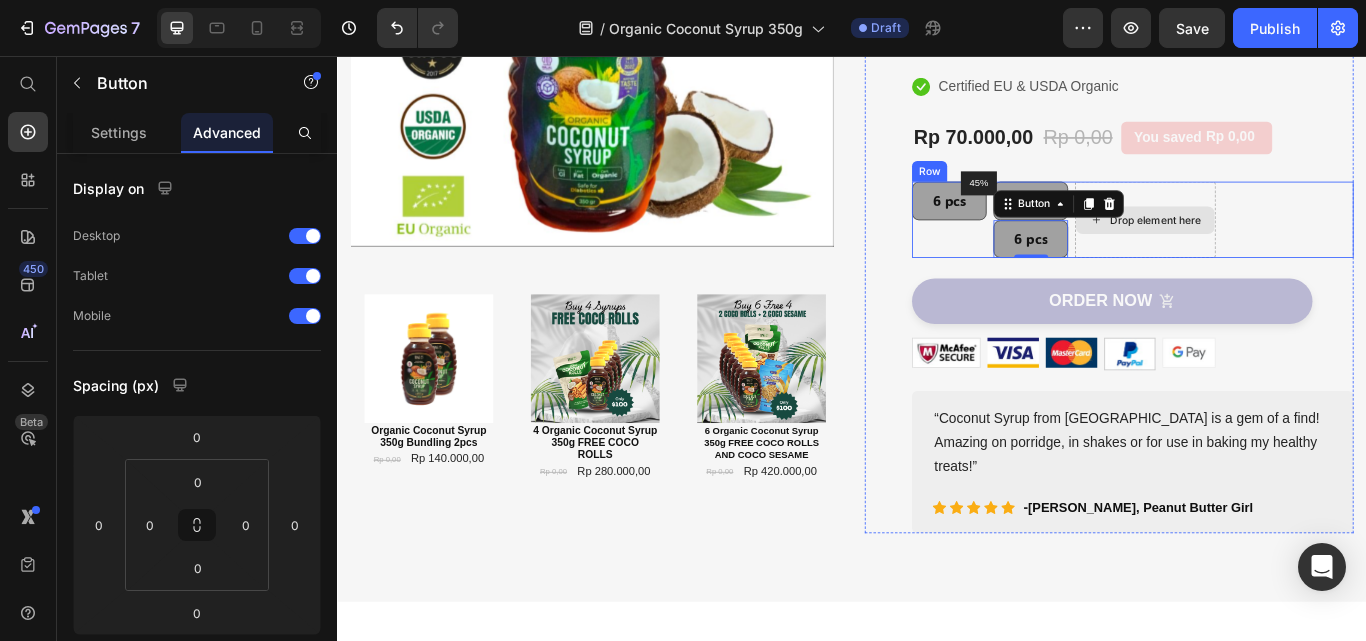 drag, startPoint x: 1163, startPoint y: 249, endPoint x: 1313, endPoint y: 239, distance: 150.33296 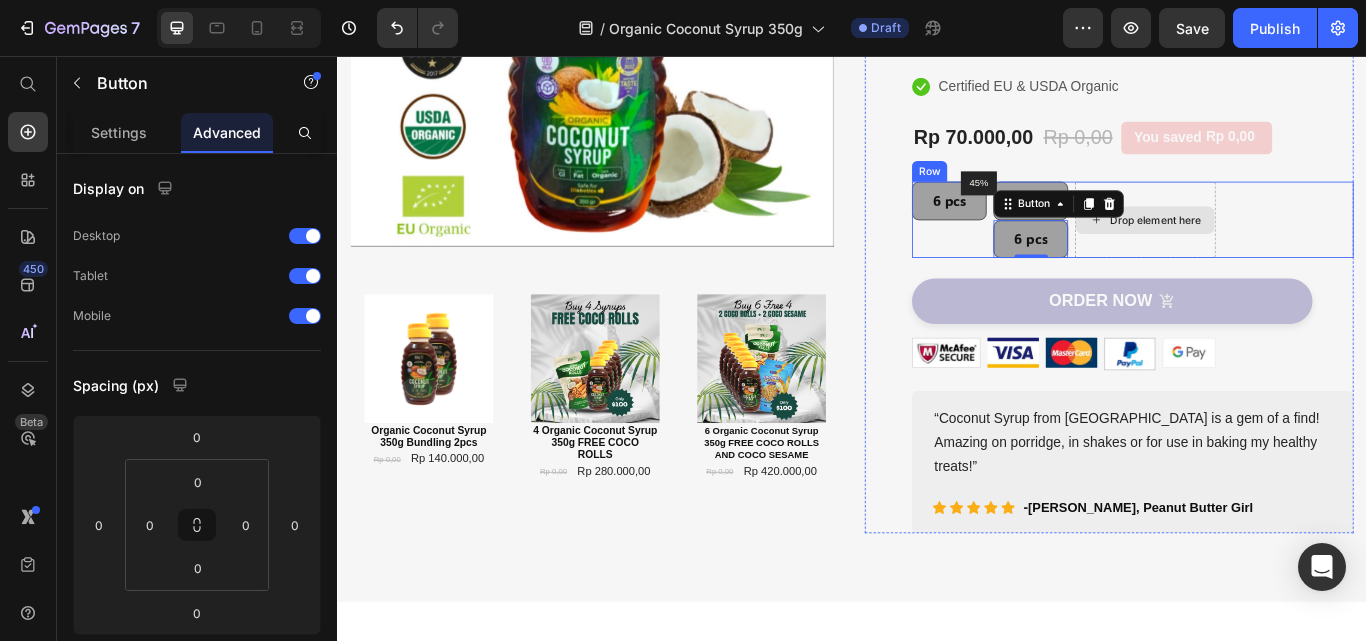 click on "45% Text block Row 6 pcs Button 6 pcs Button 6 pcs Button   0
Drop element here Row" at bounding box center [1264, 248] 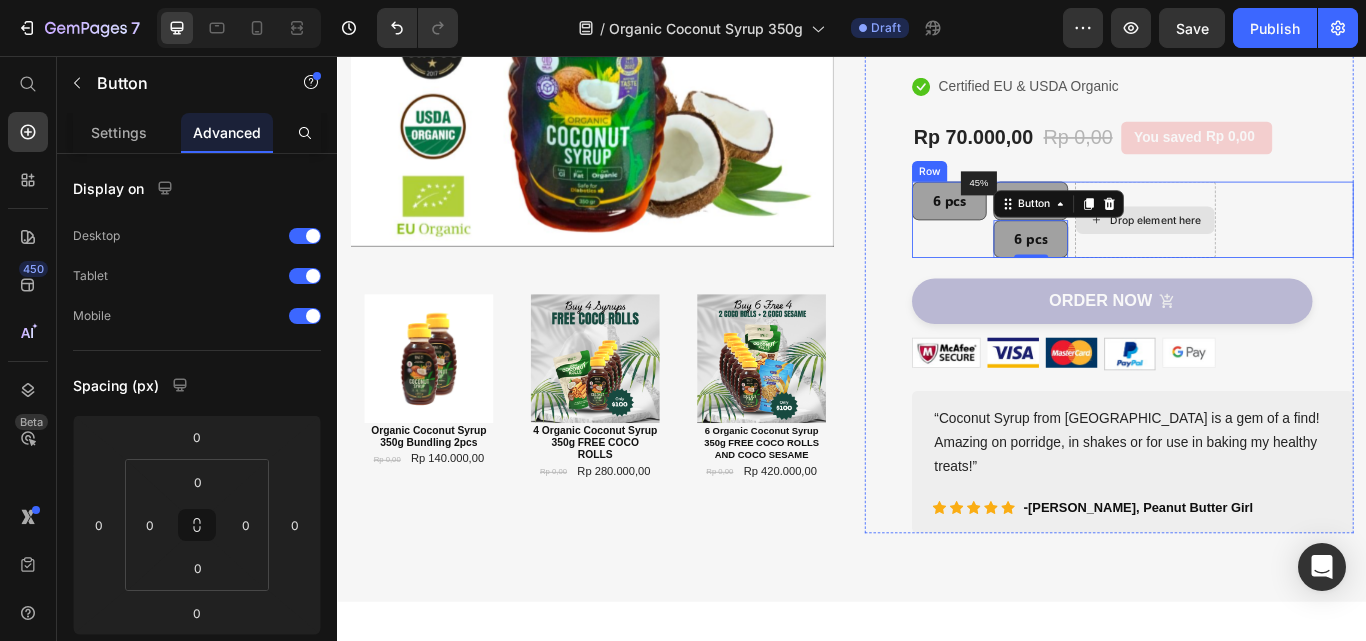 drag, startPoint x: 1163, startPoint y: 260, endPoint x: 1293, endPoint y: 260, distance: 130 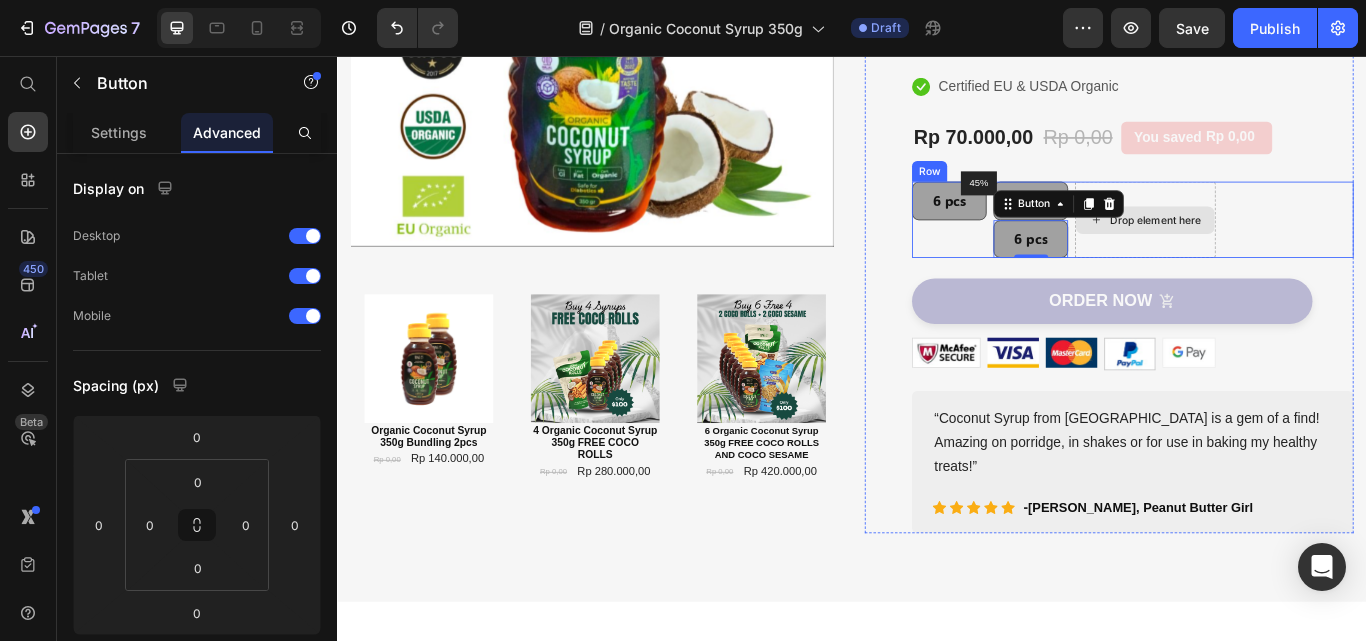 click on "45% Text block Row 6 pcs Button 6 pcs Button 6 pcs Button   0
Drop element here Row" at bounding box center [1264, 248] 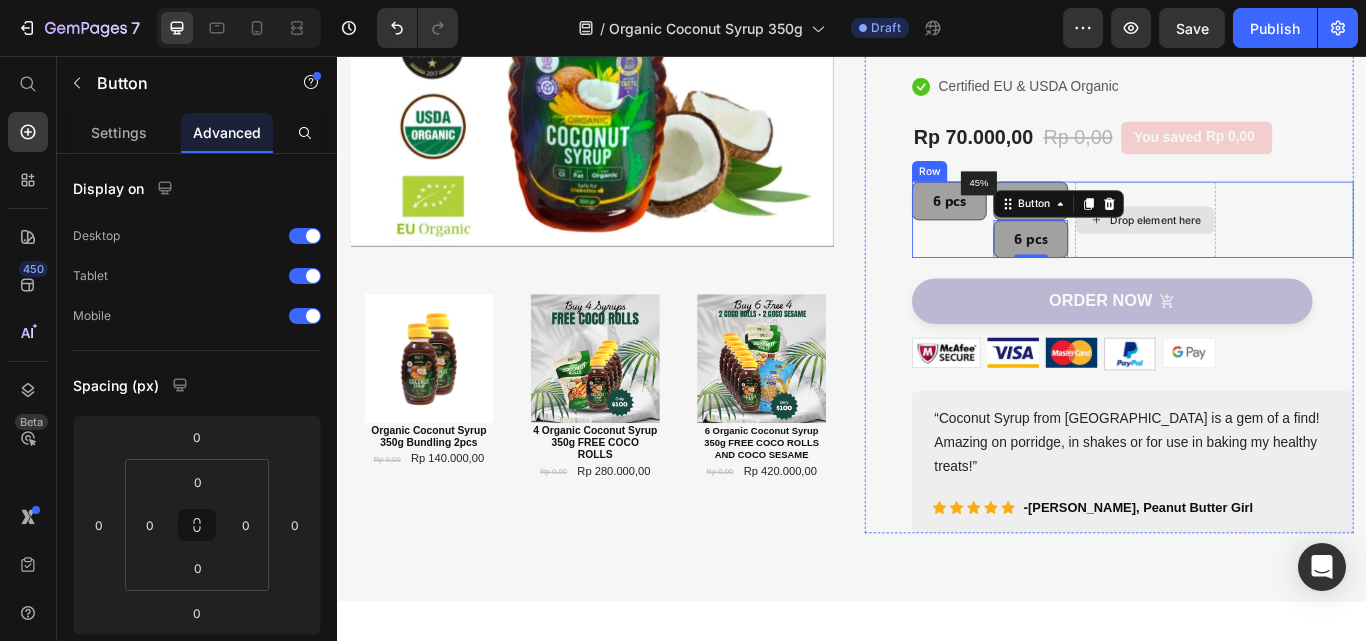 drag, startPoint x: 1169, startPoint y: 271, endPoint x: 1265, endPoint y: 263, distance: 96.332756 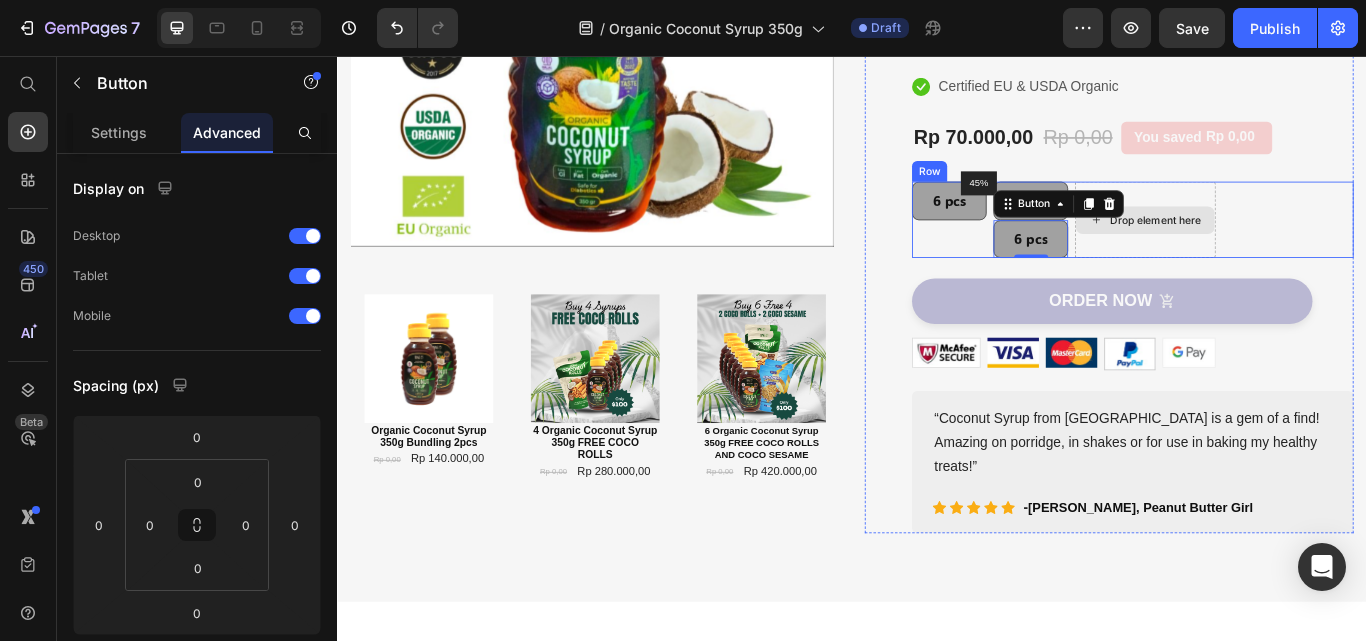 click on "45% Text block Row 6 pcs Button 6 pcs Button 6 pcs Button   0
Drop element here Row" at bounding box center (1264, 248) 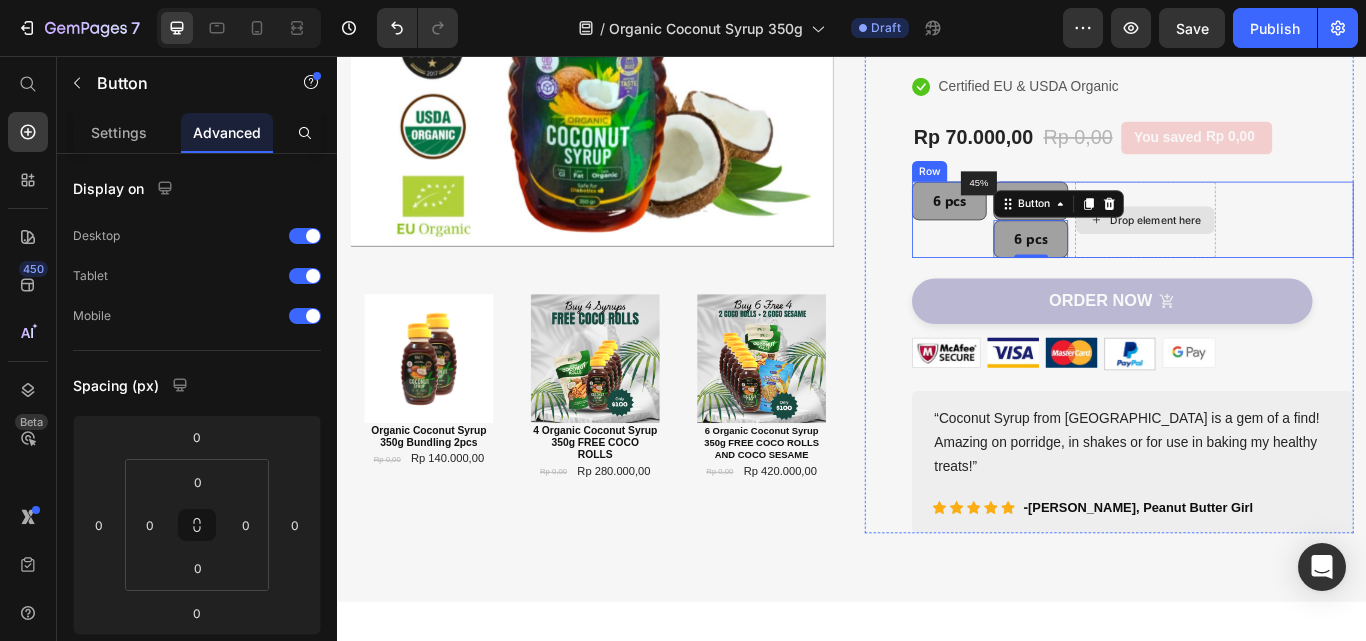 drag, startPoint x: 1106, startPoint y: 253, endPoint x: 1304, endPoint y: 258, distance: 198.06313 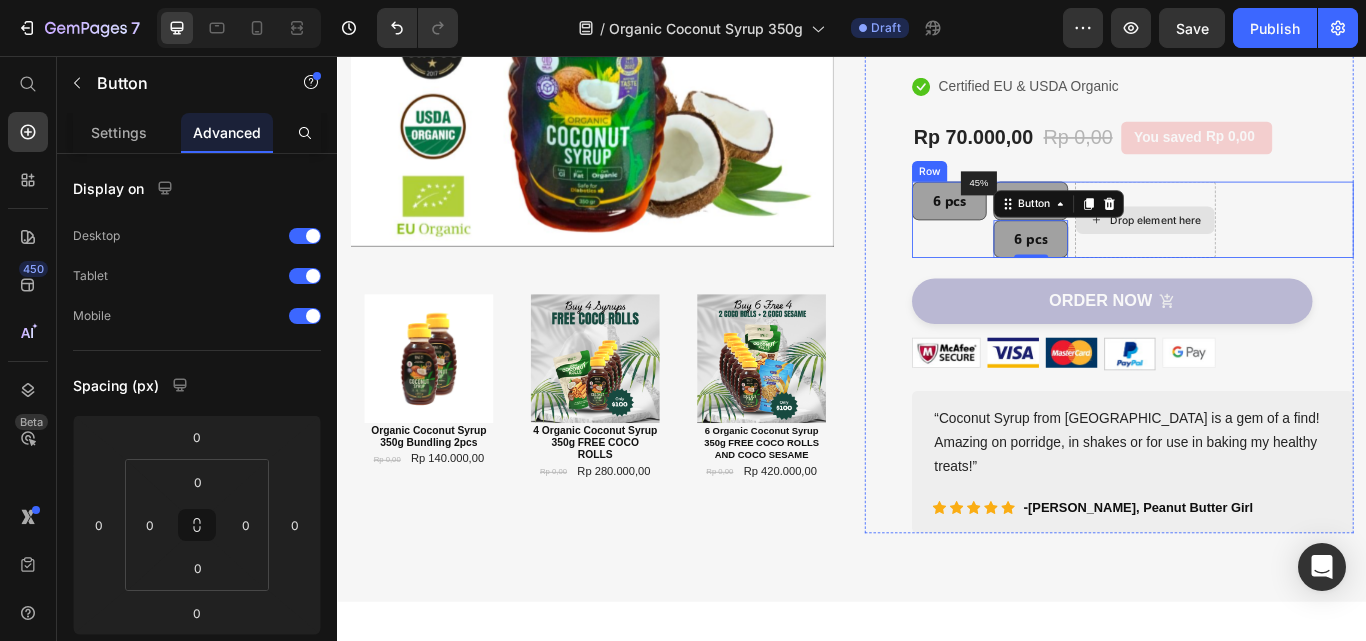 click on "45% Text block Row 6 pcs Button 6 pcs Button 6 pcs Button   0
Drop element here Row" at bounding box center (1264, 248) 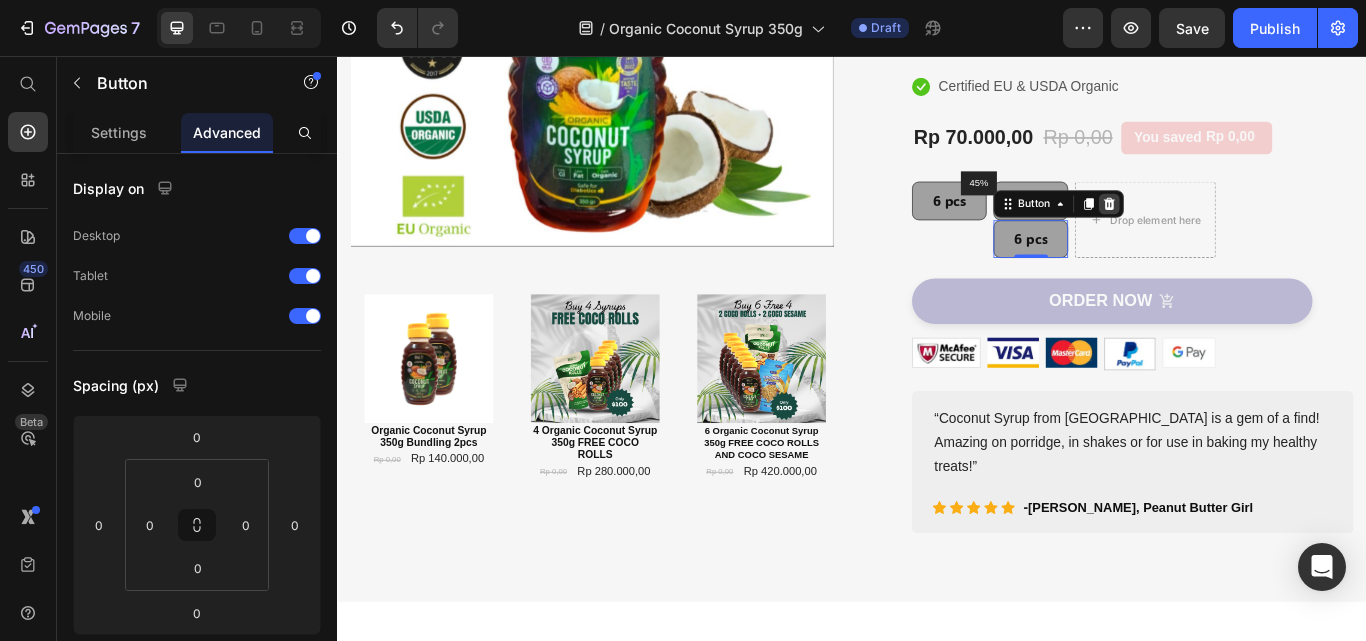 click 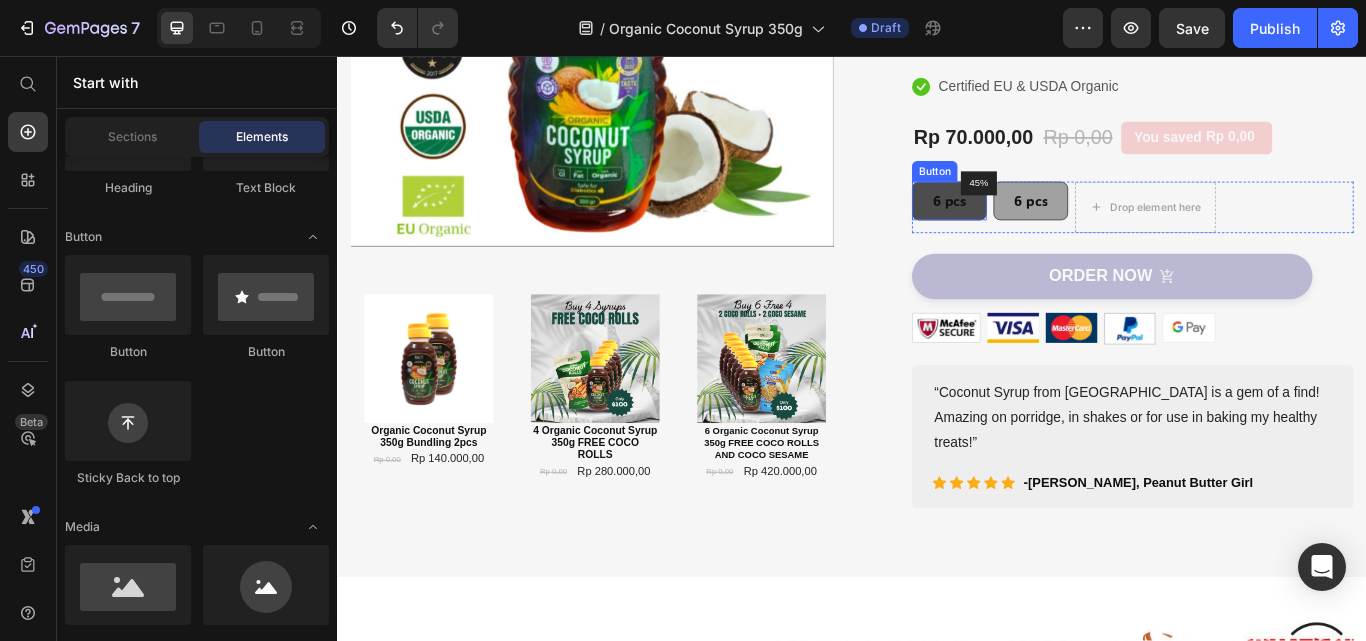 click on "6 pcs" at bounding box center [1050, 225] 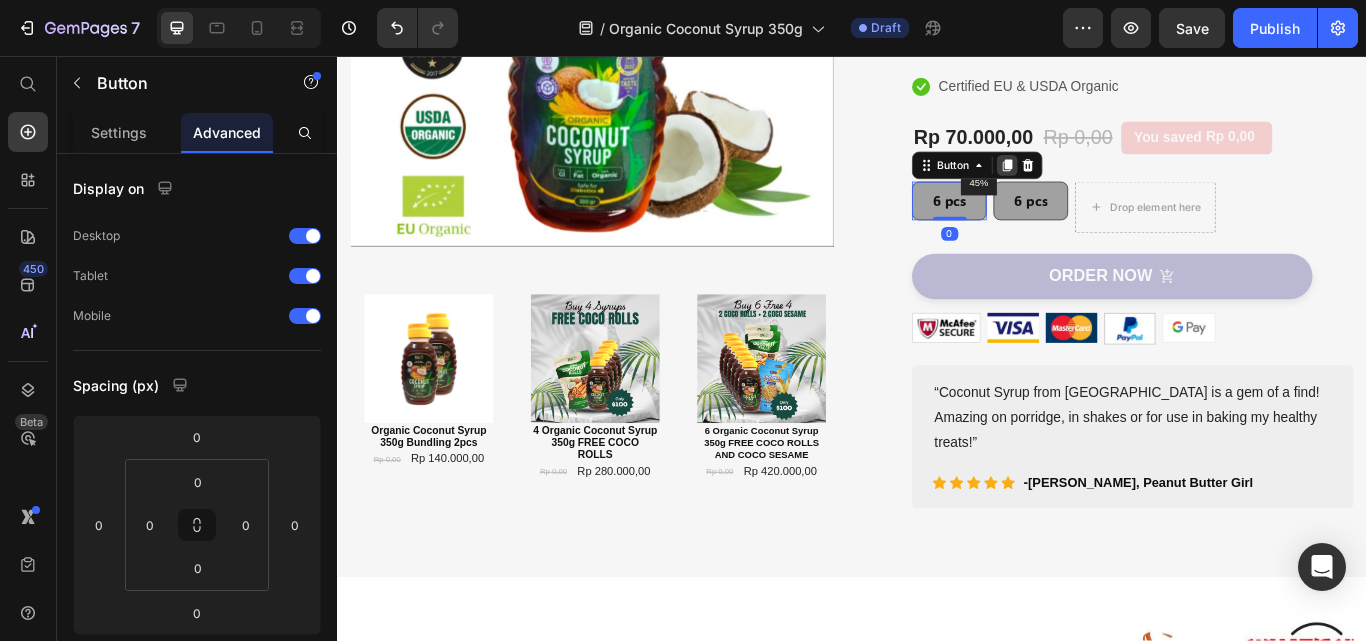 click 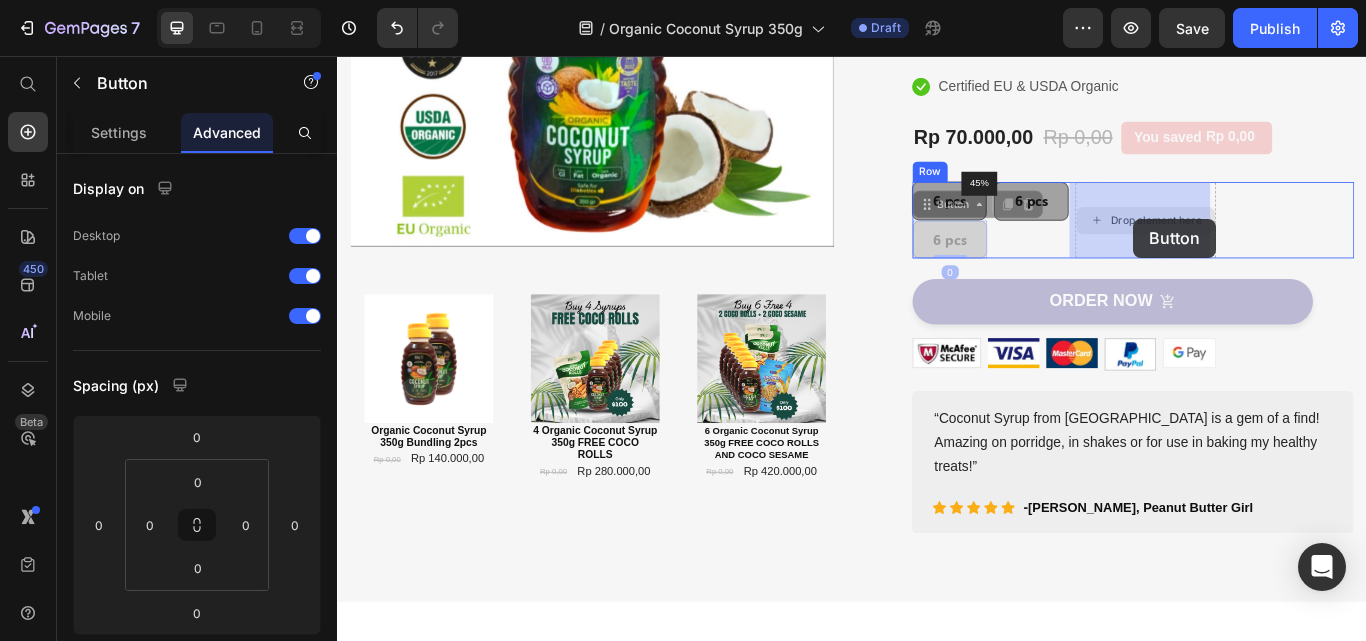 drag, startPoint x: 1075, startPoint y: 267, endPoint x: 1265, endPoint y: 246, distance: 191.157 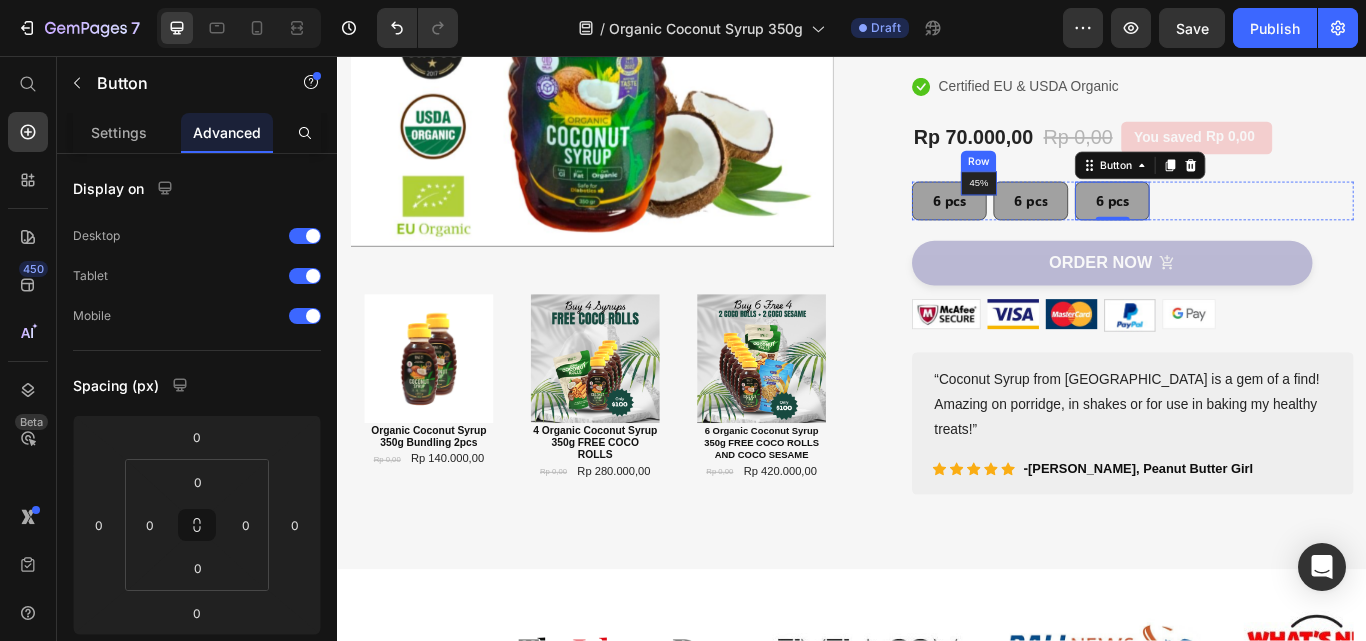 click on "45% Text block Row" at bounding box center (1085, 205) 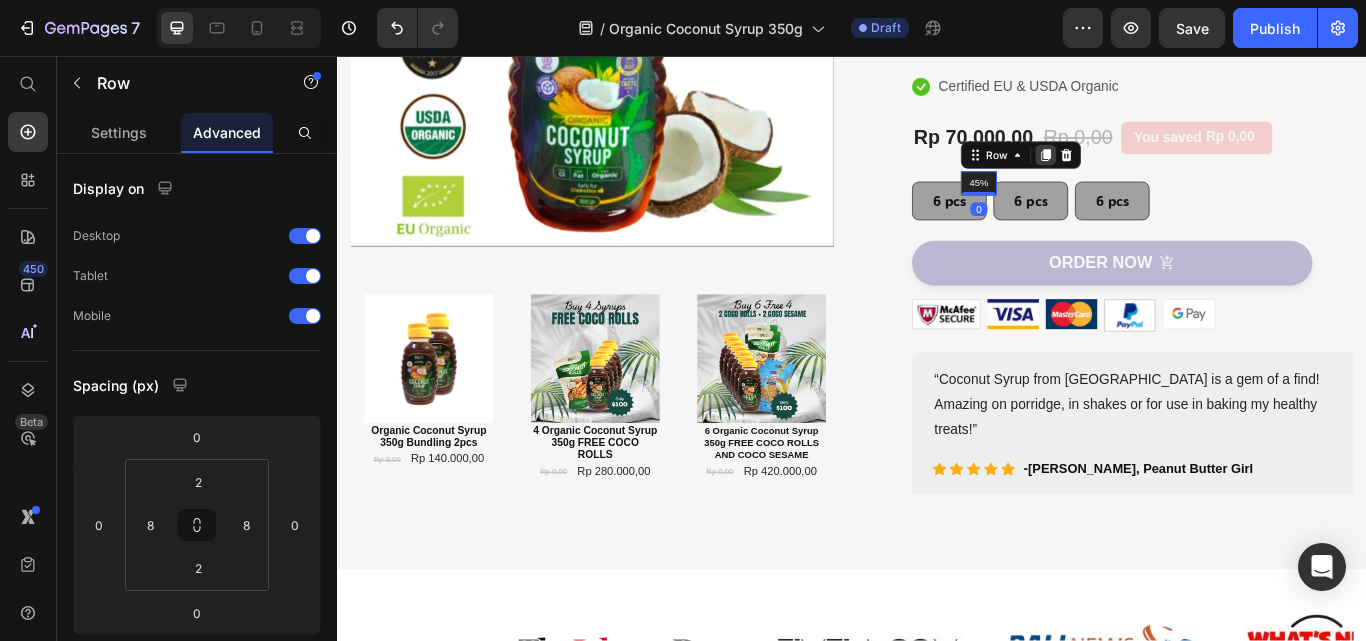 click 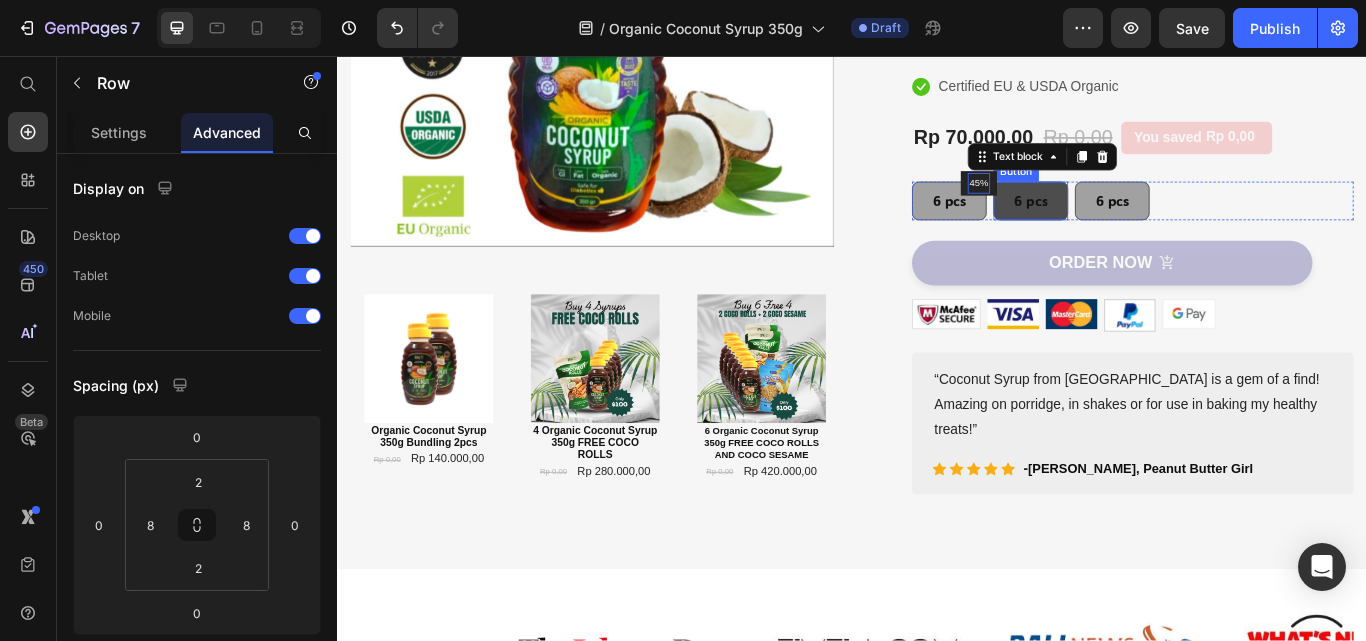 drag, startPoint x: 1081, startPoint y: 207, endPoint x: 1170, endPoint y: 212, distance: 89.140335 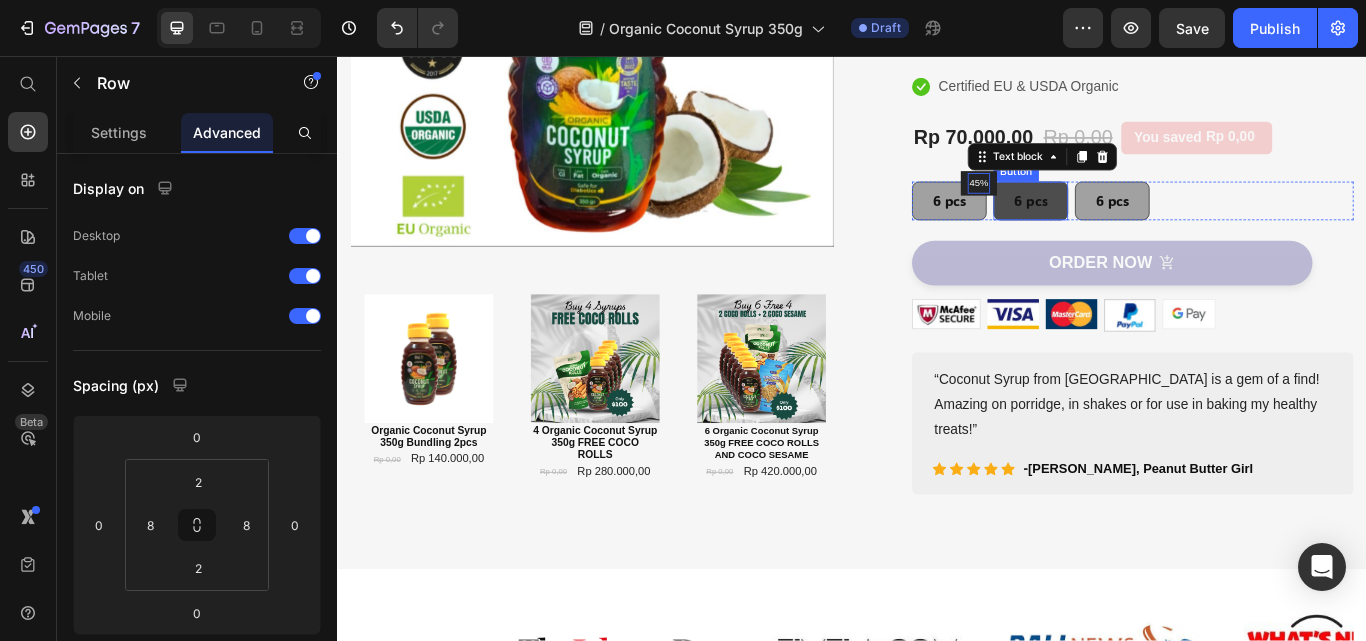 click on "45% Text block Row 45% Text block   0 Row 6 pcs Button 6 pcs Button 6 pcs Button Row" at bounding box center [1264, 225] 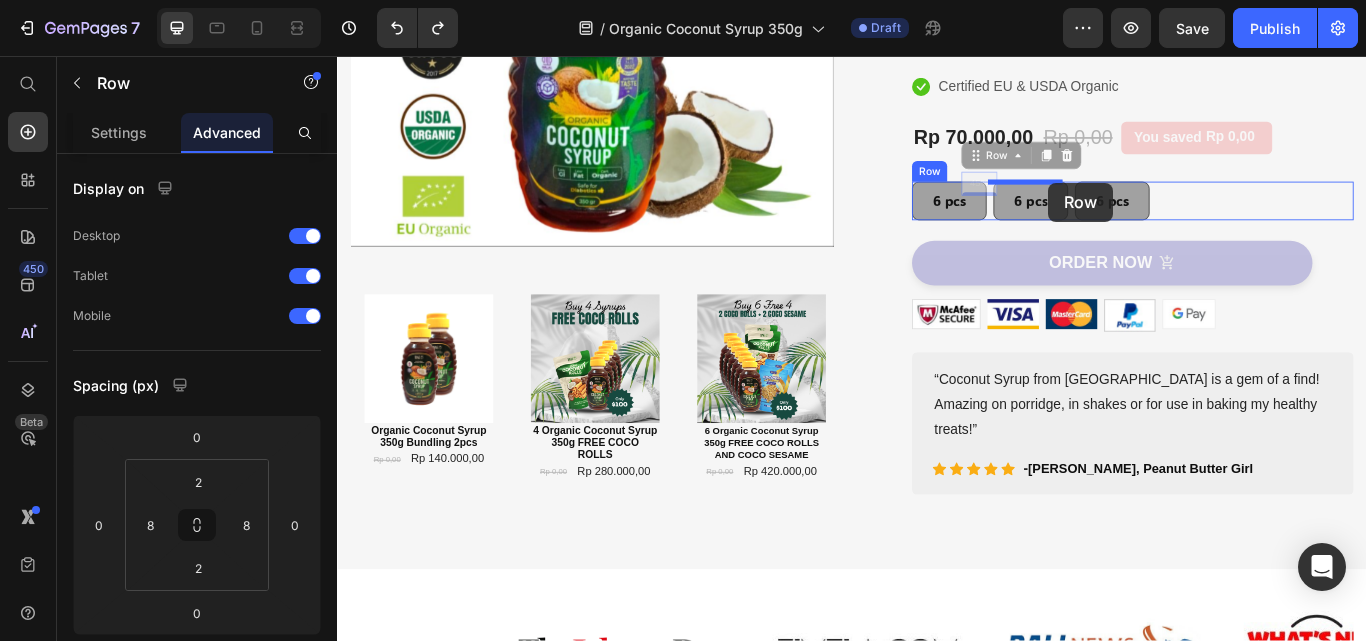 drag, startPoint x: 1097, startPoint y: 214, endPoint x: 1149, endPoint y: 300, distance: 100.49876 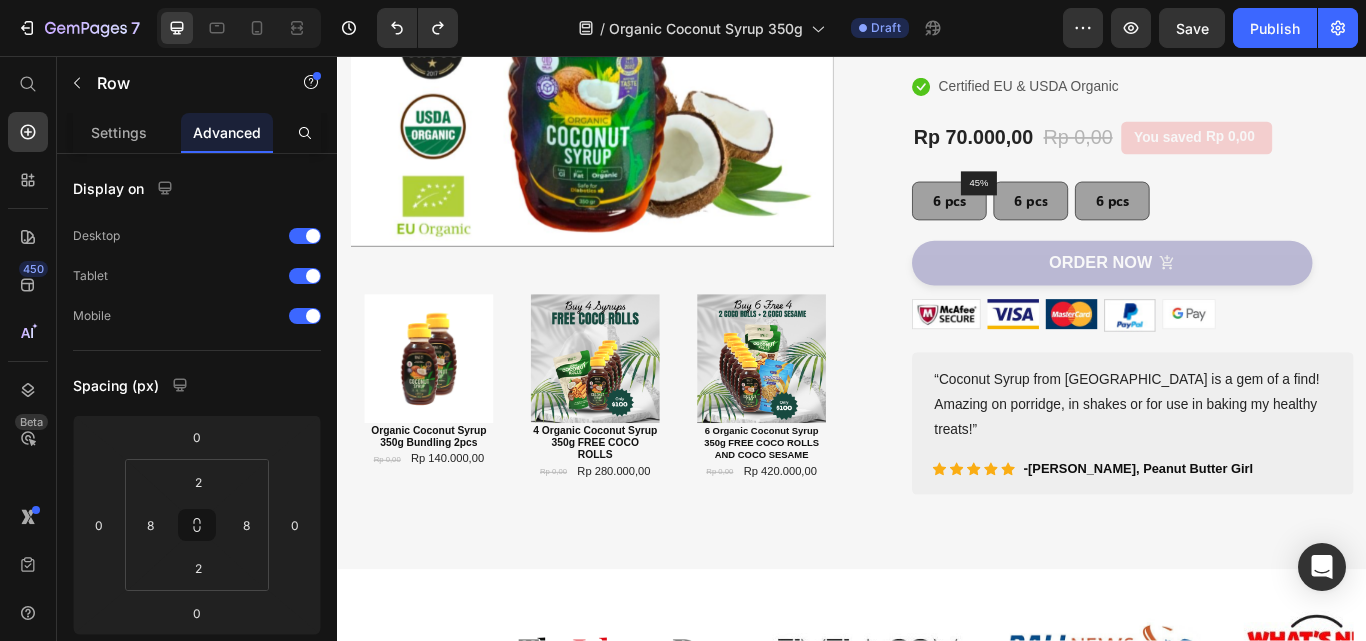 click on "45% Text block Row" at bounding box center (1085, 205) 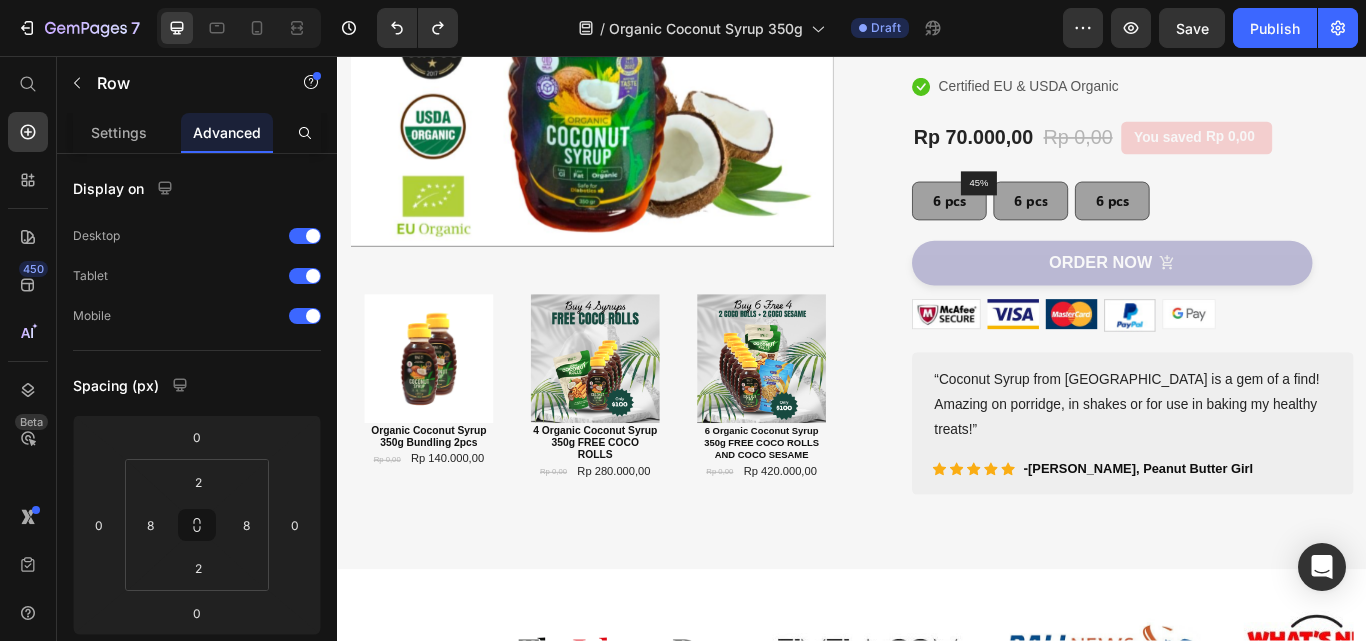 click on "45% Text block Row" at bounding box center (1085, 205) 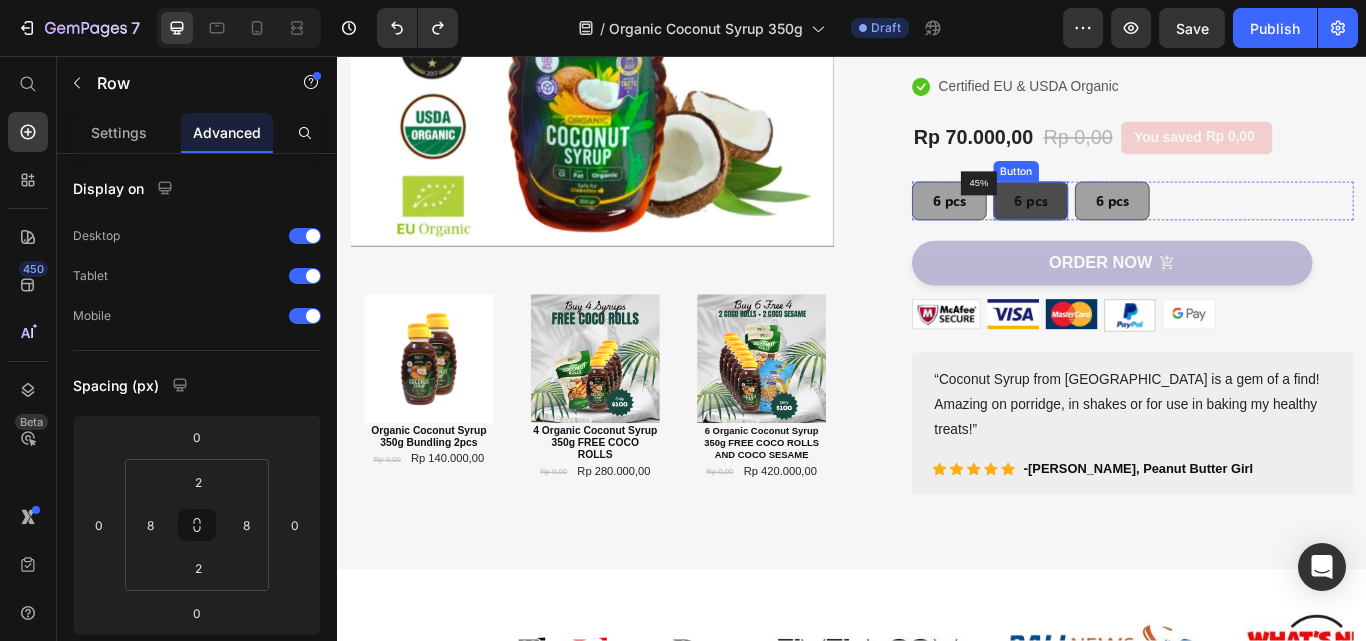 click on "6 pcs" at bounding box center [1145, 225] 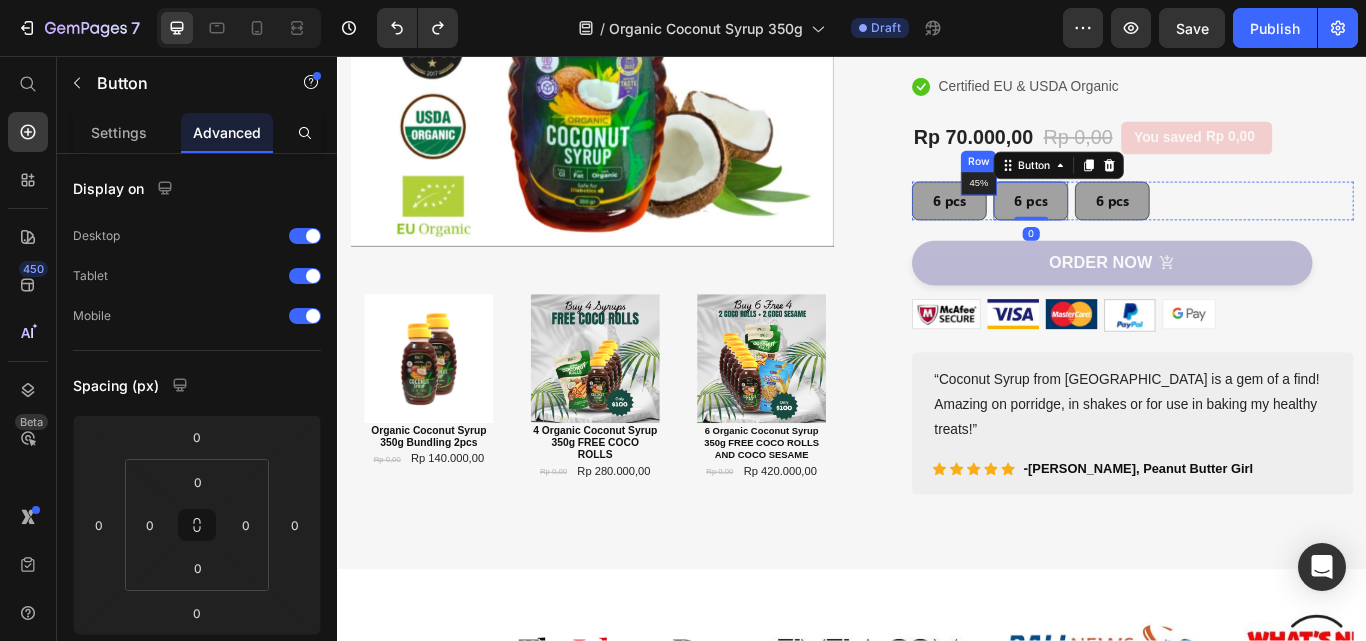 click on "45% Text block Row" at bounding box center [1085, 205] 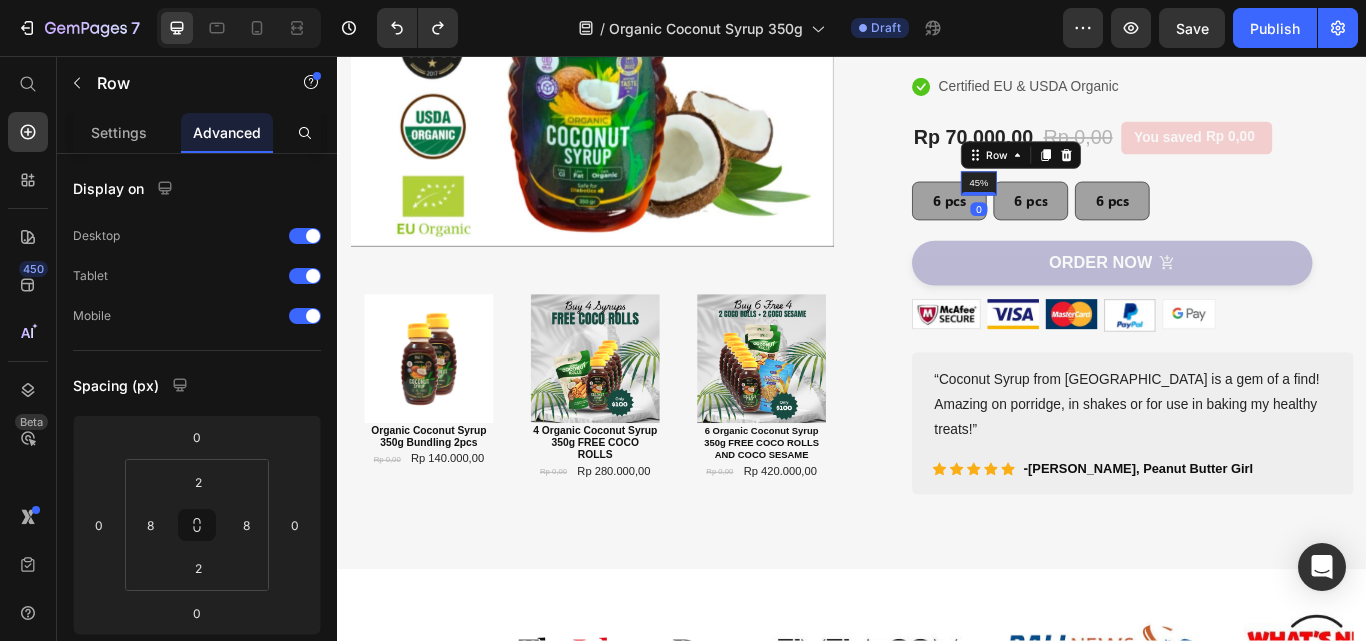 drag, startPoint x: 1157, startPoint y: 176, endPoint x: 1116, endPoint y: 201, distance: 48.02083 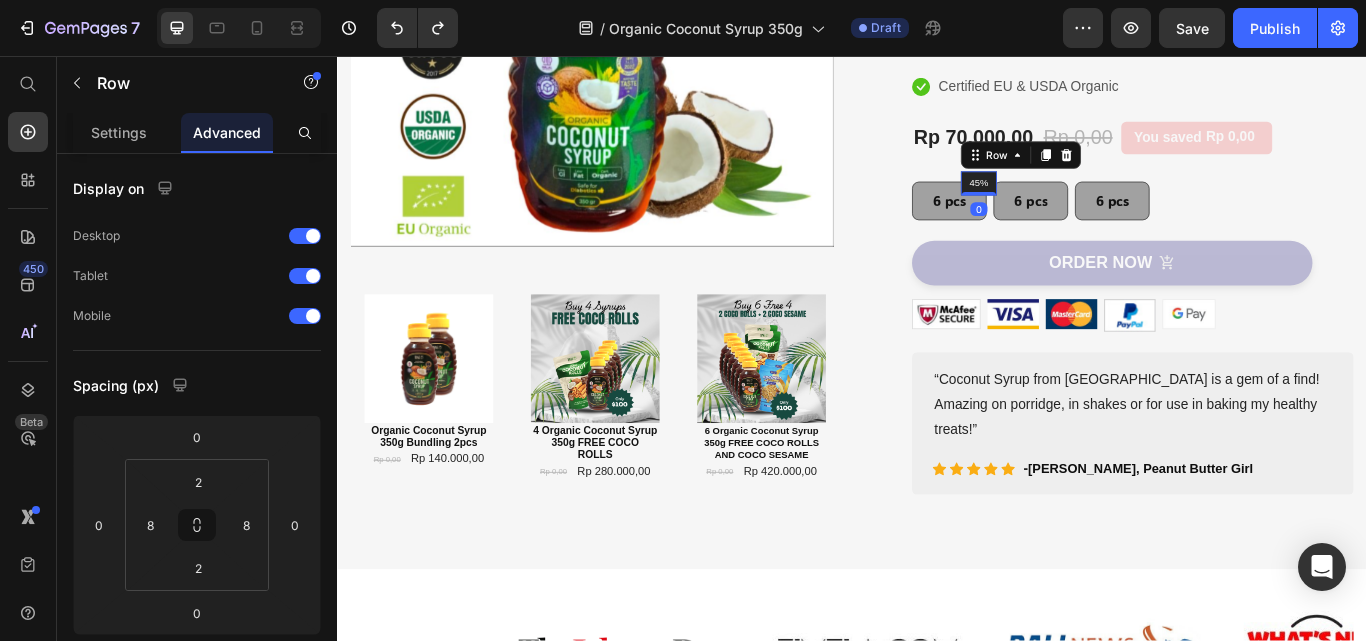 click 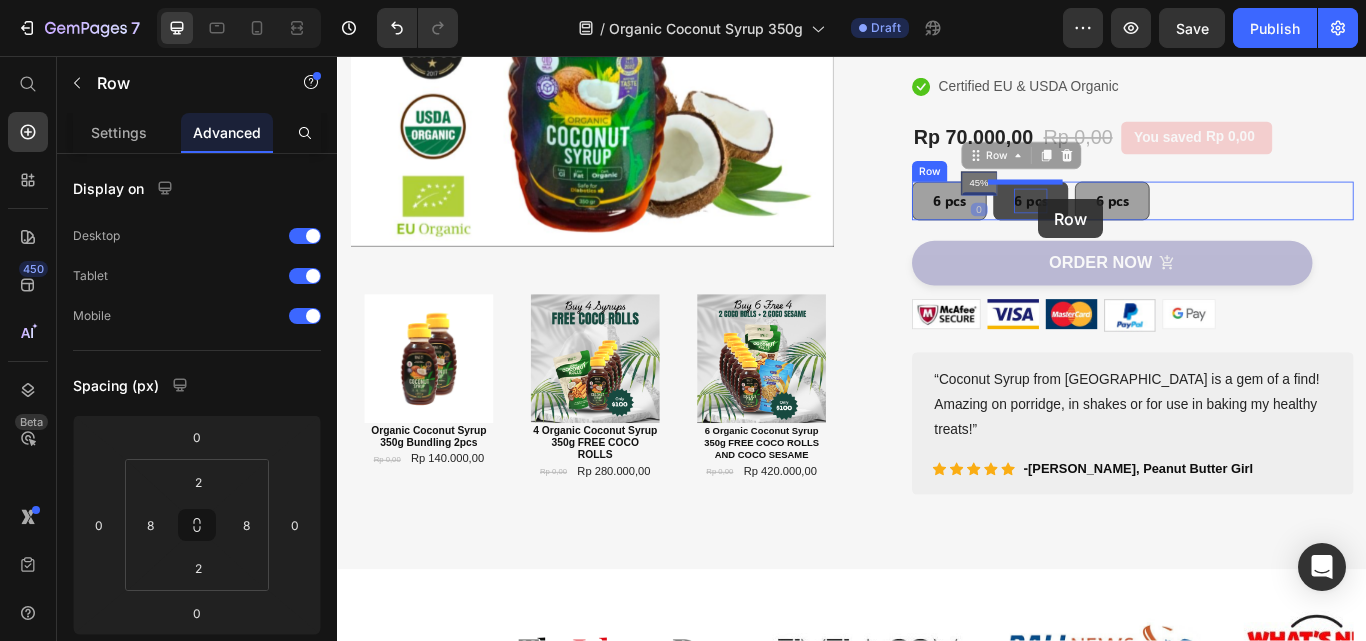 drag, startPoint x: 1096, startPoint y: 211, endPoint x: 1156, endPoint y: 226, distance: 61.846584 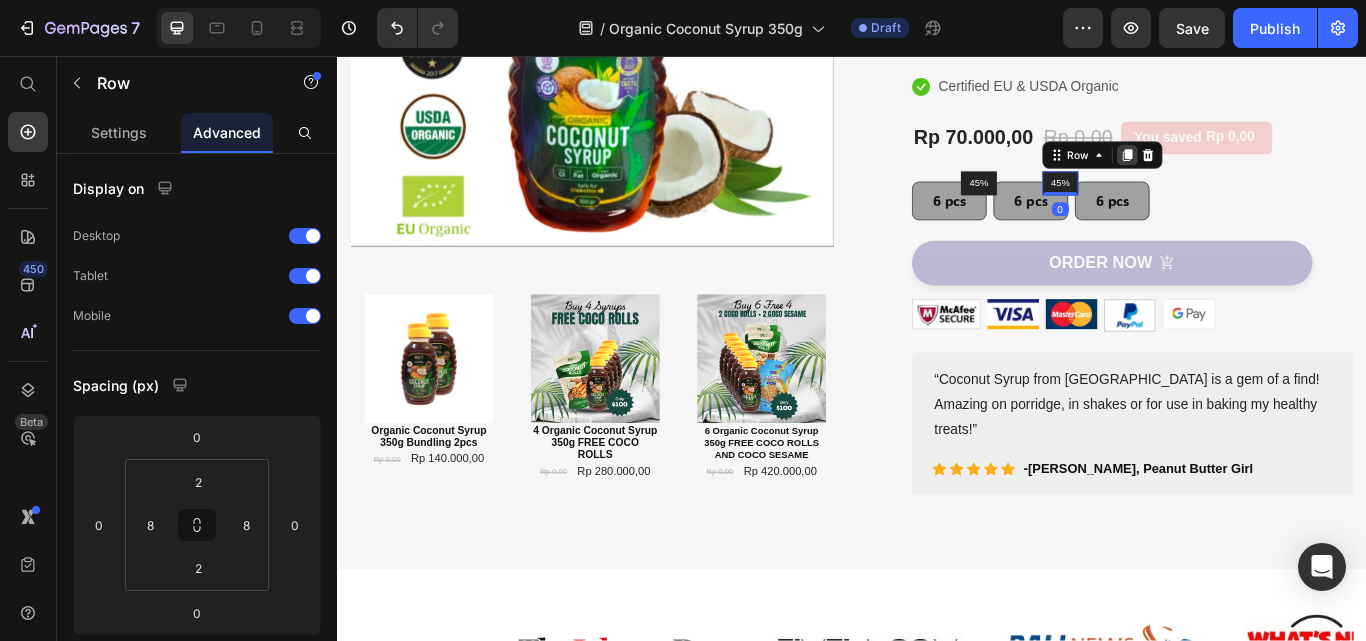 click 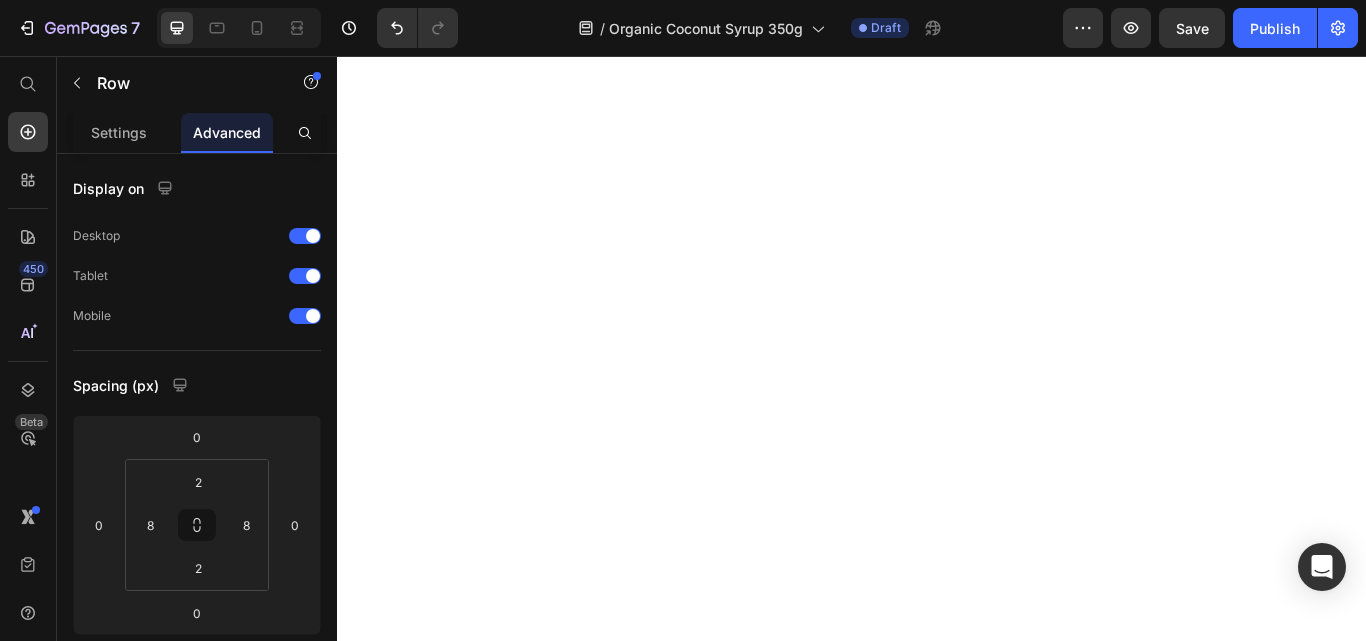 scroll, scrollTop: 0, scrollLeft: 0, axis: both 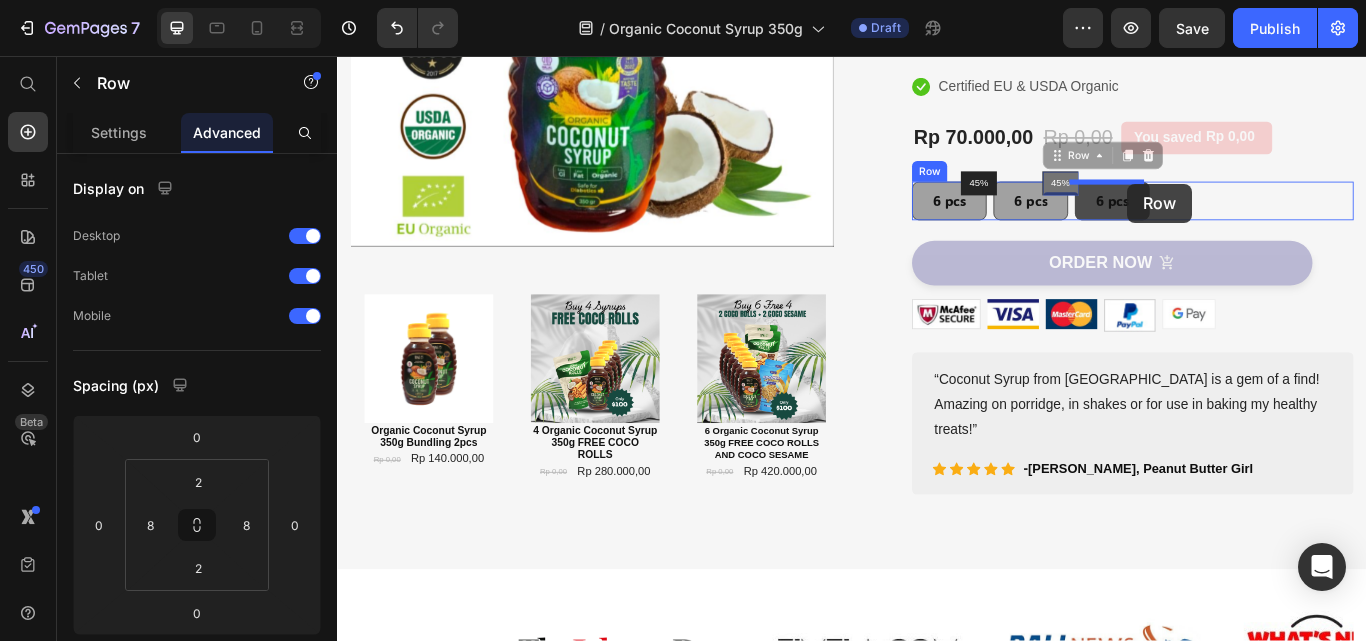 drag, startPoint x: 1187, startPoint y: 206, endPoint x: 1220, endPoint y: 208, distance: 33.06055 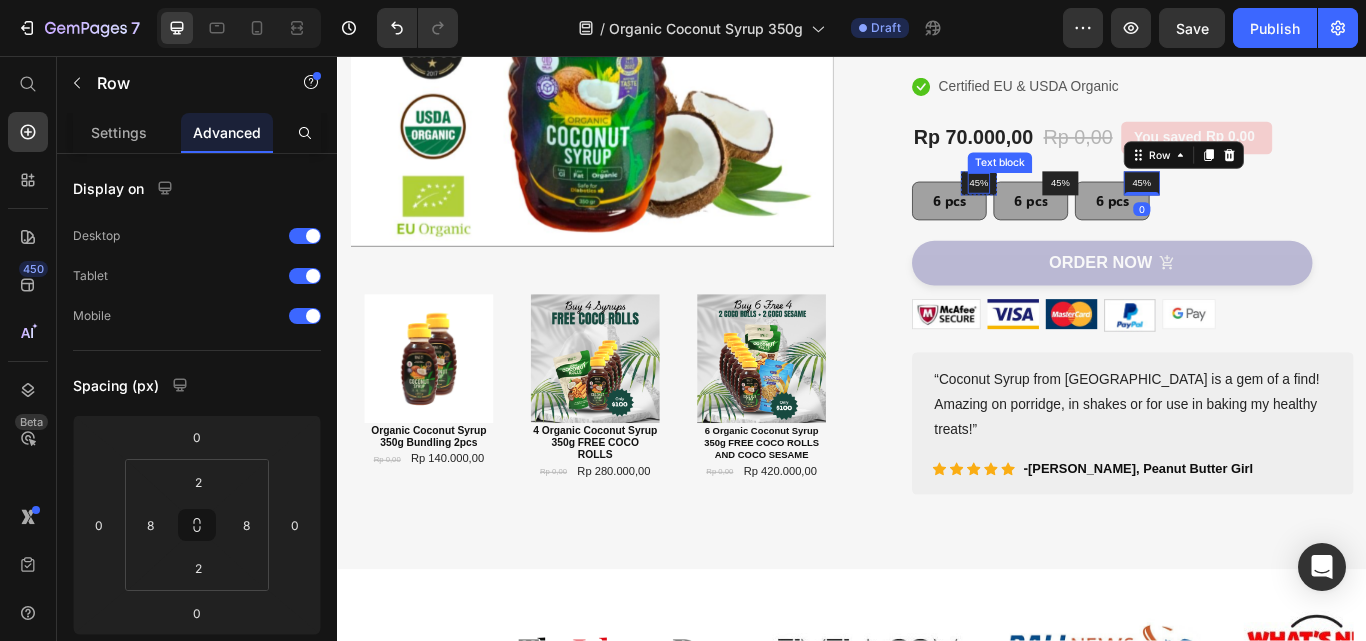 click on "45%" at bounding box center (1085, 205) 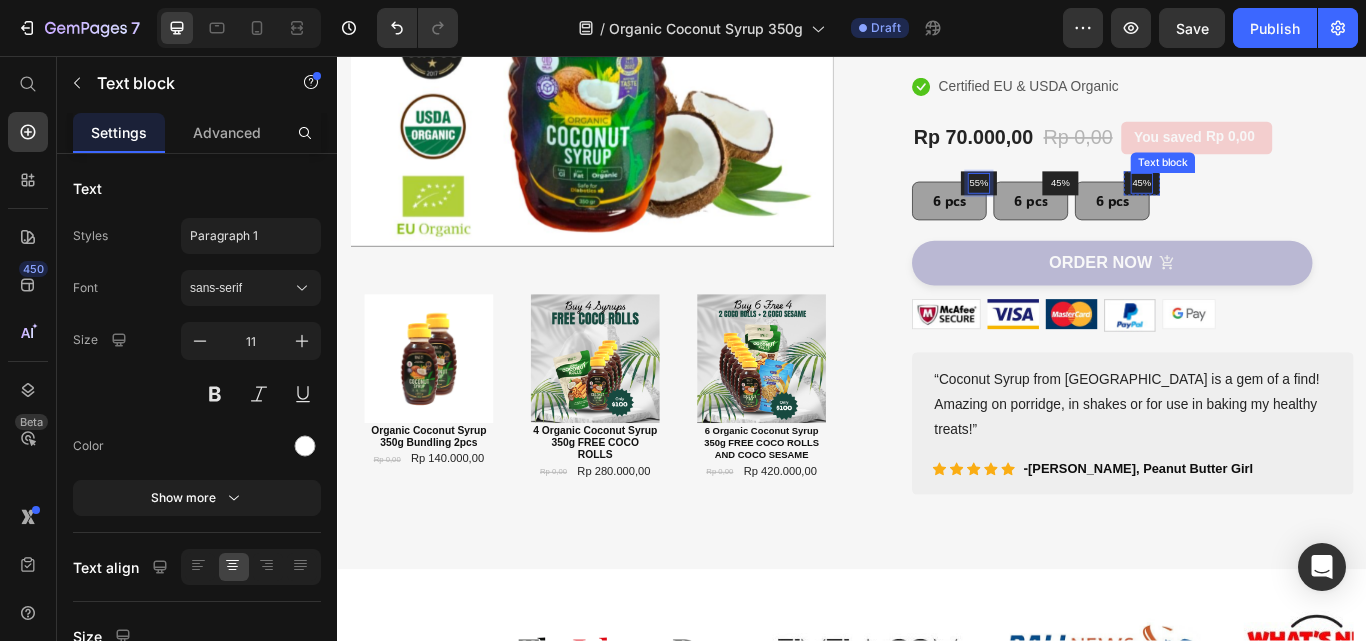 click on "45%" at bounding box center [1275, 205] 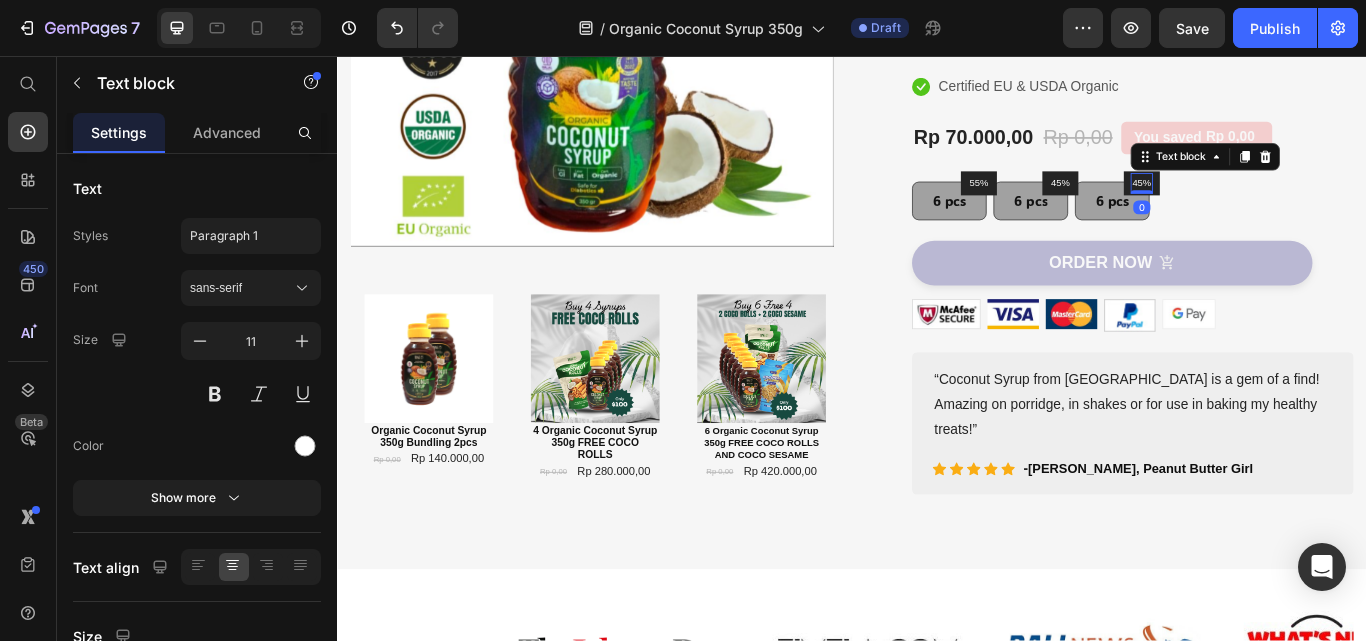click on "45%" at bounding box center [1275, 205] 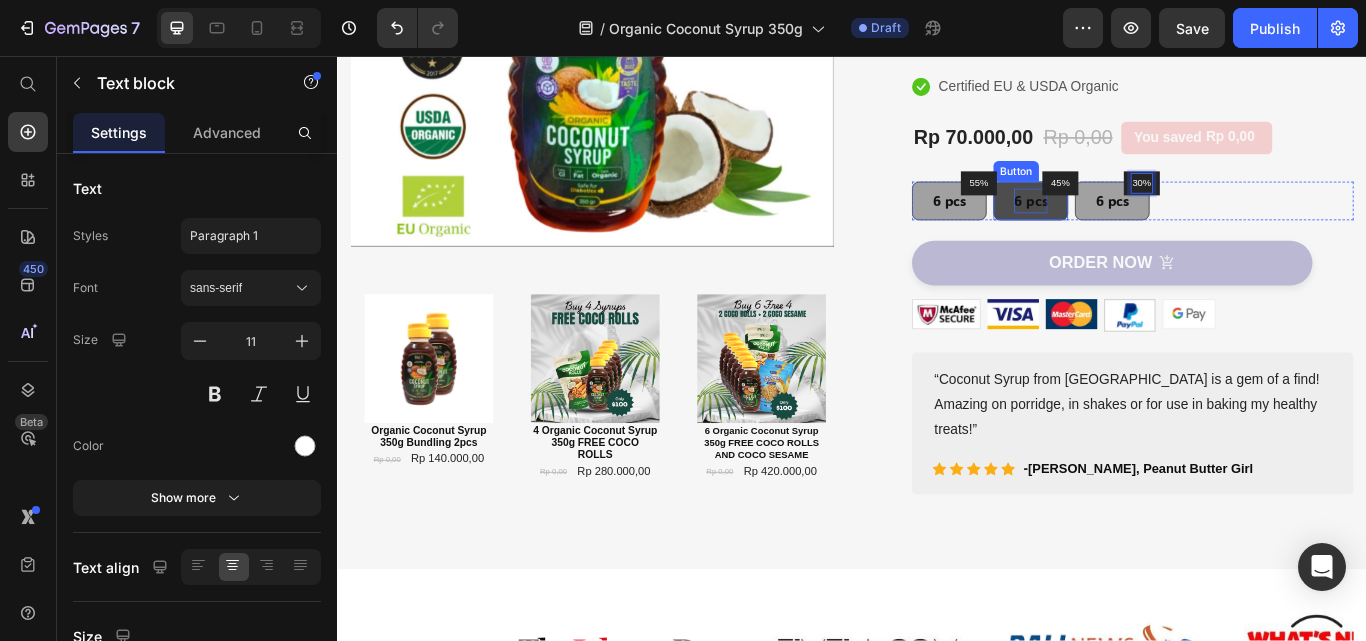 click on "6 pcs" at bounding box center (1145, 225) 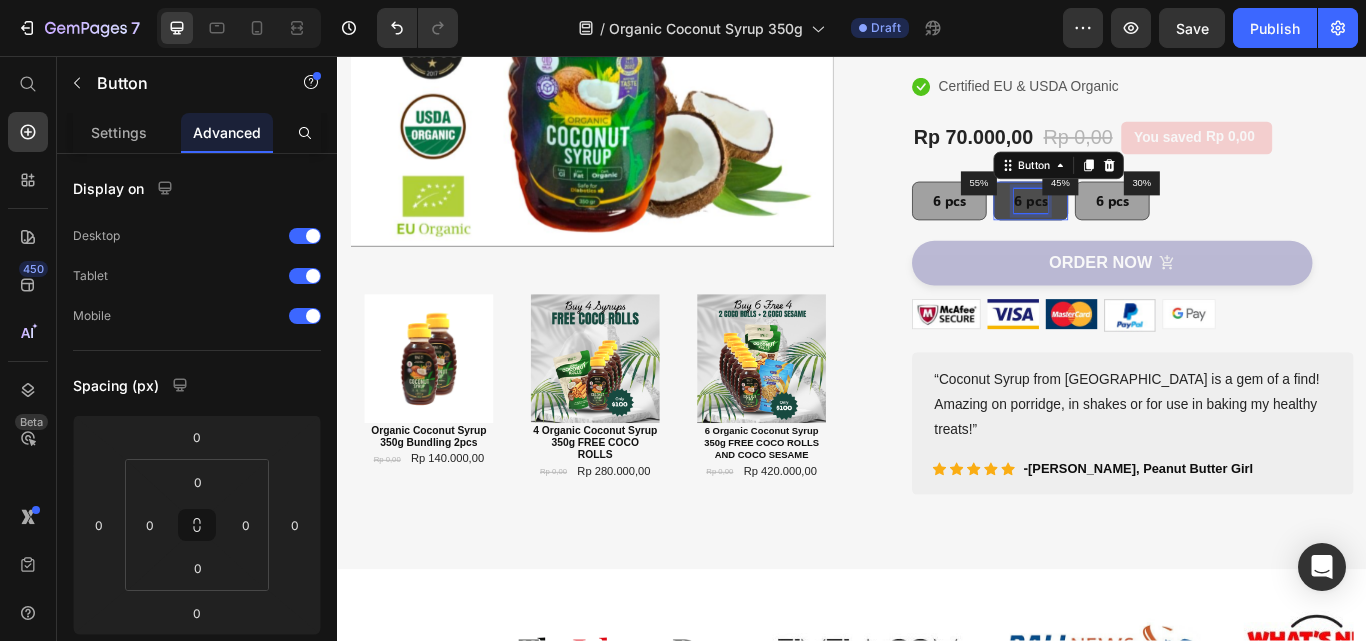 click on "6 pcs" at bounding box center (1145, 225) 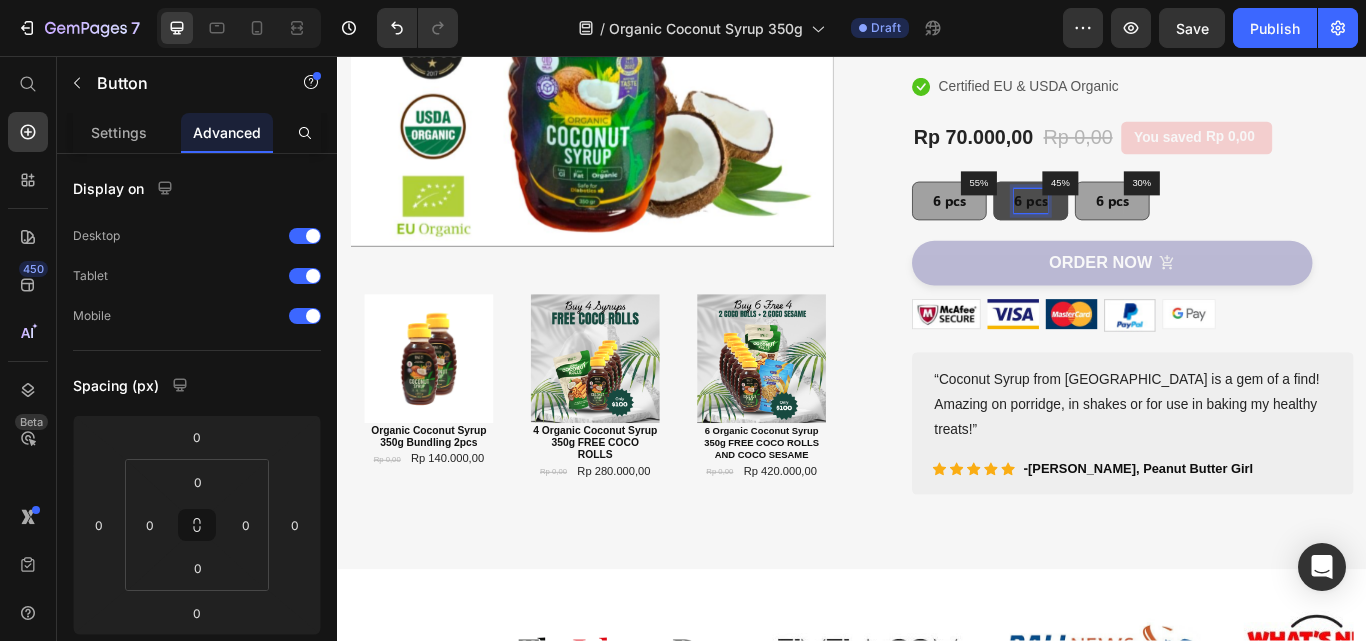 click on "6 pcs" at bounding box center [1145, 225] 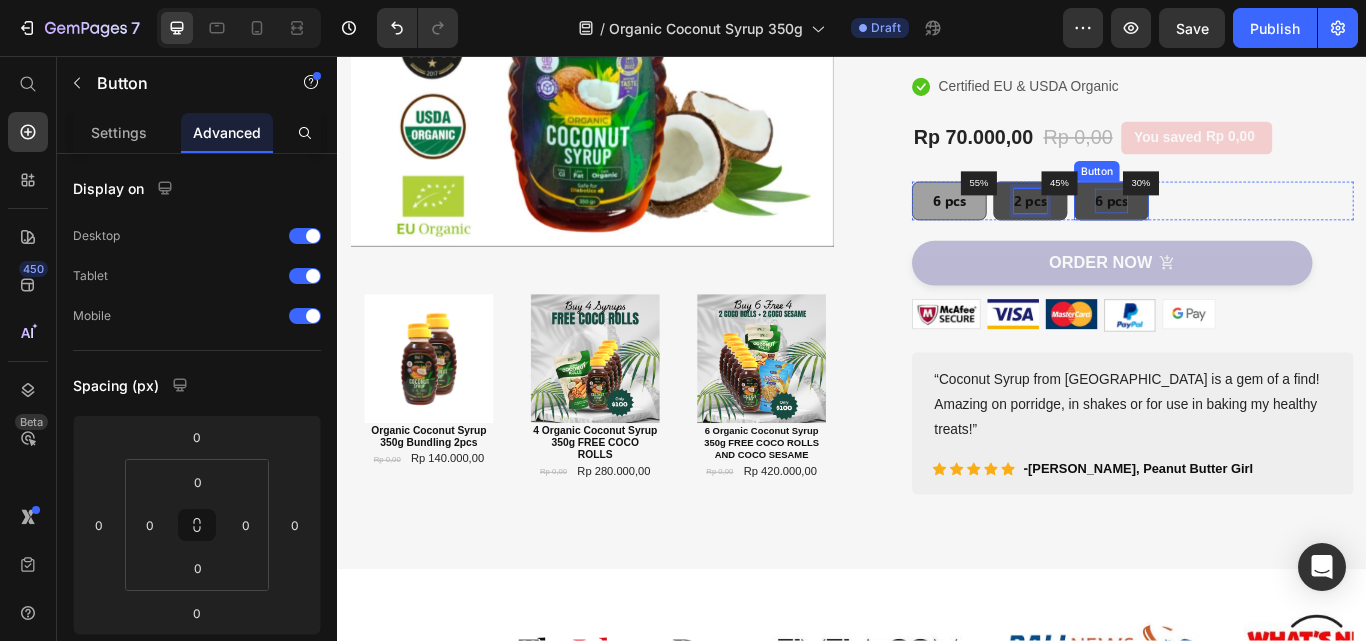 click on "6 pcs" at bounding box center (1239, 225) 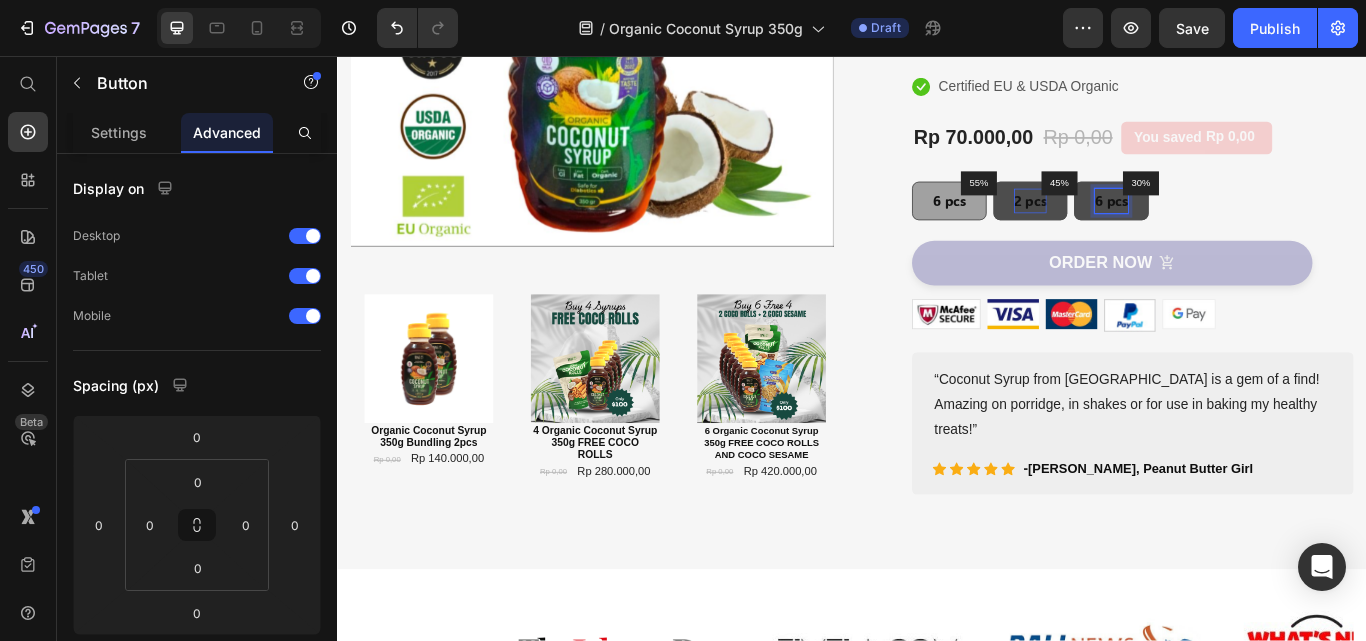 click on "6 pcs" at bounding box center (1239, 225) 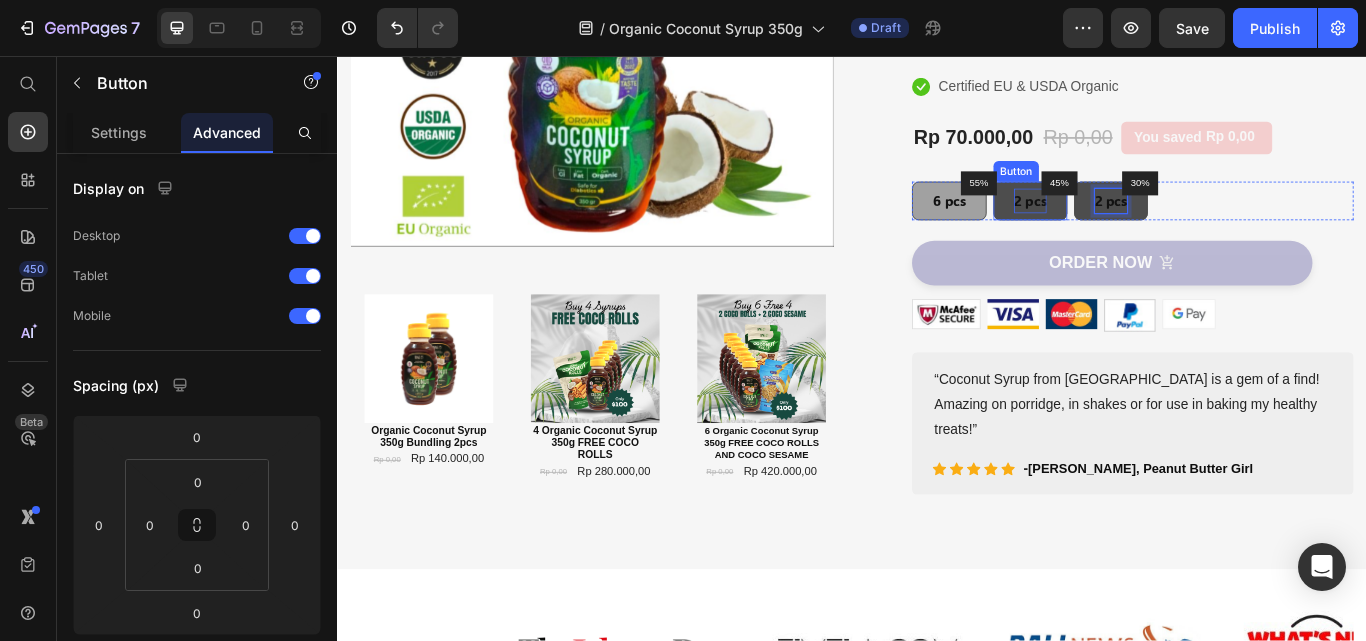 click on "2 pcs" at bounding box center [1145, 225] 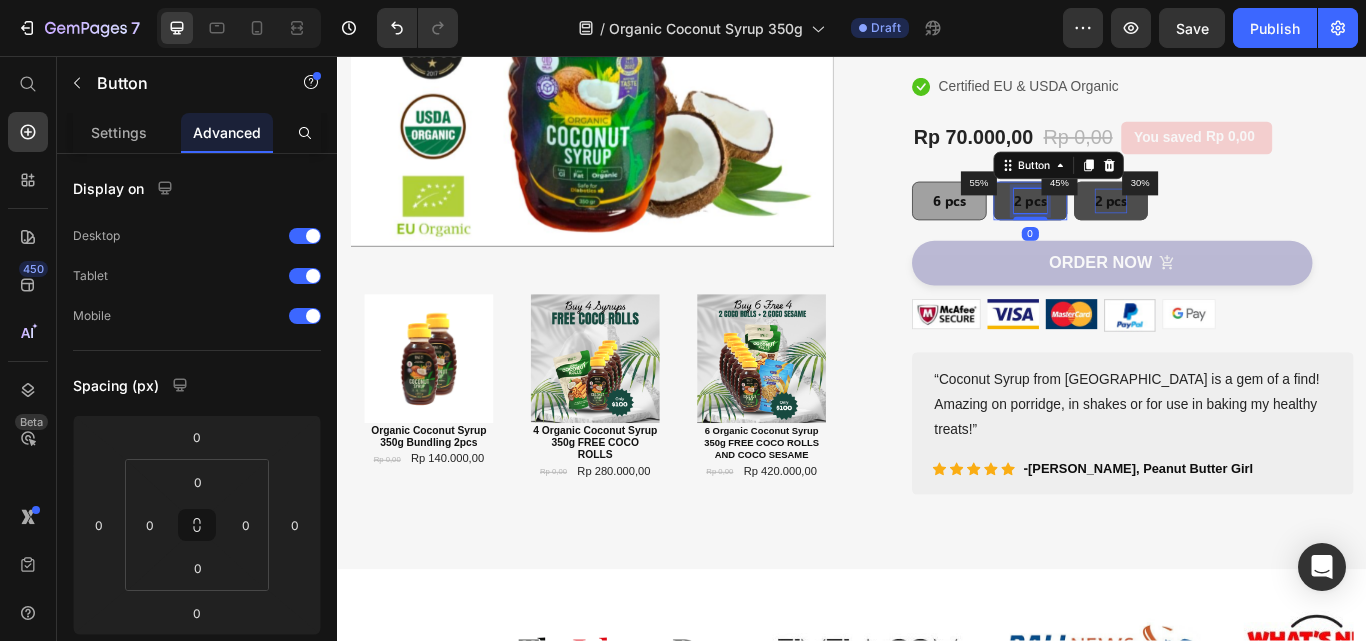 click on "2 pcs" at bounding box center [1145, 225] 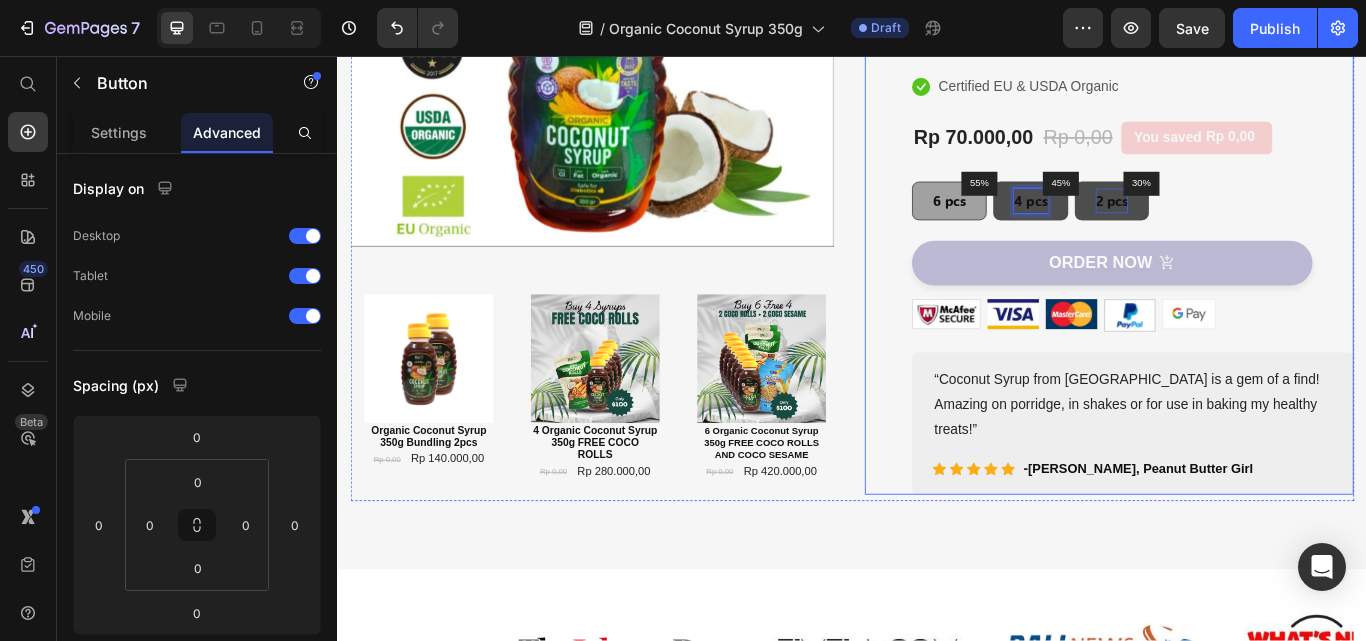 click on "(P) Images & Gallery Award Winning Organic Coconut Syrup 350g (P) Title                Icon                Icon                Icon                Icon                Icon Icon List Hoz 1000+ Clients satisfied Text block Row
Icon Low Glycemic Index Text block
Icon Natural Alternative Sweetener  Text block
Icon Great Taste Award & Superior Taste Award Winner Text block
Icon Certified EU & USDA Organic Text block Icon List Rp 70.000,00 (P) Price Rp 0,00 (P) Price You saved Rp 0,00 Product Tag Row 55% Text block Row 6 pcs Button 45% Text block Row 4 pcs Button   0 30% Text block Row 2 pcs Button Row
Icon Low Glycemic Index Text block
Icon Natural Alternative Sweetener  Text block
Icon Great Taste Award & Superior Taste Award Winner Text block
Icon Certified EU & USDA Organic Text block Icon List ORDER NOW (P) Cart Button Image Image Image Image Image Row Text block                -" at bounding box center (1237, 172) 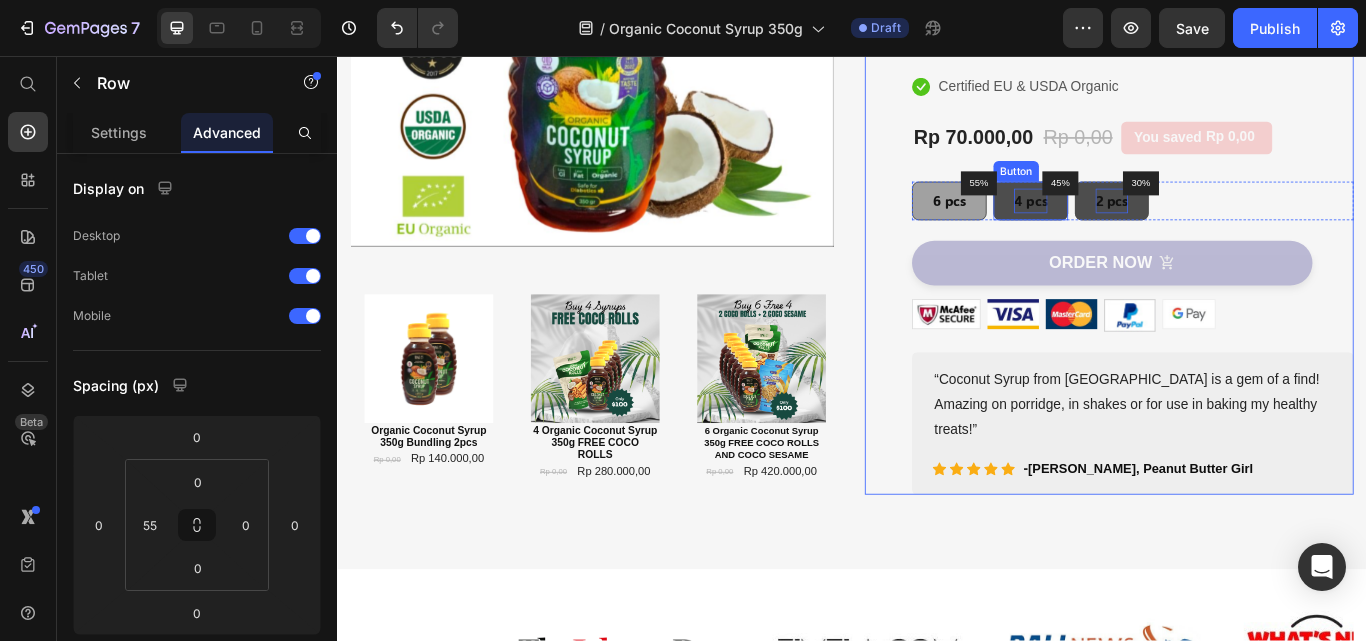 click on "4 pcs" at bounding box center (1145, 225) 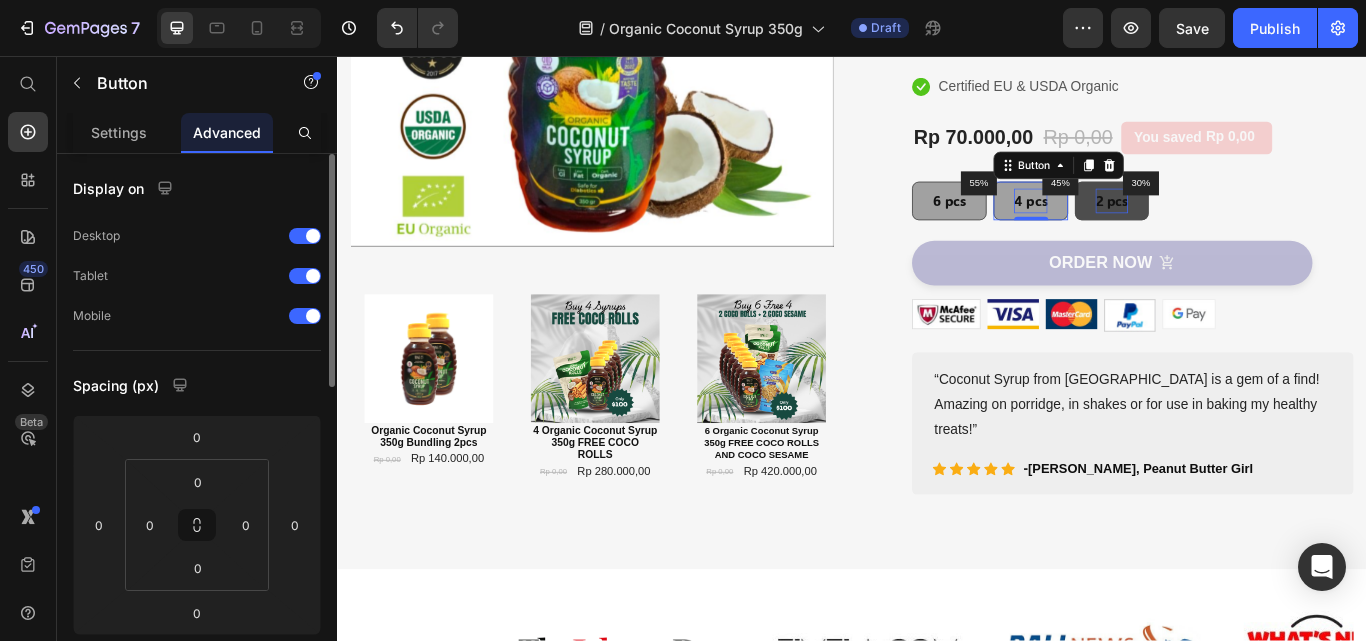drag, startPoint x: 119, startPoint y: 137, endPoint x: 262, endPoint y: 284, distance: 205.08047 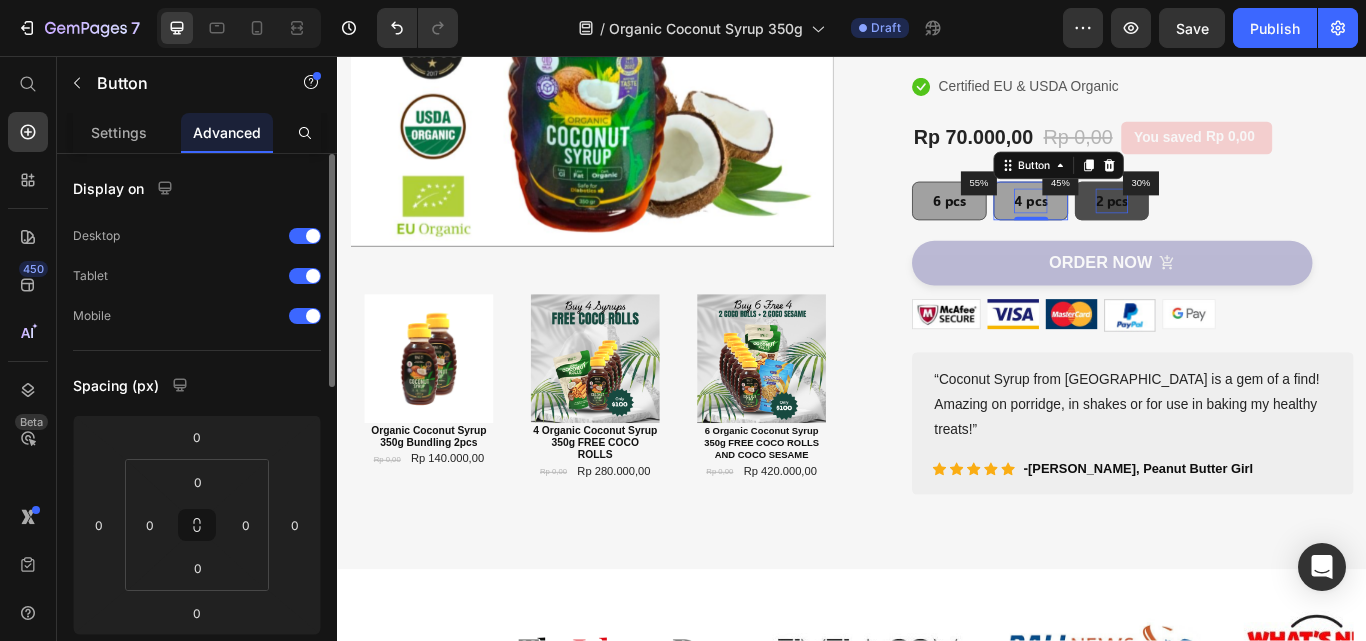 click on "Settings" at bounding box center (119, 132) 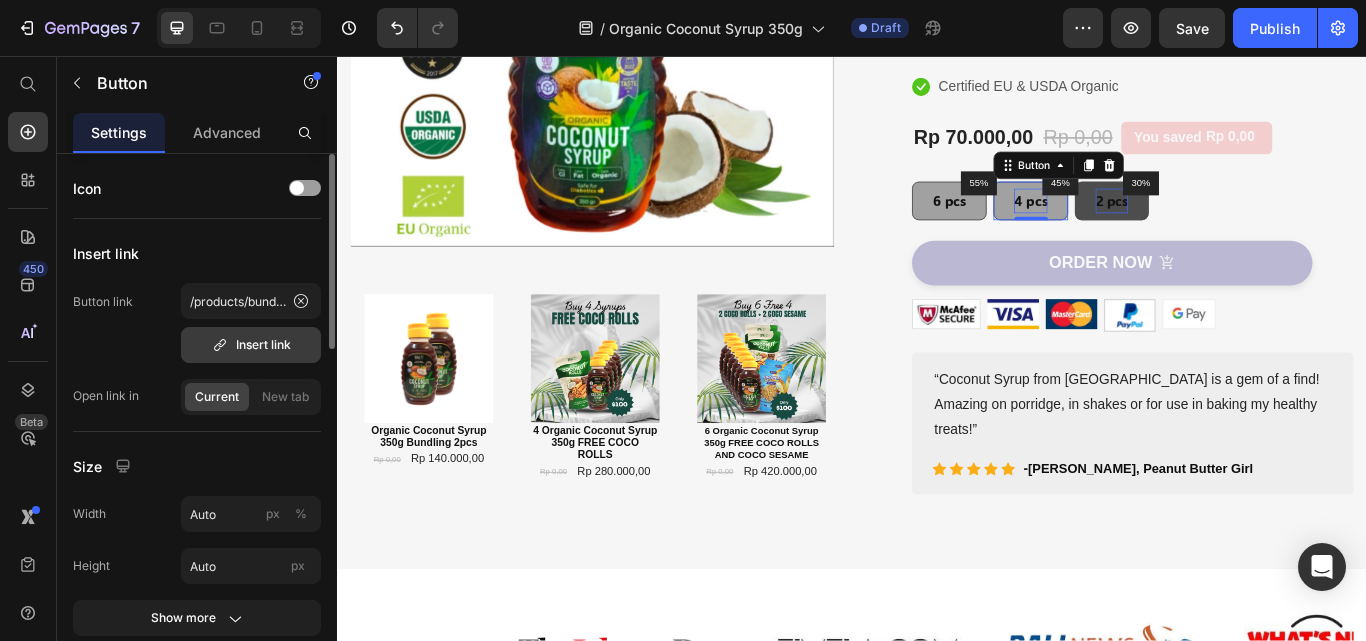 click on "Insert link" at bounding box center (251, 345) 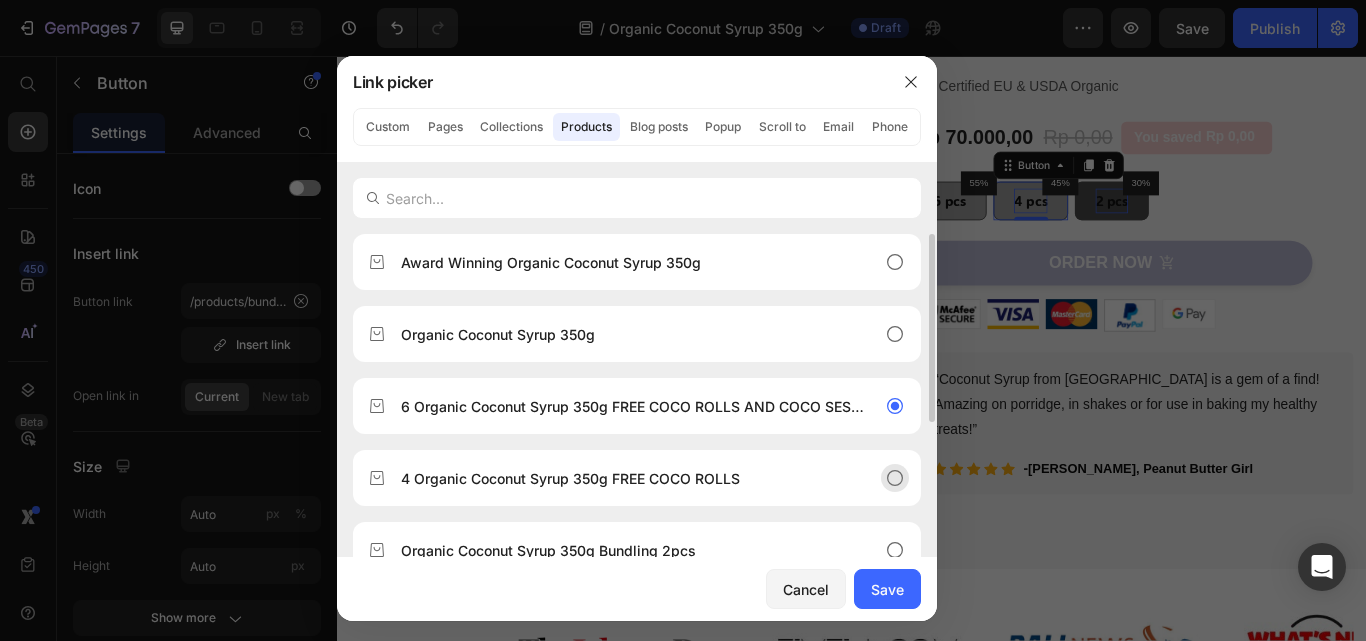 click 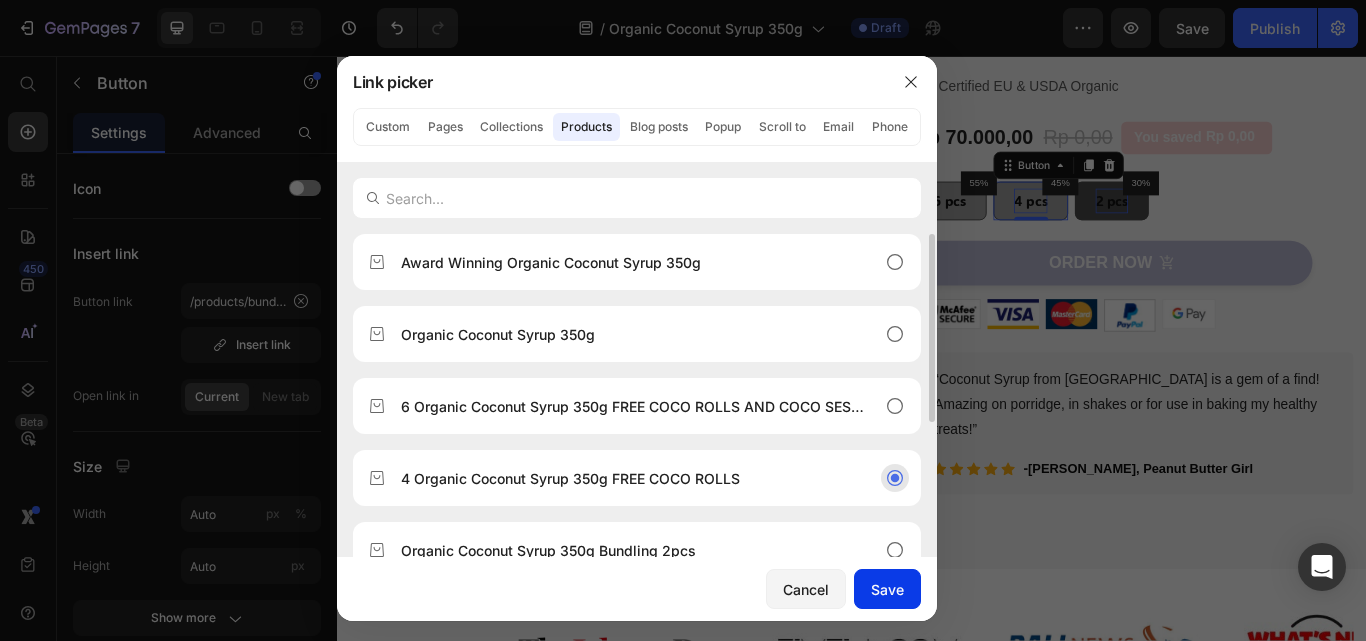 drag, startPoint x: 897, startPoint y: 578, endPoint x: 911, endPoint y: 202, distance: 376.26056 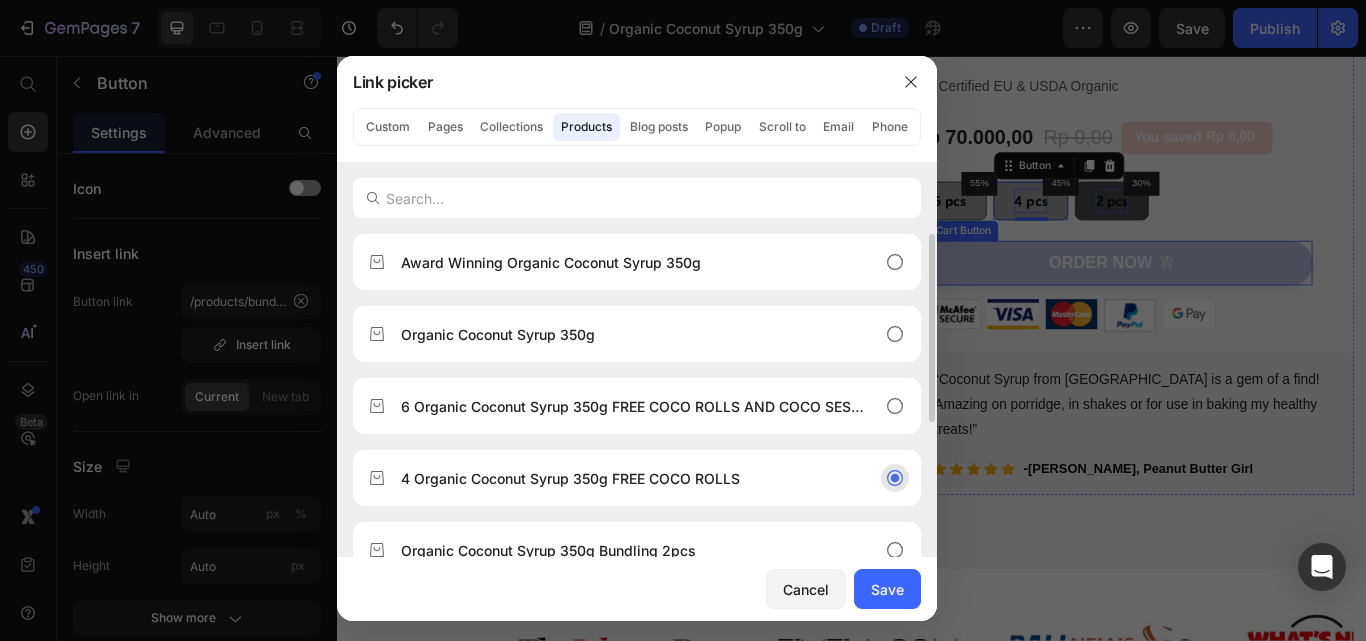 type on "/products/bundling-4pcs-organic-coconut-syrup-350g-free-coco-rolls" 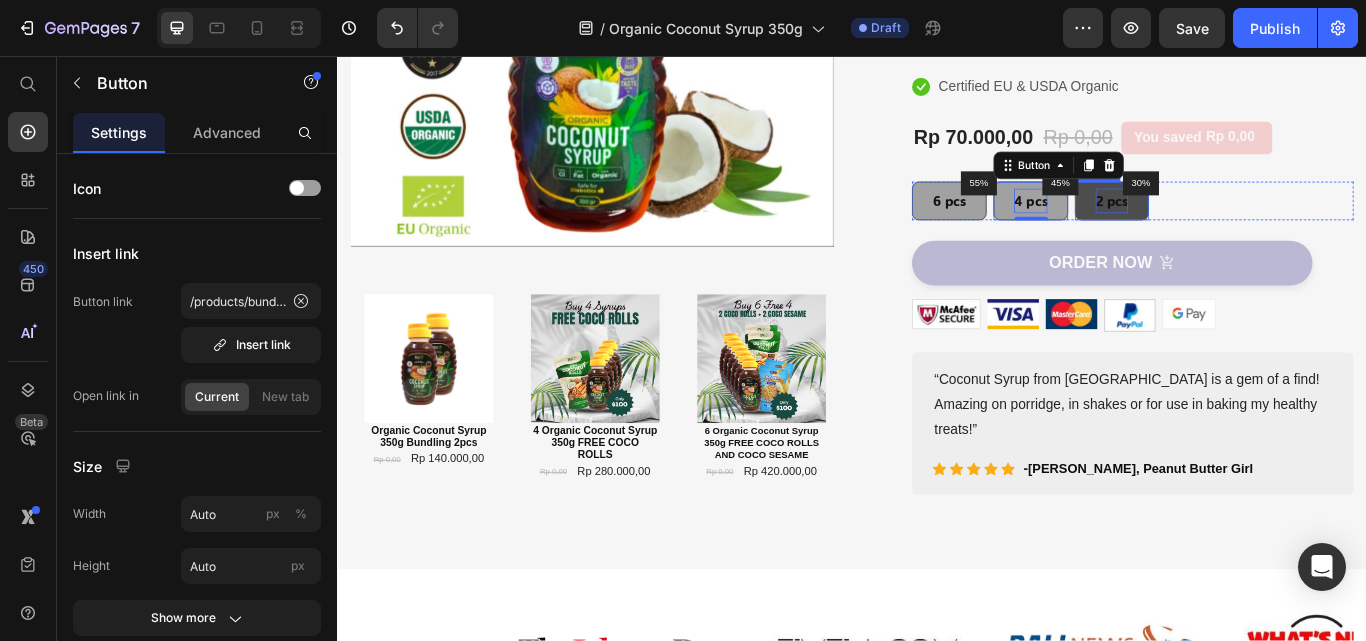click on "2 pcs" at bounding box center [1240, 225] 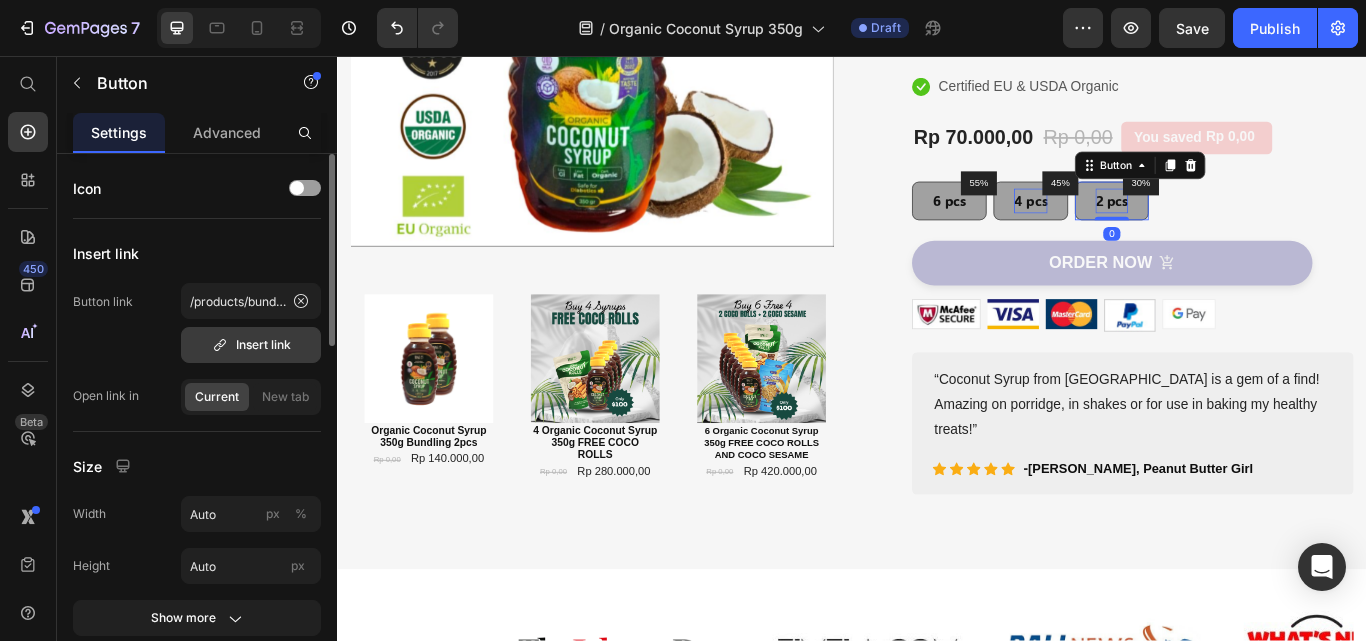 click on "Insert link" at bounding box center (251, 345) 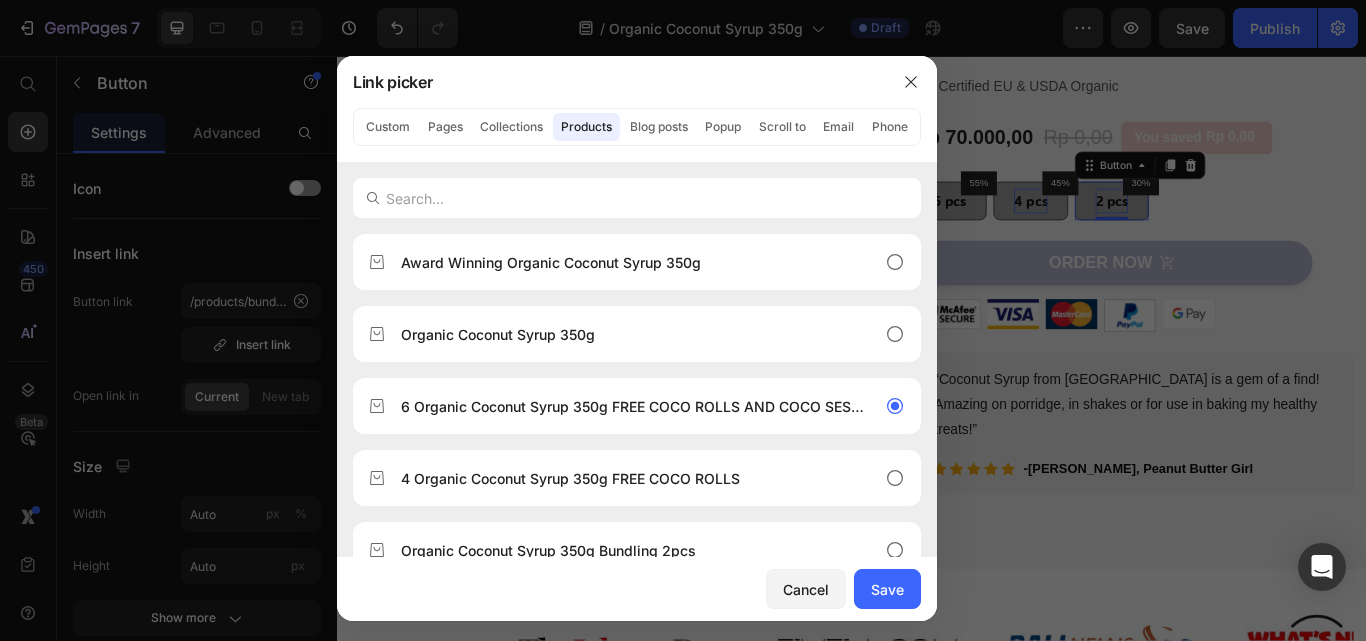 drag, startPoint x: 645, startPoint y: 552, endPoint x: 745, endPoint y: 567, distance: 101.118744 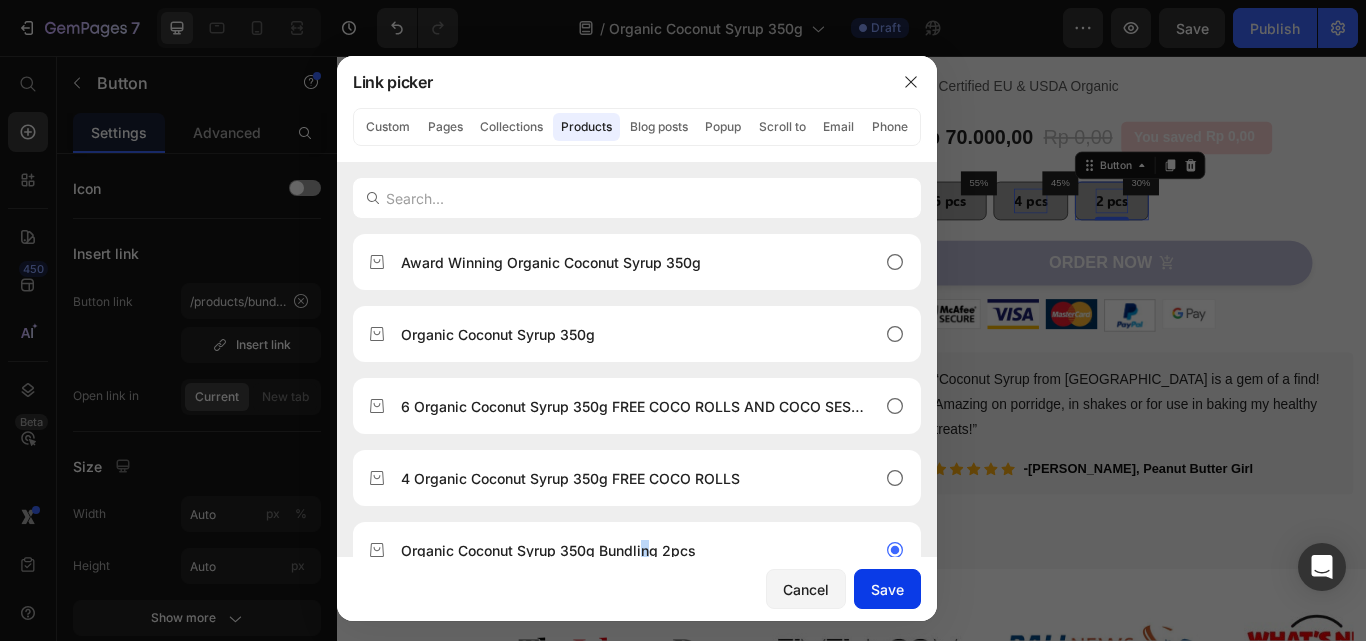 click on "Save" at bounding box center [887, 589] 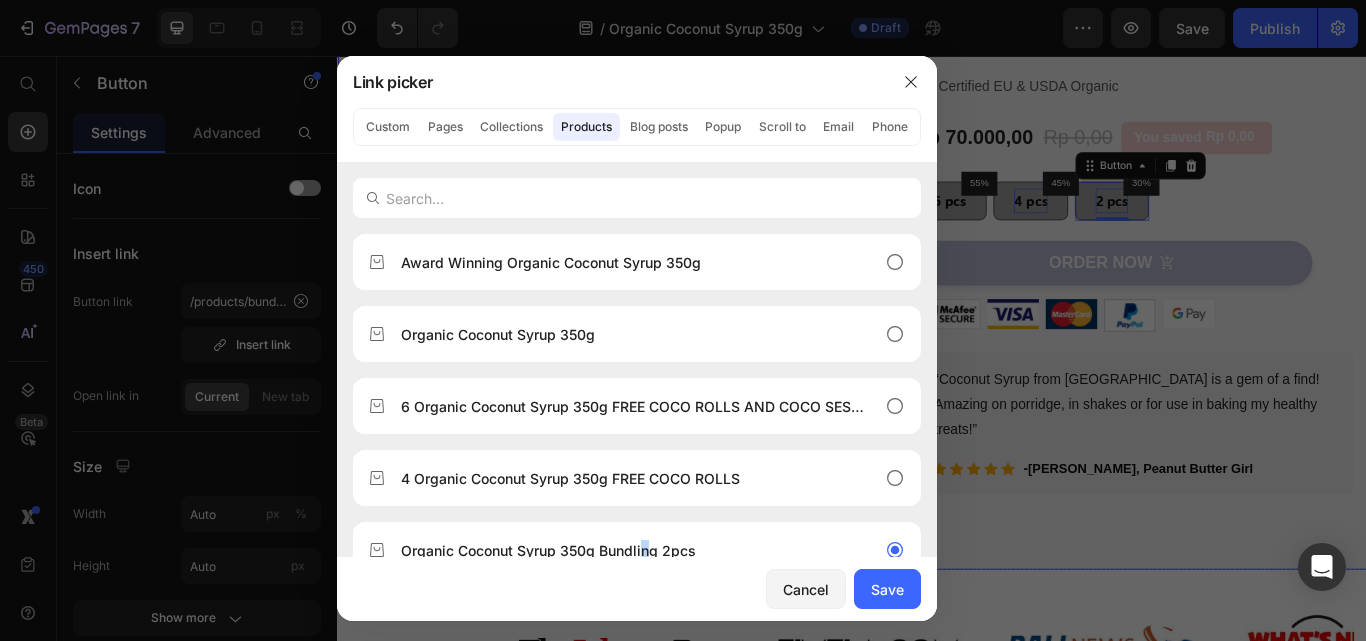 type on "/products/bundling-2pcs-organic-coconut-syrup-350g" 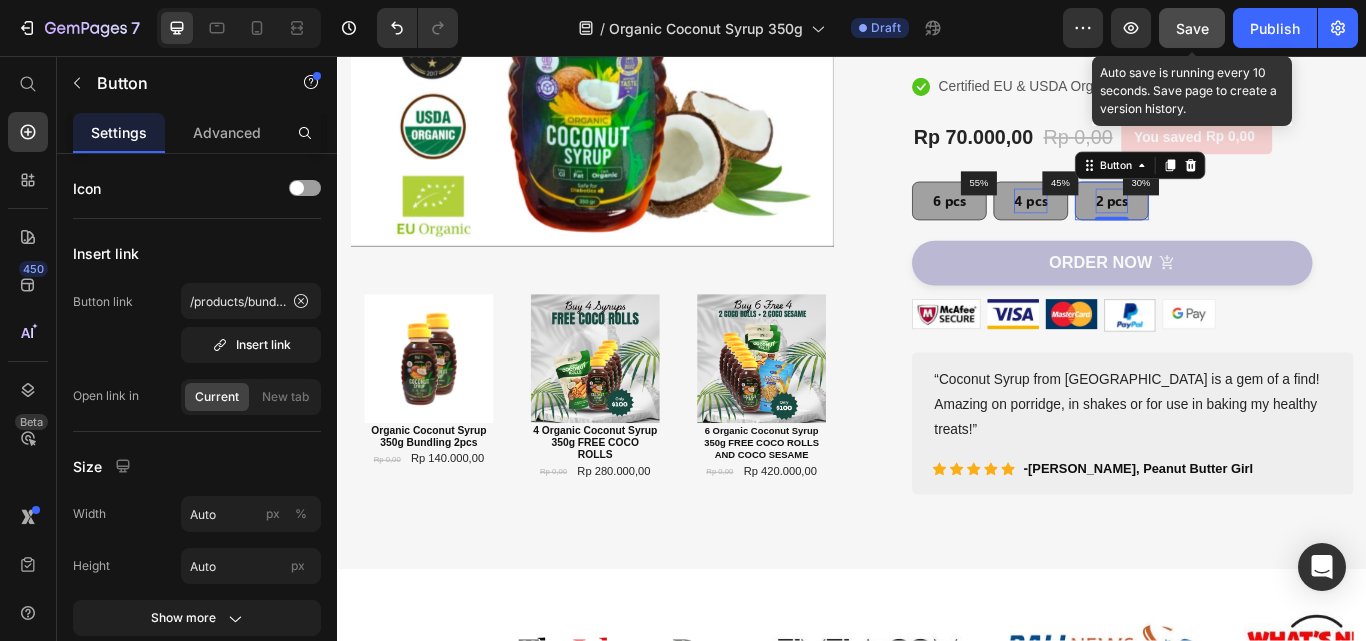 click on "Save" at bounding box center [1192, 28] 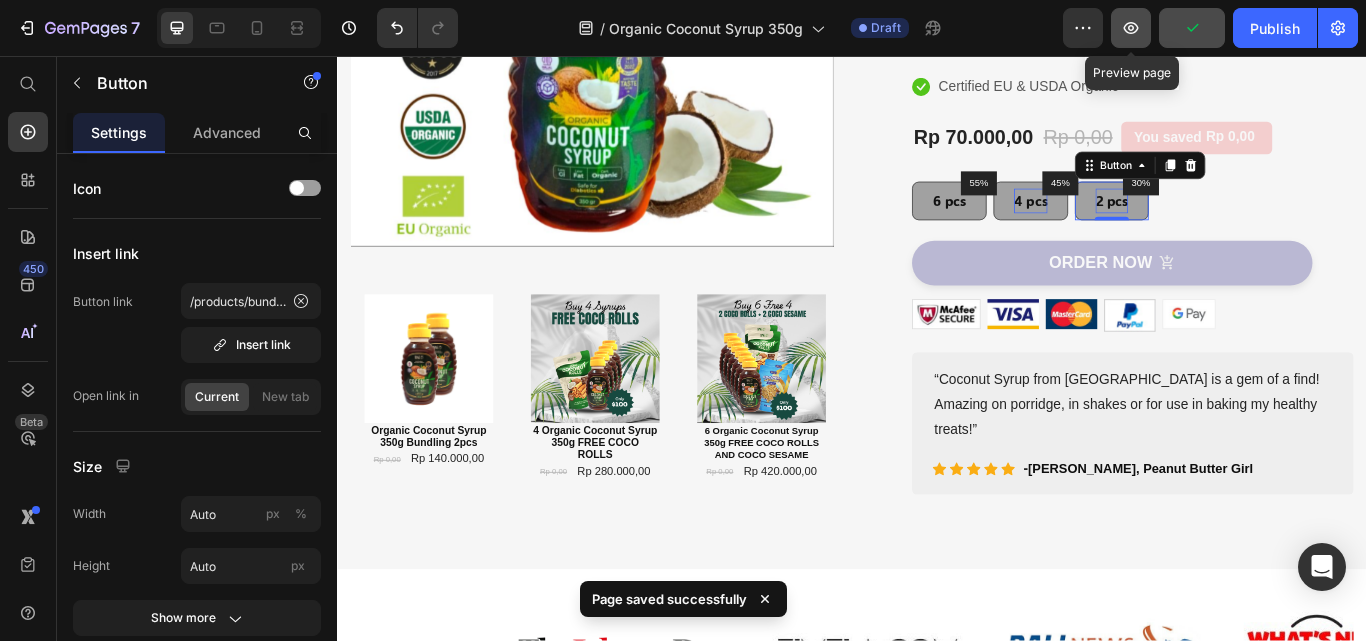 click 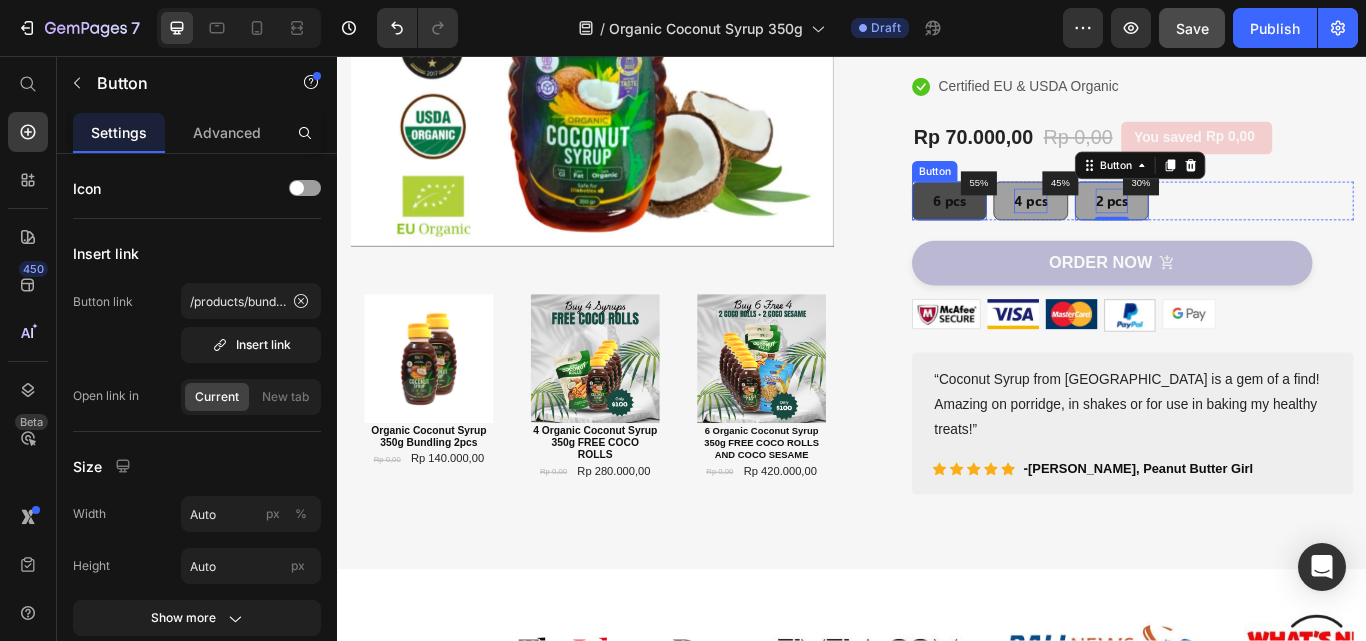 click on "6 pcs" at bounding box center [1050, 225] 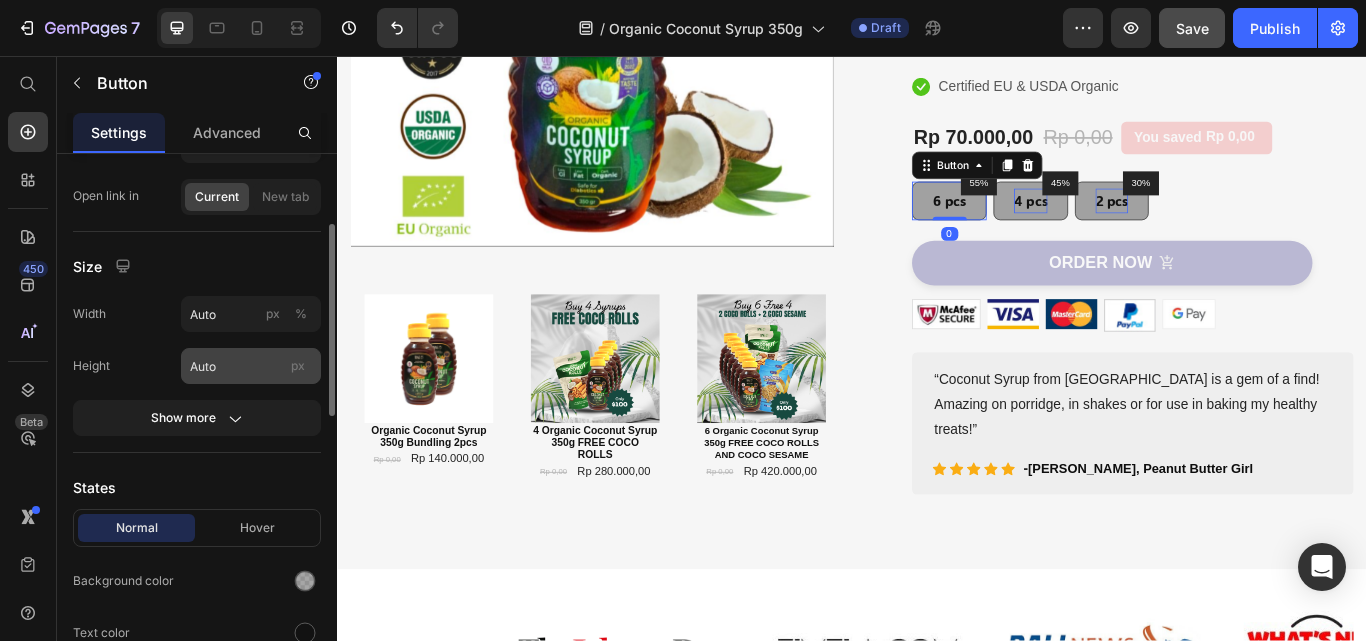 scroll, scrollTop: 400, scrollLeft: 0, axis: vertical 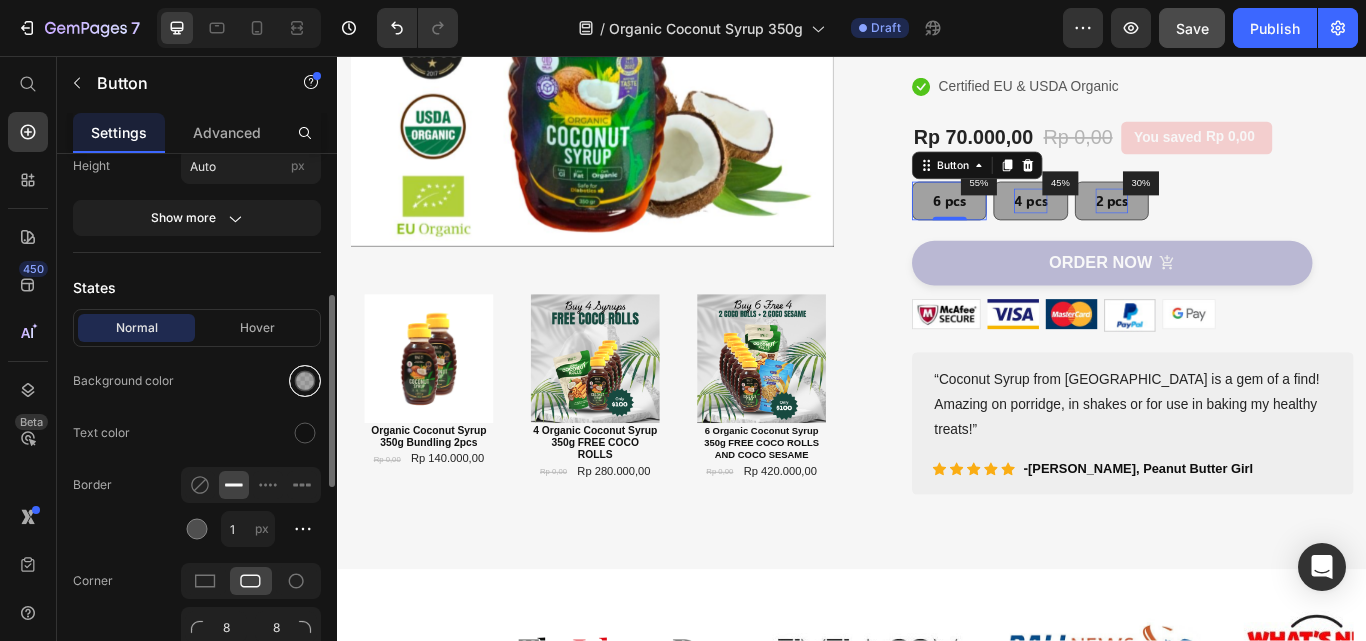 click at bounding box center [305, 381] 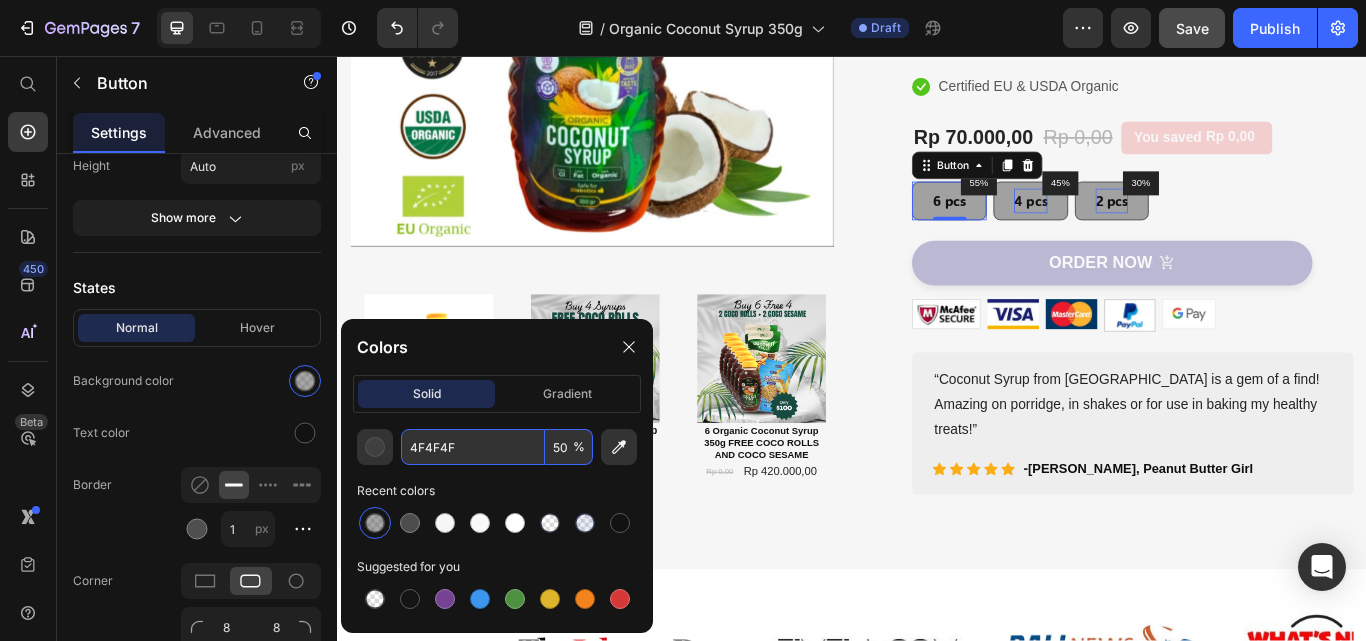 click on "50" at bounding box center (569, 447) 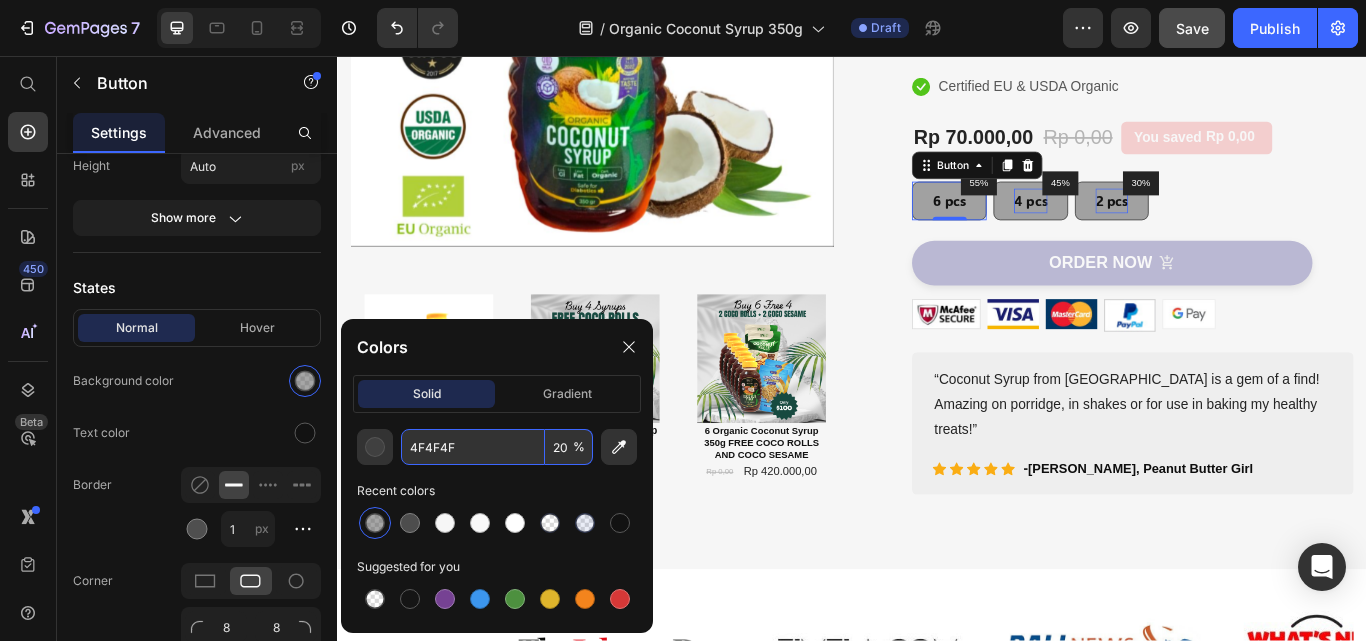 type on "20" 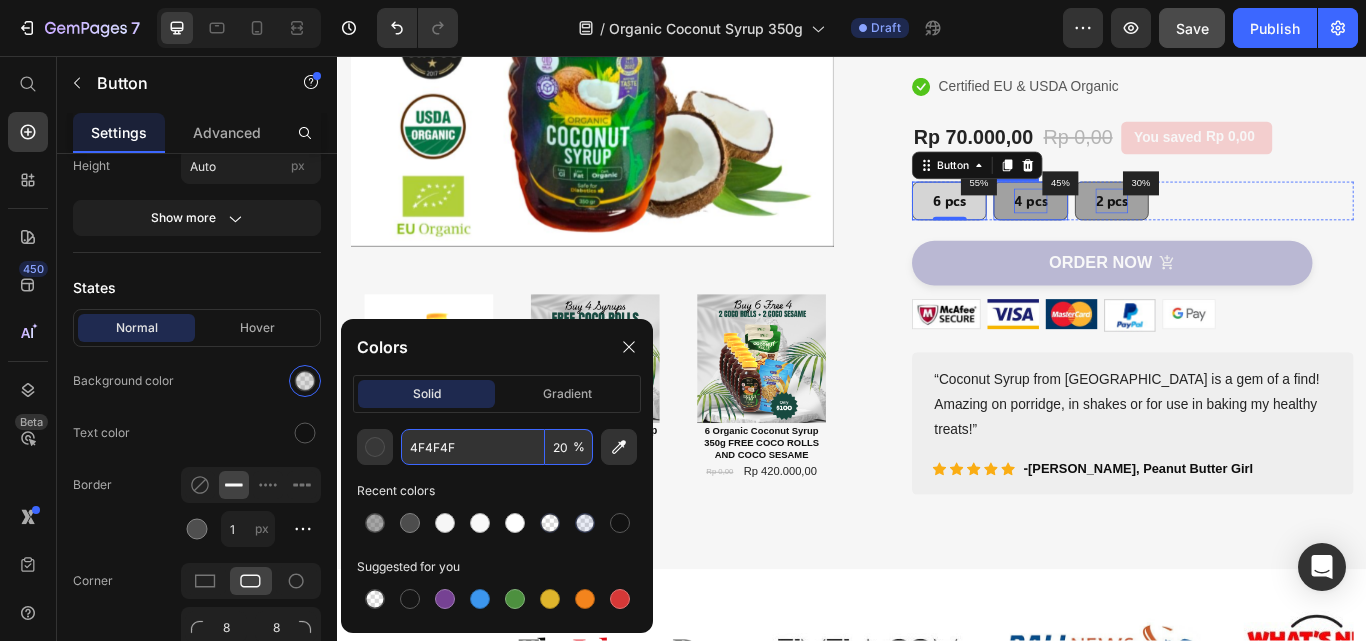 click on "4 pcs" at bounding box center (1145, 225) 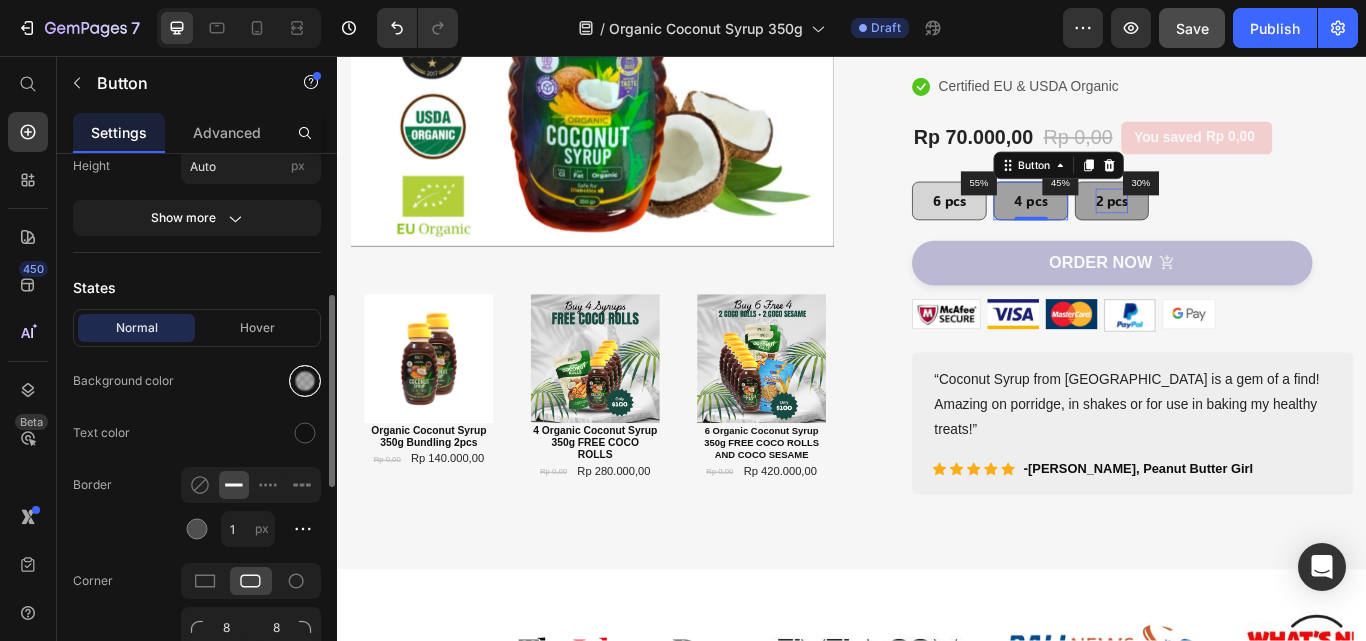 click at bounding box center [305, 381] 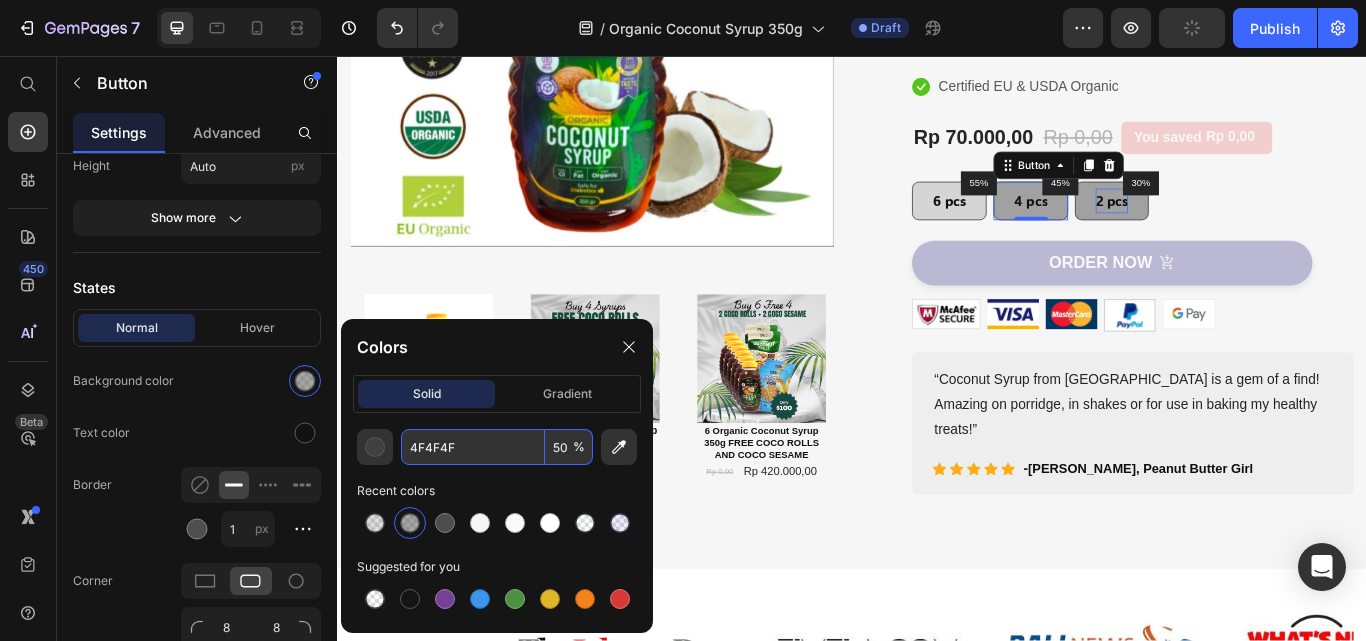 click on "50" at bounding box center [569, 447] 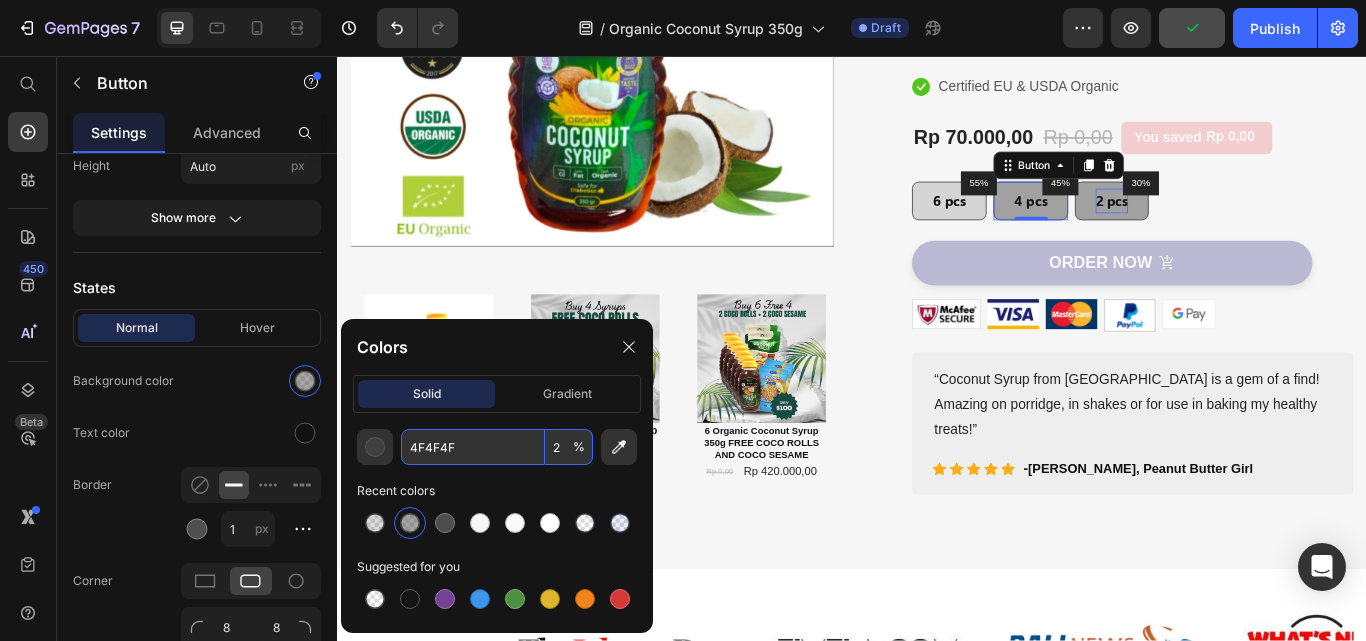 type on "20" 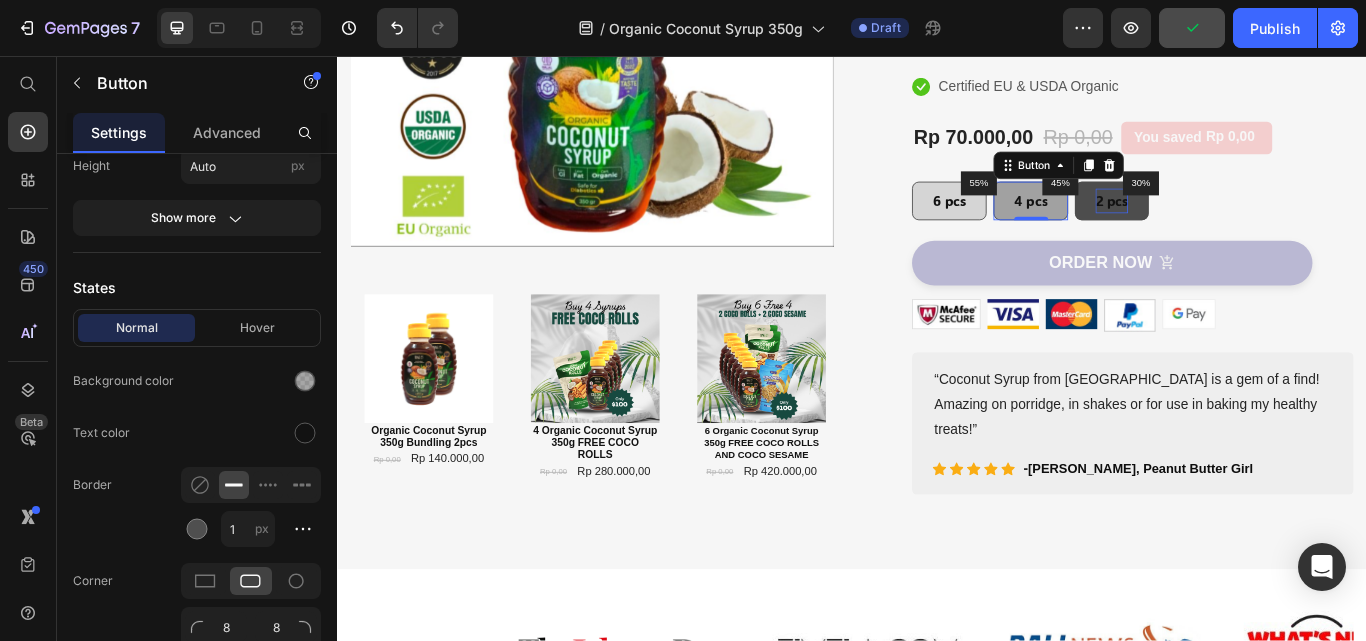 click on "2 pcs" at bounding box center (1240, 225) 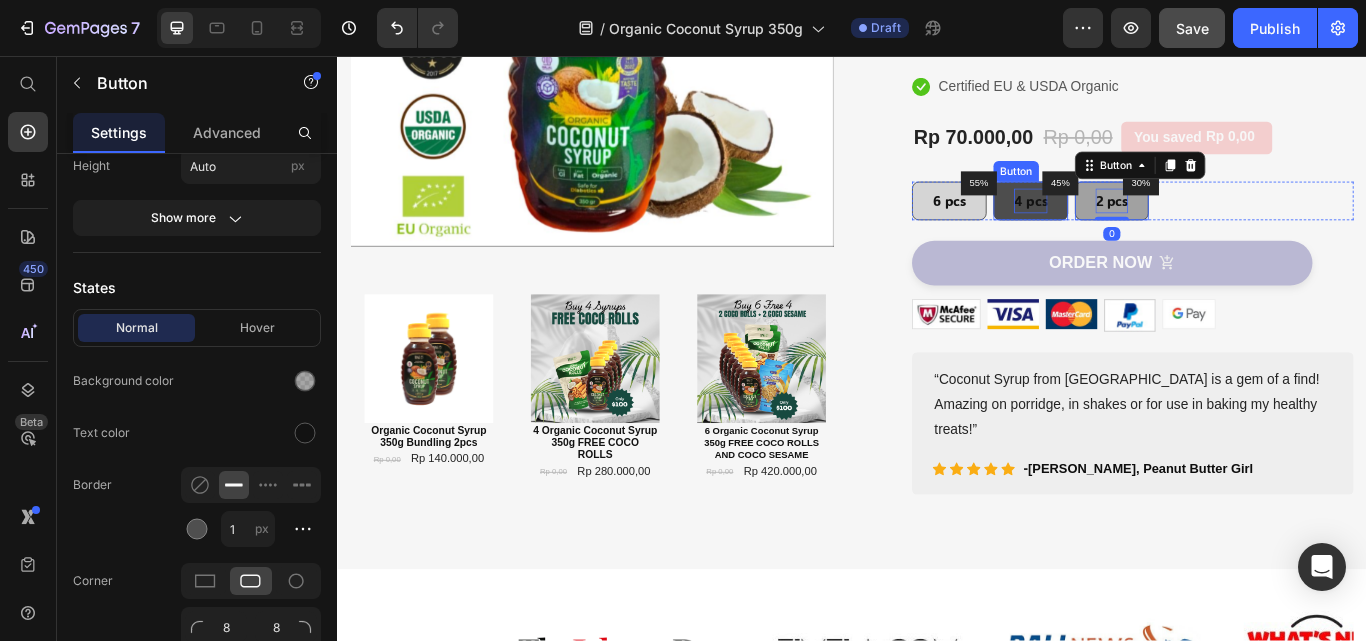 click on "4 pcs" at bounding box center [1145, 225] 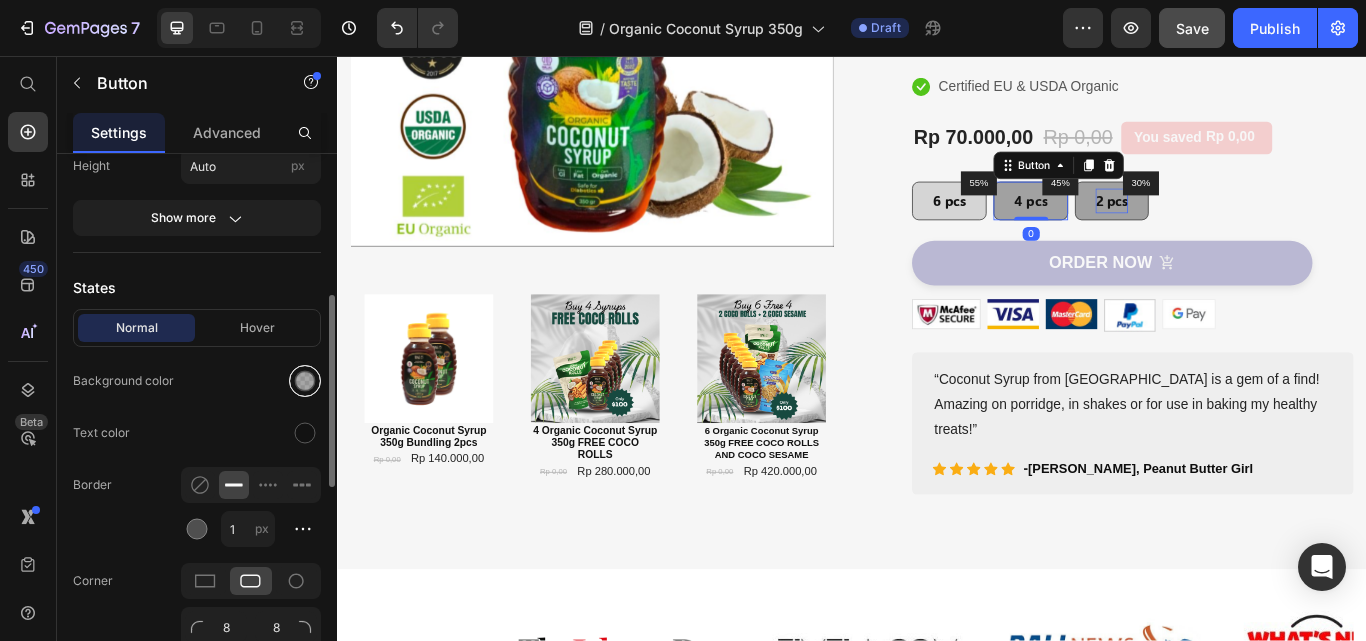 click at bounding box center (305, 381) 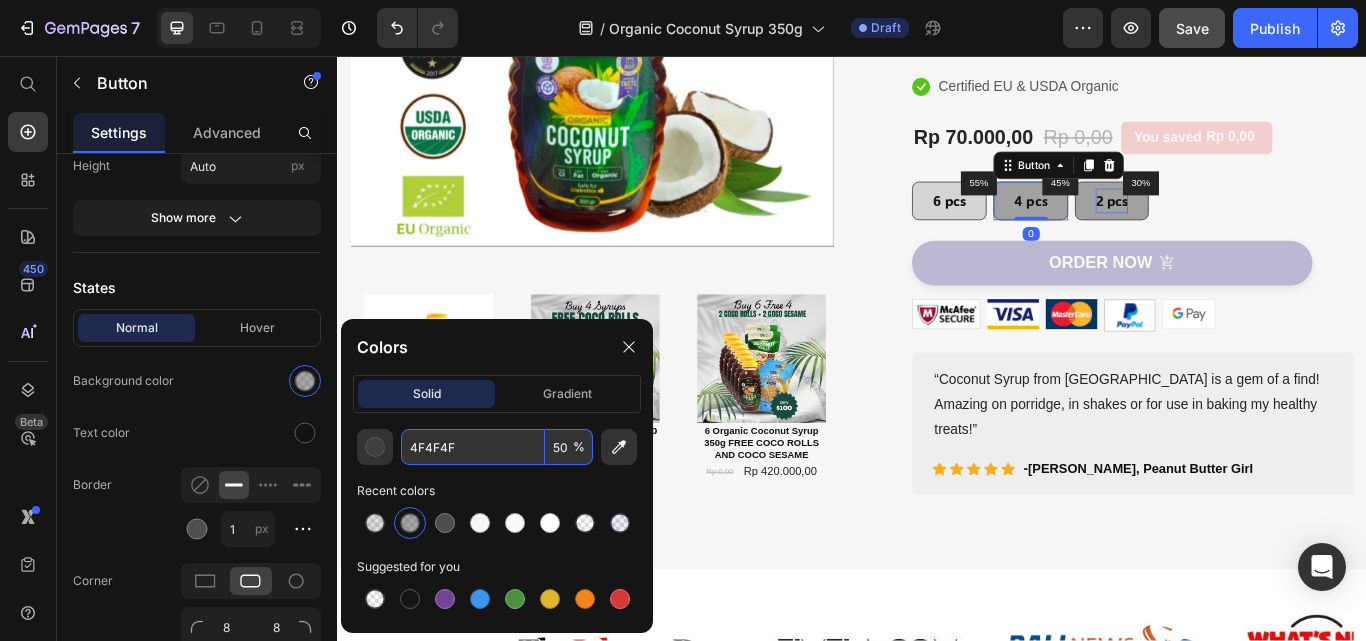 click on "50" at bounding box center [569, 447] 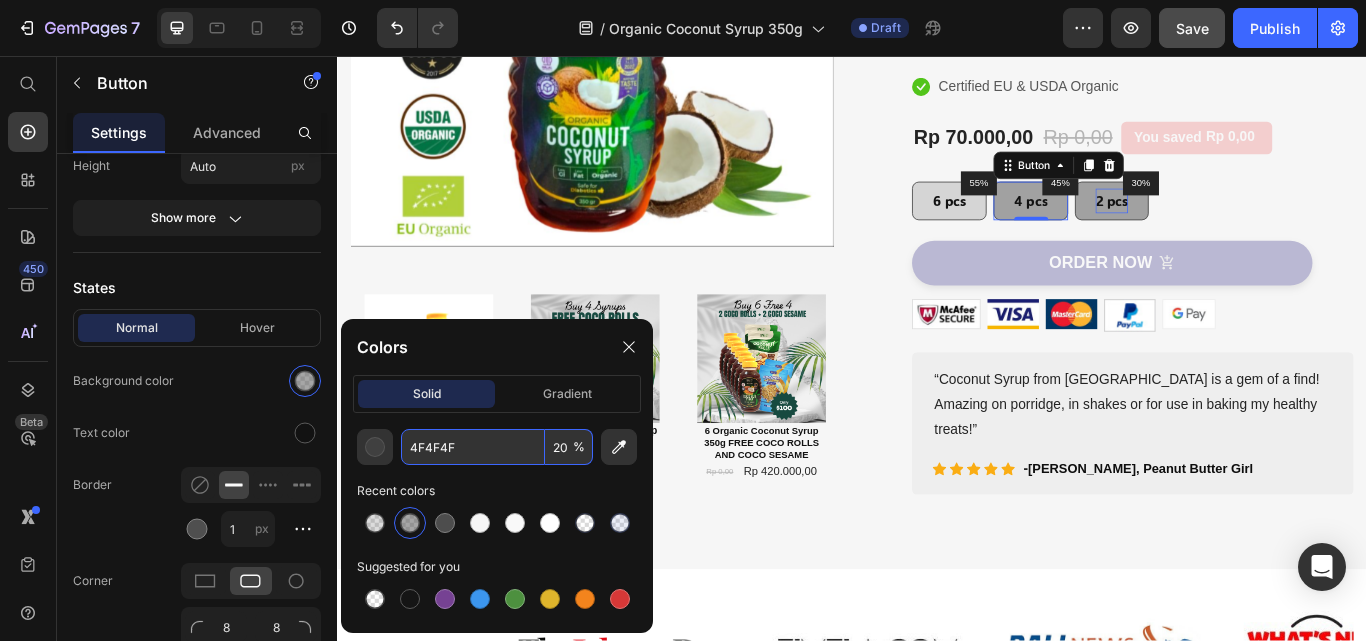 type on "20" 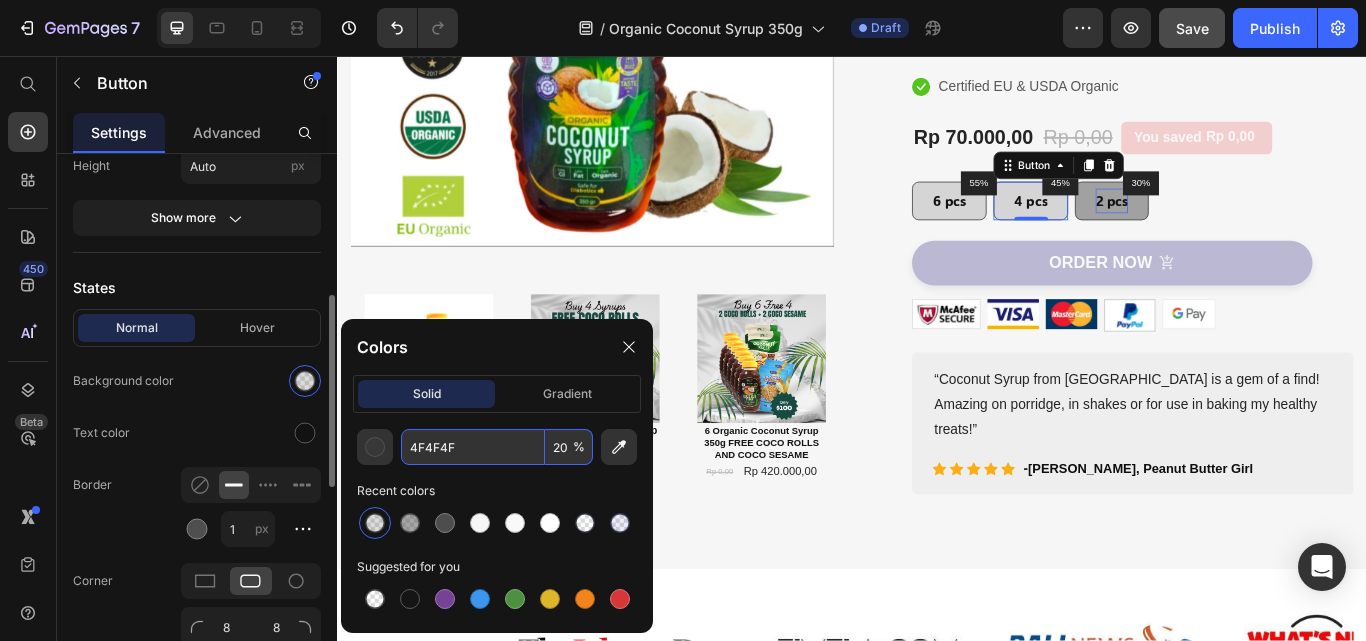 click on "Text color" 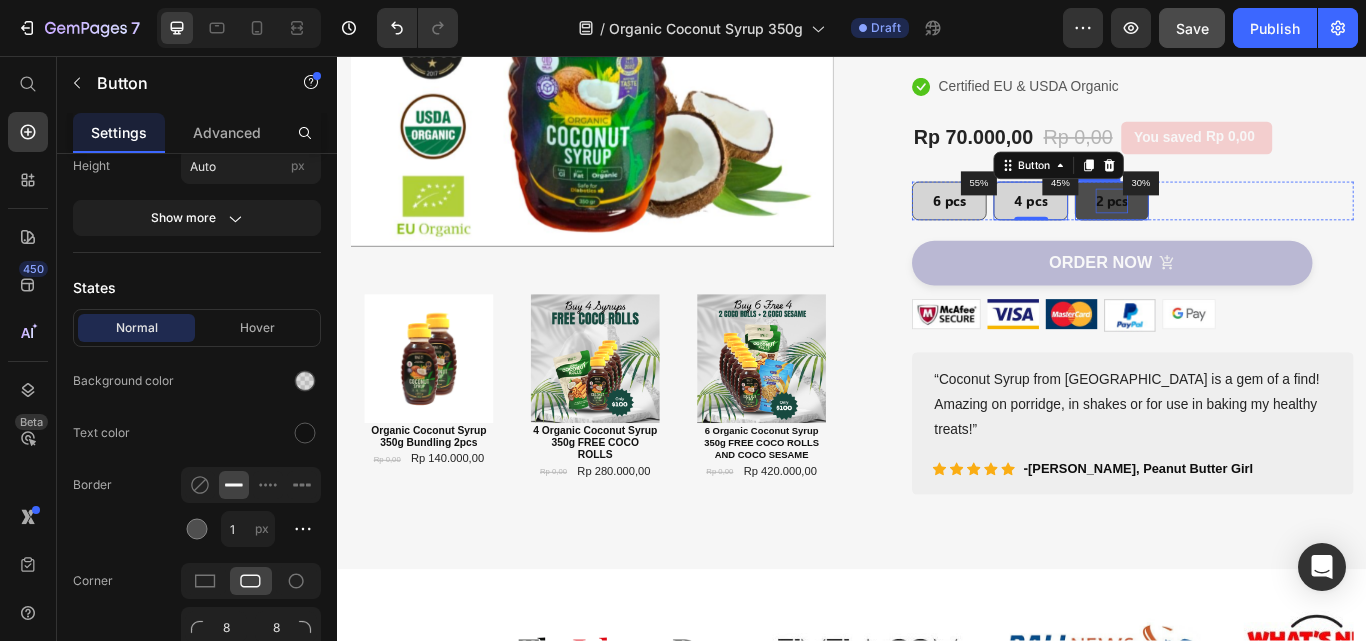 click on "2 pcs" at bounding box center (1240, 225) 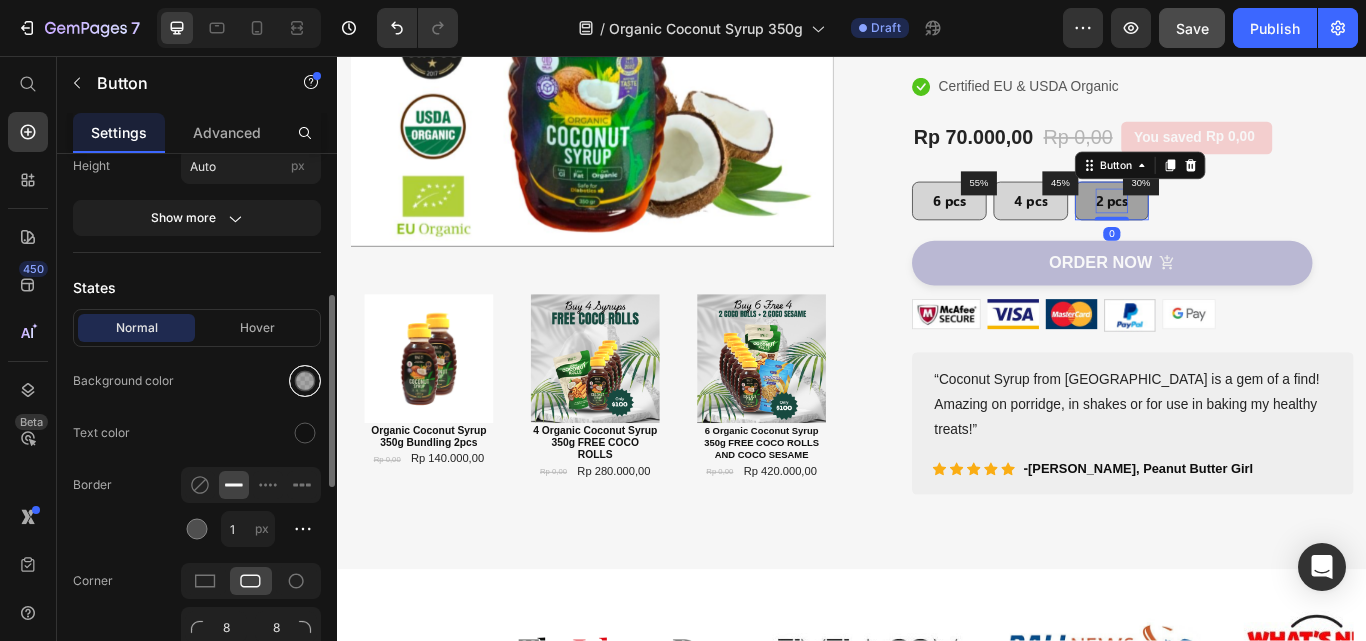 click at bounding box center [305, 381] 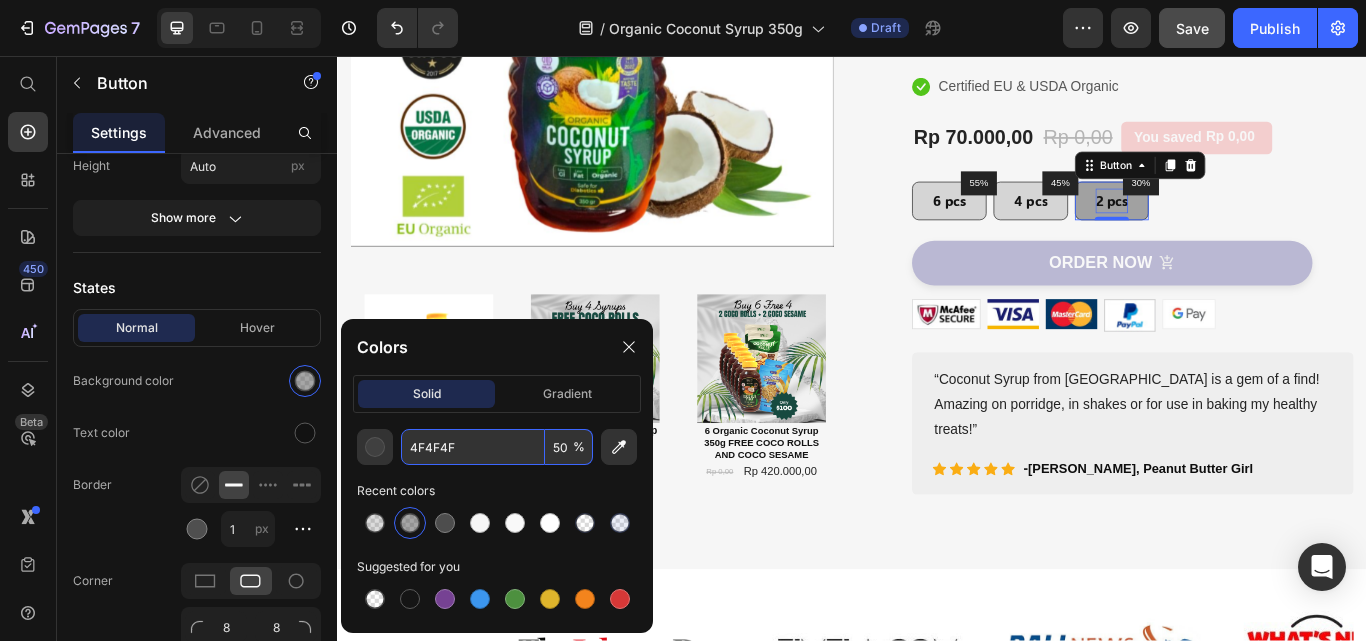 click on "50" at bounding box center [569, 447] 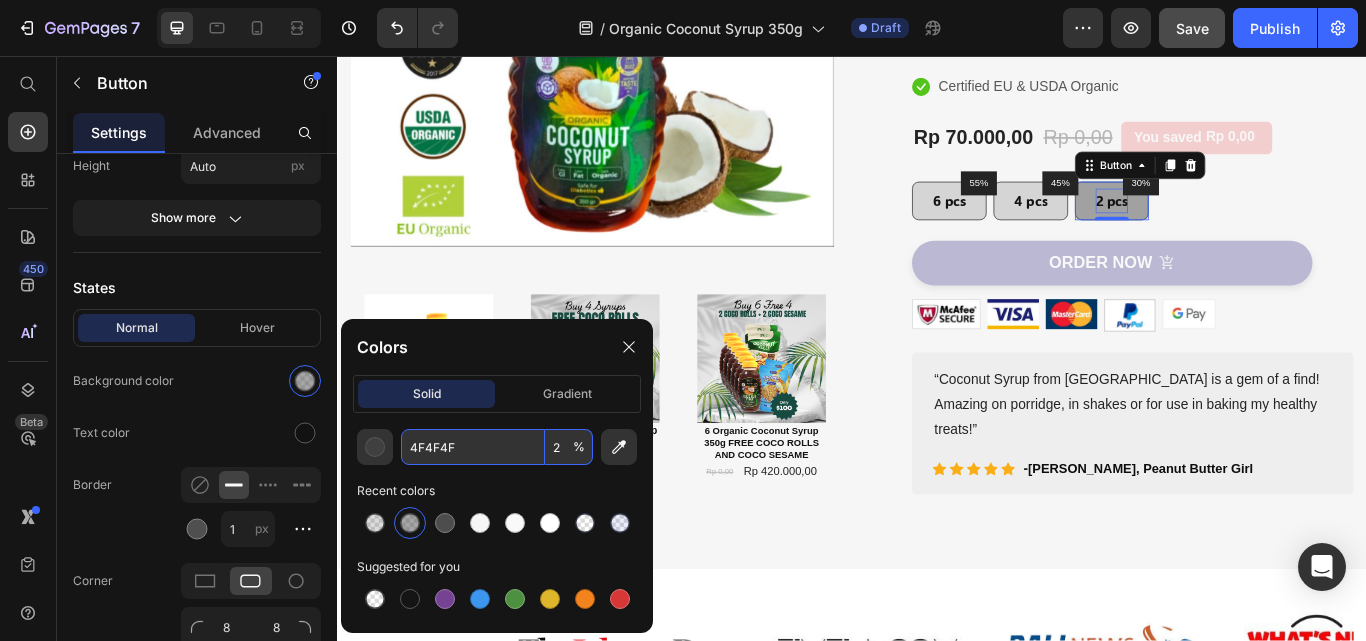 type on "20" 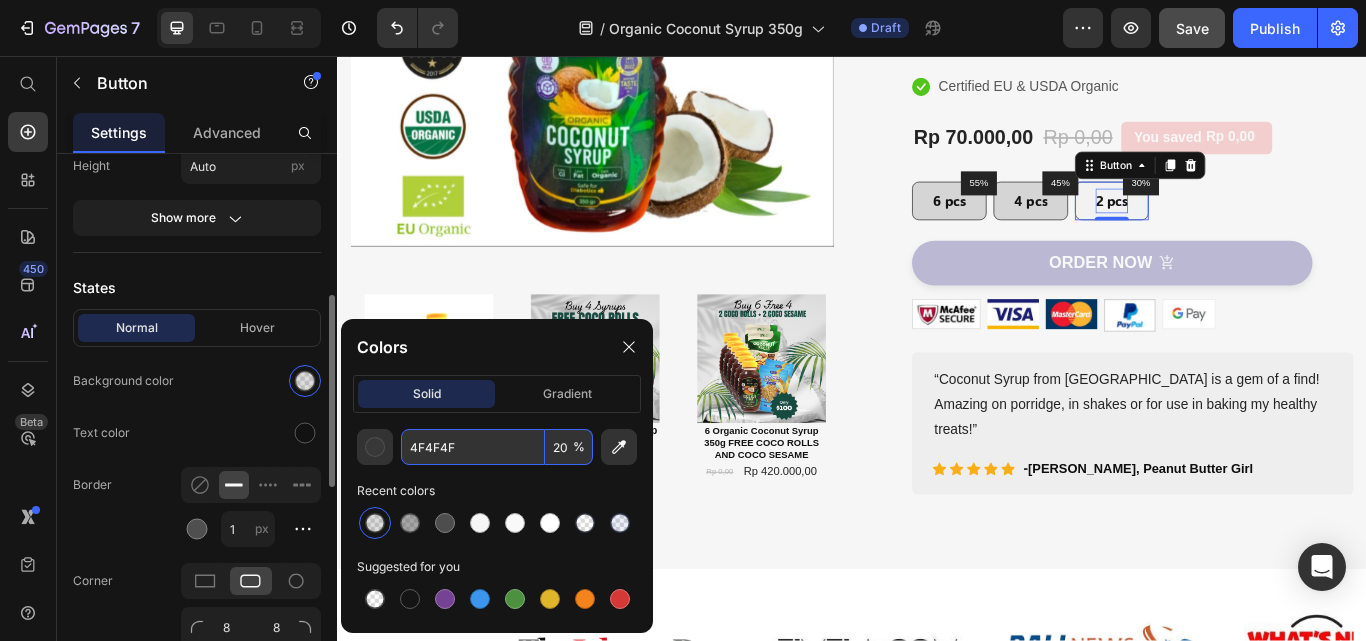 click on "Text color" 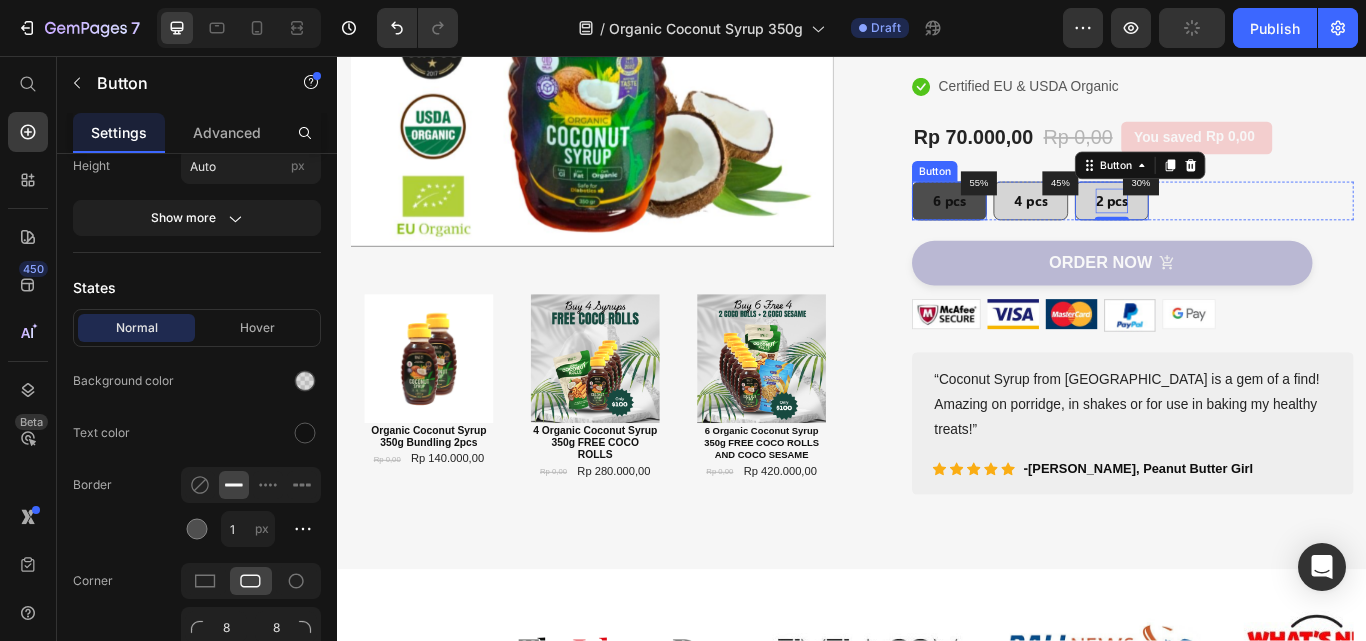 click on "6 pcs" at bounding box center (1050, 225) 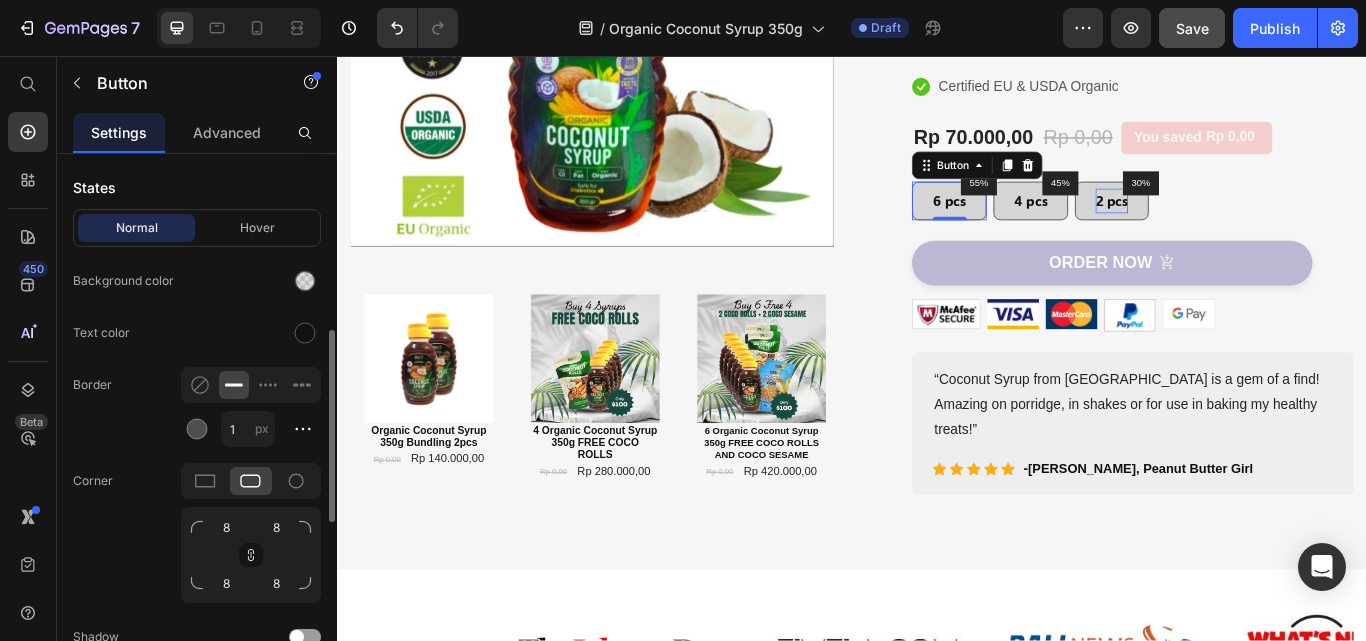 scroll, scrollTop: 600, scrollLeft: 0, axis: vertical 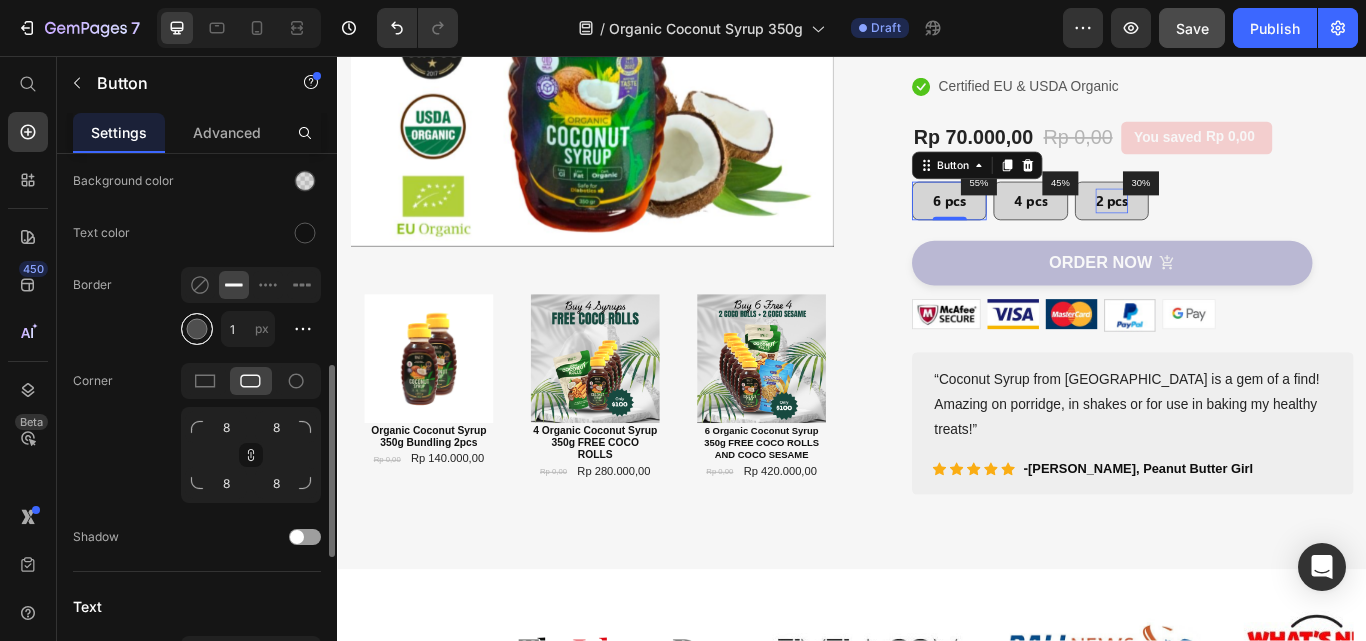 click at bounding box center (197, 329) 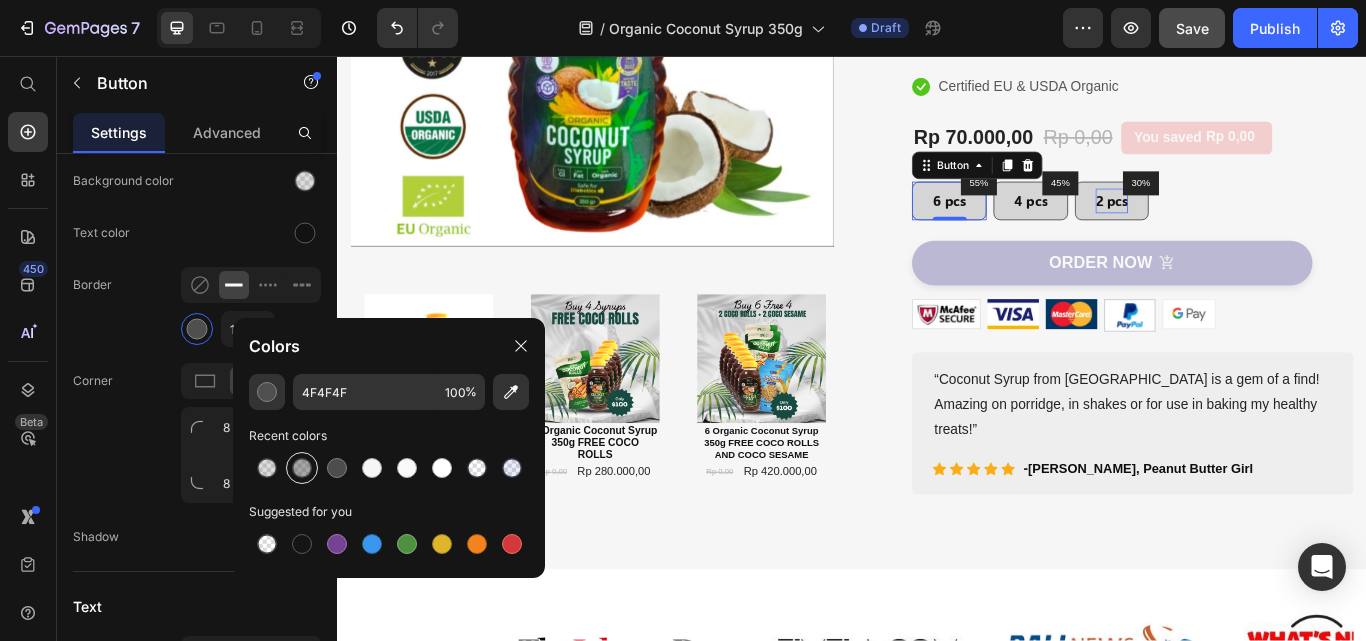 click at bounding box center [302, 468] 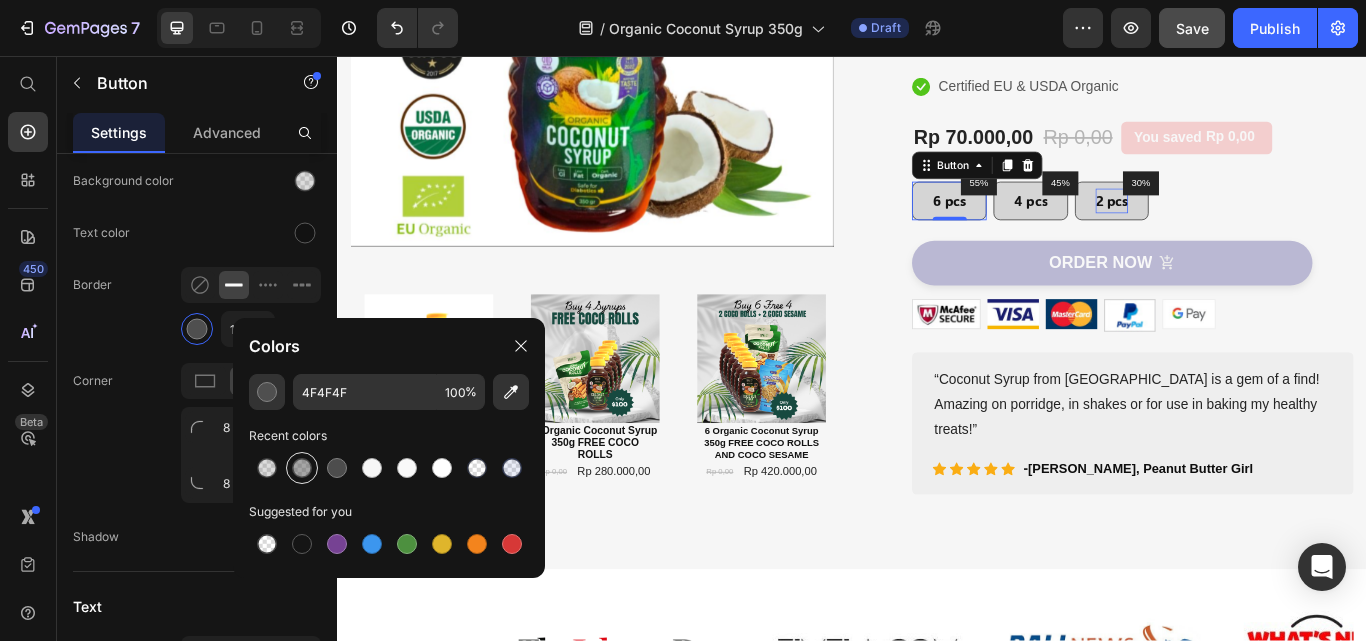 type on "50" 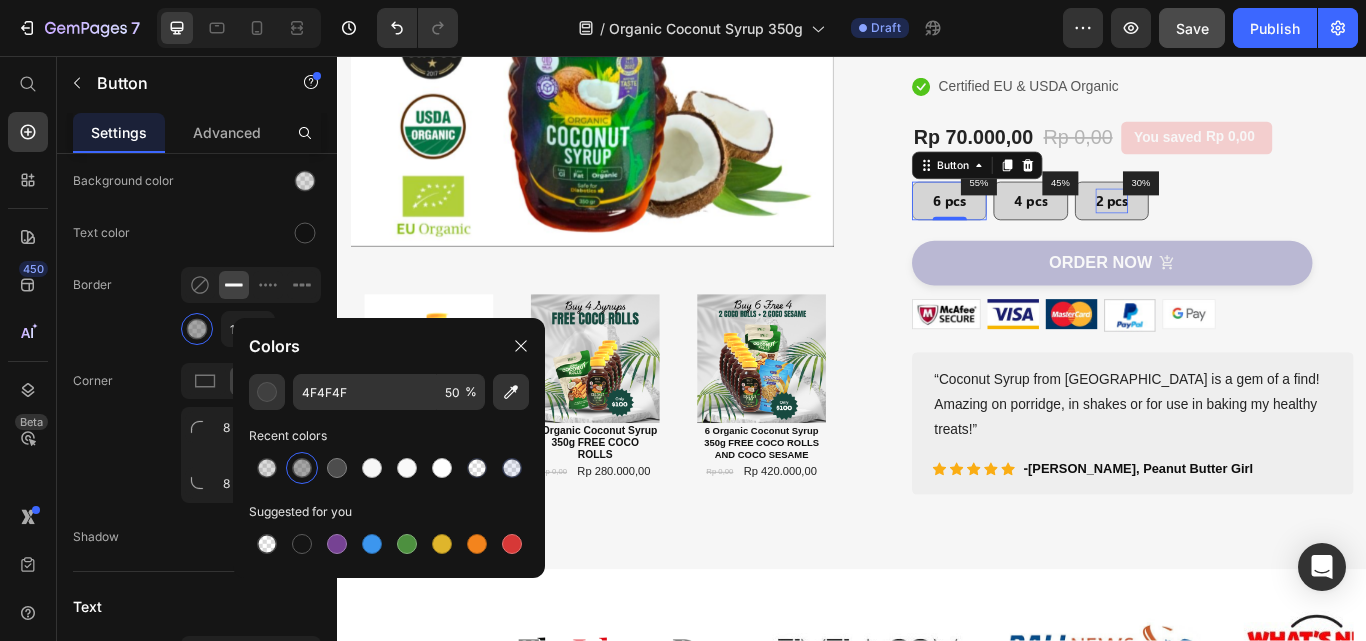 click on "Text color" 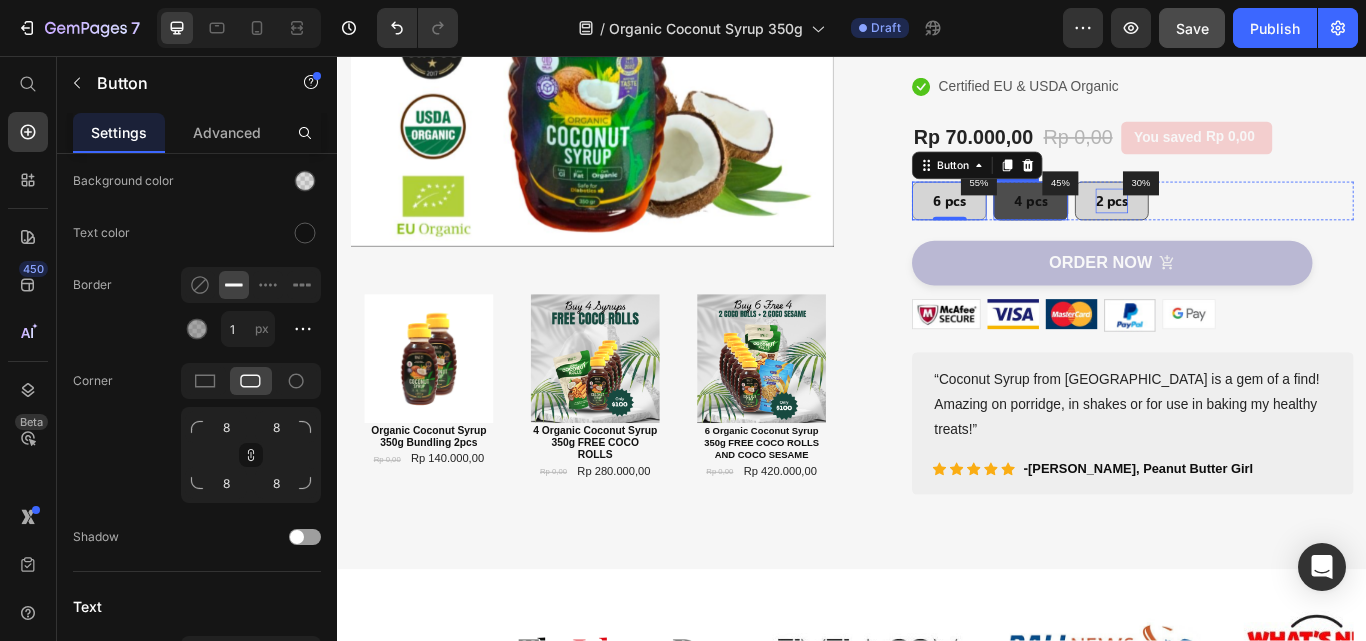 click on "4 pcs" at bounding box center [1145, 225] 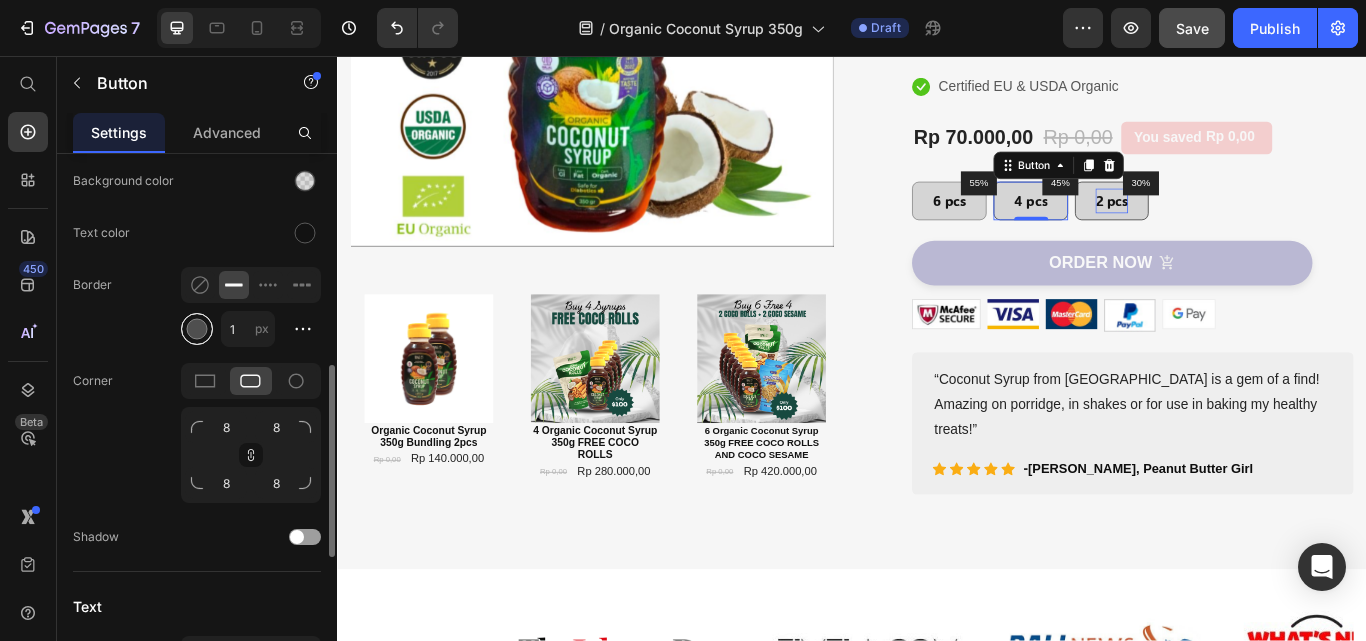 click at bounding box center (197, 329) 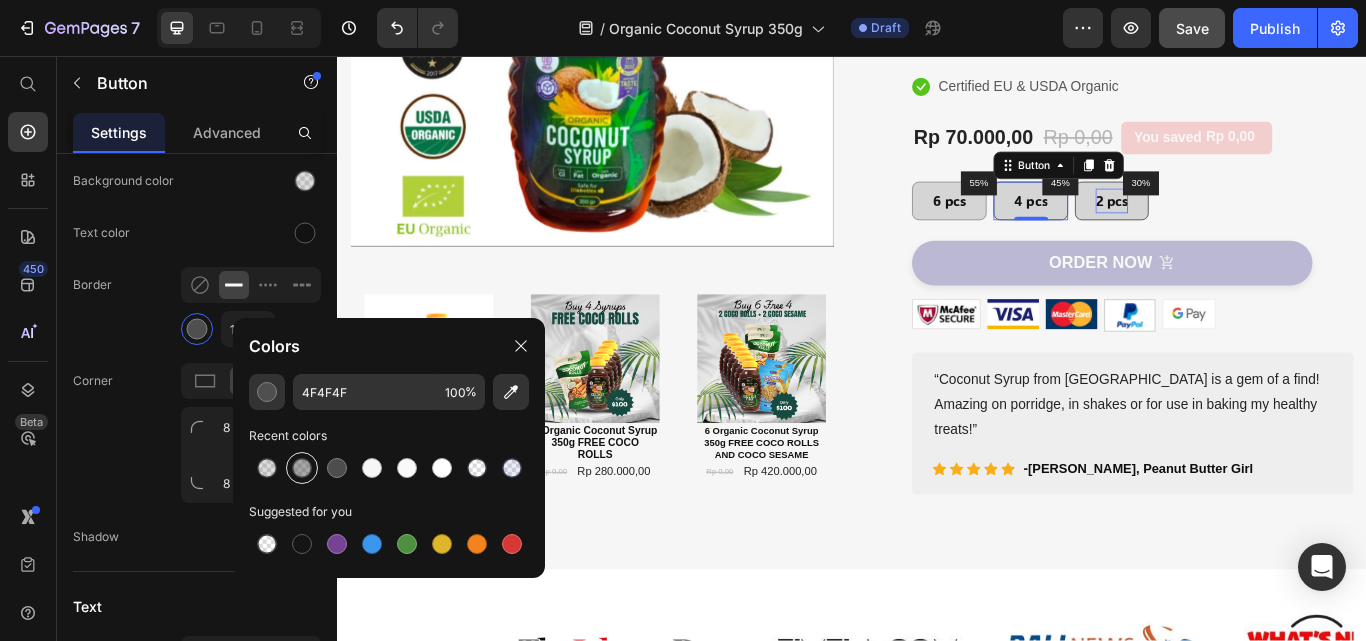 drag, startPoint x: 302, startPoint y: 468, endPoint x: 848, endPoint y: 260, distance: 584.27734 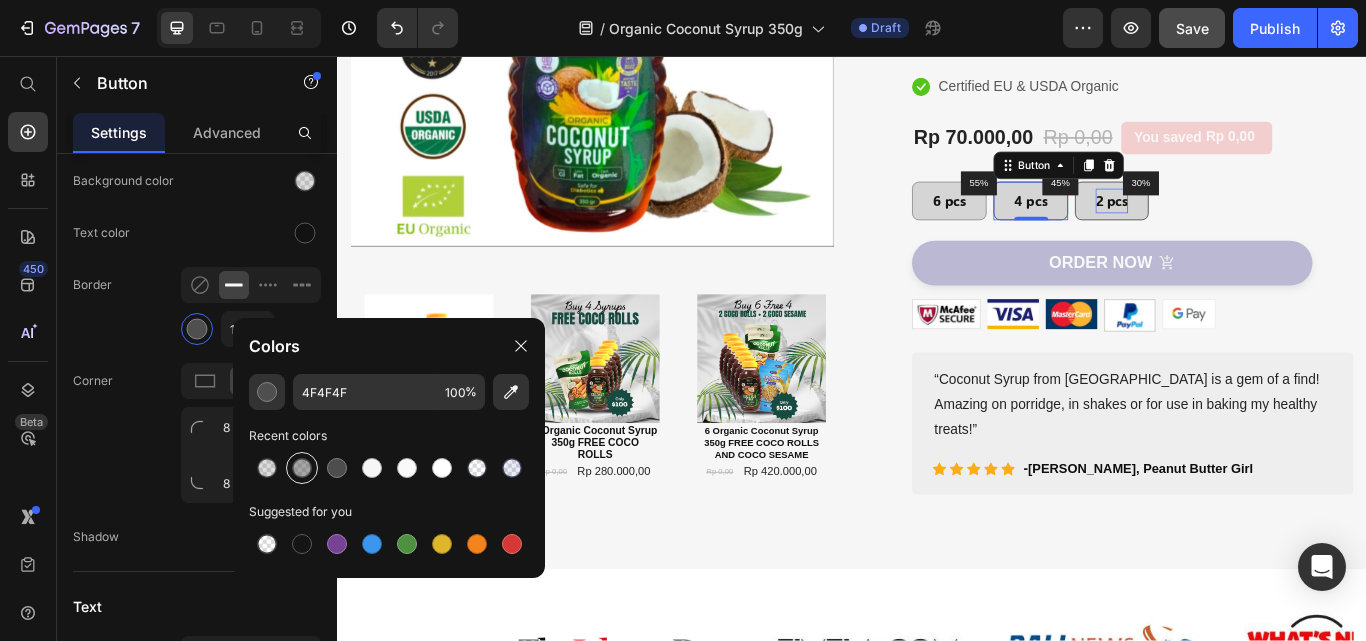 click at bounding box center [302, 468] 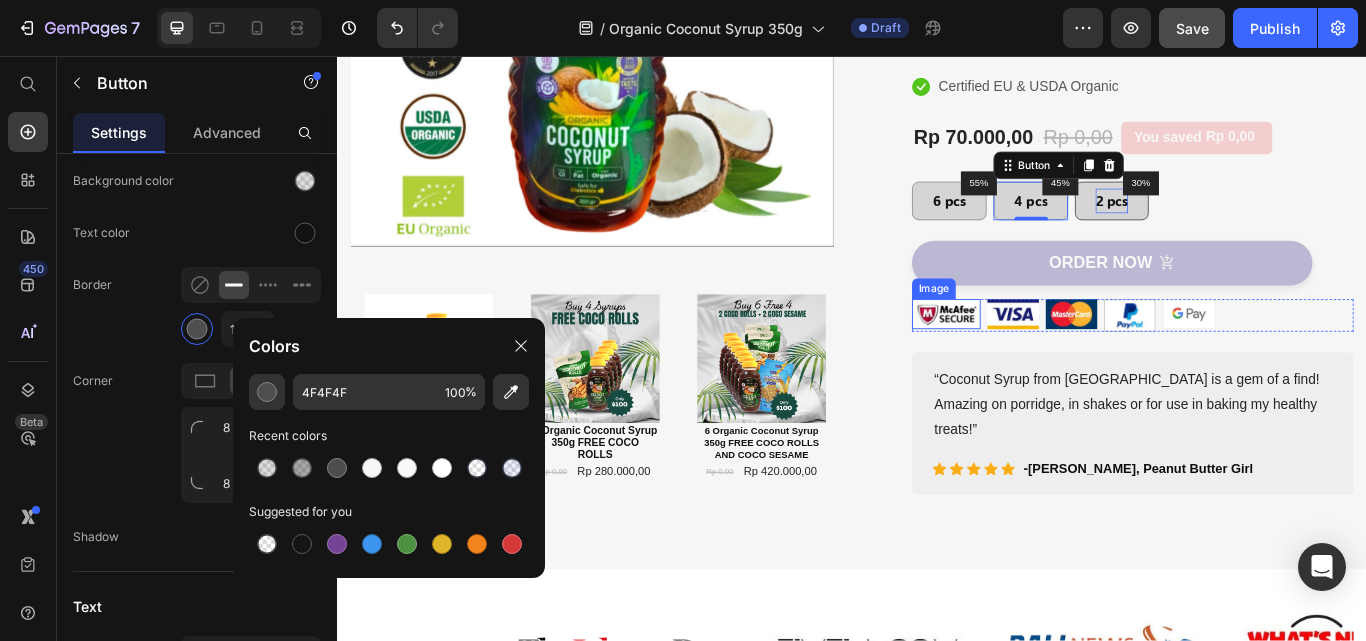 type on "50" 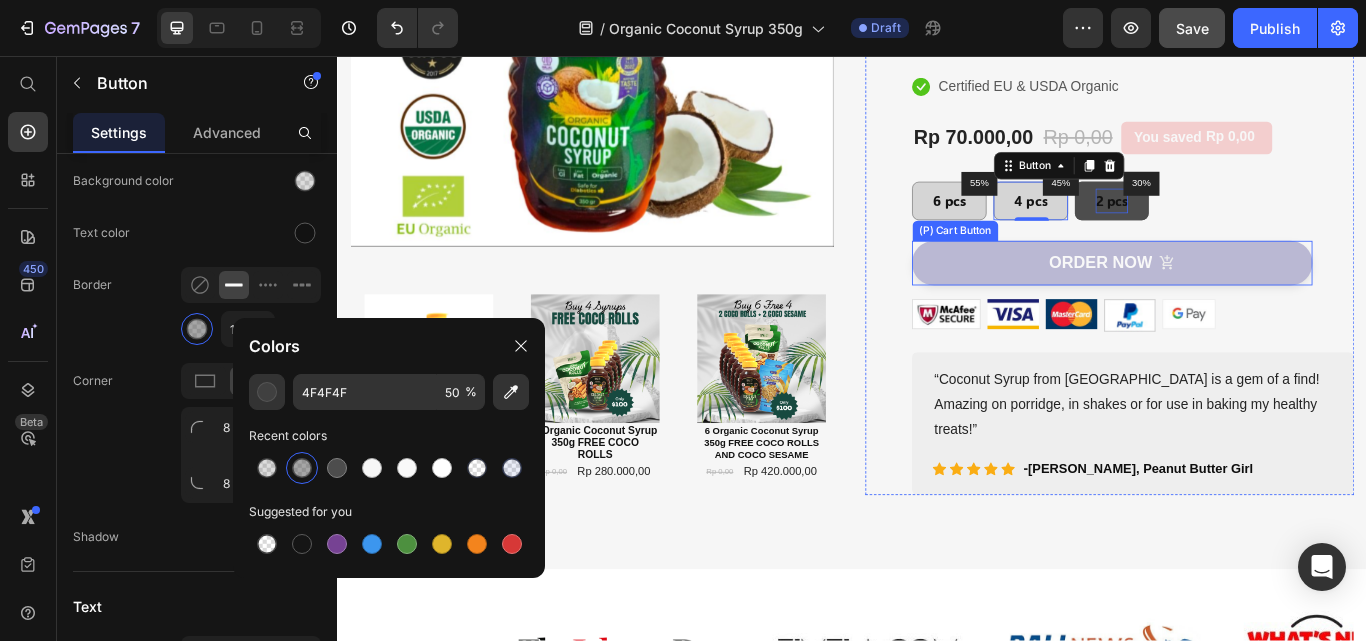 click on "2 pcs" at bounding box center [1240, 225] 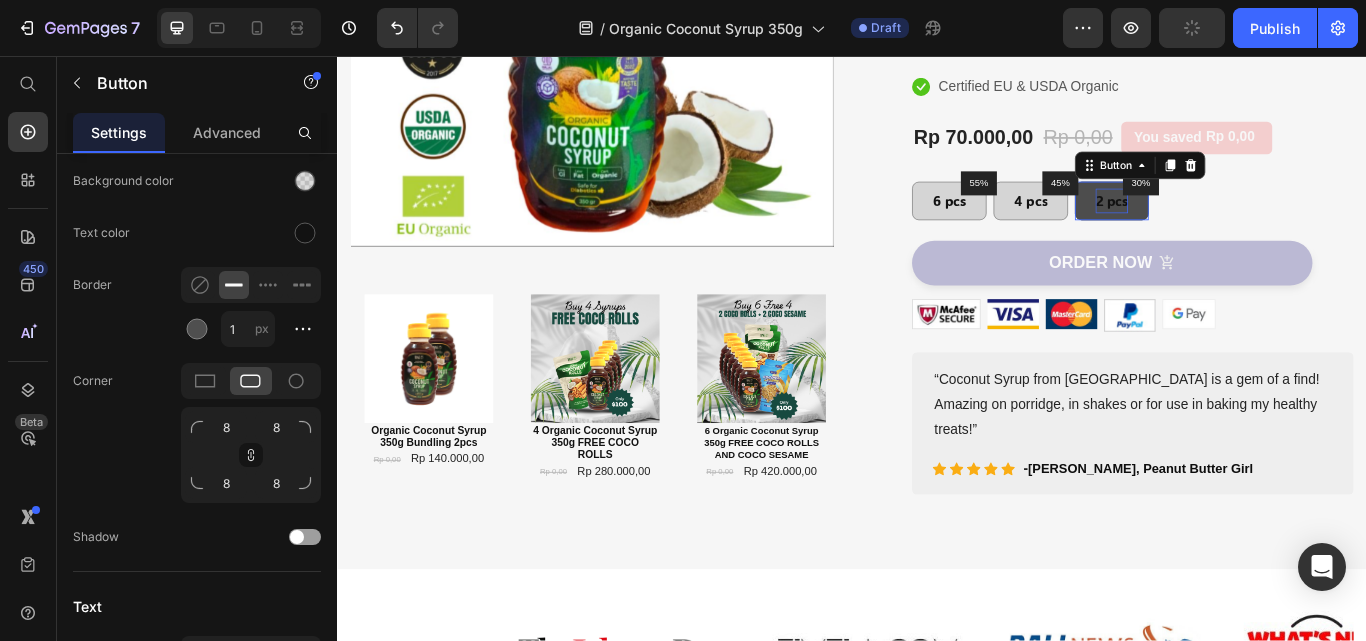 click on "2 pcs" at bounding box center [1240, 225] 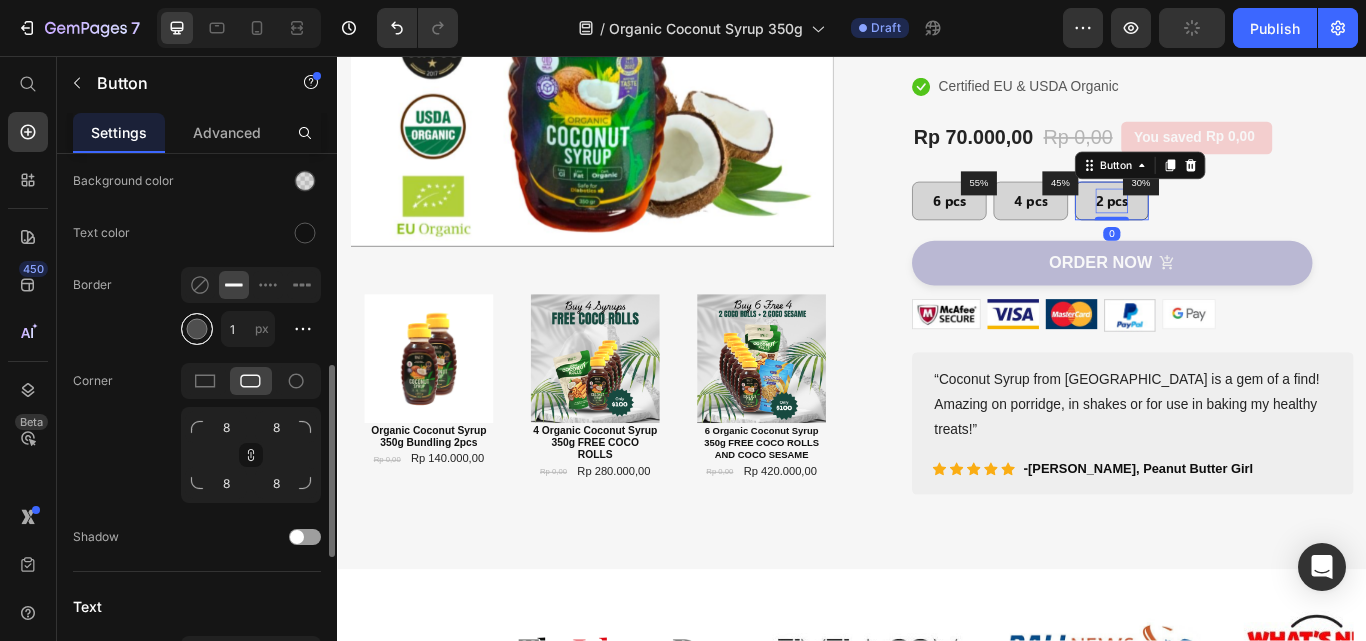 click at bounding box center [197, 329] 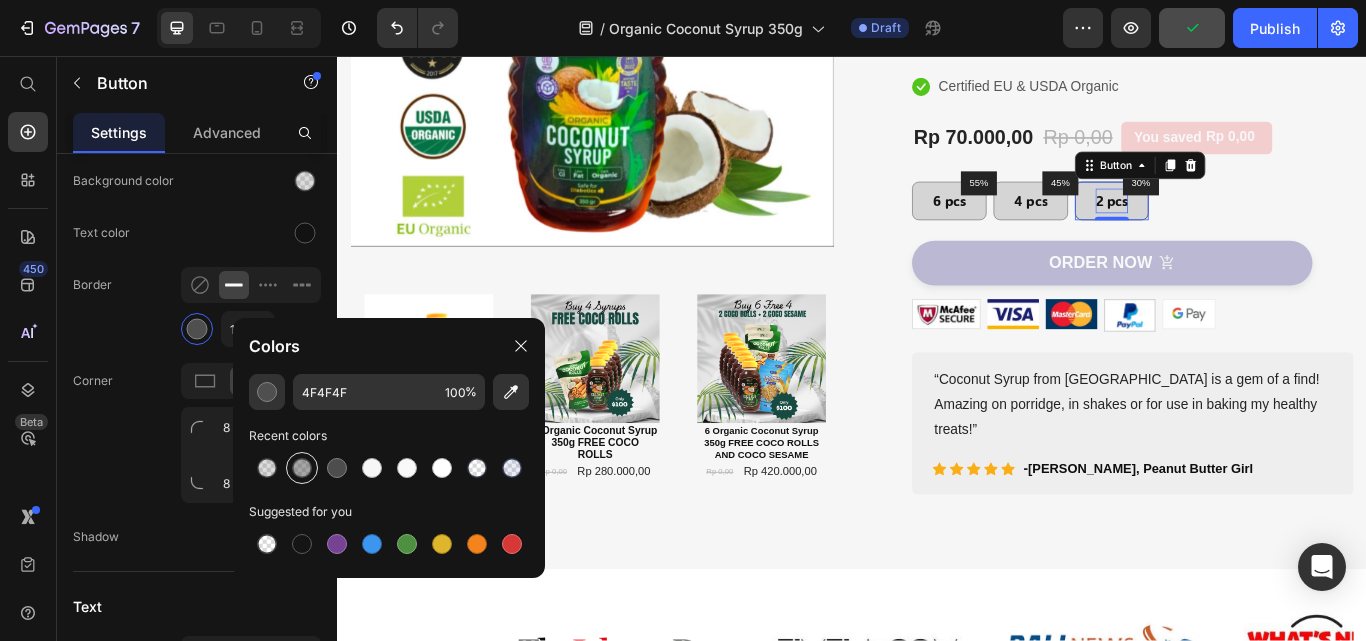 click at bounding box center (302, 468) 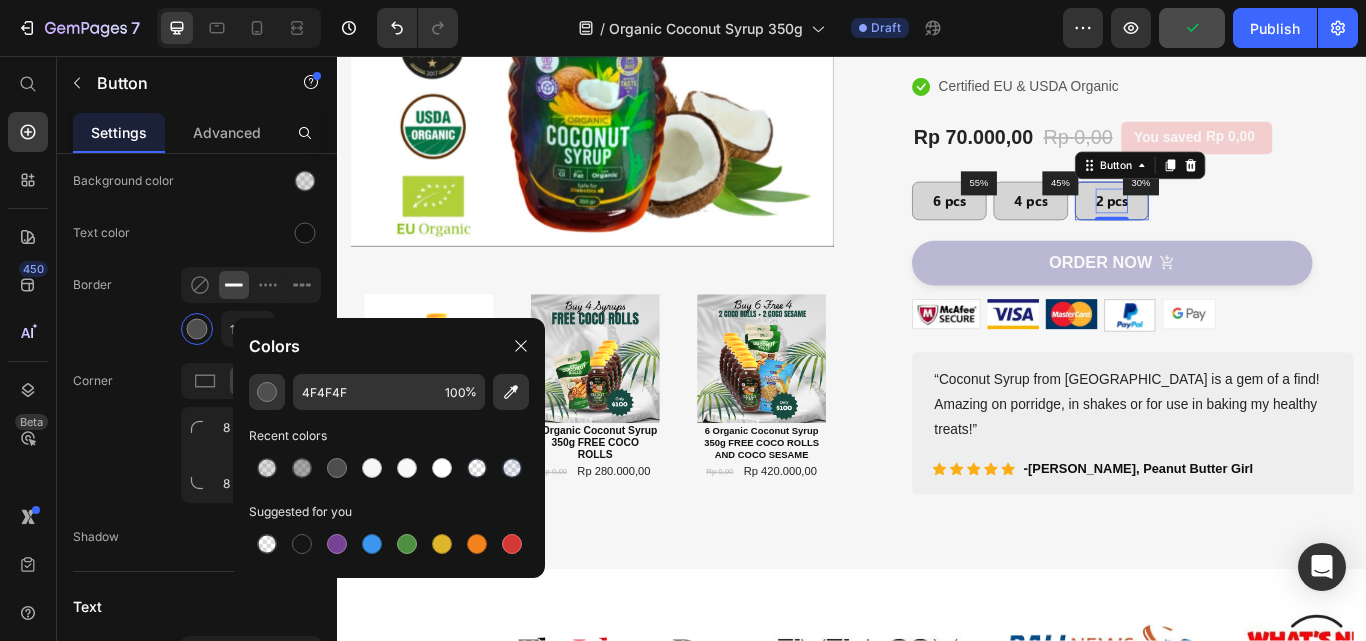 click on "(P) Images & Gallery Award Winning Organic Coconut Syrup 350g (P) Title                Icon                Icon                Icon                Icon                Icon Icon List Hoz 1000+ Clients satisfied Text block Row
Icon Low Glycemic Index Text block
Icon Natural Alternative Sweetener  Text block
Icon Great Taste Award & Superior Taste Award Winner Text block
Icon Certified EU & USDA Organic Text block Icon List Rp 70.000,00 (P) Price Rp 0,00 (P) Price You saved Rp 0,00 Product Tag Row 55% Text block Row 6 pcs Button 45% Text block Row 4 pcs Button 30% Text block Row 2 pcs Button   0 Row
Icon Low Glycemic Index Text block
Icon Natural Alternative Sweetener  Text block
Icon Great Taste Award & Superior Taste Award Winner Text block
Icon Certified EU & USDA Organic Text block Icon List ORDER NOW (P) Cart Button Image Image Image Image Image Row Text block                -" at bounding box center (1237, 172) 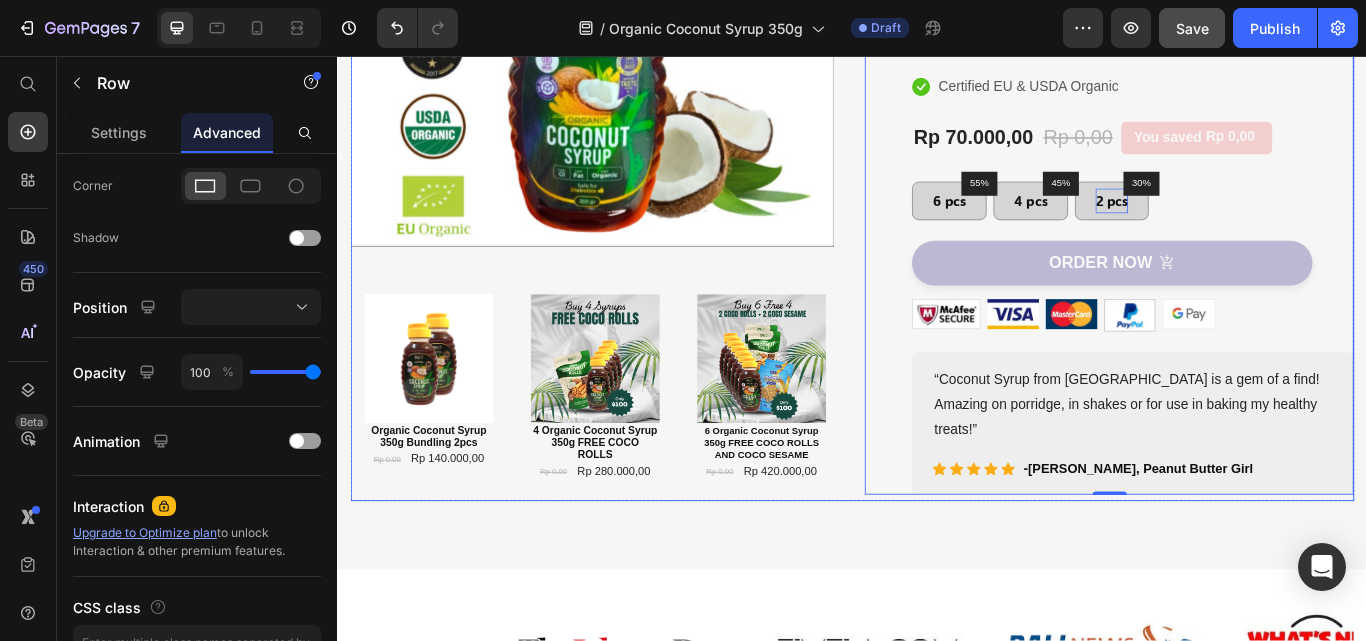 scroll, scrollTop: 0, scrollLeft: 0, axis: both 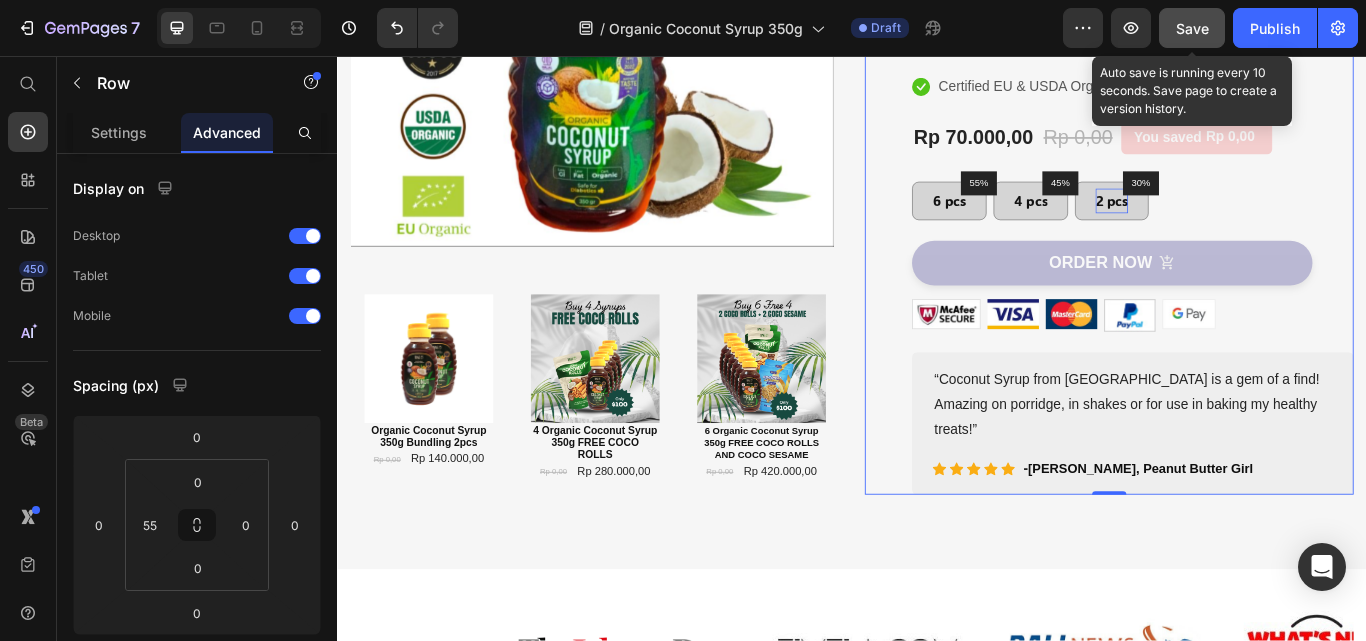 click on "Save" at bounding box center [1192, 28] 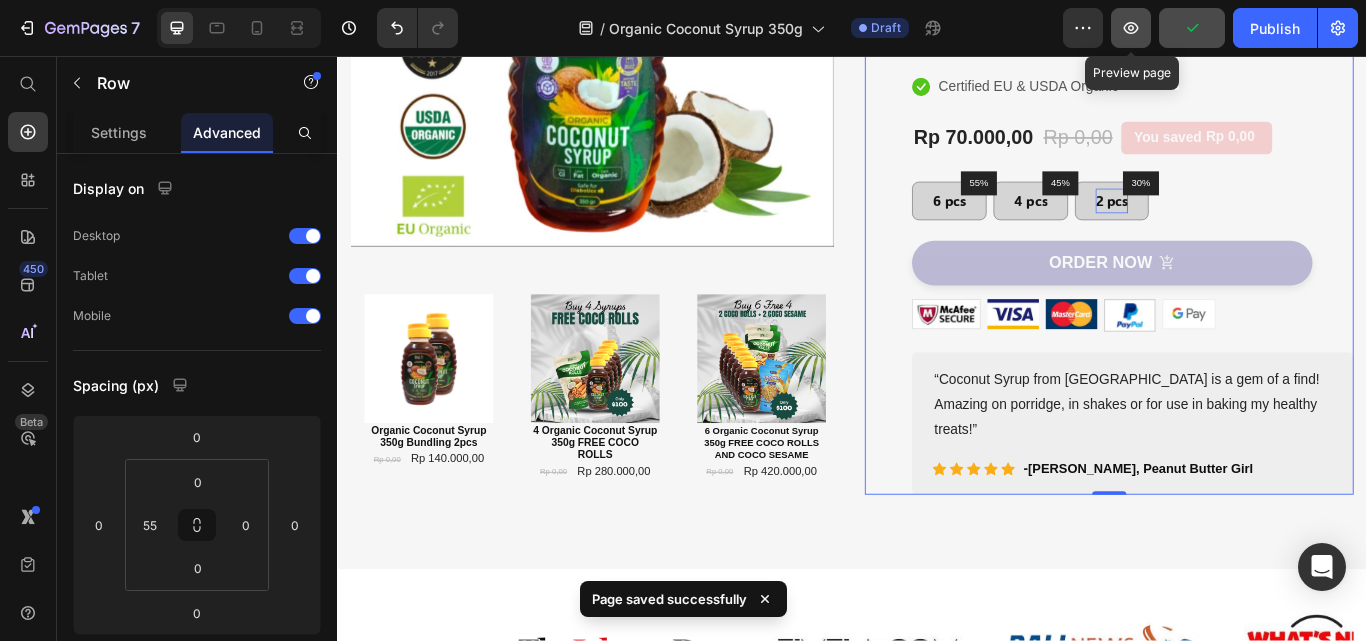 click 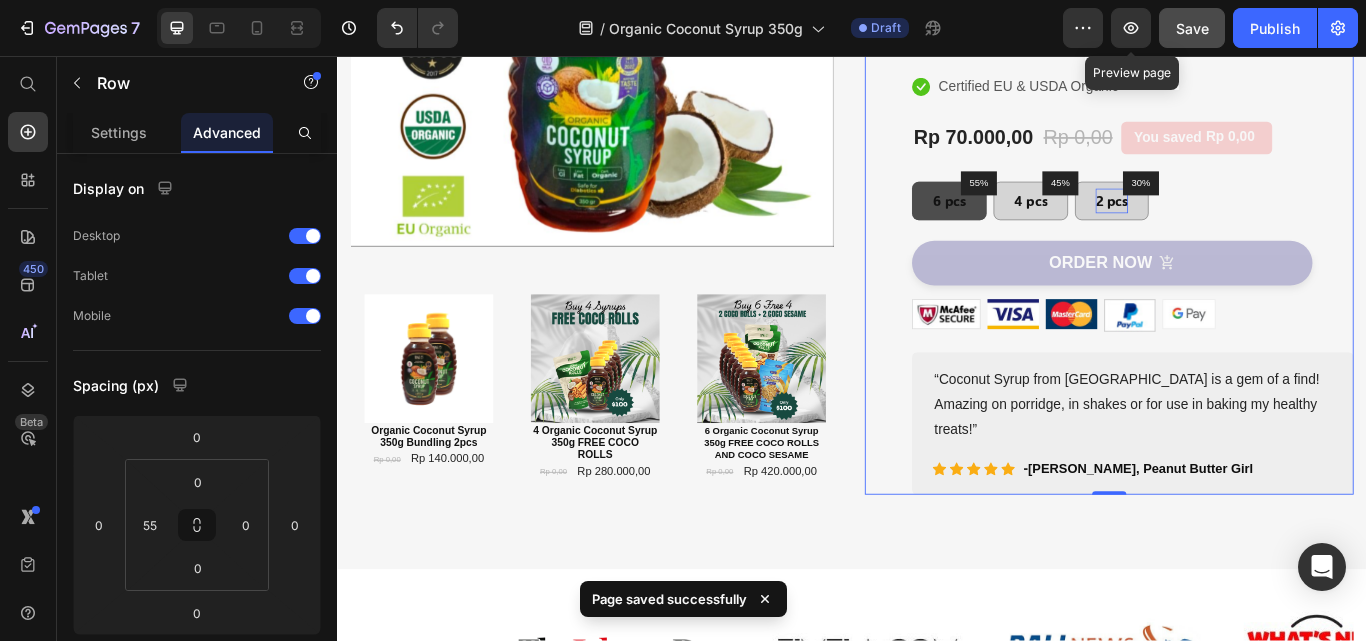 click on "6 pcs" at bounding box center [1050, 225] 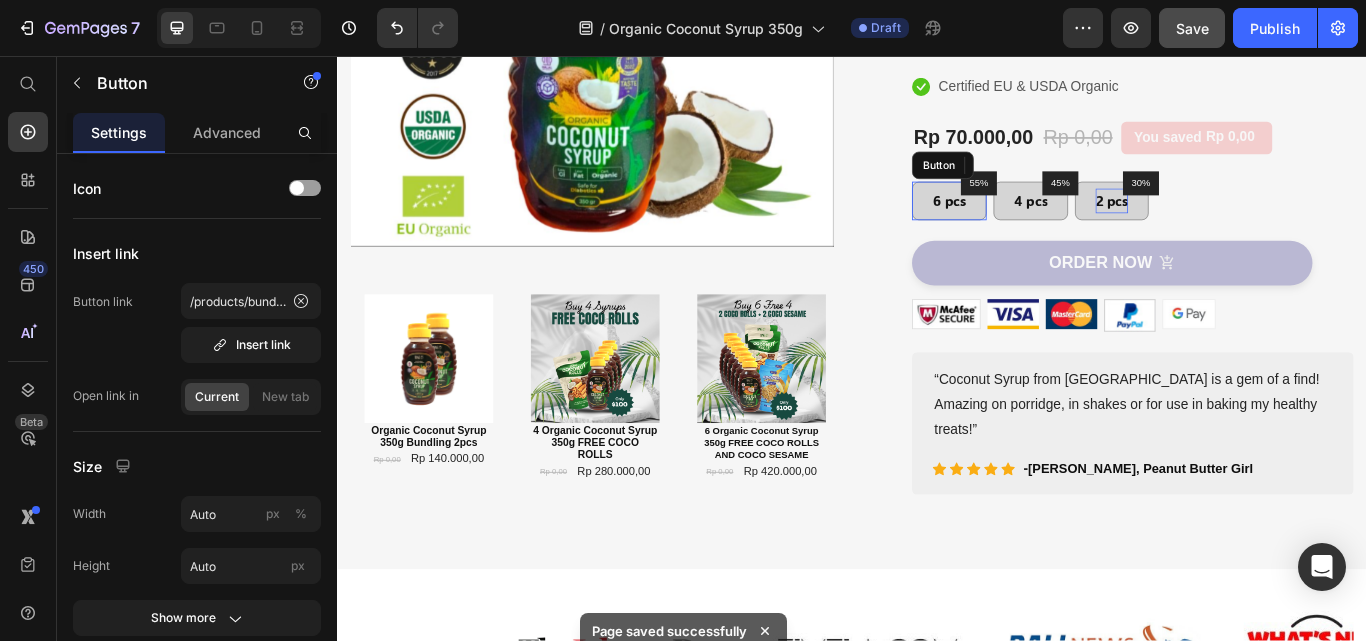 click on "Settings" at bounding box center (119, 132) 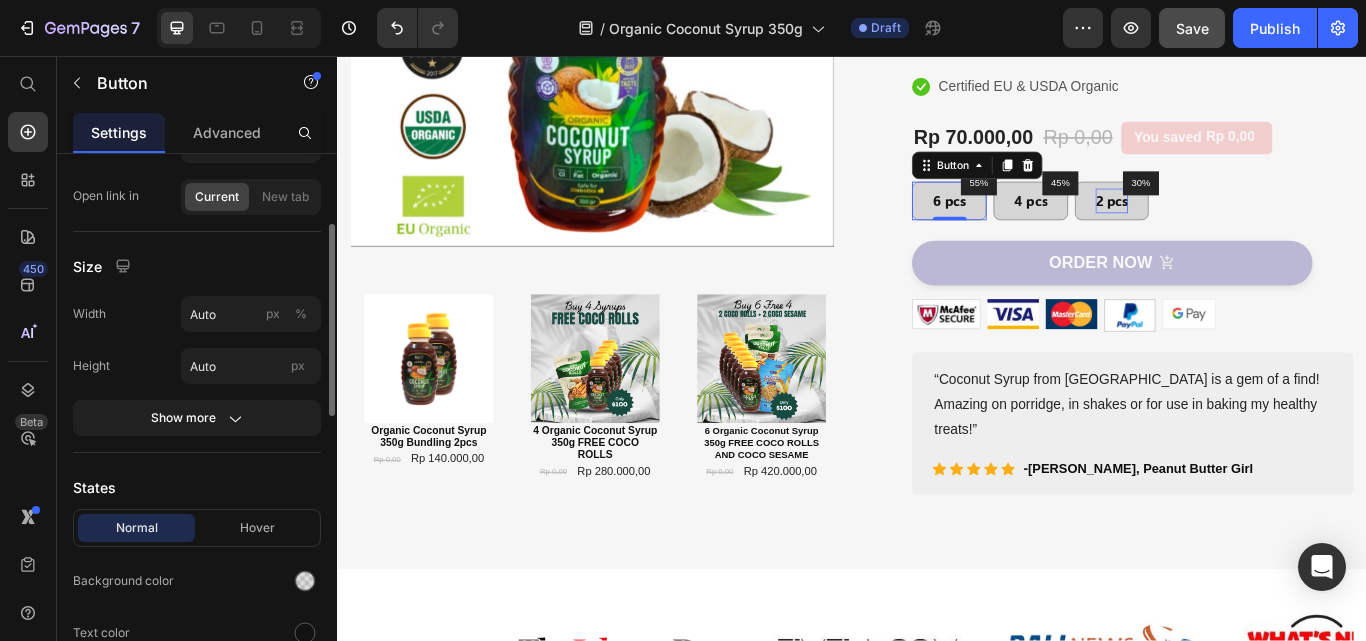 scroll, scrollTop: 300, scrollLeft: 0, axis: vertical 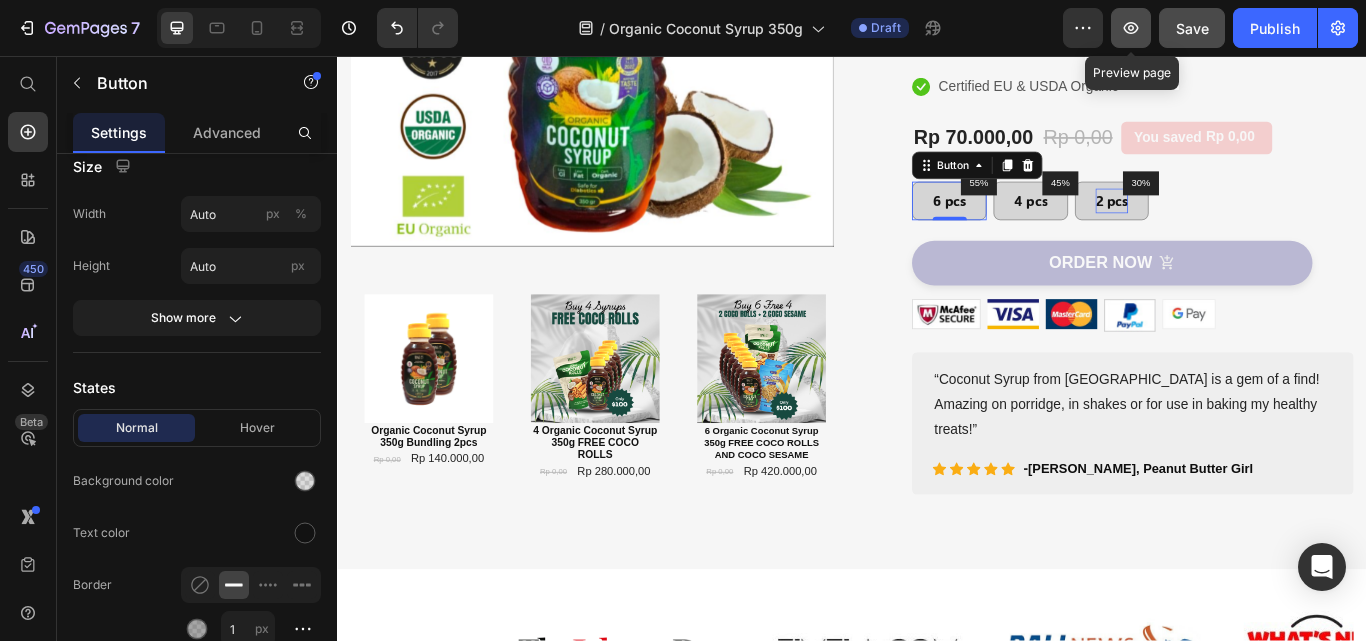 click 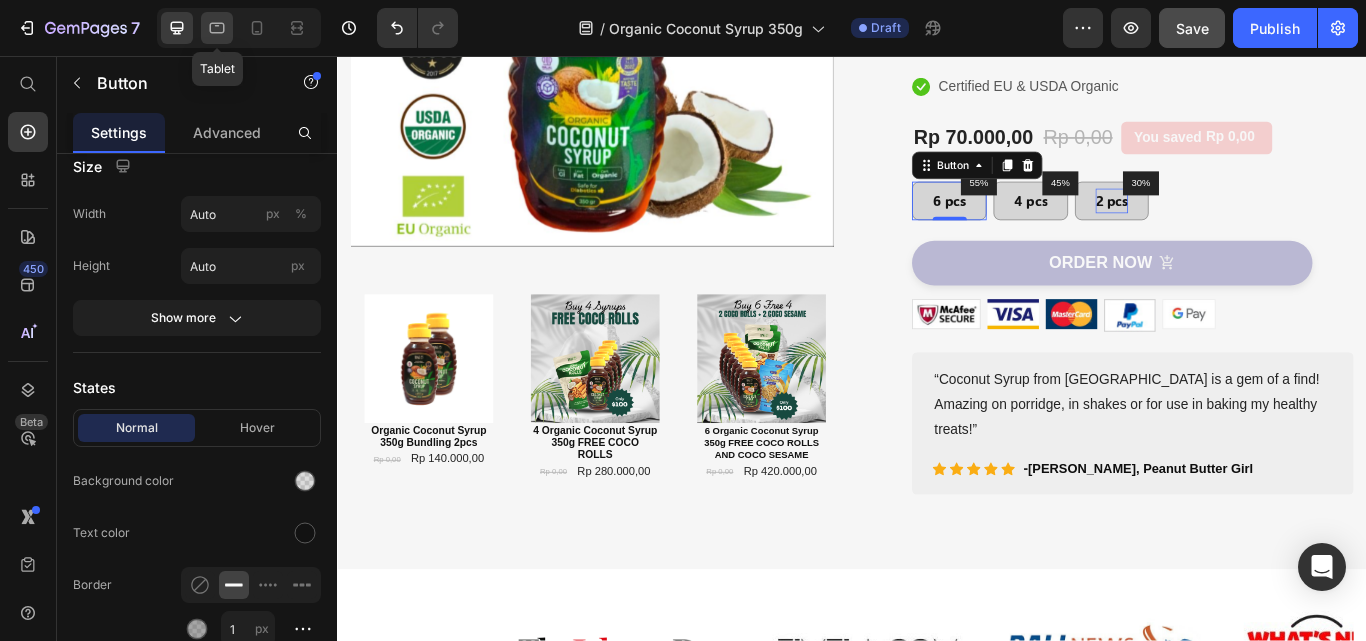 drag, startPoint x: 218, startPoint y: 32, endPoint x: 429, endPoint y: 247, distance: 301.24075 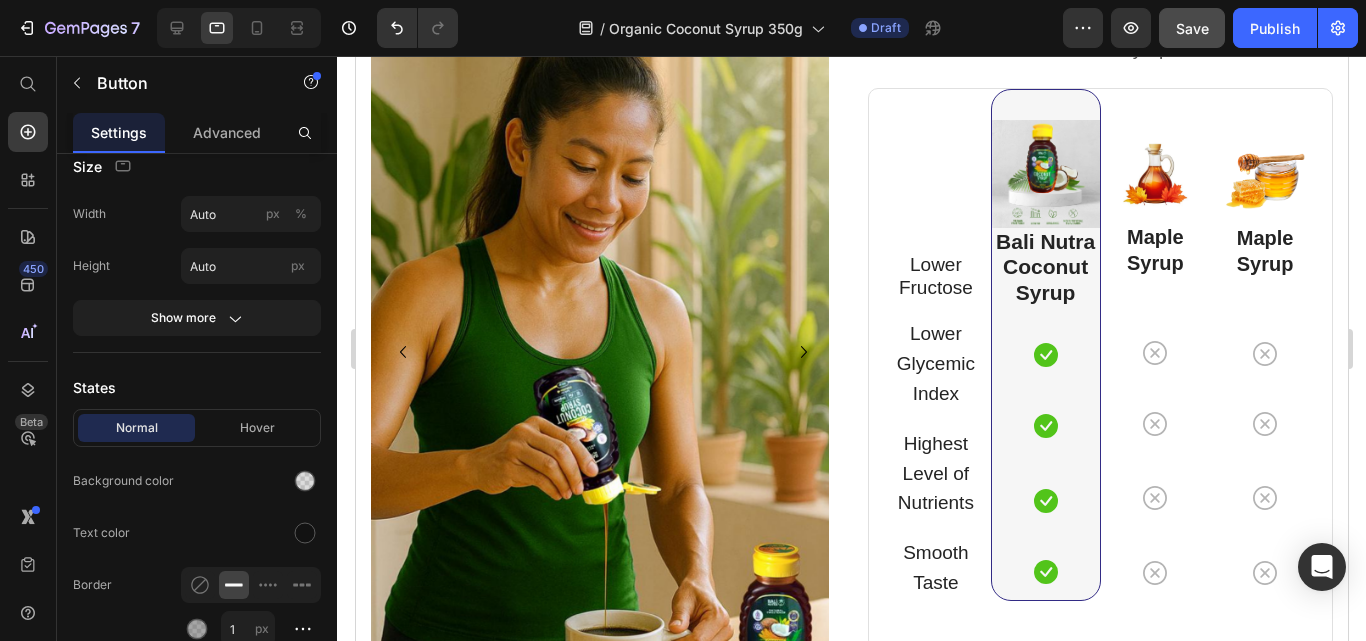 scroll, scrollTop: 5286, scrollLeft: 0, axis: vertical 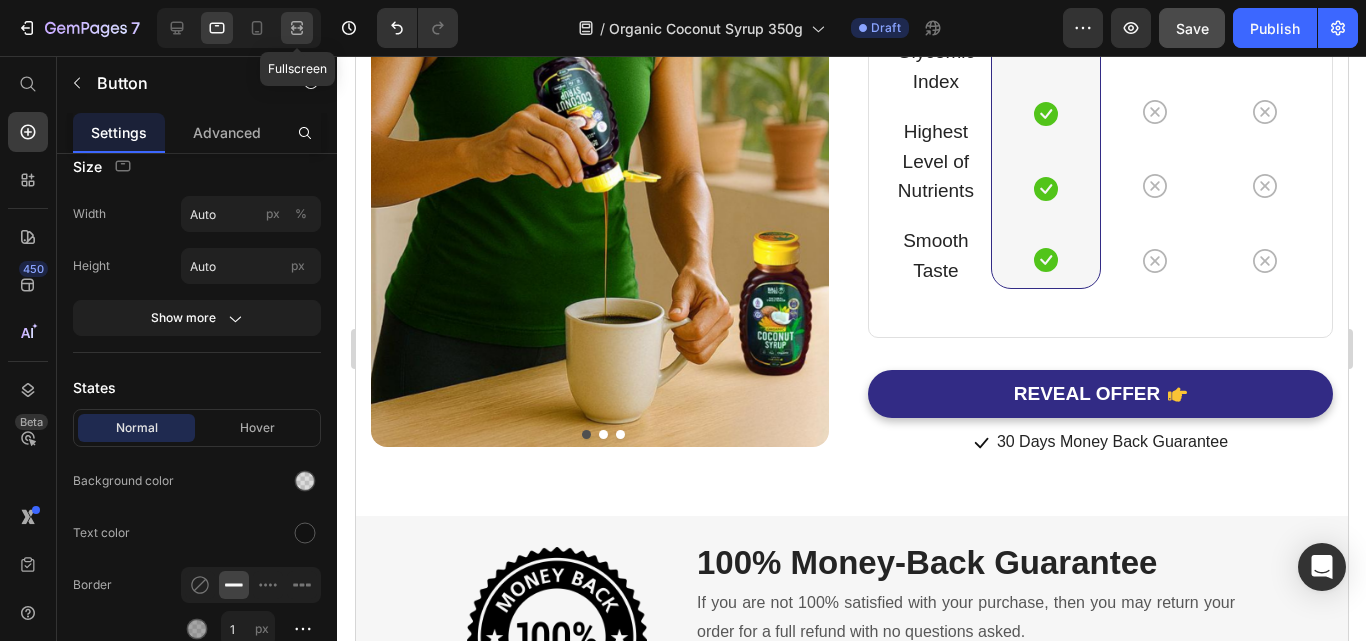 click 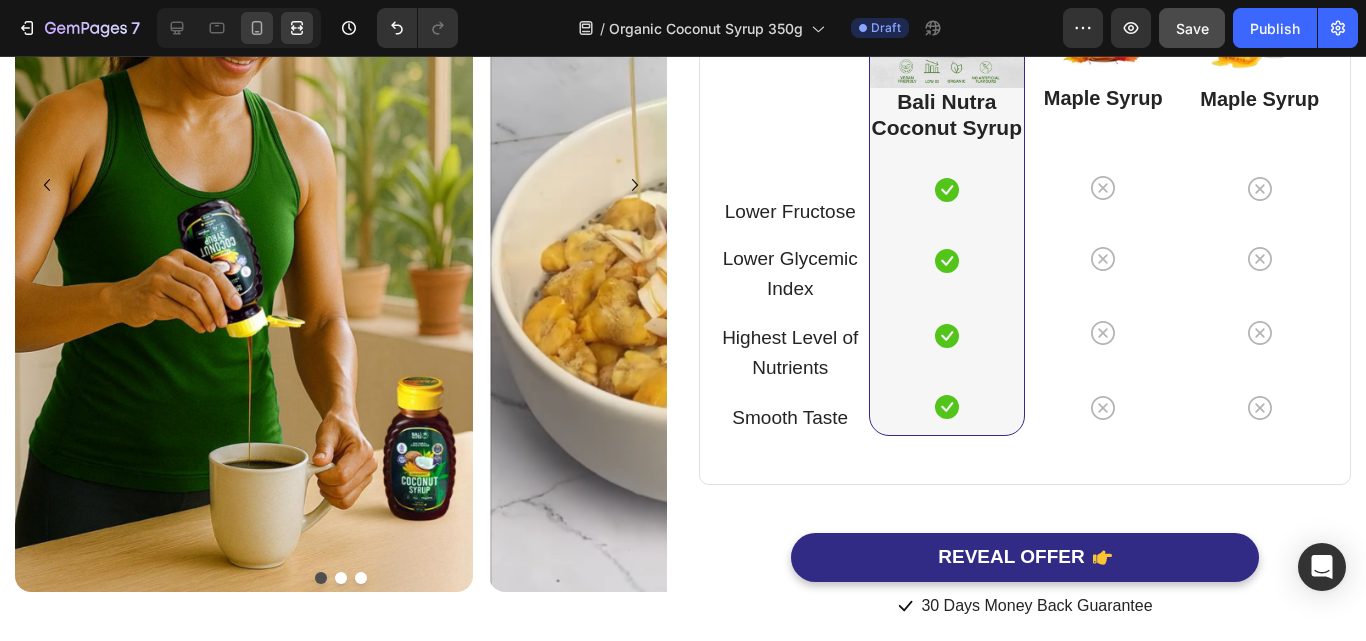 click 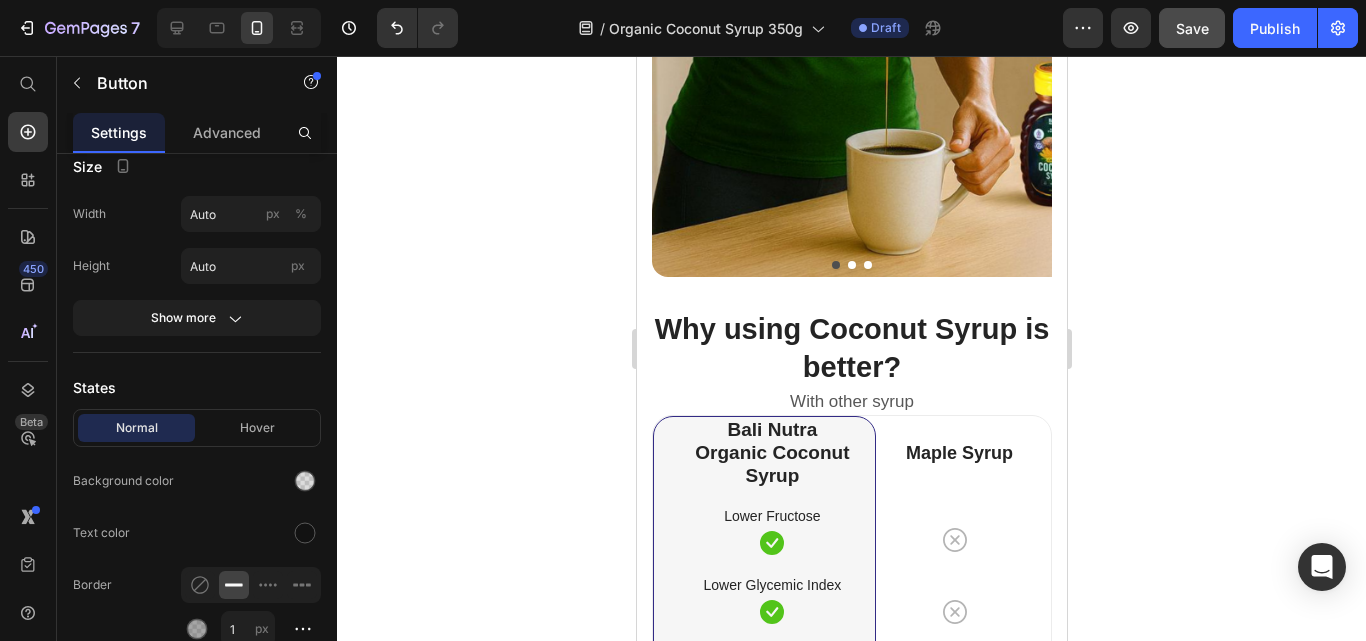 type on "14" 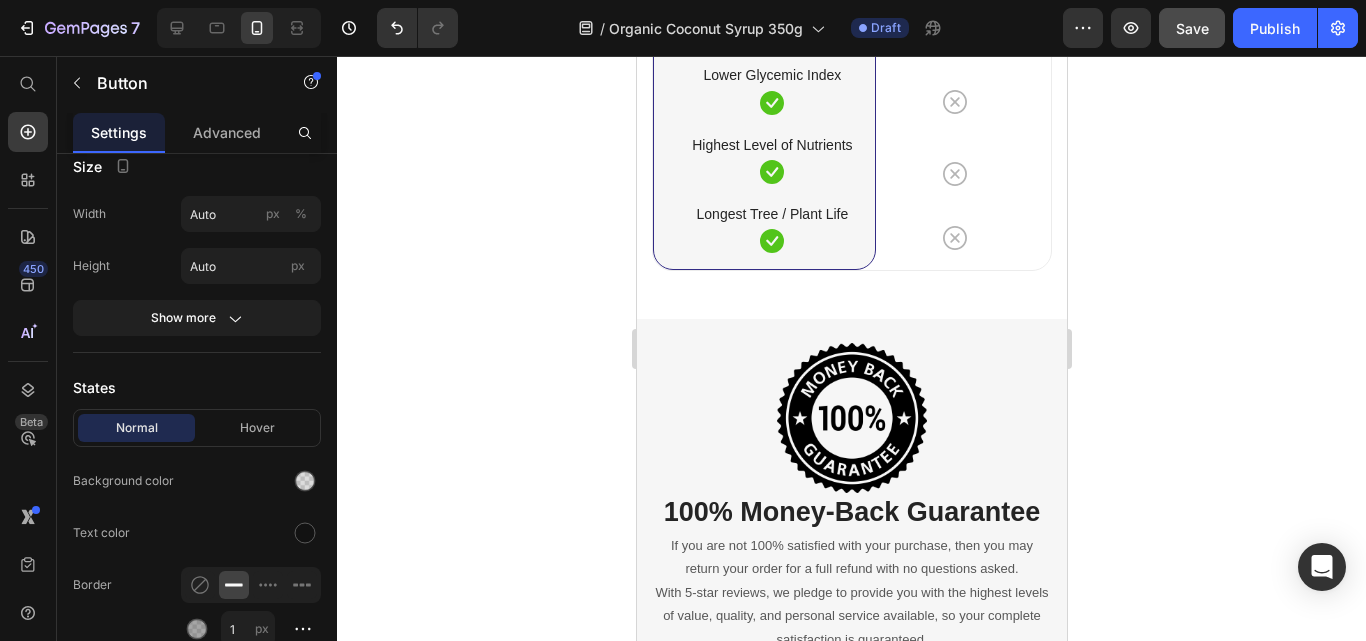 scroll, scrollTop: 5467, scrollLeft: 0, axis: vertical 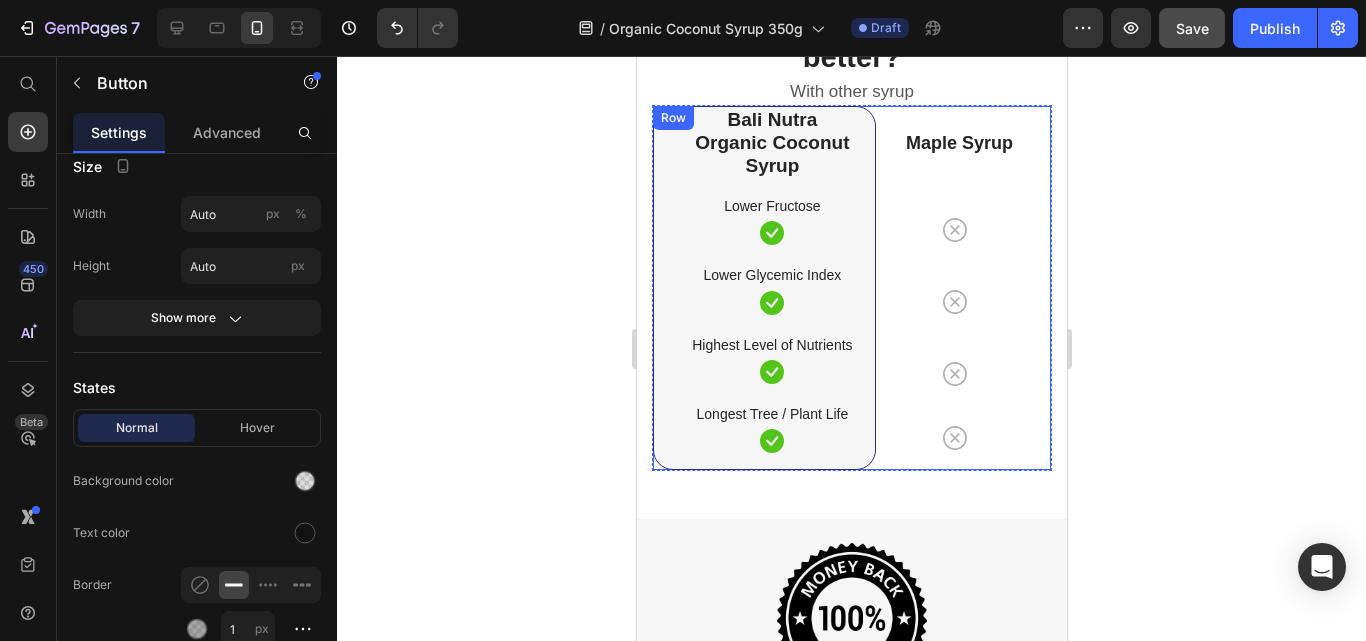 click on "Bali Nutra Organic Coconut Syrup Heading Lower Fructose Text block
Icon Row Lower Glycemic Index Text block
Icon Row Highest Level of Nutrients Text block
Icon Row Longest Tree / Plant Life Text block
Icon Row Row Maple Syrup Heading
Icon Row
Icon Row
Icon Row
Icon Row Row" at bounding box center (851, 288) 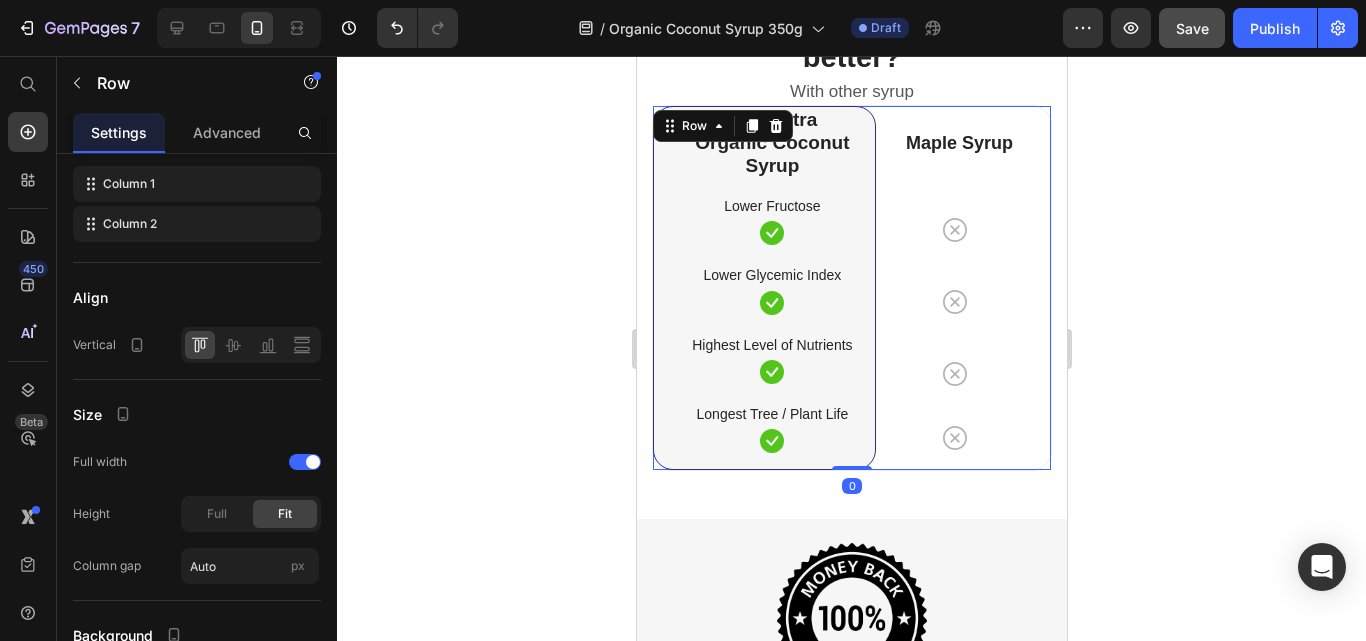 scroll, scrollTop: 0, scrollLeft: 0, axis: both 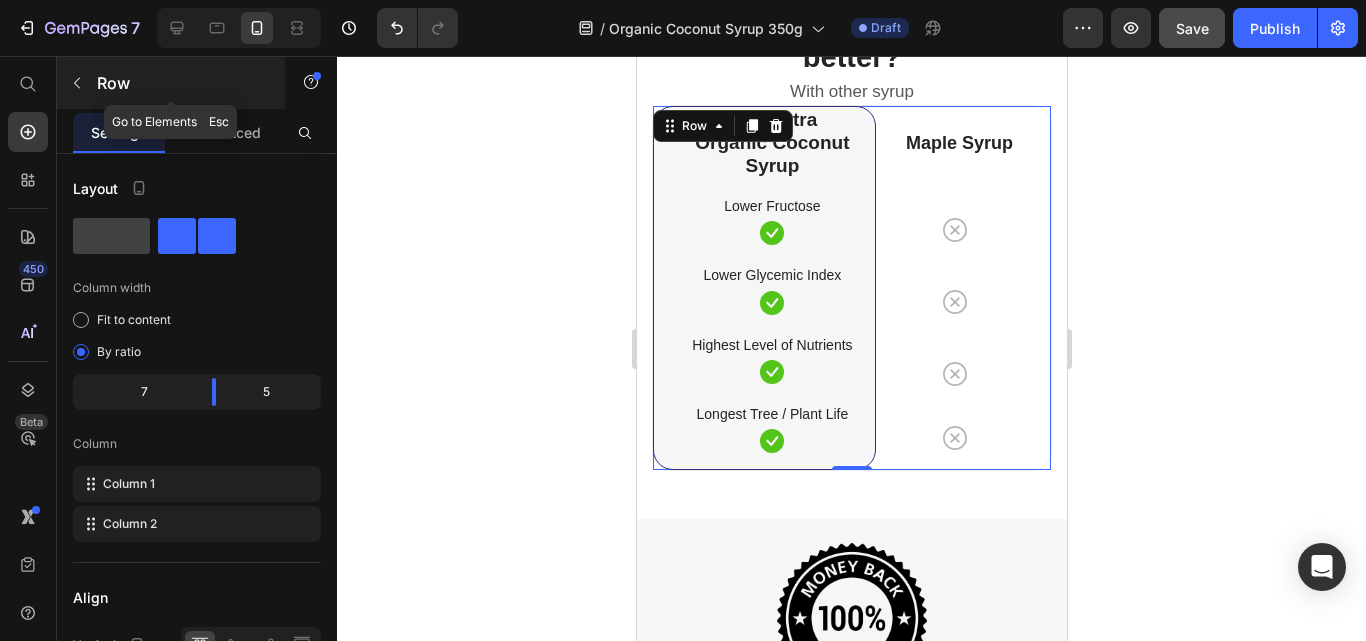 click 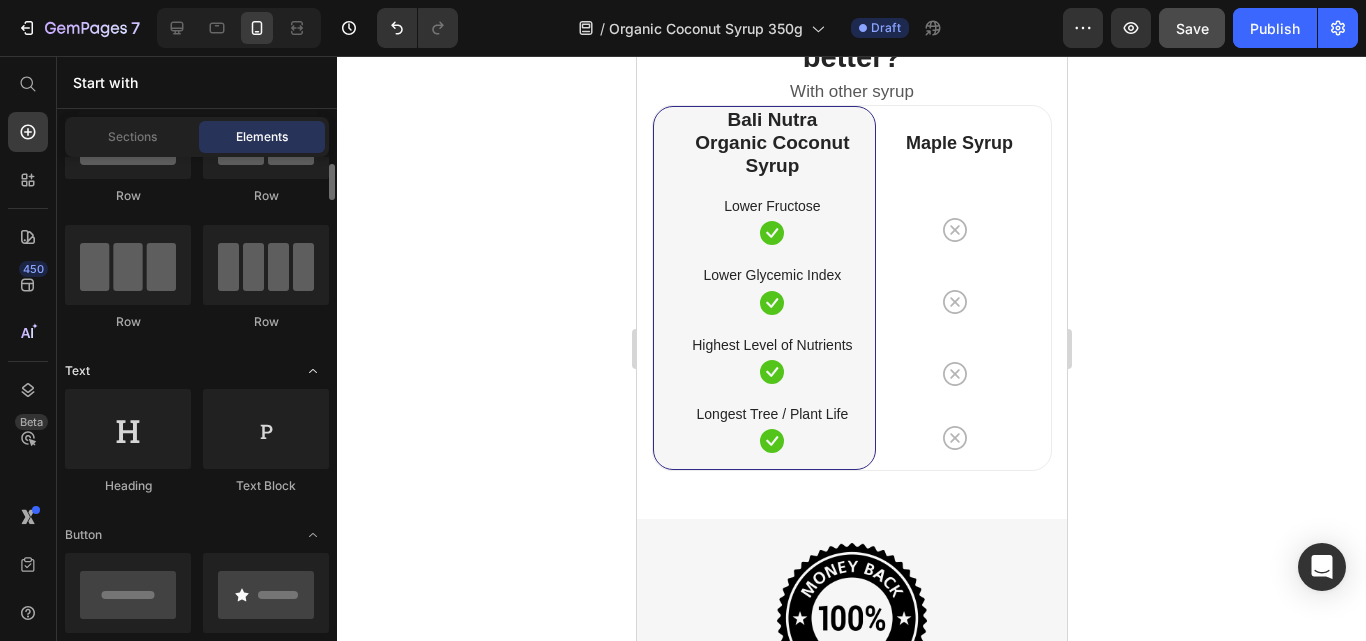scroll, scrollTop: 0, scrollLeft: 0, axis: both 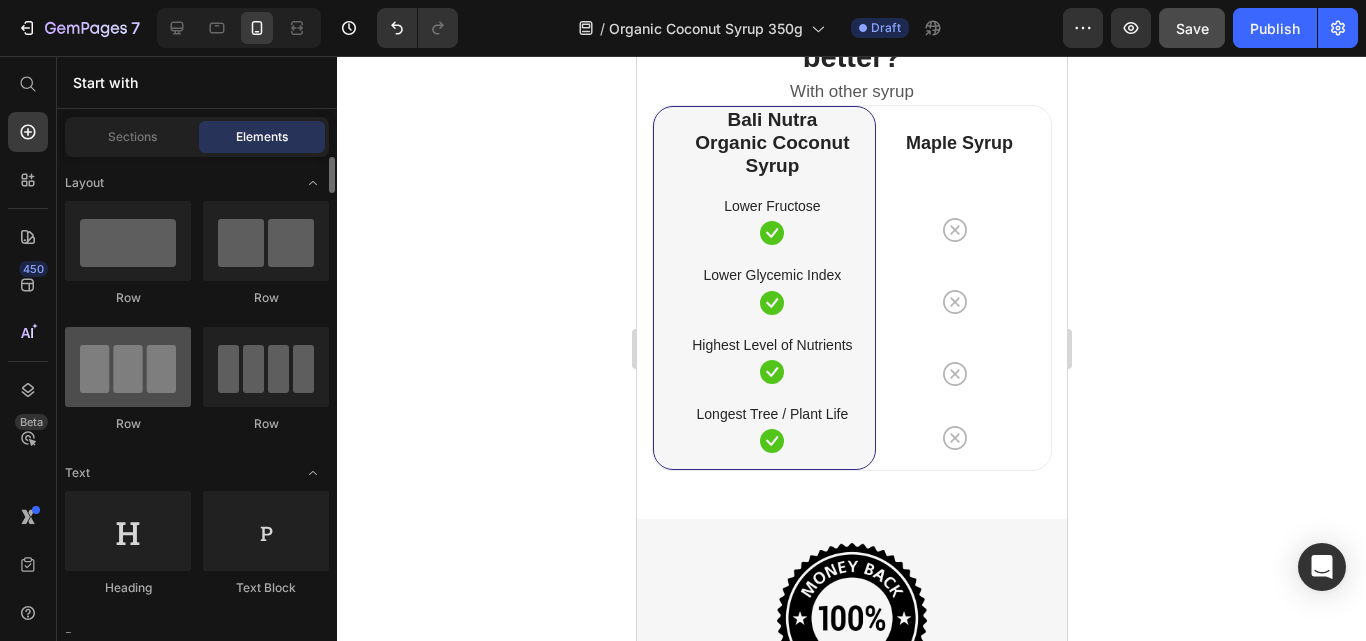 click at bounding box center [128, 367] 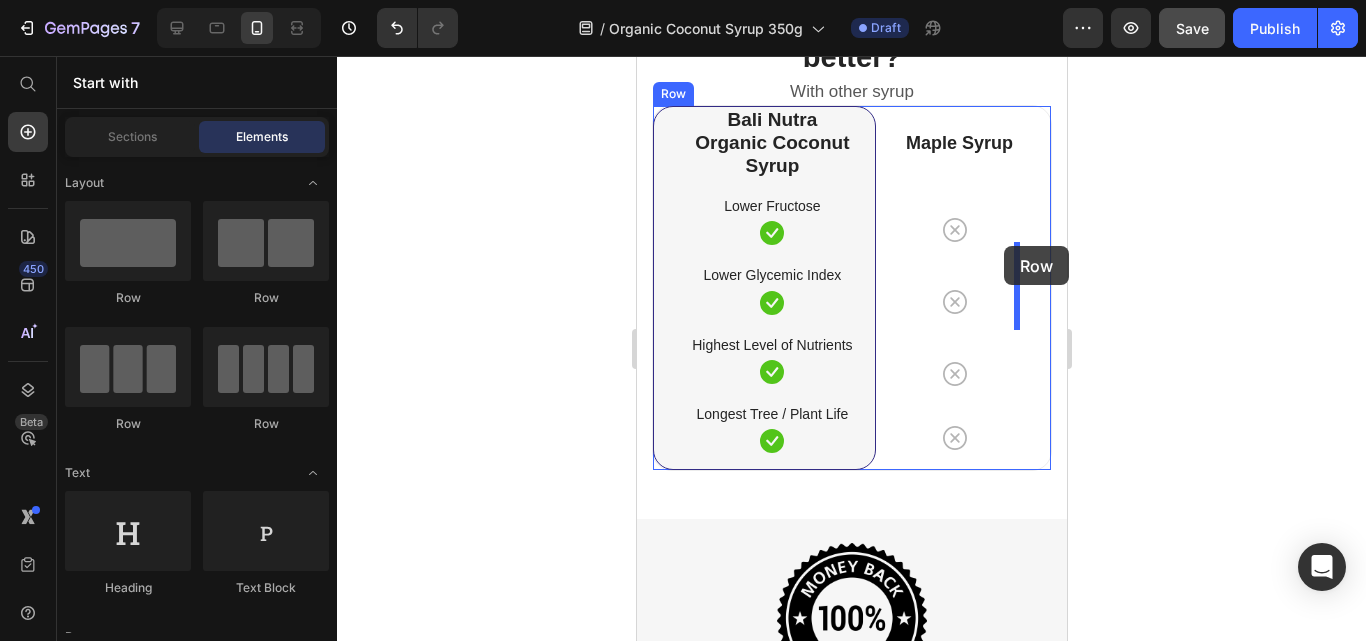 drag, startPoint x: 789, startPoint y: 394, endPoint x: 1003, endPoint y: 246, distance: 260.19223 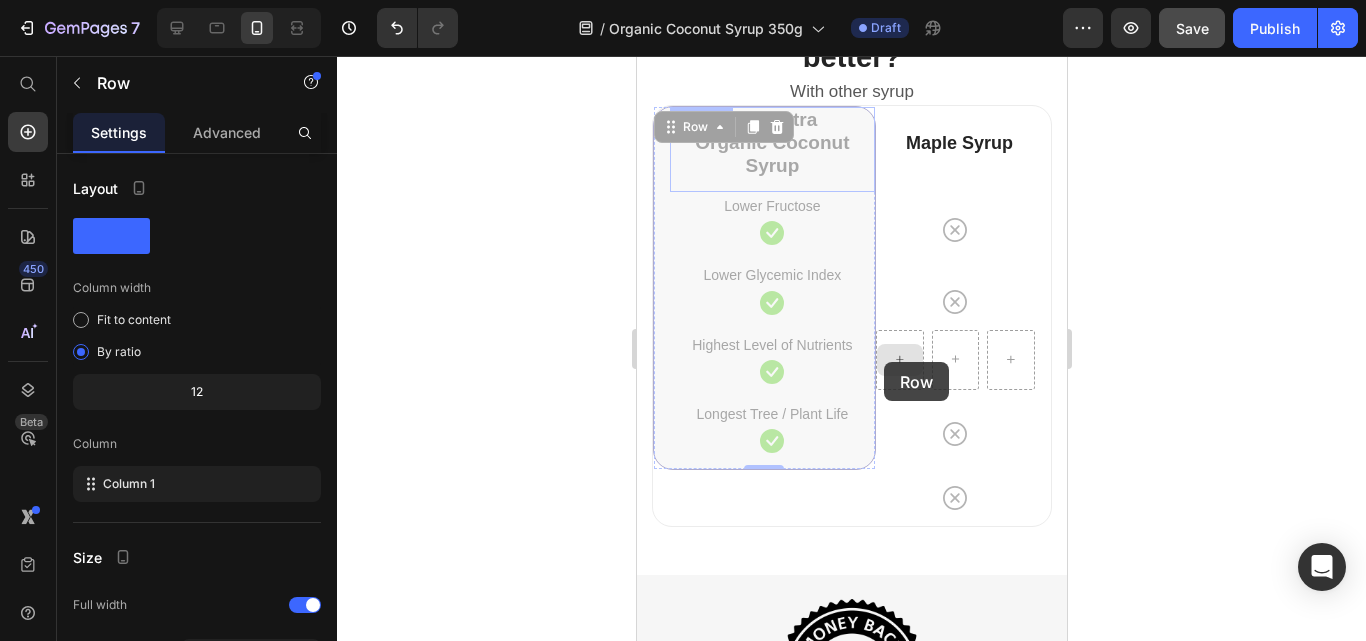 scroll, scrollTop: 5462, scrollLeft: 0, axis: vertical 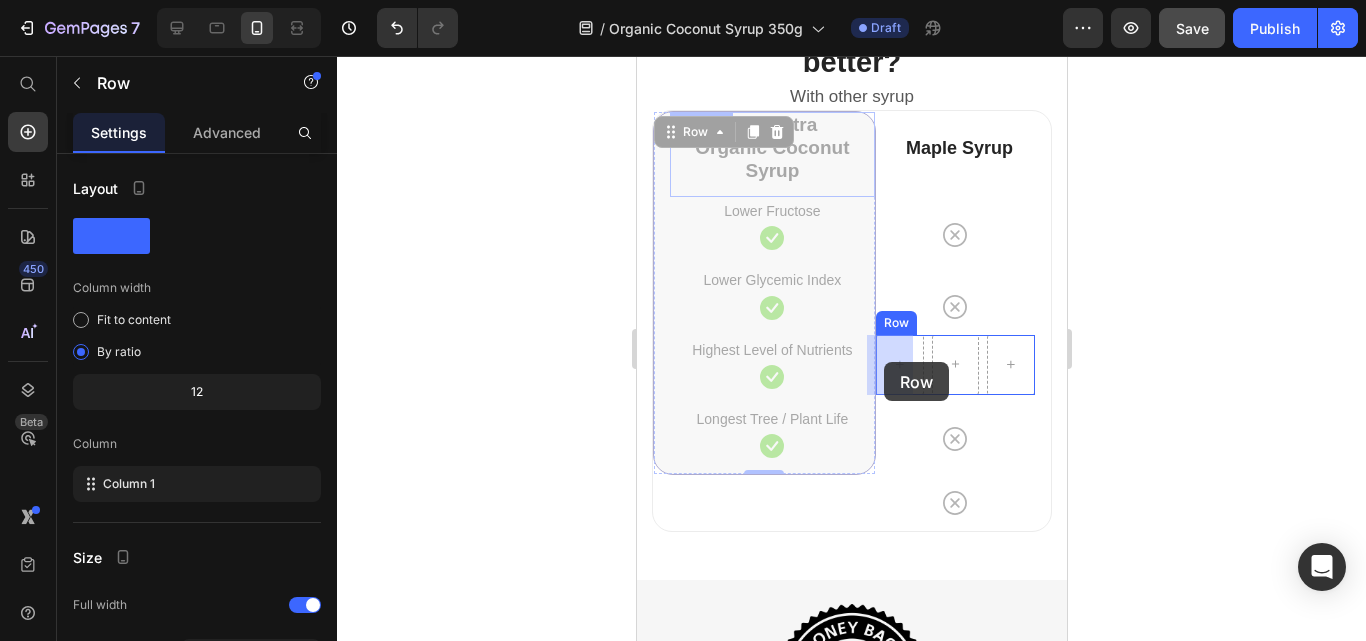drag, startPoint x: 661, startPoint y: 121, endPoint x: 883, endPoint y: 362, distance: 327.666 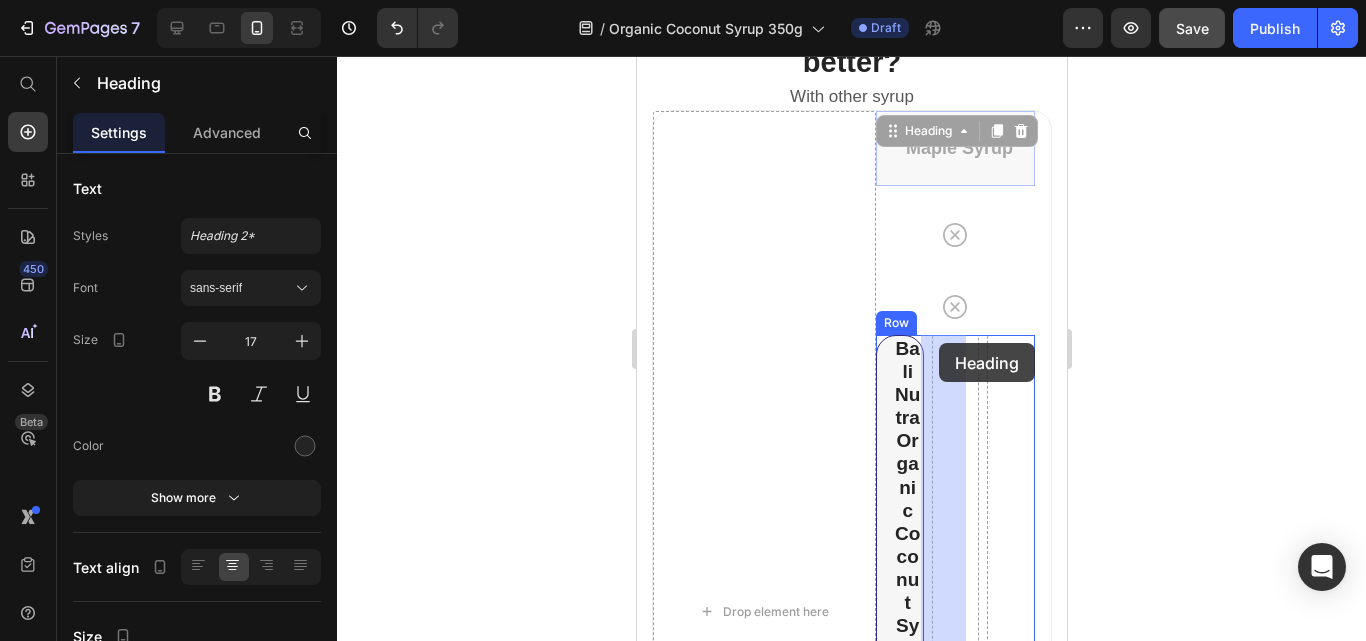 drag, startPoint x: 883, startPoint y: 146, endPoint x: 944, endPoint y: 378, distance: 239.88539 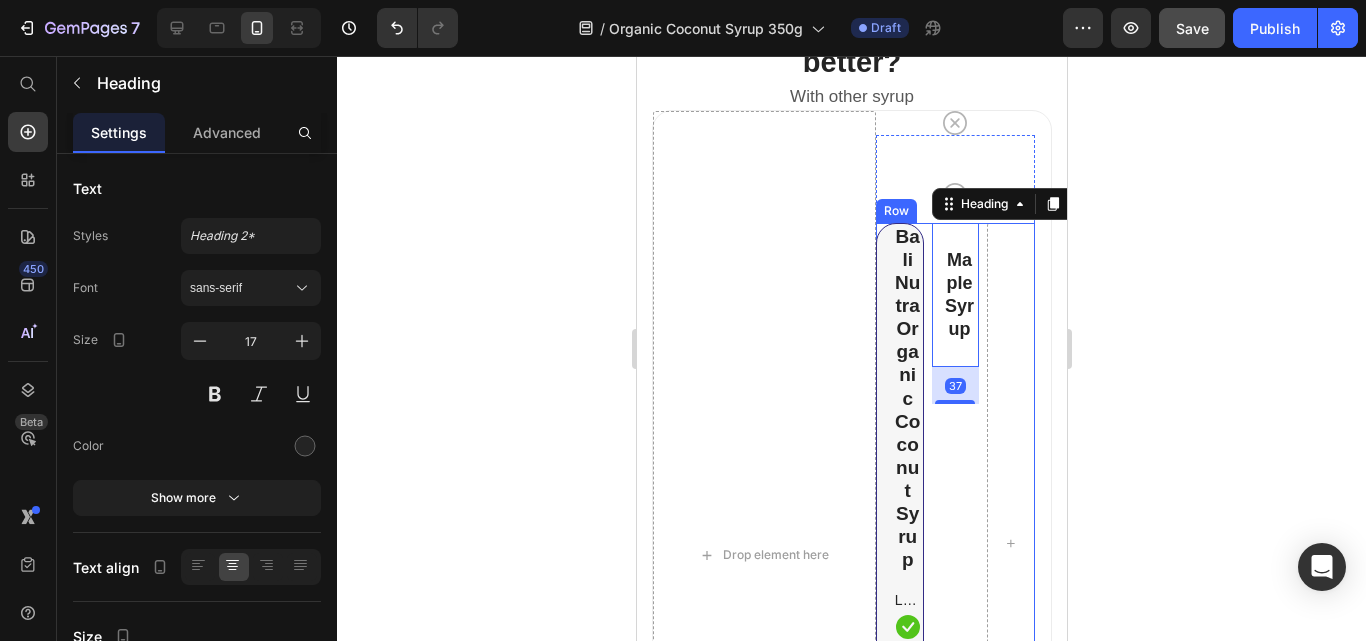 click 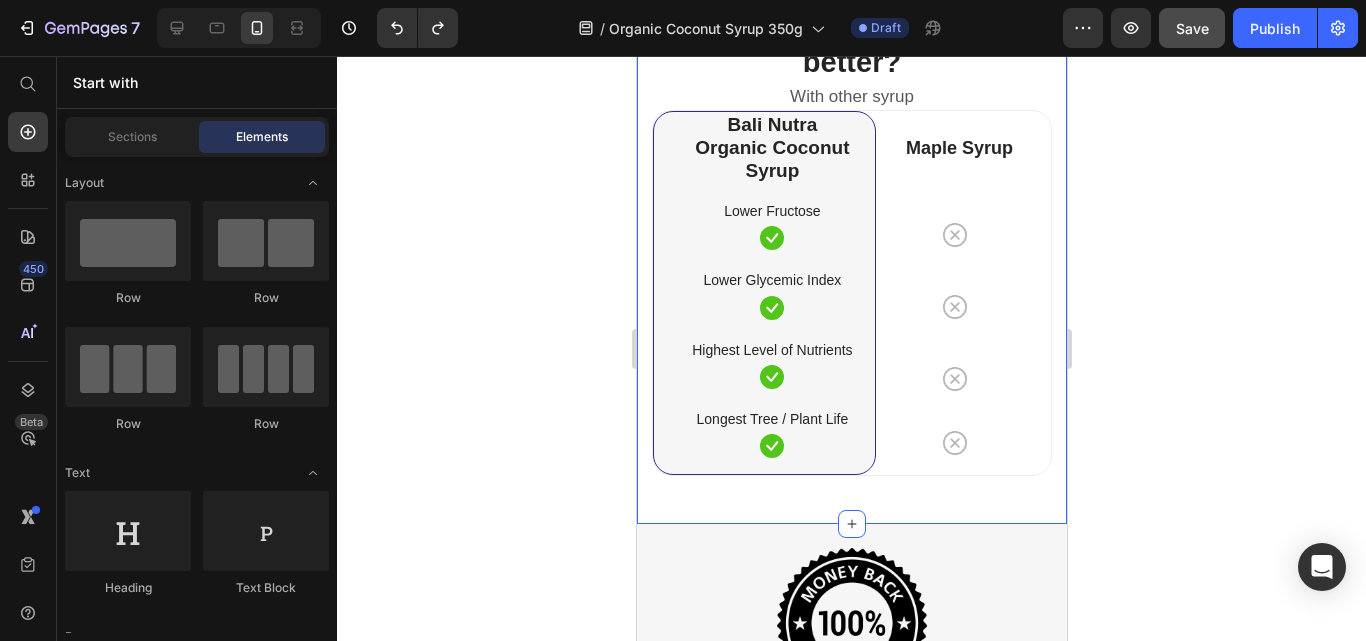 click on "Why using Coconut Syrup is better? Heading With other syrup Text block Row Lower Fructose Text block Row Lower Glycemic Index Text block Row Highest Level of Nutrients Text block Row Smooth Taste Text block Row Image Bali Nutra Coconut Syrup Heading
Icon Row
Icon Row
Icon Row
Icon Row Row Image Maple Syrup Heading
Icon Row
Icon Row
Icon Row
Icon Row Image Maple Syrup Heading
Icon Row
Icon Row
Icon Row
Icon Row Row Bali Nutra Organic Coconut Syrup Heading Lower Fructose Text block
Icon Row Lower Glycemic Index Text block
Icon Row Highest Level of Nutrients Text block
Icon Row Longest Tree / Plant Life Text block
Icon Row Row Maple Syrup Heading
Icon Row
Icon Row
Icon Row
Icon Row Row Row  	   Row" at bounding box center [851, -134] 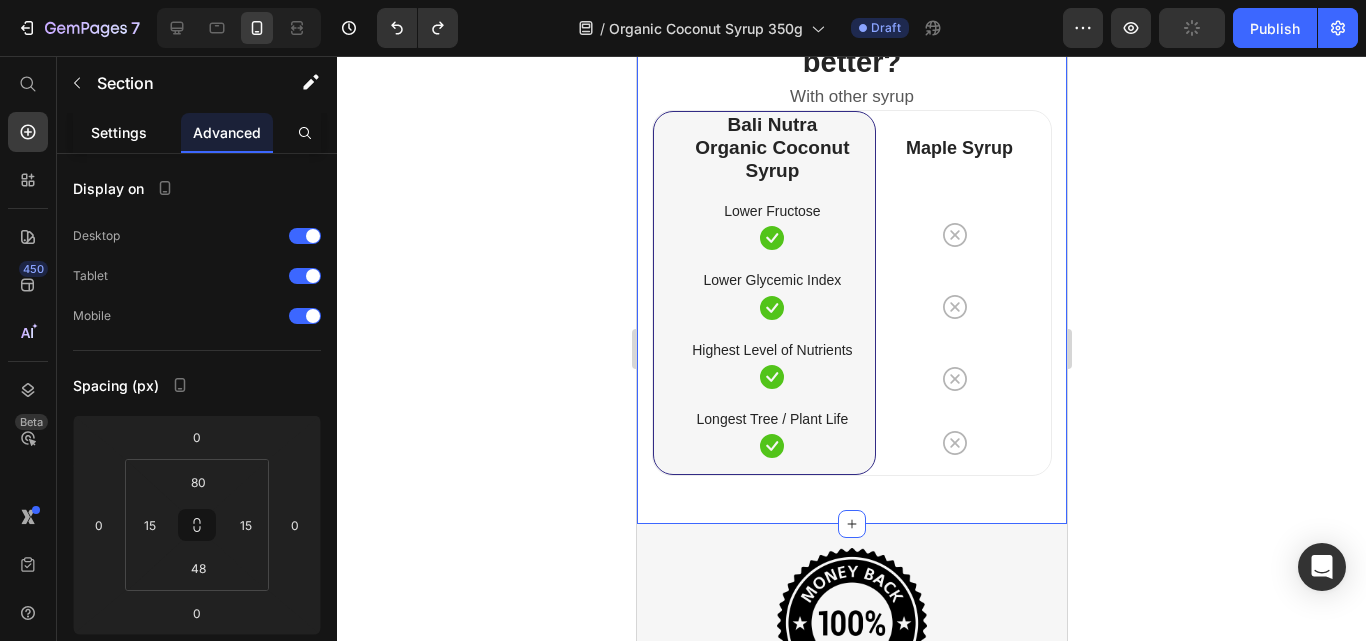 click on "Settings" at bounding box center [119, 132] 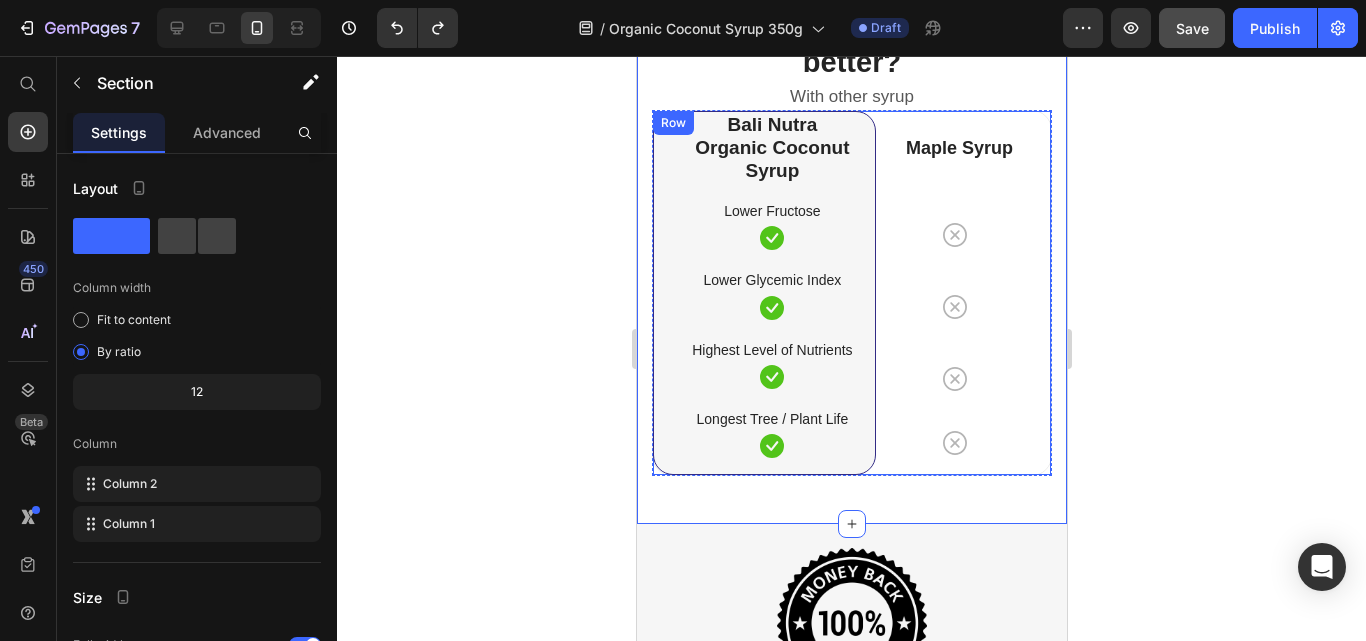 click on "Bali Nutra Organic Coconut Syrup Heading Lower Fructose Text block
Icon Row Lower Glycemic Index Text block
Icon Row Highest Level of Nutrients Text block
Icon Row Longest Tree / Plant Life Text block
Icon Row Row Maple Syrup Heading
Icon Row
Icon Row
Icon Row
Icon Row Row" at bounding box center (851, 293) 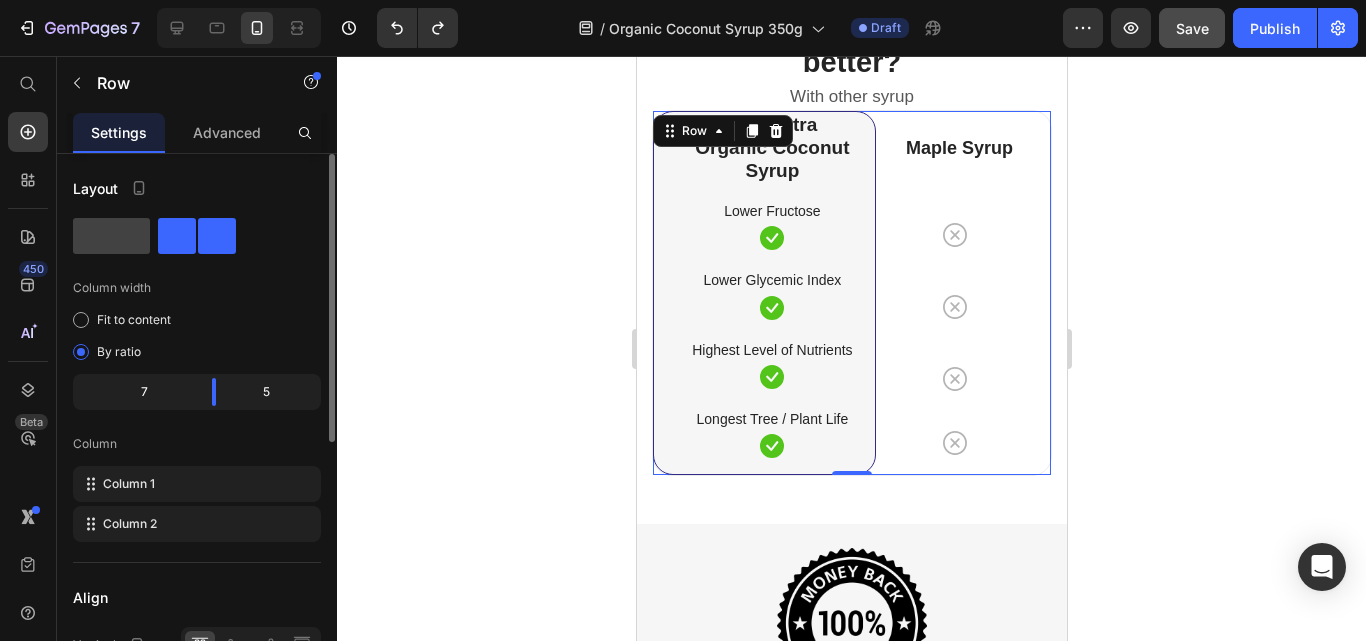 scroll, scrollTop: 200, scrollLeft: 0, axis: vertical 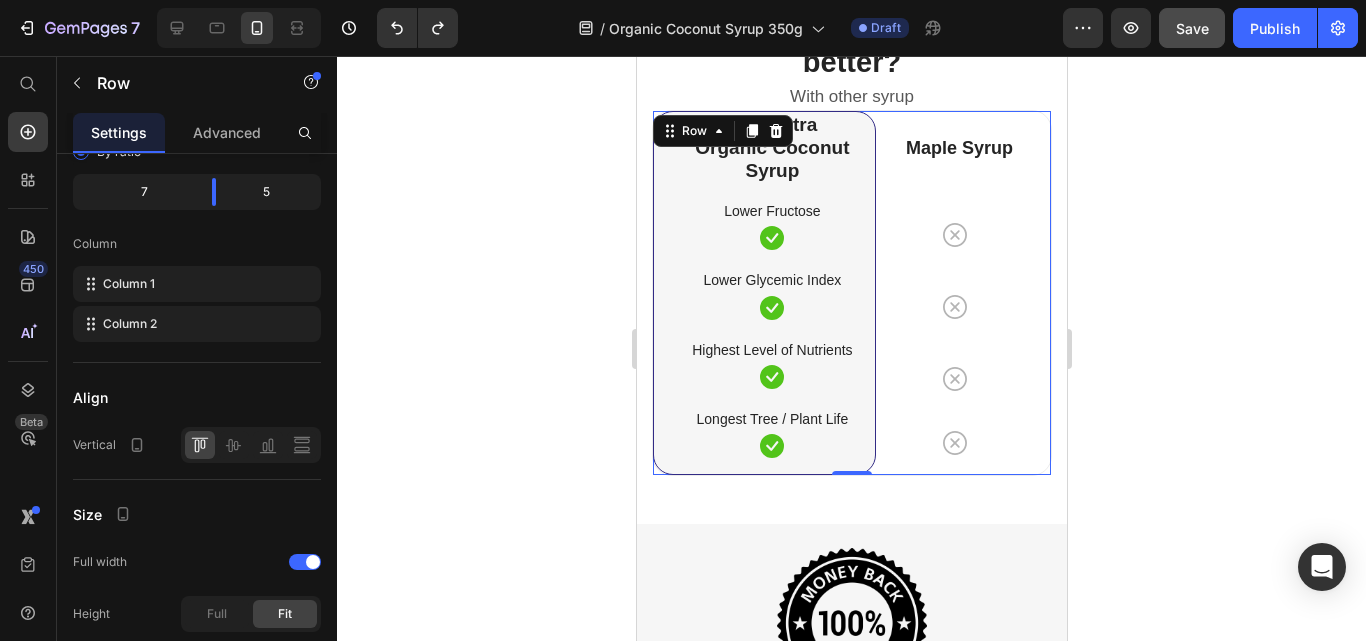 drag, startPoint x: 86, startPoint y: 330, endPoint x: 547, endPoint y: 243, distance: 469.1375 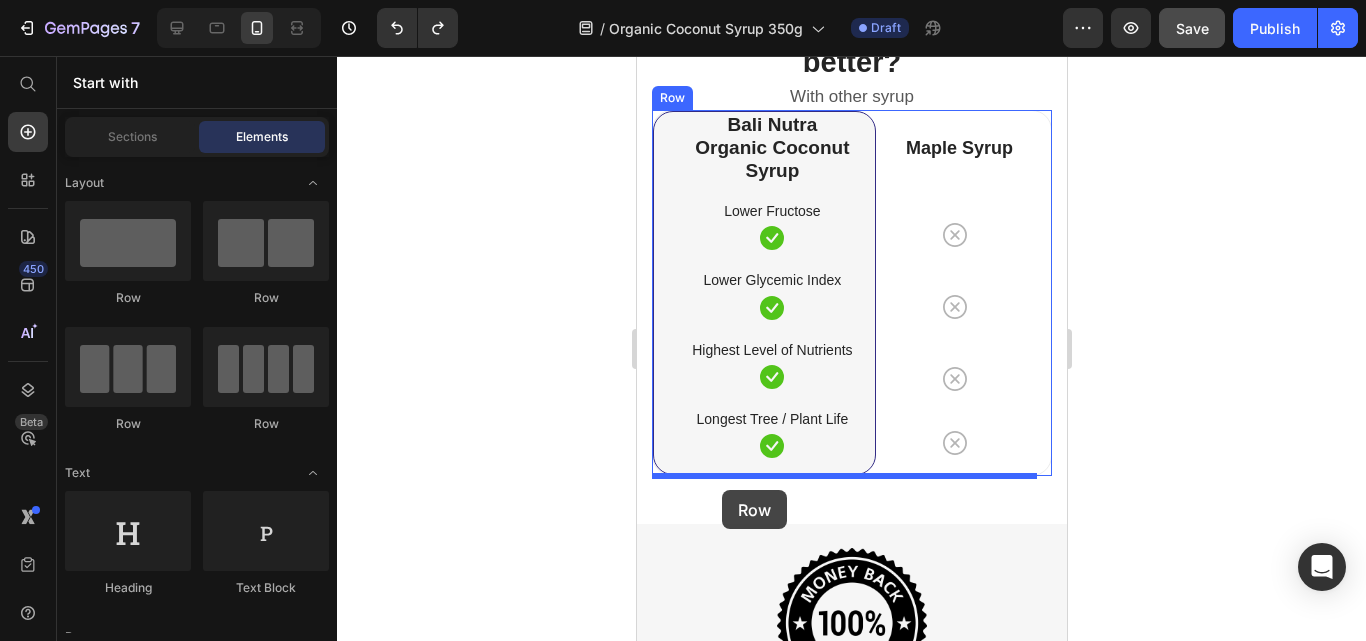 drag, startPoint x: 752, startPoint y: 435, endPoint x: 721, endPoint y: 490, distance: 63.134777 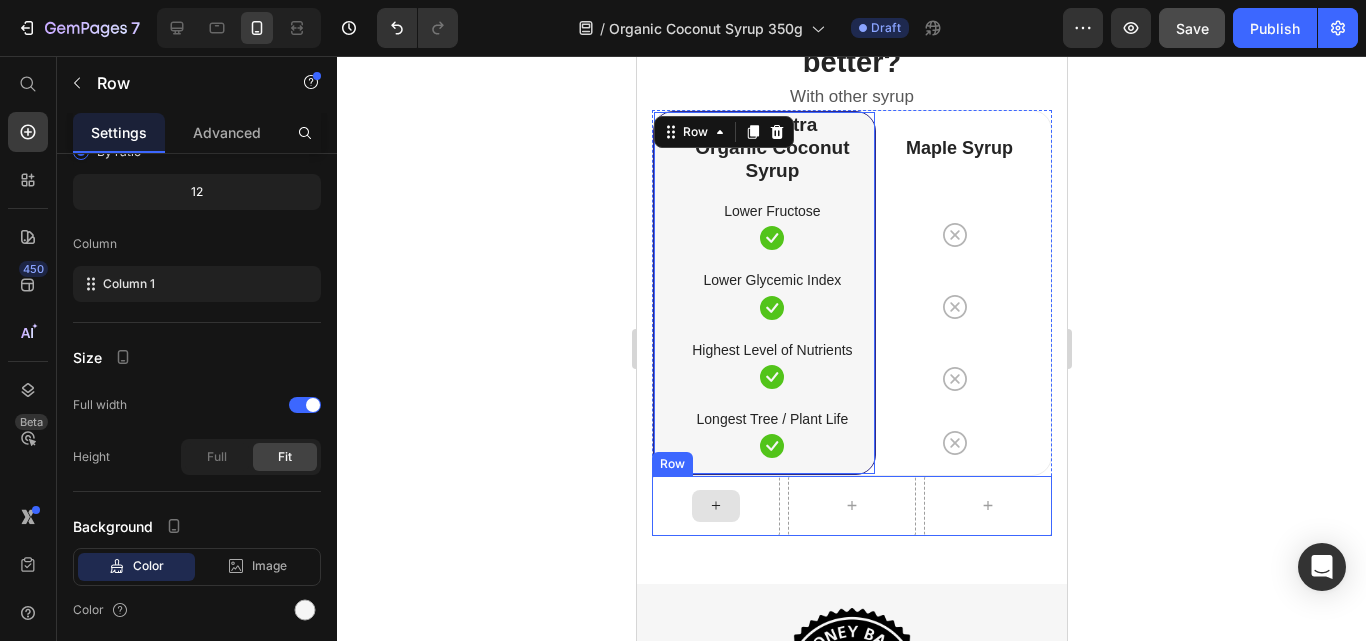 drag, startPoint x: 658, startPoint y: 143, endPoint x: 703, endPoint y: 516, distance: 375.70468 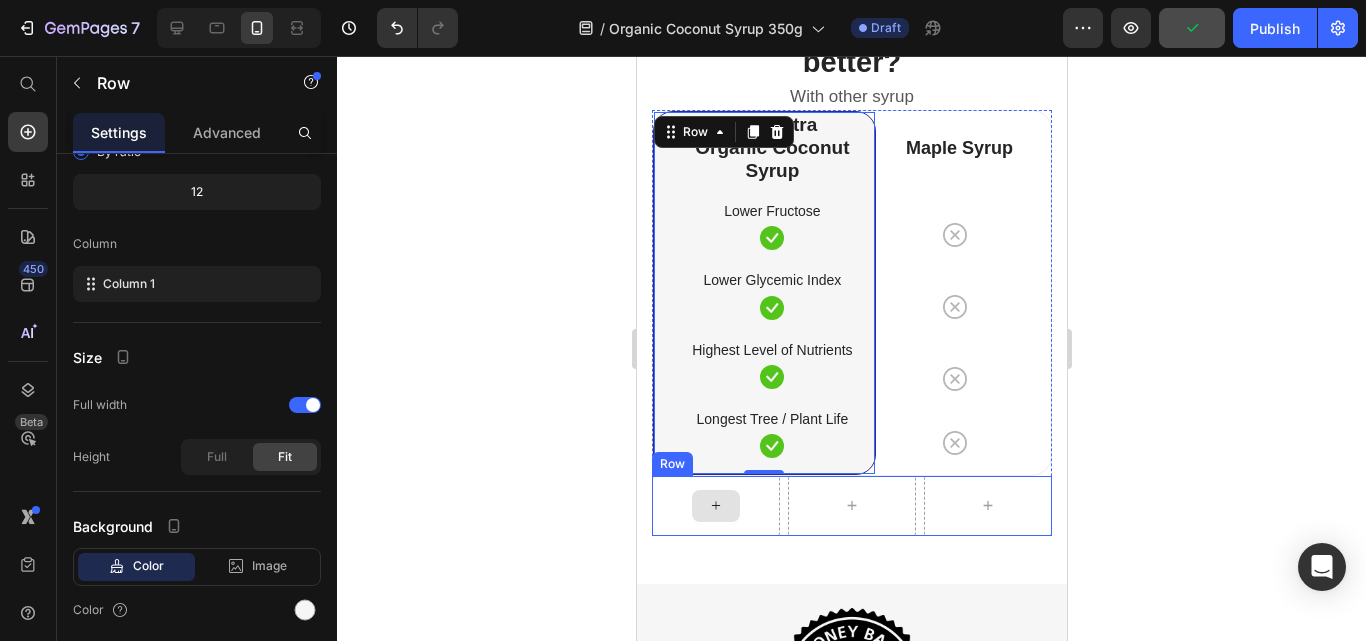 drag, startPoint x: 672, startPoint y: 458, endPoint x: 681, endPoint y: 500, distance: 42.953465 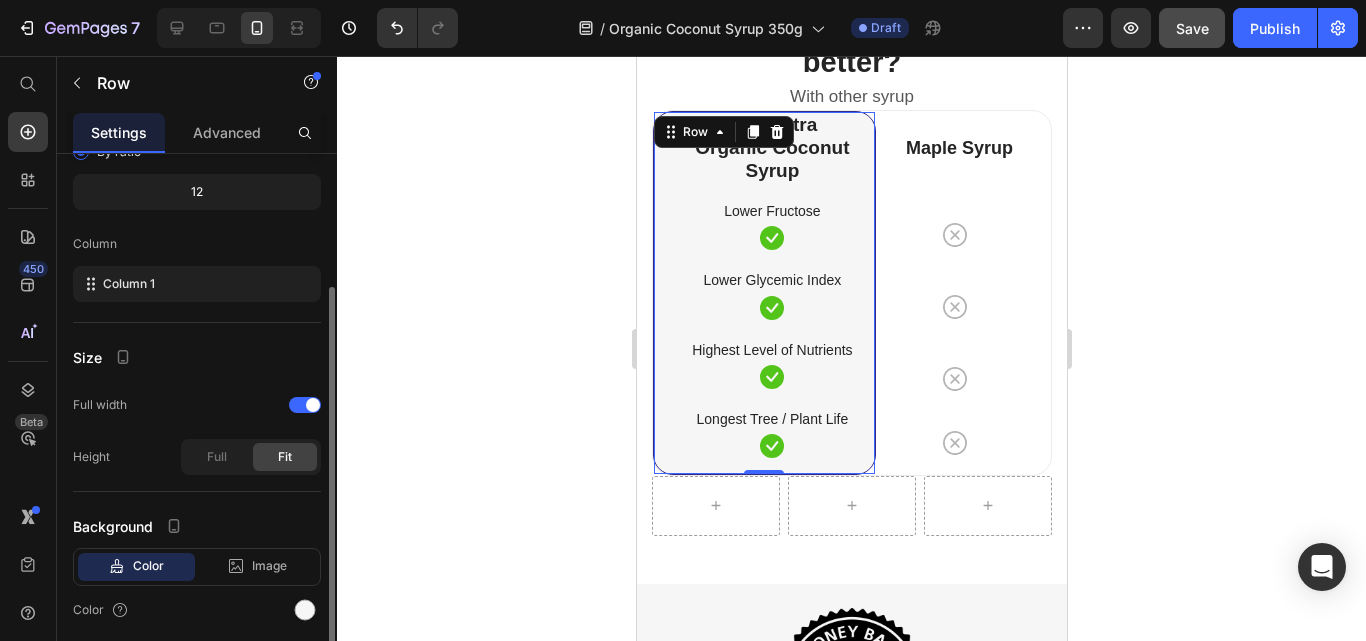 scroll, scrollTop: 0, scrollLeft: 0, axis: both 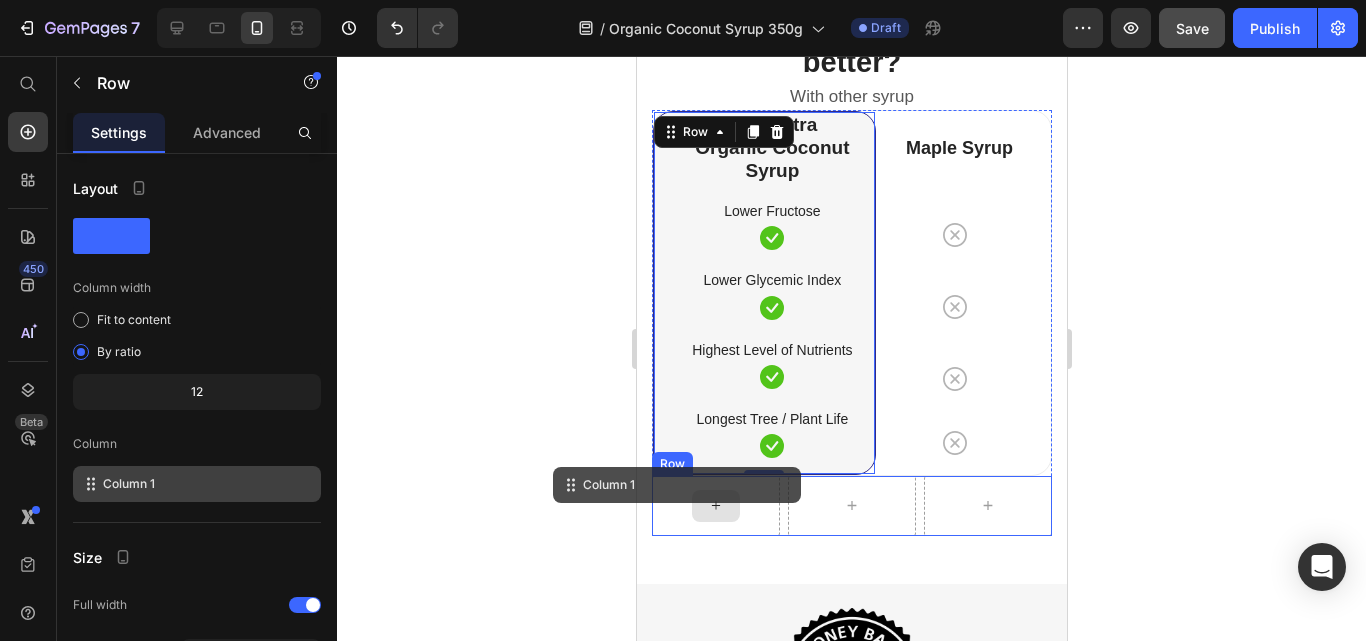 drag, startPoint x: 785, startPoint y: 542, endPoint x: 719, endPoint y: 511, distance: 72.91776 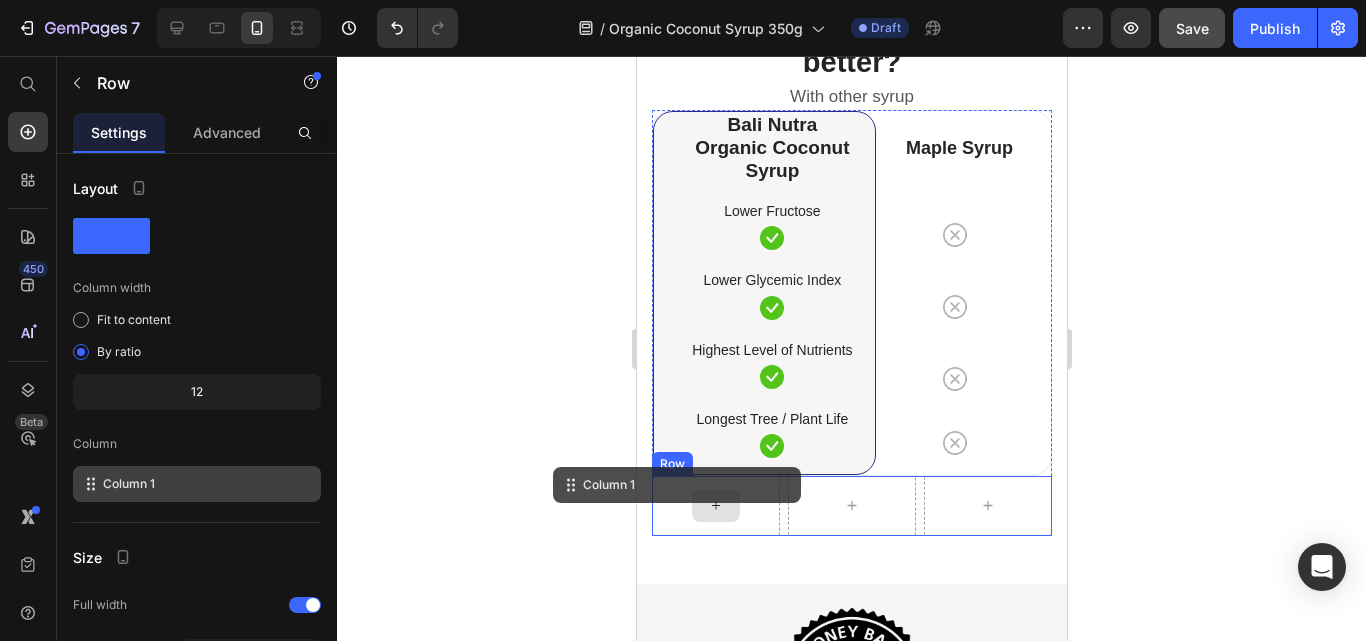 click at bounding box center (715, 506) 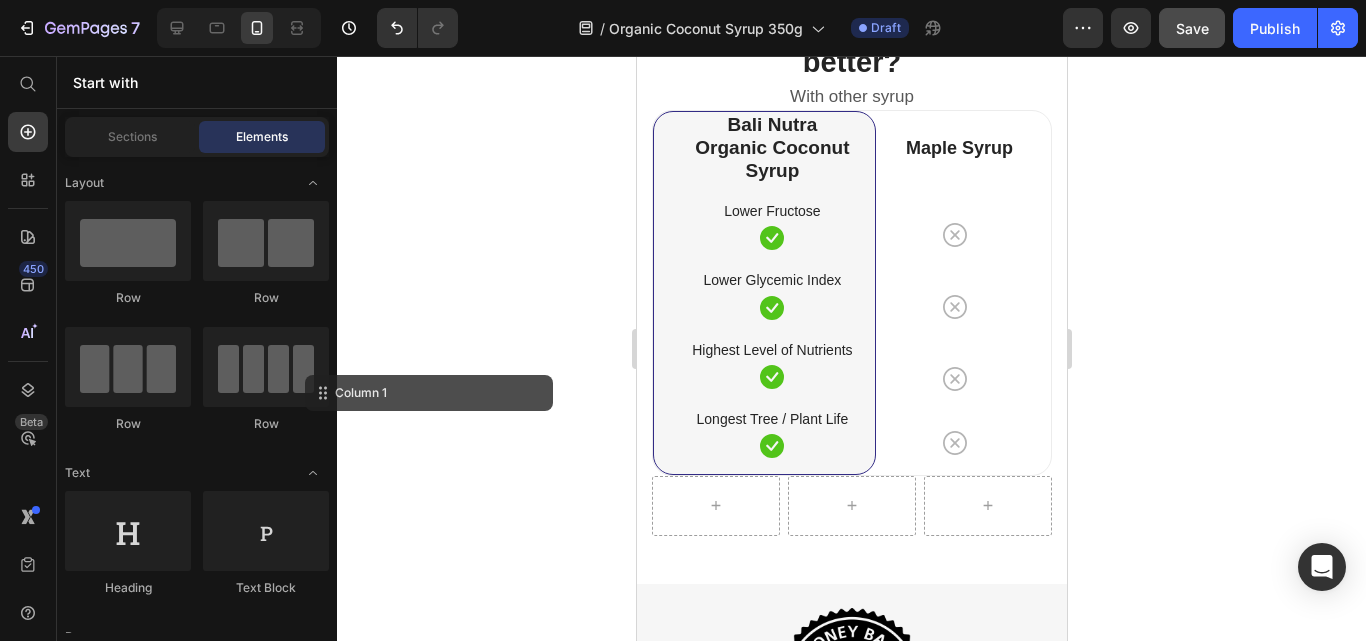 click 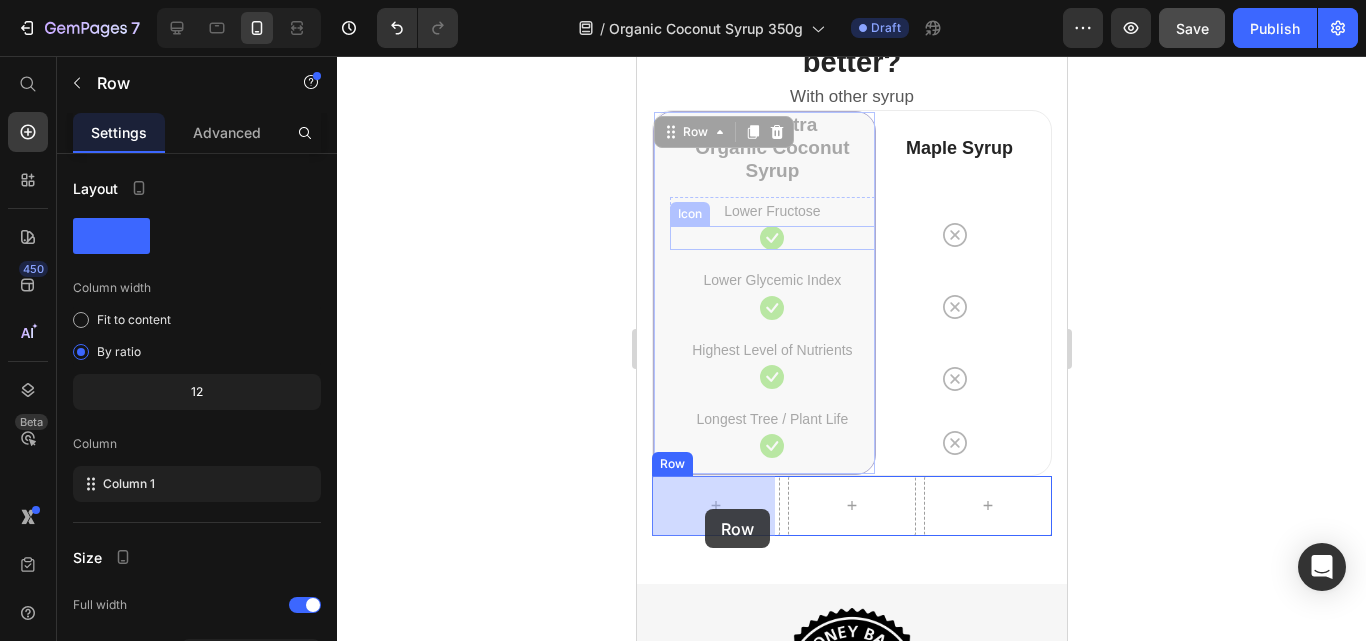 drag, startPoint x: 666, startPoint y: 144, endPoint x: 705, endPoint y: 509, distance: 367.07764 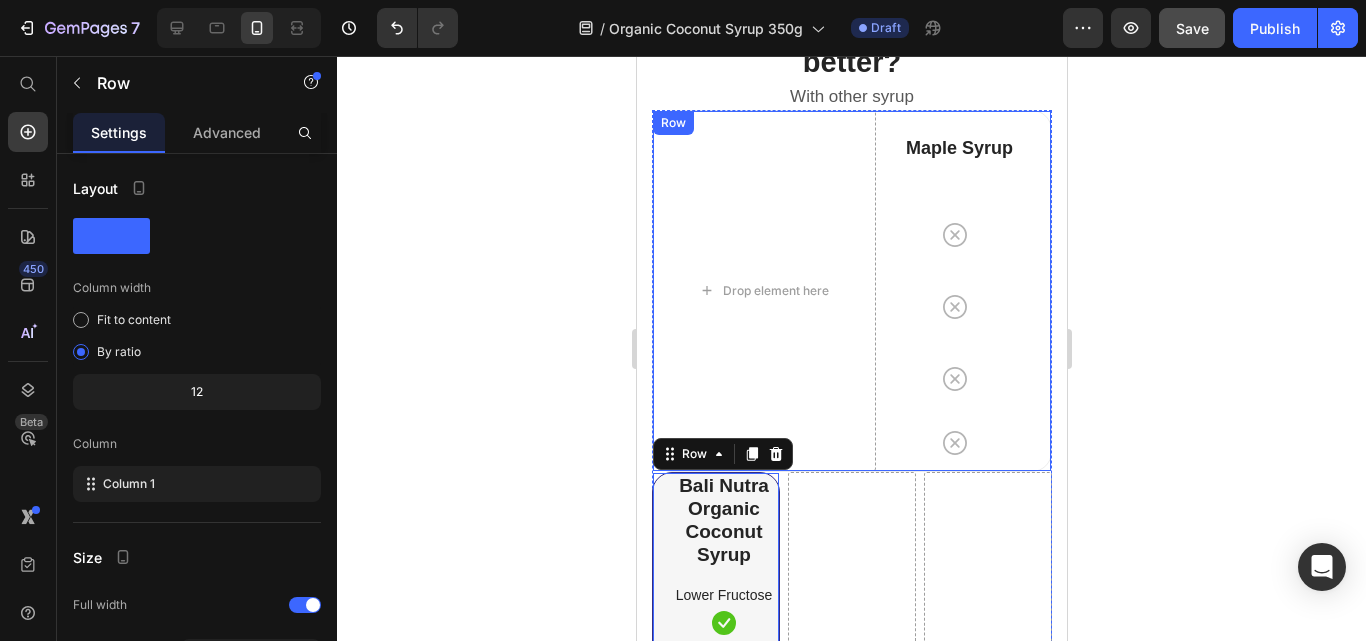 click on "Drop element here Maple Syrup Heading
Icon Row
Icon Row
Icon Row
Icon Row Row" at bounding box center (851, 291) 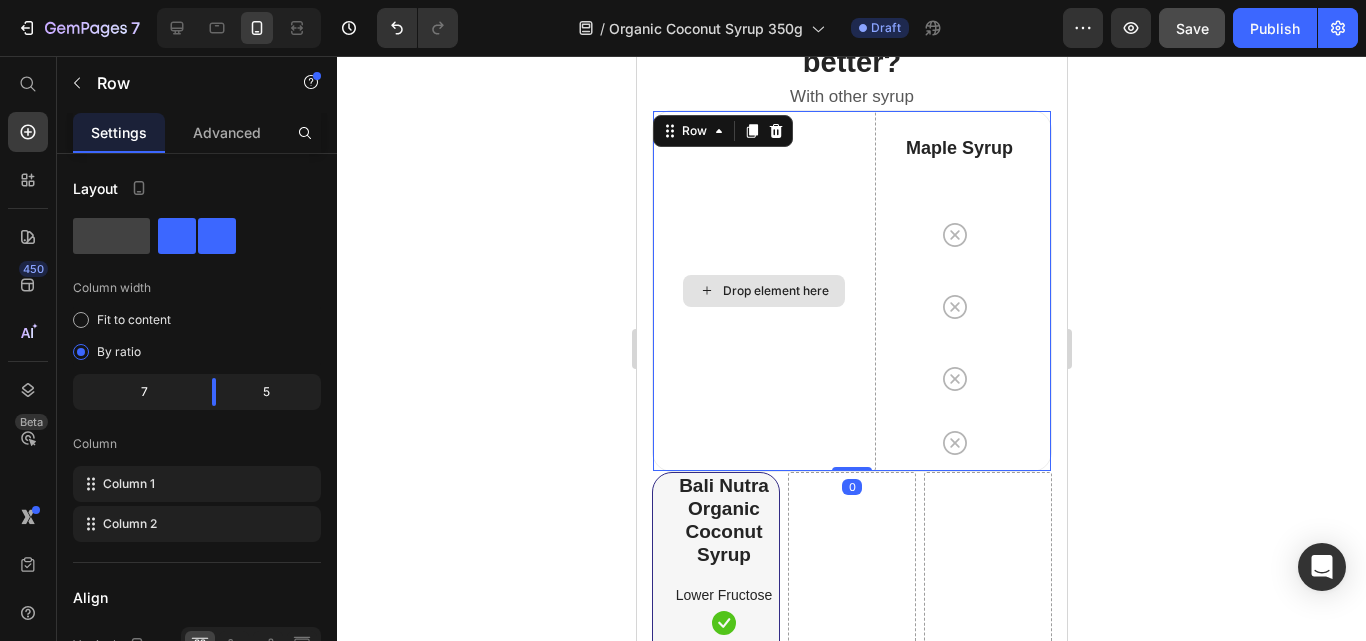 click on "Drop element here" at bounding box center (763, 291) 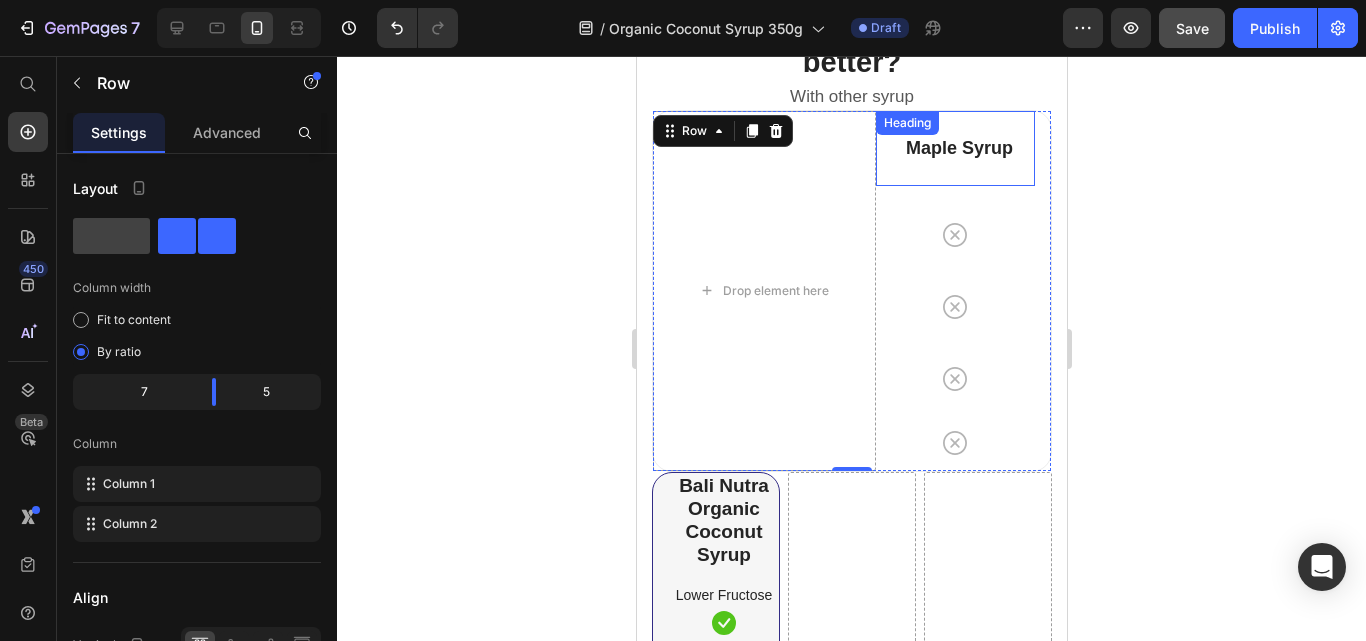 click on "Maple Syrup Heading" at bounding box center (954, 148) 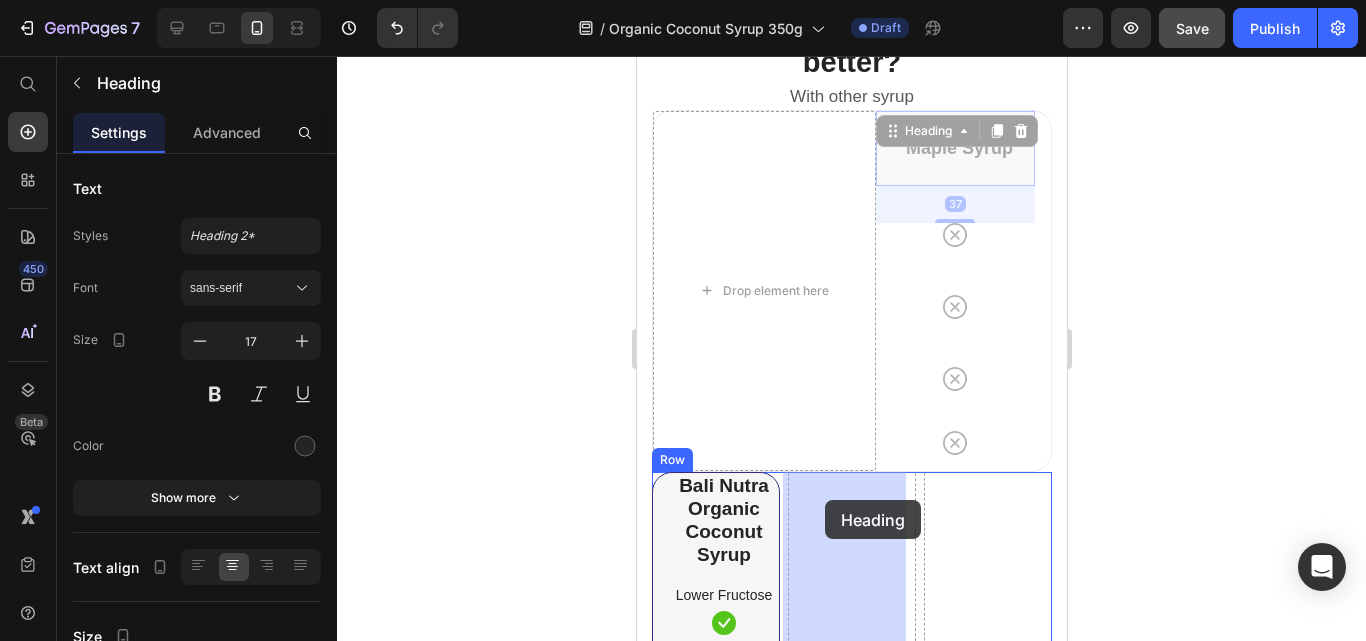 drag, startPoint x: 887, startPoint y: 169, endPoint x: 824, endPoint y: 500, distance: 336.94214 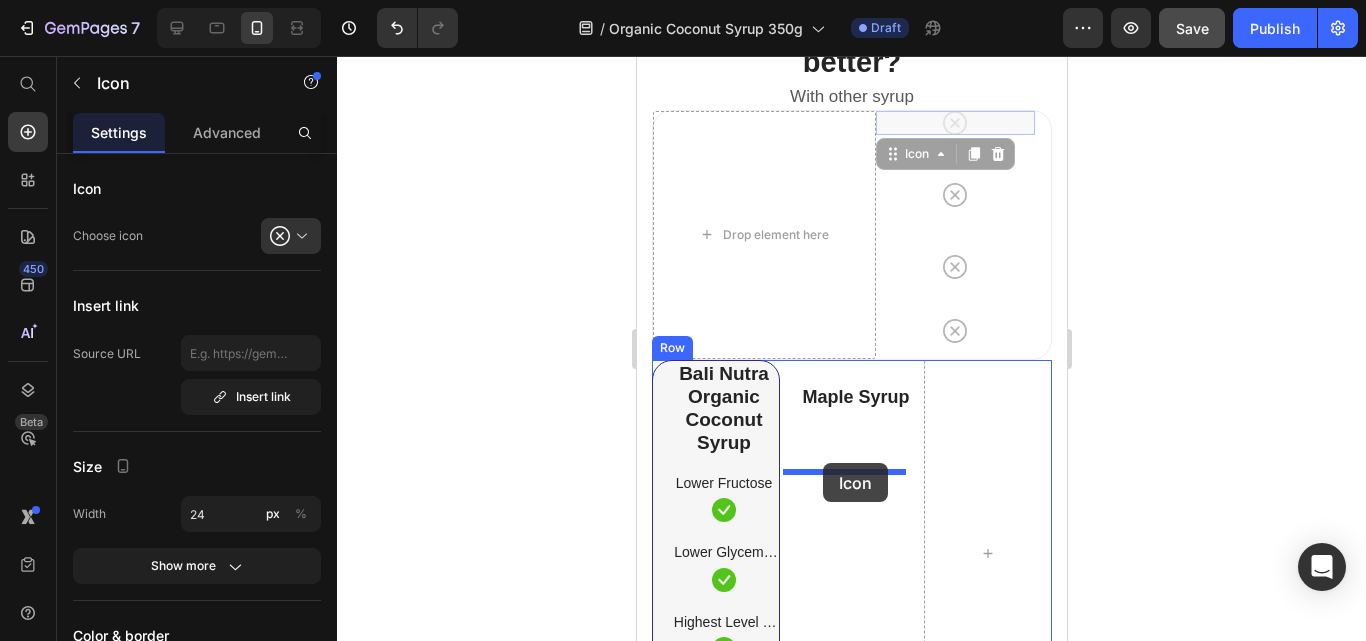 drag, startPoint x: 996, startPoint y: 124, endPoint x: 822, endPoint y: 463, distance: 381.04724 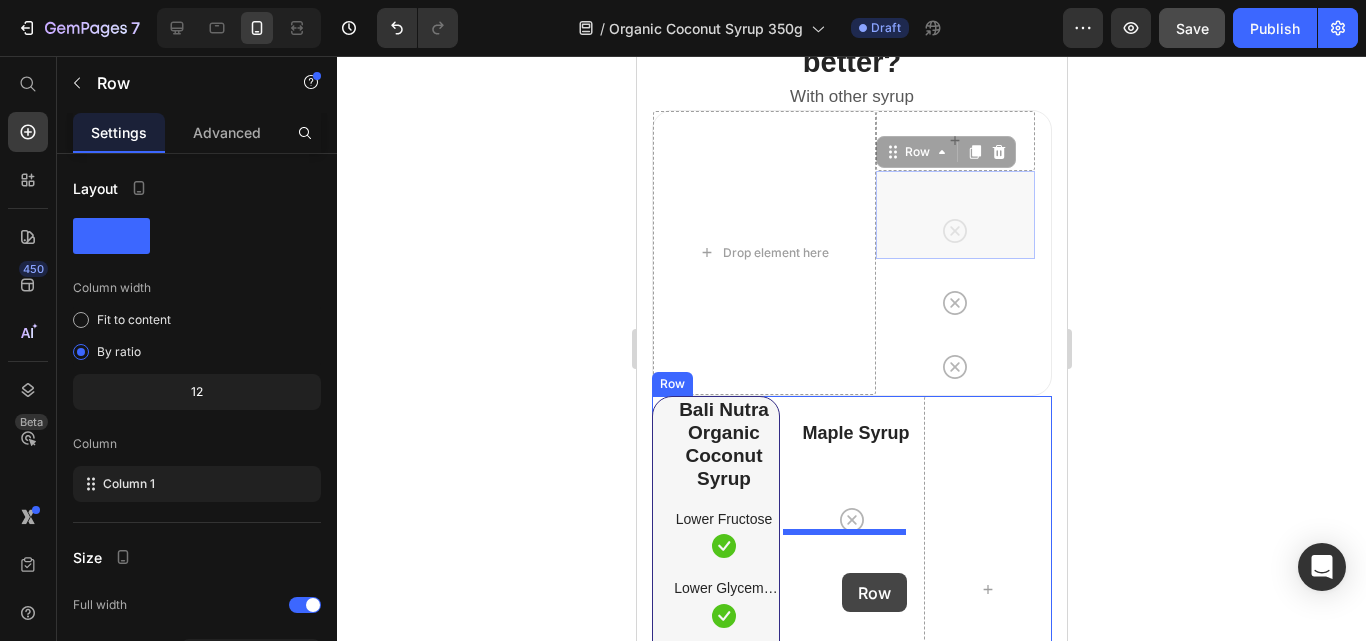 drag, startPoint x: 983, startPoint y: 193, endPoint x: 836, endPoint y: 586, distance: 419.59265 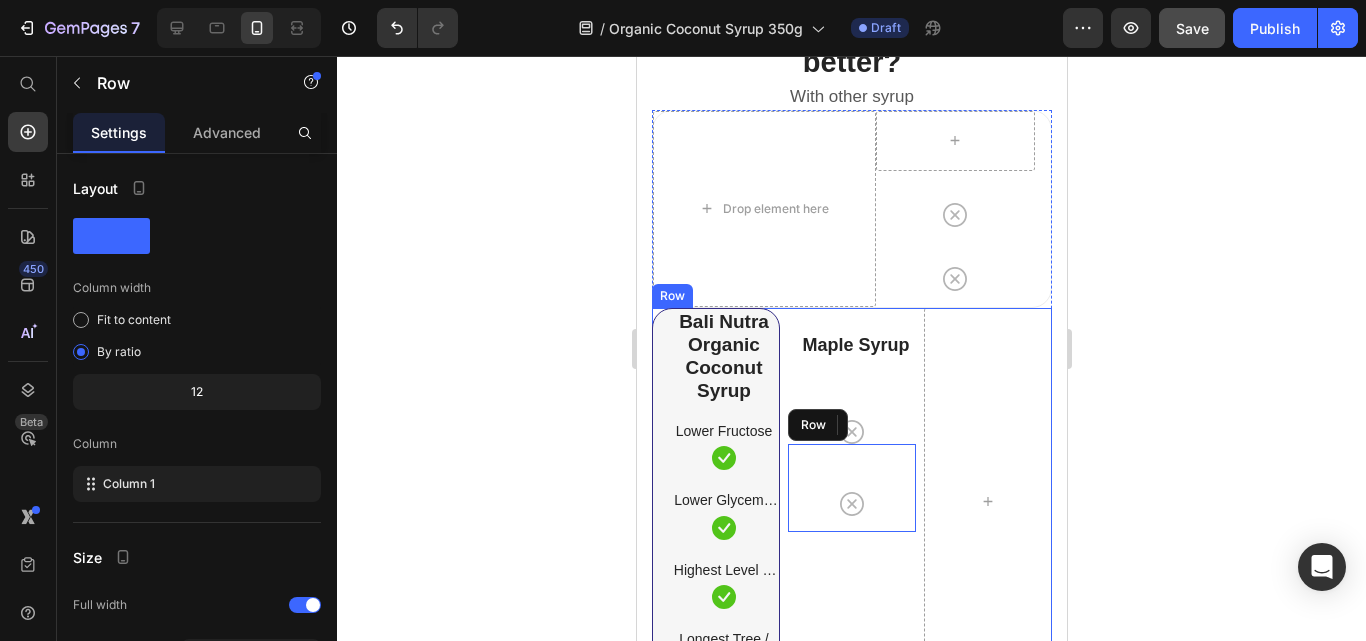 scroll, scrollTop: 5477, scrollLeft: 0, axis: vertical 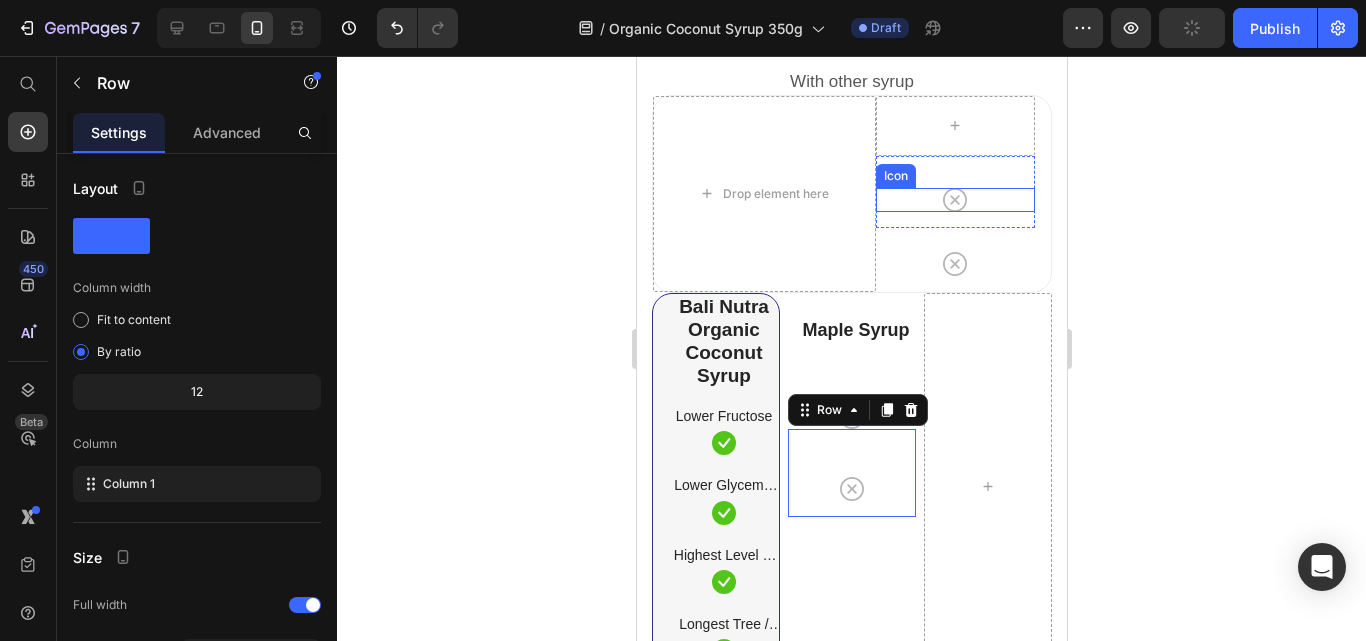 click on "Icon" at bounding box center [954, 200] 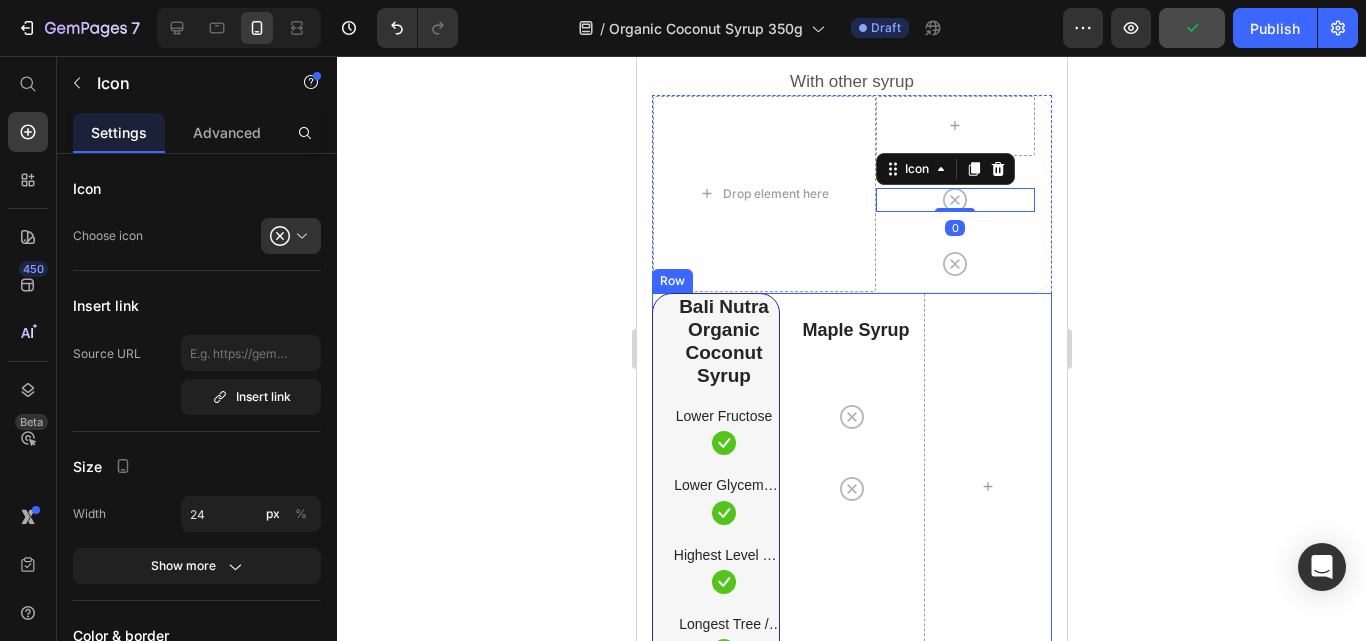 click on "Lower Fructose Text block Row Lower Glycemic Index Text block Row Highest Level of Nutrients Text block Row Smooth Taste Text block Row Image Bali Nutra Coconut Syrup Heading
Icon Row
Icon Row
Icon Row
Icon Row Row Image Maple Syrup Heading
Icon Row
Icon Row
Icon Row
Icon Row Image Maple Syrup Heading
Icon Row
Icon Row
Icon Row
Icon Row Row
Drop element here
Row
Icon   0 Row
Icon Row Row Bali Nutra Organic Coconut Syrup Heading Lower Fructose Text block
Icon Row Lower Glycemic Index Text block
Icon Row Highest Level of Nutrients Text block
Icon Row Longest Tree / Plant Life Text block
Icon Row Row Maple Syrup Heading
Icon
Icon Row
Row" at bounding box center [851, 387] 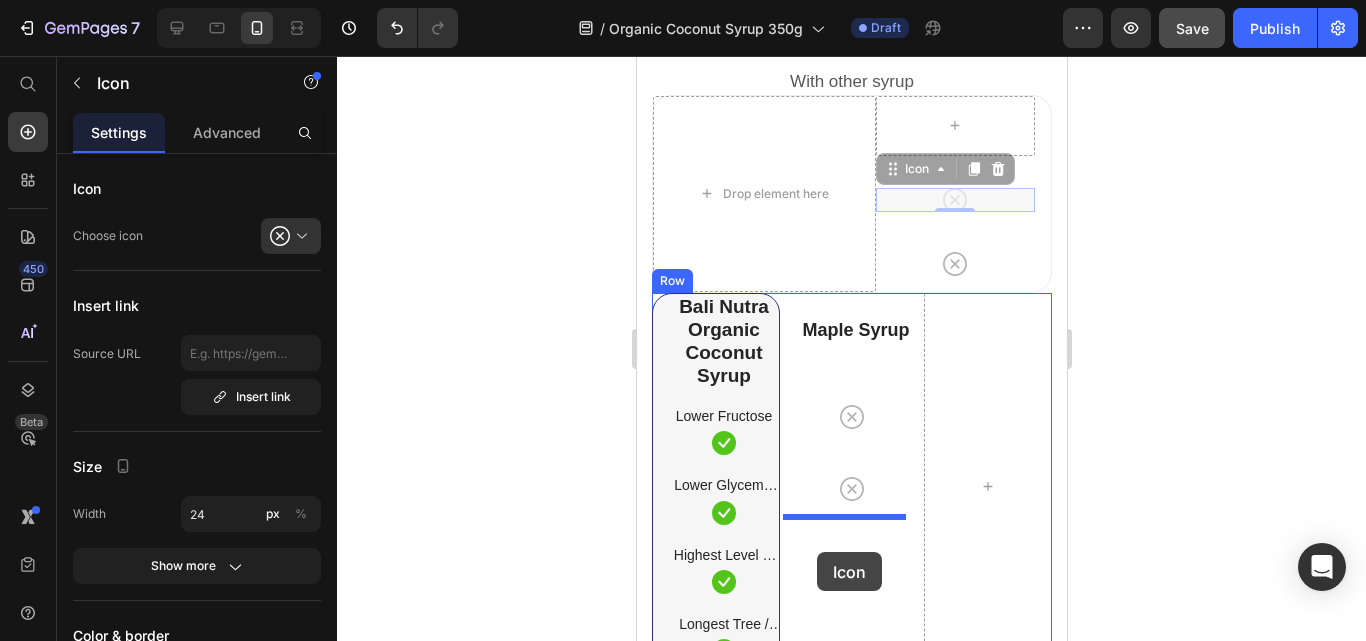 drag, startPoint x: 969, startPoint y: 274, endPoint x: 816, endPoint y: 552, distance: 317.3216 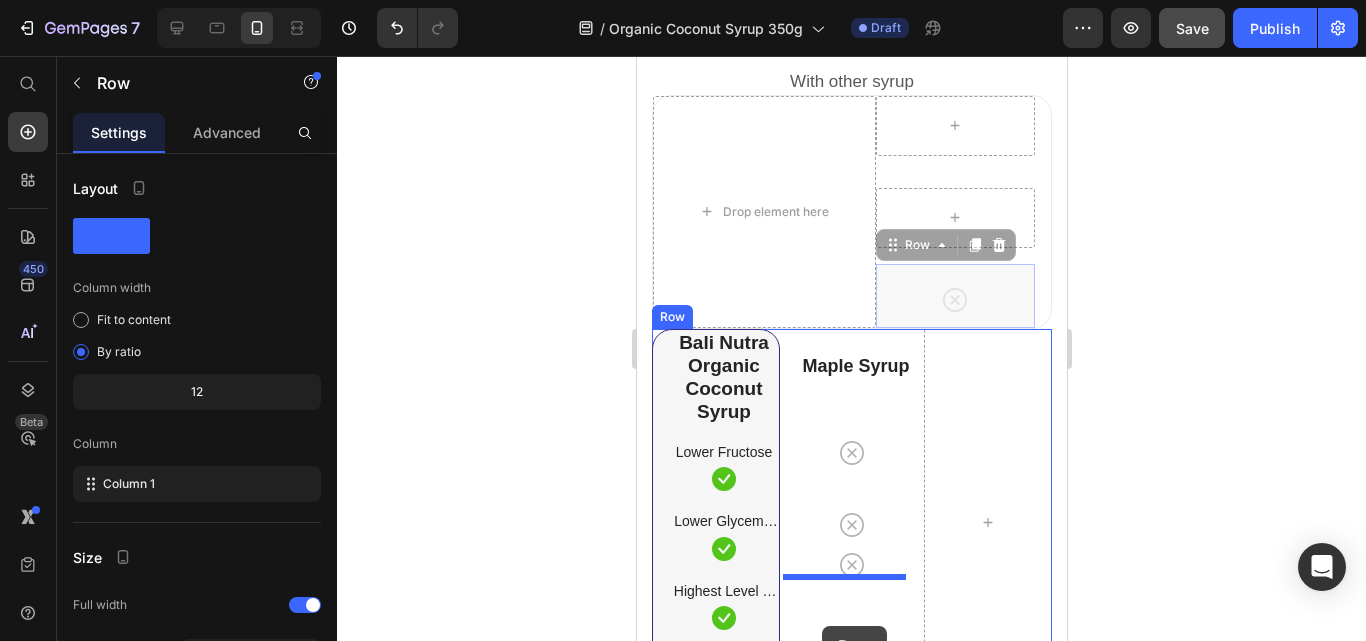 drag, startPoint x: 977, startPoint y: 285, endPoint x: 816, endPoint y: 623, distance: 374.38617 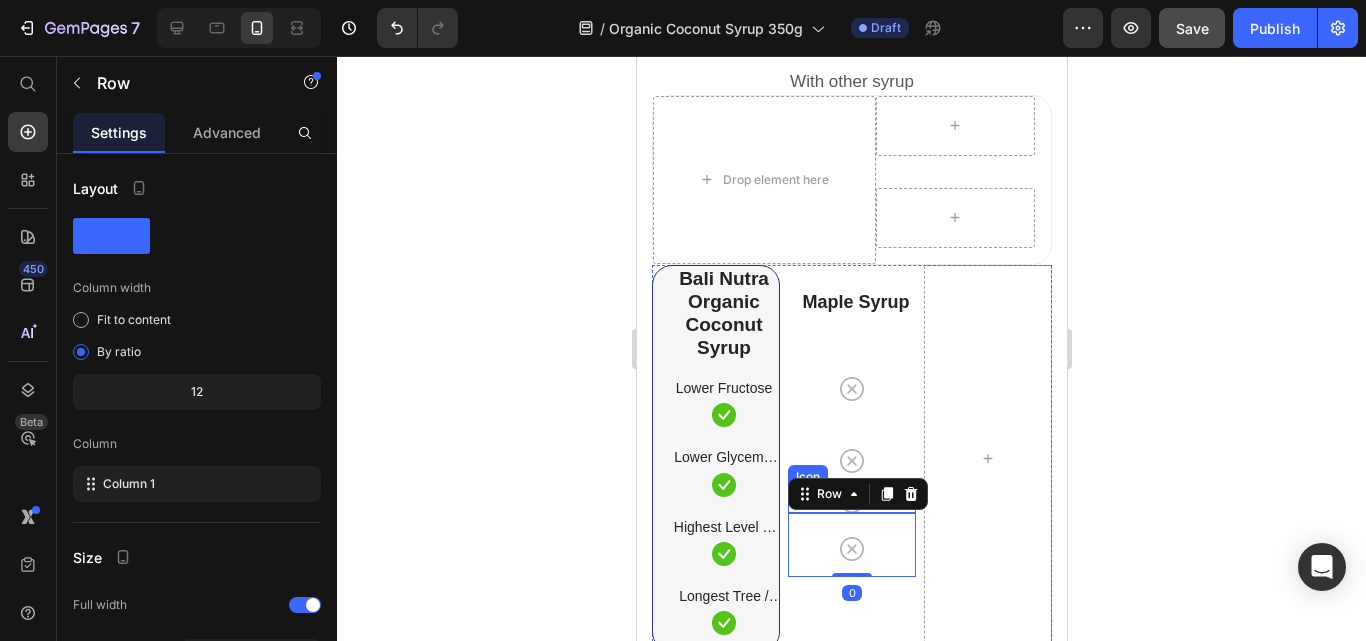 scroll, scrollTop: 5509, scrollLeft: 0, axis: vertical 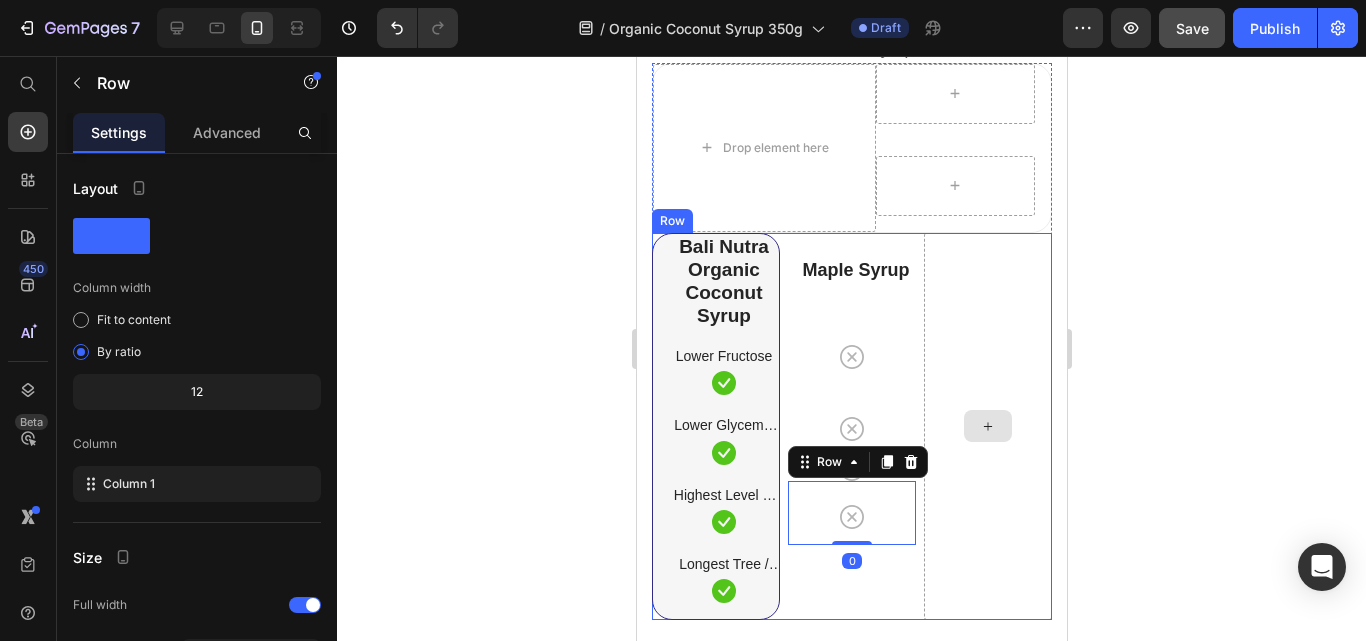 click at bounding box center [987, 426] 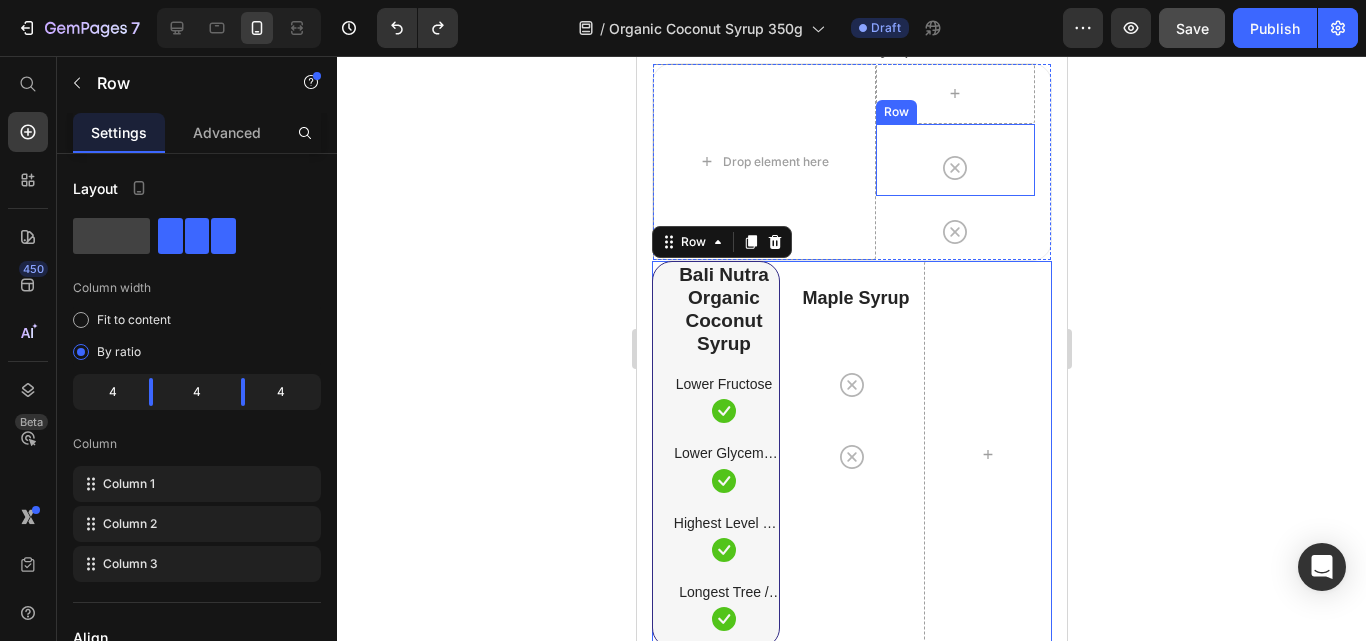 click on "Icon Row" at bounding box center (954, 160) 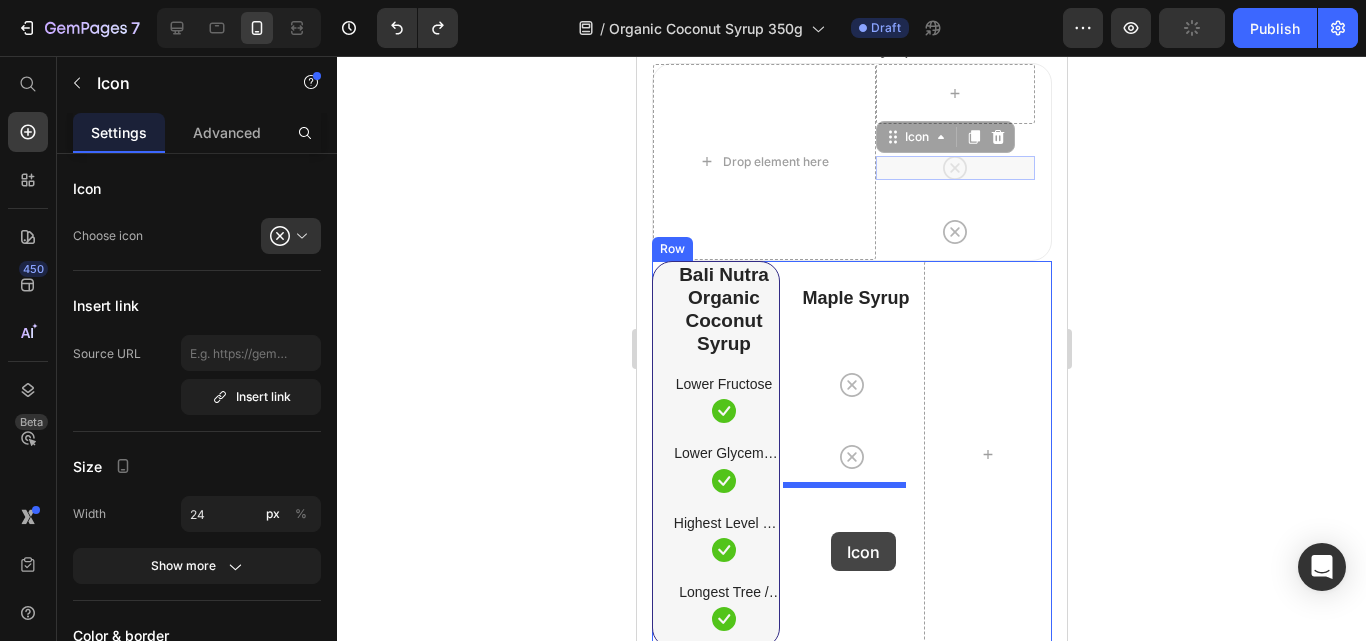 drag, startPoint x: 991, startPoint y: 174, endPoint x: 830, endPoint y: 532, distance: 392.53662 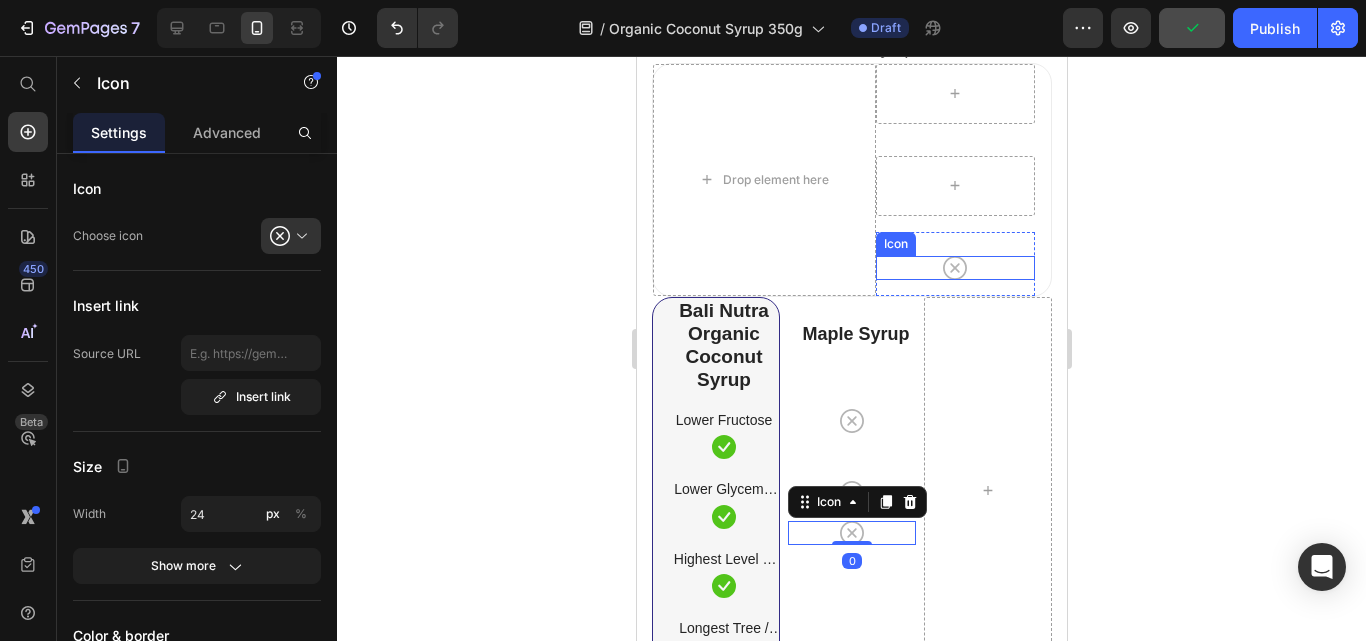 click on "Icon" at bounding box center [954, 268] 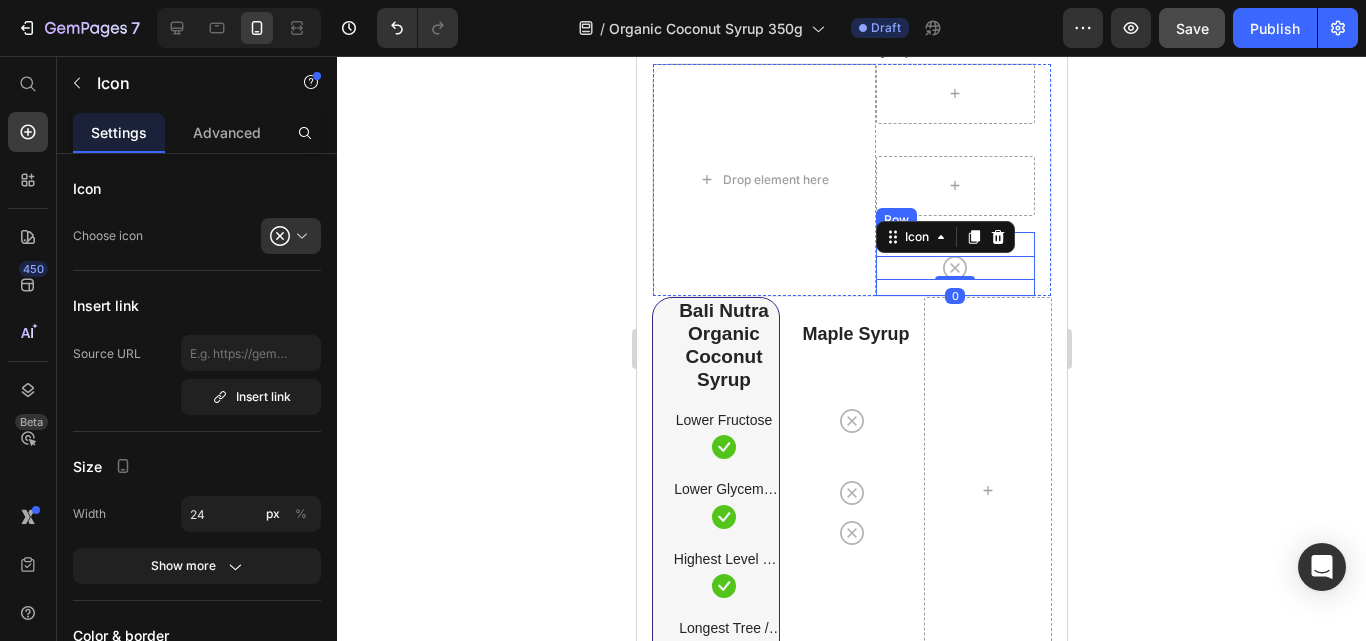 click on "Icon   0 Row" at bounding box center (954, 264) 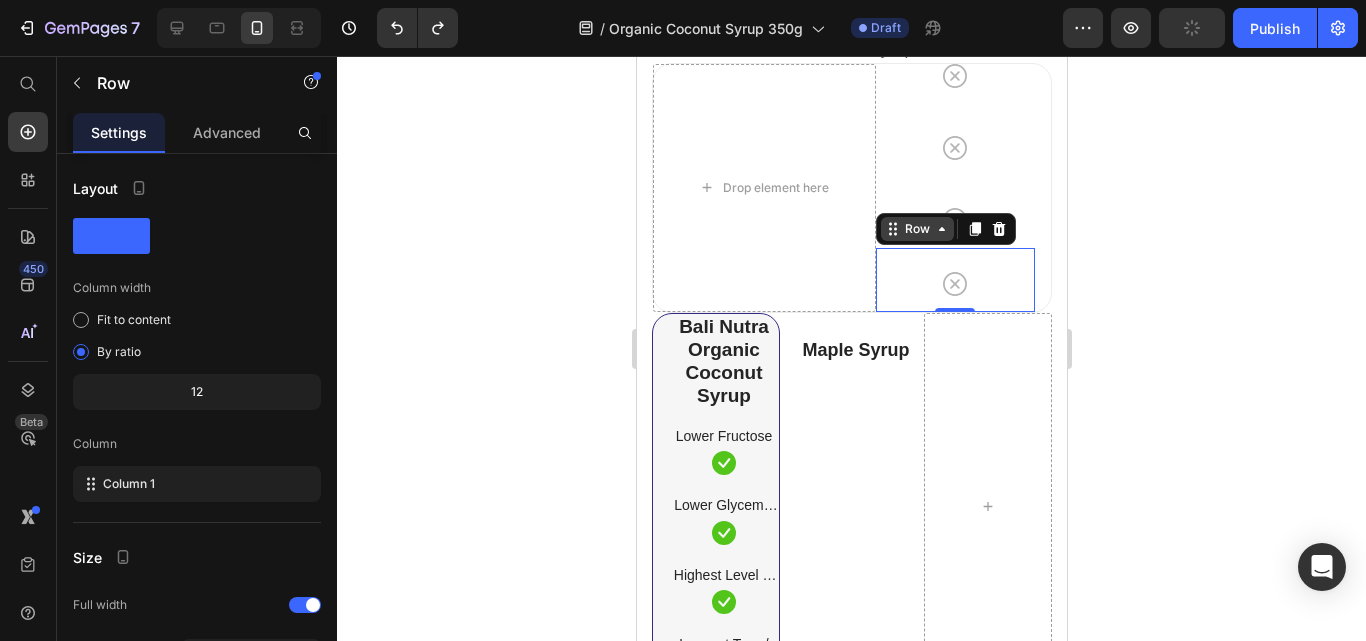 scroll, scrollTop: 5409, scrollLeft: 0, axis: vertical 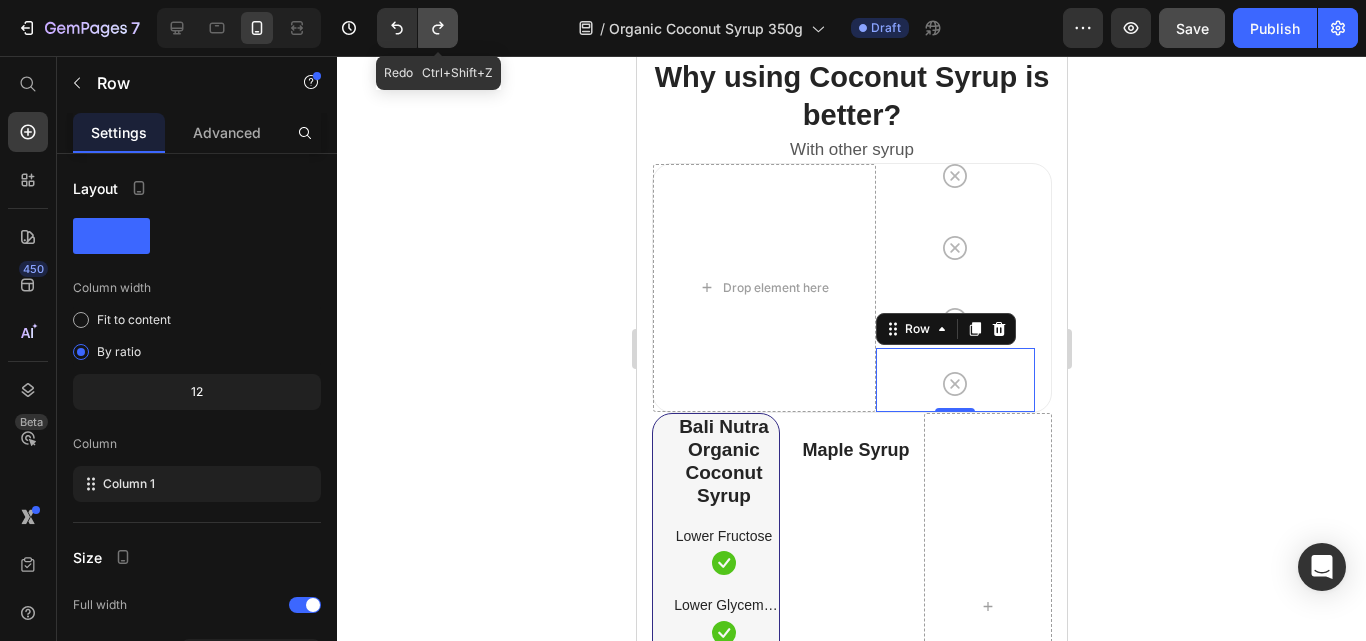 click 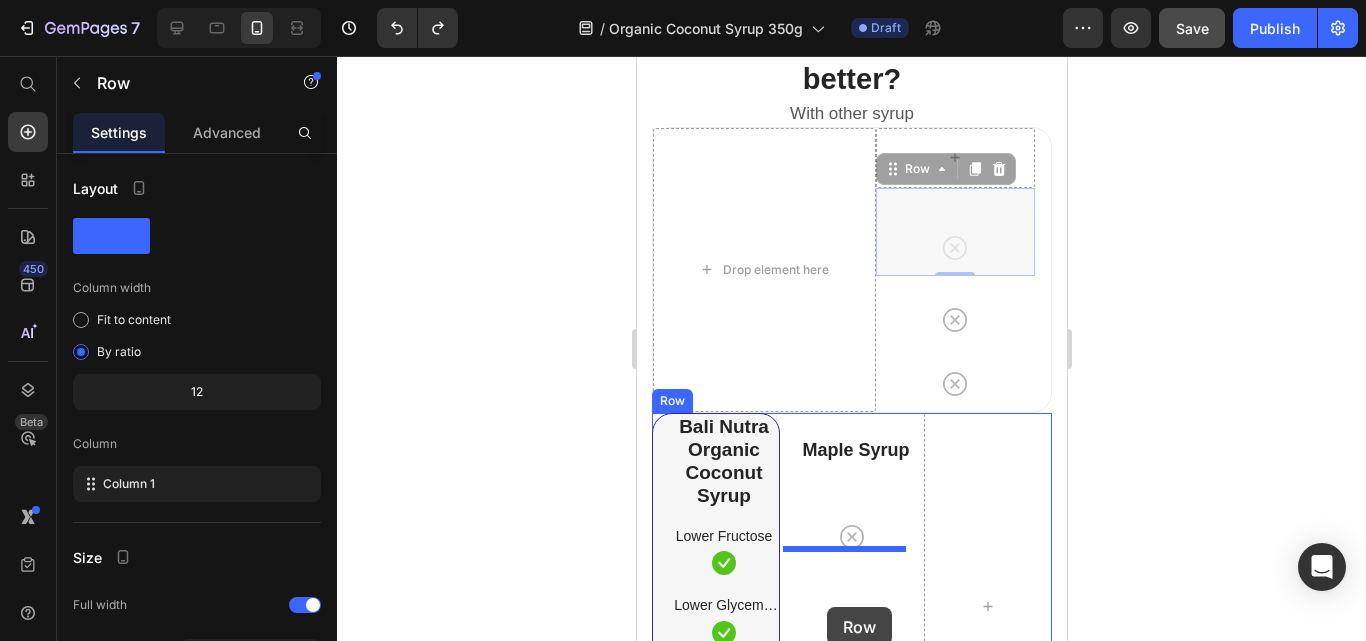scroll, scrollTop: 5481, scrollLeft: 0, axis: vertical 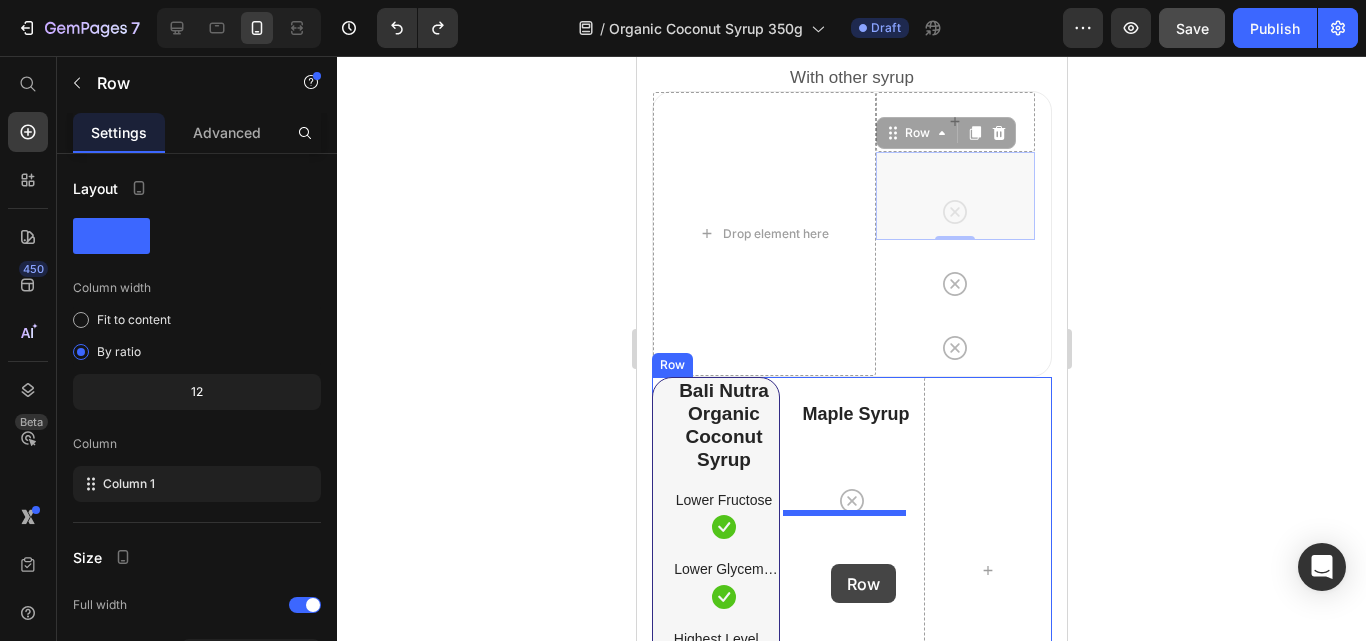drag, startPoint x: 1003, startPoint y: 301, endPoint x: 826, endPoint y: 543, distance: 299.82162 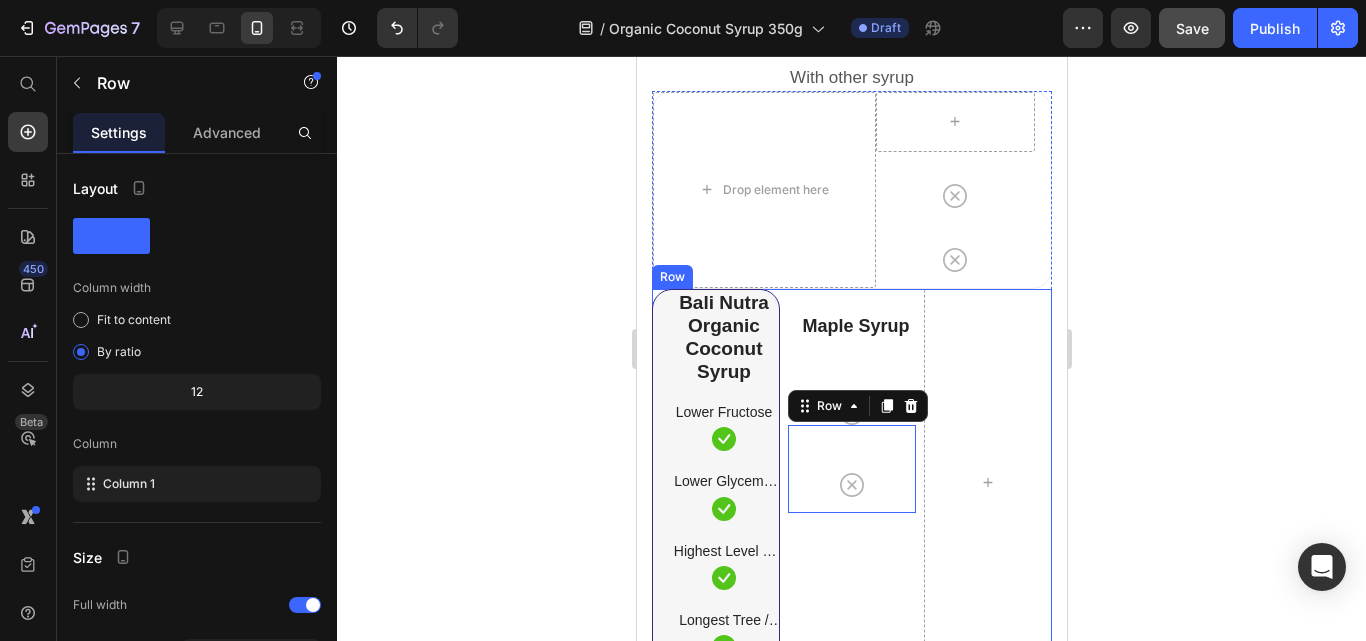 scroll, scrollTop: 5473, scrollLeft: 0, axis: vertical 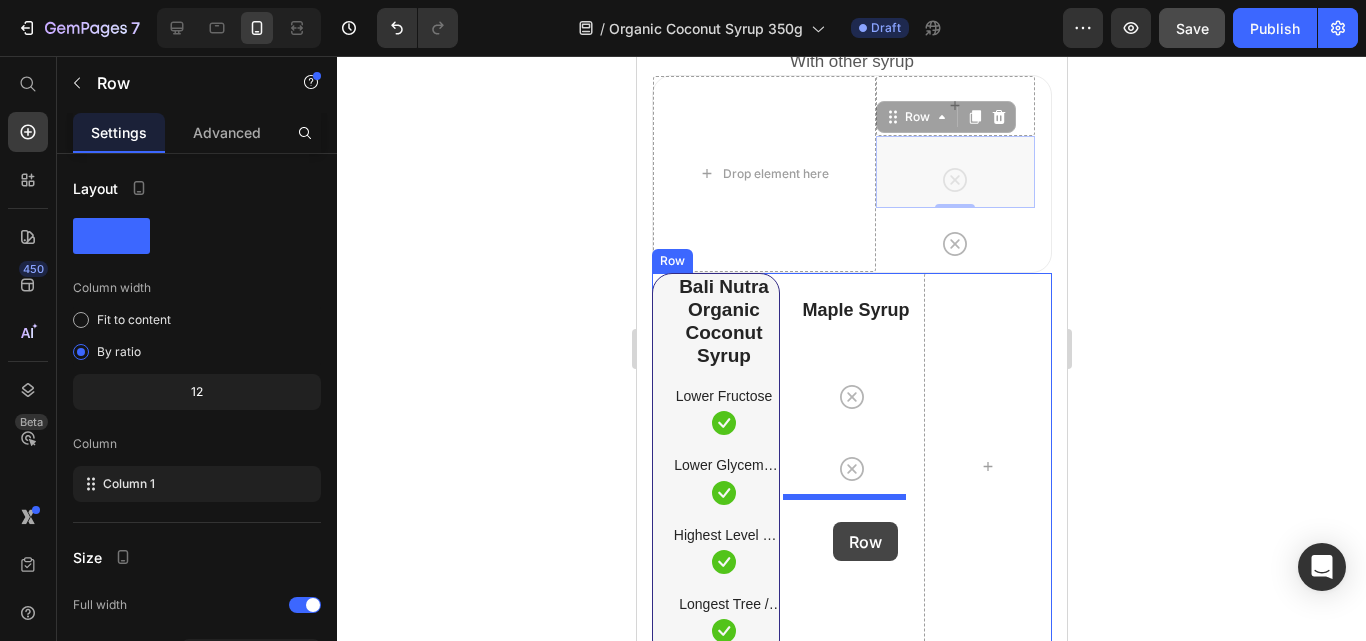 drag, startPoint x: 1002, startPoint y: 223, endPoint x: 832, endPoint y: 522, distance: 343.94913 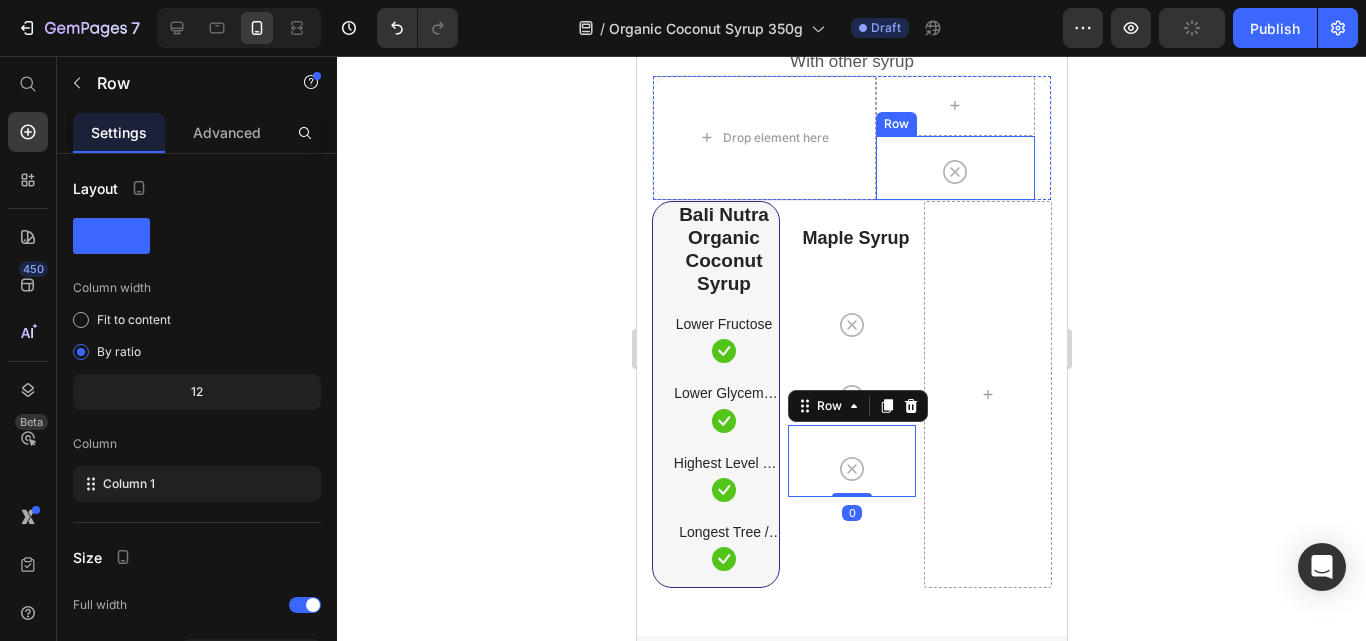 scroll, scrollTop: 5505, scrollLeft: 0, axis: vertical 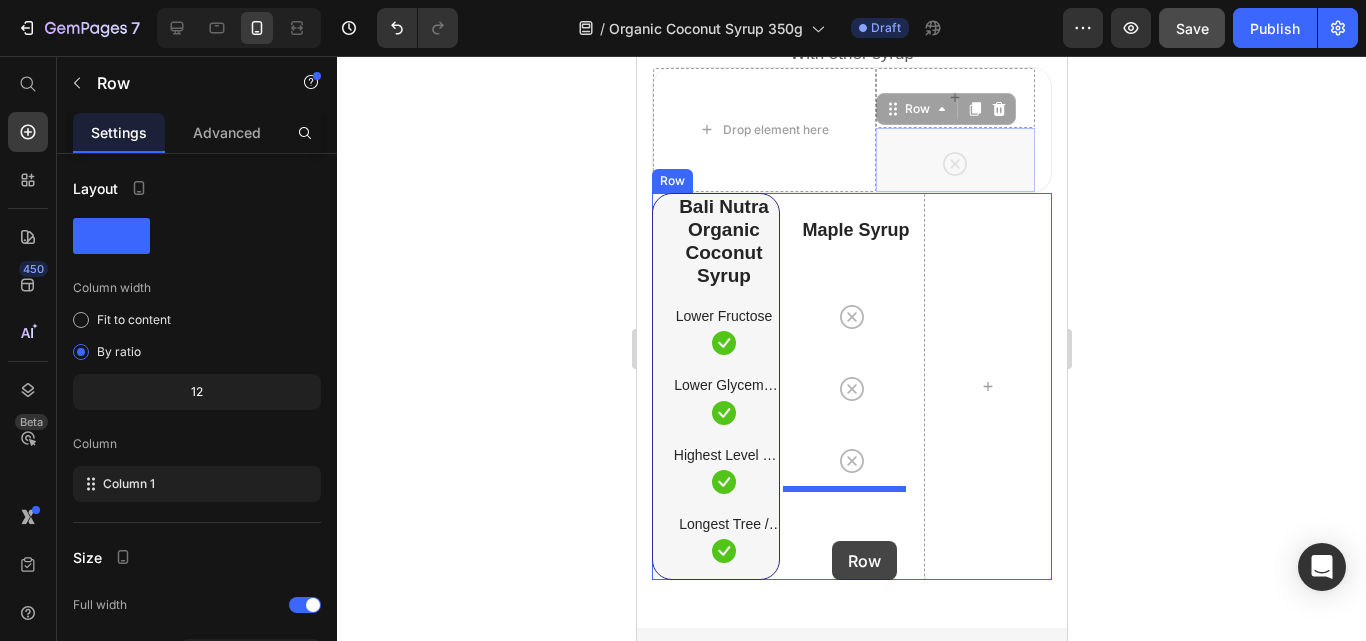 drag, startPoint x: 846, startPoint y: 548, endPoint x: 831, endPoint y: 541, distance: 16.552946 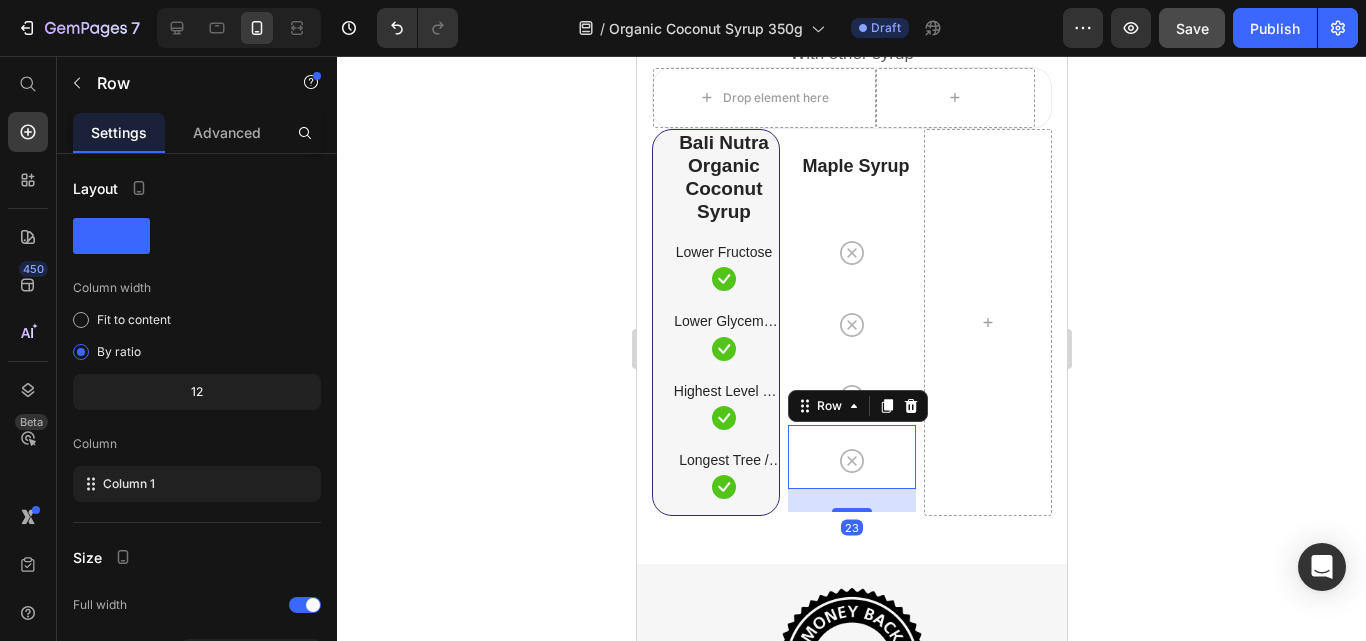 drag, startPoint x: 849, startPoint y: 485, endPoint x: 849, endPoint y: 508, distance: 23 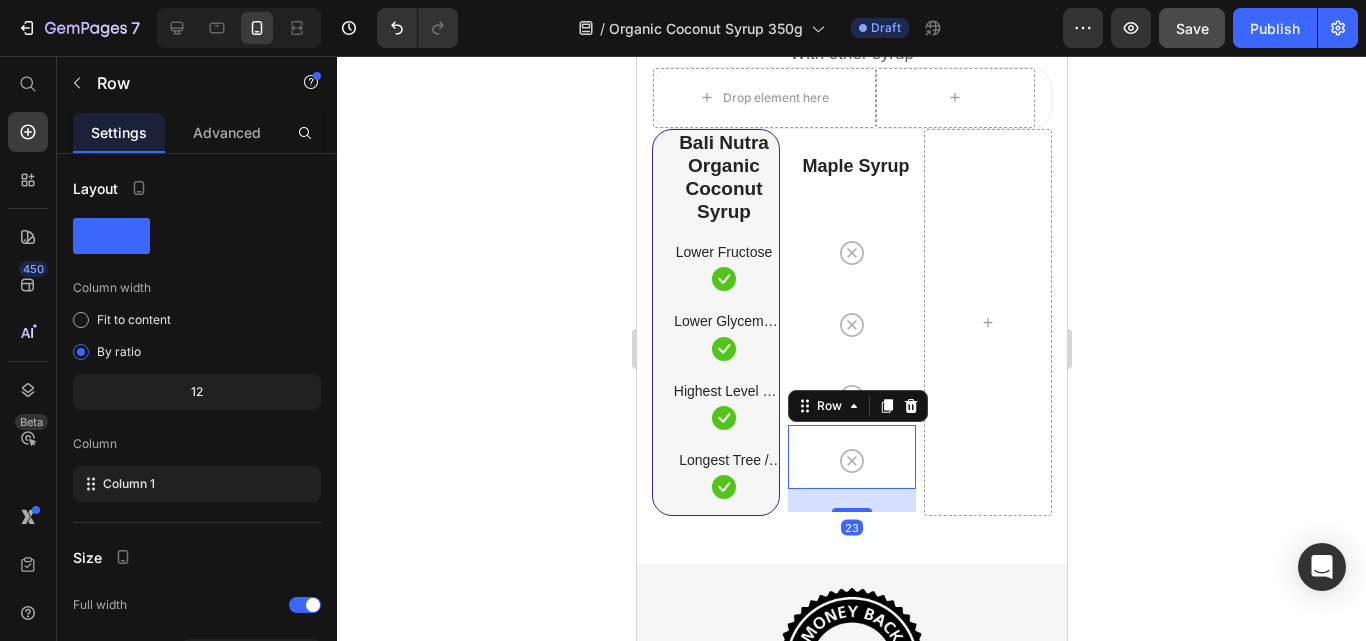 click 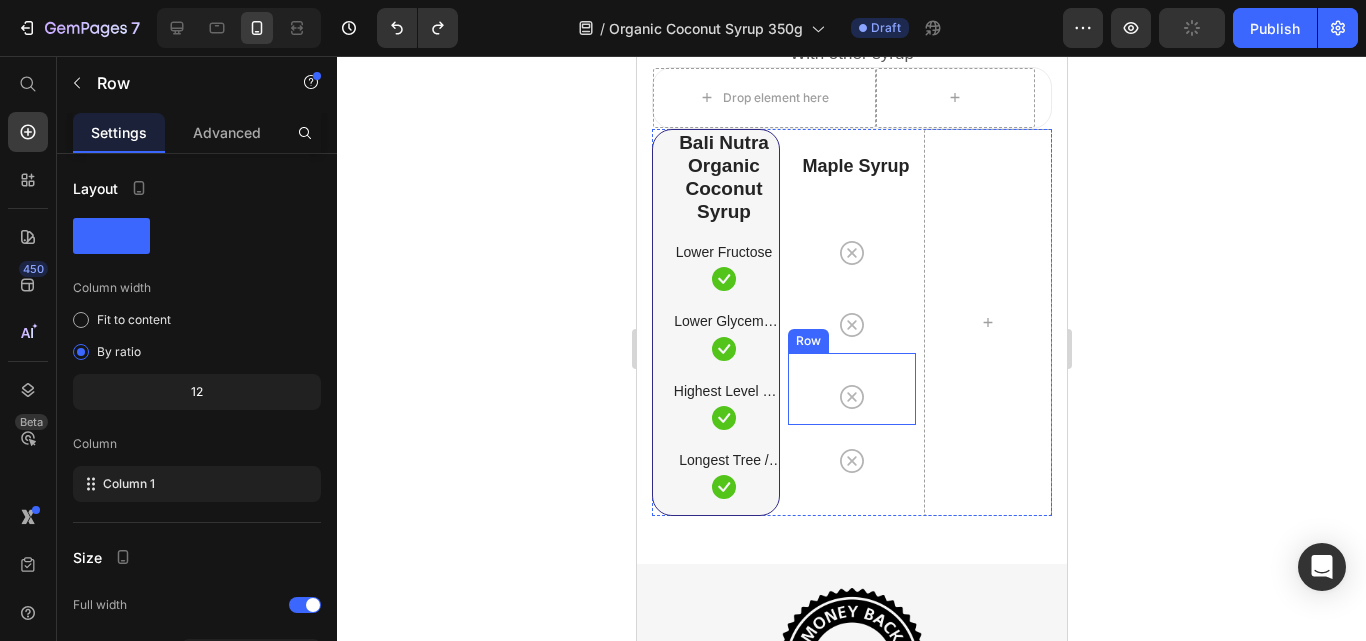 click on "Icon Row" at bounding box center [851, 389] 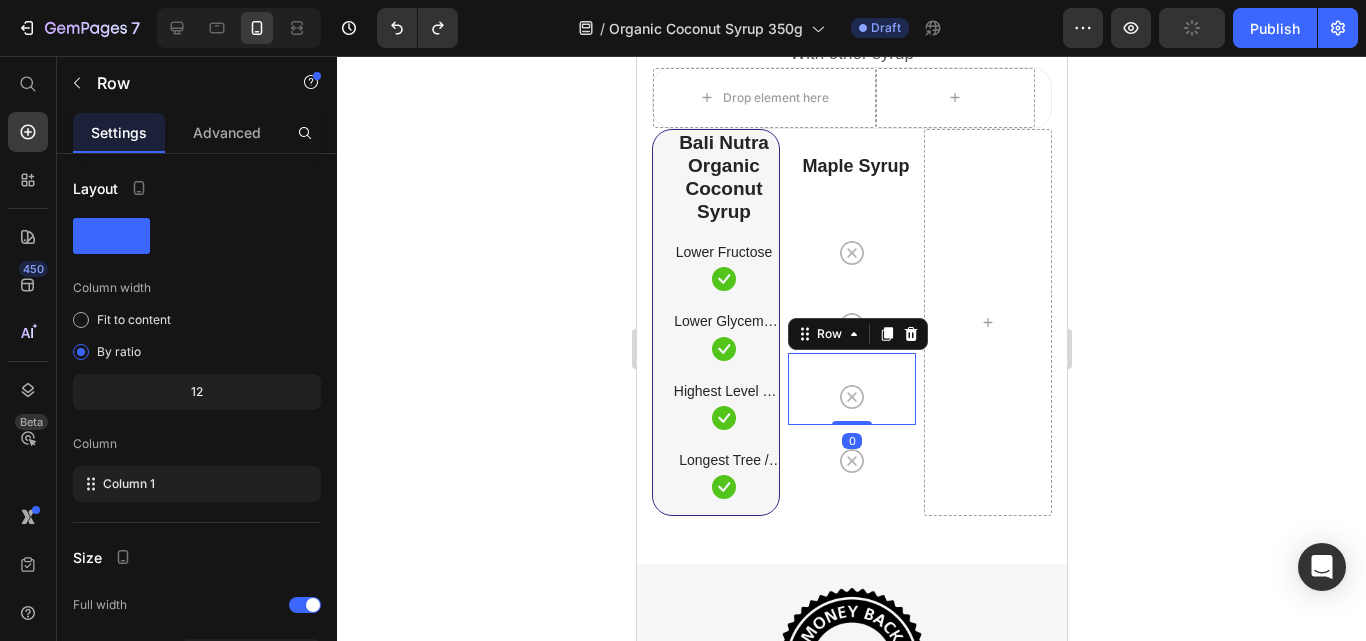 click at bounding box center (851, 423) 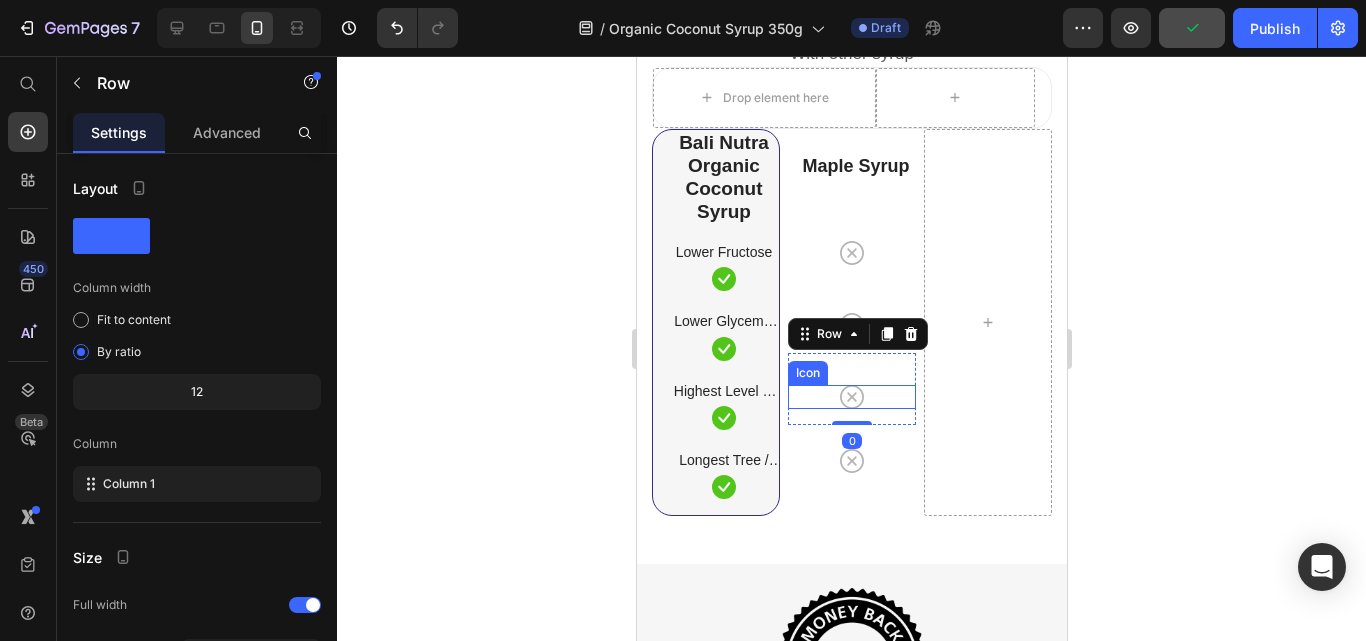 click on "Icon Row   0" at bounding box center [851, 389] 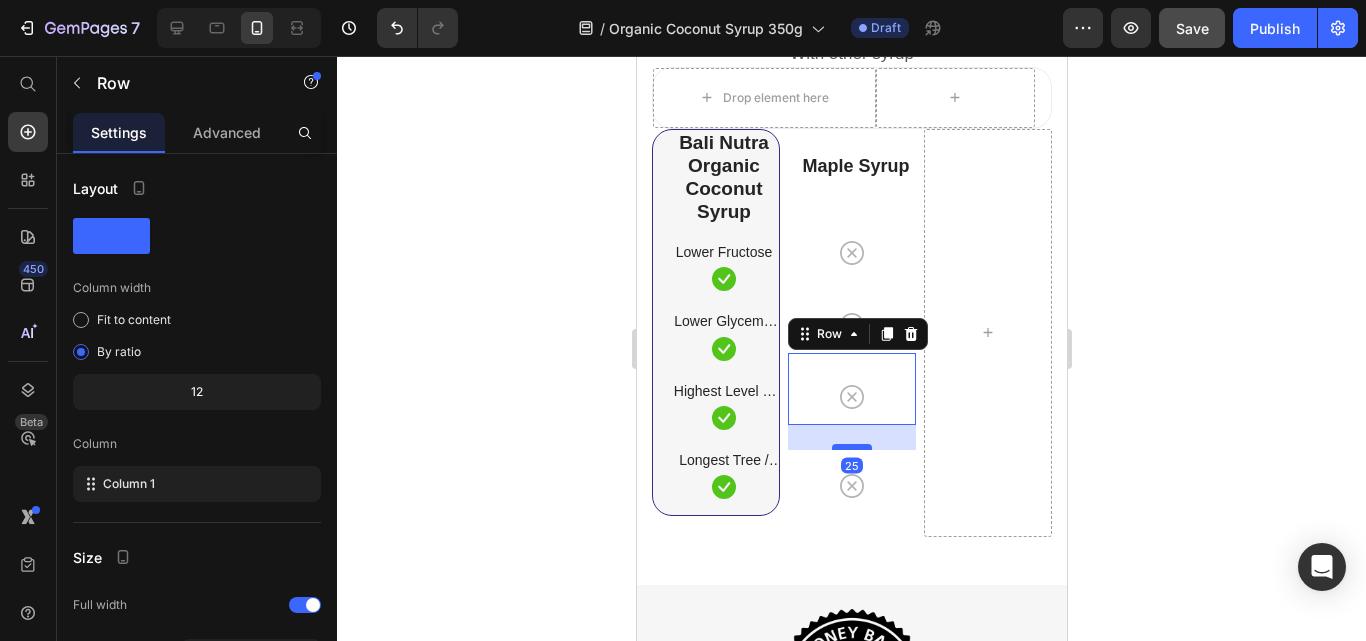 click at bounding box center [851, 447] 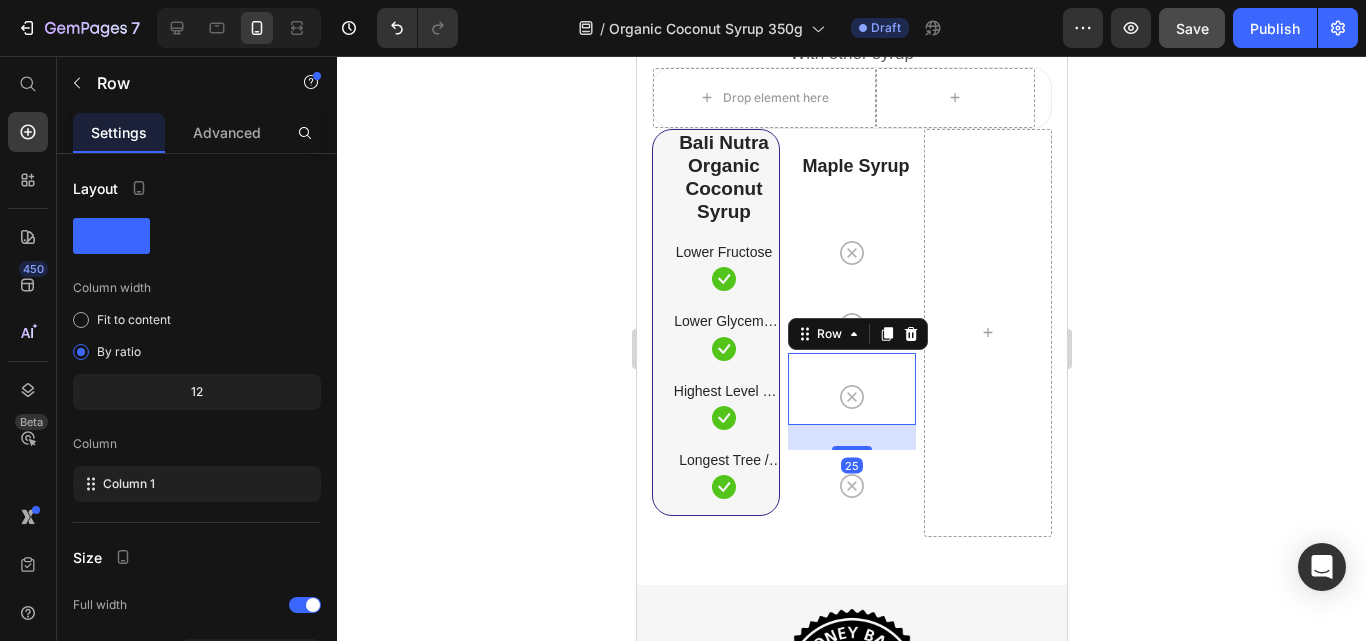 click 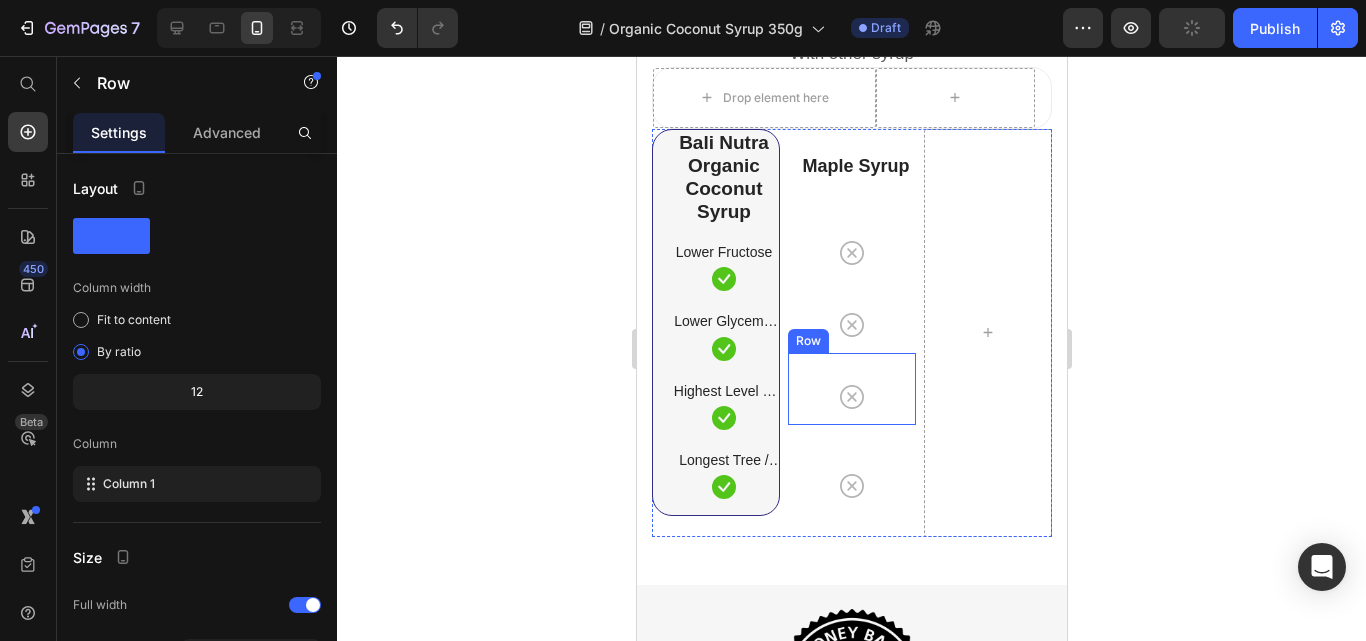 click on "Icon Row" at bounding box center [851, 389] 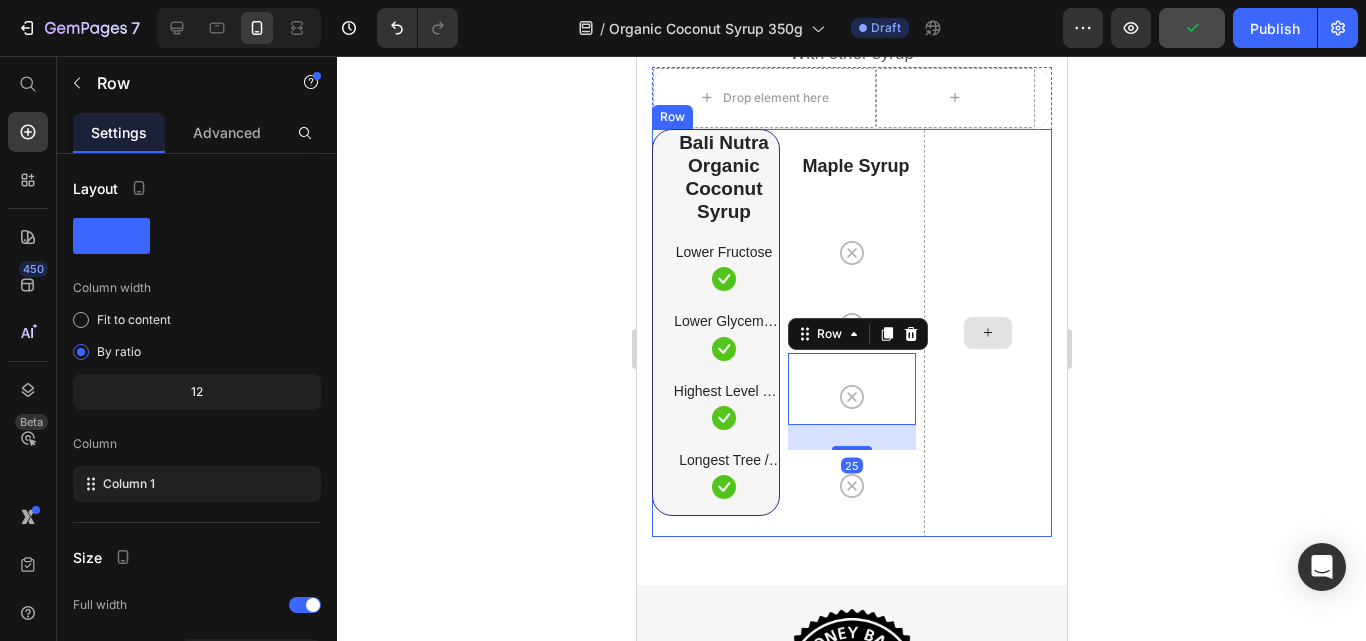 click at bounding box center (987, 333) 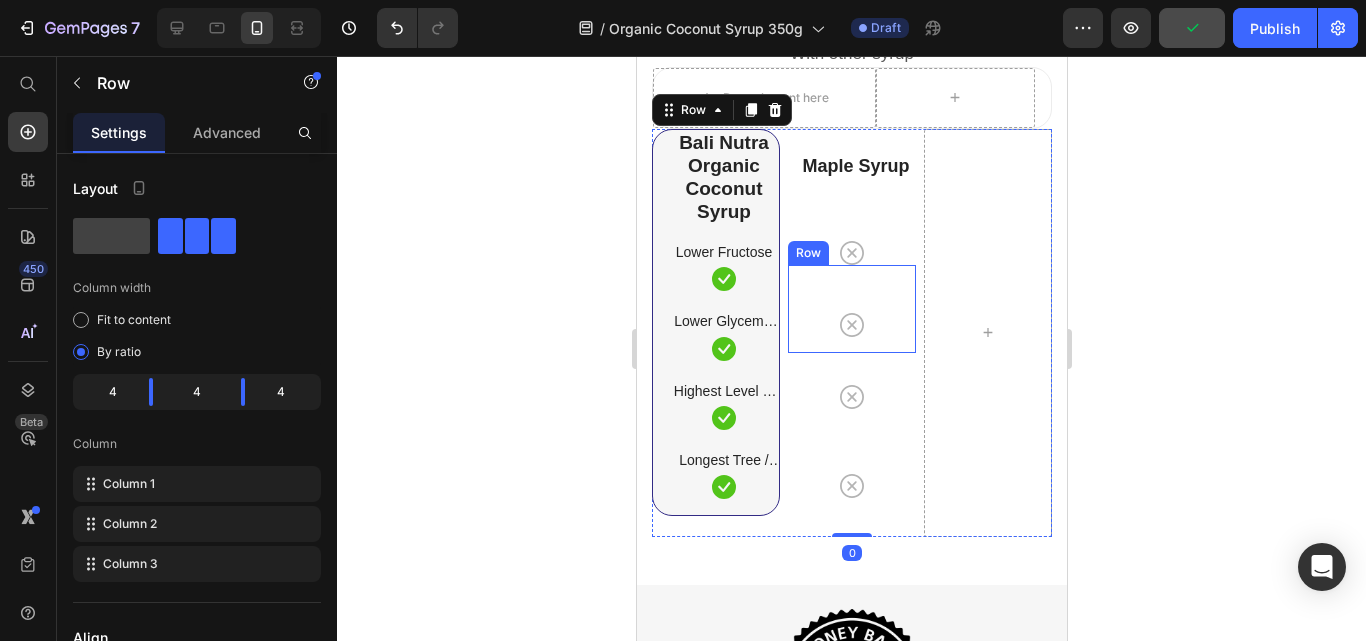 click on "Icon Row" at bounding box center [851, 309] 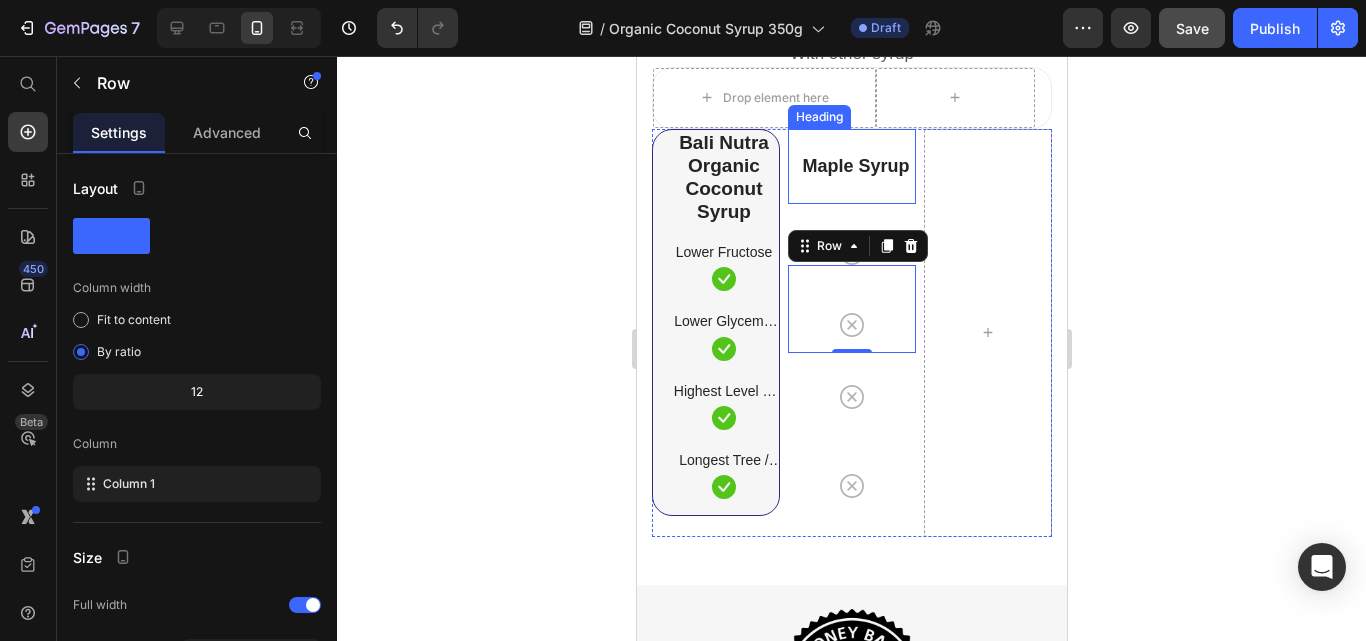 click on "Maple Syrup Heading" at bounding box center [851, 166] 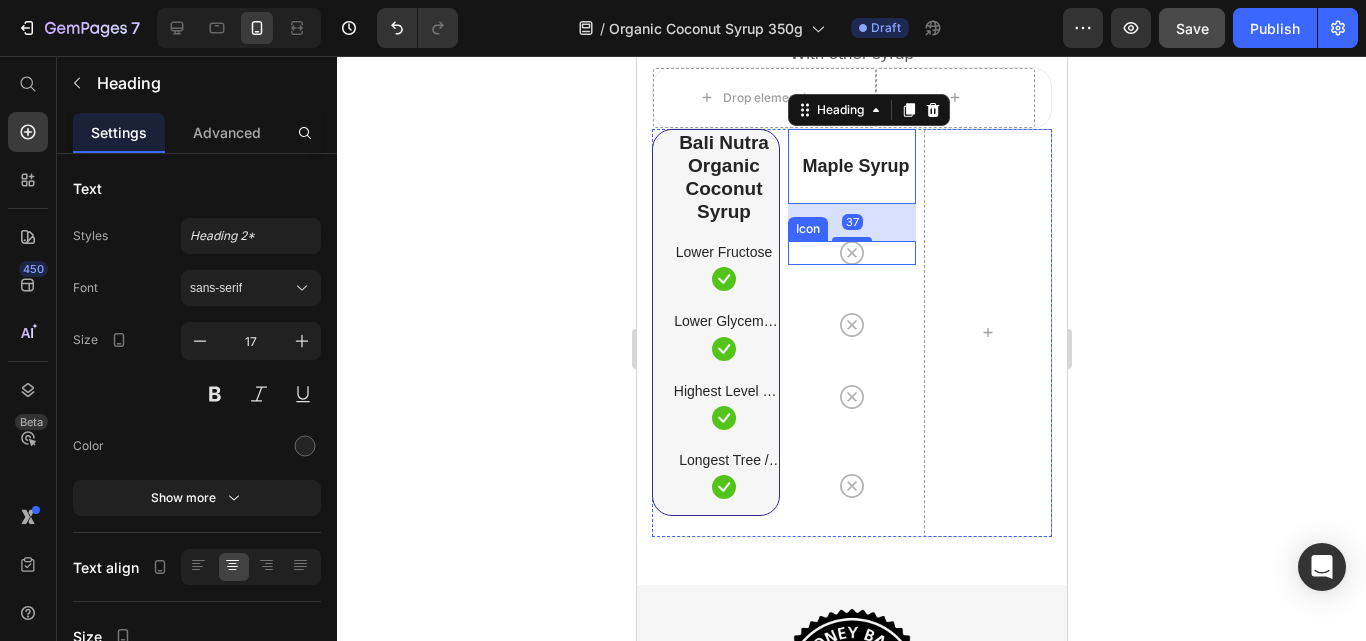 click on "Icon" at bounding box center [851, 253] 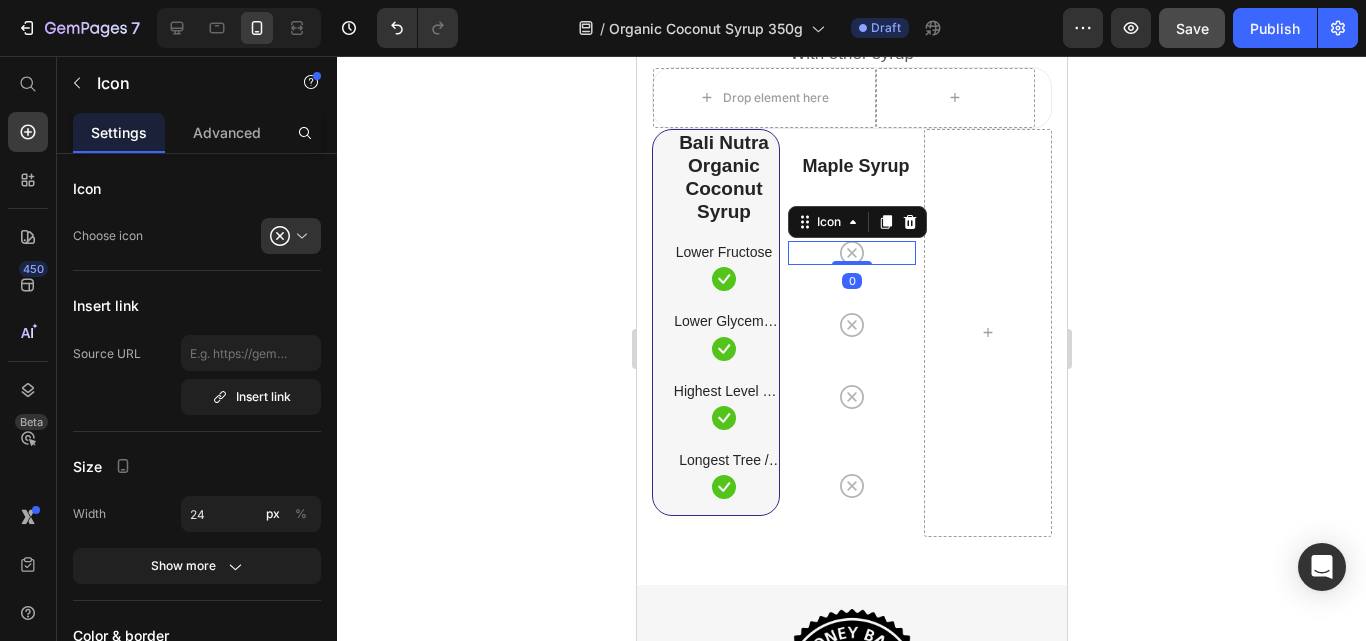 drag, startPoint x: 848, startPoint y: 260, endPoint x: 856, endPoint y: 183, distance: 77.41447 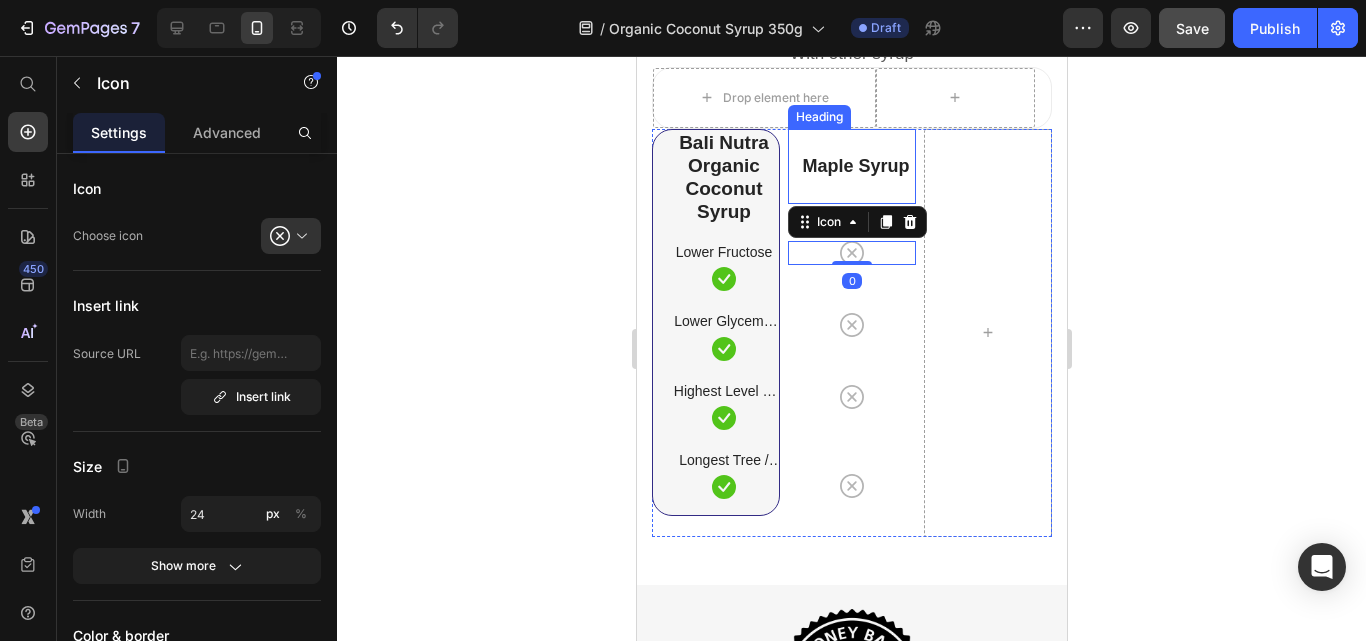 click on "Maple Syrup Heading" at bounding box center (851, 166) 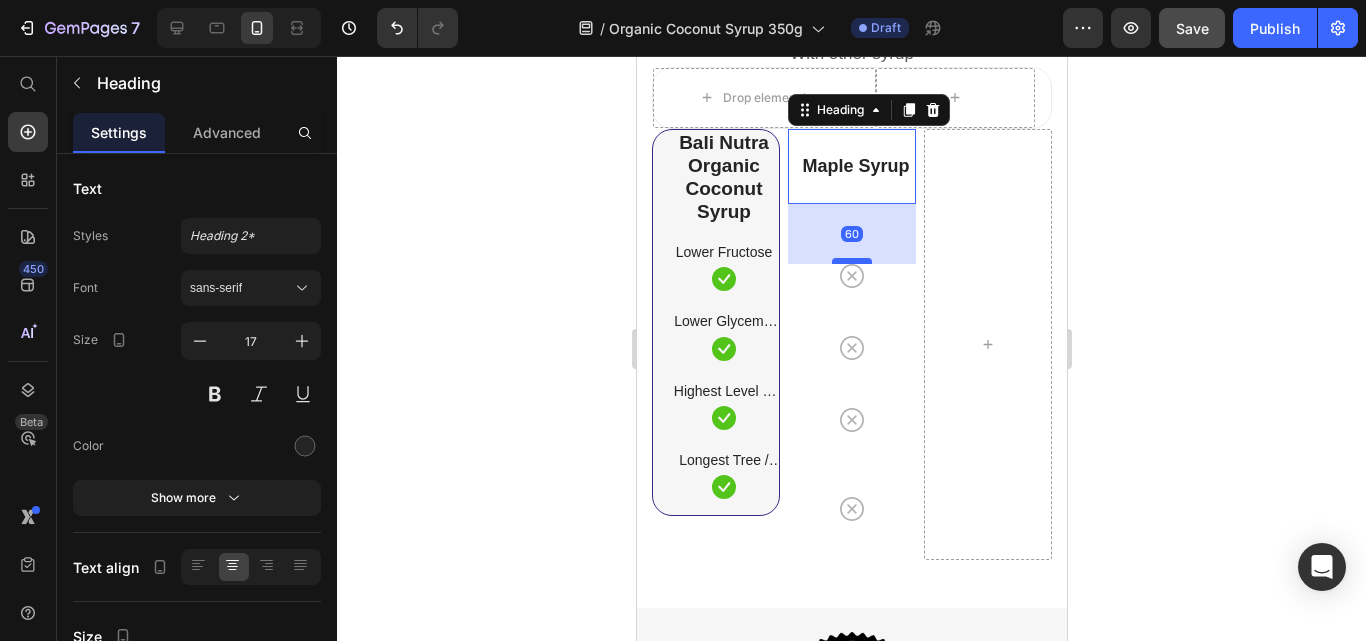 drag, startPoint x: 855, startPoint y: 275, endPoint x: 853, endPoint y: 259, distance: 16.124516 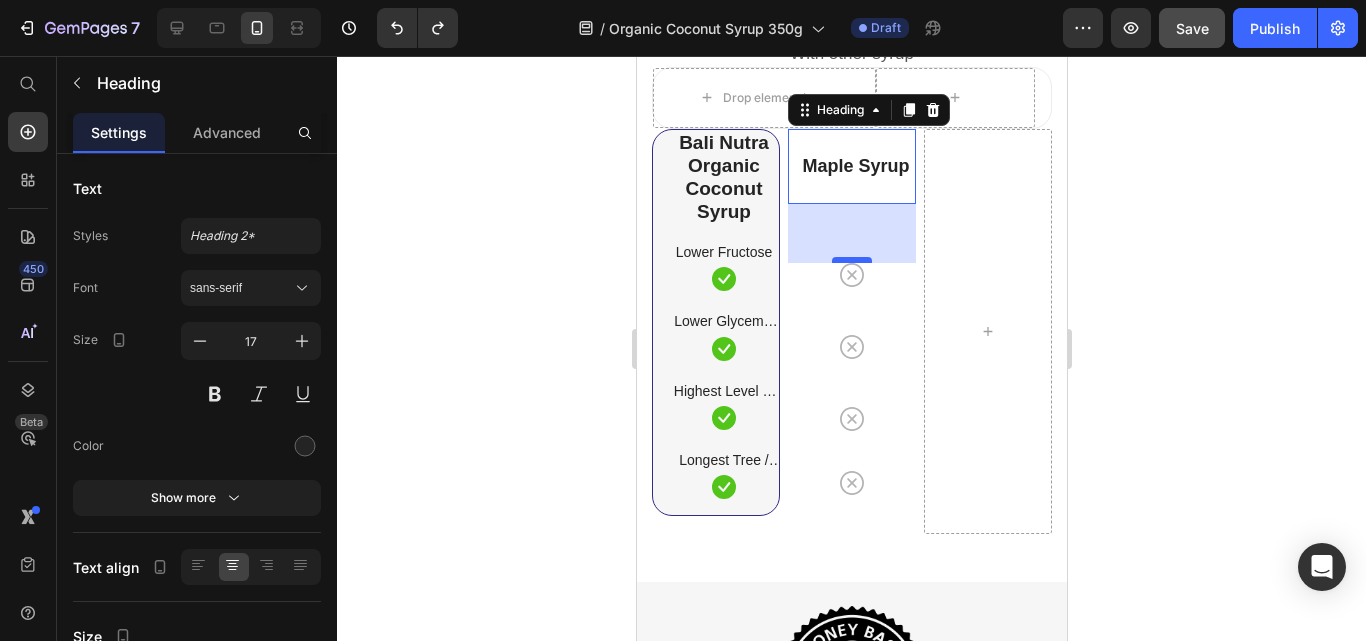 drag, startPoint x: 852, startPoint y: 239, endPoint x: 856, endPoint y: 261, distance: 22.36068 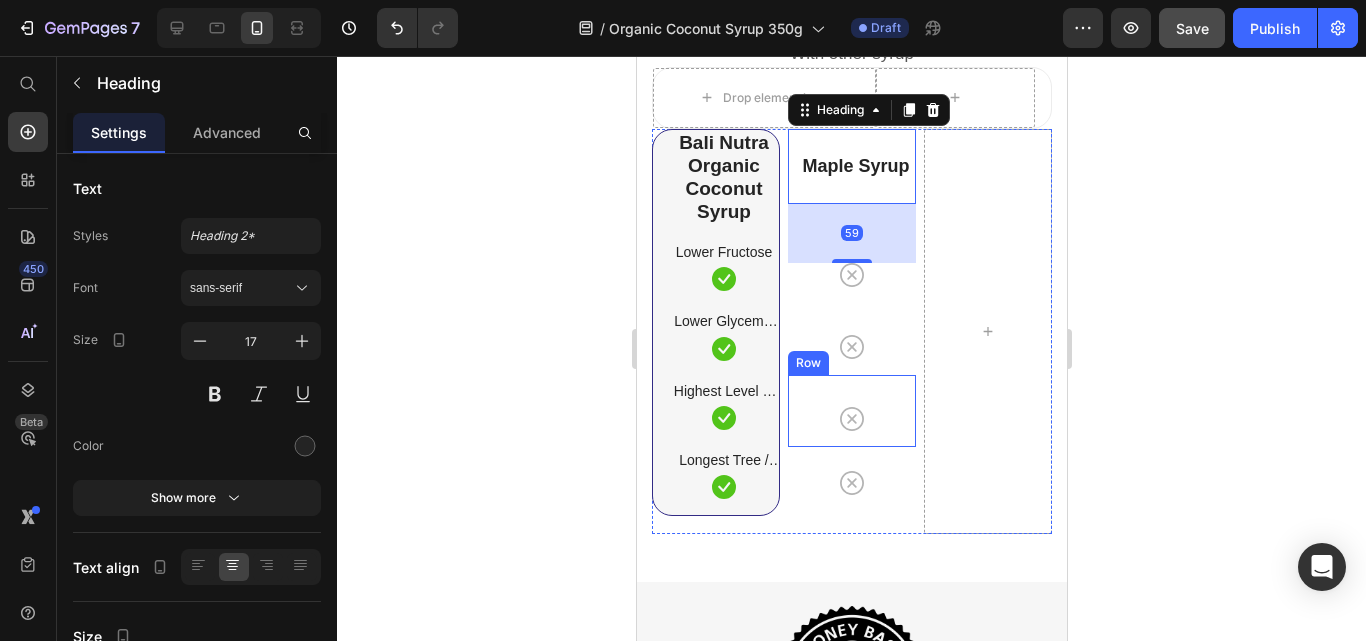 click on "Icon Row" at bounding box center (851, 411) 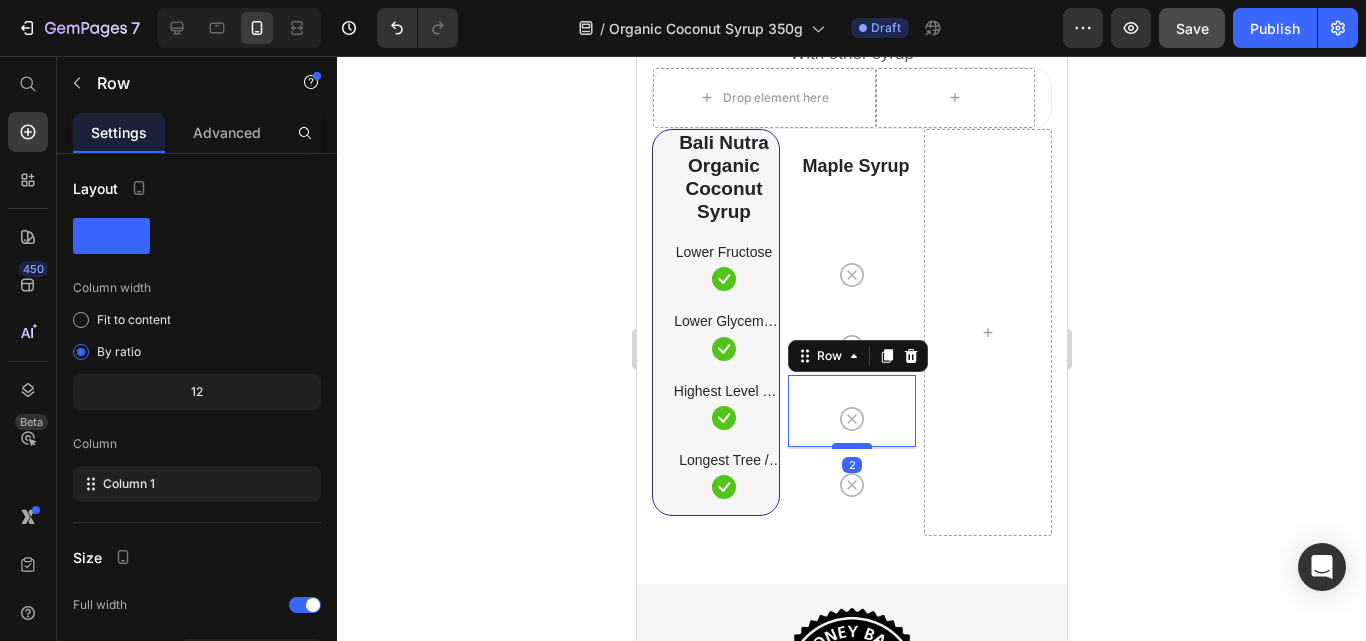 drag, startPoint x: 852, startPoint y: 446, endPoint x: 1908, endPoint y: 530, distance: 1059.3357 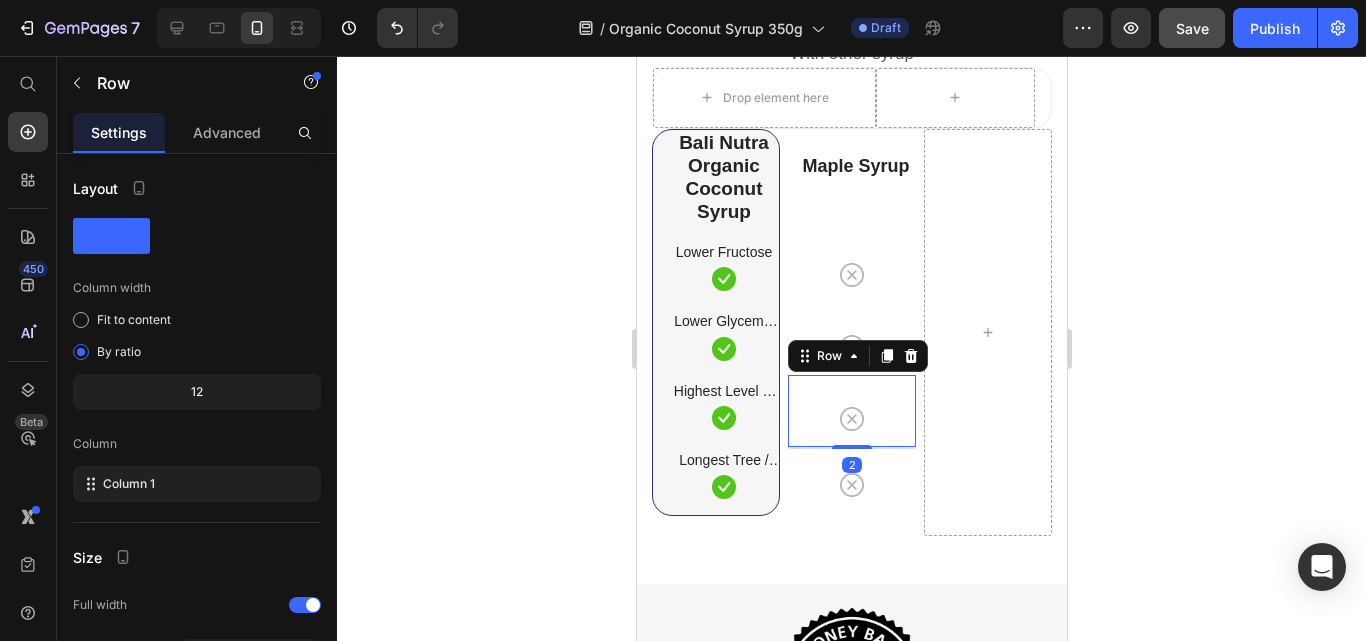 click 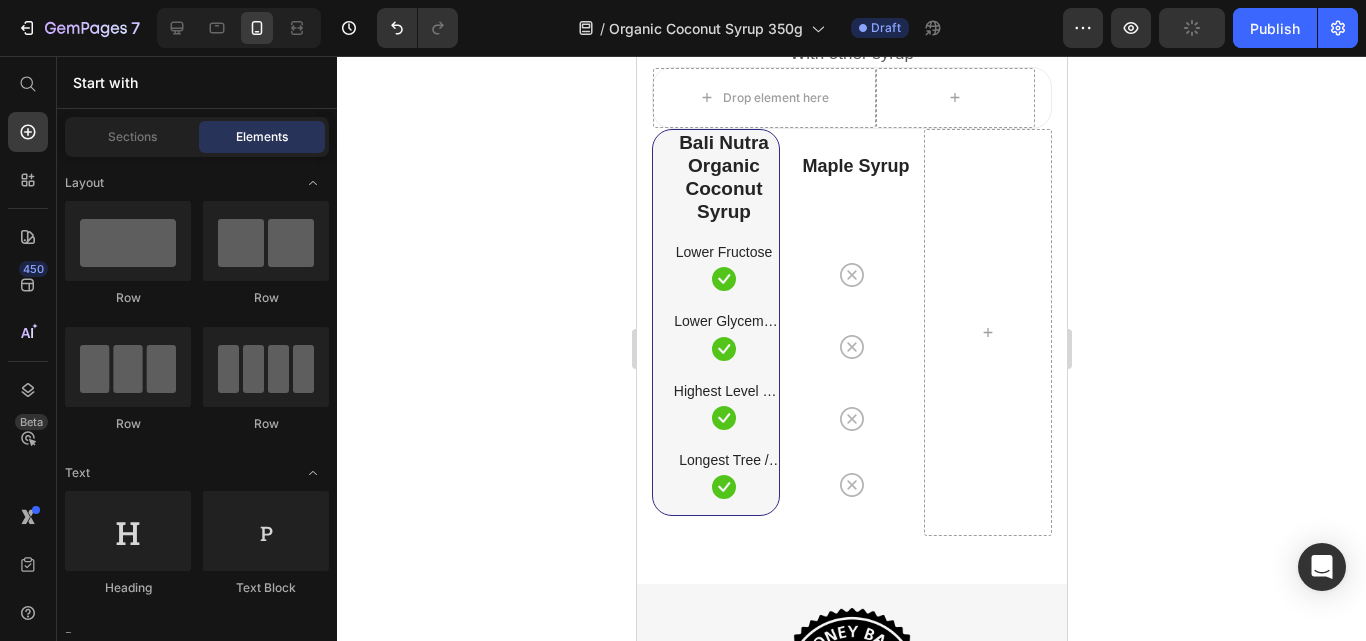 click on "Icon Row" at bounding box center [851, 481] 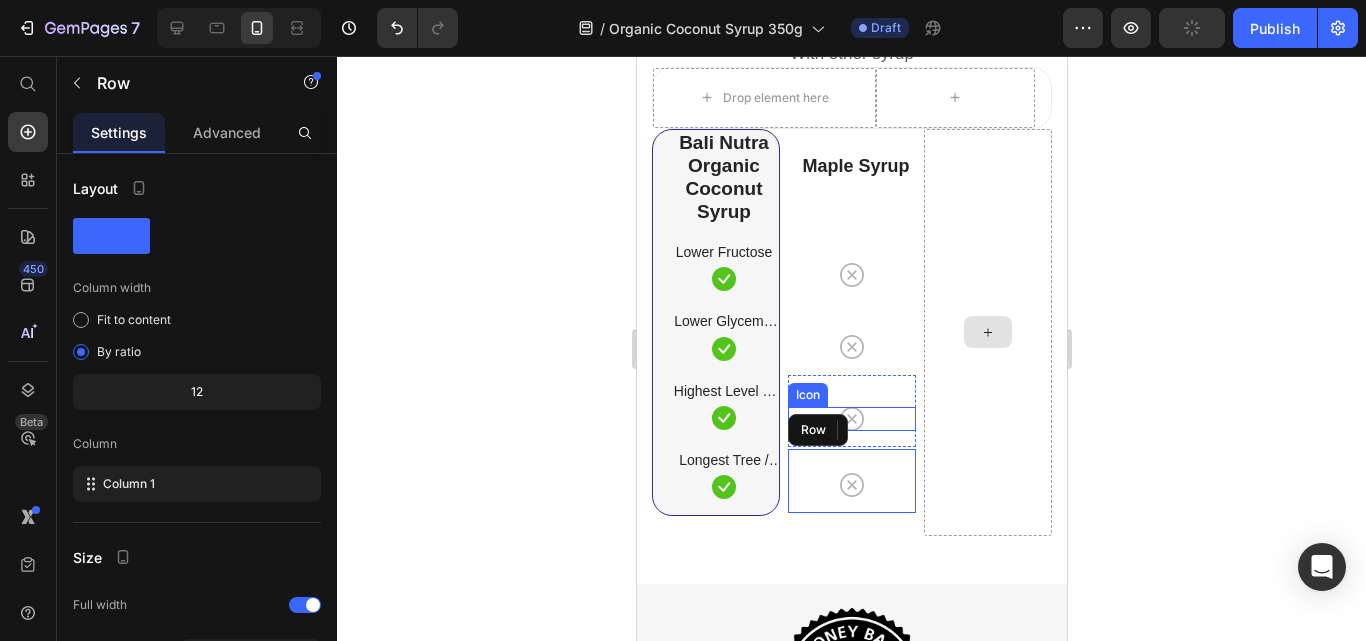 click 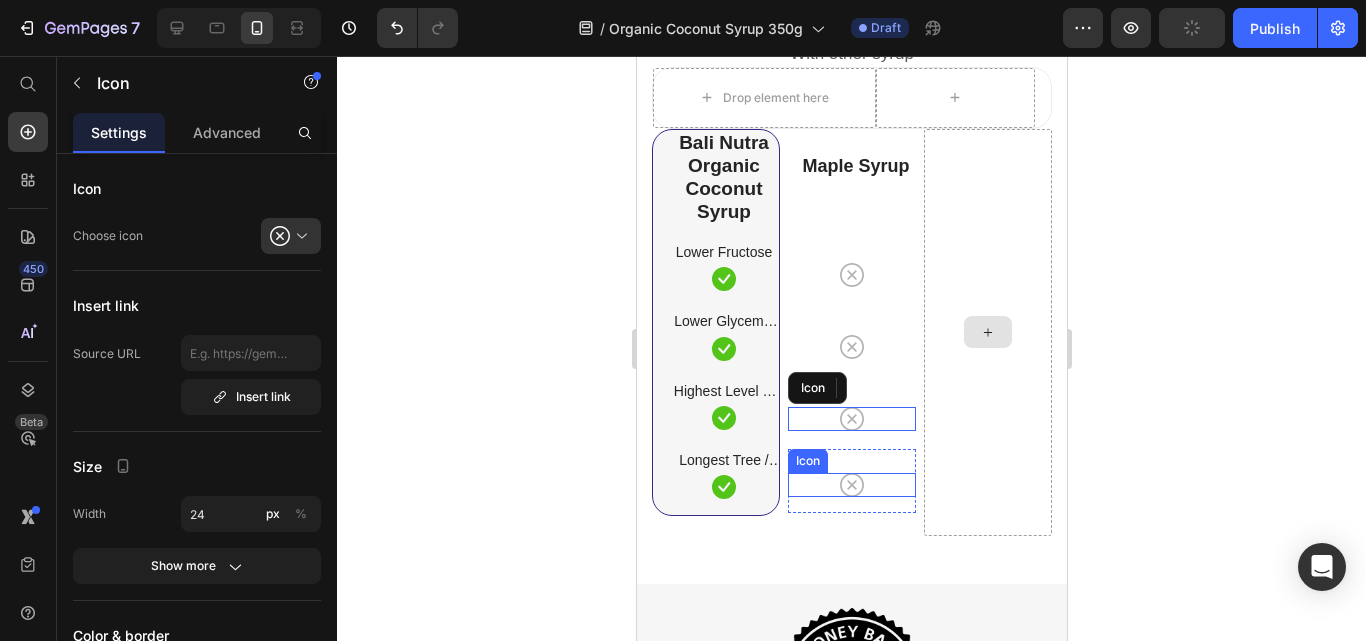 click 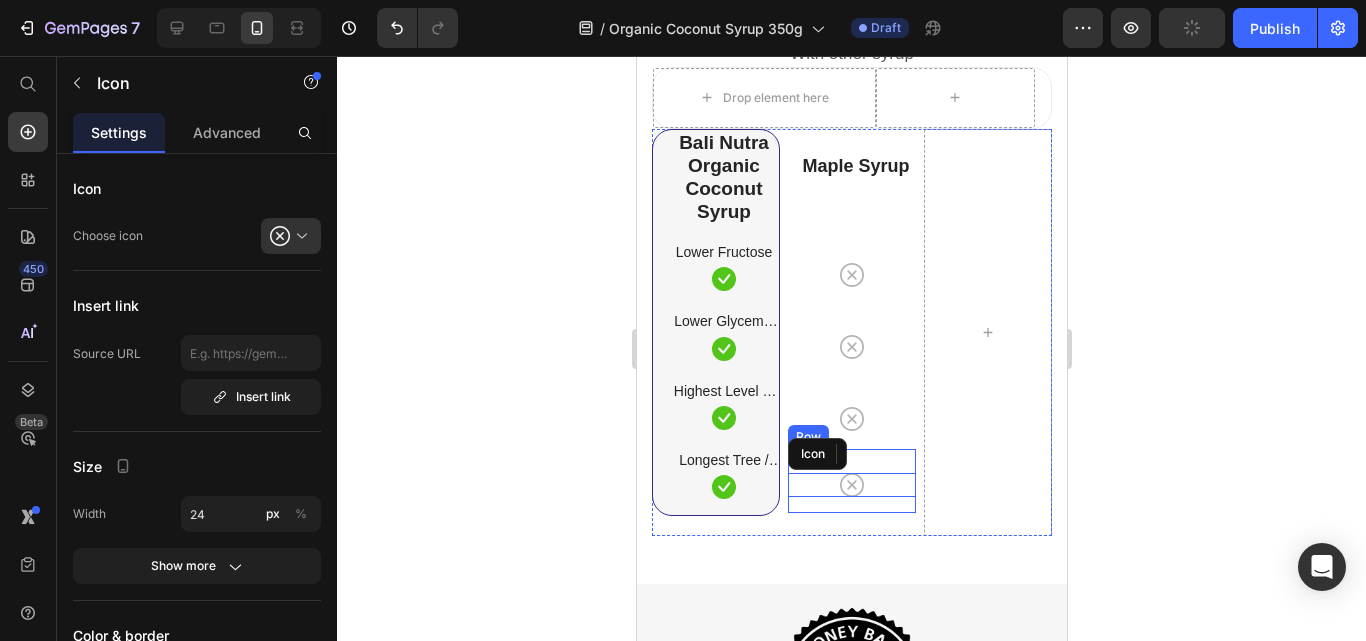 click on "Icon" at bounding box center [816, 454] 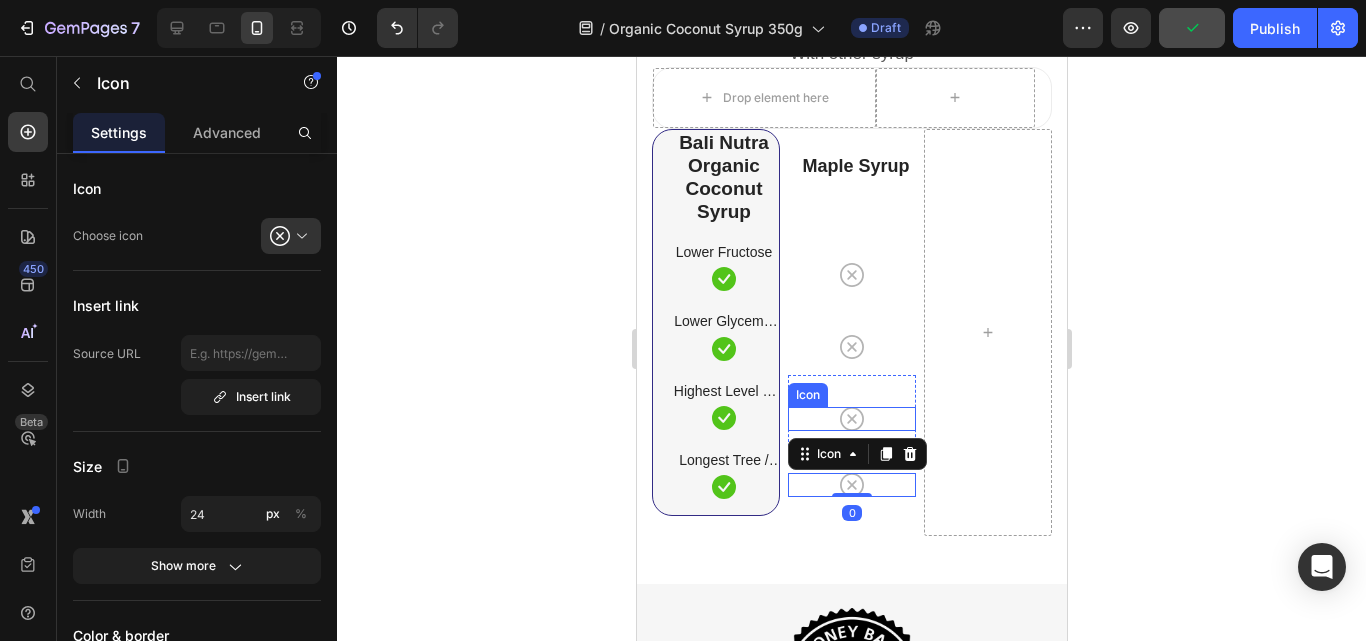 click on "Icon" at bounding box center [851, 419] 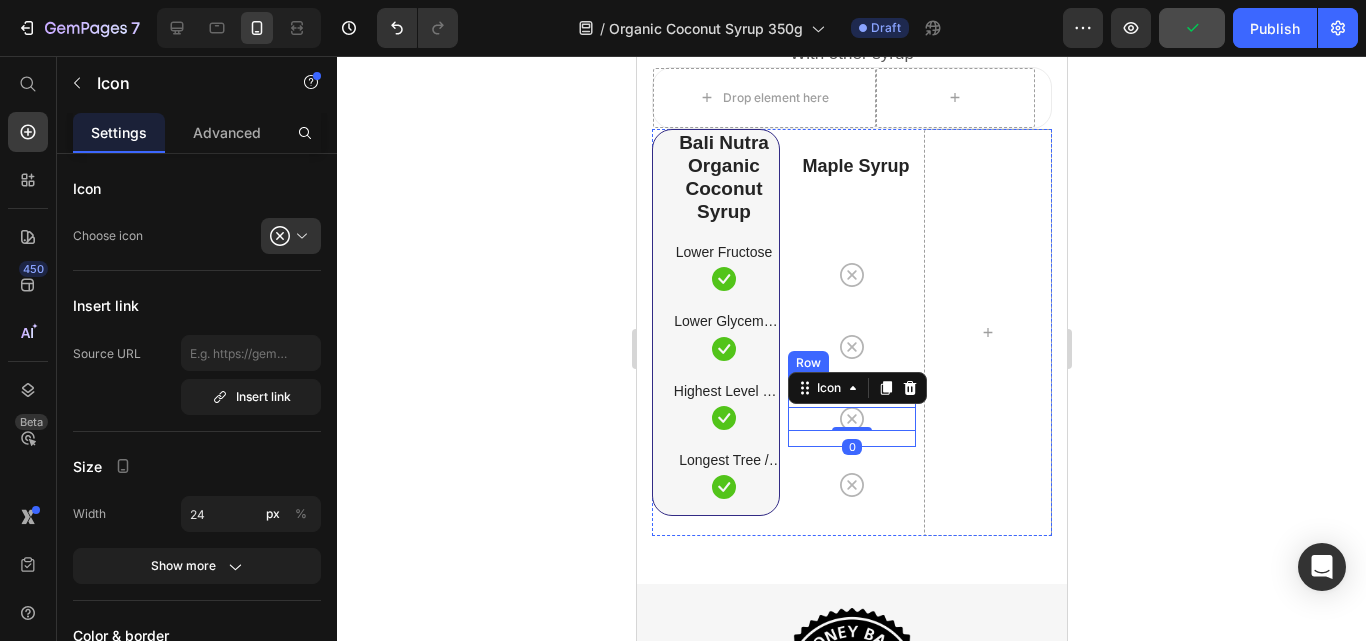 click on "Icon   0 Row" at bounding box center (851, 411) 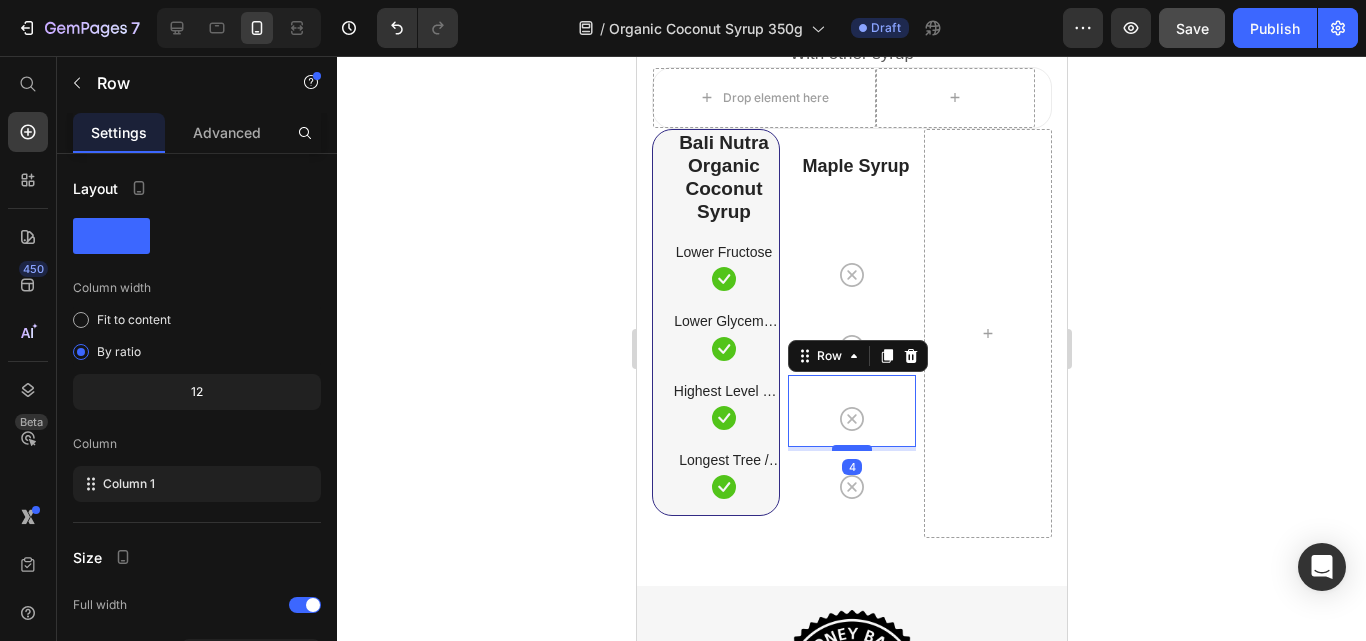 drag, startPoint x: 849, startPoint y: 447, endPoint x: 1999, endPoint y: 569, distance: 1156.4532 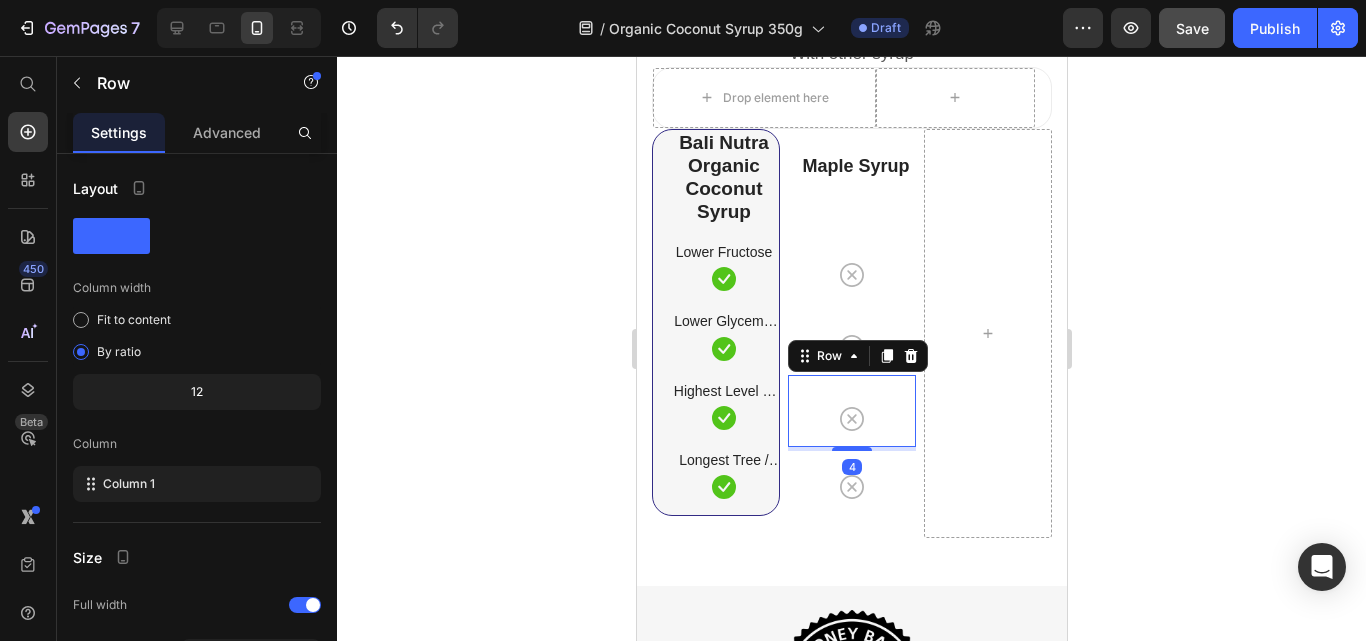 click 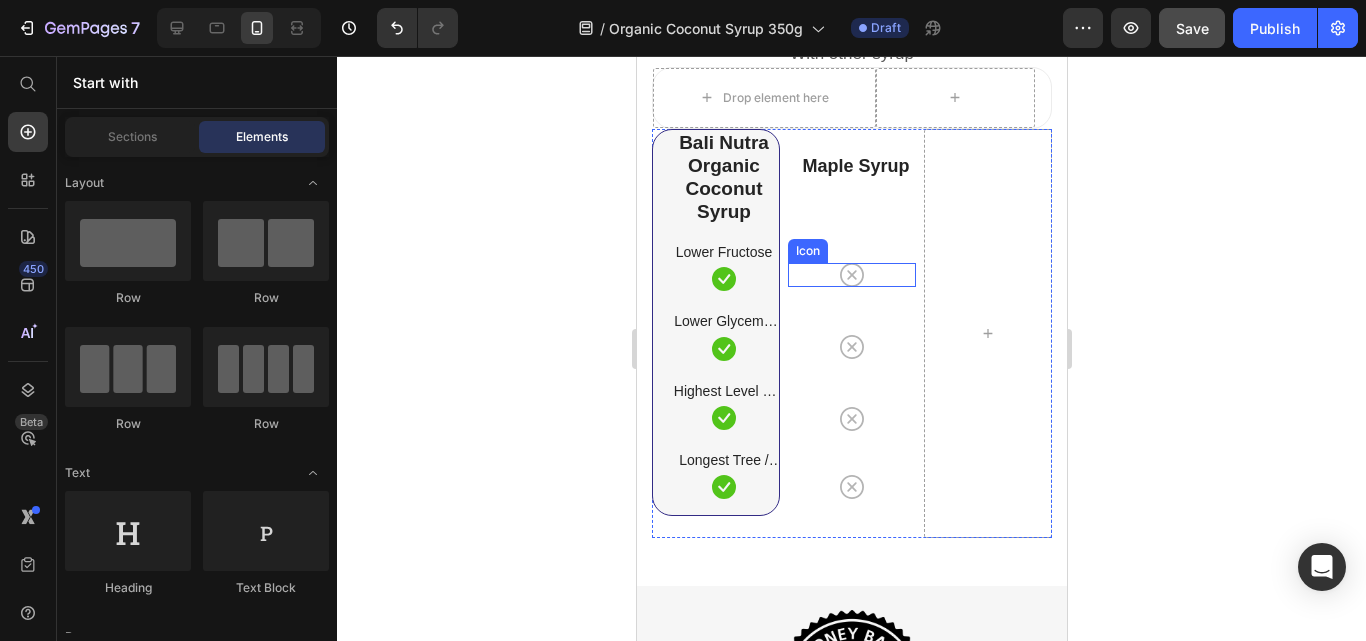 click on "Icon" at bounding box center [851, 275] 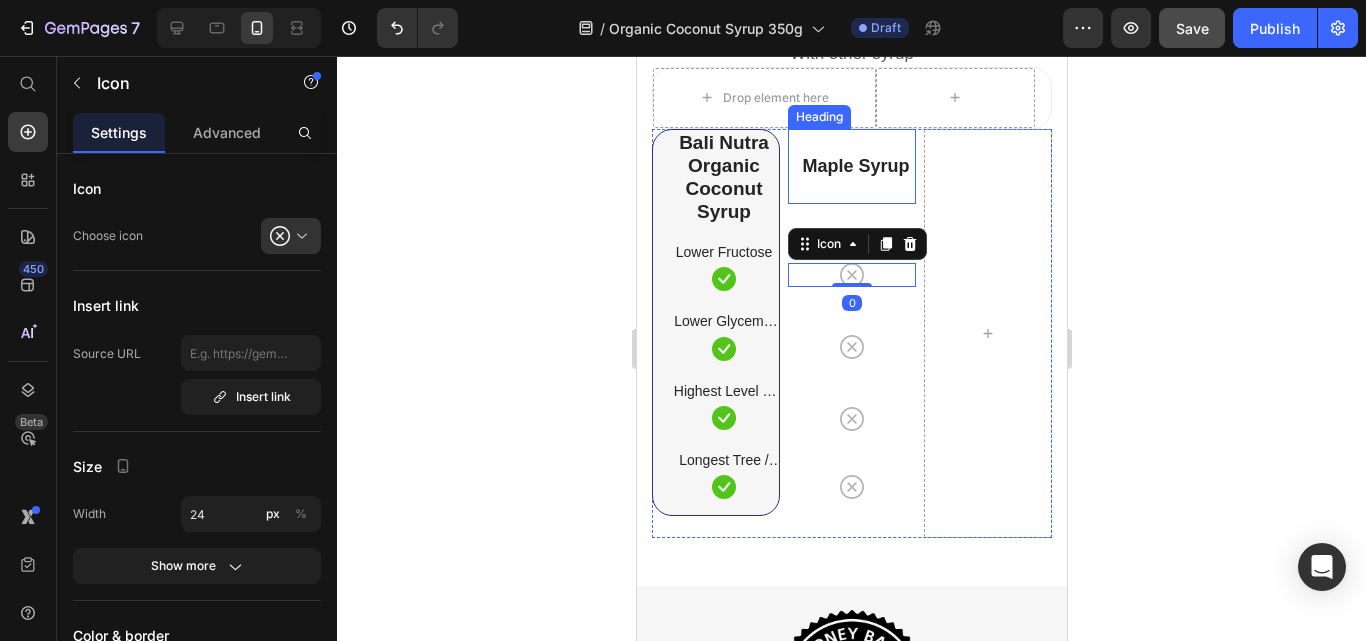 click on "Maple Syrup Heading" at bounding box center (851, 166) 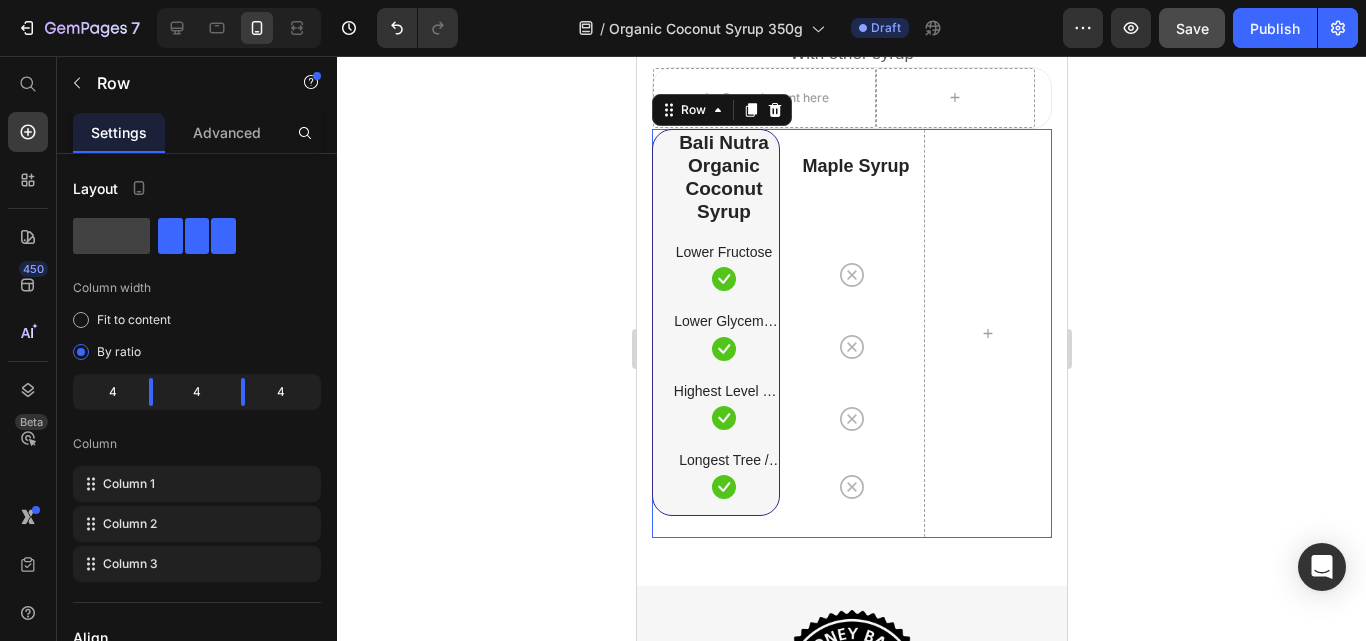 click on "Maple Syrup Heading" at bounding box center [851, 166] 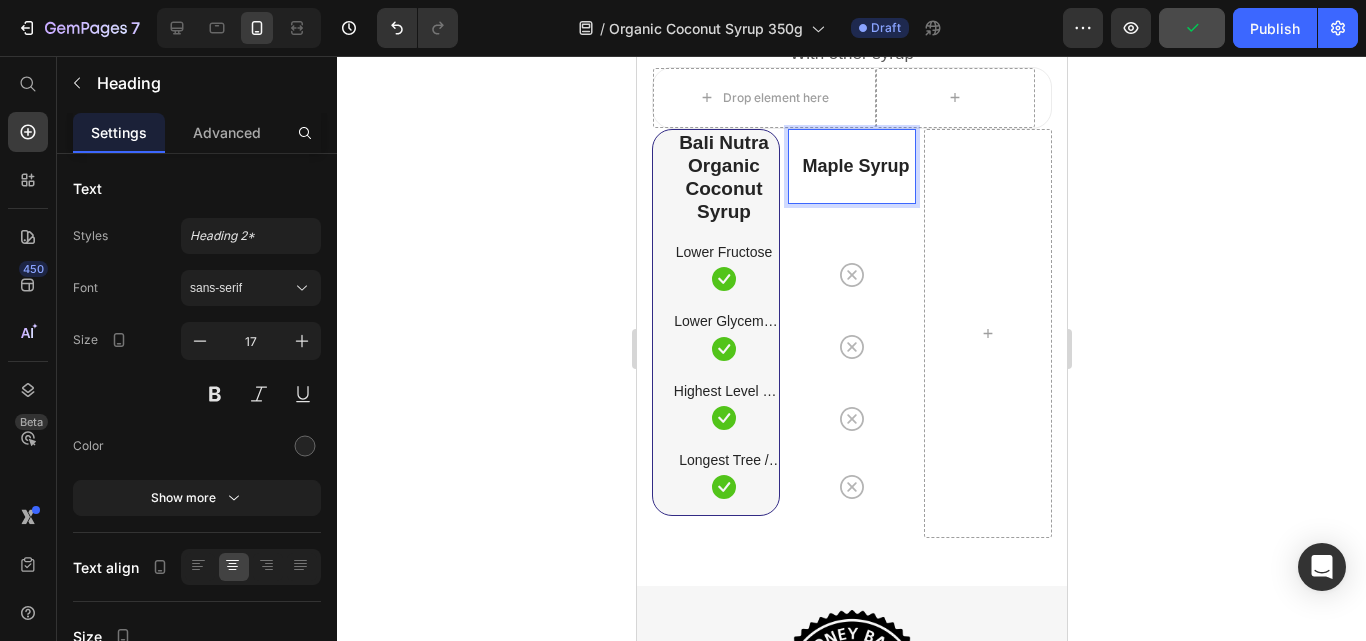 click on "Maple Syrup Heading   59" at bounding box center (851, 166) 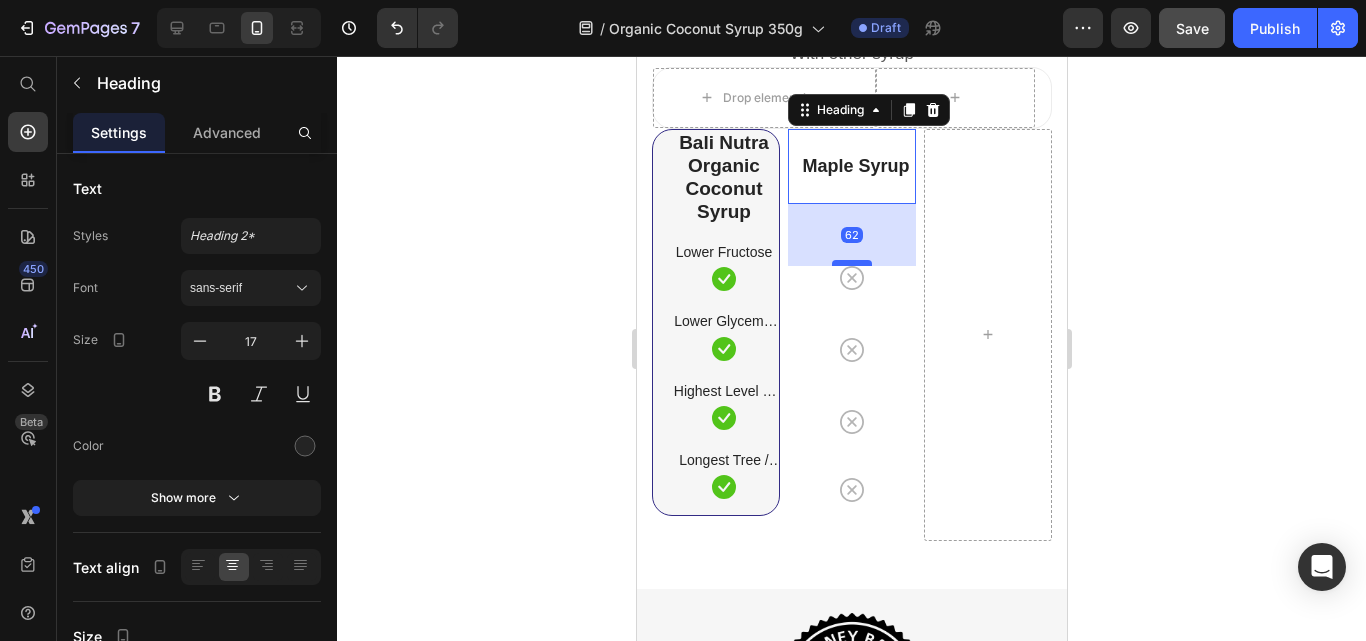 click at bounding box center (851, 263) 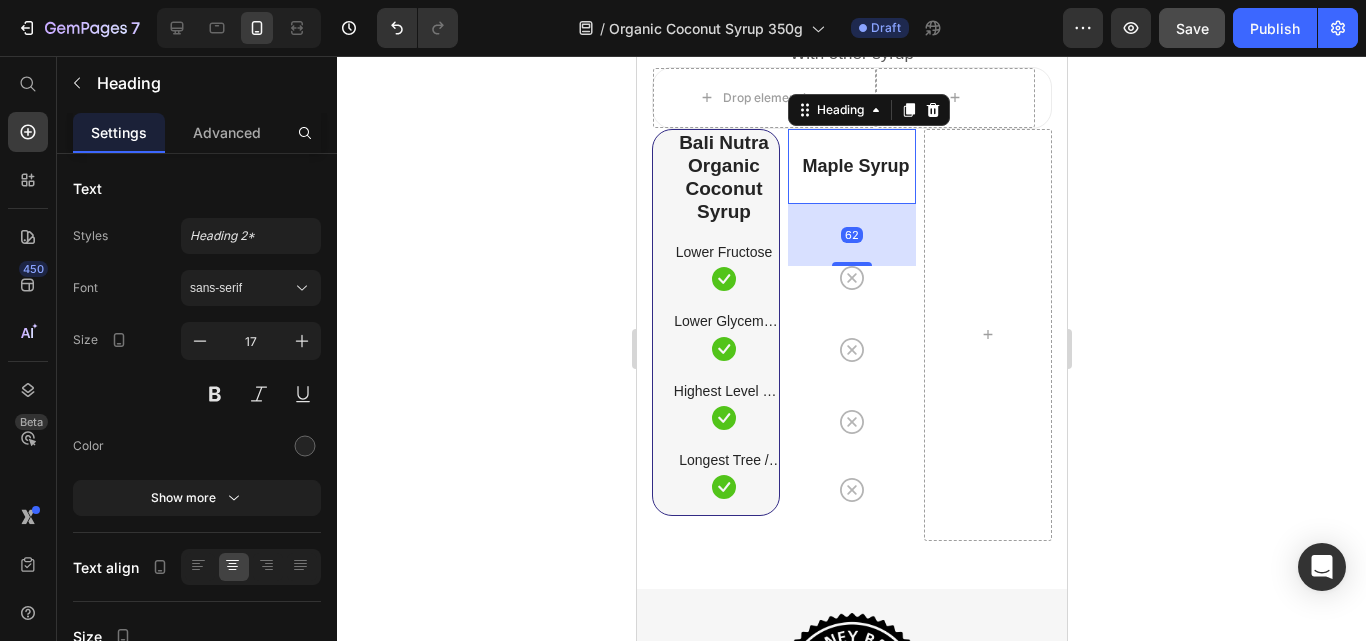 click 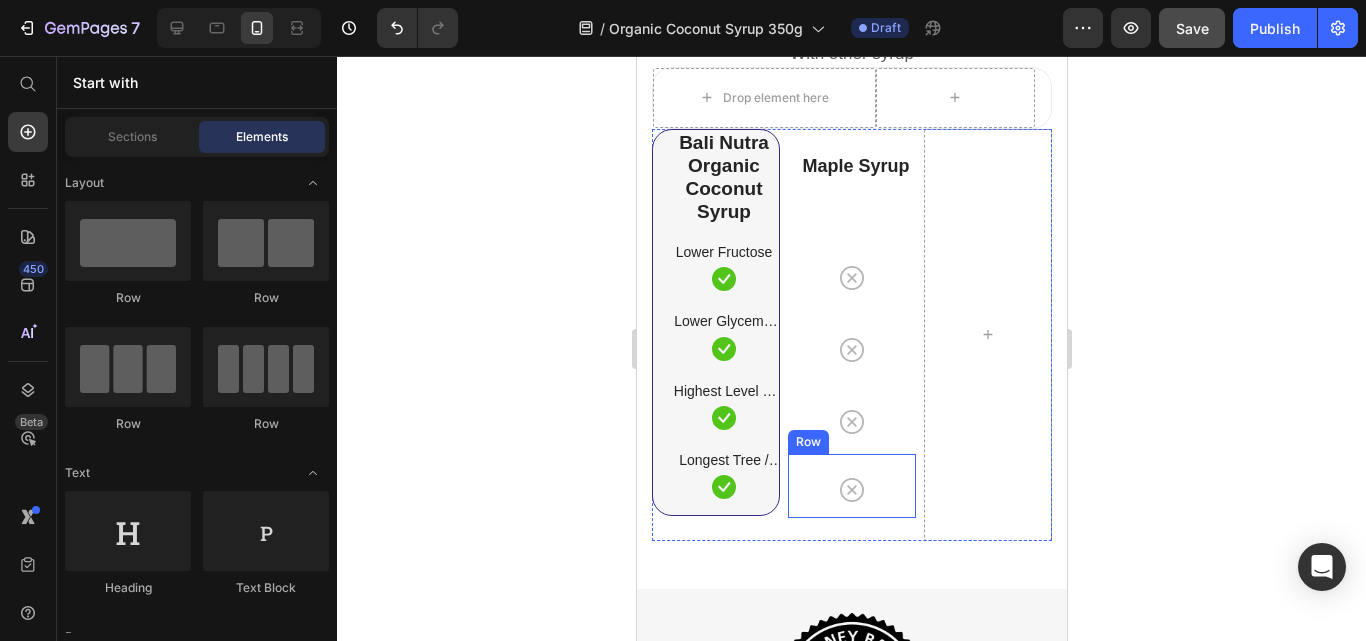 click on "Icon Row" at bounding box center (851, 486) 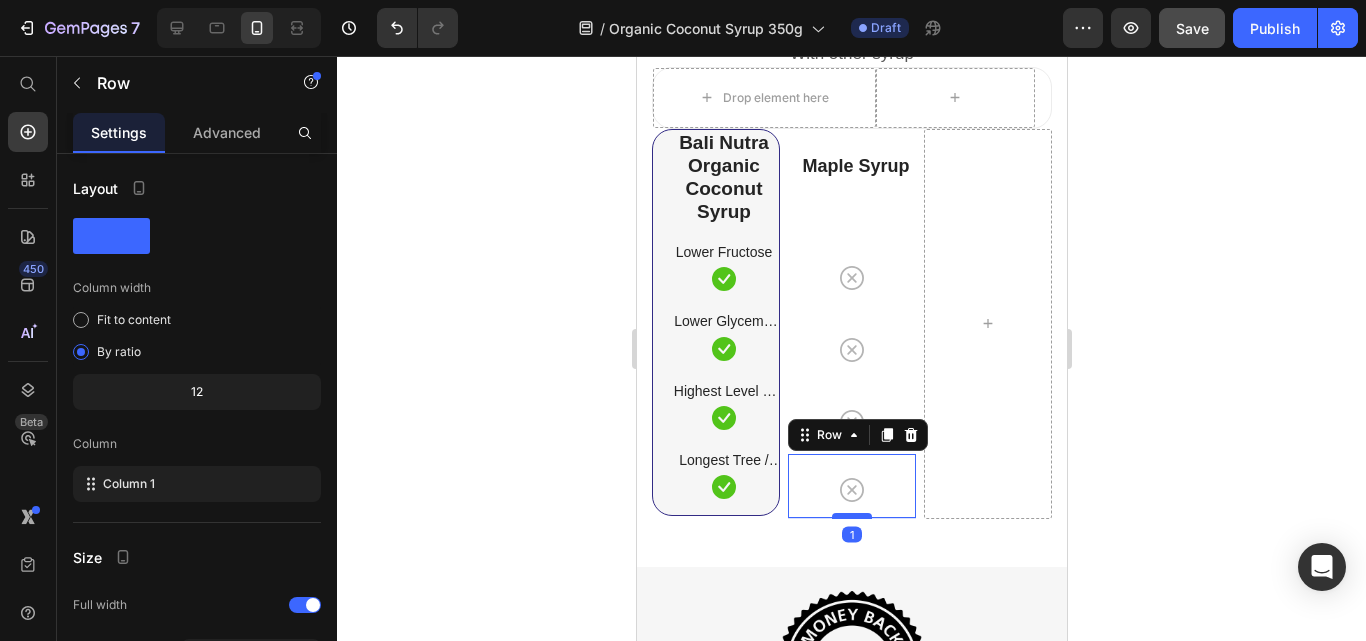 drag, startPoint x: 838, startPoint y: 538, endPoint x: 834, endPoint y: 516, distance: 22.36068 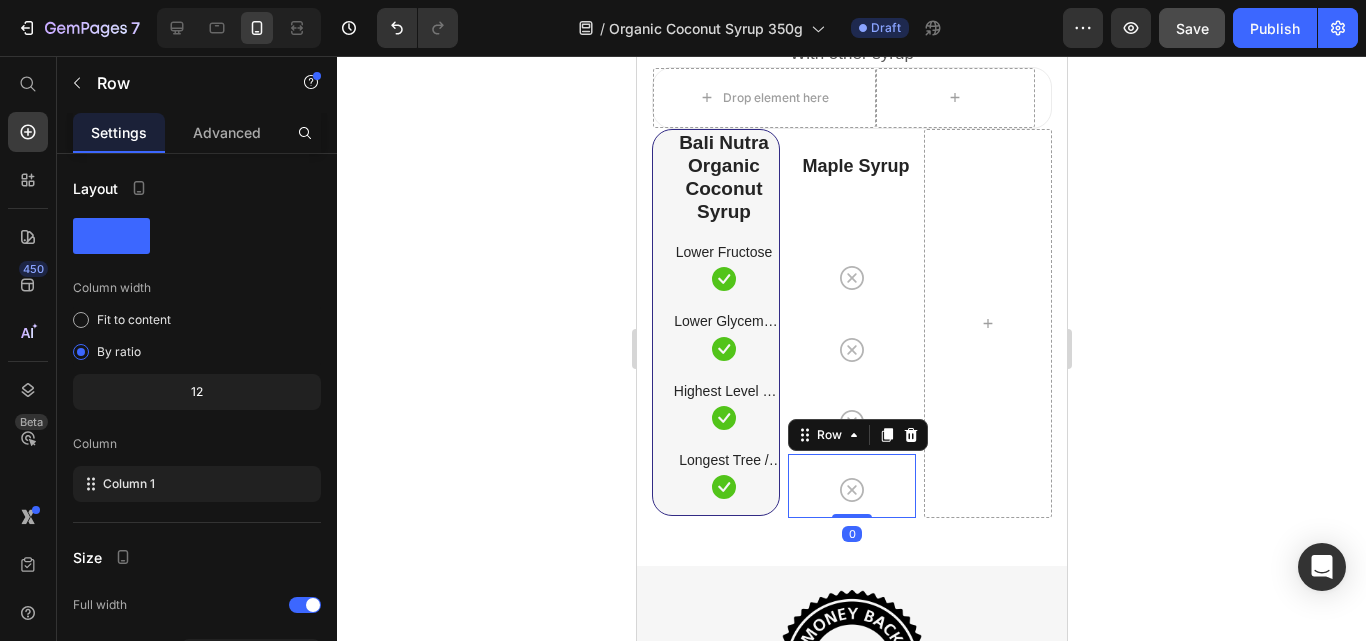 click on "Icon Row   0" at bounding box center [851, 486] 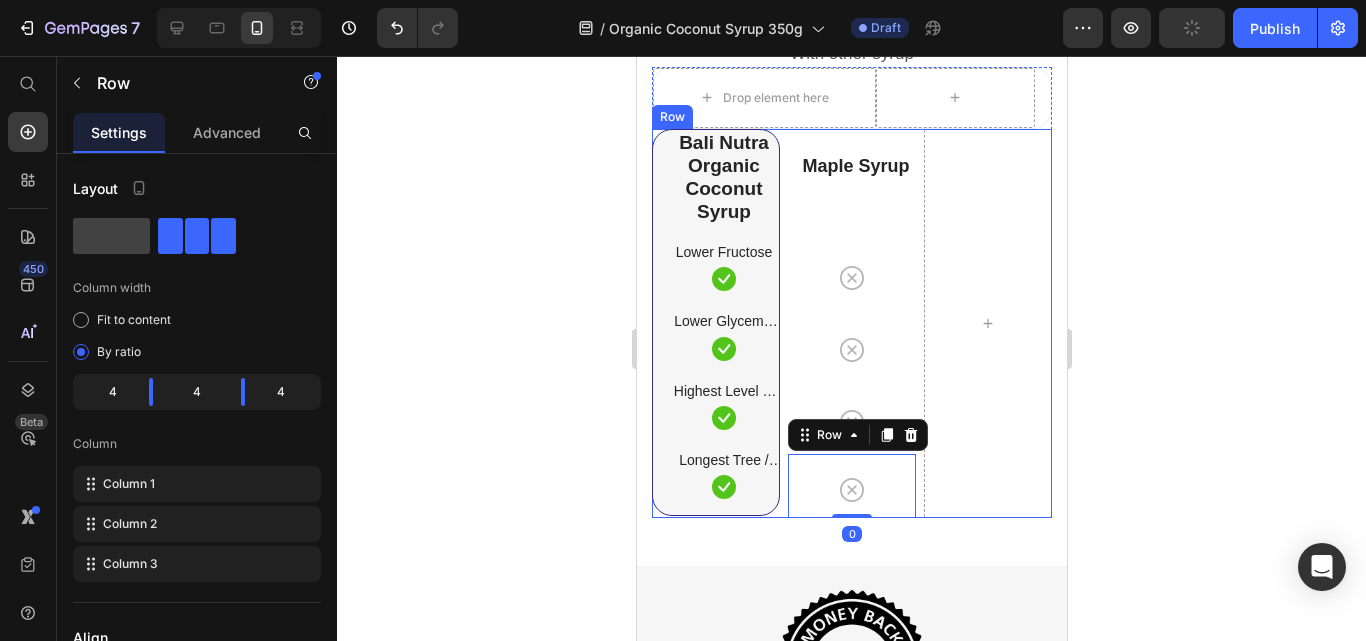 click at bounding box center [987, 323] 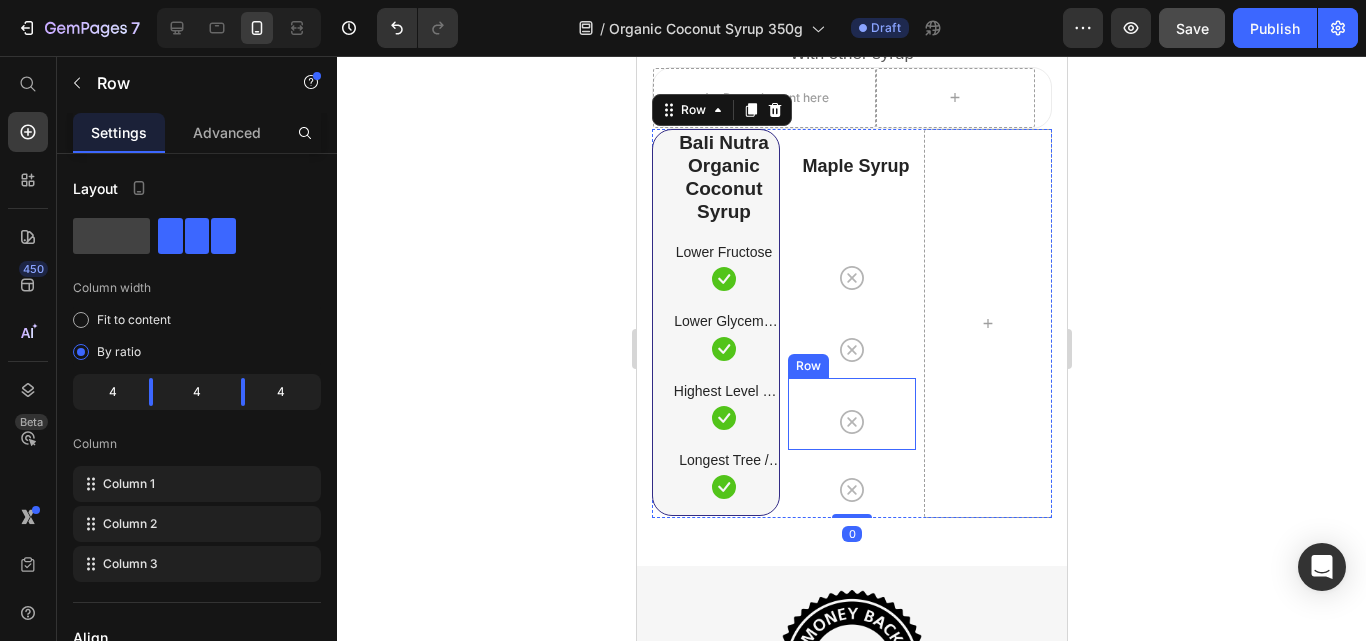 click on "Icon Row" at bounding box center [851, 414] 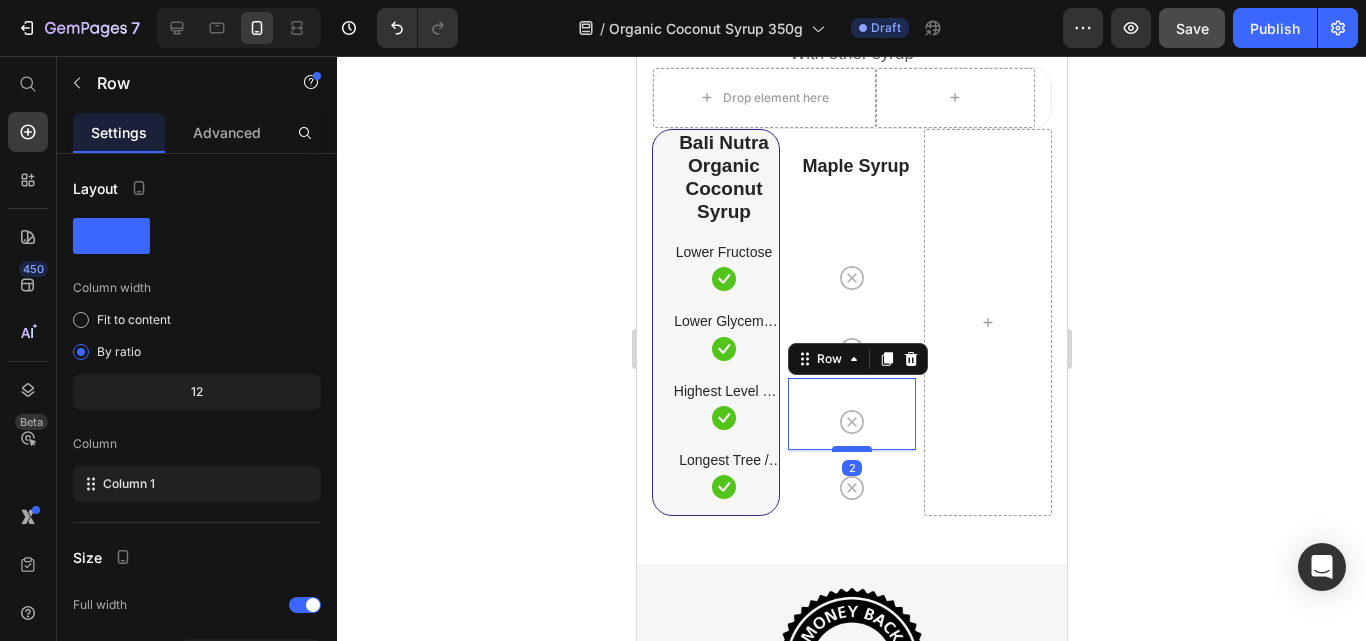 click at bounding box center [851, 449] 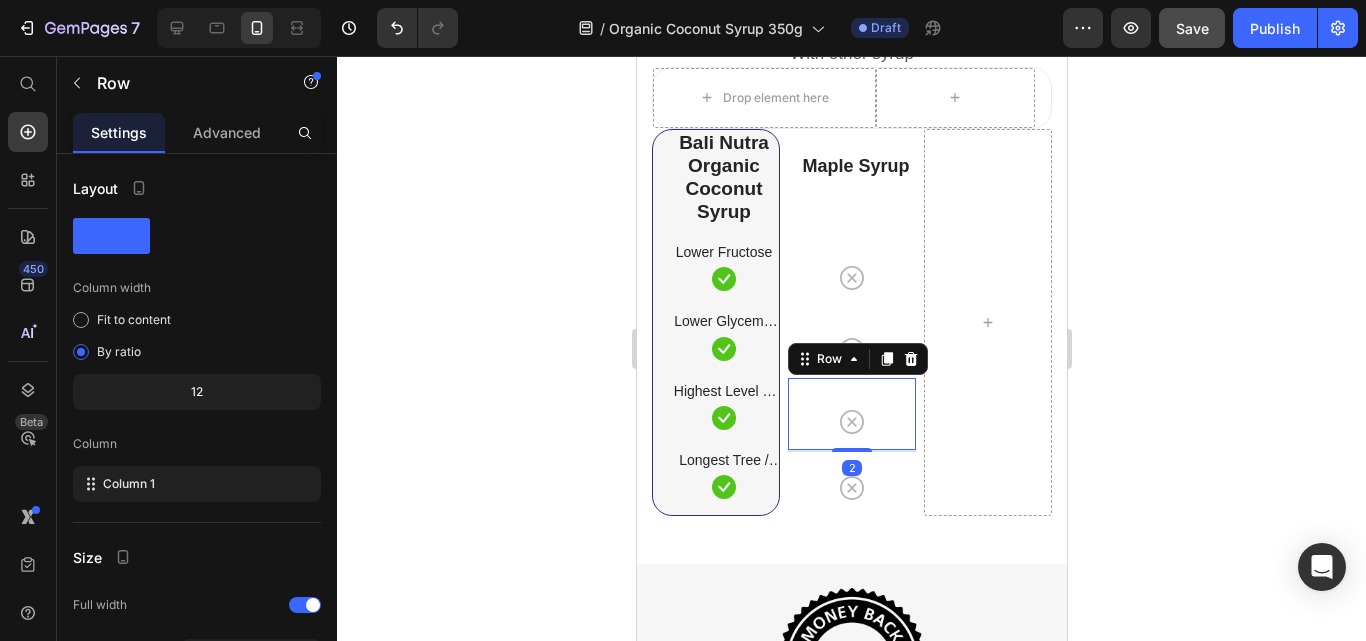 click 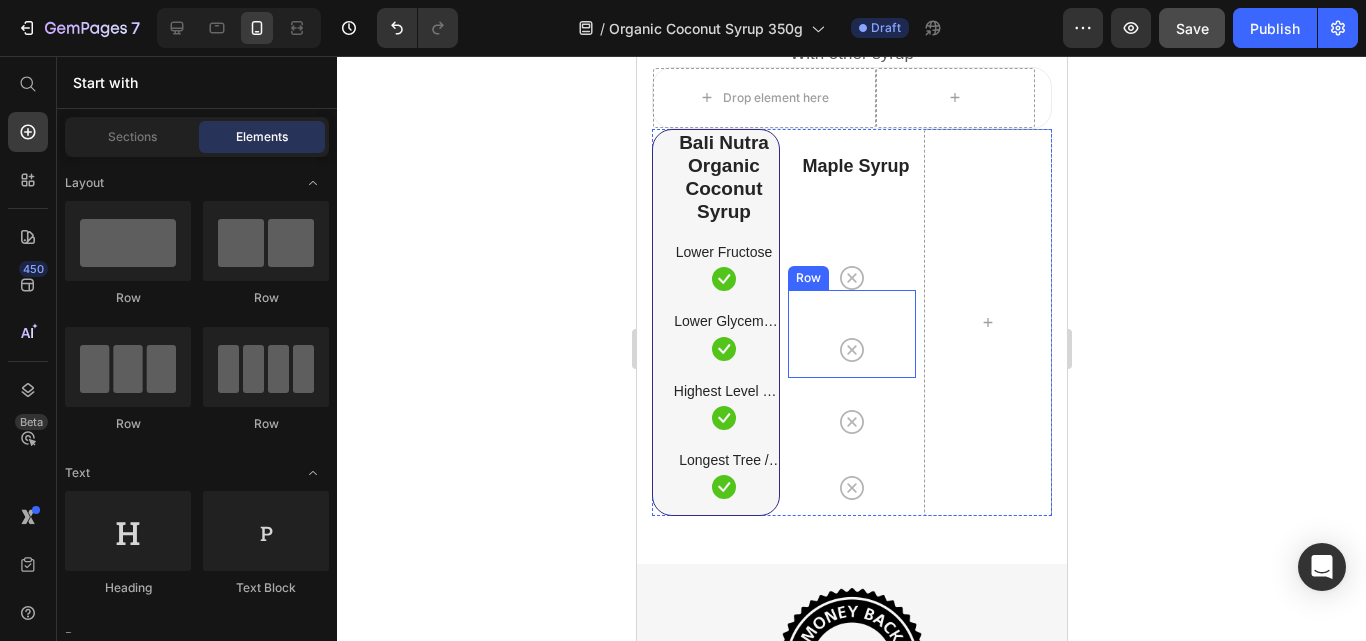 click on "Icon Row" at bounding box center (851, 334) 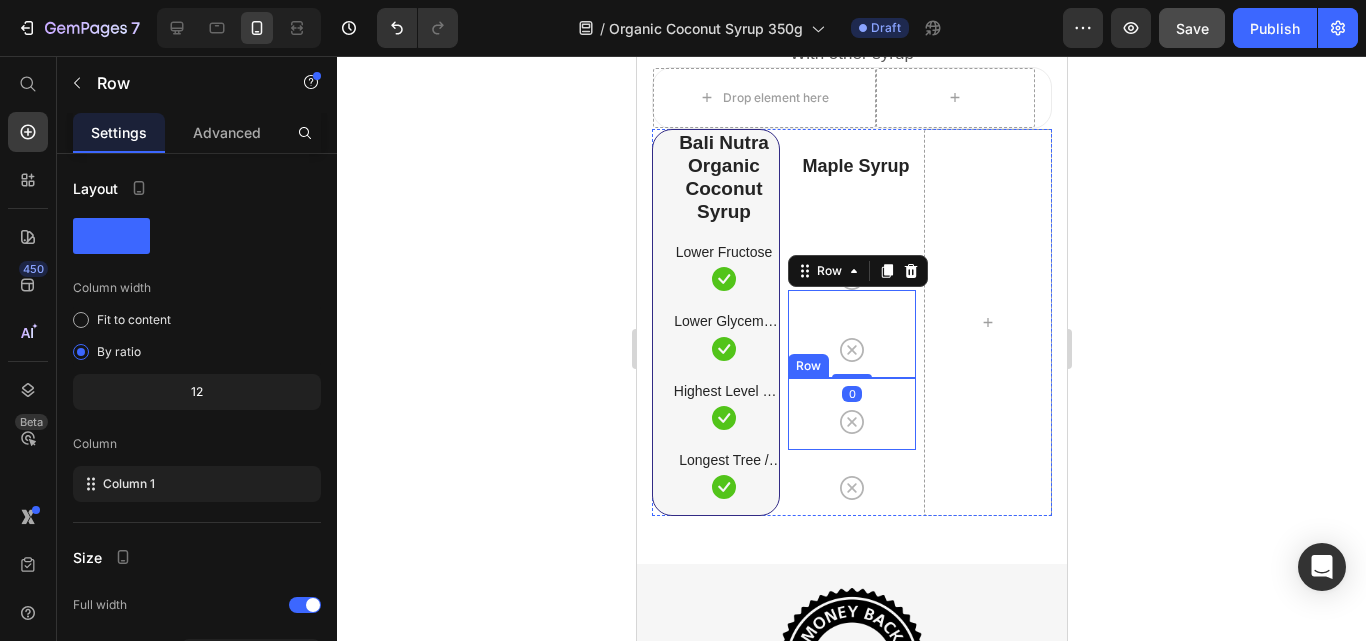 click on "Icon Row" at bounding box center [851, 414] 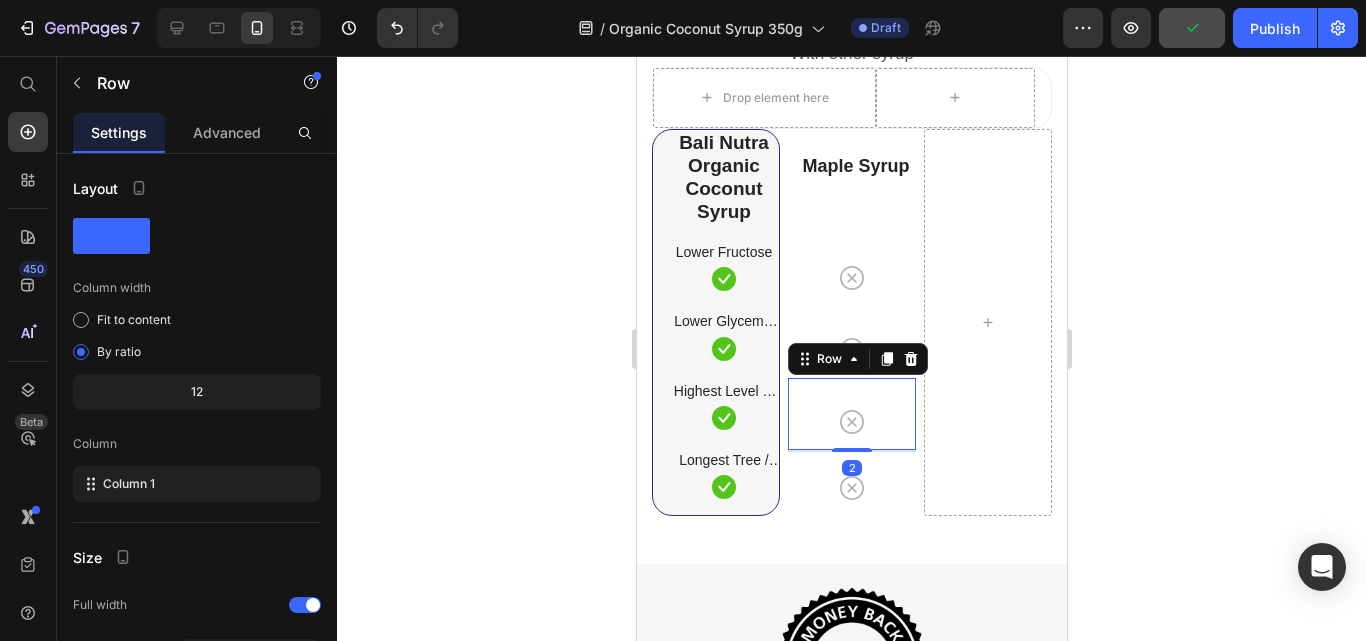 drag, startPoint x: 845, startPoint y: 447, endPoint x: 845, endPoint y: 435, distance: 12 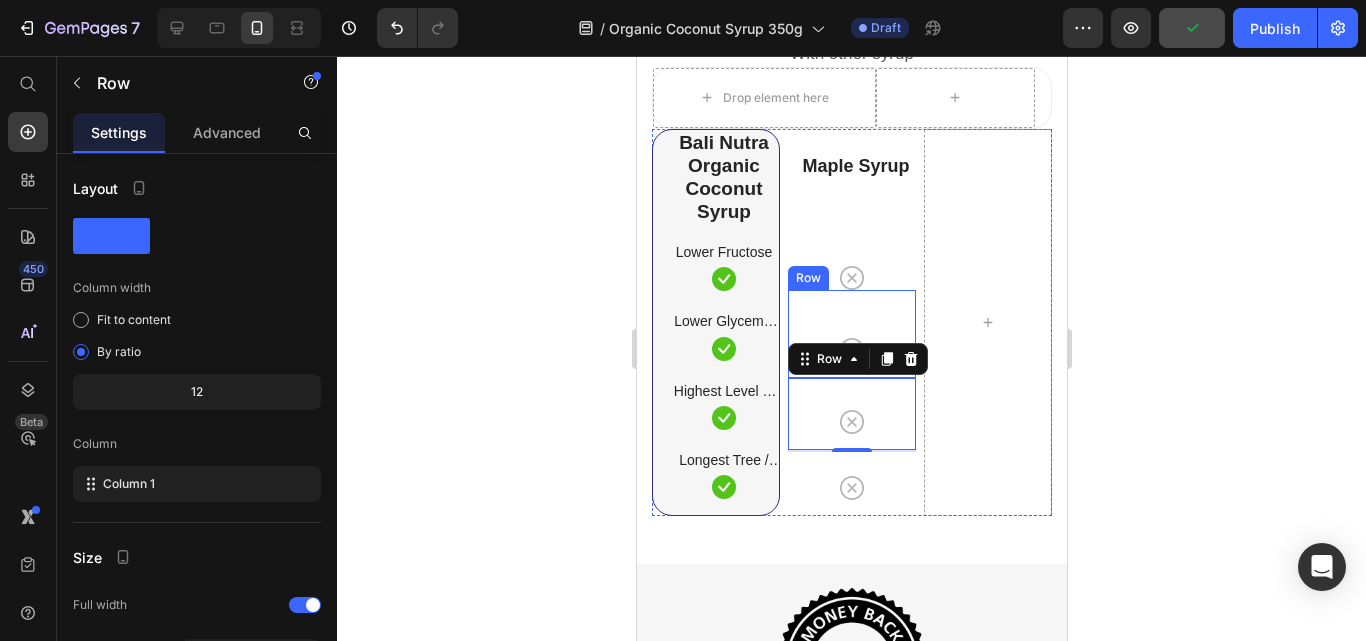 click on "Icon Row" at bounding box center (851, 334) 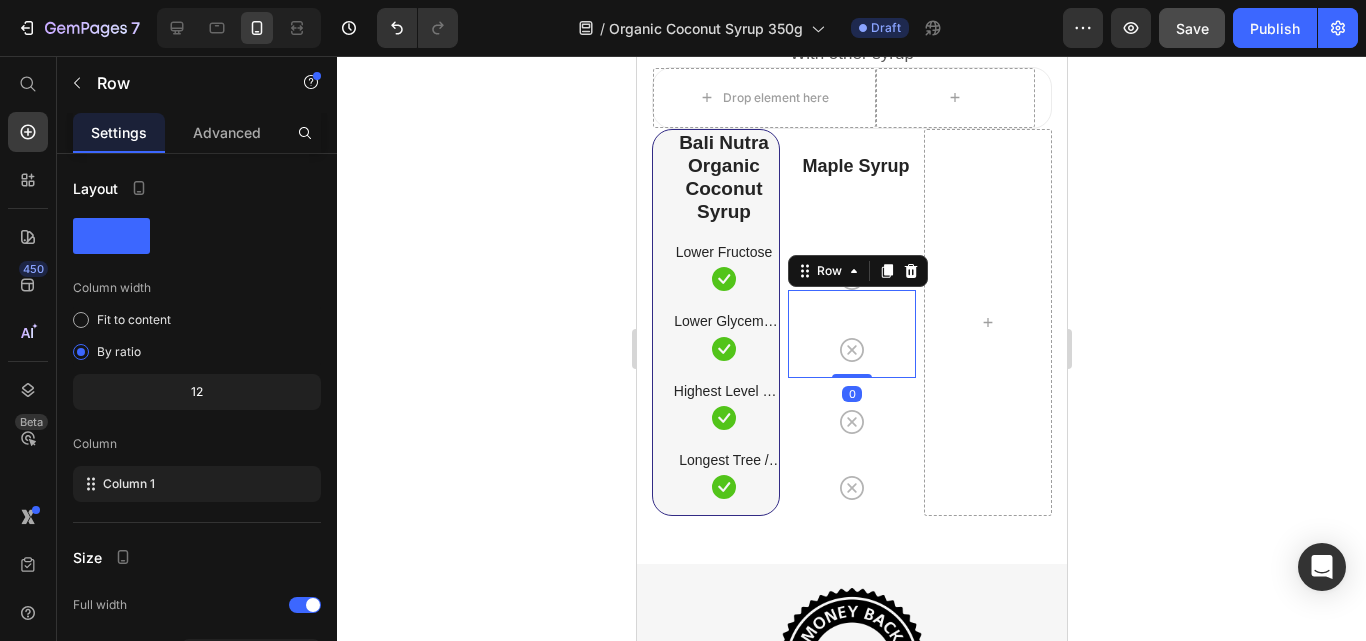 drag, startPoint x: 843, startPoint y: 376, endPoint x: 846, endPoint y: 358, distance: 18.248287 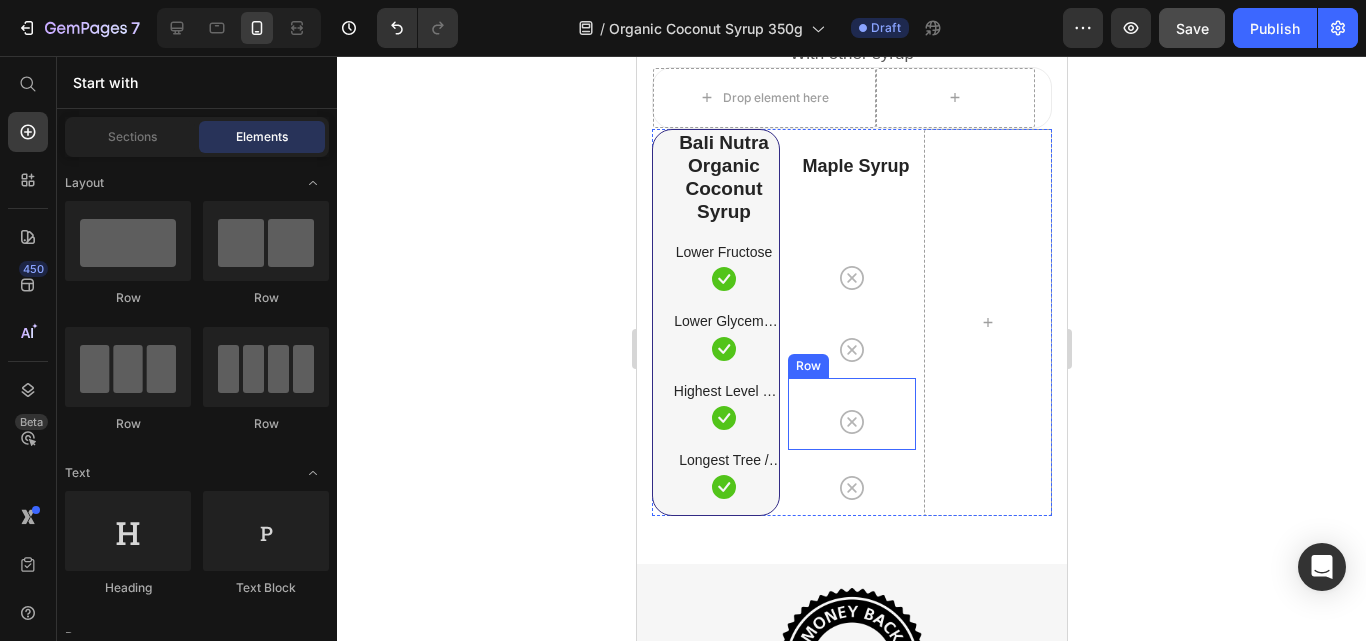 click on "Icon Row" at bounding box center [851, 414] 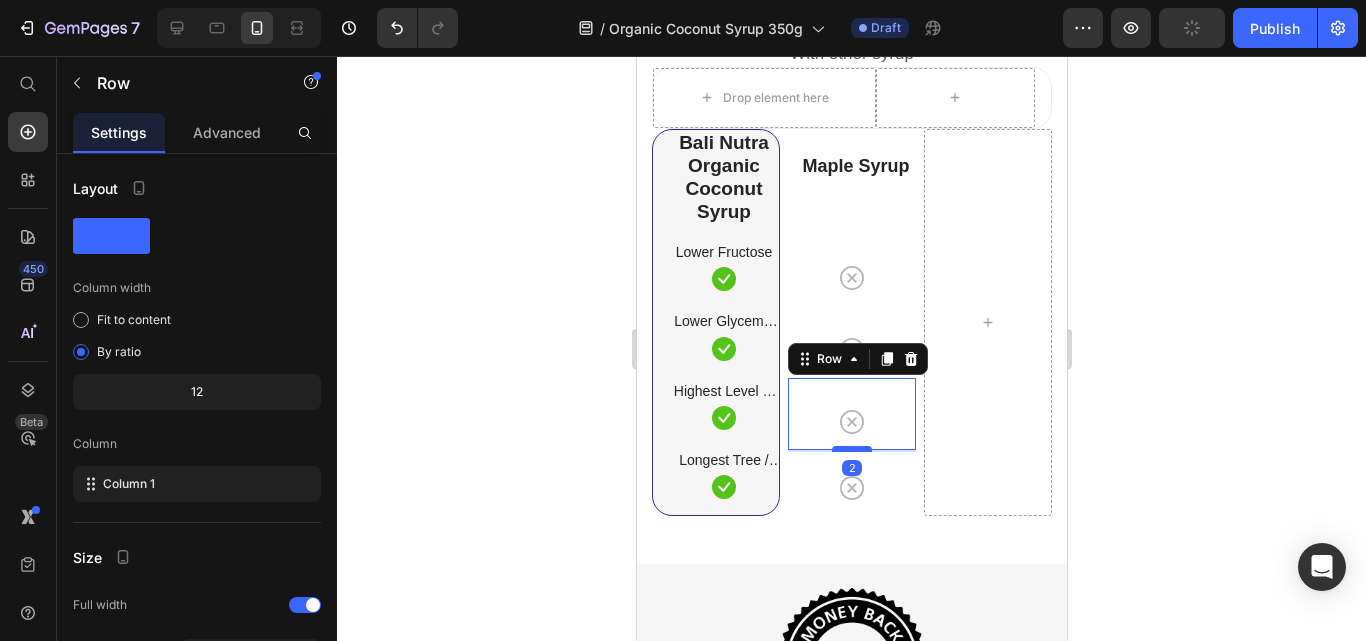click at bounding box center [851, 449] 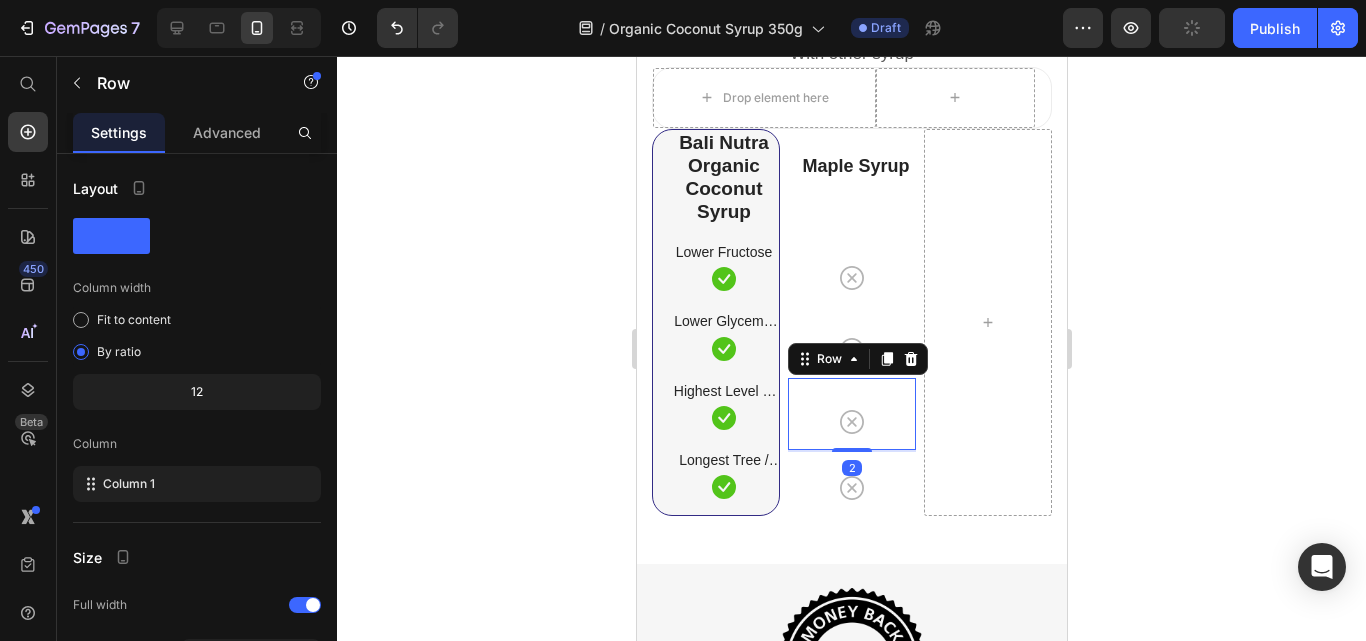 click 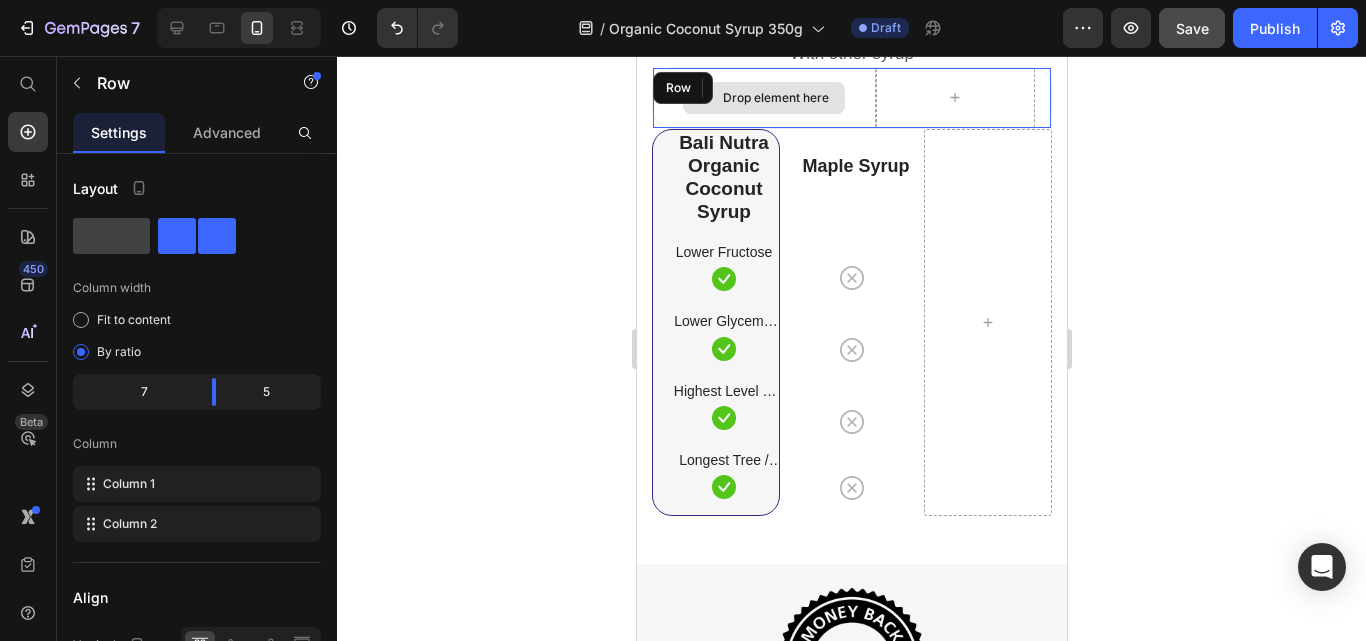 click on "Drop element here" at bounding box center [763, 98] 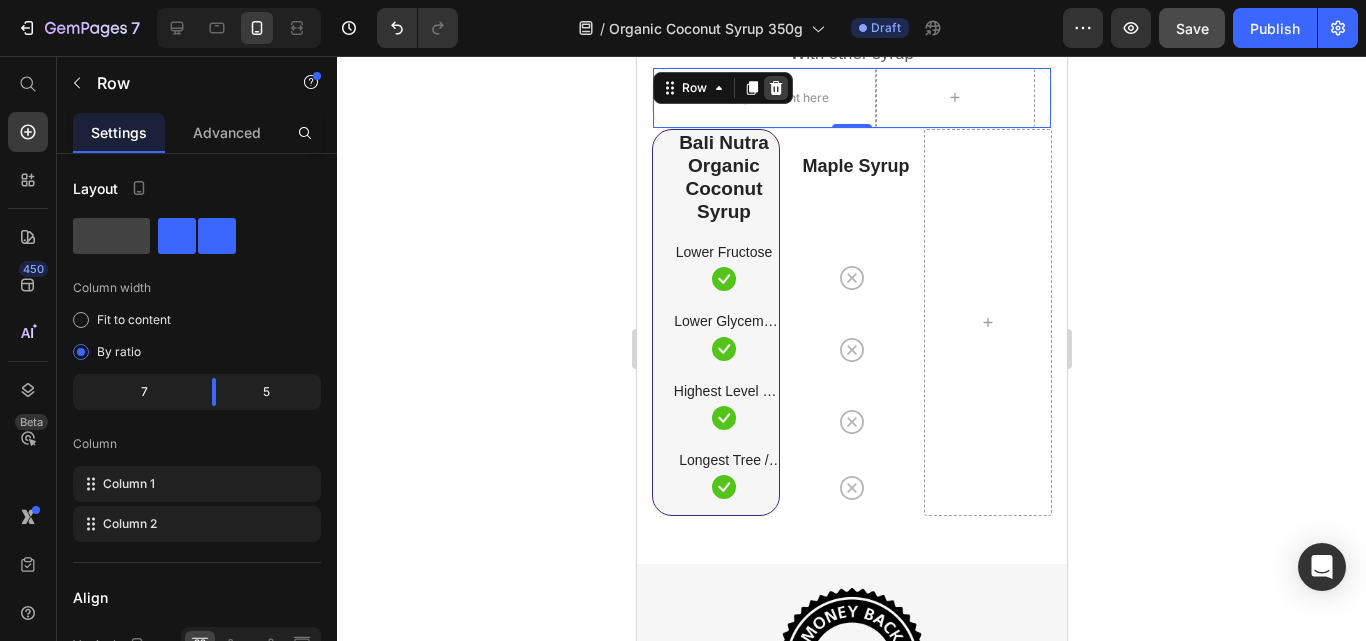 click 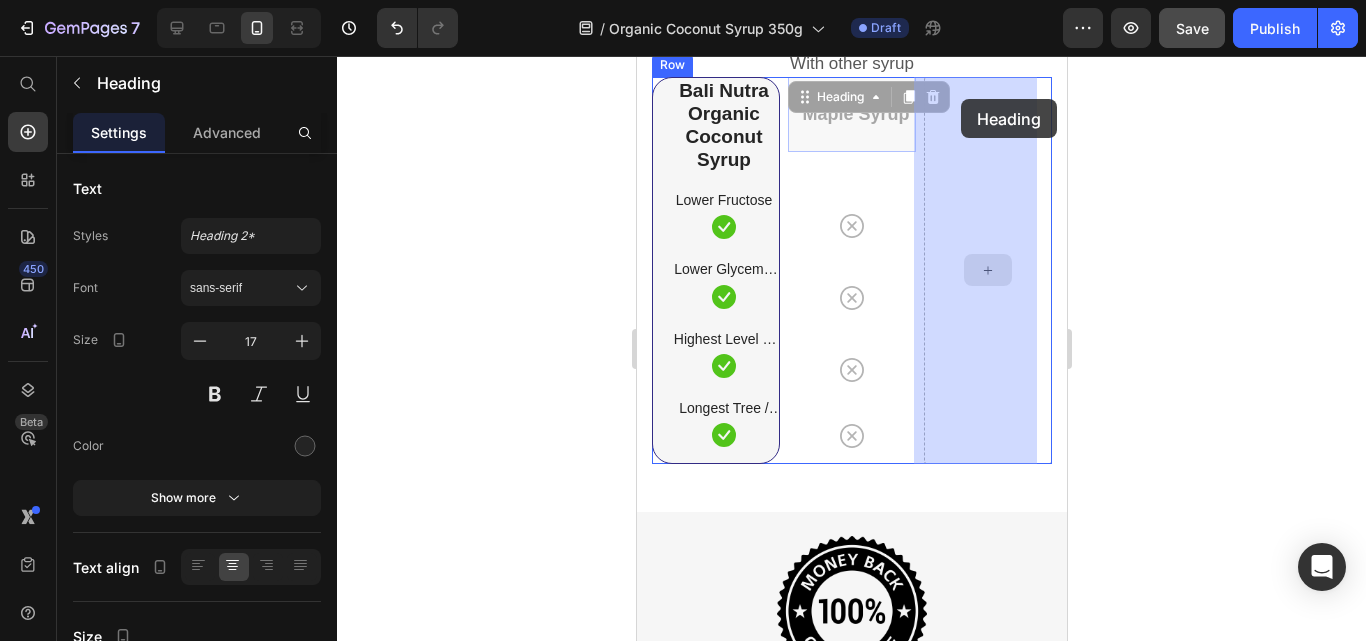 scroll, scrollTop: 5455, scrollLeft: 0, axis: vertical 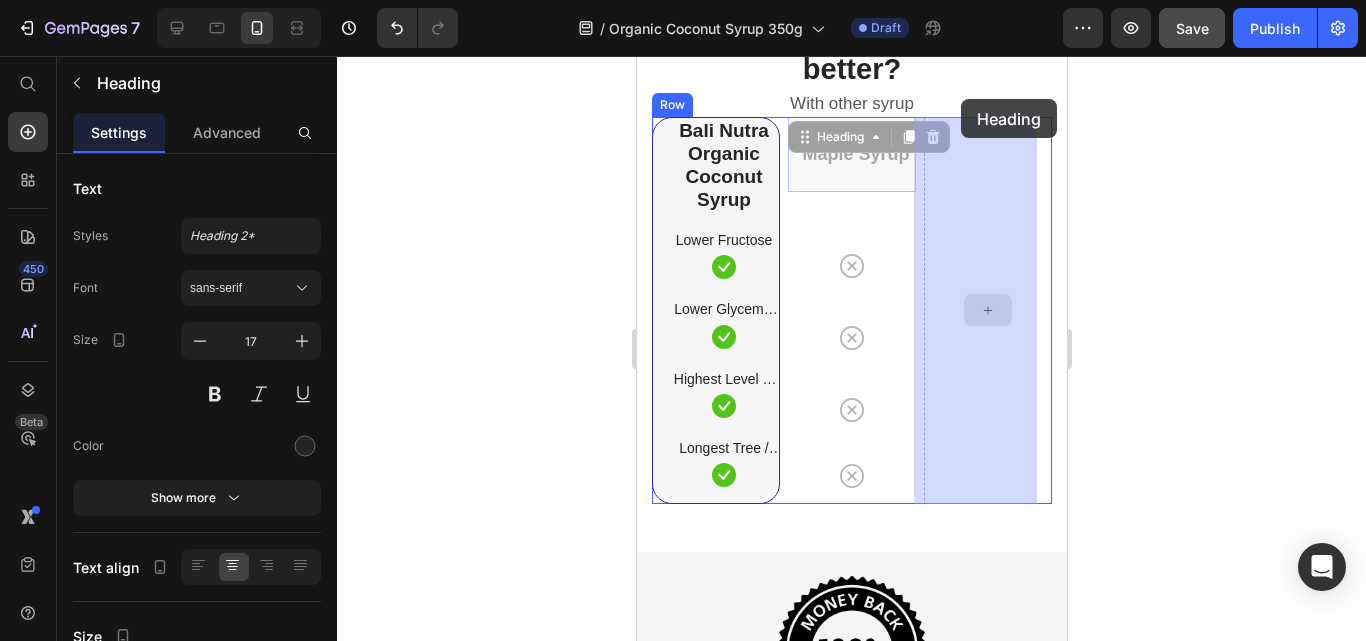 drag, startPoint x: 864, startPoint y: 102, endPoint x: 960, endPoint y: 99, distance: 96.04687 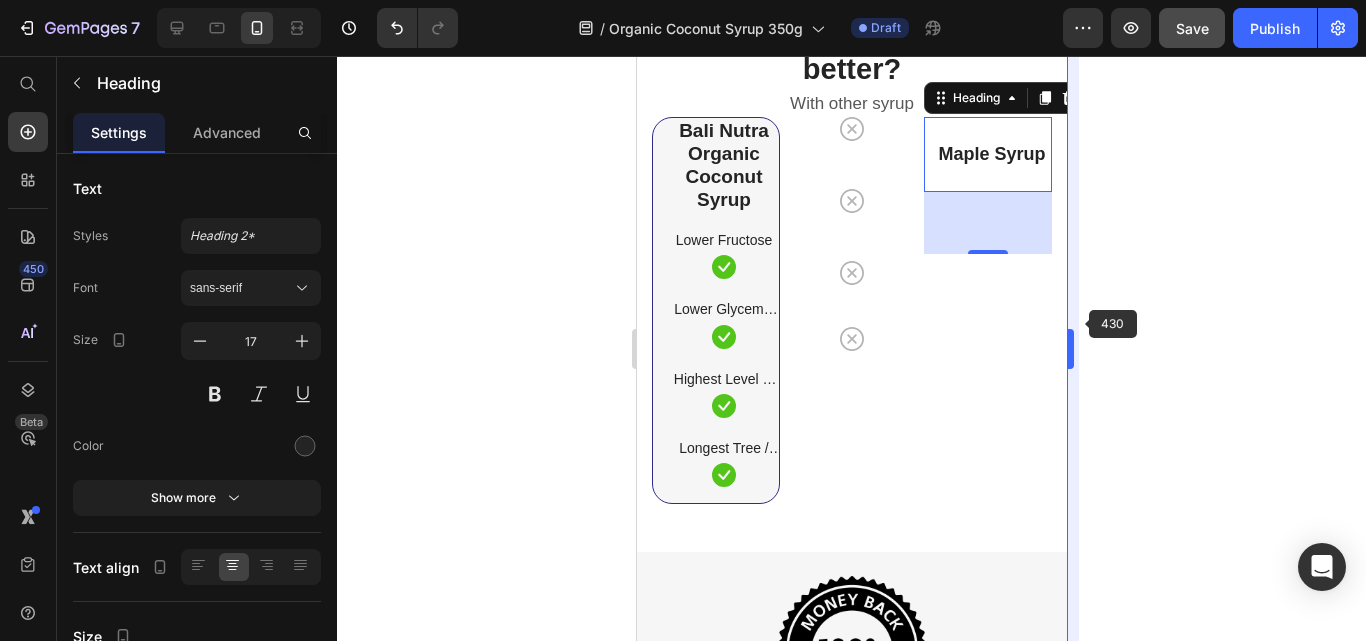 scroll, scrollTop: 5445, scrollLeft: 0, axis: vertical 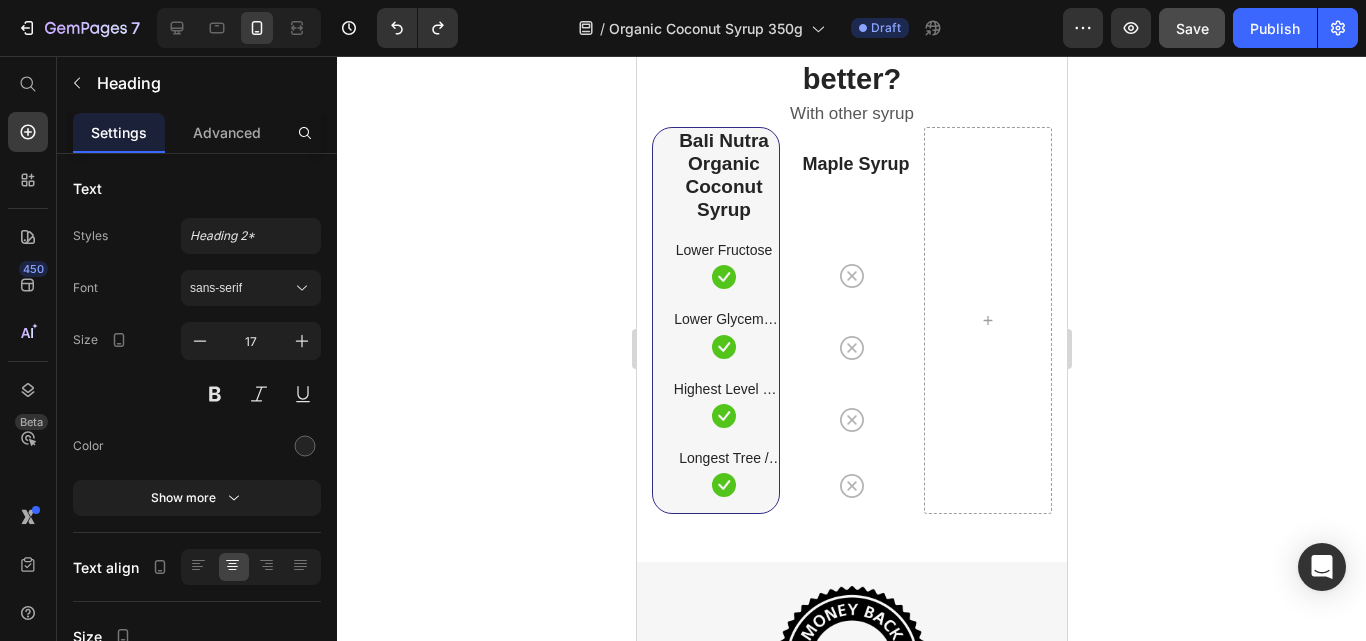 click on "Maple Syrup Heading" at bounding box center [851, 164] 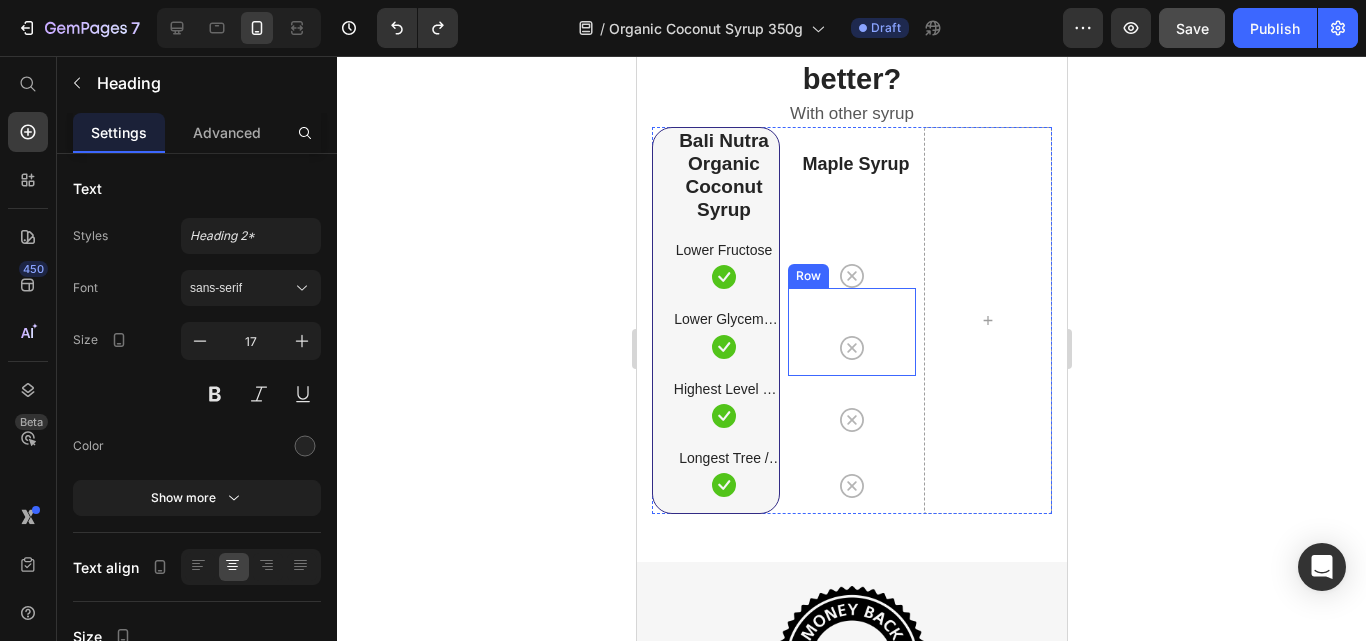 click on "Icon Row" at bounding box center [851, 332] 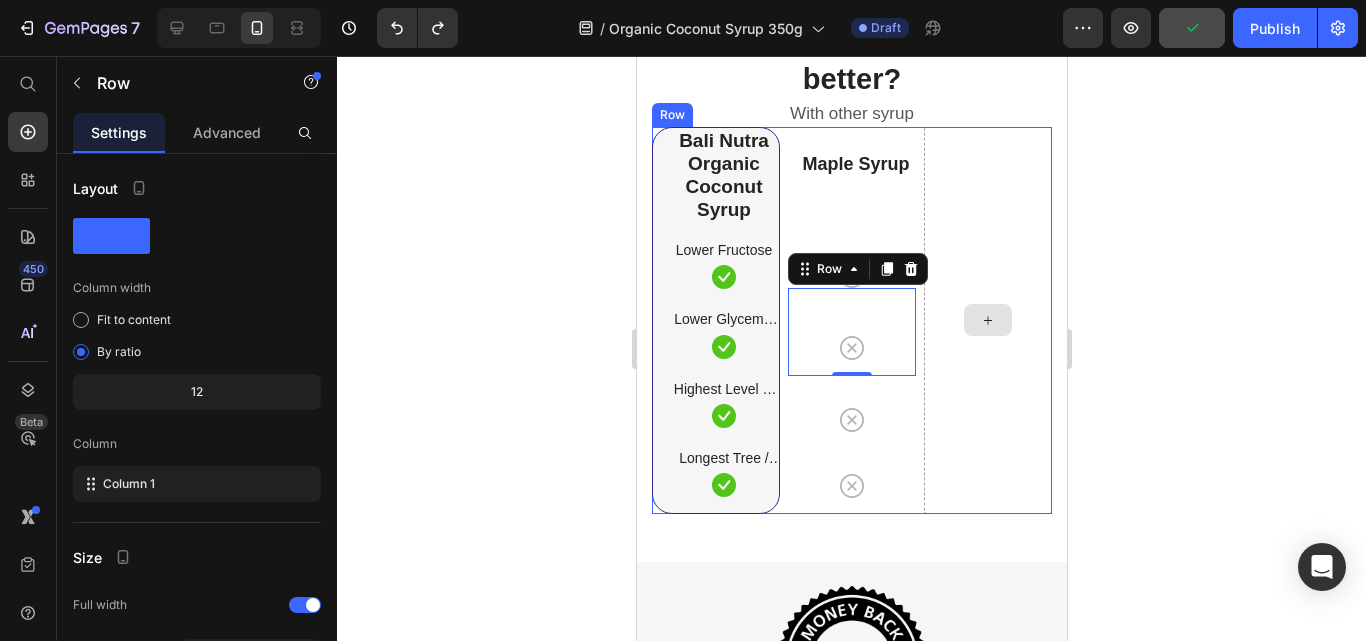 click at bounding box center (987, 320) 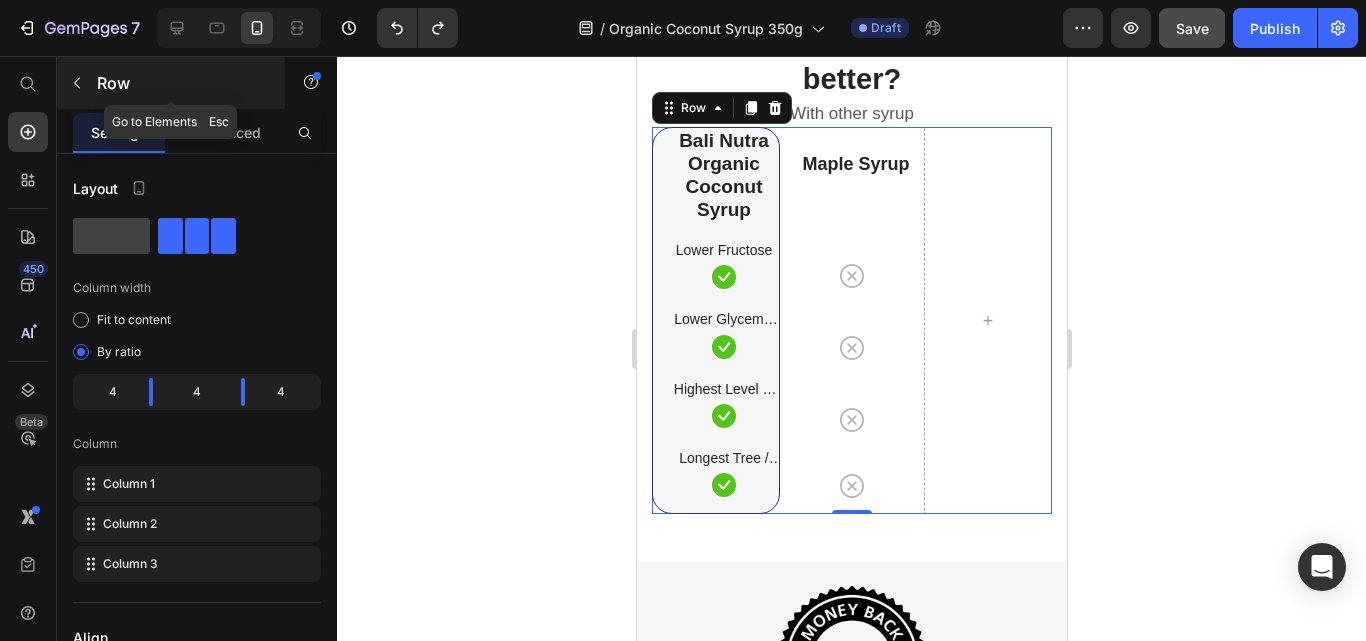 click 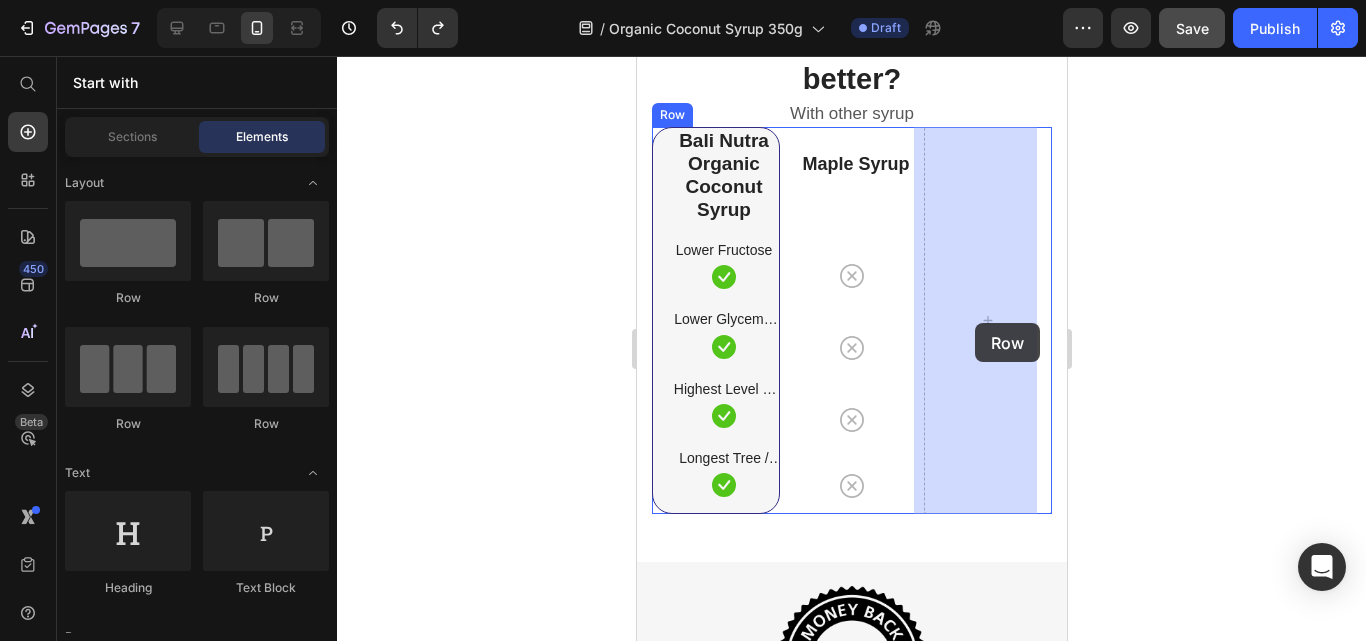drag, startPoint x: 770, startPoint y: 302, endPoint x: 974, endPoint y: 323, distance: 205.07803 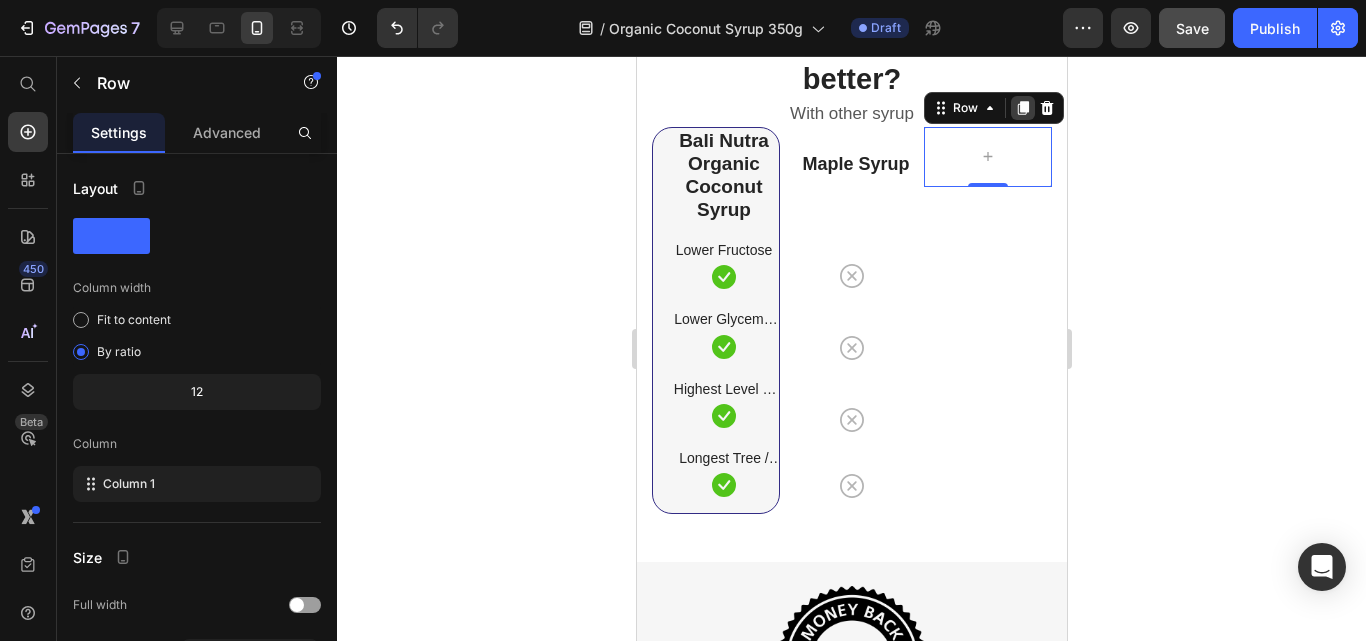 click 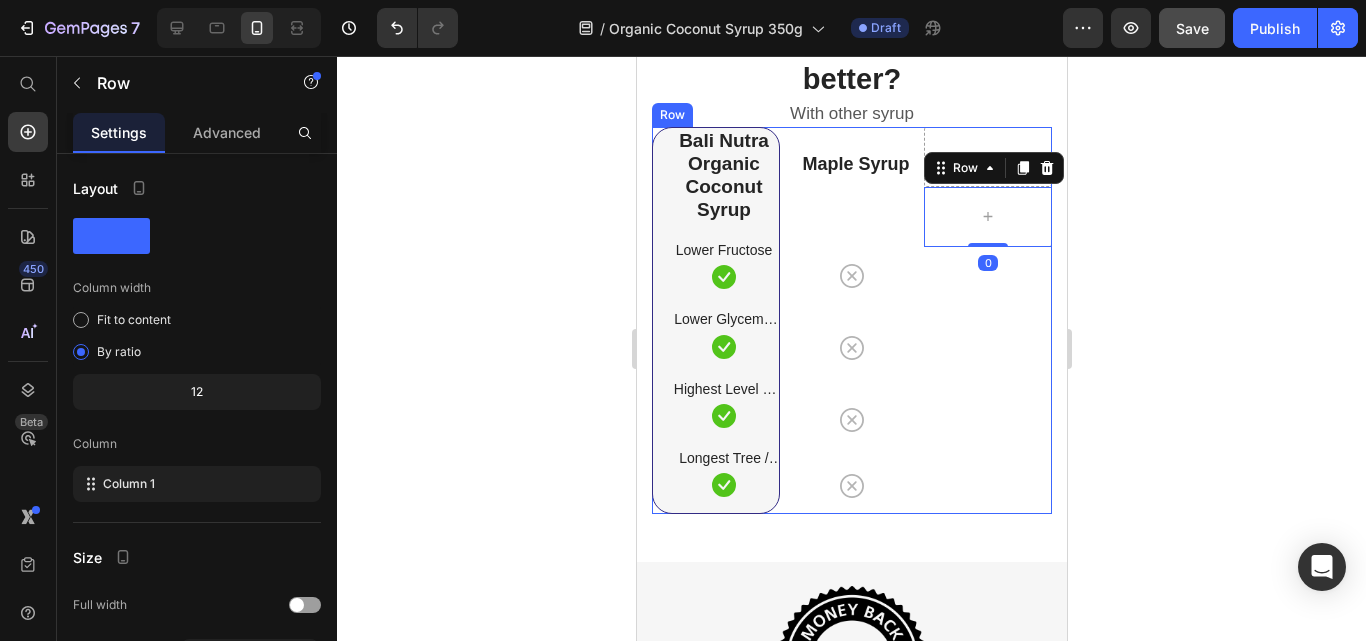click on "Row
Row   0" at bounding box center (987, 320) 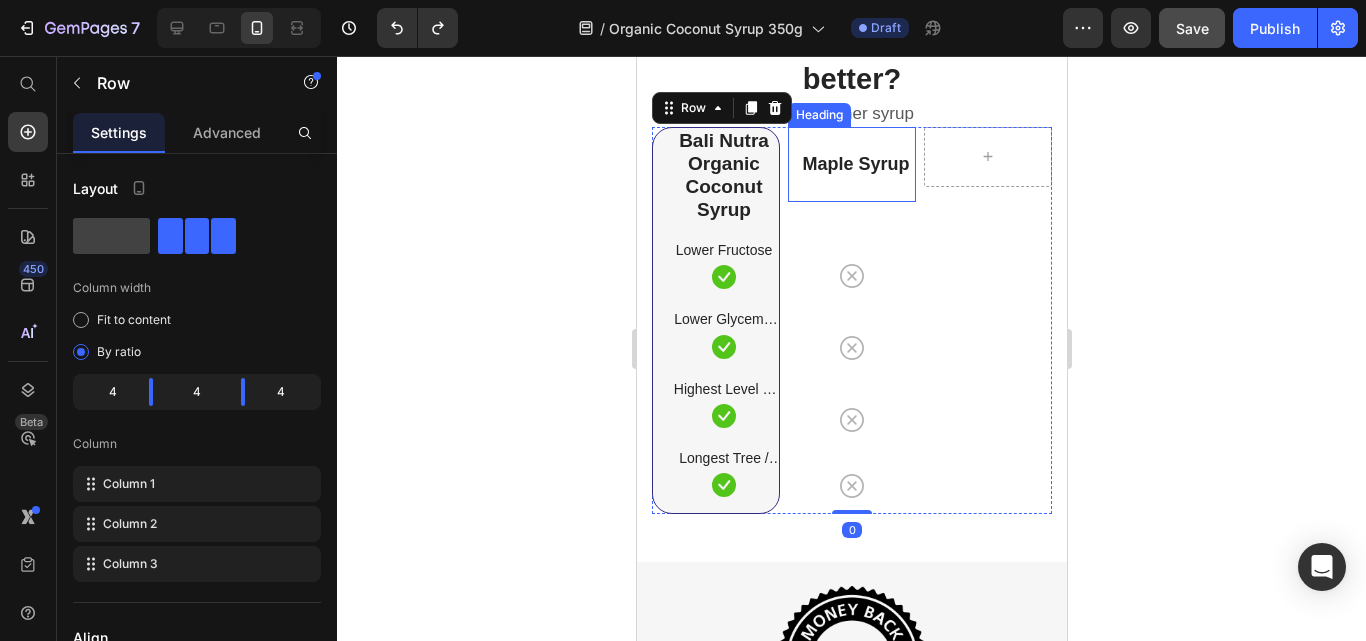 click on "Maple Syrup" at bounding box center (854, 164) 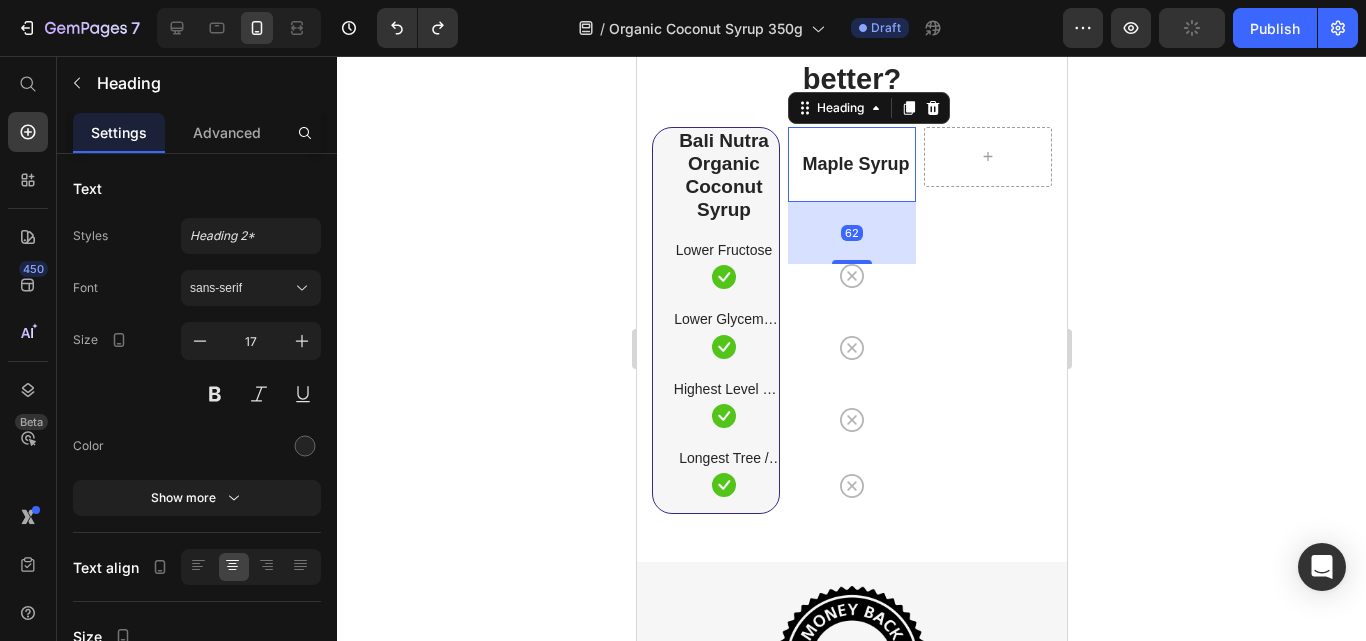click 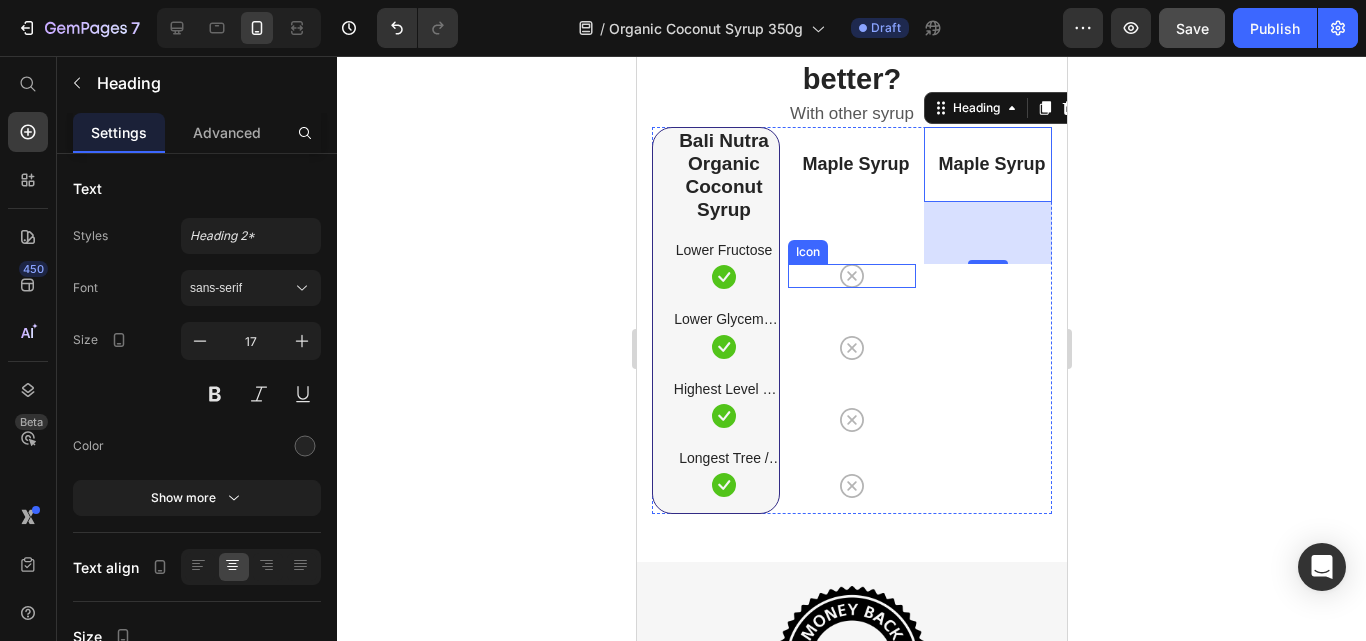 click on "Icon" at bounding box center [851, 276] 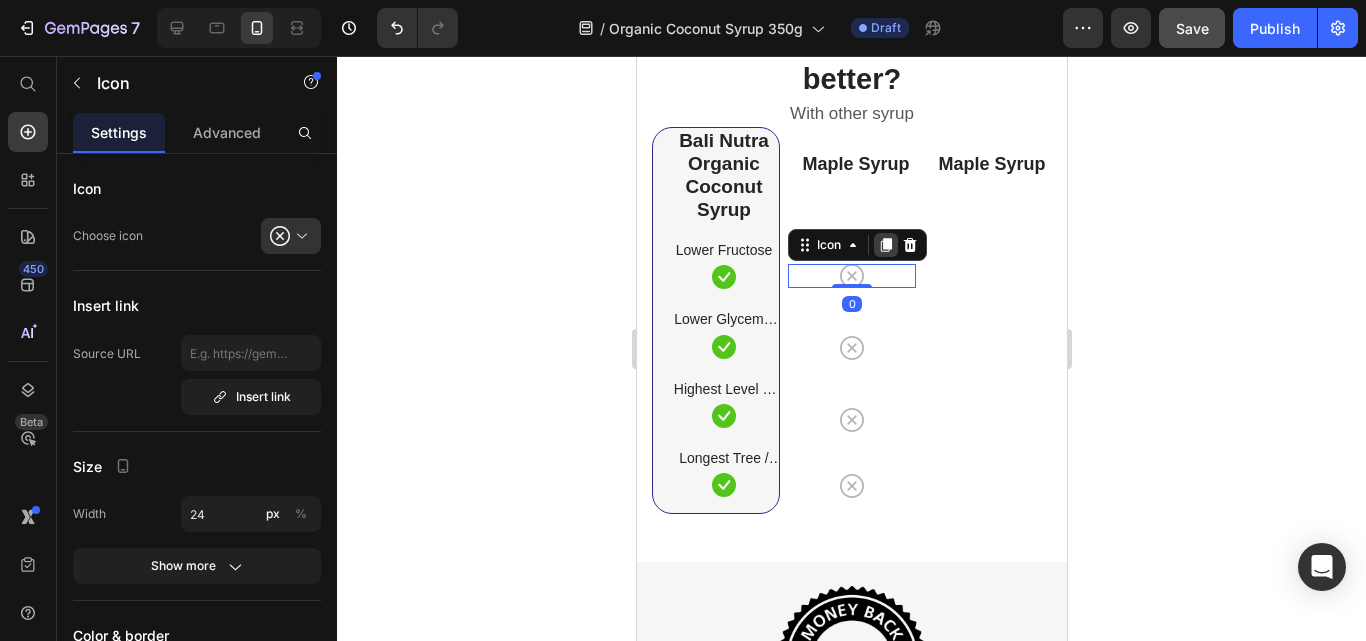 click 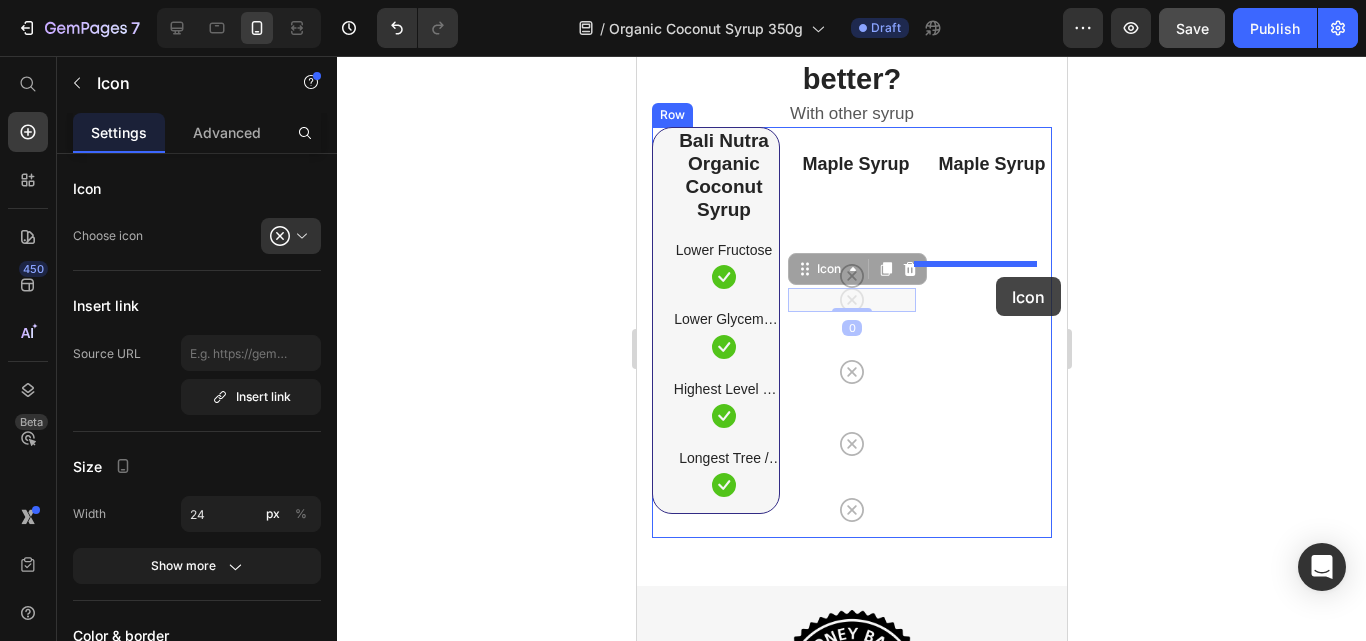 drag, startPoint x: 877, startPoint y: 302, endPoint x: 995, endPoint y: 277, distance: 120.61923 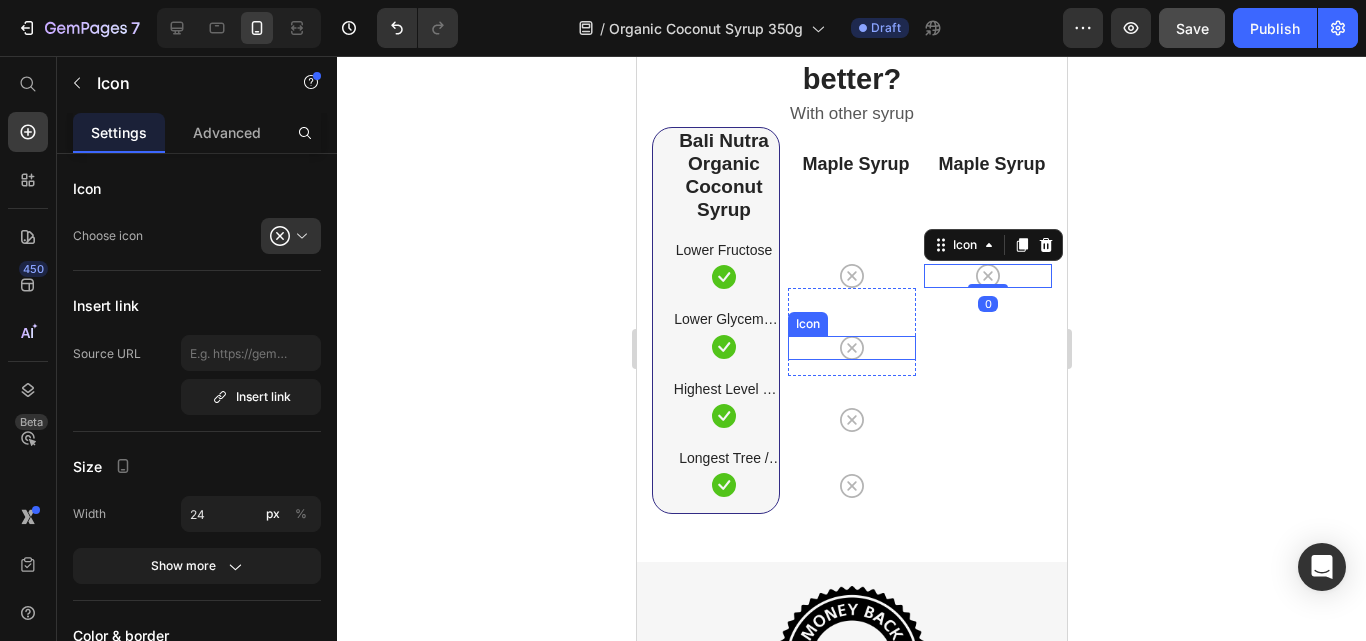 click on "Icon" at bounding box center [851, 348] 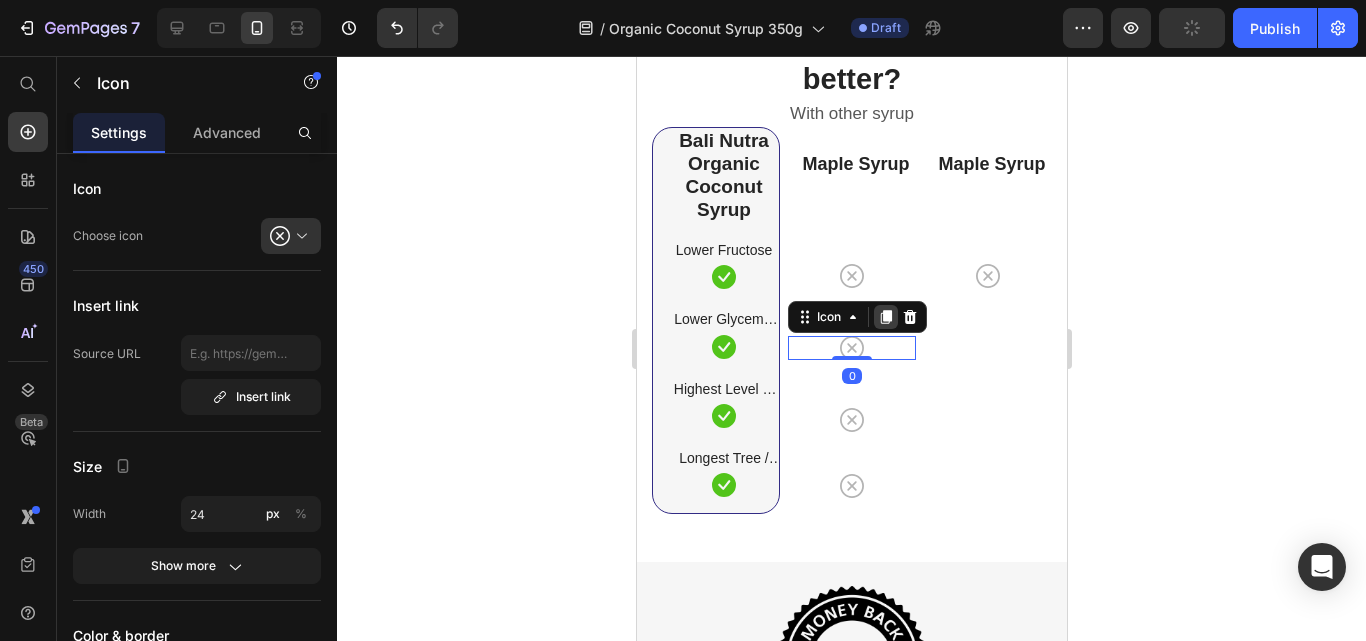 click 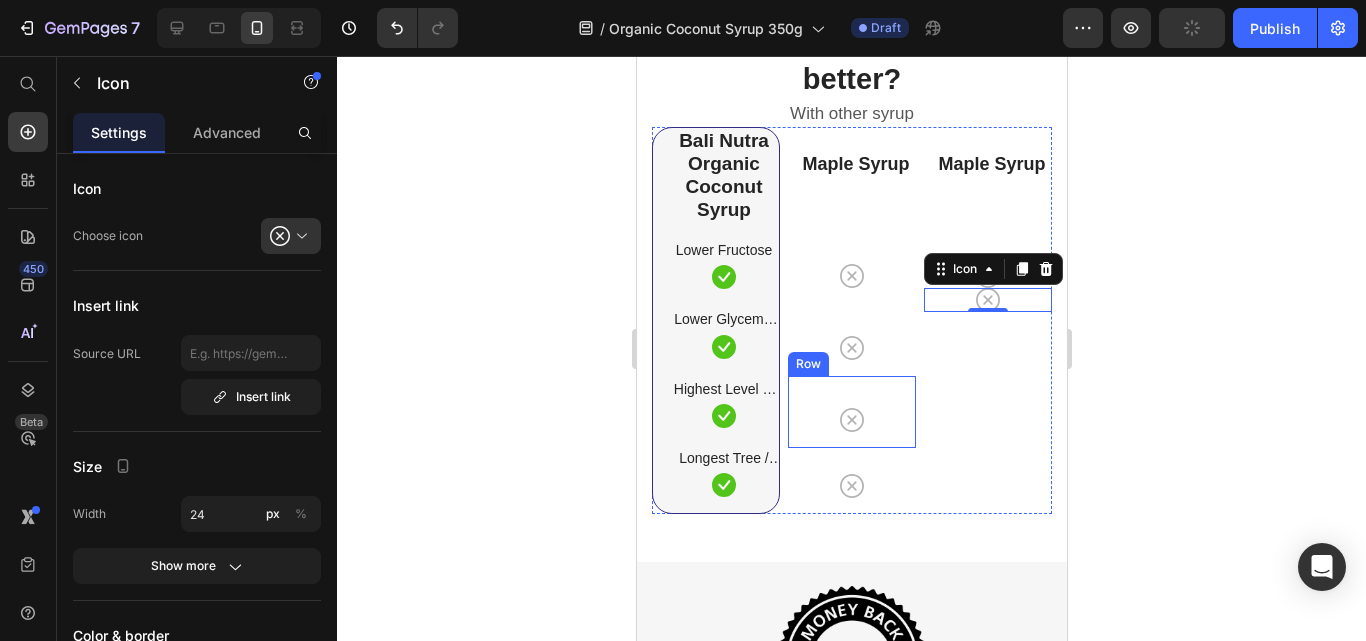 click on "Icon Row" at bounding box center (851, 412) 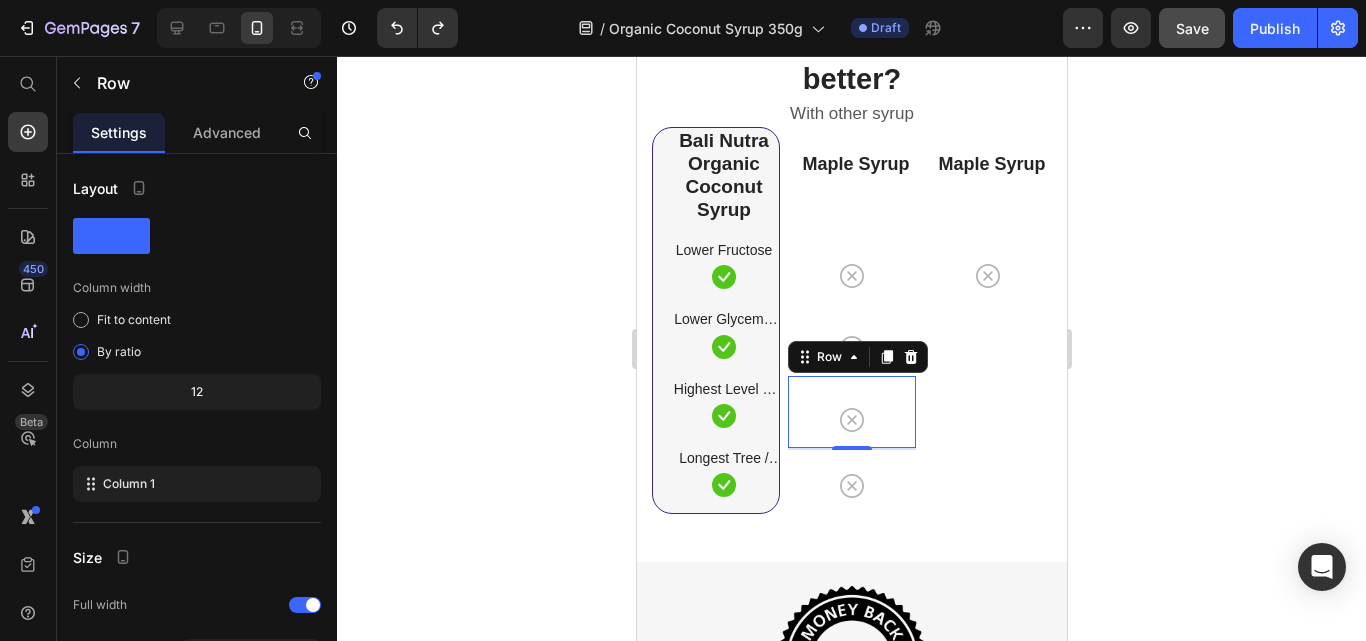 click on "Maple Syrup Heading Row
Icon" at bounding box center (987, 320) 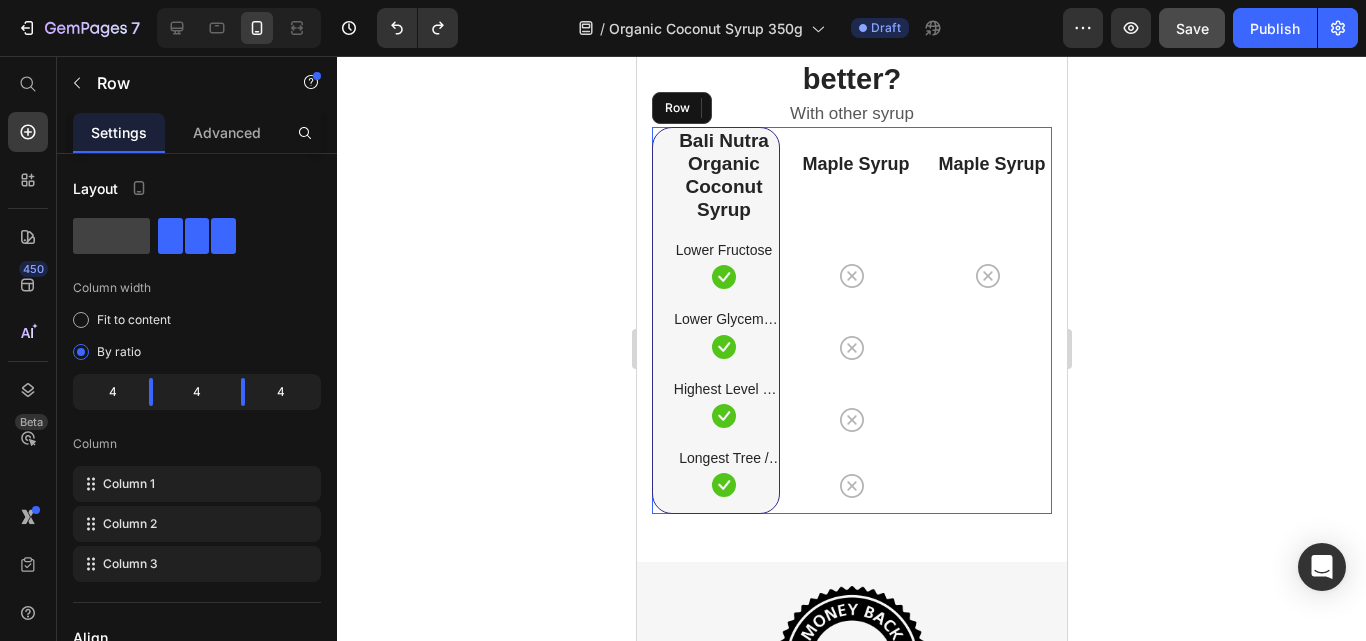 click on "Icon" at bounding box center (851, 348) 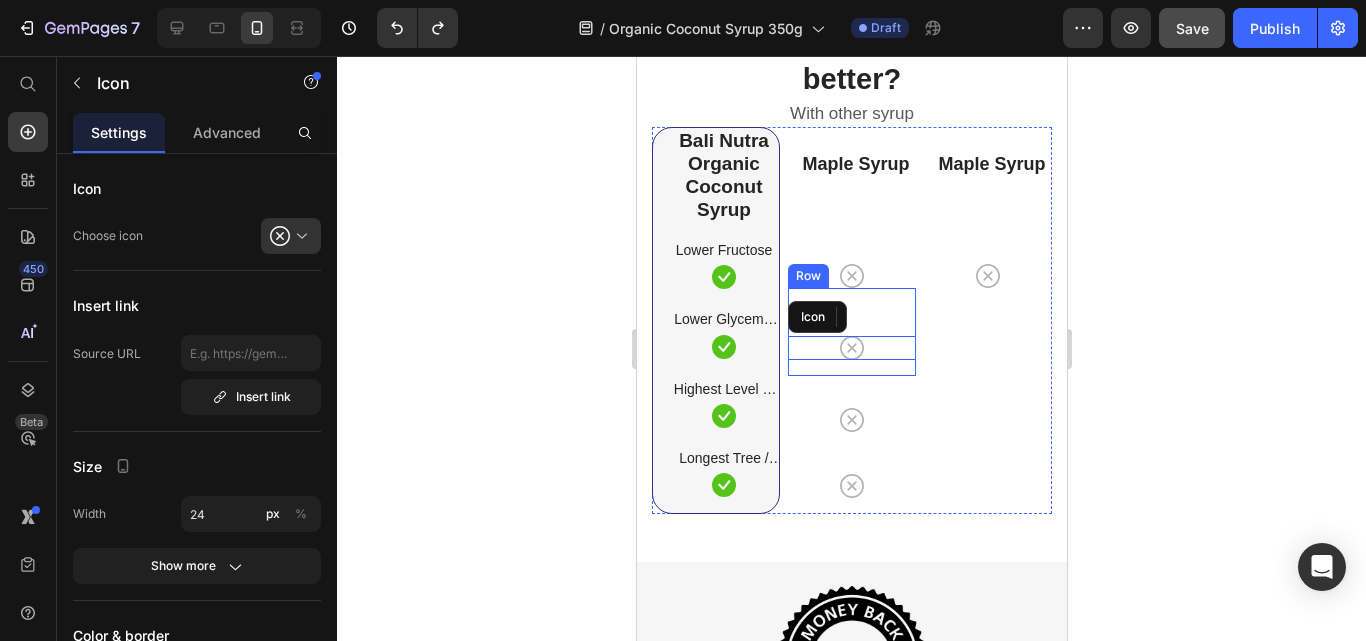 click on "Icon Row" at bounding box center (851, 332) 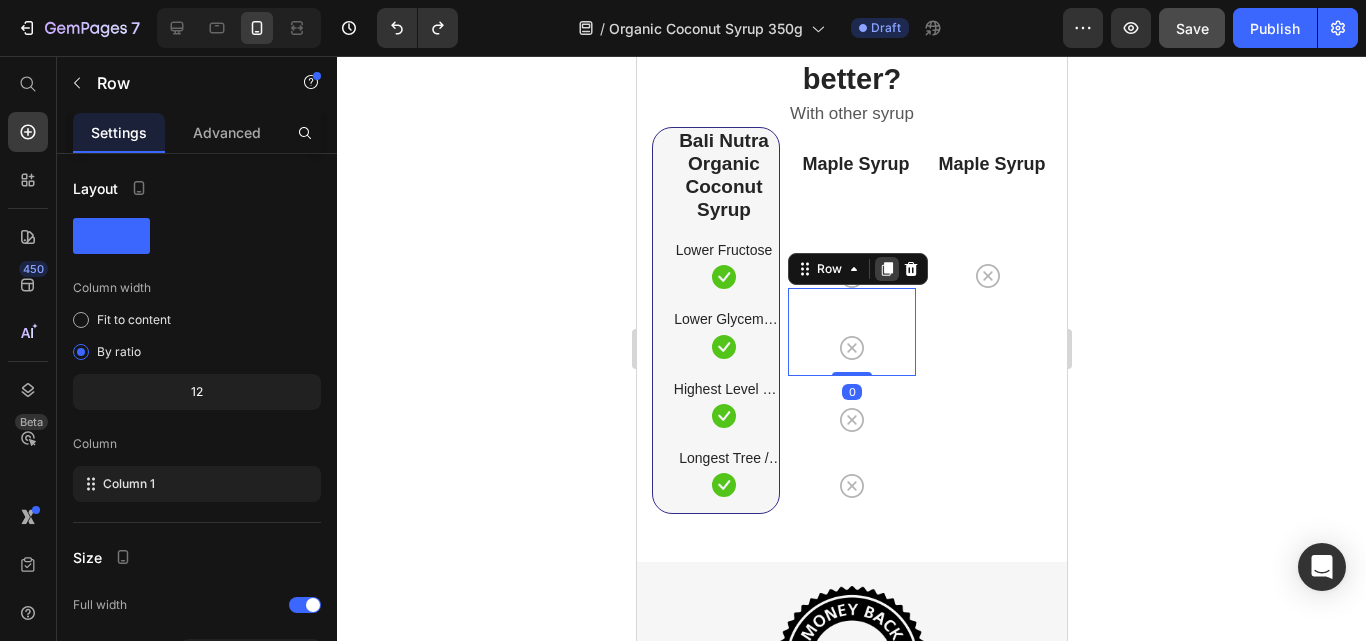 click 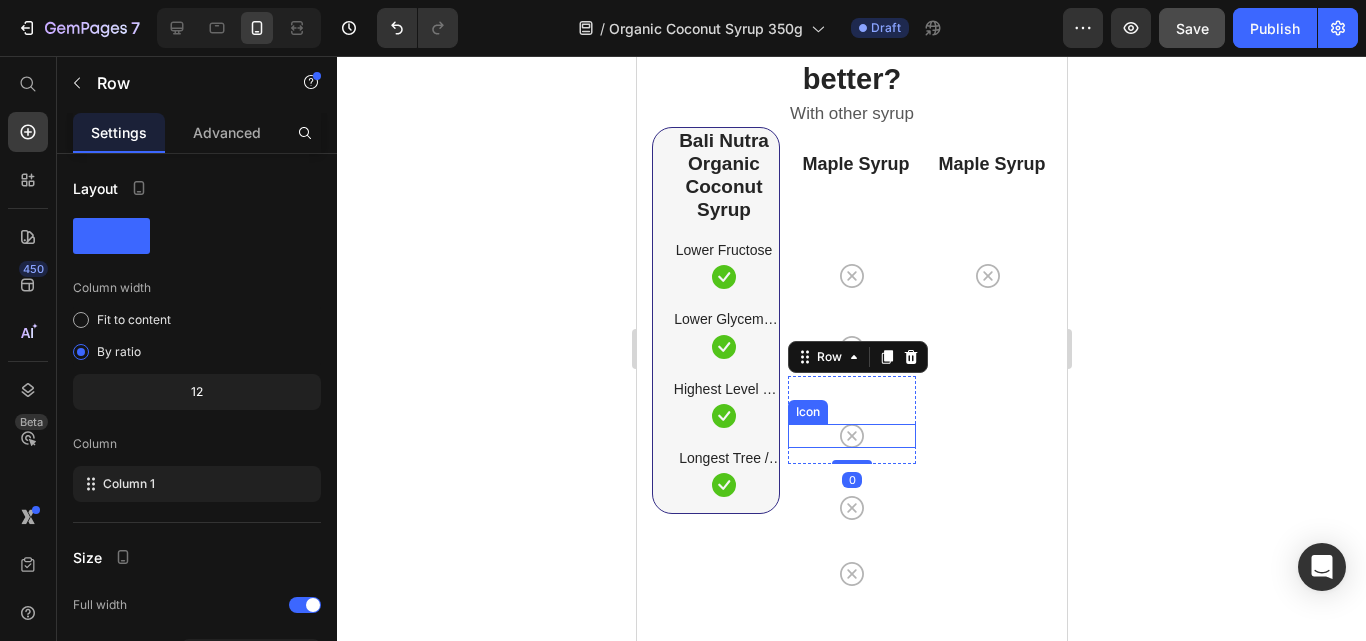 drag, startPoint x: 887, startPoint y: 430, endPoint x: 992, endPoint y: 326, distance: 147.787 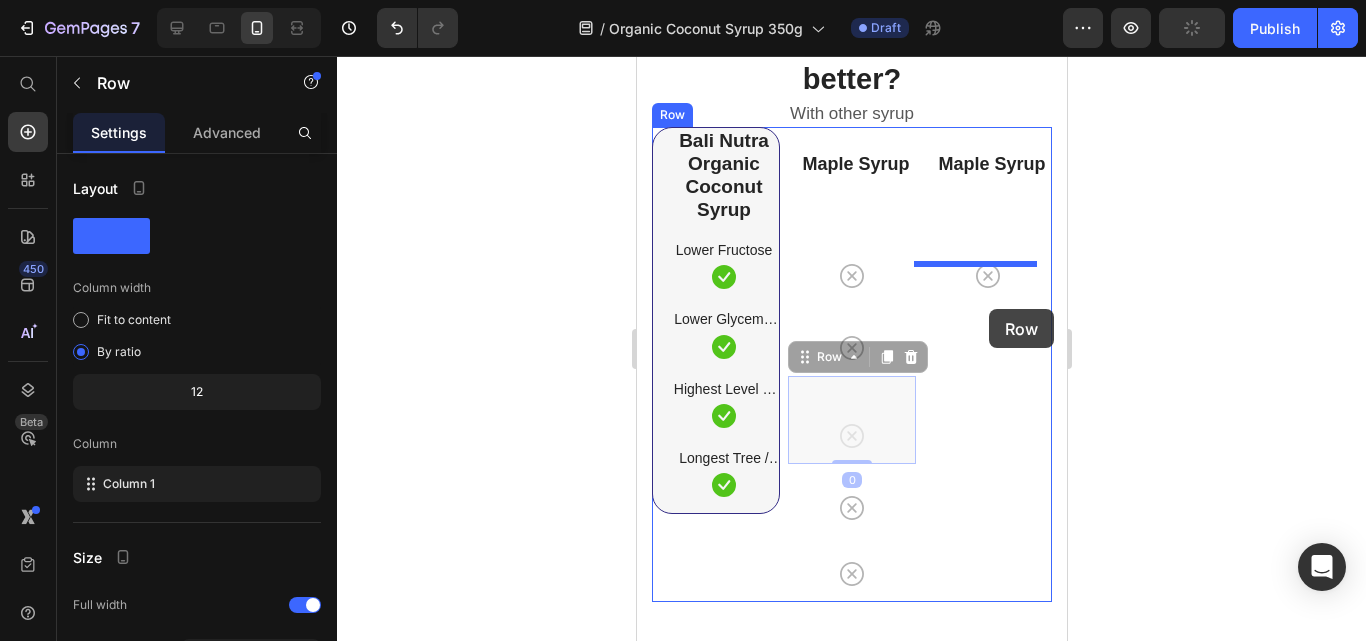 drag, startPoint x: 992, startPoint y: 326, endPoint x: 981, endPoint y: 325, distance: 11.045361 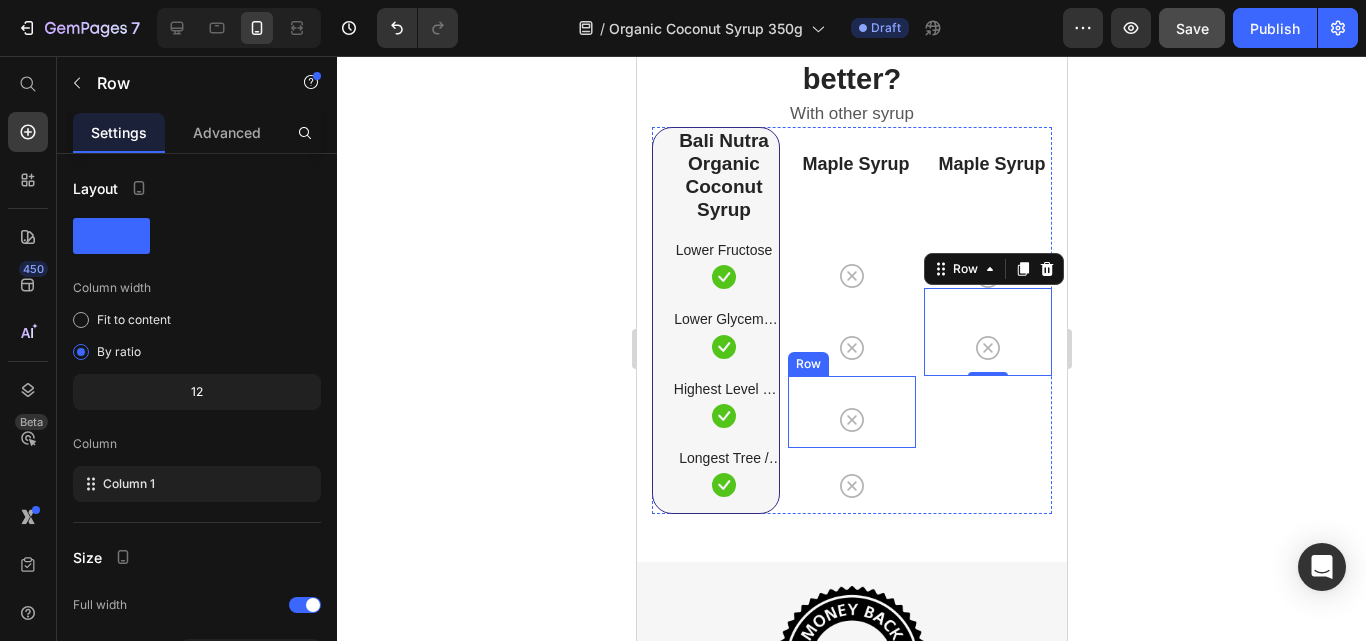 click on "Icon Row" at bounding box center (851, 412) 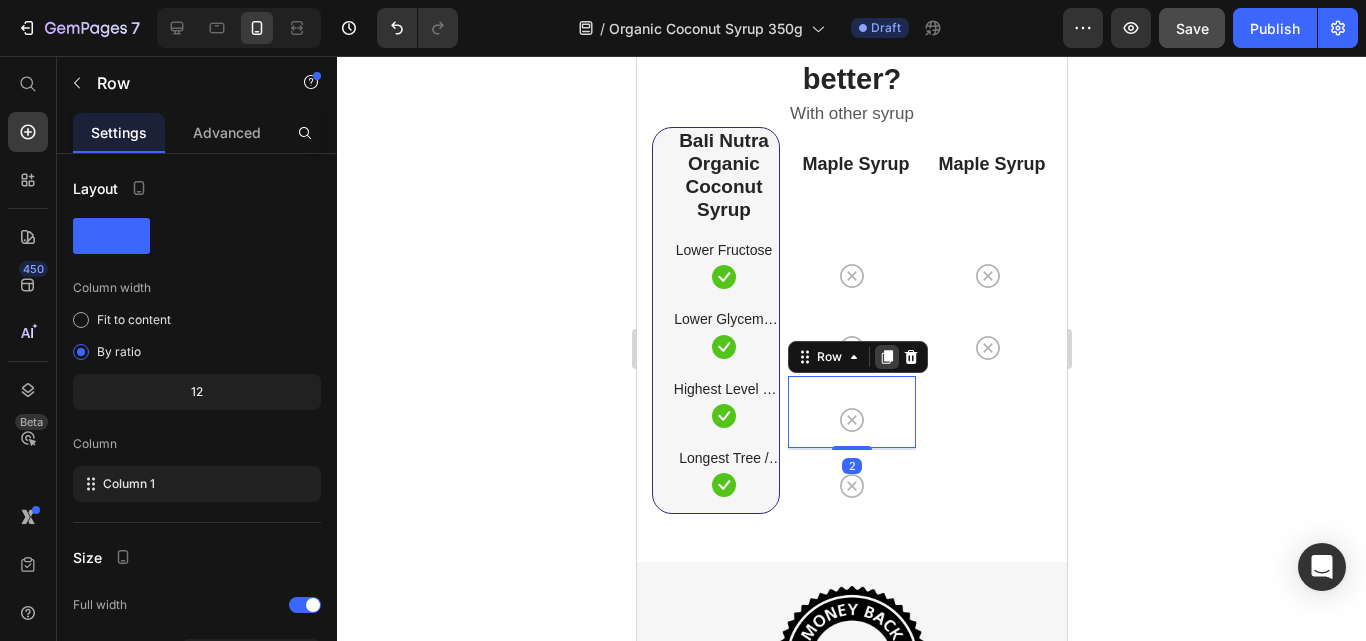 click 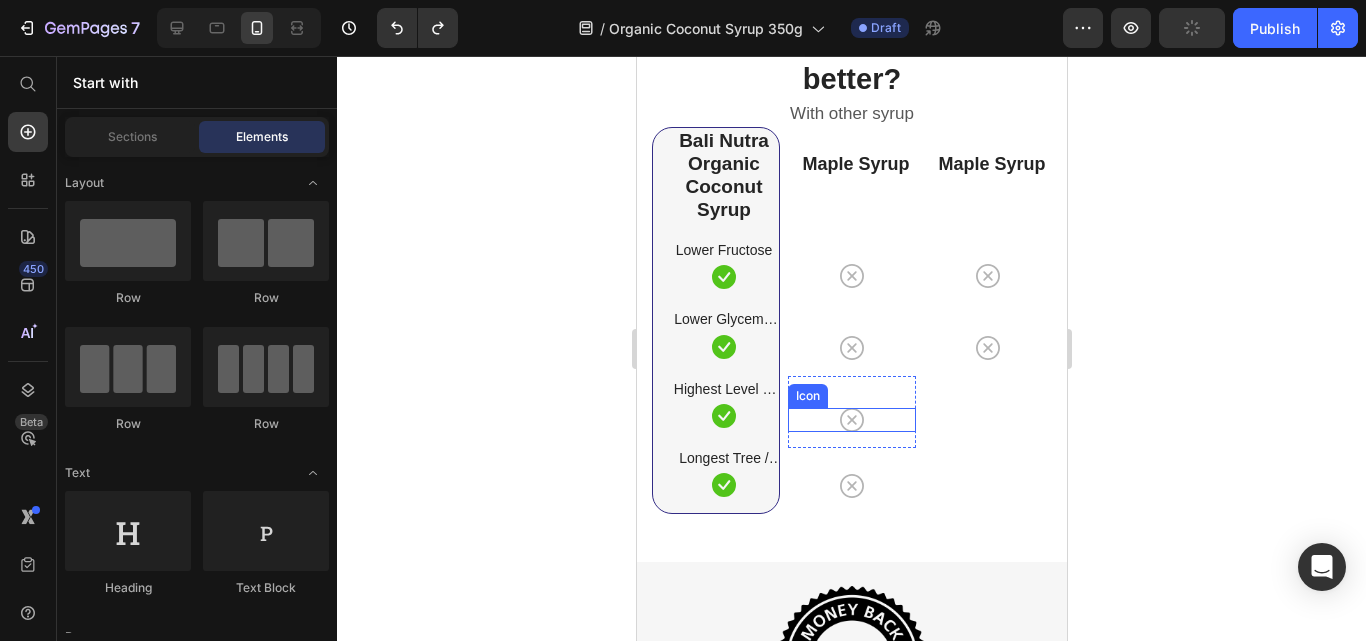 click on "Icon Row" at bounding box center [851, 412] 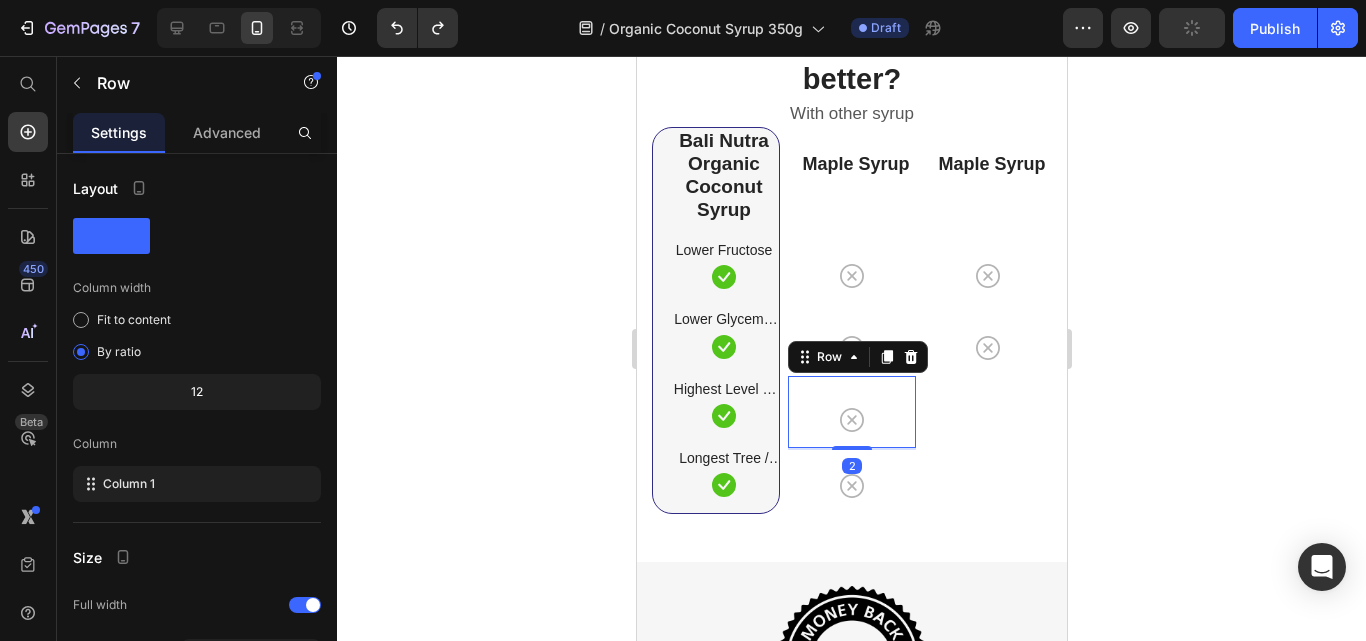 click on "Icon Row   2" at bounding box center (851, 412) 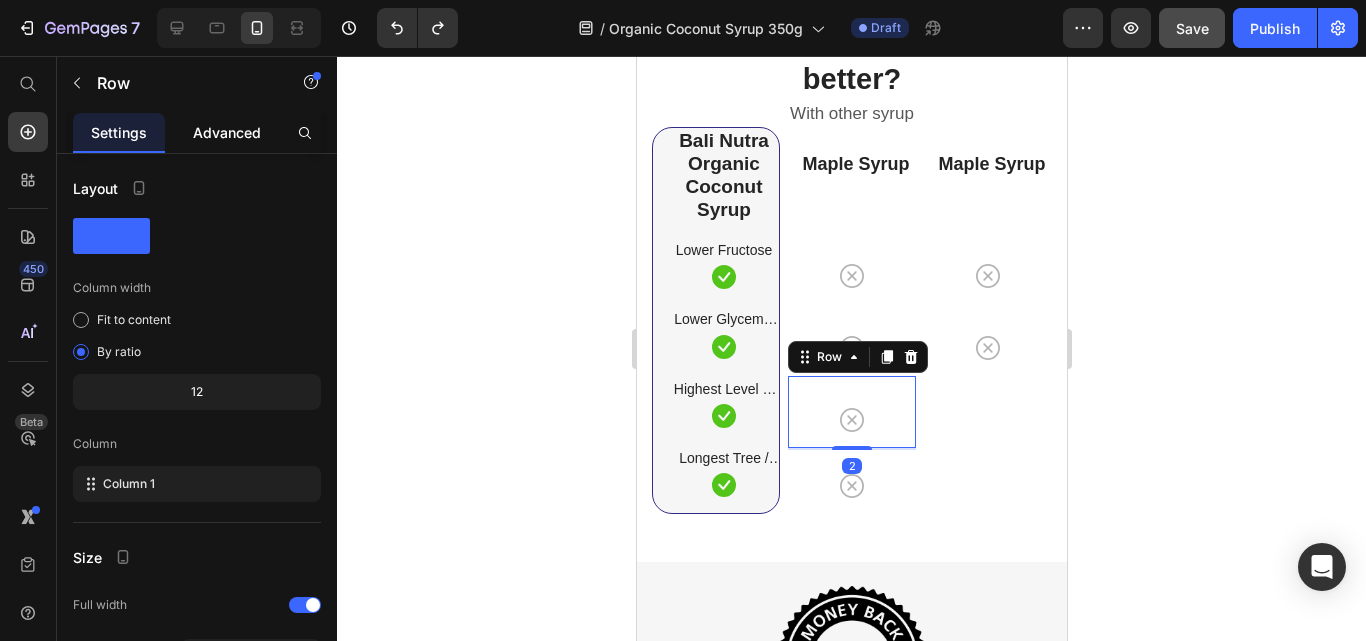 click on "Advanced" at bounding box center [227, 132] 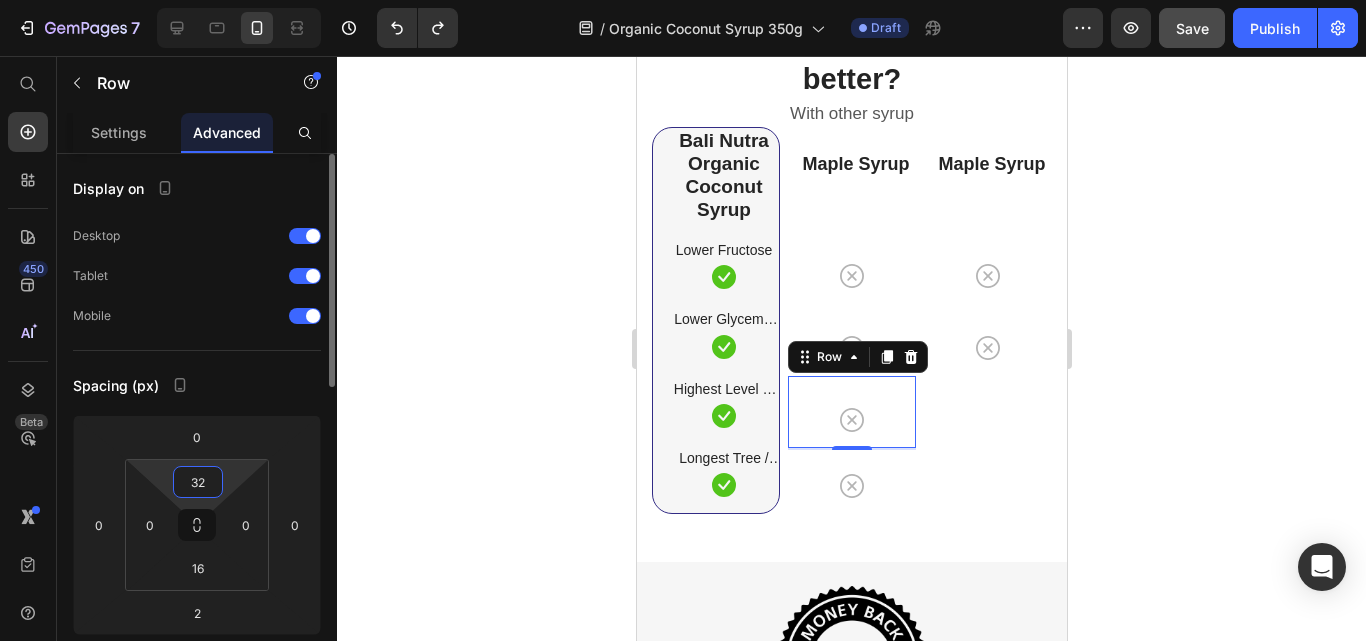 click on "32" at bounding box center (198, 482) 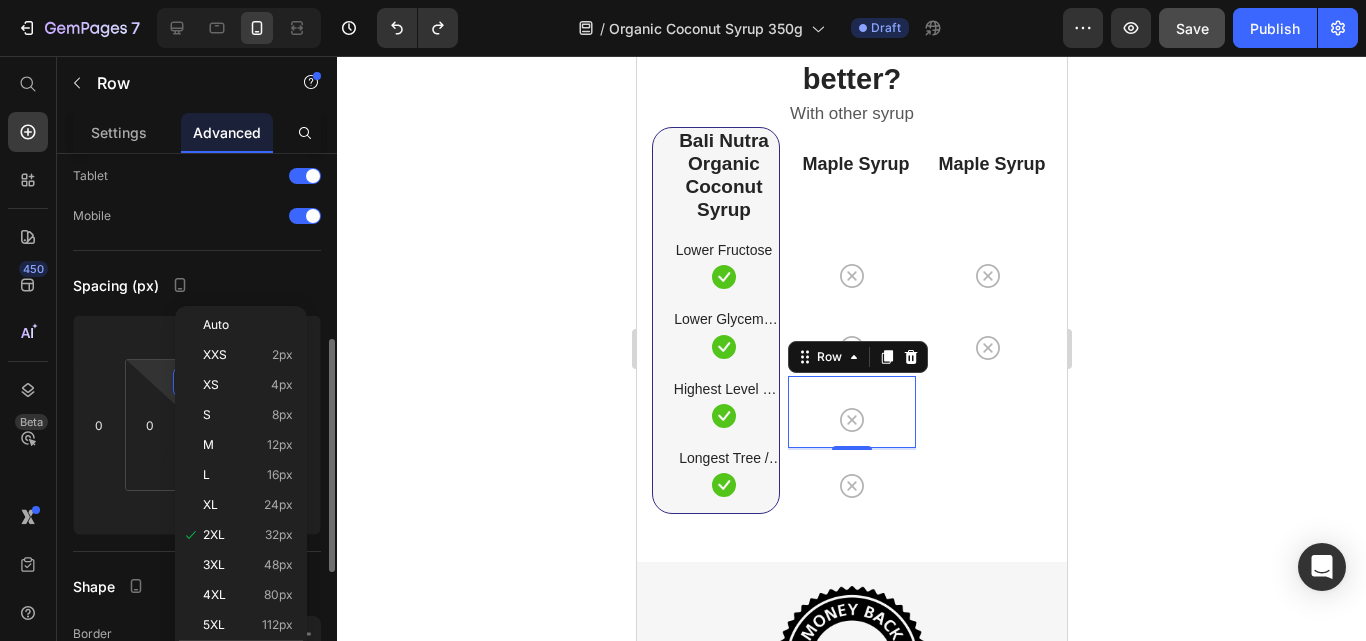 scroll, scrollTop: 200, scrollLeft: 0, axis: vertical 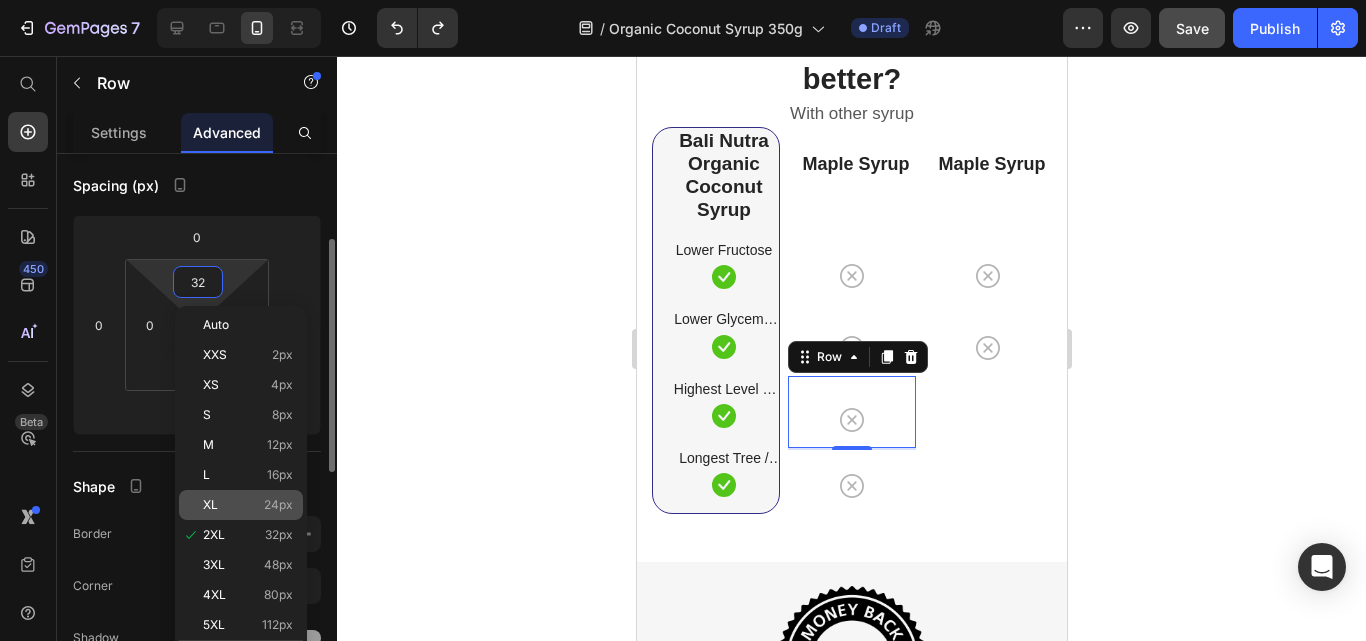 click on "24px" at bounding box center [278, 505] 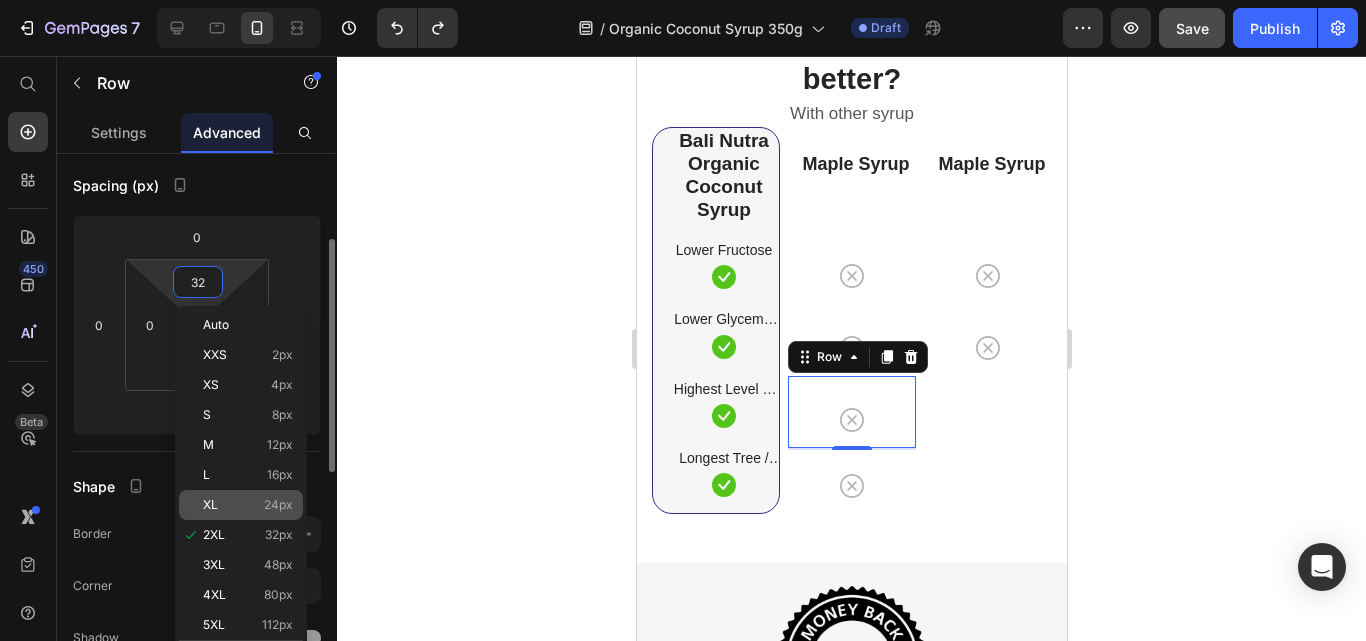 type on "24" 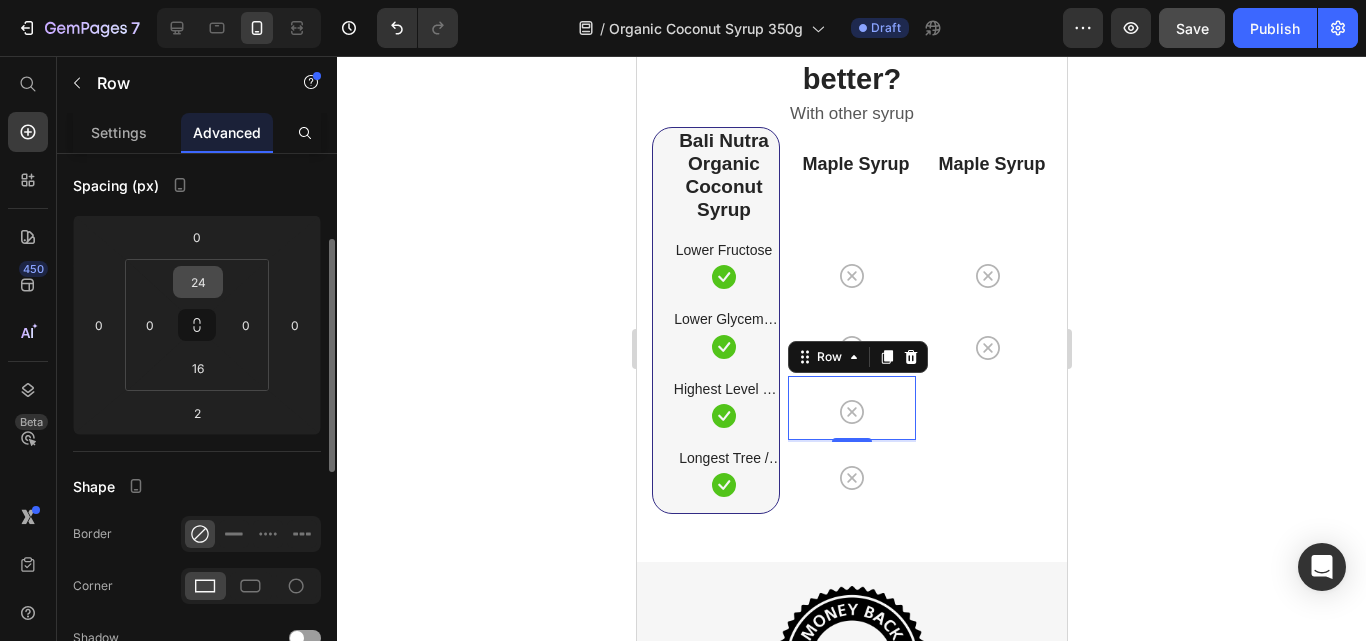click on "24" at bounding box center (198, 282) 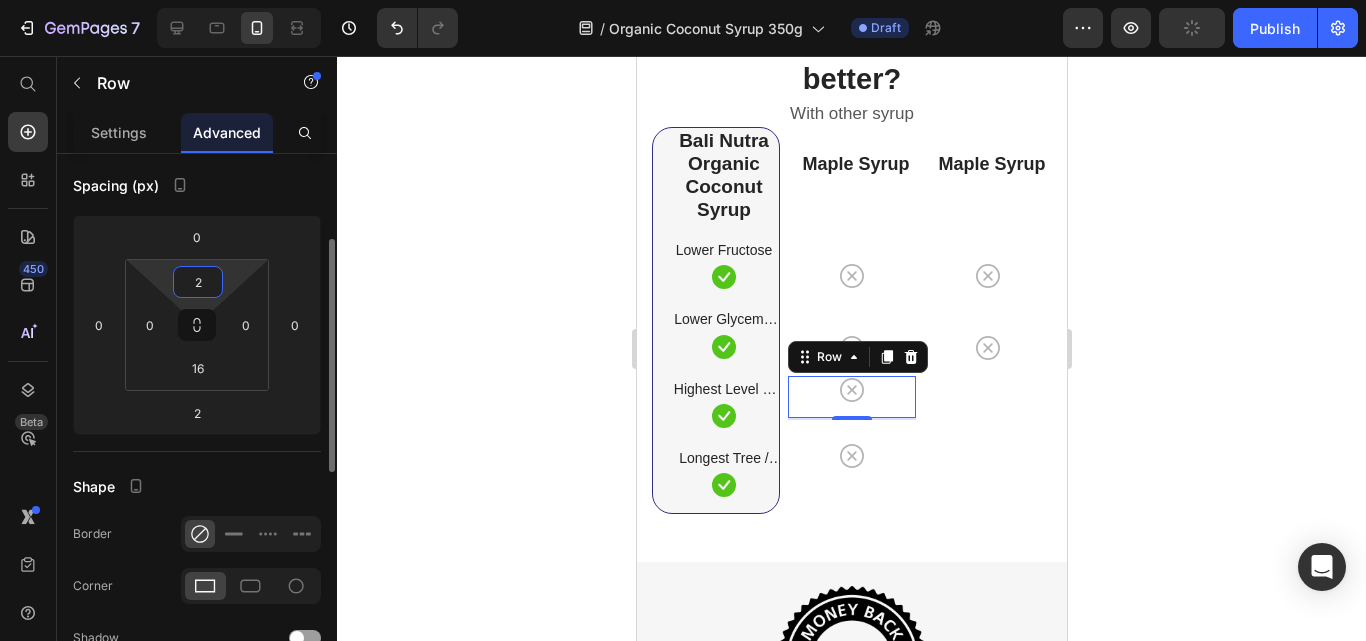 type on "26" 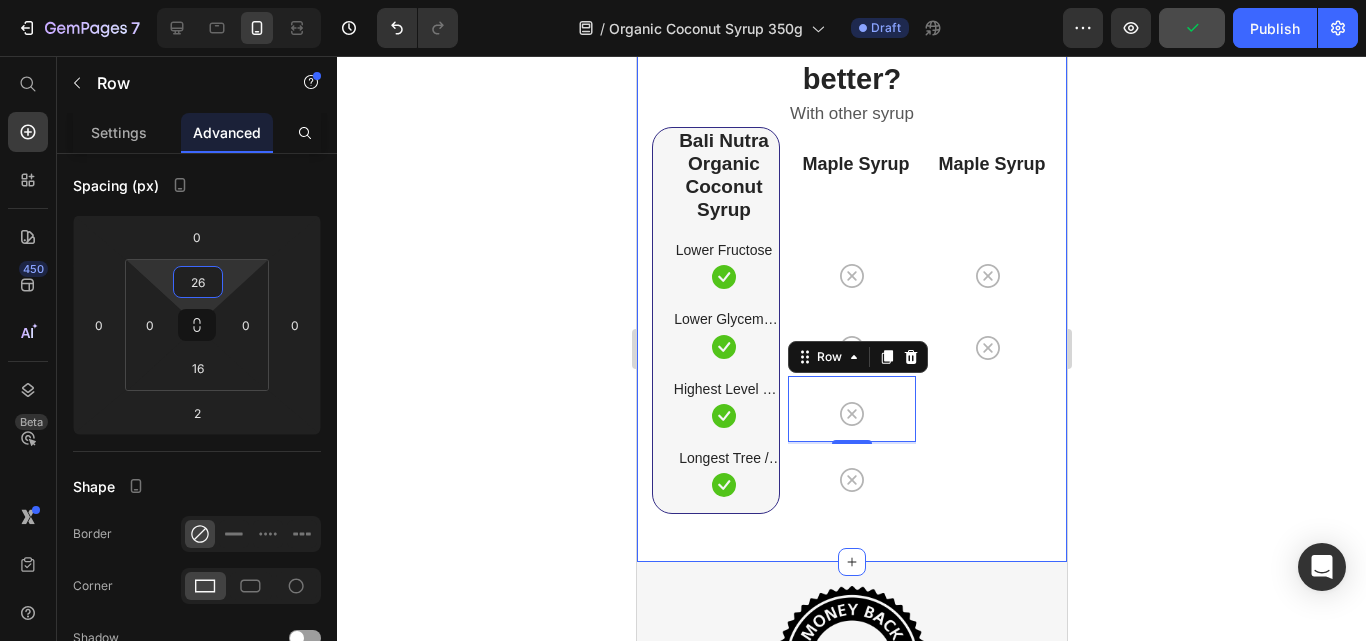 click on "Maple Syrup Heading Row
Icon
Icon Row" at bounding box center (987, 320) 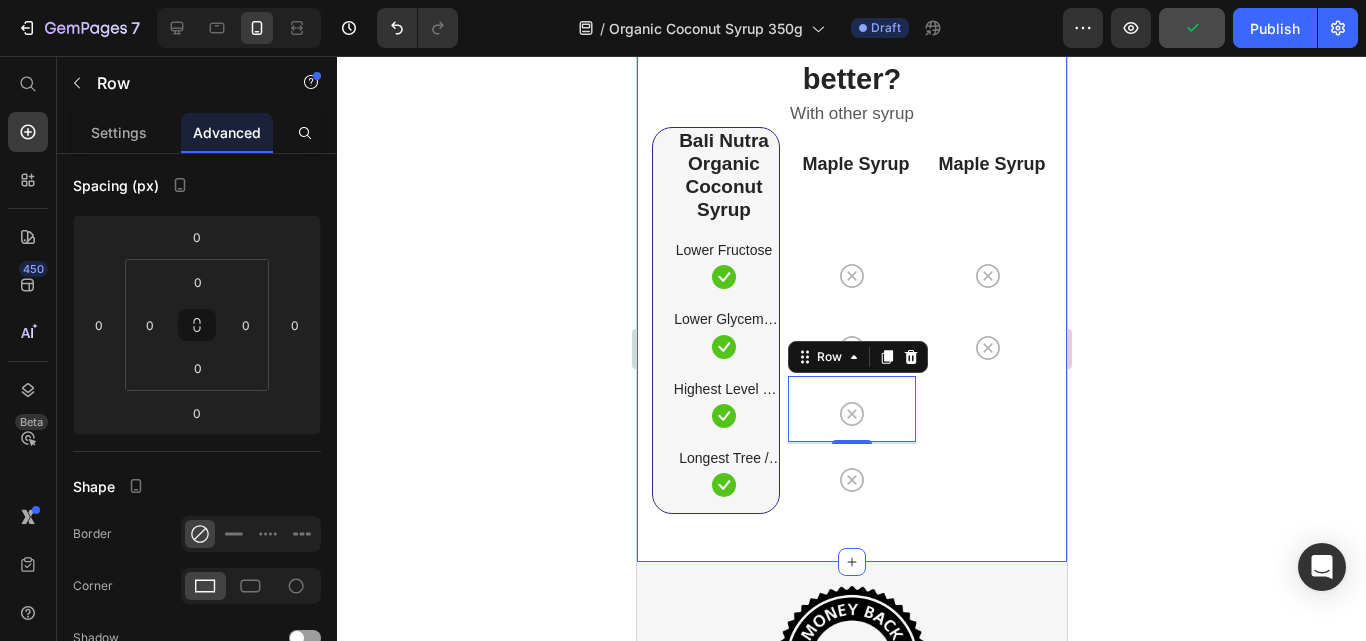 click on "Icon" at bounding box center (851, 414) 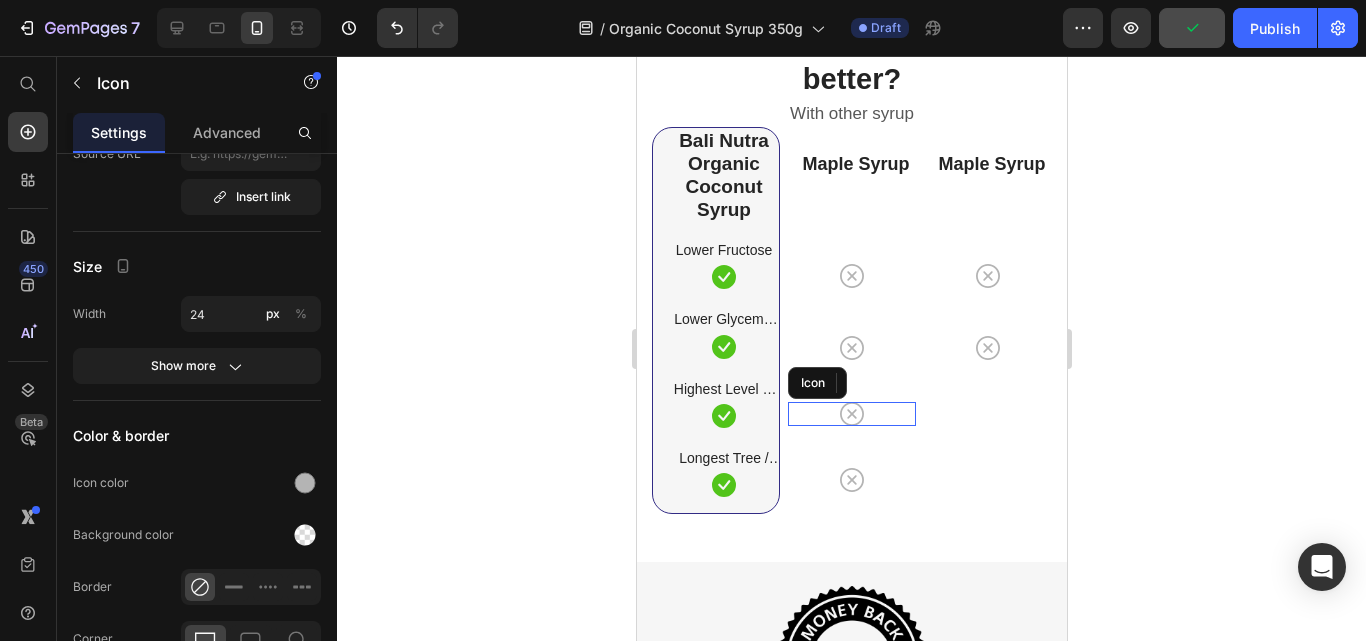 click on "Icon Row" at bounding box center [851, 409] 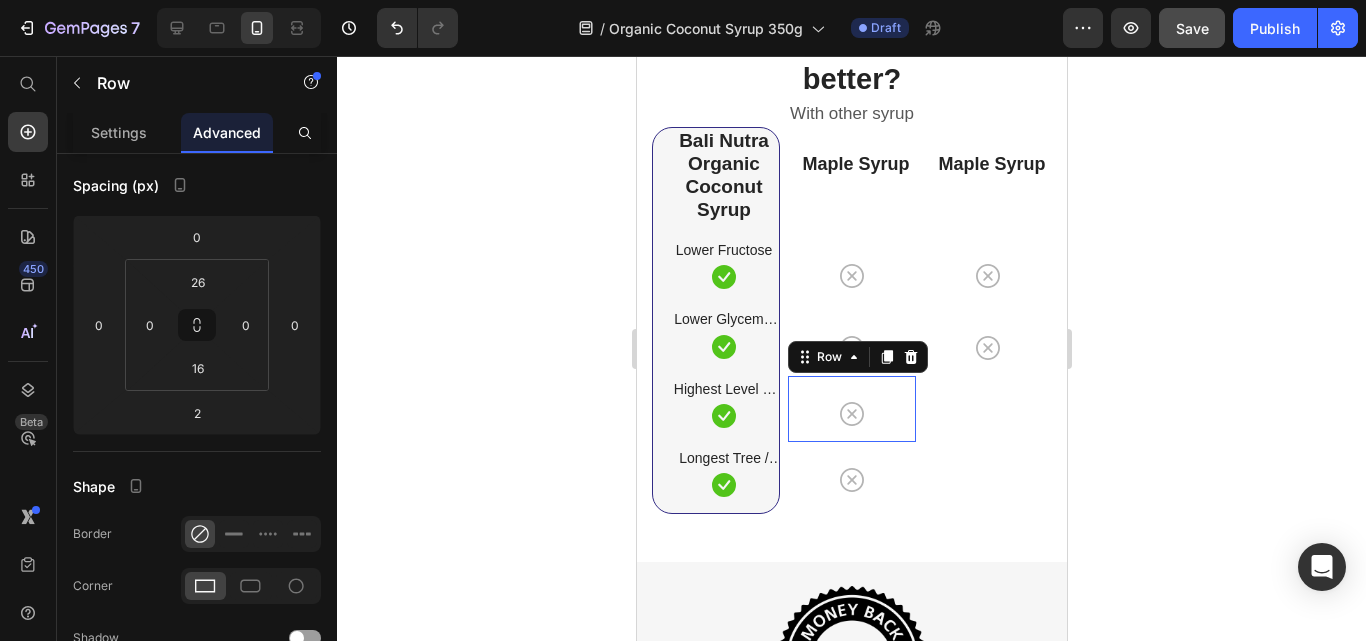 scroll, scrollTop: 0, scrollLeft: 0, axis: both 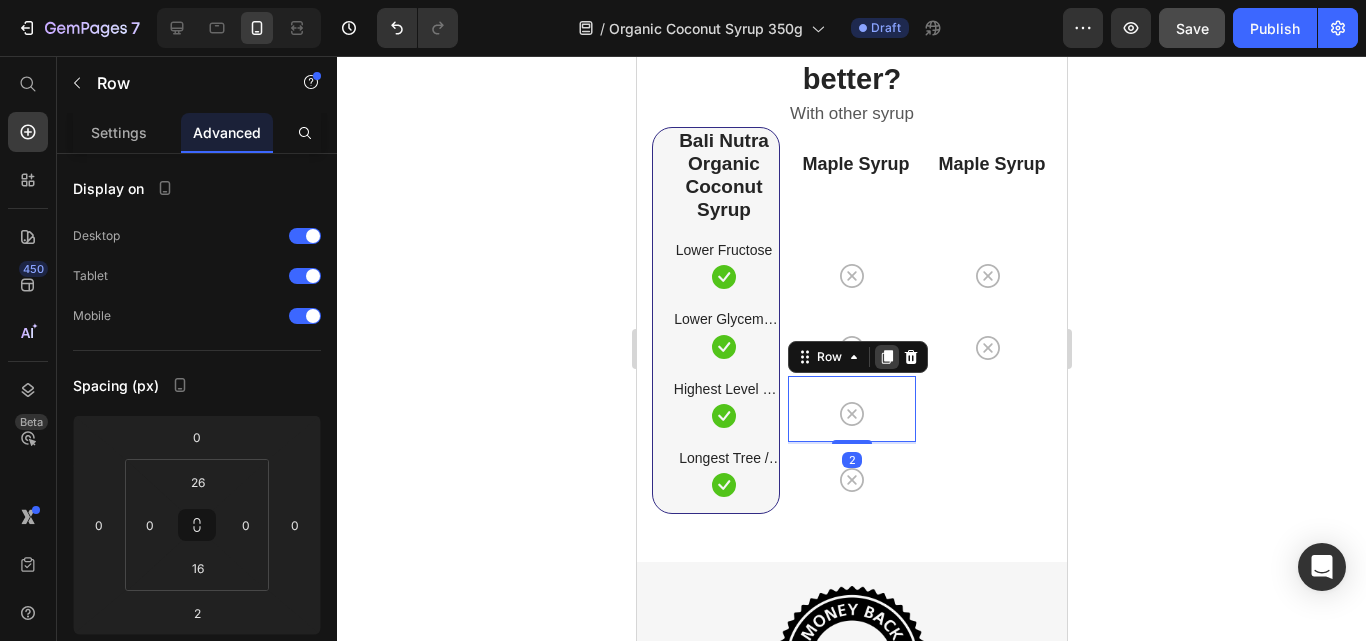 click 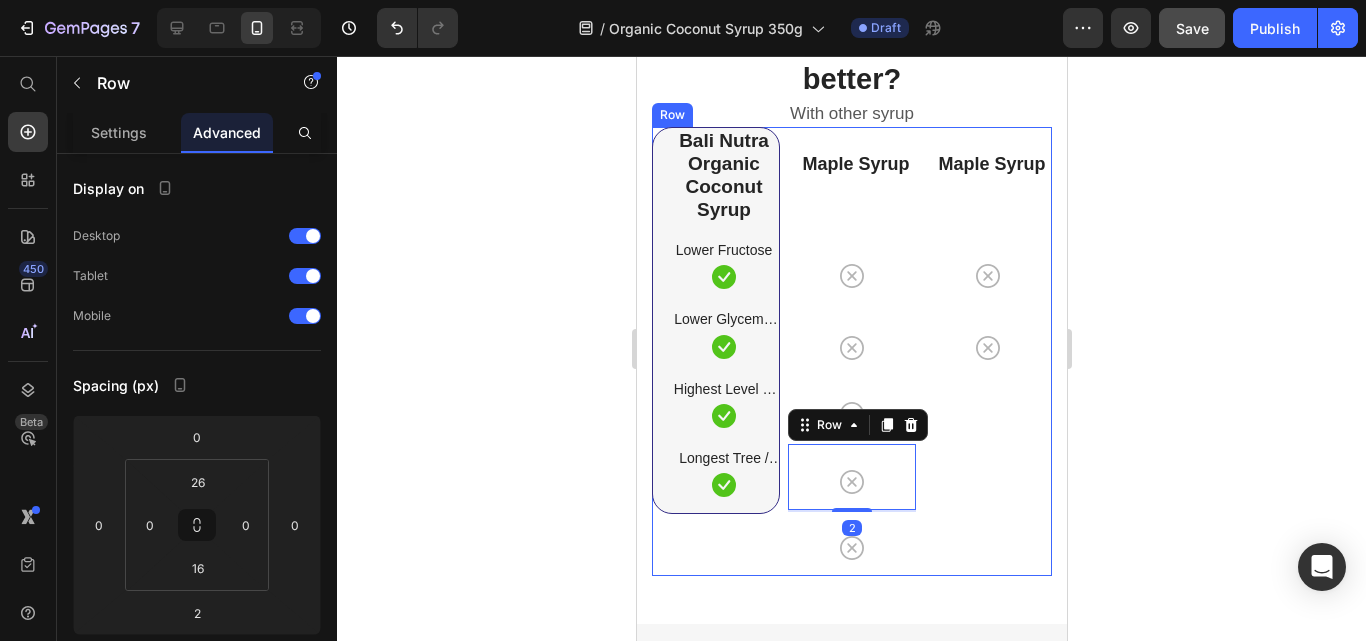 drag, startPoint x: 880, startPoint y: 460, endPoint x: 988, endPoint y: 401, distance: 123.065025 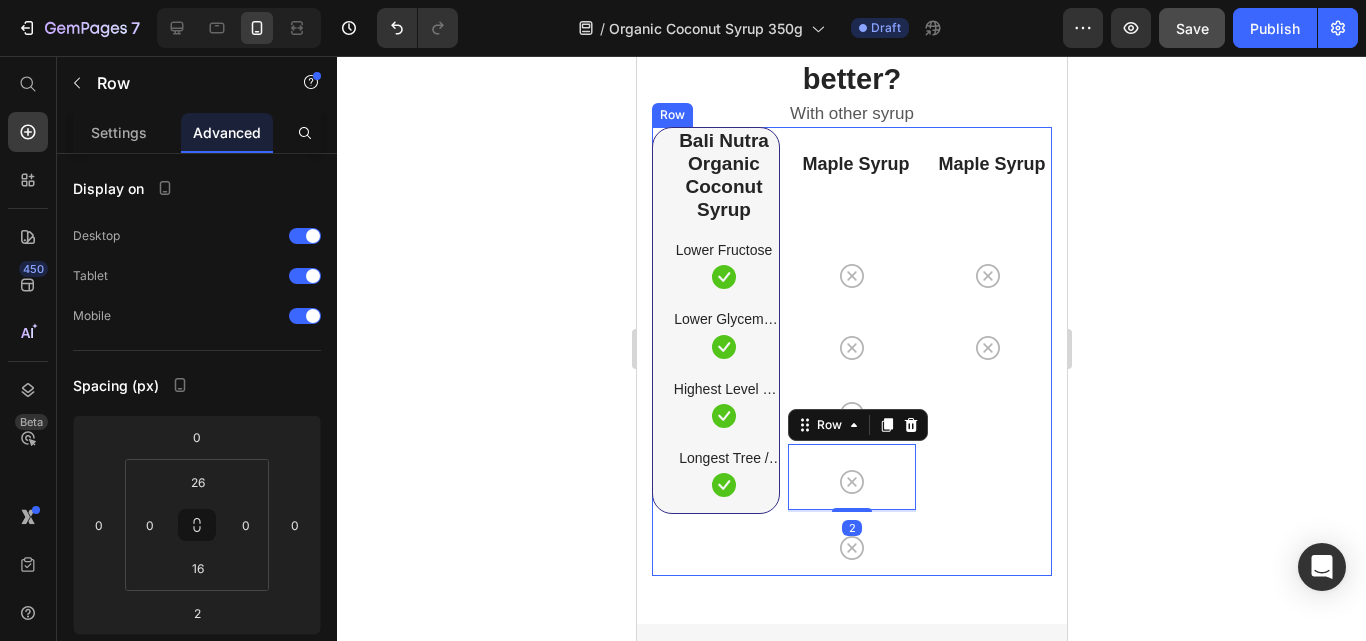 click on "Bali Nutra Organic Coconut Syrup Heading Lower Fructose Text block
Icon Row Lower Glycemic Index Text block
Icon Row Highest Level of Nutrients Text block
Icon Row Longest Tree / Plant Life Text block
Icon Row Row Maple Syrup Heading
Icon
Icon Row
Icon Row
Icon Row   2
Icon Row Maple Syrup Heading Row
Icon
Icon Row Row" at bounding box center [851, 351] 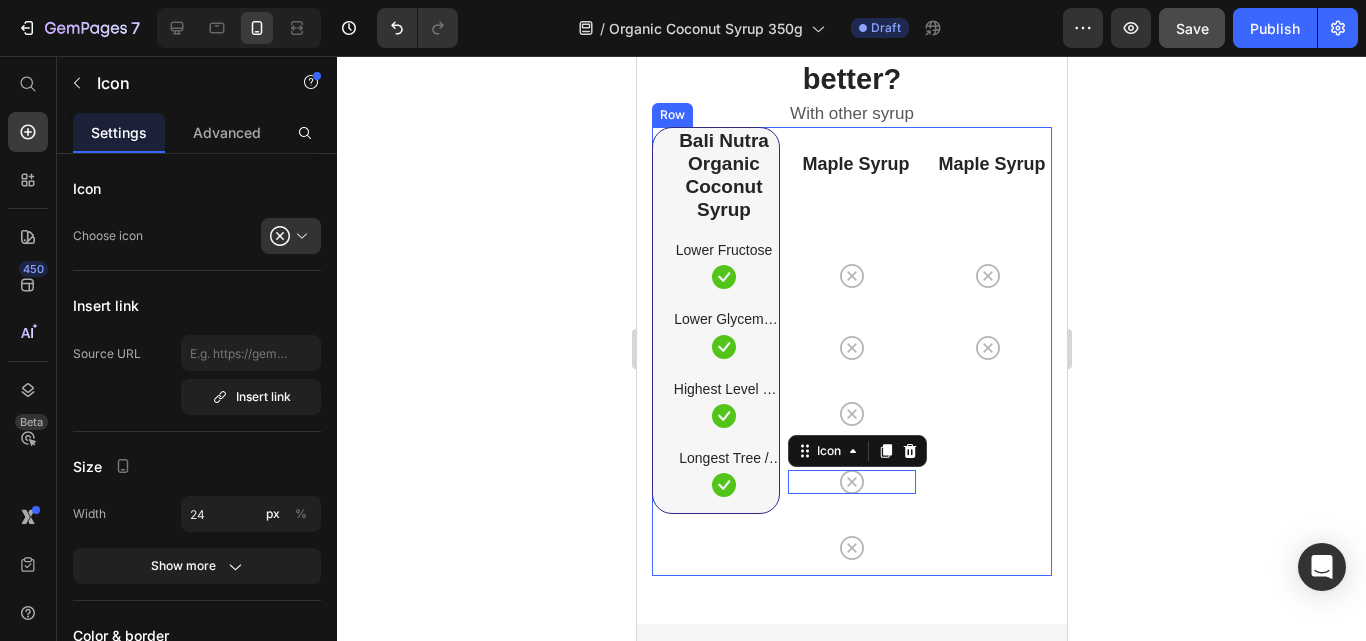 drag, startPoint x: 988, startPoint y: 401, endPoint x: 924, endPoint y: 394, distance: 64.381676 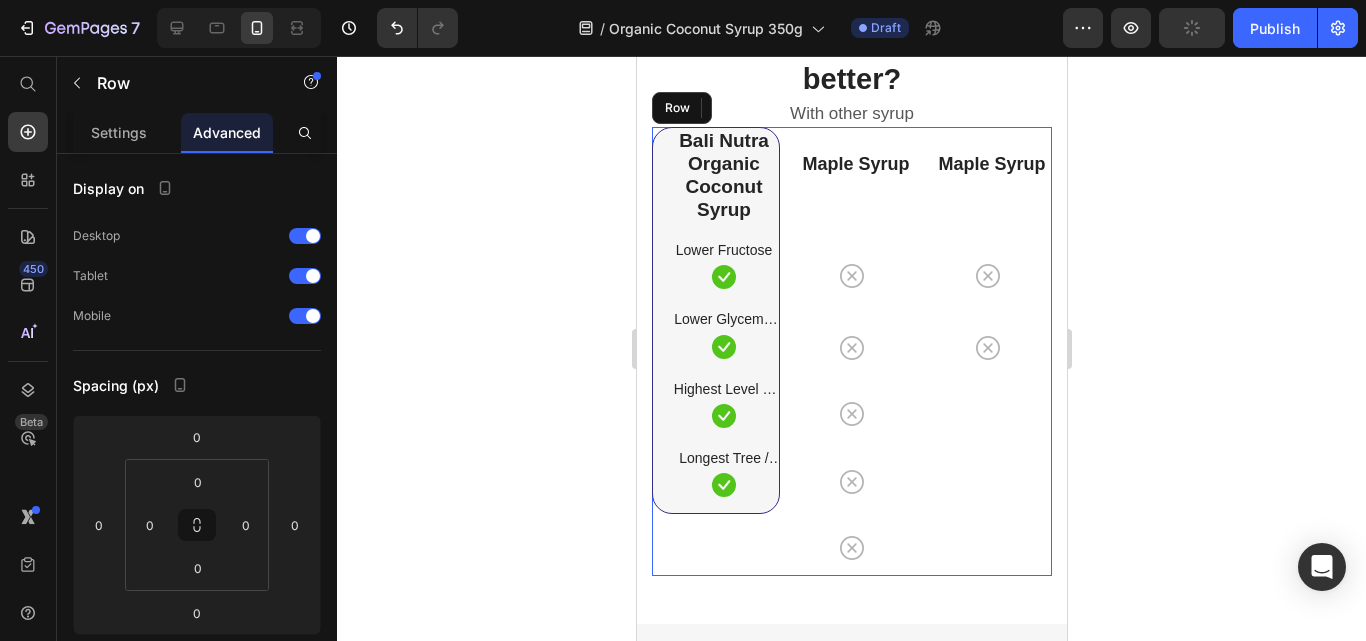 click on "Maple Syrup Heading Row
Icon
Icon Row" at bounding box center (987, 351) 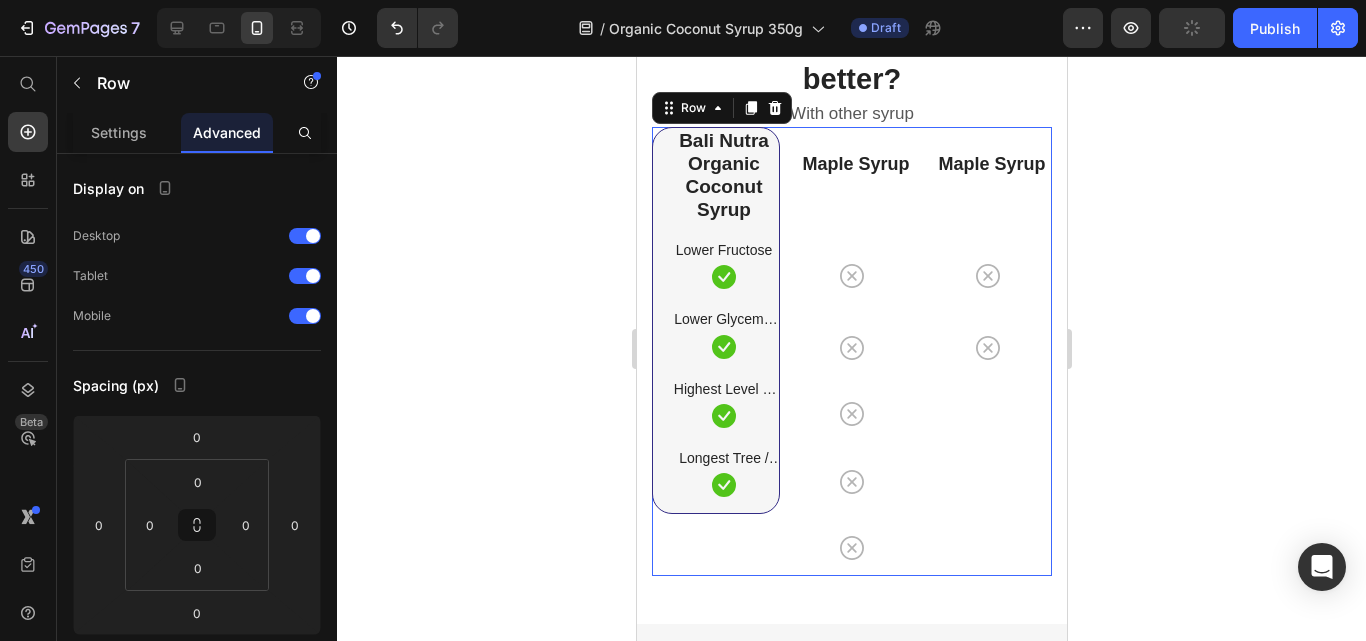 click on "Icon" at bounding box center (851, 482) 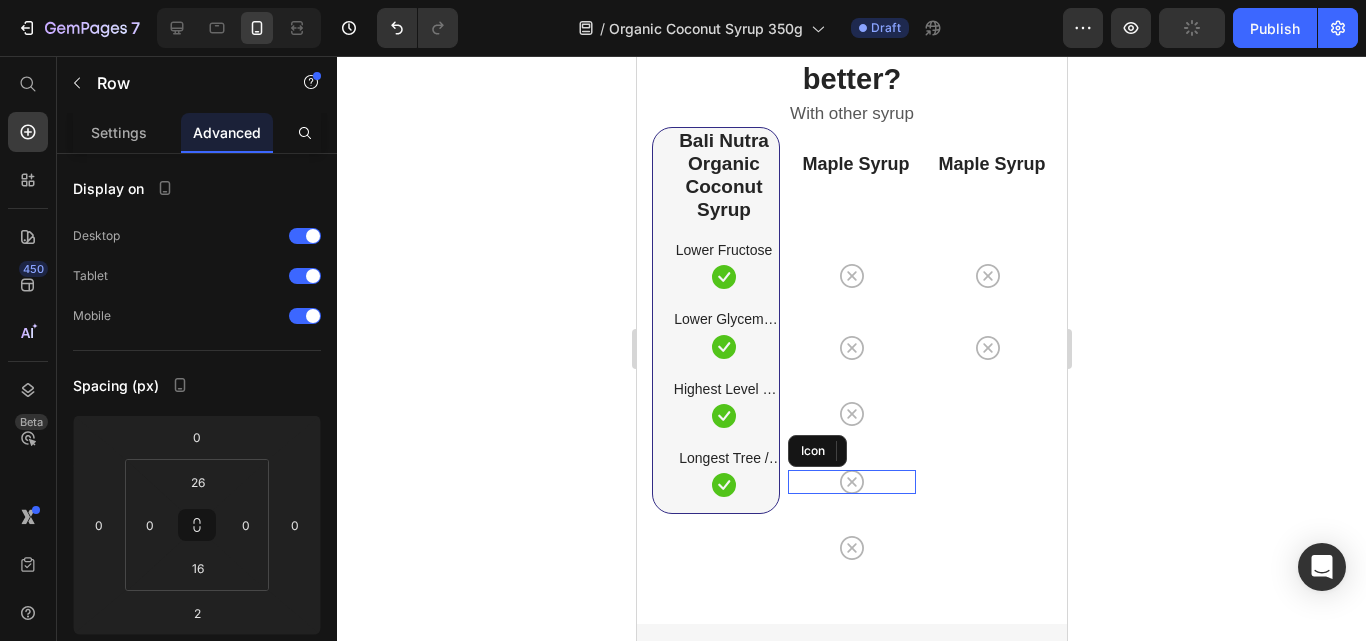 click on "Icon Row" at bounding box center (851, 477) 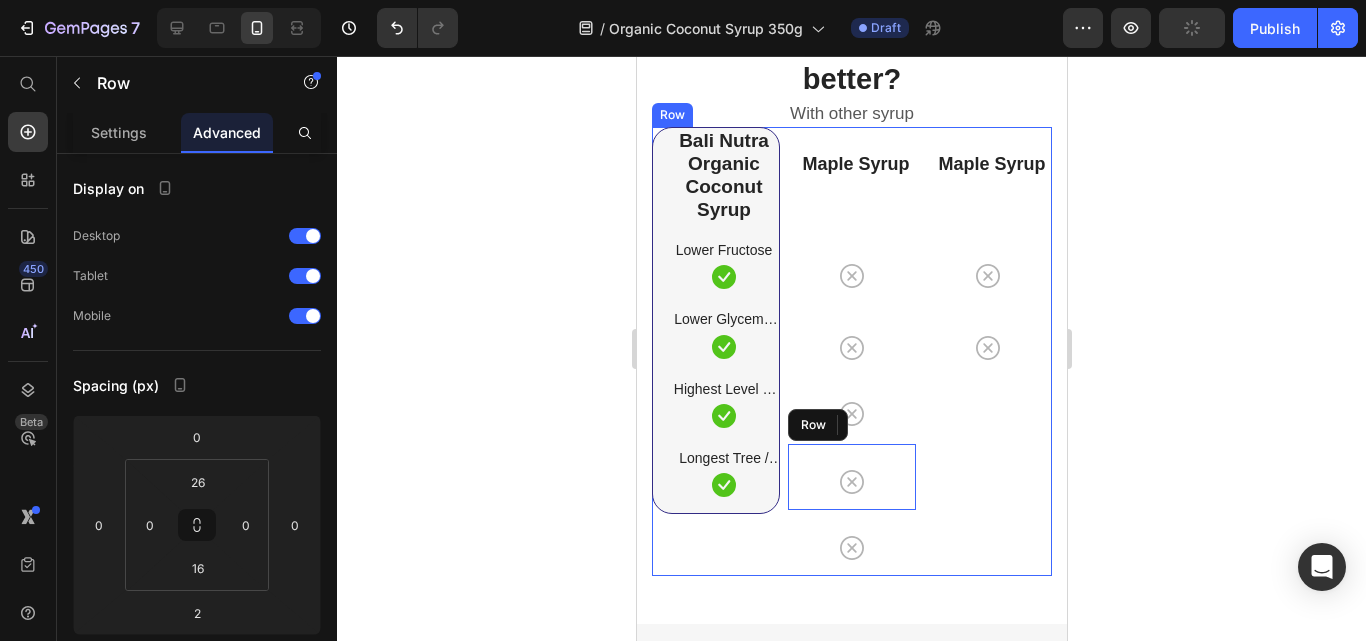 drag, startPoint x: 885, startPoint y: 500, endPoint x: 963, endPoint y: 478, distance: 81.0432 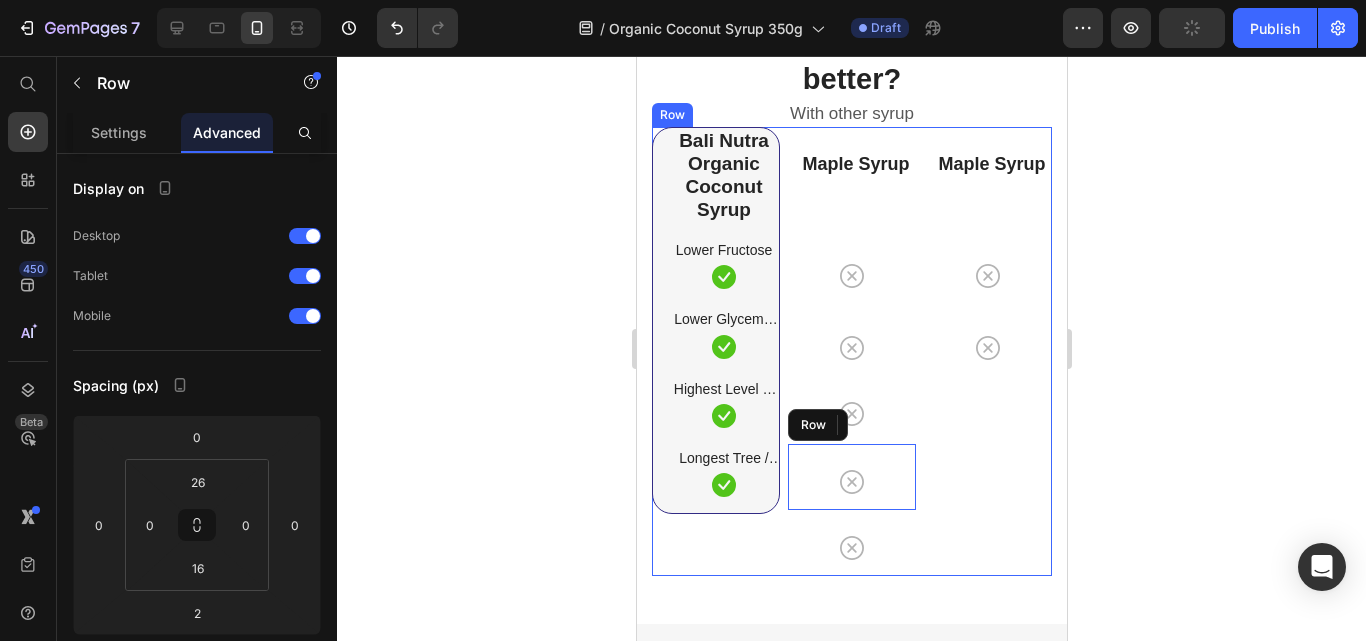 click on "Bali Nutra Organic Coconut Syrup Heading Lower Fructose Text block
Icon Row Lower Glycemic Index Text block
Icon Row Highest Level of Nutrients Text block
Icon Row Longest Tree / Plant Life Text block
Icon Row Row Maple Syrup Heading
Icon
Icon Row
Icon Row
Icon Row
Icon Row Maple Syrup Heading Row
Icon
Icon Row Row   0" at bounding box center [851, 351] 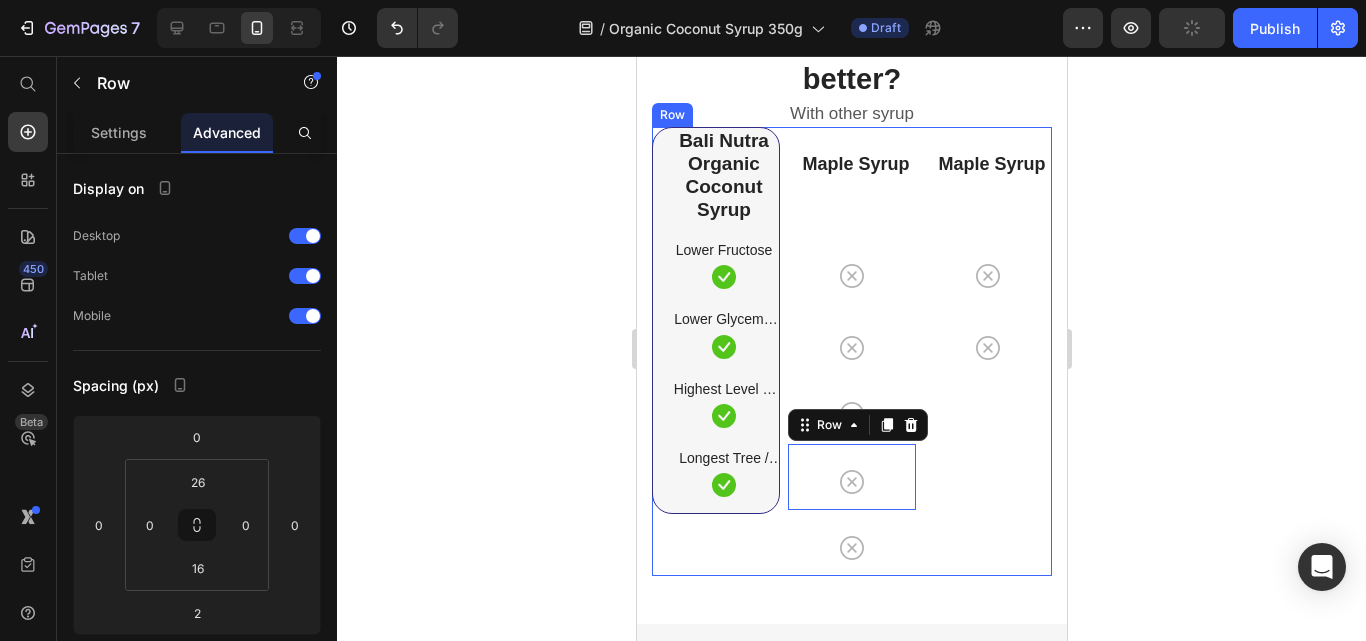 drag, startPoint x: 900, startPoint y: 456, endPoint x: 874, endPoint y: 489, distance: 42.0119 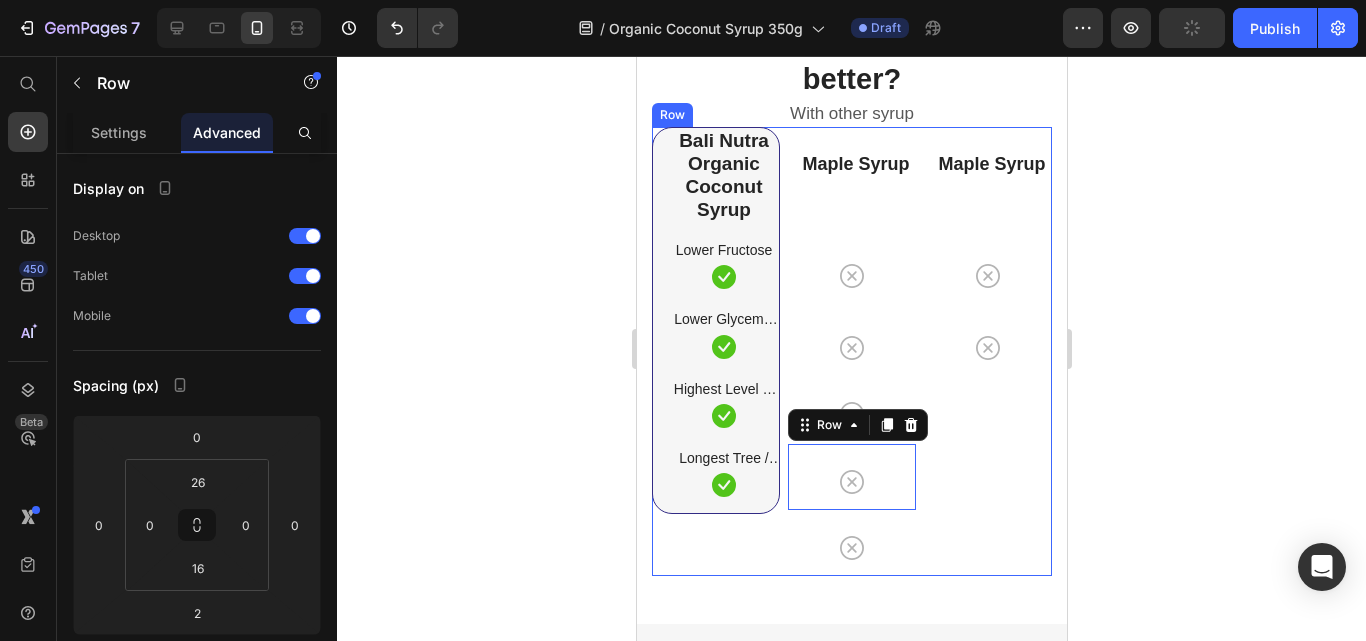 click on "Bali Nutra Organic Coconut Syrup Heading Lower Fructose Text block
Icon Row Lower Glycemic Index Text block
Icon Row Highest Level of Nutrients Text block
Icon Row Longest Tree / Plant Life Text block
Icon Row Row Maple Syrup Heading
Icon
Icon Row
Icon Row
Icon Row   0
Icon Row Maple Syrup Heading Row
Icon
Icon Row Row" at bounding box center [851, 351] 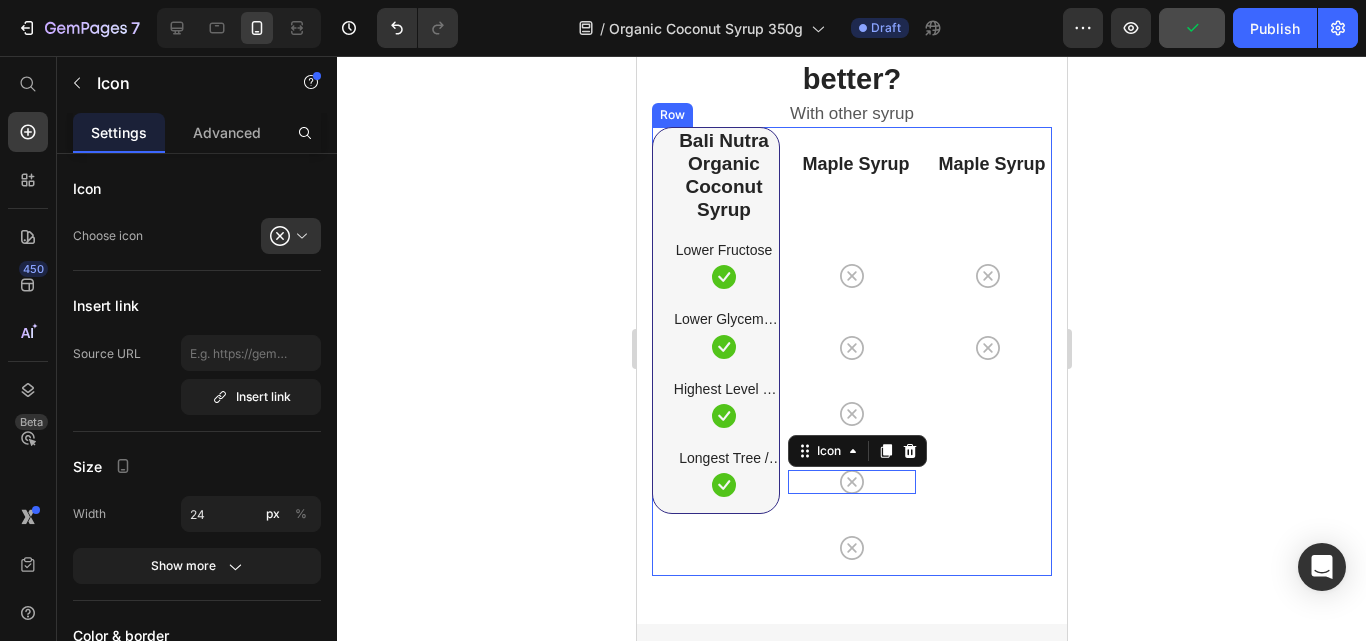 drag, startPoint x: 874, startPoint y: 489, endPoint x: 963, endPoint y: 499, distance: 89.560036 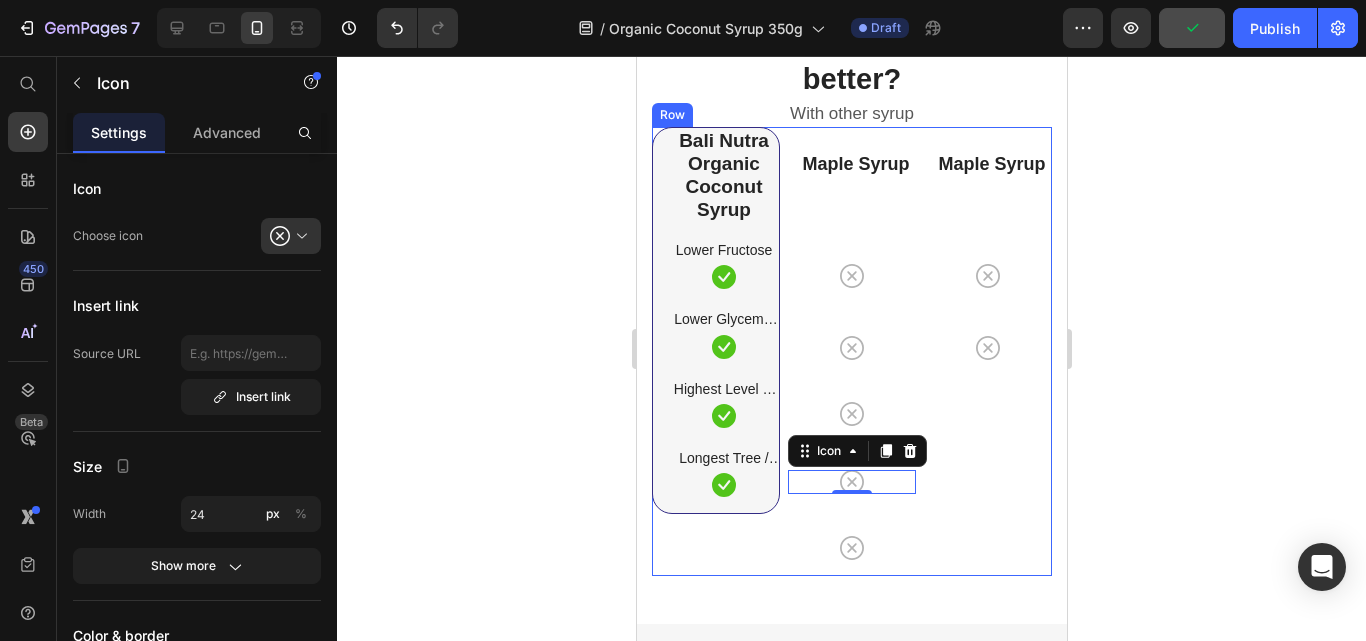 click on "Maple Syrup Heading Row
Icon
Icon Row" at bounding box center (987, 351) 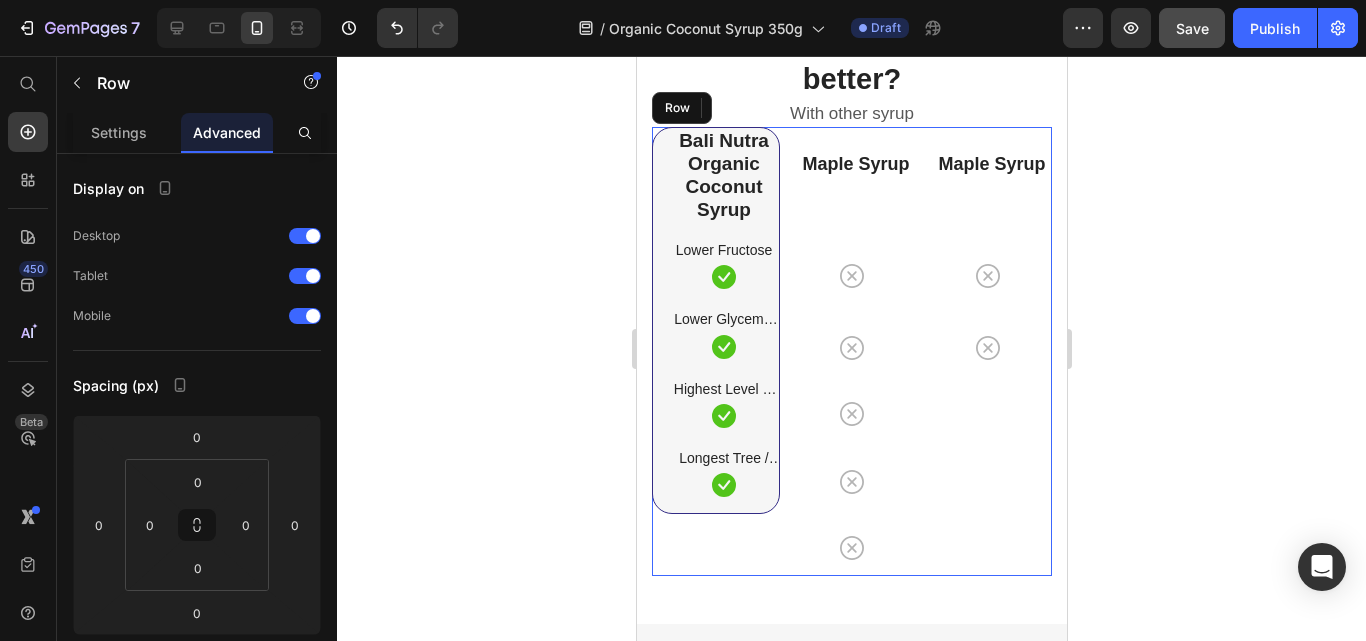 click on "Icon   0 Row" at bounding box center (851, 477) 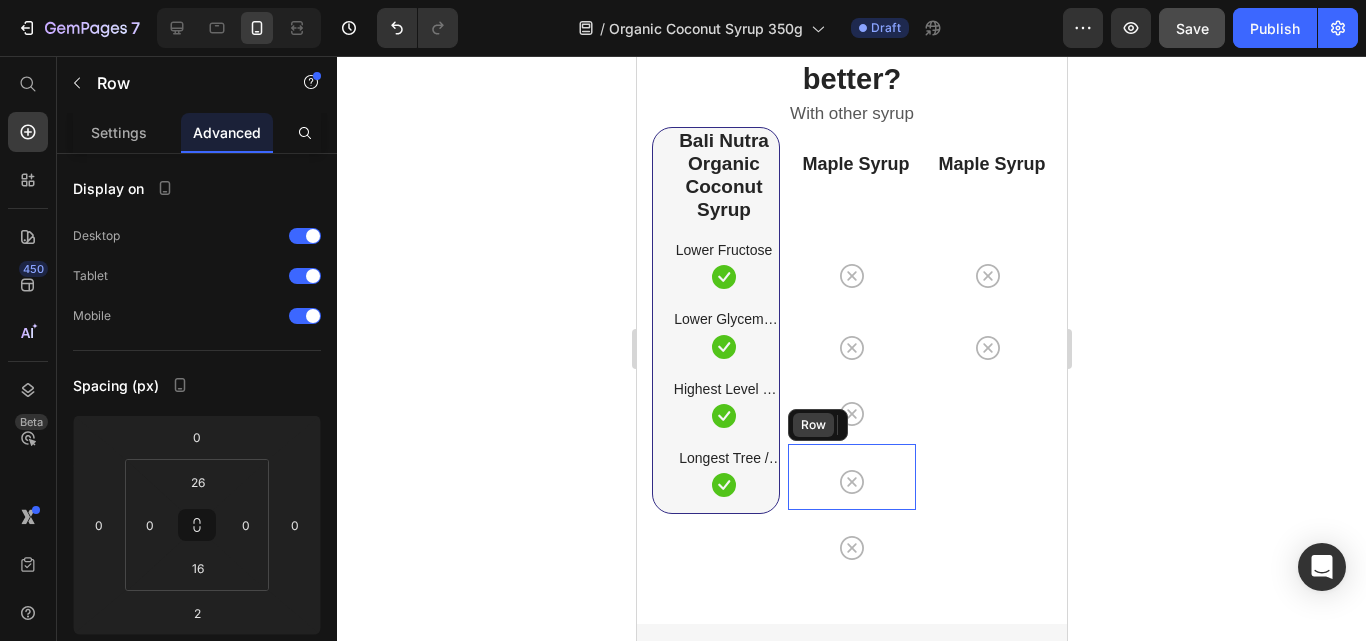 click on "Icon   0 Row" at bounding box center [851, 477] 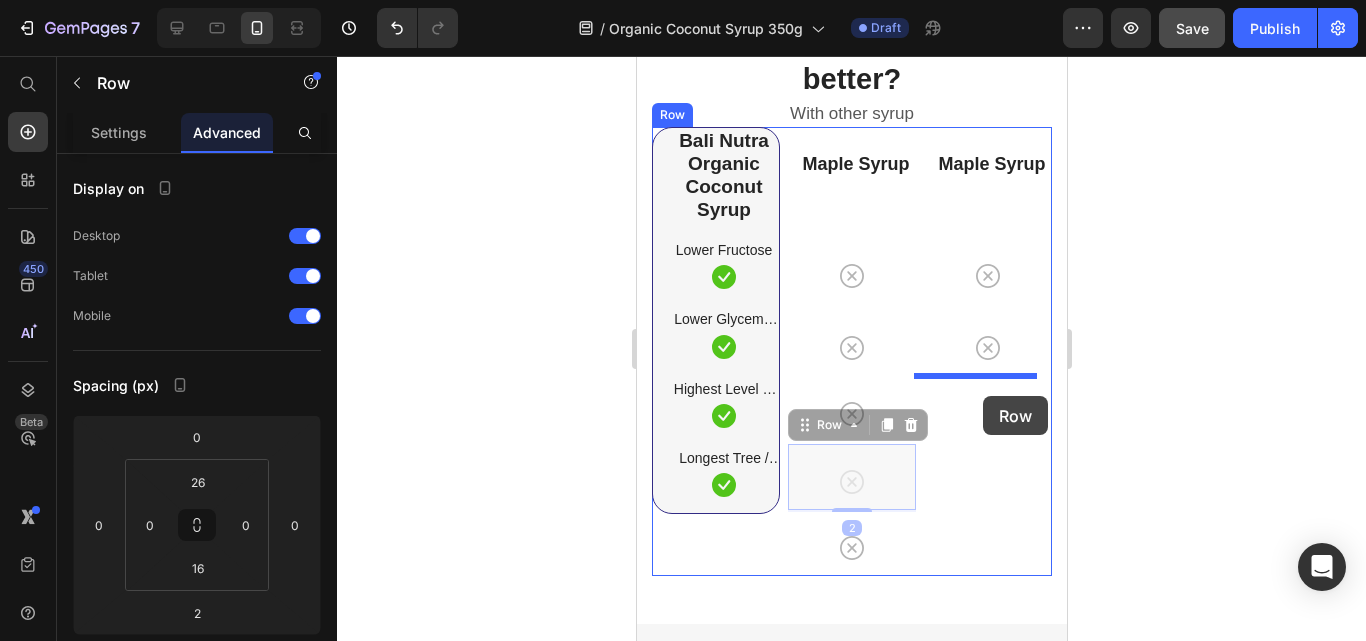 drag, startPoint x: 795, startPoint y: 432, endPoint x: 982, endPoint y: 396, distance: 190.43372 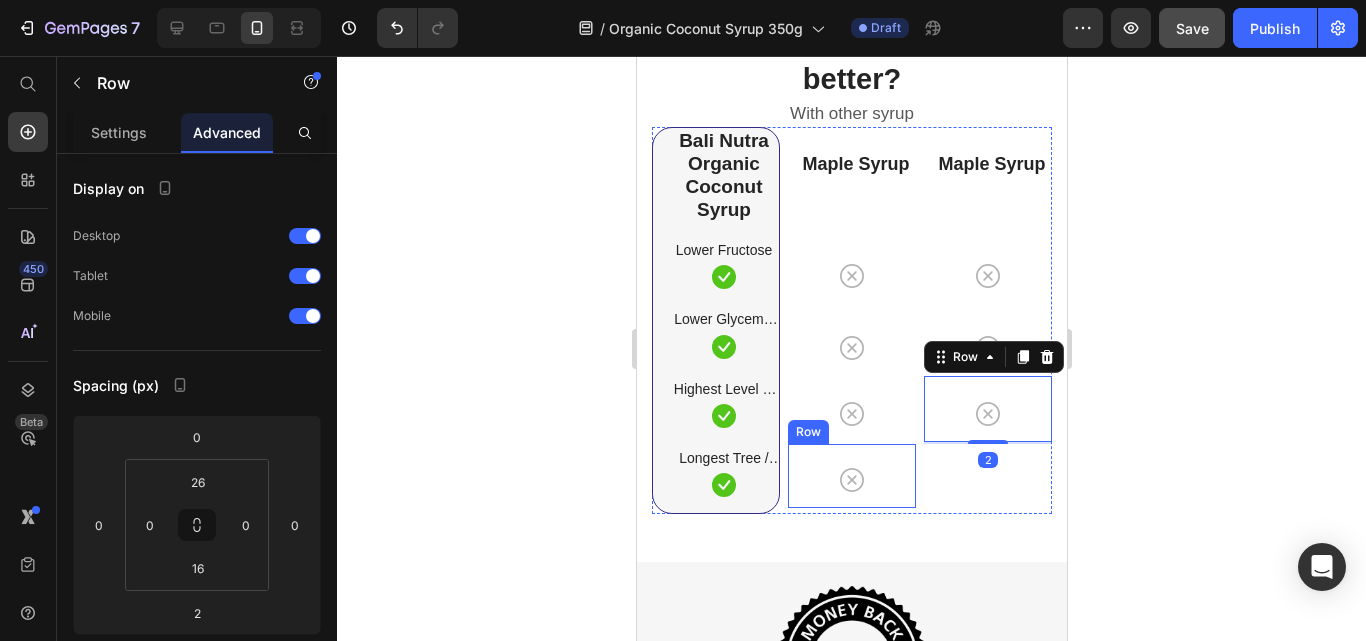click on "Icon Row" at bounding box center (851, 476) 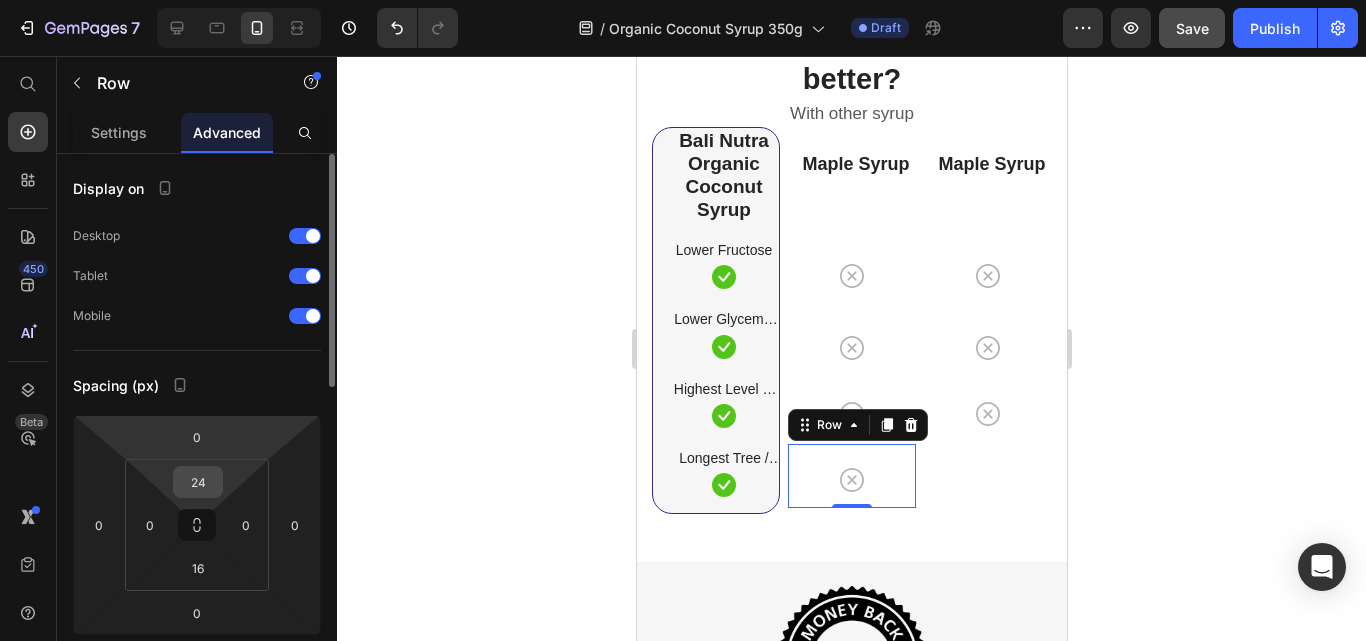 click on "24" at bounding box center [198, 482] 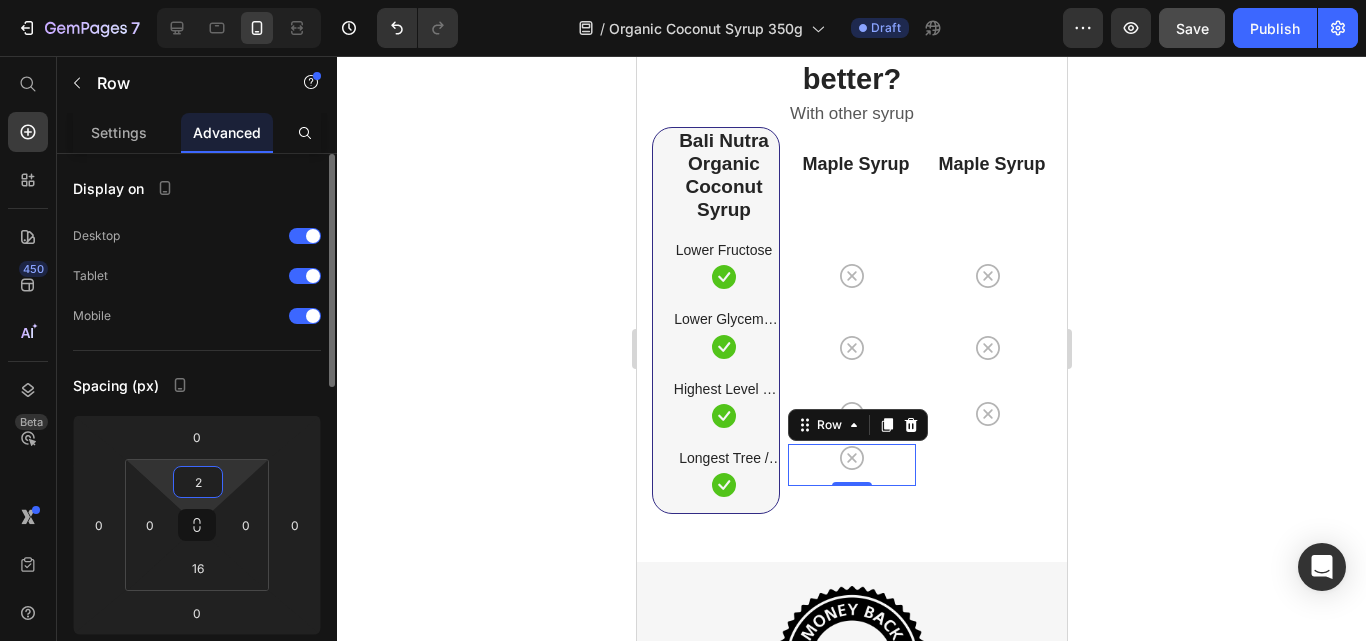type on "25" 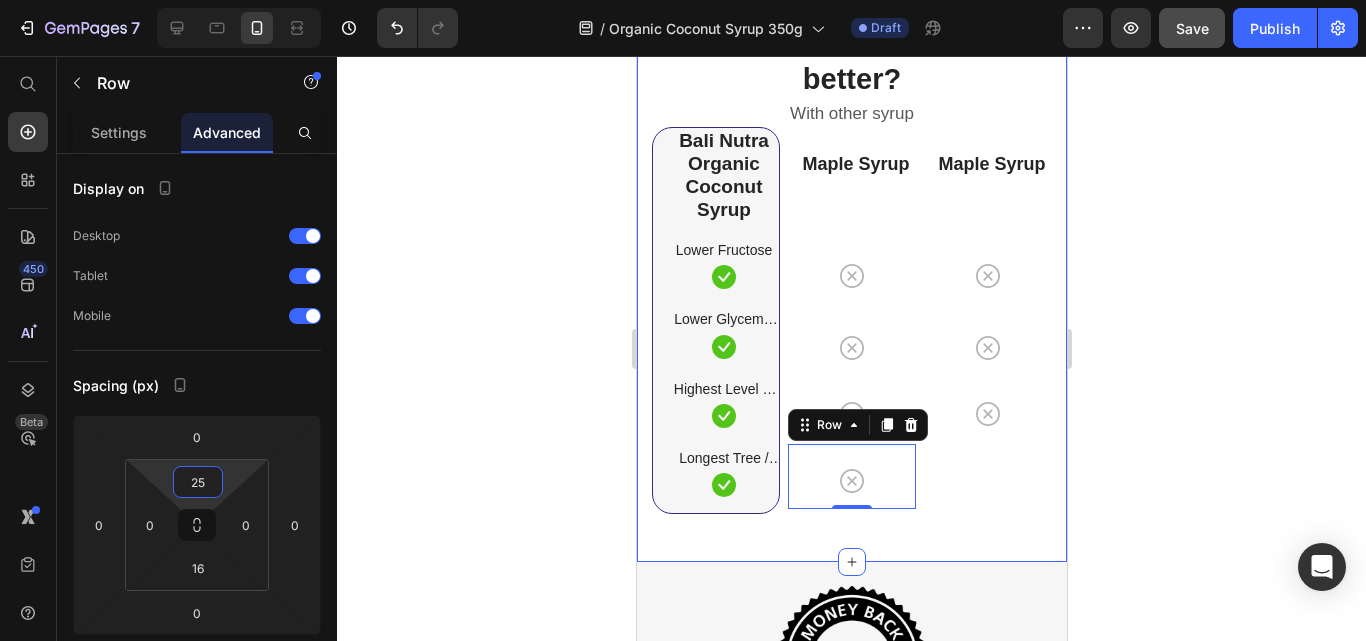 click on "Why using Coconut Syrup is better? Heading With other syrup Text block Row Lower Fructose Text block Row Lower Glycemic Index Text block Row Highest Level of Nutrients Text block Row Smooth Taste Text block Row Image Bali Nutra Coconut Syrup Heading
Icon Row
Icon Row
Icon Row
Icon Row Row Image Maple Syrup Heading
Icon Row
Icon Row
Icon Row
Icon Row Image Maple Syrup Heading
Icon Row
Icon Row
Icon Row
Icon Row Row Bali Nutra Organic Coconut Syrup Heading Lower Fructose Text block
Icon Row Lower Glycemic Index Text block
Icon Row Highest Level of Nutrients Text block
Icon Row Longest Tree / Plant Life Text block
Icon Row Row Maple Syrup Heading
Icon
Icon Row
Icon Row
Icon Row   0 Maple Syrup Row" at bounding box center (851, -107) 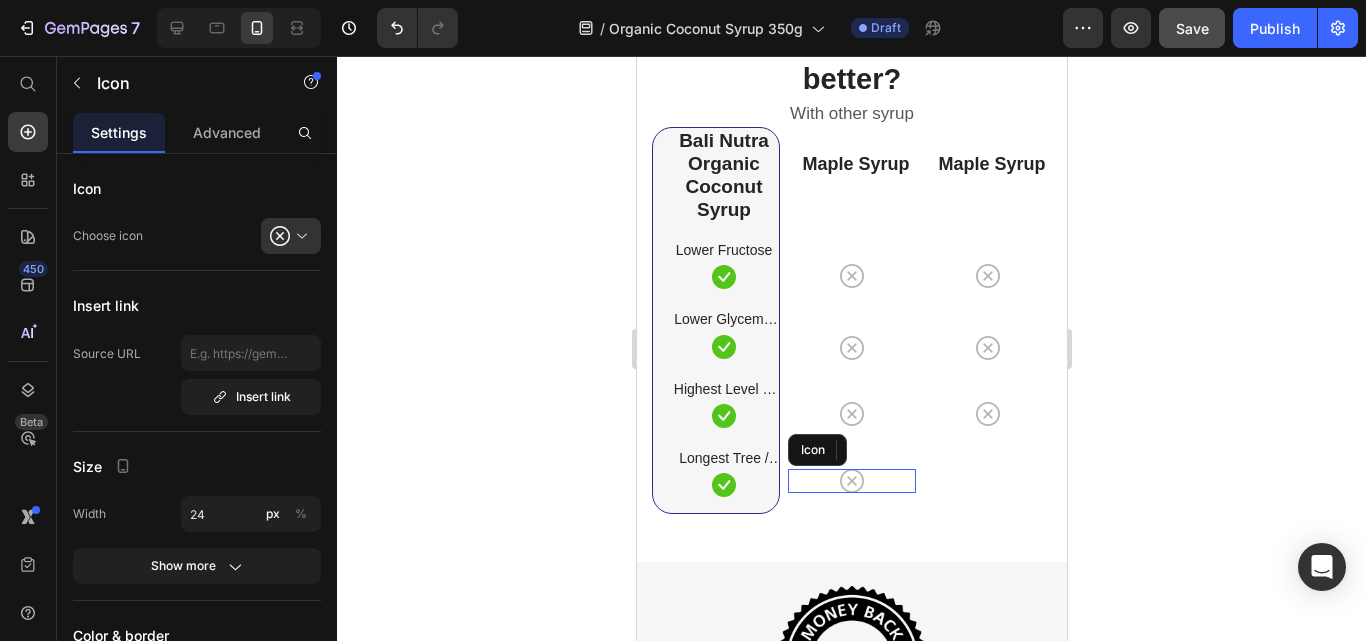 click on "Icon" at bounding box center (851, 481) 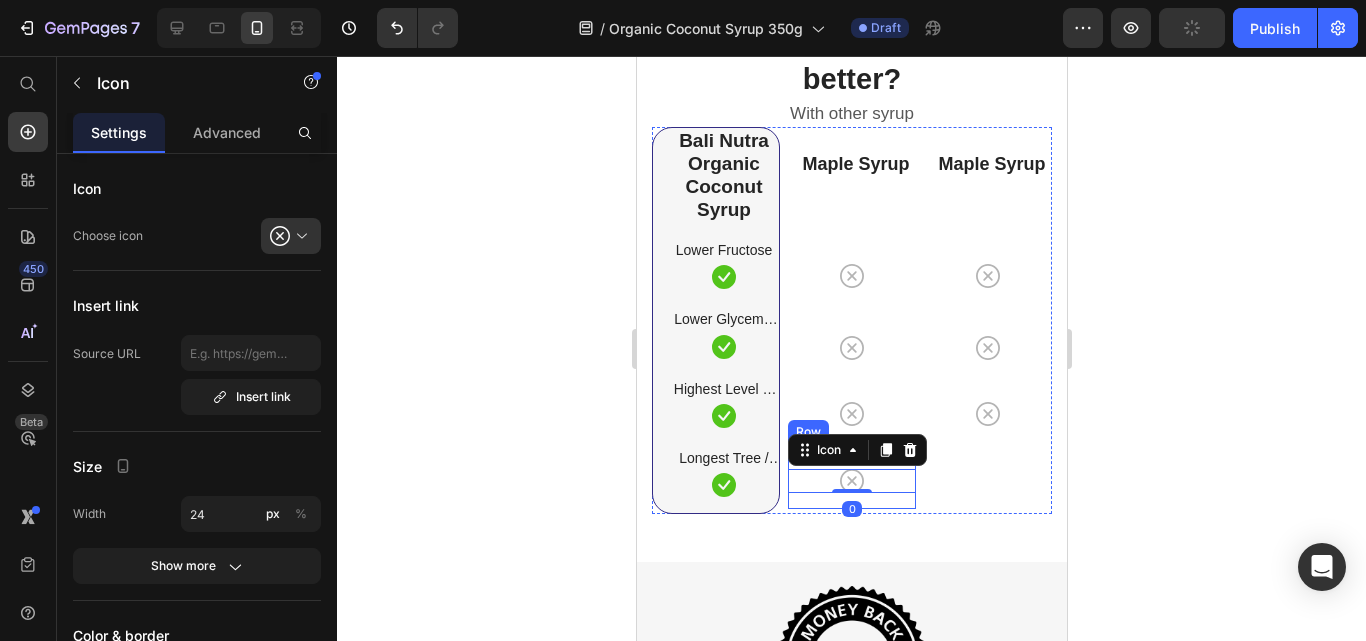 click on "Why using Coconut Syrup is better? Heading With other syrup Text block Row Lower Fructose Text block Row Lower Glycemic Index Text block Row Highest Level of Nutrients Text block Row Smooth Taste Text block Row Image Bali Nutra Coconut Syrup Heading
Icon Row
Icon Row
Icon Row
Icon Row Row Image Maple Syrup Heading
Icon Row
Icon Row
Icon Row
Icon Row Image Maple Syrup Heading
Icon Row
Icon Row
Icon Row
Icon Row Row Bali Nutra Organic Coconut Syrup Heading Lower Fructose Text block
Icon Row Lower Glycemic Index Text block
Icon Row Highest Level of Nutrients Text block
Icon Row Longest Tree / Plant Life Text block
Icon Row Row Maple Syrup Heading
Icon
Icon Row
Icon Row
Icon   0 Row Maple Syrup Row" at bounding box center [851, -107] 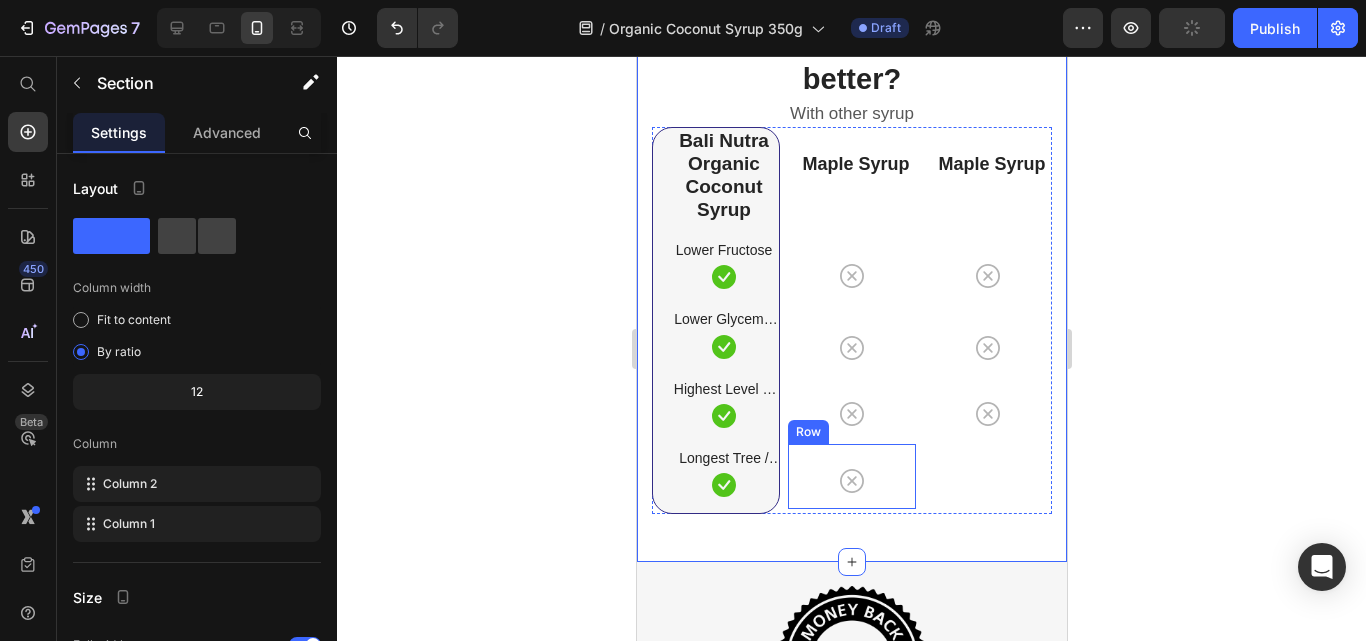 click on "Icon   0 Row" at bounding box center (851, 476) 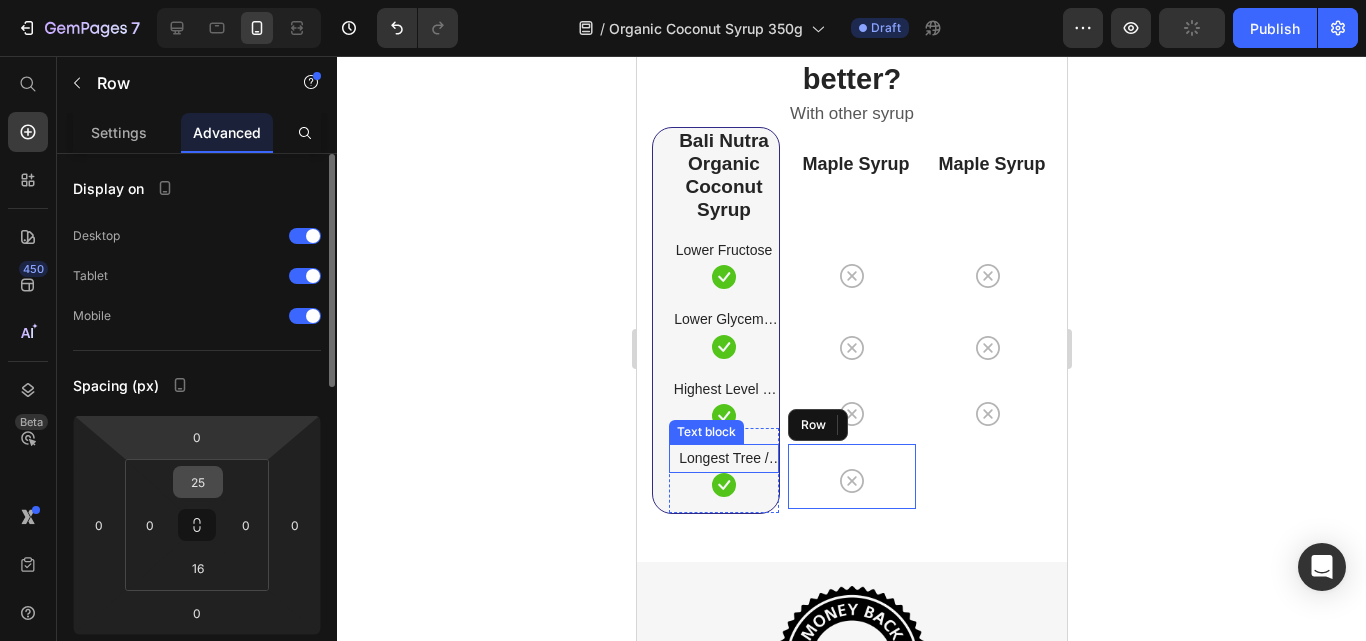 click on "25" at bounding box center [198, 482] 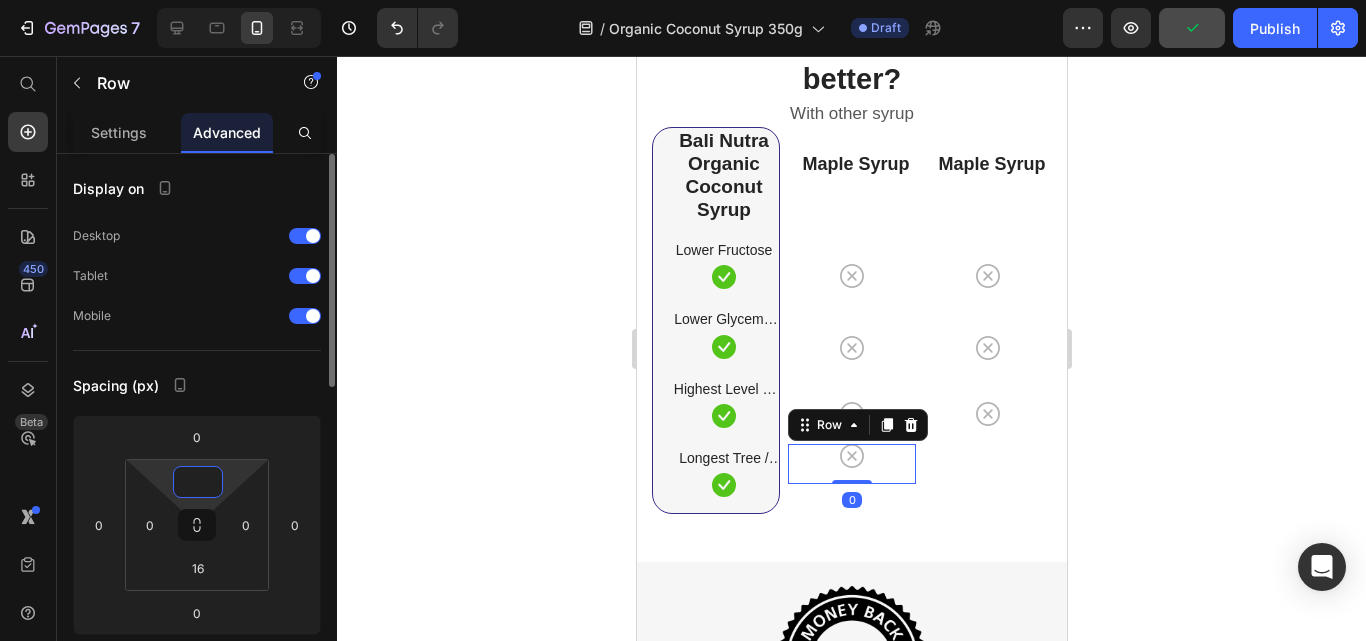type on "1" 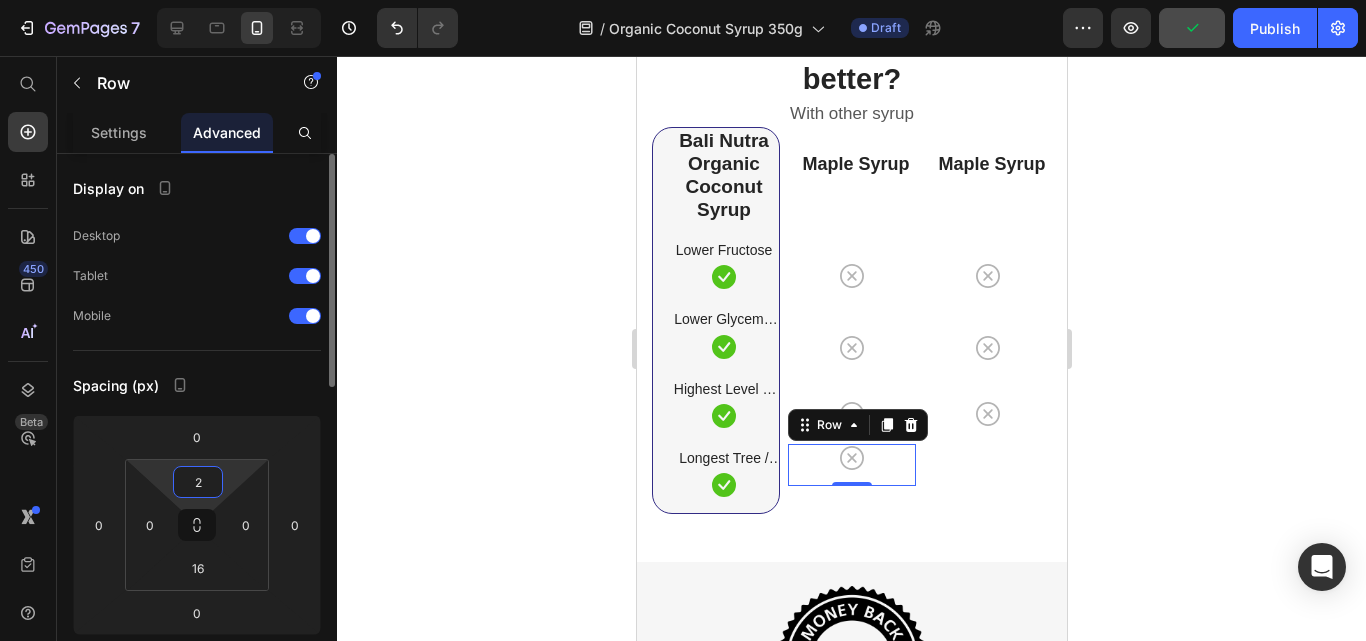 type on "26" 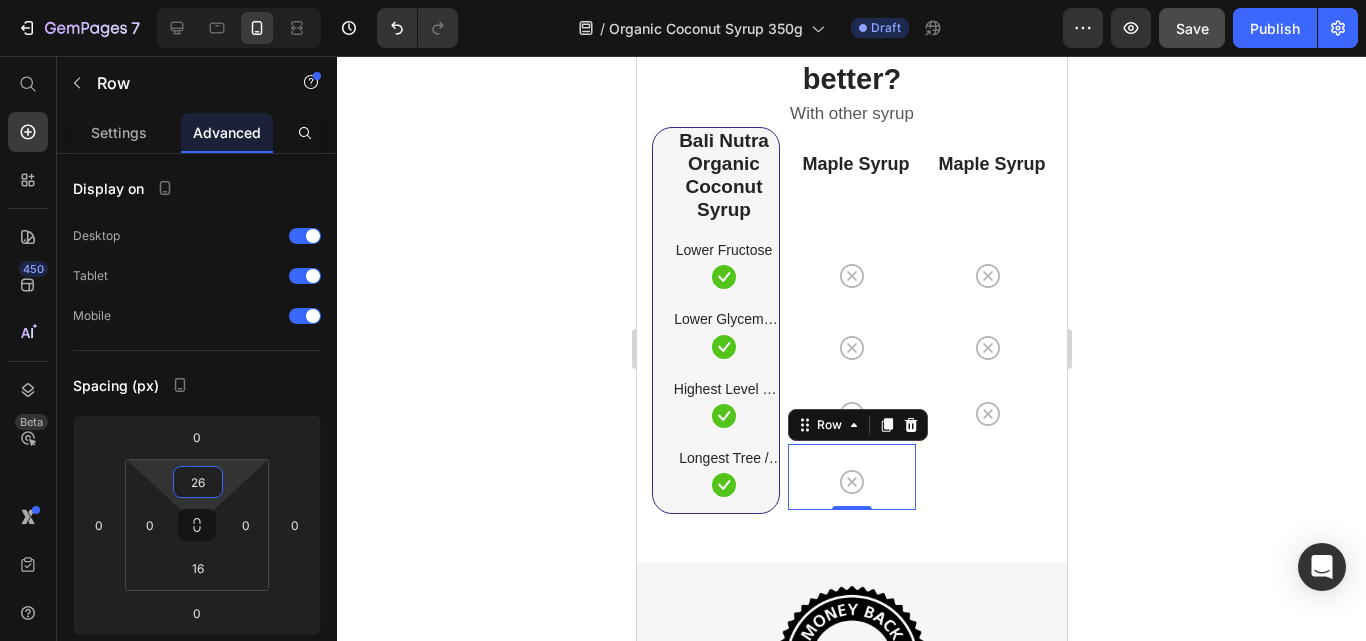 click 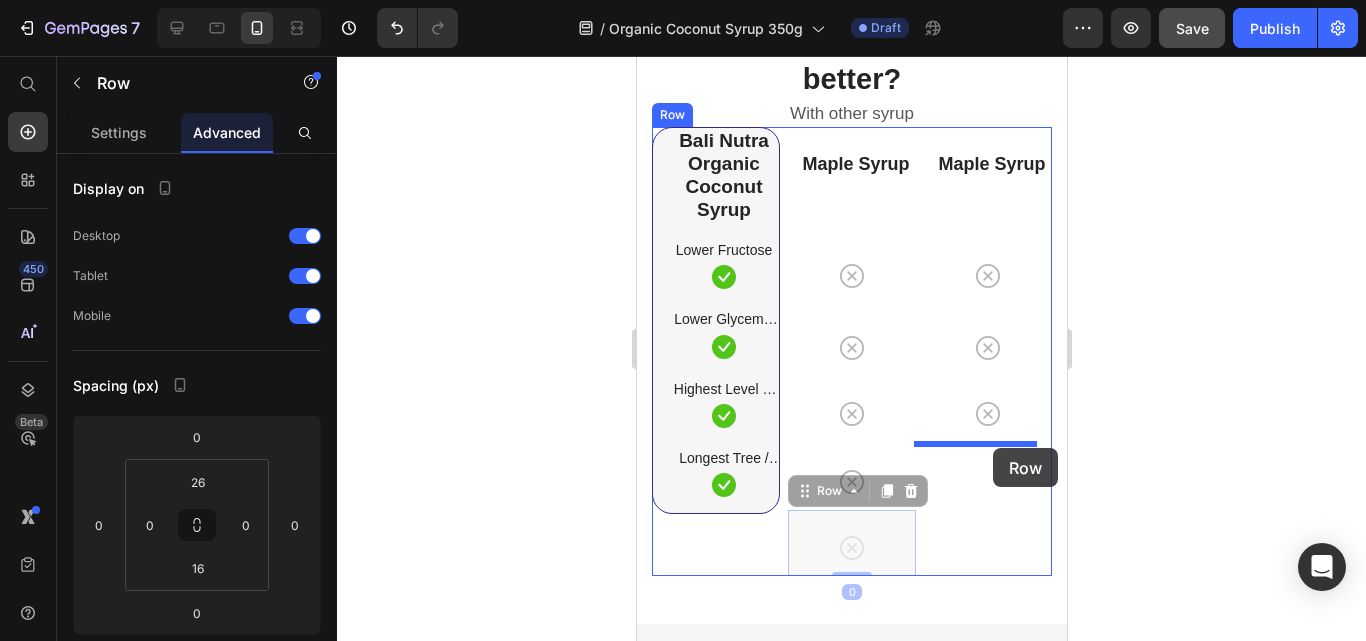 drag, startPoint x: 796, startPoint y: 490, endPoint x: 992, endPoint y: 448, distance: 200.4495 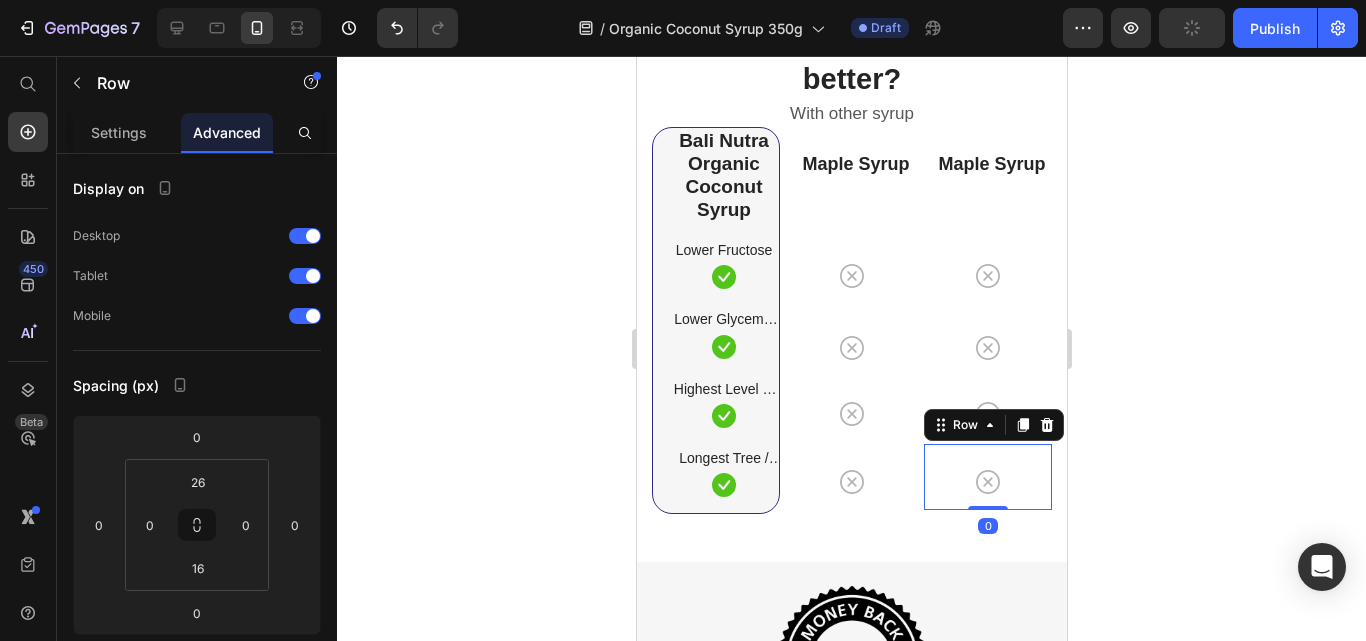 click 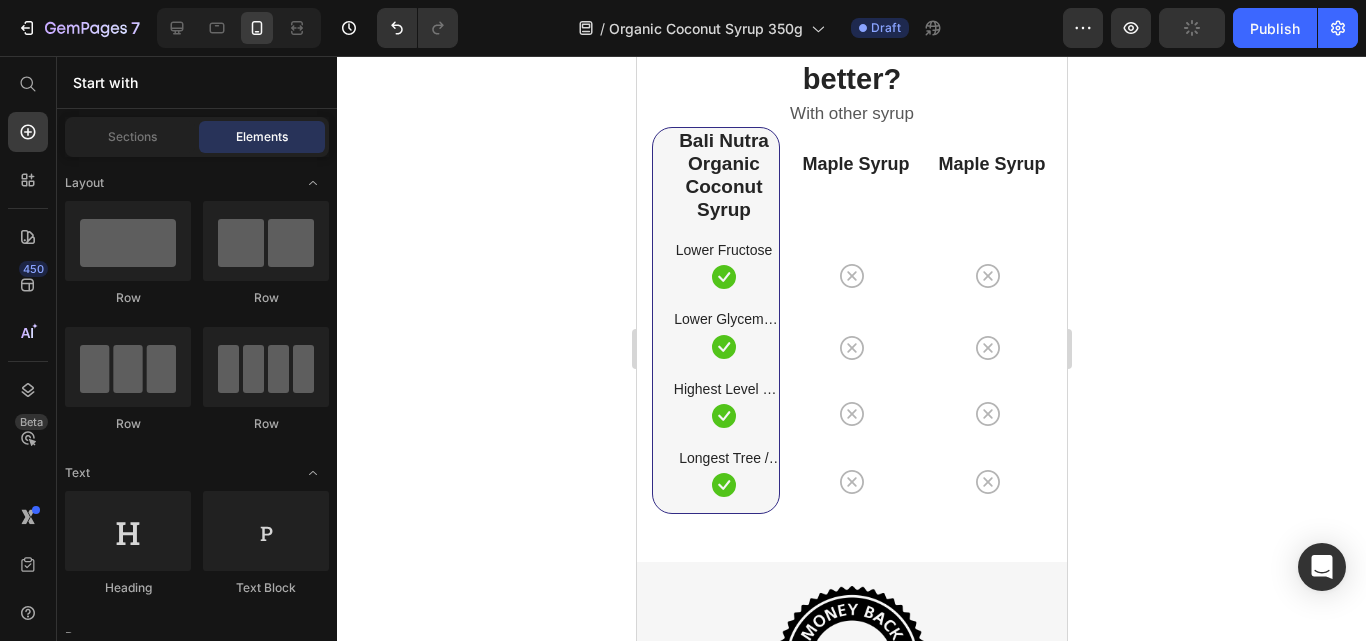 click on "Maple Syrup" at bounding box center (990, 164) 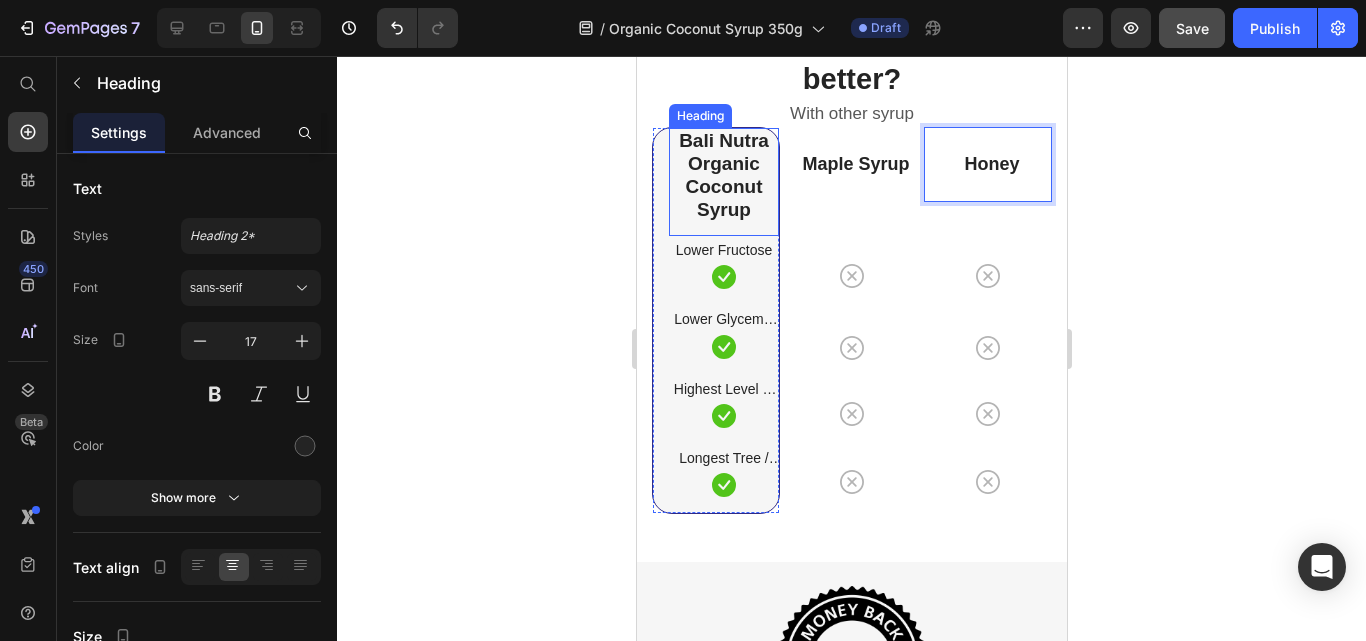click on "Bali Nutra Organic Coconut Syrup" at bounding box center (723, 176) 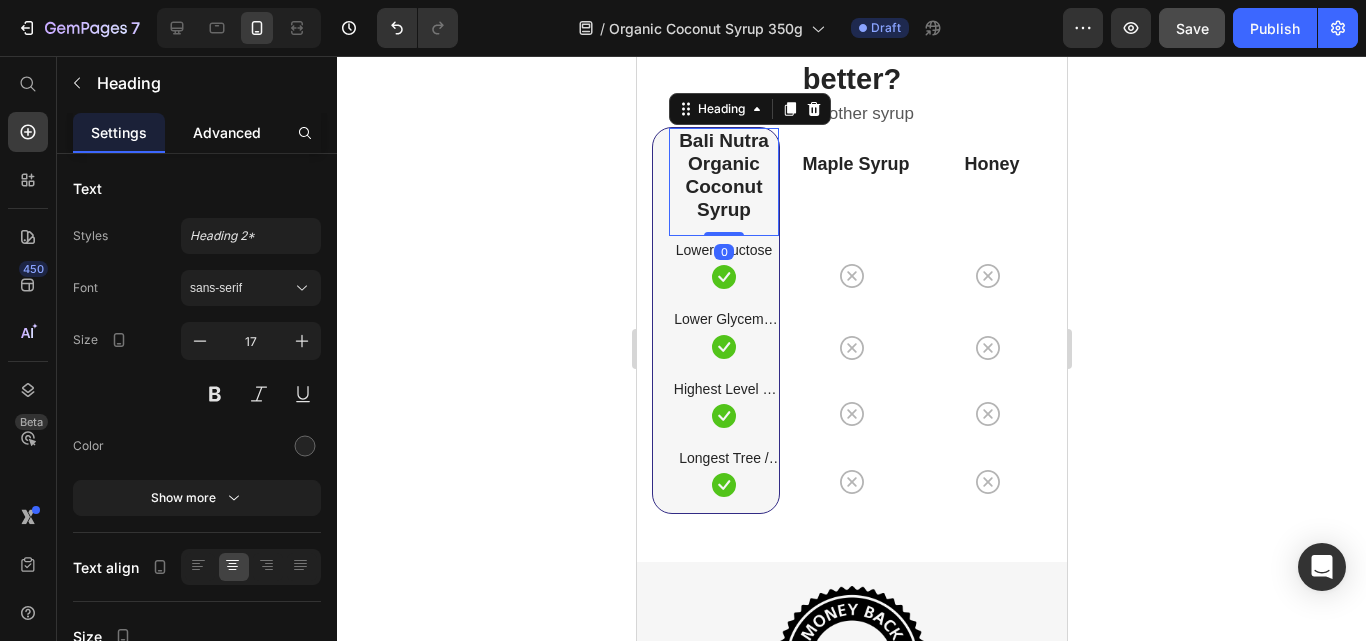 click on "Advanced" at bounding box center [227, 132] 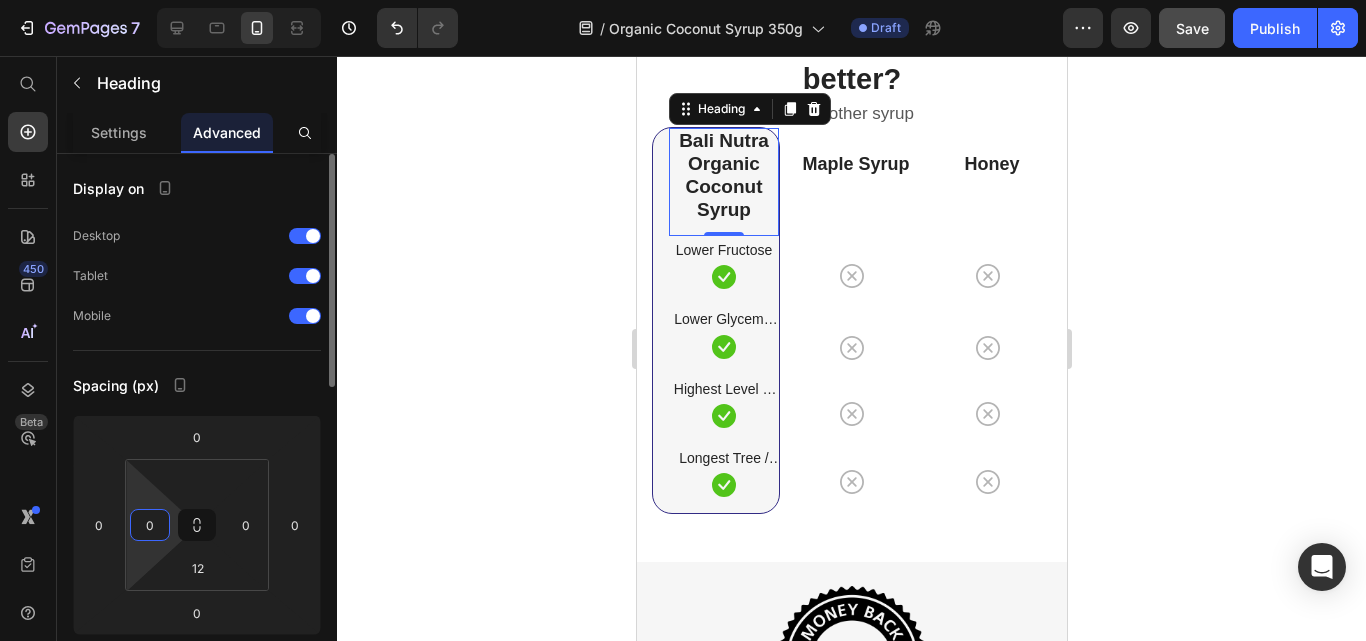 click on "0" at bounding box center (150, 525) 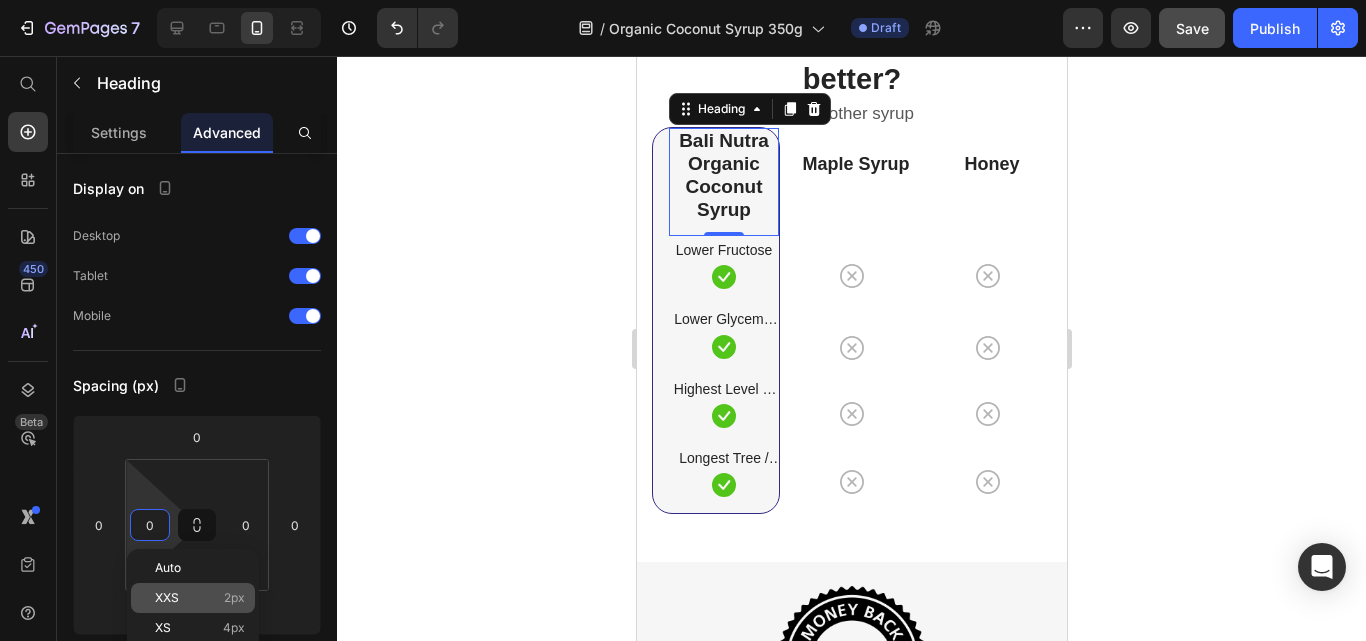 click on "2px" at bounding box center [234, 598] 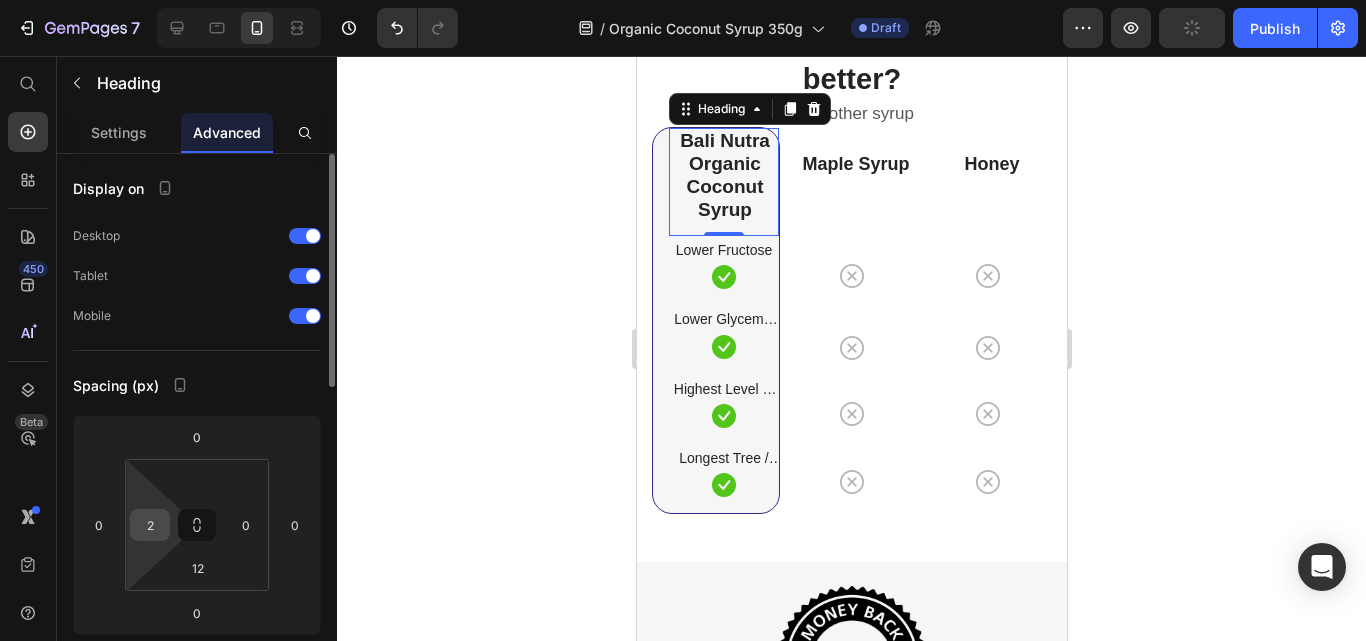 click on "2" at bounding box center [150, 525] 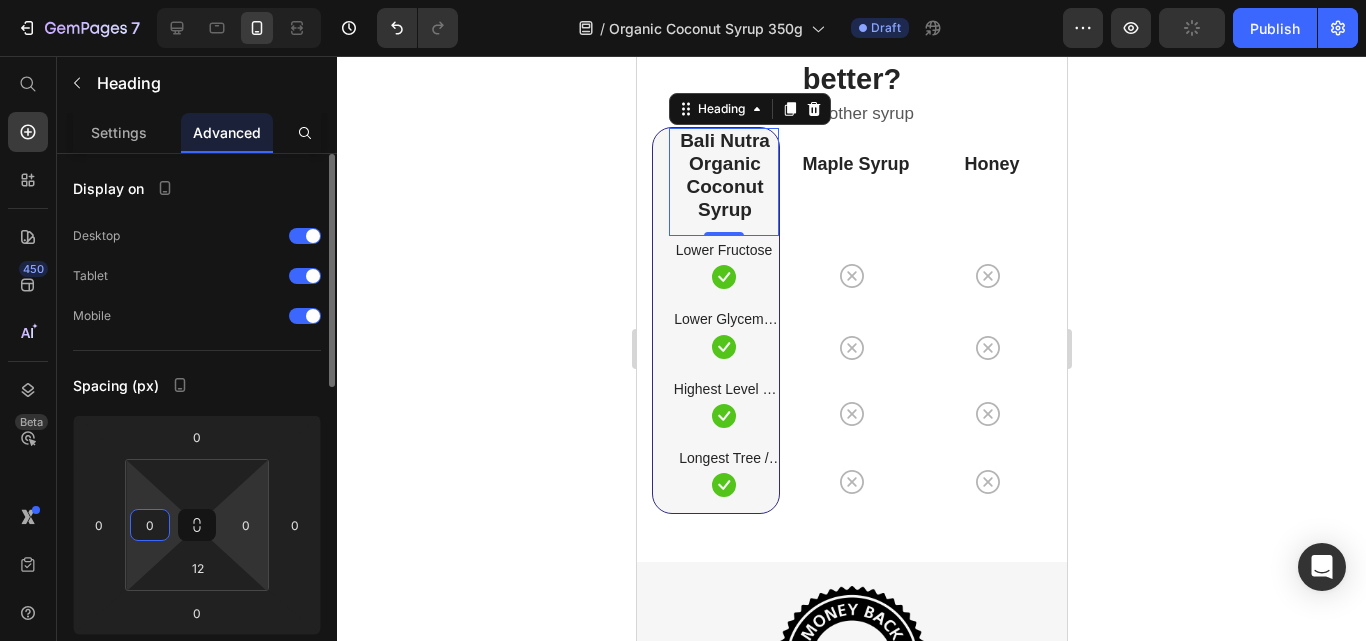type on "0" 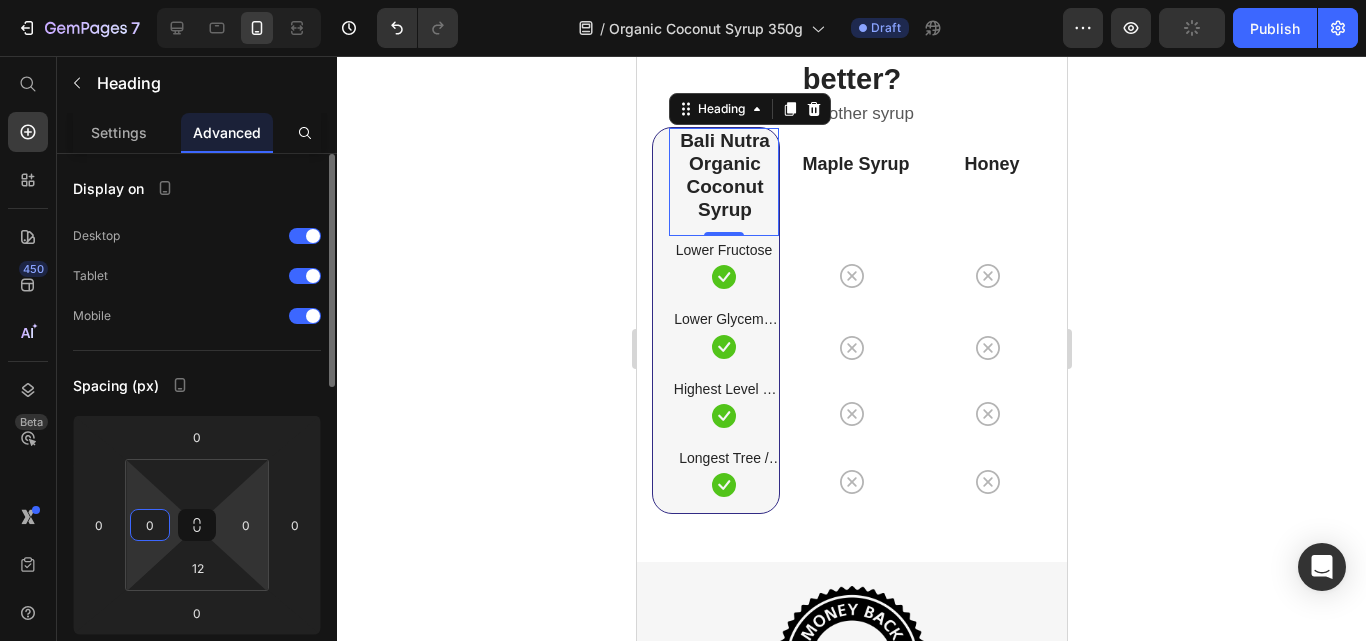 click on "Spacing (px)" at bounding box center (197, 385) 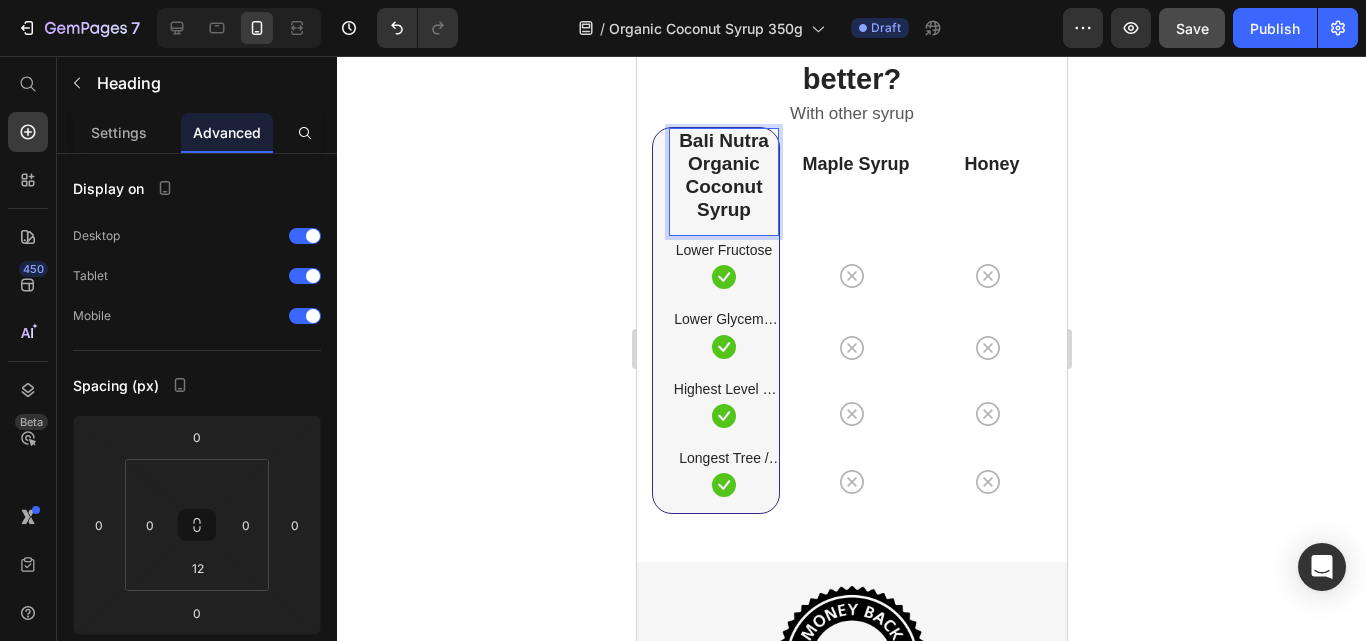 click on "Bali Nutra Organic Coconut Syrup" at bounding box center (723, 176) 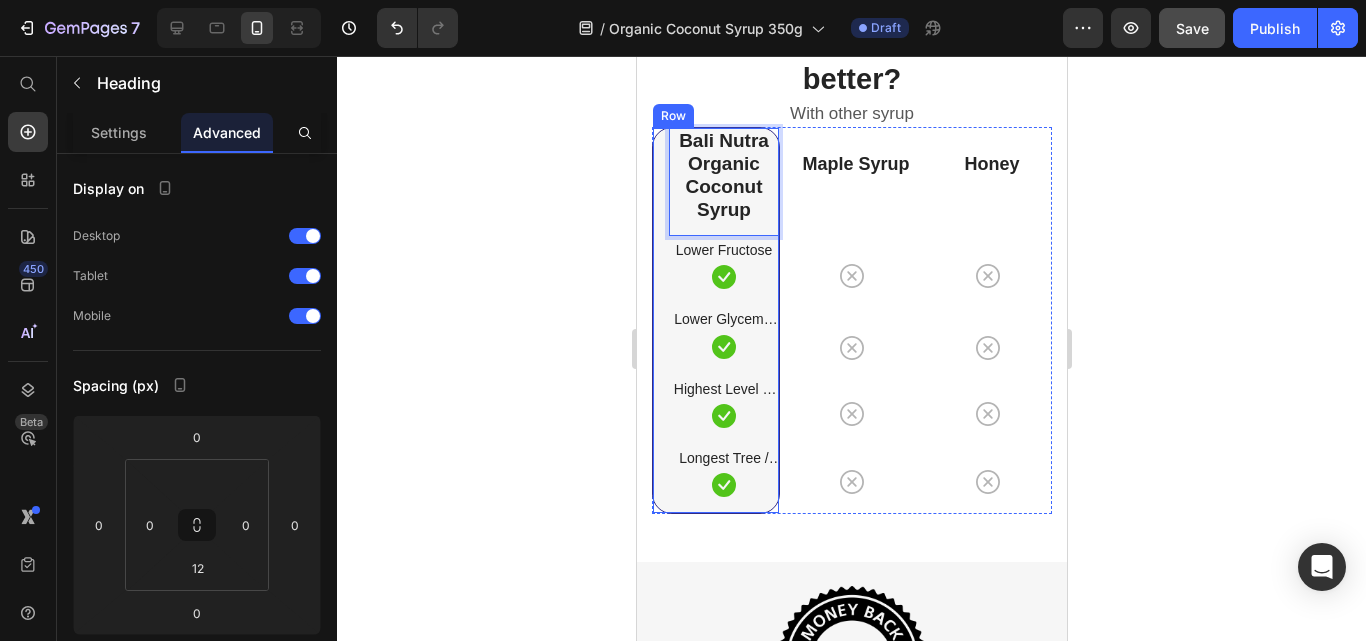 click on "Bali Nutra Organic Coconut Syrup Heading   0 Lower Fructose Text block
Icon Row Lower Glycemic Index Text block
Icon Row Highest Level of Nutrients Text block
Icon Row Longest Tree / Plant Life Text block
Icon Row Row" at bounding box center [715, 320] 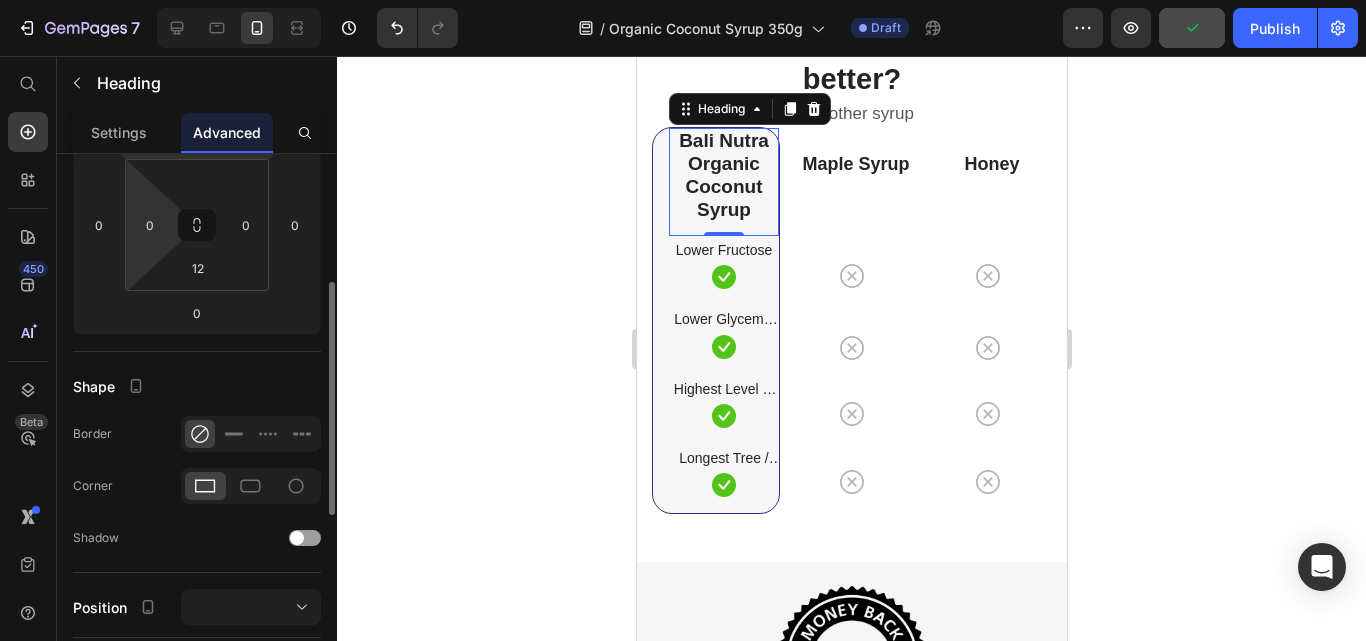 scroll, scrollTop: 200, scrollLeft: 0, axis: vertical 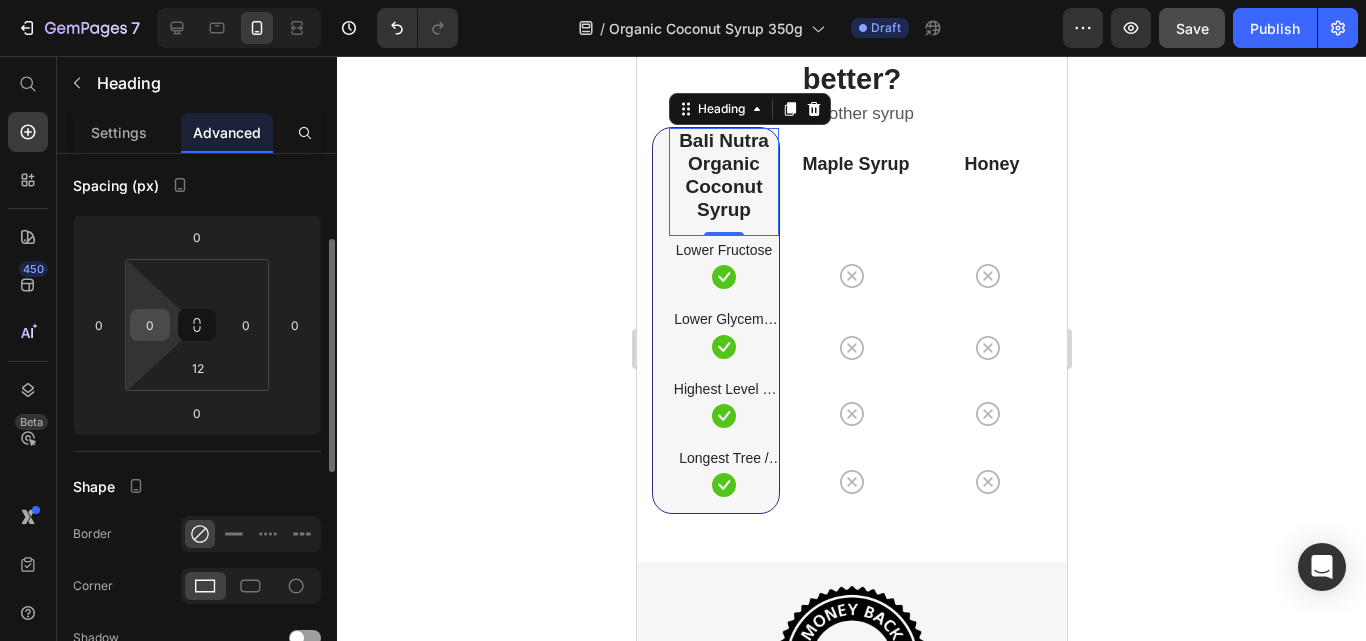 click on "0" at bounding box center [150, 325] 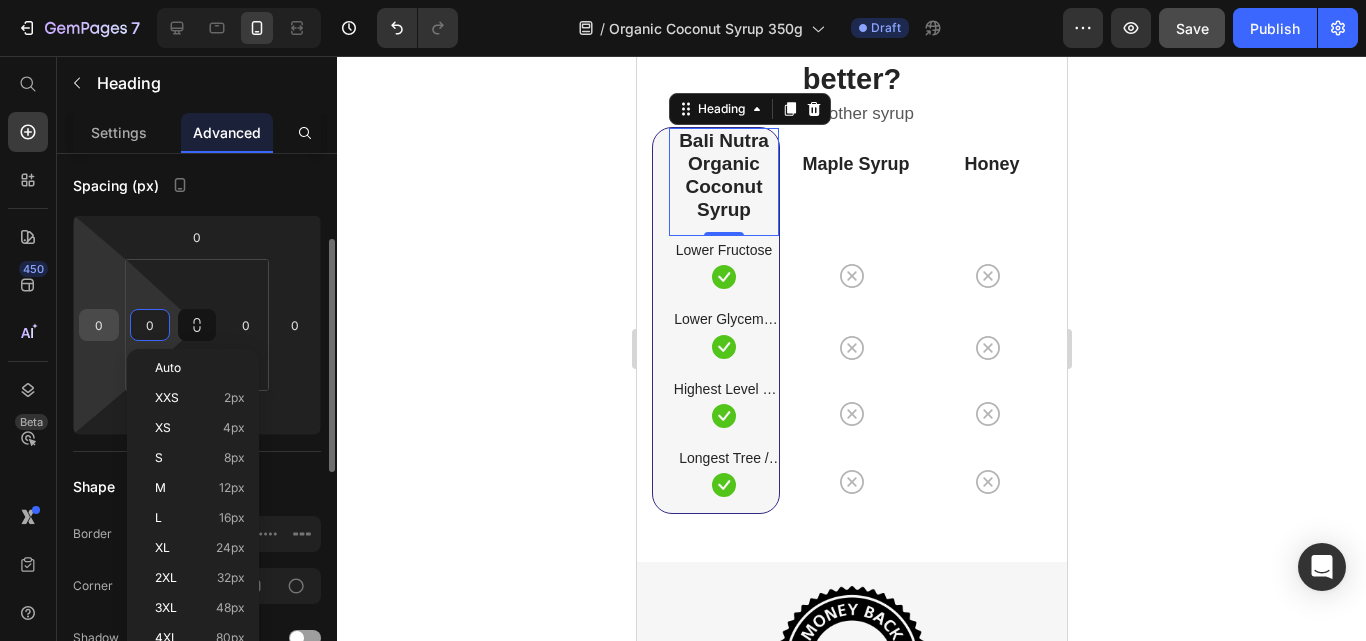 click on "0" at bounding box center [99, 325] 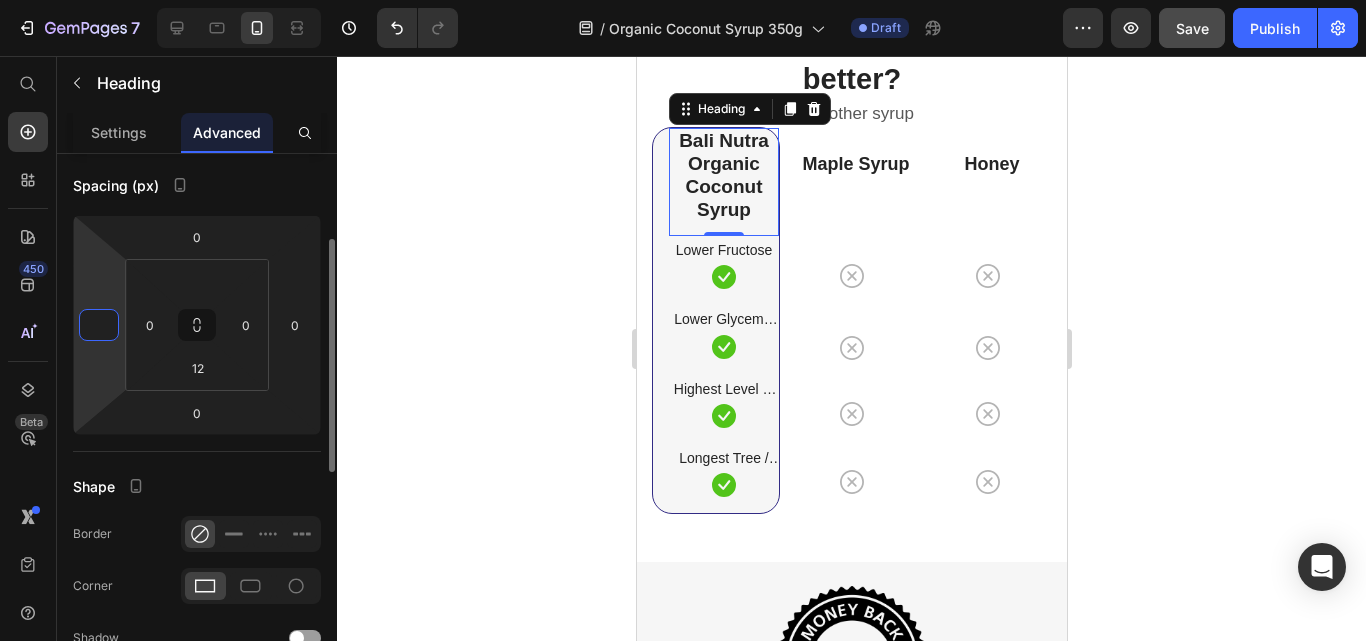 type on "-5" 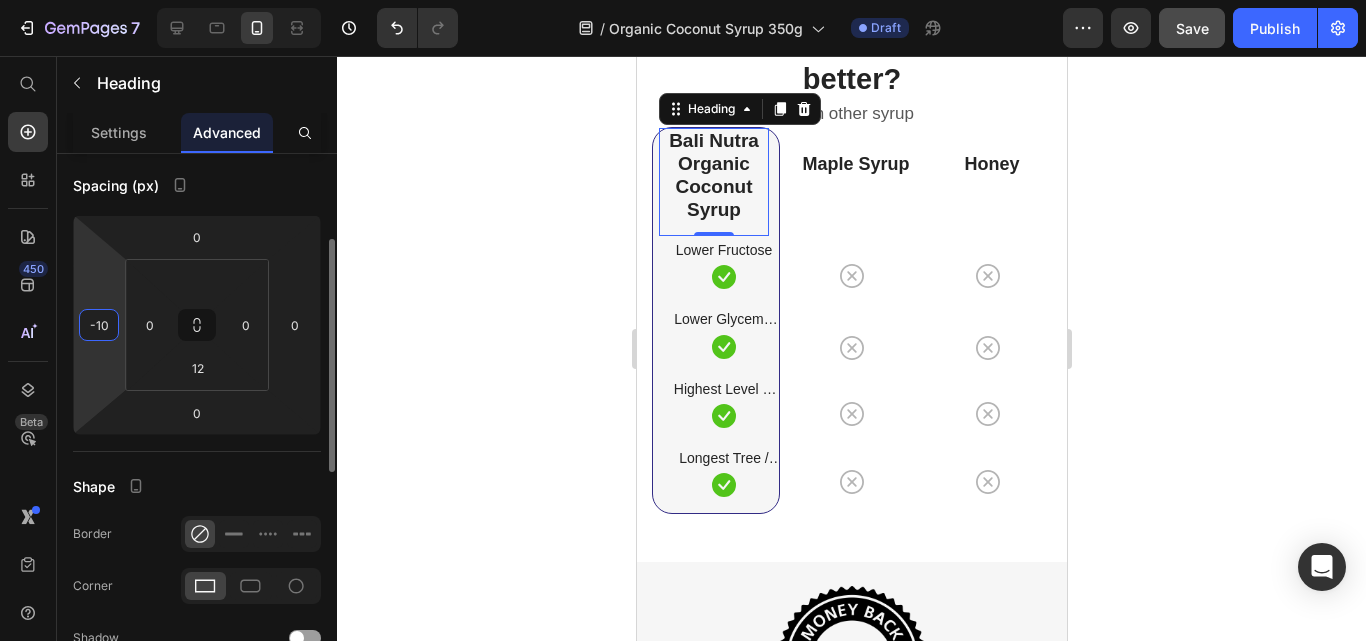 type on "-1" 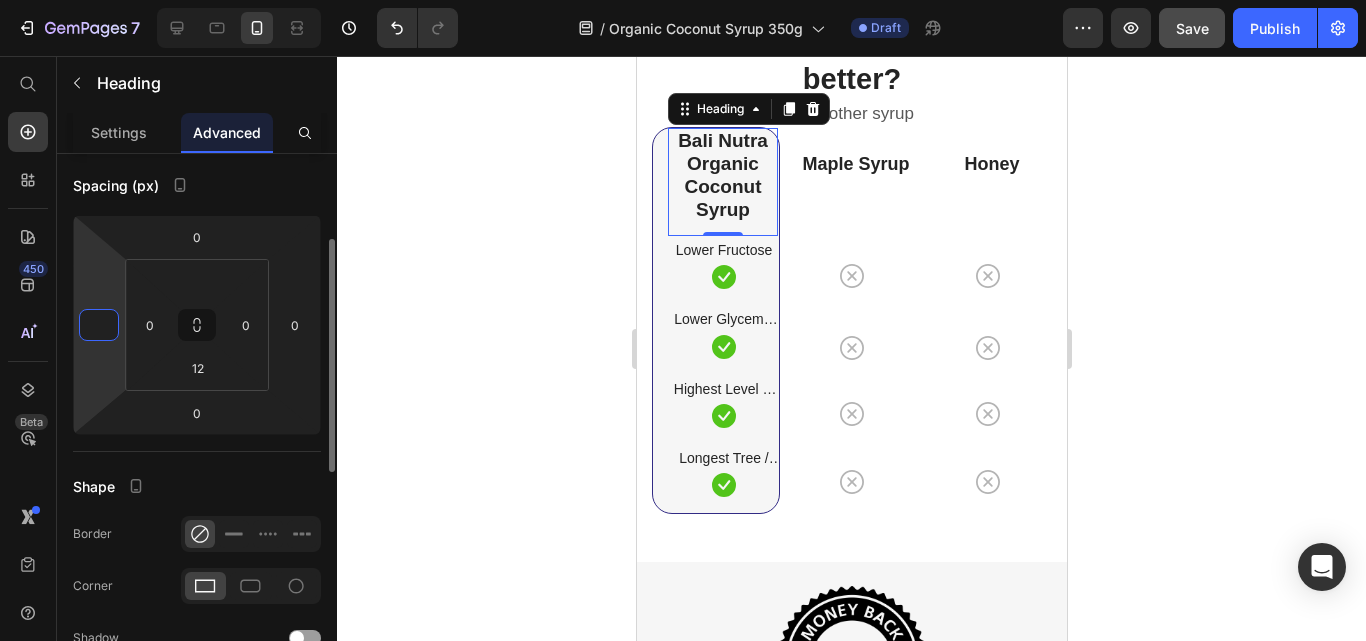 type on "-9" 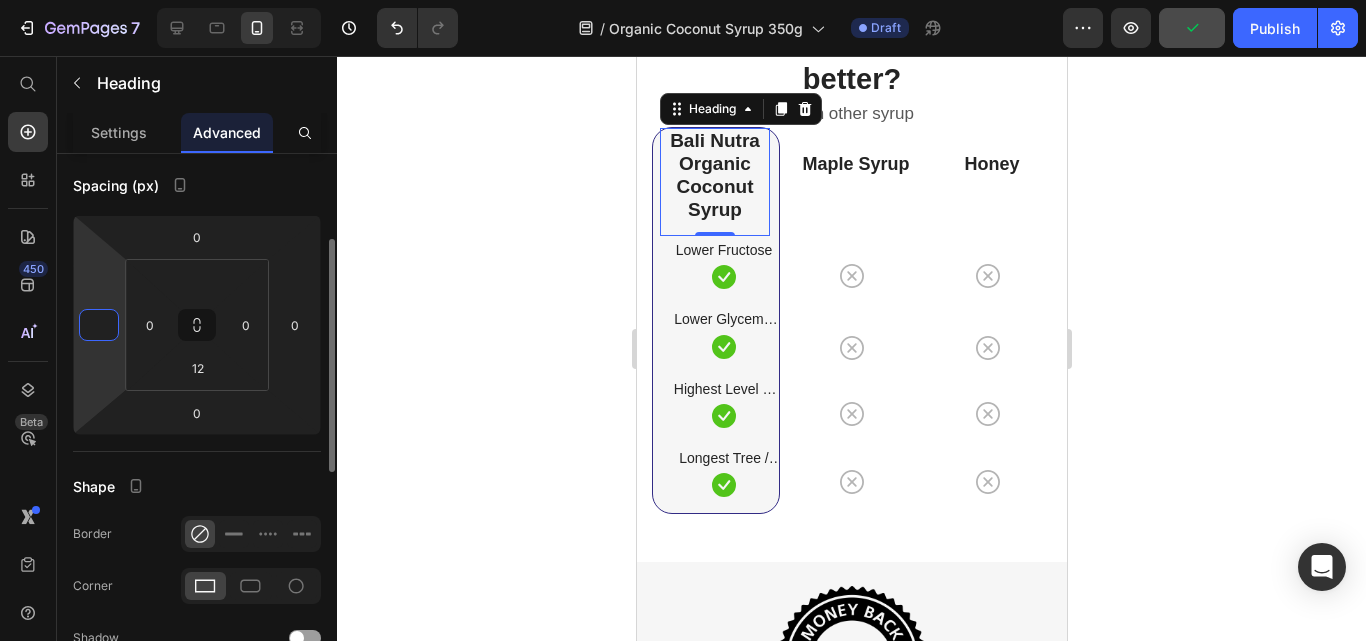 type on "-8" 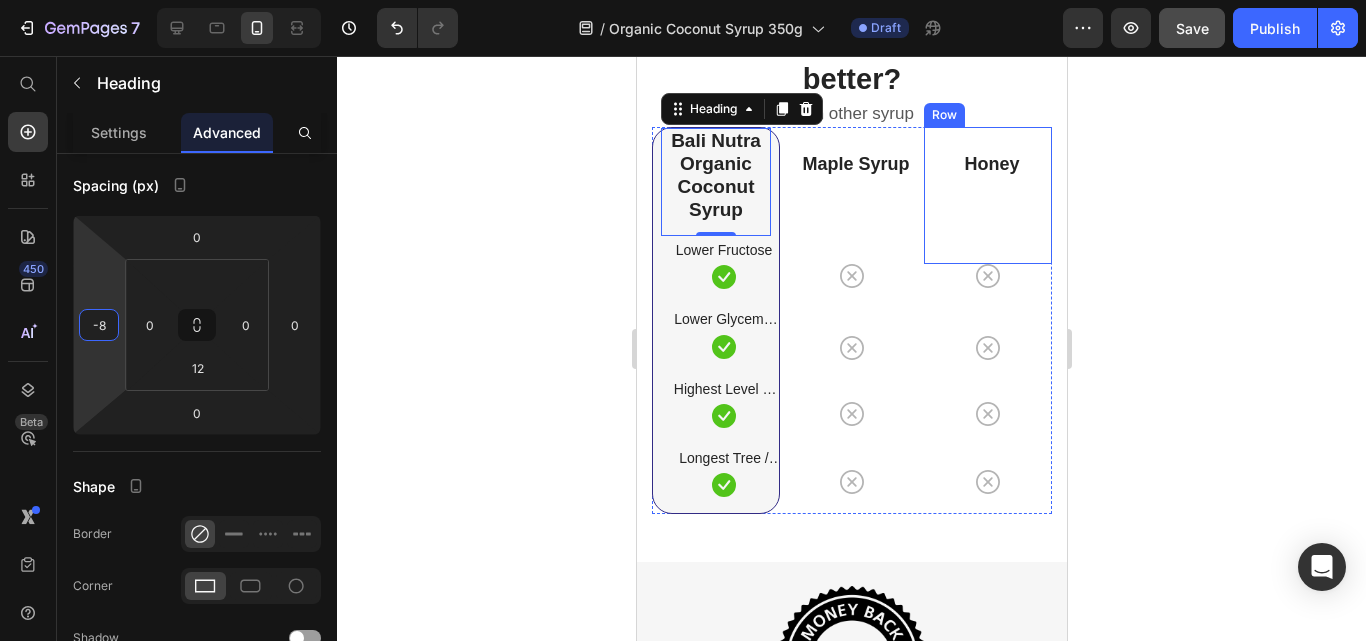 drag, startPoint x: 346, startPoint y: 221, endPoint x: 1148, endPoint y: 324, distance: 808.58704 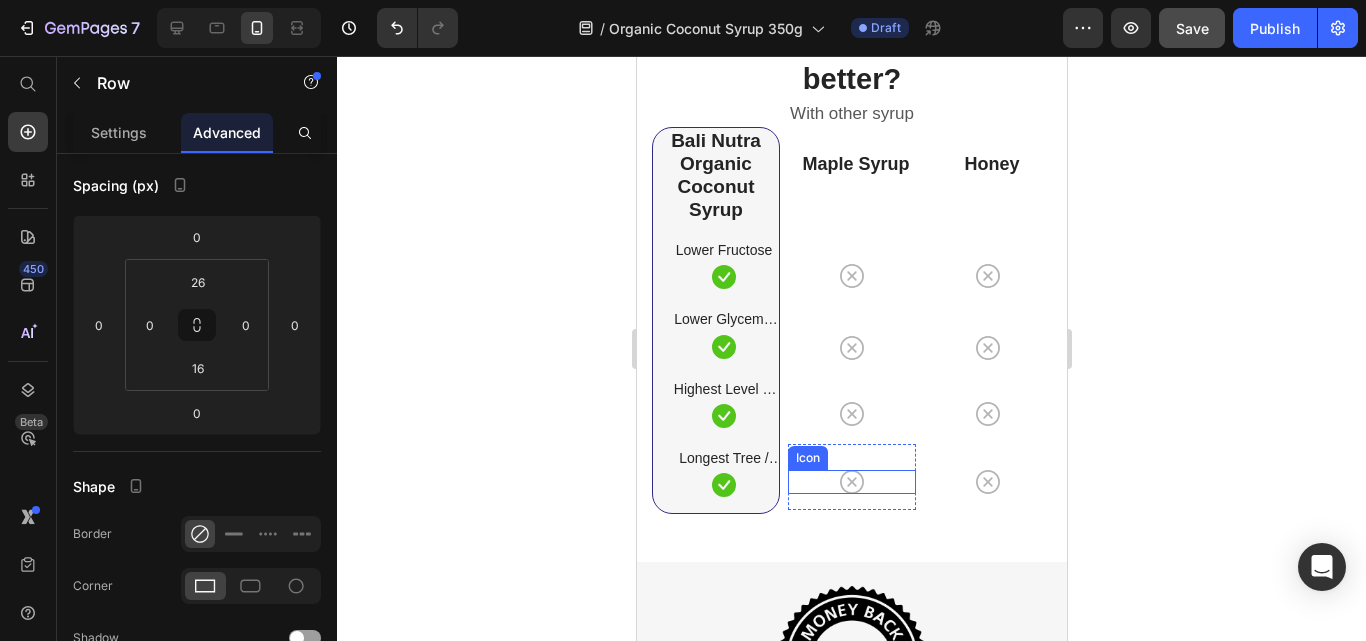 click on "Icon Row" at bounding box center (851, 477) 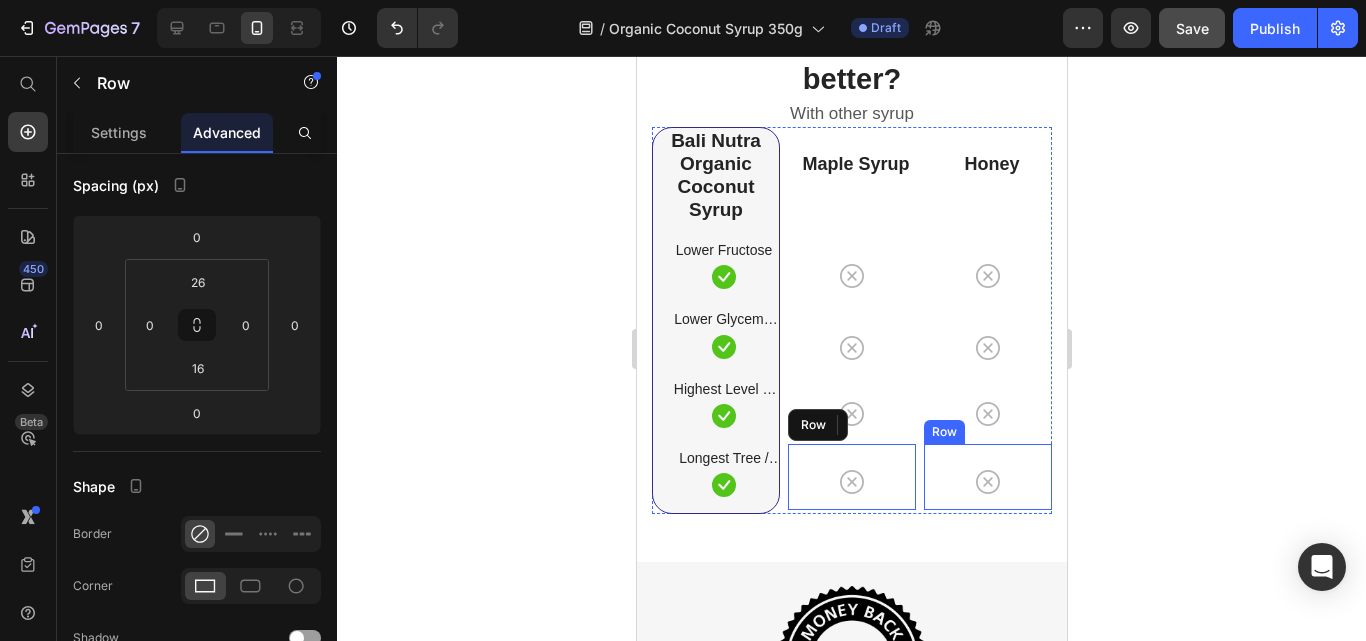 click on "Icon Row" at bounding box center (987, 477) 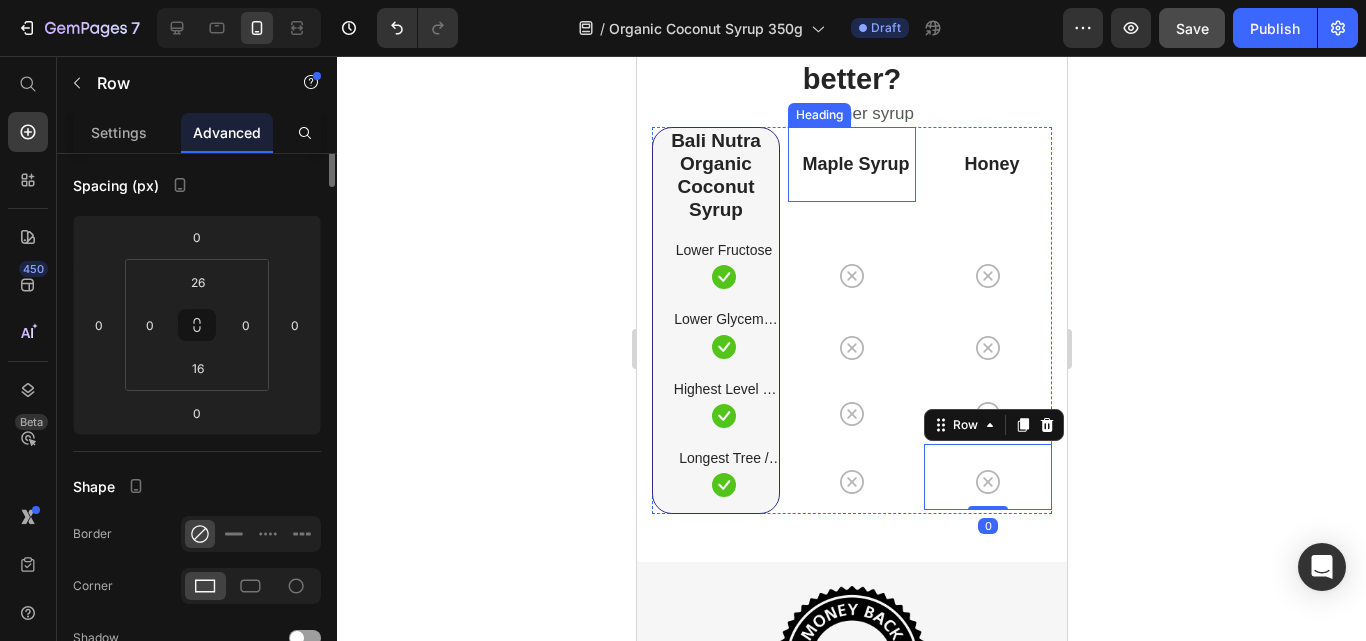 scroll, scrollTop: 0, scrollLeft: 0, axis: both 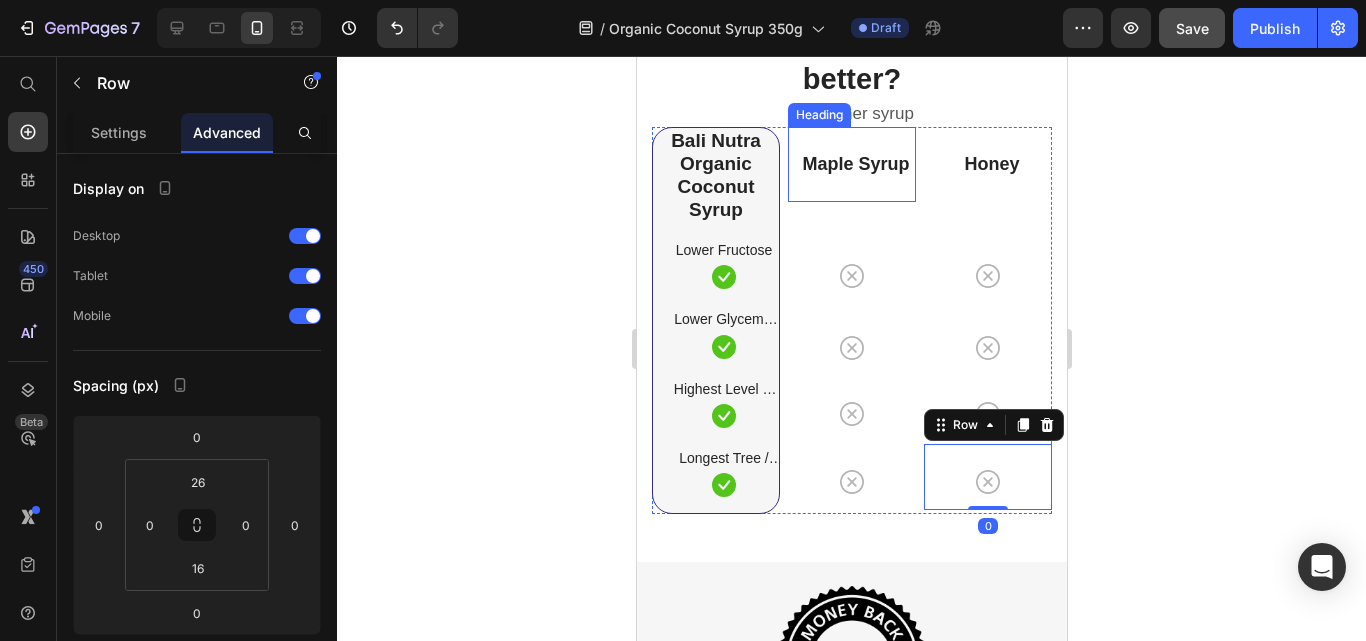 click on "⁠⁠⁠⁠⁠⁠⁠ Honey Heading" at bounding box center [987, 164] 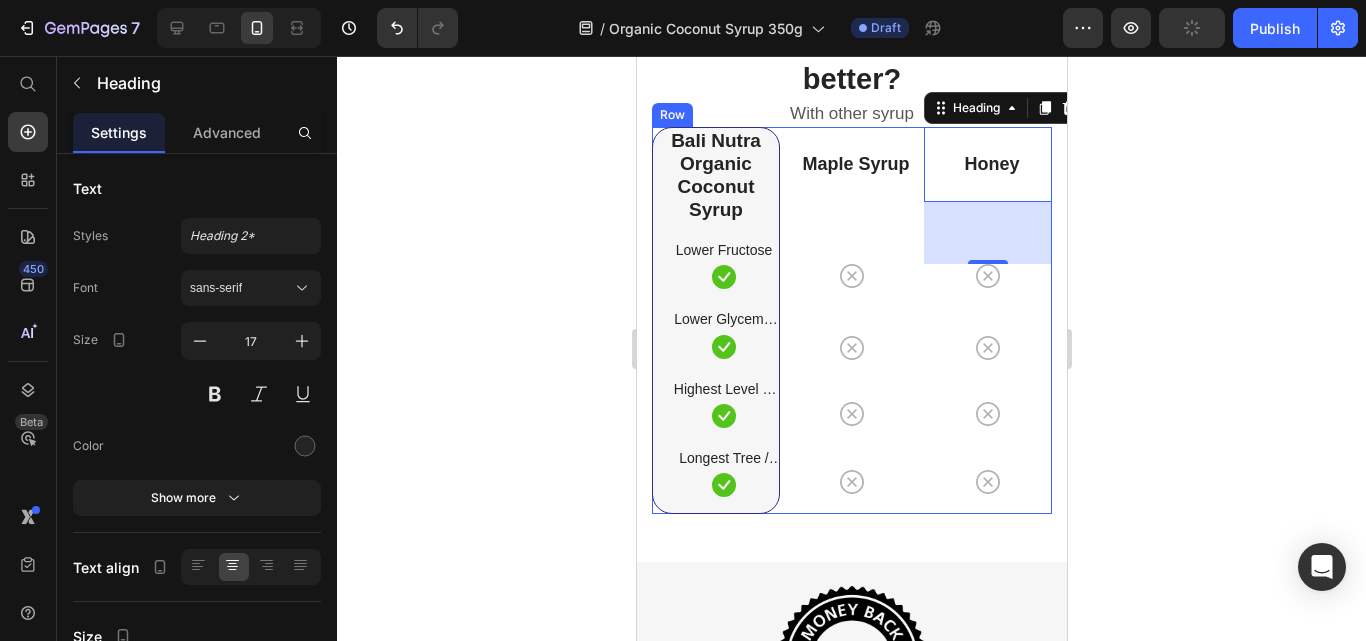 click on "⁠⁠⁠⁠⁠⁠⁠ Bali Nutra Organic Coconut Syrup Heading Lower Fructose Text block
Icon Row Lower Glycemic Index Text block
Icon Row Highest Level of Nutrients Text block
Icon Row Longest Tree / Plant Life Text block
Icon Row Row Maple Syrup Heading
Icon
Icon Row
Icon Row
Icon Row ⁠⁠⁠⁠⁠⁠⁠ Honey Heading   62 Row
Icon
Icon Row
Icon Row
Icon Row Row" at bounding box center (851, 320) 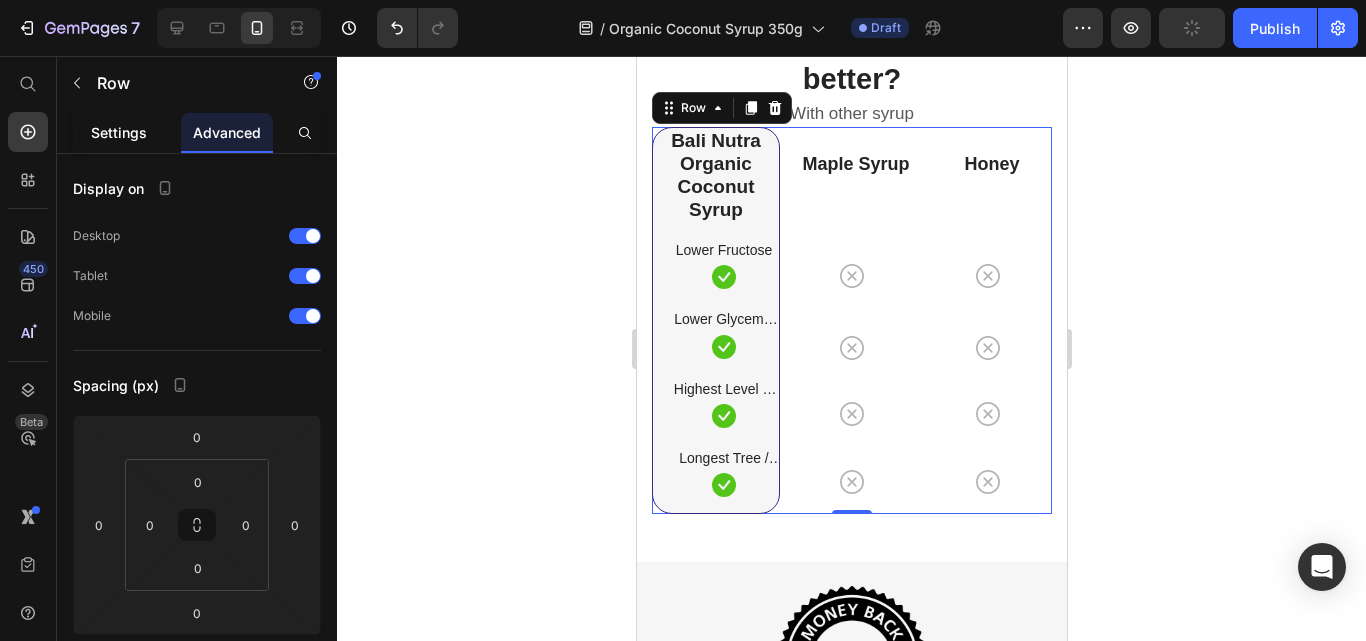 click on "Settings" at bounding box center (119, 132) 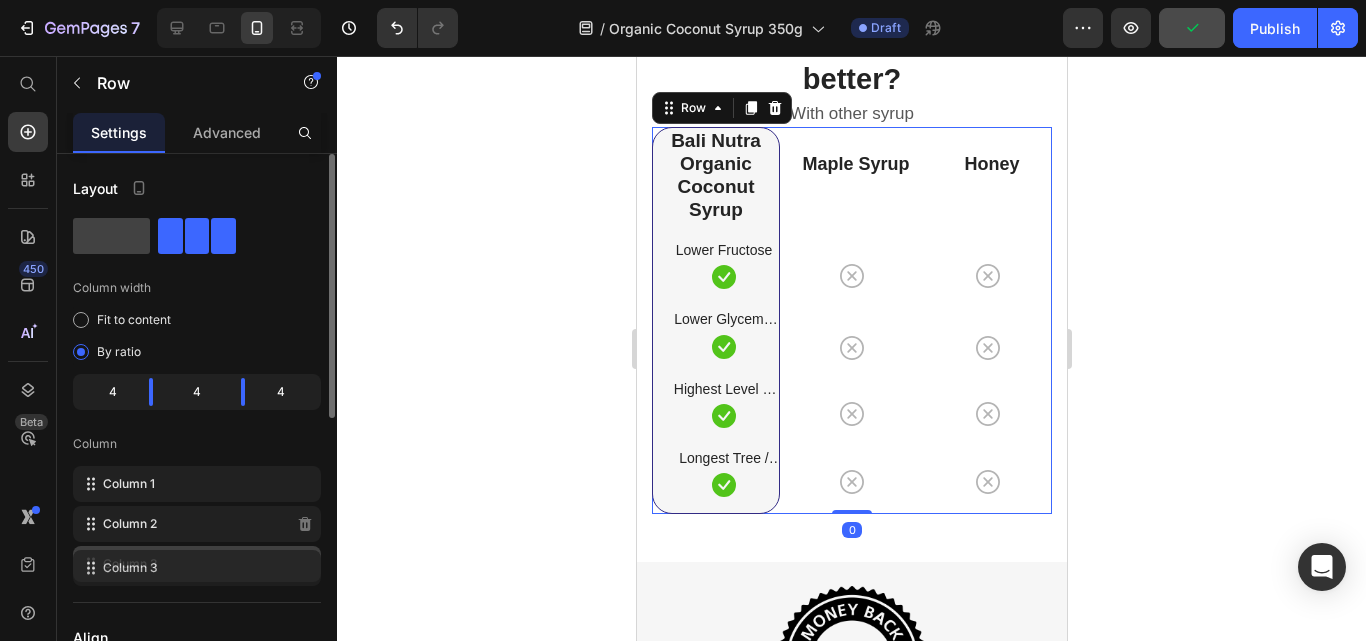 type 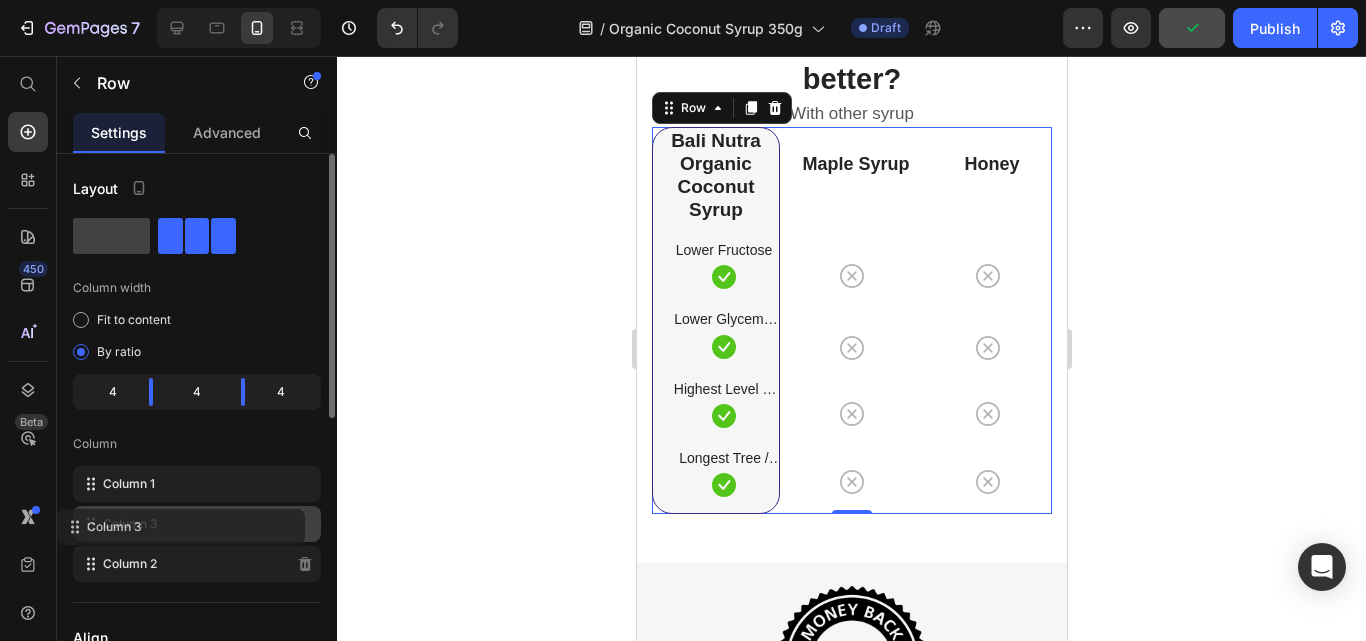 drag, startPoint x: 163, startPoint y: 557, endPoint x: 147, endPoint y: 516, distance: 44.011364 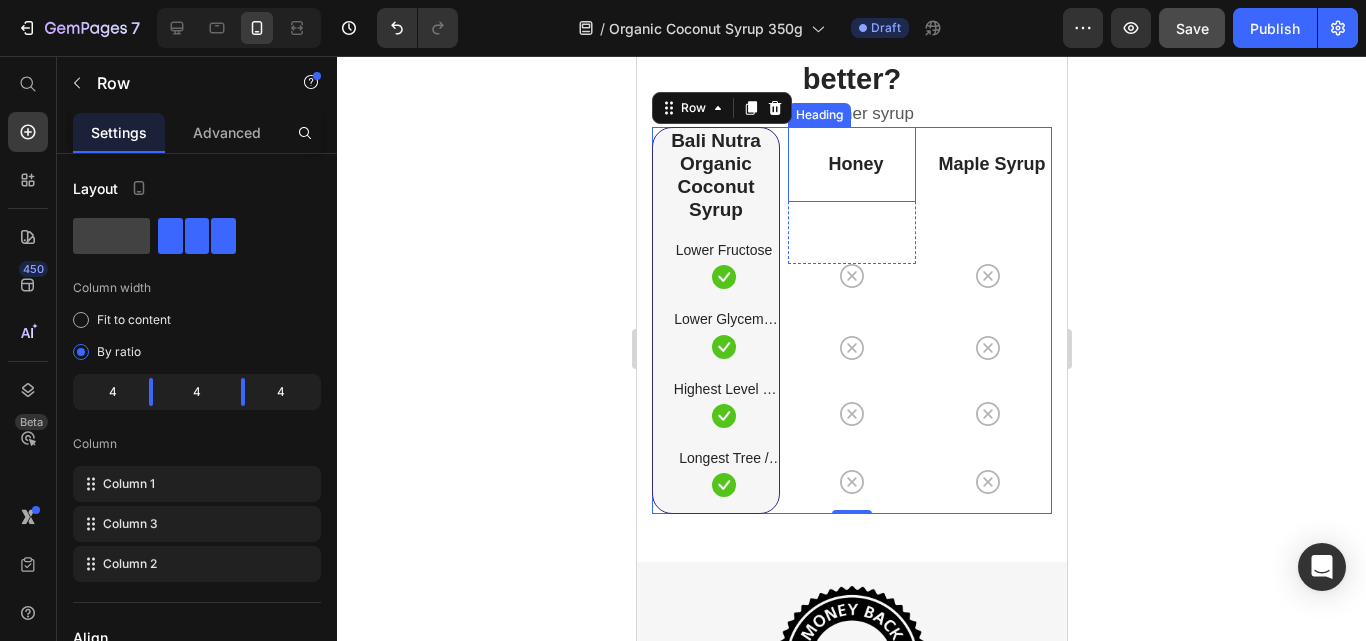 click on "⁠⁠⁠⁠⁠⁠⁠ Honey Heading" at bounding box center [851, 164] 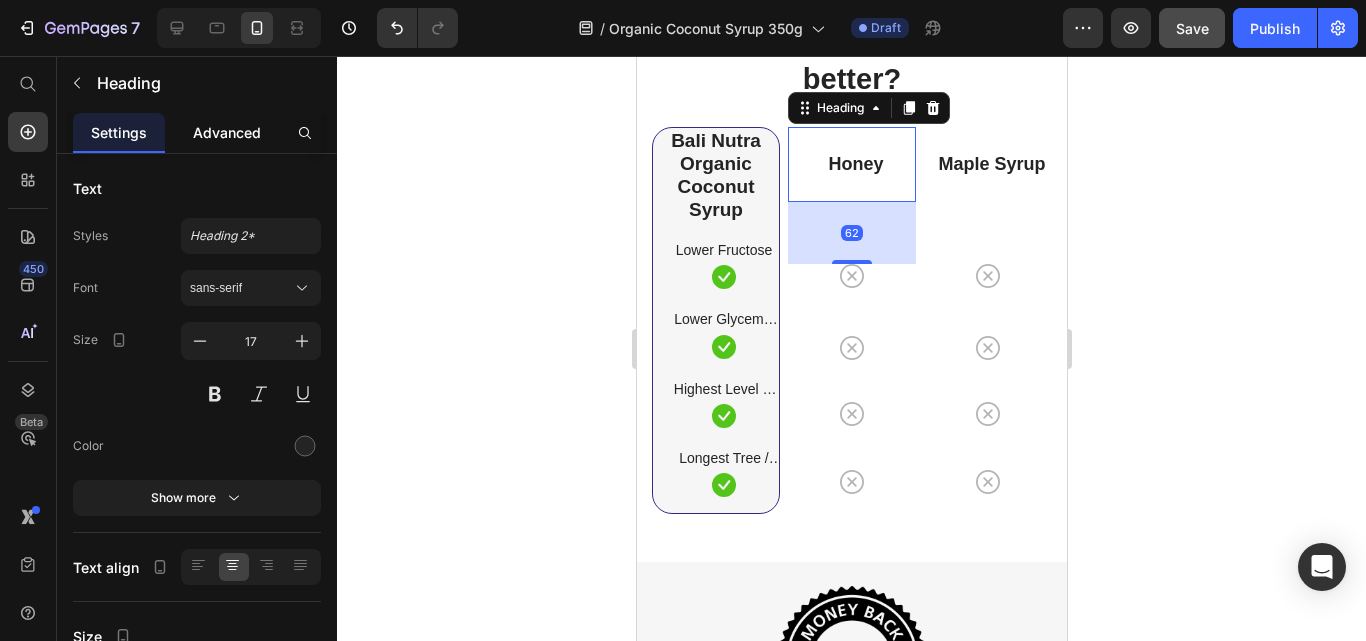 click on "Advanced" at bounding box center [227, 132] 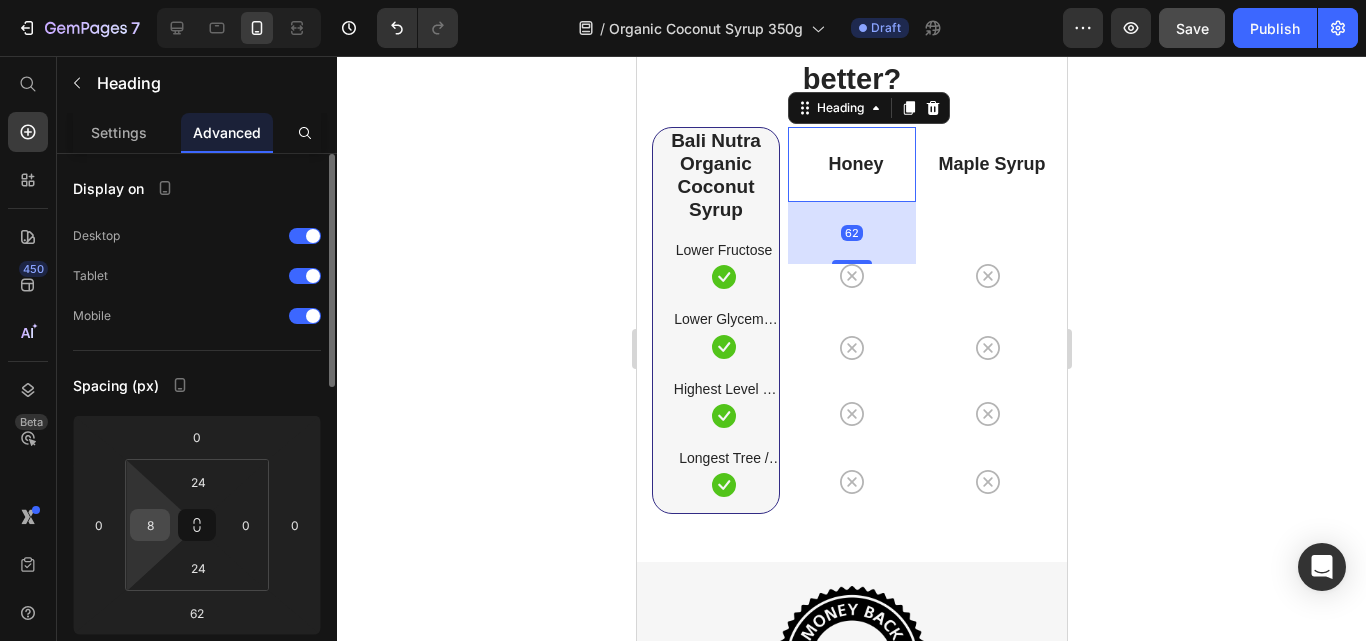 click on "8" at bounding box center (150, 525) 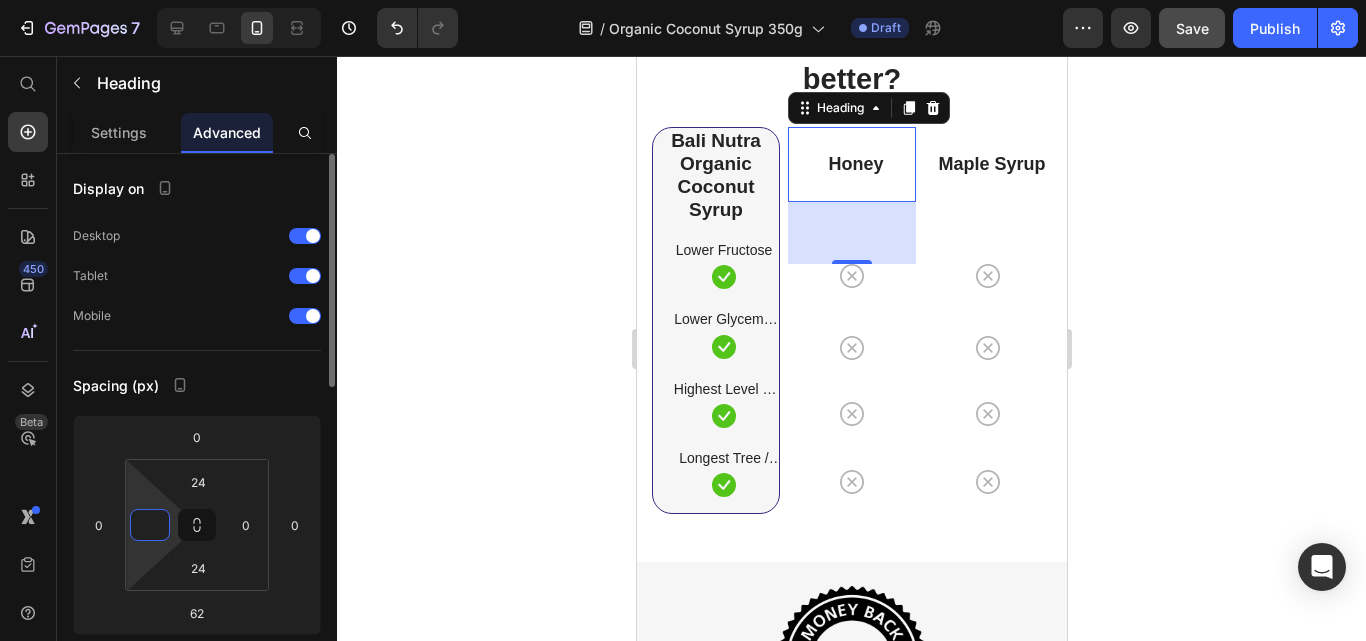 type on "0" 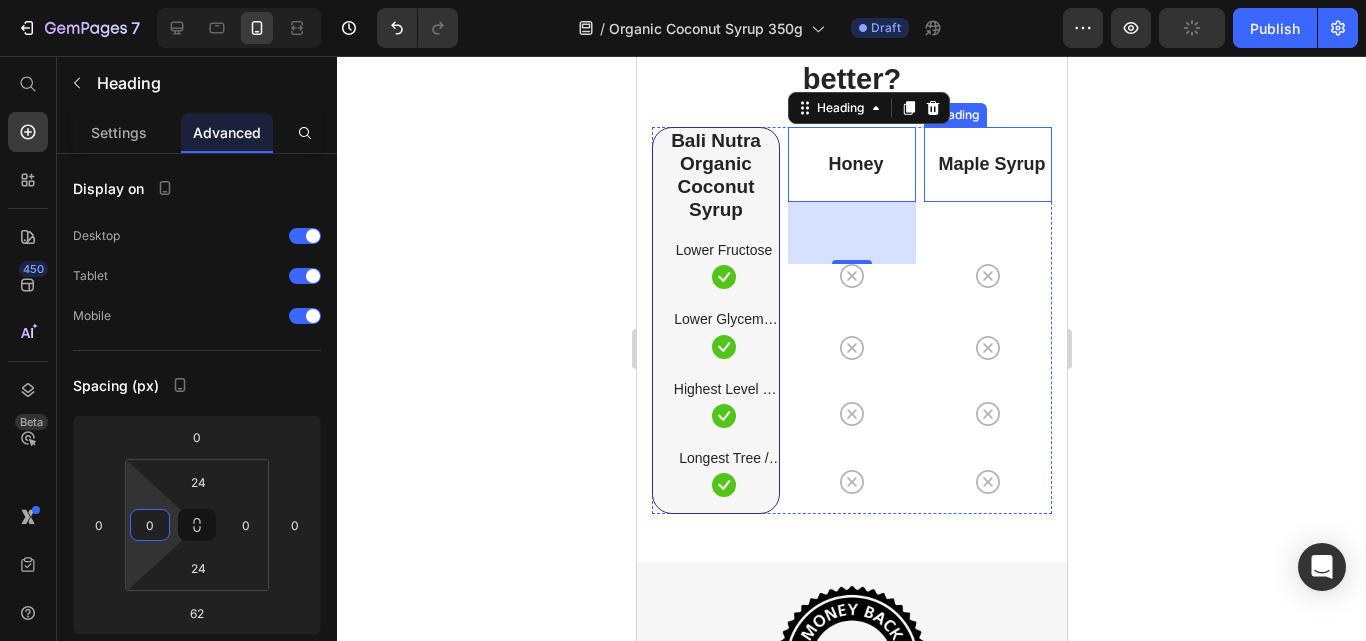 click on "Maple Syrup" at bounding box center [990, 164] 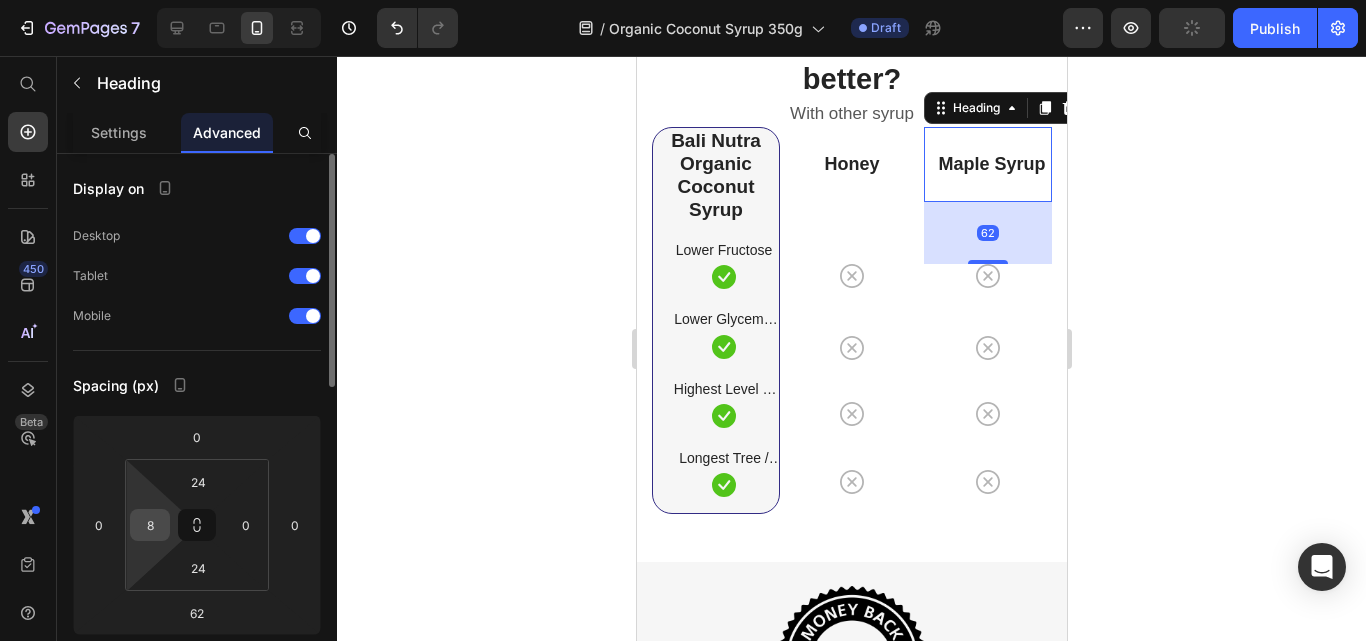 click on "8" at bounding box center (150, 525) 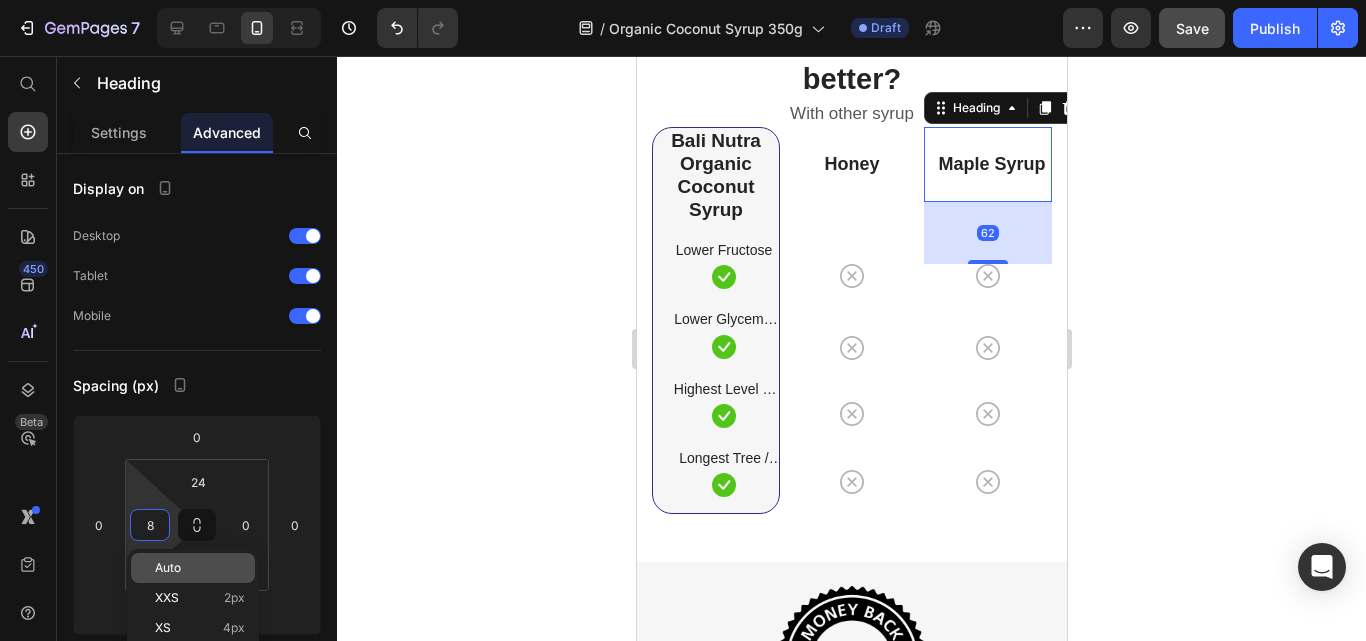 click on "Auto" at bounding box center [168, 568] 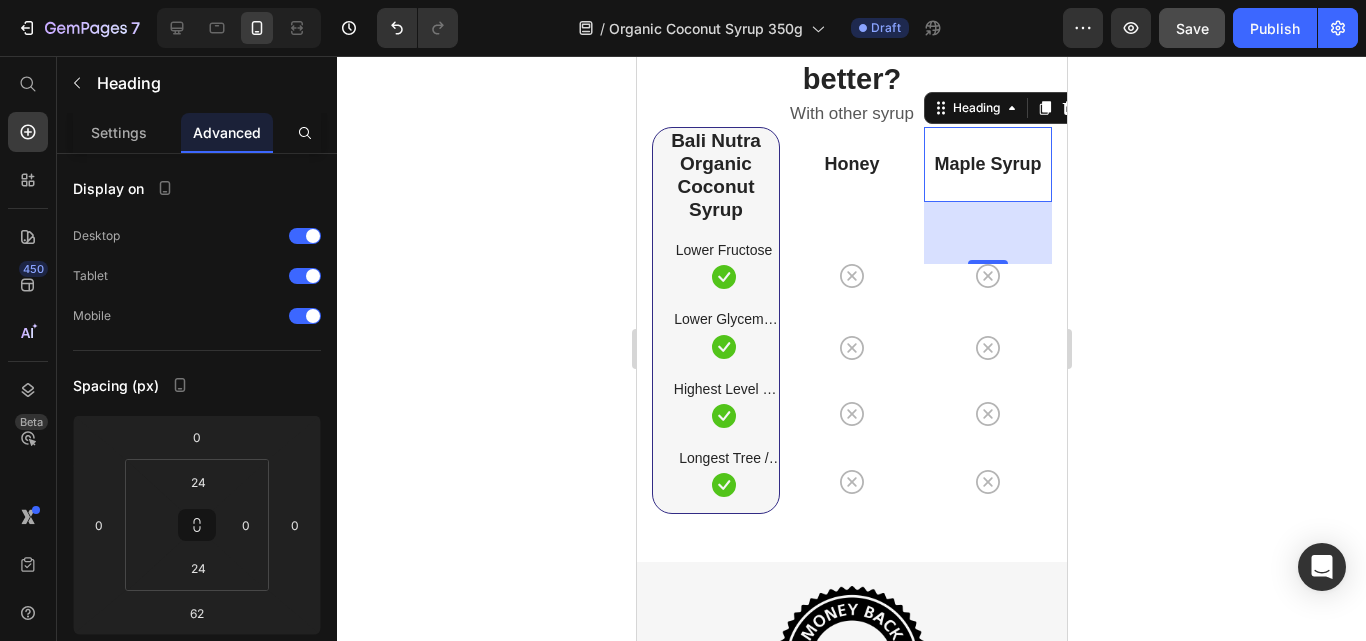 drag, startPoint x: 1185, startPoint y: 383, endPoint x: 1164, endPoint y: 380, distance: 21.213203 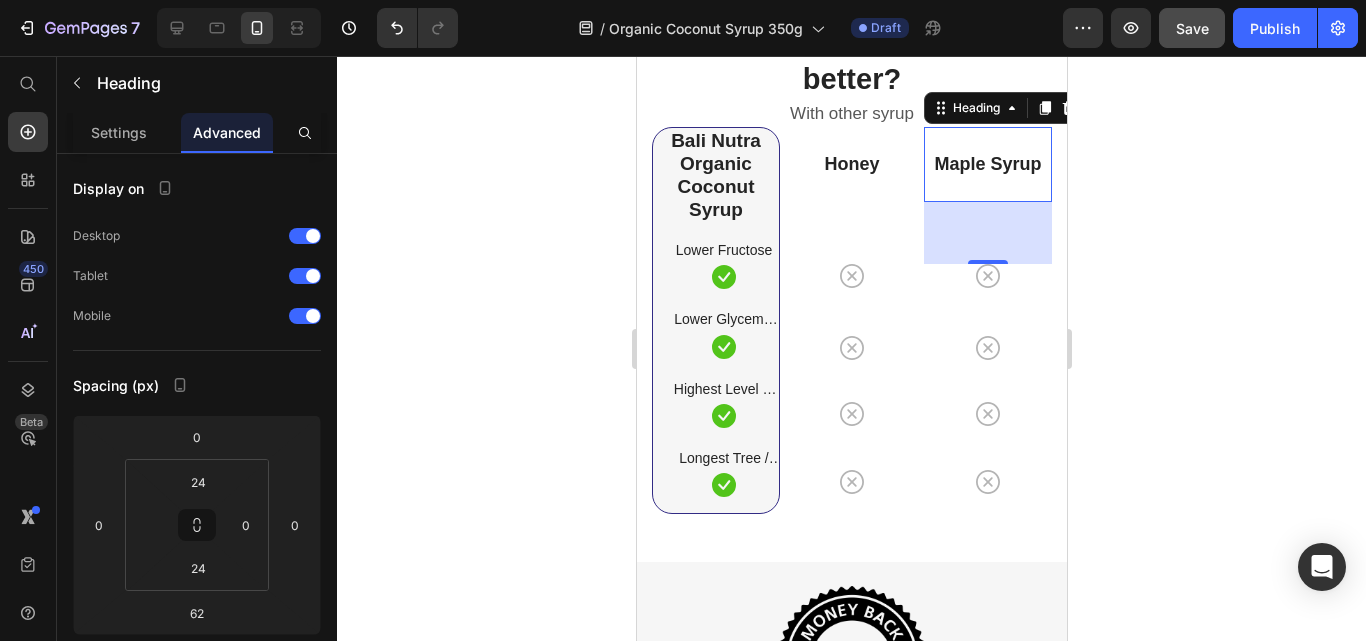 click 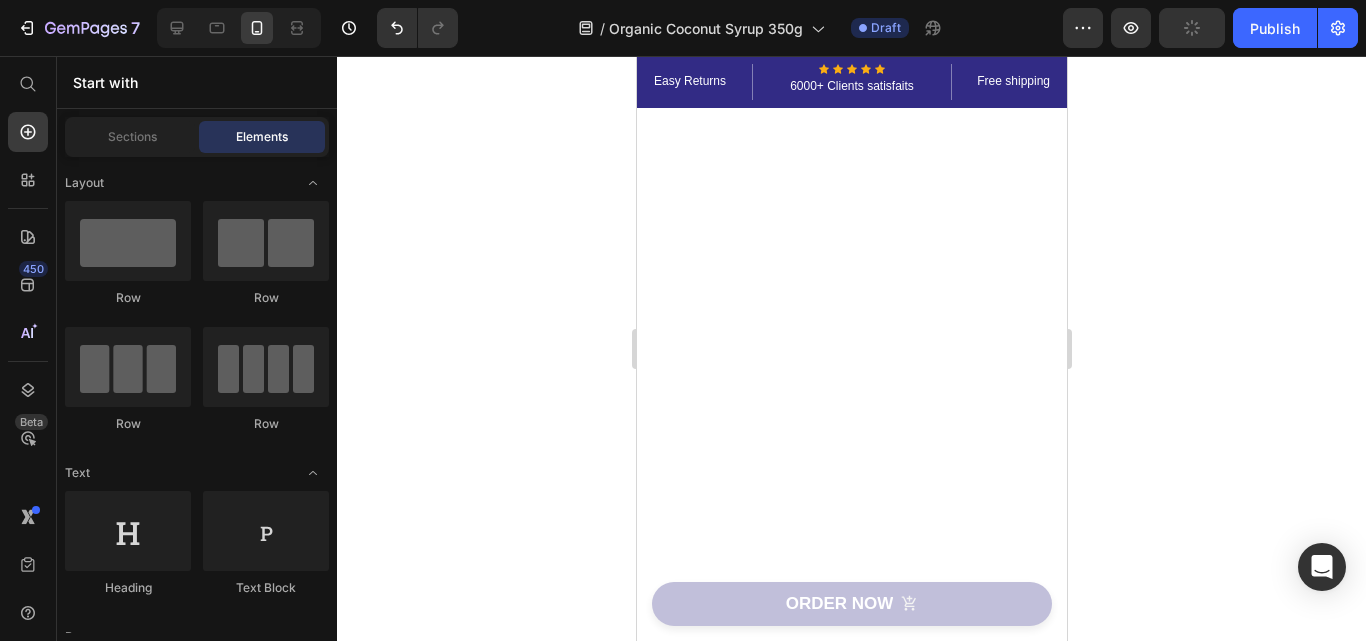scroll, scrollTop: 328, scrollLeft: 0, axis: vertical 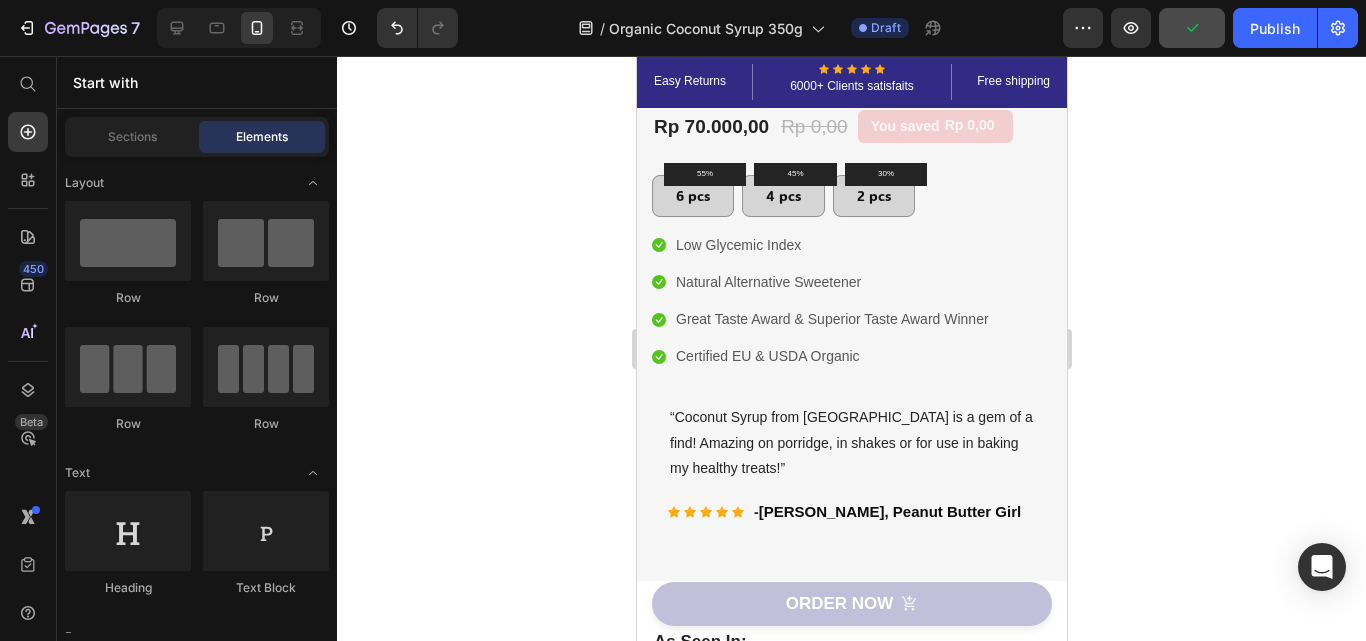 click 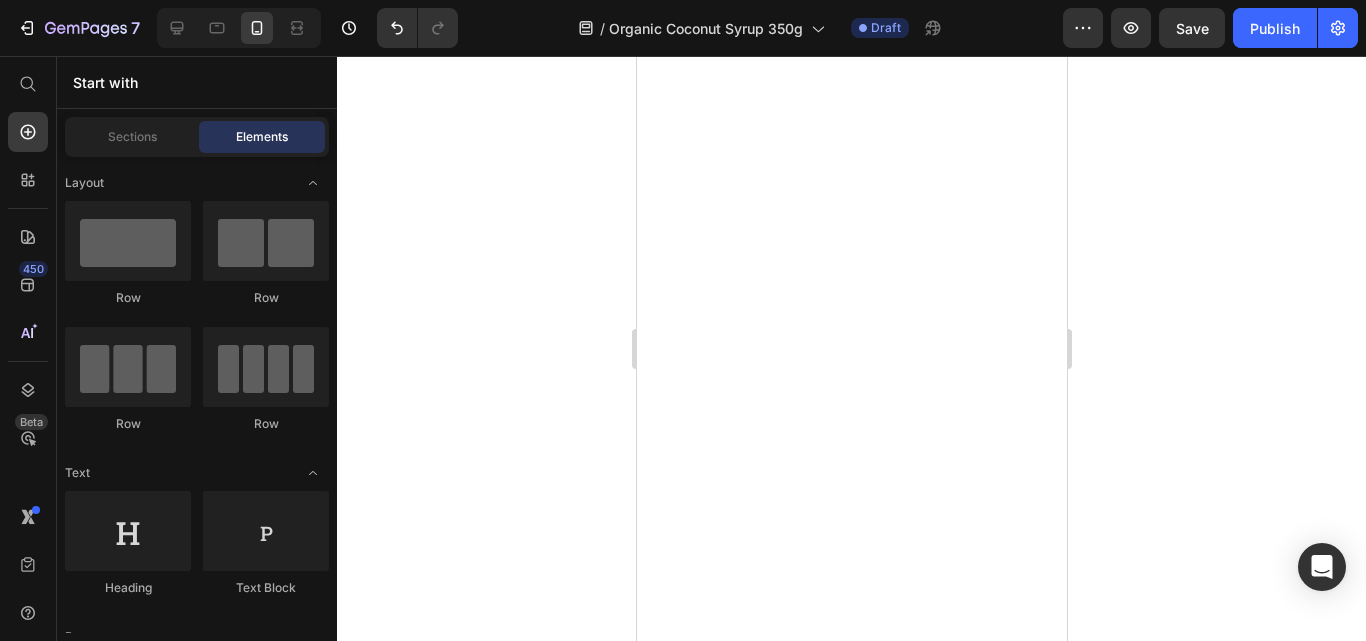 scroll, scrollTop: 0, scrollLeft: 0, axis: both 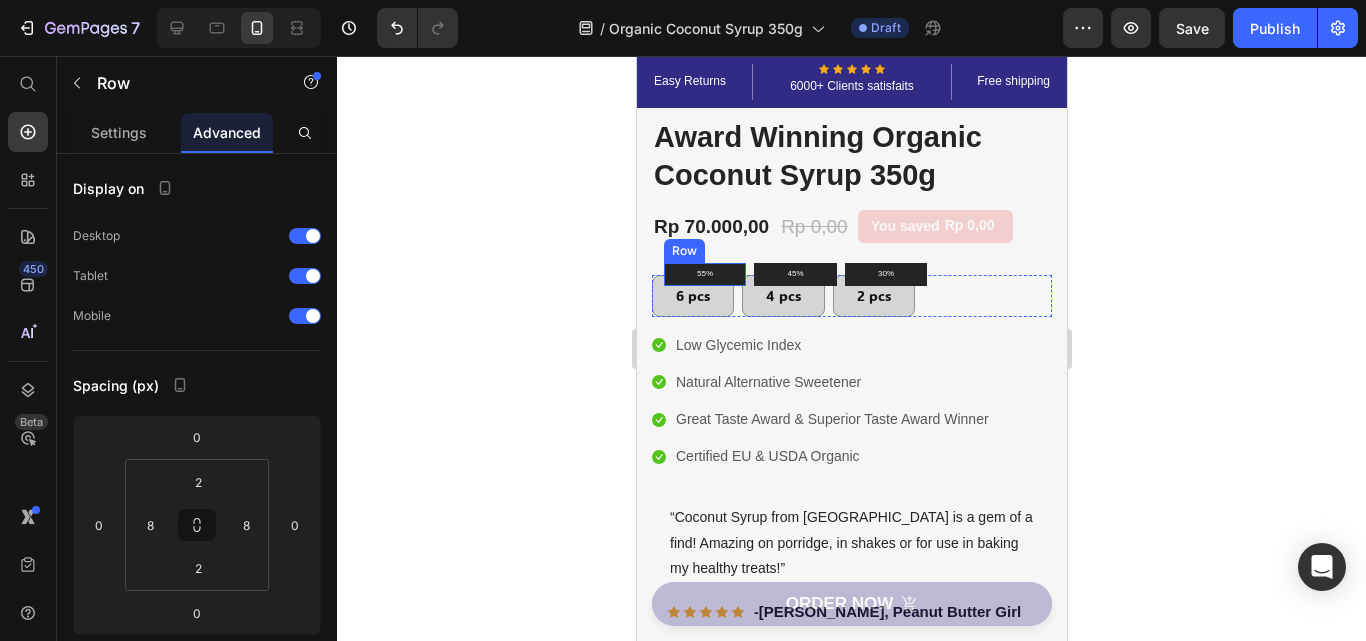 click on "55% Text block Row" at bounding box center (704, 274) 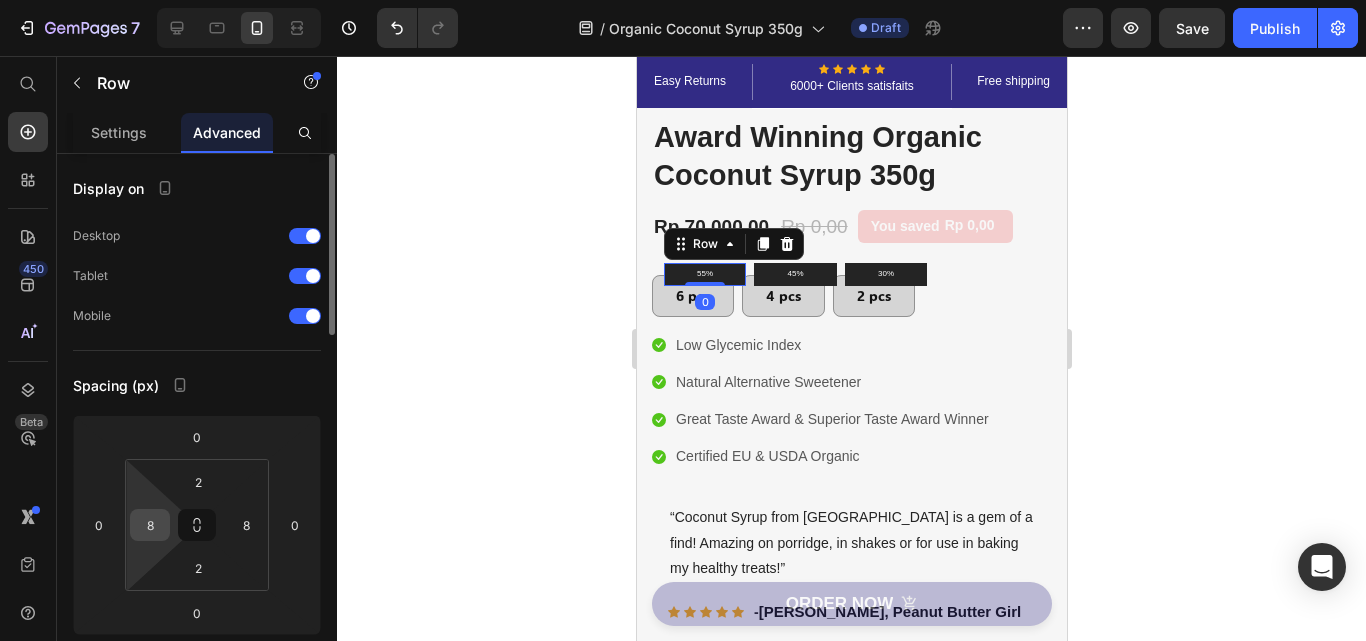 click on "8" at bounding box center (150, 525) 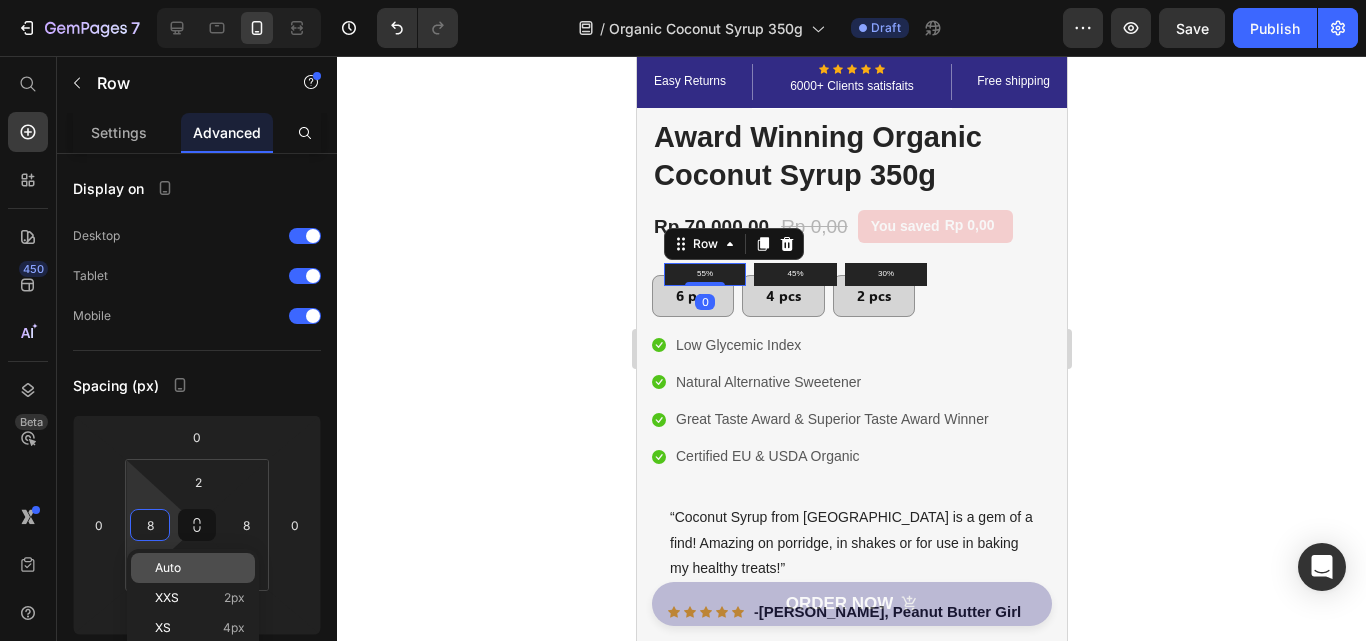 click on "Auto" 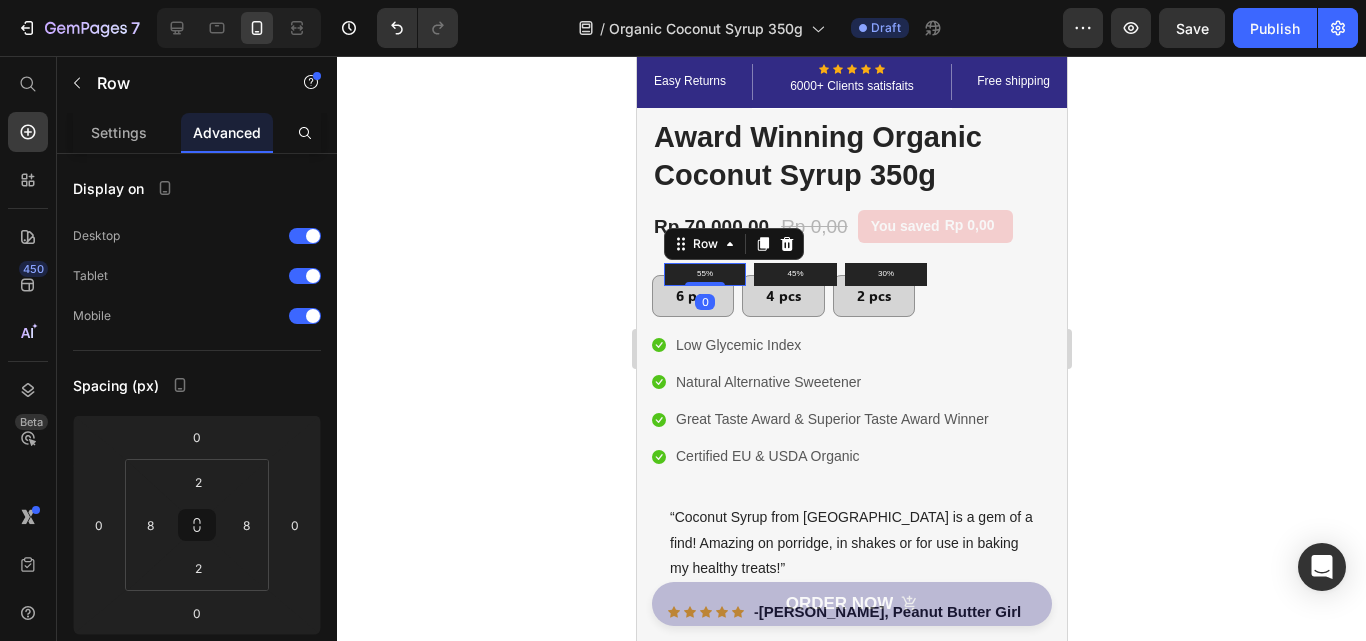 type 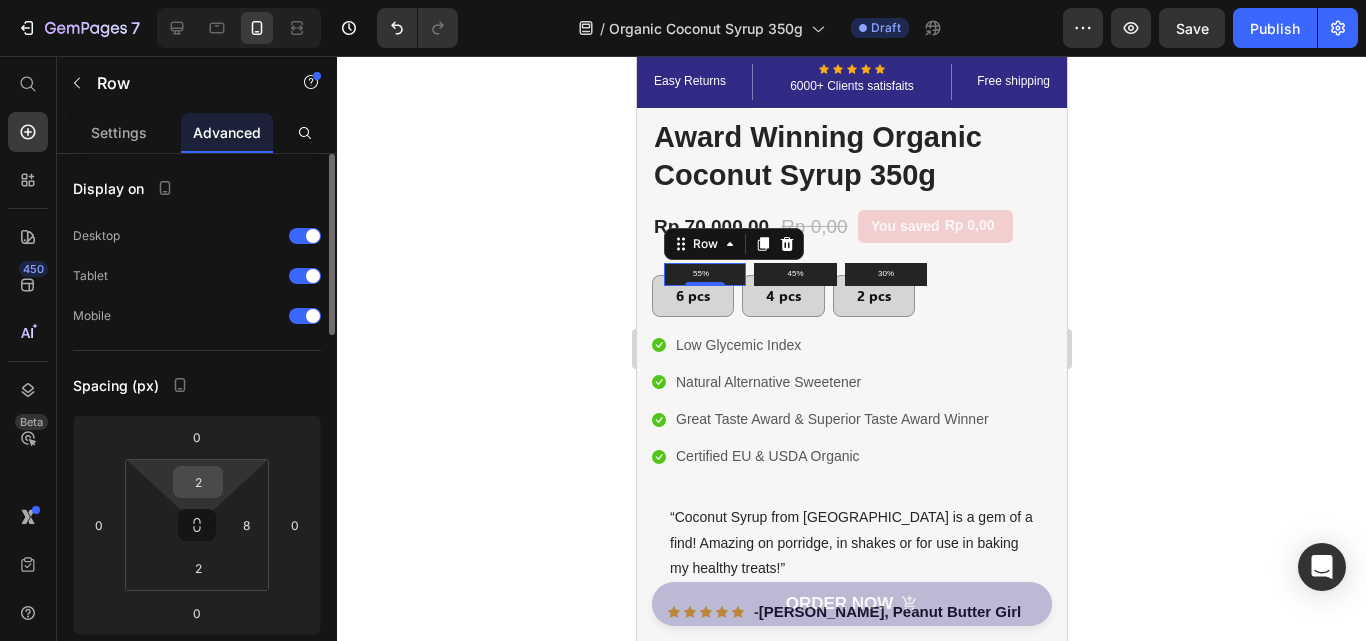 click on "2" at bounding box center [198, 482] 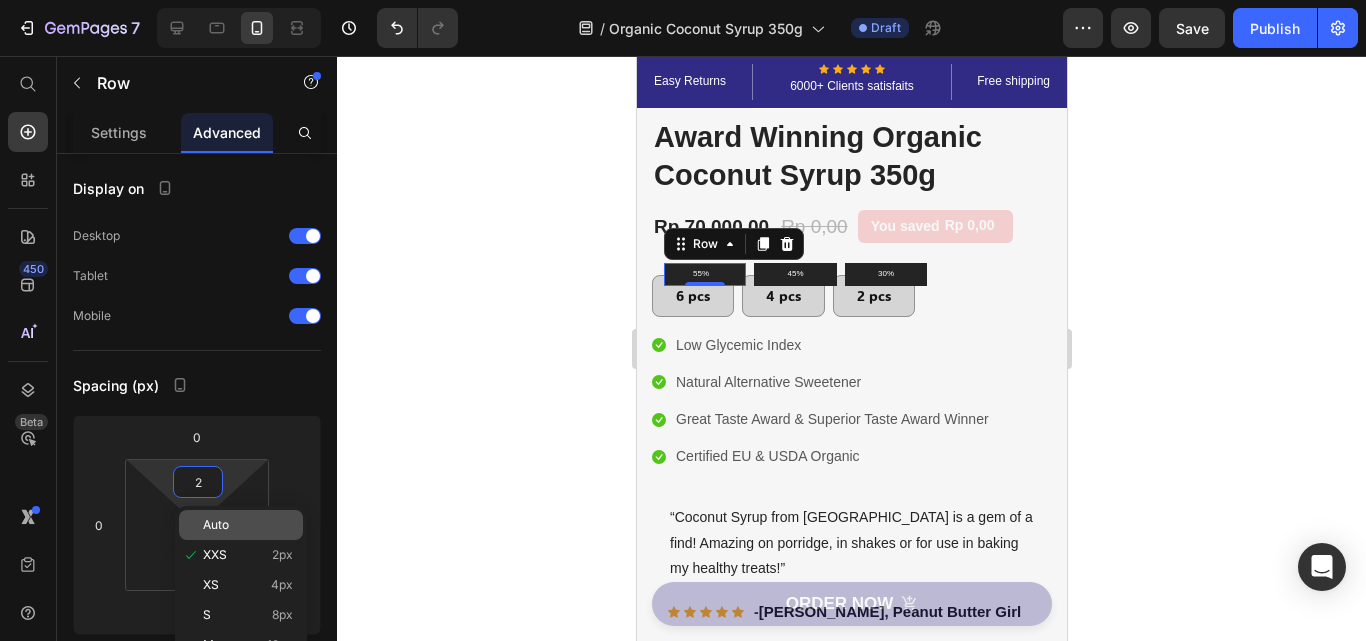 click on "Auto" at bounding box center (248, 525) 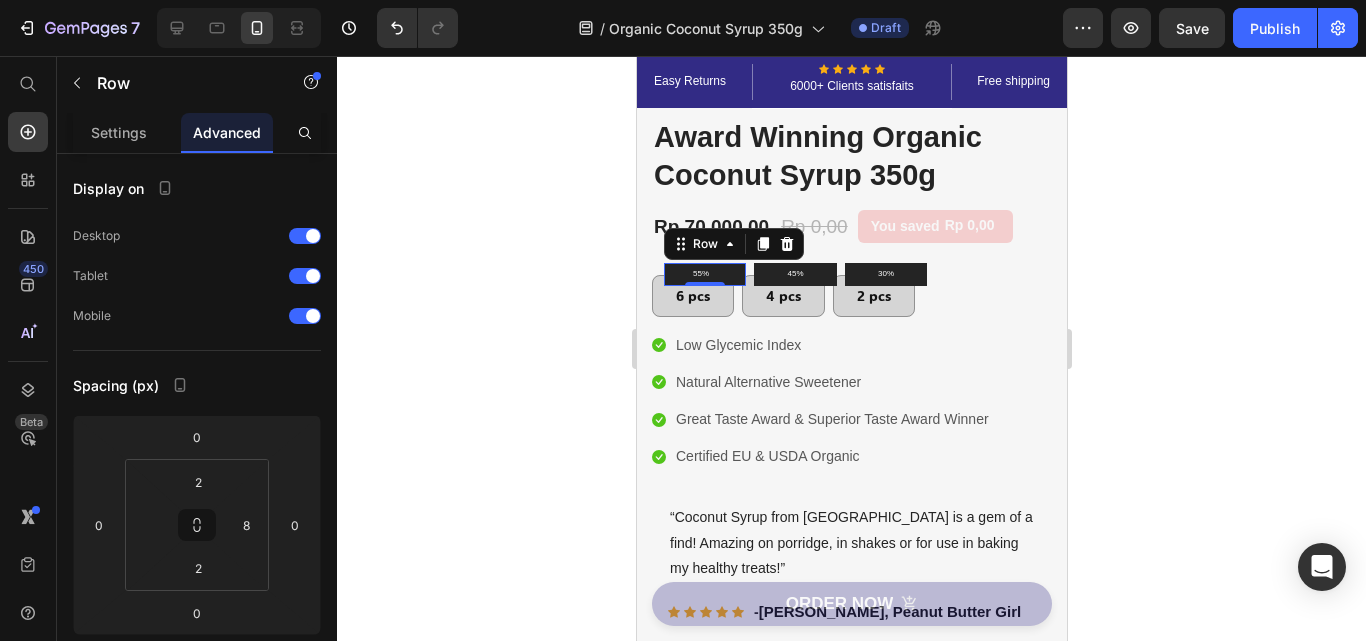 type 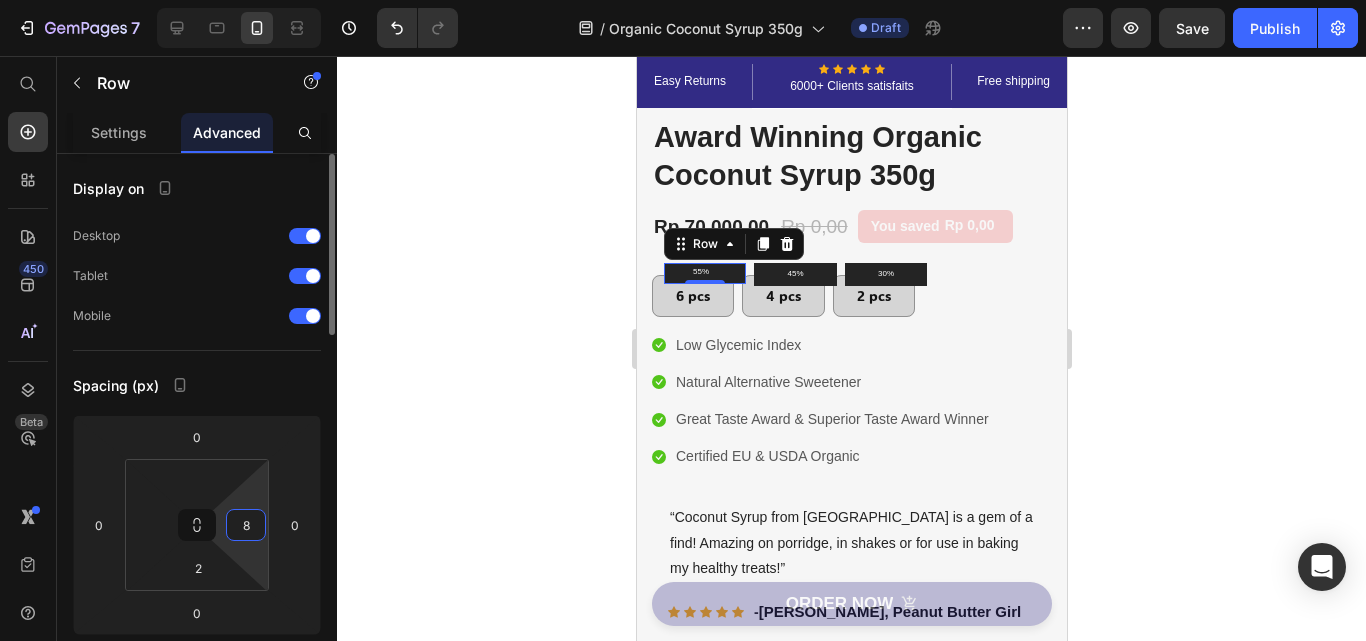click on "8" at bounding box center (246, 525) 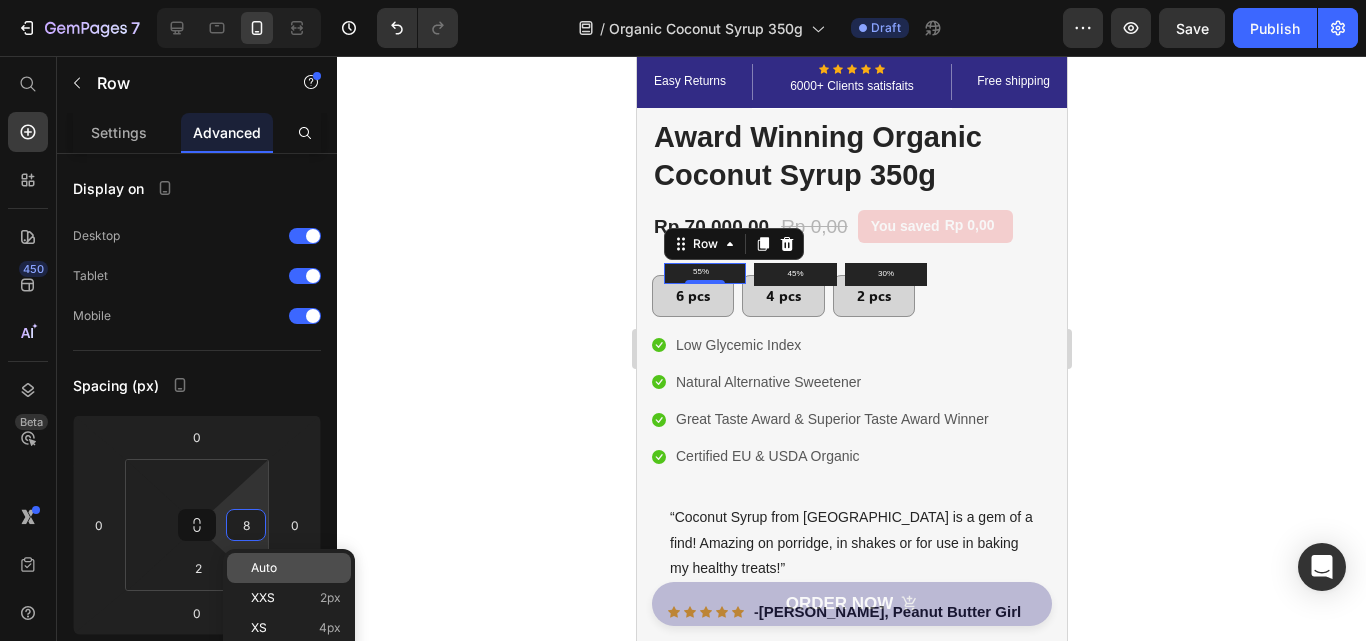 click on "Auto" at bounding box center [264, 568] 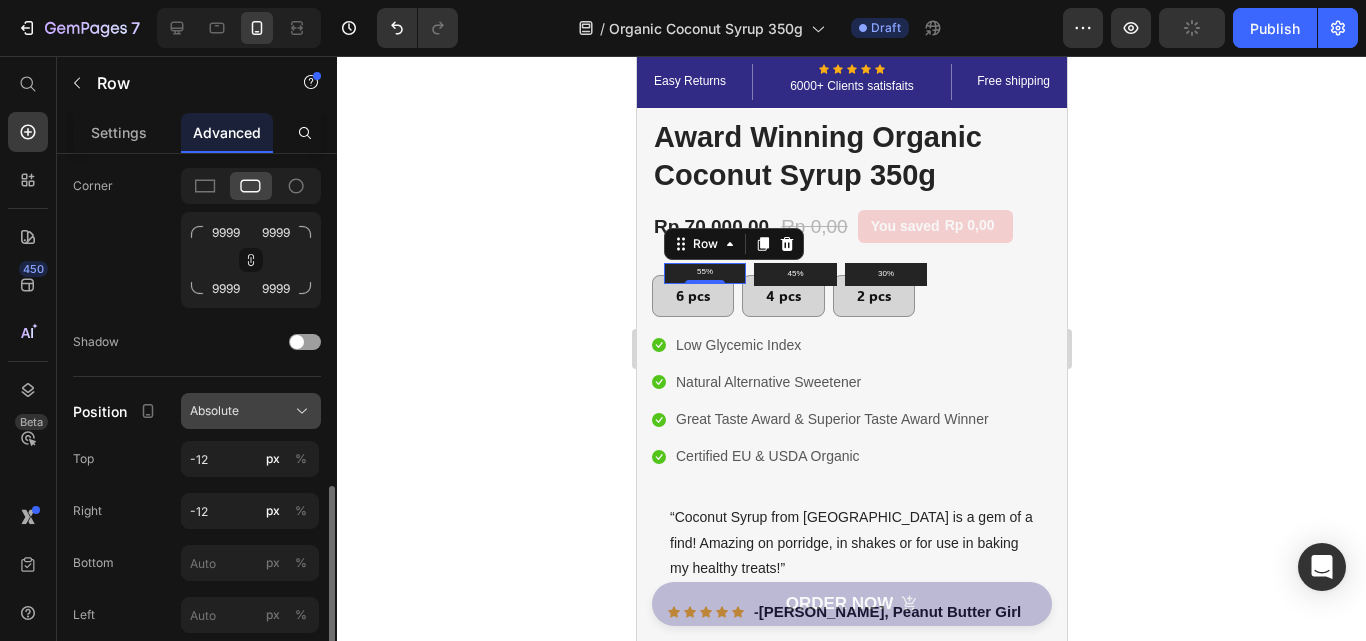scroll, scrollTop: 700, scrollLeft: 0, axis: vertical 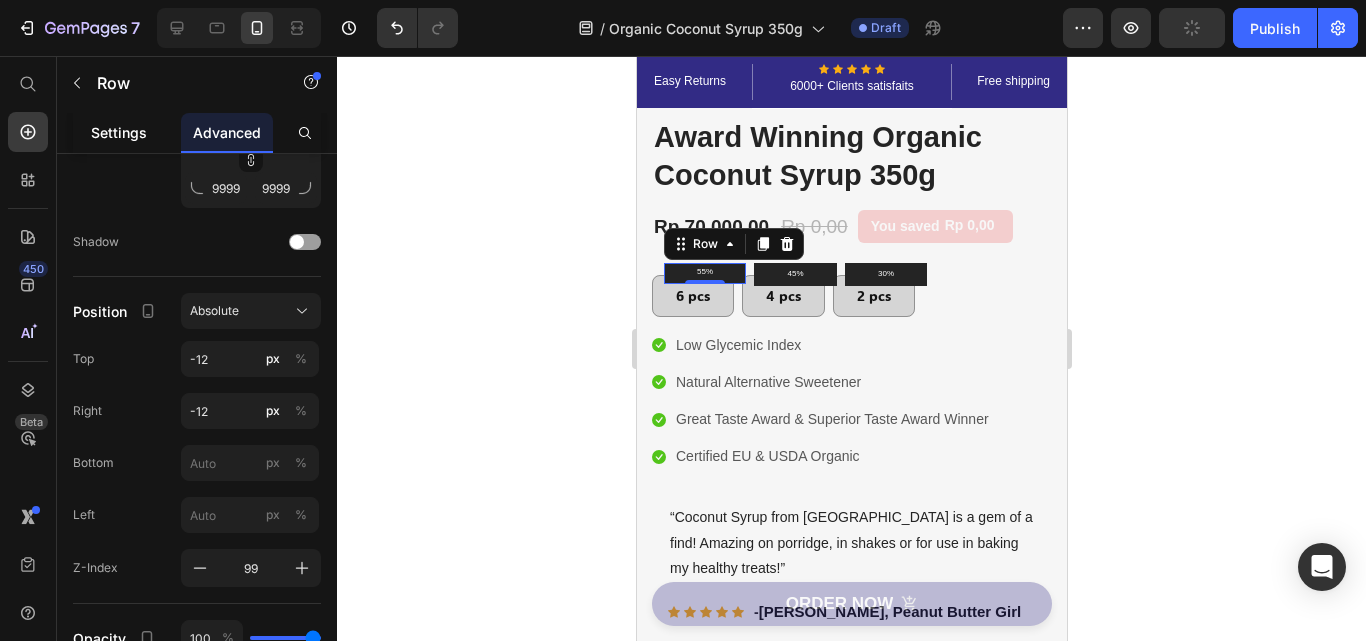 click on "Settings" at bounding box center (119, 132) 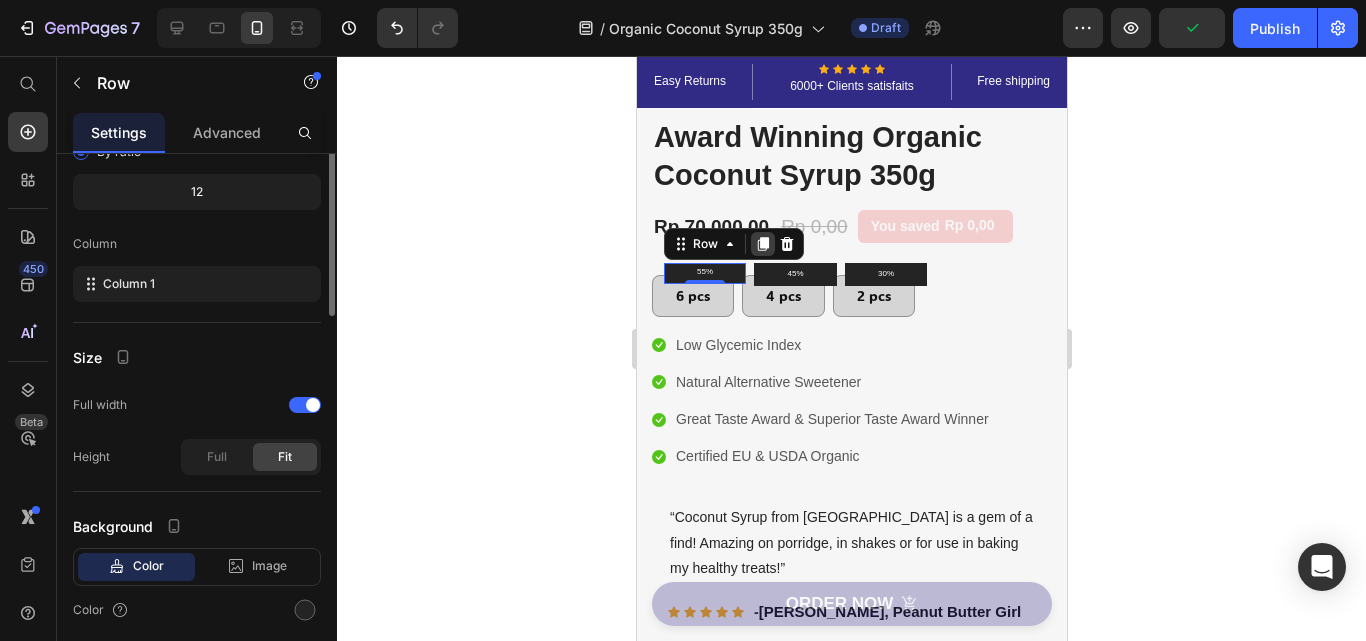 scroll, scrollTop: 0, scrollLeft: 0, axis: both 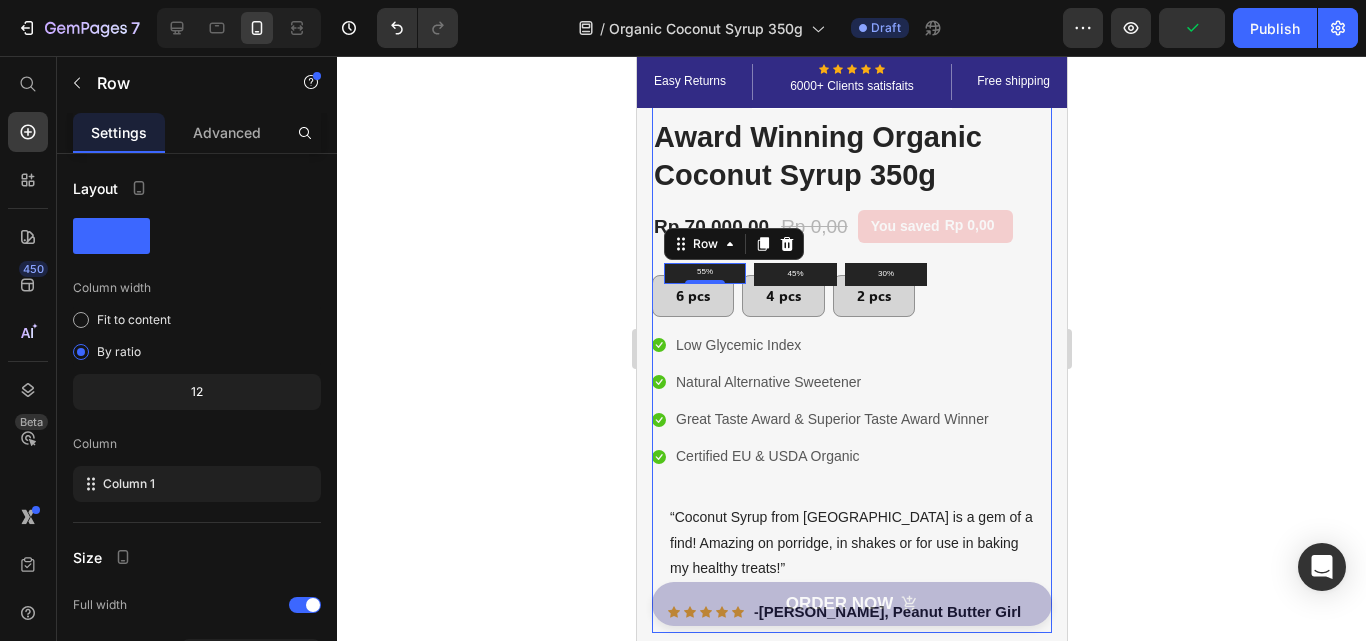 click on "55%" at bounding box center [704, 272] 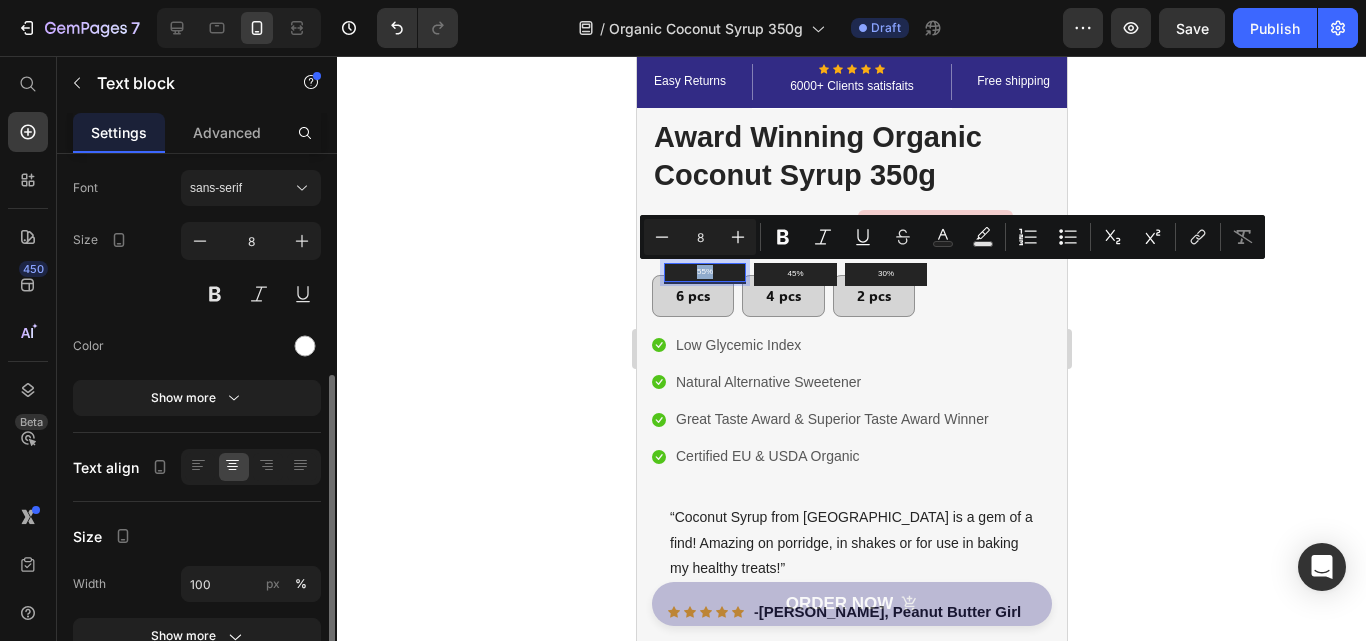 scroll, scrollTop: 200, scrollLeft: 0, axis: vertical 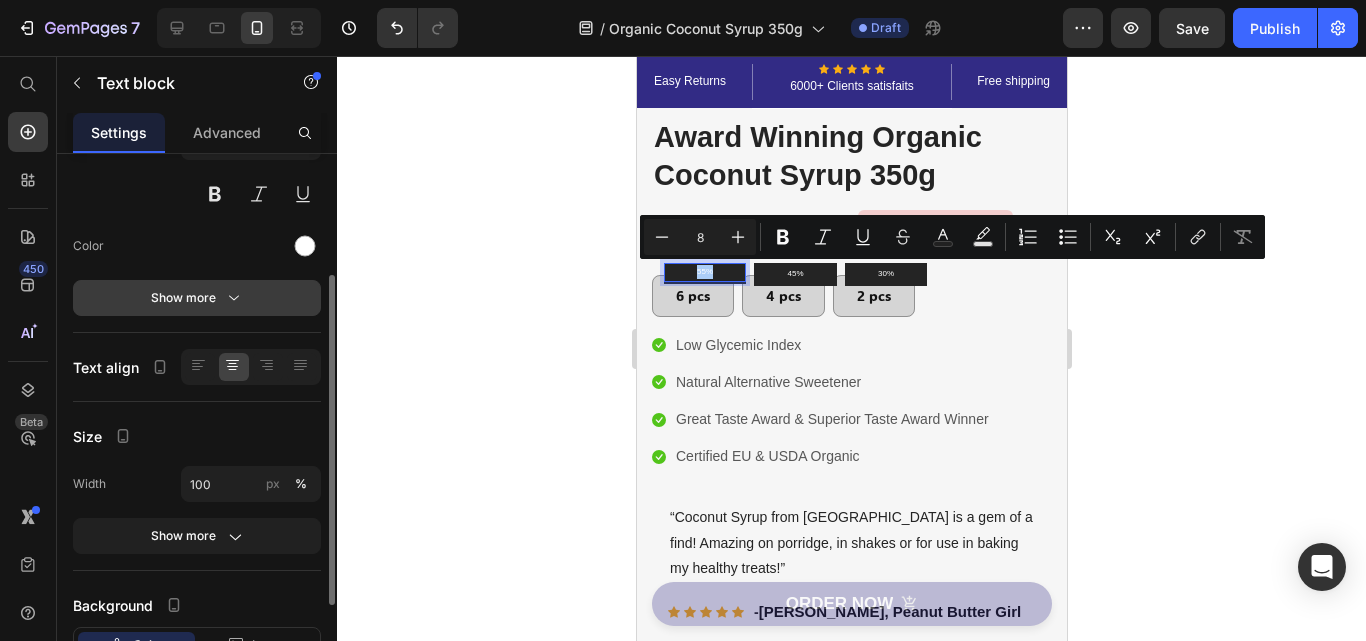click 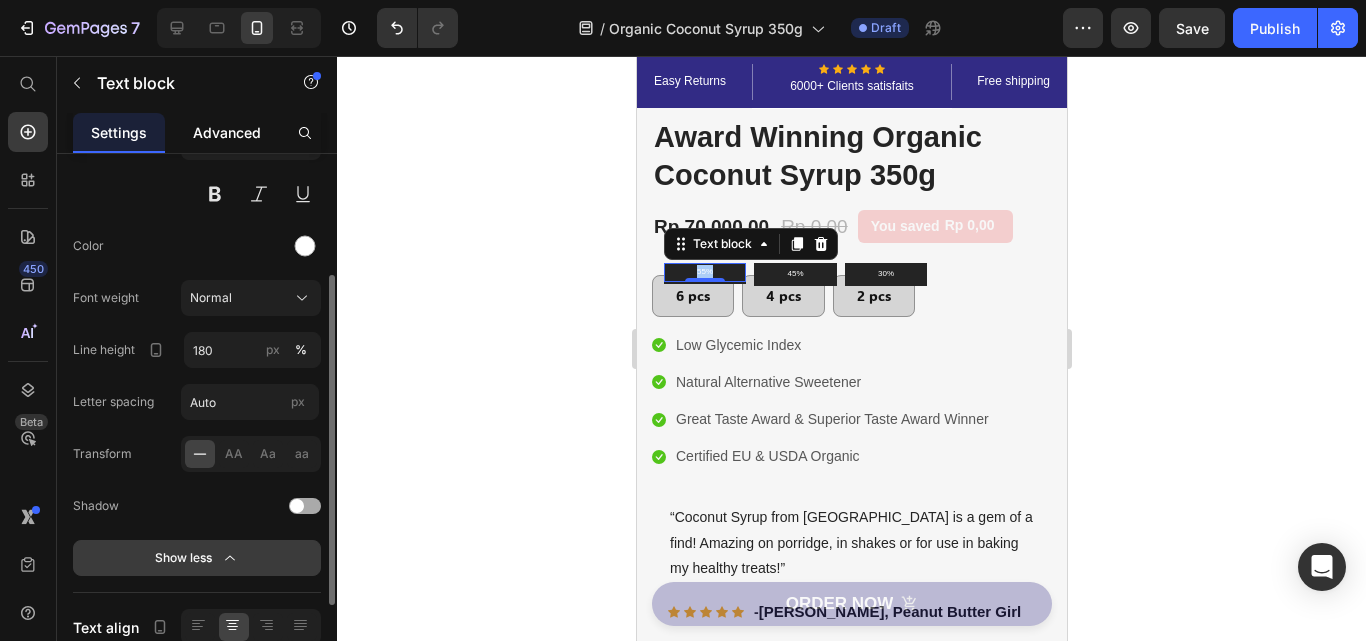 click on "Advanced" at bounding box center (227, 132) 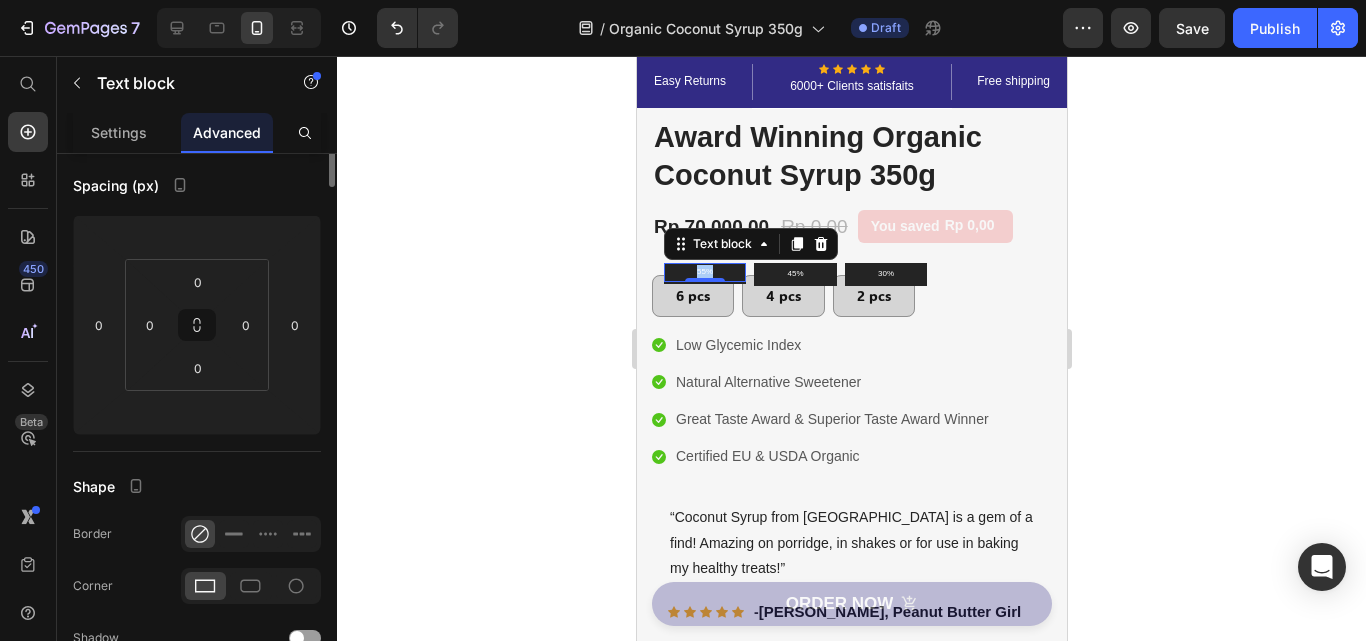scroll, scrollTop: 0, scrollLeft: 0, axis: both 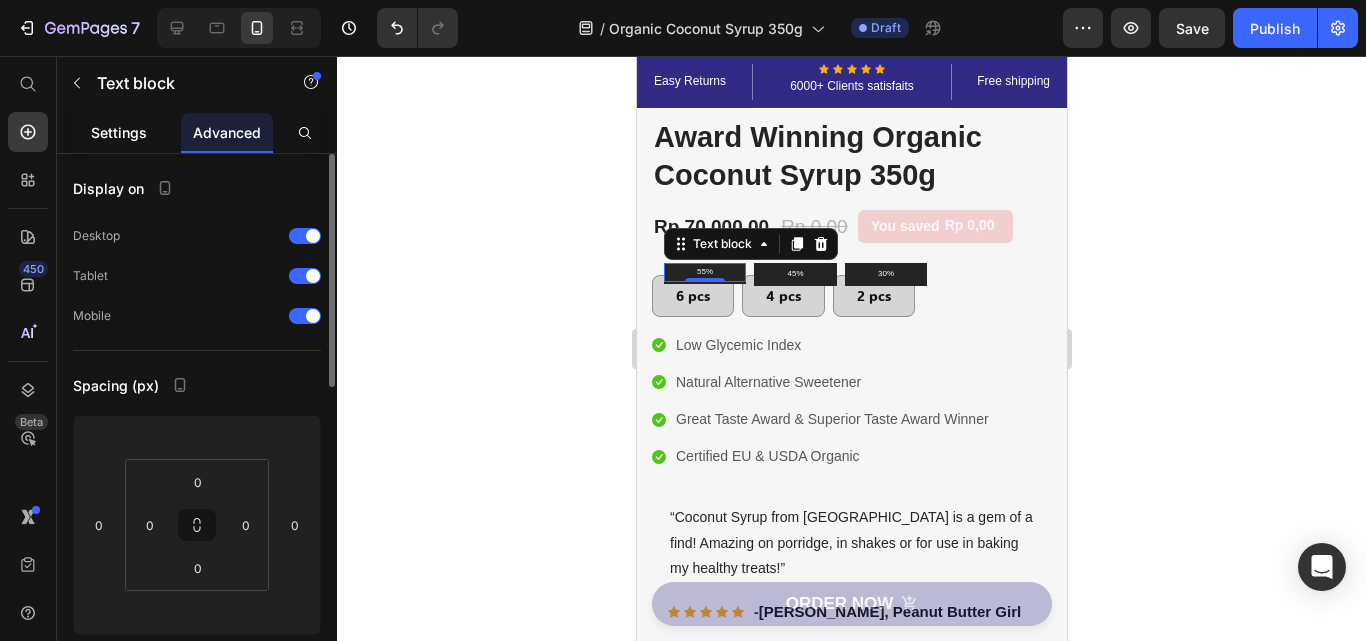 click on "Settings" at bounding box center (119, 132) 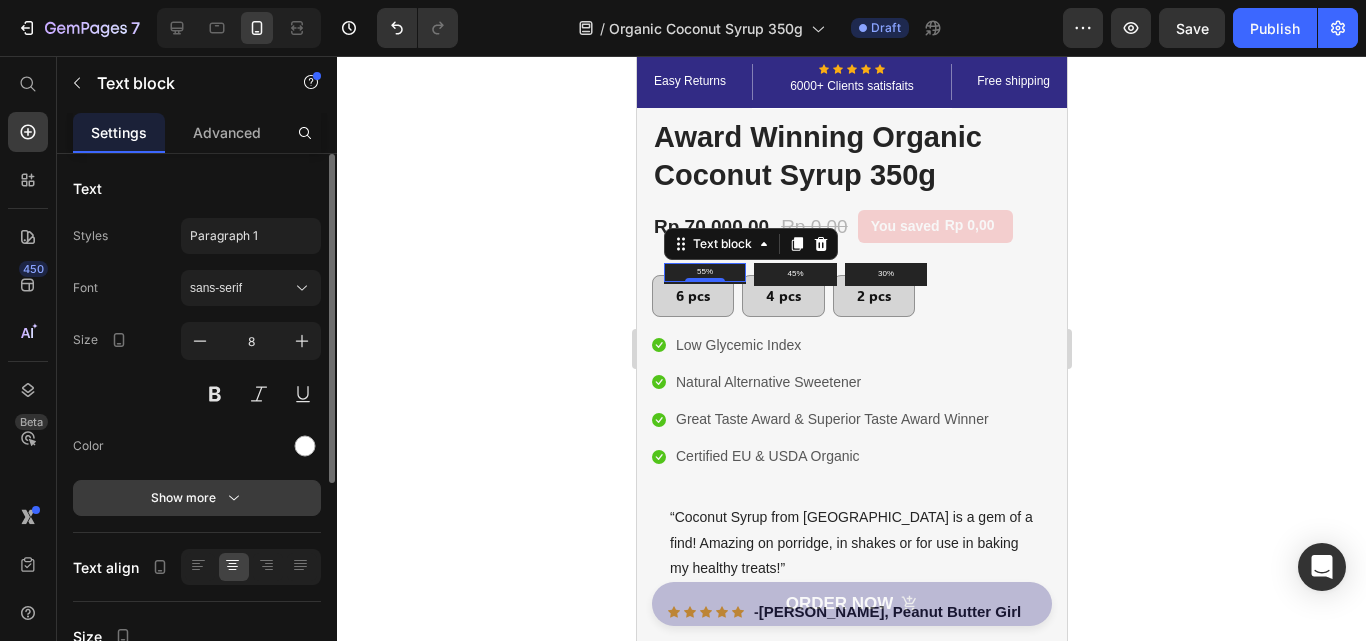 click on "Show more" at bounding box center (197, 498) 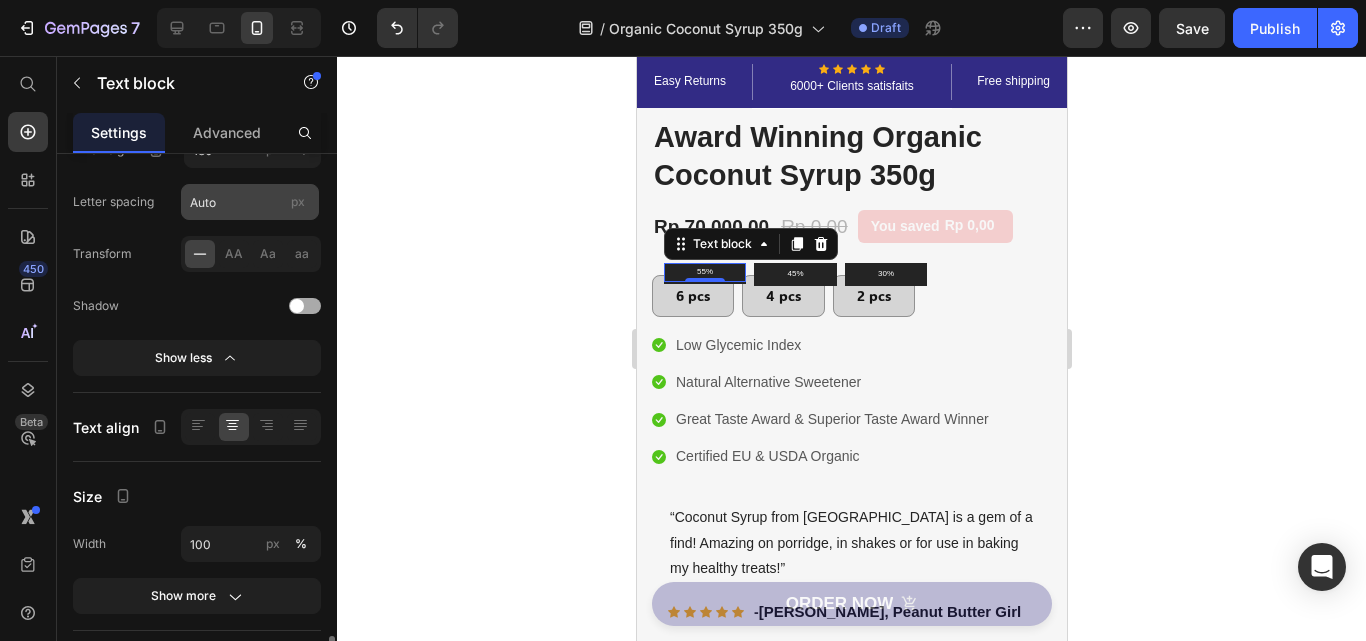 scroll, scrollTop: 600, scrollLeft: 0, axis: vertical 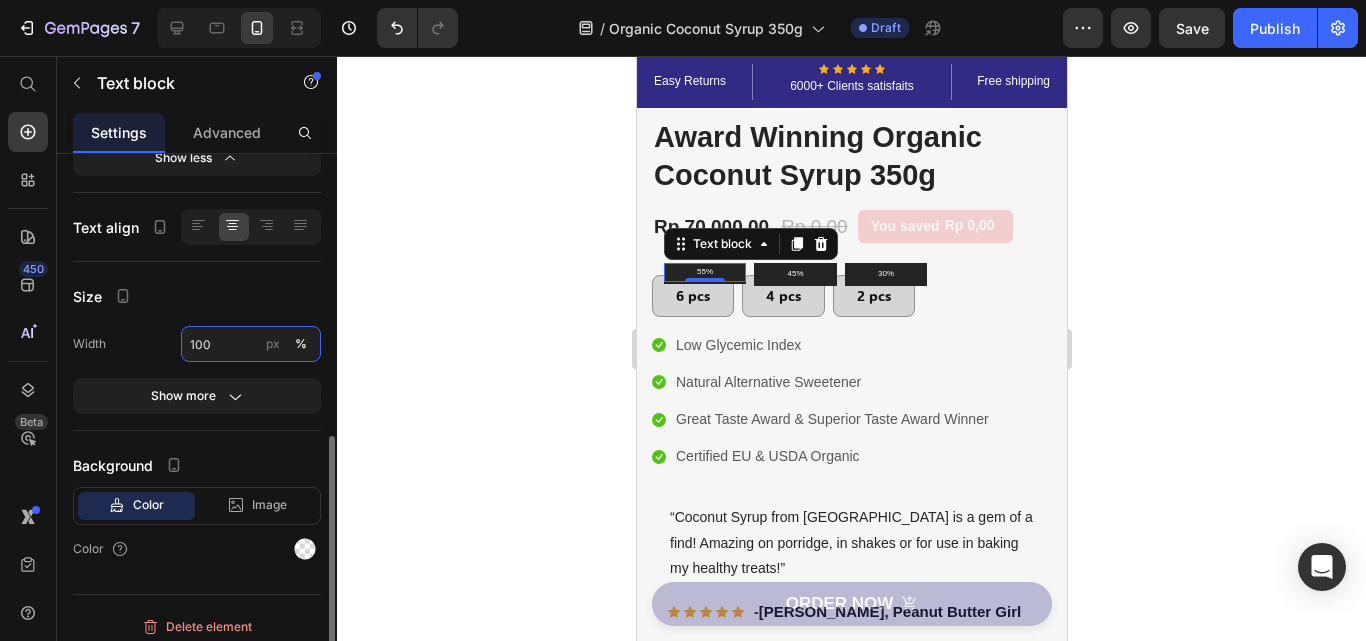 click on "100" at bounding box center [251, 344] 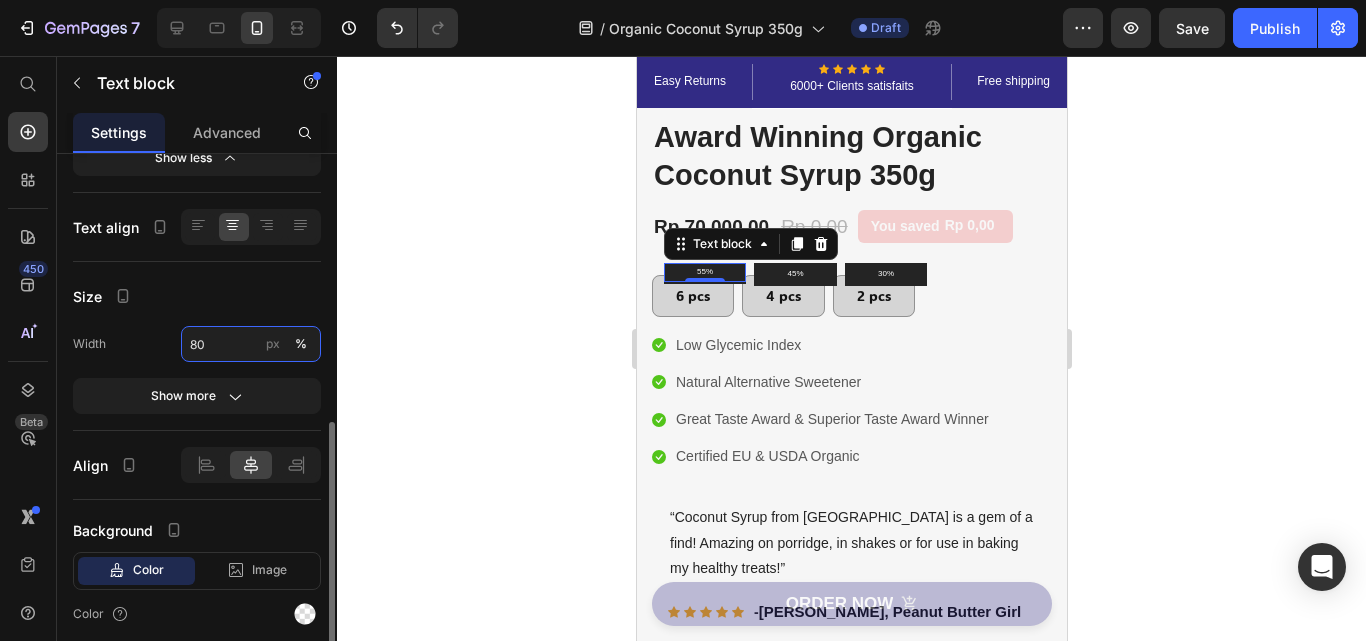 type on "80" 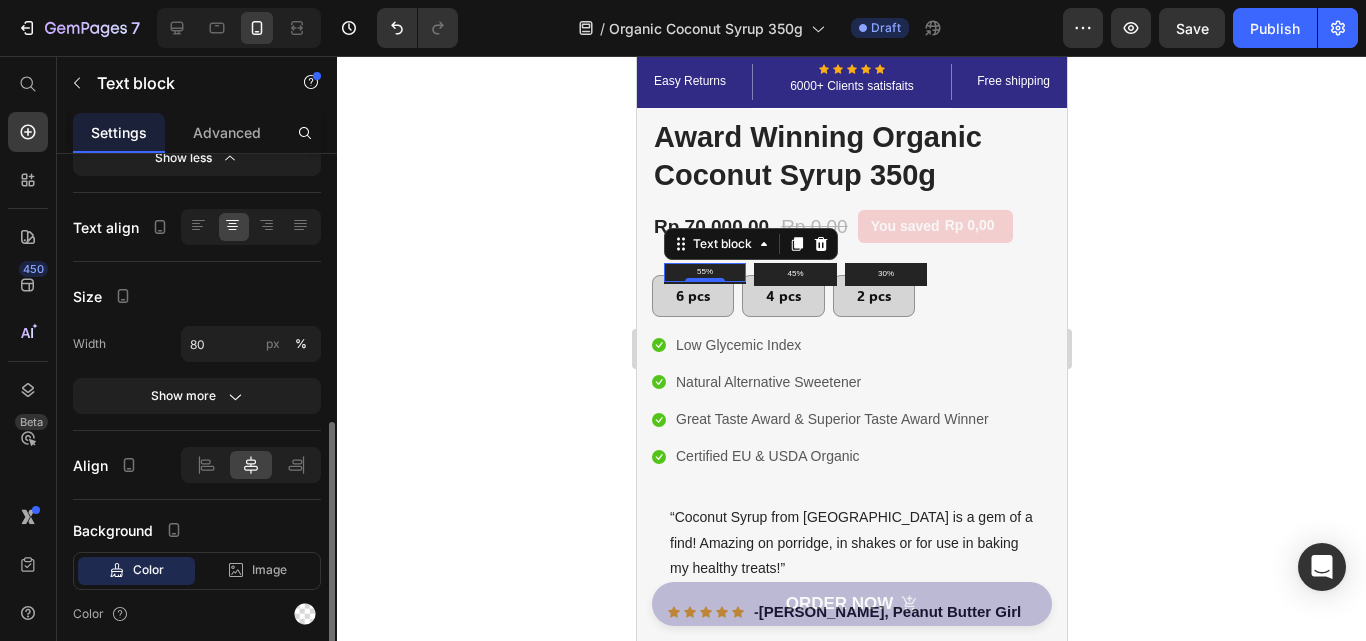 click on "Size" at bounding box center (197, 296) 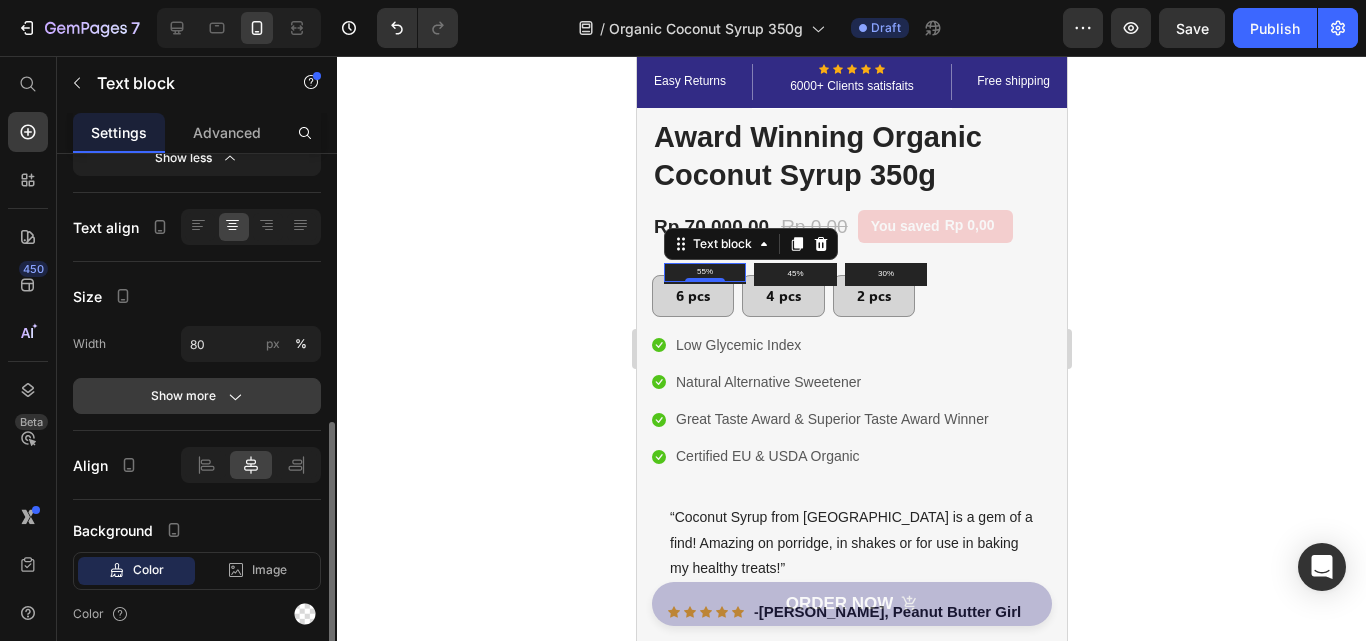 click 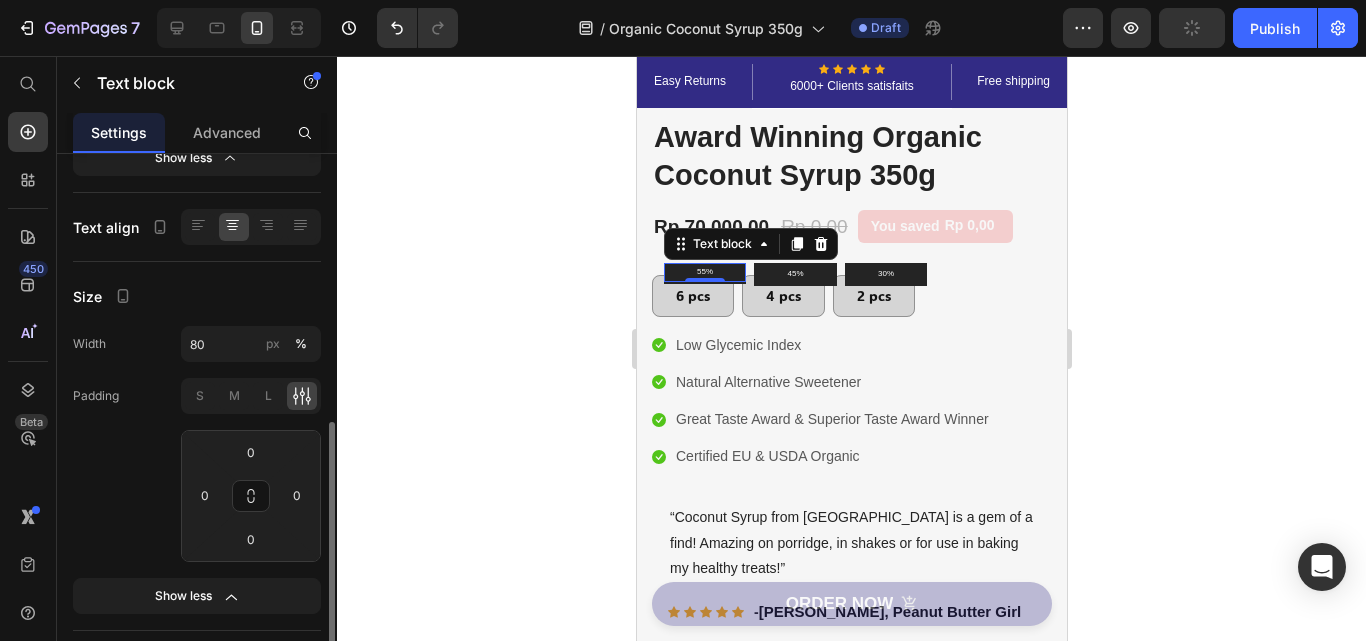 drag, startPoint x: 241, startPoint y: 399, endPoint x: 241, endPoint y: 411, distance: 12 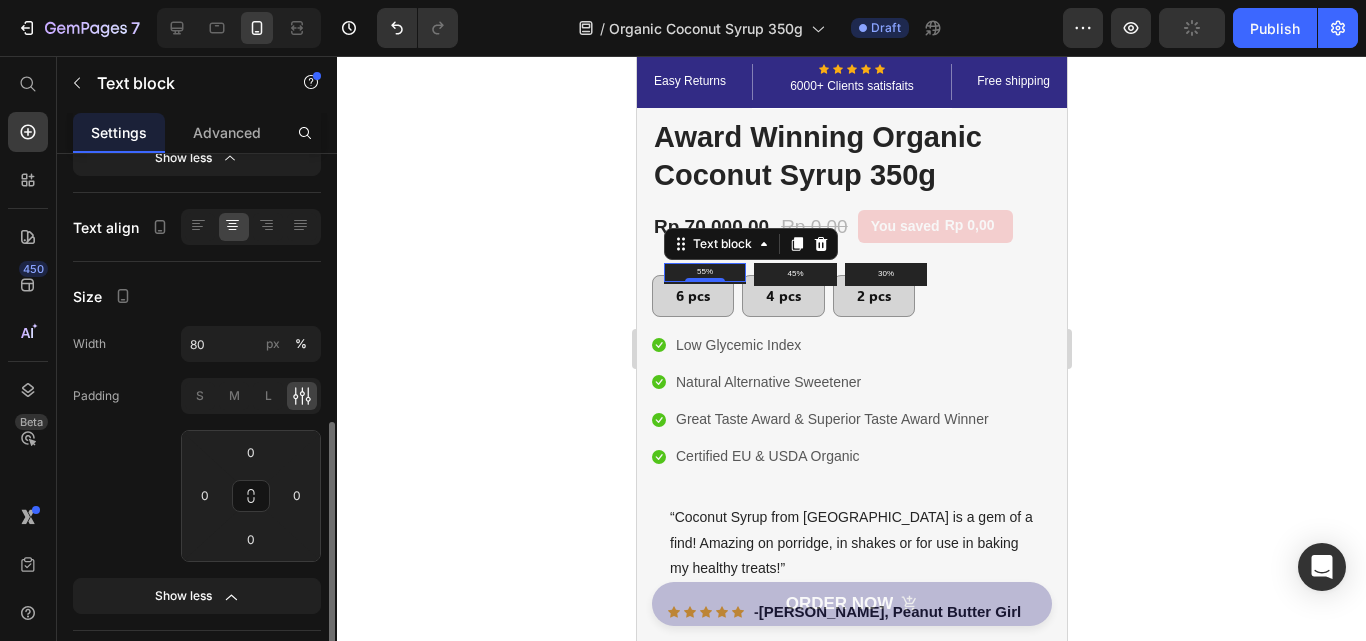 click on "M" 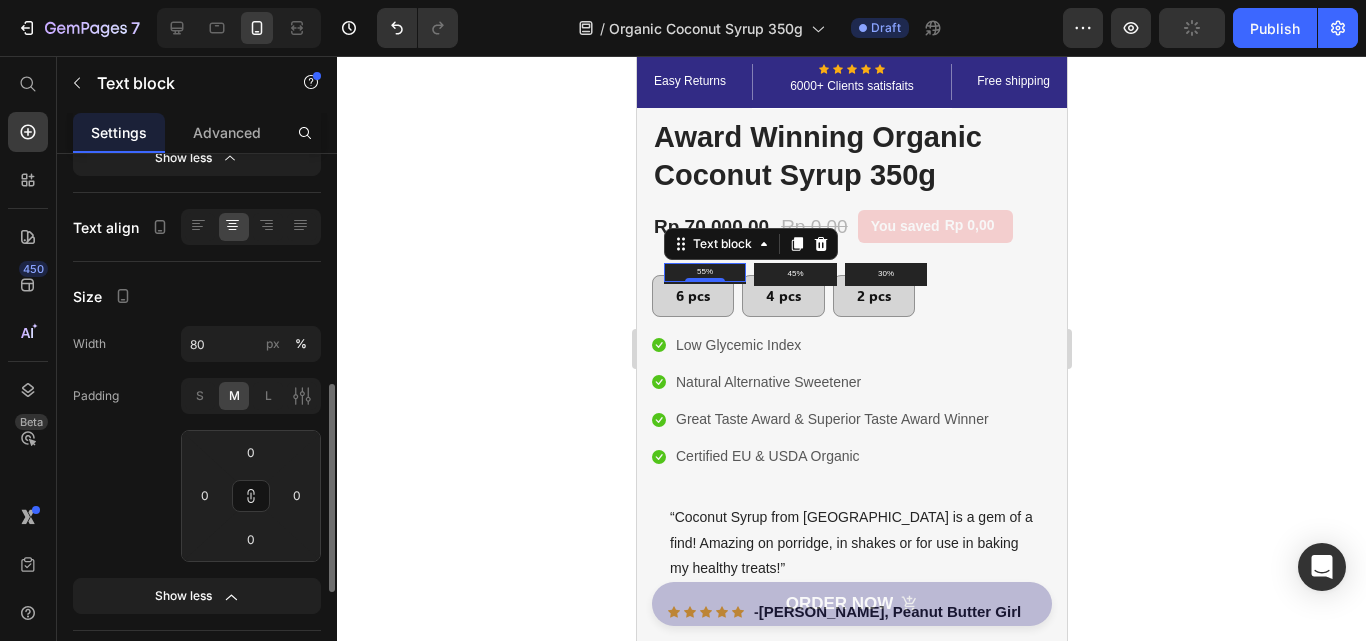 type on "8" 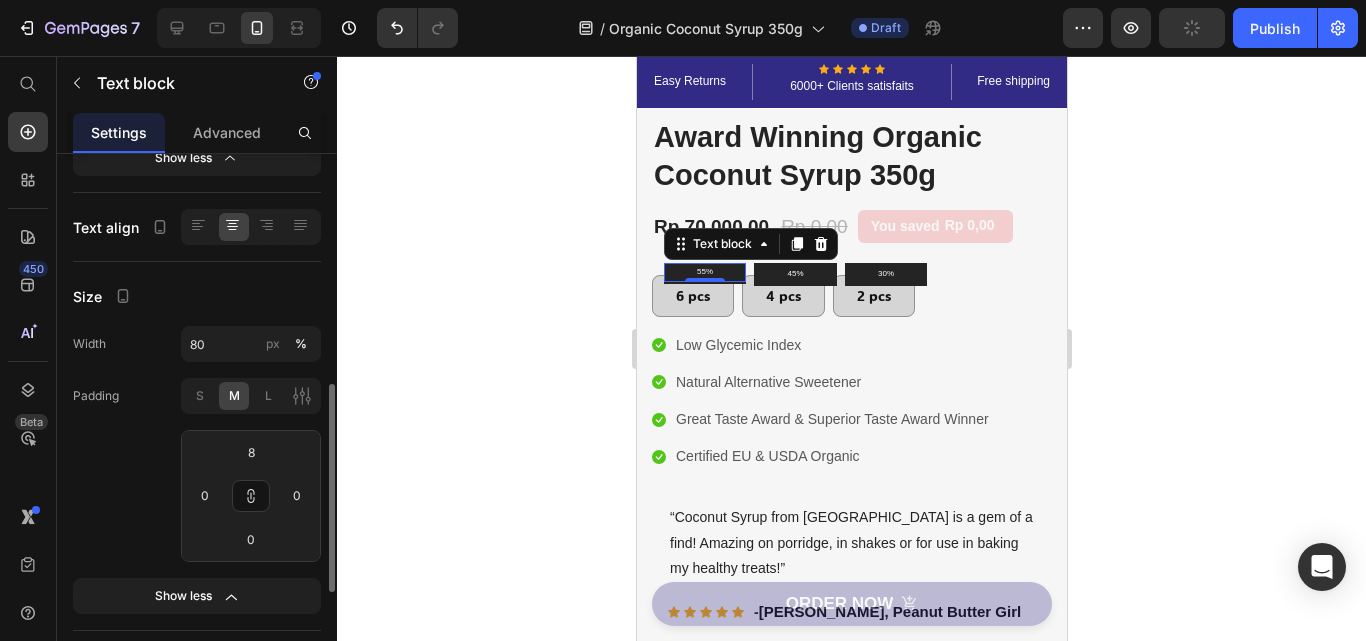type on "8" 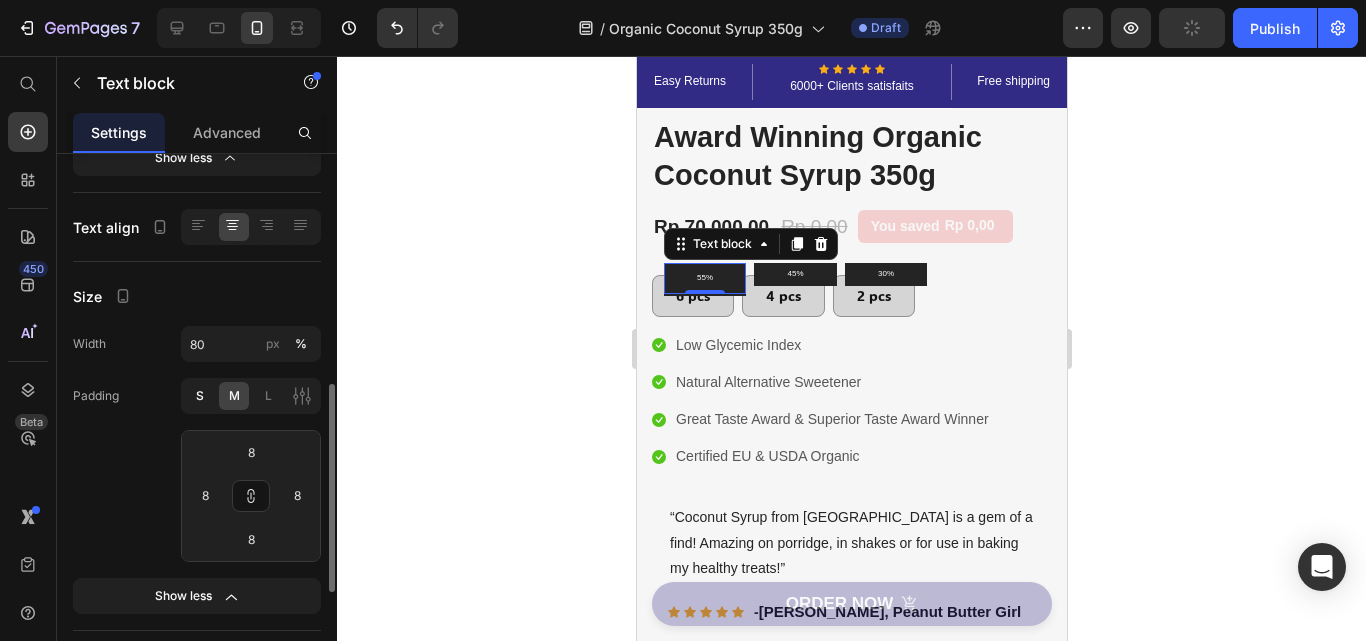 click on "S" 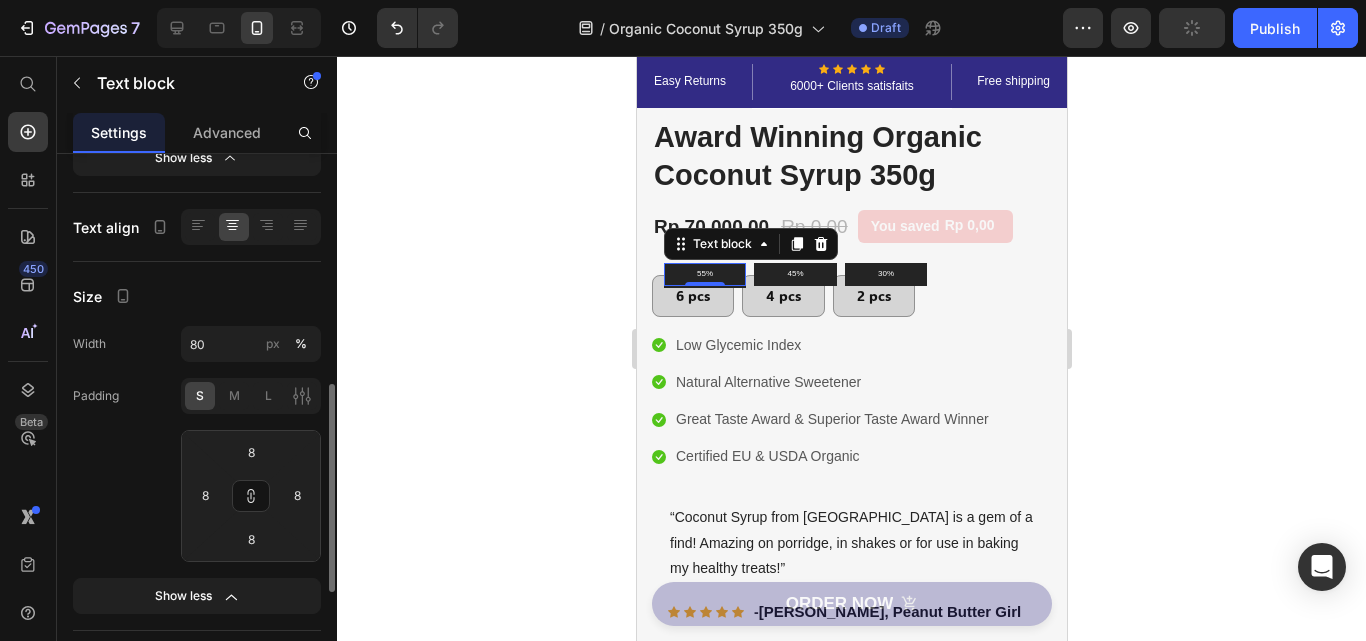 type on "4" 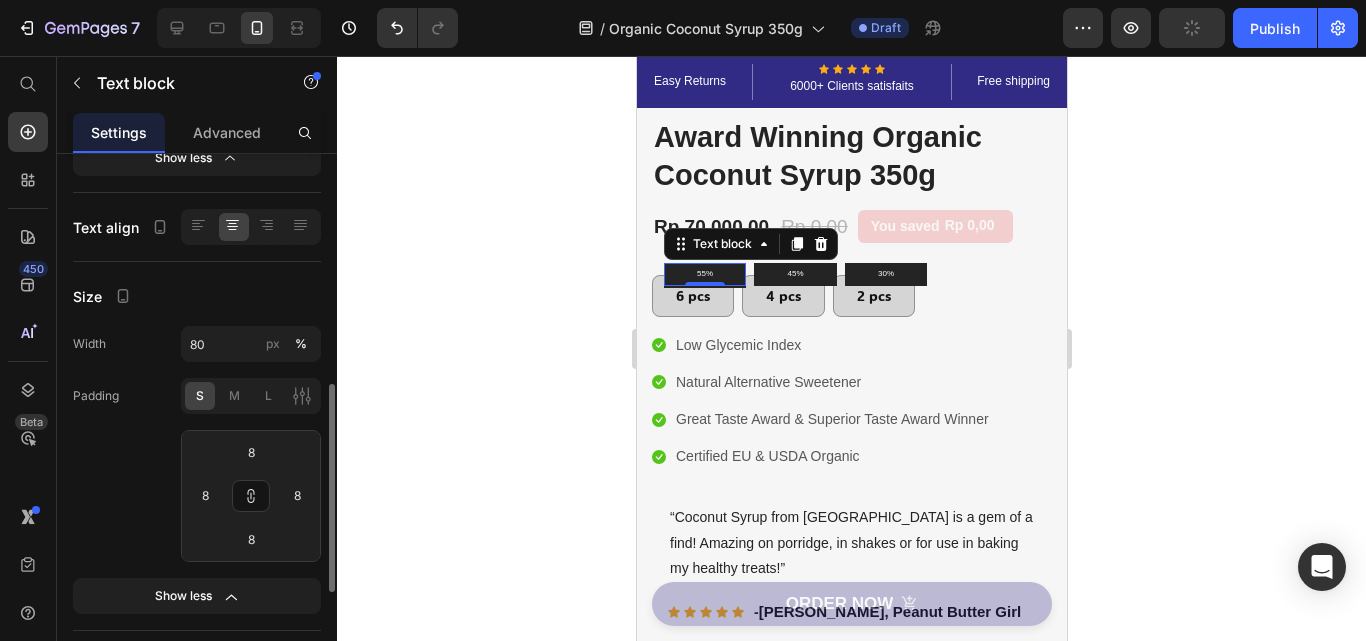 type on "4" 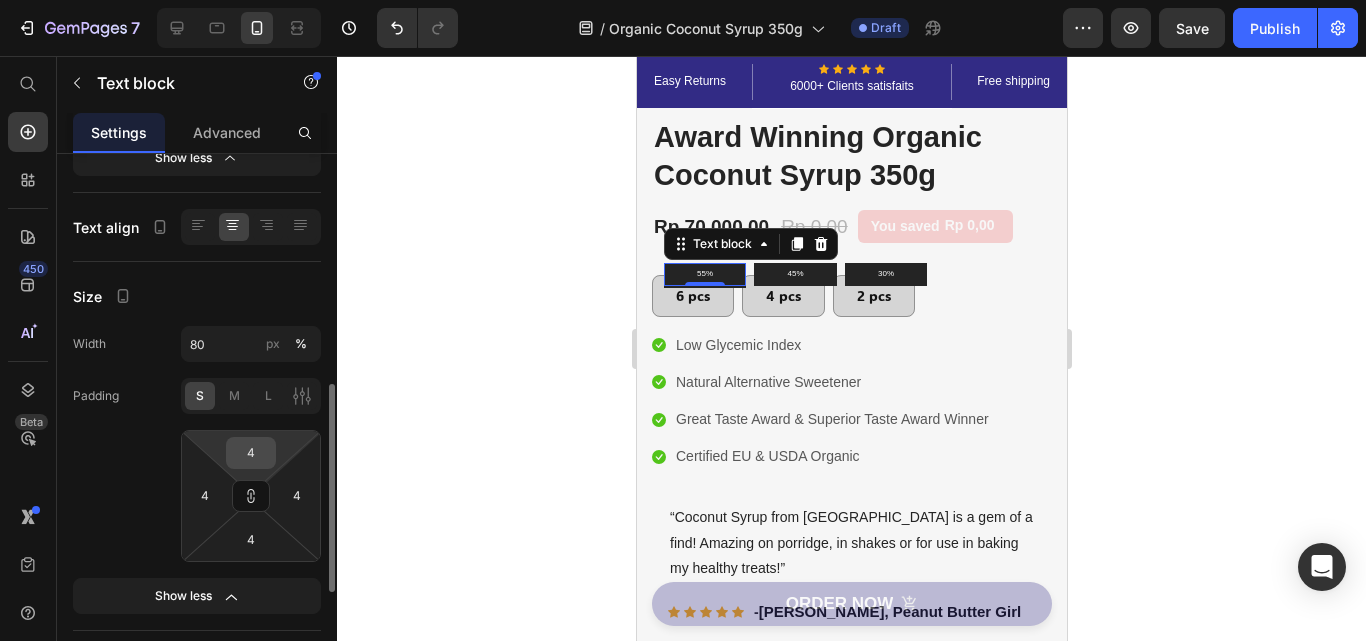 click on "4" at bounding box center (251, 453) 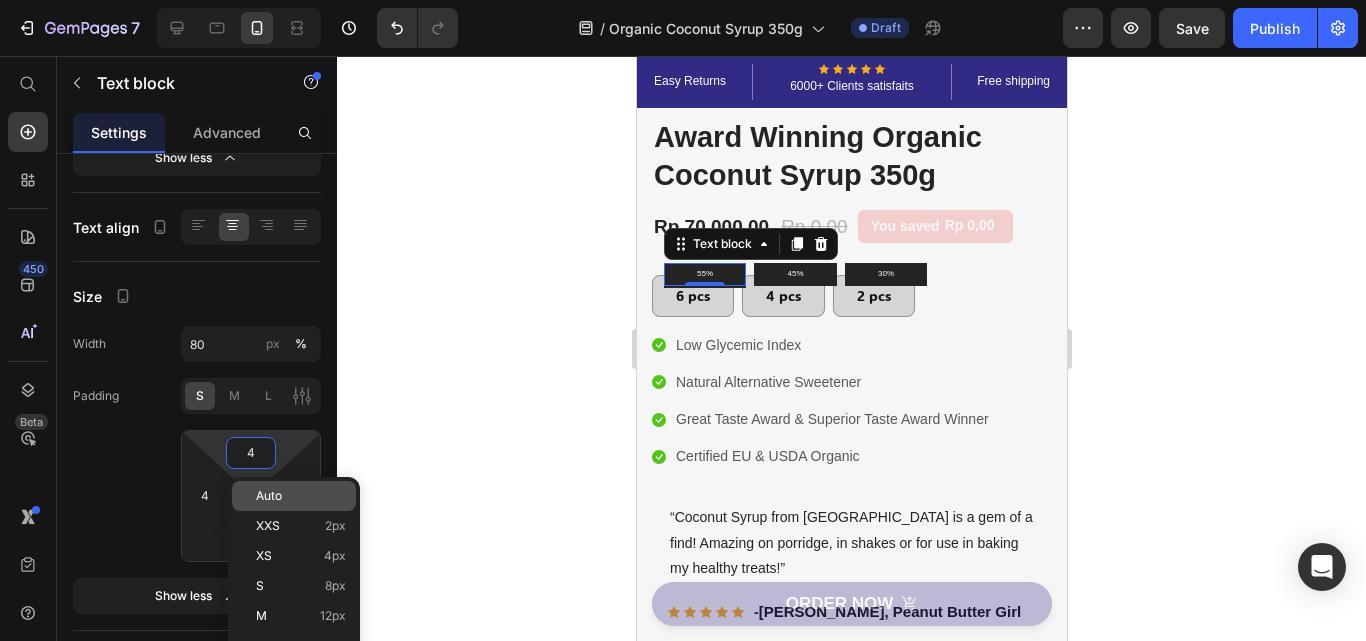 click on "Auto" 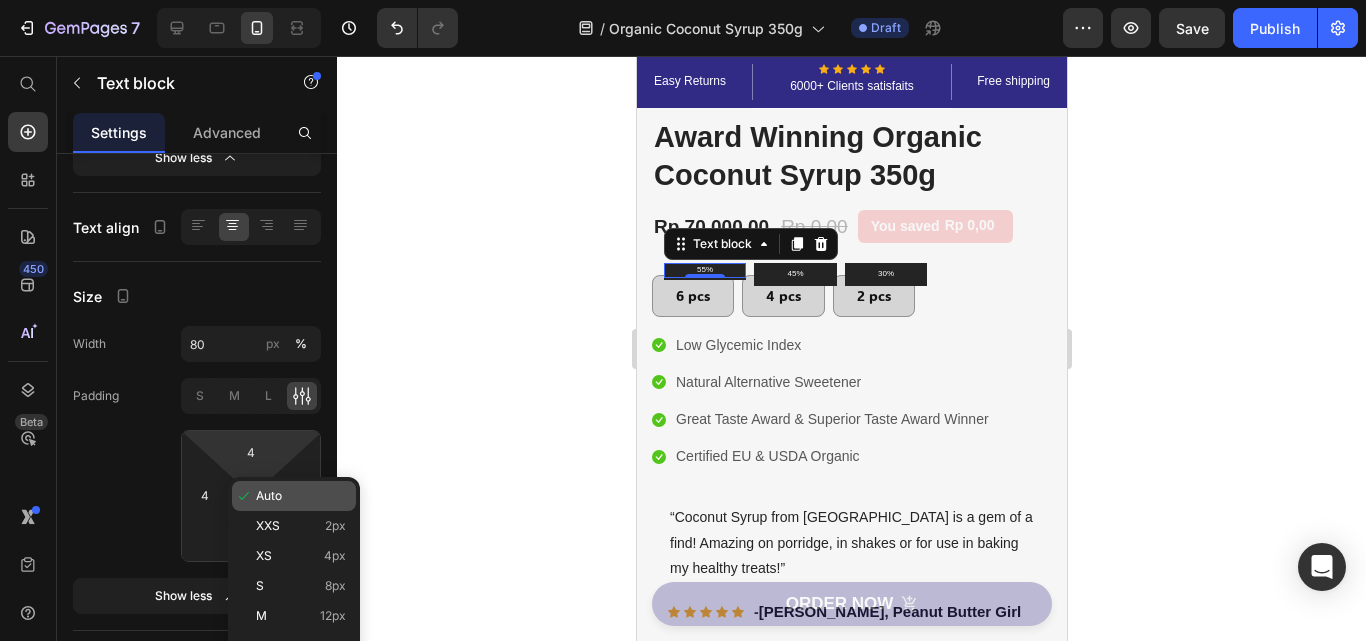 type 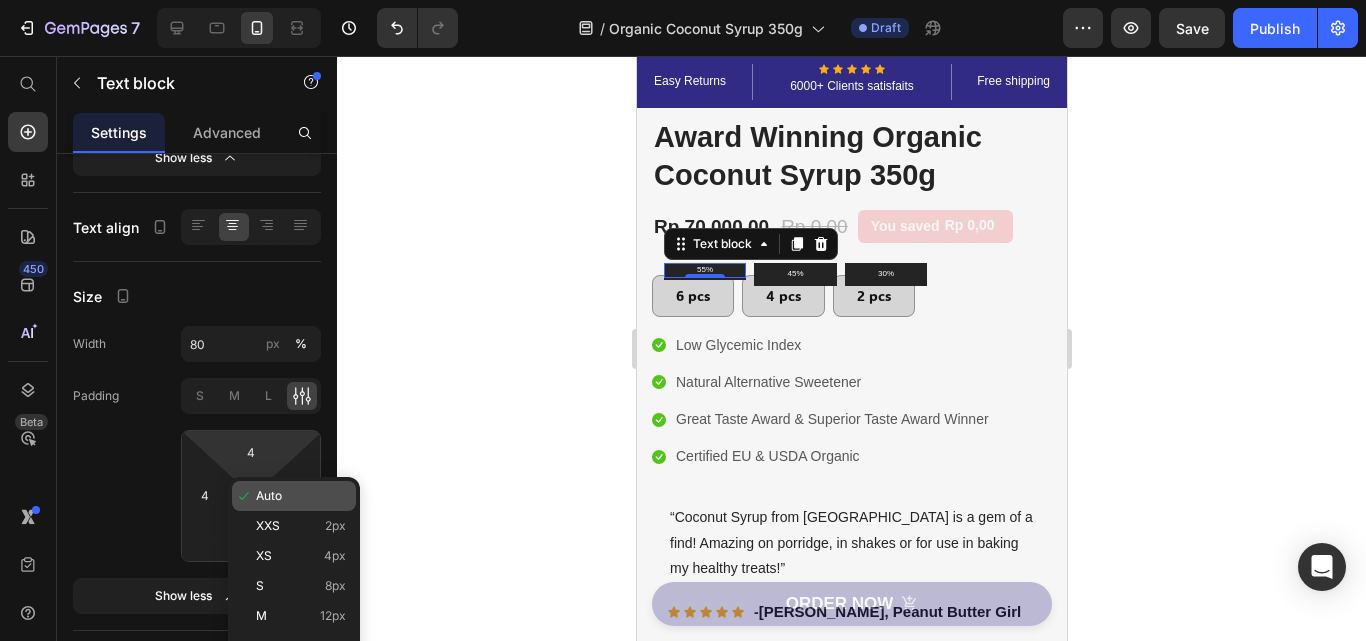 type 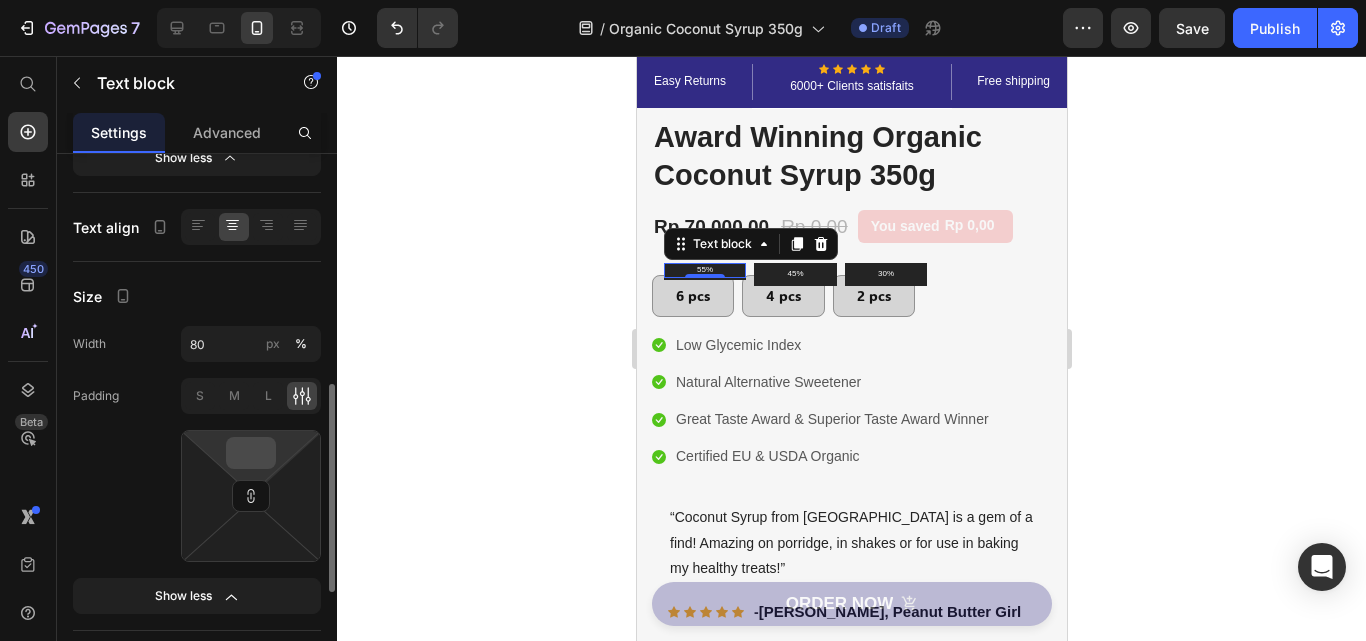click at bounding box center (251, 453) 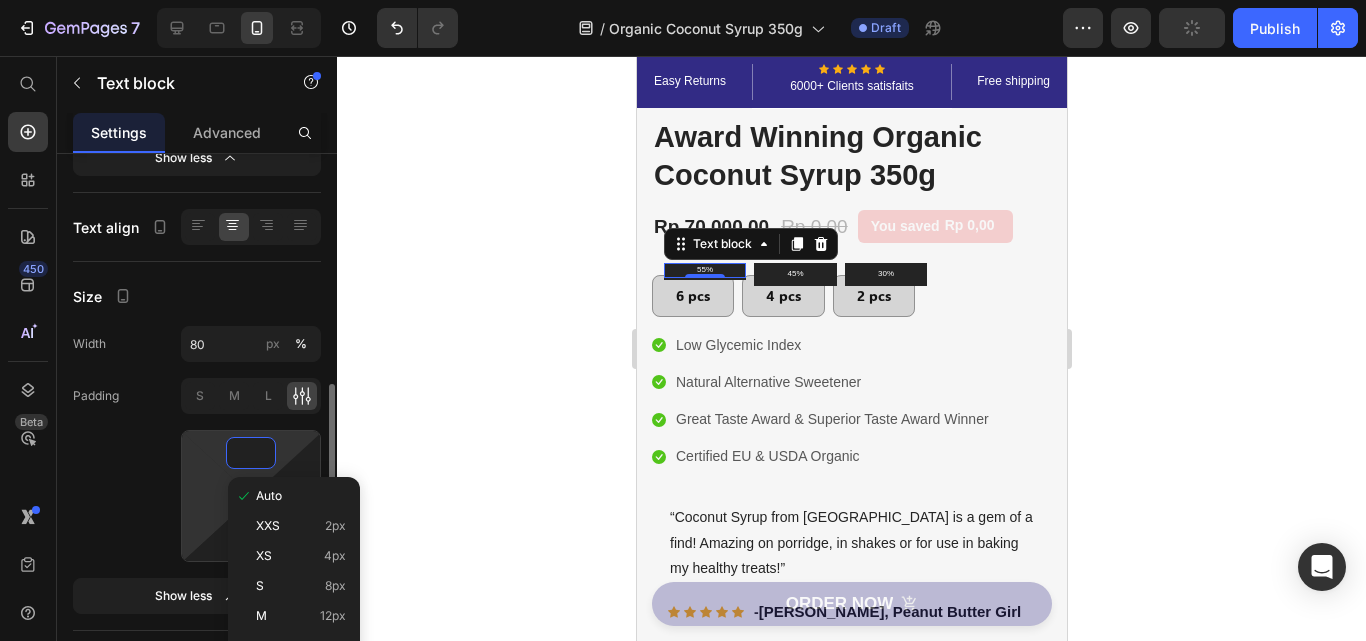 click on "Auto" at bounding box center (301, 496) 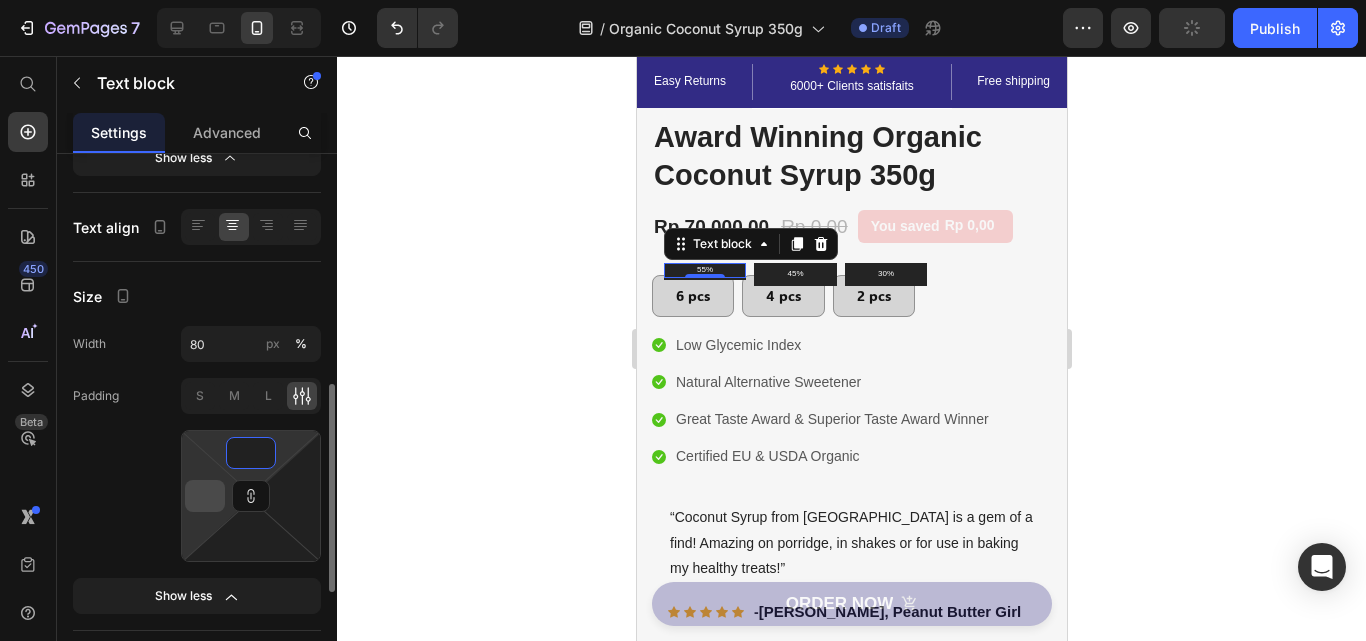 click at bounding box center [205, 496] 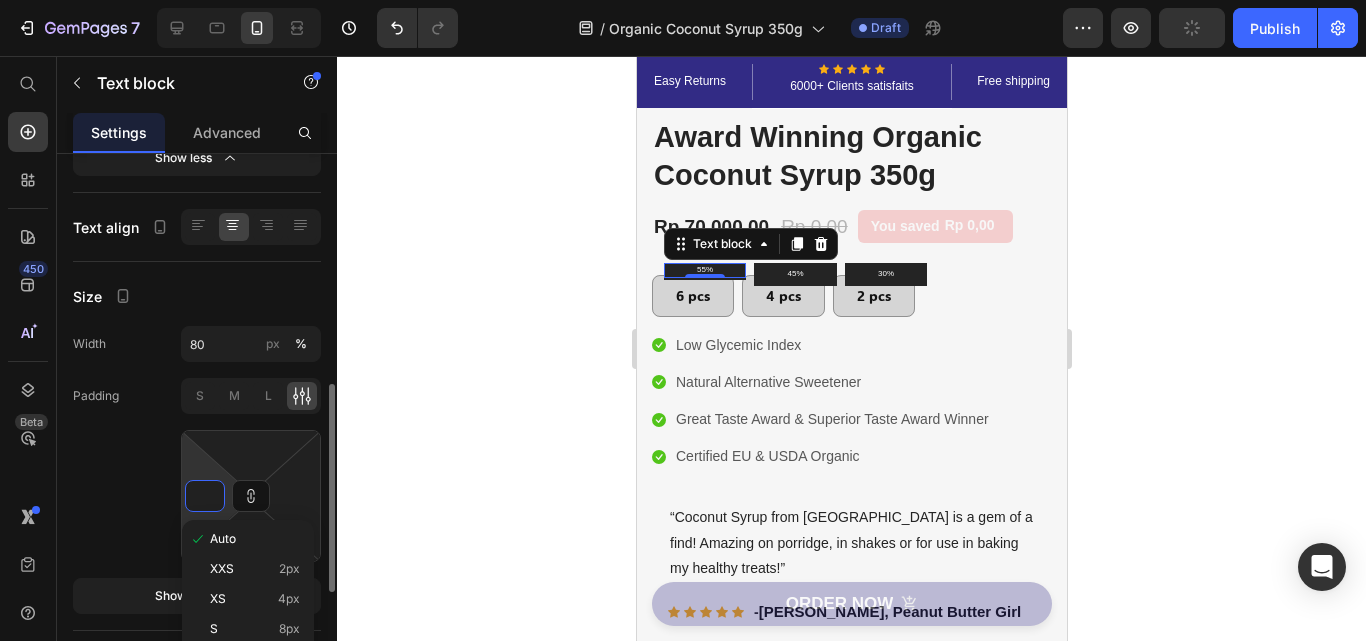 type 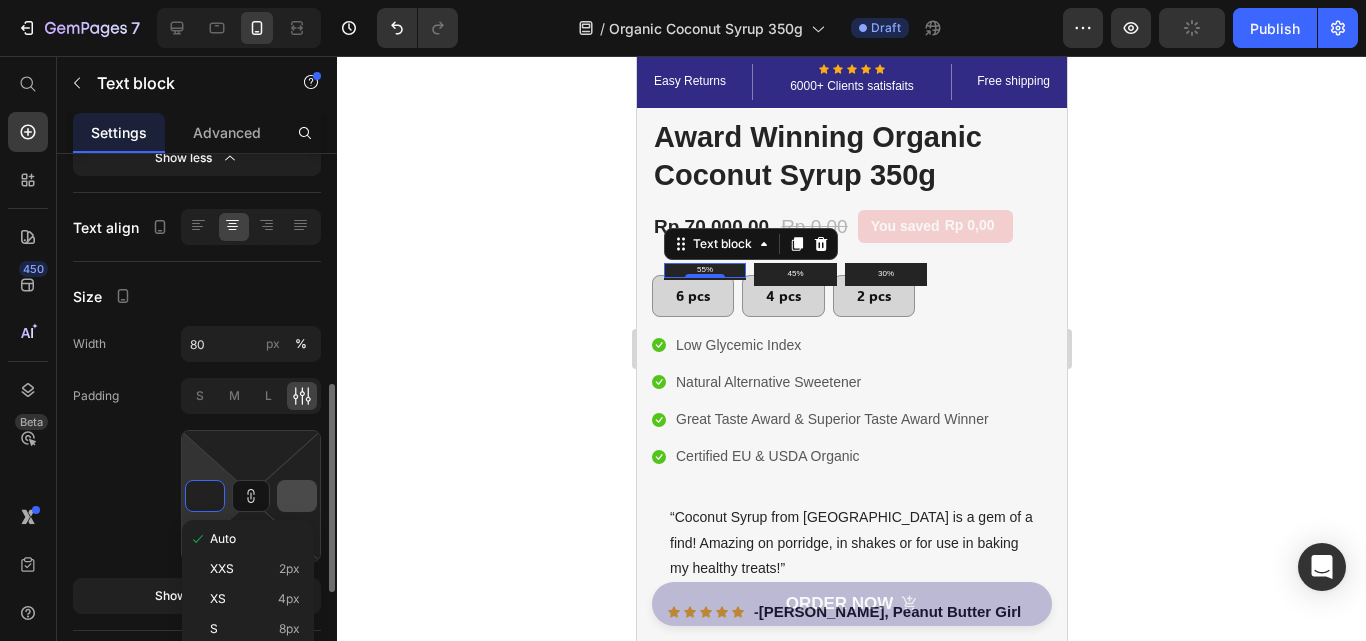 click on "Auto" at bounding box center (255, 539) 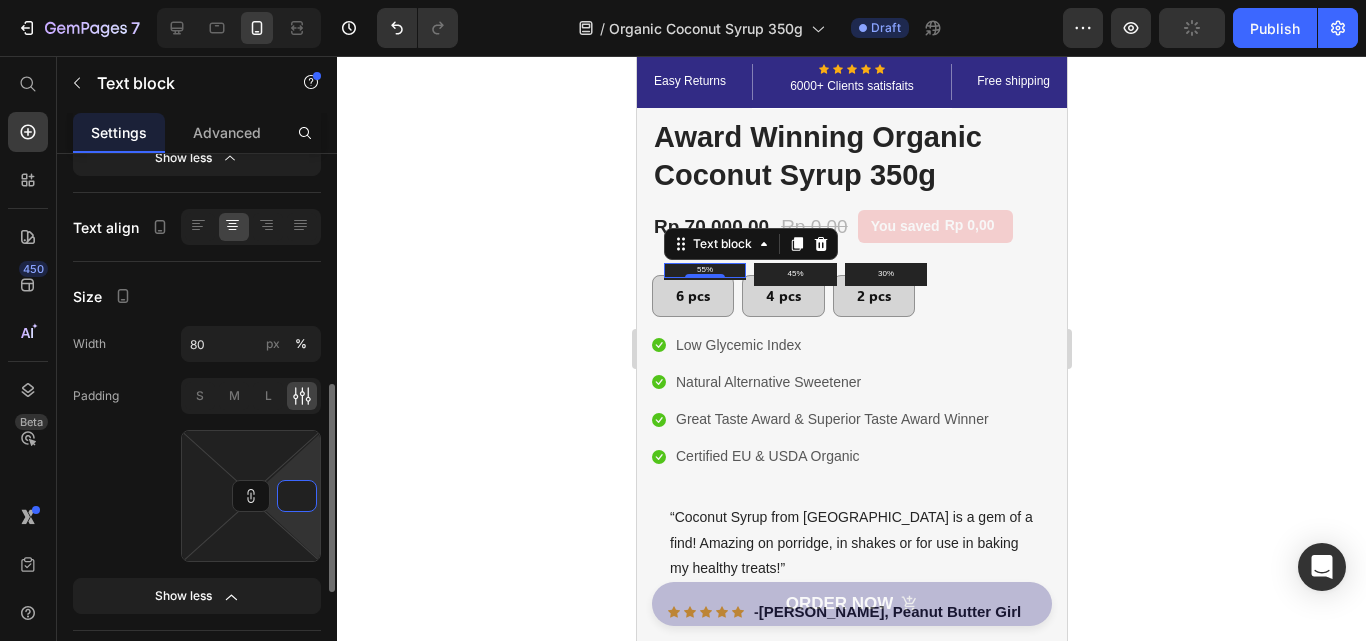 type 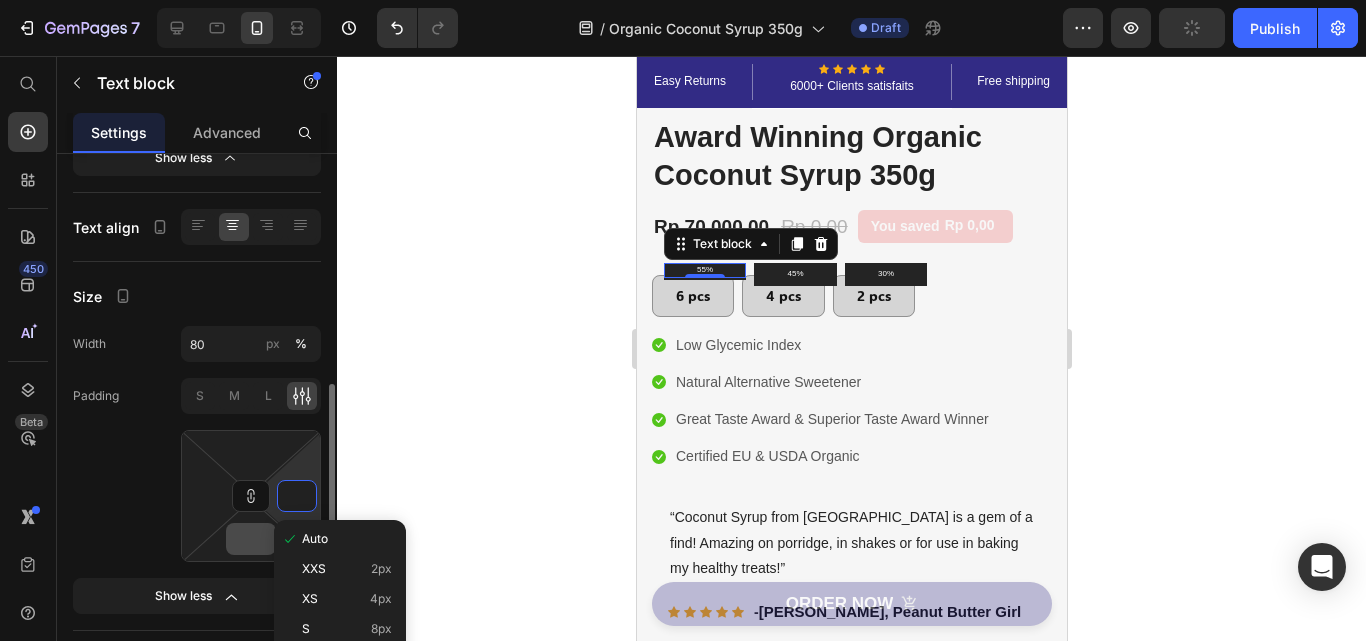 type 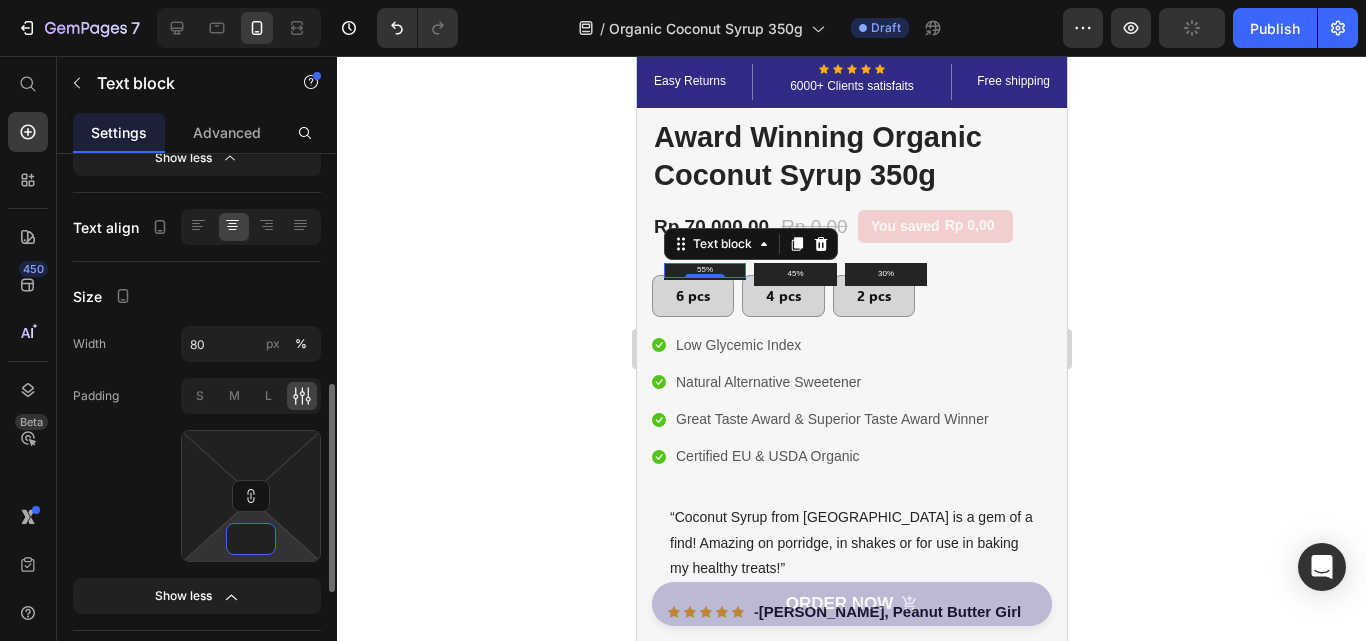 type 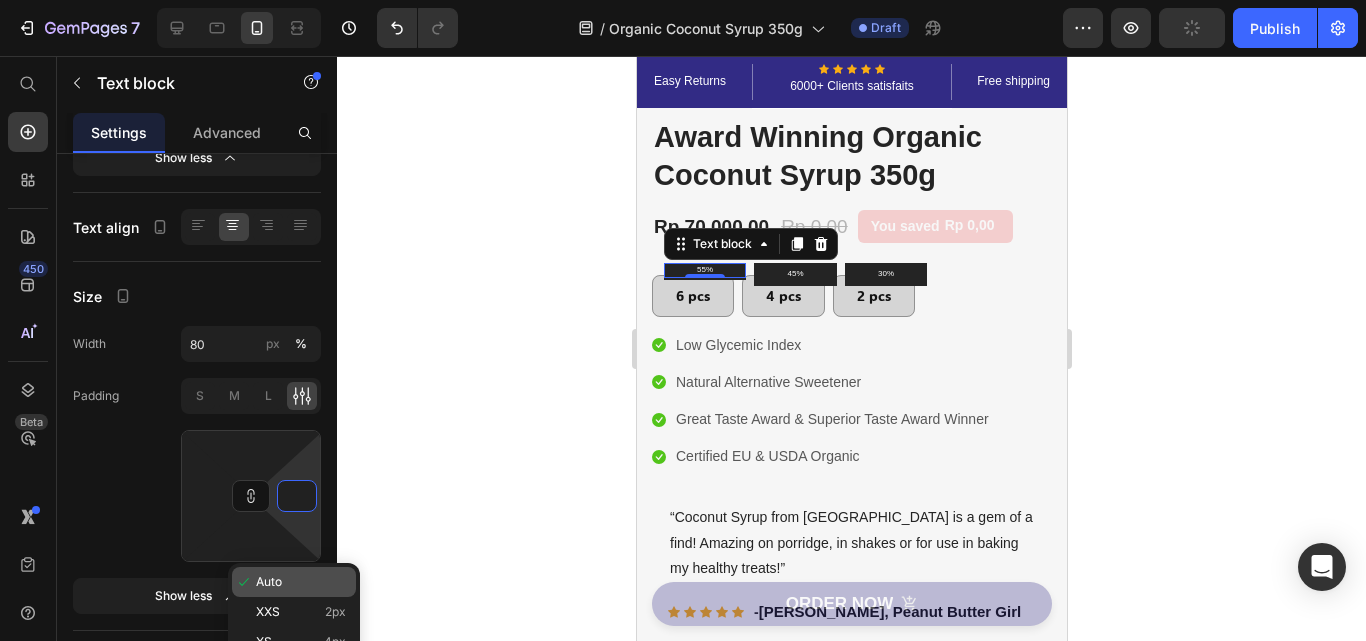click on "Auto" at bounding box center (301, 582) 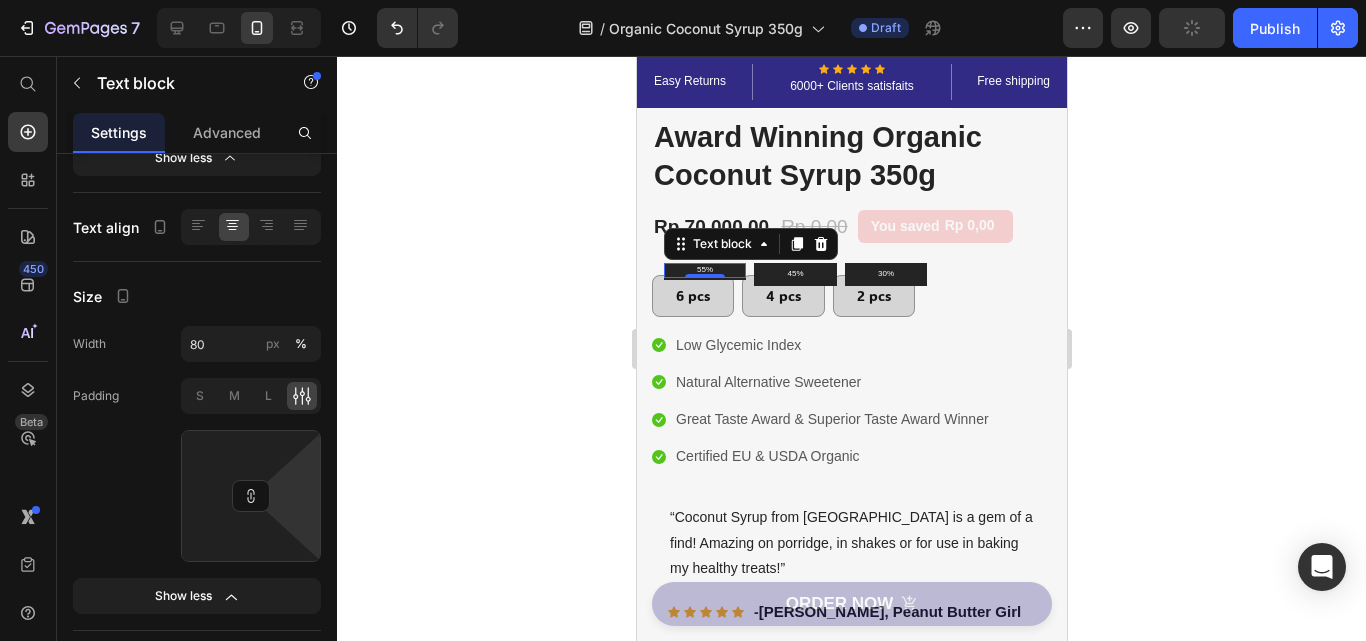 type 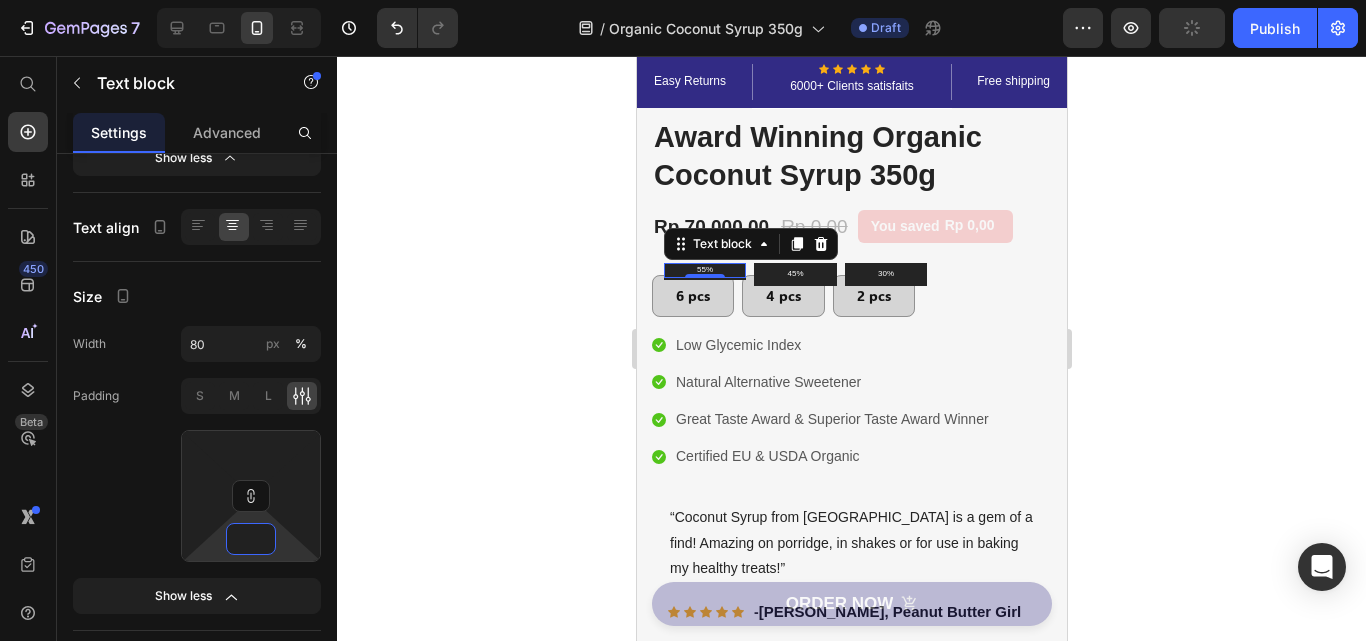 type 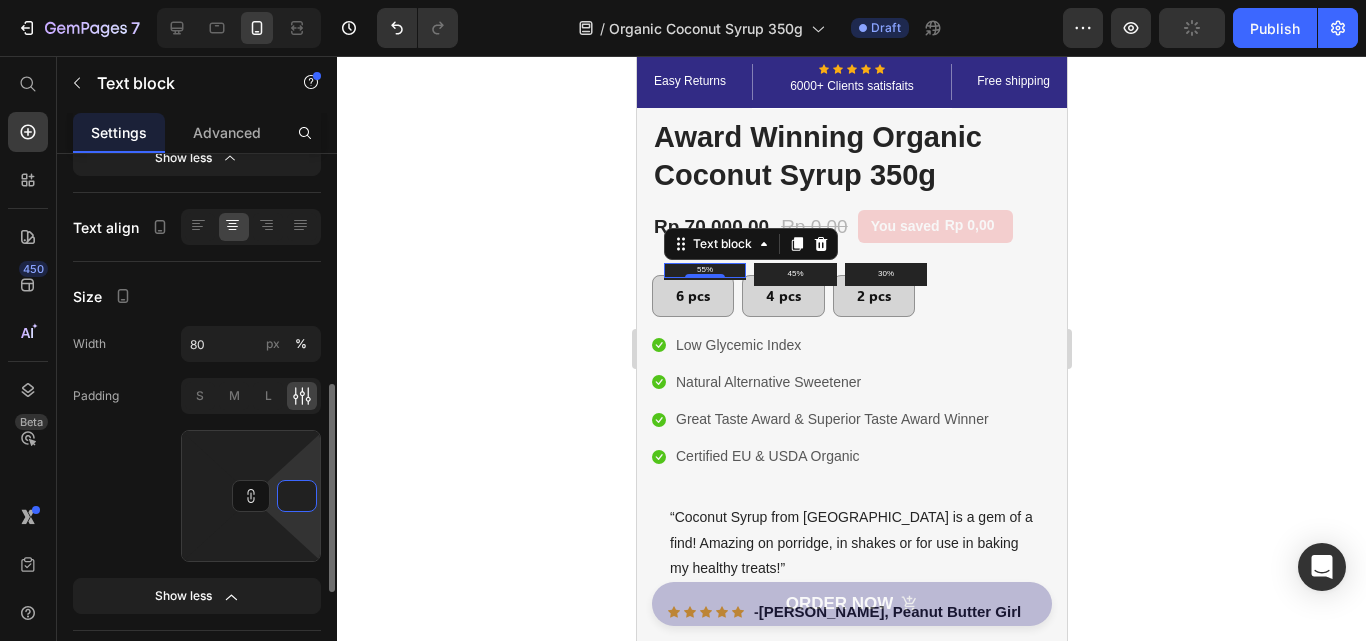type 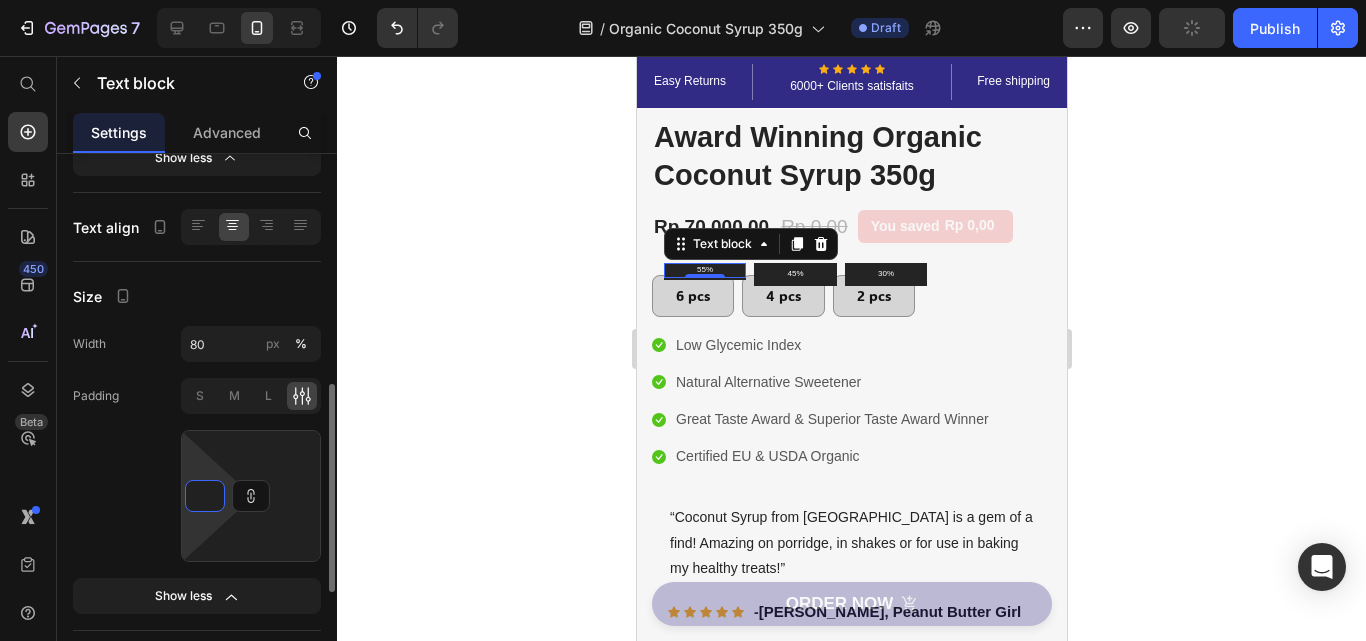 type 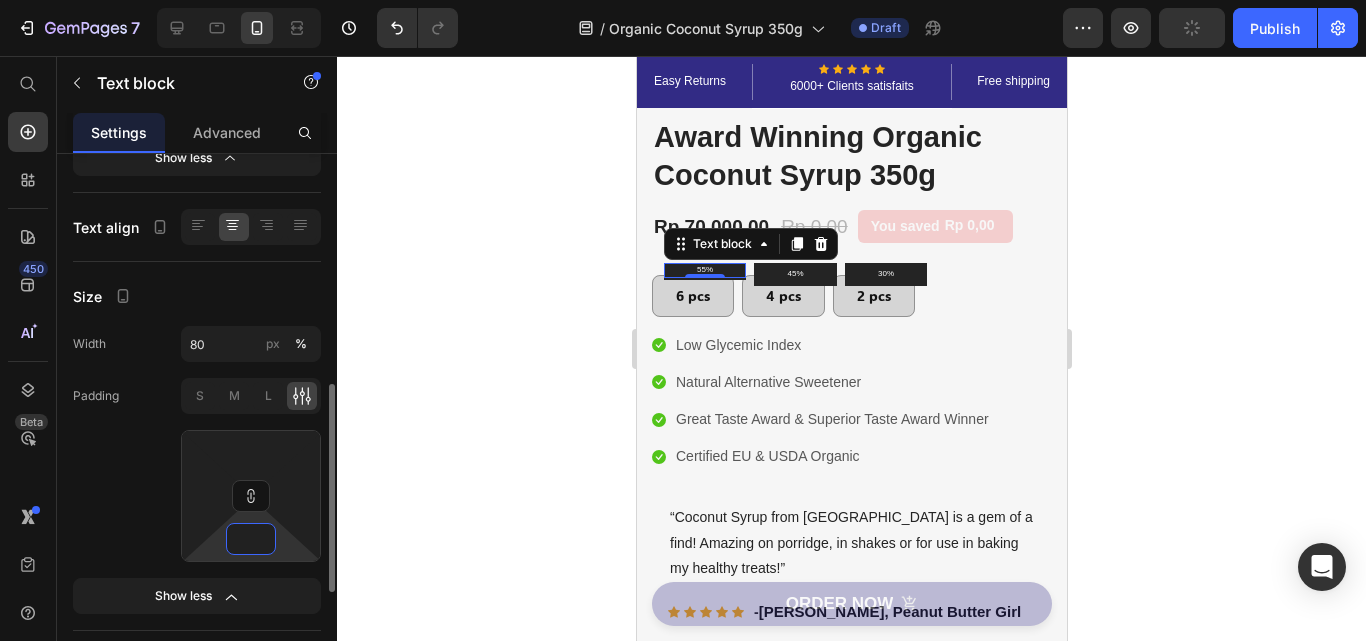type 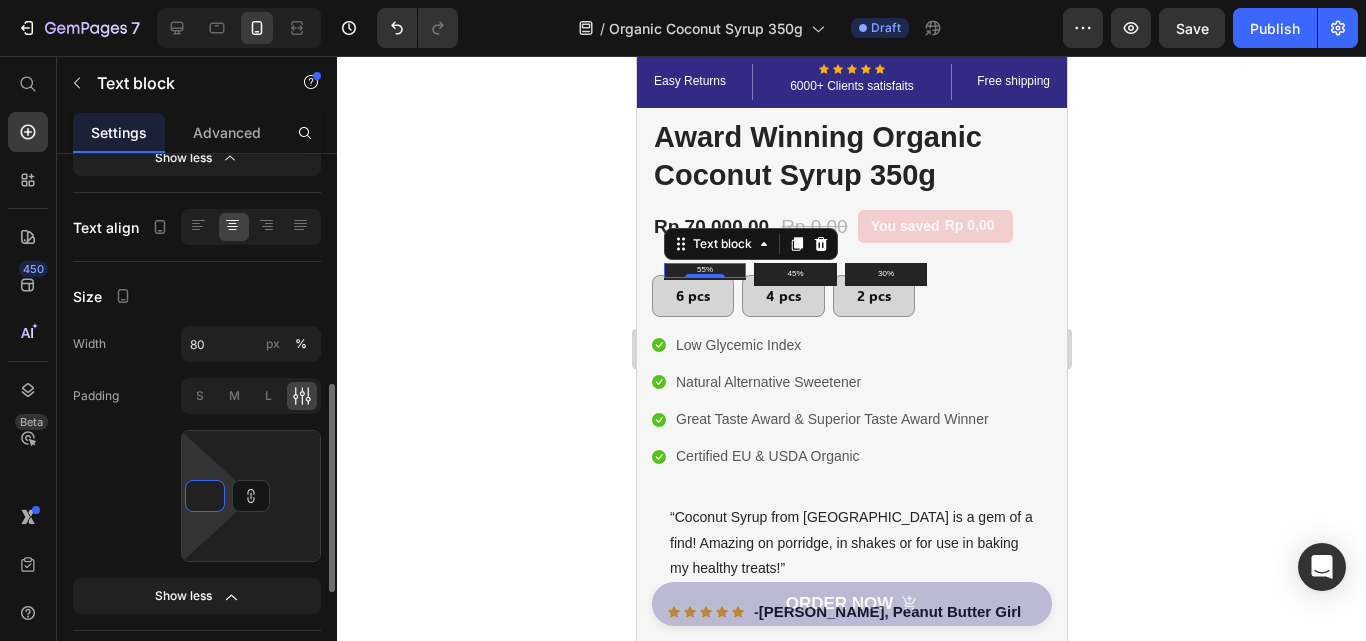 type 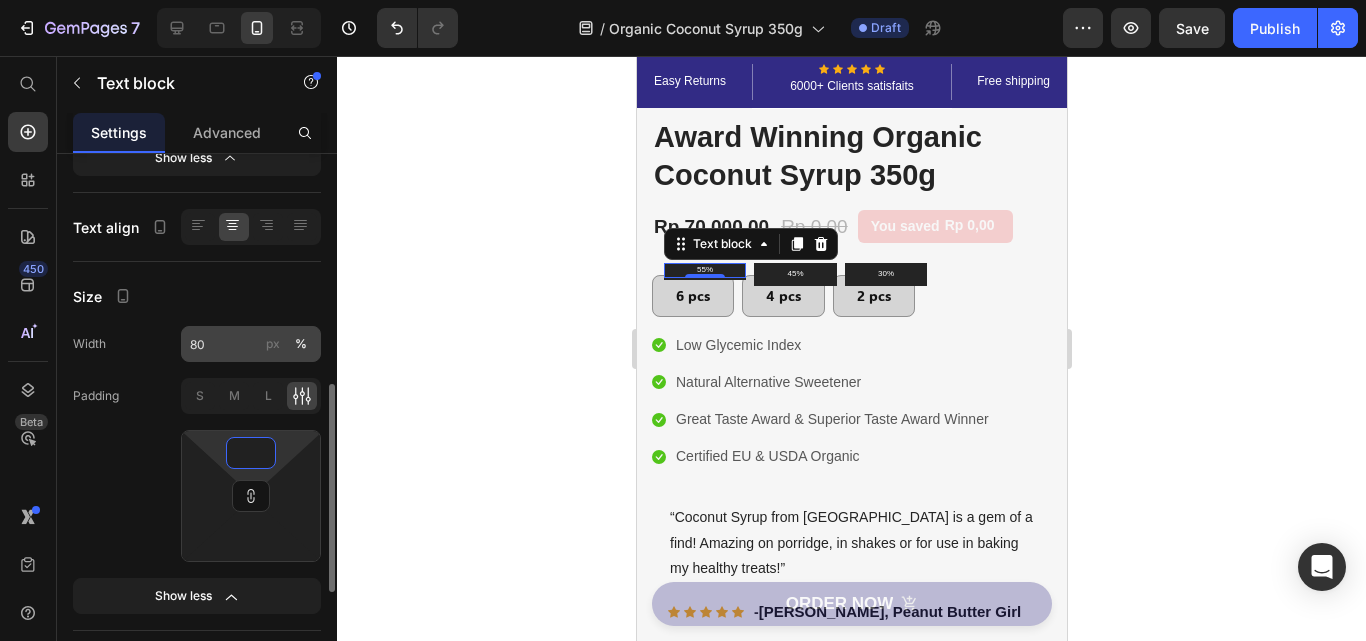 type 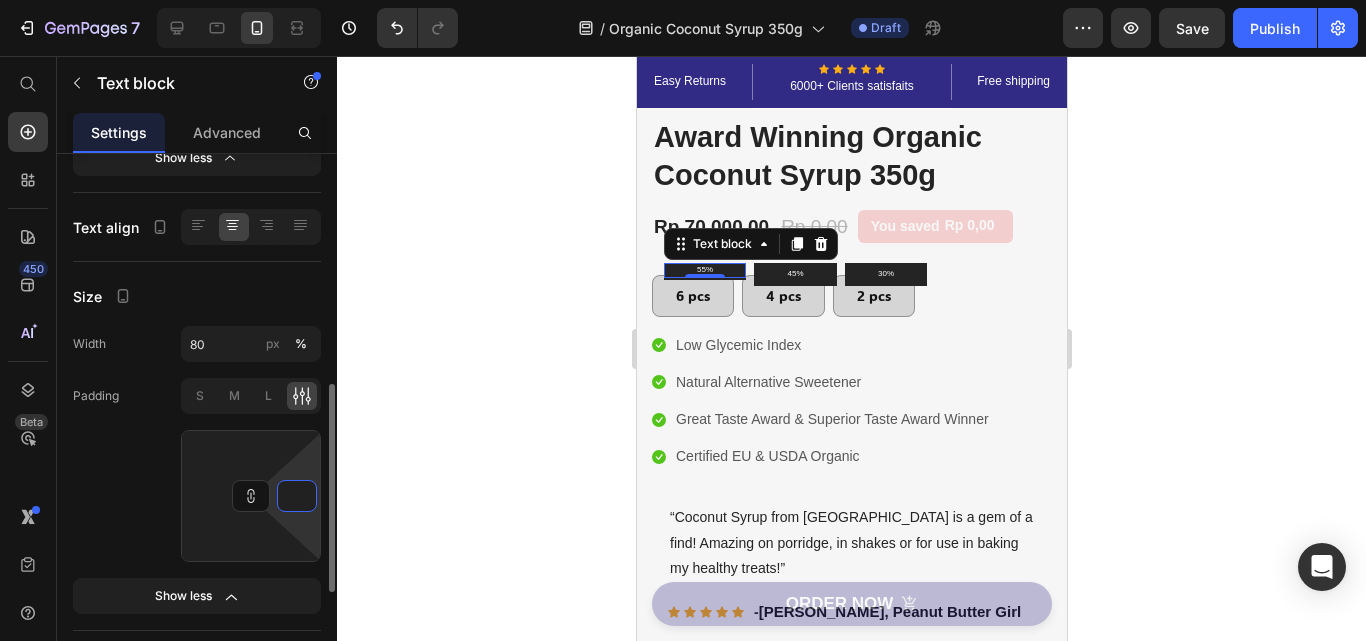 type 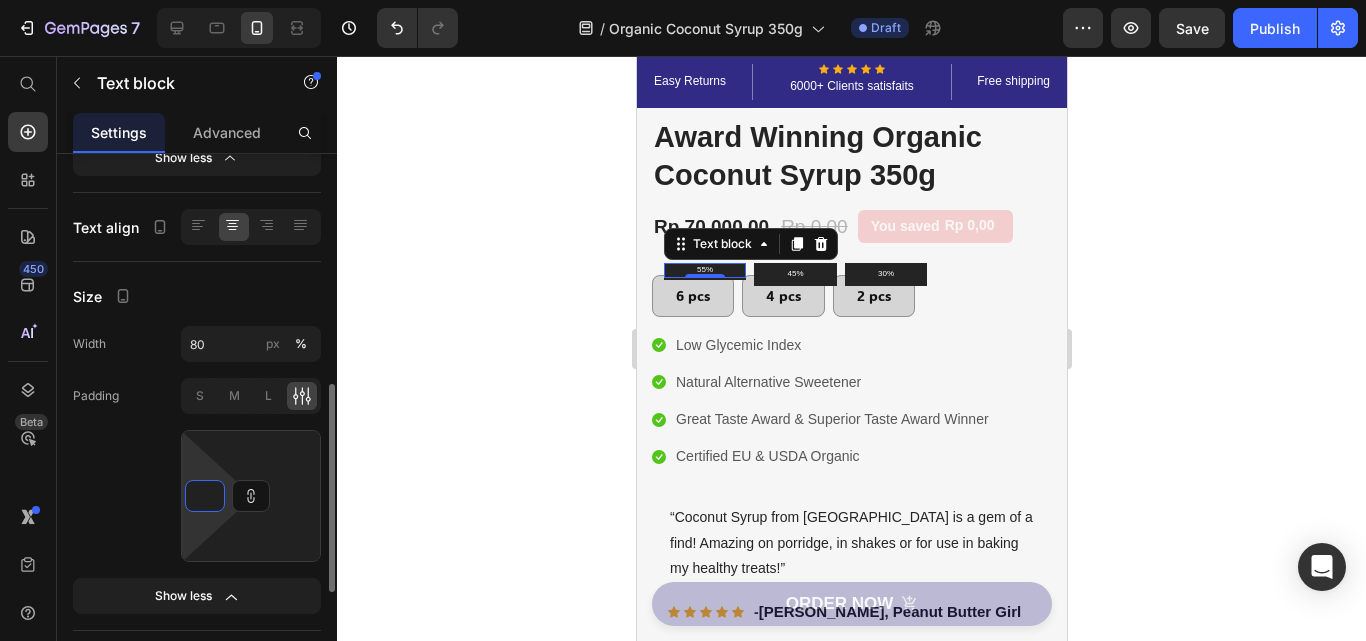 type 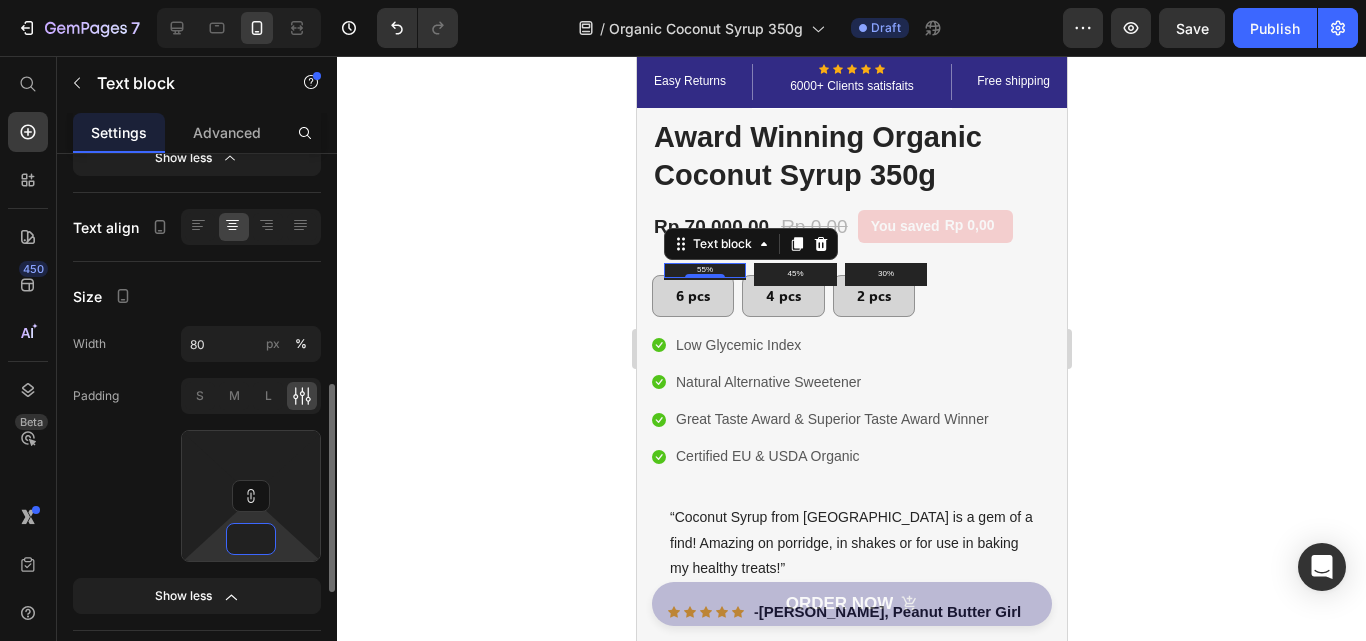 type 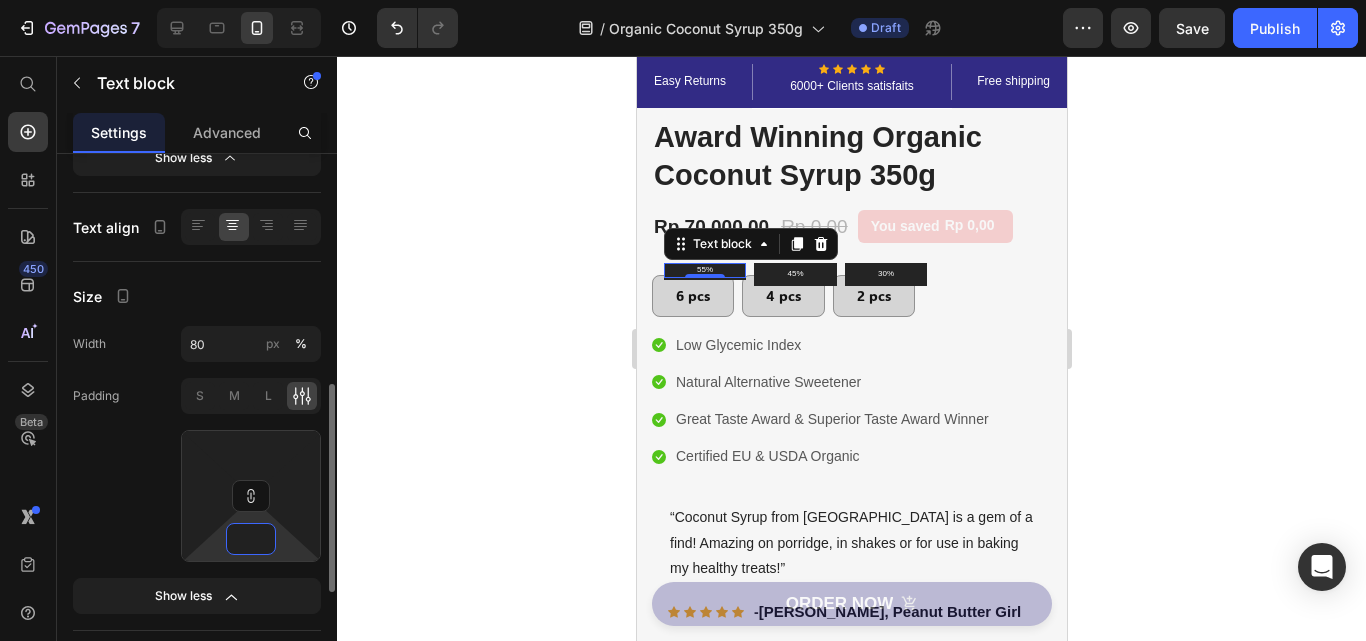 type 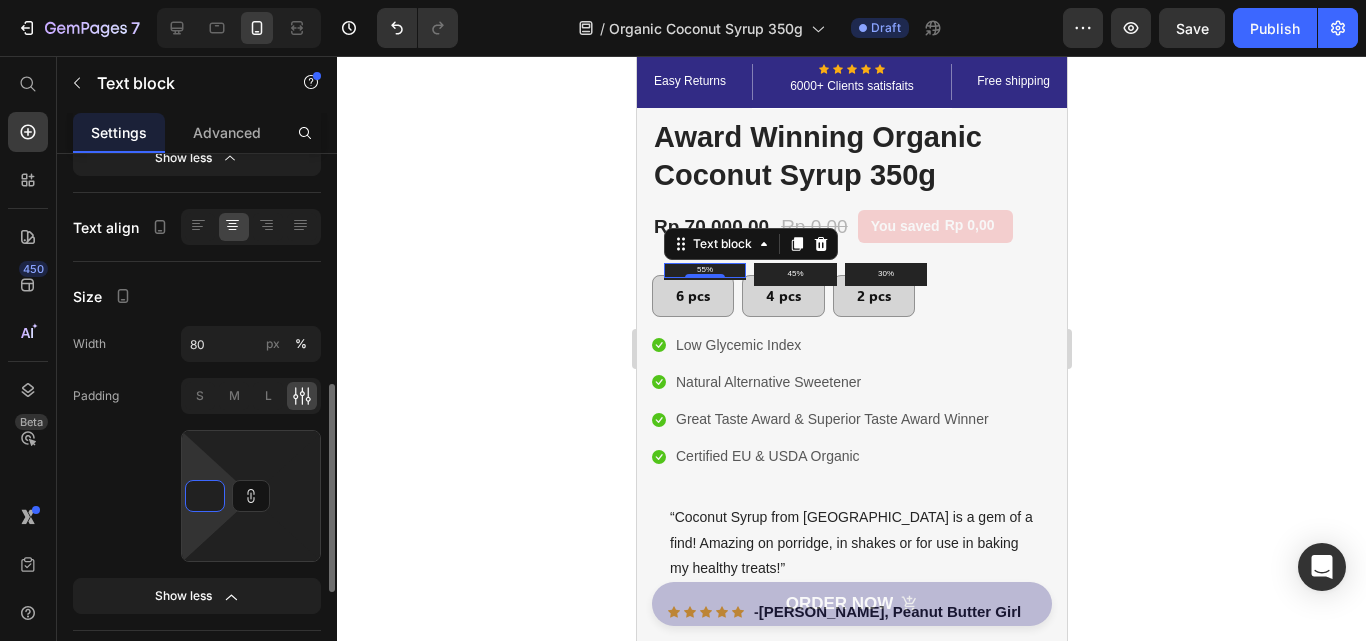 type 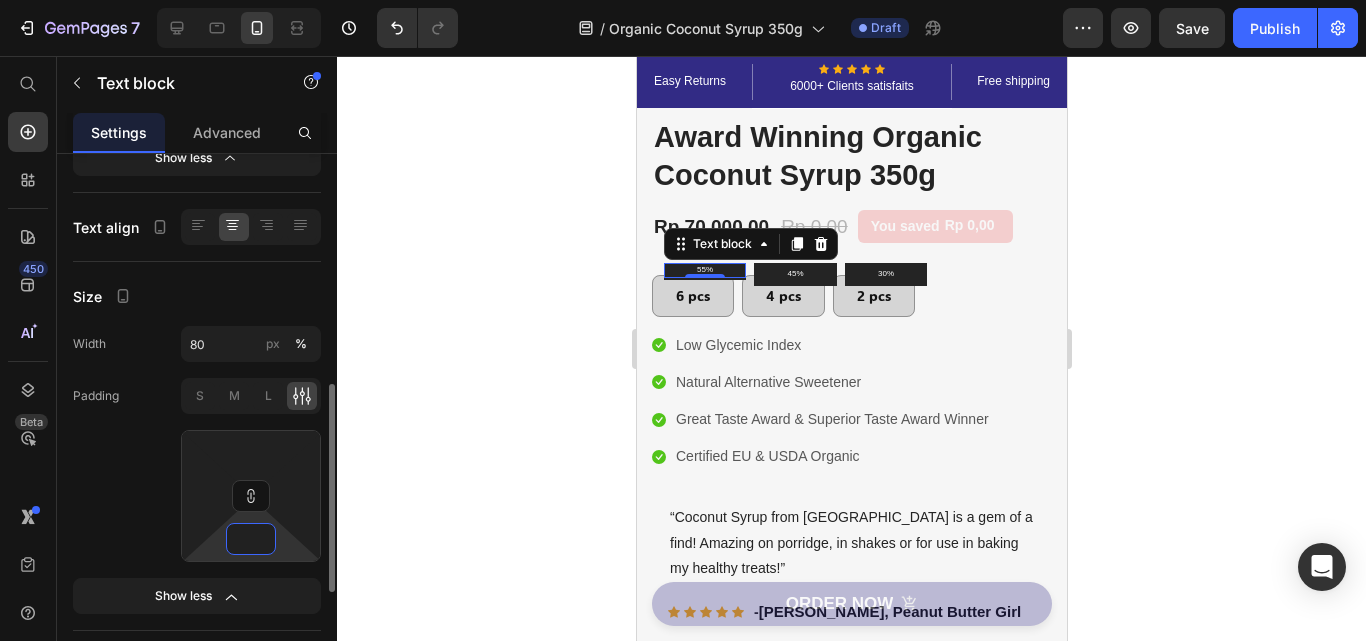 type 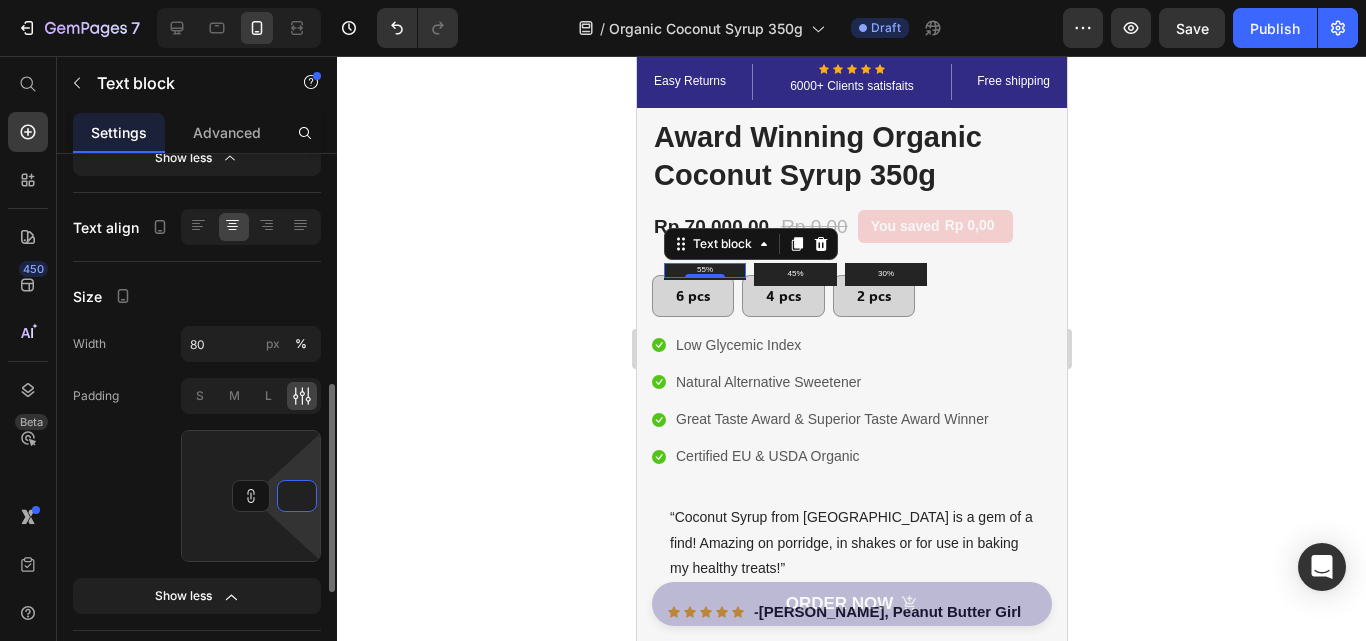 type 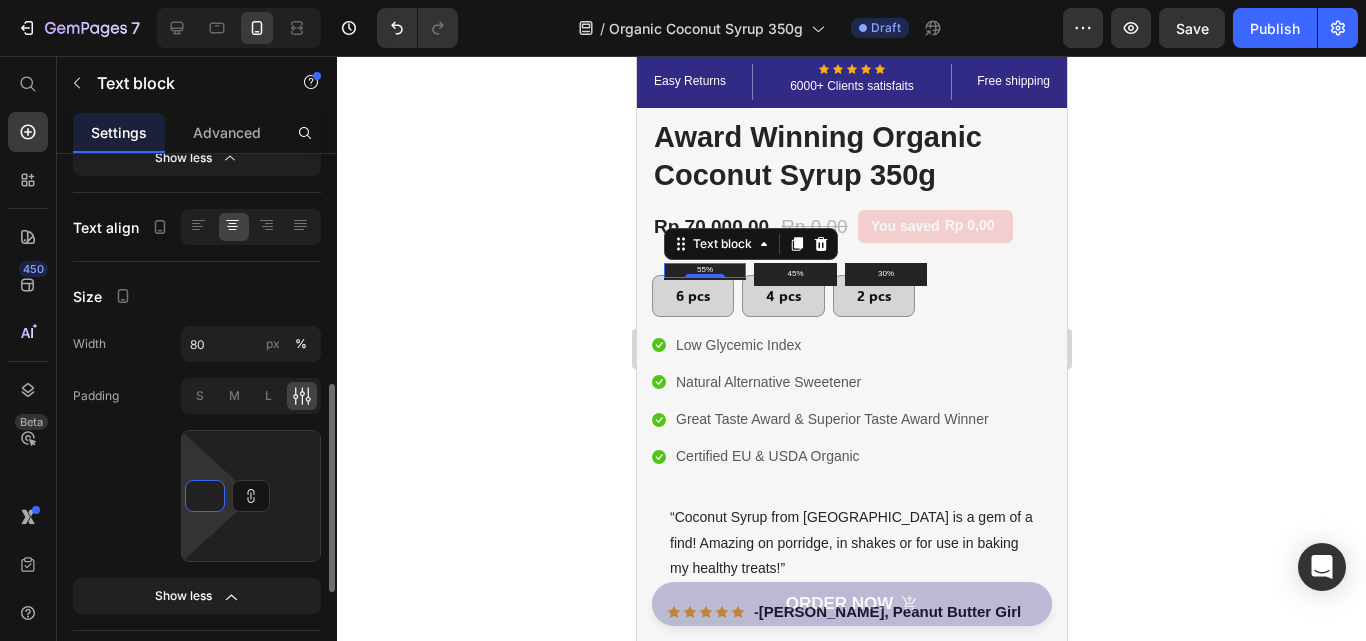 type 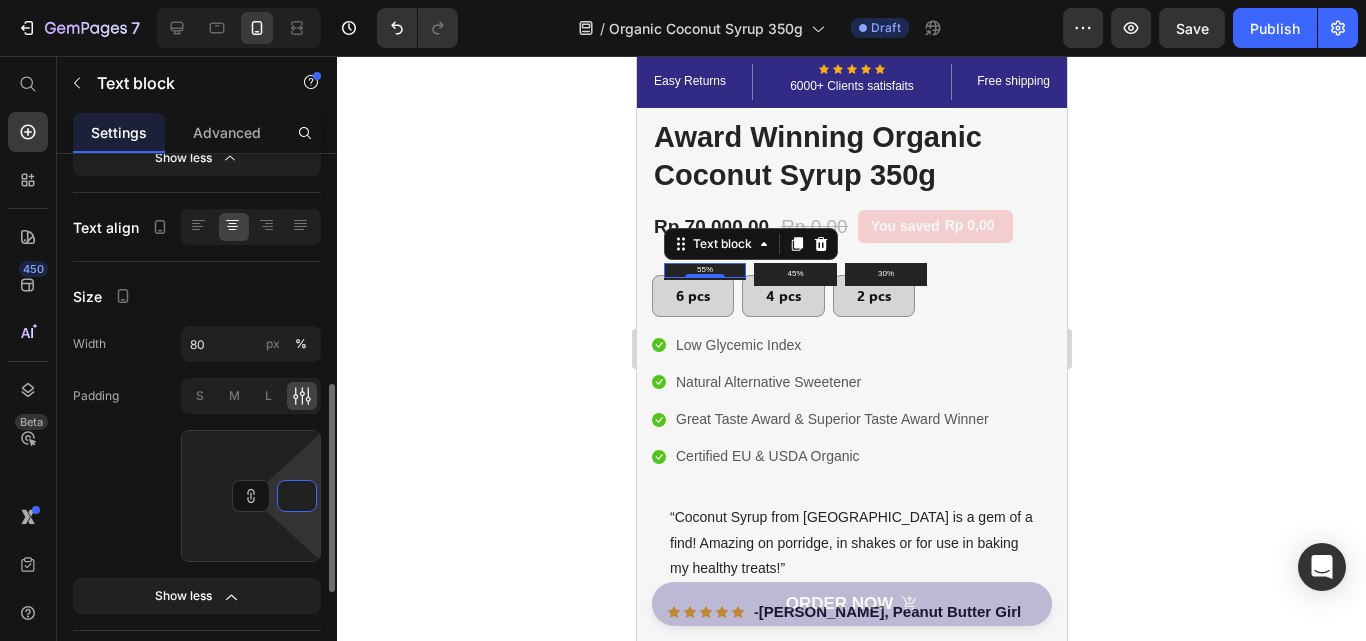 type 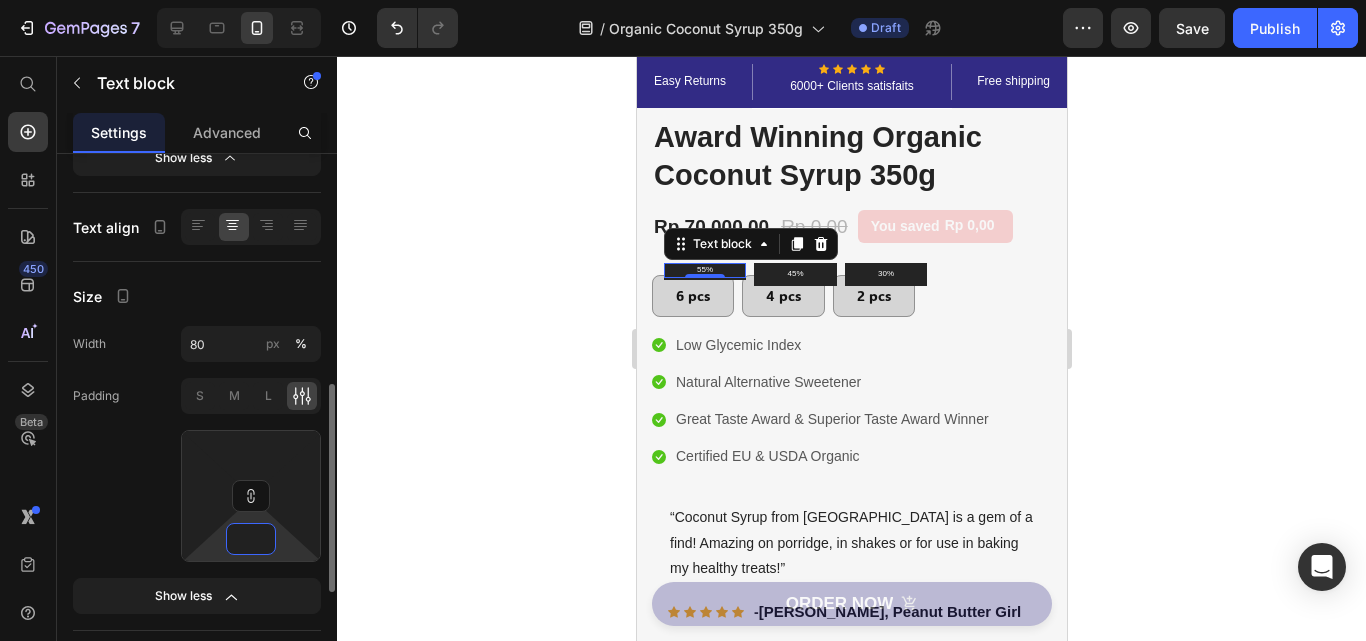 type 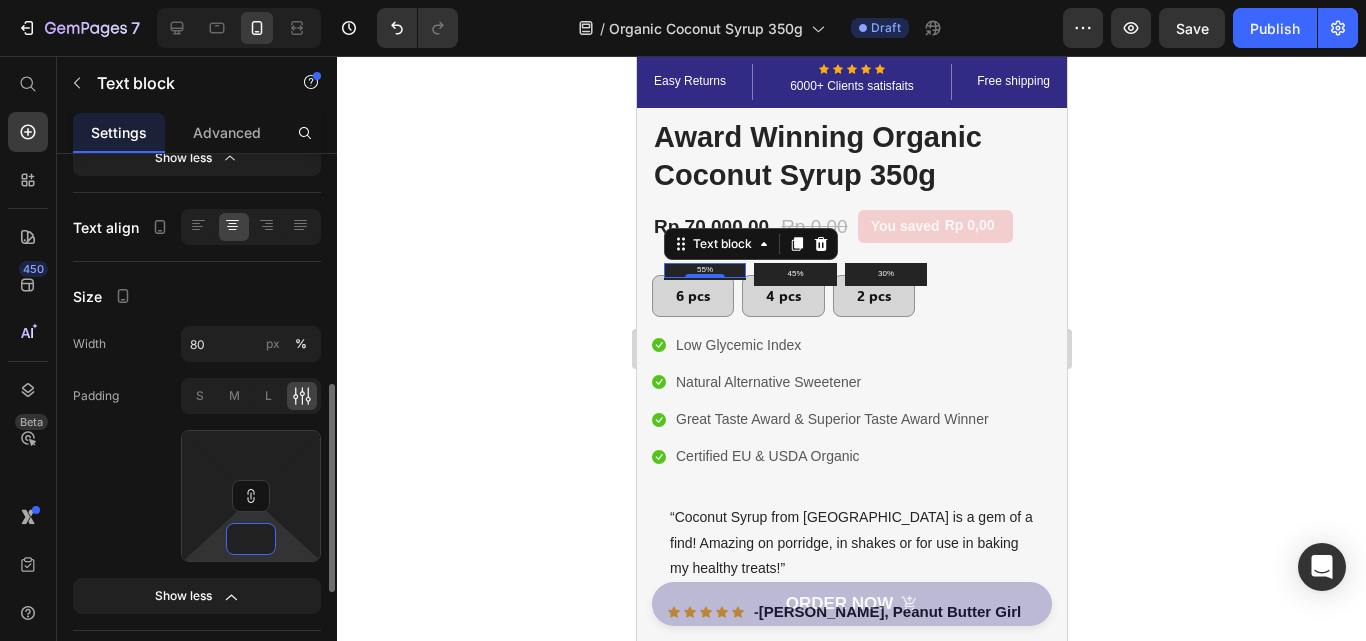 type 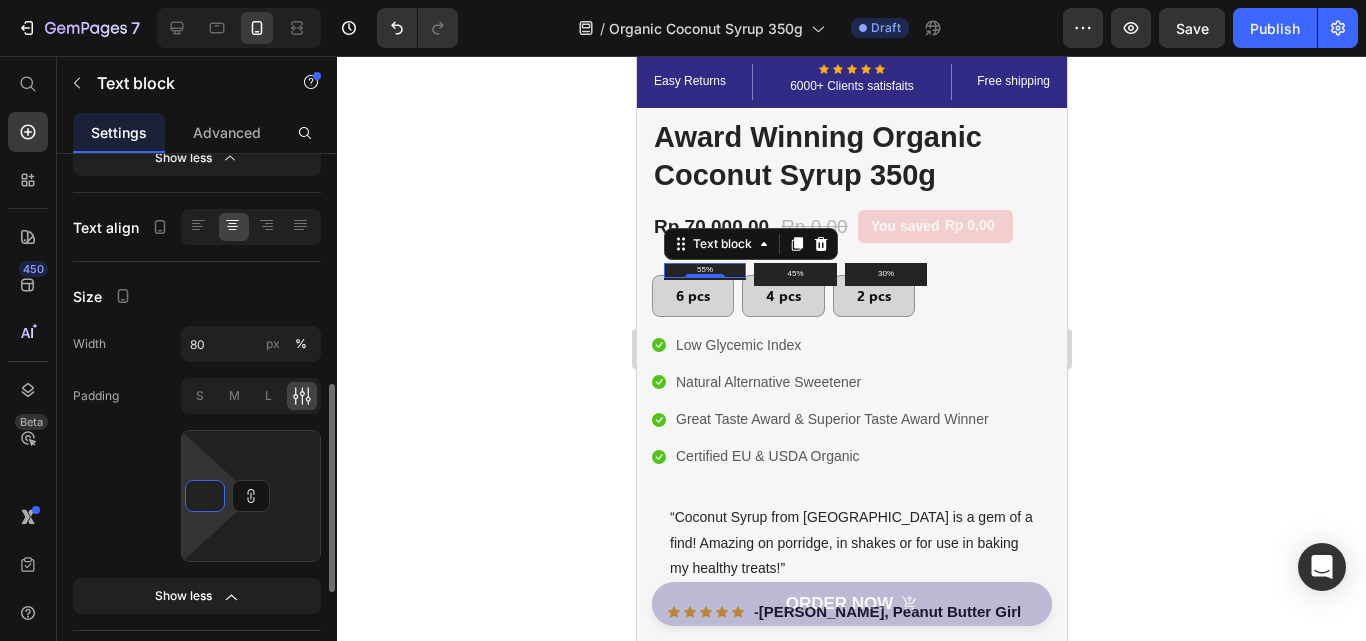 type 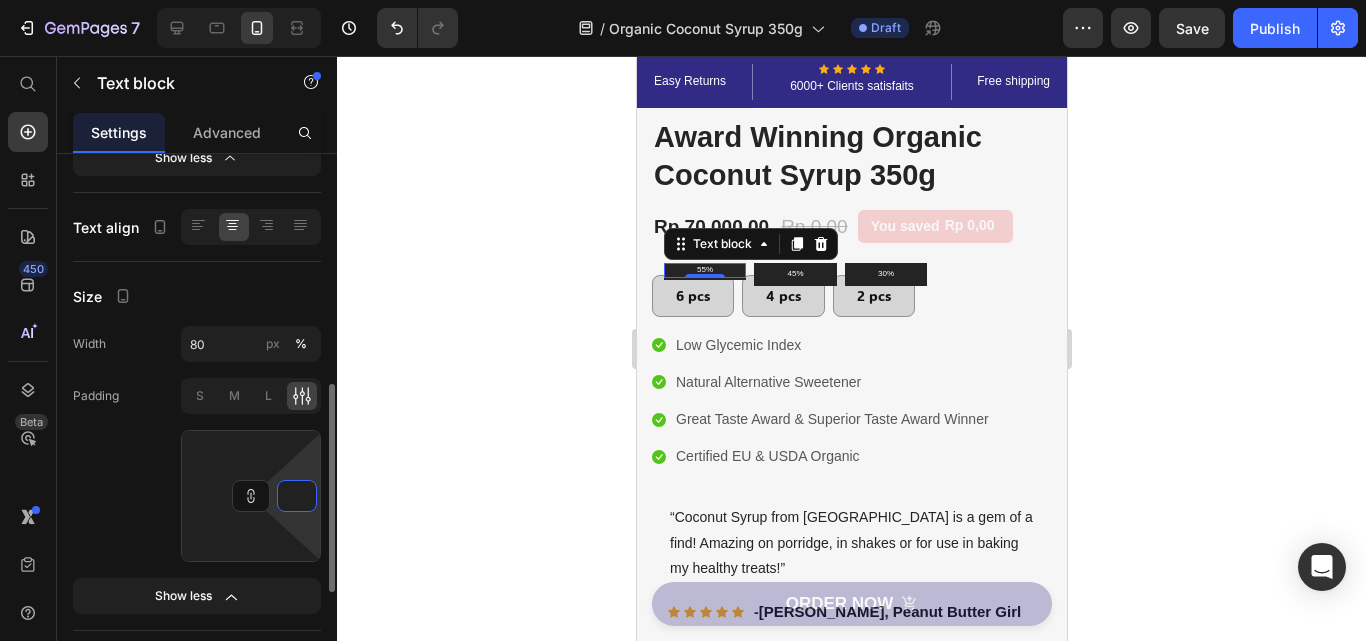 type 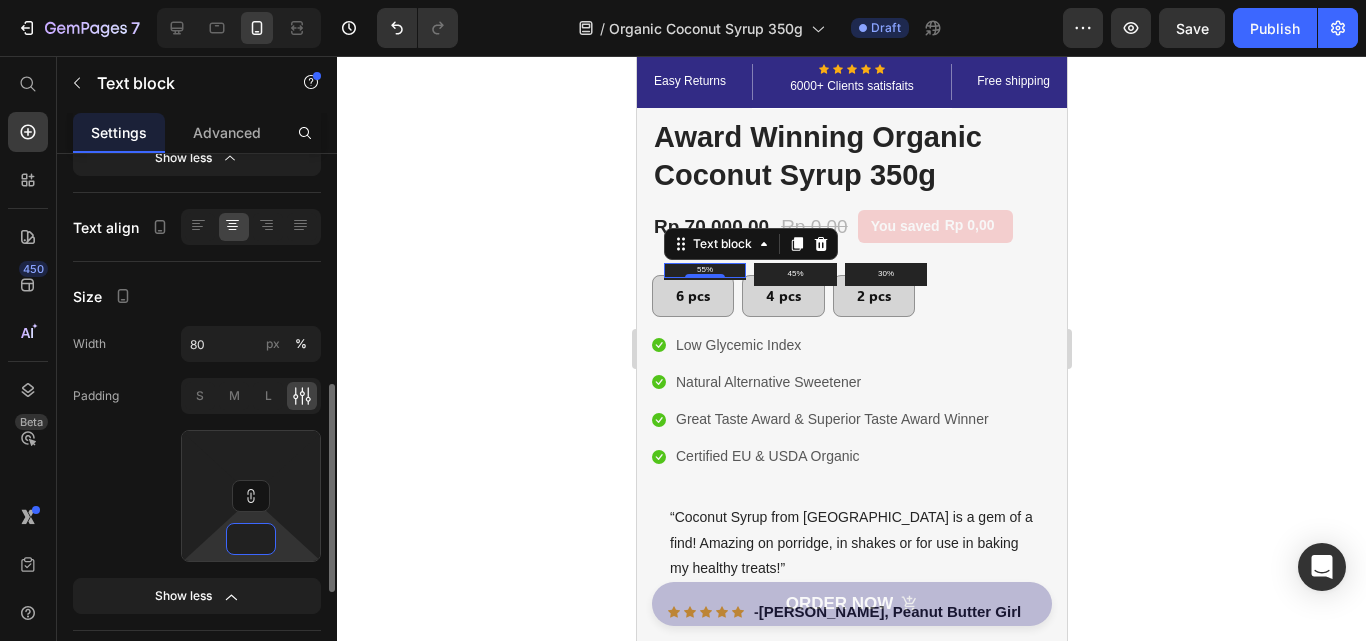type 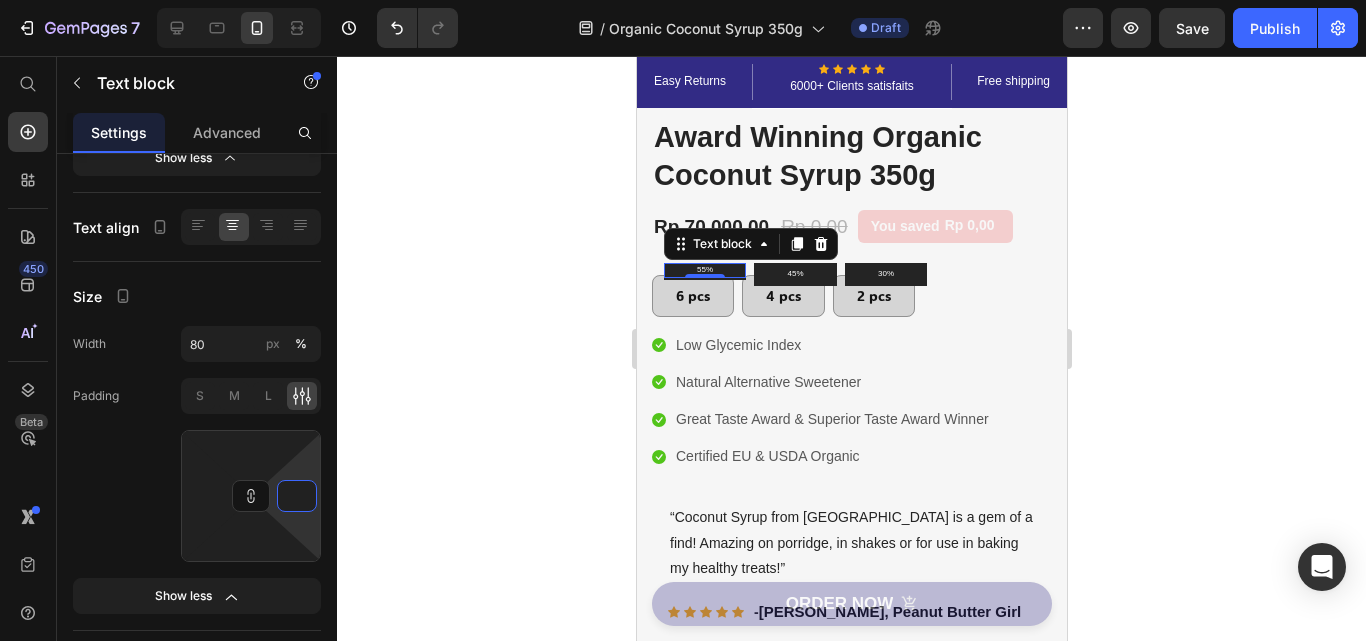 type 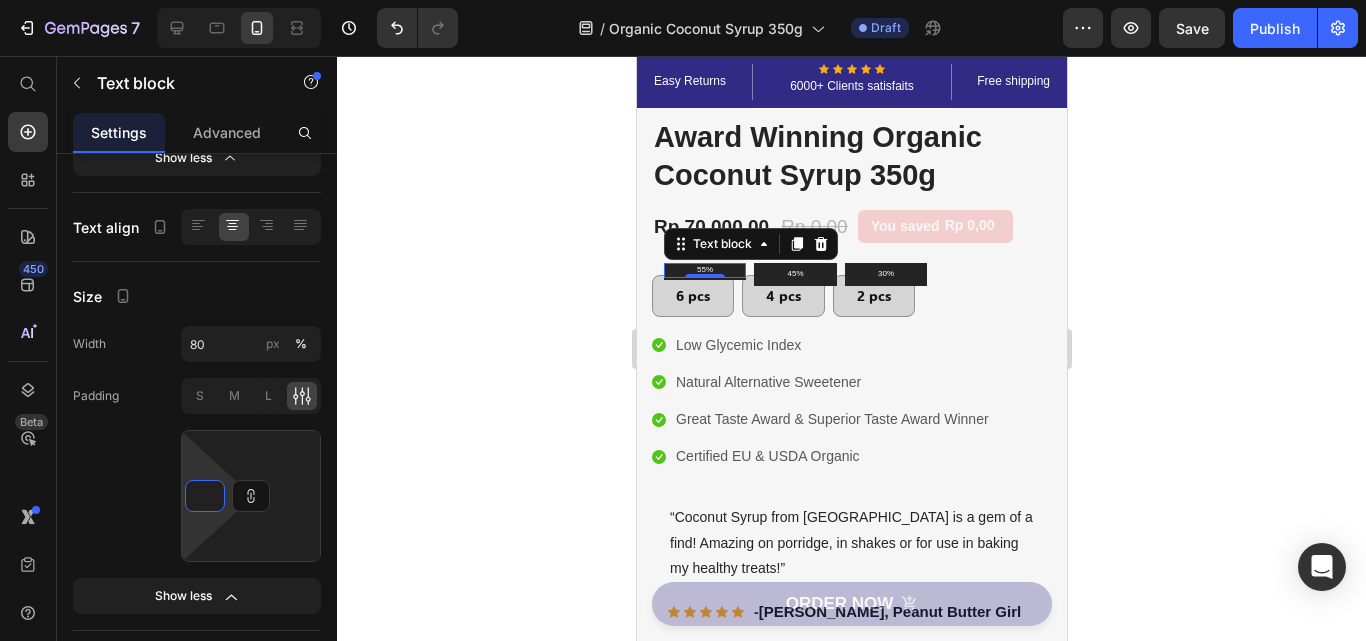 click 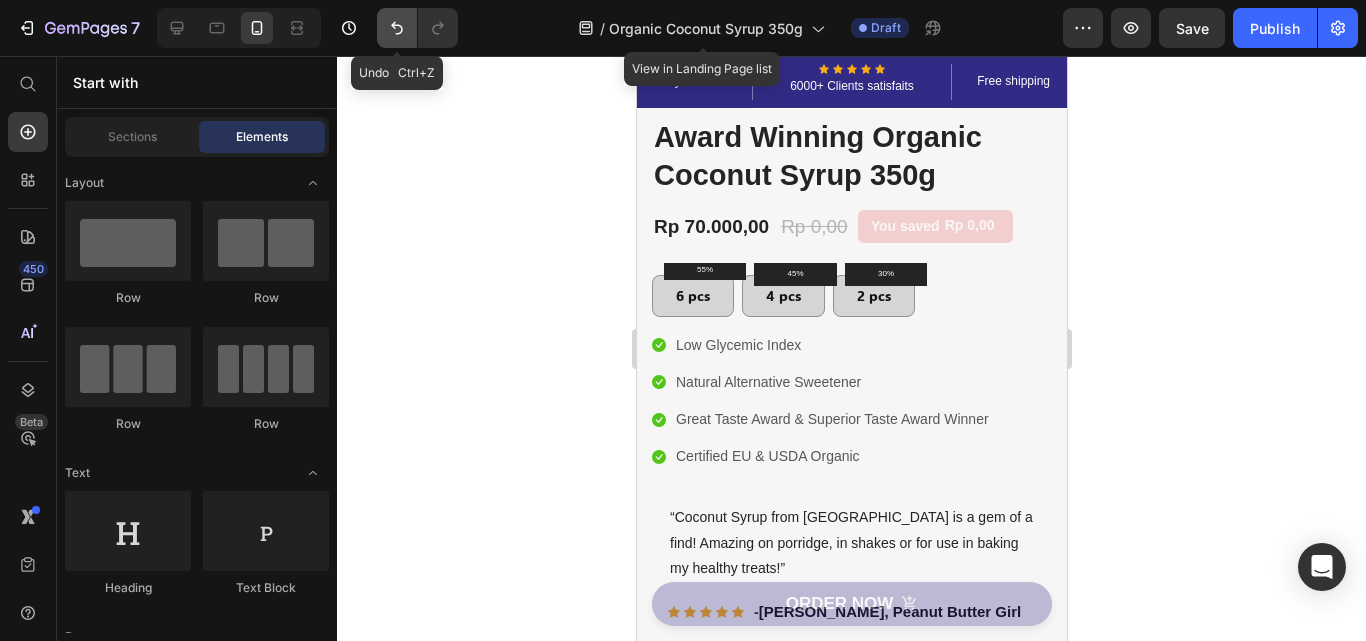 click 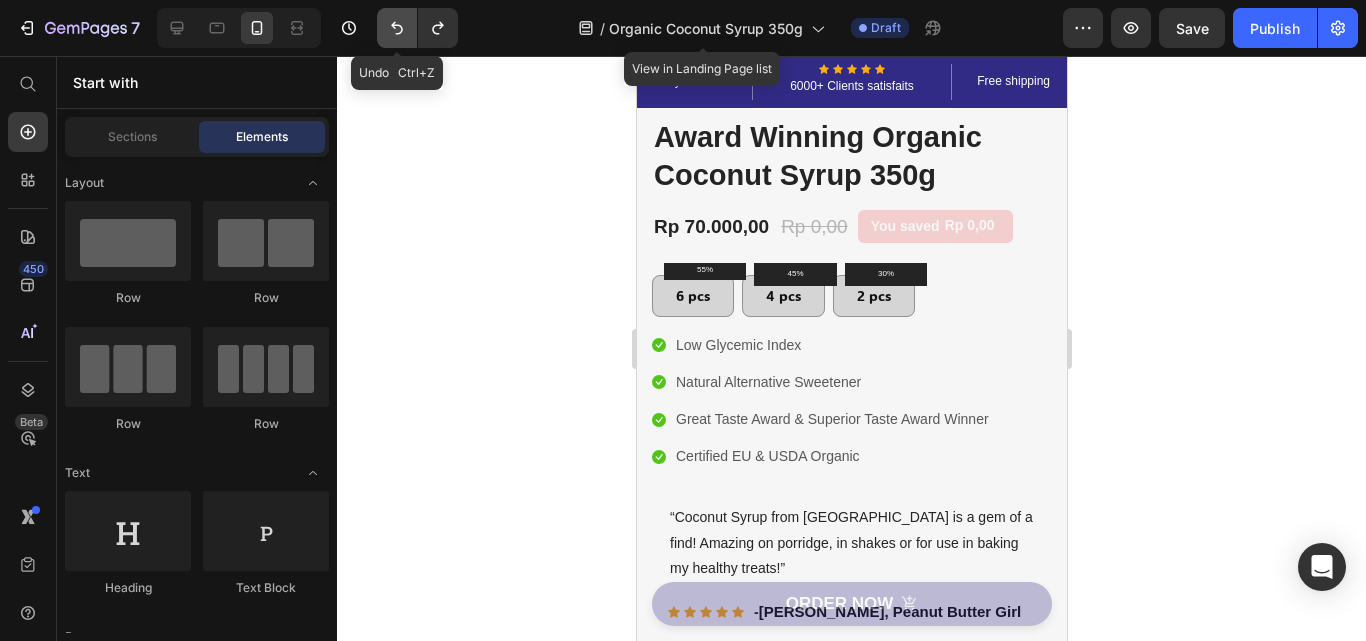 click 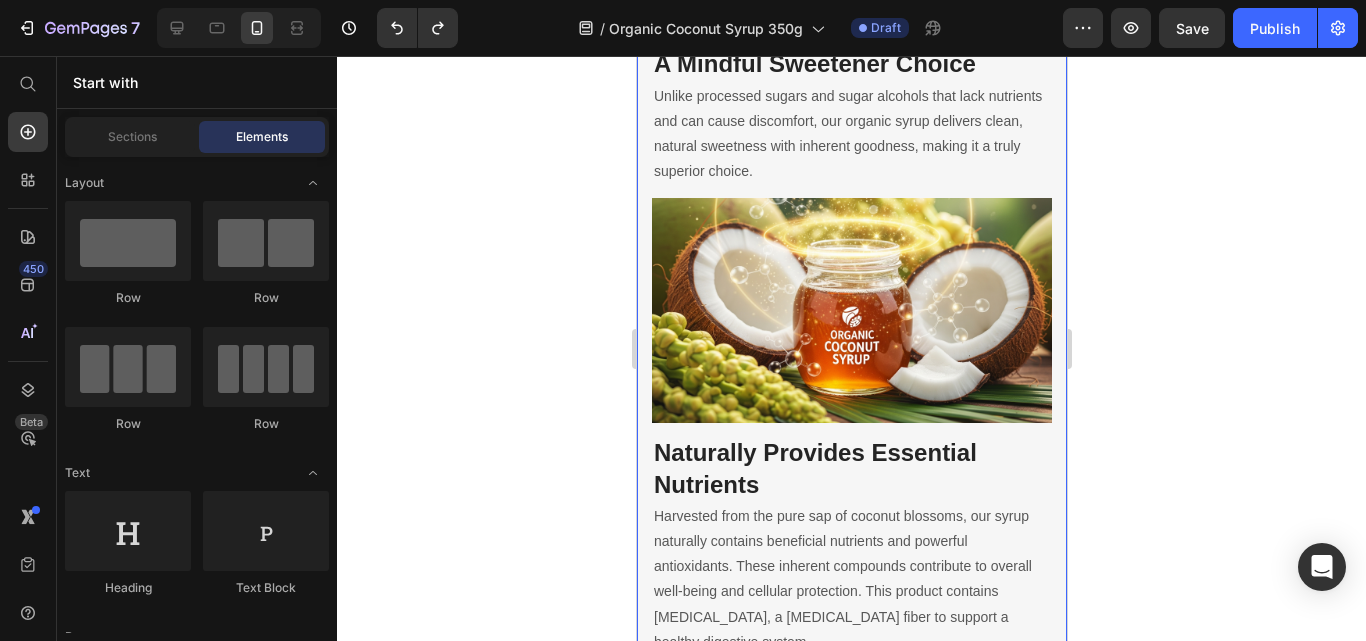 scroll, scrollTop: 2761, scrollLeft: 0, axis: vertical 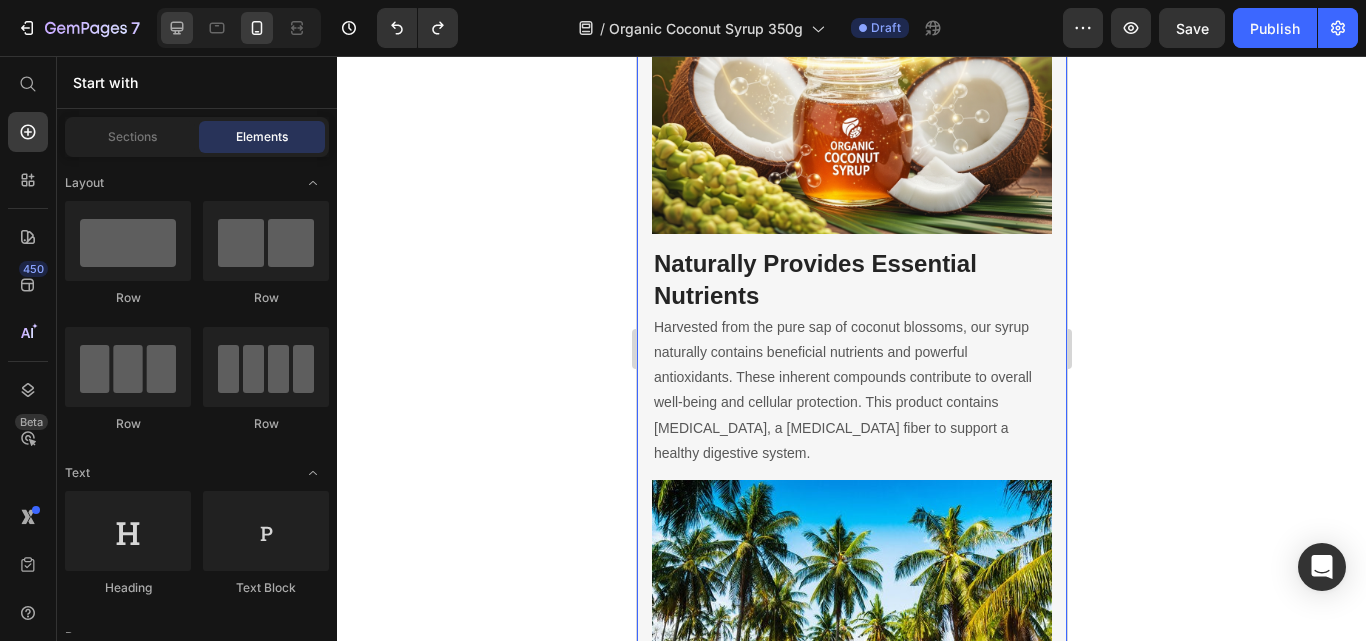 click 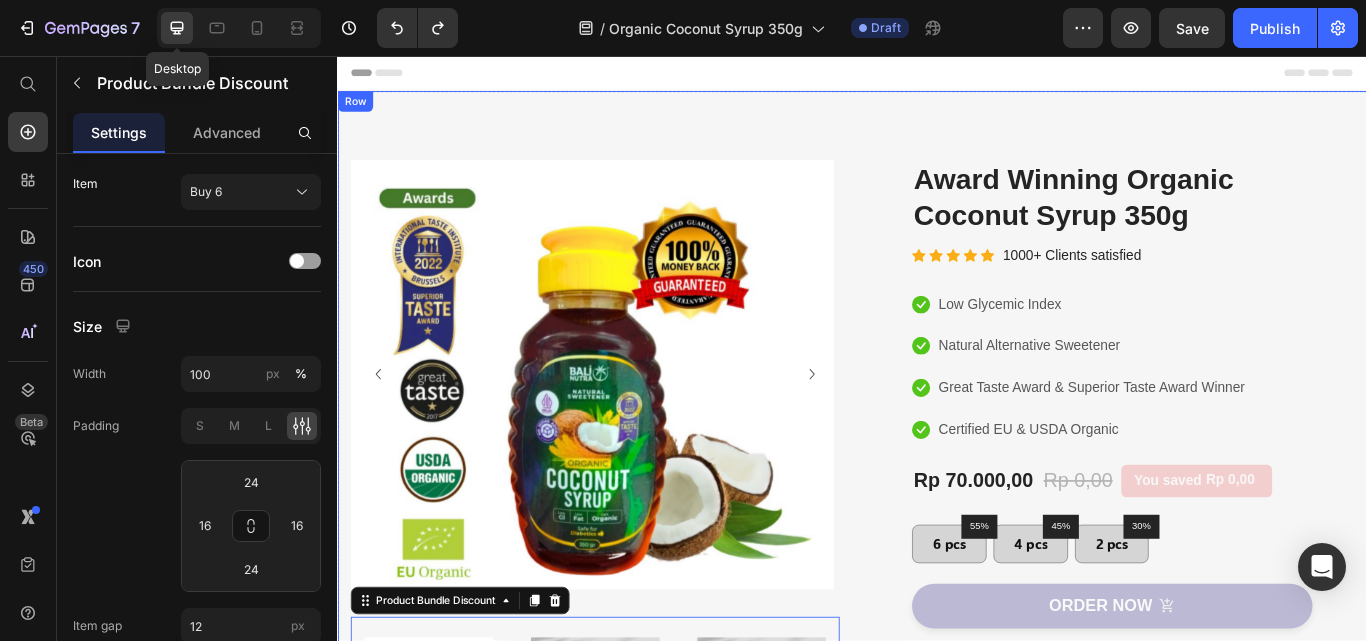 scroll, scrollTop: 600, scrollLeft: 0, axis: vertical 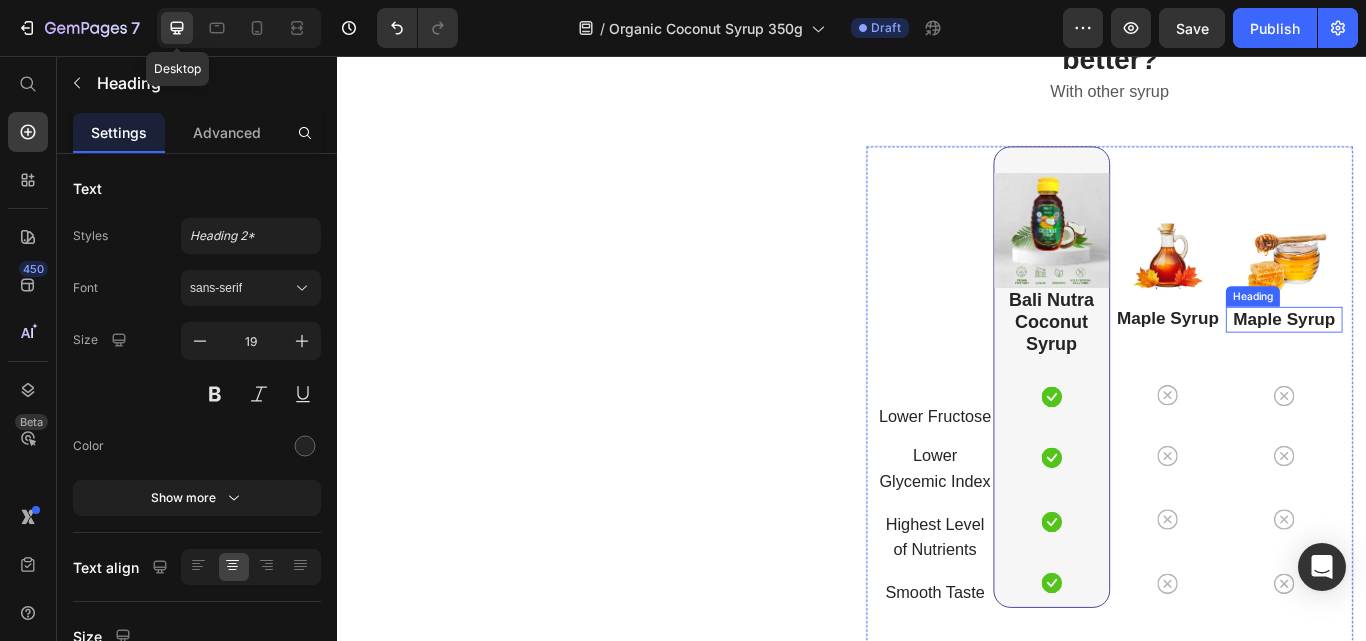 click on "Maple Syrup" at bounding box center (1441, 363) 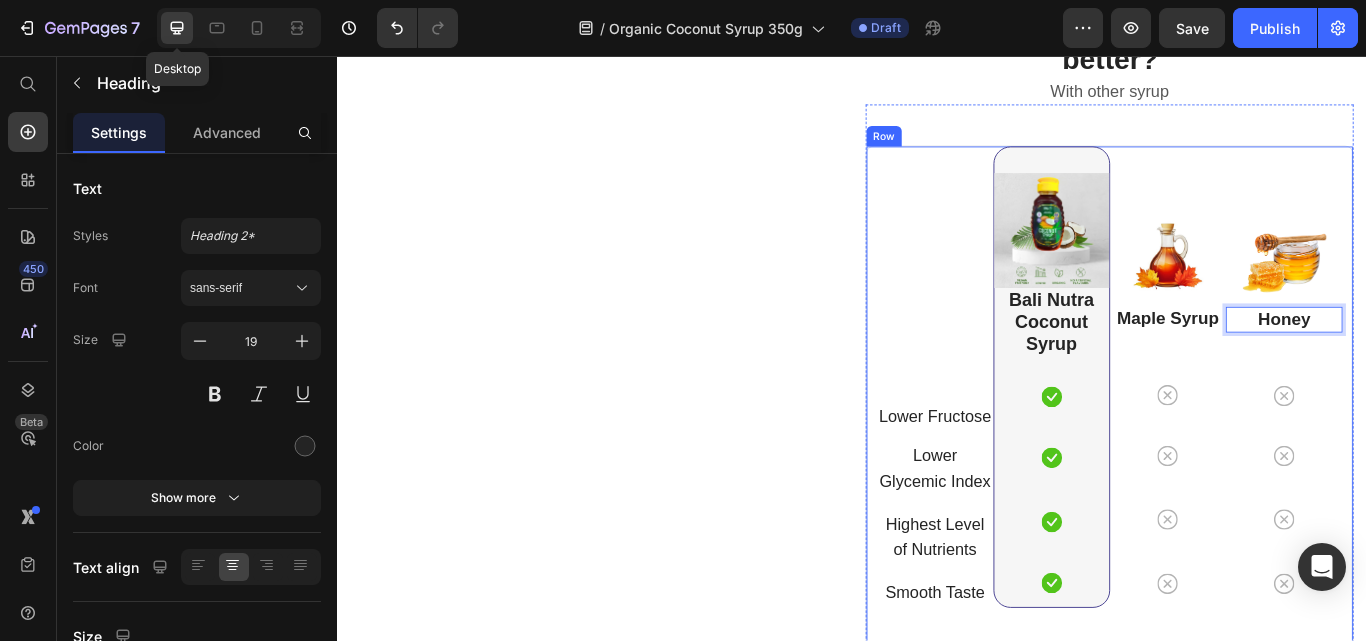 click on "Image Maple Syrup Heading
Icon Row
Icon Row
Icon Row
Icon Row" at bounding box center (1306, 431) 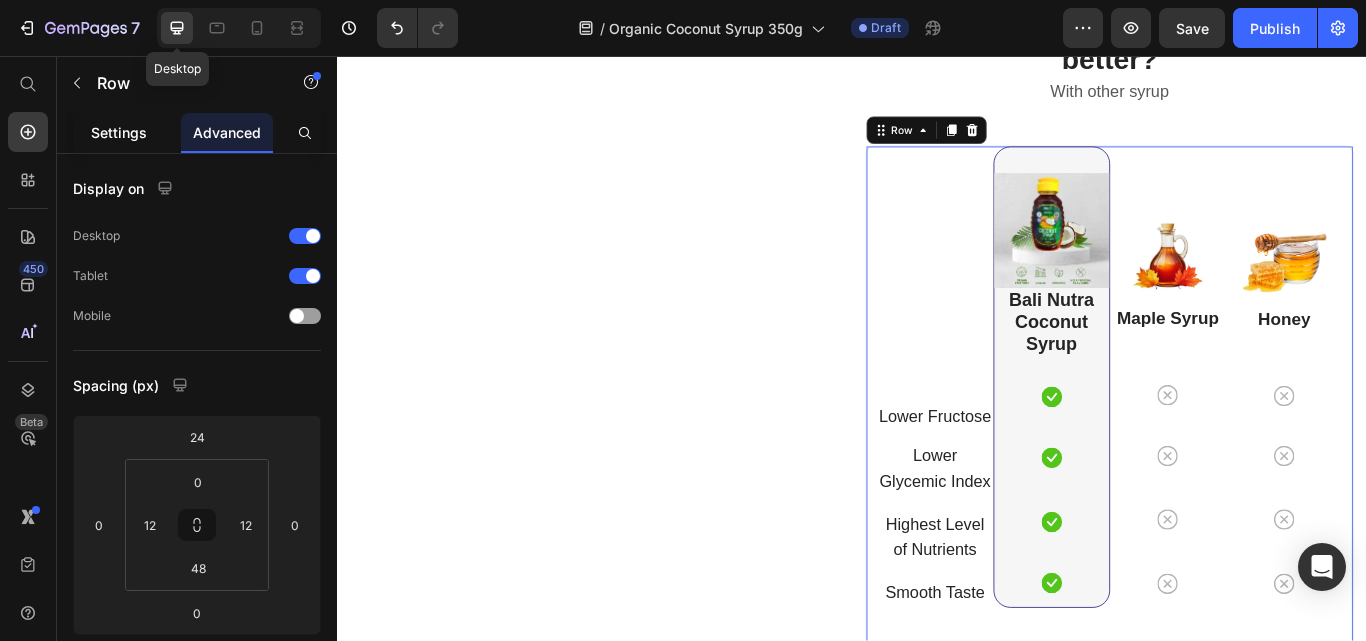 click on "Settings" at bounding box center [119, 132] 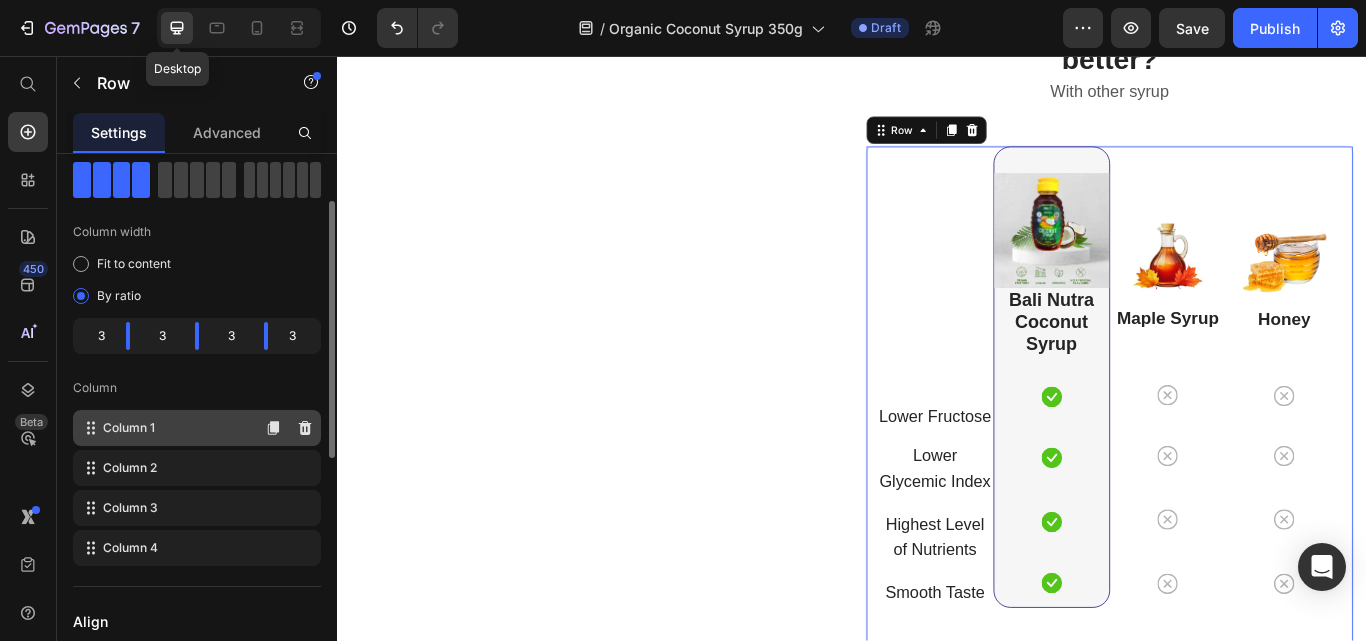 scroll, scrollTop: 200, scrollLeft: 0, axis: vertical 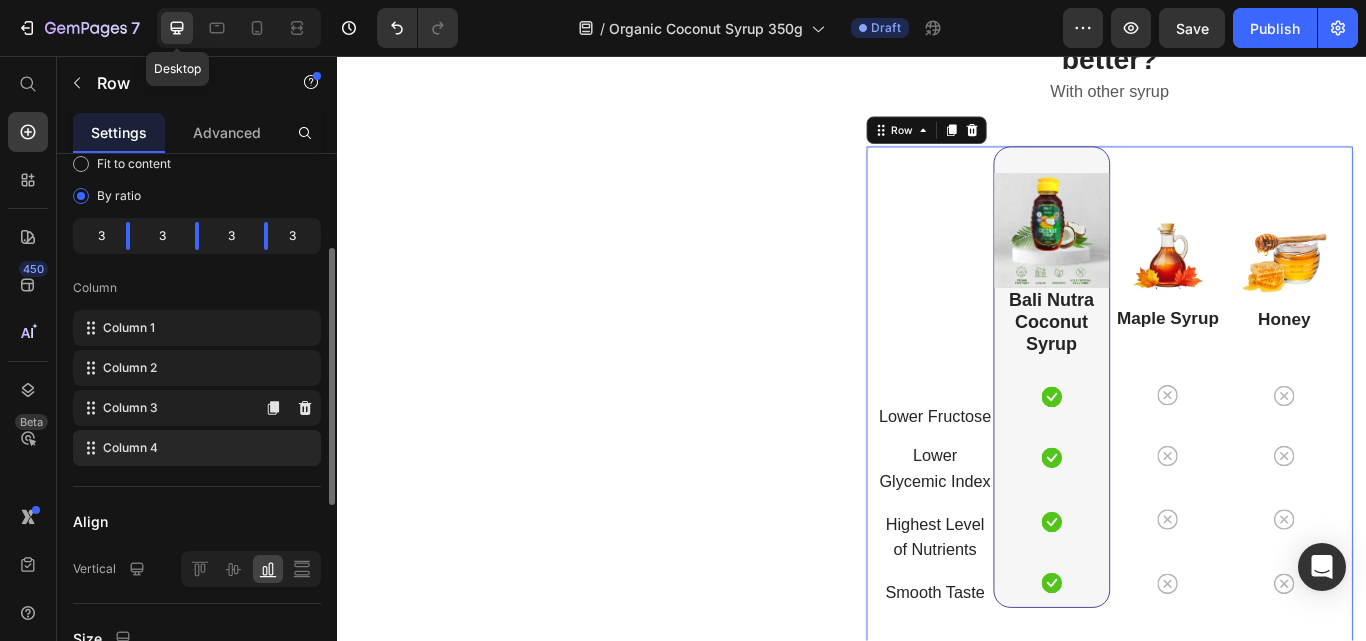 type 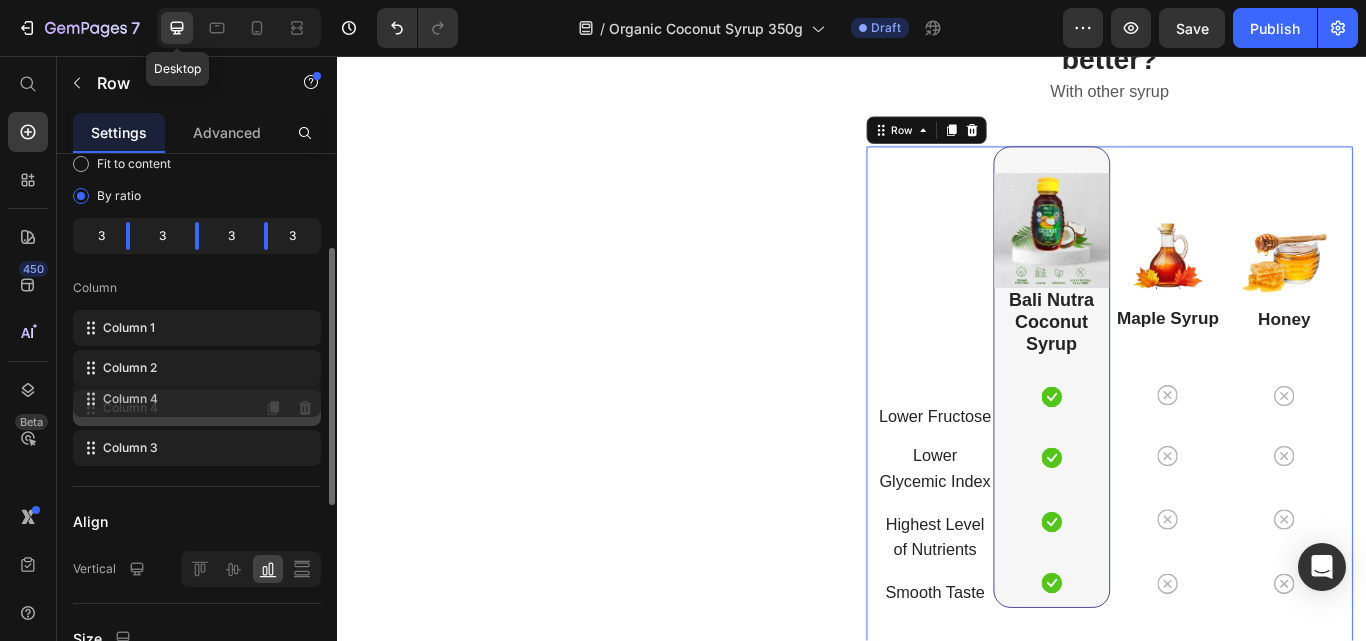 drag, startPoint x: 167, startPoint y: 455, endPoint x: 180, endPoint y: 393, distance: 63.348244 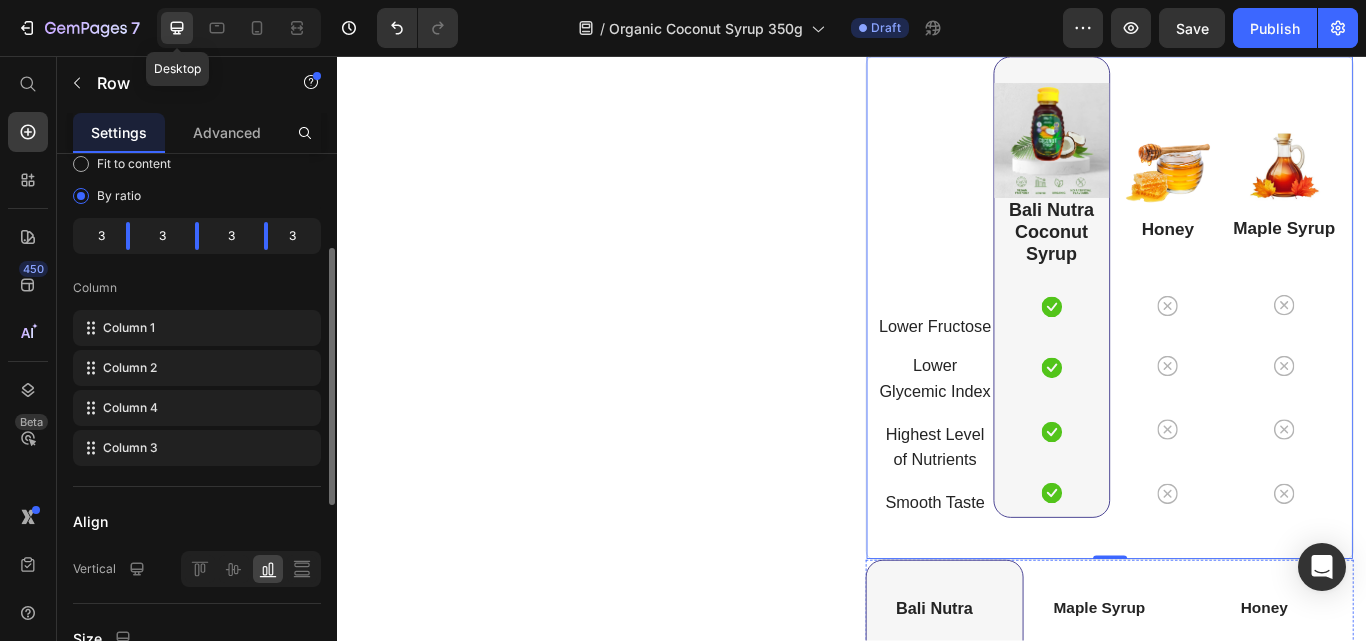 scroll, scrollTop: 6141, scrollLeft: 0, axis: vertical 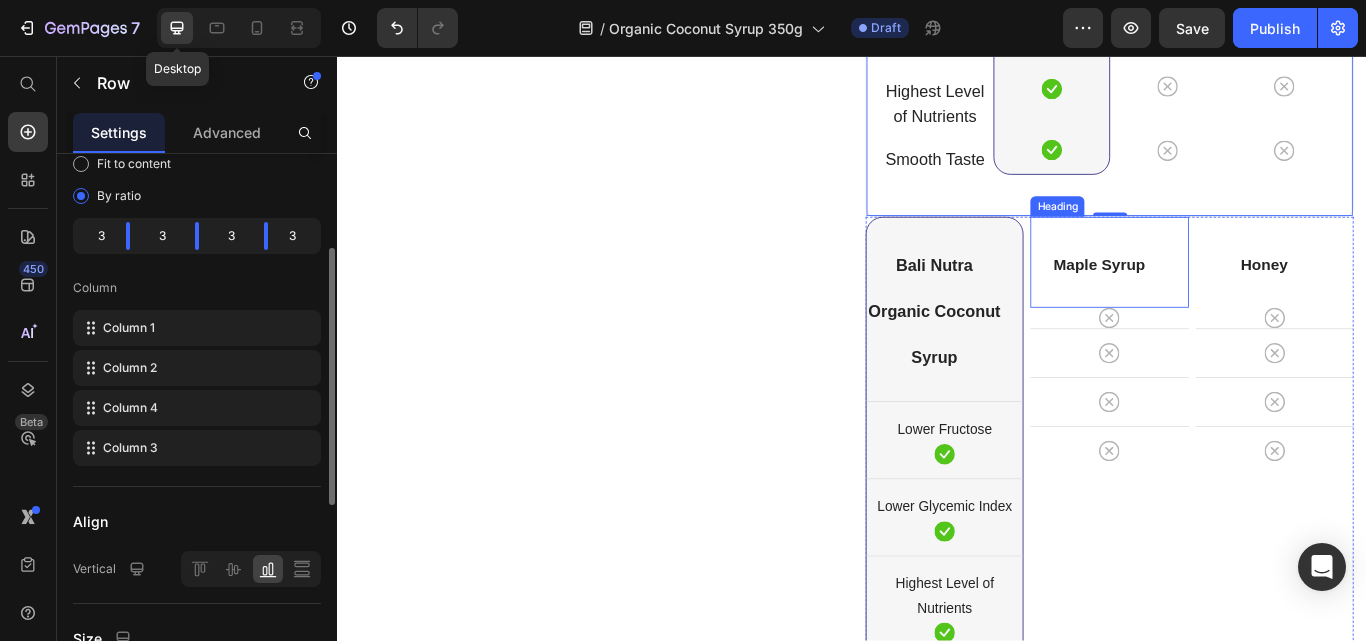 click on "Maple Syrup Heading" at bounding box center (1237, 297) 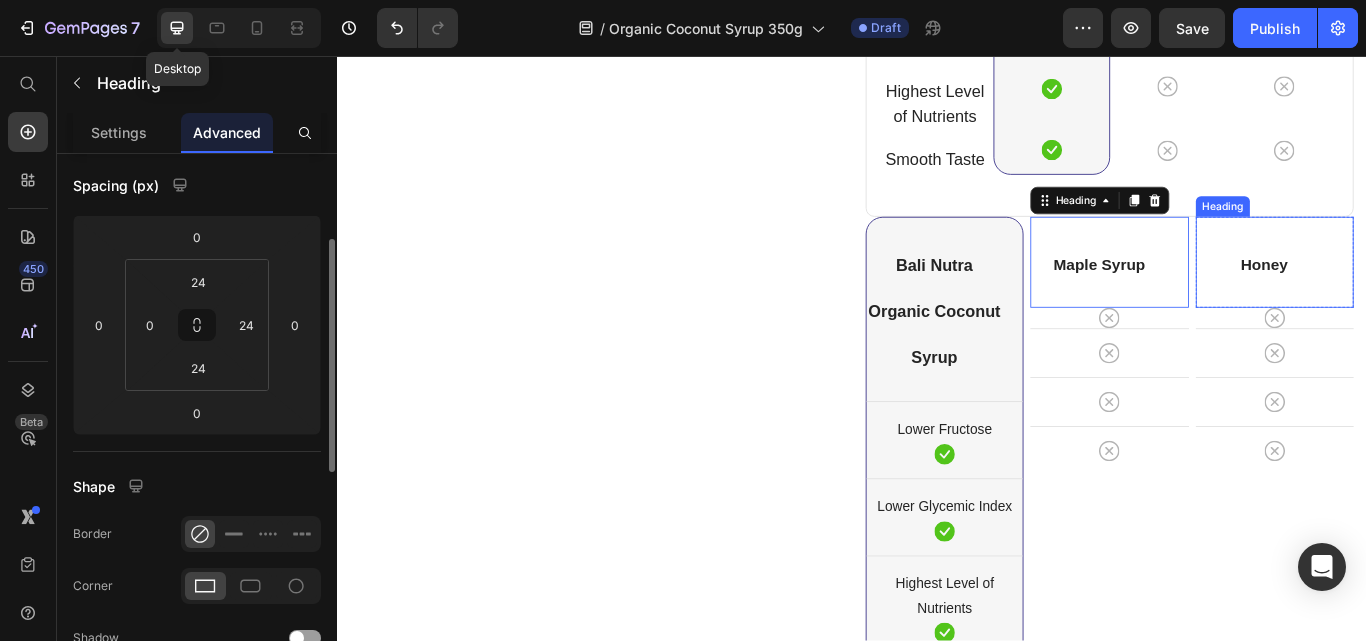 click on "Honey Heading" at bounding box center (1430, 297) 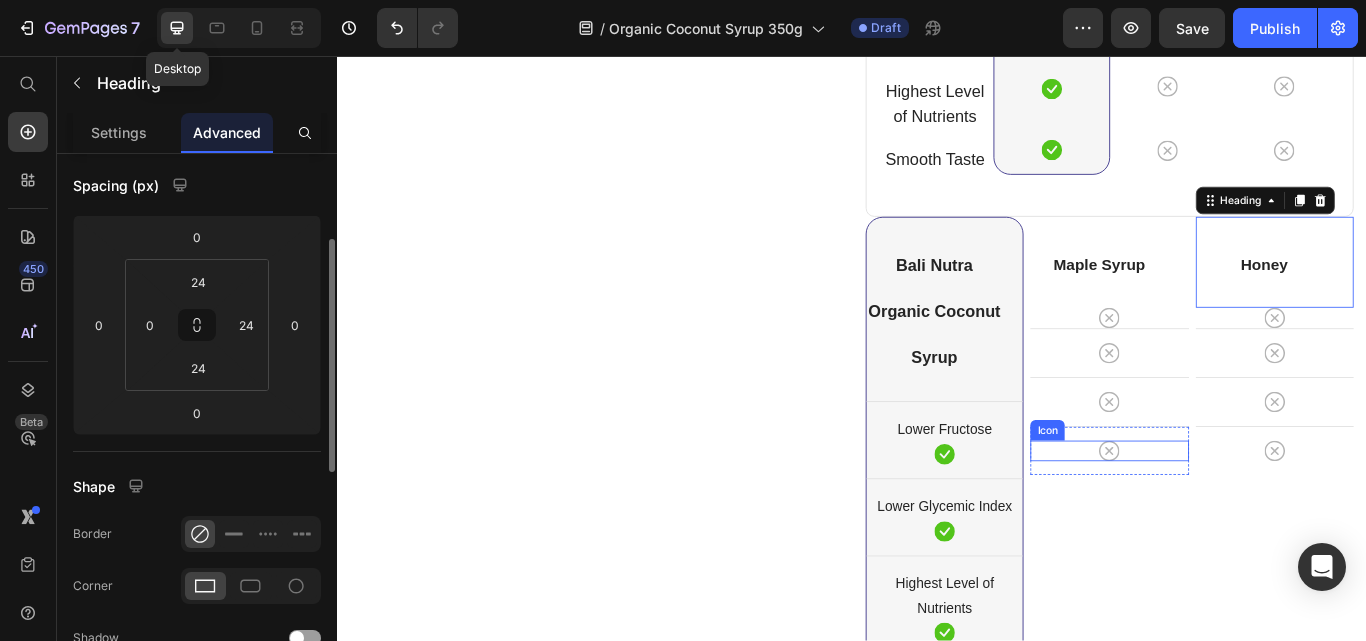 click on "Maple Syrup Heading
Icon
Icon Row
Icon Row
Icon Row" at bounding box center (1237, 546) 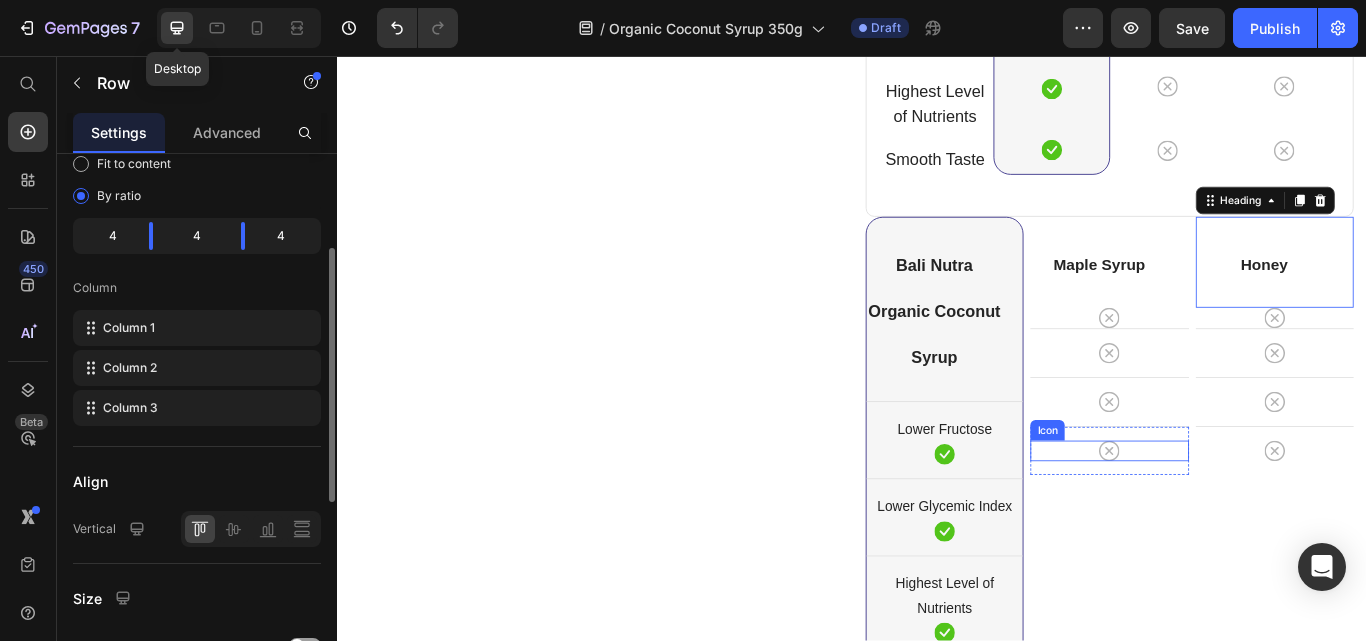 scroll, scrollTop: 200, scrollLeft: 0, axis: vertical 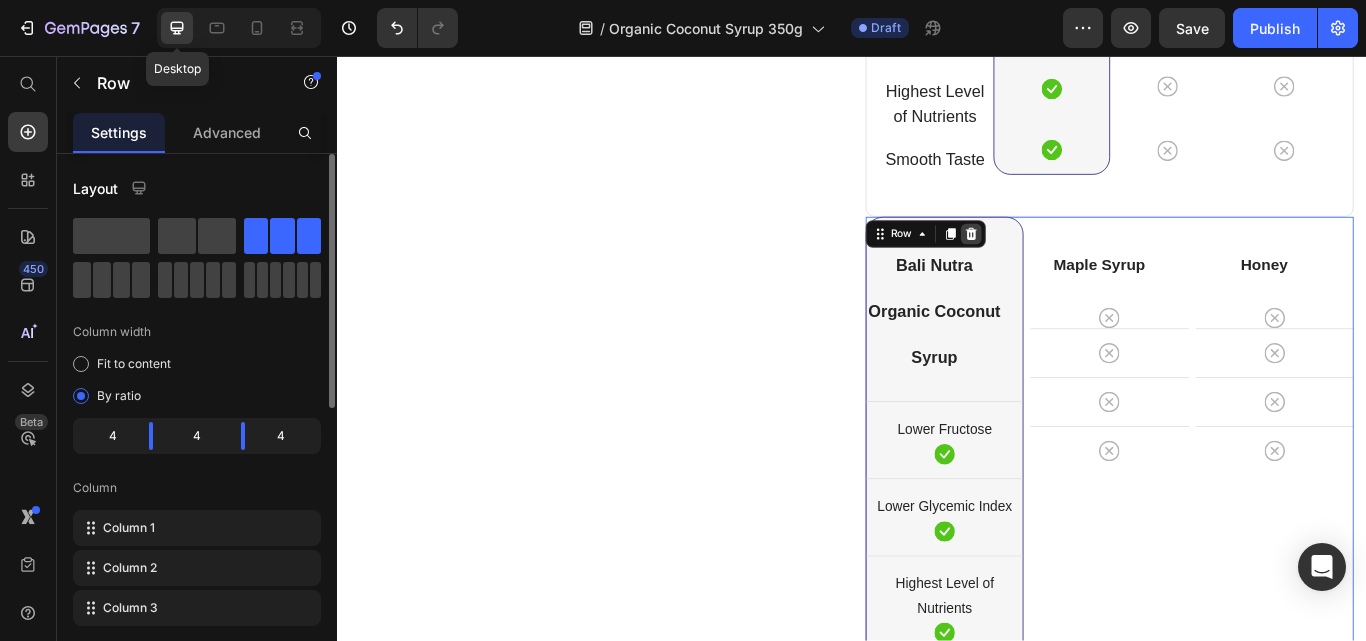 click 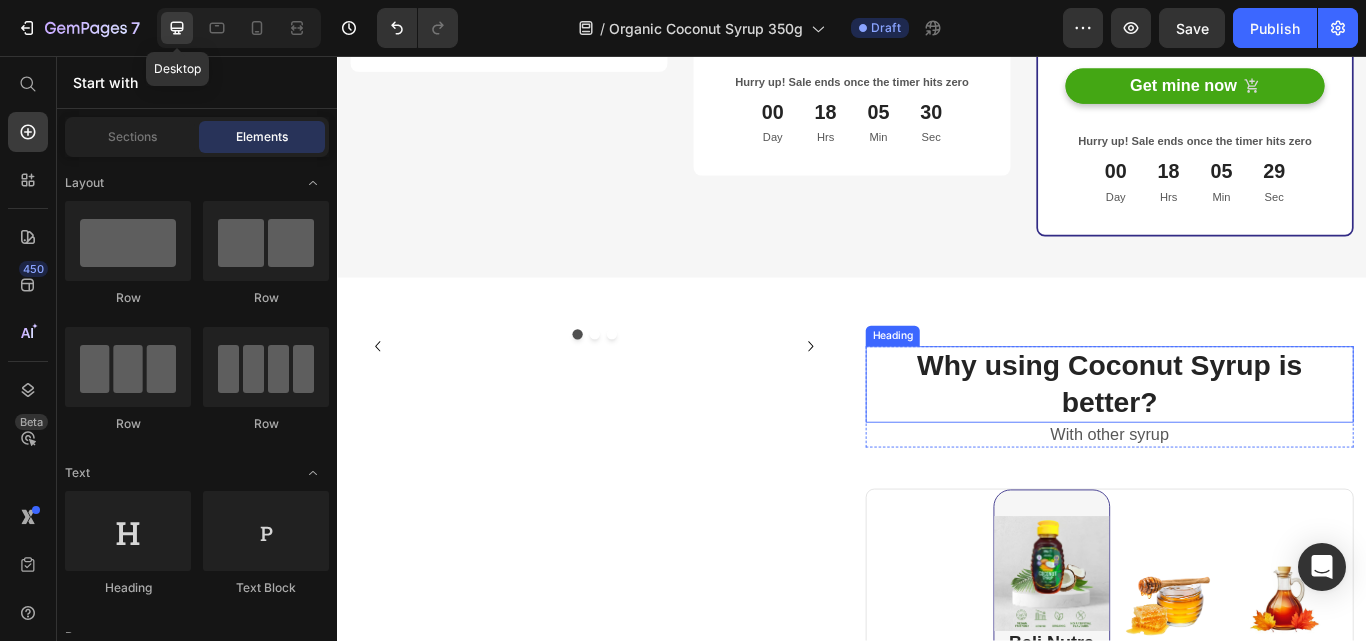 scroll, scrollTop: 5441, scrollLeft: 0, axis: vertical 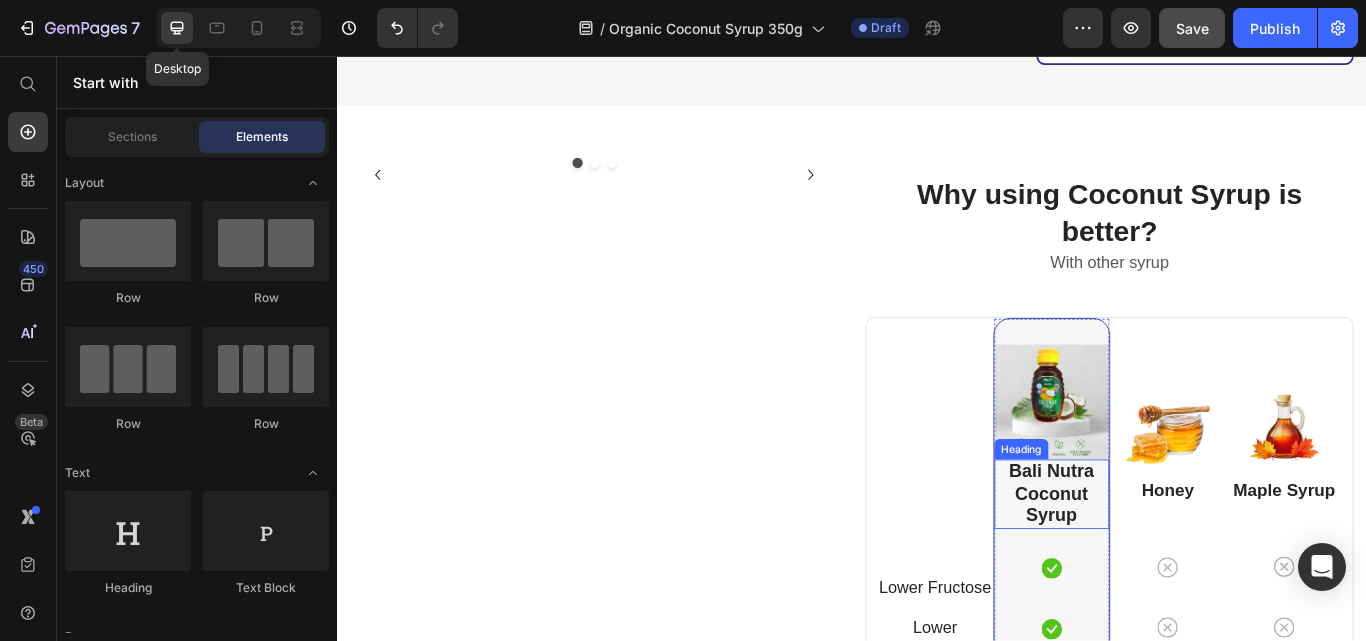 click on "Save" at bounding box center [1192, 28] 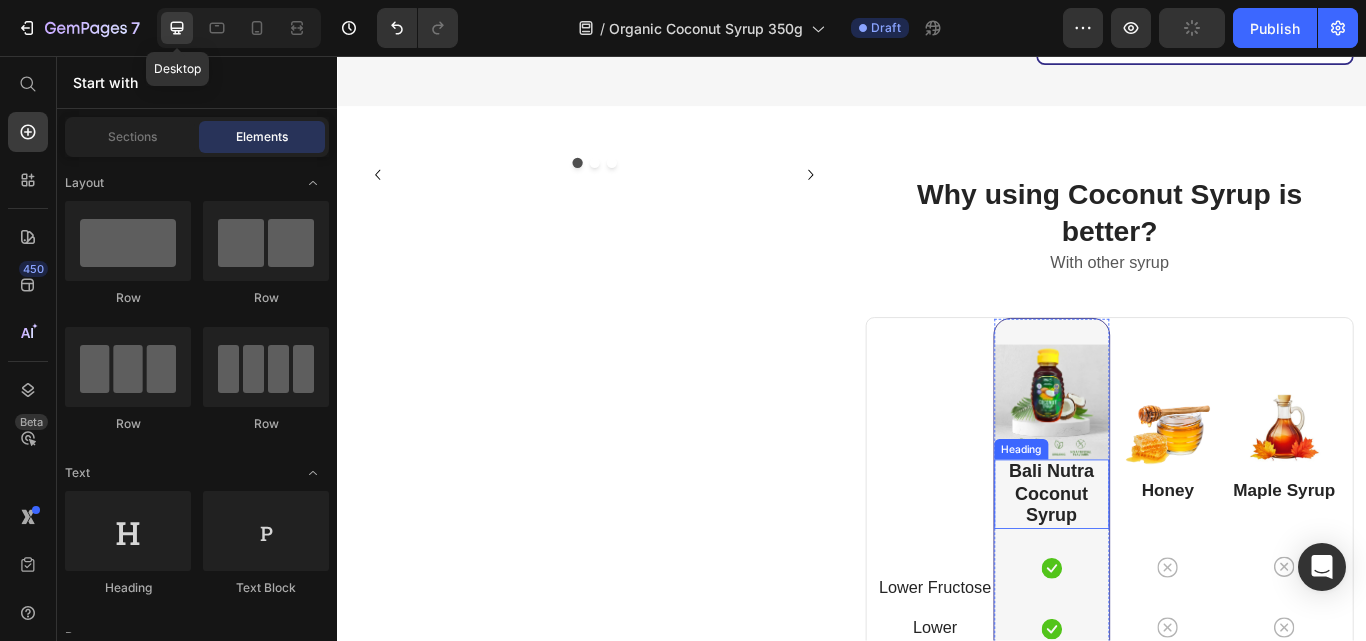 scroll, scrollTop: 5941, scrollLeft: 0, axis: vertical 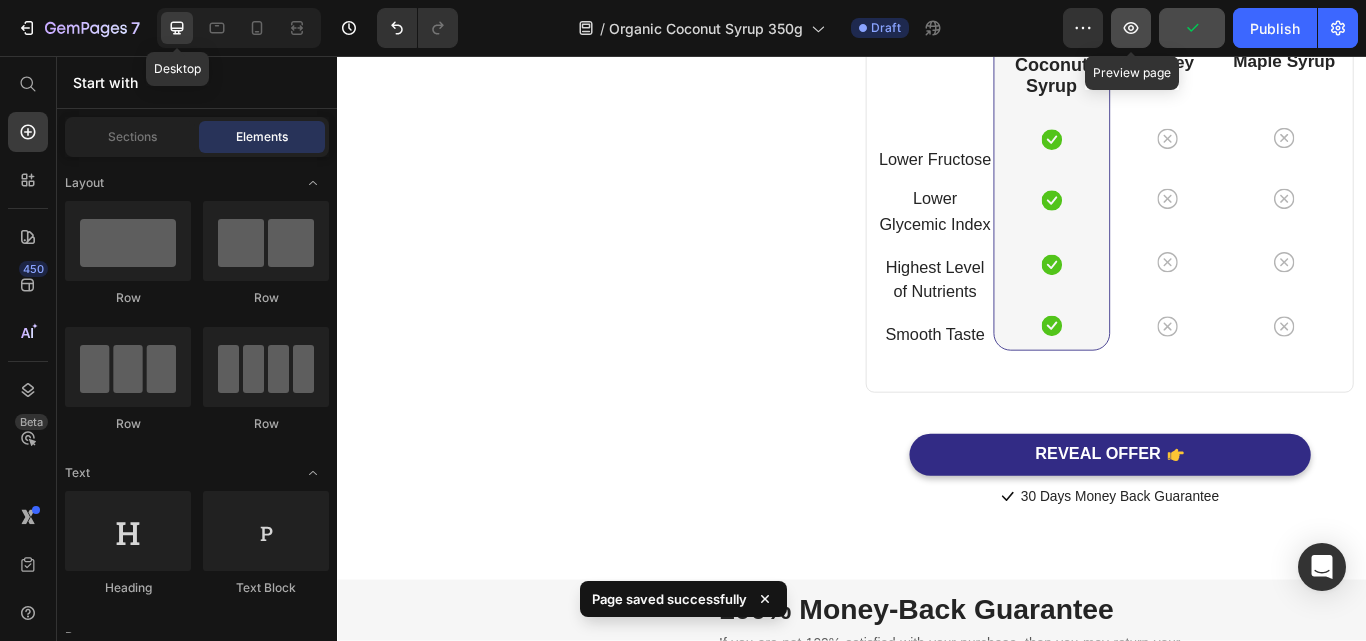 click 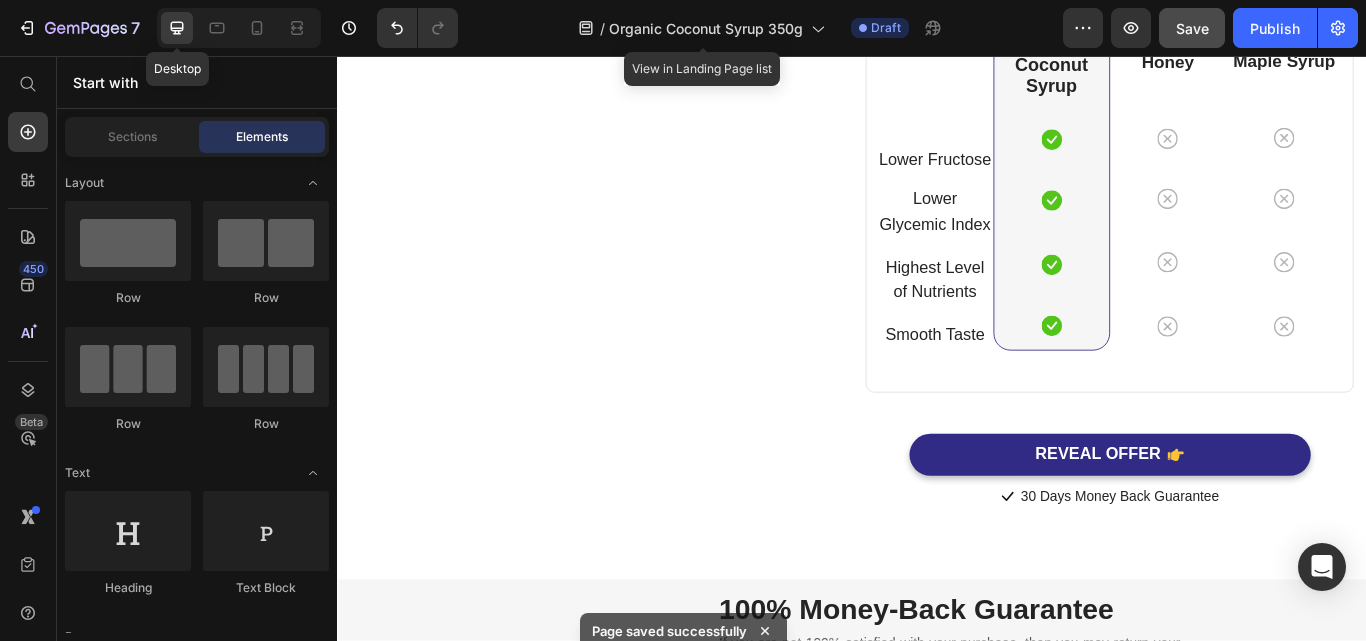 click at bounding box center (633, -305) 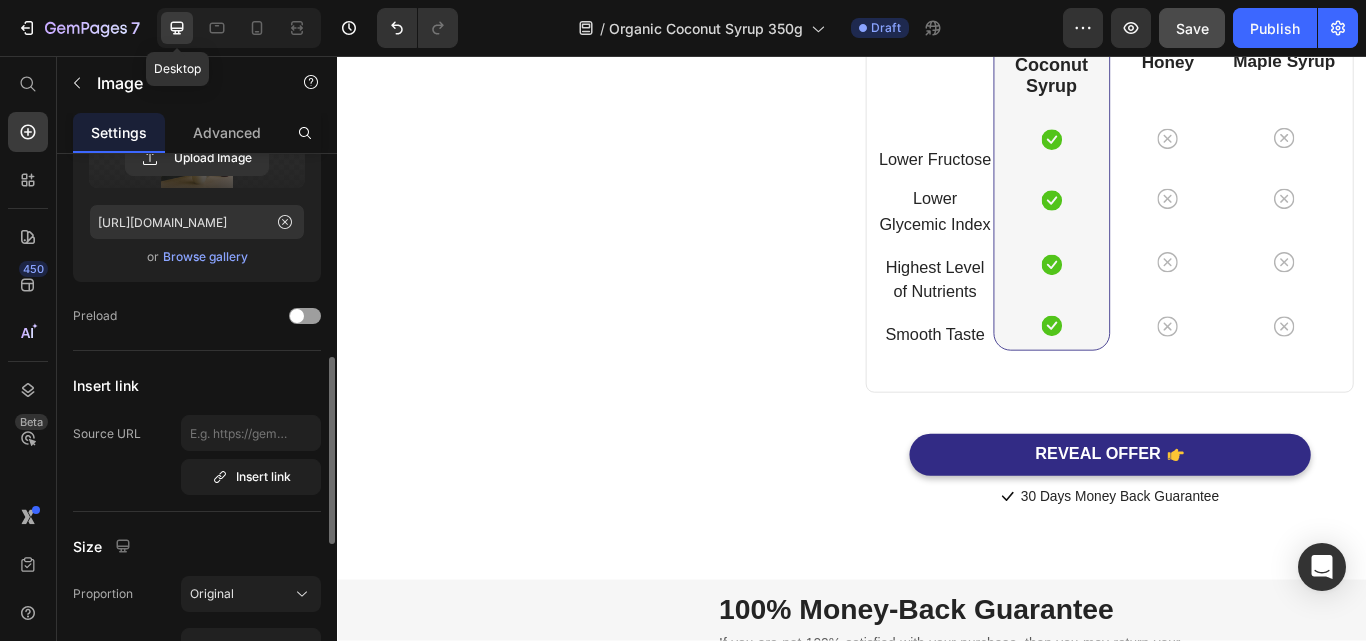 scroll, scrollTop: 400, scrollLeft: 0, axis: vertical 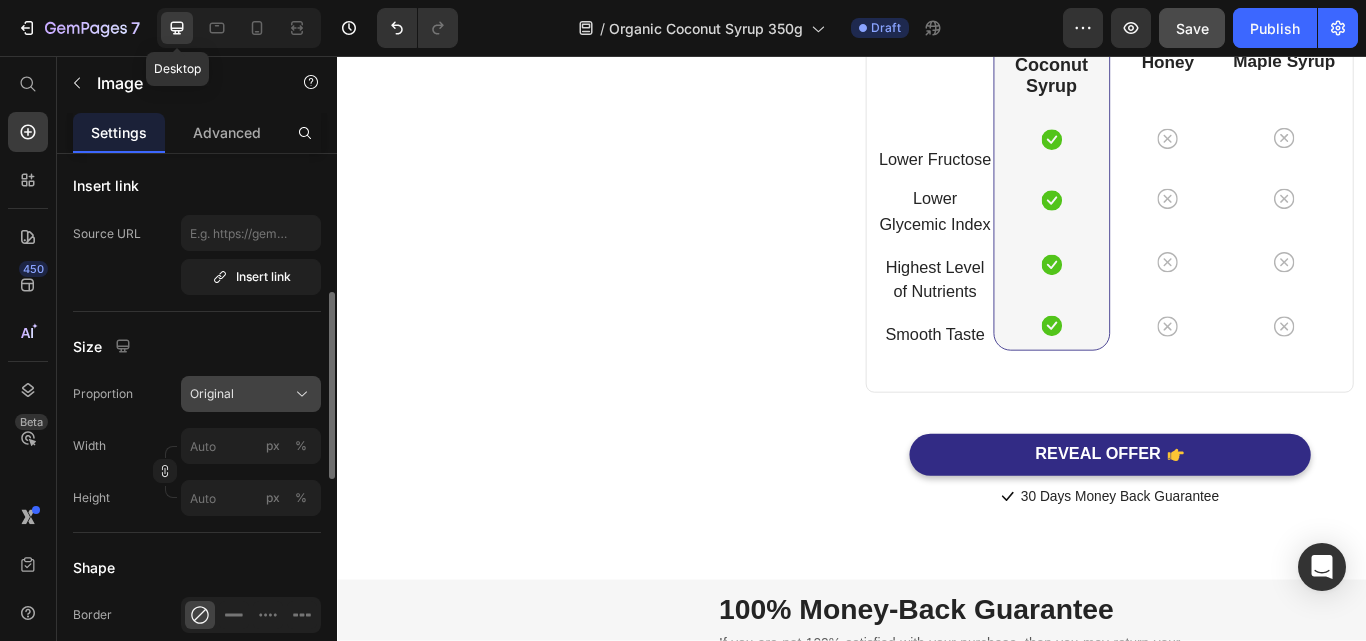 click on "Original" 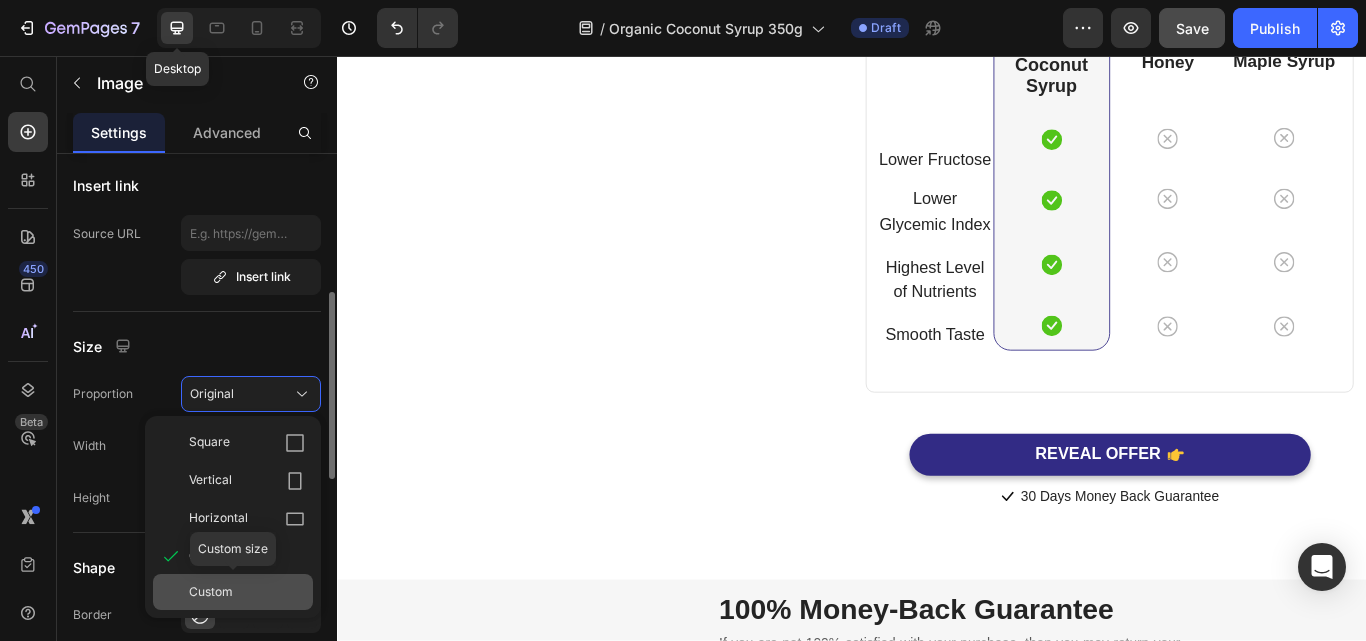 click on "Custom" at bounding box center (247, 592) 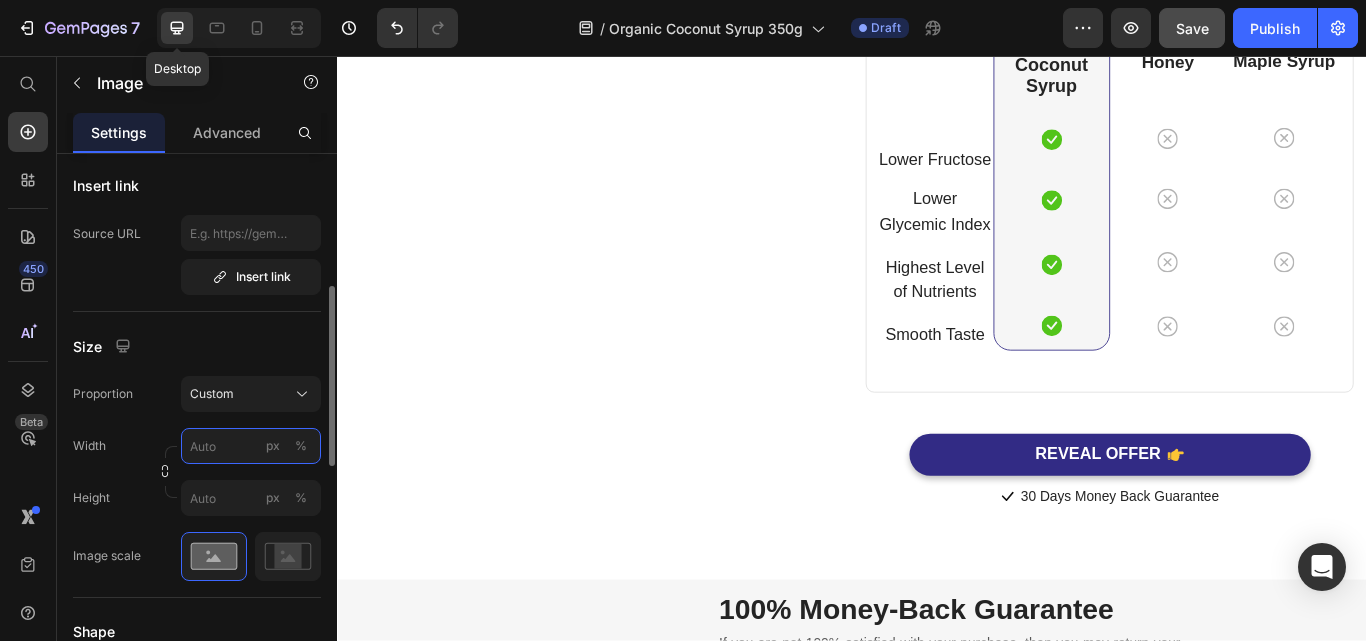 click on "px %" at bounding box center (251, 446) 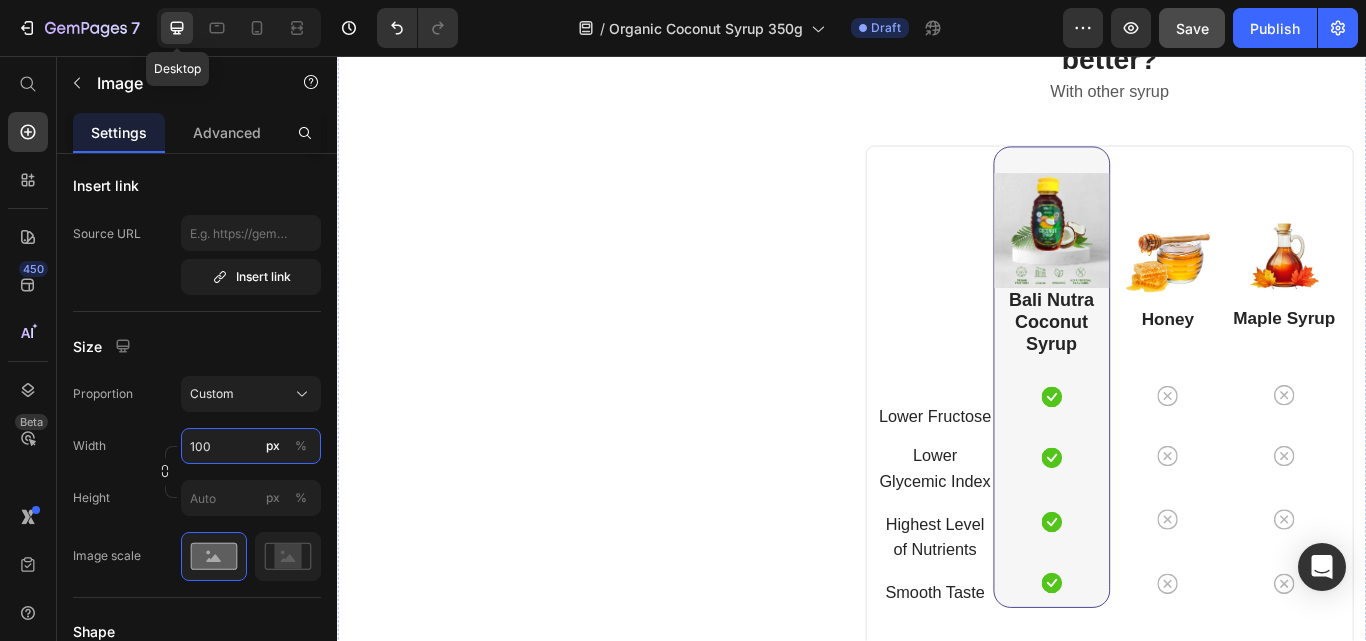 scroll, scrollTop: 5541, scrollLeft: 0, axis: vertical 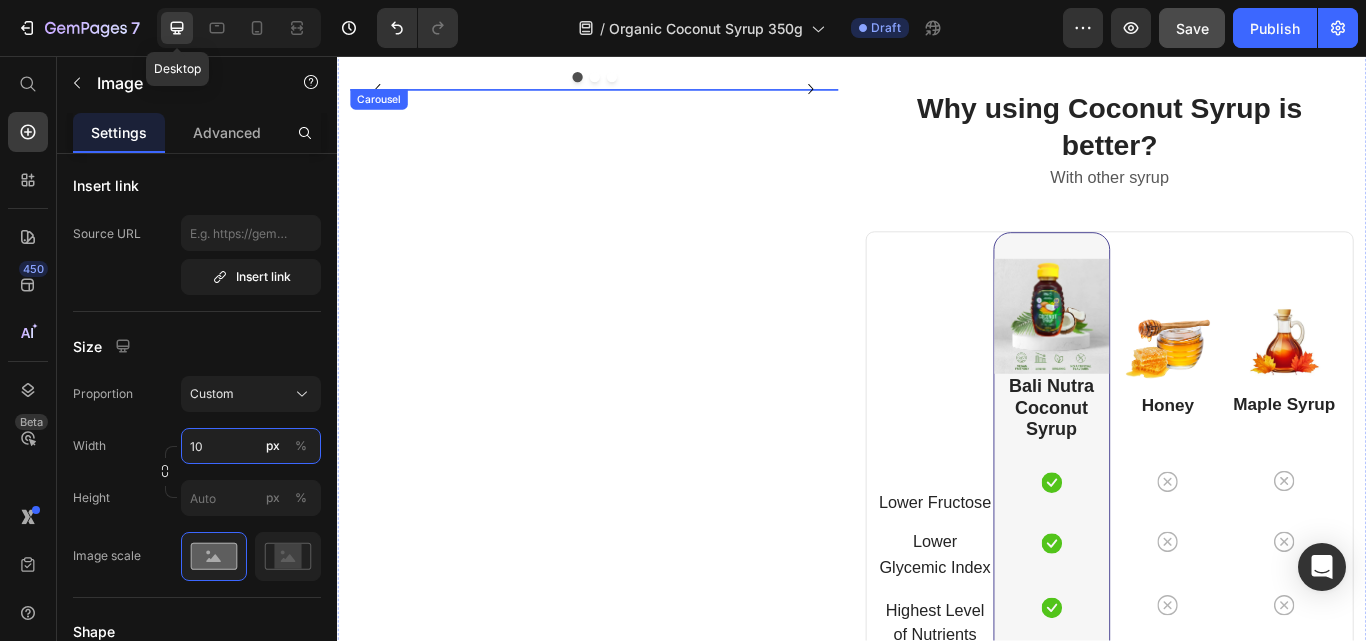 type on "1" 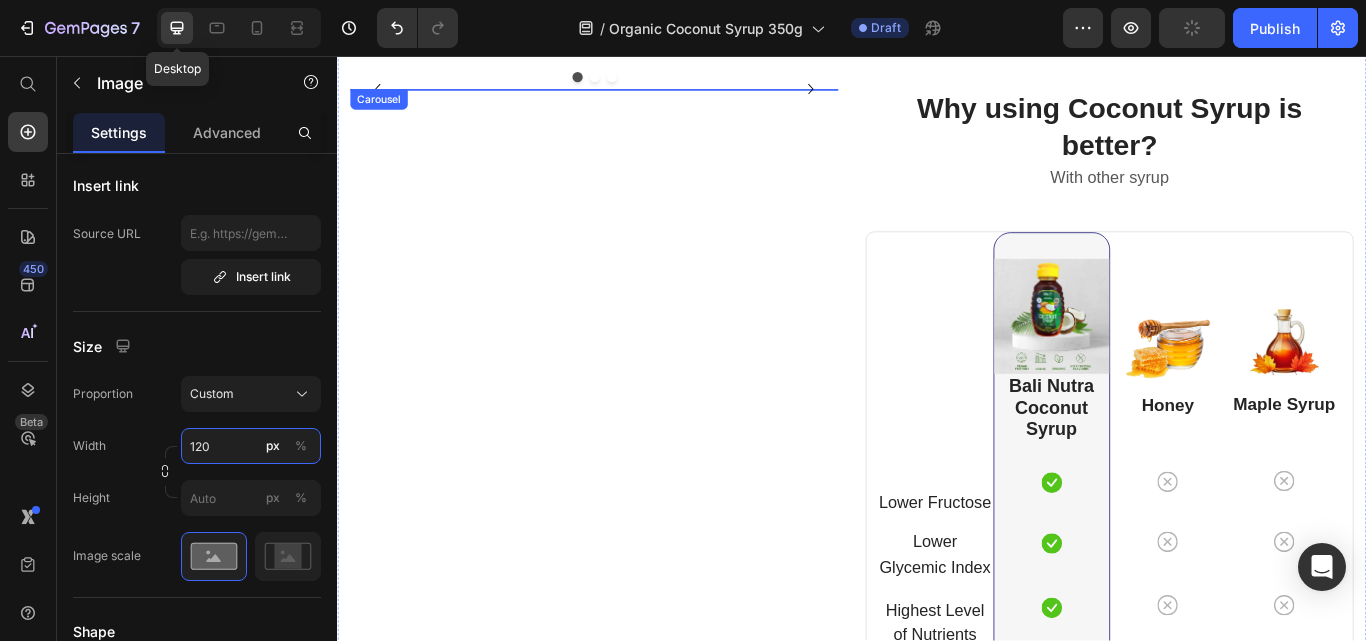 type on "1200" 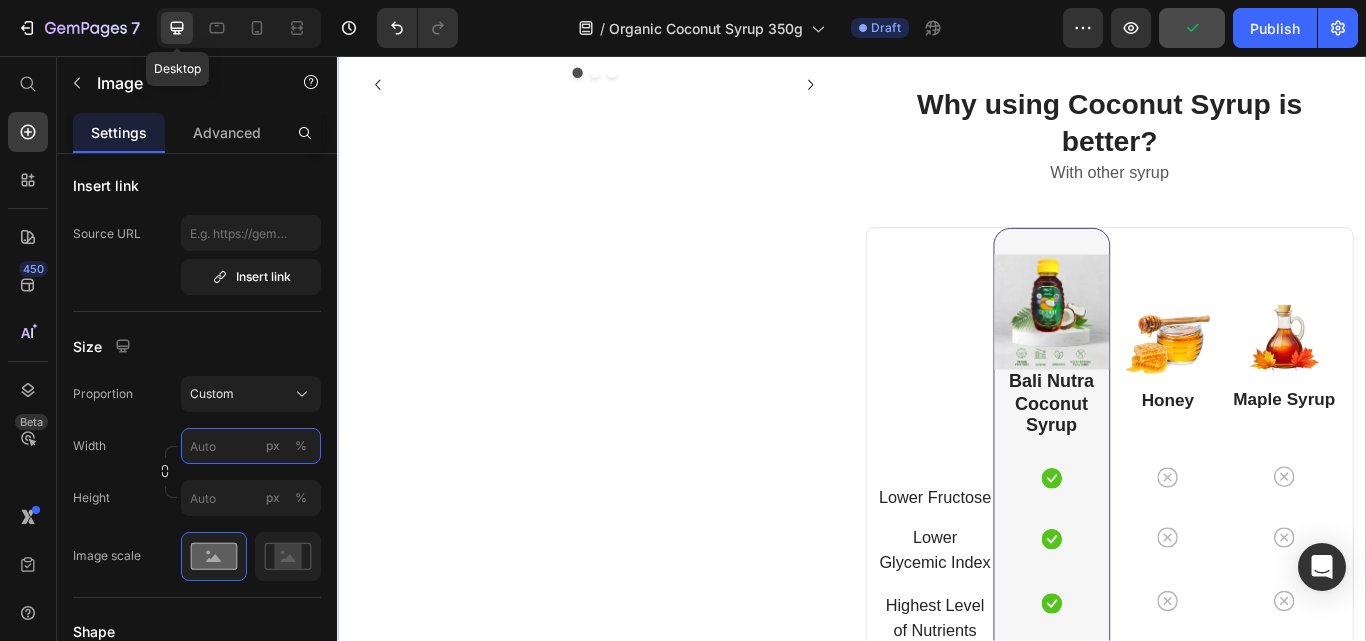 scroll, scrollTop: 6041, scrollLeft: 0, axis: vertical 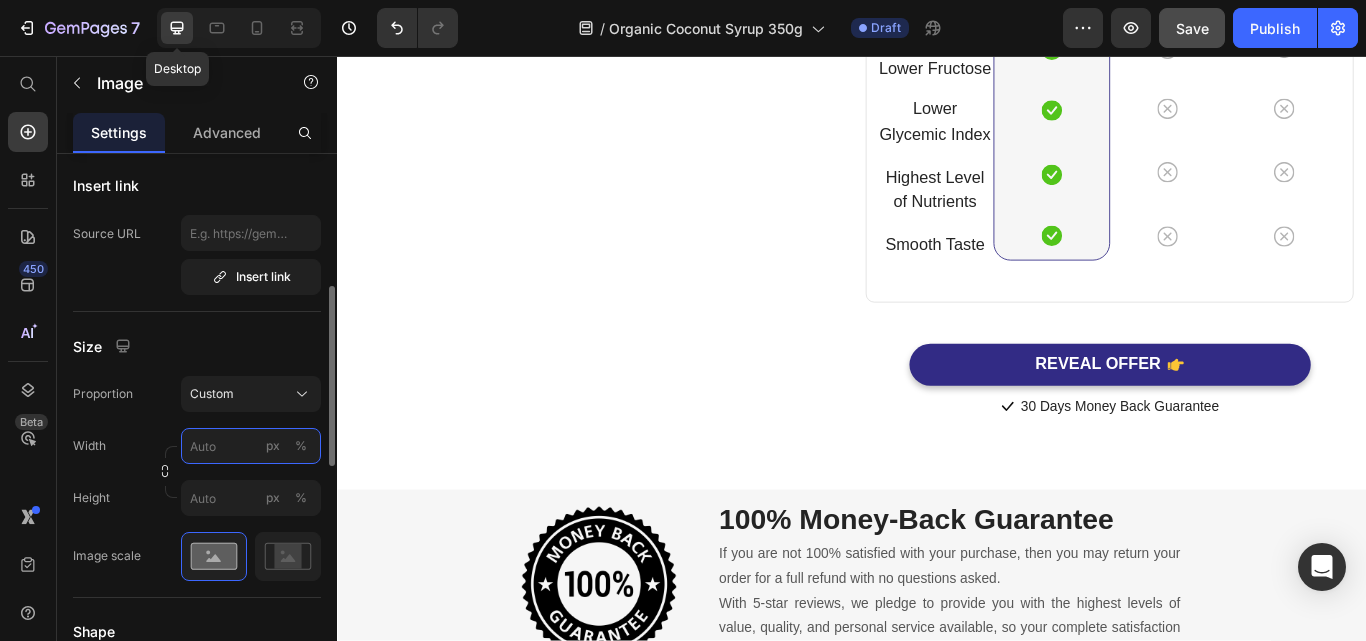 click on "px %" at bounding box center (251, 446) 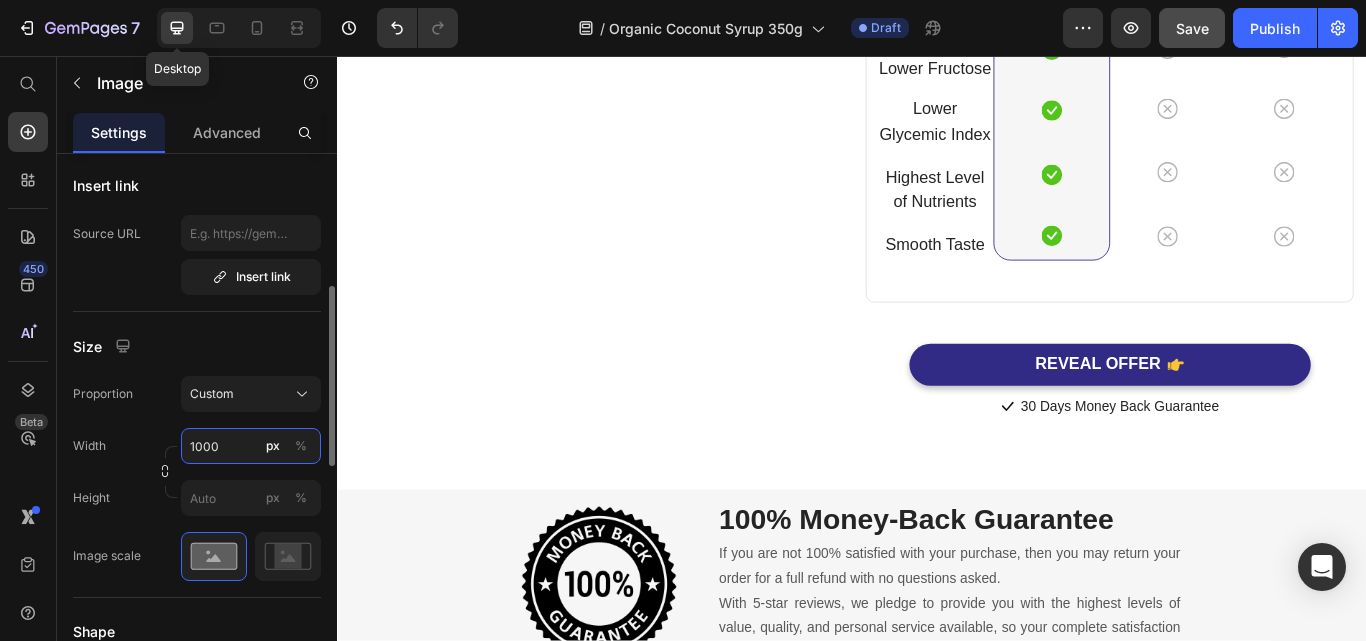 drag, startPoint x: 225, startPoint y: 441, endPoint x: 166, endPoint y: 445, distance: 59.135437 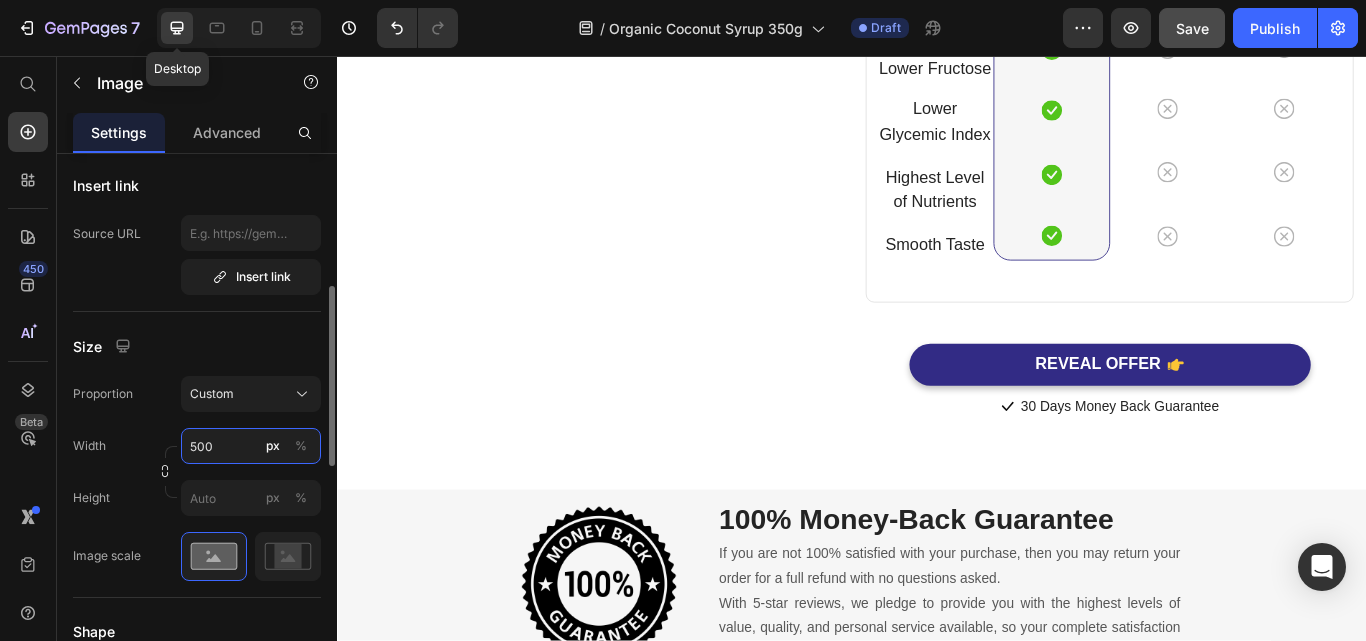 type on "500" 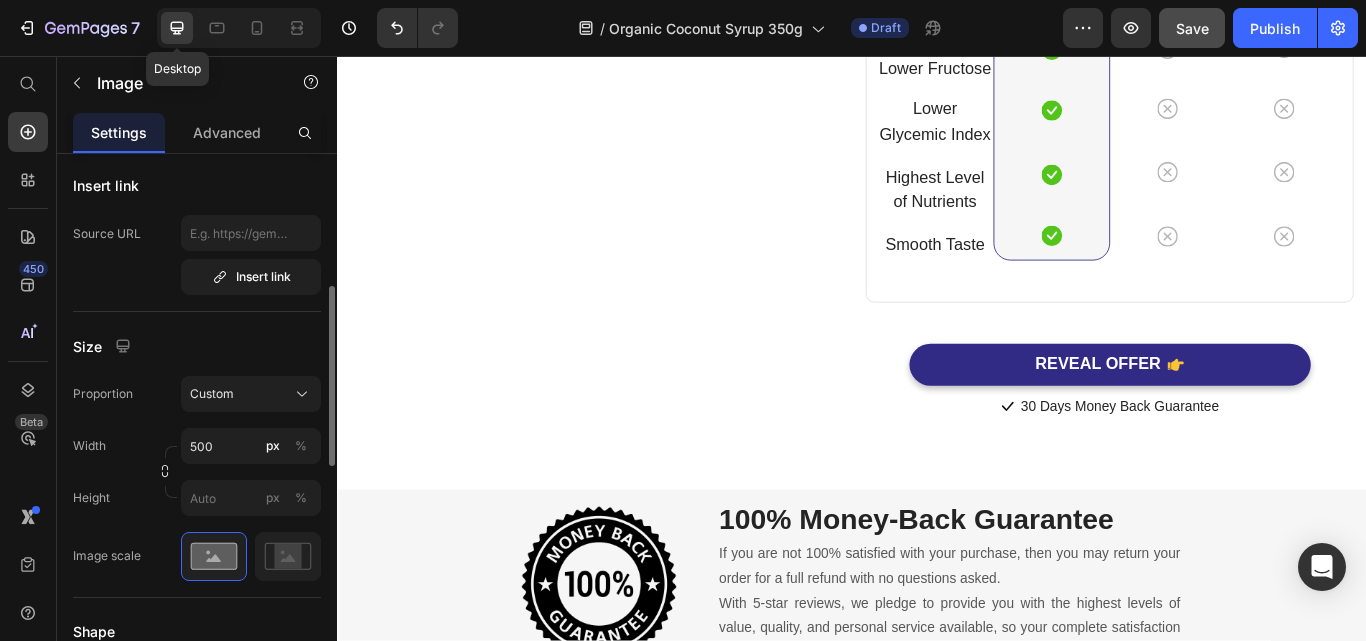 click on "Image Choose Image Upload Image https://cdn.shopify.com/s/files/1/0554/8032/0061/files/gempages_572444325800051864-87014f88-23b5-4f99-b1dc-fa59a4491d80.png  or   Browse gallery  Preload Insert link Source URL  Insert link  Size Proportion Custom Width 500 px % Height px % Image scale Shape Border Corner 16 16 16 16 Shadow Align SEO Alt text Image title" at bounding box center (197, 524) 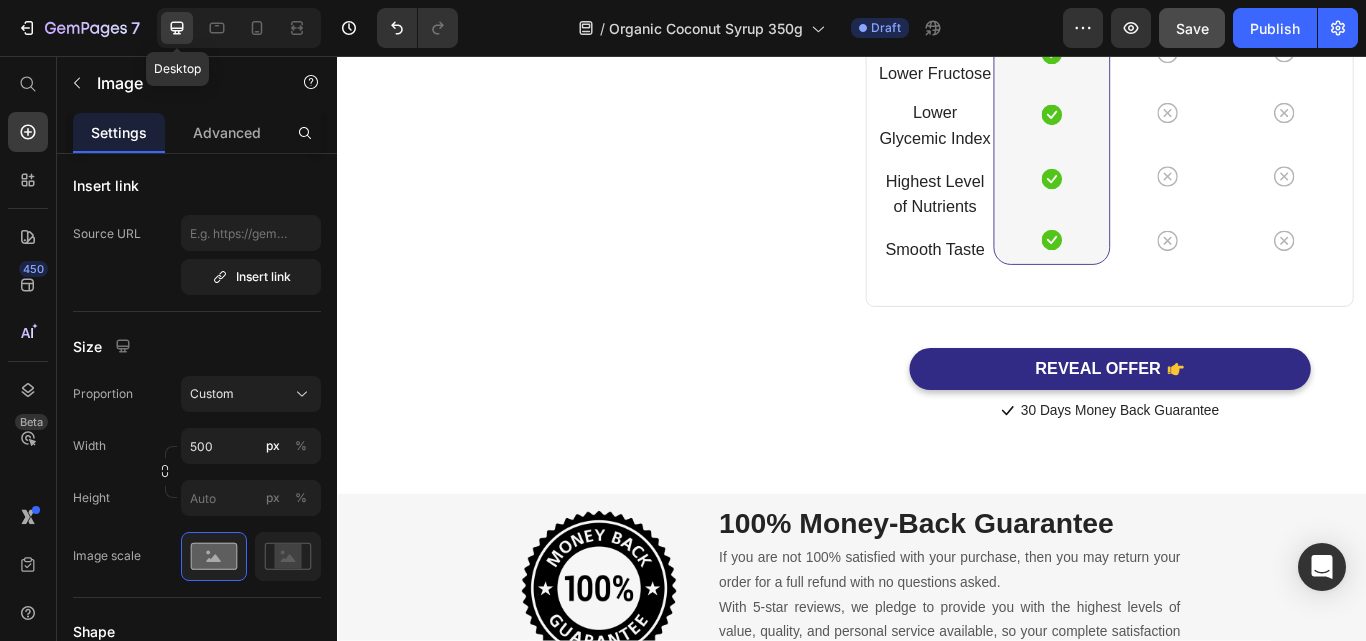scroll, scrollTop: 5641, scrollLeft: 0, axis: vertical 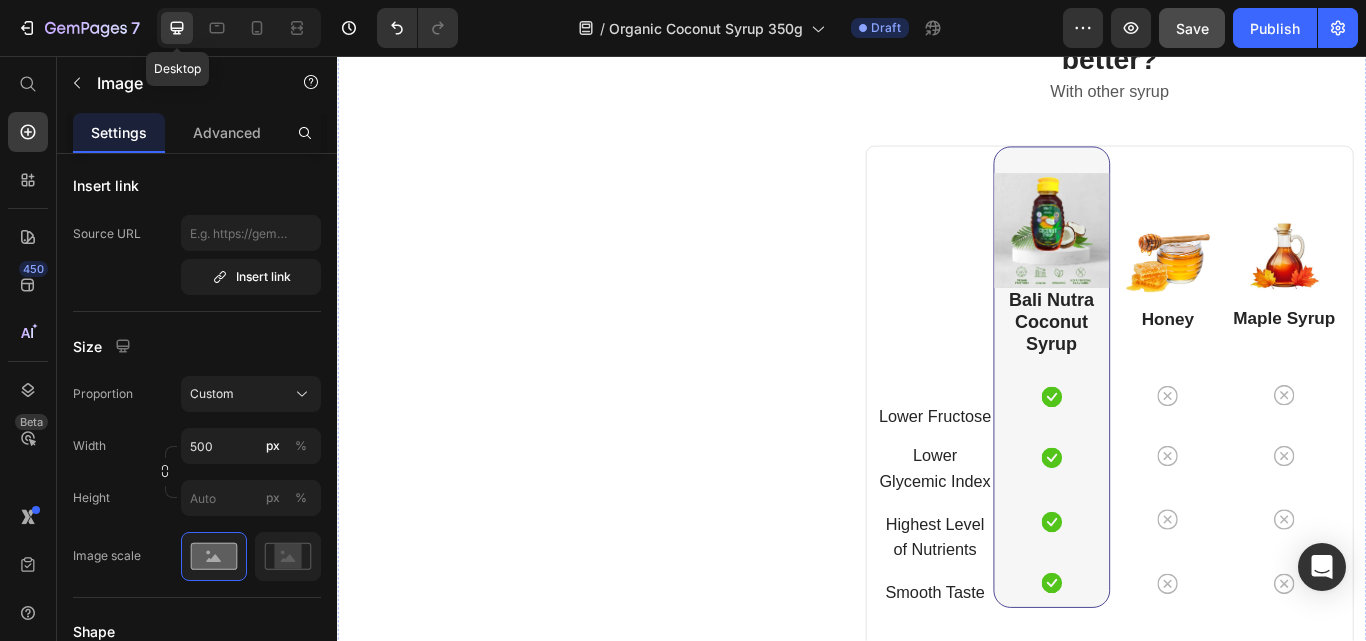click 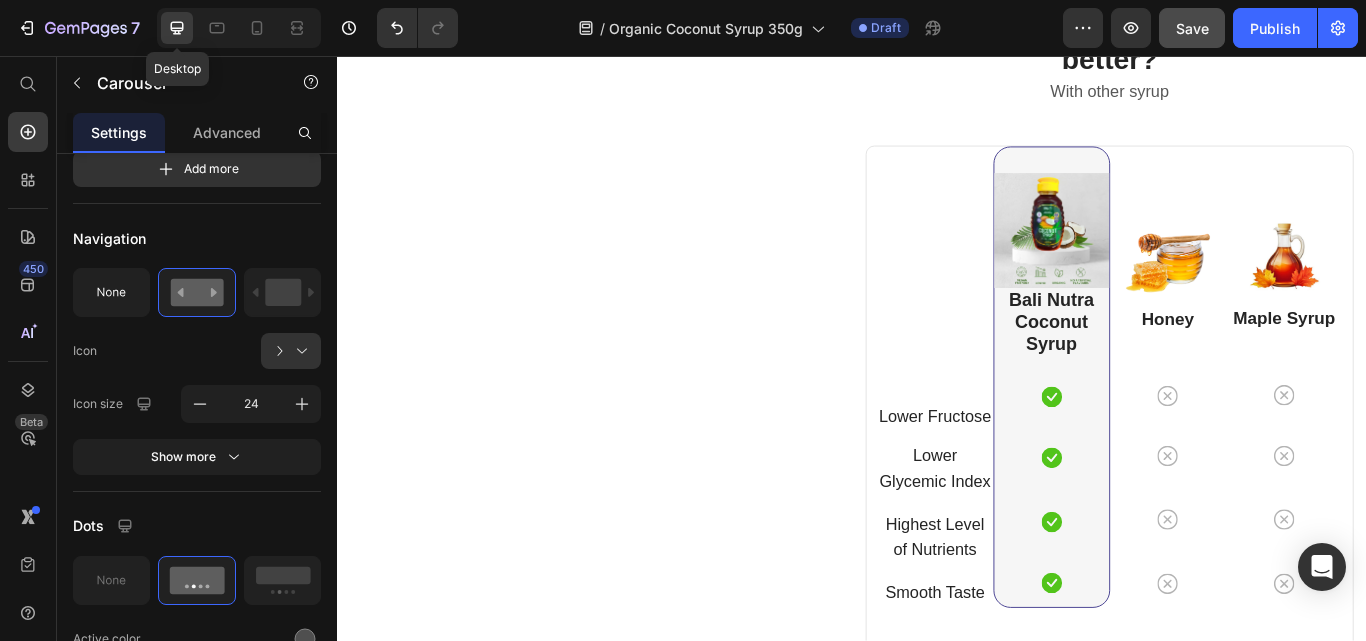 click at bounding box center [633, -5] 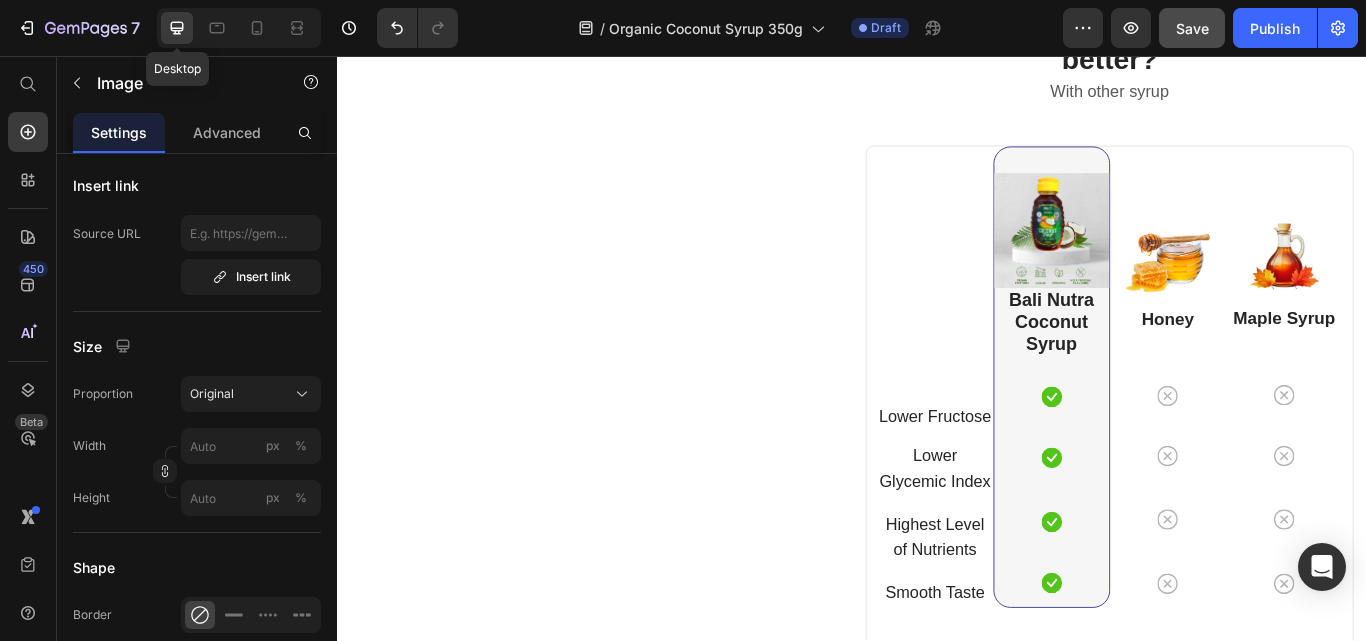 scroll, scrollTop: 5941, scrollLeft: 0, axis: vertical 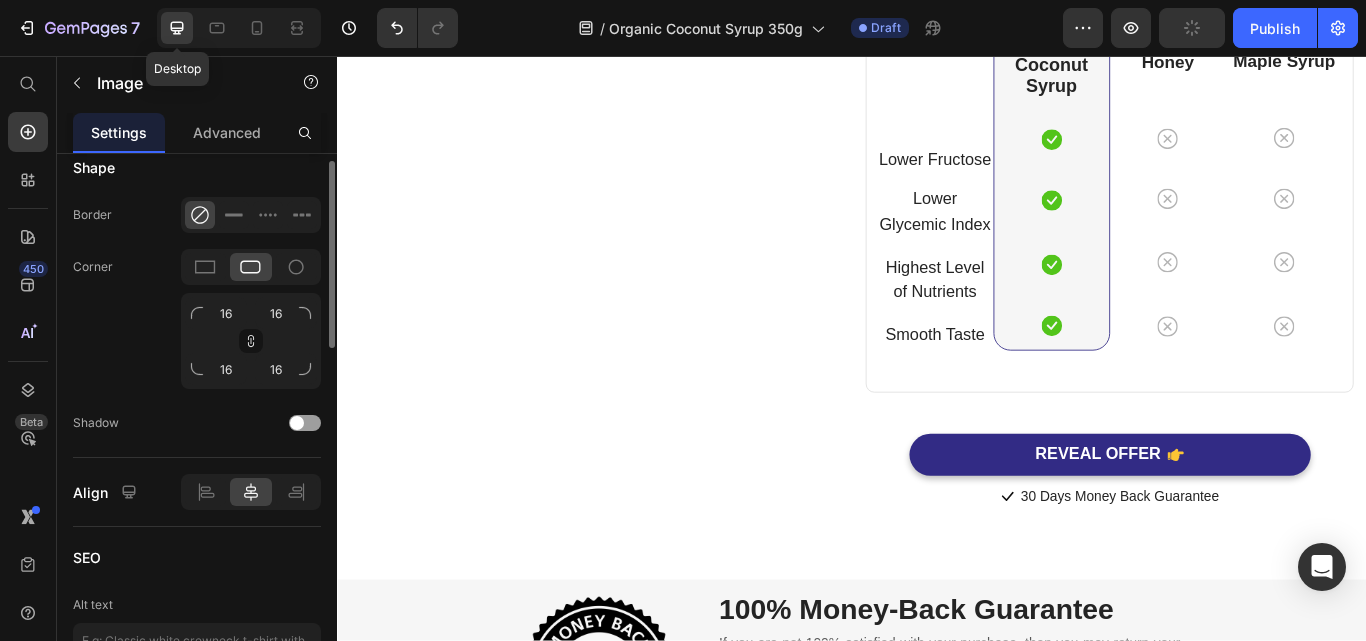 click on "Original" 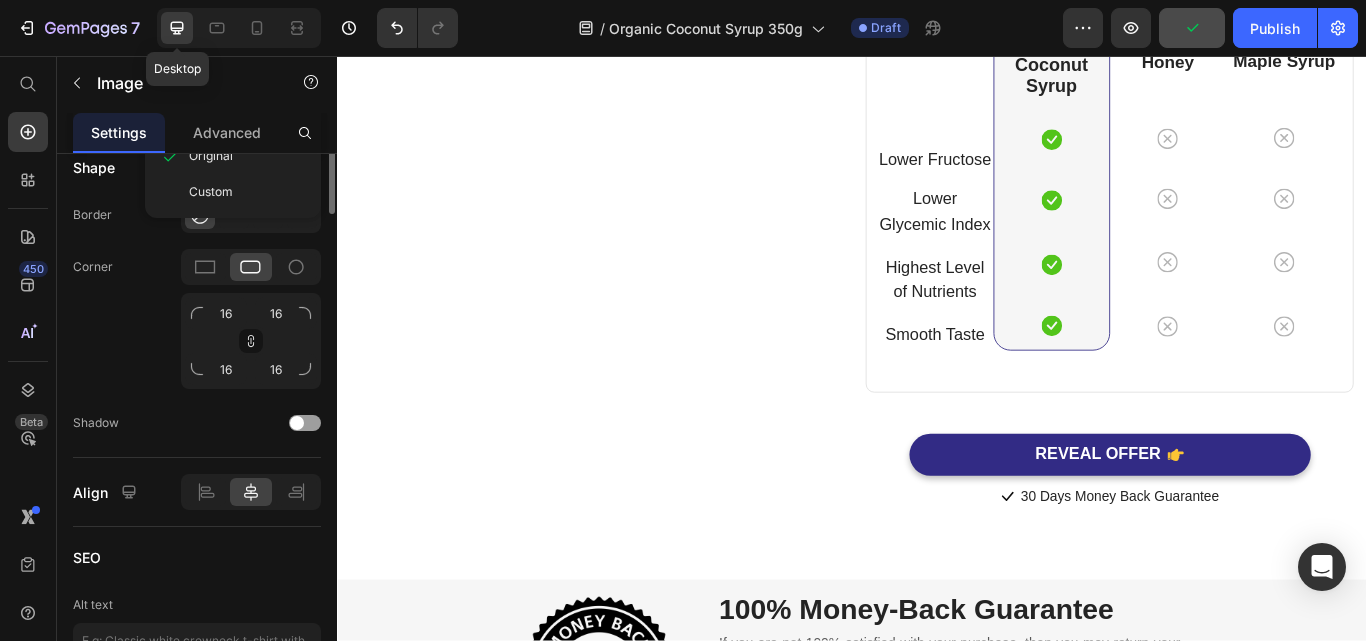scroll, scrollTop: 500, scrollLeft: 0, axis: vertical 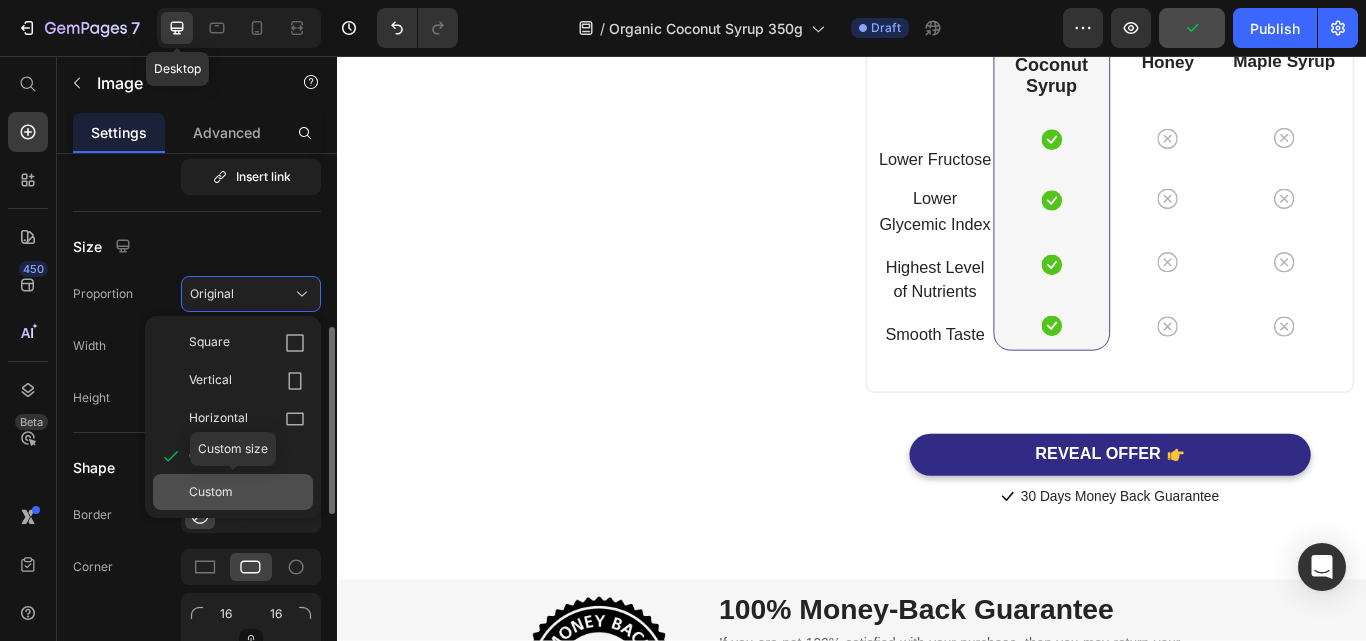 click on "Custom" at bounding box center [211, 492] 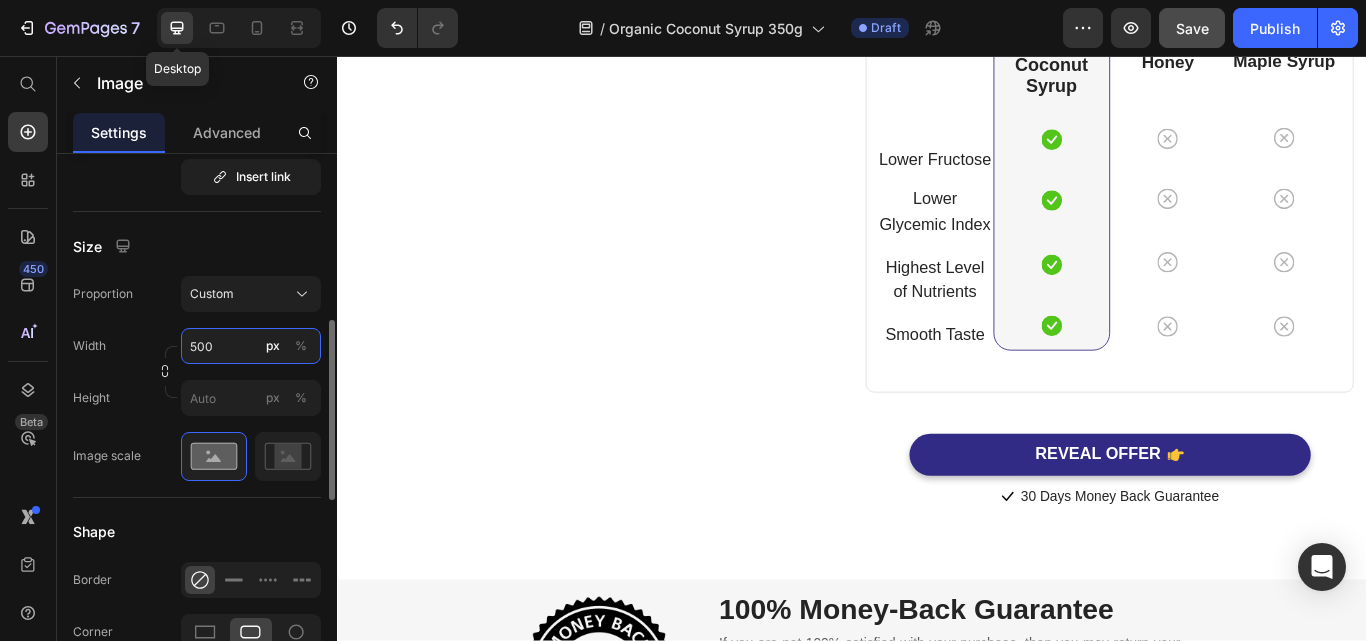 type on "500" 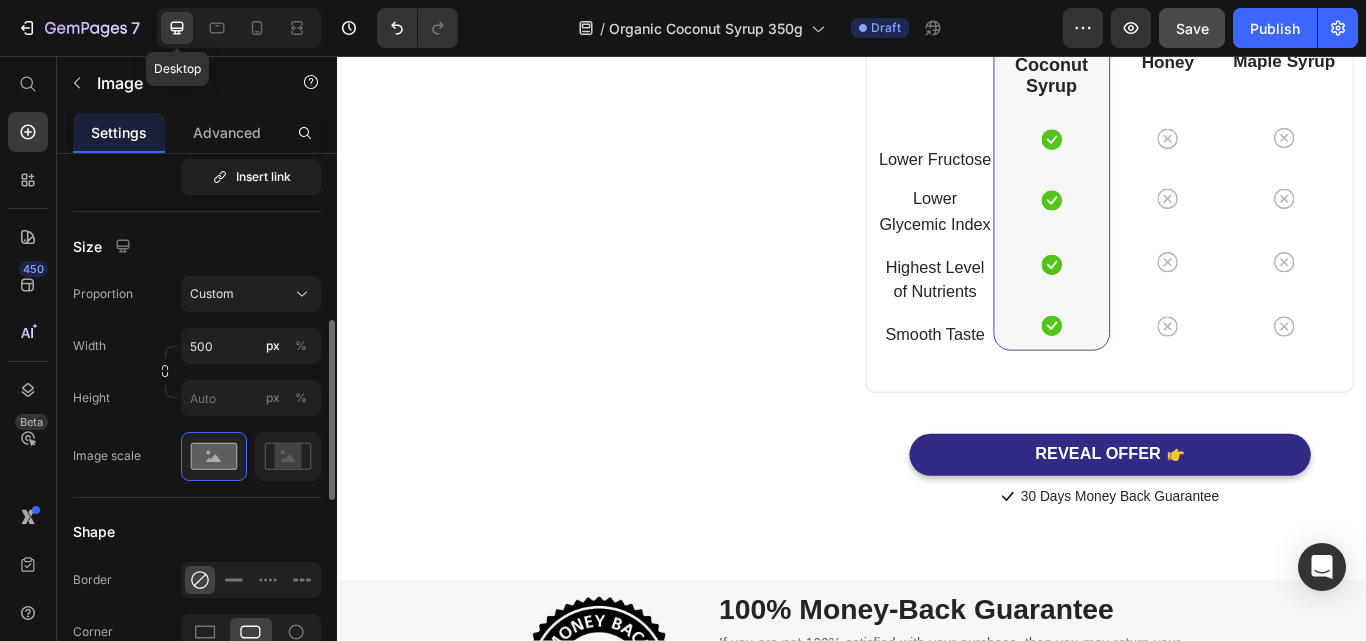 click on "Size" at bounding box center [197, 246] 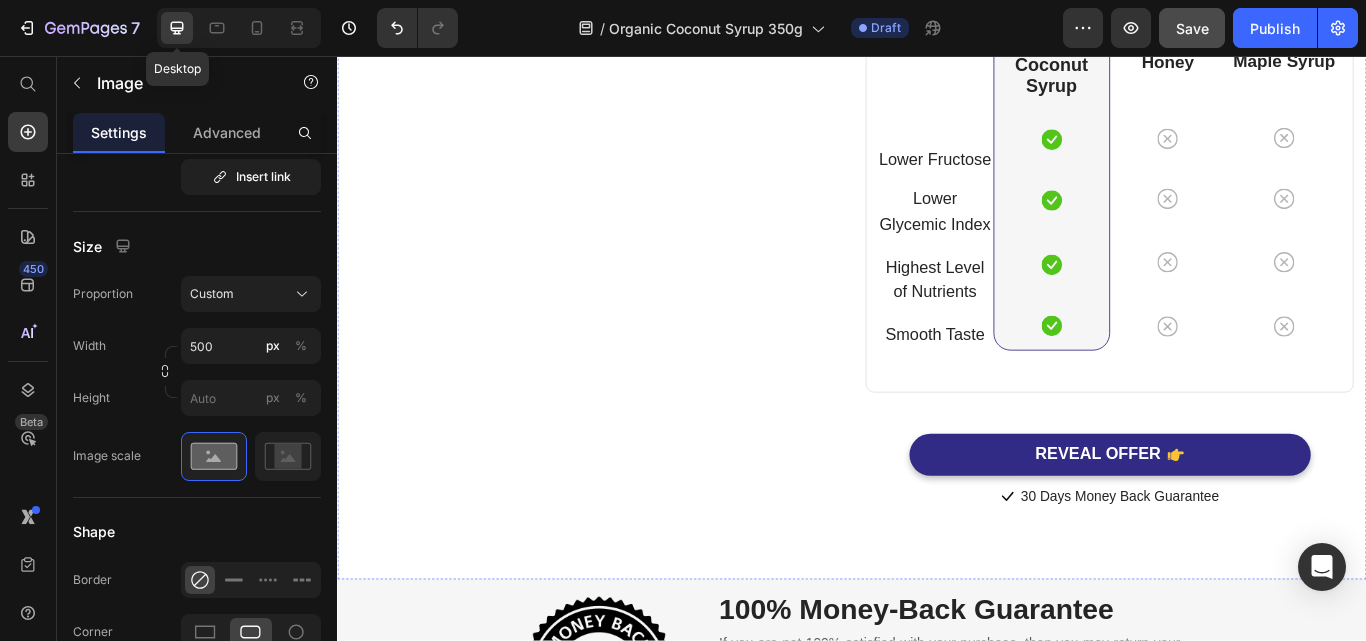 click 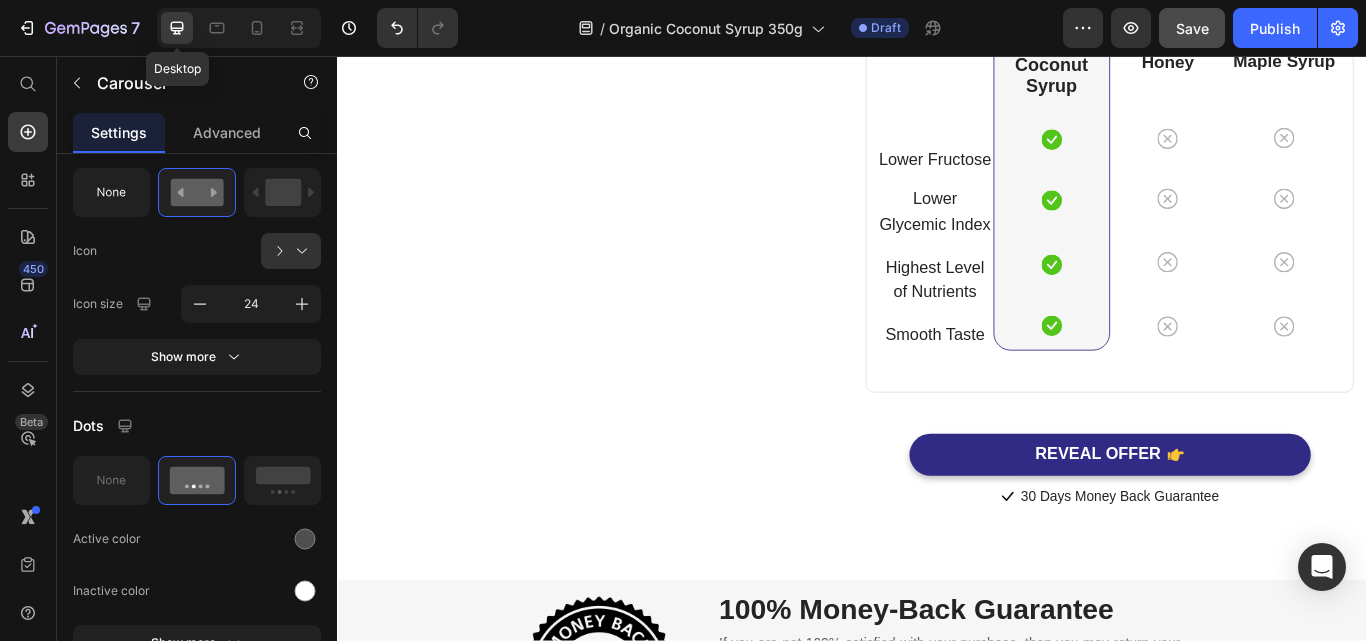 drag, startPoint x: 691, startPoint y: 272, endPoint x: 568, endPoint y: 536, distance: 291.2473 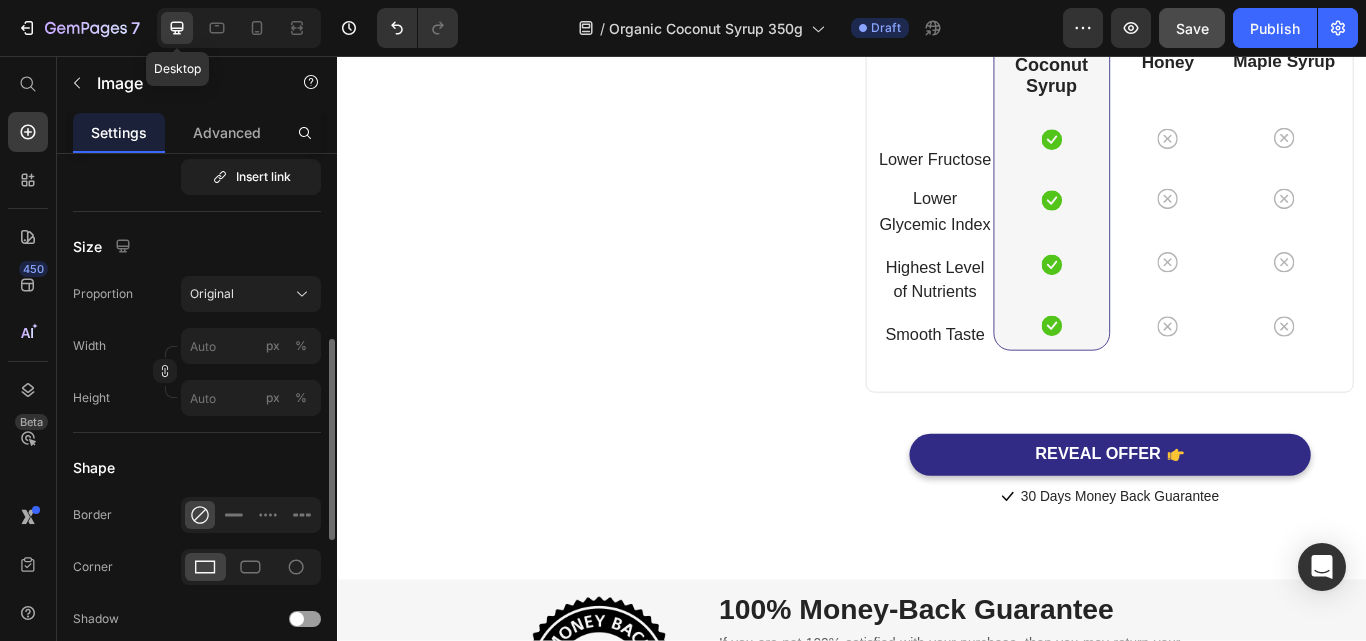 click at bounding box center (197, -175) 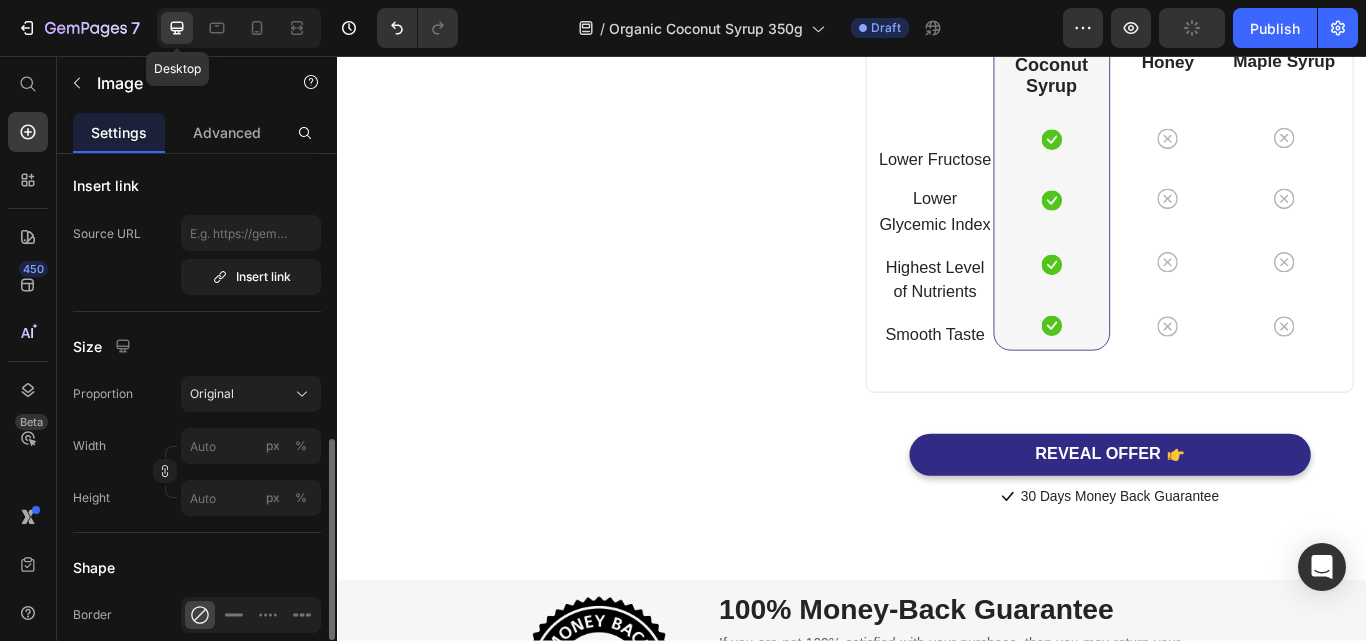 scroll, scrollTop: 500, scrollLeft: 0, axis: vertical 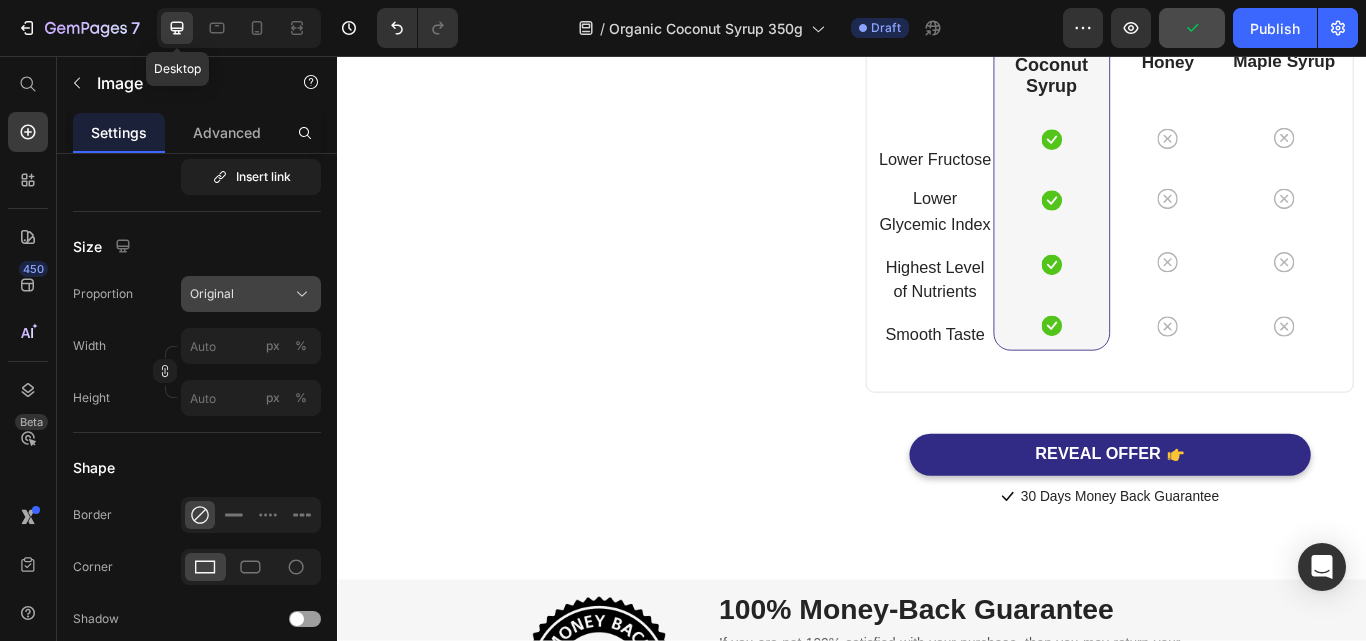 click on "Original" at bounding box center [251, 294] 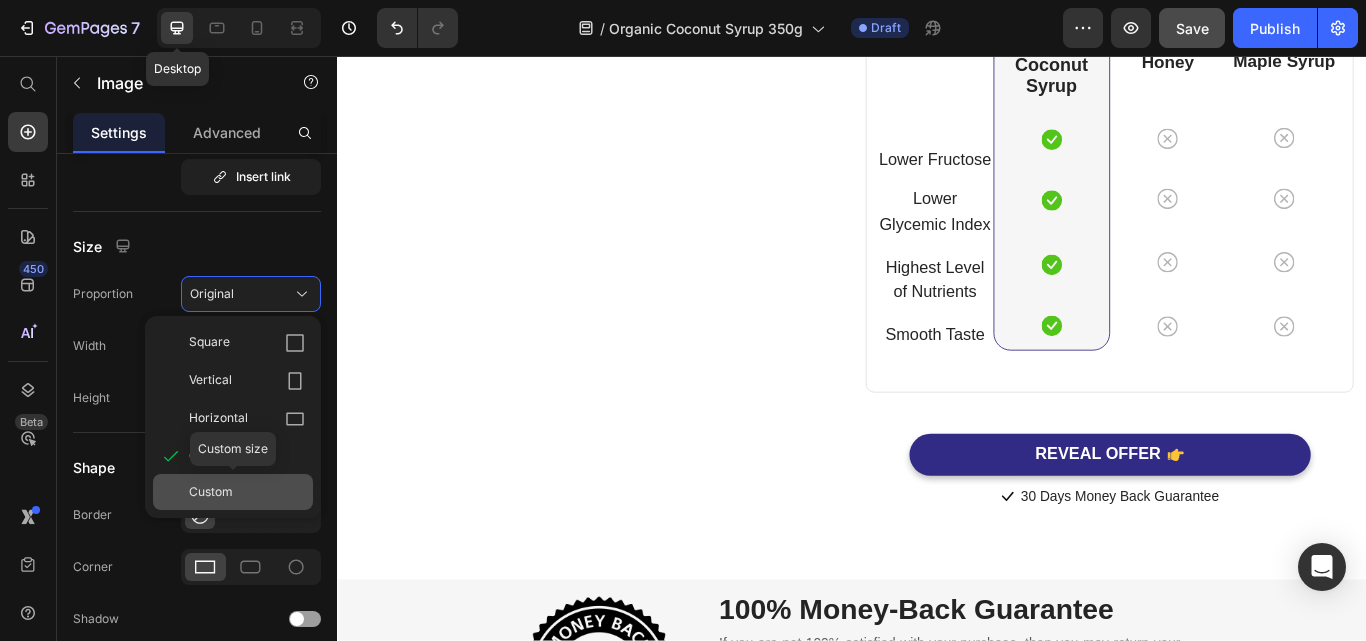 click on "Custom" 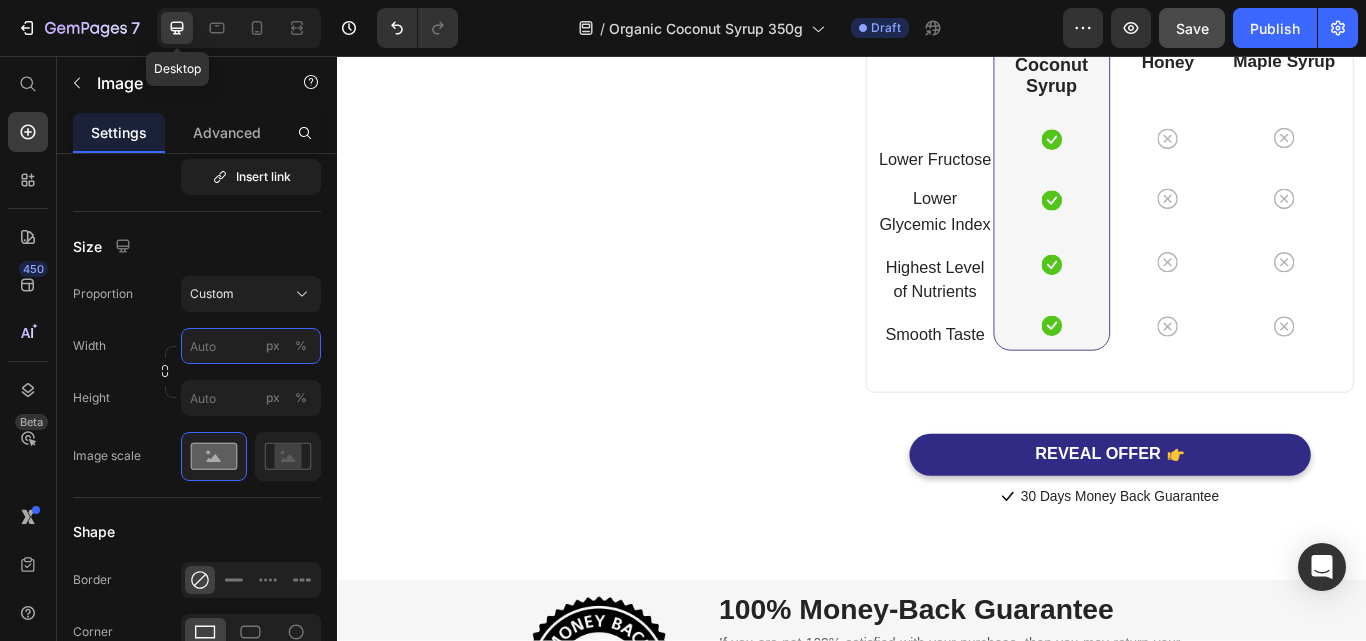 click on "px %" at bounding box center [251, 346] 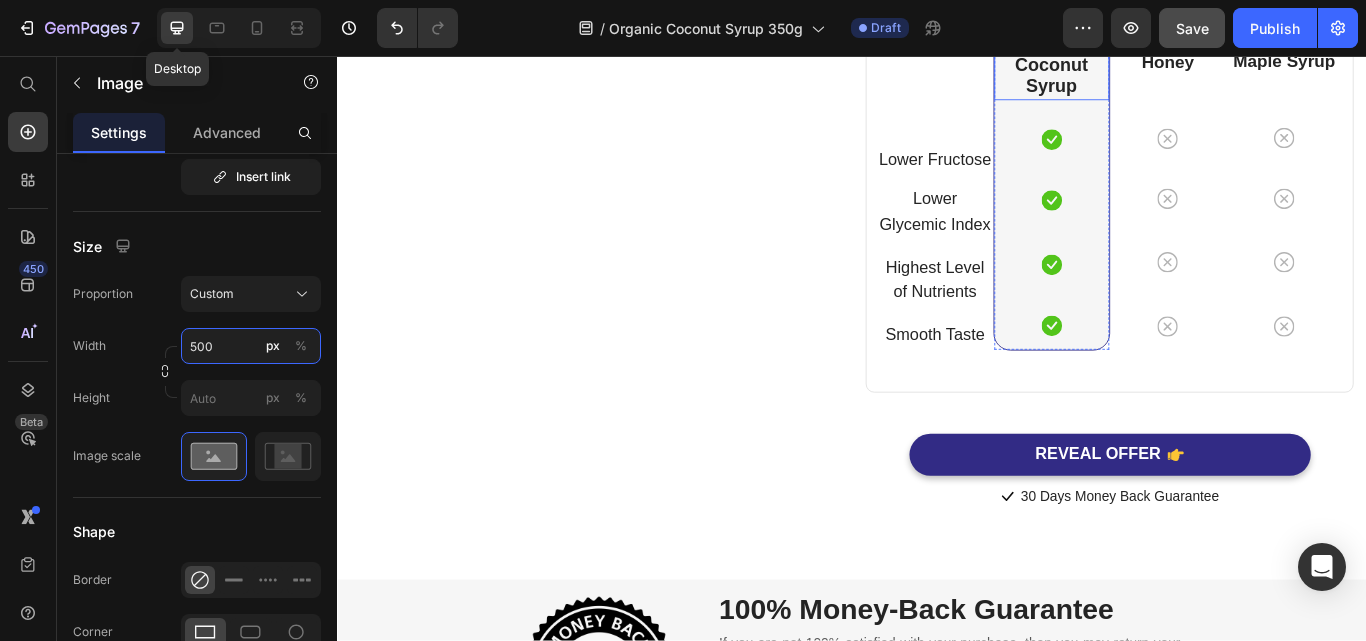 type on "500" 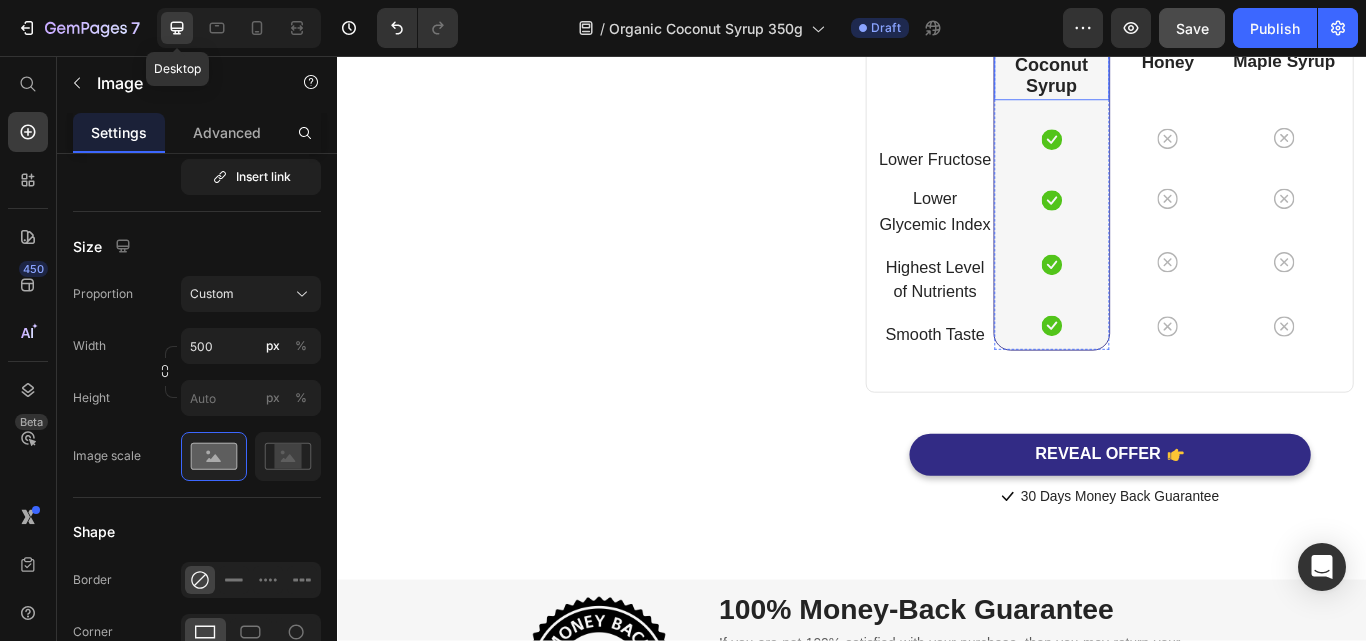 click on "Save" at bounding box center (1192, 28) 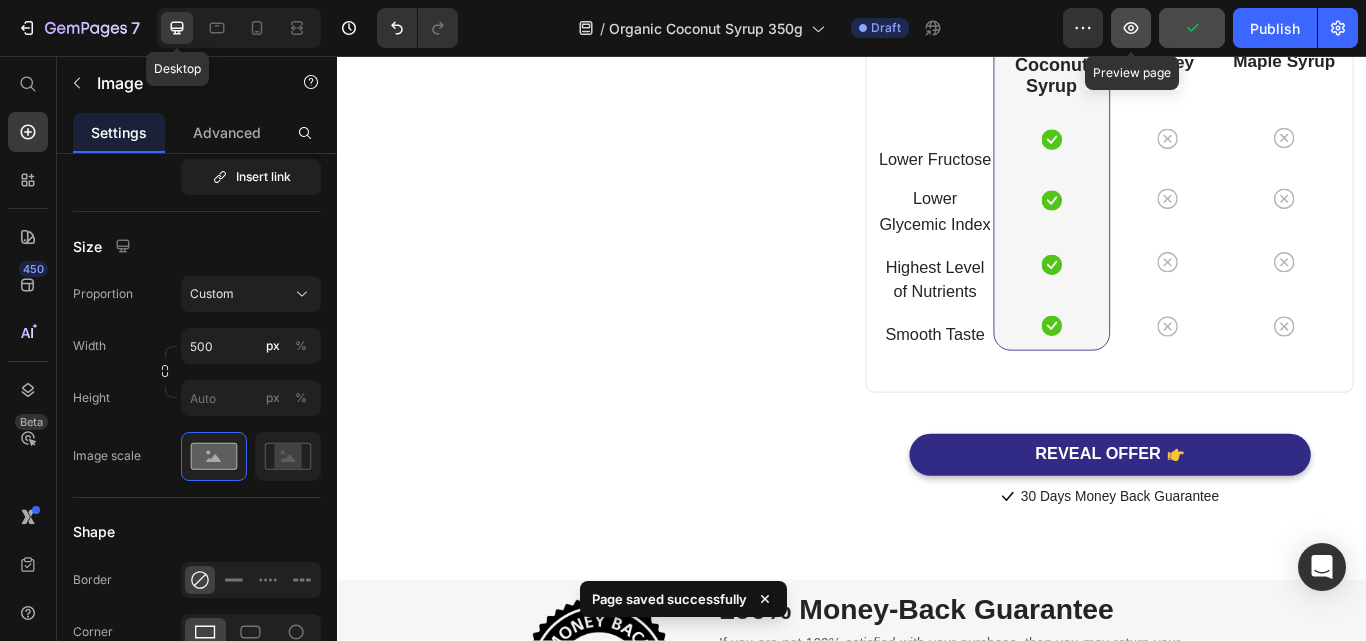 click 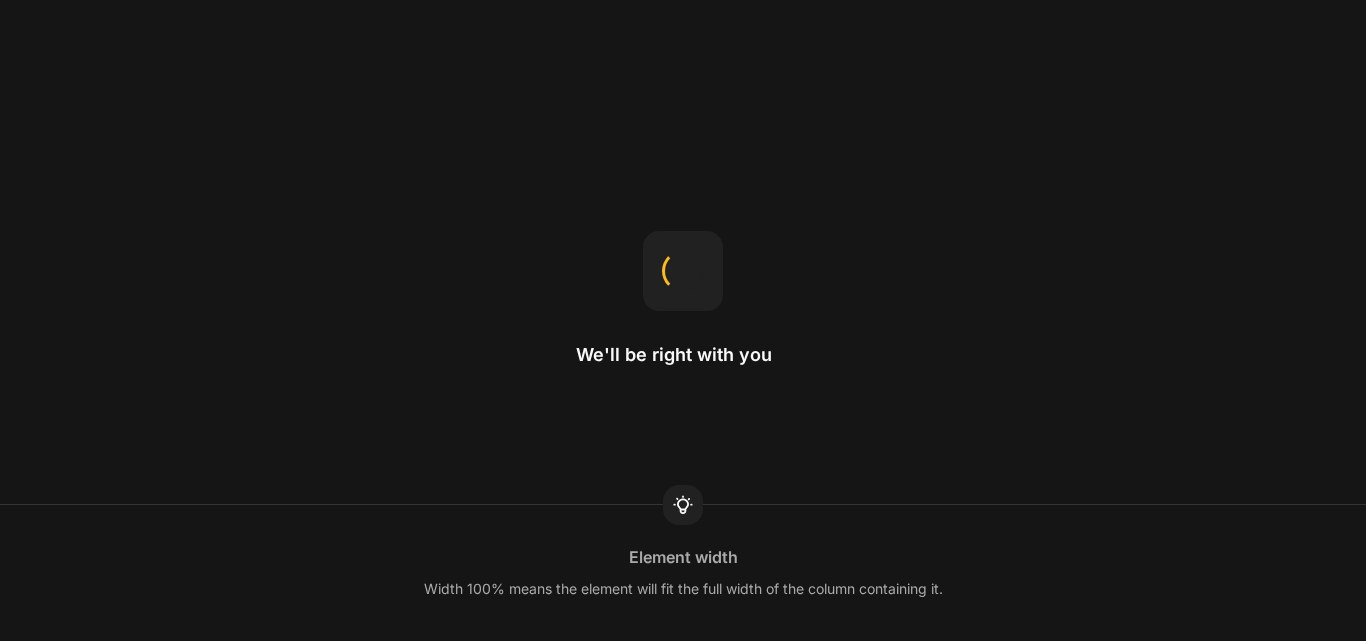scroll, scrollTop: 0, scrollLeft: 0, axis: both 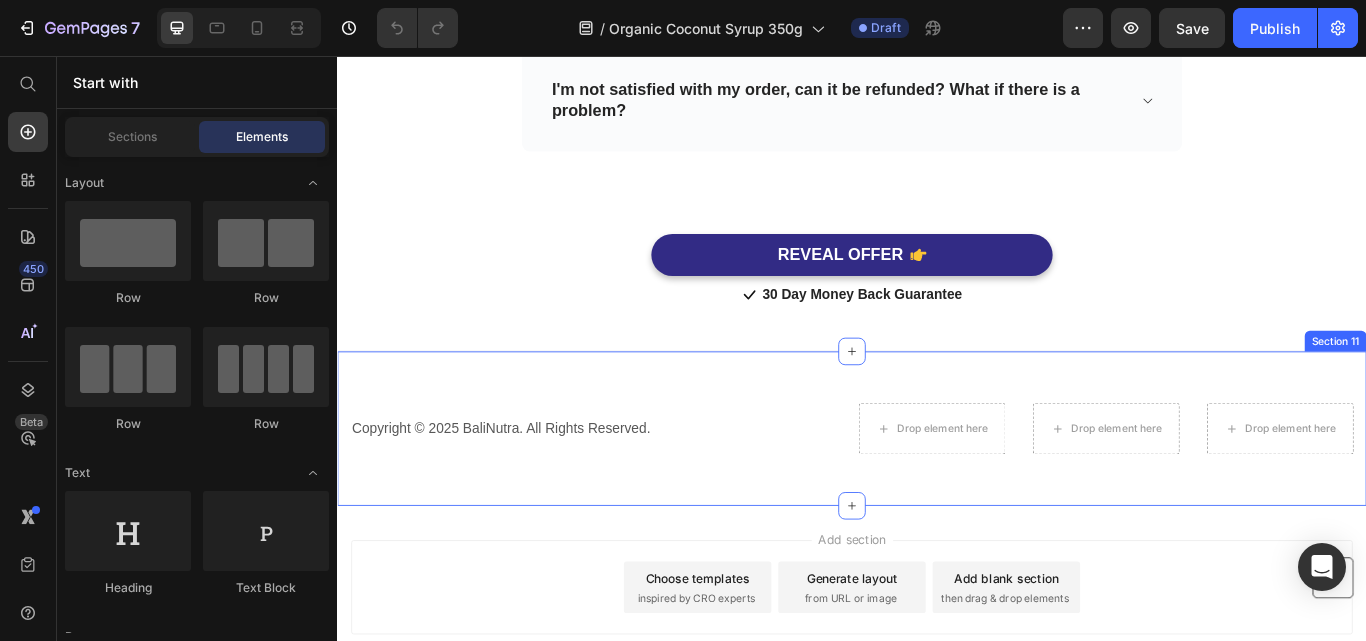 click on "Copyright © 2025 BaliNutra. All Rights Reserved. Text block
Drop element here
Drop element here
Drop element here Row Row       Button Section 11" at bounding box center (937, 490) 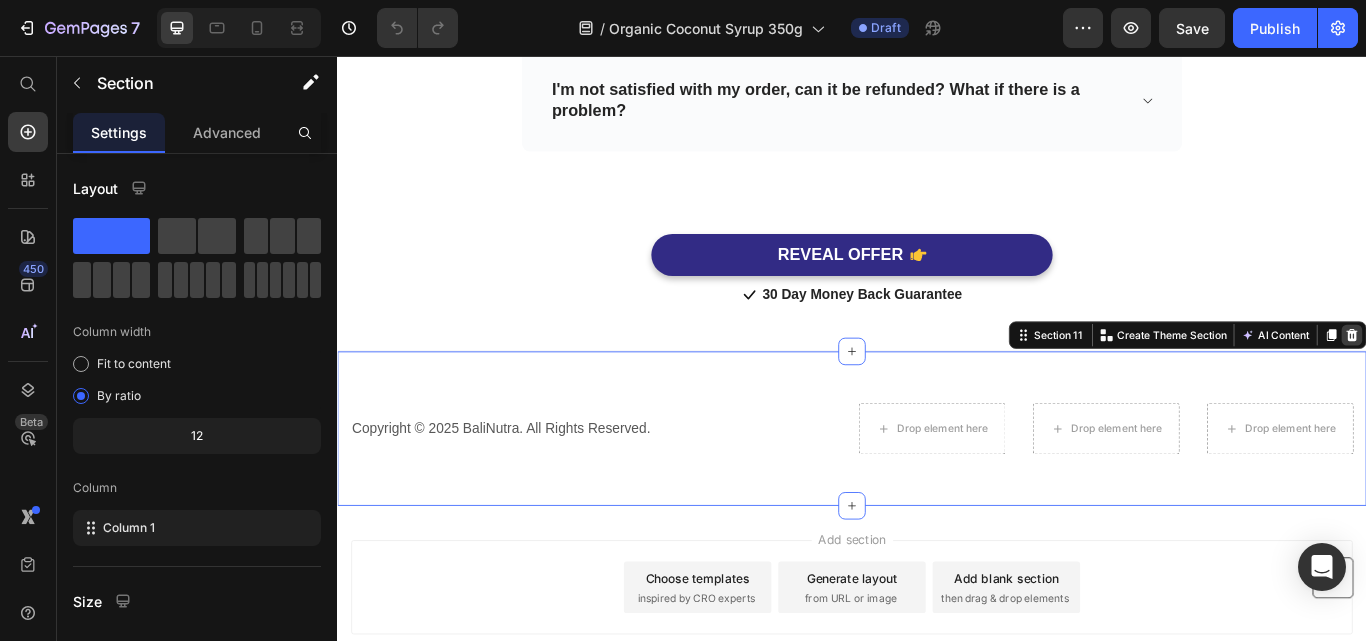 click 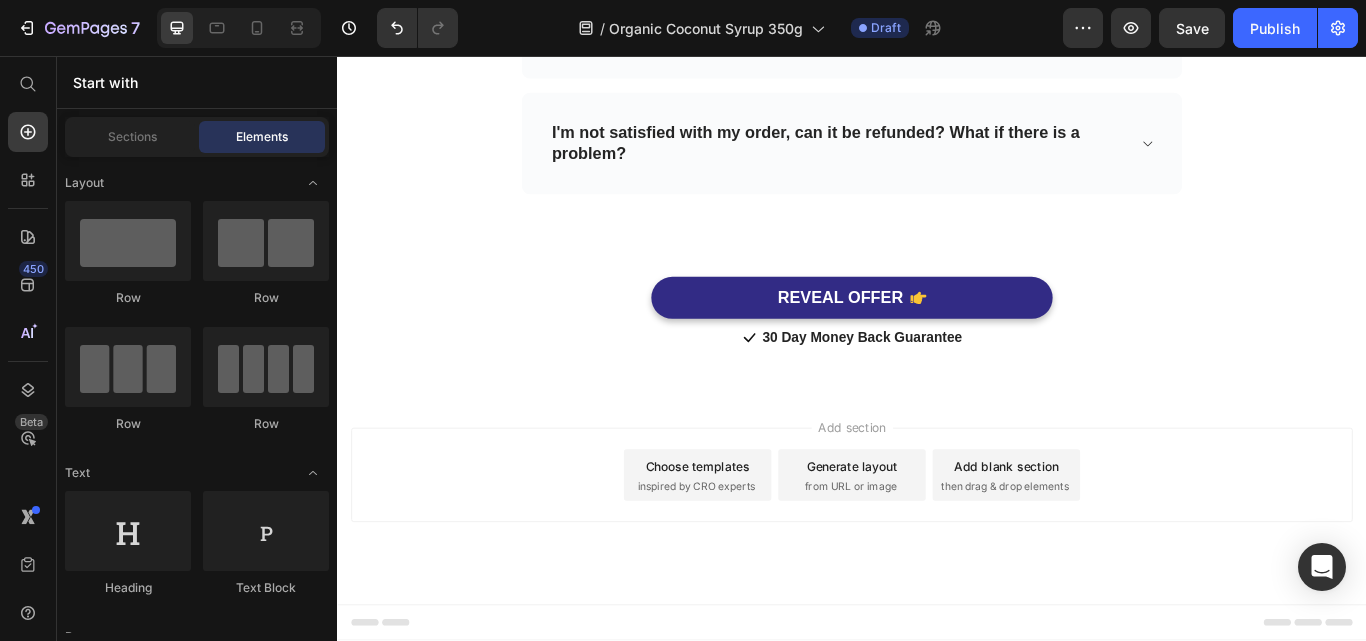 scroll, scrollTop: 7029, scrollLeft: 0, axis: vertical 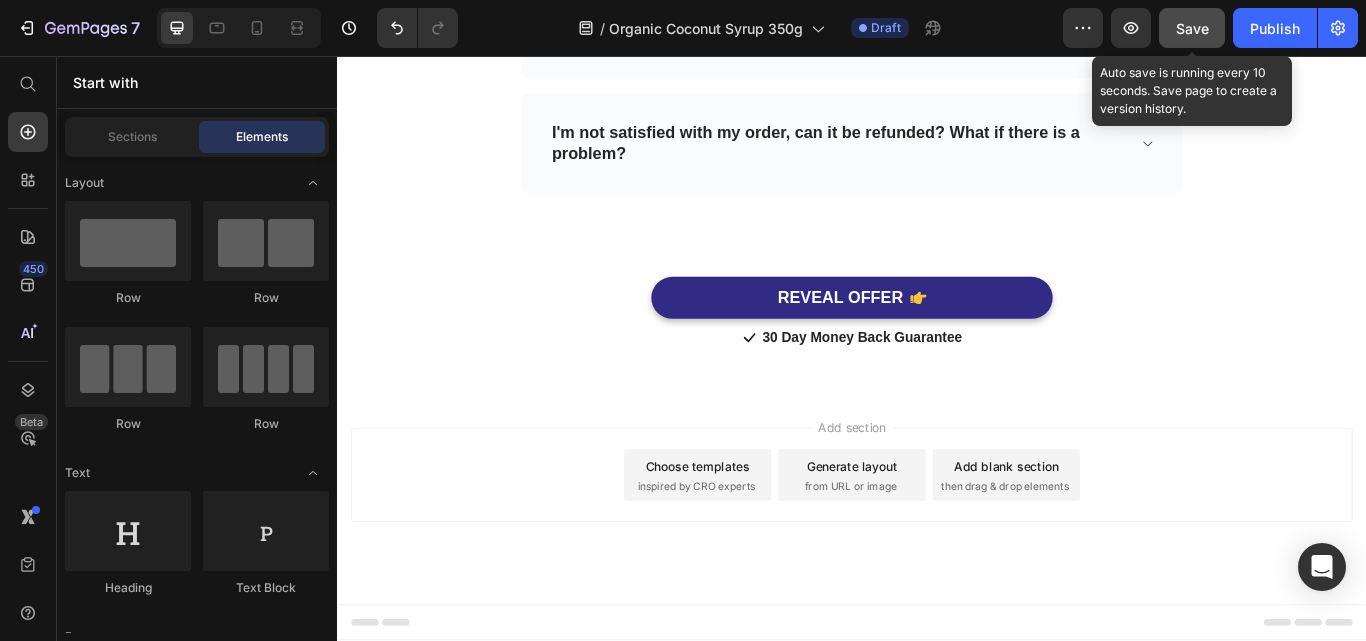click on "Save" at bounding box center (1192, 28) 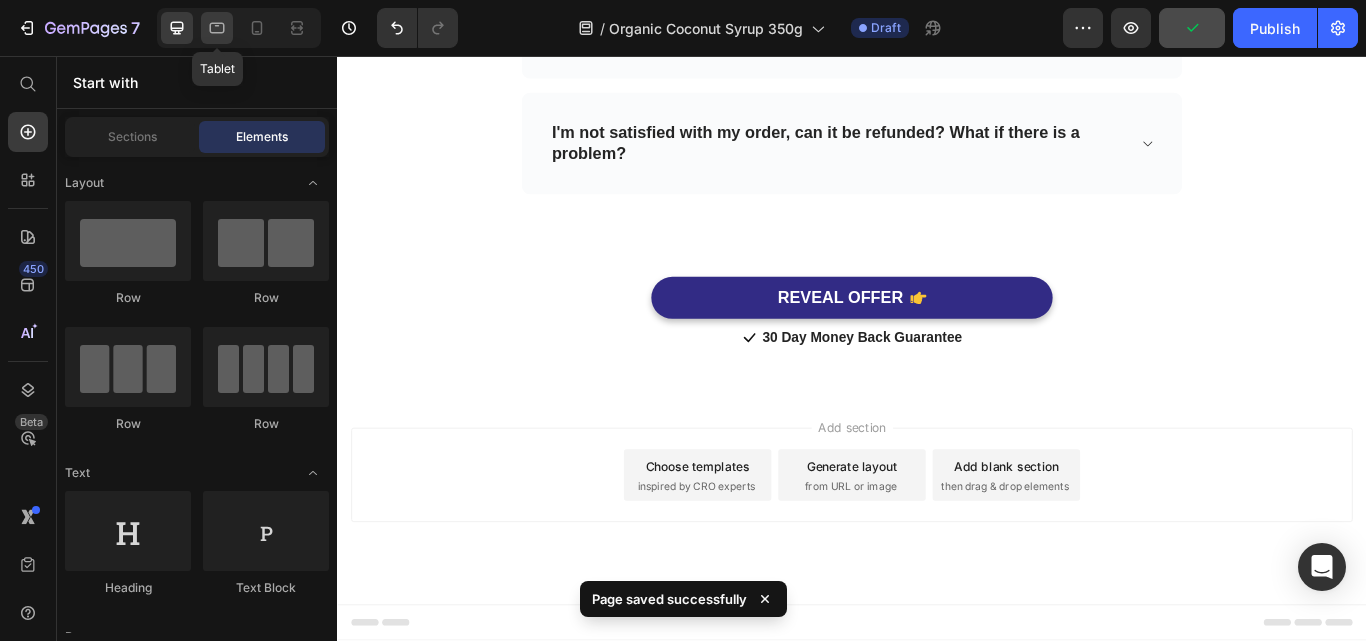 click 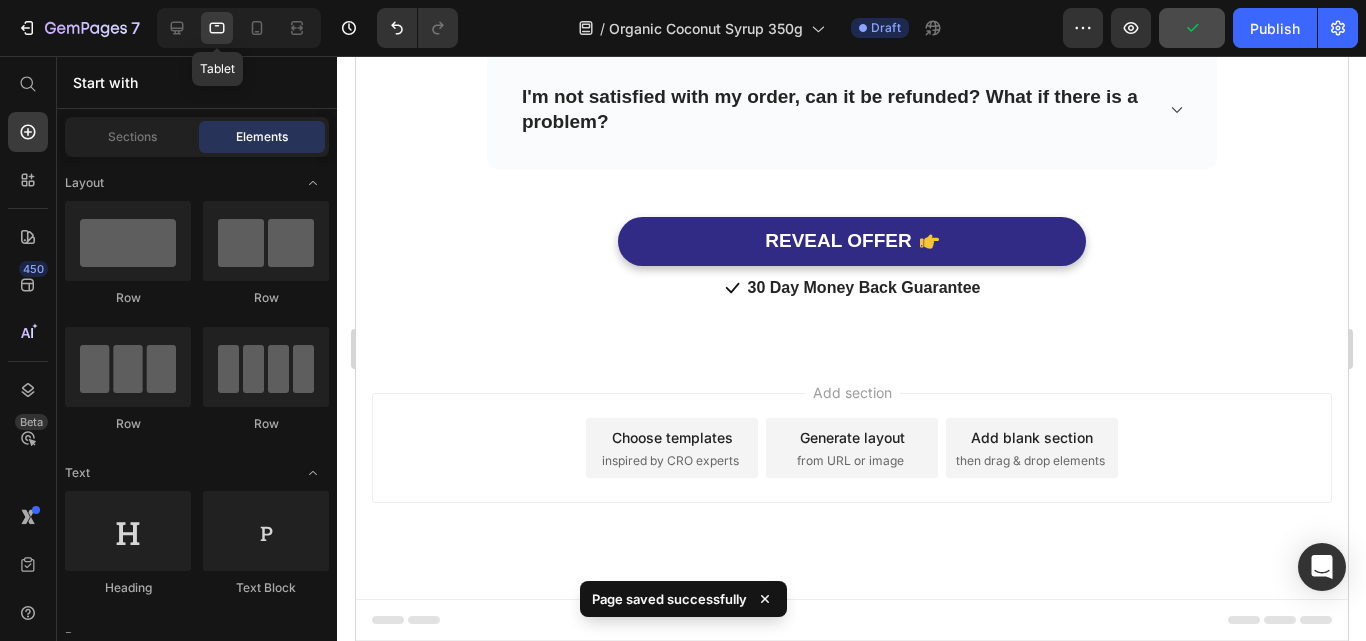 scroll, scrollTop: 6998, scrollLeft: 0, axis: vertical 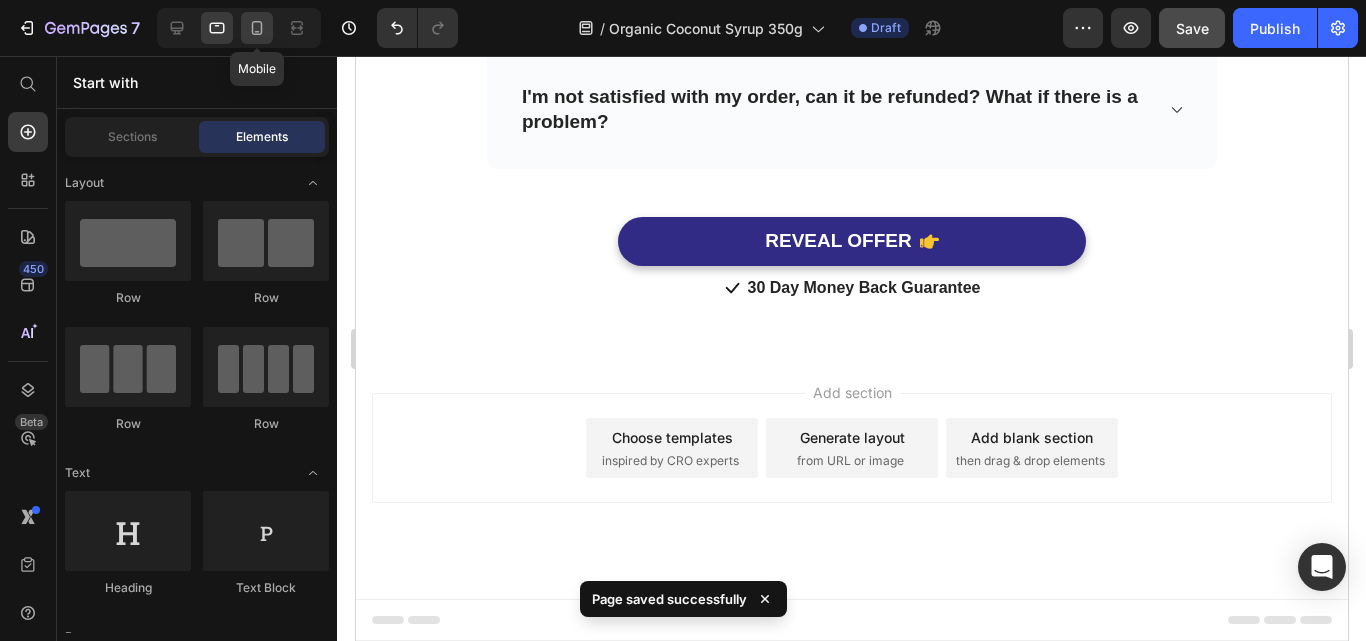 drag, startPoint x: 258, startPoint y: 24, endPoint x: 116, endPoint y: 140, distance: 183.35757 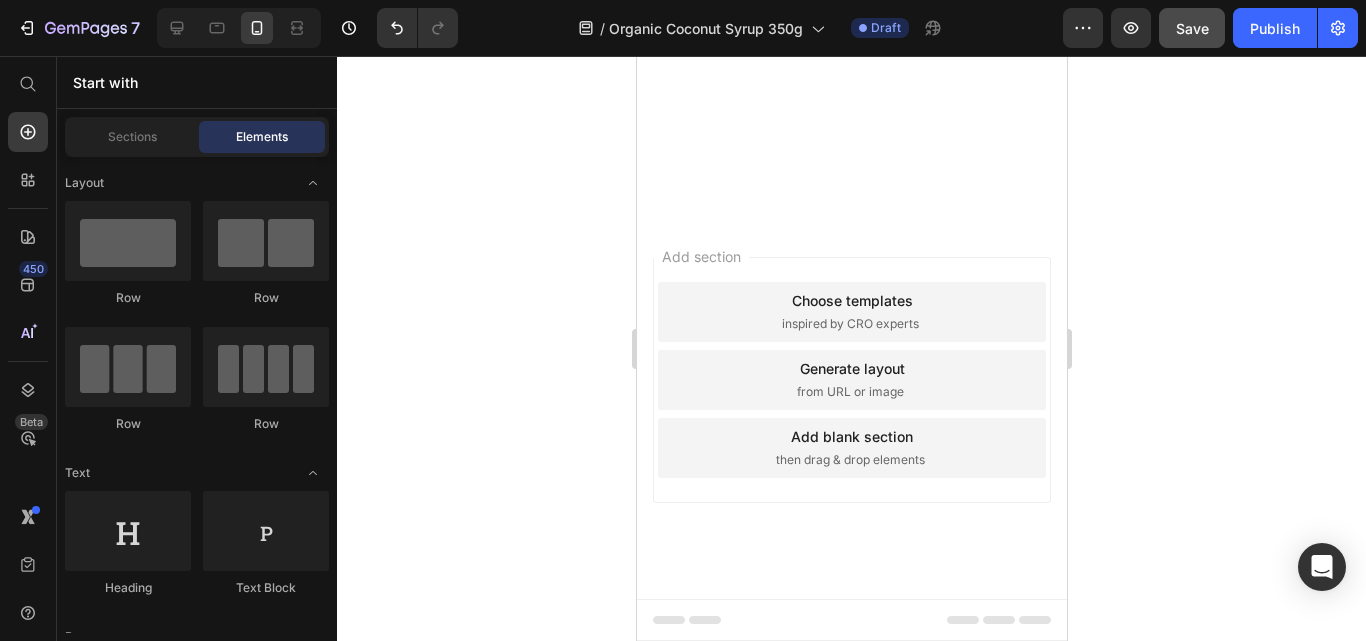scroll, scrollTop: 5095, scrollLeft: 0, axis: vertical 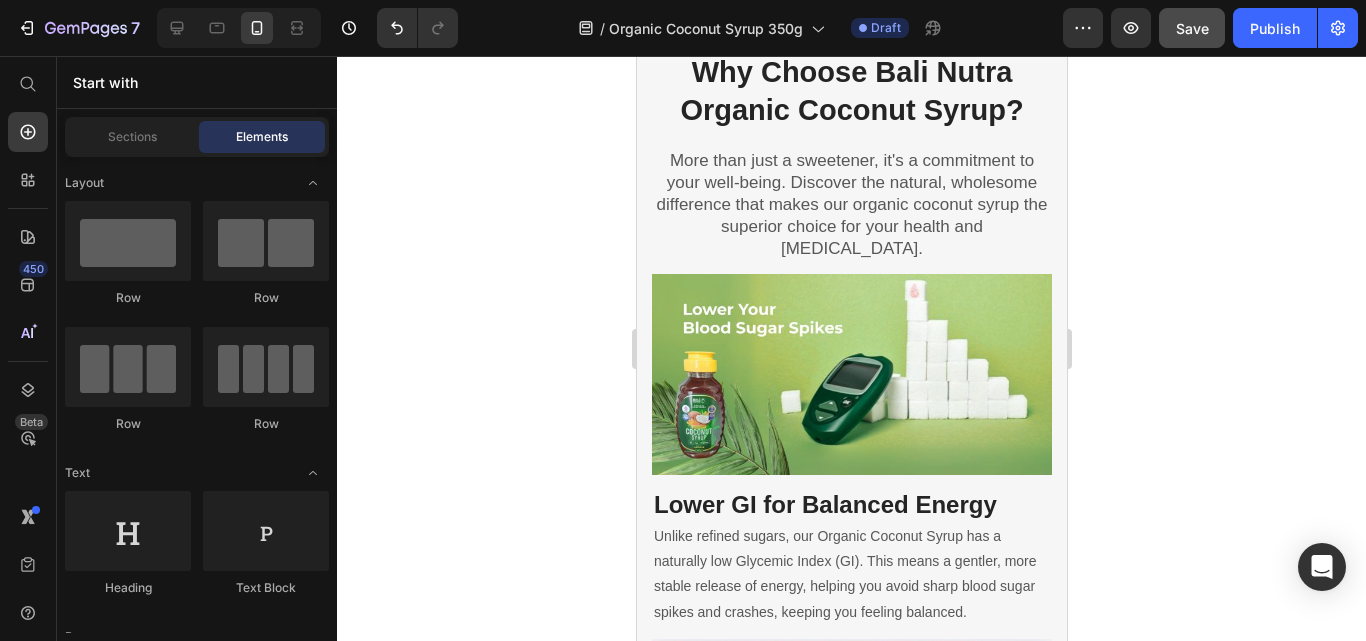 drag, startPoint x: 1057, startPoint y: 255, endPoint x: 1643, endPoint y: 90, distance: 608.7865 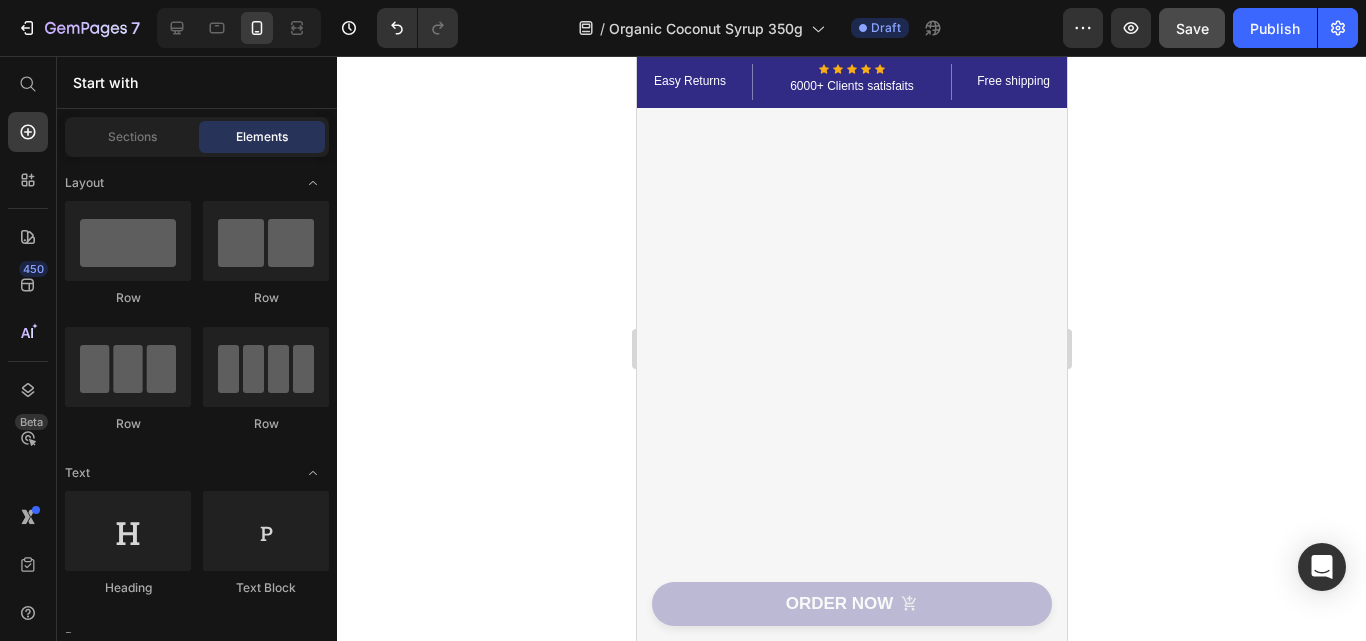 scroll, scrollTop: 0, scrollLeft: 0, axis: both 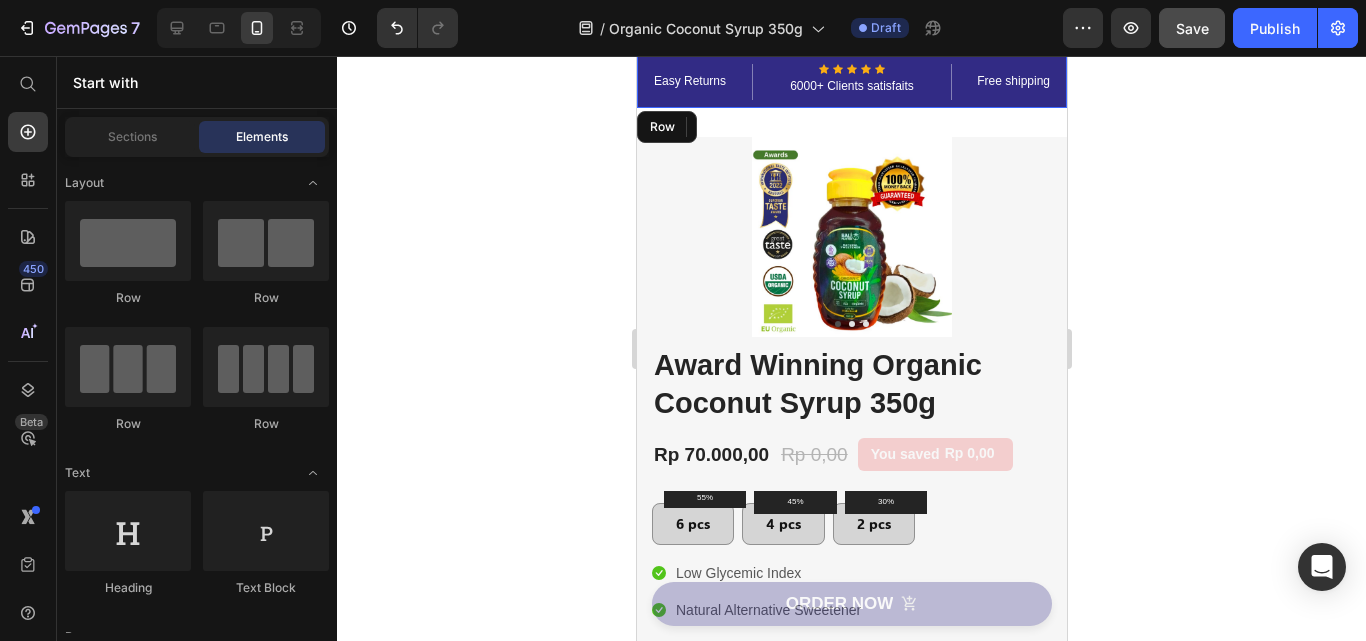 click on "Easy Returns Text block                Icon                Icon                Icon                Icon                Icon Icon List Hoz 6000+ Clients satisfaits Text block Row Free shipping Text block Row" at bounding box center [851, 82] 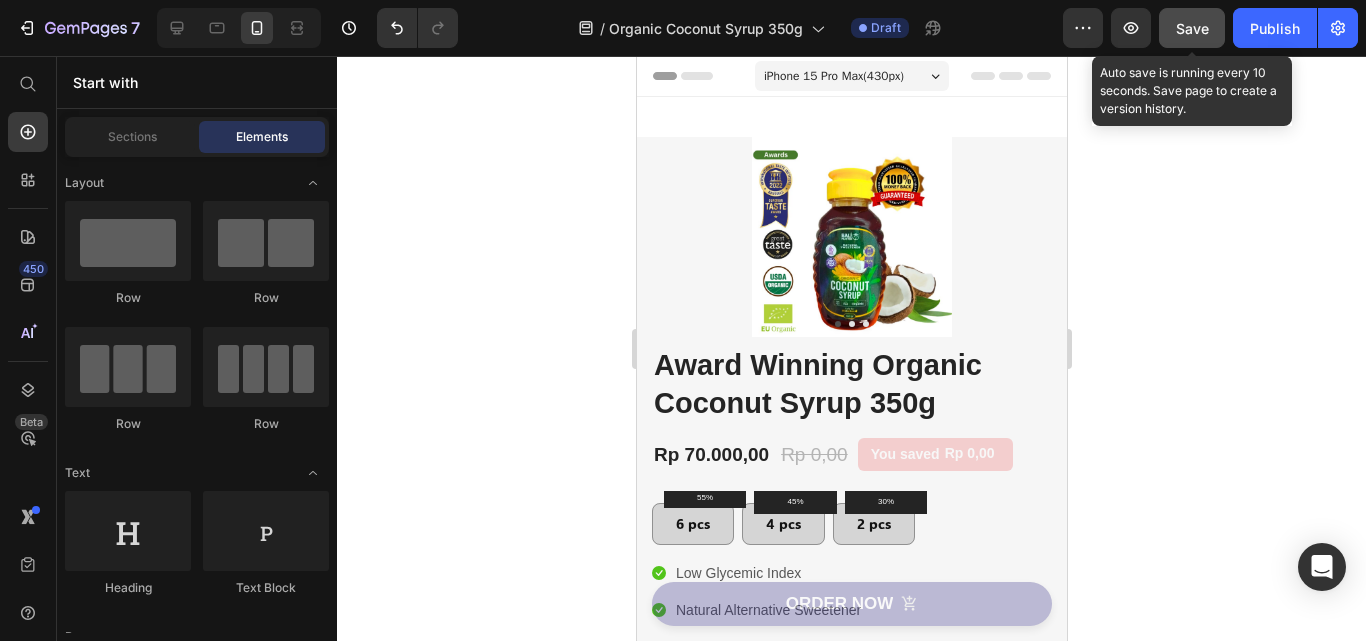 click on "Save" at bounding box center [1192, 28] 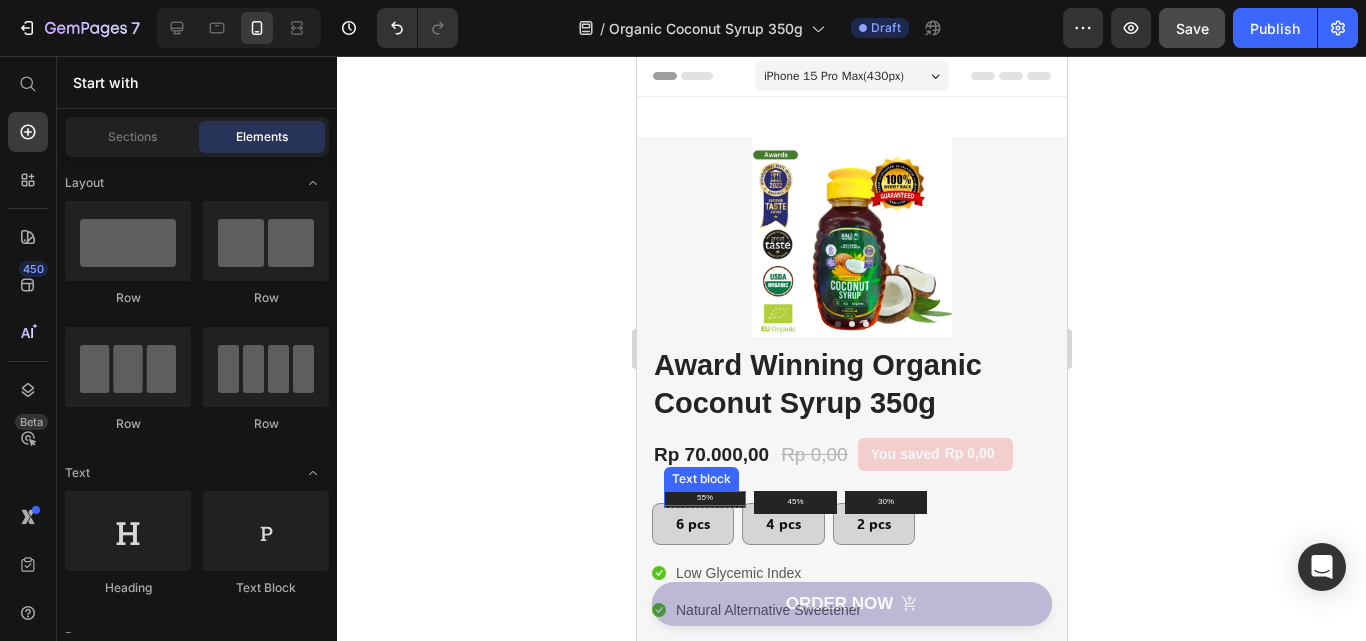 click on "55%" at bounding box center (704, 498) 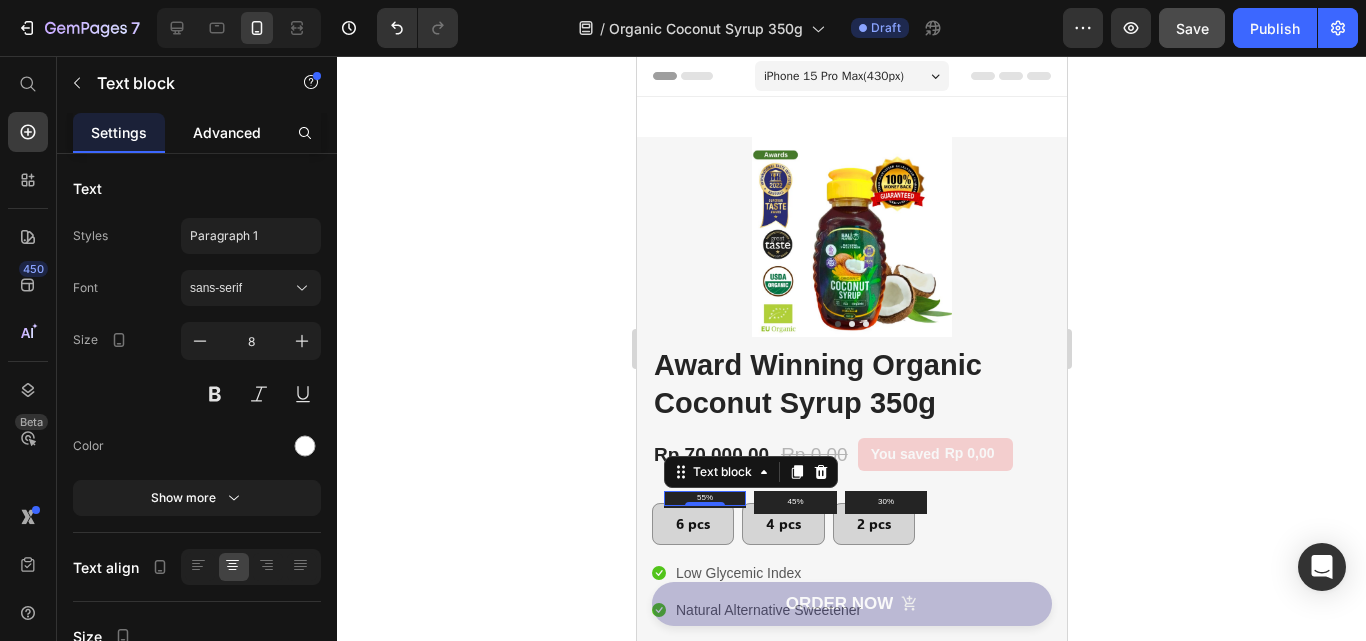 click on "Advanced" at bounding box center (227, 132) 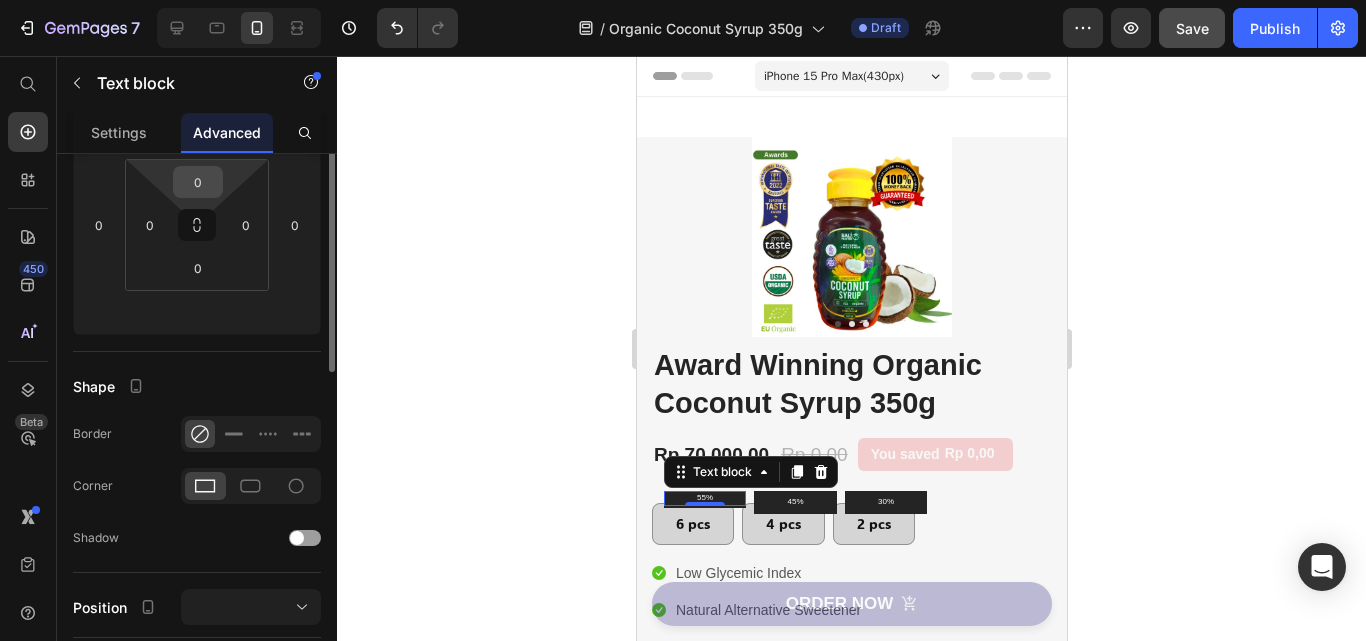 scroll, scrollTop: 100, scrollLeft: 0, axis: vertical 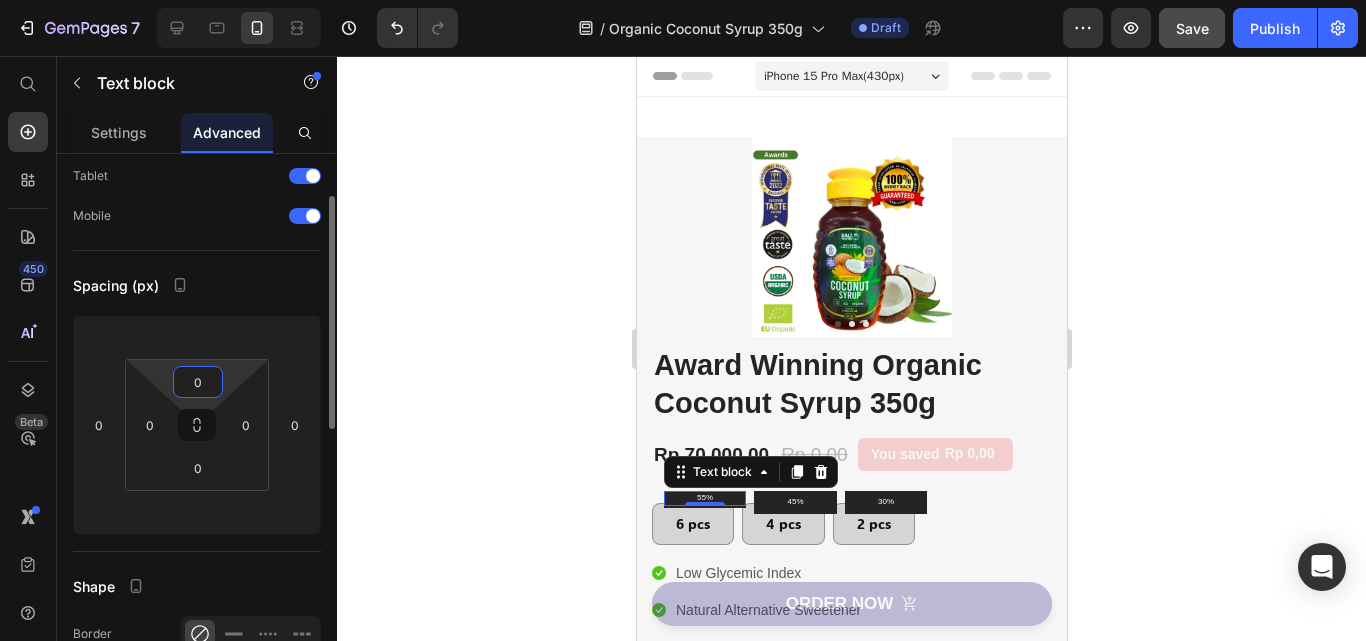 click on "0" at bounding box center (198, 382) 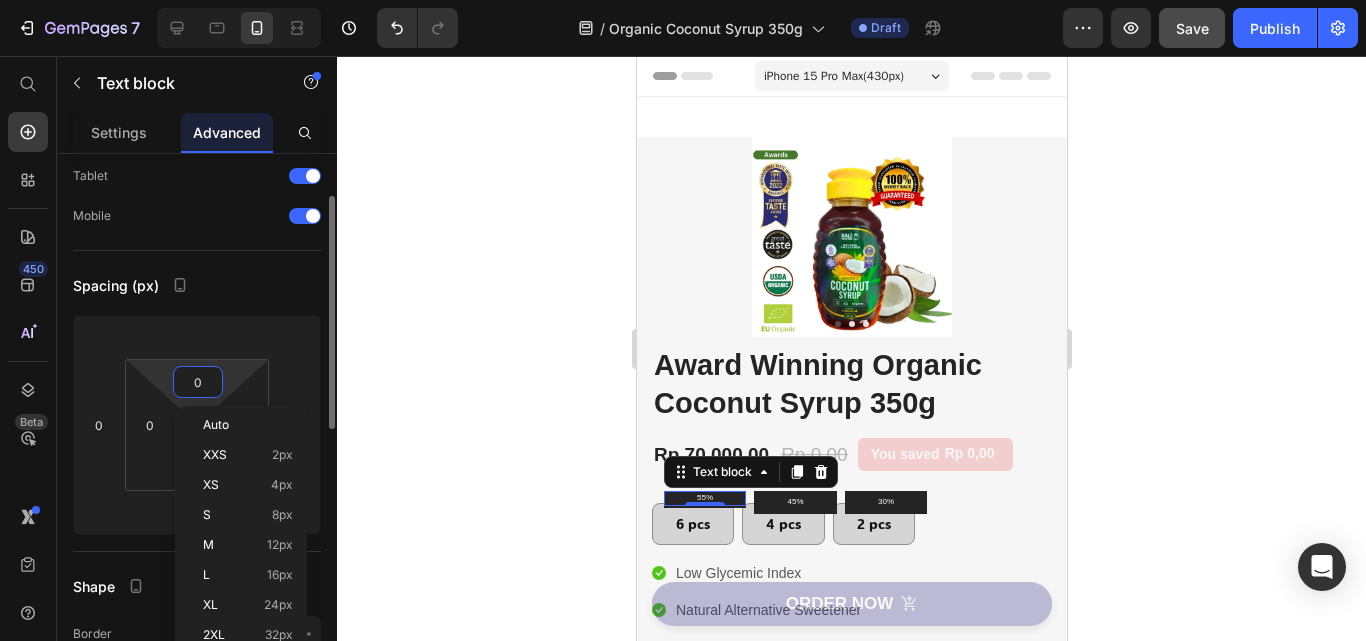 type on "5" 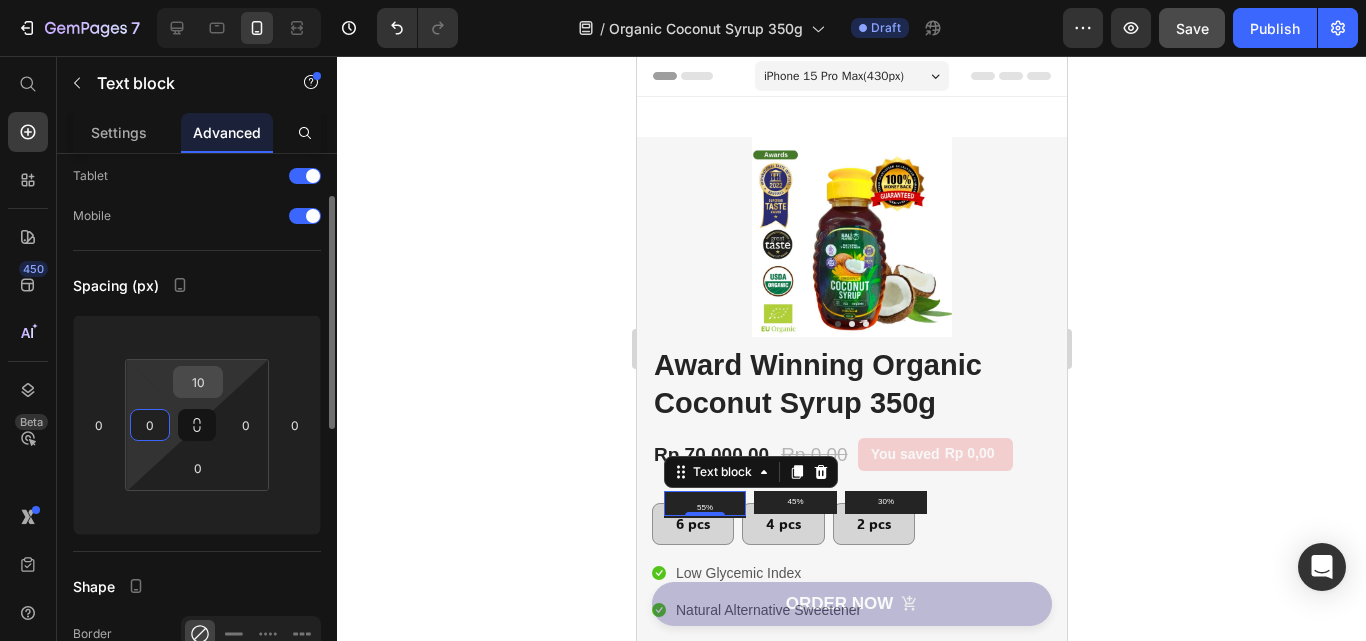 click on "10" at bounding box center (198, 382) 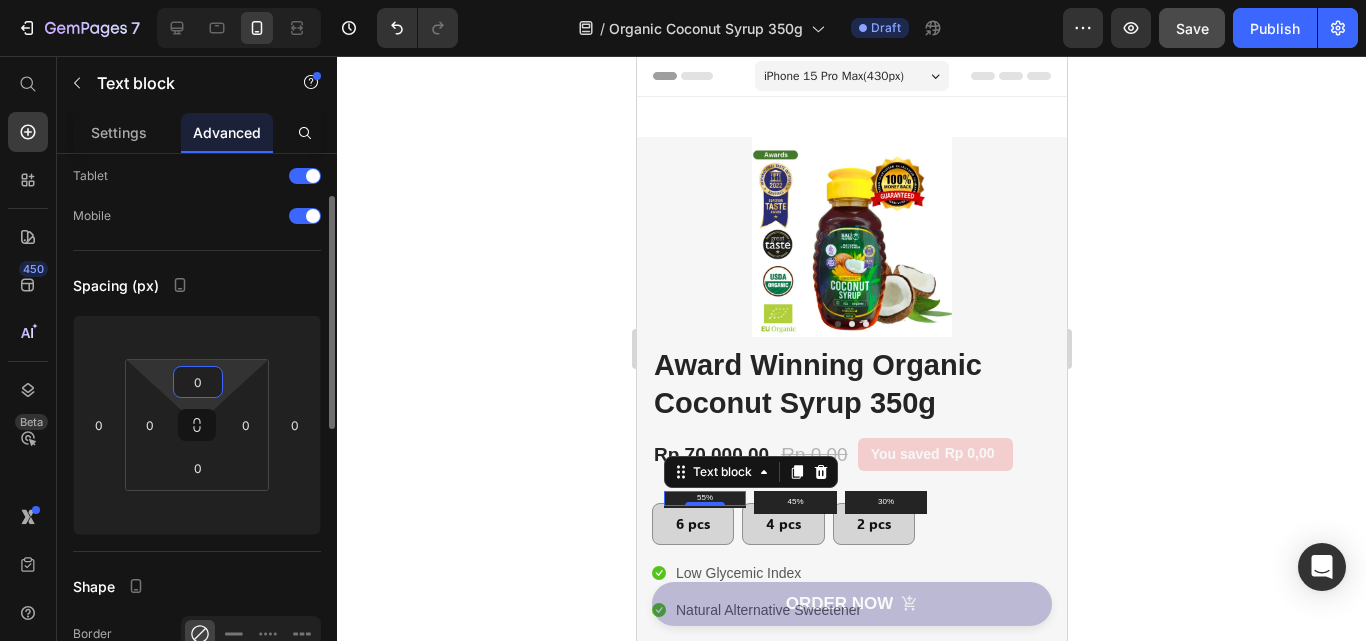 drag, startPoint x: 197, startPoint y: 384, endPoint x: 184, endPoint y: 384, distance: 13 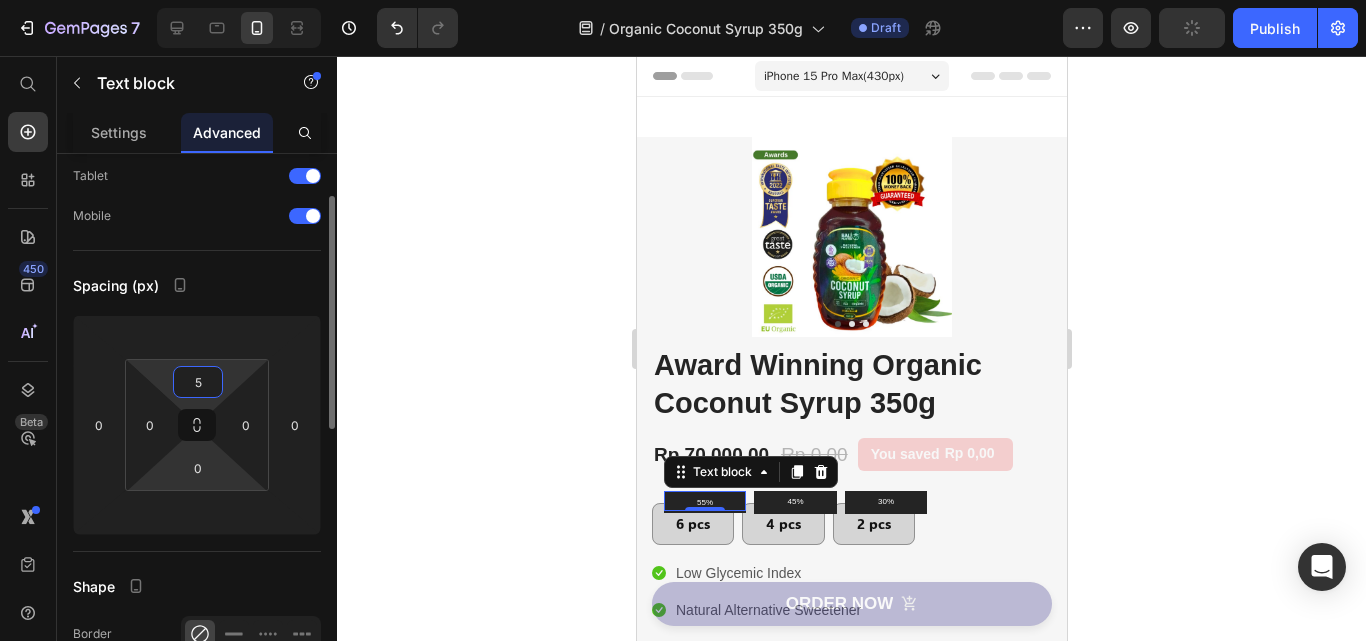 type on "5" 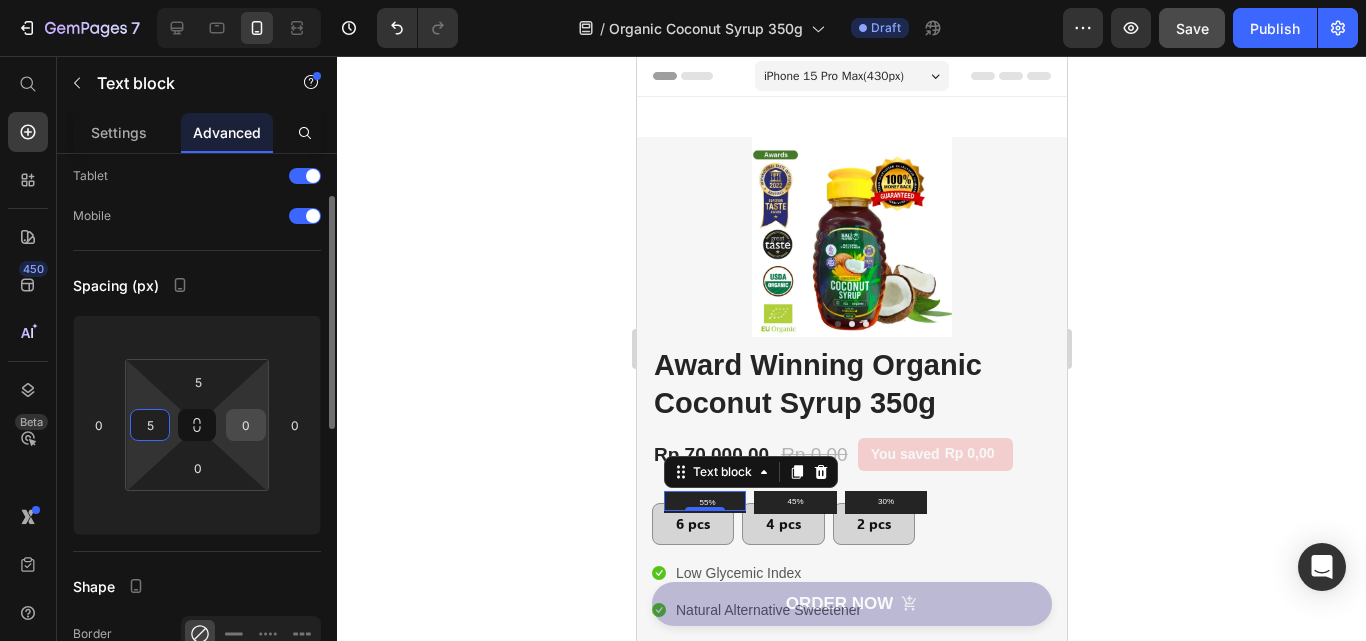 type on "5" 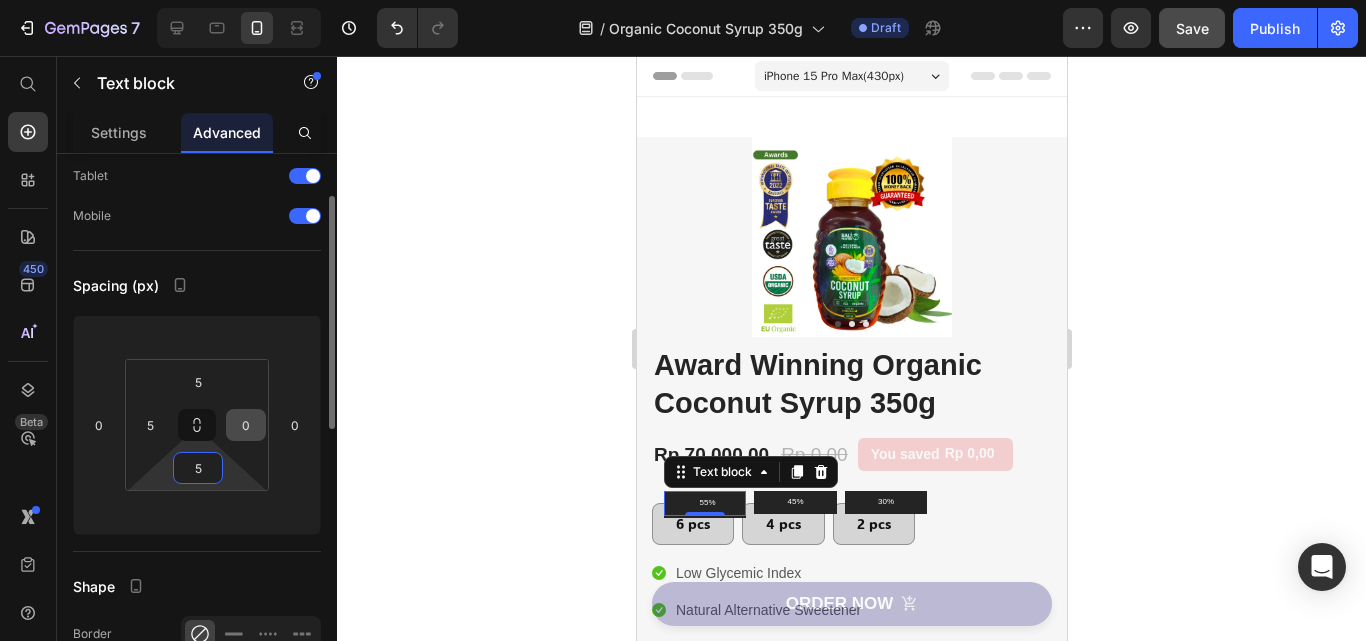 type on "5" 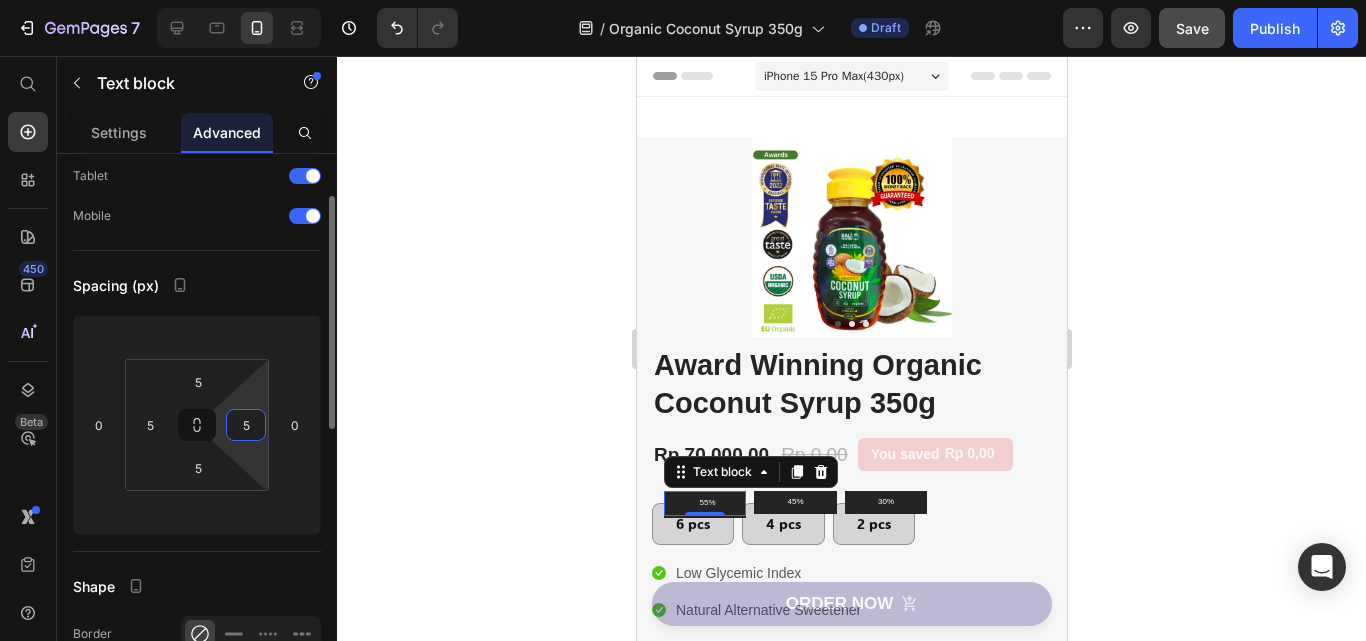 type on "5" 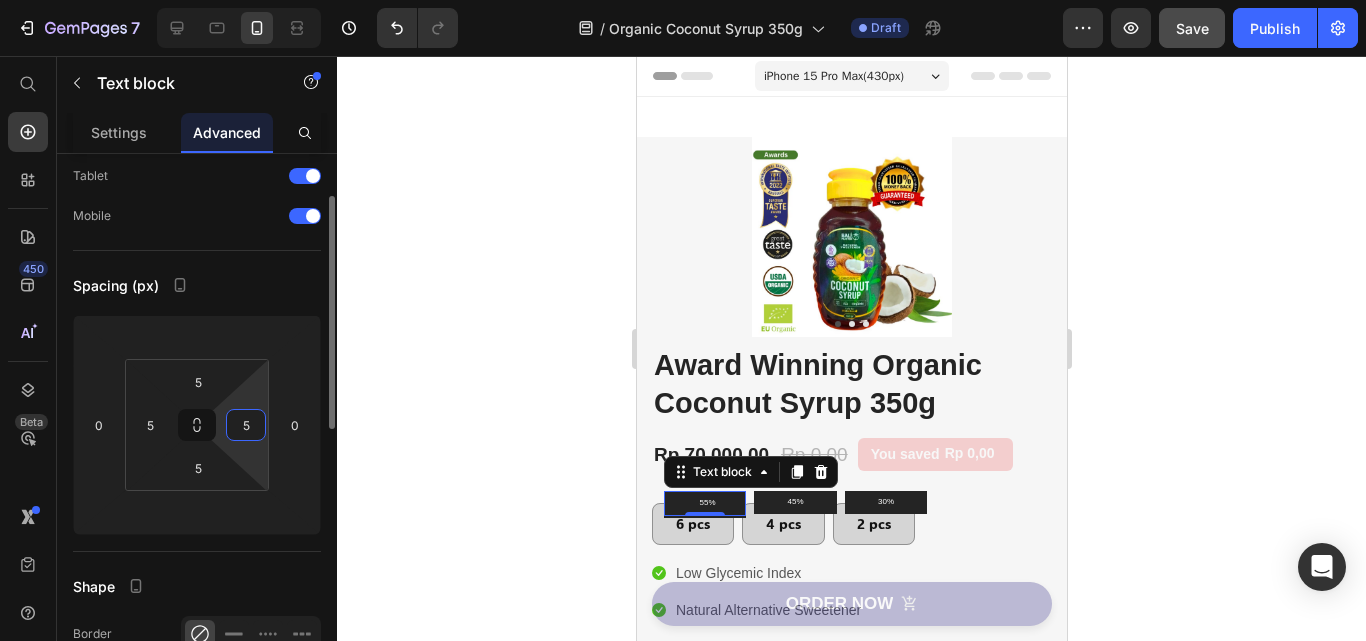 type 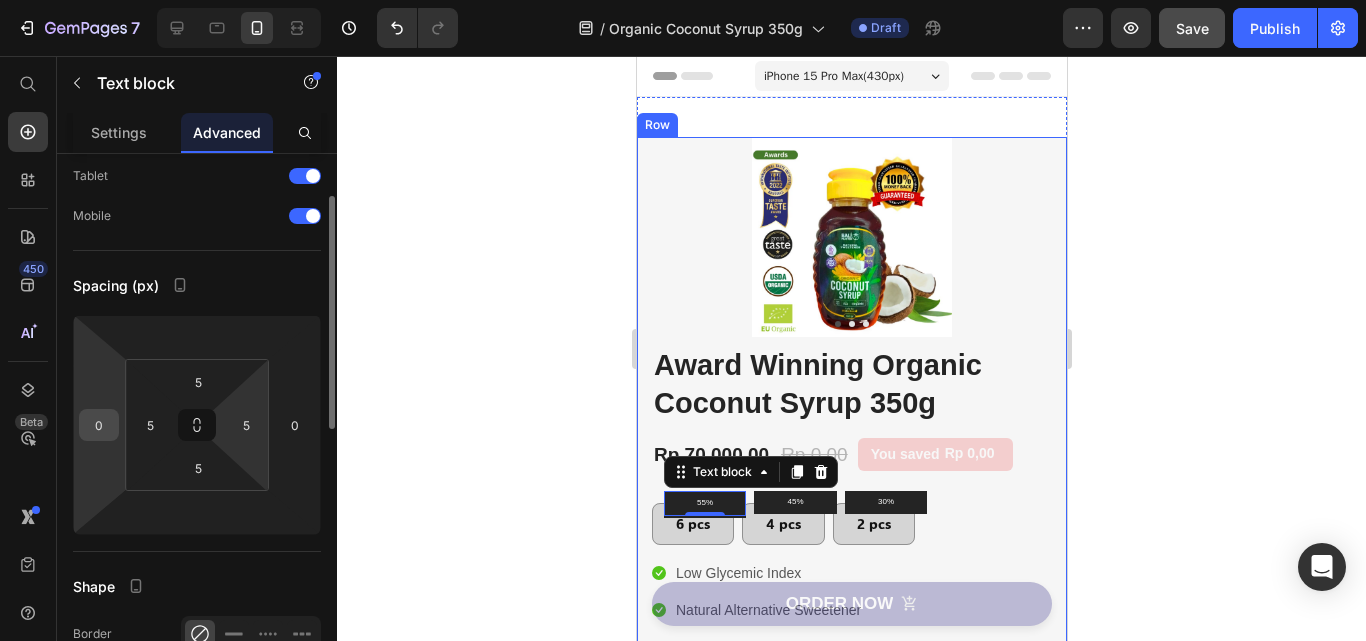 click on "0" at bounding box center (99, 425) 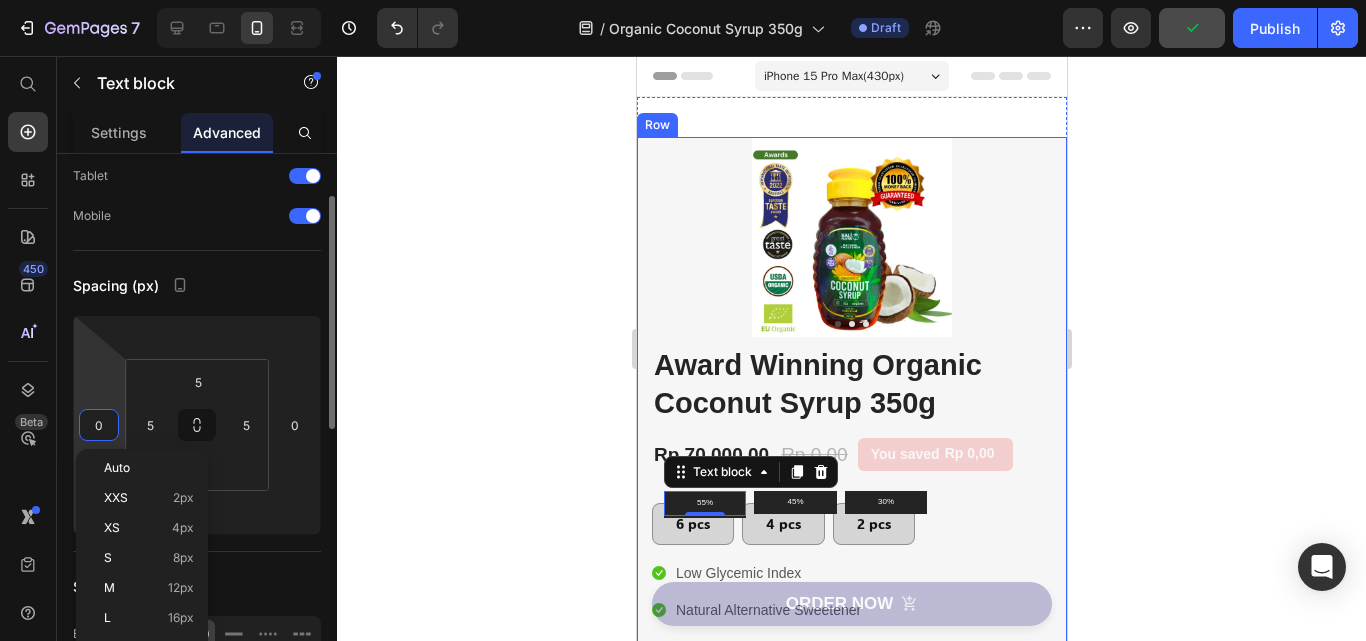 type on "5" 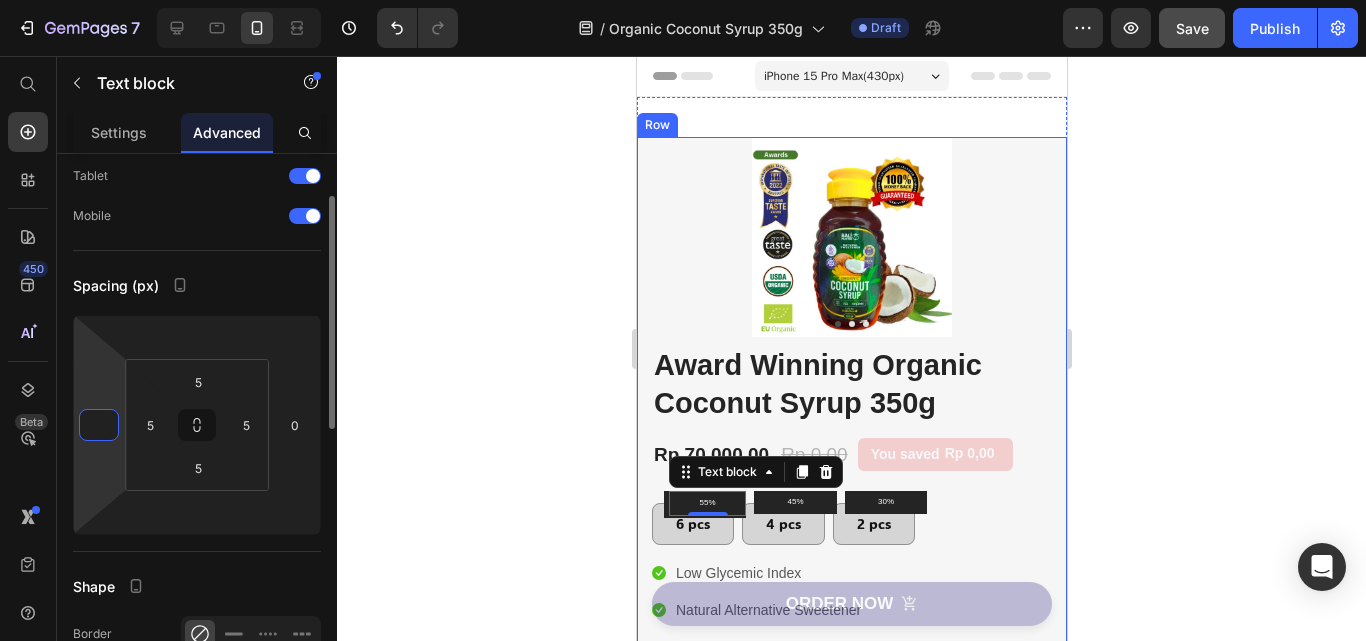 click on "Spacing (px)" at bounding box center (197, 285) 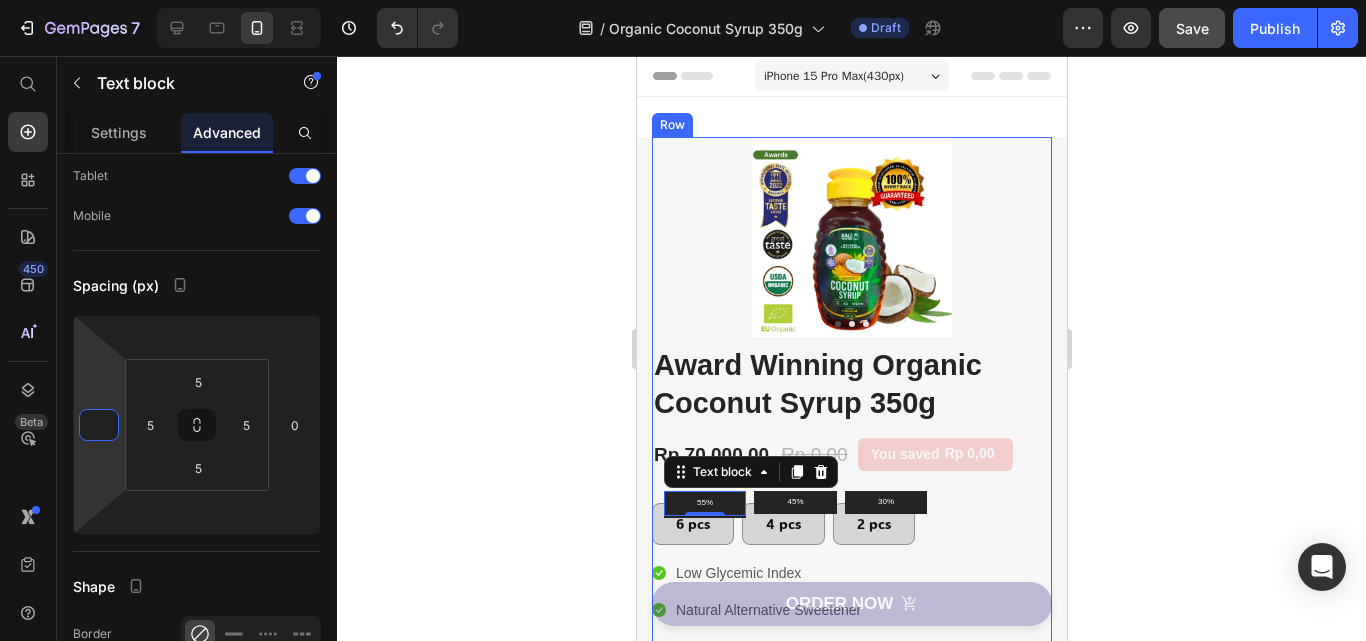 type on "0" 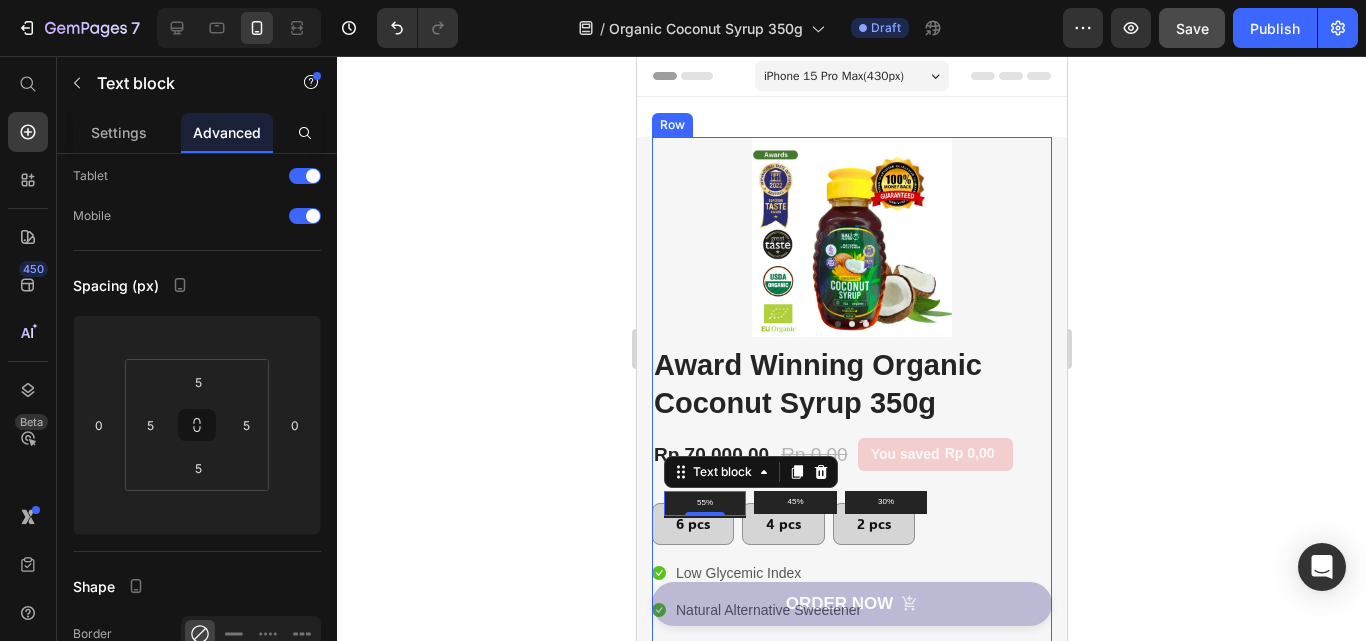 click on "(P) Images & Gallery Award Winning Organic Coconut Syrup 350g (P) Title                Icon                Icon                Icon                Icon                Icon Icon List Hoz 1000+ Clients satisfied Text block Row
Icon Low Glycemic Index Text block
Icon Natural Alternative Sweetener  Text block
Icon Great Taste Award & Superior Taste Award Winner Text block
Icon Certified EU & USDA Organic Text block Icon List Rp 70.000,00 (P) Price Rp 0,00 (P) Price You saved Rp 0,00 Product Tag Row 55% Text block   0 Row 6 pcs Button 45% Text block Row 4 pcs Button 30% Text block Row 2 pcs Button Row
Icon Low Glycemic Index Text block
Icon Natural Alternative Sweetener  Text block
Icon Great Taste Award & Superior Taste Award Winner Text block
Icon Certified EU & USDA Organic Text block Icon List ORDER NOW (P) Cart Button Image Image Image Image Image Row Text block                -" at bounding box center [851, 499] 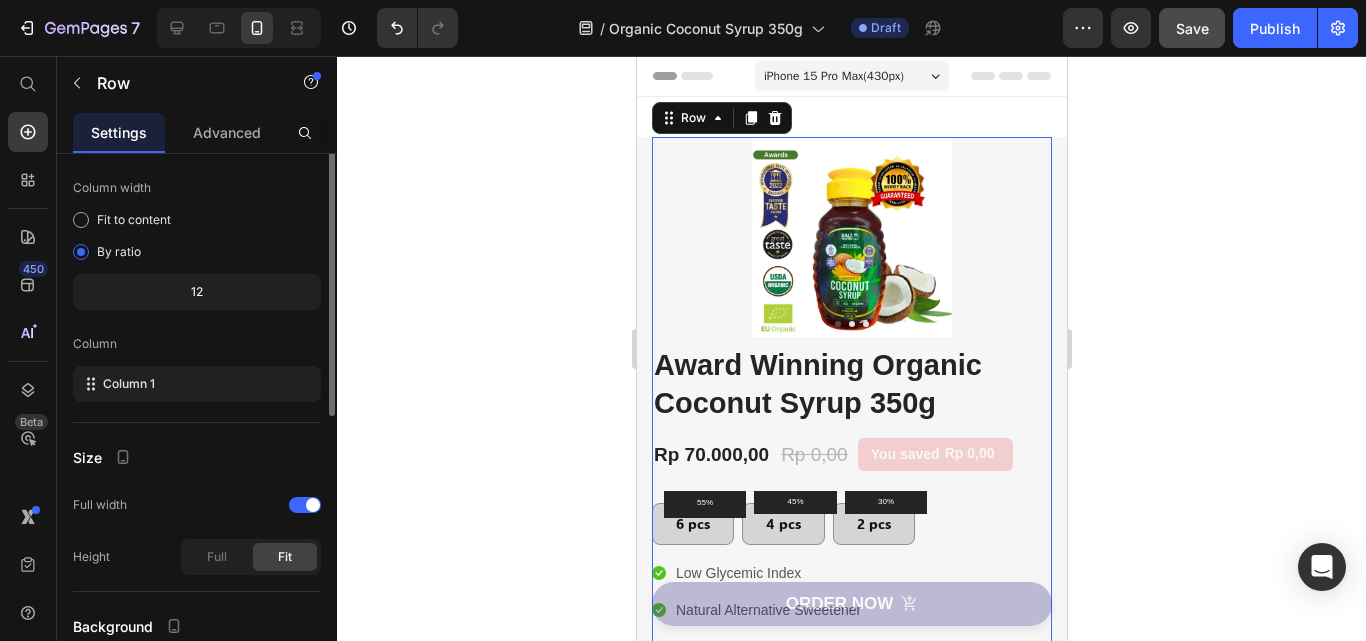 scroll, scrollTop: 0, scrollLeft: 0, axis: both 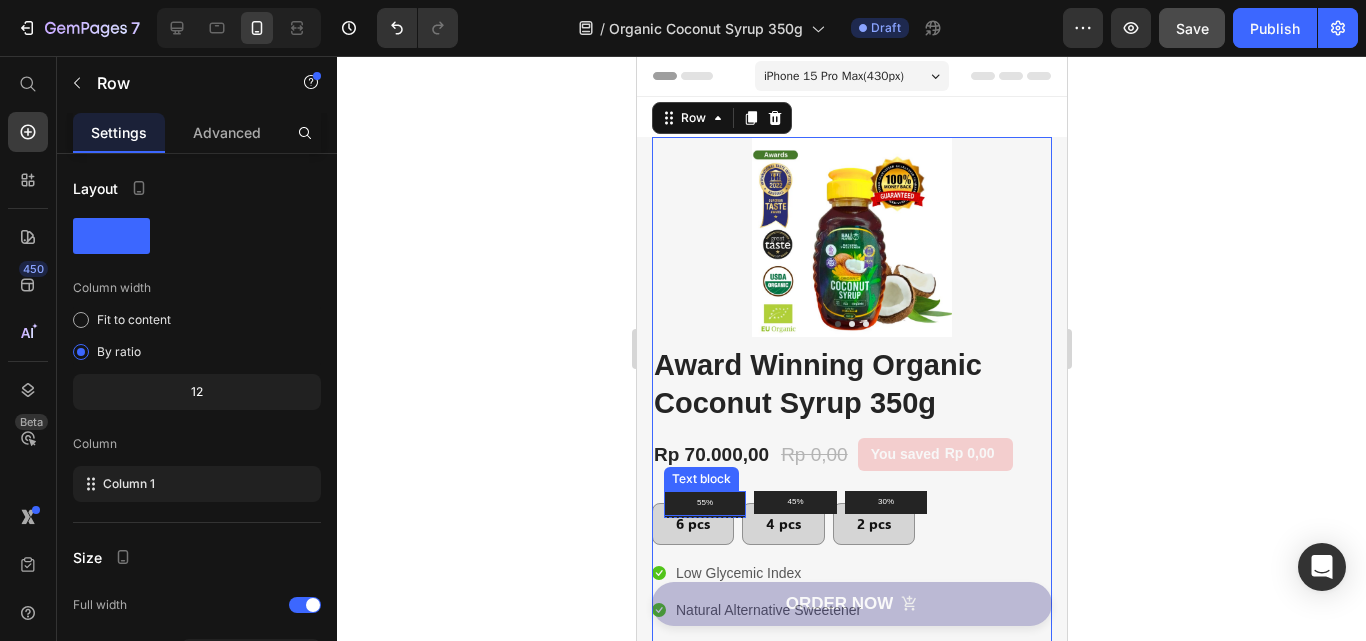 click on "55%" at bounding box center (704, 503) 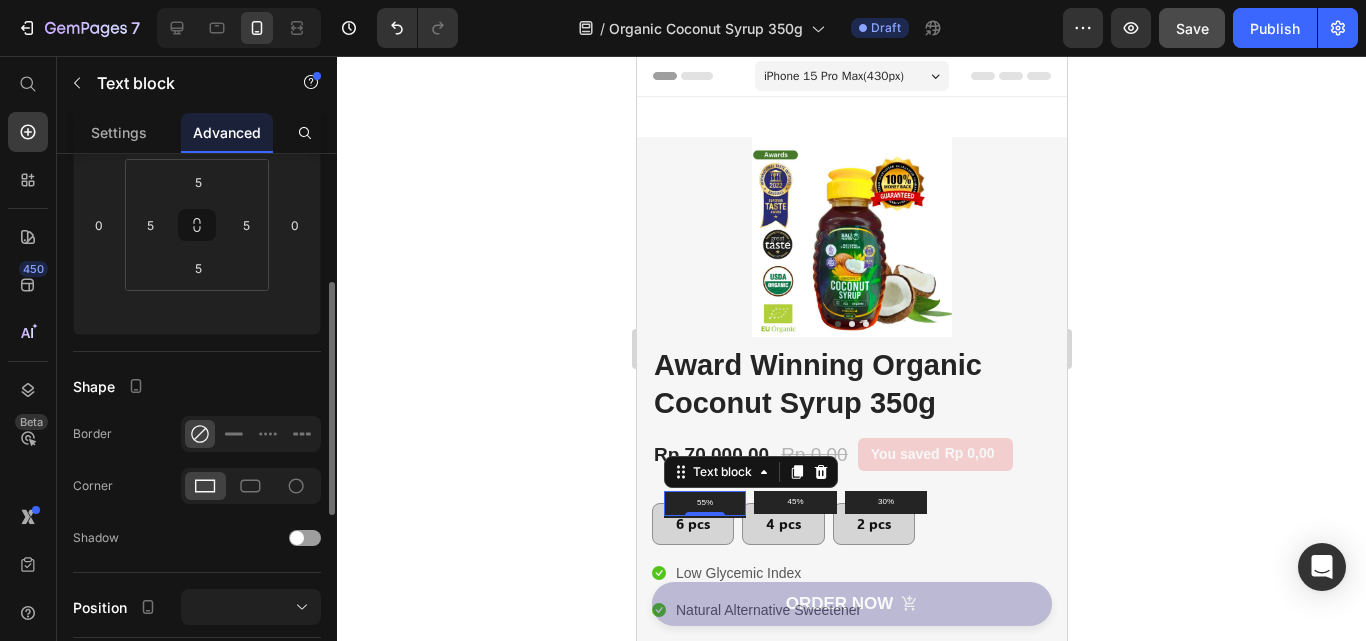 scroll, scrollTop: 0, scrollLeft: 0, axis: both 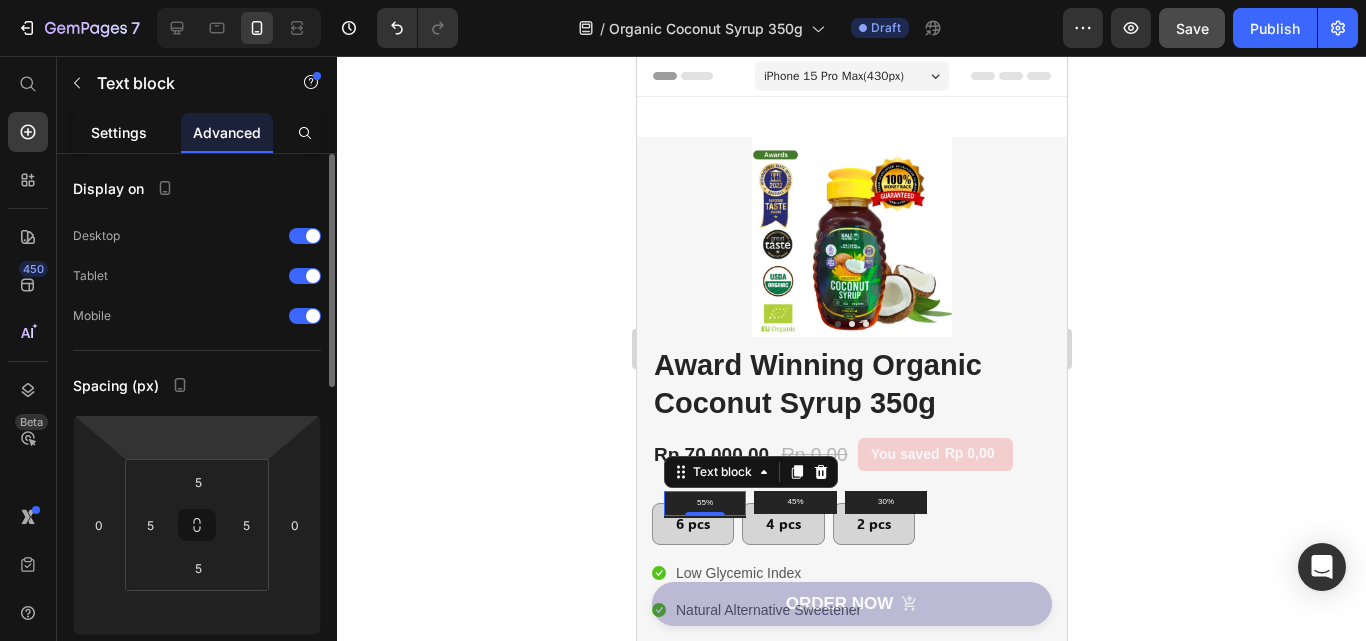 click on "Settings" at bounding box center (119, 132) 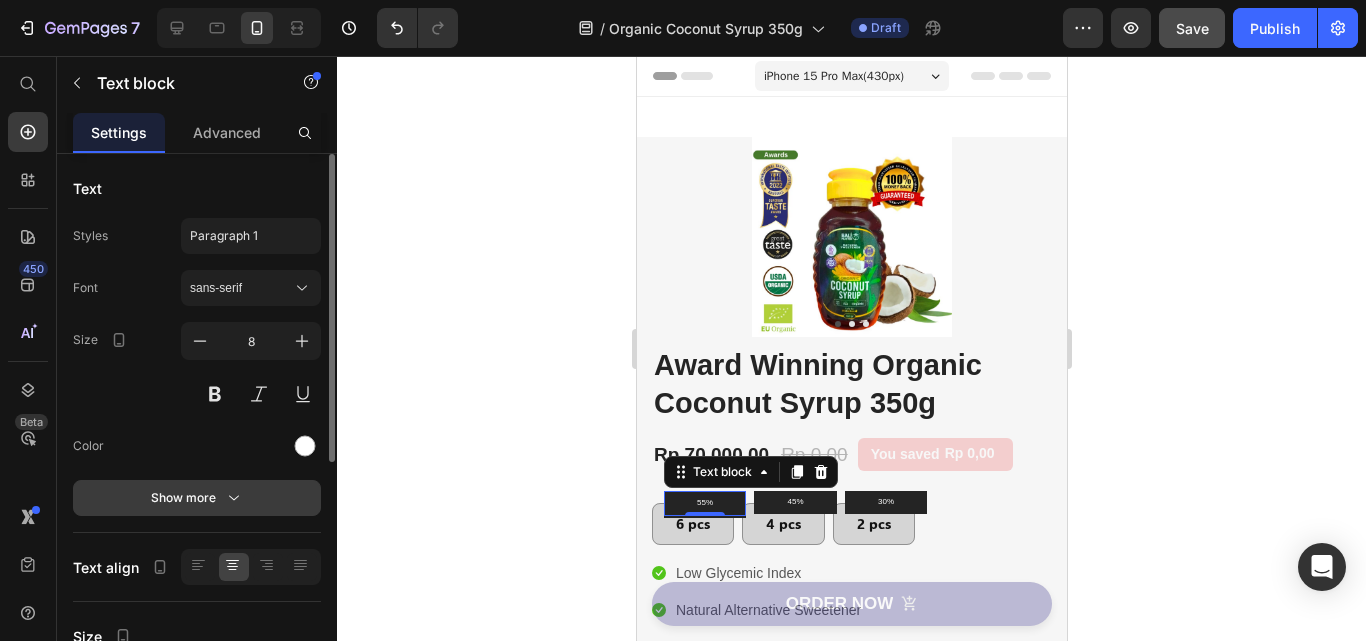 click 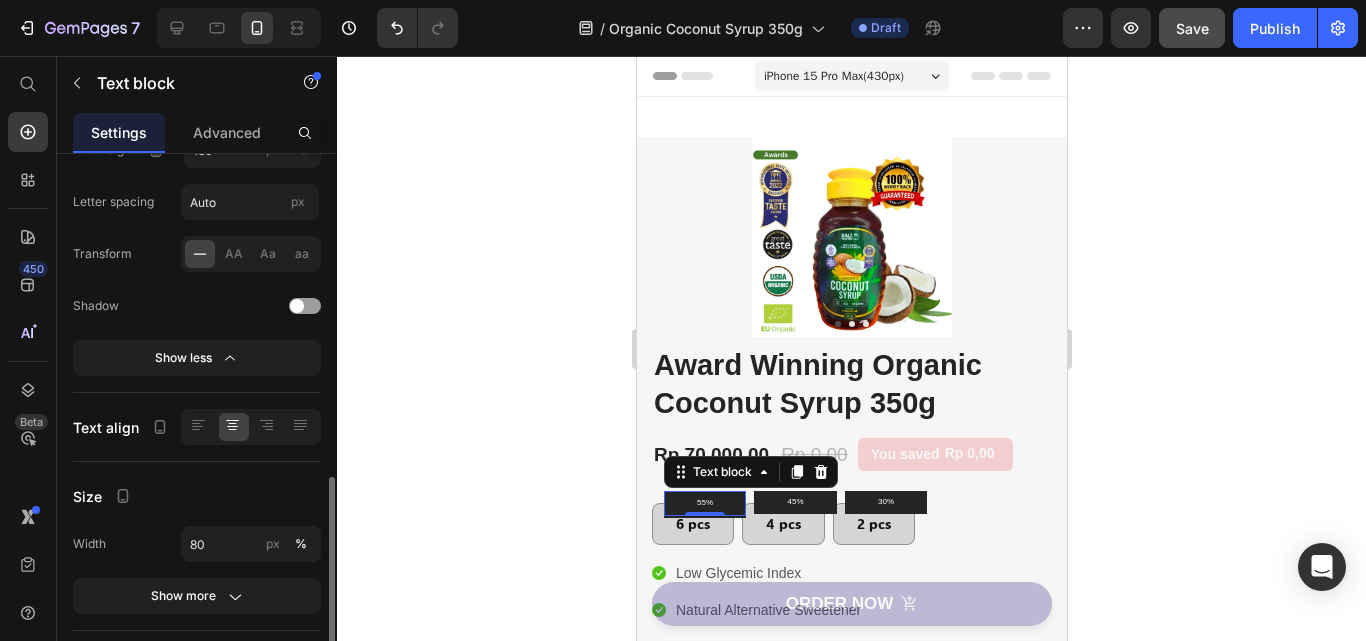 scroll, scrollTop: 600, scrollLeft: 0, axis: vertical 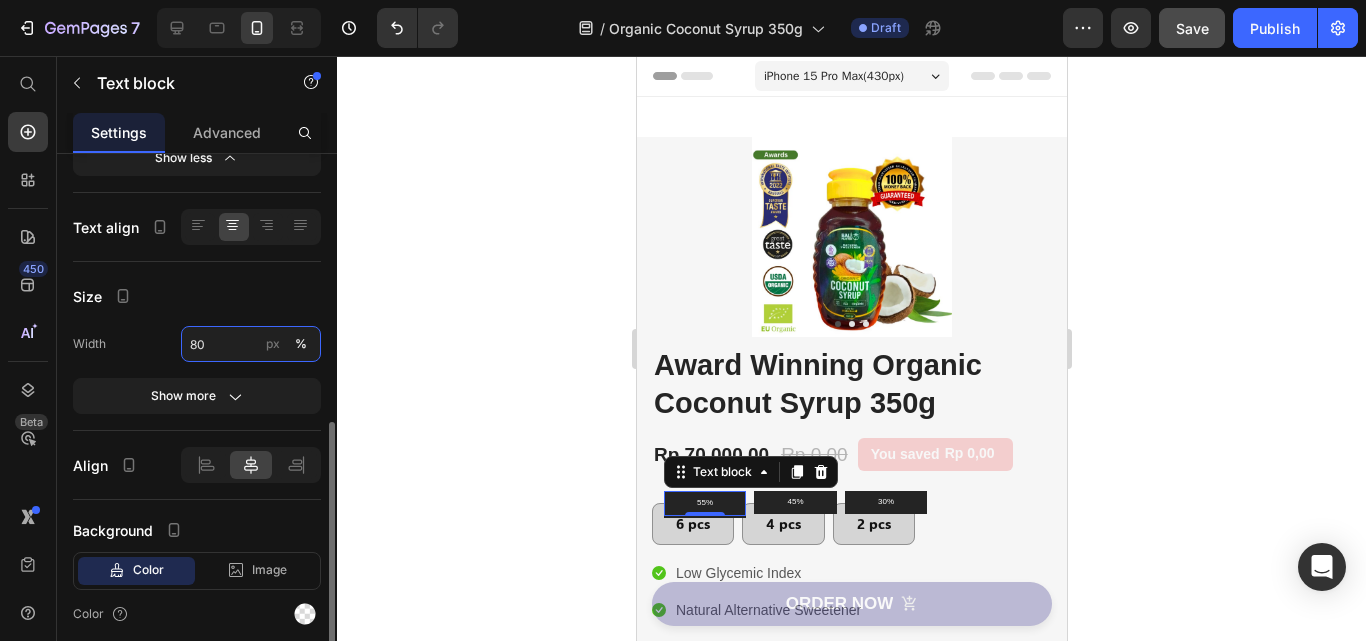 click on "80" at bounding box center (251, 344) 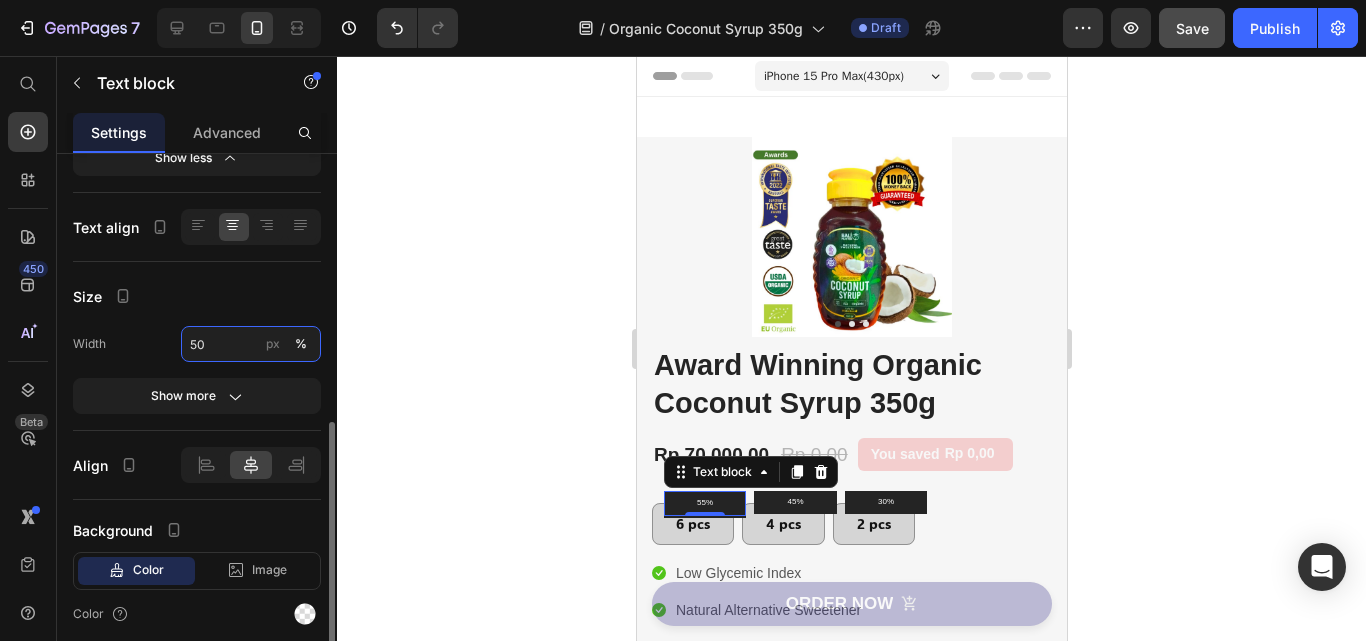 type on "5" 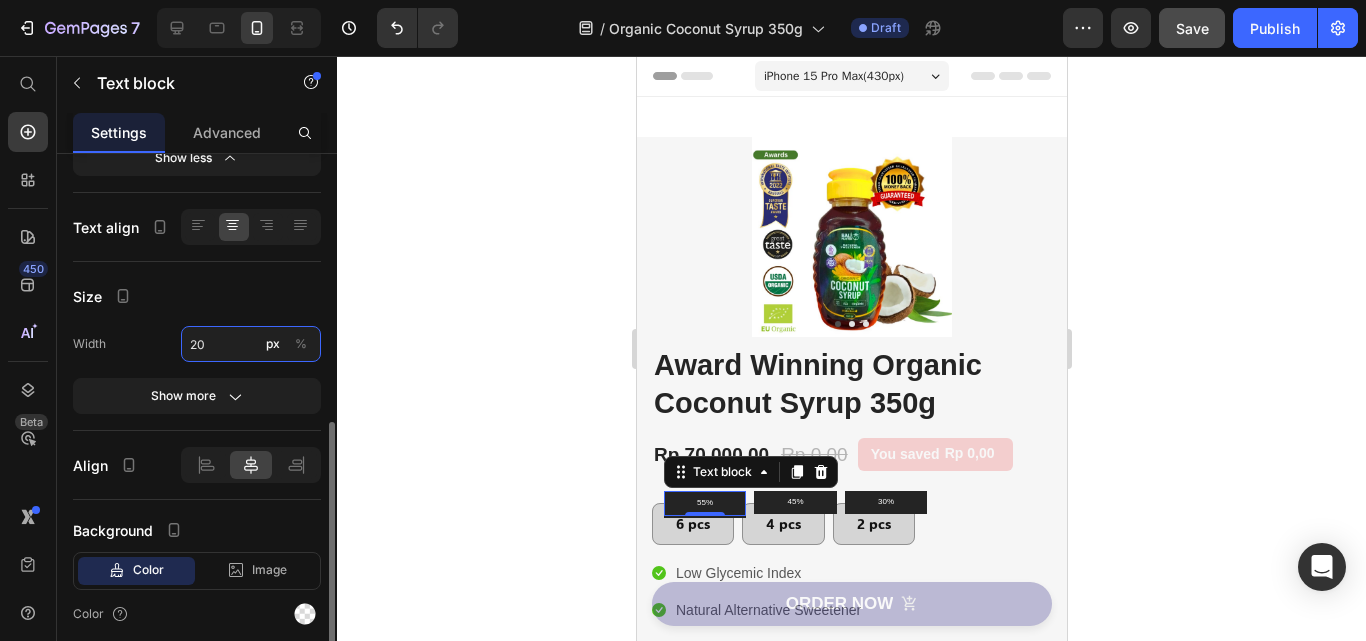 type on "2" 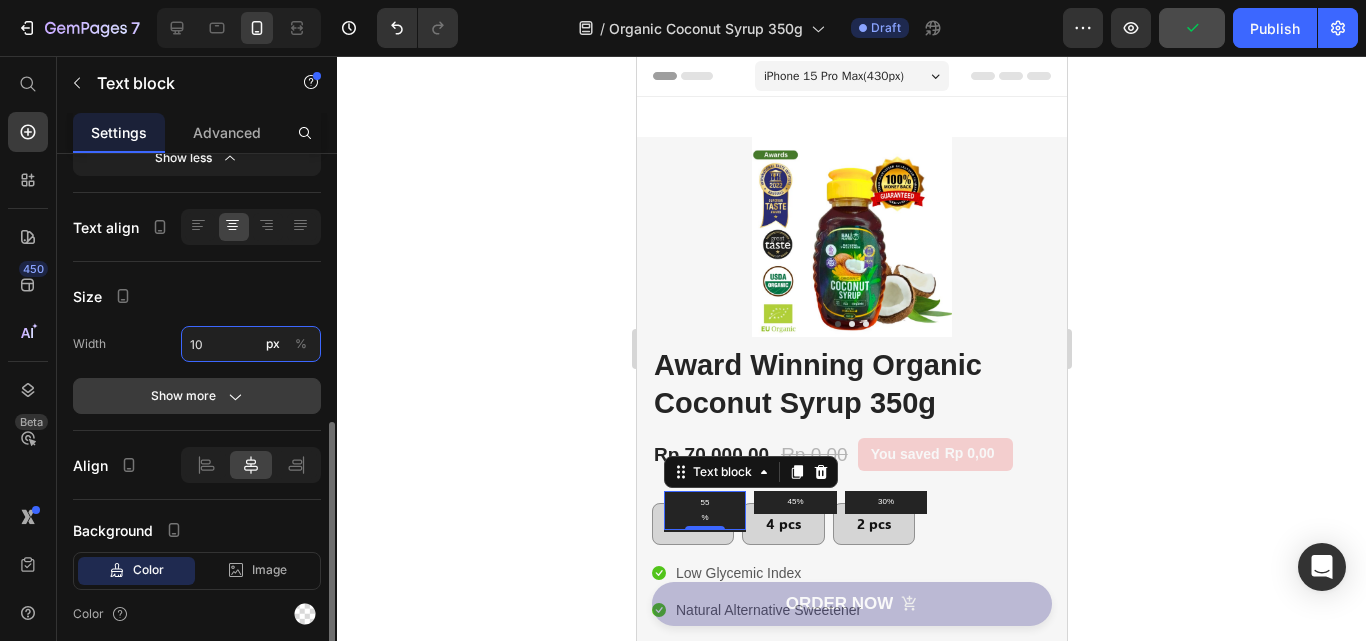 type on "10" 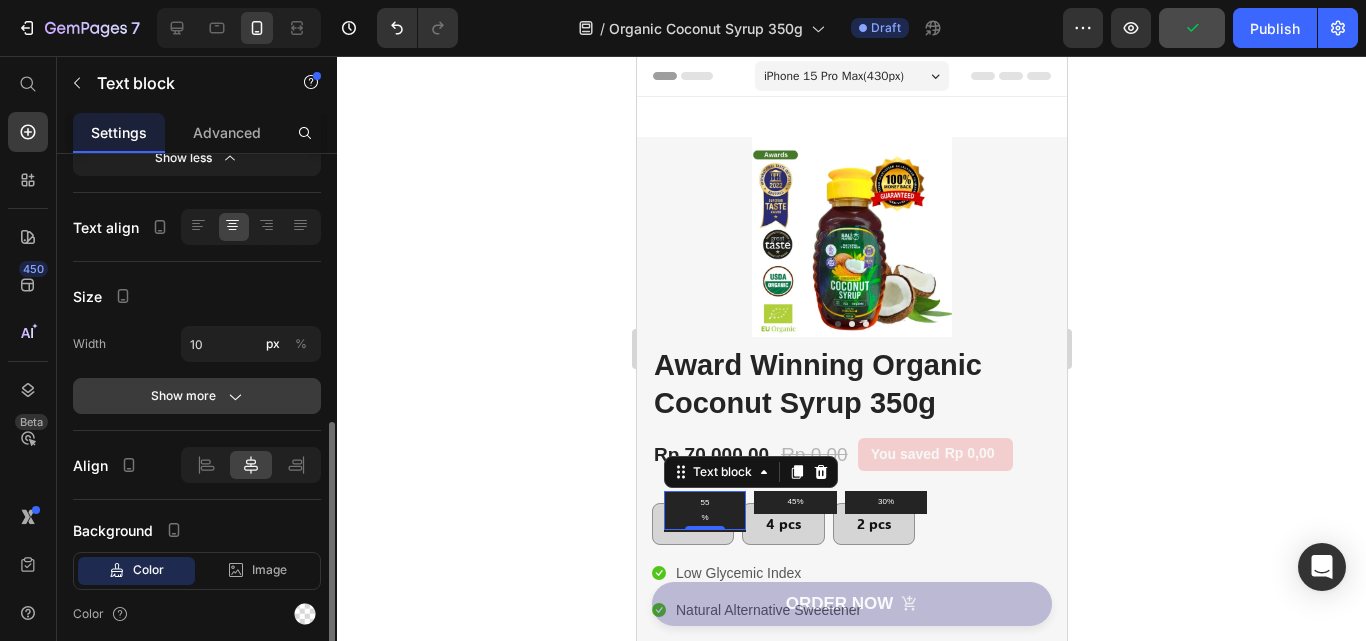 click on "Show more" at bounding box center [197, 396] 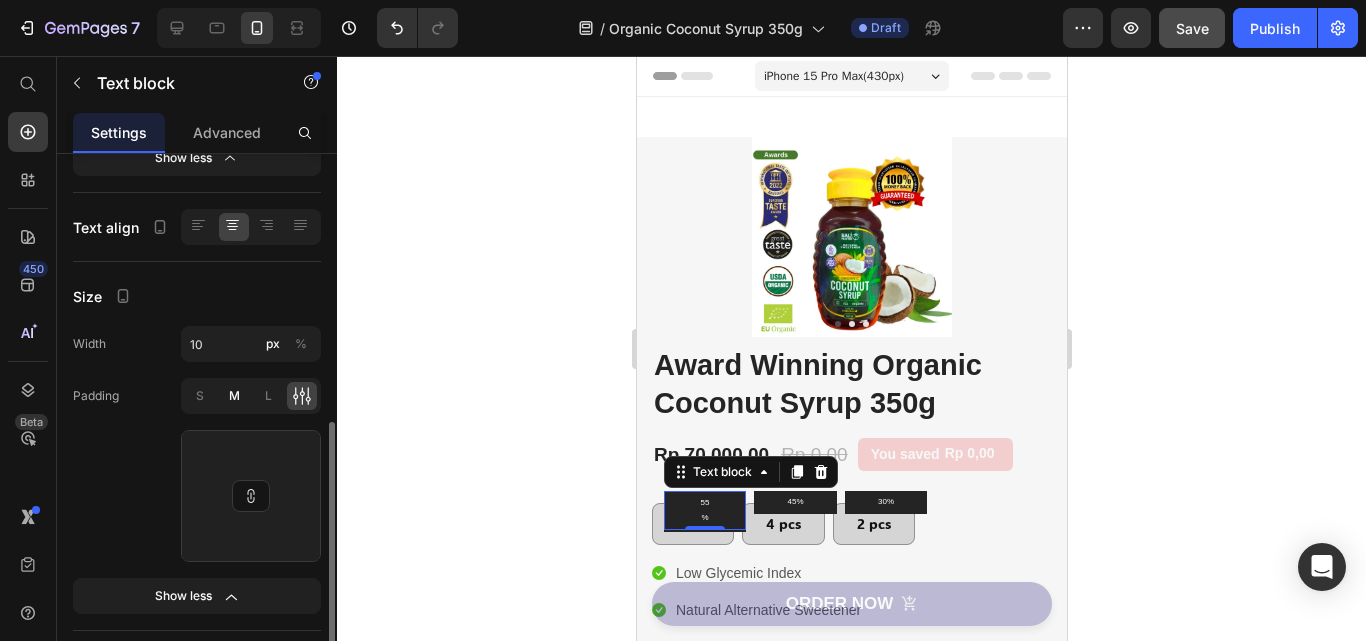 click on "M" 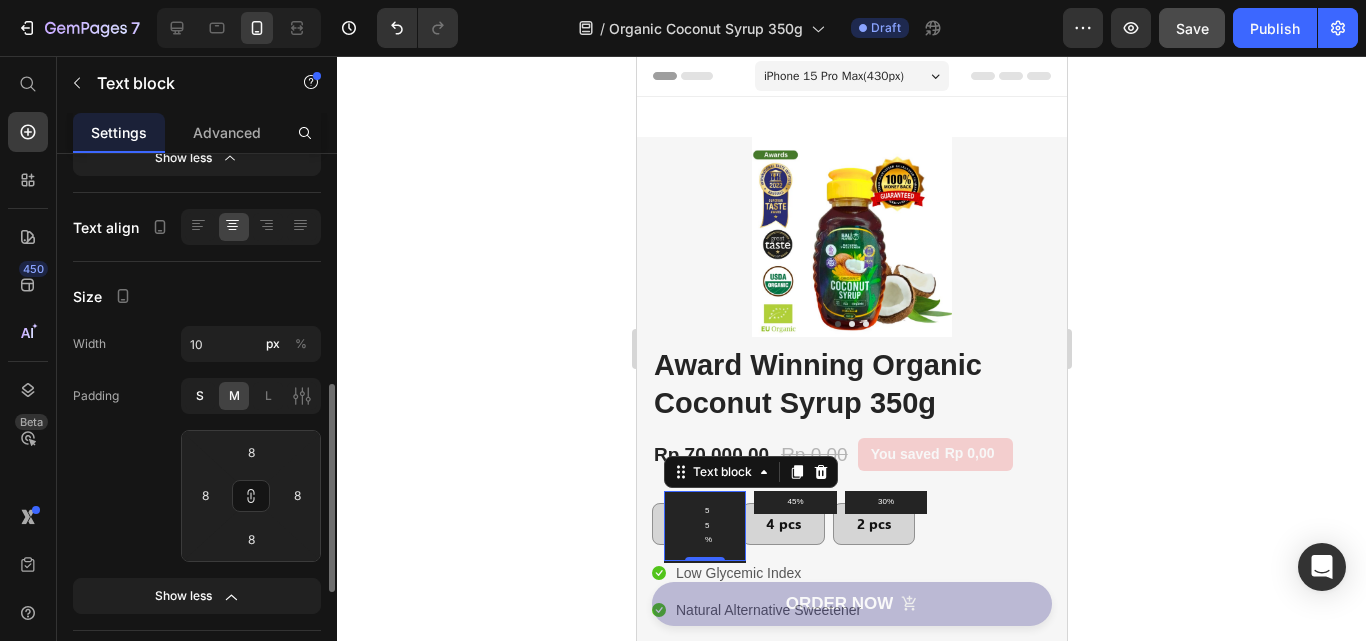 click on "S" 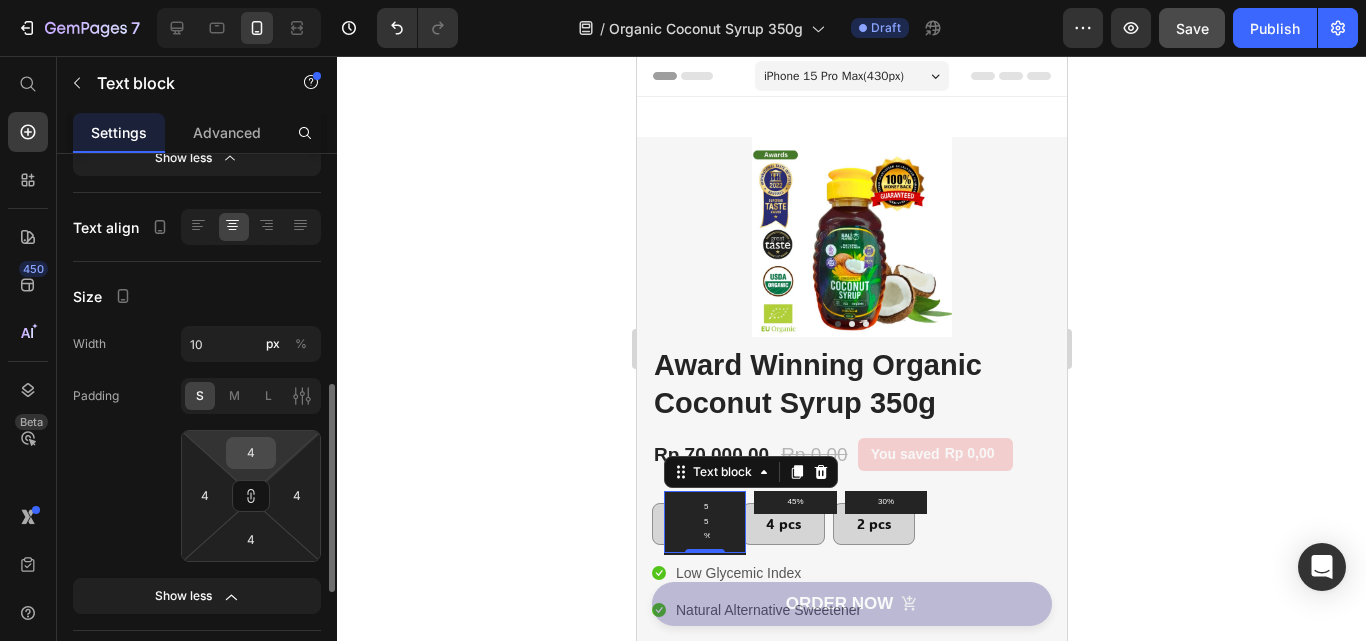 scroll, scrollTop: 700, scrollLeft: 0, axis: vertical 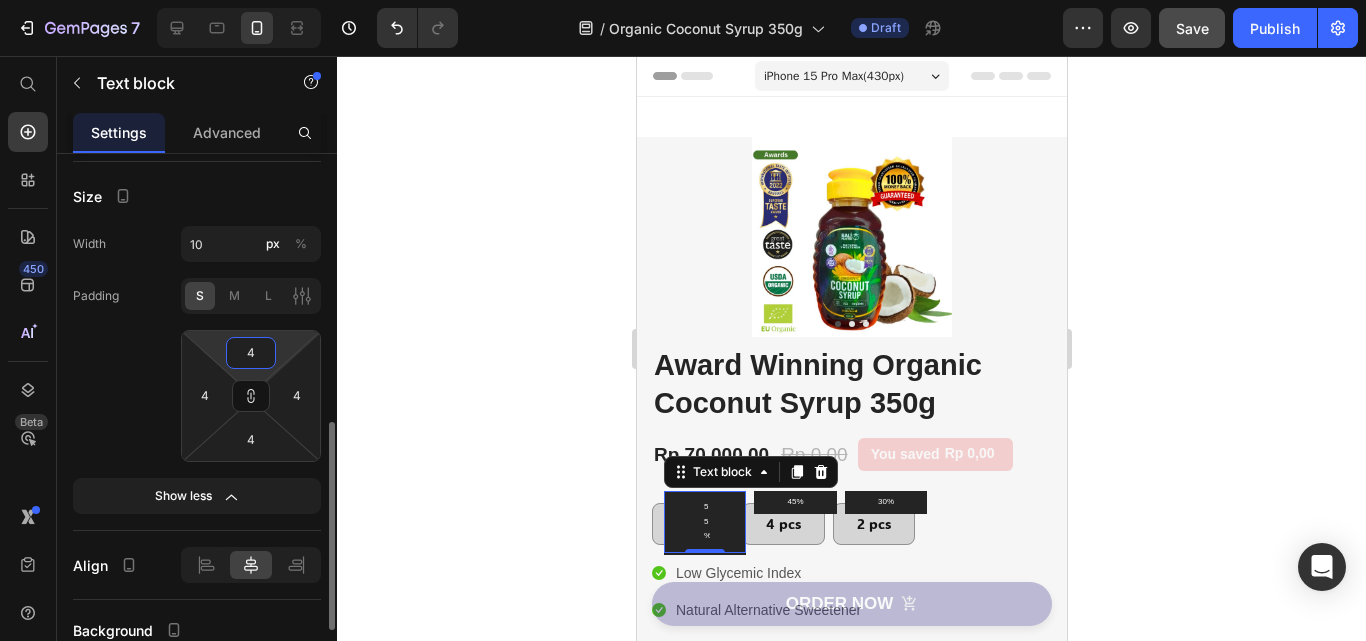 click on "4" at bounding box center [251, 353] 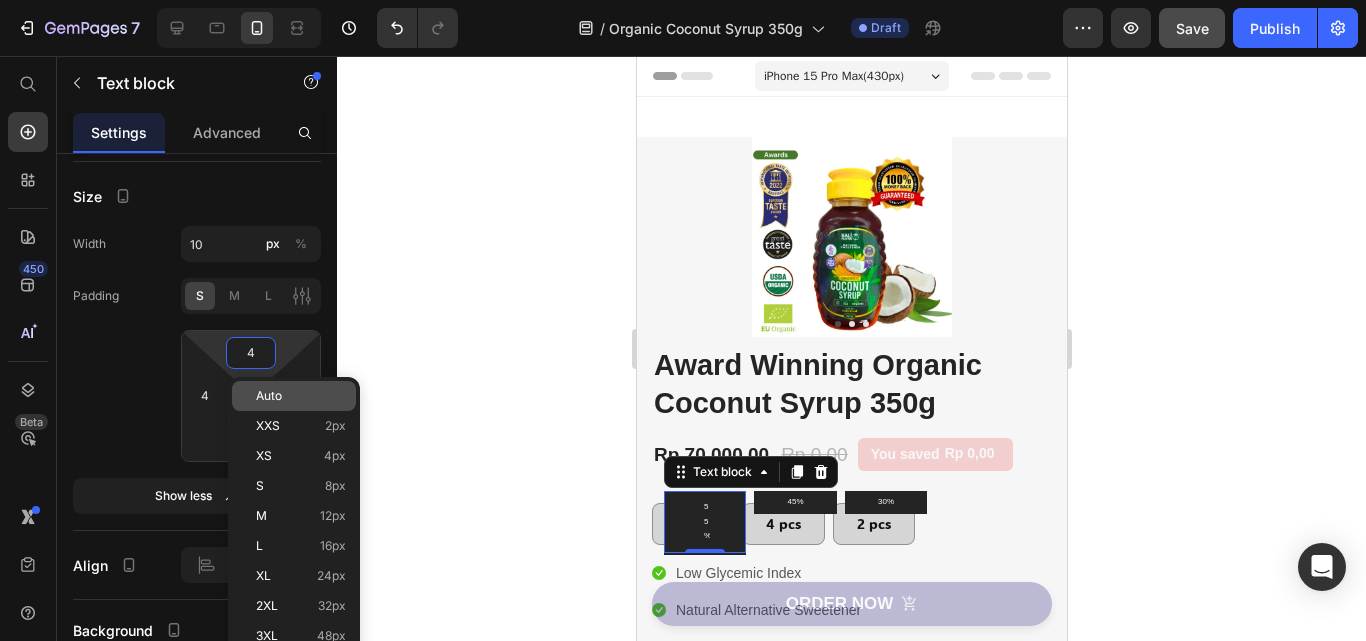 click on "Auto" at bounding box center [301, 396] 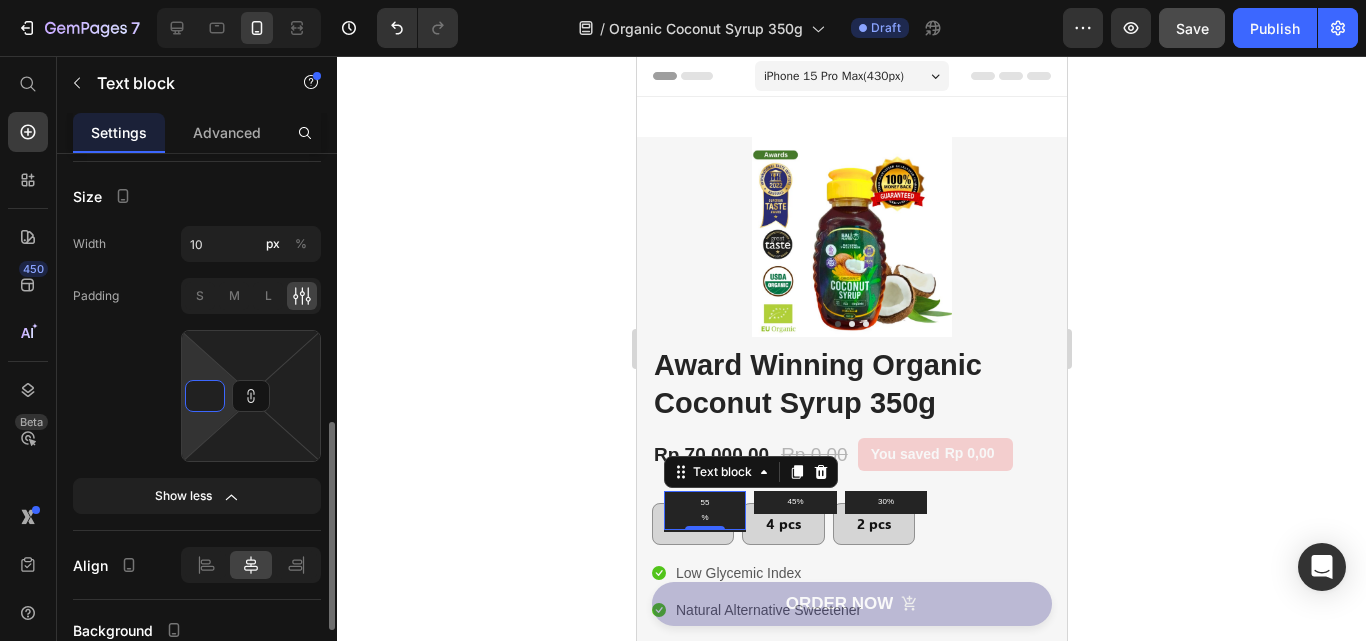 click at bounding box center [205, 396] 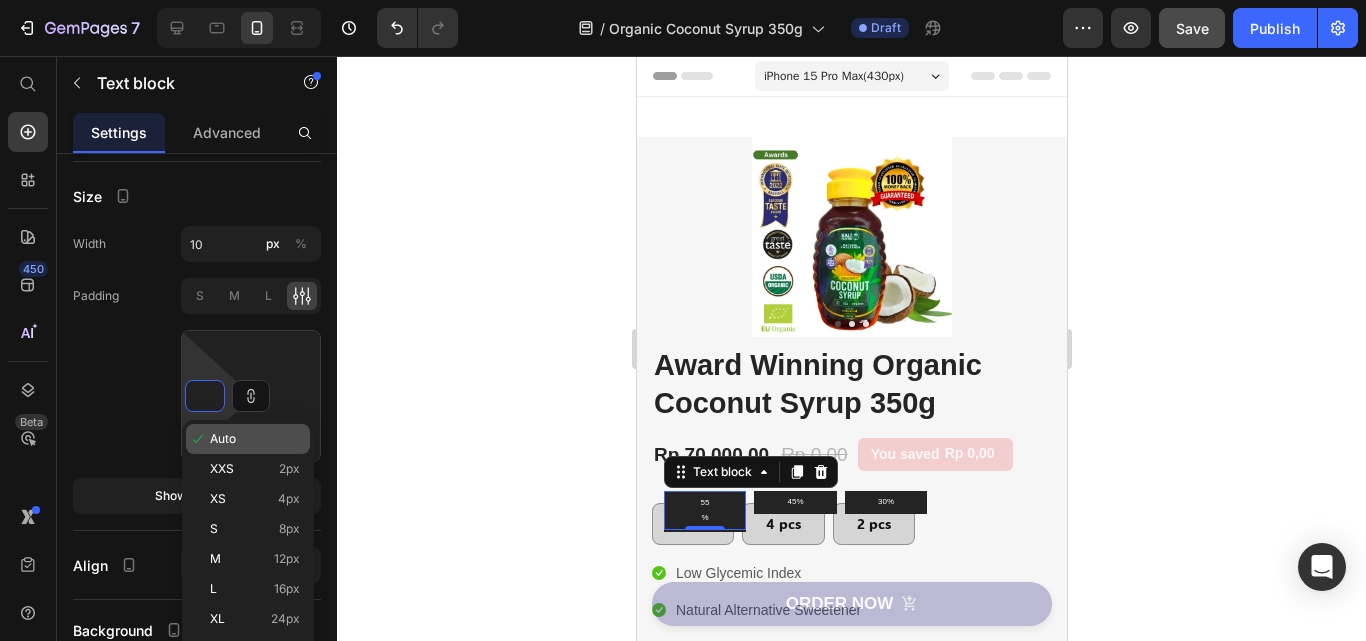 click on "Auto" at bounding box center [223, 439] 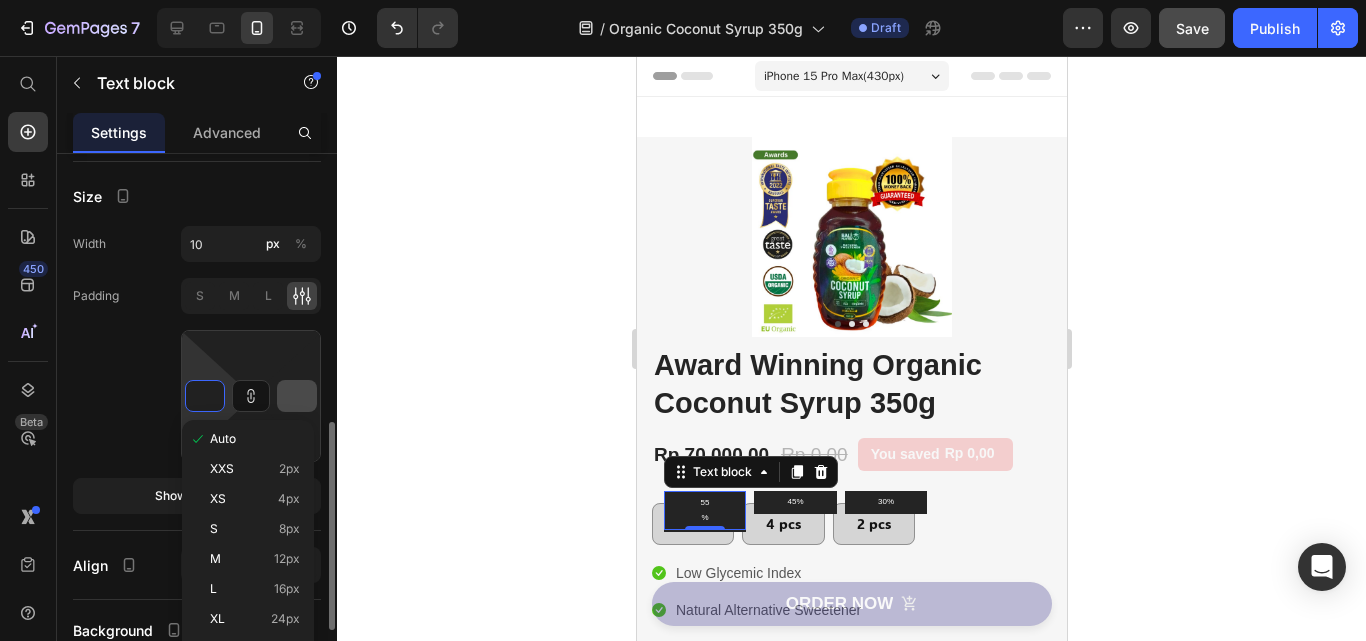 type 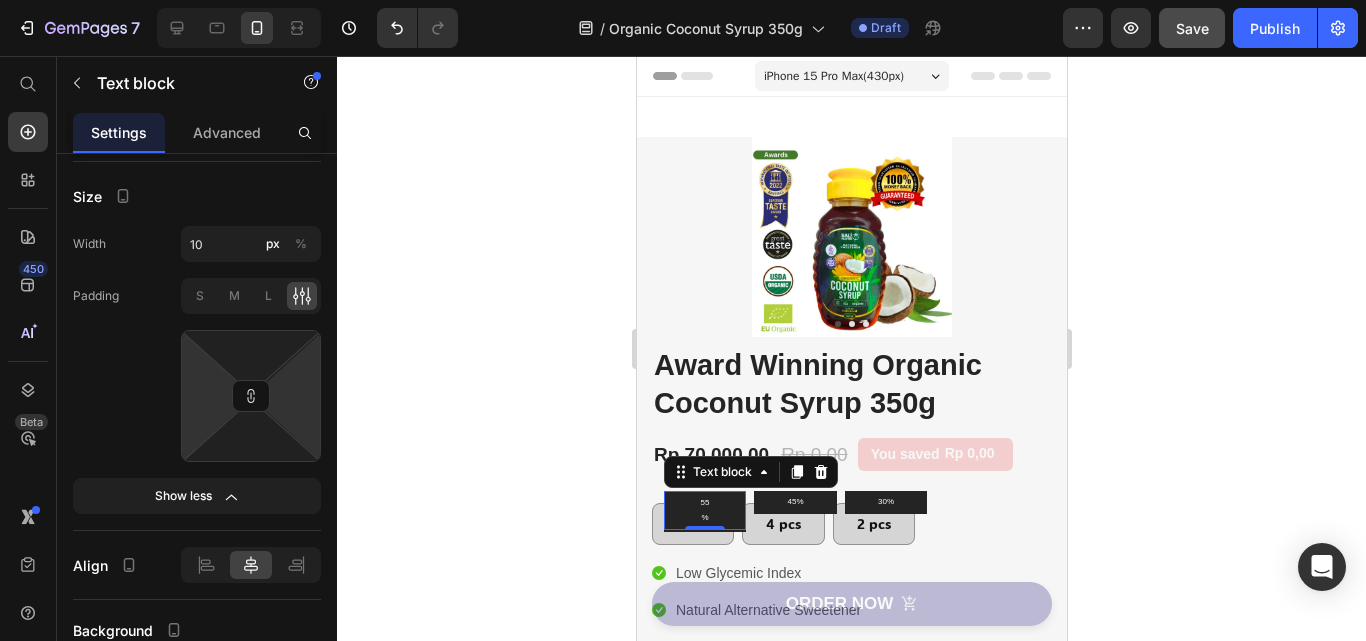 click at bounding box center [297, 396] 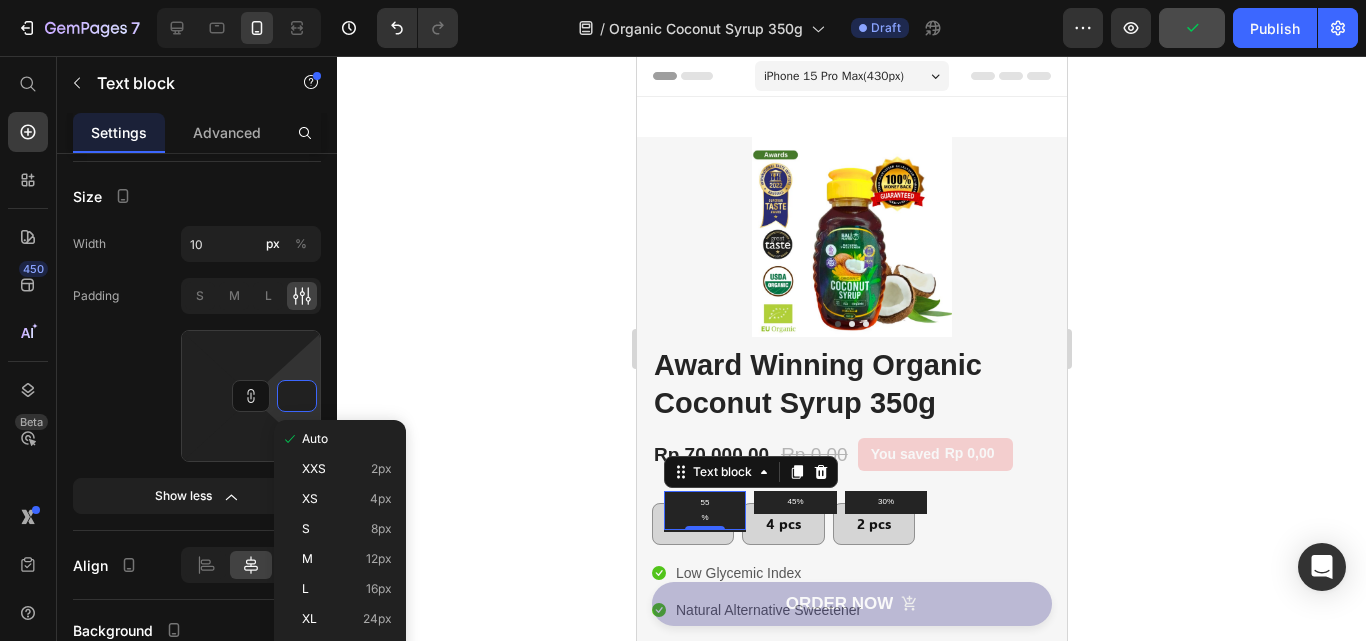 click on "Auto" at bounding box center (315, 439) 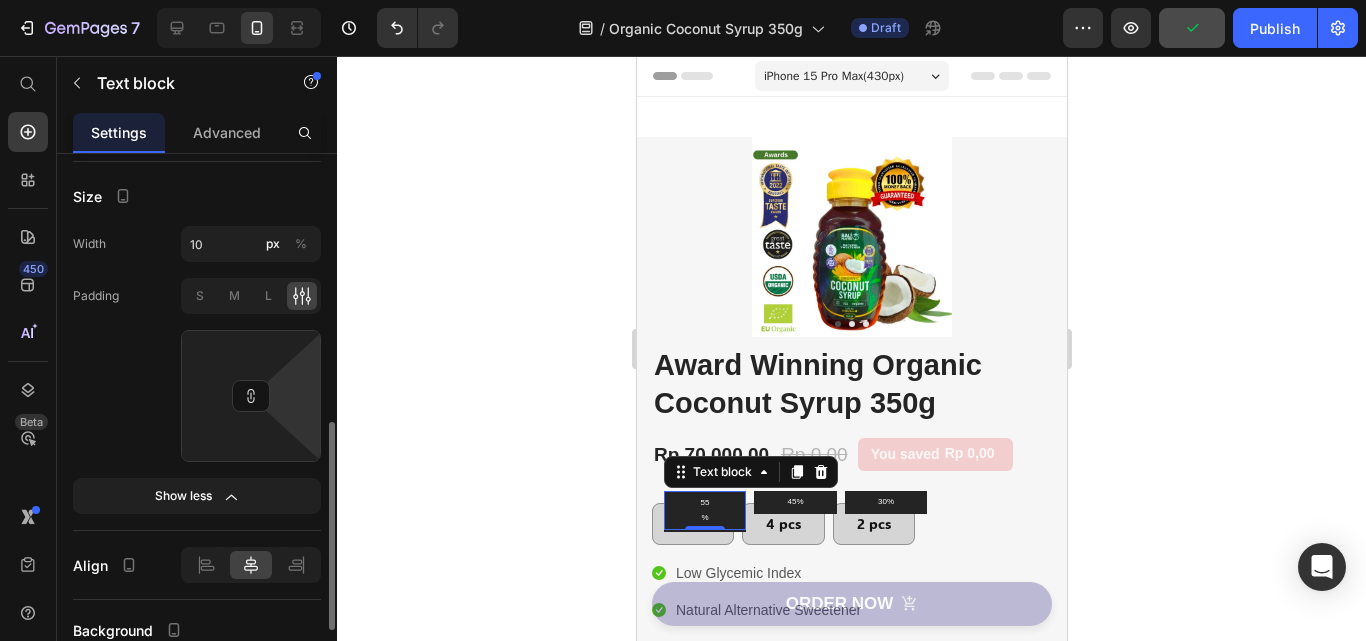 click on "Padding S M L" 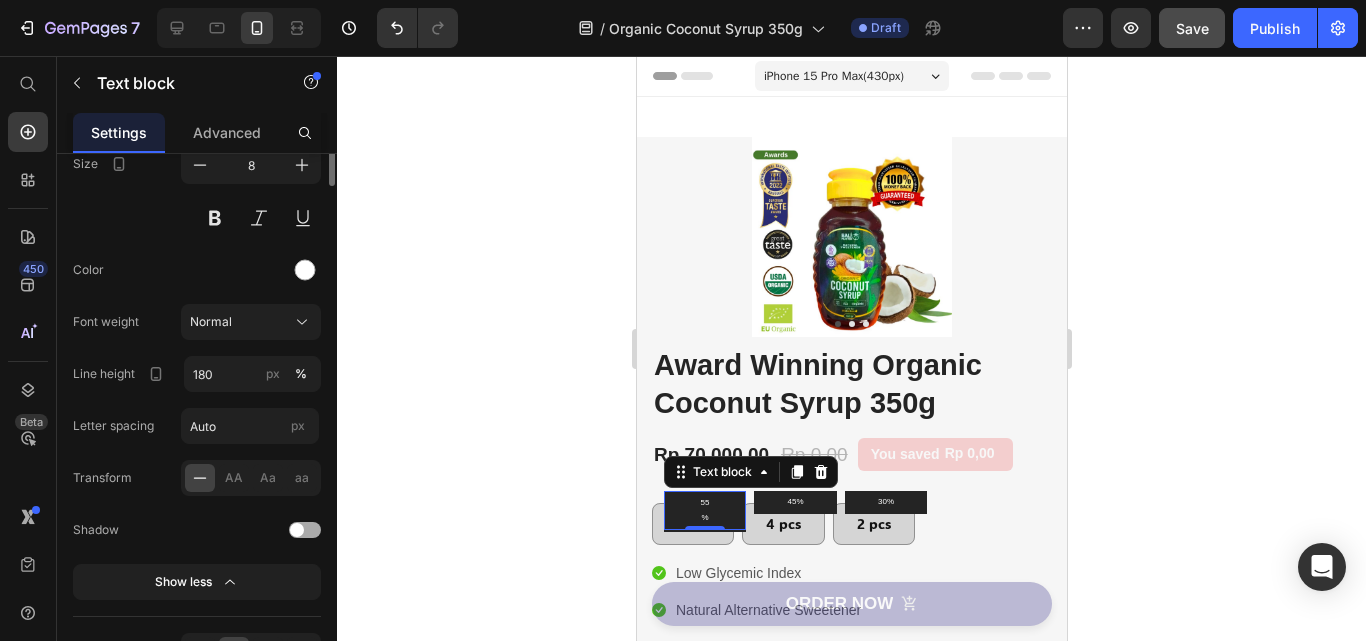scroll, scrollTop: 0, scrollLeft: 0, axis: both 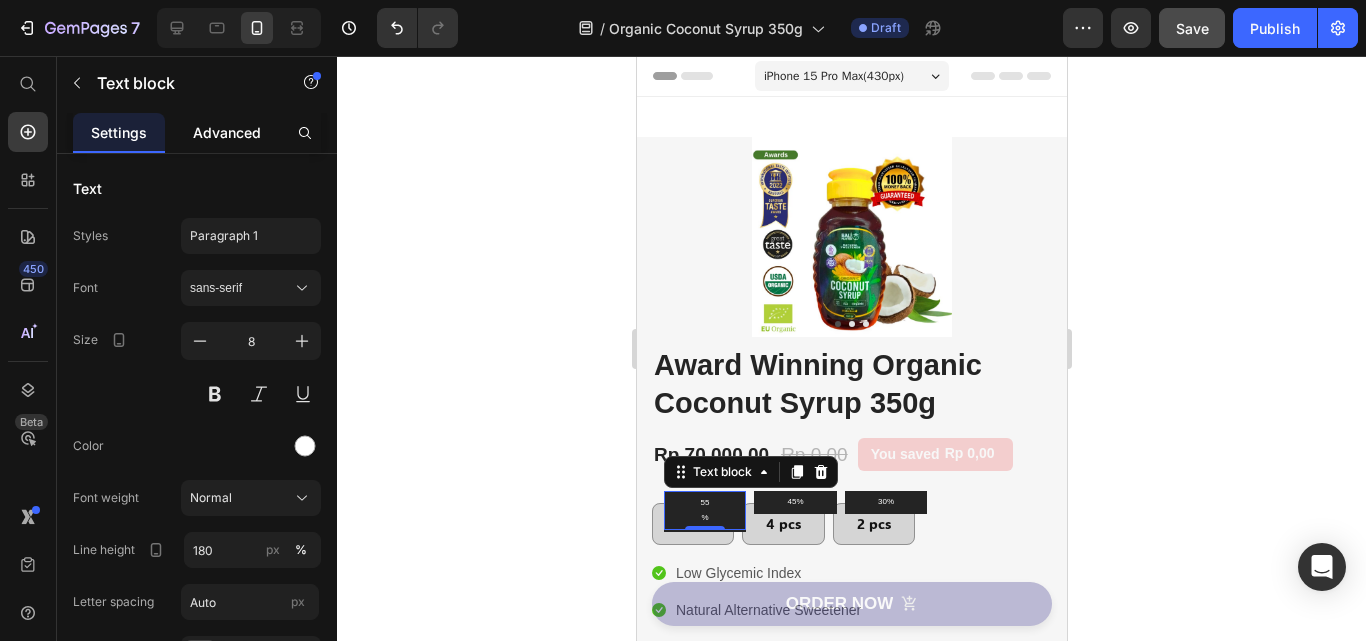 click on "Advanced" at bounding box center [227, 132] 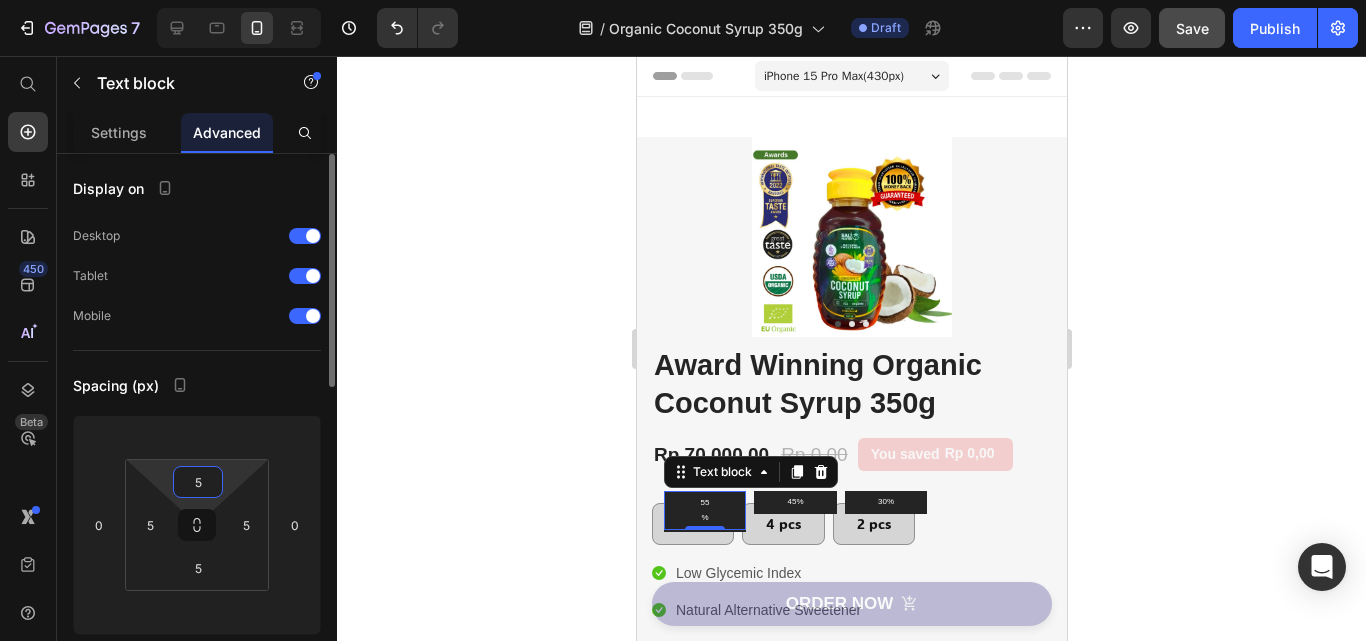 click on "5" at bounding box center [198, 482] 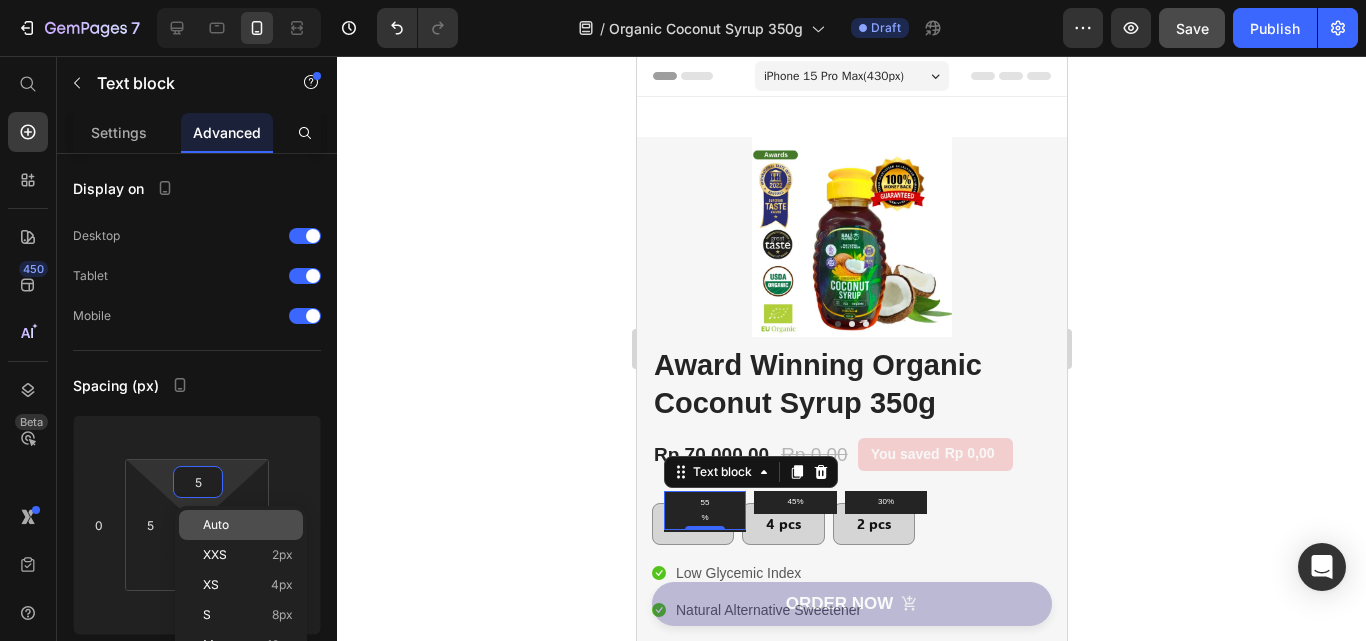 click on "Auto" at bounding box center (216, 525) 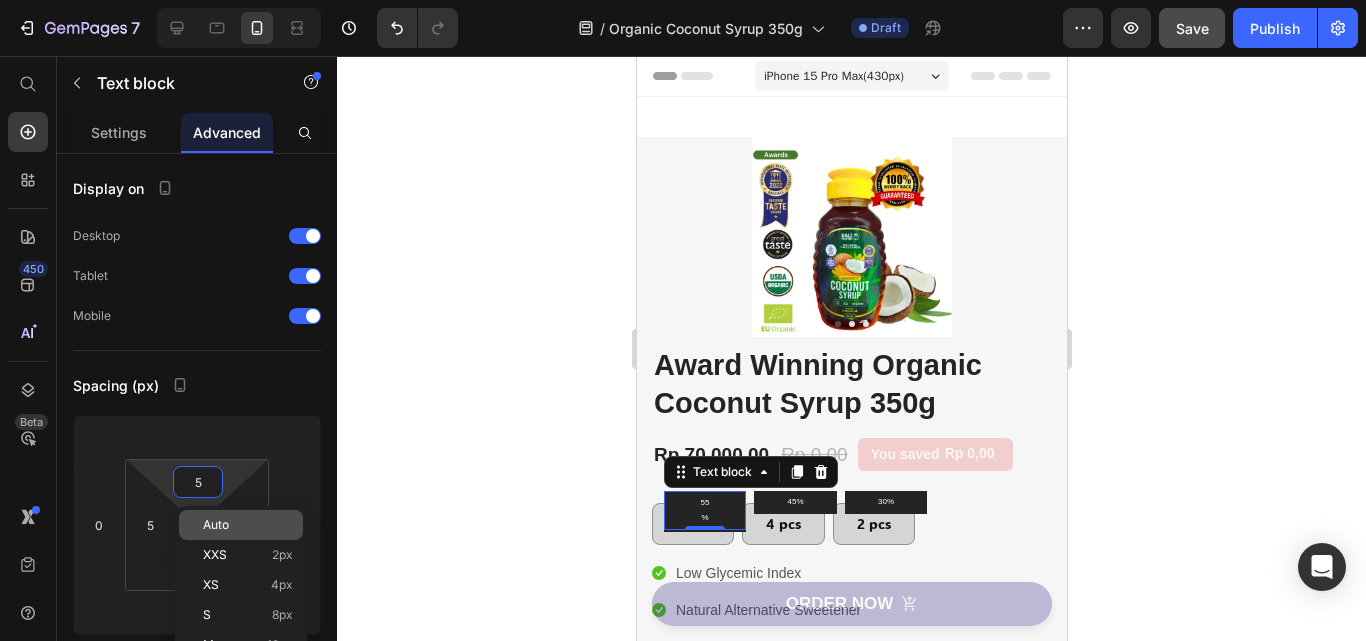 type 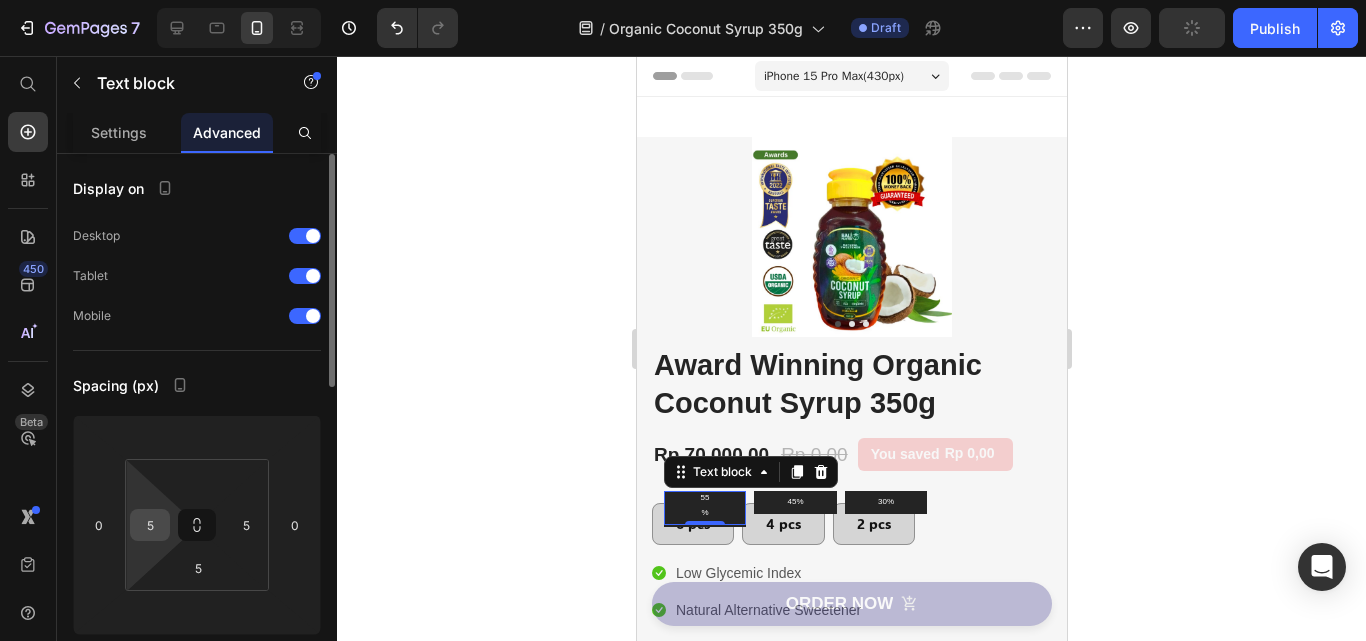 click on "5" at bounding box center (150, 525) 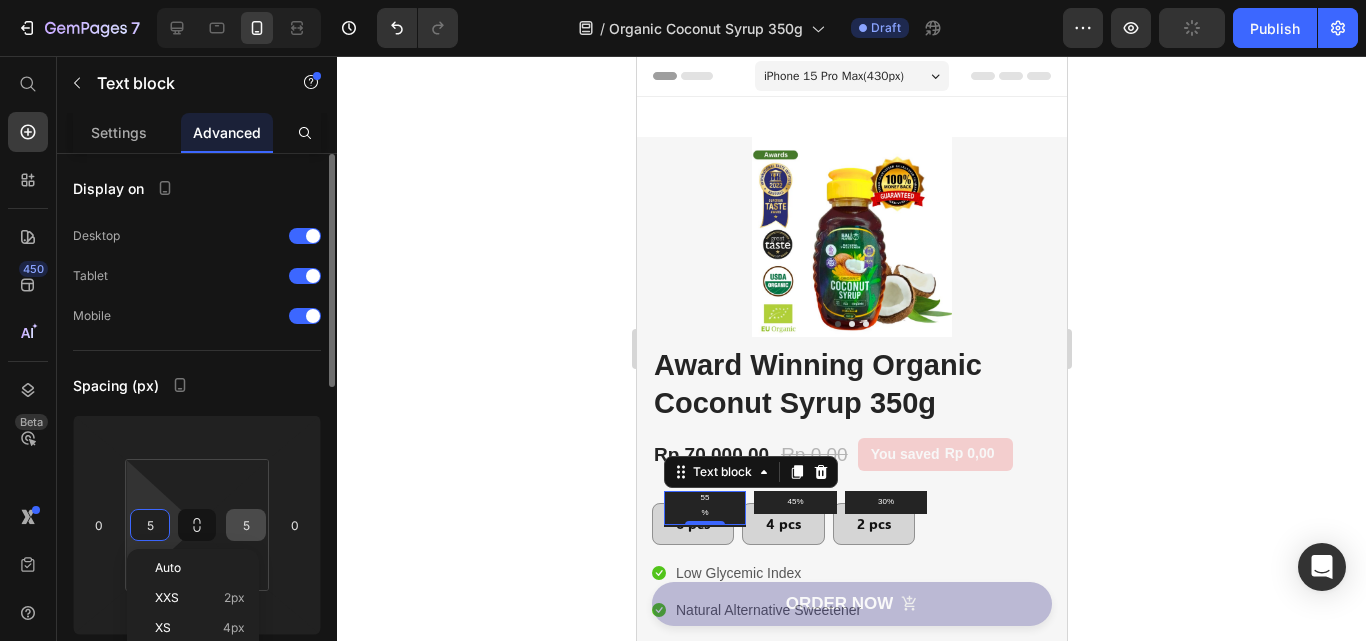 click on "Auto" at bounding box center (200, 568) 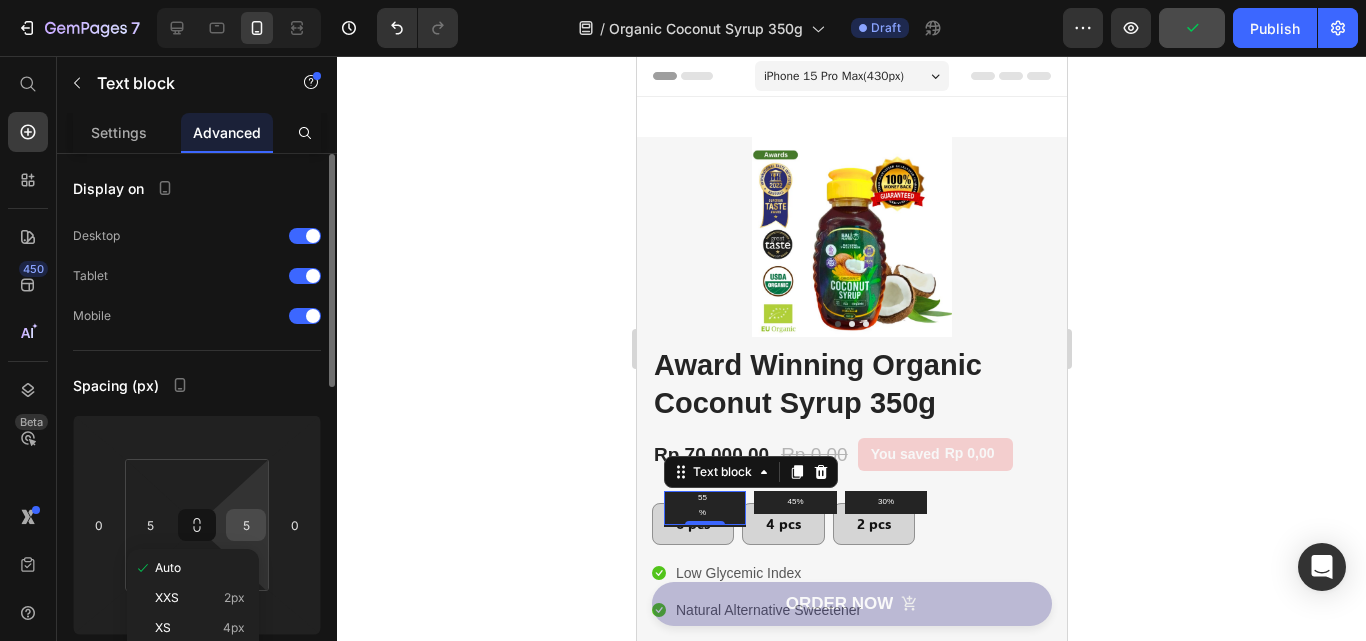 type 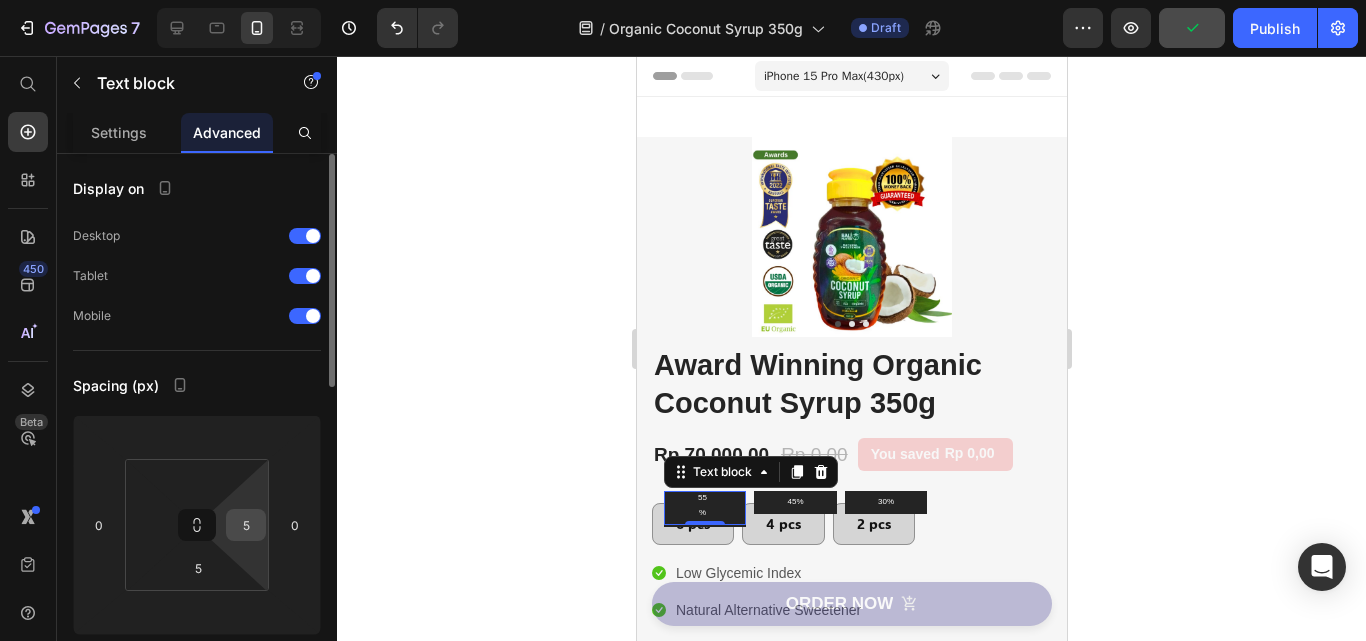 click on "5" at bounding box center [246, 525] 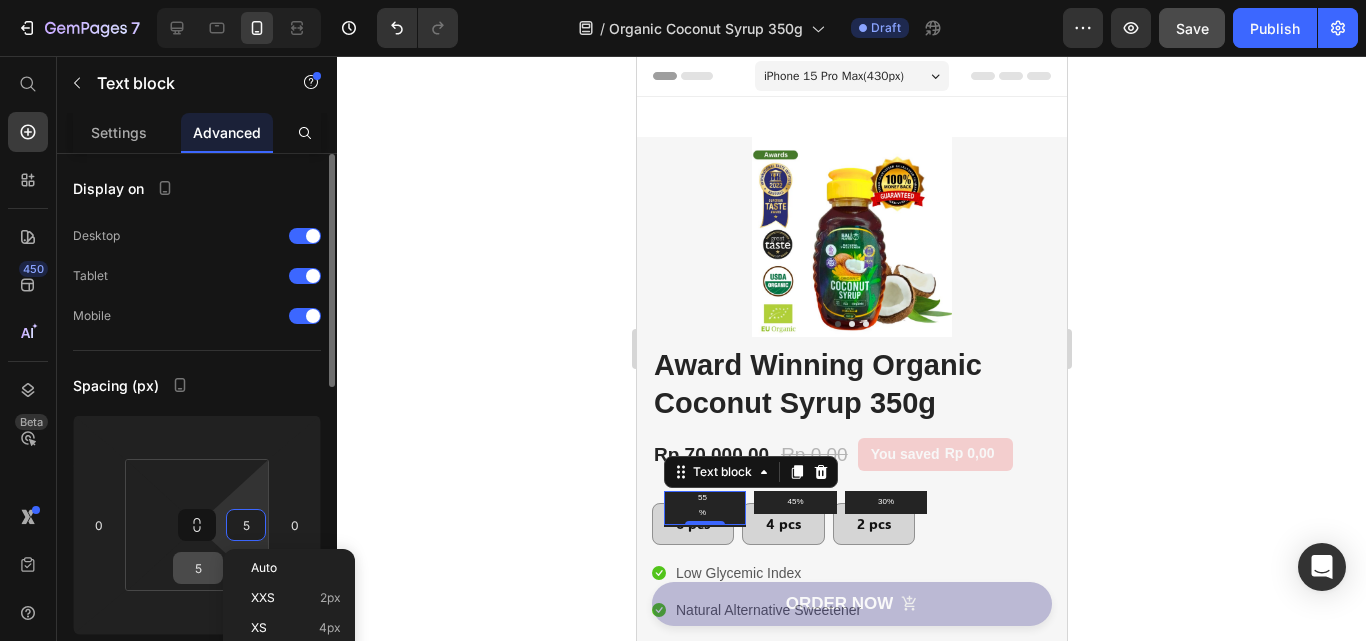 click on "Auto" at bounding box center (264, 568) 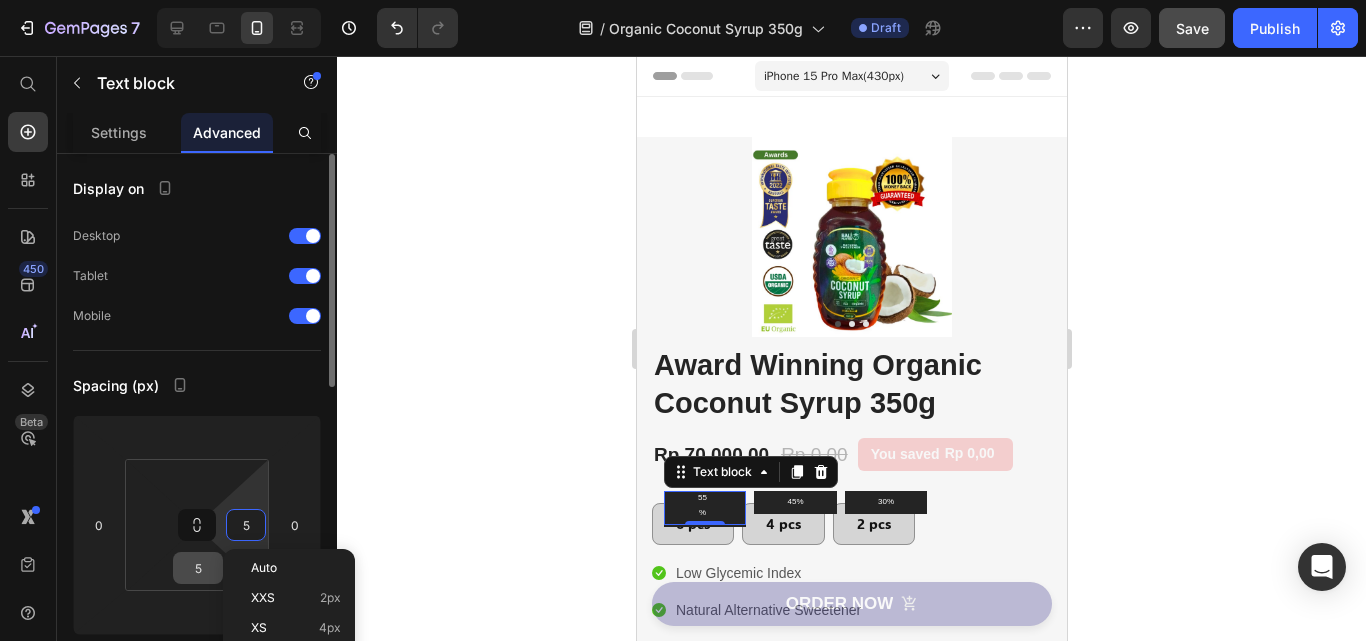 type 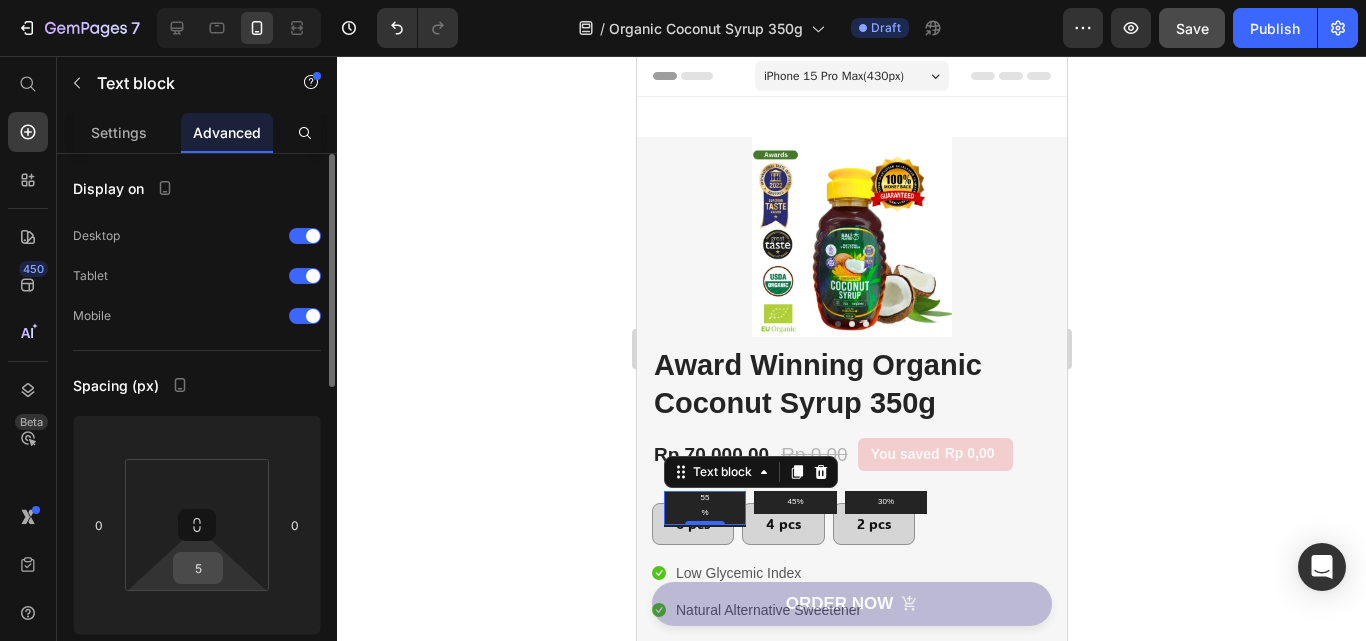 click on "5" at bounding box center [198, 568] 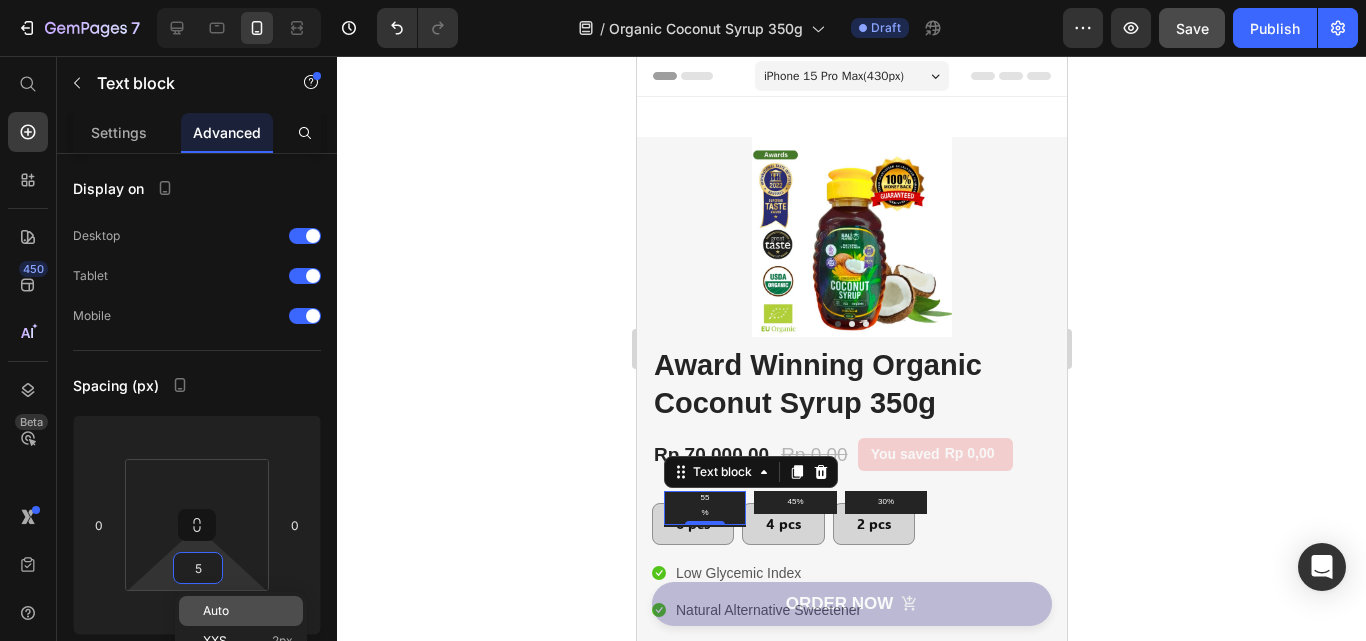 click on "Auto" at bounding box center (248, 611) 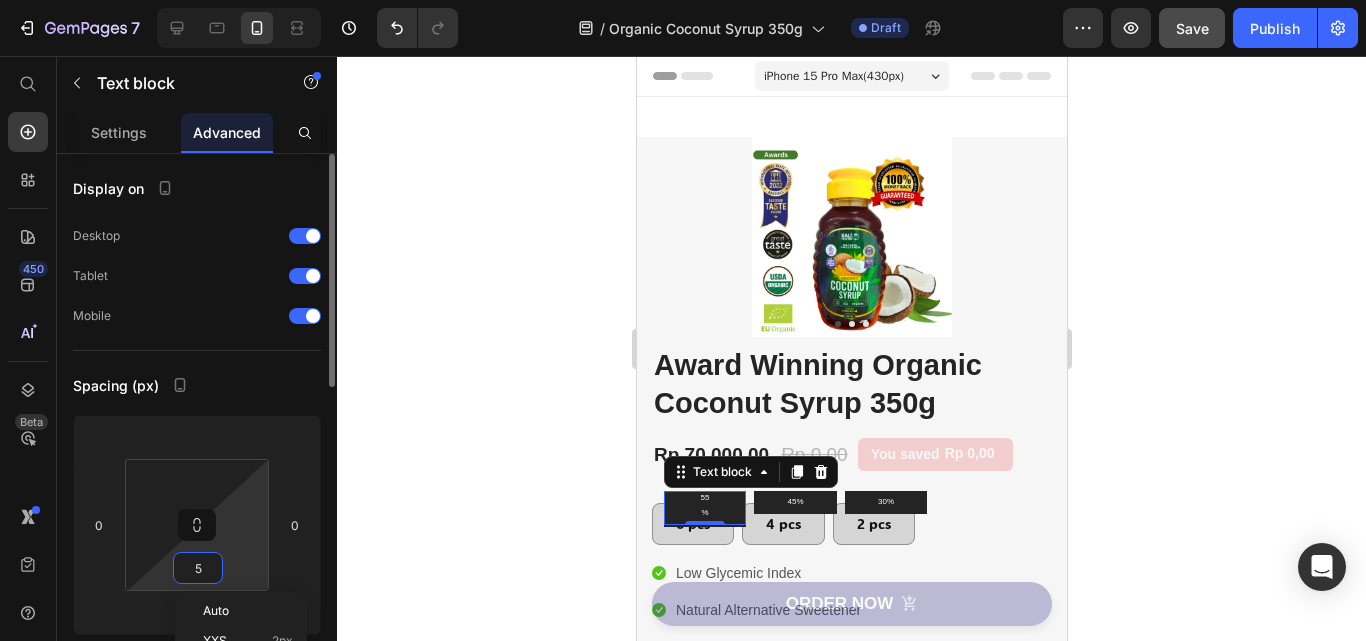 type 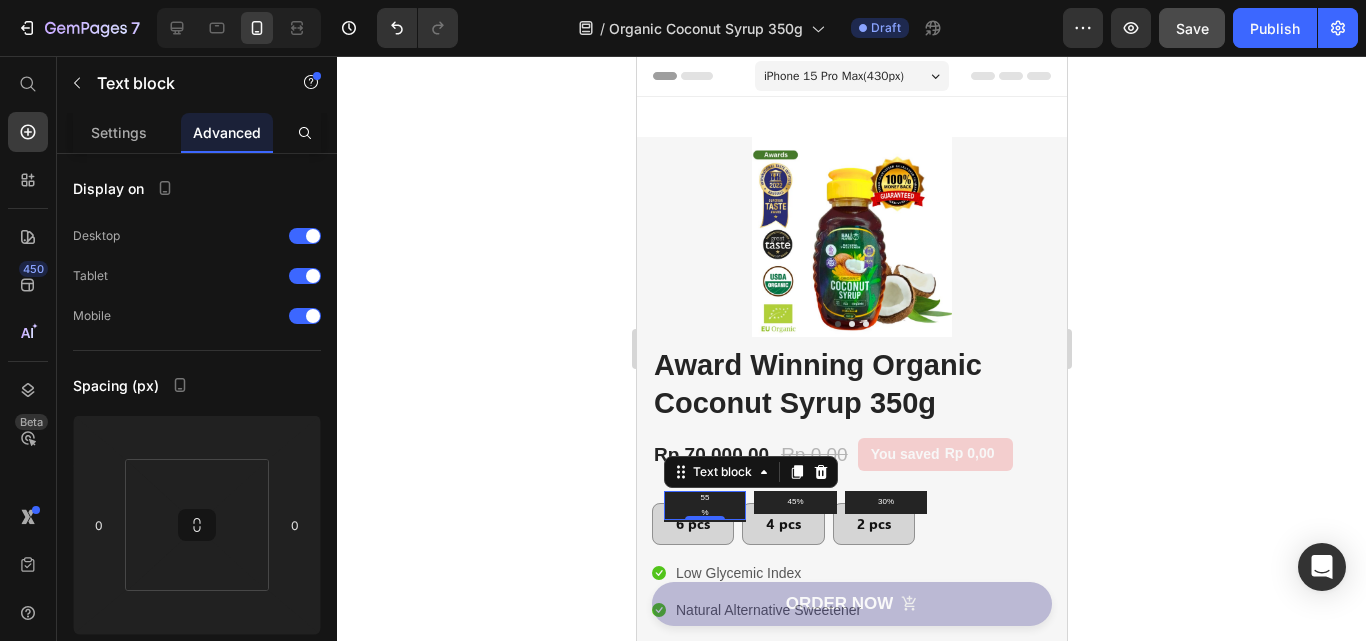 click on "55%" at bounding box center [704, 505] 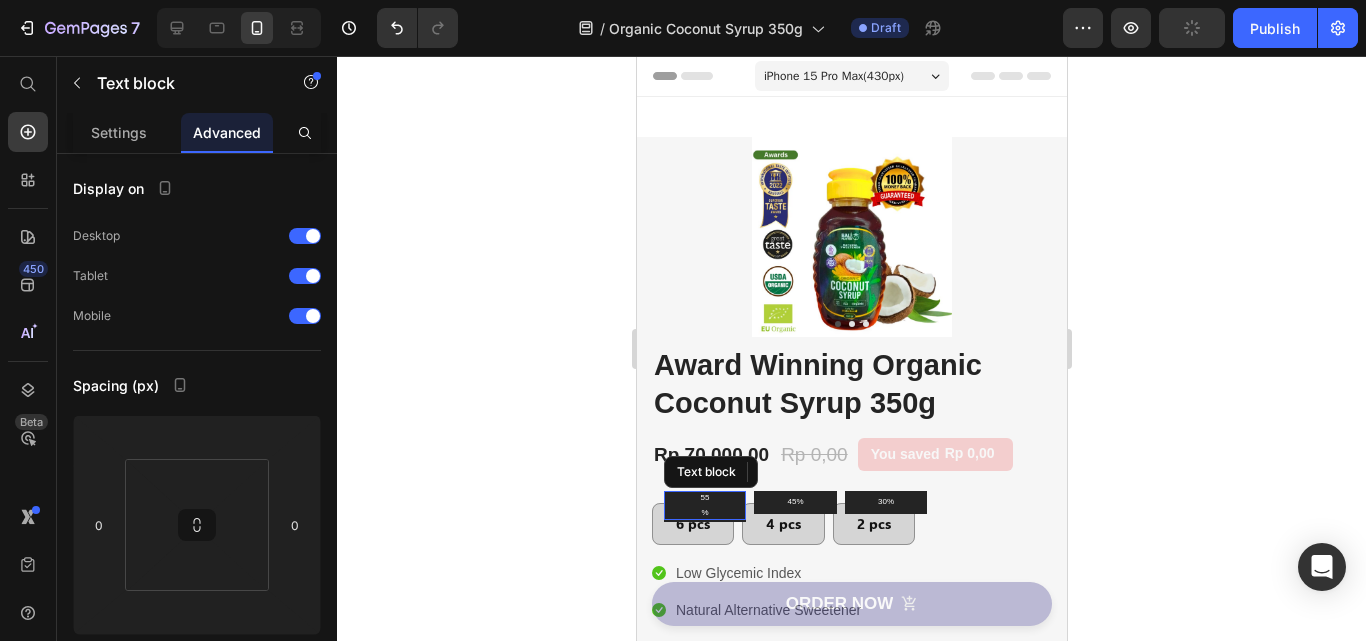 click on "55%" at bounding box center (704, 505) 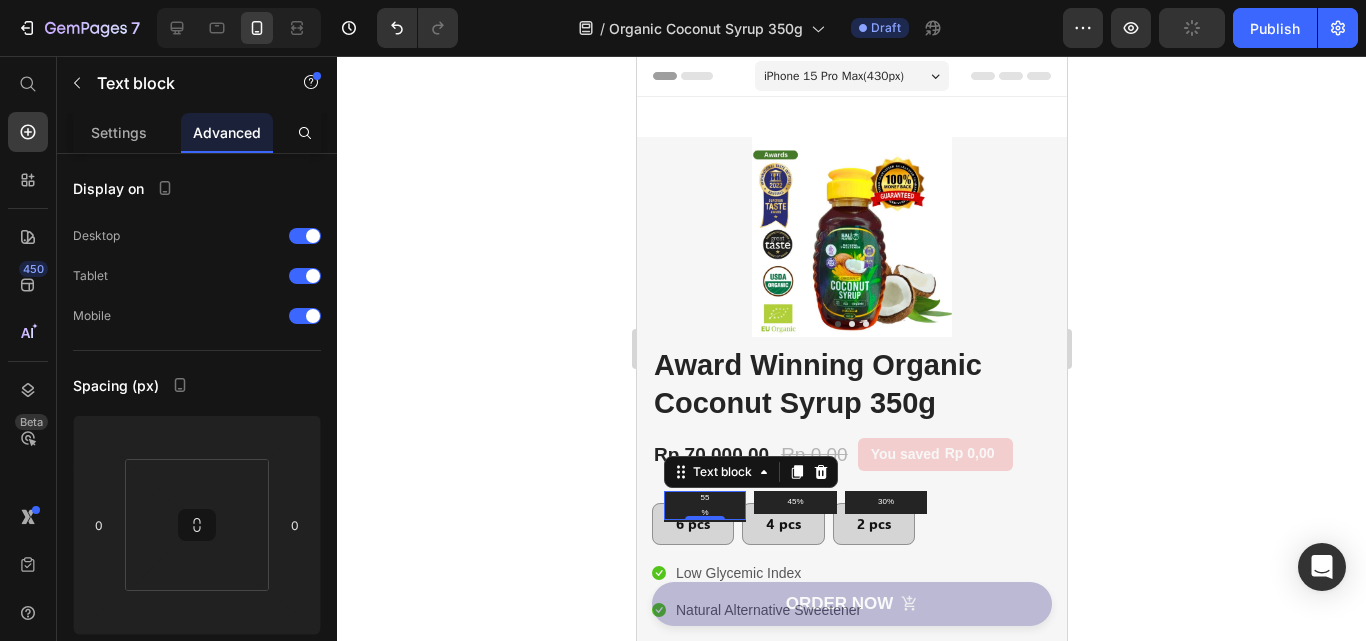click on "55%" at bounding box center [704, 505] 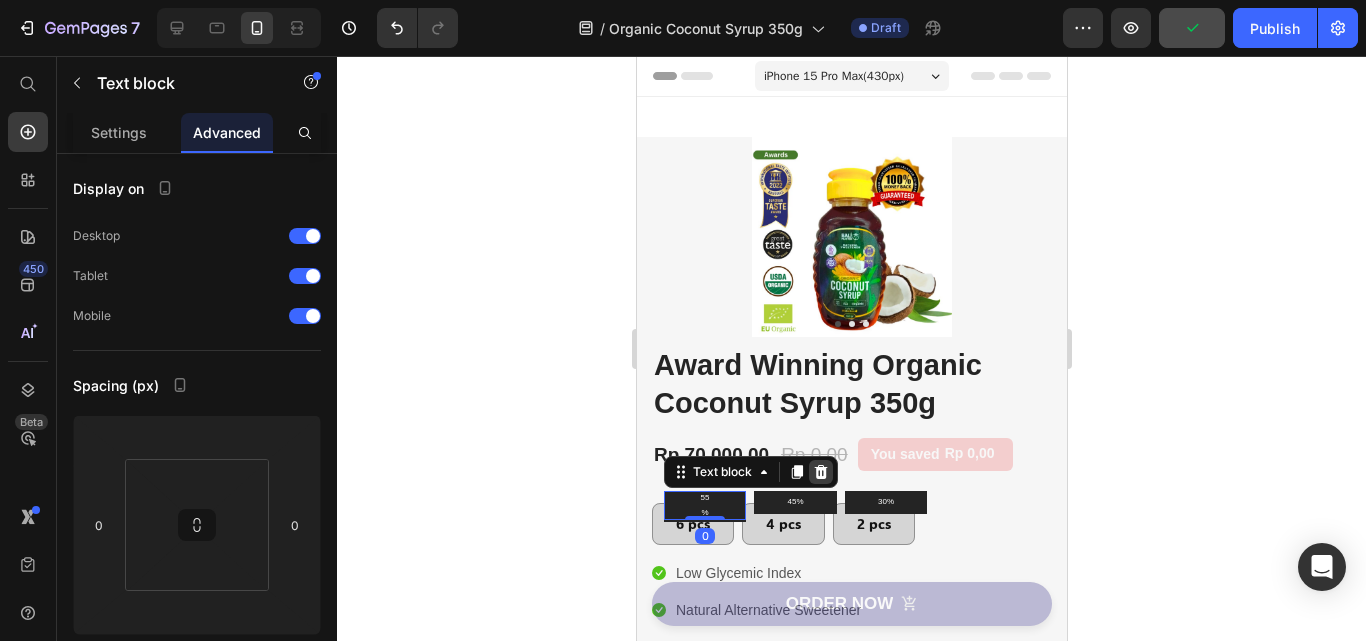 click 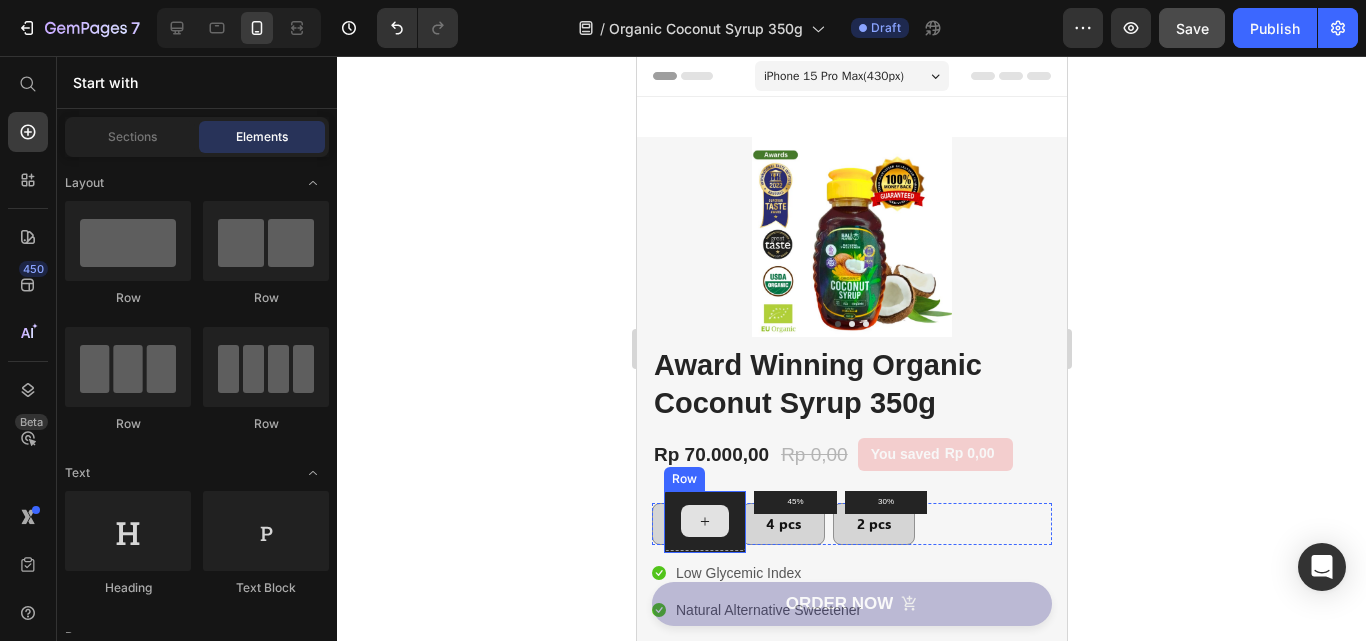 click at bounding box center (704, 521) 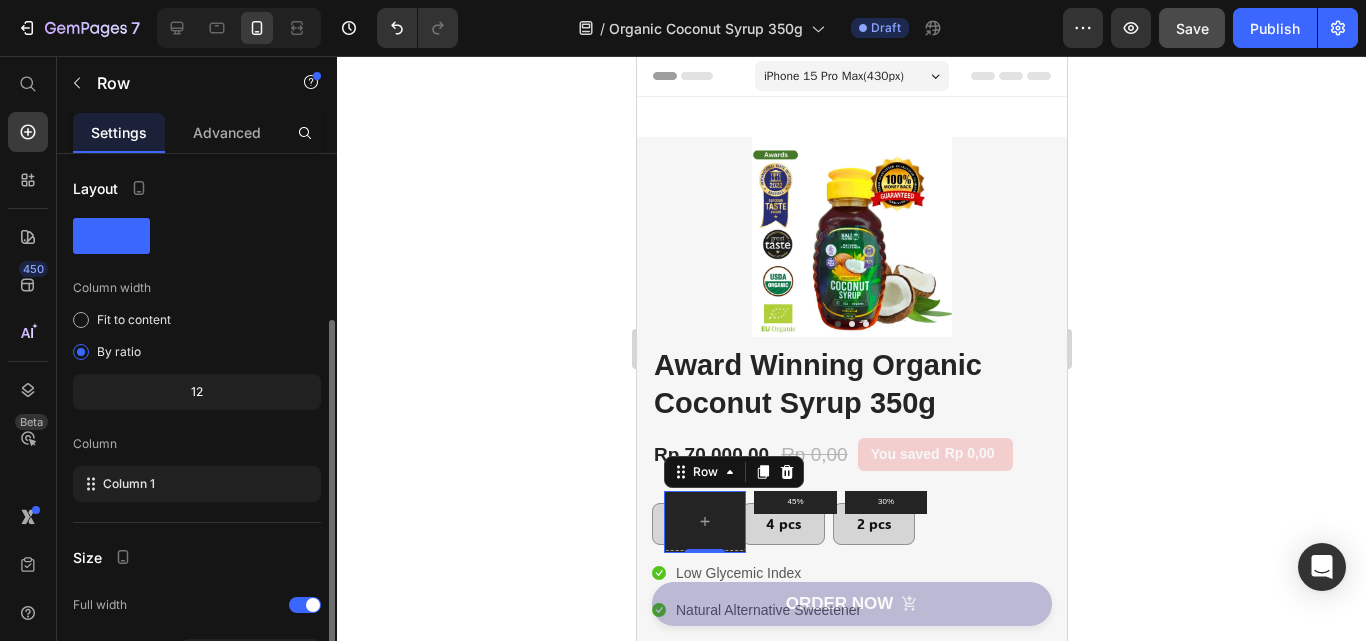 scroll, scrollTop: 200, scrollLeft: 0, axis: vertical 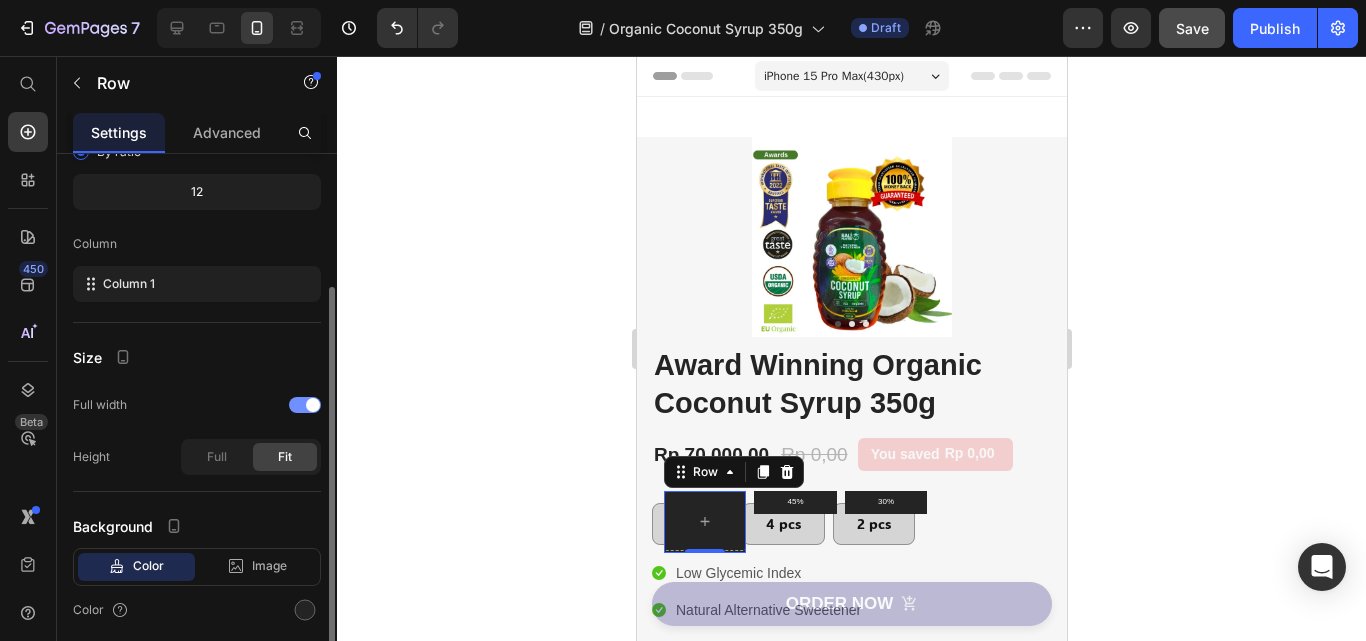 click at bounding box center [313, 405] 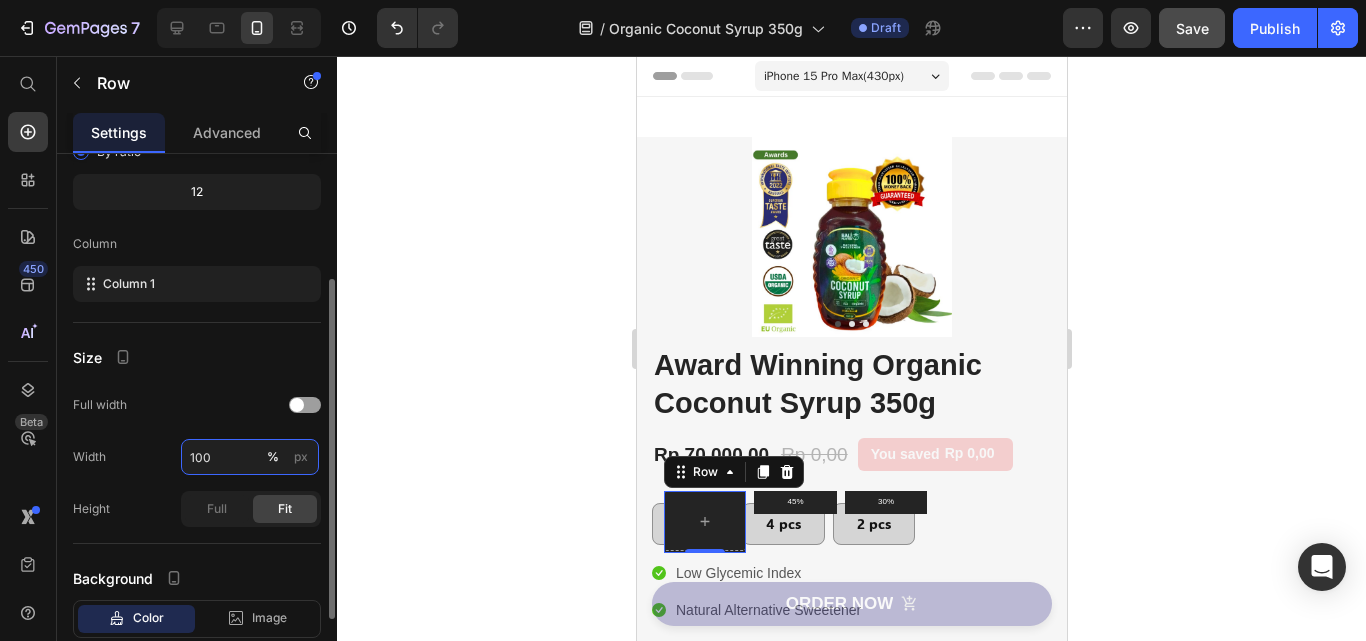 click on "100" at bounding box center (250, 457) 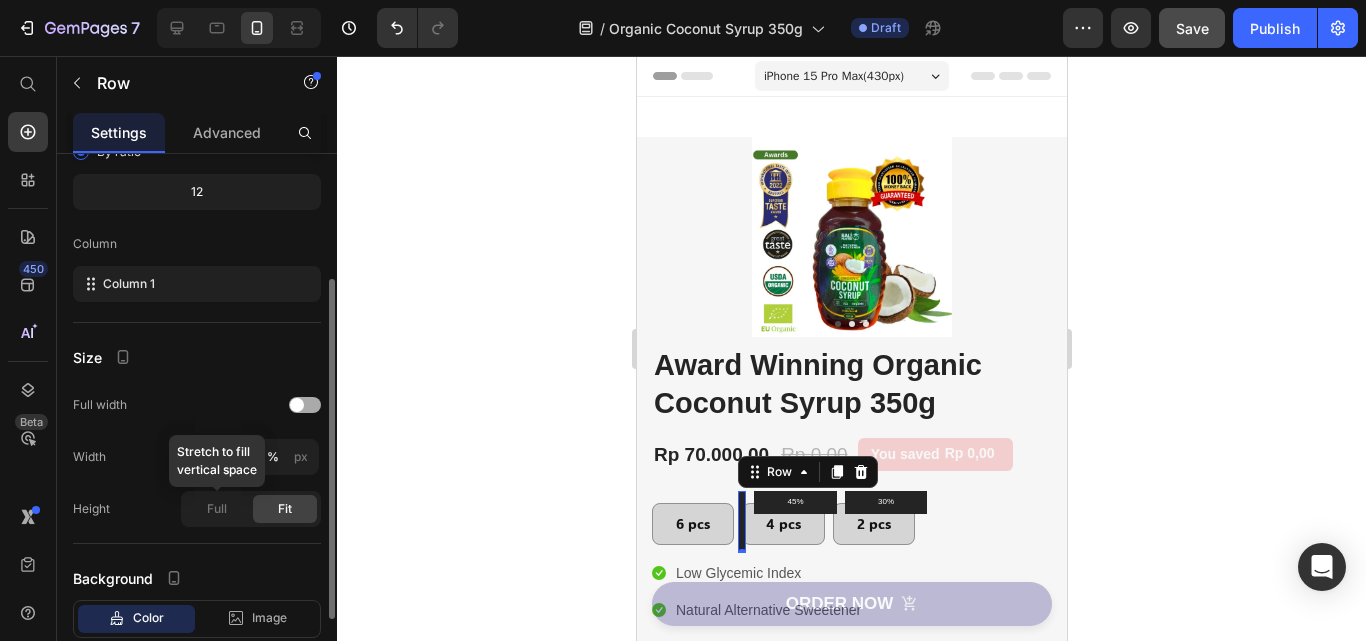 click on "Full" 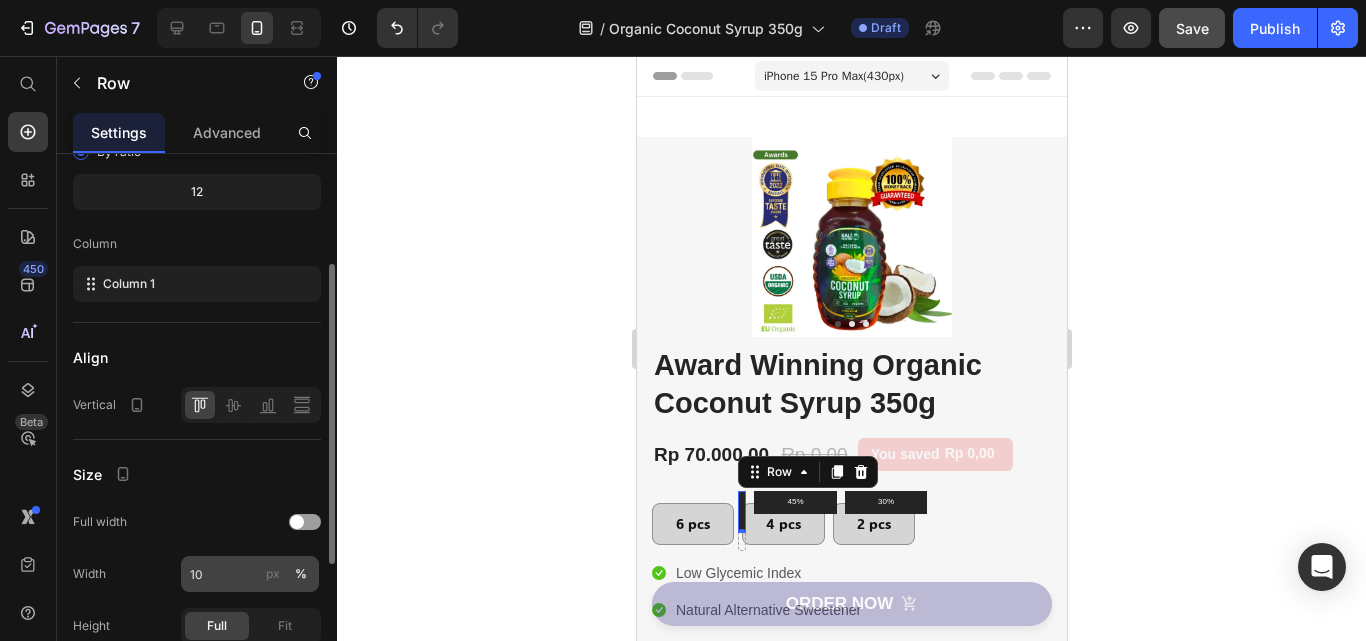 scroll, scrollTop: 400, scrollLeft: 0, axis: vertical 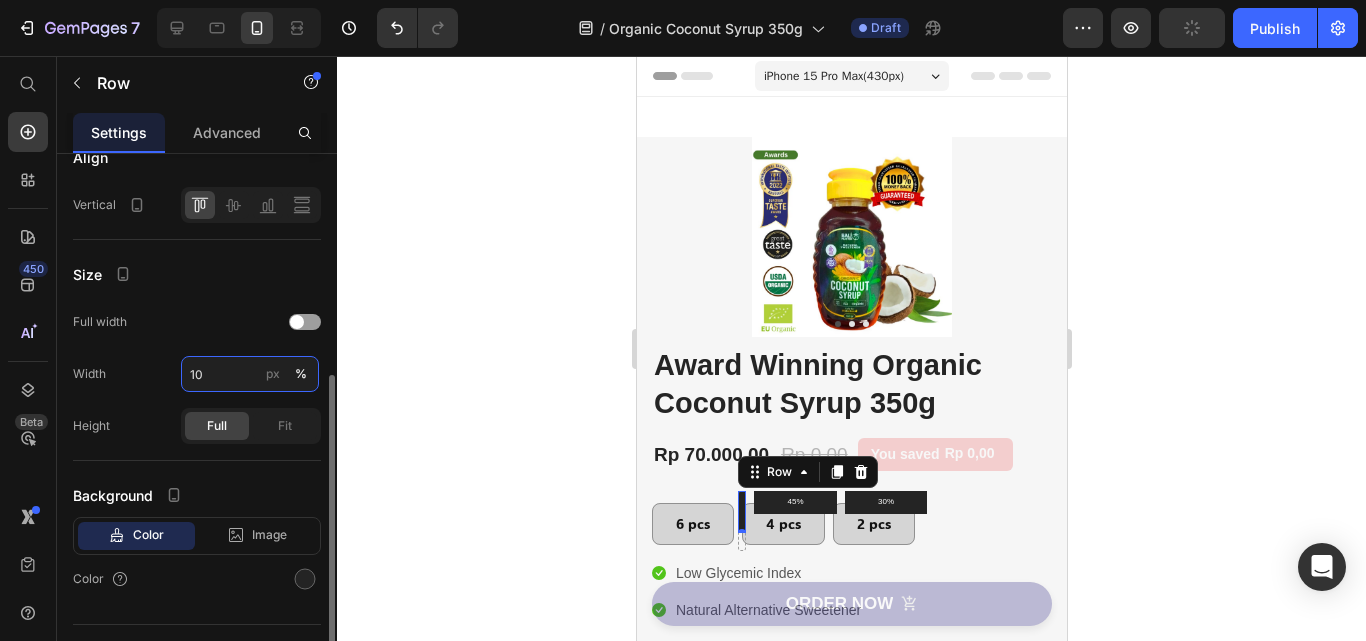 click on "10" at bounding box center [250, 374] 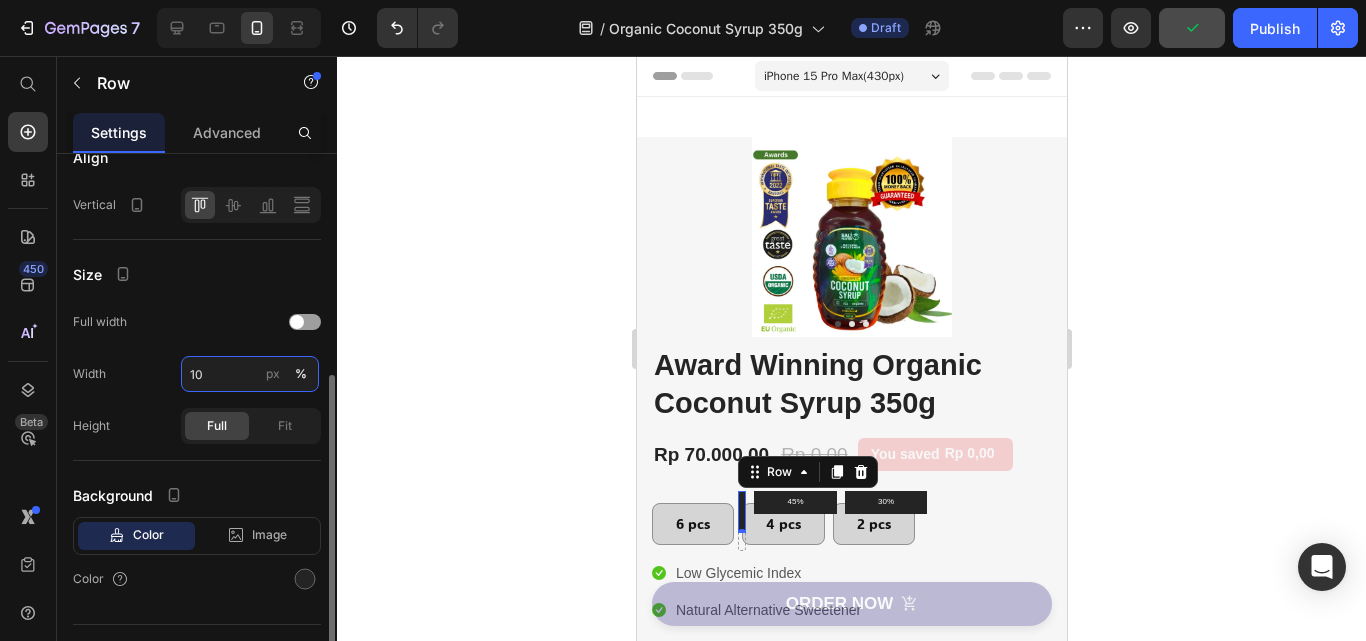 click on "10" at bounding box center (250, 374) 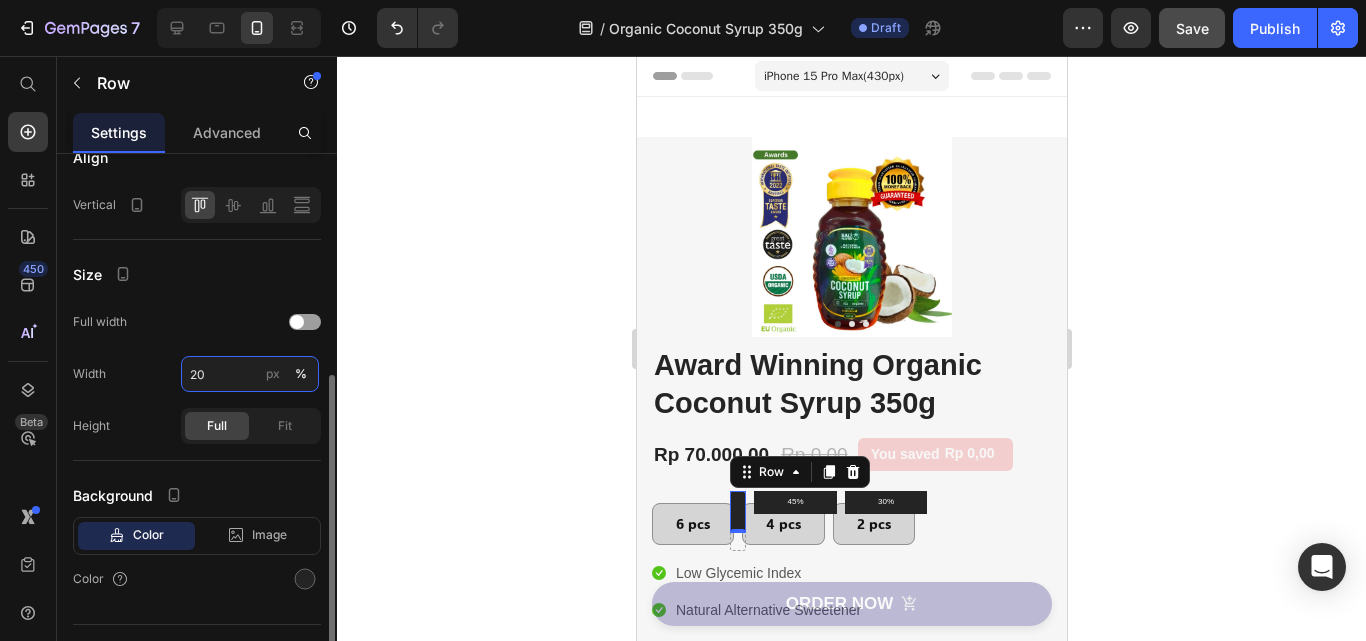 type on "2" 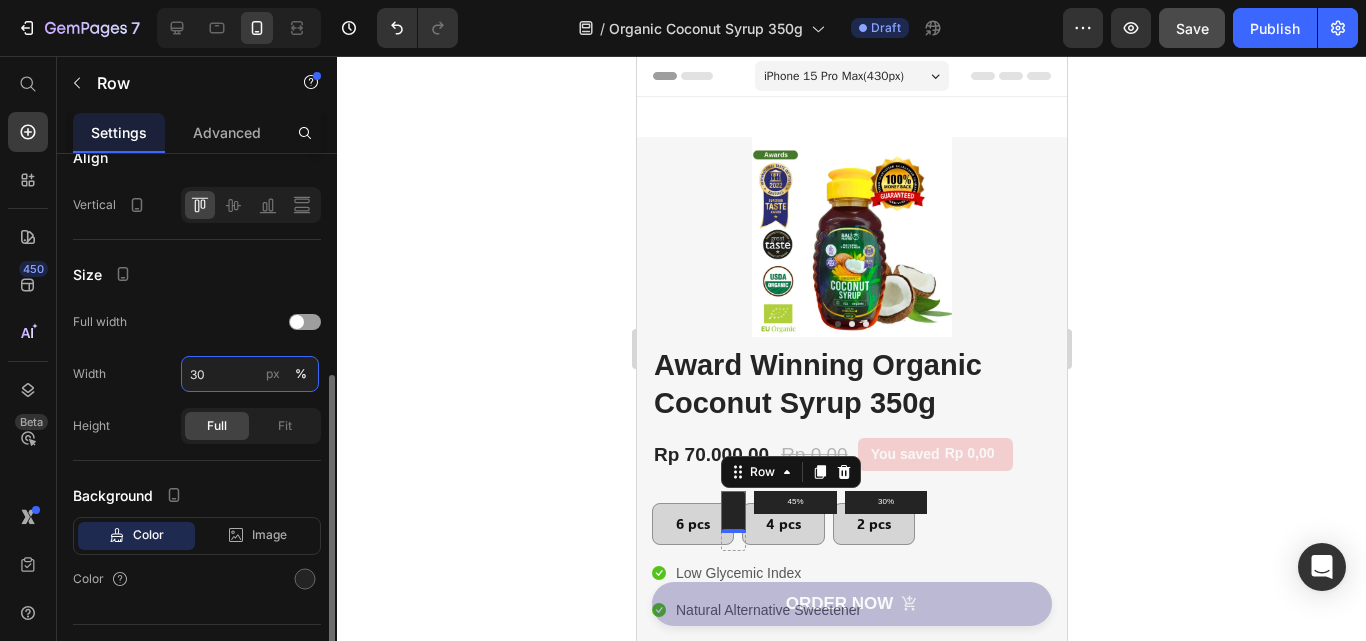 type on "3" 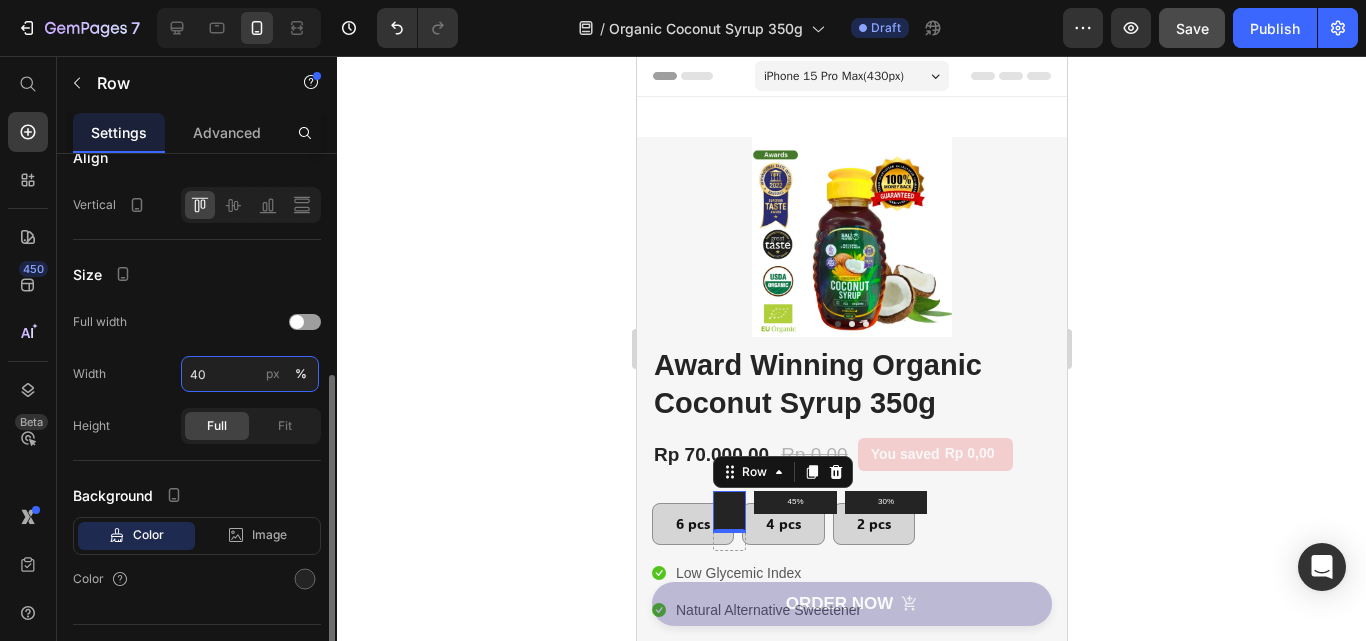 type on "4" 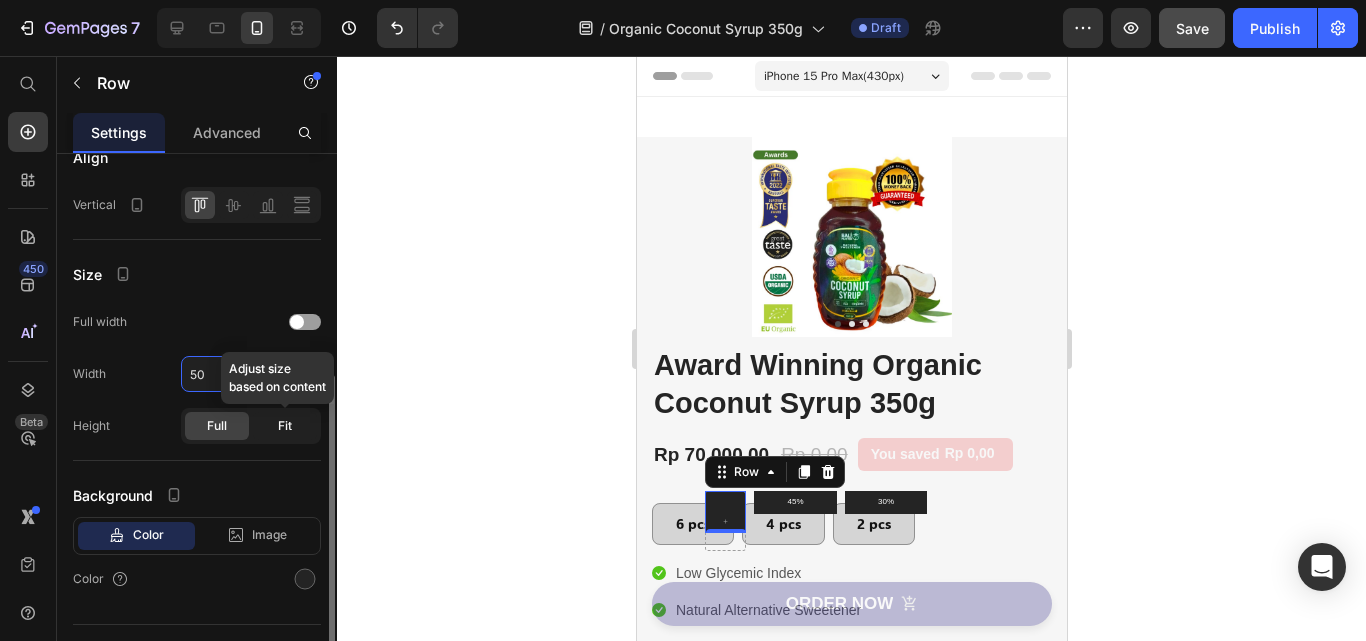 type on "50" 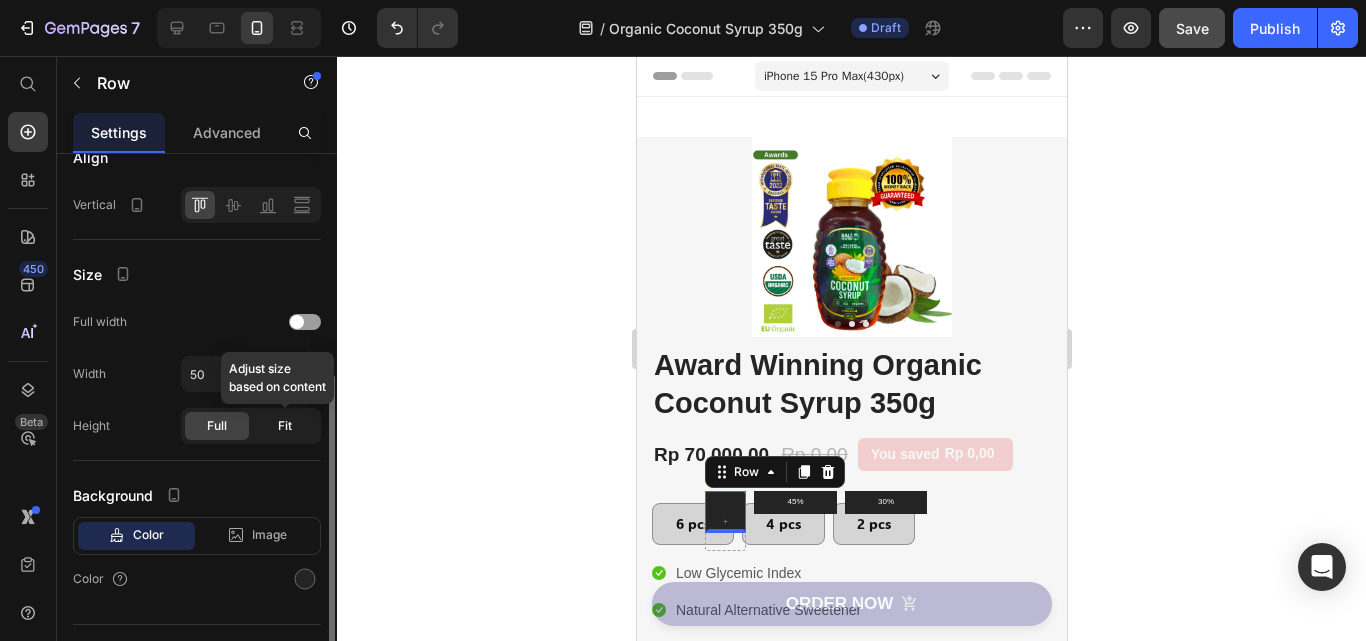click on "Fit" 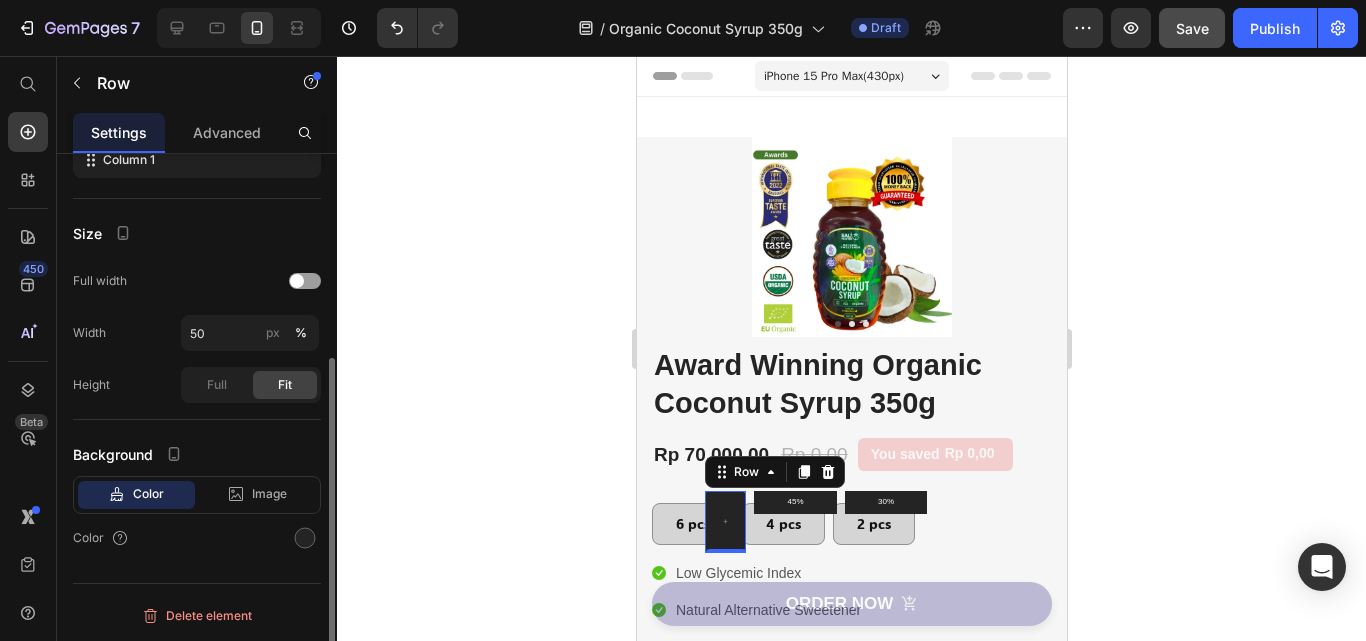 scroll, scrollTop: 324, scrollLeft: 0, axis: vertical 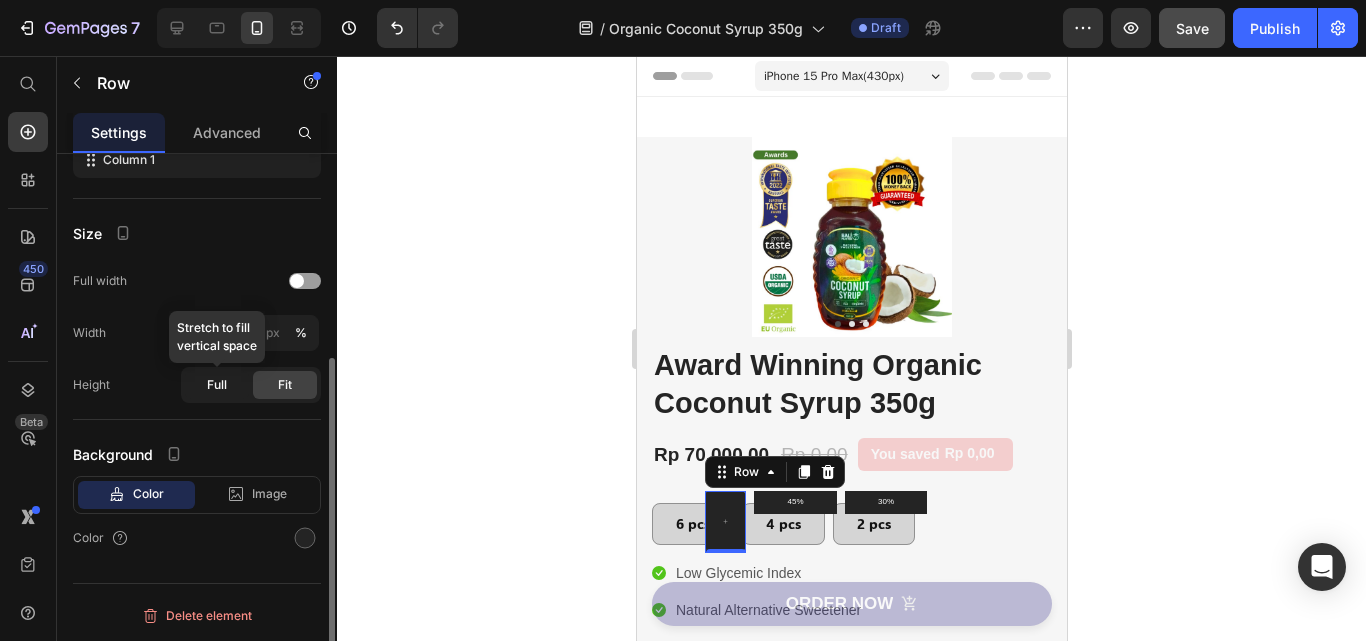 click on "Full" 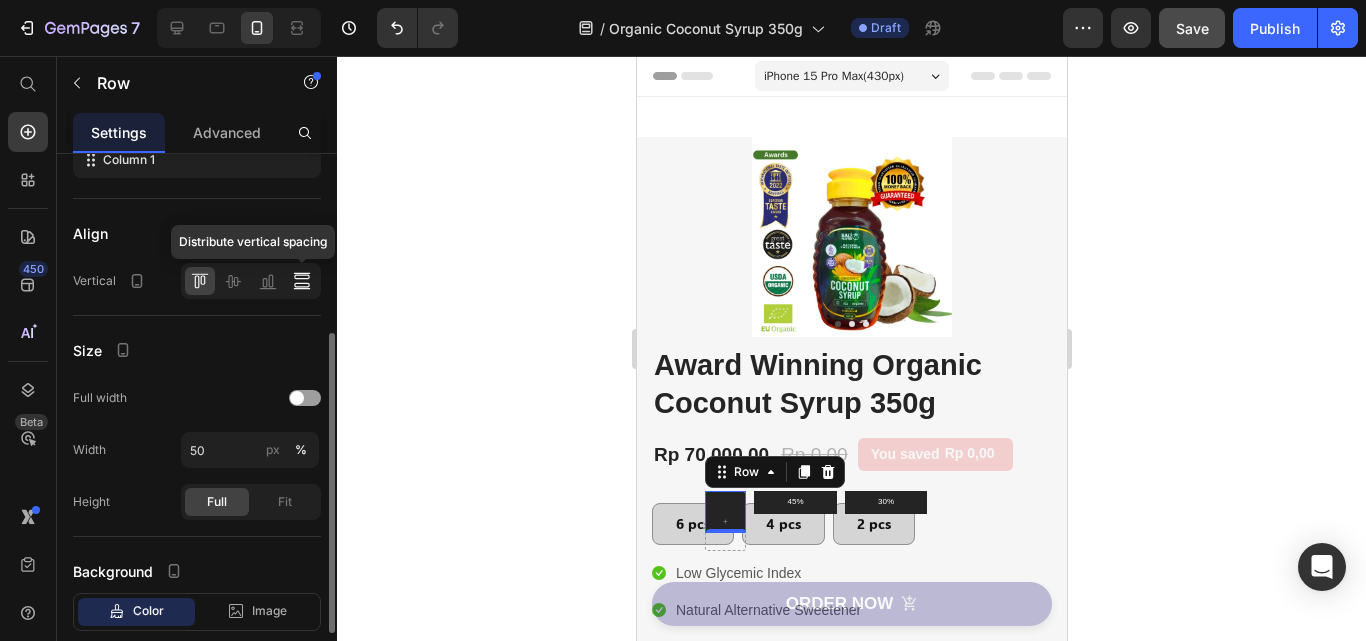 click 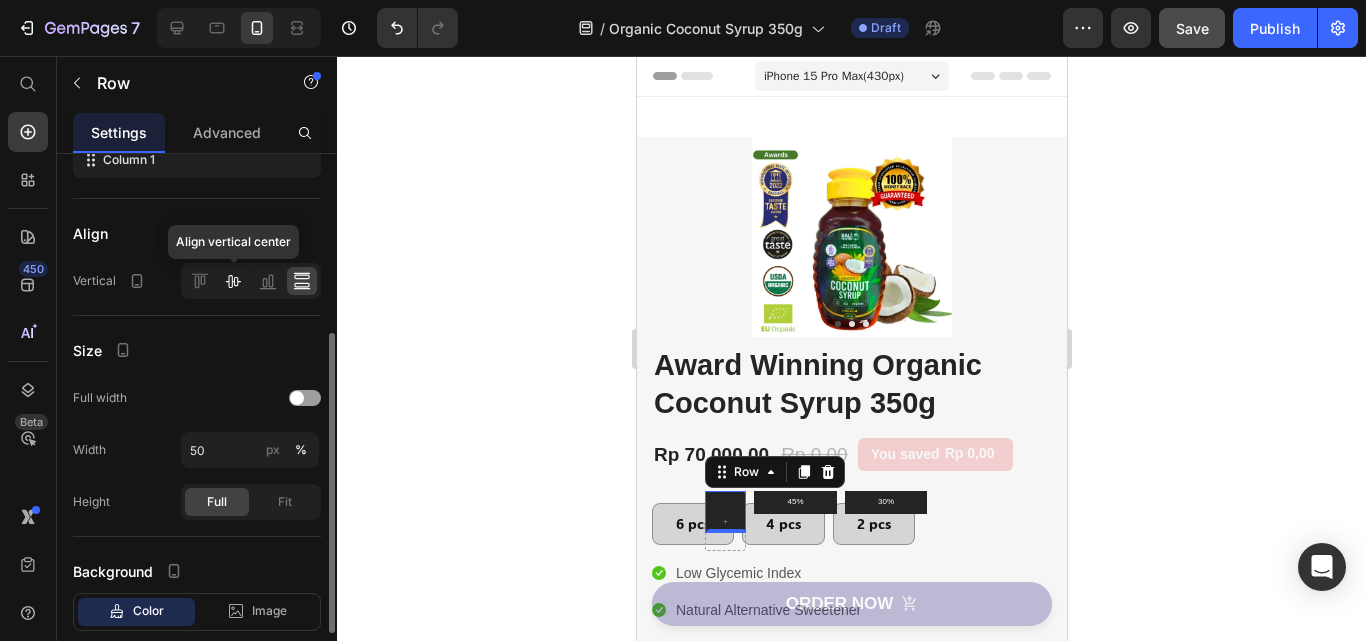 click 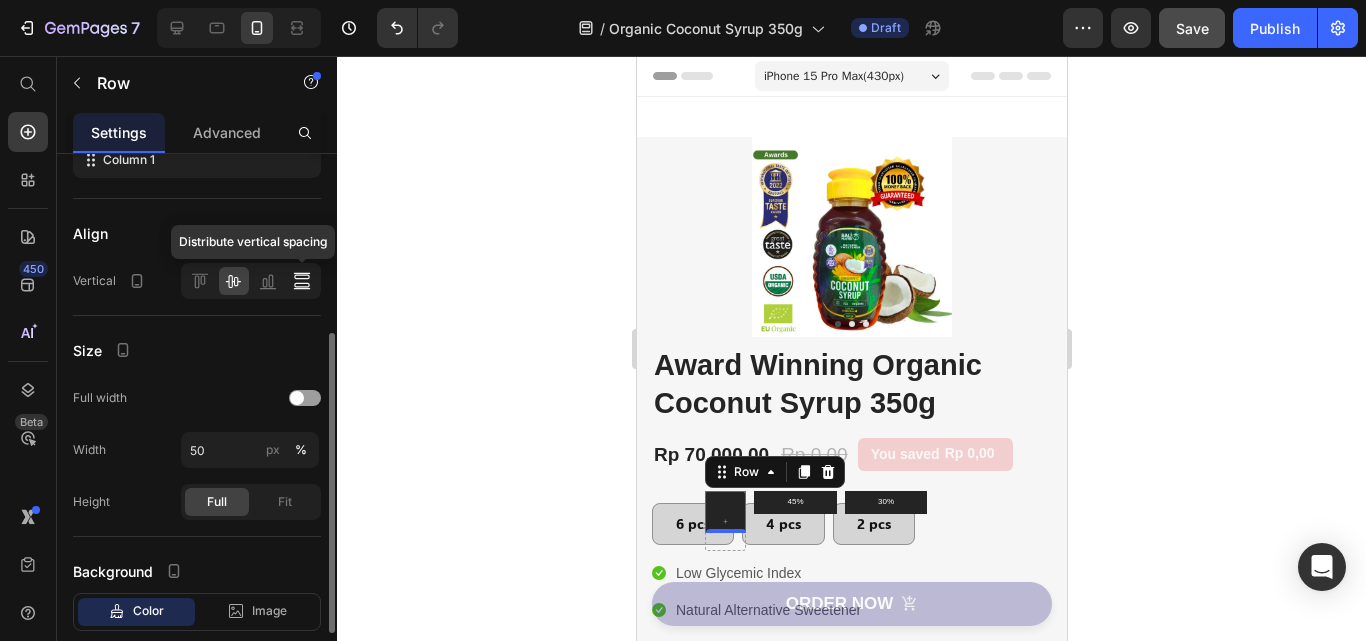 click 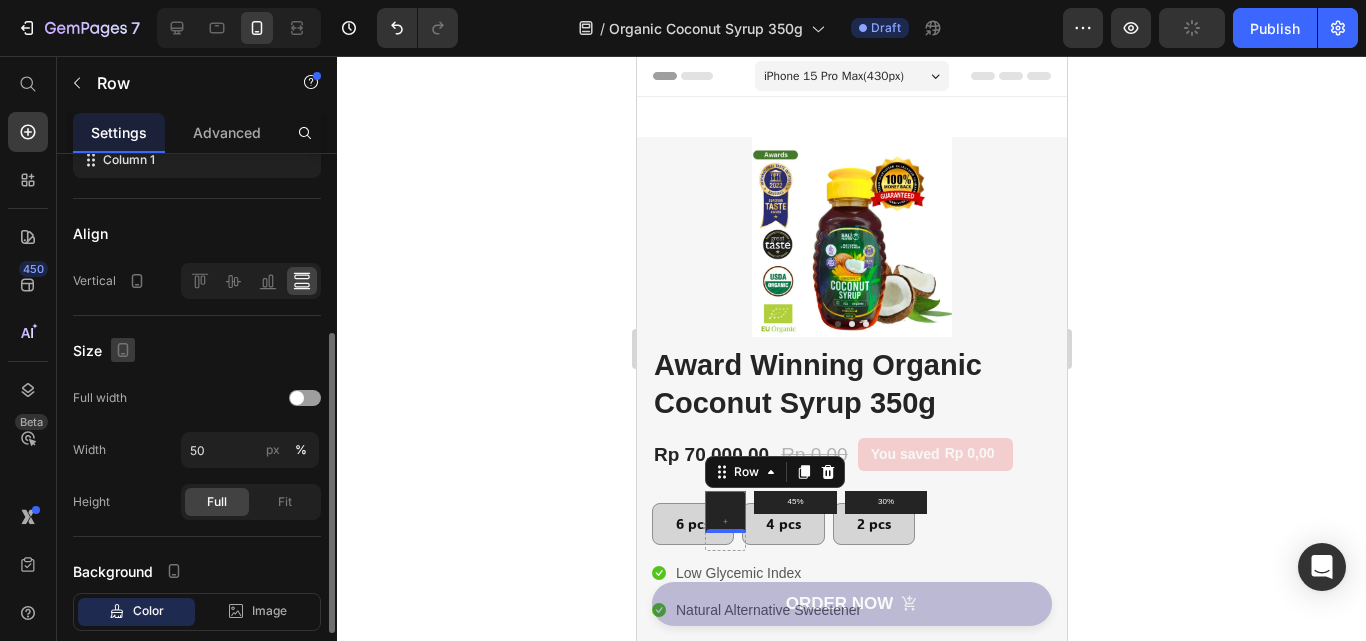 click 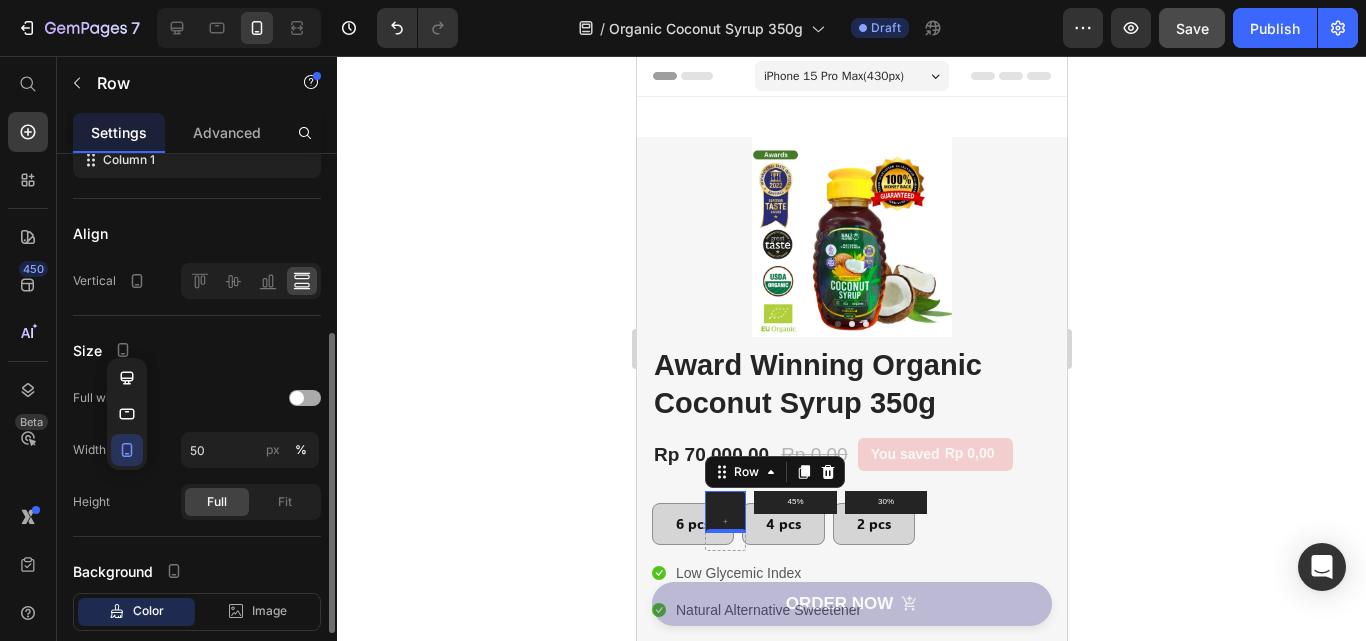 click on "Full width" 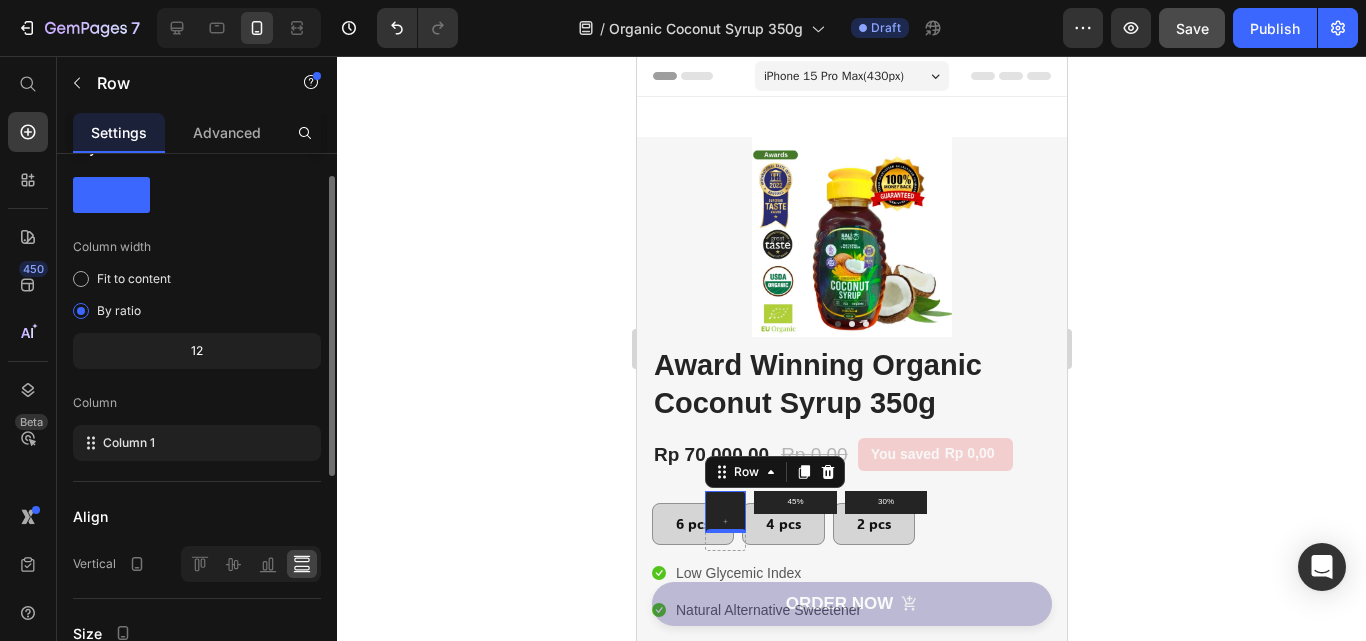 scroll, scrollTop: 0, scrollLeft: 0, axis: both 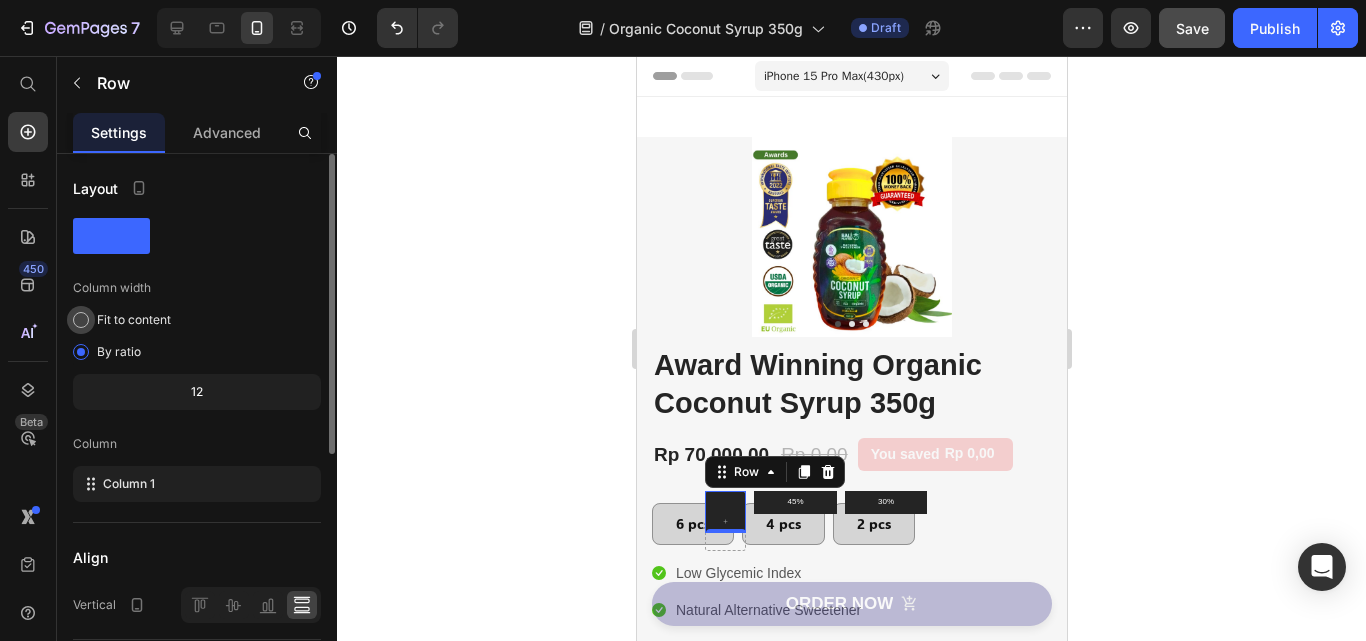 click on "Fit to content" at bounding box center [134, 320] 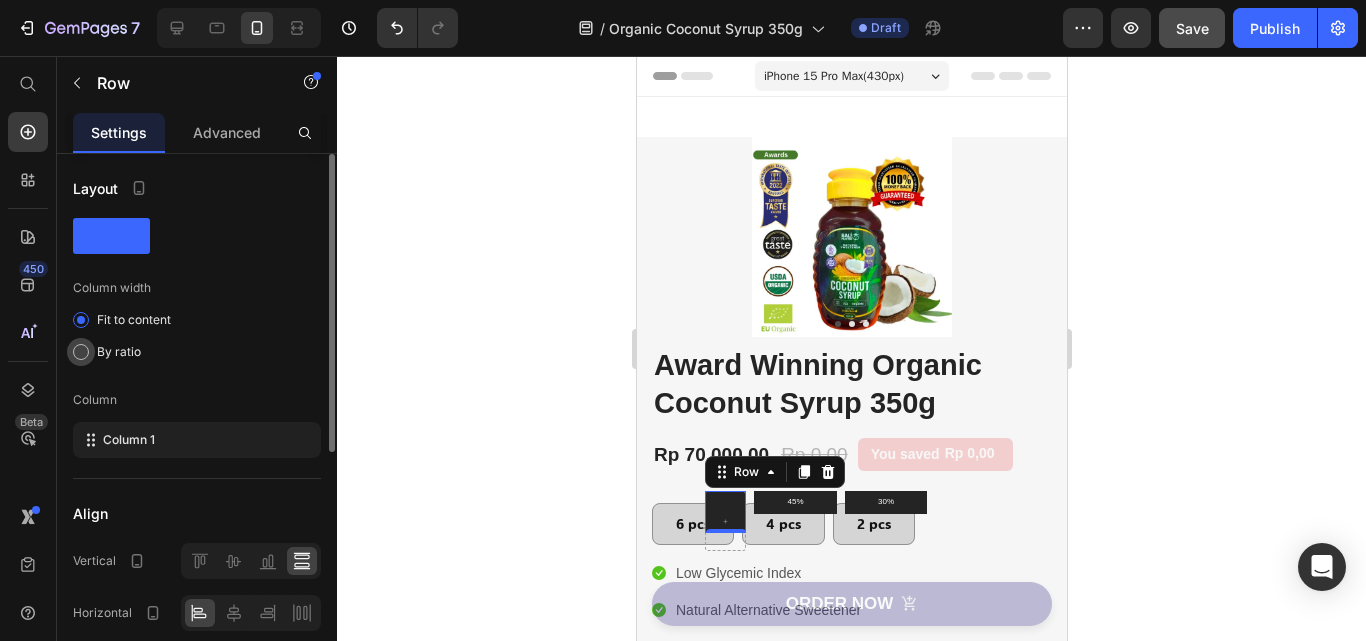 click on "By ratio" at bounding box center (119, 352) 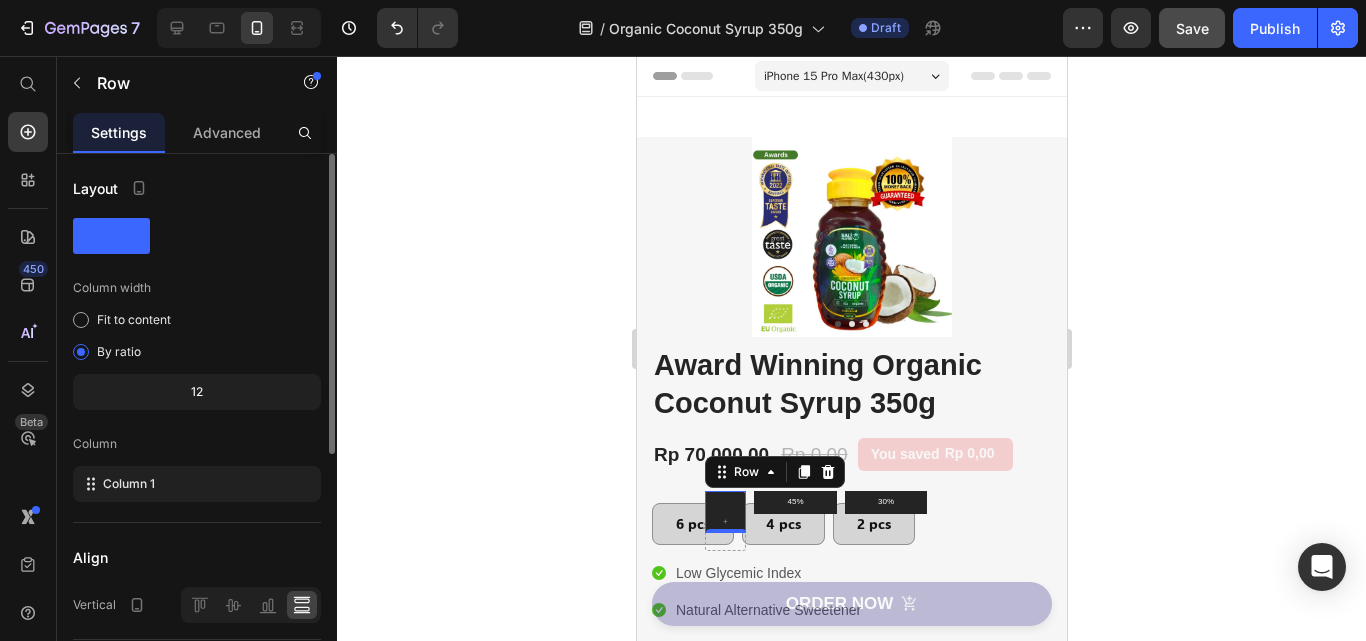 click on "12" 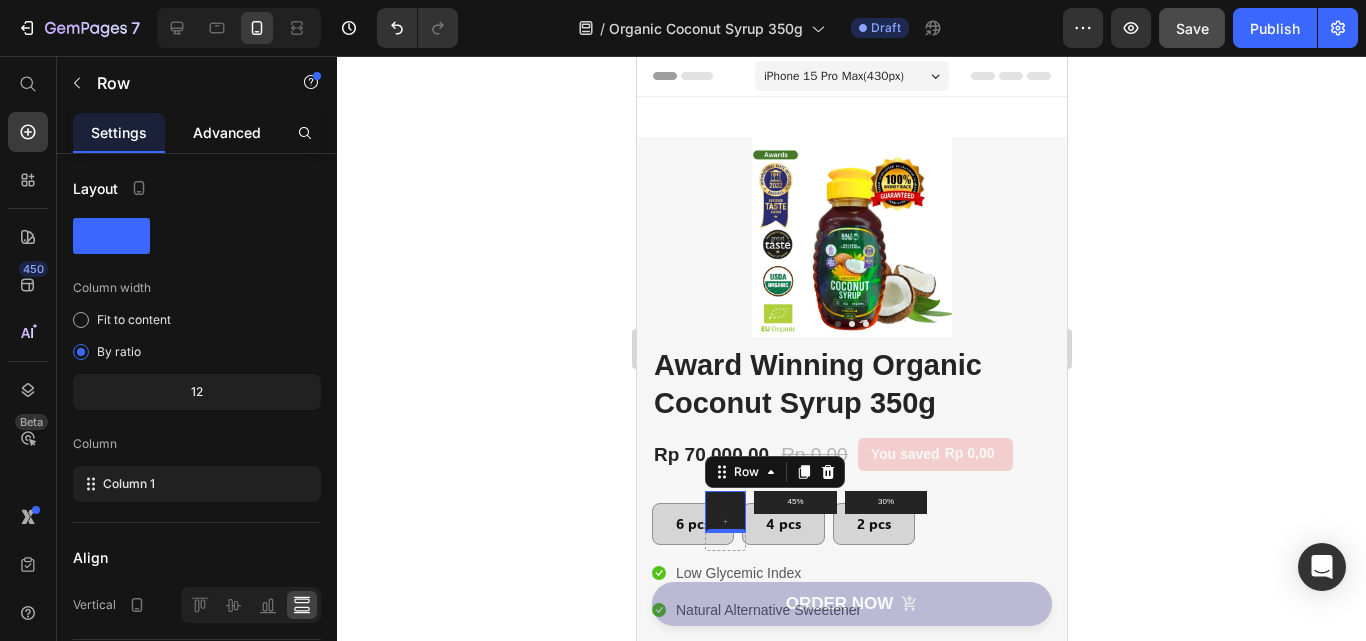 click on "Advanced" at bounding box center (227, 132) 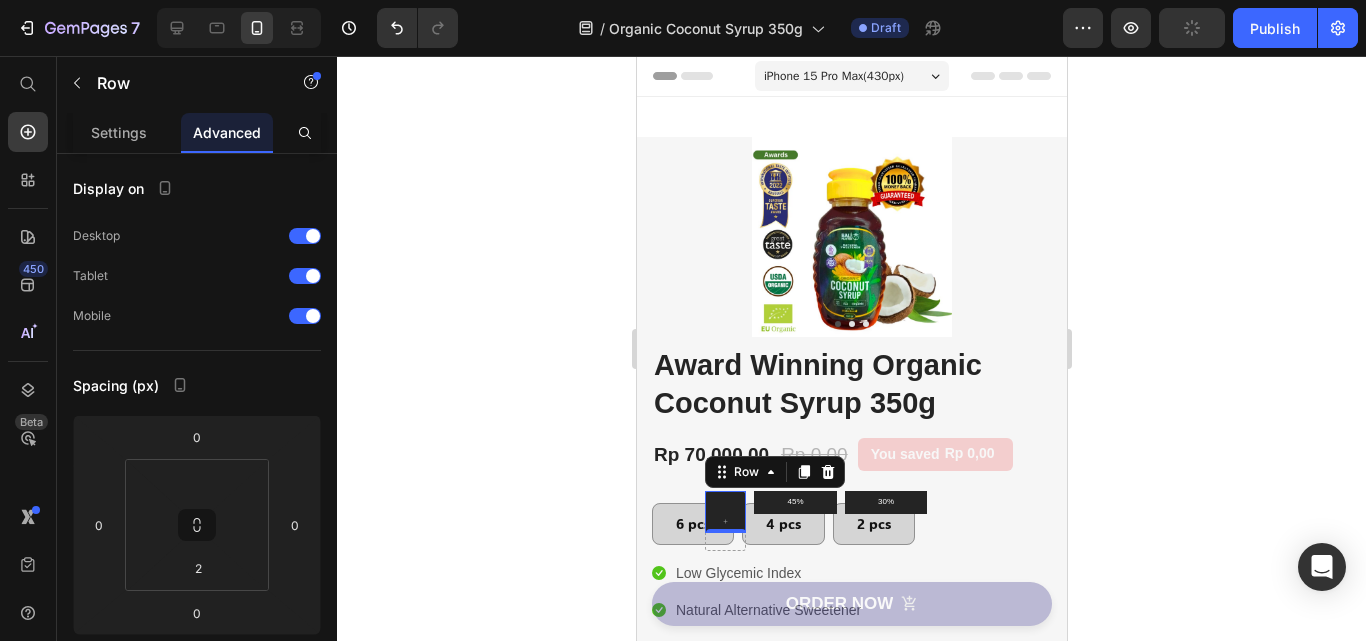 scroll, scrollTop: 400, scrollLeft: 0, axis: vertical 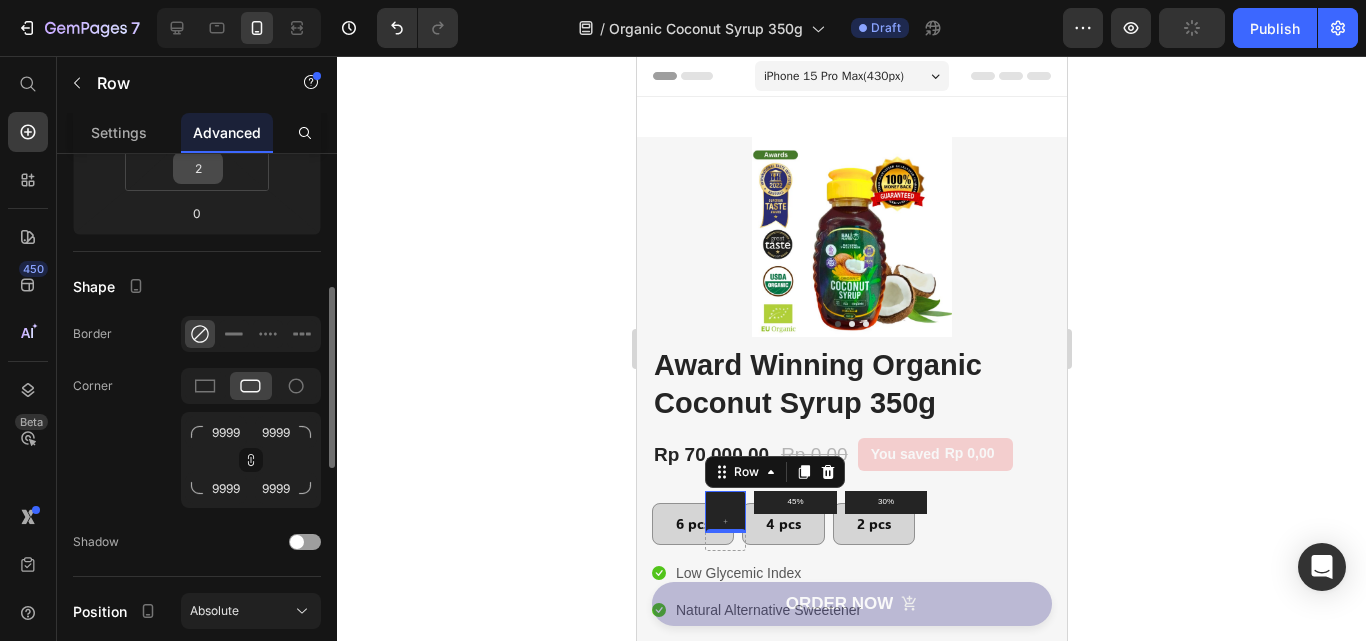 click on "2" at bounding box center [198, 168] 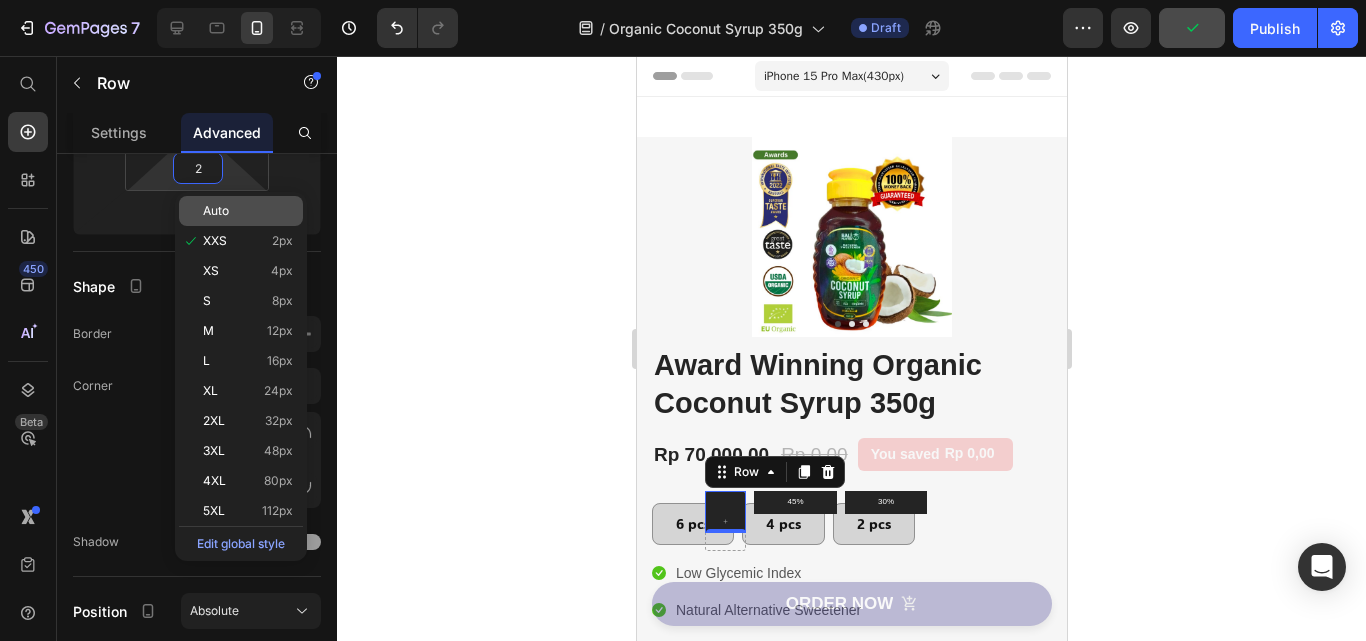 click on "Auto" at bounding box center [216, 211] 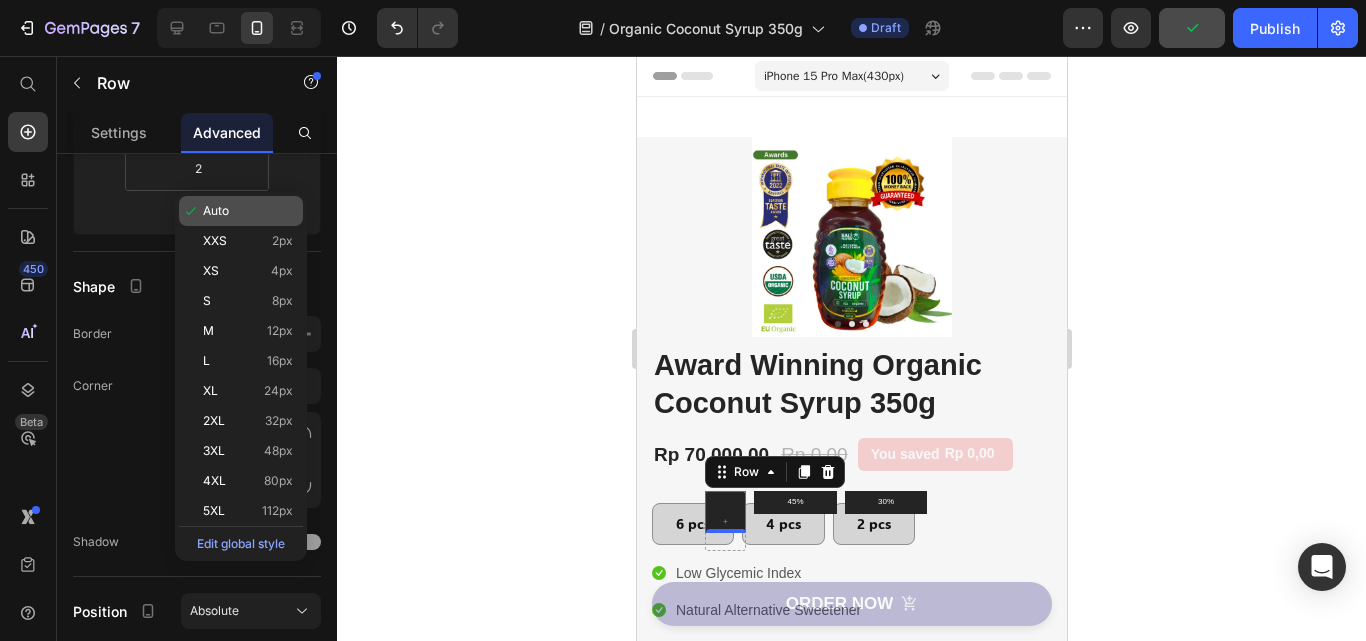 type 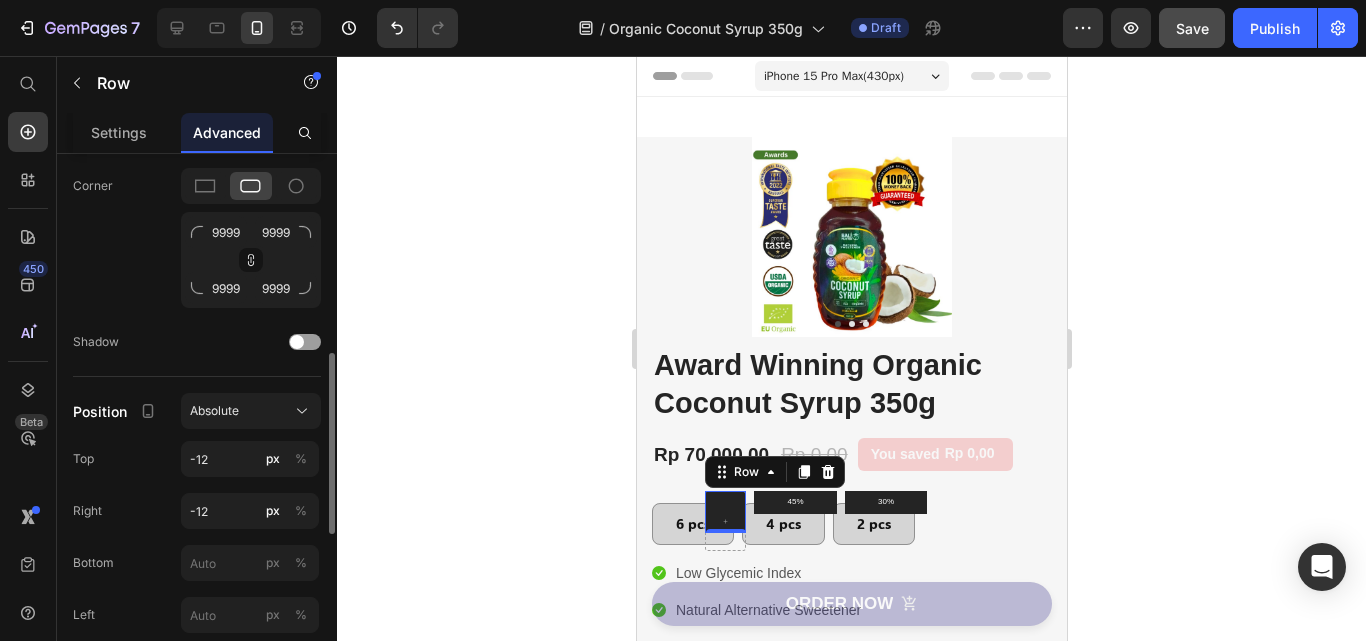 scroll, scrollTop: 700, scrollLeft: 0, axis: vertical 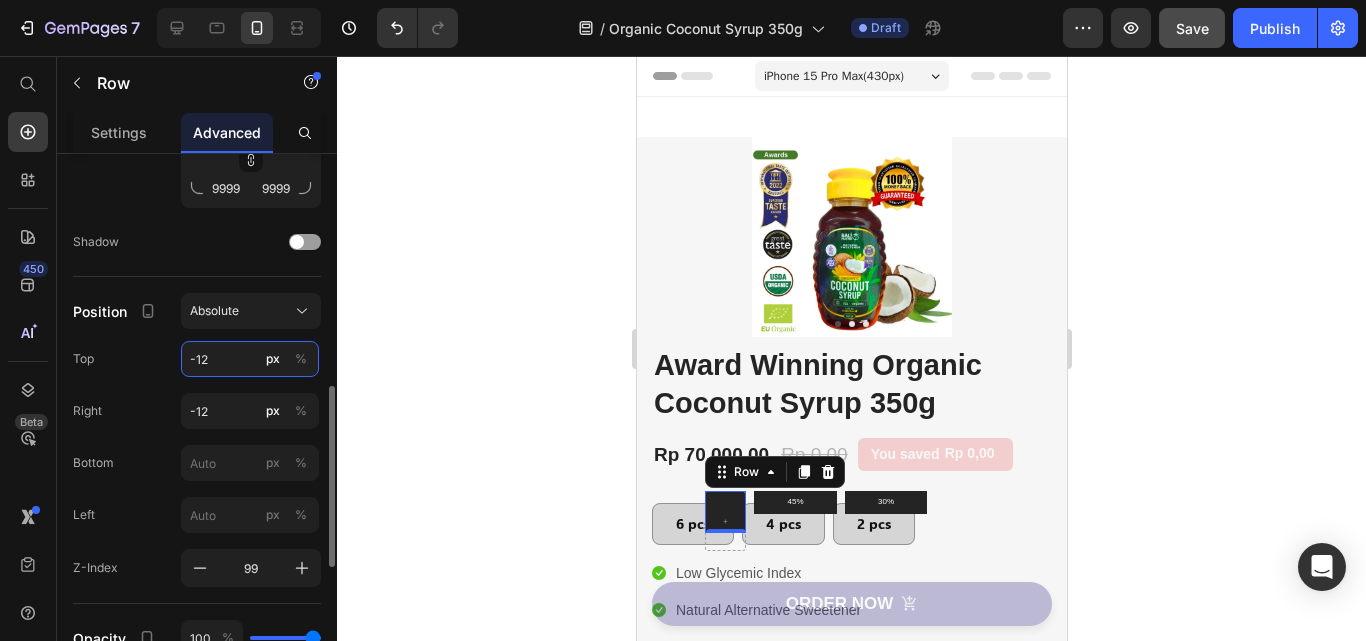 click on "-12" at bounding box center [250, 359] 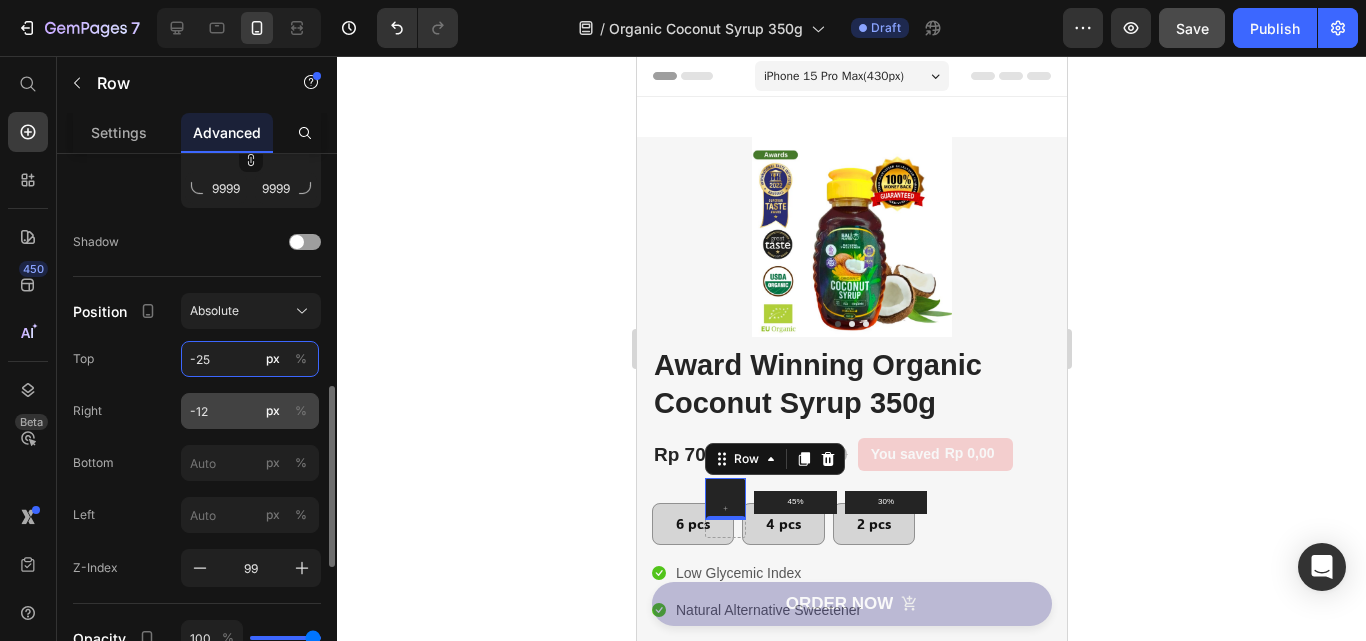 type on "-25" 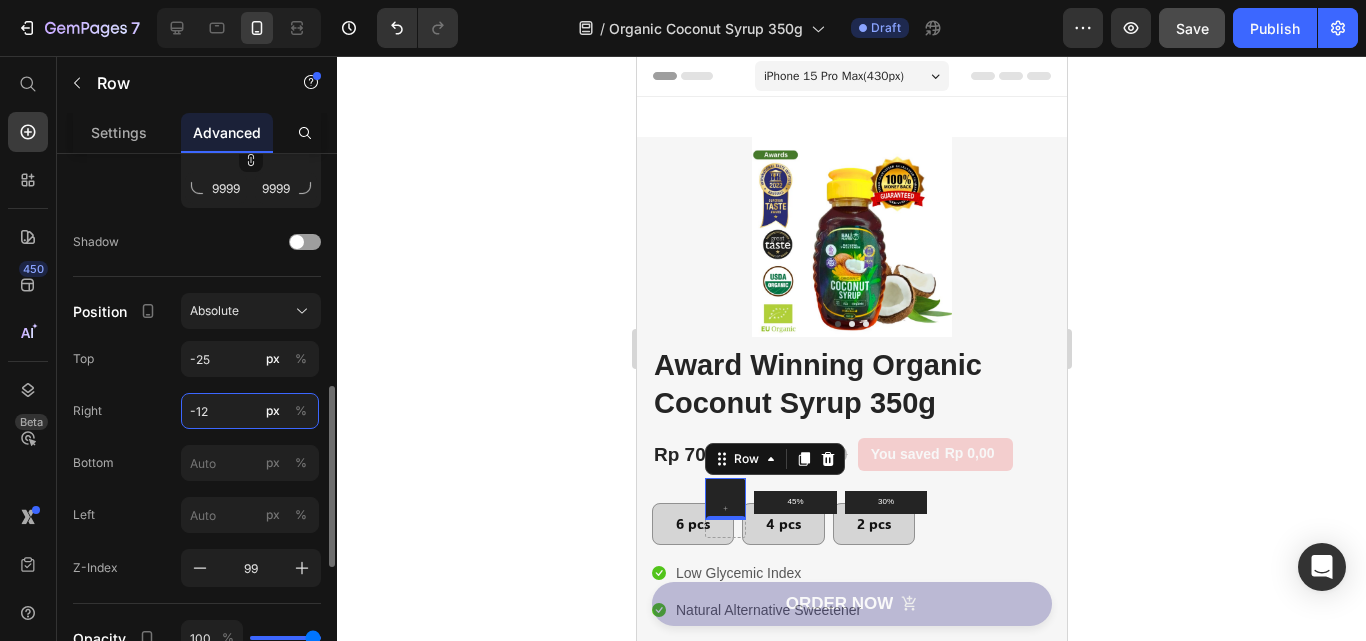 click on "-12" at bounding box center (250, 411) 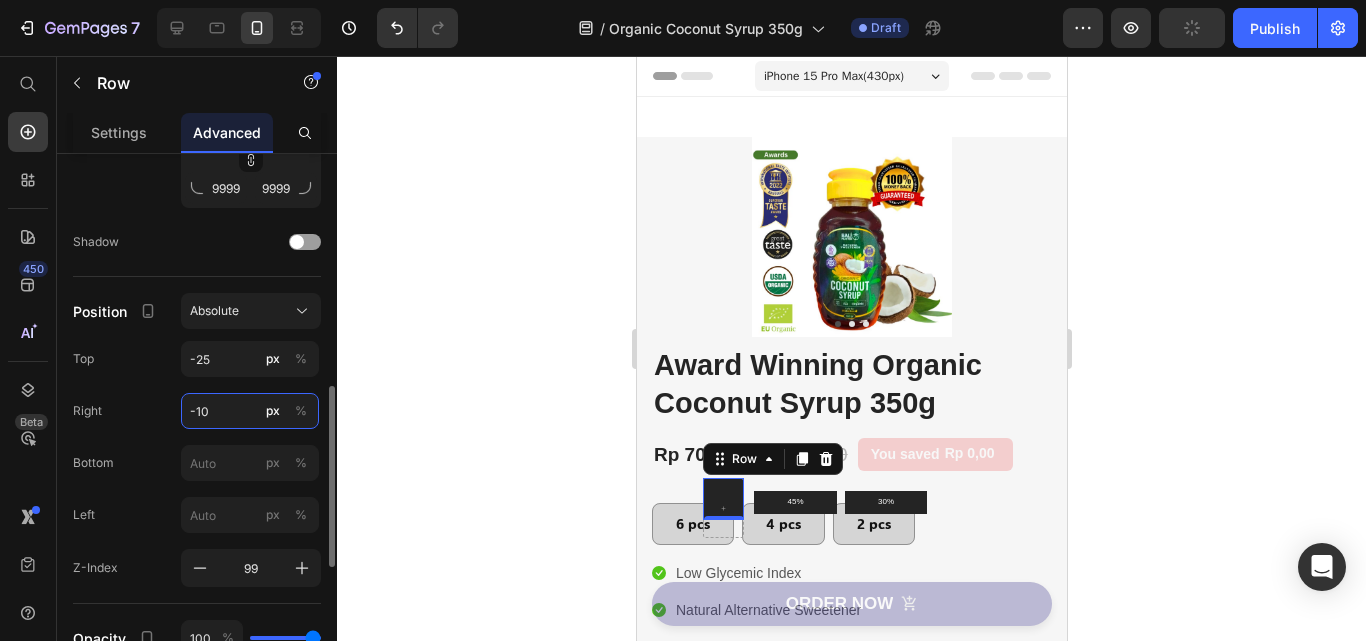 type on "-12" 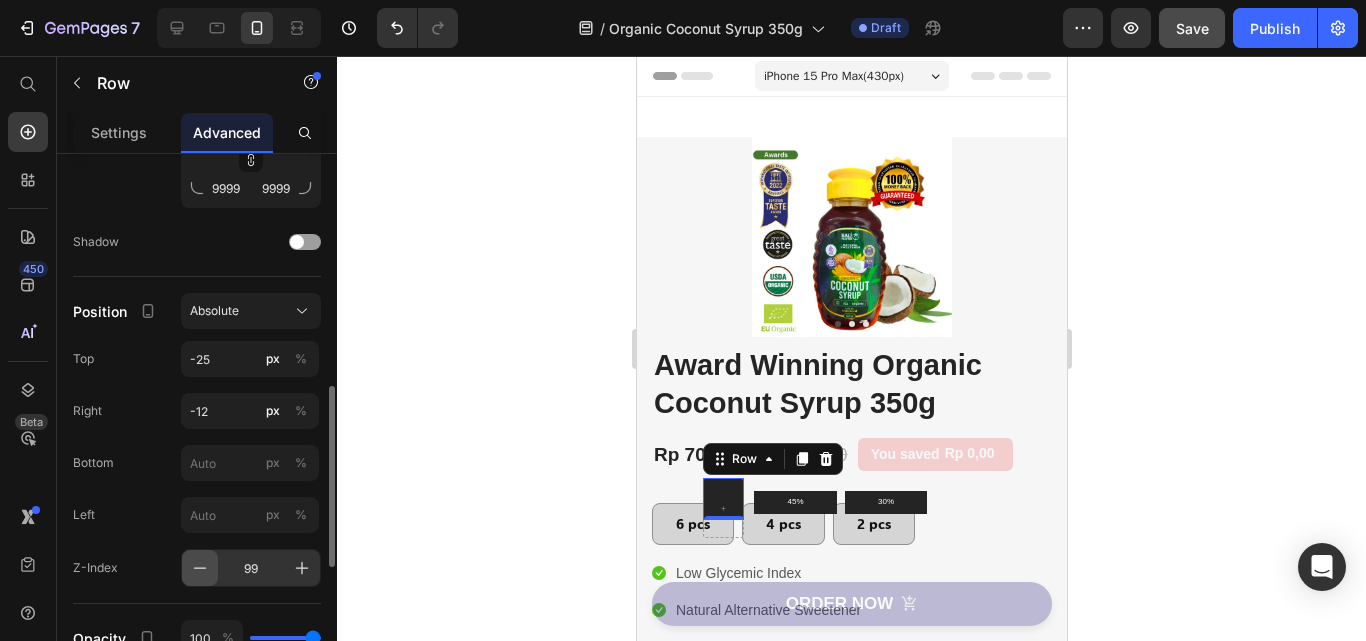 click 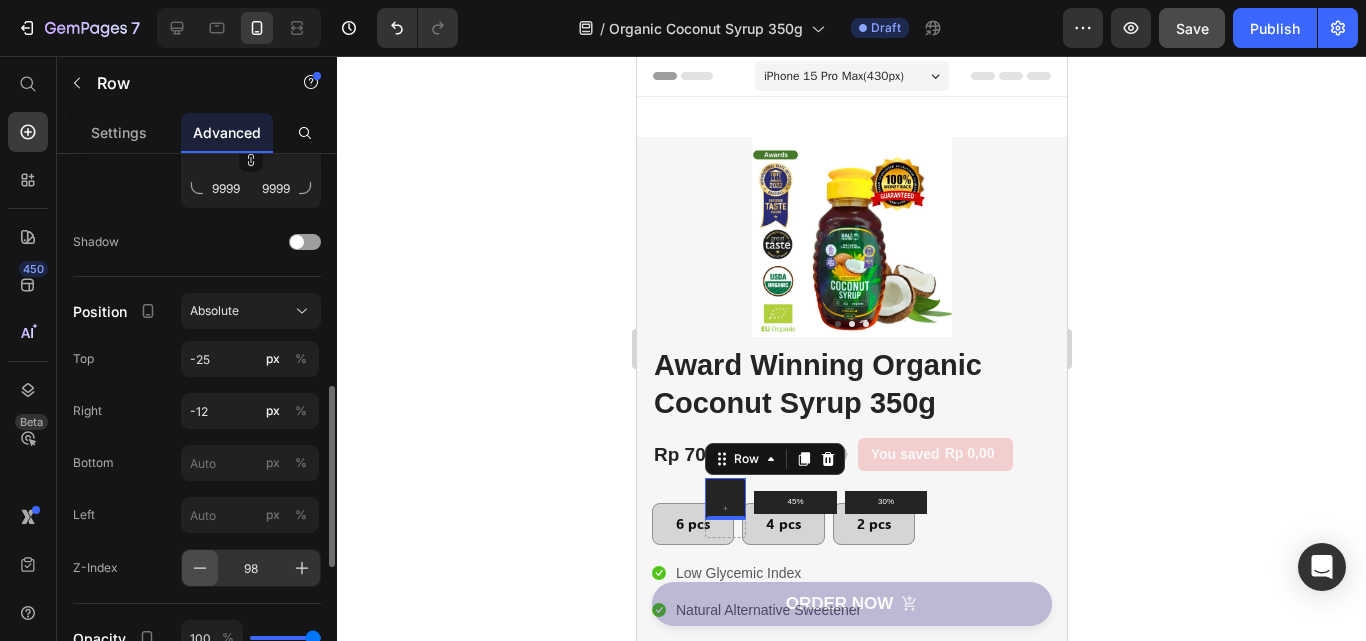 click 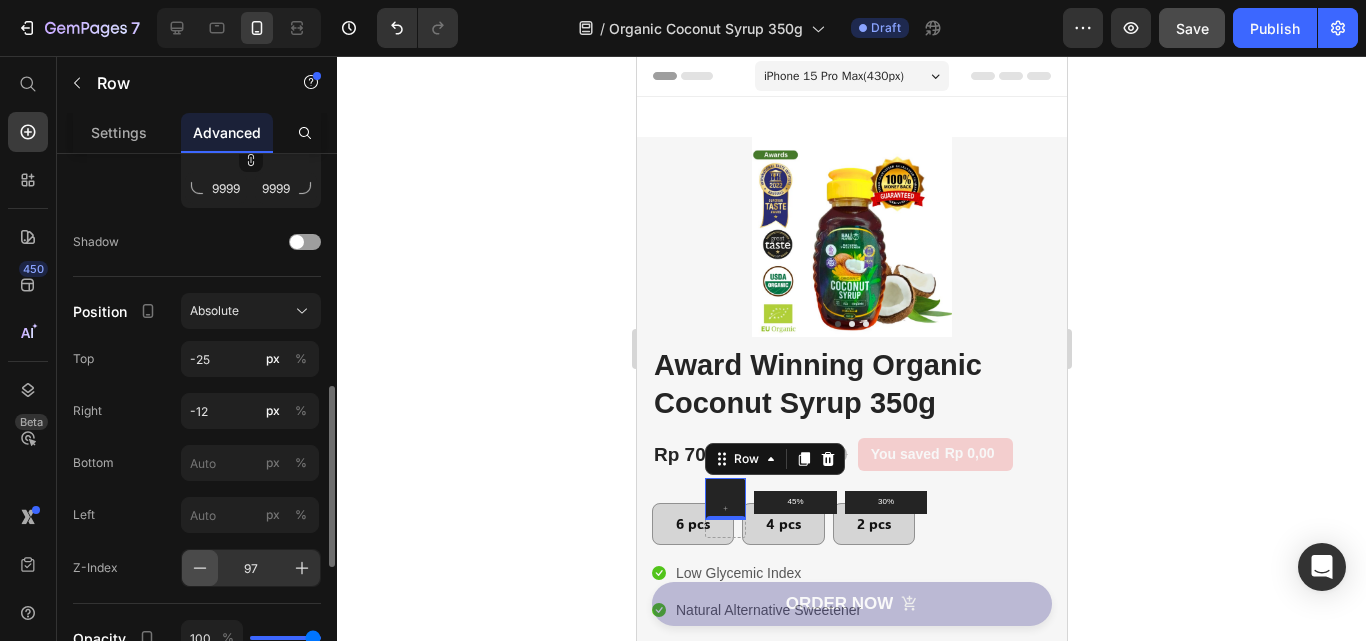 click 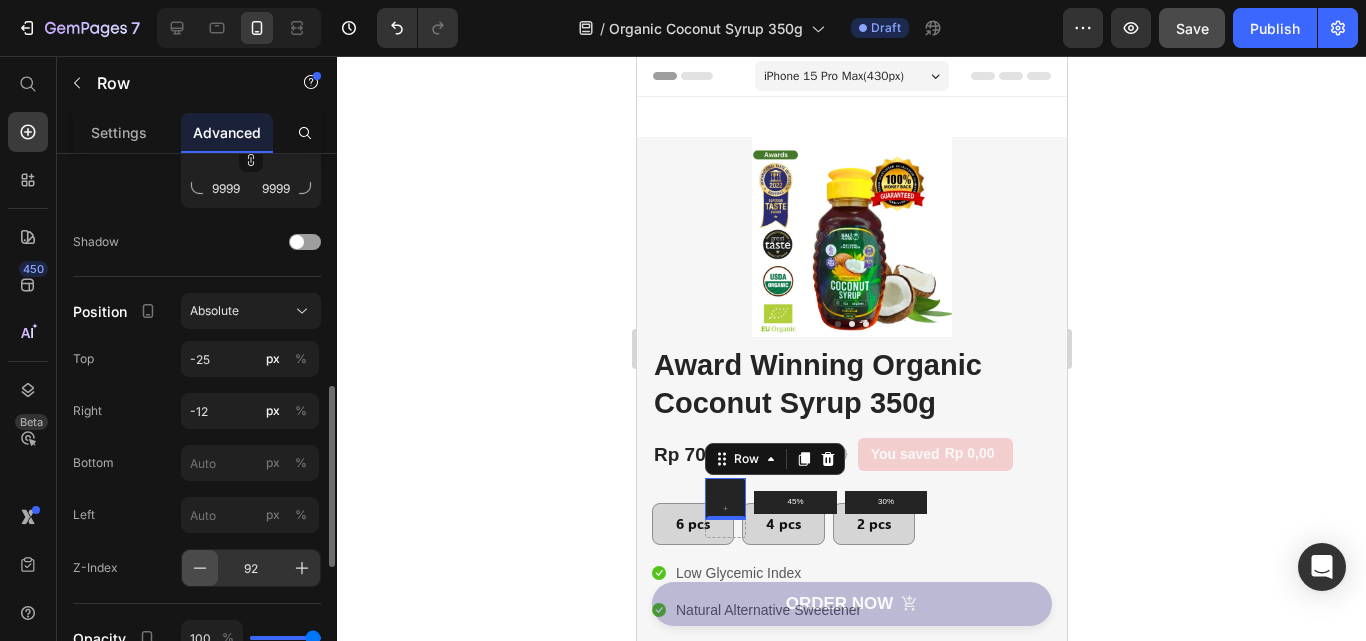 click 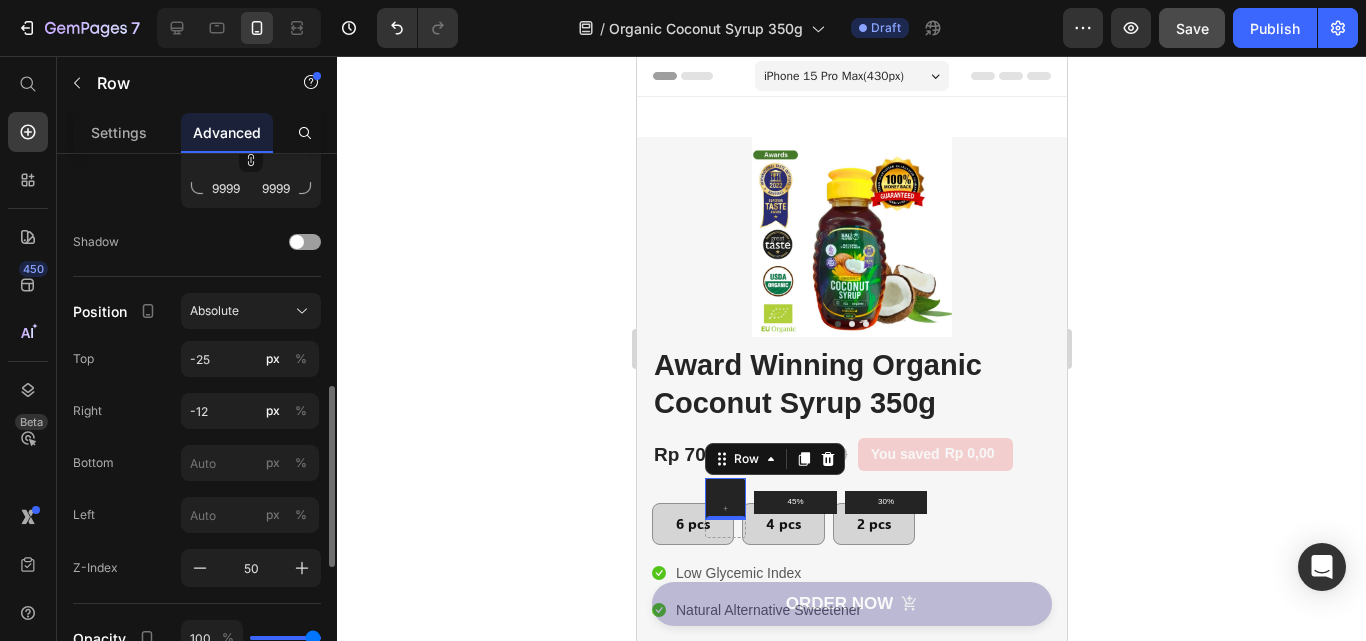 click on "Position Absolute Top -25 px % Right -12 px % Bottom px % Left px % Z-Index 50" 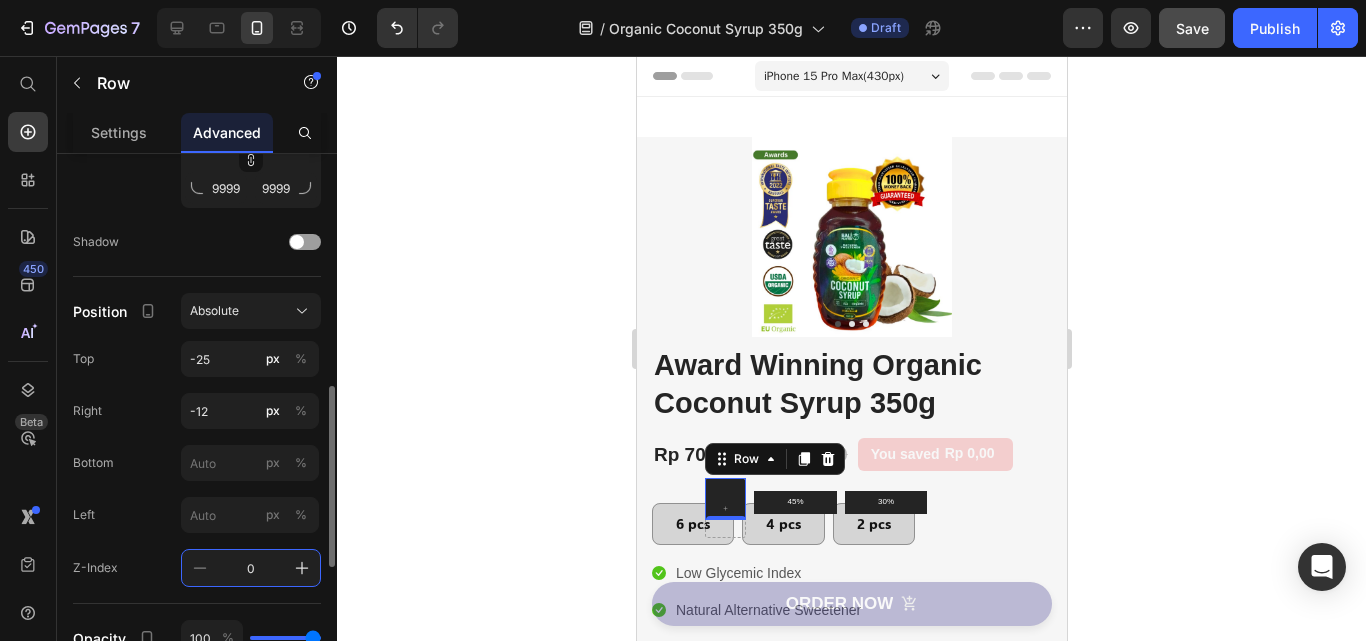 click on "Position Absolute Top -25 px % Right -12 px % Bottom px % Left px % Z-Index 0" 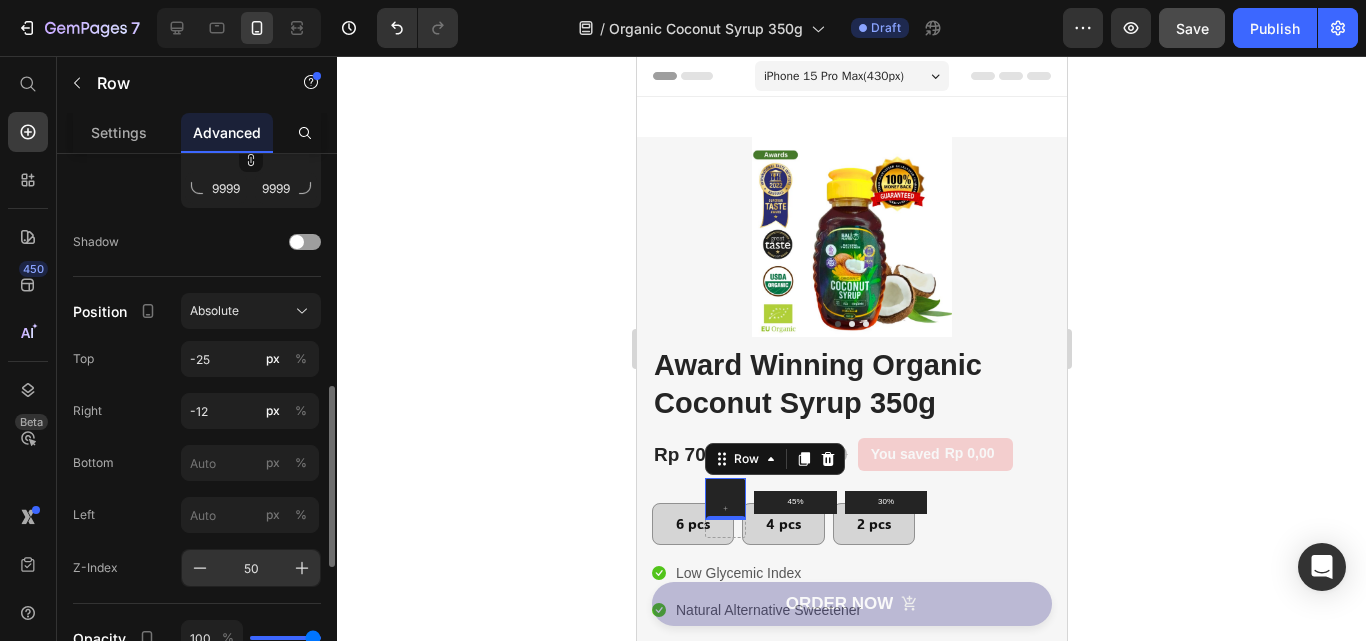 click on "50" at bounding box center (251, 568) 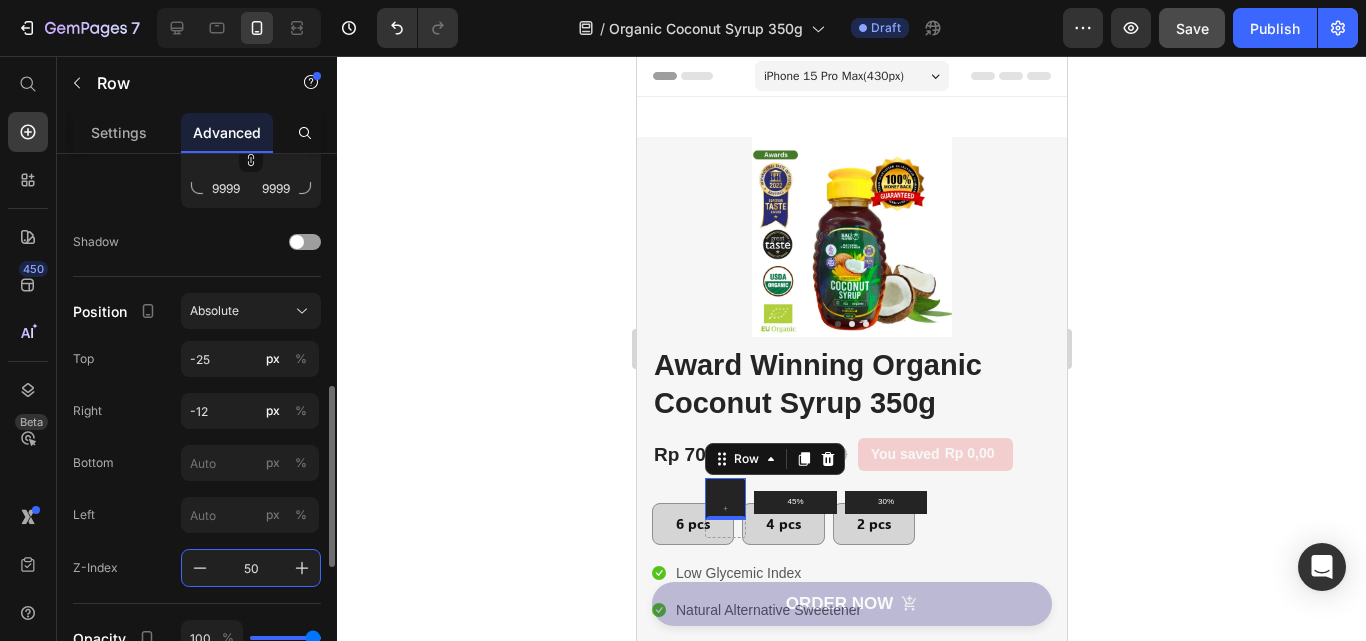 type on "0" 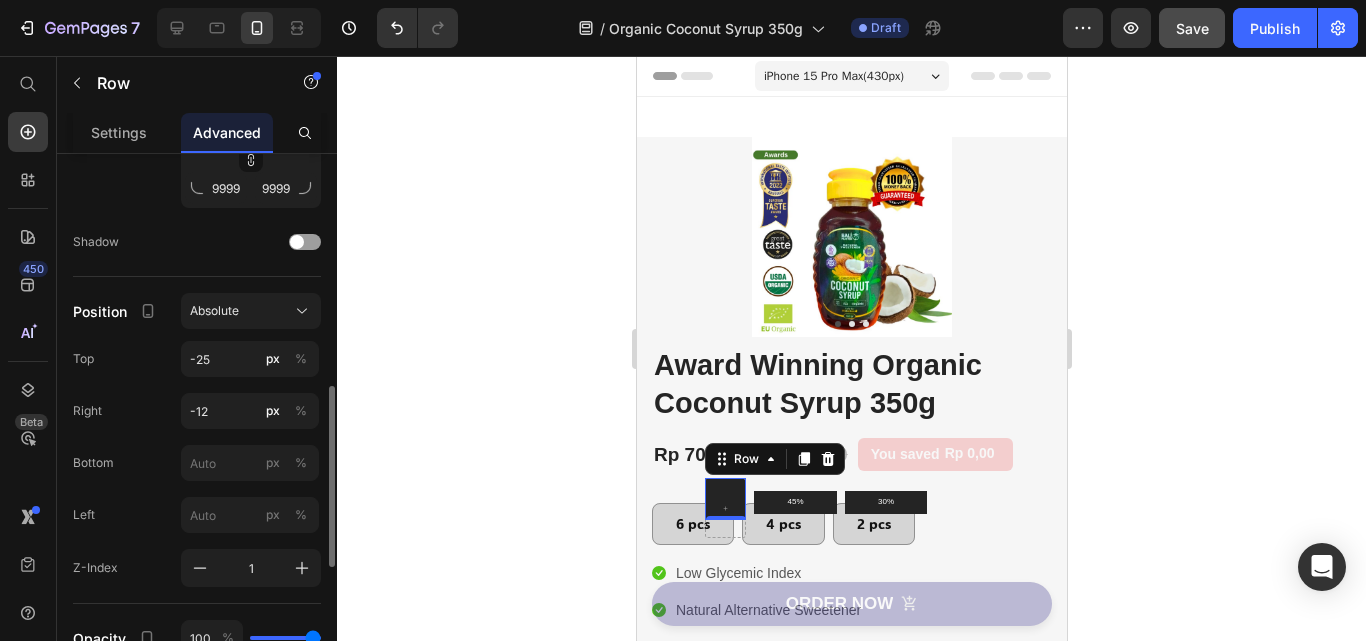 click on "Left px %" 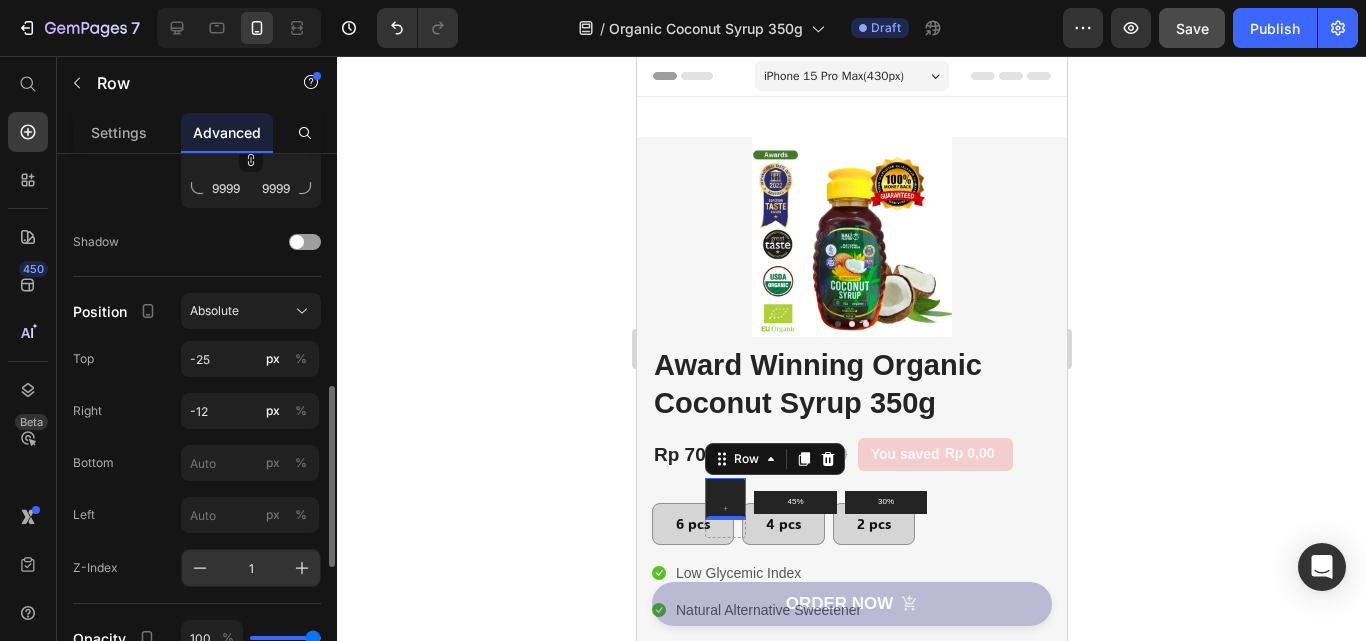 click on "1" at bounding box center (251, 568) 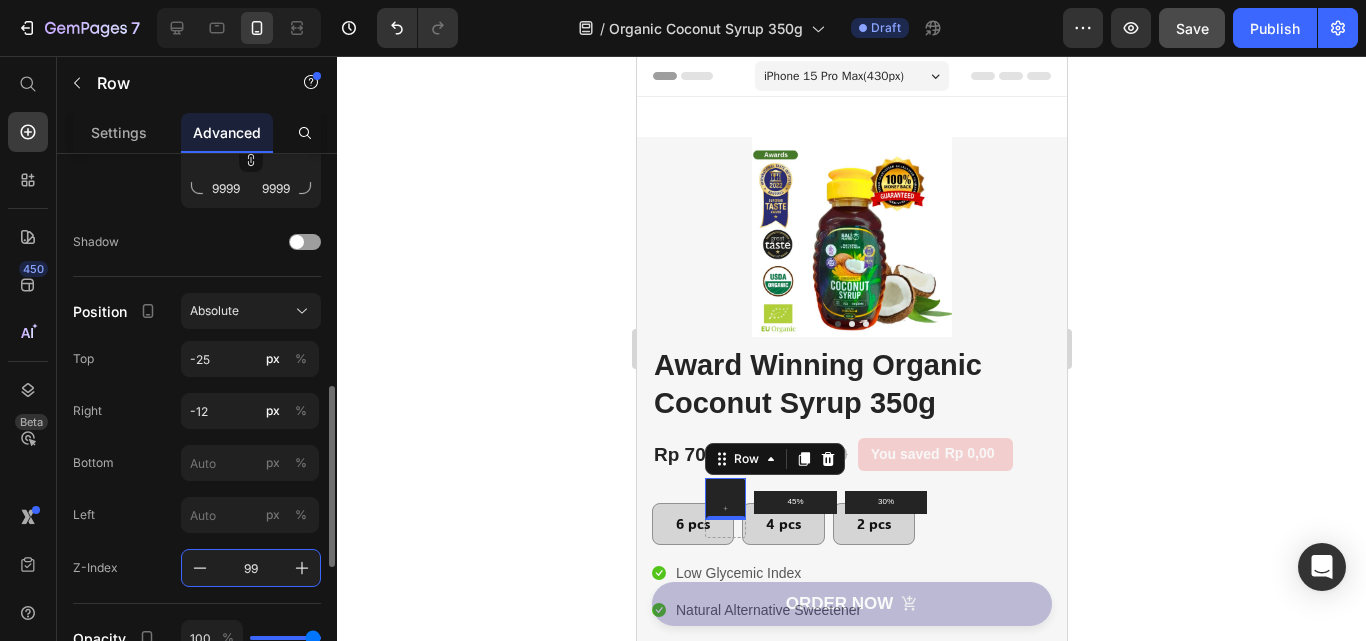 click on "Left px %" 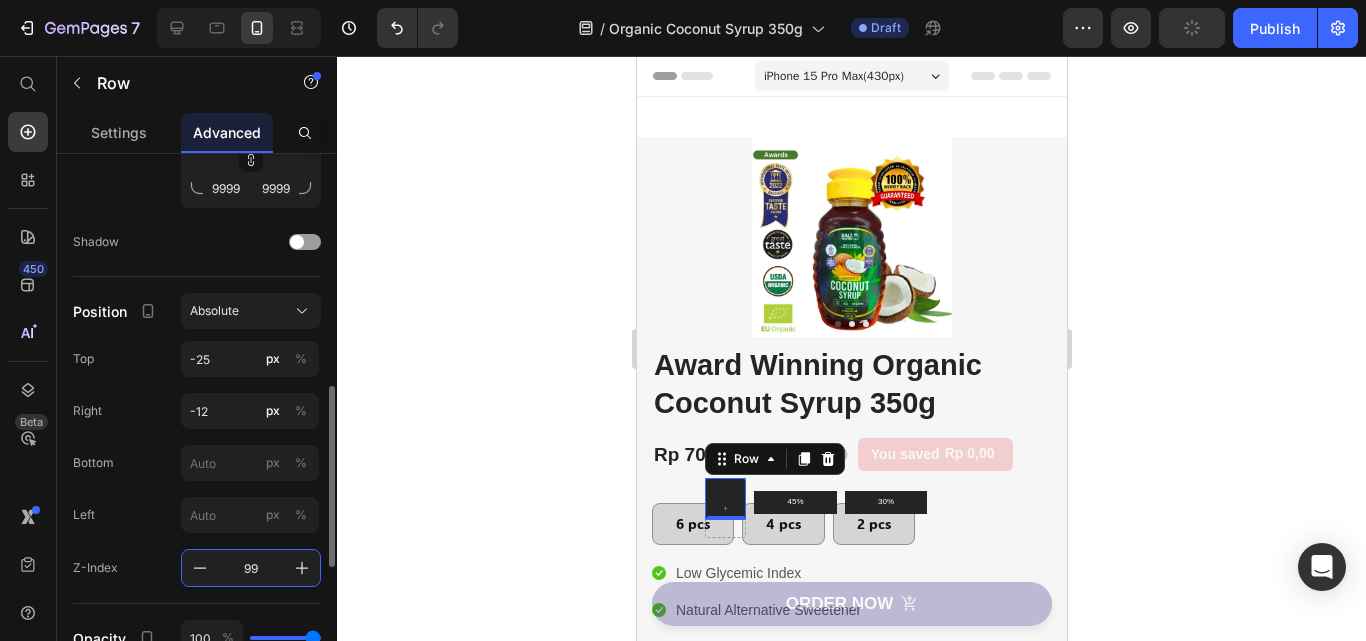 click on "99" at bounding box center (251, 568) 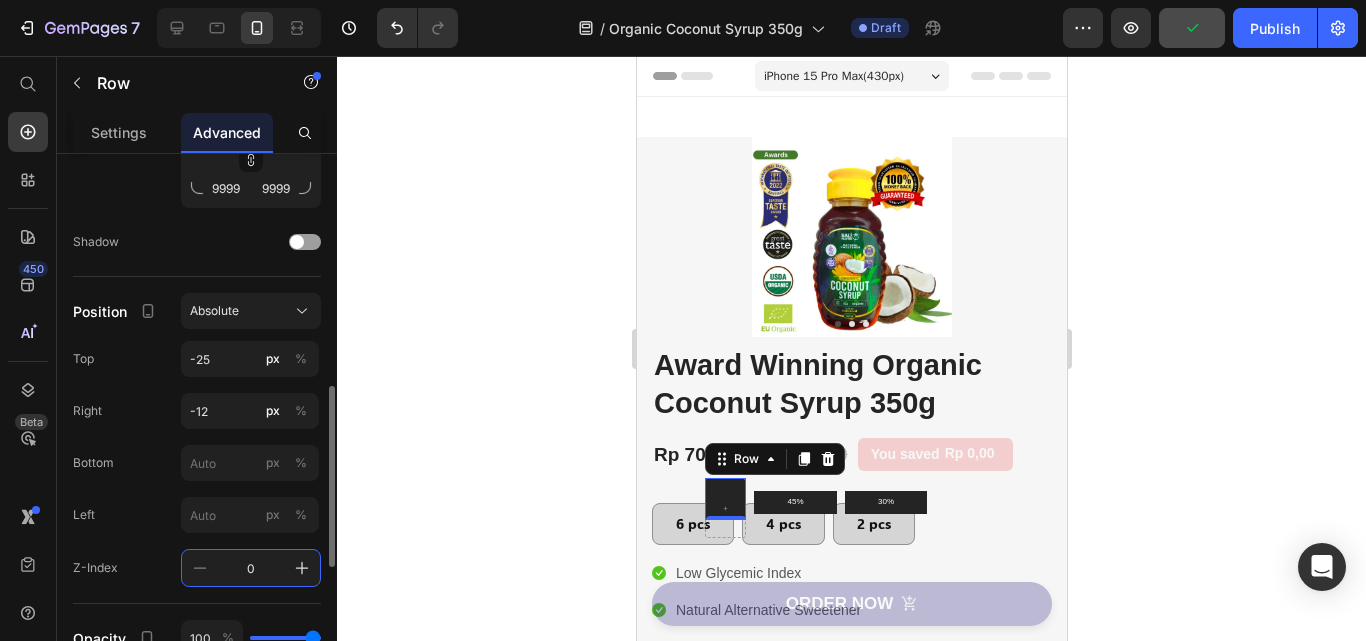 click on "Position Absolute Top -25 px % Right -12 px % Bottom px % Left px % Z-Index 0" 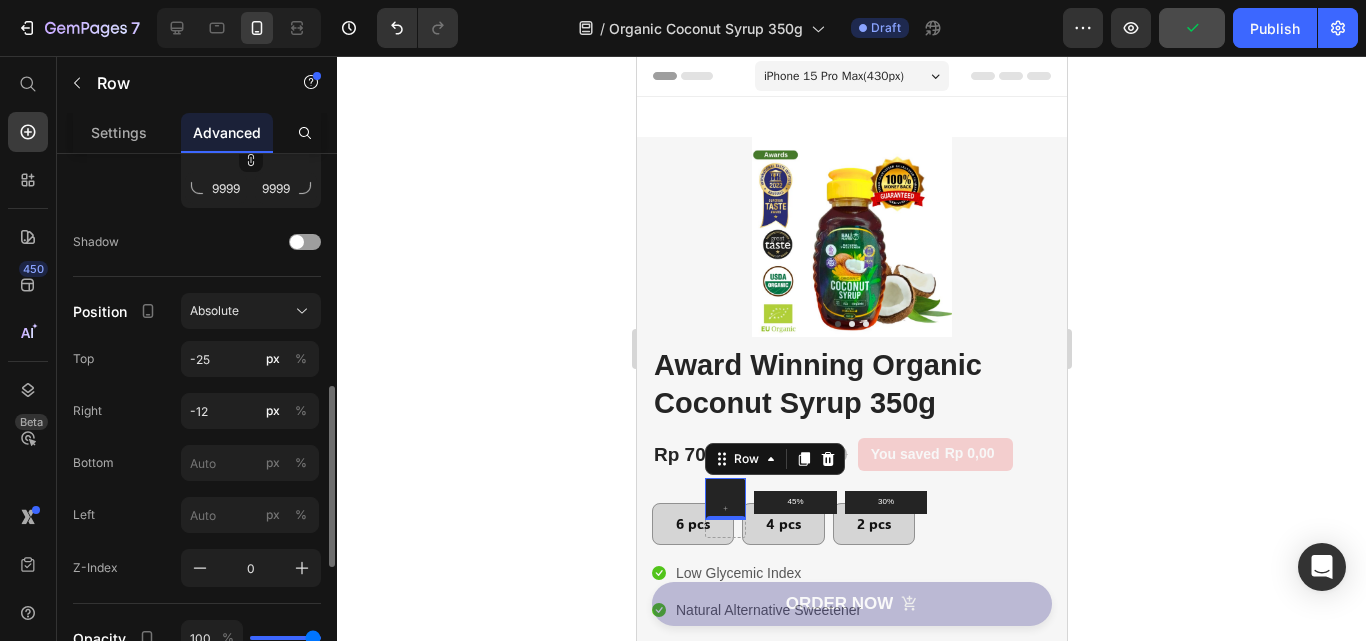 type on "99" 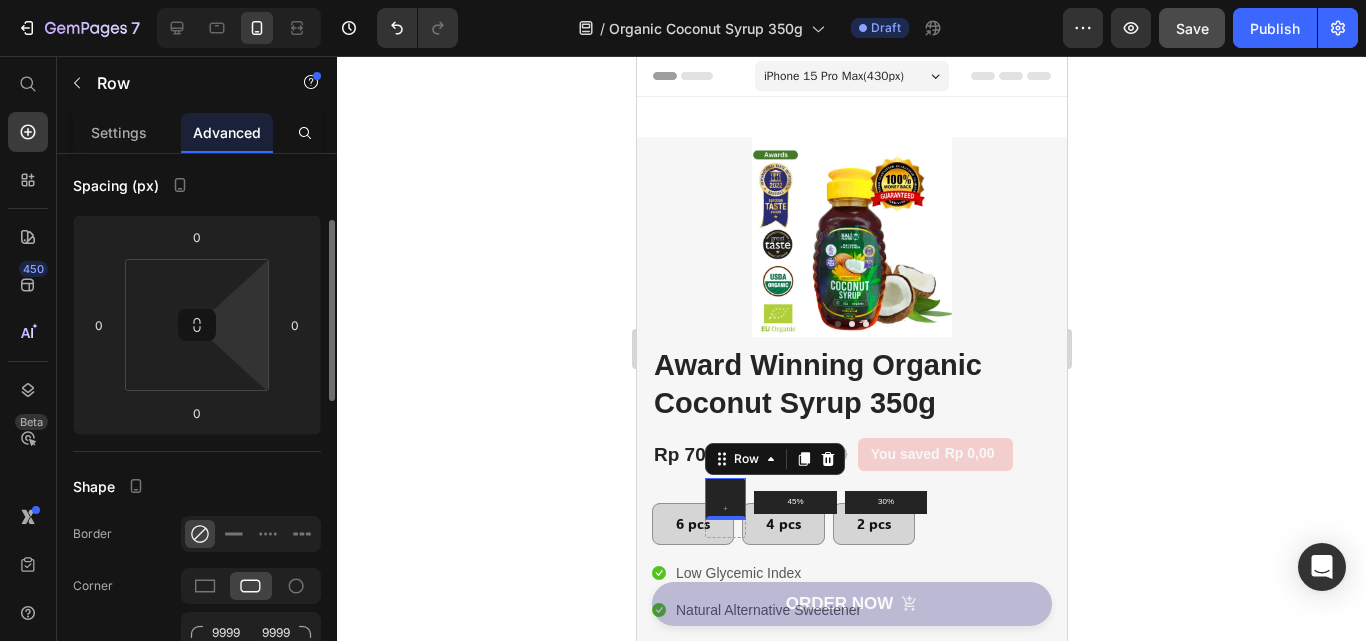 scroll, scrollTop: 0, scrollLeft: 0, axis: both 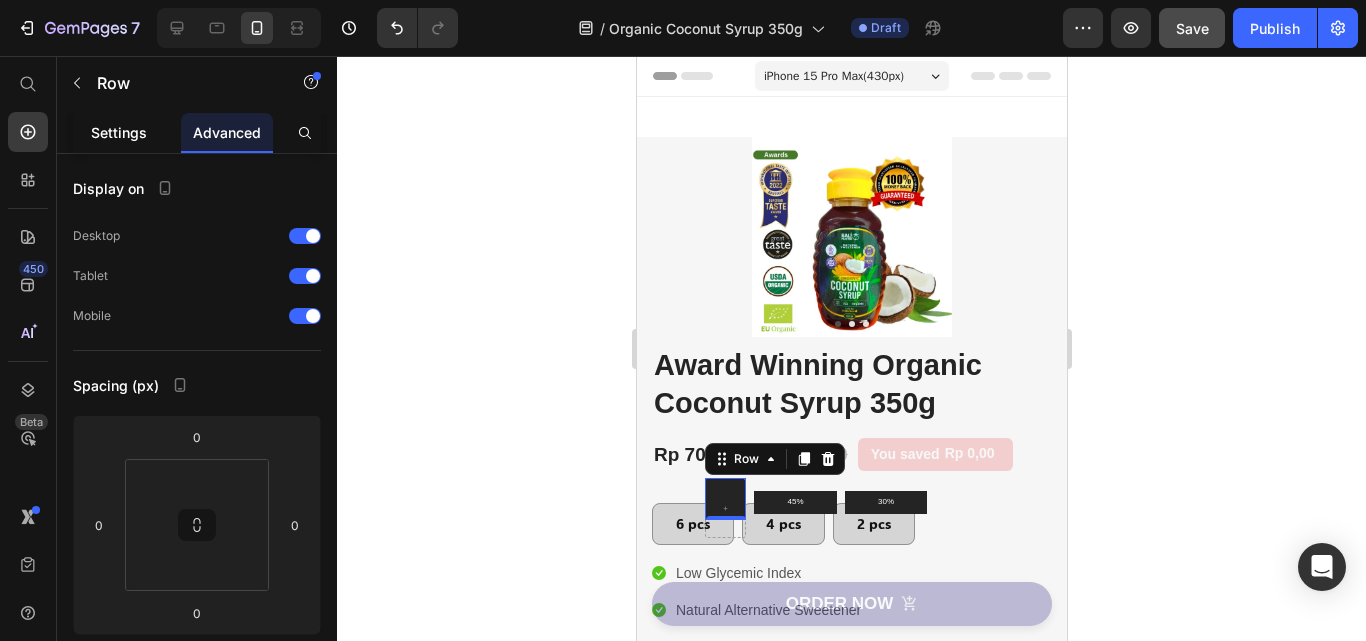 click on "Settings" at bounding box center (119, 132) 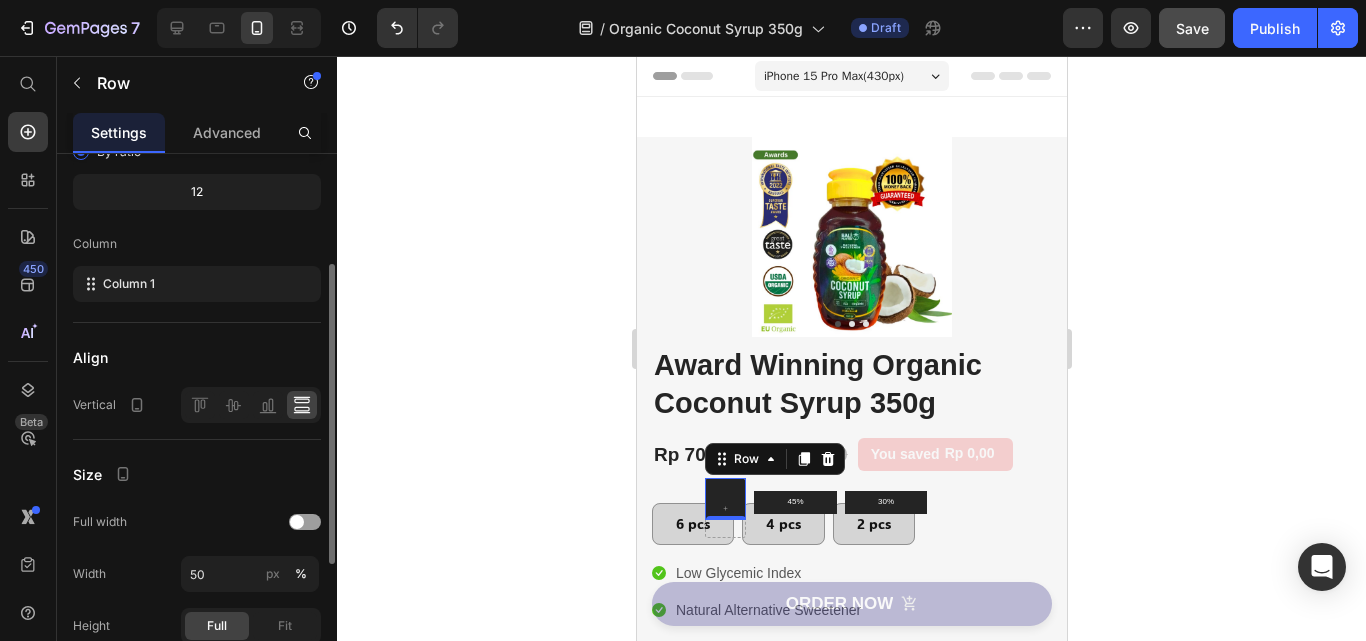 scroll, scrollTop: 300, scrollLeft: 0, axis: vertical 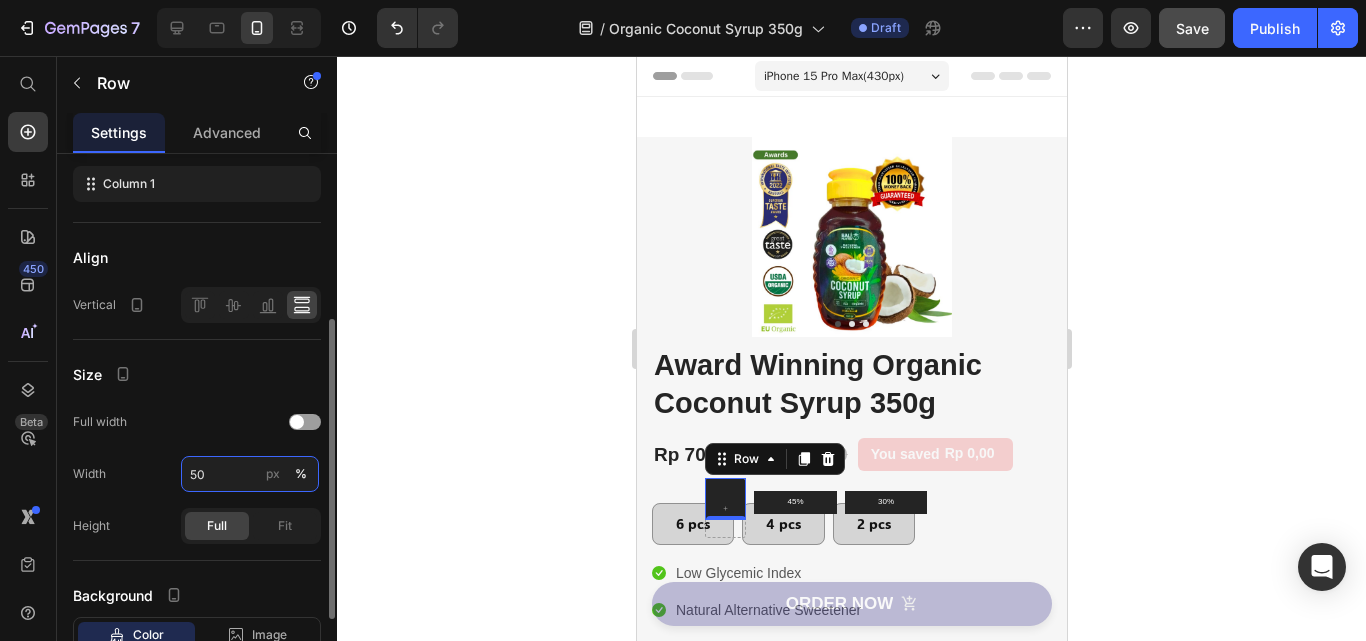 click on "50" at bounding box center (250, 474) 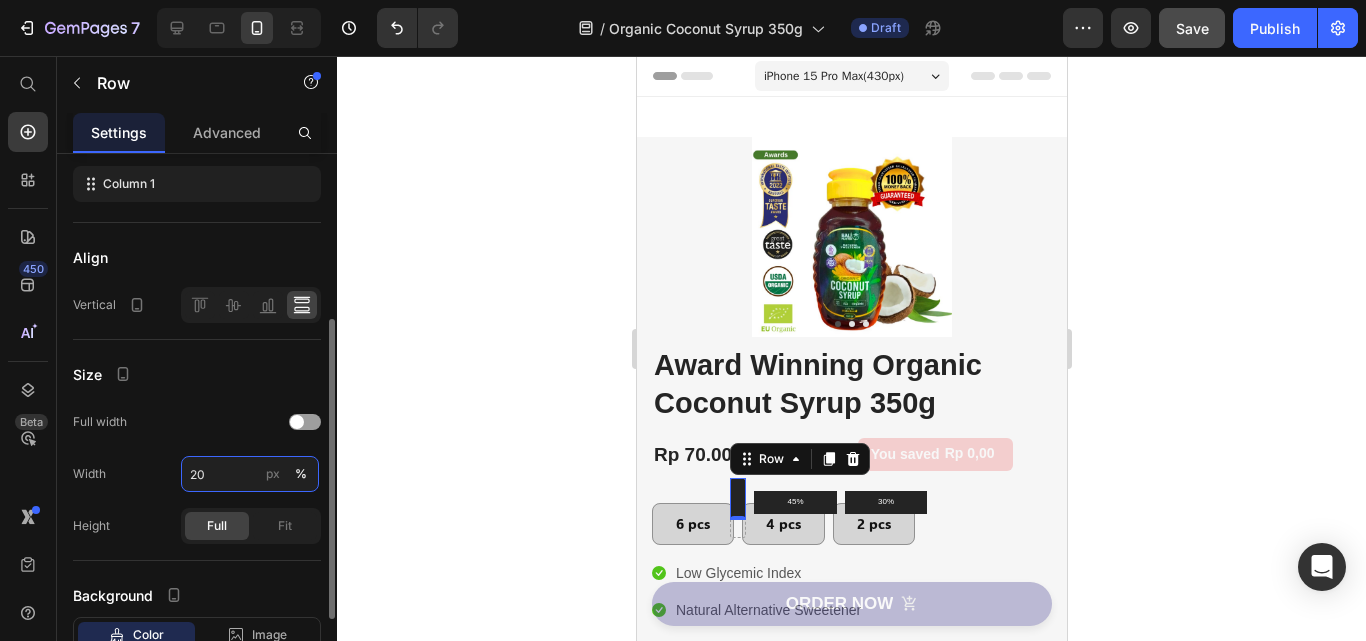 type on "2" 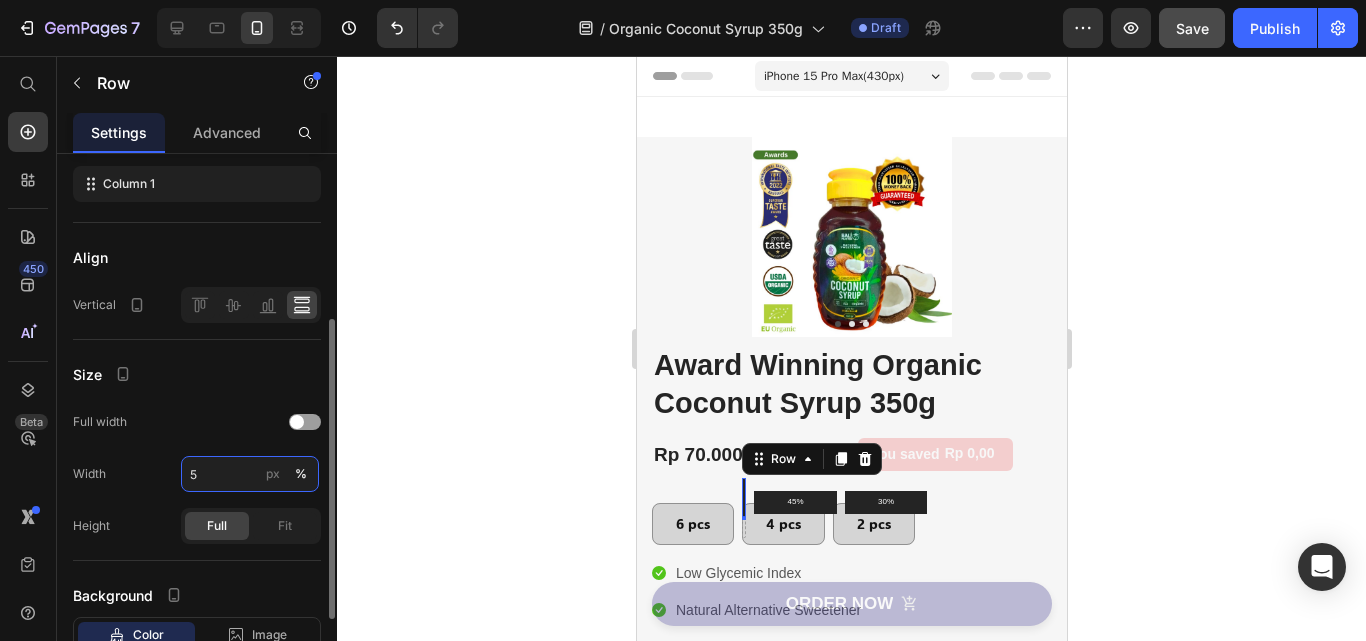 type on "50" 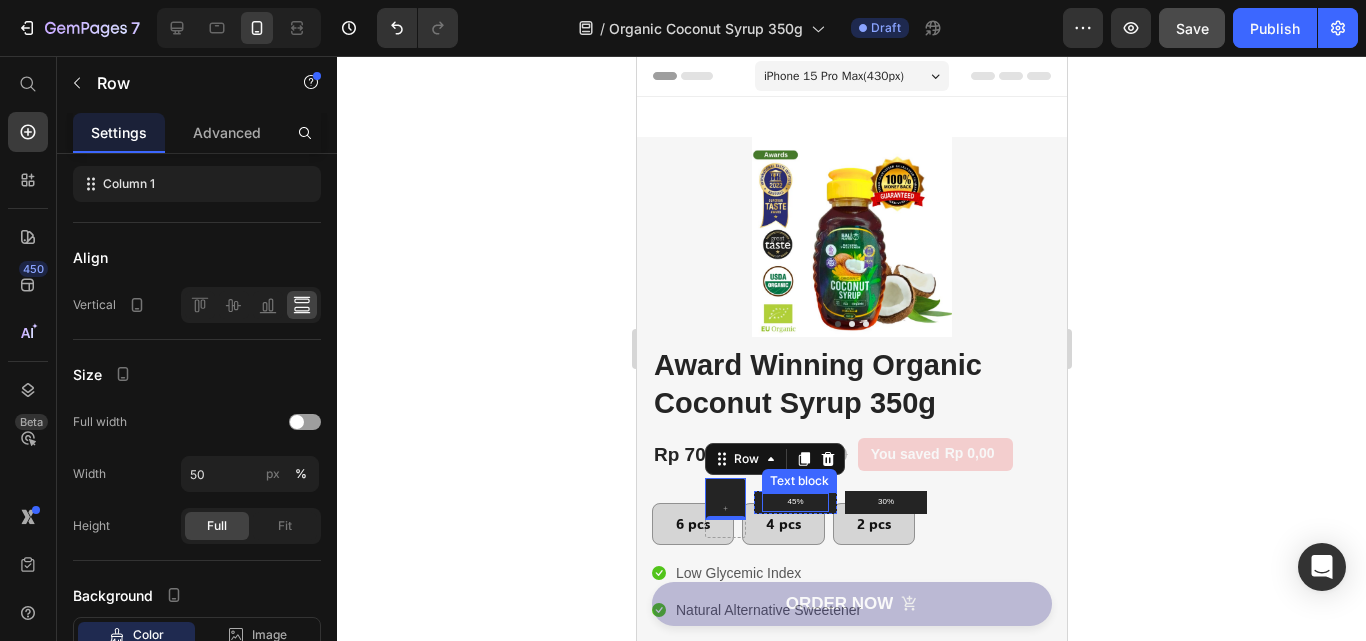 click on "45%" at bounding box center (794, 502) 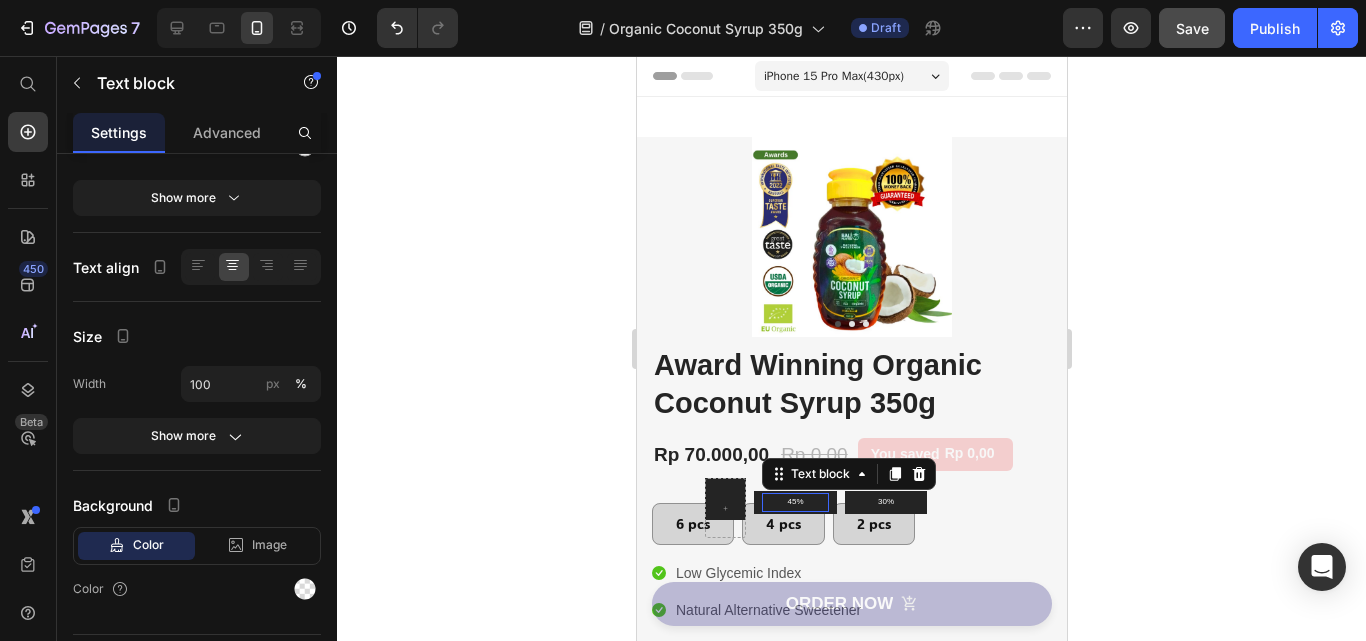 scroll, scrollTop: 0, scrollLeft: 0, axis: both 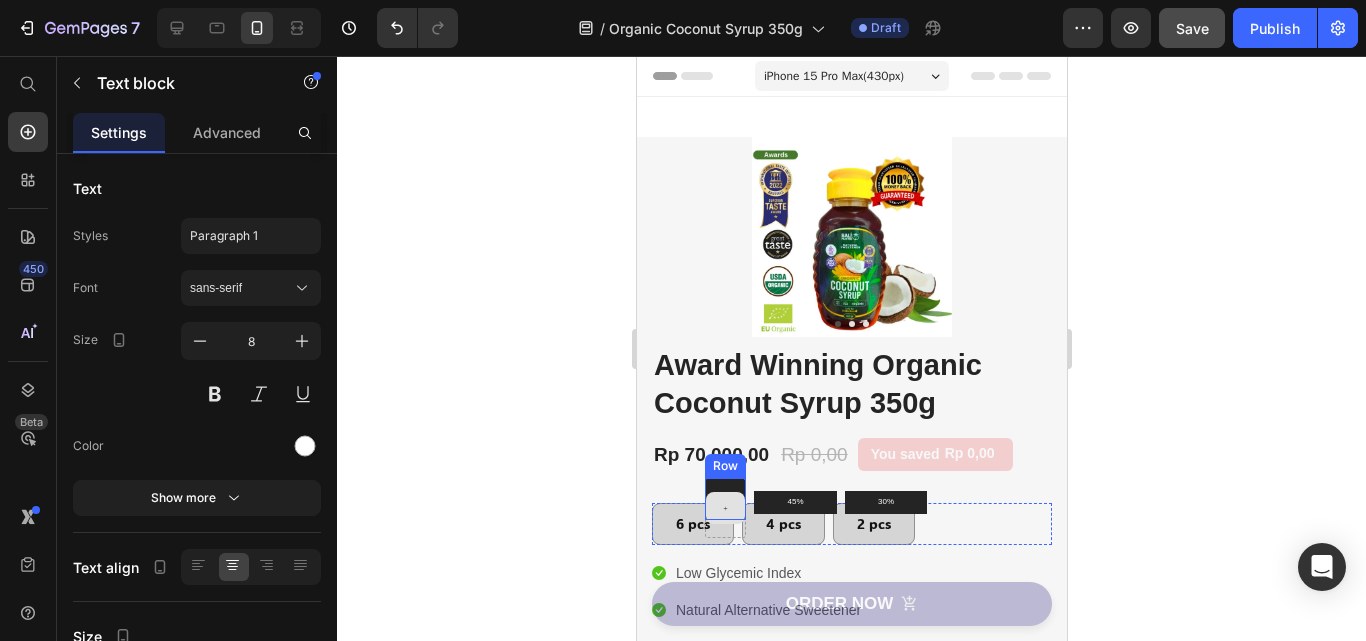 click at bounding box center [724, 508] 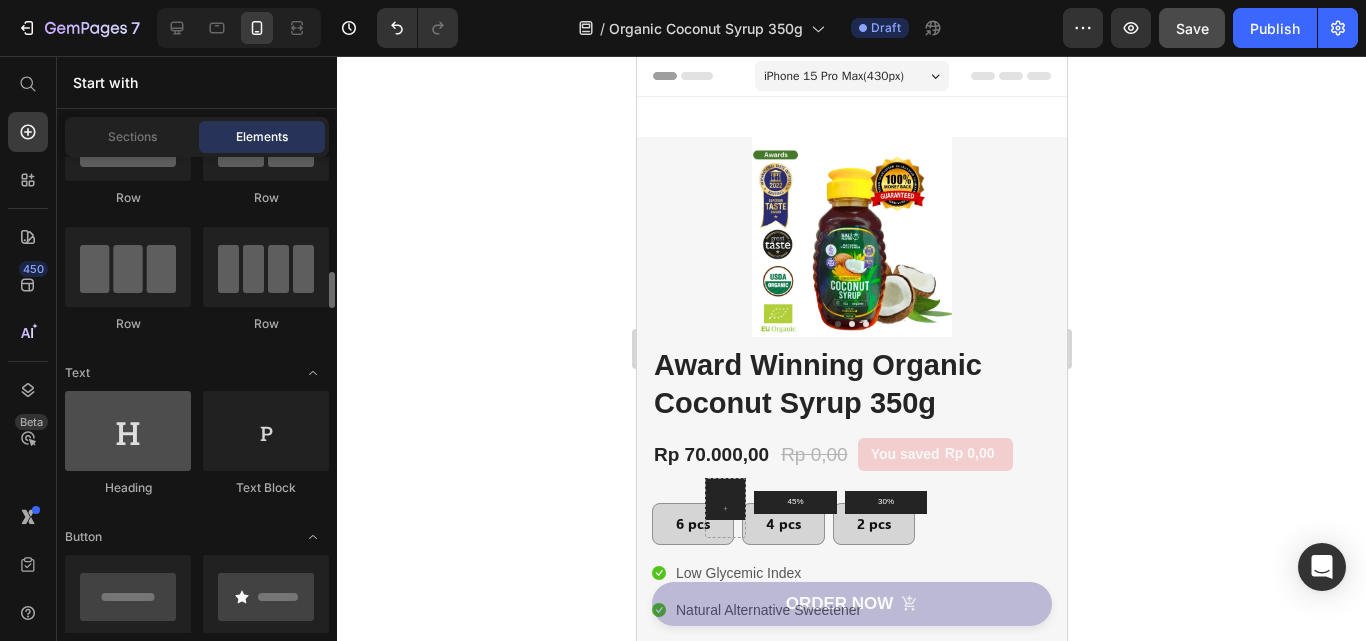 scroll, scrollTop: 200, scrollLeft: 0, axis: vertical 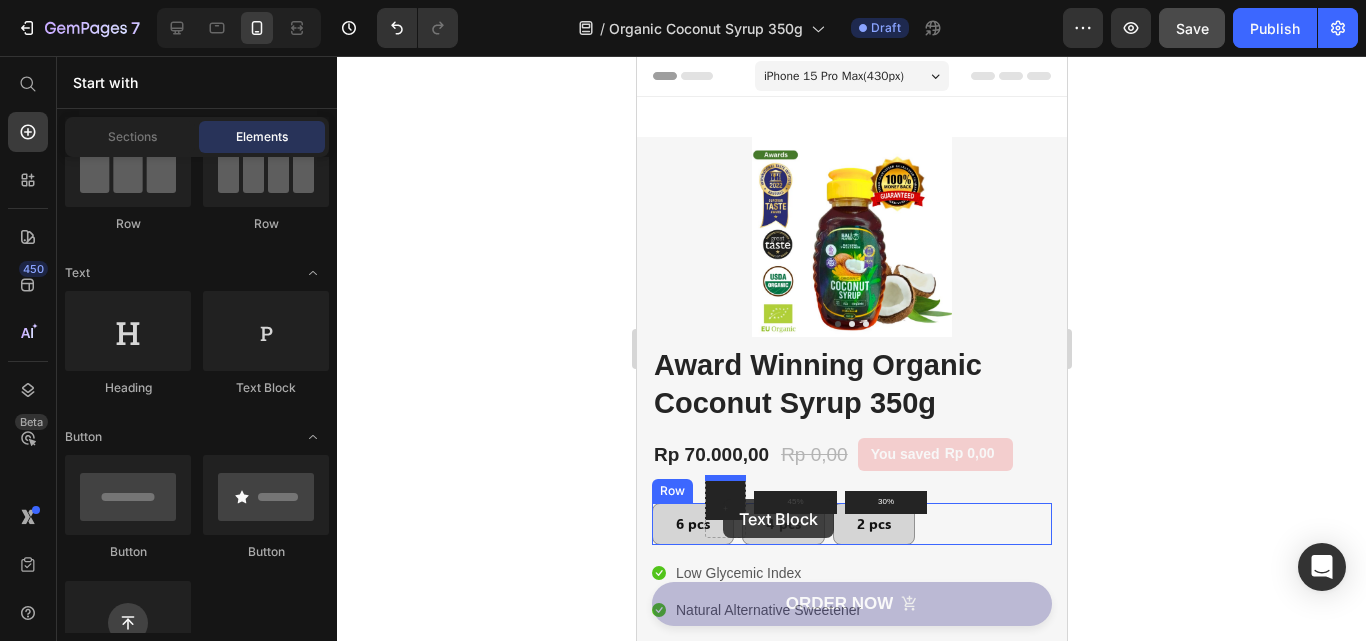 drag, startPoint x: 649, startPoint y: 481, endPoint x: 722, endPoint y: 499, distance: 75.18643 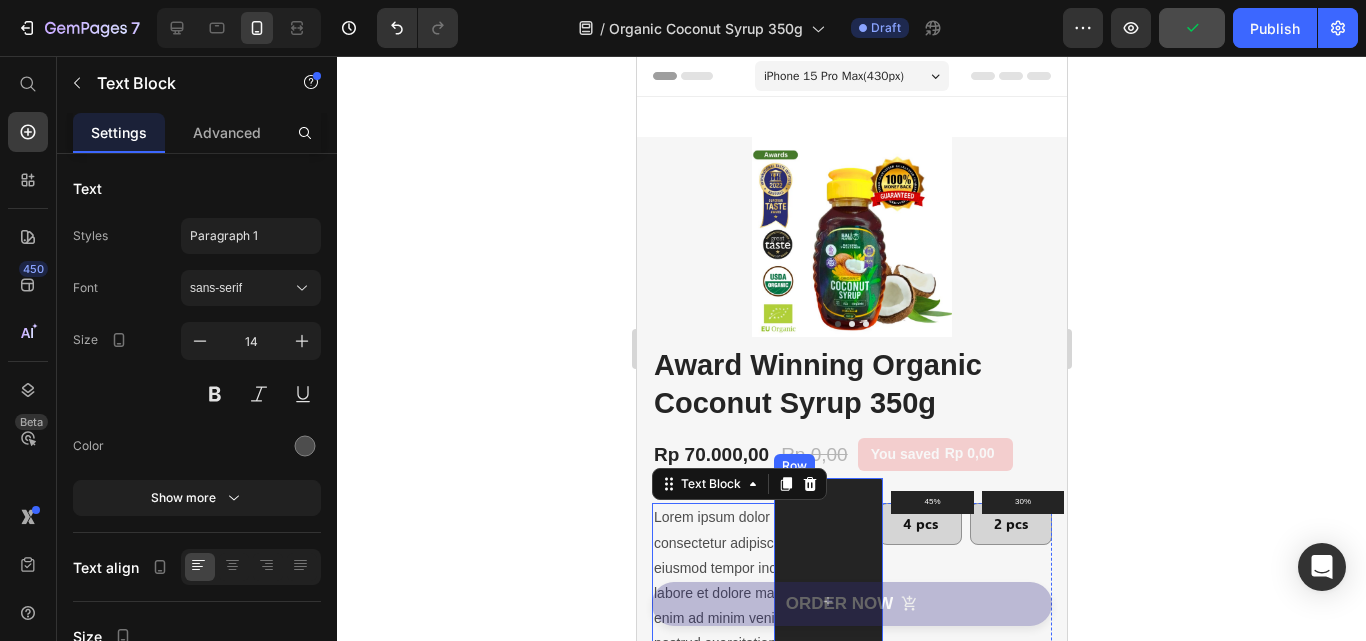 scroll, scrollTop: 100, scrollLeft: 0, axis: vertical 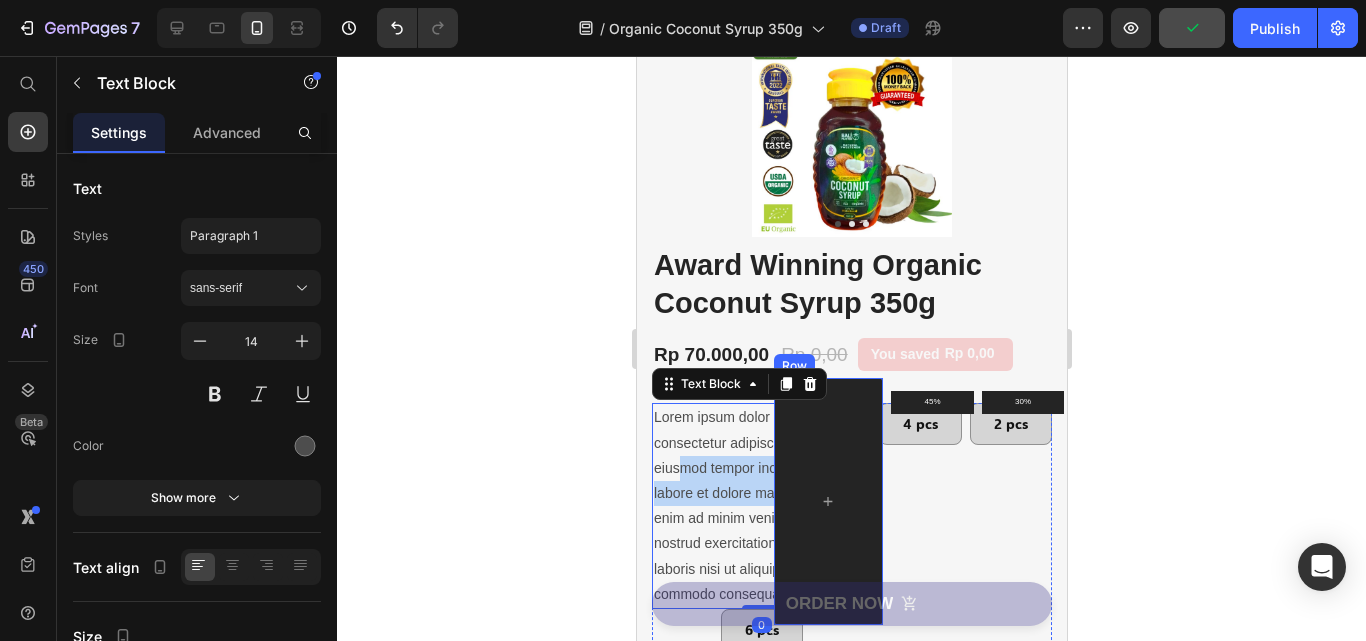 click on "Lorem ipsum dolor sit amet, consectetur adipiscing elit, sed do eiusmod tempor incididunt ut labore et dolore magna aliqua. Ut enim ad minim veniam, quis nostrud exercitation ullamco laboris nisi ut aliquip ex ea commodo consequat. Text Block   0
Row 6 pcs Button" at bounding box center [760, 526] 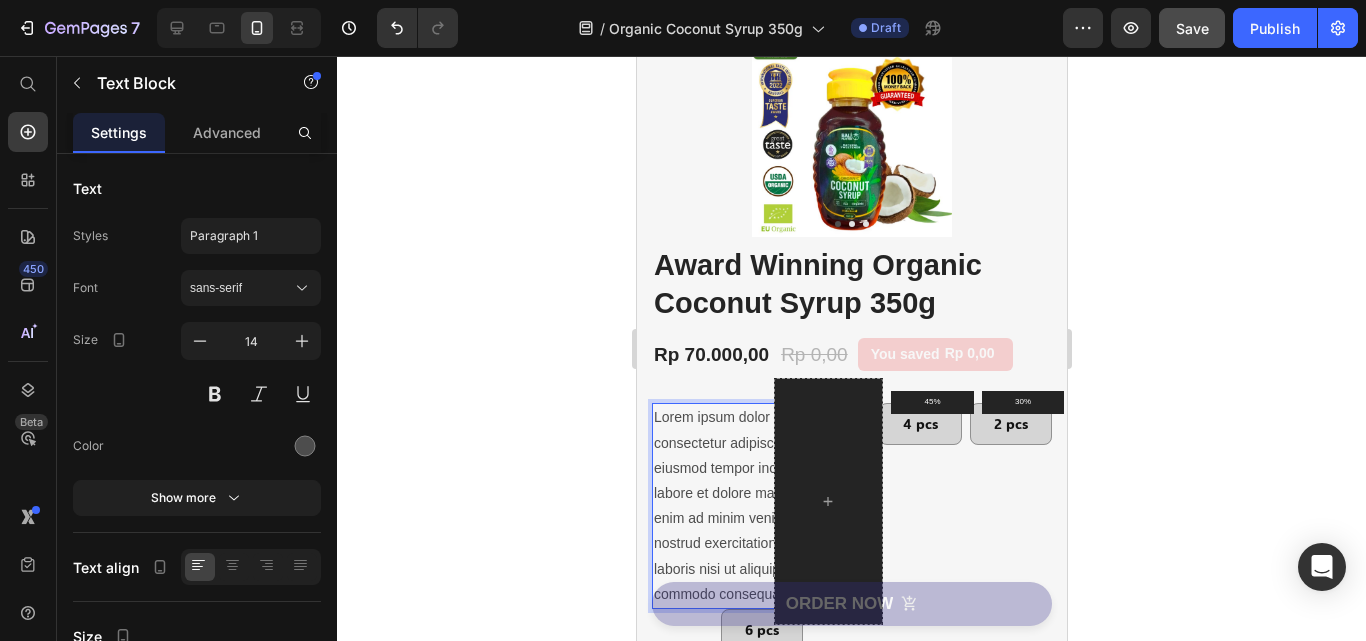 click on "Lorem ipsum dolor sit amet, consectetur adipiscing elit, sed do eiusmod tempor incididunt ut labore et dolore magna aliqua. Ut enim ad minim veniam, quis nostrud exercitation ullamco laboris nisi ut aliquip ex ea commodo consequat." at bounding box center [760, 506] 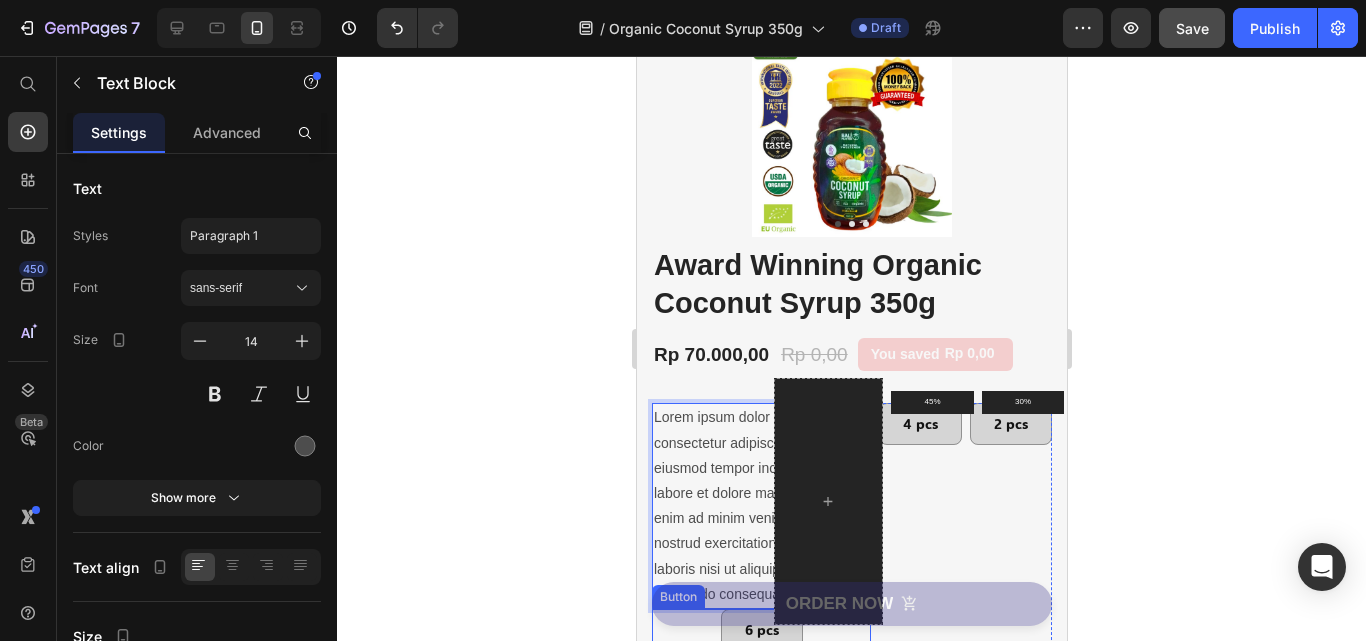 scroll, scrollTop: 300, scrollLeft: 0, axis: vertical 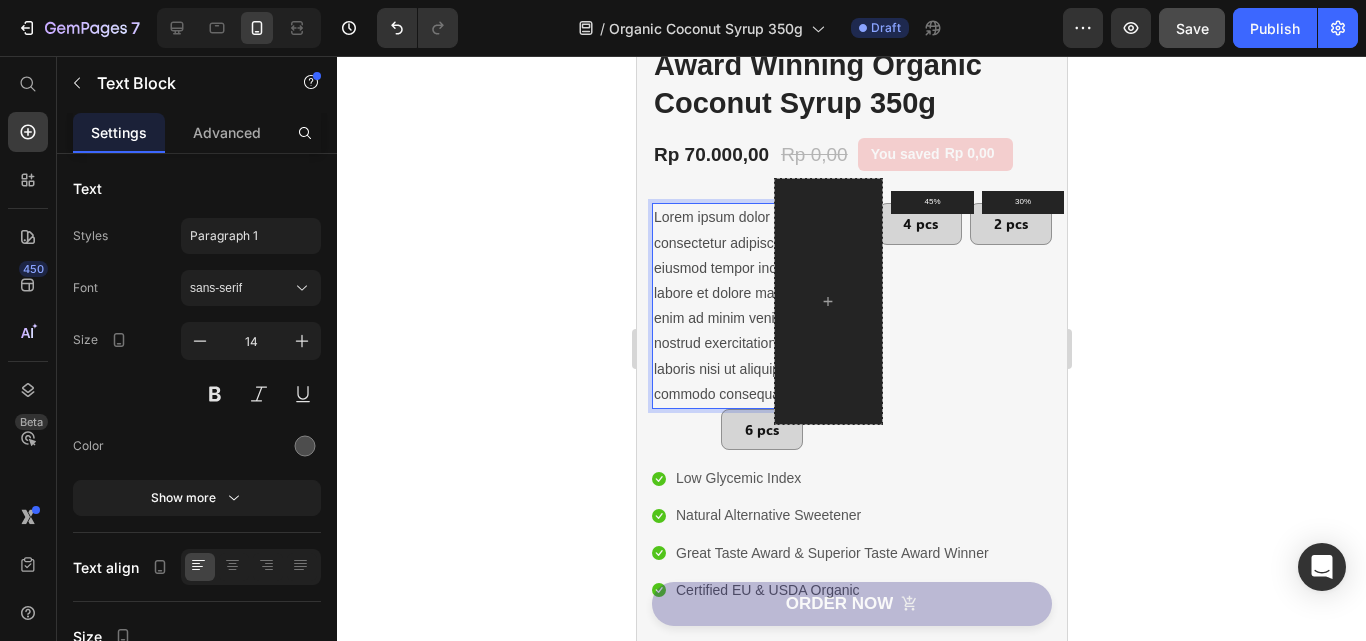 click on "Lorem ipsum dolor sit amet, consectetur adipiscing elit, sed do eiusmod tempor incididunt ut labore et dolore magna aliqua. Ut enim ad minim veniam, quis nostrud exercitation ullamco laboris nisi ut aliquip ex ea commodo consequat." at bounding box center (760, 306) 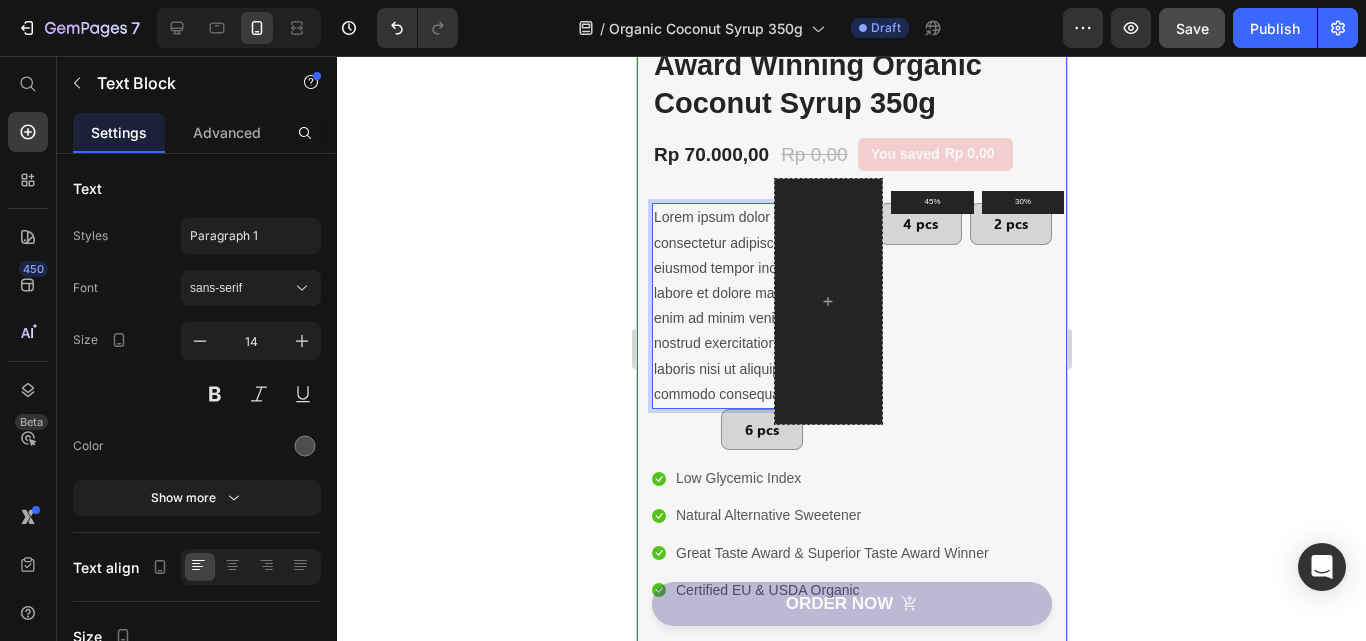 click on "Image Image Image
Carousel Image Organic Coconut Syrup 350g Bundling 2pcs Text Block Rp 0,00 Product Price Rp 140.000,00 Product Price Row Row Image 4 Organic Coconut Syrup 350g FREE COCO ROLLS Text Block Rp 0,00 Product Price Rp 280.000,00 Product Price Row Row Image 6 Organic Coconut Syrup 350g FREE COCO ROLLS AND COCO SESAME Text Block Rp 0,00 Product Price Rp 420.000,00 Product Price Row Row Product Bundle Discount Row Row (P) Images & Gallery Award Winning Organic Coconut Syrup 350g (P) Title                Icon                Icon                Icon                Icon                Icon Icon List Hoz 1000+ Clients satisfied Text block Row
Icon Low Glycemic Index Text block
Icon Natural Alternative Sweetener  Text block
Icon Great Taste Award & Superior Taste Award Winner Text block
Icon Certified EU & USDA Organic Text block Icon List Row" at bounding box center (851, 326) 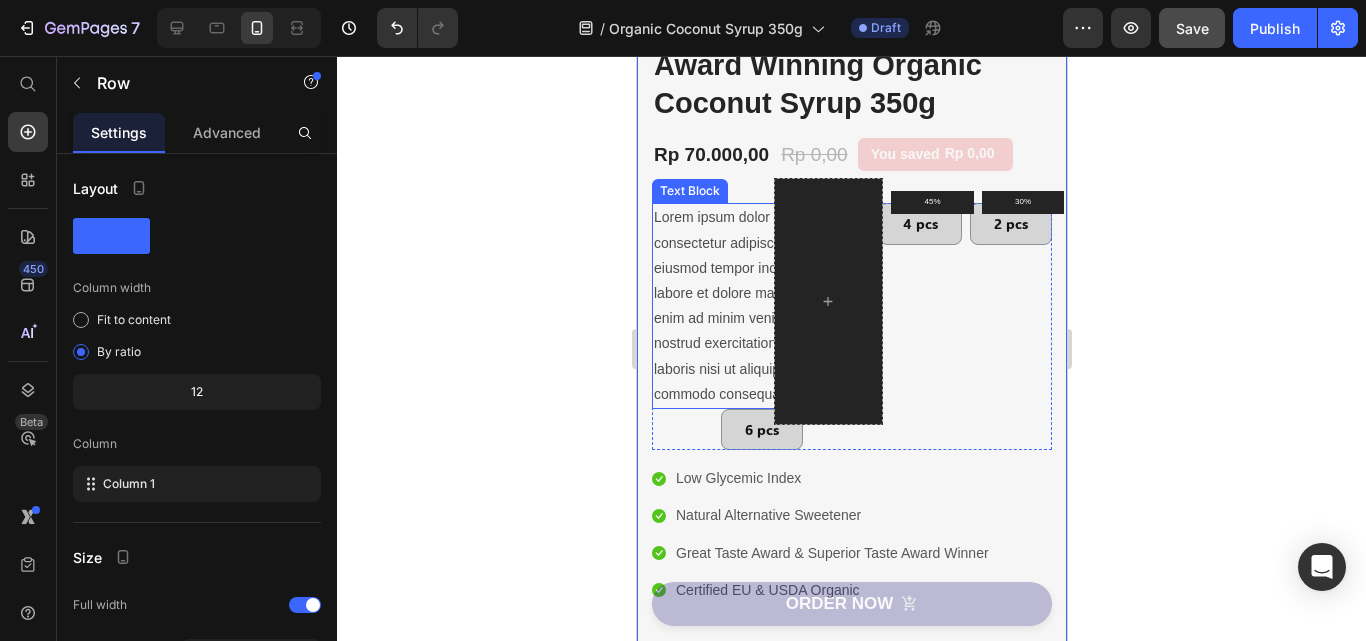 click on "Lorem ipsum dolor sit amet, consectetur adipiscing elit, sed do eiusmod tempor incididunt ut labore et dolore magna aliqua. Ut enim ad minim veniam, quis nostrud exercitation ullamco laboris nisi ut aliquip ex ea commodo consequat." at bounding box center [760, 306] 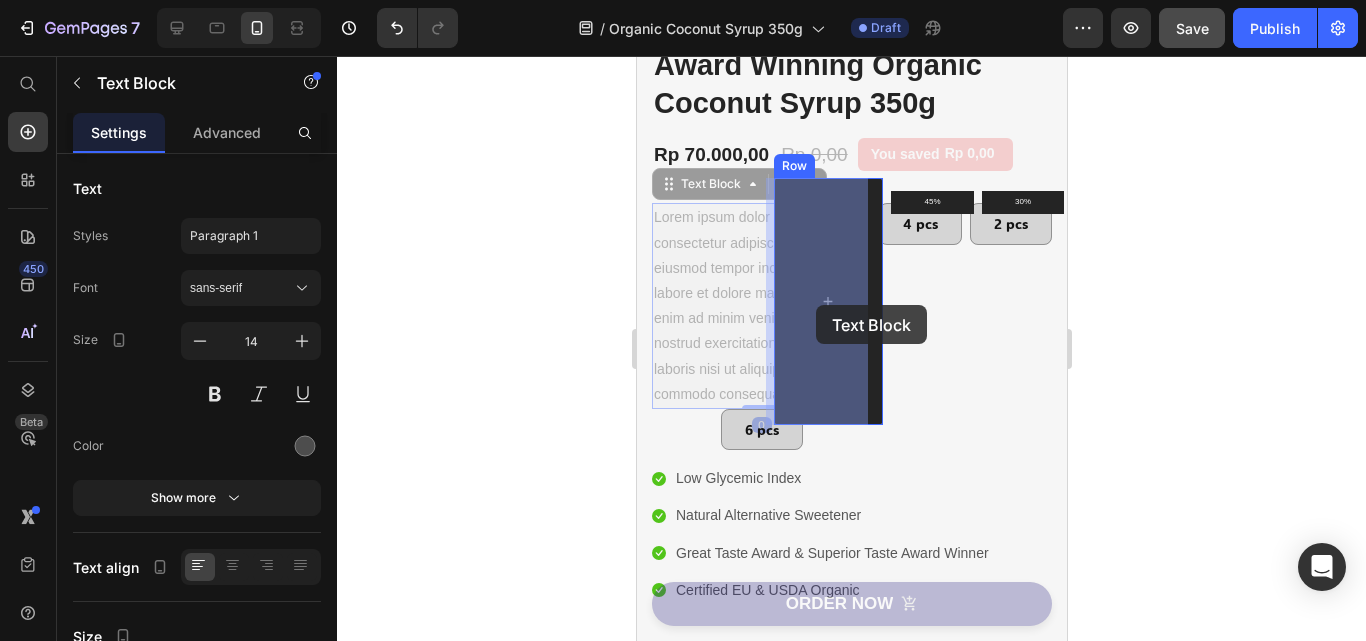 drag, startPoint x: 665, startPoint y: 185, endPoint x: 815, endPoint y: 304, distance: 191.47063 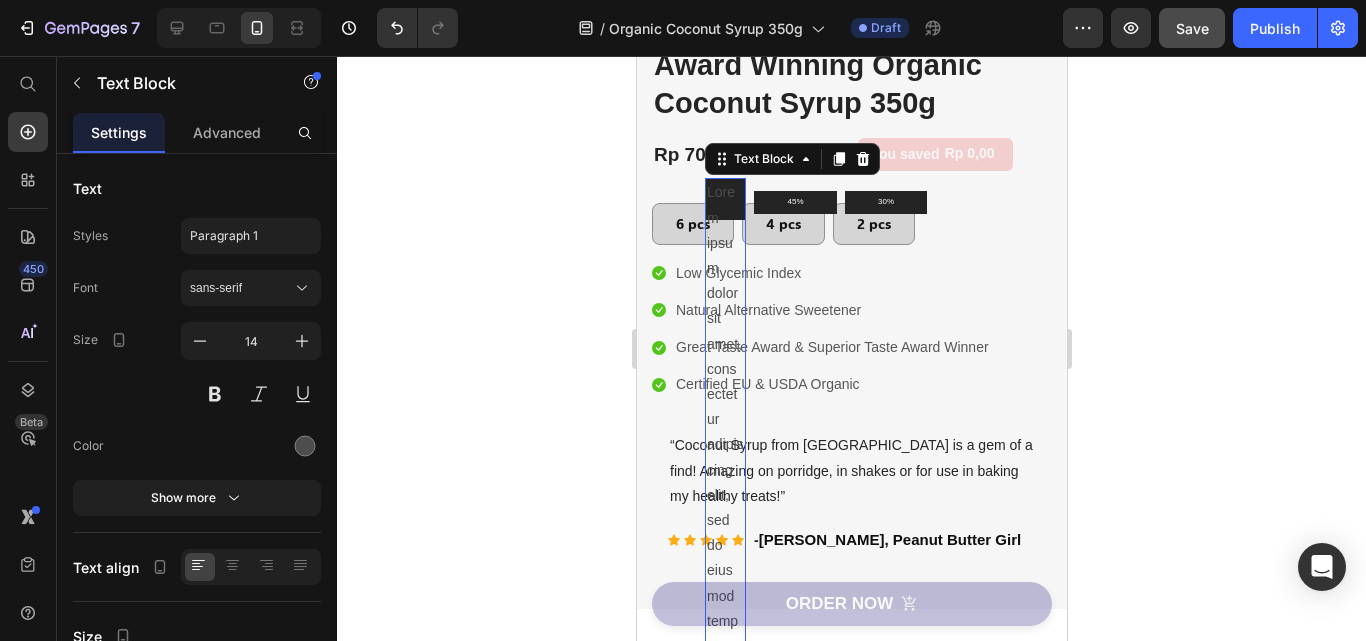 click on "Lorem ipsum dolor sit amet, consectetur adipiscing elit, sed do eiusmod tempor incididunt ut labore et dolore magna aliqua. Ut enim ad minim veniam, quis nostrud exercitation ullamco laboris nisi ut aliquip ex ea commodo consequat." at bounding box center (724, 873) 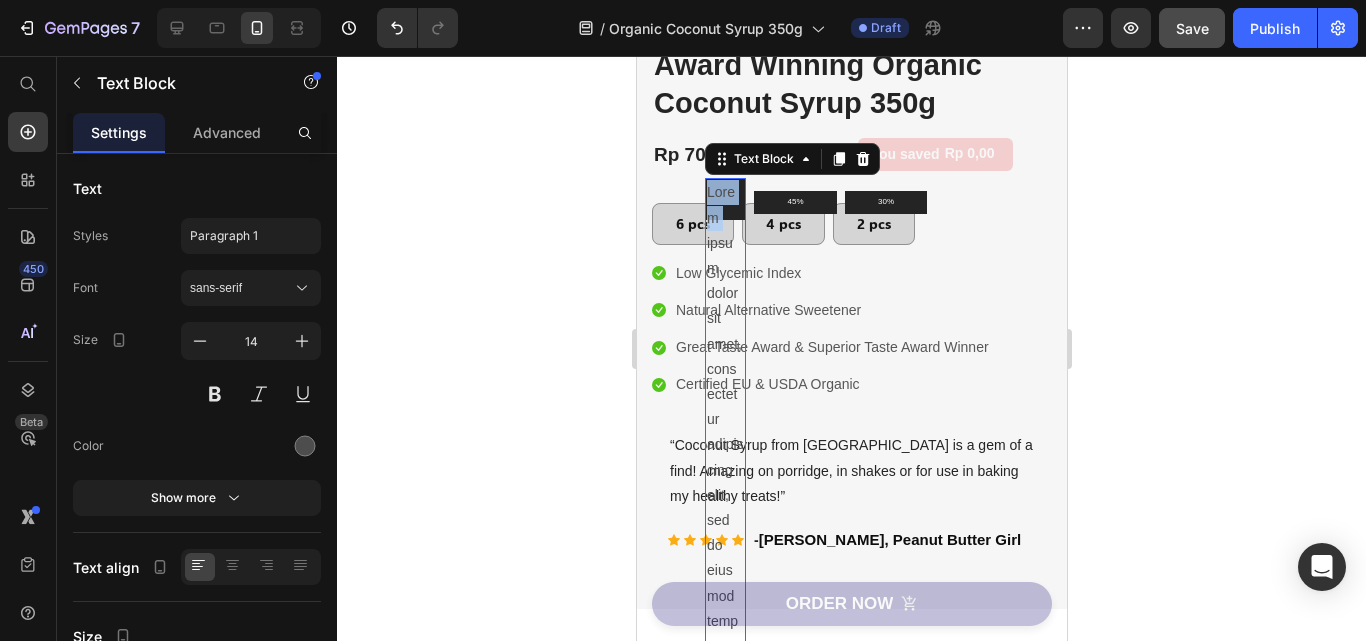 click on "Lorem ipsum dolor sit amet, consectetur adipiscing elit, sed do eiusmod tempor incididunt ut labore et dolore magna aliqua. Ut enim ad minim veniam, quis nostrud exercitation ullamco laboris nisi ut aliquip ex ea commodo consequat." at bounding box center (724, 873) 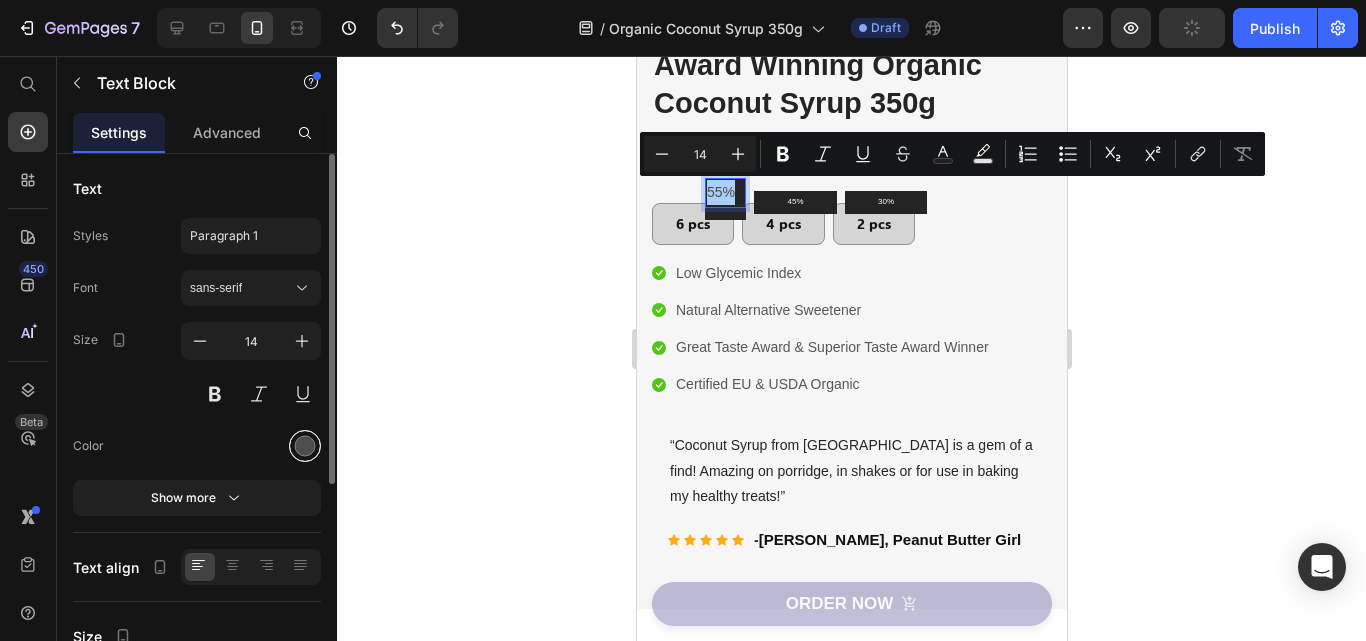 click at bounding box center [305, 446] 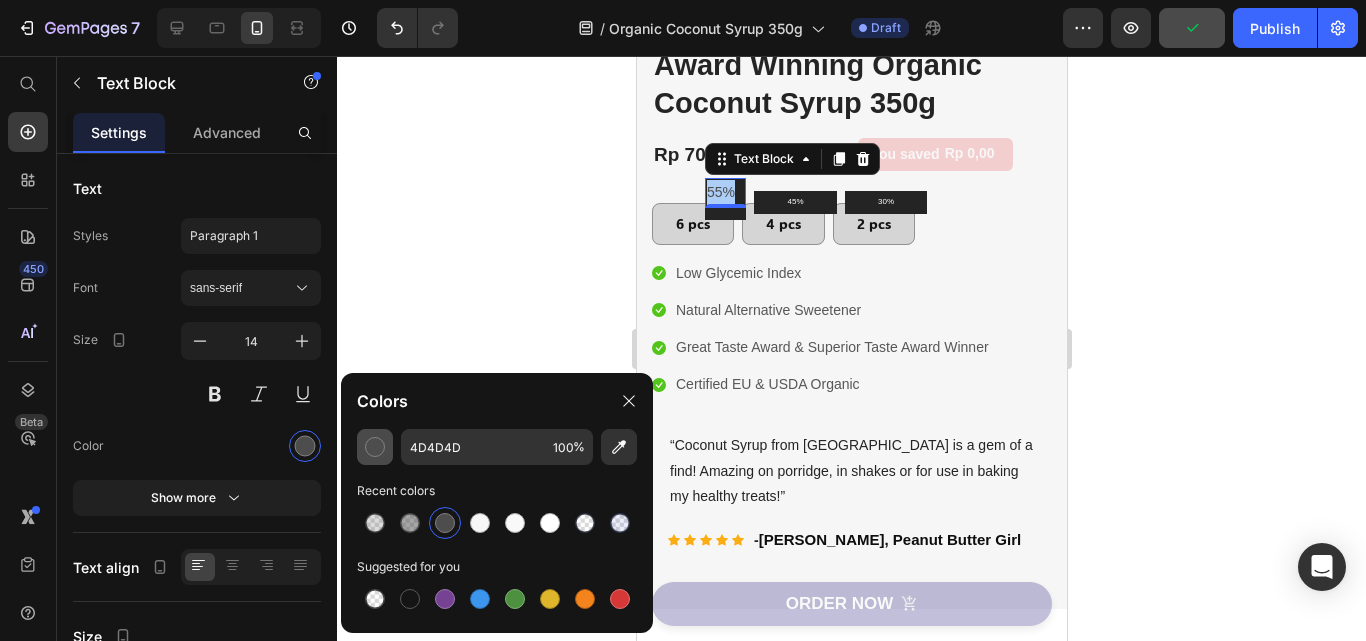 click at bounding box center [375, 447] 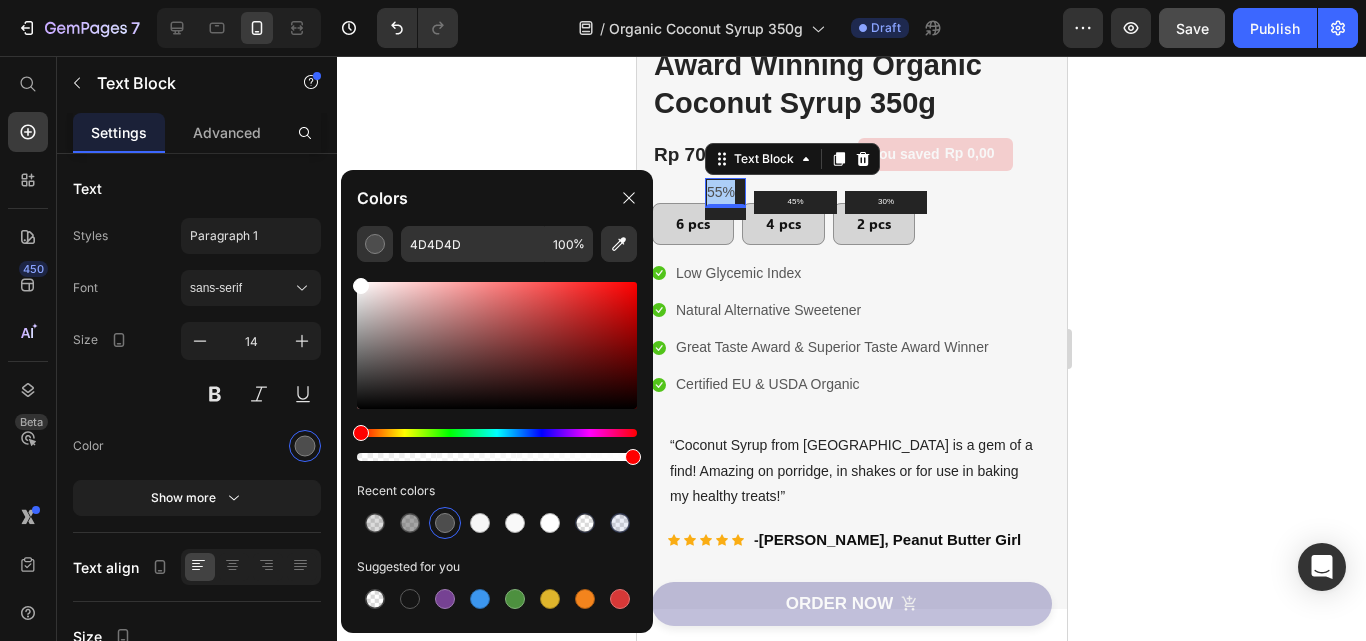 drag, startPoint x: 357, startPoint y: 381, endPoint x: 595, endPoint y: 460, distance: 250.76881 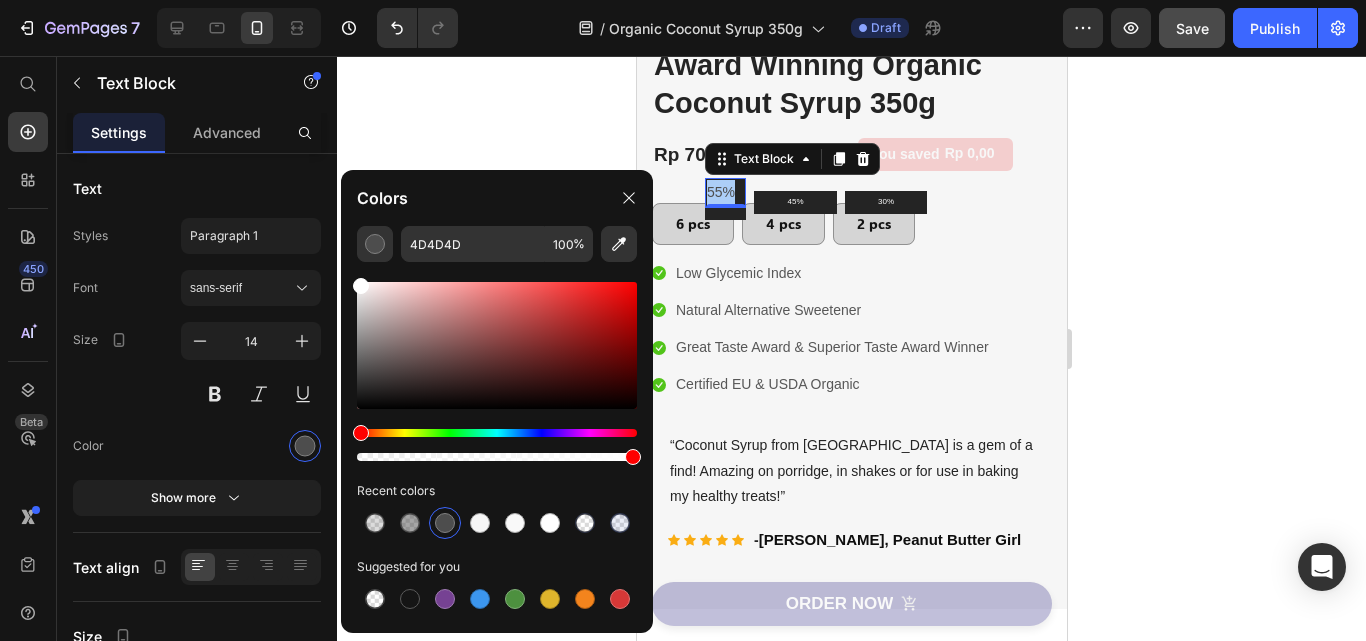 click on "Colors 4D4D4D 100 % Recent colors Suggested for you" 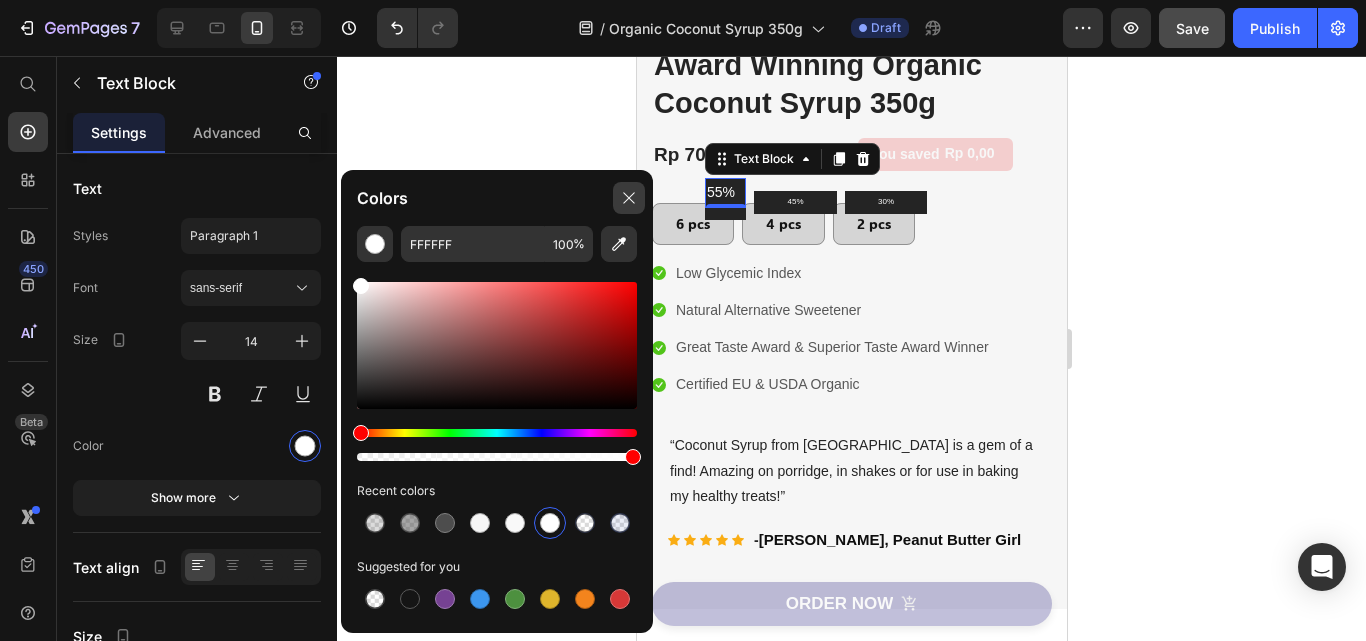 click 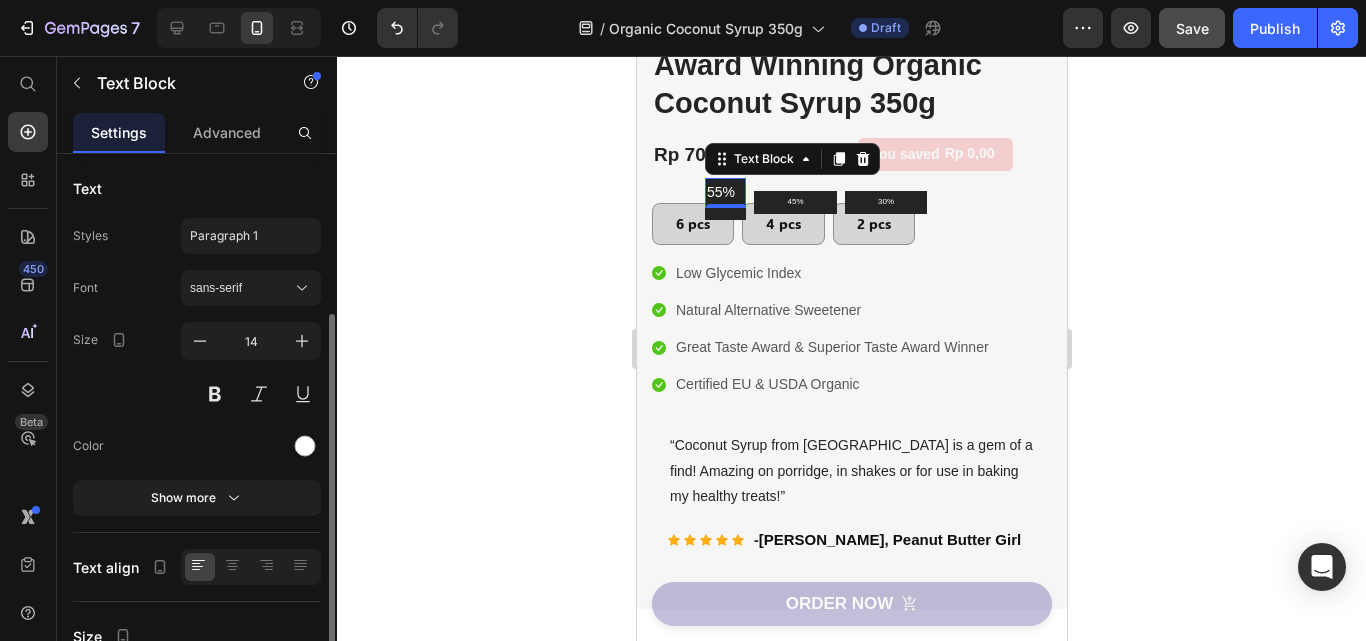 scroll, scrollTop: 200, scrollLeft: 0, axis: vertical 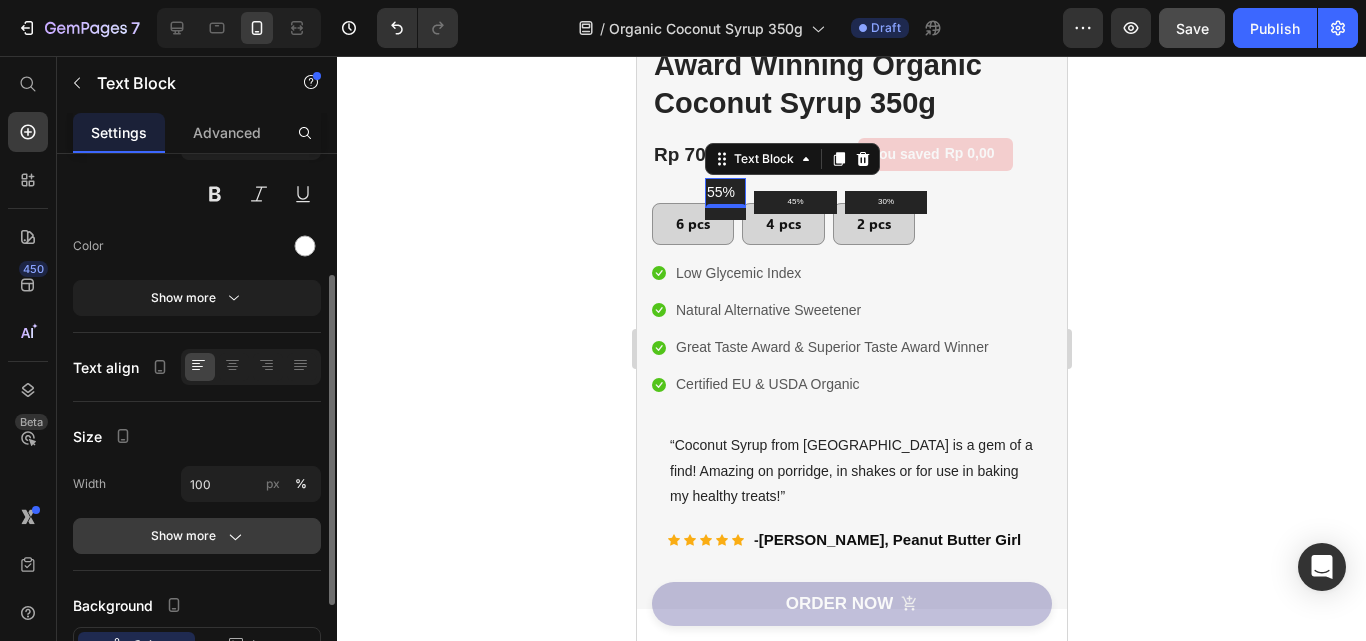 click 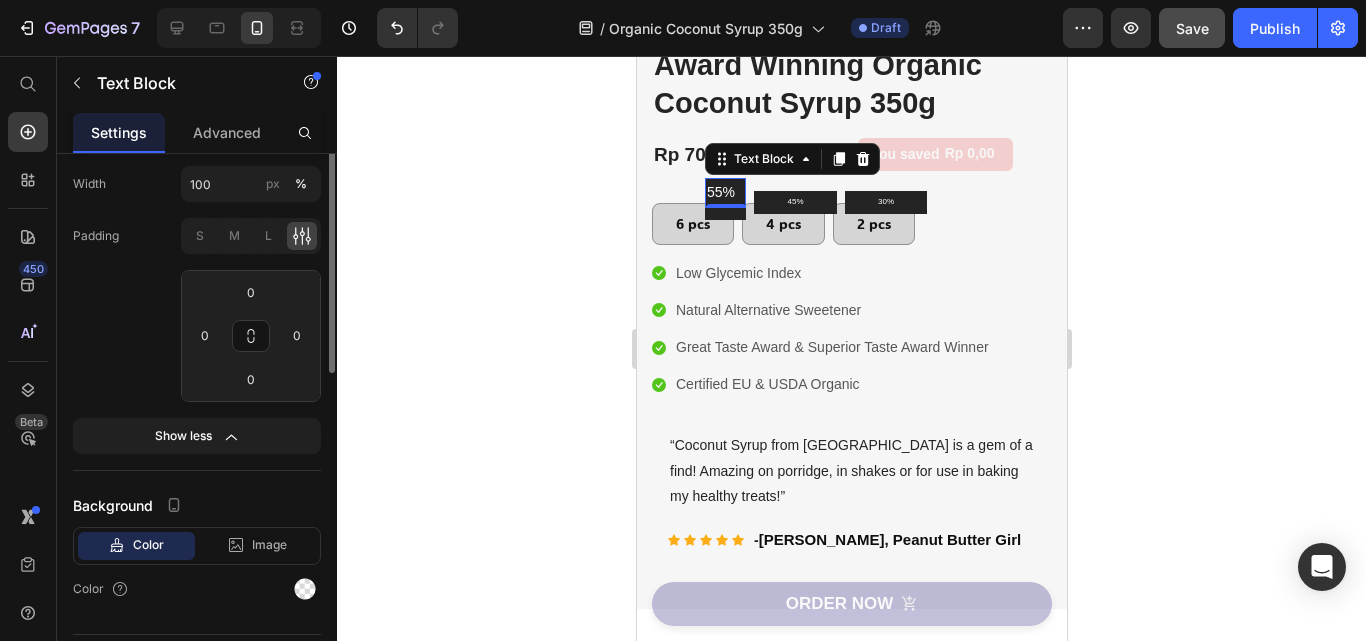 scroll, scrollTop: 300, scrollLeft: 0, axis: vertical 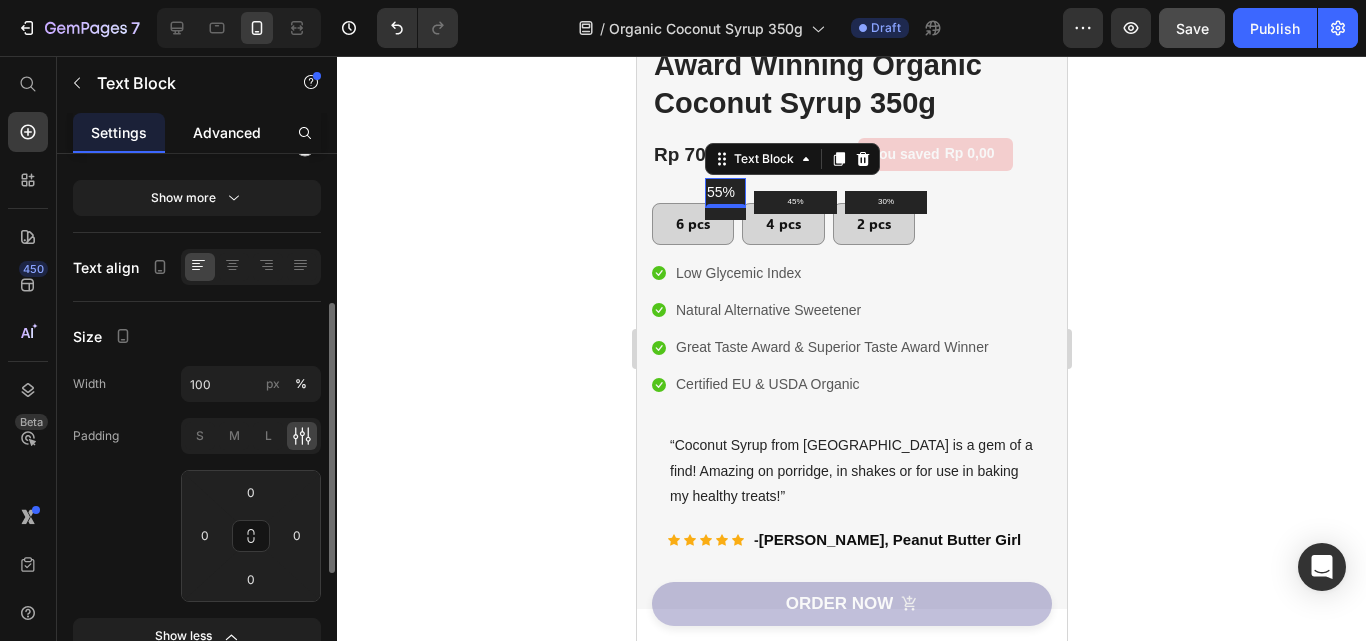 click on "Advanced" 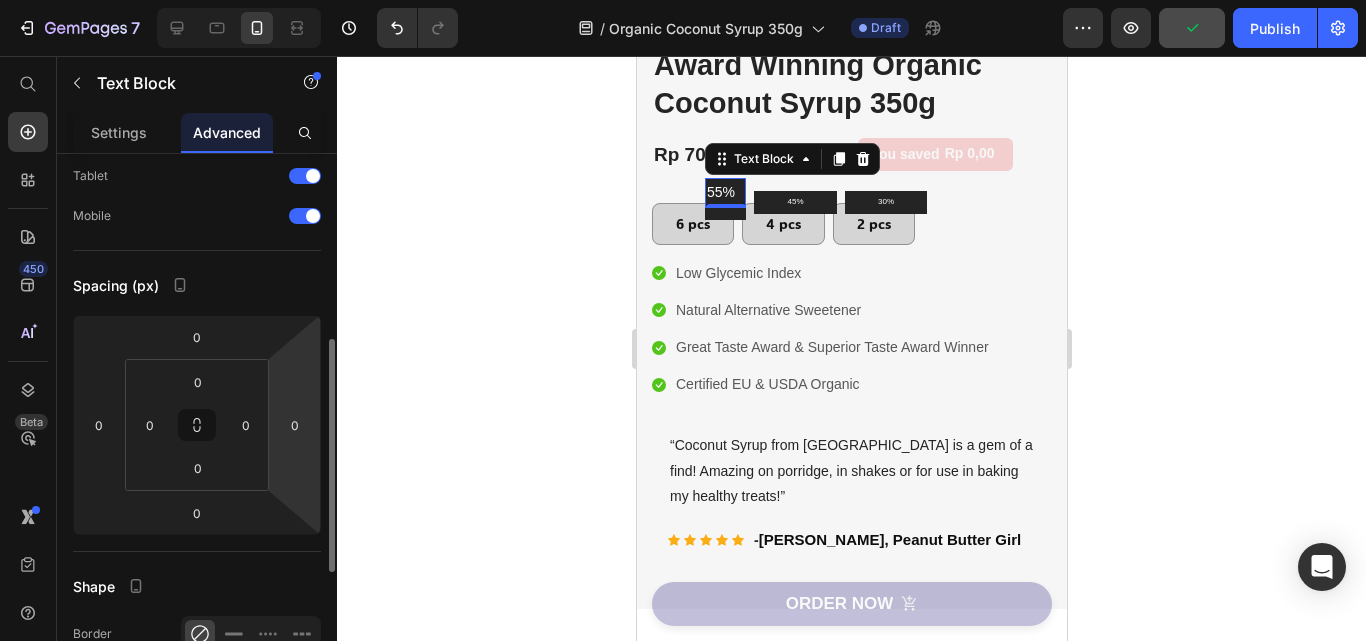 scroll, scrollTop: 200, scrollLeft: 0, axis: vertical 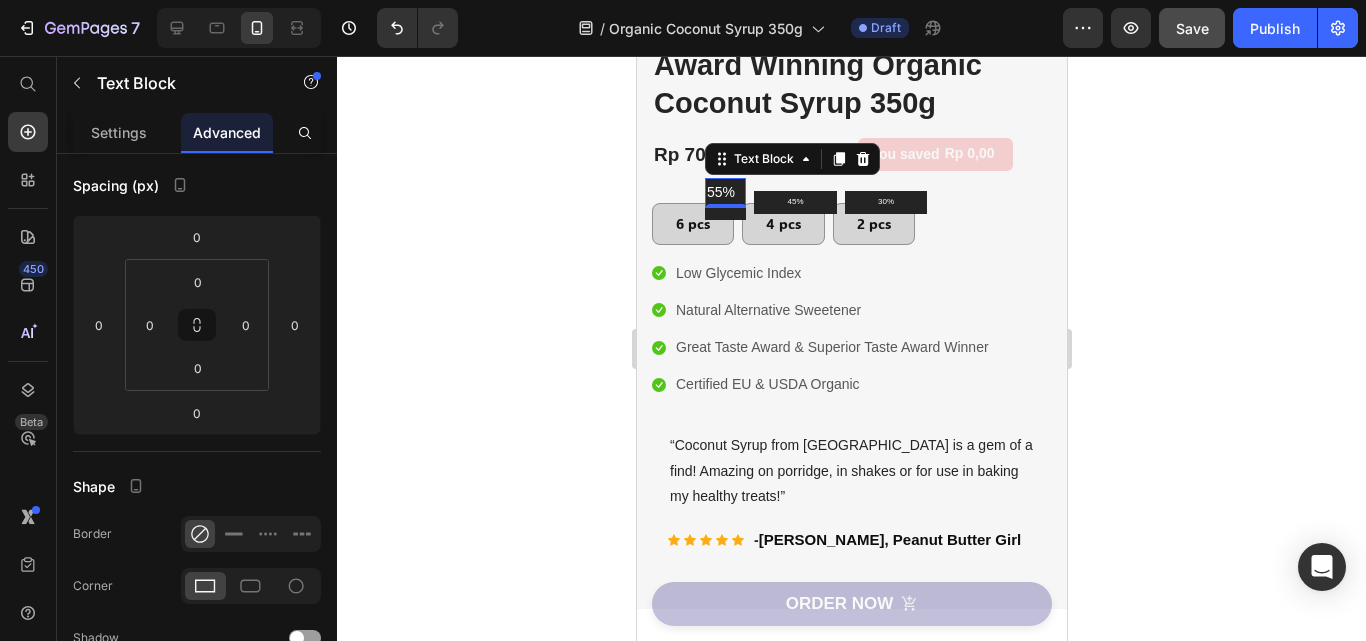 click 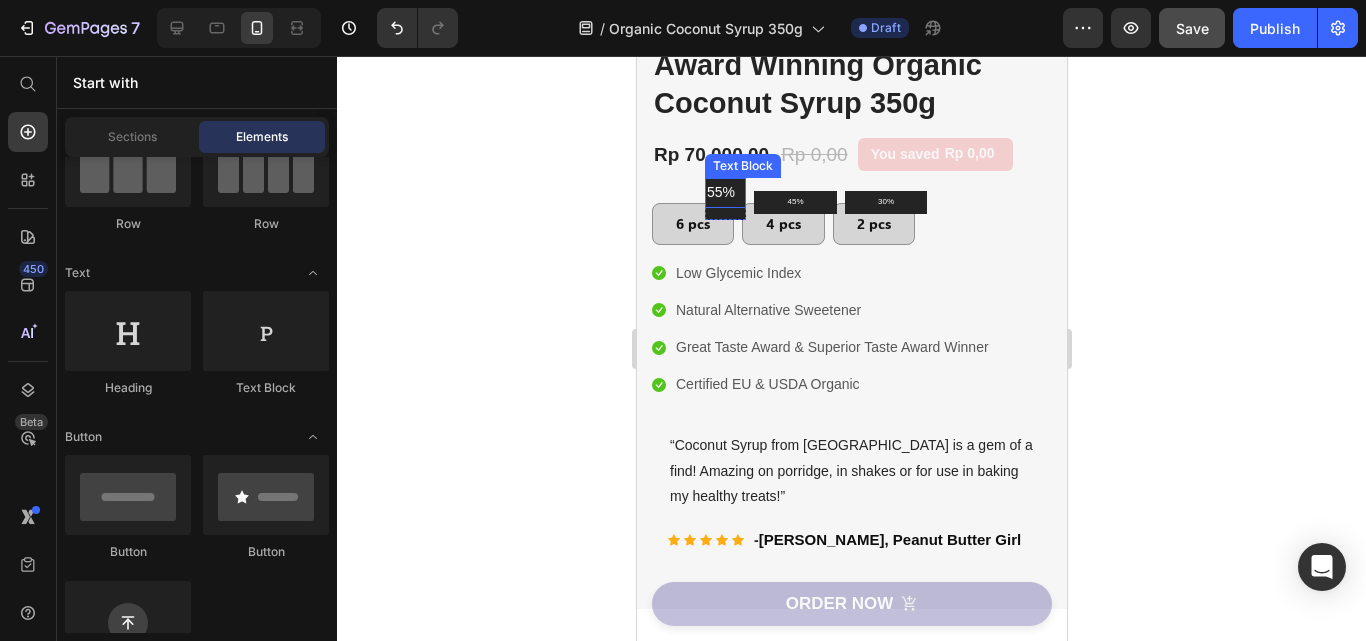 click on "55%" at bounding box center (724, 192) 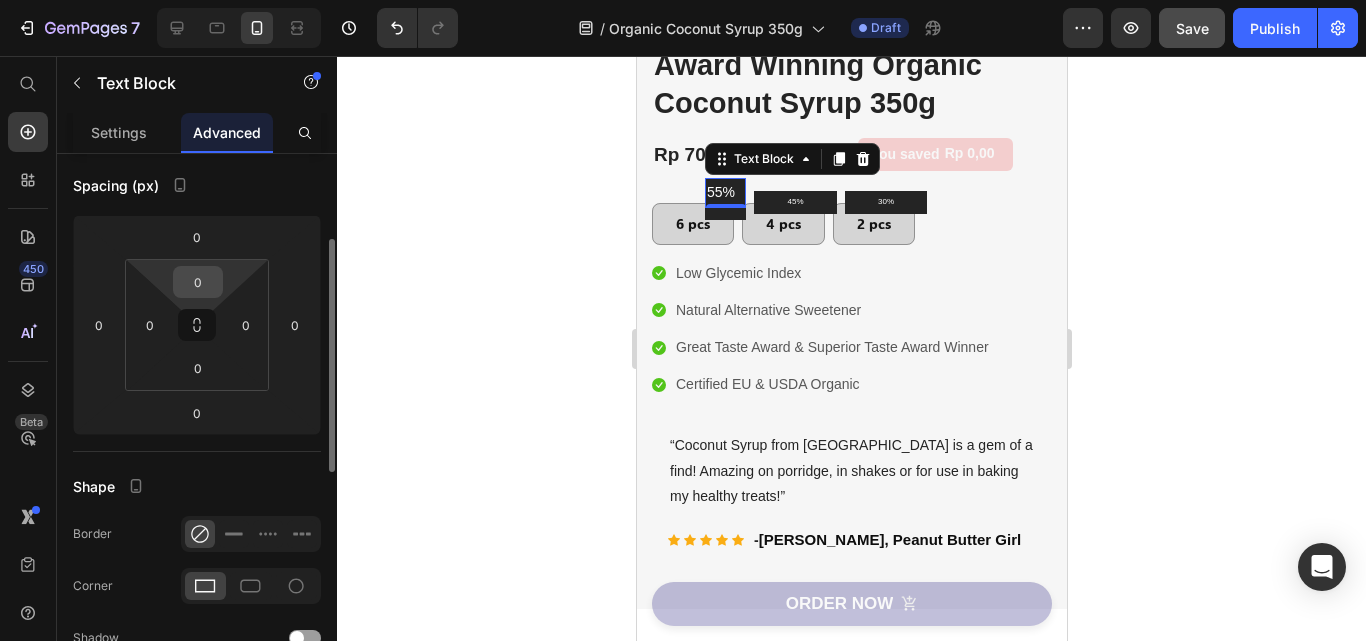 click on "0" at bounding box center [198, 282] 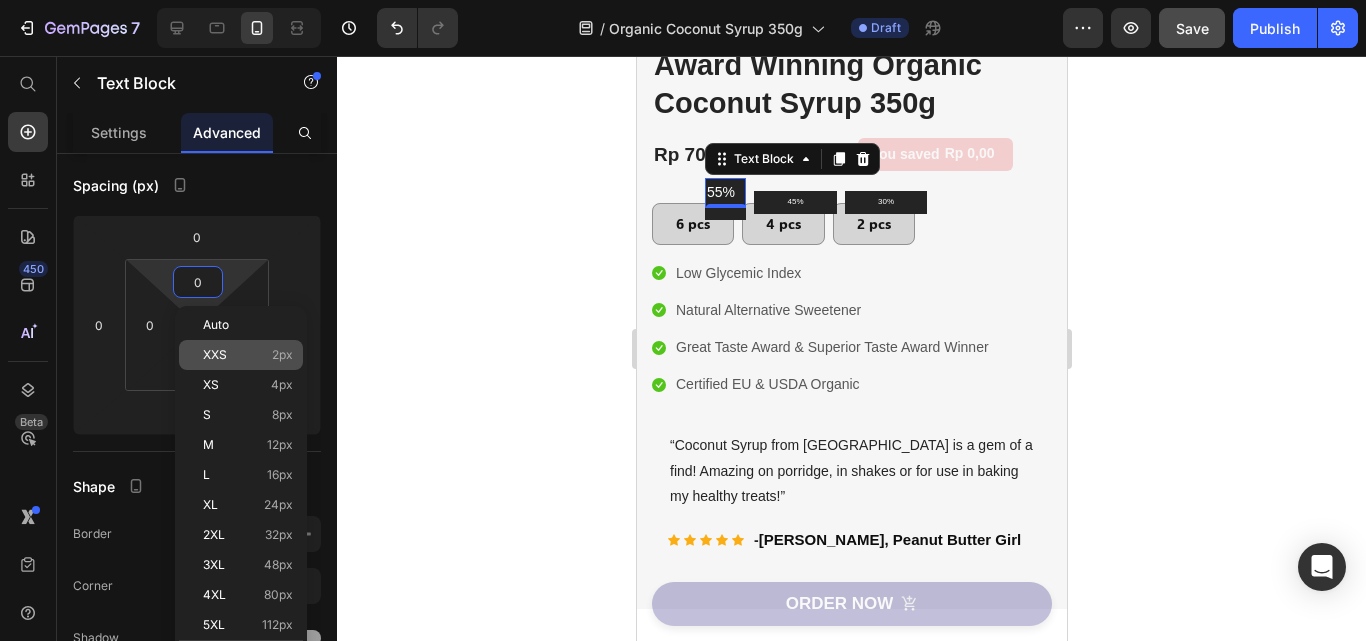 click on "2px" at bounding box center (282, 355) 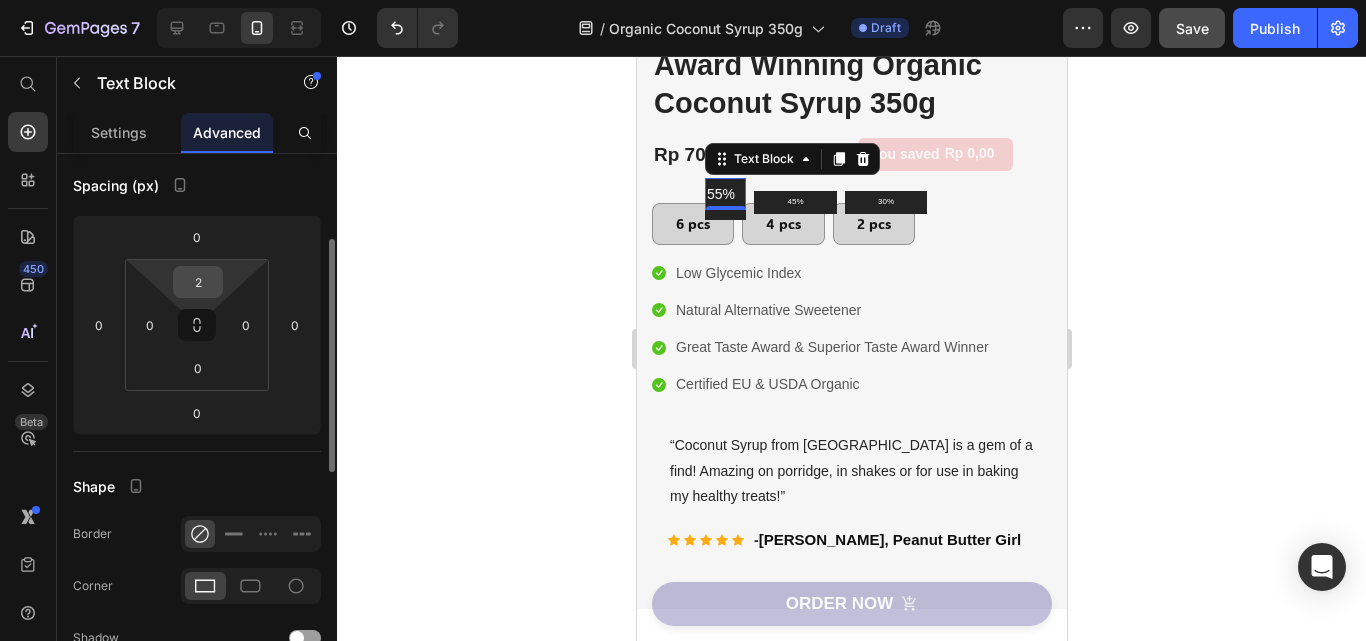 click on "2" at bounding box center [198, 282] 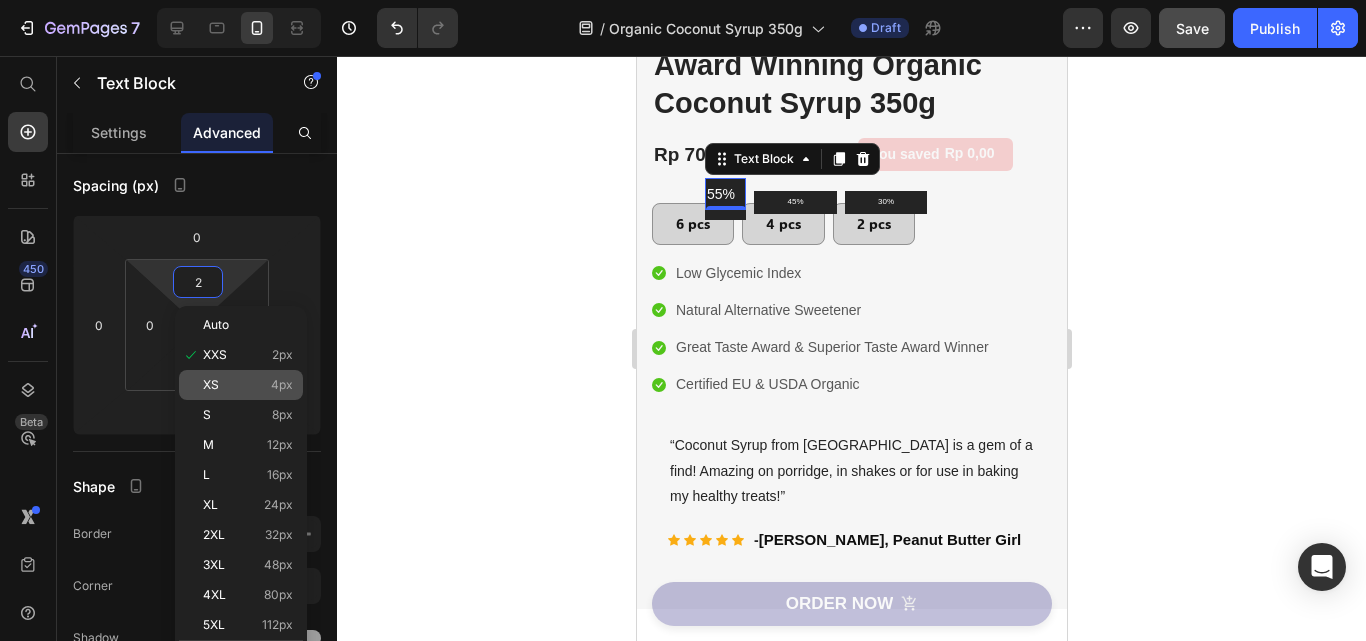 click on "XS 4px" at bounding box center (248, 385) 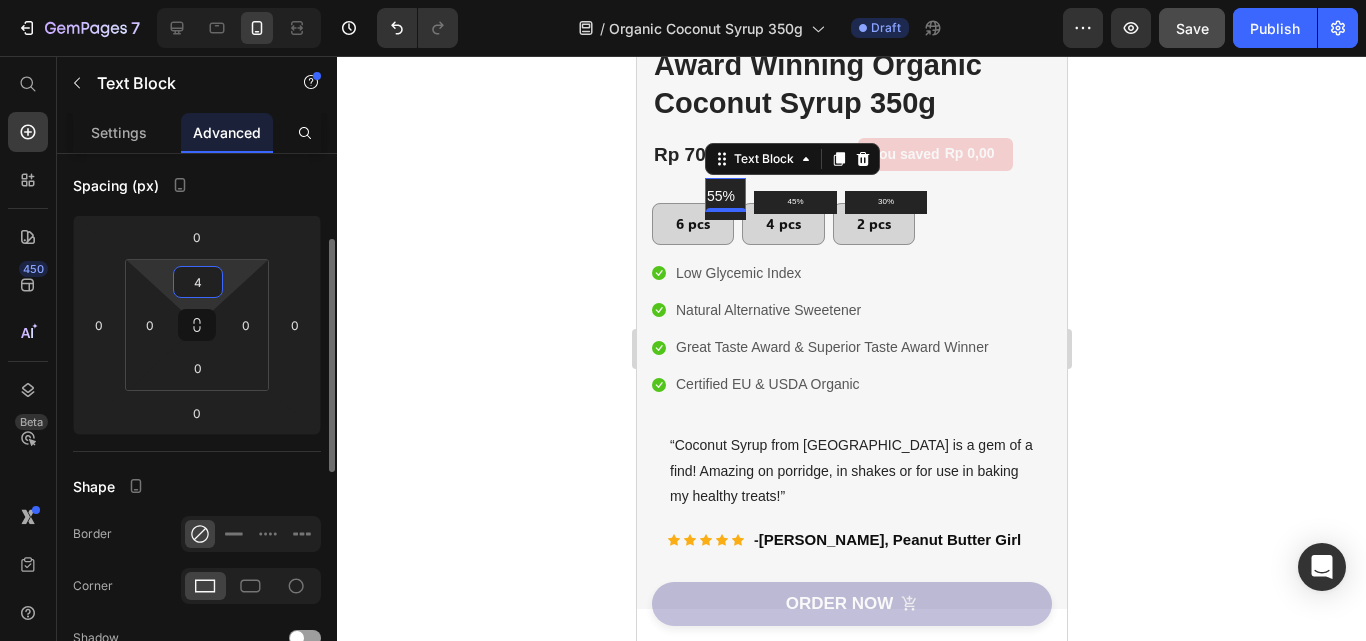 click on "4" at bounding box center [198, 282] 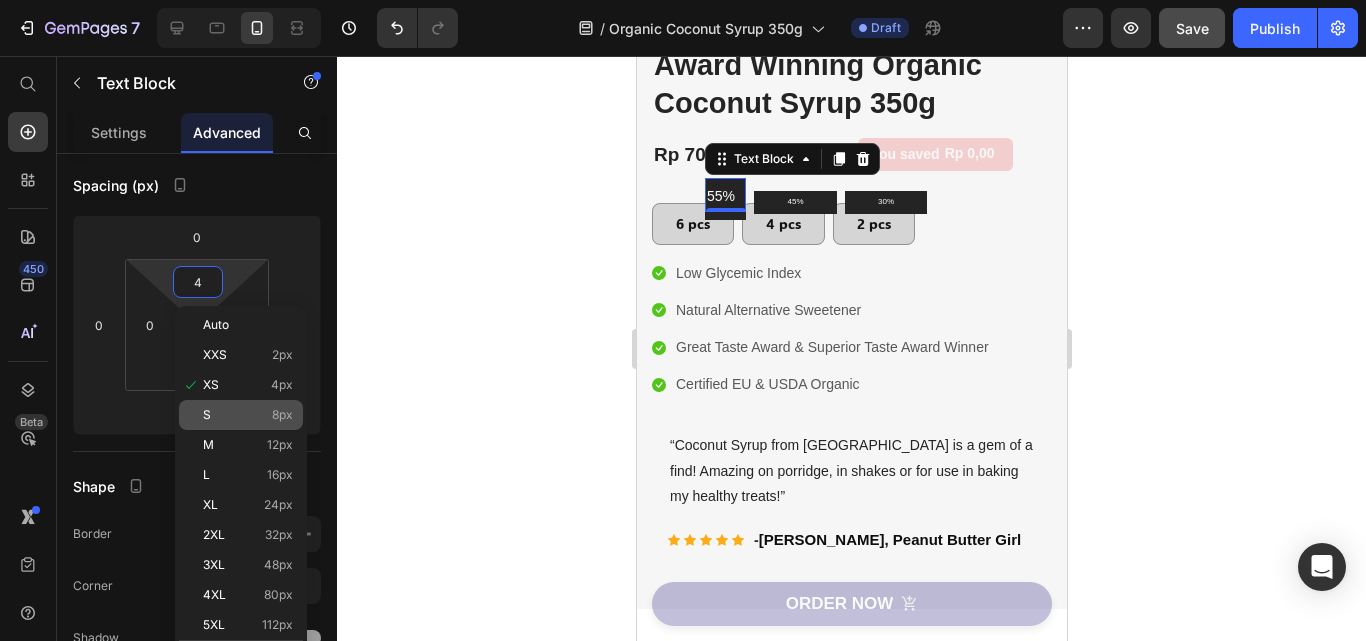 click on "S 8px" 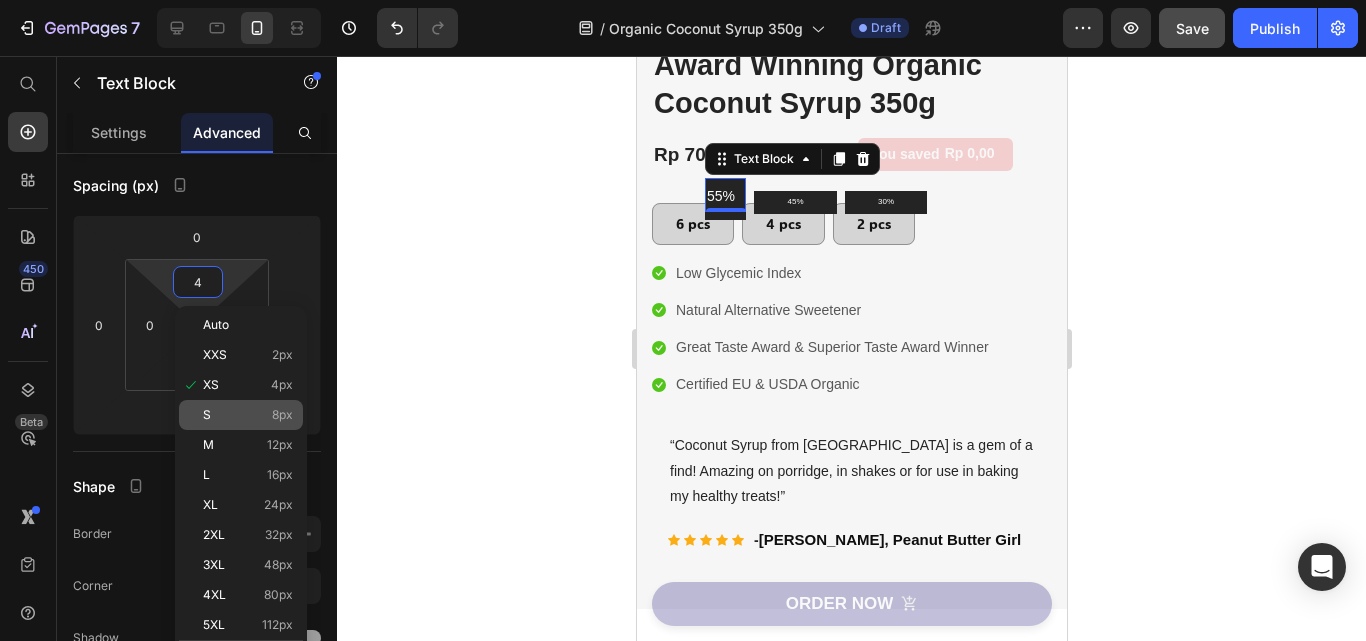 type on "8" 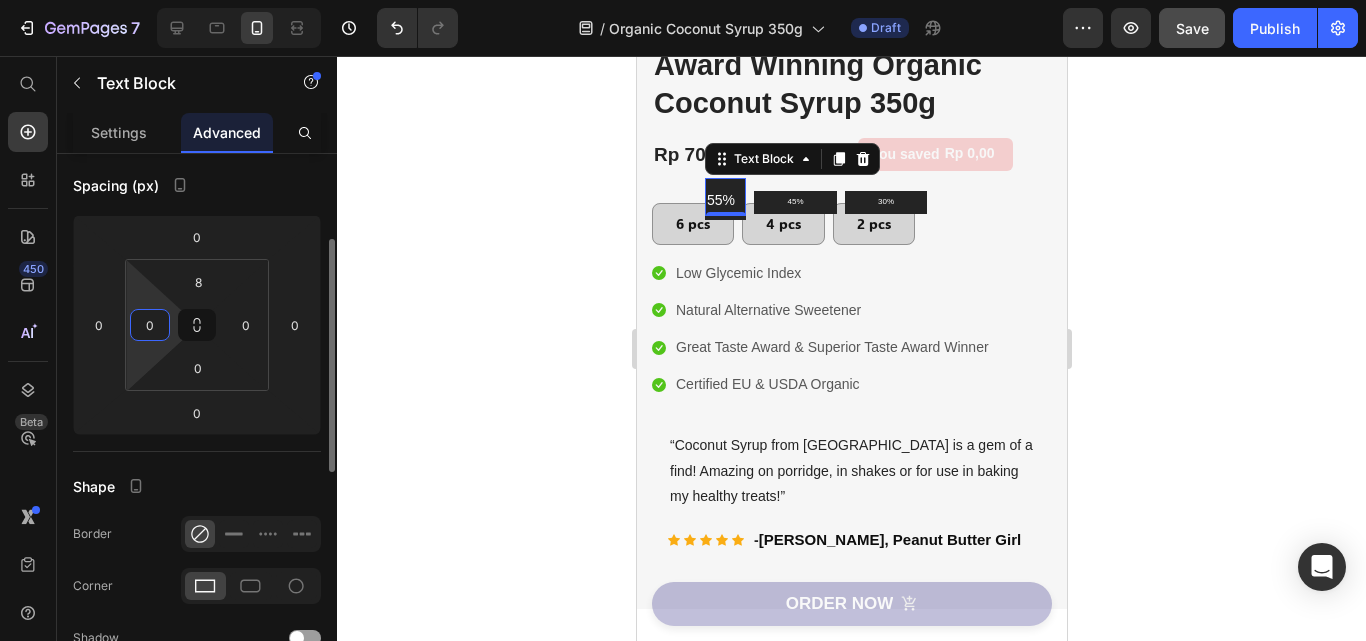click on "0" at bounding box center (150, 325) 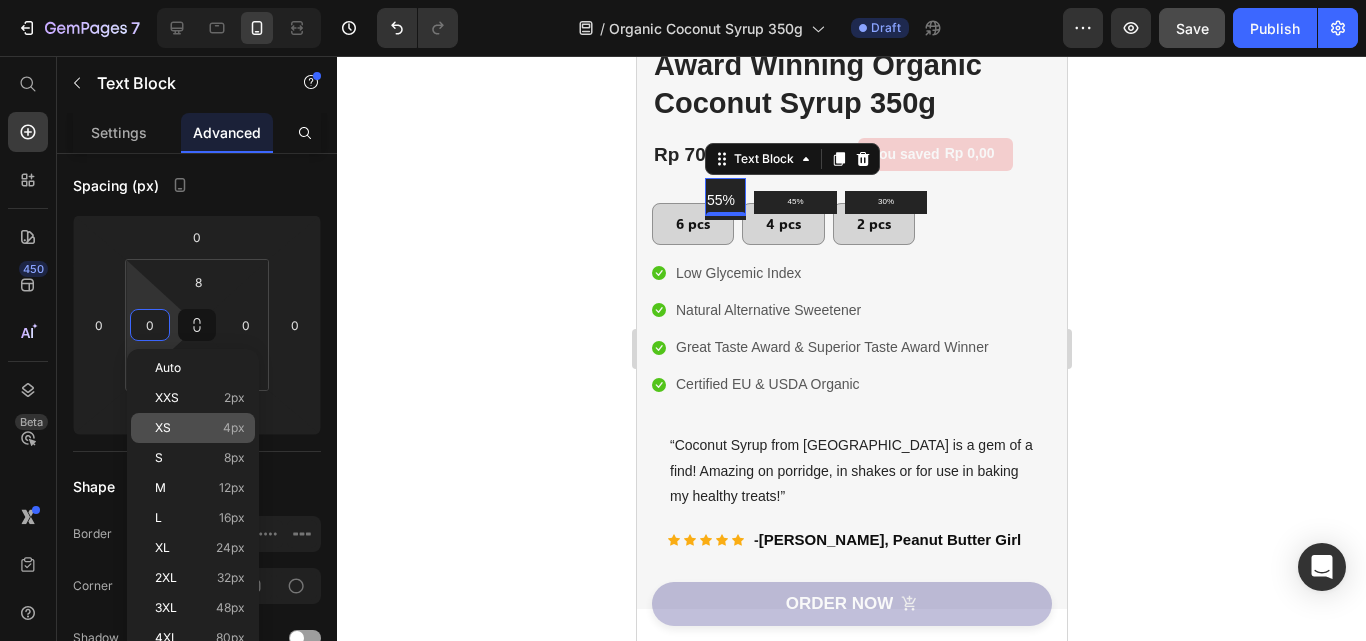 click on "XS 4px" 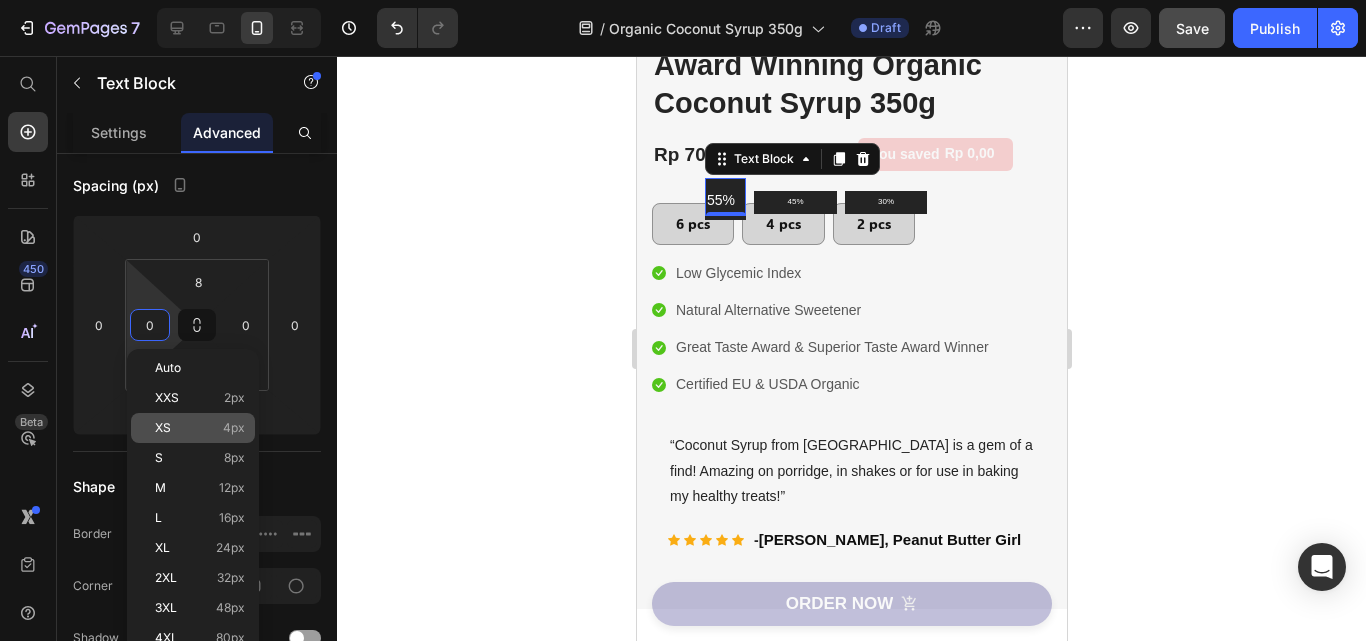 type on "4" 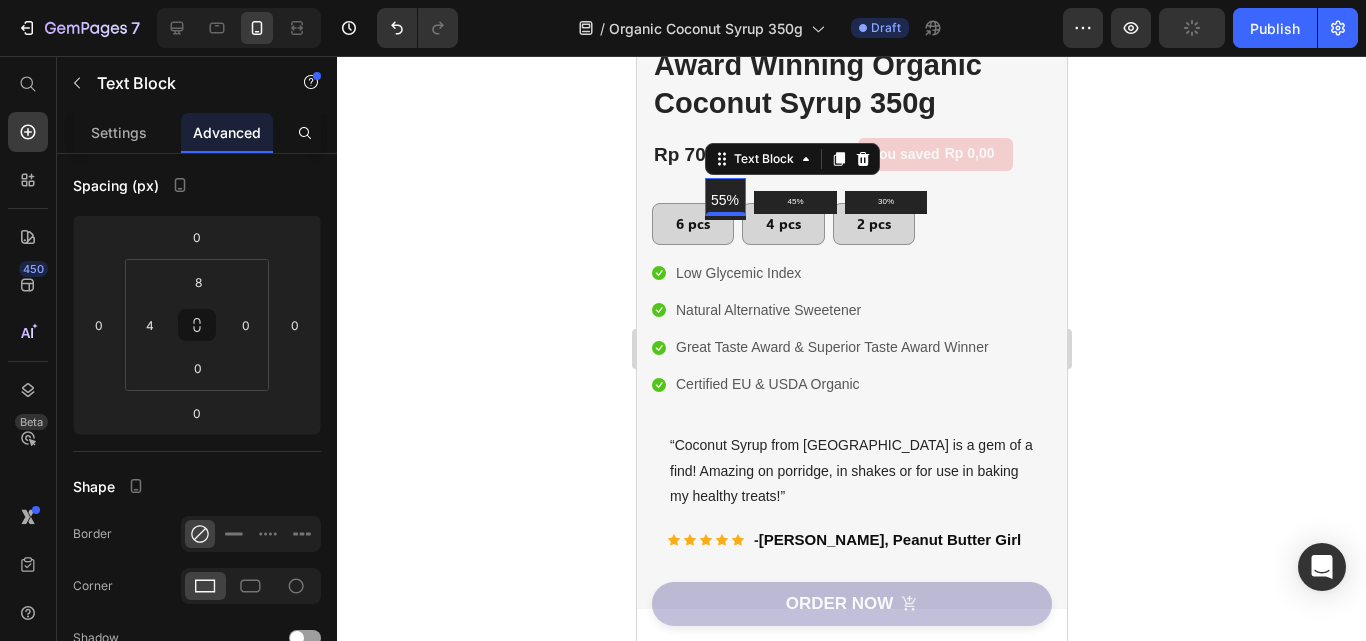 click 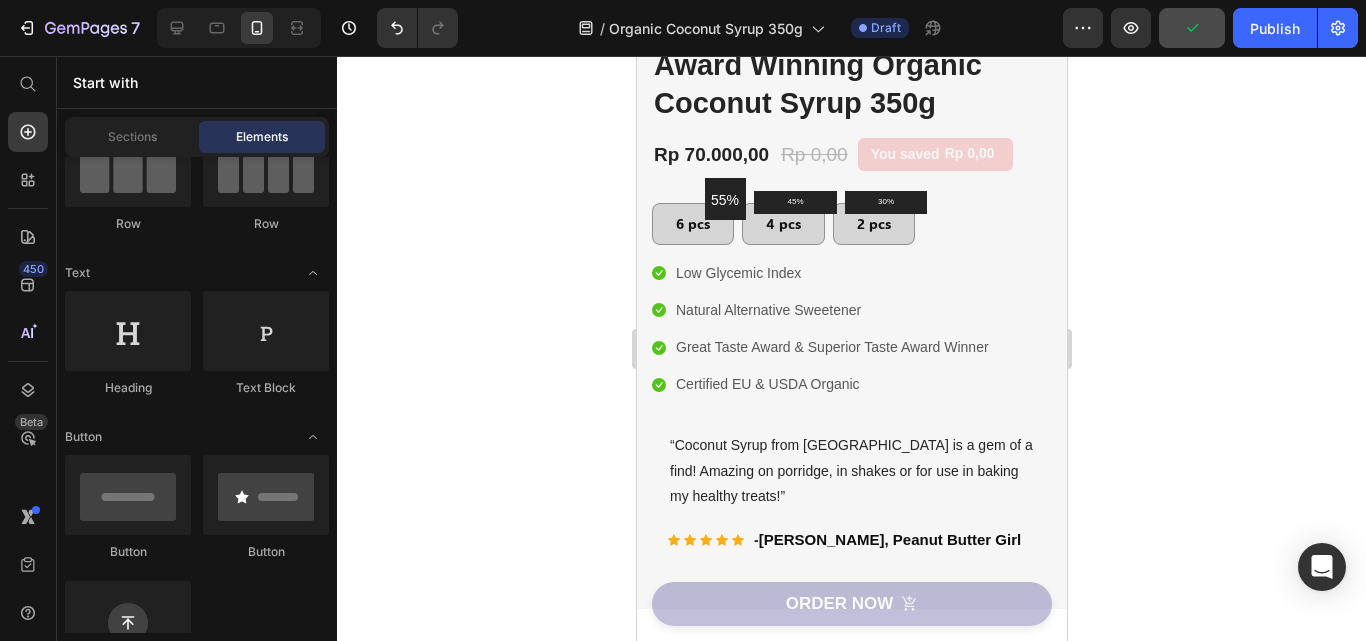 click 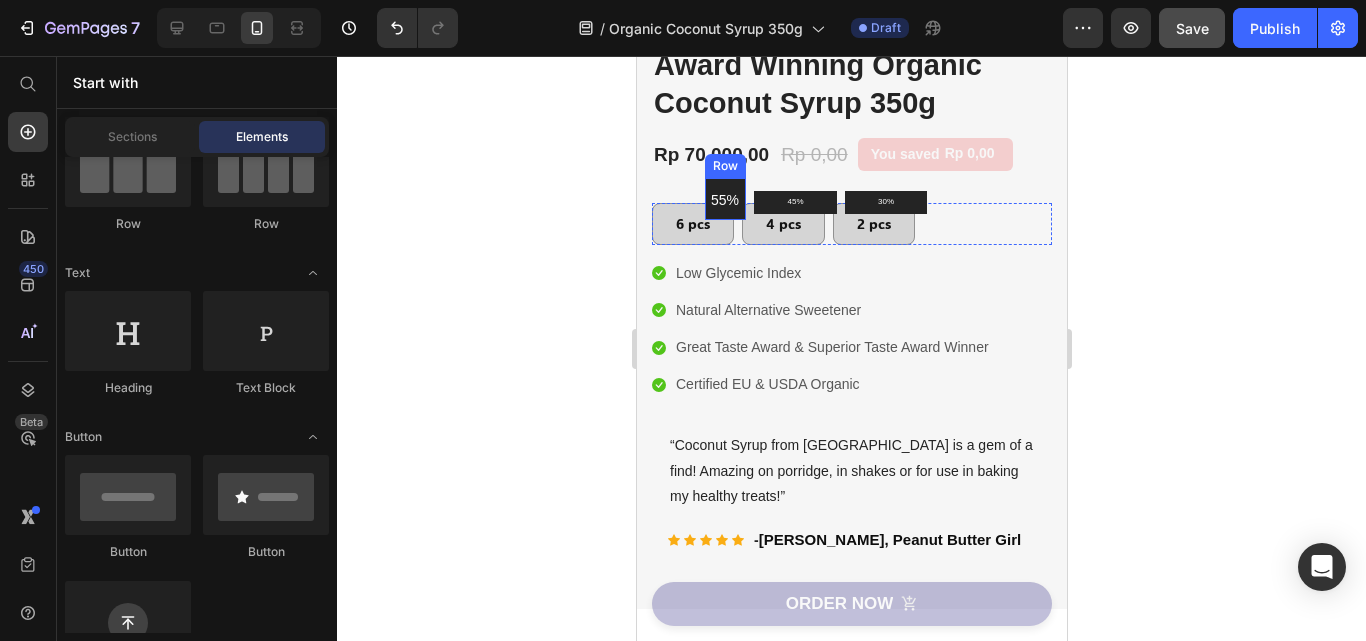 click on "55% Text Block" at bounding box center (724, 198) 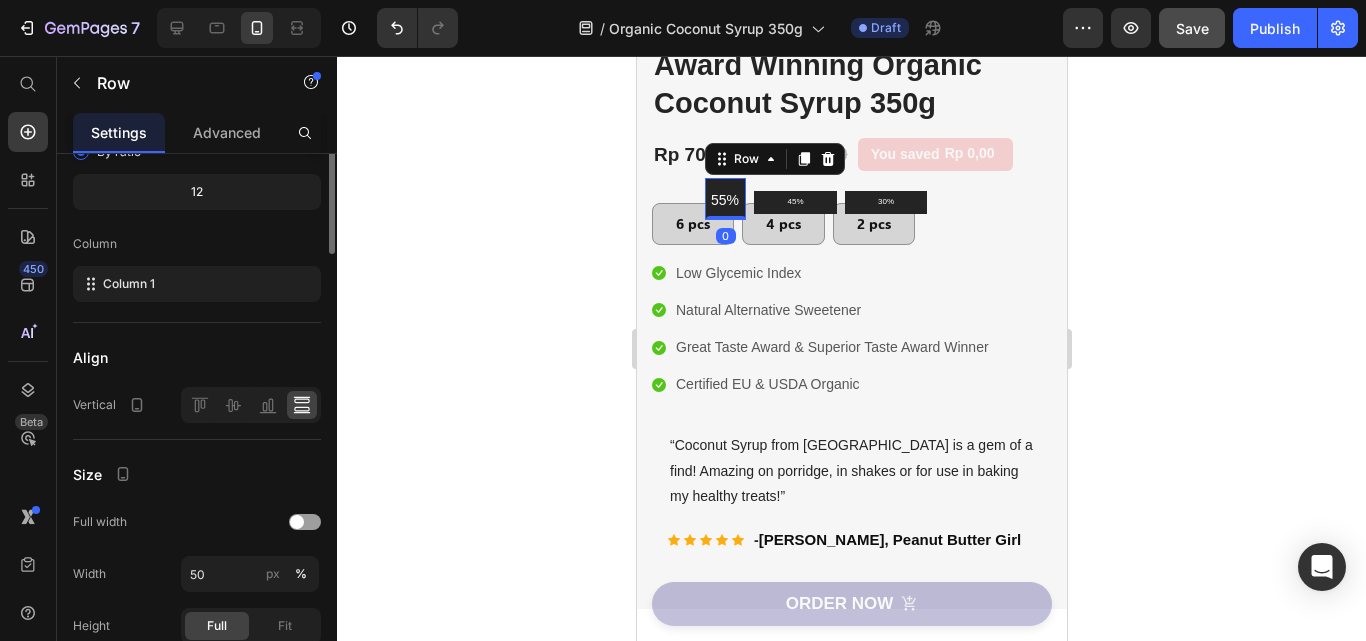 scroll, scrollTop: 0, scrollLeft: 0, axis: both 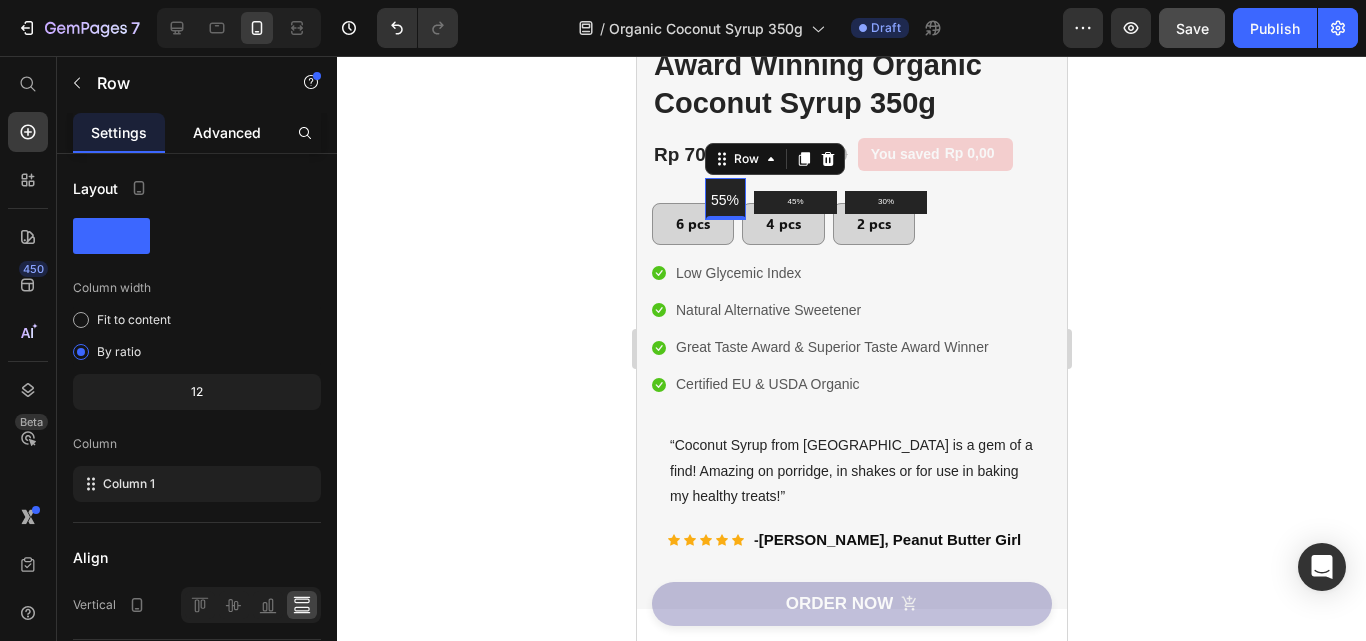 click on "Advanced" at bounding box center (227, 132) 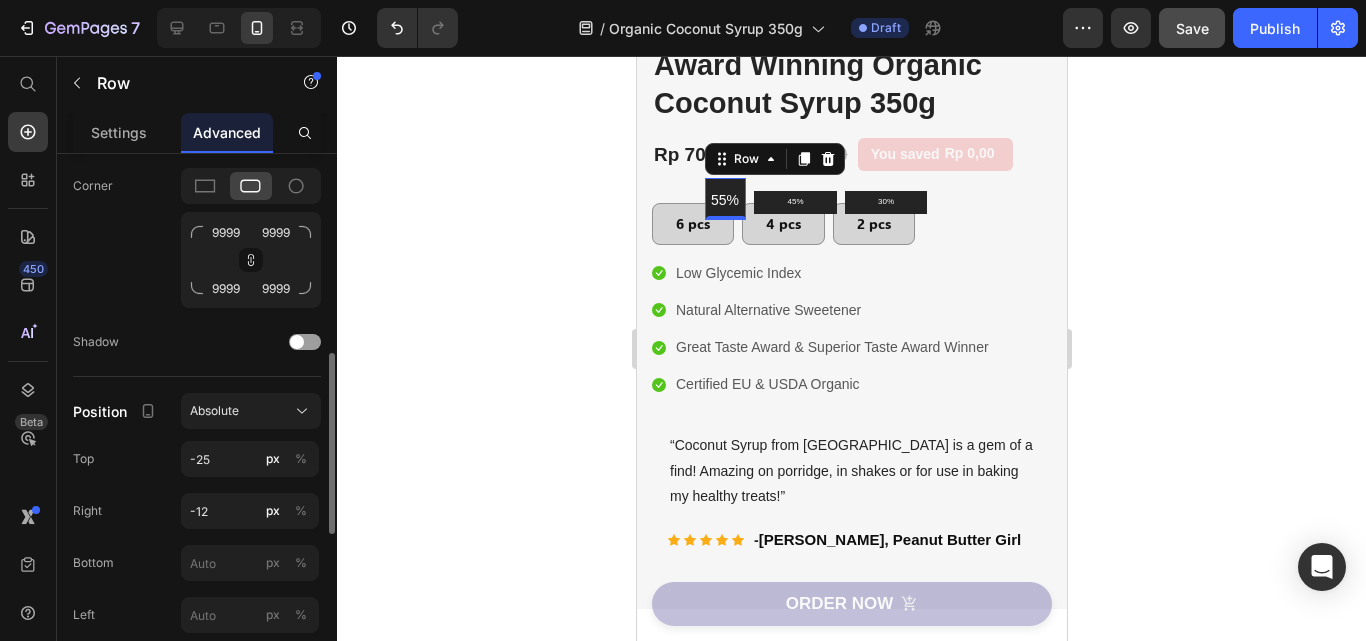 scroll, scrollTop: 700, scrollLeft: 0, axis: vertical 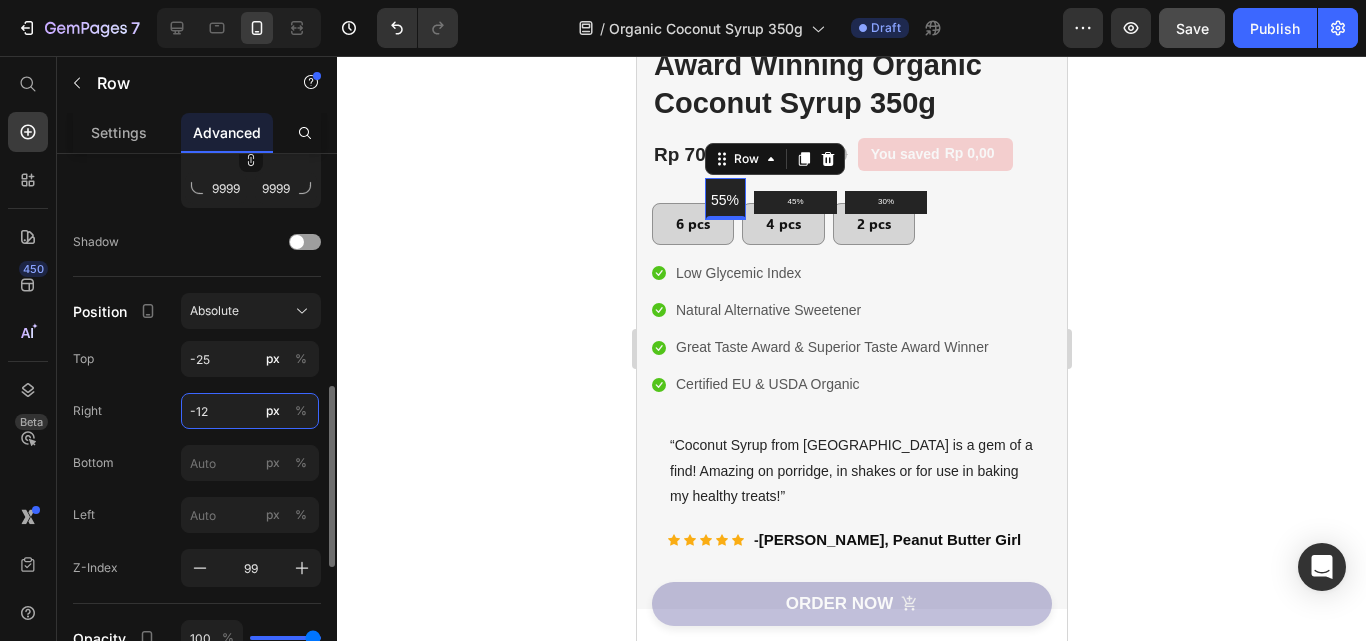 click on "-12" at bounding box center (250, 411) 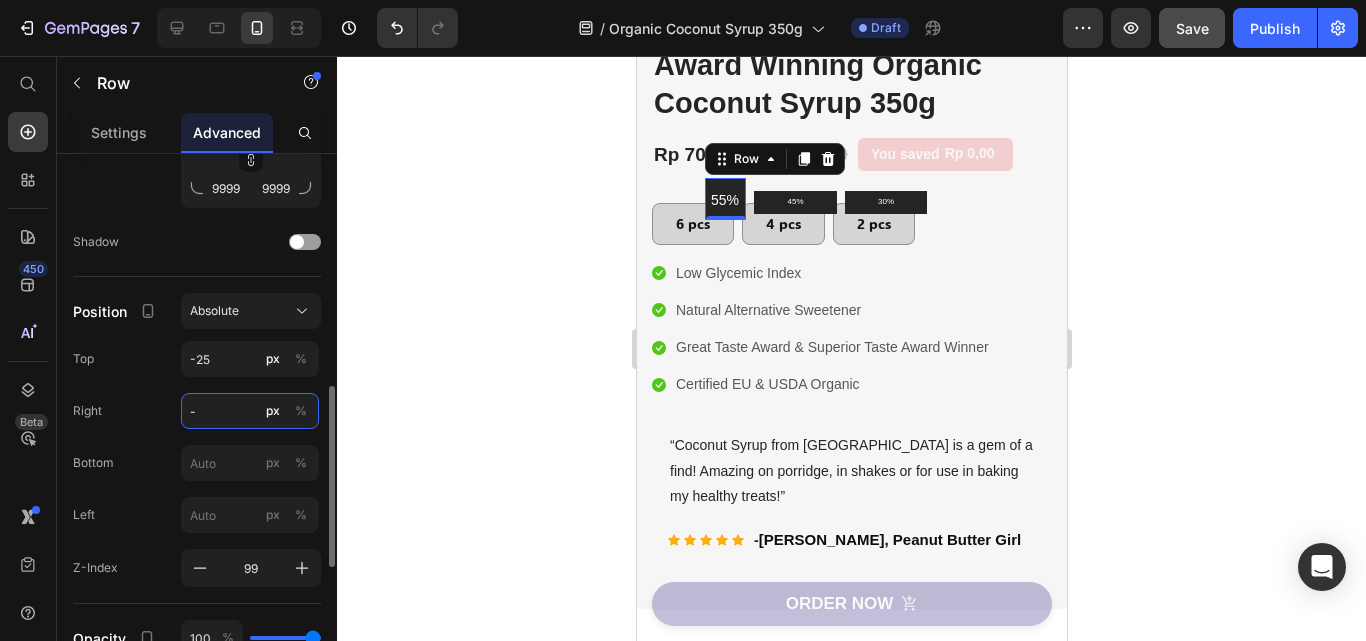 type on "-5" 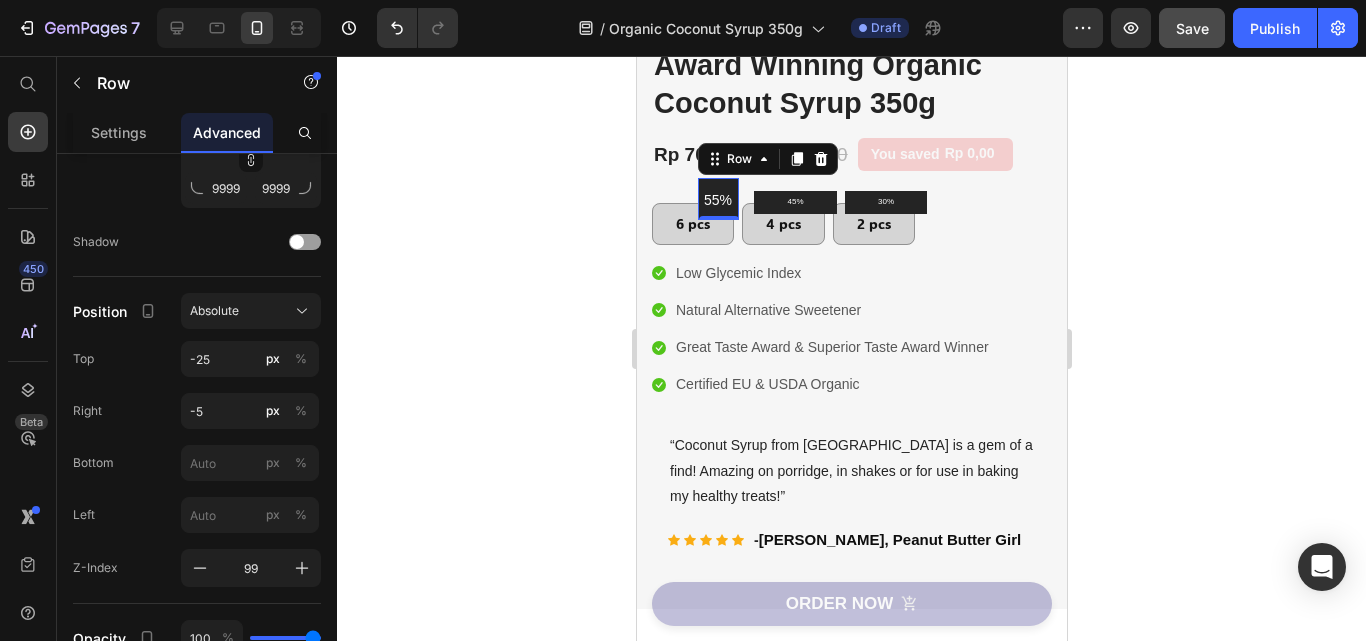 drag, startPoint x: 1245, startPoint y: 293, endPoint x: 1225, endPoint y: 271, distance: 29.732138 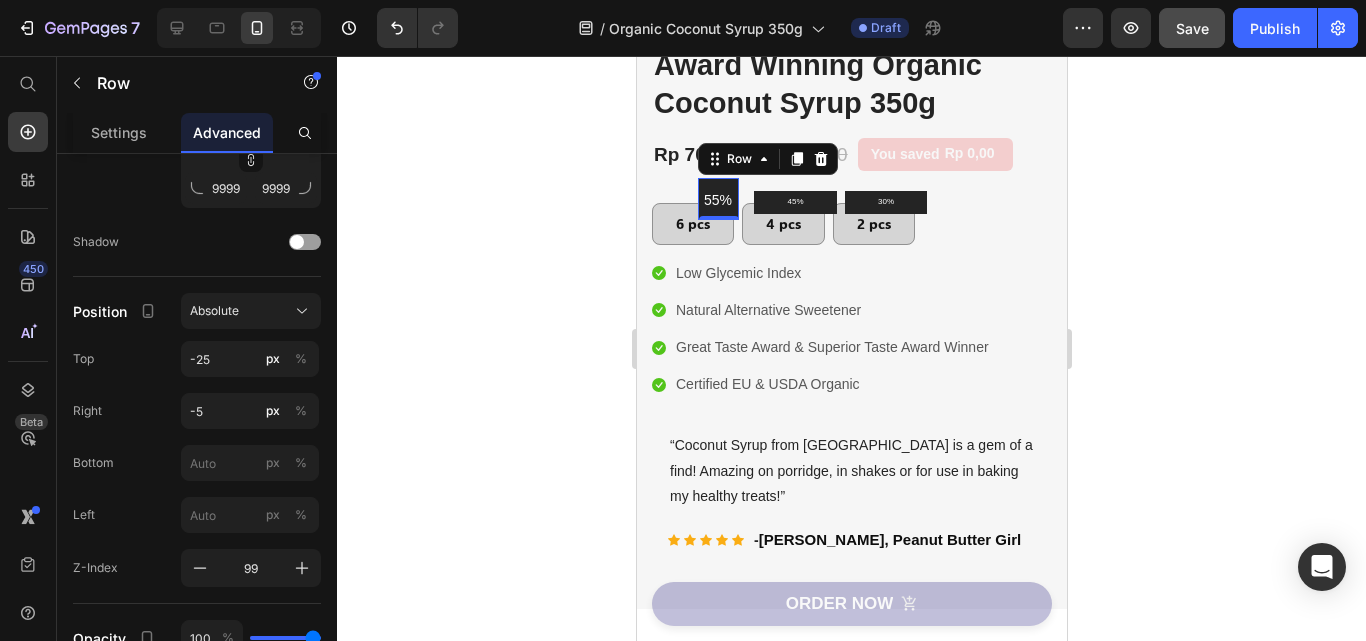 click 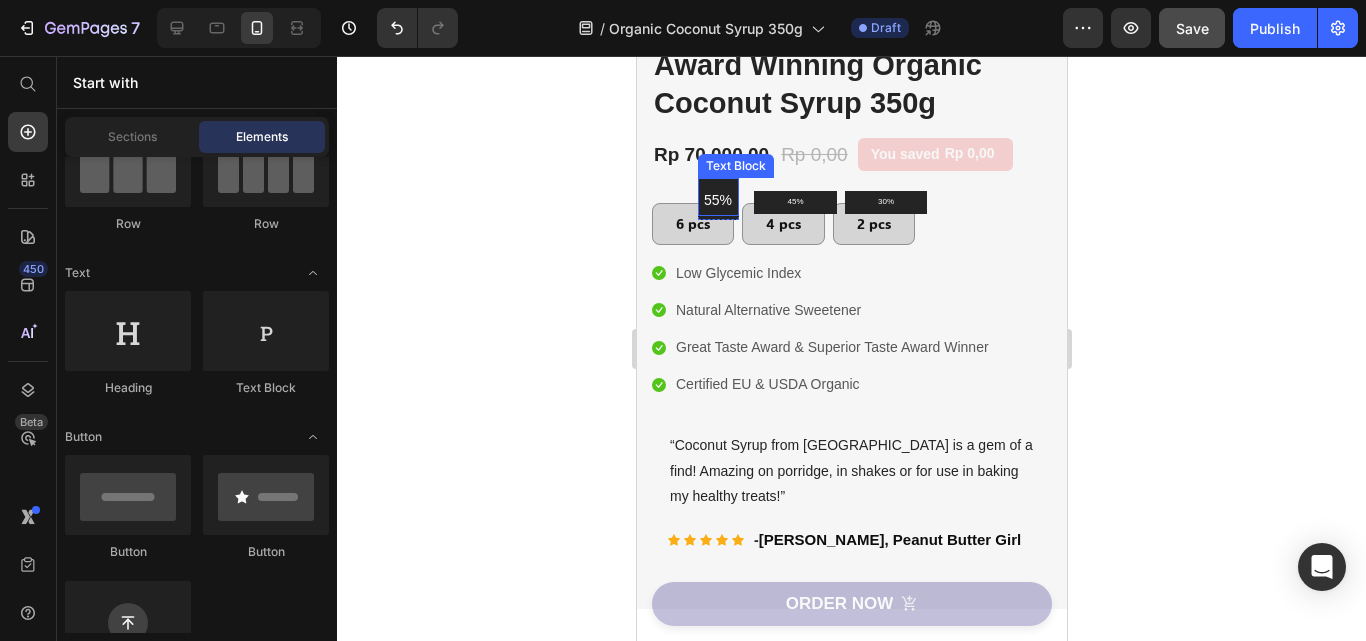 click on "55% Text Block" at bounding box center [717, 196] 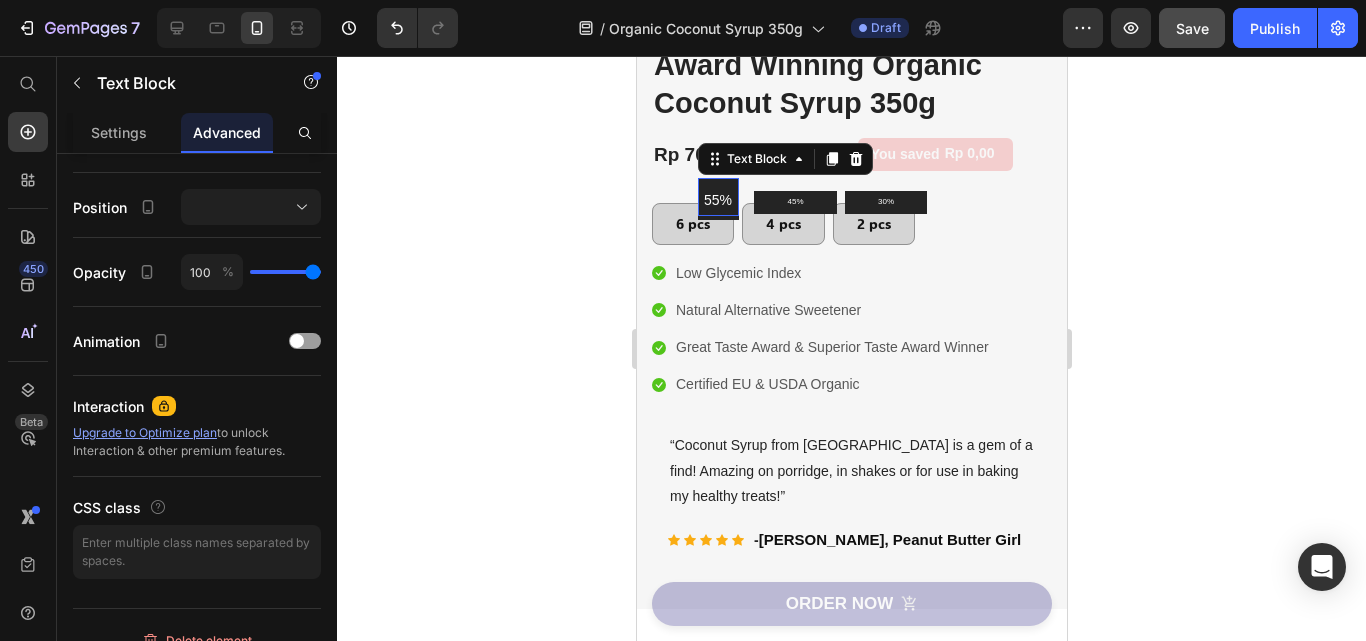 scroll, scrollTop: 0, scrollLeft: 0, axis: both 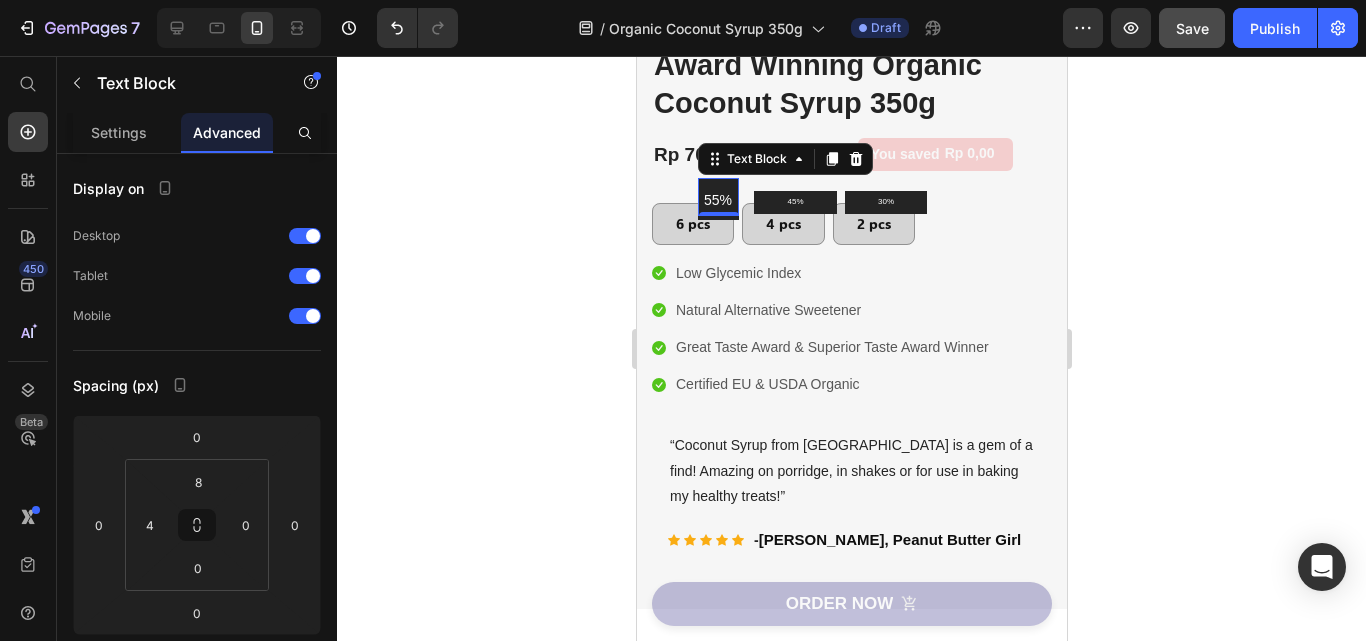 click 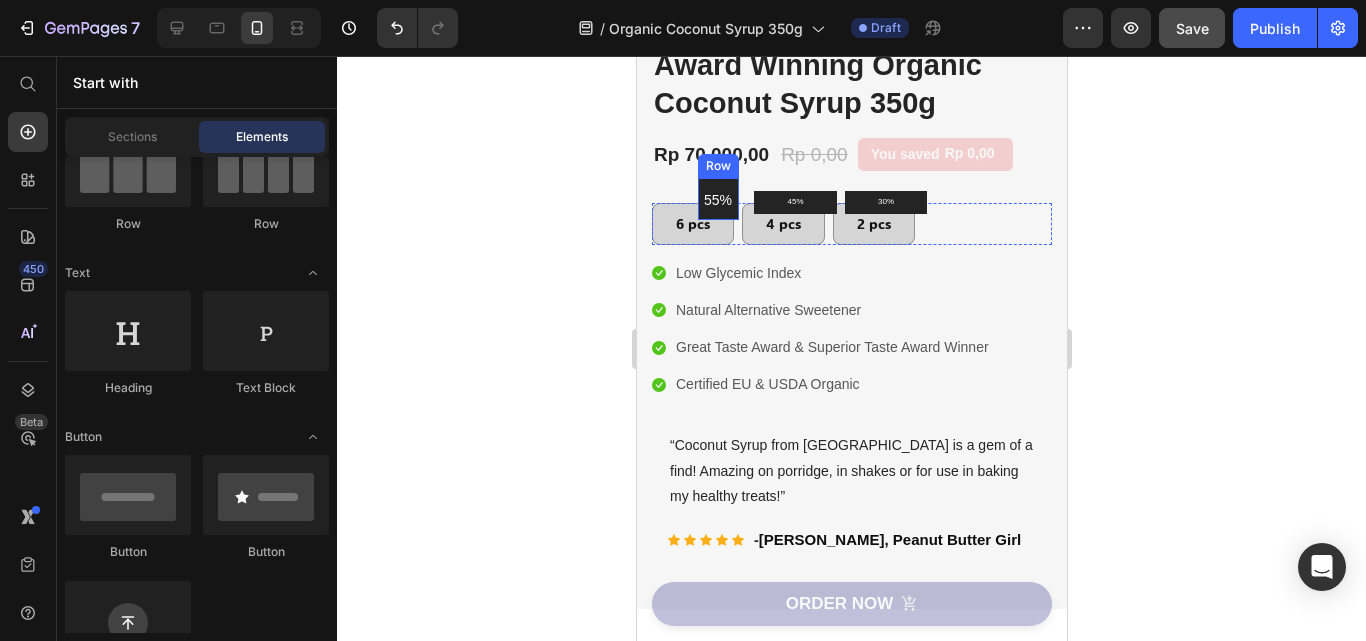 click on "55% Text Block" at bounding box center [717, 198] 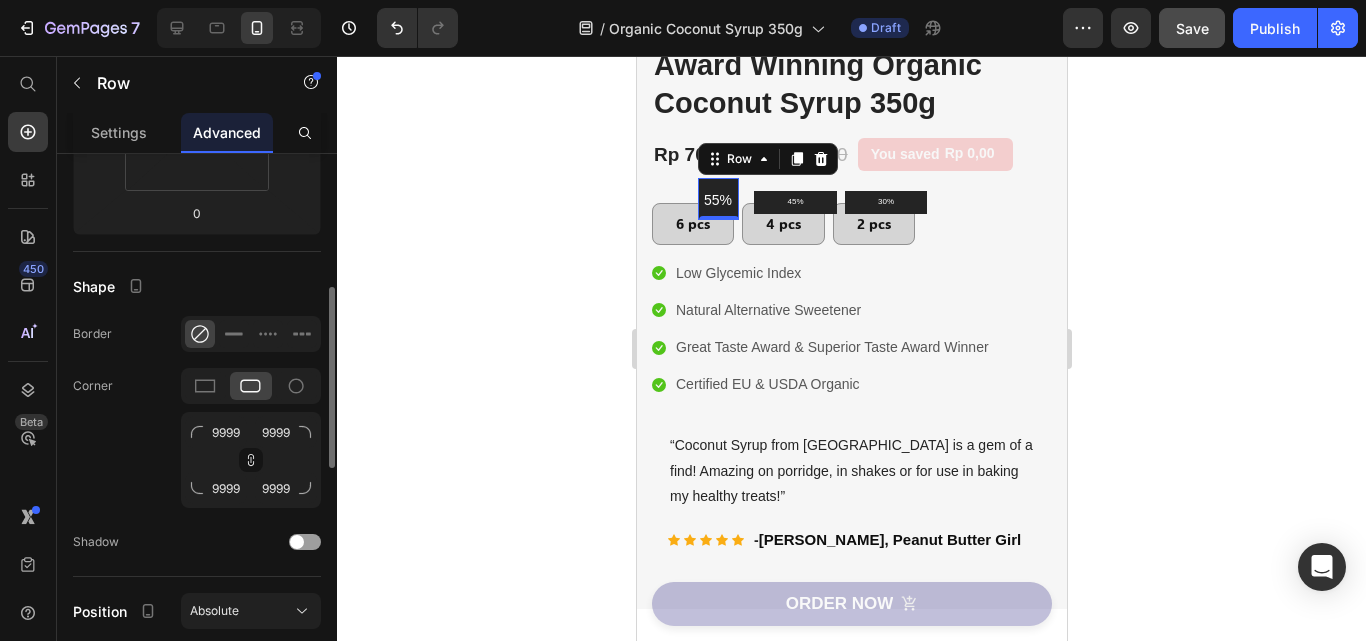 scroll, scrollTop: 500, scrollLeft: 0, axis: vertical 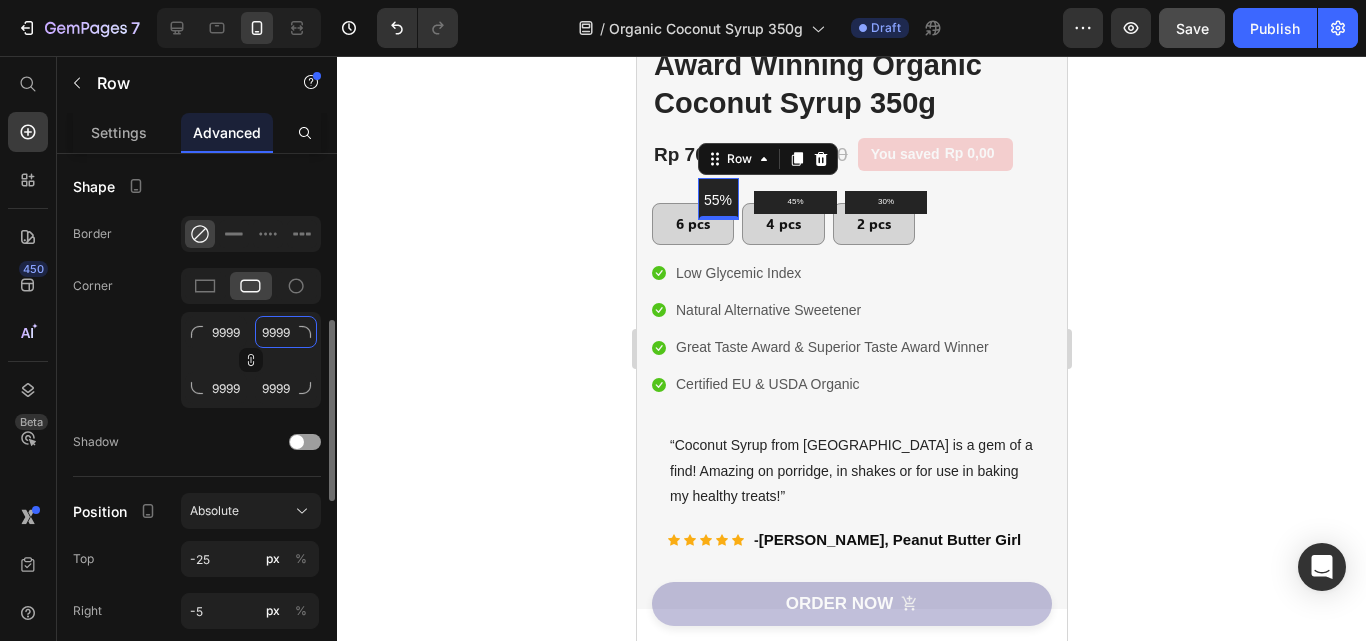 click on "9999" 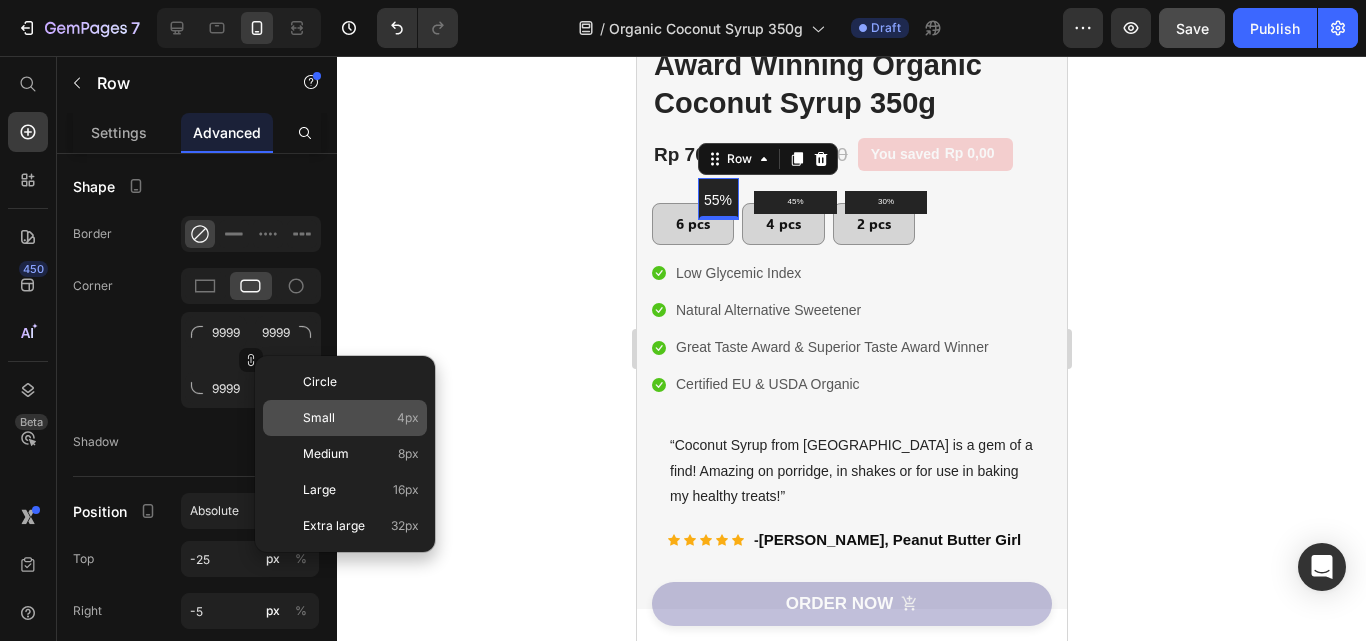 drag, startPoint x: 340, startPoint y: 403, endPoint x: 80, endPoint y: 221, distance: 317.37045 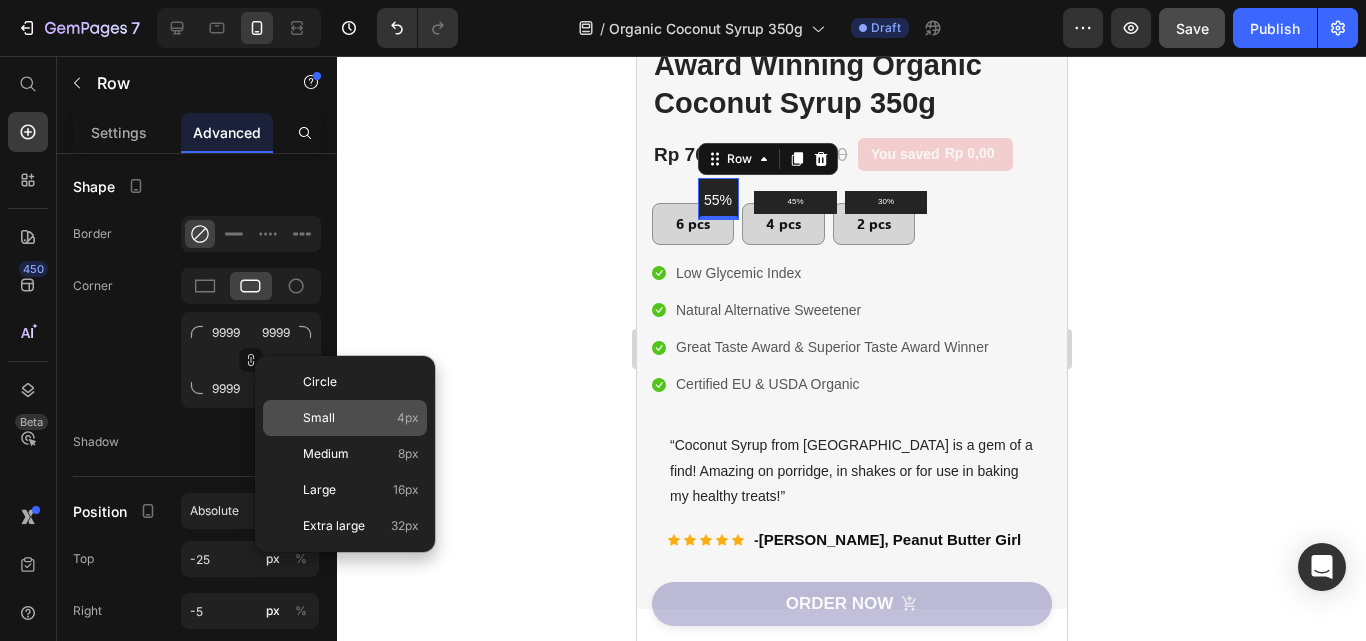 click on "Small 4px" 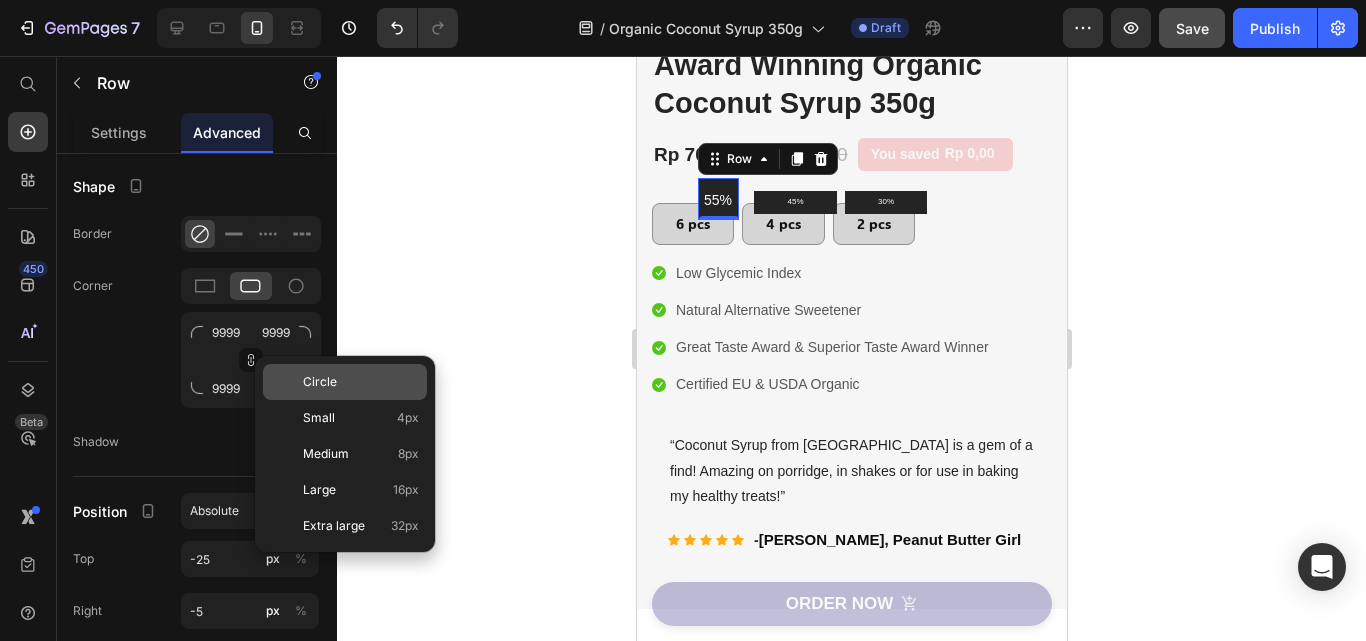 type on "4" 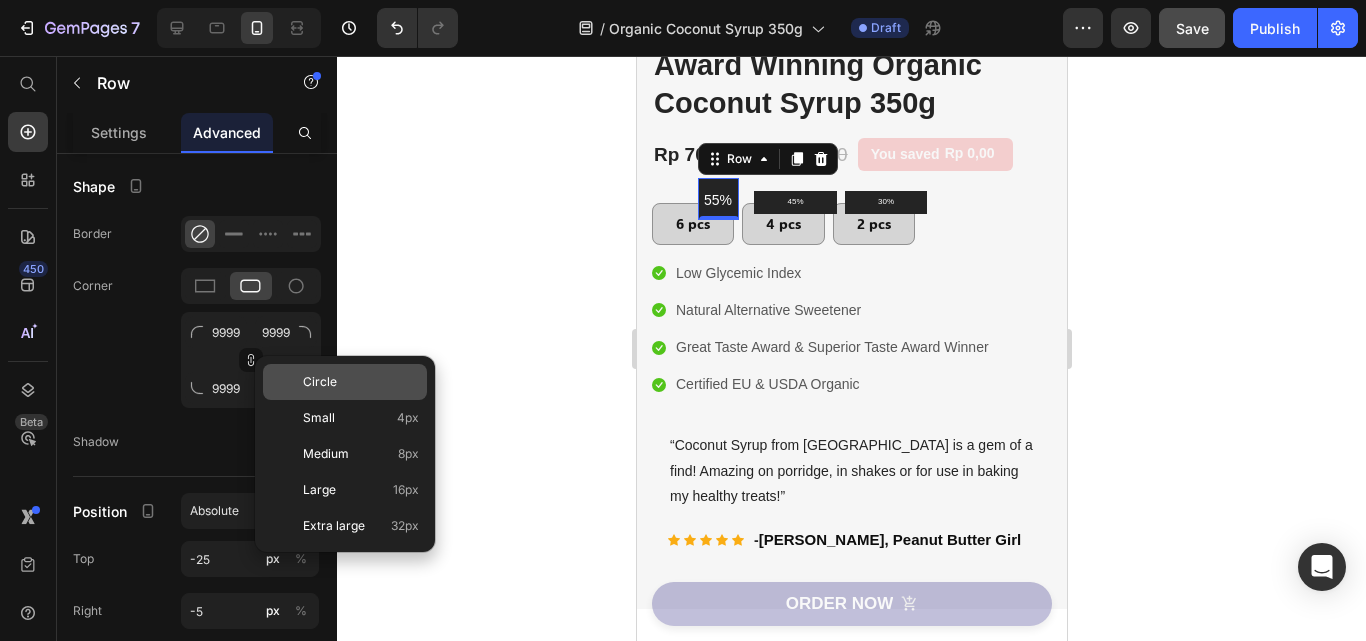type on "4" 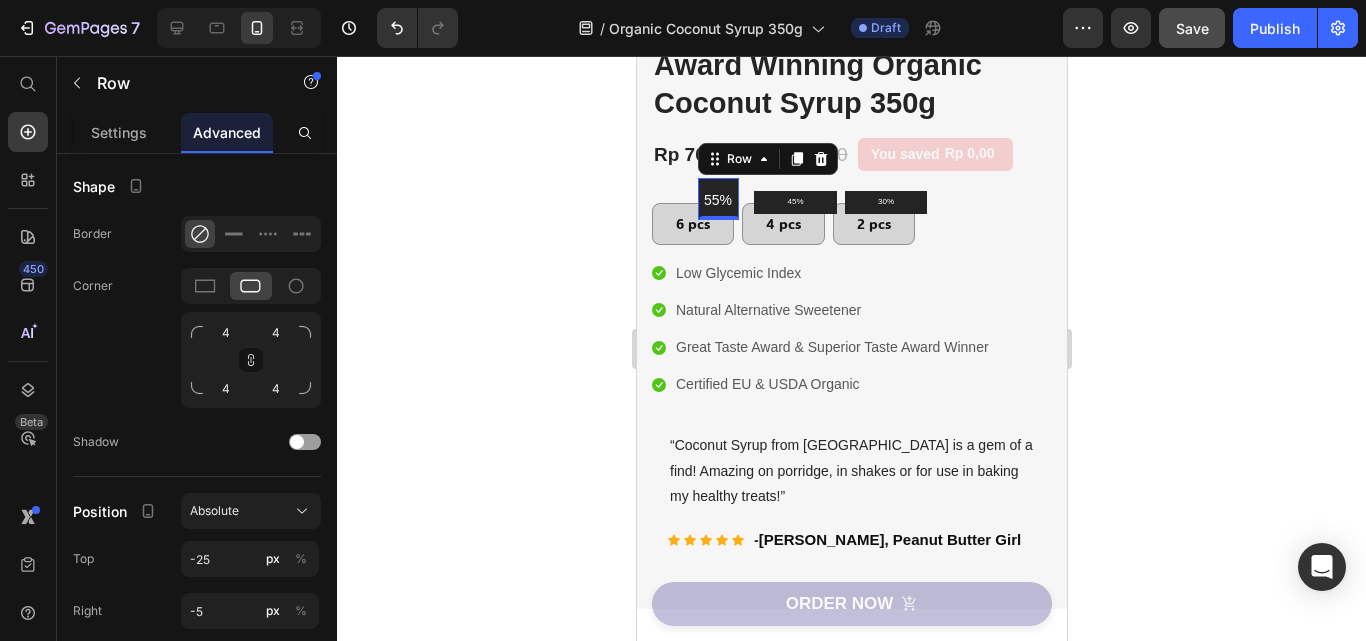 click 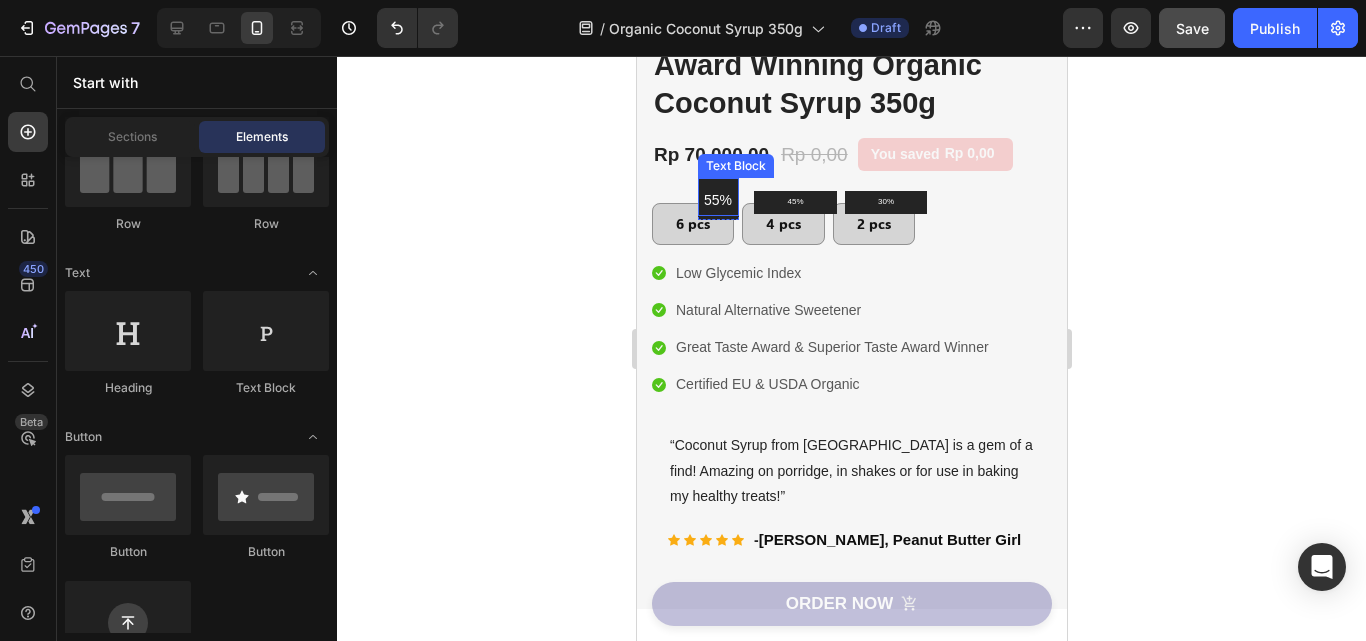 click on "55%" at bounding box center (719, 200) 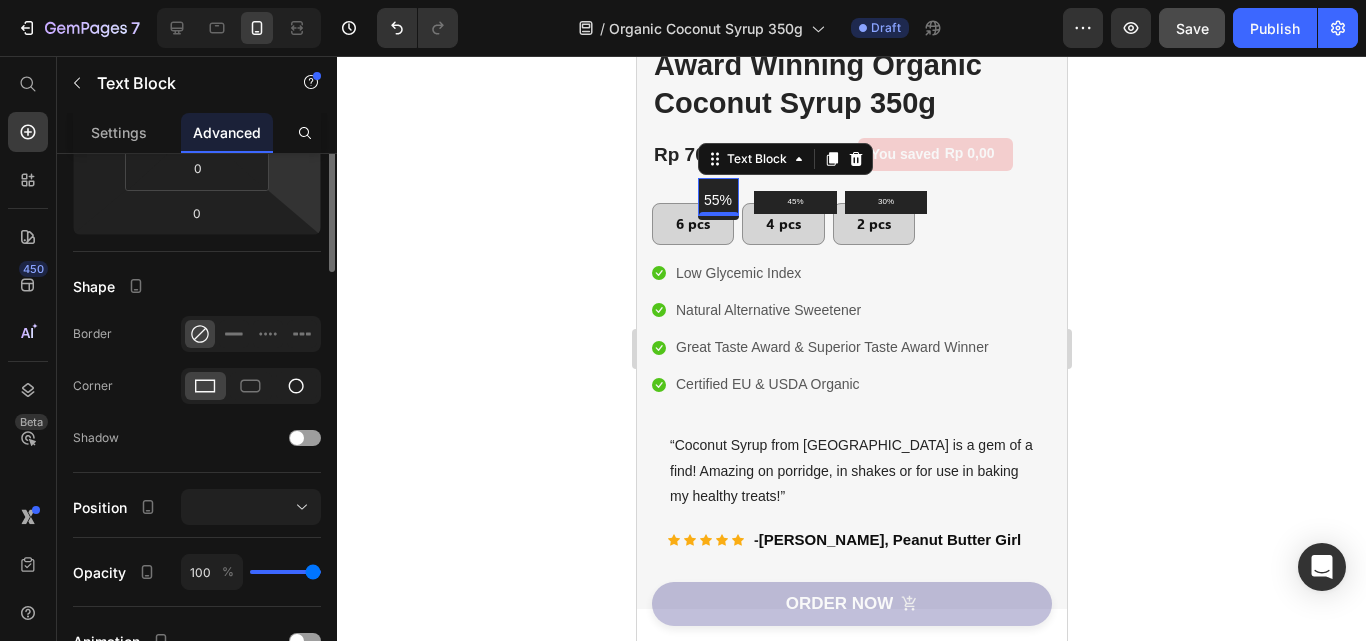 scroll, scrollTop: 200, scrollLeft: 0, axis: vertical 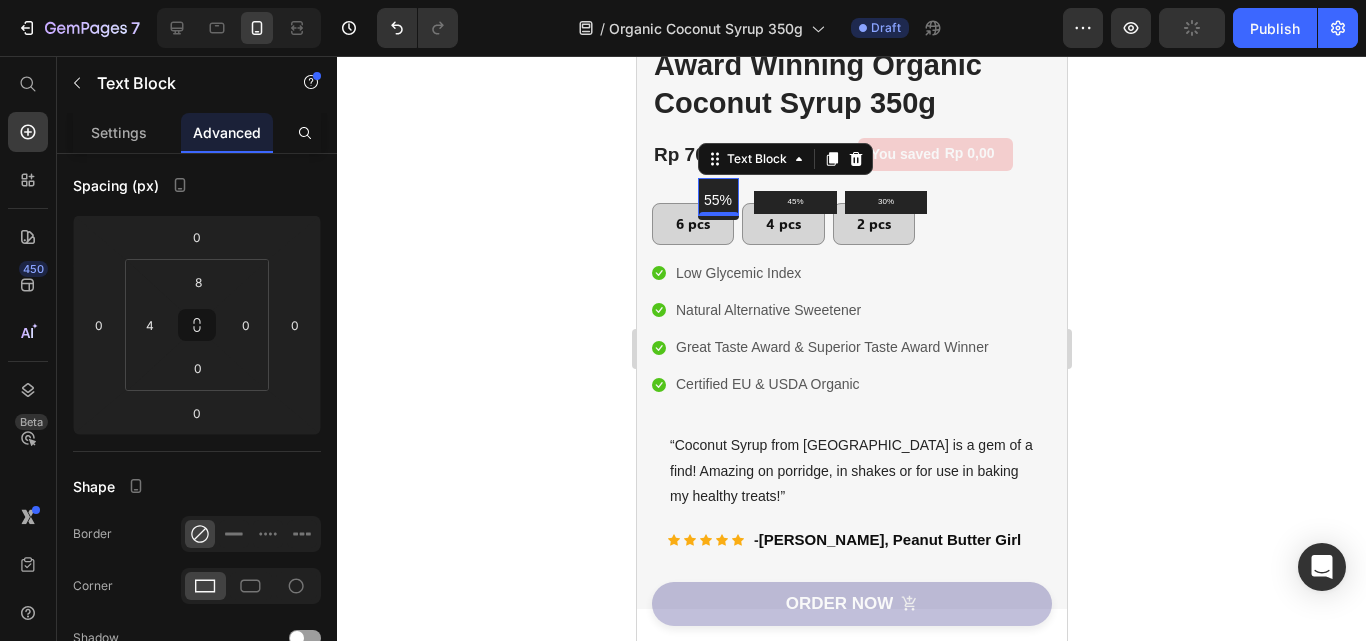 drag, startPoint x: 537, startPoint y: 197, endPoint x: 156, endPoint y: 100, distance: 393.1539 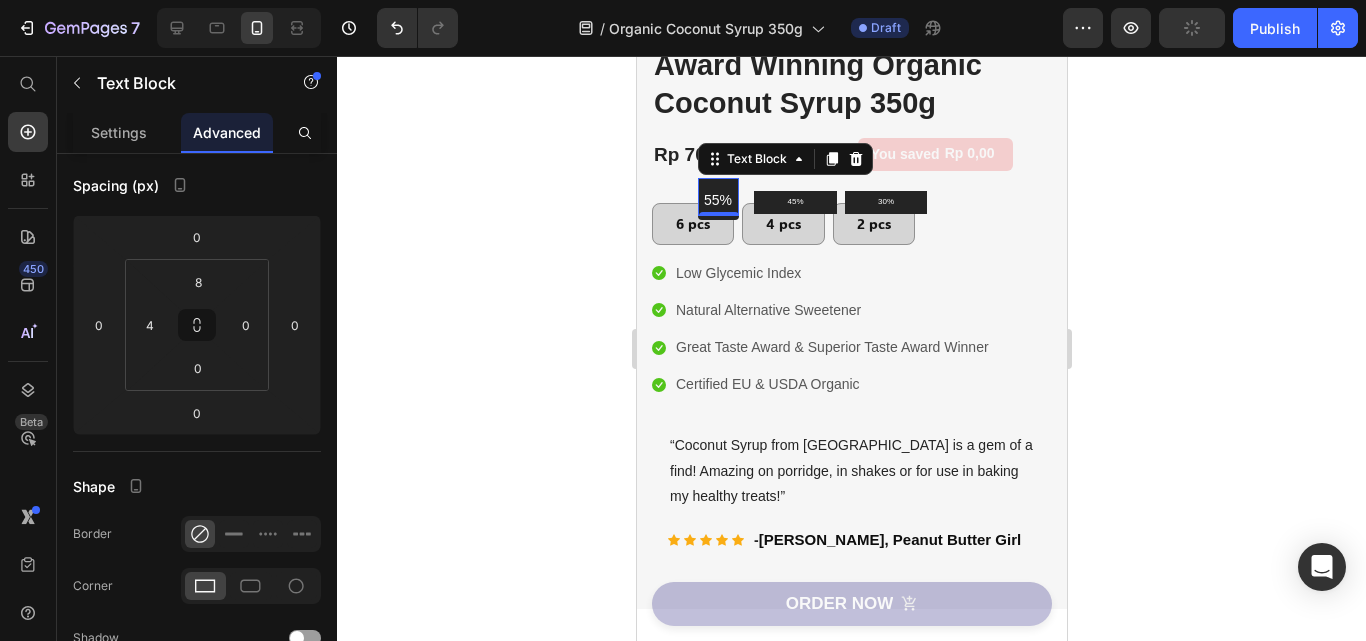 click 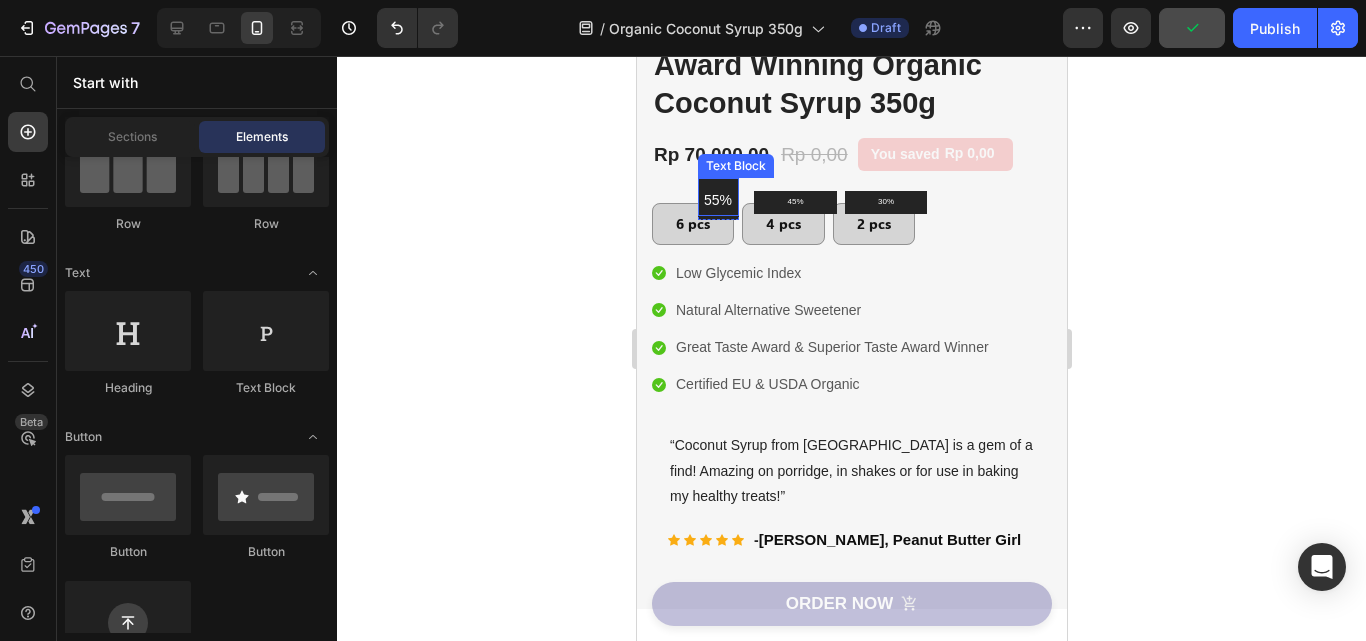 click on "55% Text Block" at bounding box center (717, 196) 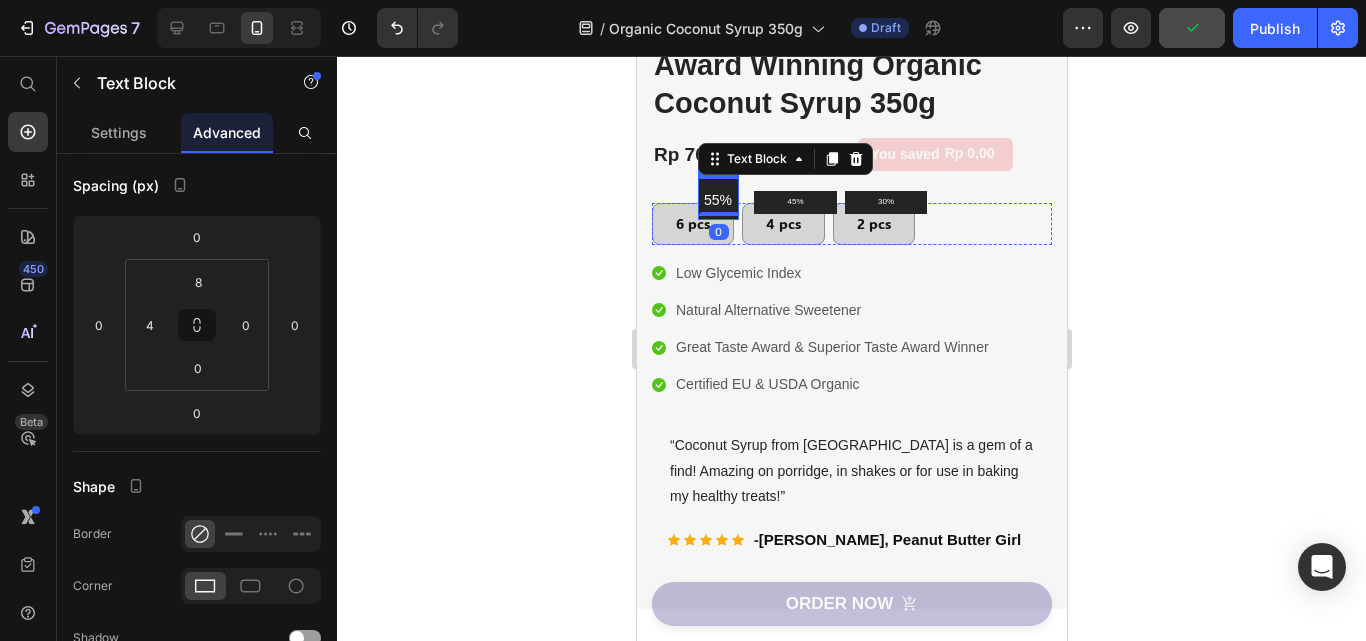 click on "55% Text Block   0" at bounding box center [717, 198] 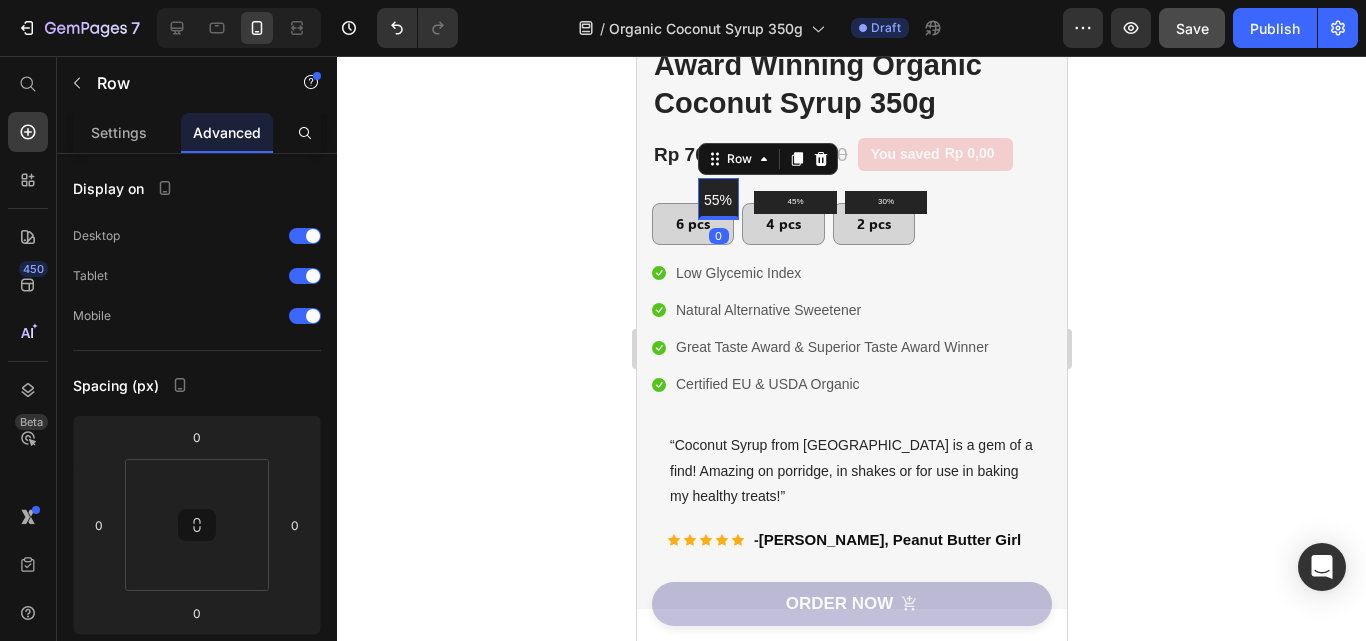 scroll, scrollTop: 500, scrollLeft: 0, axis: vertical 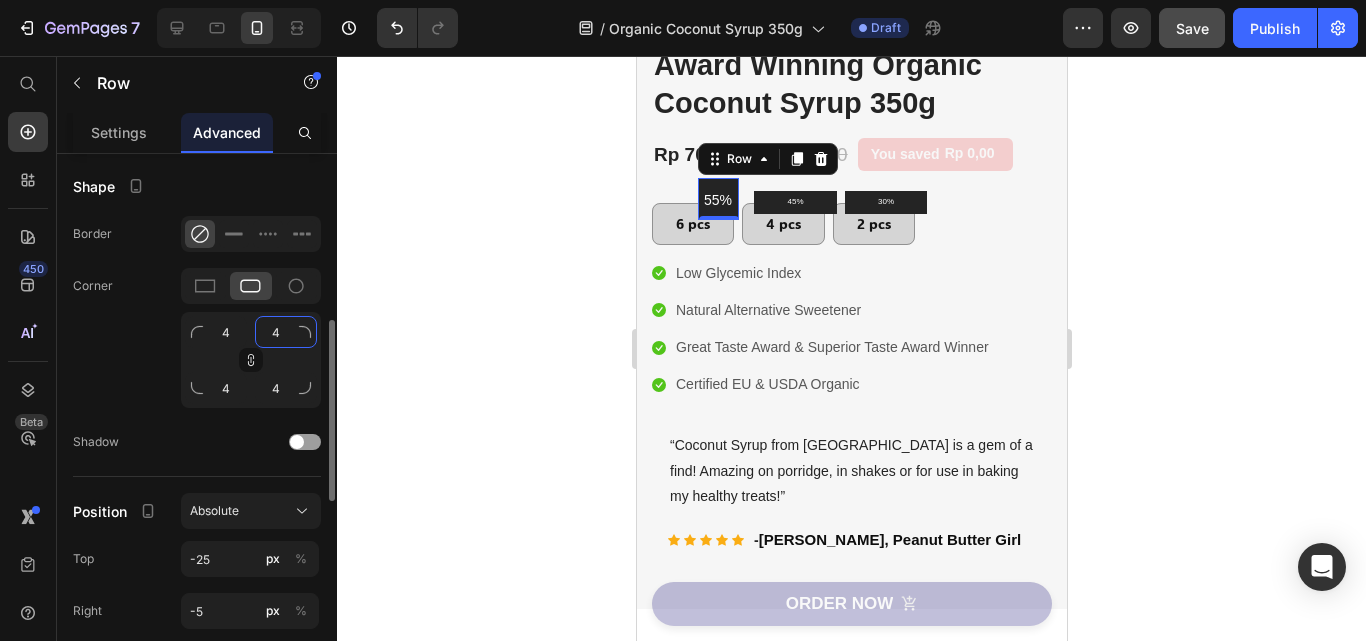 click on "4" 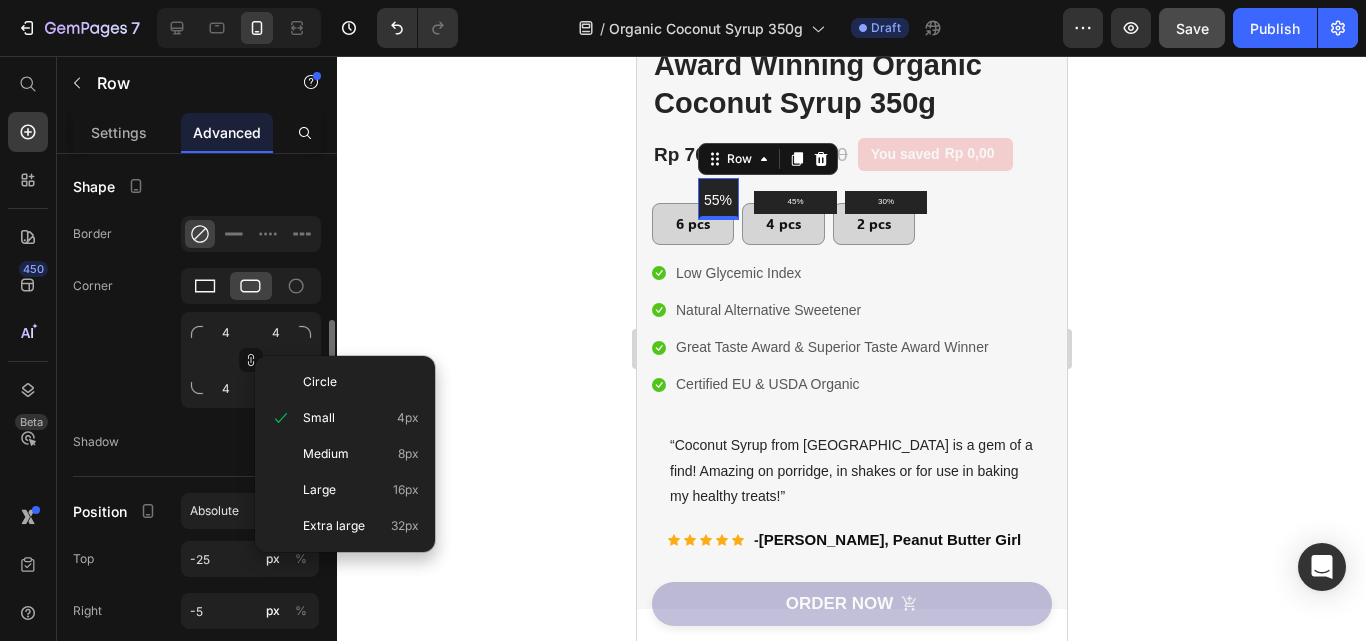click 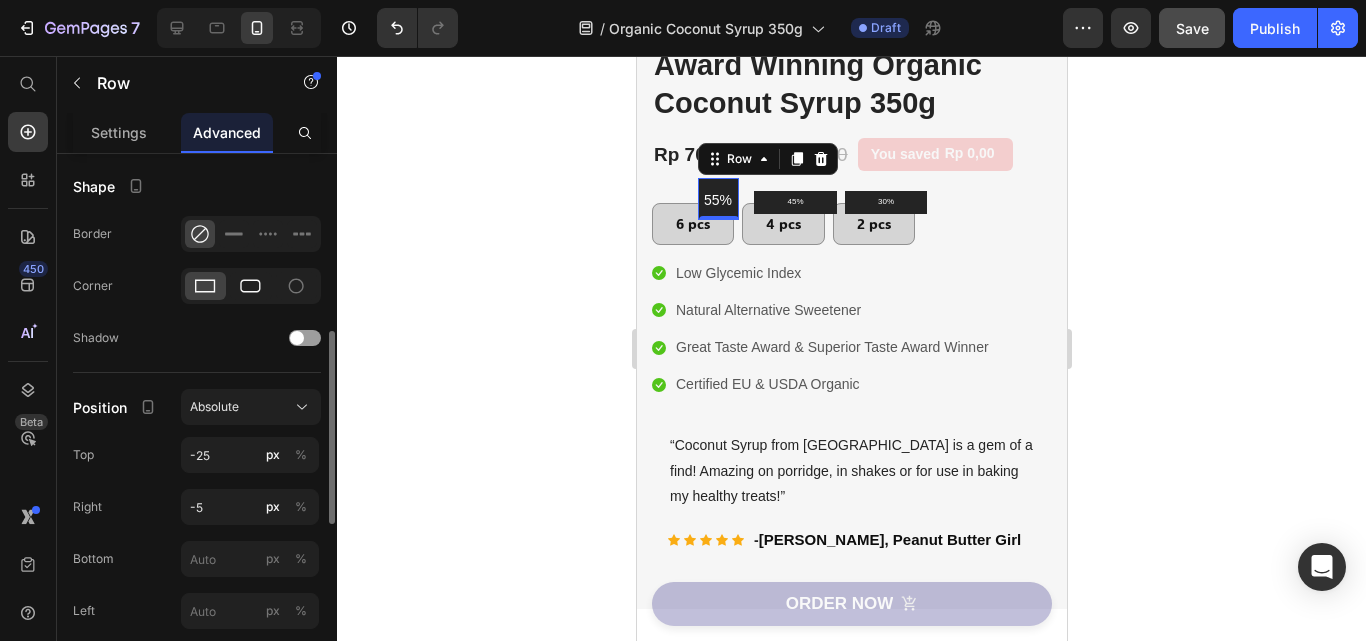 click 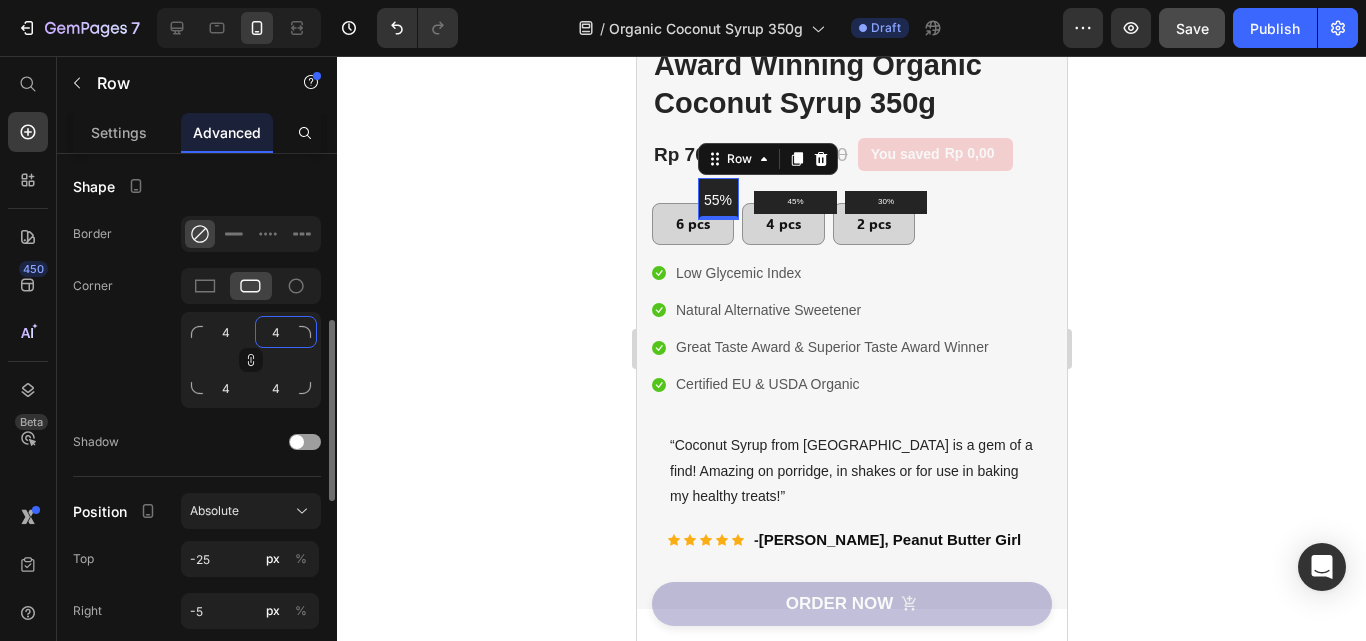 click on "4" 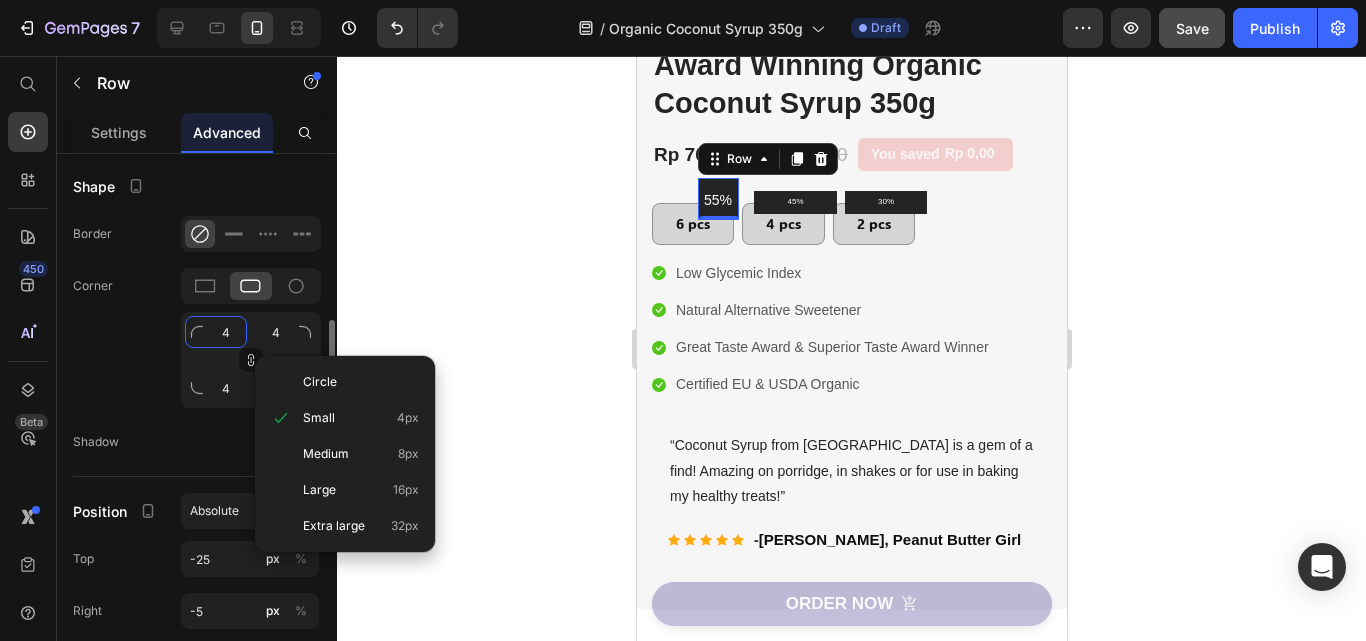 click on "4" 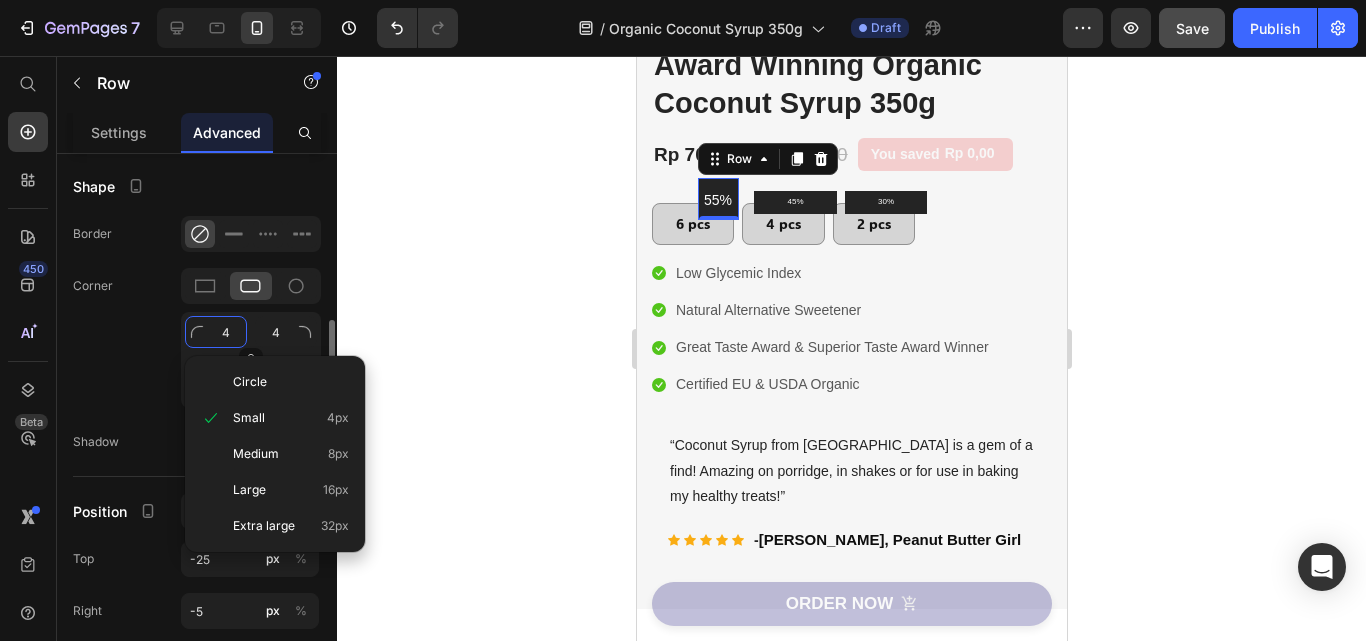 type on "1" 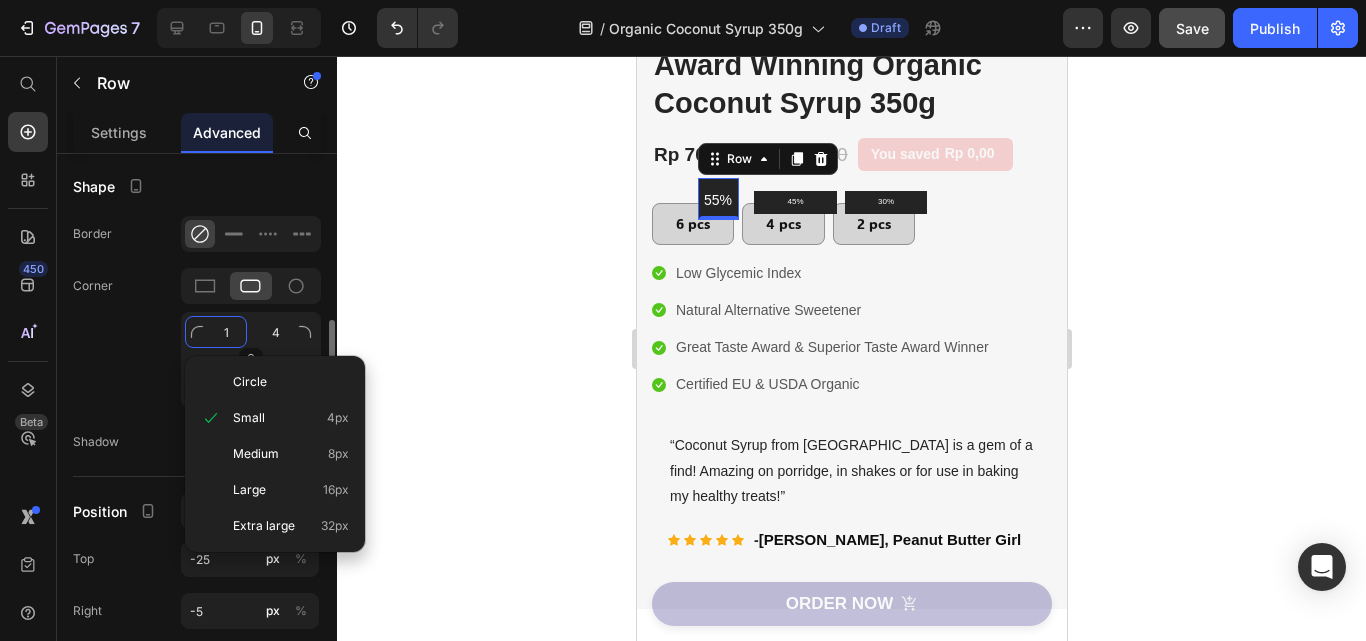 type on "1" 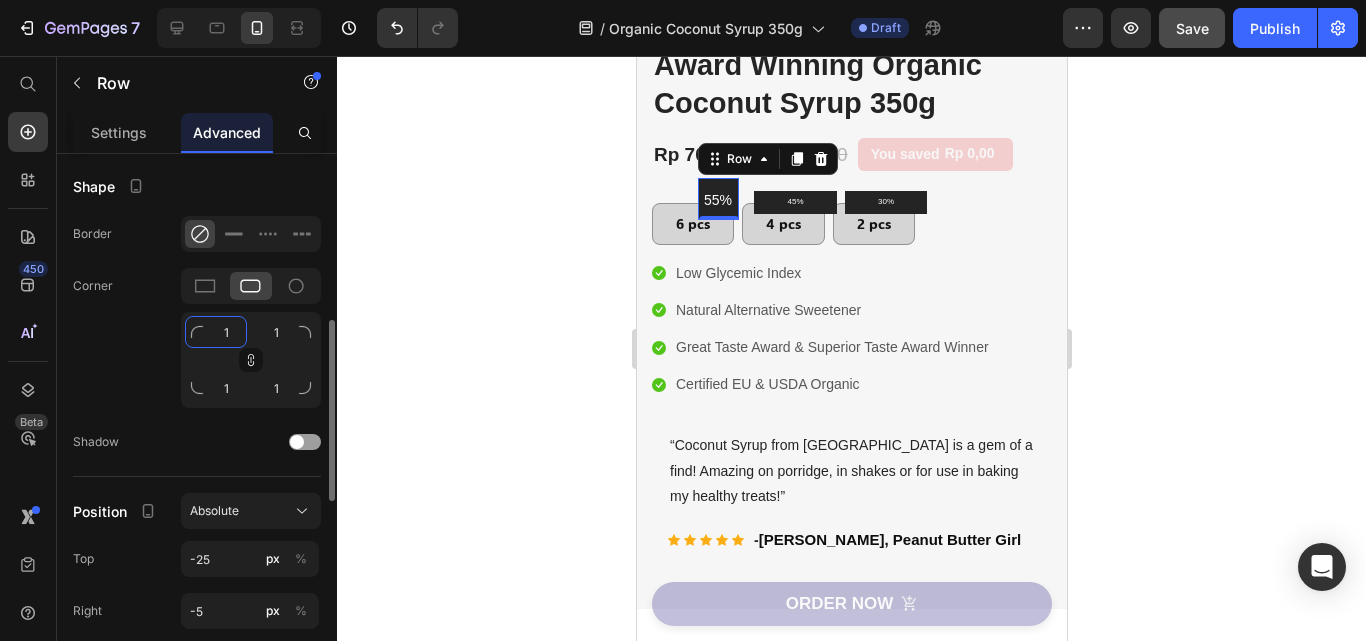 type on "1" 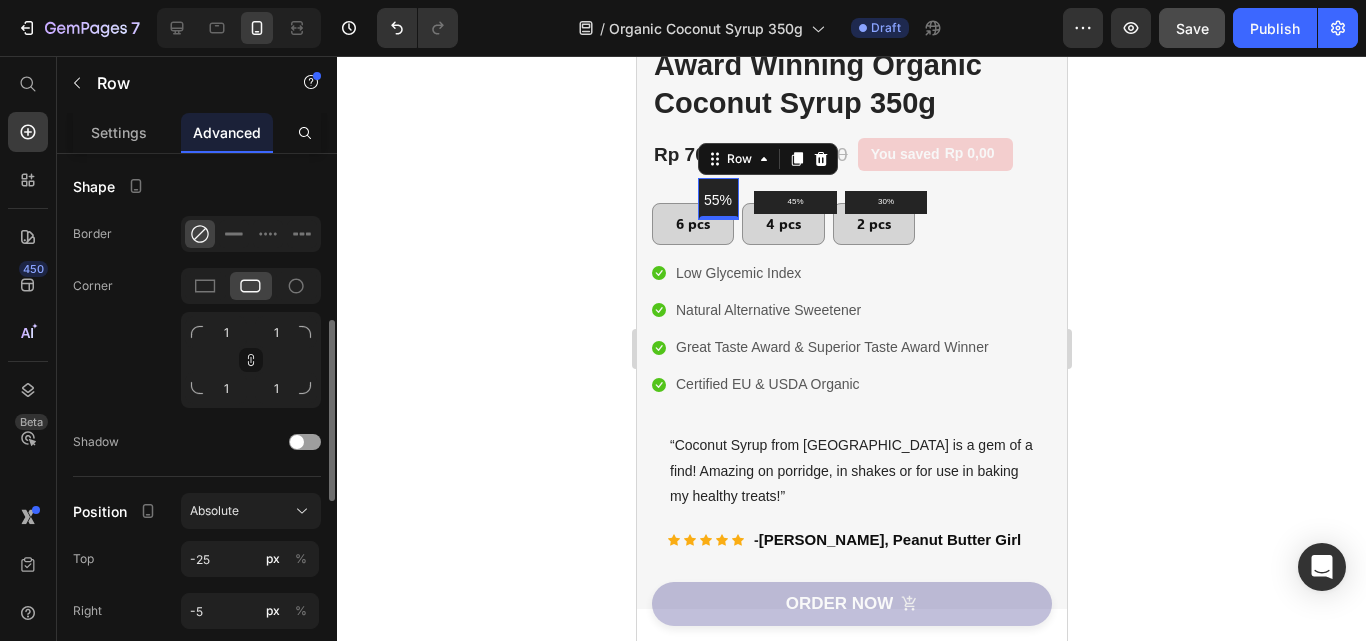 click on "Corner 1 1 1 1" 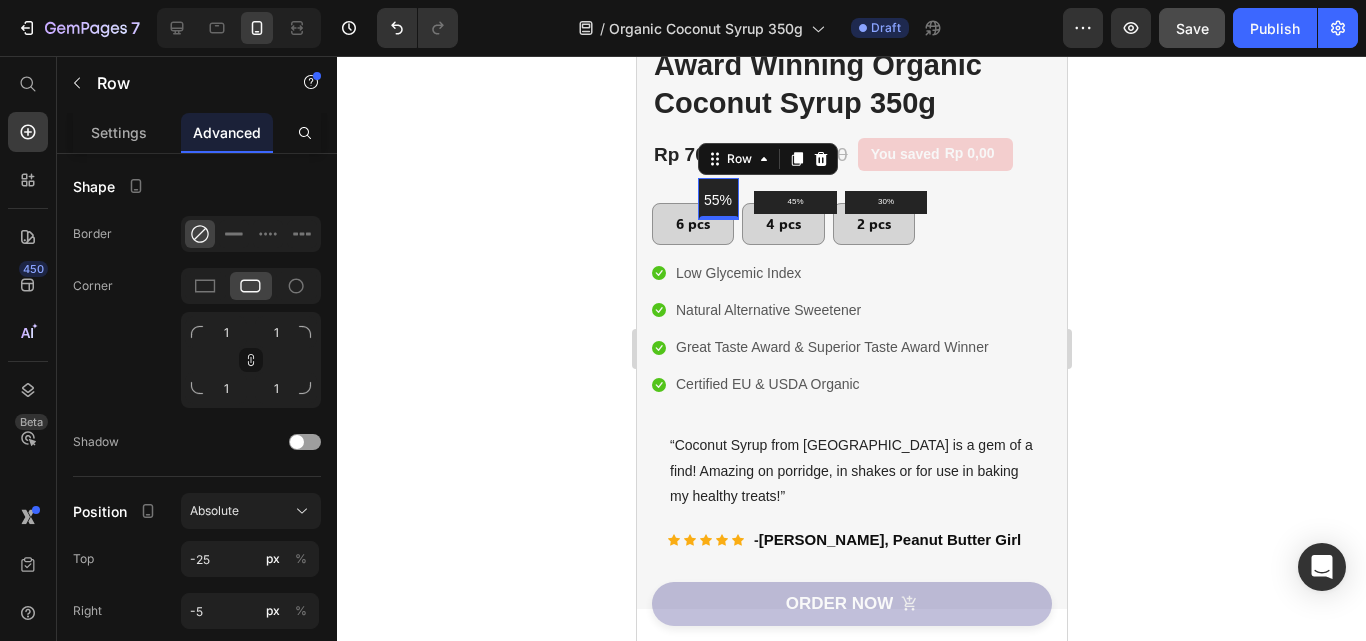 click 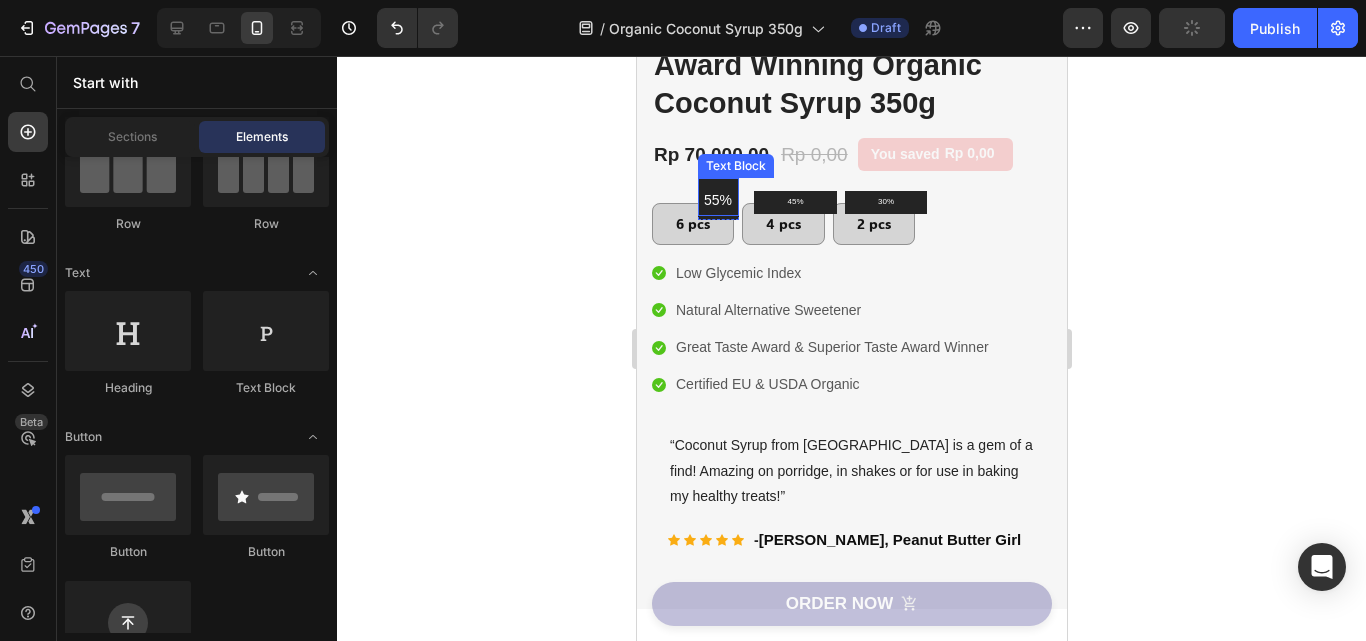 click on "55% Text Block" at bounding box center (717, 196) 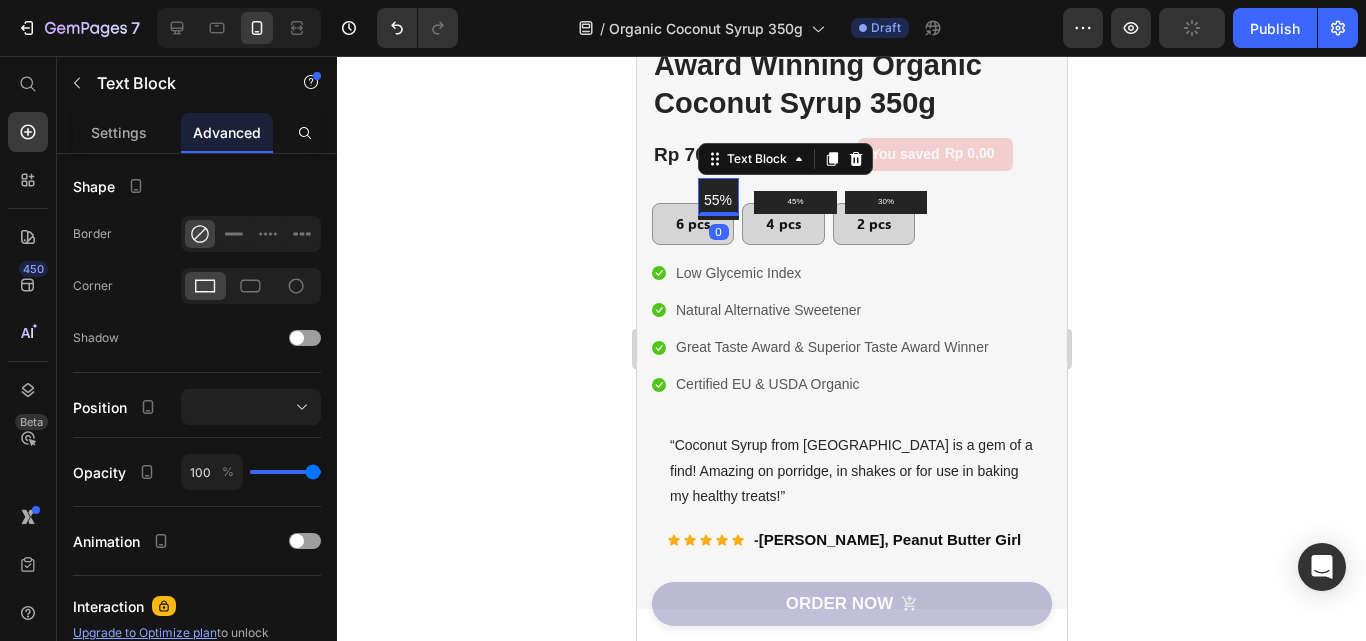 scroll, scrollTop: 0, scrollLeft: 0, axis: both 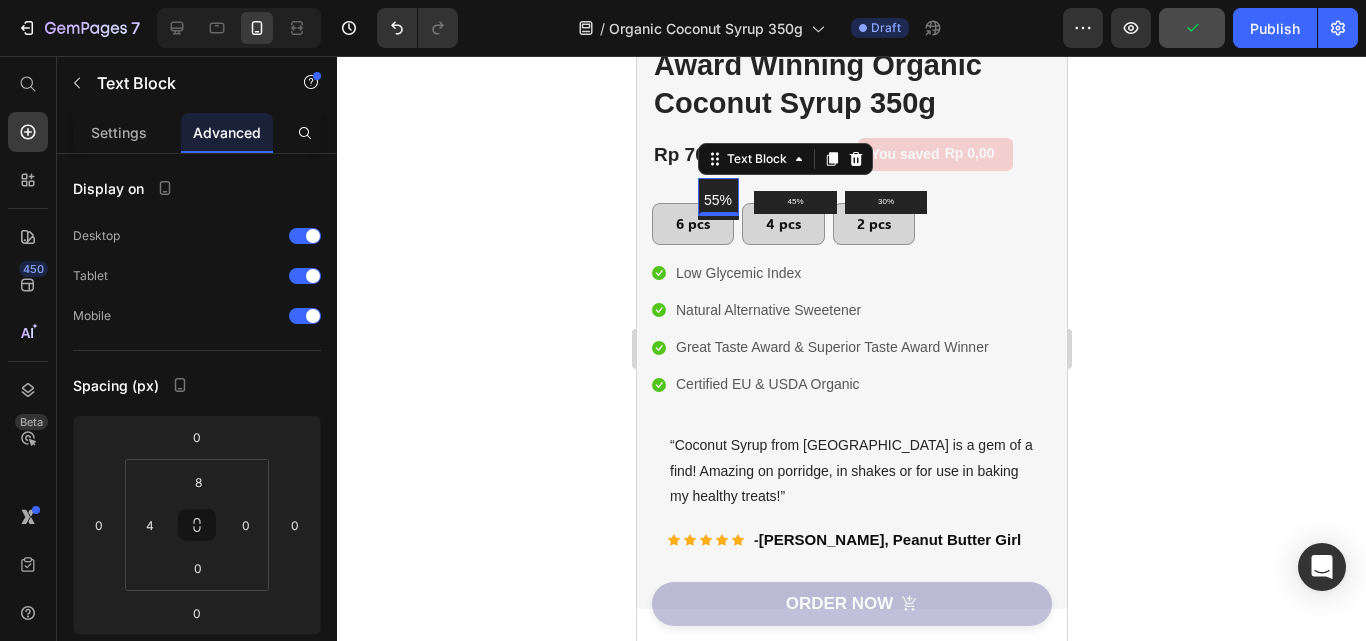 click 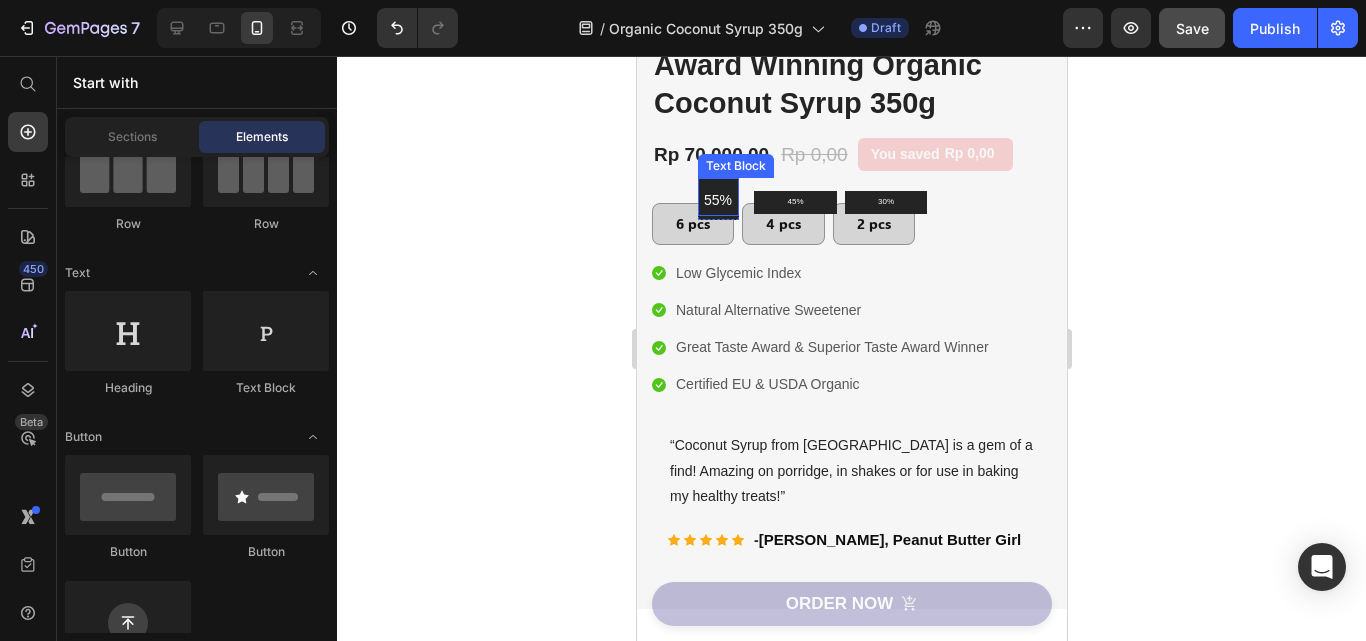 click on "55%" at bounding box center [719, 200] 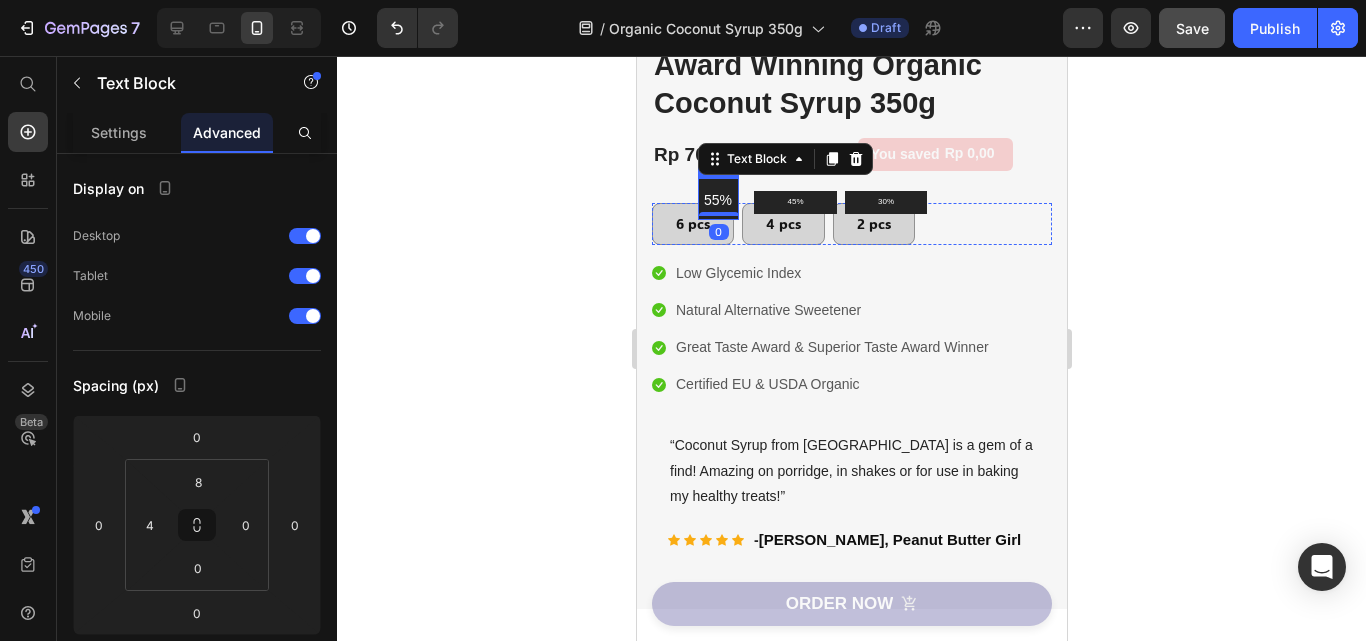 click on "55% Text Block   0" at bounding box center (717, 198) 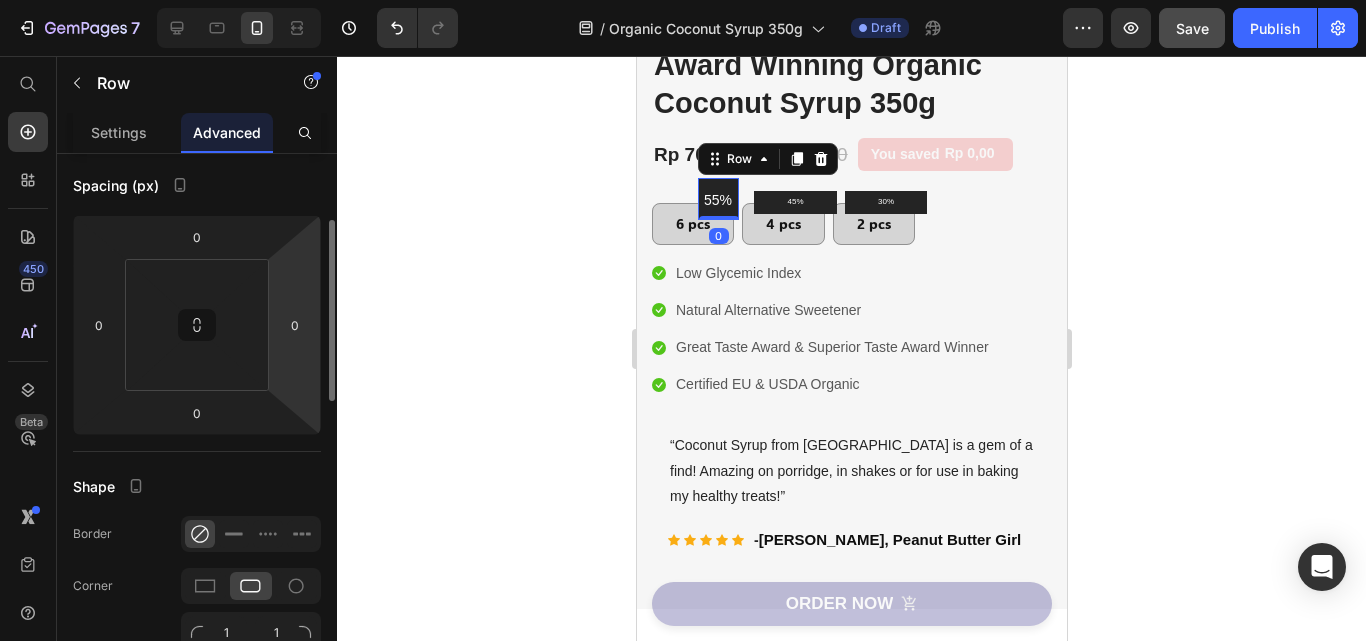 scroll, scrollTop: 400, scrollLeft: 0, axis: vertical 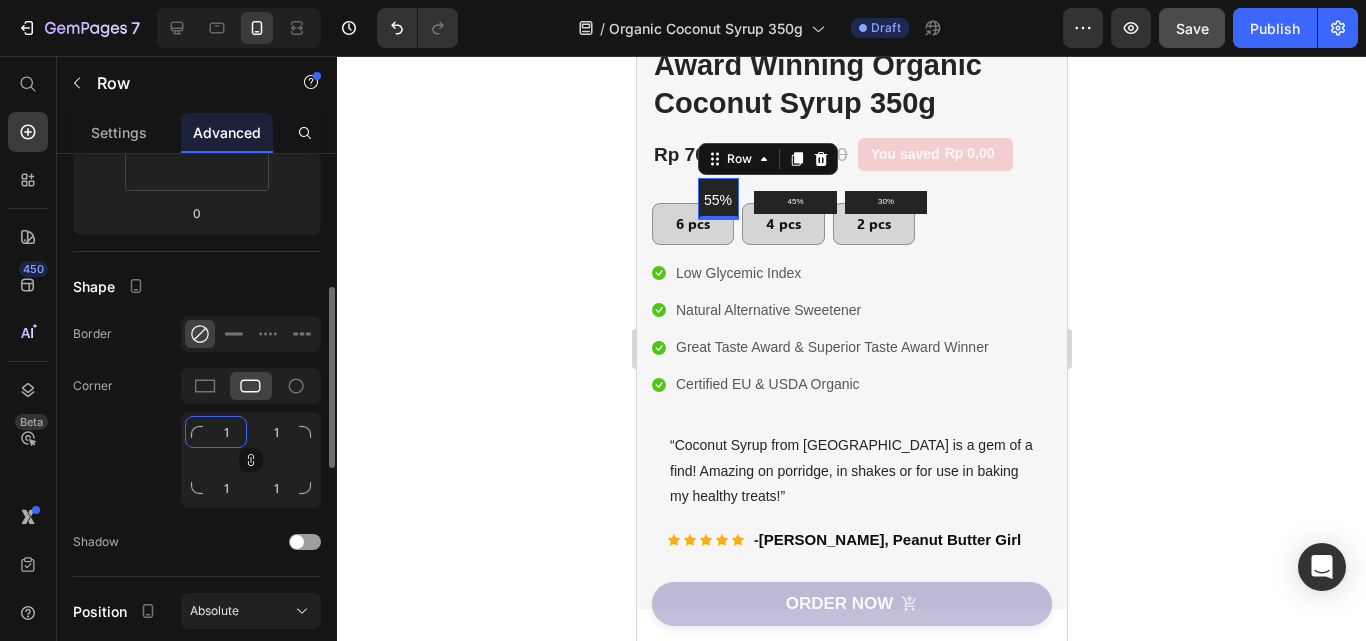 click on "1" 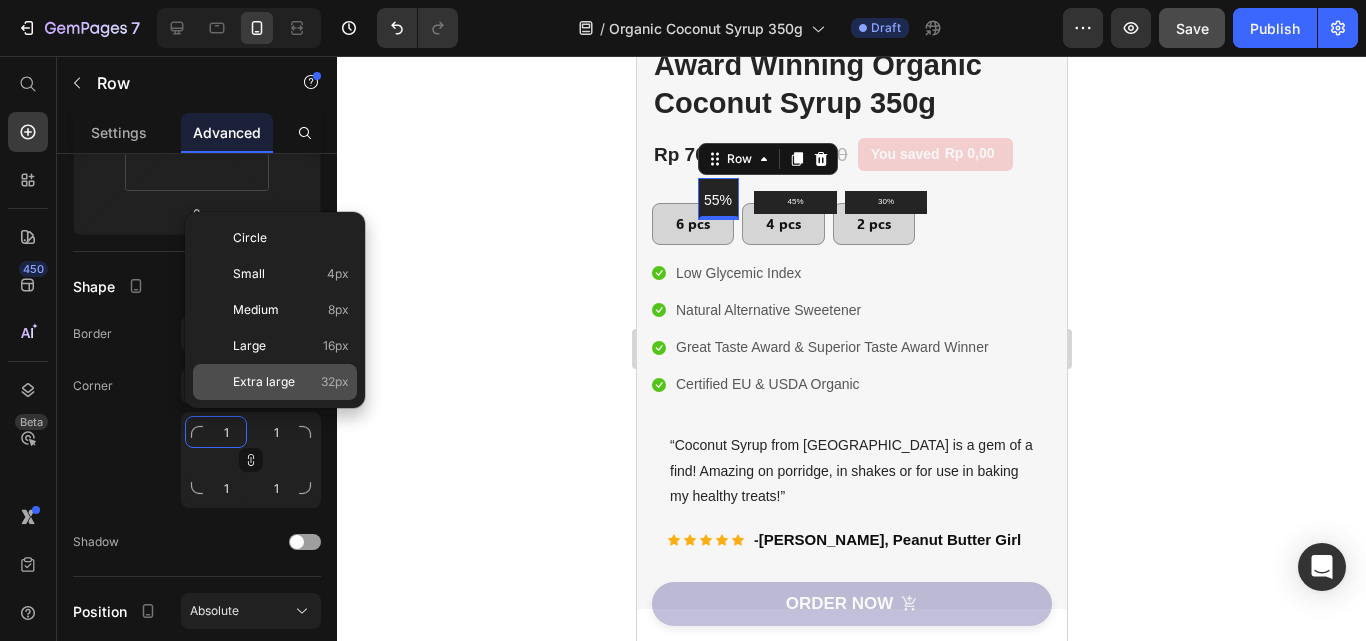type on "2" 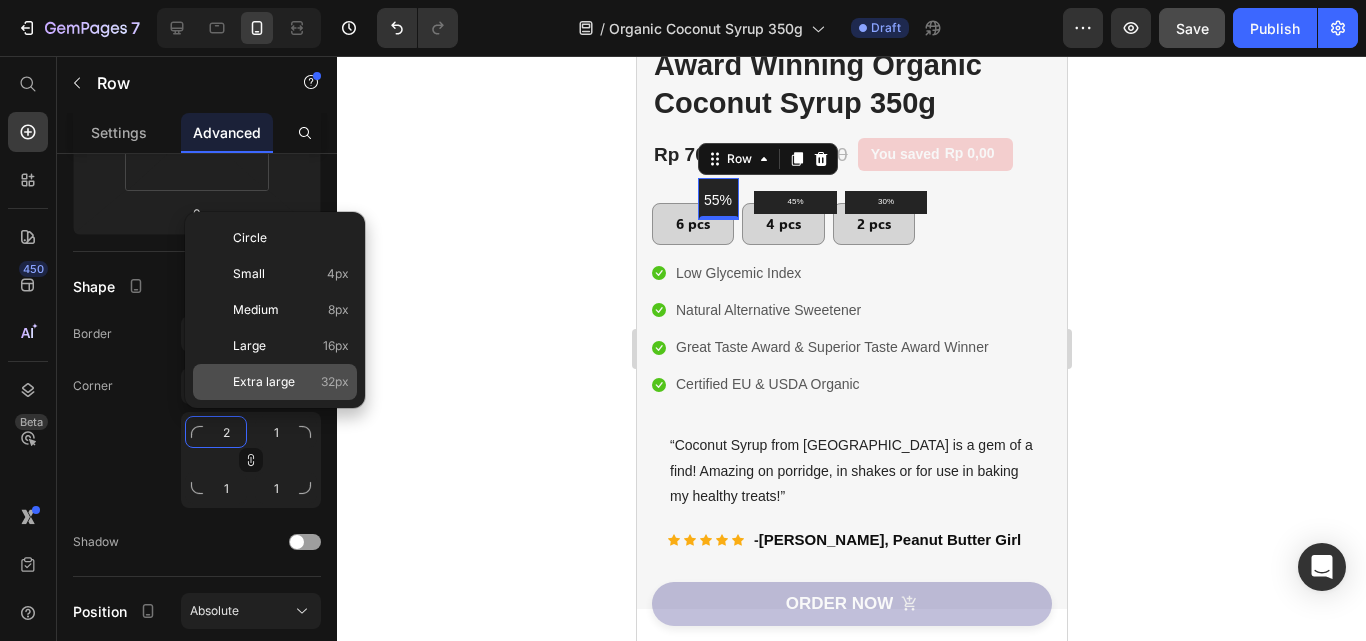type on "2" 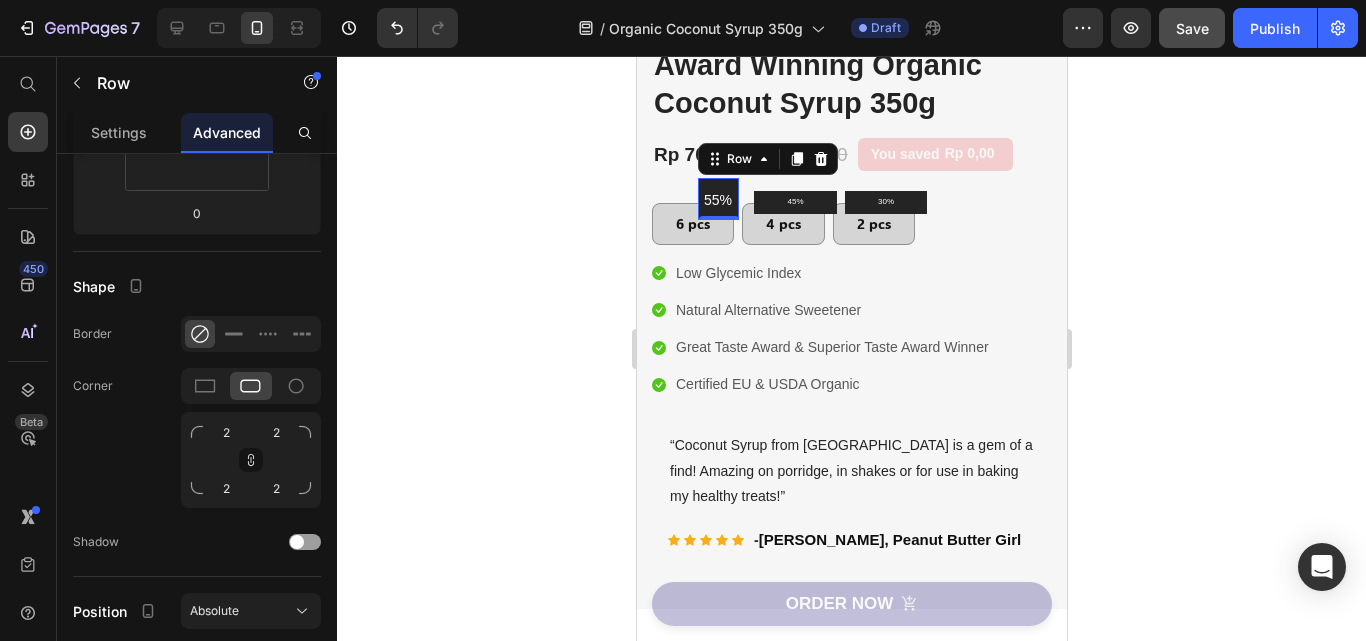click 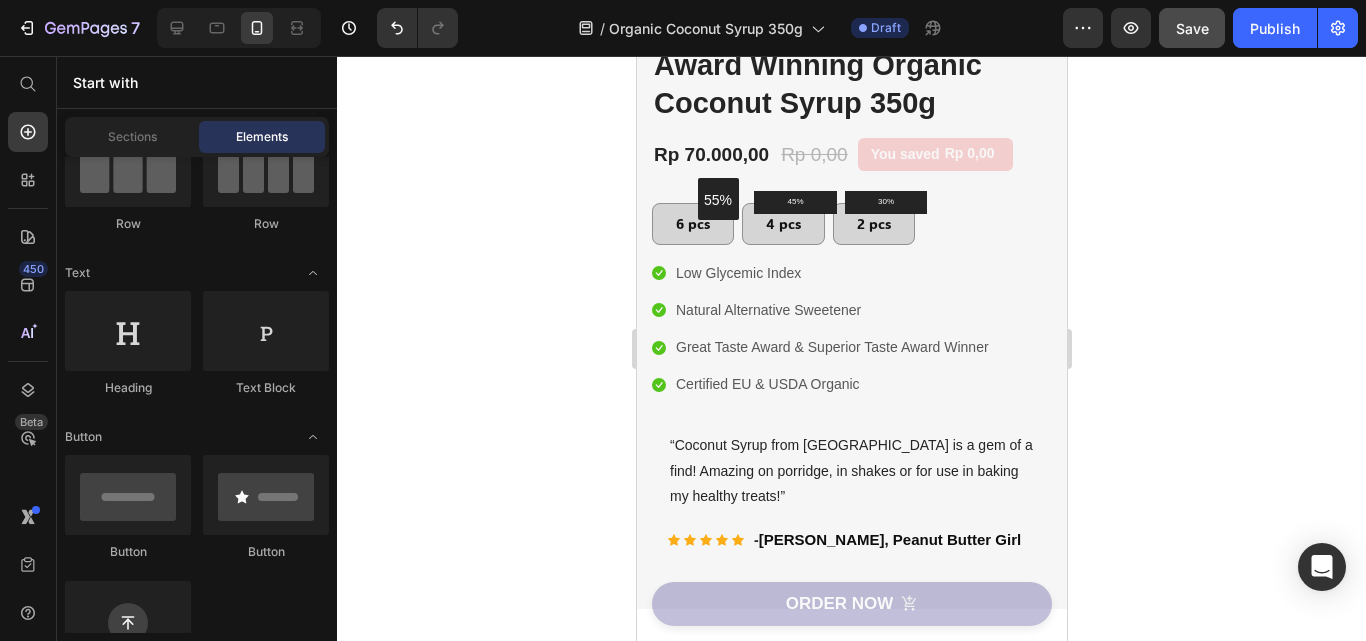 click 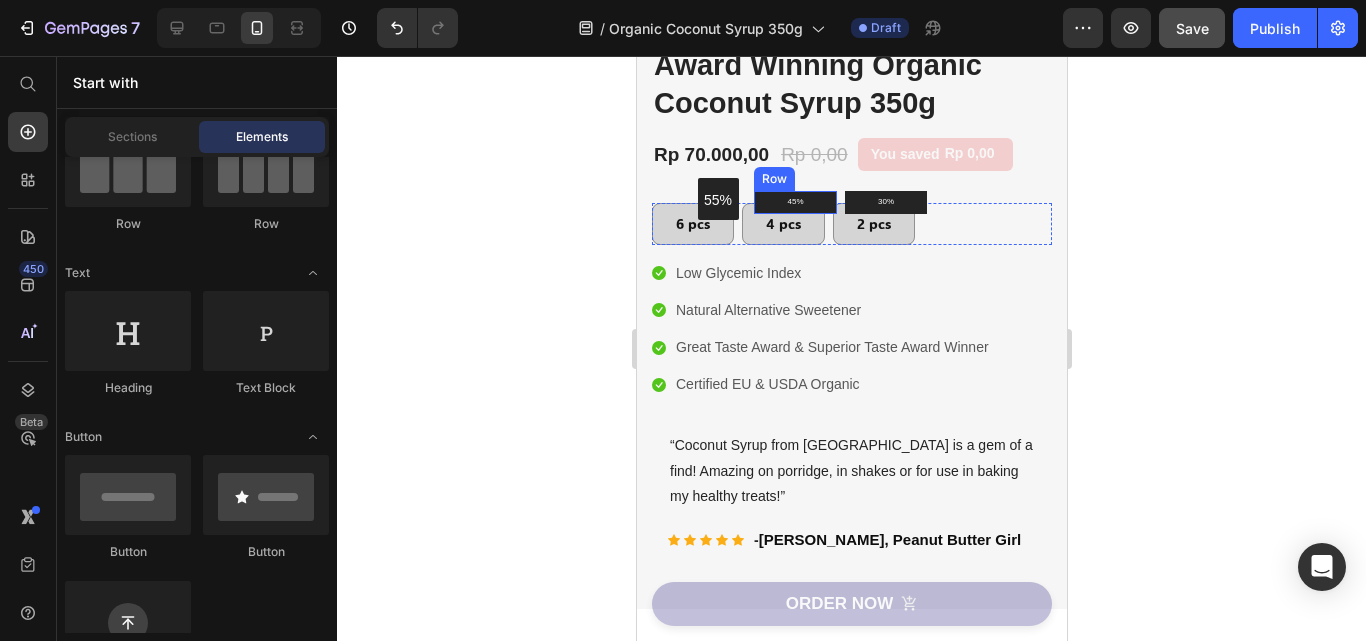 click on "45% Text block Row" at bounding box center (794, 202) 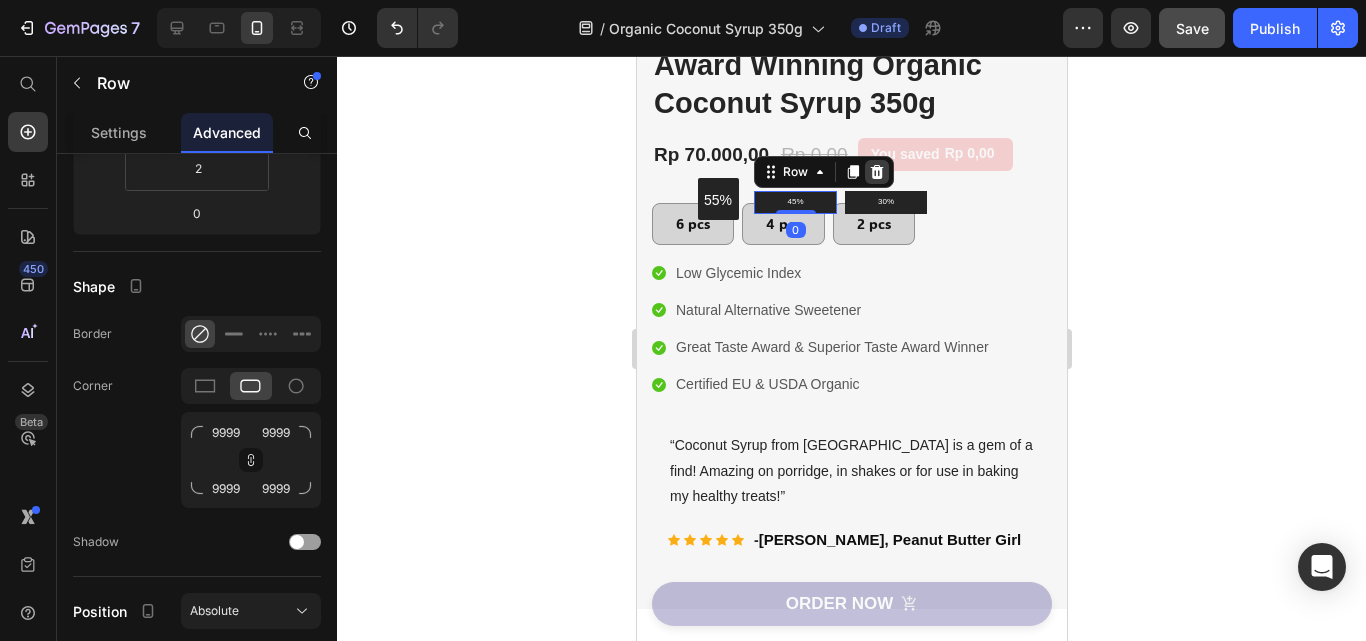click 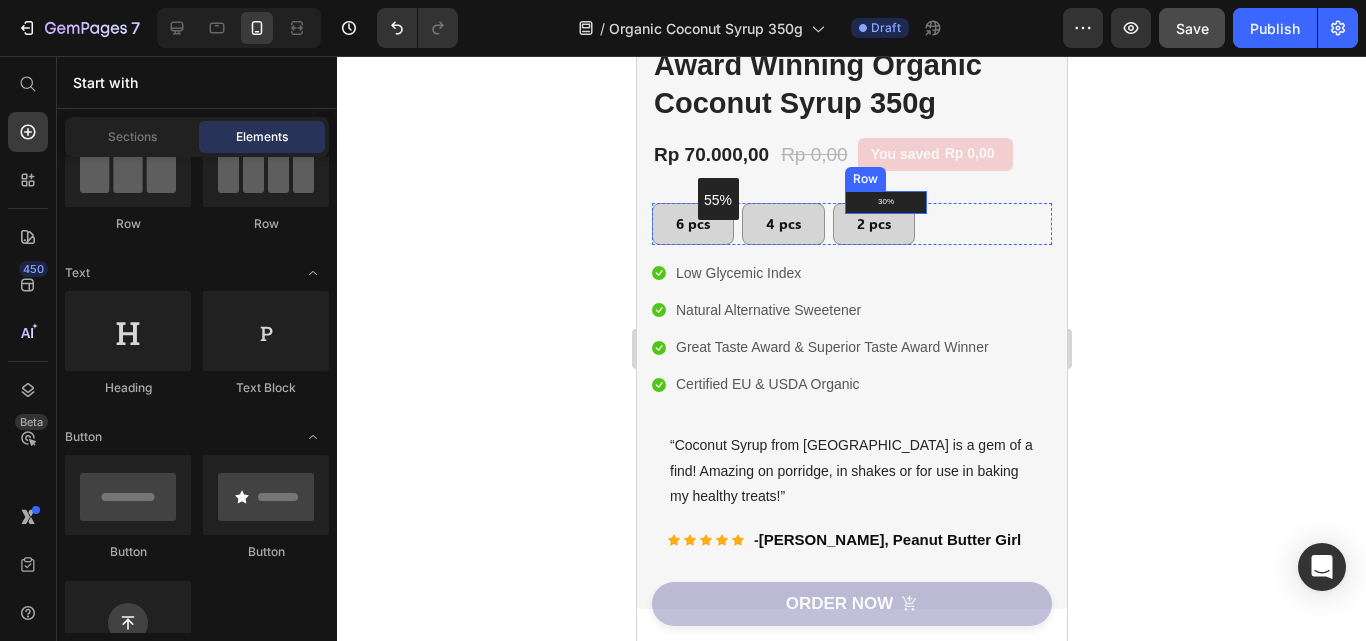 click on "30% Text block Row" at bounding box center (885, 202) 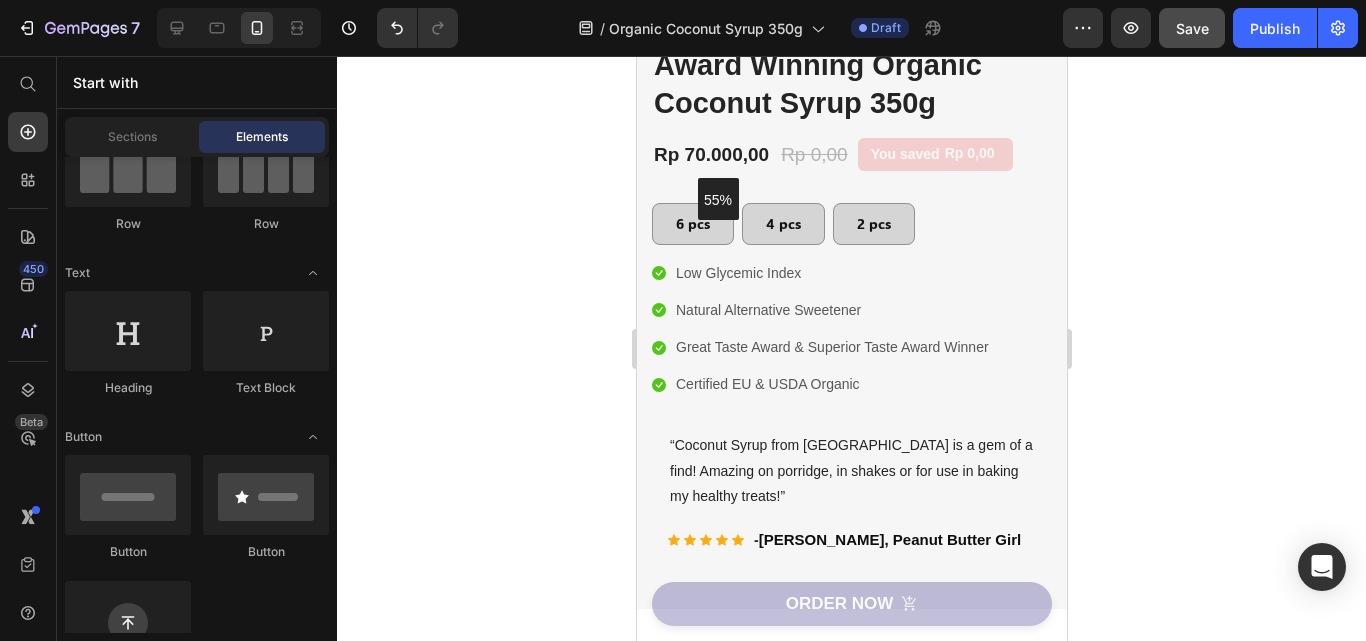 click 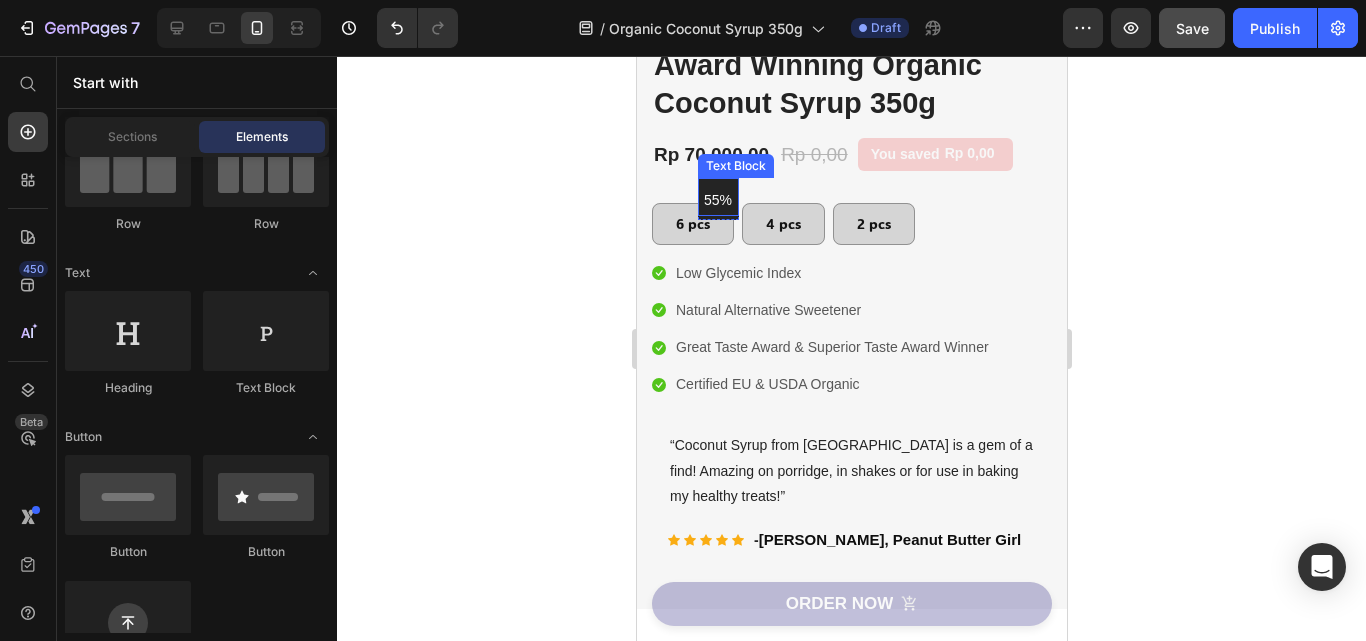 click on "55%" at bounding box center [719, 200] 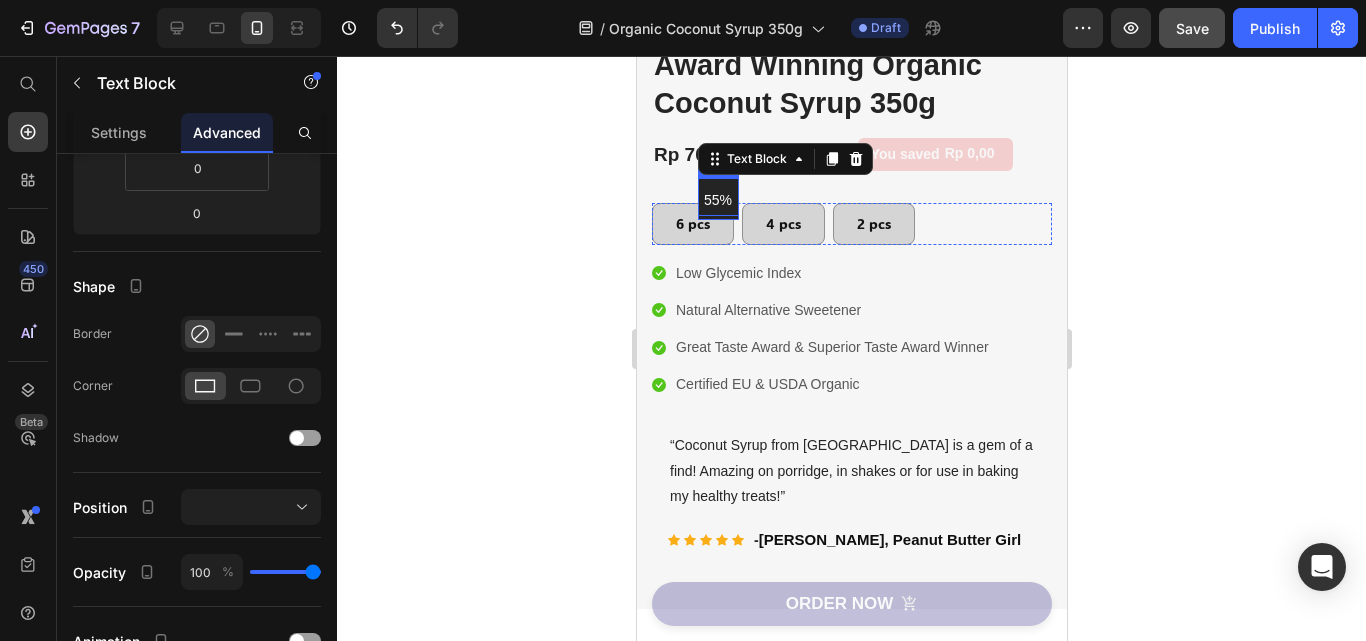scroll, scrollTop: 0, scrollLeft: 0, axis: both 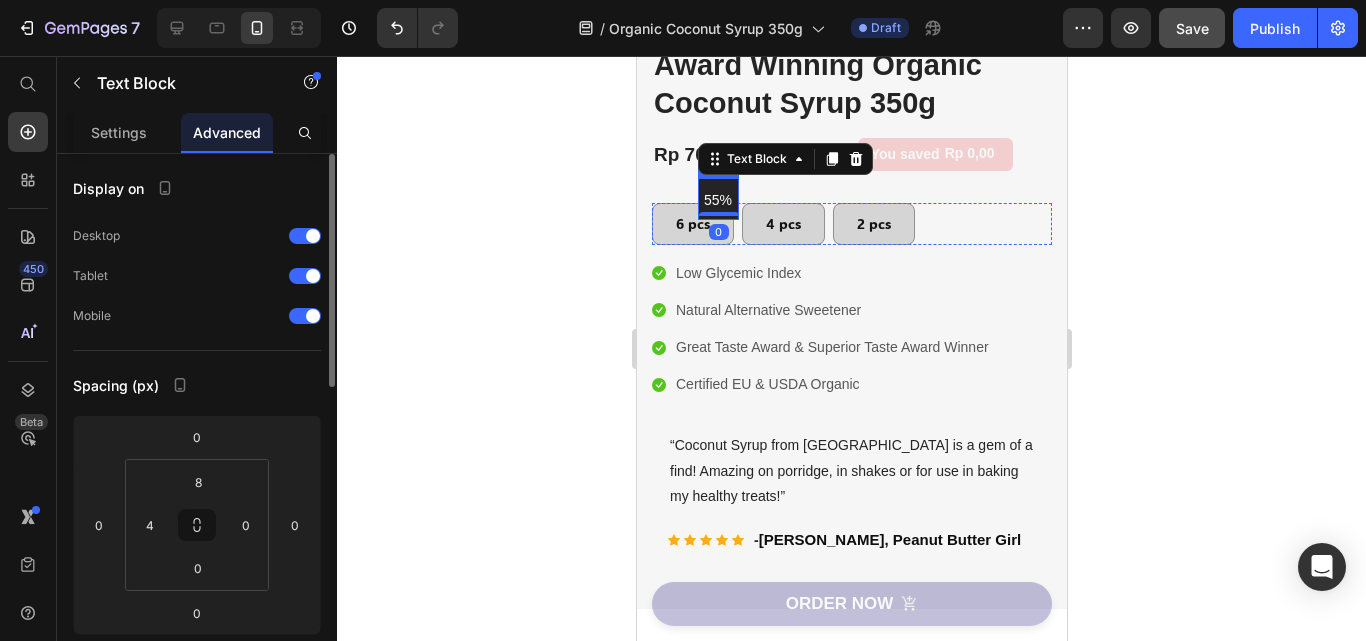 click on "55% Text Block   0" at bounding box center (717, 198) 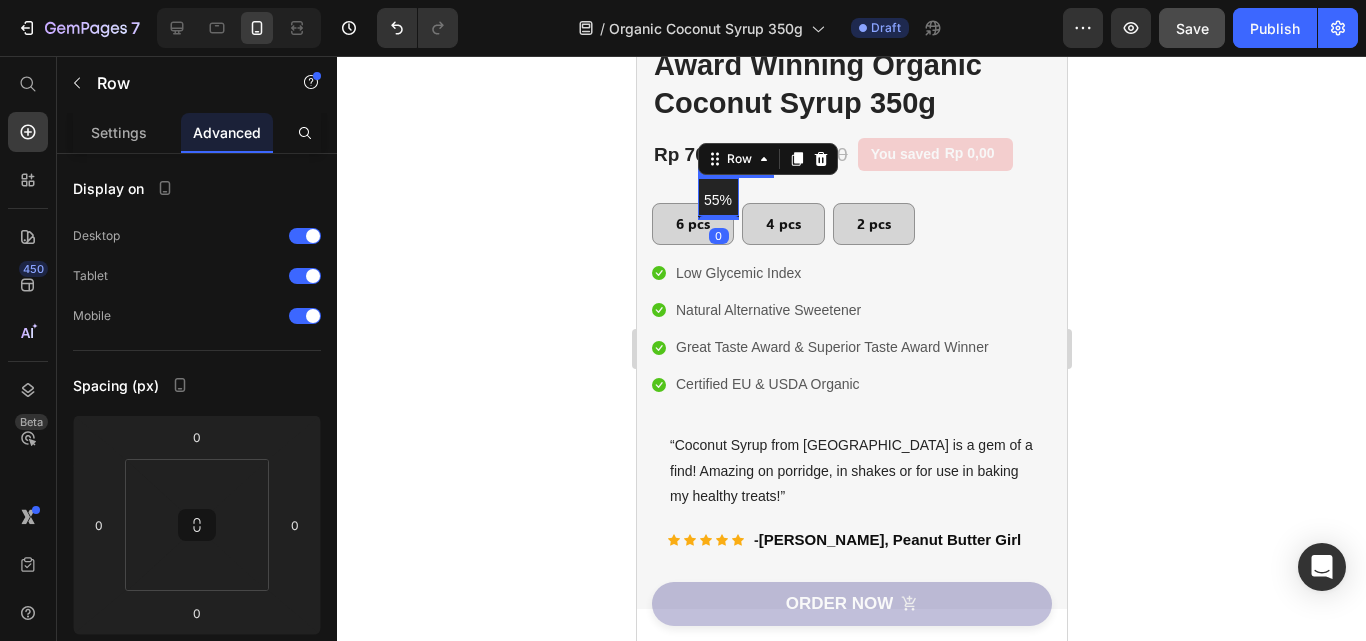 click on "55% Text Block" at bounding box center [717, 196] 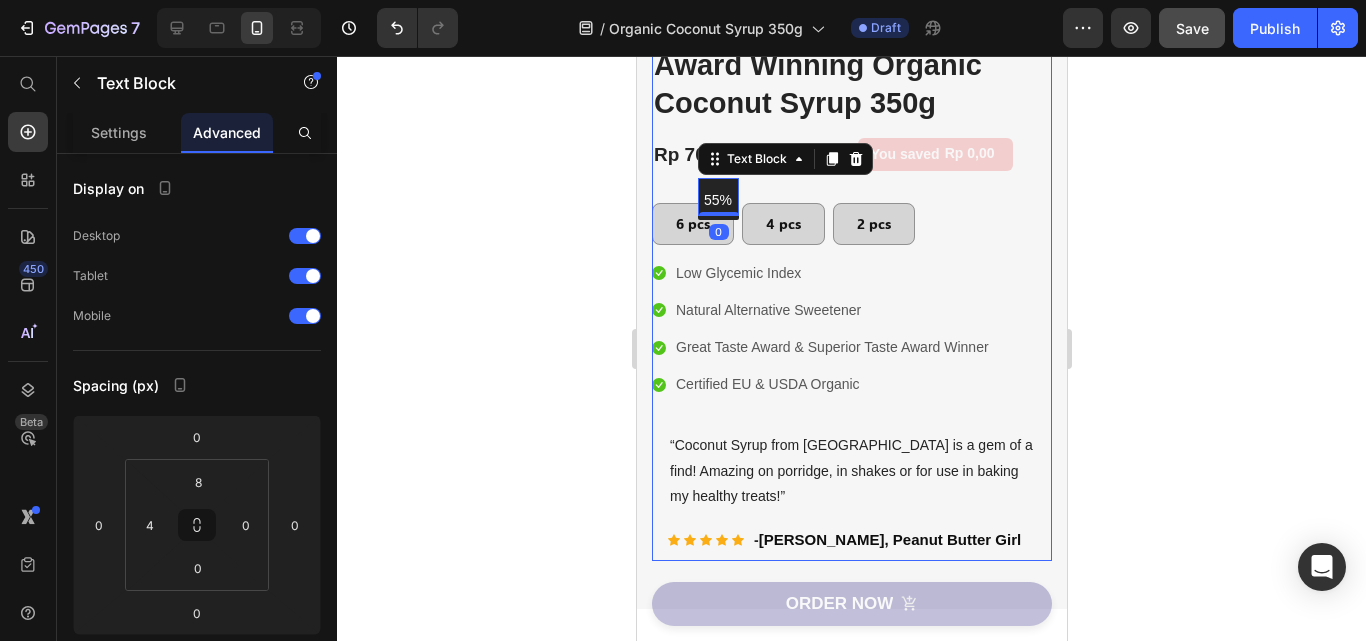 click on "(P) Images & Gallery Award Winning Organic Coconut Syrup 350g (P) Title                Icon                Icon                Icon                Icon                Icon Icon List Hoz 1000+ Clients satisfied Text block Row
Icon Low Glycemic Index Text block
Icon Natural Alternative Sweetener  Text block
Icon Great Taste Award & Superior Taste Award Winner Text block
Icon Certified EU & USDA Organic Text block Icon List Rp 70.000,00 (P) Price Rp 0,00 (P) Price You saved Rp 0,00 Product Tag Row 55% Text Block   0 Row 6 pcs Button 4 pcs Button 2 pcs Button Row
Icon Low Glycemic Index Text block
Icon Natural Alternative Sweetener  Text block
Icon Great Taste Award & Superior Taste Award Winner Text block
Icon Certified EU & USDA Organic Text block Icon List ORDER NOW (P) Cart Button Image Image Image Image Image Row Text block                Icon                Icon" at bounding box center [851, 199] 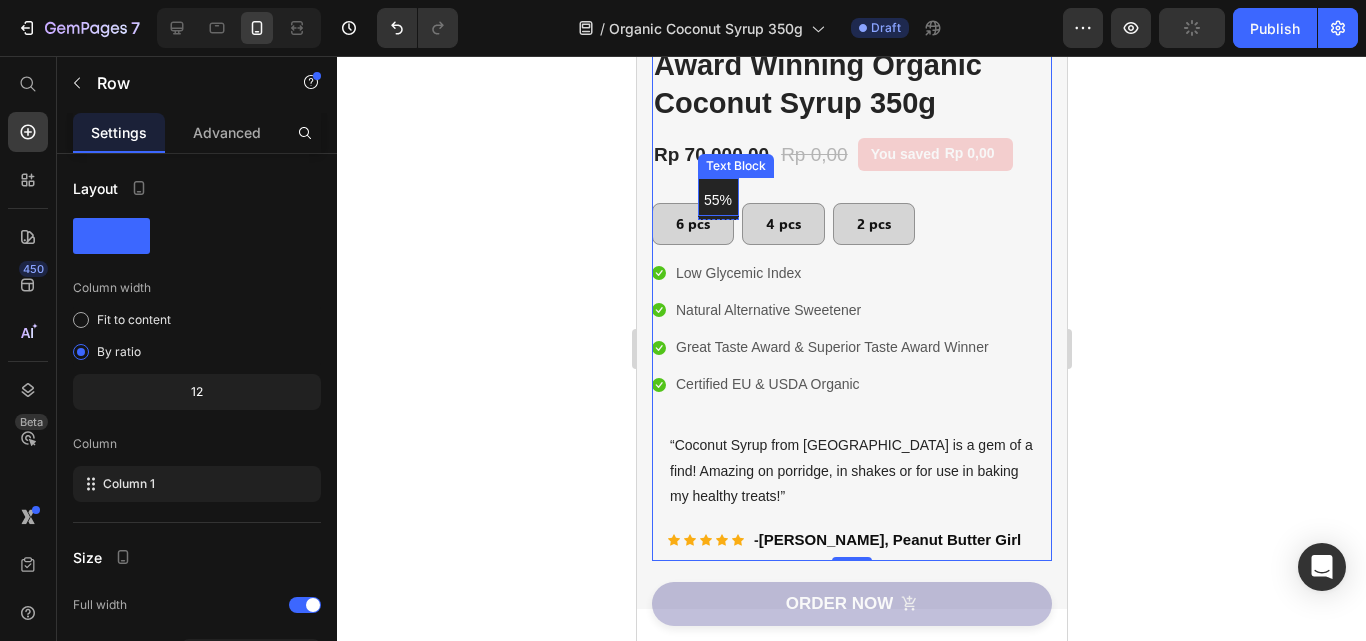 click on "55% Text Block" at bounding box center (717, 196) 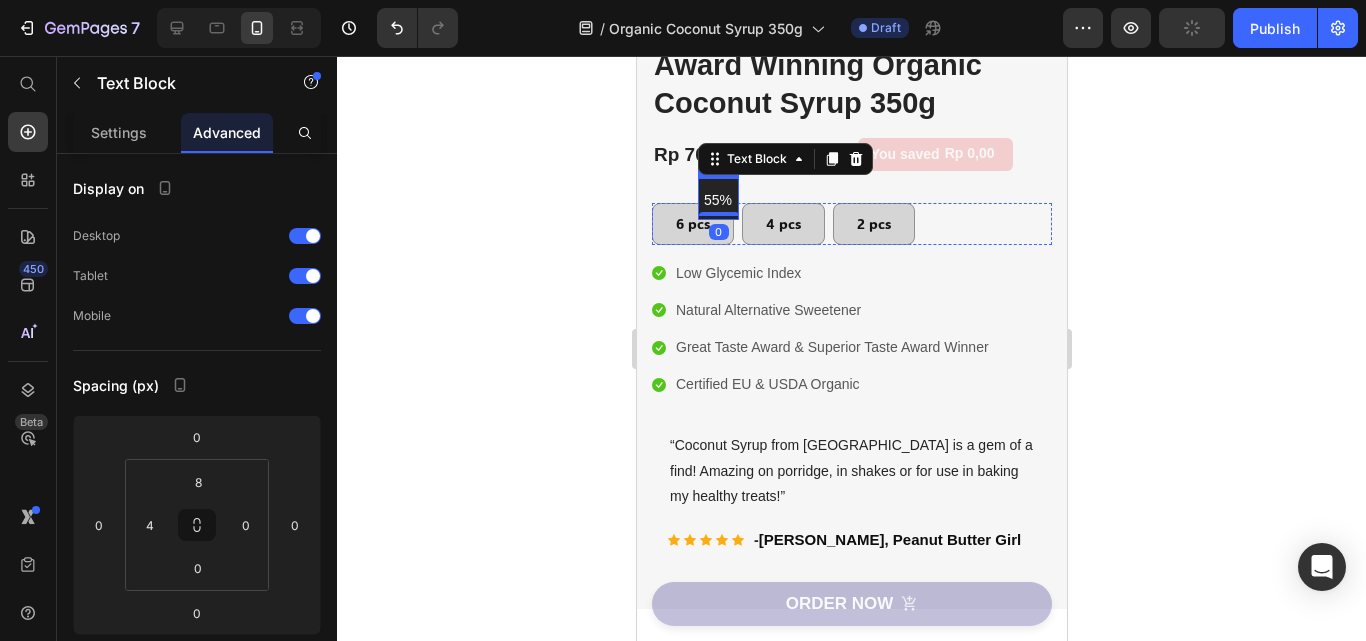 click on "55% Text Block   0" at bounding box center (717, 198) 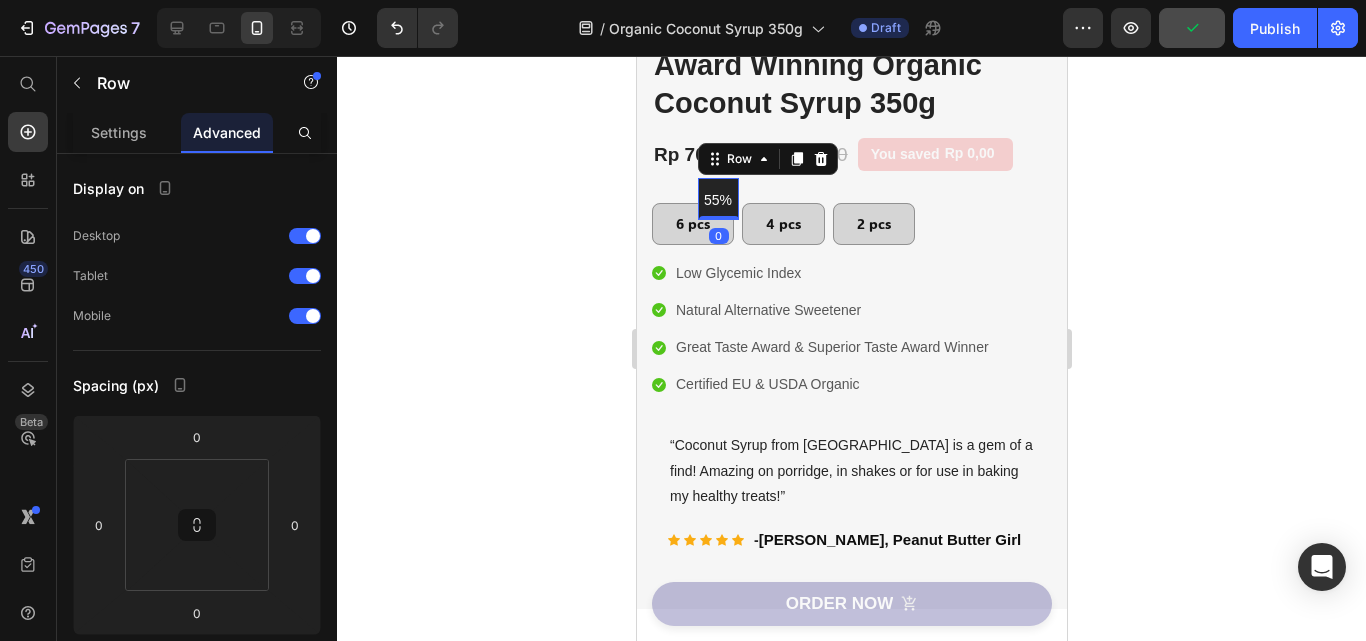 click at bounding box center [718, 218] 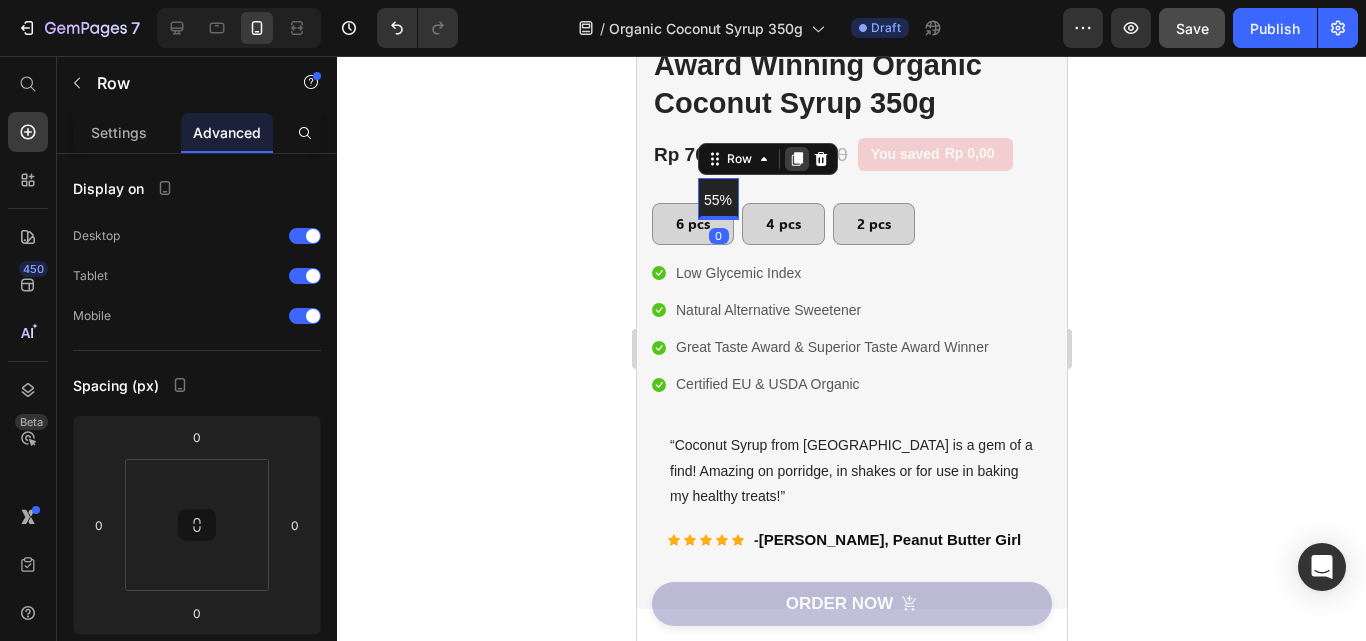 click 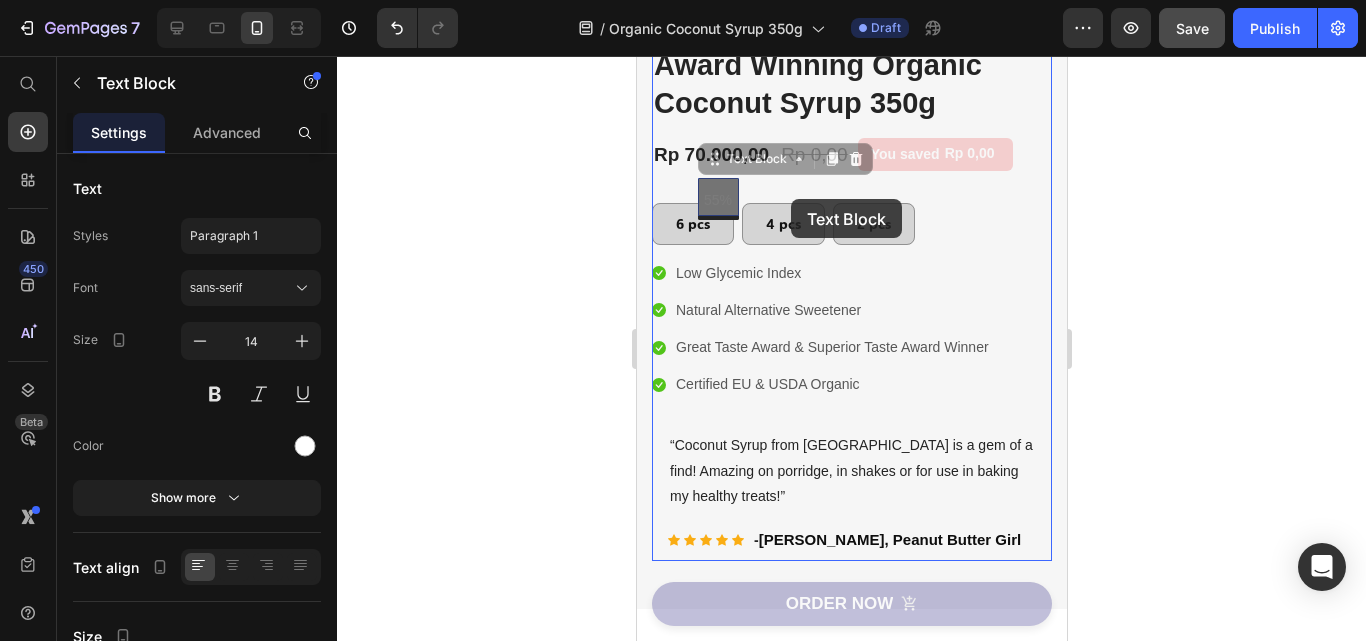 drag, startPoint x: 709, startPoint y: 191, endPoint x: 790, endPoint y: 199, distance: 81.394104 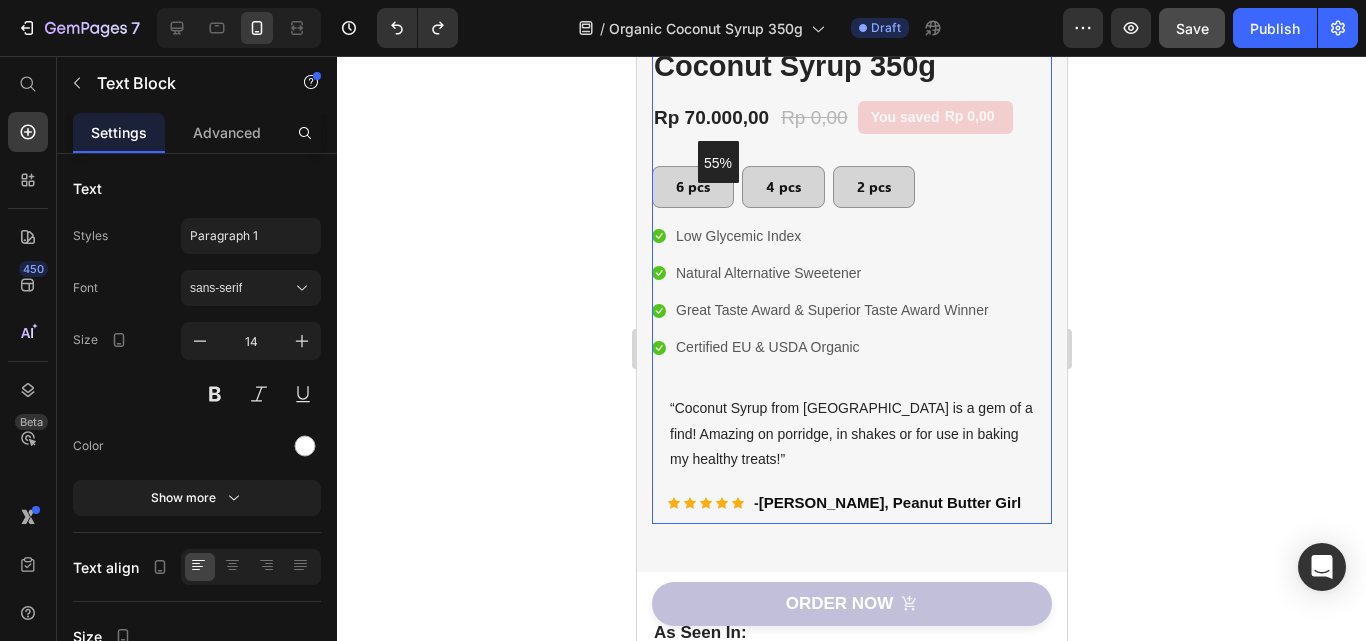 scroll, scrollTop: 300, scrollLeft: 0, axis: vertical 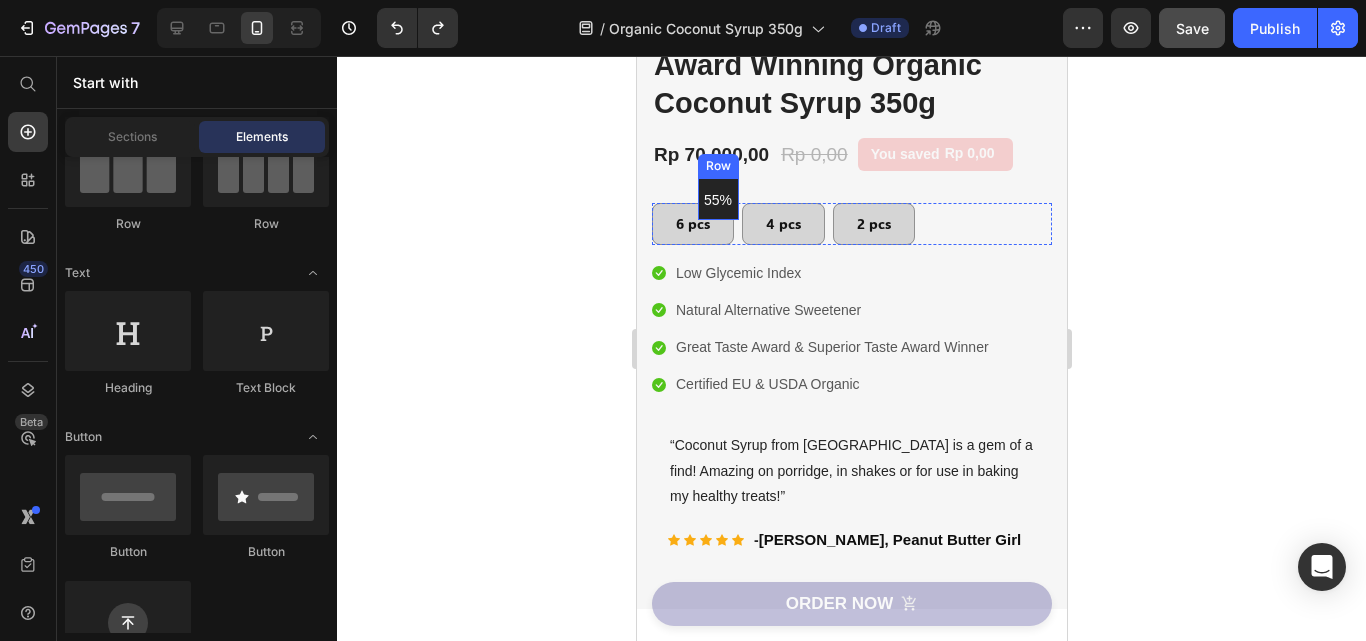 click on "55% Text Block" at bounding box center (717, 198) 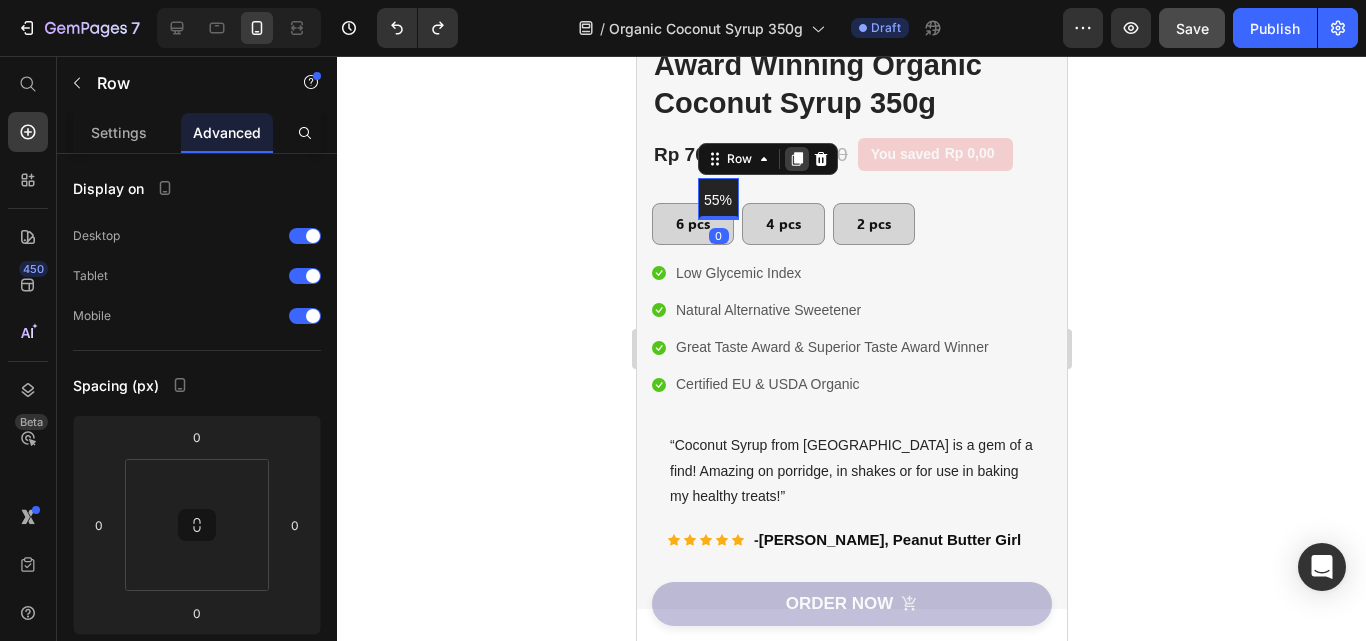click 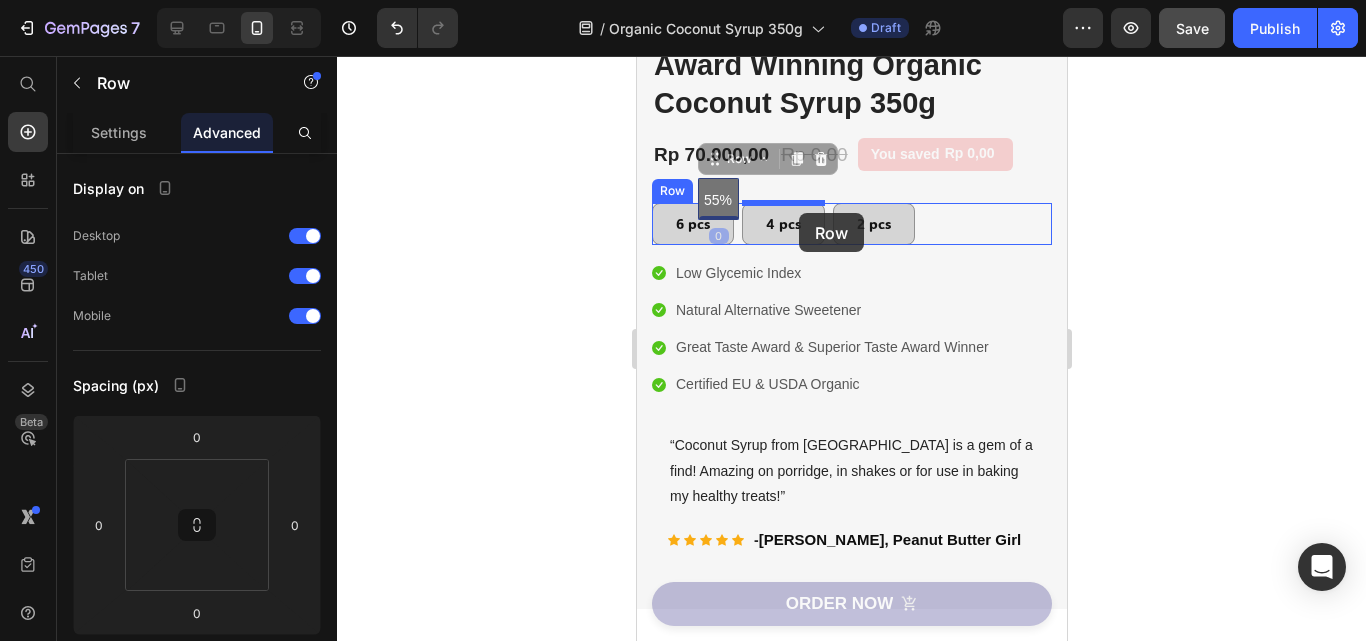 drag, startPoint x: 713, startPoint y: 156, endPoint x: 798, endPoint y: 213, distance: 102.34256 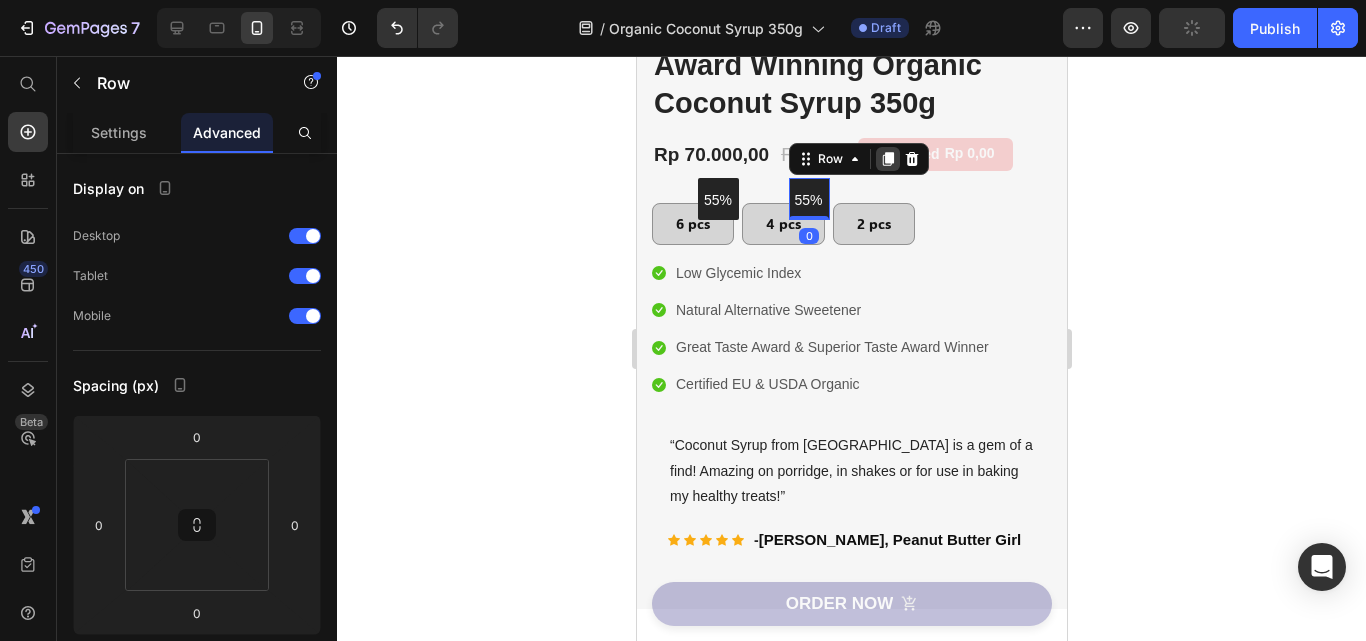 click 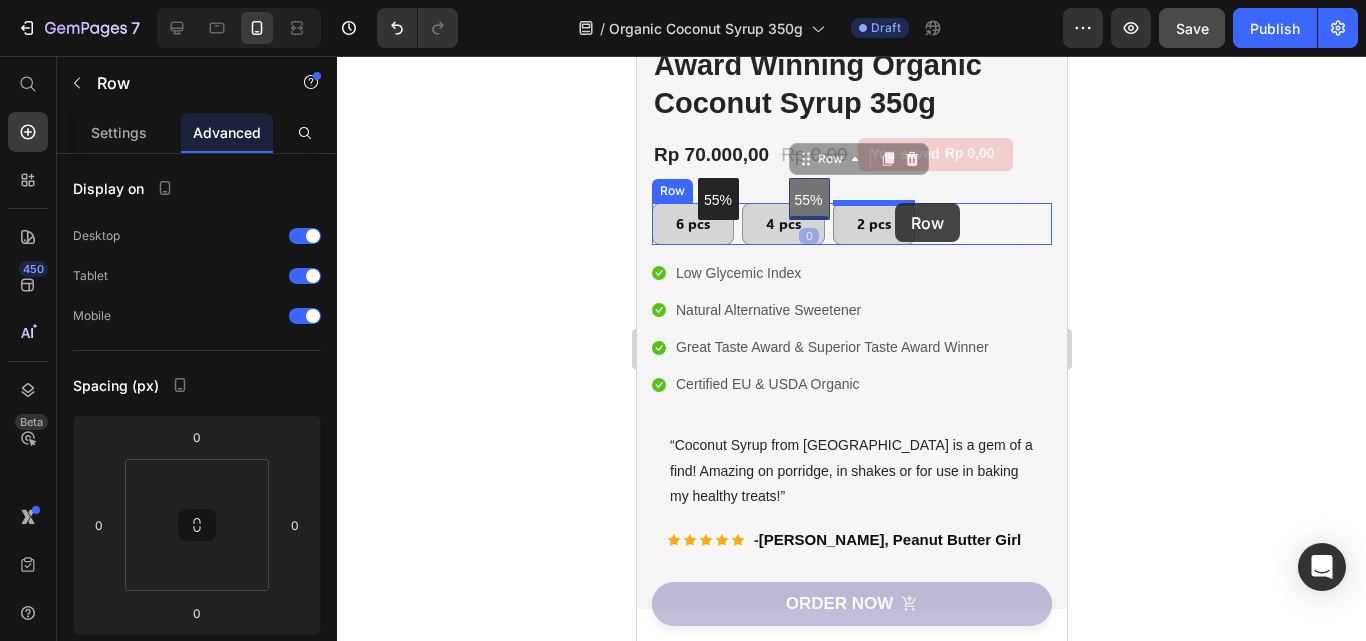 drag, startPoint x: 807, startPoint y: 163, endPoint x: 810, endPoint y: 204, distance: 41.109608 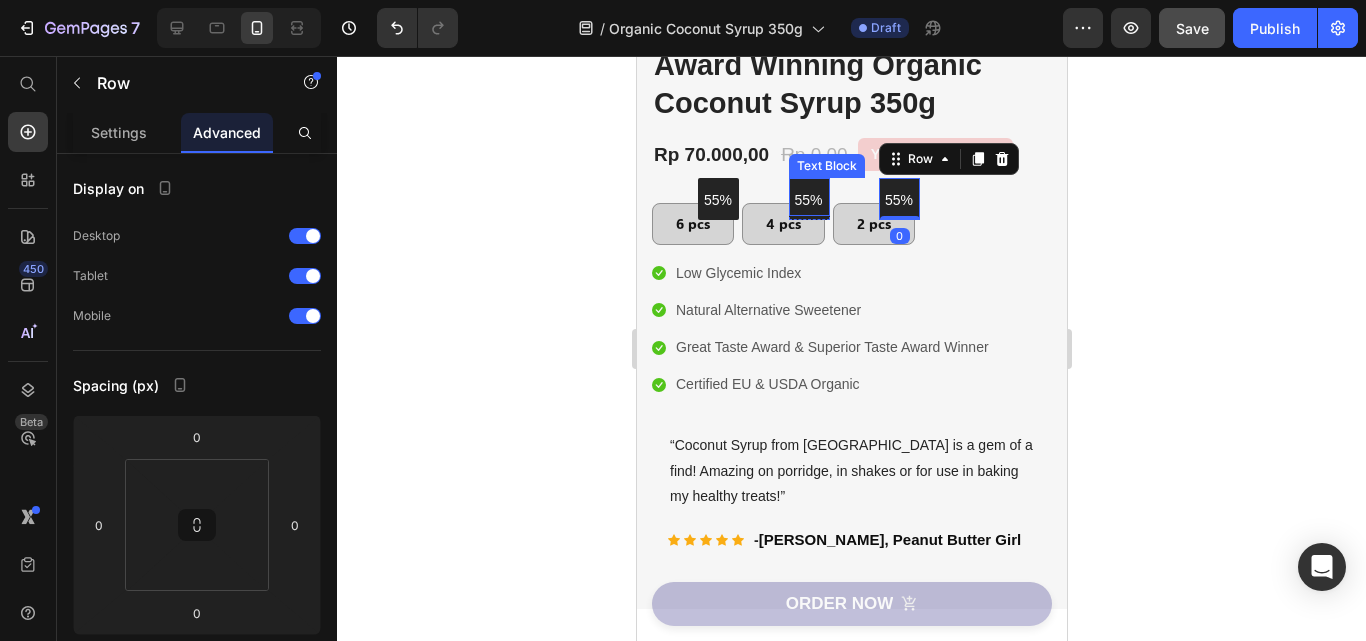 click on "55%" at bounding box center [811, 200] 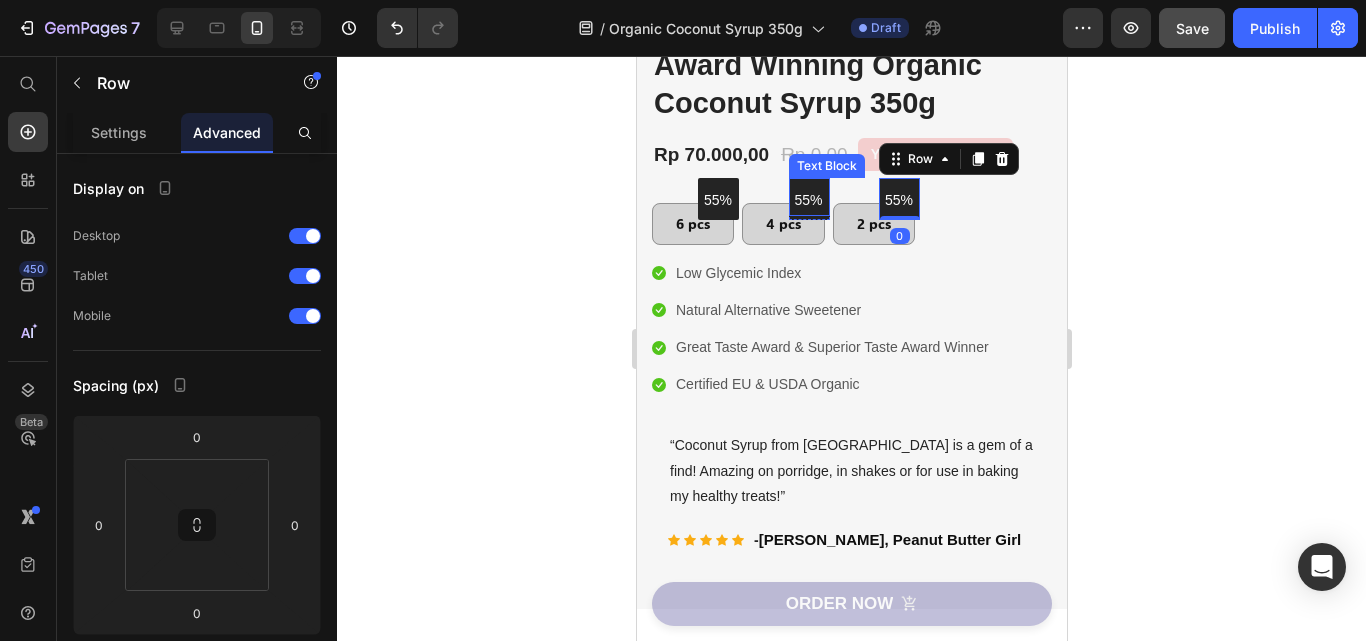 click on "55%" at bounding box center (811, 200) 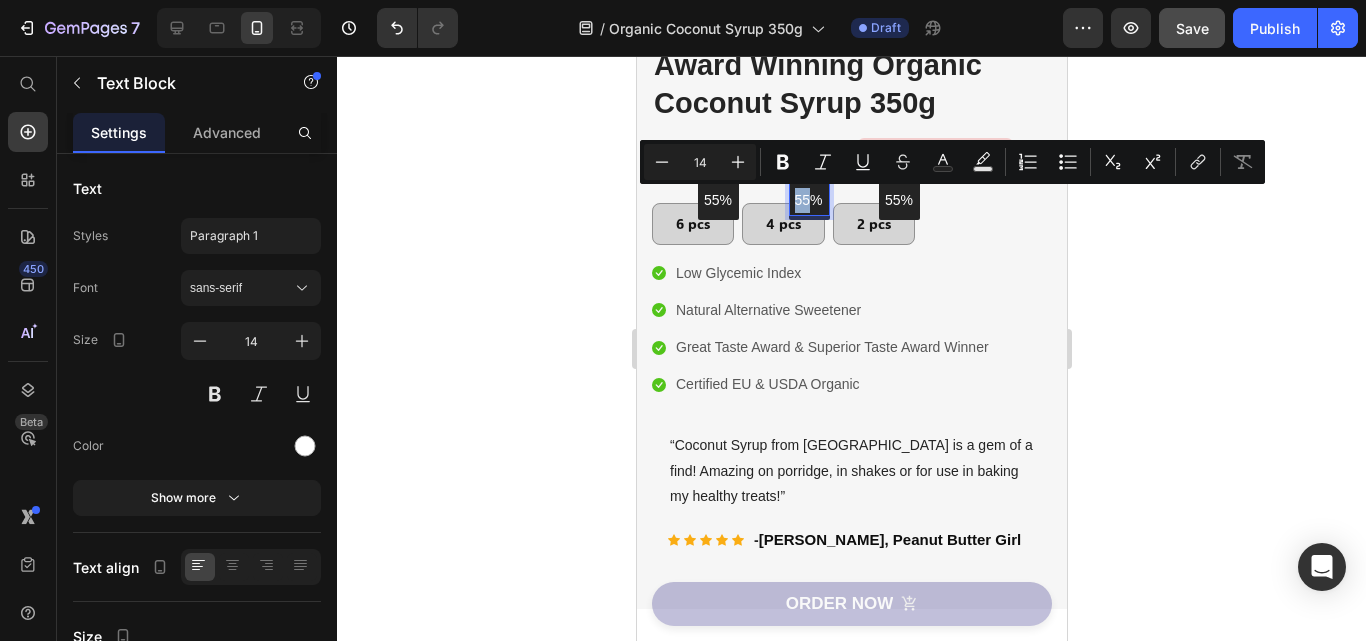 click on "55%" at bounding box center [811, 200] 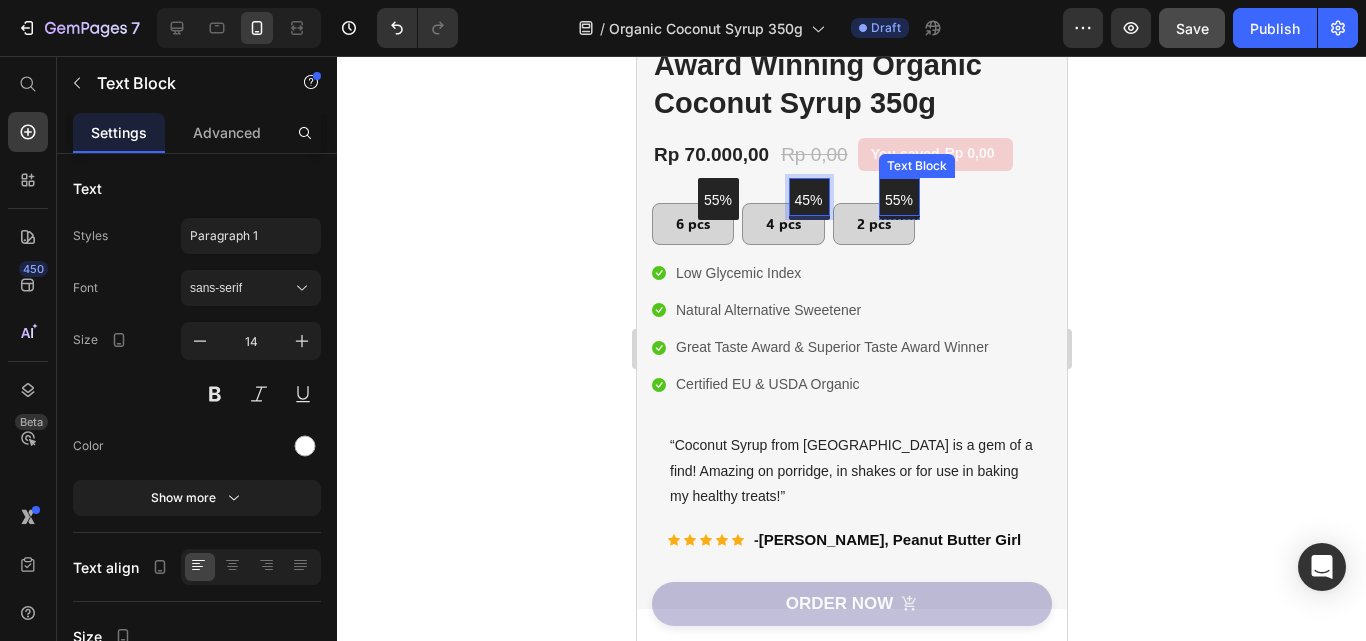 click on "55%" at bounding box center (900, 200) 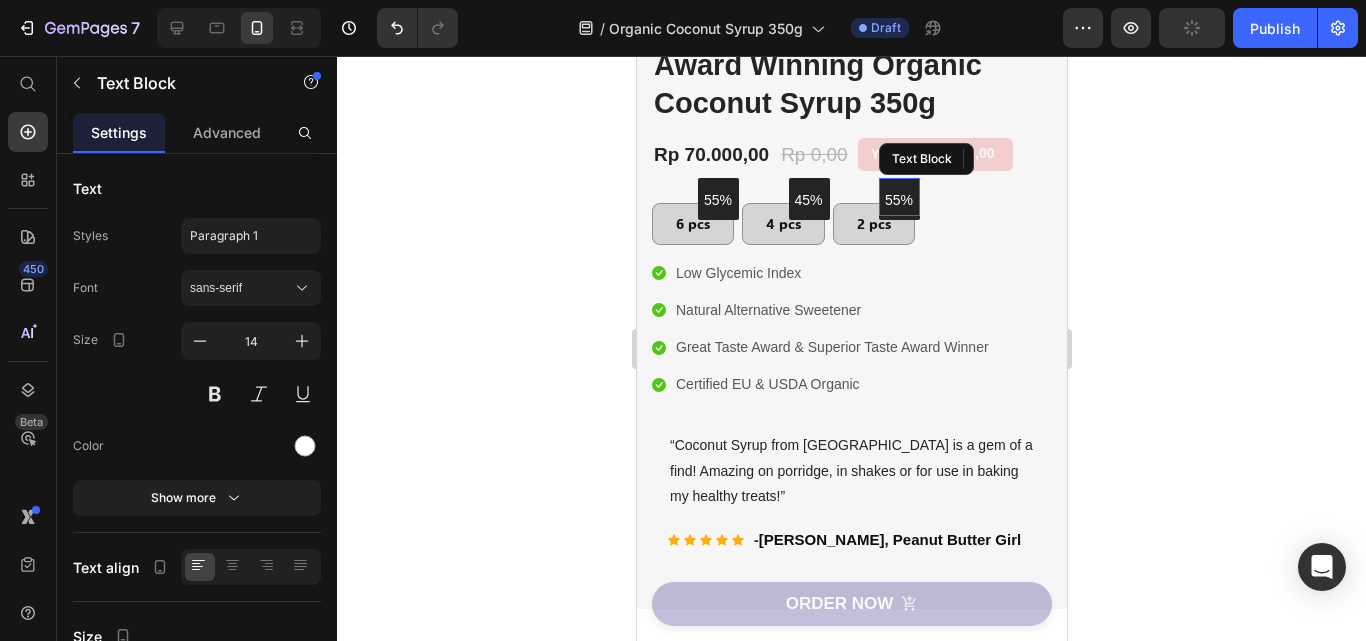 click on "55%" at bounding box center (900, 200) 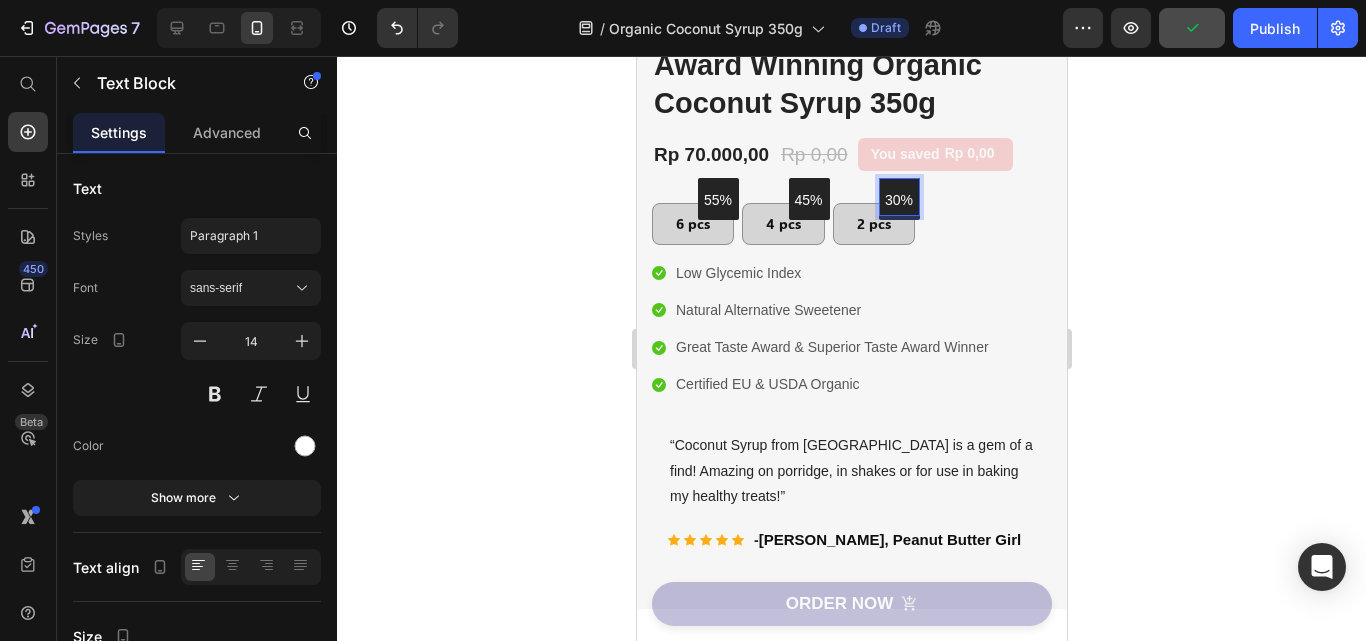 click 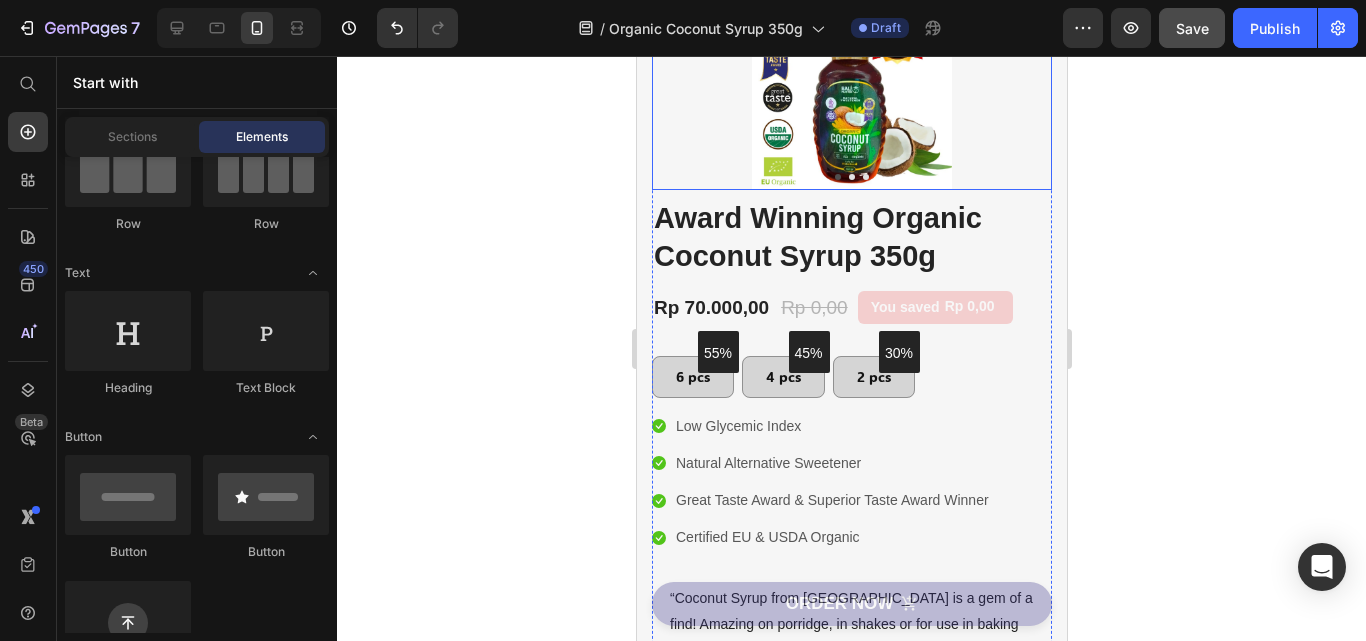 scroll, scrollTop: 0, scrollLeft: 0, axis: both 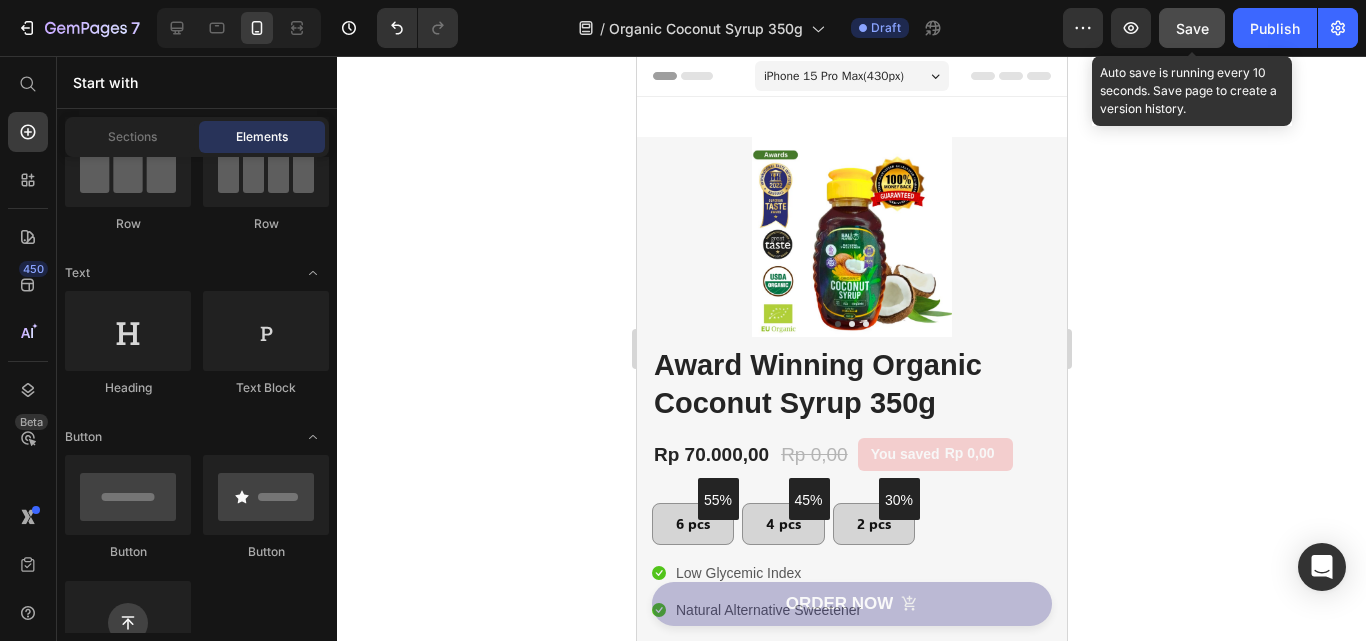 click on "Save" at bounding box center [1192, 28] 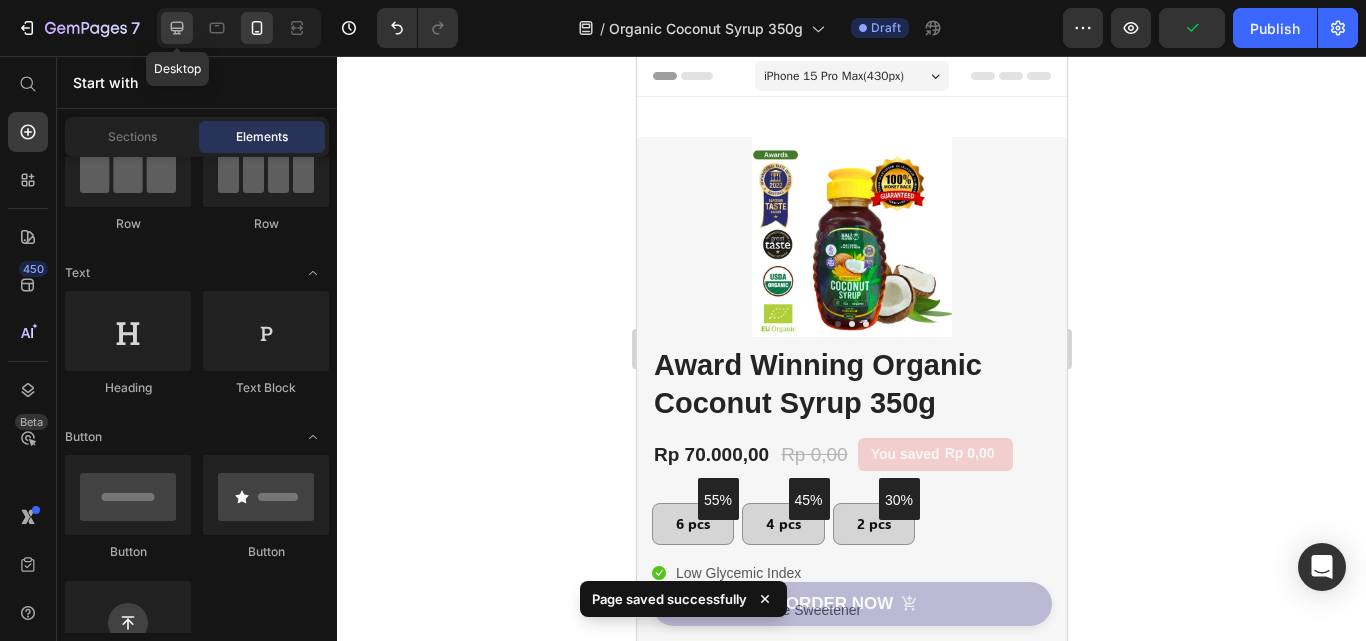 click 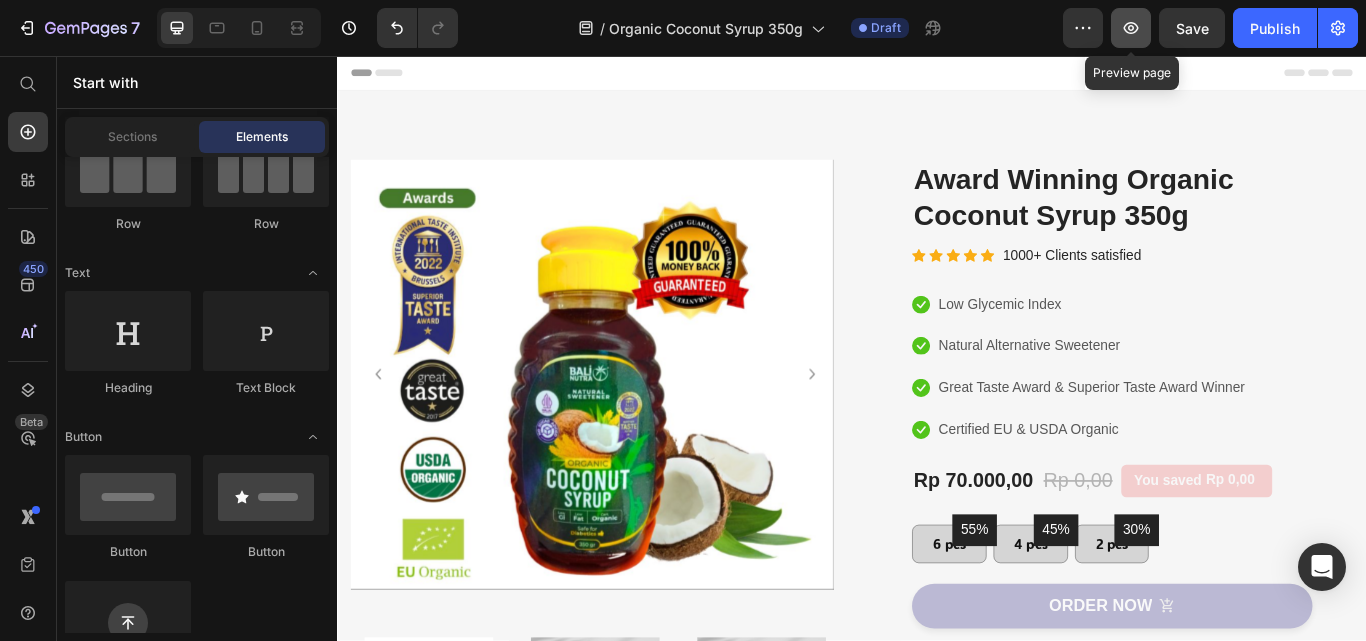 click 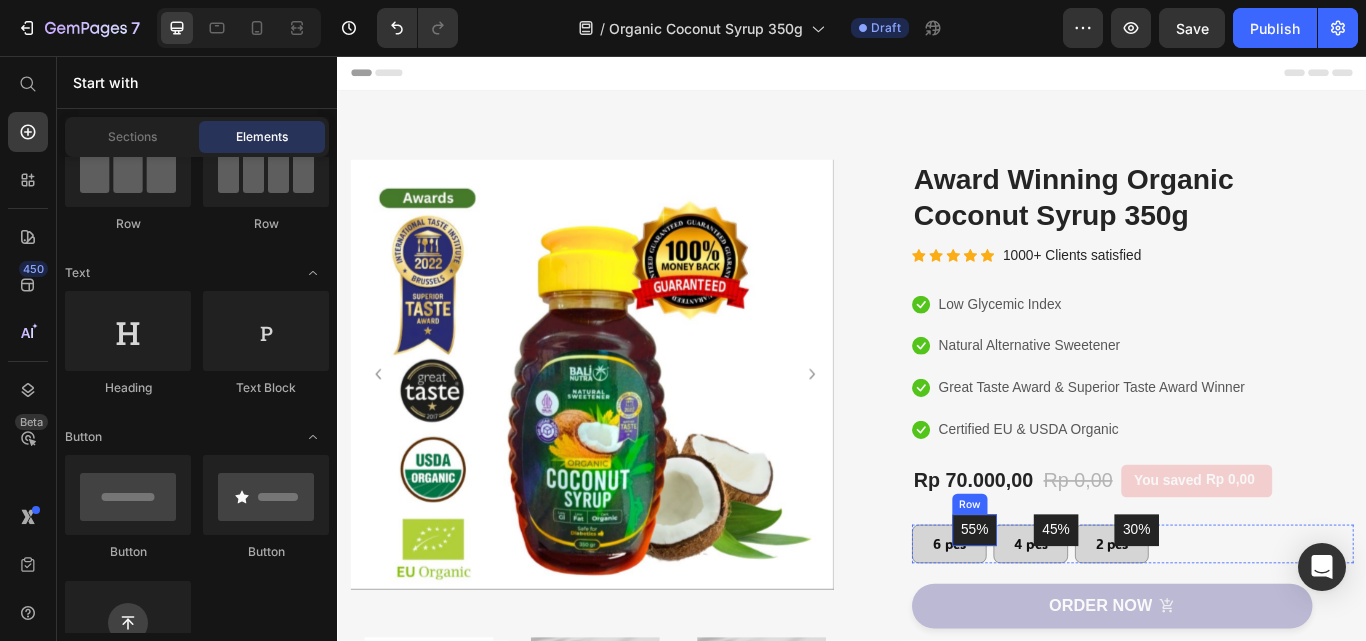 click on "55% Text Block Row" at bounding box center (1080, 609) 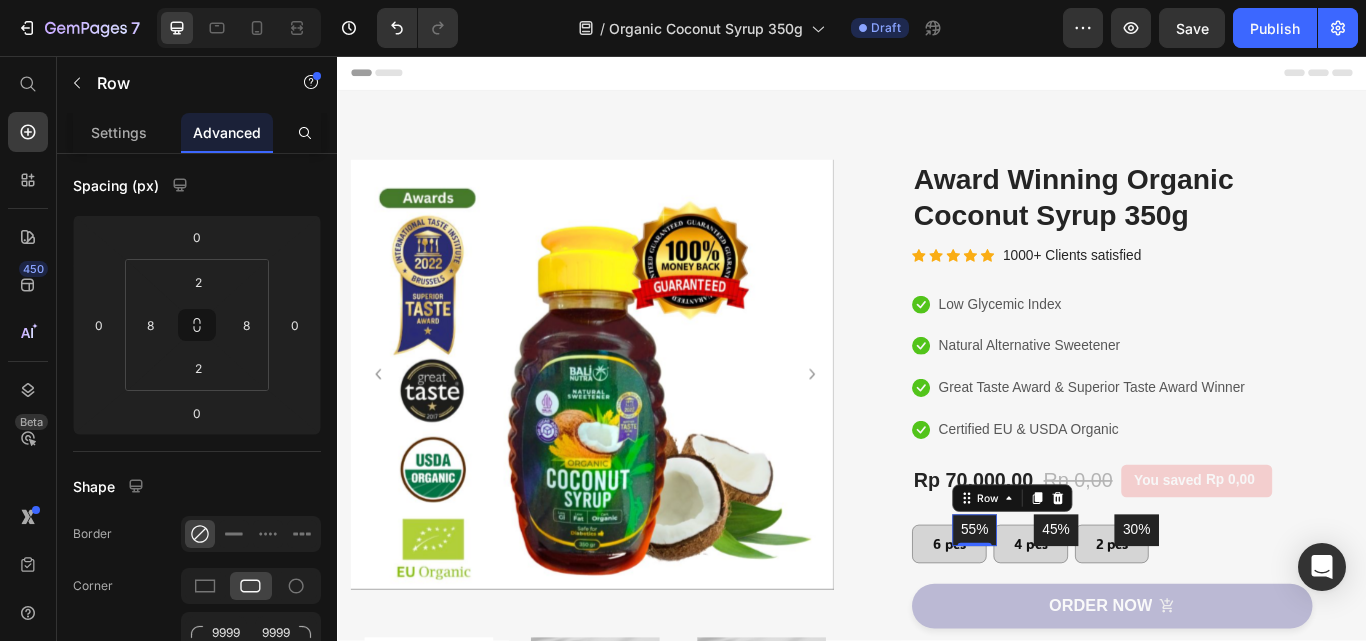 scroll, scrollTop: 700, scrollLeft: 0, axis: vertical 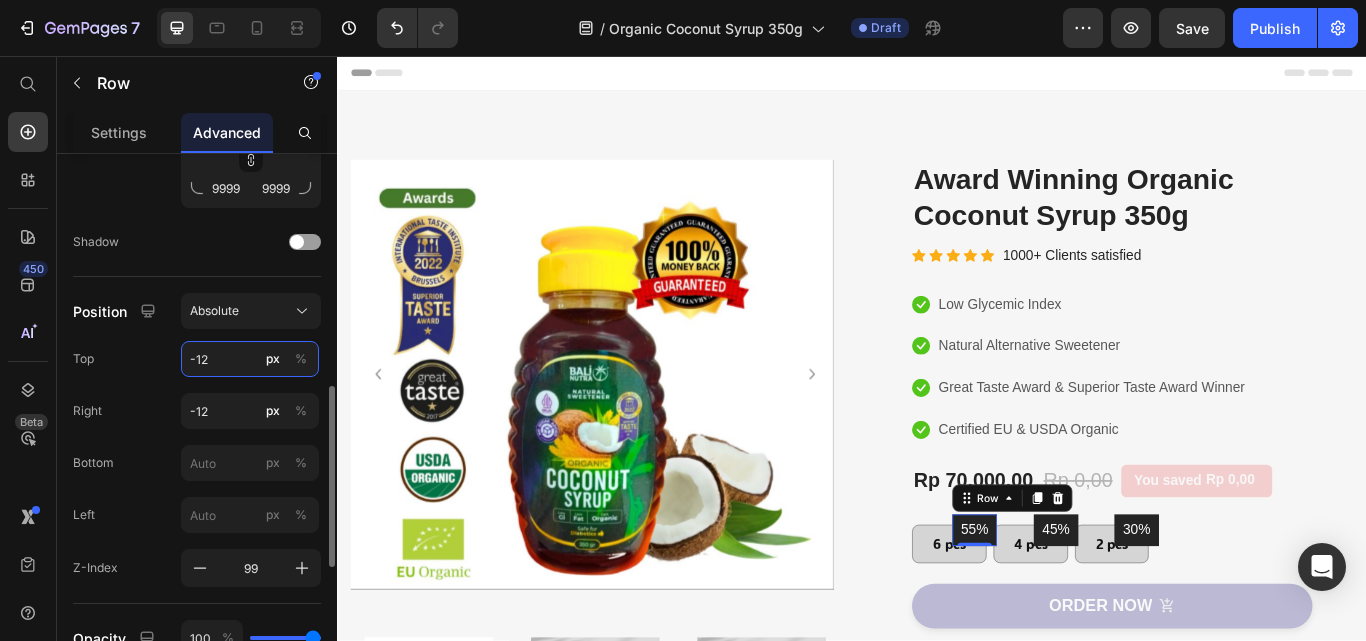 click on "-12" at bounding box center [250, 359] 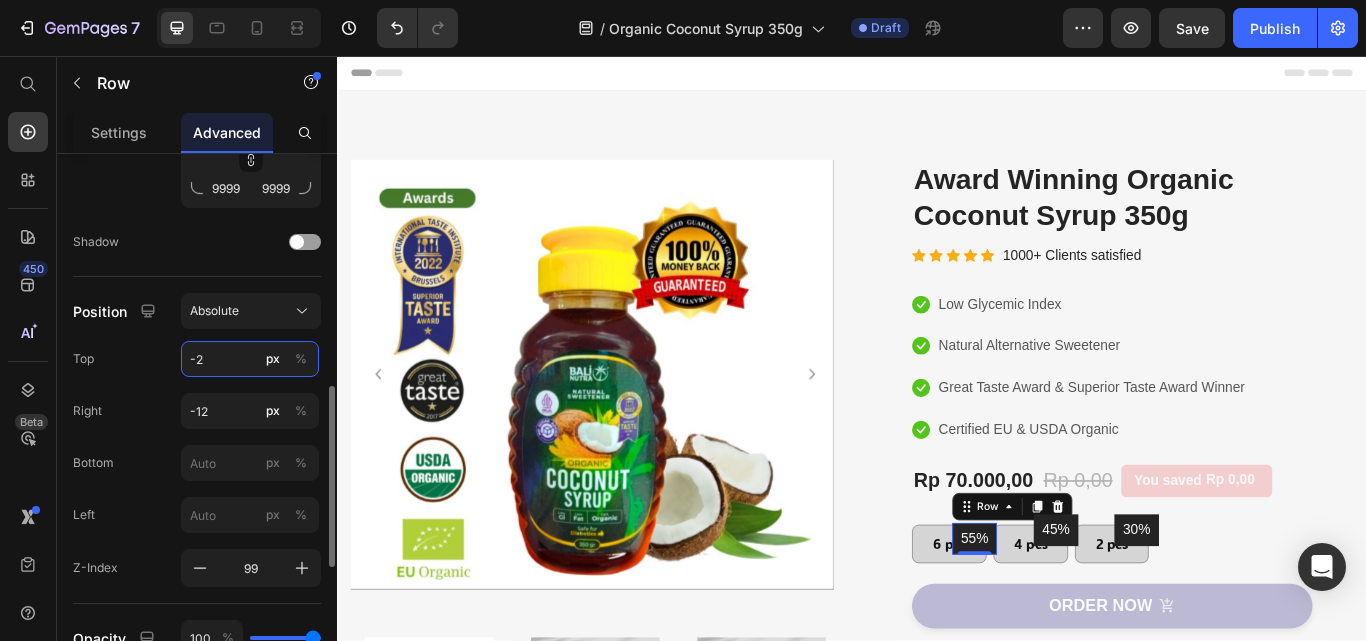 type on "-20" 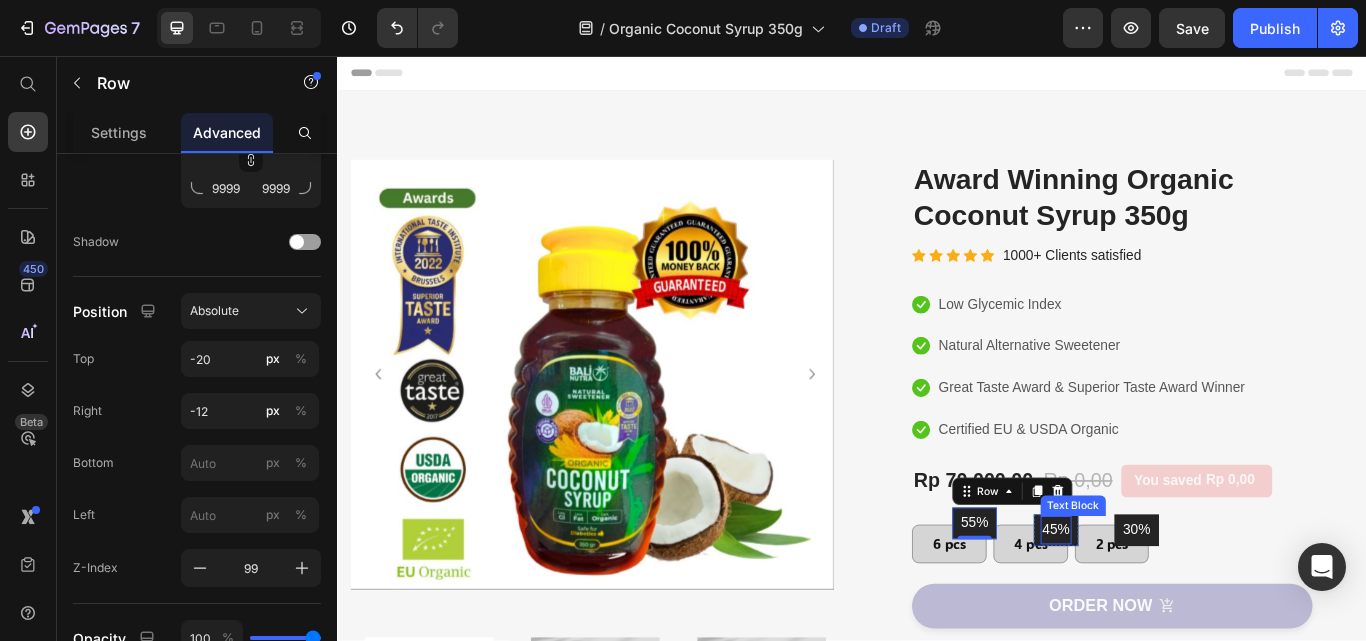 click on "45%" at bounding box center (1175, 609) 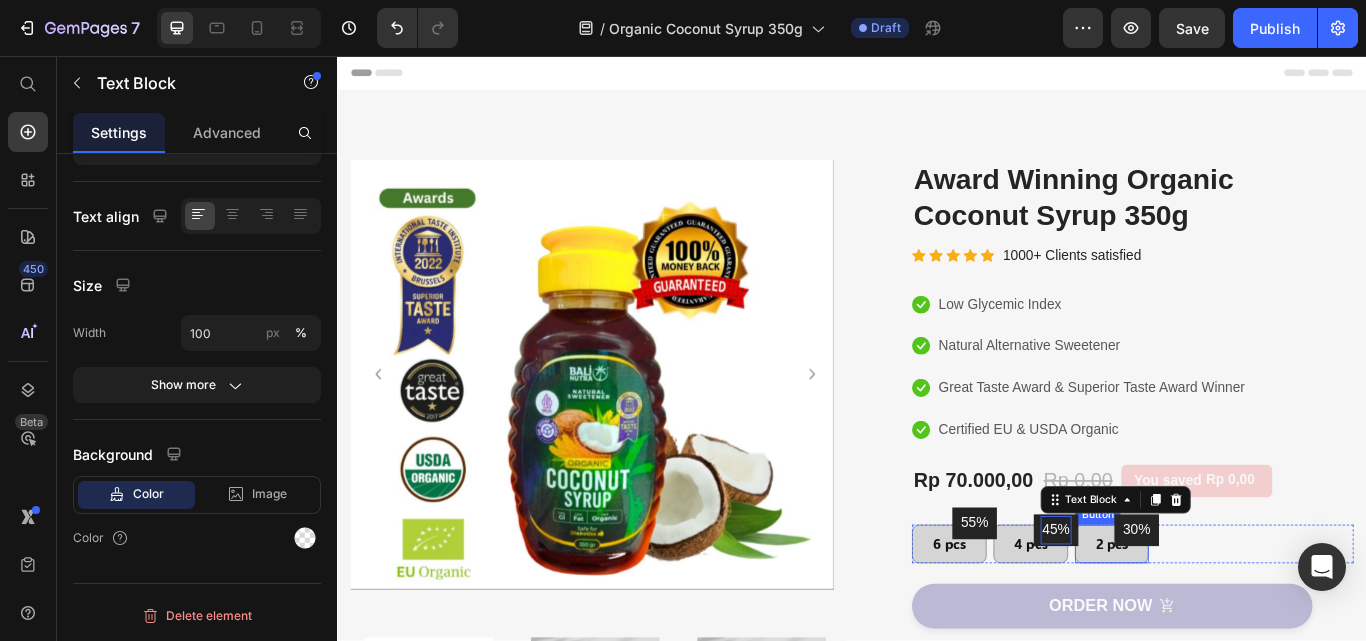 scroll, scrollTop: 0, scrollLeft: 0, axis: both 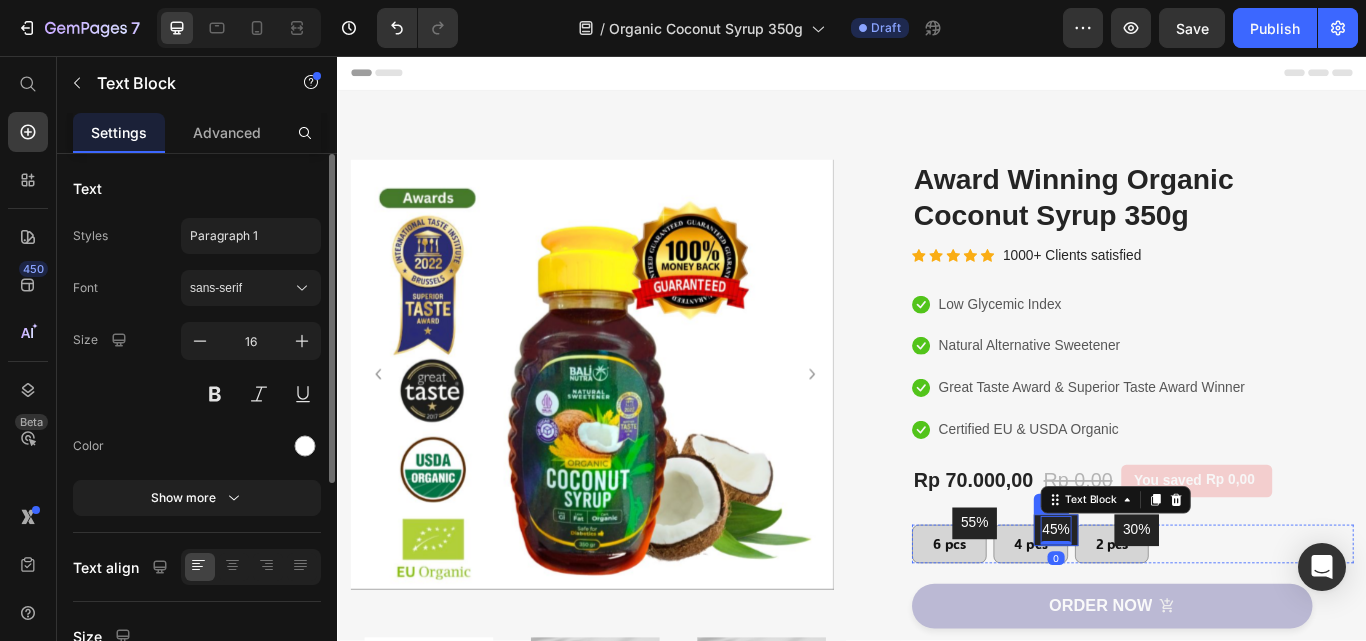 click on "45% Text Block   0 Row" at bounding box center [1175, 609] 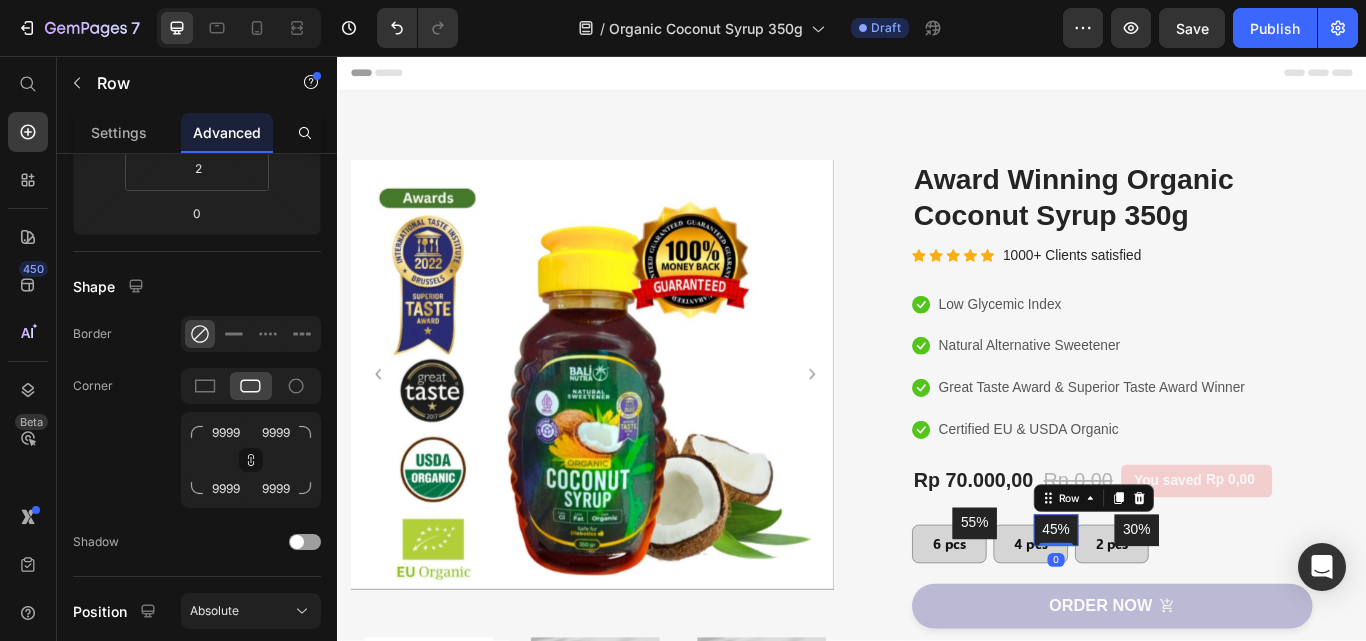 scroll, scrollTop: 700, scrollLeft: 0, axis: vertical 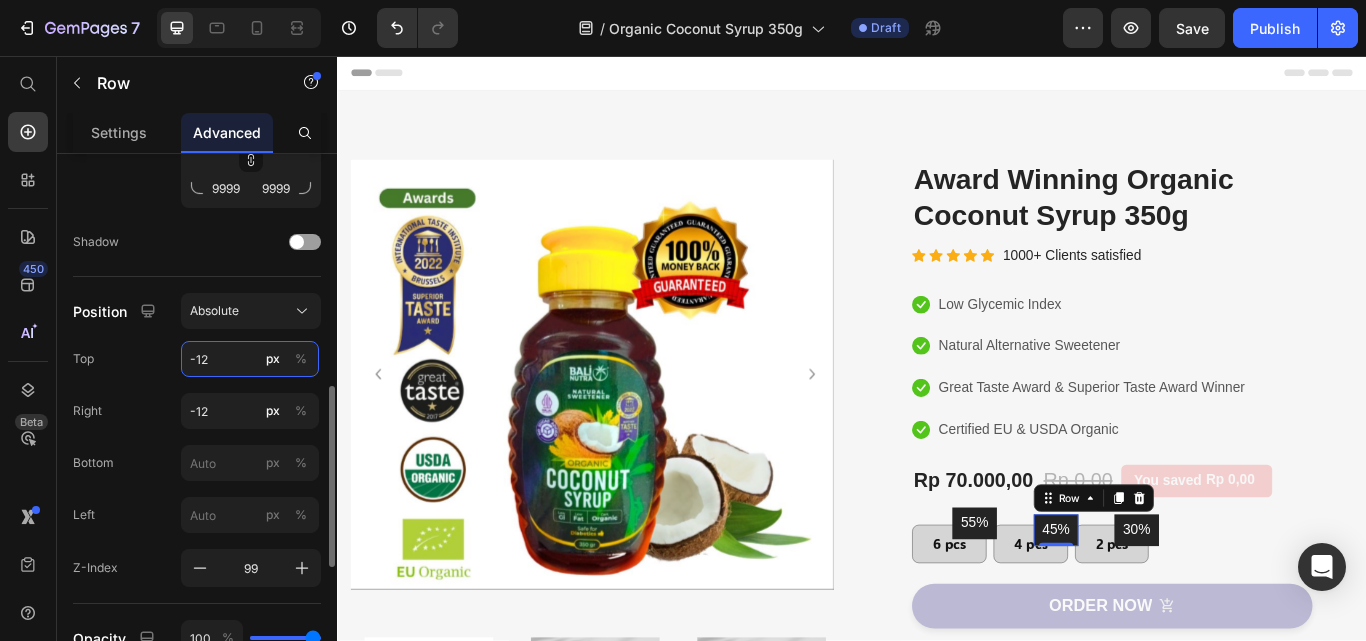 click on "-12" at bounding box center (250, 359) 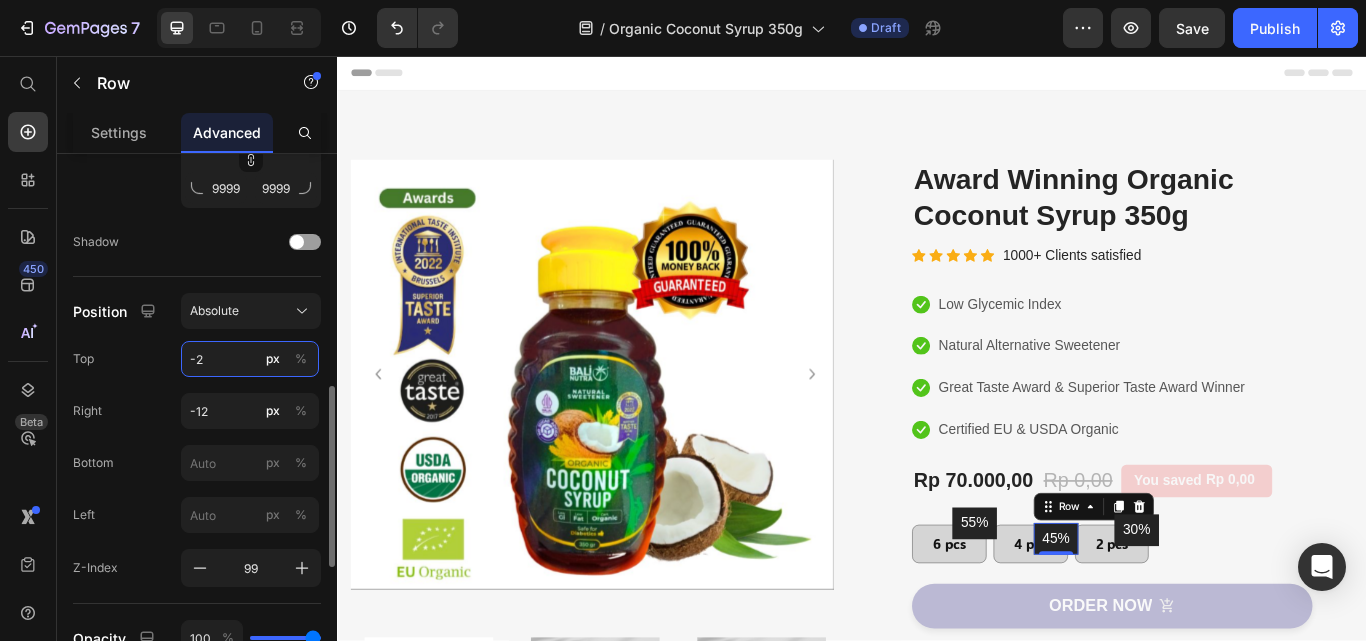 type on "-20" 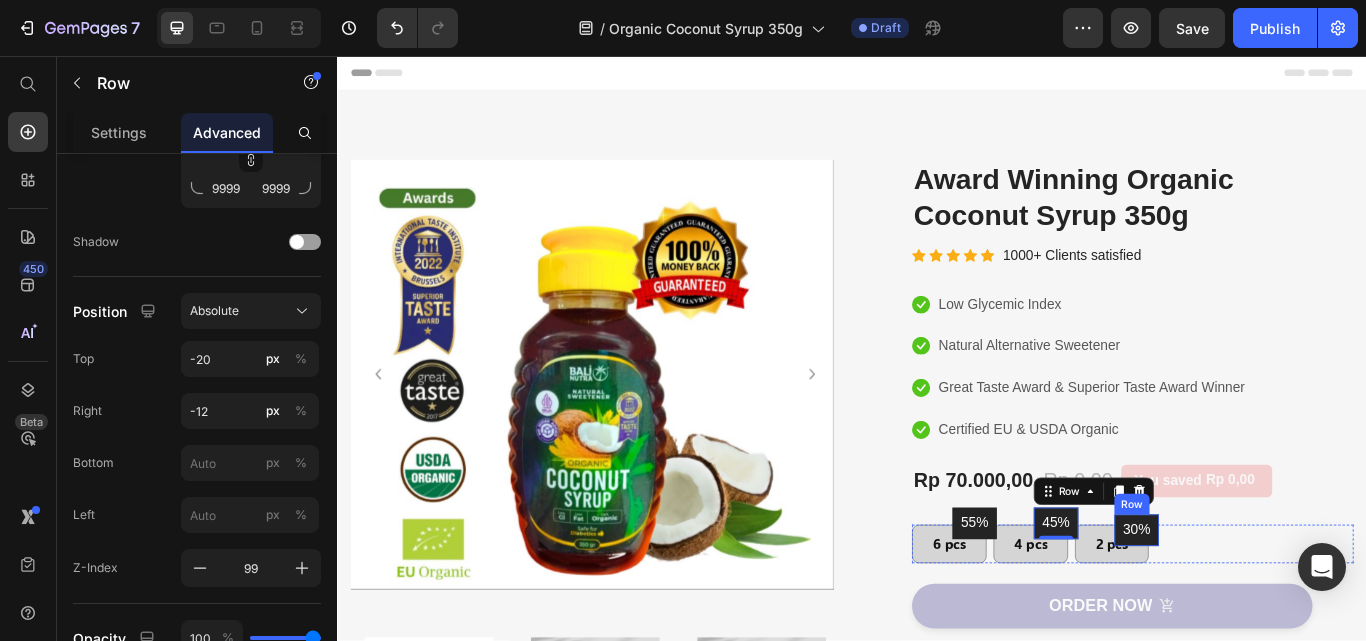click on "30% Text Block Row" at bounding box center (1269, 609) 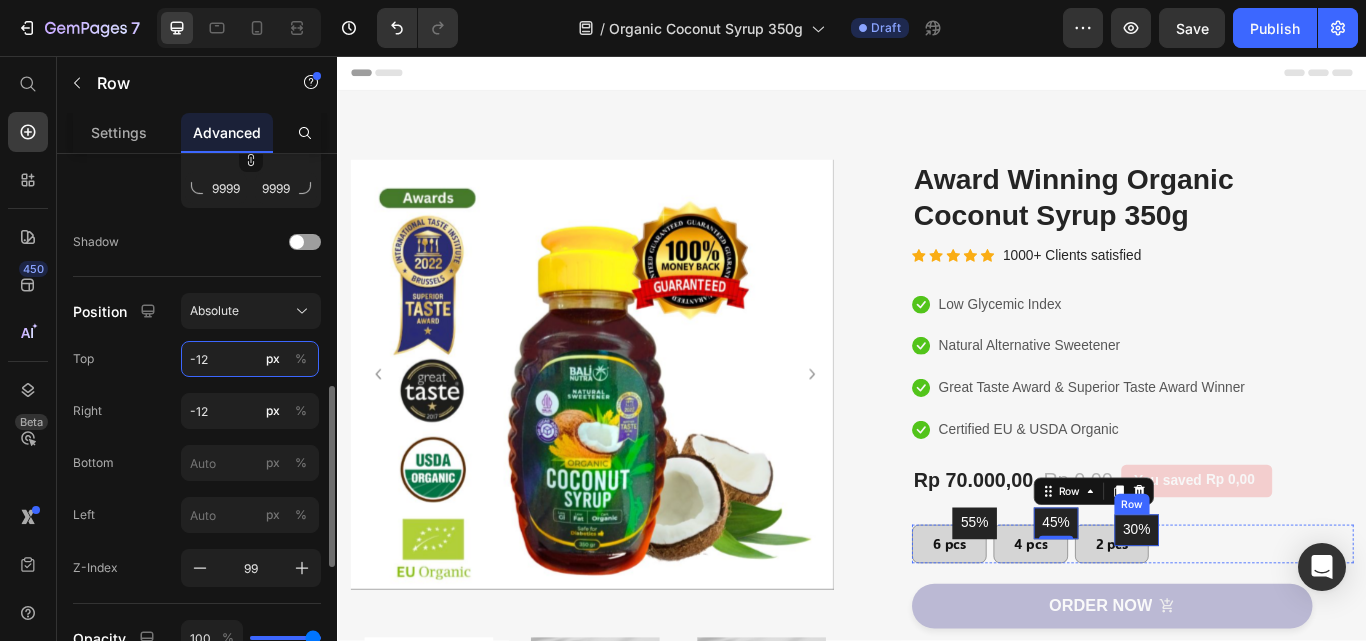 click on "-12" at bounding box center [250, 359] 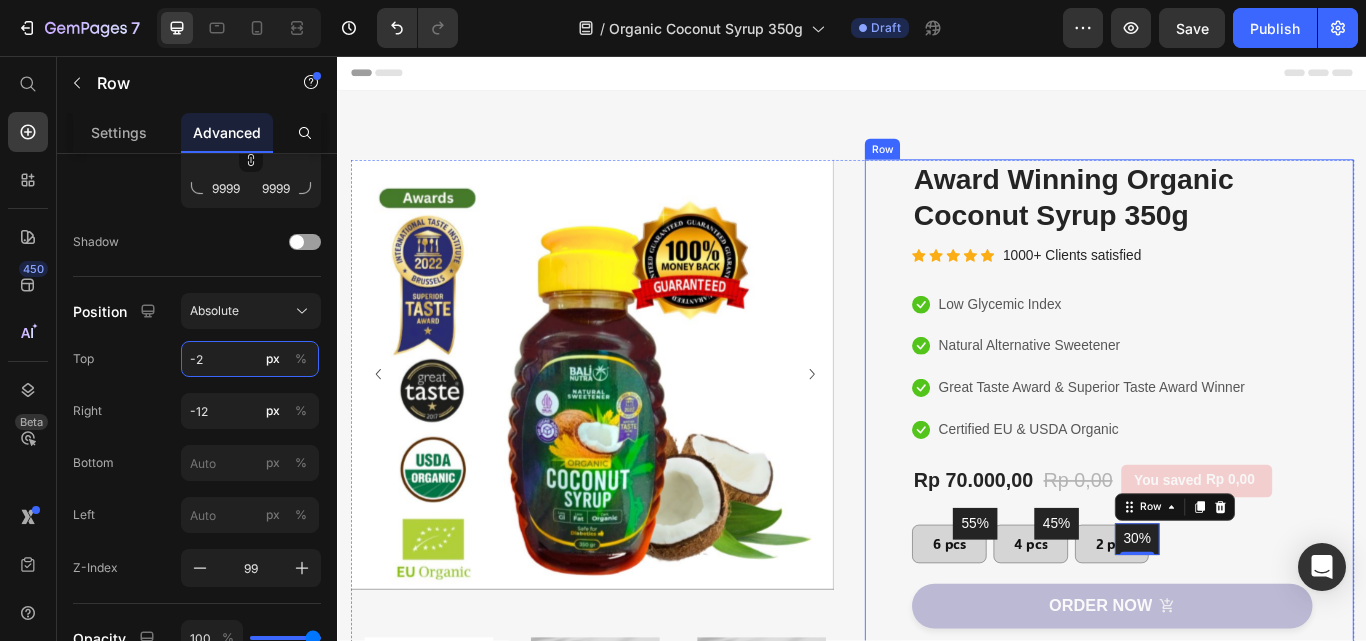 type on "-20" 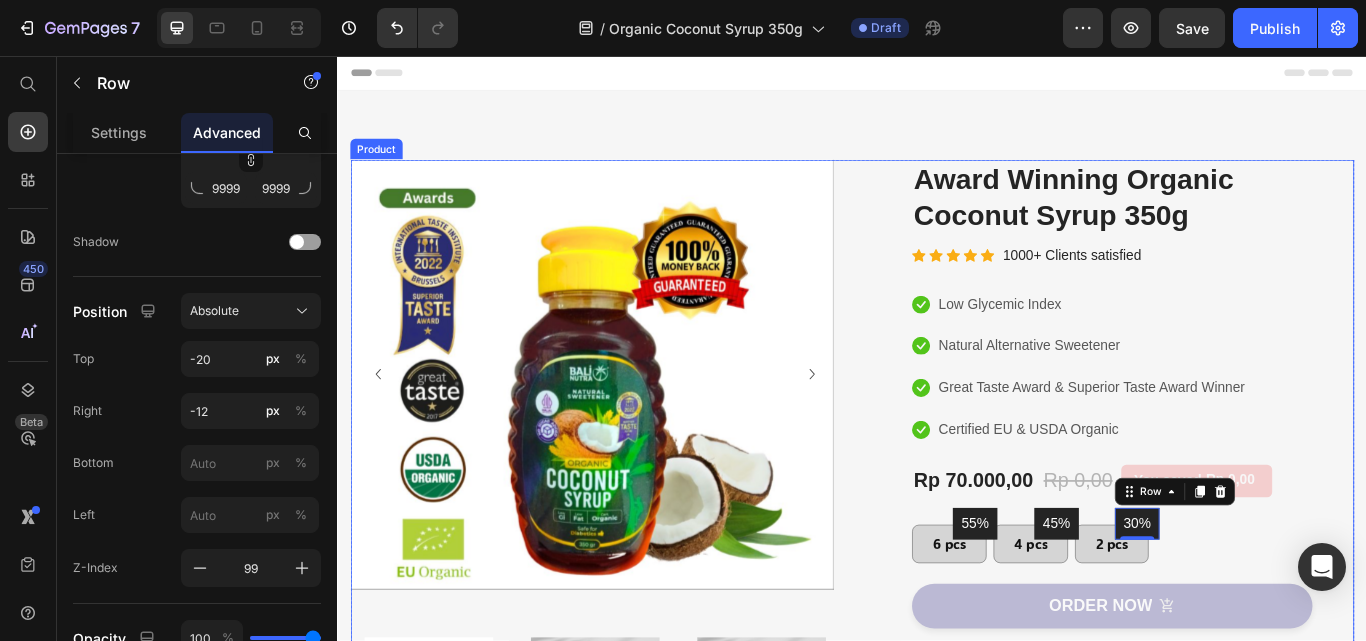 click on "Image Image Image
Carousel Image Organic Coconut Syrup 350g Bundling 2pcs Text Block Rp 0,00 Product Price Rp 140.000,00 Product Price Row Row Image 4 Organic Coconut Syrup 350g FREE COCO ROLLS Text Block Rp 0,00 Product Price Rp 280.000,00 Product Price Row Row Image 6 Organic Coconut Syrup 350g FREE COCO ROLLS AND COCO SESAME Text Block Rp 0,00 Product Price Rp 420.000,00 Product Price Row Row Product Bundle Discount Row Row (P) Images & Gallery Award Winning Organic Coconut Syrup 350g (P) Title                Icon                Icon                Icon                Icon                Icon Icon List Hoz 1000+ Clients satisfied Text block Row
Icon Low Glycemic Index Text block
Icon Natural Alternative Sweetener  Text block
Icon Great Taste Award & Superior Taste Award Winner Text block
Icon Certified EU & USDA Organic Text block Icon List Row" at bounding box center (937, 576) 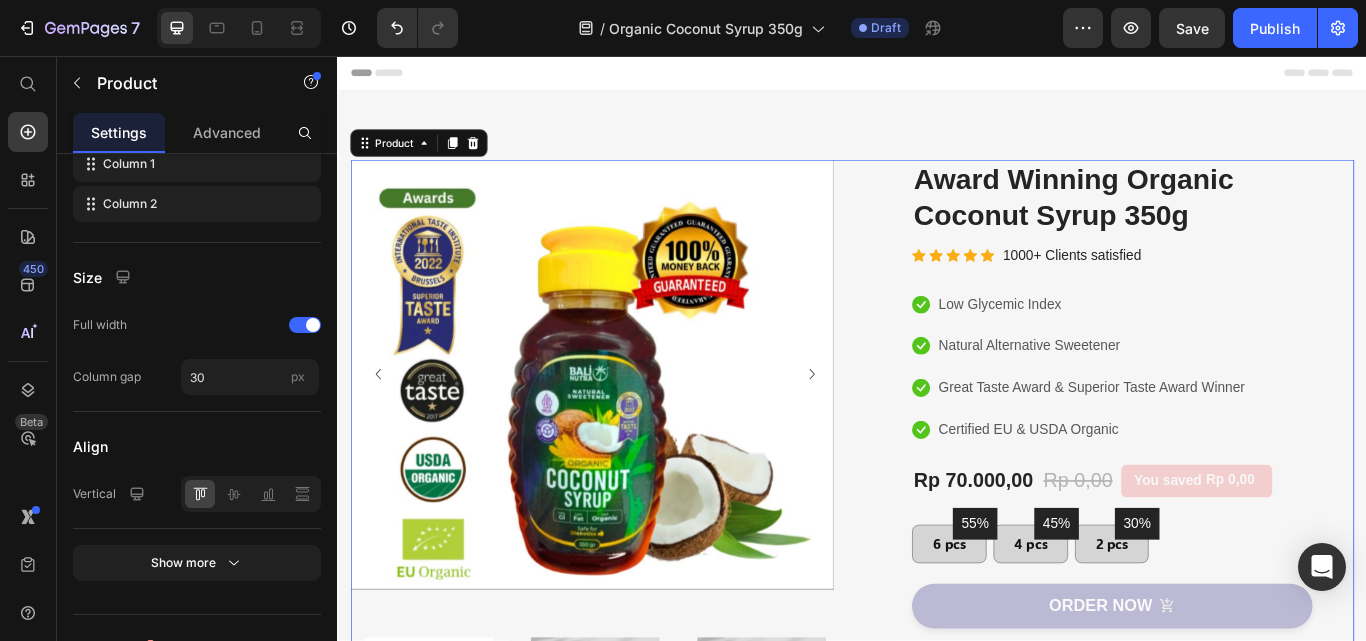 scroll, scrollTop: 0, scrollLeft: 0, axis: both 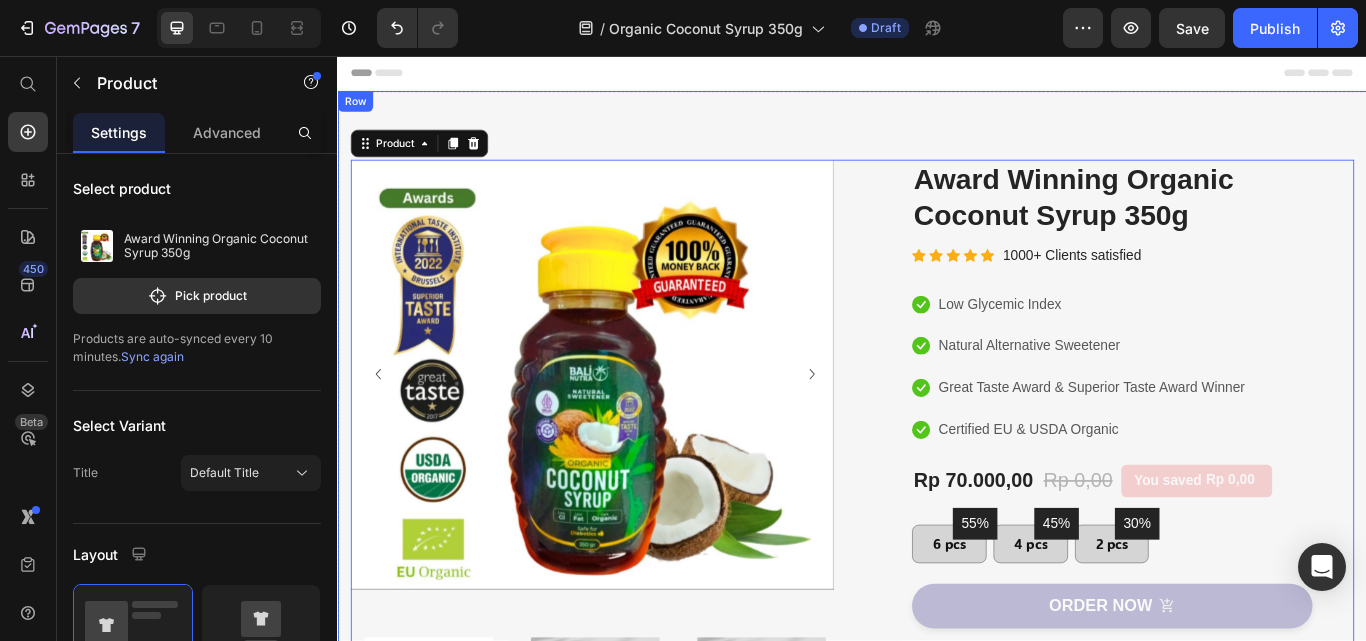 click on "Image Image Image
Carousel Image Organic Coconut Syrup 350g Bundling 2pcs Text Block Rp 0,00 Product Price Rp 140.000,00 Product Price Row Row Image 4 Organic Coconut Syrup 350g FREE COCO ROLLS Text Block Rp 0,00 Product Price Rp 280.000,00 Product Price Row Row Image 6 Organic Coconut Syrup 350g FREE COCO ROLLS AND COCO SESAME Text Block Rp 0,00 Product Price Rp 420.000,00 Product Price Row Row Product Bundle Discount Row Row (P) Images & Gallery Award Winning Organic Coconut Syrup 350g (P) Title                Icon                Icon                Icon                Icon                Icon Icon List Hoz 1000+ Clients satisfied Text block Row
Icon Low Glycemic Index Text block
Icon Natural Alternative Sweetener  Text block
Icon Great Taste Award & Superior Taste Award Winner Text block
Icon Certified EU & USDA Organic Text block Icon List Row -" at bounding box center (937, 576) 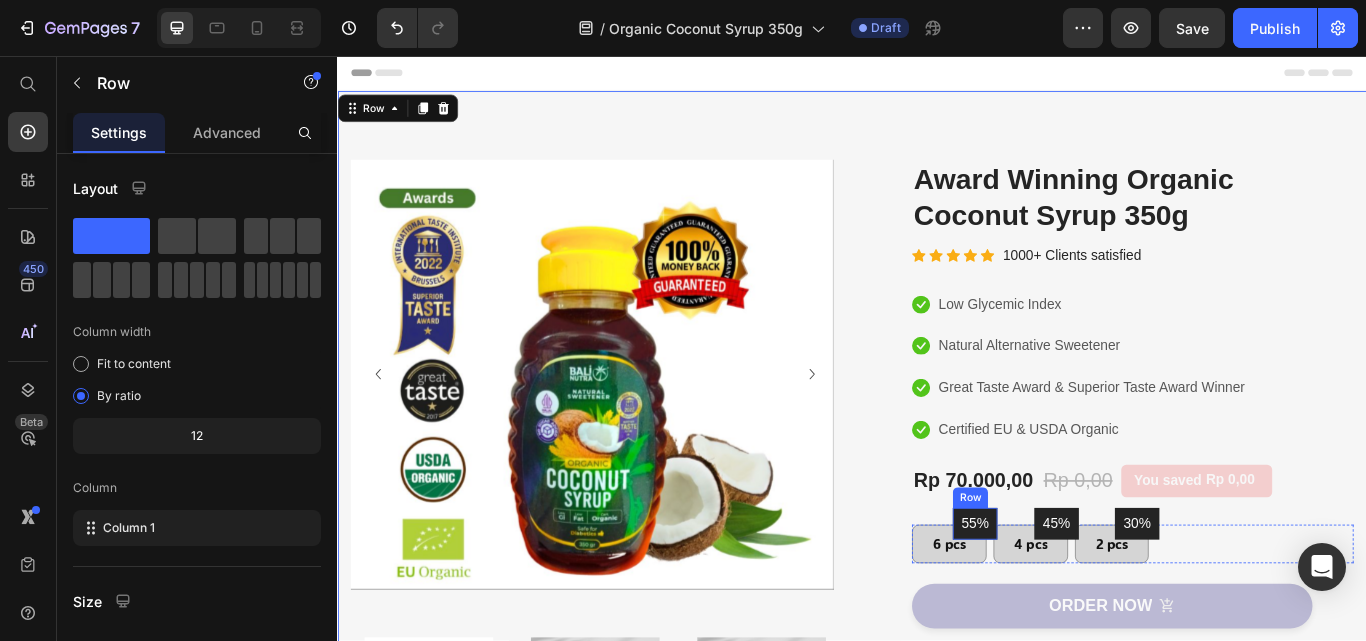 click on "55% Text Block Row" at bounding box center (1080, 601) 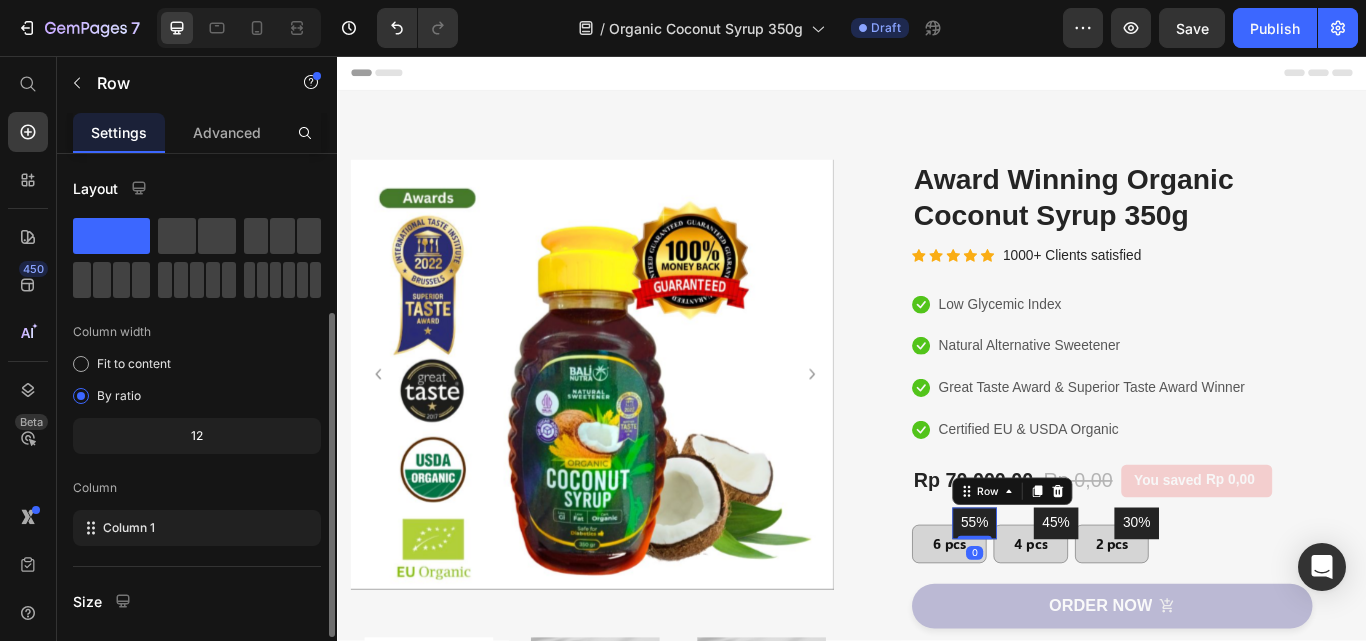 scroll, scrollTop: 200, scrollLeft: 0, axis: vertical 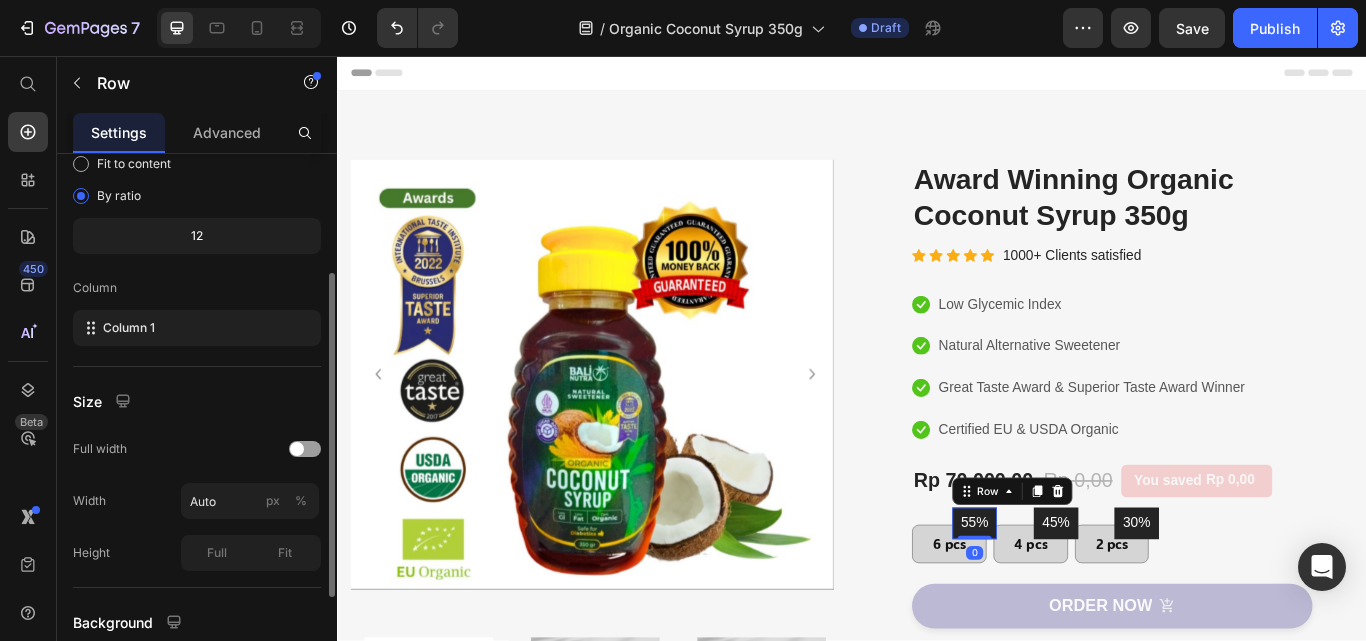 click on "Advanced" at bounding box center [227, 132] 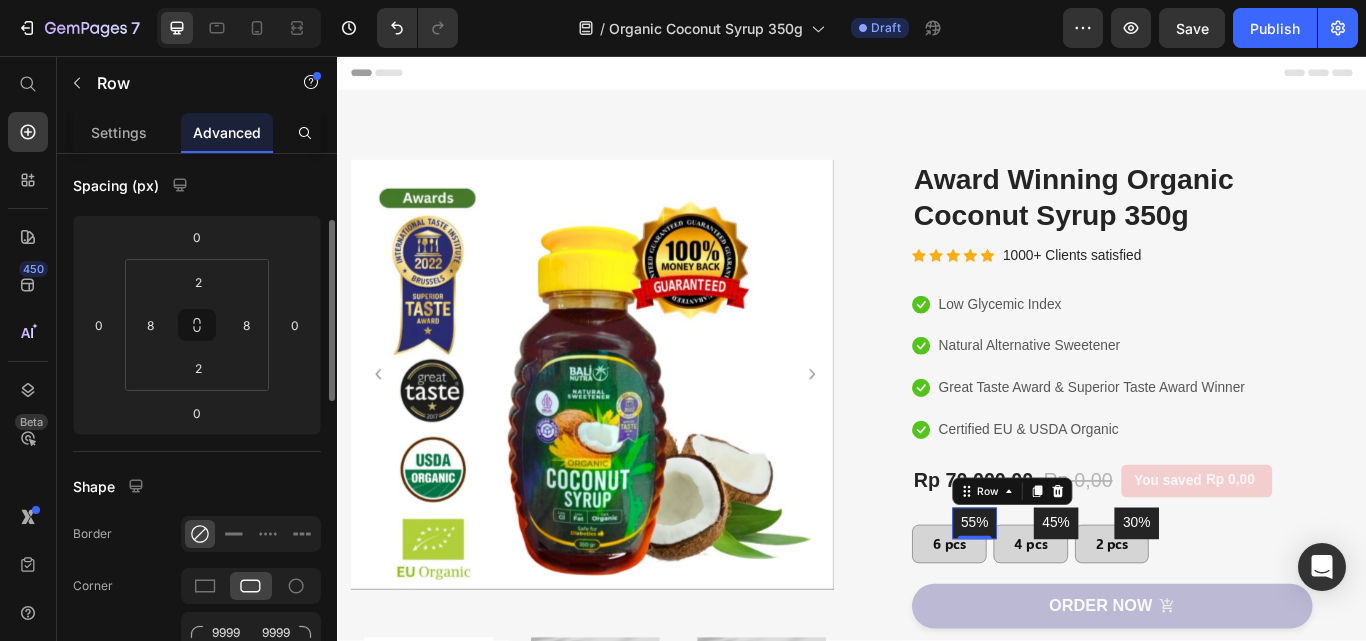 scroll, scrollTop: 500, scrollLeft: 0, axis: vertical 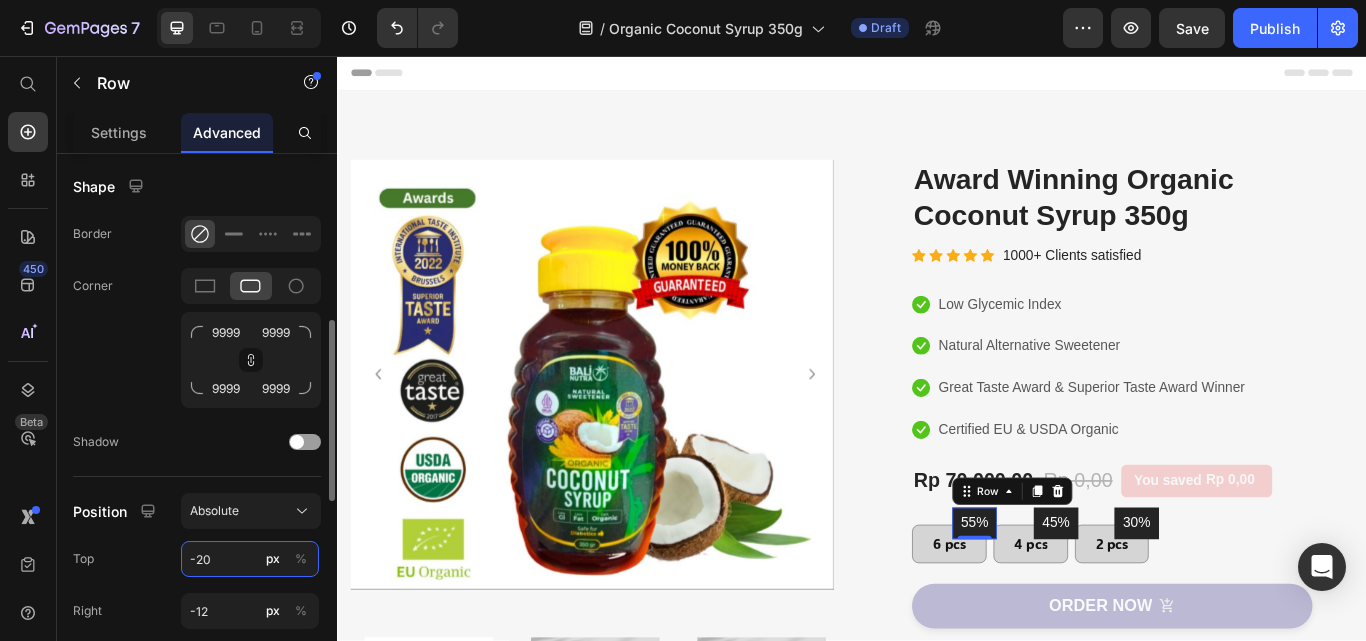 click on "-20" at bounding box center (250, 559) 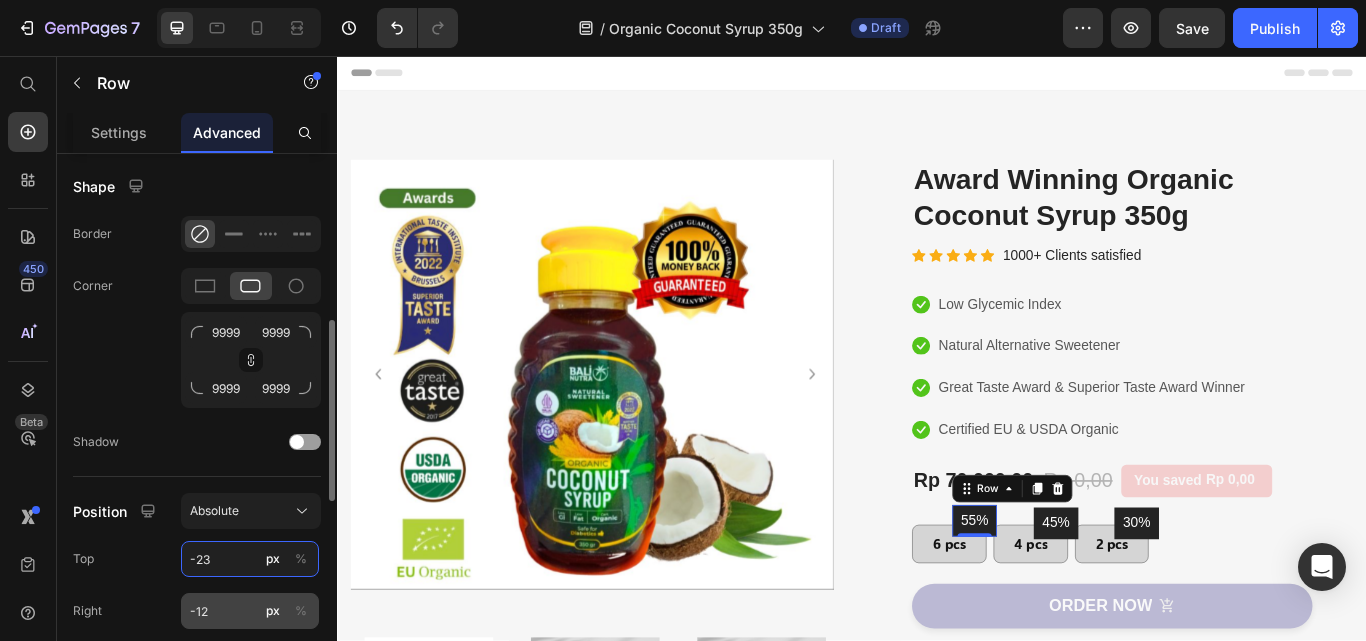 type on "-23" 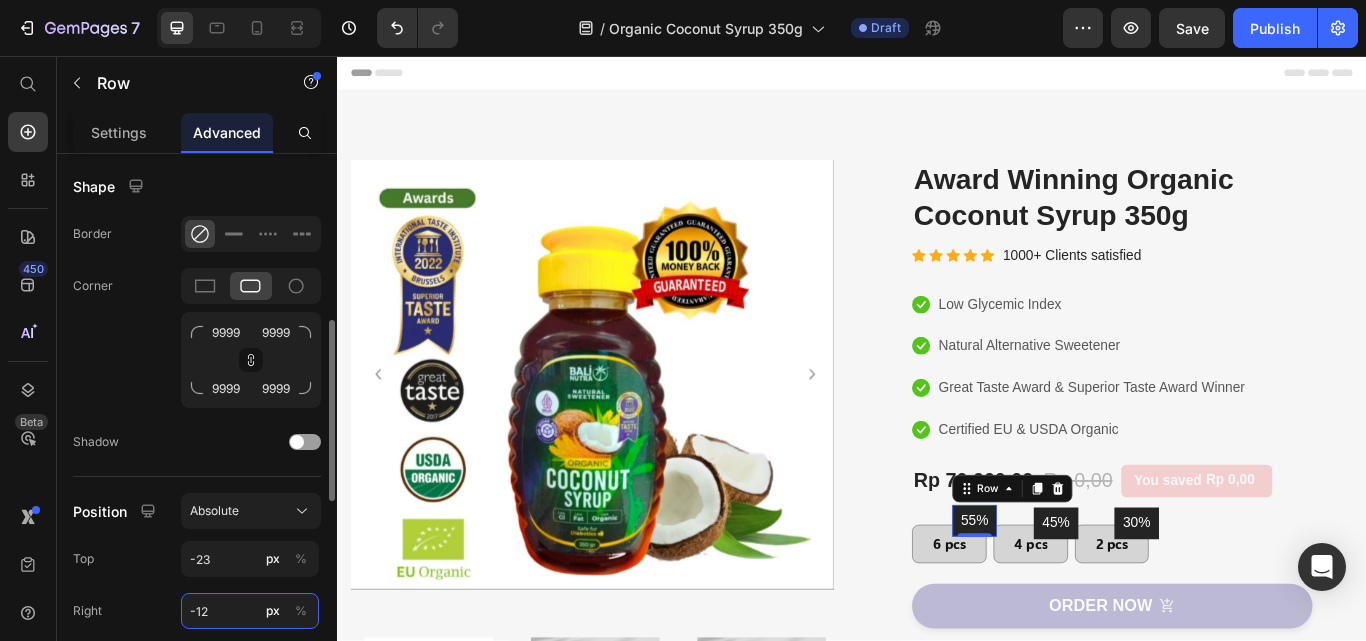 click on "-12" at bounding box center [250, 611] 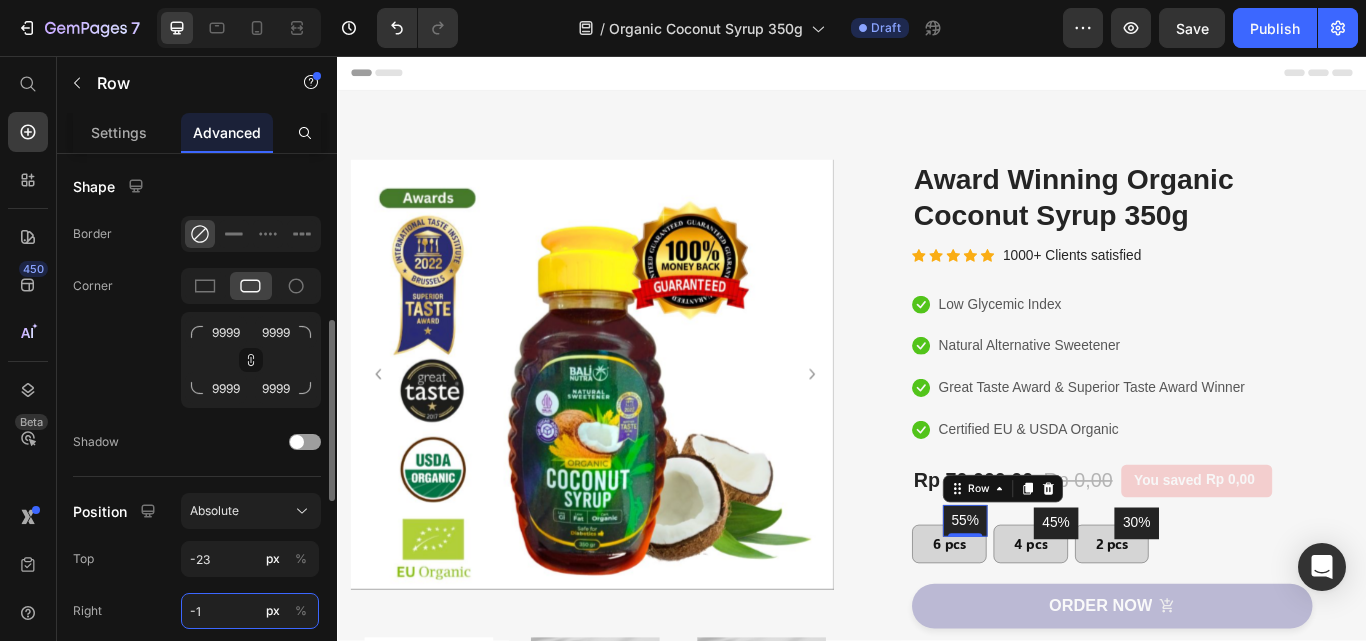 type on "-10" 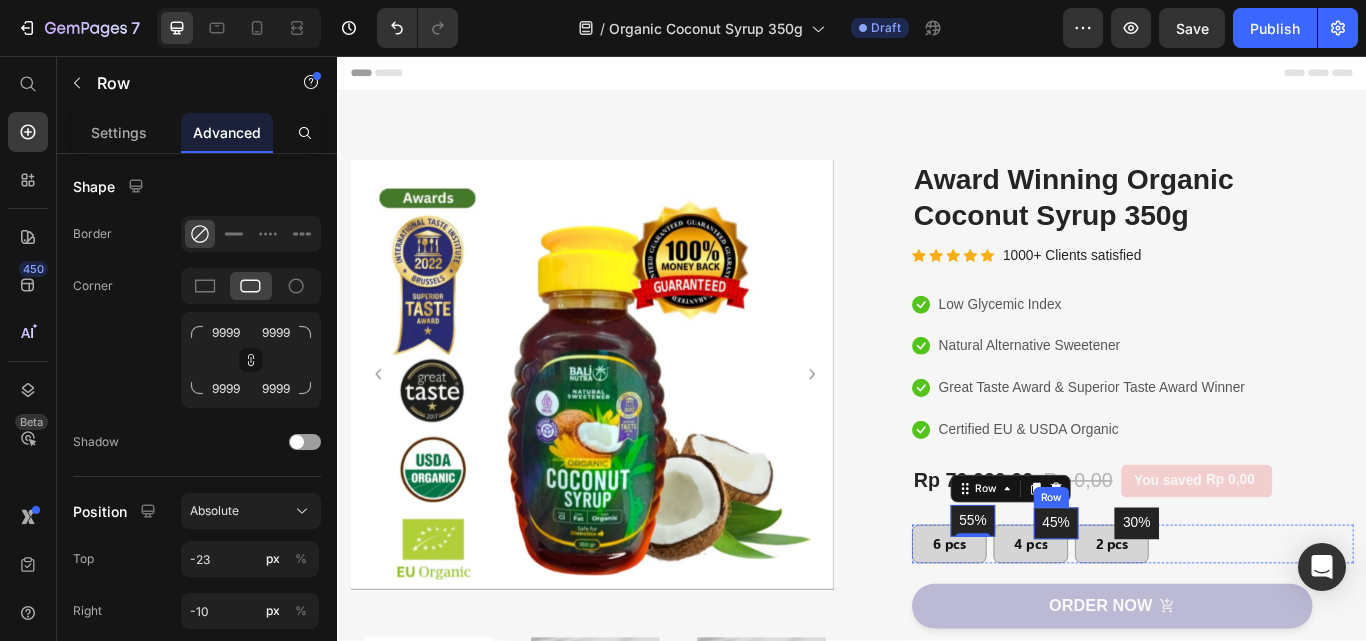 click on "45% Text Block Row" at bounding box center (1175, 601) 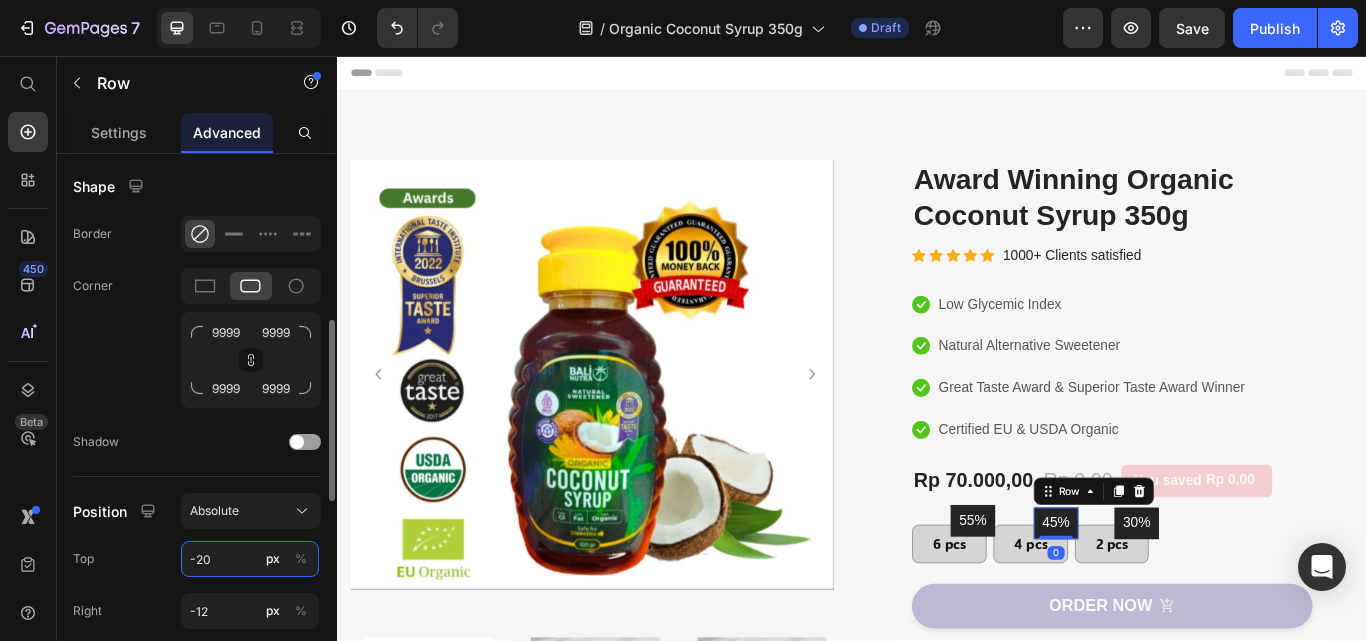 click on "-20" at bounding box center (250, 559) 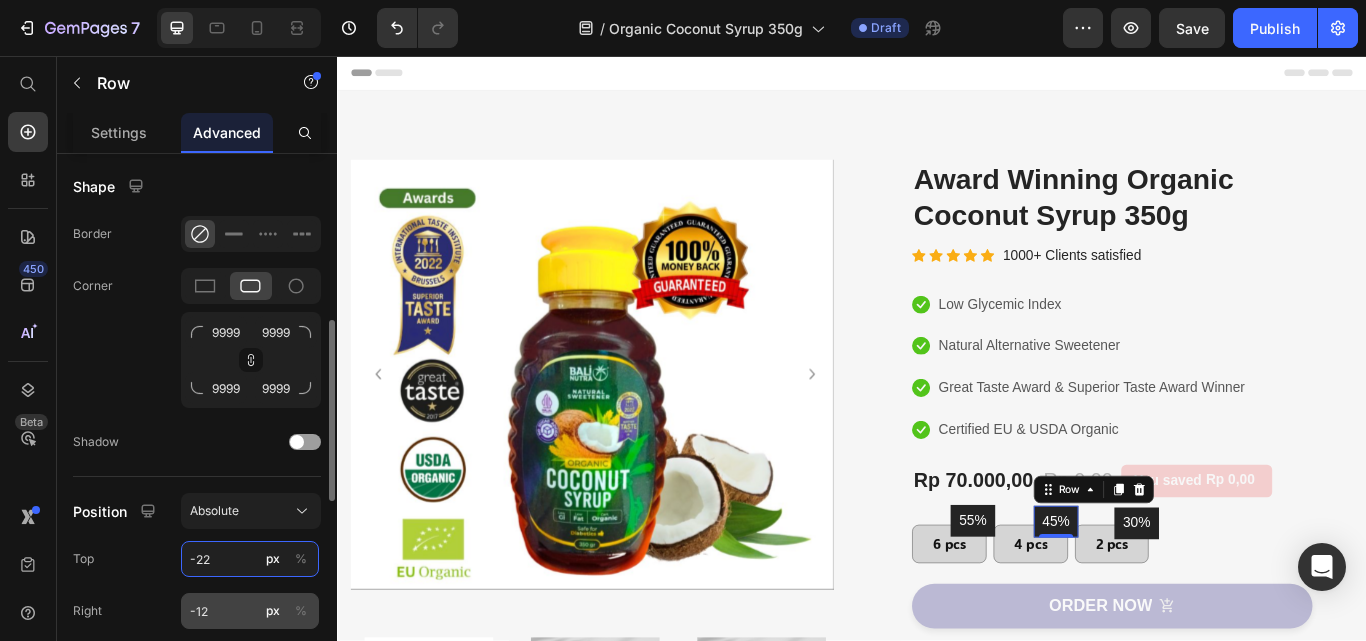 type on "-22" 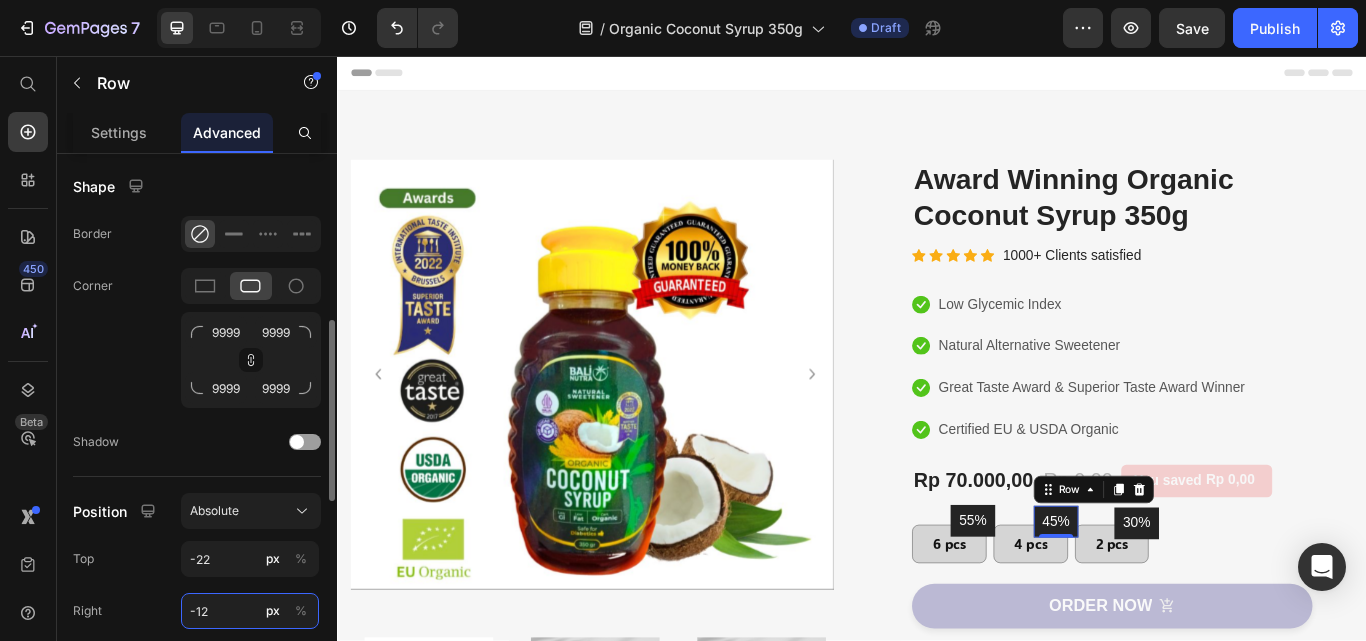 click on "-12" at bounding box center [250, 611] 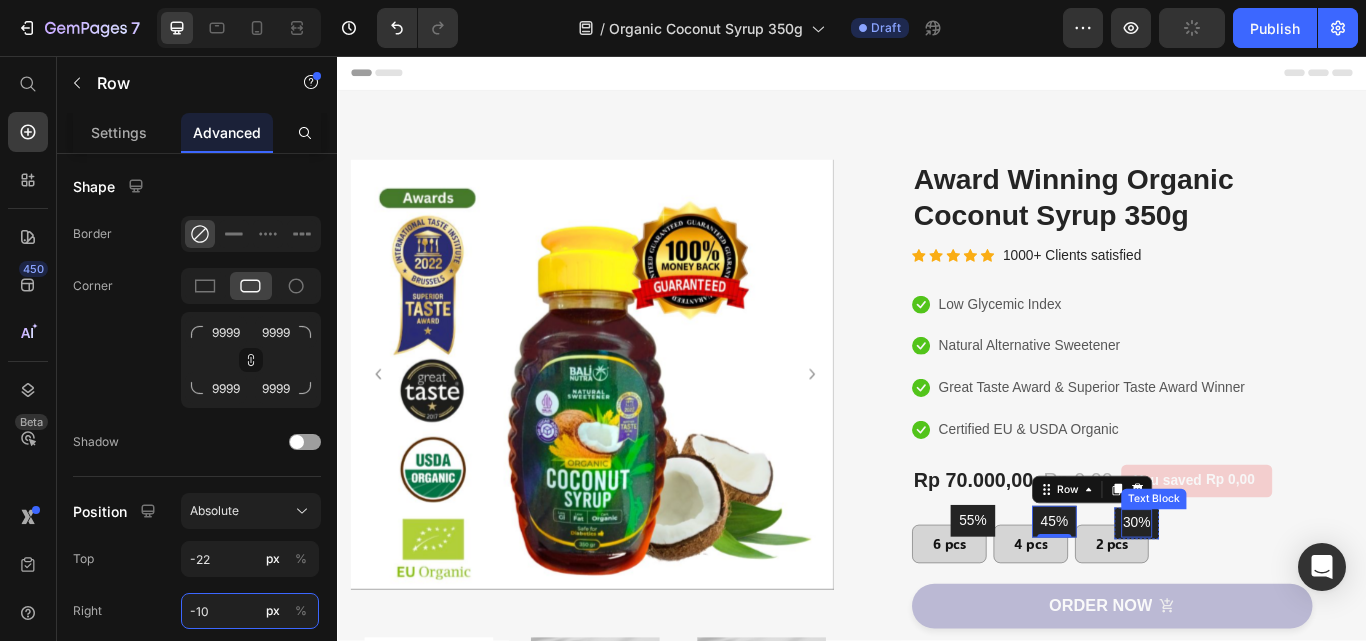 type on "-12" 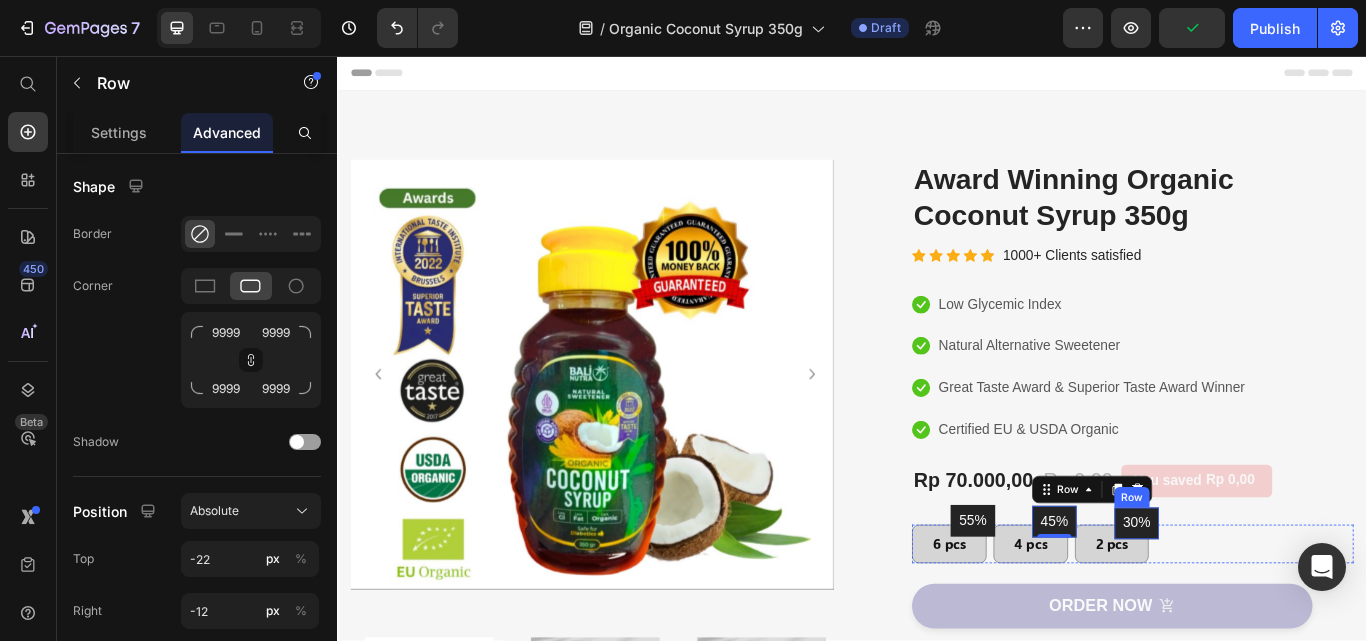 click on "30% Text Block Row" at bounding box center (1269, 601) 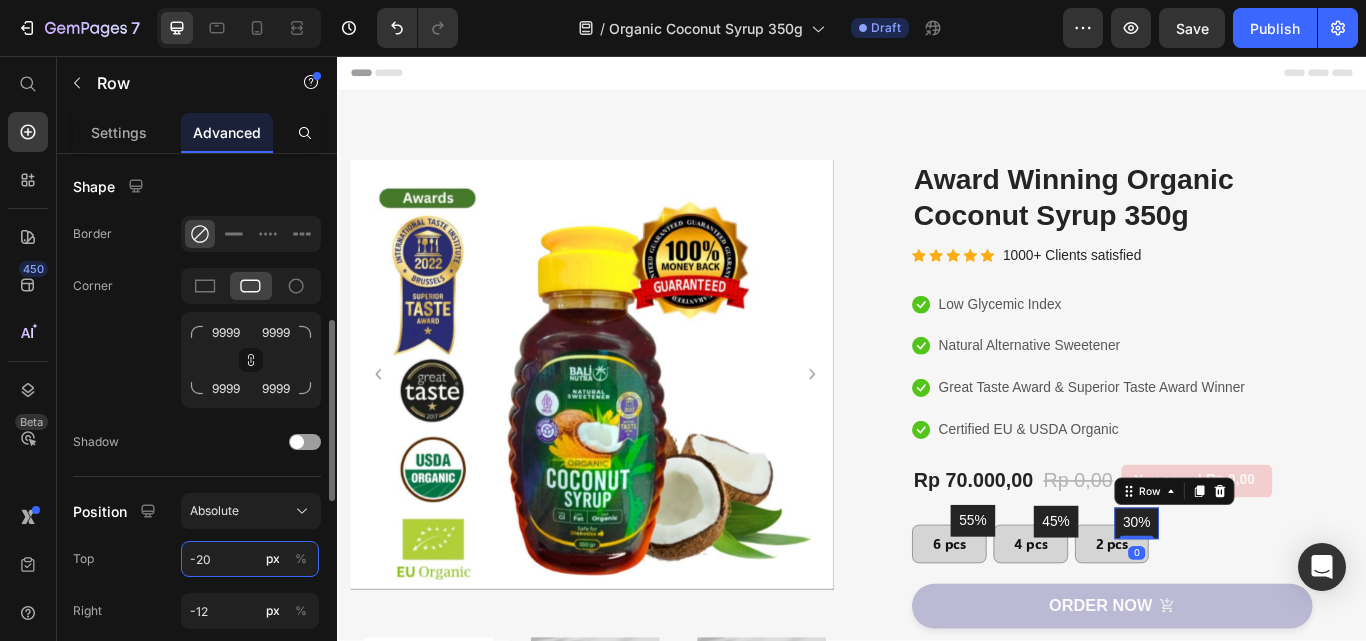 click on "-20" at bounding box center [250, 559] 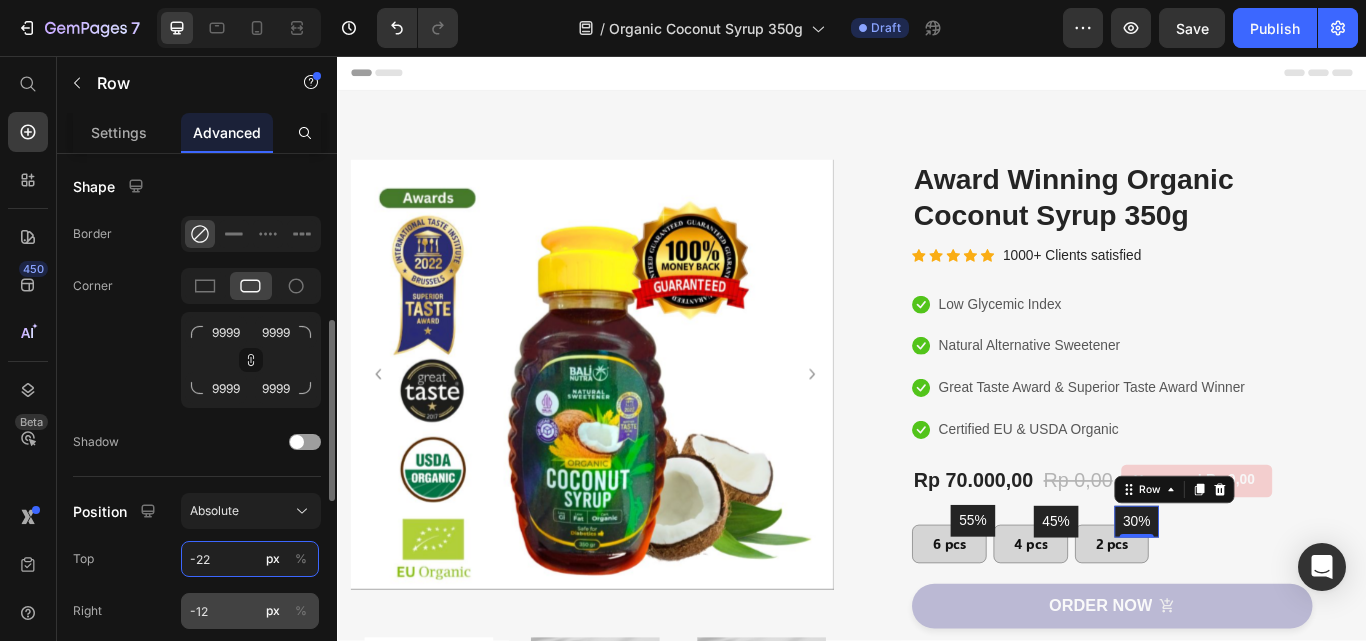 type on "-22" 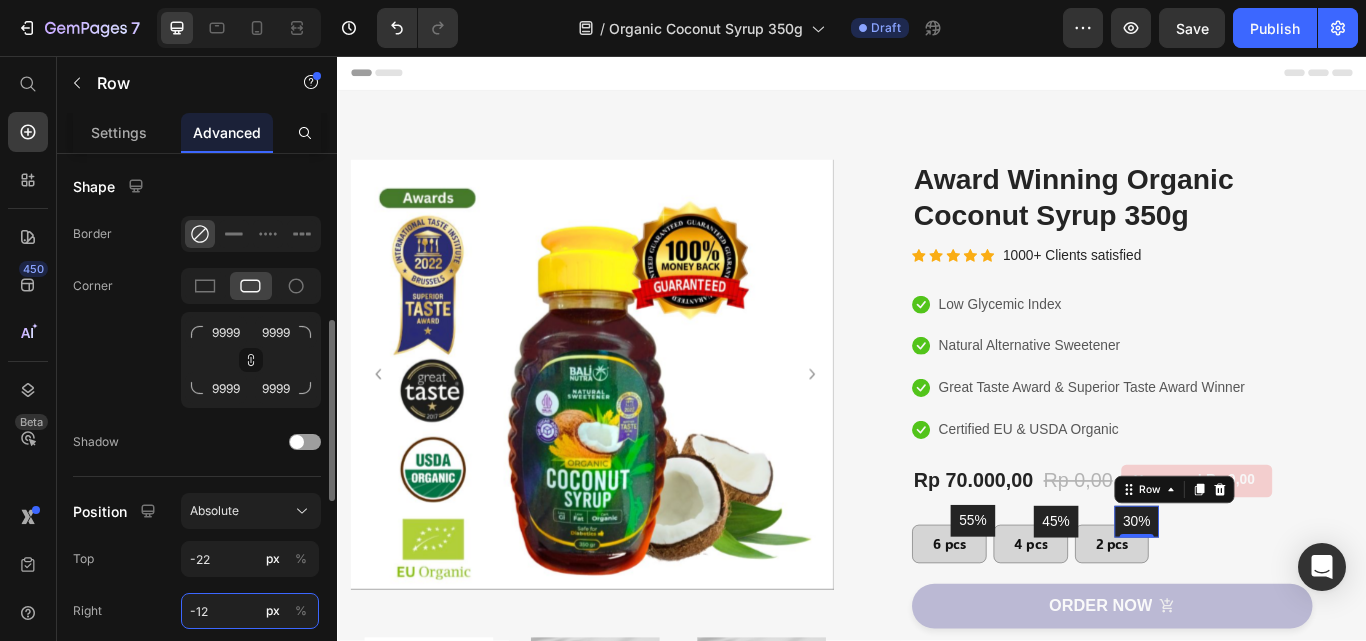 click on "-12" at bounding box center [250, 611] 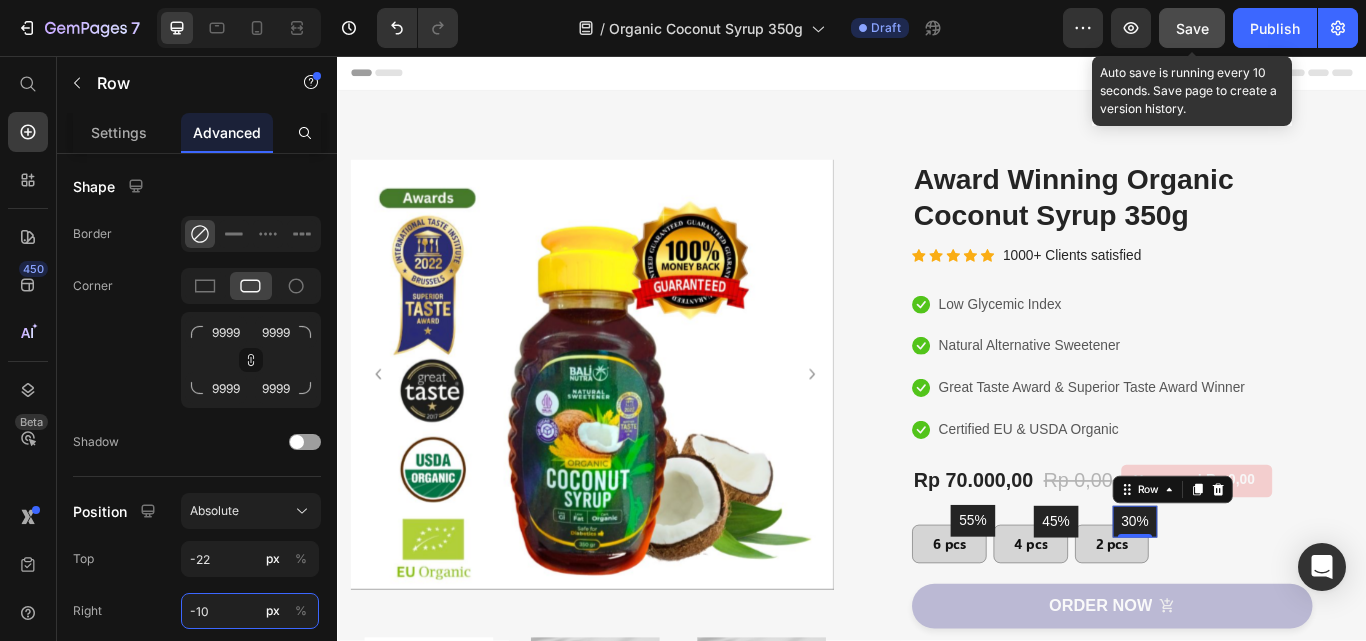 type on "-10" 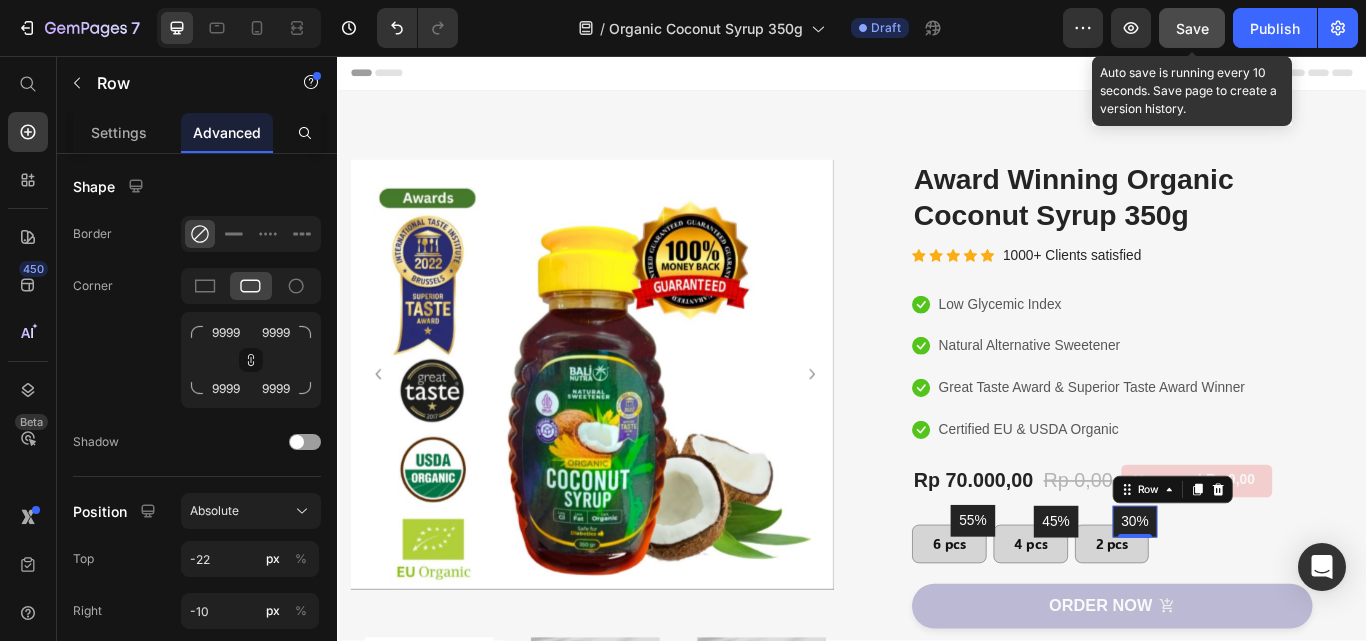 click on "Save" at bounding box center [1192, 28] 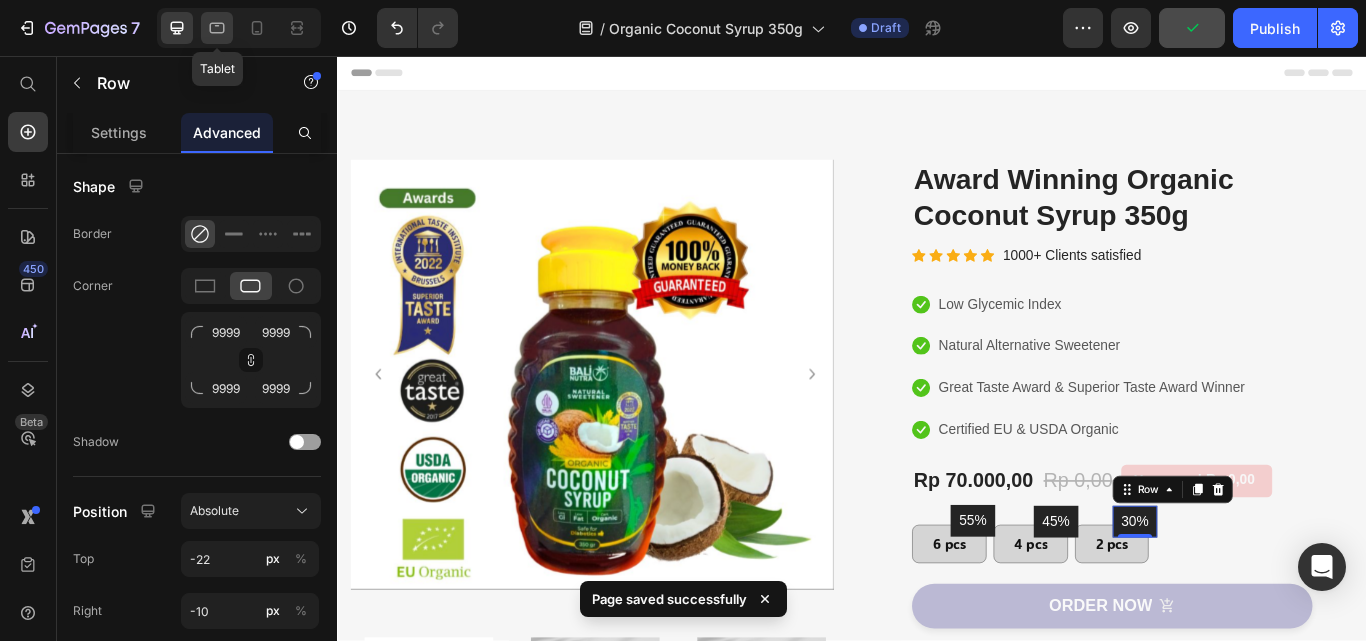 click 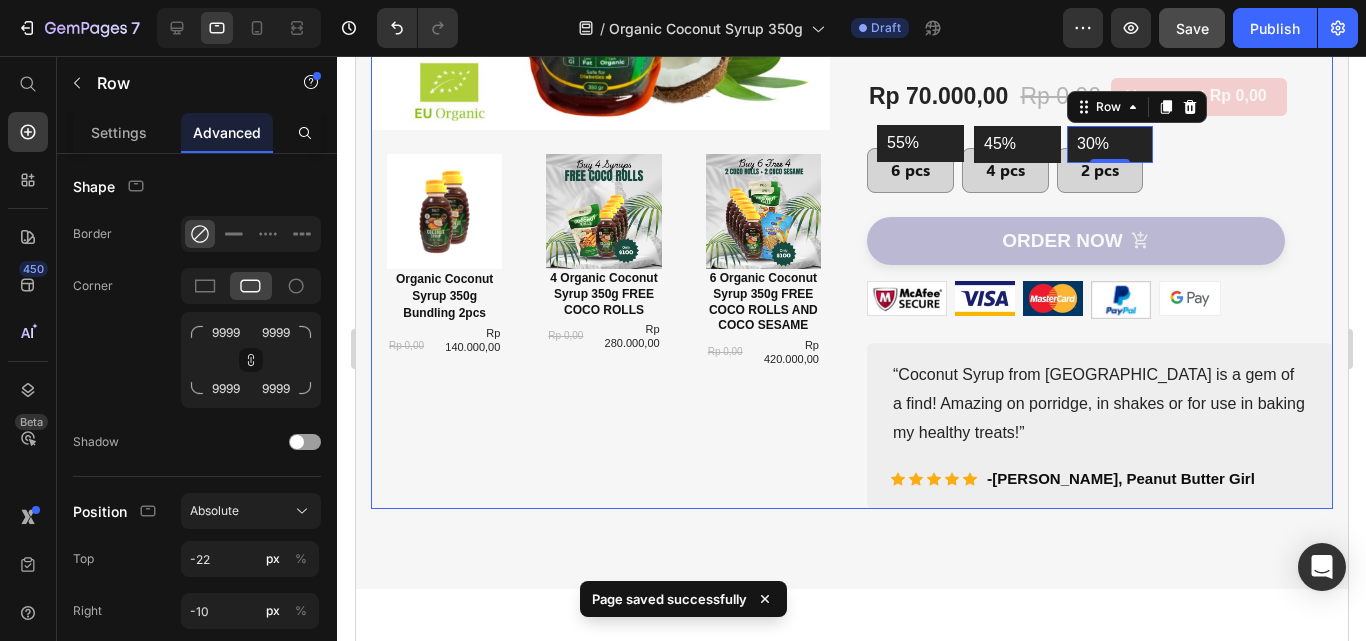 scroll, scrollTop: 355, scrollLeft: 0, axis: vertical 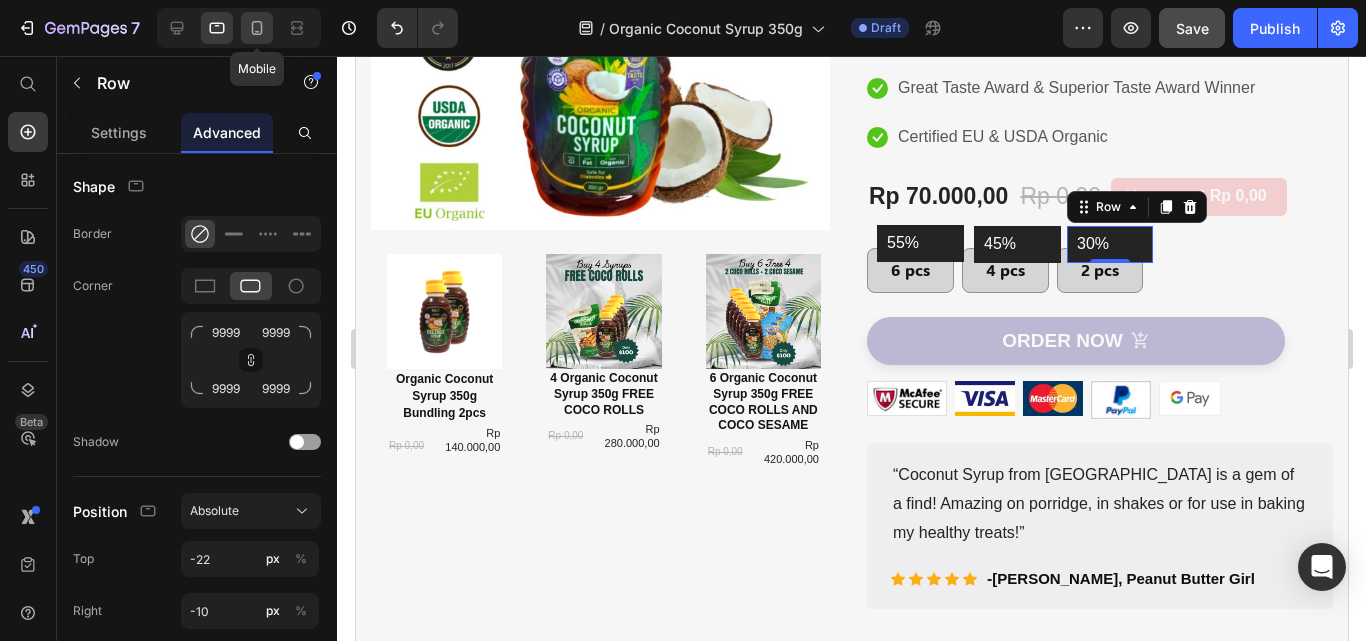 click 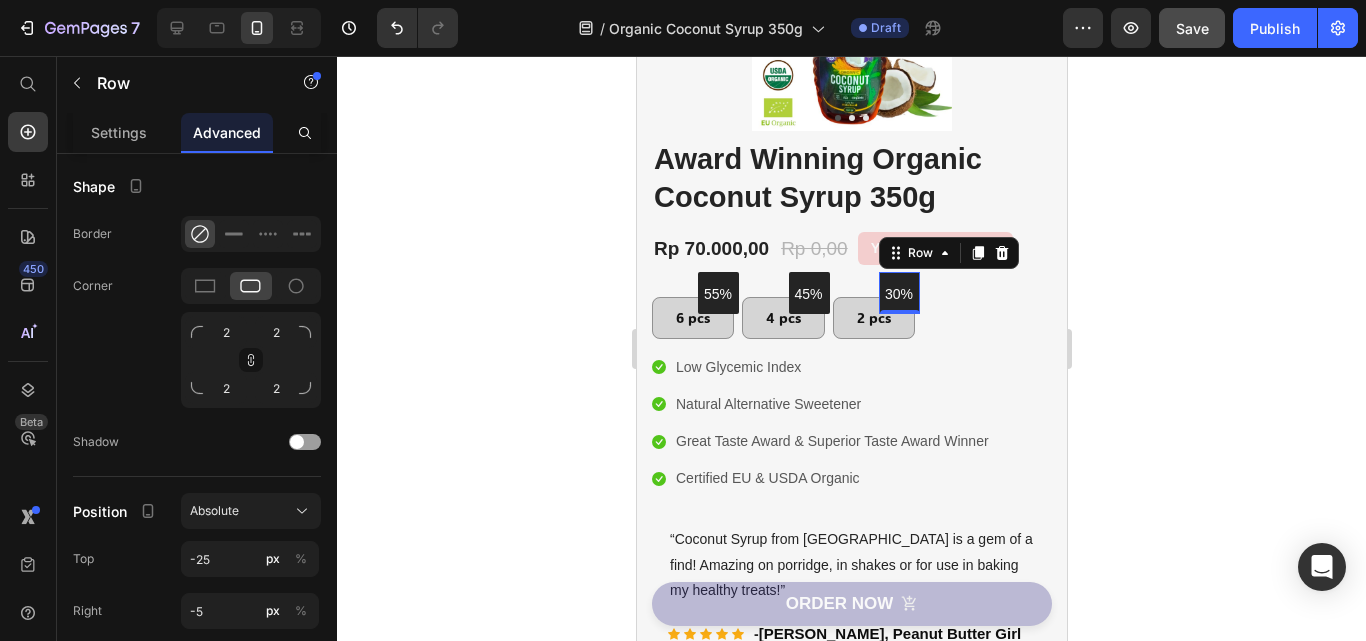 scroll, scrollTop: 55, scrollLeft: 0, axis: vertical 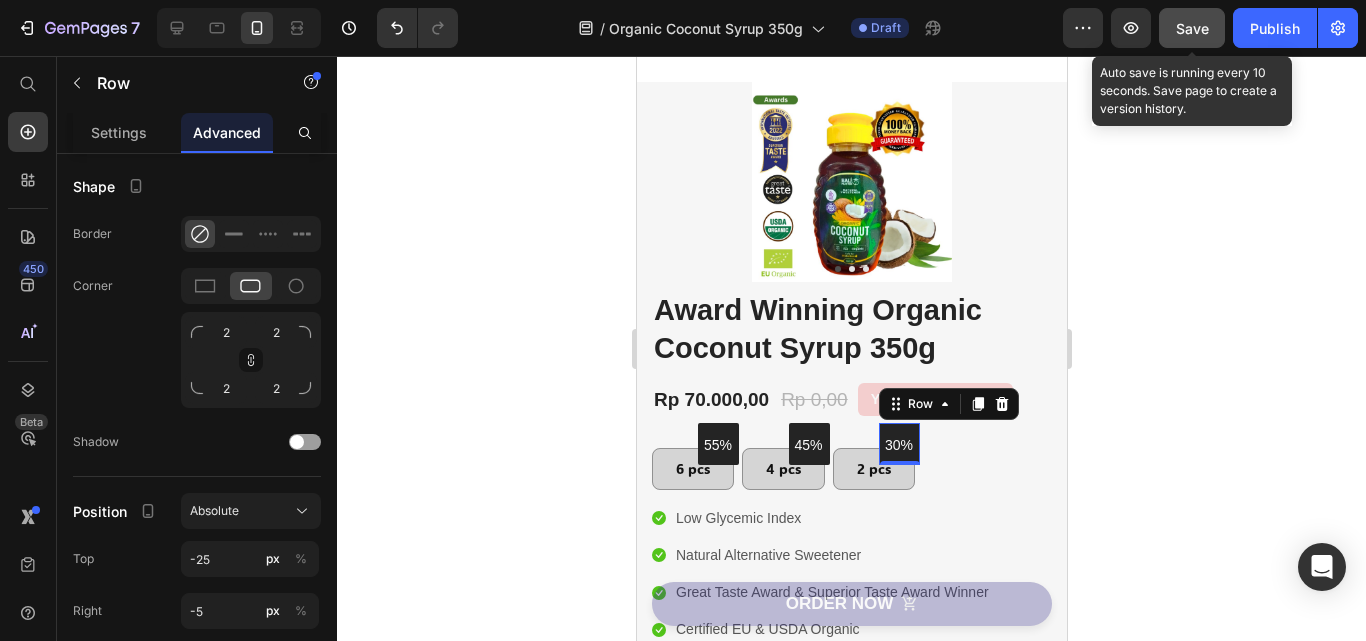 click on "Save" at bounding box center (1192, 28) 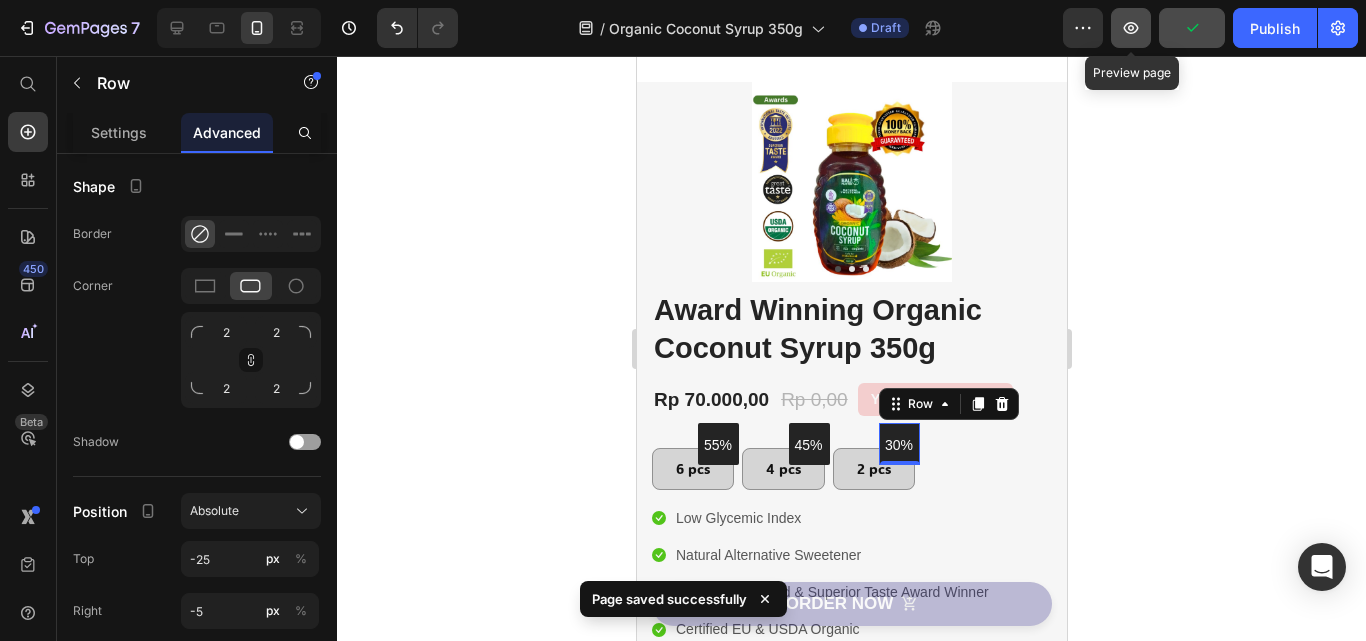 click 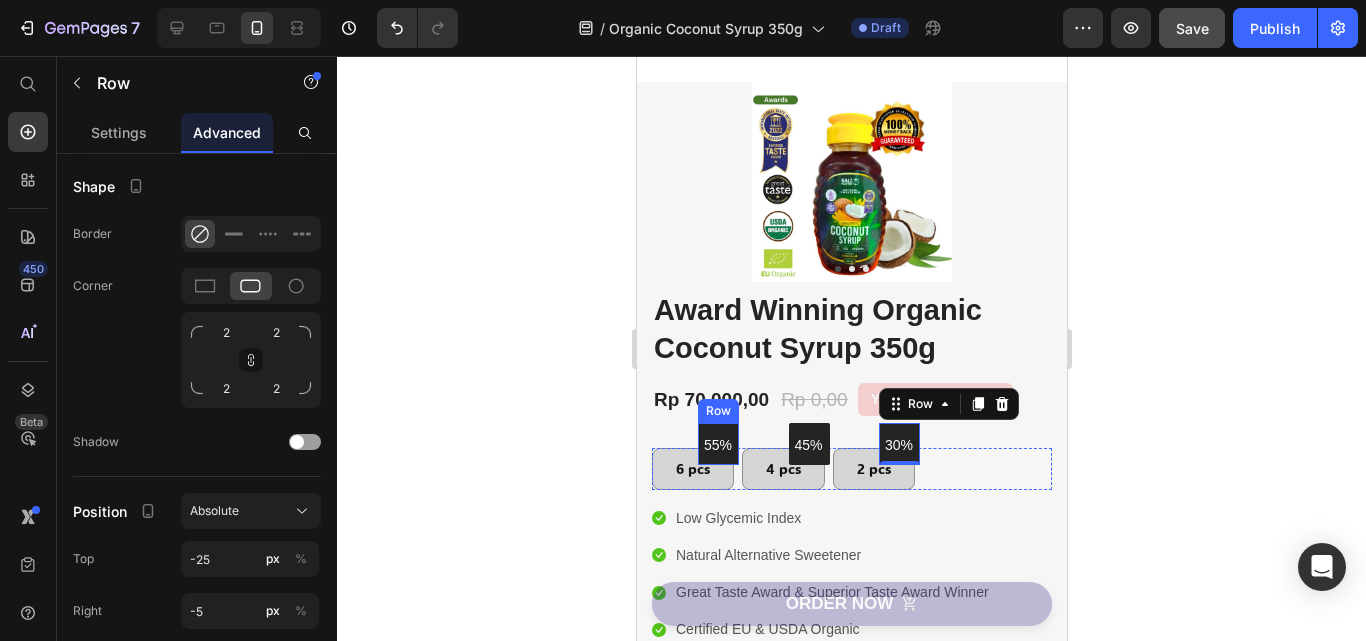 click on "55% Text Block" at bounding box center [717, 443] 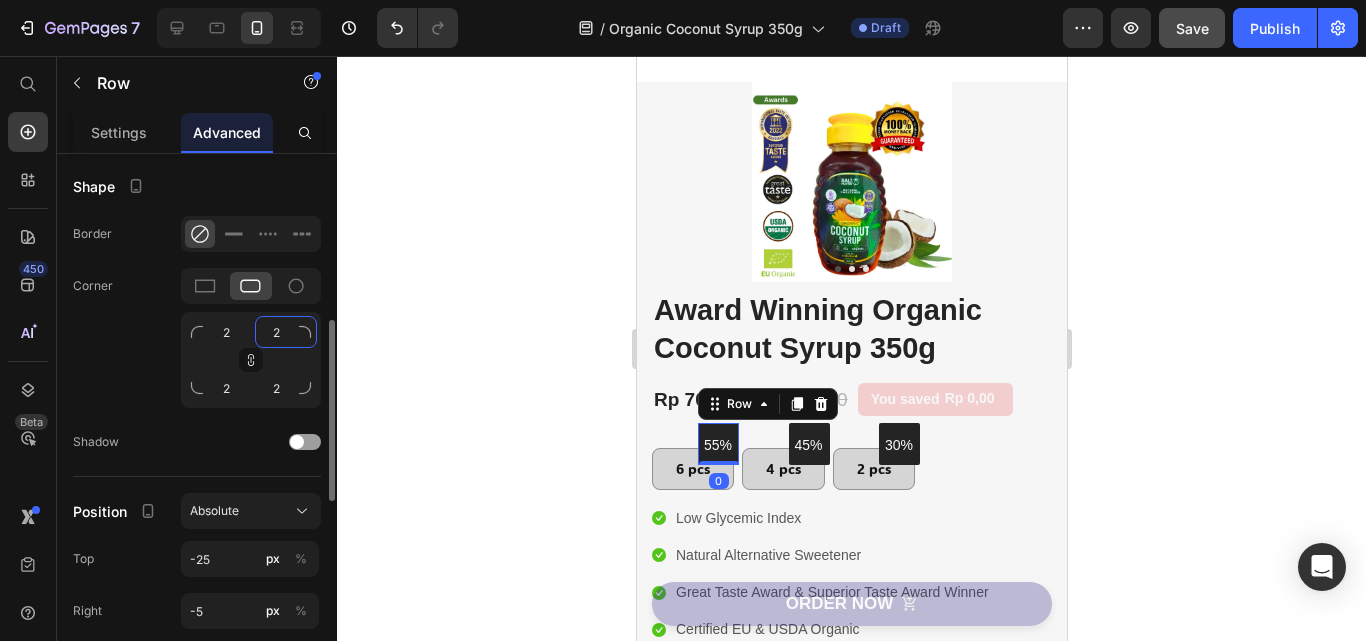 click on "2" 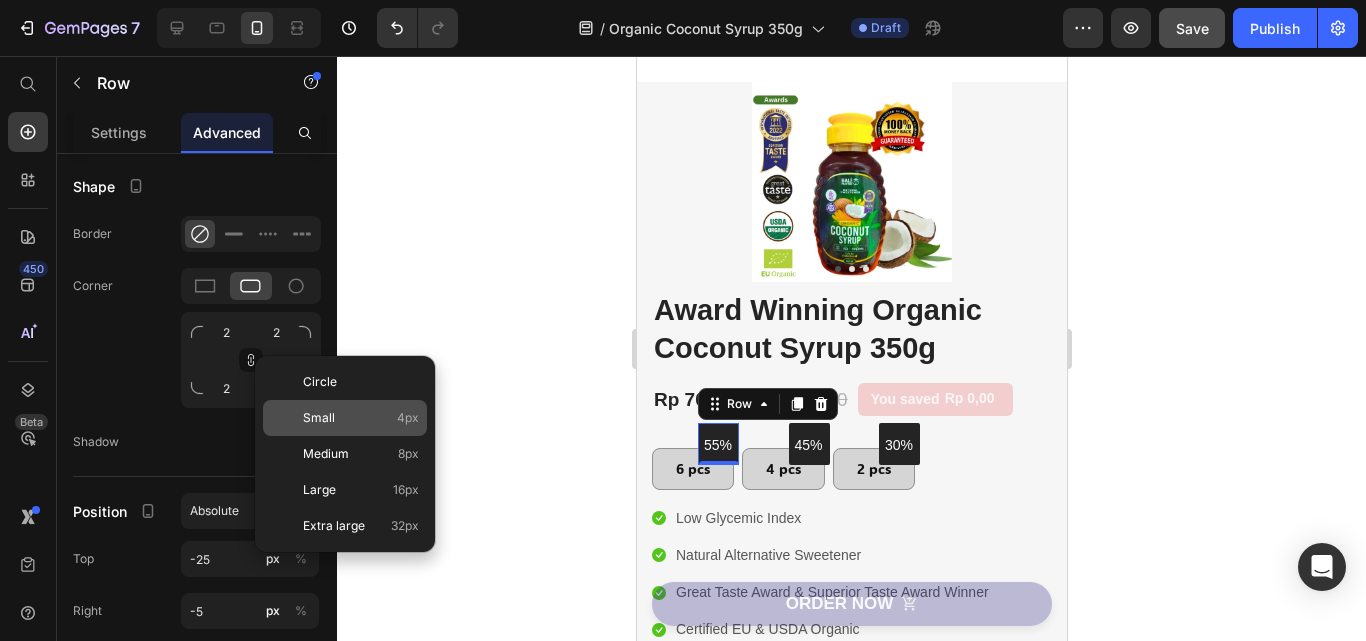 drag, startPoint x: 339, startPoint y: 424, endPoint x: 211, endPoint y: 397, distance: 130.81667 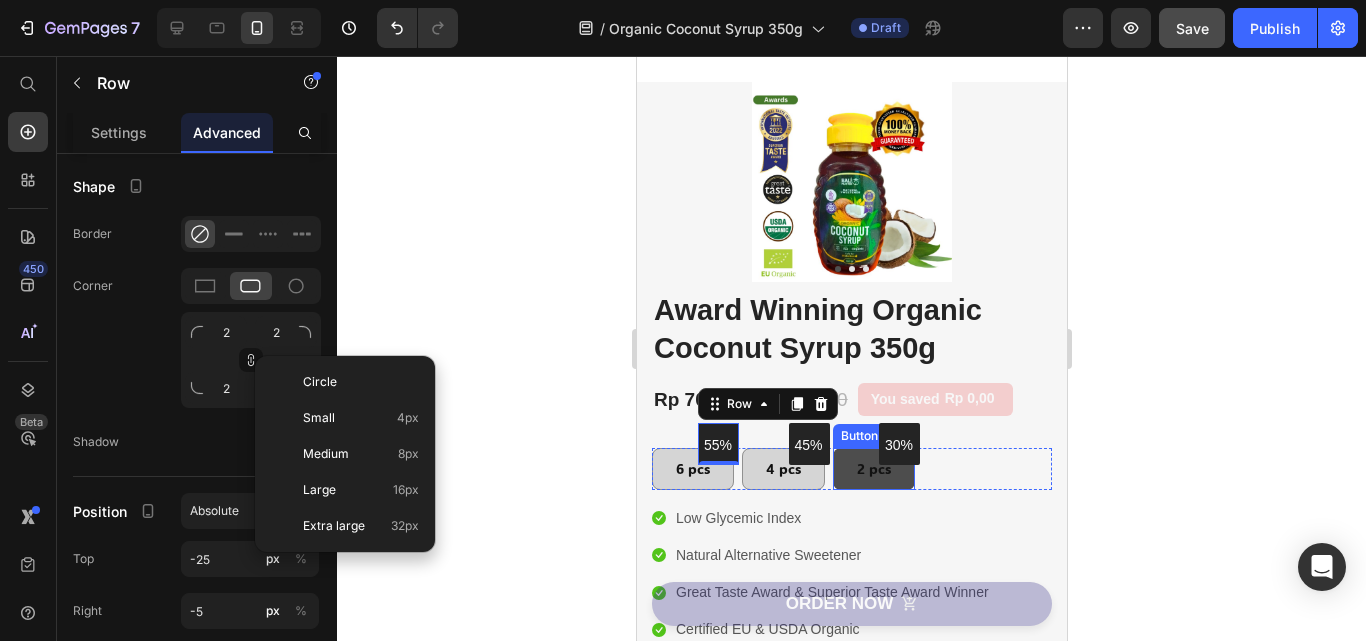 type on "4" 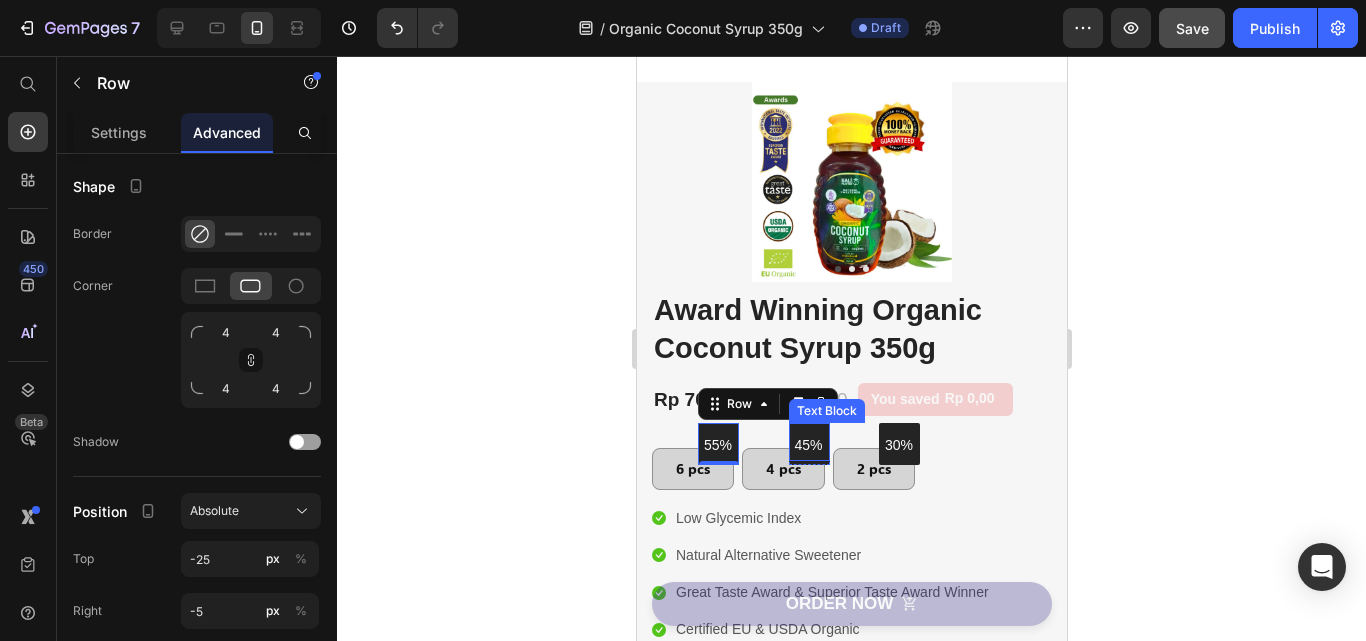 click on "45%" at bounding box center (811, 445) 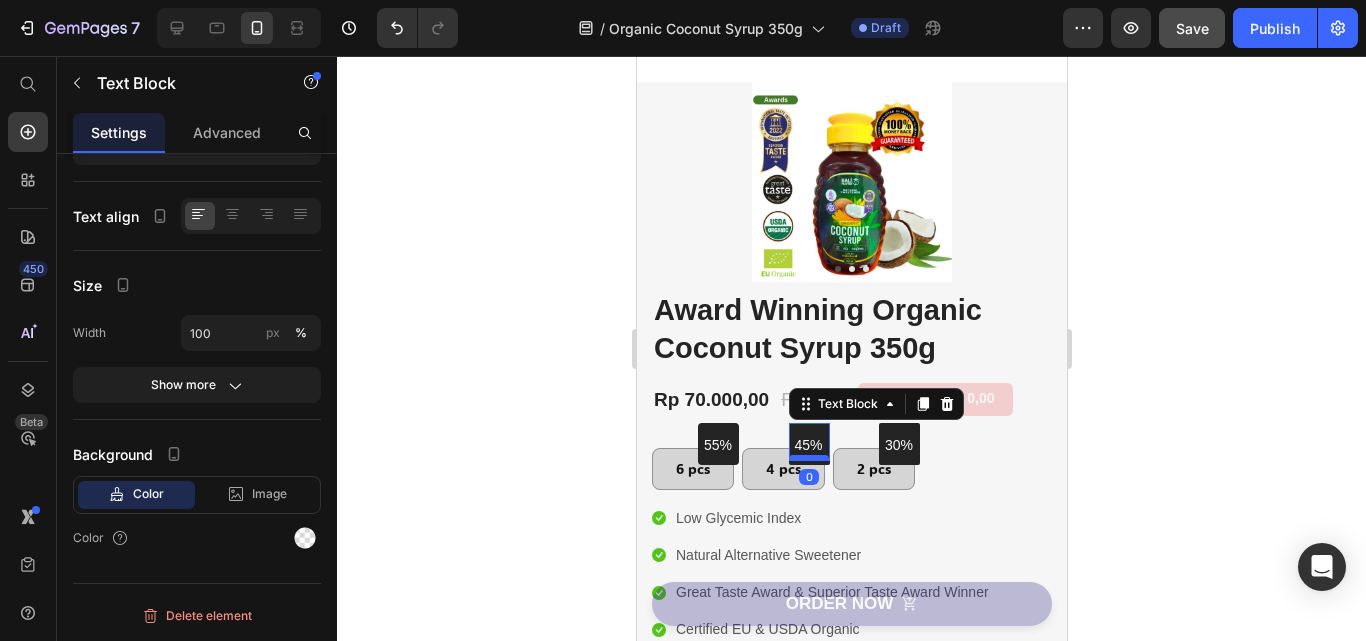 scroll, scrollTop: 0, scrollLeft: 0, axis: both 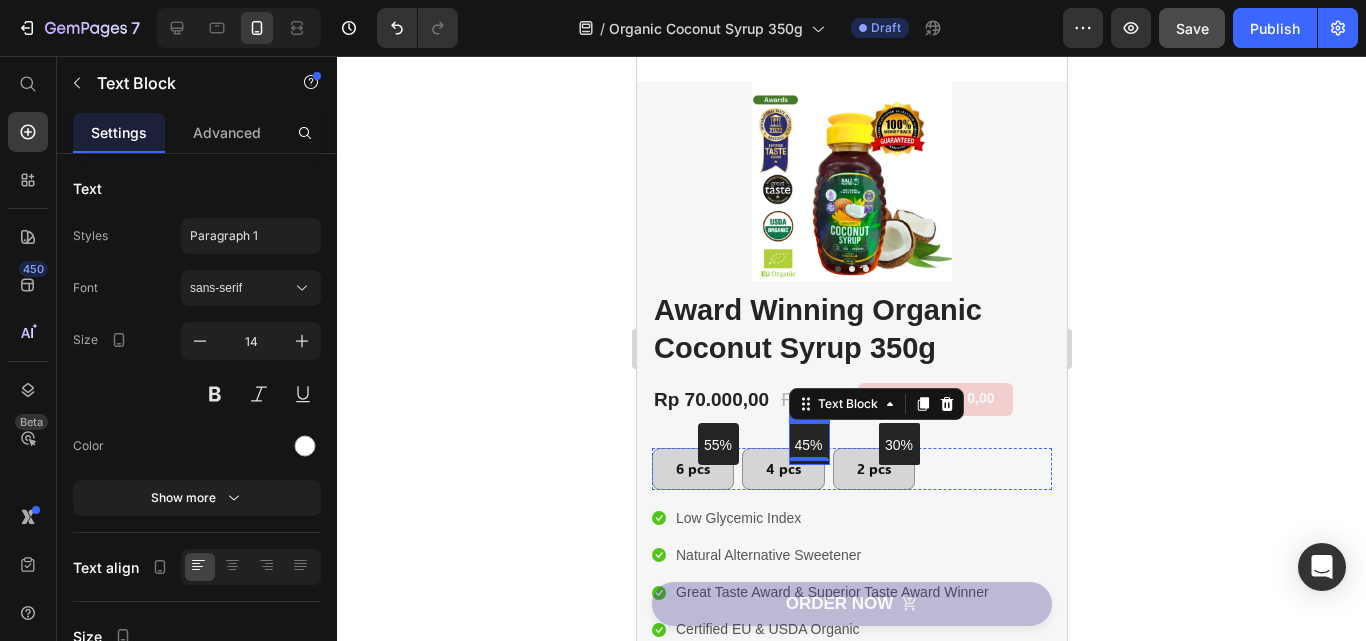 click on "45% Text Block   0" at bounding box center [809, 443] 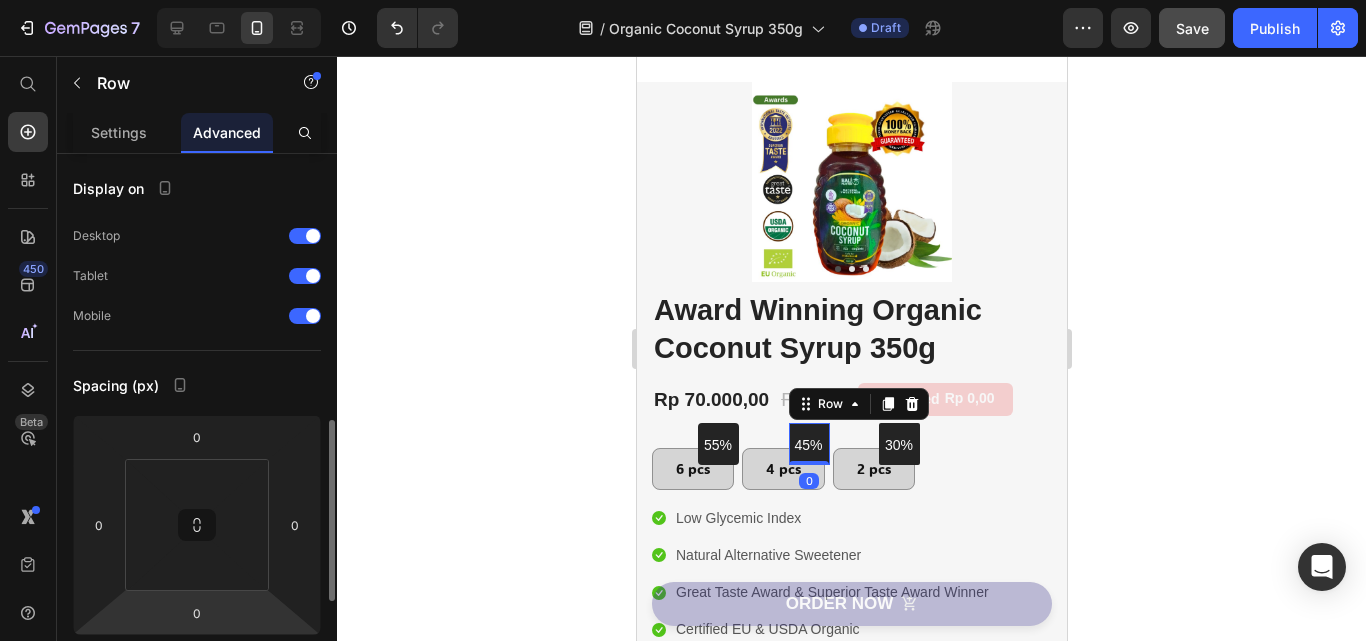 scroll, scrollTop: 300, scrollLeft: 0, axis: vertical 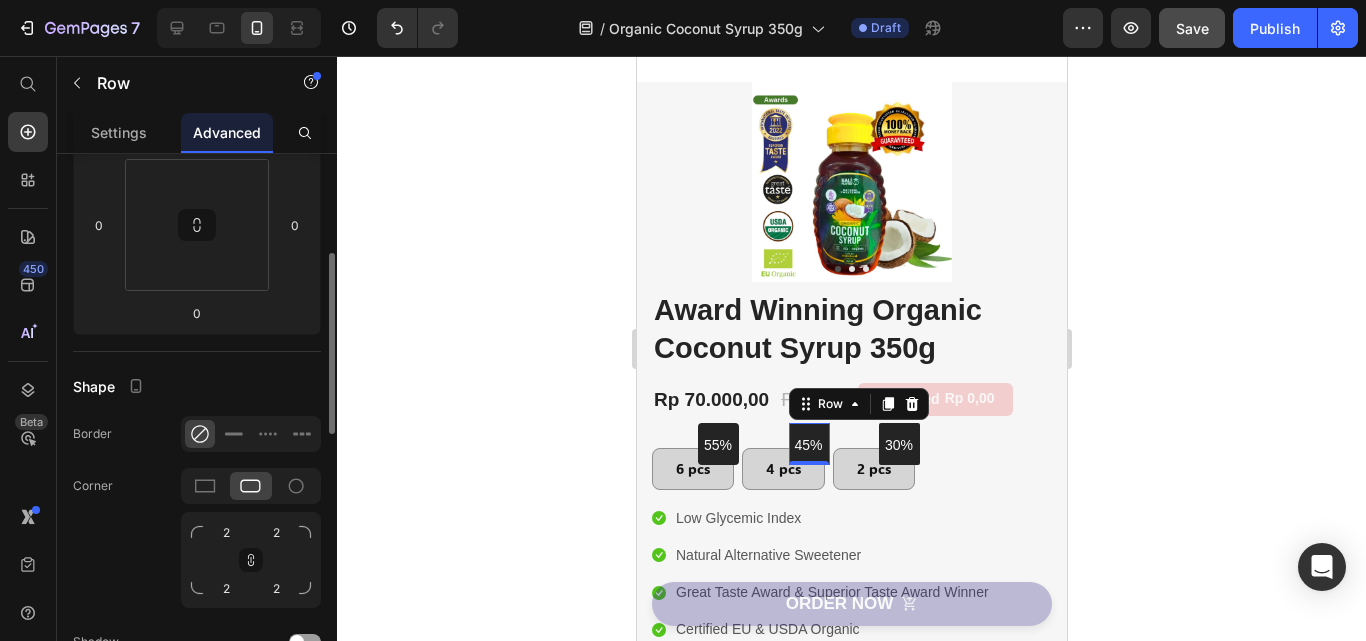 click at bounding box center (305, 532) 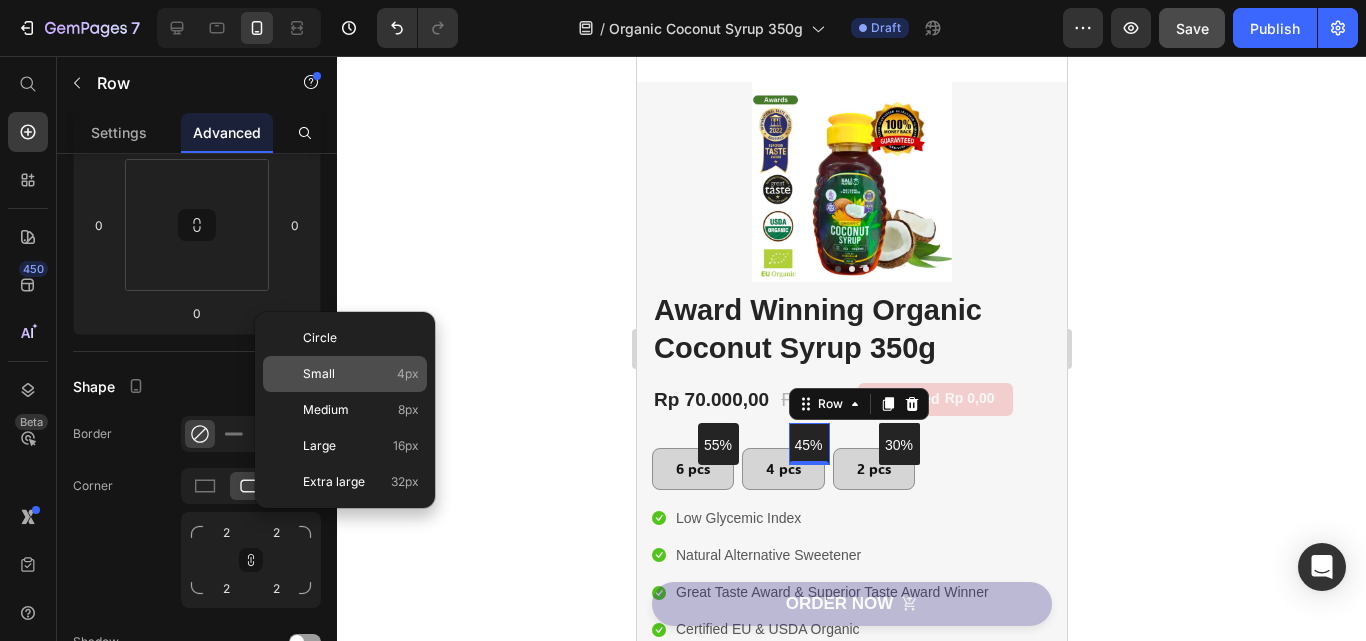 click on "Small 4px" at bounding box center [361, 374] 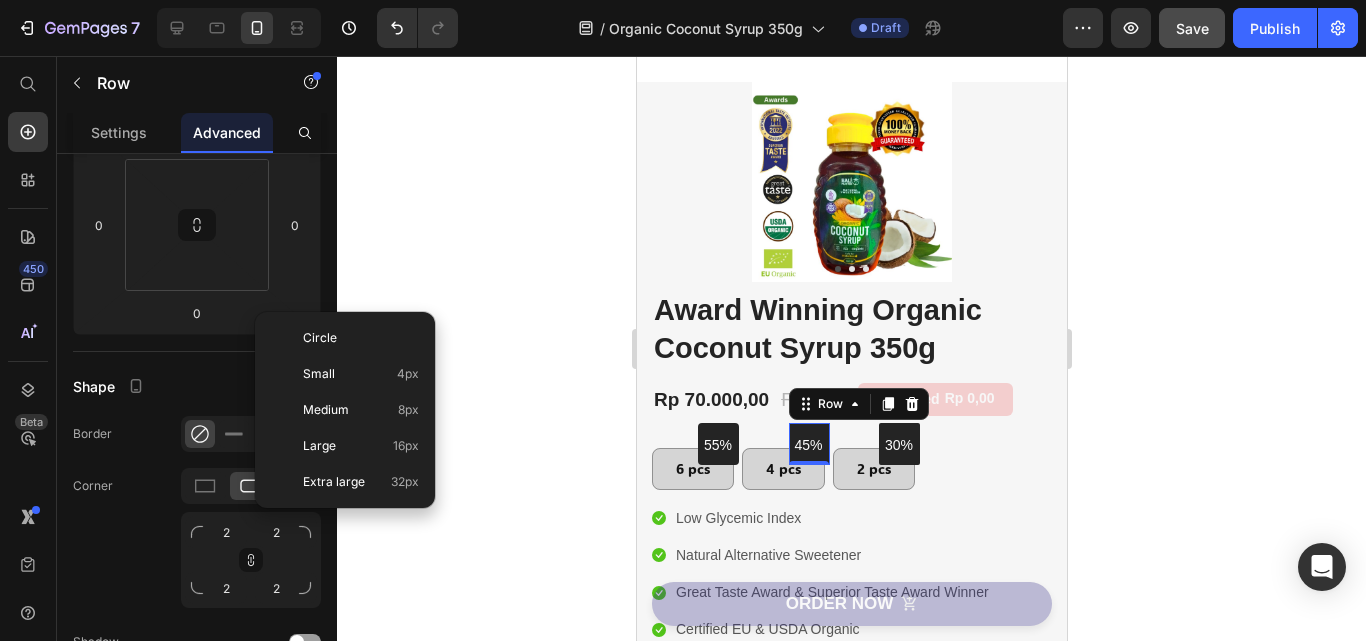 type on "4" 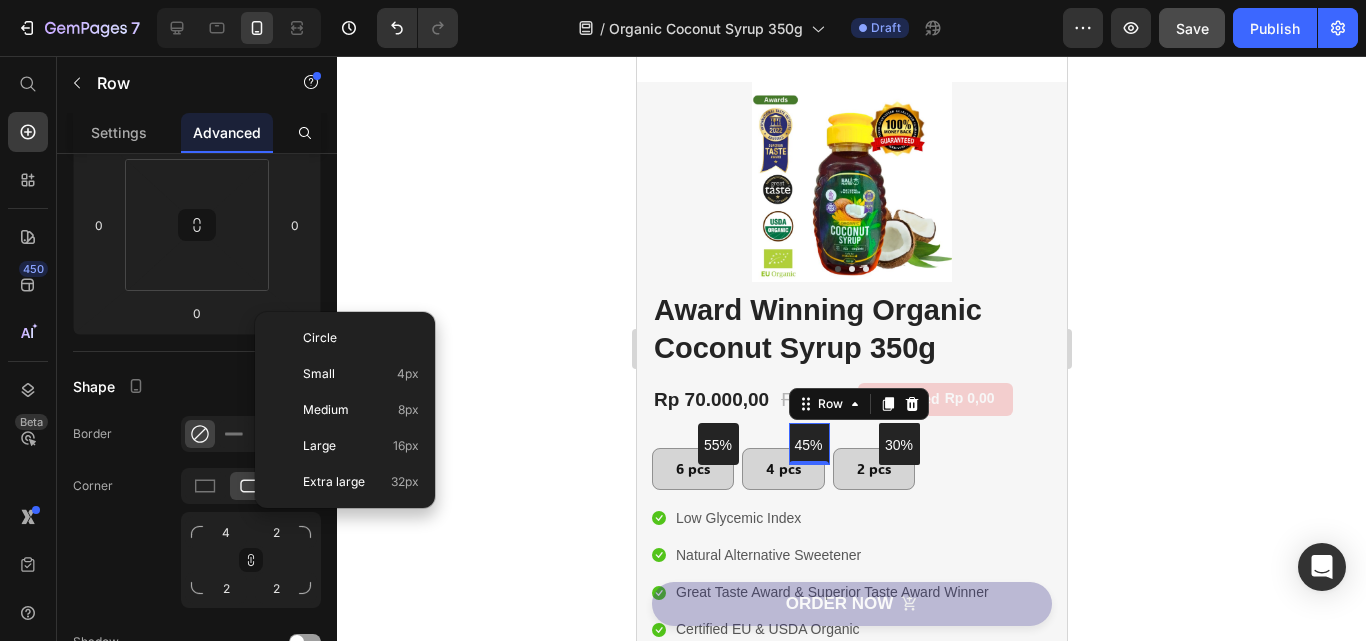 type on "4" 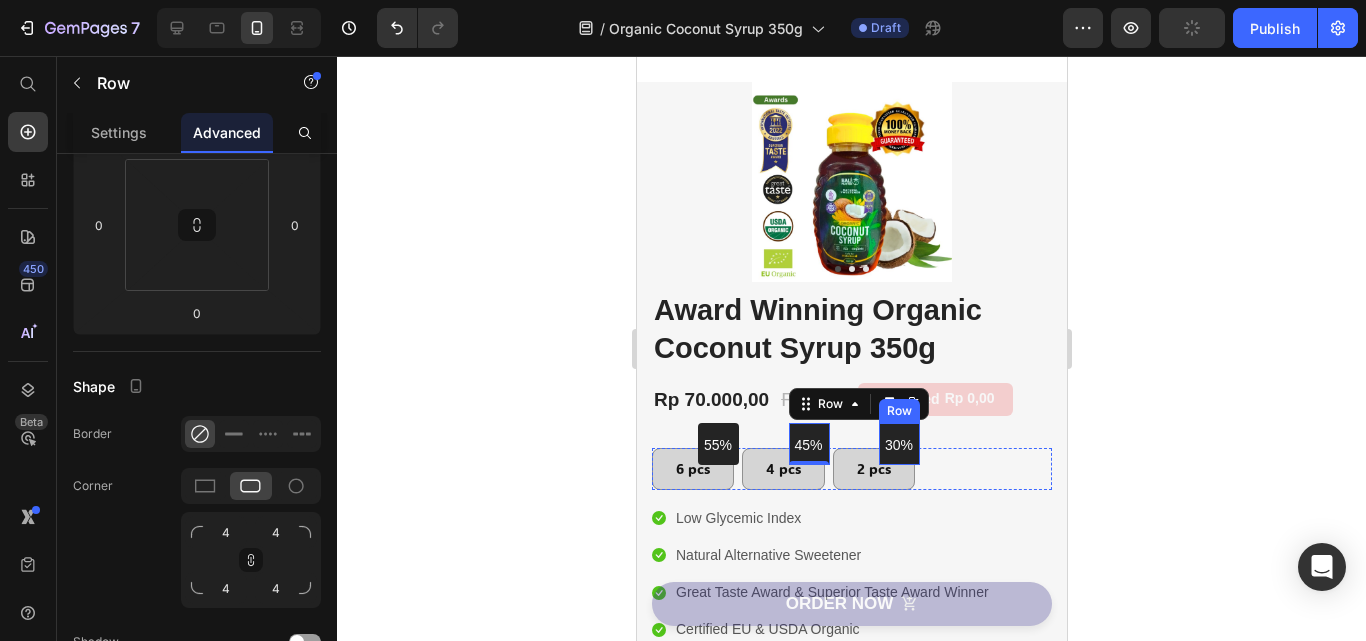 click on "30% Text Block" at bounding box center (898, 443) 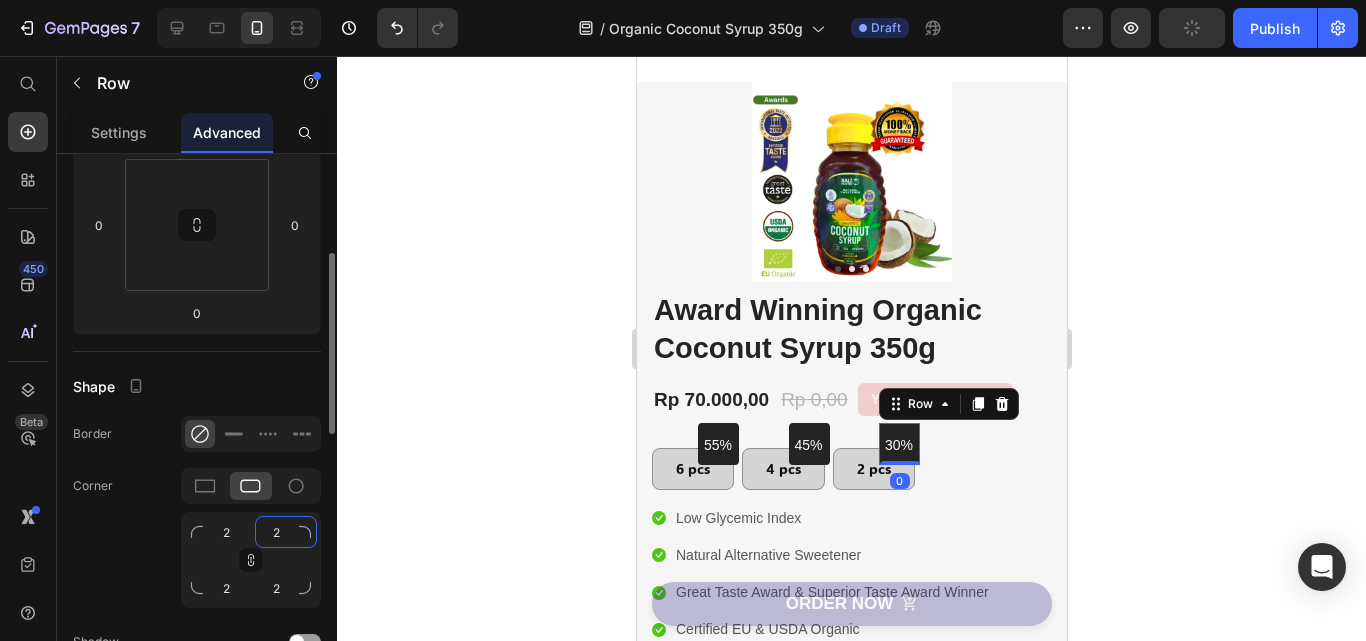 click on "2" 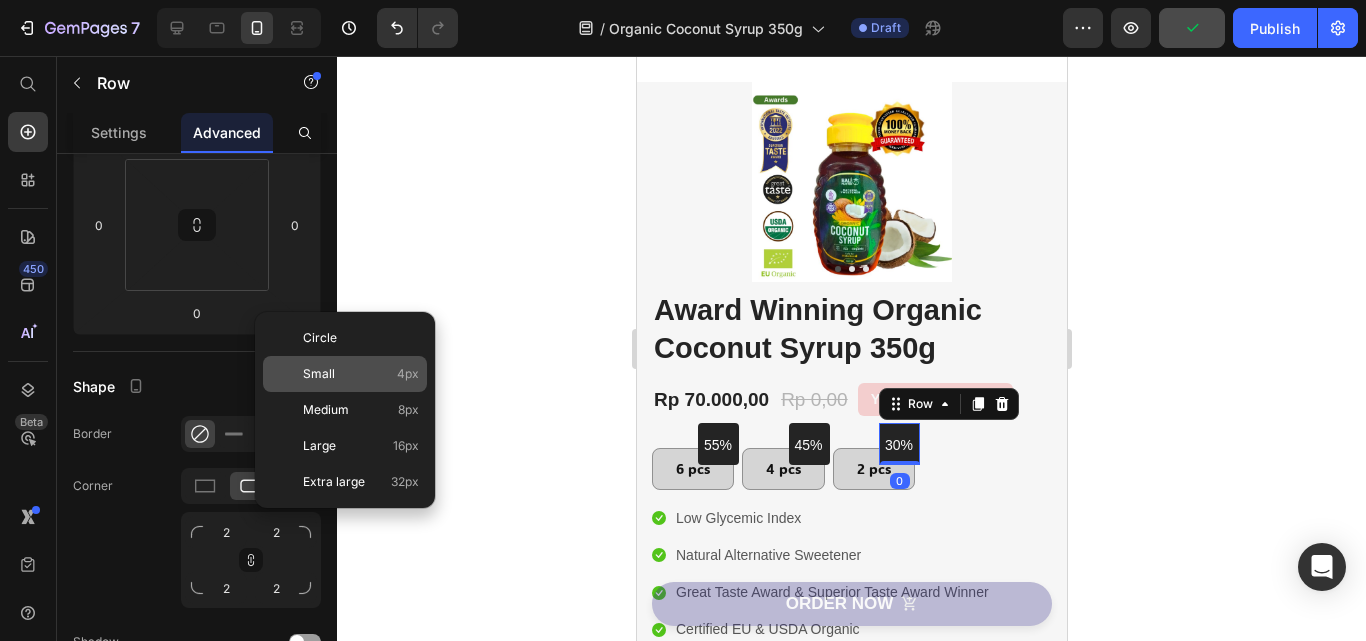 click on "Small 4px" at bounding box center [361, 374] 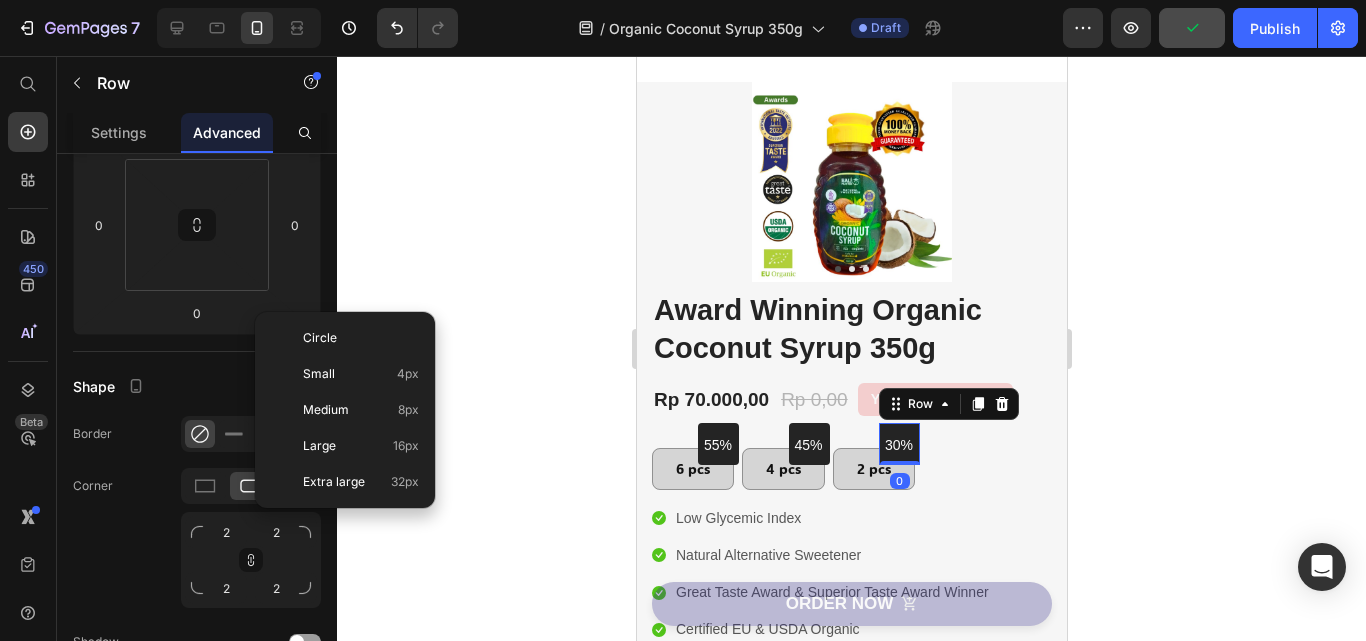 type on "4" 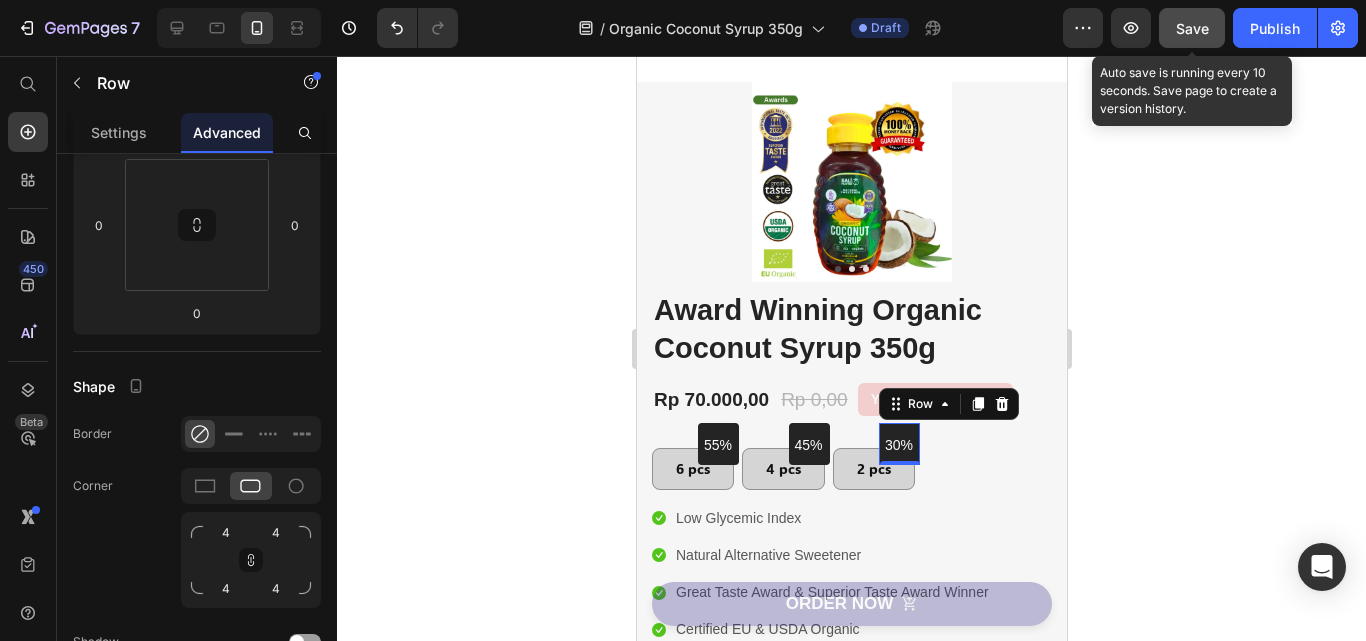 click on "Save" at bounding box center (1192, 28) 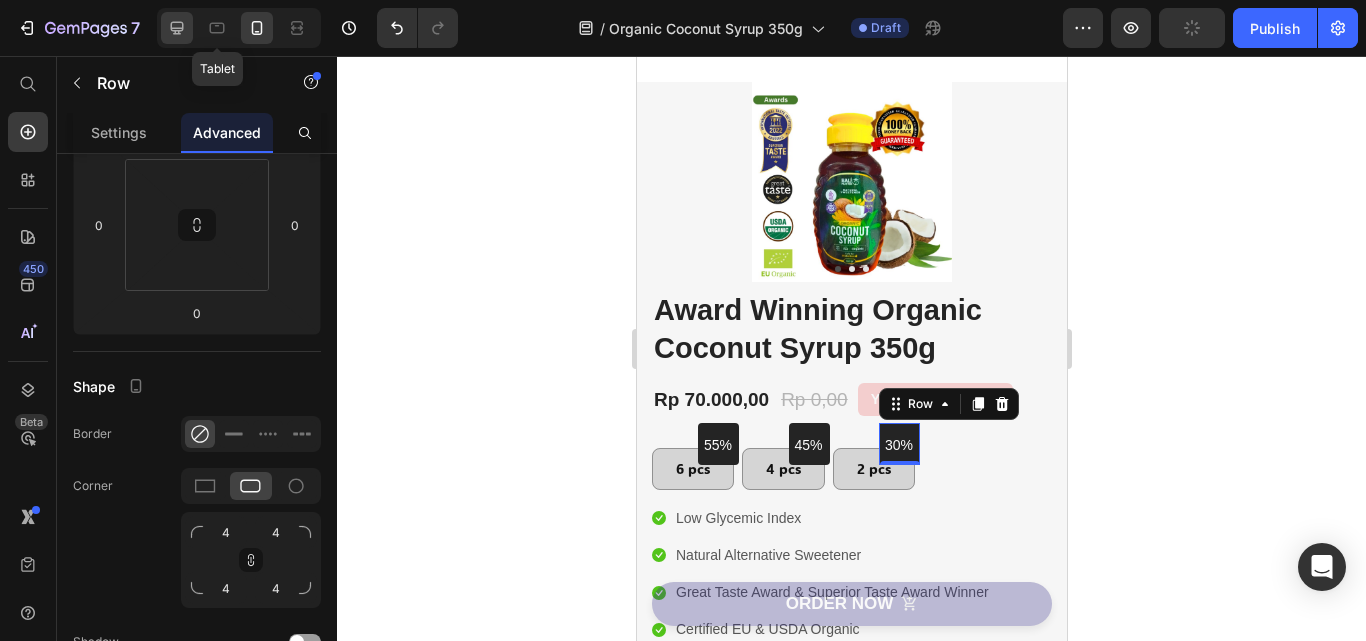 click 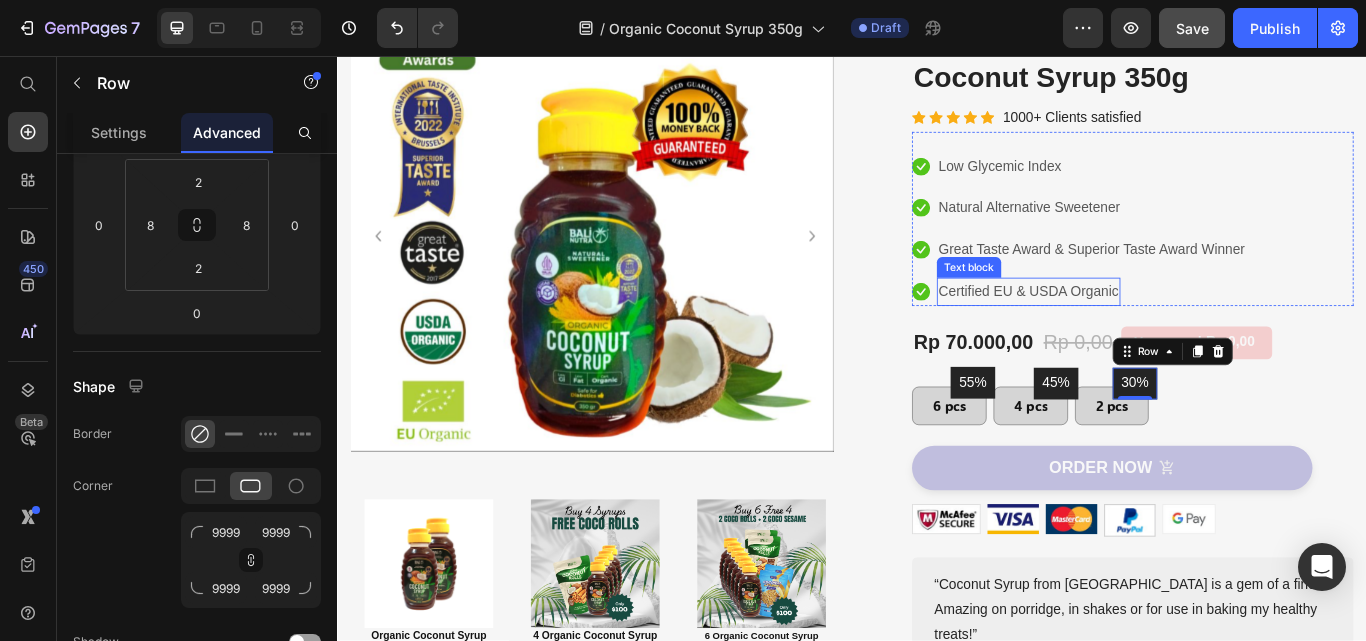 scroll, scrollTop: 255, scrollLeft: 0, axis: vertical 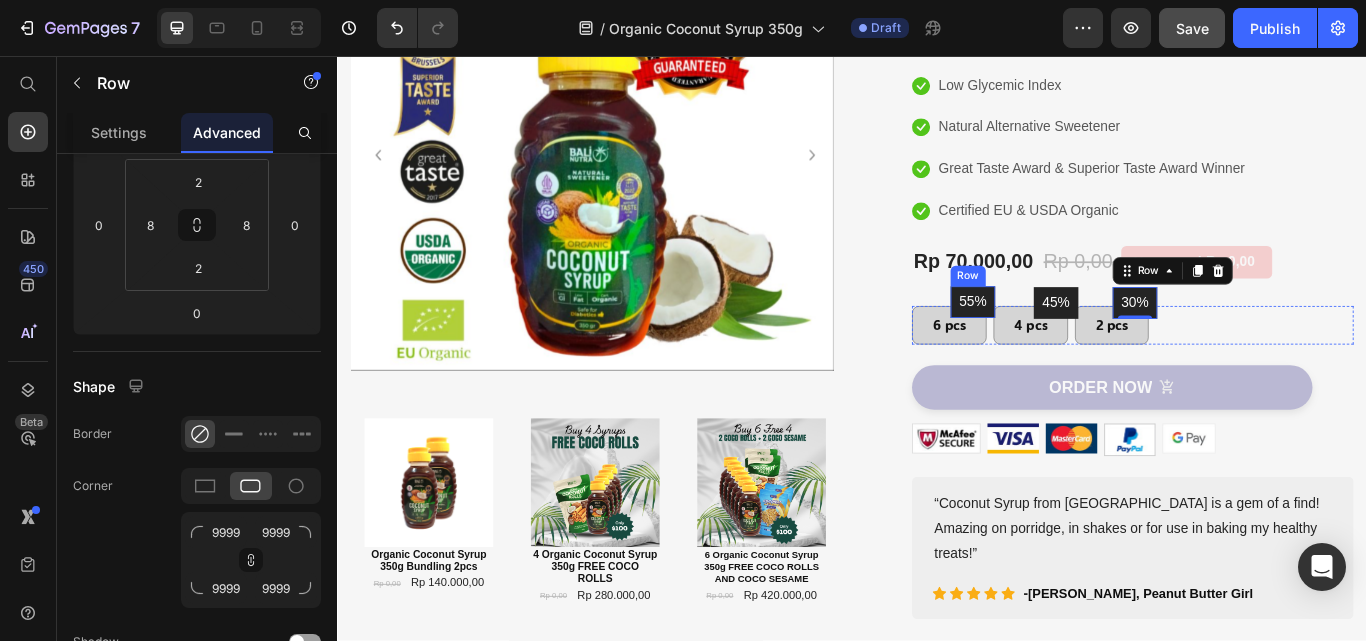 click on "55% Text Block Row" at bounding box center [1078, 343] 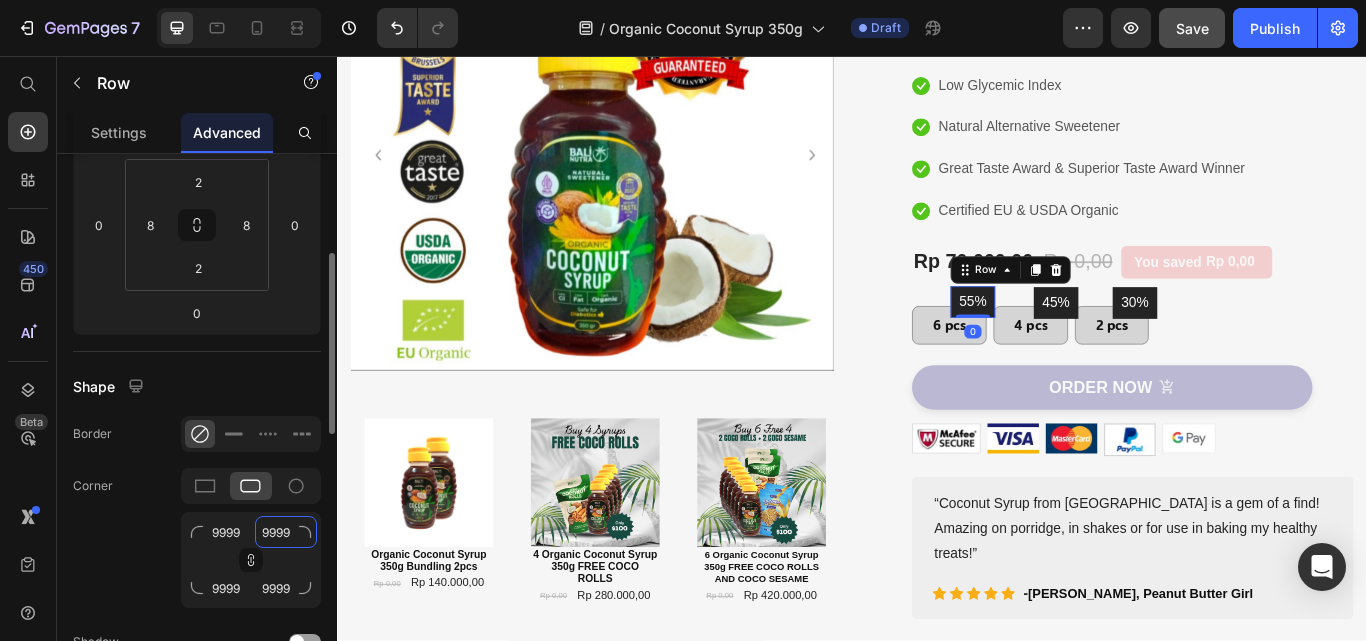 click on "9999" 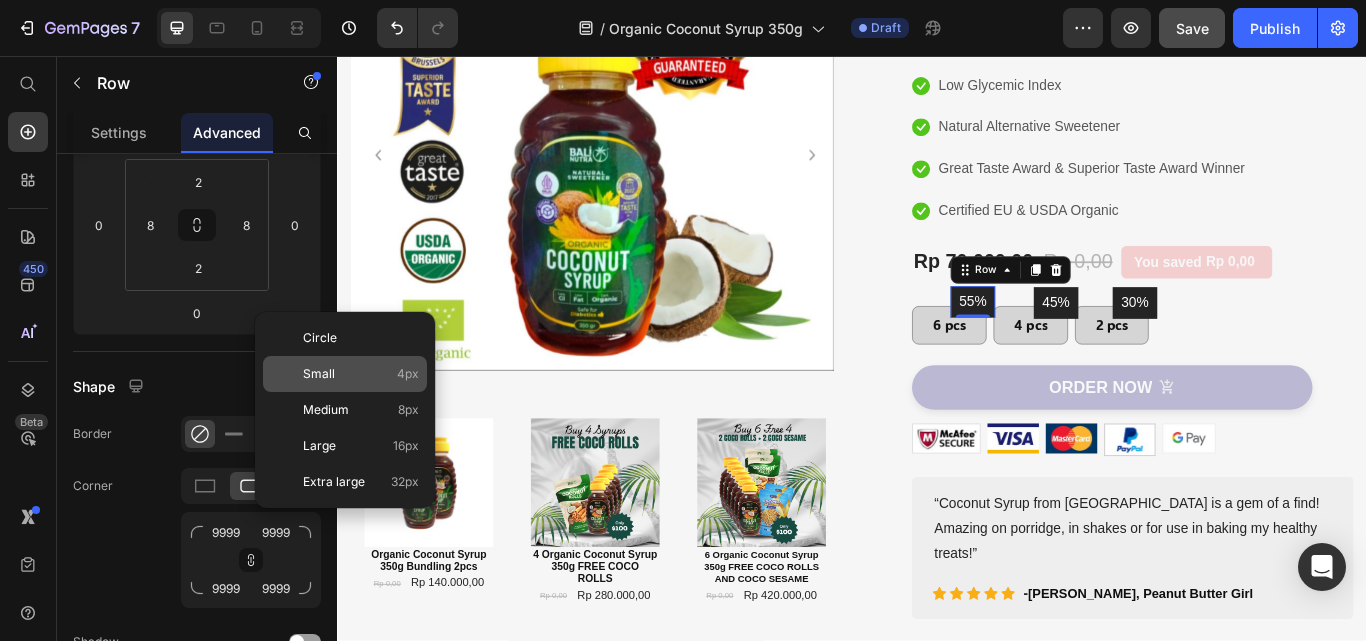click on "Small 4px" at bounding box center [361, 374] 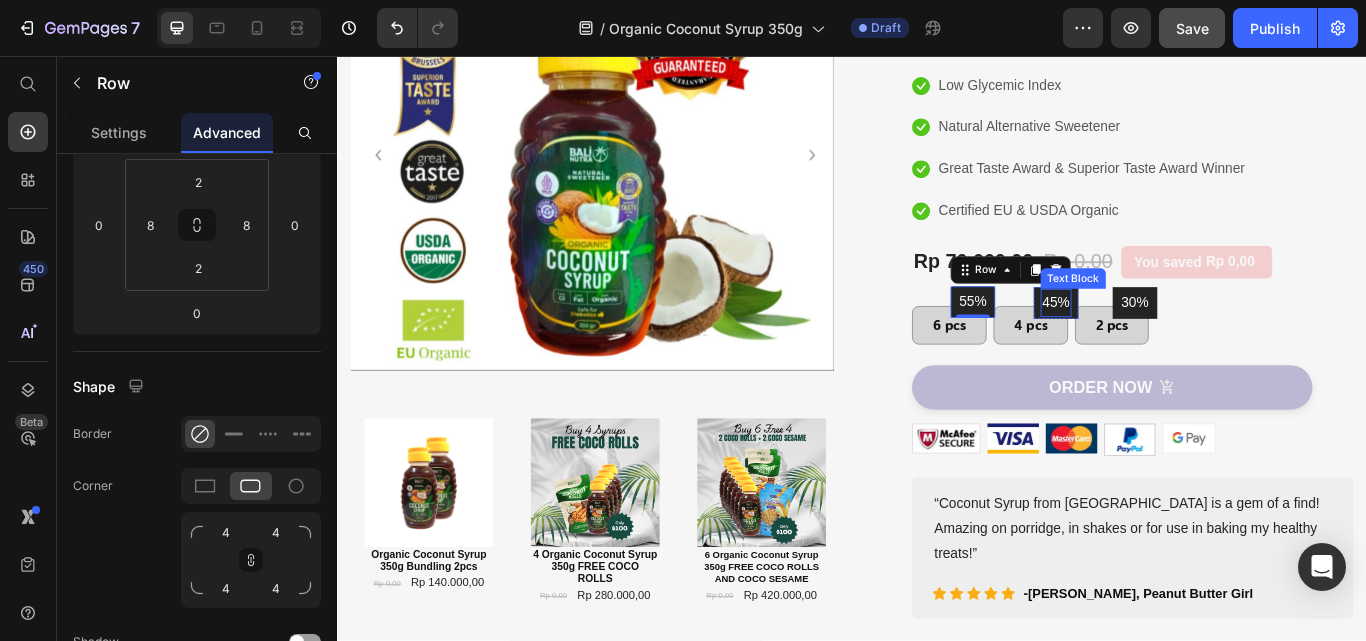 click on "45%" at bounding box center (1175, 344) 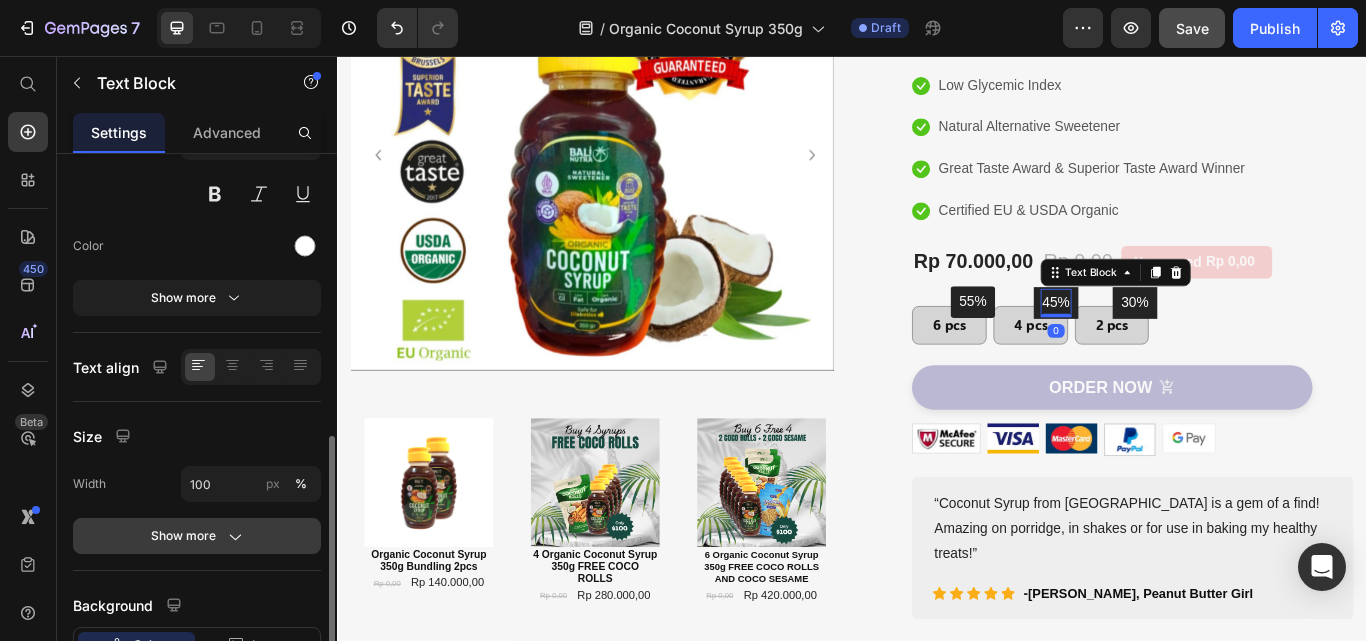 scroll, scrollTop: 300, scrollLeft: 0, axis: vertical 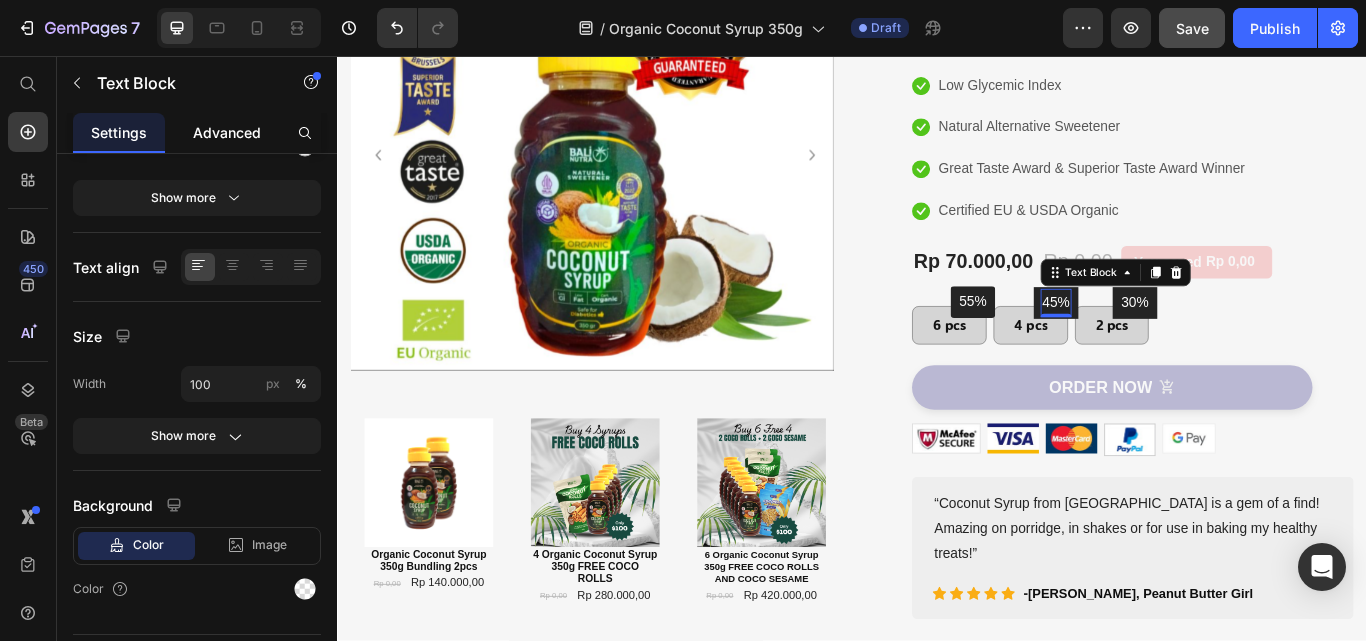 click on "Advanced" at bounding box center (227, 132) 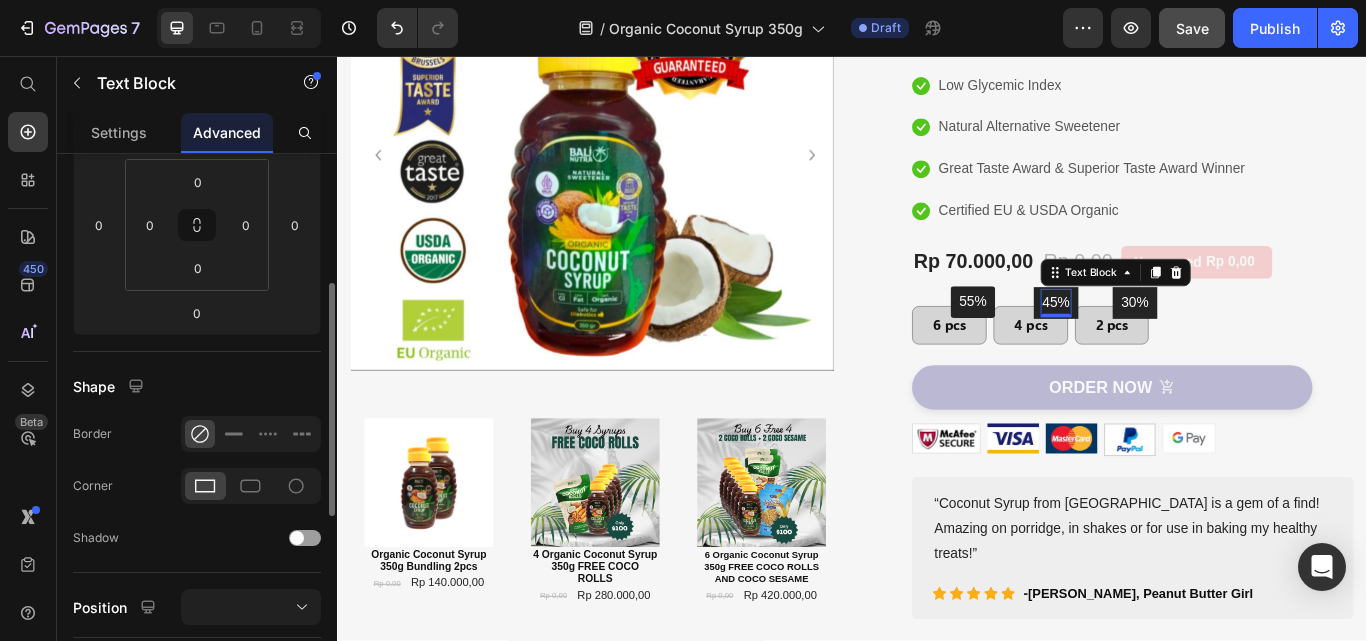 scroll, scrollTop: 0, scrollLeft: 0, axis: both 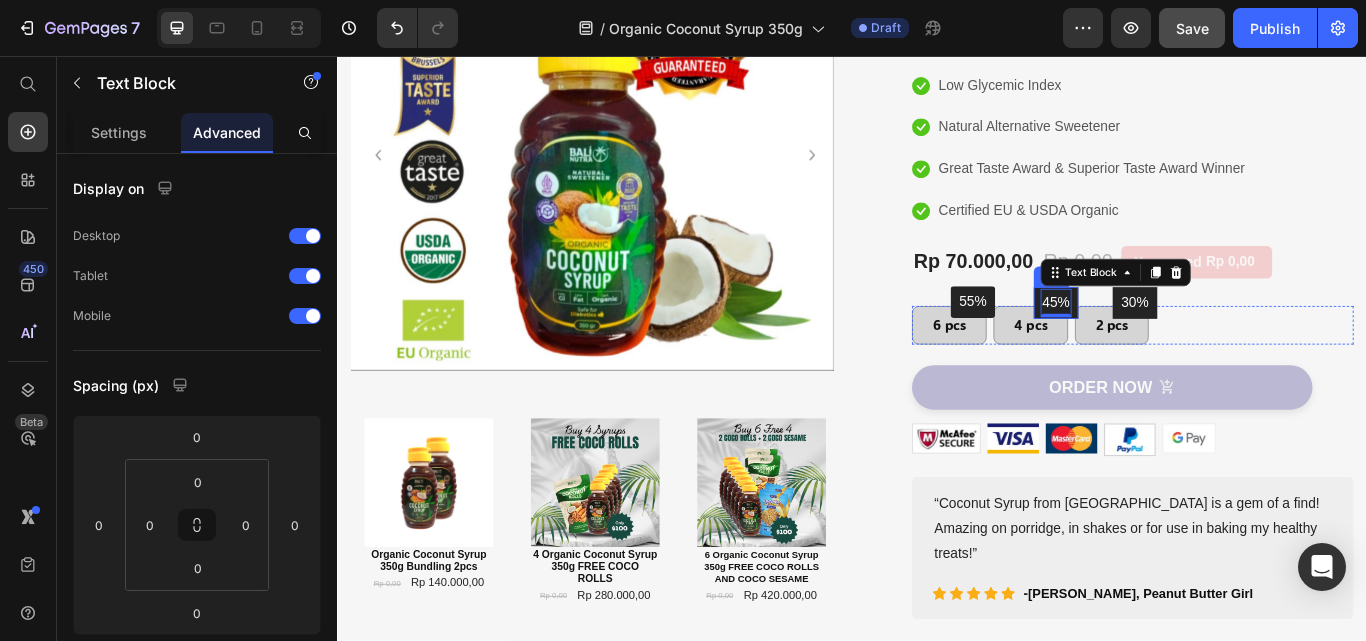click on "45% Text Block   0 Row" at bounding box center (1175, 344) 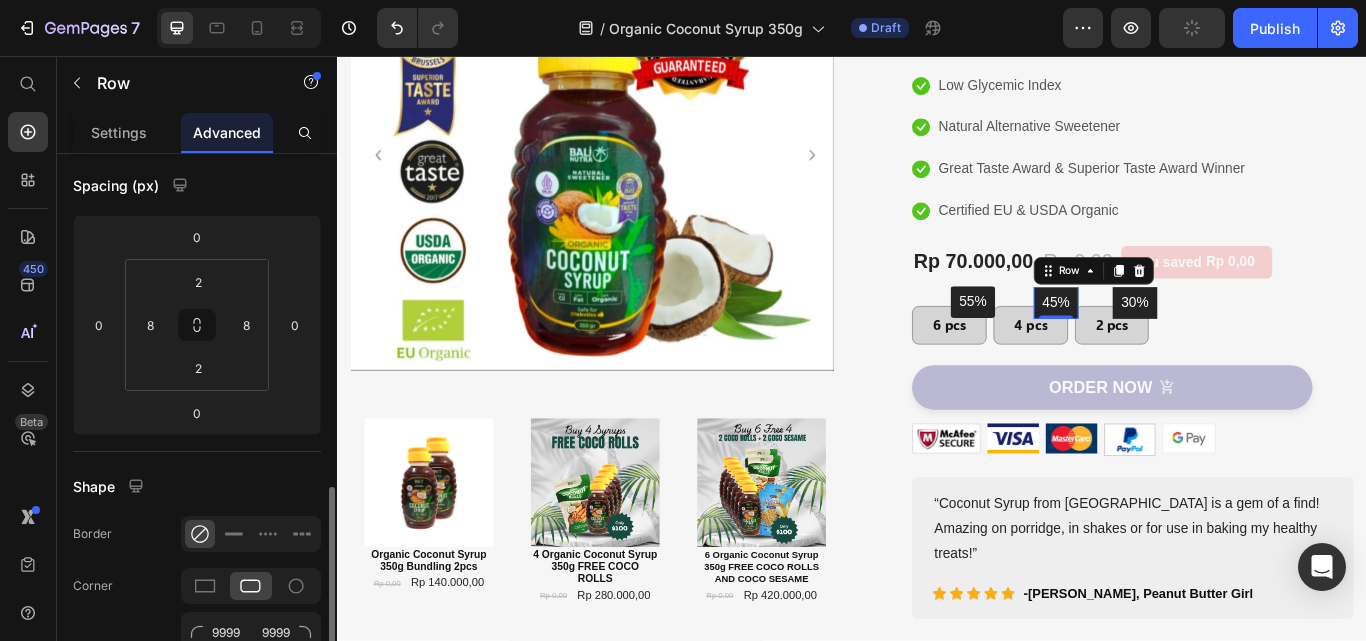 scroll, scrollTop: 400, scrollLeft: 0, axis: vertical 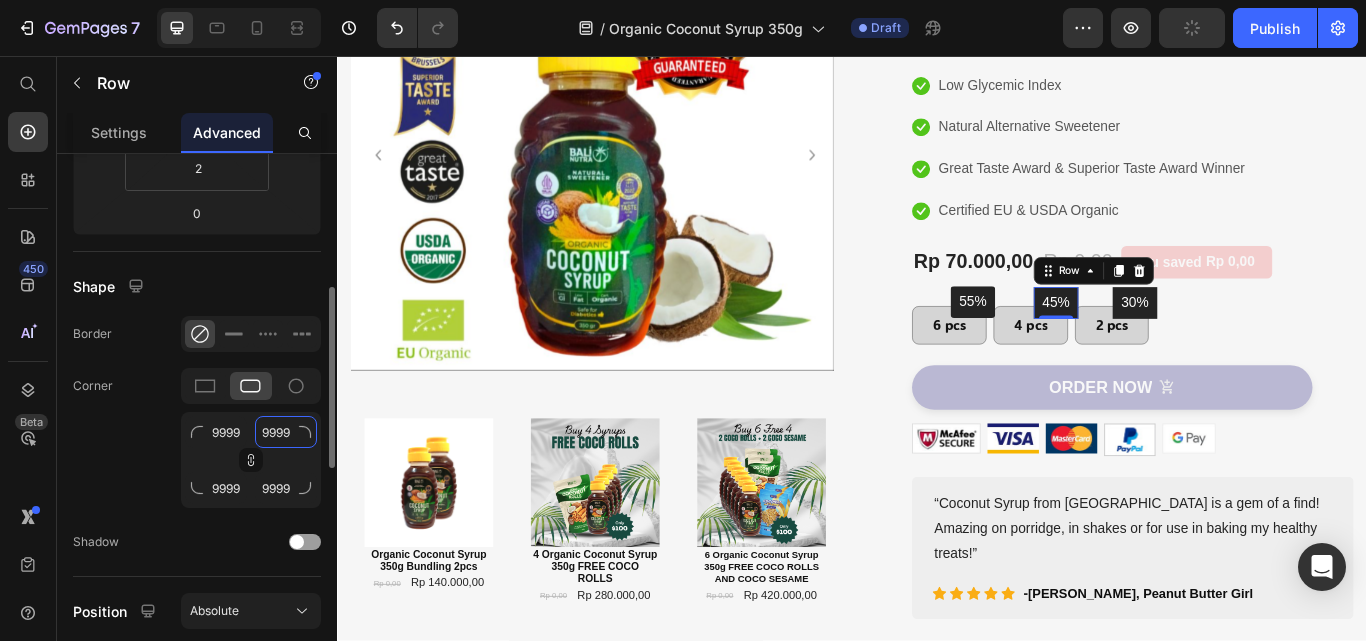 click on "9999" 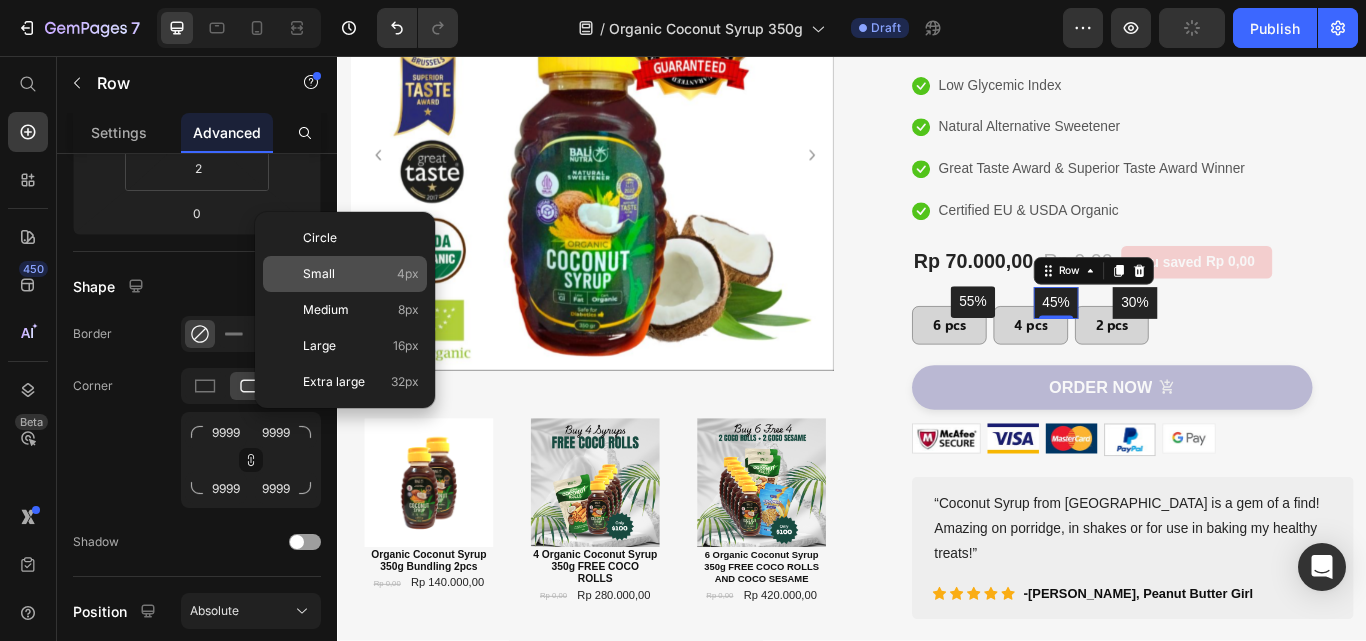 click on "Small" at bounding box center (319, 274) 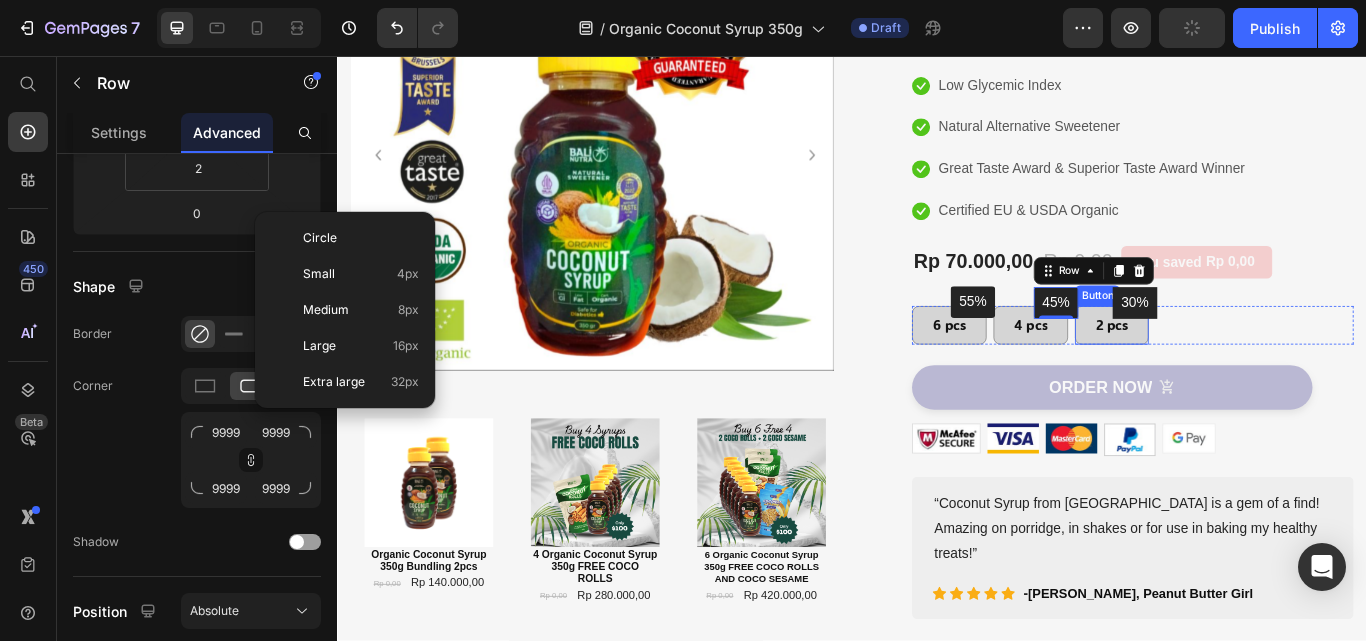 type on "4" 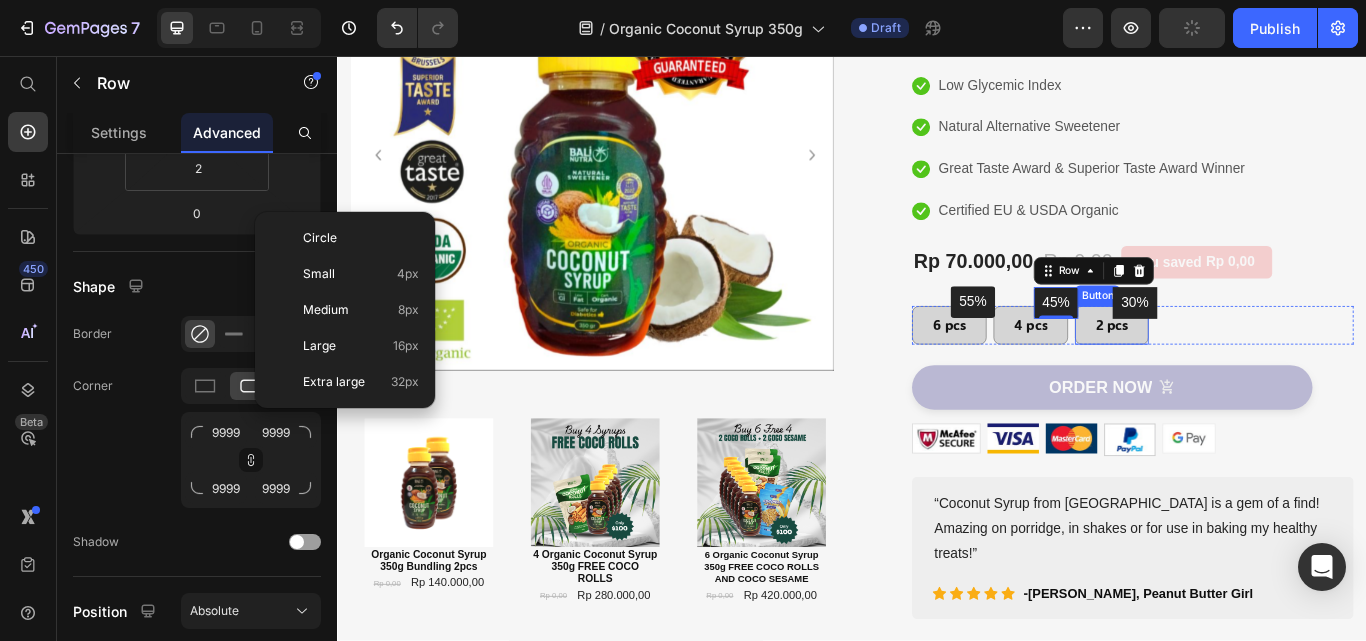 type on "4" 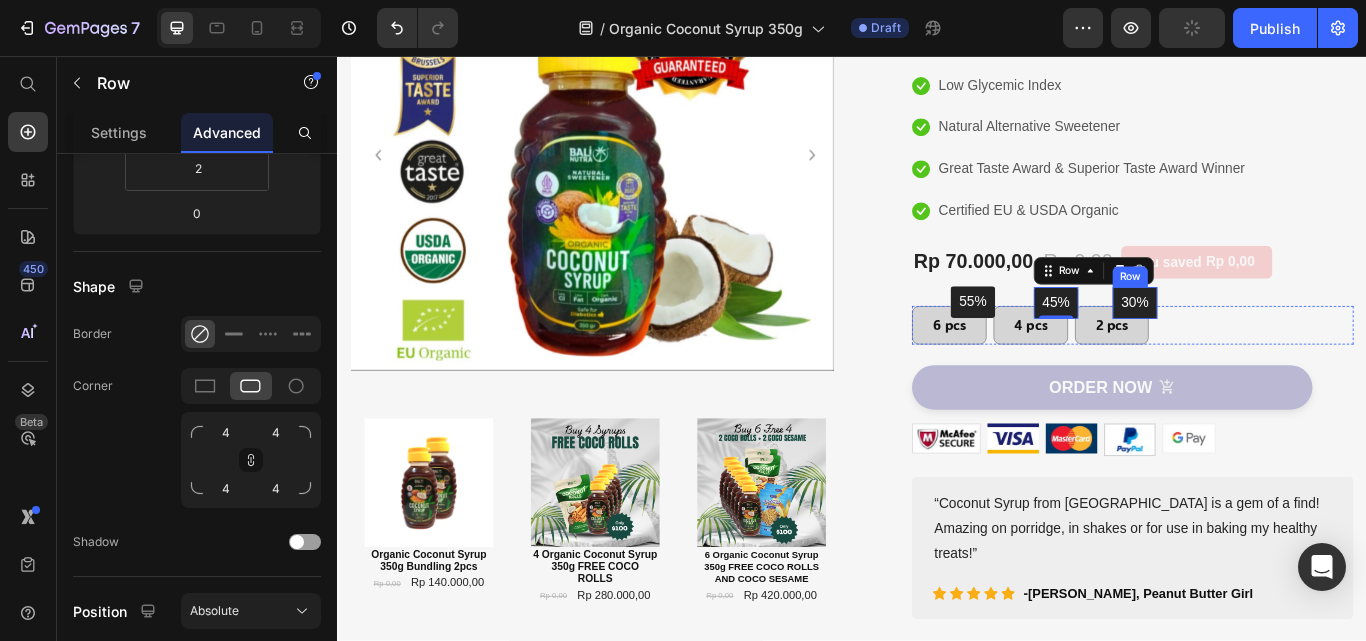 click on "30% Text Block Row" at bounding box center [1267, 344] 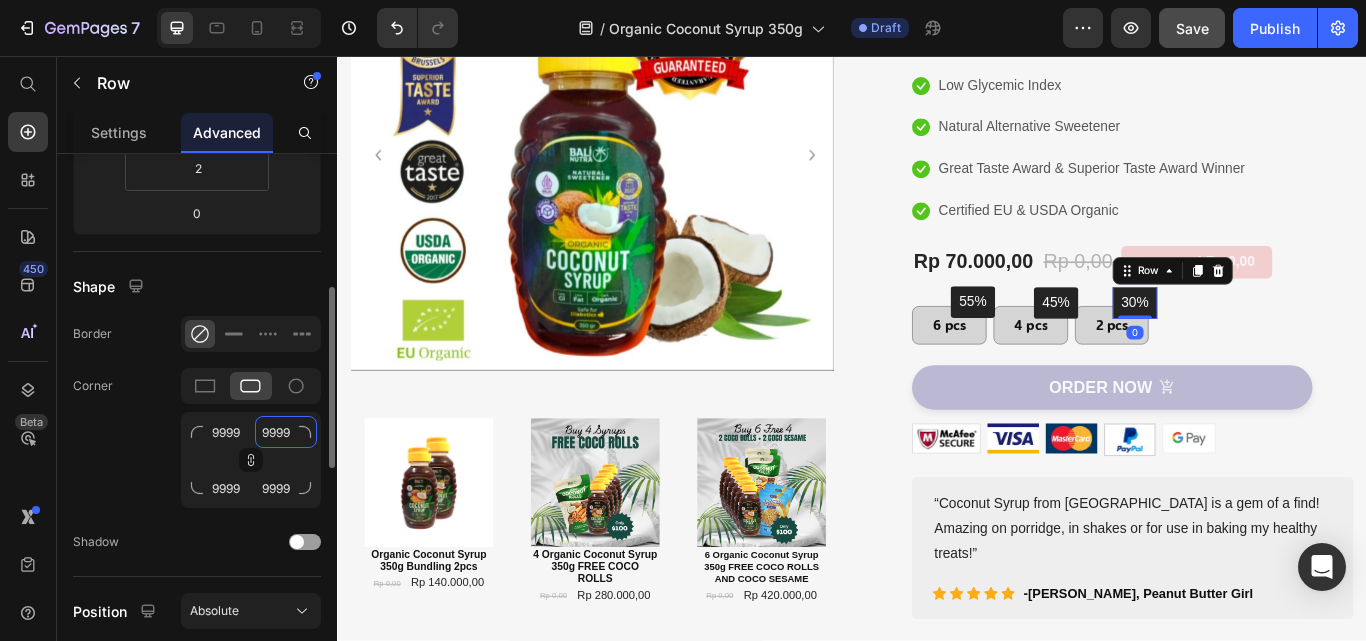 click on "9999" 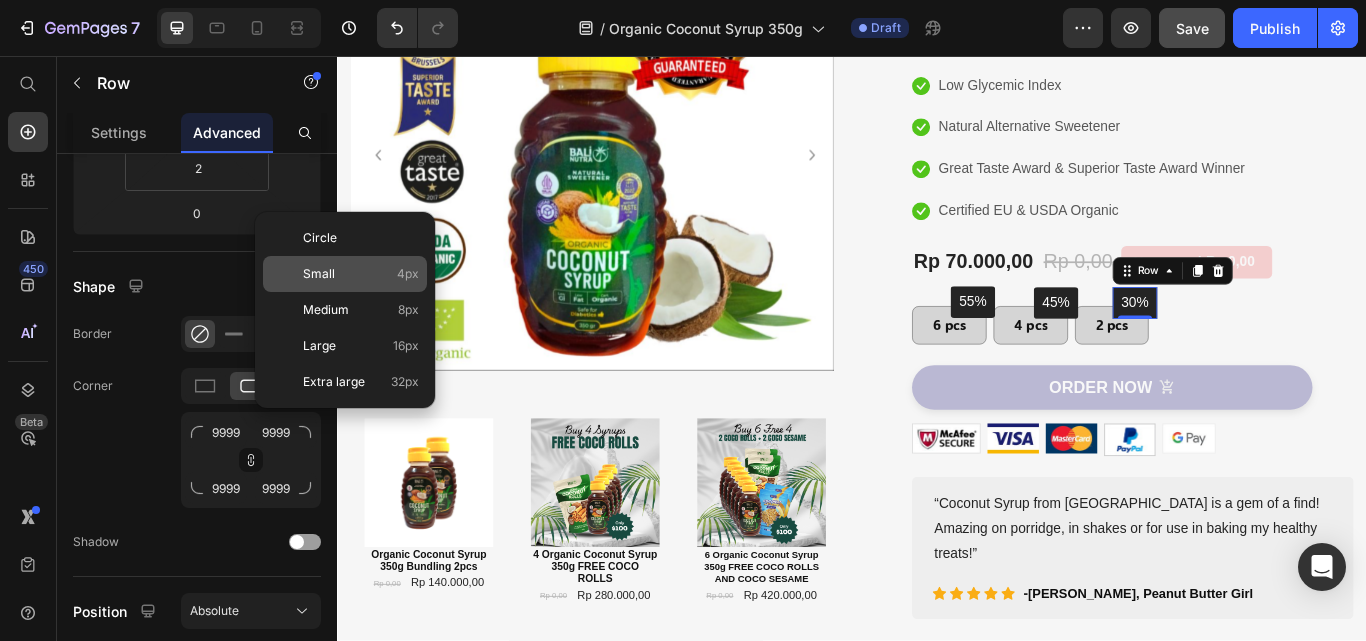 click on "Small 4px" 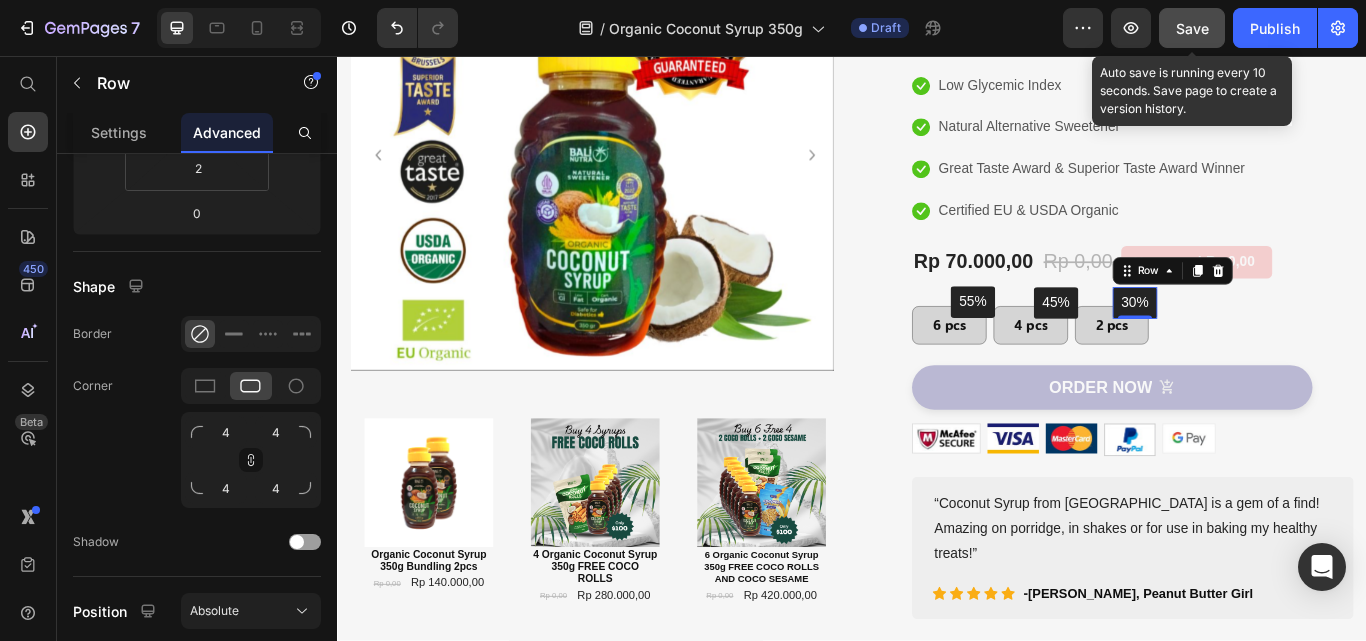 click on "Save" at bounding box center [1192, 28] 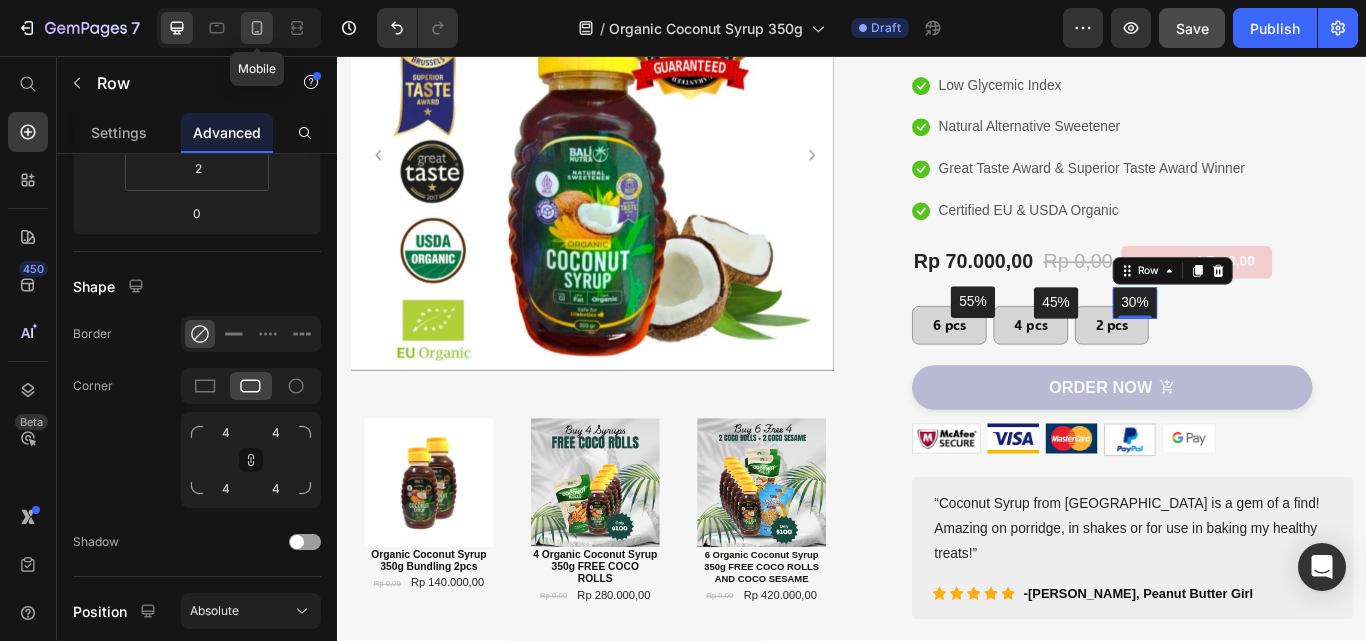 drag, startPoint x: 261, startPoint y: 26, endPoint x: 298, endPoint y: 289, distance: 265.5899 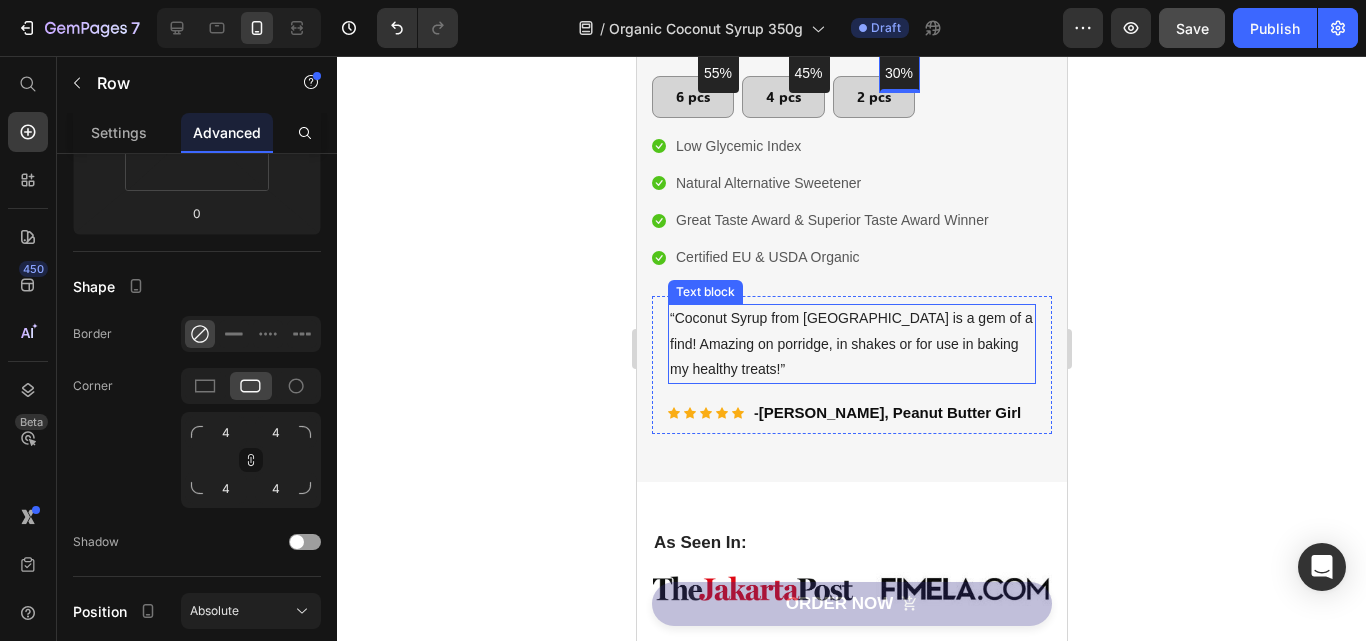 scroll, scrollTop: 327, scrollLeft: 0, axis: vertical 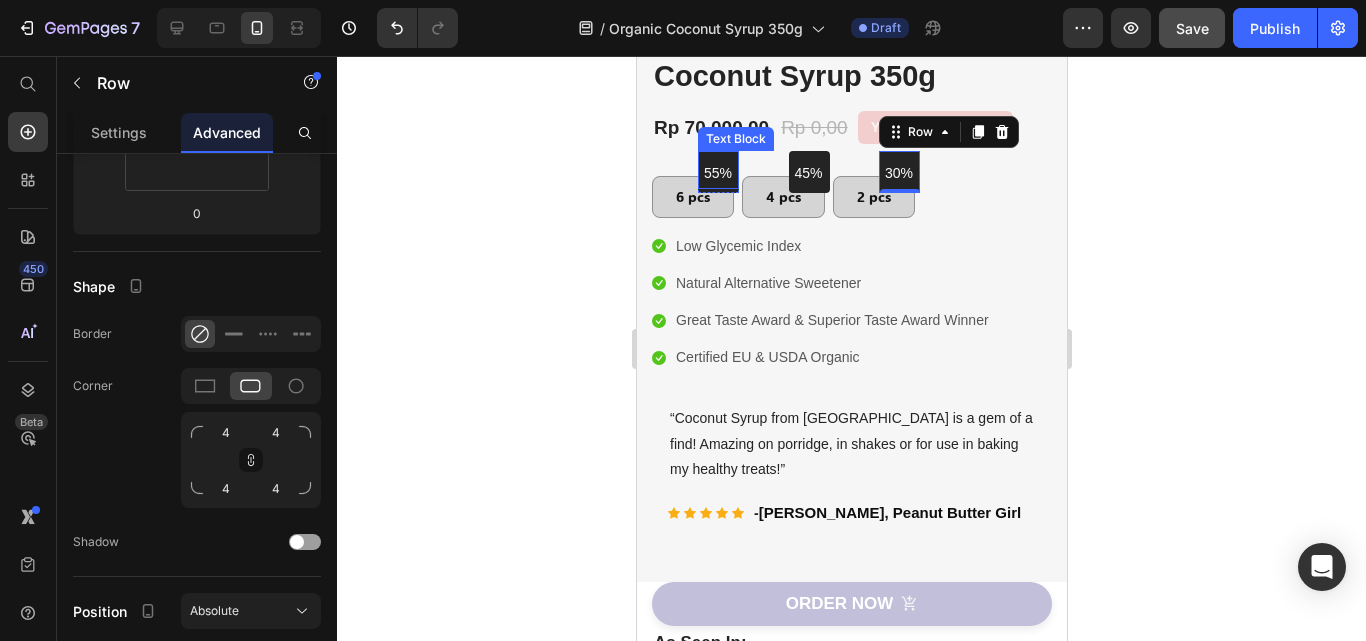 click on "55%" at bounding box center (719, 173) 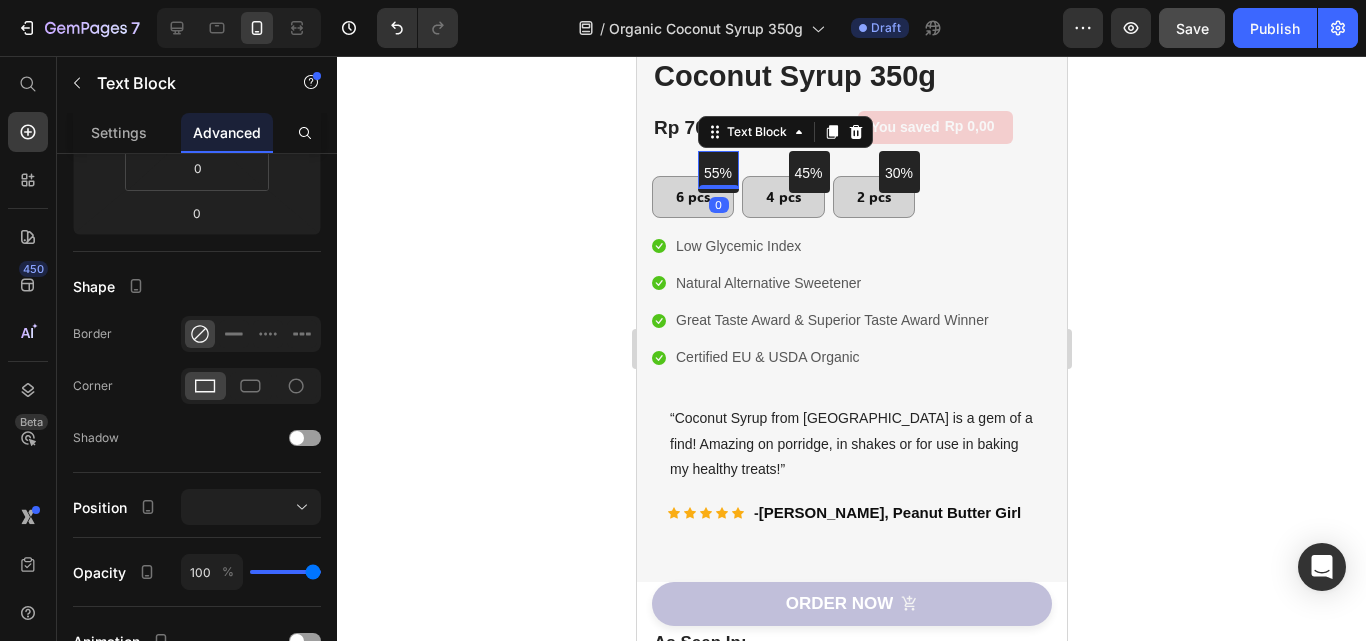 scroll, scrollTop: 0, scrollLeft: 0, axis: both 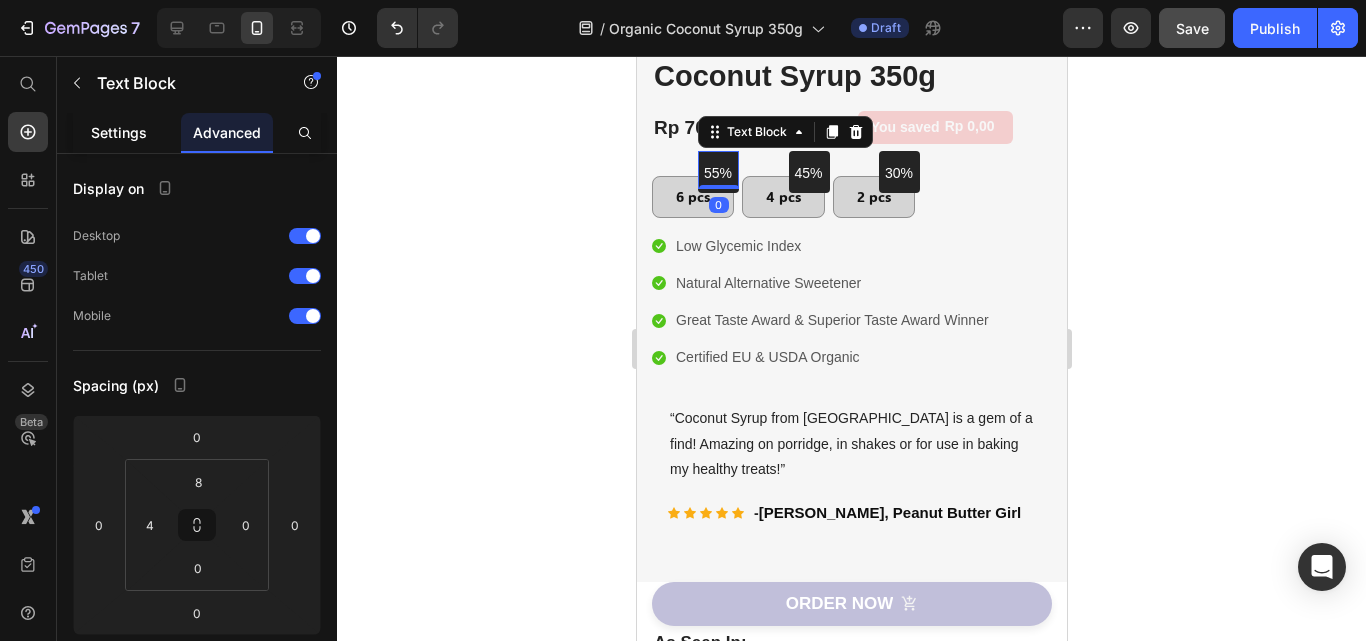 click on "Settings" at bounding box center [119, 132] 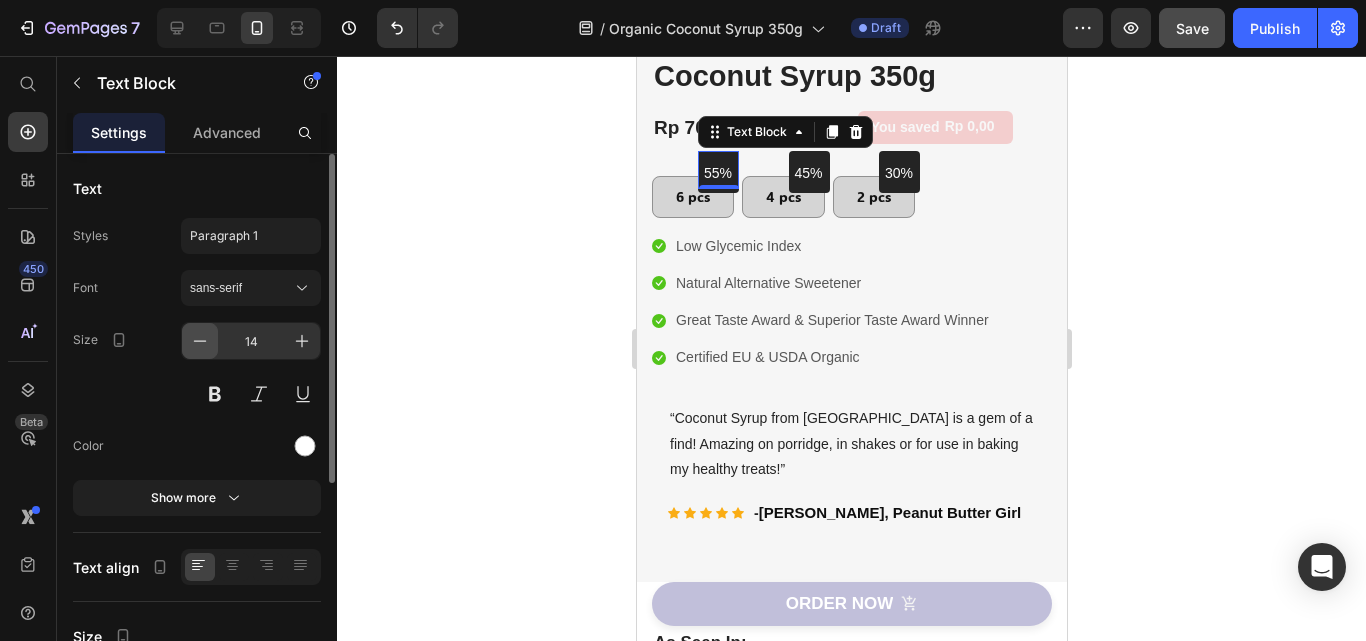 click 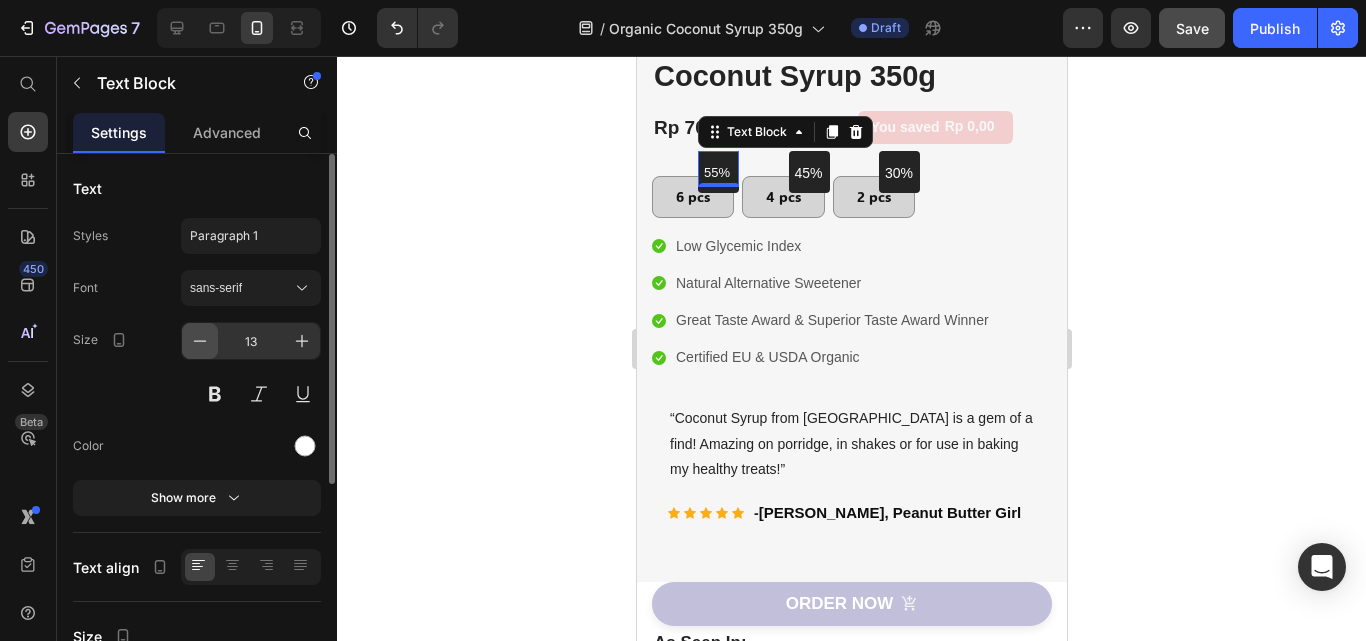 click 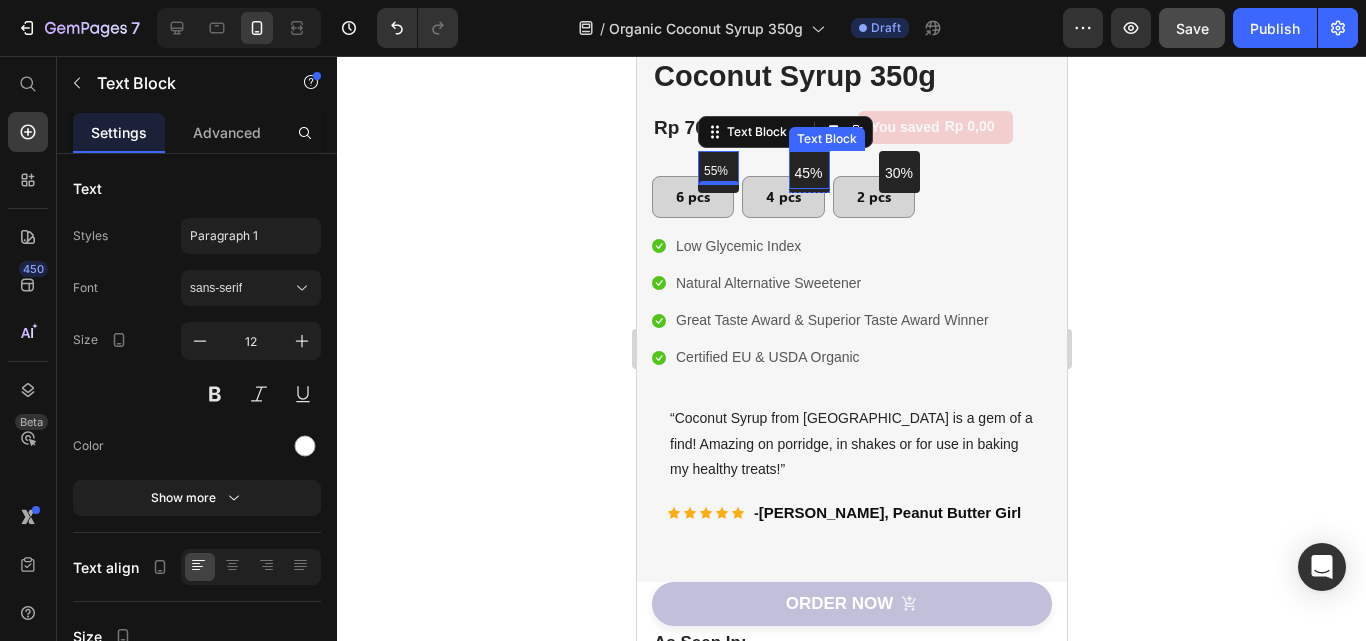 click on "45%" at bounding box center [811, 173] 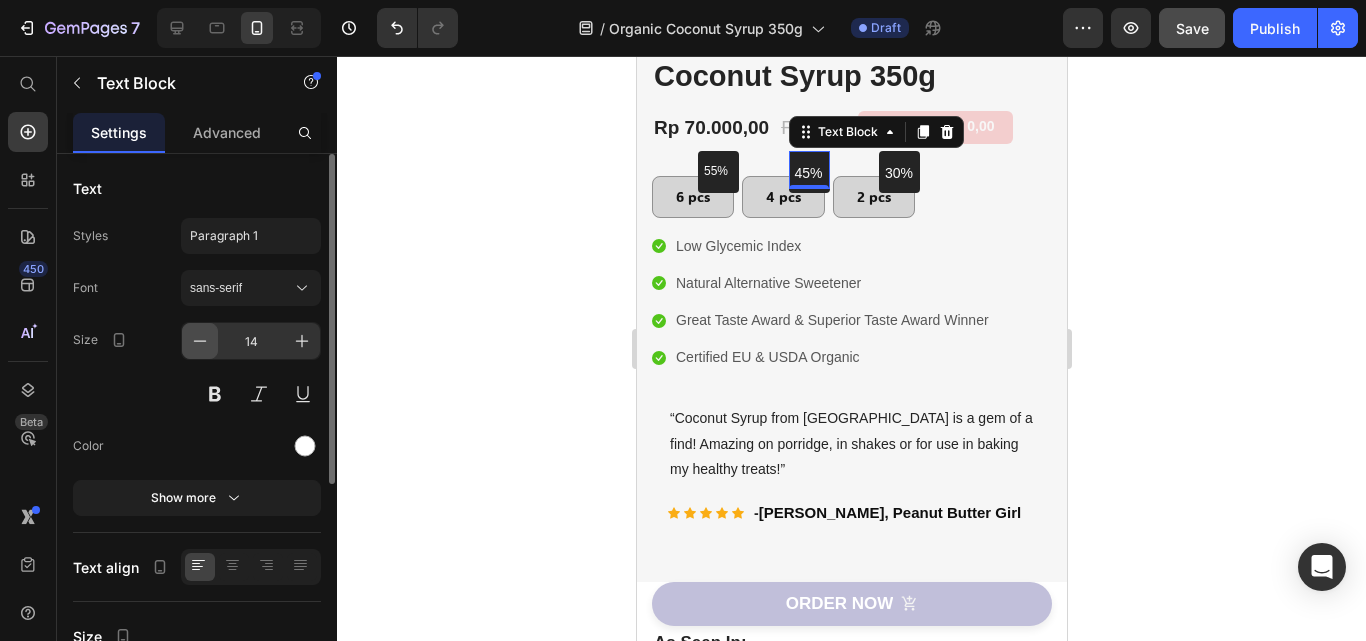 click 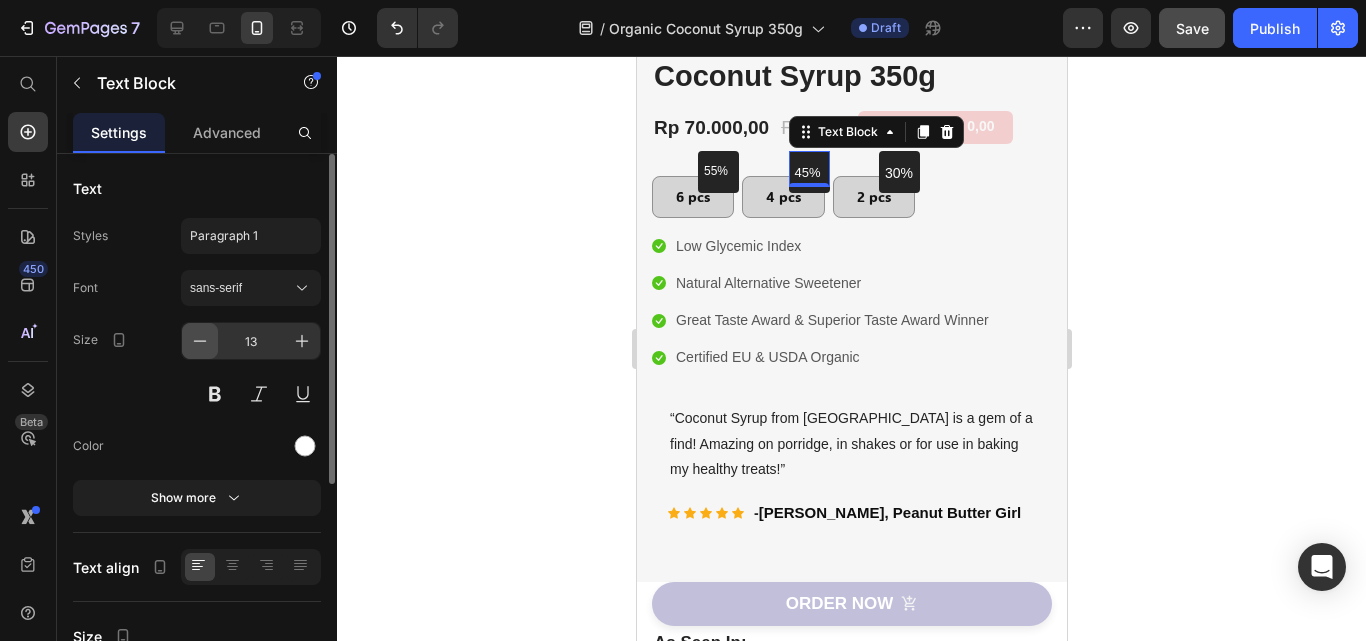 click 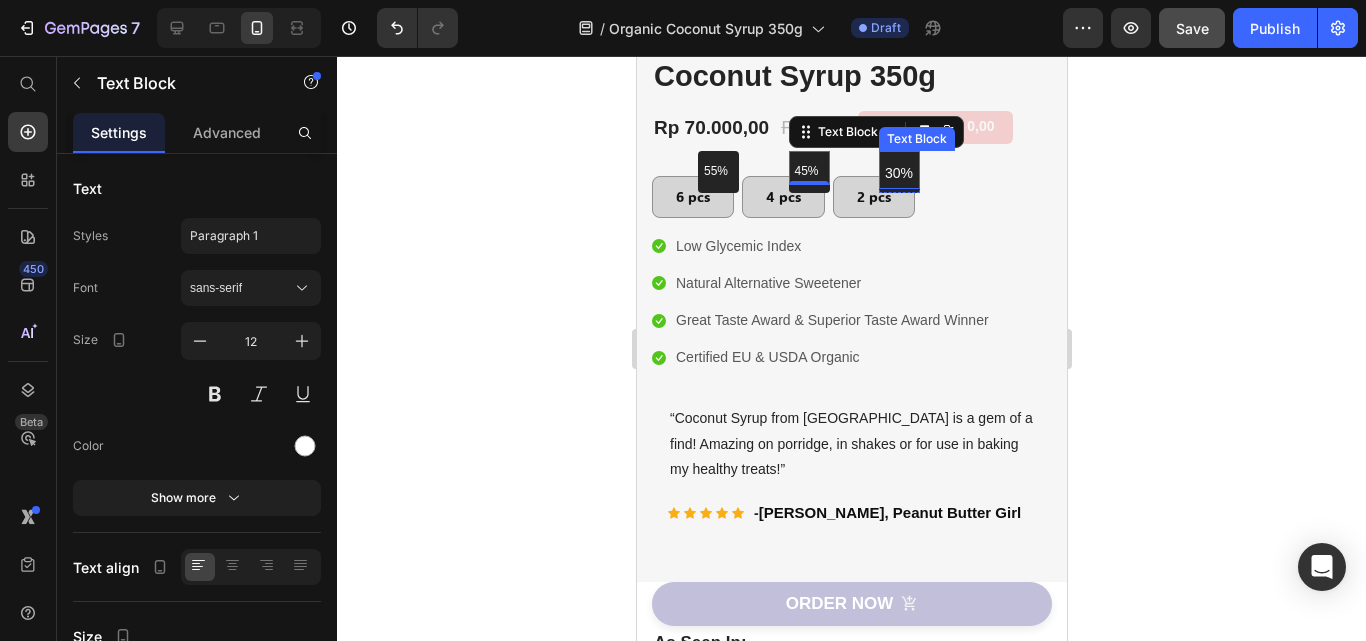 click on "30%" at bounding box center (900, 173) 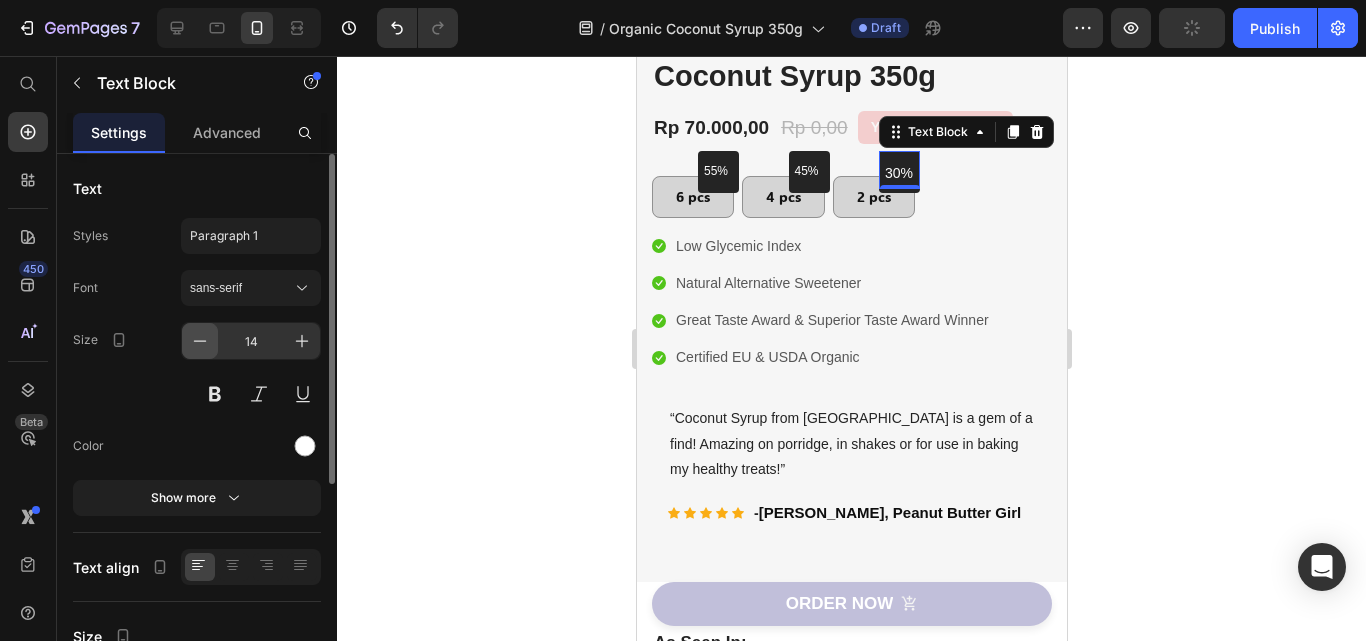 click 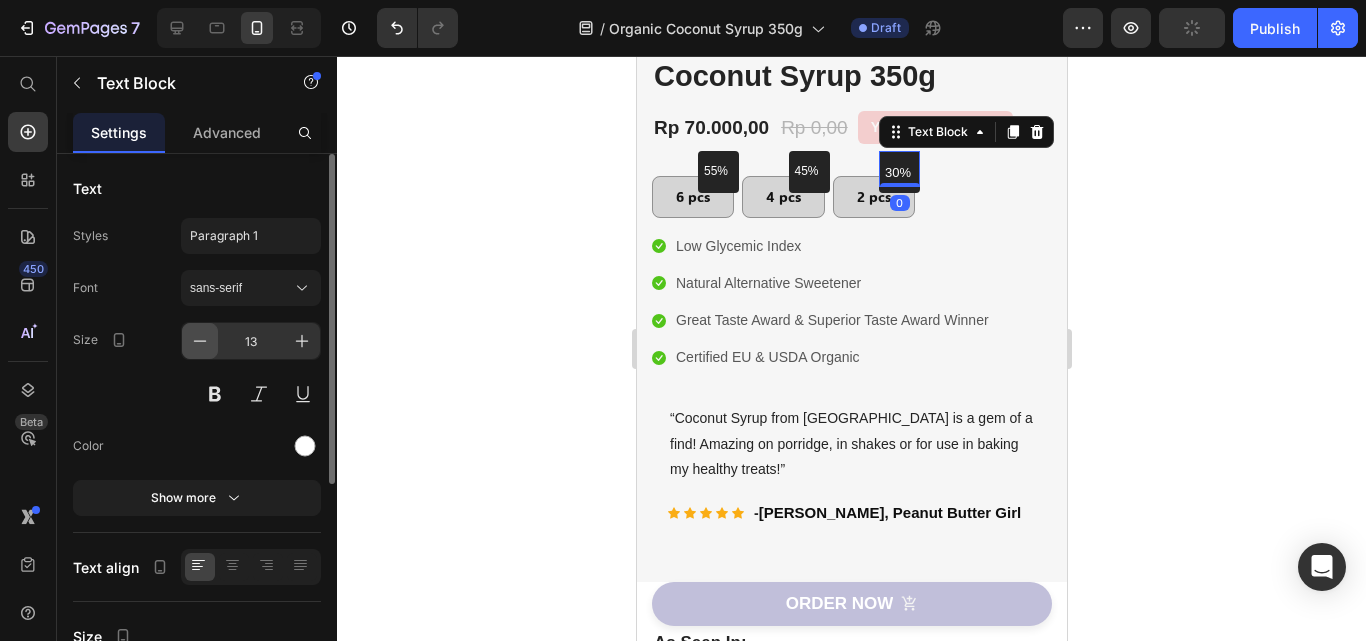 click 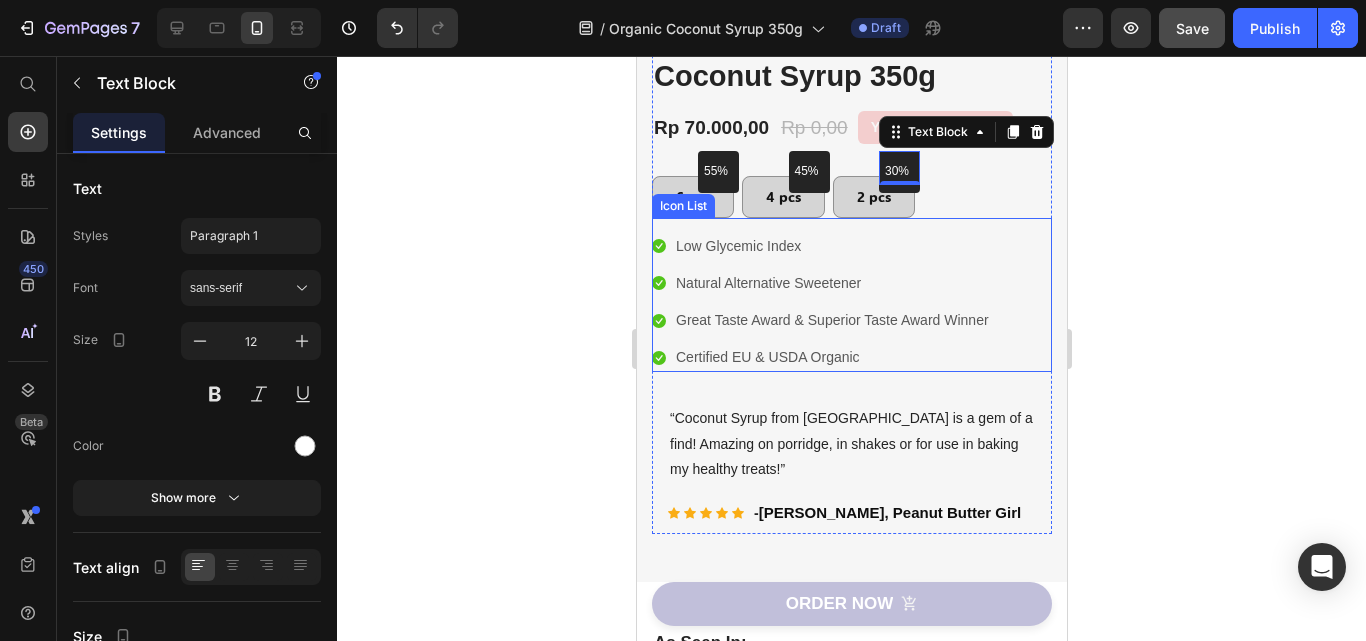 scroll, scrollTop: 527, scrollLeft: 0, axis: vertical 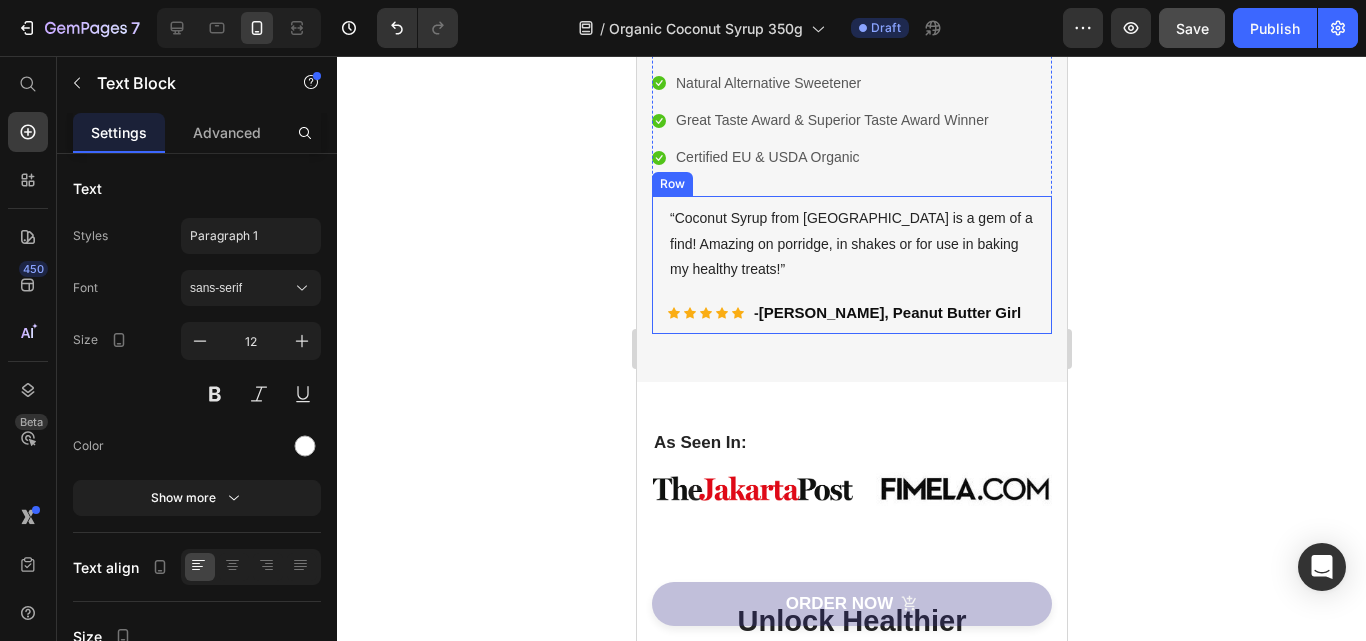 click on "“Coconut Syrup from Bali Nutra is a gem of a find! Amazing on porridge, in shakes or for use in baking my healthy treats!” Text block                Icon                Icon                Icon                Icon                Icon Icon List Hoz -  Tiffany Brien, Peanut Butter Girl Text block Row" at bounding box center [851, 265] 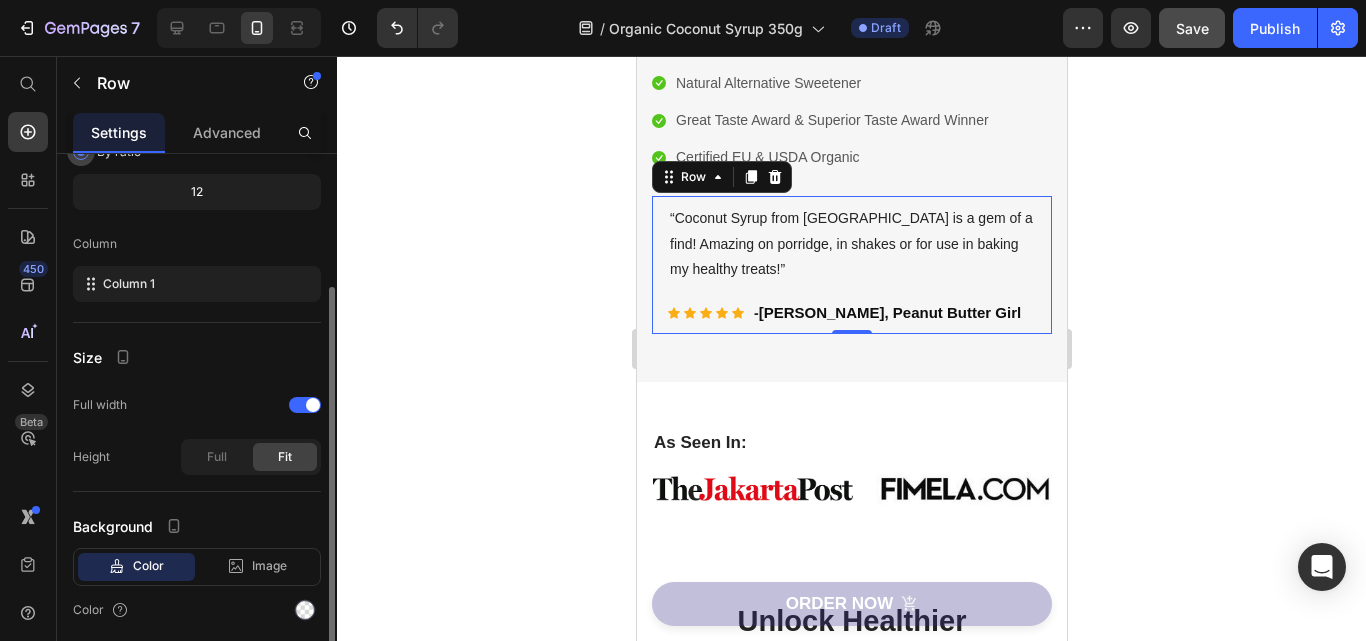 scroll, scrollTop: 272, scrollLeft: 0, axis: vertical 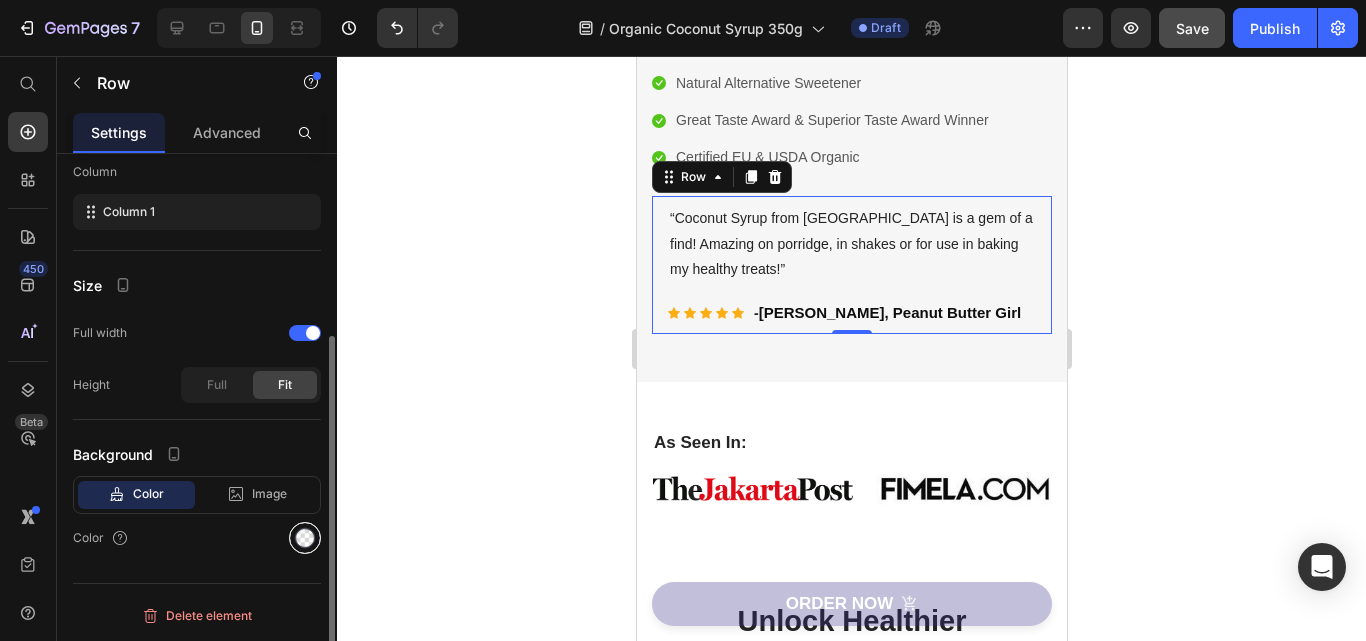 click at bounding box center (305, 538) 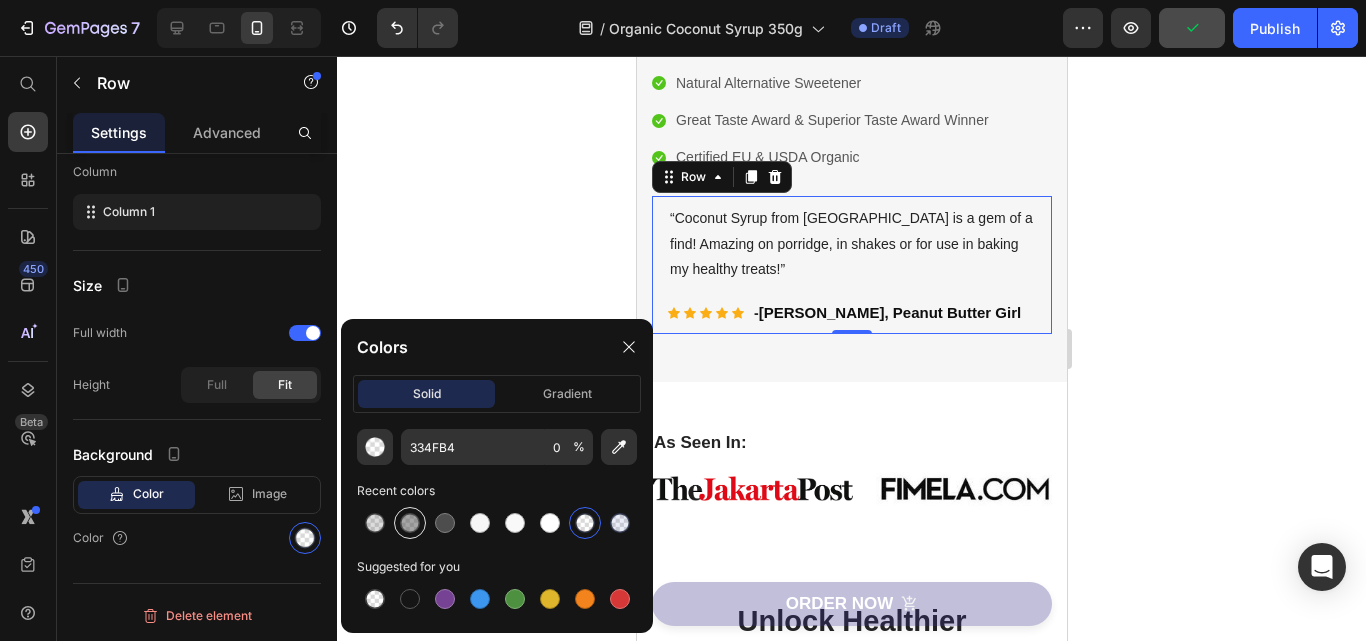 click at bounding box center [410, 523] 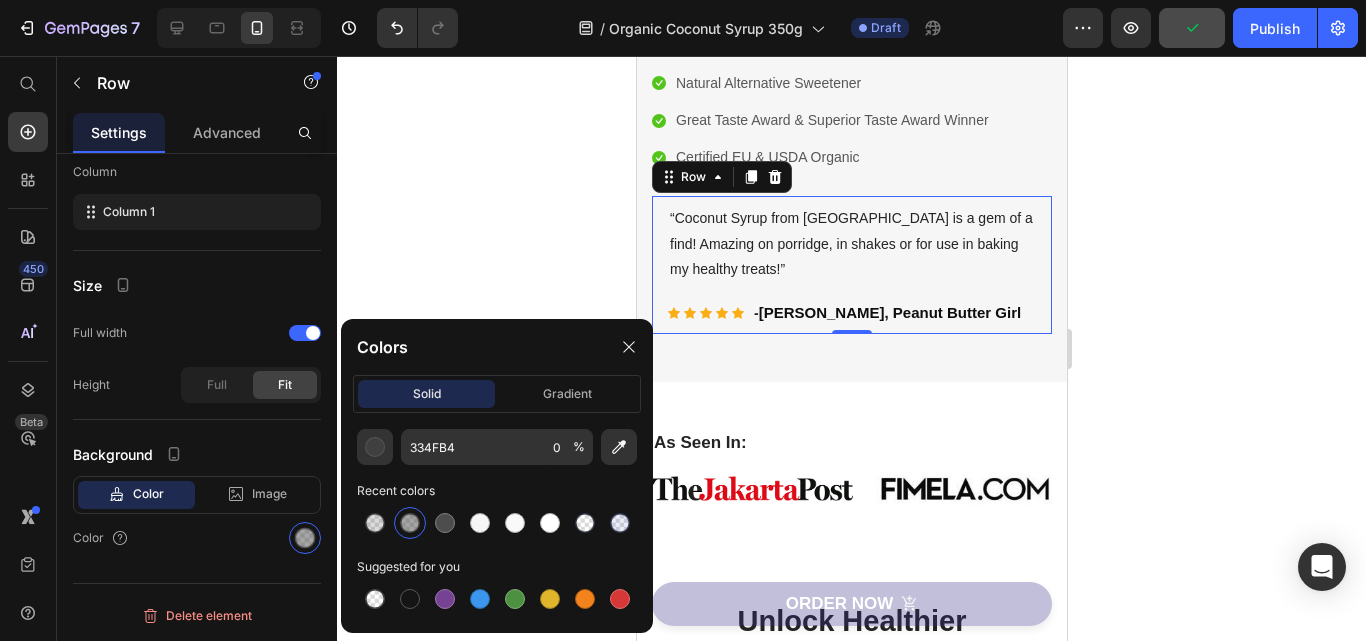 type on "4F4F4F" 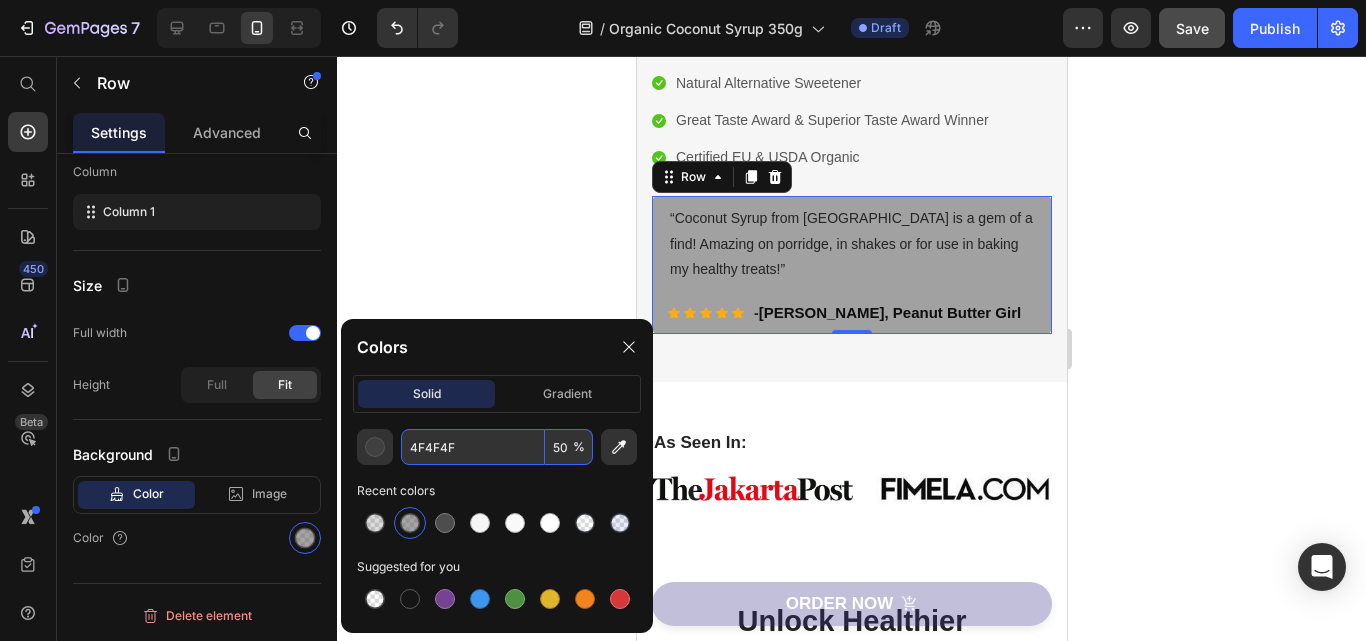 click on "50" at bounding box center [569, 447] 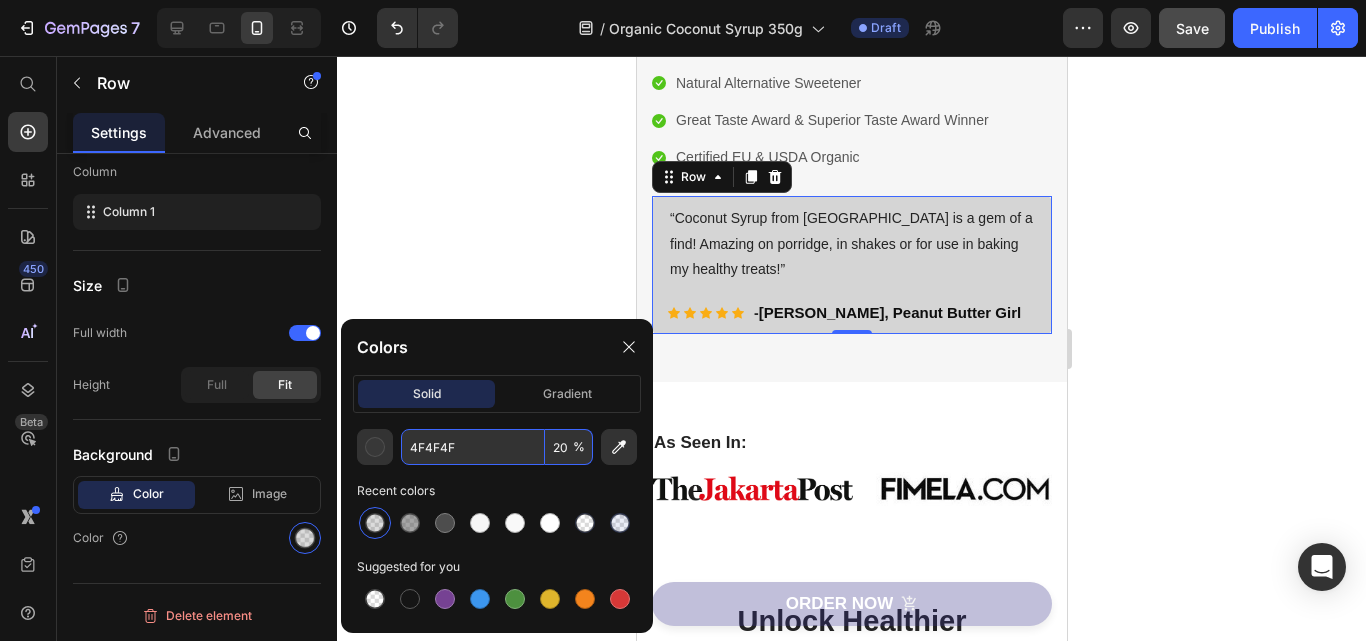 type on "20" 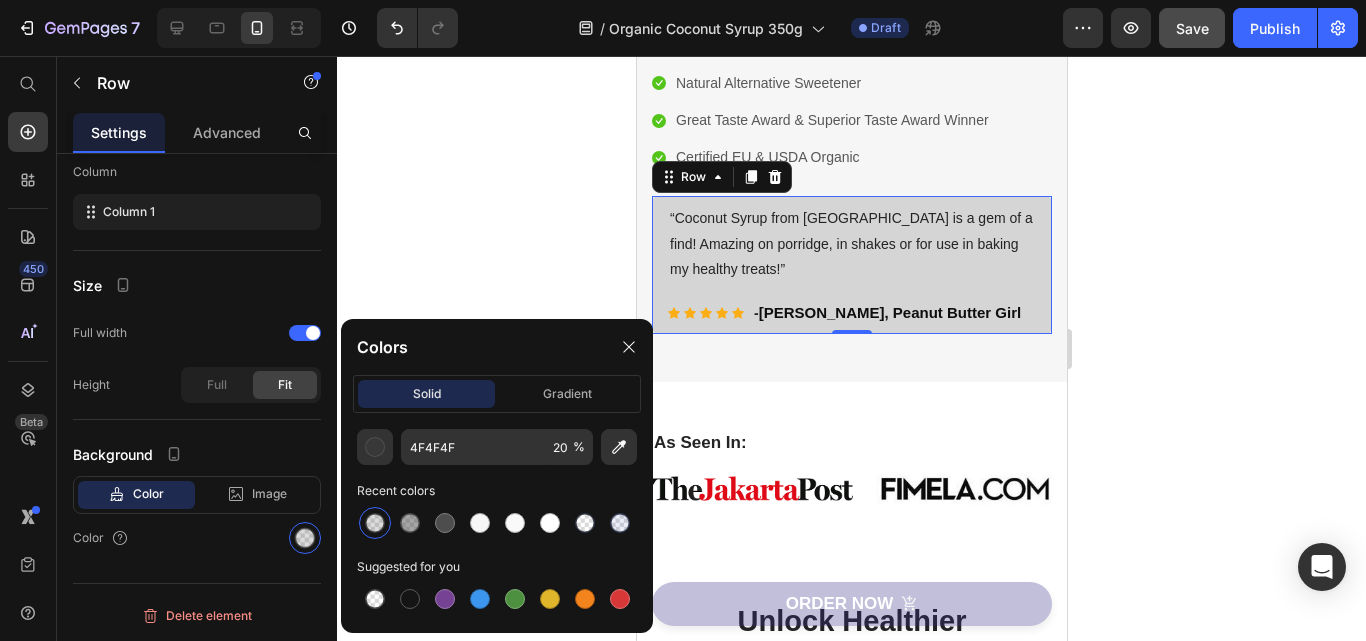 click 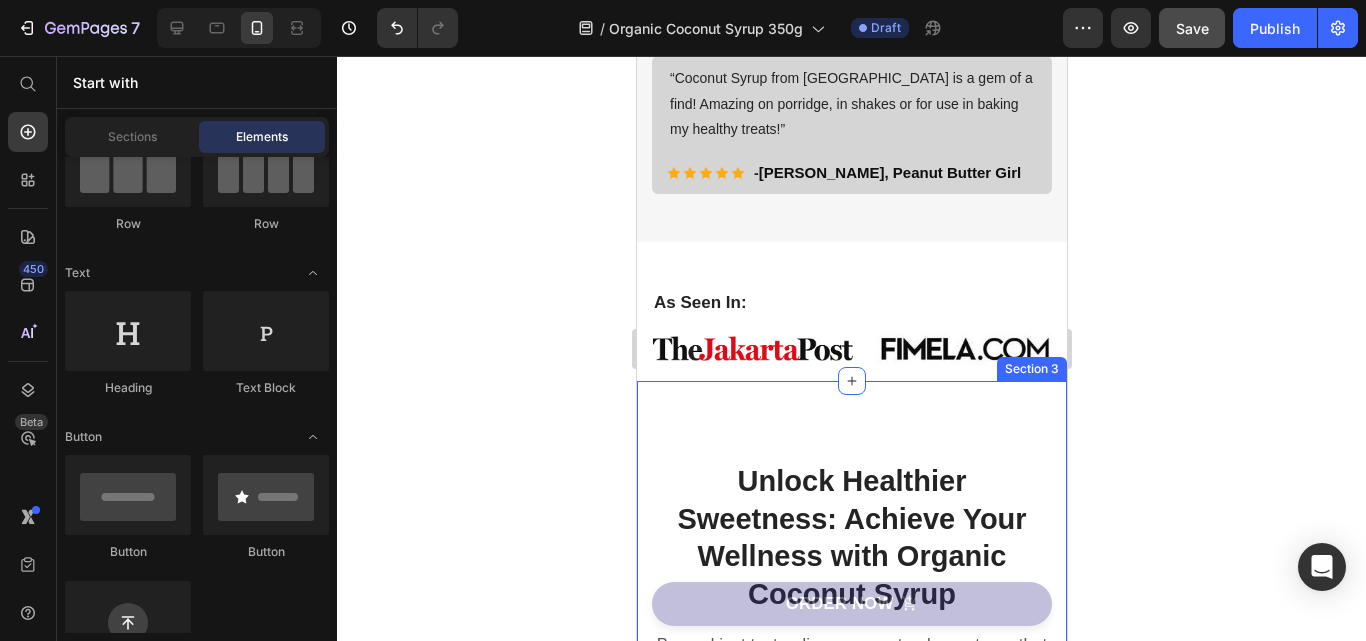scroll, scrollTop: 727, scrollLeft: 0, axis: vertical 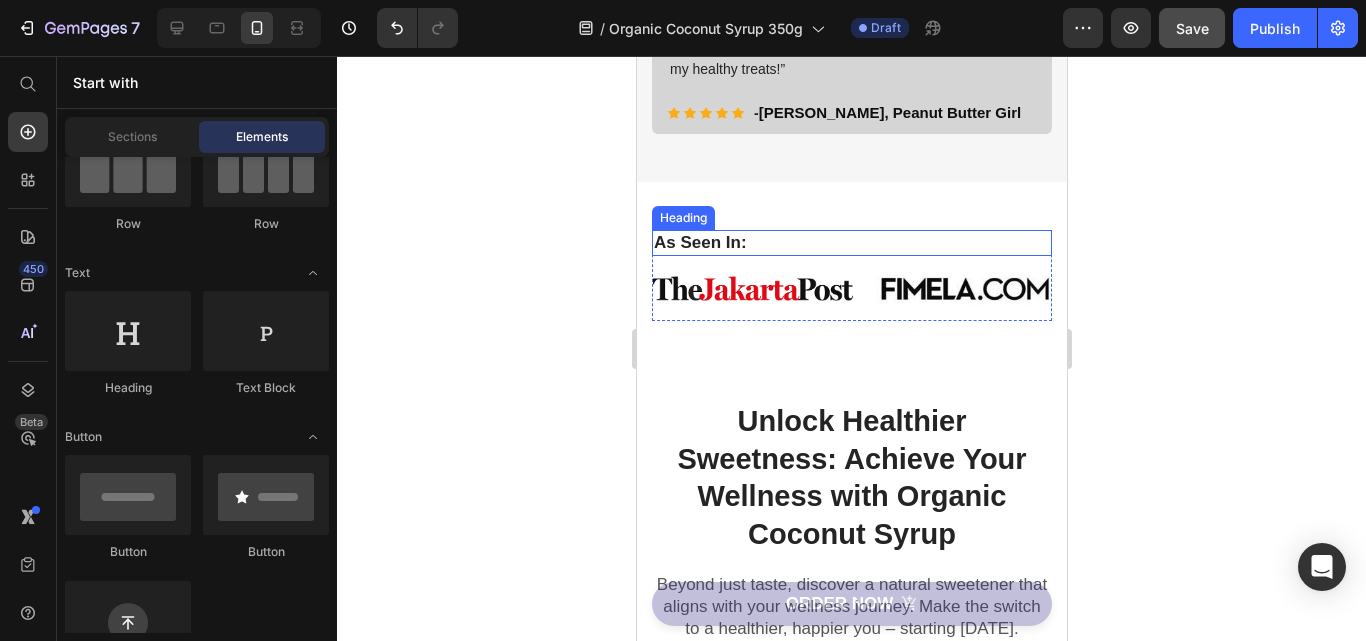 click on "As Seen In:" at bounding box center [851, 243] 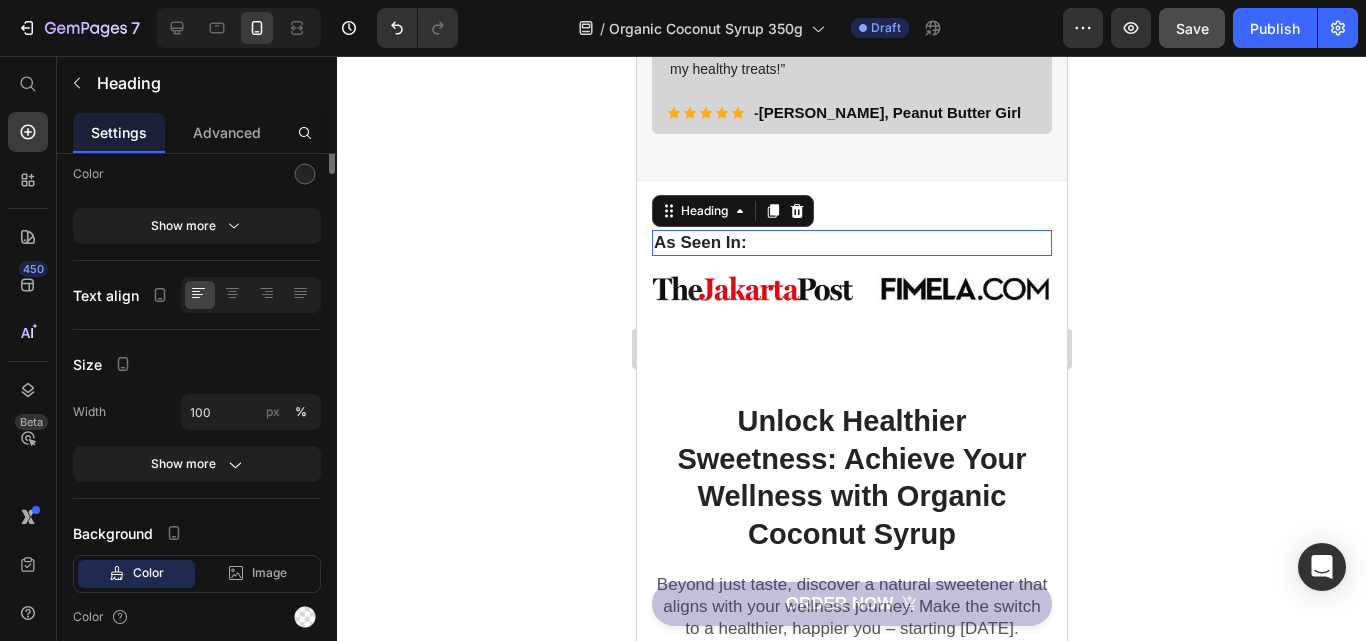 scroll, scrollTop: 0, scrollLeft: 0, axis: both 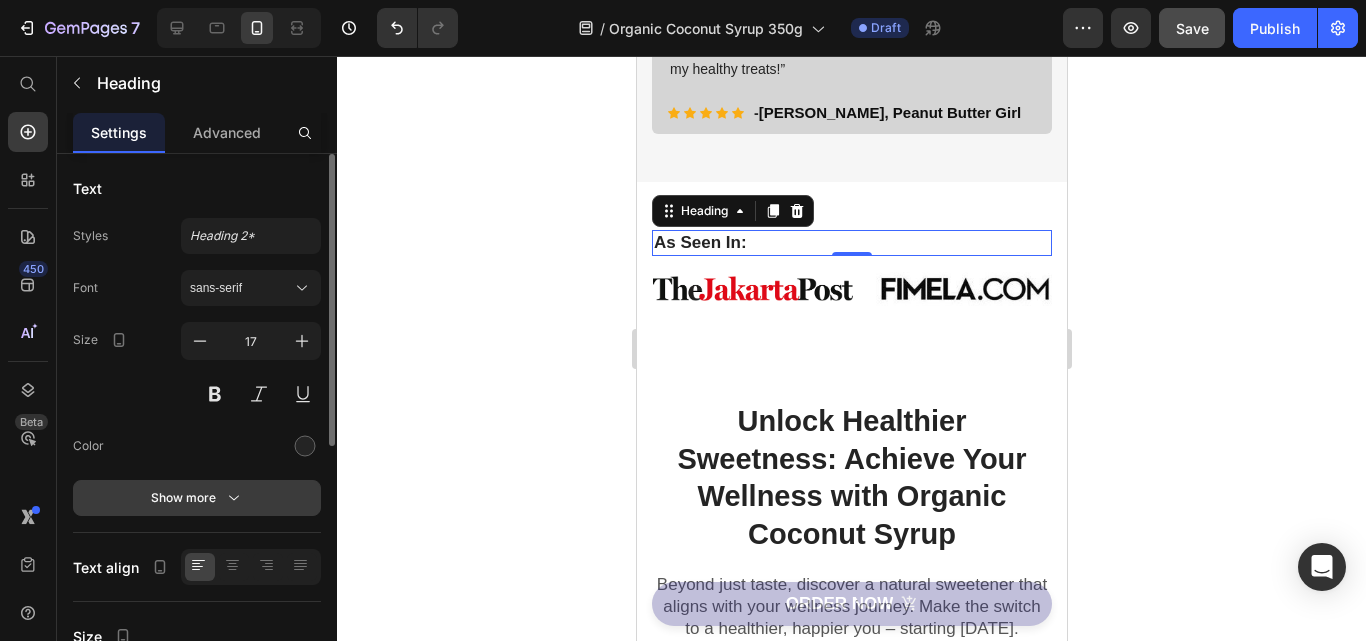 click on "Show more" at bounding box center [197, 498] 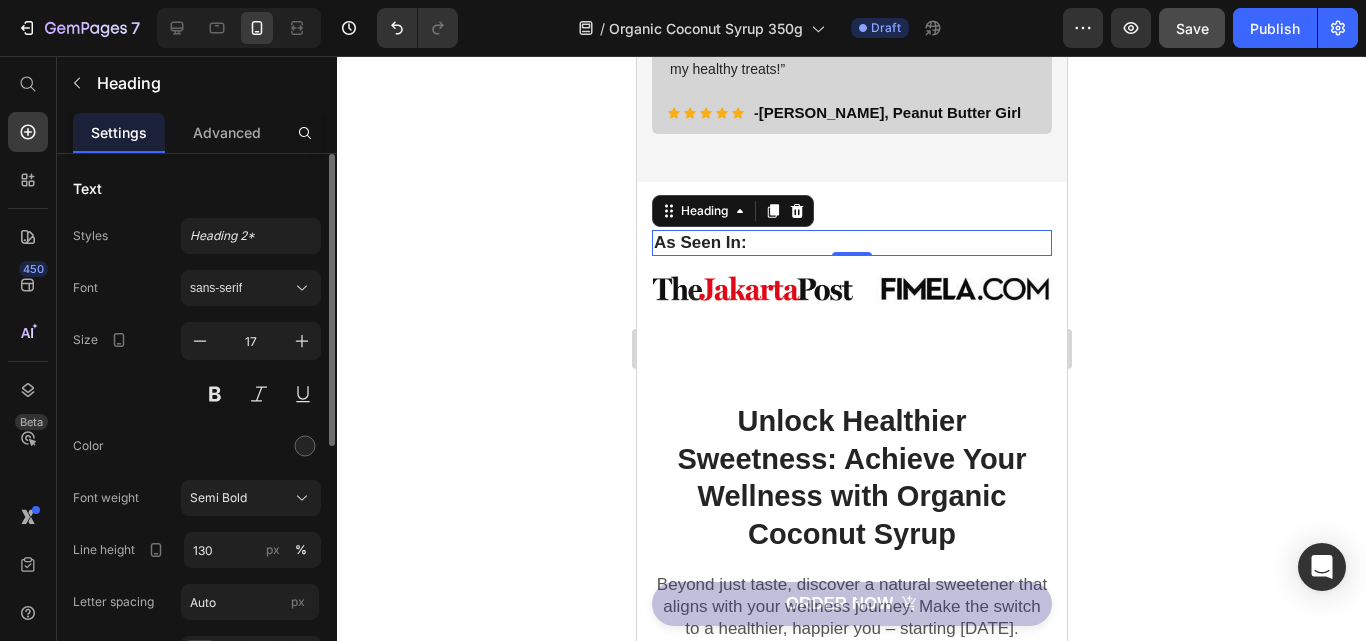scroll, scrollTop: 200, scrollLeft: 0, axis: vertical 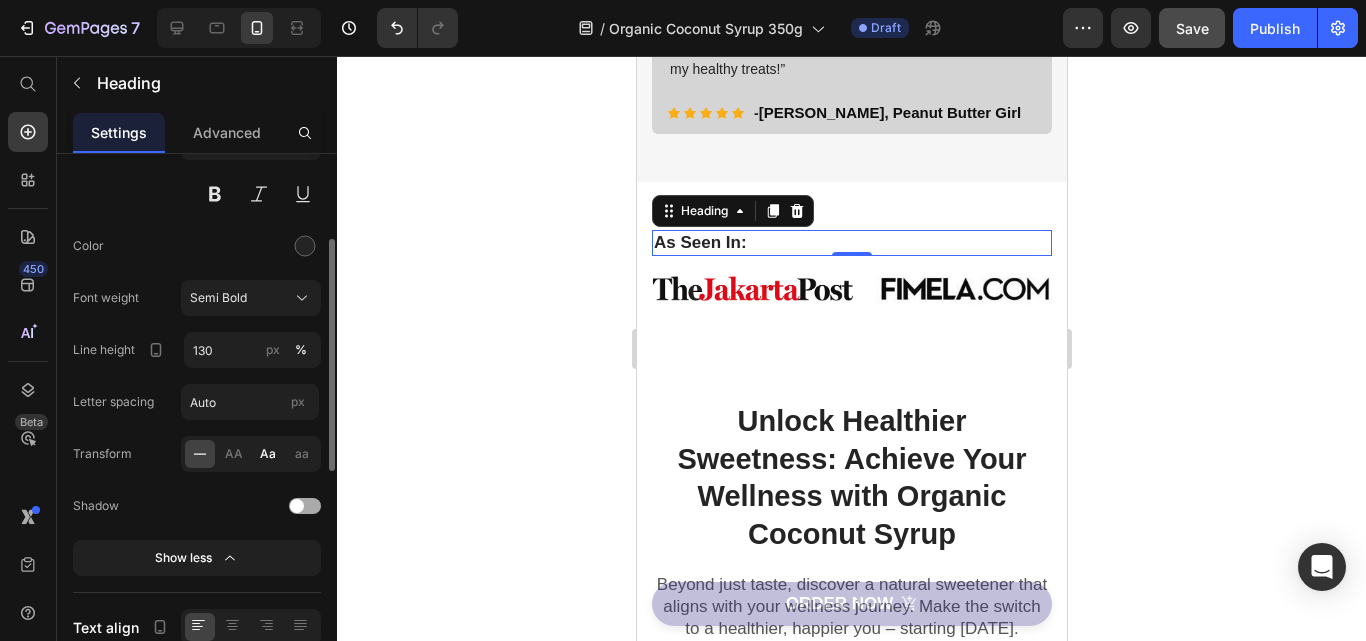 click on "Aa" 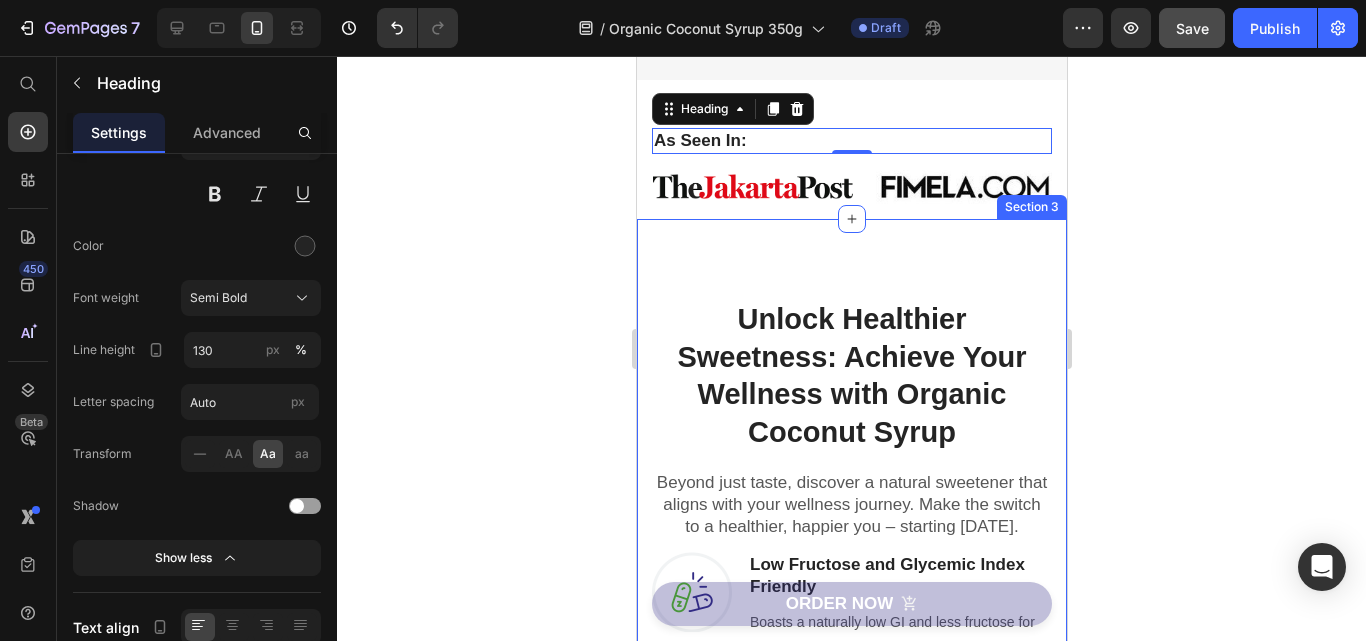 scroll, scrollTop: 927, scrollLeft: 0, axis: vertical 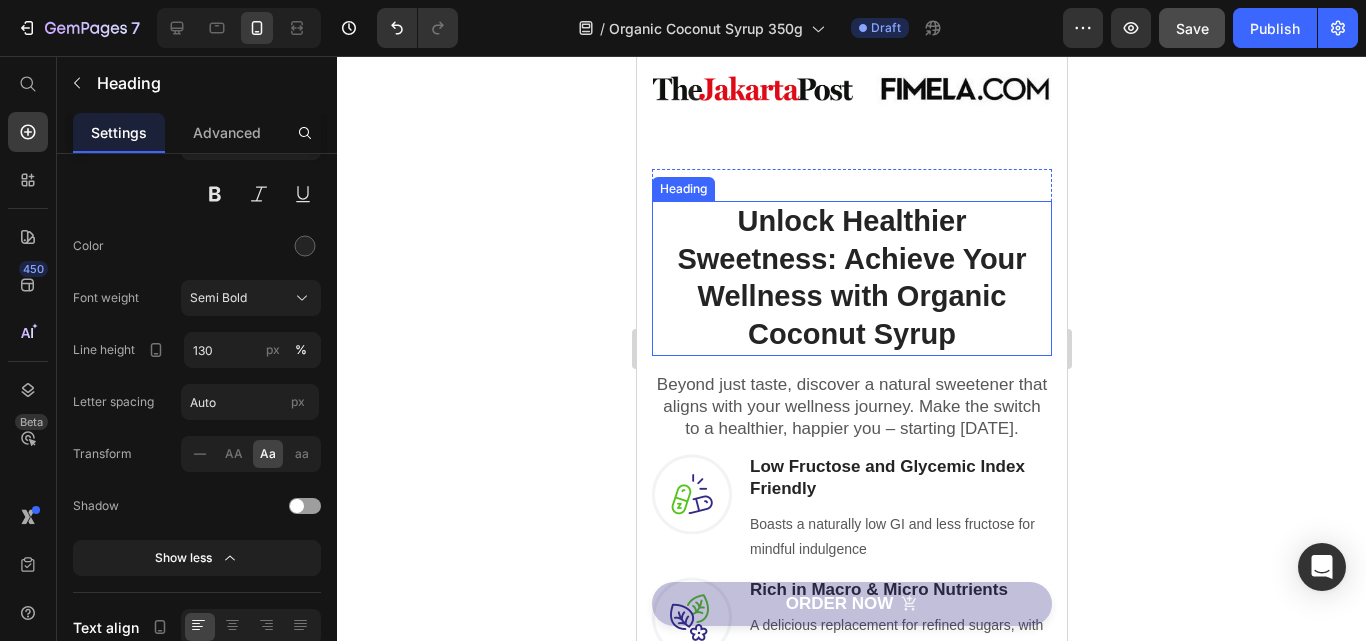 click on "Unlock Healthier Sweetness: Achieve Your Wellness with Organic Coconut Syrup" at bounding box center [851, 278] 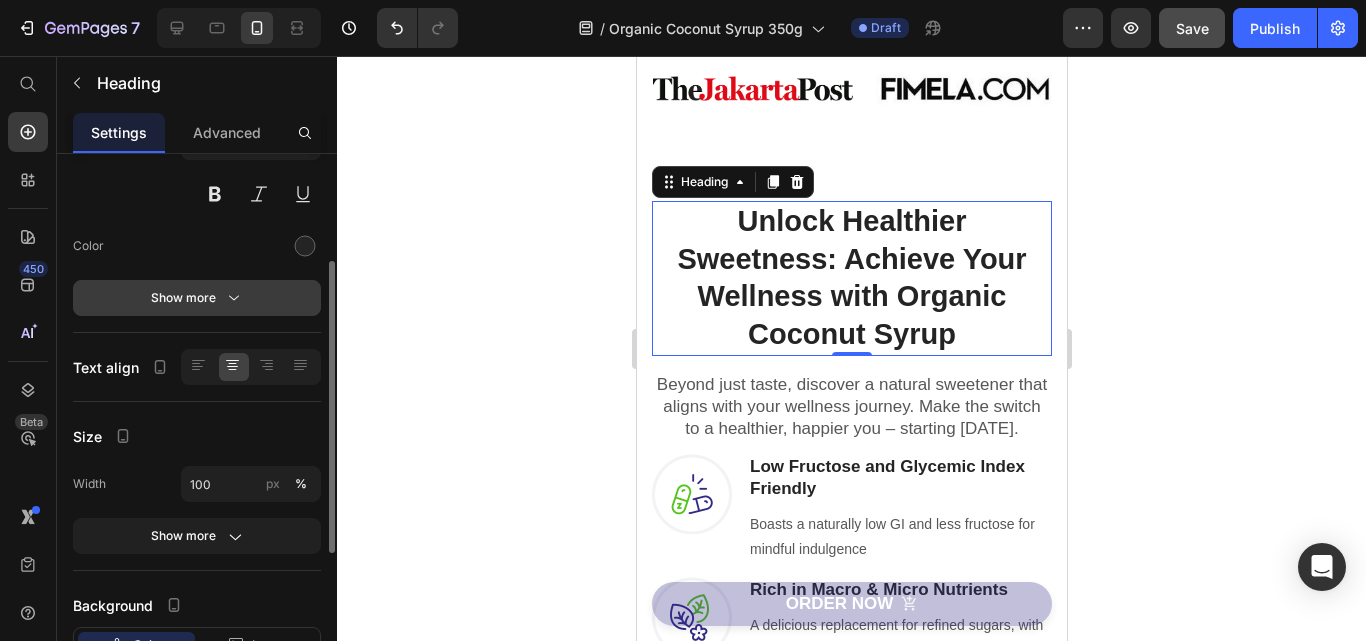 click 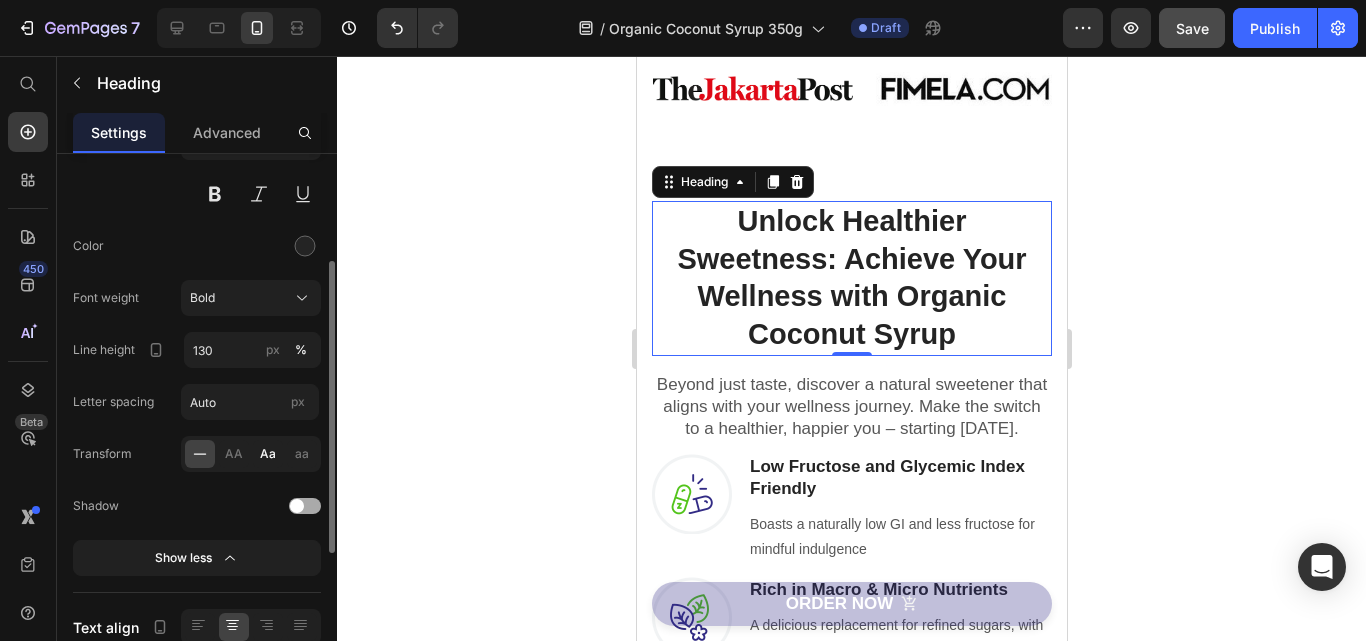 drag, startPoint x: 262, startPoint y: 456, endPoint x: 43, endPoint y: 322, distance: 256.74307 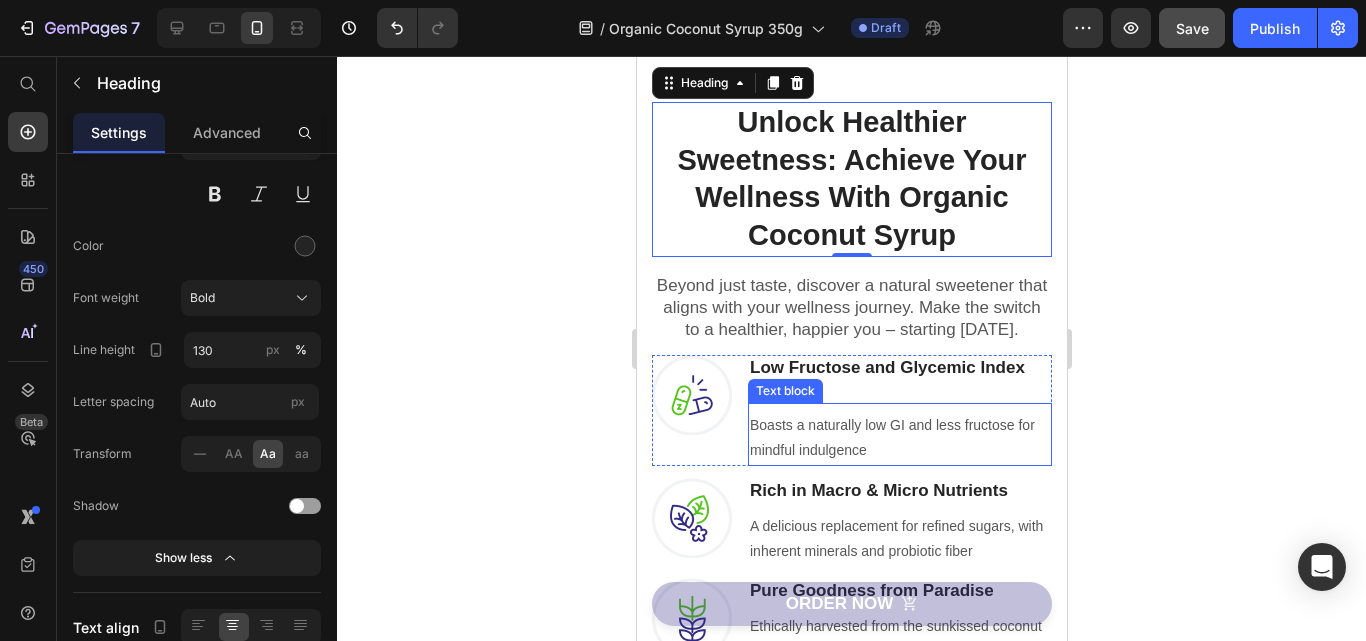 scroll, scrollTop: 1127, scrollLeft: 0, axis: vertical 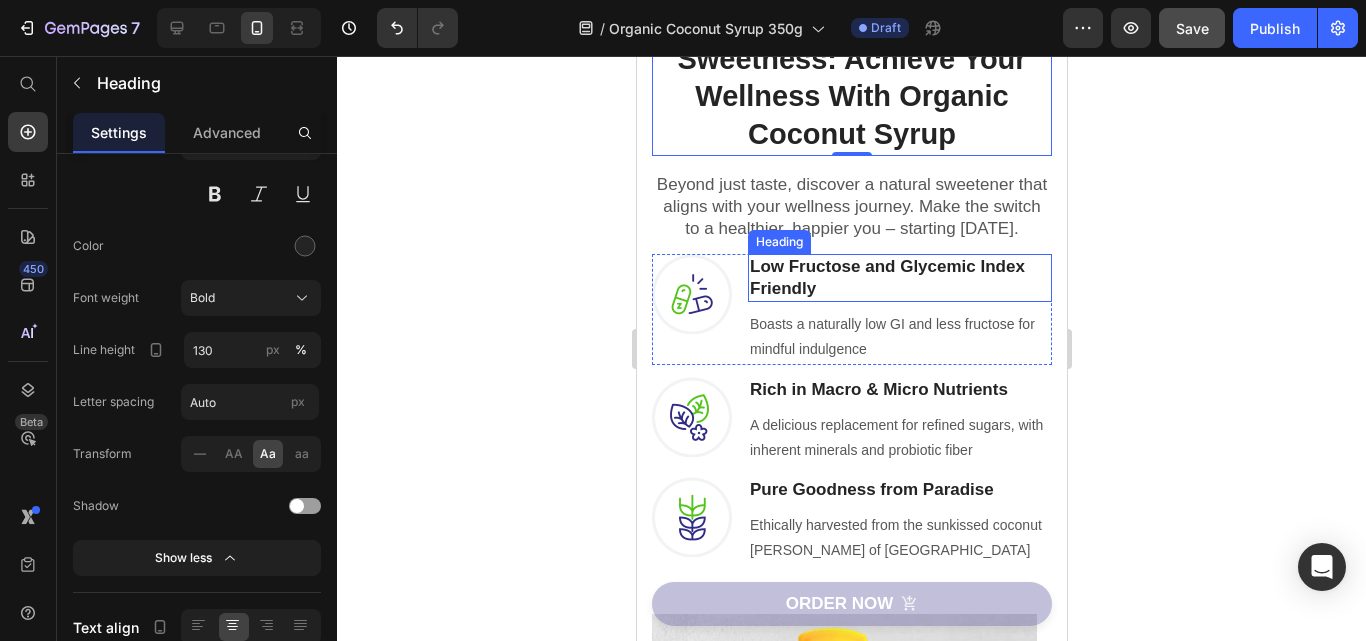click on "Low Fructose and Glycemic Index Friendly" at bounding box center (899, 278) 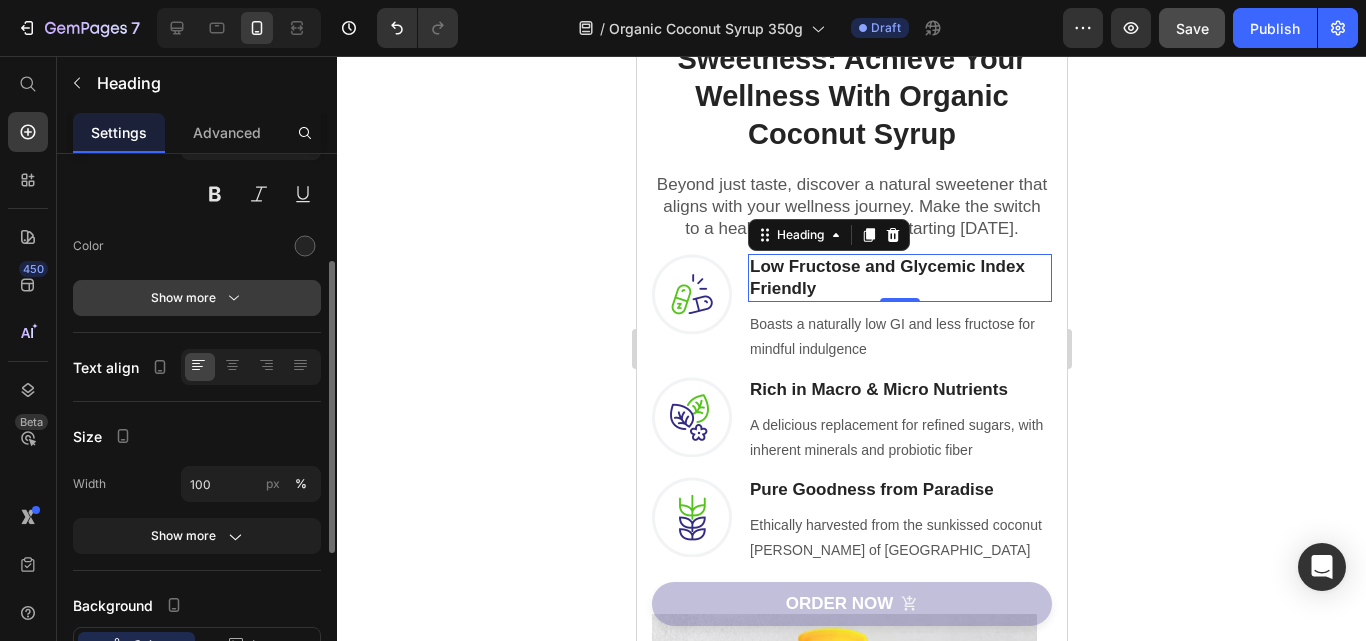 click 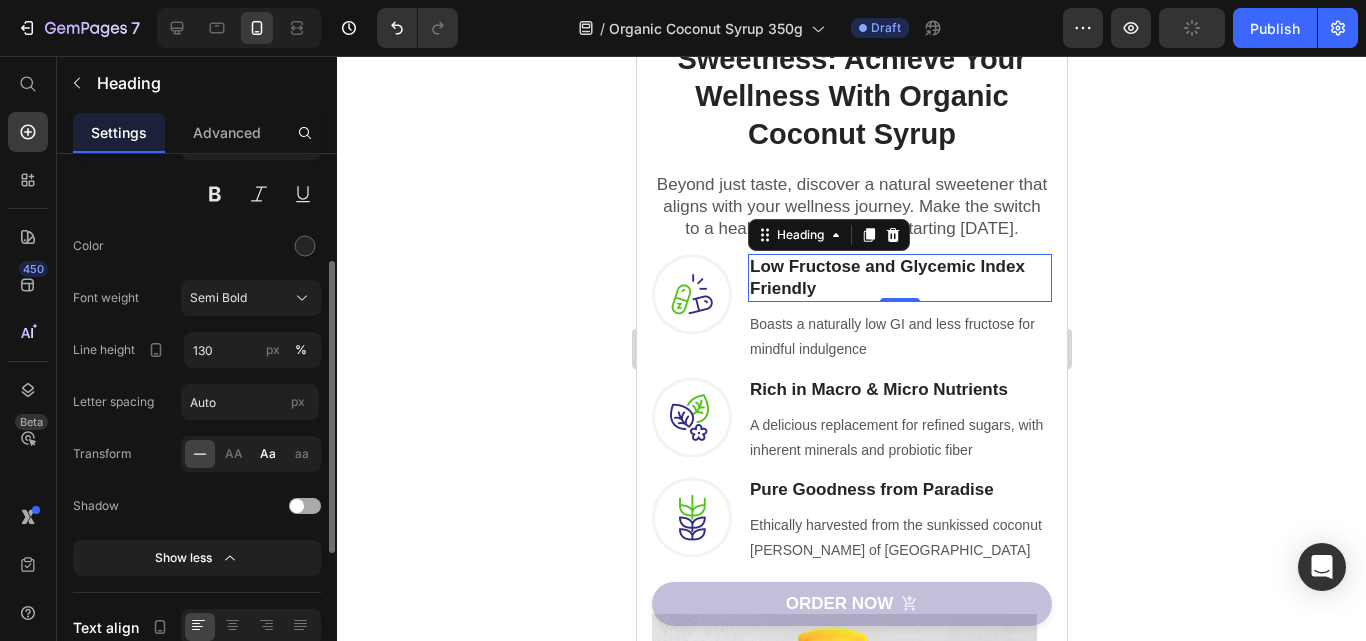 click on "Aa" 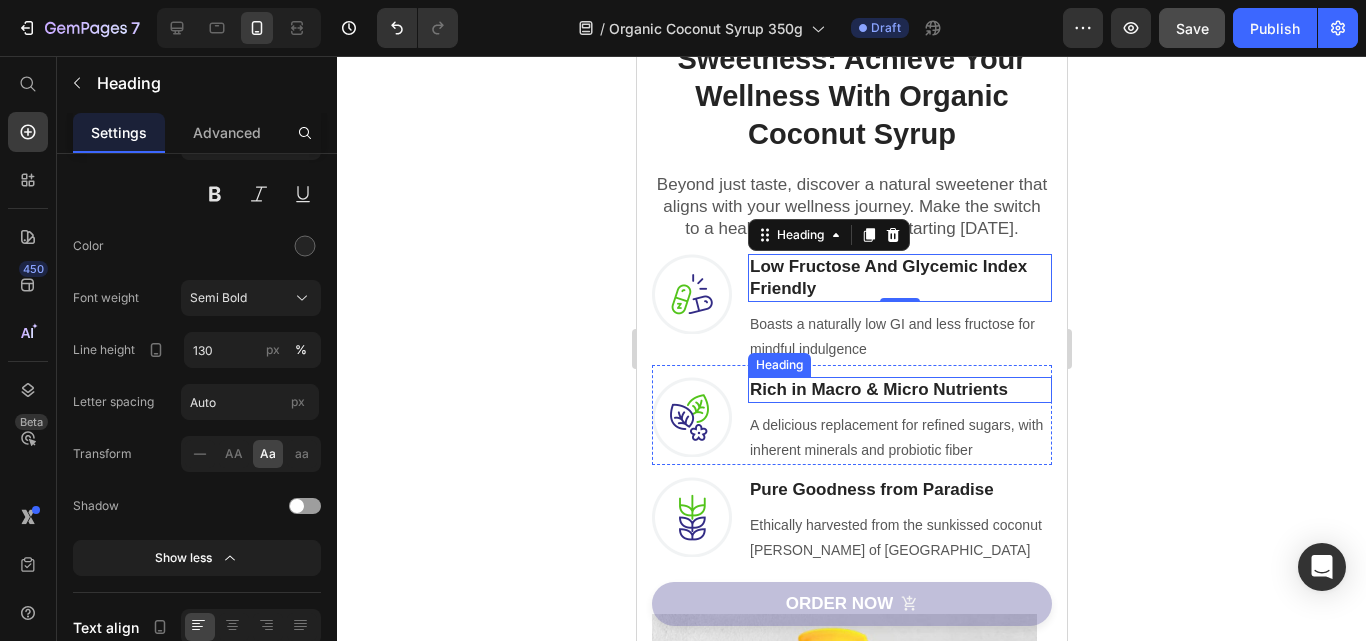 click on "Rich in Macro & Micro Nutrients" at bounding box center [899, 390] 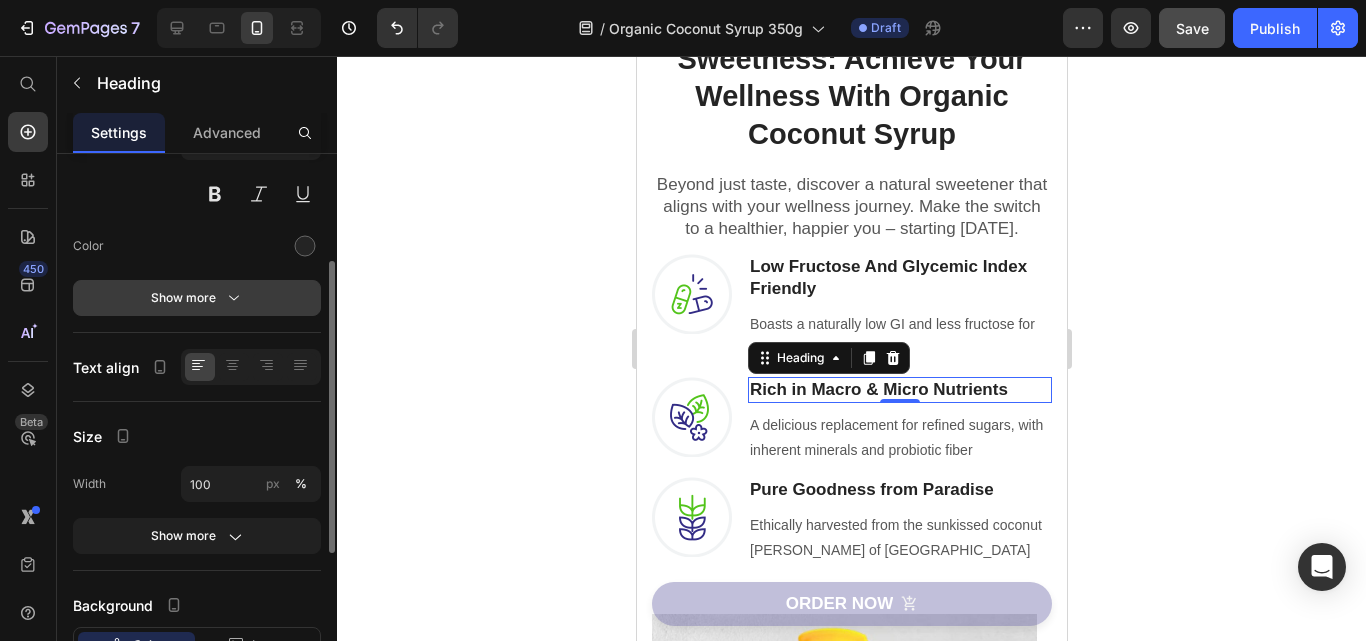 click 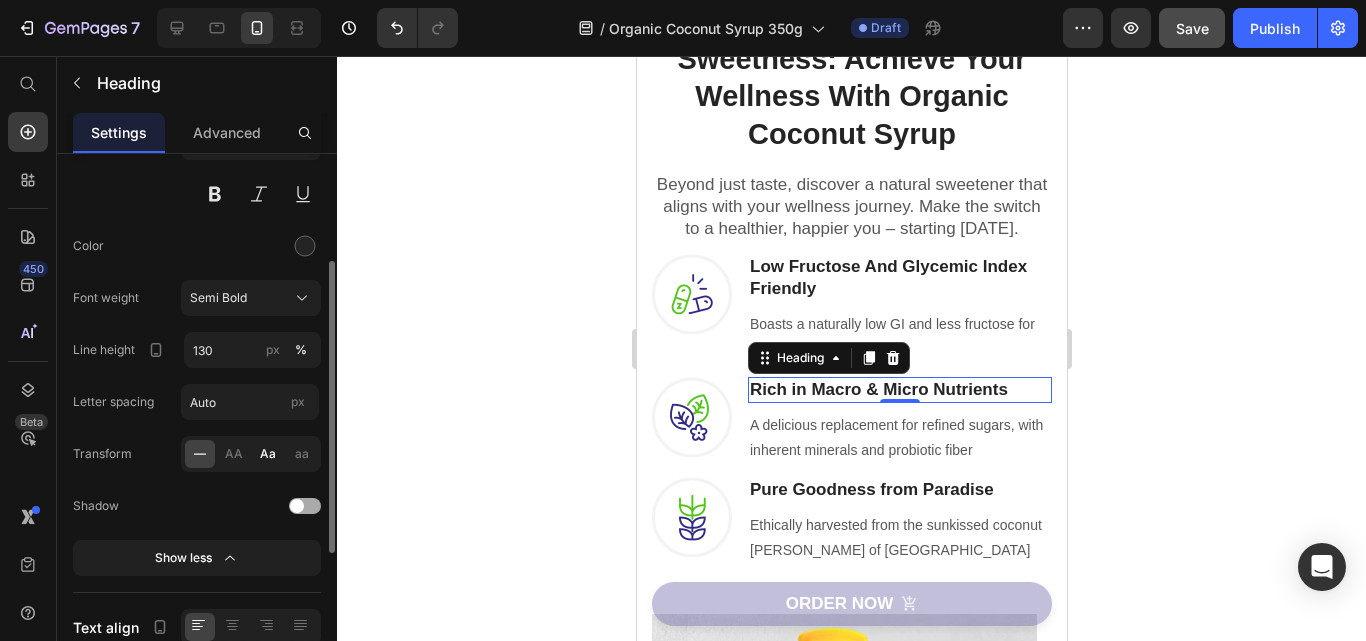 drag, startPoint x: 263, startPoint y: 458, endPoint x: 151, endPoint y: 324, distance: 174.64249 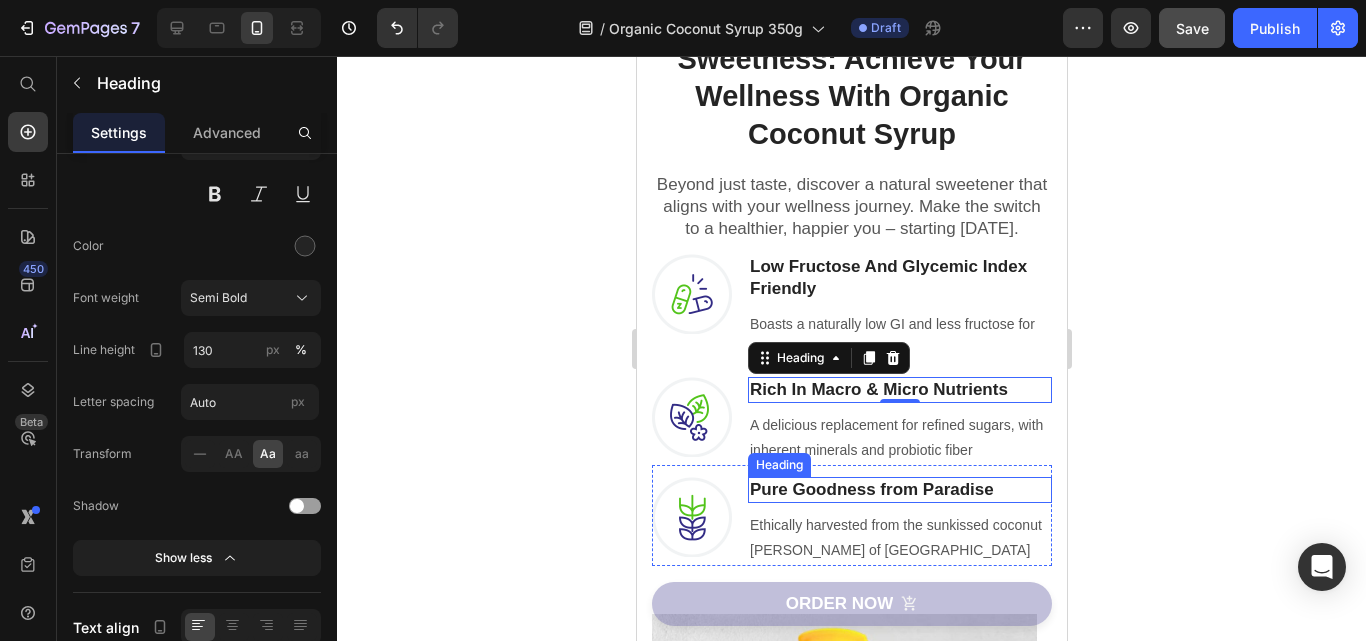 click on "Pure Goodness from Paradise" at bounding box center [899, 490] 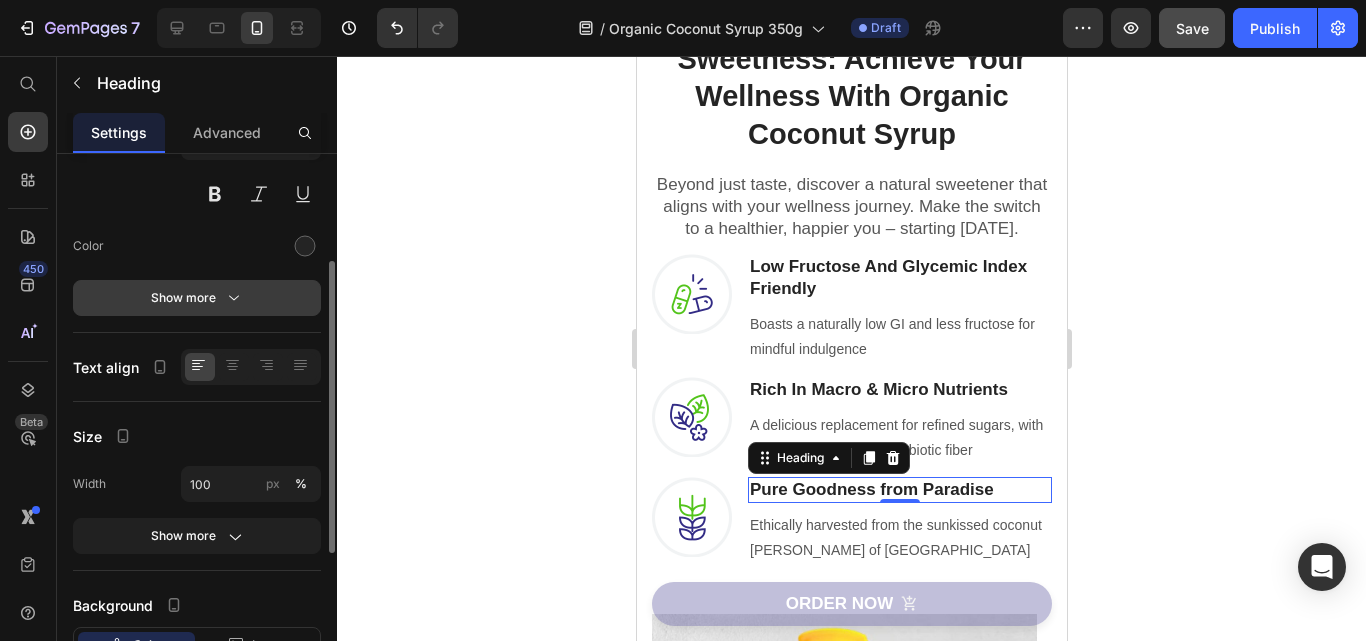 click 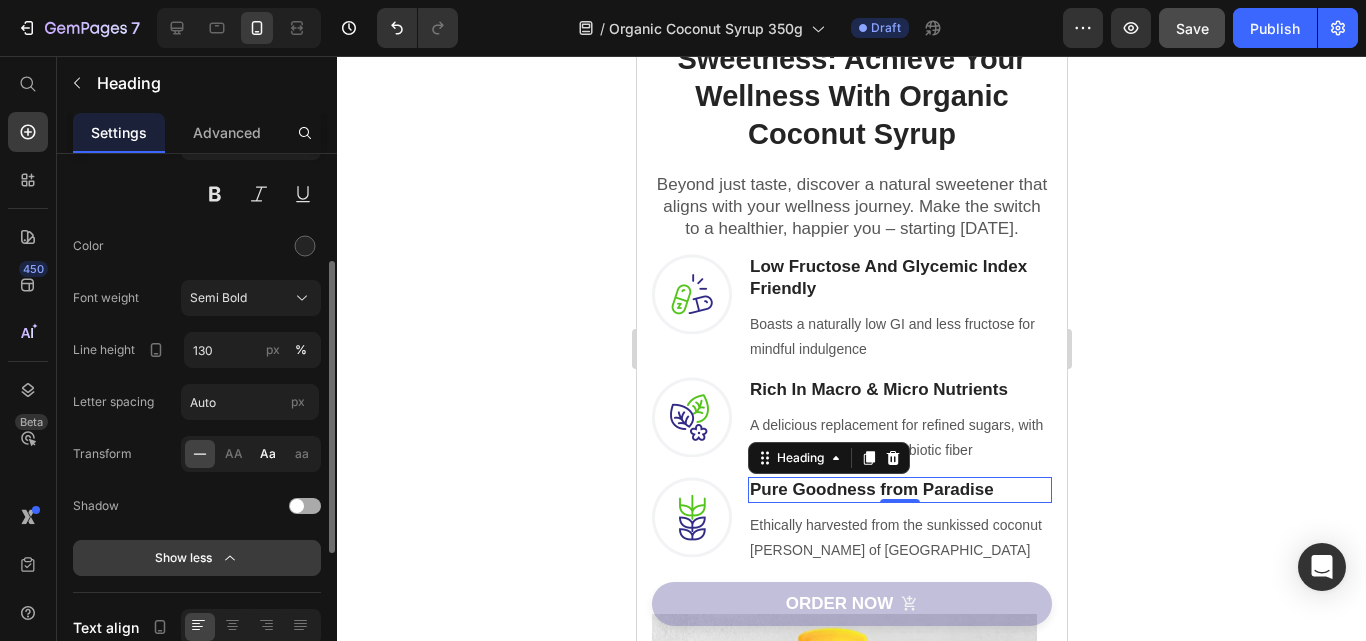 click on "Aa" 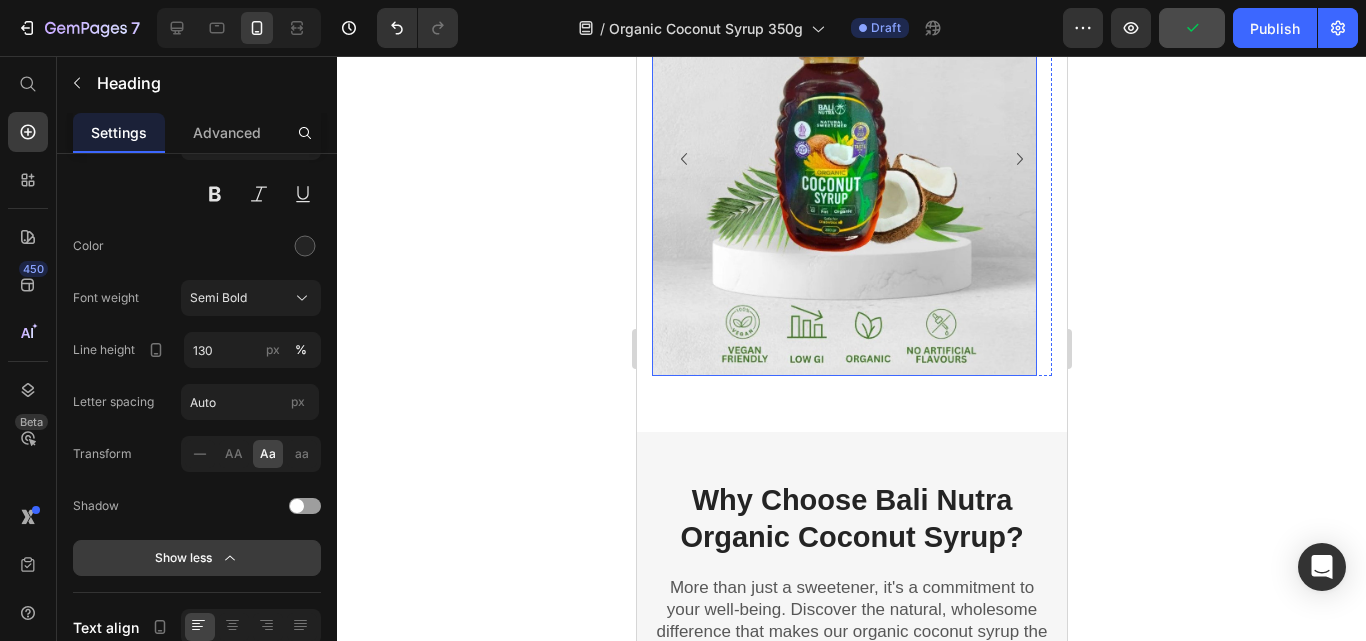 scroll, scrollTop: 2127, scrollLeft: 0, axis: vertical 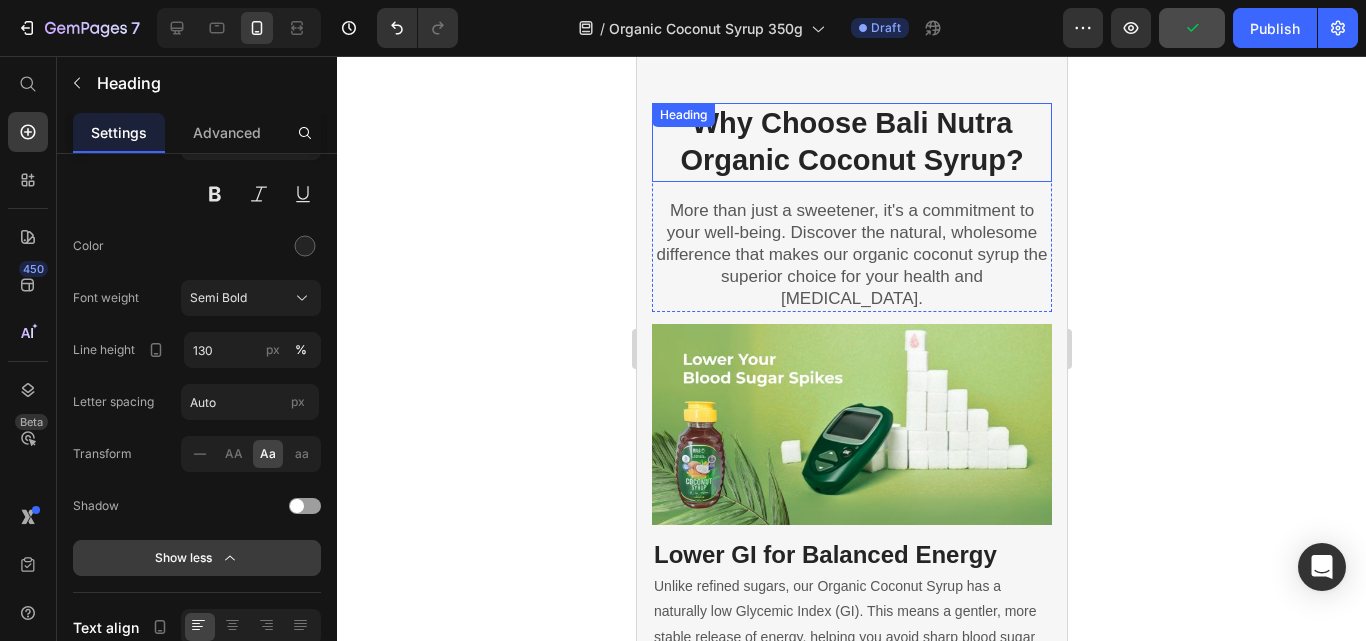 click on "Why Choose Bali Nutra Organic Coconut Syrup?" at bounding box center (851, 142) 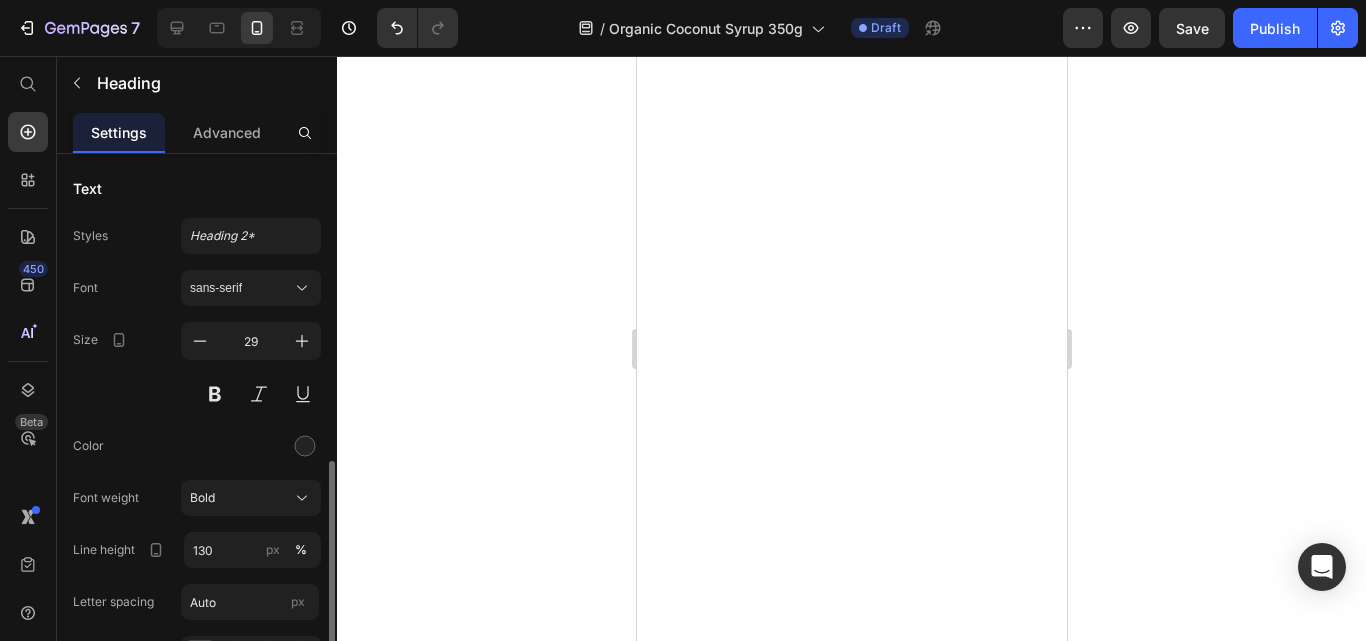 scroll, scrollTop: 0, scrollLeft: 0, axis: both 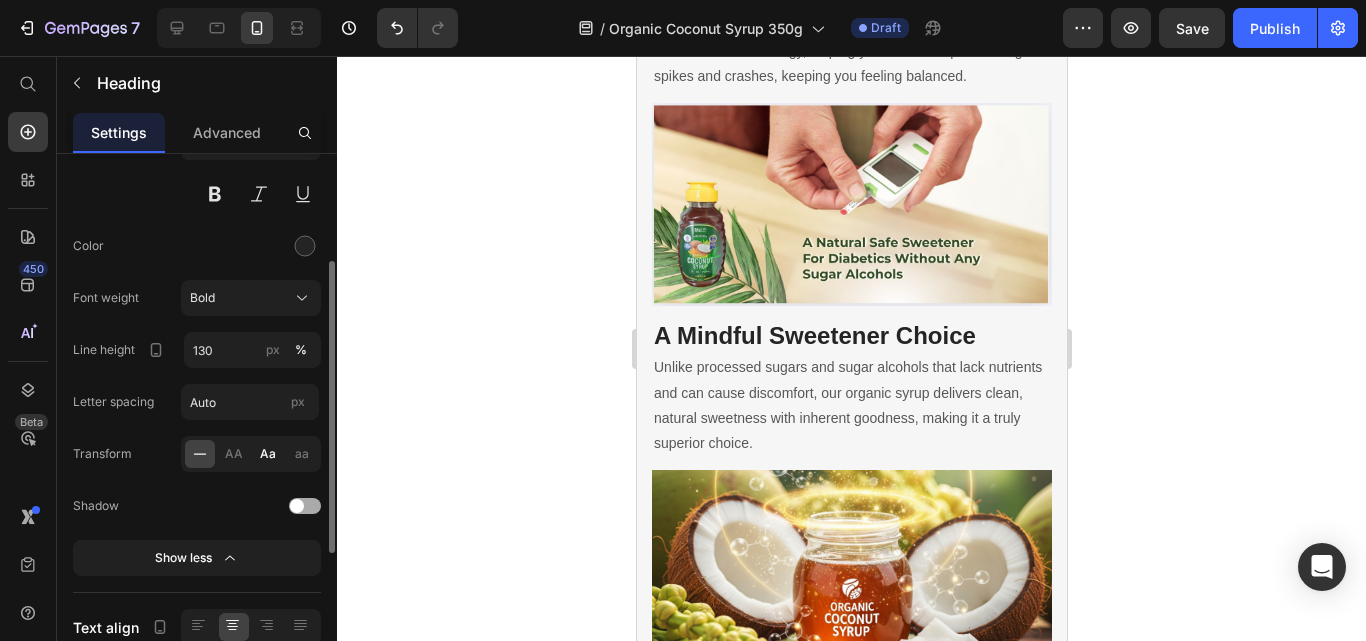 click on "Aa" 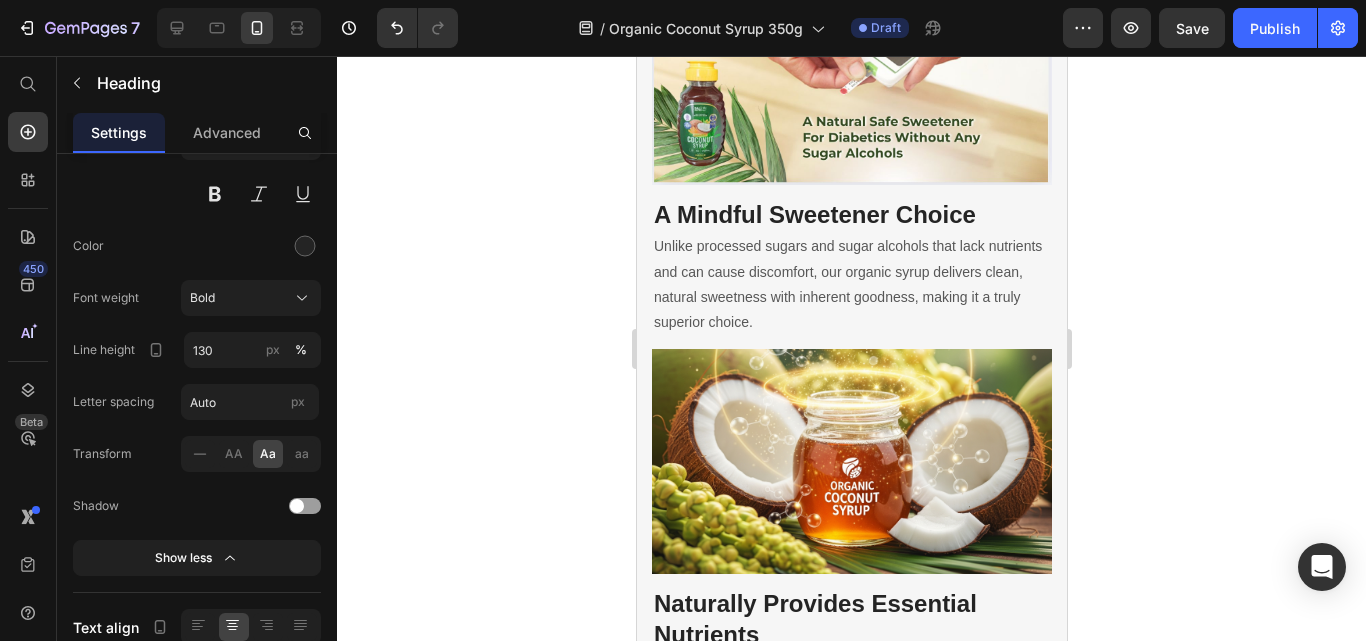 scroll, scrollTop: 2327, scrollLeft: 0, axis: vertical 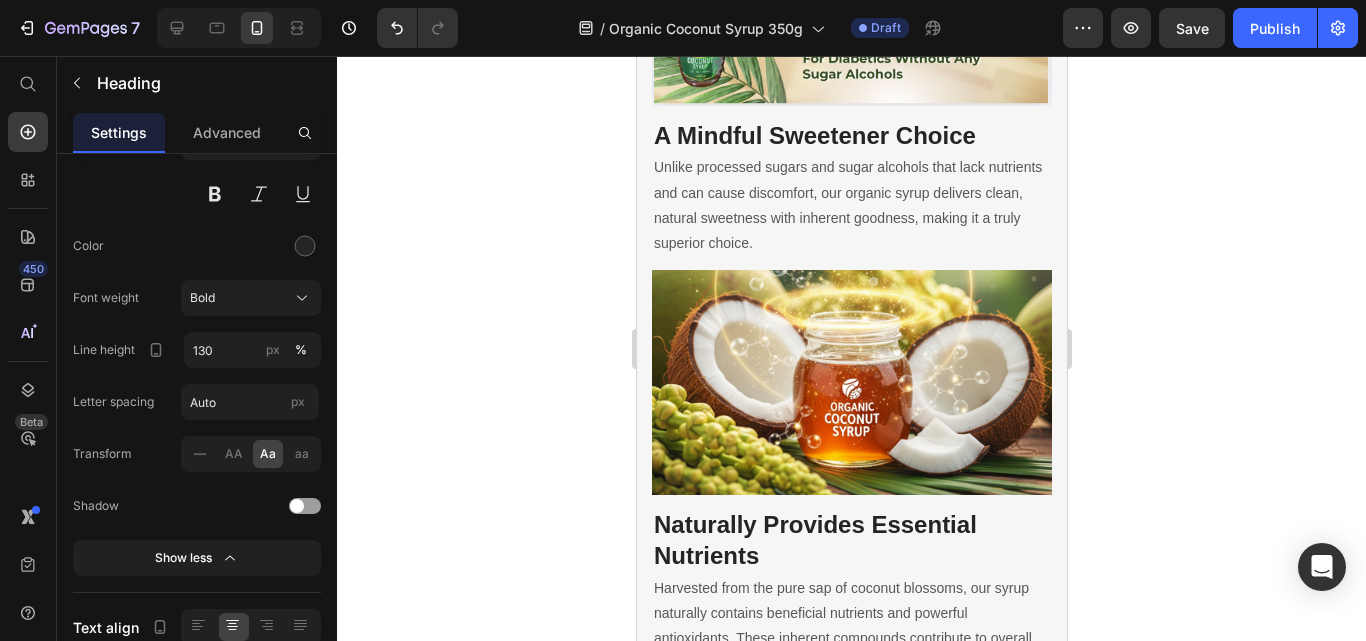 click on "Lower GI for Balanced Energy" at bounding box center (851, -232) 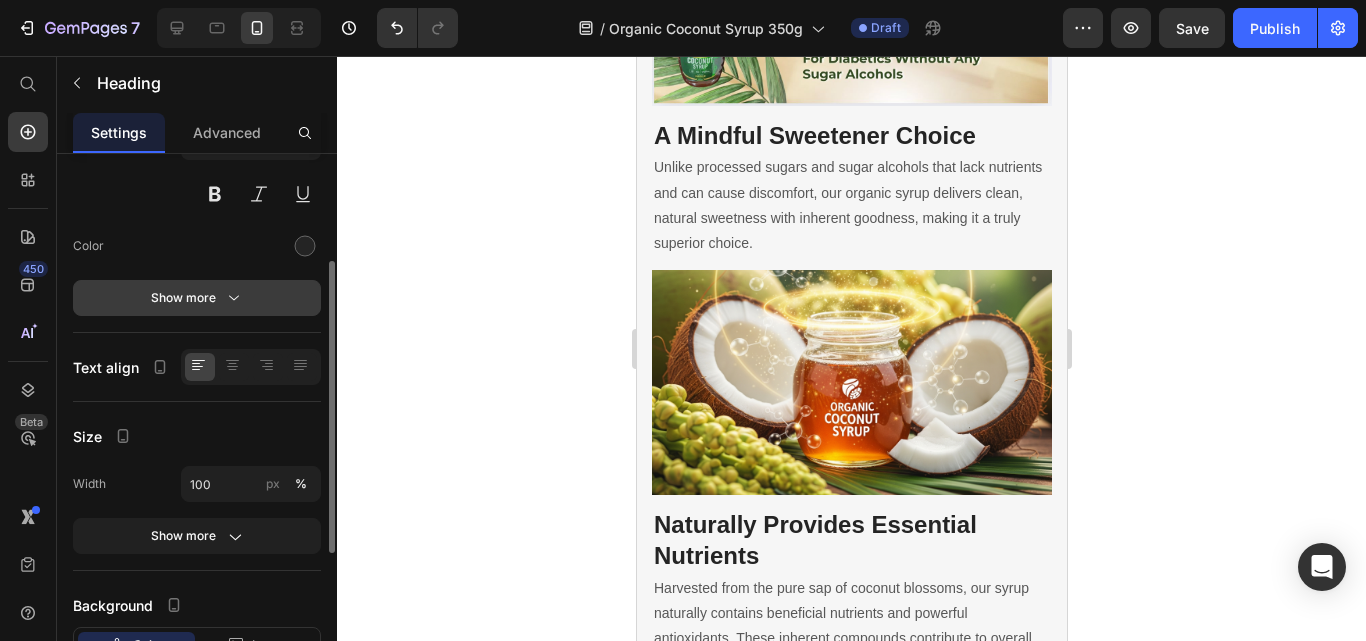 click on "Show more" at bounding box center (197, 298) 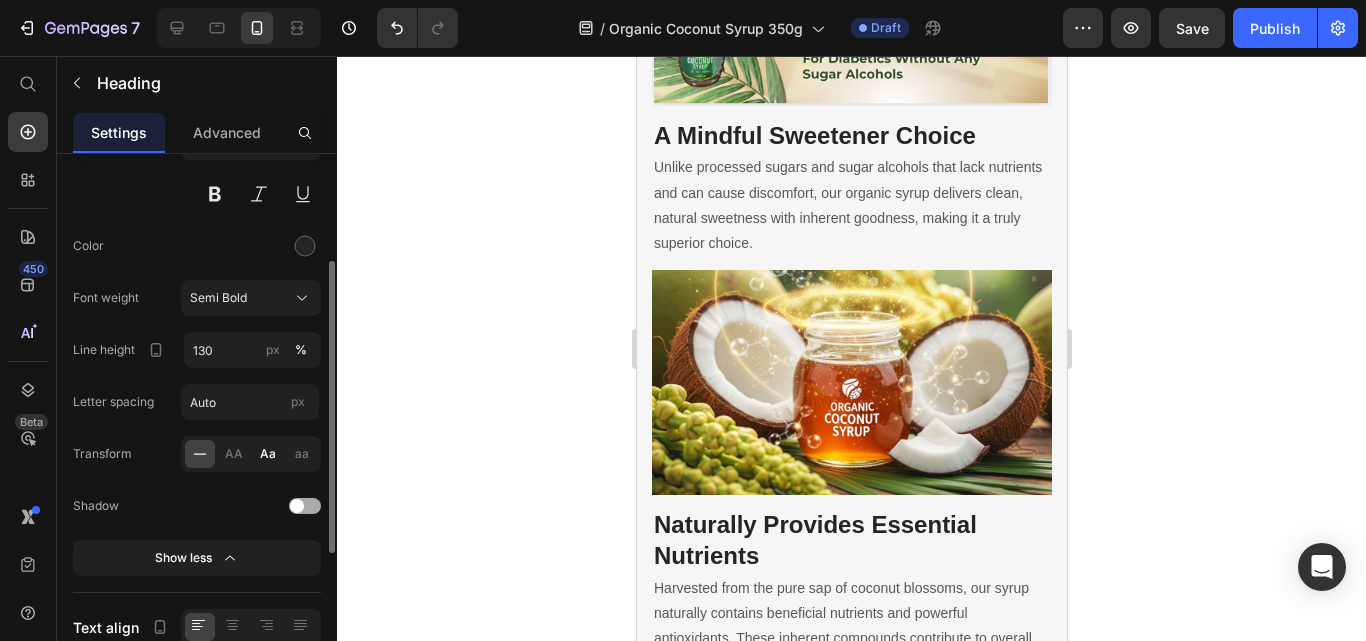 click on "Aa" 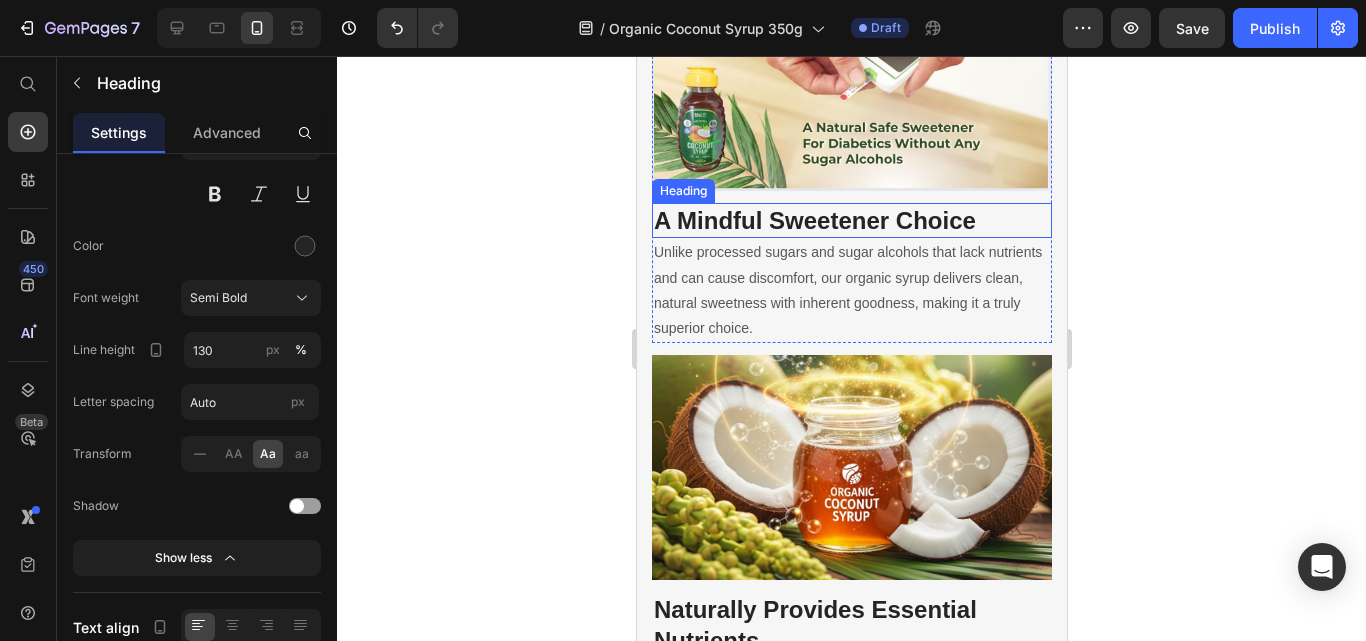 scroll, scrollTop: 2727, scrollLeft: 0, axis: vertical 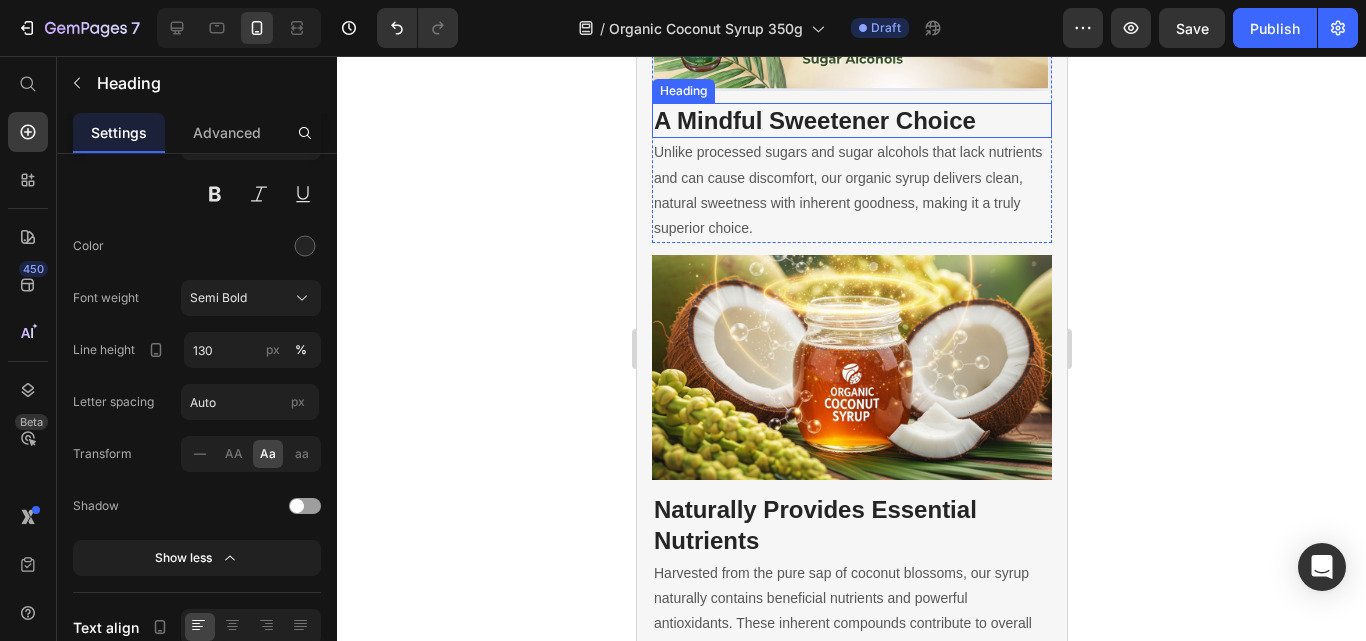 click on "A Mindful Sweetener Choice" at bounding box center [851, 120] 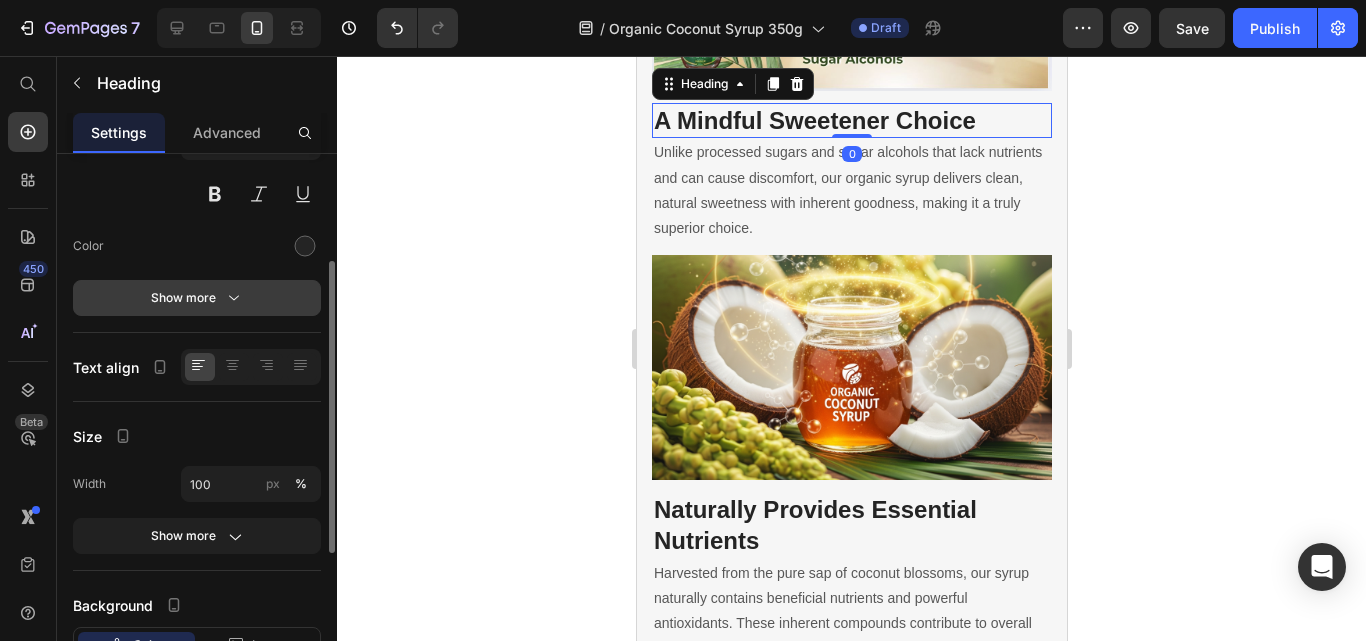 click on "Show more" at bounding box center (197, 298) 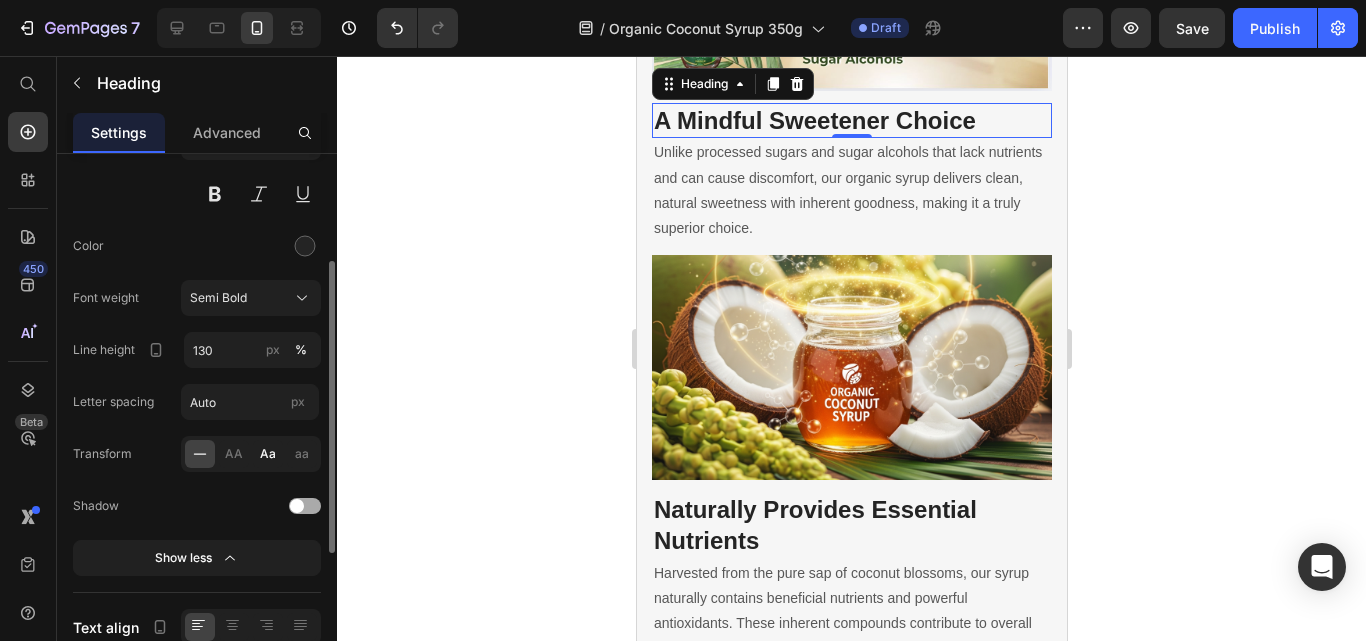 drag, startPoint x: 266, startPoint y: 453, endPoint x: 229, endPoint y: 320, distance: 138.05072 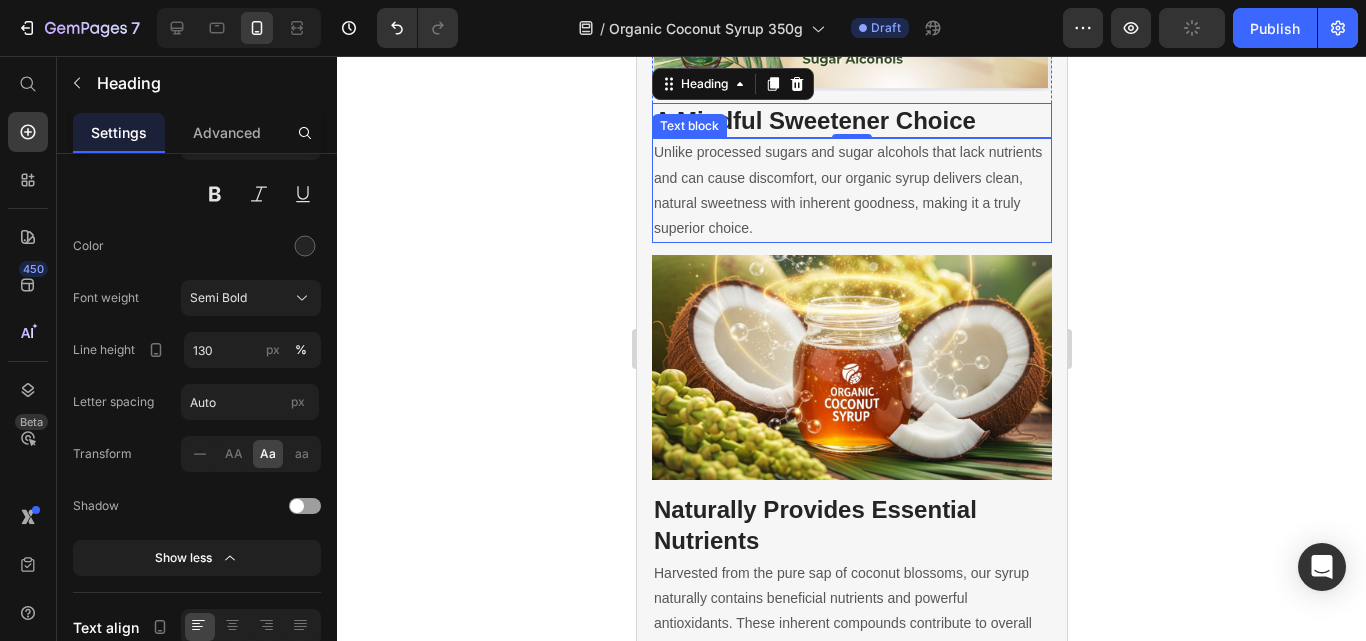 click on "Naturally Provides Essential Nutrients" at bounding box center (851, 525) 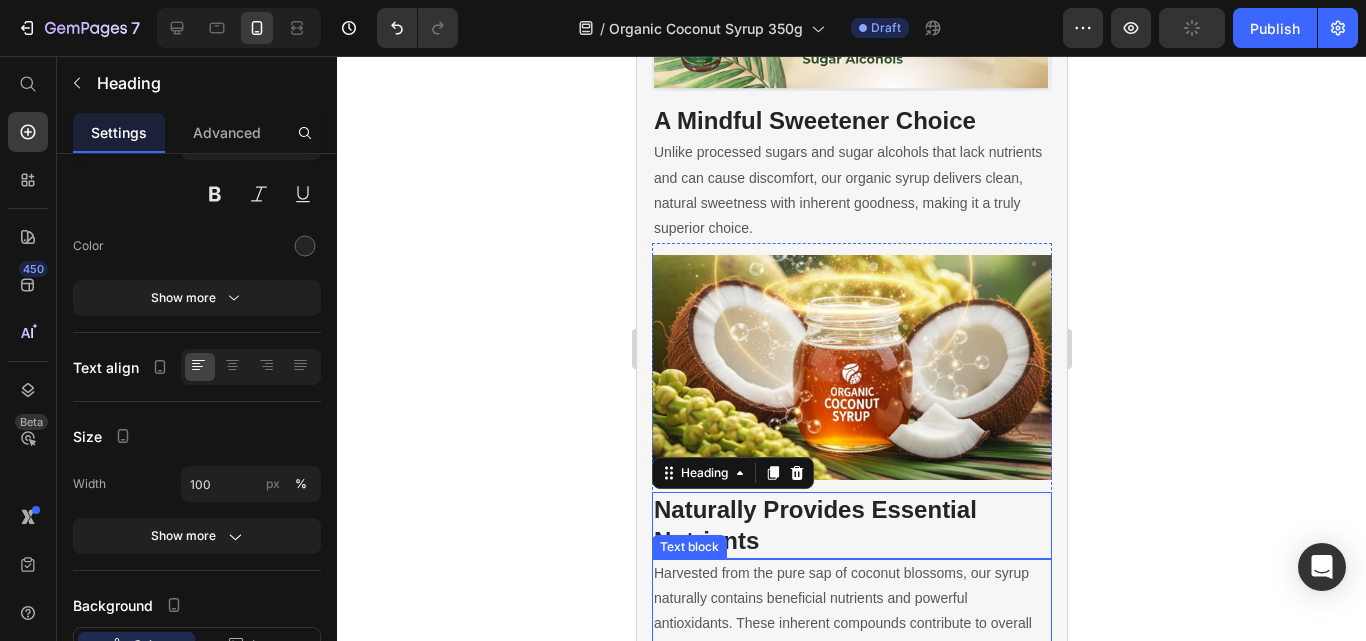 scroll, scrollTop: 3127, scrollLeft: 0, axis: vertical 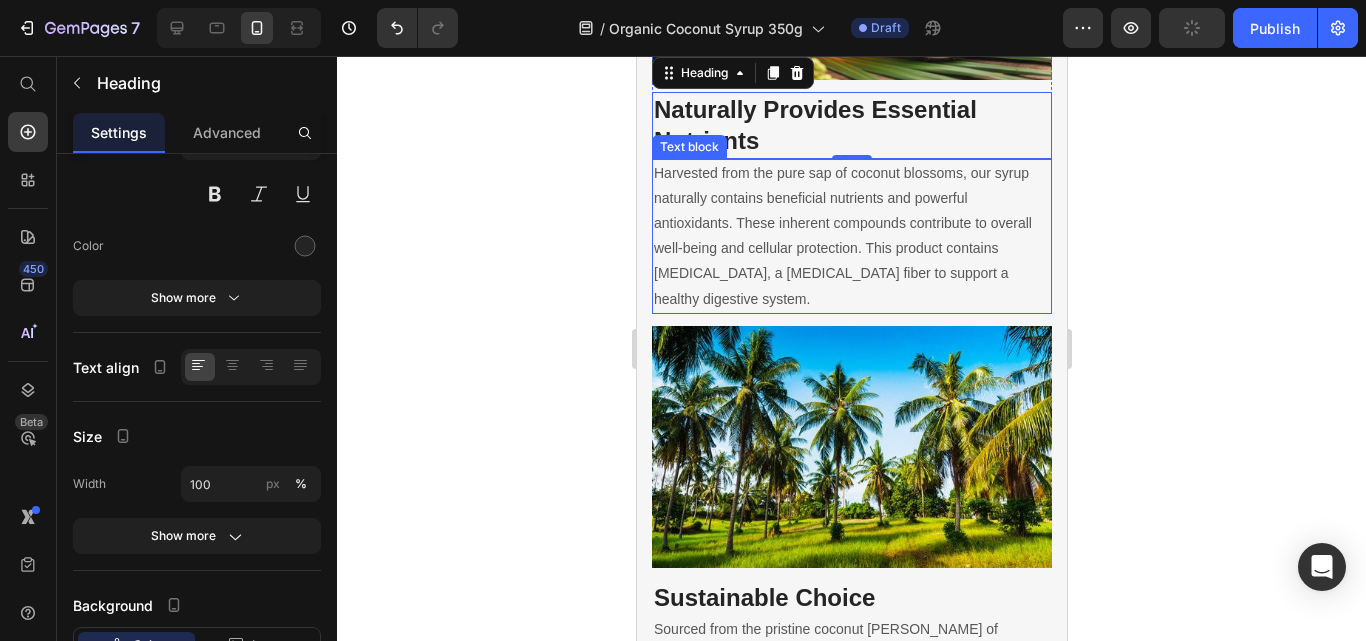 click on "Naturally Provides Essential Nutrients" at bounding box center [851, 125] 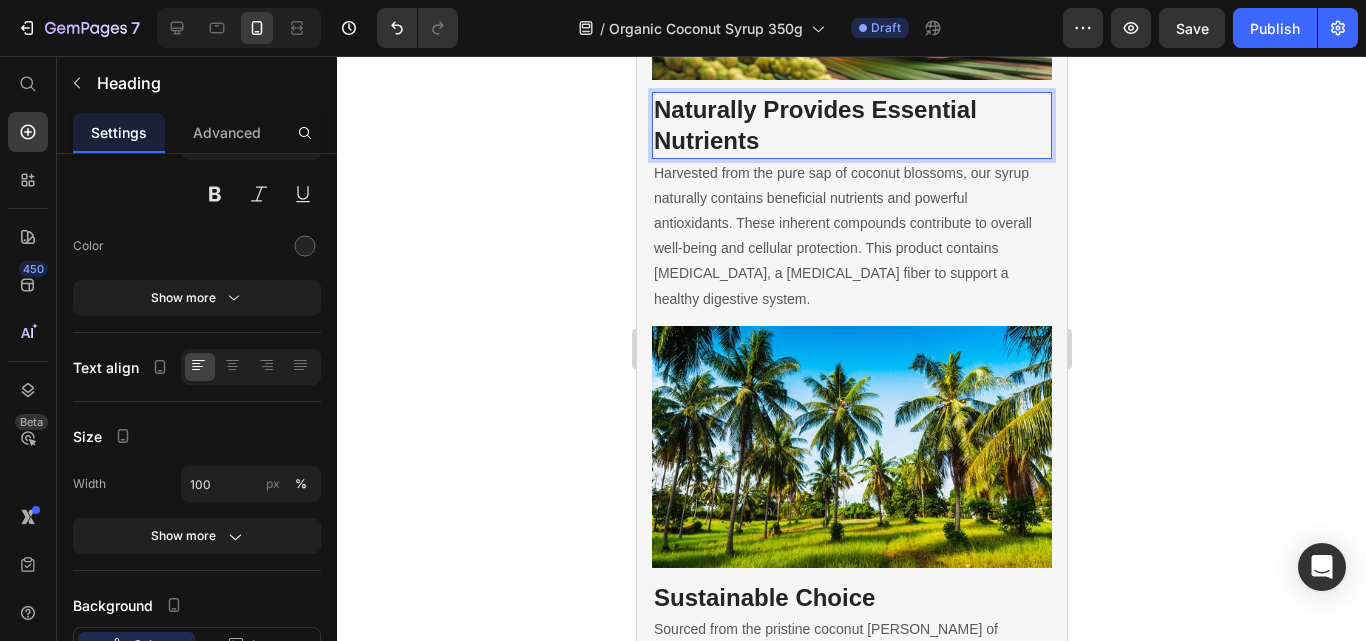 click on "Naturally Provides Essential Nutrients" at bounding box center [851, 125] 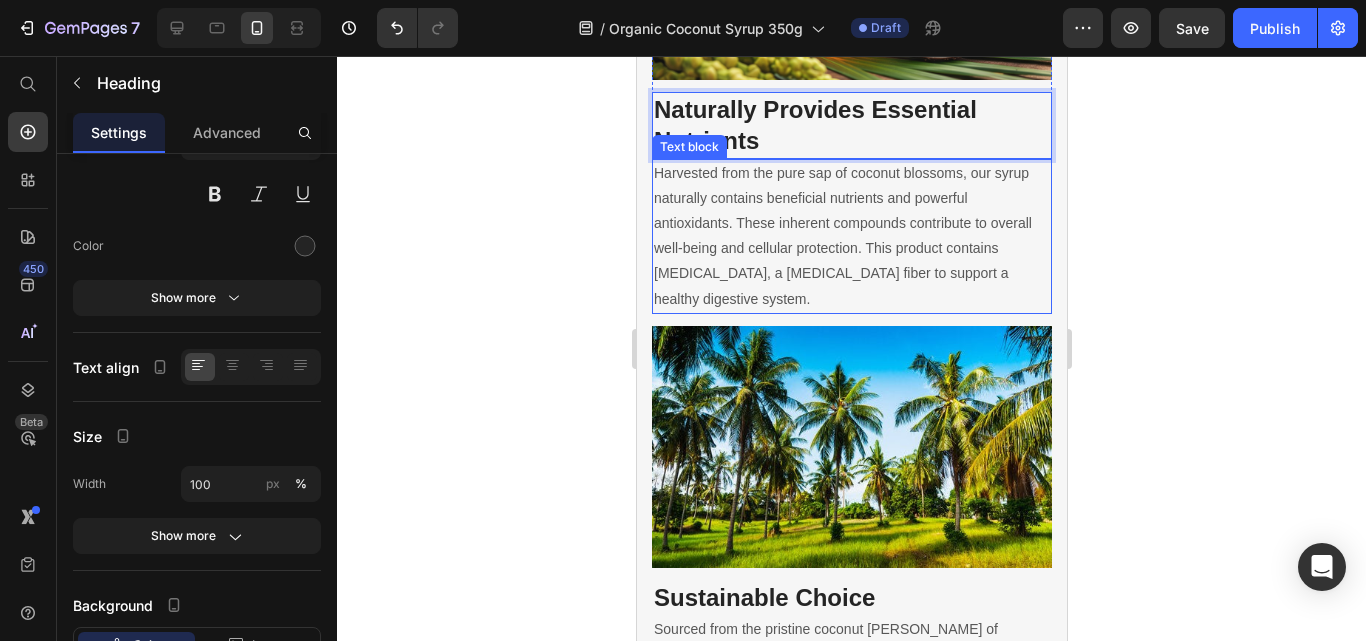 click on "Harvested from the pure sap of coconut blossoms, our syrup naturally contains beneficial nutrients and powerful antioxidants. These inherent compounds contribute to overall well-being and cellular protection. This product contains [MEDICAL_DATA], a [MEDICAL_DATA] fiber to support a healthy digestive system." at bounding box center [851, 236] 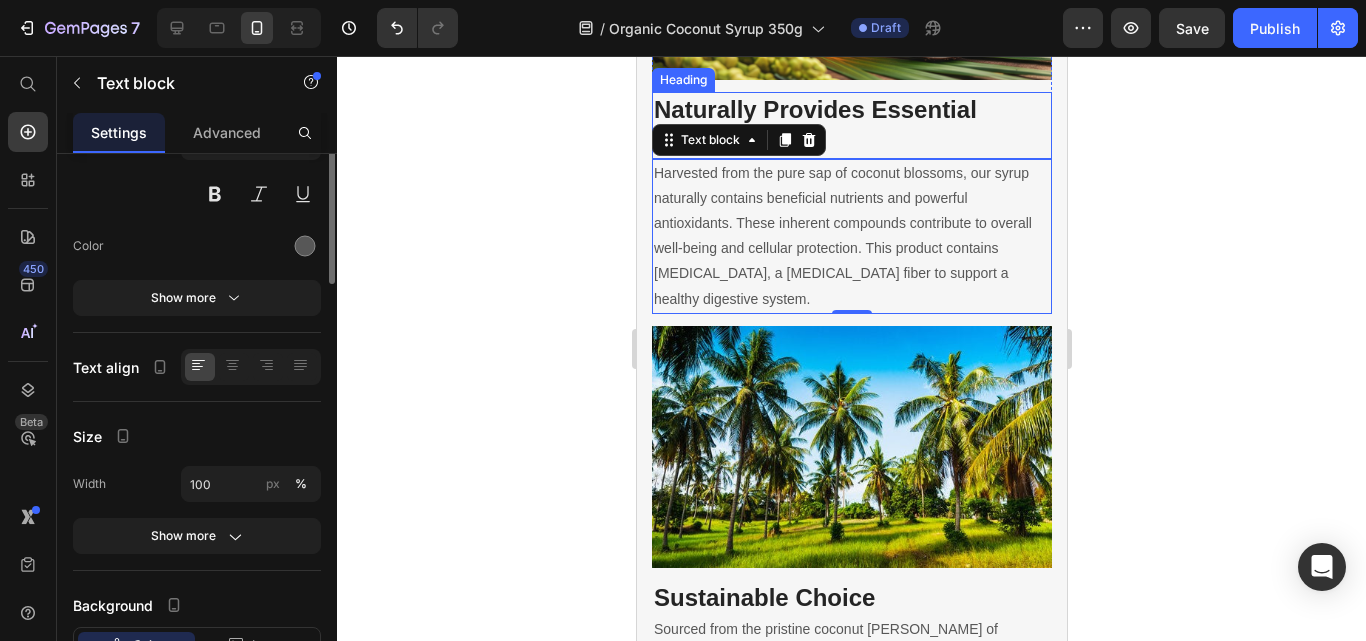 drag, startPoint x: 974, startPoint y: 315, endPoint x: 952, endPoint y: 284, distance: 38.013157 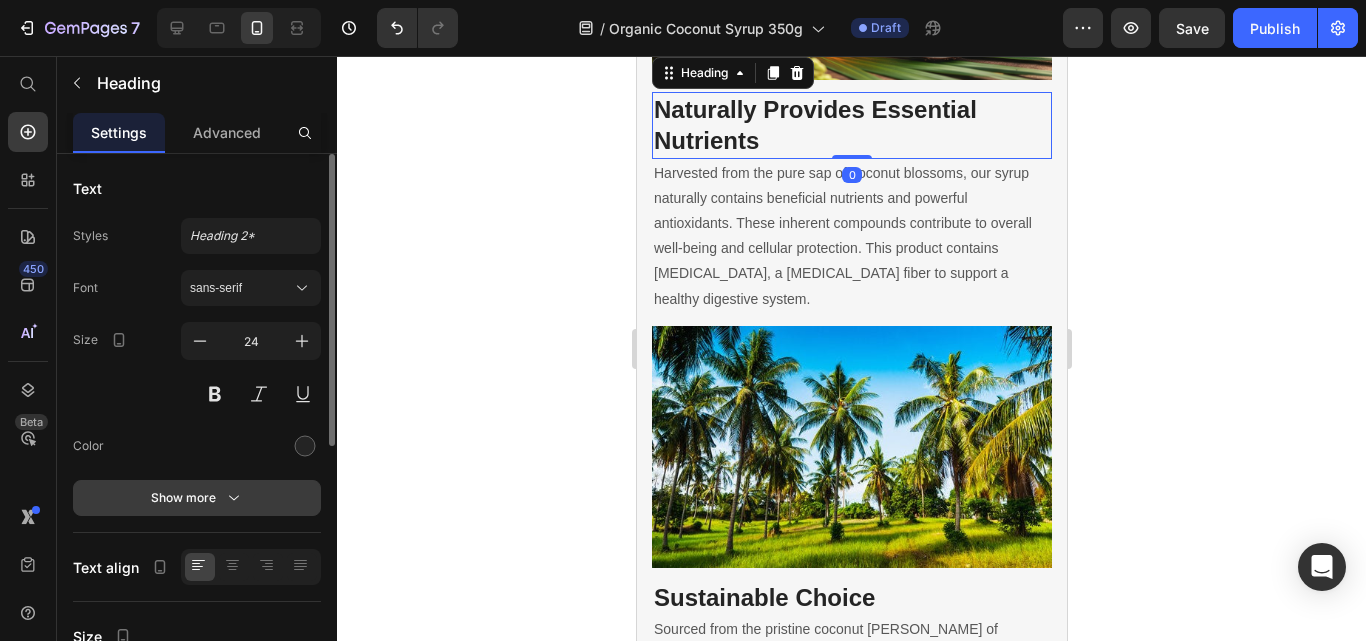 click on "Show more" at bounding box center (197, 498) 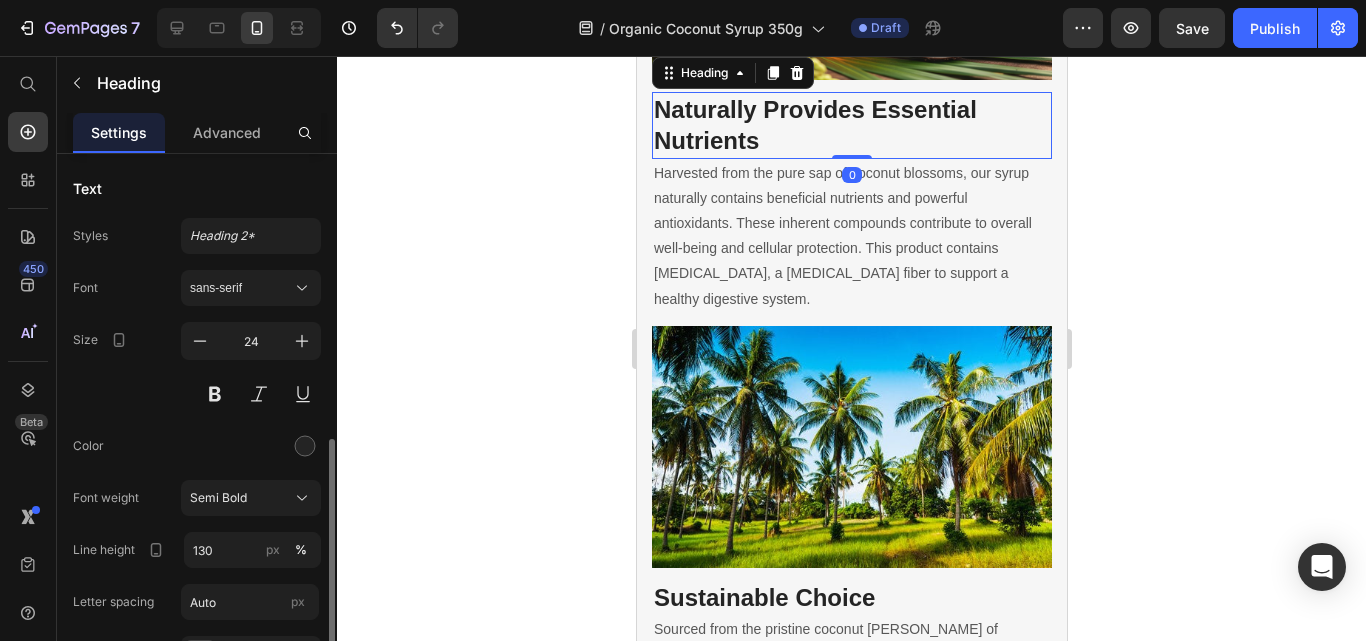 scroll, scrollTop: 200, scrollLeft: 0, axis: vertical 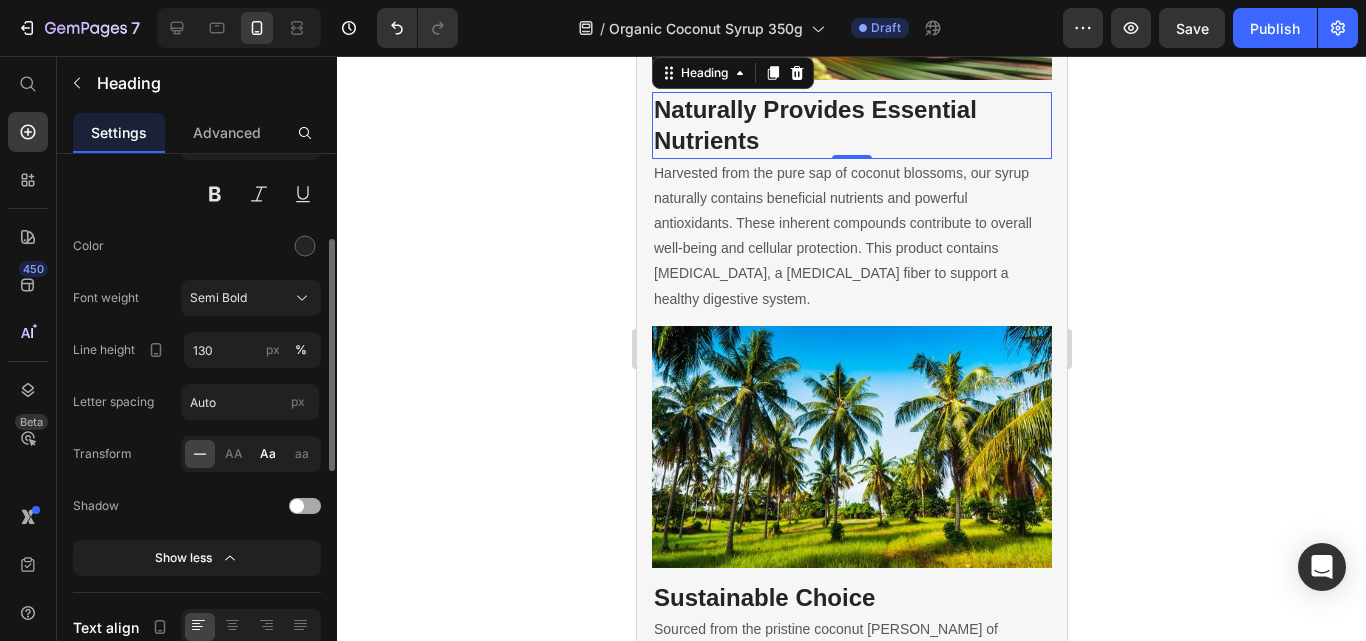 click on "Aa" 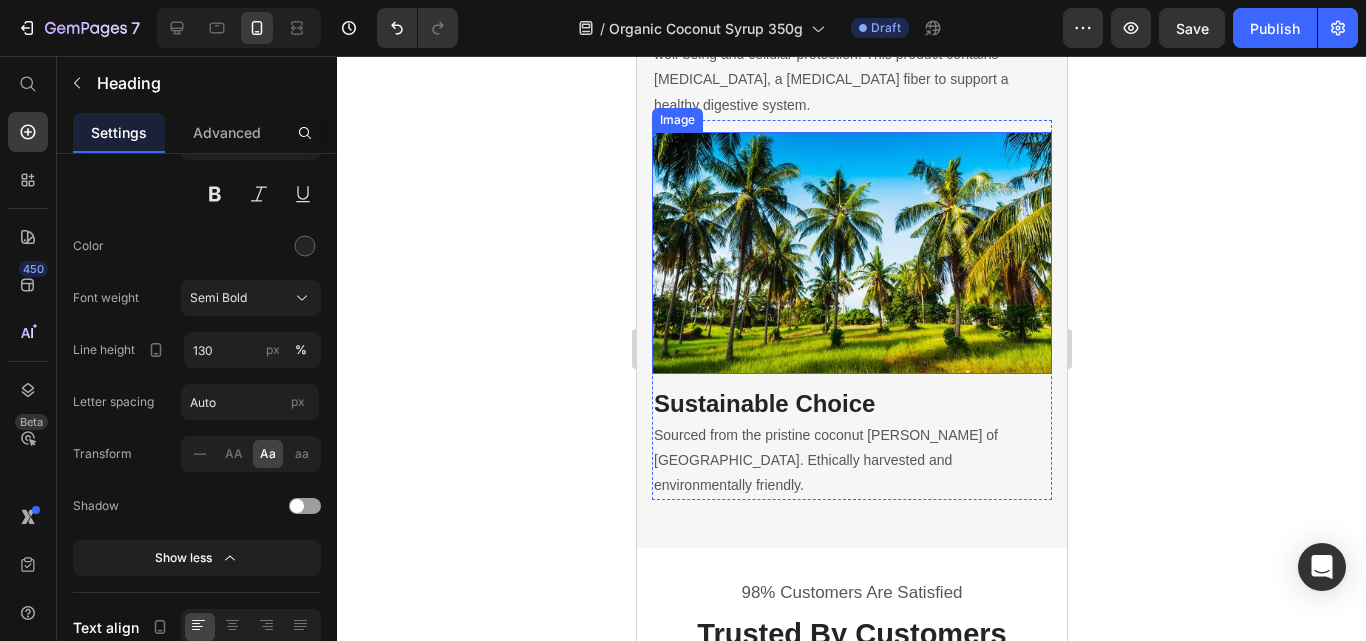 scroll, scrollTop: 3627, scrollLeft: 0, axis: vertical 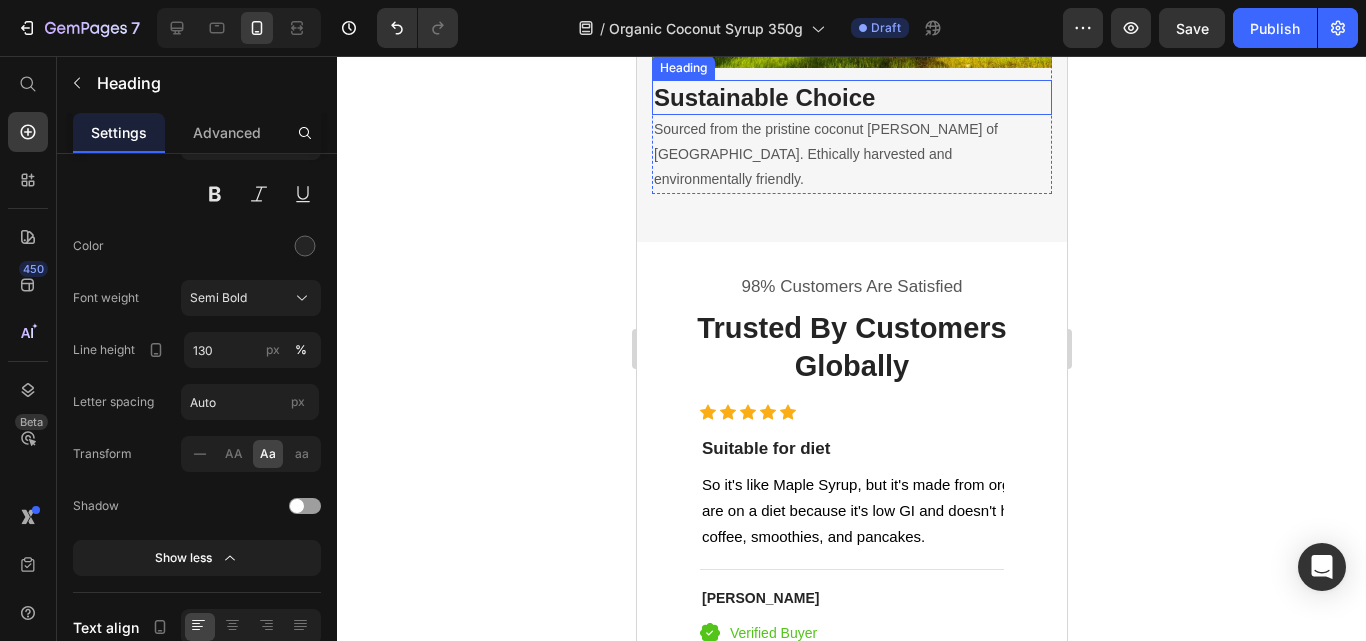 click on "Sustainable Choice" at bounding box center (851, 97) 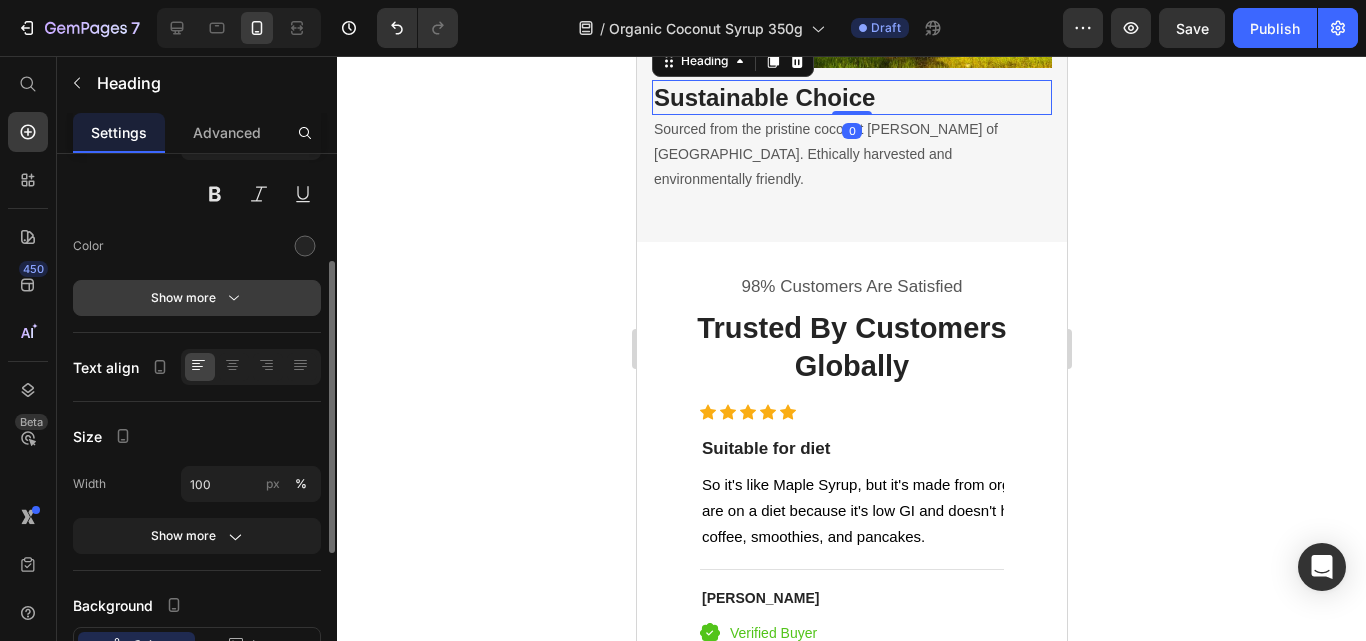 click on "Show more" at bounding box center (197, 298) 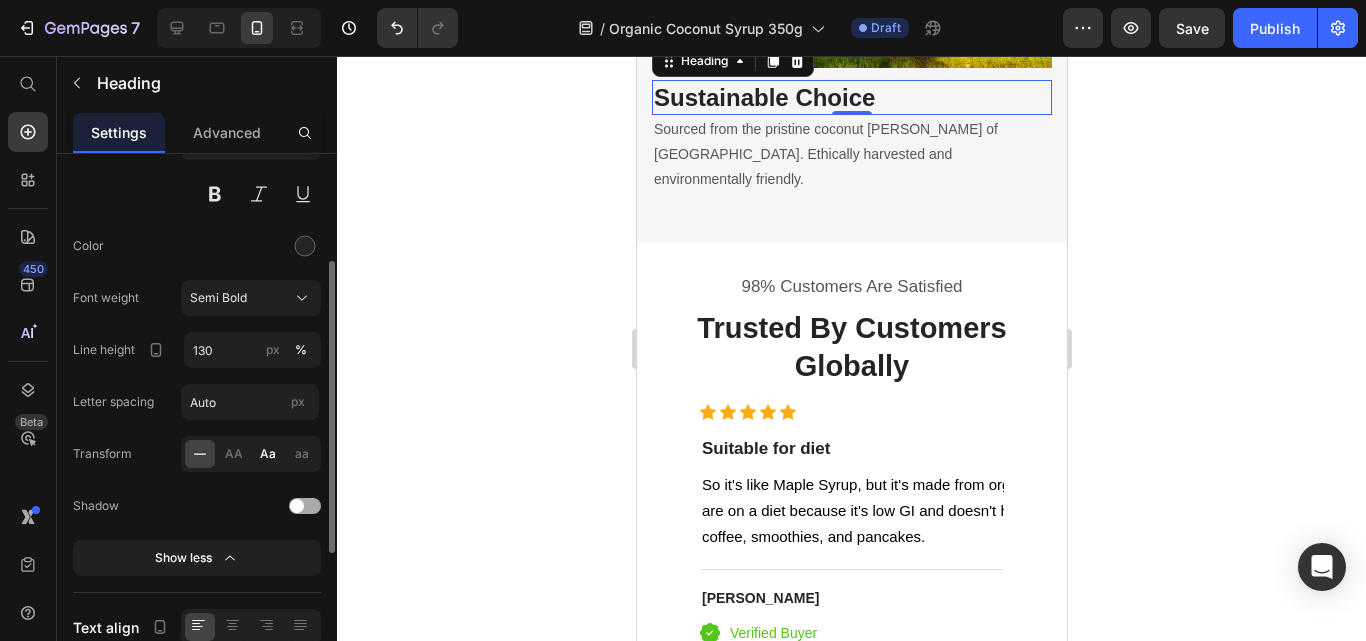 click on "Aa" 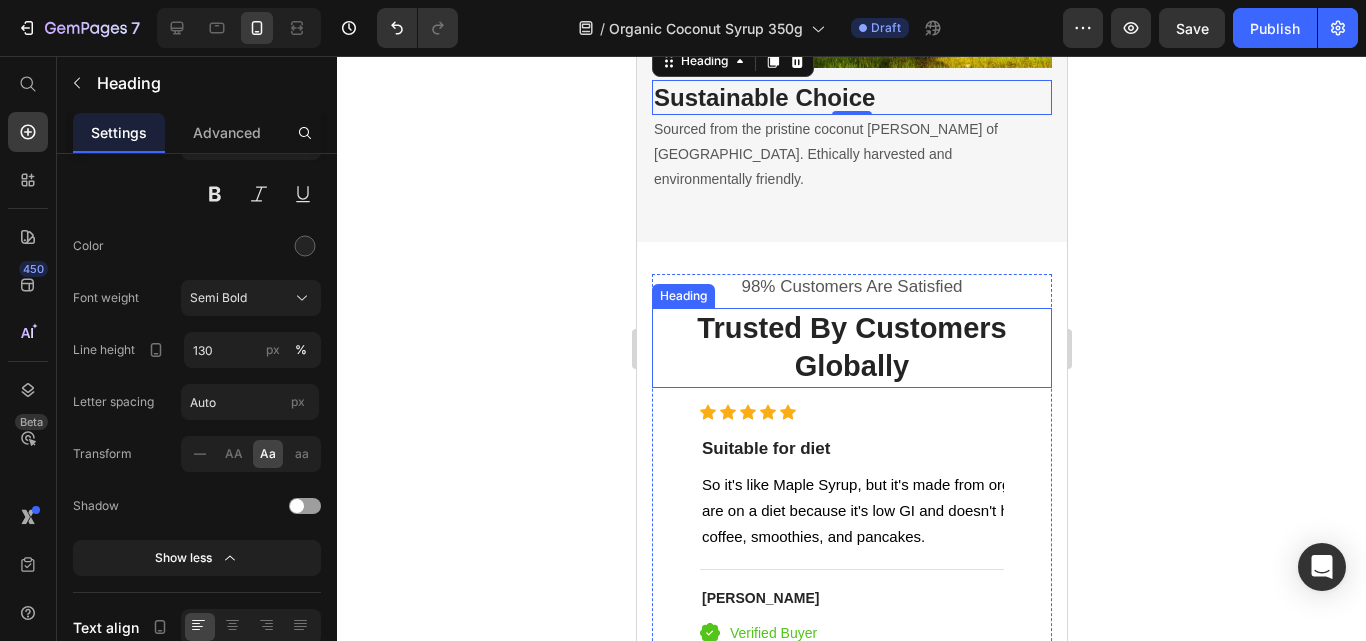 click on "Trusted By Customers Globally" at bounding box center [851, 347] 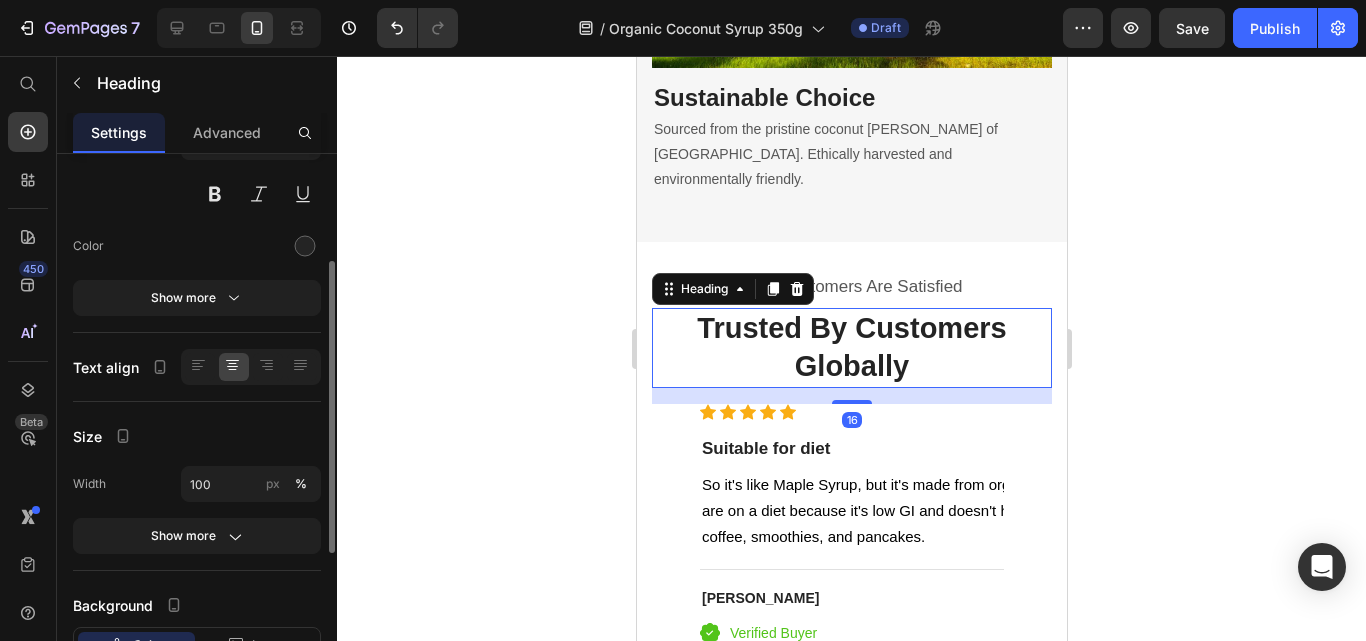drag, startPoint x: 234, startPoint y: 294, endPoint x: 257, endPoint y: 481, distance: 188.40913 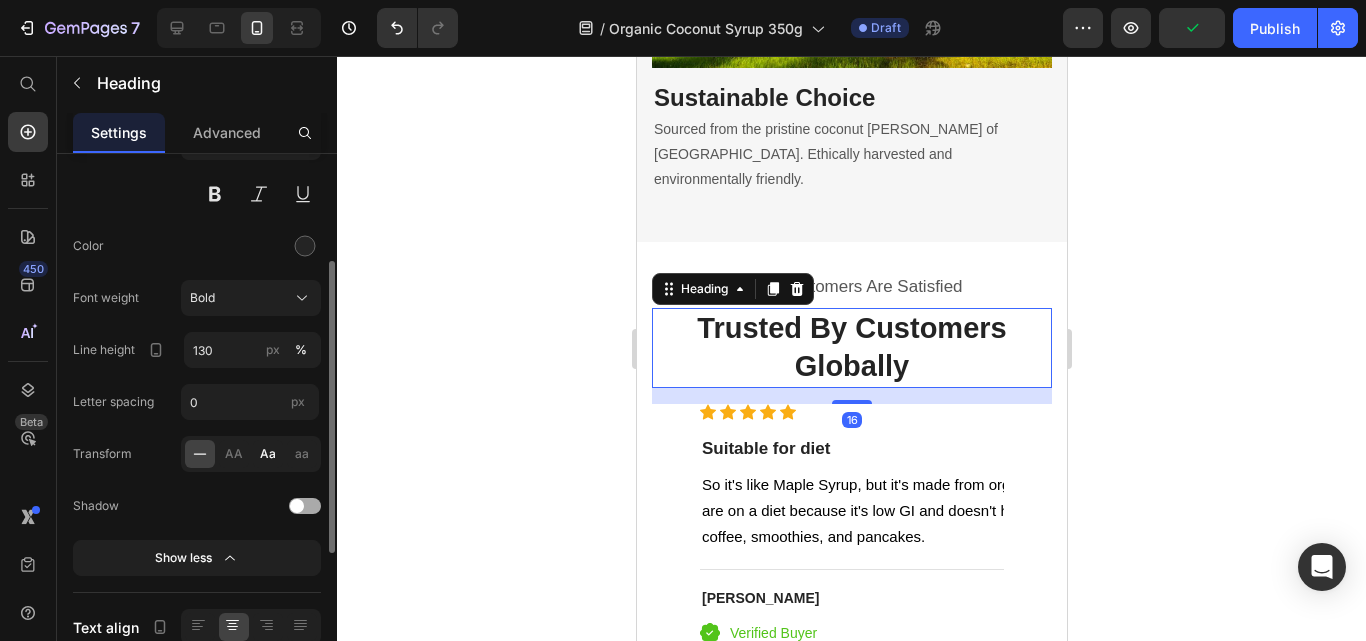 click on "Aa" 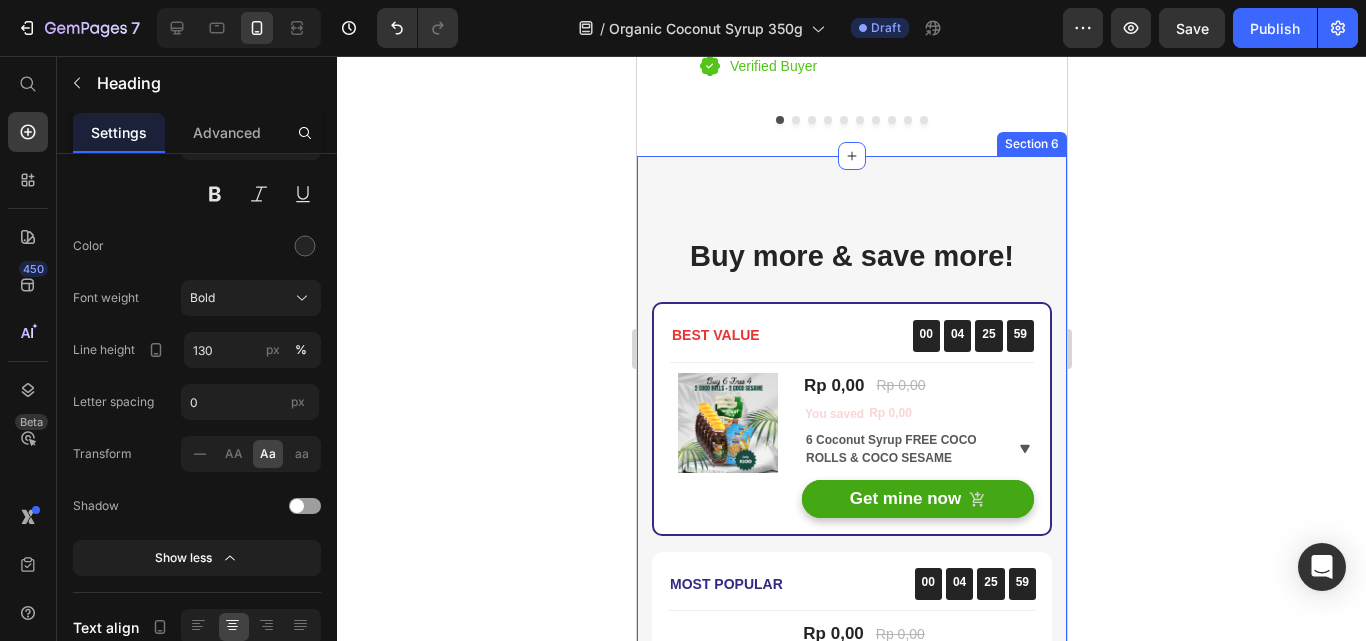 scroll, scrollTop: 4227, scrollLeft: 0, axis: vertical 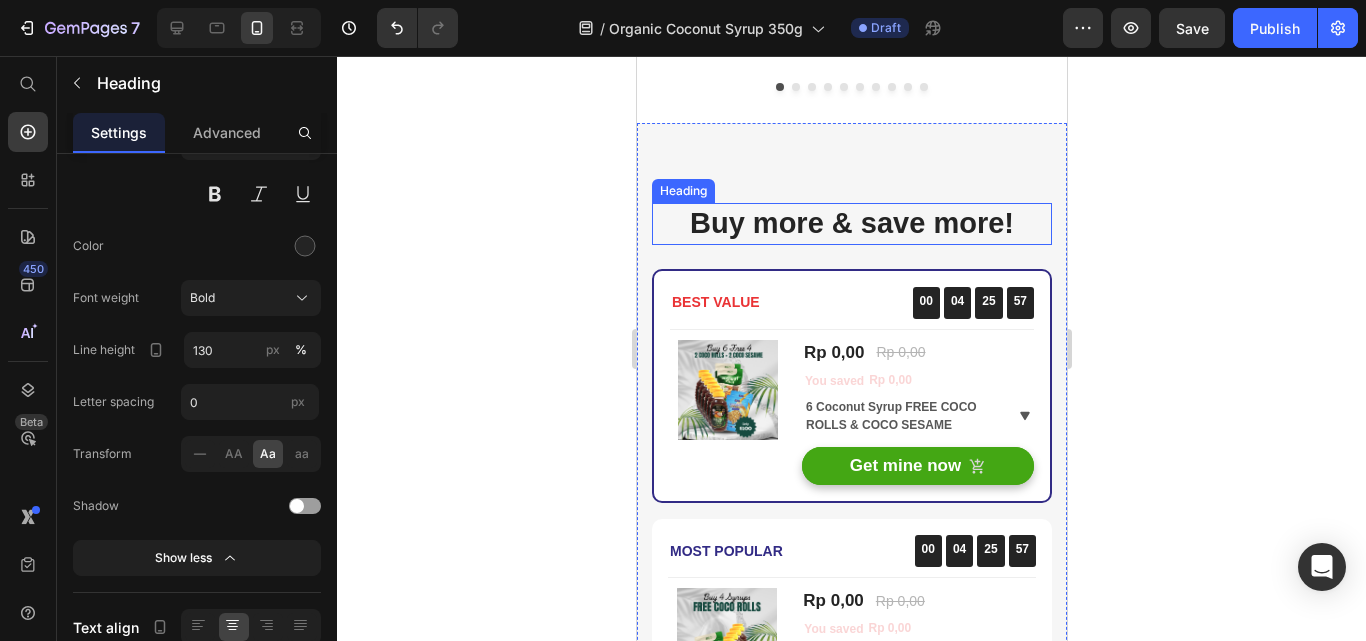 click on "Buy more & save more!" at bounding box center (851, 224) 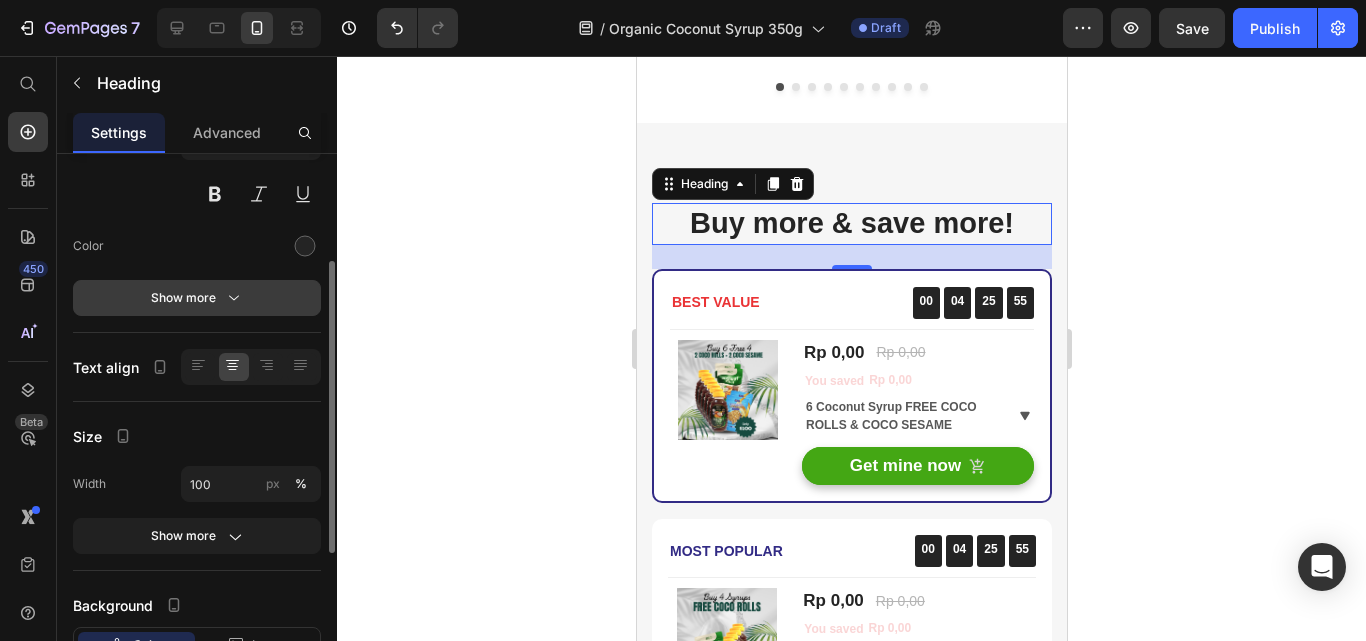 click on "Show more" at bounding box center (197, 298) 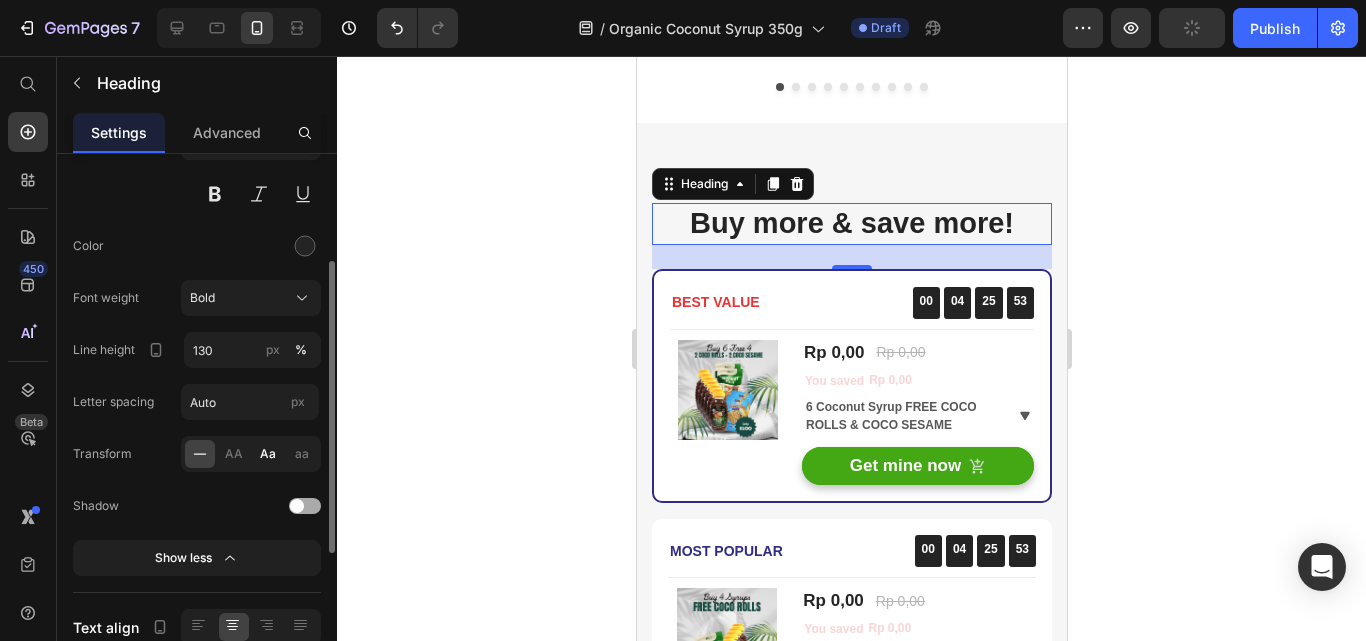 click on "Aa" 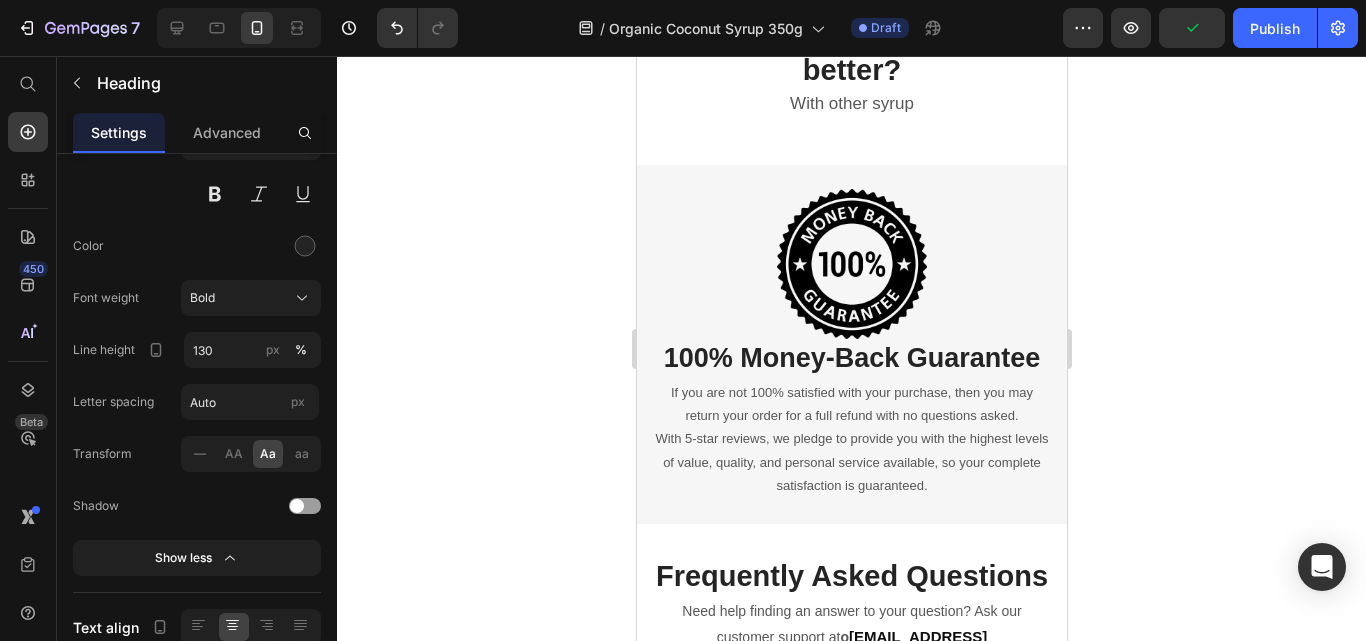 scroll, scrollTop: 5827, scrollLeft: 0, axis: vertical 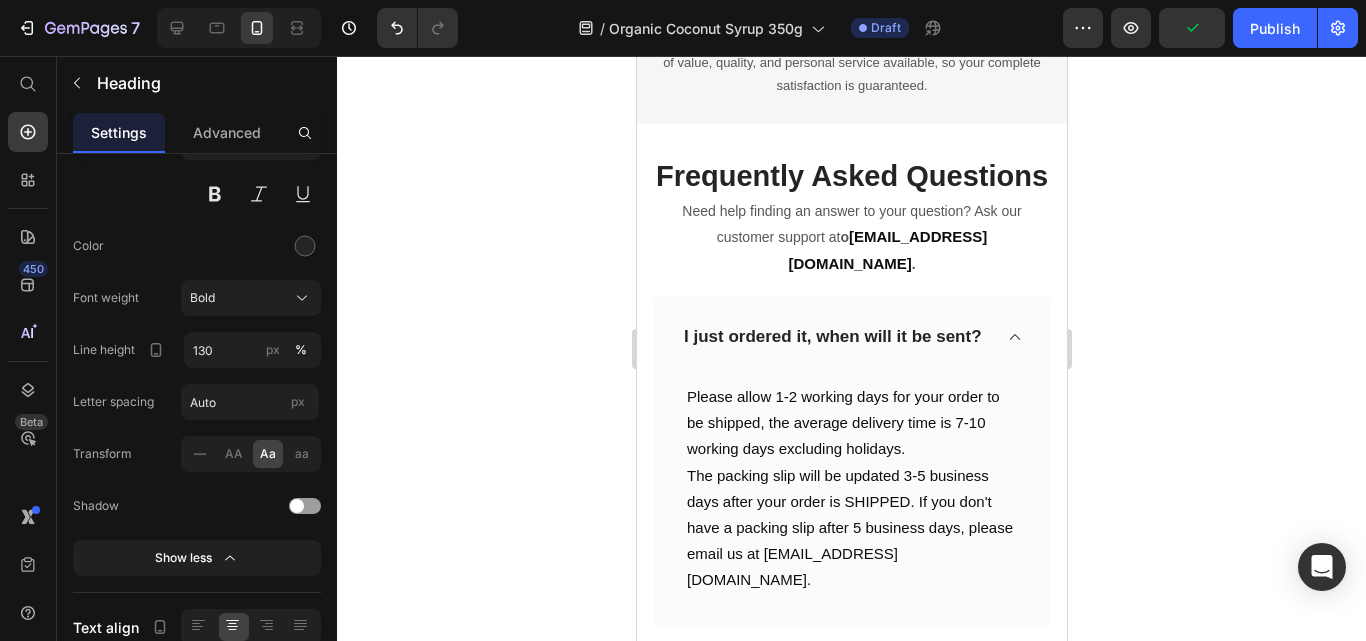 click on "Why using Coconut Syrup is better?" at bounding box center [851, -349] 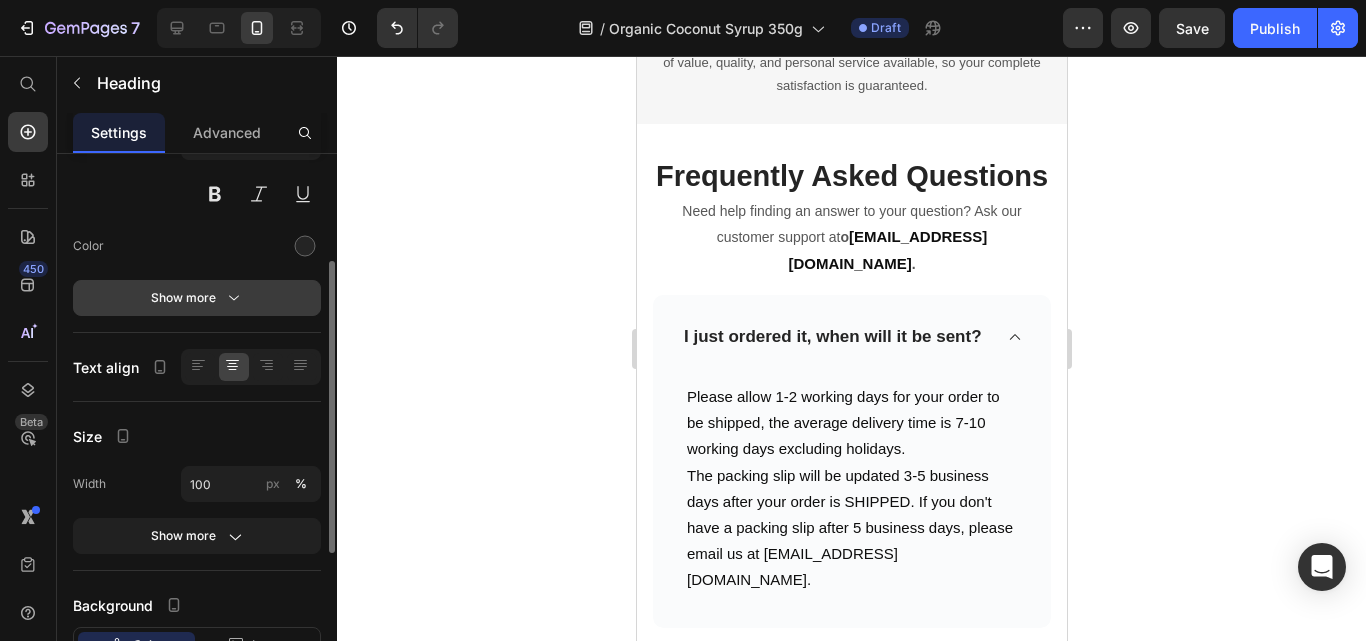 click 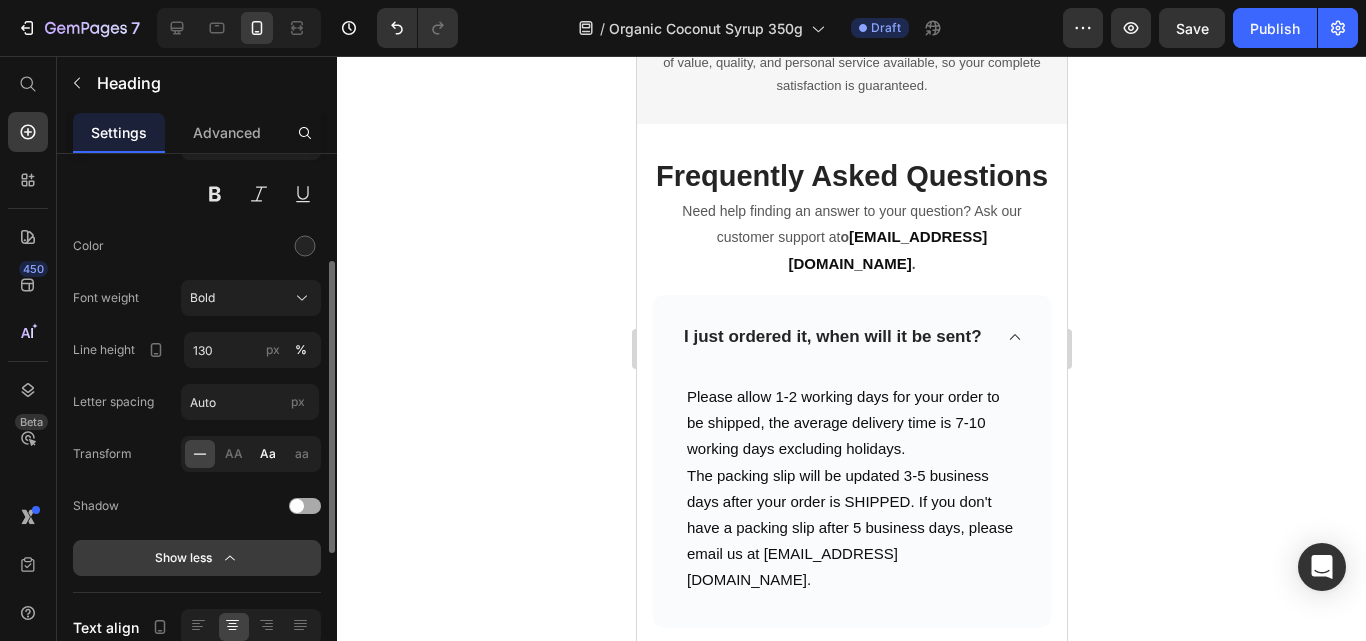 click on "Aa" 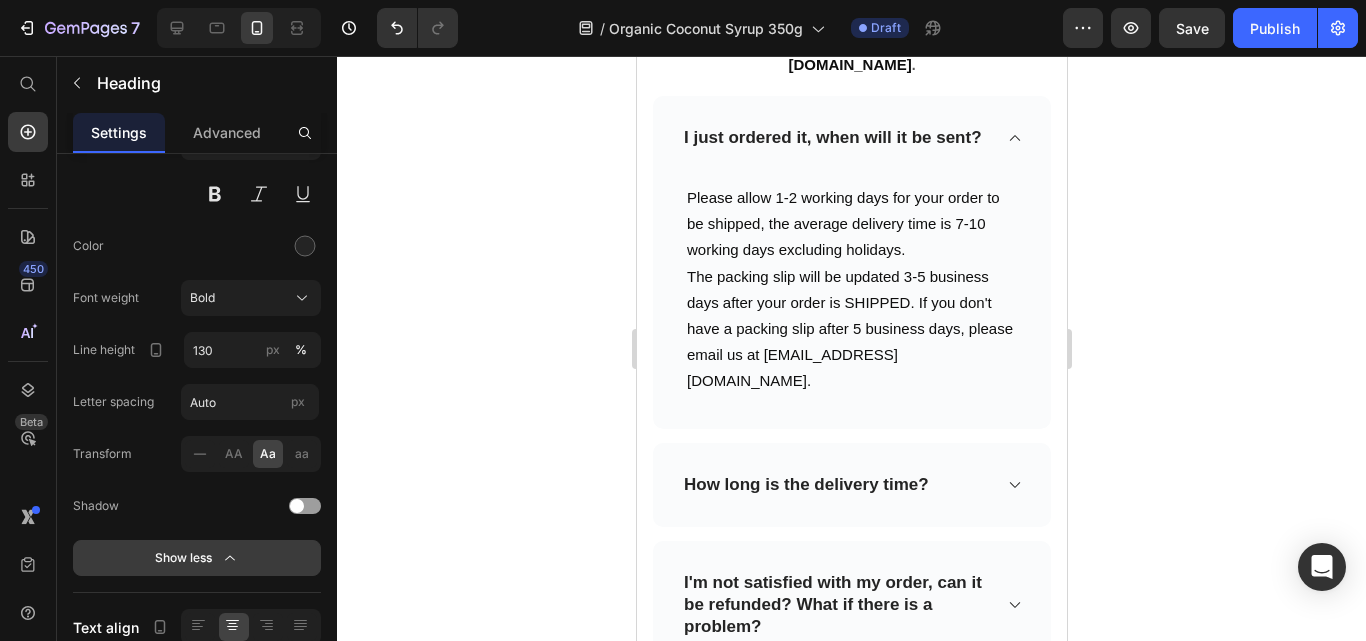 scroll, scrollTop: 5927, scrollLeft: 0, axis: vertical 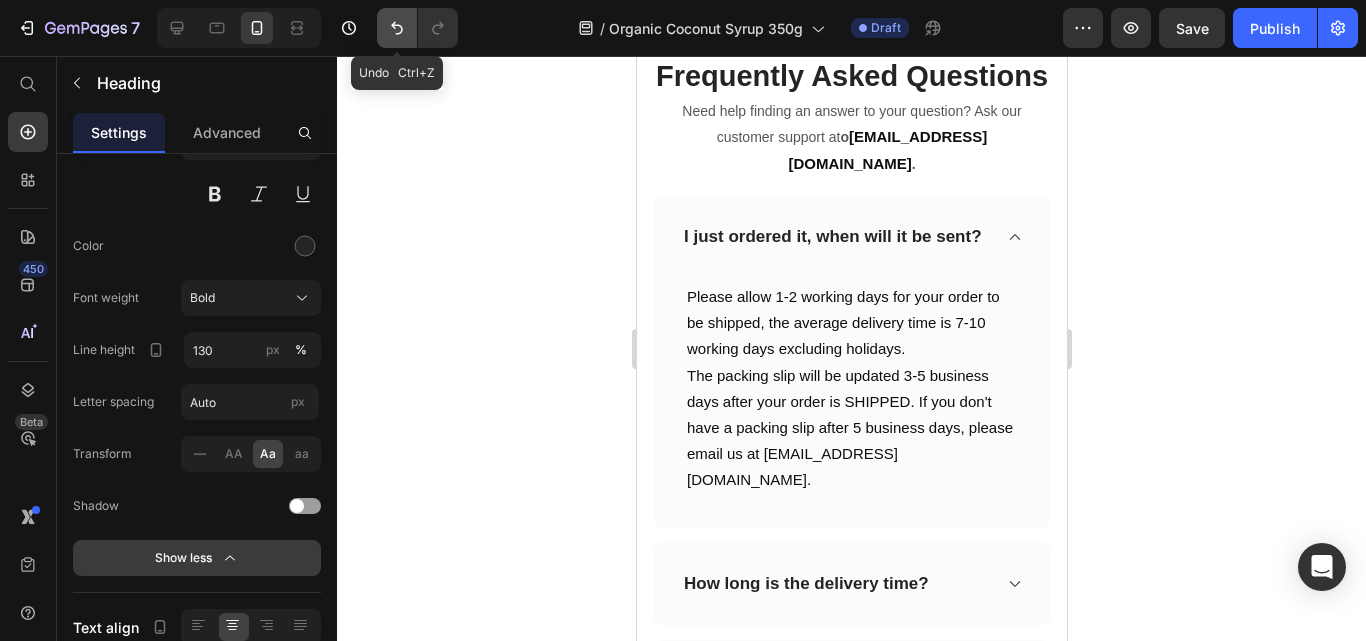 click 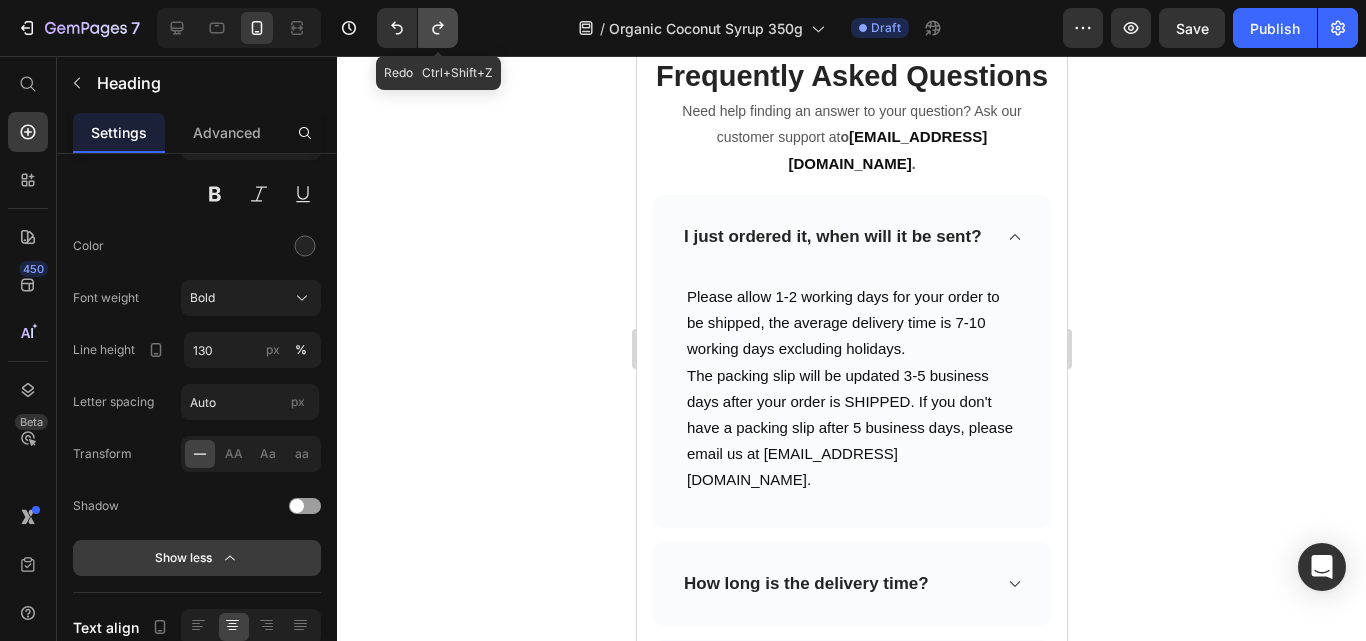 click 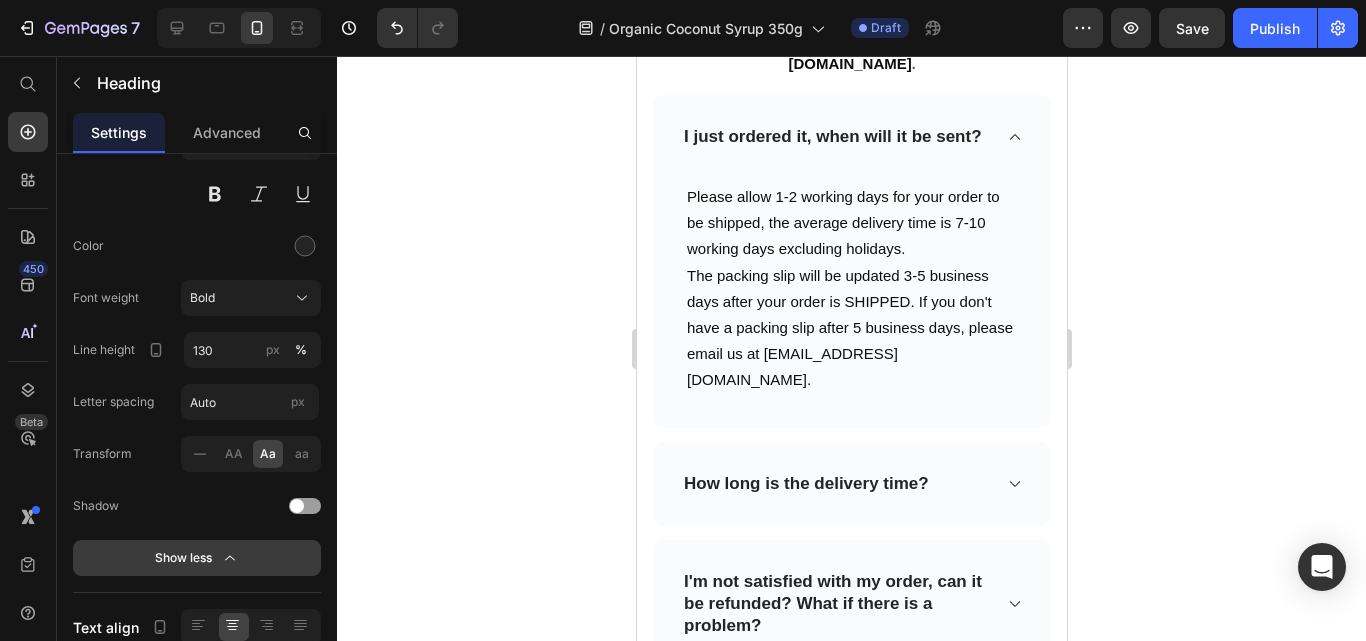 scroll, scrollTop: 6127, scrollLeft: 0, axis: vertical 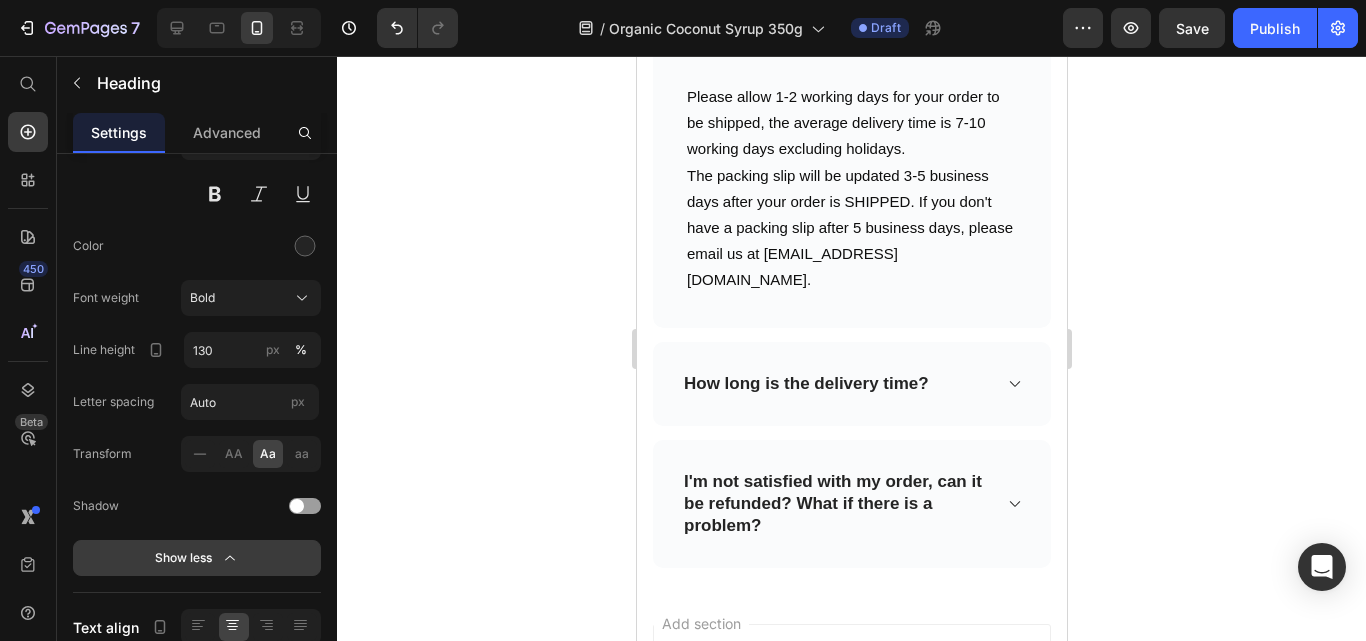 click on "100% Money-Back Guarantee" at bounding box center (851, -342) 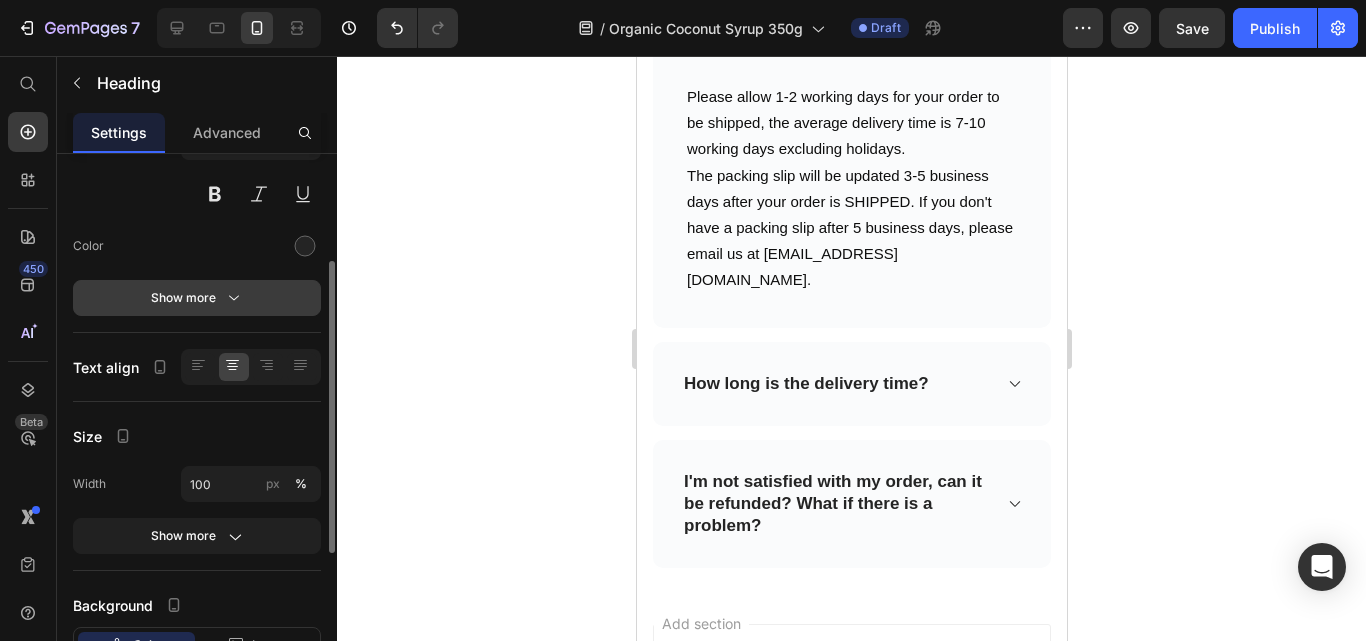 click on "Show more" at bounding box center [197, 298] 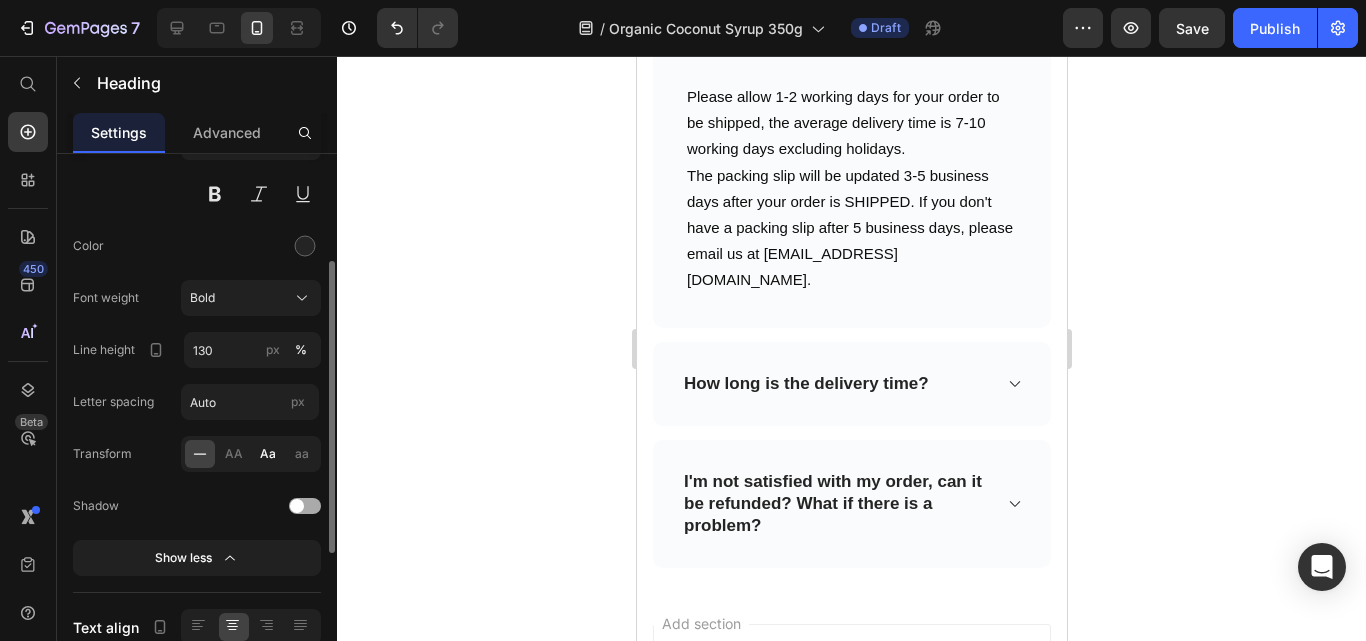 click on "Aa" 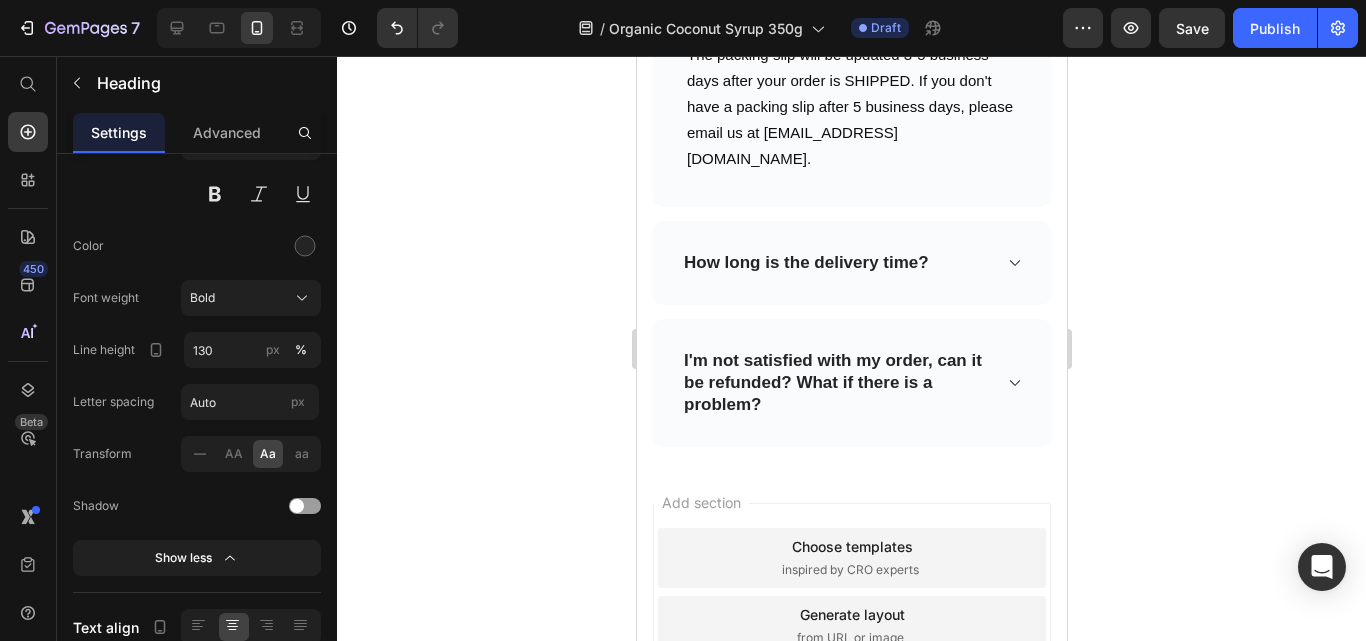 scroll, scrollTop: 6327, scrollLeft: 0, axis: vertical 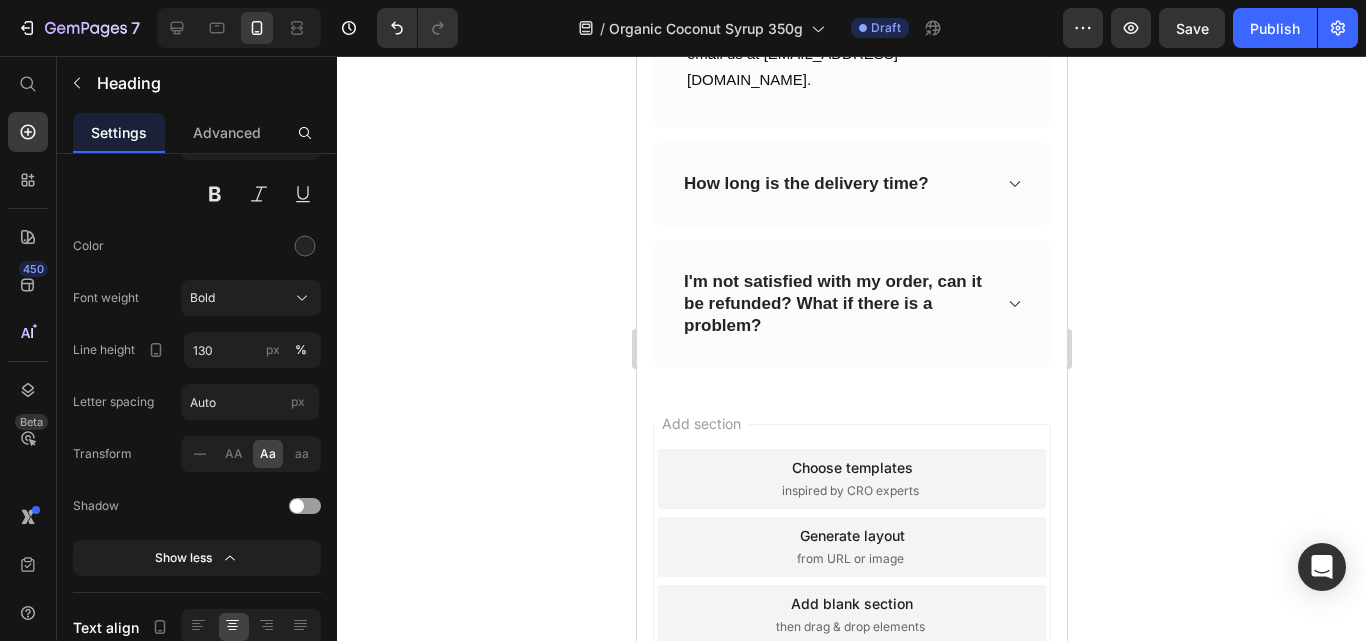 click on "Frequently Asked Questions" at bounding box center [851, -323] 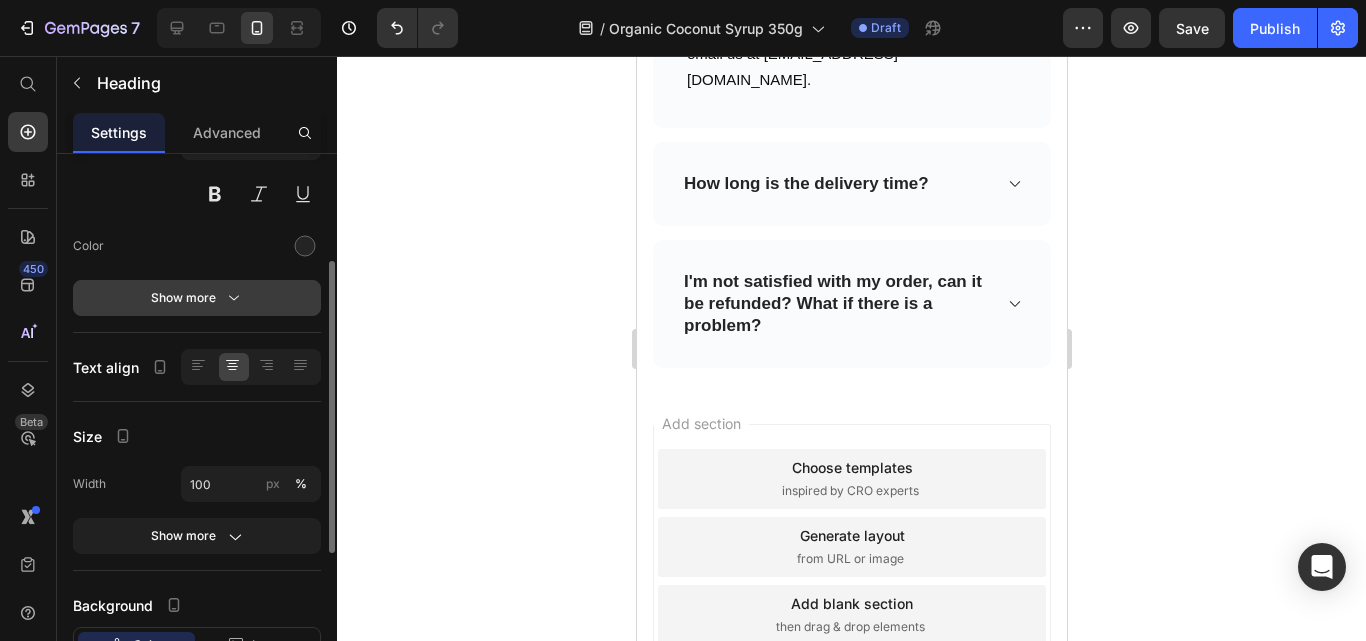 click 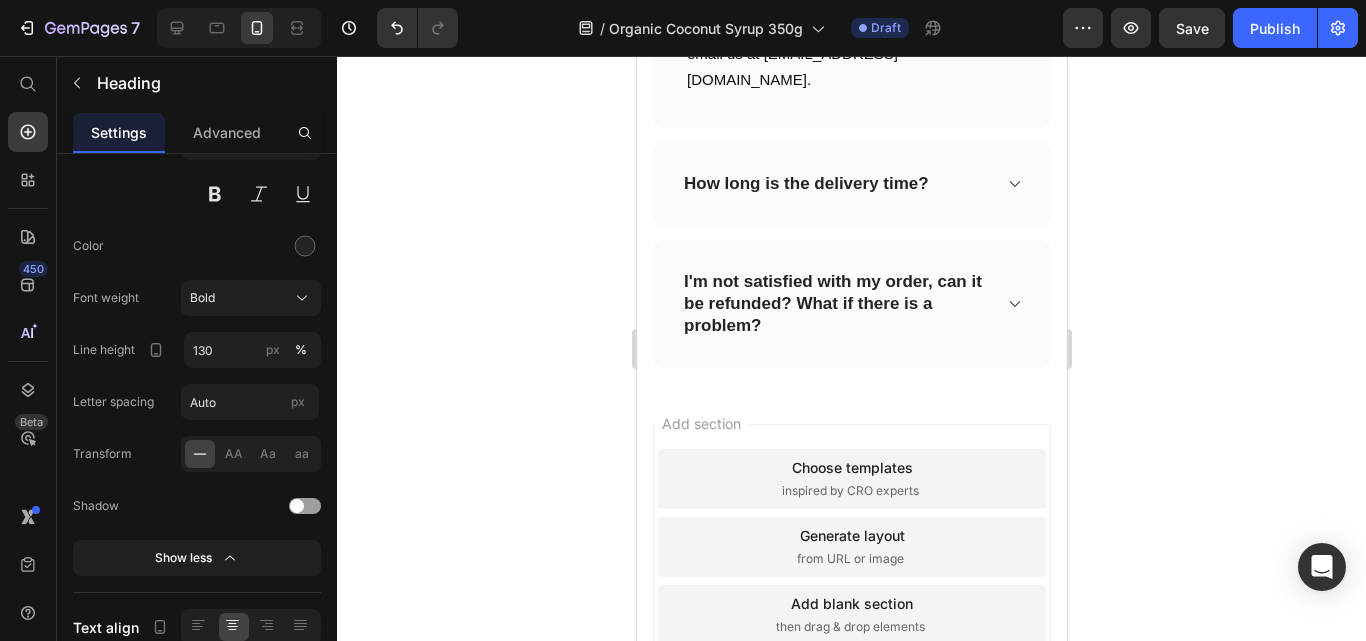 drag, startPoint x: 264, startPoint y: 456, endPoint x: 556, endPoint y: 435, distance: 292.75415 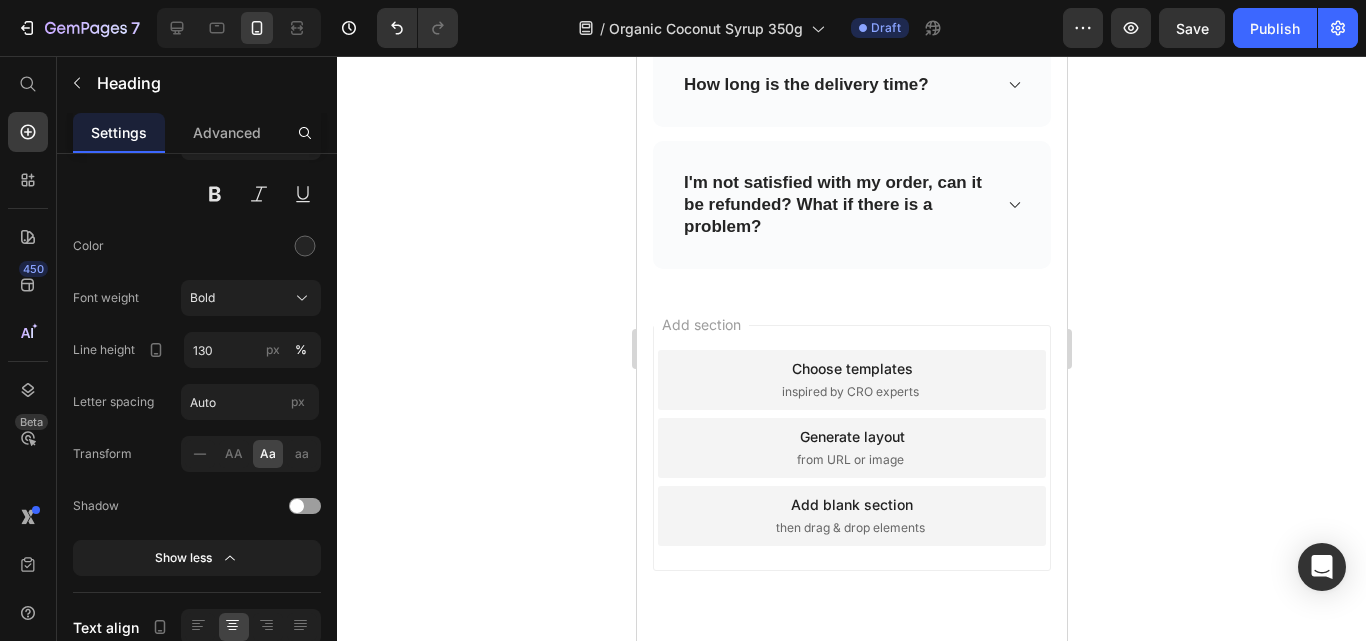 scroll, scrollTop: 6527, scrollLeft: 0, axis: vertical 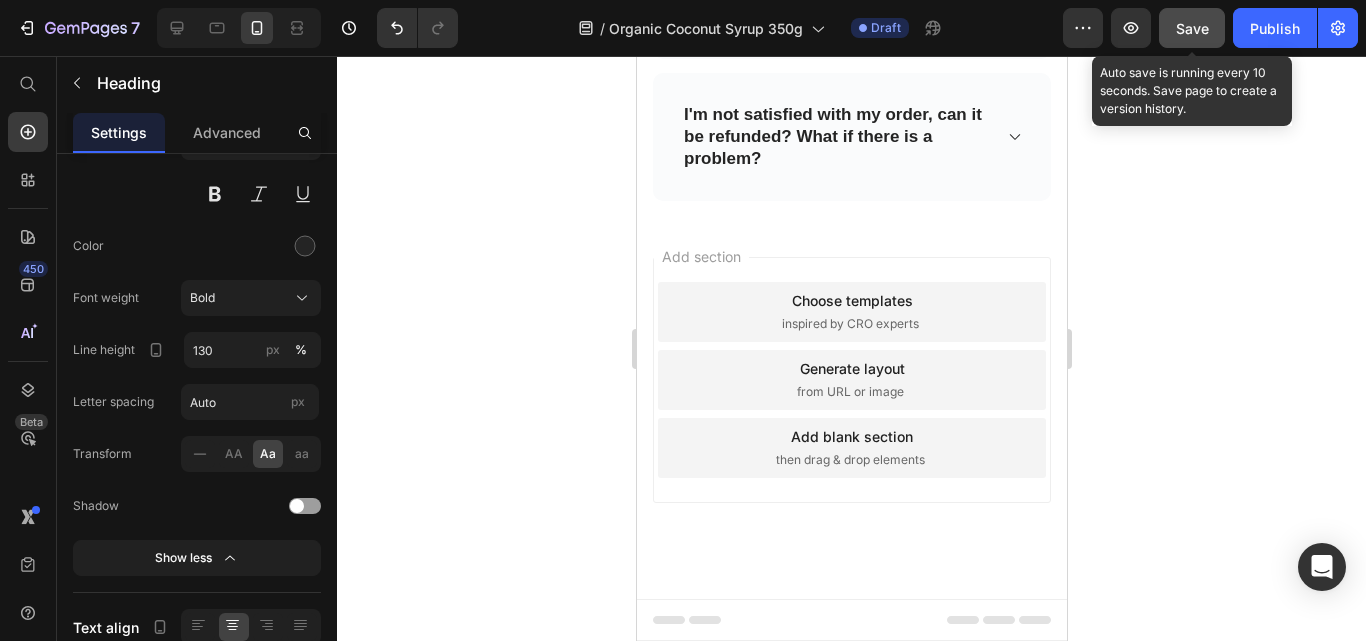 click on "Save" 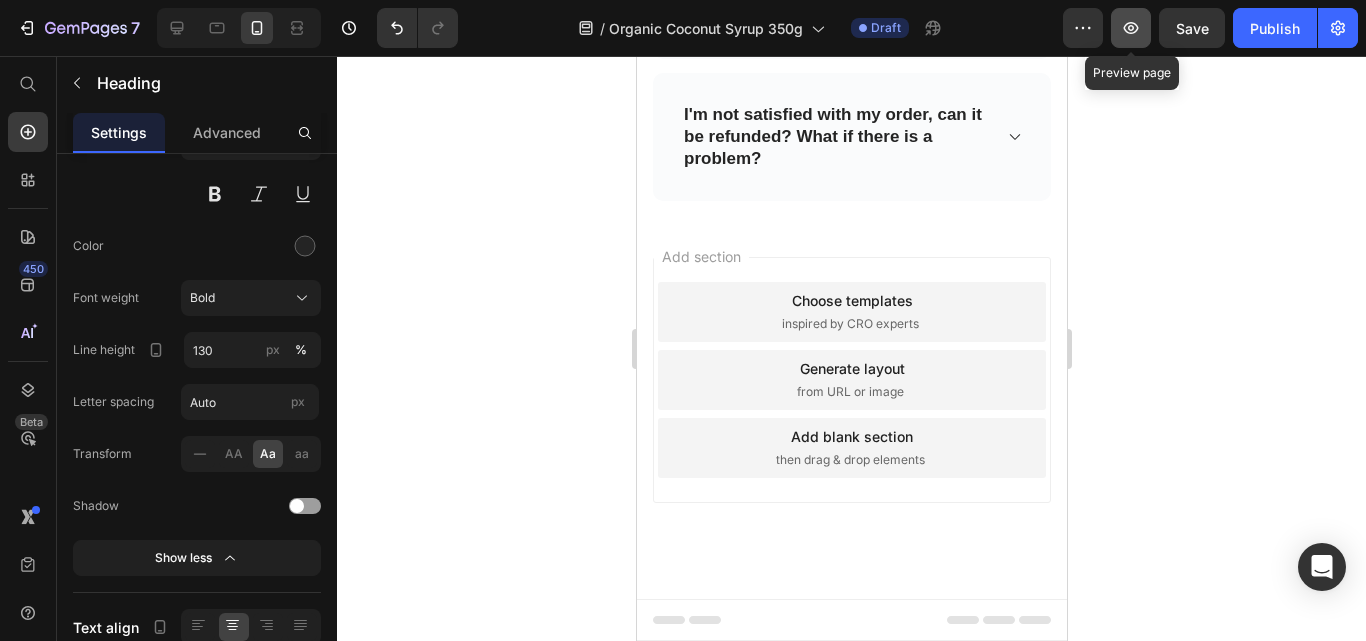 click 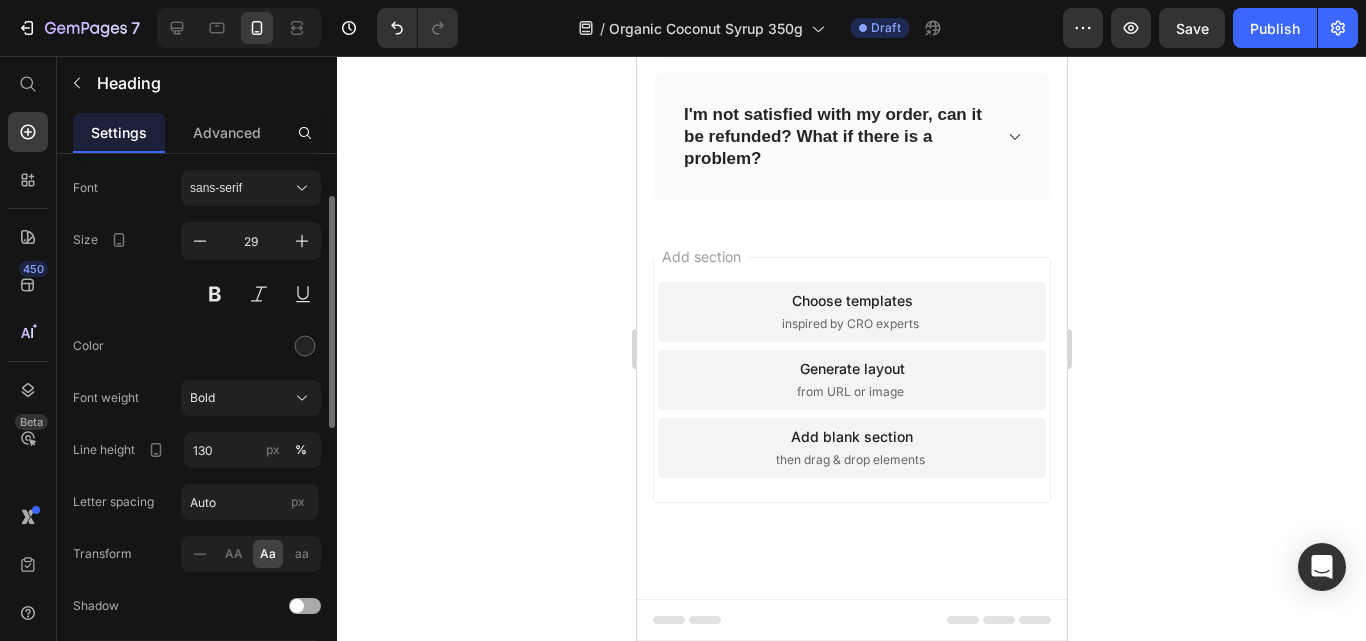 scroll, scrollTop: 0, scrollLeft: 0, axis: both 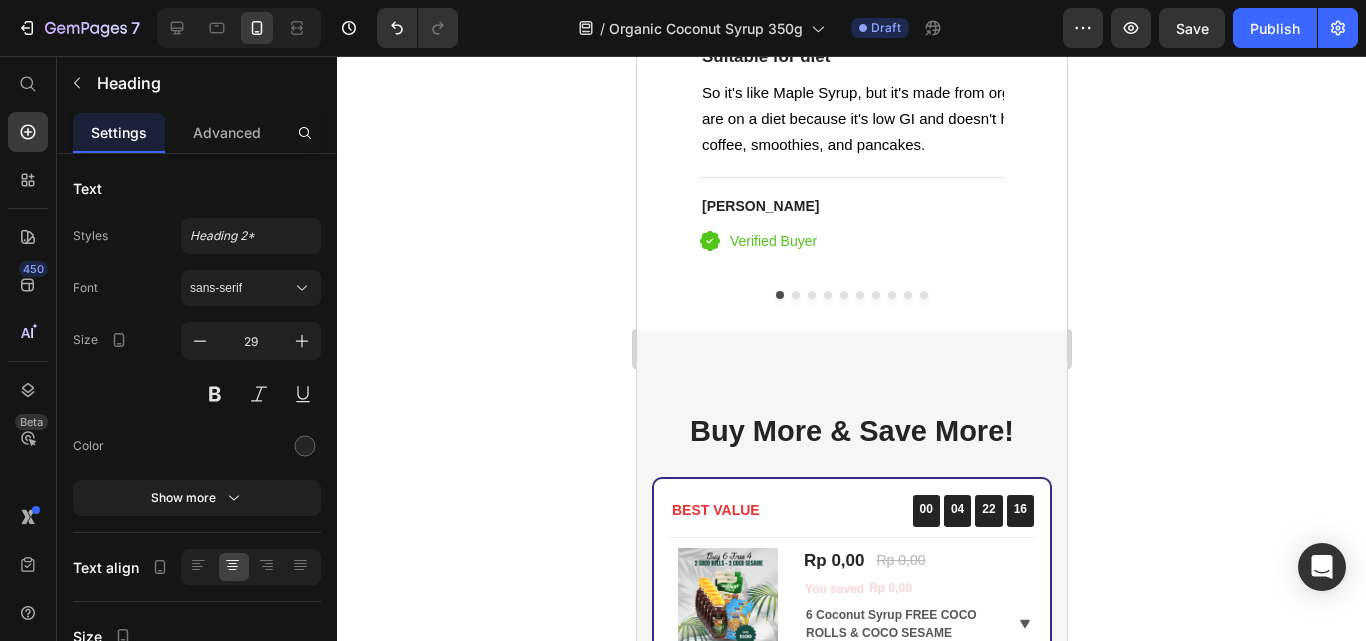 click on "Buy more & save more!" at bounding box center (851, 432) 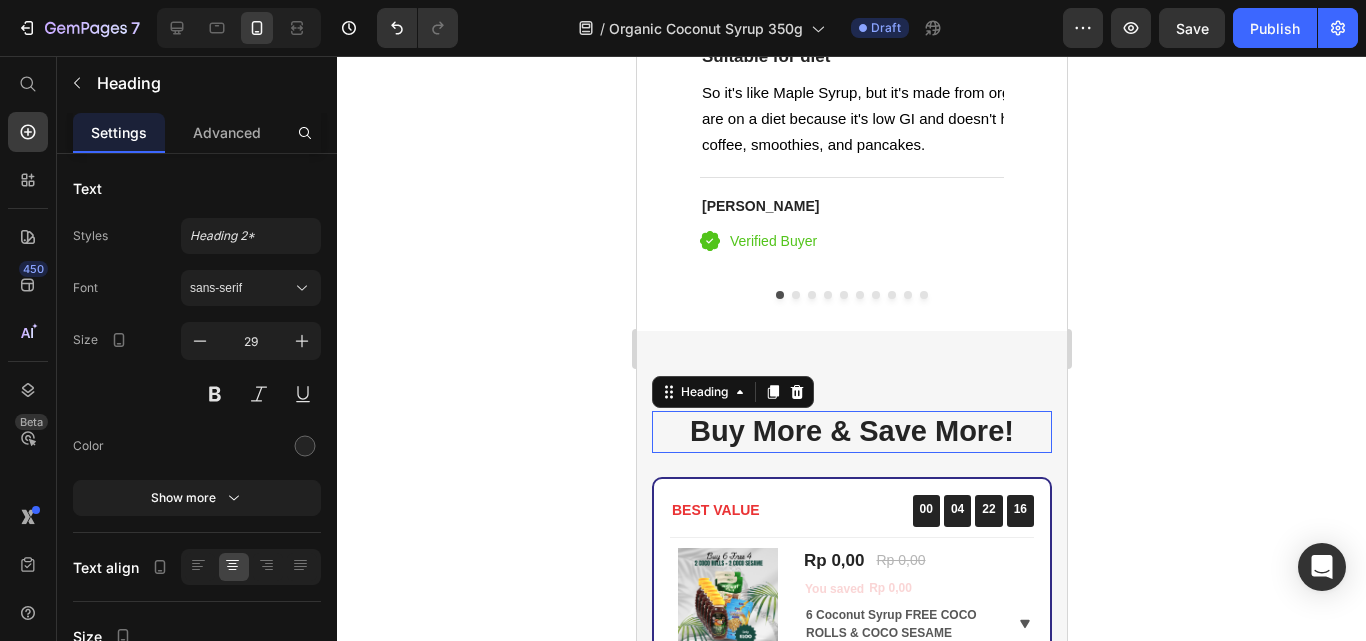 scroll, scrollTop: 4210, scrollLeft: 0, axis: vertical 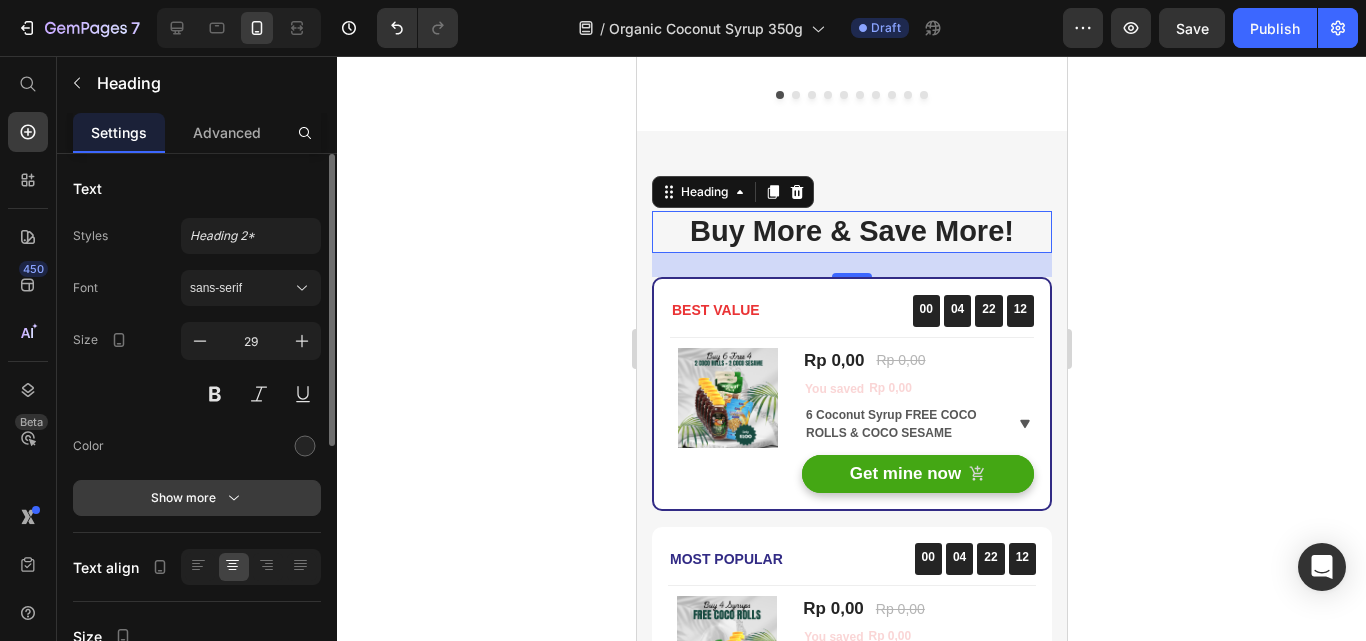 click on "Show more" at bounding box center [197, 498] 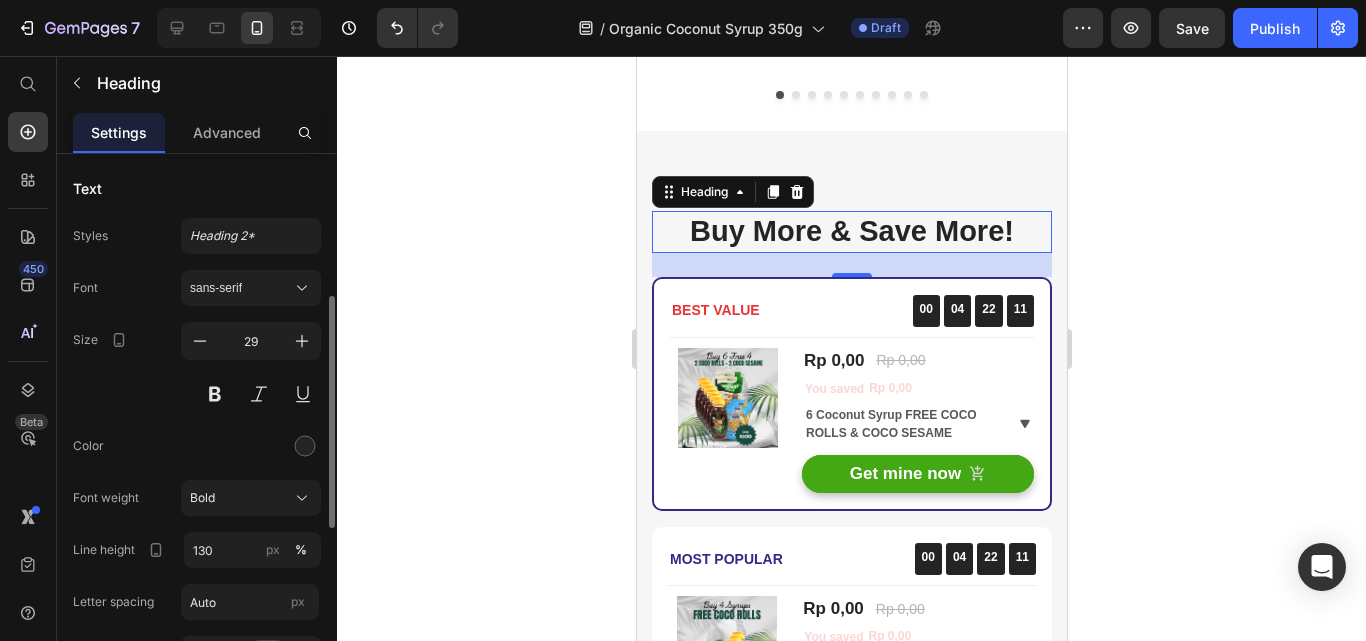 scroll, scrollTop: 200, scrollLeft: 0, axis: vertical 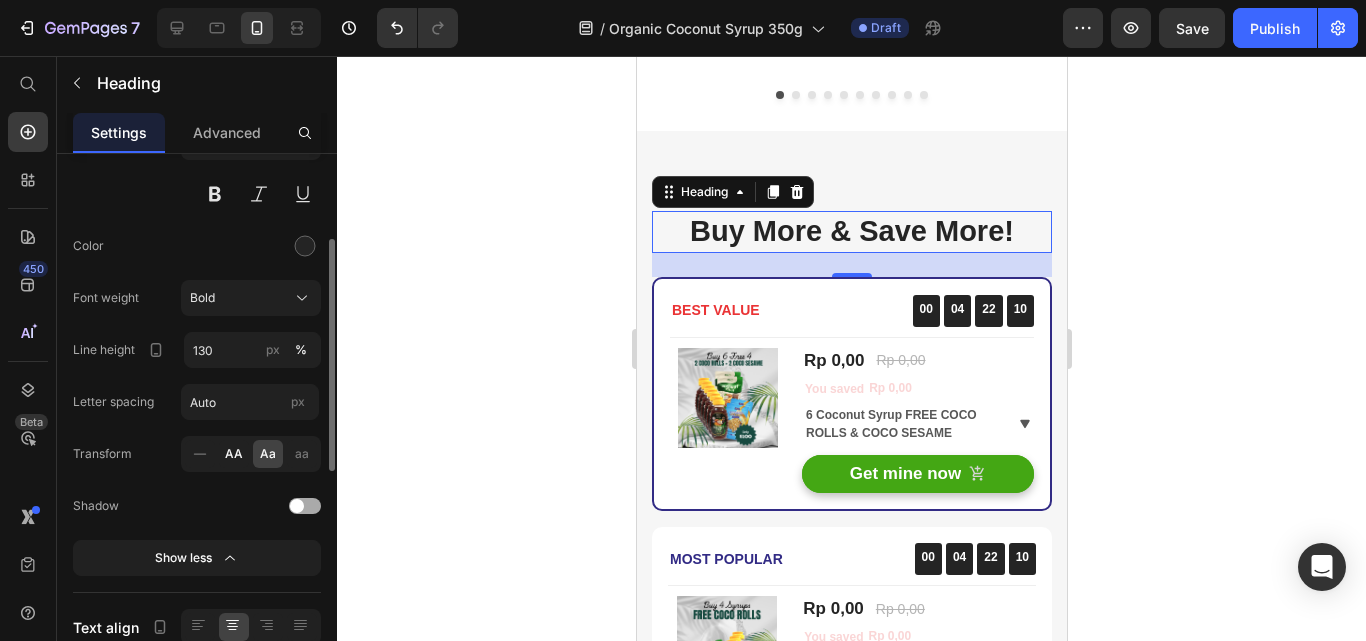 click on "AA" 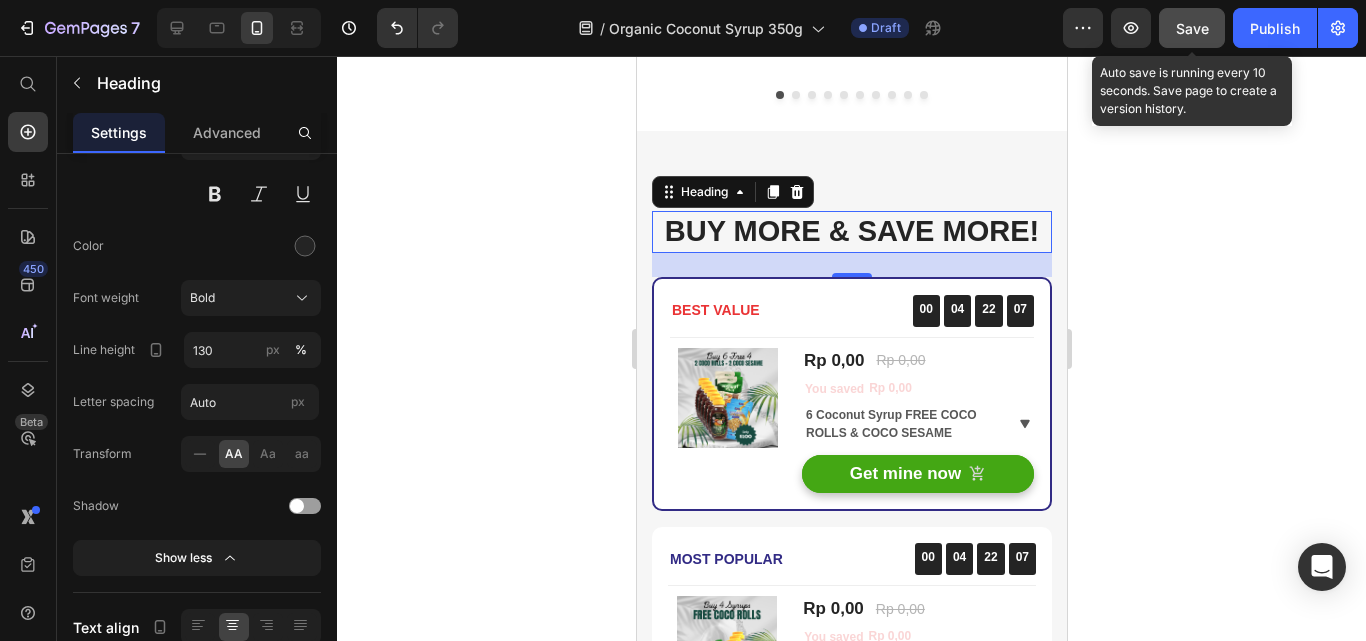 click on "Save" 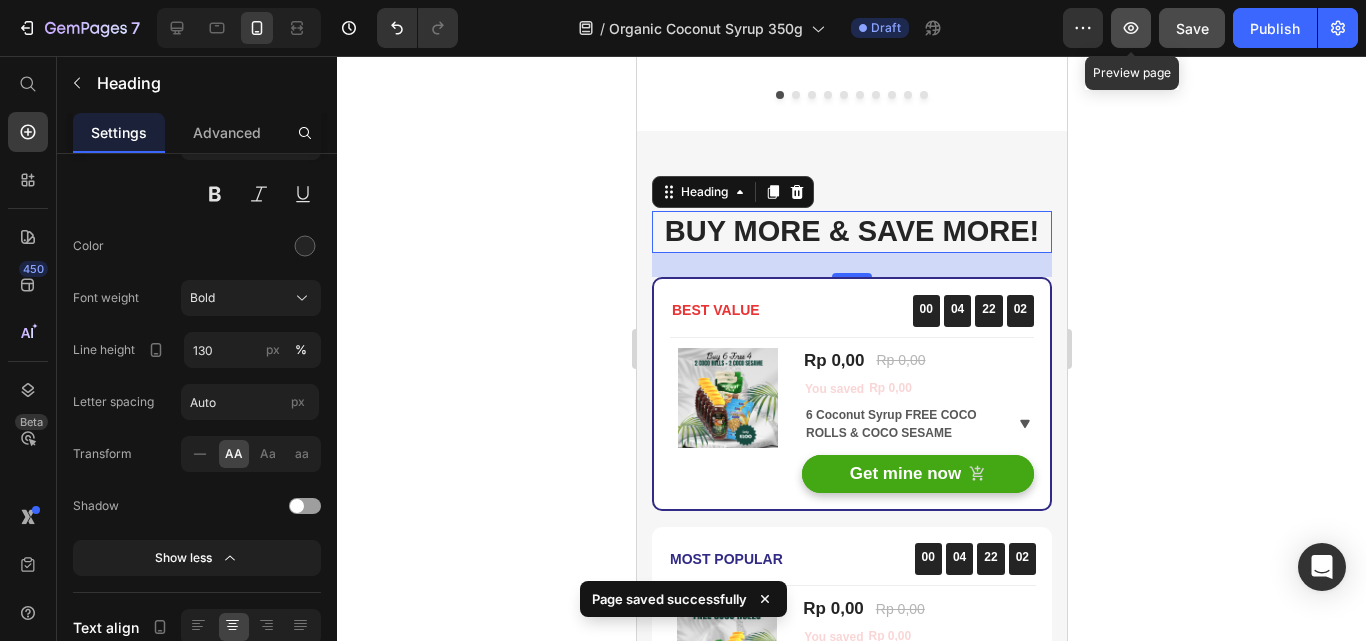 click 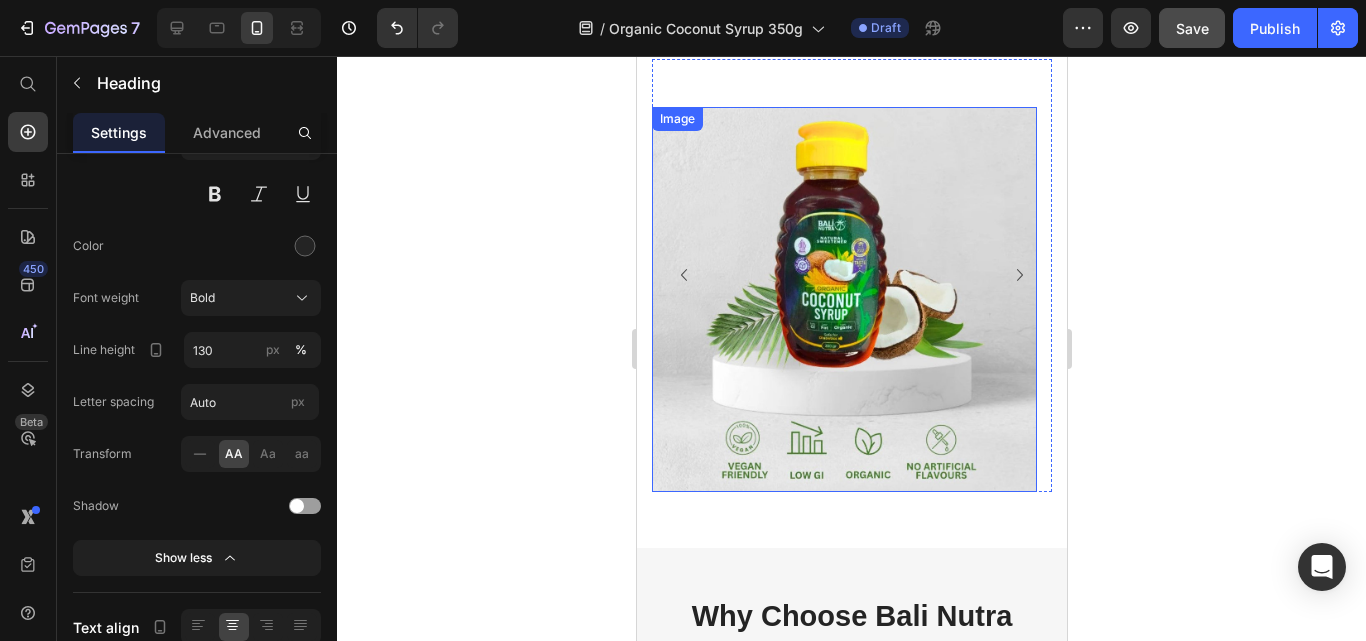 scroll, scrollTop: 1525, scrollLeft: 0, axis: vertical 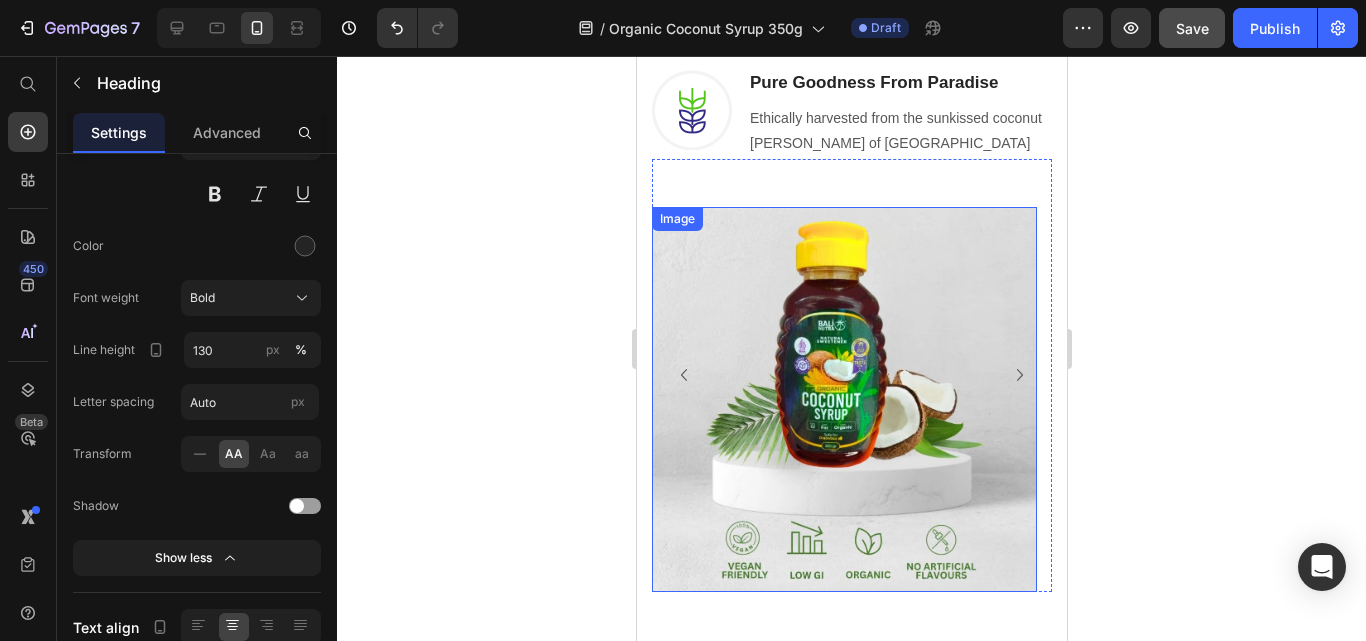 click on "Image" at bounding box center (843, 375) 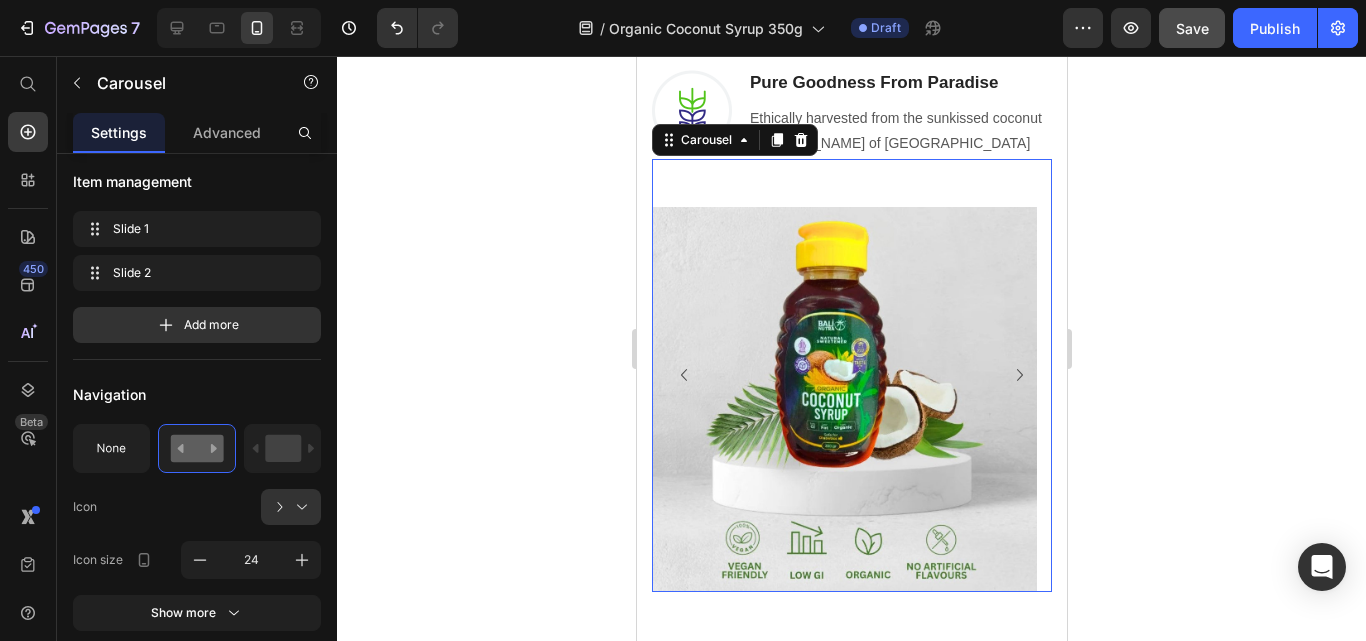 scroll, scrollTop: 0, scrollLeft: 0, axis: both 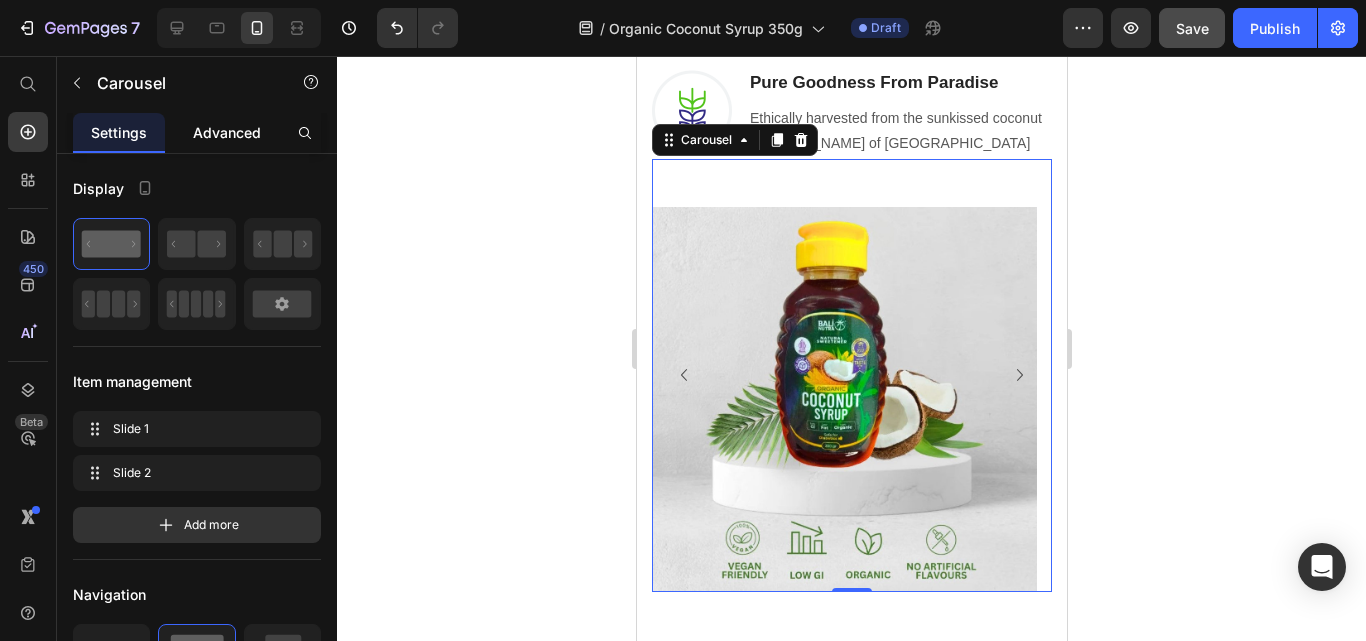 click on "Advanced" at bounding box center [227, 132] 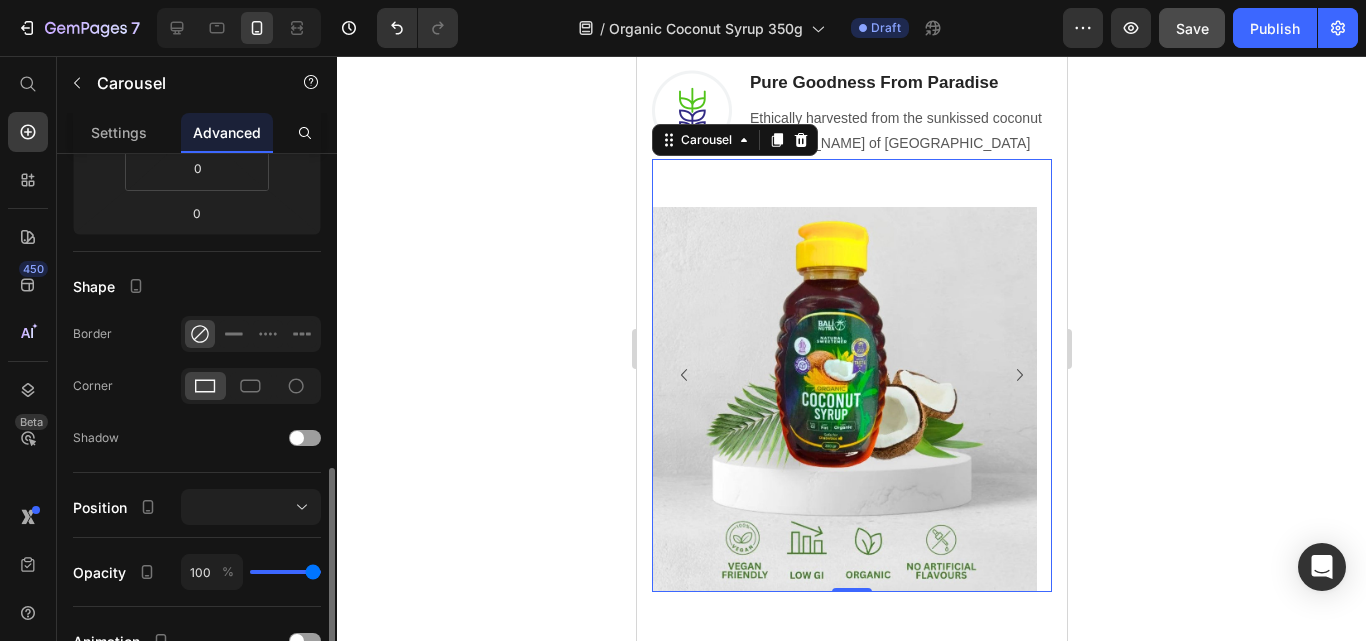 scroll, scrollTop: 500, scrollLeft: 0, axis: vertical 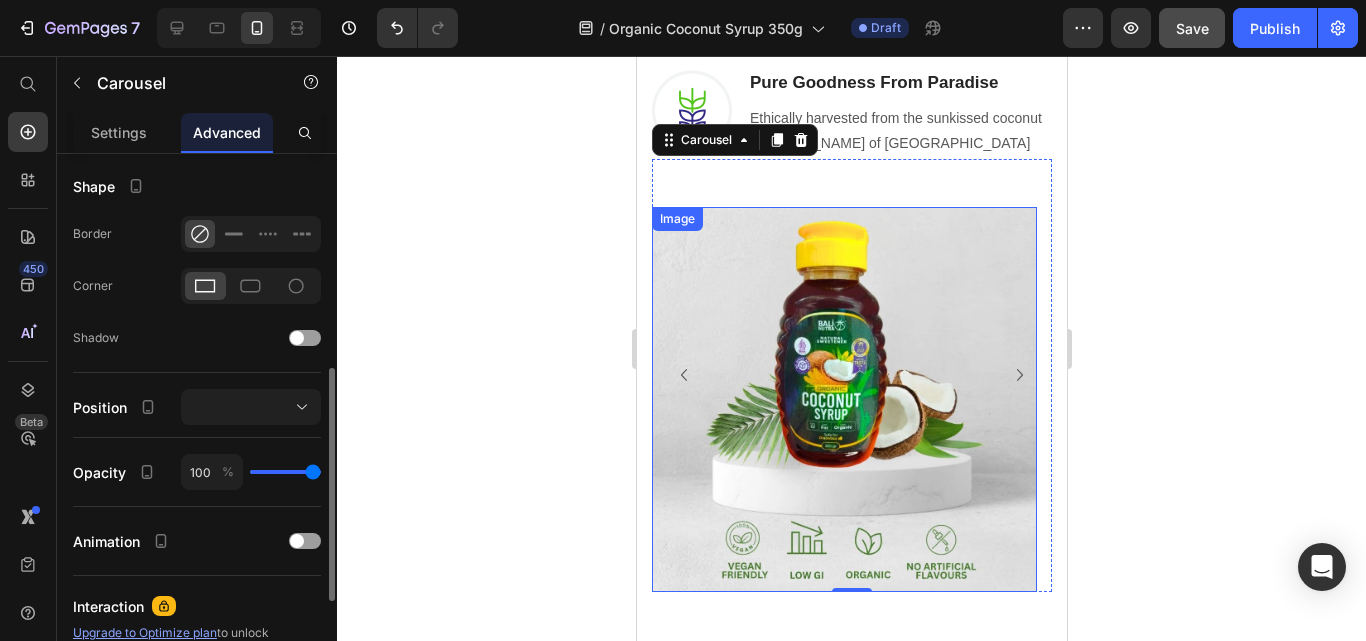 click at bounding box center [843, 399] 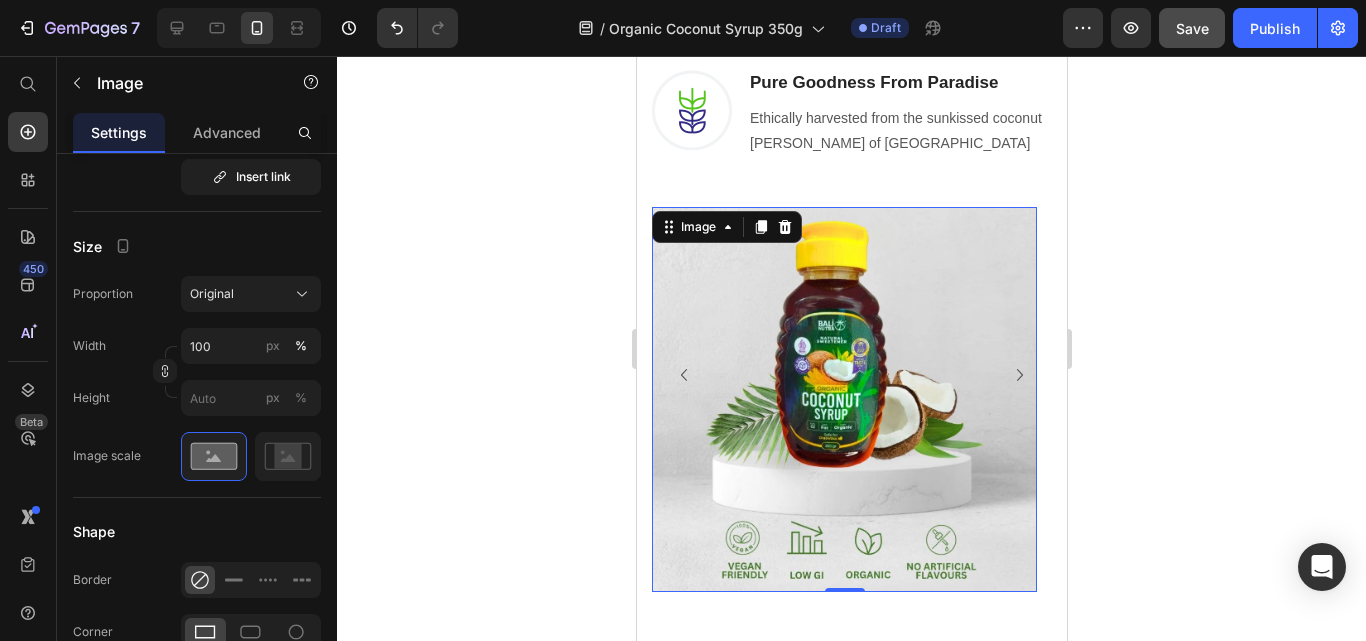 scroll, scrollTop: 0, scrollLeft: 0, axis: both 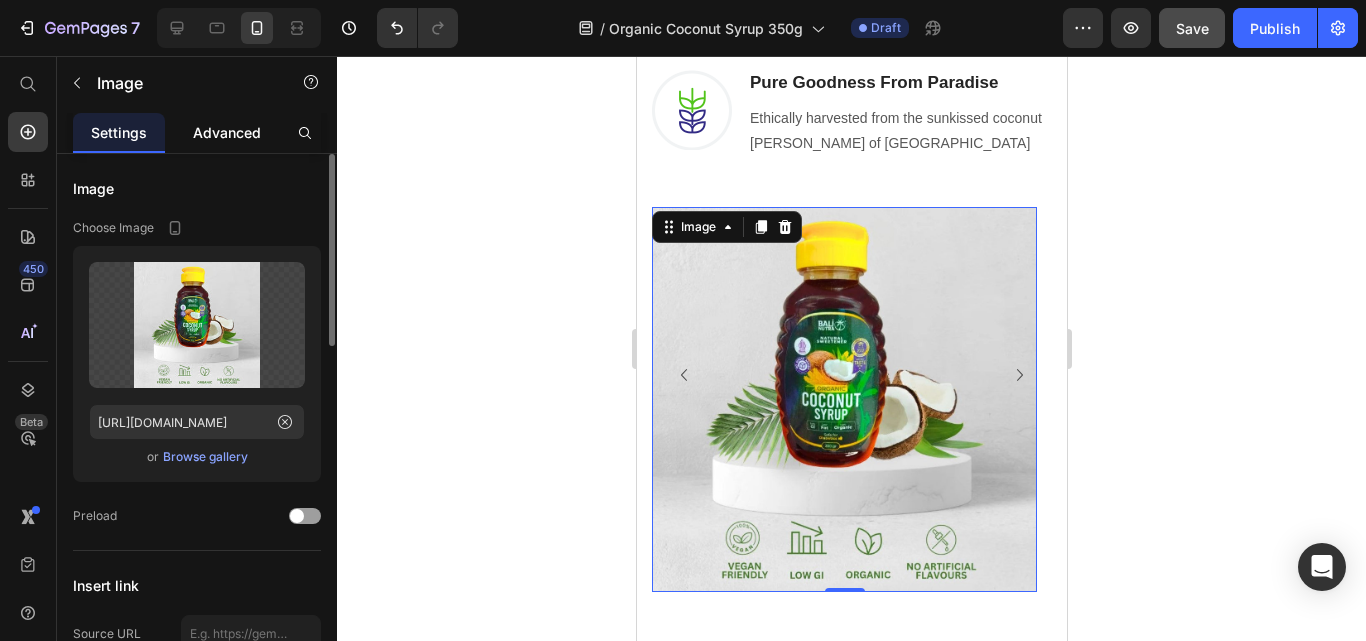 click on "Advanced" at bounding box center (227, 132) 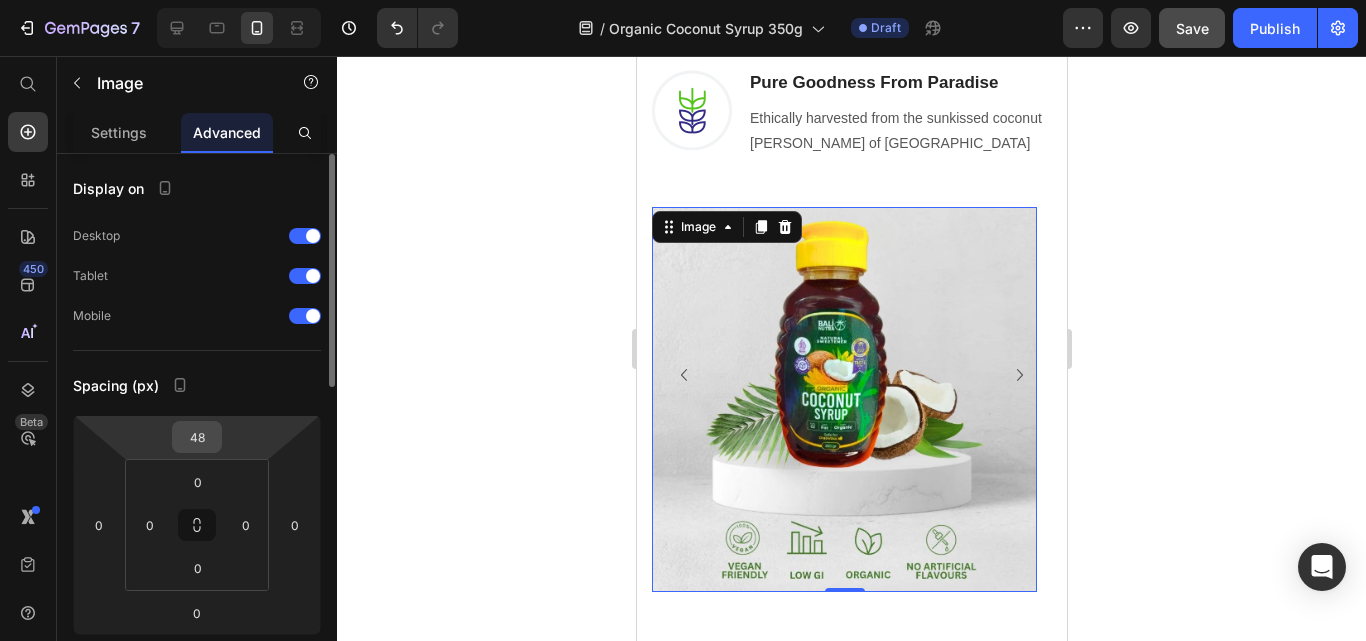 click on "48" at bounding box center [197, 437] 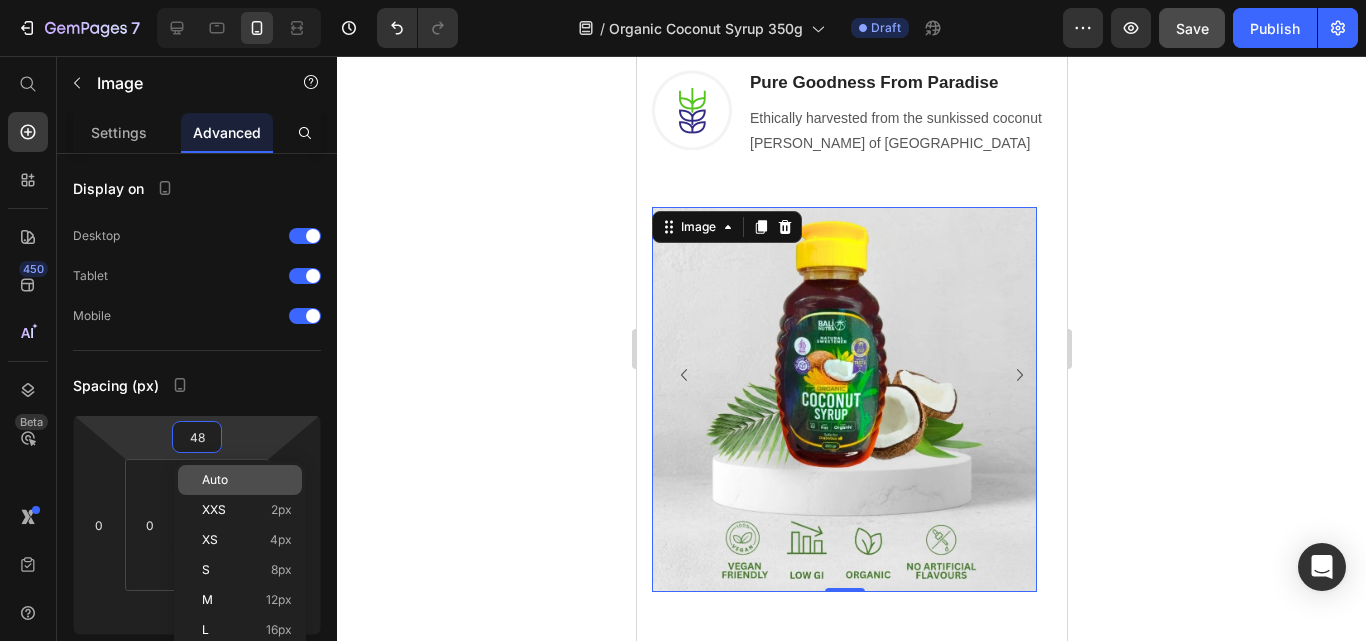 click on "Auto" at bounding box center [247, 480] 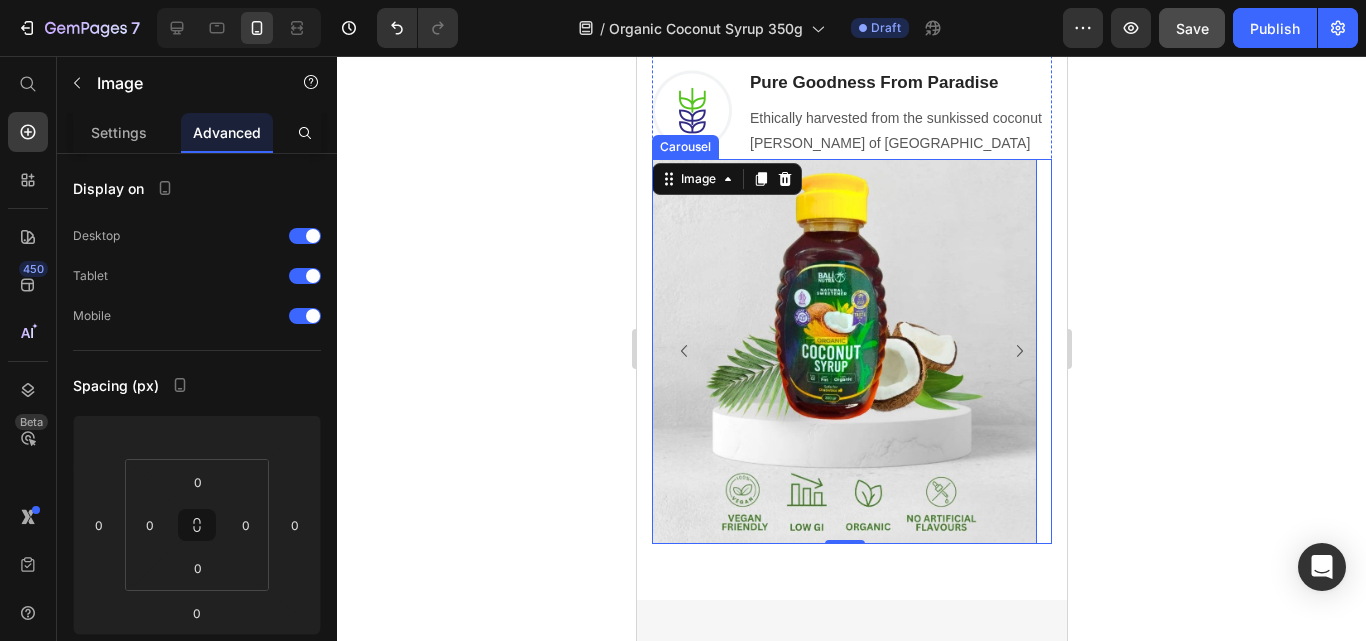 click 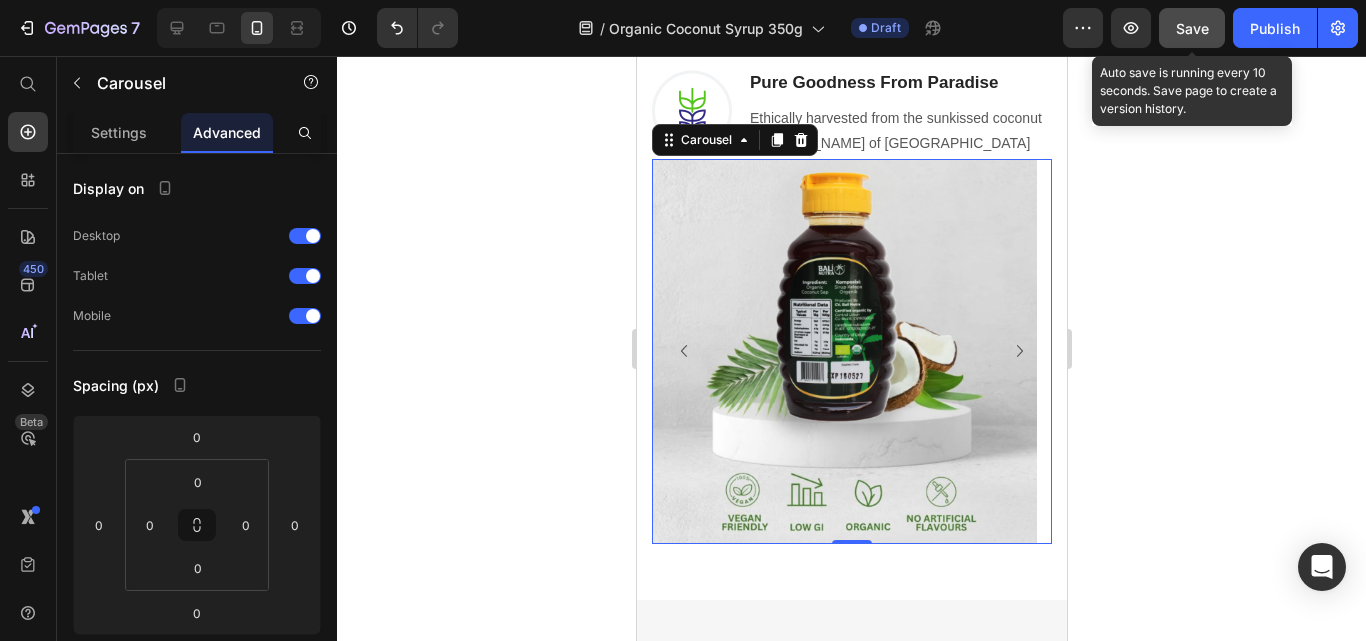 click on "Save" at bounding box center (1192, 28) 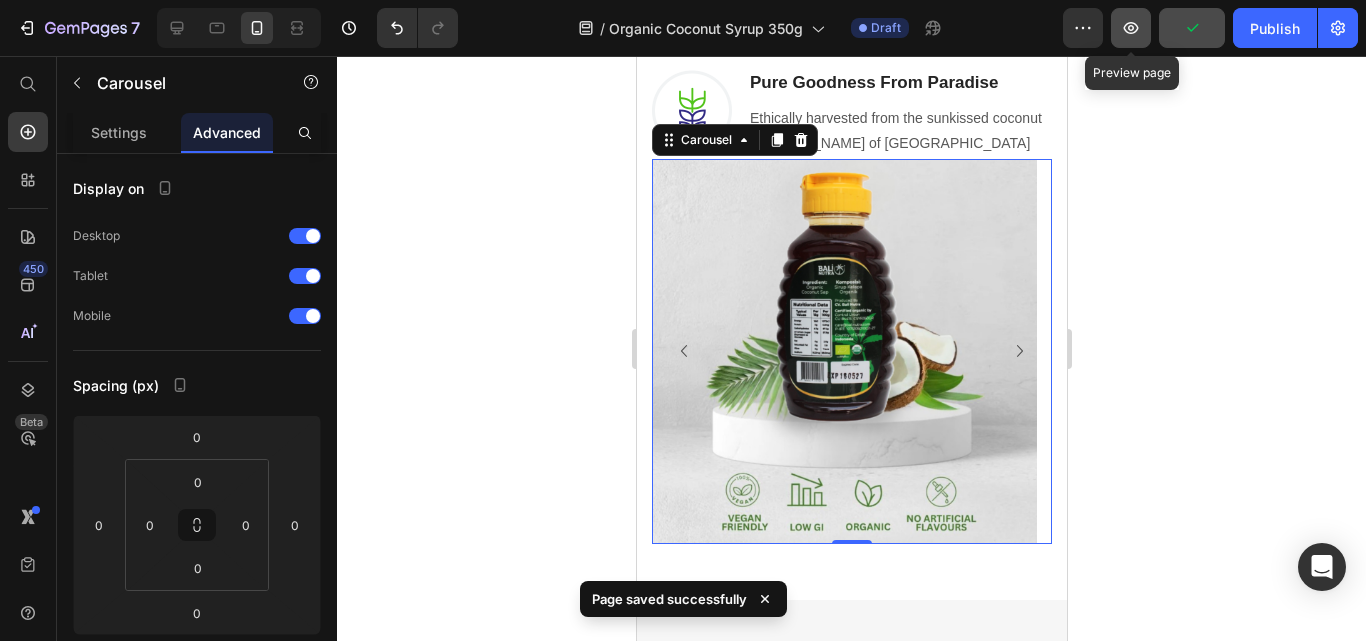 click 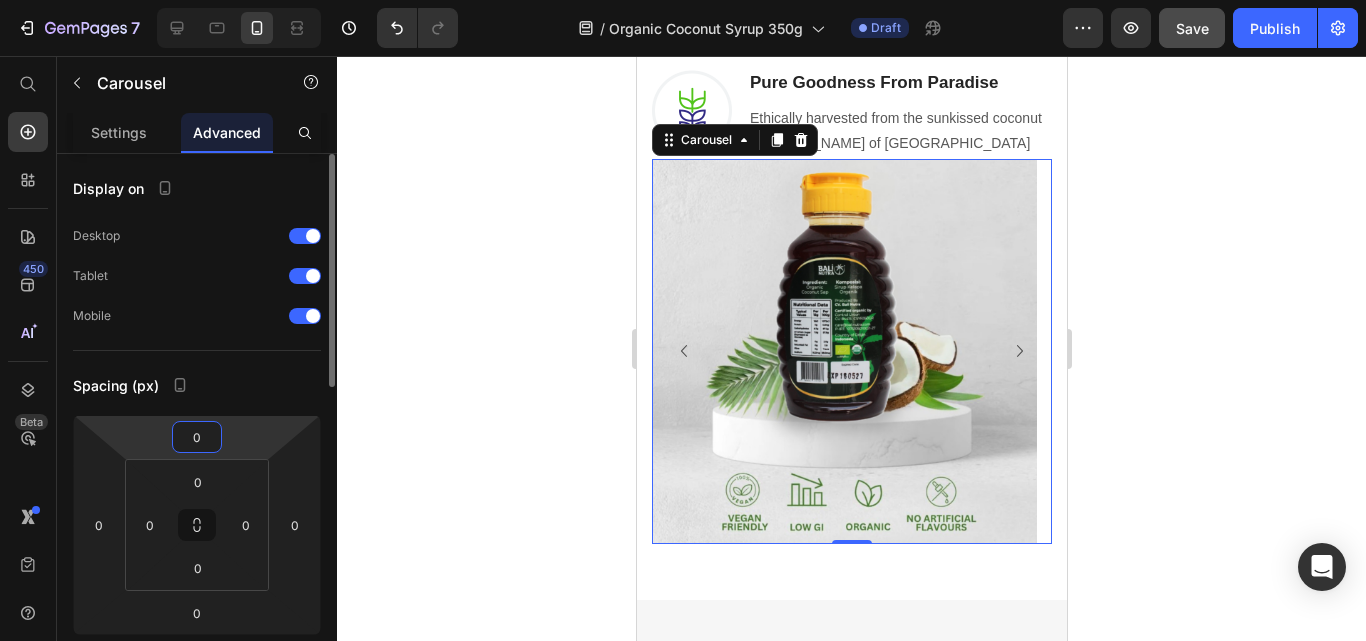 click on "0" at bounding box center (197, 437) 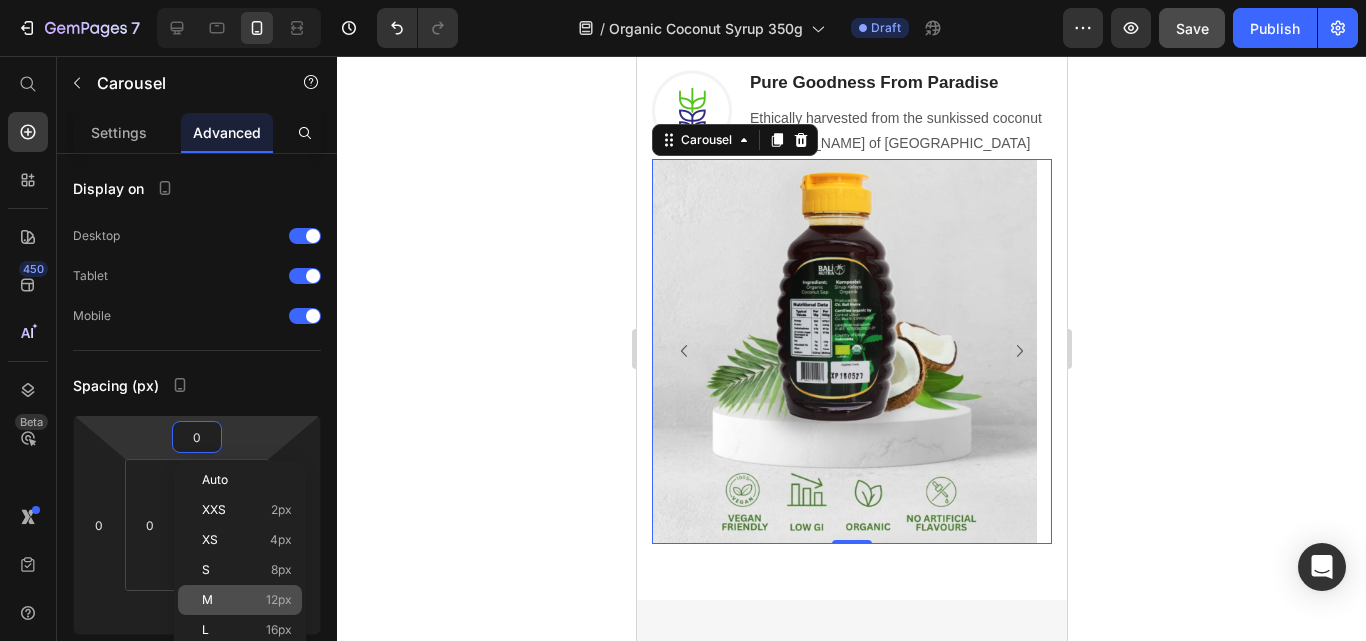 click on "M 12px" 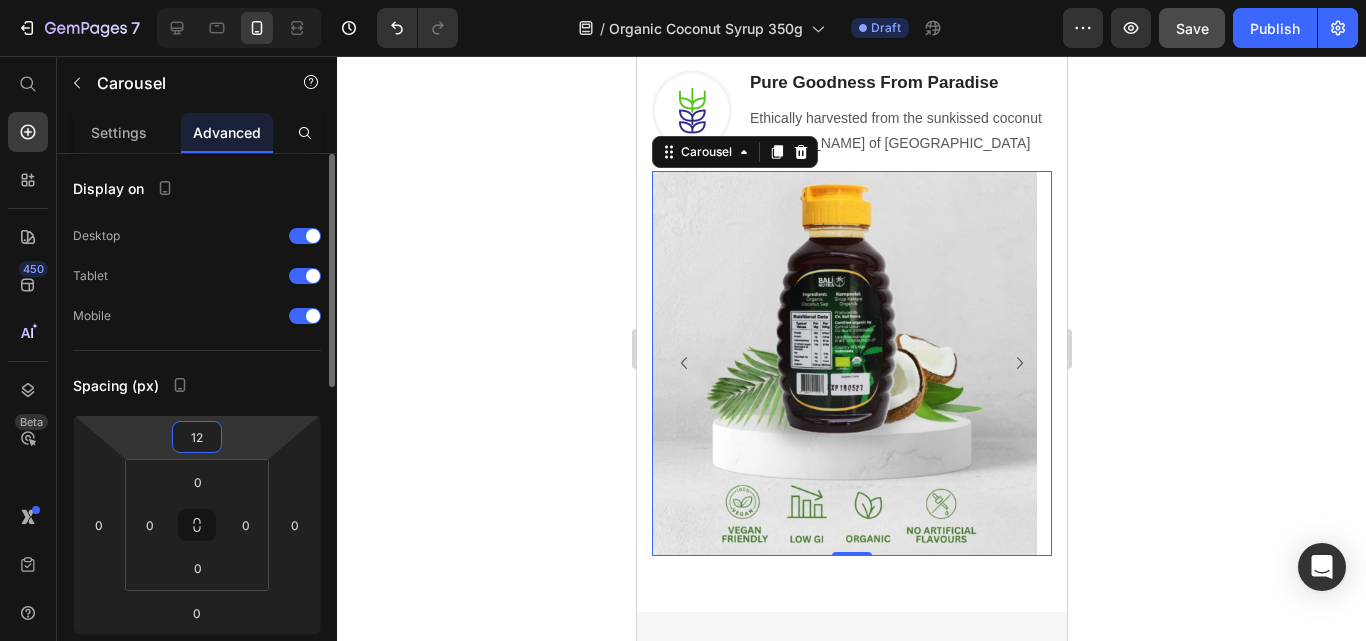 click on "12" at bounding box center [197, 437] 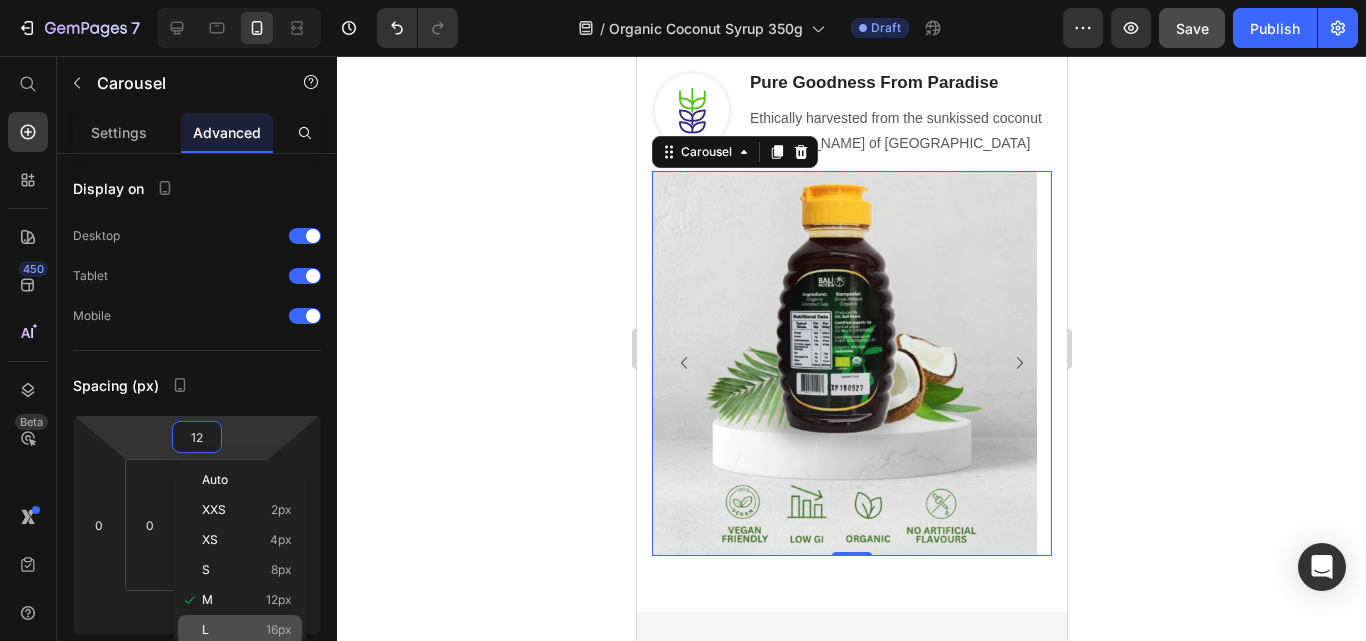 click on "16px" at bounding box center [279, 630] 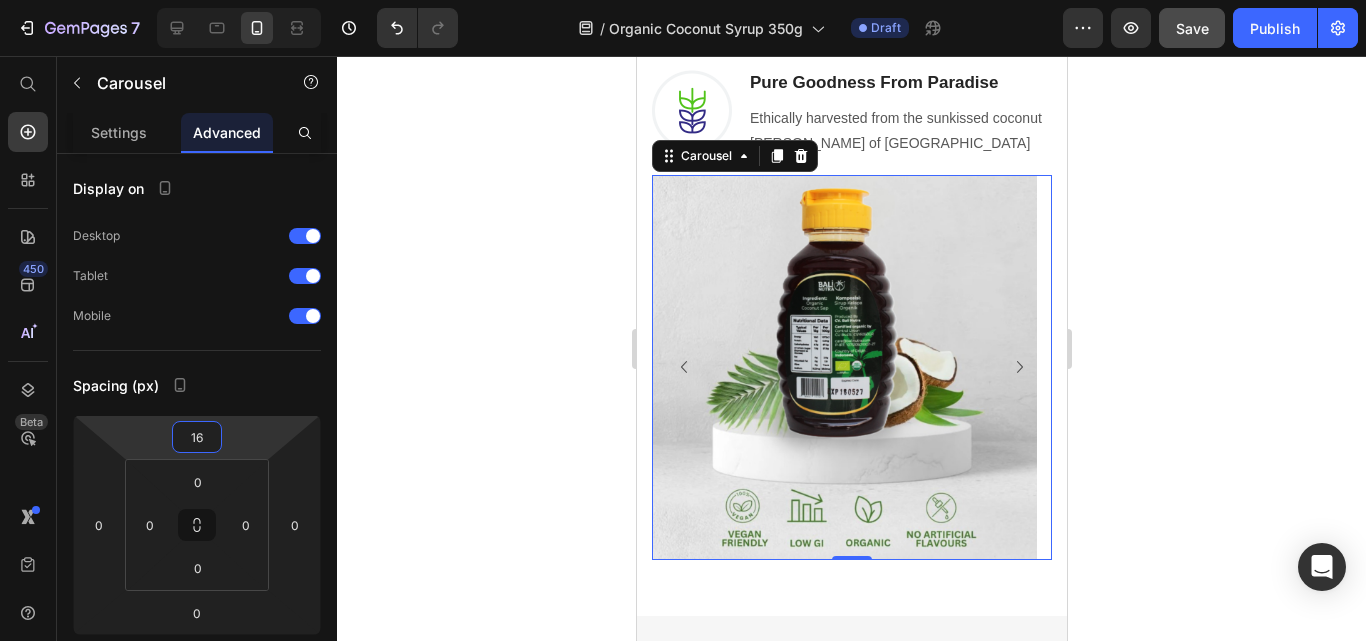 drag, startPoint x: 214, startPoint y: 434, endPoint x: 301, endPoint y: 492, distance: 104.56099 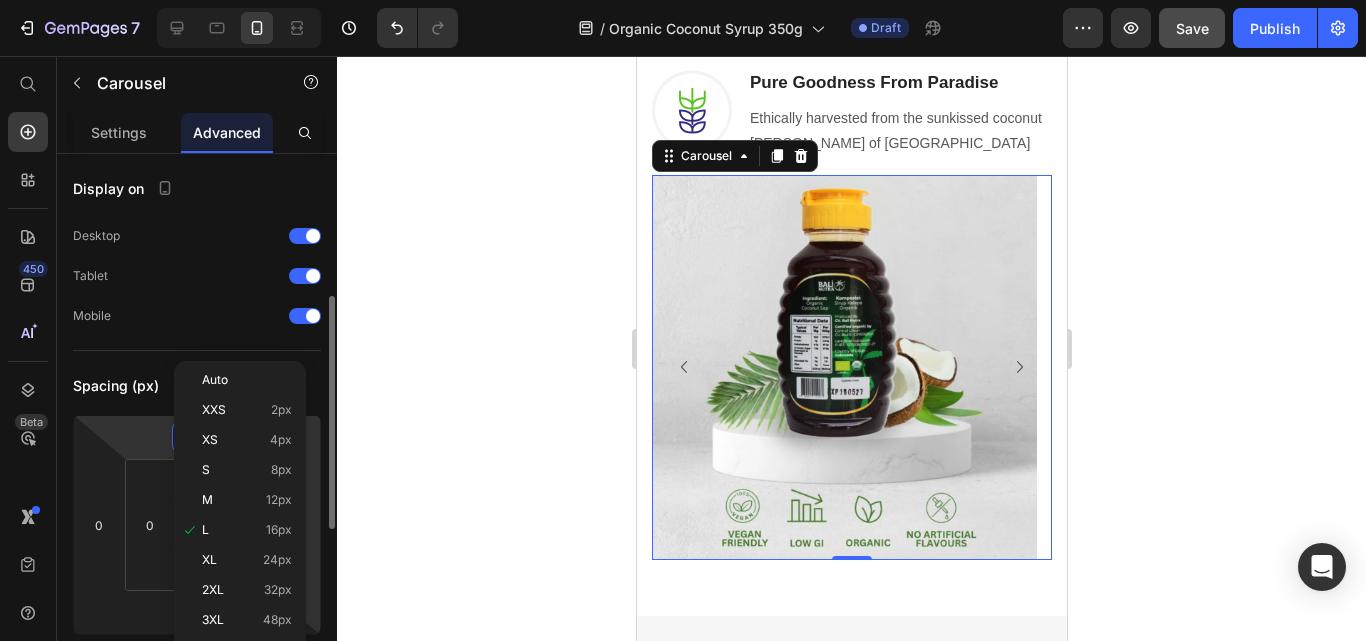 scroll, scrollTop: 200, scrollLeft: 0, axis: vertical 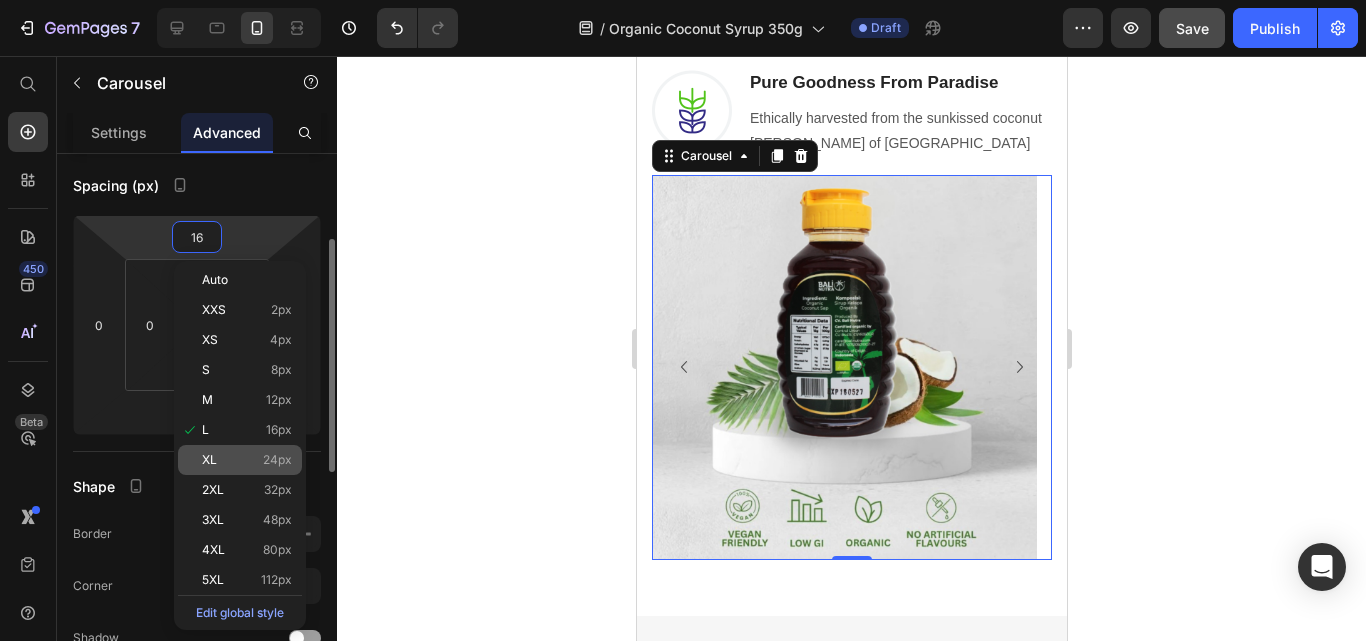 click on "XL 24px" 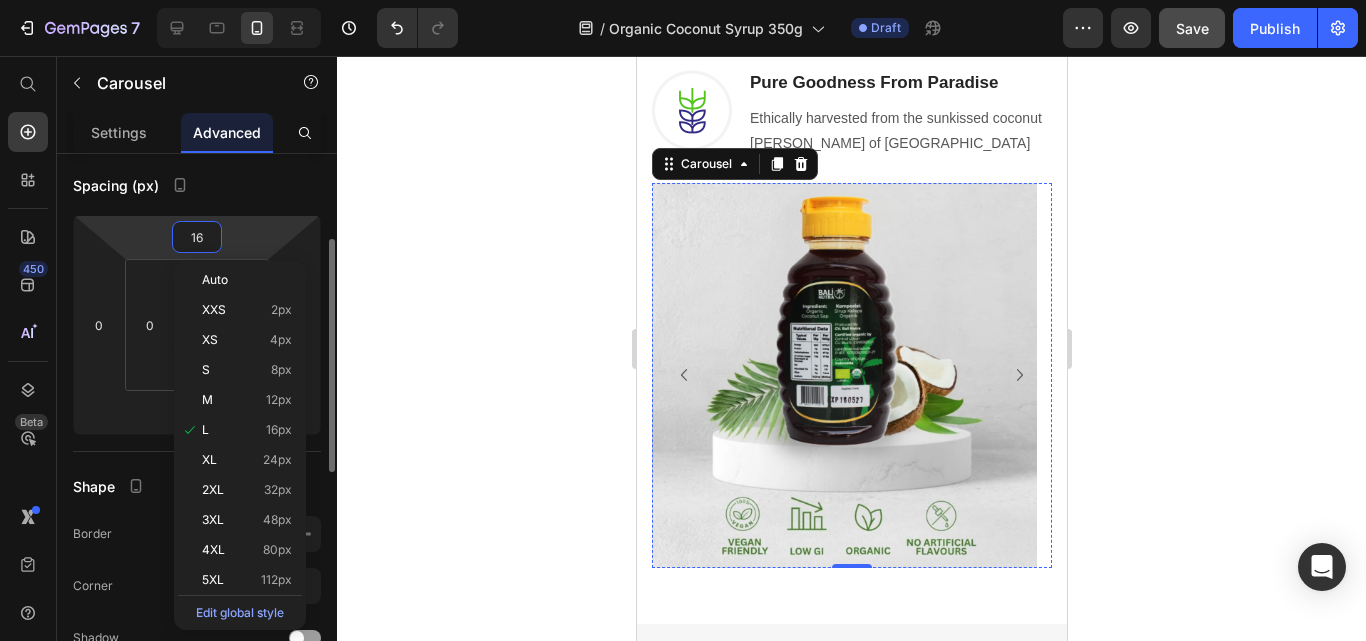 type on "24" 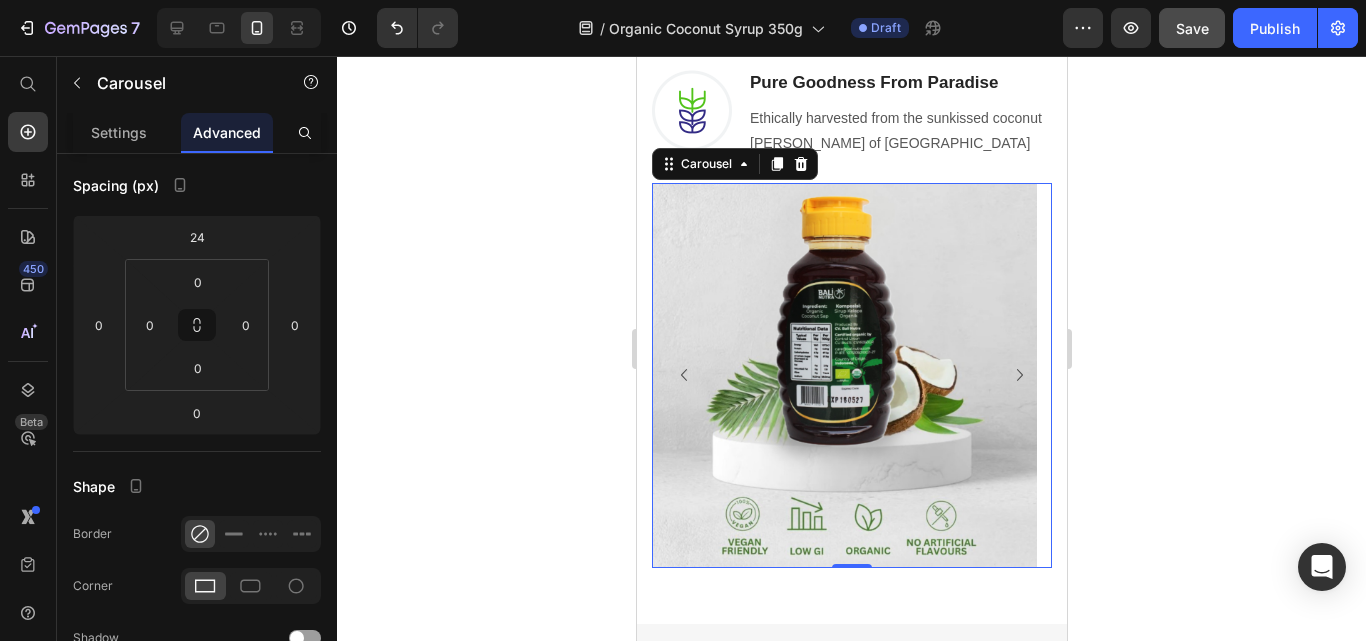click 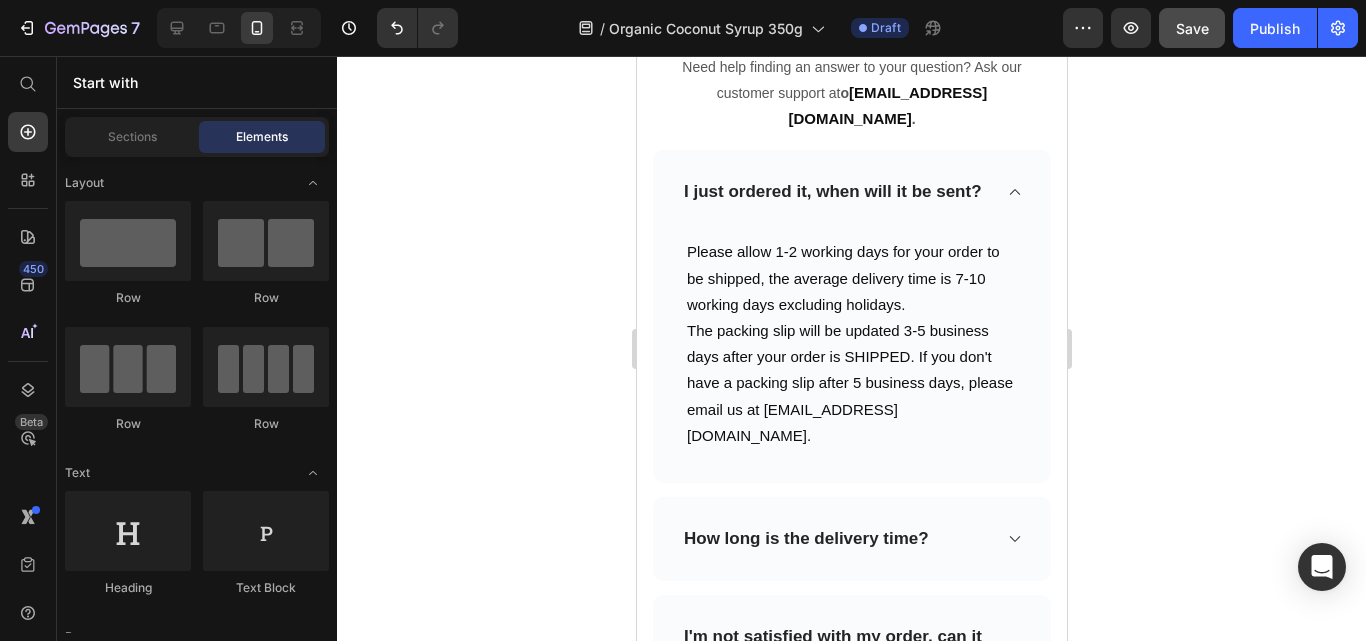 scroll, scrollTop: 6825, scrollLeft: 0, axis: vertical 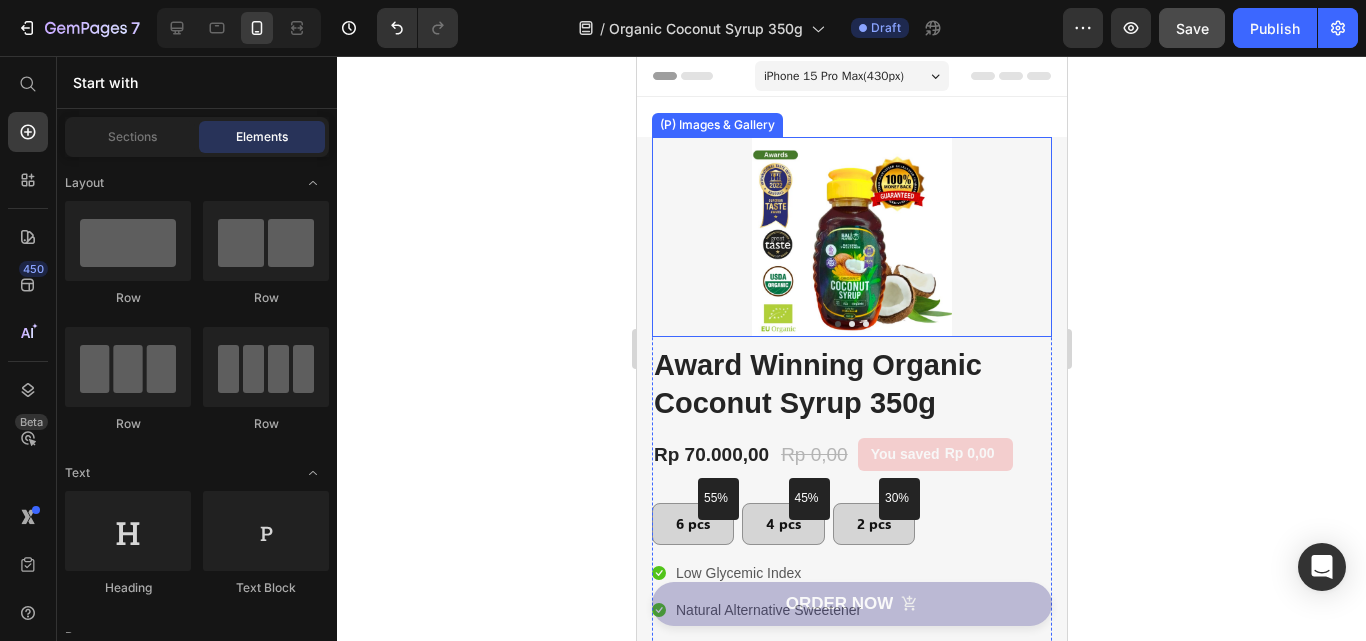 click at bounding box center [851, 237] 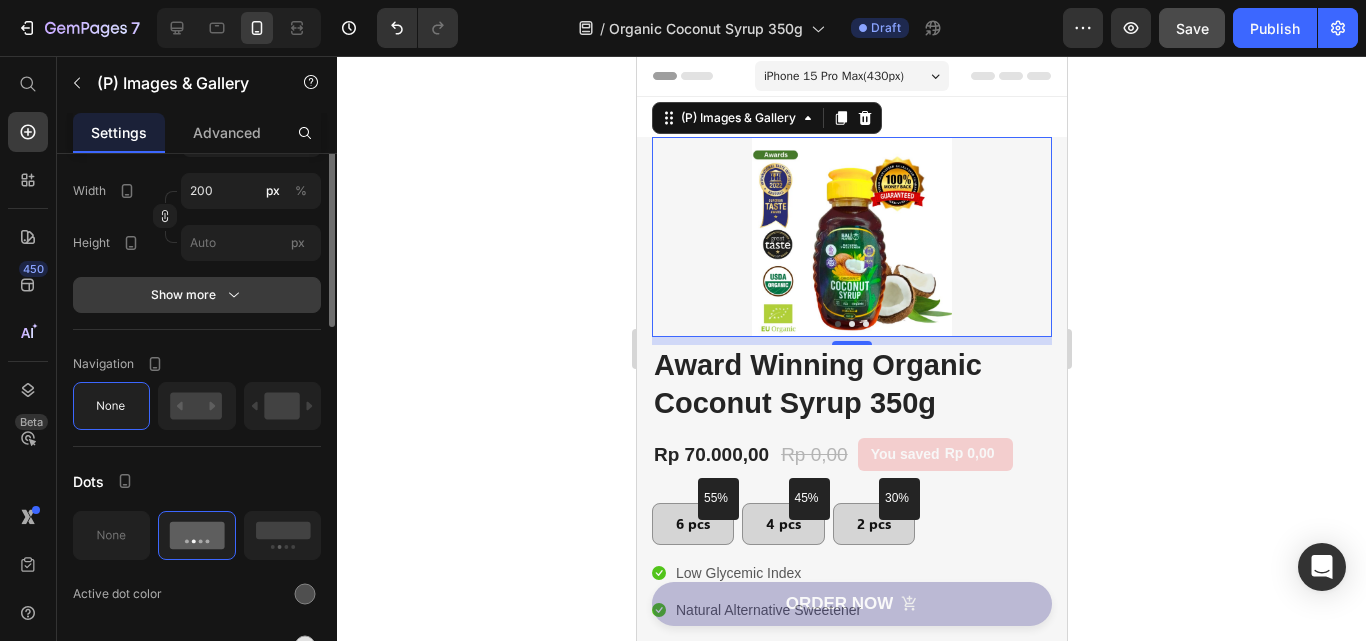 scroll, scrollTop: 556, scrollLeft: 0, axis: vertical 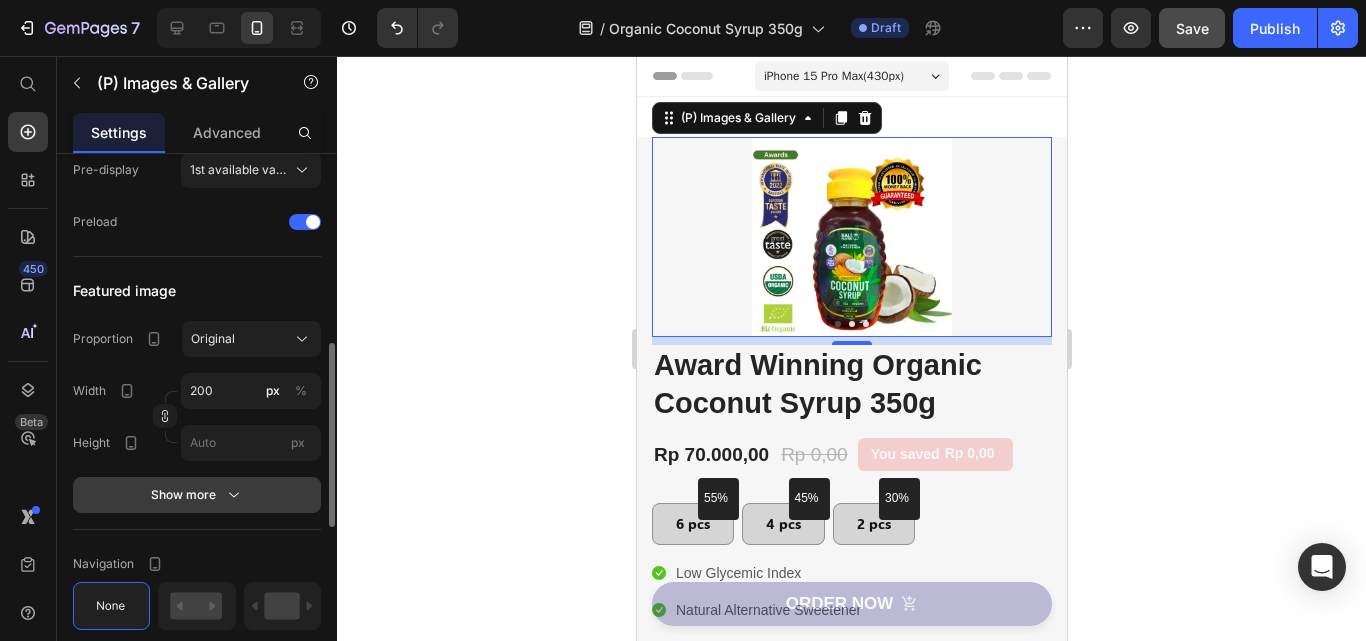 click on "Show more" at bounding box center [197, 495] 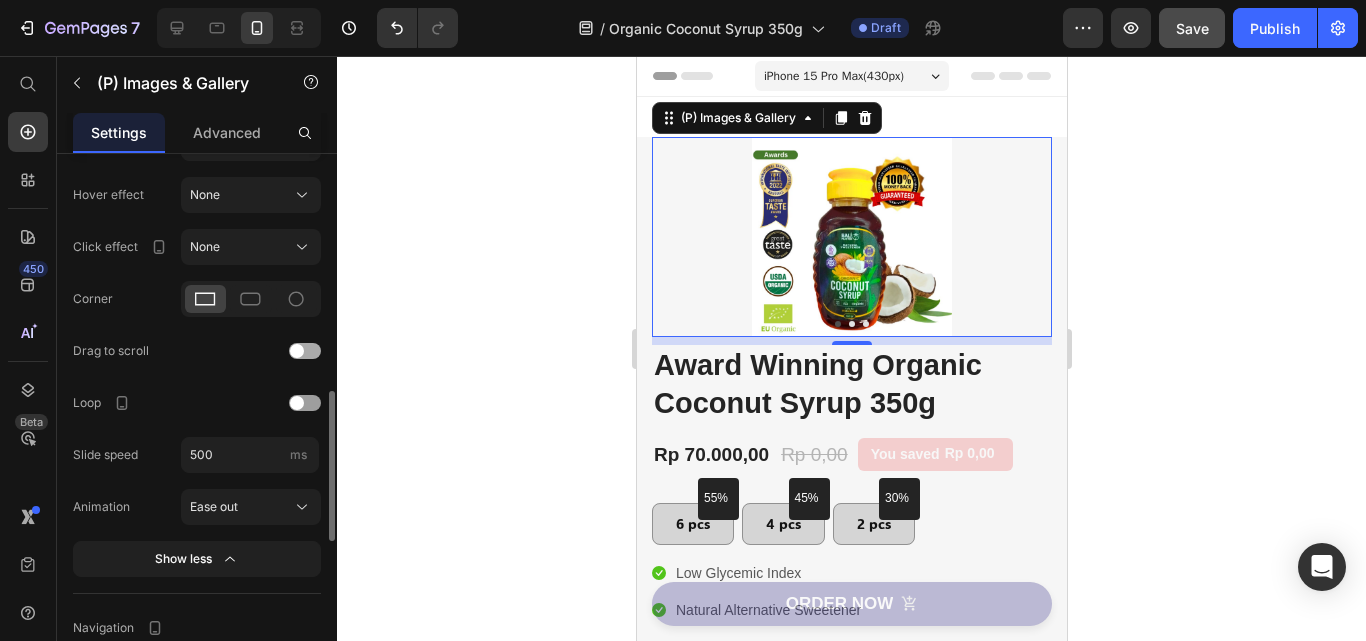 scroll, scrollTop: 956, scrollLeft: 0, axis: vertical 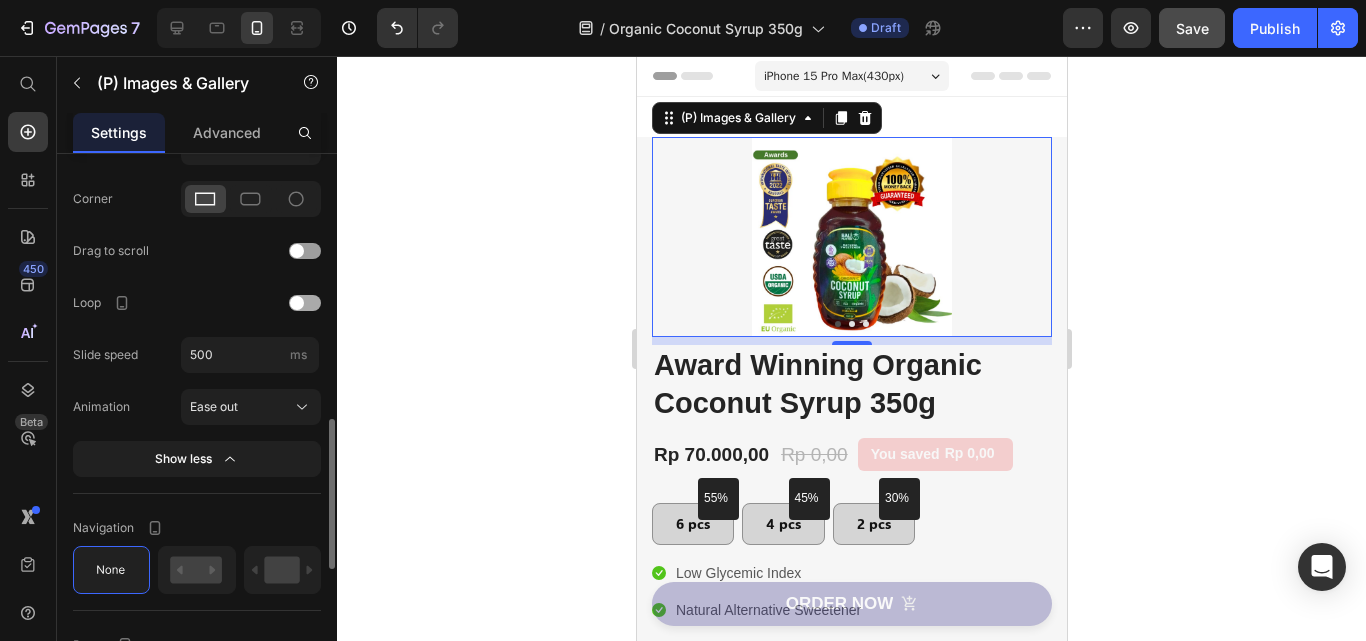 drag, startPoint x: 297, startPoint y: 301, endPoint x: 283, endPoint y: 316, distance: 20.518284 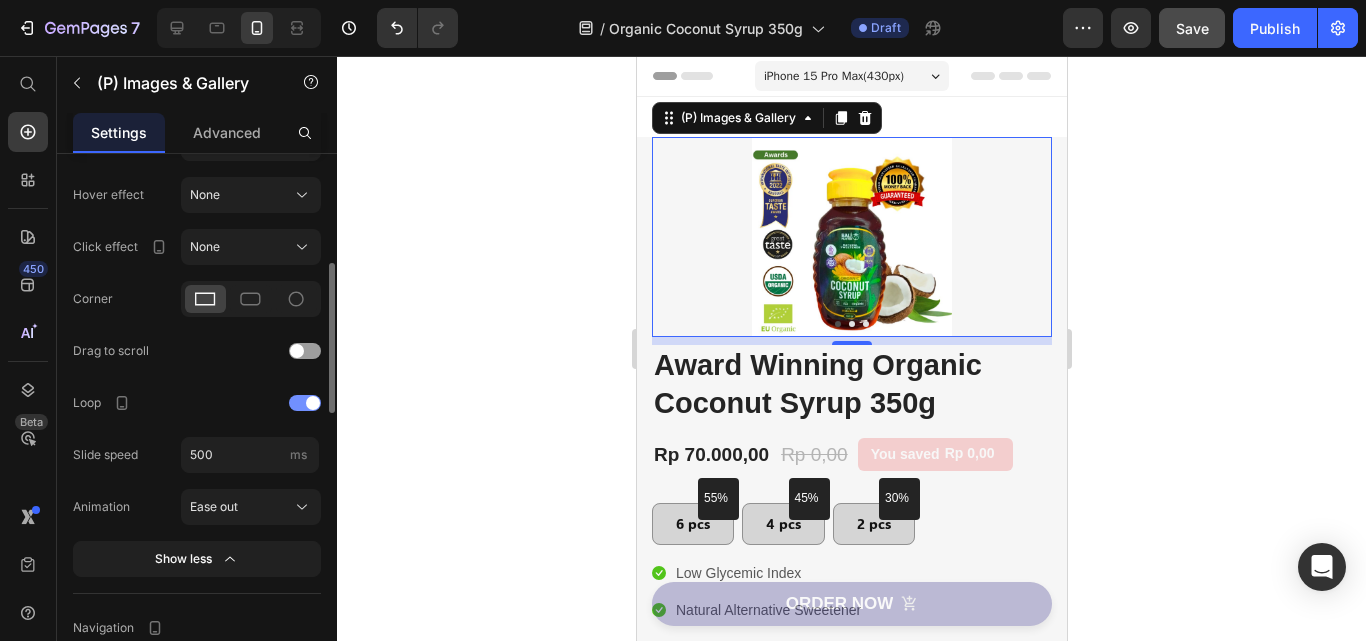 scroll, scrollTop: 756, scrollLeft: 0, axis: vertical 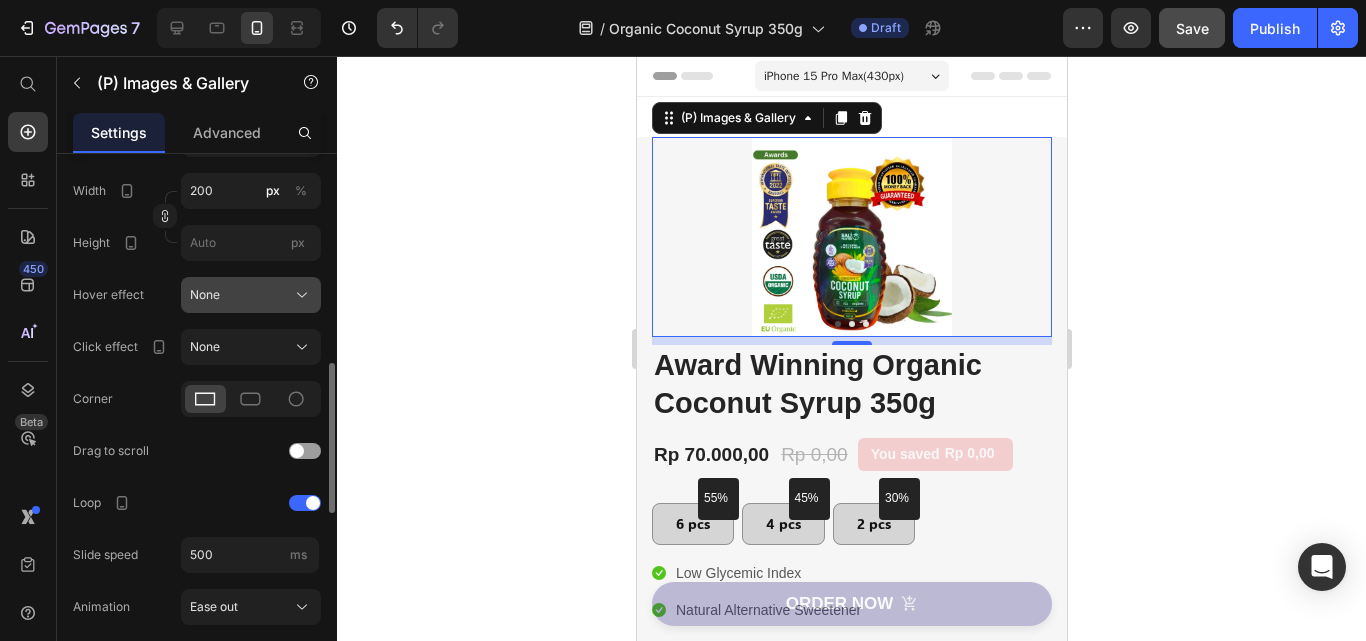 click on "None" at bounding box center [251, 295] 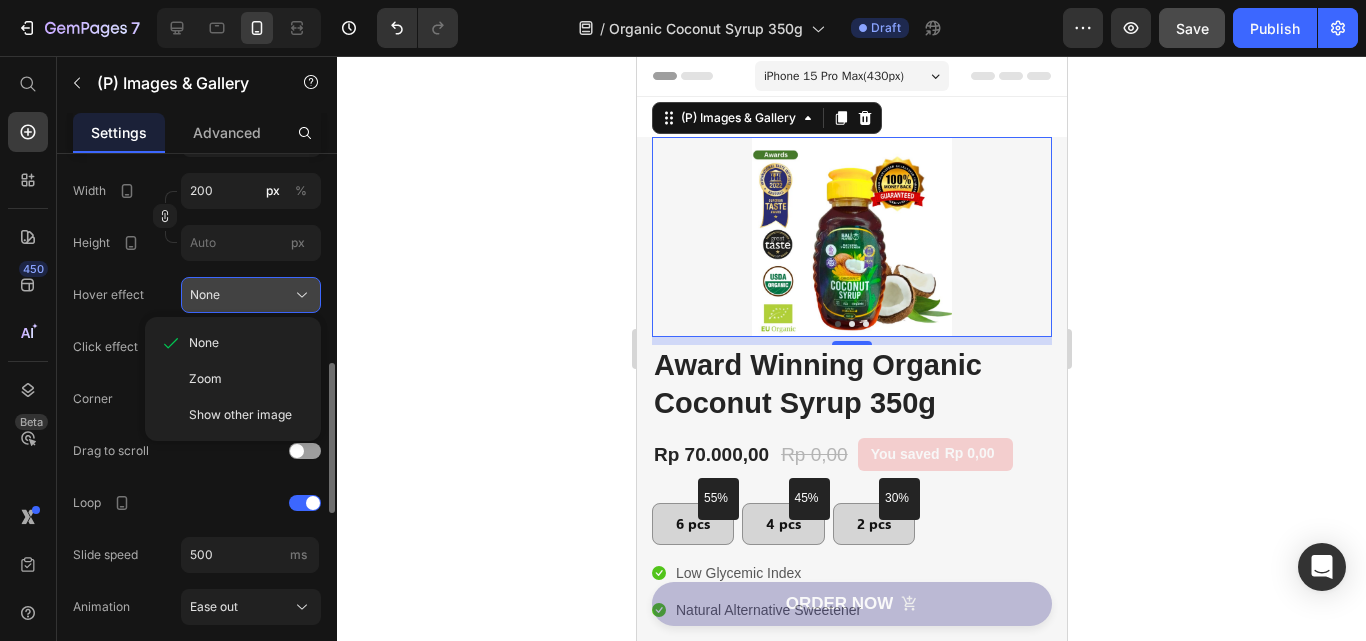 click on "None" at bounding box center [251, 295] 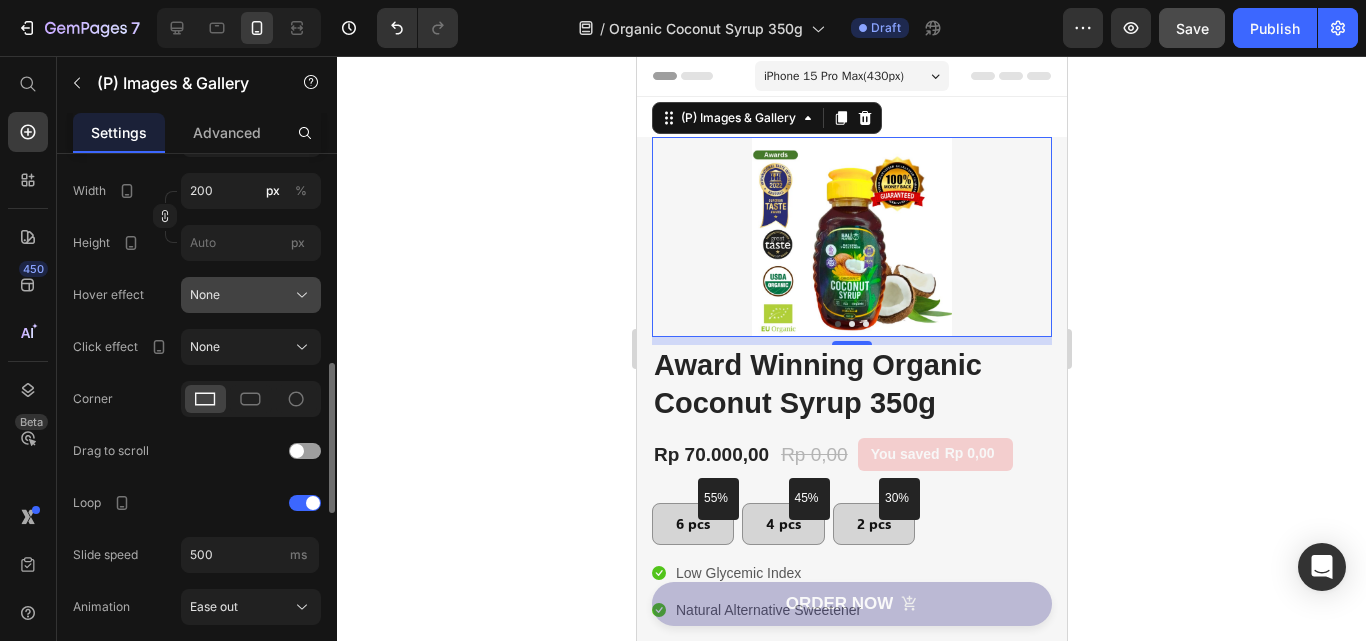 click on "None" at bounding box center (251, 295) 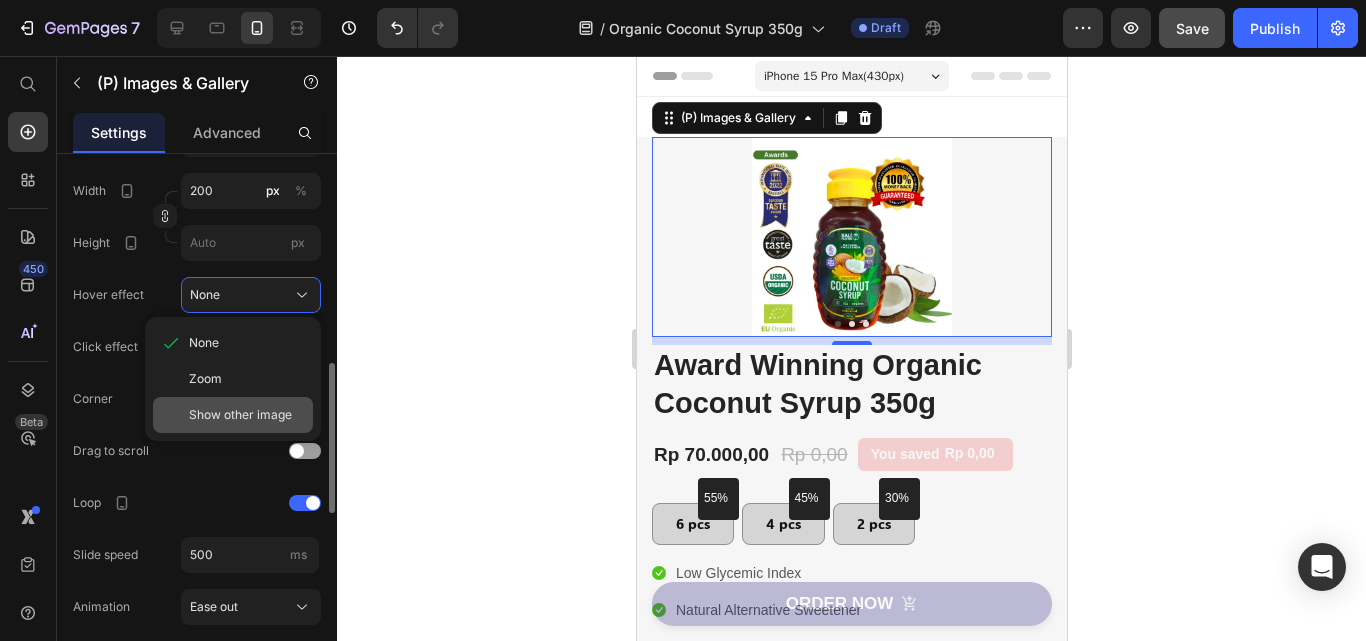 click on "Show other image" at bounding box center (240, 415) 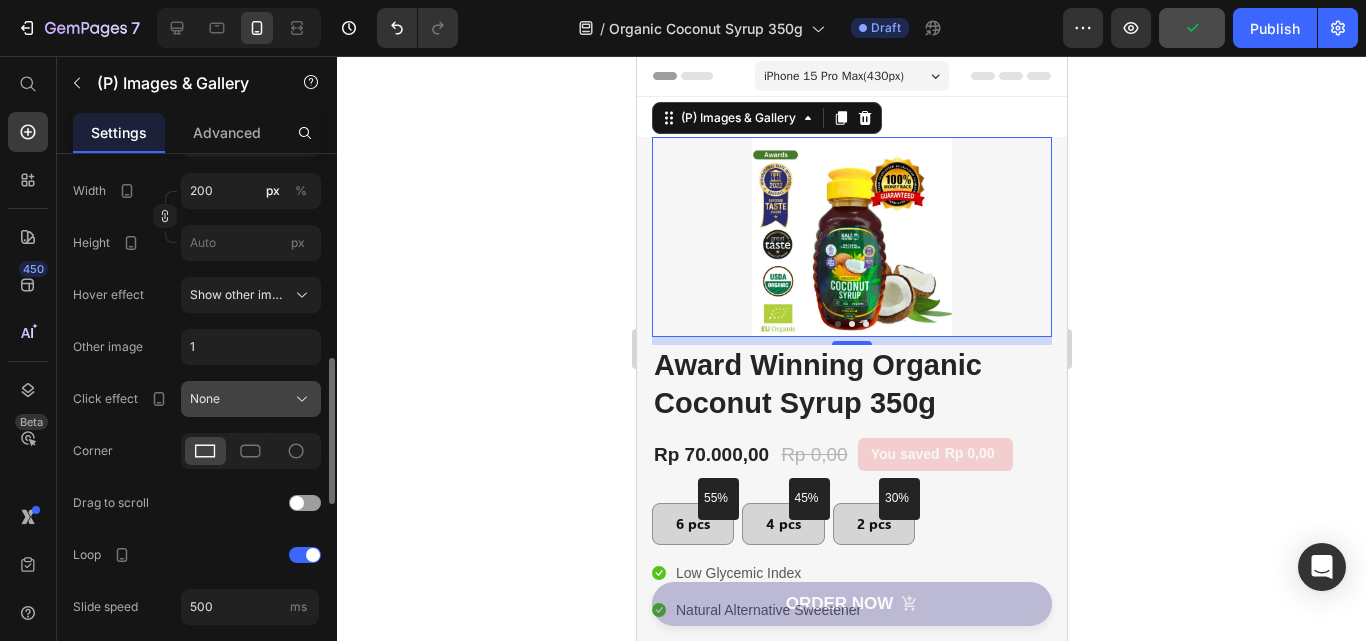 click on "None" 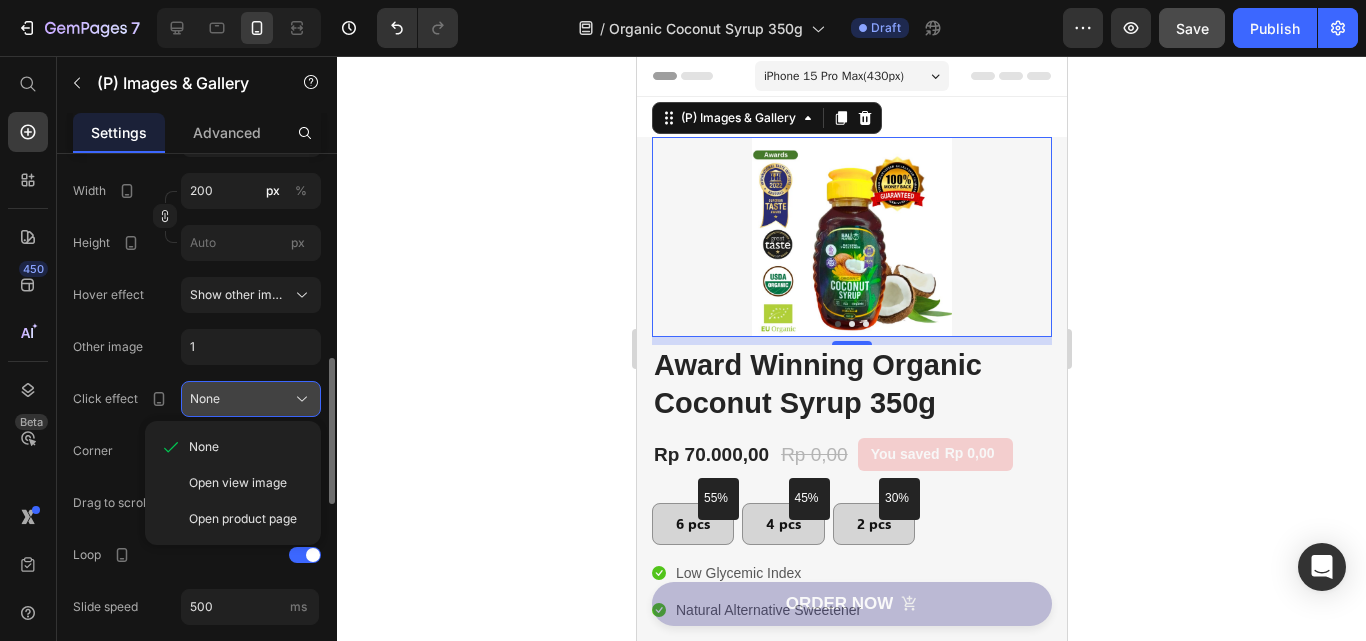 click on "None" 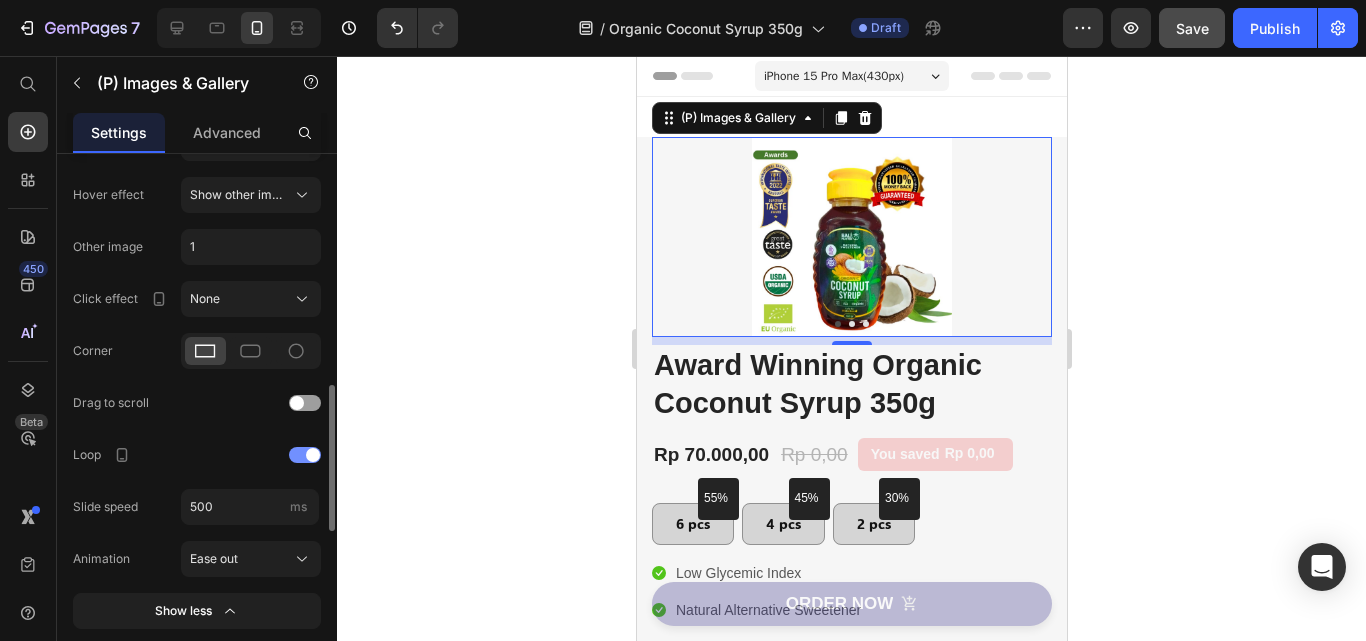 scroll, scrollTop: 956, scrollLeft: 0, axis: vertical 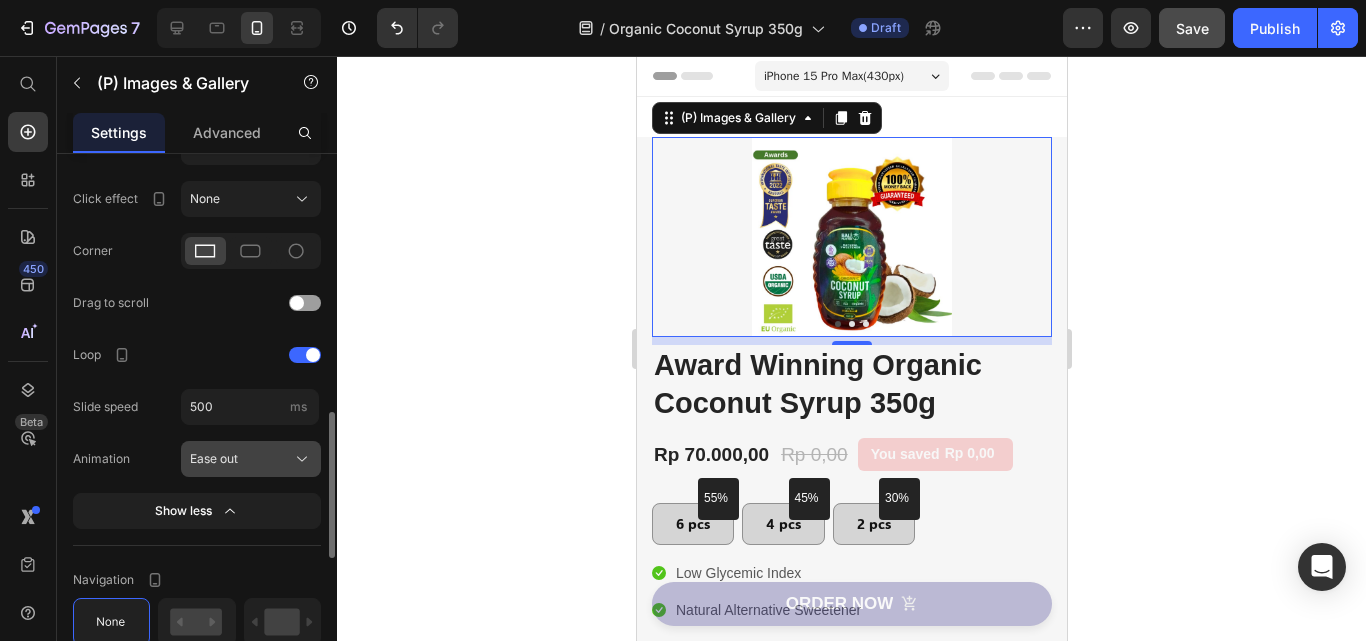 click on "Ease out" 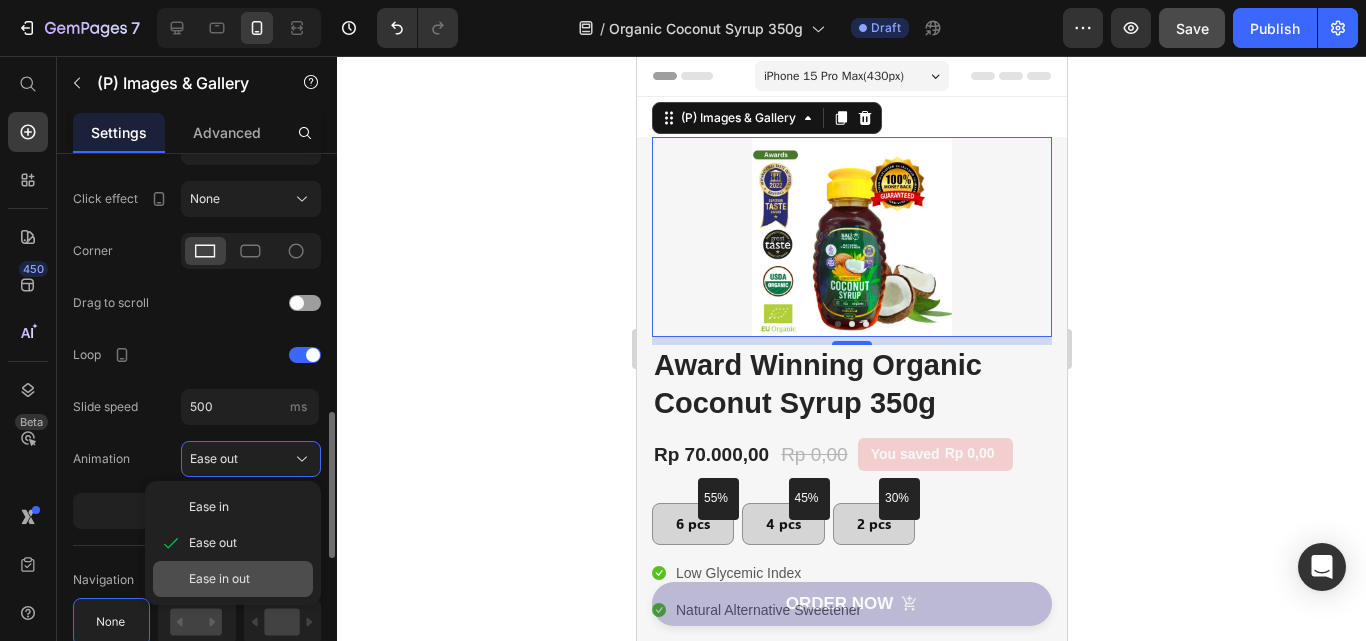 click on "Ease in out" at bounding box center (219, 579) 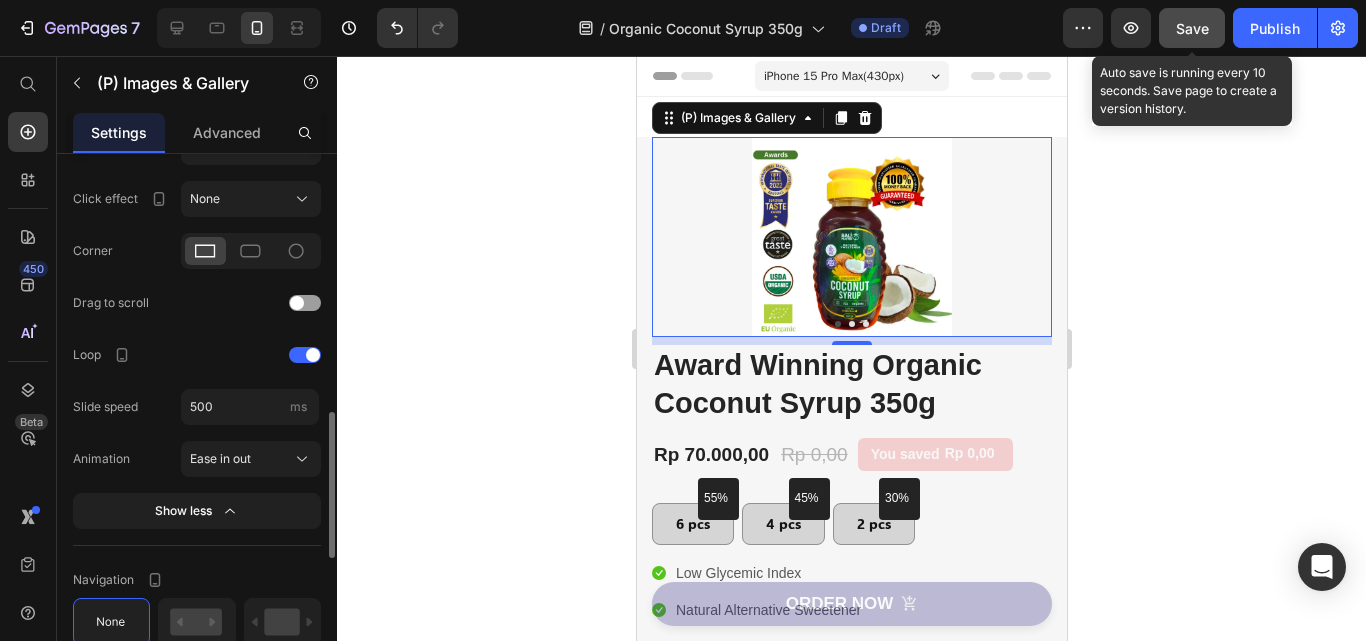 click on "Save" 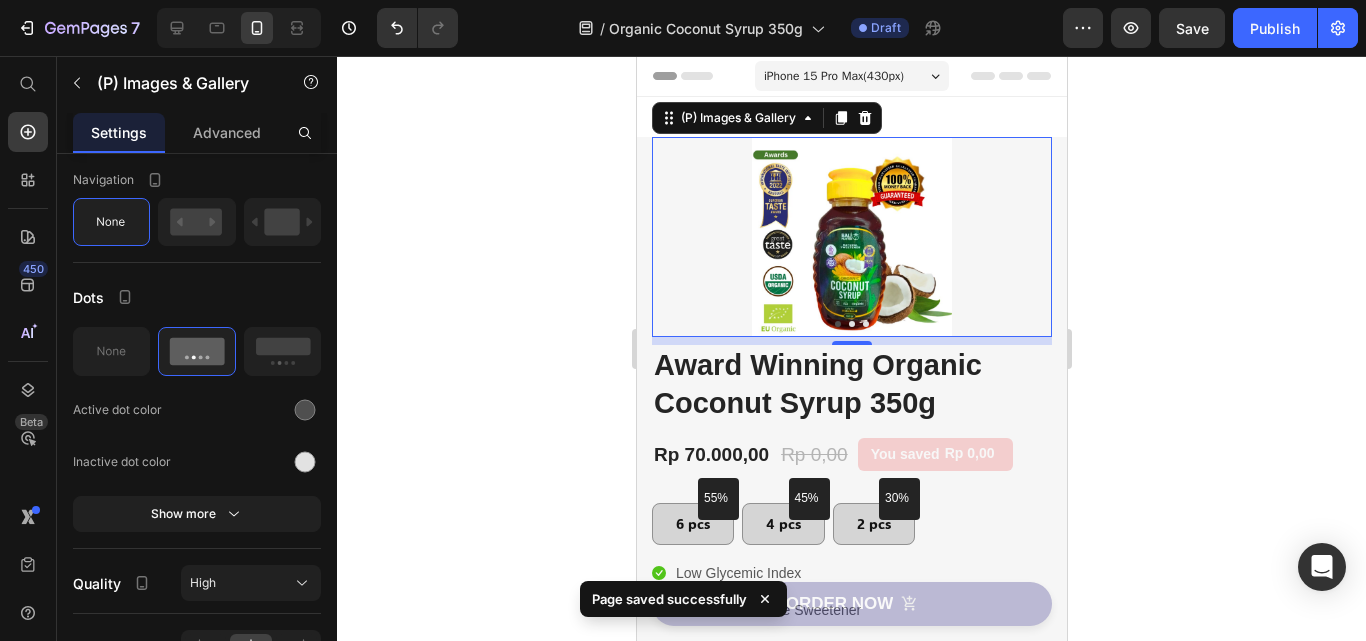 scroll, scrollTop: 1456, scrollLeft: 0, axis: vertical 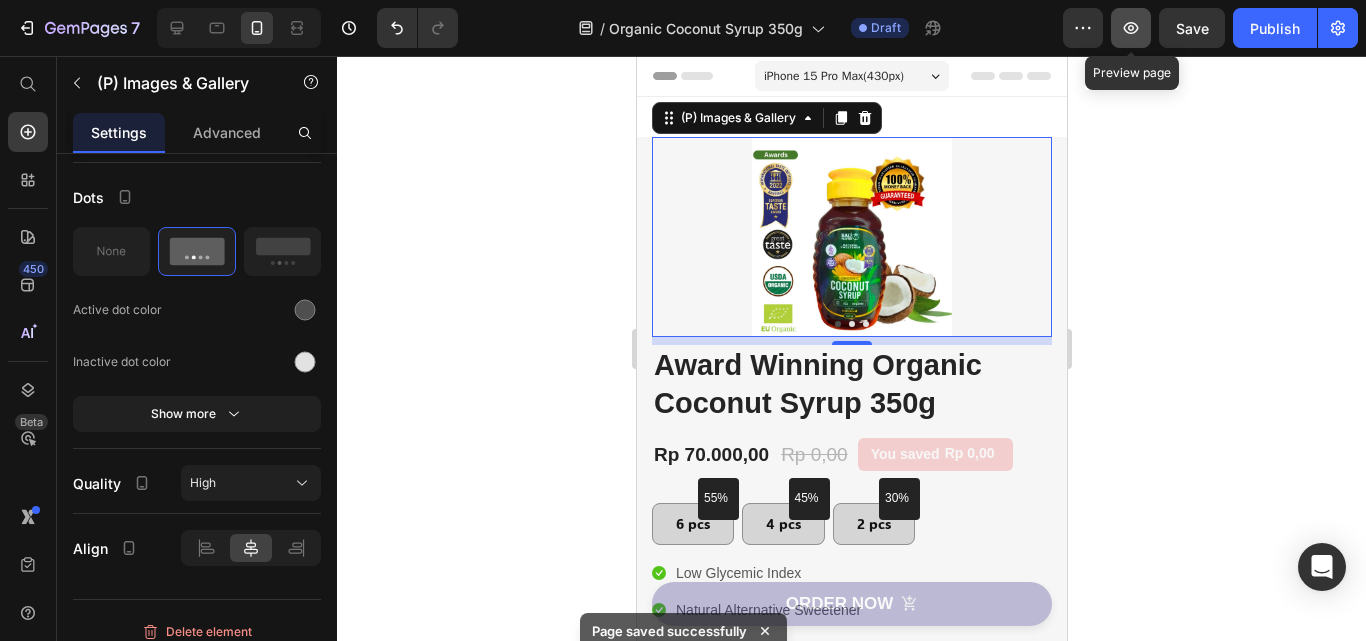 click 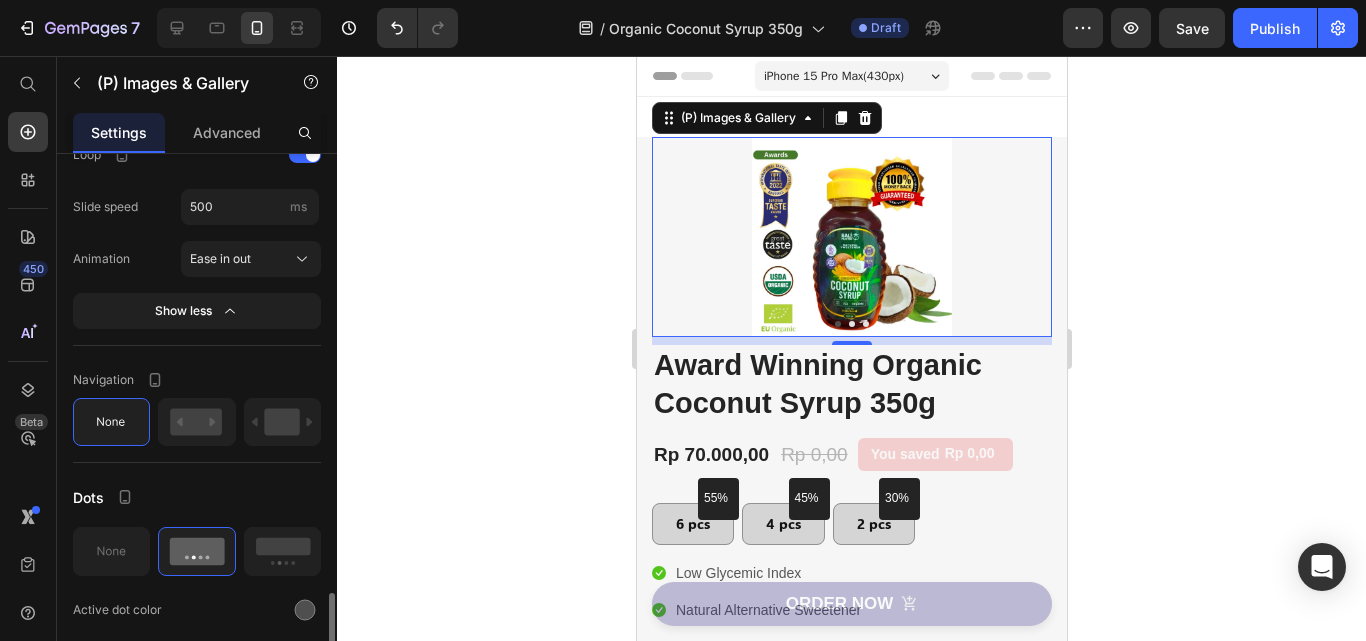 scroll, scrollTop: 1256, scrollLeft: 0, axis: vertical 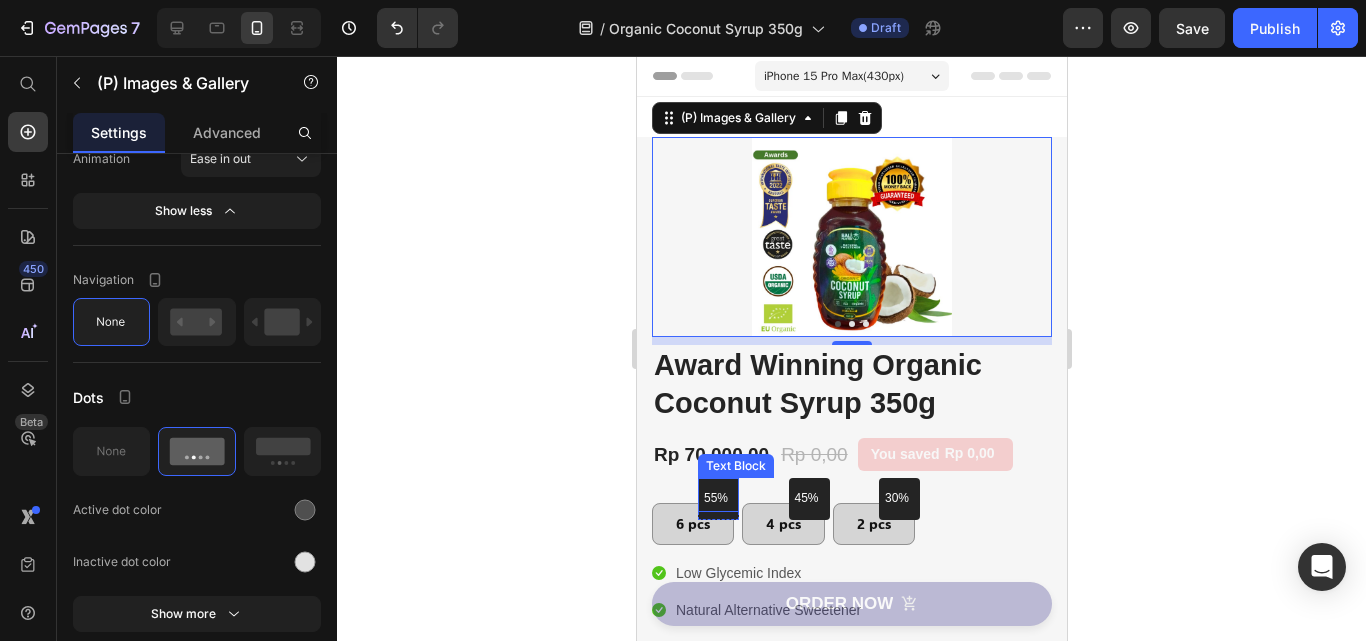 click on "55%" at bounding box center (719, 499) 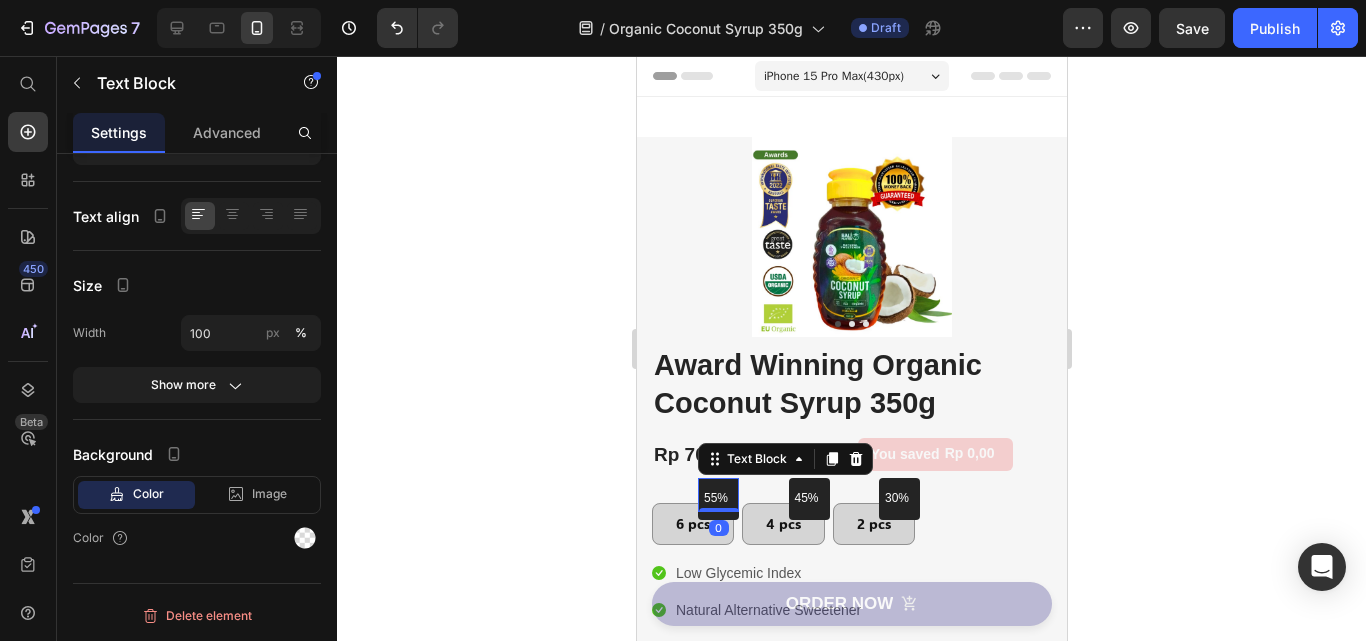 scroll, scrollTop: 0, scrollLeft: 0, axis: both 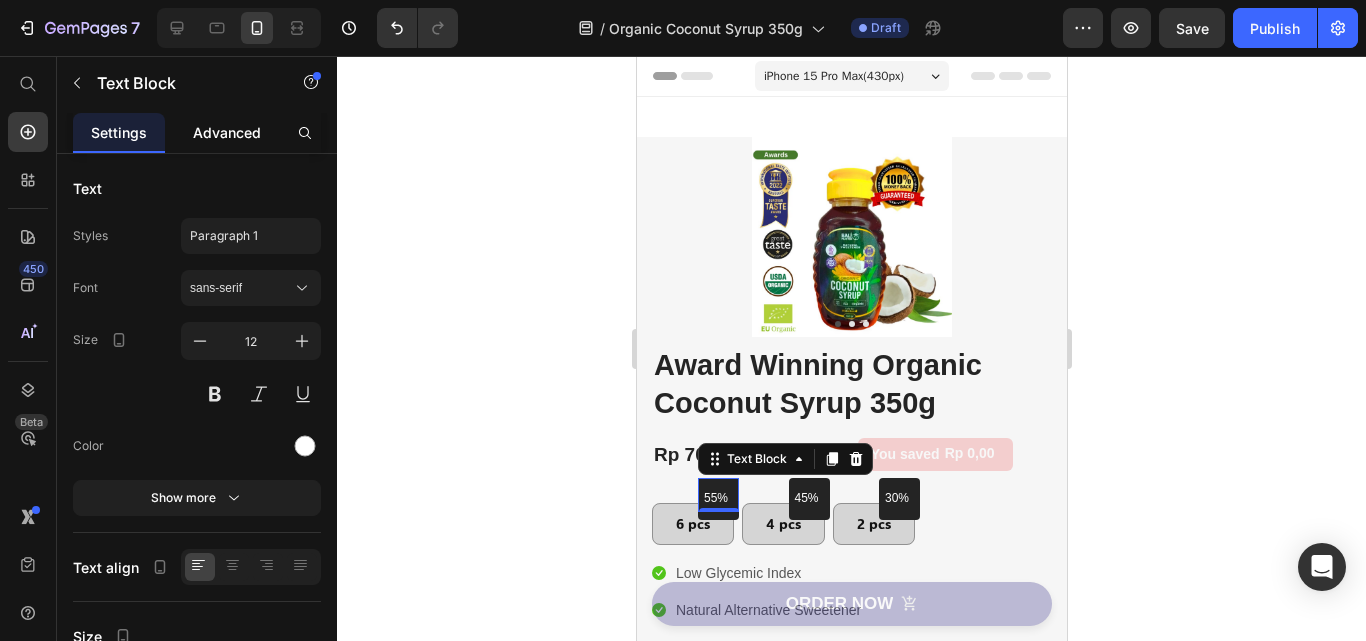 click on "Advanced" at bounding box center [227, 132] 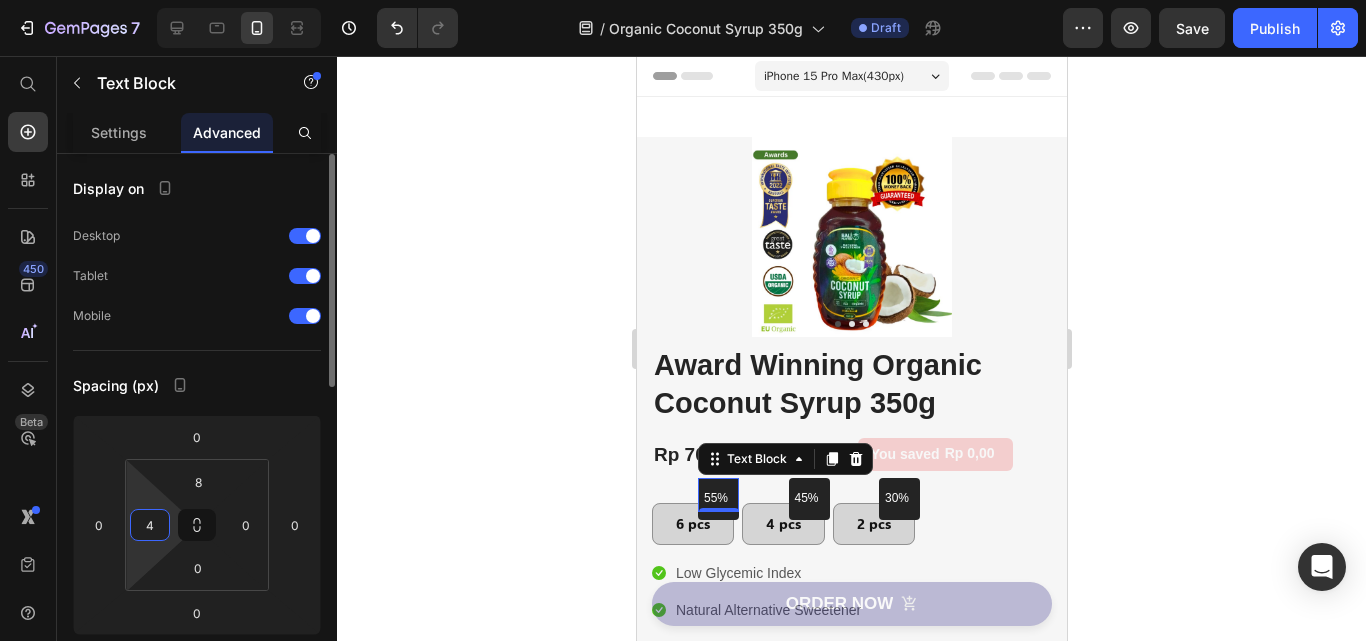 click on "4" at bounding box center (150, 525) 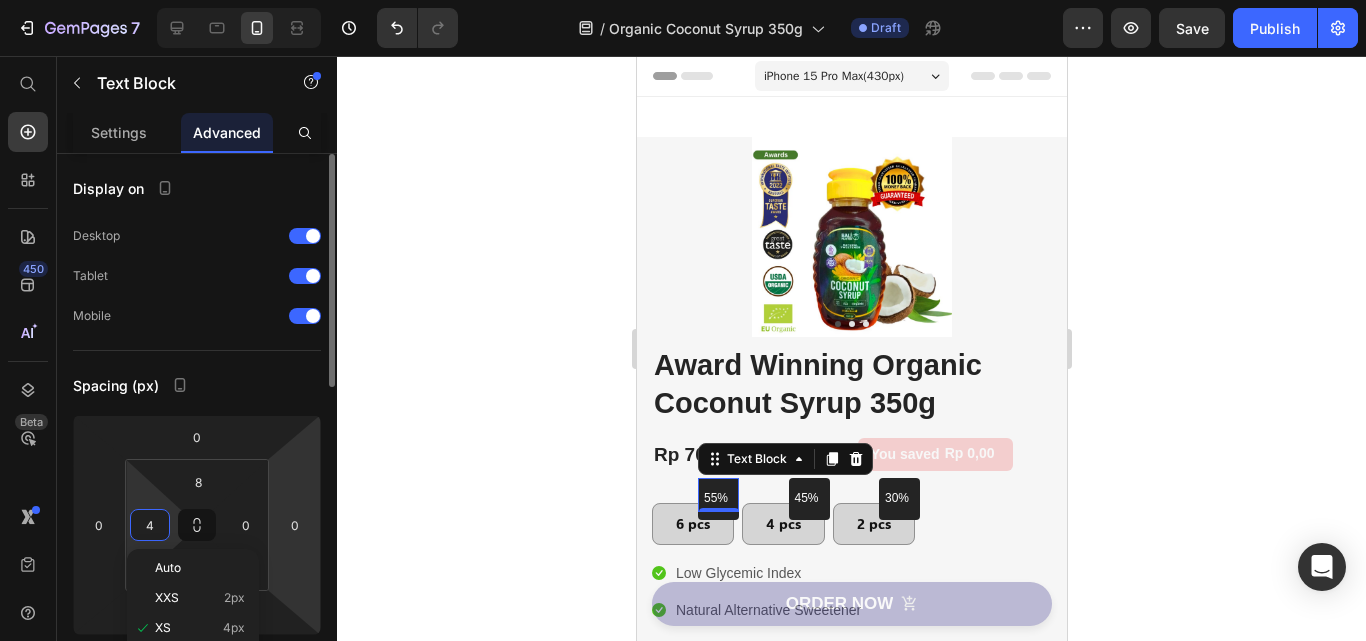 scroll, scrollTop: 100, scrollLeft: 0, axis: vertical 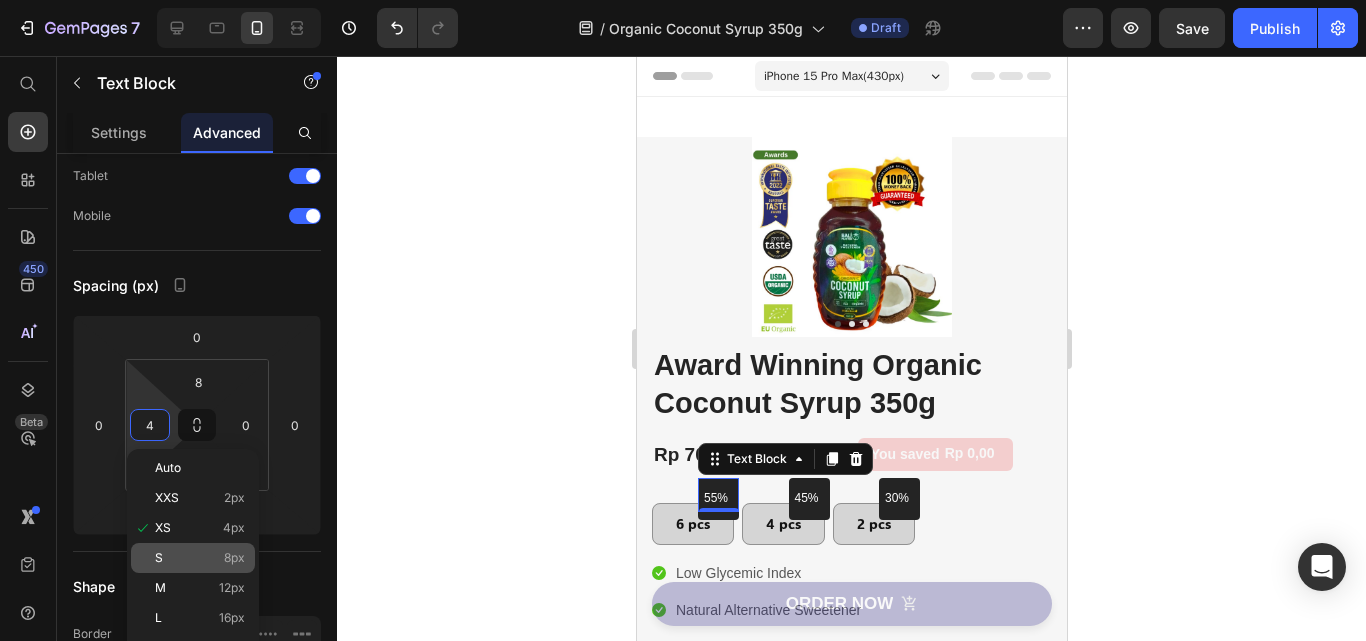 click on "8px" at bounding box center (234, 558) 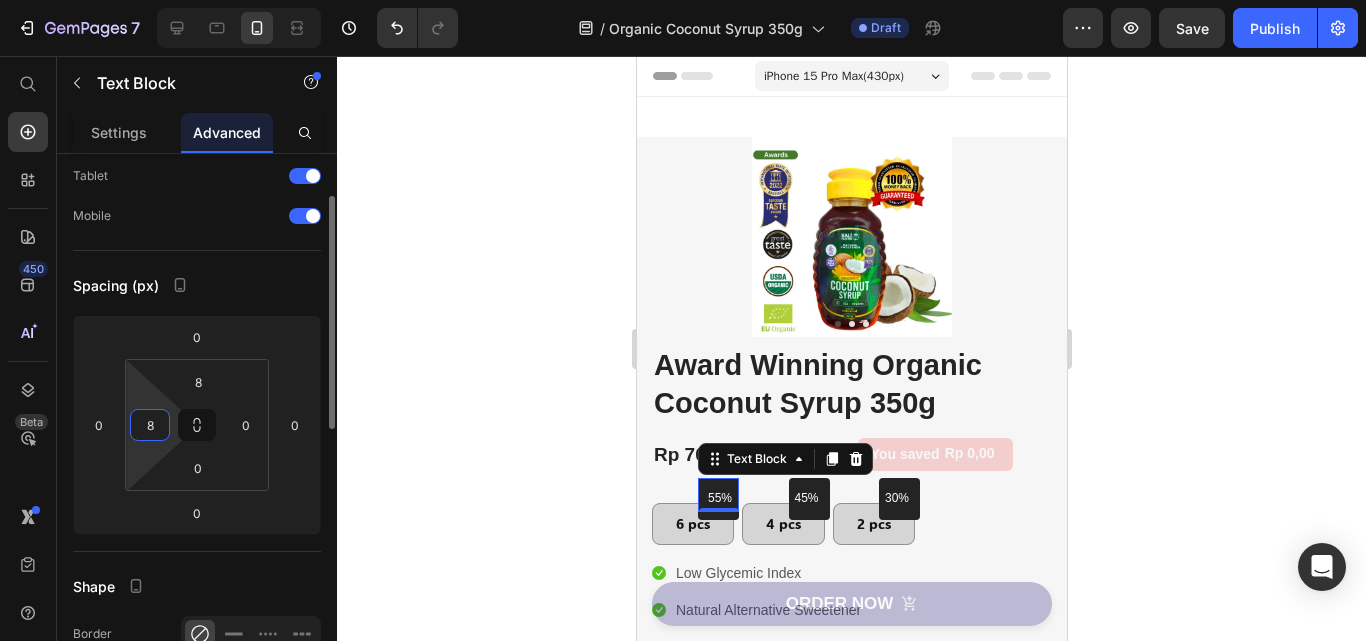click on "8" at bounding box center (150, 425) 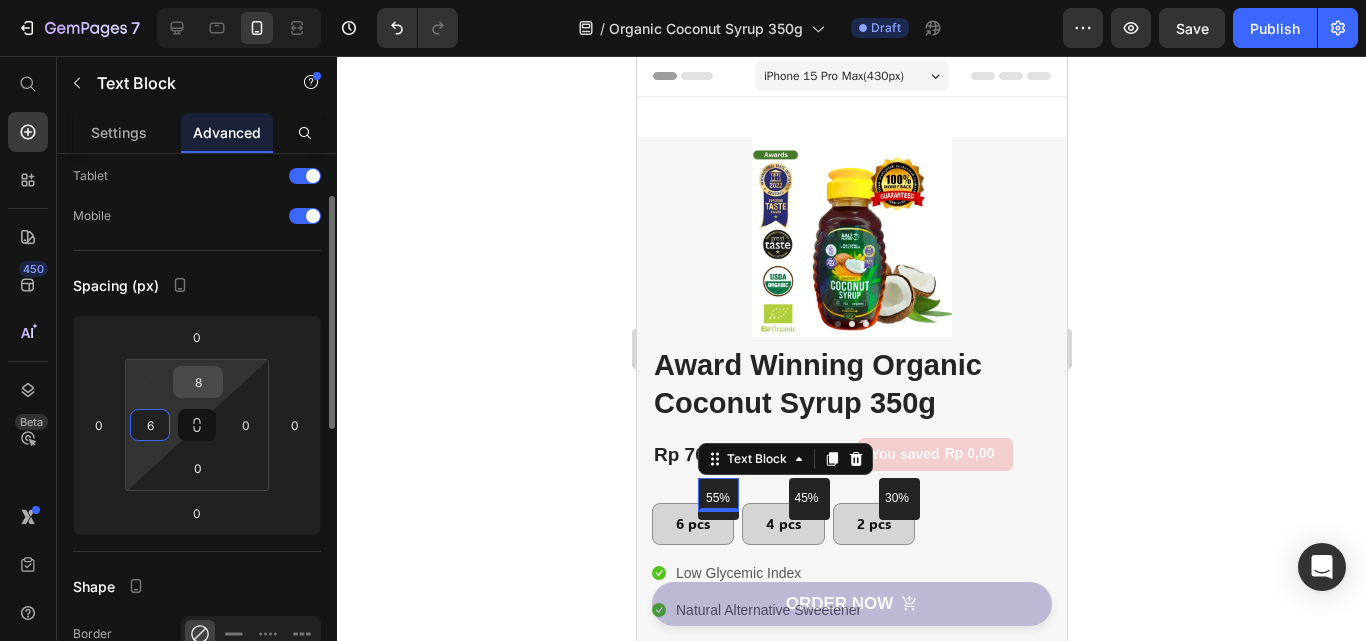 type on "6" 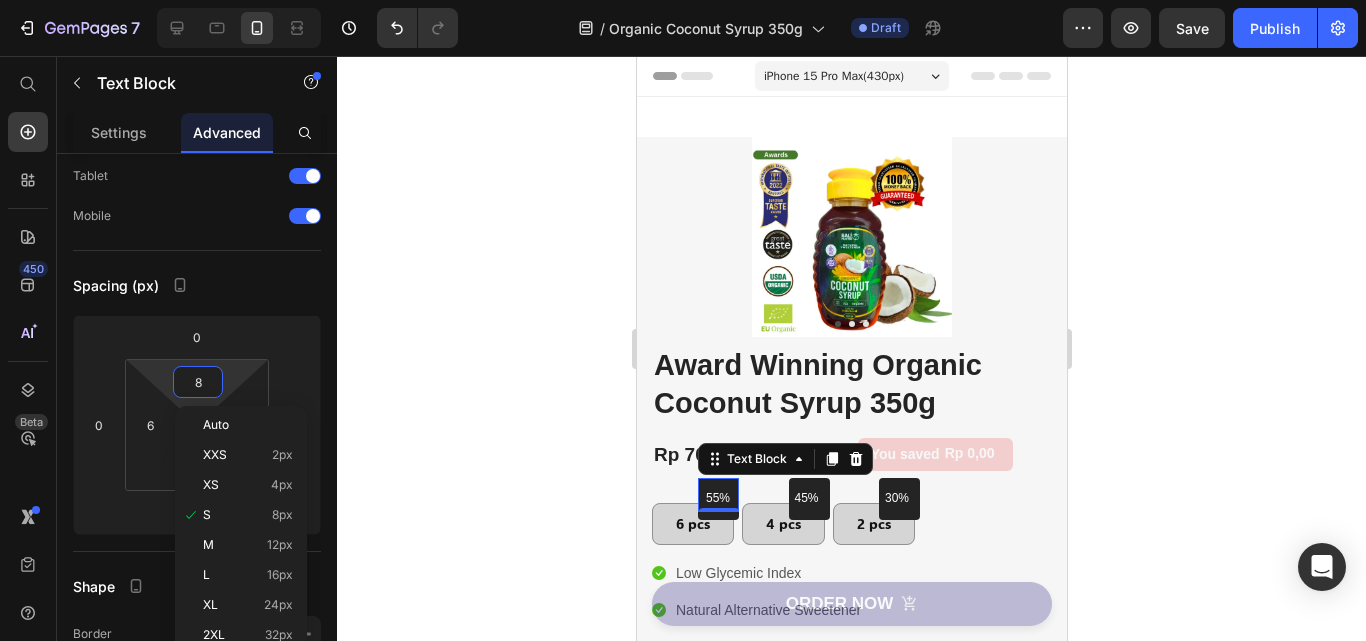 click 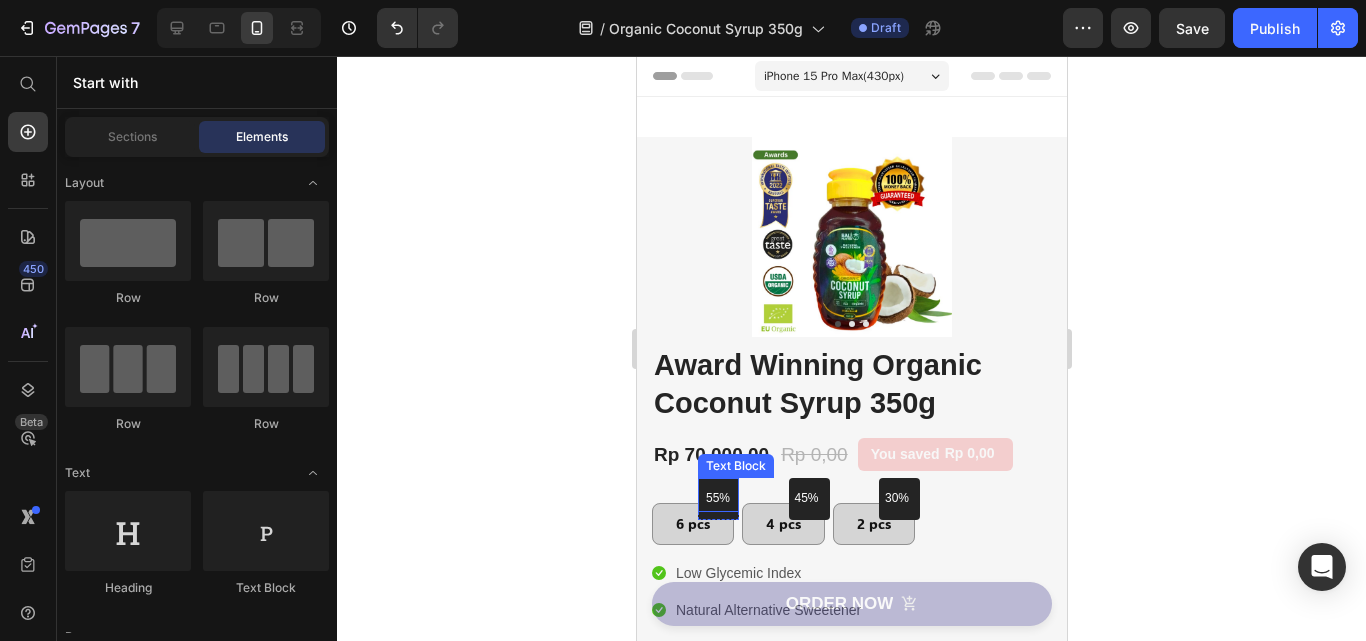 click on "55%" at bounding box center (720, 499) 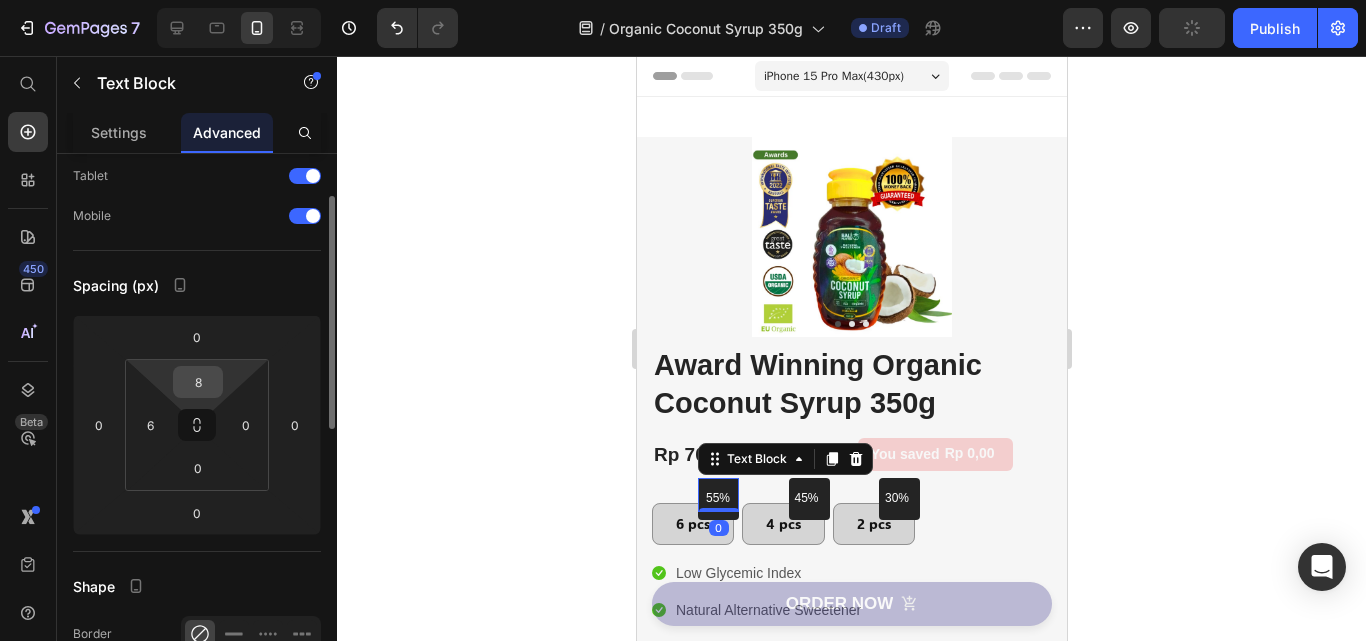 click on "8" at bounding box center [198, 382] 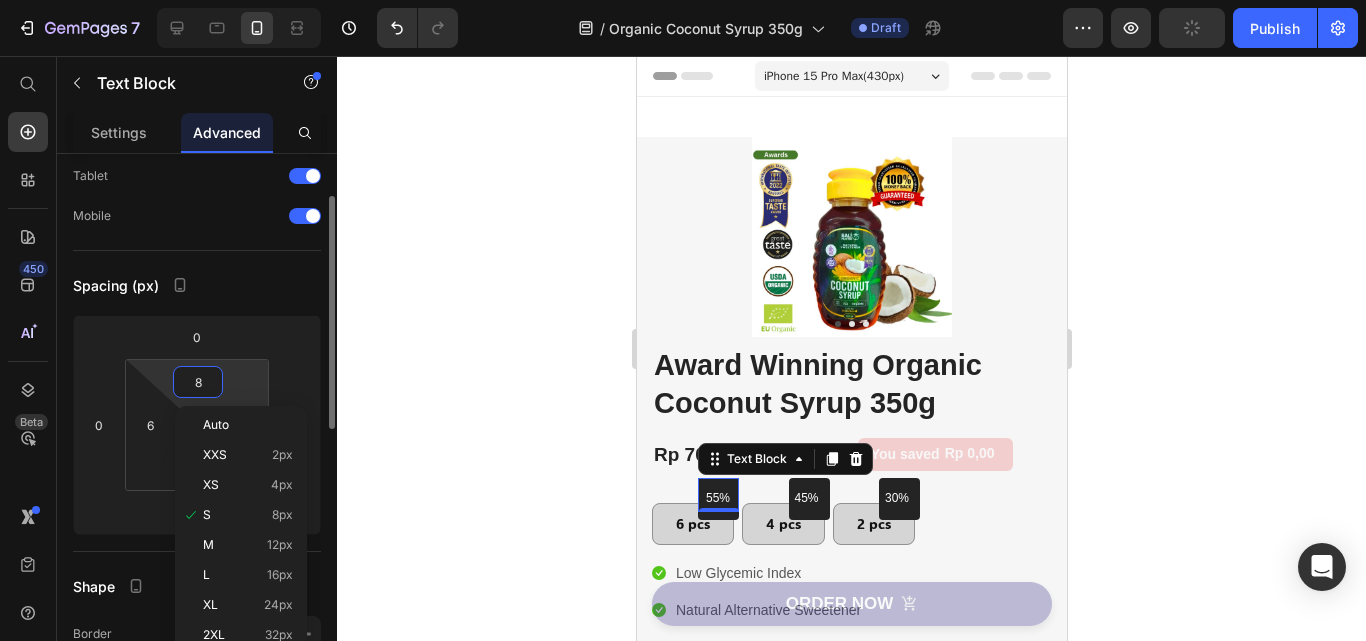 type on "9" 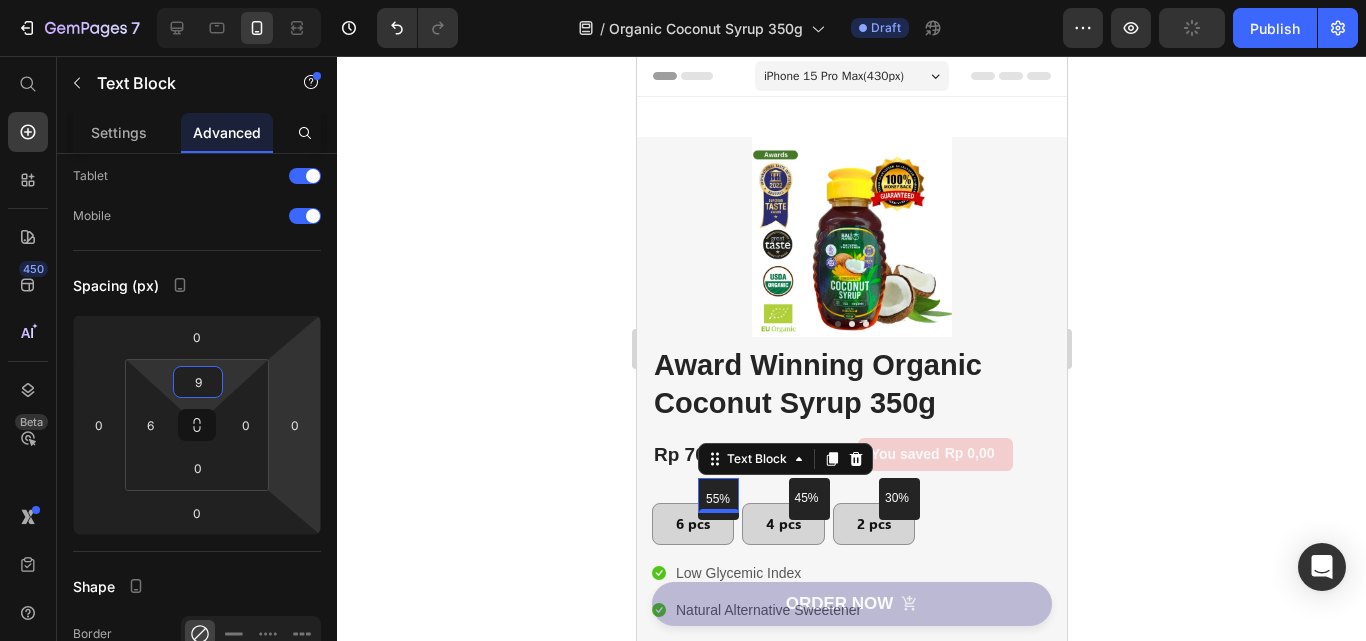 click 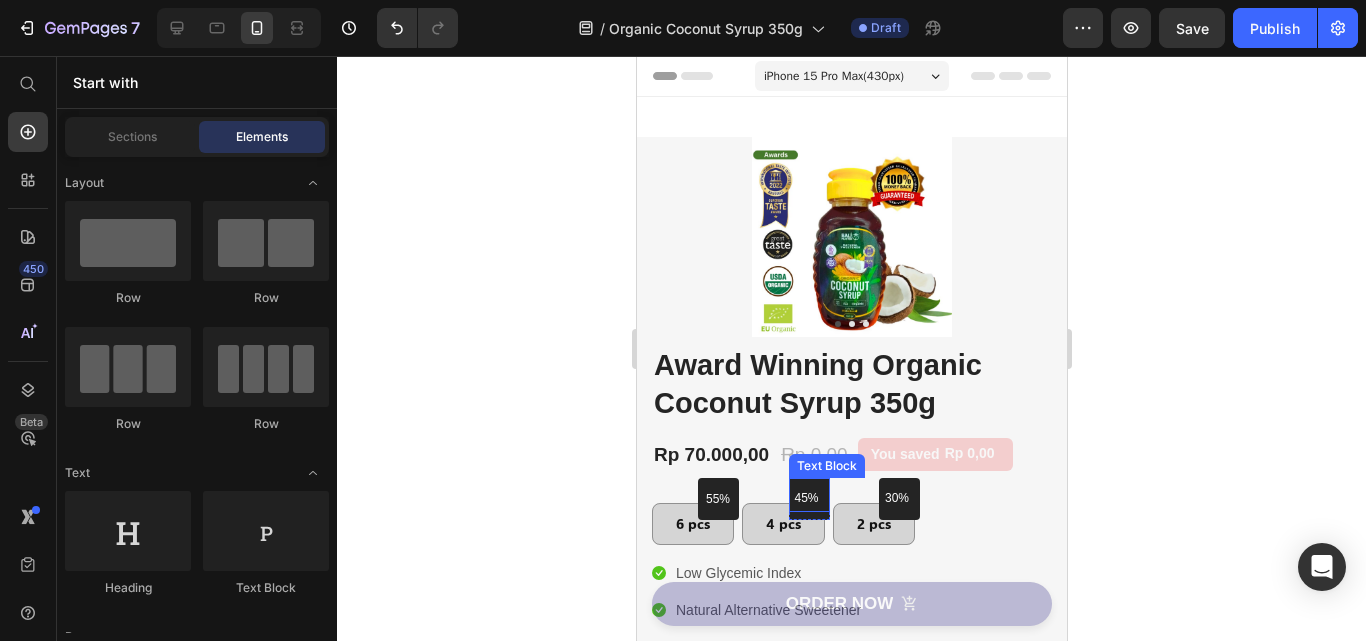 click on "45%" at bounding box center (811, 499) 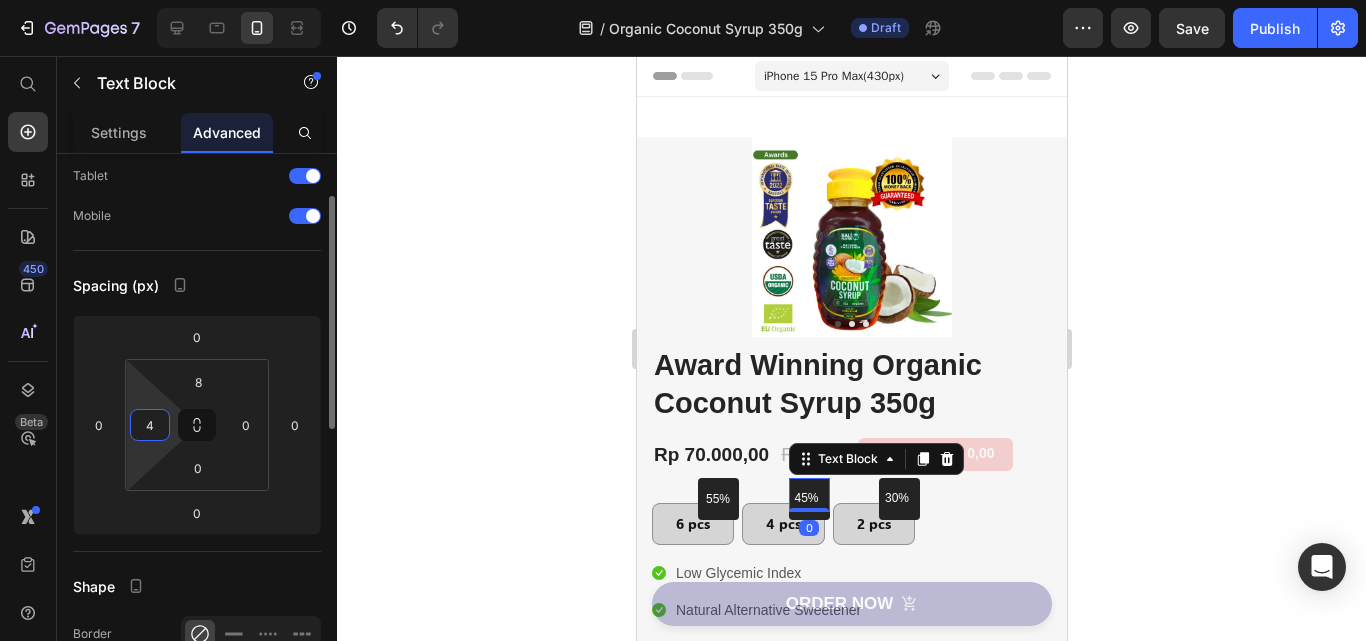 click on "4" at bounding box center (150, 425) 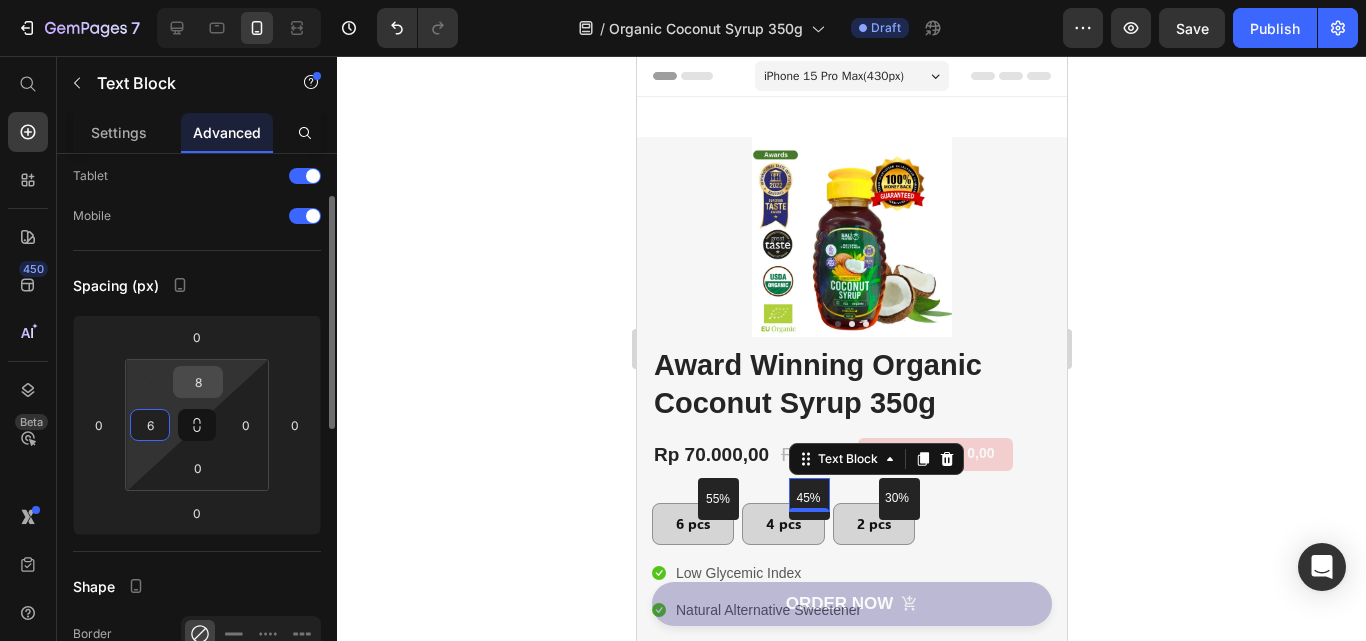 type on "6" 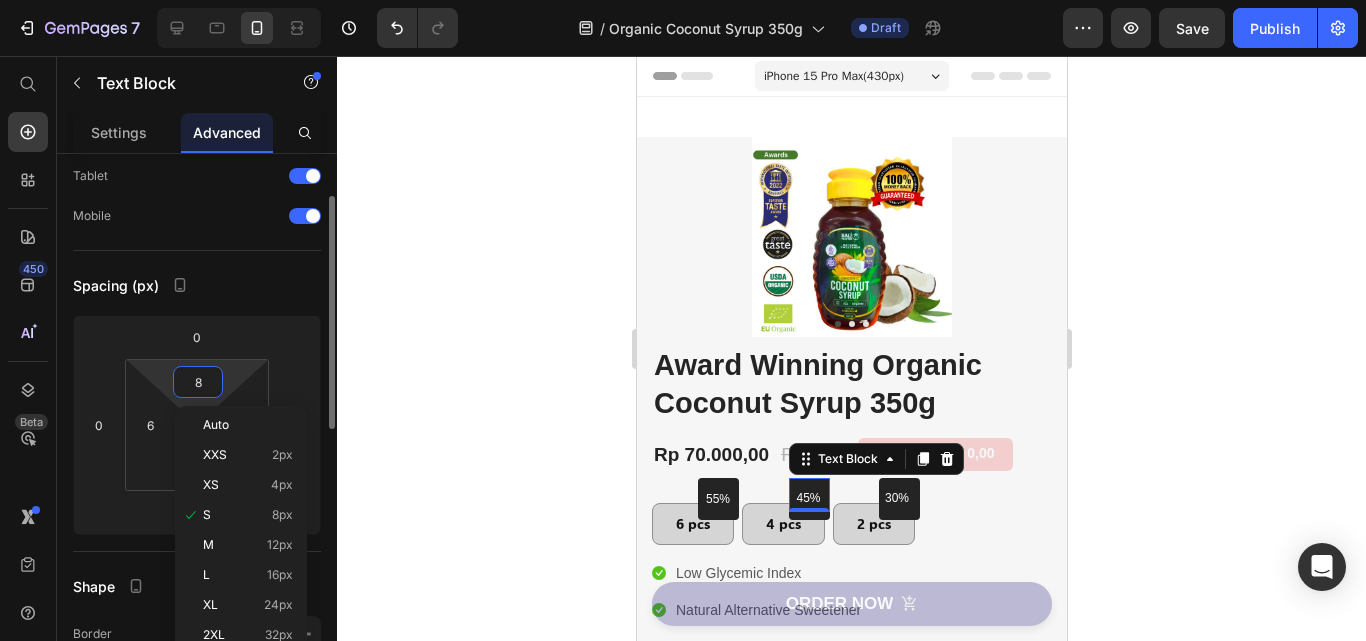 type on "9" 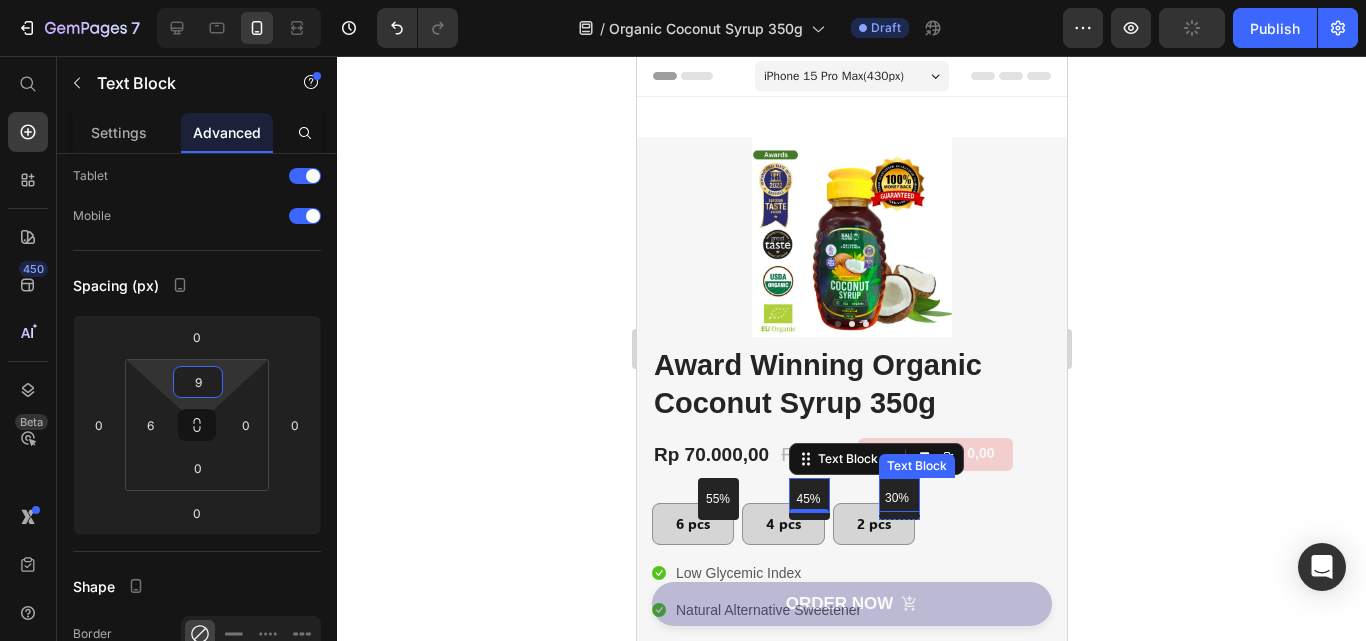 drag, startPoint x: 895, startPoint y: 500, endPoint x: 871, endPoint y: 494, distance: 24.738634 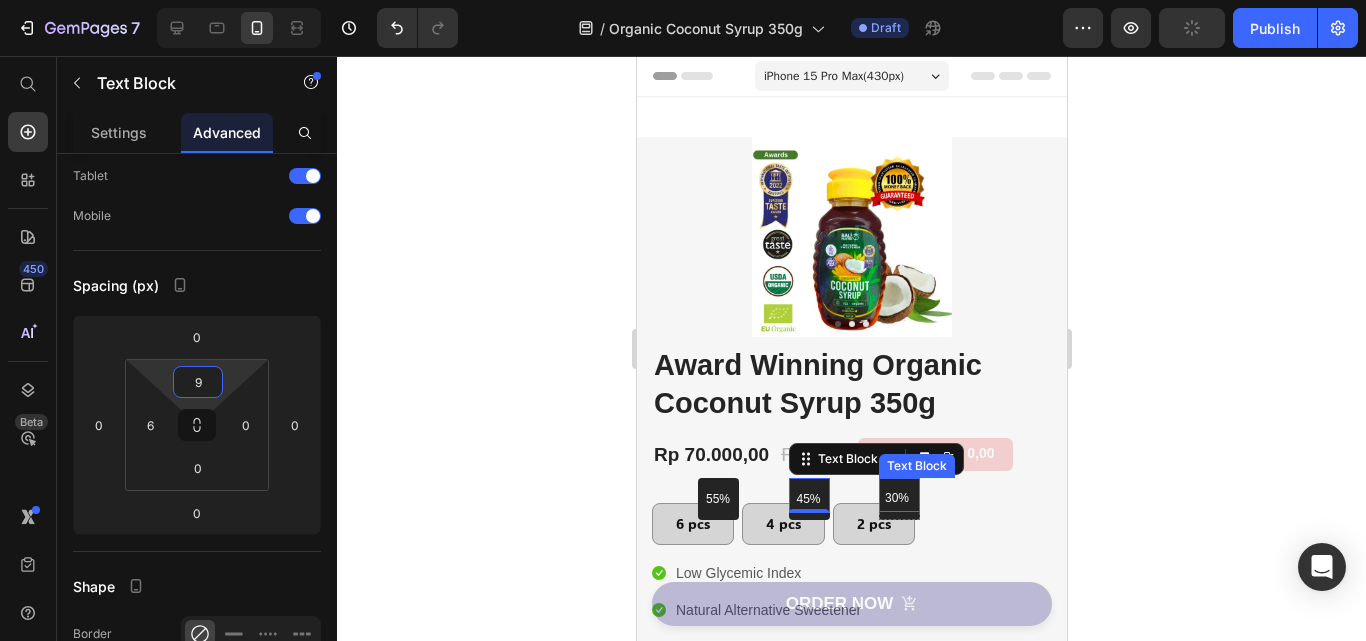 click on "30%" at bounding box center (900, 499) 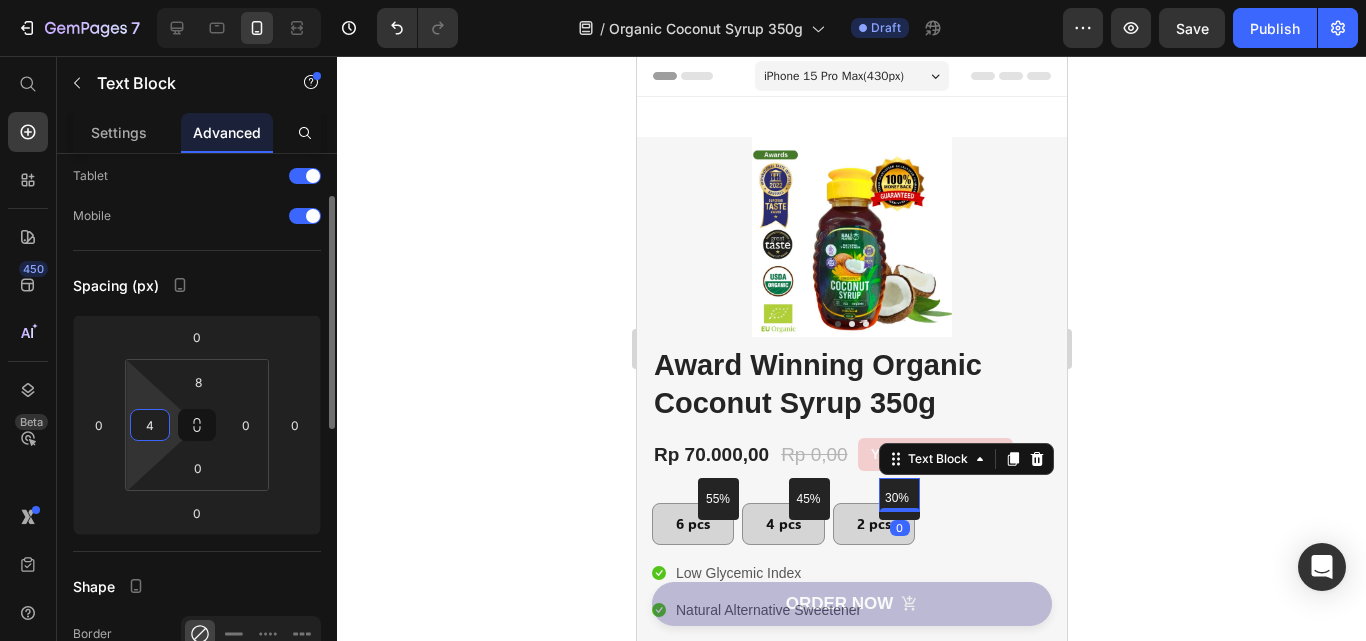 click on "4" at bounding box center [150, 425] 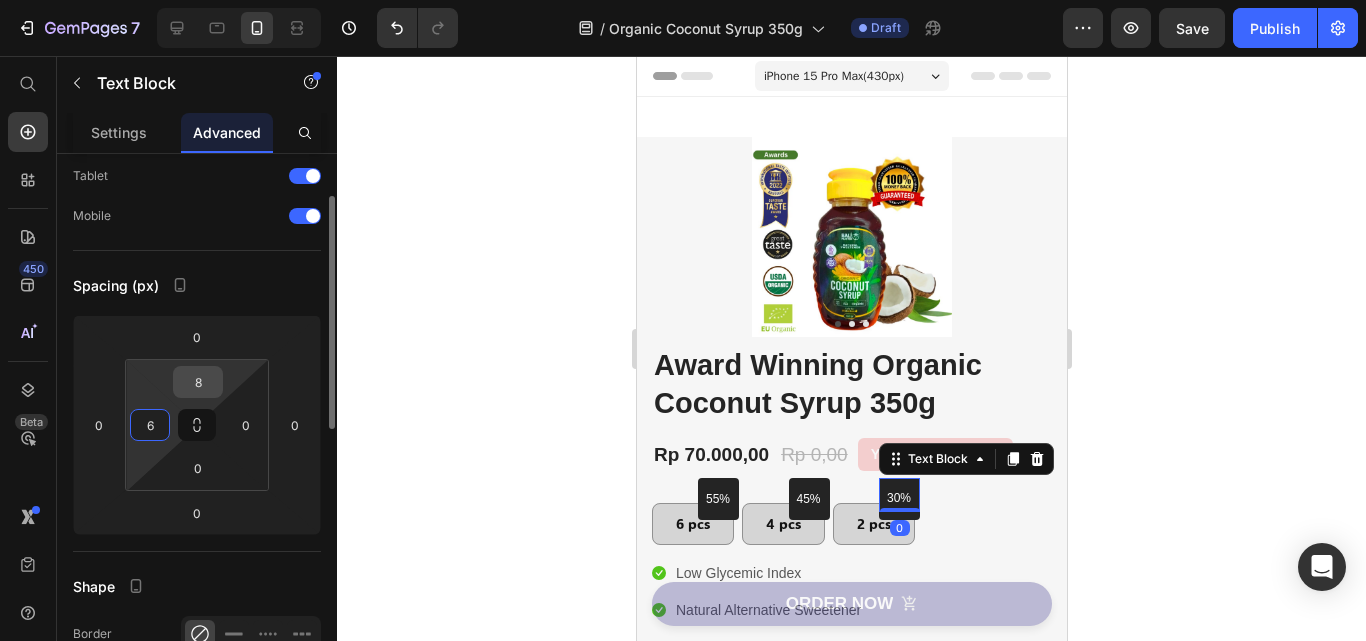 type on "6" 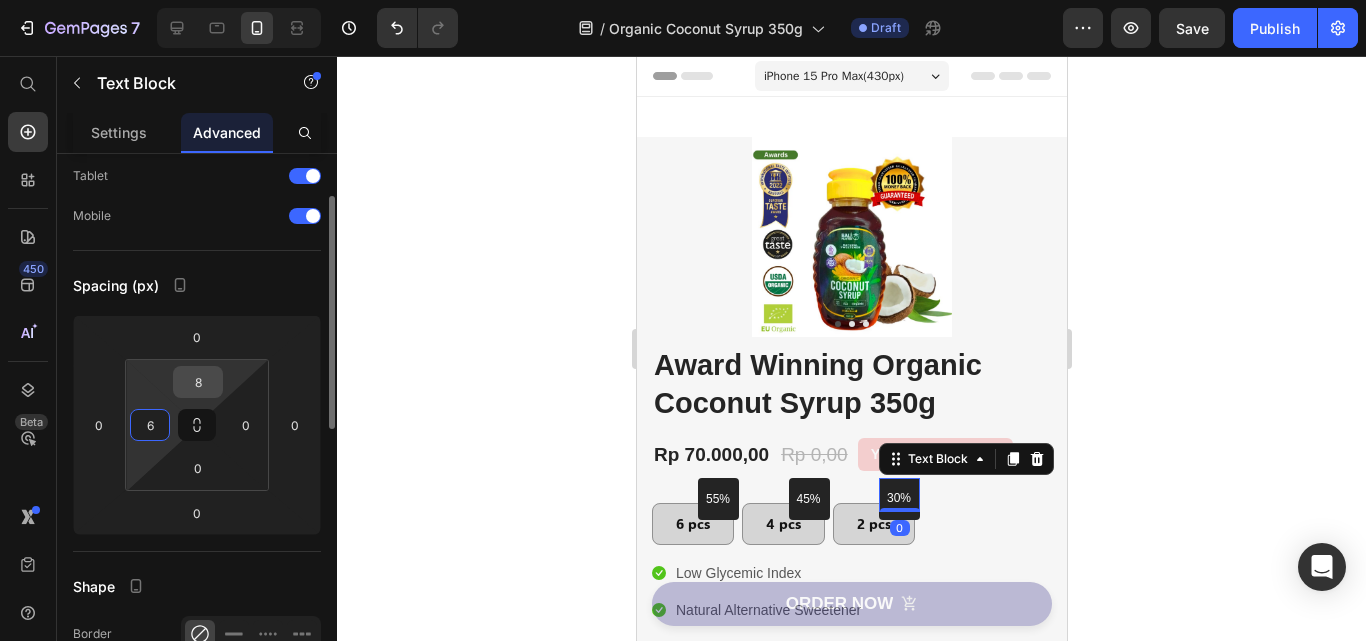 click on "8" at bounding box center [198, 382] 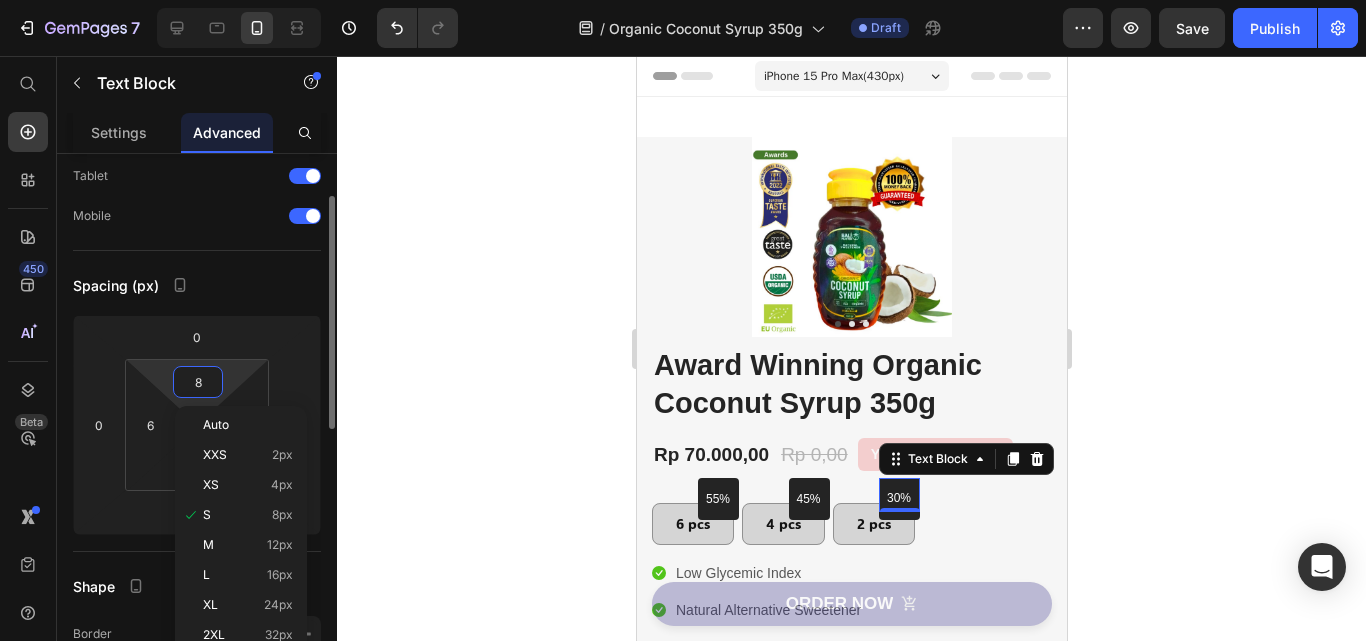 type on "9" 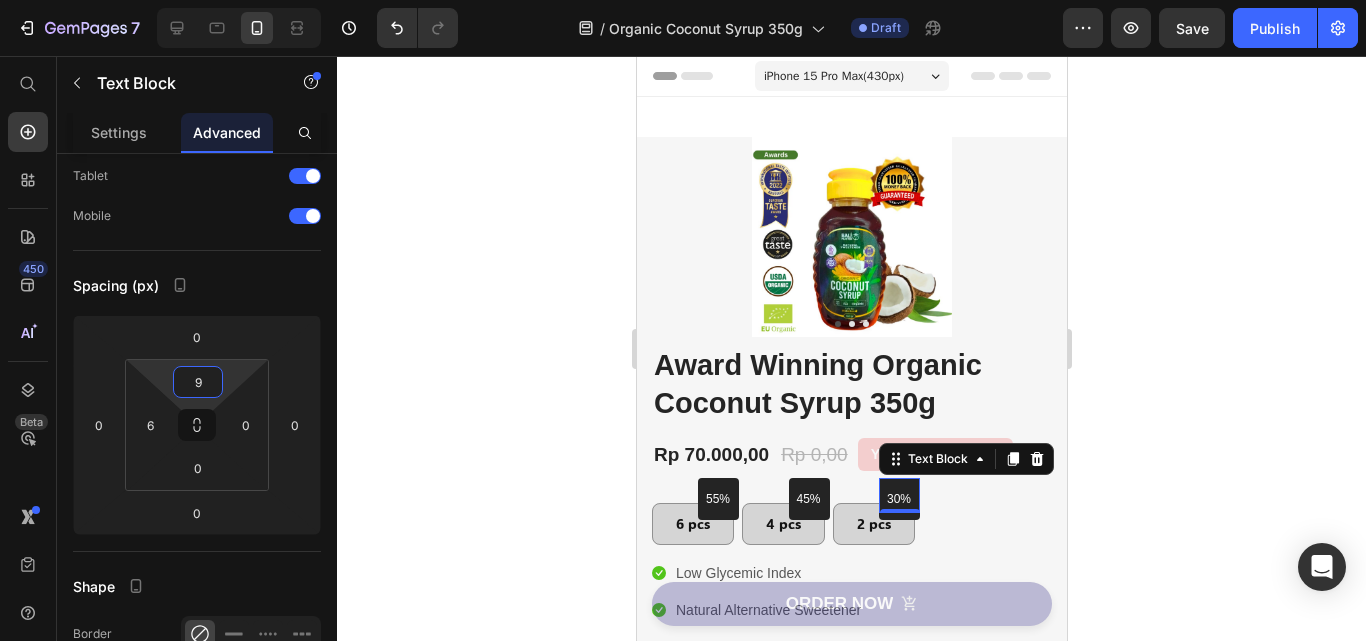 click 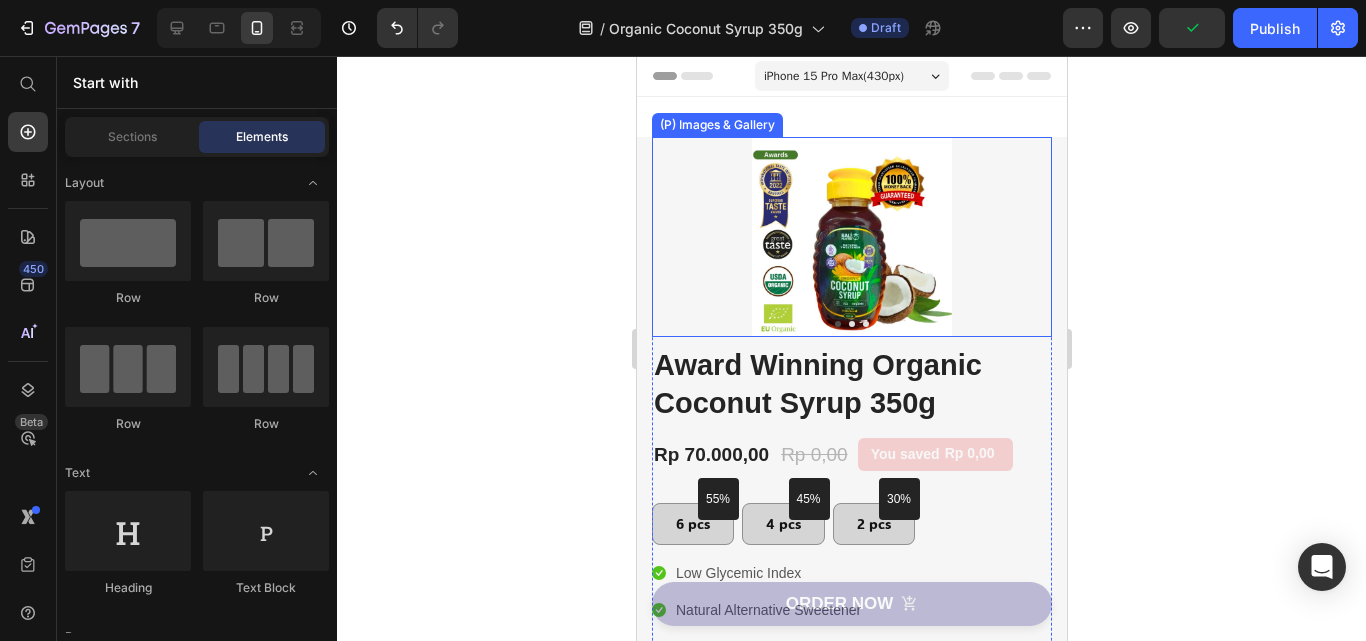 click at bounding box center (851, 237) 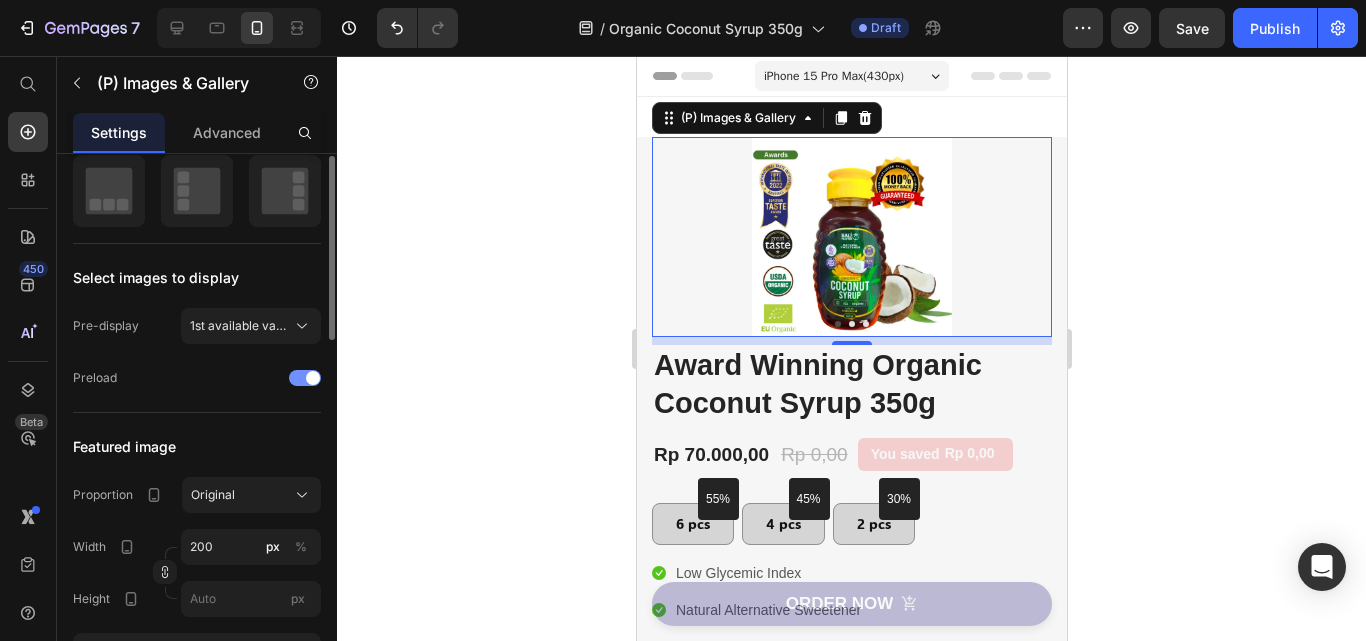 scroll, scrollTop: 200, scrollLeft: 0, axis: vertical 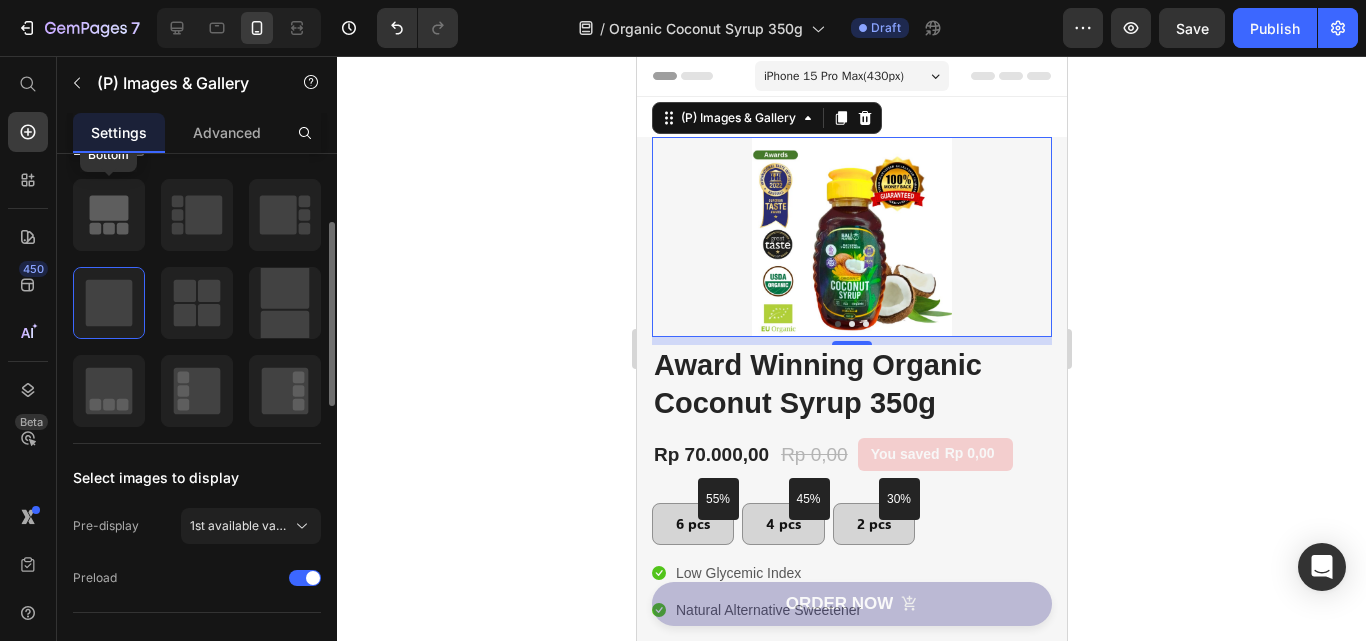 click 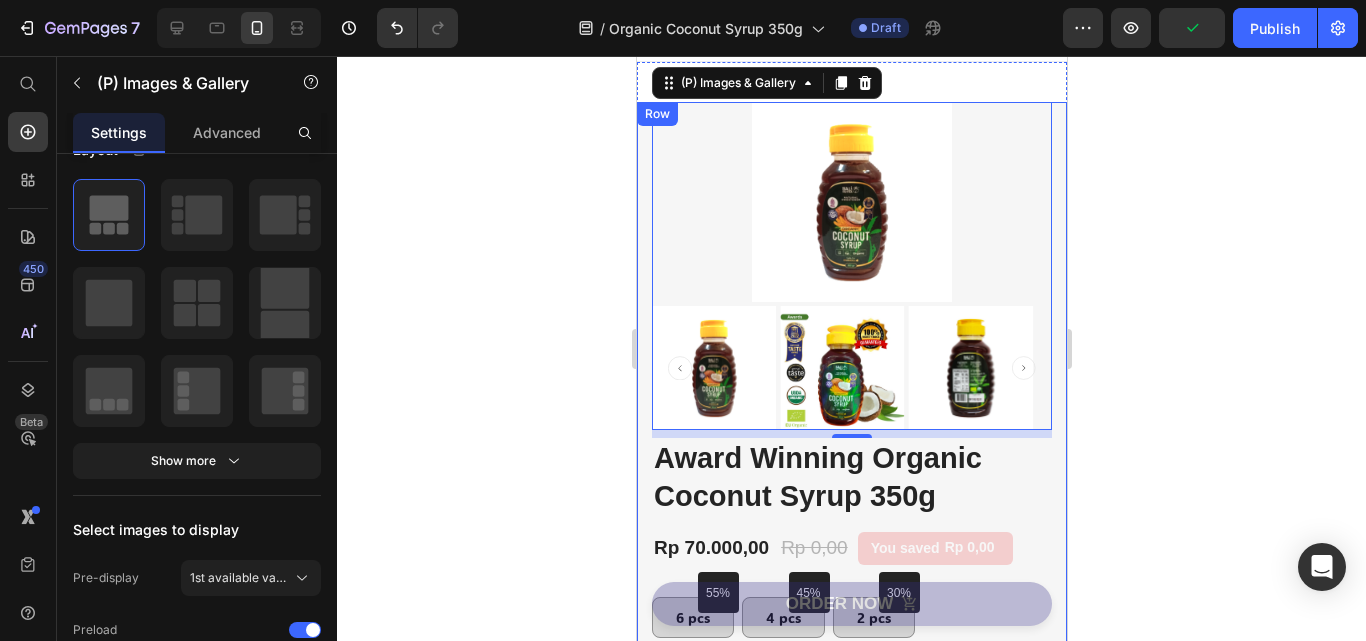 scroll, scrollTop: 0, scrollLeft: 0, axis: both 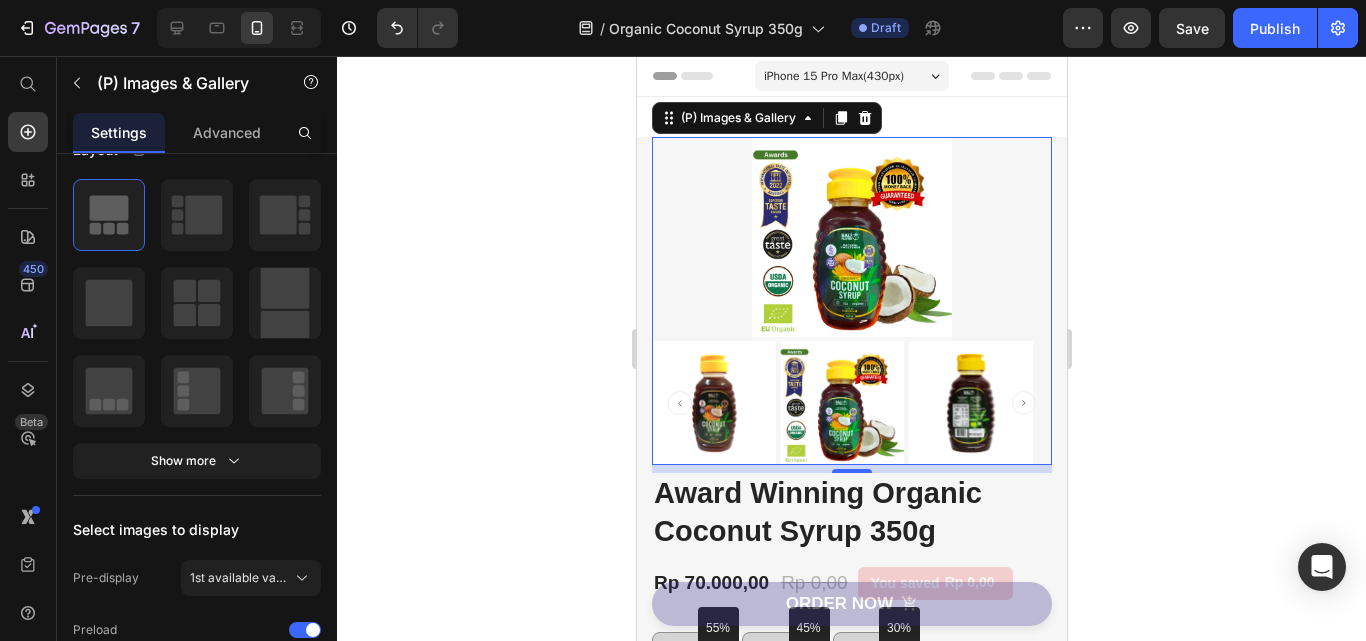 click at bounding box center (851, 237) 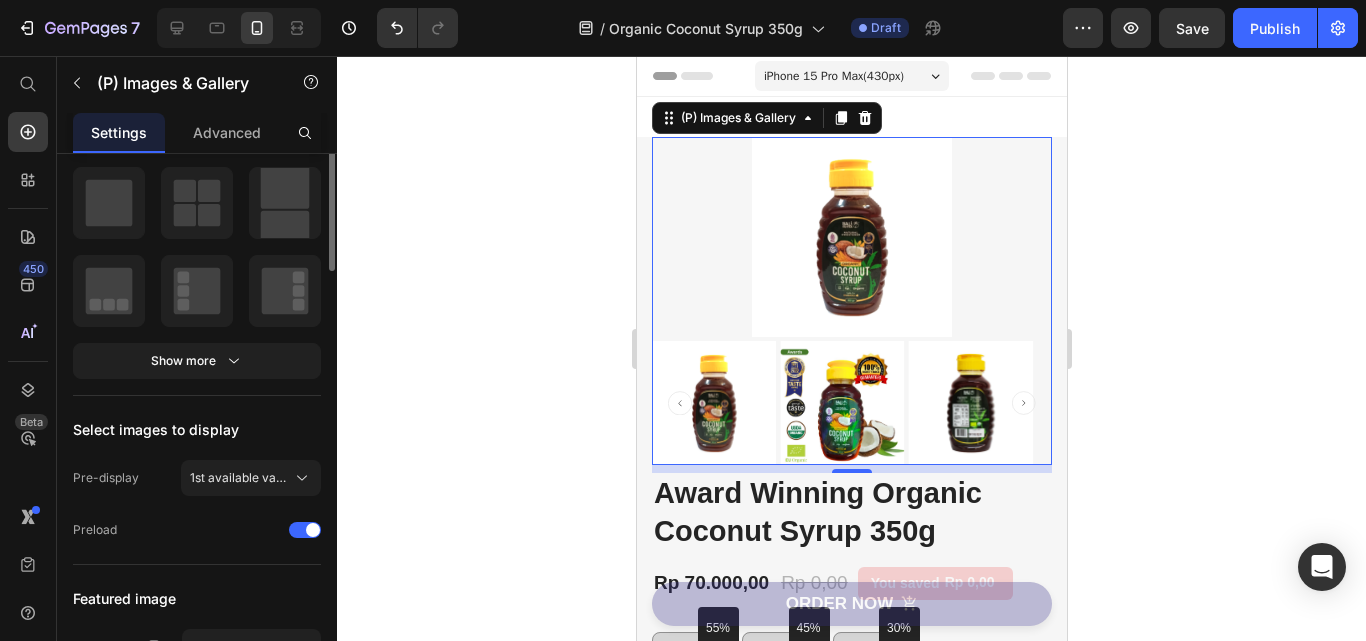 scroll, scrollTop: 0, scrollLeft: 0, axis: both 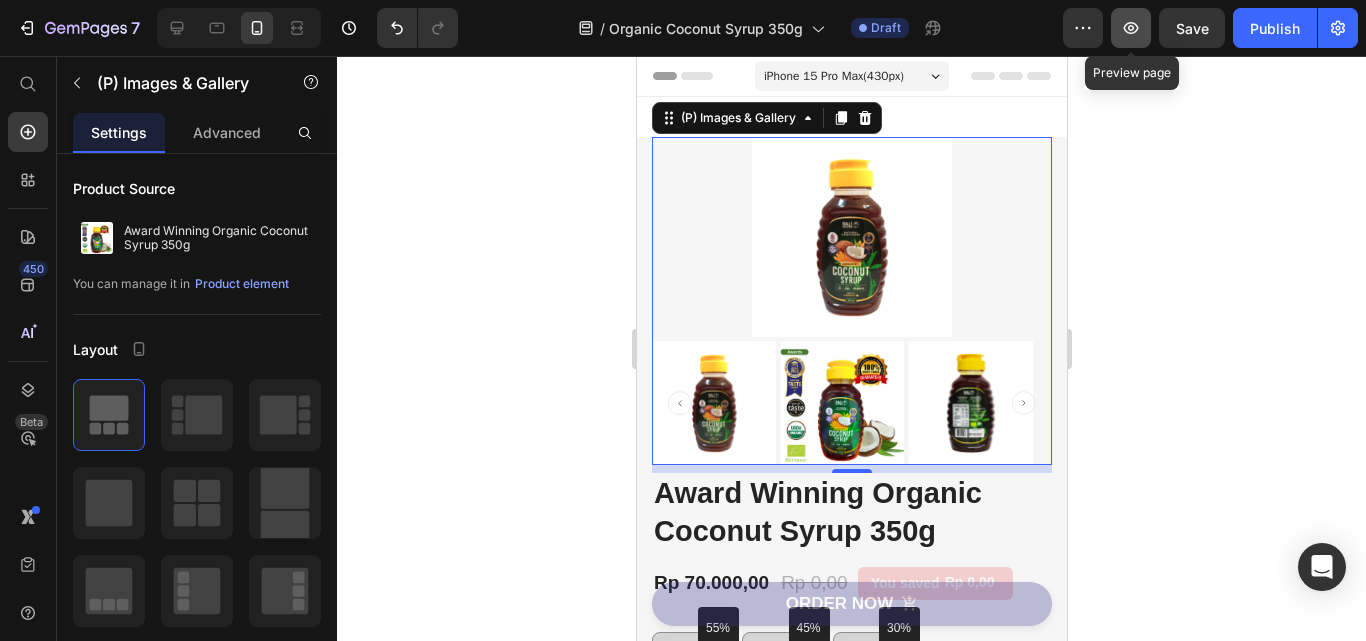 click 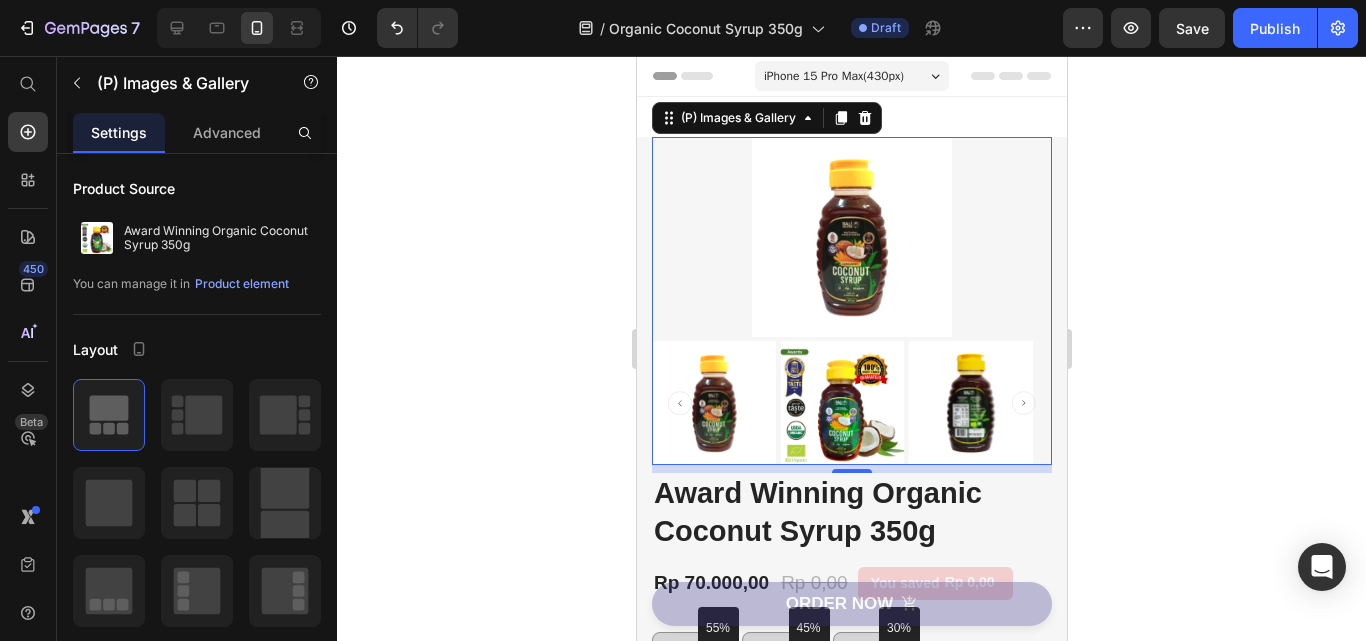 click 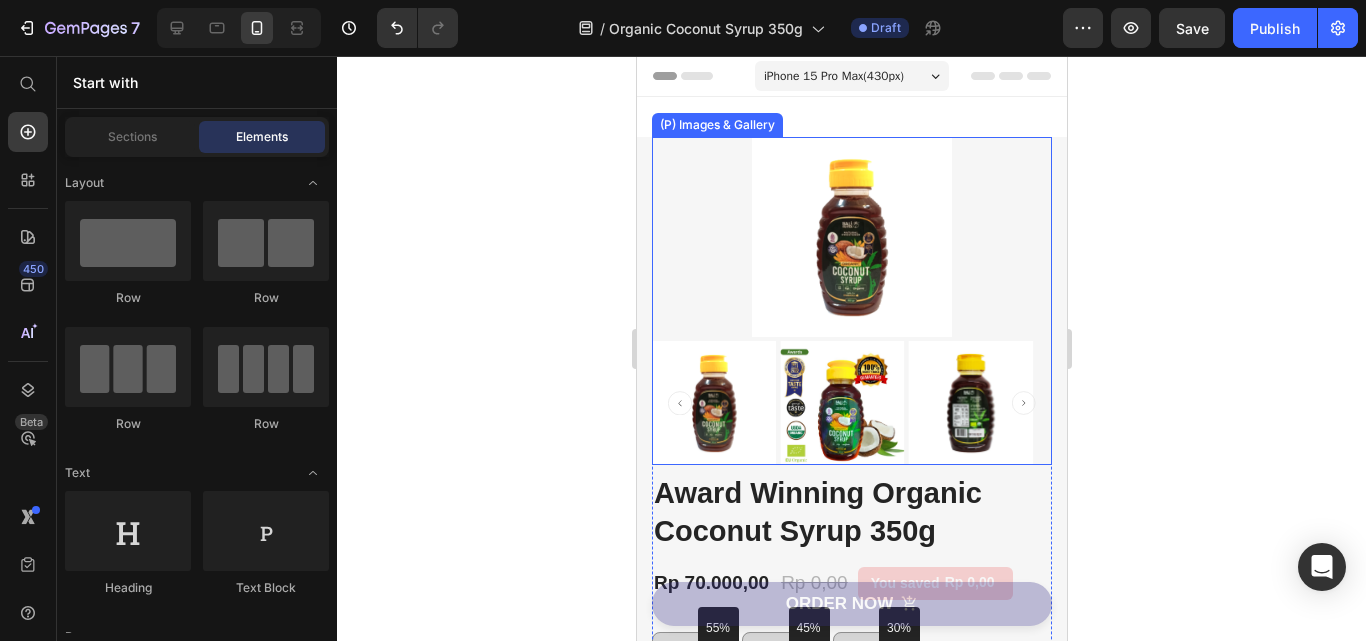 click at bounding box center (713, 403) 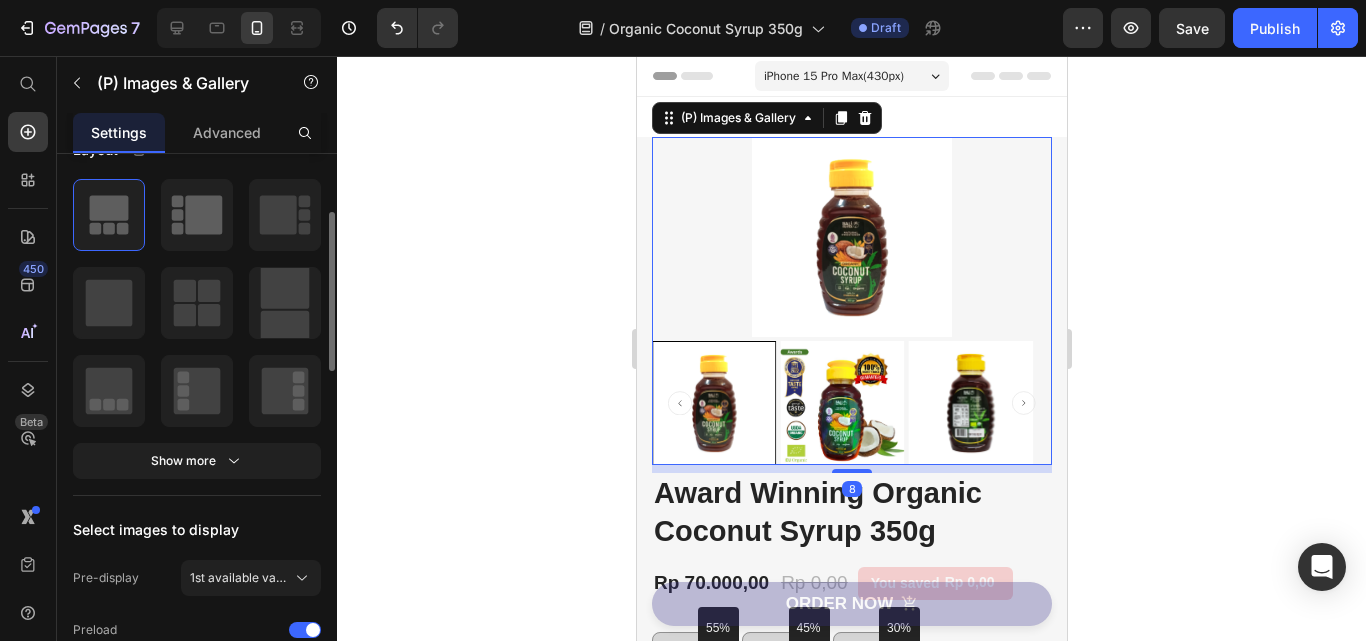 scroll, scrollTop: 300, scrollLeft: 0, axis: vertical 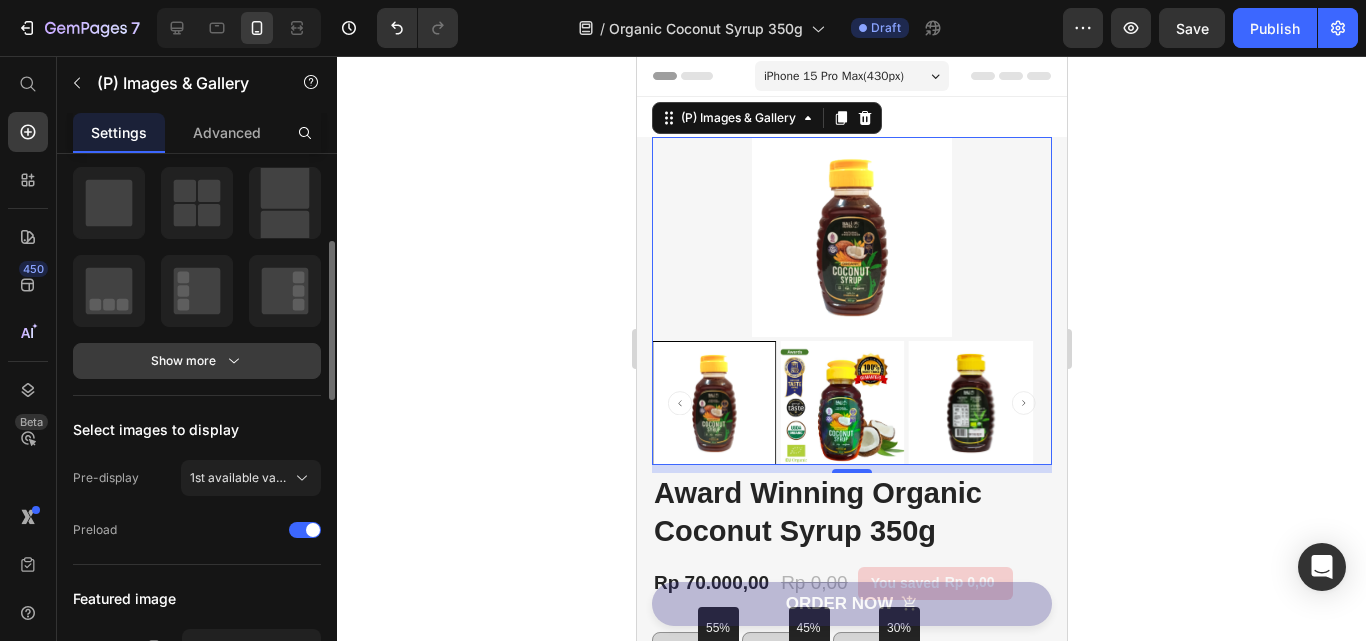 click on "Show more" at bounding box center [197, 361] 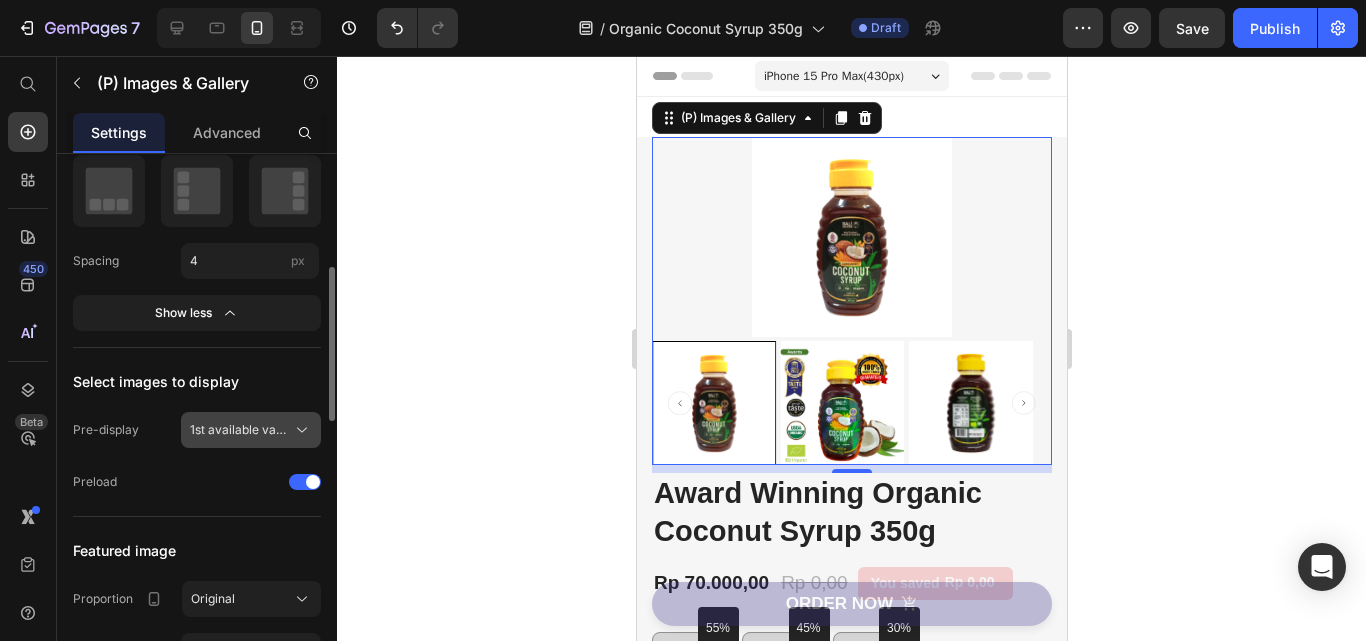 scroll, scrollTop: 500, scrollLeft: 0, axis: vertical 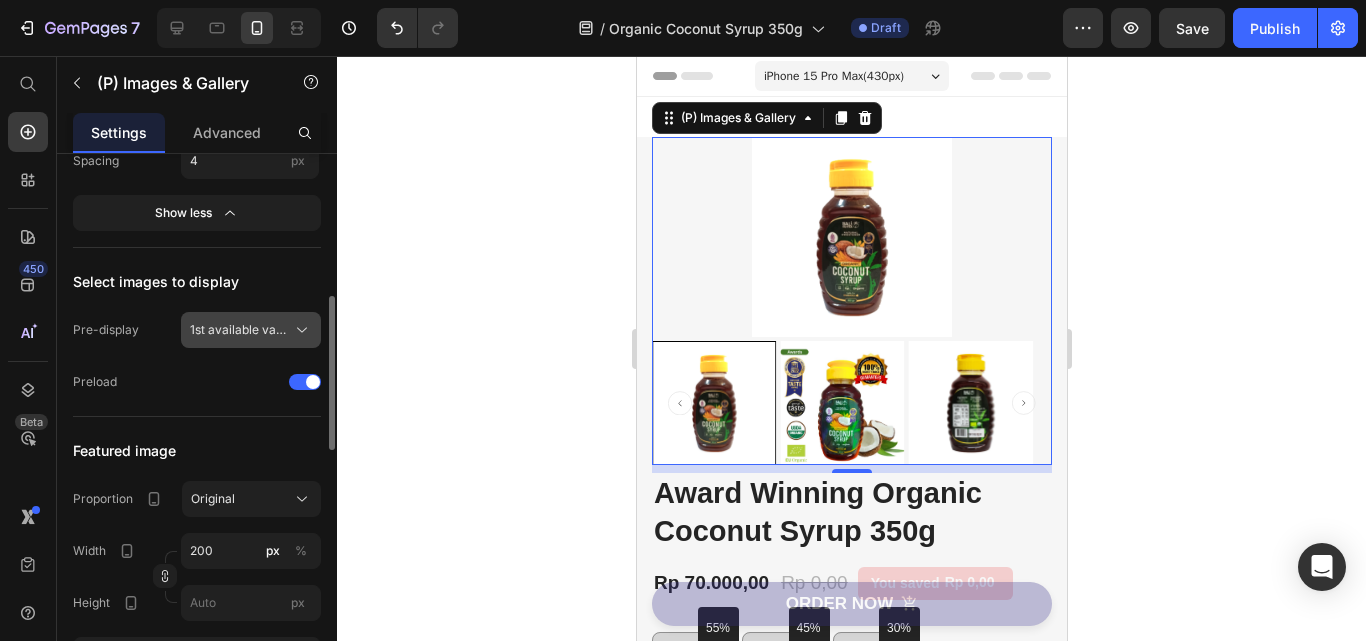 click on "1st available variant" at bounding box center [239, 330] 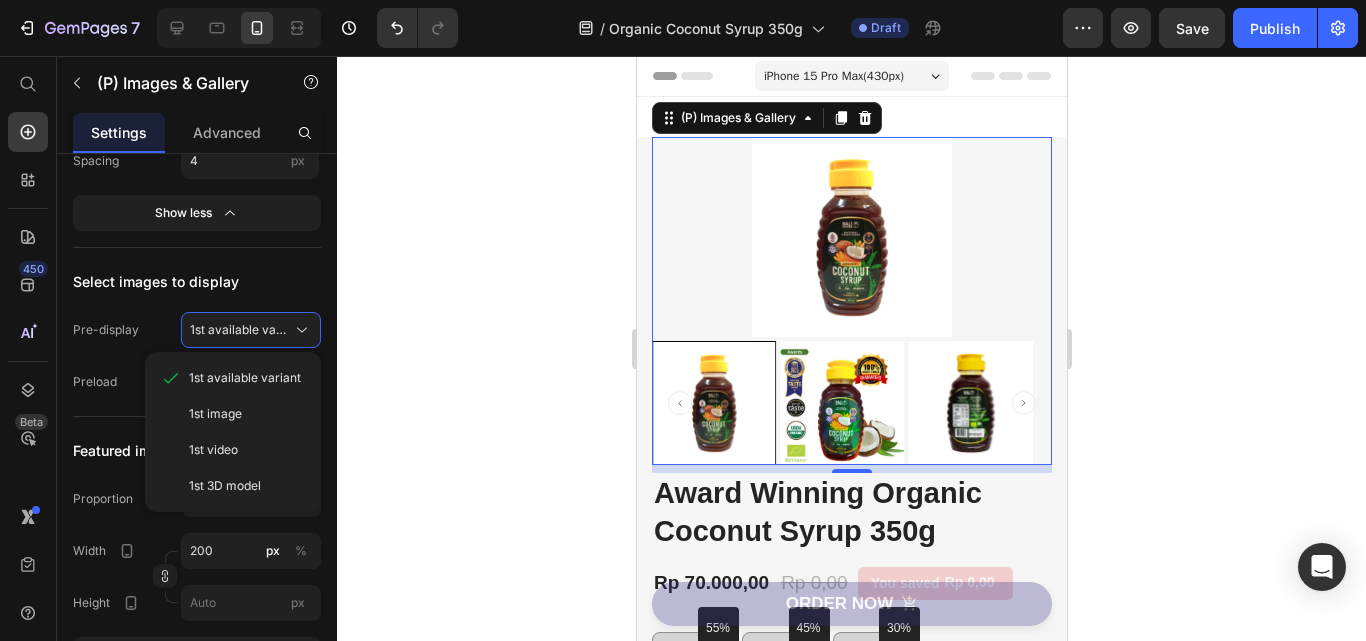 click 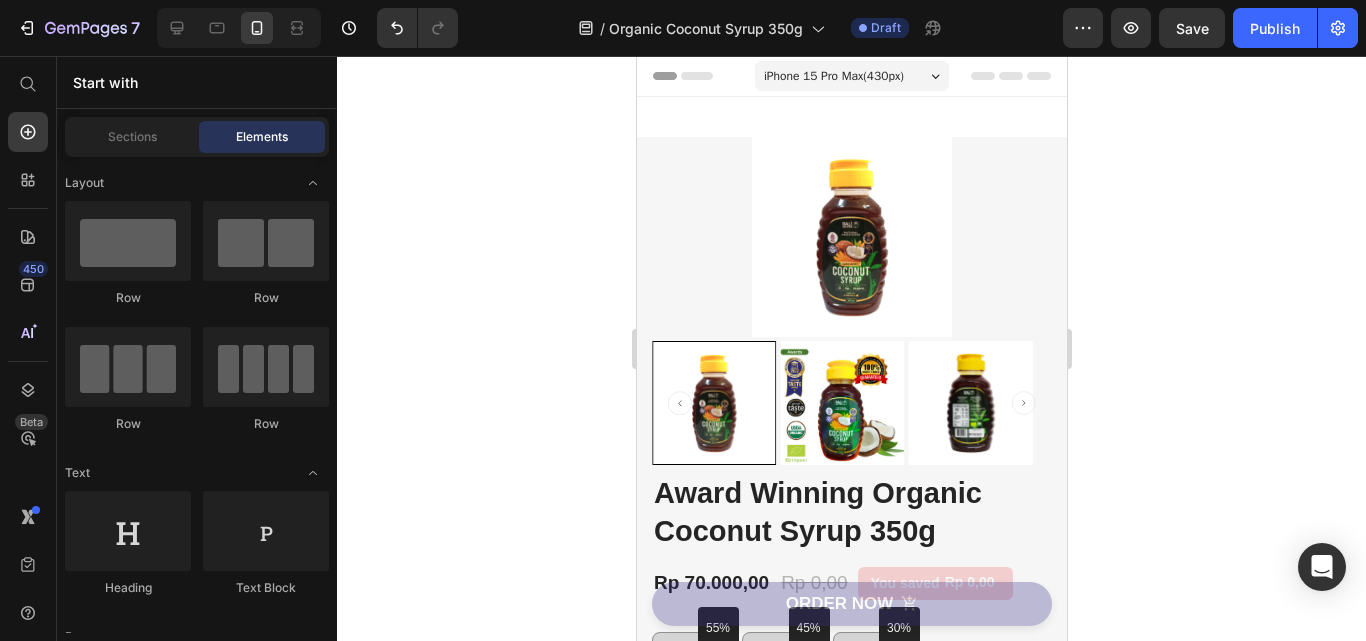 scroll, scrollTop: 0, scrollLeft: 0, axis: both 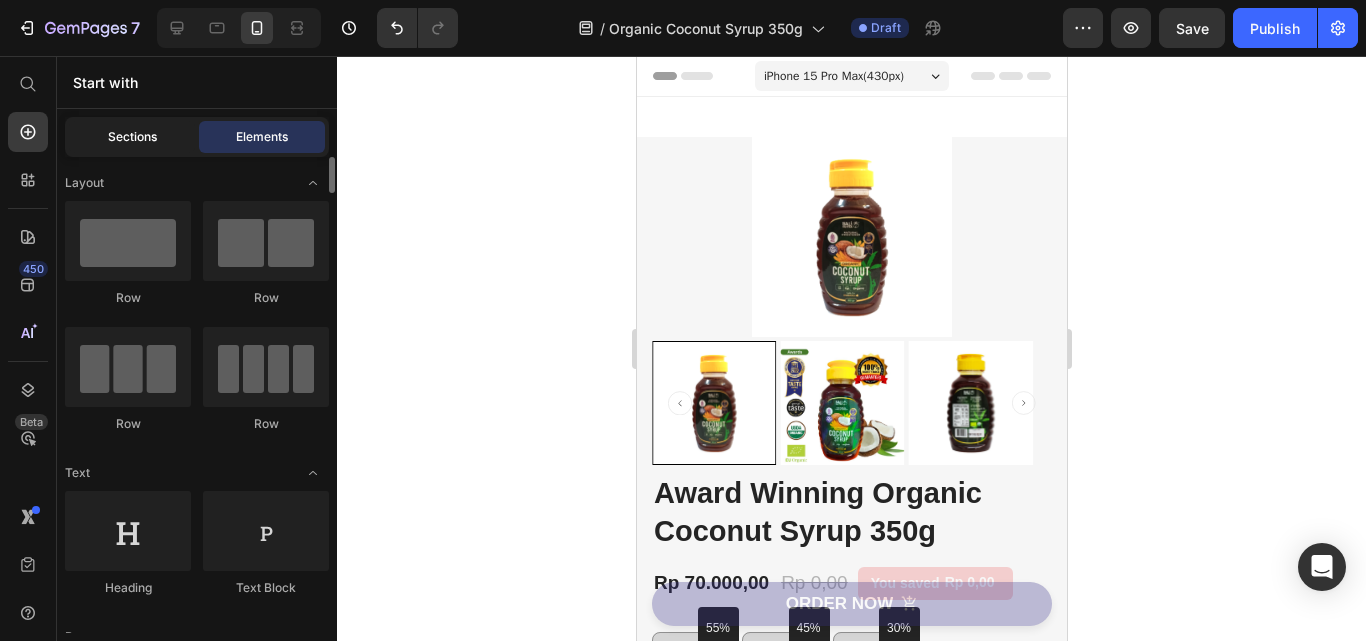 click on "Sections" 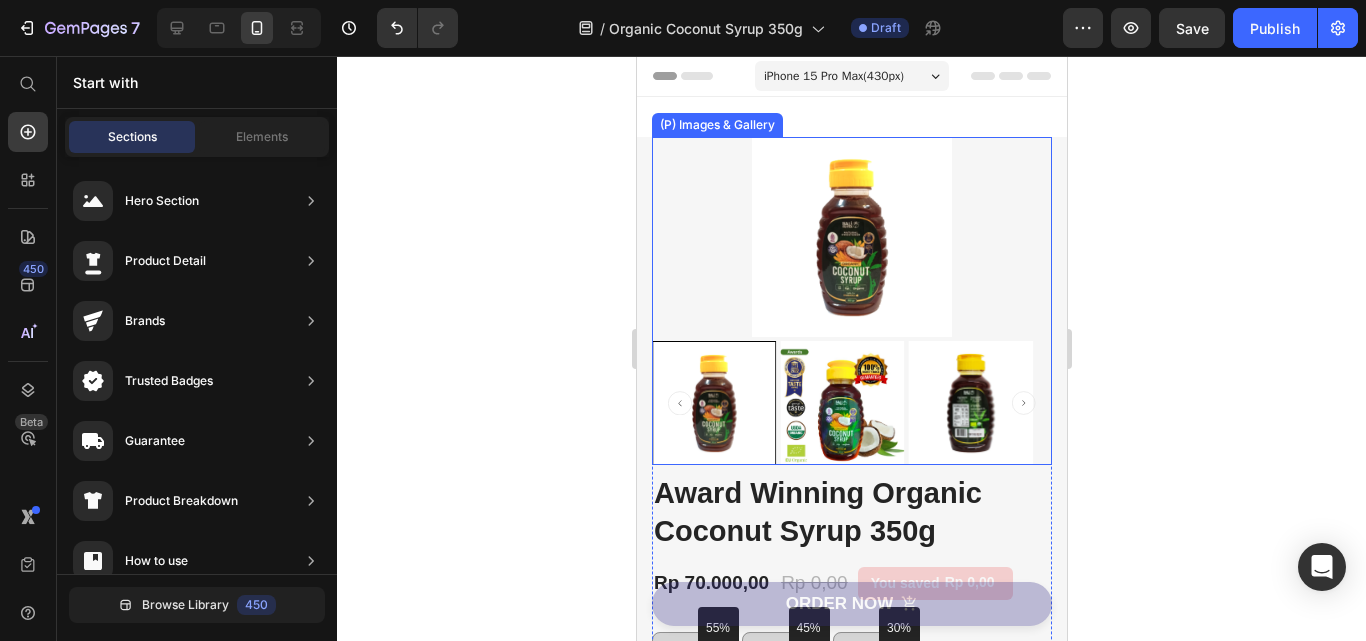 click at bounding box center (713, 403) 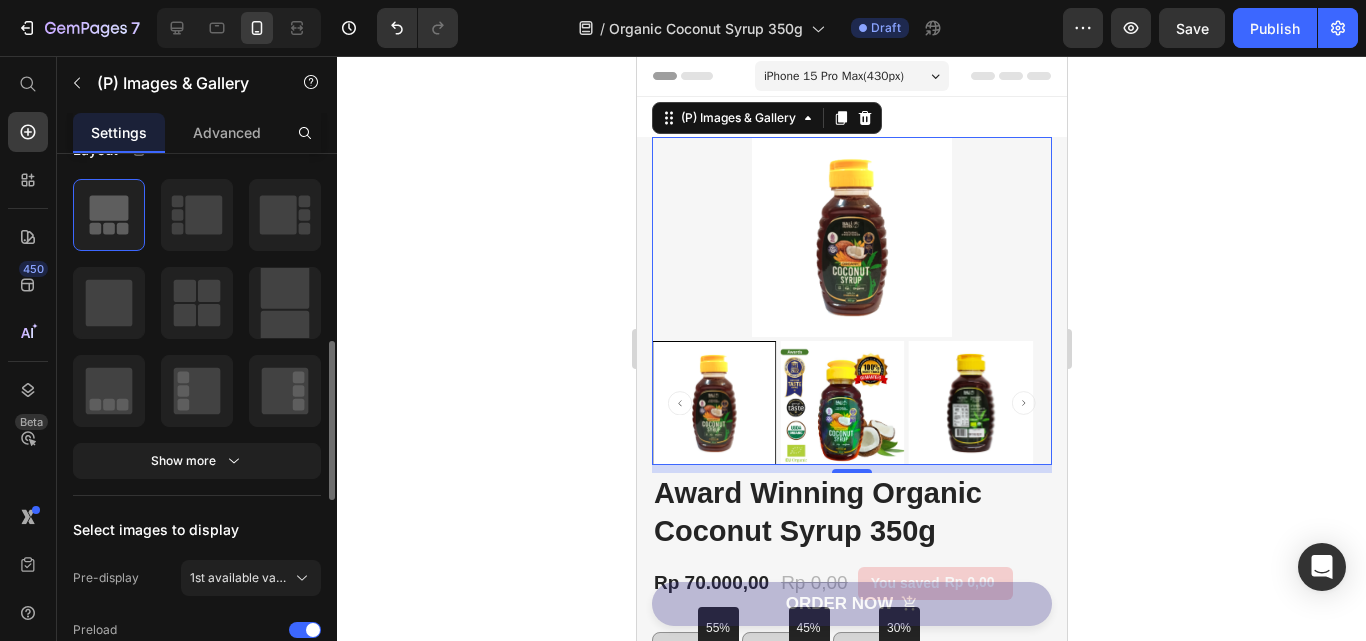 scroll, scrollTop: 300, scrollLeft: 0, axis: vertical 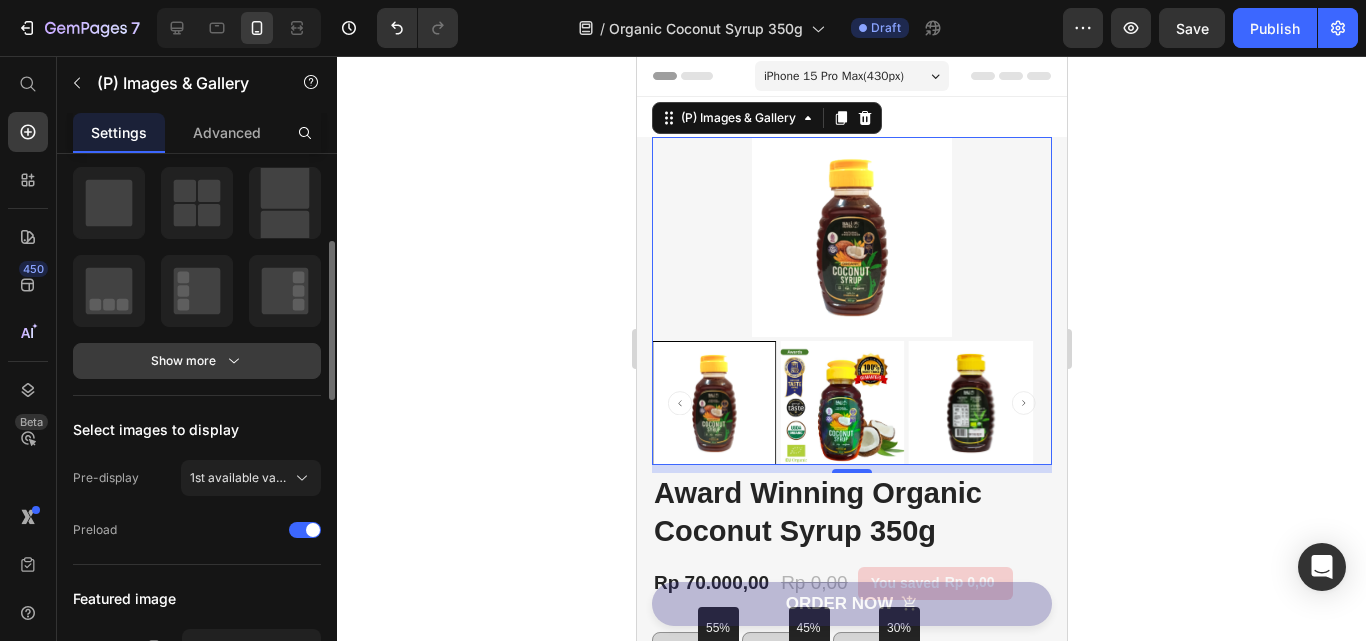 click 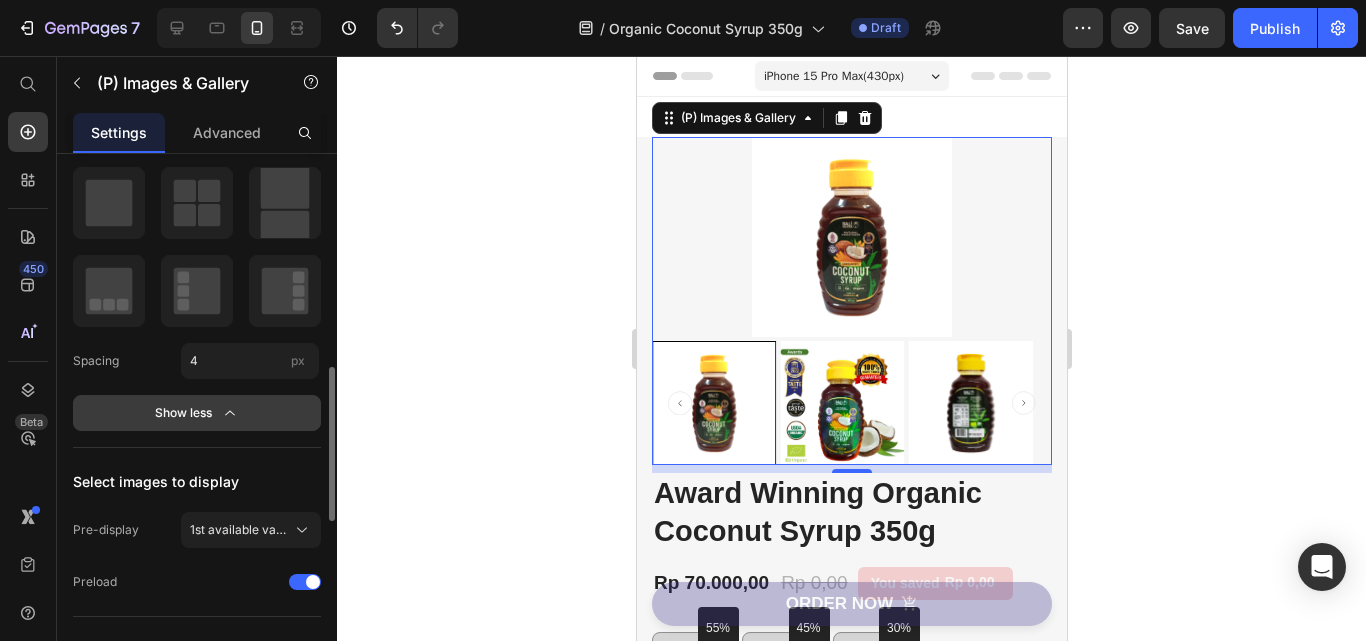 scroll, scrollTop: 500, scrollLeft: 0, axis: vertical 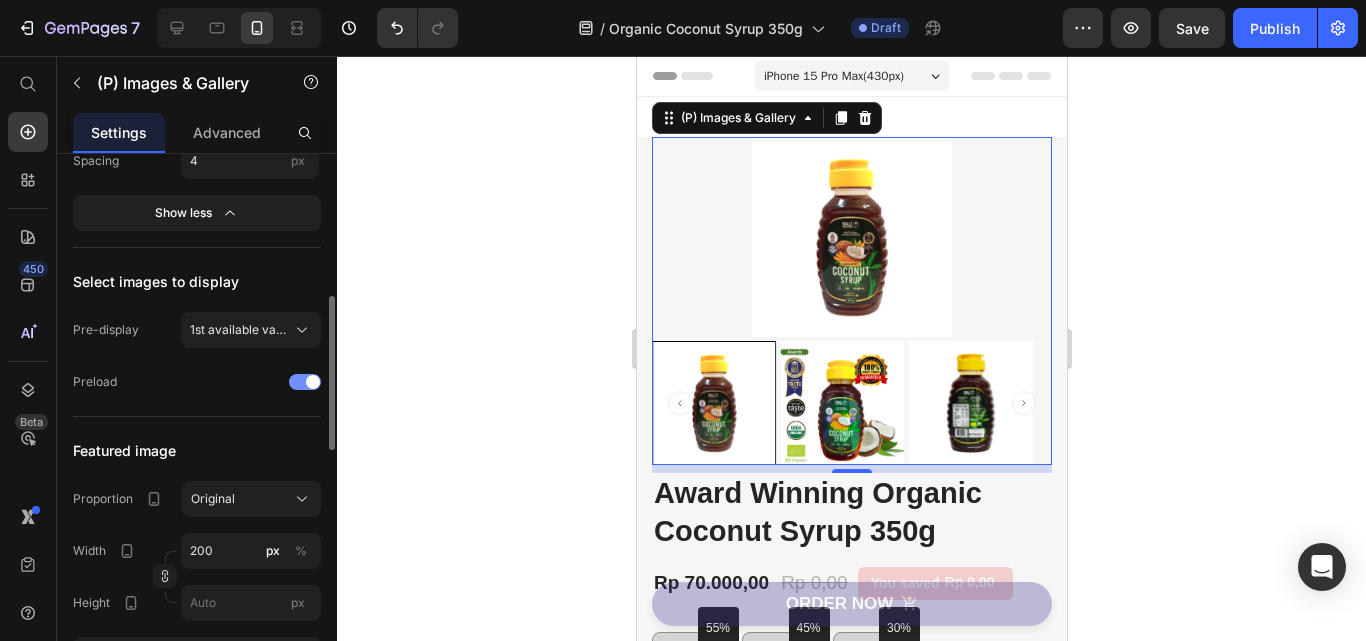 click at bounding box center (305, 382) 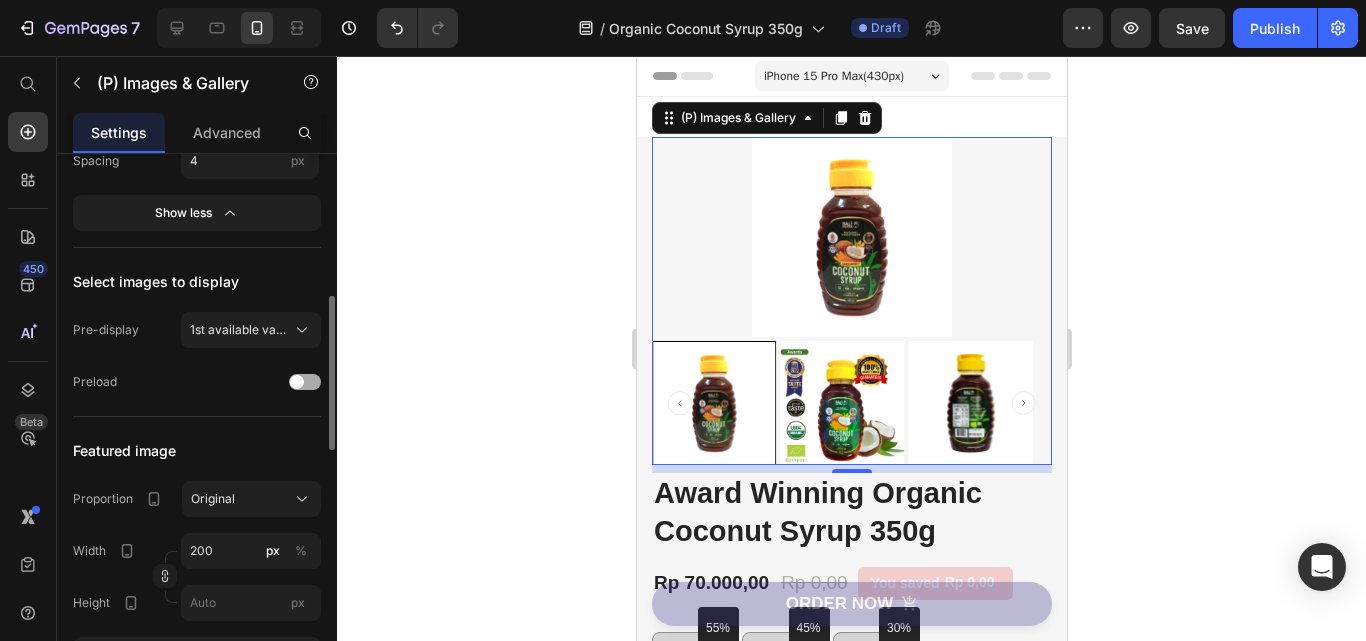 click at bounding box center (297, 382) 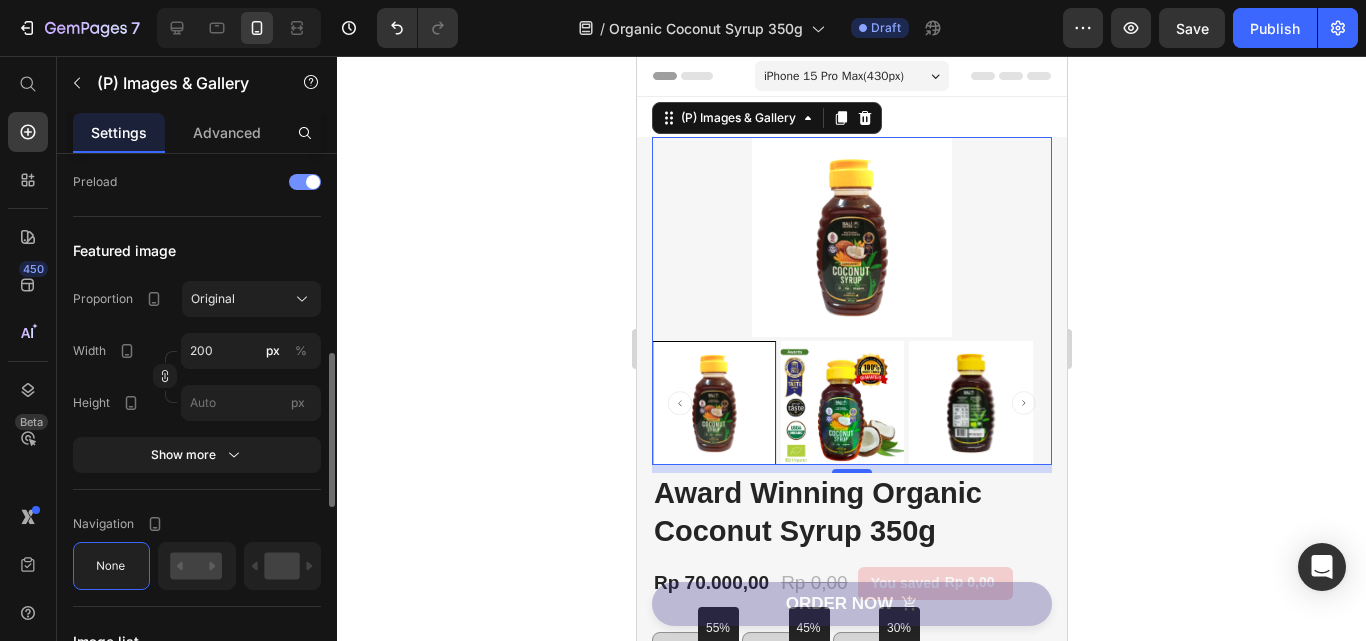 scroll, scrollTop: 800, scrollLeft: 0, axis: vertical 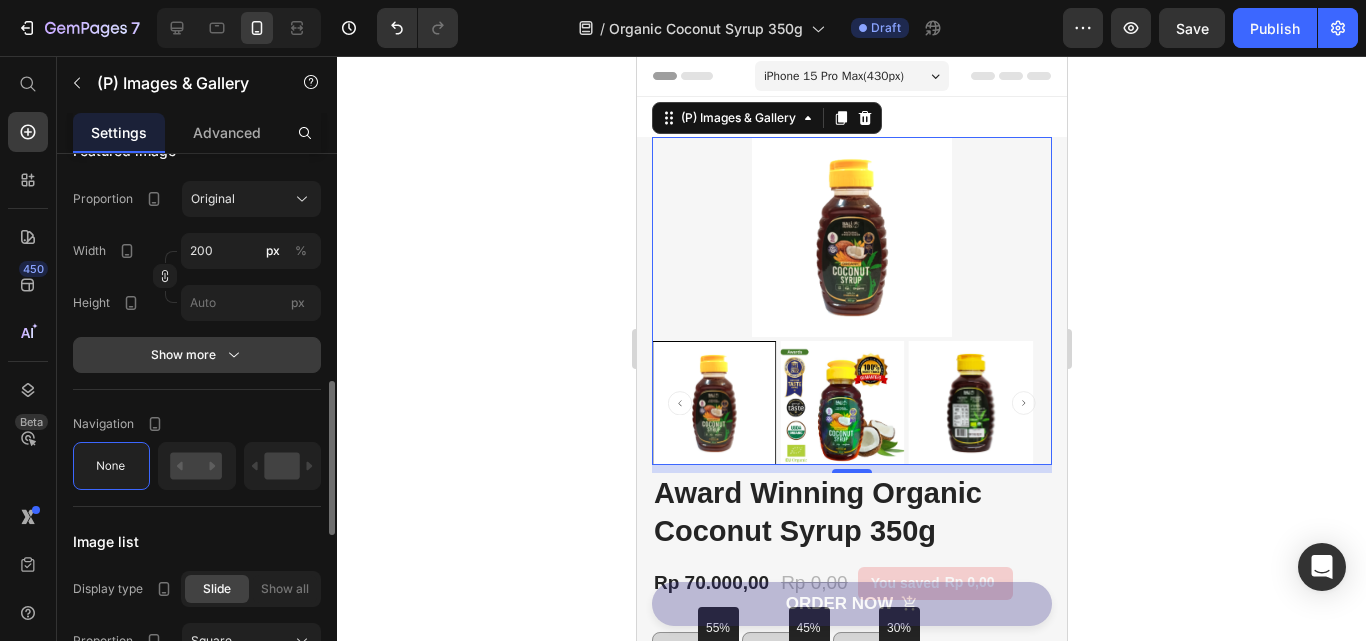 click on "Show more" at bounding box center [197, 355] 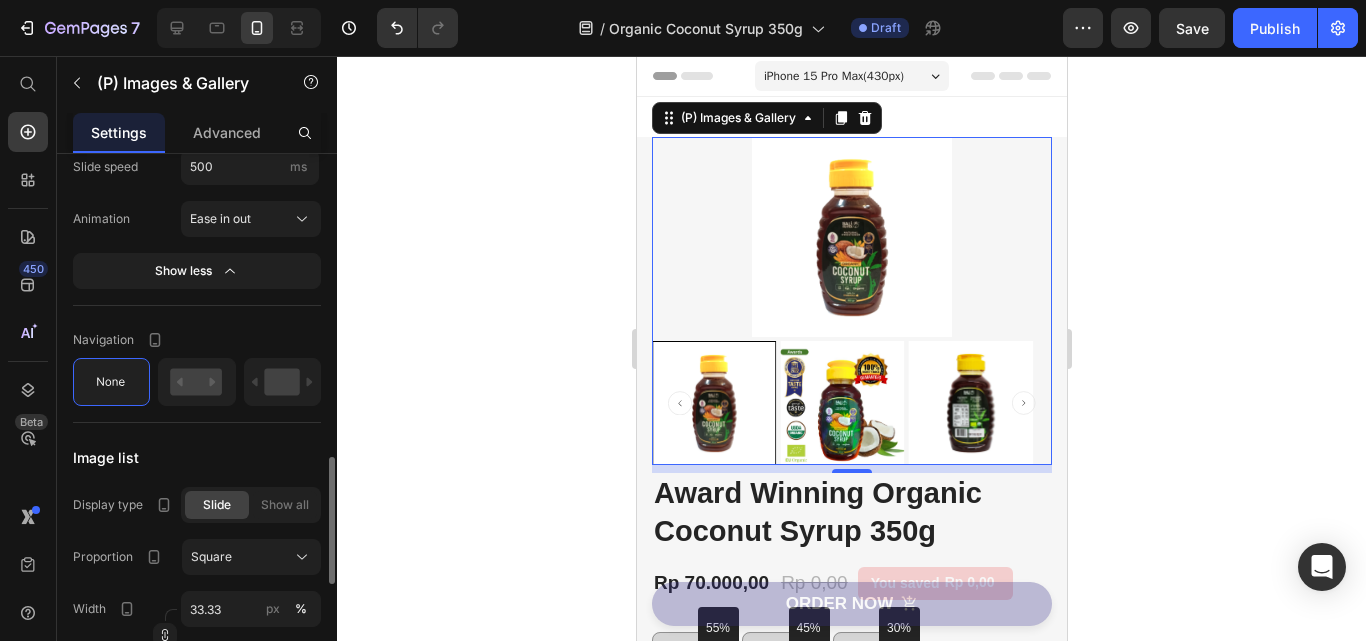 scroll, scrollTop: 1400, scrollLeft: 0, axis: vertical 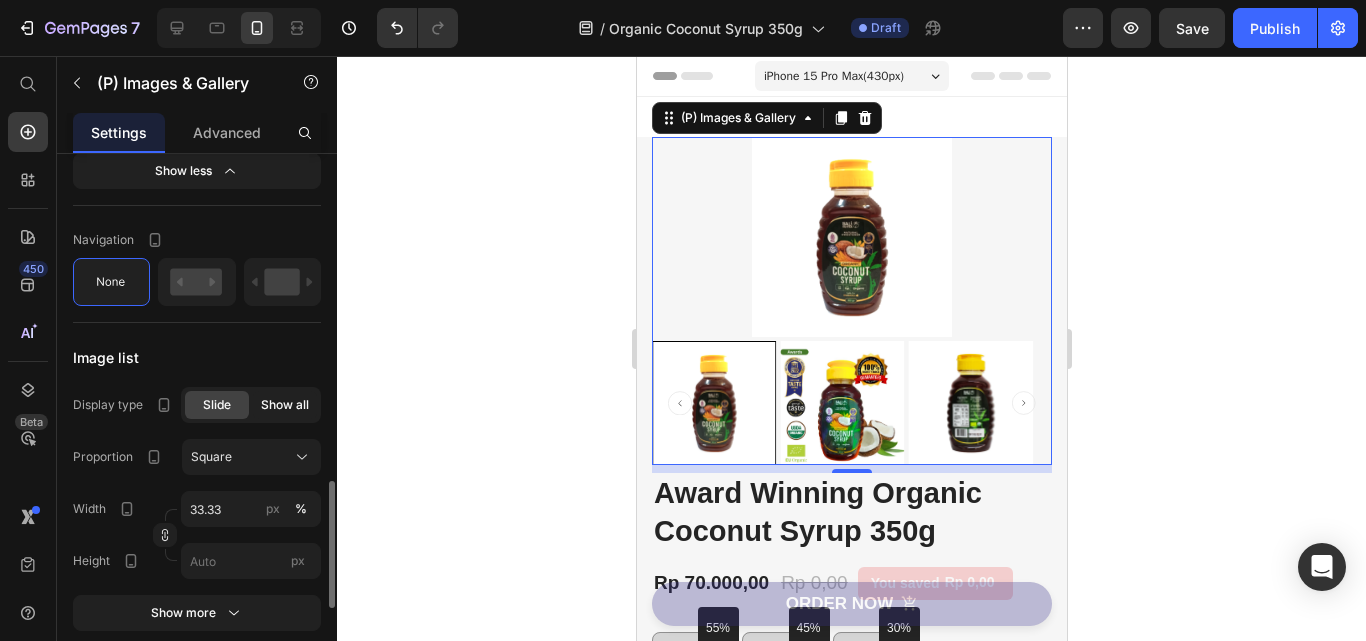 click on "Show all" 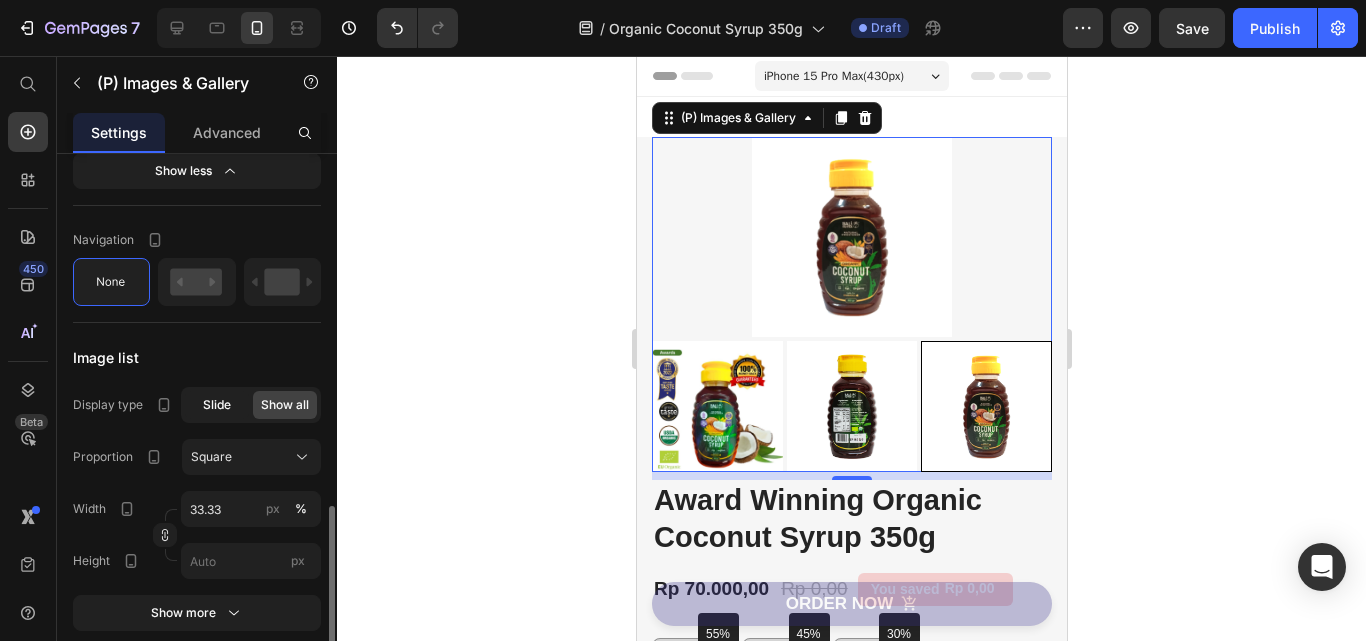 click on "Slide" 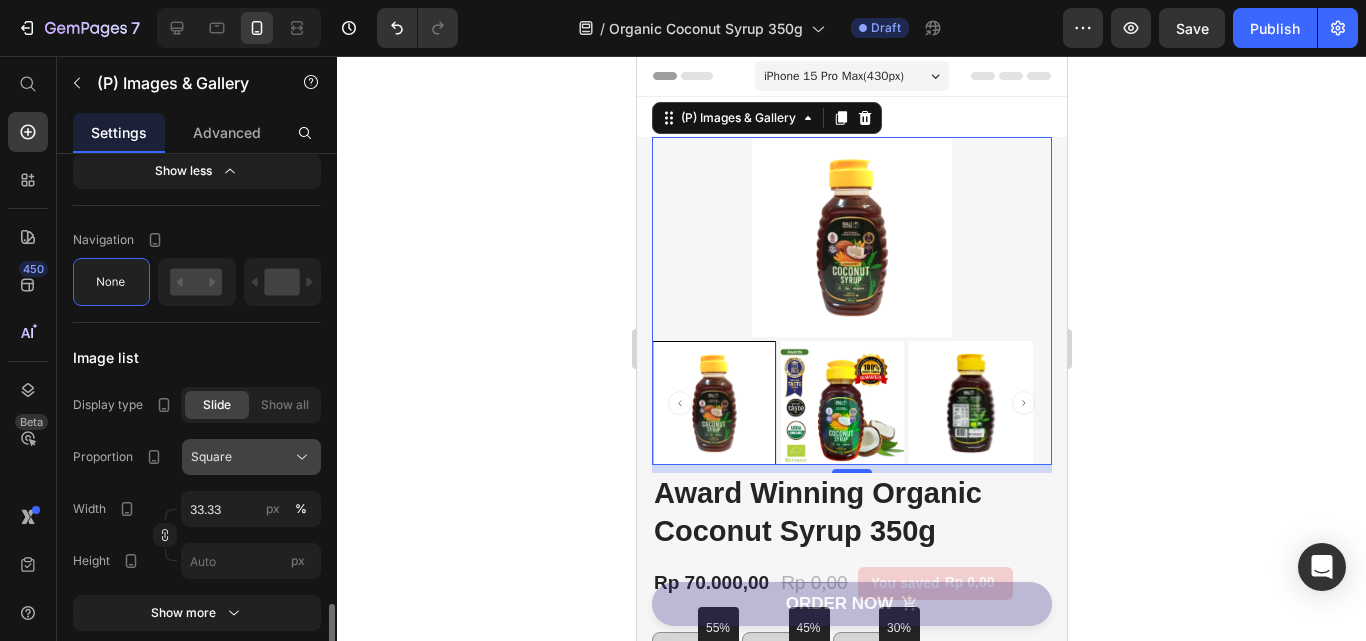 scroll, scrollTop: 1500, scrollLeft: 0, axis: vertical 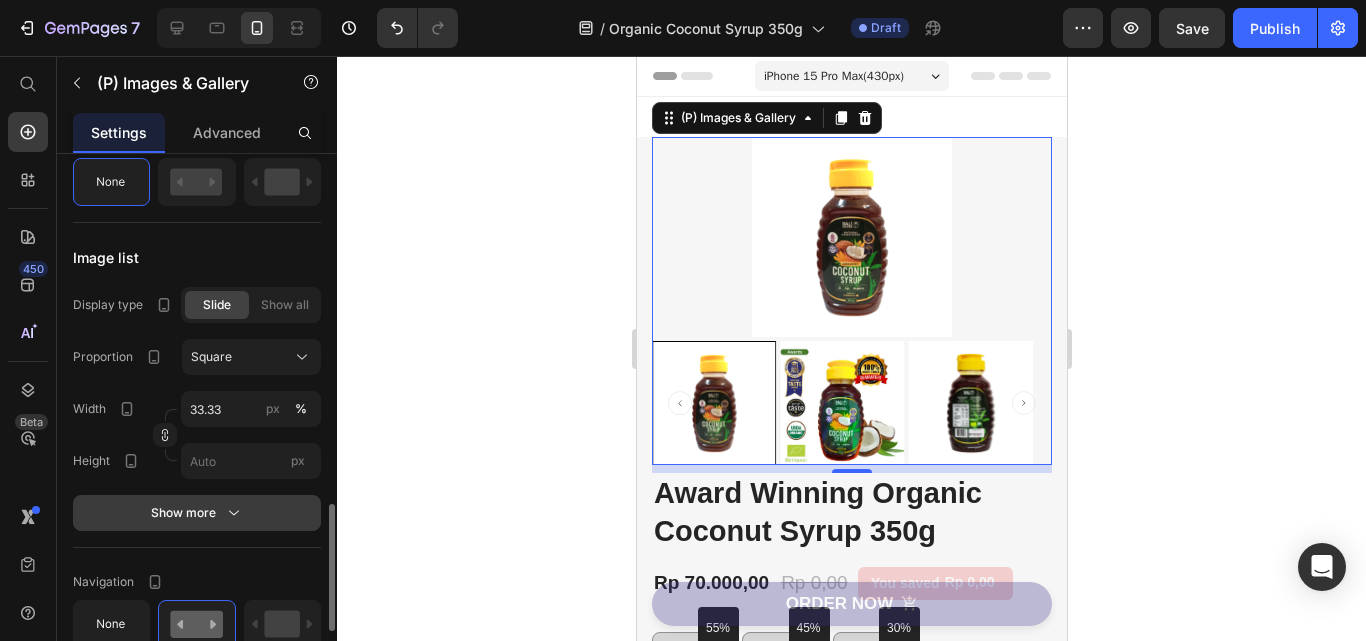 click 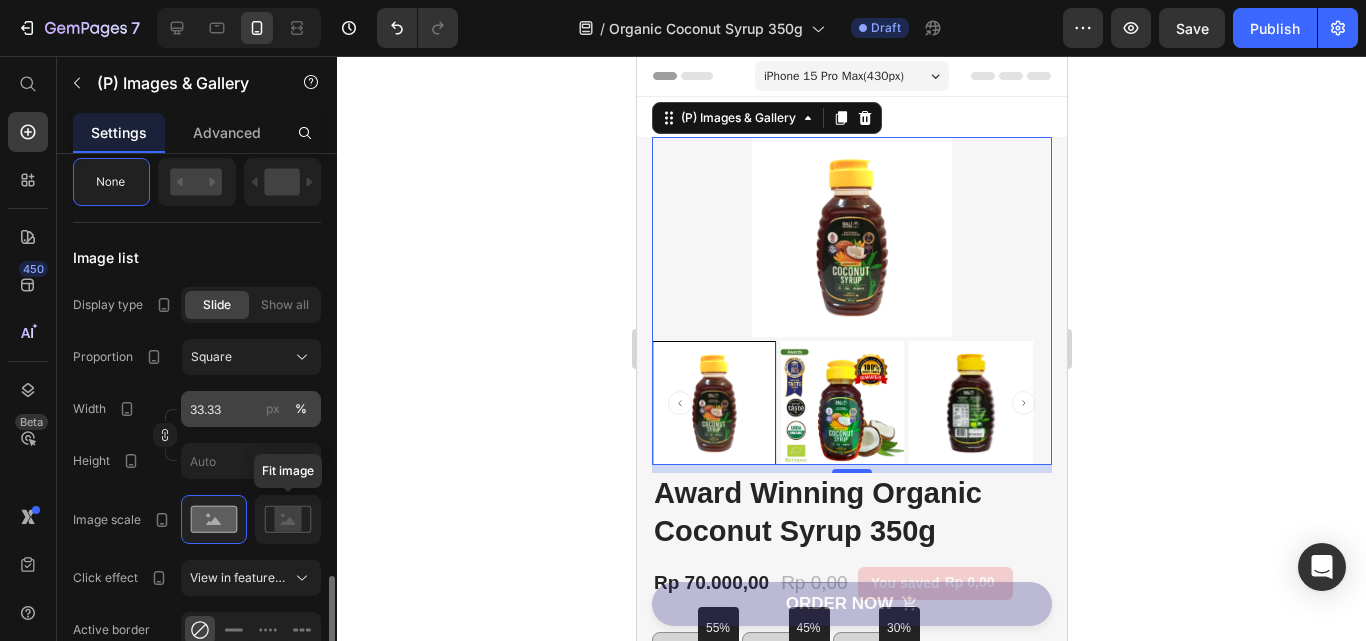 scroll, scrollTop: 1600, scrollLeft: 0, axis: vertical 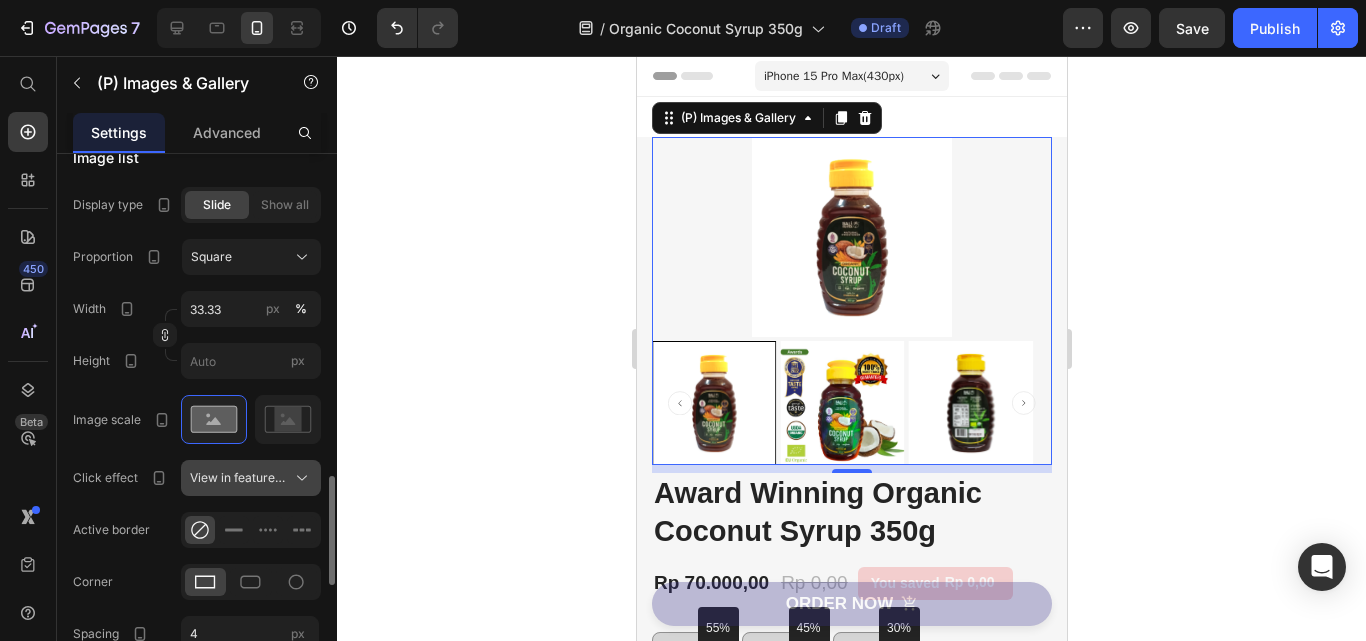 click 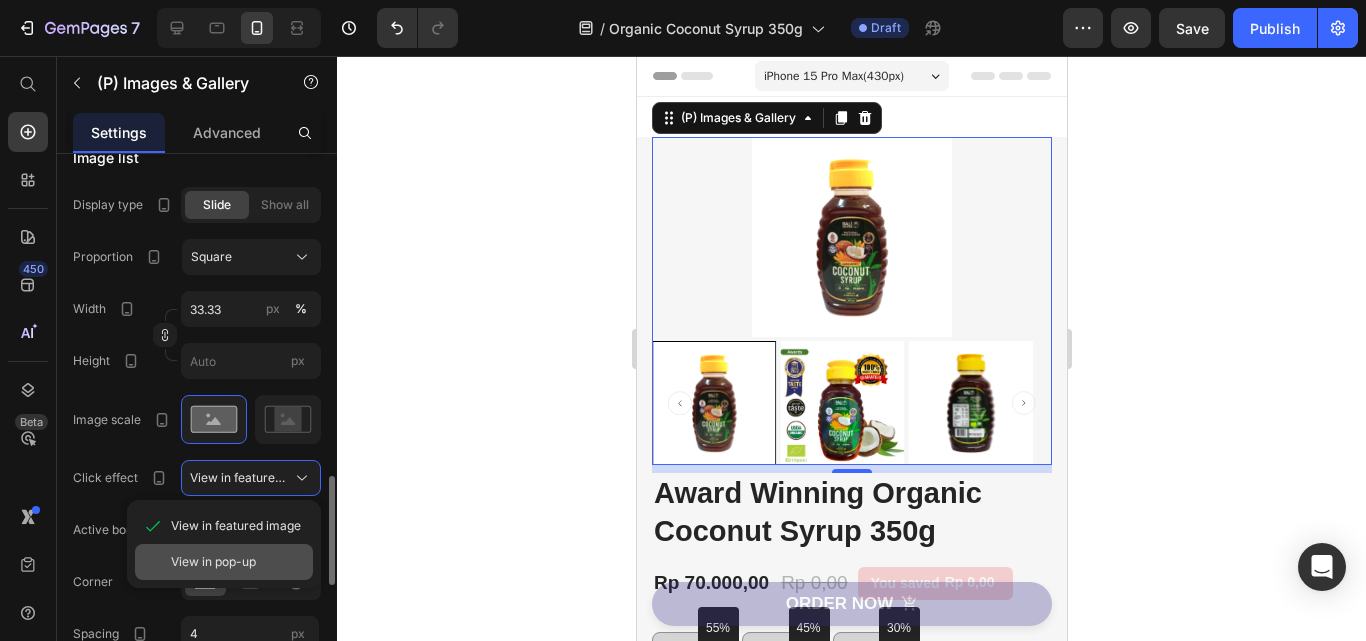 click on "View in pop-up" at bounding box center (213, 562) 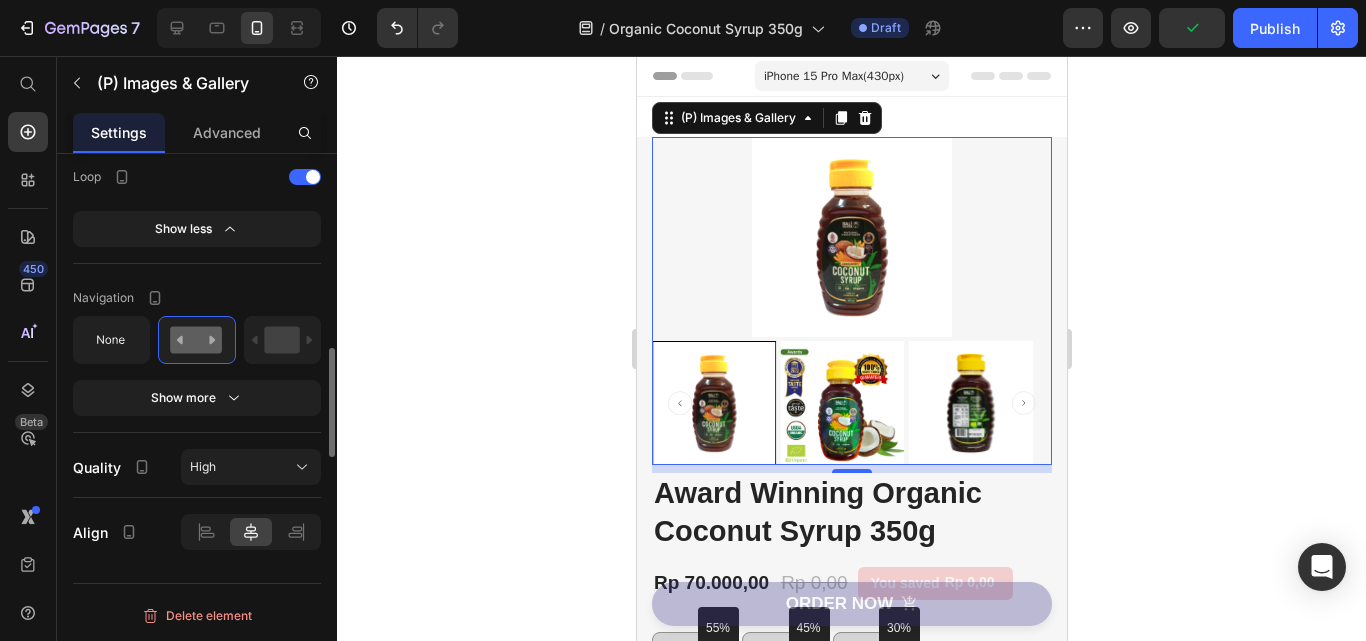 scroll, scrollTop: 1961, scrollLeft: 0, axis: vertical 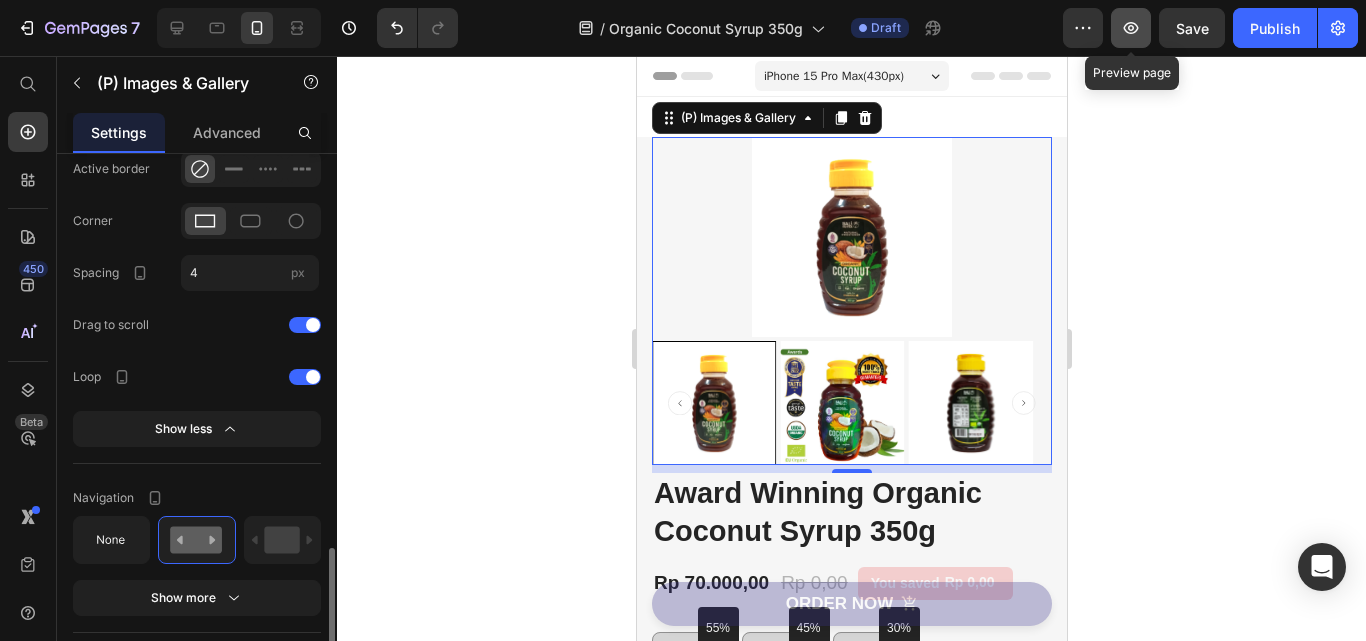 click 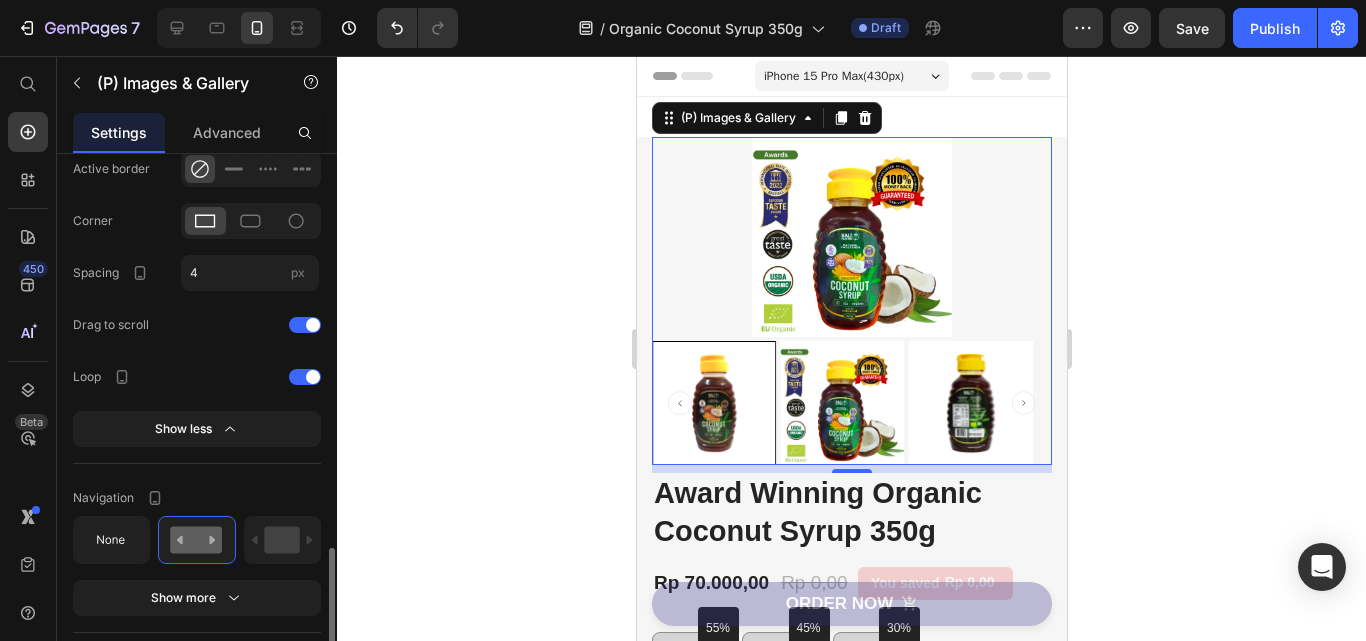 click at bounding box center (851, 237) 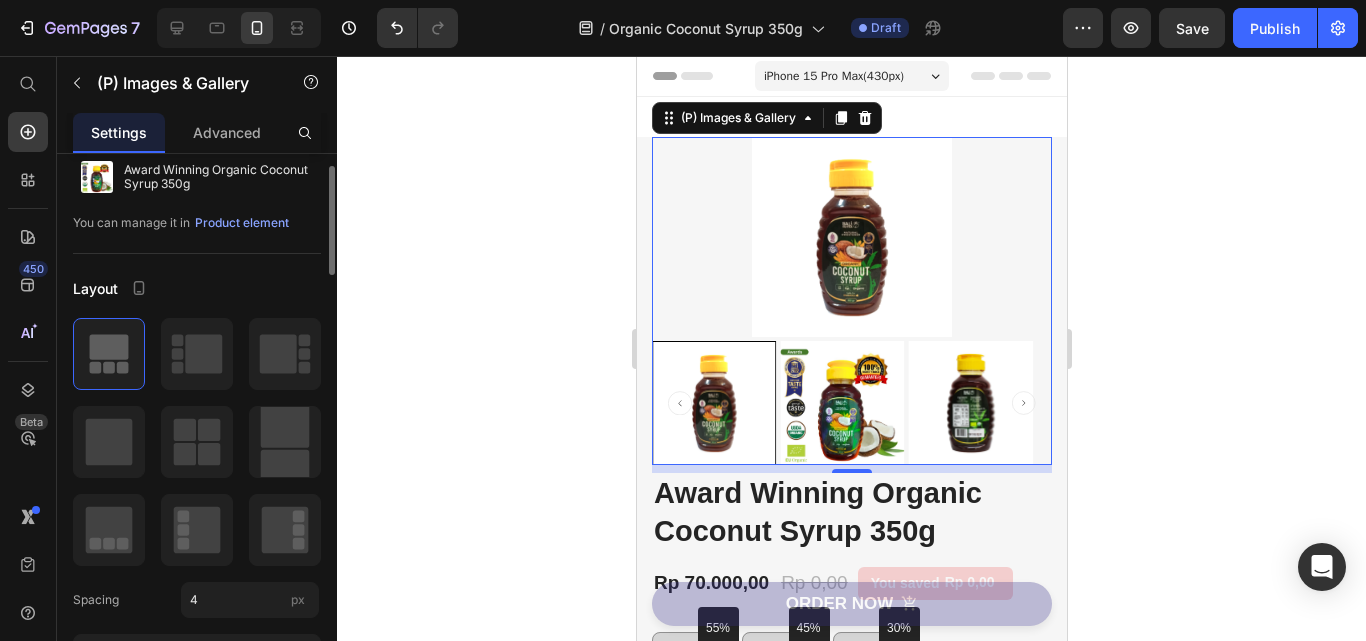 scroll, scrollTop: 0, scrollLeft: 0, axis: both 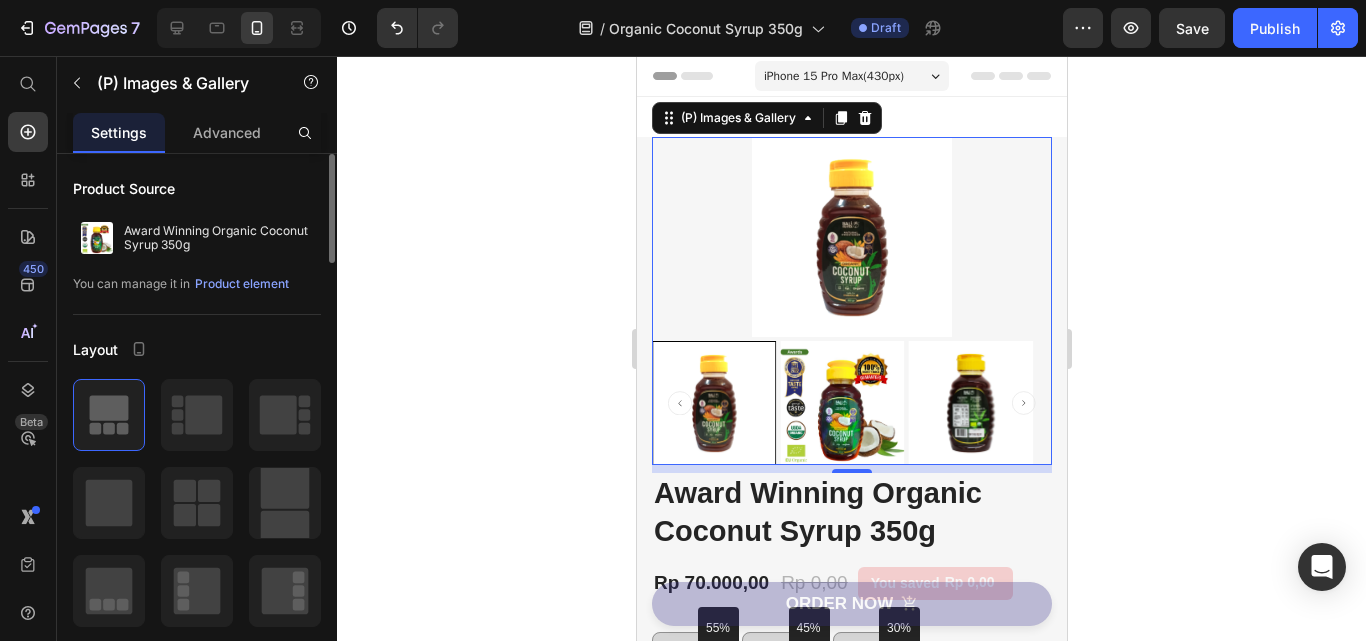click on "Product element" at bounding box center [242, 284] 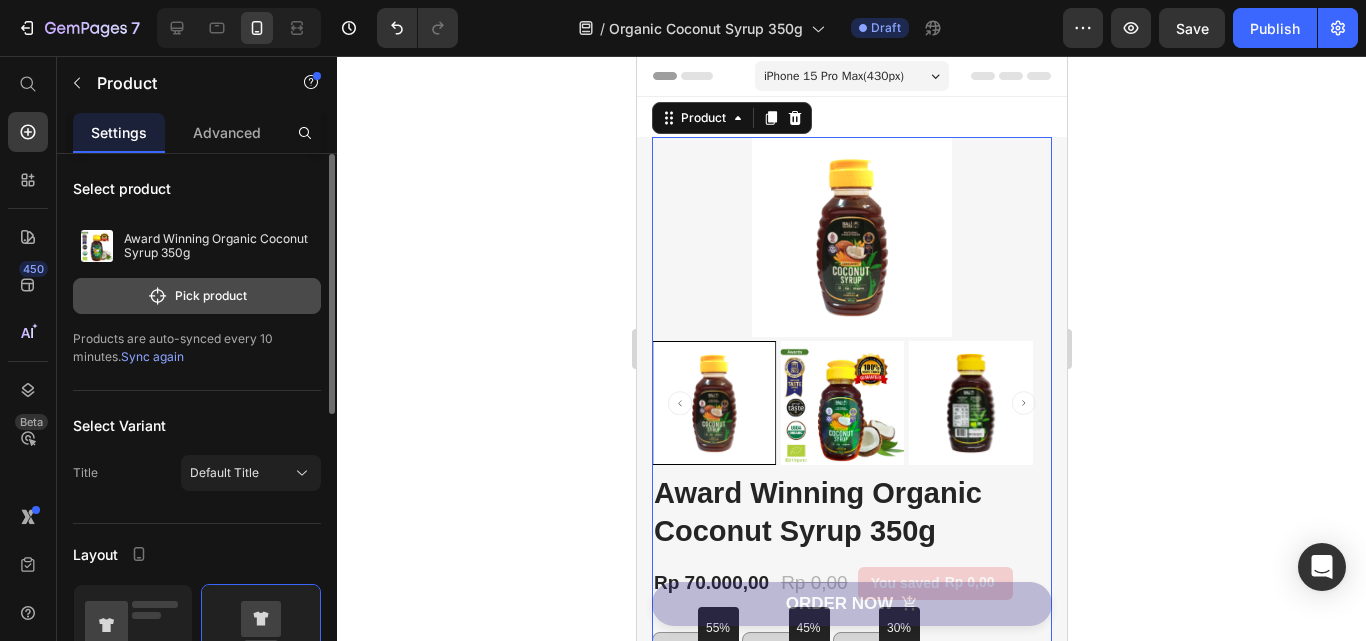 click on "Pick product" 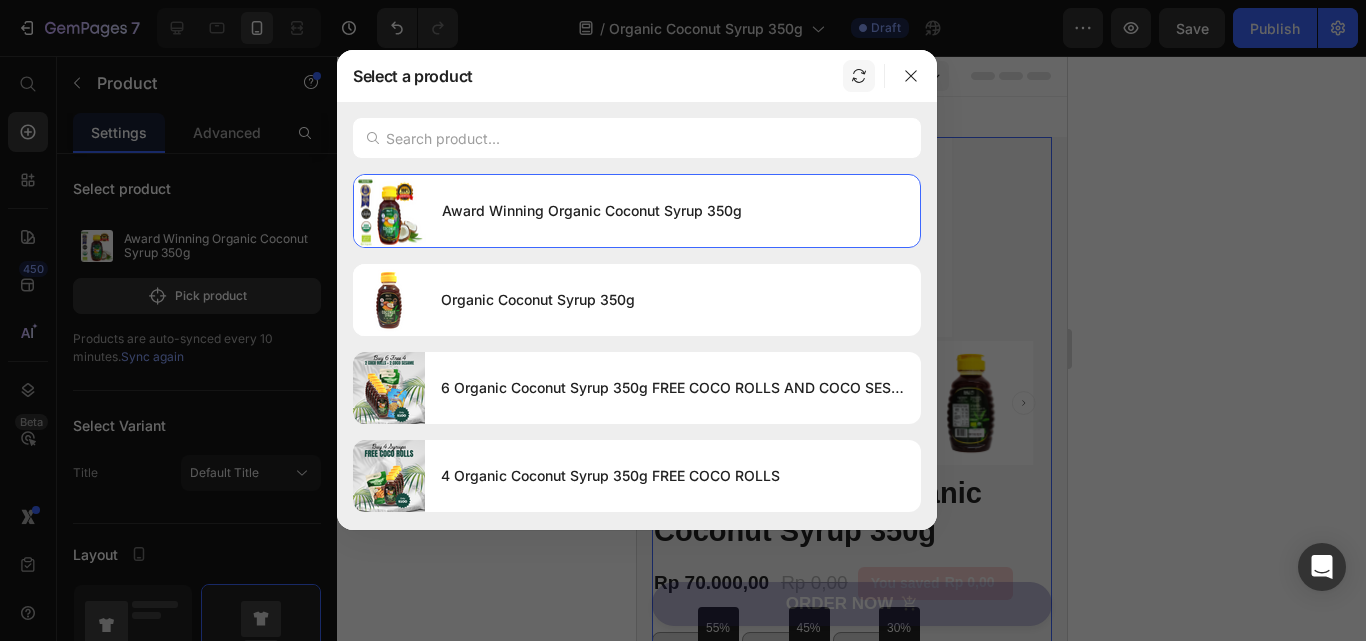 click at bounding box center [859, 76] 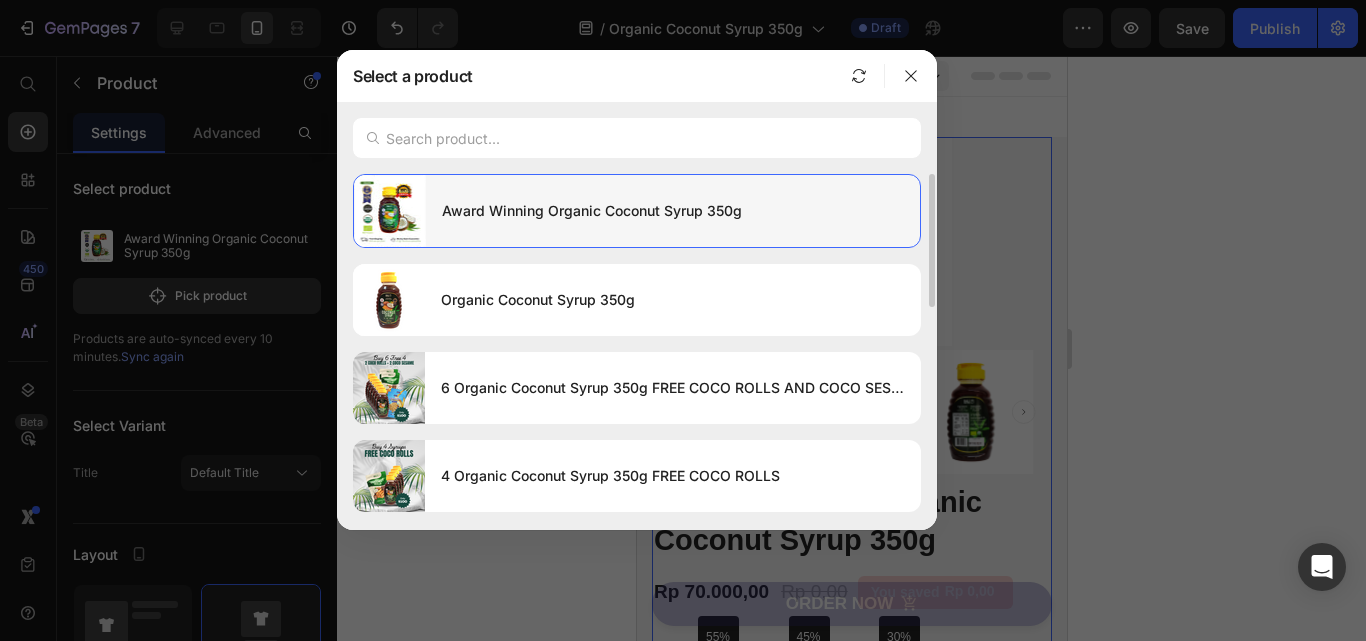 click on "Award Winning Organic Coconut Syrup 350g" at bounding box center (673, 211) 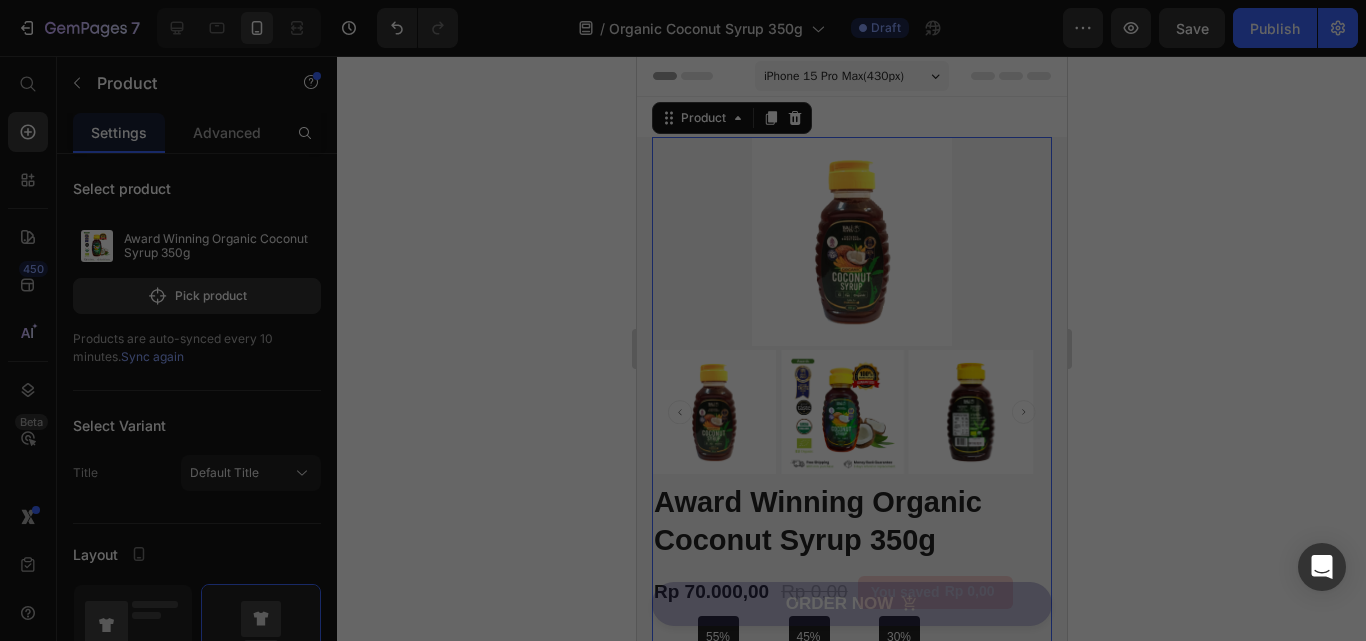 click on "Award Winning Organic Coconut Syrup 350g" at bounding box center [673, 211] 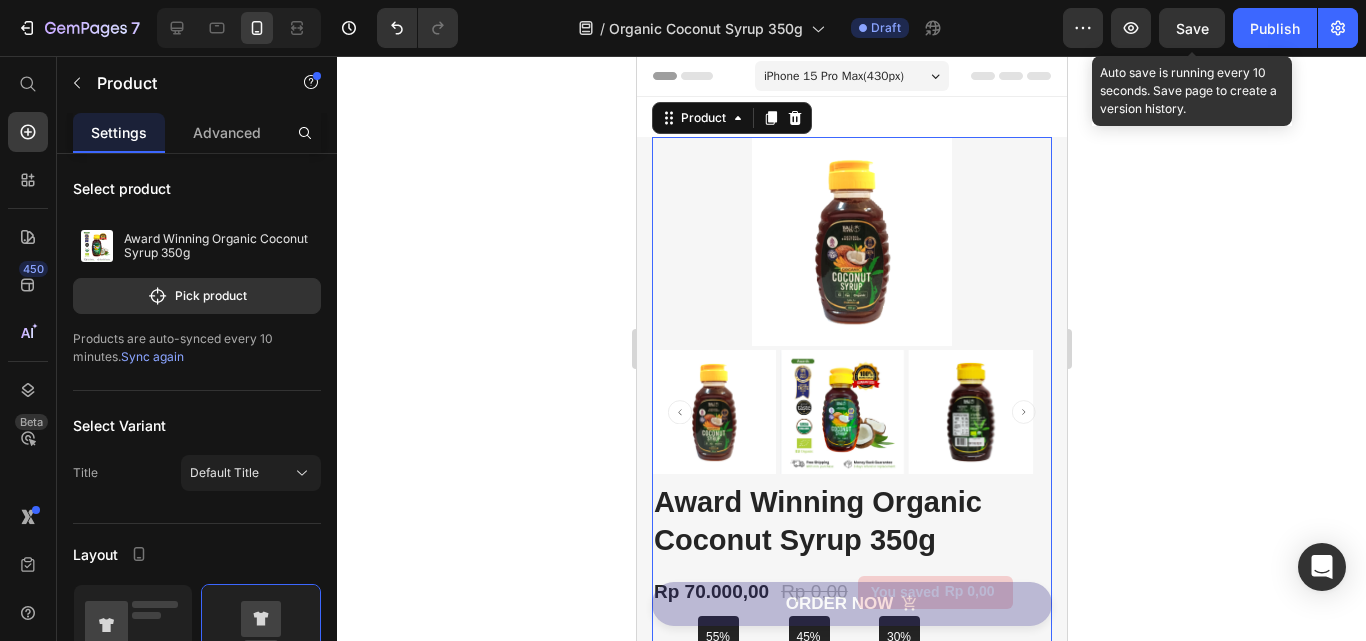 click on "Save" at bounding box center (1192, 28) 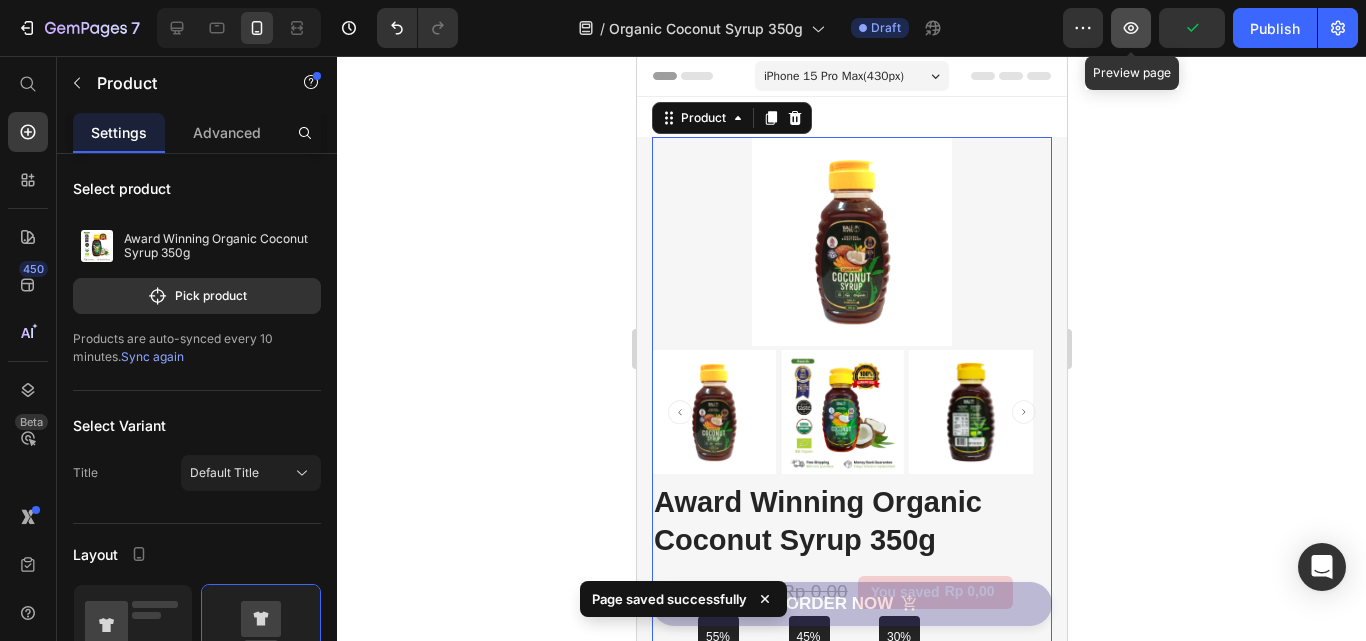 click 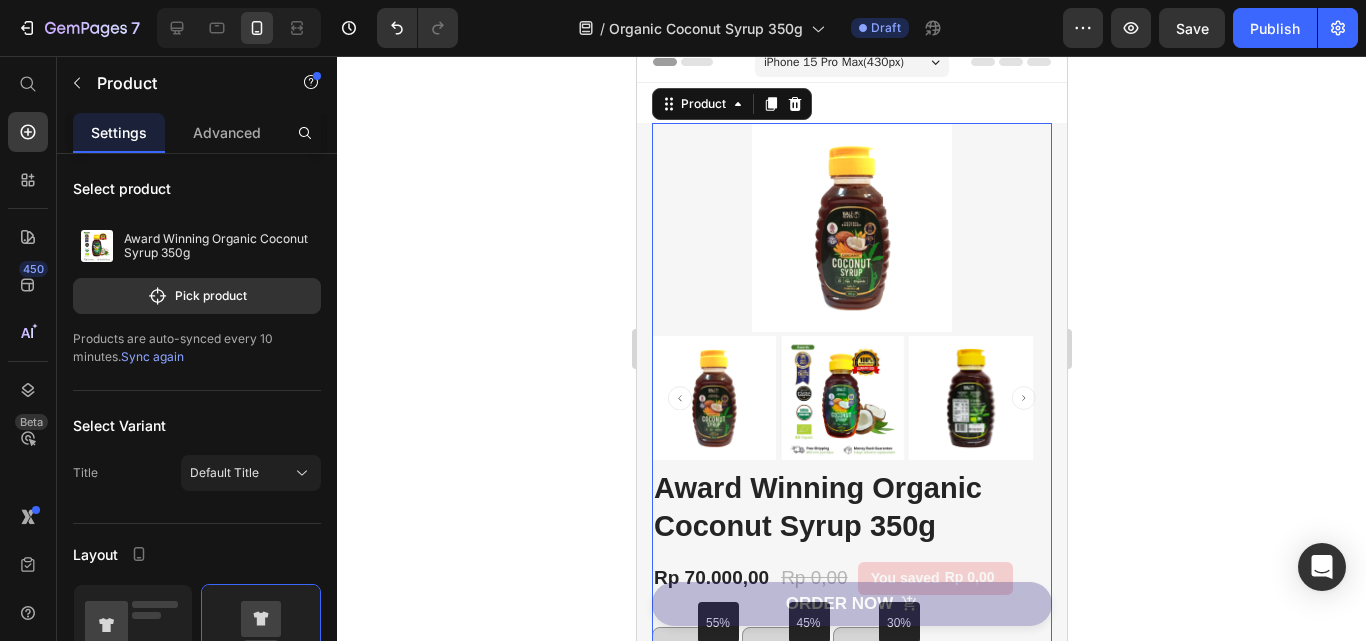 scroll, scrollTop: 300, scrollLeft: 0, axis: vertical 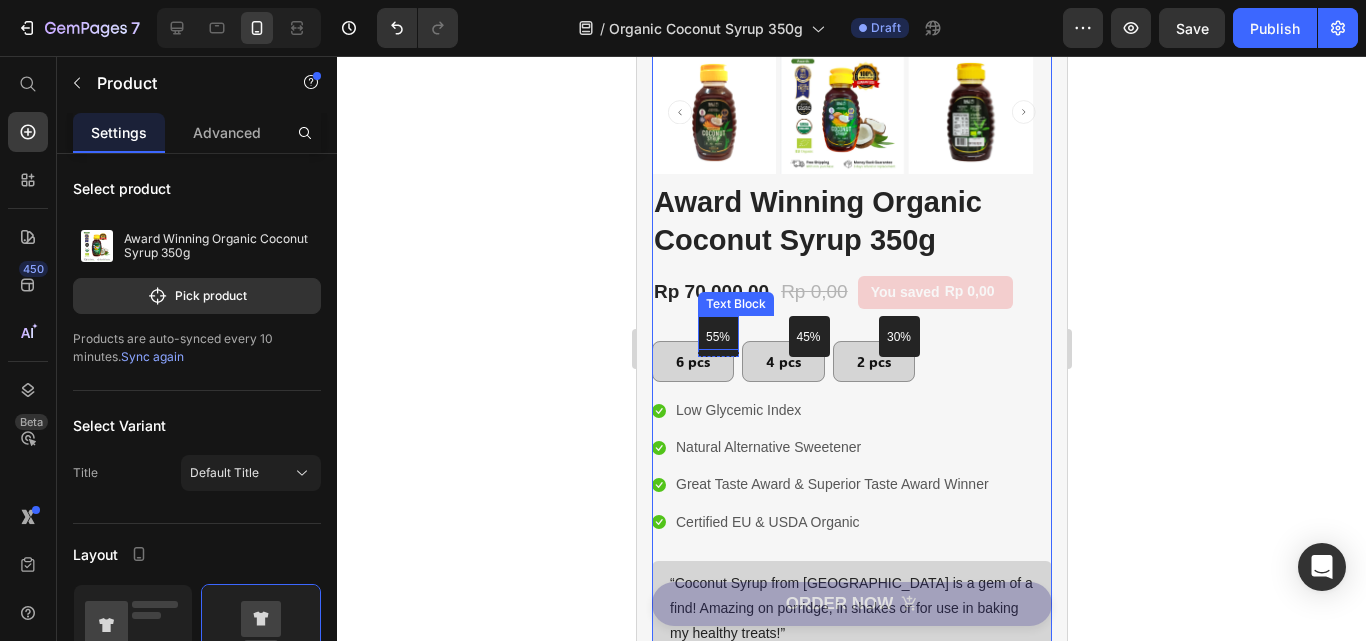 click on "55%" at bounding box center (720, 338) 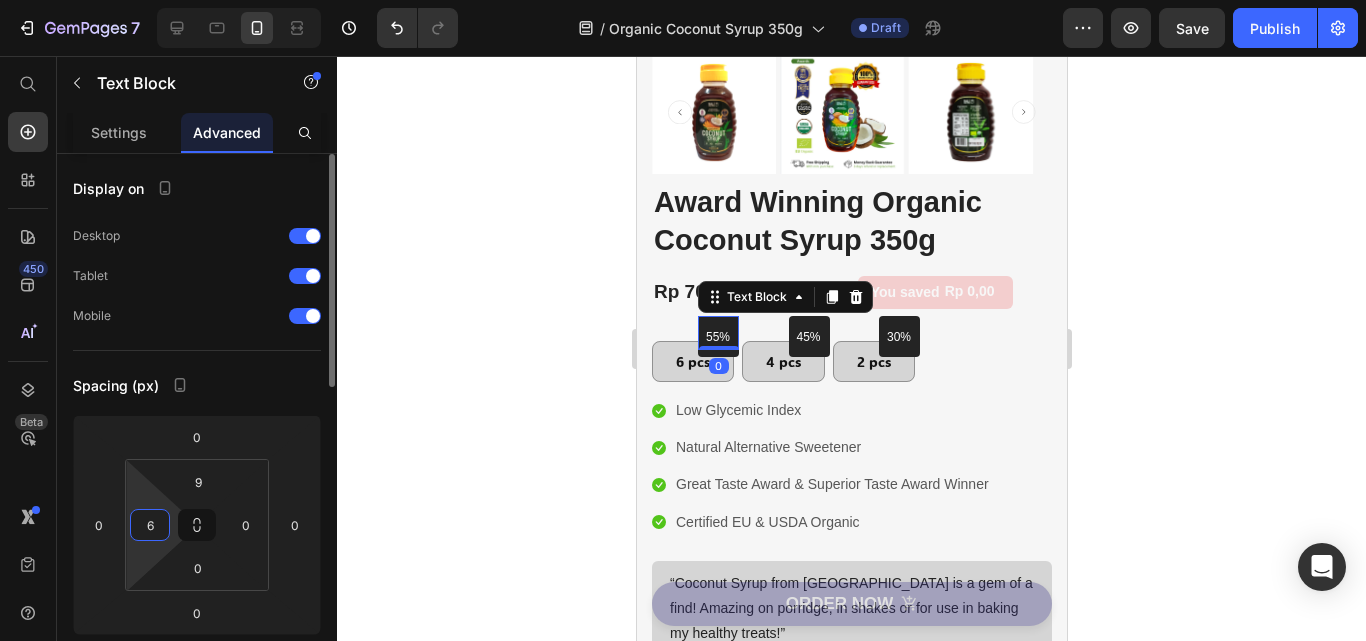 click on "6" at bounding box center [150, 525] 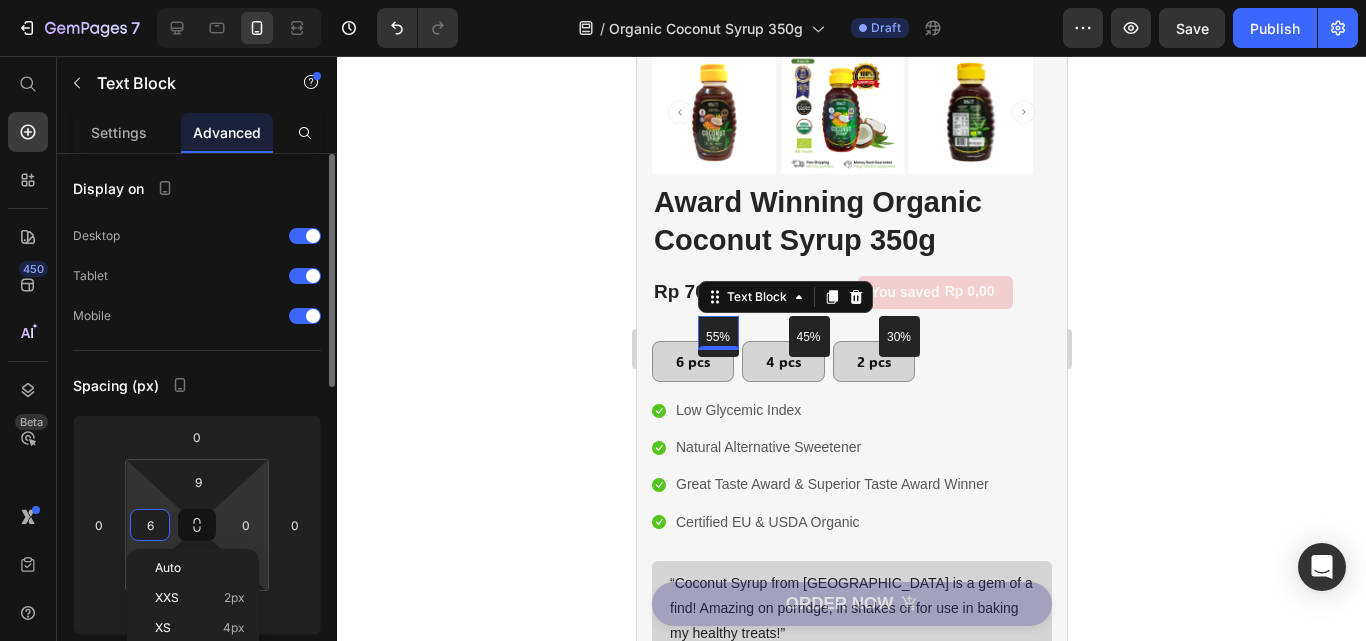 type on "8" 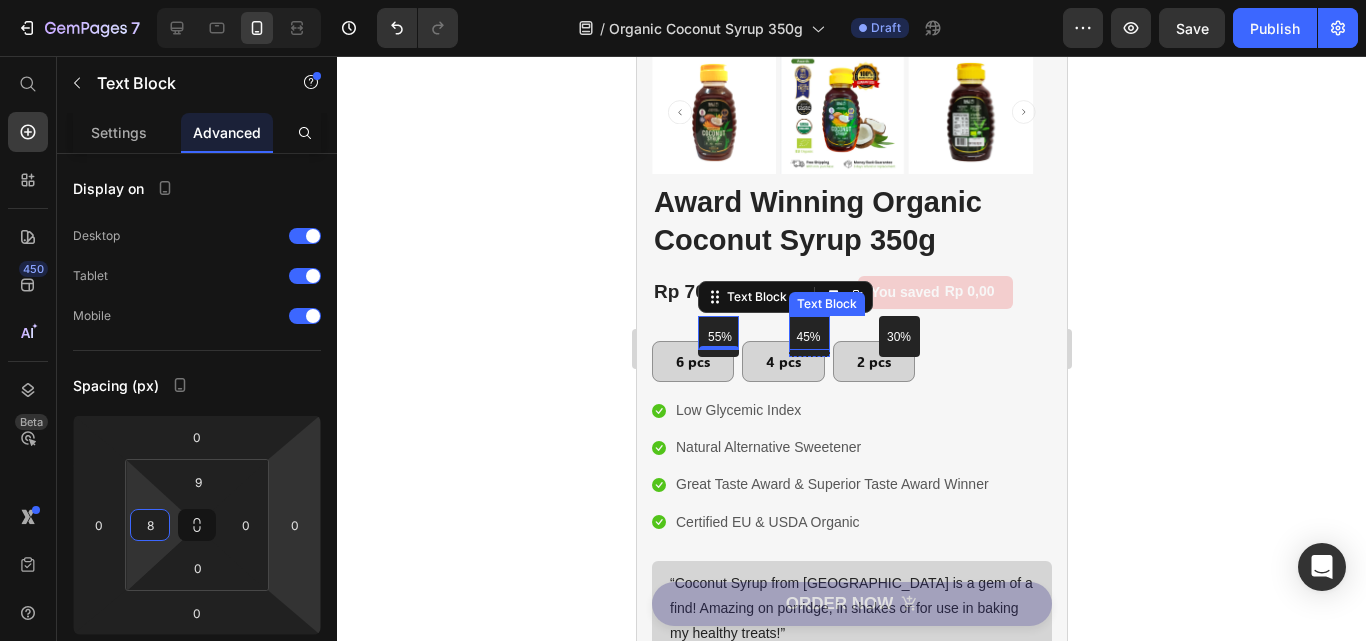 click on "45%" at bounding box center (812, 338) 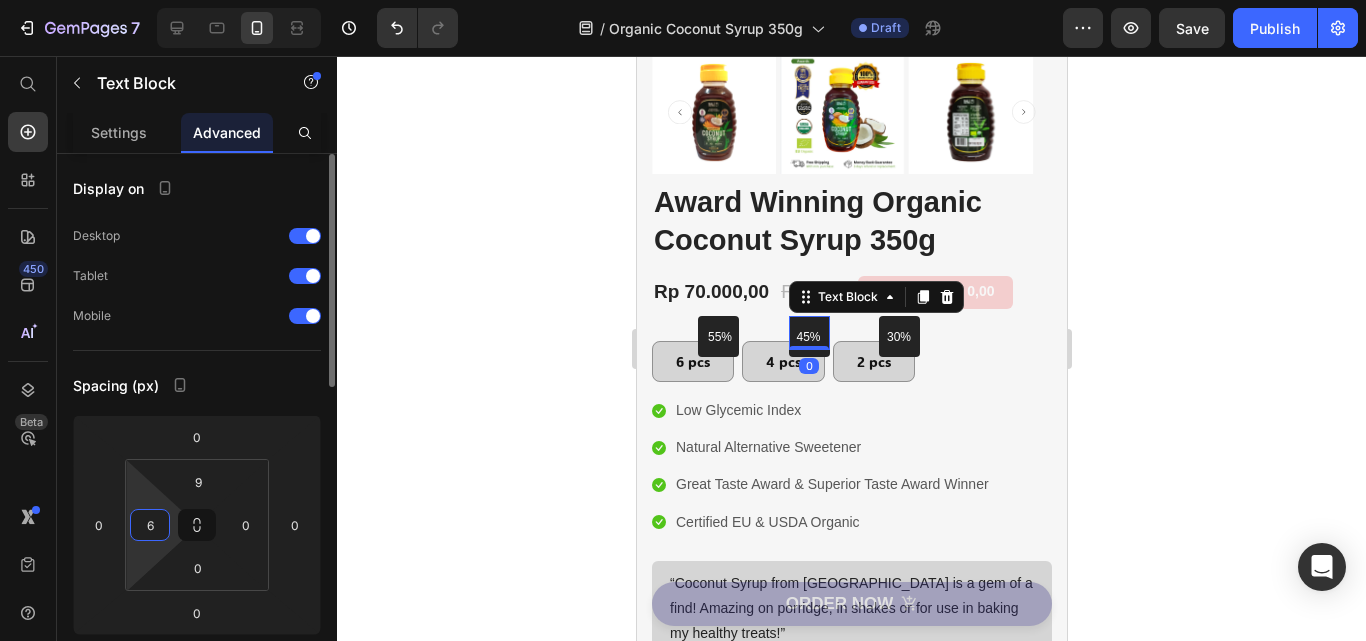 click on "6" at bounding box center (150, 525) 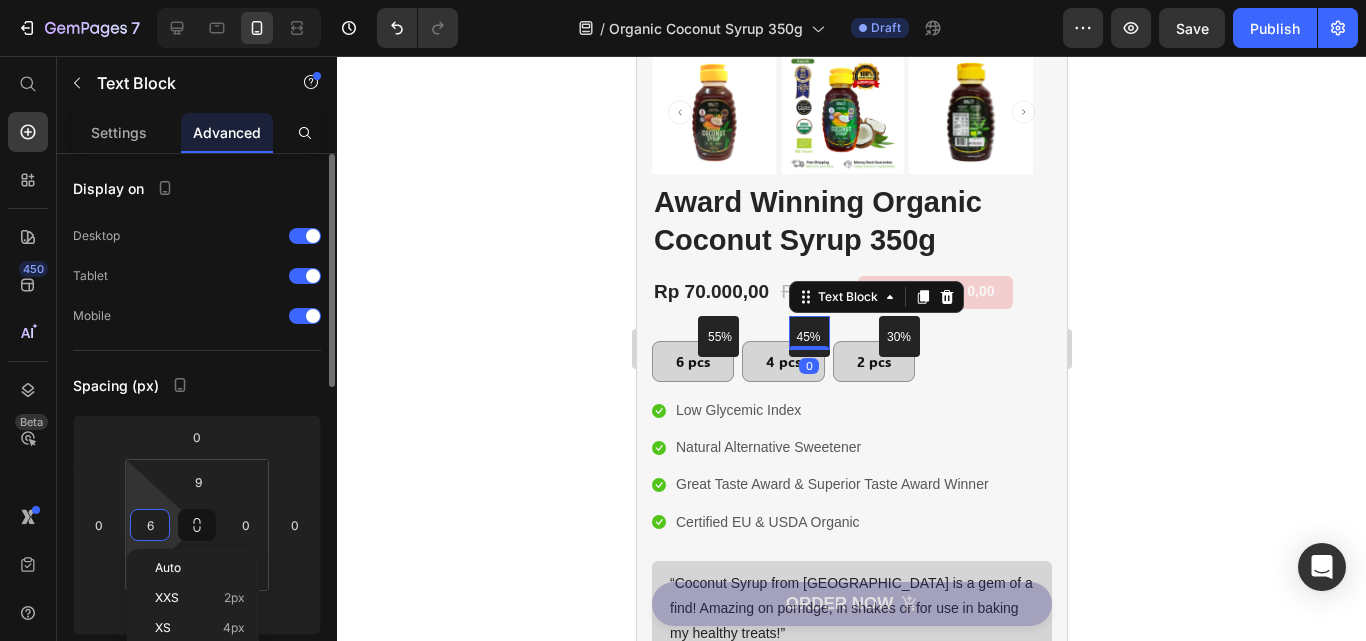 type on "8" 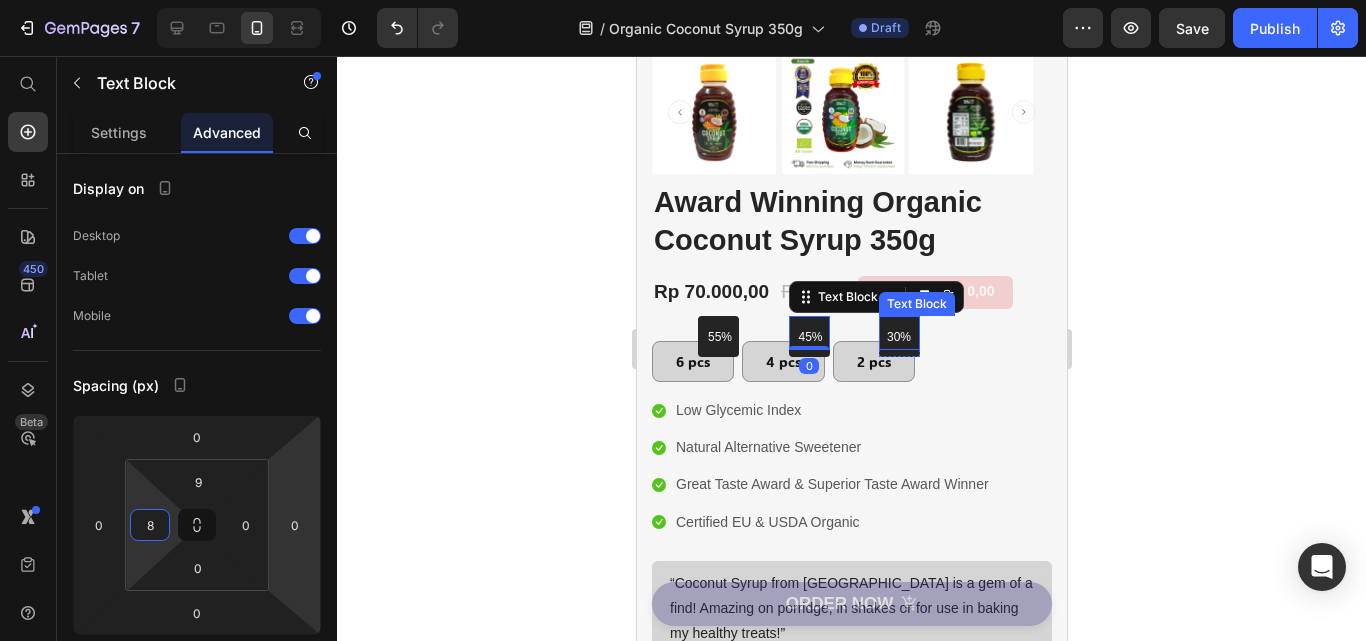 click on "30%" at bounding box center [901, 338] 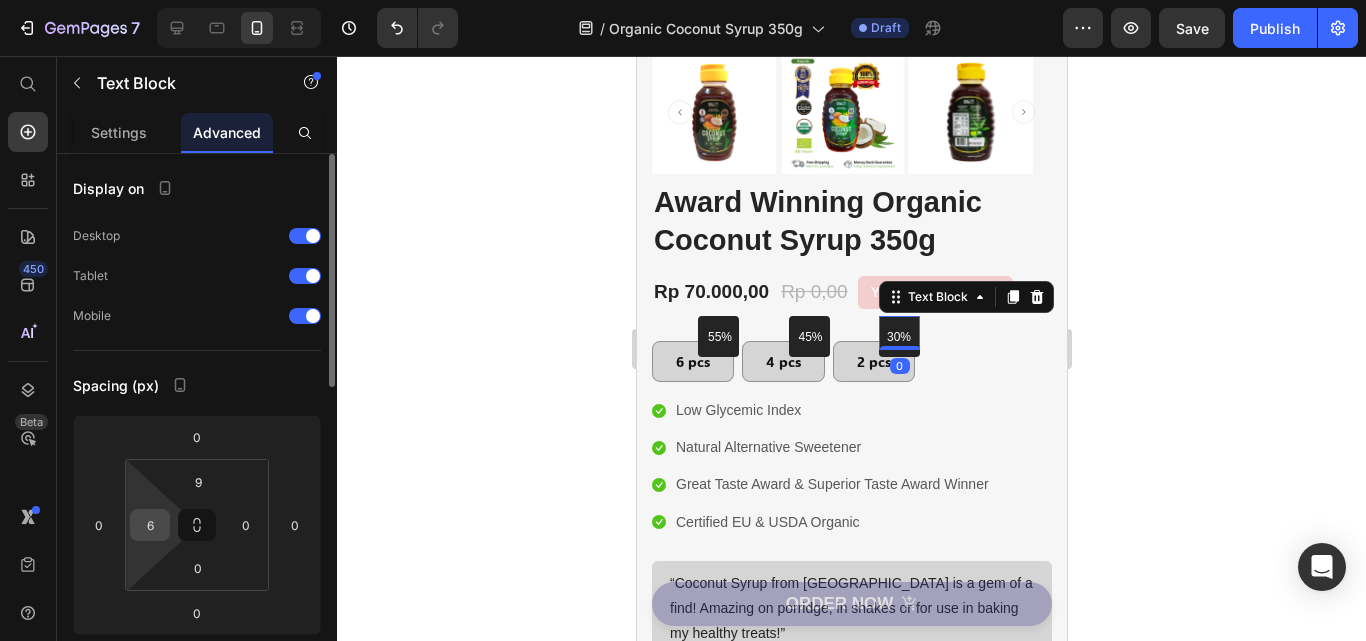 click on "6" at bounding box center [150, 525] 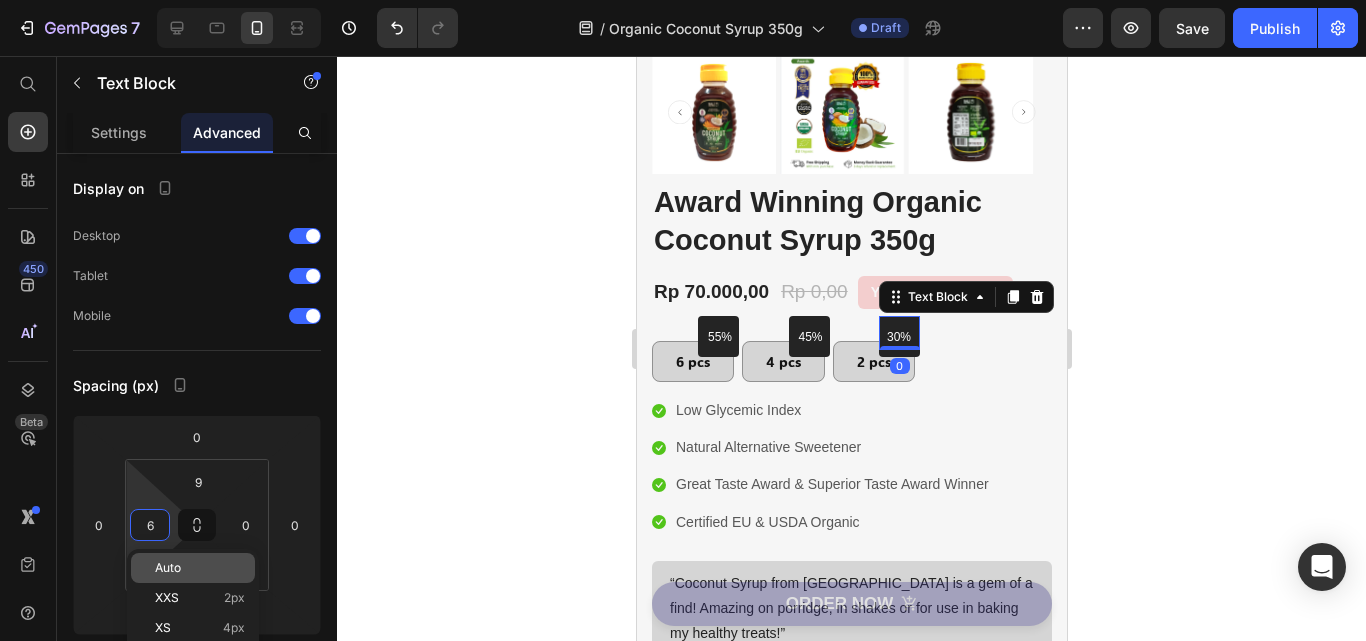 type on "8" 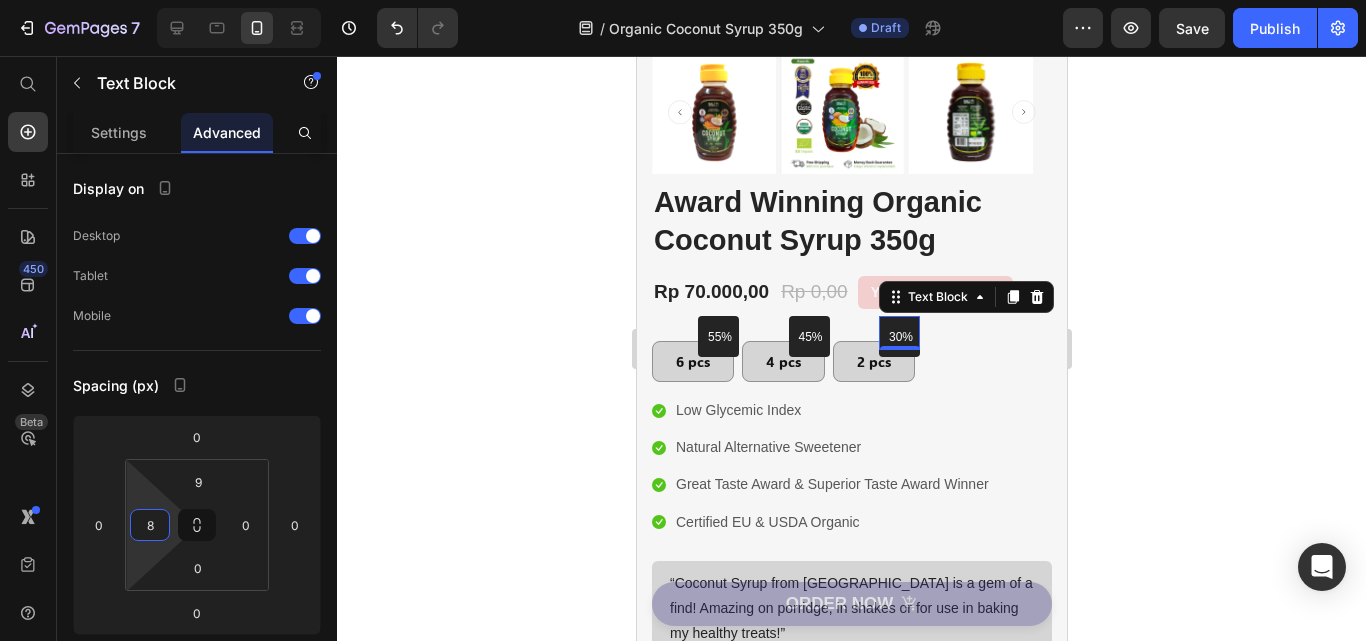 click 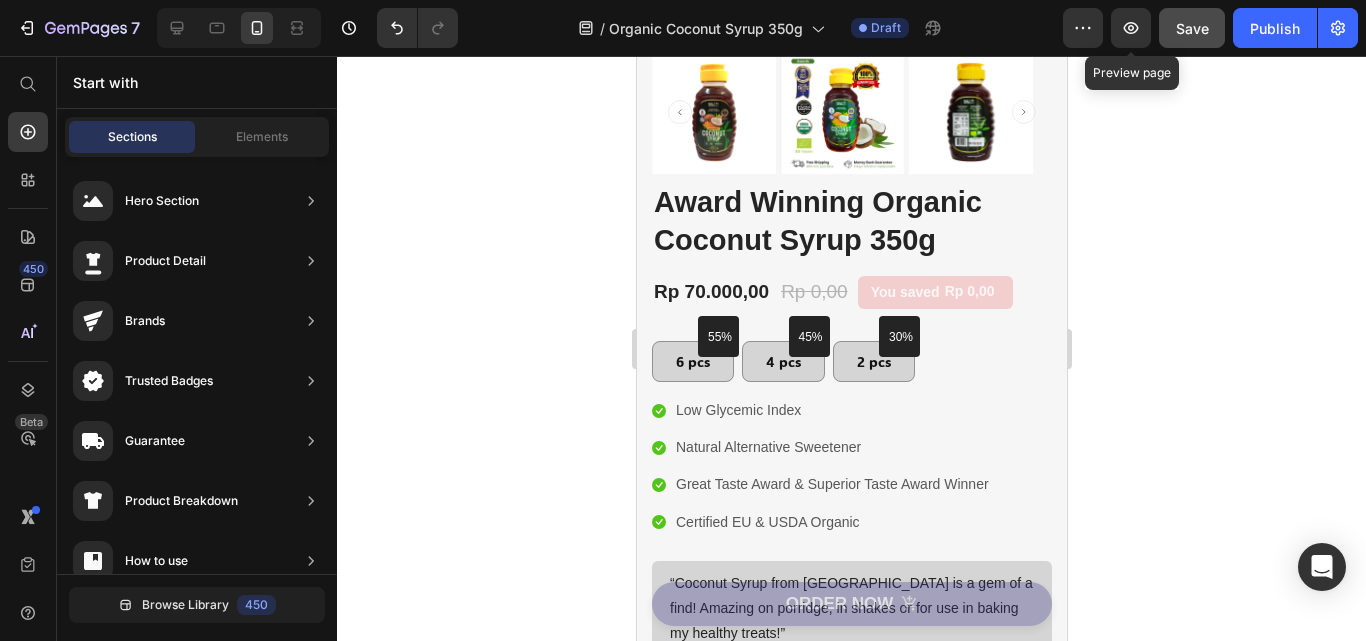 click 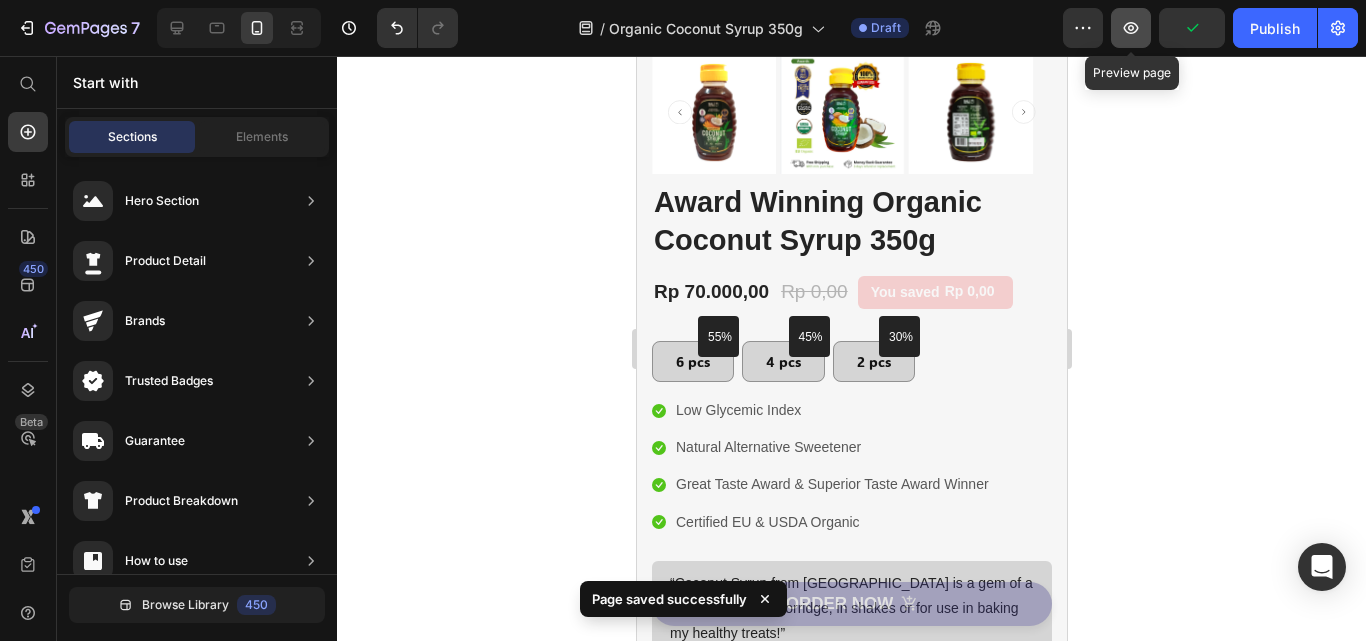 click 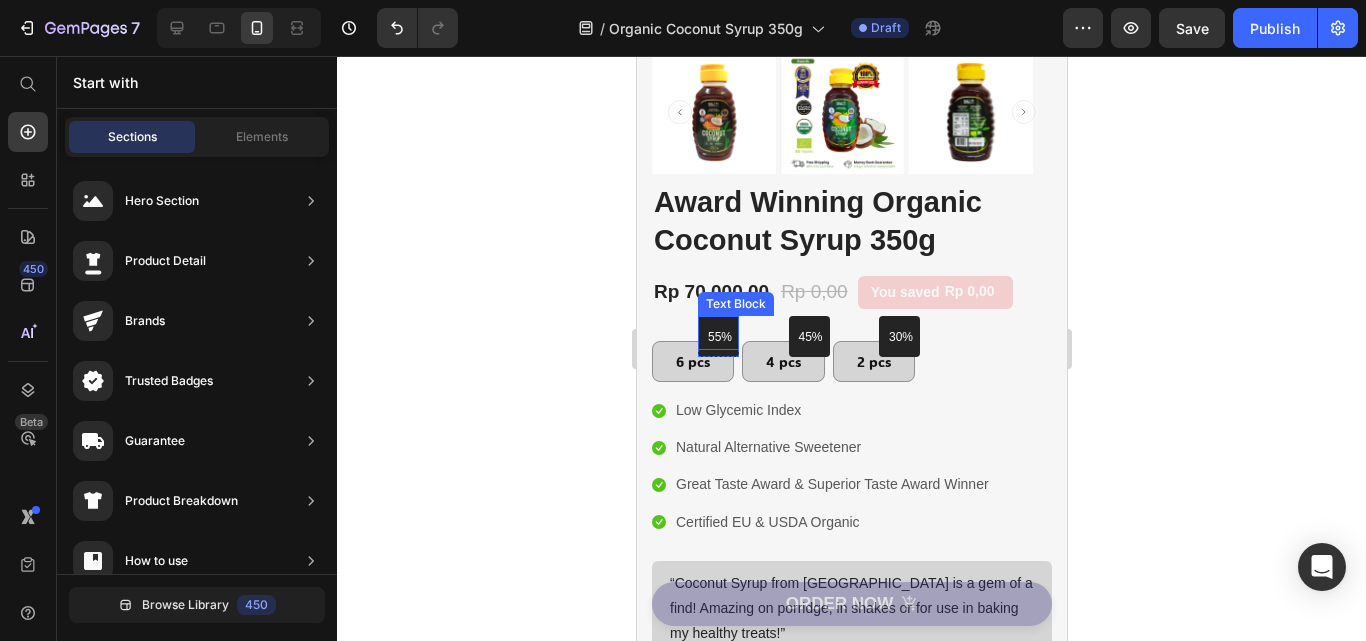 click on "55%" at bounding box center [721, 338] 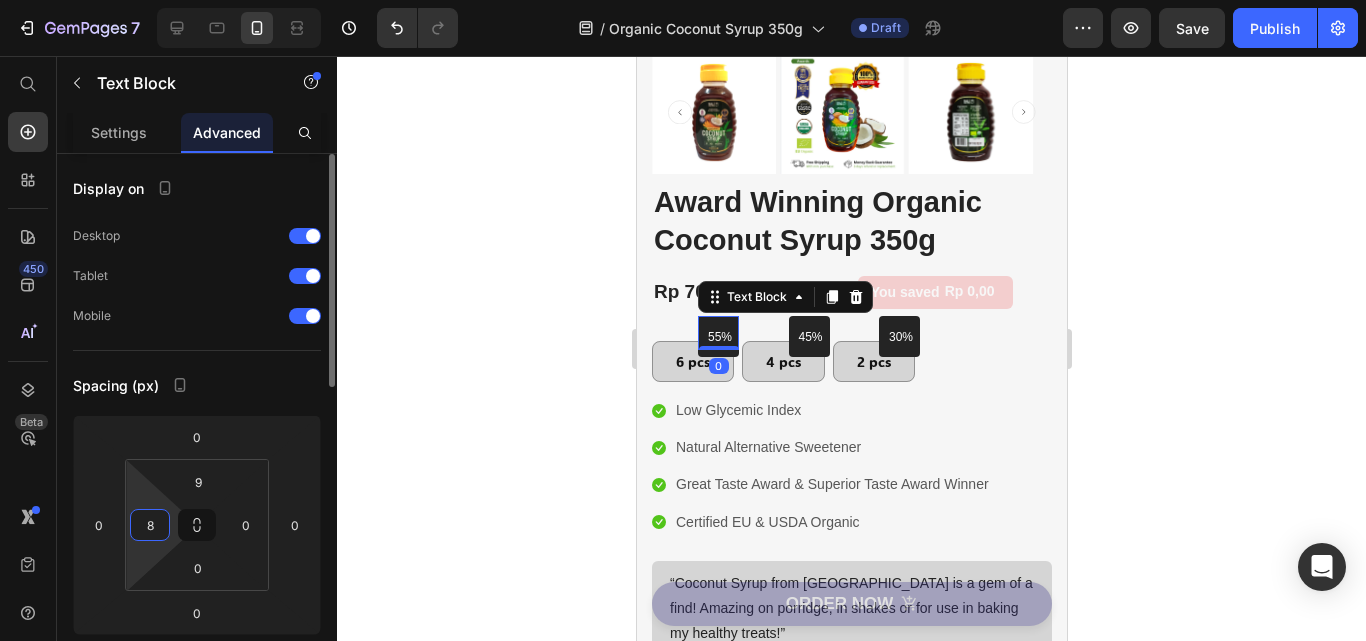 click on "8" at bounding box center (150, 525) 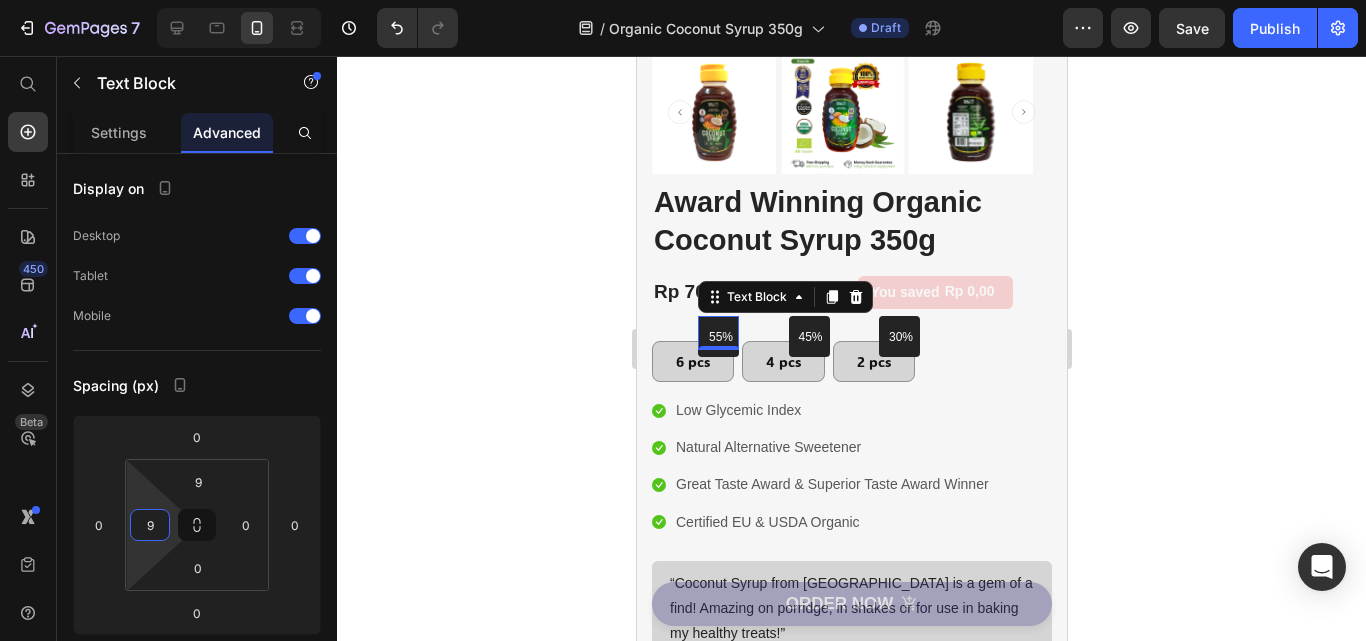 type on "9" 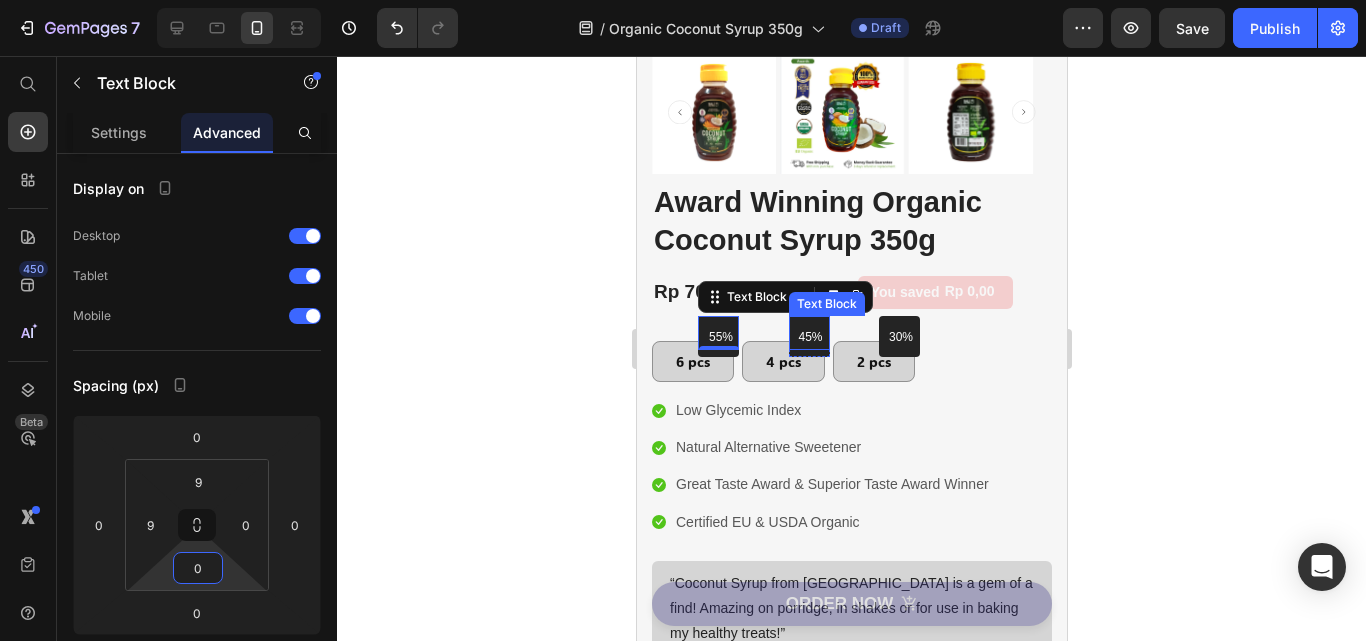 click on "45%" at bounding box center (813, 338) 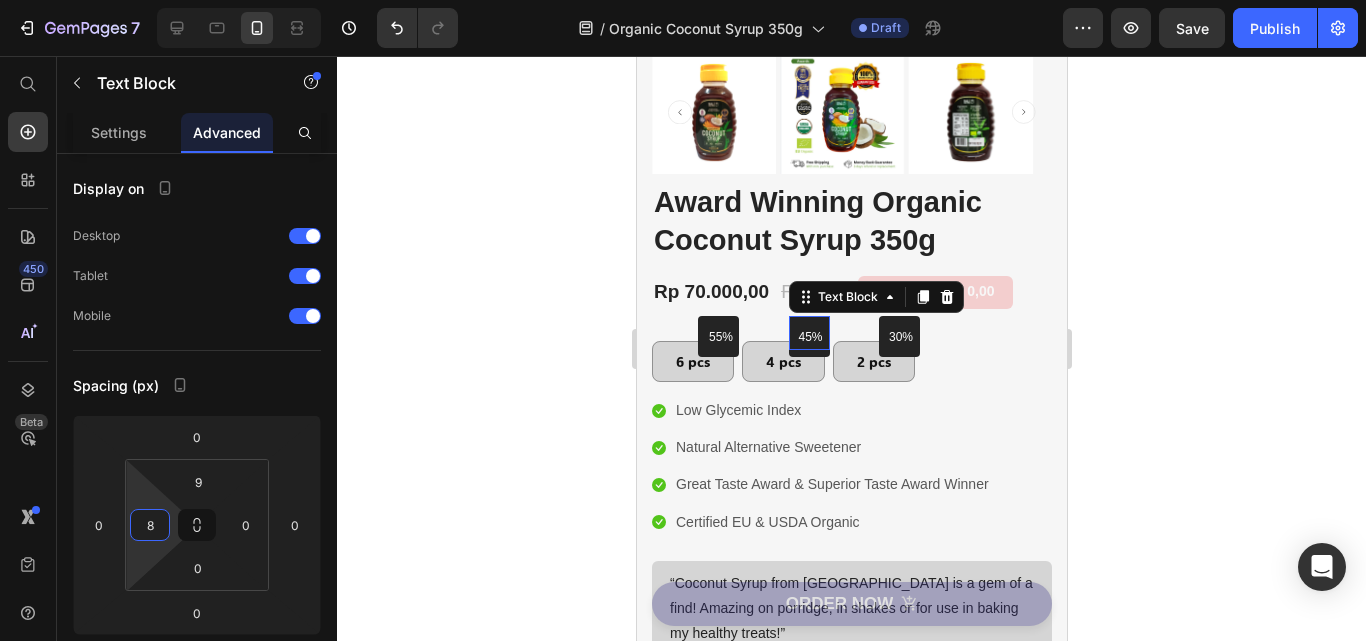 click on "8" at bounding box center [150, 525] 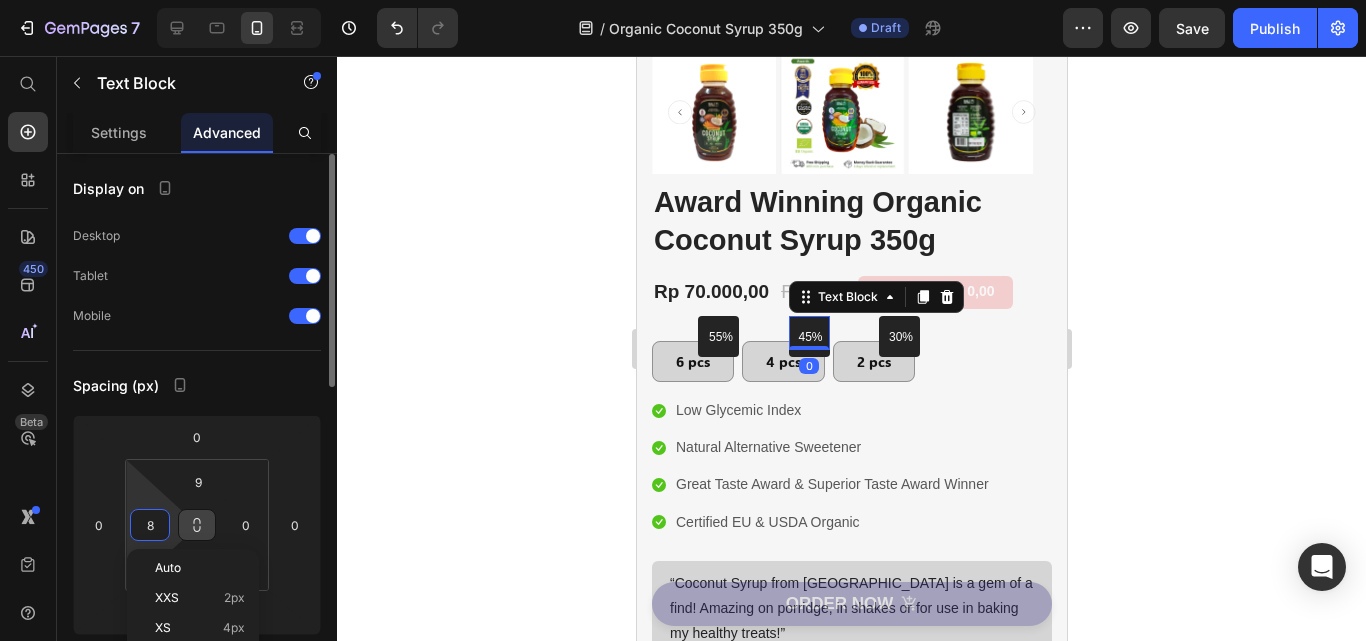 type on "9" 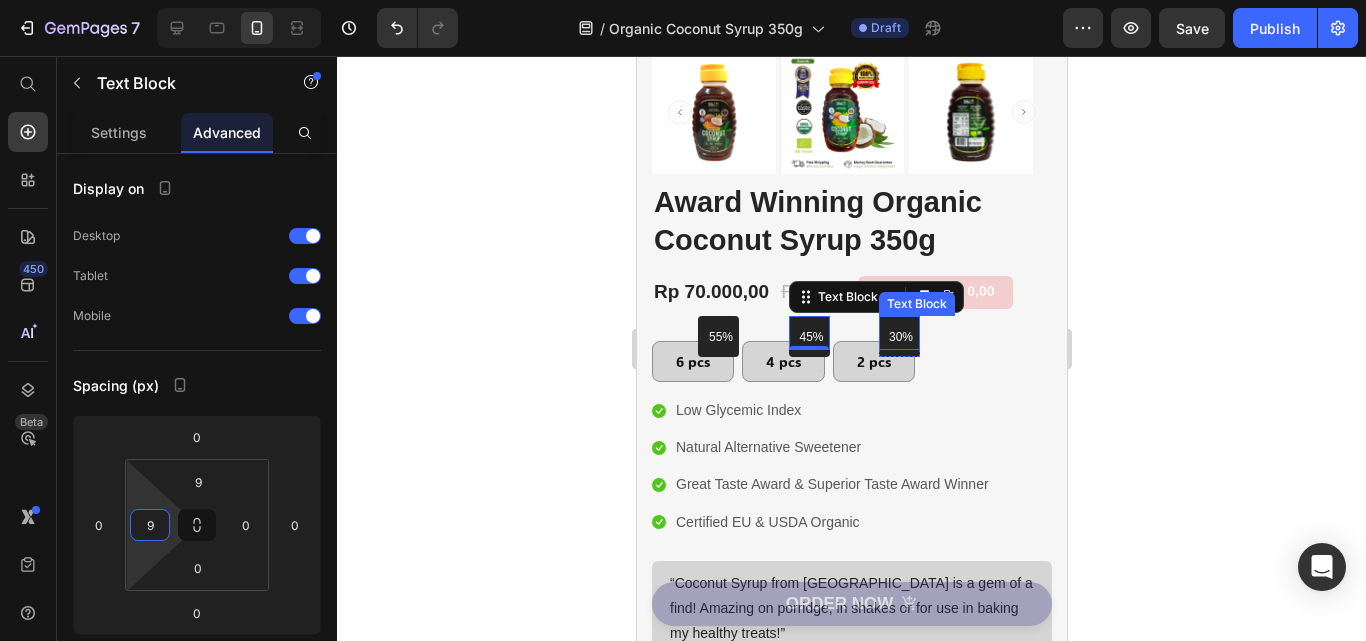 click on "30%" at bounding box center [902, 338] 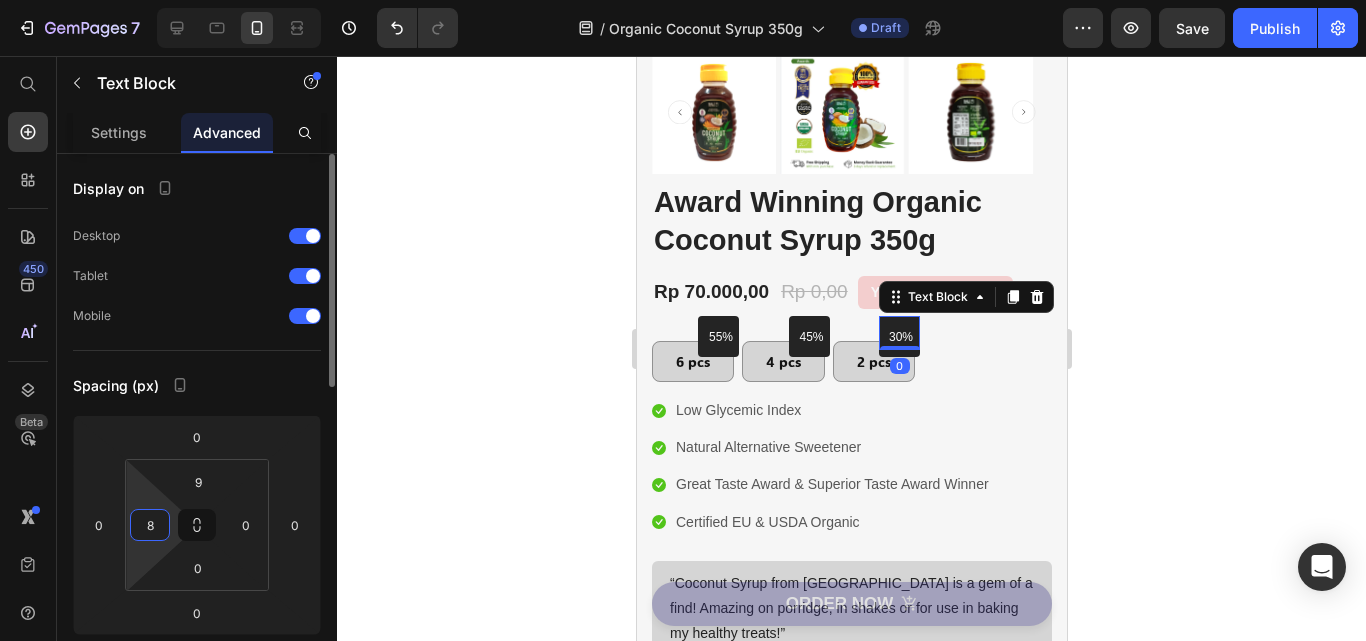 click on "8" at bounding box center (150, 525) 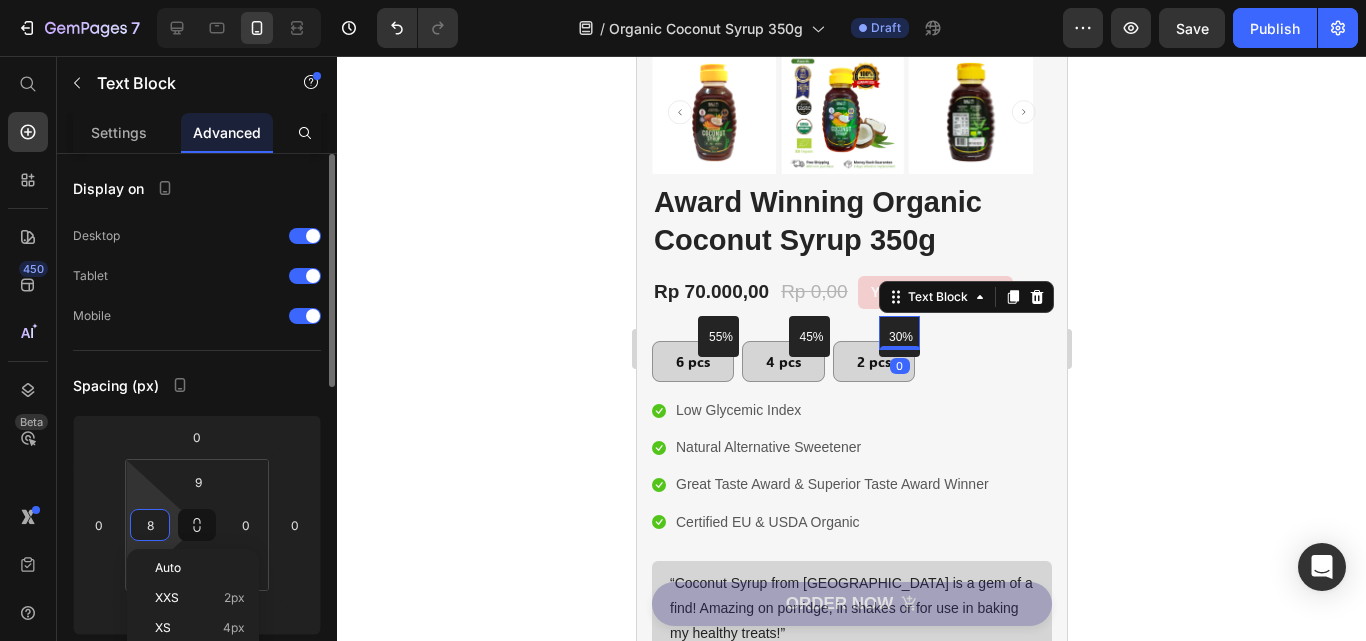 type on "9" 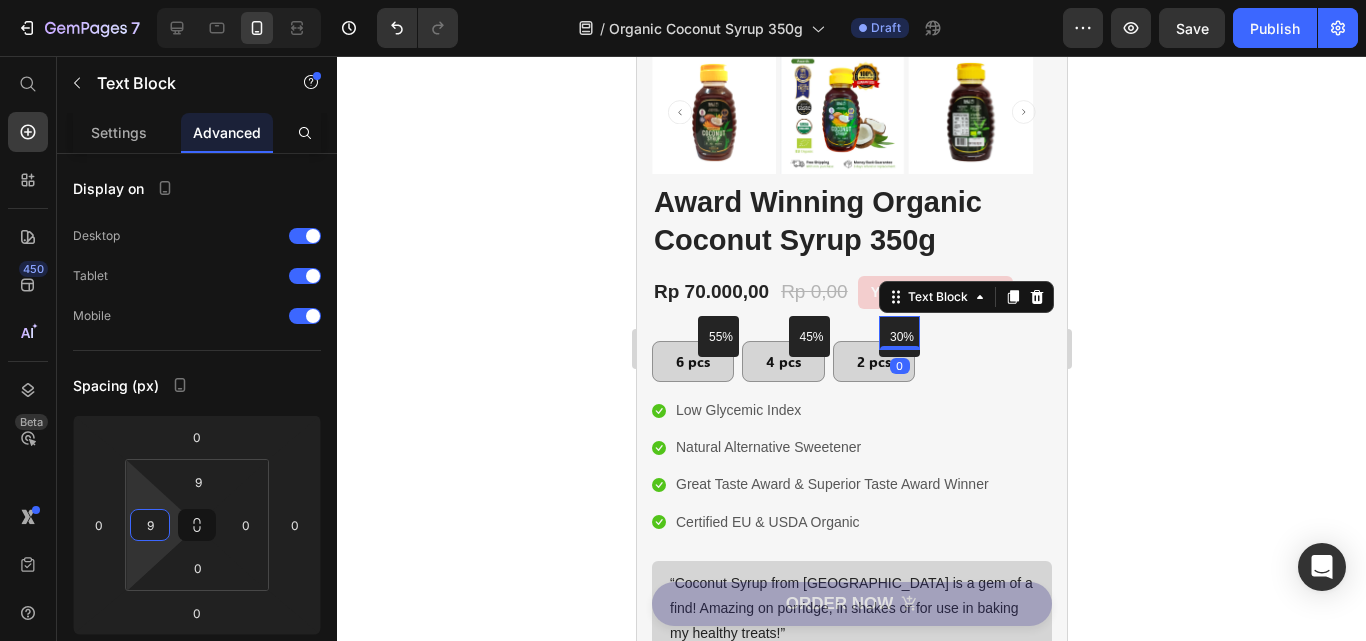 click 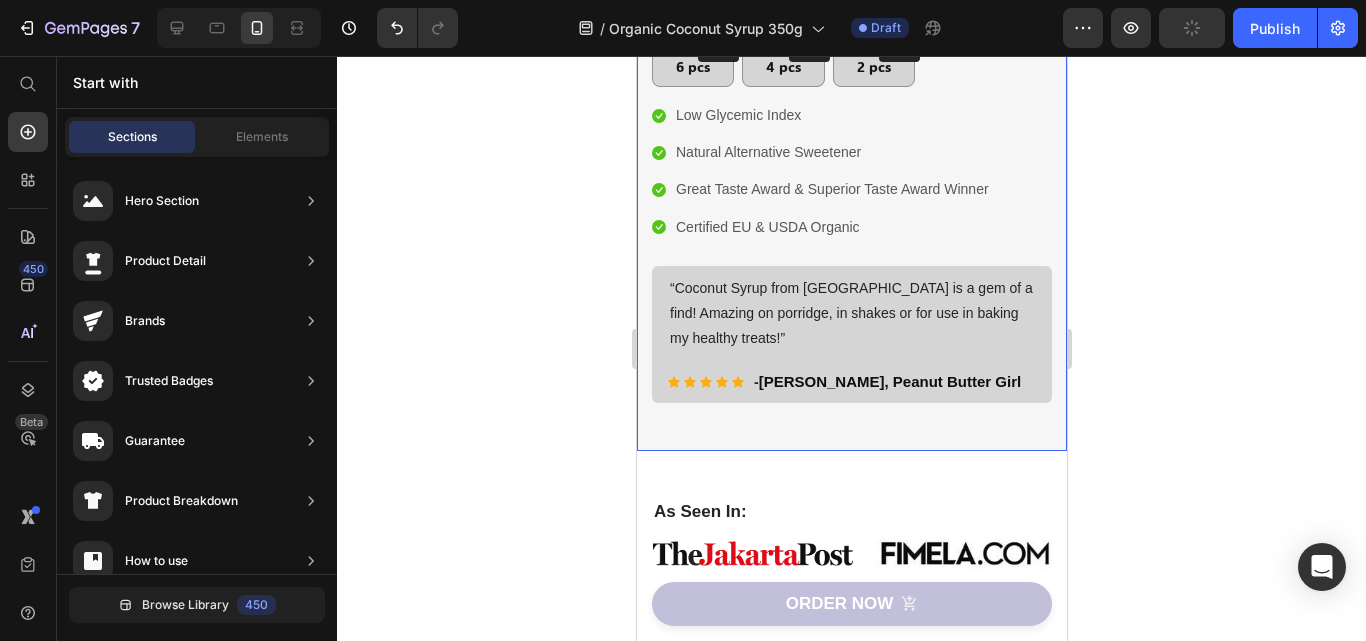 scroll, scrollTop: 600, scrollLeft: 0, axis: vertical 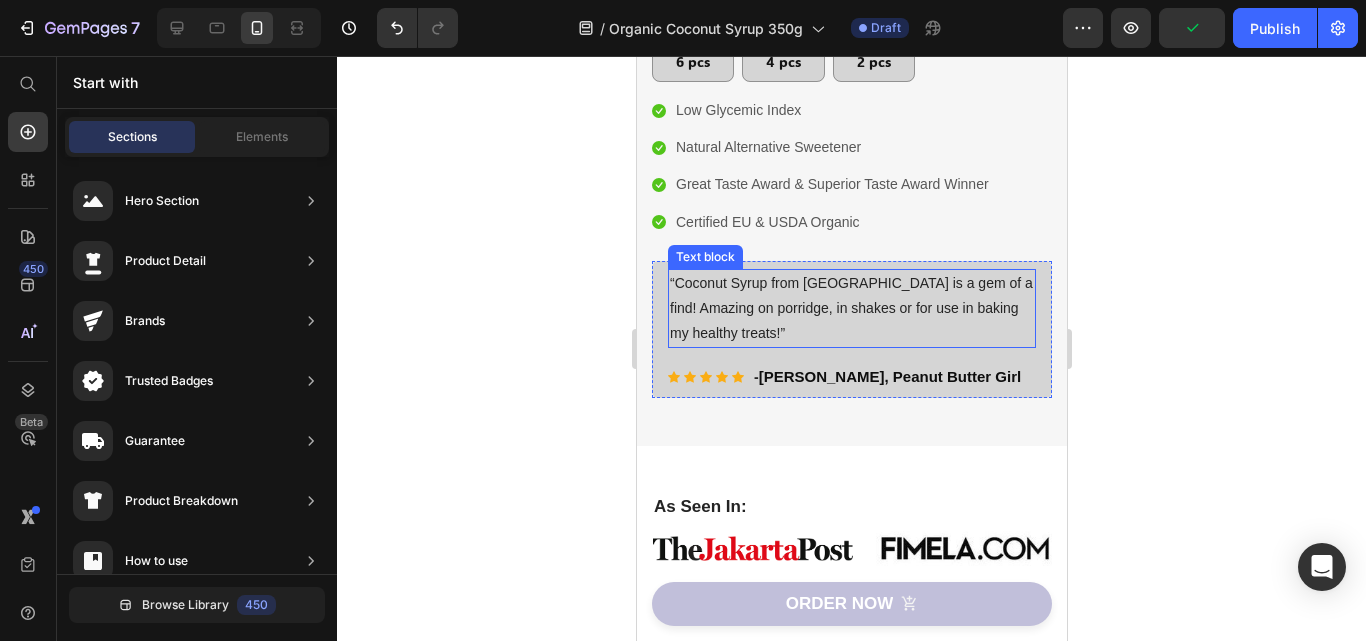 drag, startPoint x: 959, startPoint y: 348, endPoint x: 967, endPoint y: 364, distance: 17.888544 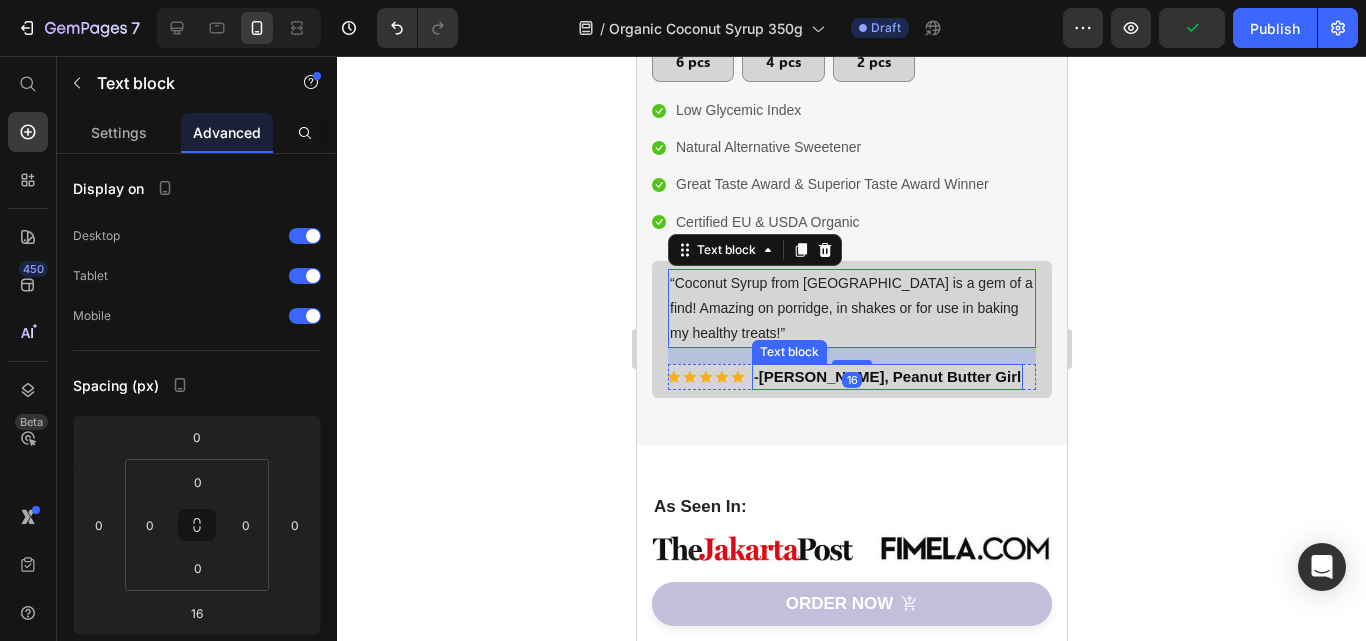 click on "16" at bounding box center (851, 356) 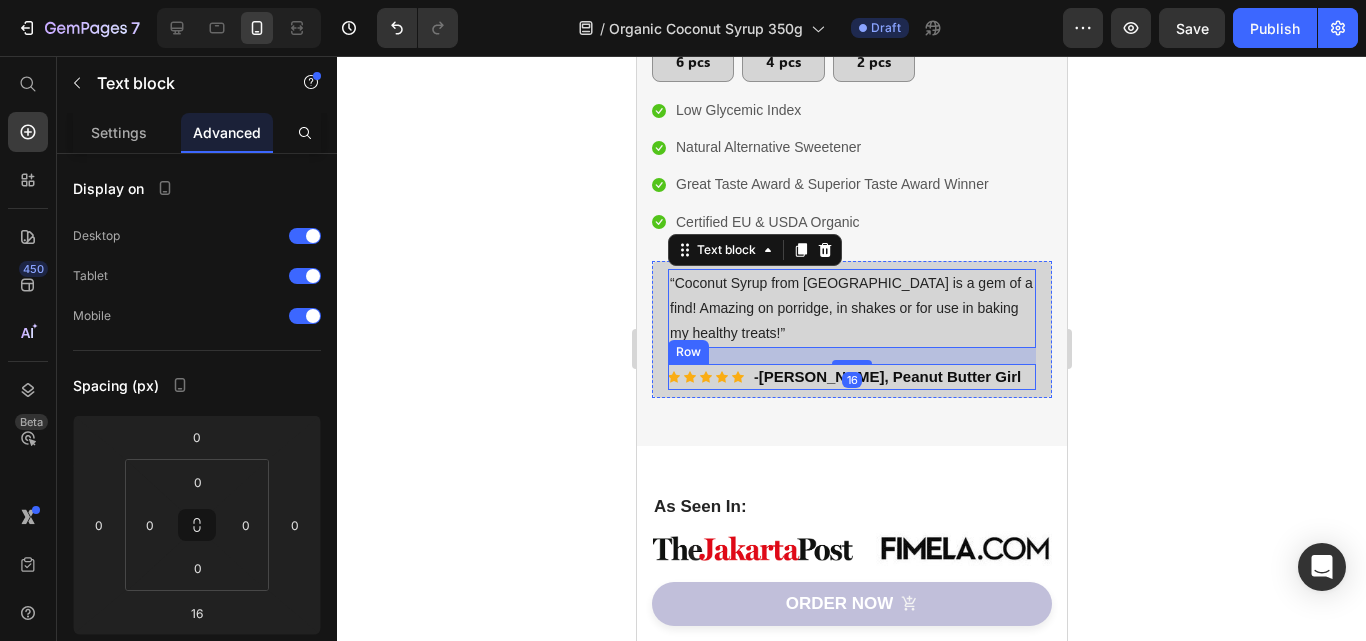 click on "Icon                Icon                Icon                Icon                Icon Icon List Hoz -  Tiffany Brien, Peanut Butter Girl Text block Row" at bounding box center (851, 377) 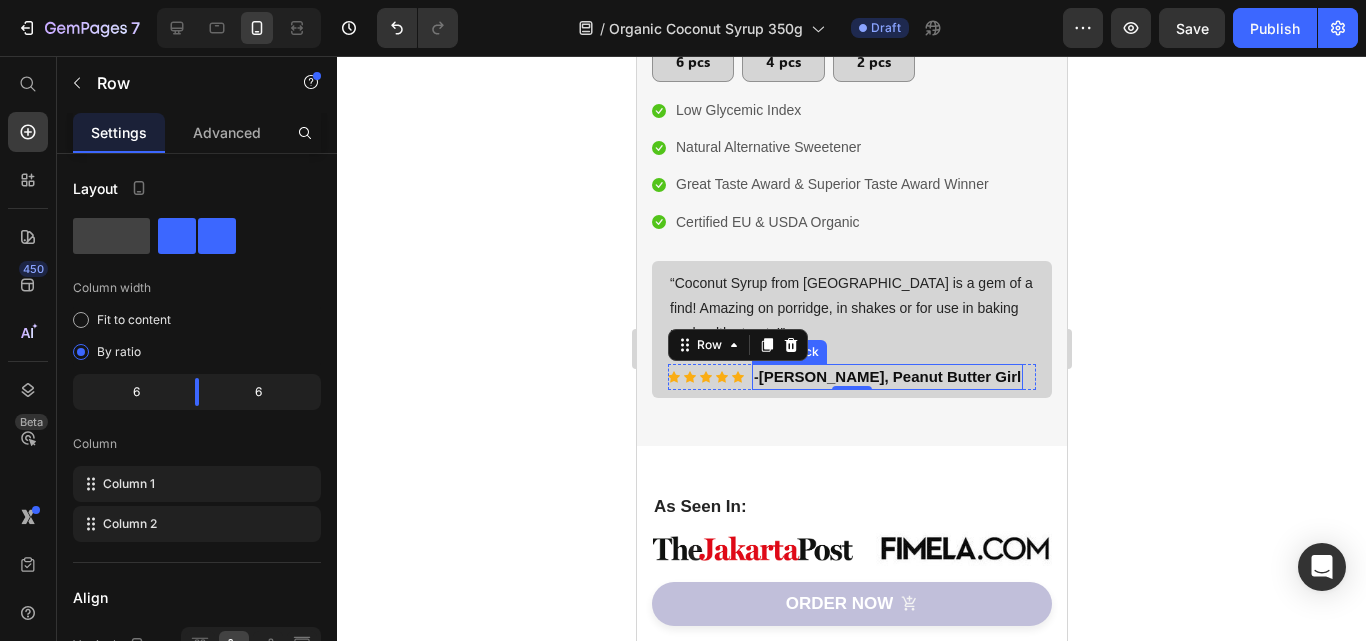 click on "[PERSON_NAME], Peanut Butter Girl" at bounding box center [889, 376] 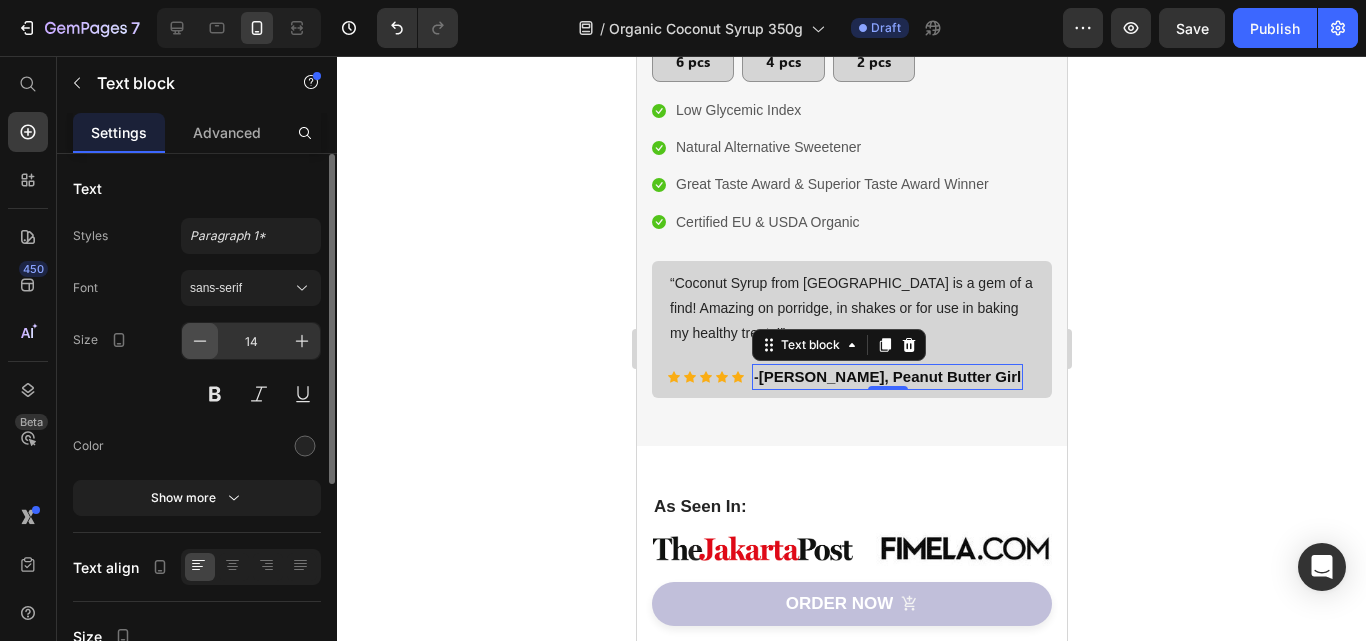 click 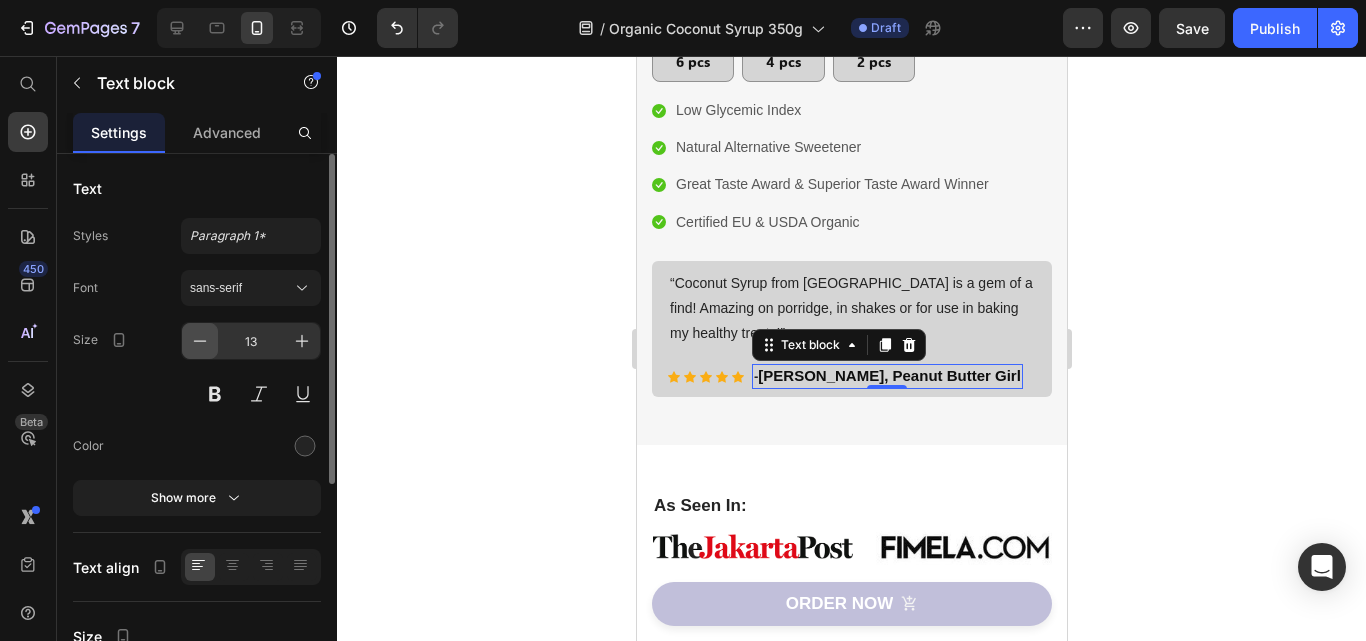 click 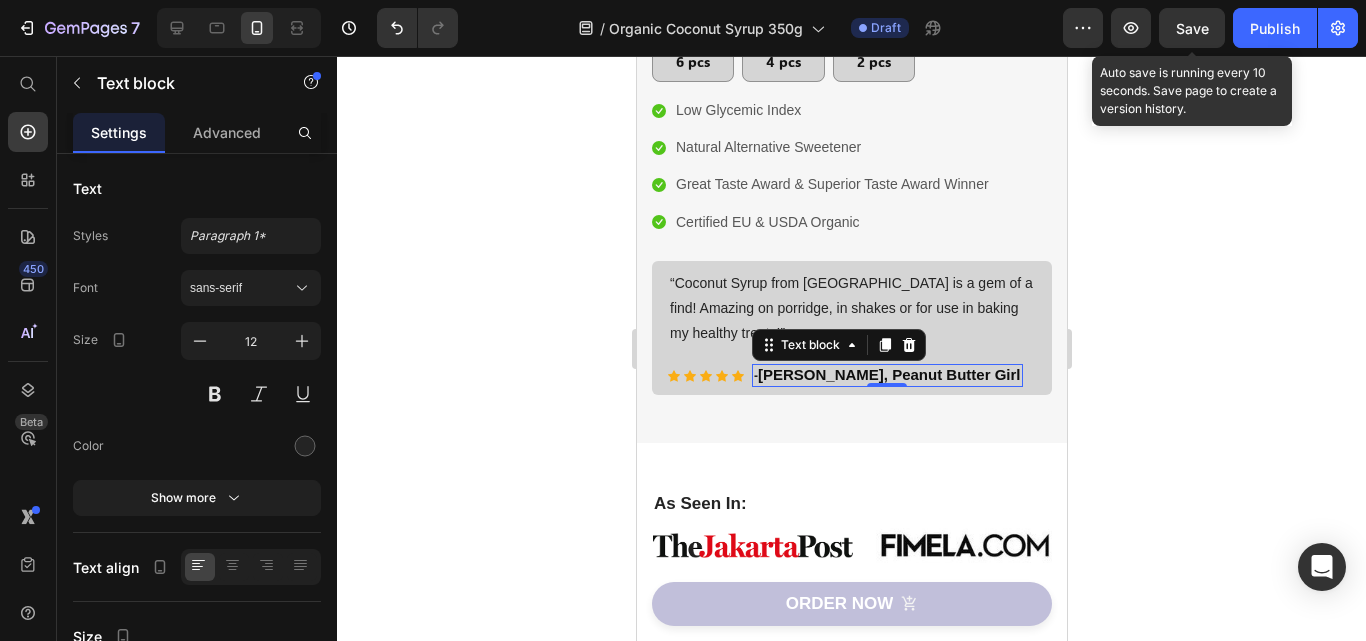 click on "Save" at bounding box center (1192, 28) 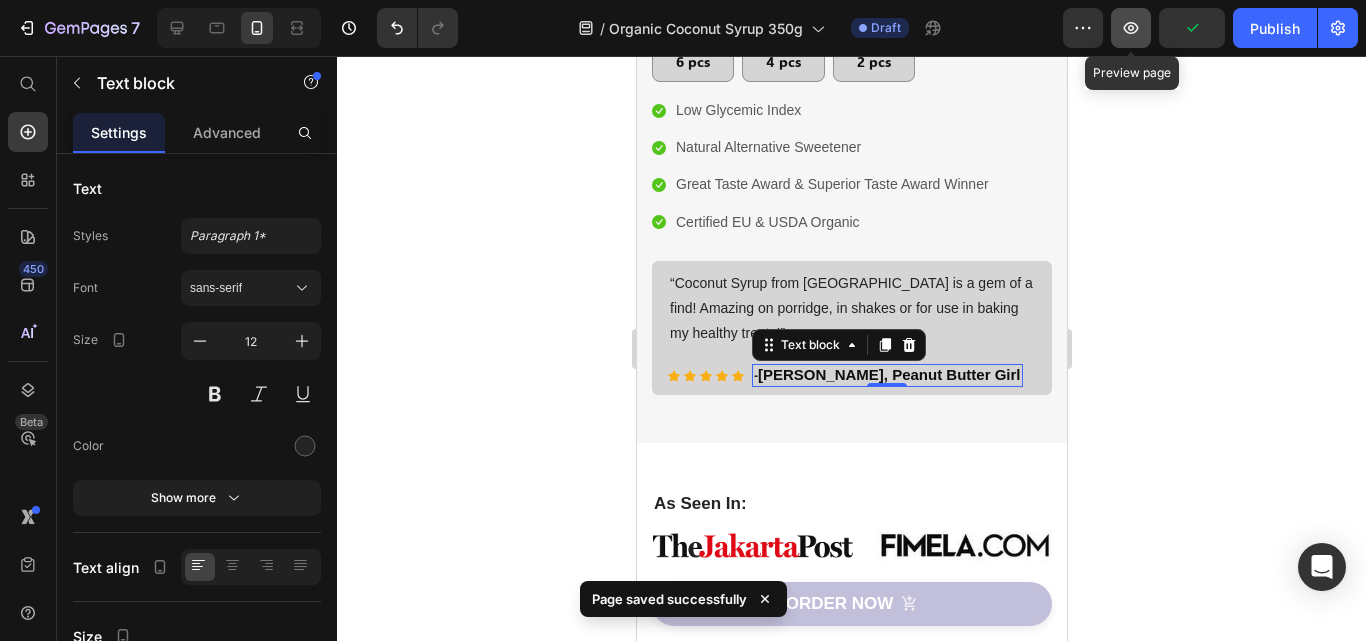click 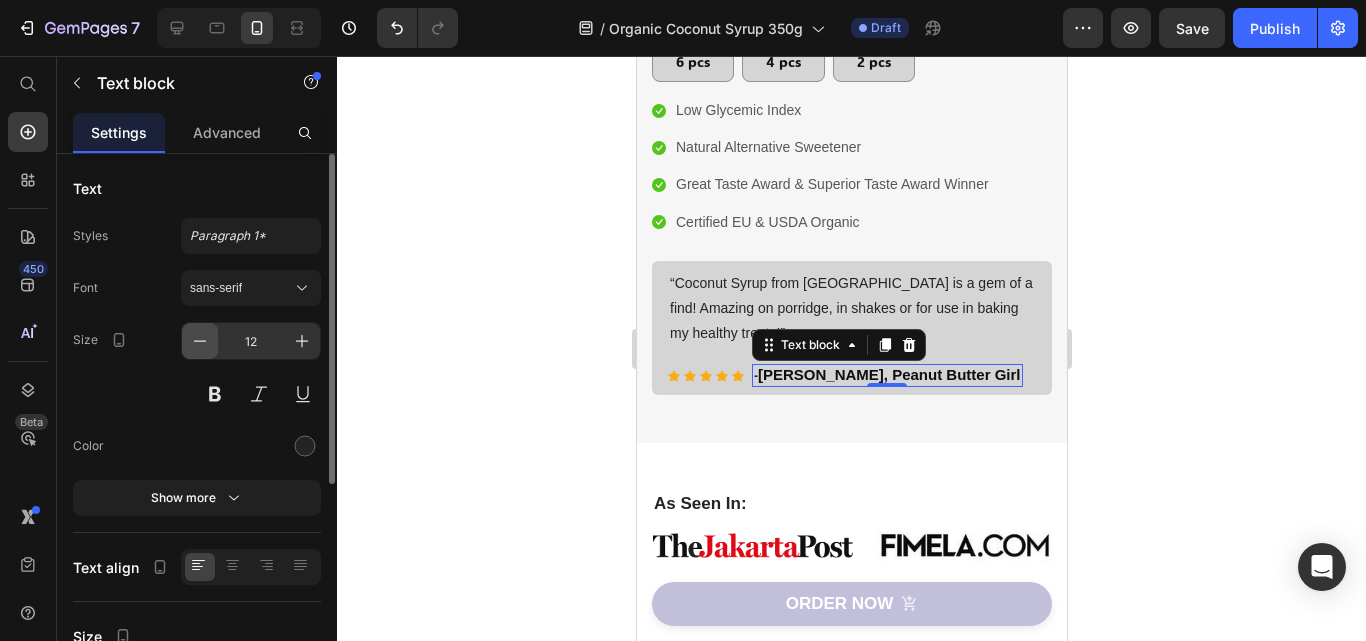click 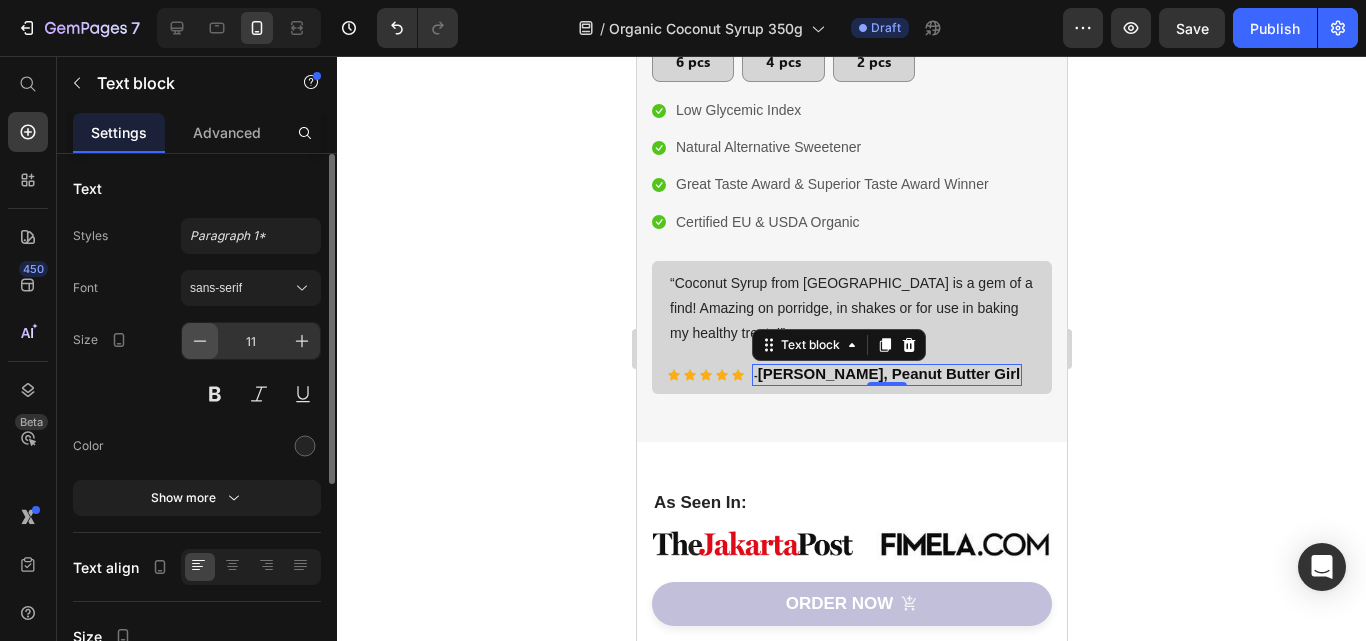 click 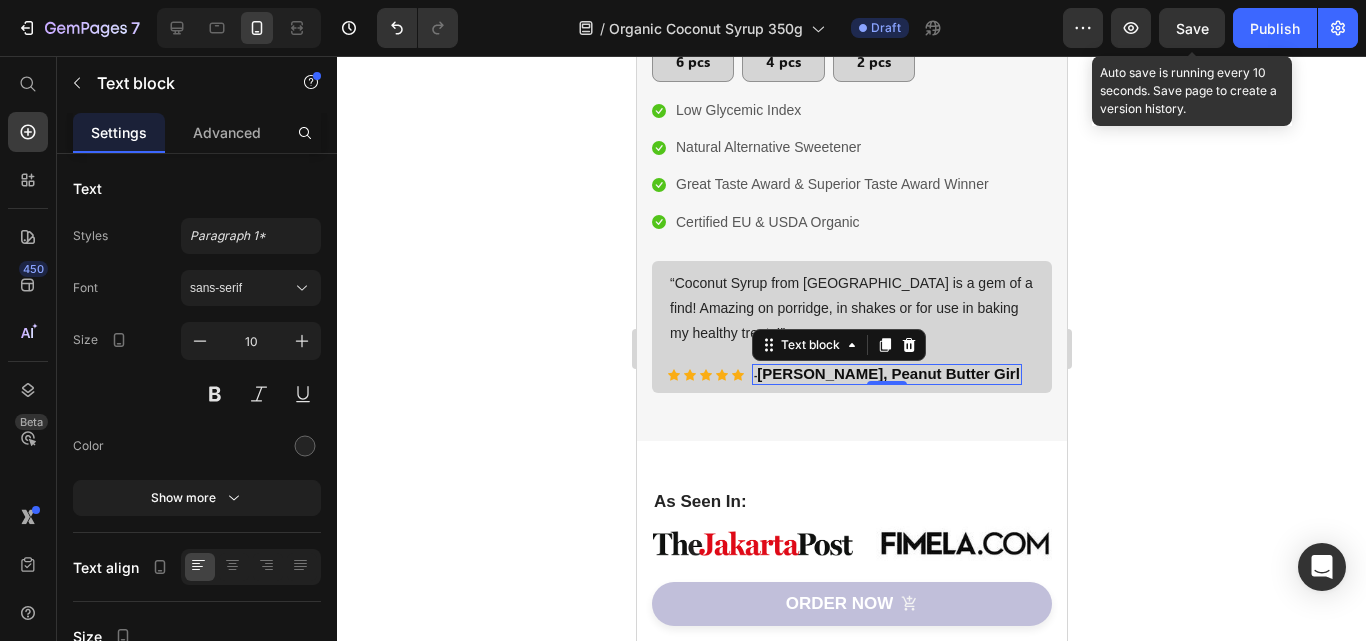 click on "Save" at bounding box center [1192, 28] 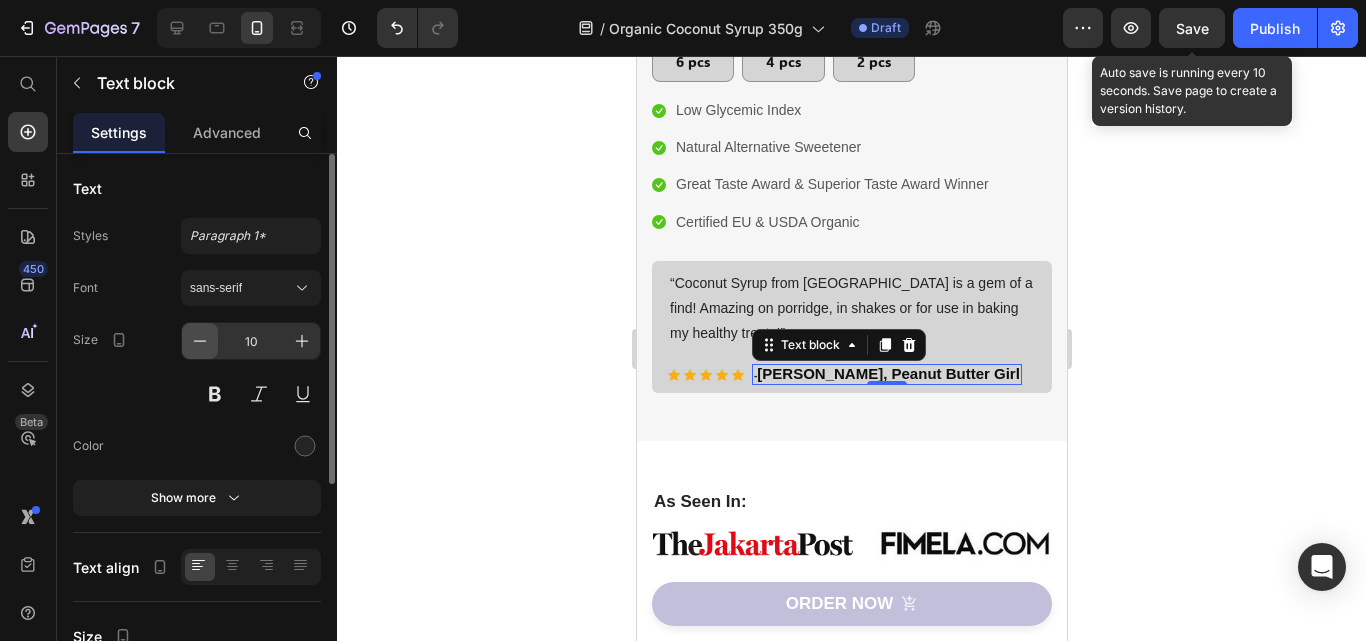 click 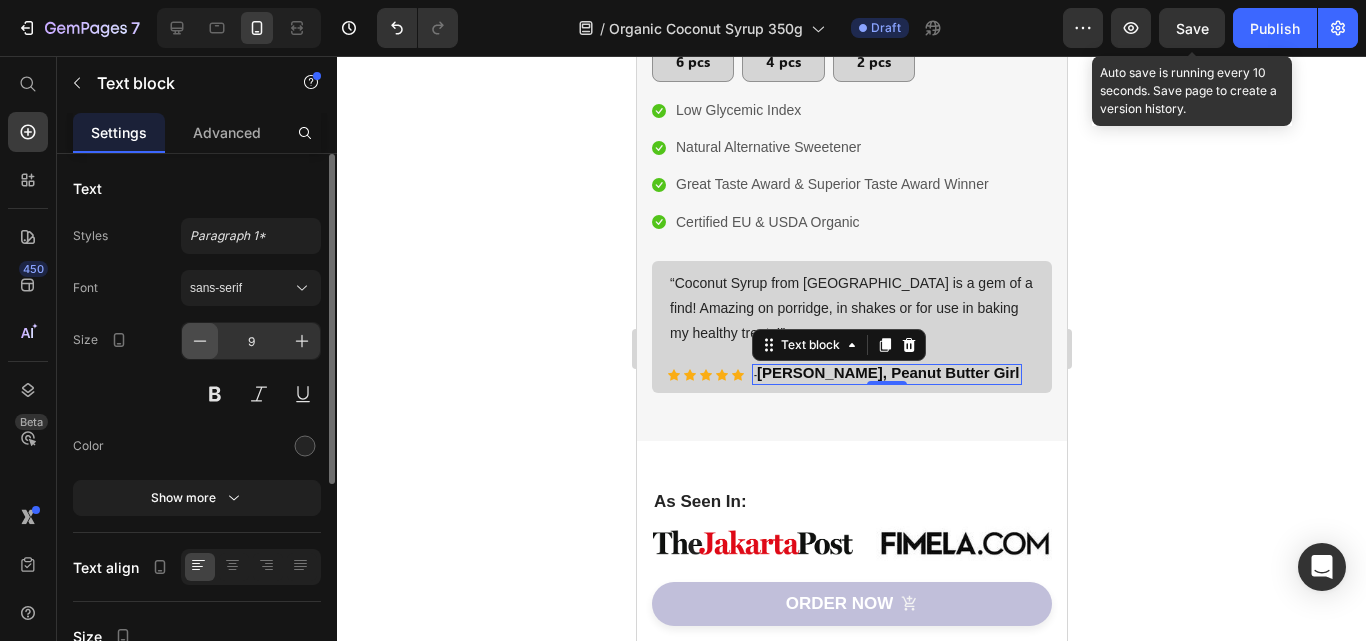 click 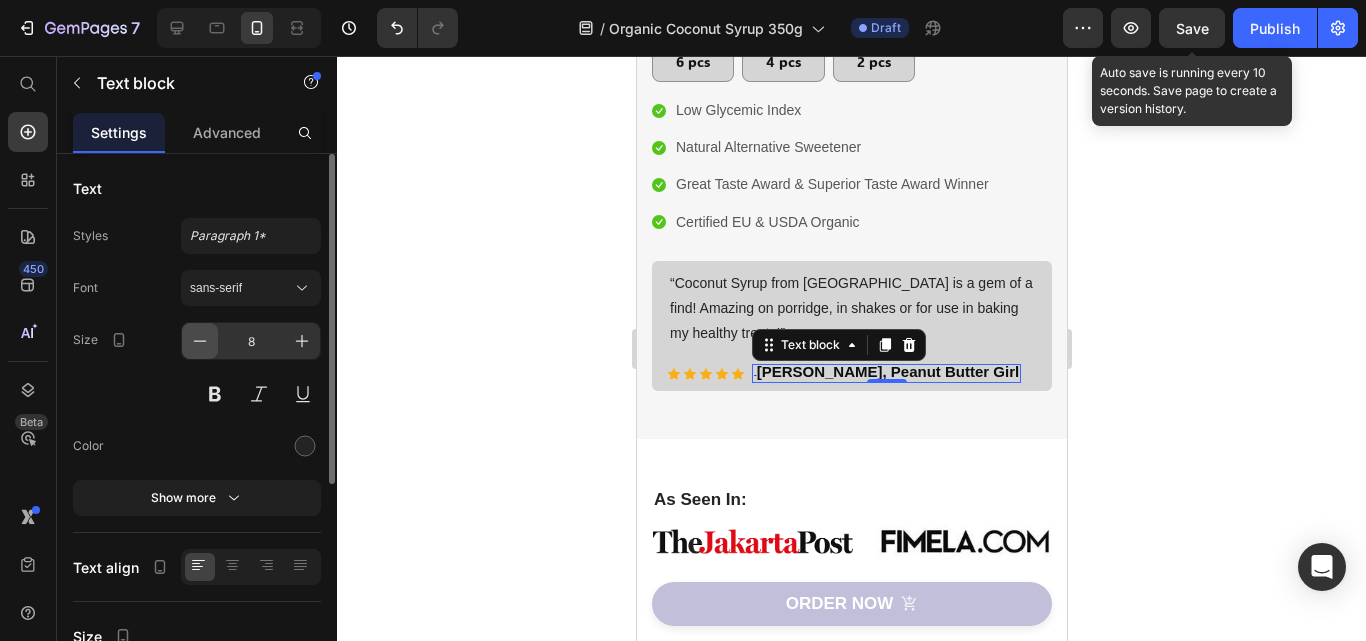 click 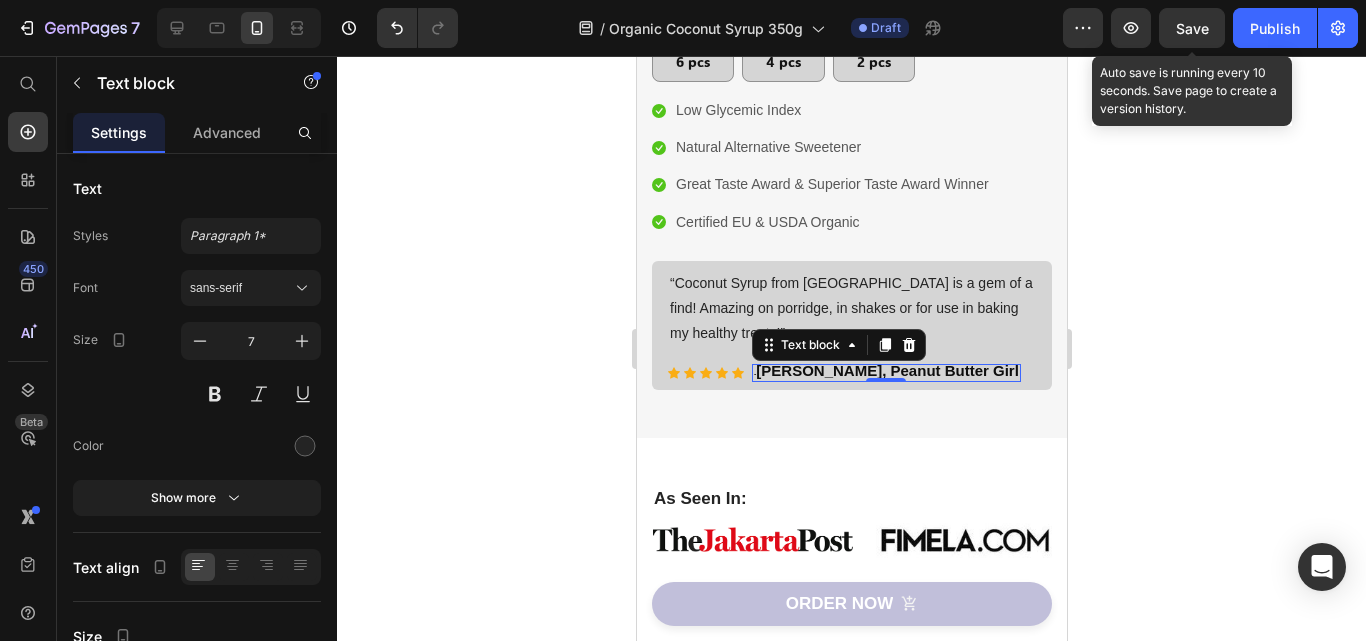 click on "Save" at bounding box center (1192, 28) 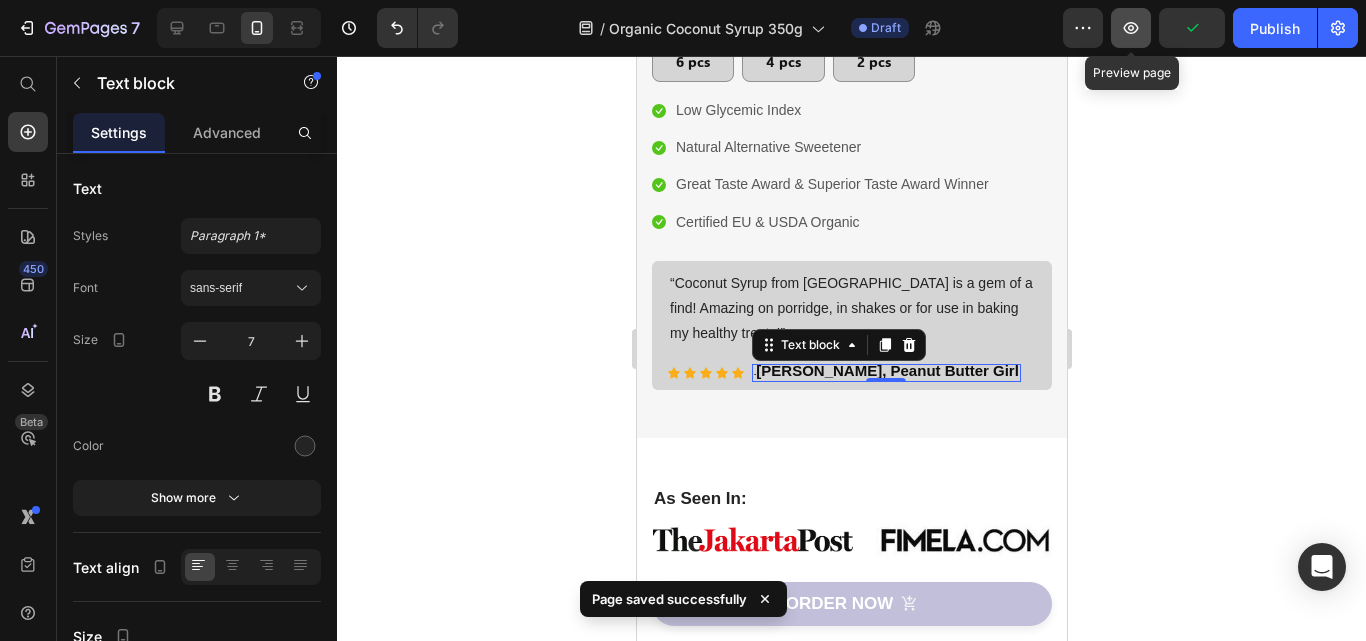 click 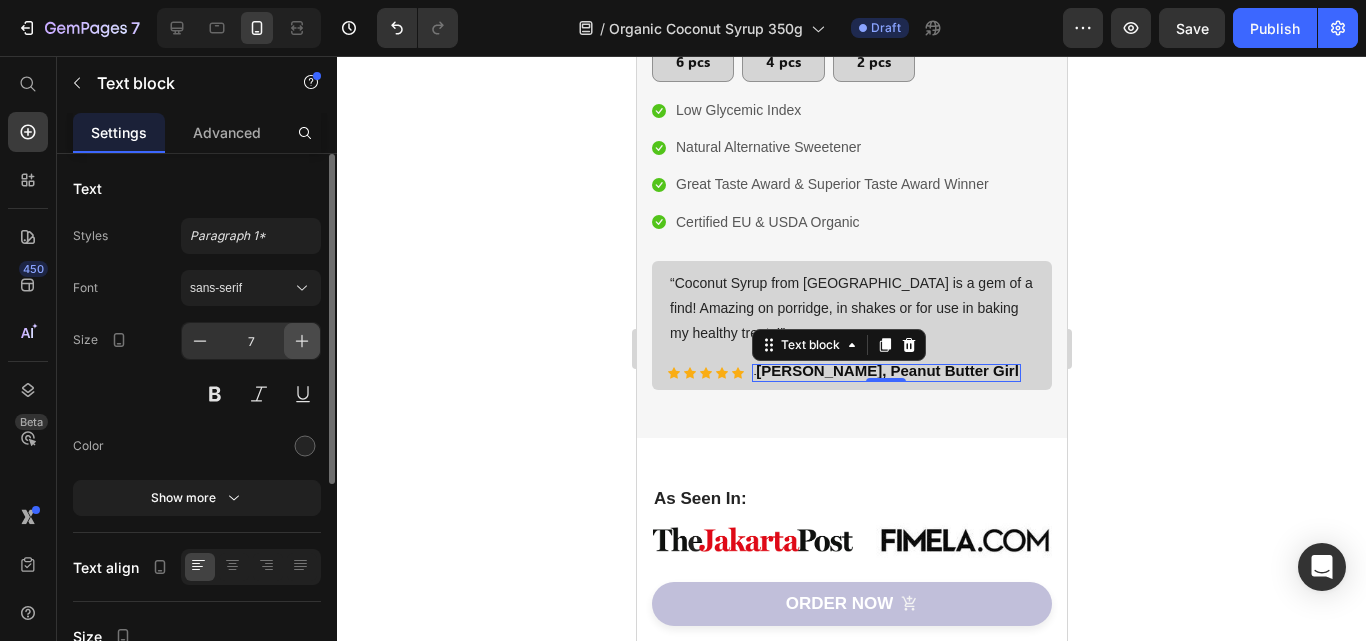 click at bounding box center [302, 341] 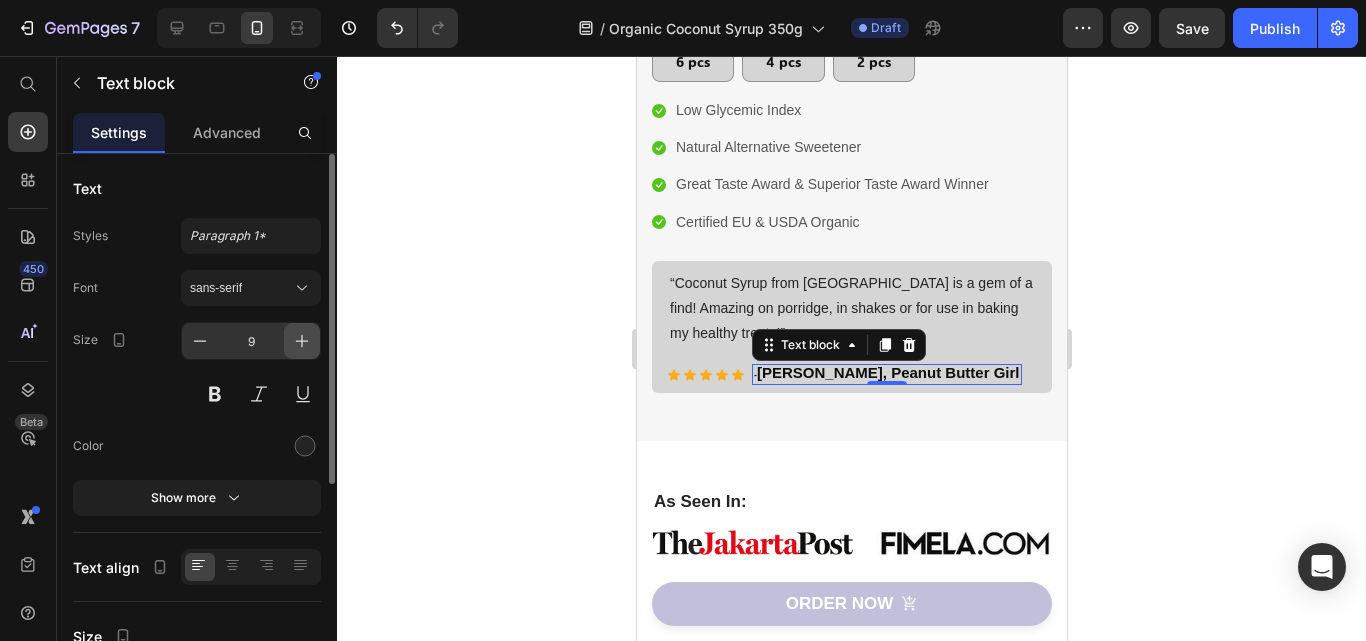 click 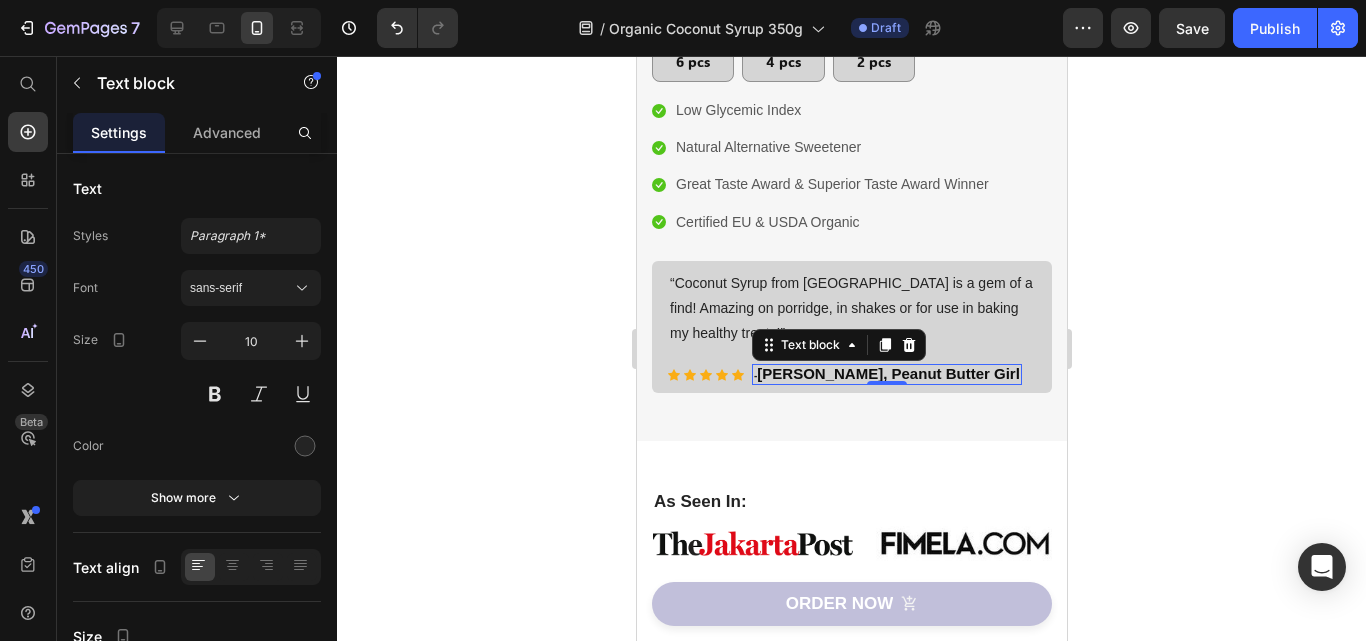 click on "[PERSON_NAME], Peanut Butter Girl" at bounding box center [887, 373] 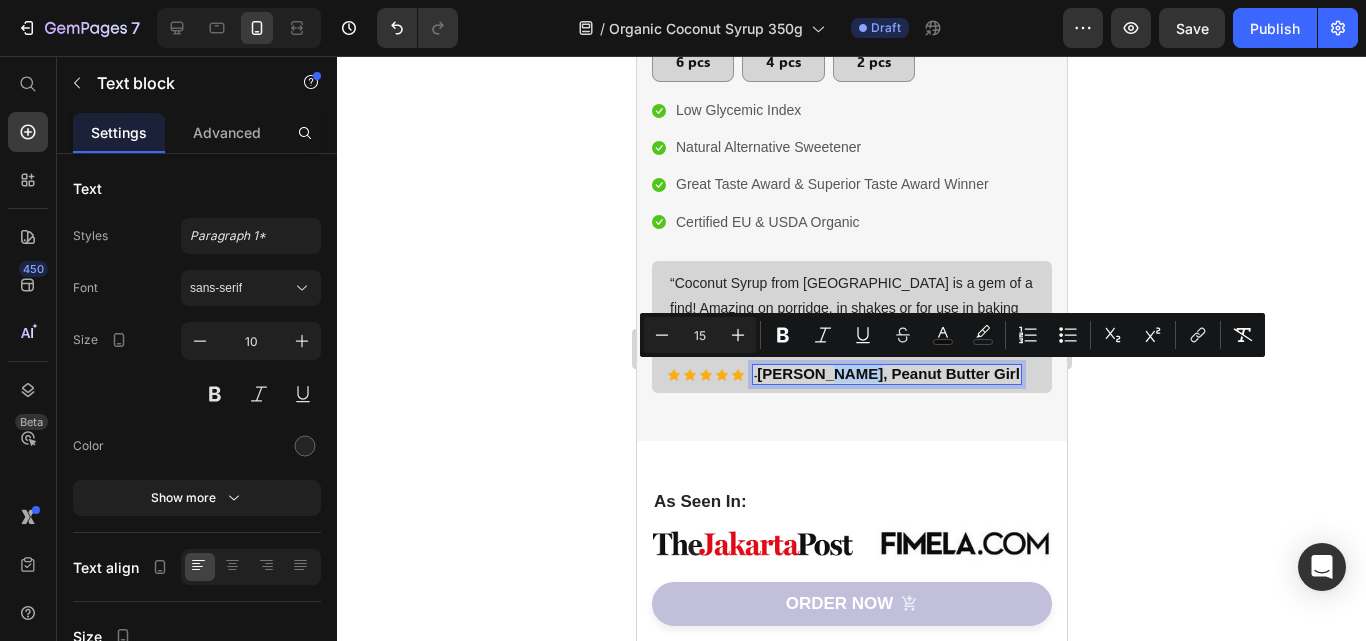 type on "10" 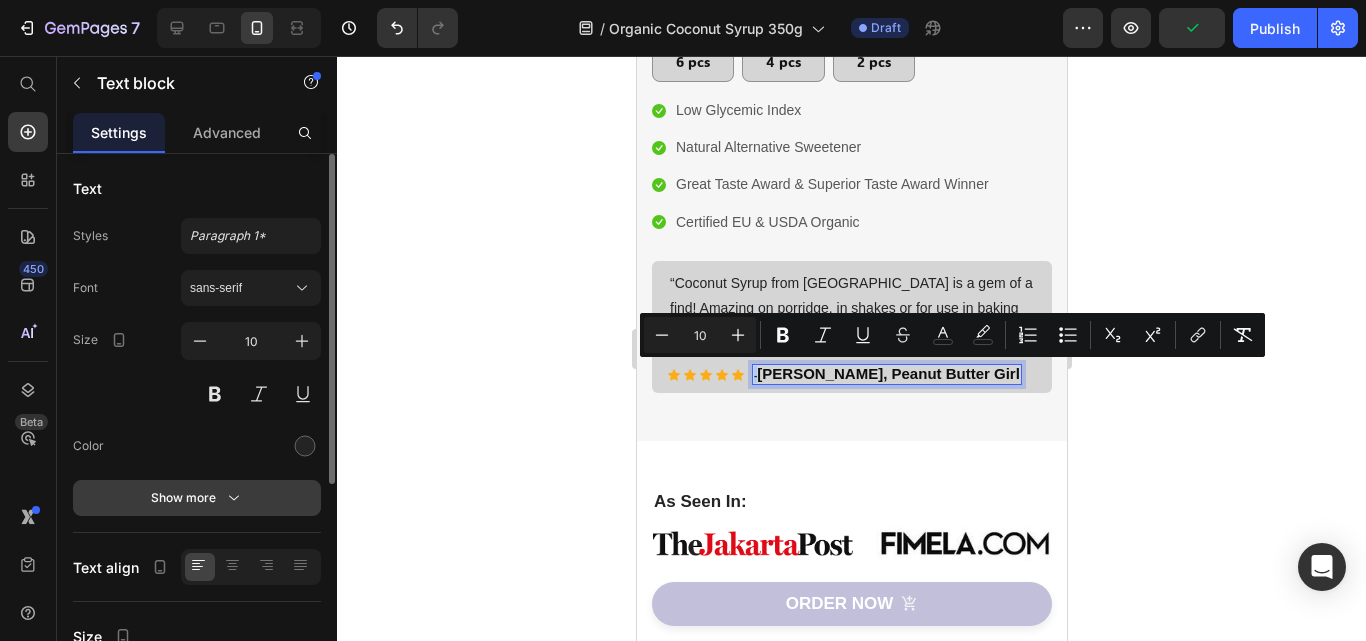 click on "Show more" at bounding box center (197, 498) 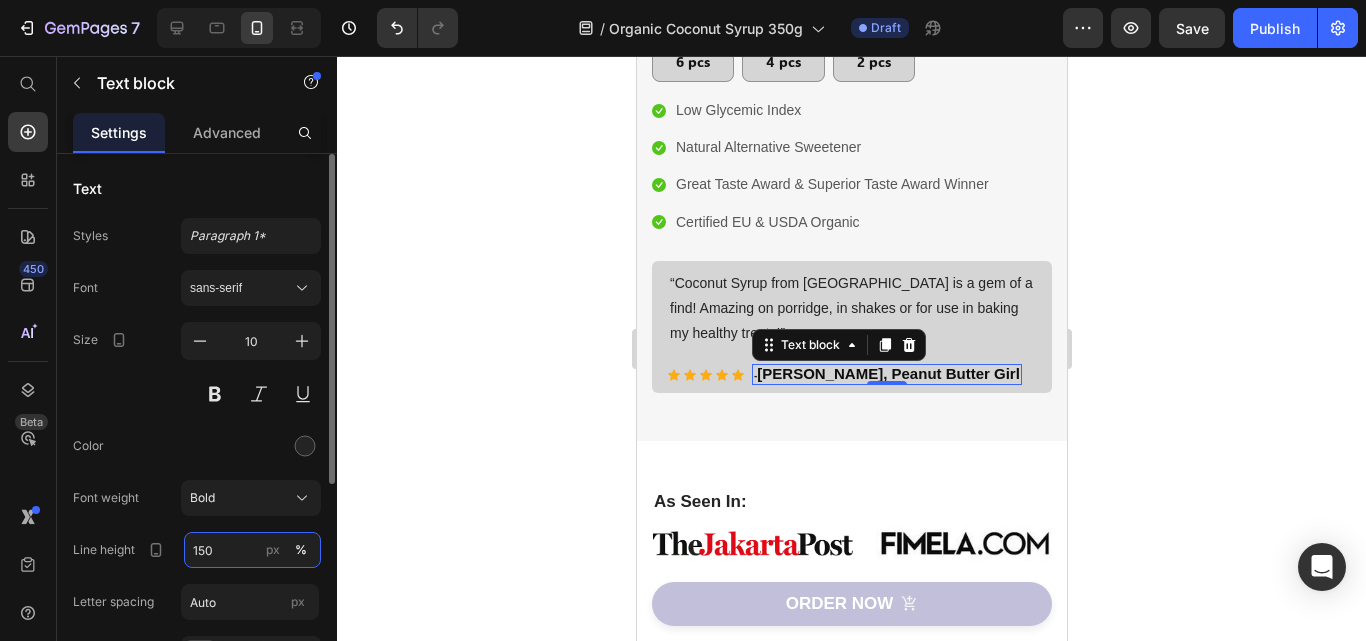 click on "150" at bounding box center [252, 550] 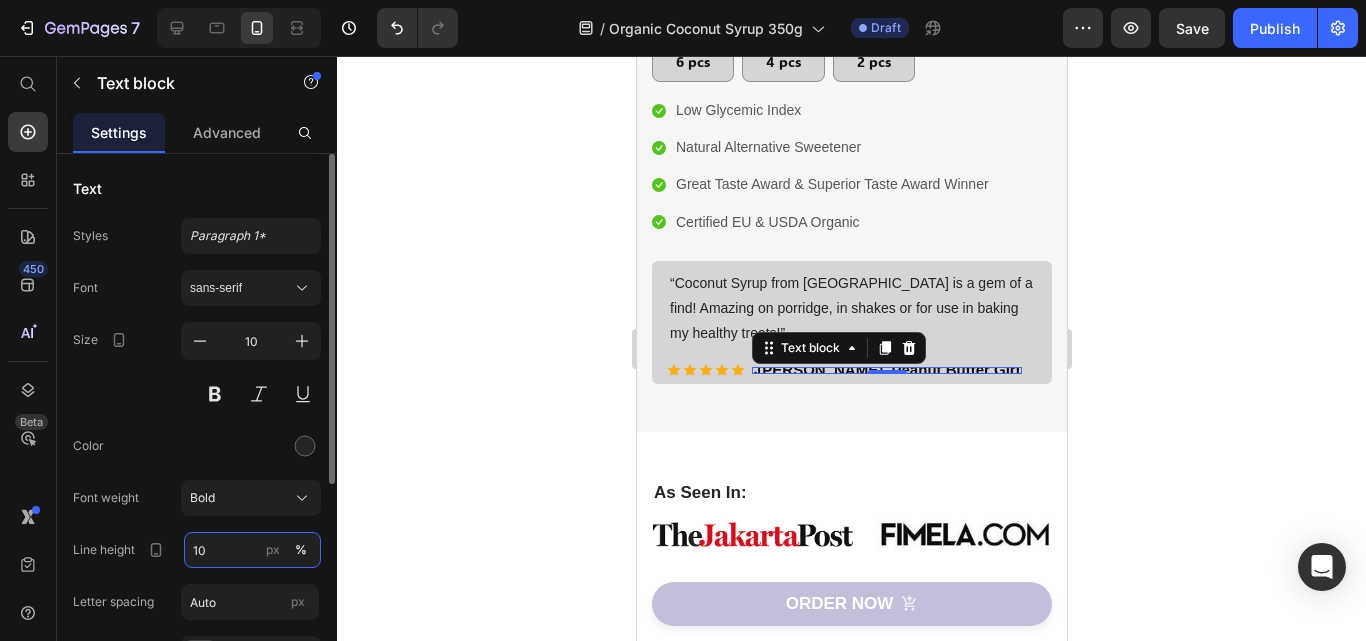 type on "100" 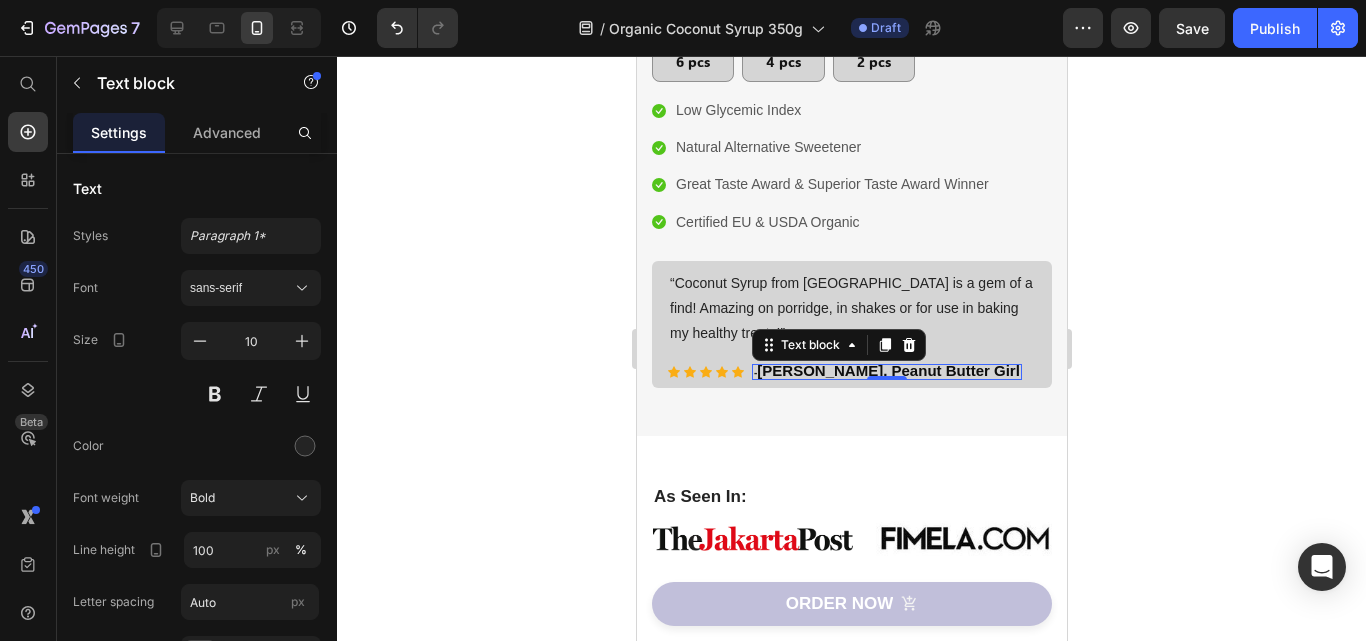 click 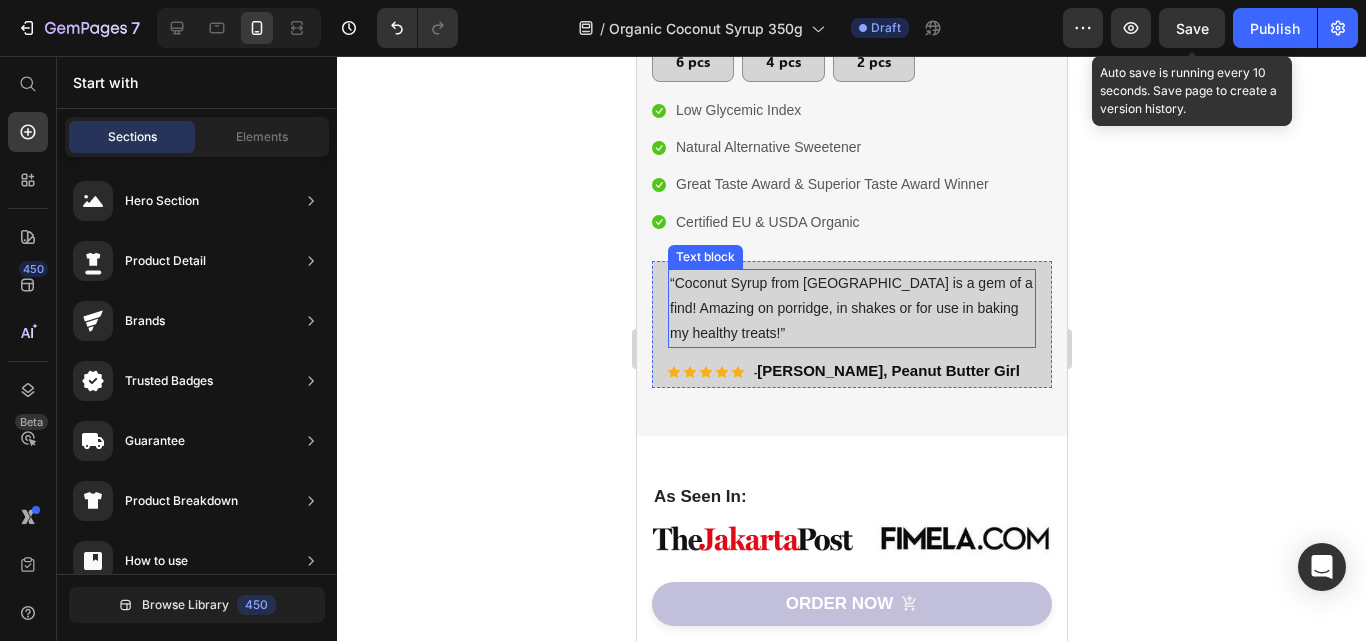 click on "Save" at bounding box center (1192, 28) 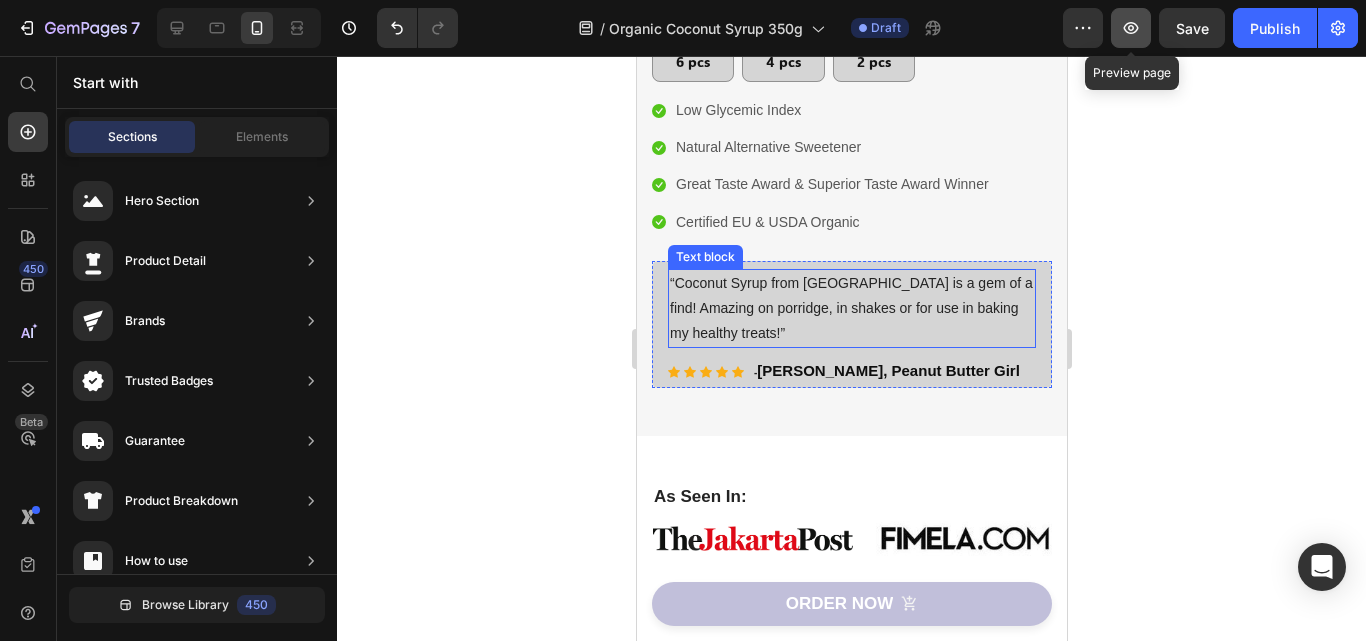 click 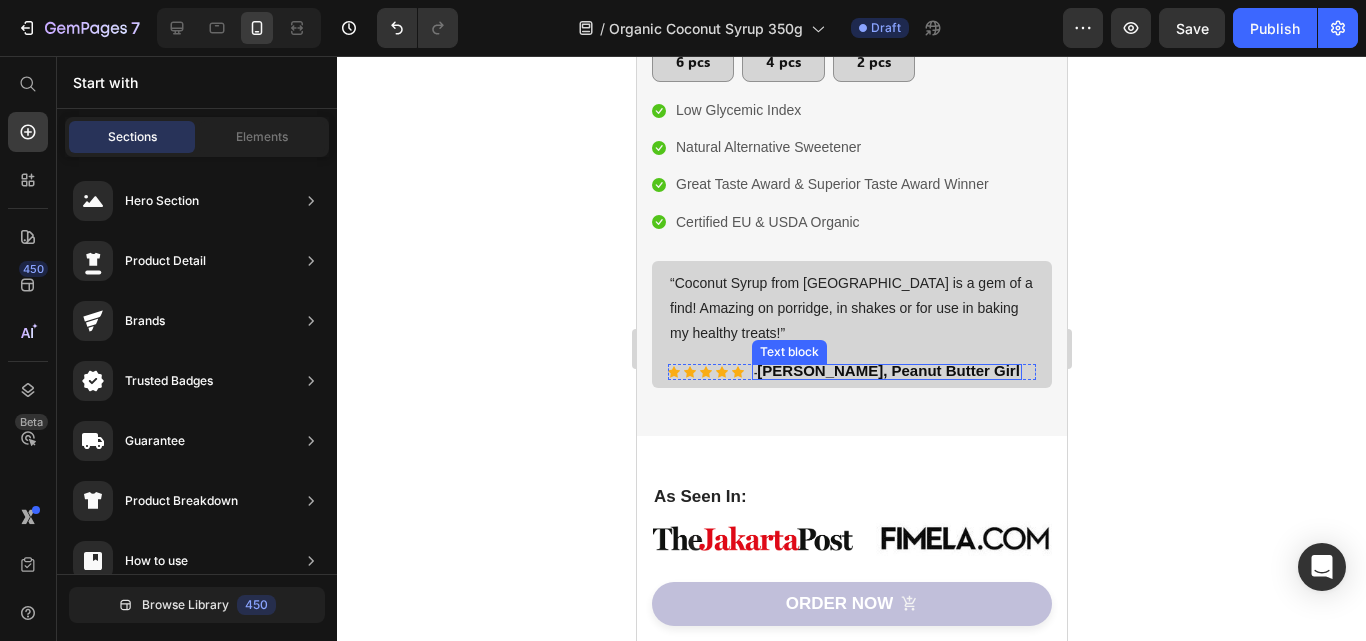 click on "[PERSON_NAME], Peanut Butter Girl" at bounding box center [887, 370] 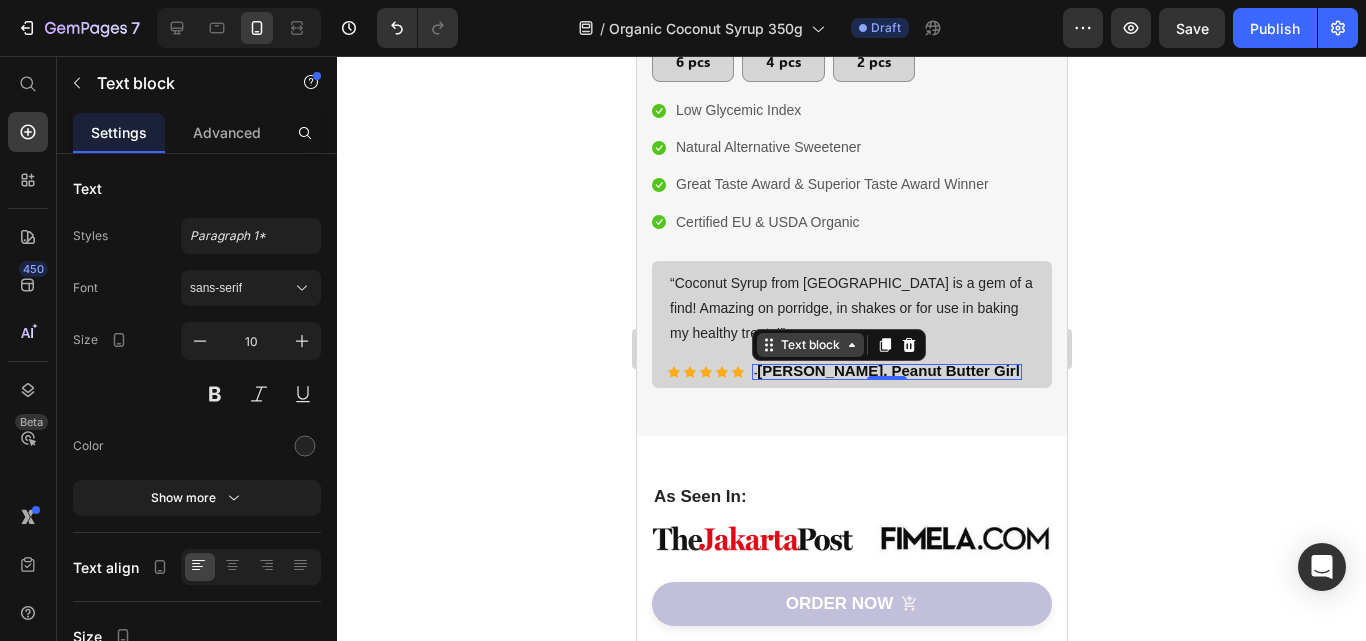 click on "Text block" at bounding box center (809, 345) 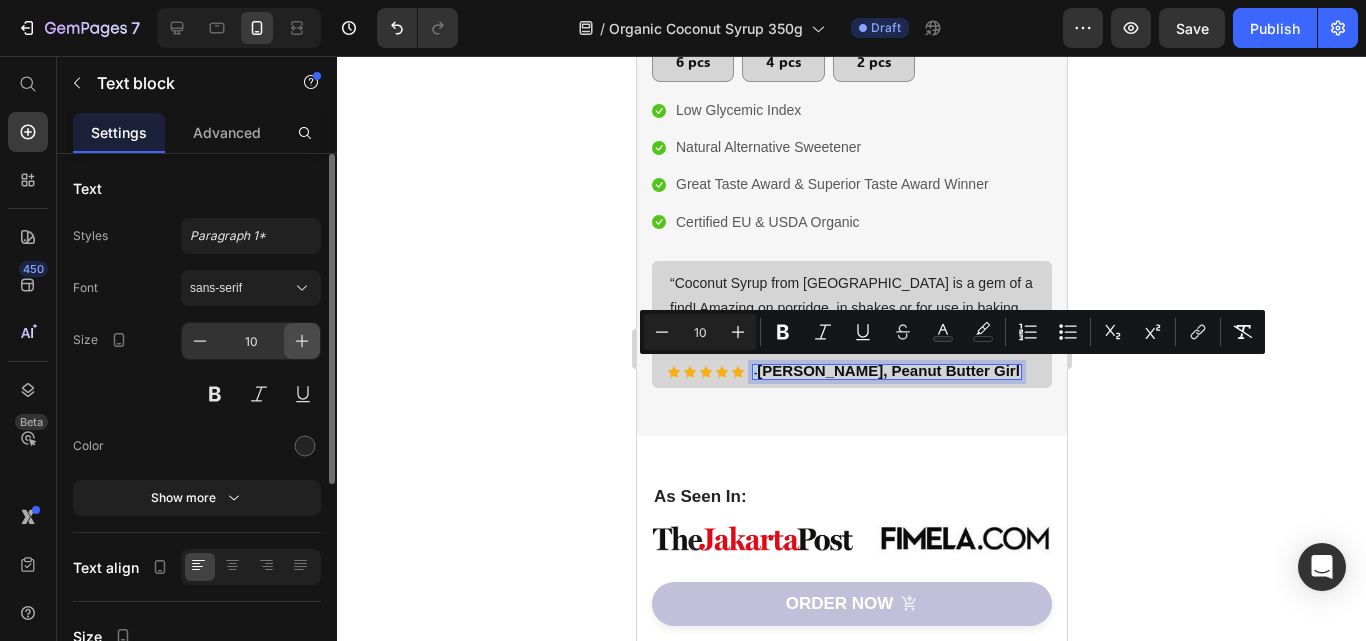 click 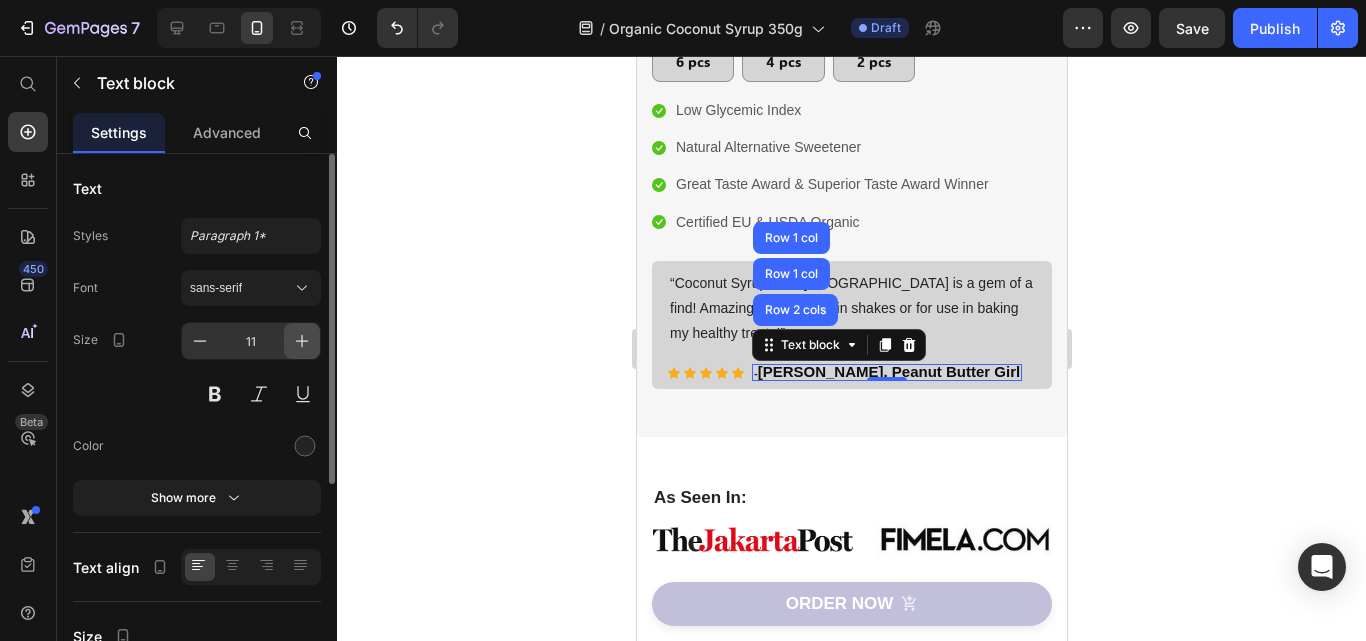 click 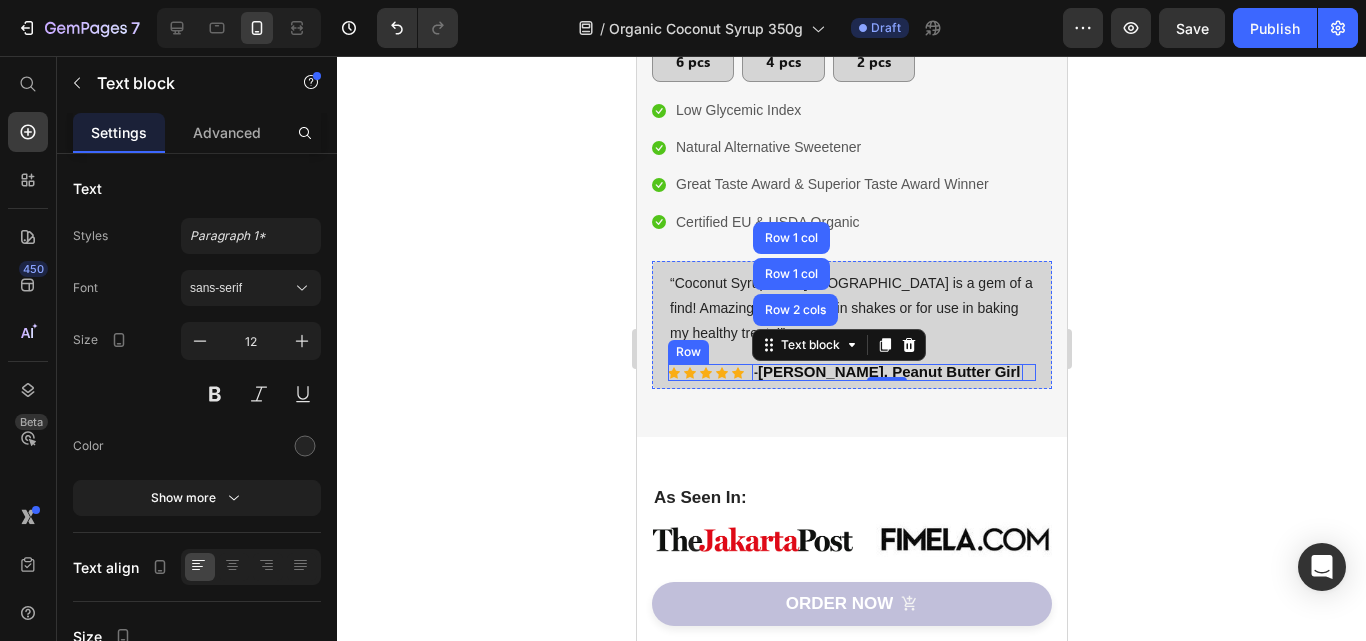 click on "Icon                Icon                Icon                Icon                Icon Icon List Hoz -  Tiffany Brien, Peanut Butter Girl Text block Row 2 cols Row 1 col Row 1 col   0 Row" at bounding box center (851, 372) 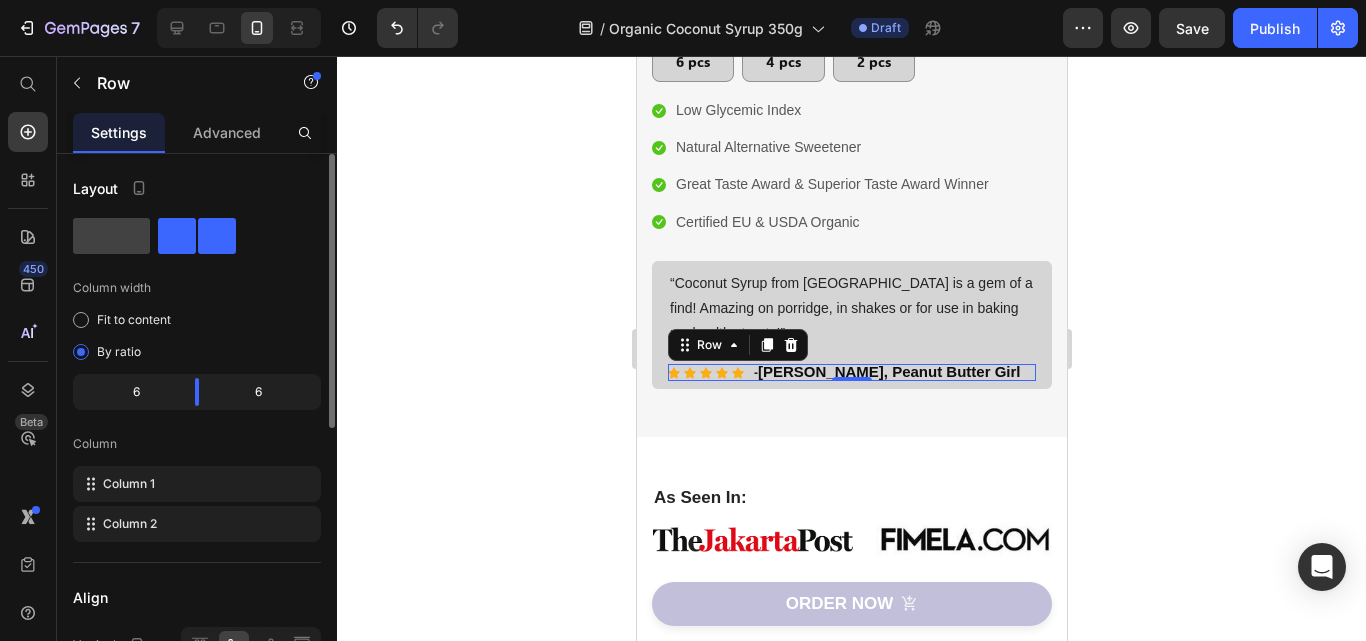 click on "6" 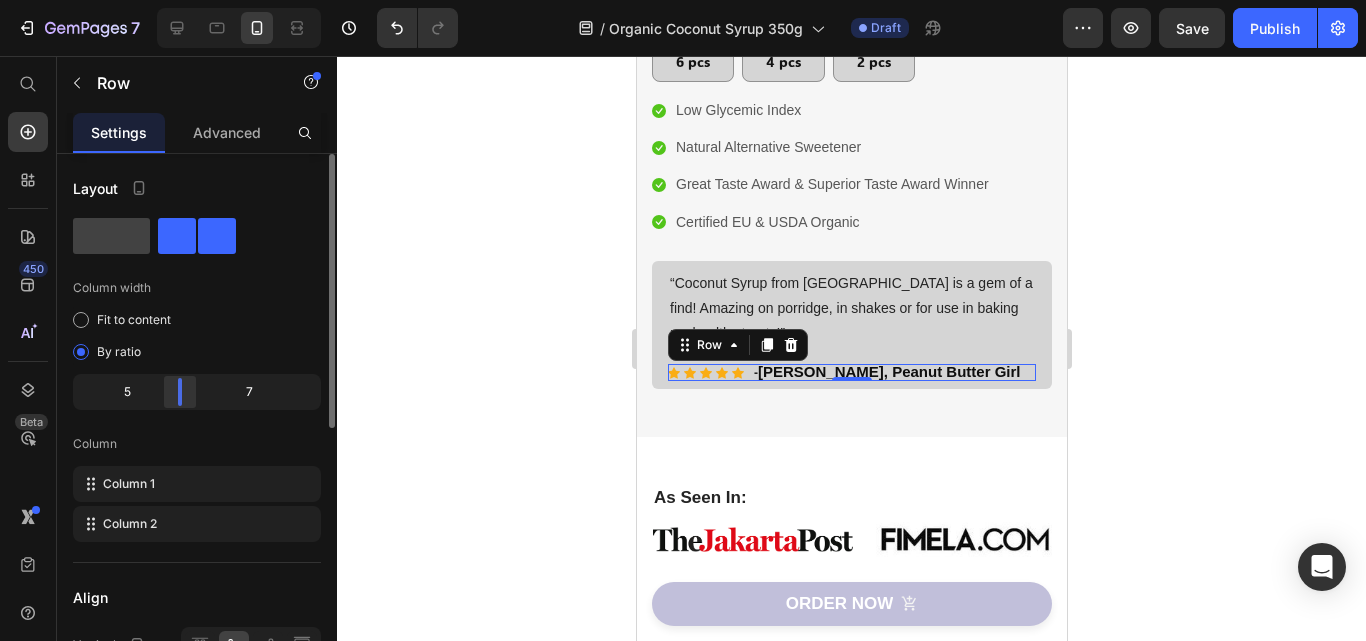drag, startPoint x: 196, startPoint y: 394, endPoint x: 174, endPoint y: 394, distance: 22 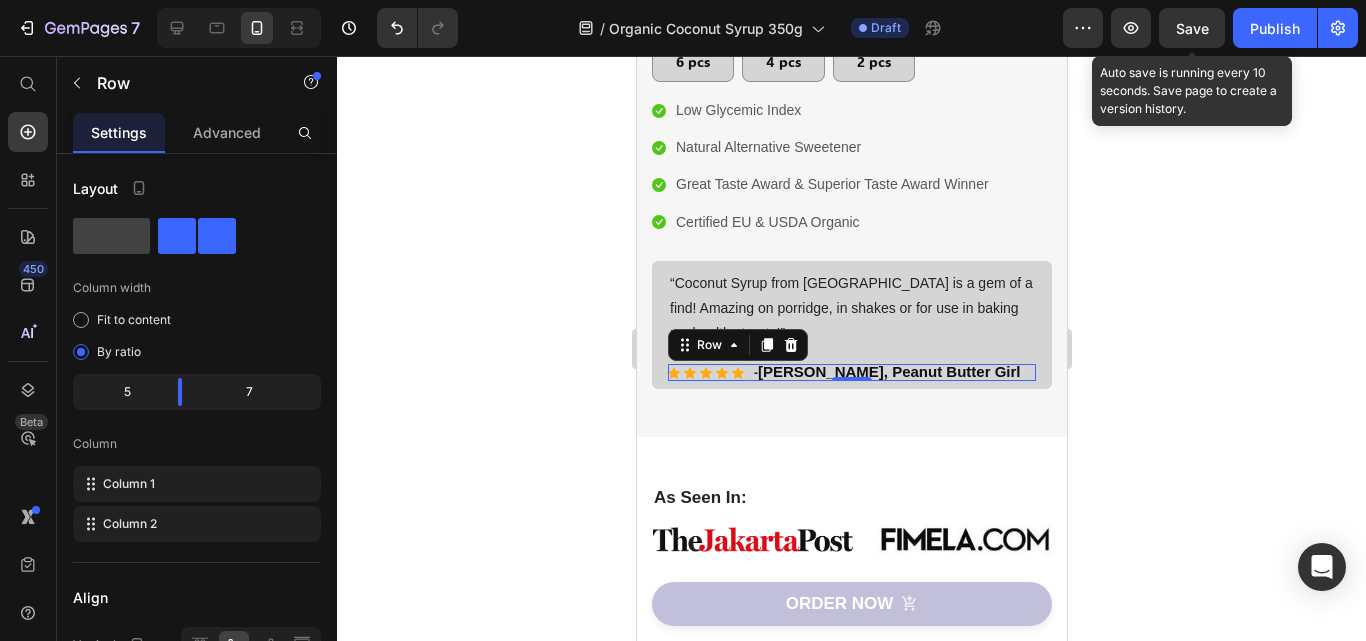 click on "Save" at bounding box center (1192, 28) 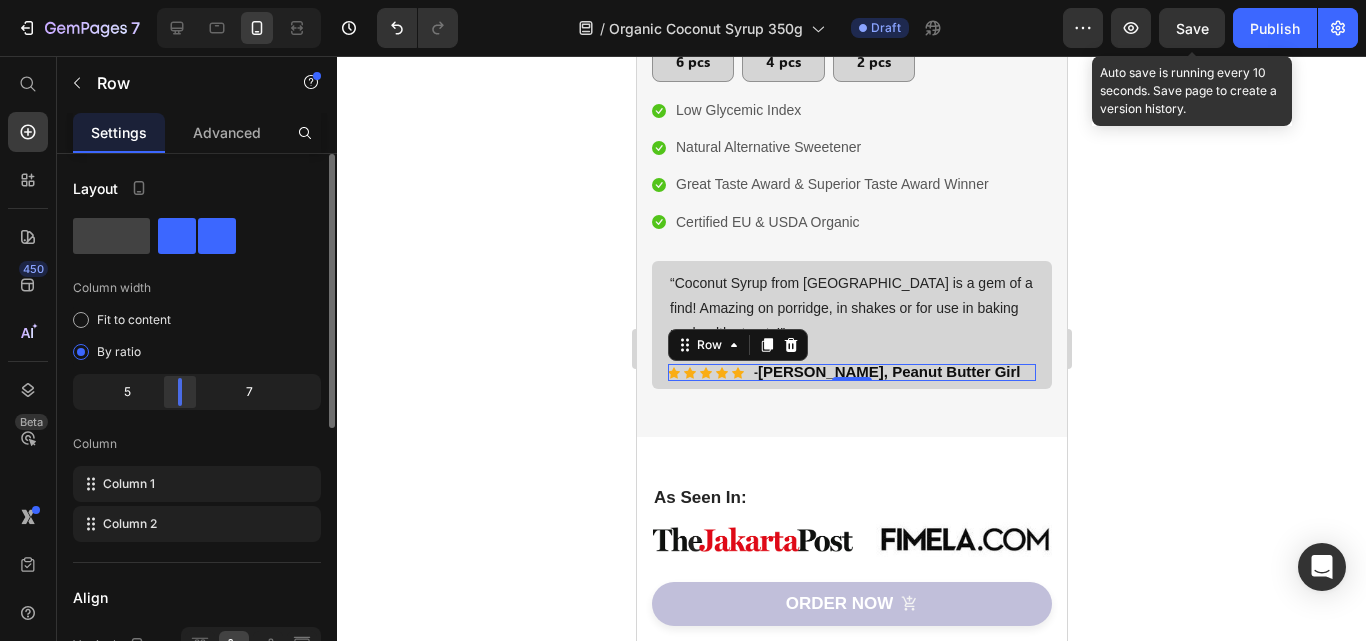 drag, startPoint x: 179, startPoint y: 398, endPoint x: 160, endPoint y: 398, distance: 19 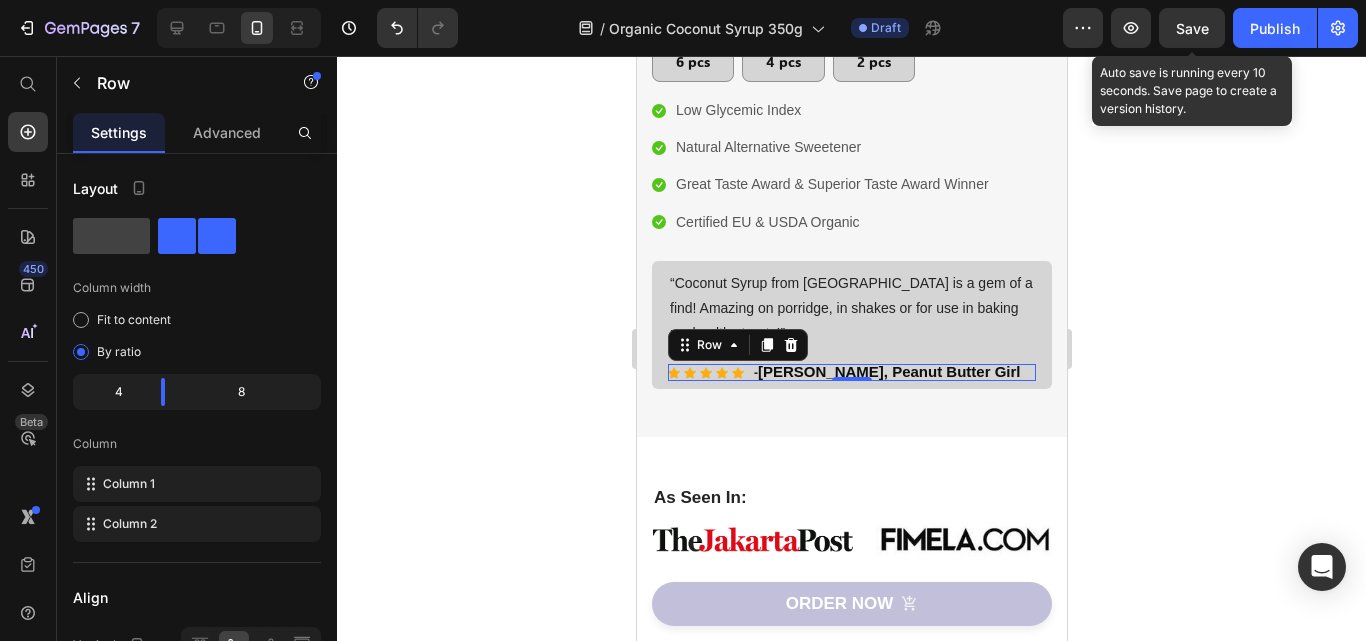 click on "Icon                Icon                Icon                Icon                Icon Icon List Hoz -  Tiffany Brien, Peanut Butter Girl Text block Row   0" at bounding box center (851, 372) 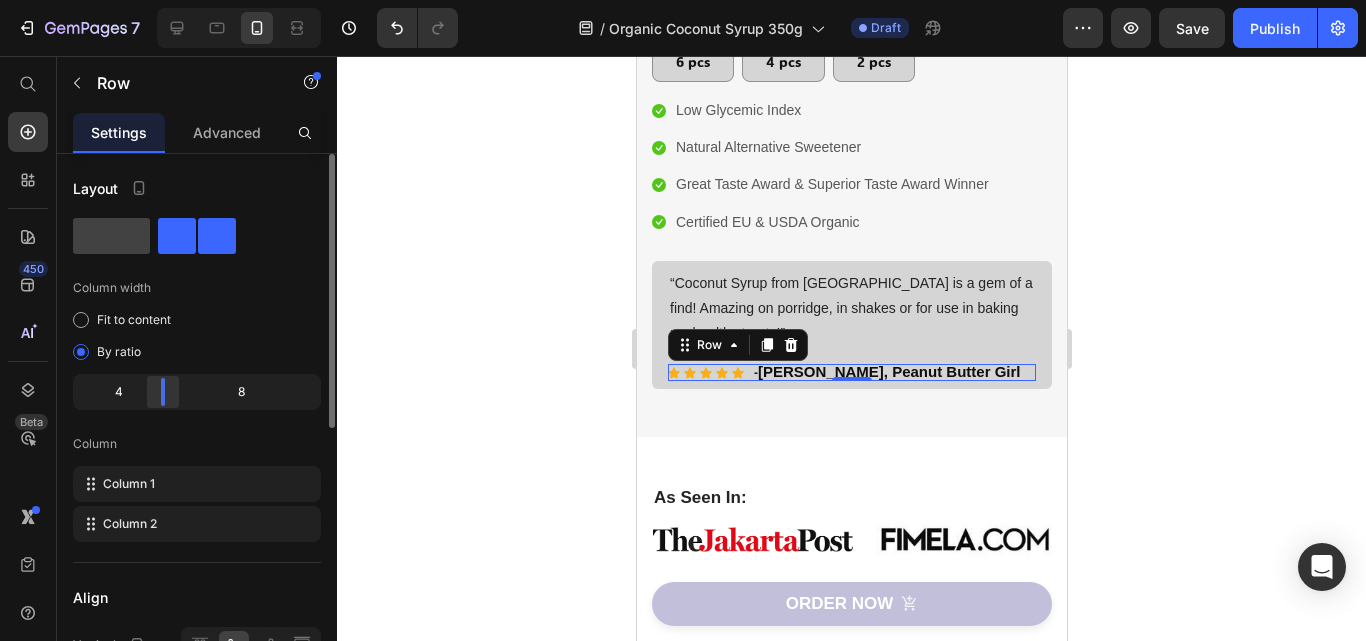 click on "7  Version history  /  Organic Coconut Syrup 350g Draft Preview  Save   Publish  450 Beta Start with Sections Elements Hero Section Product Detail Brands Trusted Badges Guarantee Product Breakdown How to use Testimonials Compare Bundle FAQs Social Proof Brand Story Product List Collection Blog List Contact Sticky Add to Cart Custom Footer Browse Library 450 Layout
Row
Row
Row
Row Text
Heading
Text Block Button
Button
Button
Sticky Back to top Media
Image" at bounding box center [683, 0] 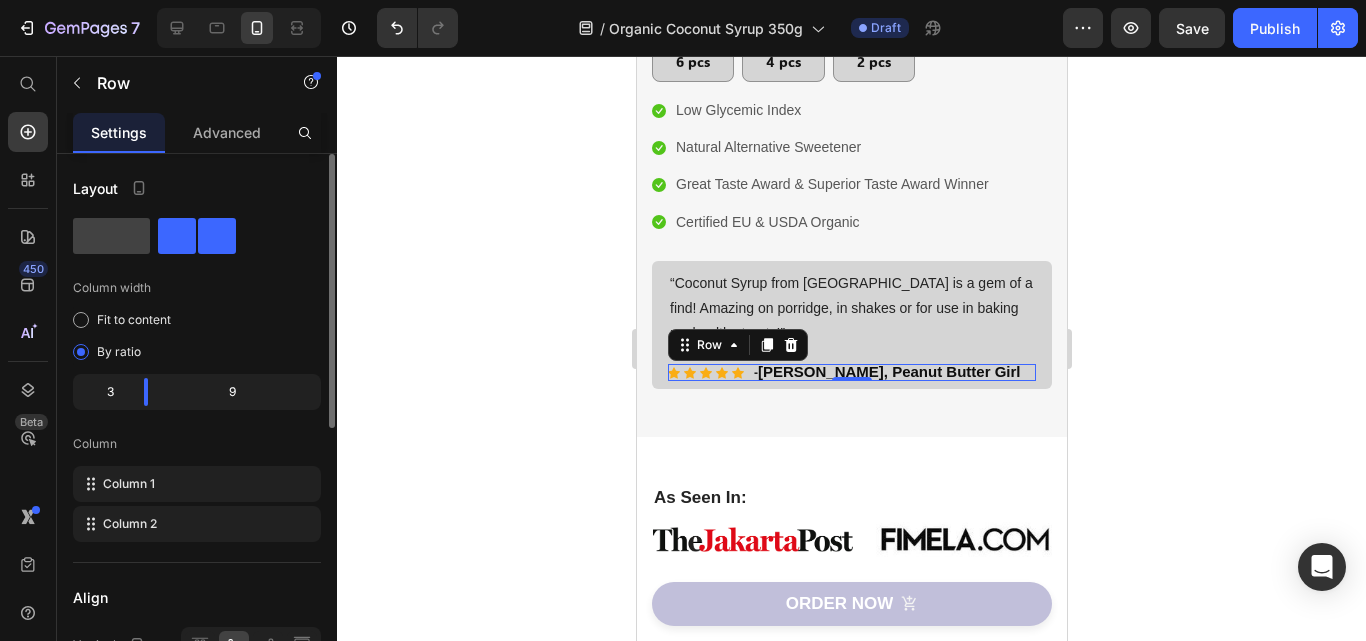 click on "Column" at bounding box center (197, 444) 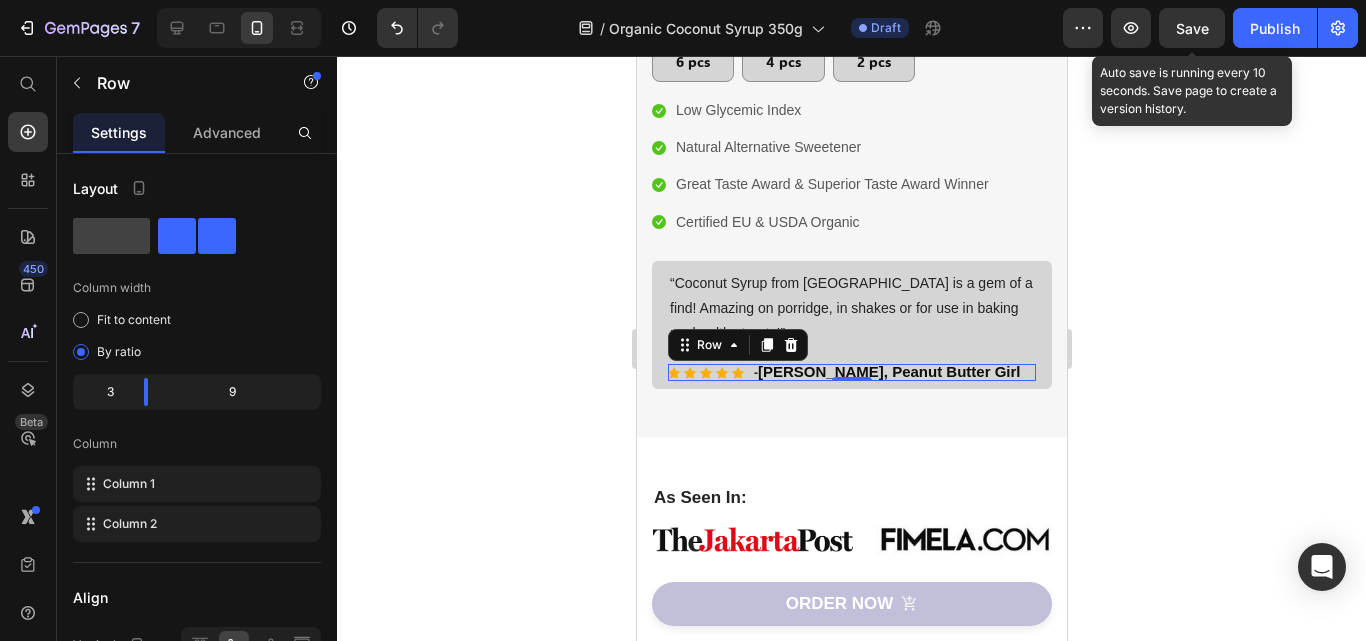 click on "Save" at bounding box center [1192, 28] 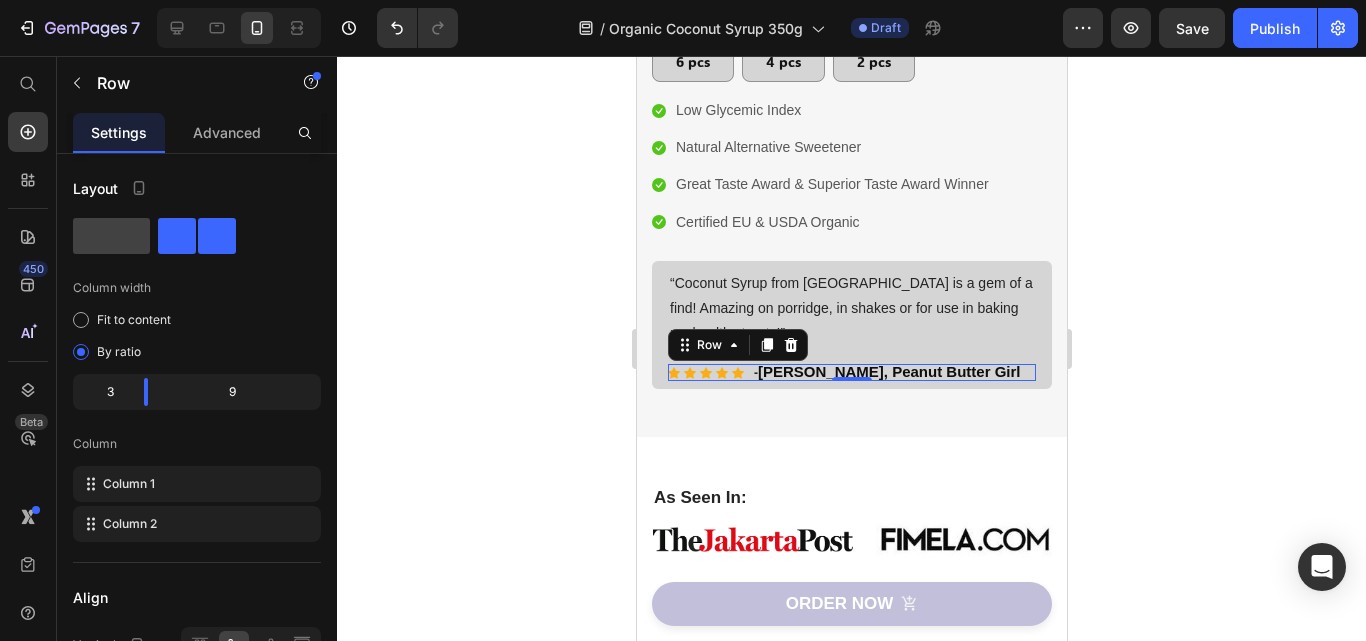 click on "Icon                Icon                Icon                Icon                Icon Icon List Hoz -  Tiffany Brien, Peanut Butter Girl Text block Row   0" at bounding box center [851, 372] 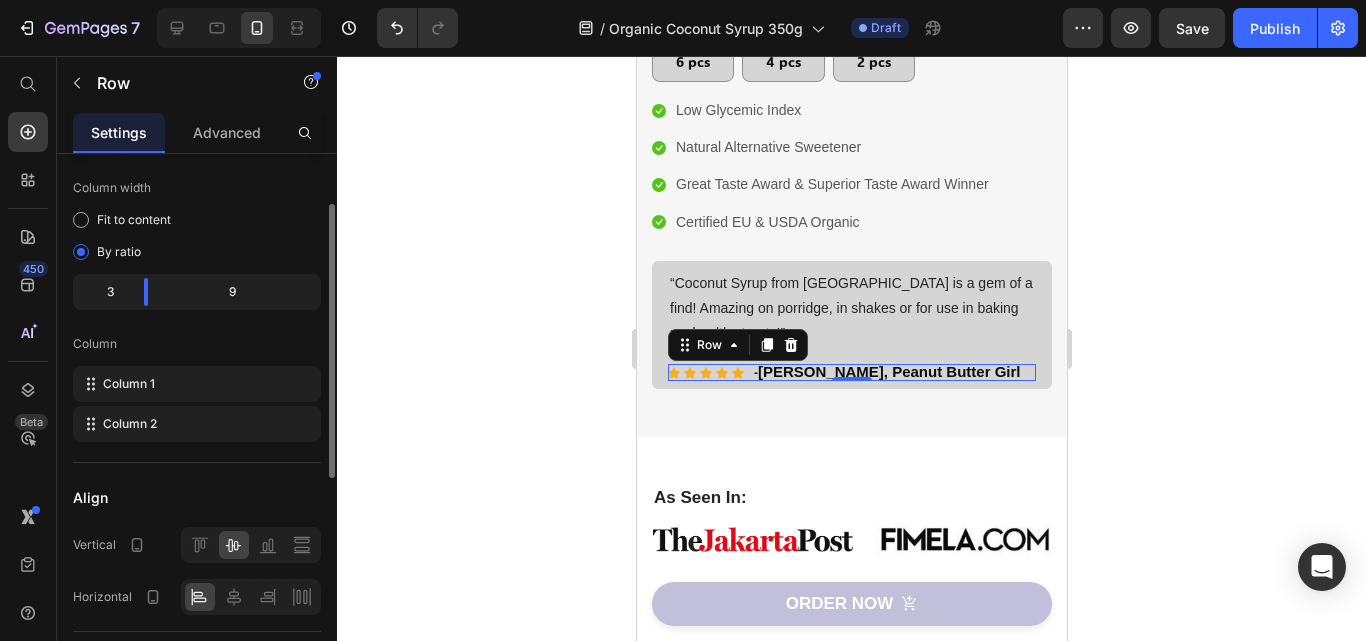 scroll, scrollTop: 200, scrollLeft: 0, axis: vertical 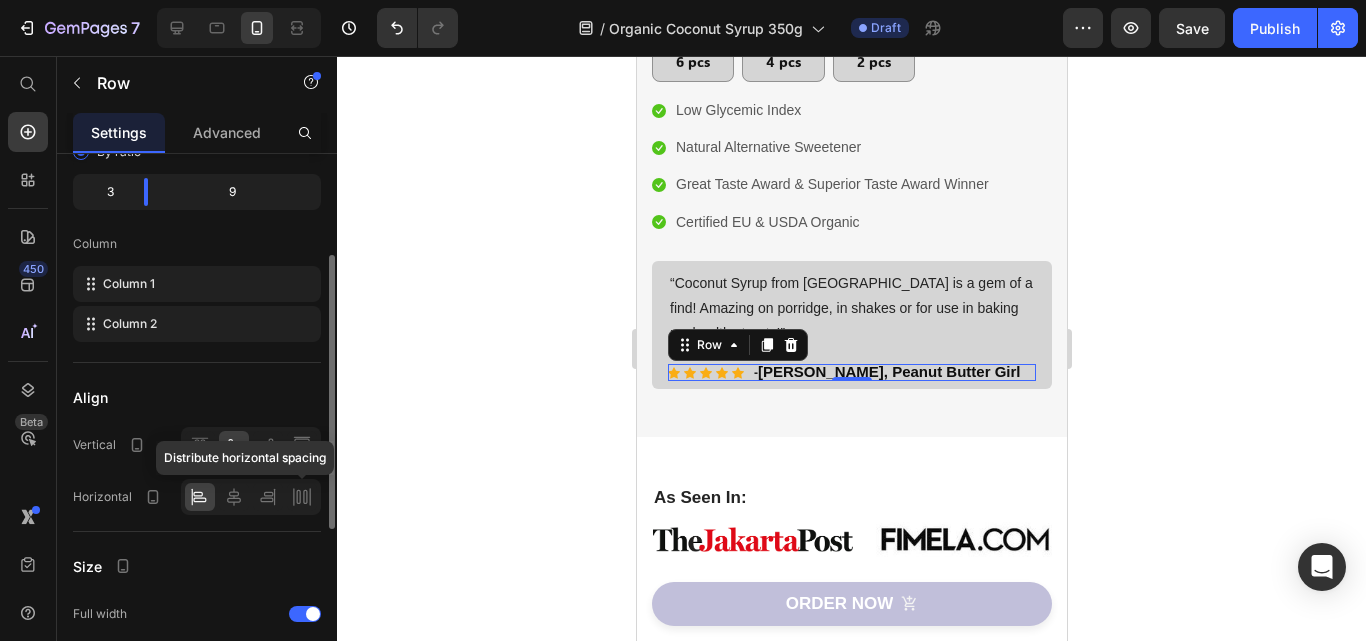 click 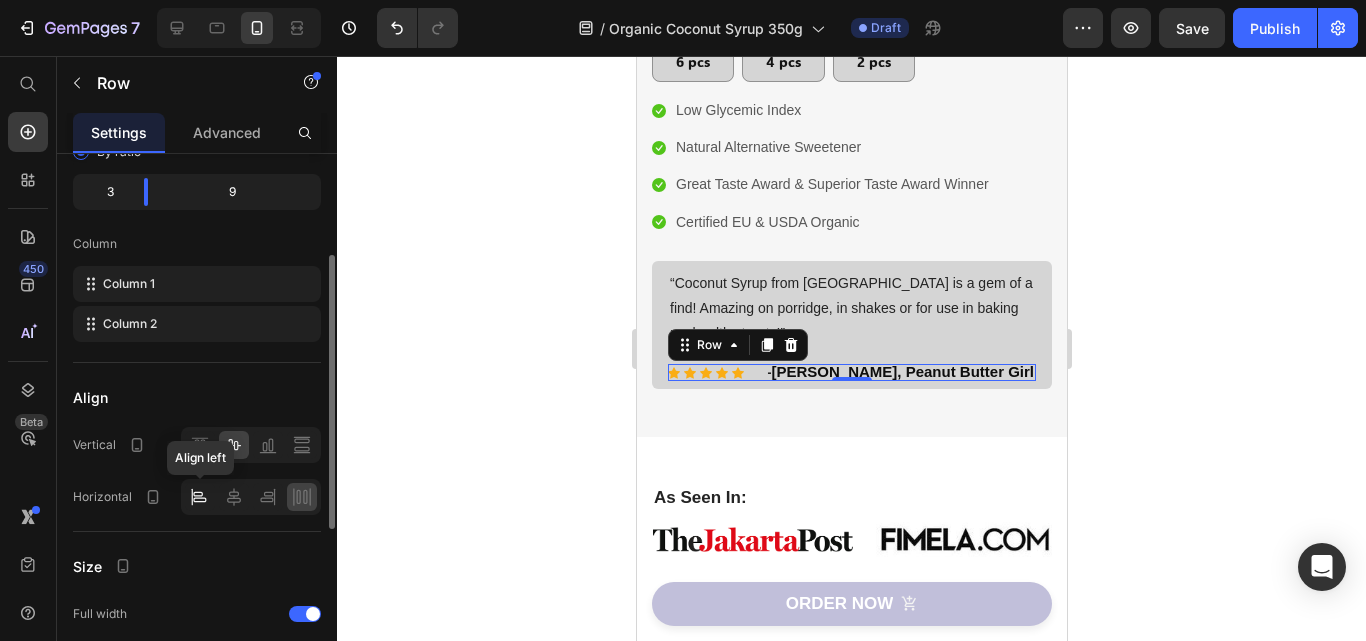 click 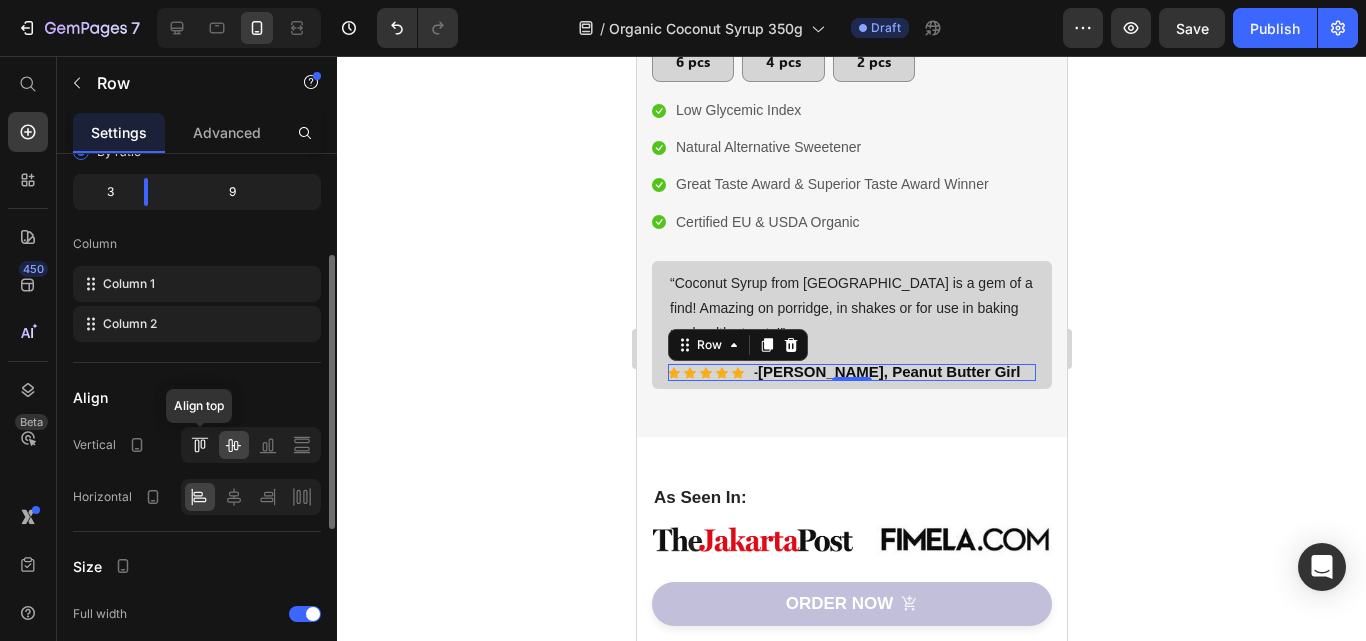 click 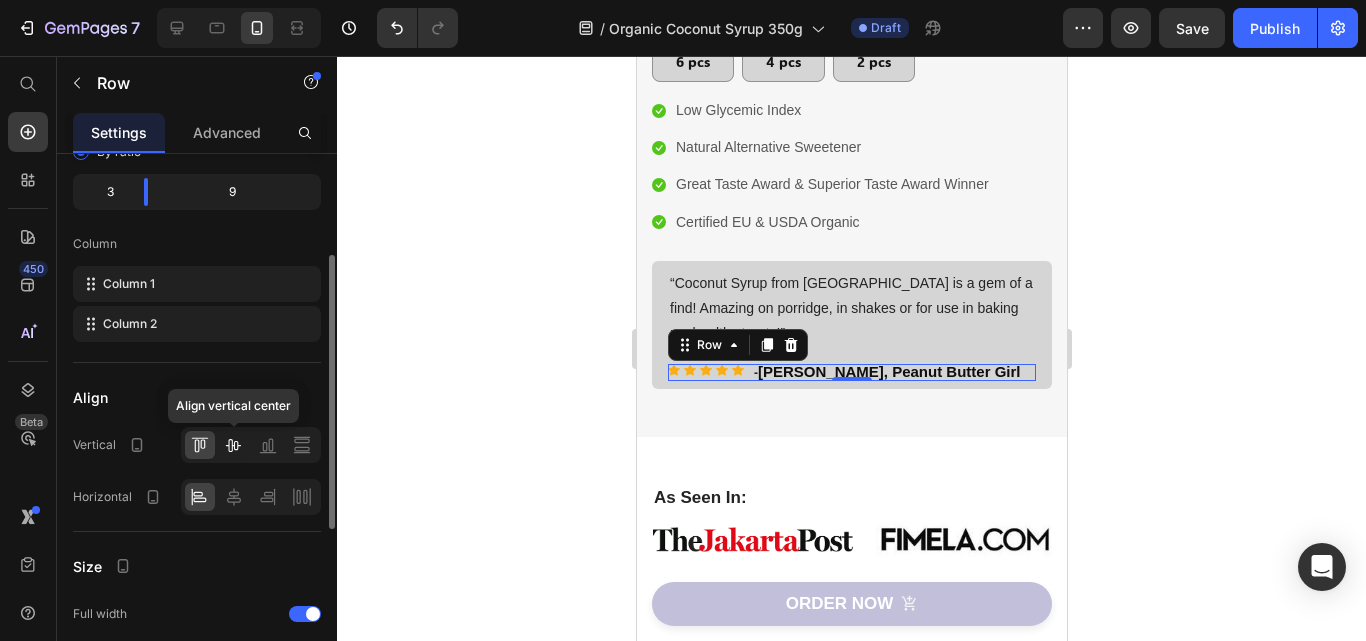 click 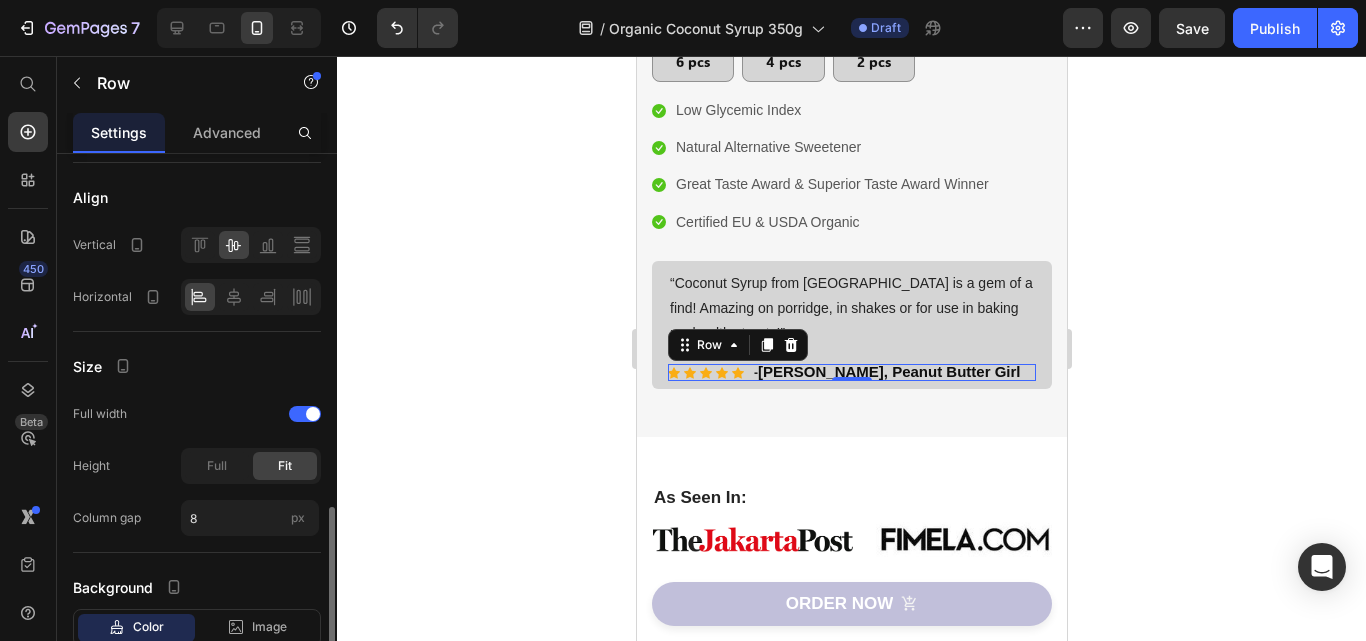 scroll, scrollTop: 500, scrollLeft: 0, axis: vertical 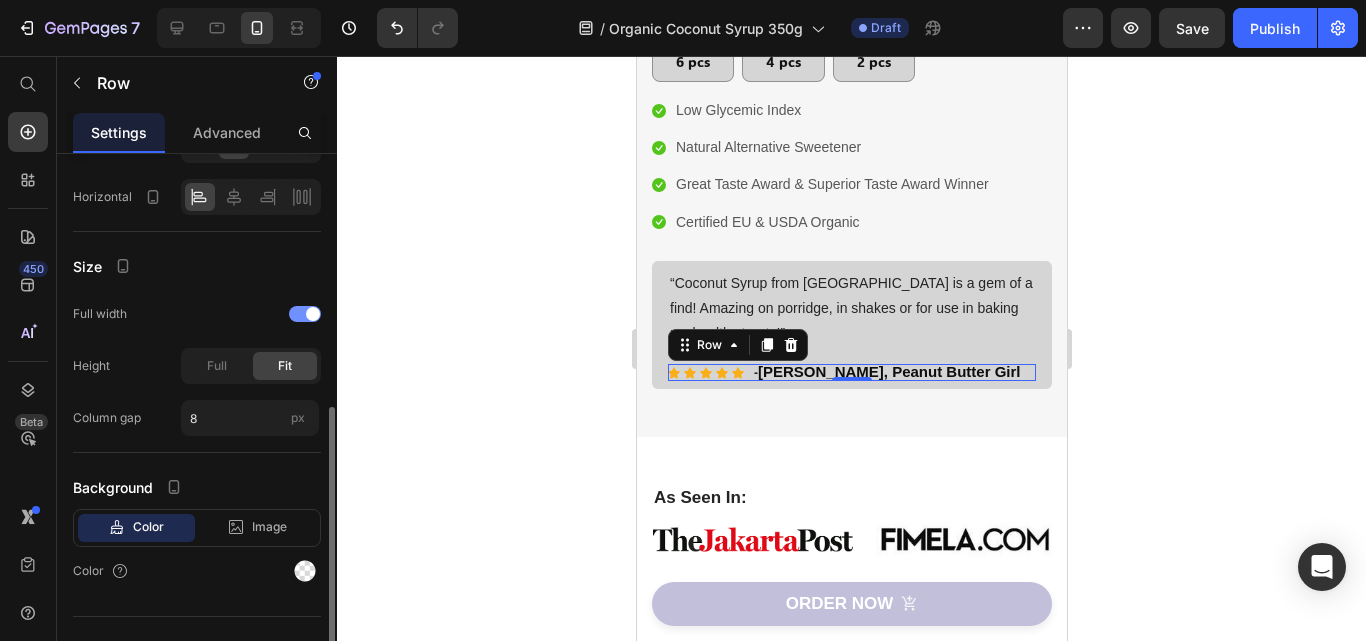 click at bounding box center [313, 314] 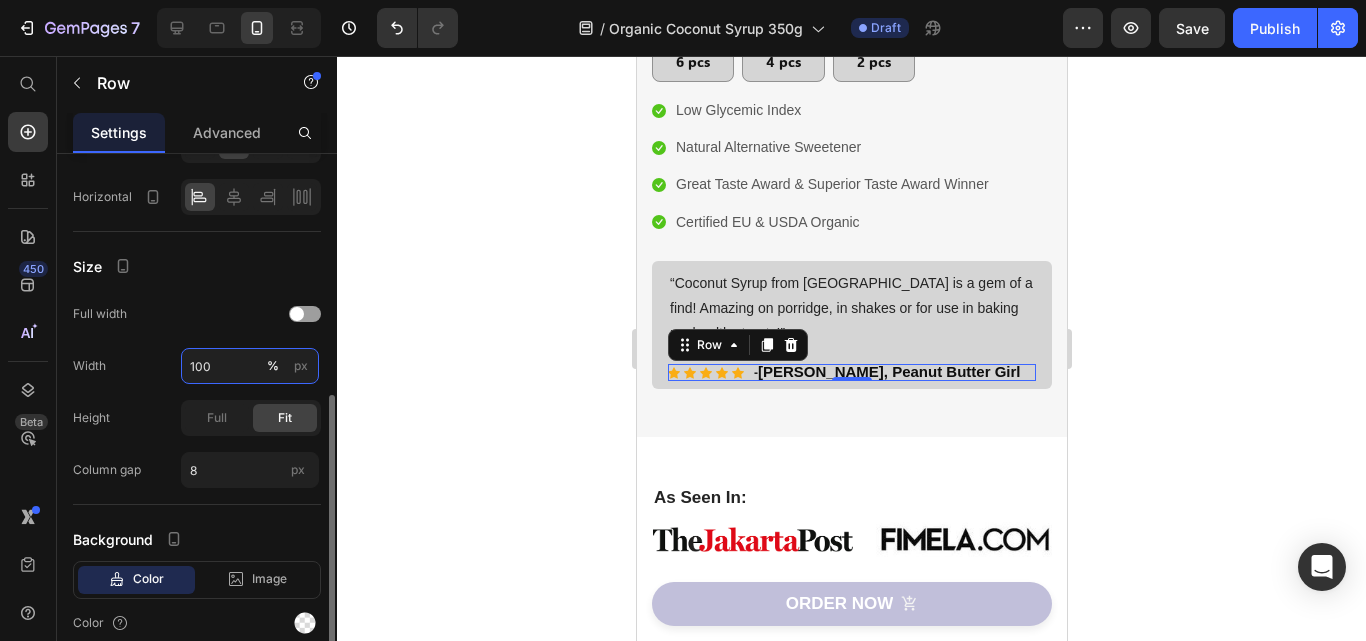 click on "100" at bounding box center [250, 366] 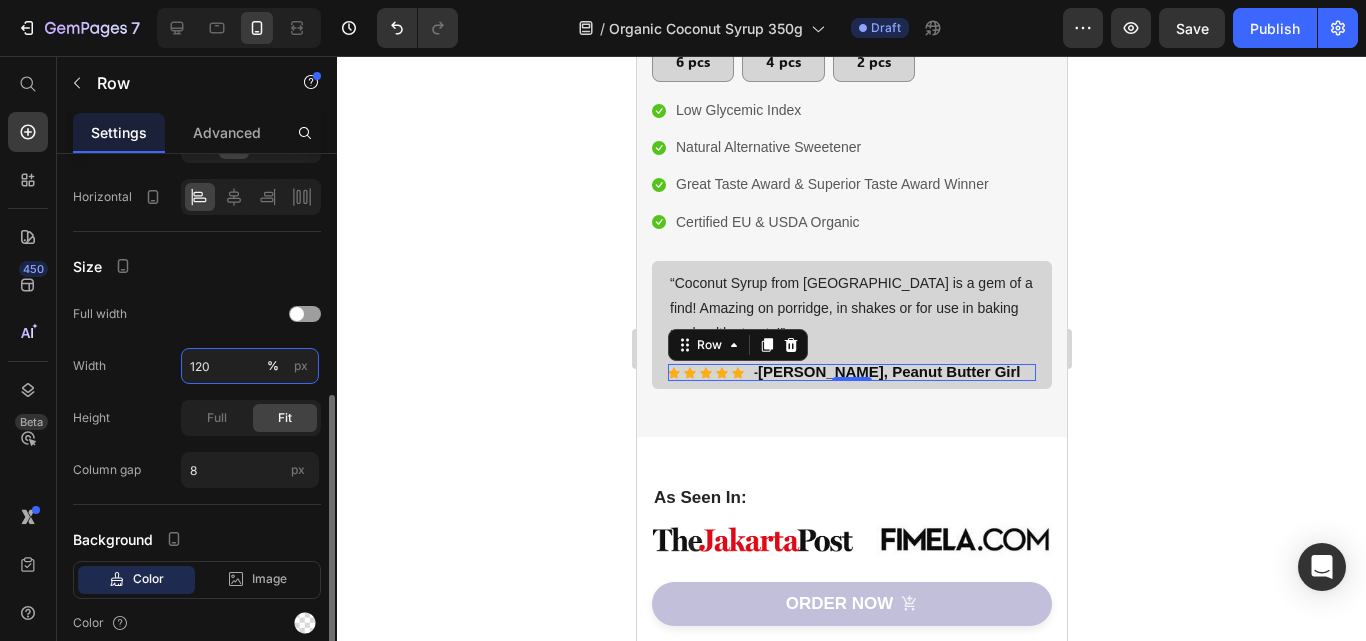 type on "1200" 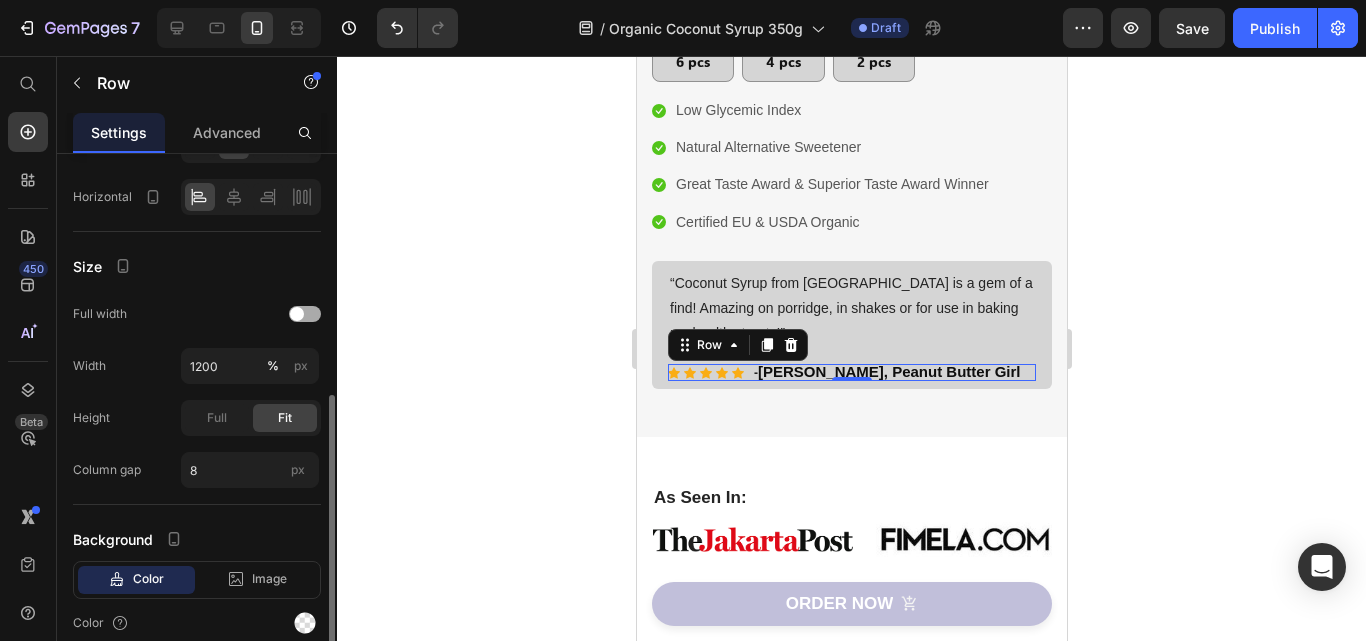 click at bounding box center [297, 314] 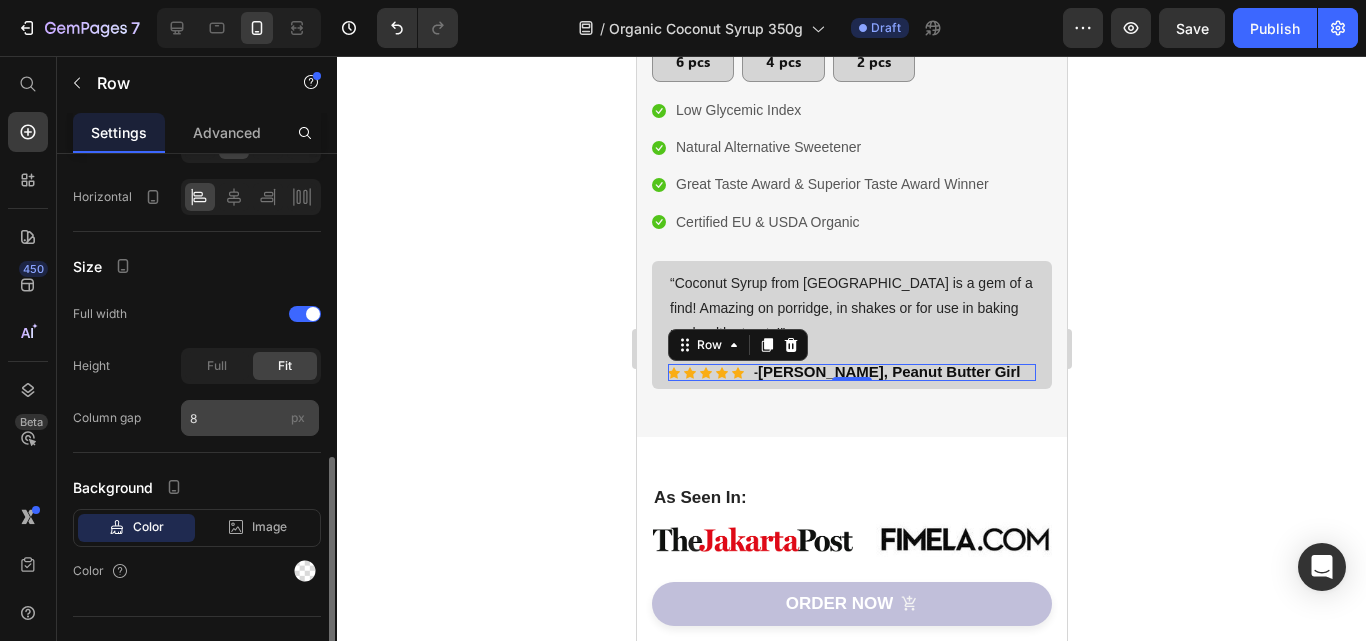 scroll, scrollTop: 533, scrollLeft: 0, axis: vertical 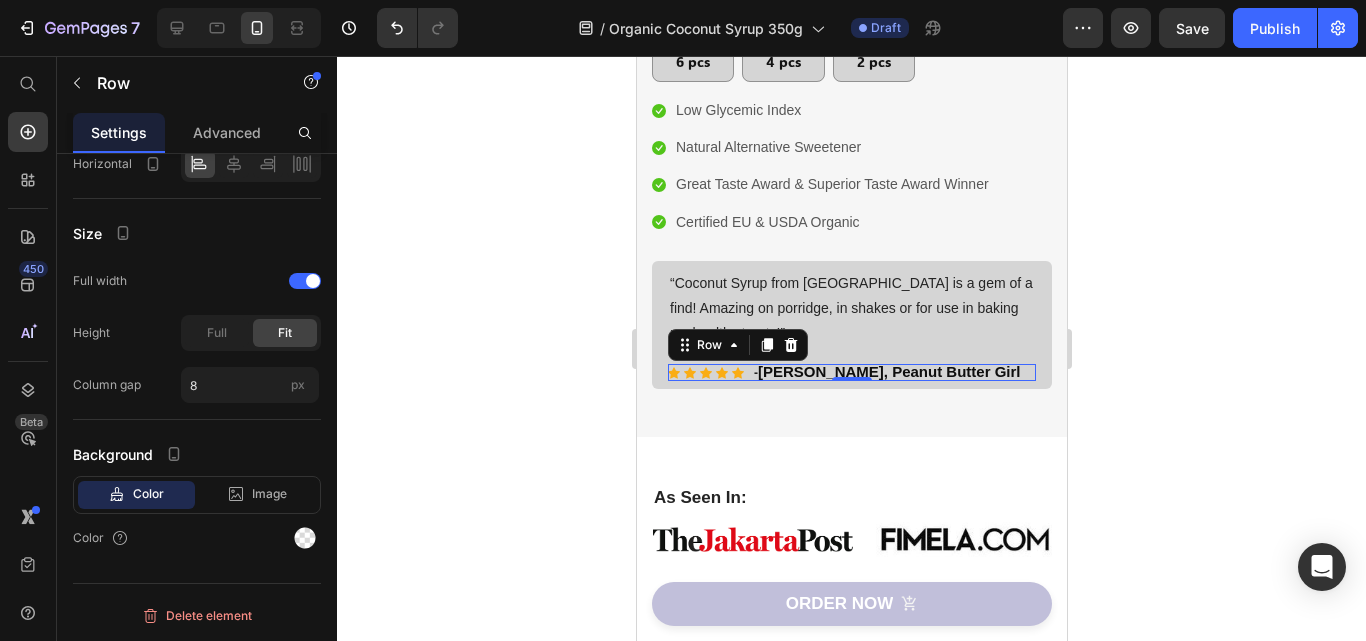 click on "0" at bounding box center (851, 381) 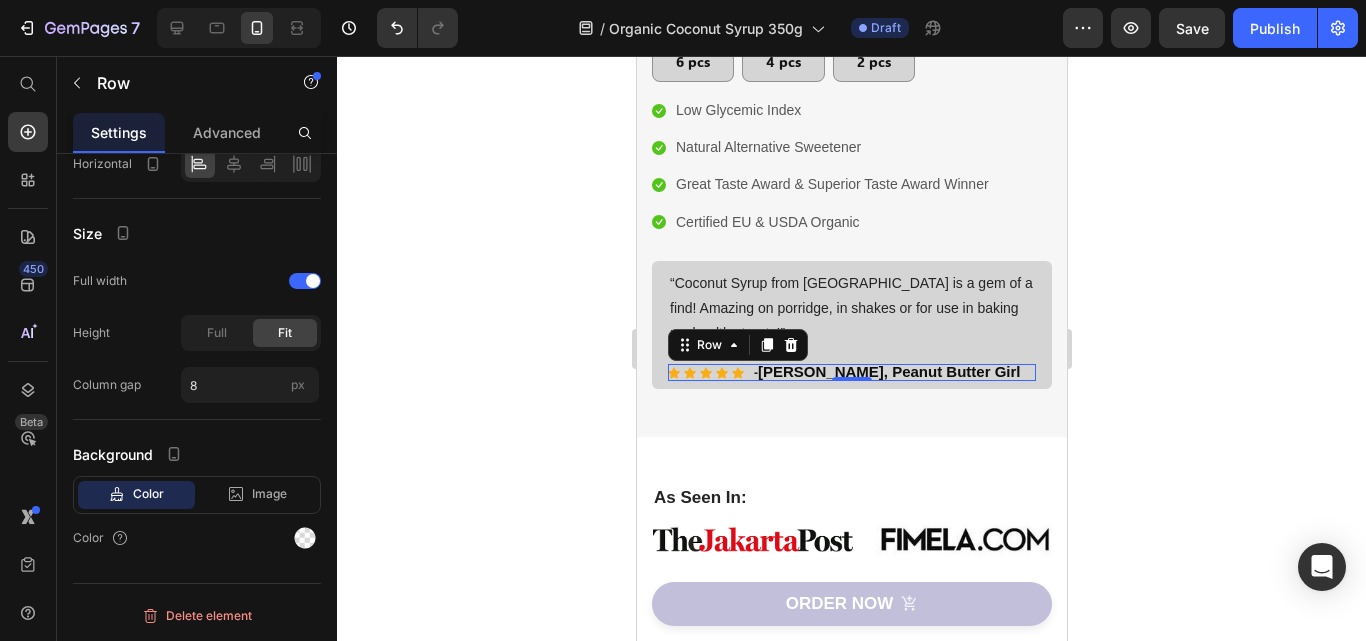 click on "0" at bounding box center (851, 381) 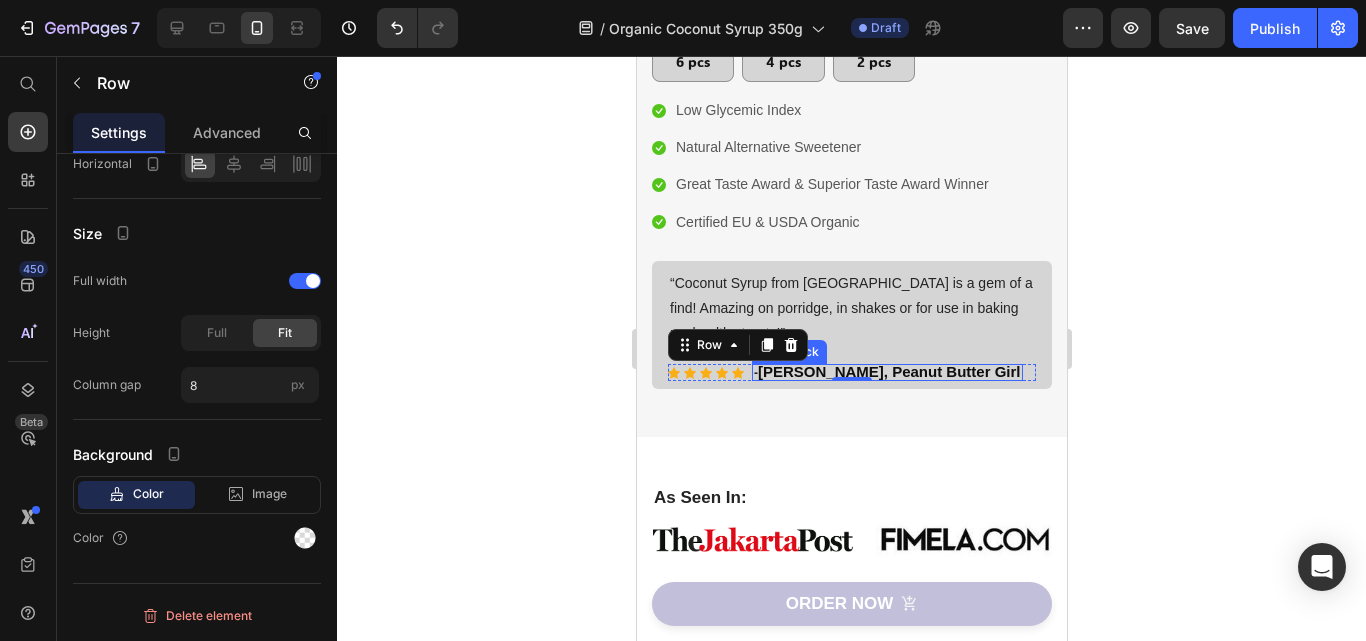 click on "Tiffany Brien, Peanut Butter Girl" at bounding box center [888, 371] 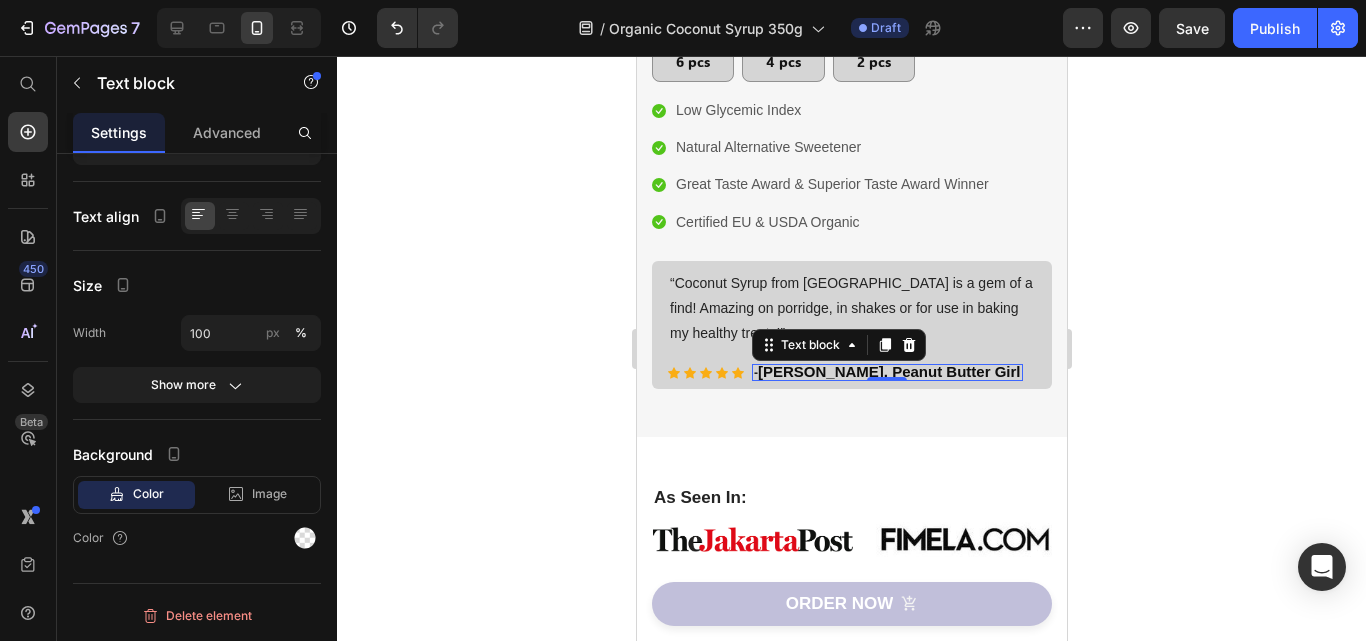 scroll, scrollTop: 0, scrollLeft: 0, axis: both 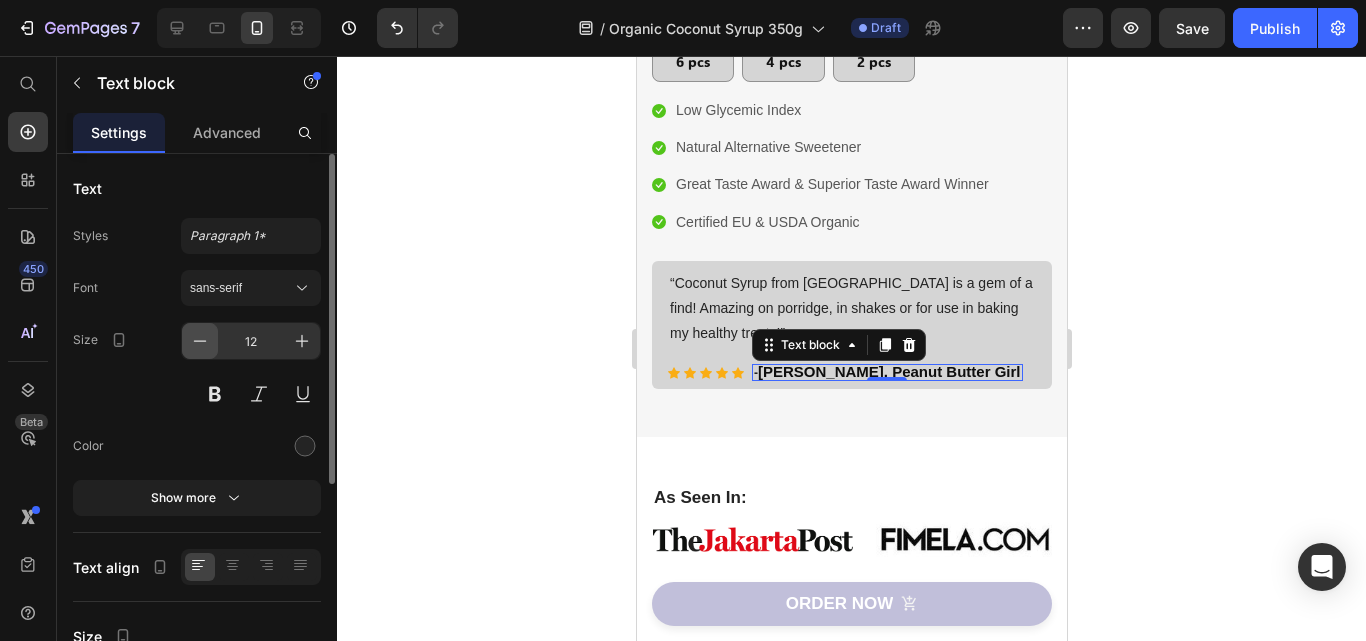 click 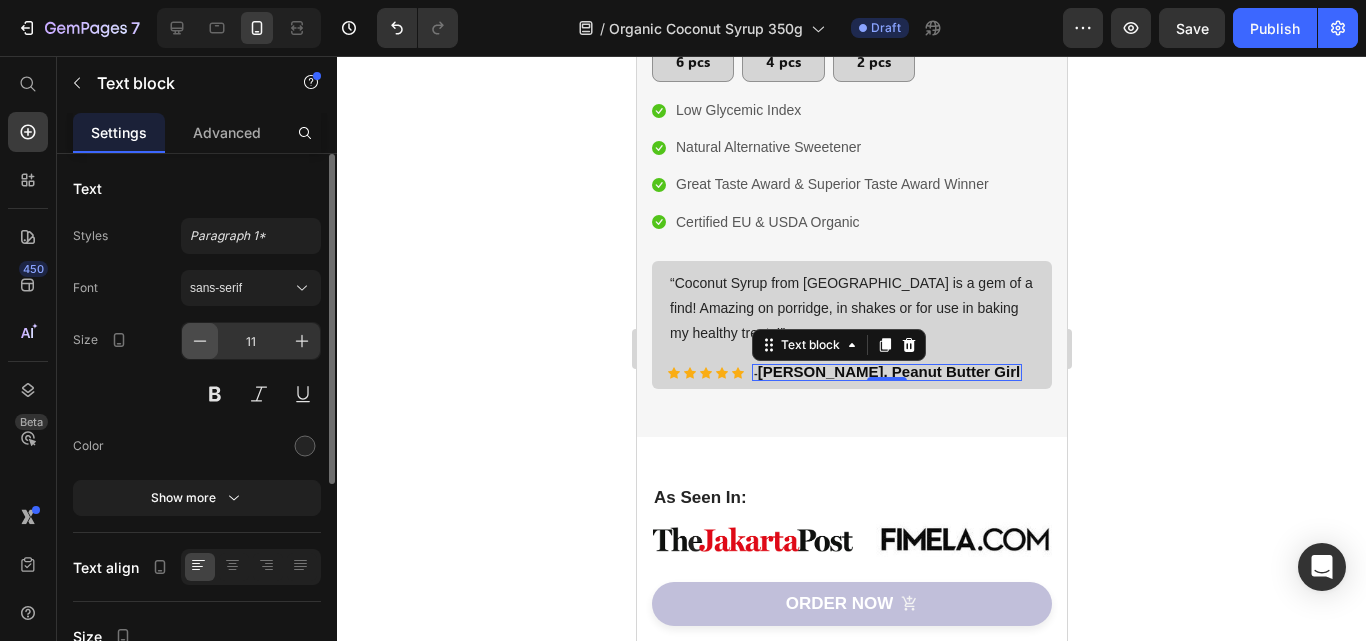 click 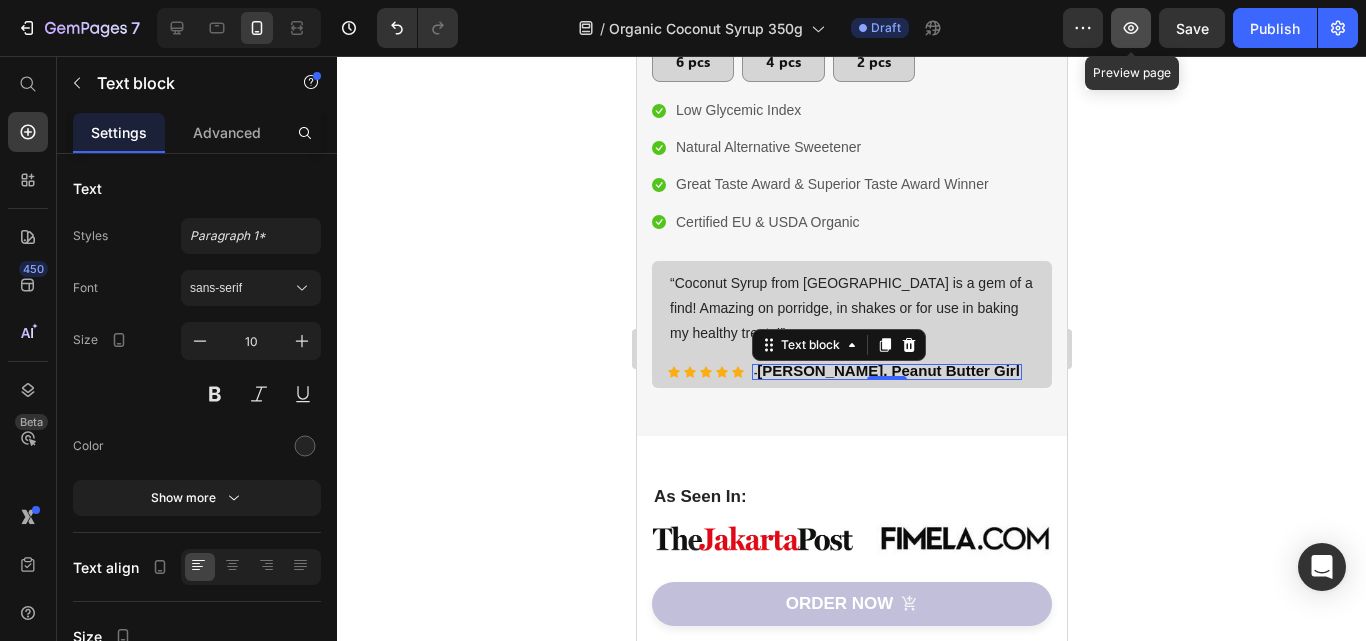 click 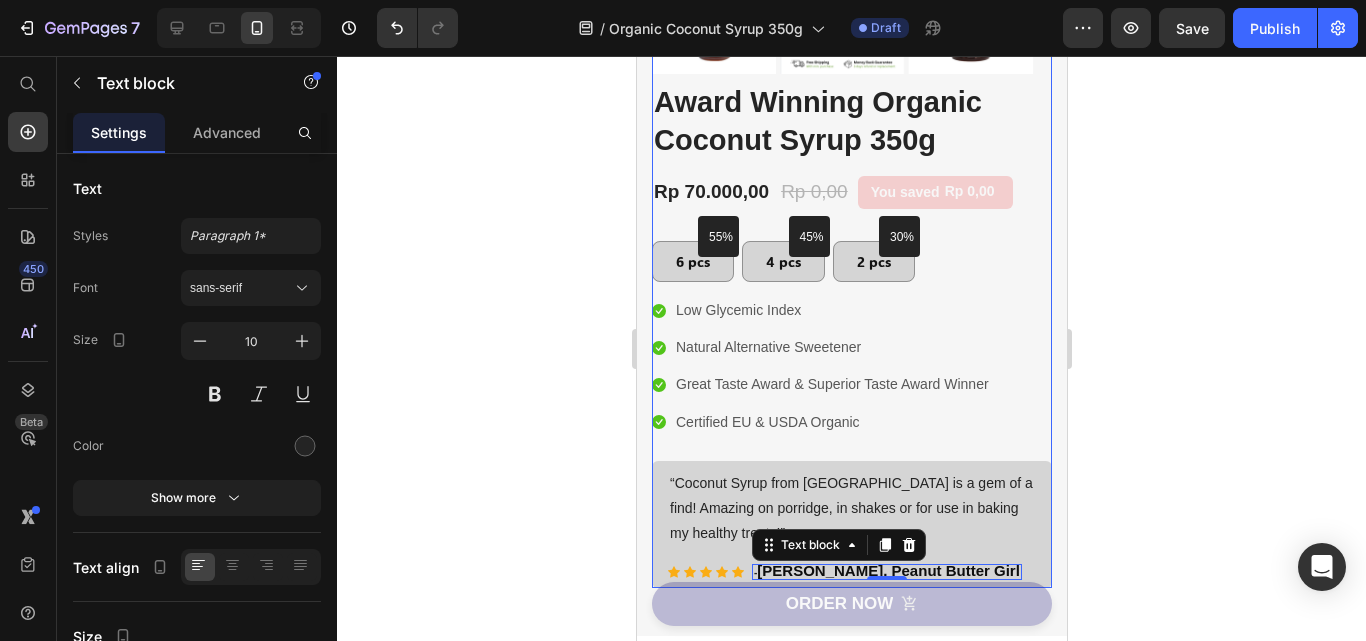 scroll, scrollTop: 500, scrollLeft: 0, axis: vertical 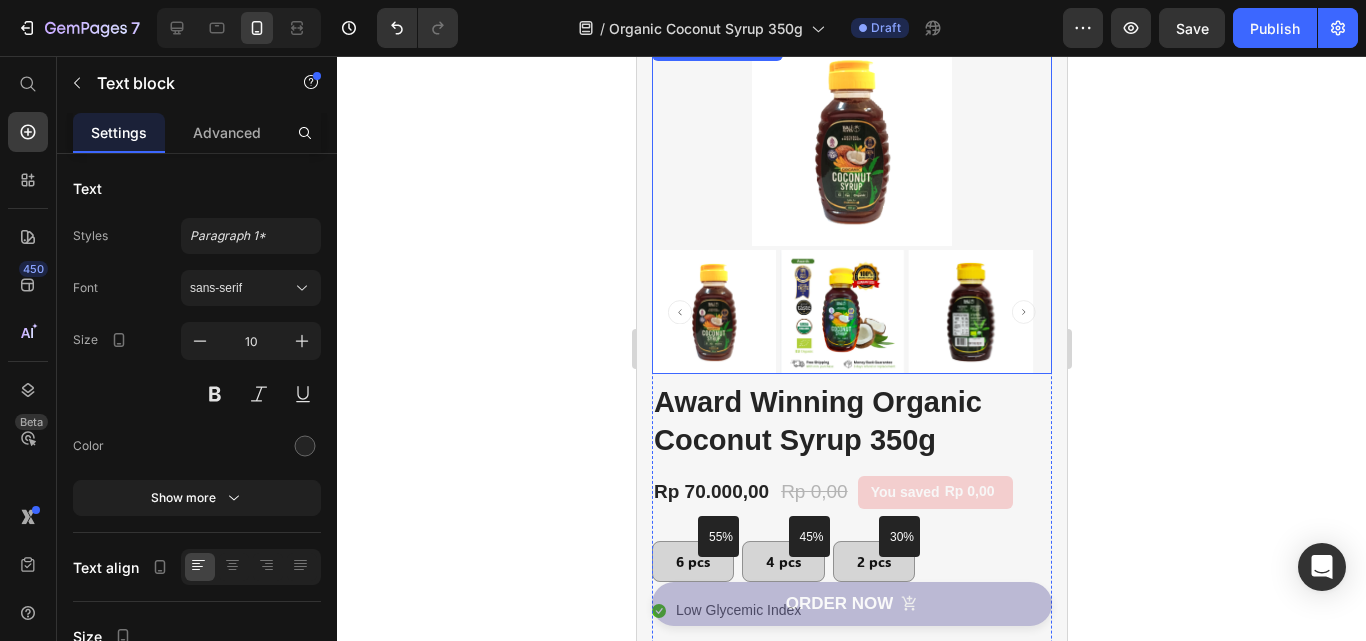 drag, startPoint x: 707, startPoint y: 160, endPoint x: 910, endPoint y: 209, distance: 208.83008 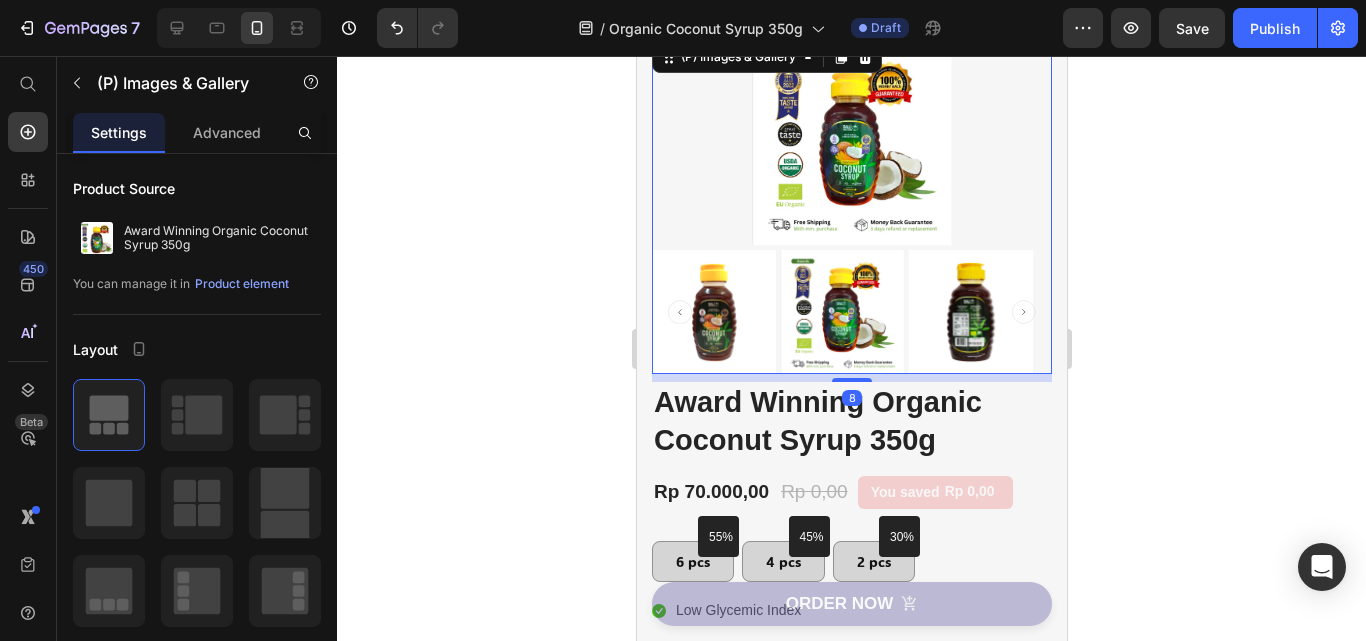scroll, scrollTop: 0, scrollLeft: 0, axis: both 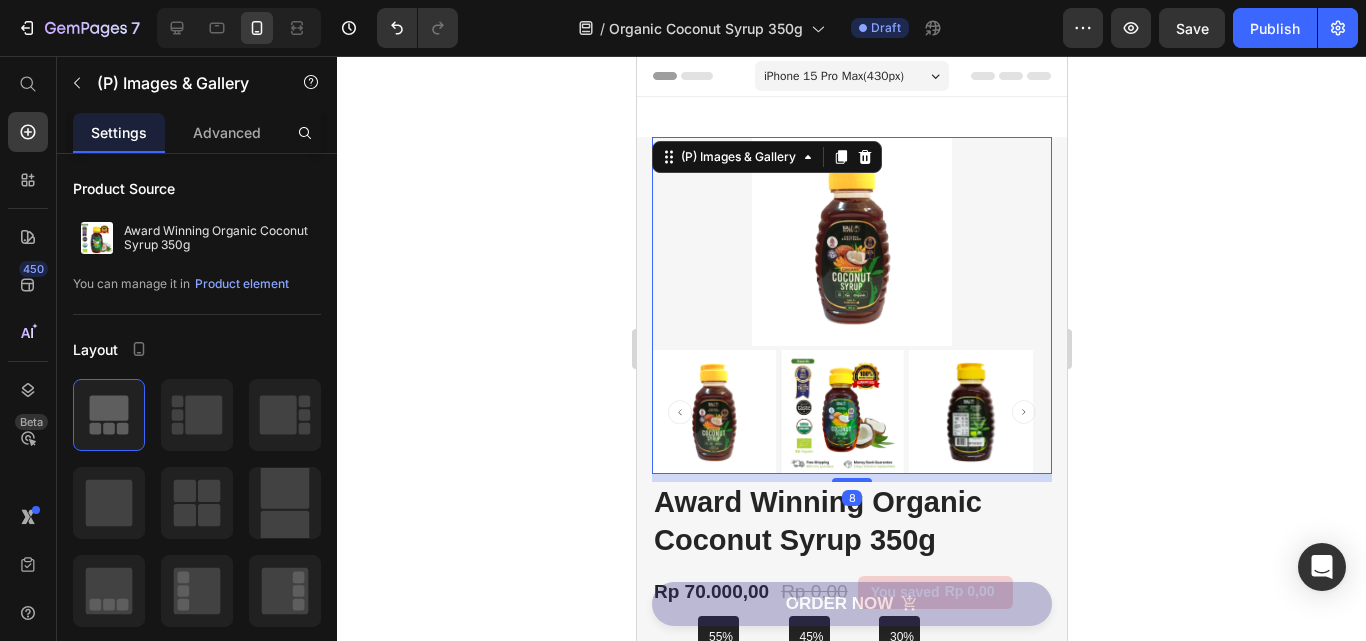 click at bounding box center [713, 412] 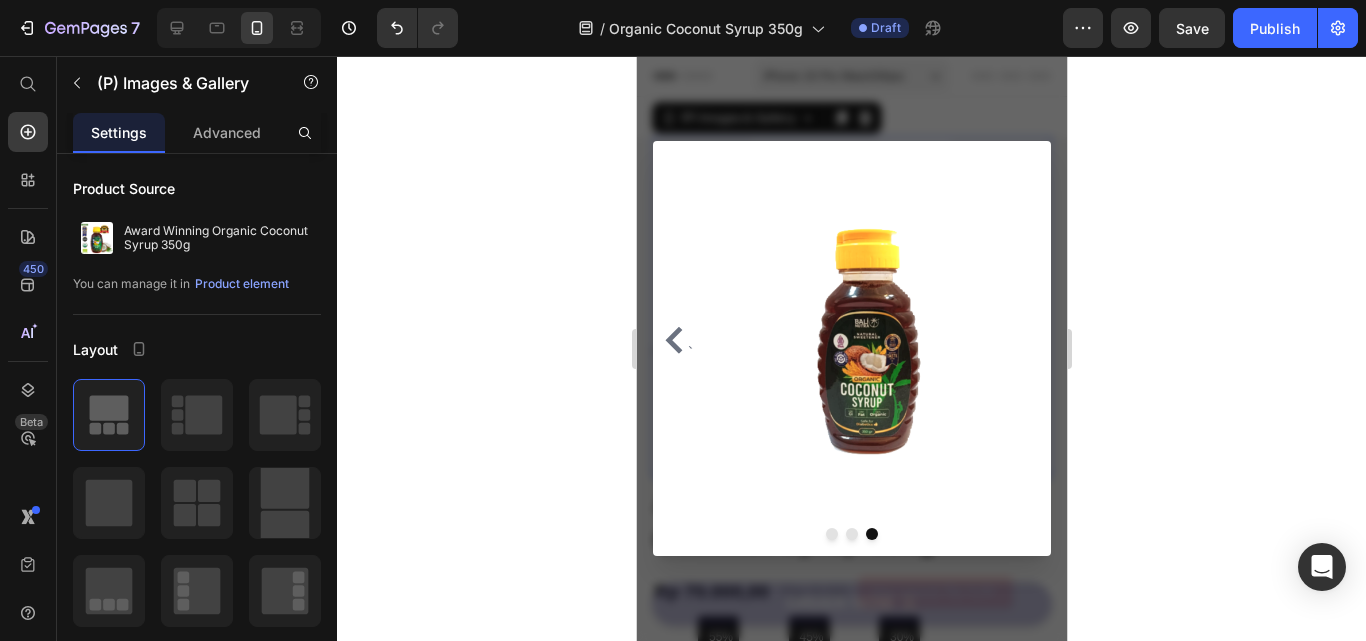 scroll, scrollTop: 400, scrollLeft: 0, axis: vertical 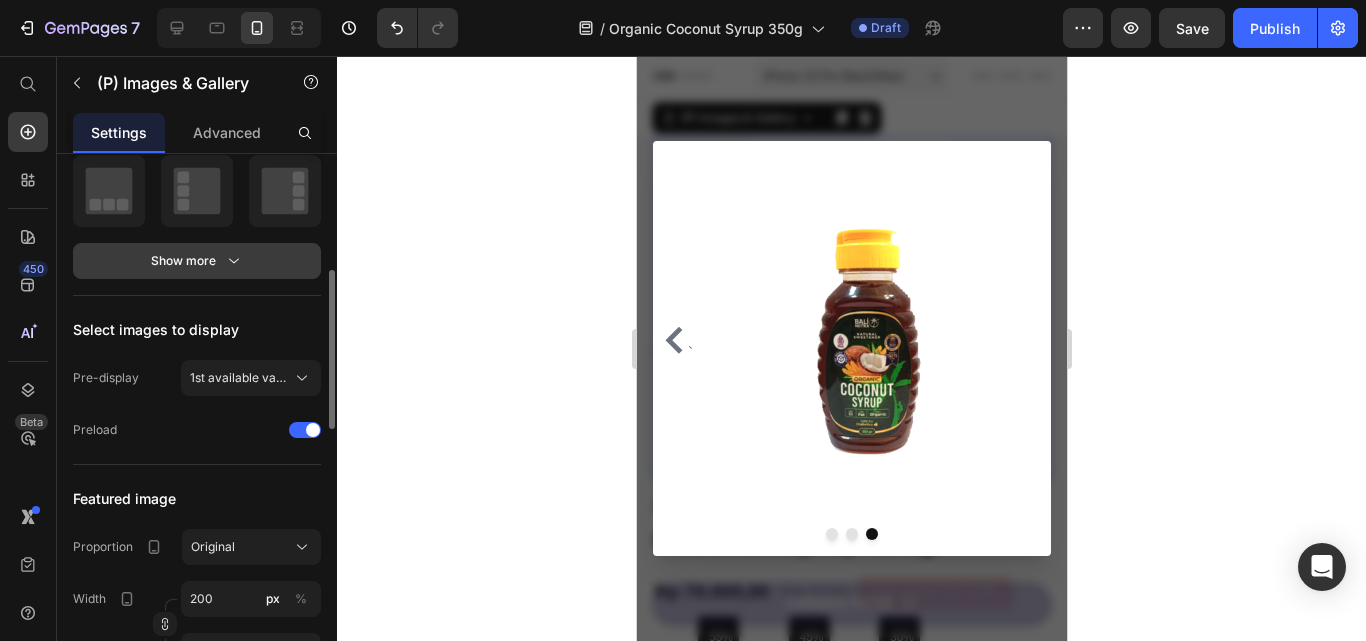 click on "Show more" at bounding box center [197, 261] 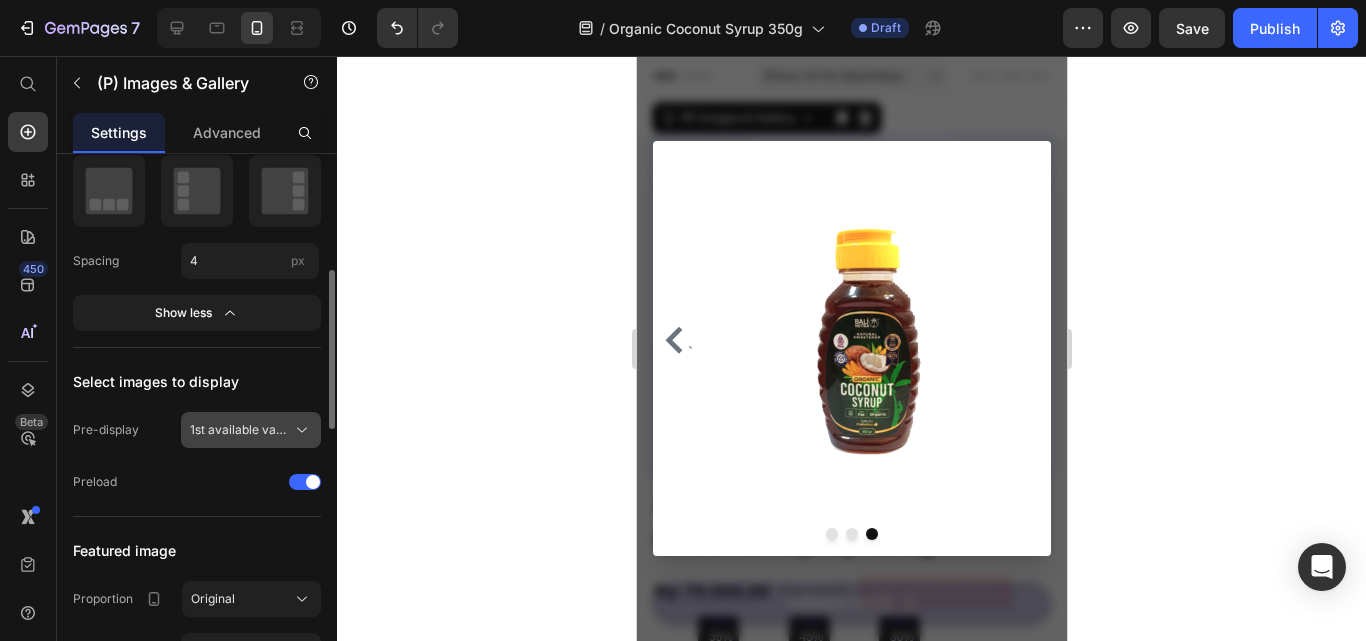 click on "1st available variant" at bounding box center [239, 430] 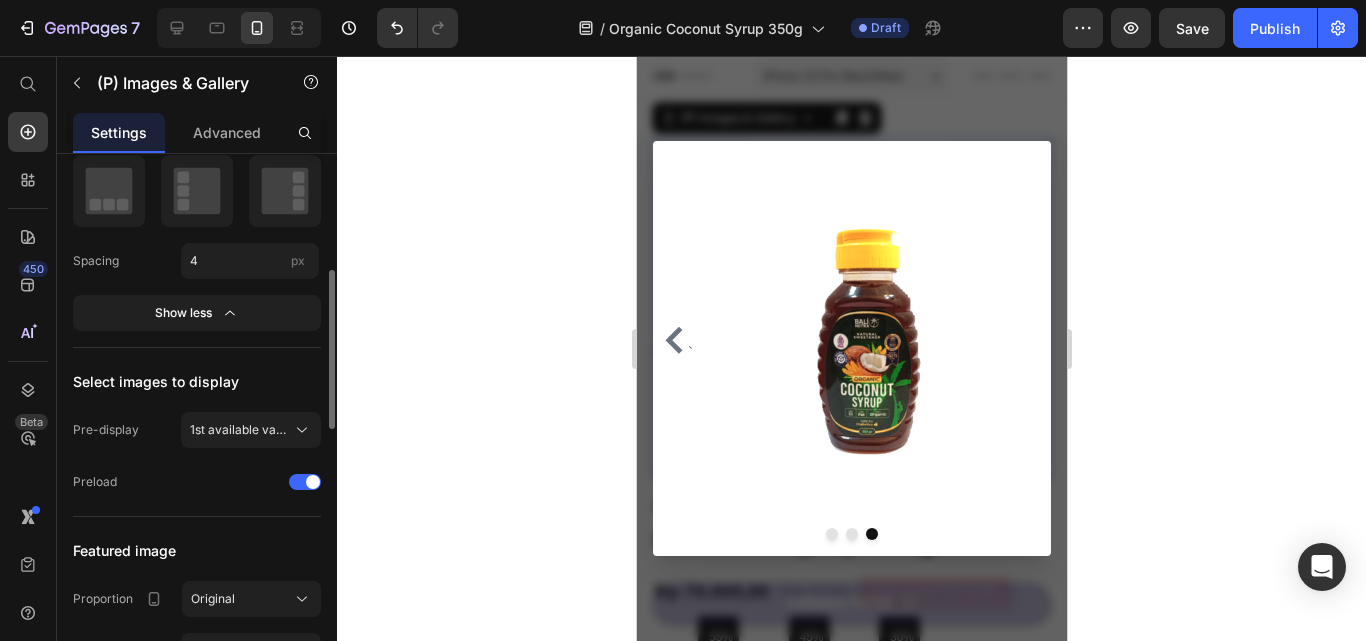 click on "Product Source Award Winning Organic Coconut Syrup 350g  You can manage it in   Product element  Layout Spacing 4 px Show less Select images to display Pre-display 1st available variant Preload Featured image Proportion Original Width 200 px % Height px Show more Navigation Image list Display type Slide Show all Proportion Square Width 33.33 px % Height px Show more Navigation Show more Quality High Align" at bounding box center (197, 661) 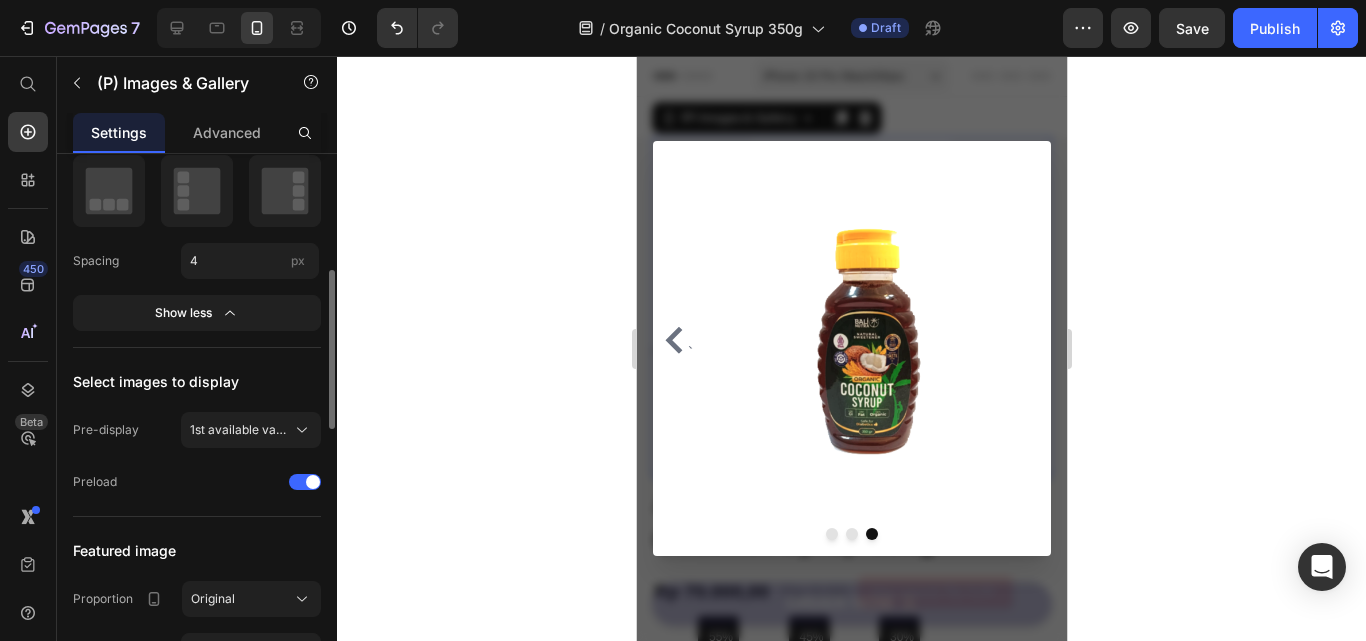 click on "Select images to display" at bounding box center [197, 382] 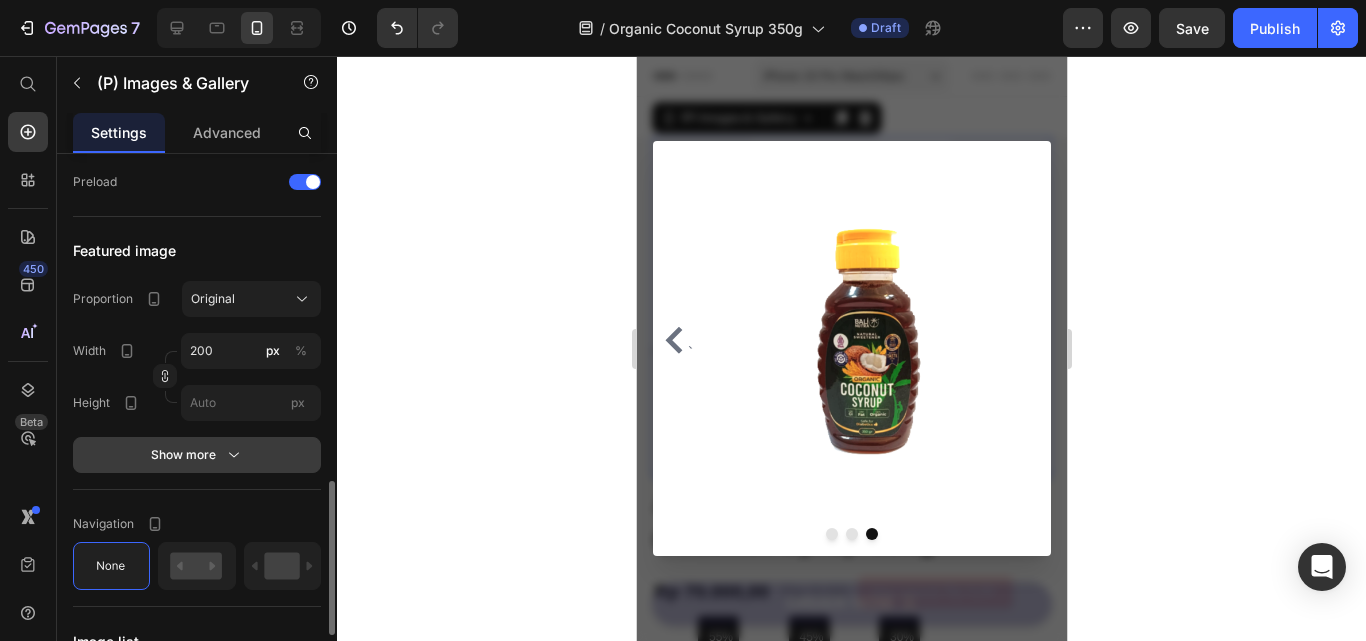 scroll, scrollTop: 800, scrollLeft: 0, axis: vertical 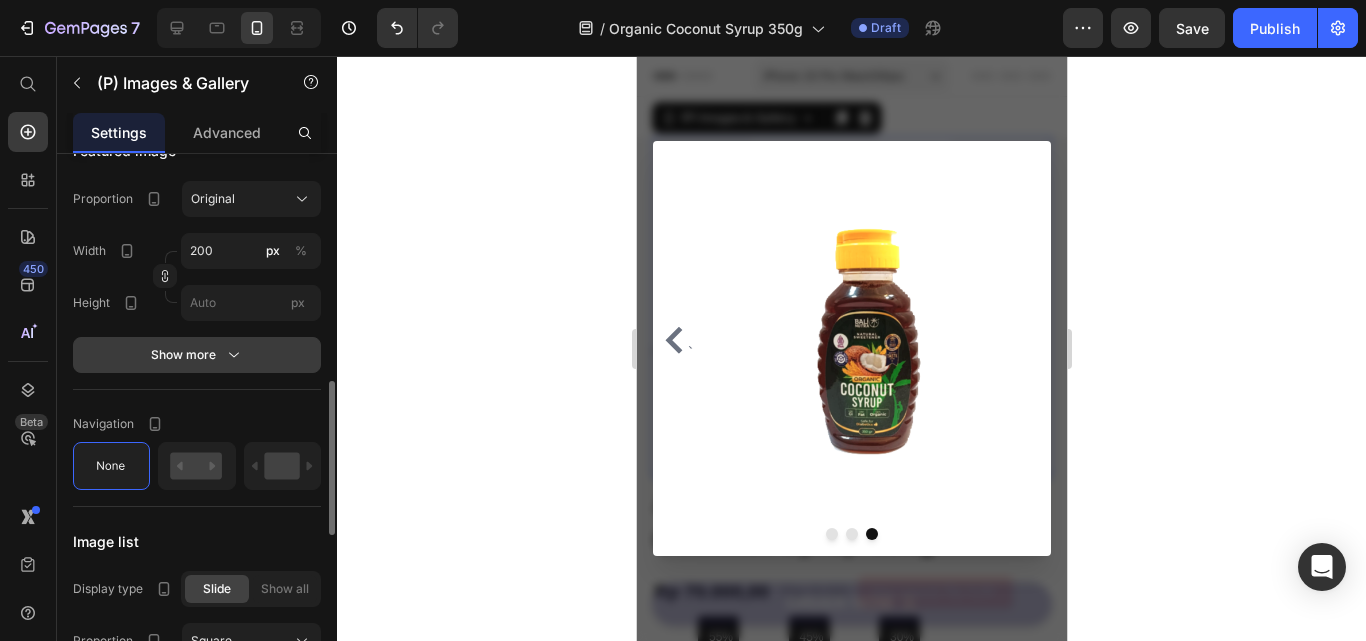 click on "Show more" at bounding box center (197, 355) 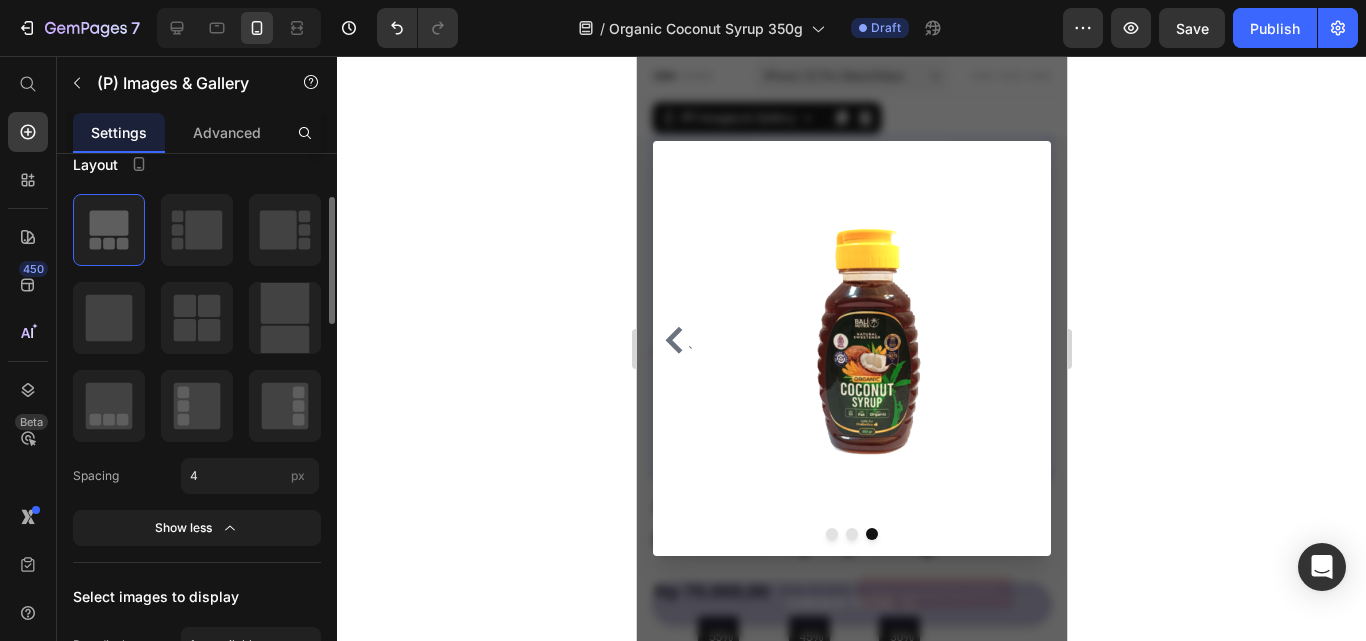 scroll, scrollTop: 0, scrollLeft: 0, axis: both 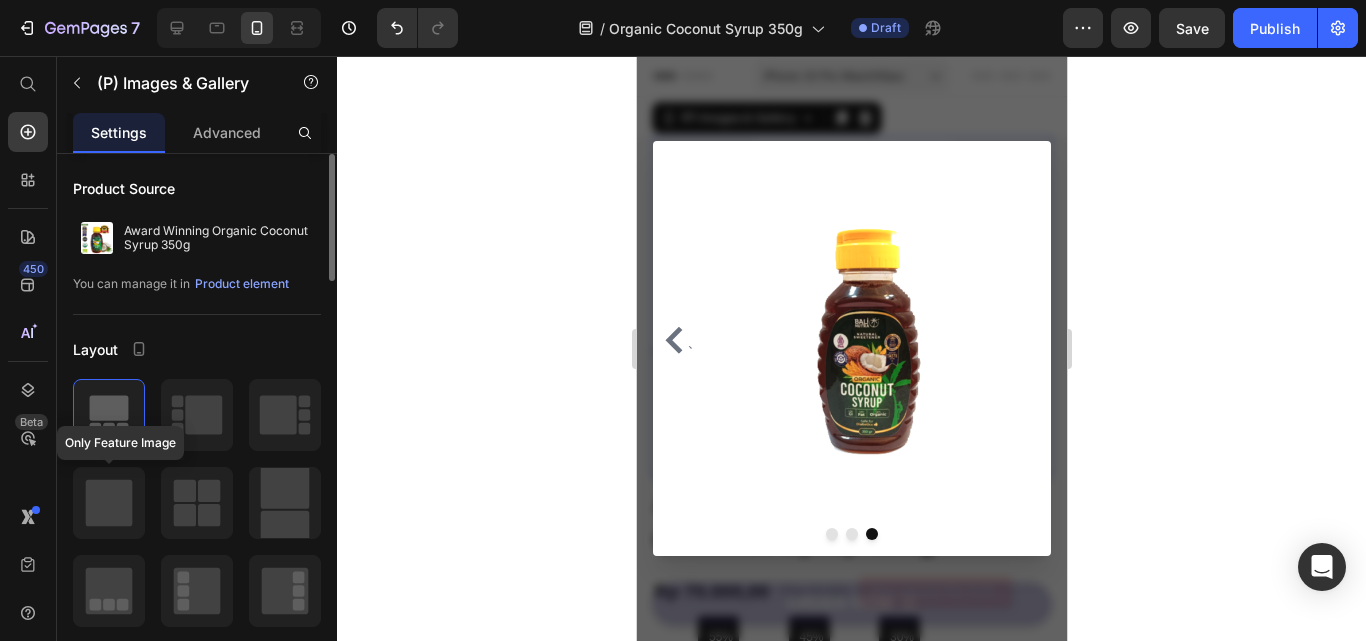 drag, startPoint x: 101, startPoint y: 507, endPoint x: 54, endPoint y: 240, distance: 271.10513 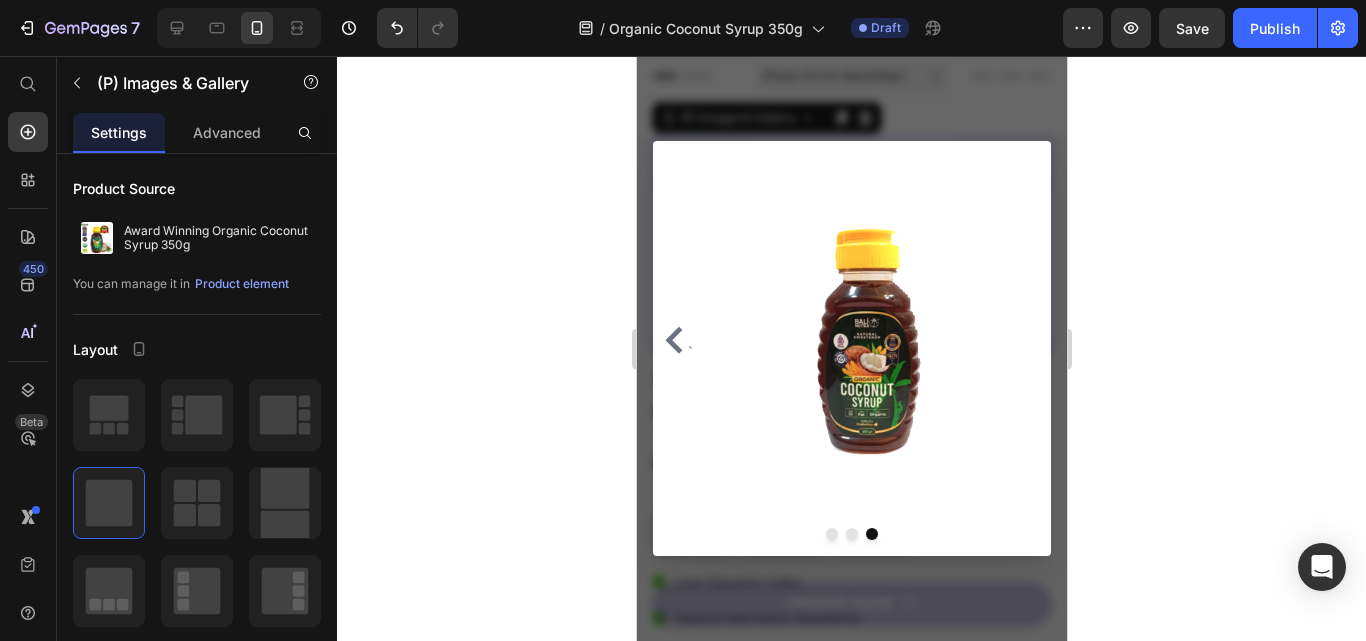 drag, startPoint x: 673, startPoint y: 89, endPoint x: 1906, endPoint y: 129, distance: 1233.6487 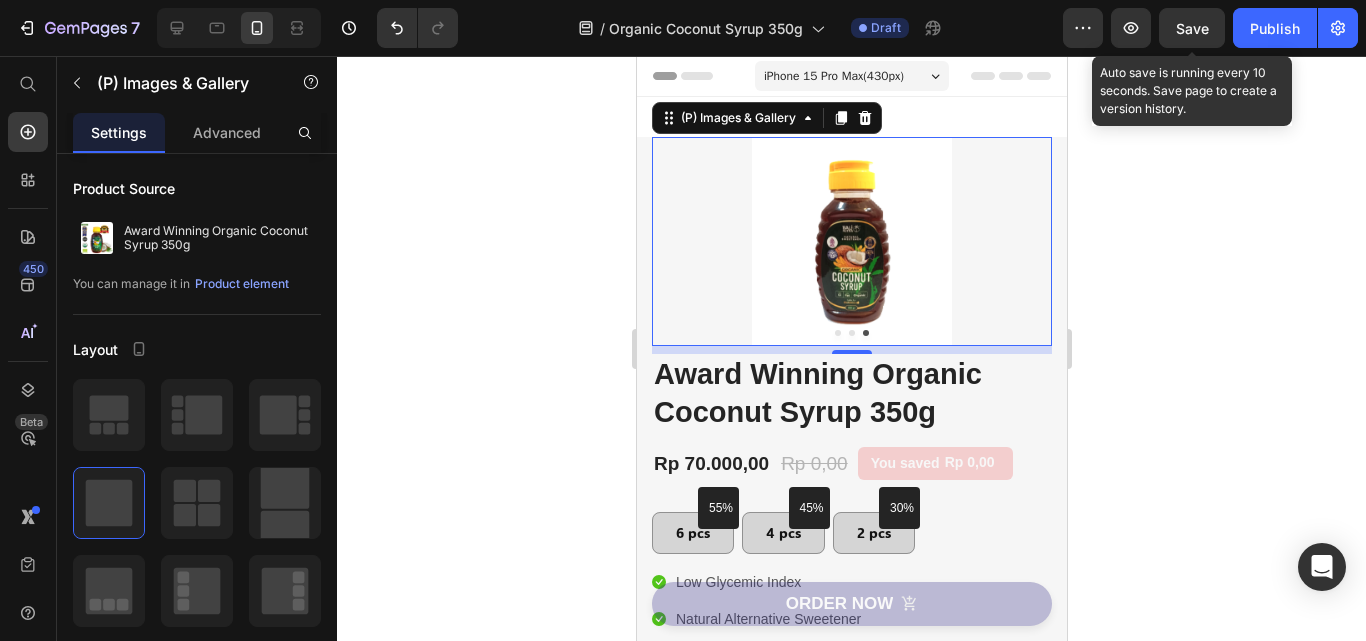 click on "Save" 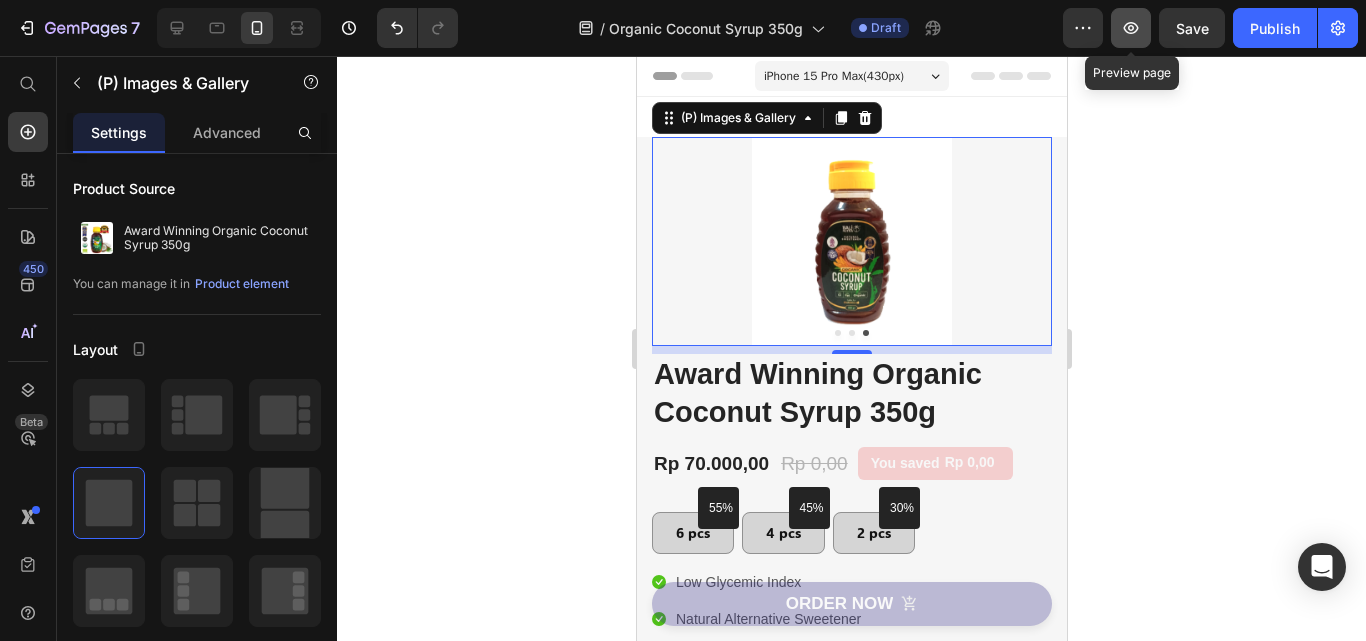 click 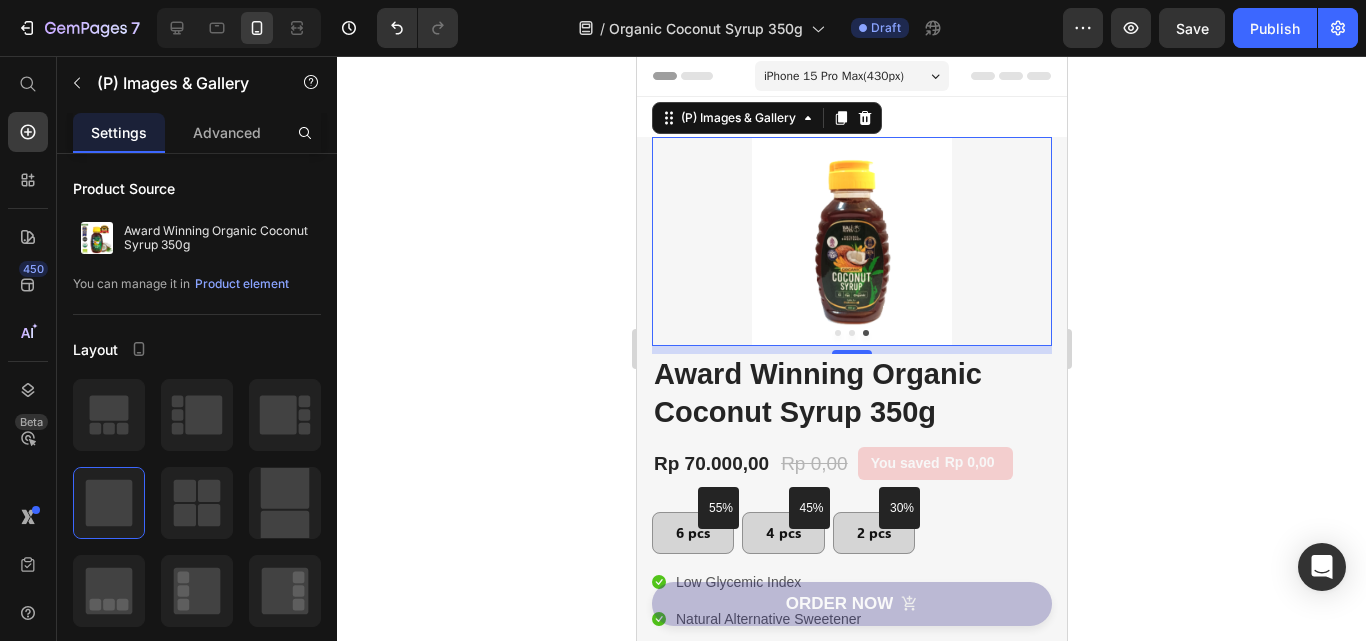click at bounding box center (851, 241) 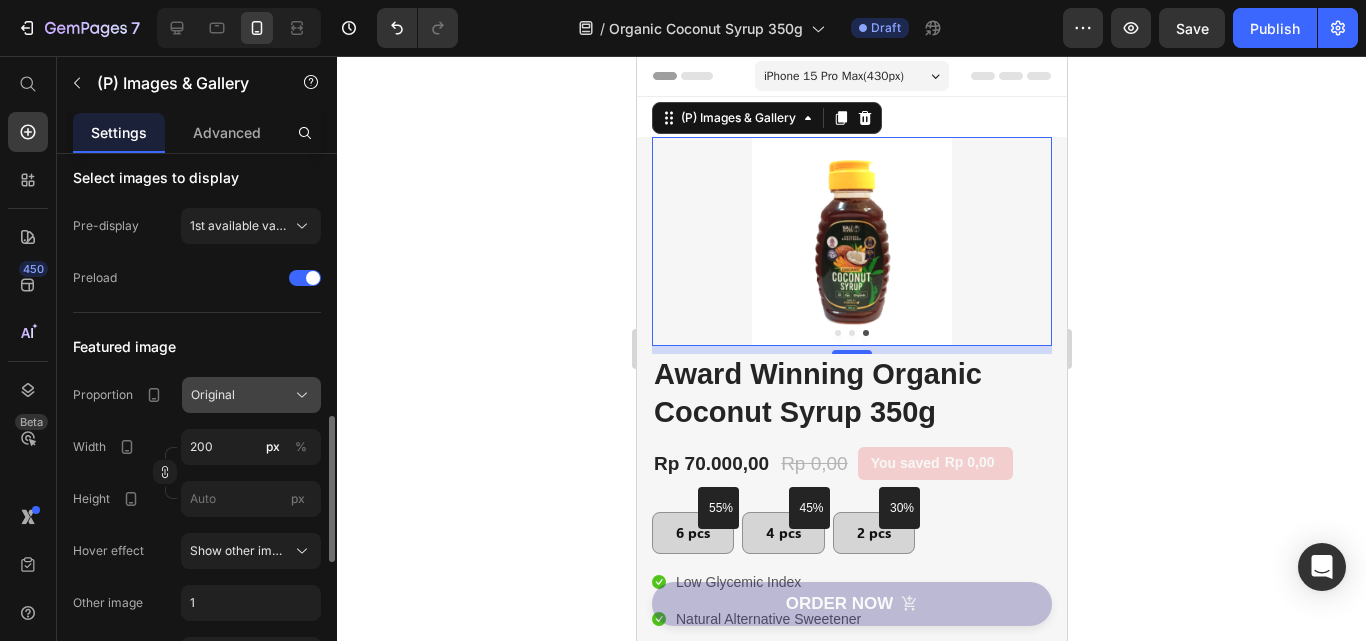 scroll, scrollTop: 600, scrollLeft: 0, axis: vertical 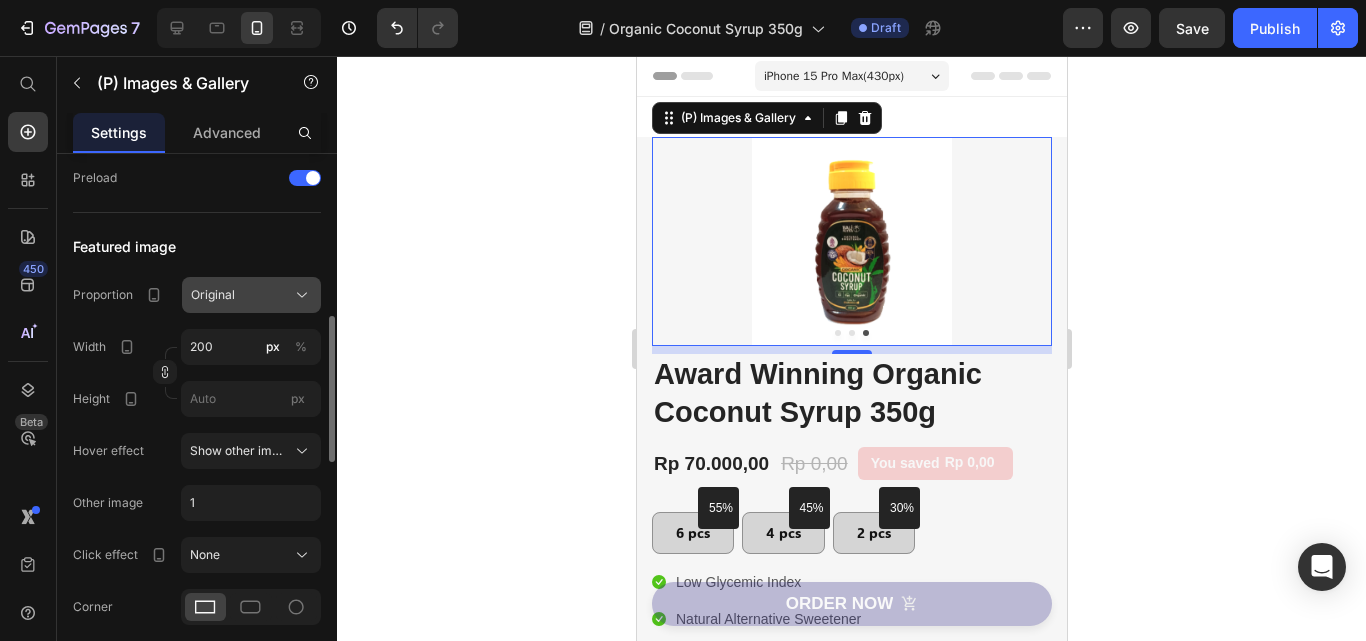 click on "Original" at bounding box center [251, 295] 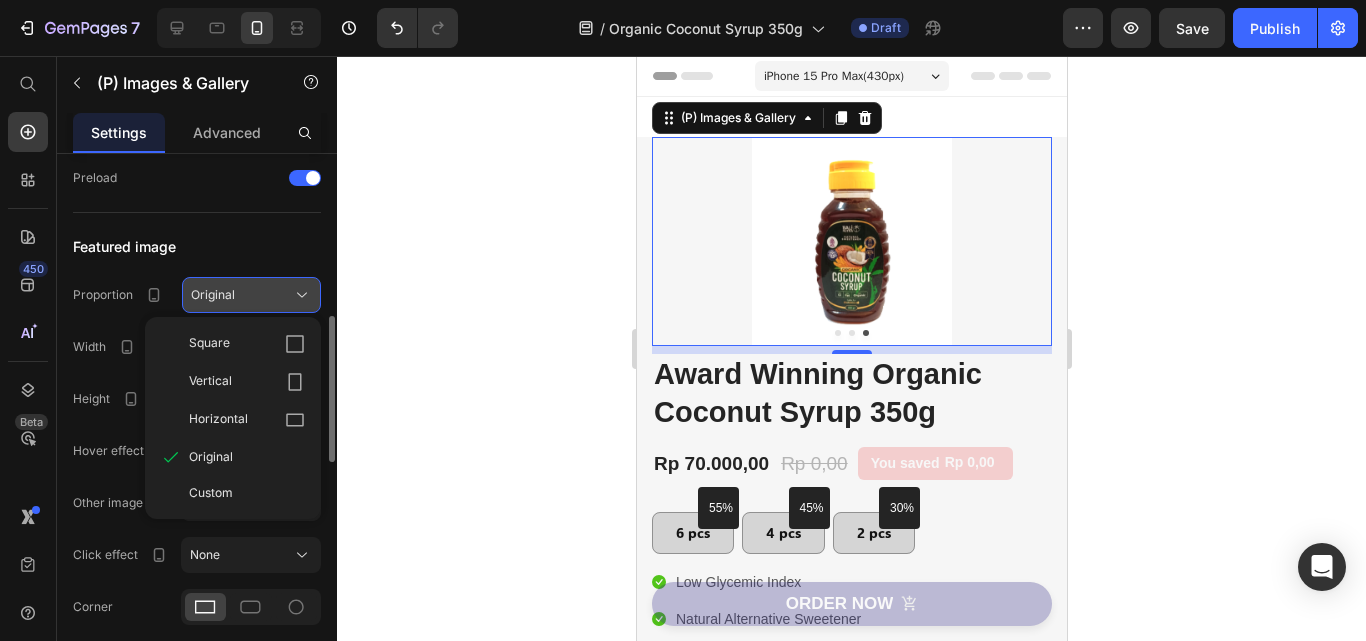 click on "Original" at bounding box center (251, 295) 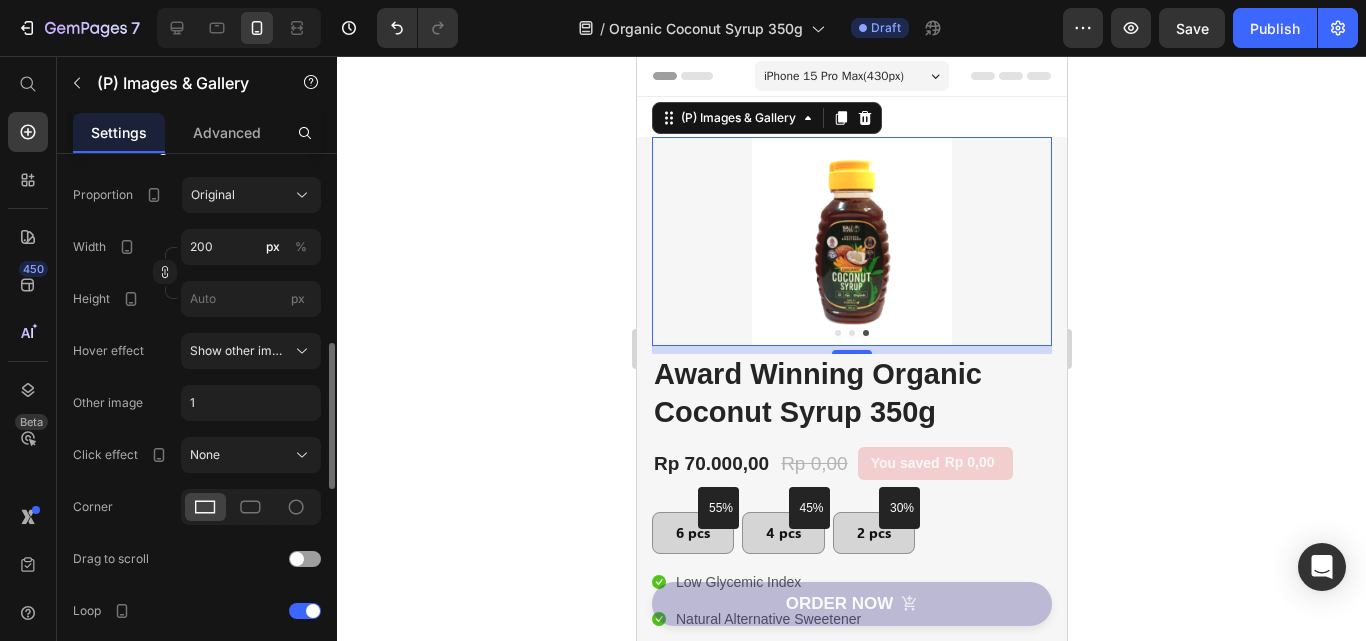 scroll, scrollTop: 800, scrollLeft: 0, axis: vertical 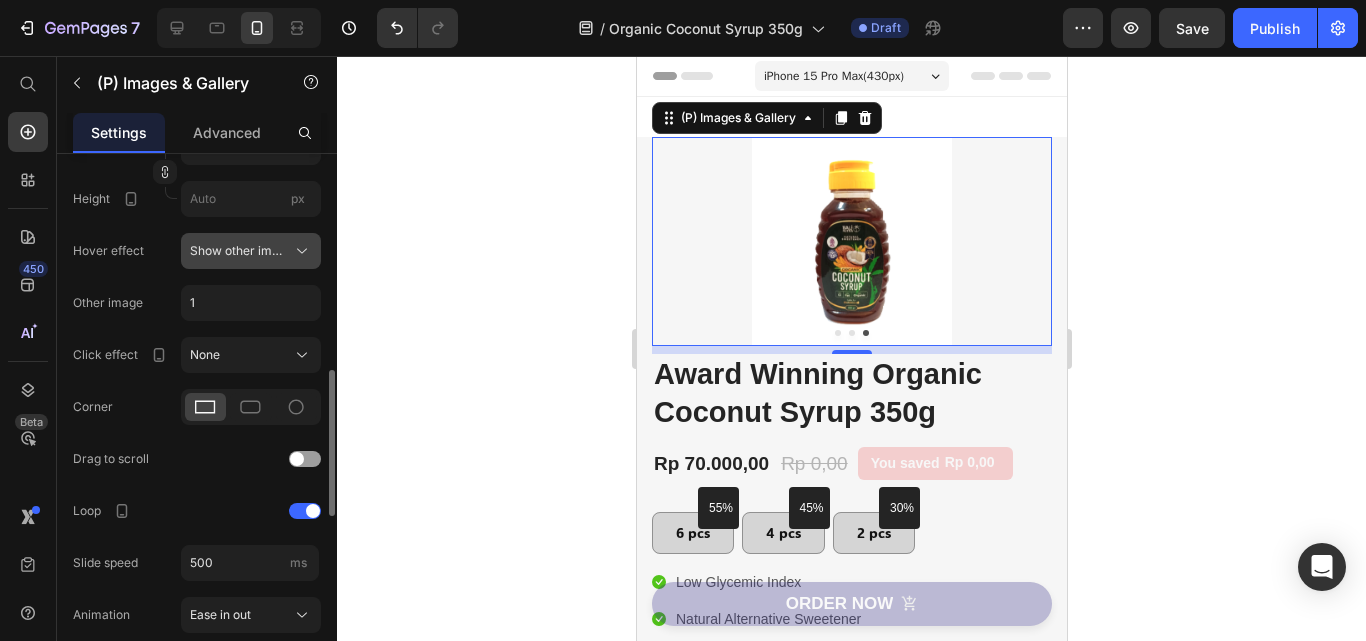 click on "Show other image" at bounding box center [239, 251] 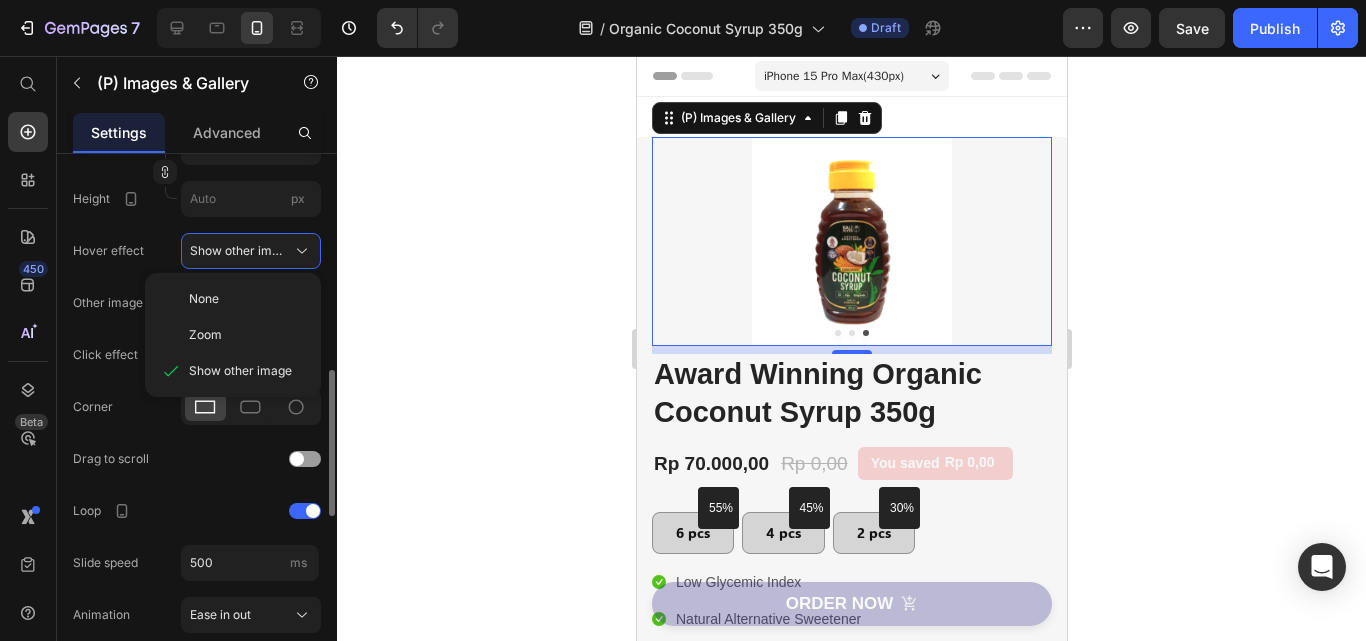 click on "Featured image Proportion Original Width 200 px % Height px Hover effect Show other image None Zoom Show other image Other image 1 Click effect None Corner Drag to scroll Loop Slide speed 500 ms Animation Ease in out Show less" 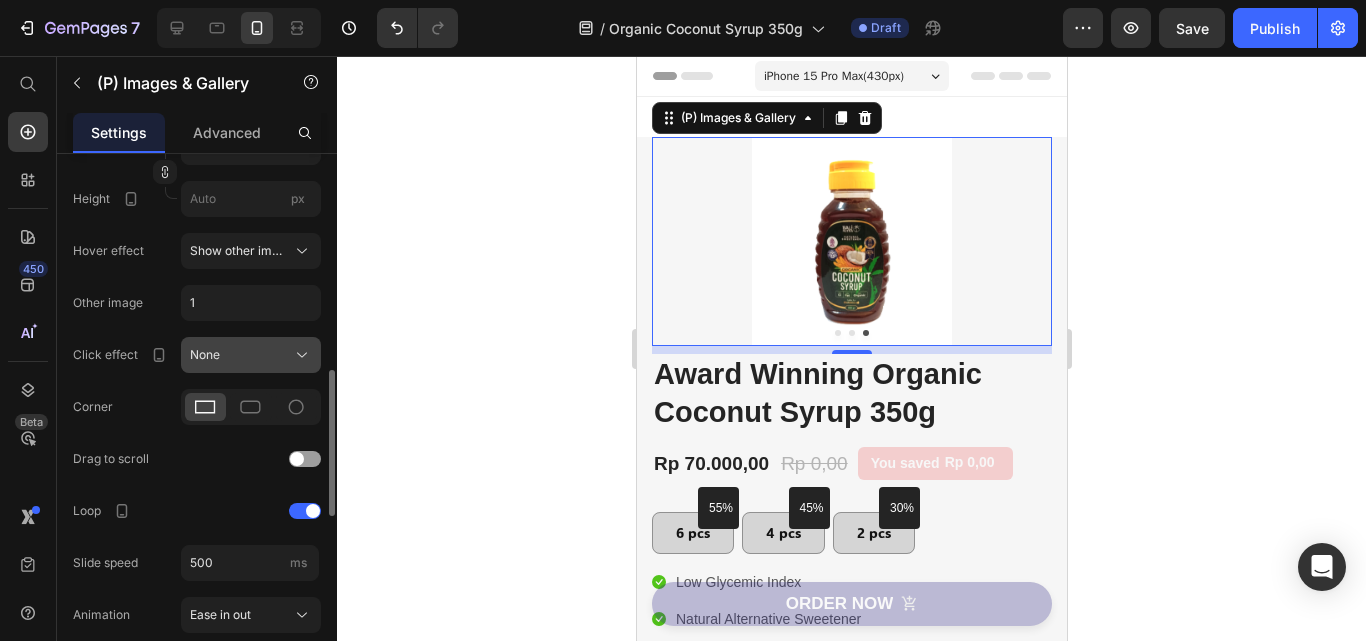 click on "None" 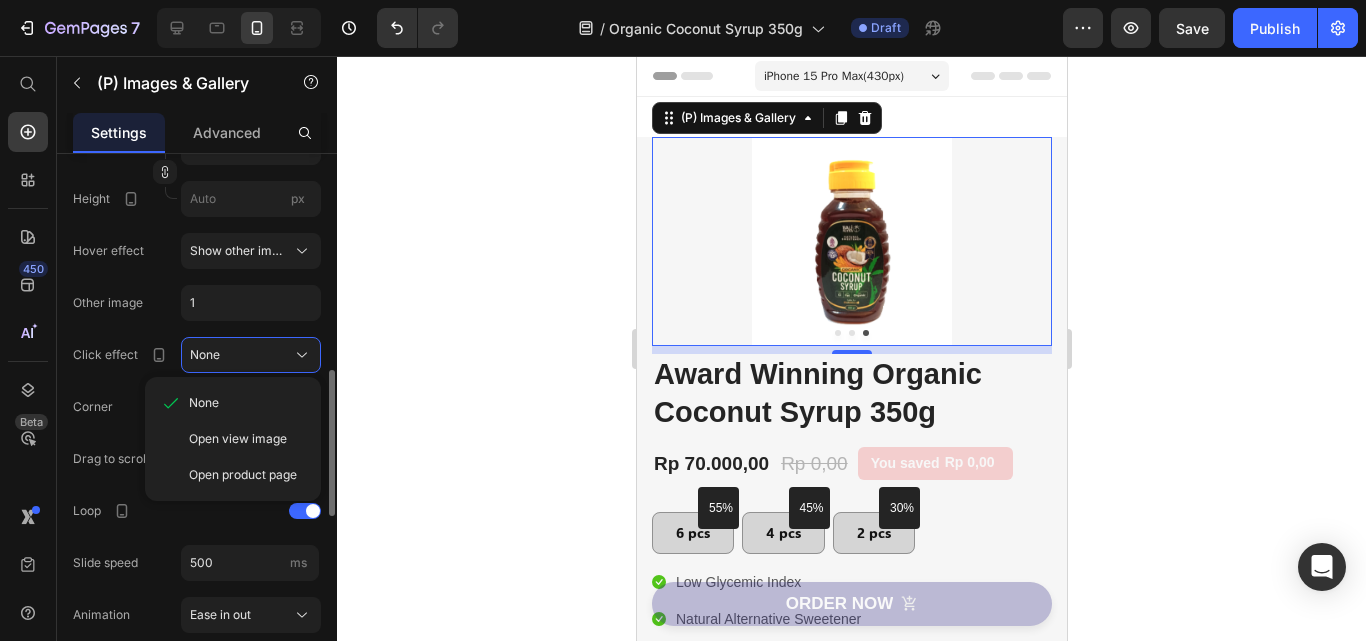 click on "Featured image Proportion Original Width 200 px % Height px Hover effect Show other image Other image 1 Click effect None None Open view image Open product page Corner Drag to scroll Loop Slide speed 500 ms Animation Ease in out Show less" 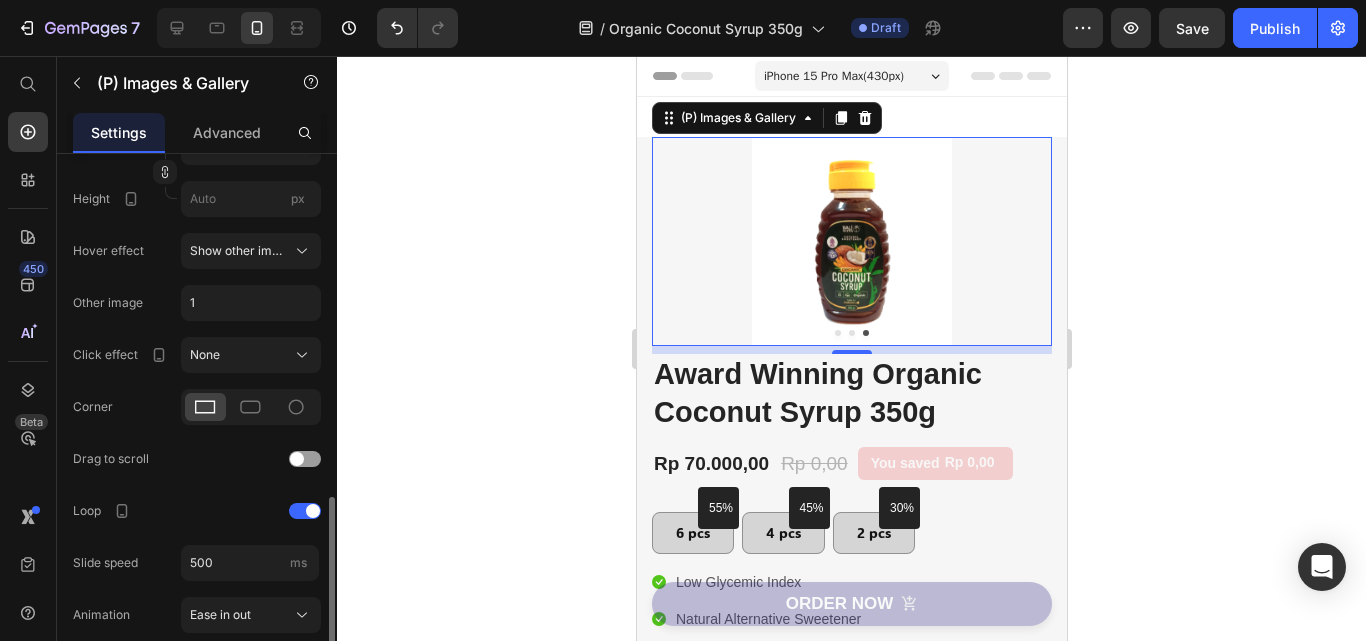 scroll, scrollTop: 1000, scrollLeft: 0, axis: vertical 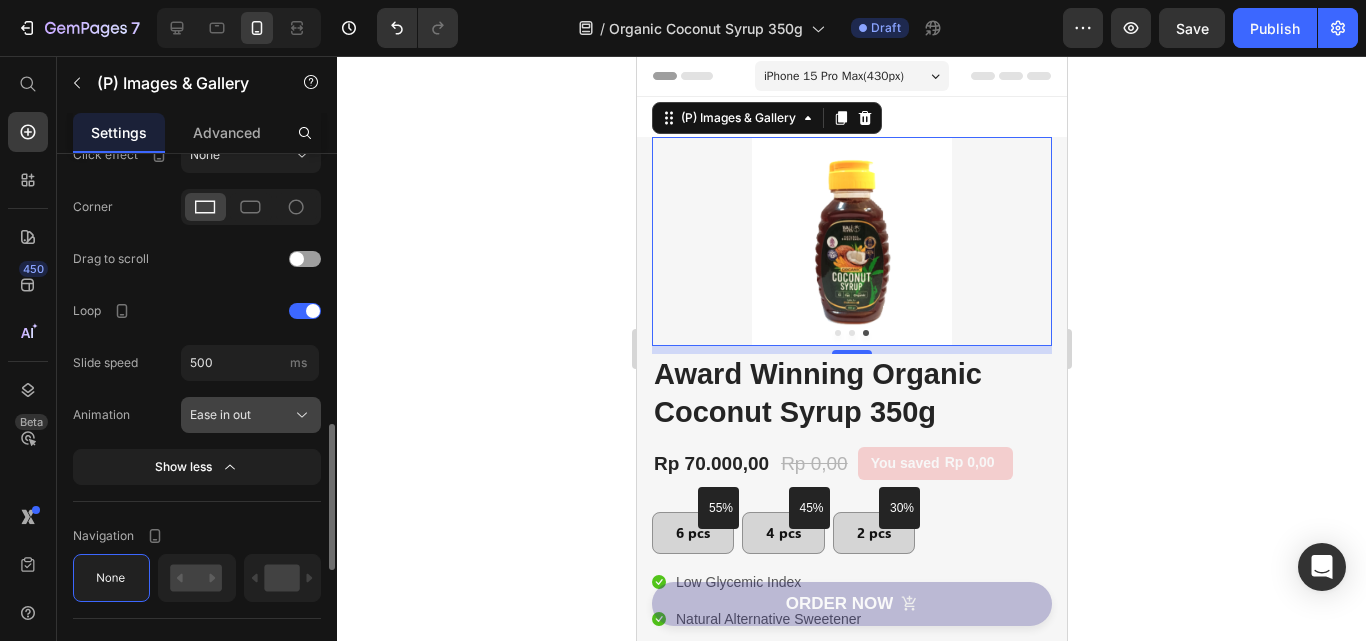 click on "Ease in out" 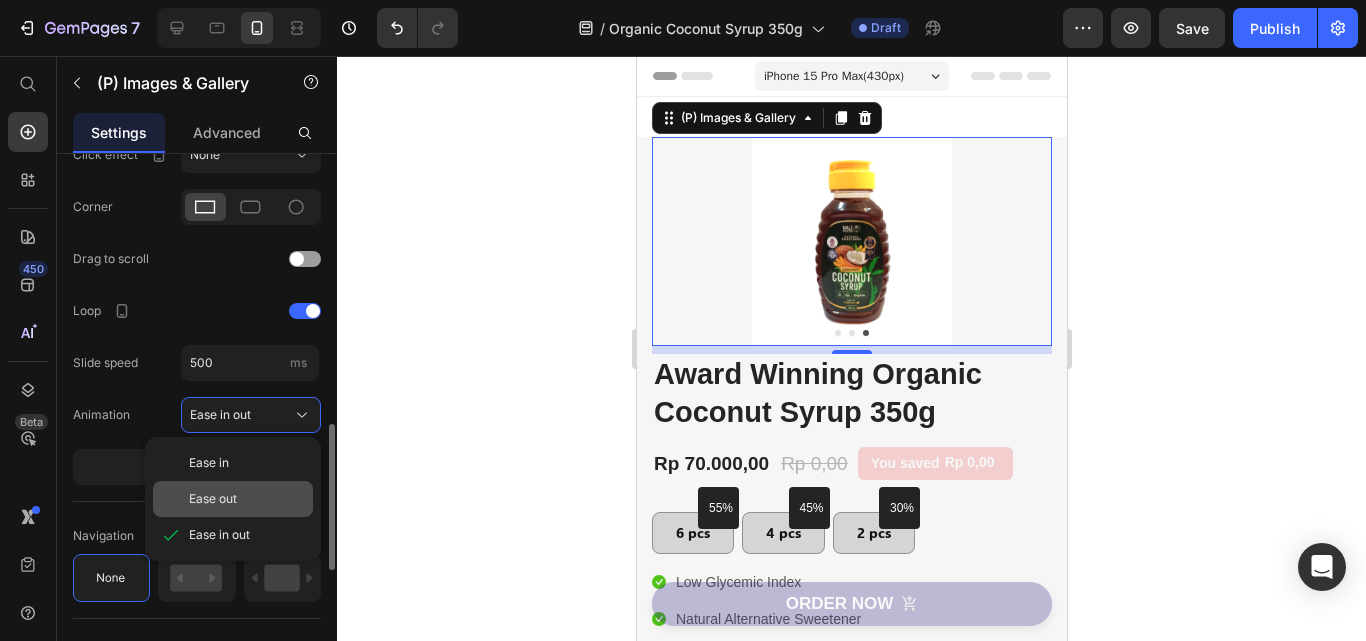 click on "Ease out" at bounding box center [247, 499] 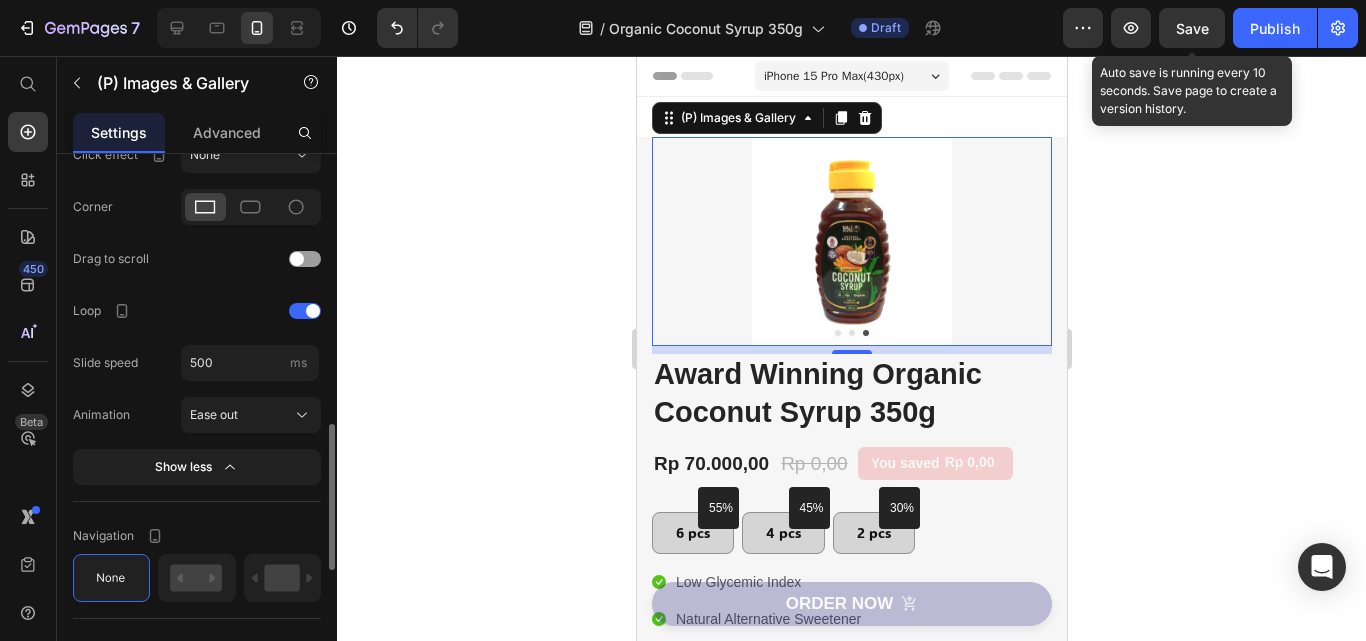 click on "Save" at bounding box center (1192, 28) 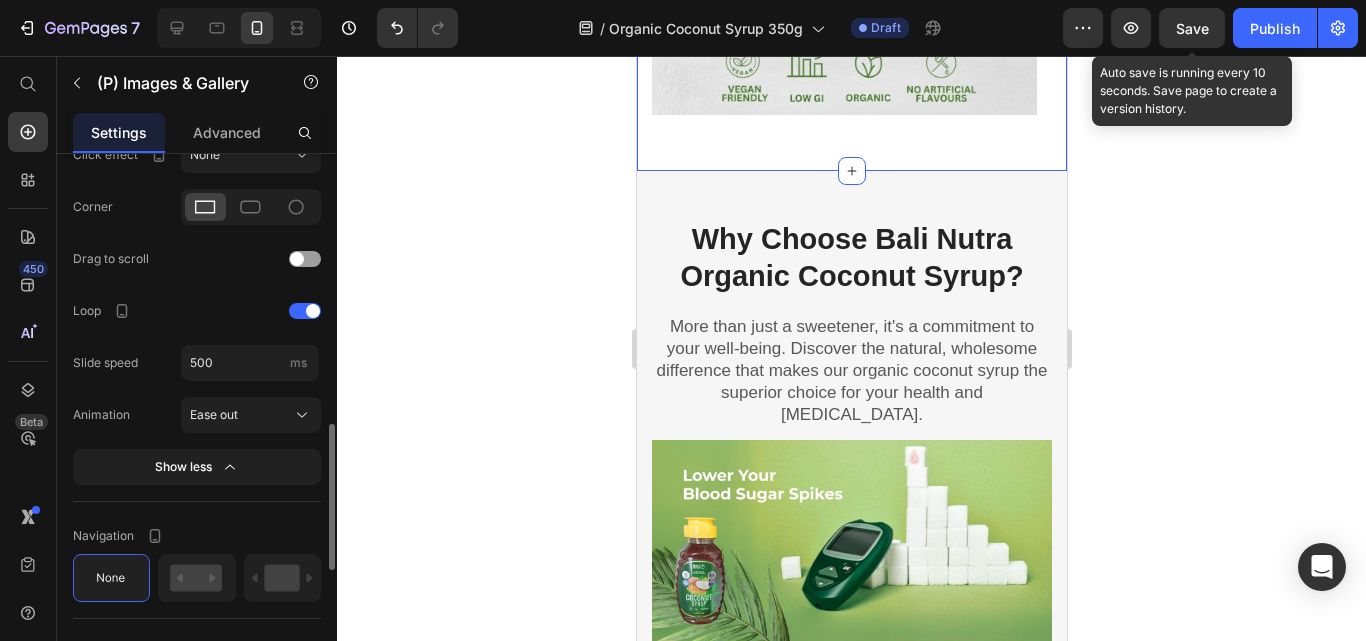 scroll, scrollTop: 1900, scrollLeft: 0, axis: vertical 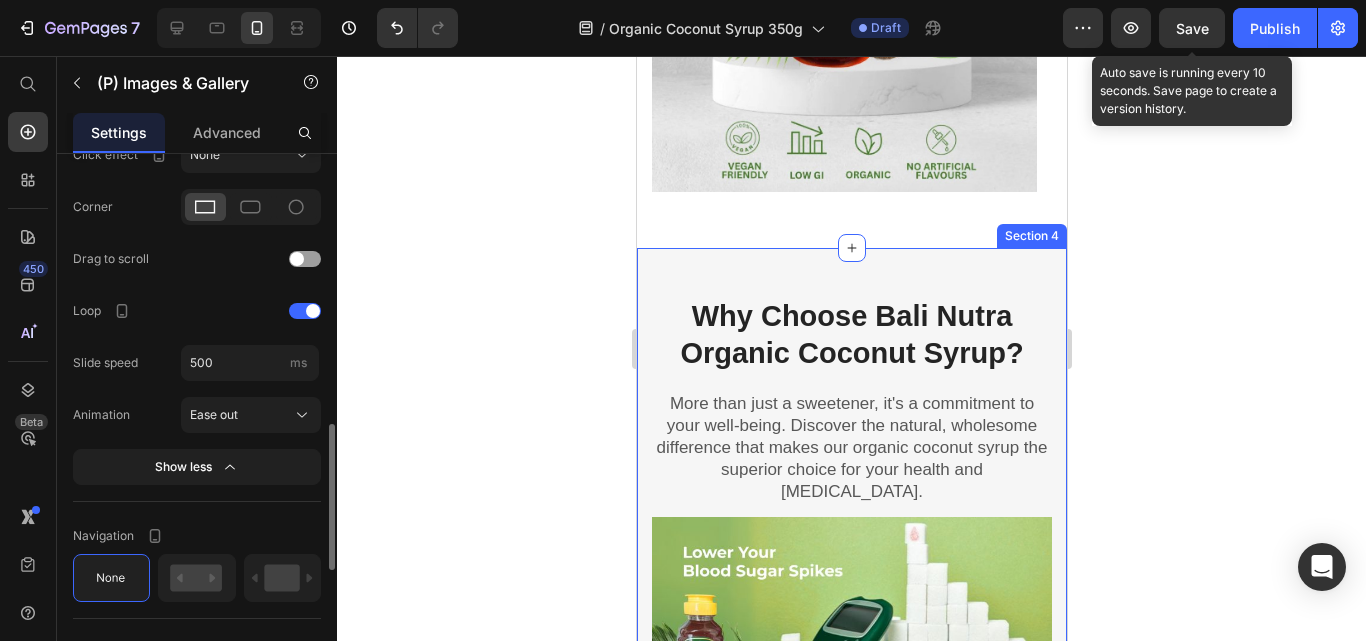 click on "Why Choose Bali Nutra Organic Coconut Syrup? Heading More than just a sweetener, it's a commitment to your well-being. Discover the natural, wholesome difference that makes our organic coconut syrup the superior choice for your health and taste buds. Text block Row Row Image Lower GI for Balanced Energy Heading Unlike refined sugars, our Organic Coconut Syrup has a naturally low Glycemic Index (GI). This means a gentler, more stable release of energy, helping you avoid sharp blood sugar spikes and crashes, keeping you feeling balanced. Text block Row A Mindful Sweetener Choice Heading Unlike processed sugars and sugar alcohols that lack nutrients and can cause discomfort, our organic syrup delivers clean, natural sweetness with inherent goodness, making it a truly superior choice. Text block Image Row Image Naturally Provides Essential Nutrients Heading Text block Row Sustainable Choice Heading Sourced from the pristine coconut groves of Indonesia. Ethically harvested and environmentally friendly. Text block" at bounding box center (851, 1192) 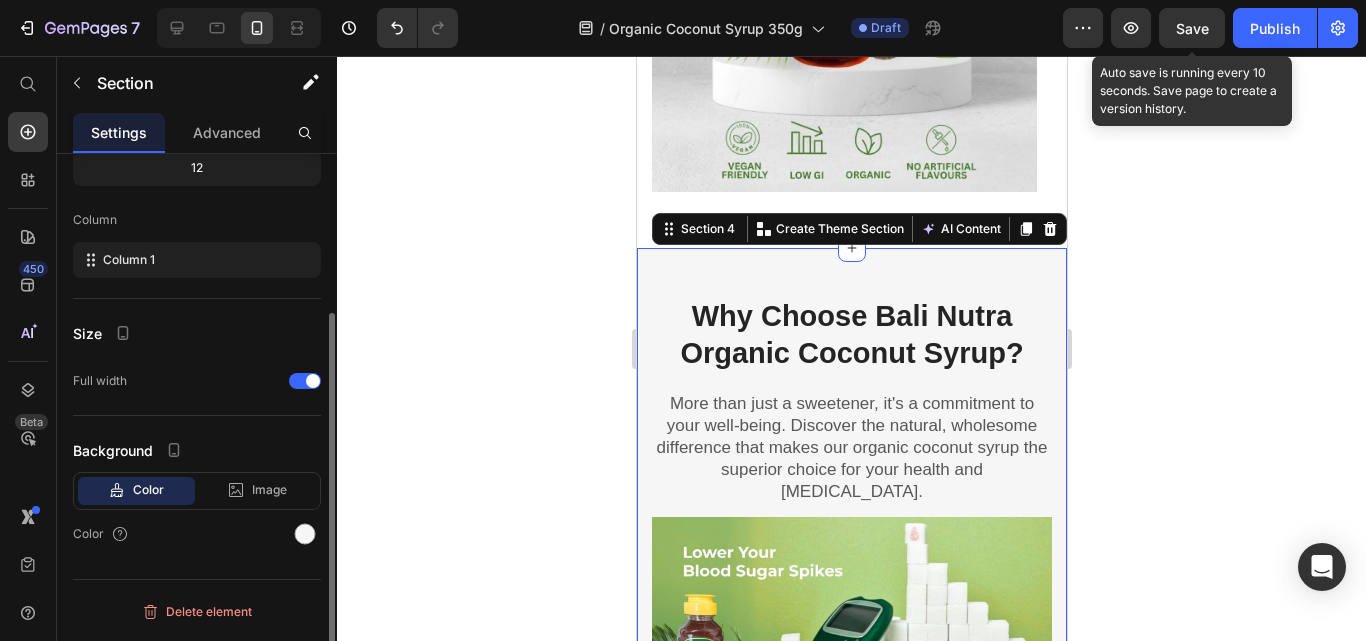 scroll, scrollTop: 0, scrollLeft: 0, axis: both 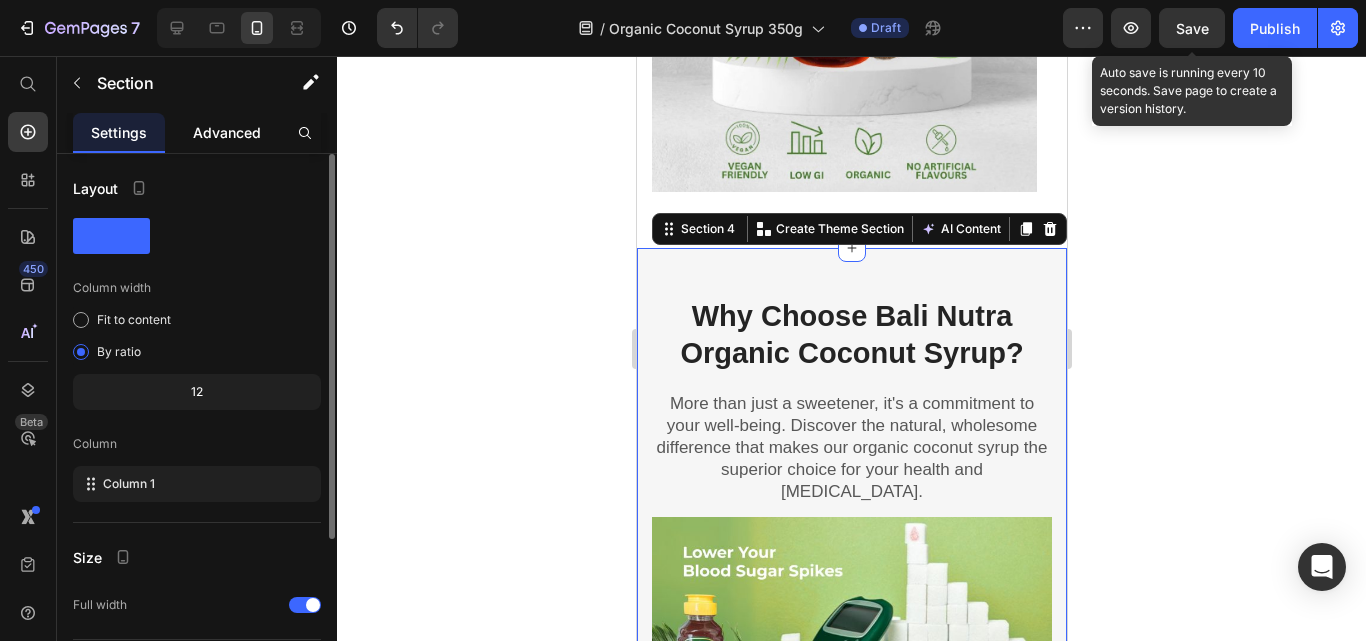 click on "Advanced" at bounding box center [227, 132] 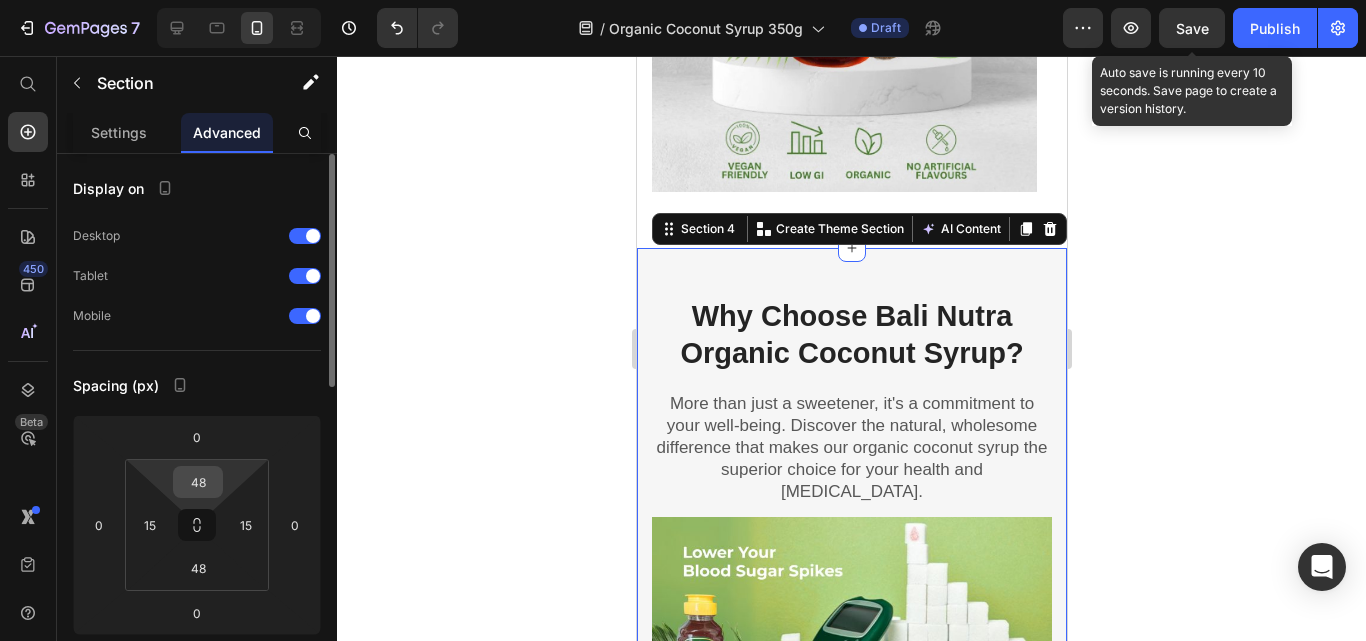 click on "48" at bounding box center (198, 482) 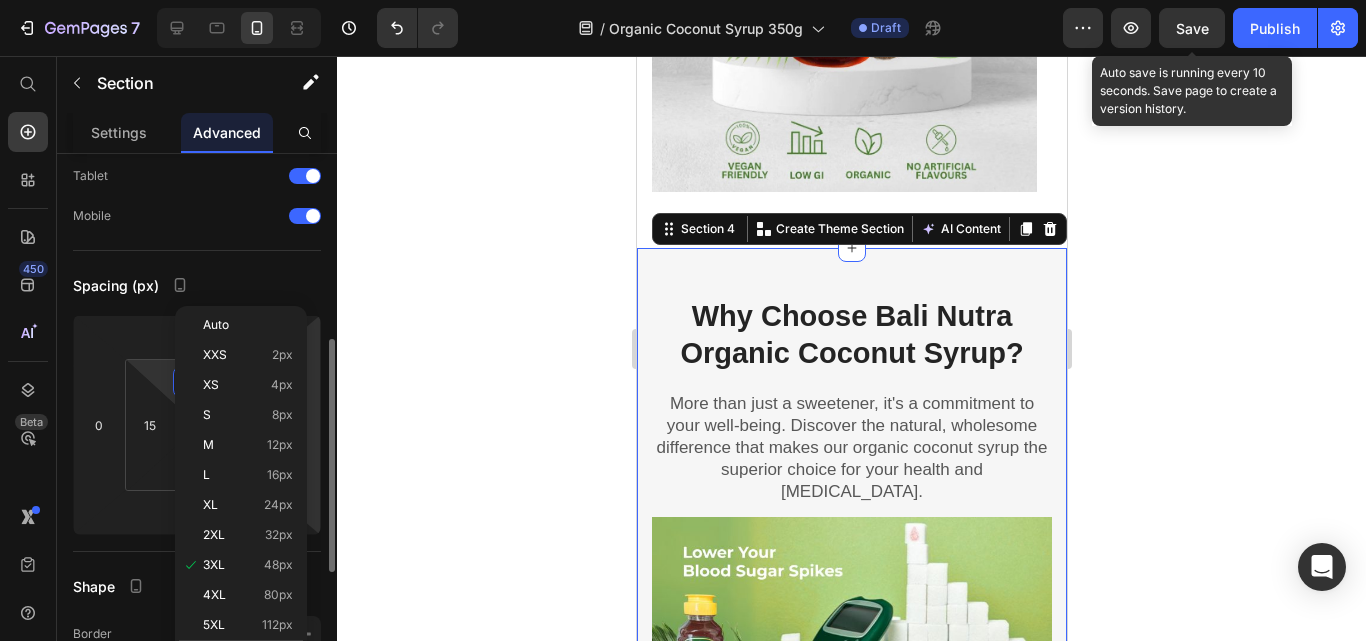 scroll, scrollTop: 200, scrollLeft: 0, axis: vertical 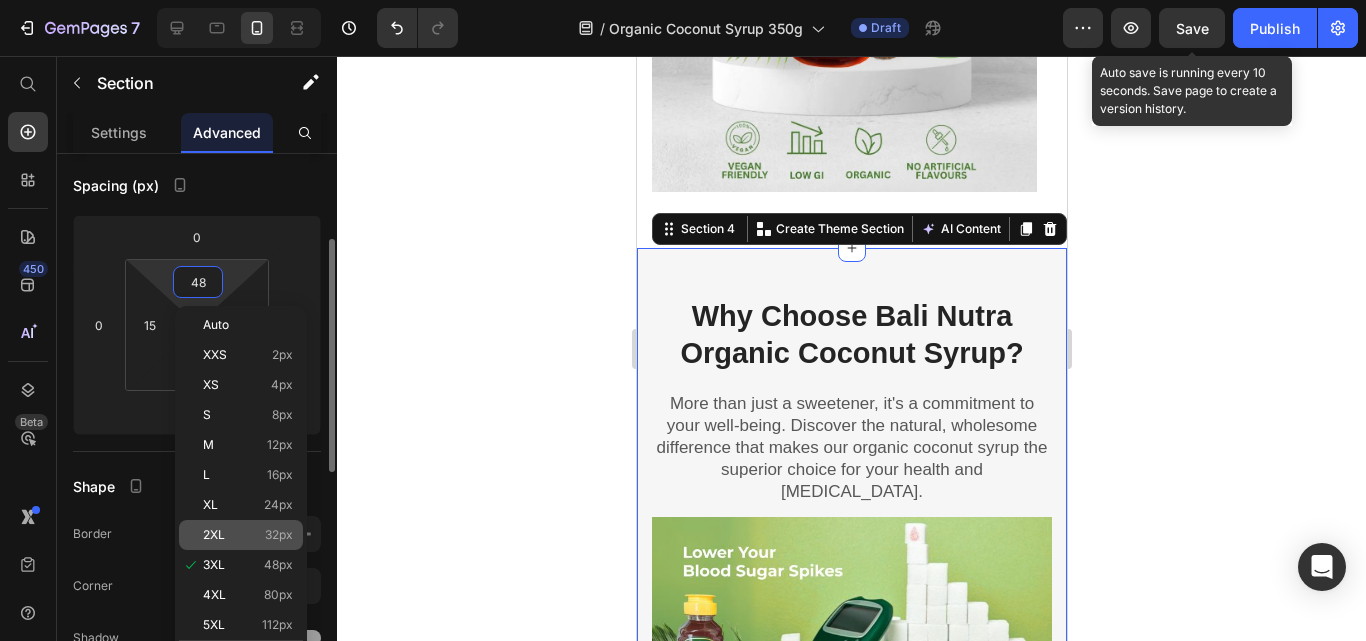 click on "32px" at bounding box center (279, 535) 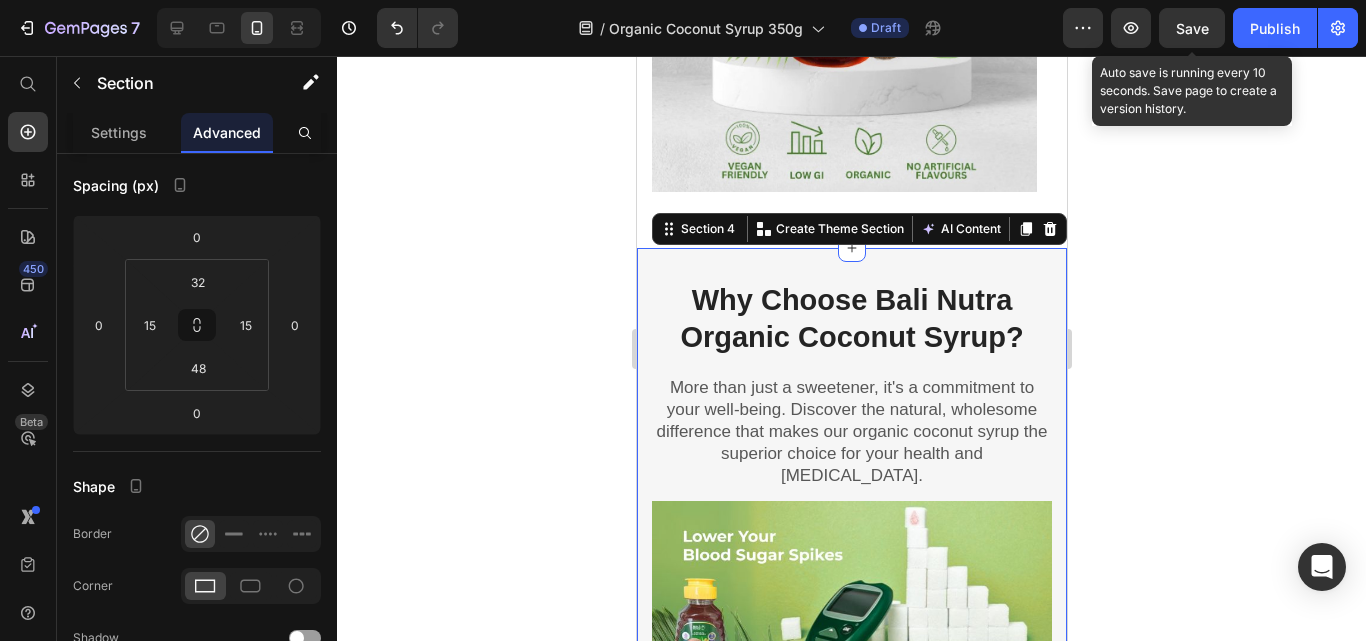drag, startPoint x: 1219, startPoint y: 219, endPoint x: 1165, endPoint y: 240, distance: 57.939625 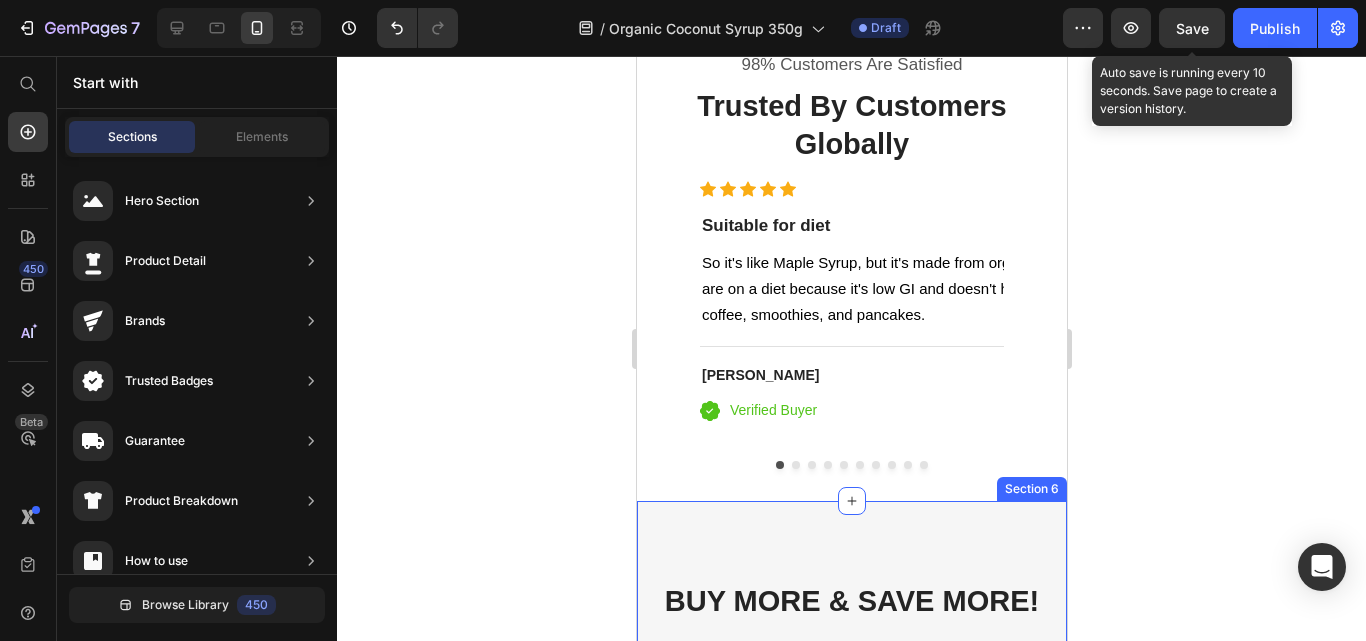 scroll, scrollTop: 3900, scrollLeft: 0, axis: vertical 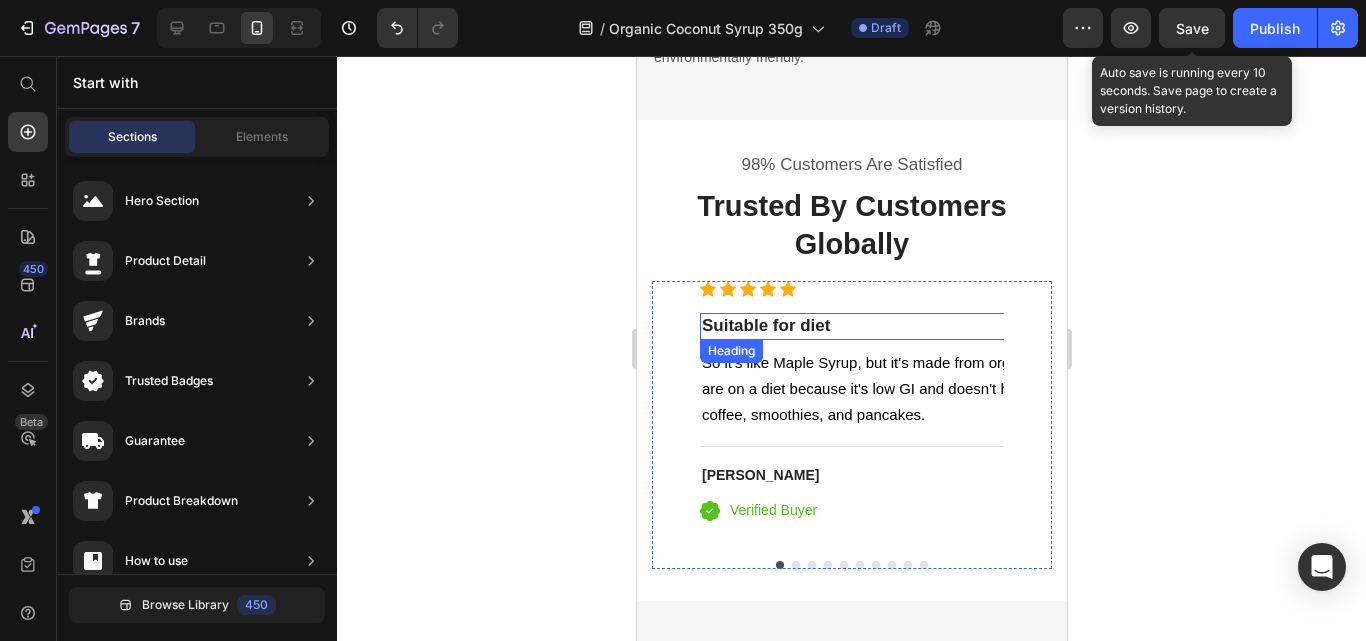 click on "Suitable for diet" at bounding box center (1000, 326) 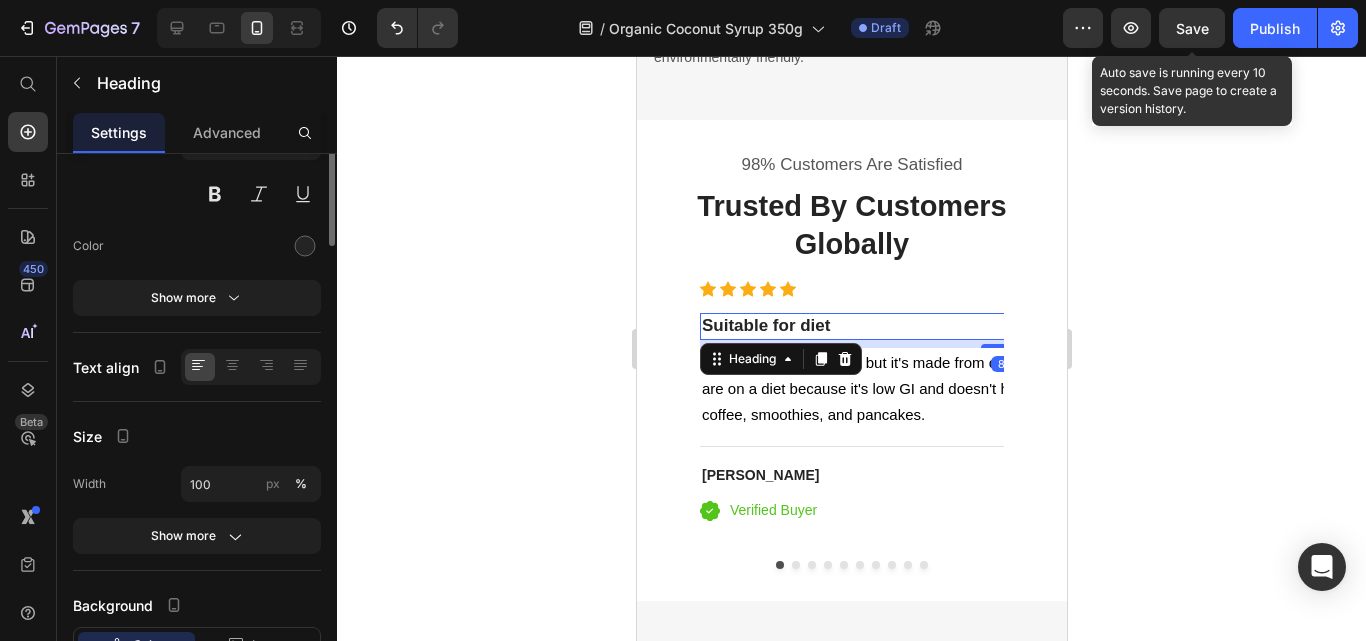 scroll, scrollTop: 0, scrollLeft: 0, axis: both 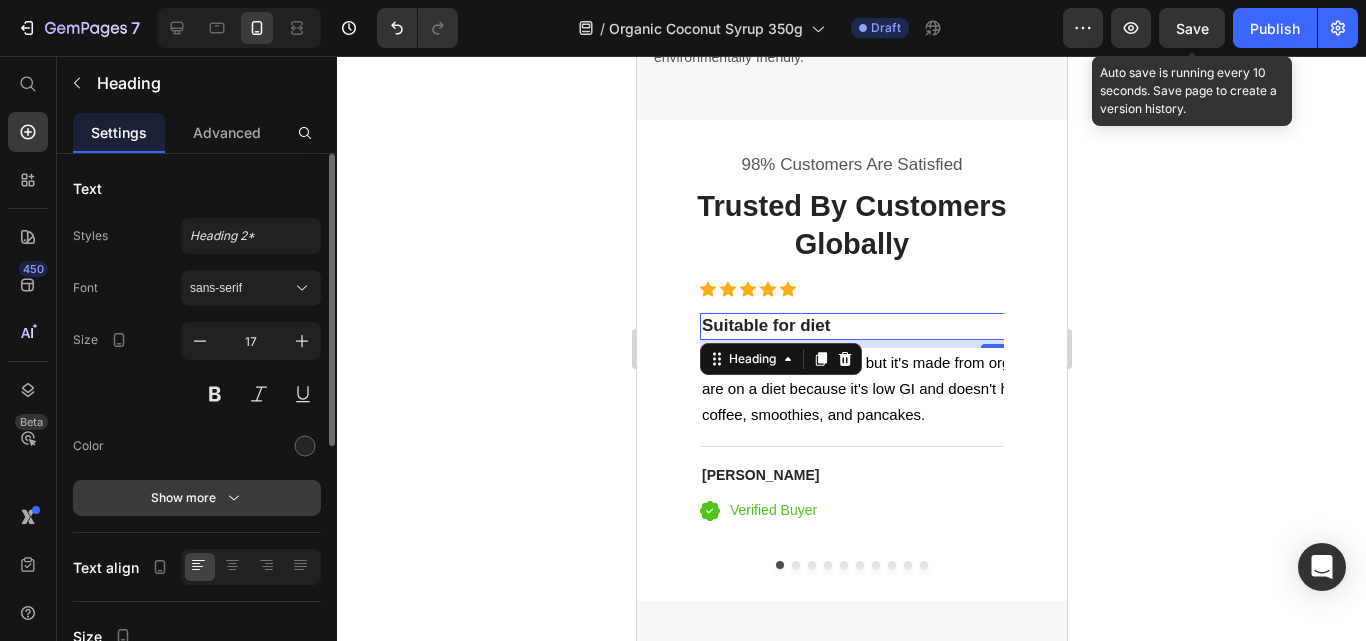 click on "Show more" at bounding box center [197, 498] 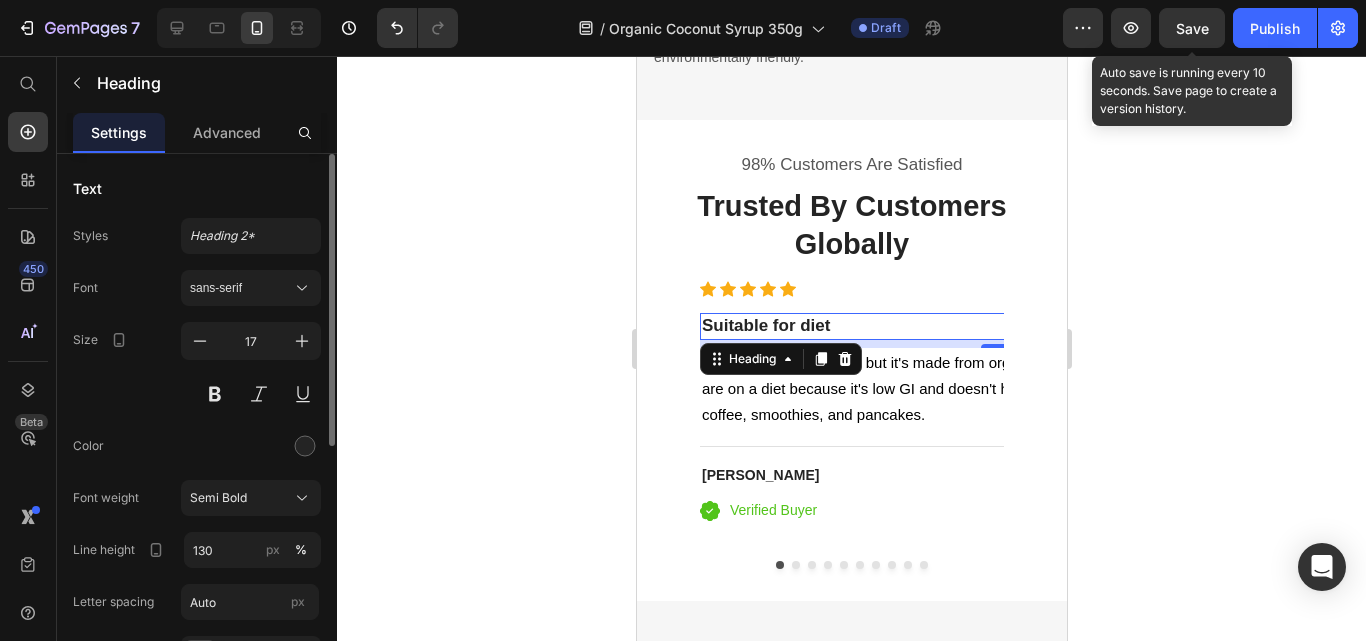 scroll, scrollTop: 200, scrollLeft: 0, axis: vertical 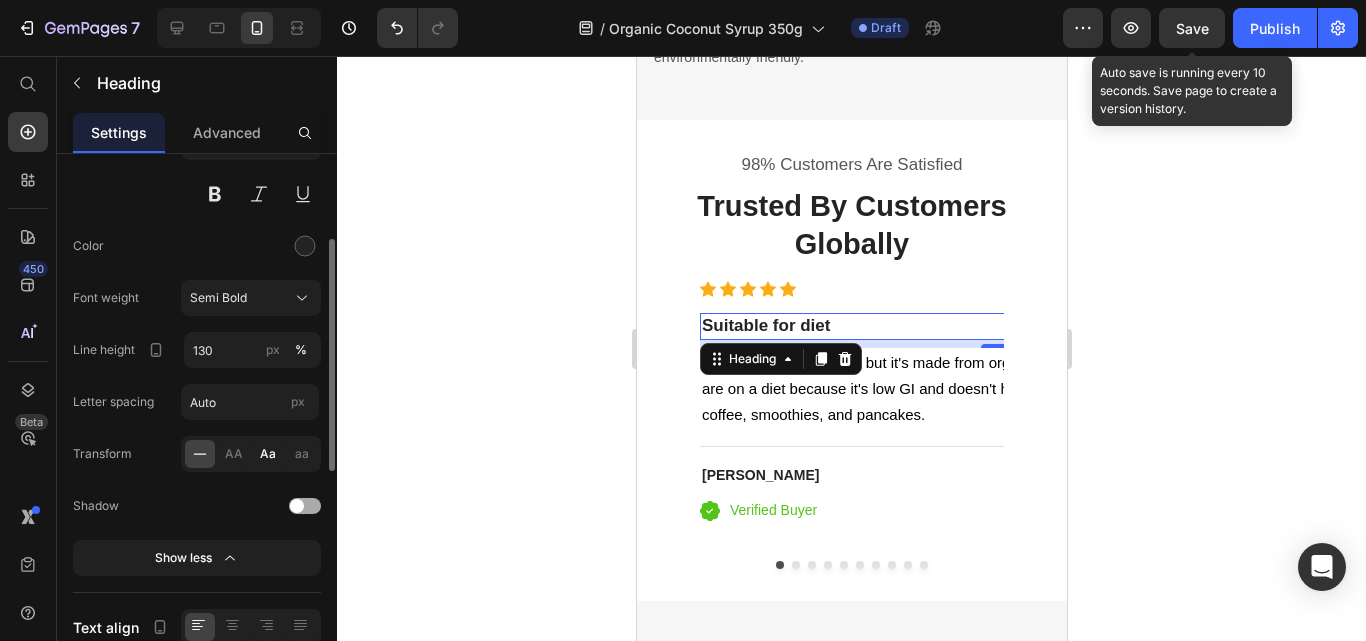 click on "Aa" 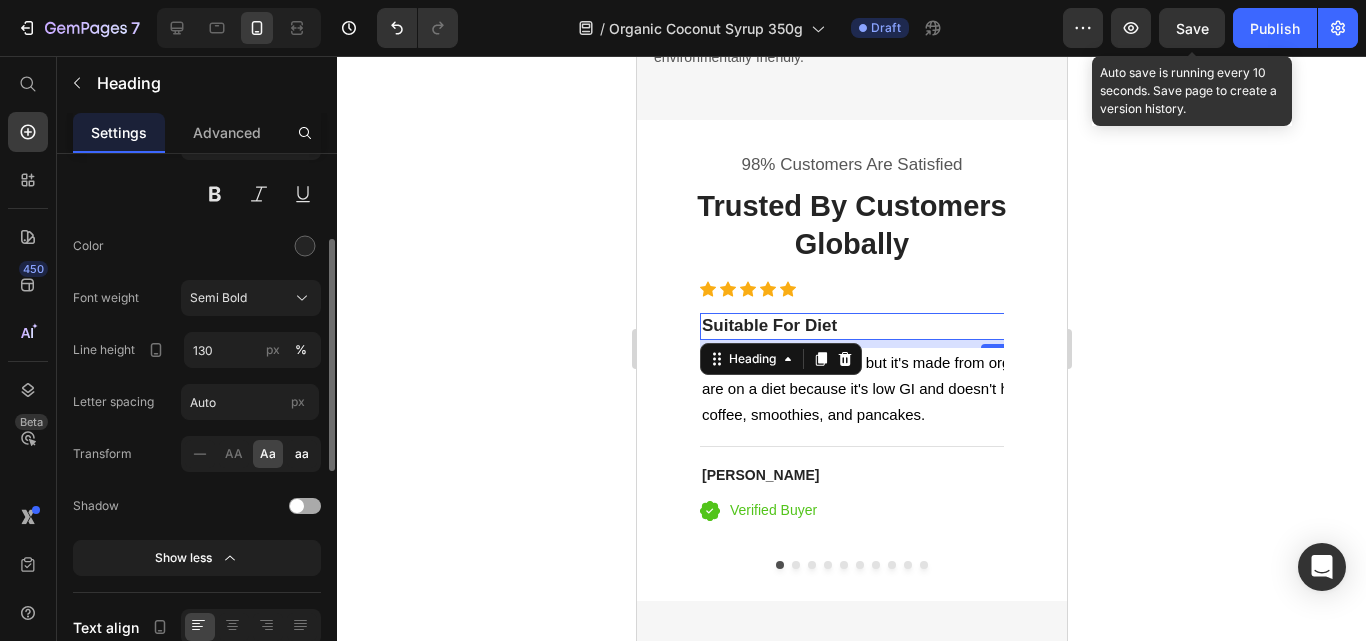click on "aa" 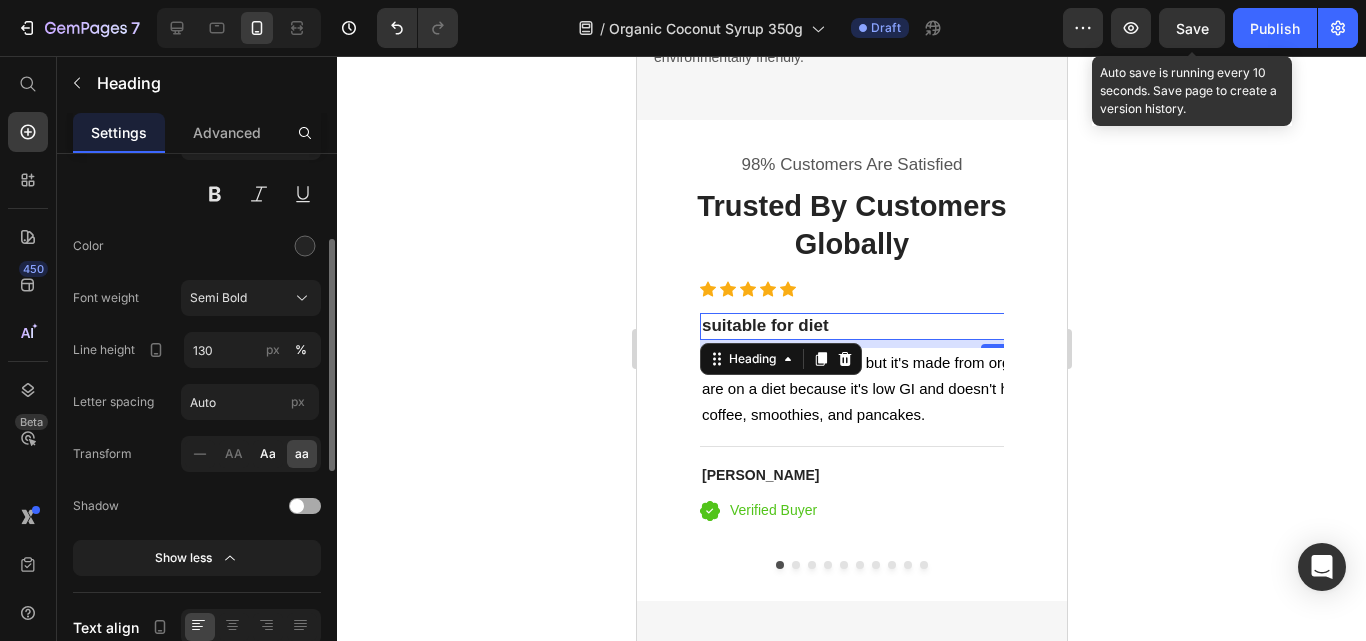 click on "Aa" 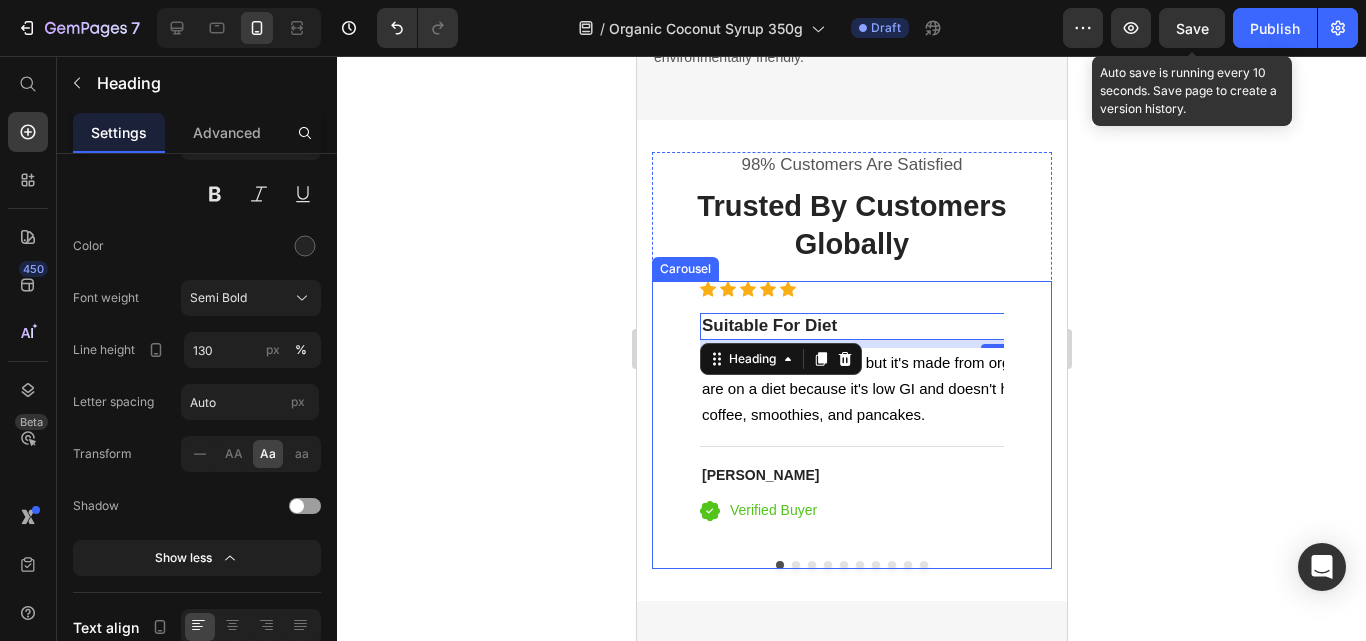 click 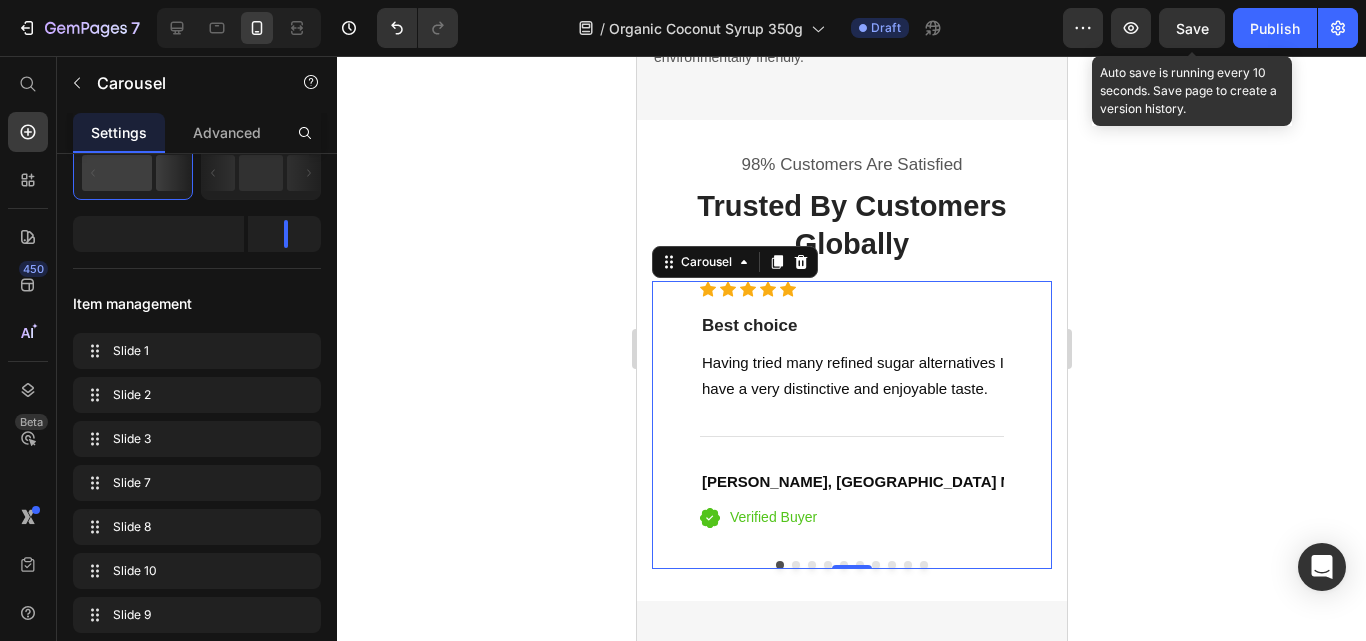 click on "Best choice" at bounding box center [1000, 326] 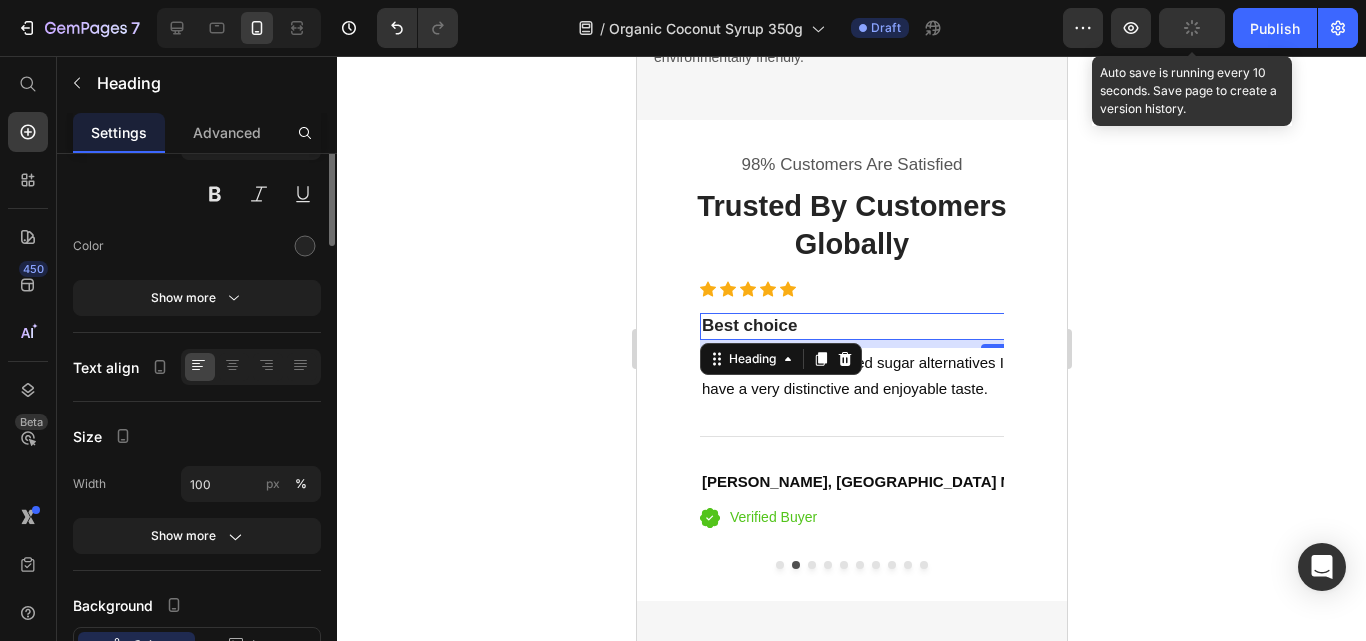 scroll, scrollTop: 0, scrollLeft: 0, axis: both 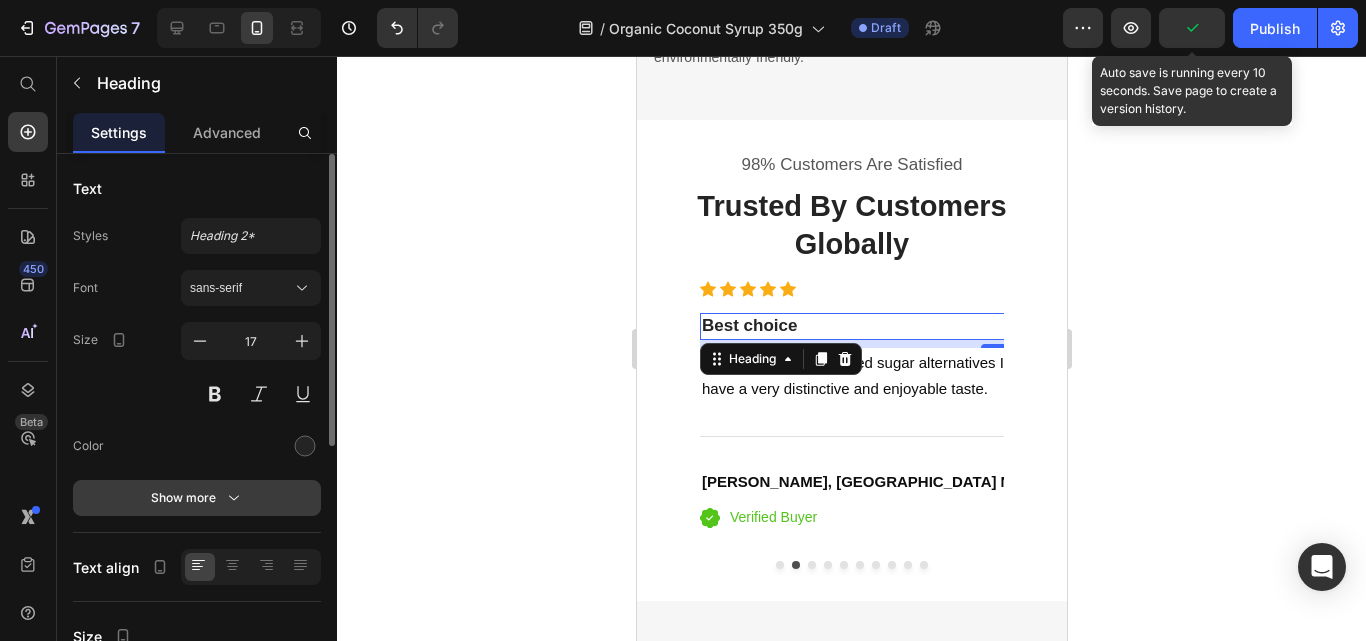 click on "Show more" at bounding box center [197, 498] 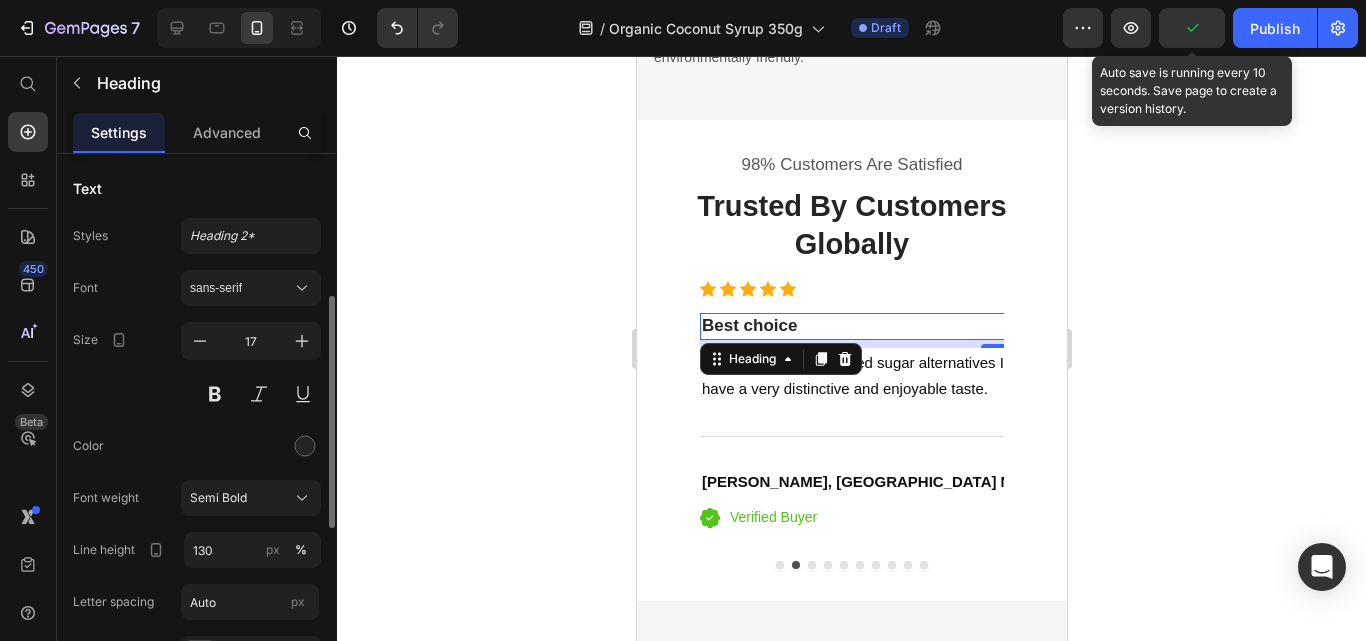 scroll, scrollTop: 200, scrollLeft: 0, axis: vertical 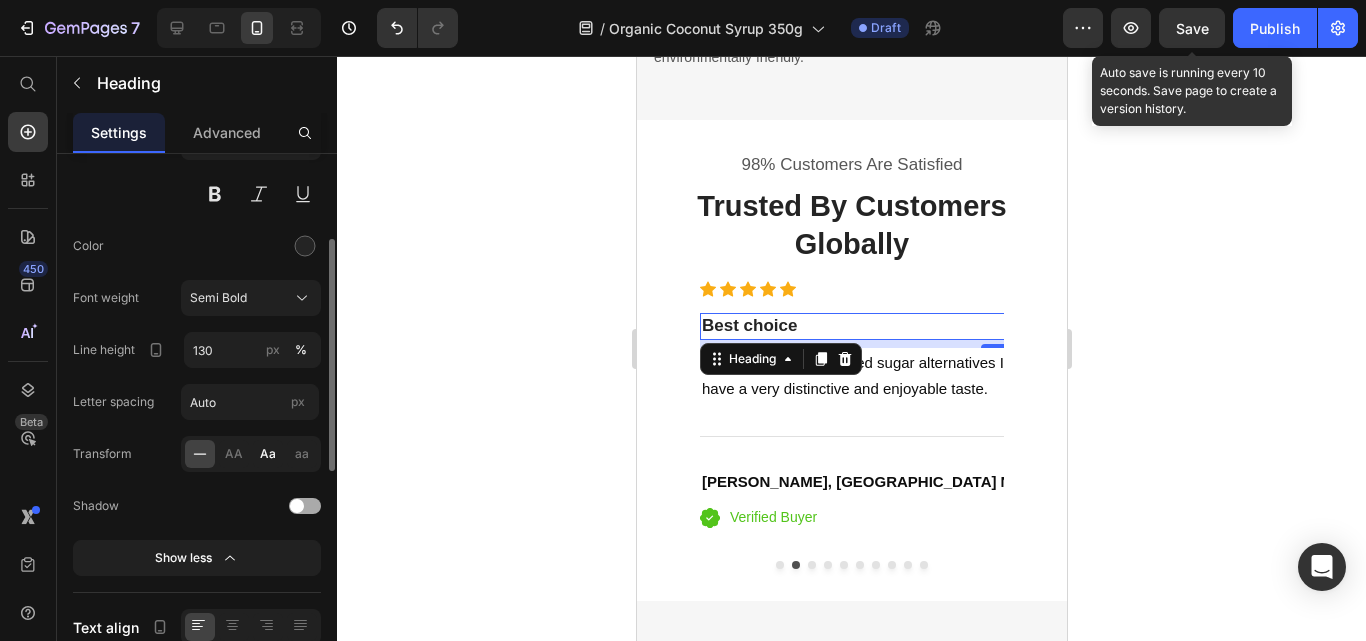 click on "Aa" 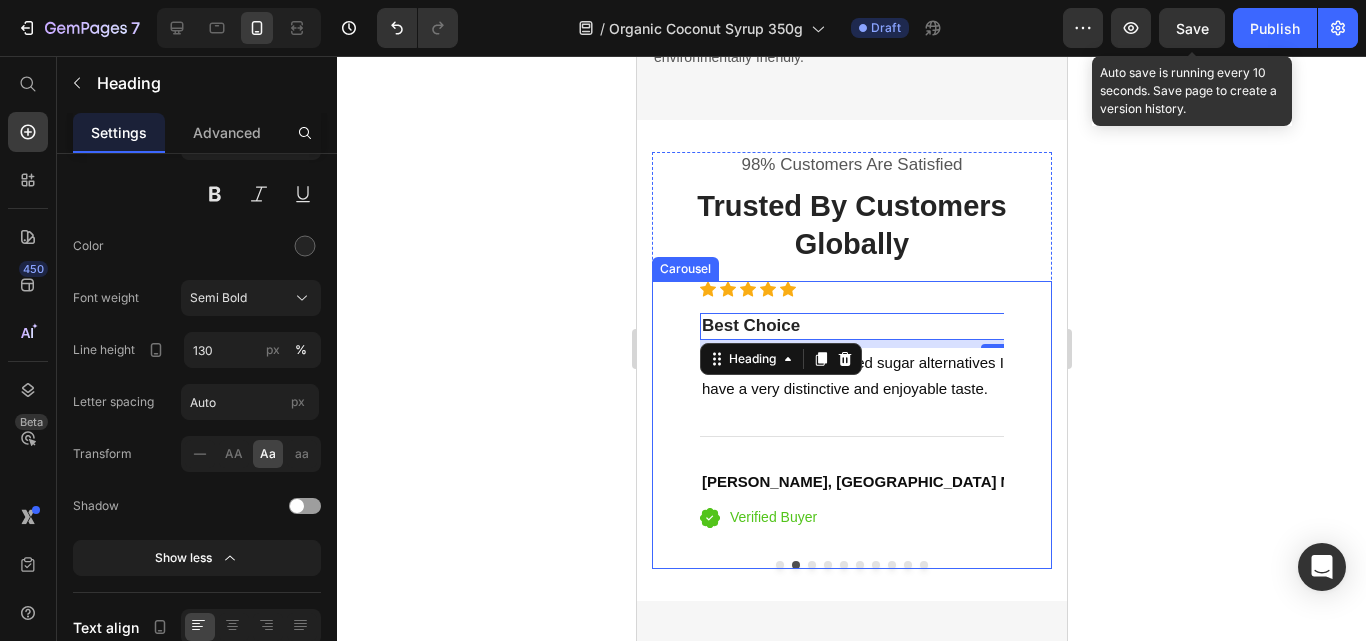 click 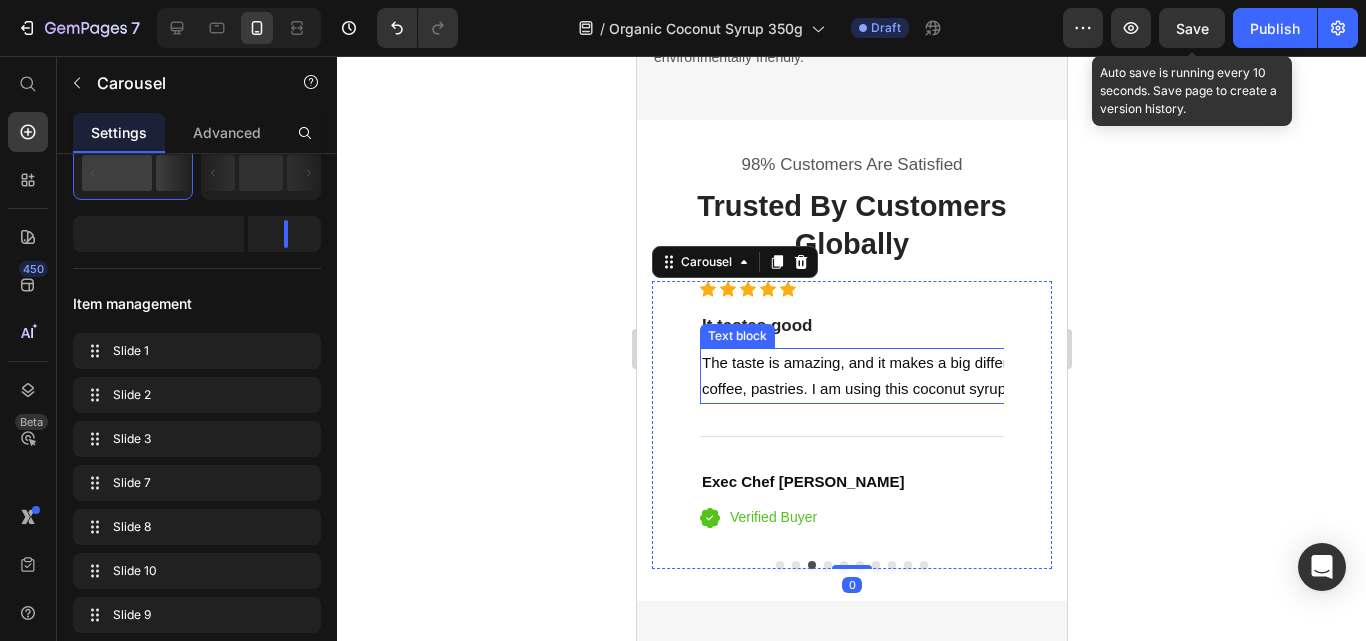 scroll, scrollTop: 0, scrollLeft: 0, axis: both 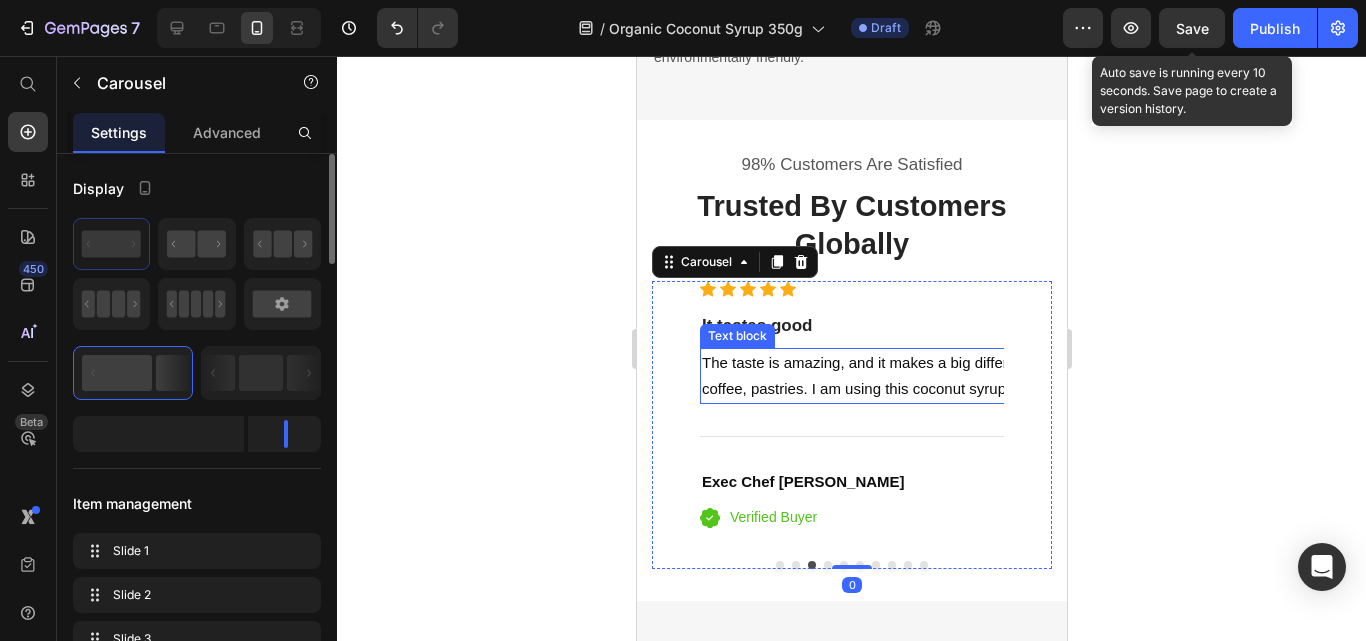 click on "Icon                Icon                Icon                Icon                Icon Icon List Hoz It tastes good Heading The taste is amazing, and it makes a big difference in your daily cappuccino or other coffee, pastries. I am using this coconut syrup for breakfast and all our guests just loved it! Text block                Title Line Exec Chef Filippo Abisso Heading
Icon Verified Buyer Text block Icon List Row" at bounding box center (1000, 420) 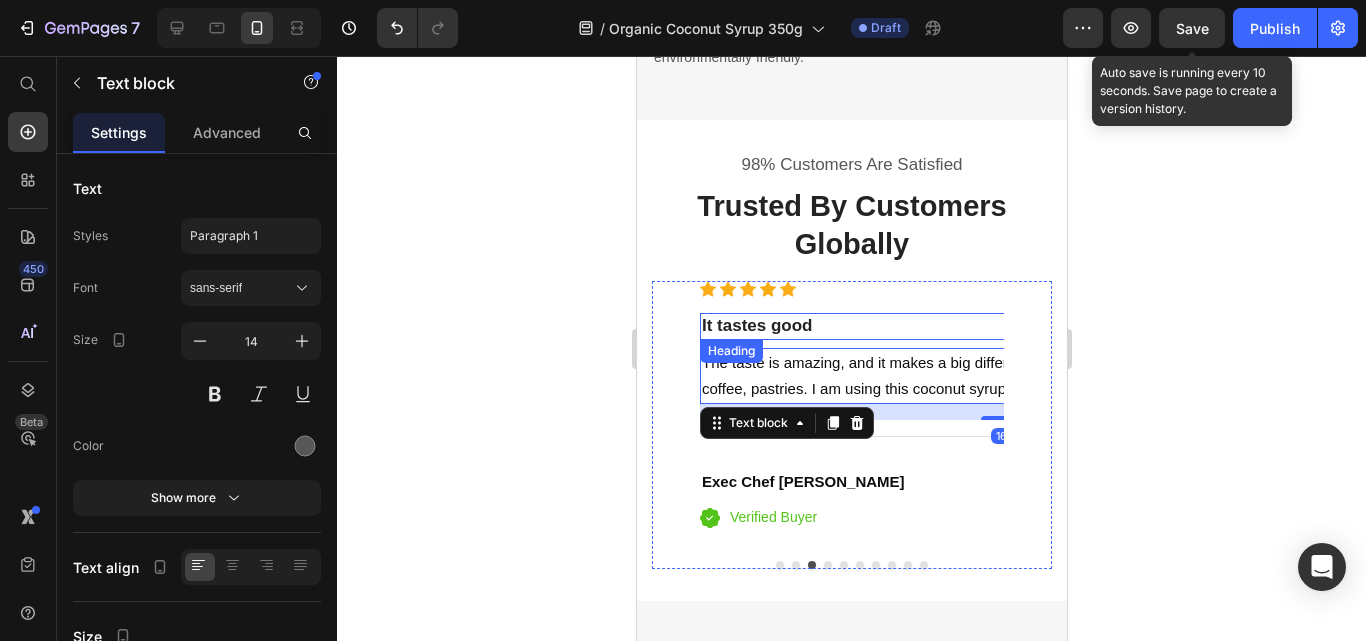 click on "It tastes good" at bounding box center (1000, 326) 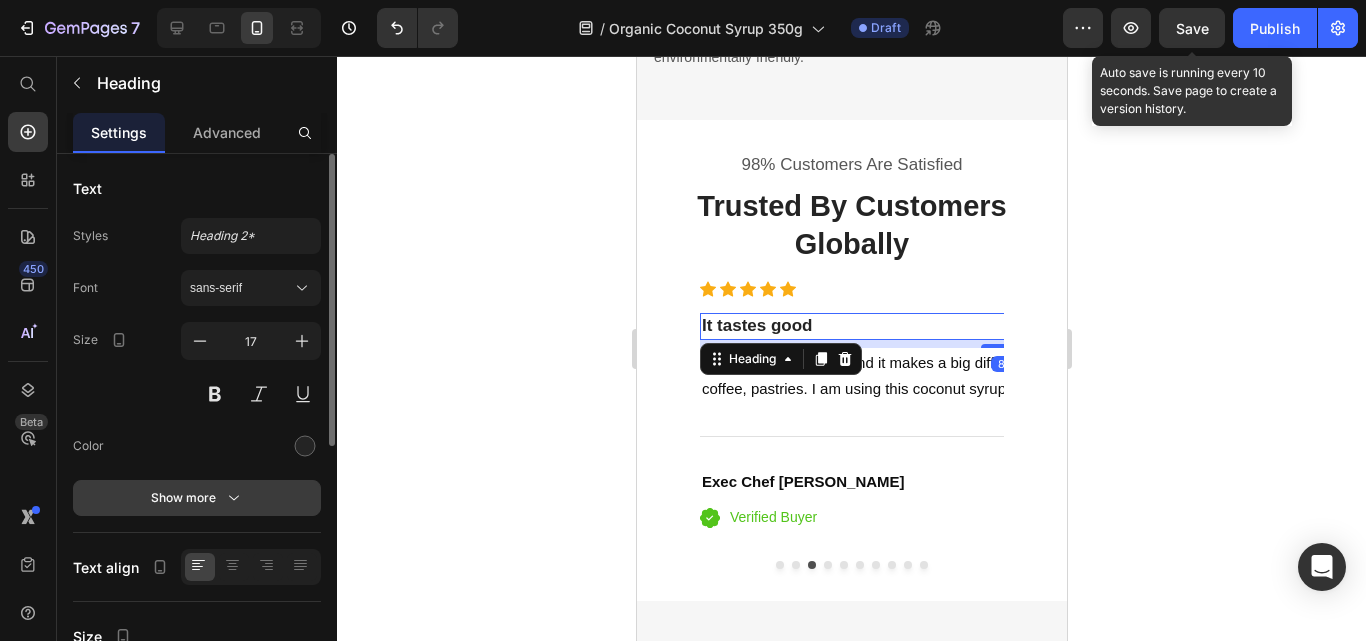click 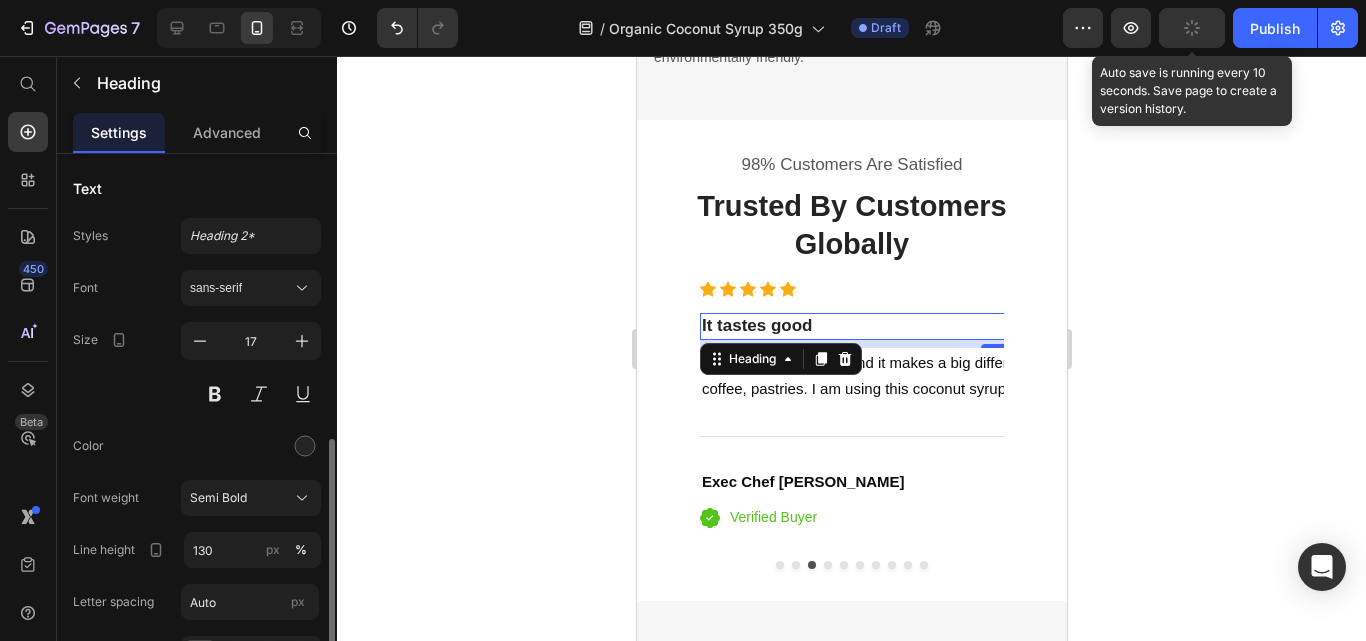 scroll, scrollTop: 200, scrollLeft: 0, axis: vertical 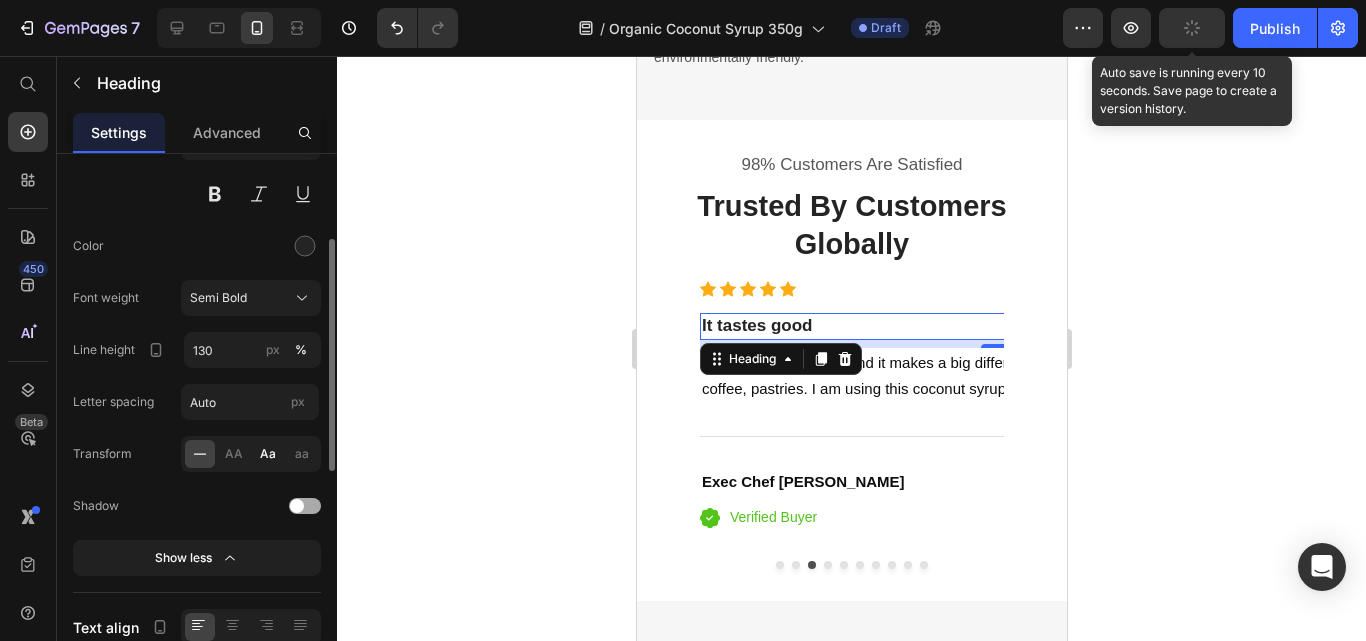click on "Aa" 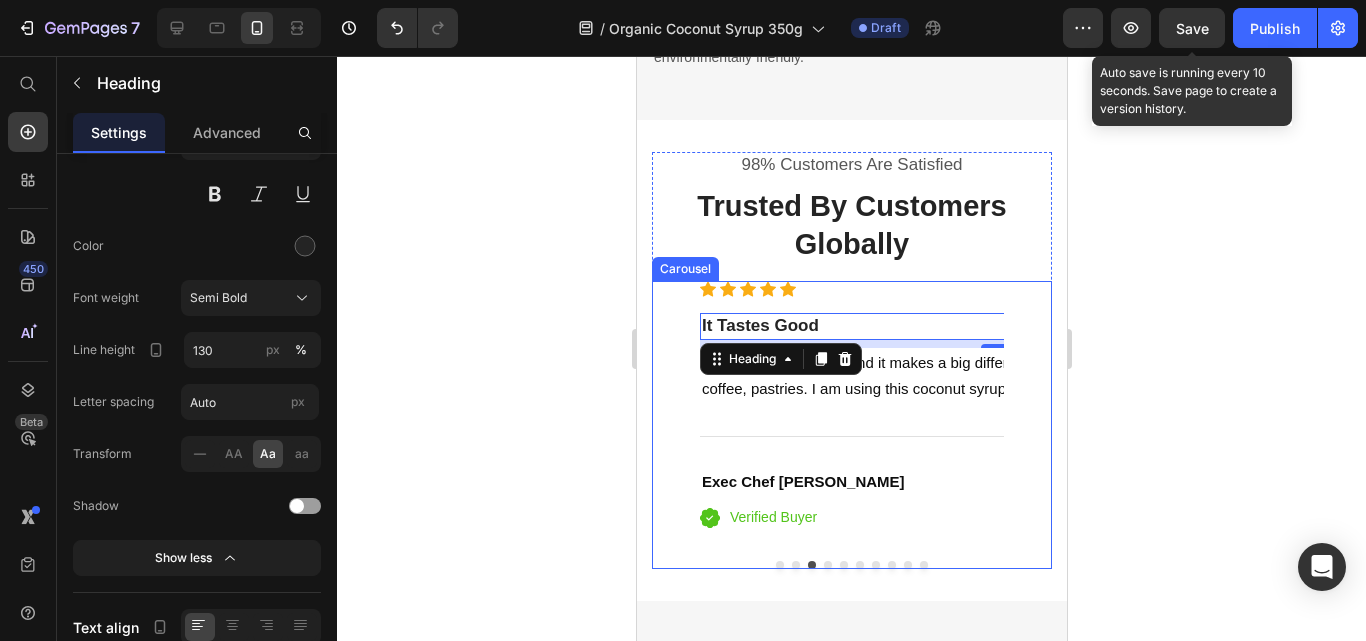 click 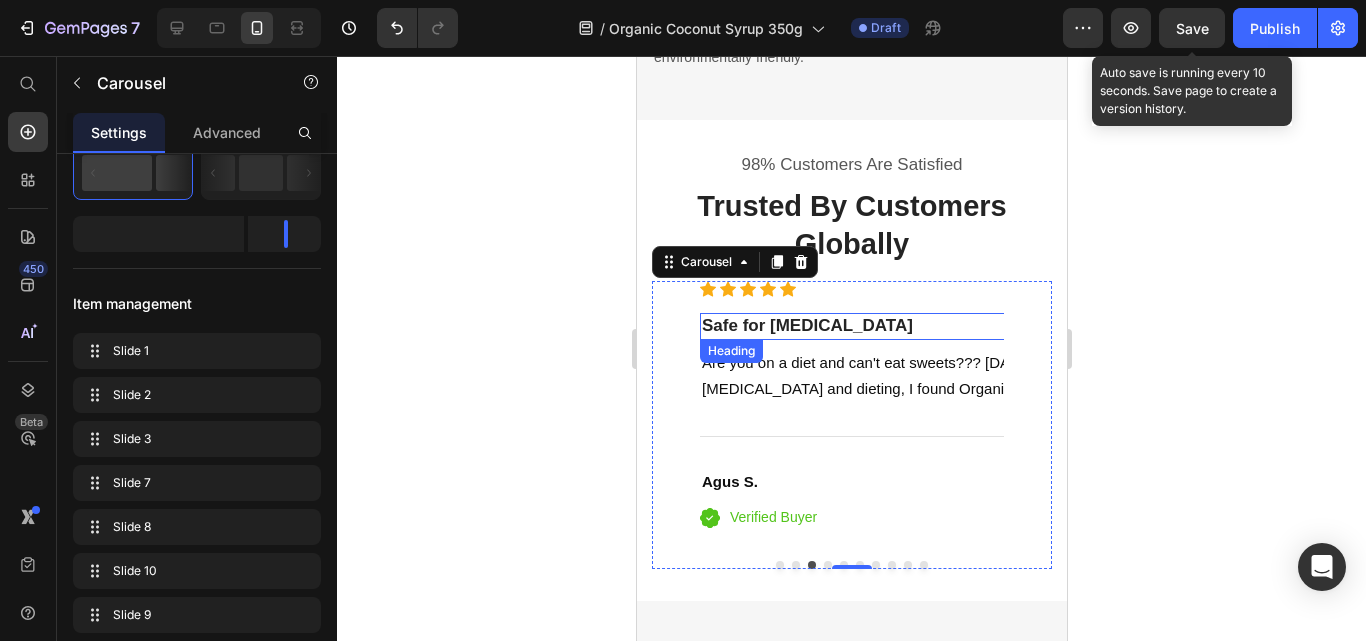 scroll, scrollTop: 0, scrollLeft: 0, axis: both 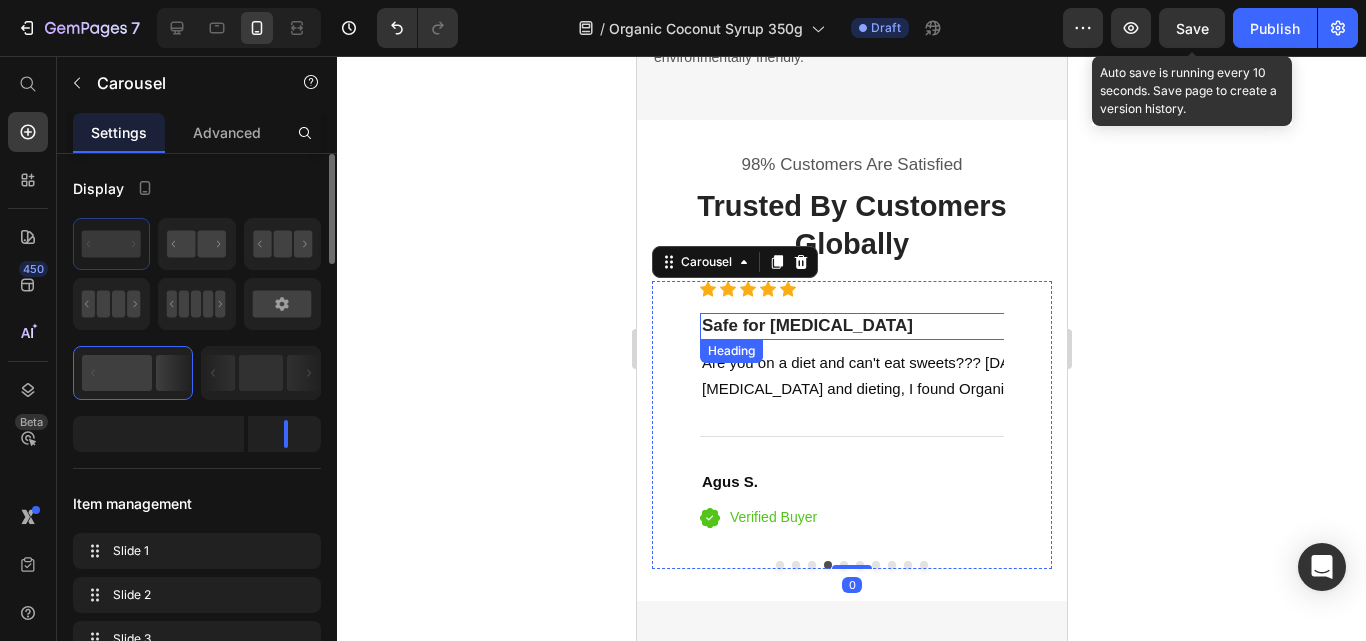 click on "Safe for [MEDICAL_DATA]" at bounding box center (1000, 326) 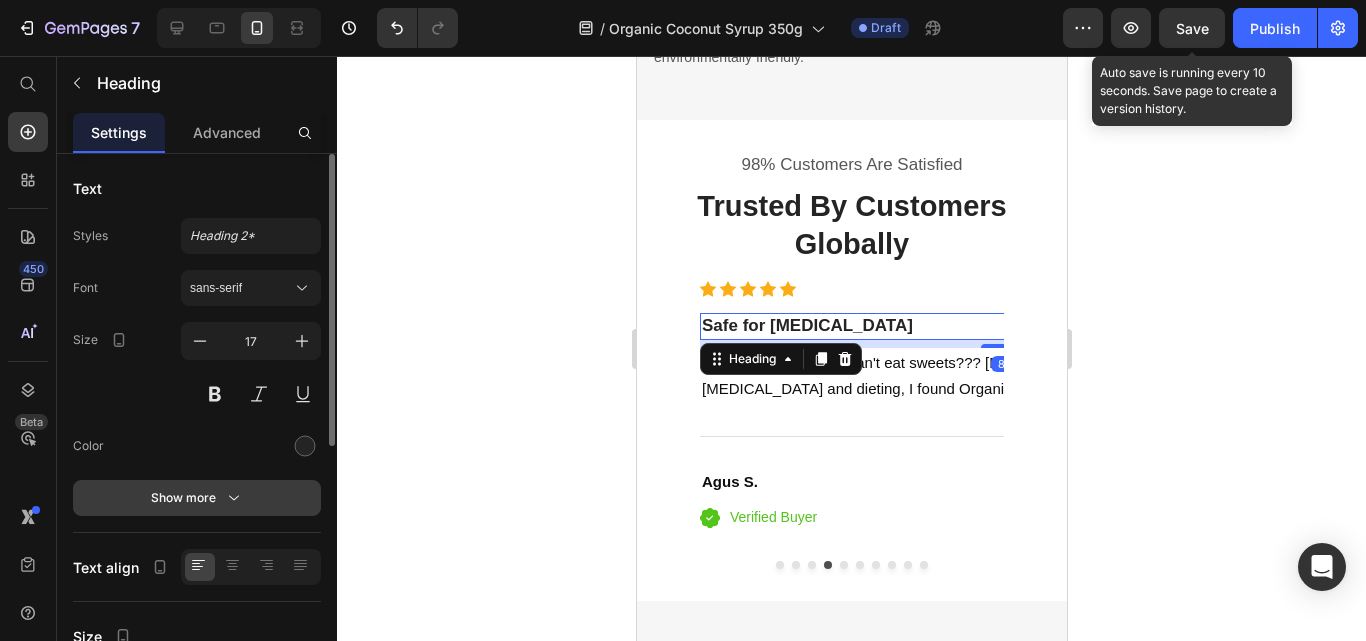click 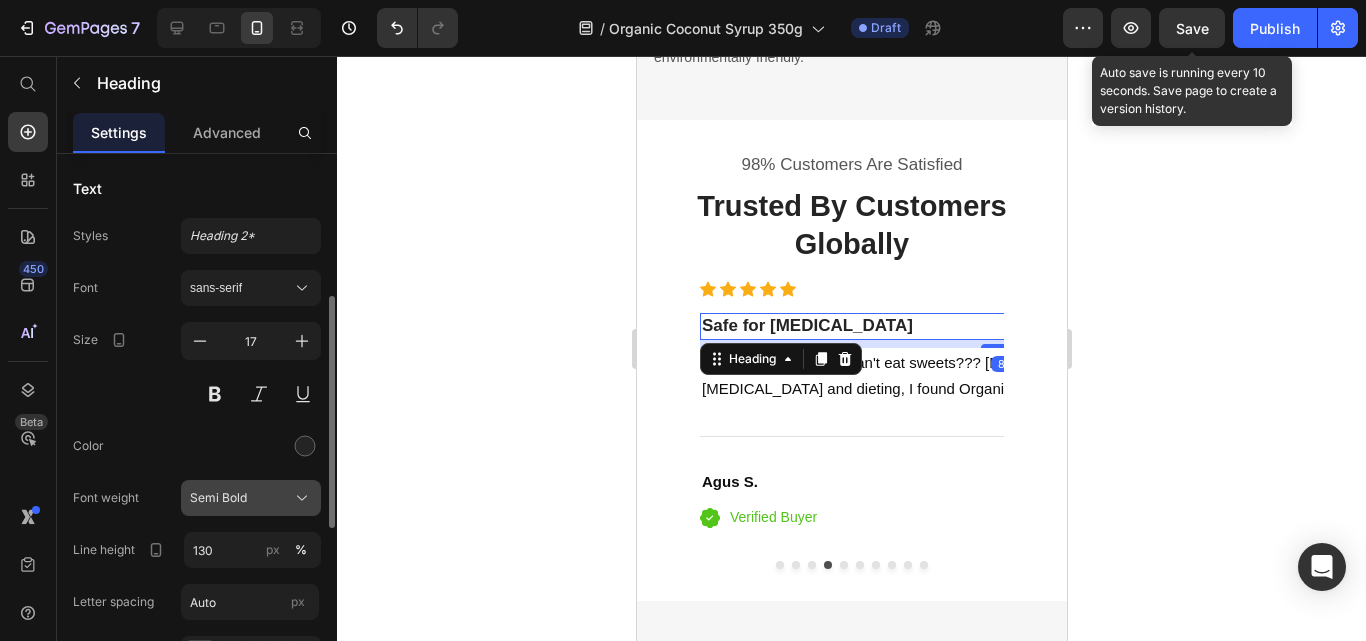 scroll, scrollTop: 200, scrollLeft: 0, axis: vertical 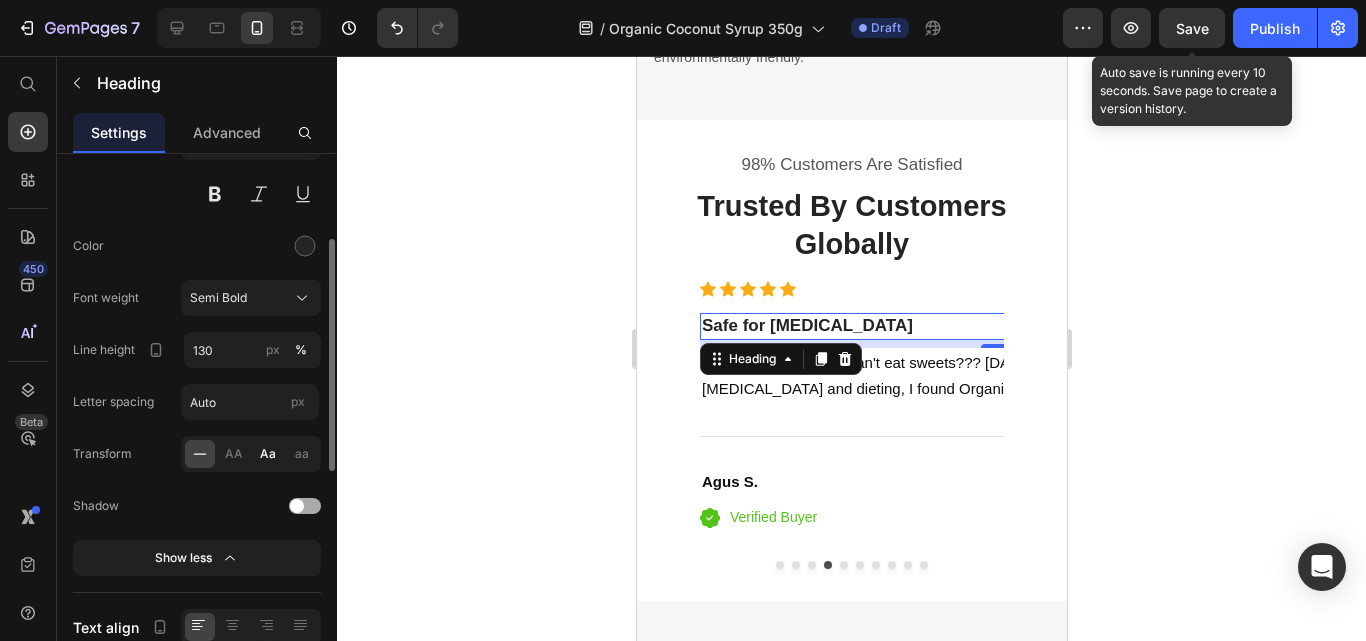 click on "Aa" 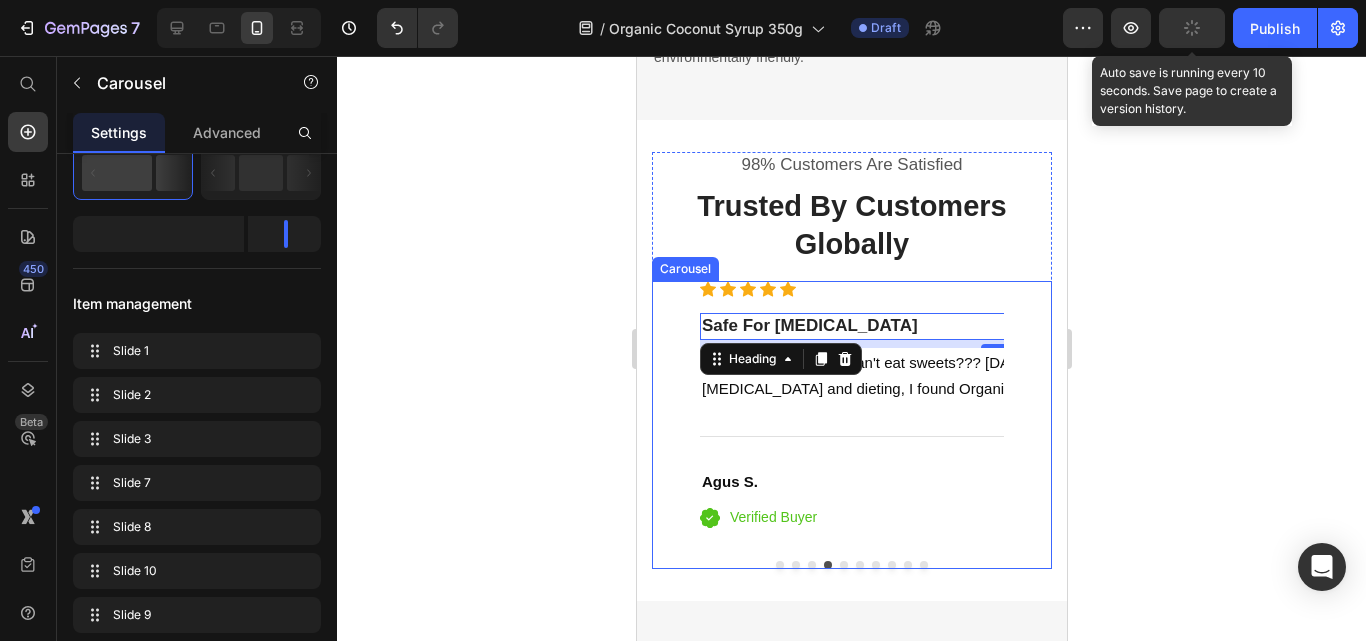click 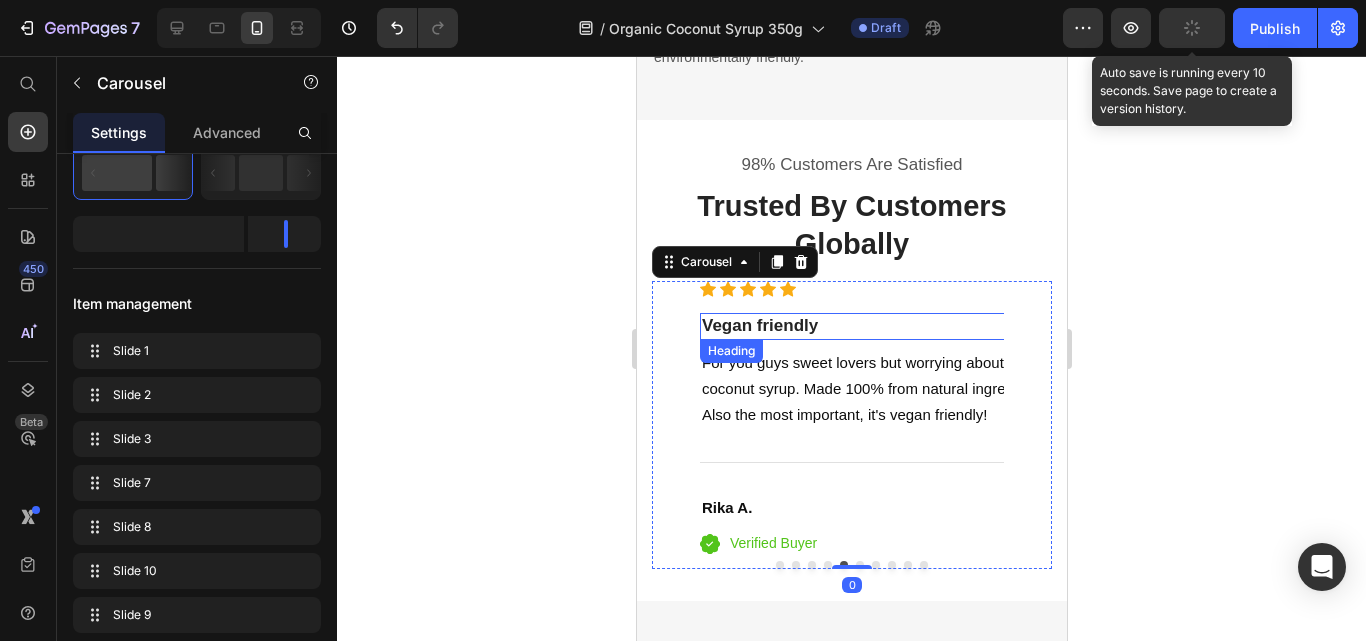 click on "Vegan friendly" at bounding box center [1000, 326] 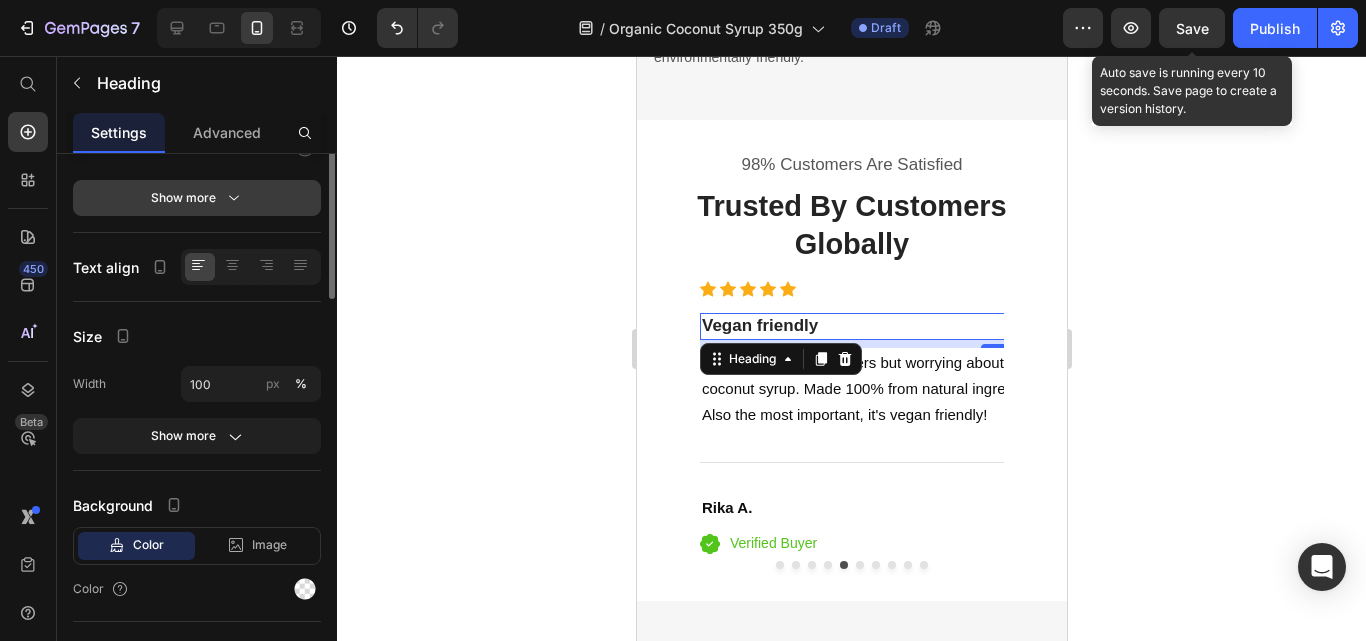 scroll, scrollTop: 100, scrollLeft: 0, axis: vertical 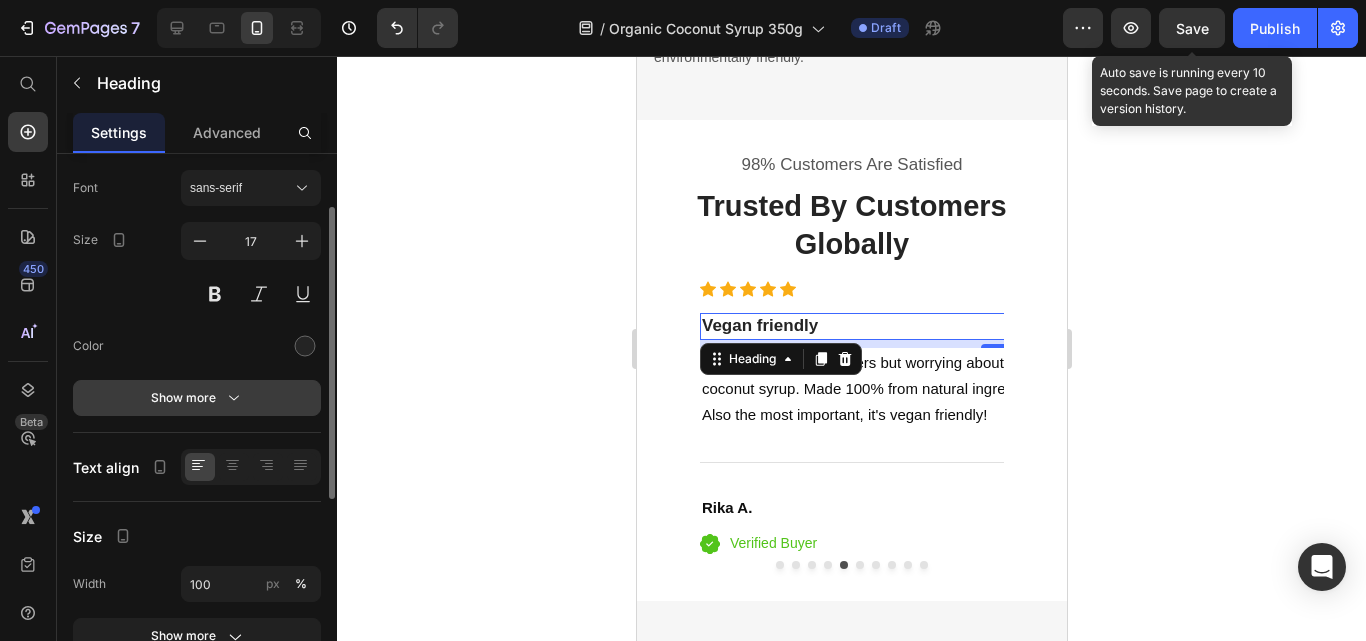 click on "Show more" at bounding box center [197, 398] 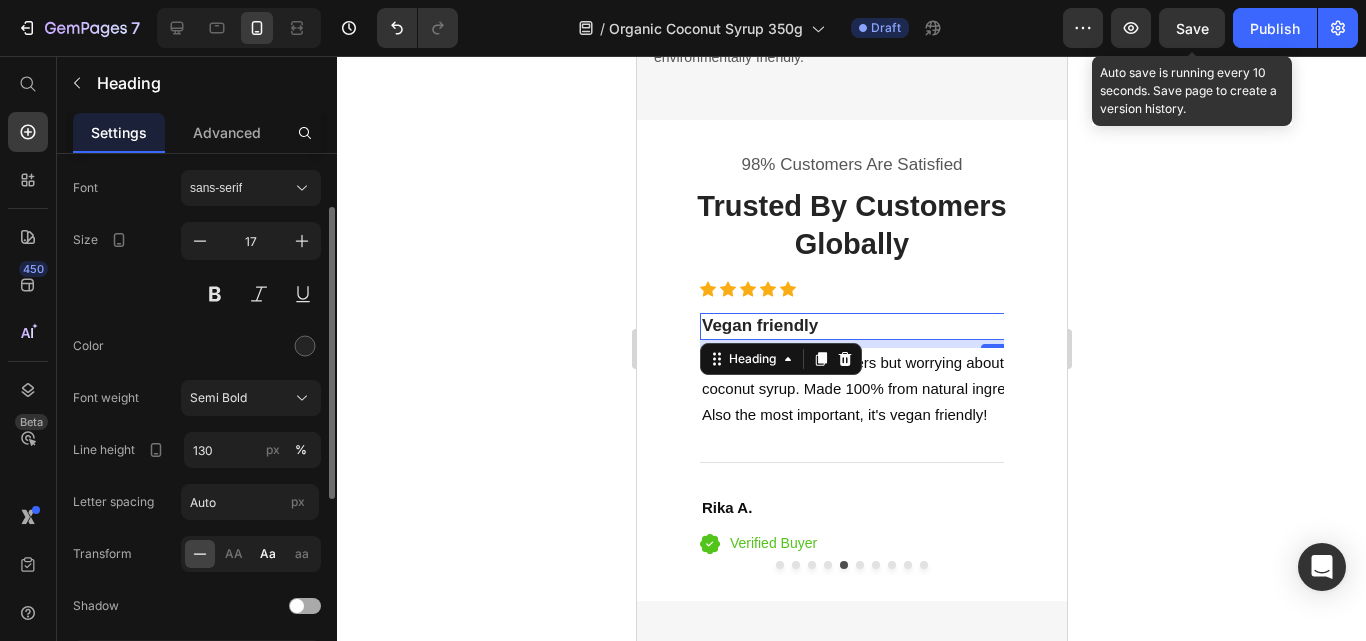 click on "Aa" 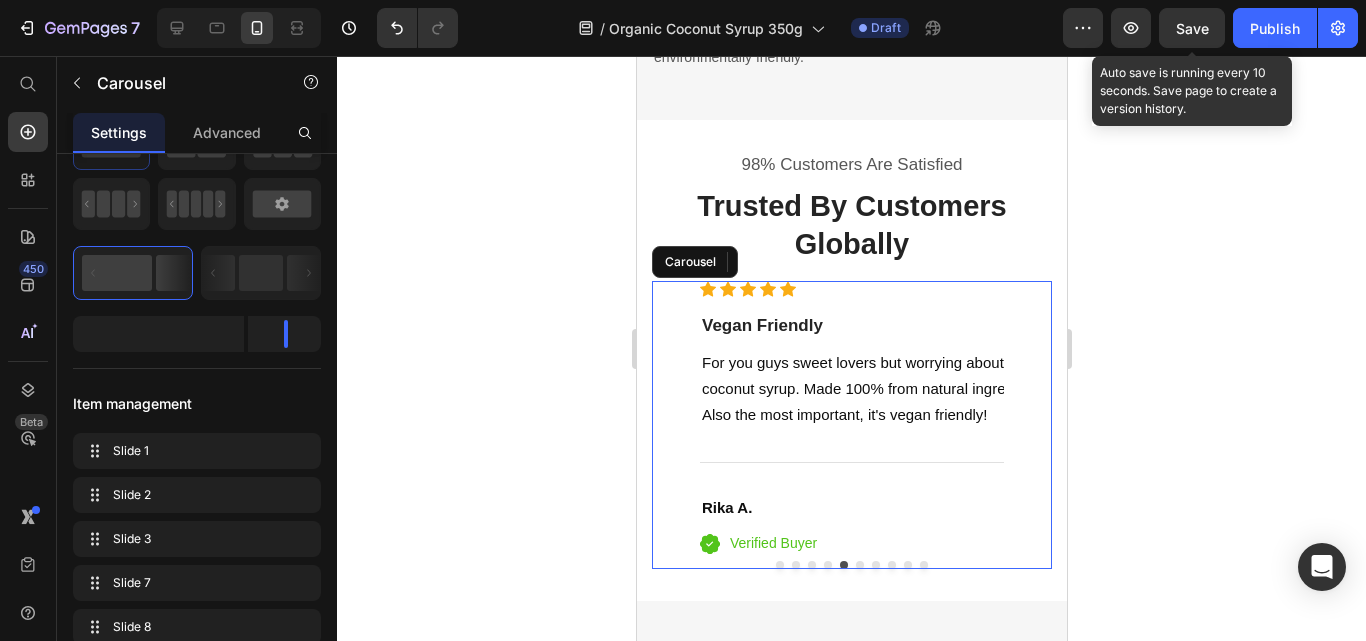 click 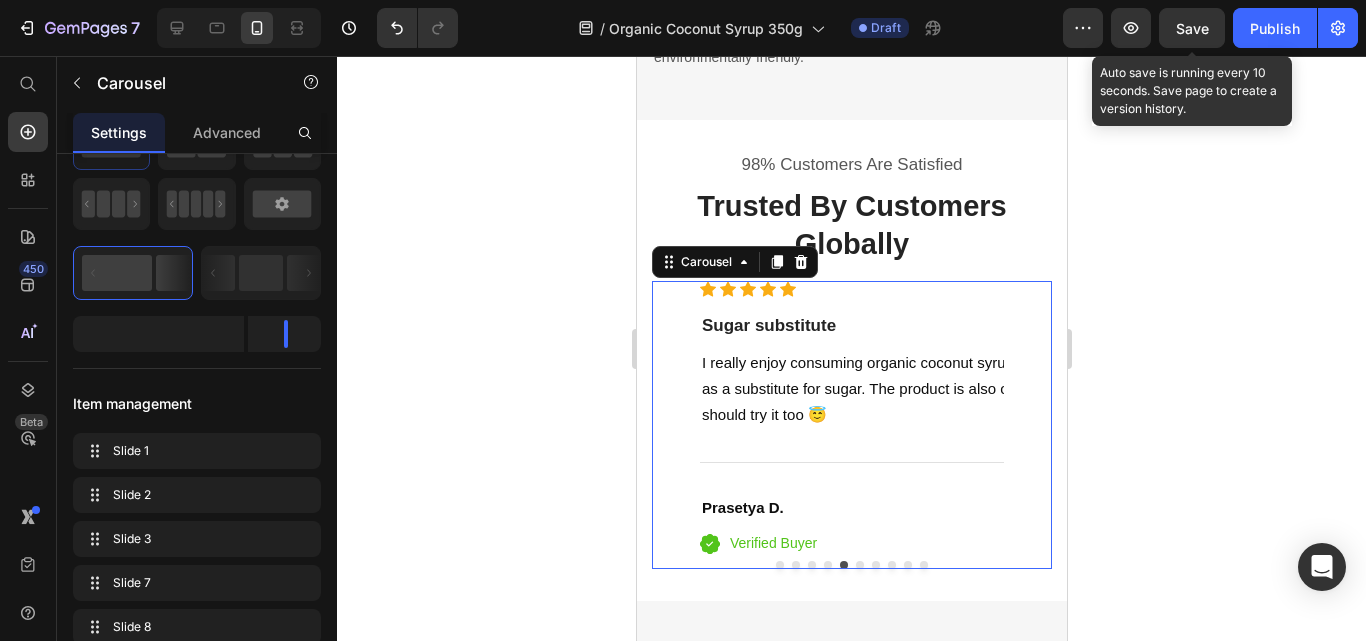 scroll, scrollTop: 0, scrollLeft: 0, axis: both 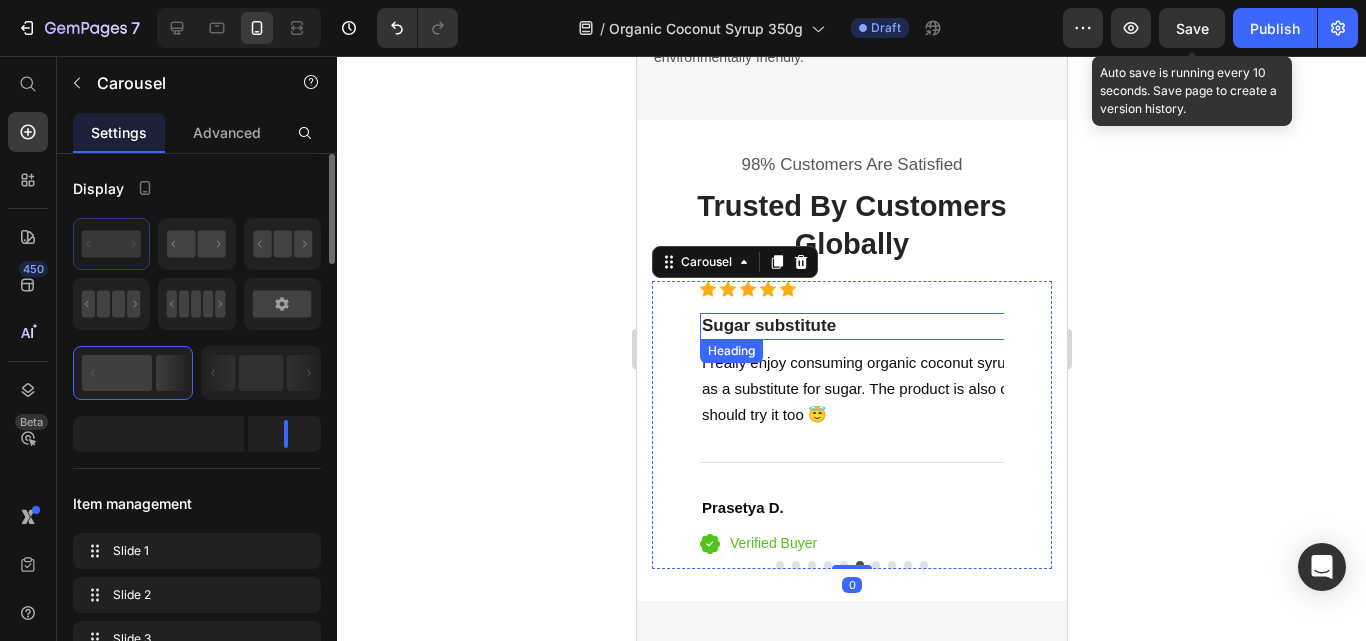 click on "Sugar substitute" at bounding box center (1000, 326) 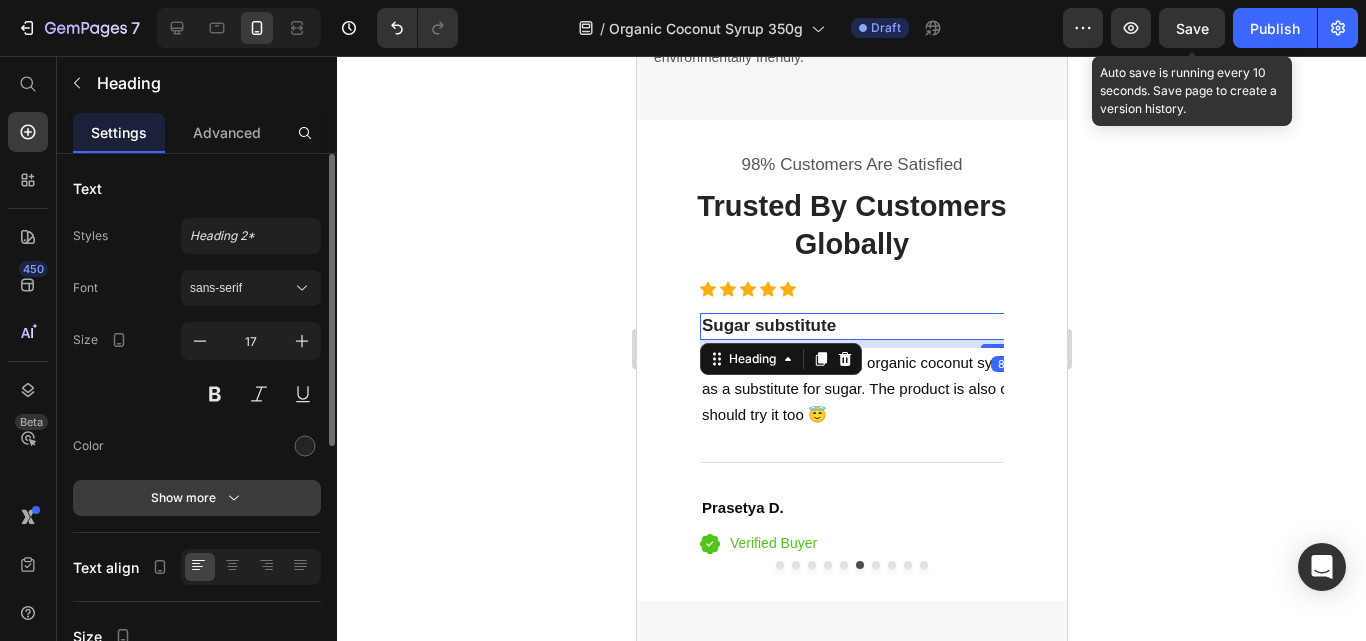 click on "Show more" at bounding box center [197, 498] 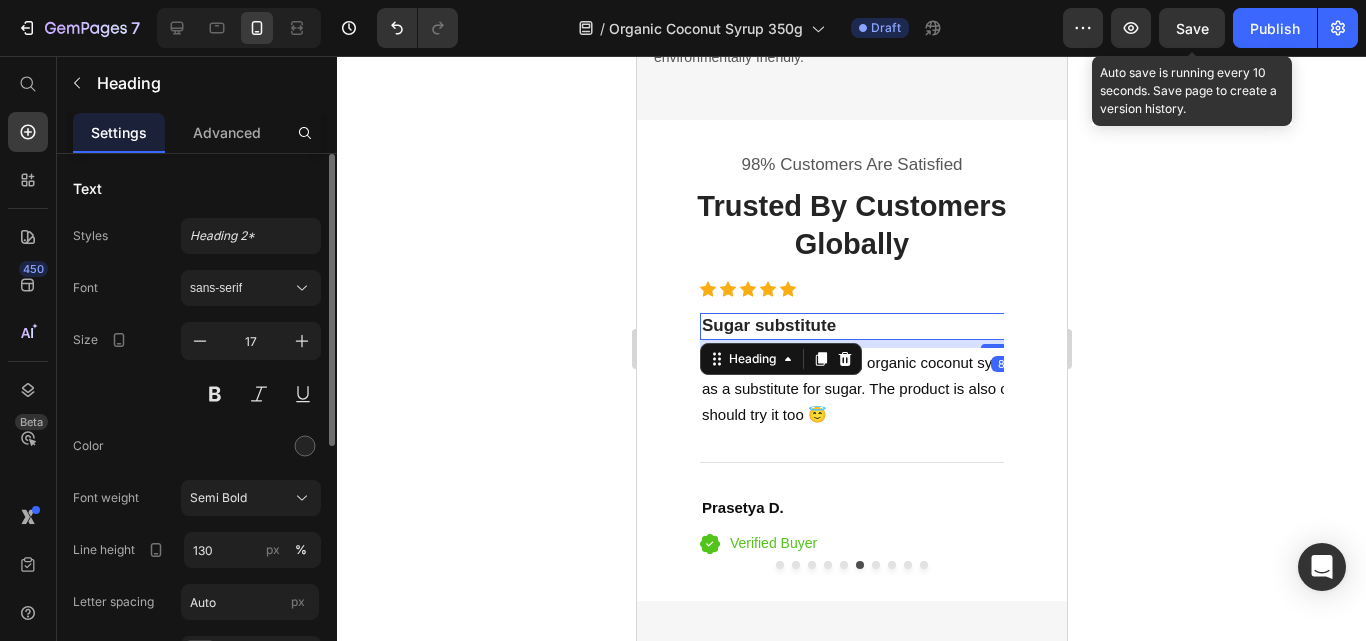 scroll, scrollTop: 200, scrollLeft: 0, axis: vertical 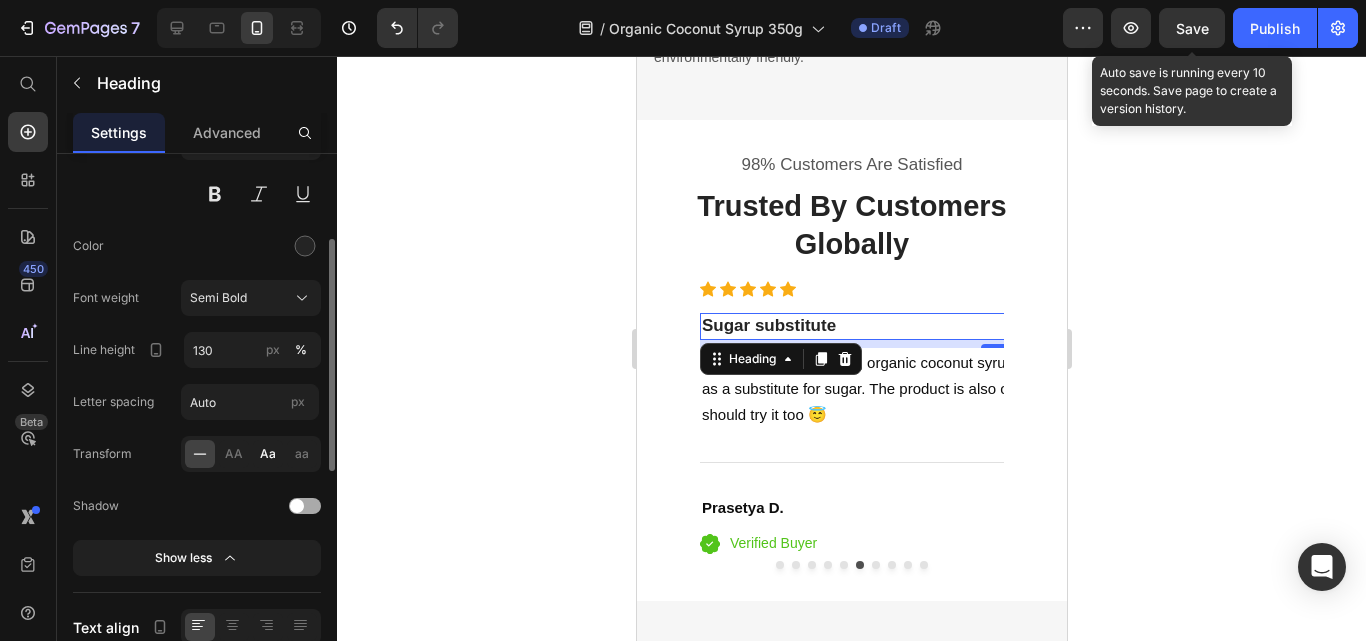 click on "Aa" 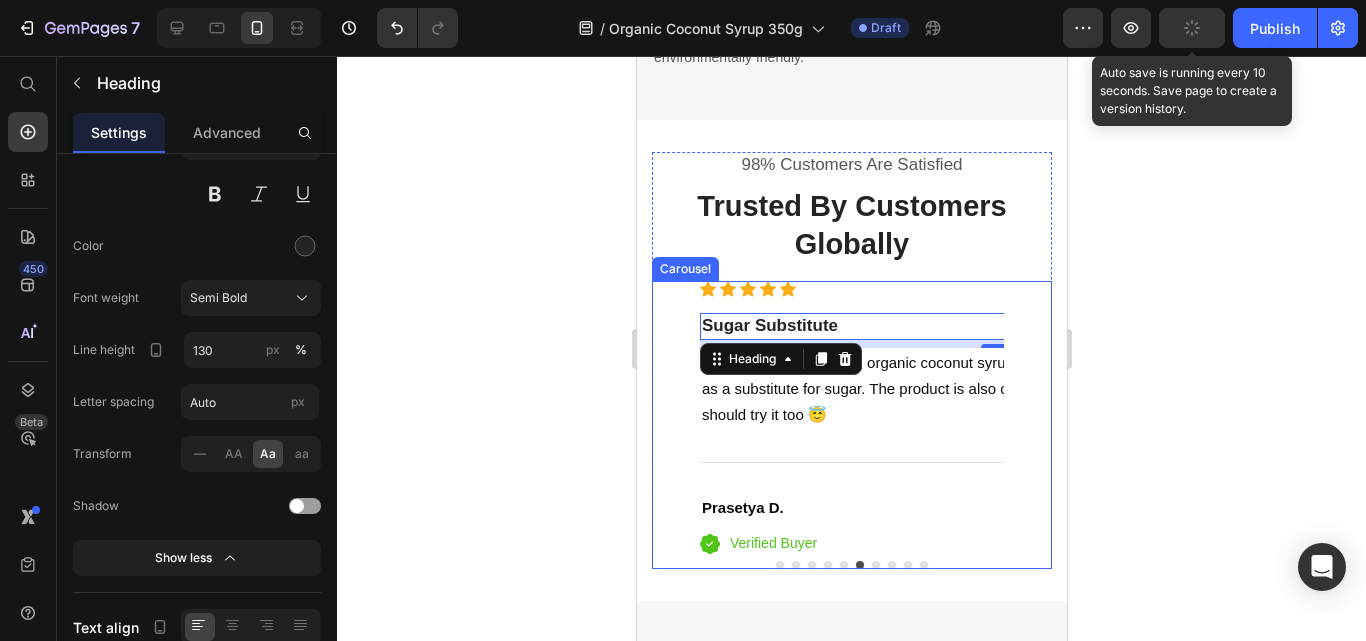 click 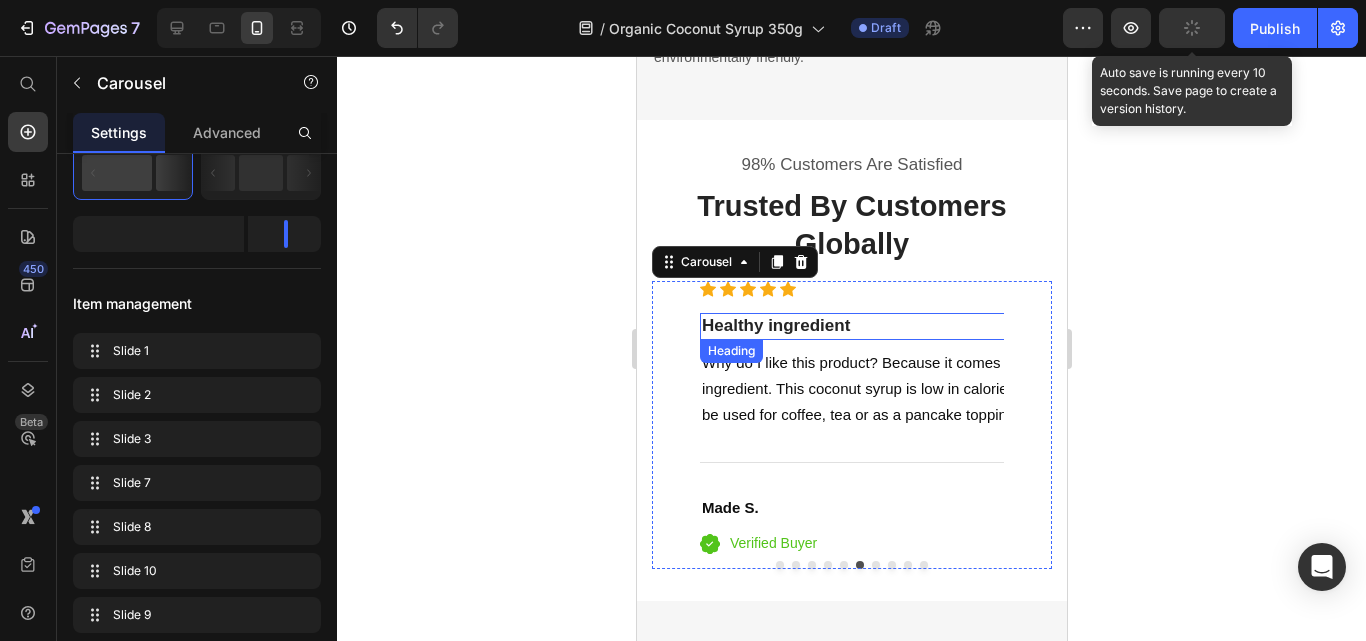 scroll, scrollTop: 0, scrollLeft: 0, axis: both 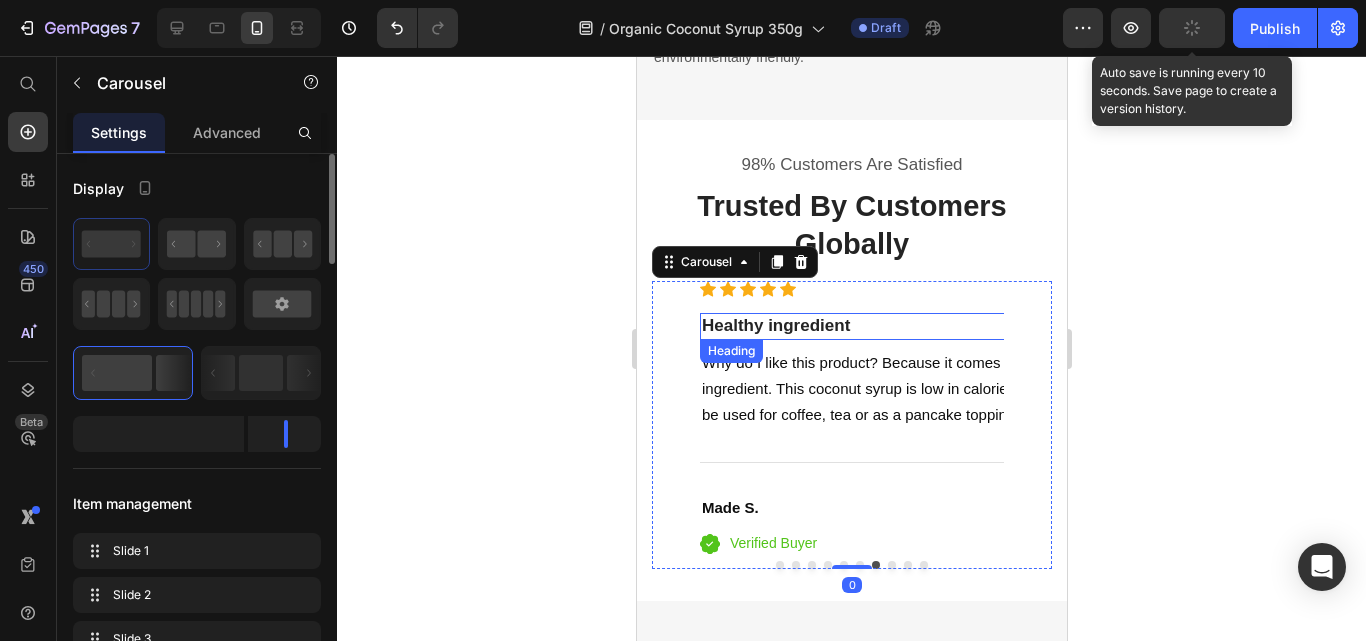 click on "Healthy ingredient" at bounding box center (1000, 326) 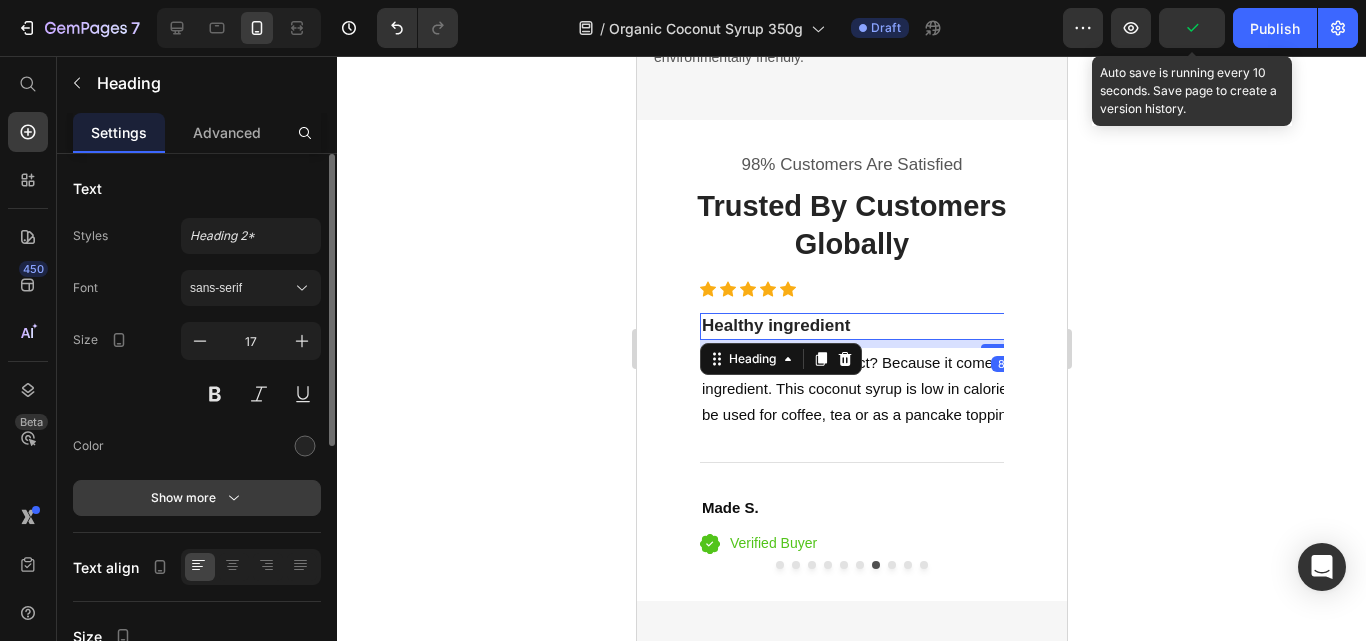 click 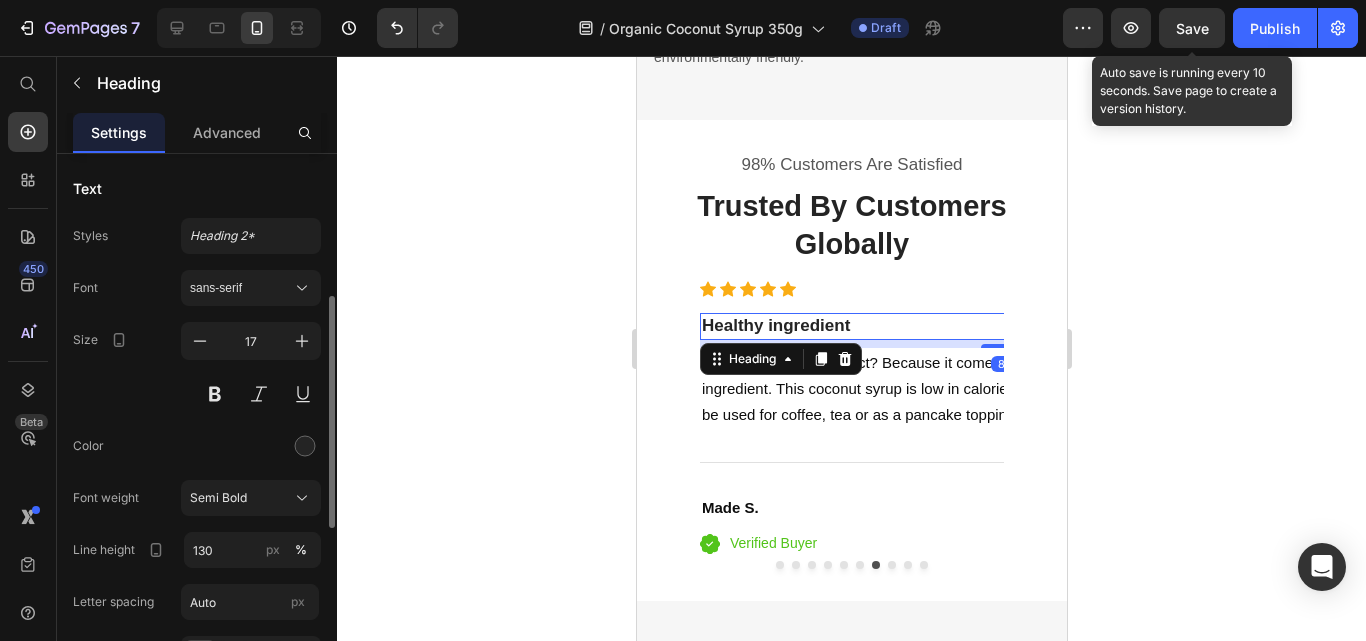 scroll, scrollTop: 100, scrollLeft: 0, axis: vertical 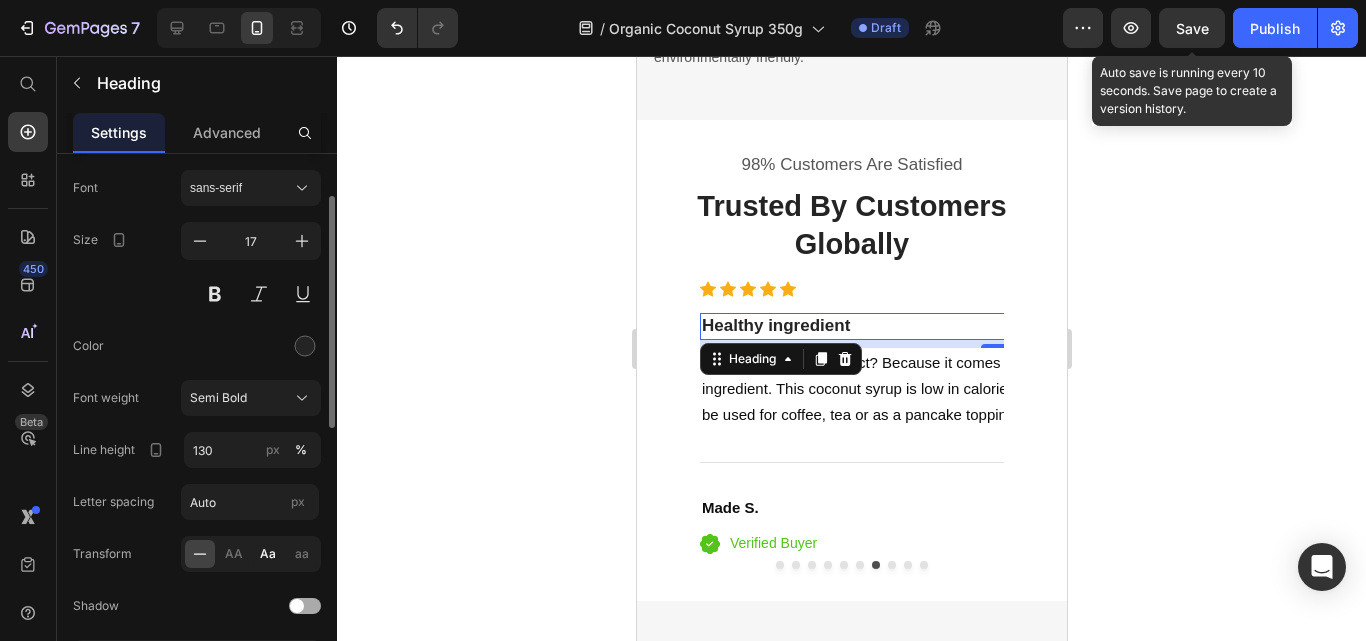 drag, startPoint x: 271, startPoint y: 551, endPoint x: 342, endPoint y: 263, distance: 296.62265 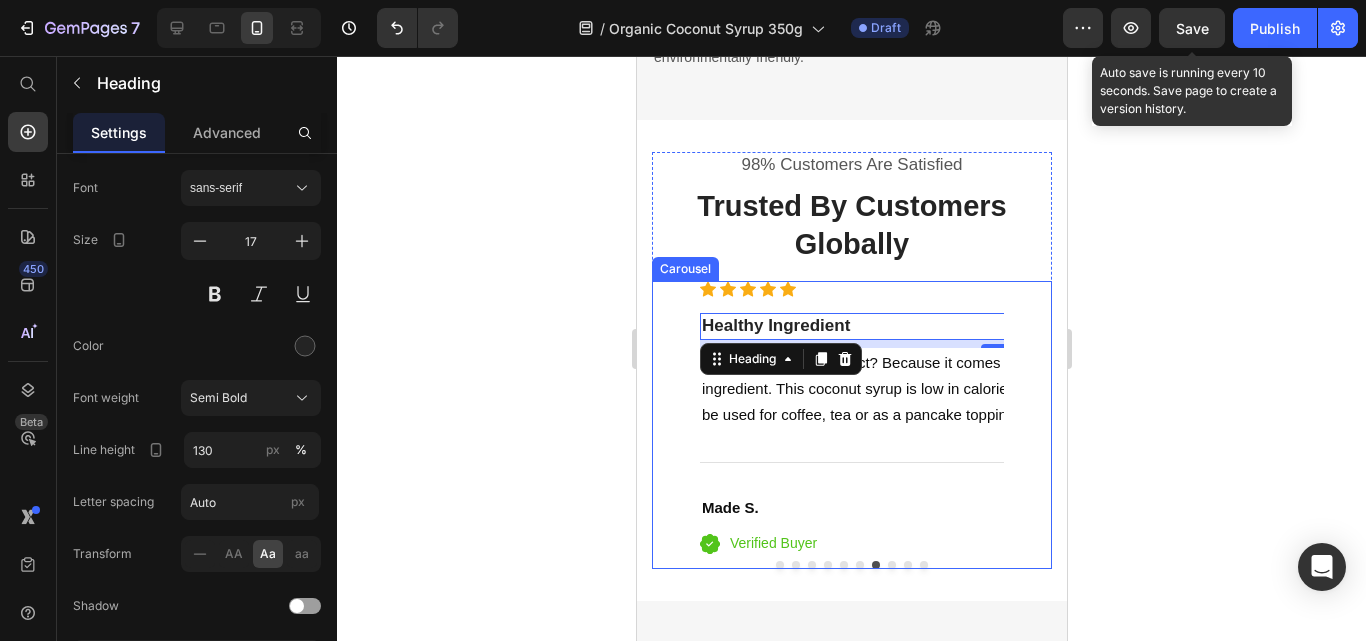 click 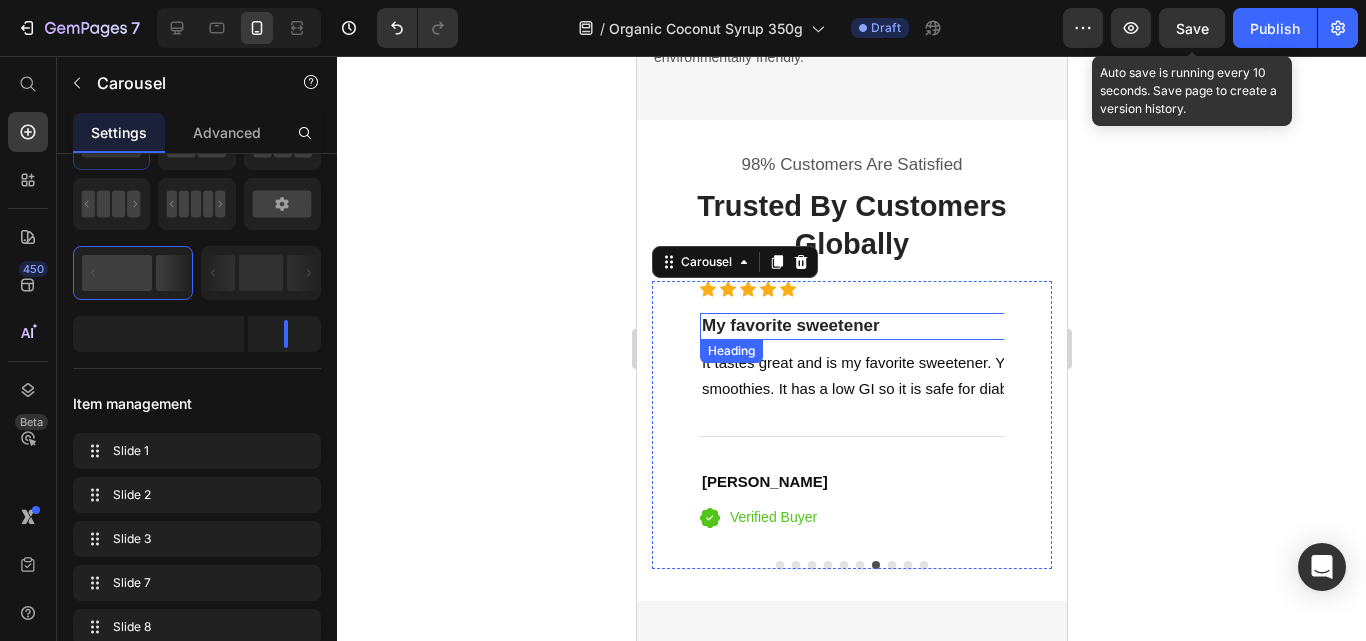 scroll, scrollTop: 0, scrollLeft: 0, axis: both 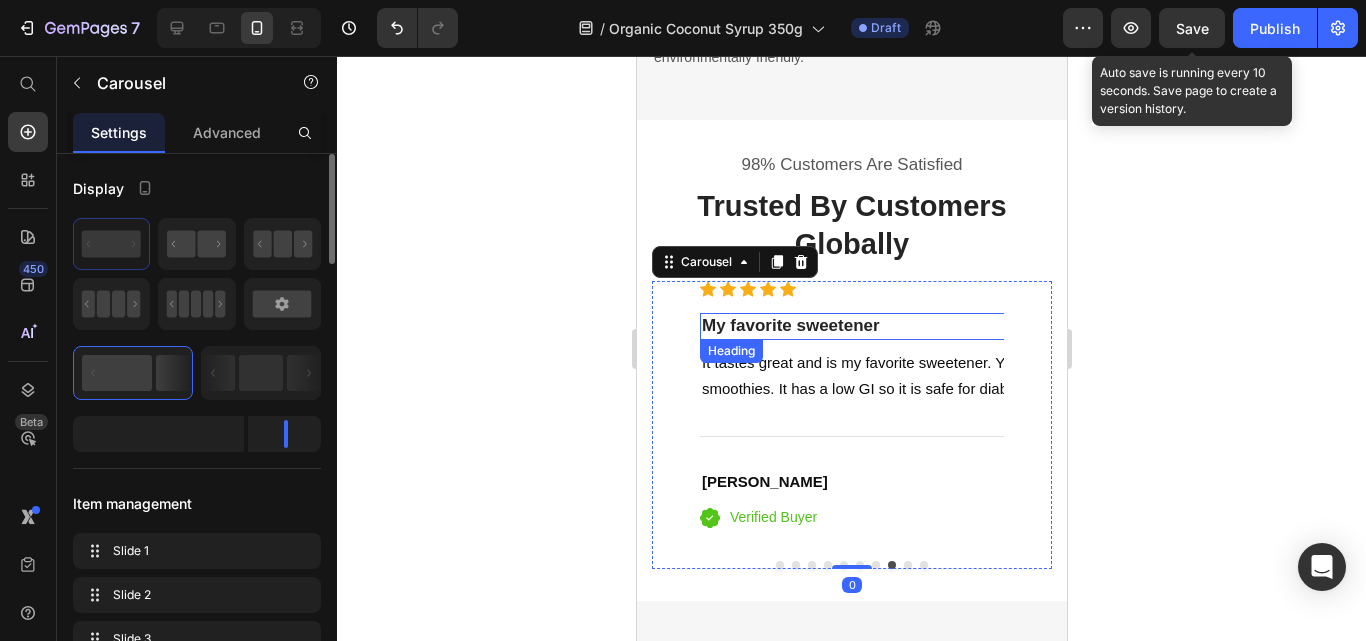 click on "My favorite sweetener" at bounding box center [1000, 326] 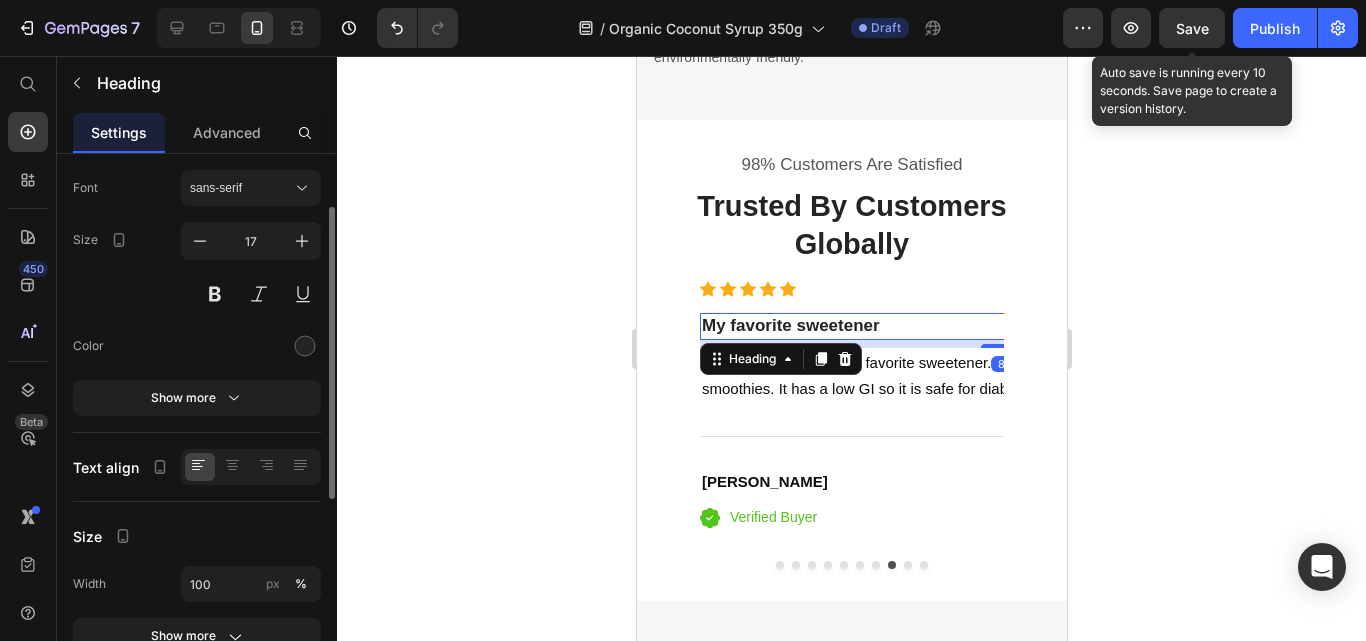 scroll, scrollTop: 200, scrollLeft: 0, axis: vertical 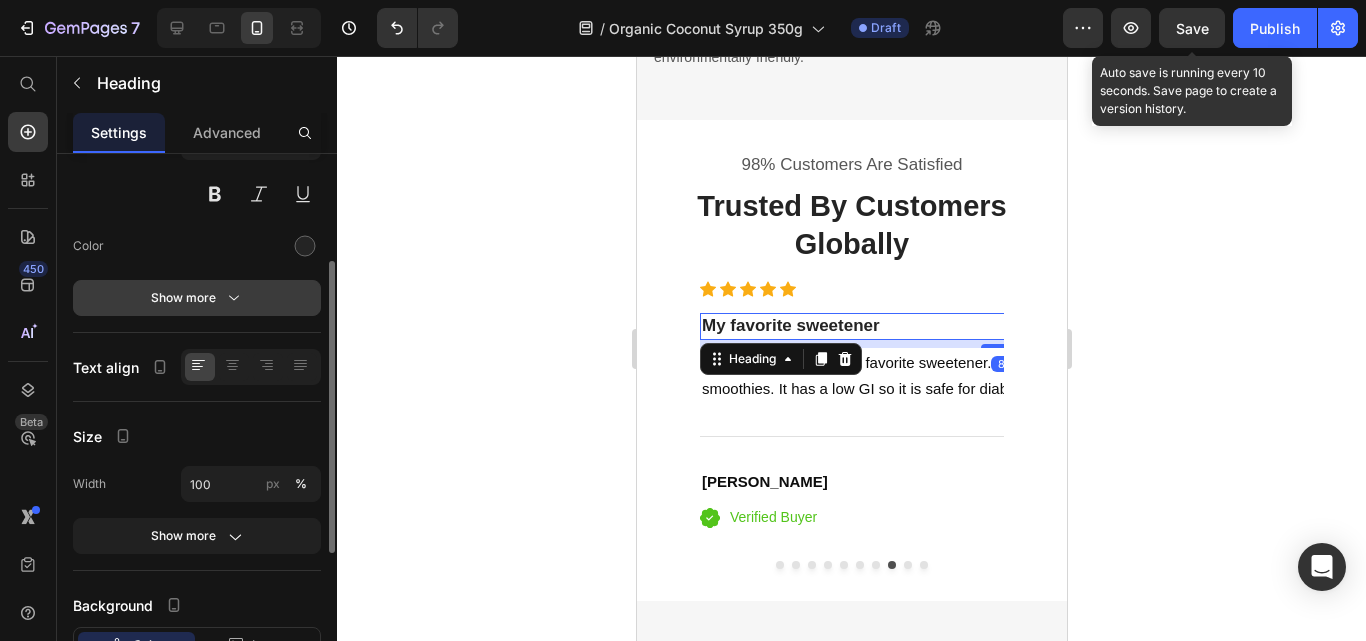 click 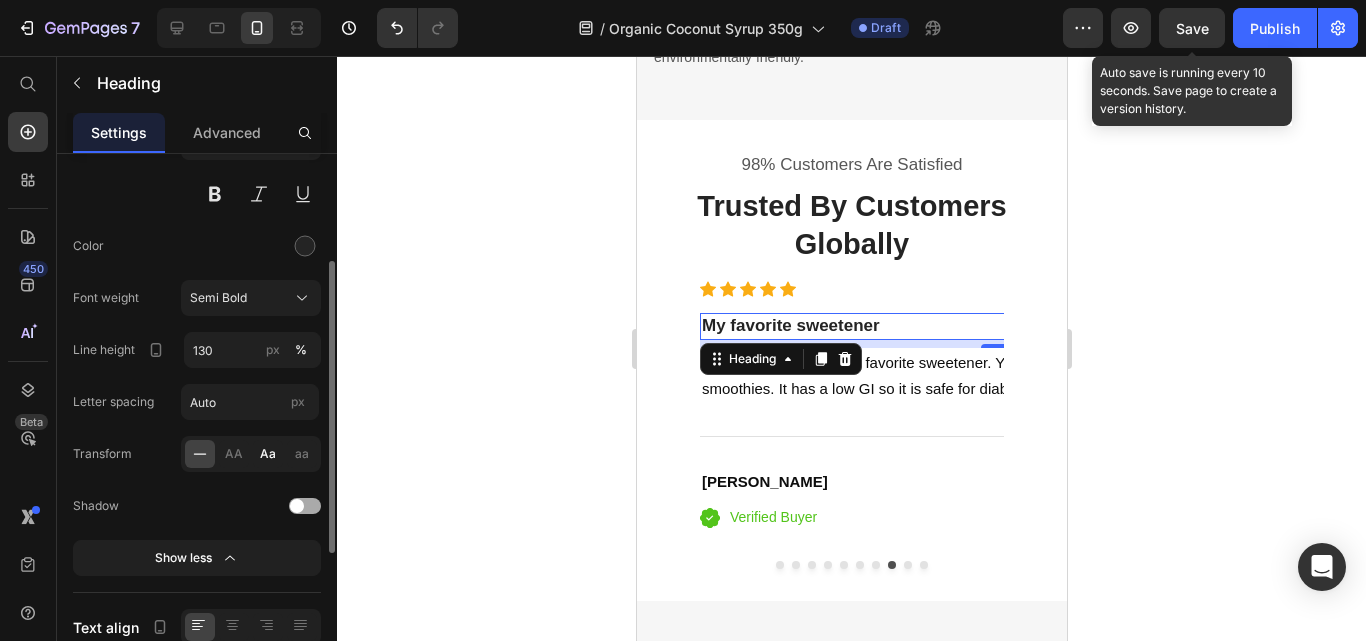 click on "Aa" 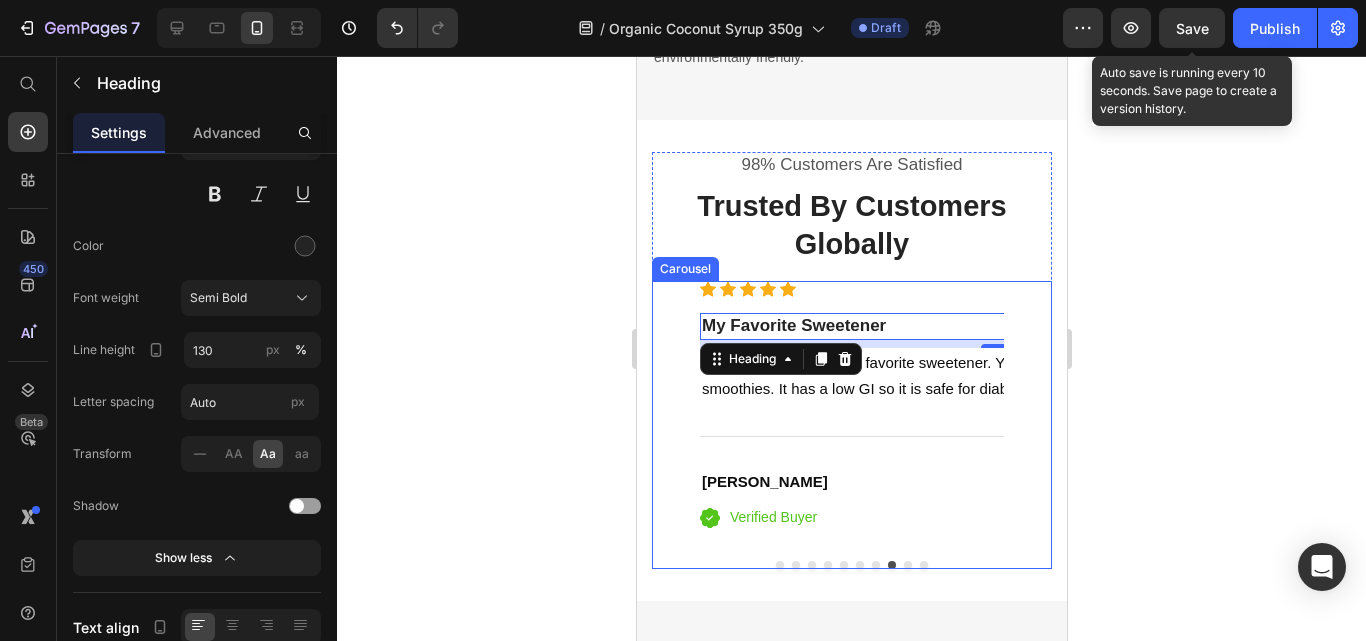 click 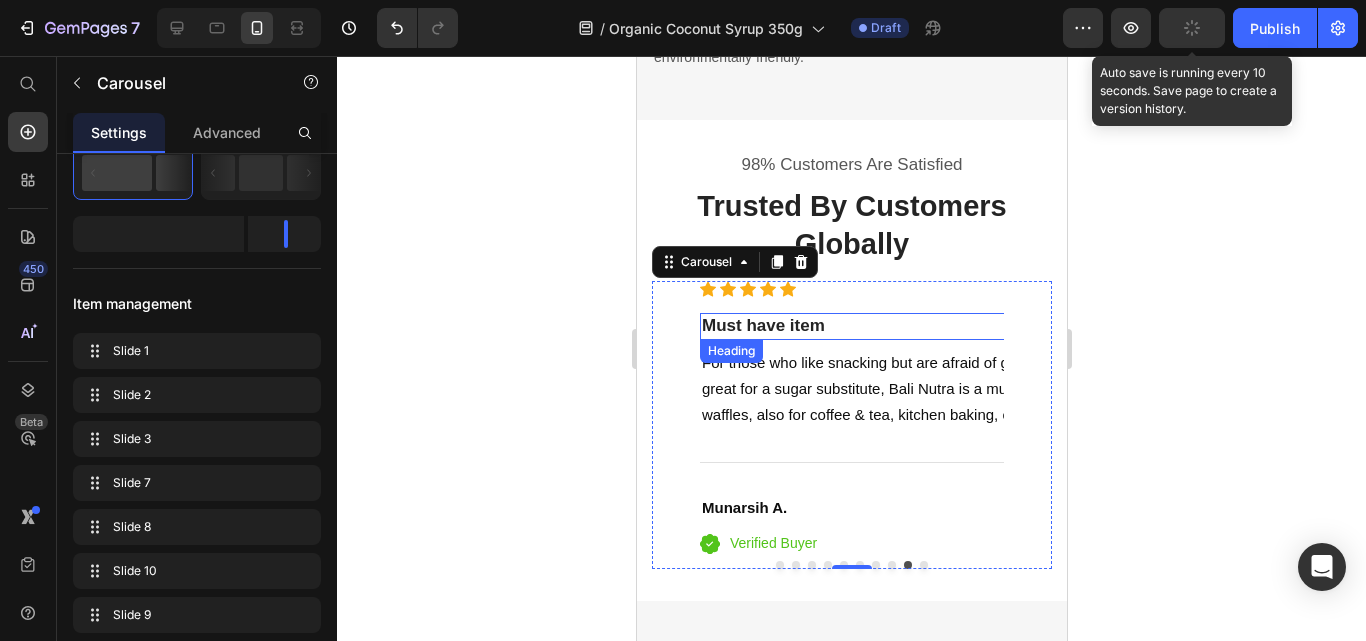 click on "Must have item" at bounding box center (1000, 326) 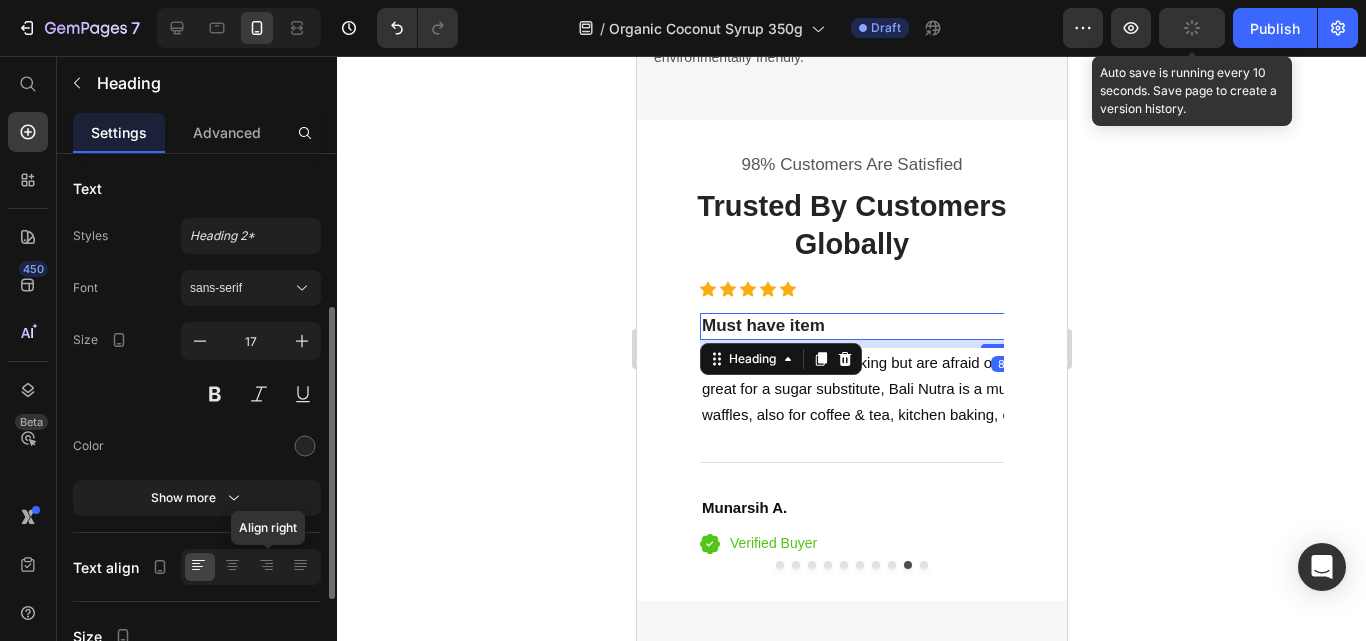 scroll, scrollTop: 100, scrollLeft: 0, axis: vertical 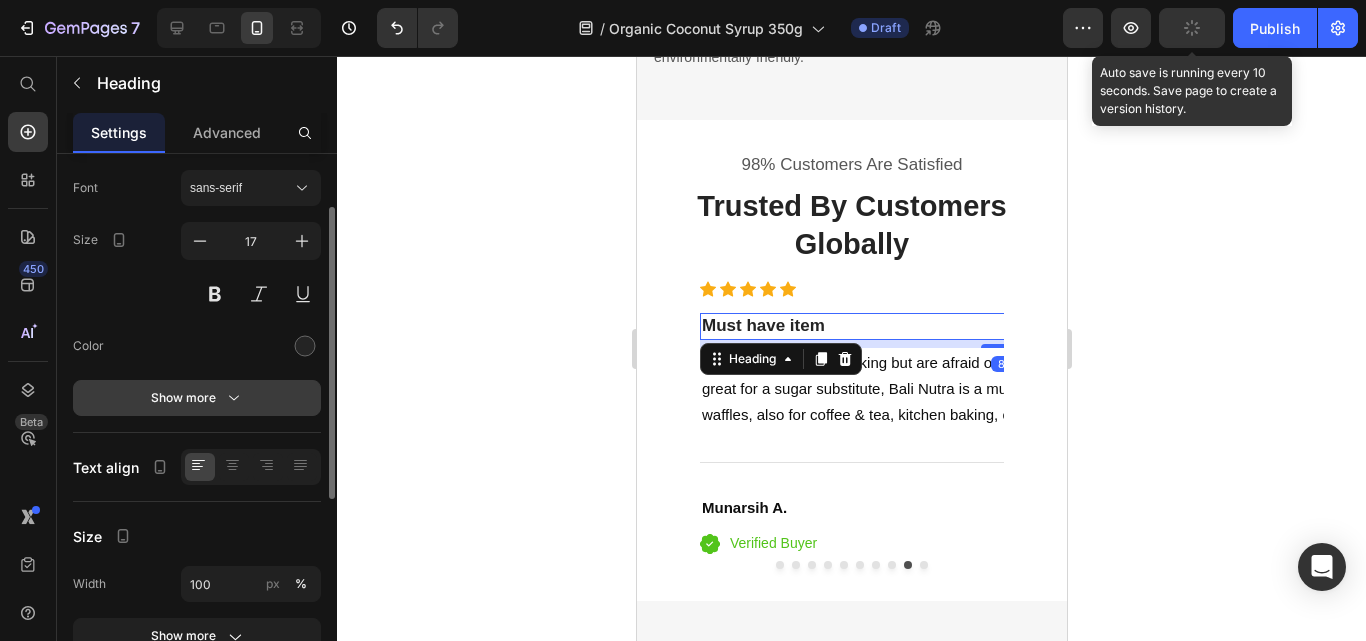click on "Show more" at bounding box center (197, 398) 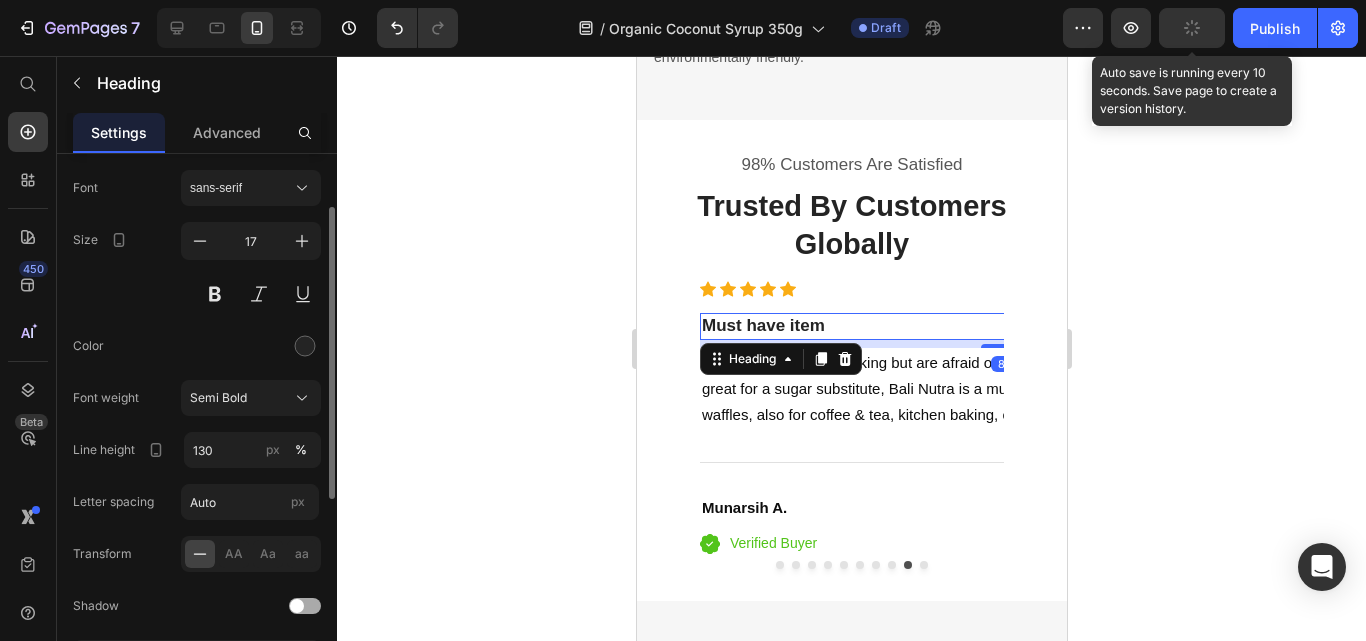 scroll, scrollTop: 200, scrollLeft: 0, axis: vertical 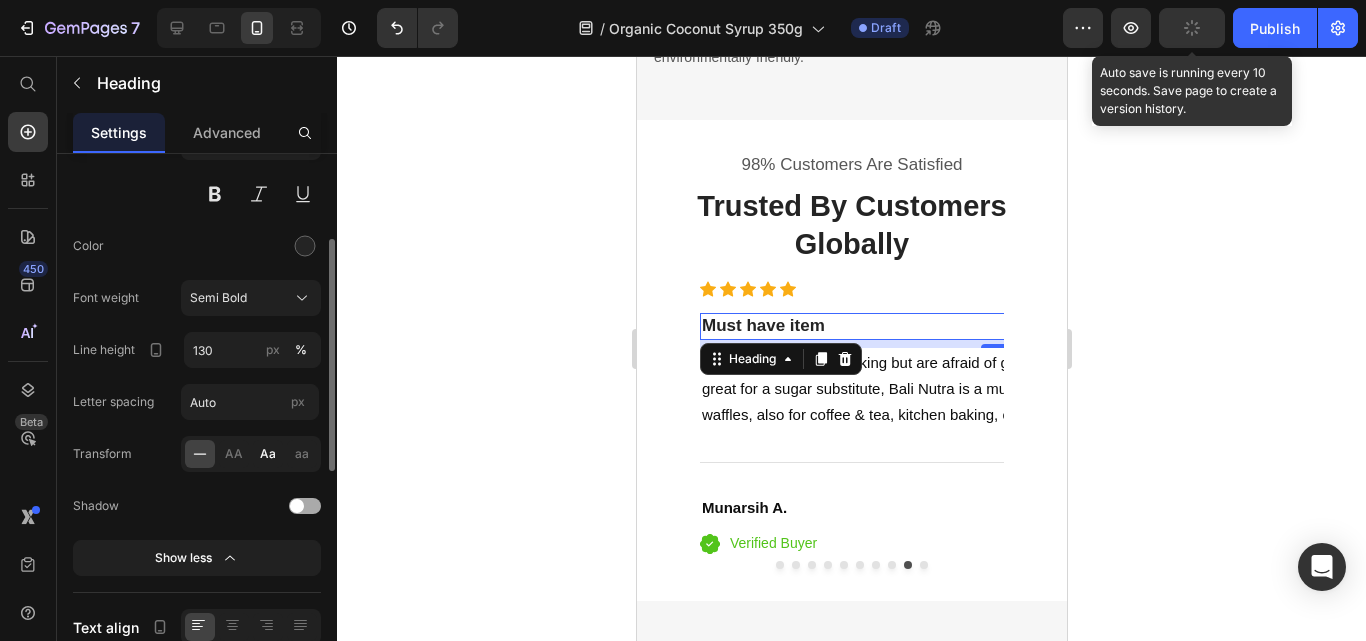drag, startPoint x: 271, startPoint y: 455, endPoint x: 278, endPoint y: 272, distance: 183.13383 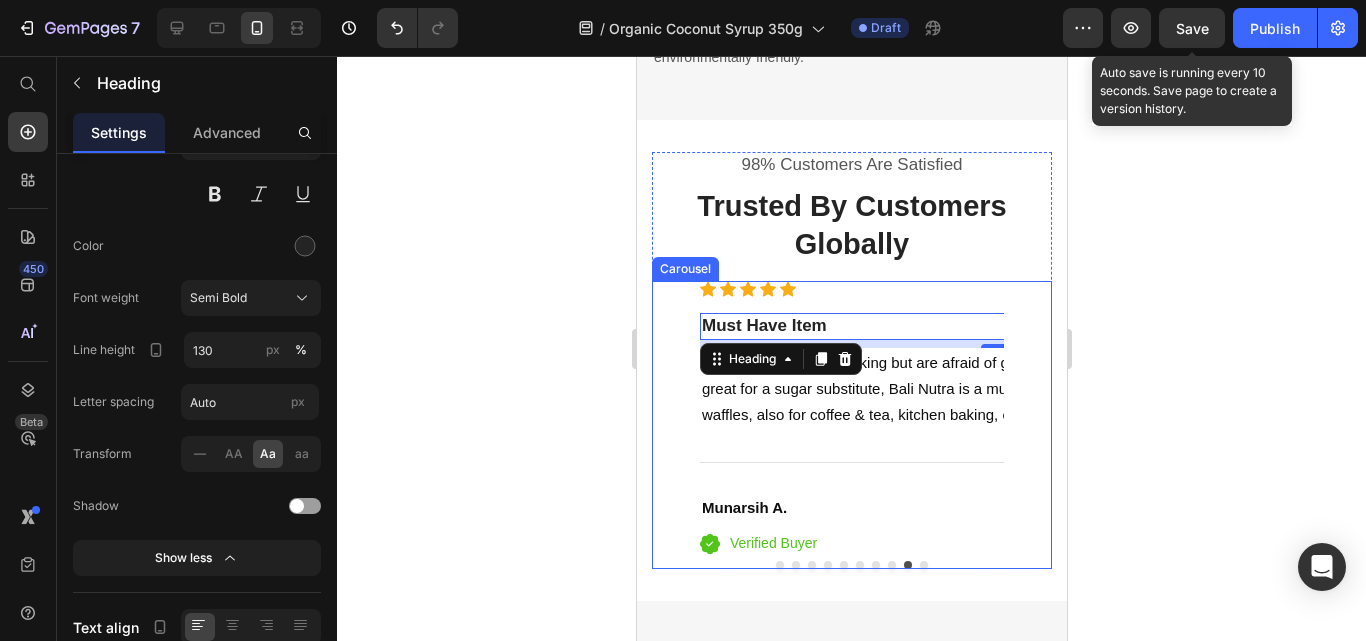 click 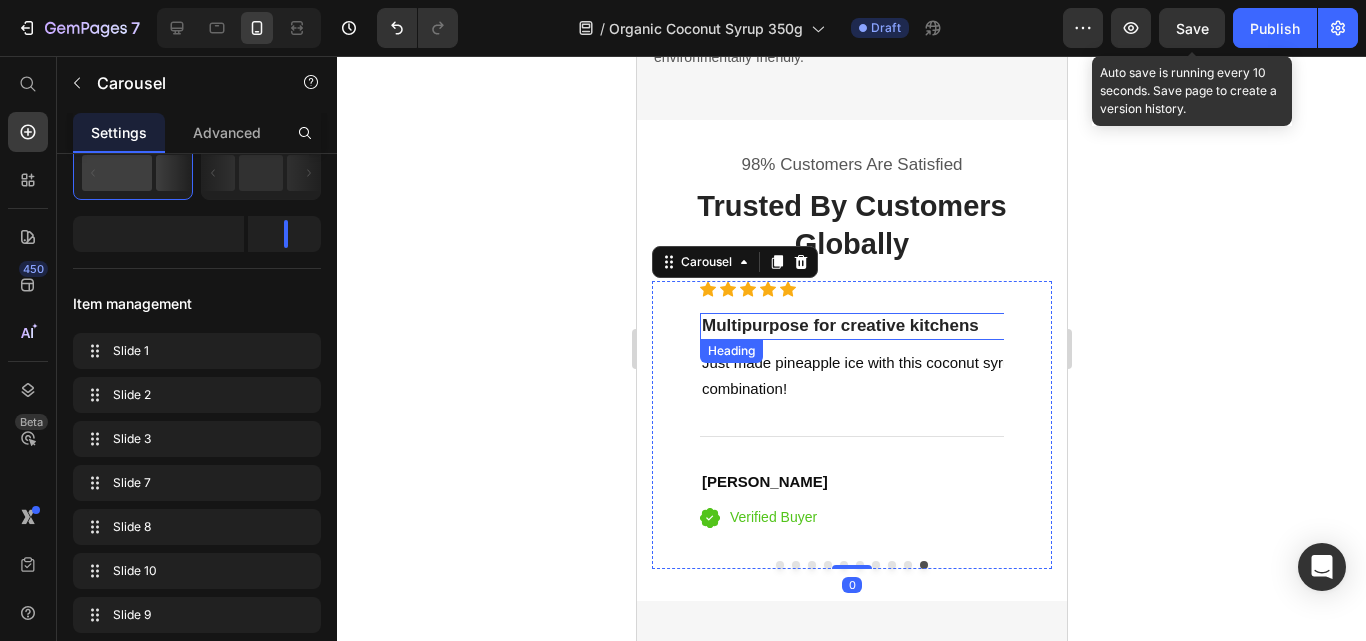 scroll, scrollTop: 0, scrollLeft: 0, axis: both 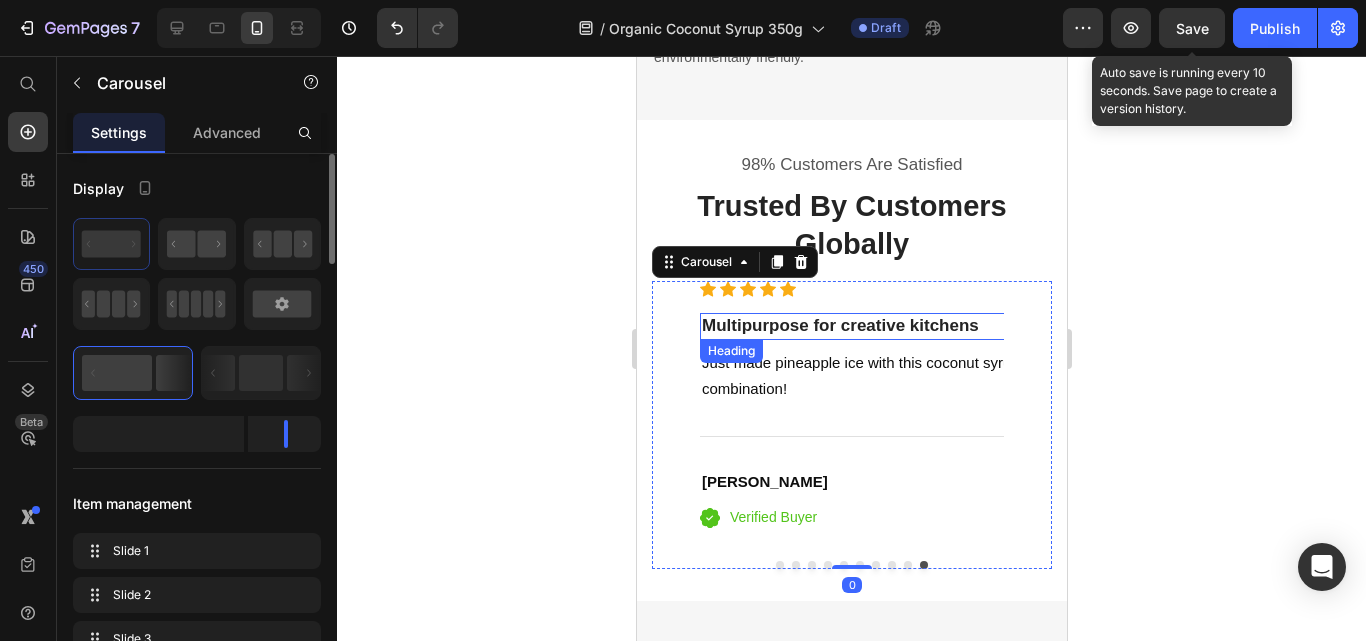 click on "Multipurpose for creative kitchens" at bounding box center (1000, 326) 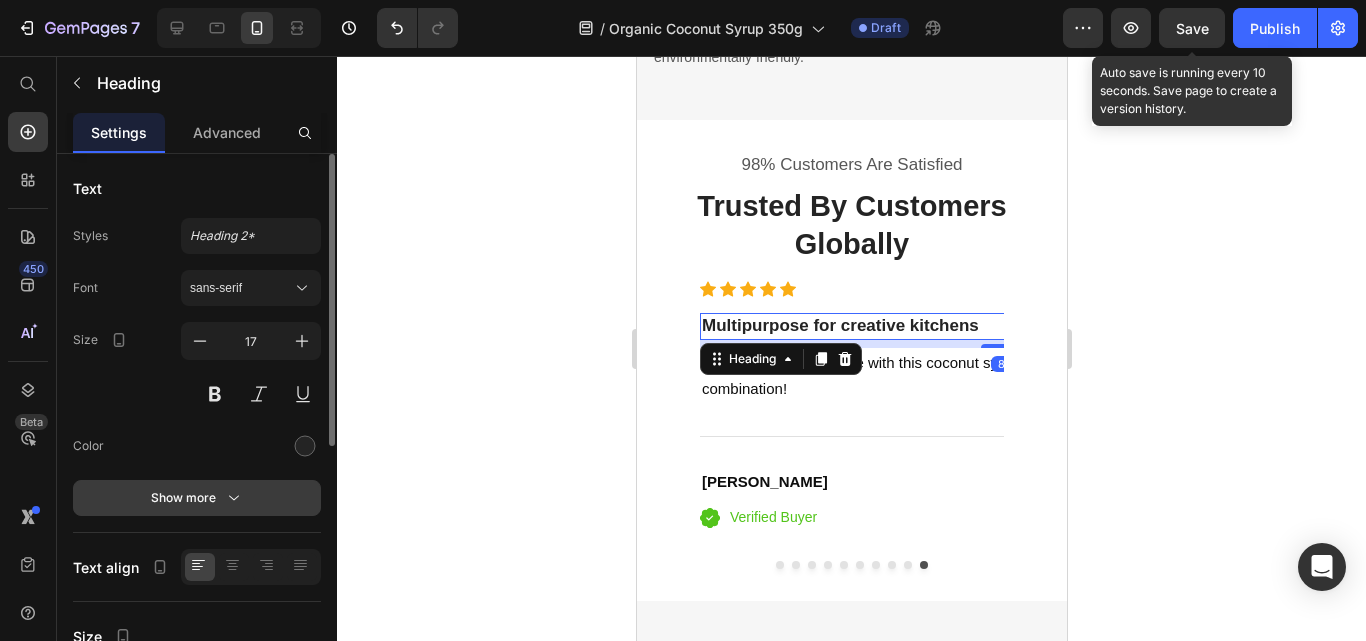 click on "Show more" at bounding box center [197, 498] 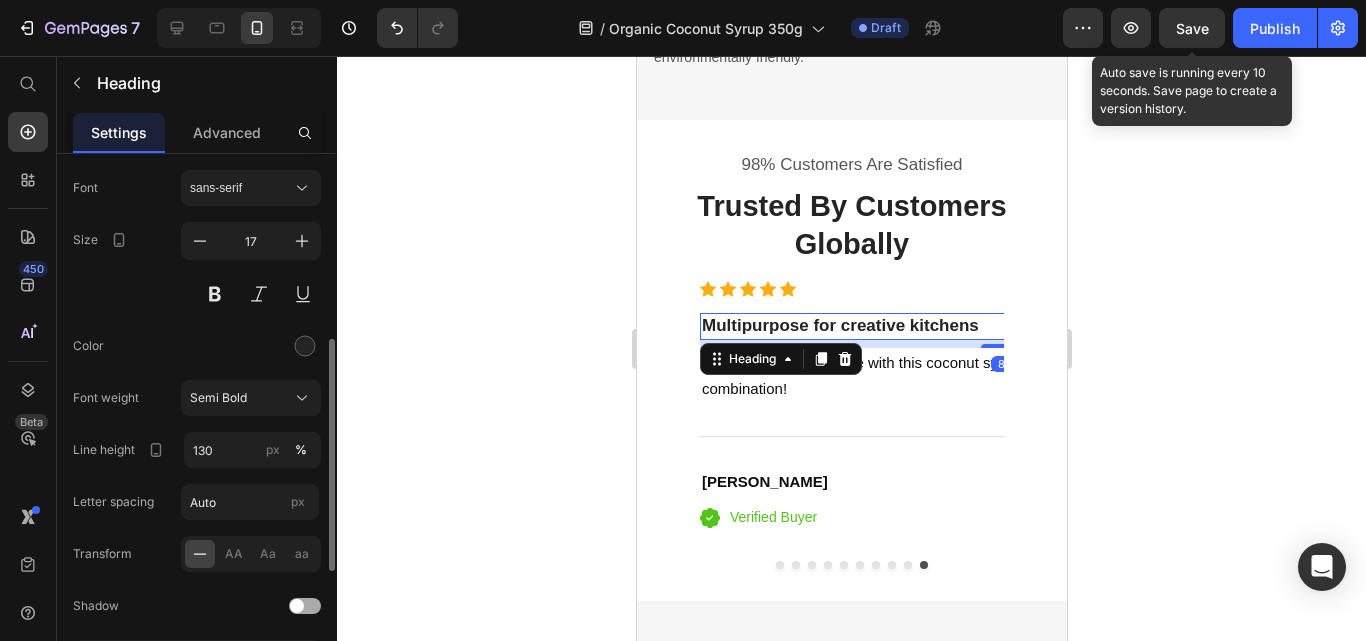scroll, scrollTop: 200, scrollLeft: 0, axis: vertical 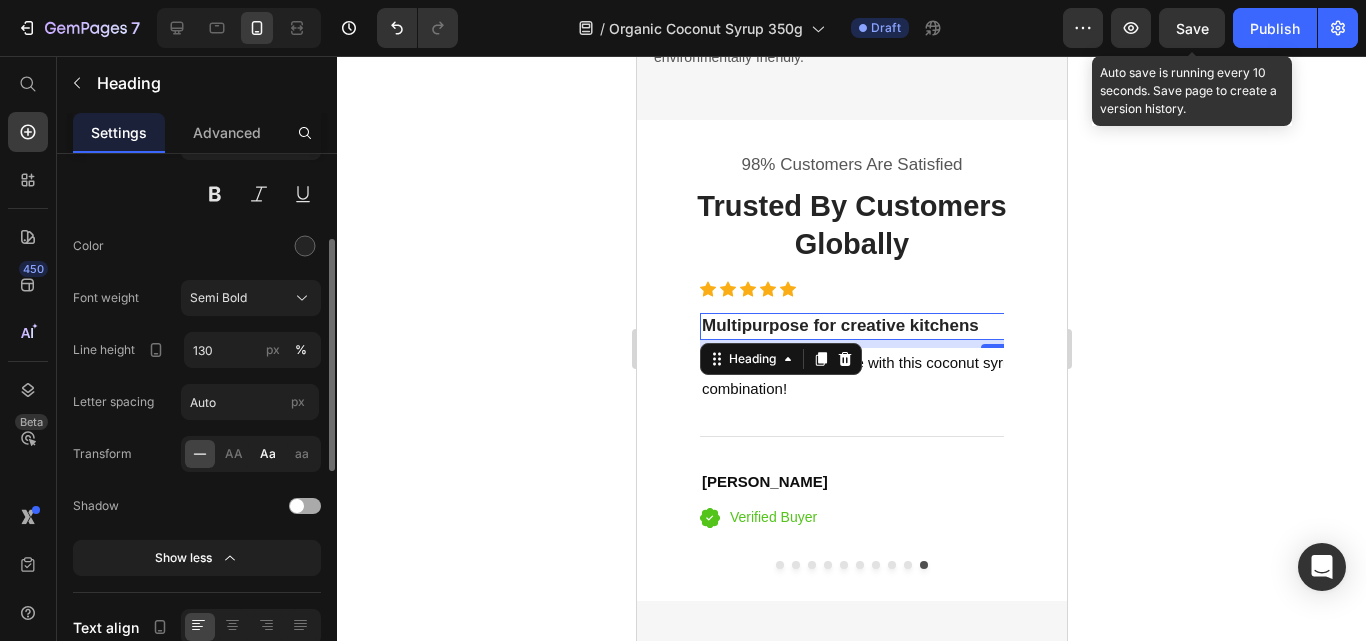 click on "Aa" 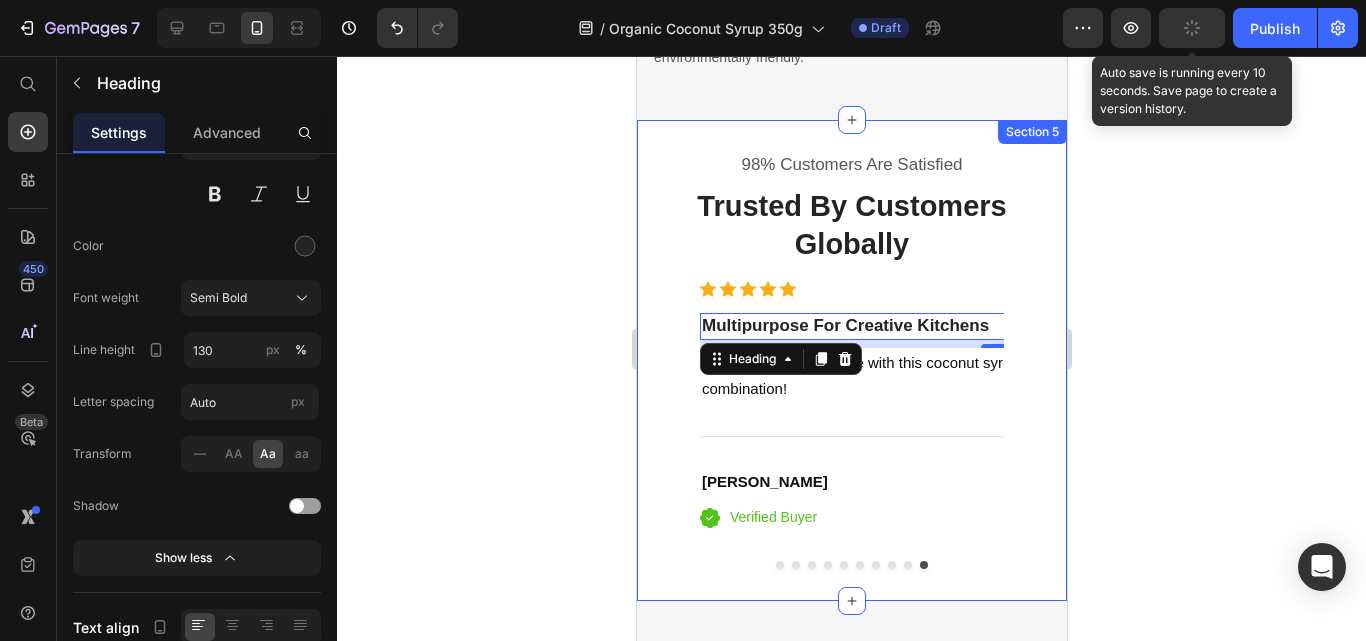 click on "98% Customers Are Satisfied Text block Trusted By Customers Globally Heading
Icon                Icon                Icon                Icon                Icon Icon List Hoz Suitable for diet Heading So it's like Maple Syrup, but it's made from organic coconut and really good for those who are on a diet because it's low GI and doesn't have any added sugar. It's also suitable for coffee, smoothies, and pancakes. Text block                Title Line Ade M. Heading
Icon Verified Buyer Text block Icon List Row                Icon                Icon                Icon                Icon                Icon Icon List Hoz Best choice Heading Having tried many refined sugar alternatives I have found the Bali Nutra Coconut Syrup to have a very distinctive and enjoyable taste. Text block                Title Line Julie Silver, UK Nutritional Therapist Heading
Icon Verified Buyer Text block Row Icon List Row Icon Icon Row" at bounding box center [851, 360] 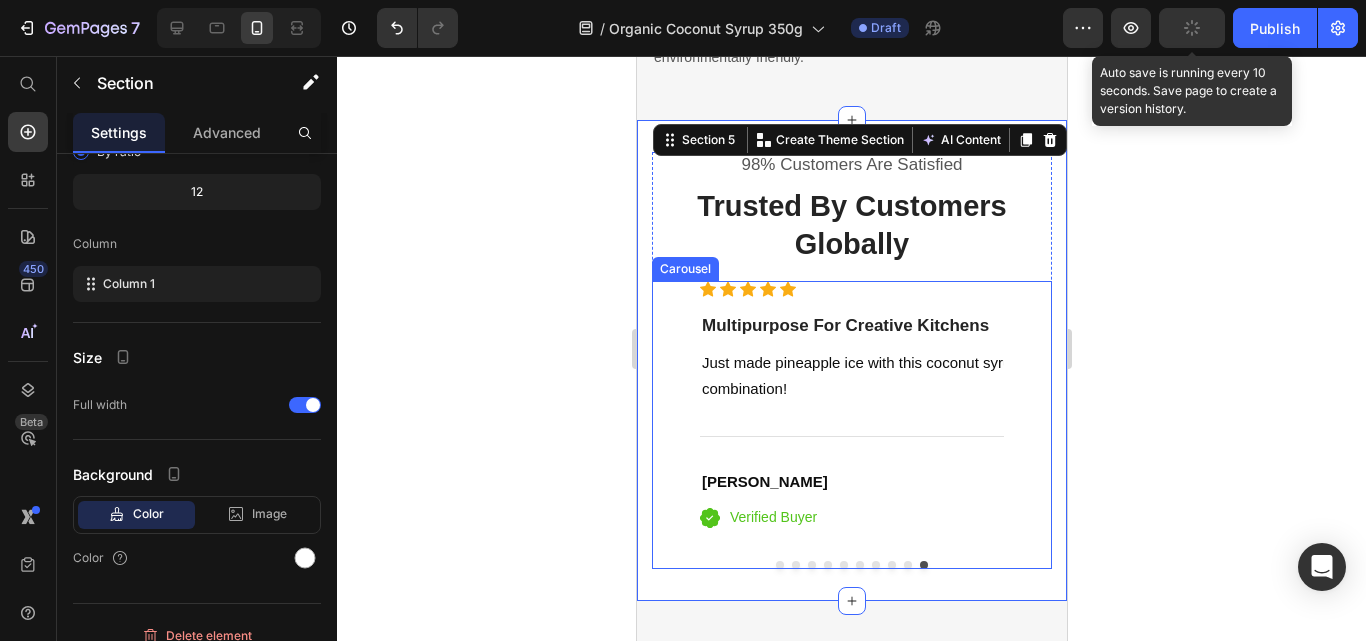 scroll, scrollTop: 4014, scrollLeft: 0, axis: vertical 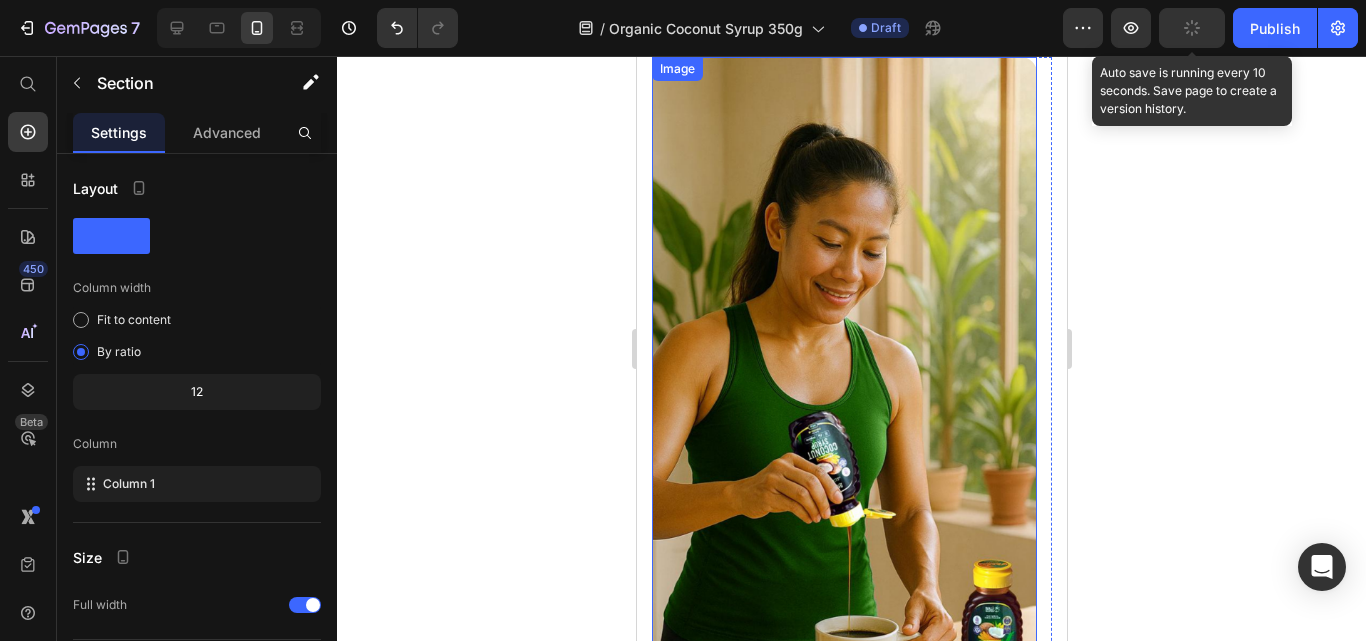 click at bounding box center [843, 399] 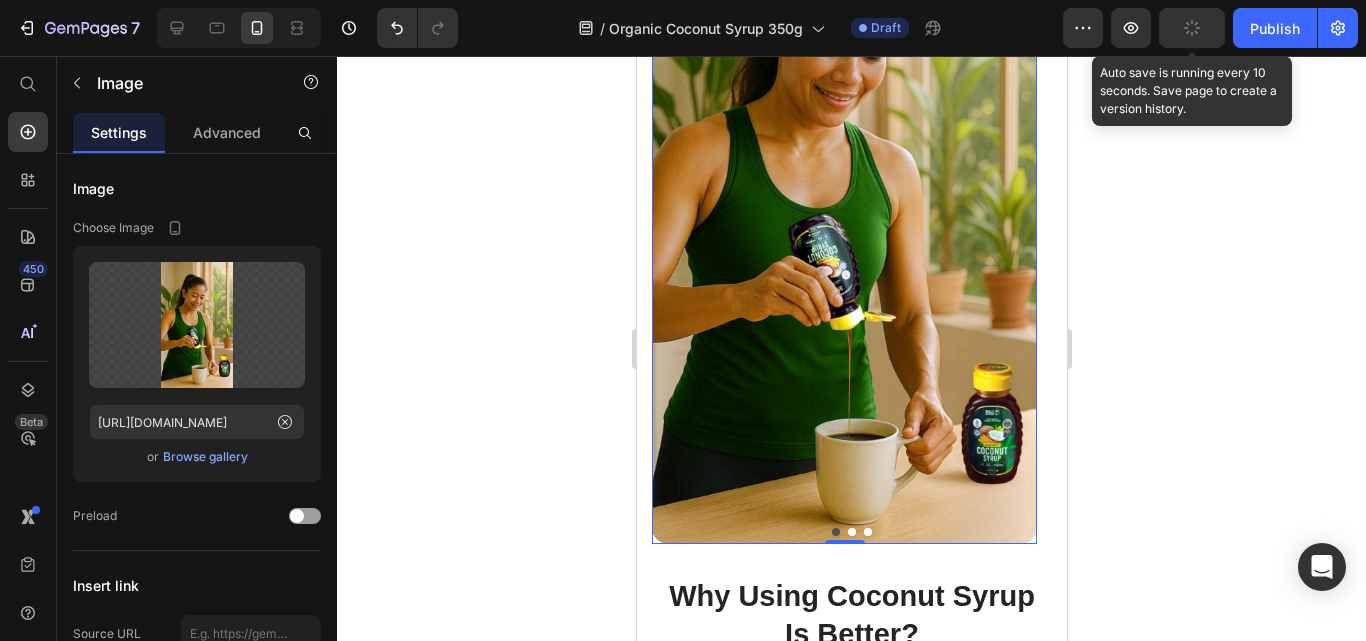 scroll, scrollTop: 5500, scrollLeft: 0, axis: vertical 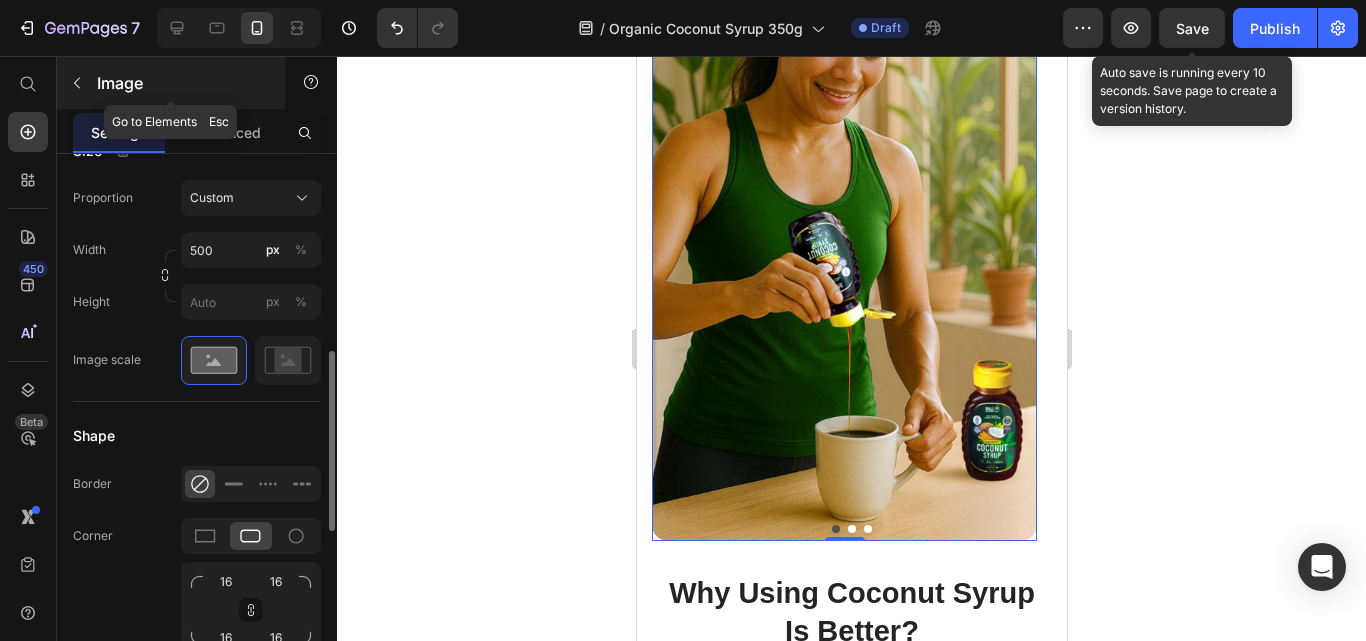 click on "Image" at bounding box center (171, 83) 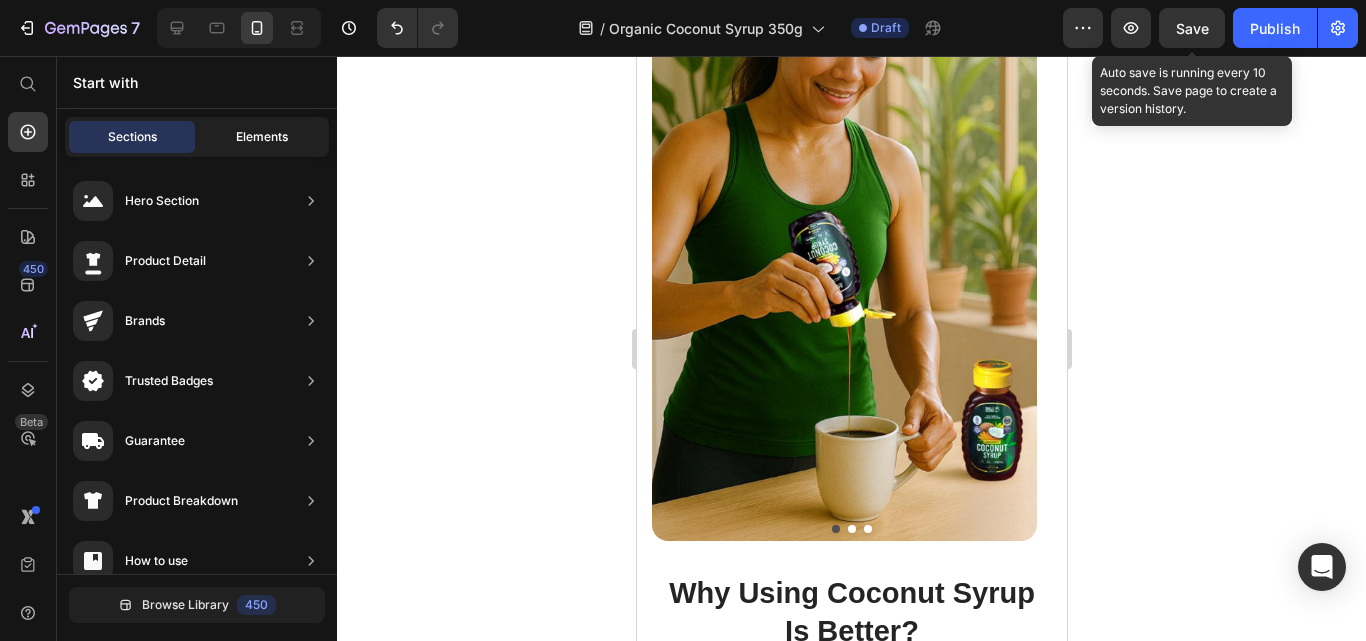 click on "Elements" at bounding box center [262, 137] 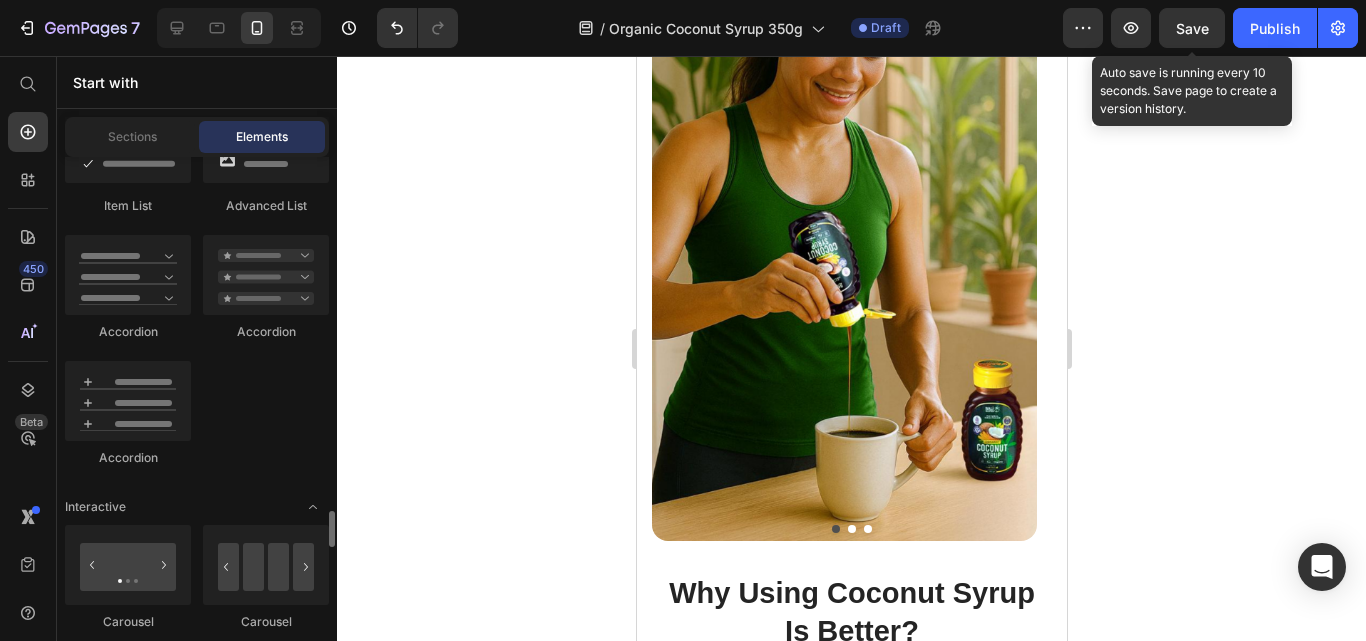 scroll, scrollTop: 2100, scrollLeft: 0, axis: vertical 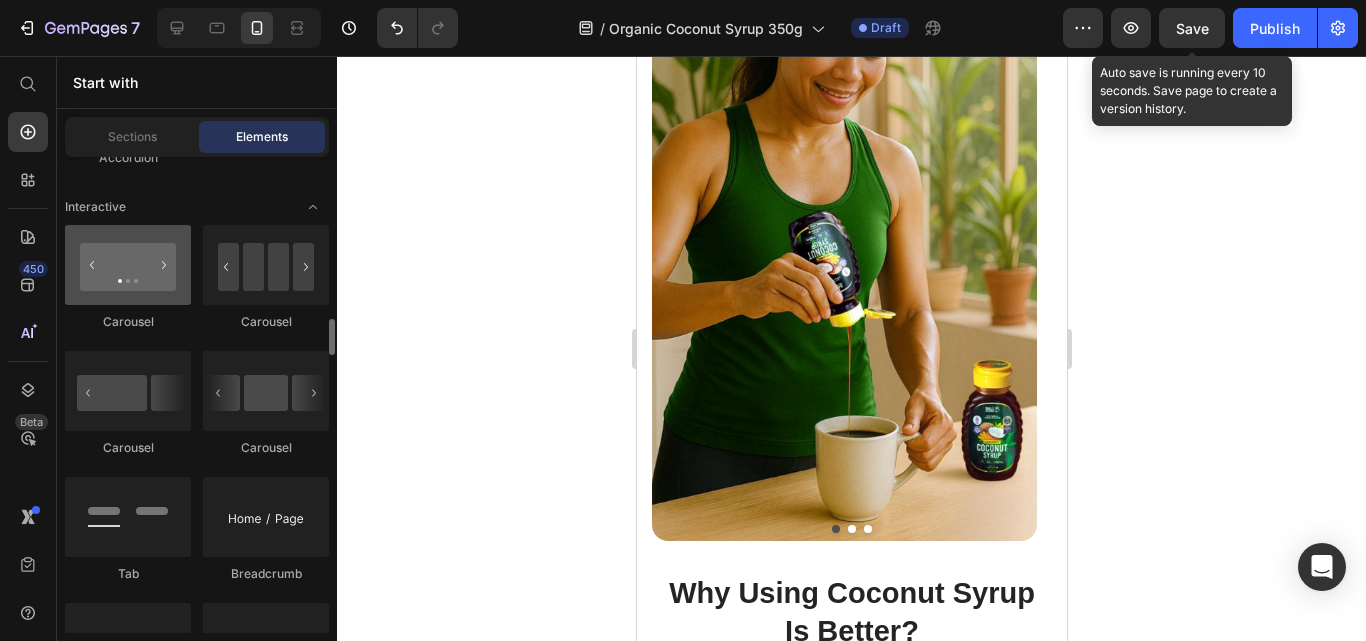 click at bounding box center [128, 265] 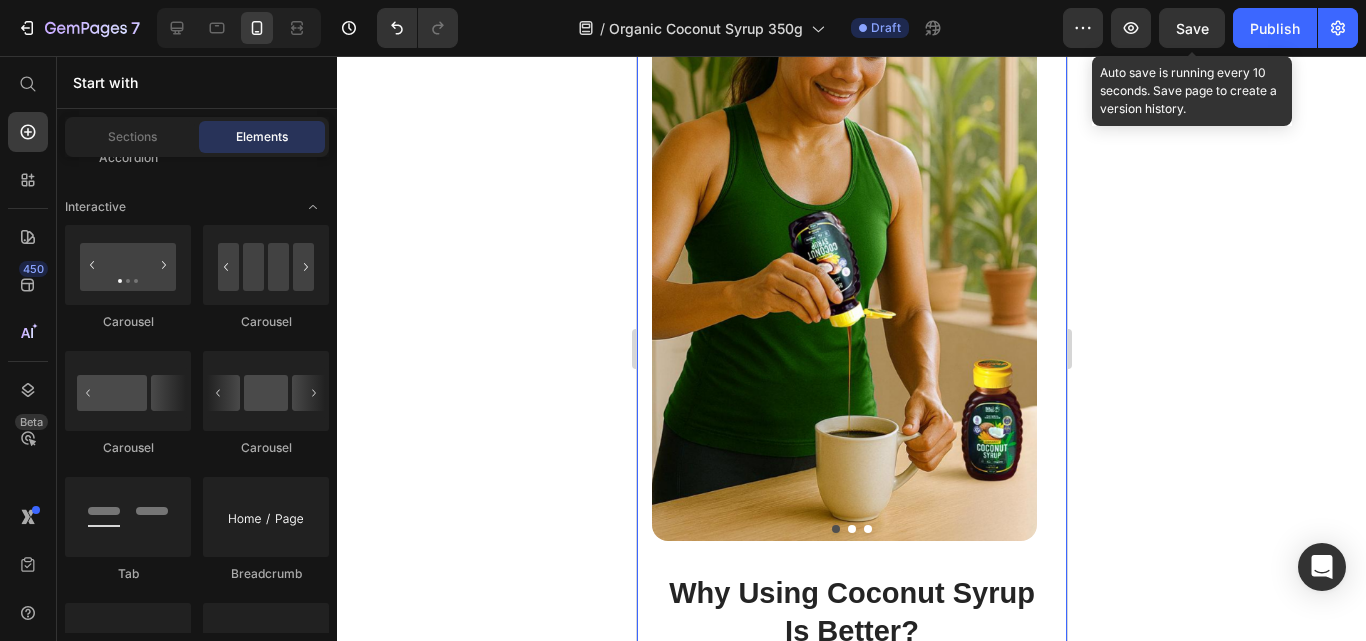 click on "Why using Coconut Syrup is better? Heading With other syrup Text block Row Lower Fructose Text block Row Lower Glycemic Index Text block Row Highest Level of Nutrients Text block Row Smooth Taste Text block Row Image Bali Nutra Coconut Syrup Heading
Icon Row
Icon Row
Icon Row
Icon Row Row Image Maple Syrup Heading
Icon Row
Icon Row
Icon Row
Icon Row Image Honey Heading
Icon Row
Icon Row
Icon Row
Icon Row Row Row  	   REVEAL OFFER Button                Icon 30 days money back guarantee Text block Icon List Row Image Image Image Carousel Section 8" at bounding box center (851, 252) 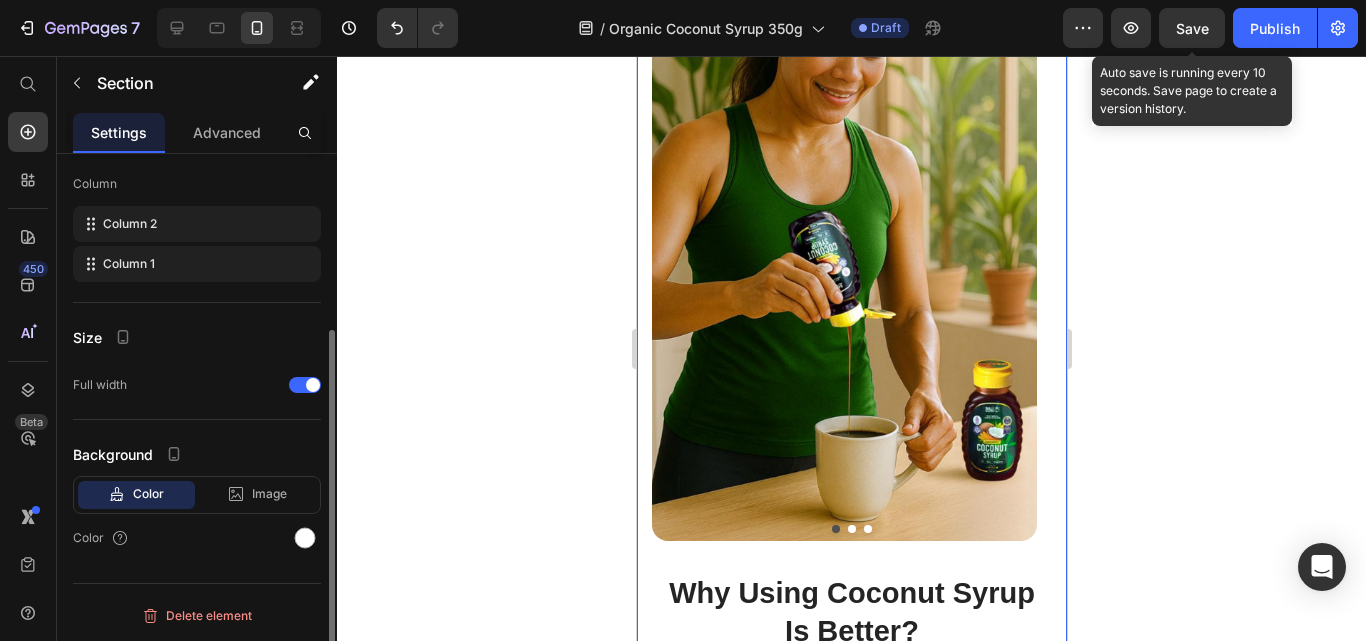 scroll, scrollTop: 0, scrollLeft: 0, axis: both 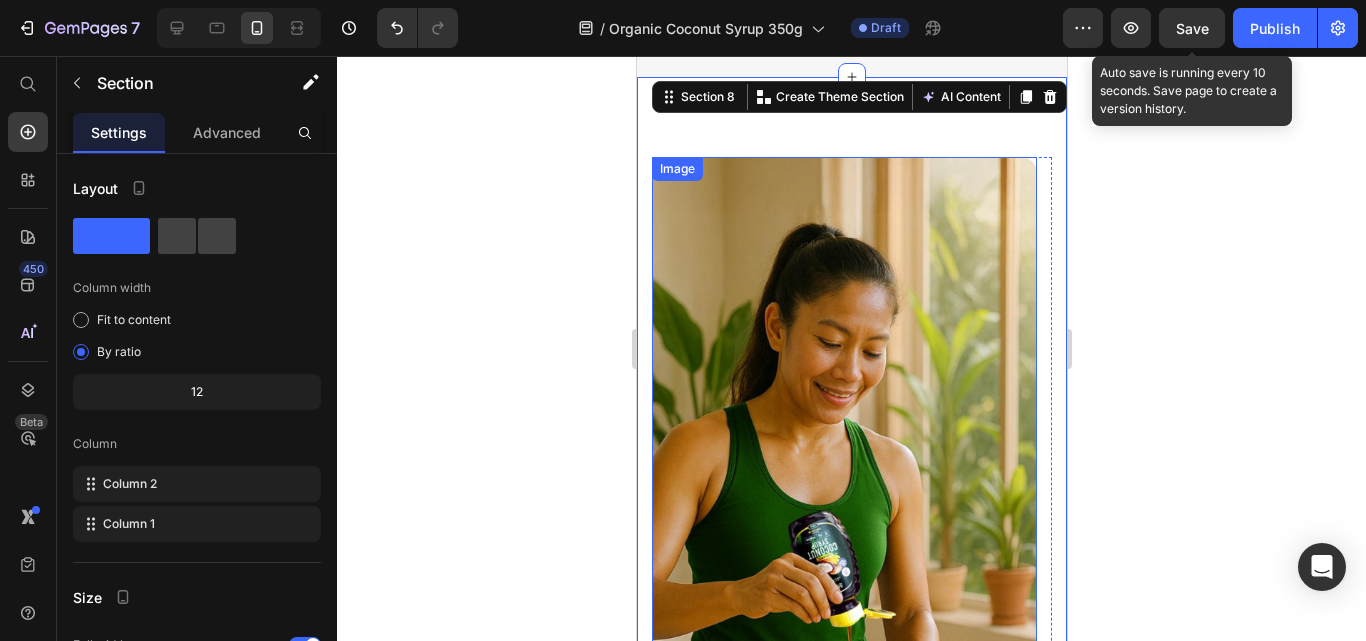 click at bounding box center (843, 499) 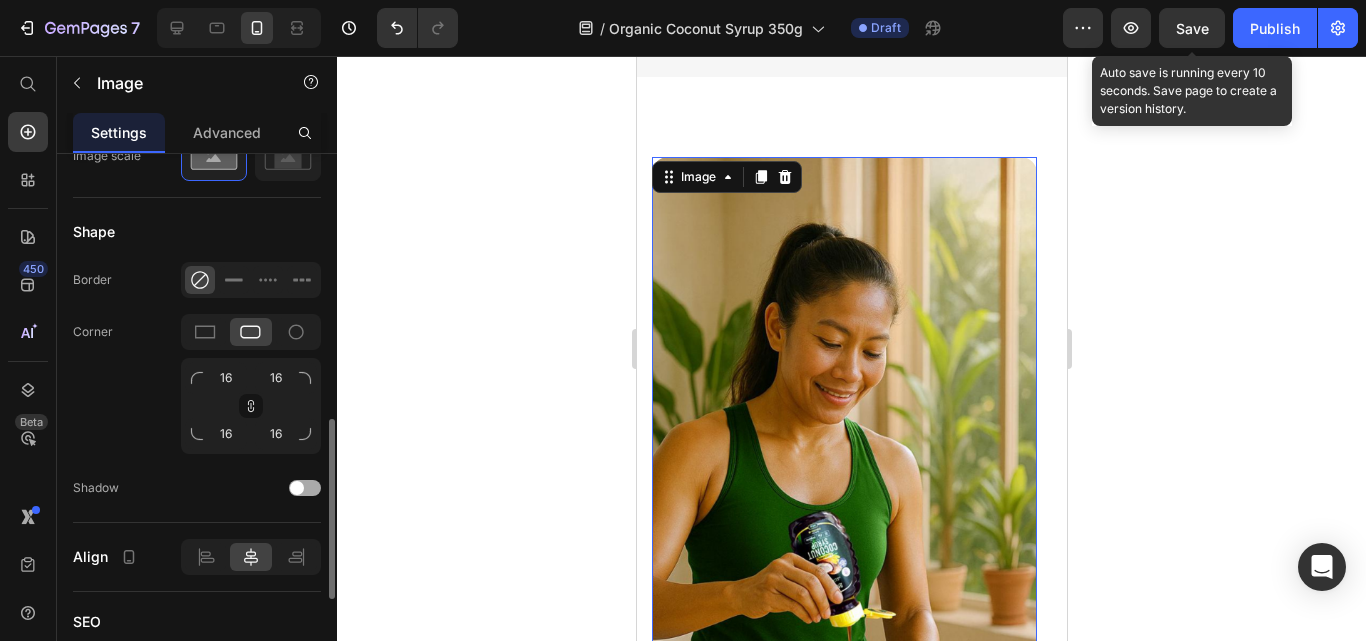 scroll, scrollTop: 1000, scrollLeft: 0, axis: vertical 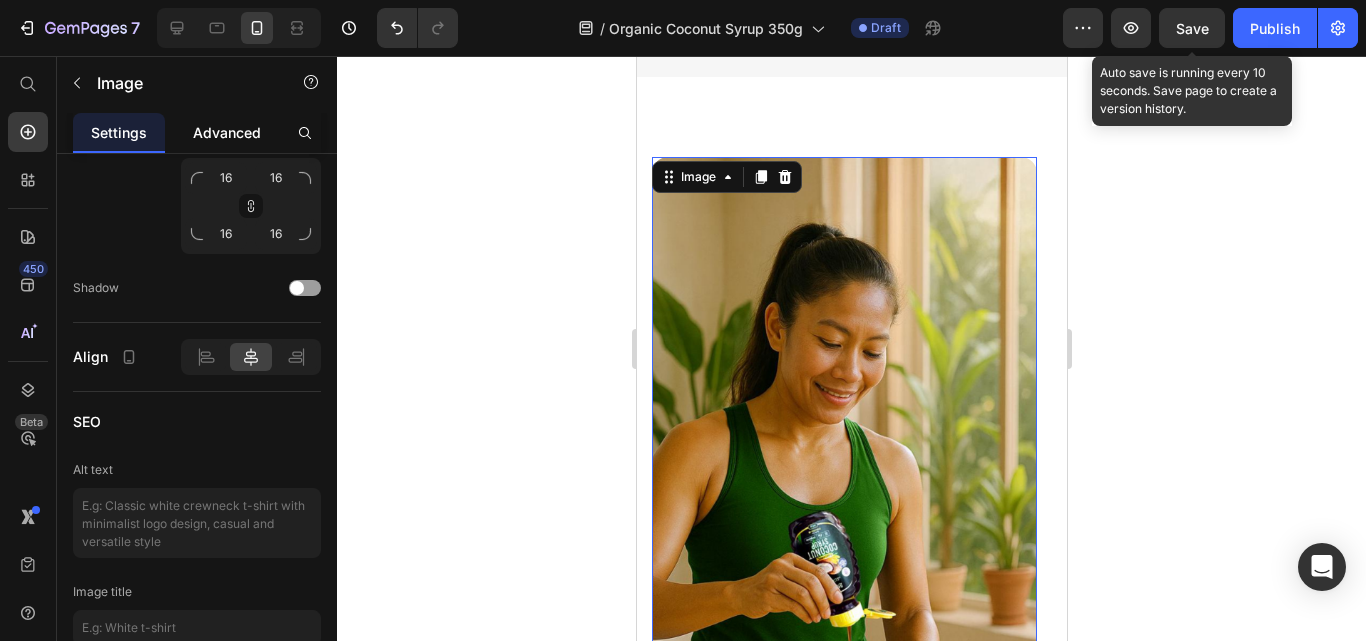 click on "Advanced" at bounding box center [227, 132] 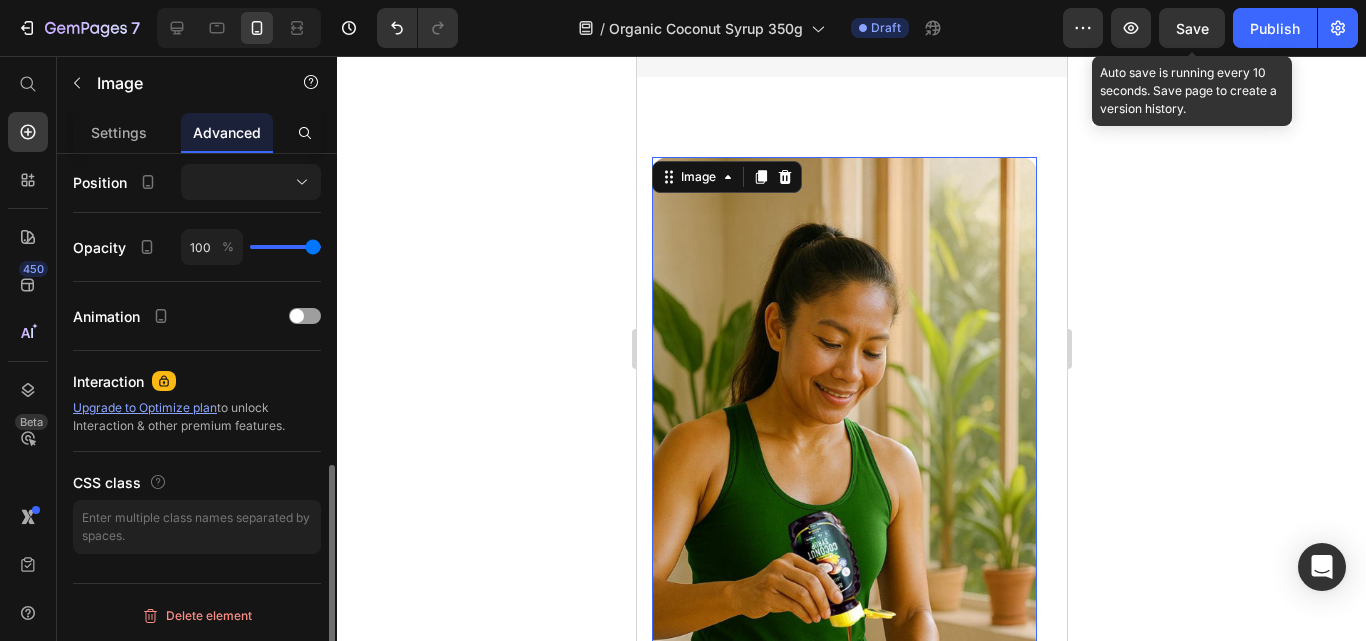 scroll, scrollTop: 0, scrollLeft: 0, axis: both 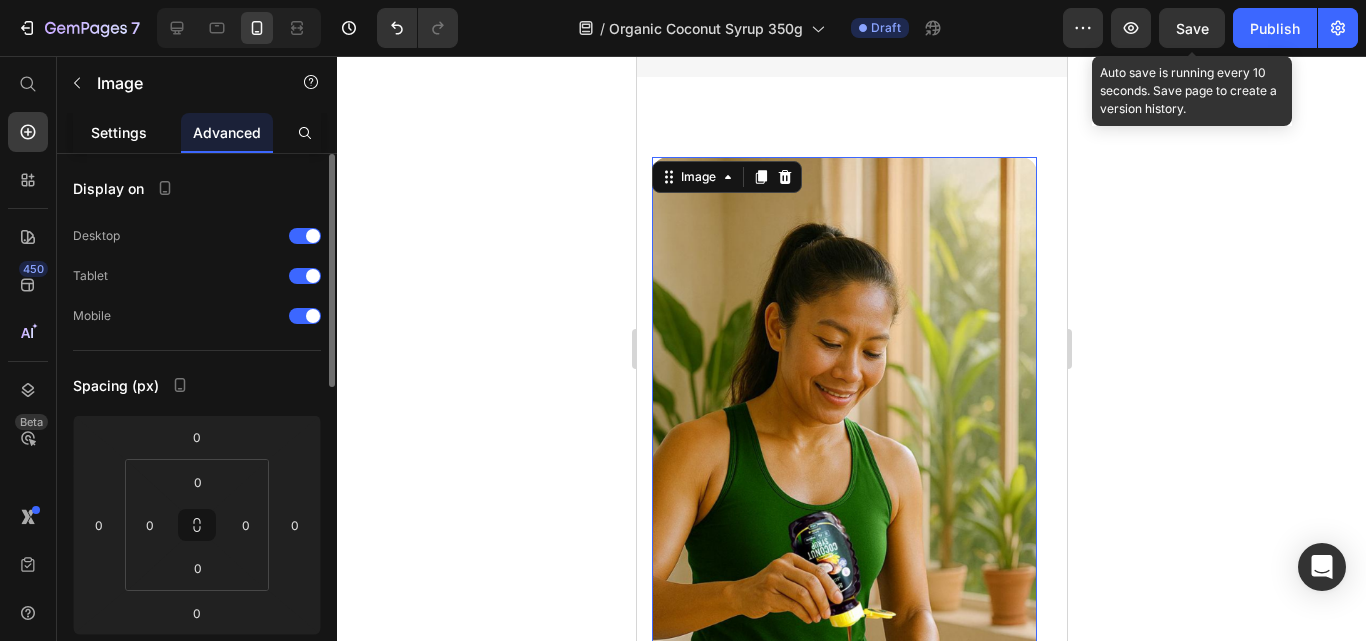 click on "Settings" at bounding box center (119, 132) 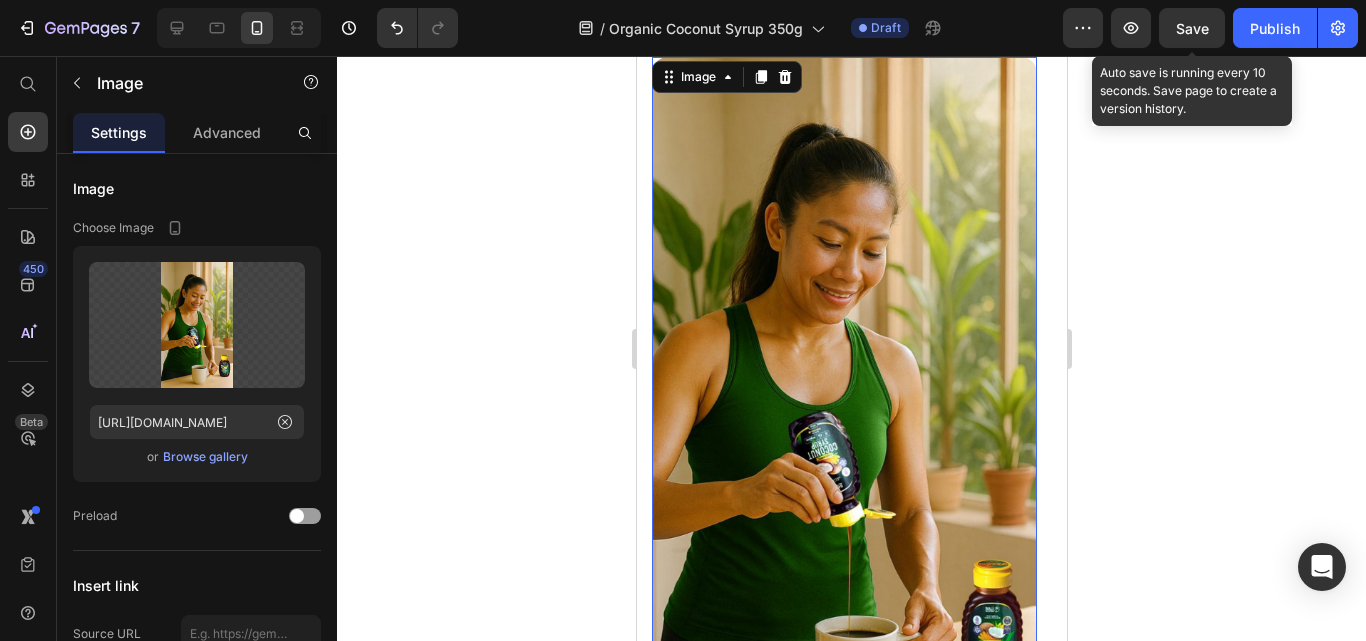 scroll, scrollTop: 5200, scrollLeft: 0, axis: vertical 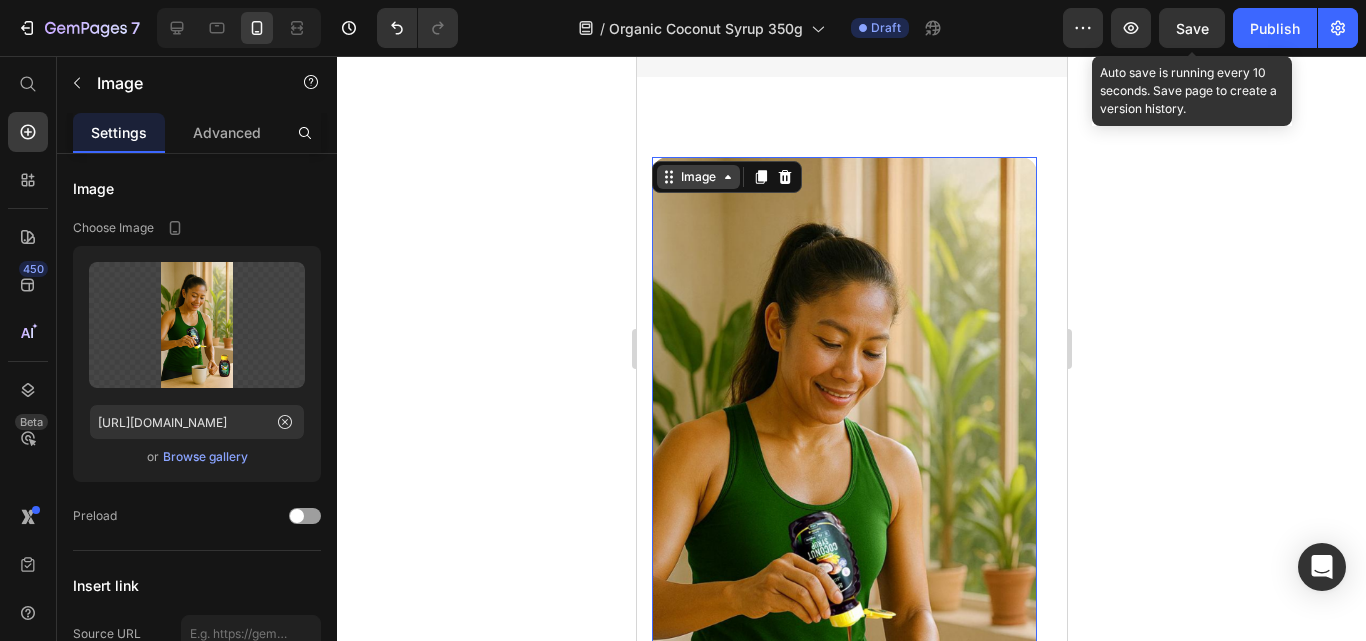 click 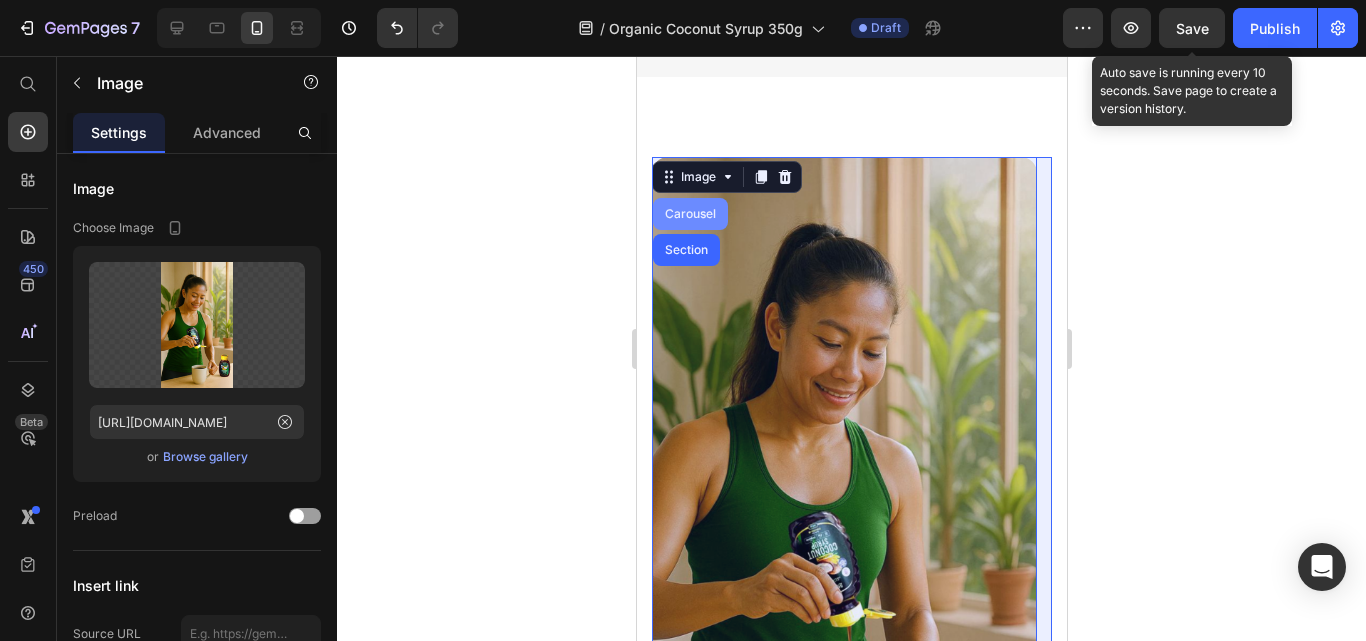 click on "Carousel" at bounding box center (689, 214) 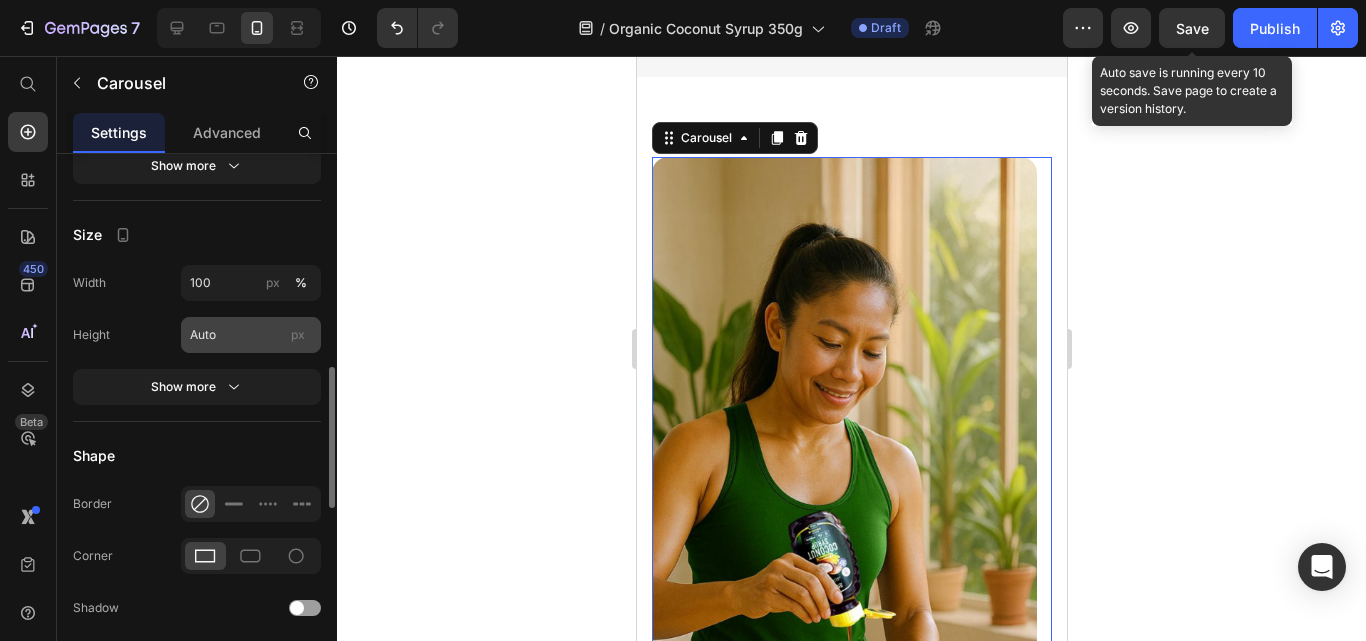 scroll, scrollTop: 1100, scrollLeft: 0, axis: vertical 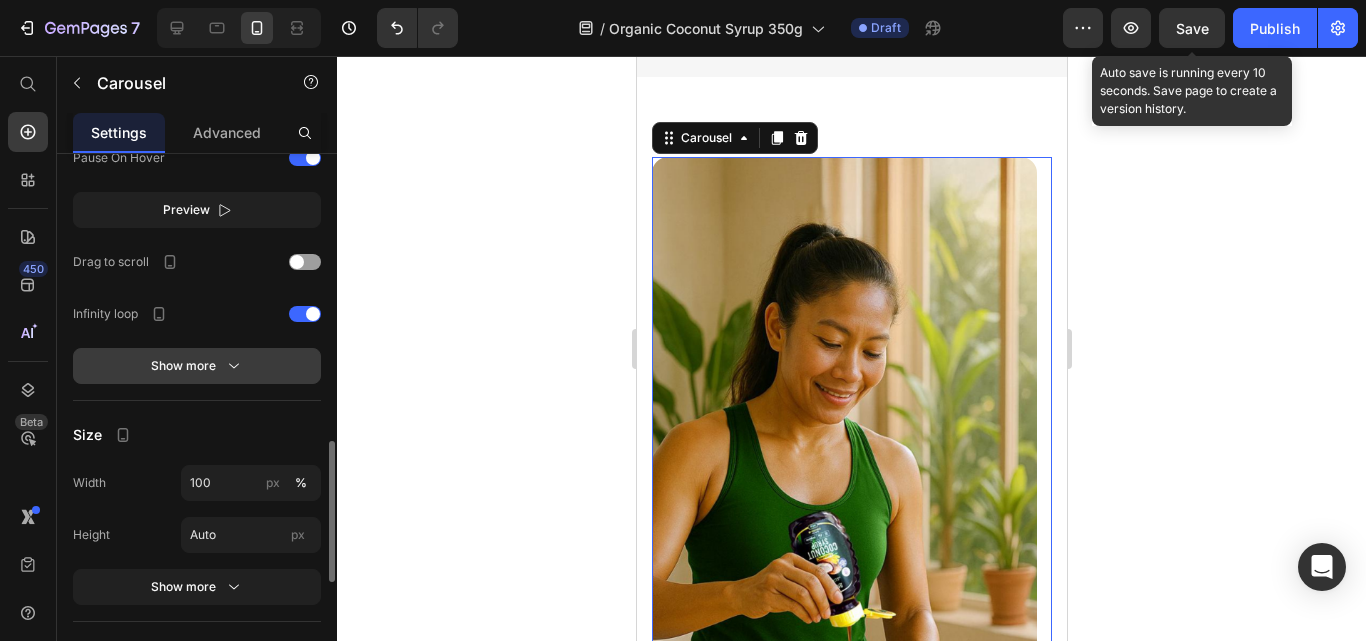 click on "Show more" at bounding box center (197, 366) 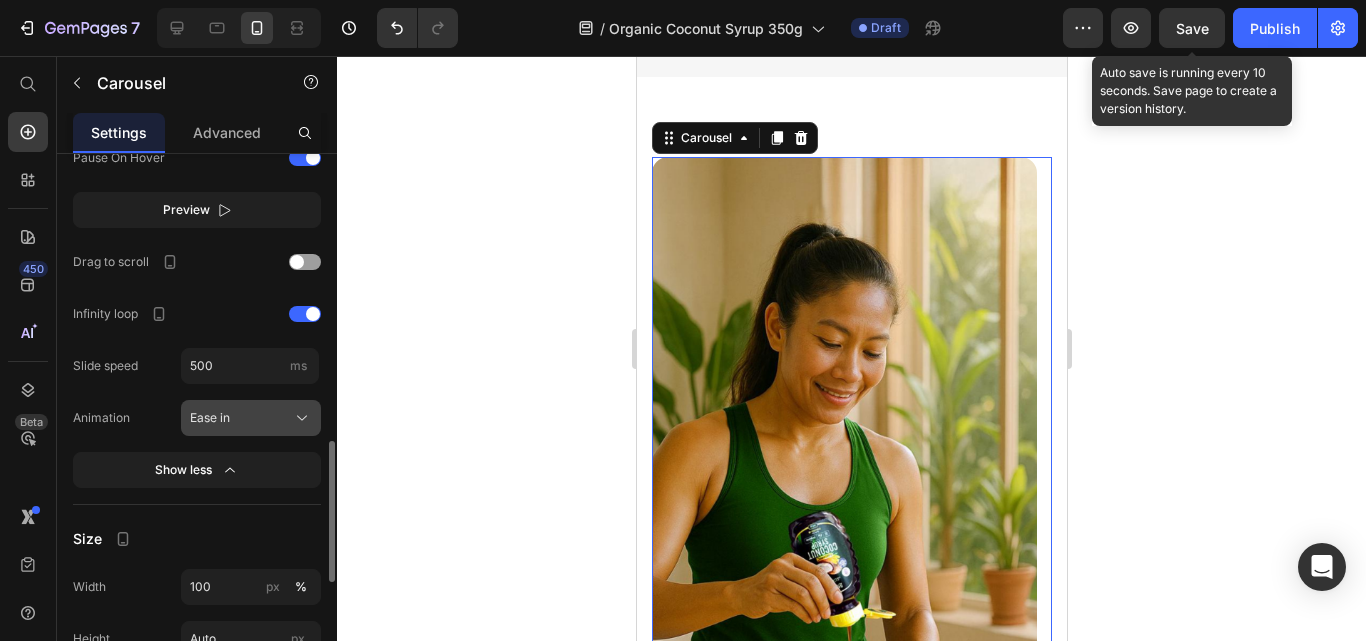 click on "Ease in" 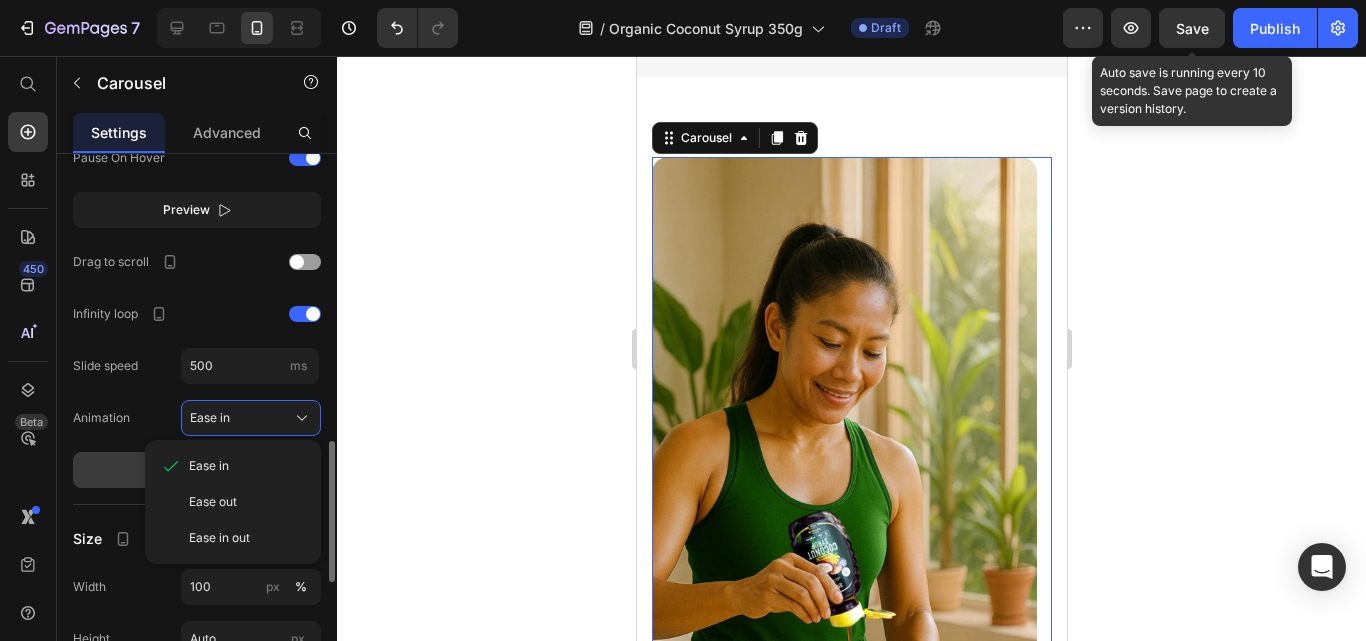click on "Ease out" at bounding box center (247, 502) 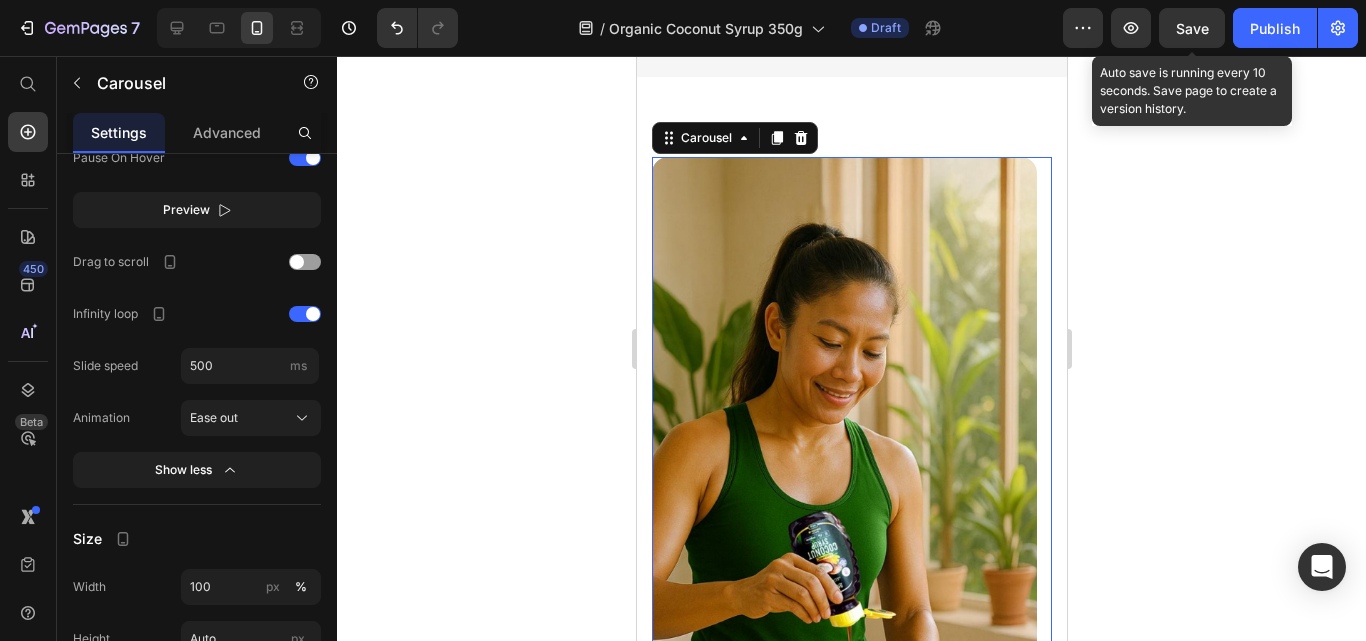 click 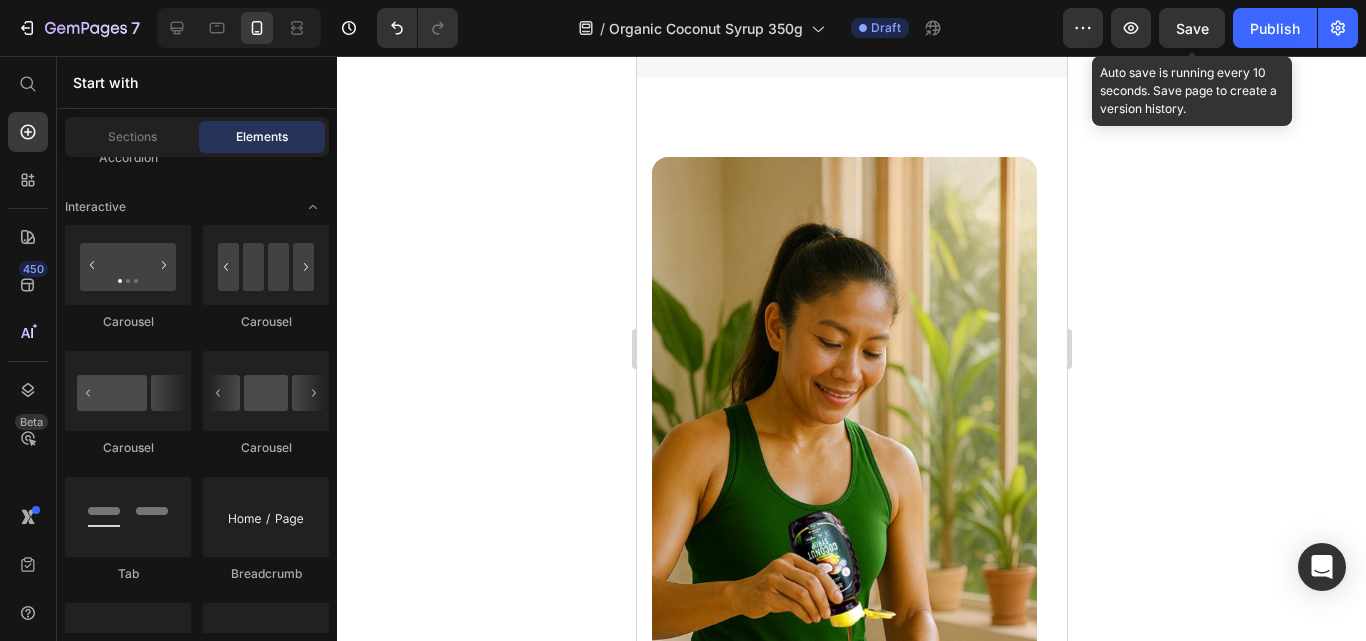 click on "Save" at bounding box center (1192, 28) 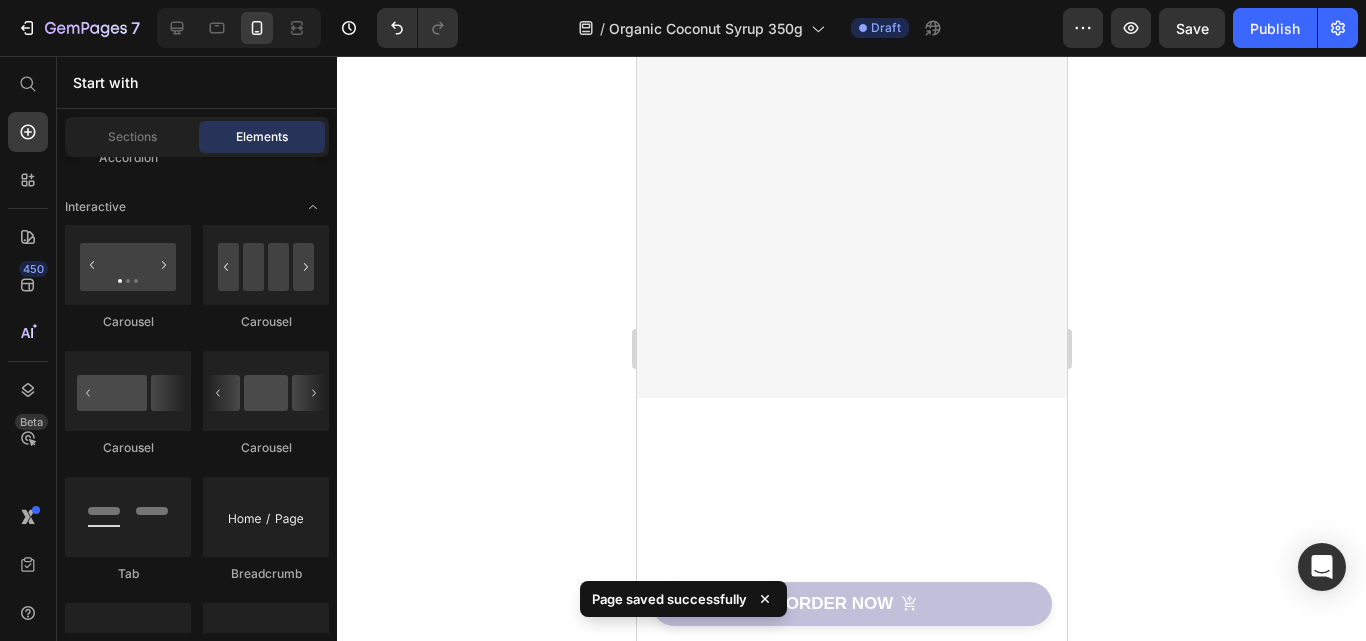 scroll, scrollTop: 0, scrollLeft: 0, axis: both 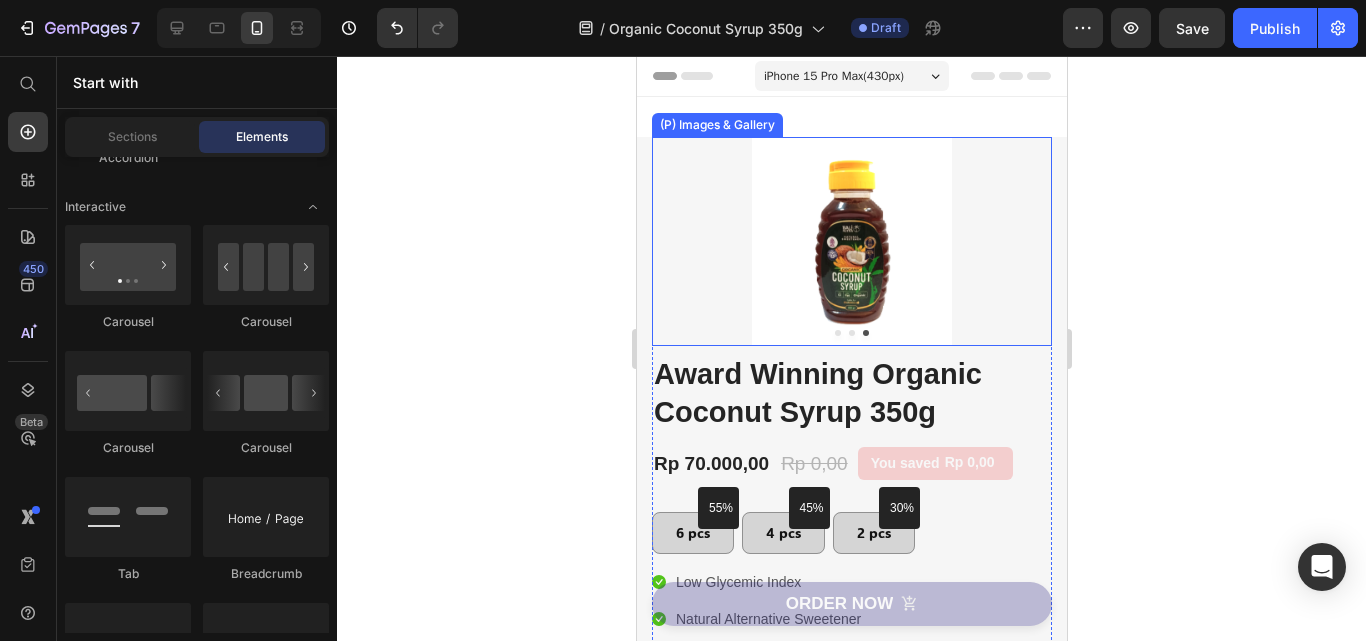 click at bounding box center [851, 241] 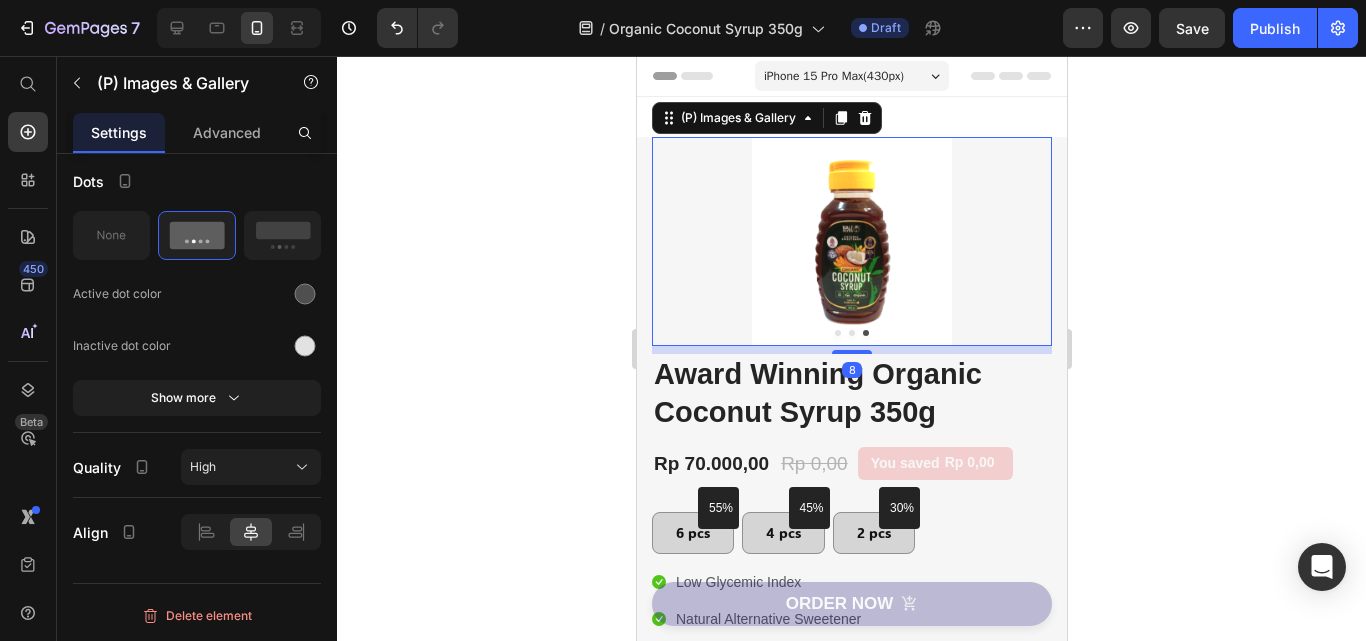 scroll, scrollTop: 0, scrollLeft: 0, axis: both 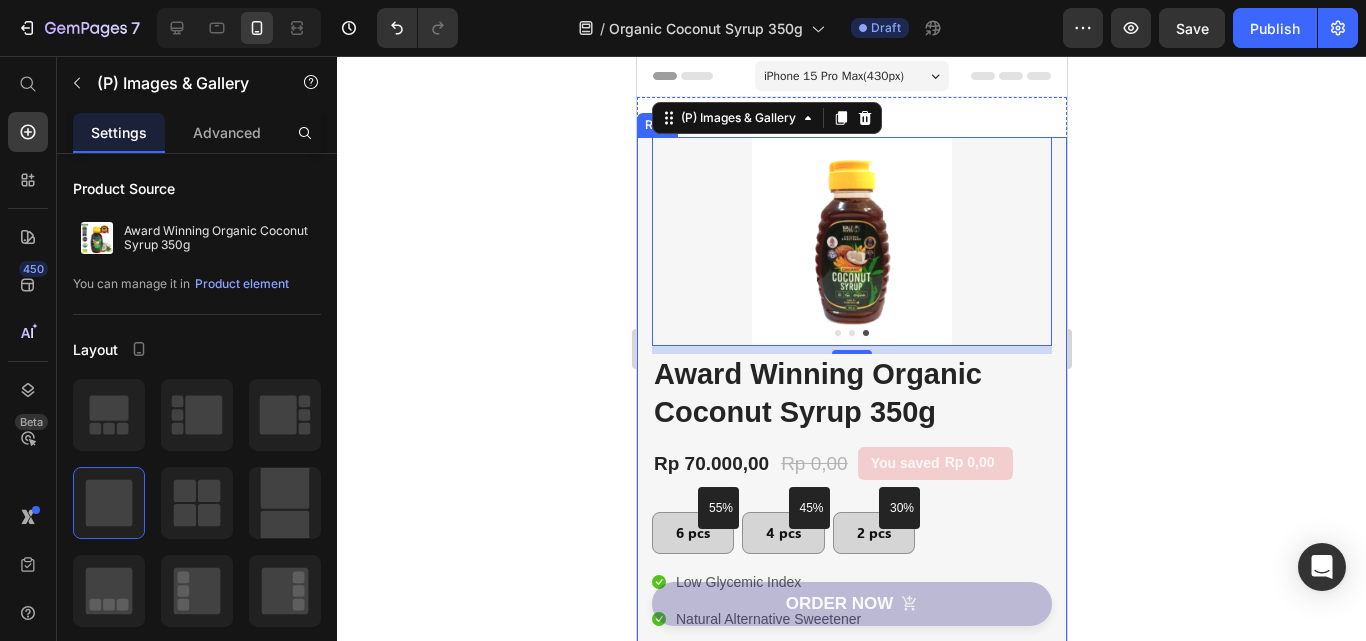 click on "Image Image Image
Carousel Image Organic Coconut Syrup 350g Bundling 2pcs Text Block Rp 0,00 Product Price Rp 140.000,00 Product Price Row Row Image 4 Organic Coconut Syrup 350g FREE COCO ROLLS Text Block Rp 0,00 Product Price Rp 280.000,00 Product Price Row Row Image 6 Organic Coconut Syrup 350g FREE COCO ROLLS AND COCO SESAME Text Block Rp 0,00 Product Price Rp 420.000,00 Product Price Row Row Product Bundle Discount Row Row (P) Images & Gallery   8 Award Winning Organic Coconut Syrup 350g (P) Title                Icon                Icon                Icon                Icon                Icon Icon List Hoz 1000+ Clients satisfied Text block Row
Icon Low Glycemic Index Text block
Icon Natural Alternative Sweetener  Text block
Icon Great Taste Award & Superior Taste Award Winner Text block
Icon Certified EU & USDA Organic Text block Icon List -" at bounding box center (851, 522) 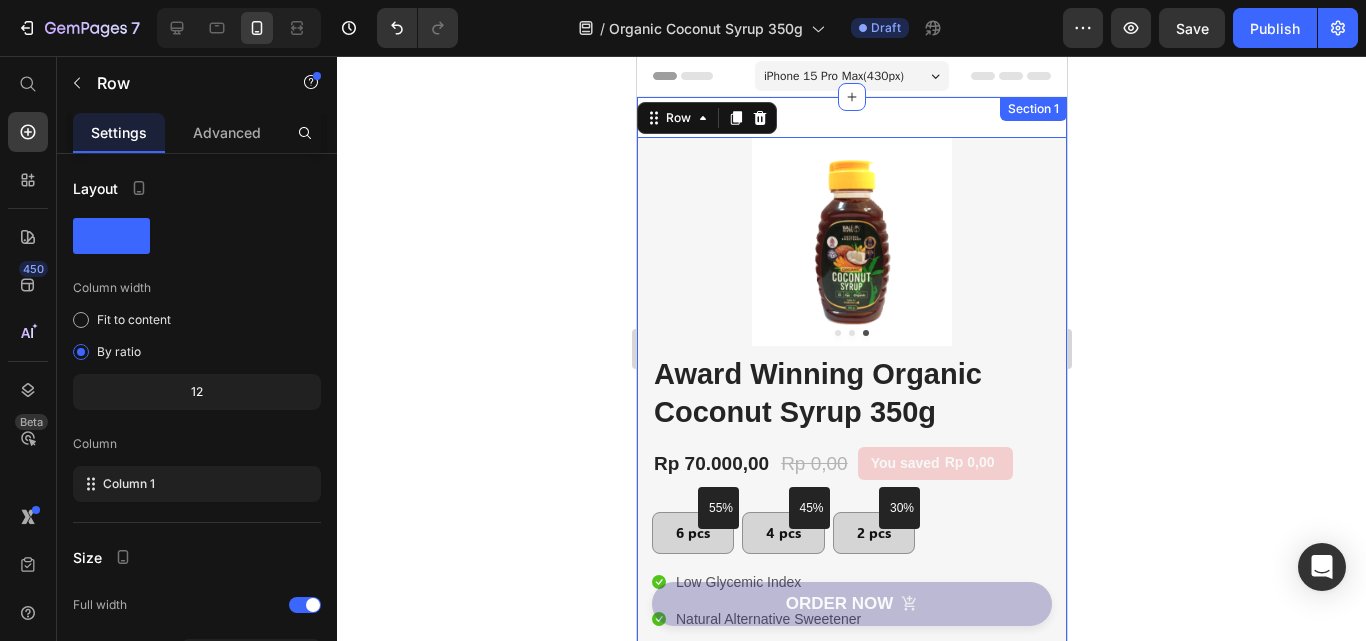 click on "Image Image Image
Carousel Image Organic Coconut Syrup 350g Bundling 2pcs Text Block Rp 0,00 Product Price Rp 140.000,00 Product Price Row Row Image 4 Organic Coconut Syrup 350g FREE COCO ROLLS Text Block Rp 0,00 Product Price Rp 280.000,00 Product Price Row Row Image 6 Organic Coconut Syrup 350g FREE COCO ROLLS AND COCO SESAME Text Block Rp 0,00 Product Price Rp 420.000,00 Product Price Row Row Product Bundle Discount Row Row (P) Images & Gallery Award Winning Organic Coconut Syrup 350g (P) Title                Icon                Icon                Icon                Icon                Icon Icon List Hoz 1000+ Clients satisfied Text block Row
Icon Low Glycemic Index Text block
Icon Natural Alternative Sweetener  Text block
Icon Great Taste Award & Superior Taste Award Winner Text block
Icon Certified EU & USDA Organic Text block Icon List Row -" at bounding box center (851, 502) 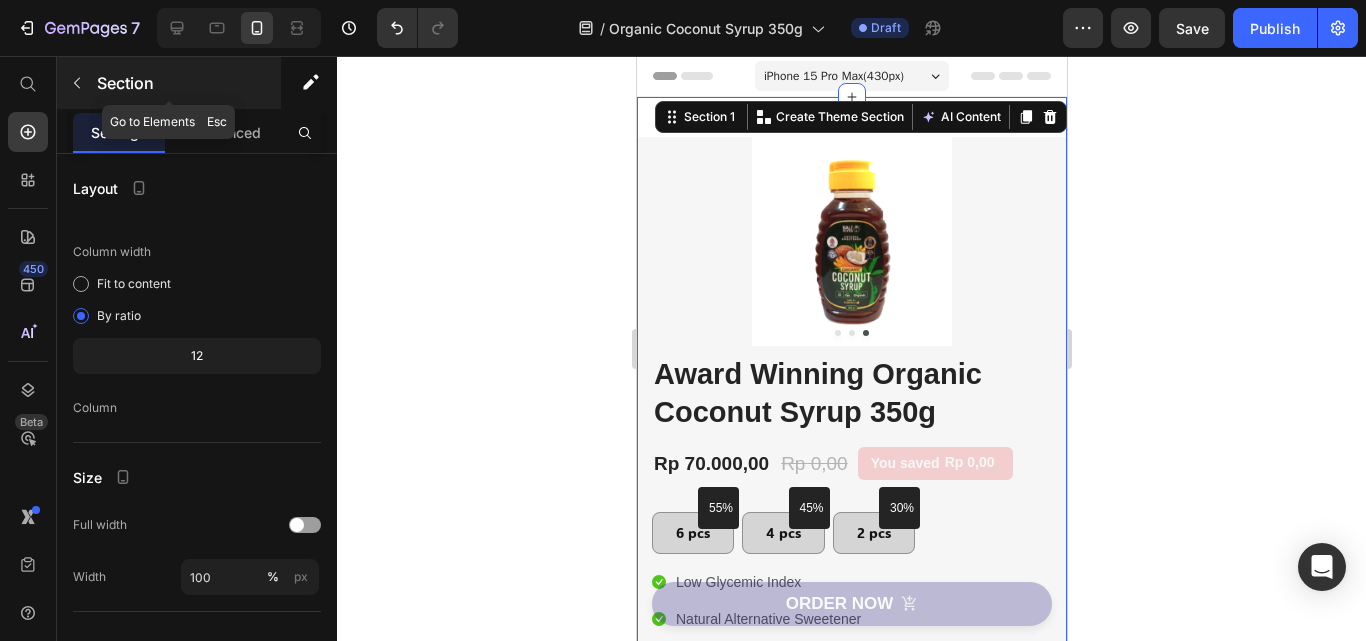 click on "Section" at bounding box center [187, 83] 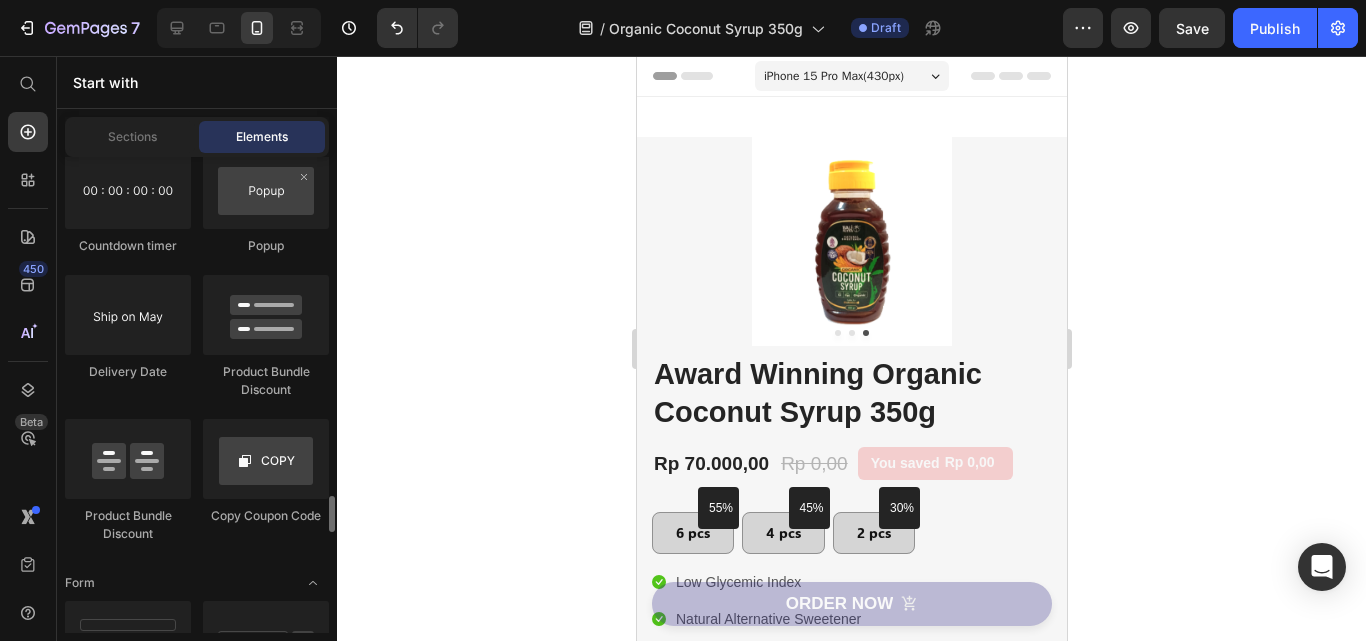 scroll, scrollTop: 4500, scrollLeft: 0, axis: vertical 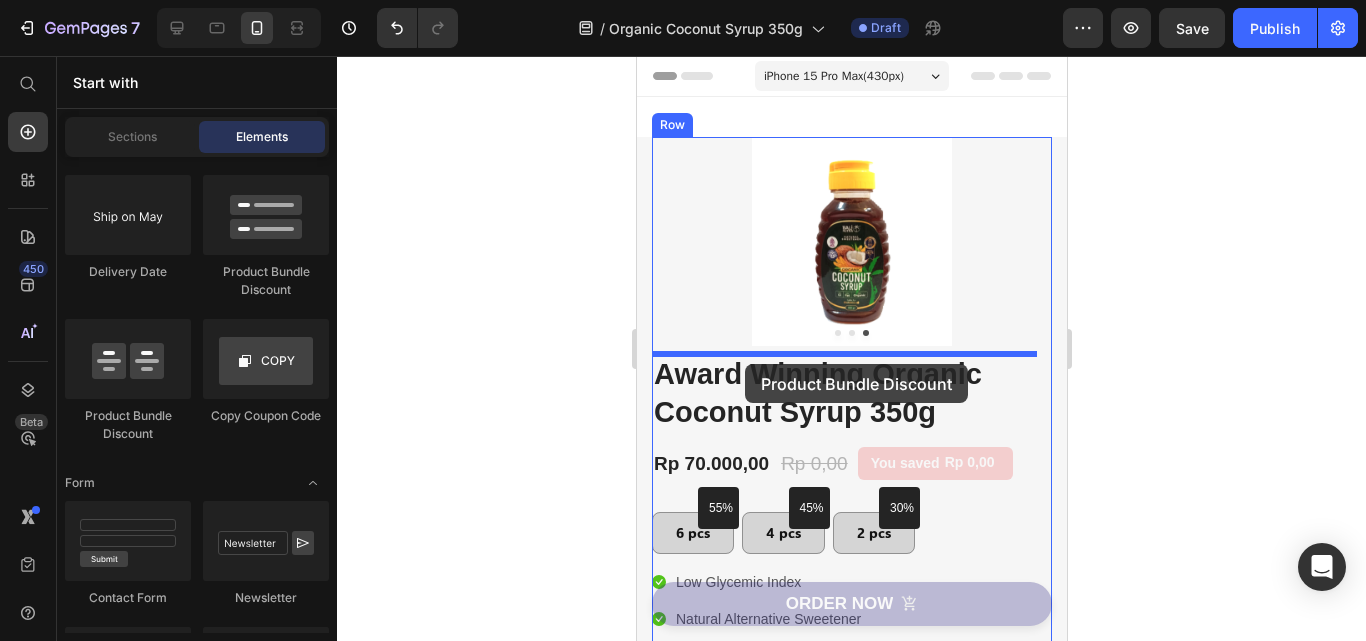 drag, startPoint x: 769, startPoint y: 435, endPoint x: 744, endPoint y: 364, distance: 75.272835 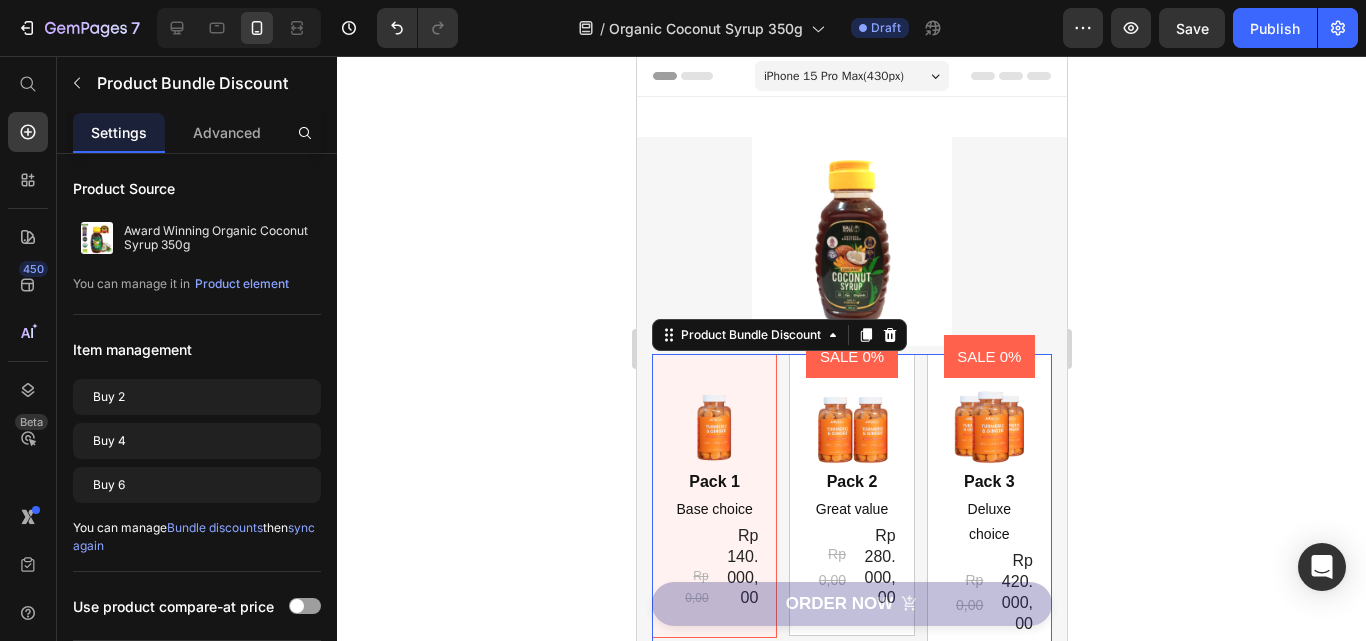 click on "Image Pack 1 Text Block Base choice Text Block Rp 0,00 Product Price Rp 140.000,00 Product Price Row Row" at bounding box center [713, 496] 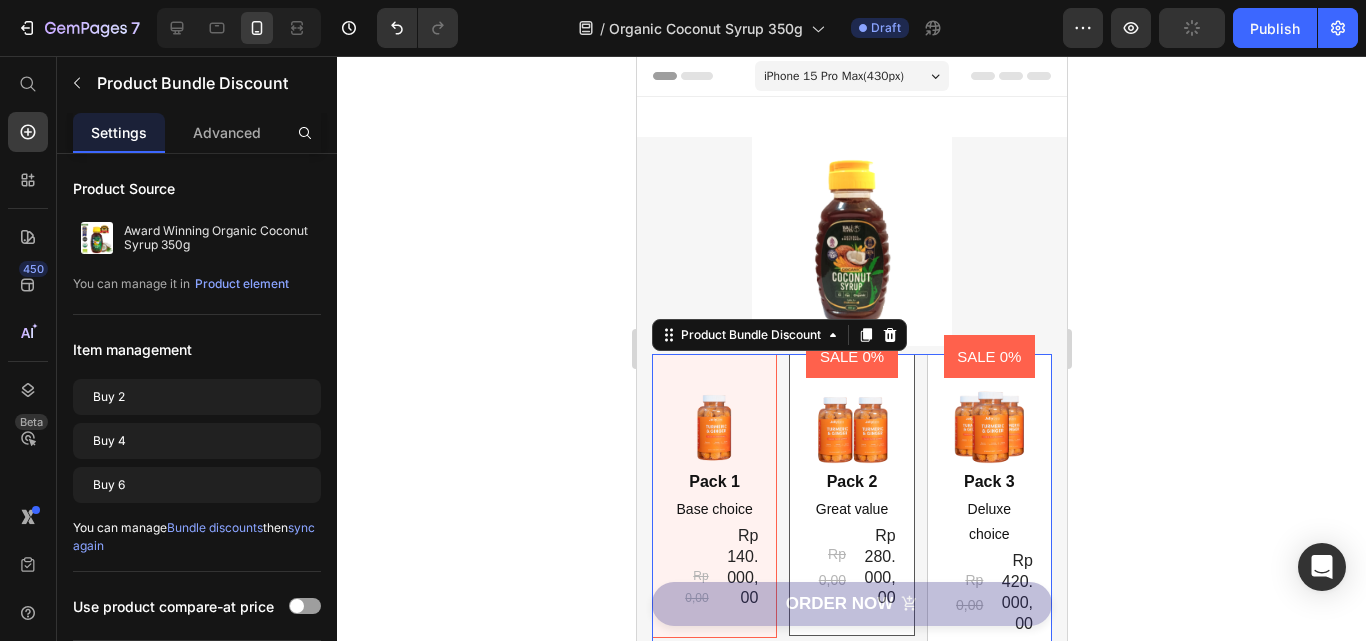scroll, scrollTop: 200, scrollLeft: 0, axis: vertical 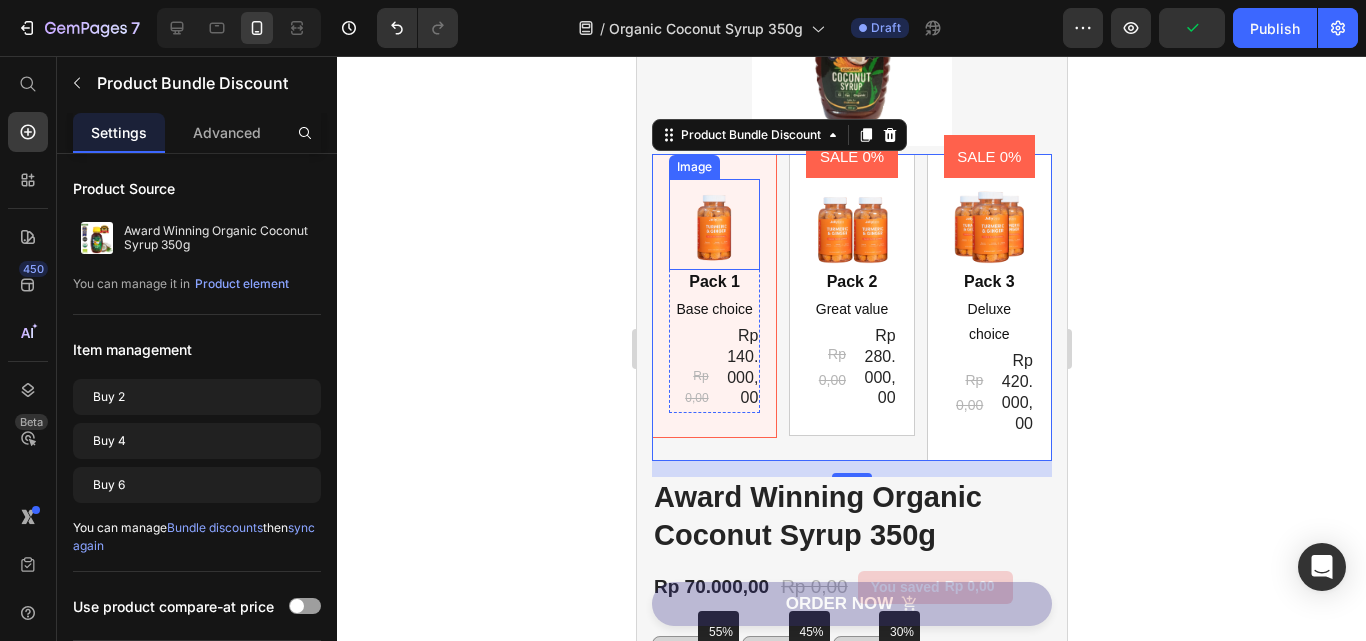 click at bounding box center [713, 224] 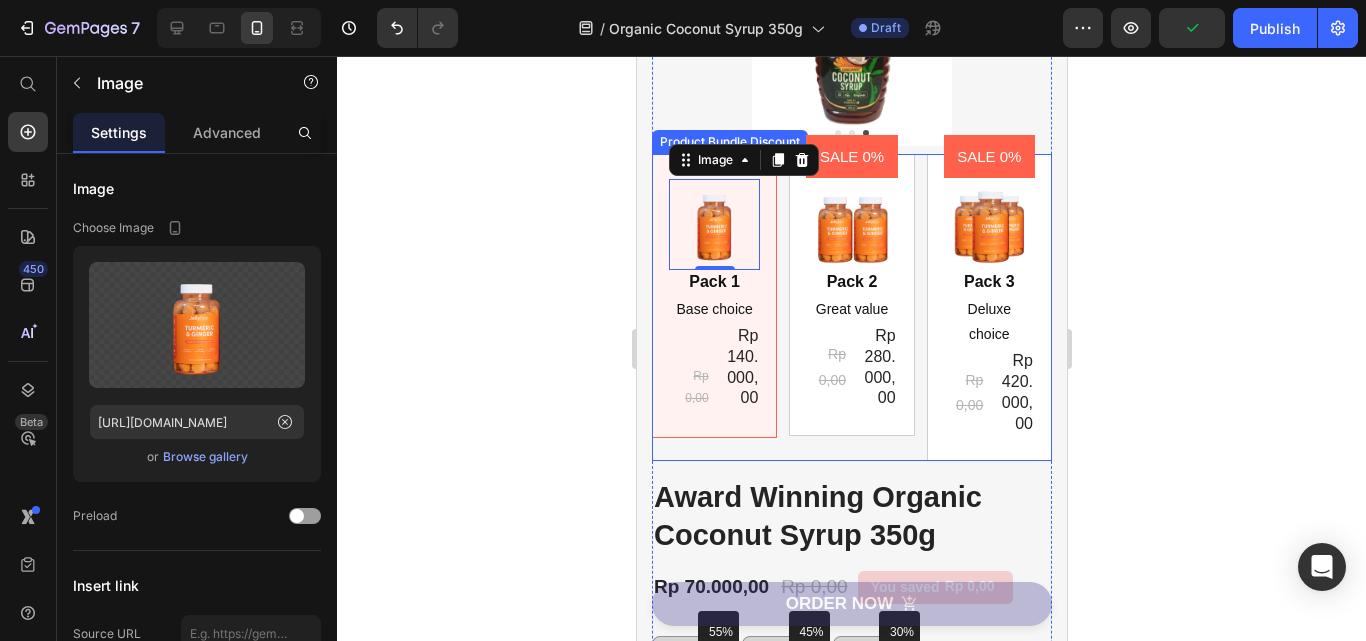 click on "Image   0 Pack 1 Text Block Base choice Text Block Rp 0,00 Product Price Rp 140.000,00 Product Price Row Row" at bounding box center (713, 296) 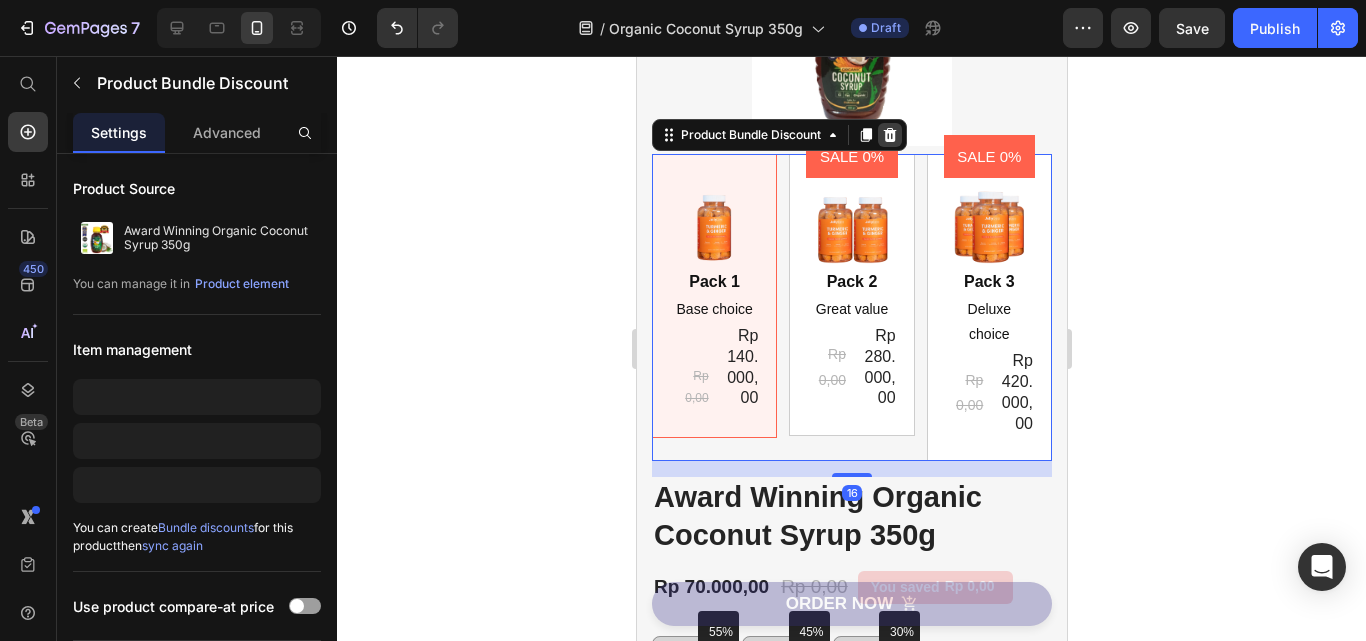 click at bounding box center [889, 135] 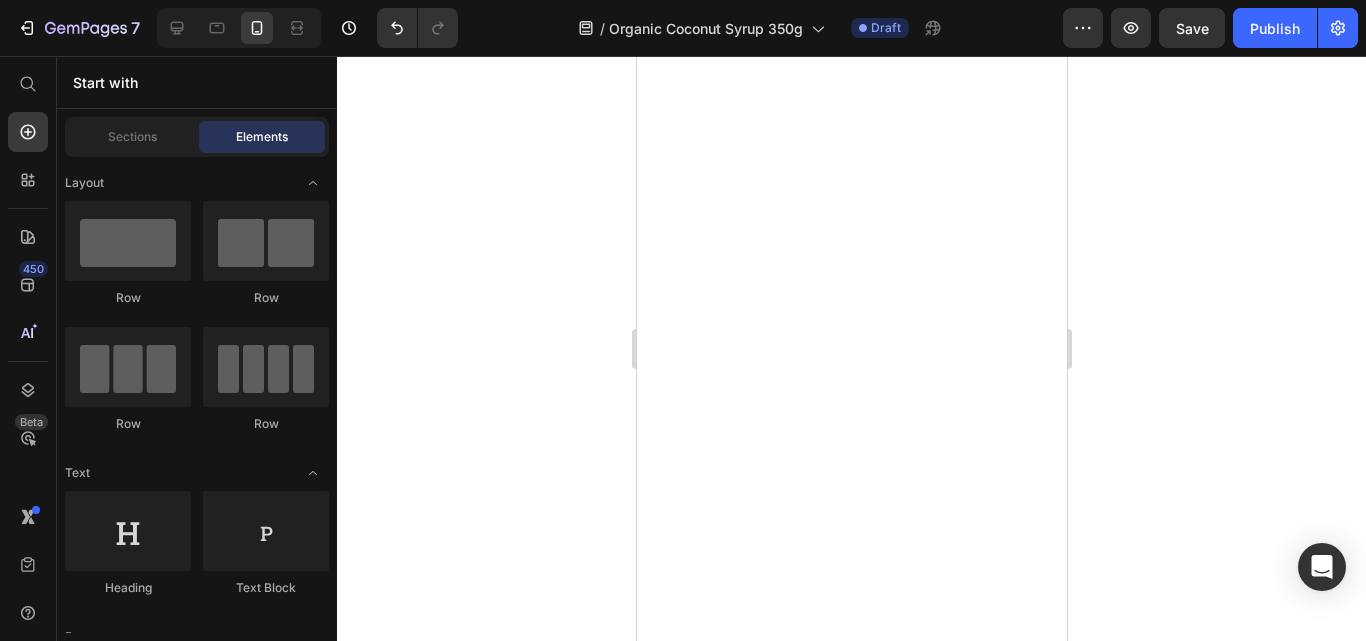 scroll, scrollTop: 0, scrollLeft: 0, axis: both 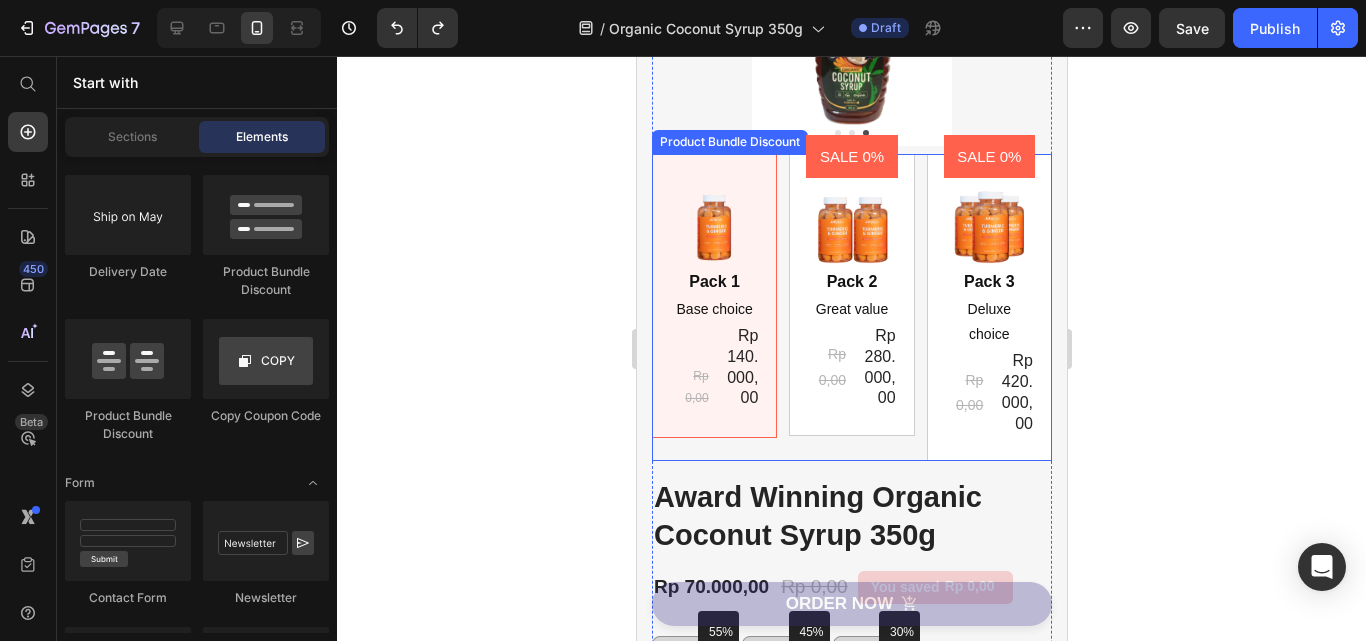 click on "Image Pack 1 Text Block Base choice Text Block Rp 0,00 Product Price Rp 140.000,00 Product Price Row Row" at bounding box center (713, 296) 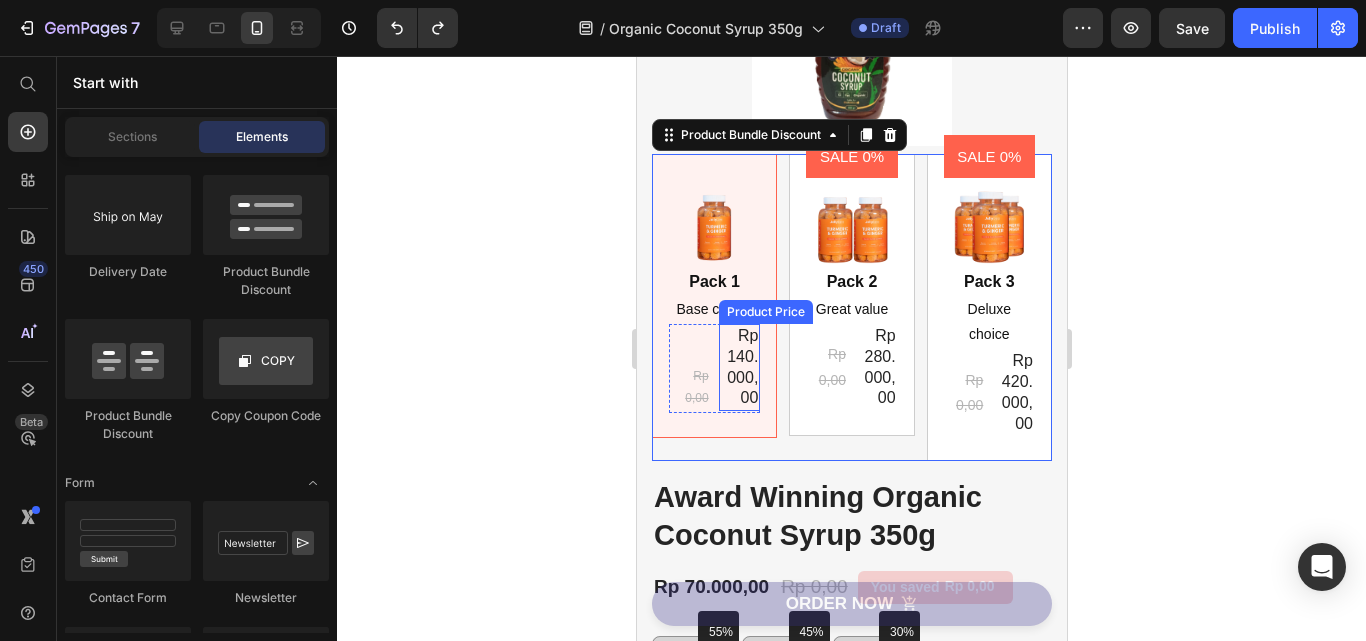 click on "Product Price" at bounding box center (765, 312) 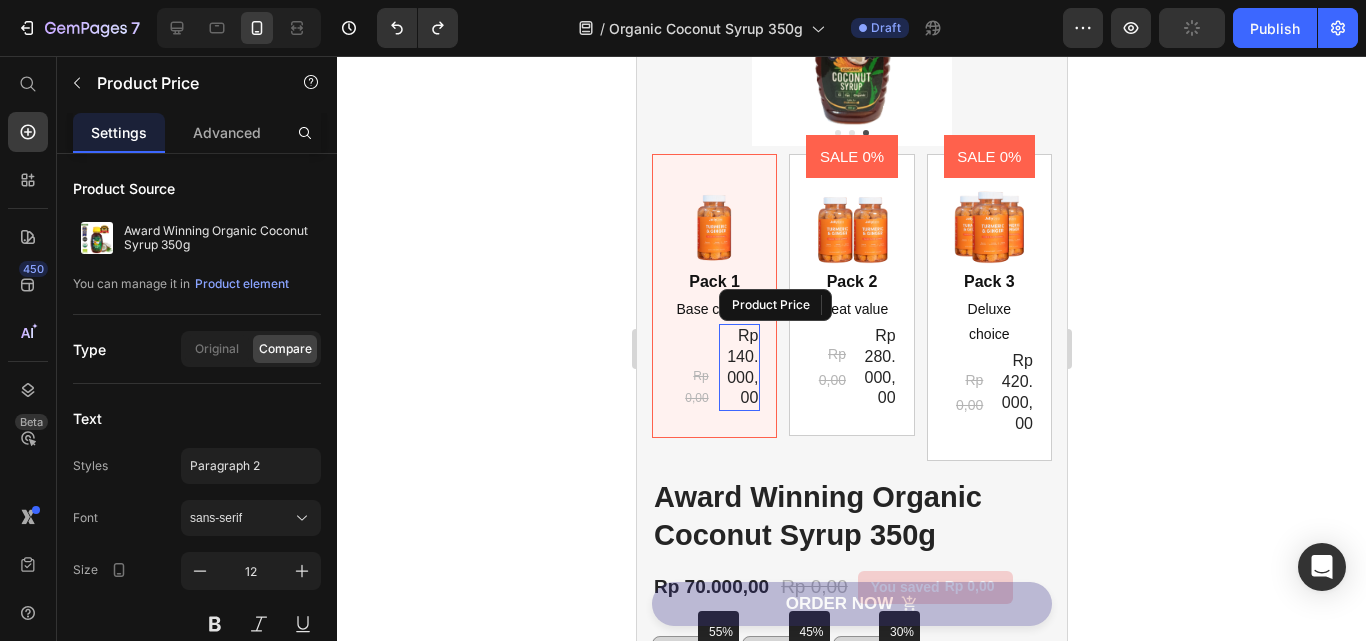 click on "Rp 0,00" at bounding box center [689, 387] 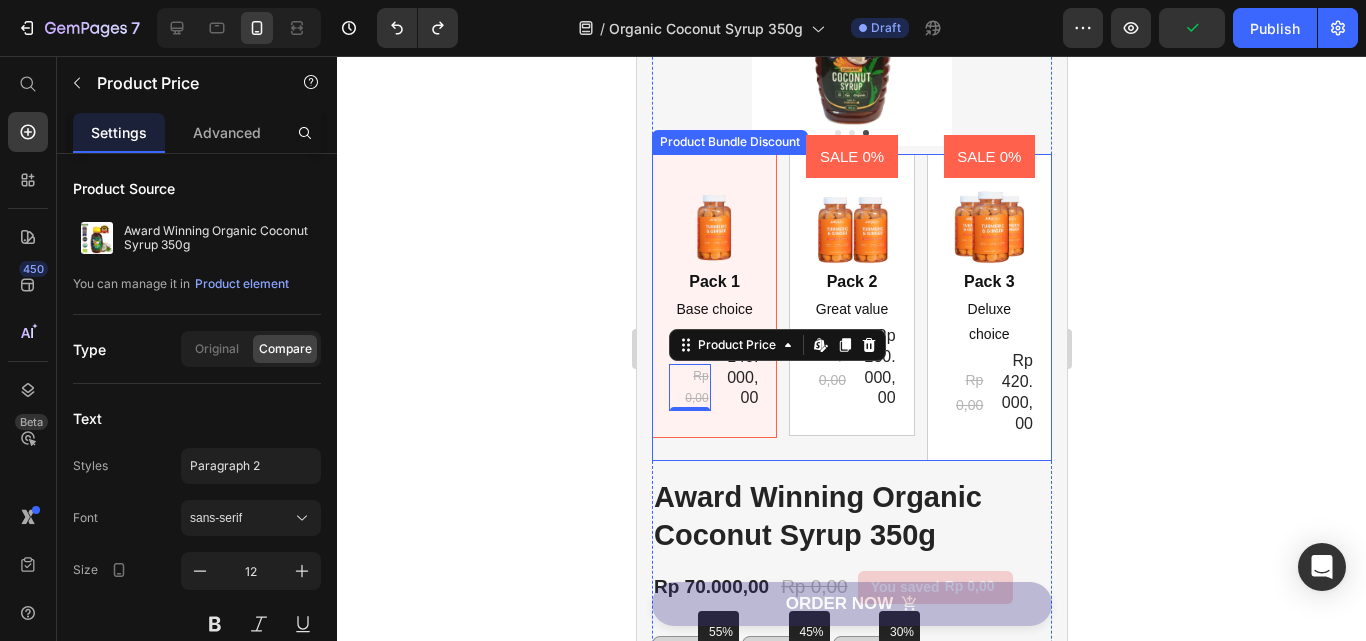 click on "Image Pack 1 Text Block Base choice Text Block Rp 0,00 Product Price   Edit content in Shopify 0 Rp 140.000,00 Product Price Row Row" at bounding box center [713, 296] 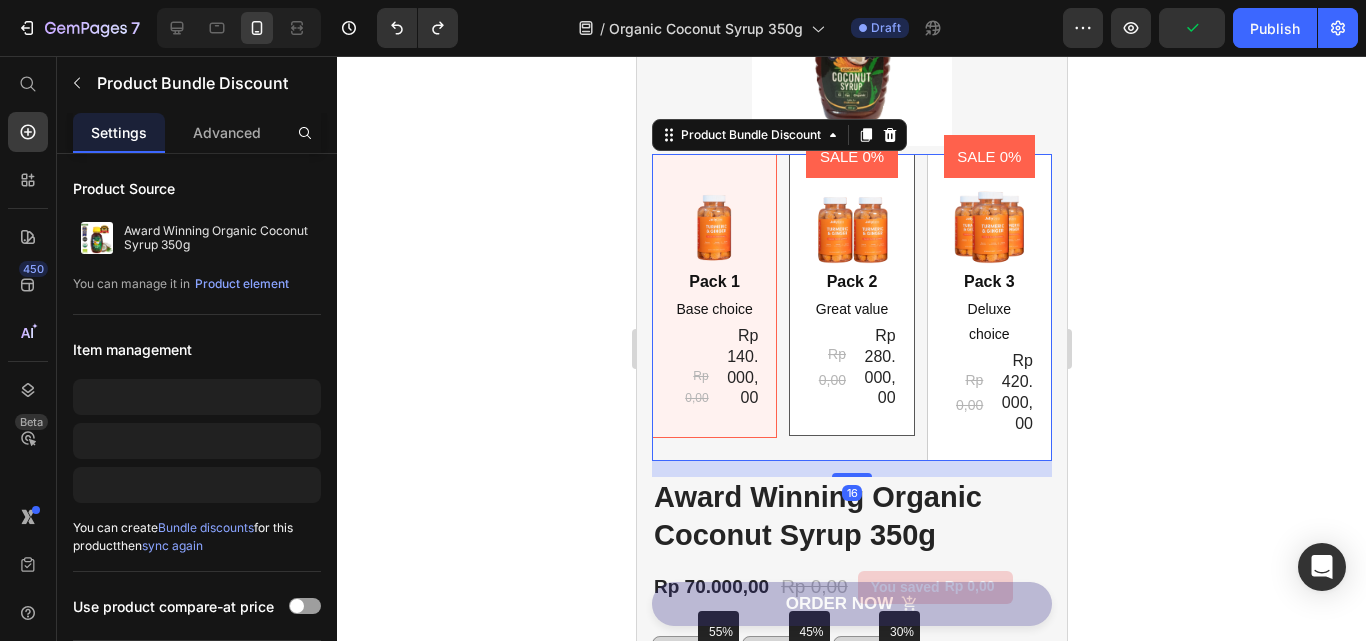 click on "SALE 0% Product Badge Image Pack 2 Text Block Great value Text Block Rp 0,00 Product Price Rp 280.000,00 Product Price Row Row" at bounding box center (850, 295) 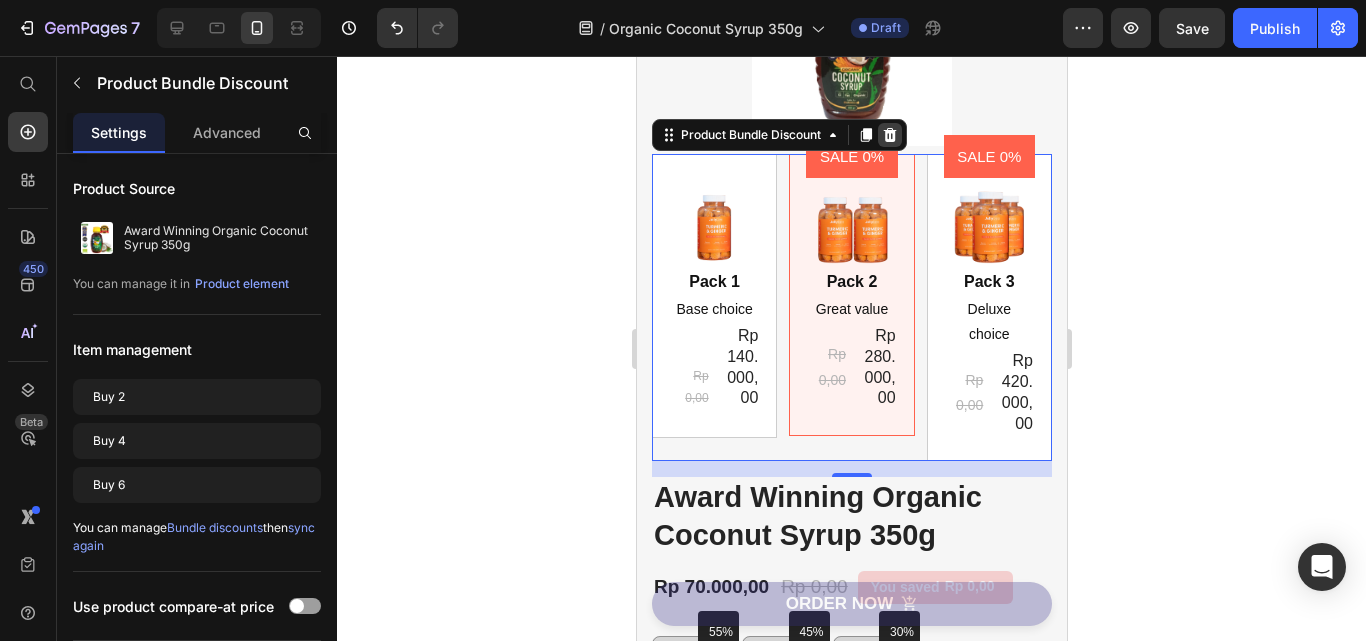 click 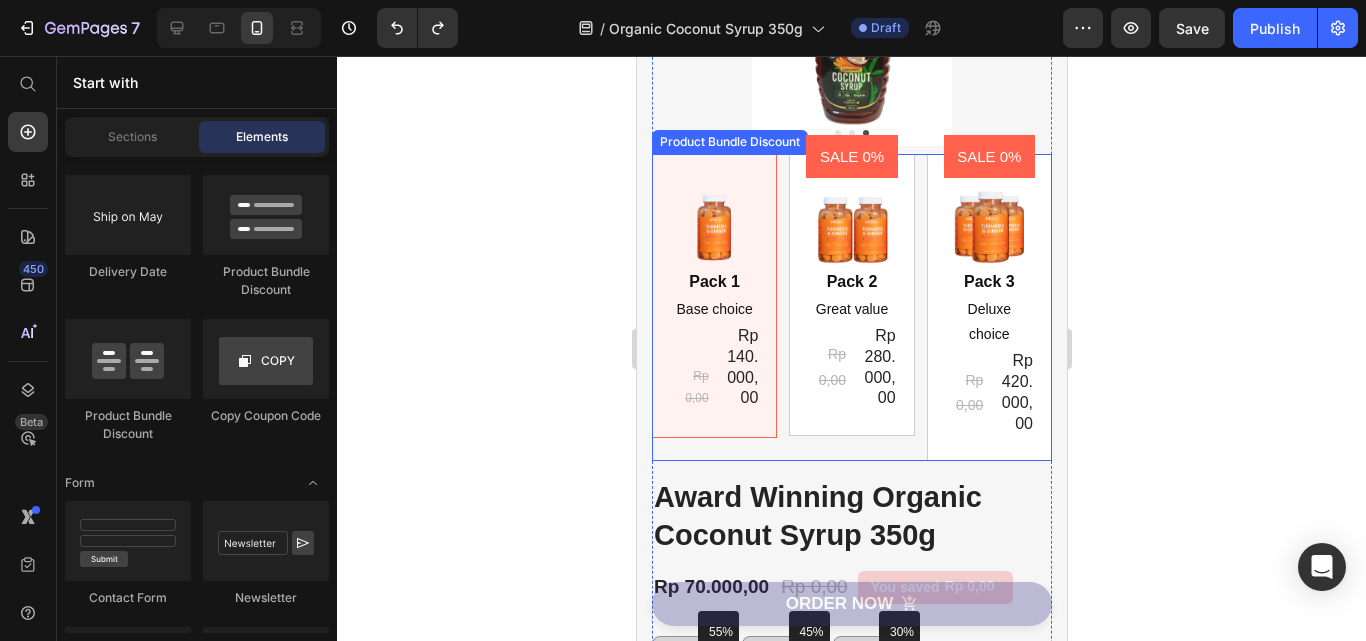 click on "Image Pack 1 Text Block Base choice Text Block Rp 0,00 Product Price Rp 140.000,00 Product Price Row Row" at bounding box center (713, 296) 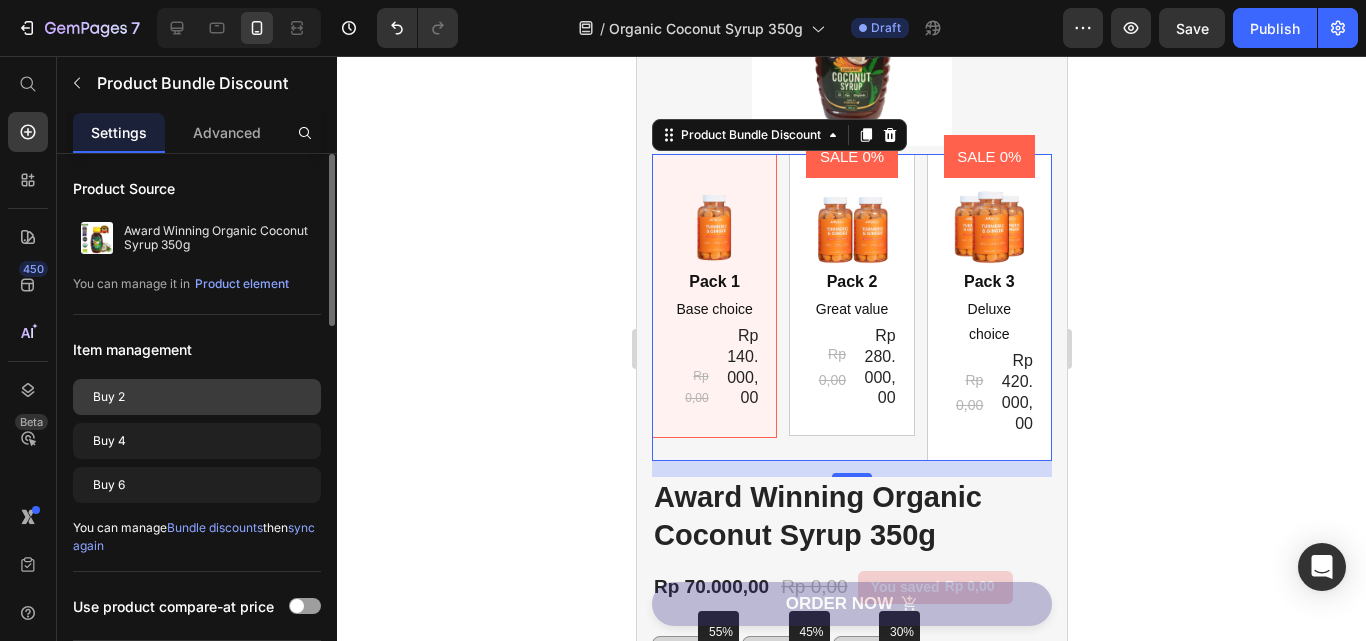 click on "Buy 2" at bounding box center (197, 397) 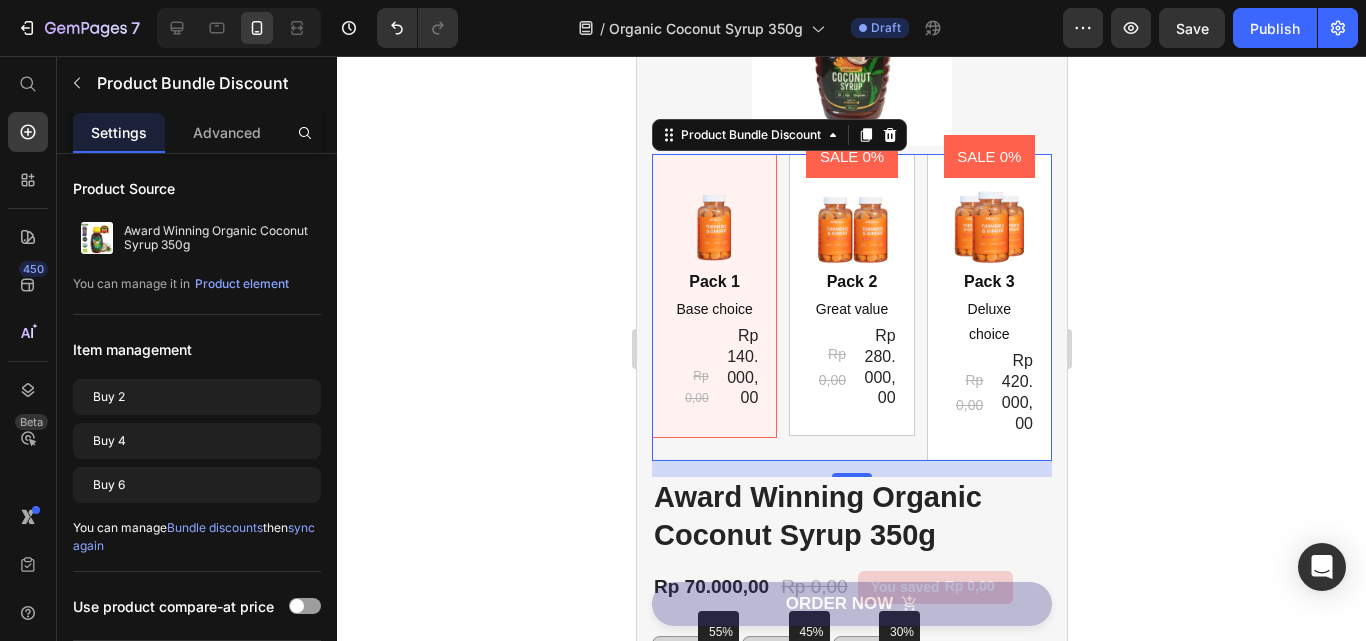 click on "Image Pack 1 Text Block Base choice Text Block Rp 0,00 Product Price Rp 140.000,00 Product Price Row Row" at bounding box center (713, 296) 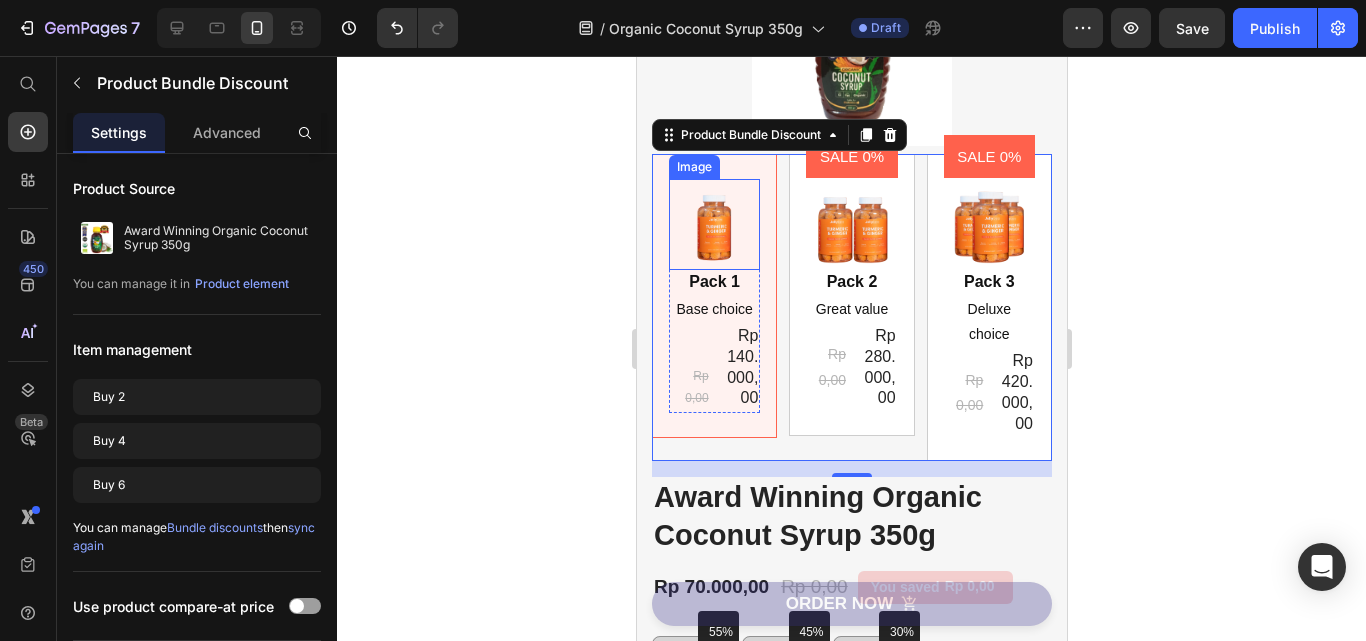 click at bounding box center [713, 224] 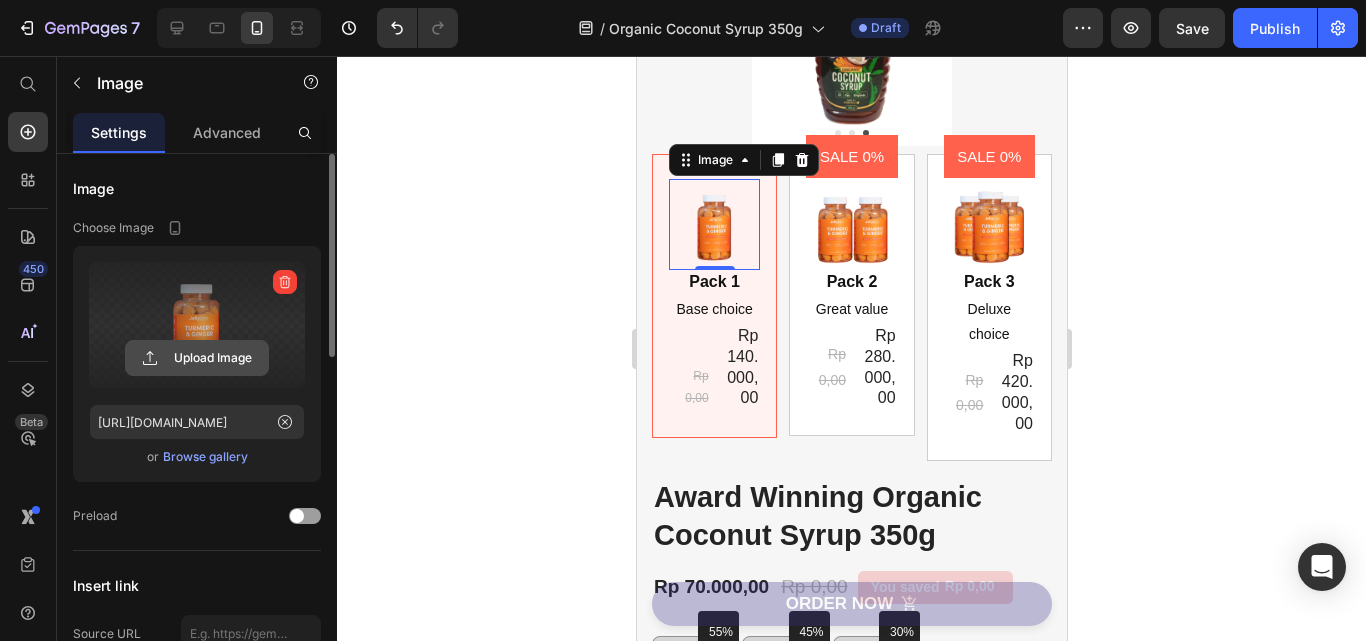 click 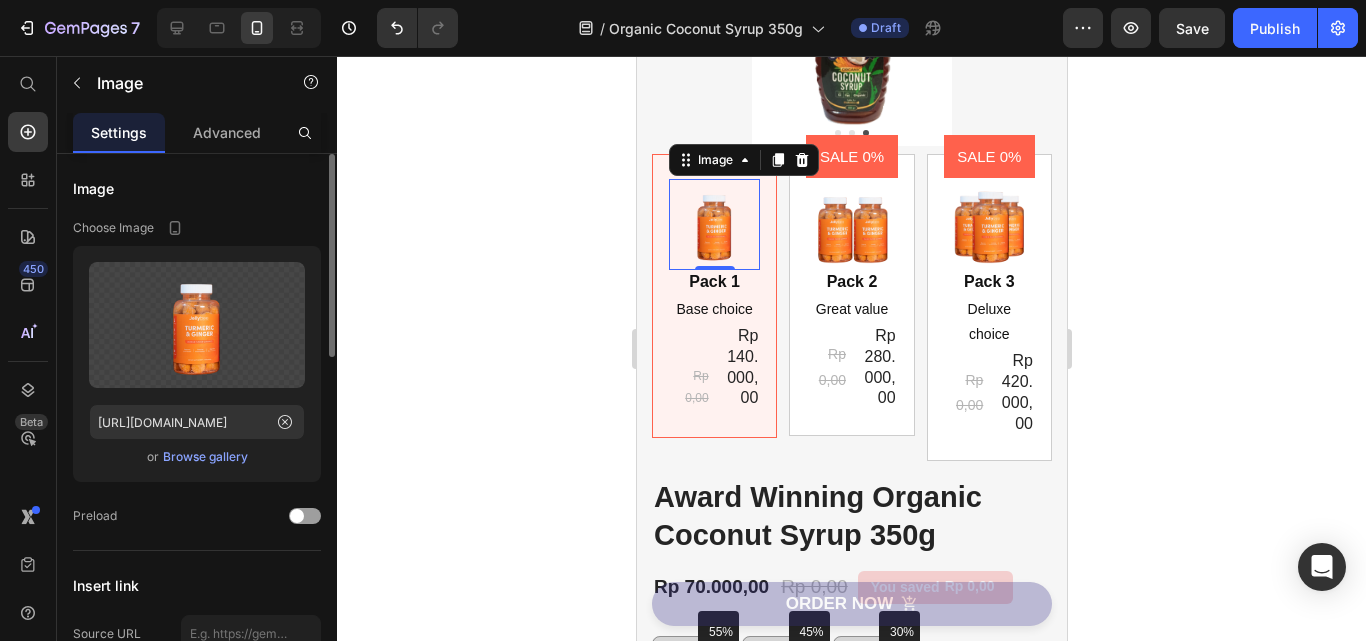 click on "Upload Image [URL][DOMAIN_NAME]  or   Browse gallery" 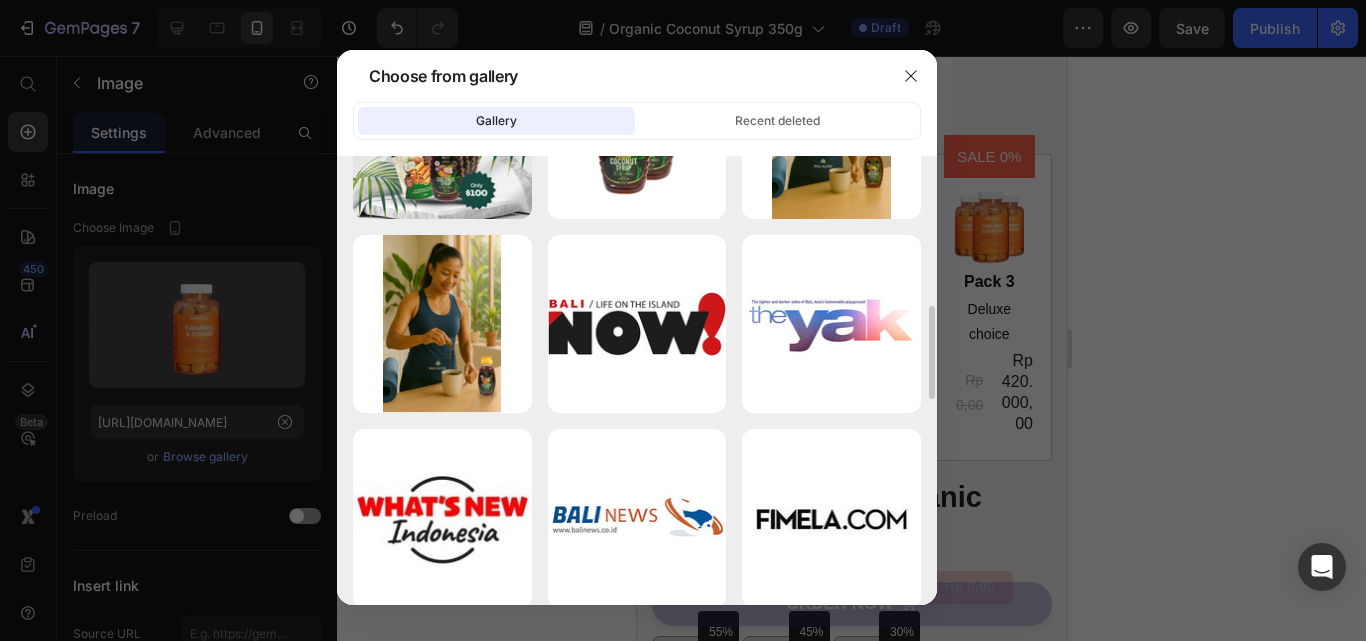 scroll, scrollTop: 1100, scrollLeft: 0, axis: vertical 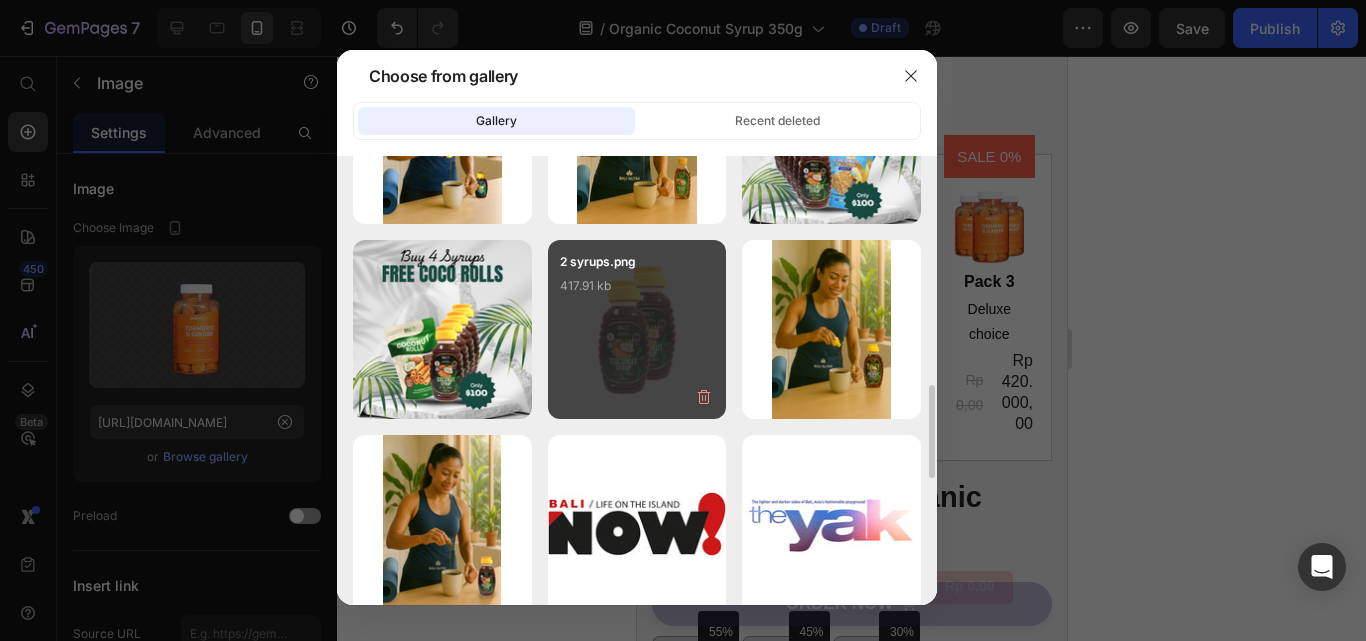 click on "2 syrups.png 417.91 kb" at bounding box center (637, 292) 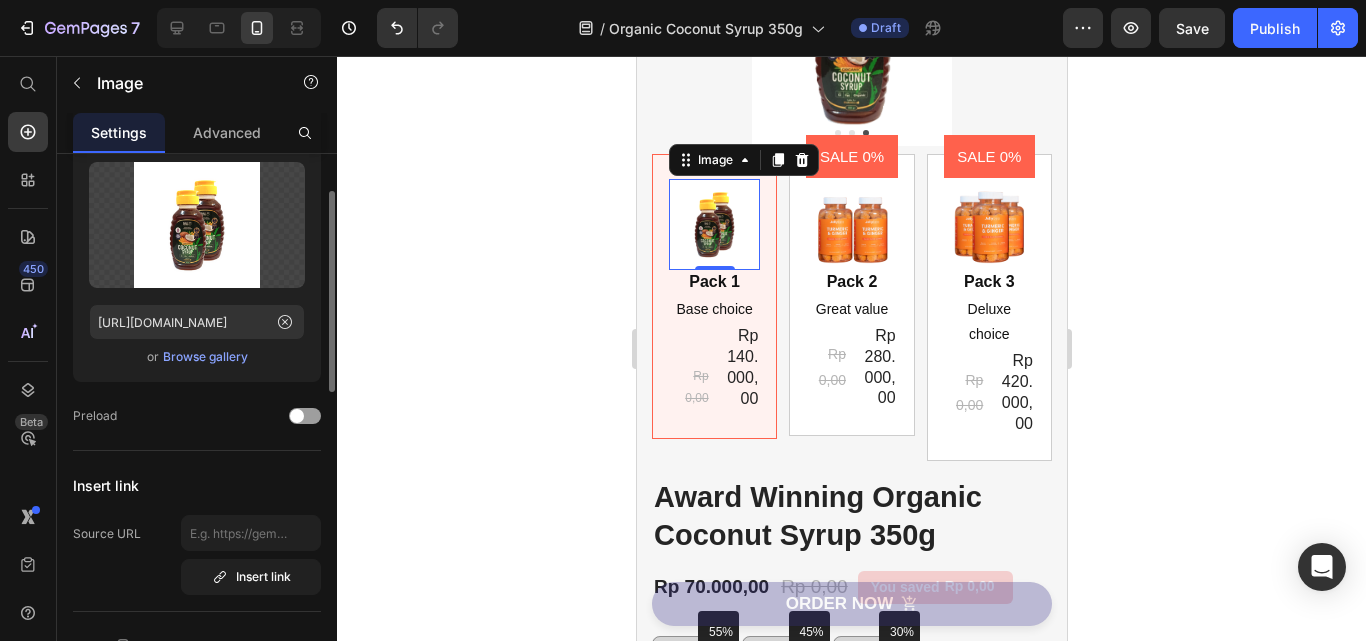 scroll, scrollTop: 200, scrollLeft: 0, axis: vertical 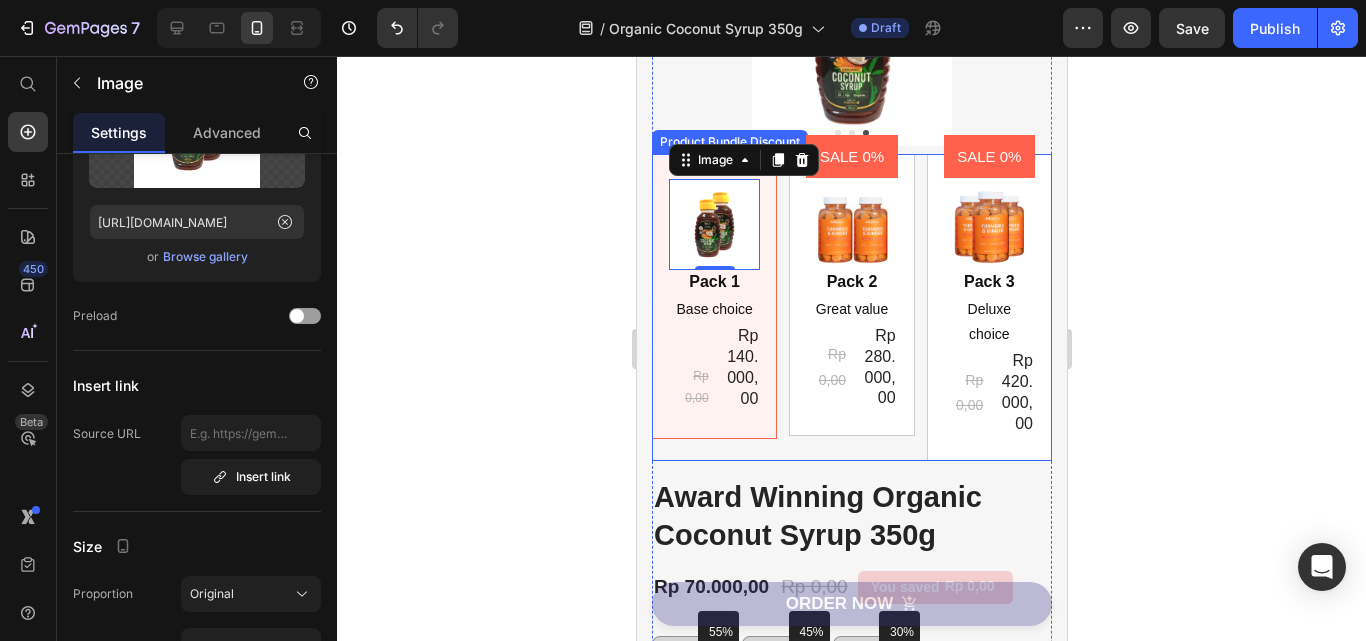 click on "Image   0 Pack 1 Text Block Base choice Text Block Rp 0,00 Product Price Rp 140.000,00 Product Price Row Row" at bounding box center [713, 296] 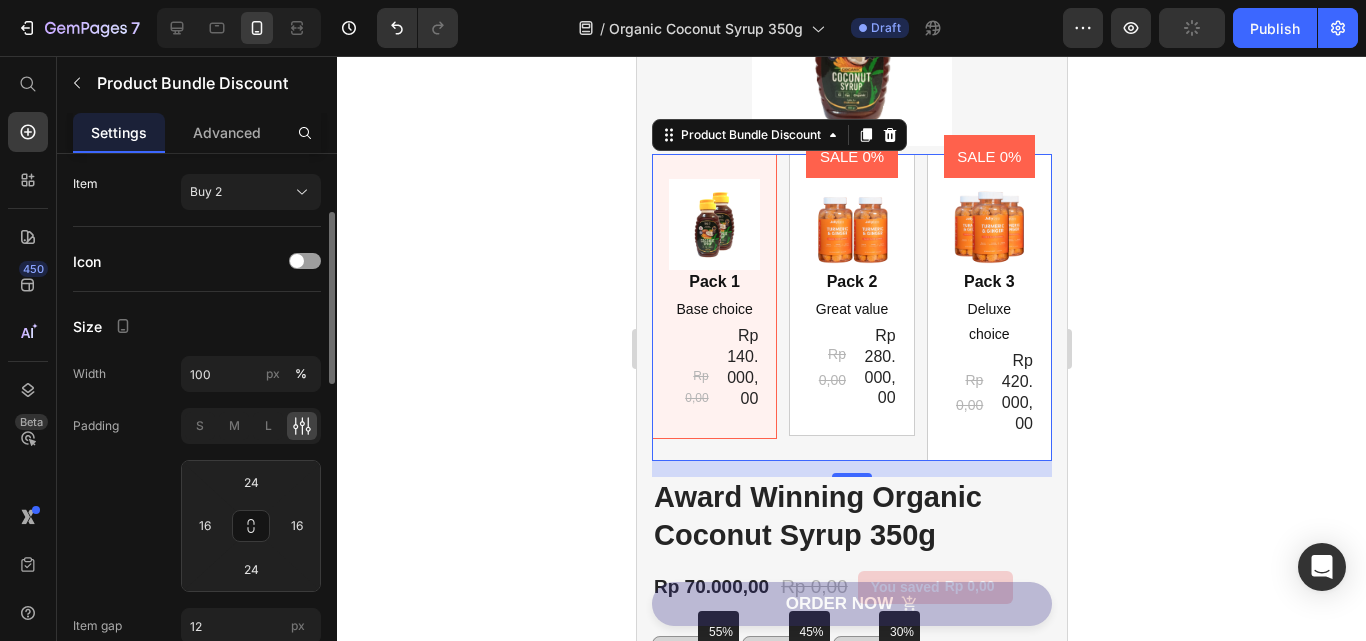 scroll, scrollTop: 500, scrollLeft: 0, axis: vertical 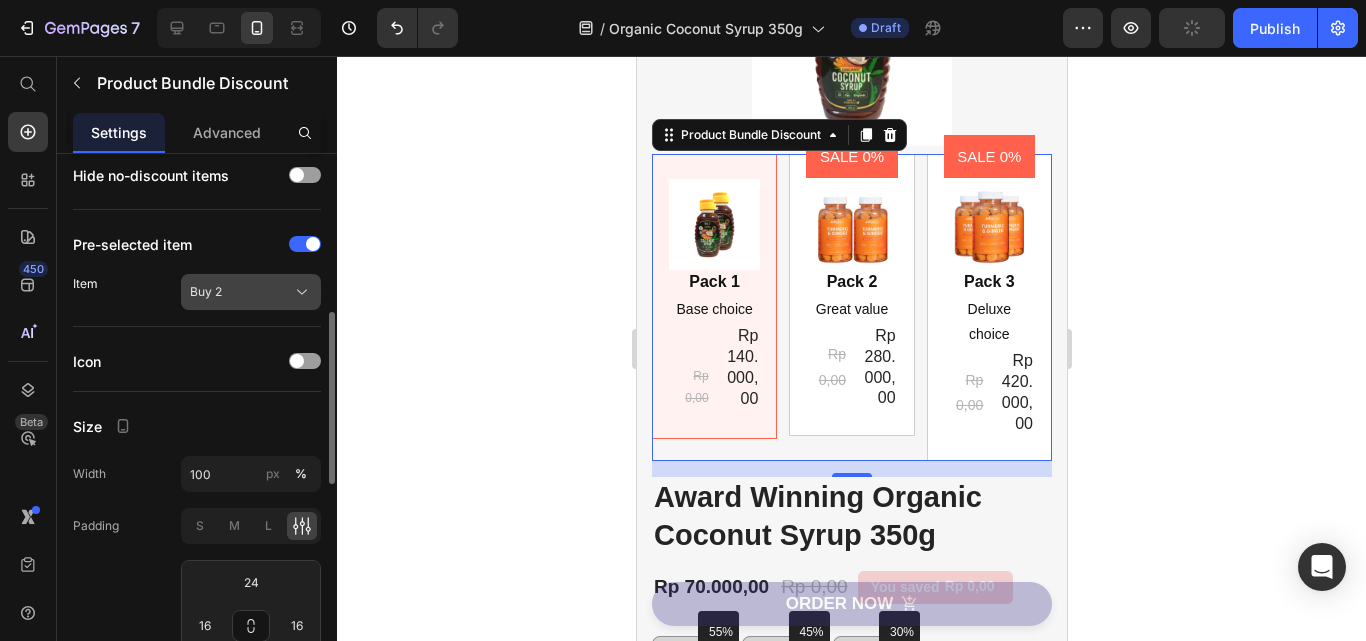 click on "Buy 2" at bounding box center (239, 292) 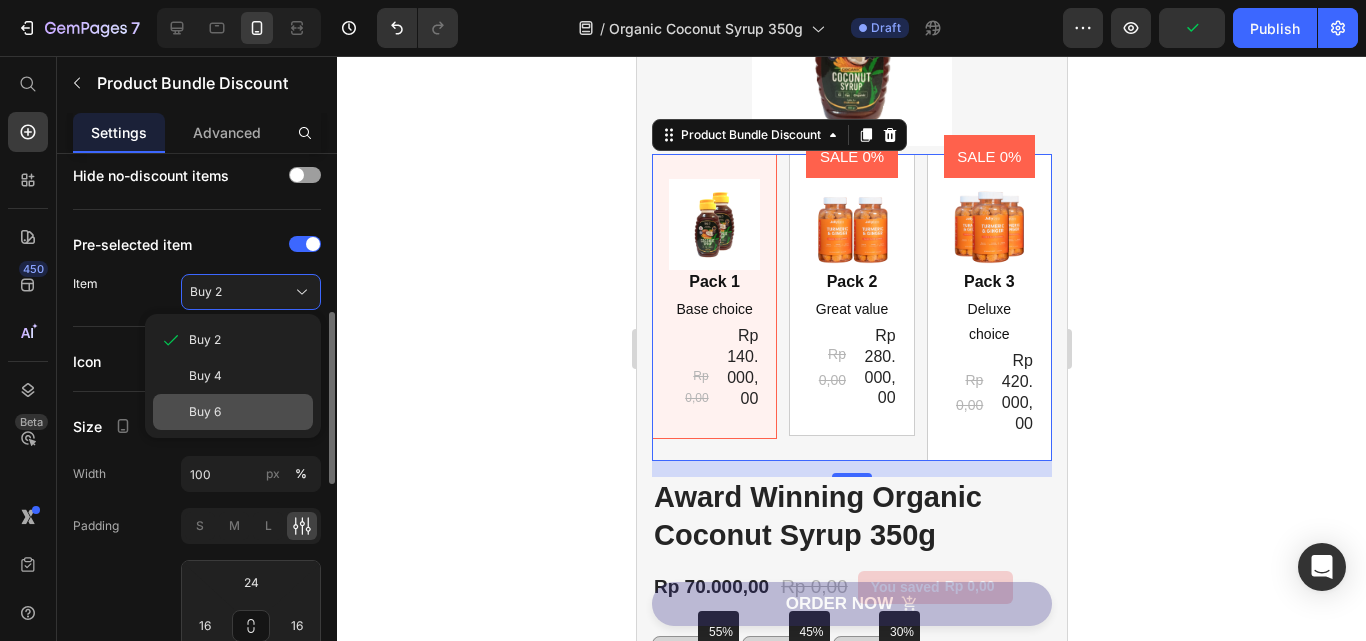 click on "Buy 6" at bounding box center (247, 412) 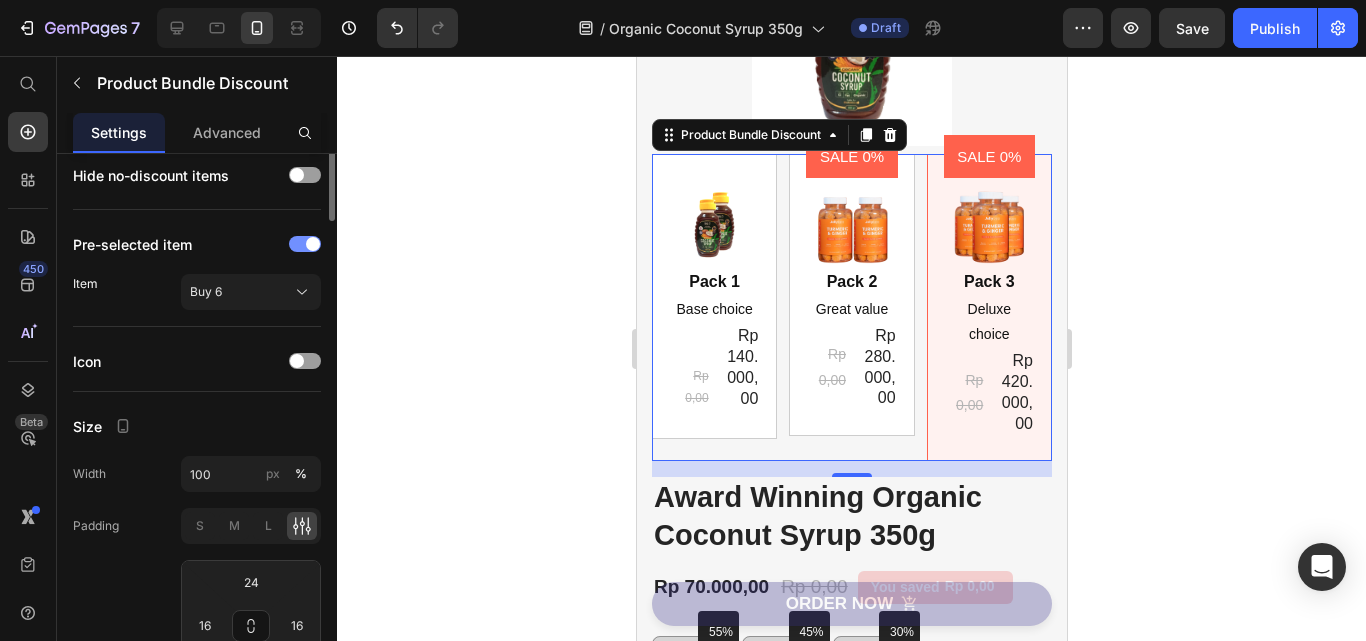 scroll, scrollTop: 300, scrollLeft: 0, axis: vertical 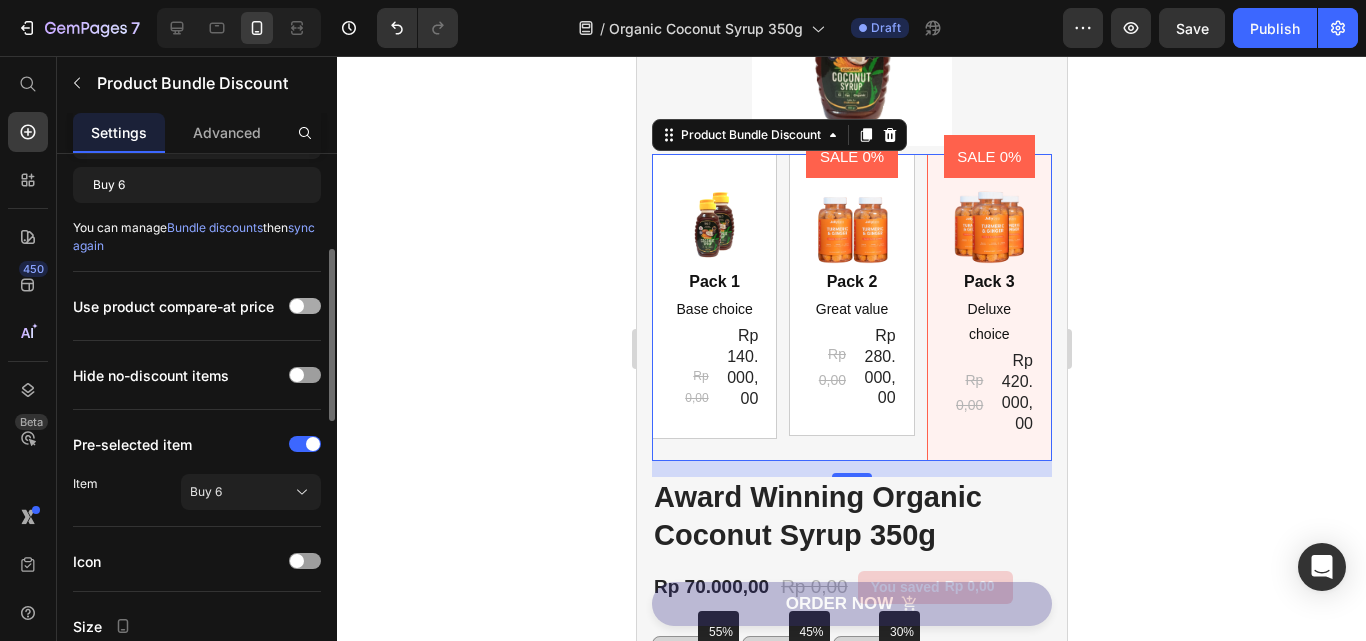 click at bounding box center [297, 306] 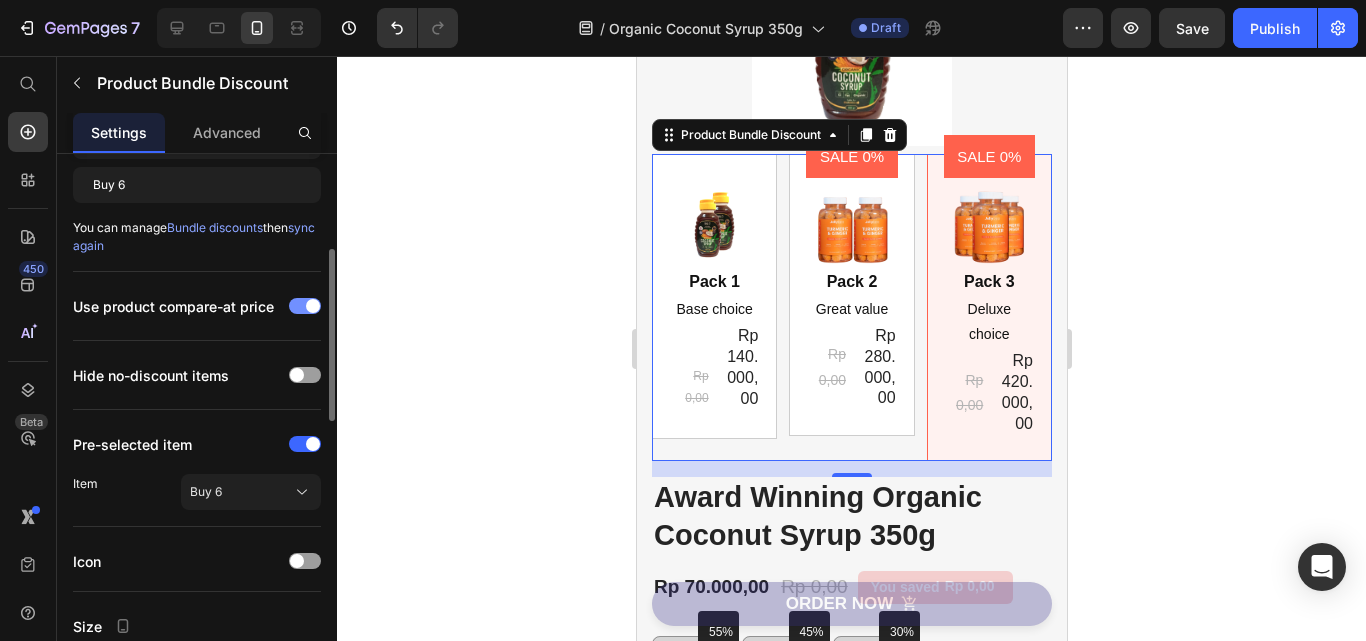 click at bounding box center [313, 306] 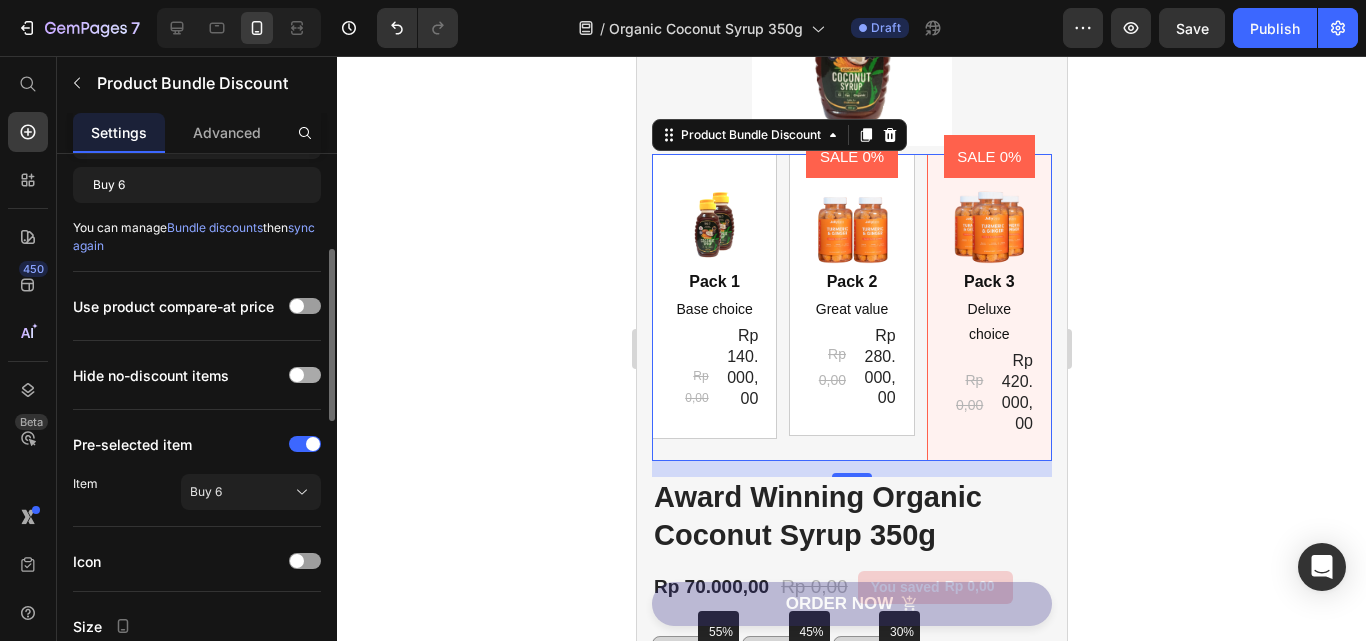 click at bounding box center [297, 375] 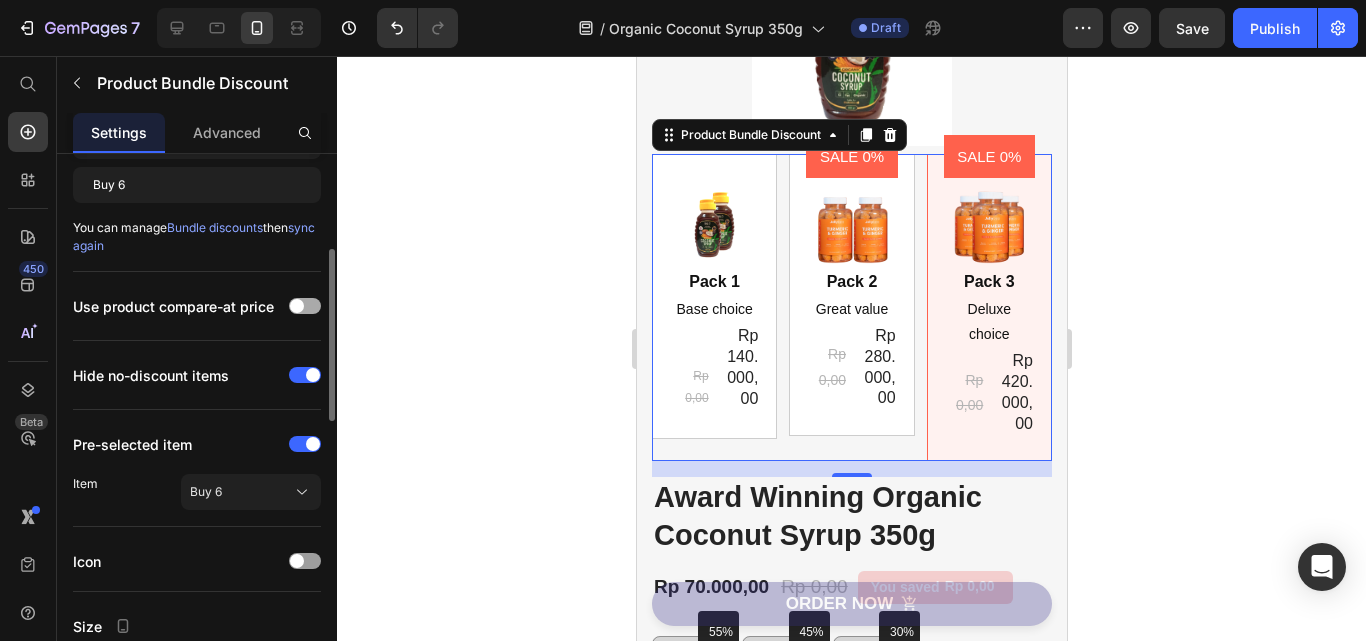 click at bounding box center [313, 375] 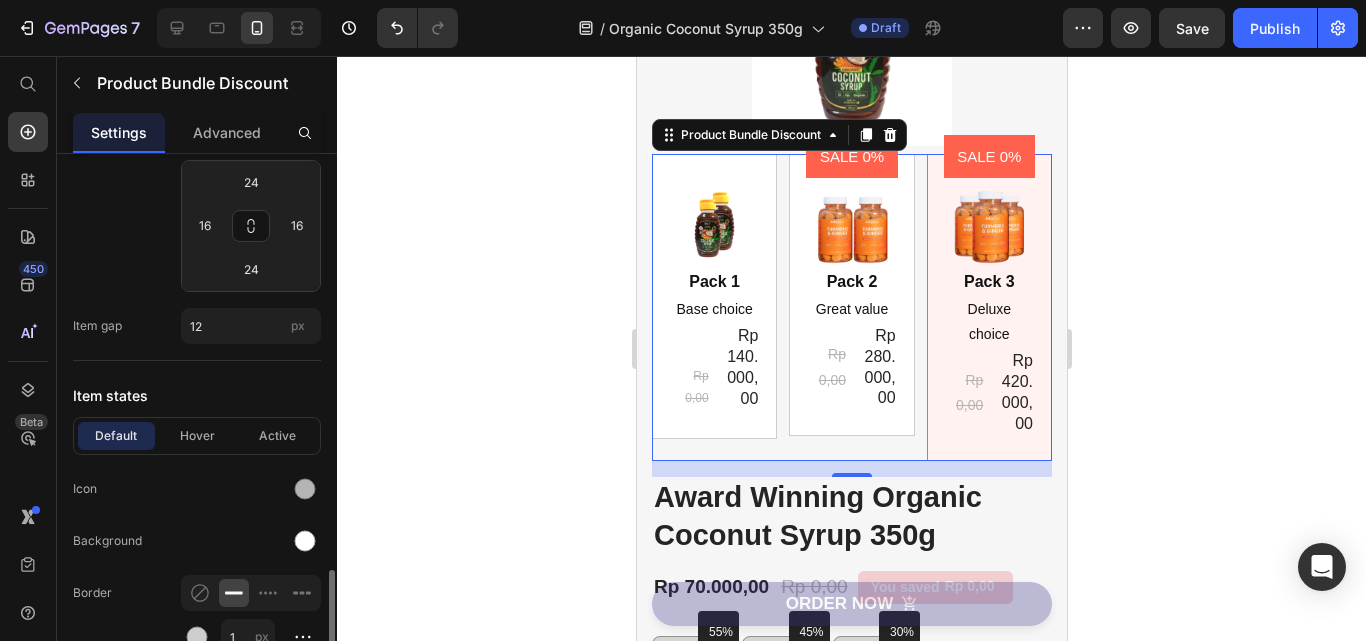 scroll, scrollTop: 1000, scrollLeft: 0, axis: vertical 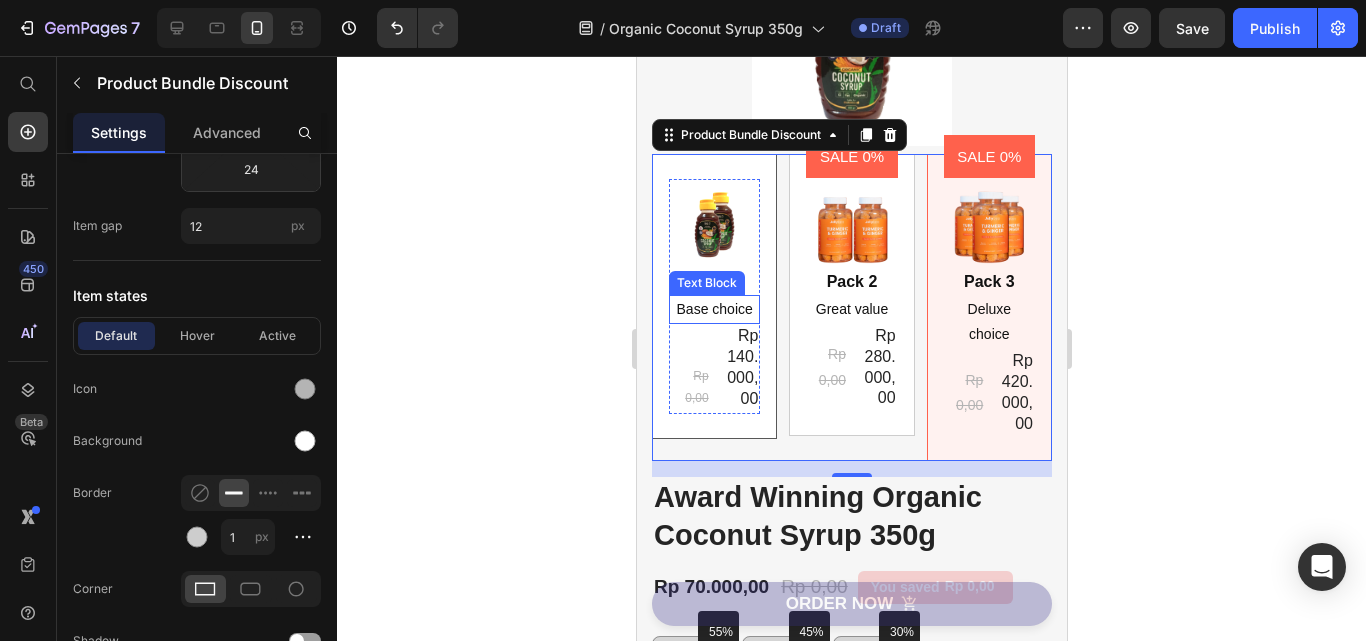click on "Base choice" at bounding box center (713, 309) 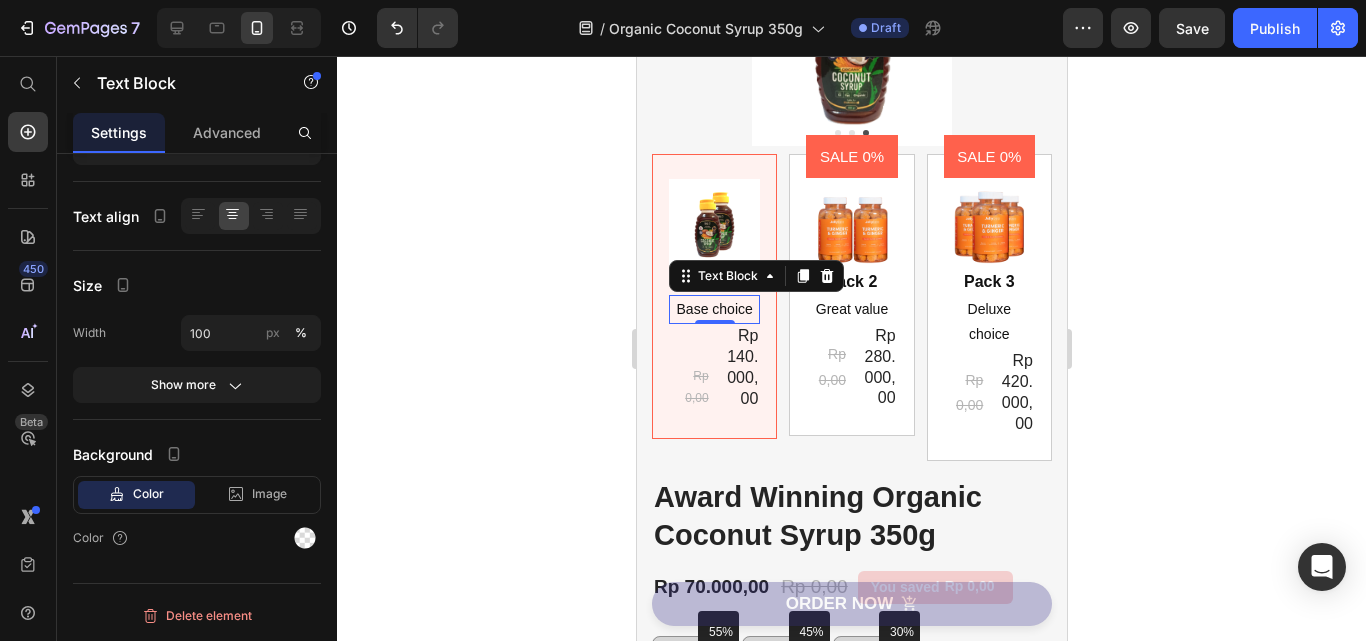 scroll, scrollTop: 0, scrollLeft: 0, axis: both 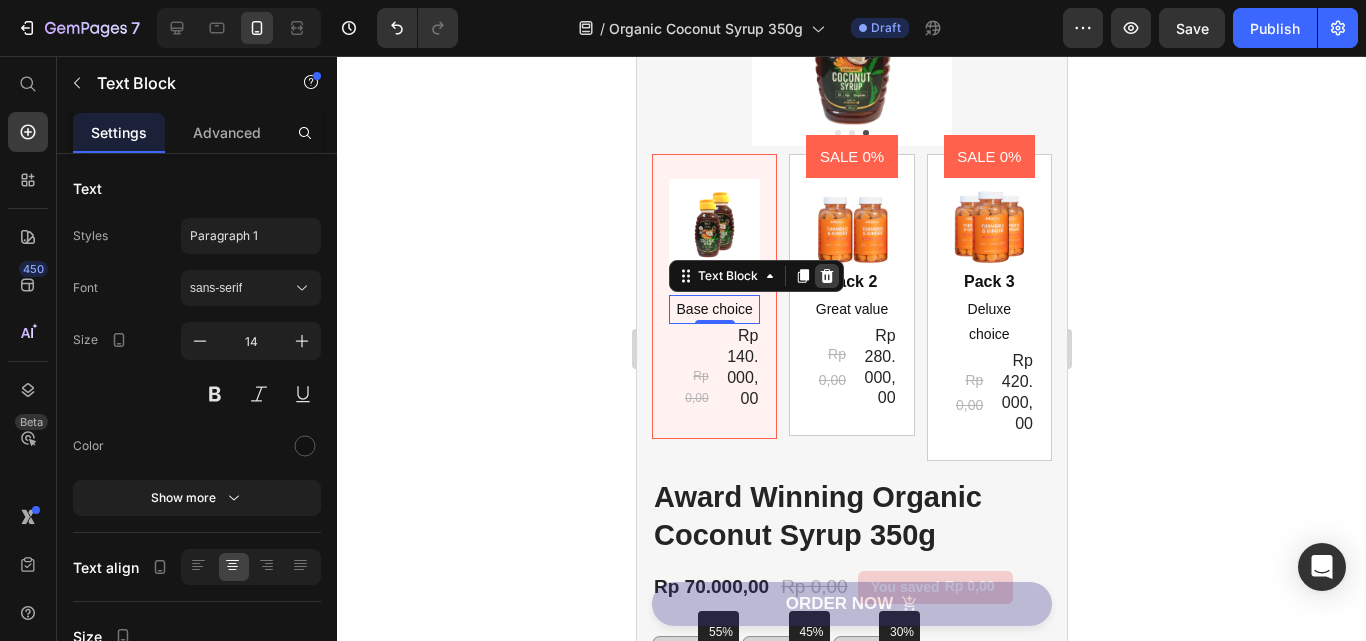 click 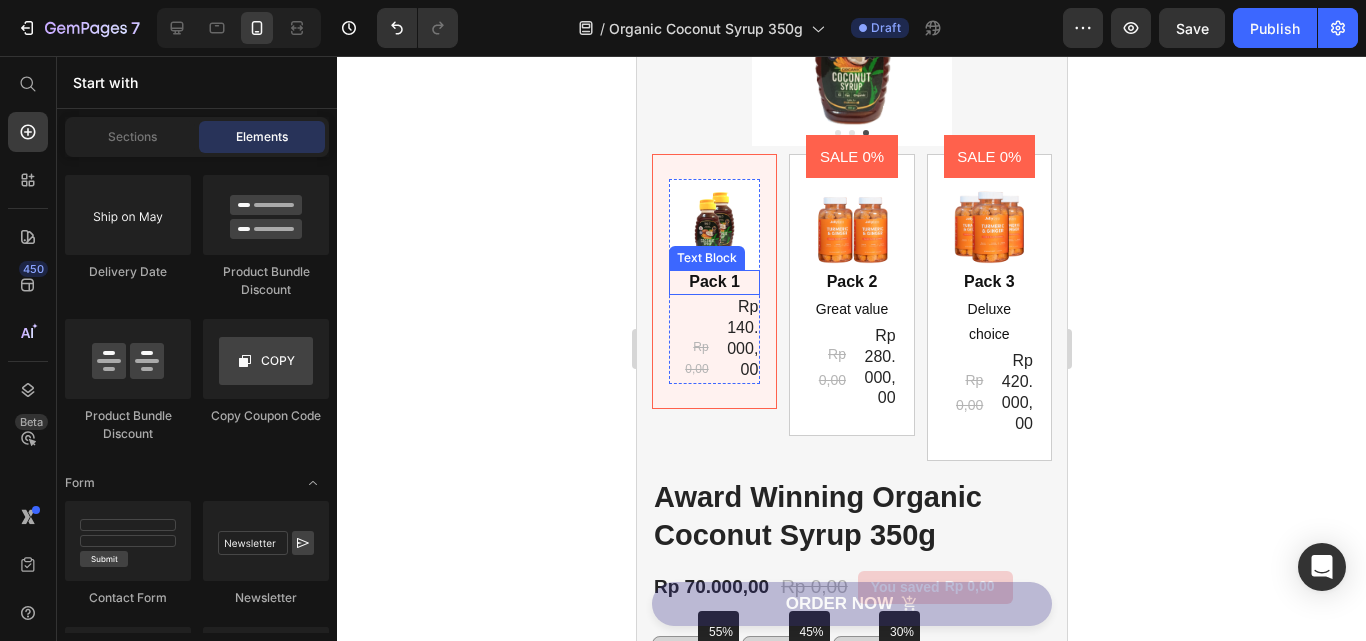 click on "Pack 1" at bounding box center (713, 282) 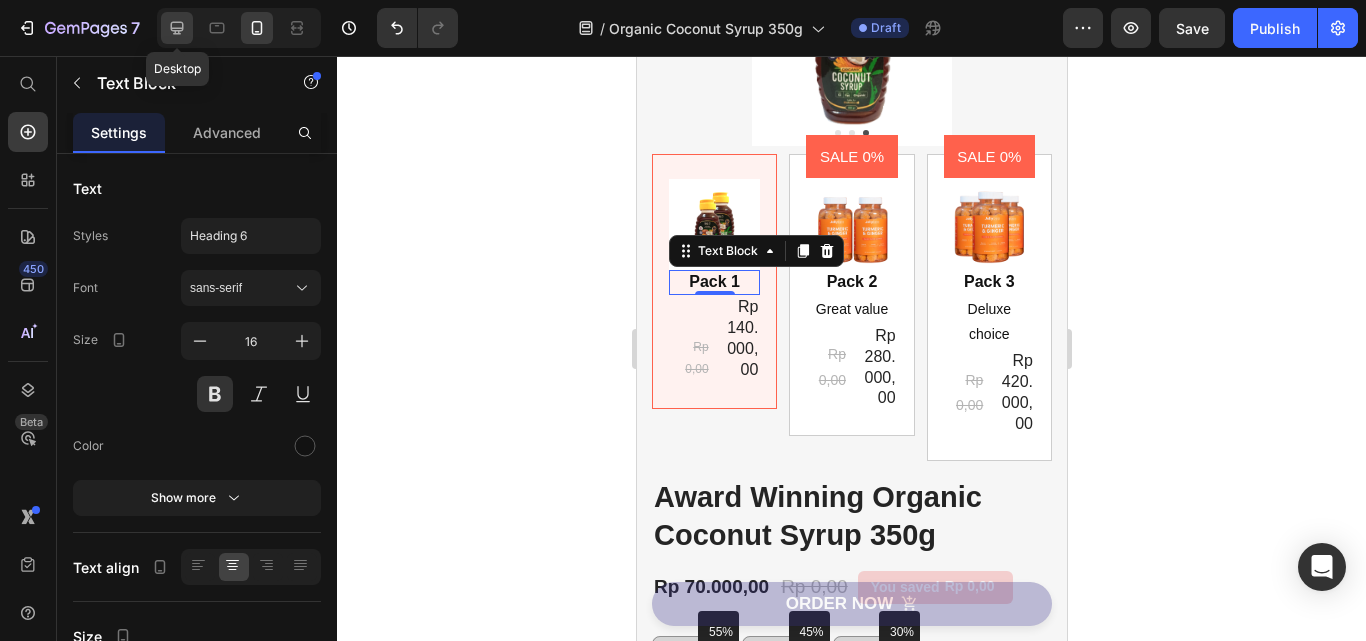 drag, startPoint x: 182, startPoint y: 25, endPoint x: 181, endPoint y: 317, distance: 292.0017 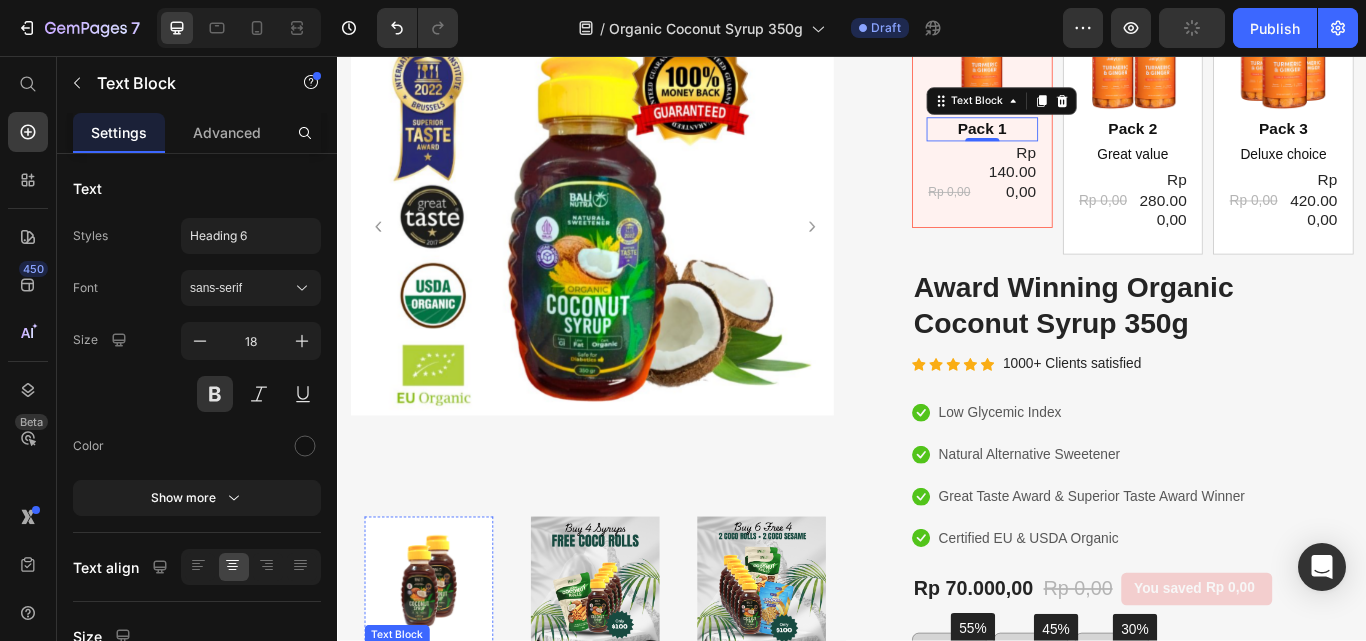 scroll, scrollTop: 503, scrollLeft: 0, axis: vertical 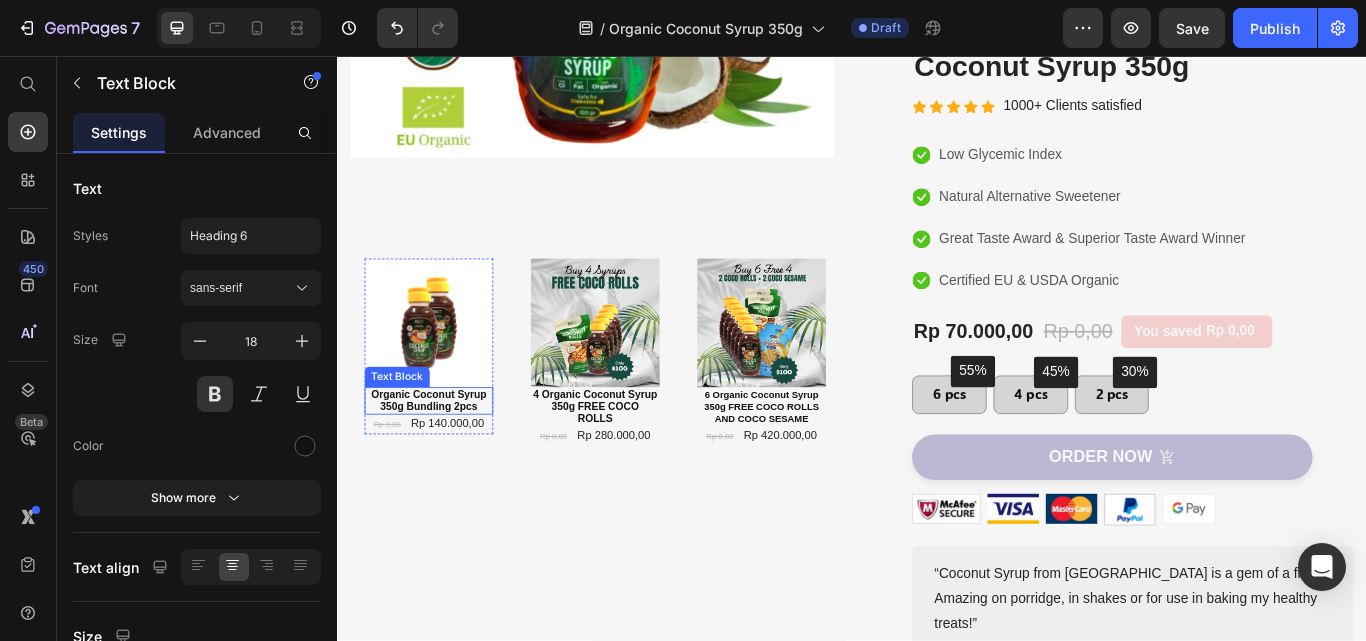 click on "Organic Coconut Syrup 350g Bundling 2pcs" at bounding box center (443, 459) 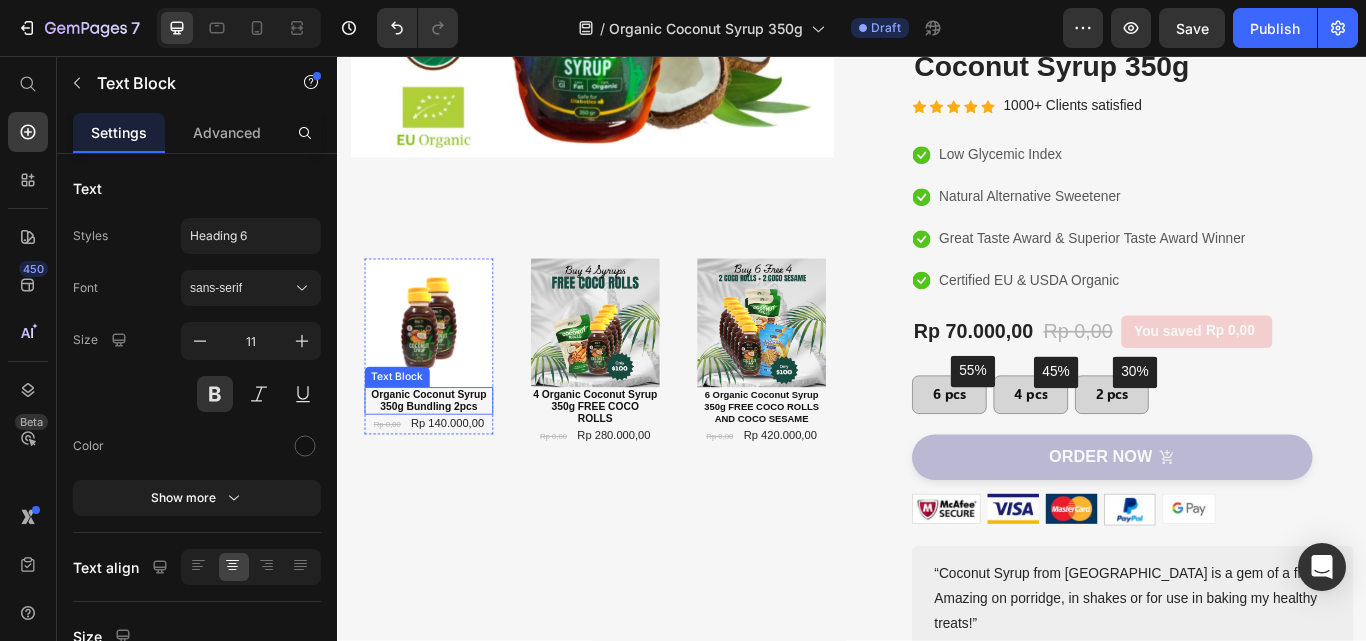 click on "Organic Coconut Syrup 350g Bundling 2pcs" at bounding box center (443, 459) 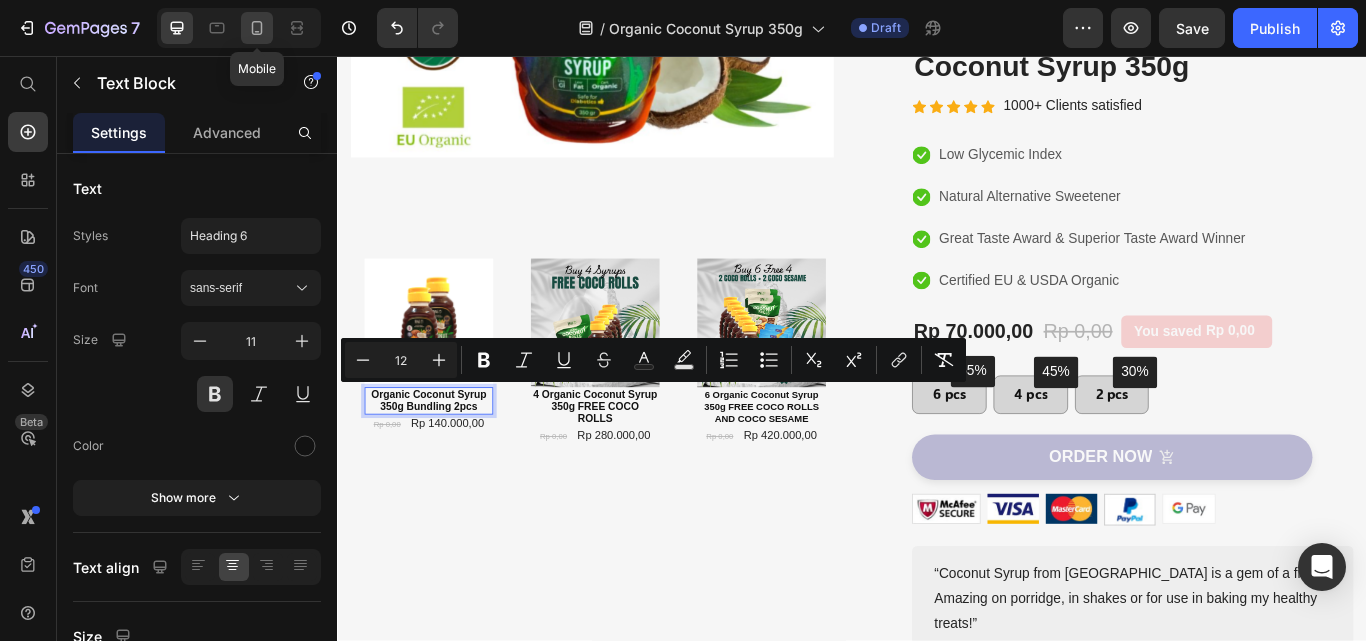 click 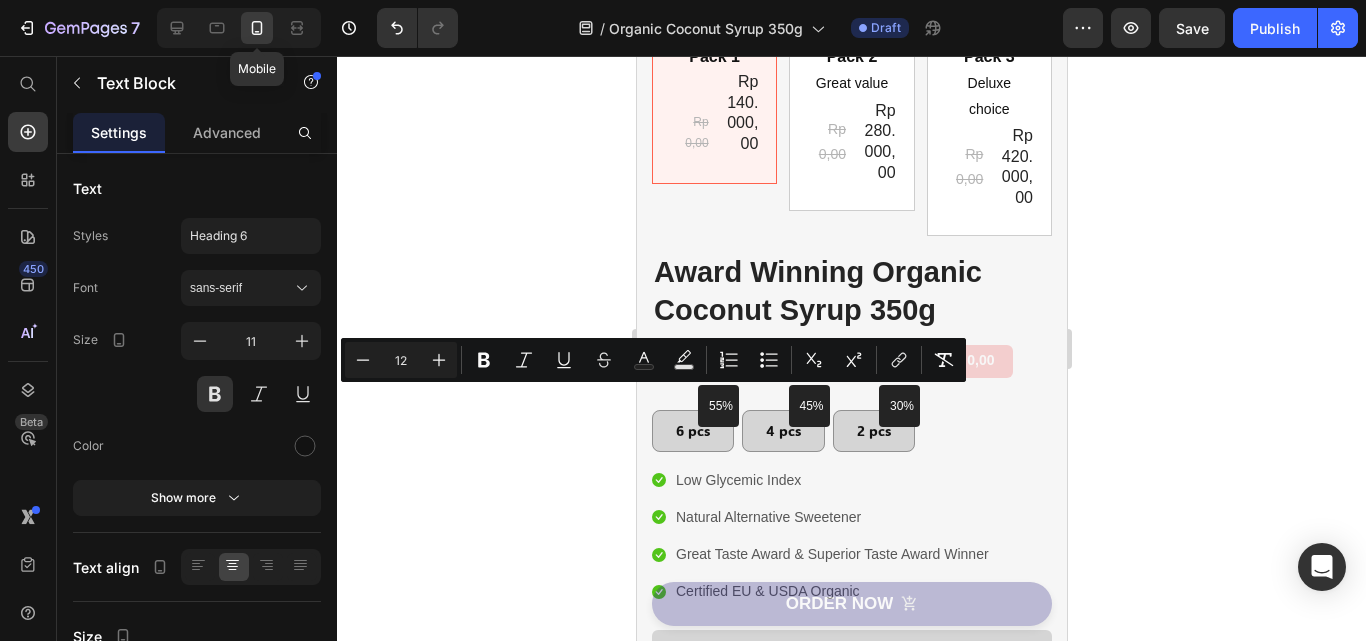 type on "16" 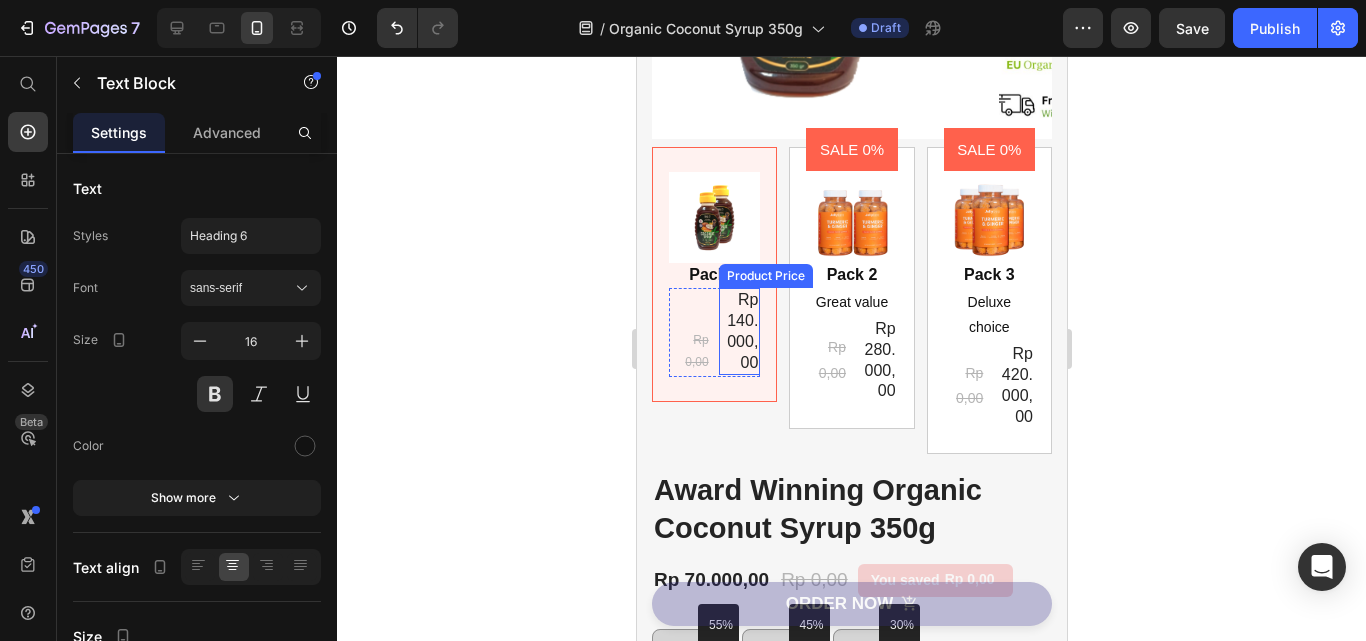 scroll, scrollTop: 541, scrollLeft: 0, axis: vertical 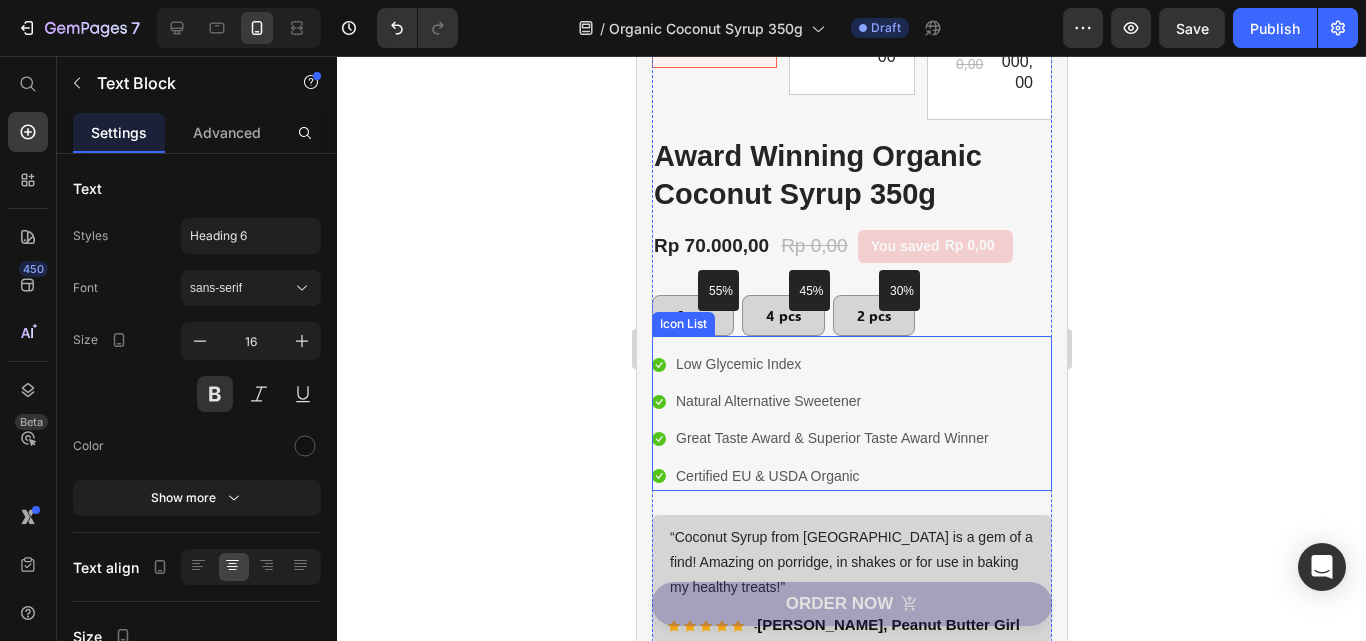 click on "(P) Images & Gallery Image Pack 1 Text Block Rp 0,00 Product Price Rp 140.000,00 Product Price Row Row SALE 0% Product Badge Image Pack 2 Text Block Great value Text Block Rp 0,00 Product Price Rp 280.000,00 Product Price Row Row SALE 0% Product Badge Image Pack 3 Text Block Deluxe choice Text Block Rp 0,00 Product Price Rp 420.000,00 Product Price Row Row Product Bundle Discount Award Winning Organic Coconut Syrup 350g (P) Title                Icon                Icon                Icon                Icon                Icon Icon List Hoz 1000+ Clients satisfied Text block Row
Icon Low Glycemic Index Text block
Icon Natural Alternative Sweetener  Text block
Icon Great Taste Award & Superior Taste Award Winner Text block
Icon Certified EU & USDA Organic Text block Icon List Rp 70.000,00 (P) Price Rp 0,00 (P) Price You saved Rp 0,00 Product Tag Row 55% Text Block Row 6 pcs Button 45% Text Block Row 4 pcs Button 30% Text Block Row 2 pcs Button" at bounding box center (851, 119) 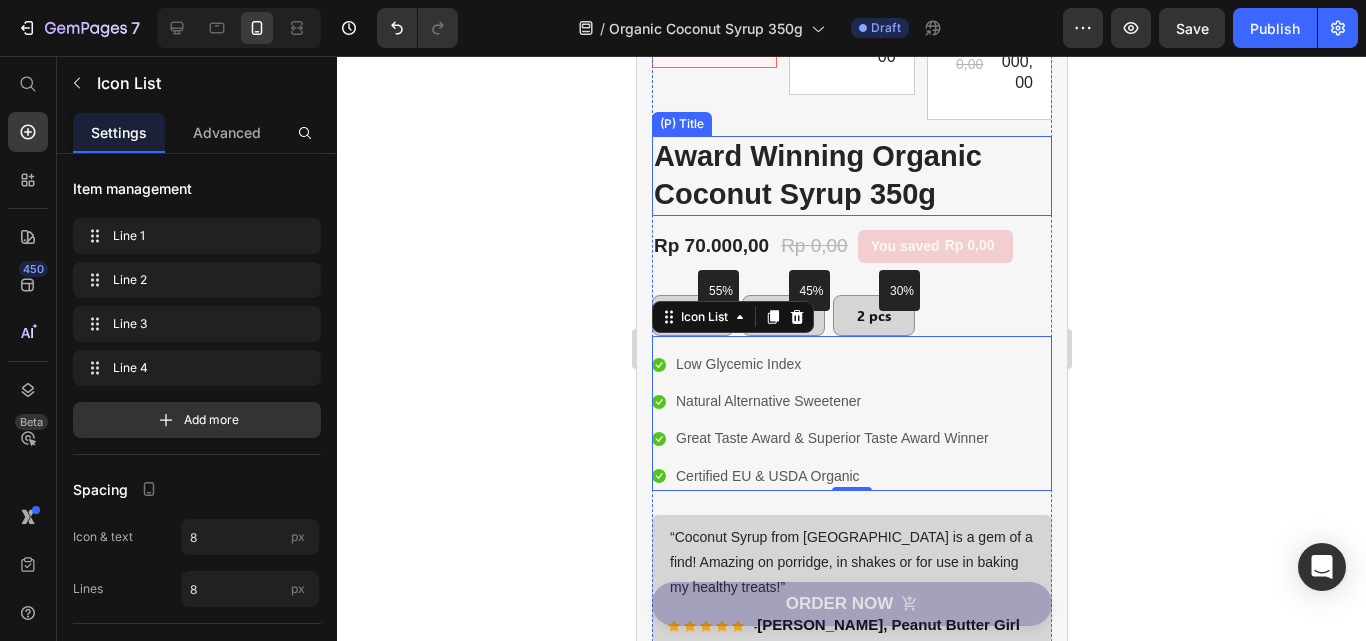 scroll, scrollTop: 241, scrollLeft: 0, axis: vertical 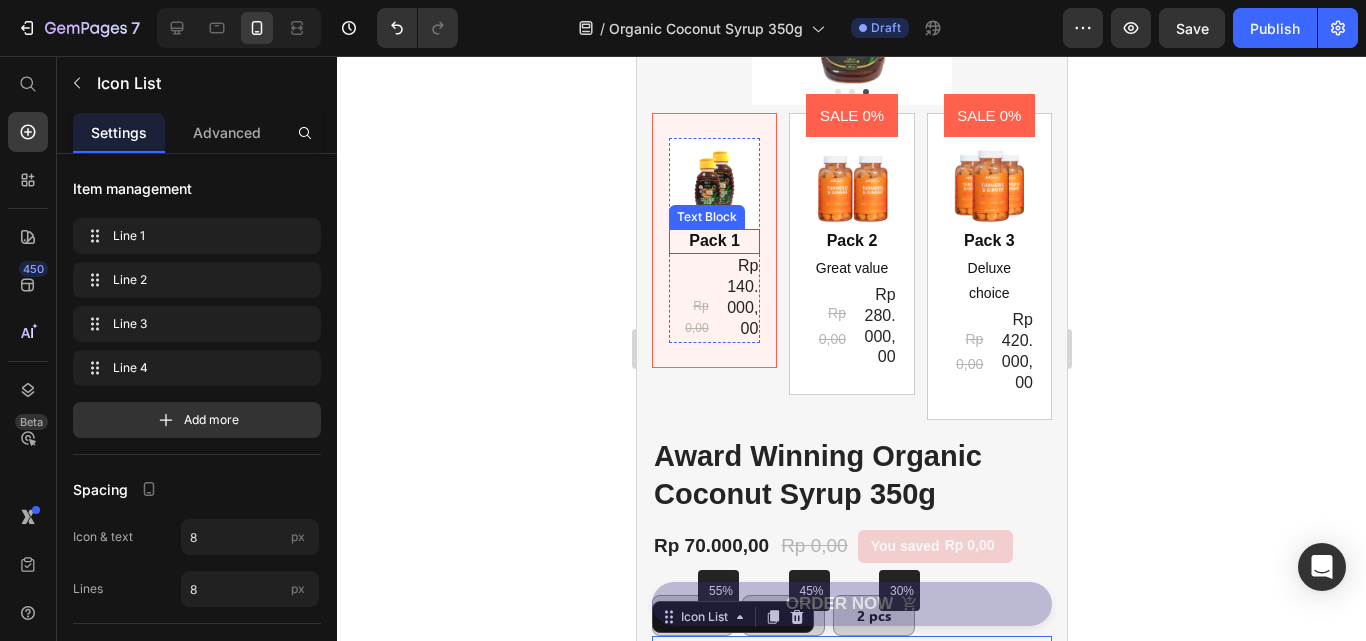 click on "Pack 1" at bounding box center [713, 241] 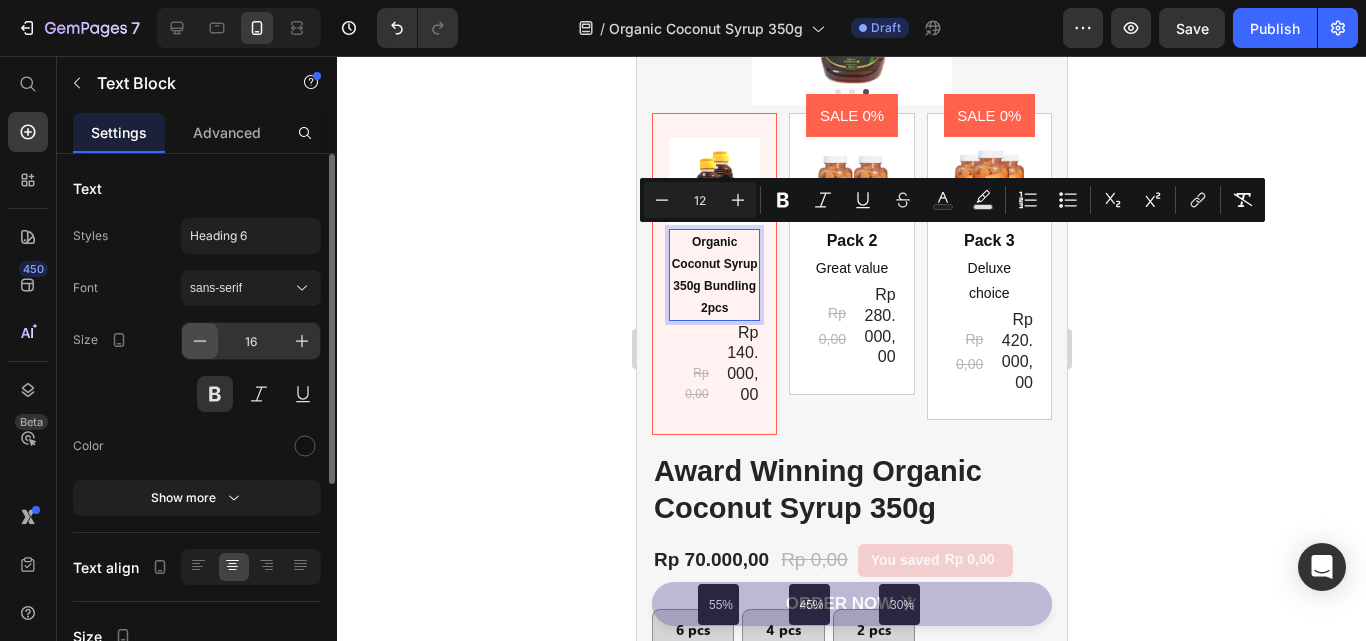 click 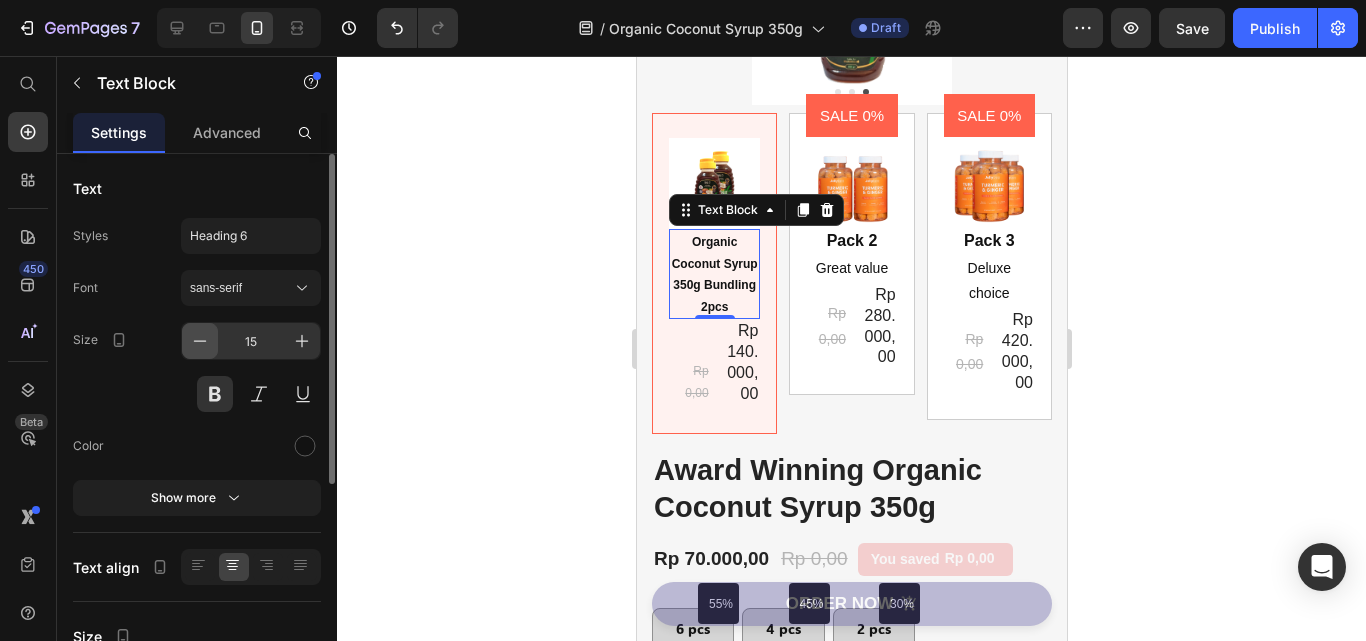 click 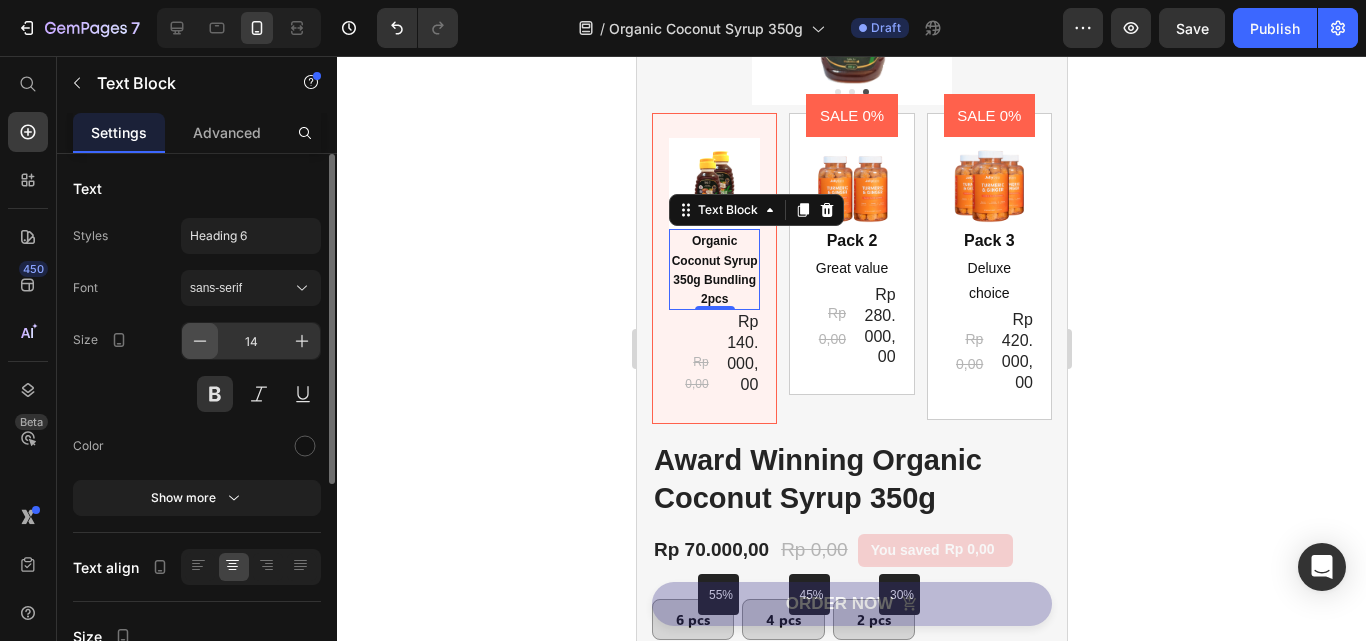 click 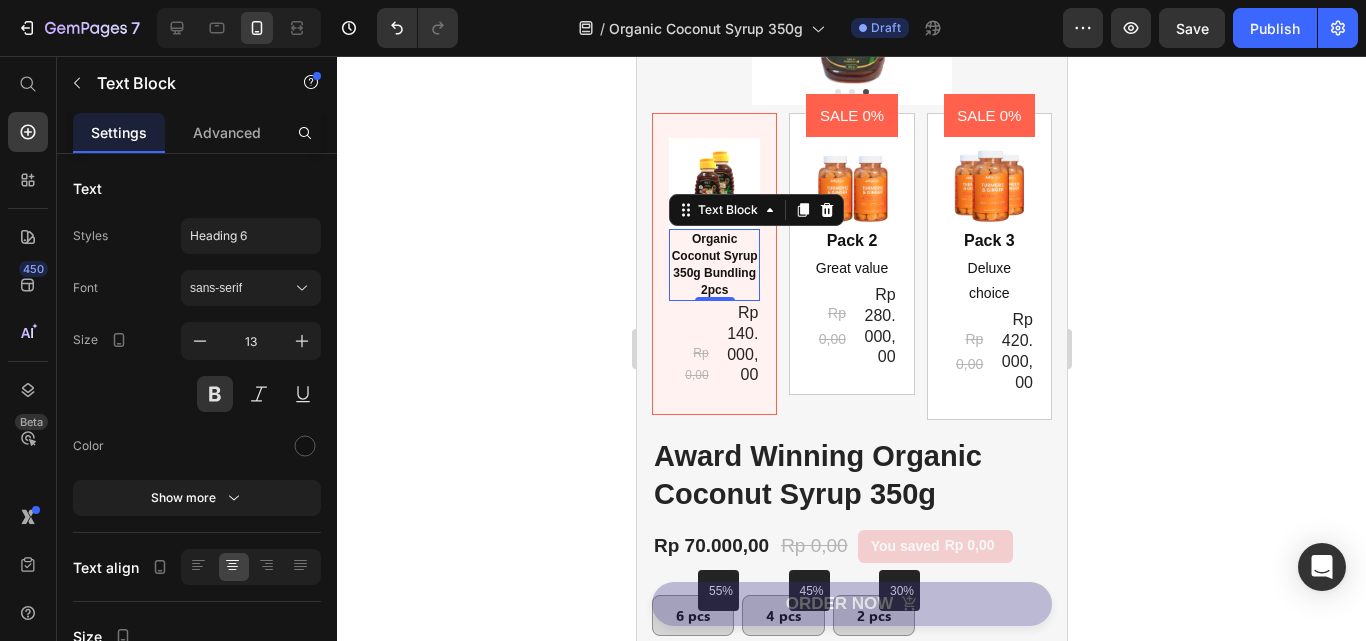 type 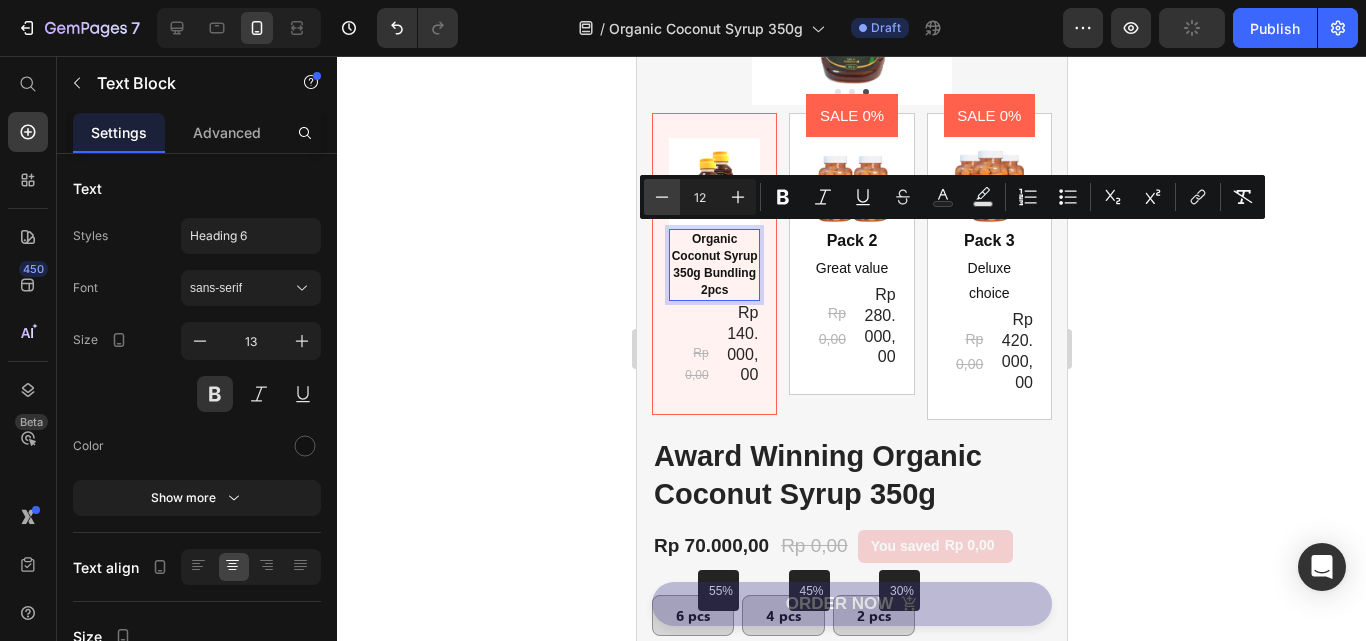 drag, startPoint x: 659, startPoint y: 196, endPoint x: 47, endPoint y: 165, distance: 612.7846 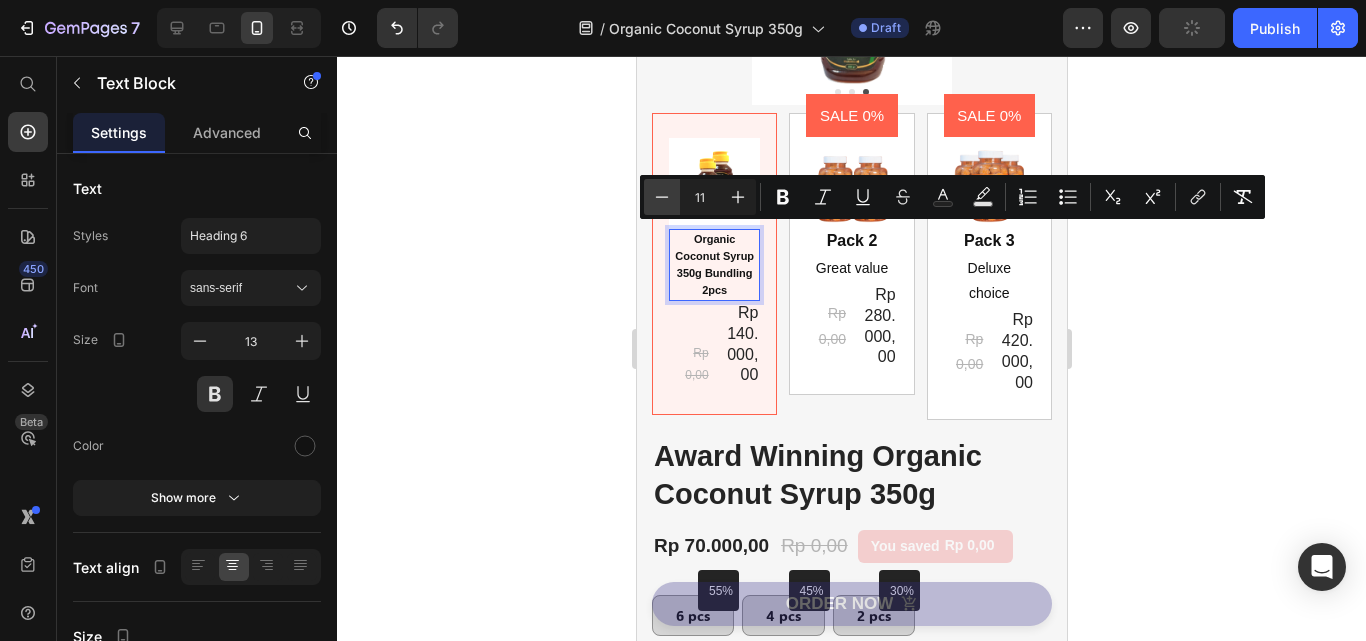 click 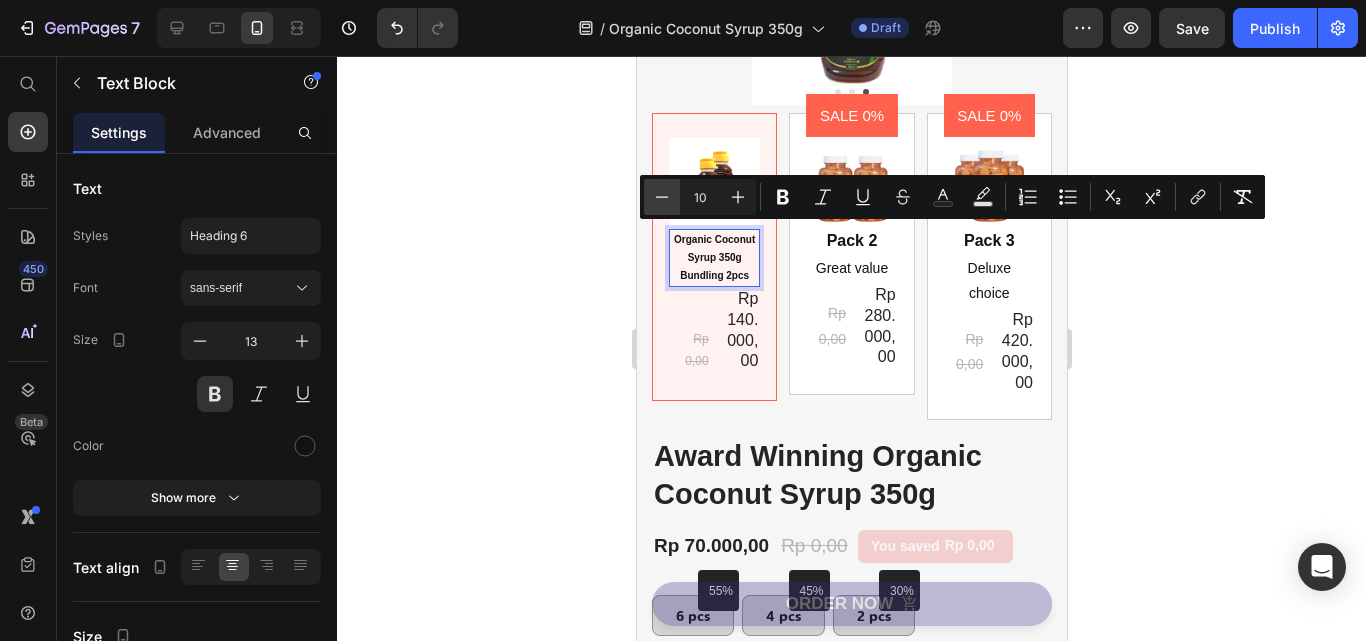 click 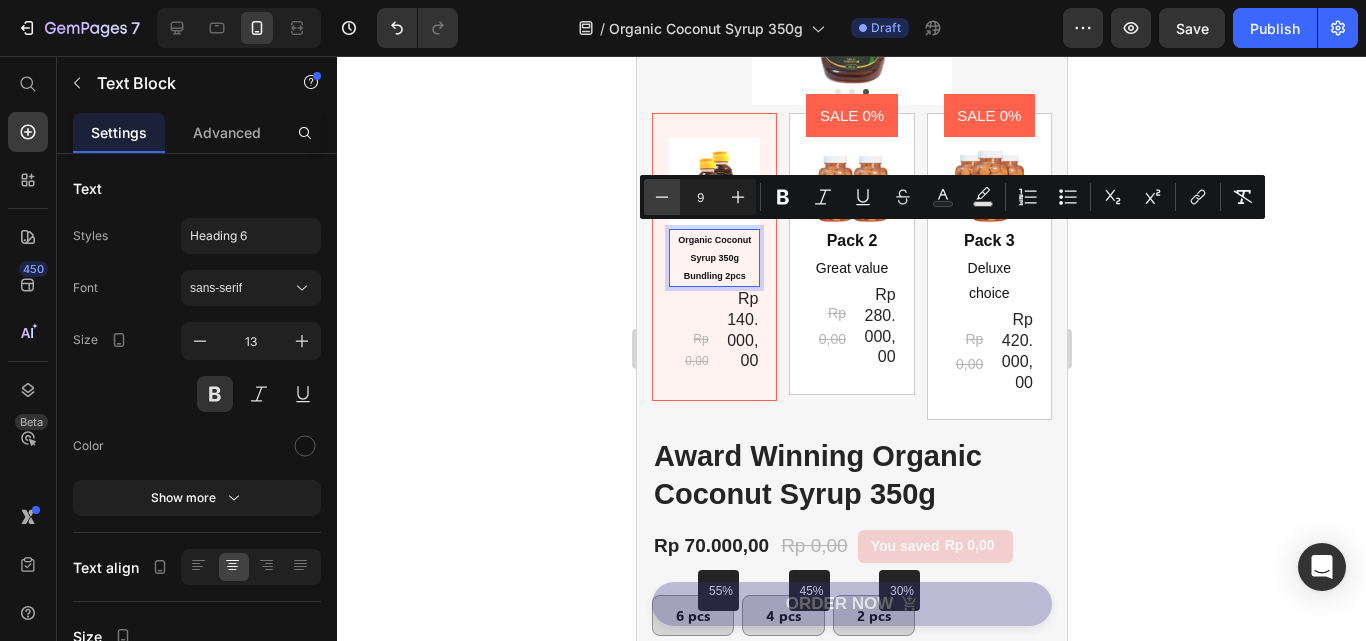 click 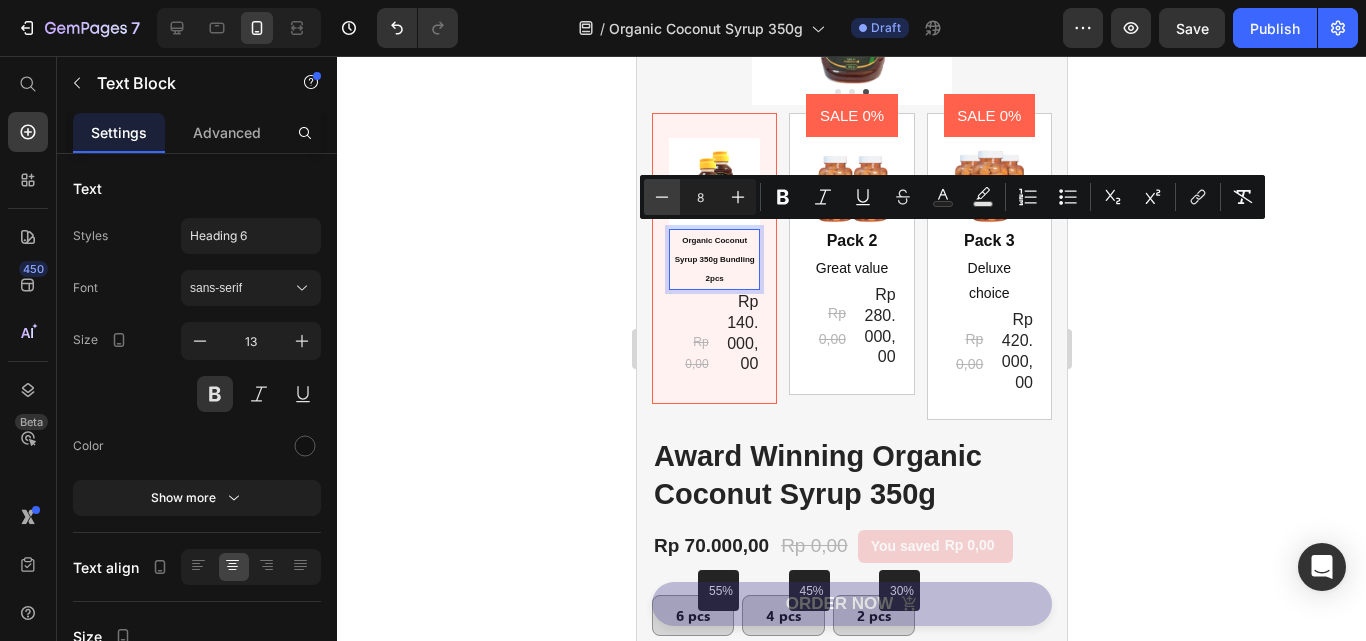 click 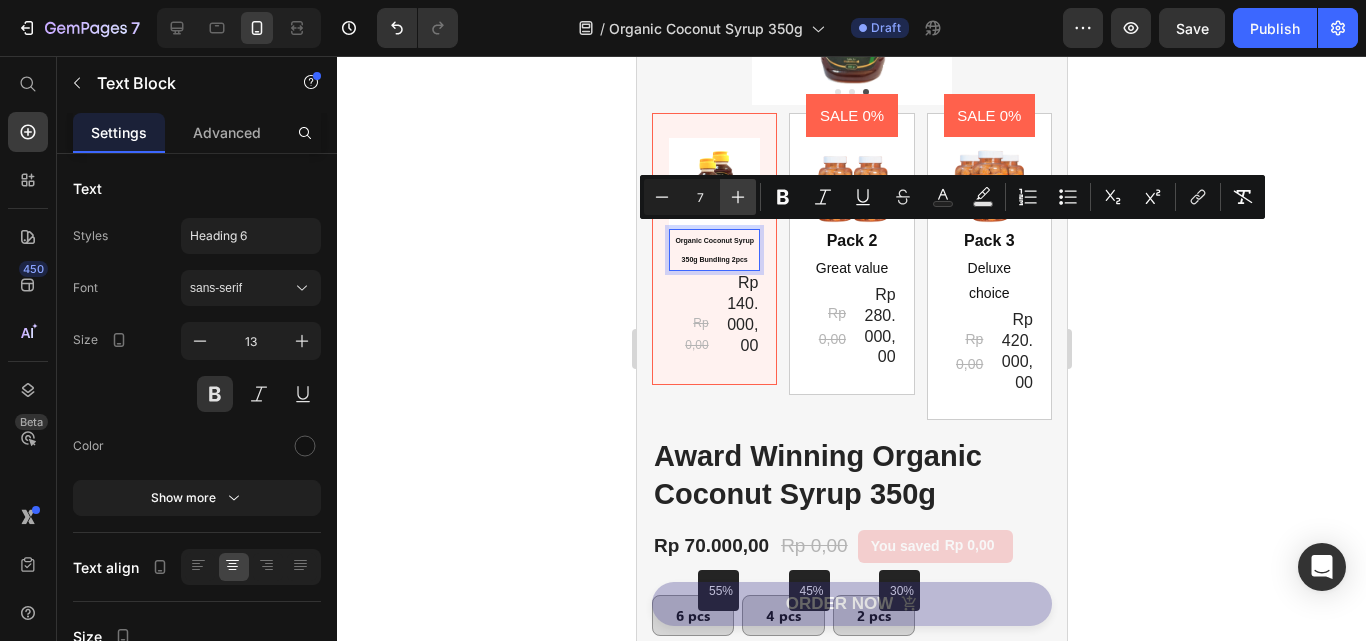 click on "Plus" at bounding box center [738, 197] 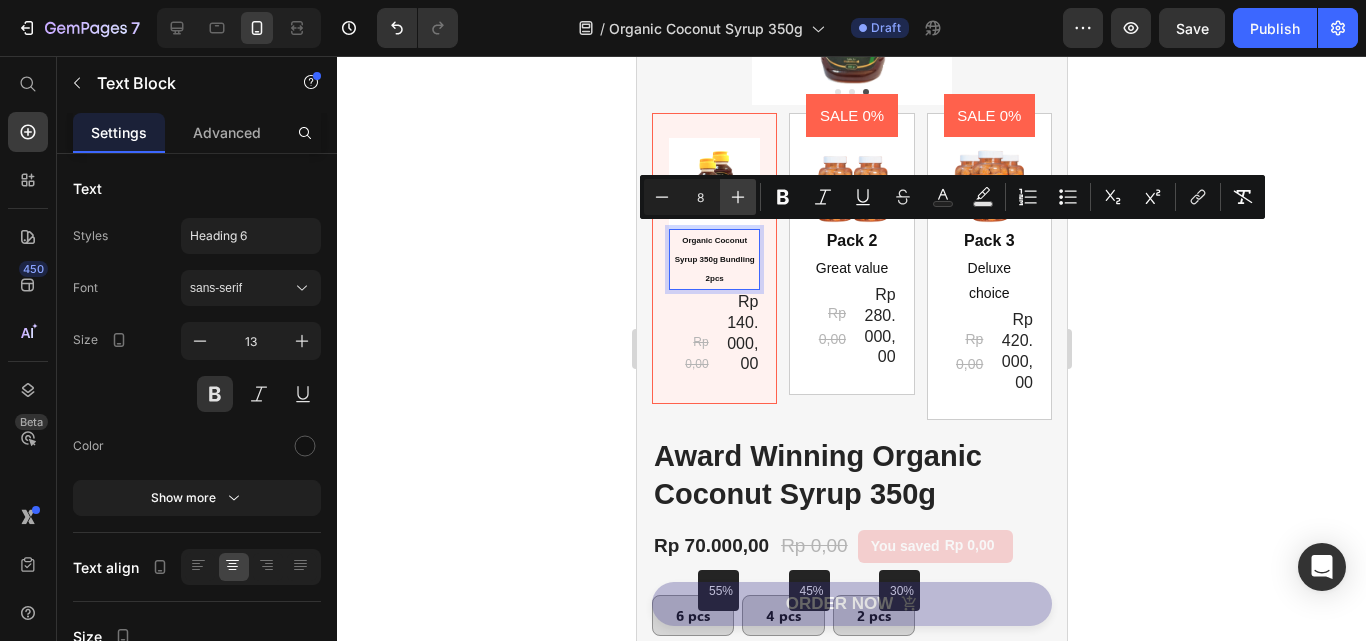 click on "Plus" at bounding box center [738, 197] 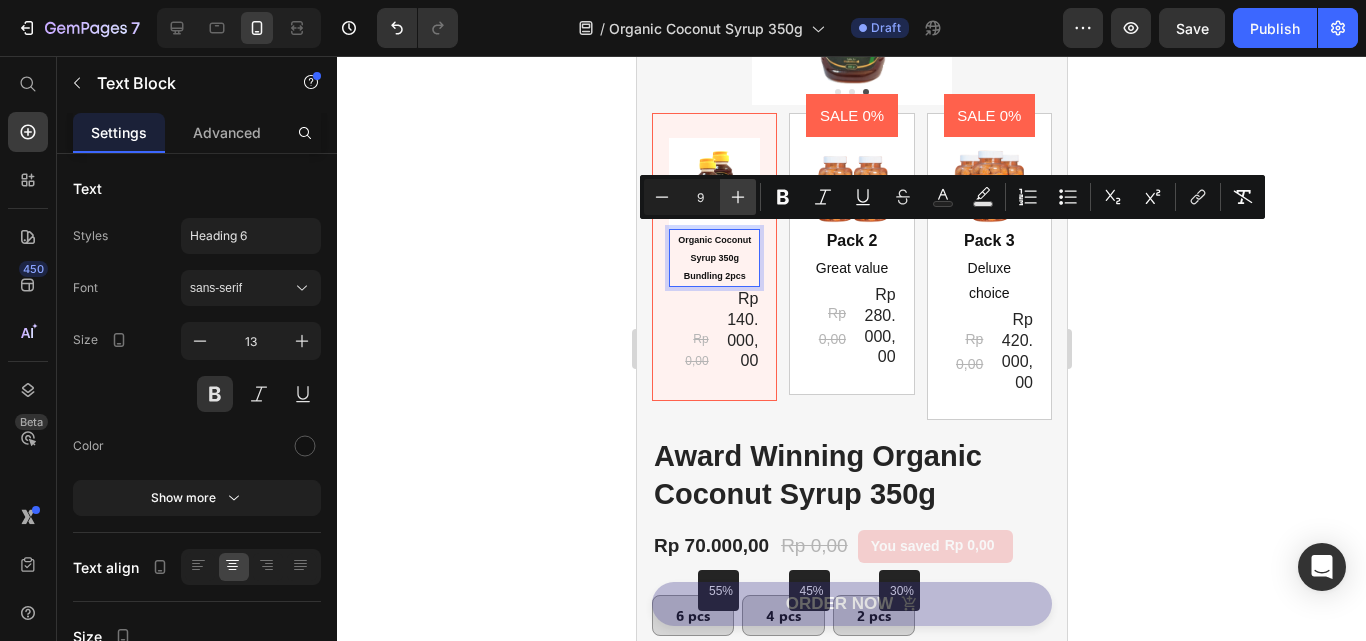 click on "Plus" at bounding box center [738, 197] 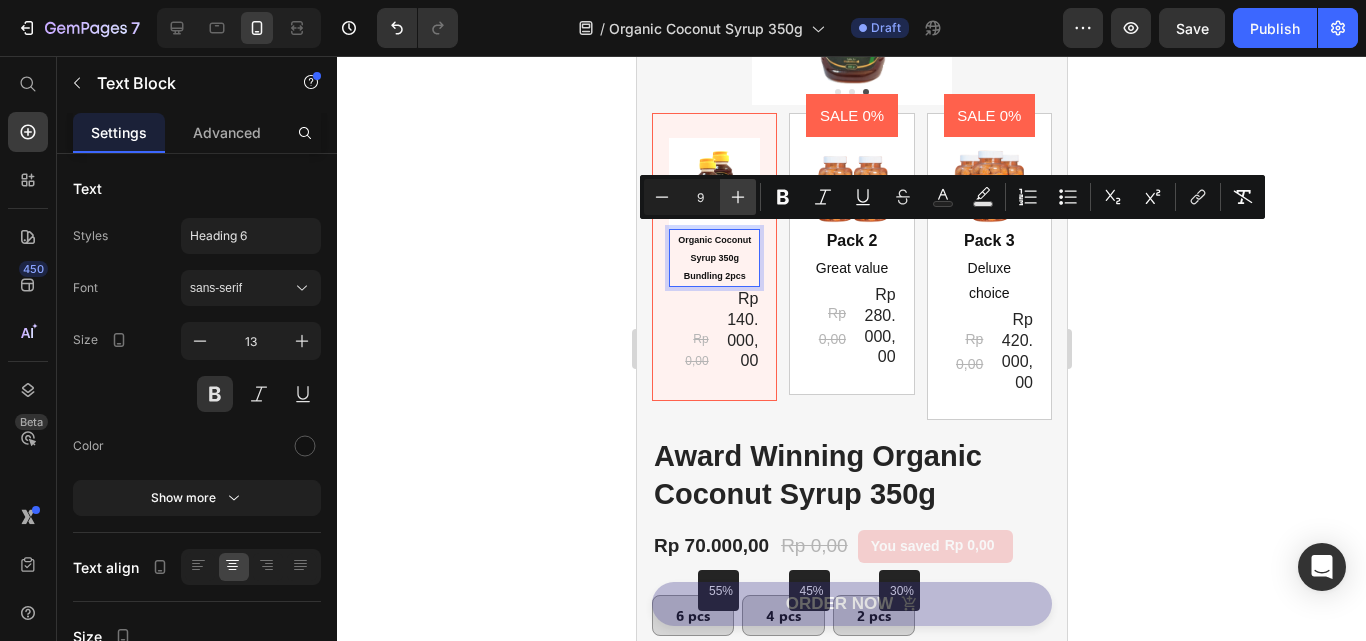 type on "10" 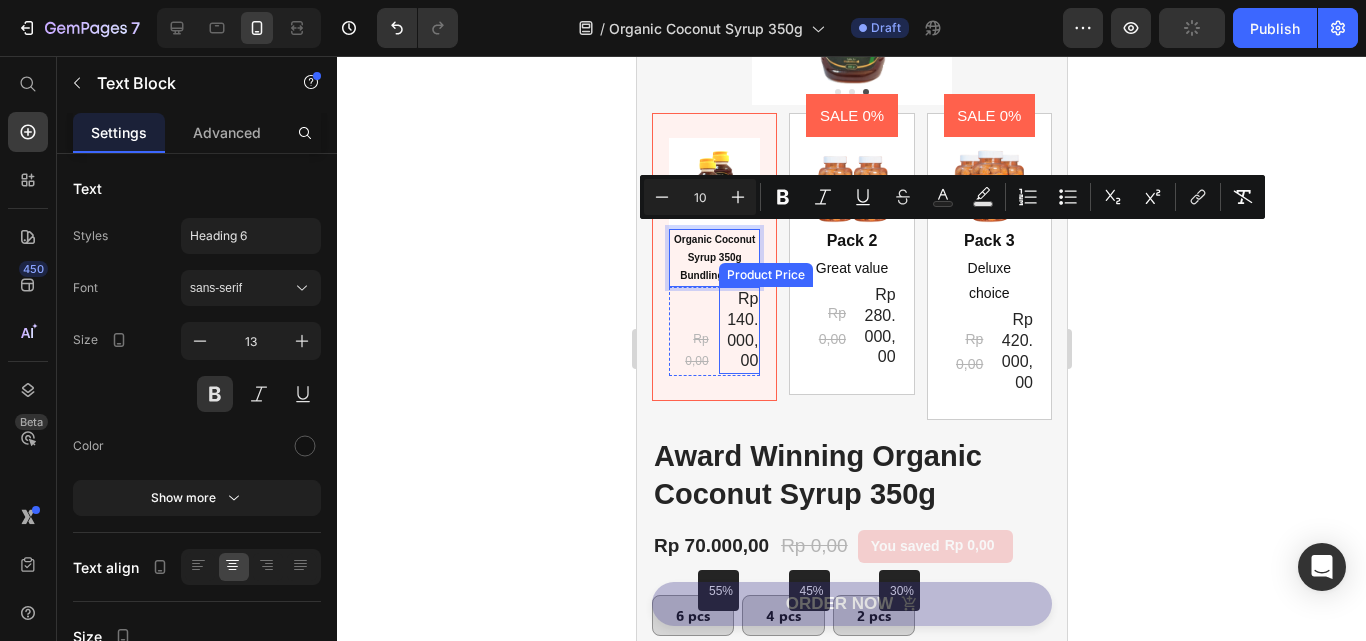 click on "Rp 140.000,00" at bounding box center [741, 329] 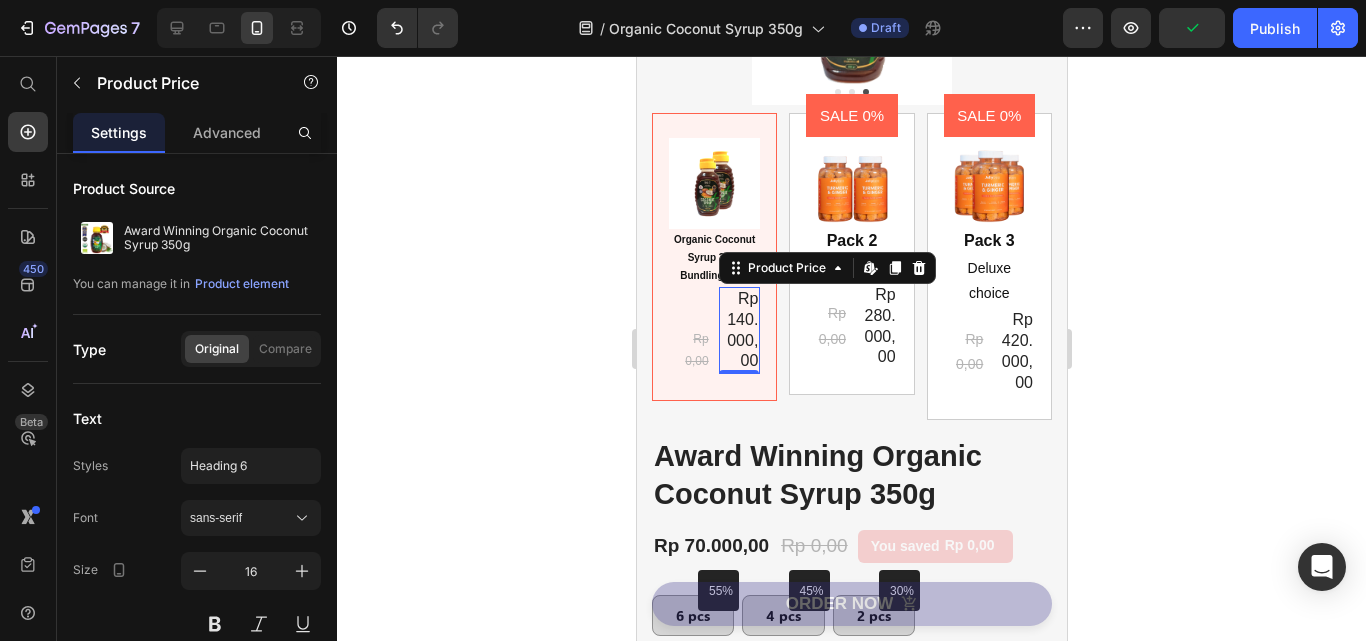 click on "Rp 140.000,00" at bounding box center [741, 329] 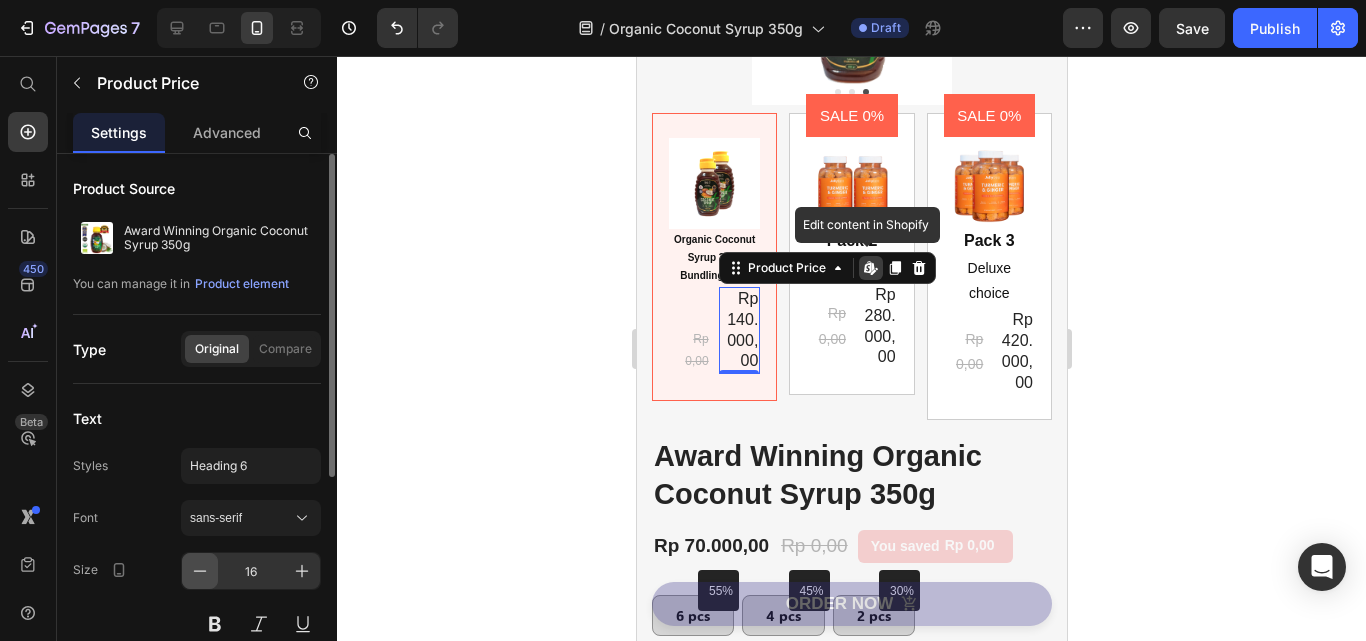 click at bounding box center (200, 571) 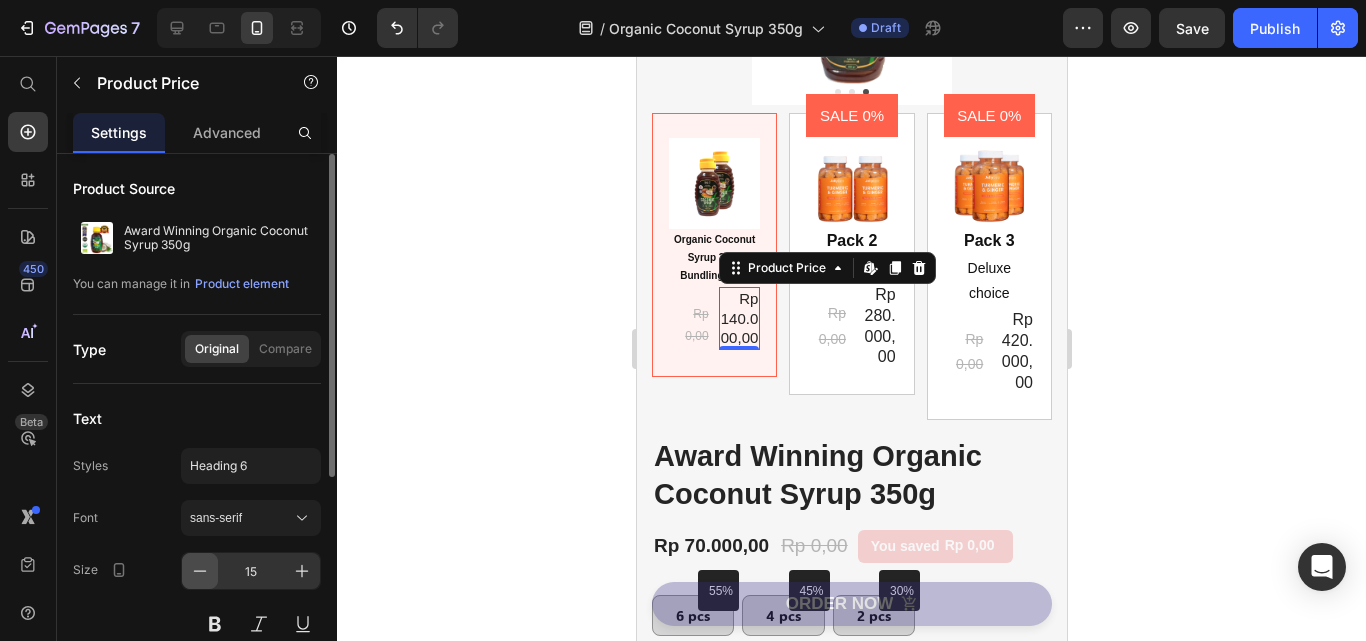 click 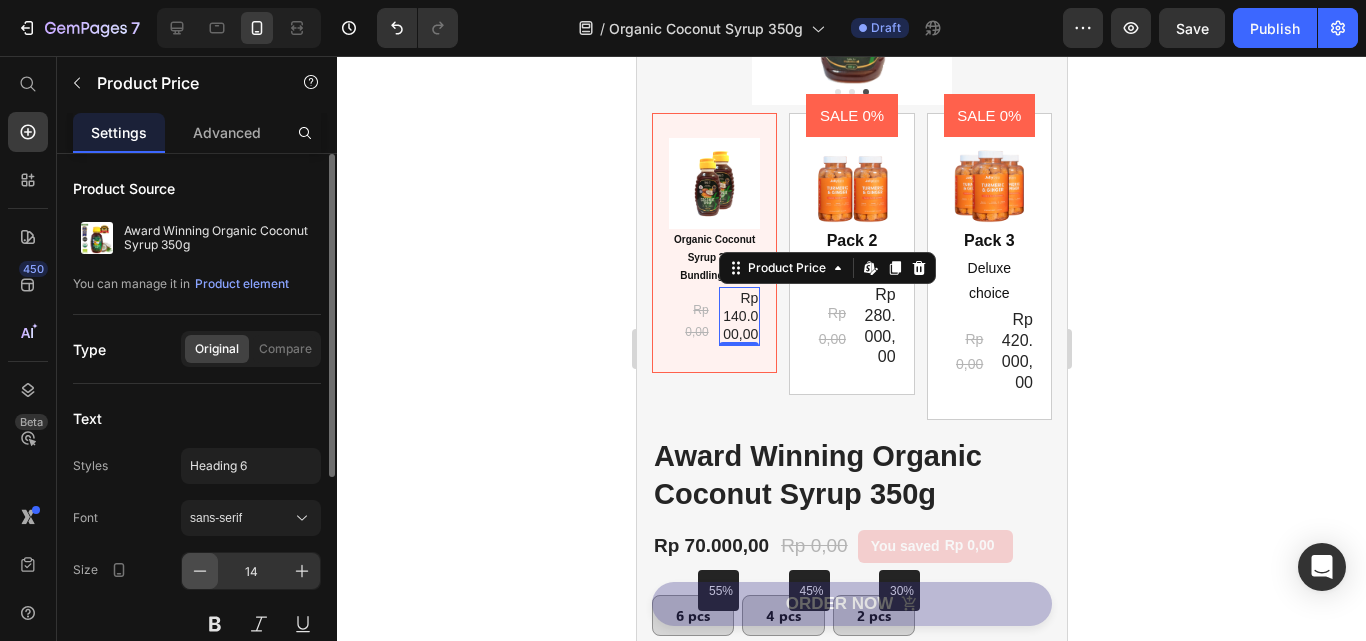 click 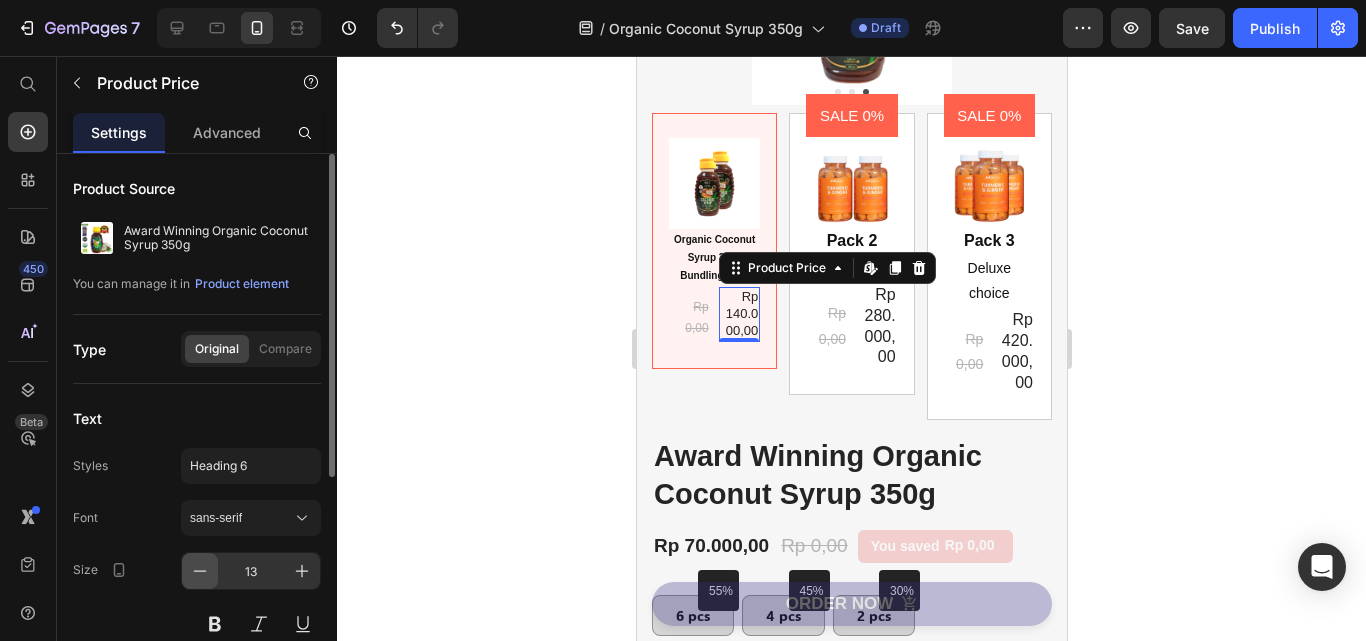 click 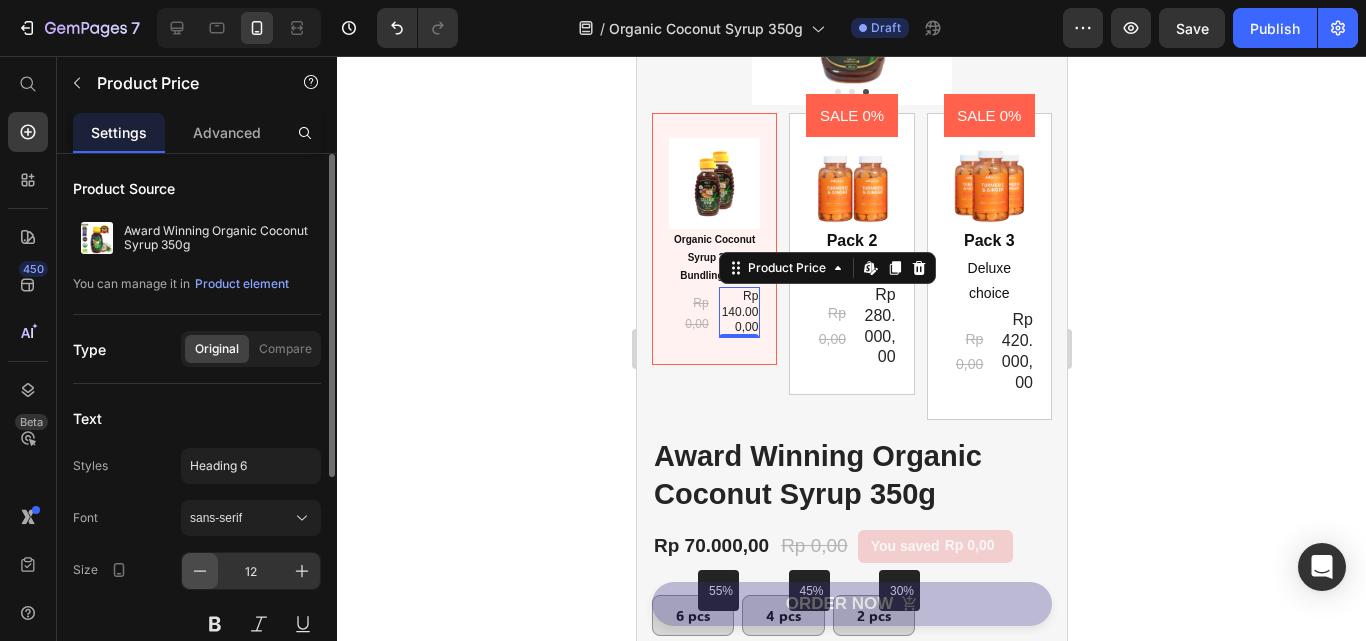 click 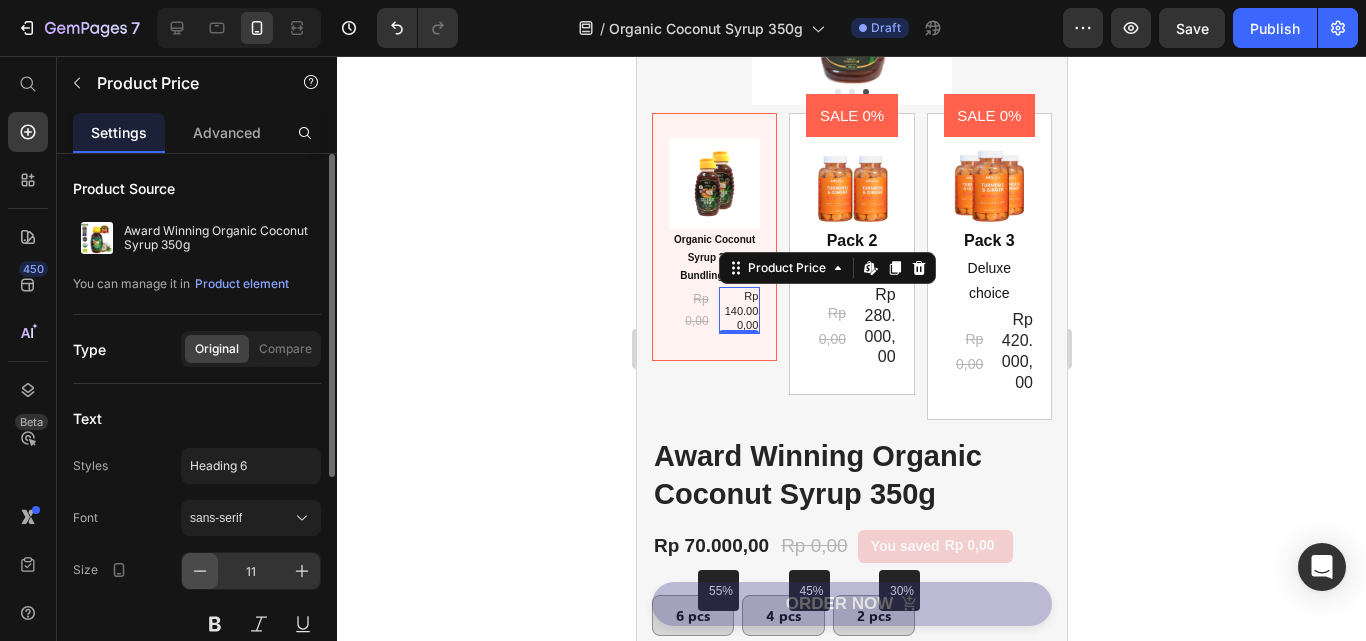 click 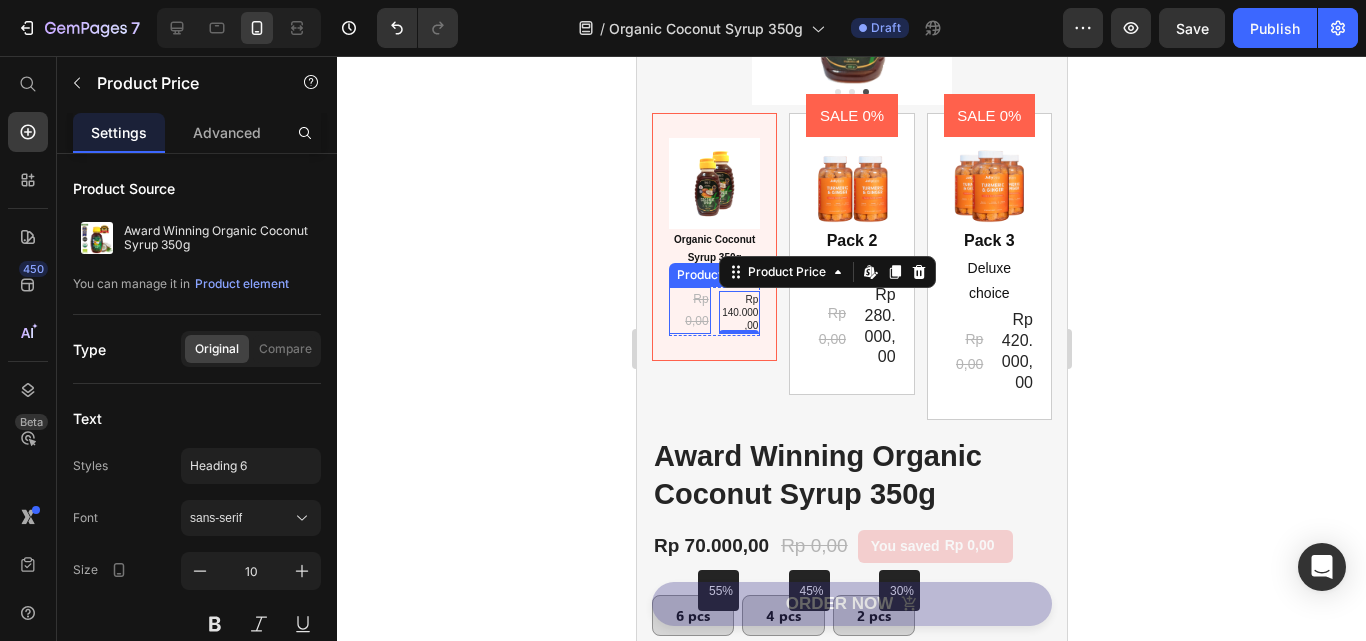 click on "Rp 0,00" at bounding box center [695, 310] 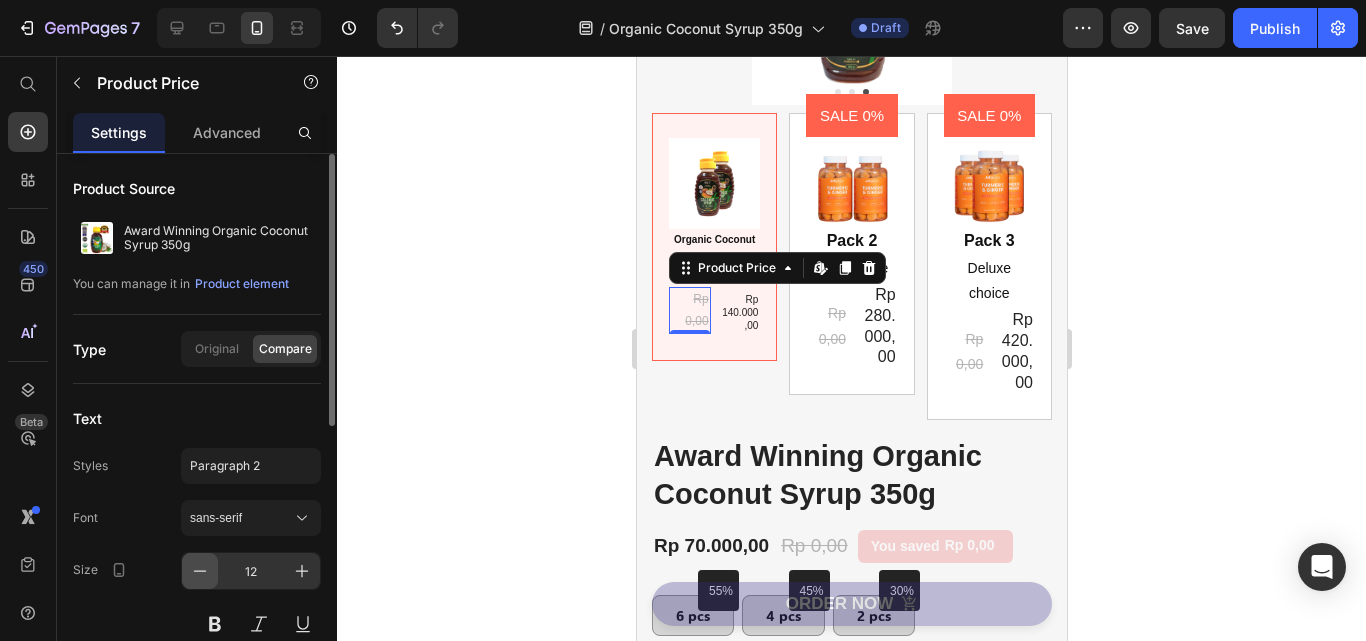 click 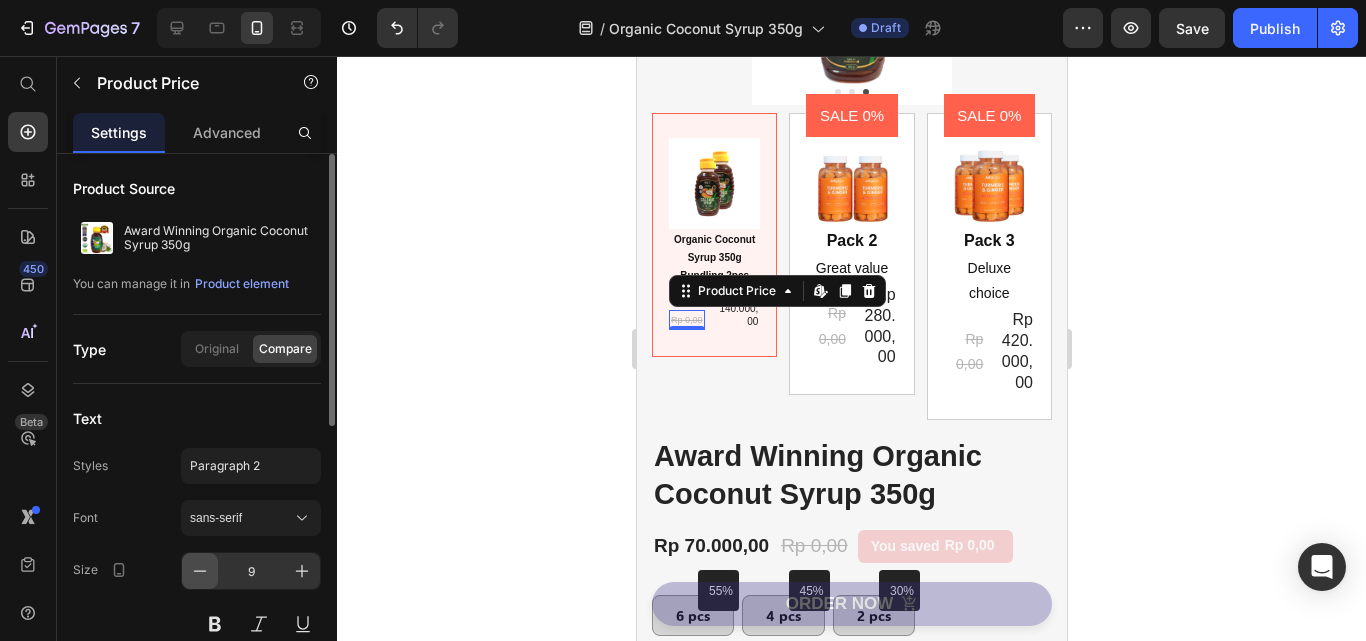 click 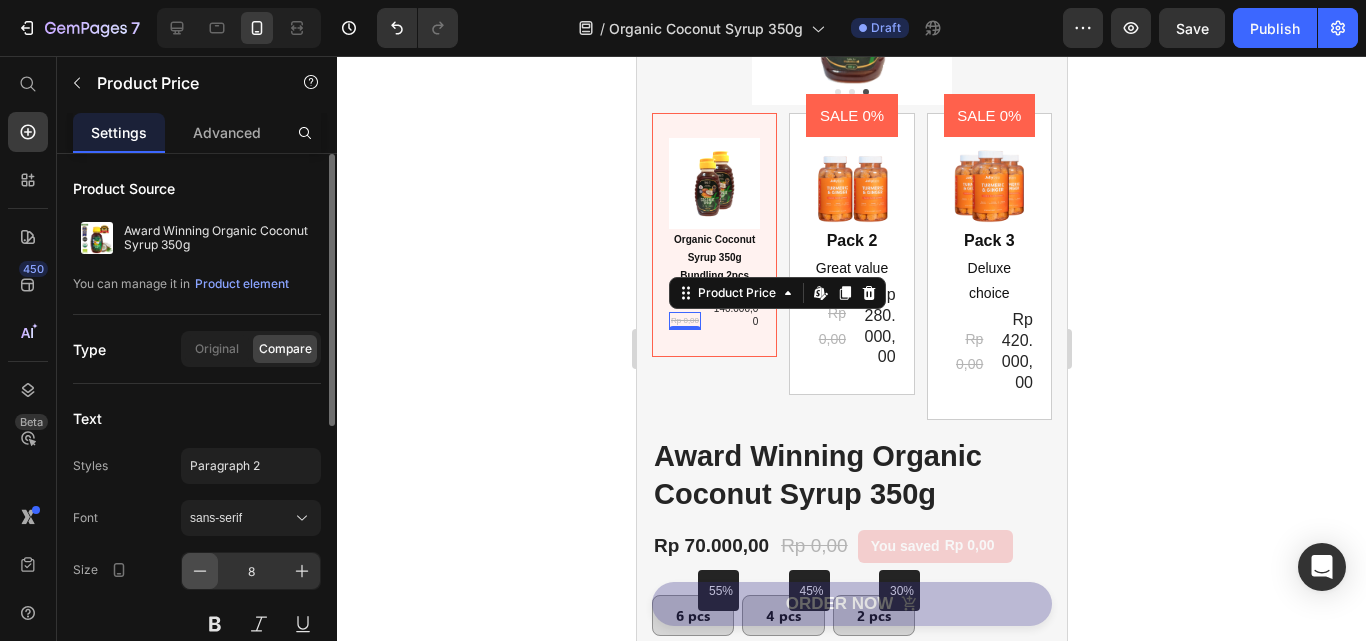 click 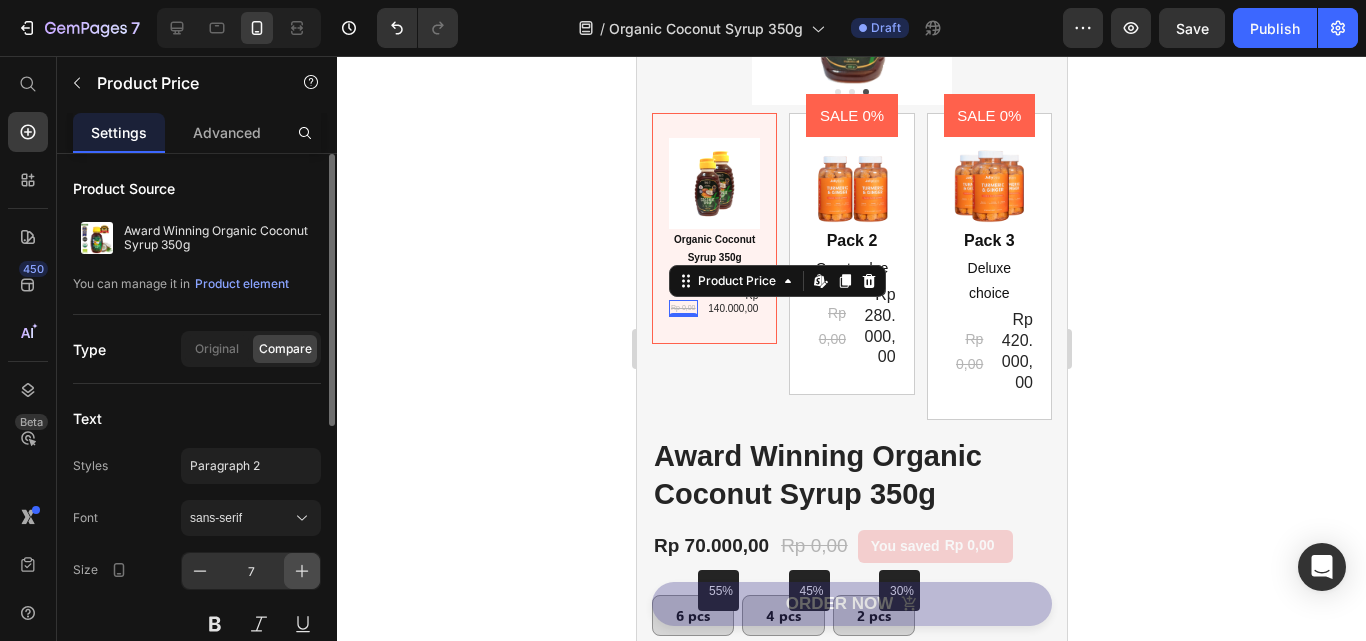 click 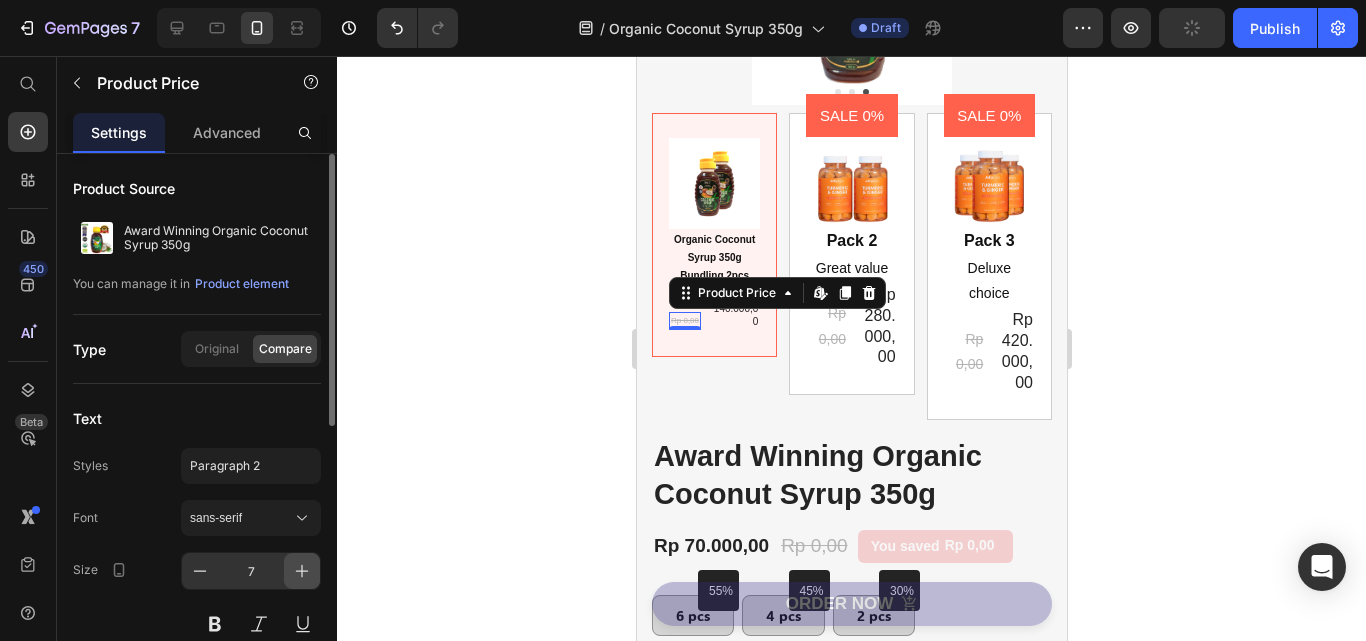 type on "8" 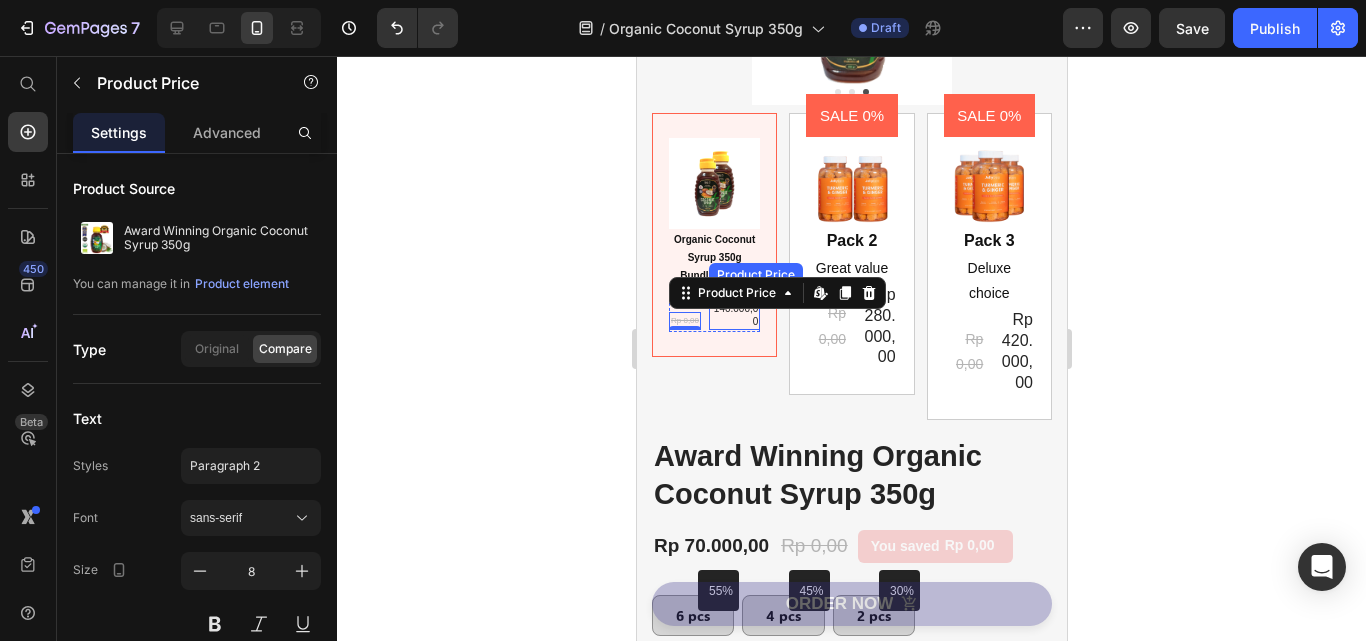 click on "Rp 140.000,00" at bounding box center [733, 308] 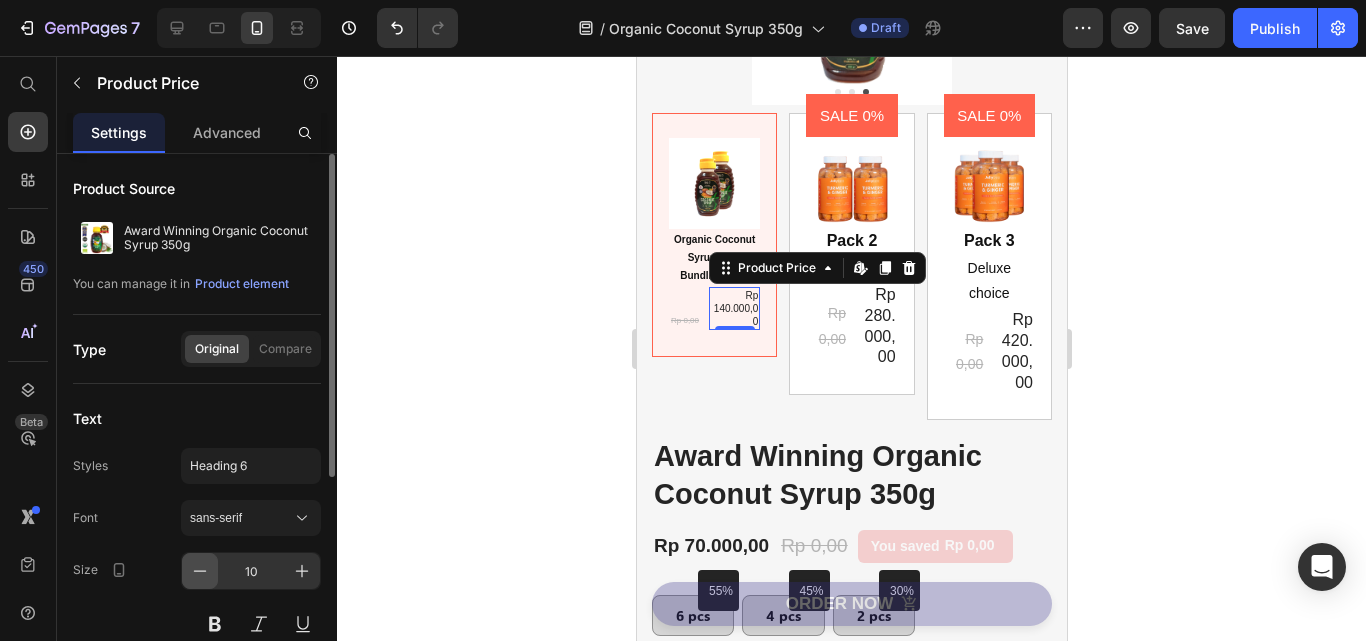 click 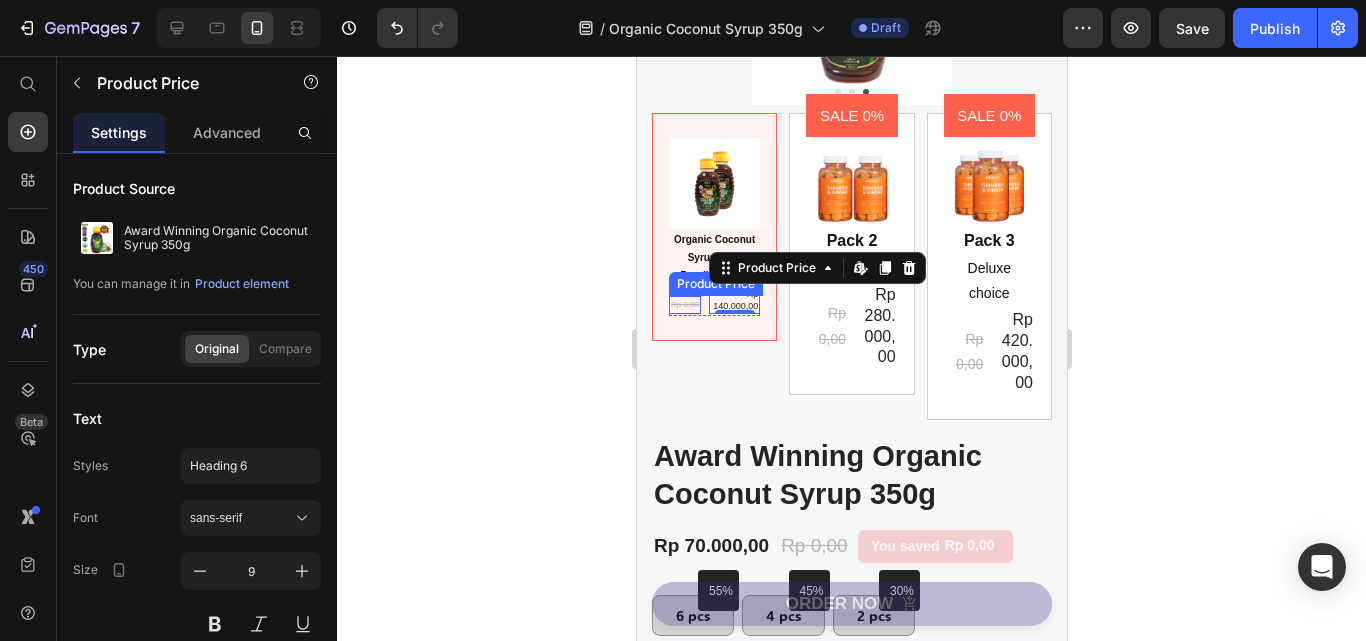 click on "Rp 0,00" at bounding box center (684, 304) 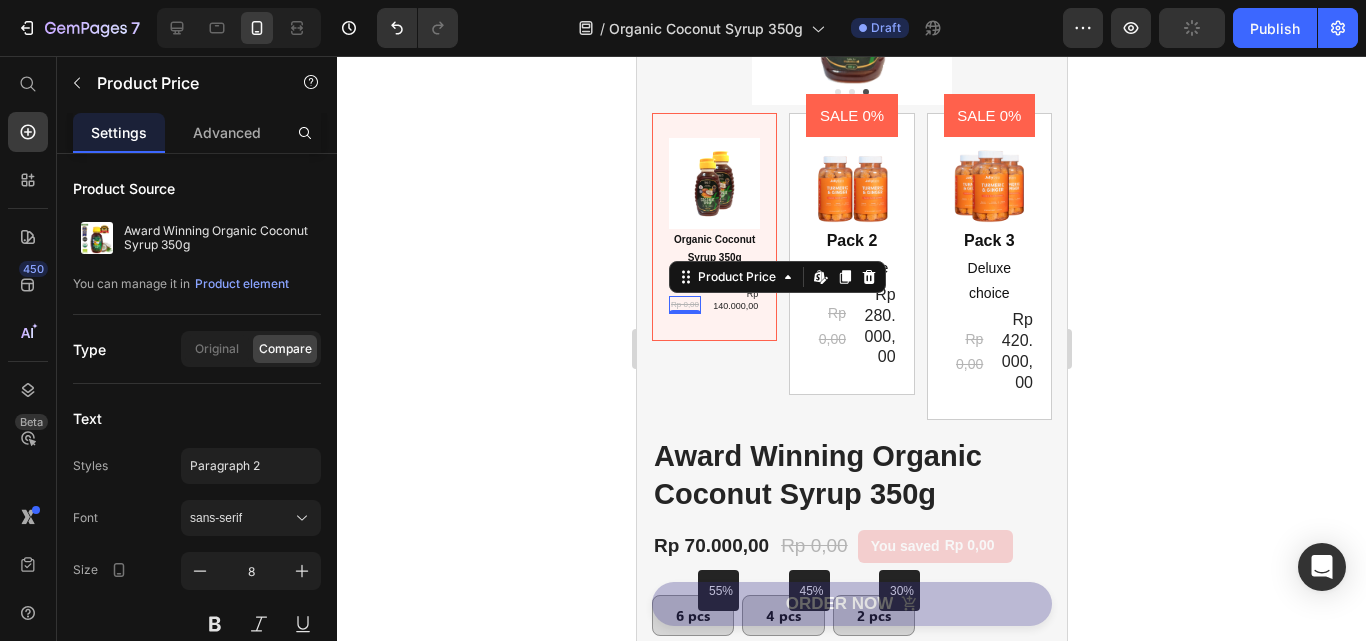 click on "Rp 140.000,00" at bounding box center [733, 300] 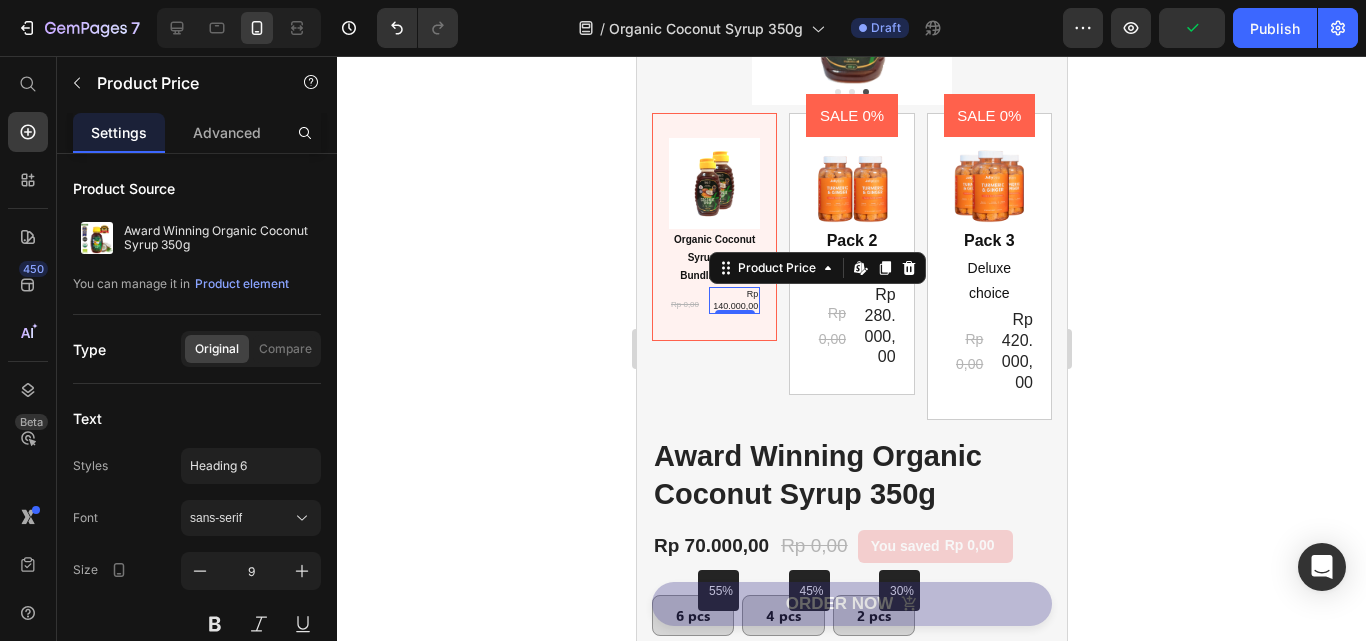 click on "Rp 140.000,00" at bounding box center [734, 300] 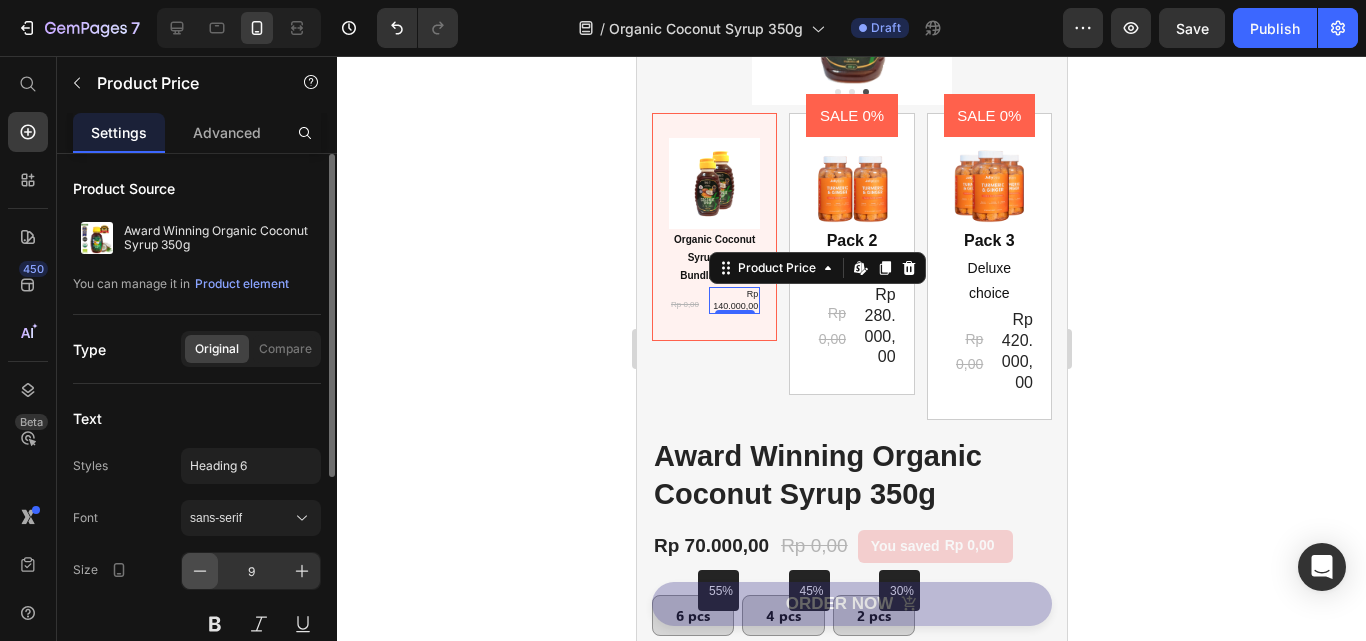 click 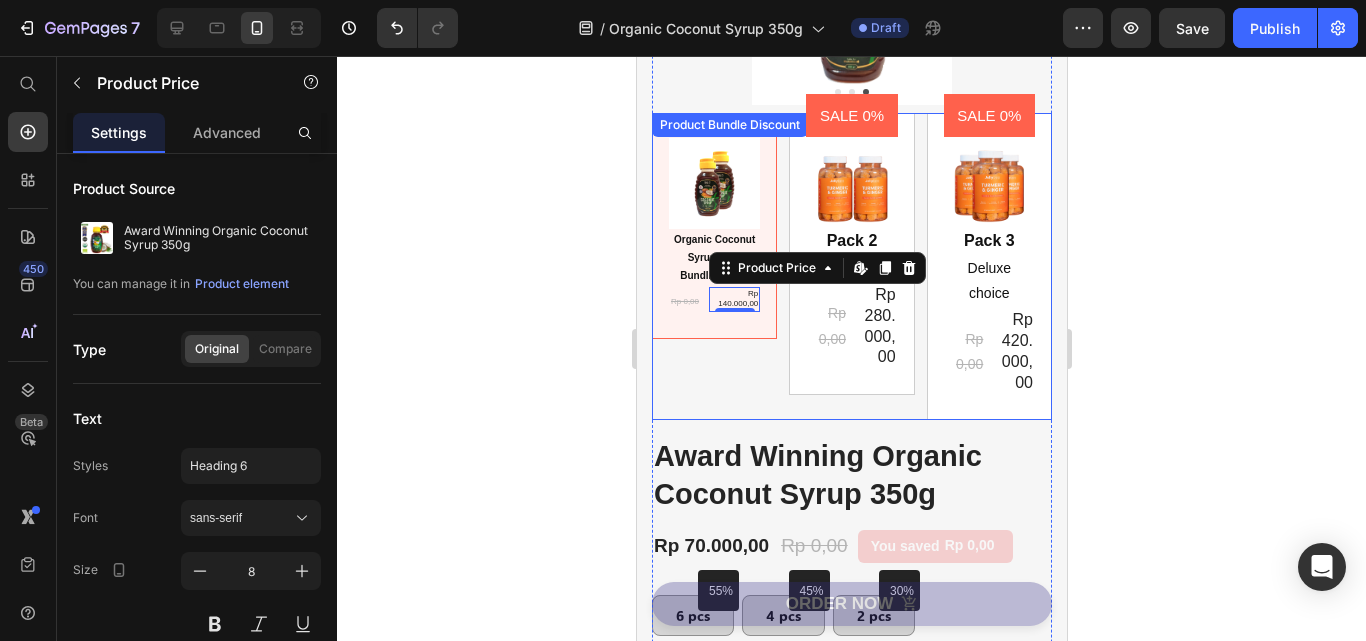 click on "Image Organic Coconut Syrup 350g Bundling 2pcs Text Block Rp 0,00 Product Price Rp 140.000,00 Product Price   Edit content in Shopify 0 Row Row SALE 0% Product Badge Image Pack 2 Text Block Great value Text Block Rp 0,00 Product Price Rp 280.000,00 Product Price Row Row SALE 0% Product Badge Image Pack 3 Text Block Deluxe choice Text Block Rp 0,00 Product Price Rp 420.000,00 Product Price Row Row" at bounding box center [851, 266] 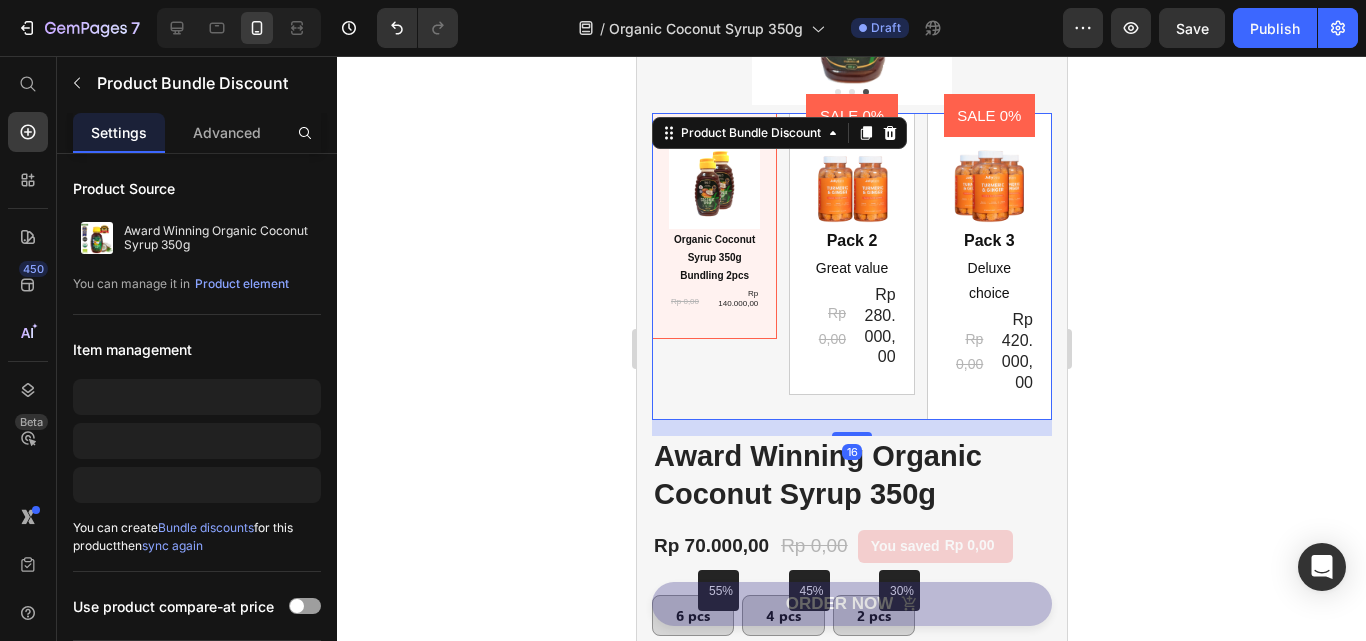 click on "Image Organic Coconut Syrup 350g Bundling 2pcs Text Block Rp 0,00 Product Price Rp 140.000,00 Product Price Row Row" at bounding box center [713, 226] 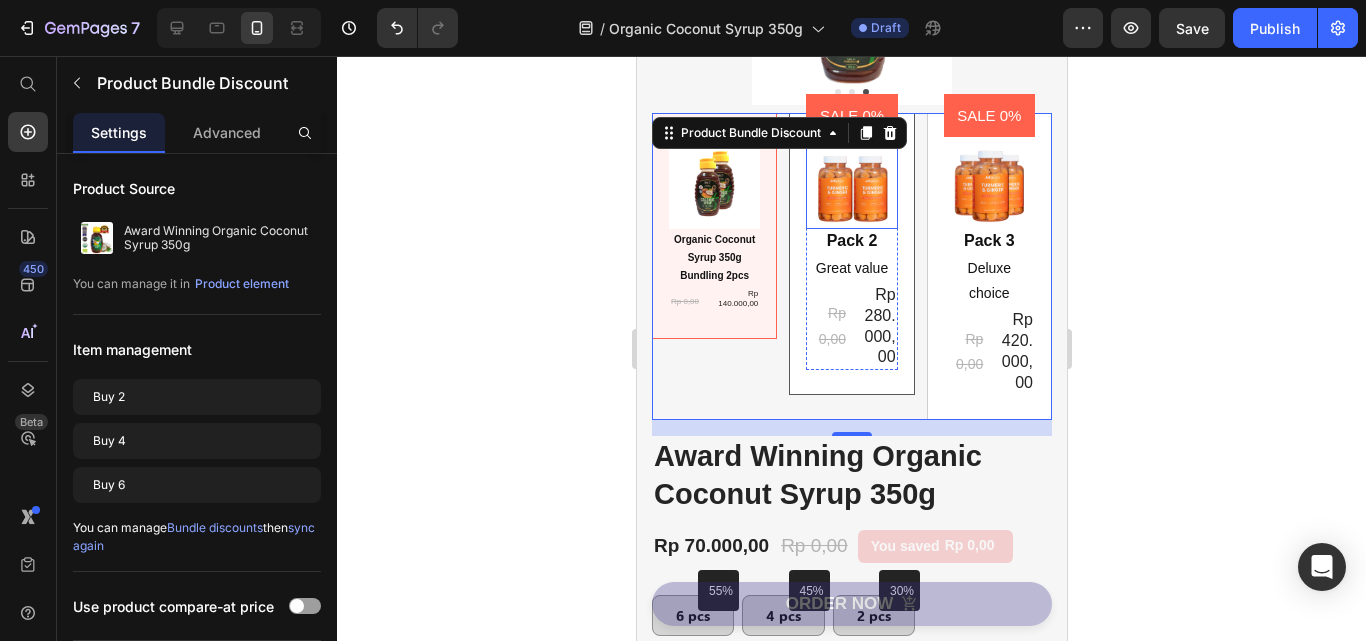 click at bounding box center [850, 183] 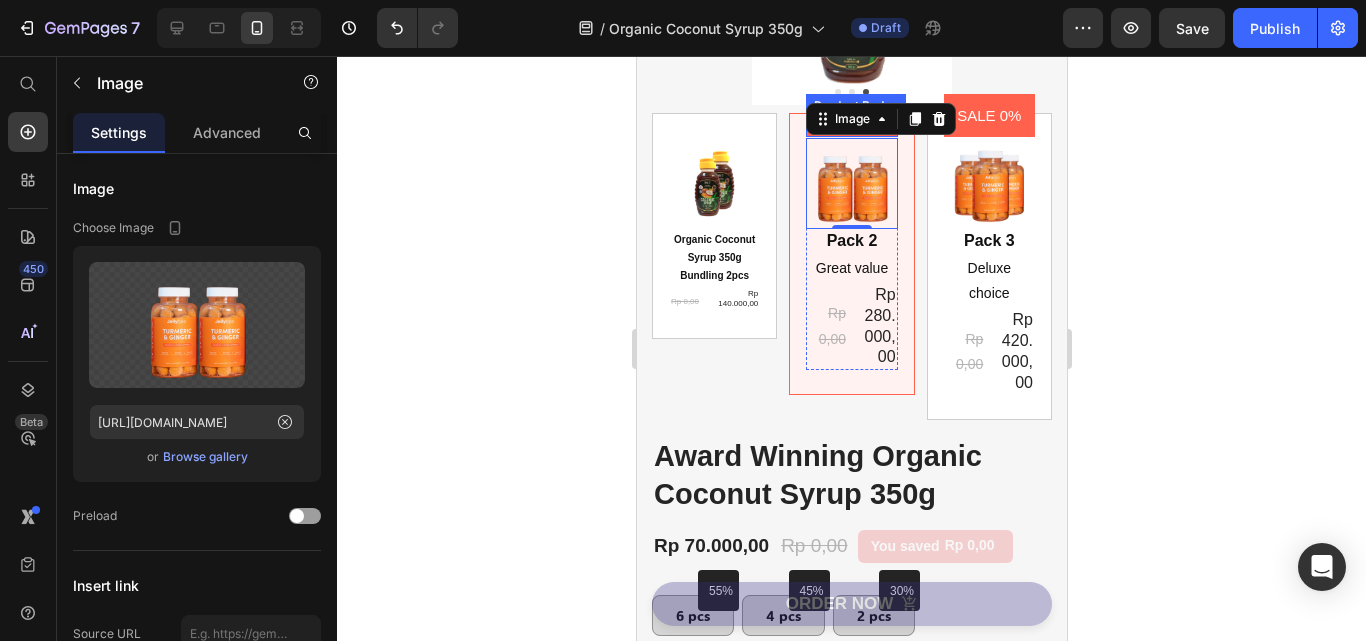 click on "SALE 0%" at bounding box center [851, 115] 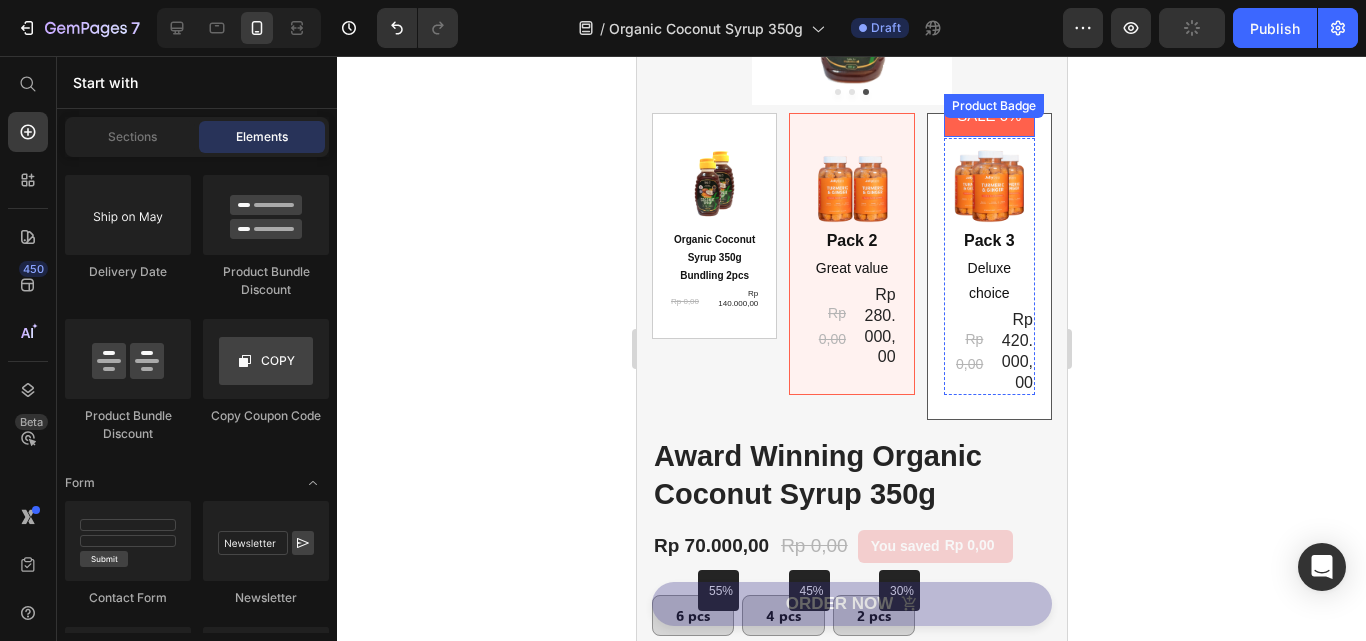 click on "SALE 0%" at bounding box center [988, 115] 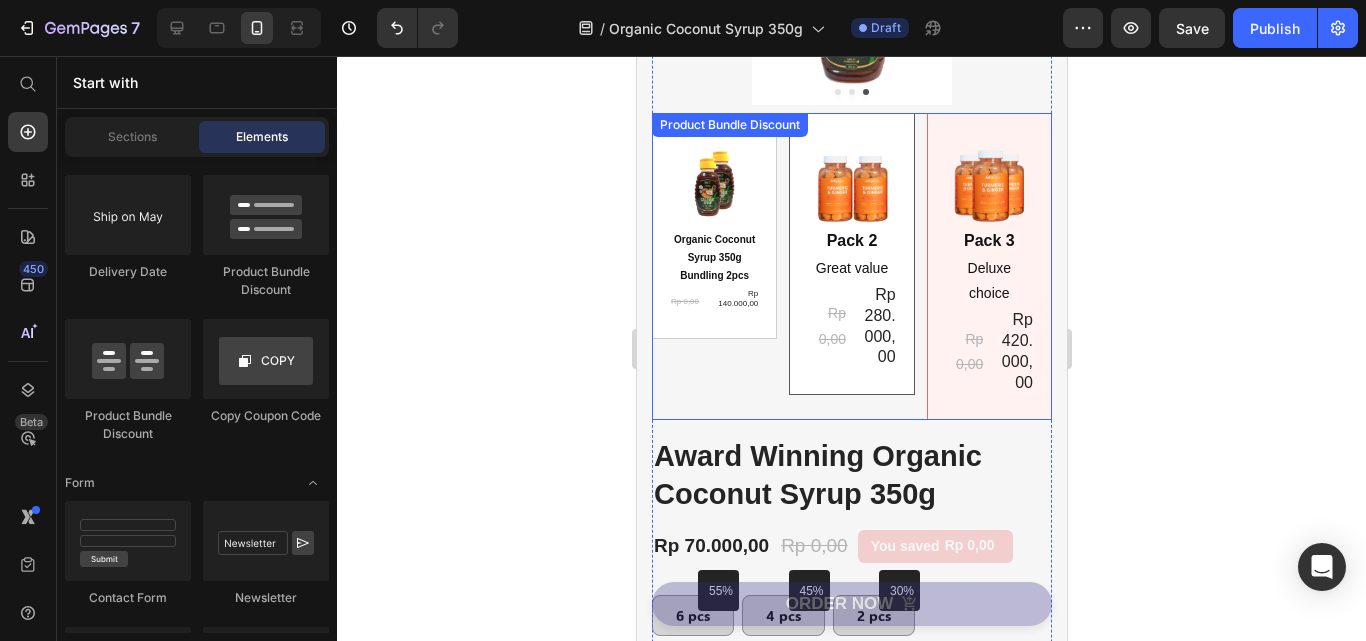 click on "Image Pack 2 Text Block Great value Text Block Rp 0,00 Product Price Rp 280.000,00 Product Price Row Row" at bounding box center (850, 254) 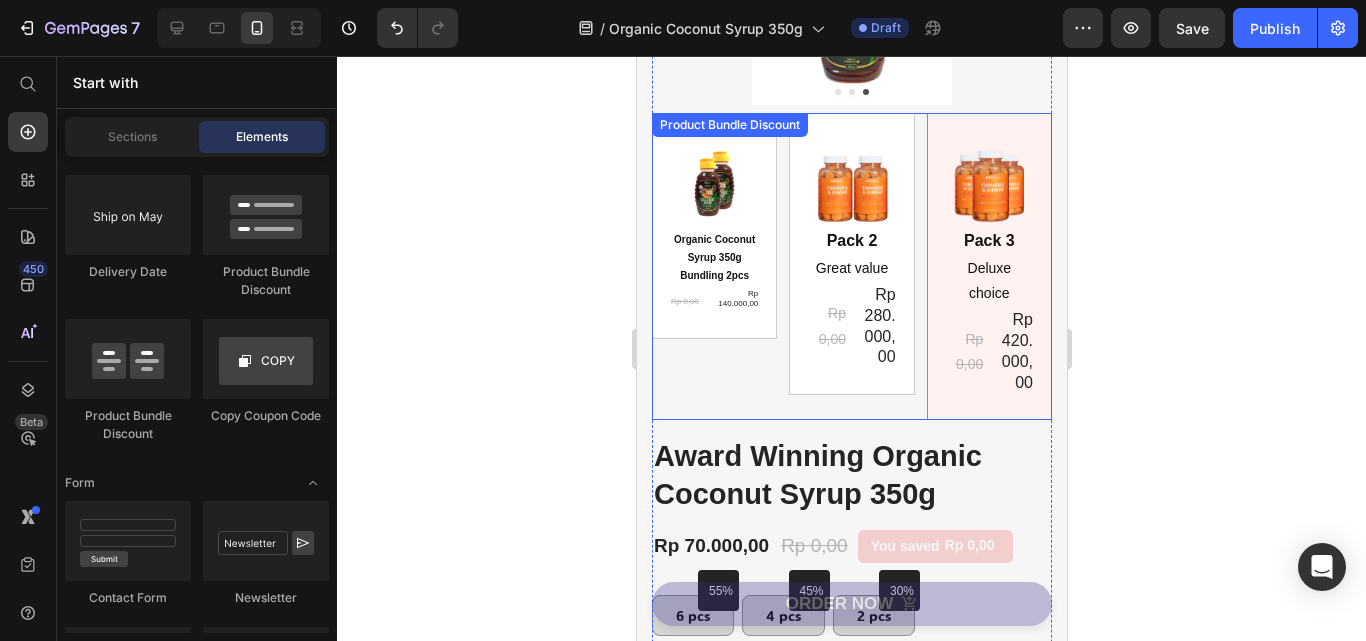 click at bounding box center [850, 183] 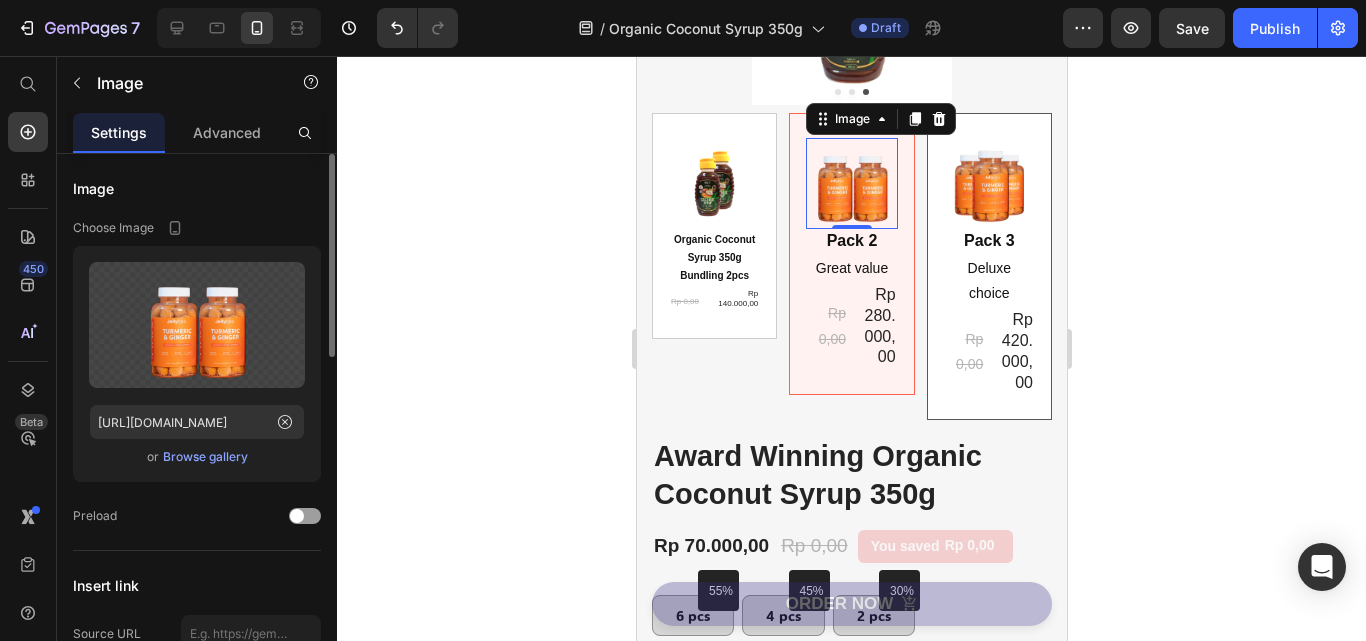 click on "Browse gallery" at bounding box center (205, 457) 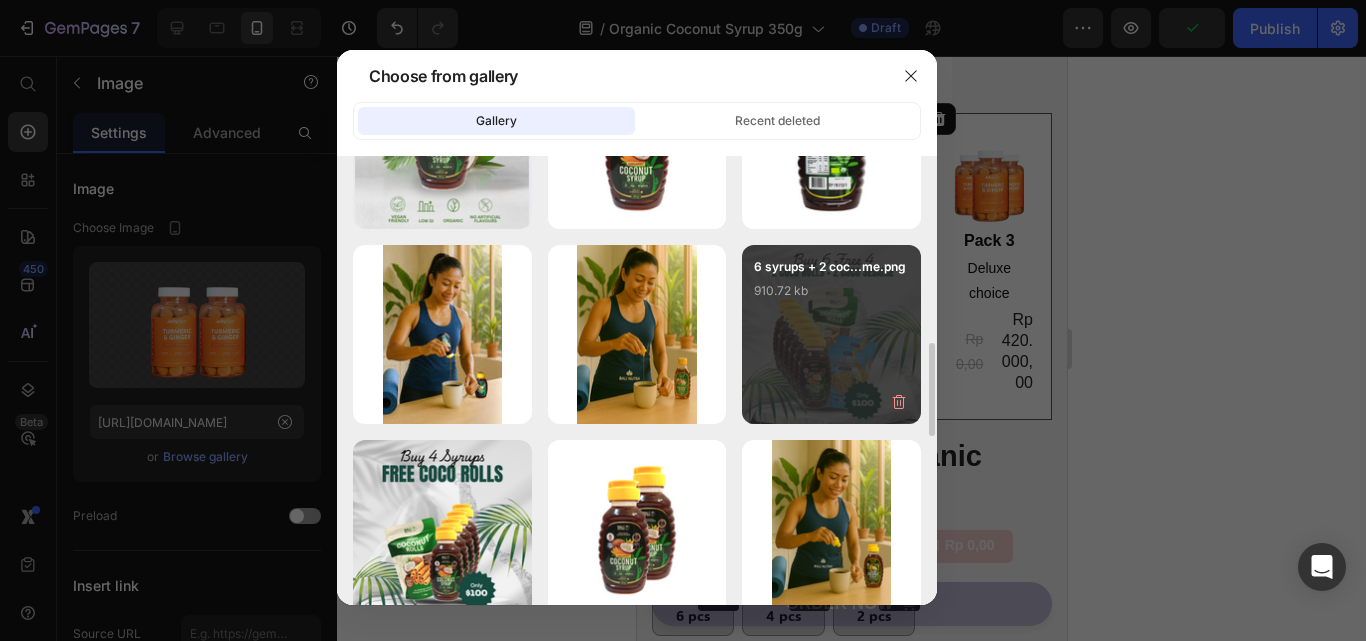 scroll, scrollTop: 1000, scrollLeft: 0, axis: vertical 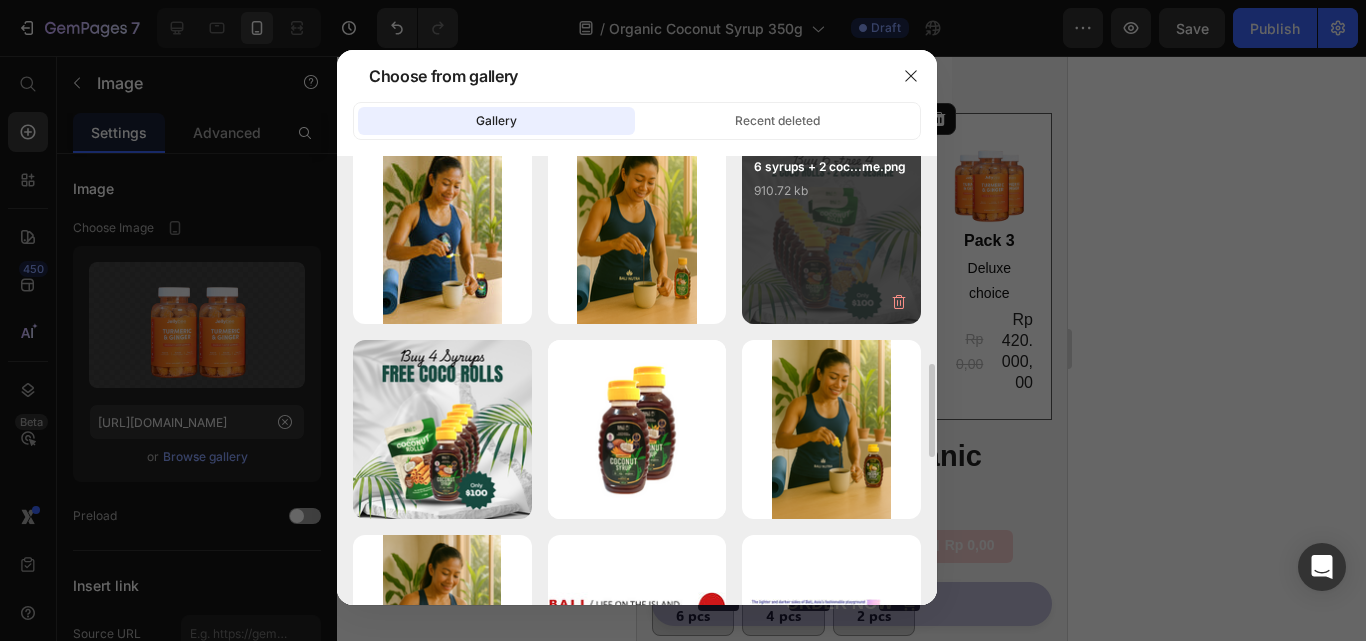 click on "6 syrups + 2 coc...me.png 910.72 kb" at bounding box center (831, 197) 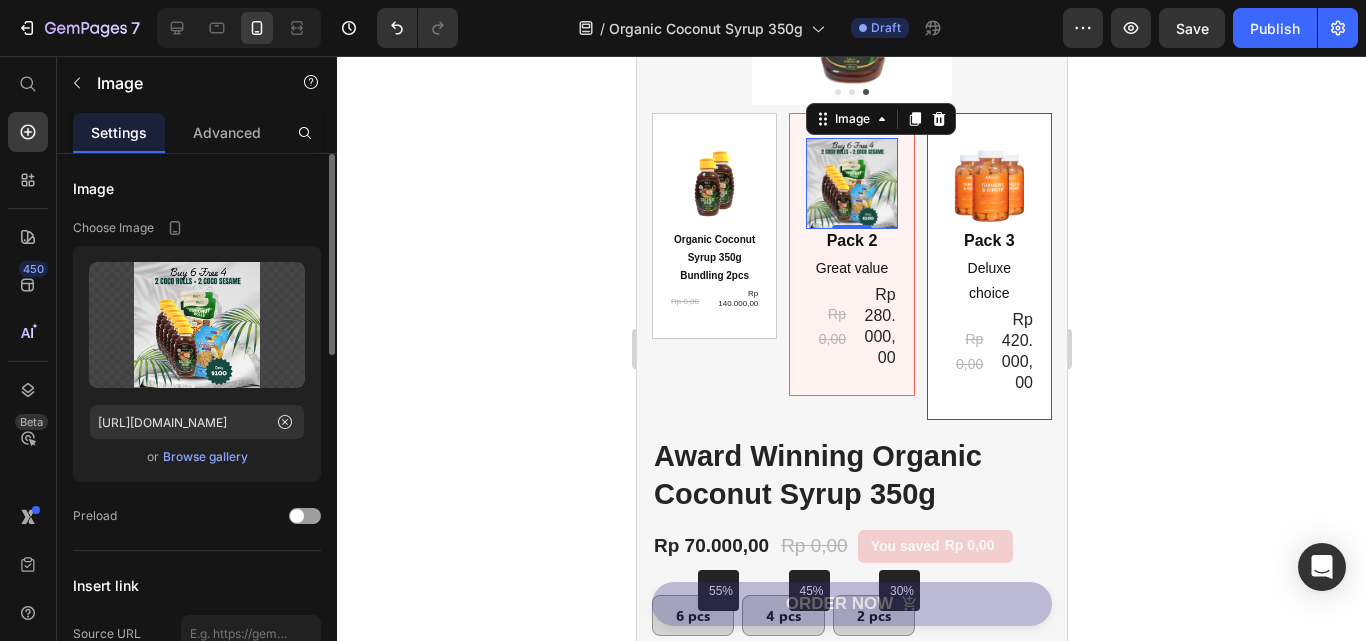 click on "Browse gallery" at bounding box center (205, 457) 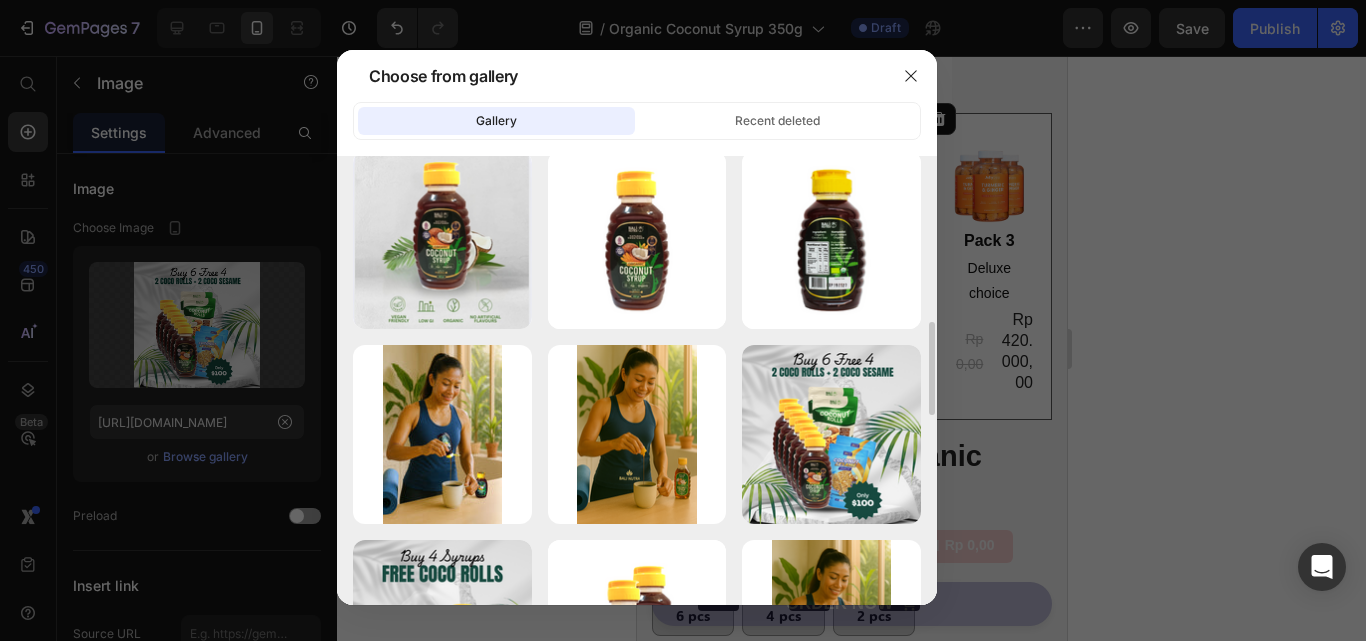 scroll, scrollTop: 1000, scrollLeft: 0, axis: vertical 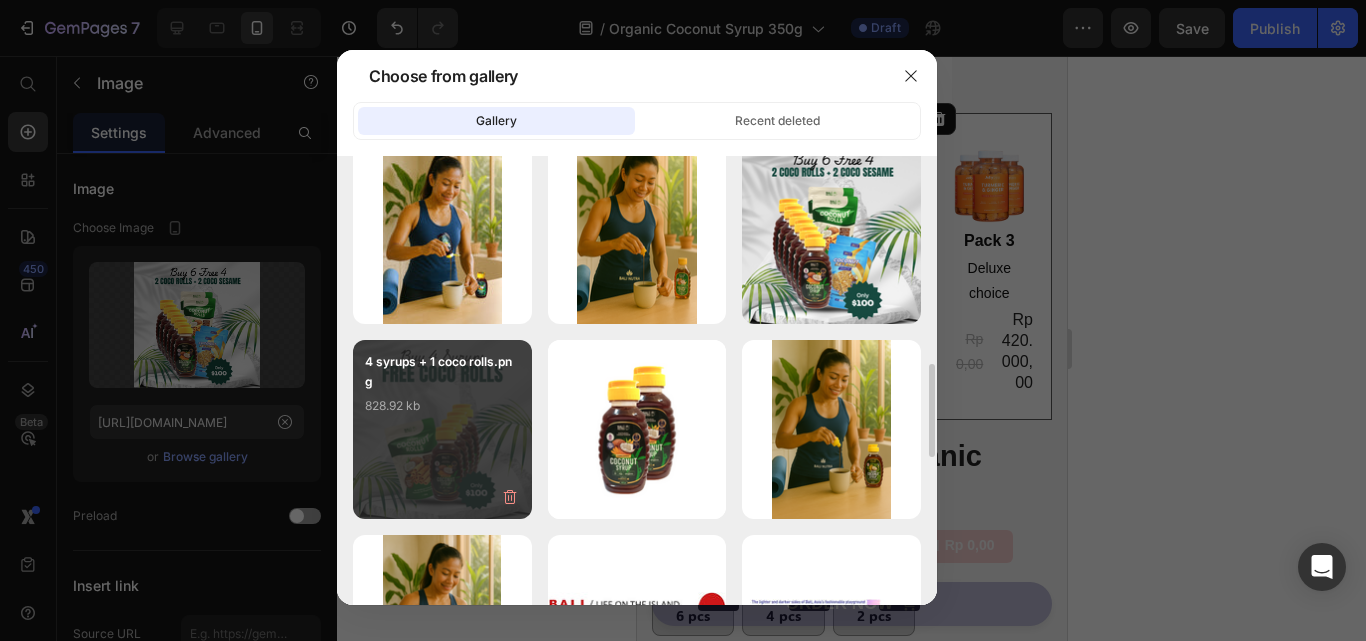 click on "4 syrups + 1 coco rolls.png 828.92 kb" at bounding box center (442, 392) 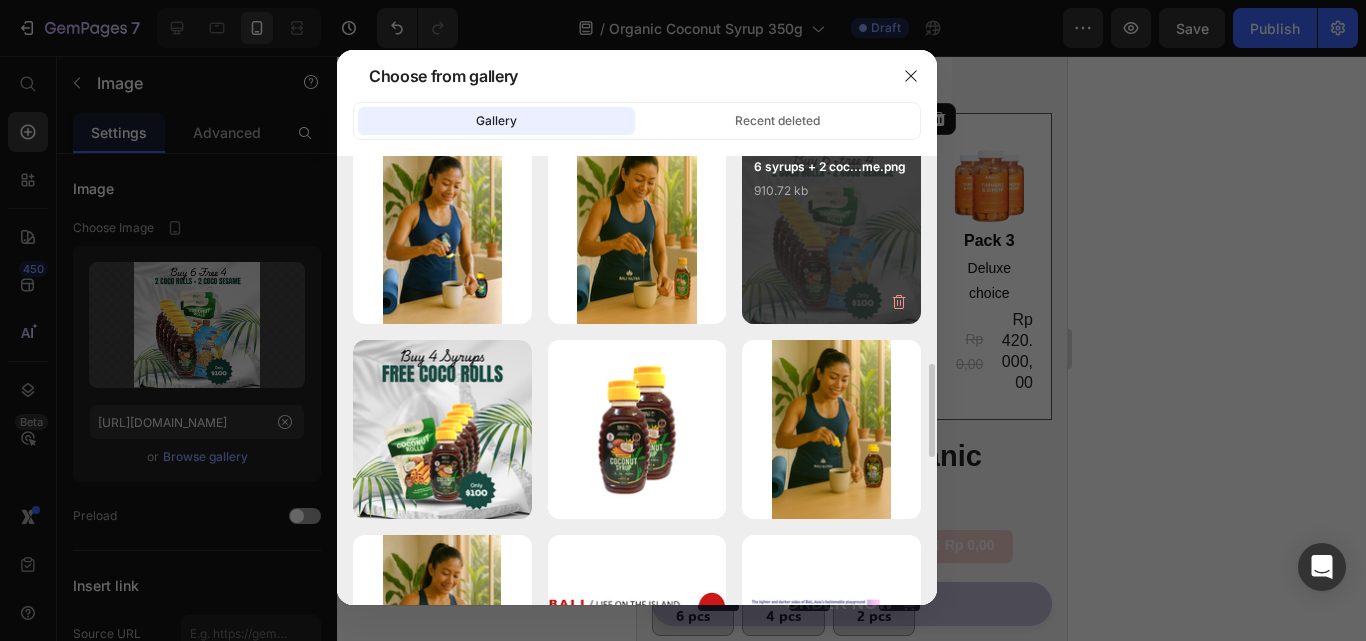 type on "https://cdn.shopify.com/s/files/1/0554/8032/0061/files/gempages_572444325800051864-9103abcd-b4ca-47c2-8b92-bd3b1e58f308.png" 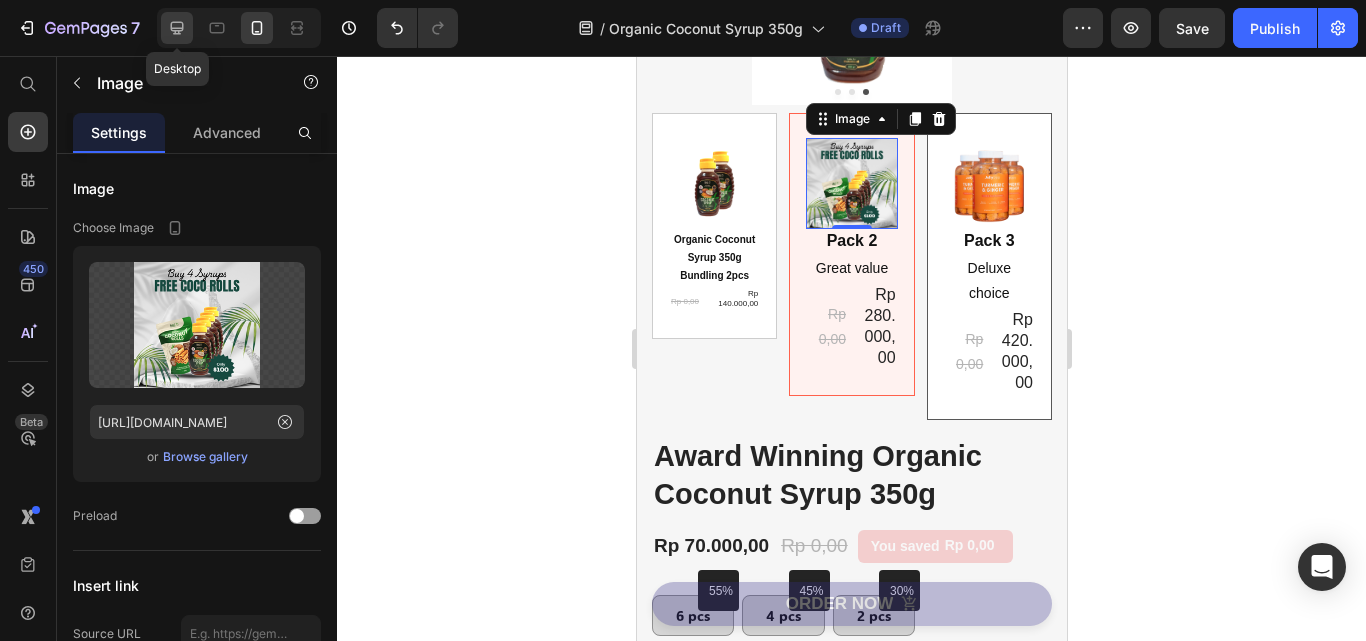 click 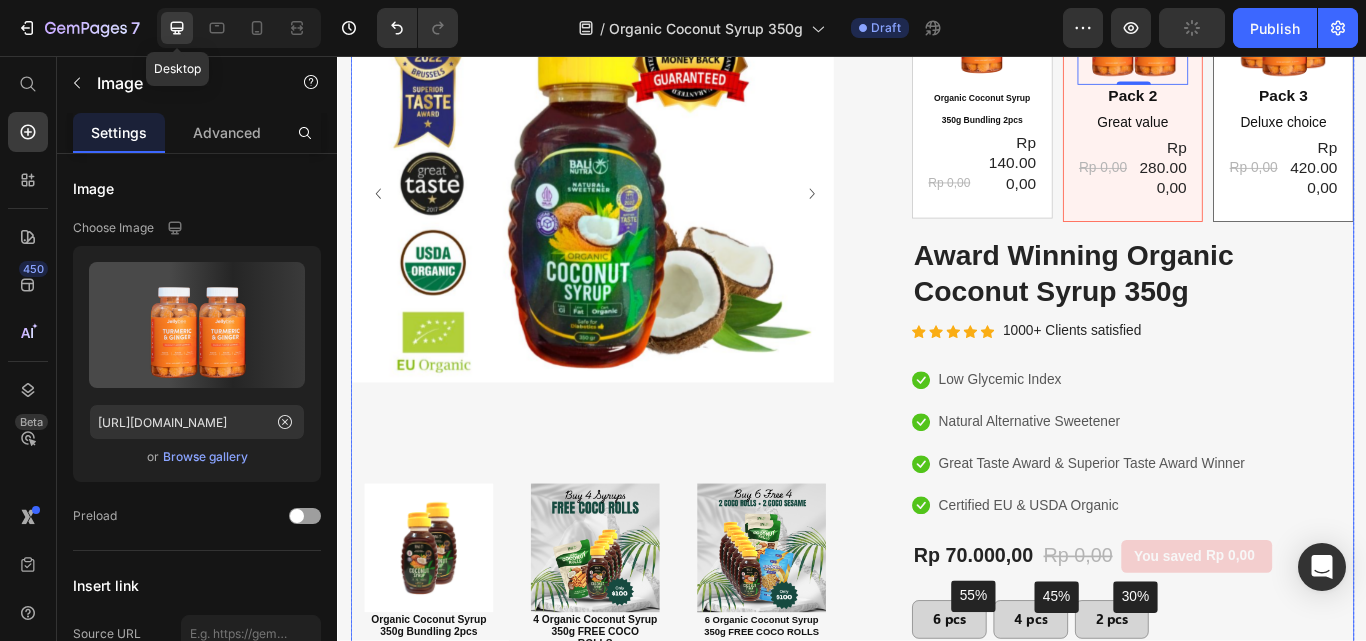 click on "4 Organic Coconut Syrup 350g FREE COCO ROLLS" at bounding box center (637, 728) 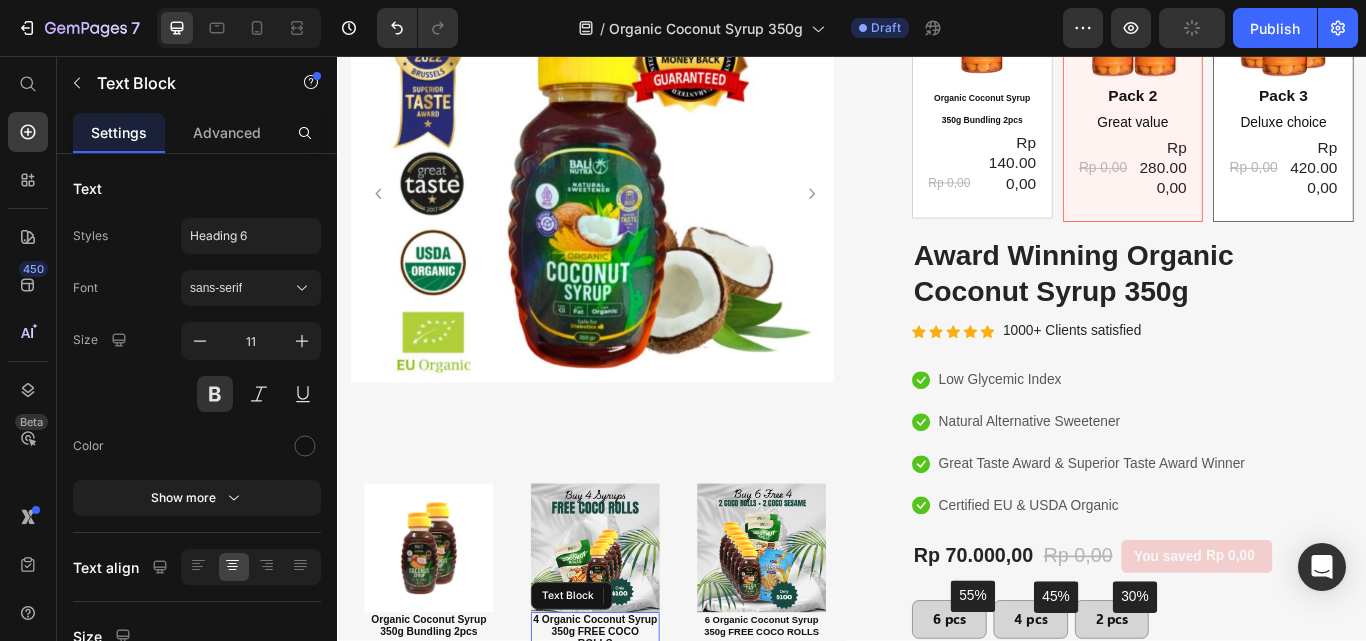 click on "6 Organic Coconut Syrup 350g FREE COCO ROLLS AND COCO SESAME" at bounding box center [831, 728] 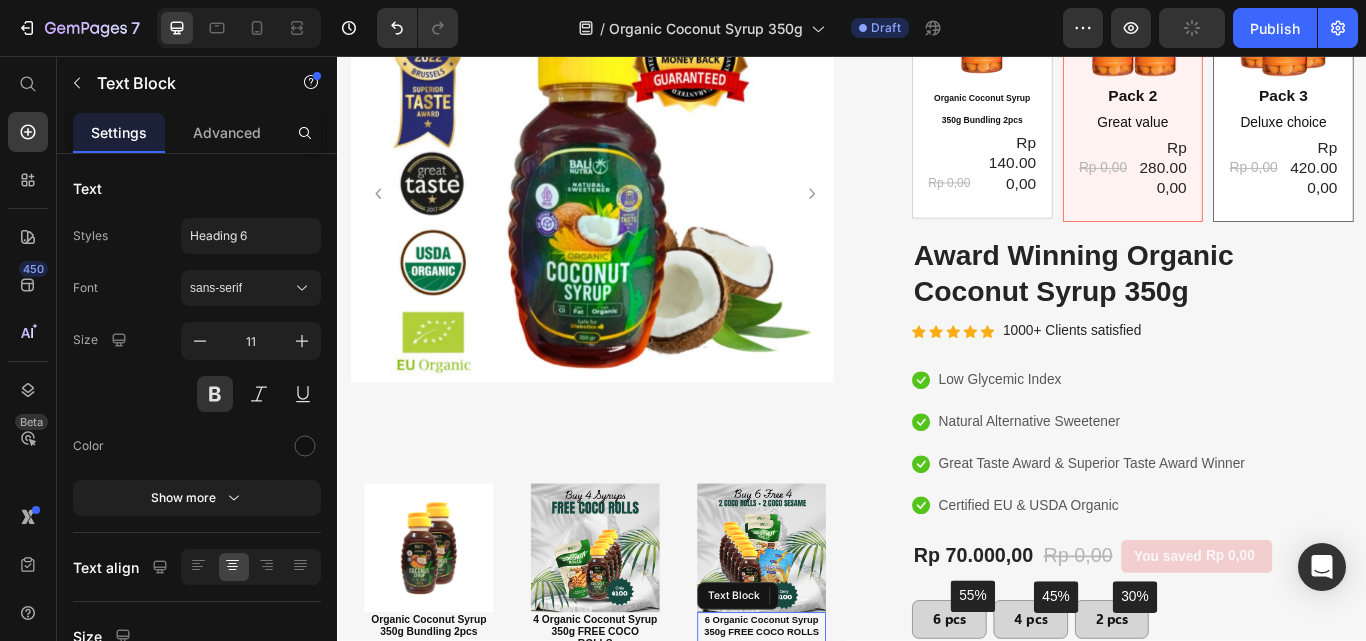 click on "6 Organic Coconut Syrup 350g FREE COCO ROLLS AND COCO SESAME" at bounding box center (831, 728) 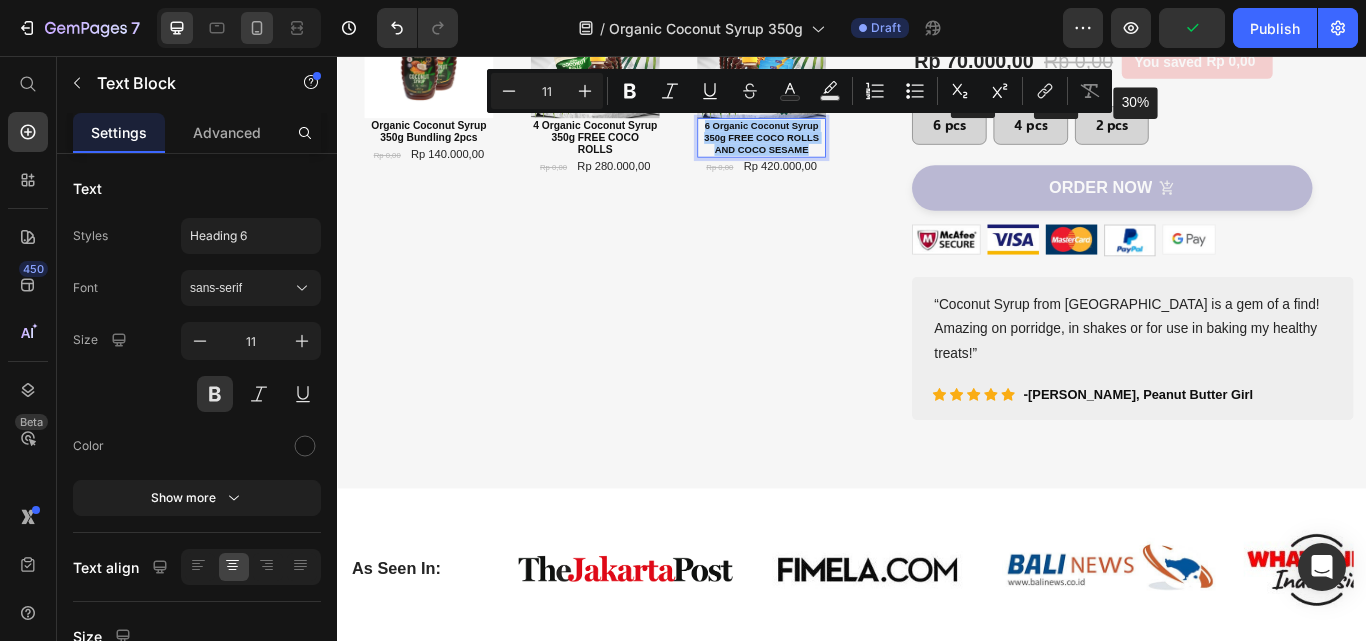 drag, startPoint x: 257, startPoint y: 25, endPoint x: 487, endPoint y: 75, distance: 235.37204 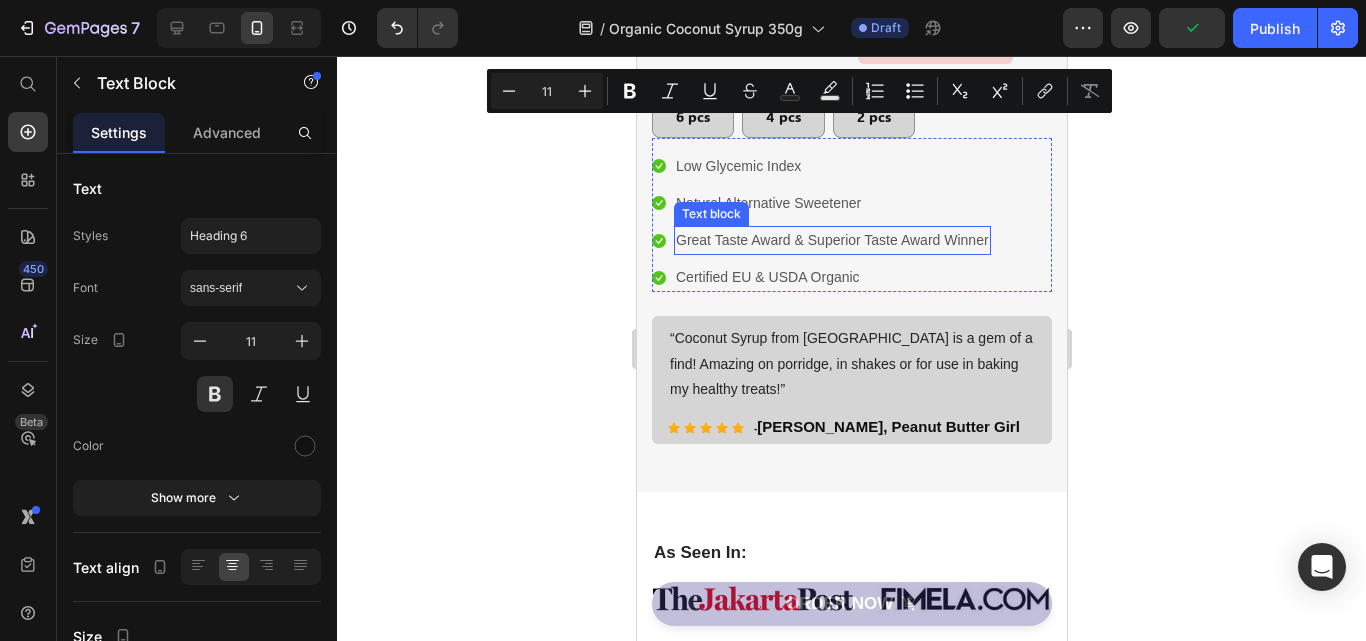 type on "16" 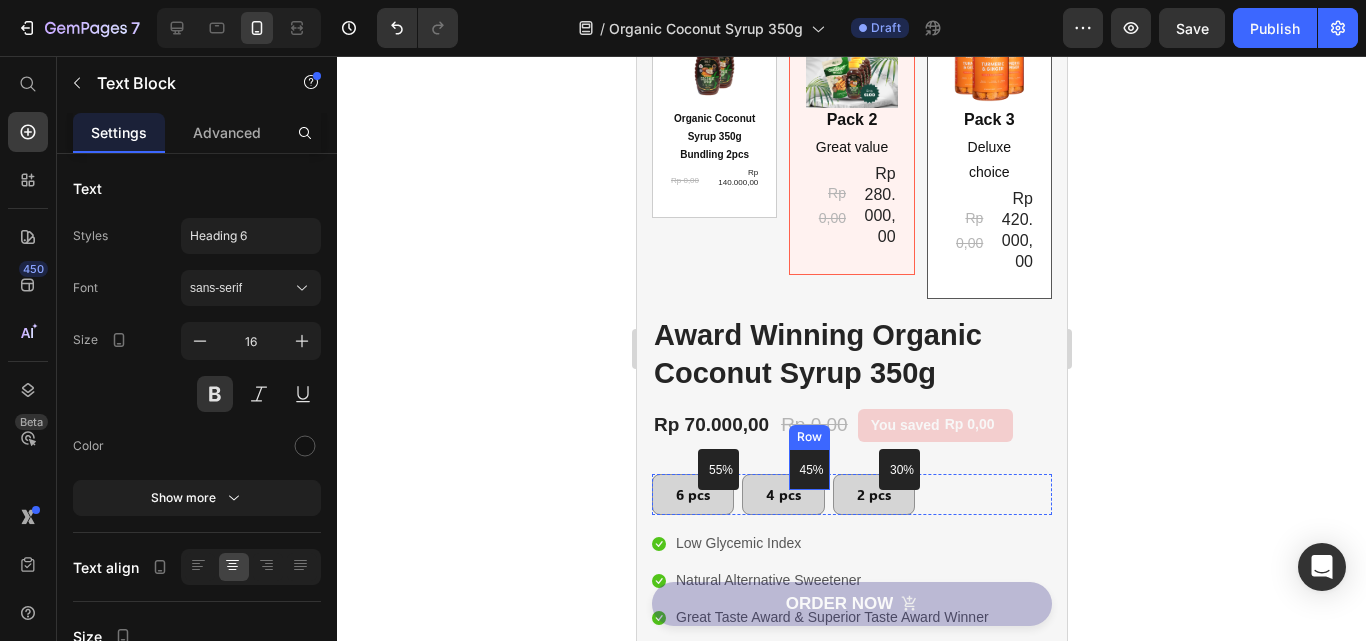 scroll, scrollTop: 262, scrollLeft: 0, axis: vertical 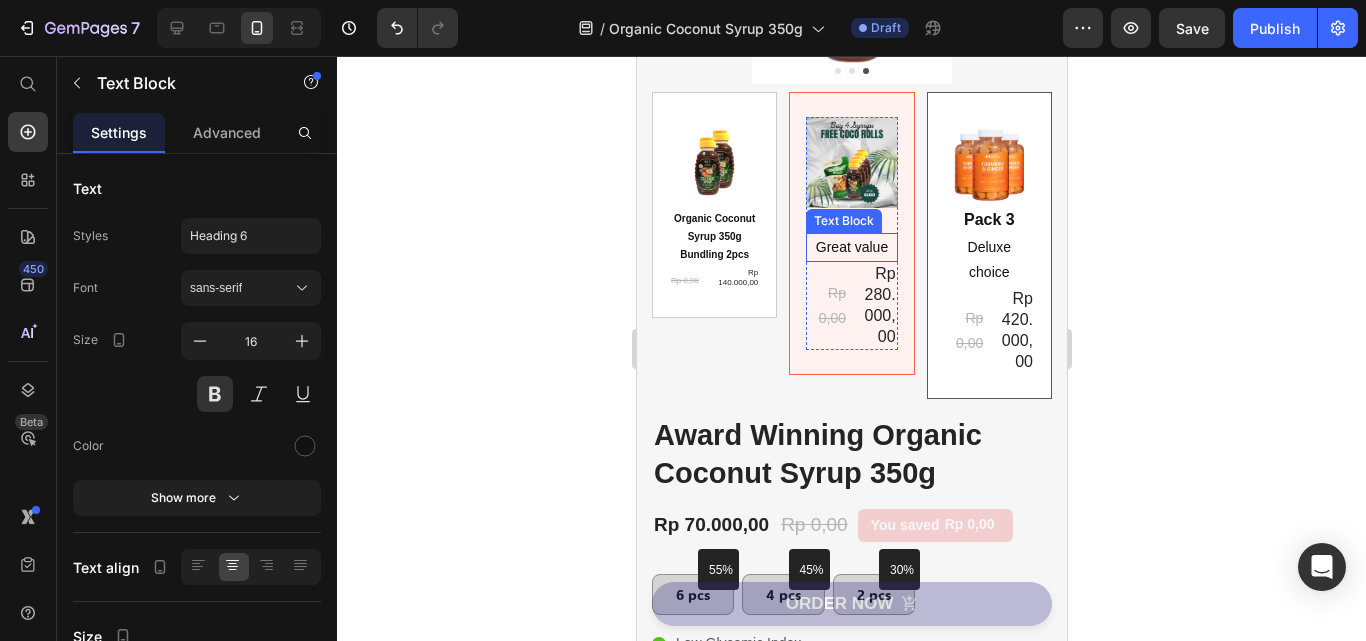 click on "Great value" at bounding box center [850, 247] 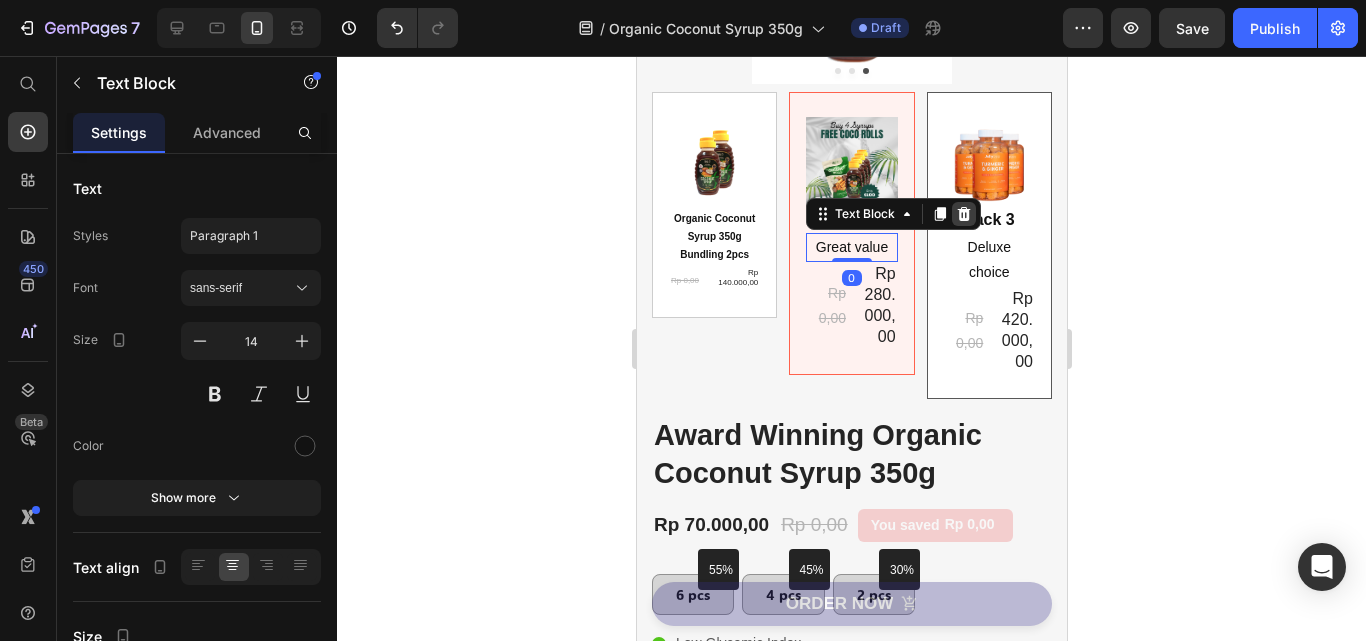 click 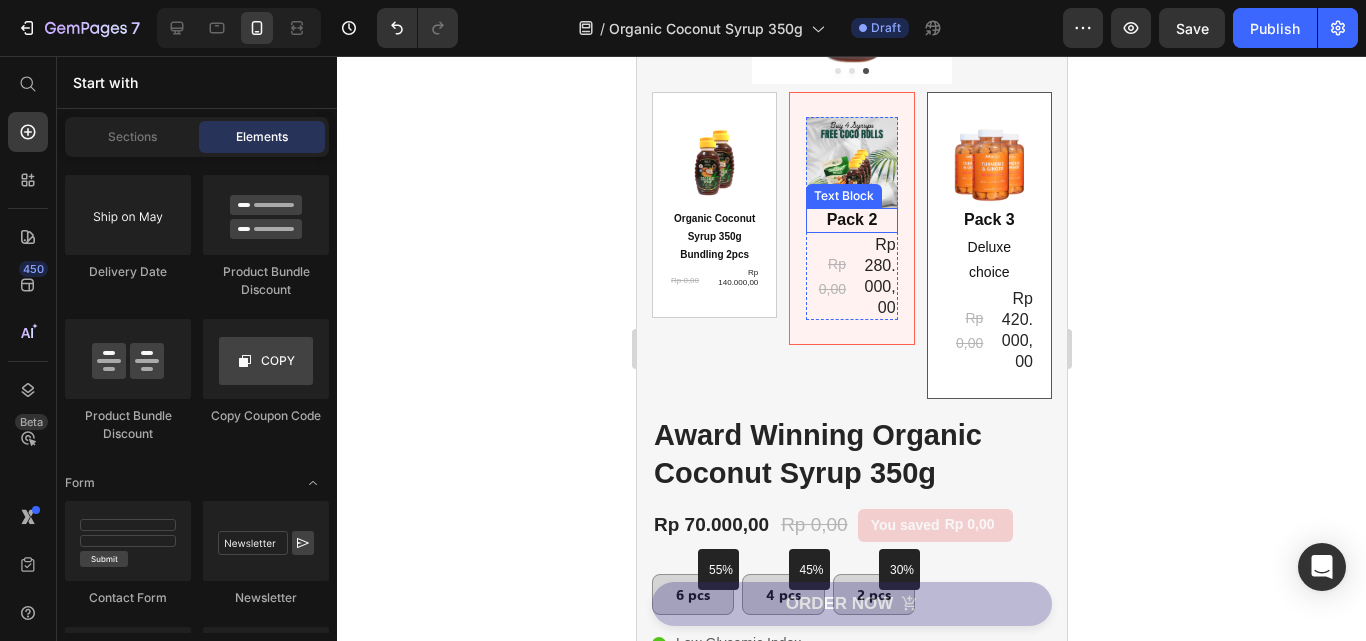 click on "Pack 2" at bounding box center (850, 220) 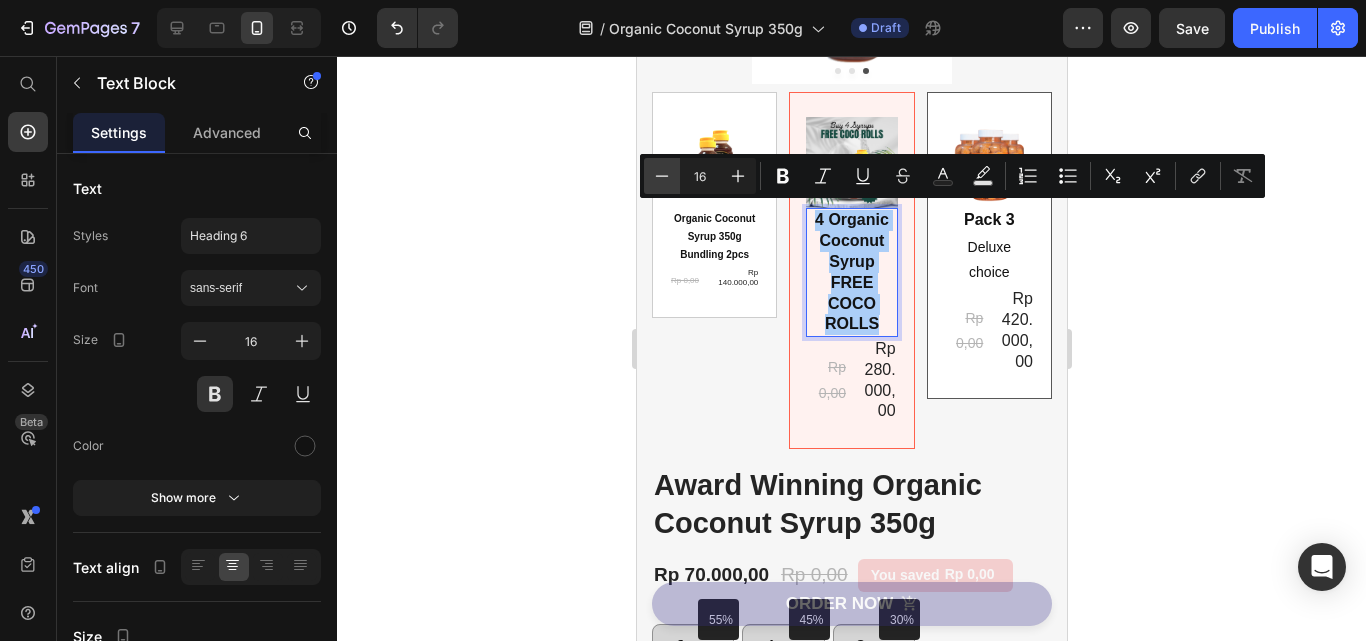 click 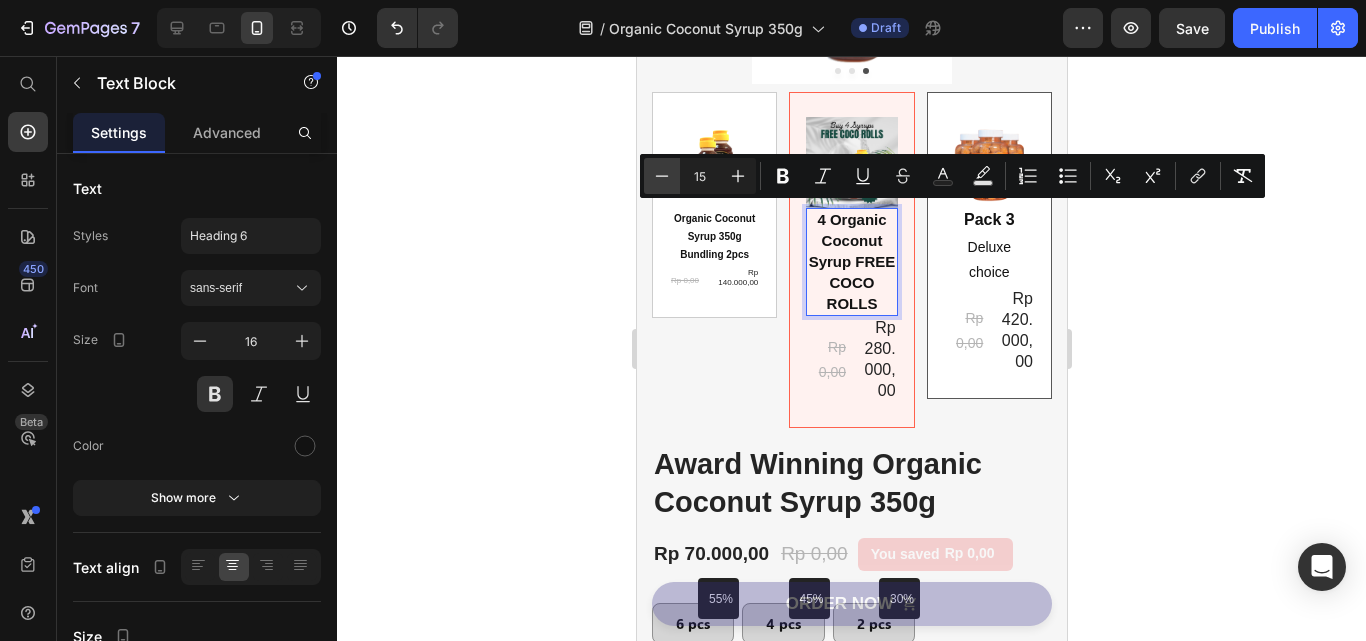 click 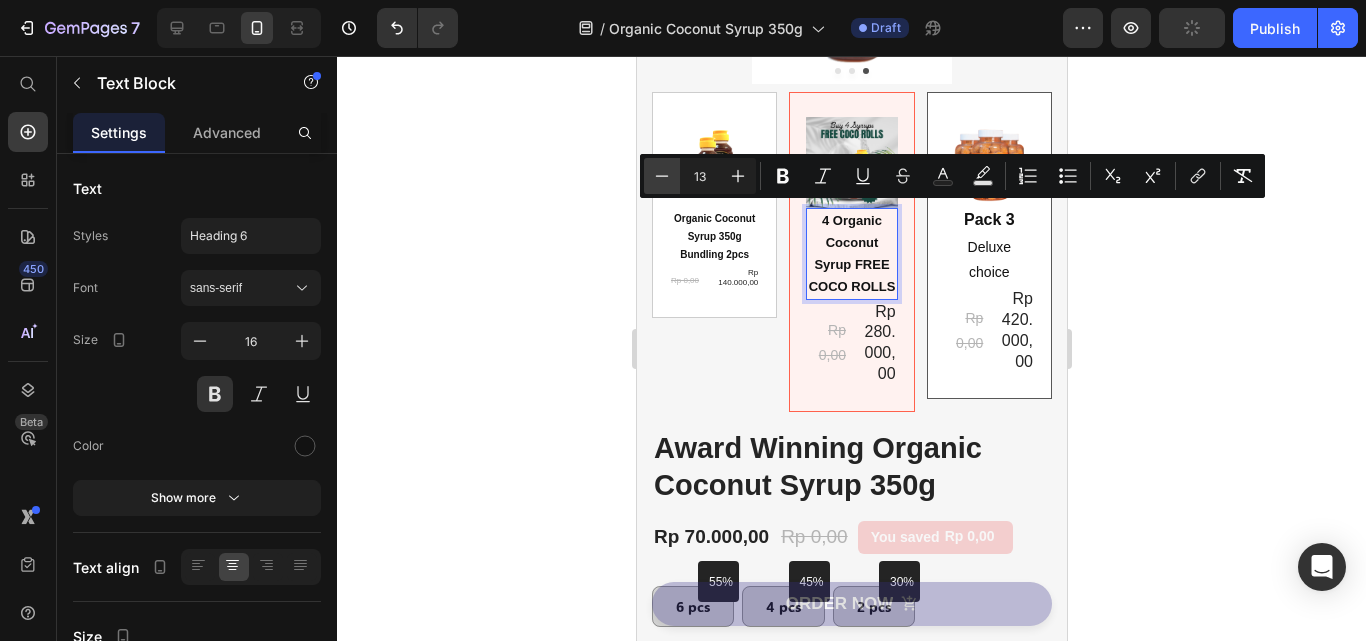 click 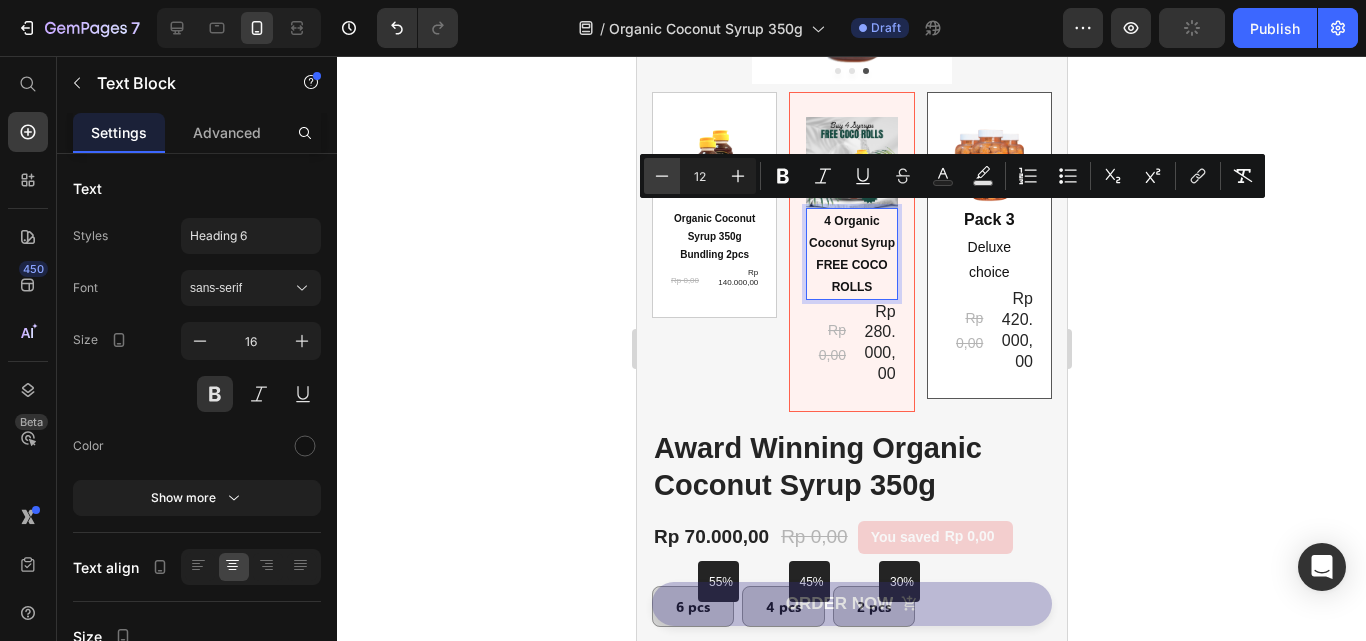 click 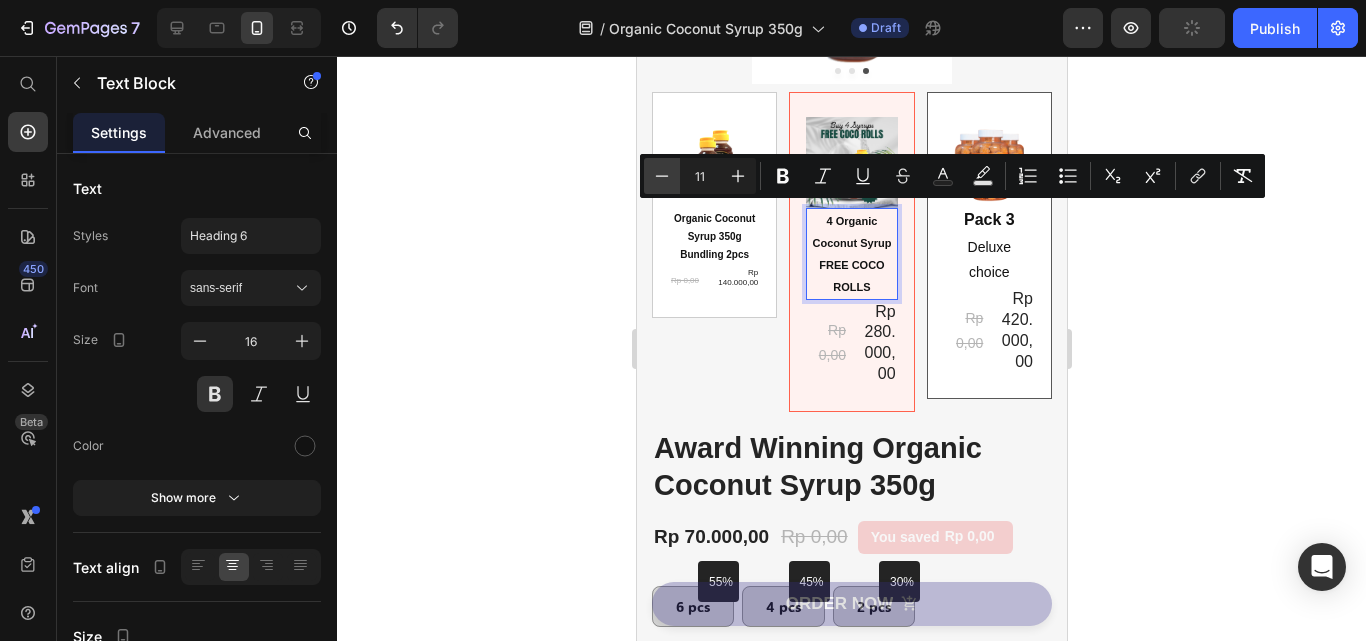 click 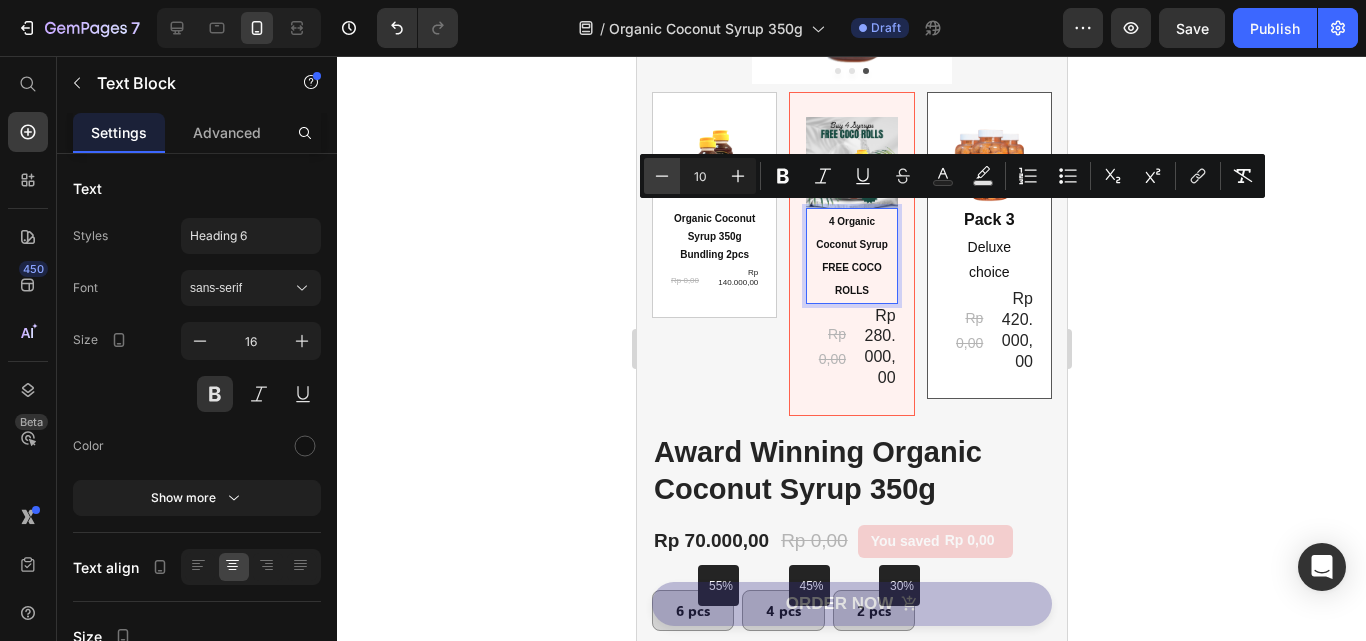 click 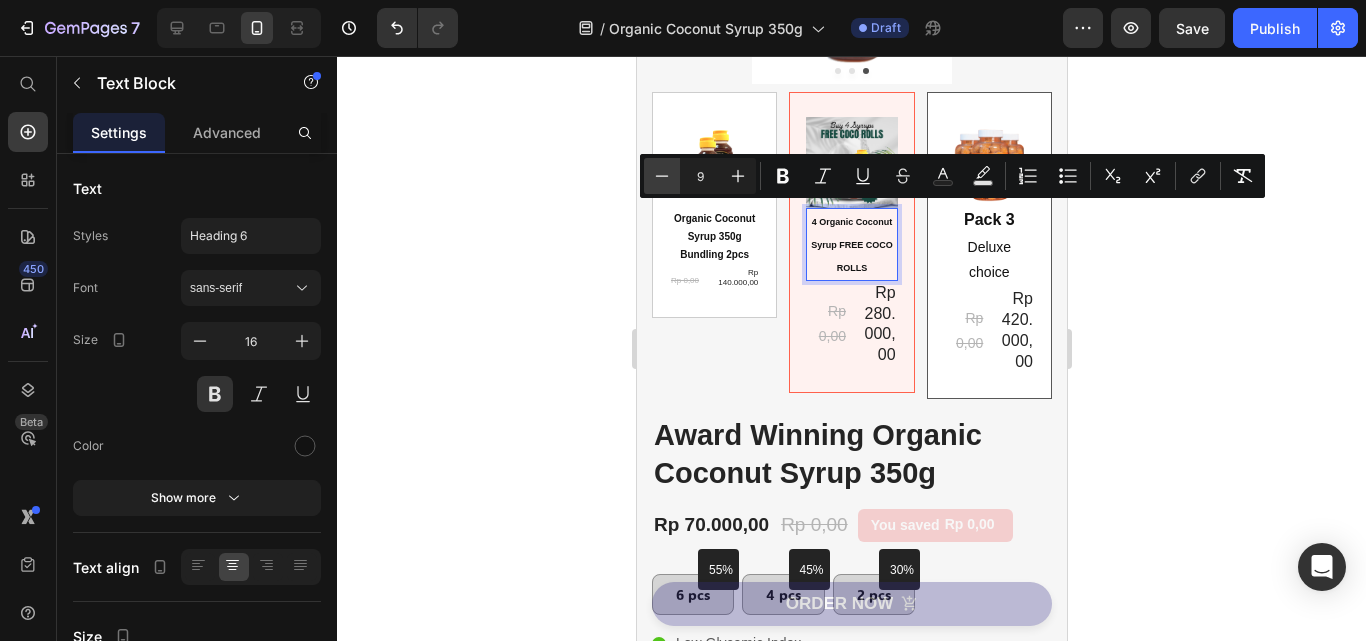 click 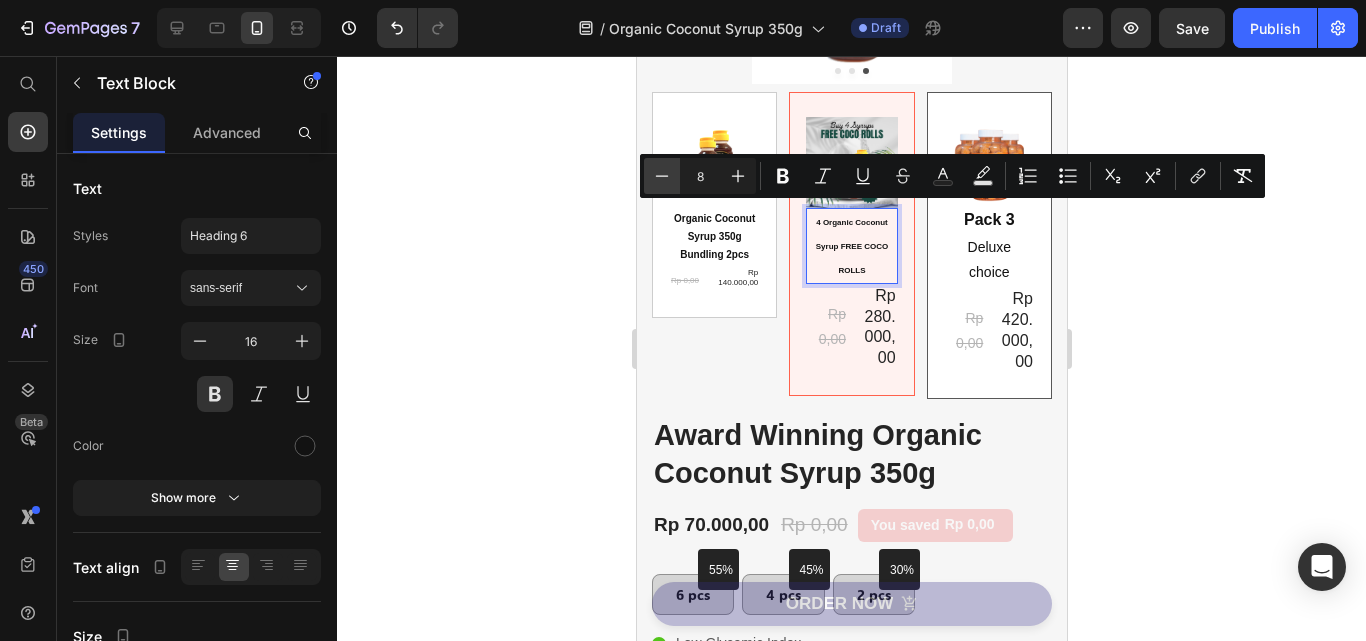 click 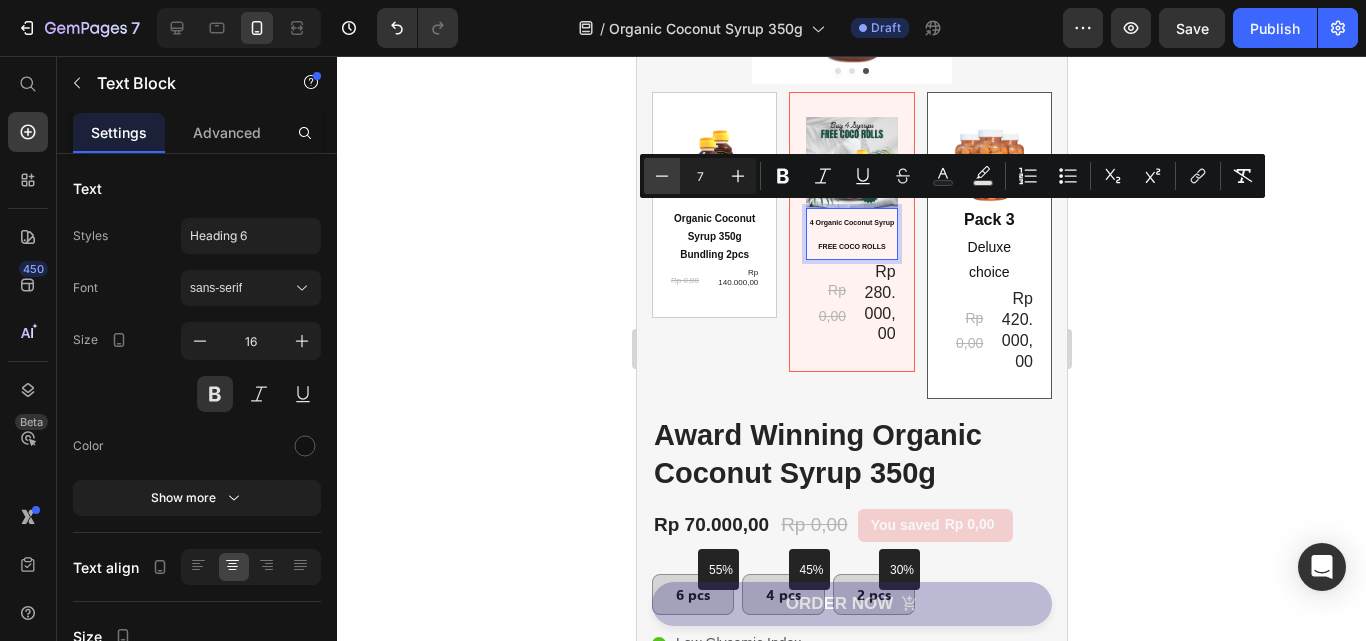 click 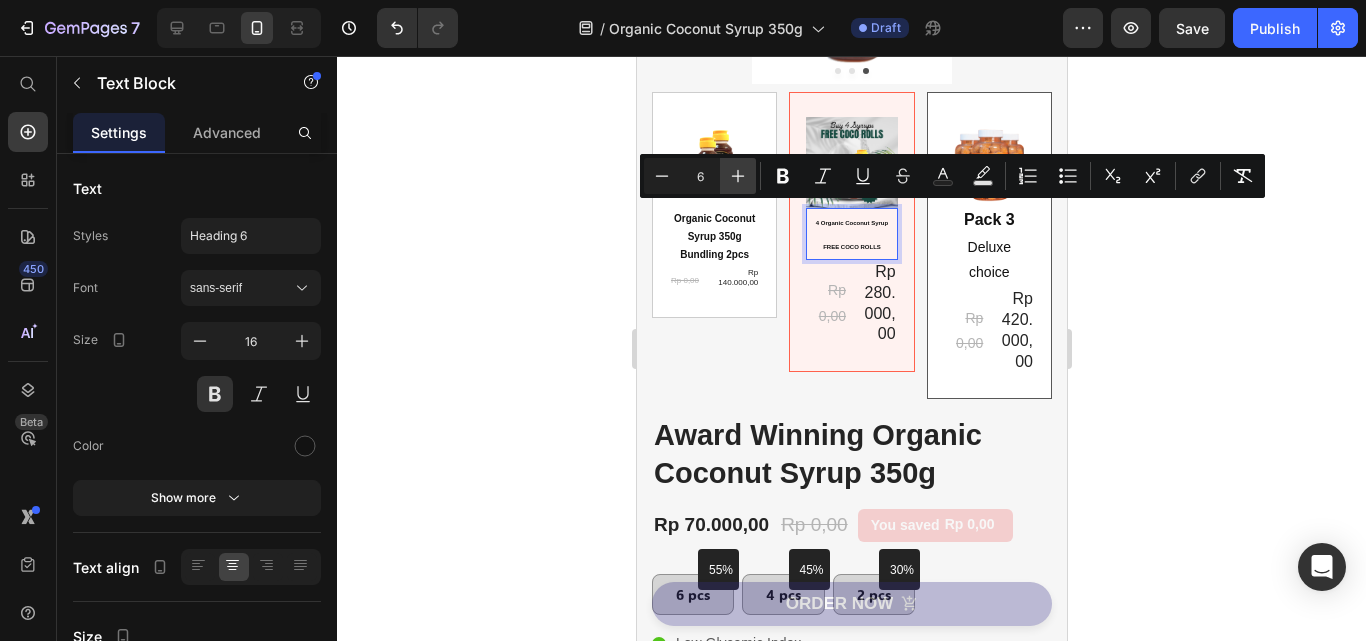 click 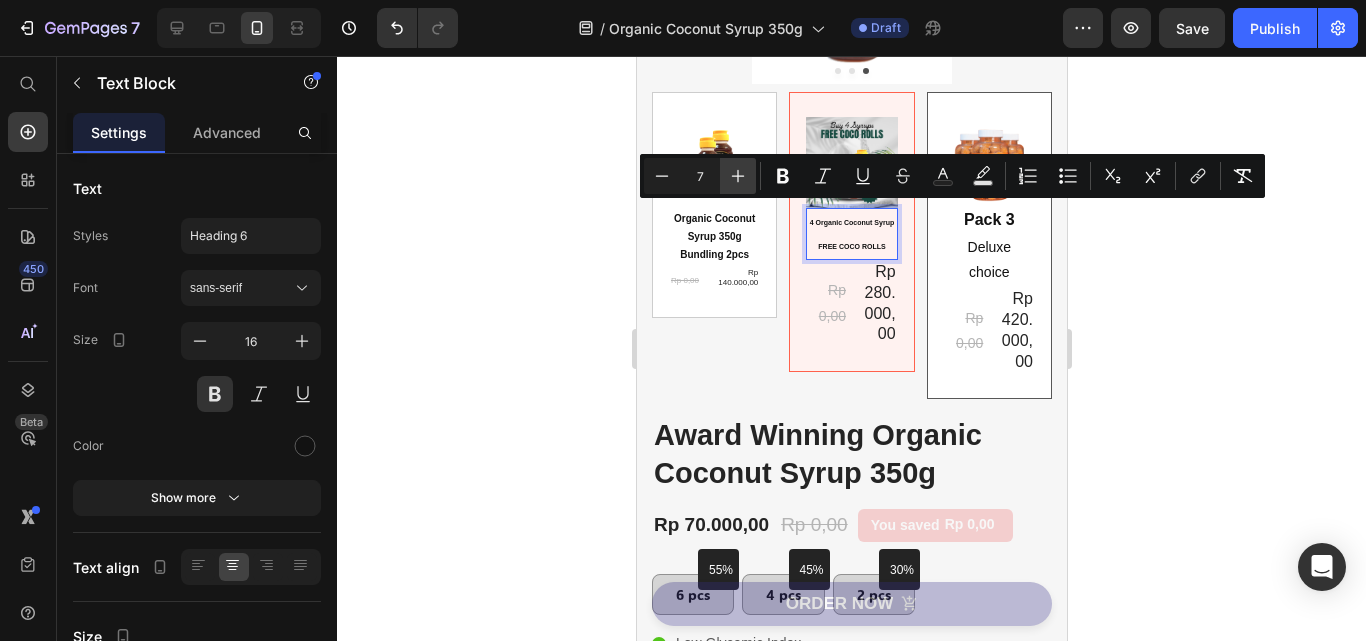 click 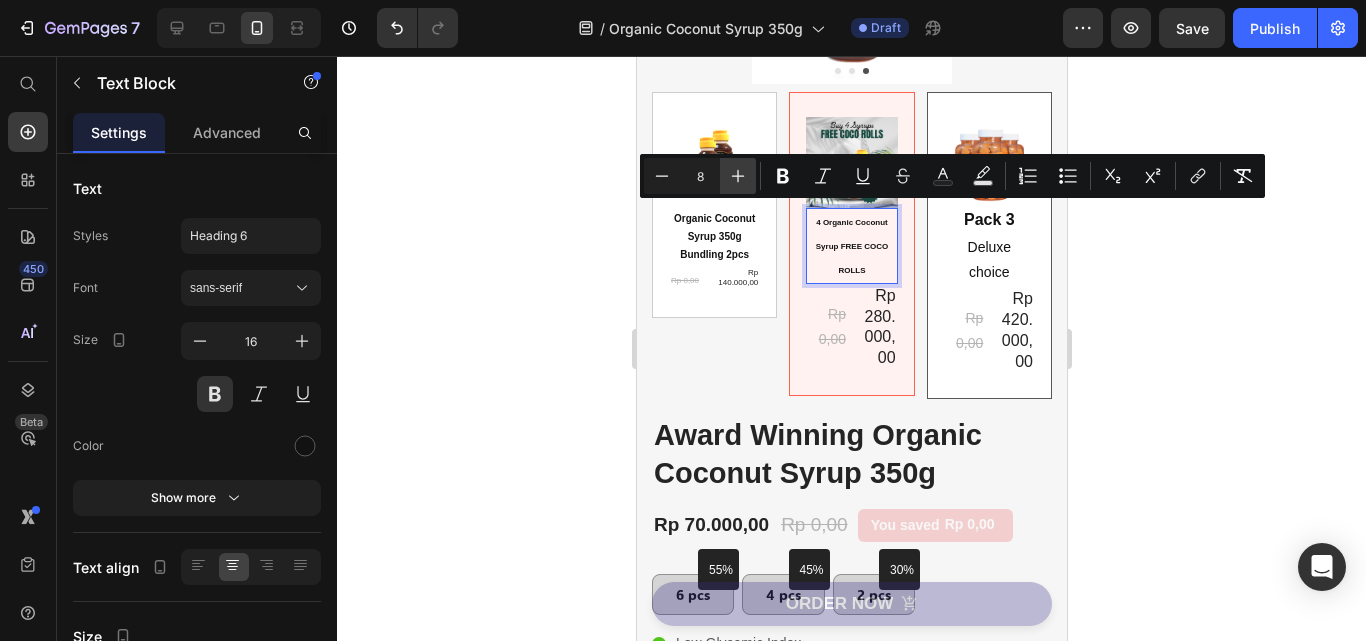 click 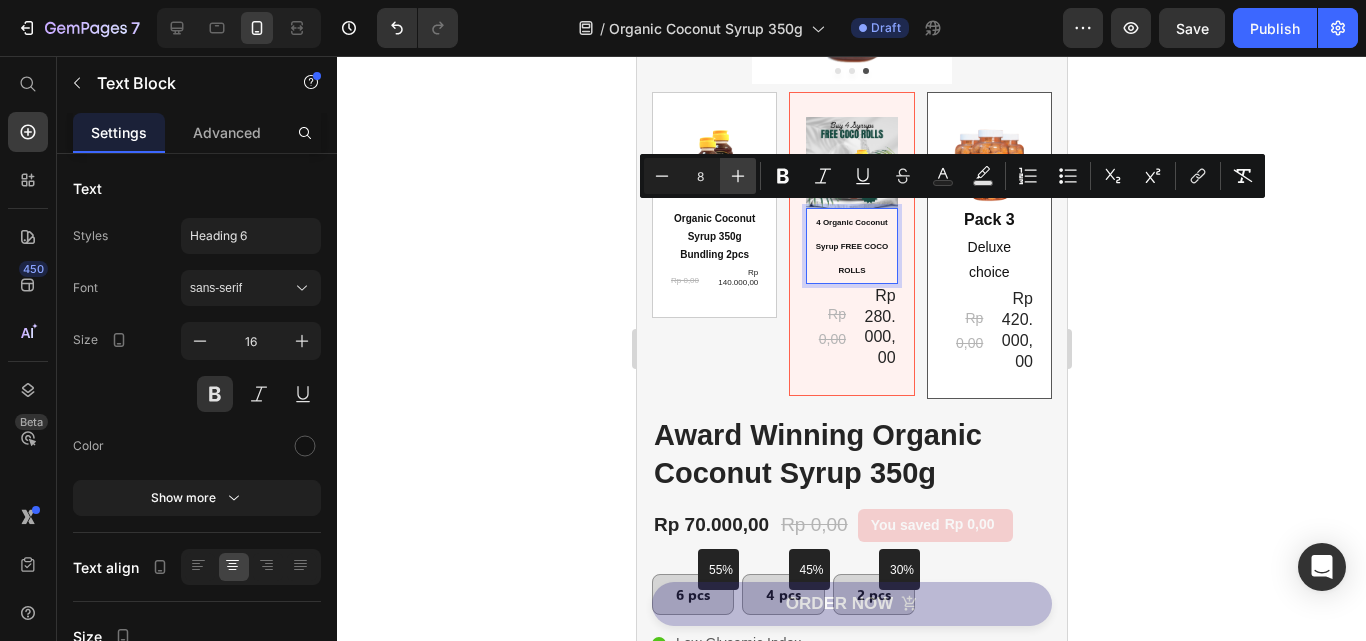 type on "9" 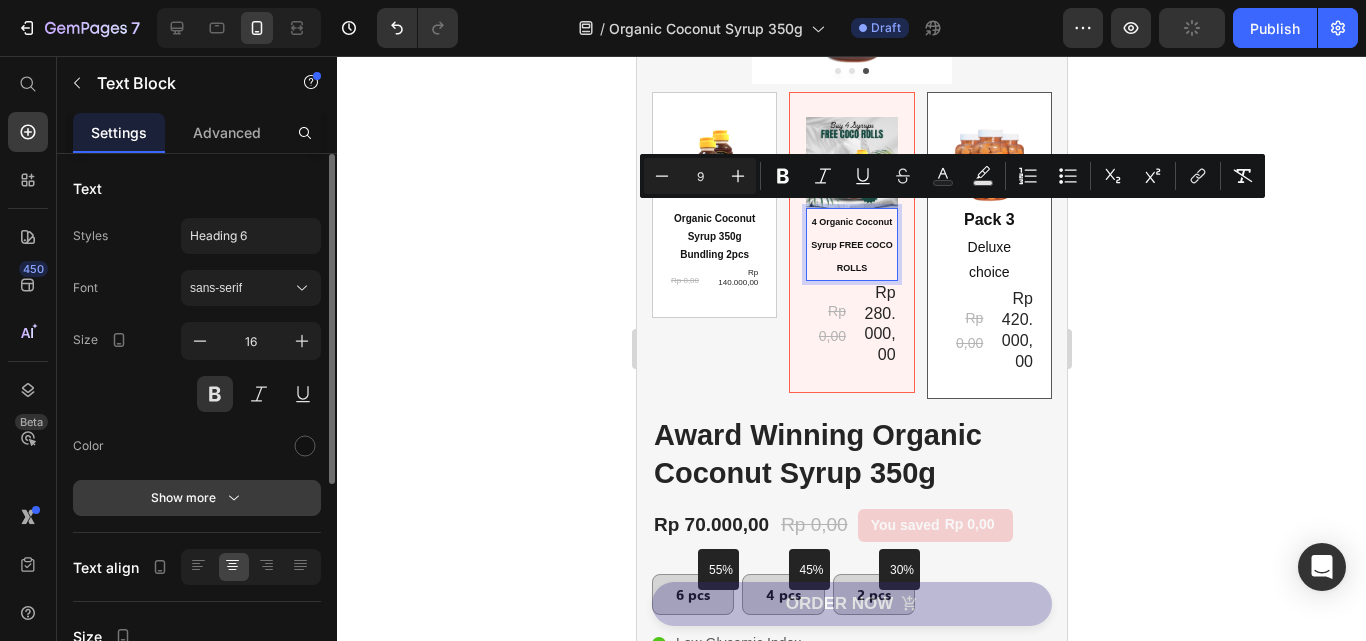 click on "Show more" at bounding box center (197, 498) 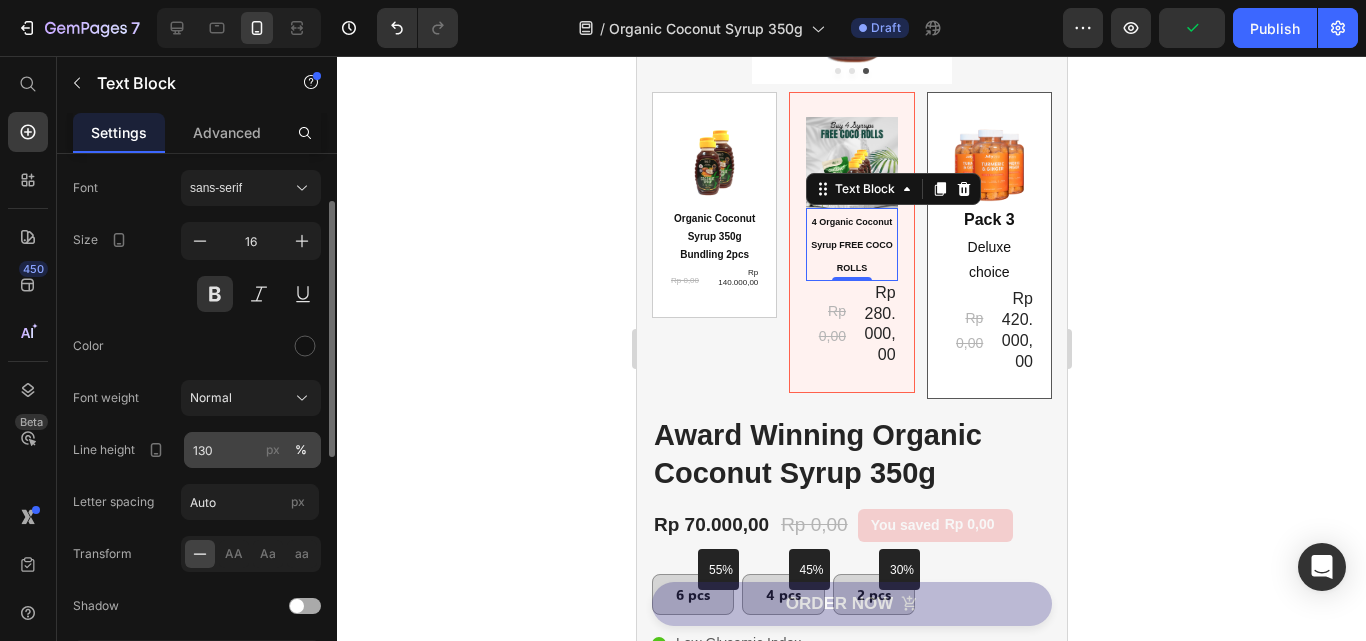 scroll, scrollTop: 200, scrollLeft: 0, axis: vertical 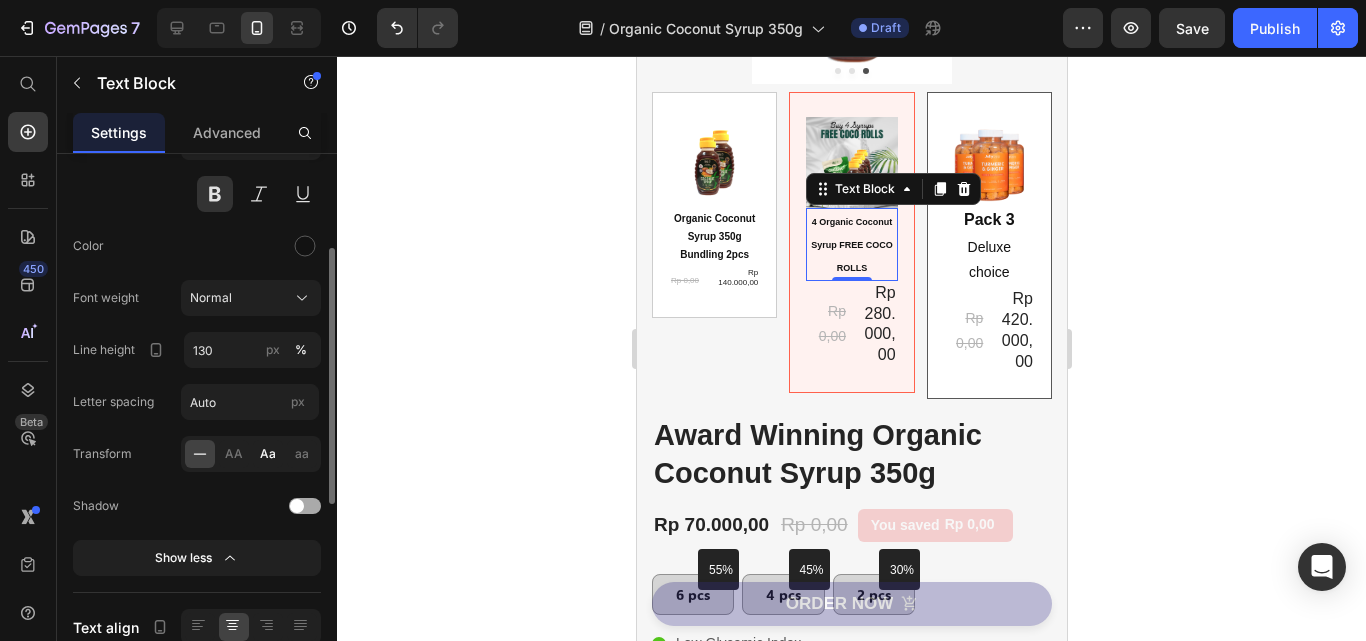 click on "Aa" 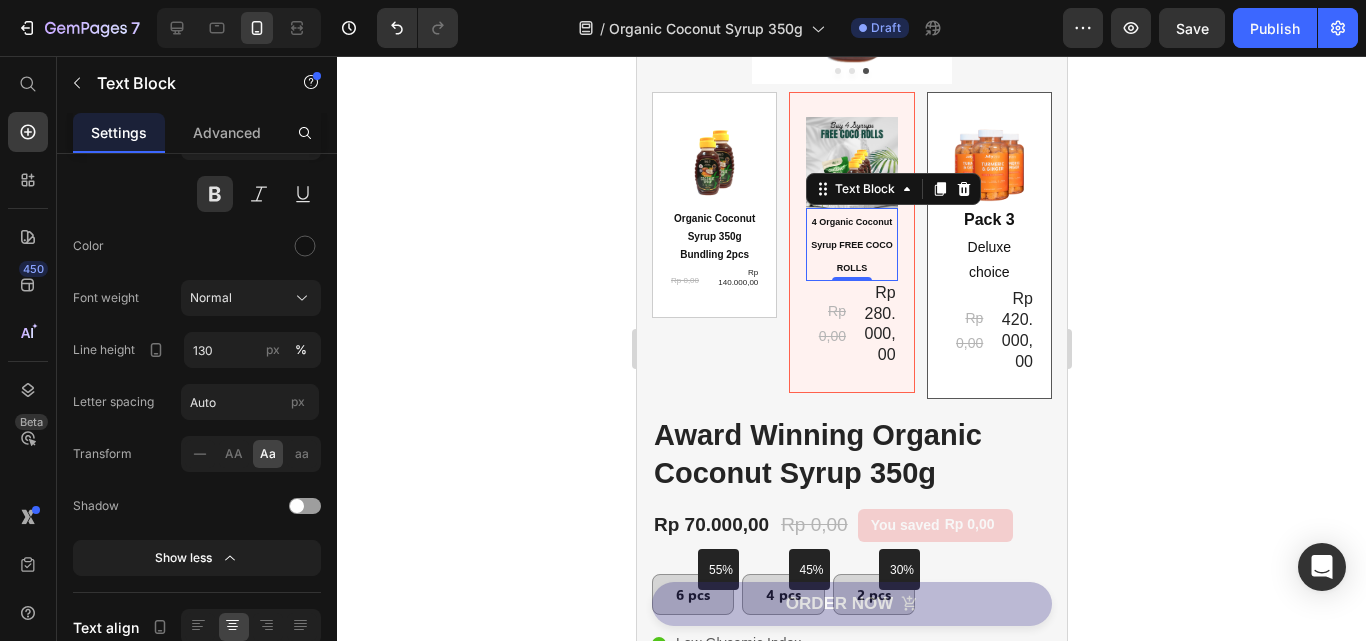 click on "4 Organic Coconut Syrup FREE COCO ROLLS" at bounding box center [850, 244] 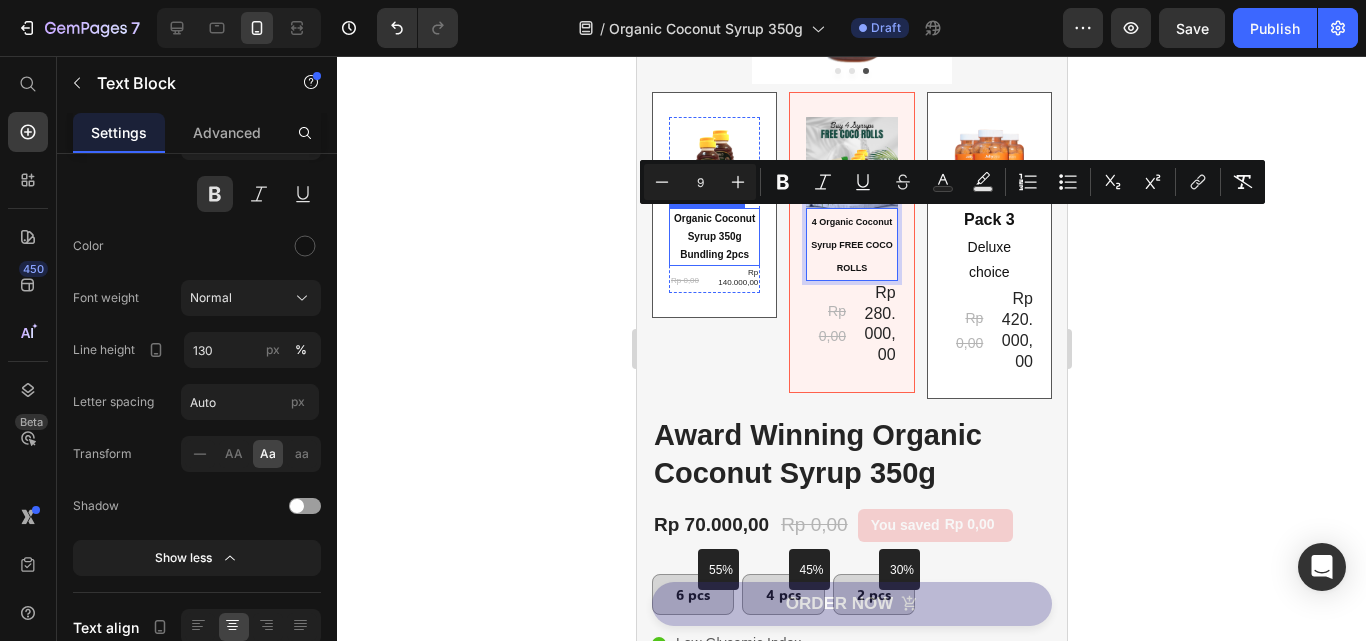 click on "Organic Coconut Syrup 350g Bundling 2pcs" at bounding box center [713, 236] 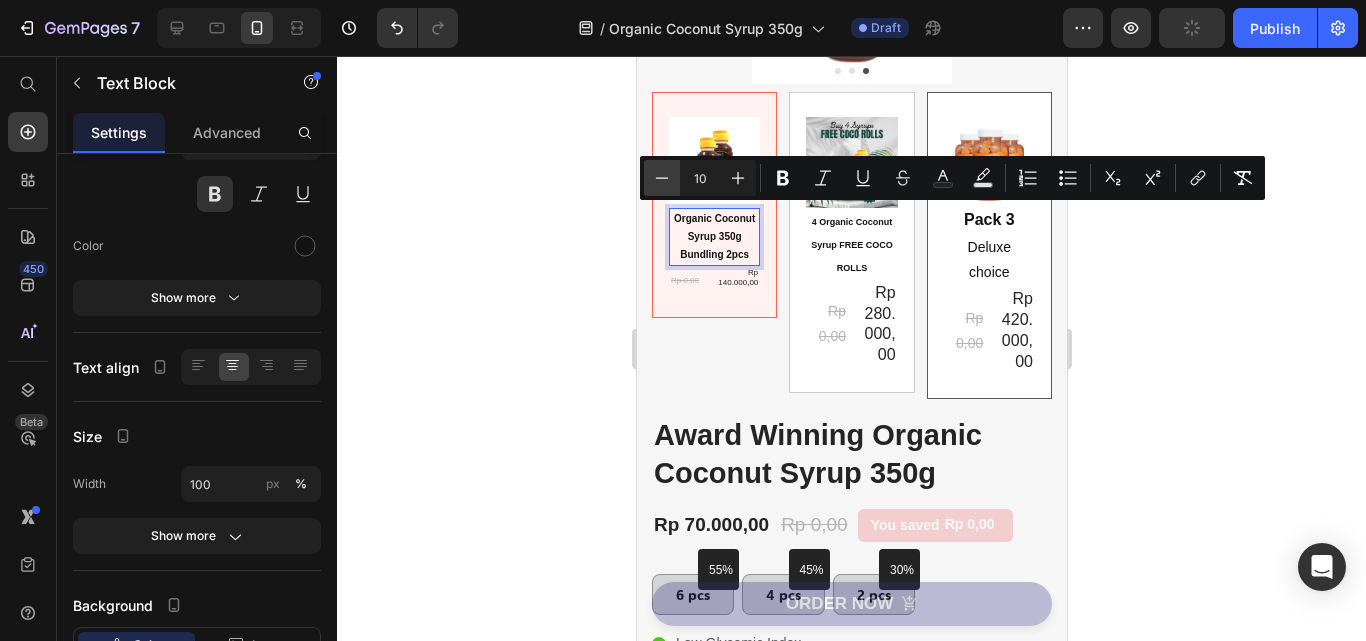 click 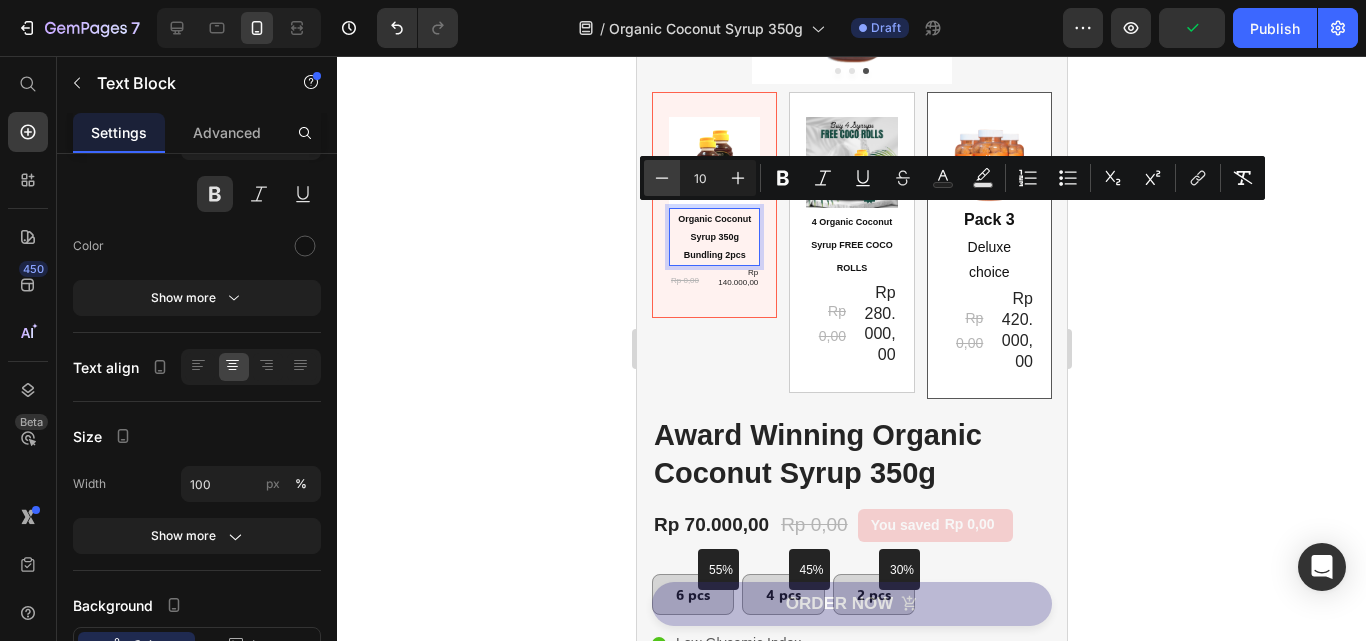 type on "9" 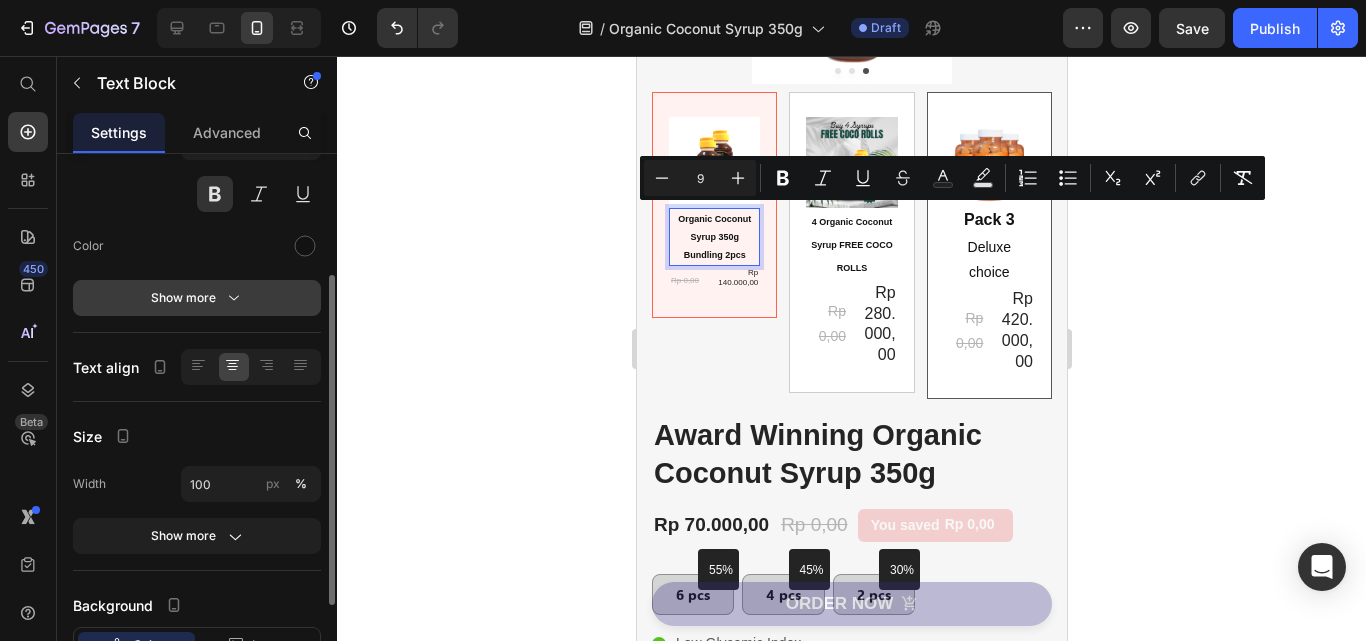click 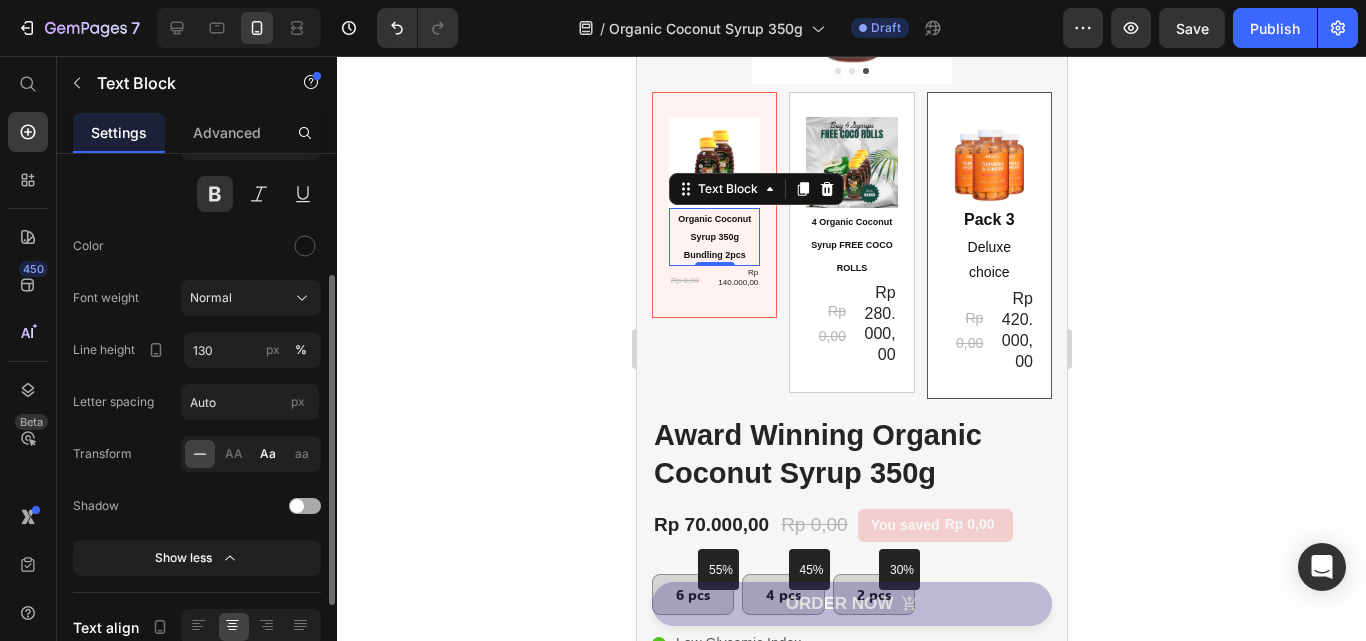 click on "Aa" 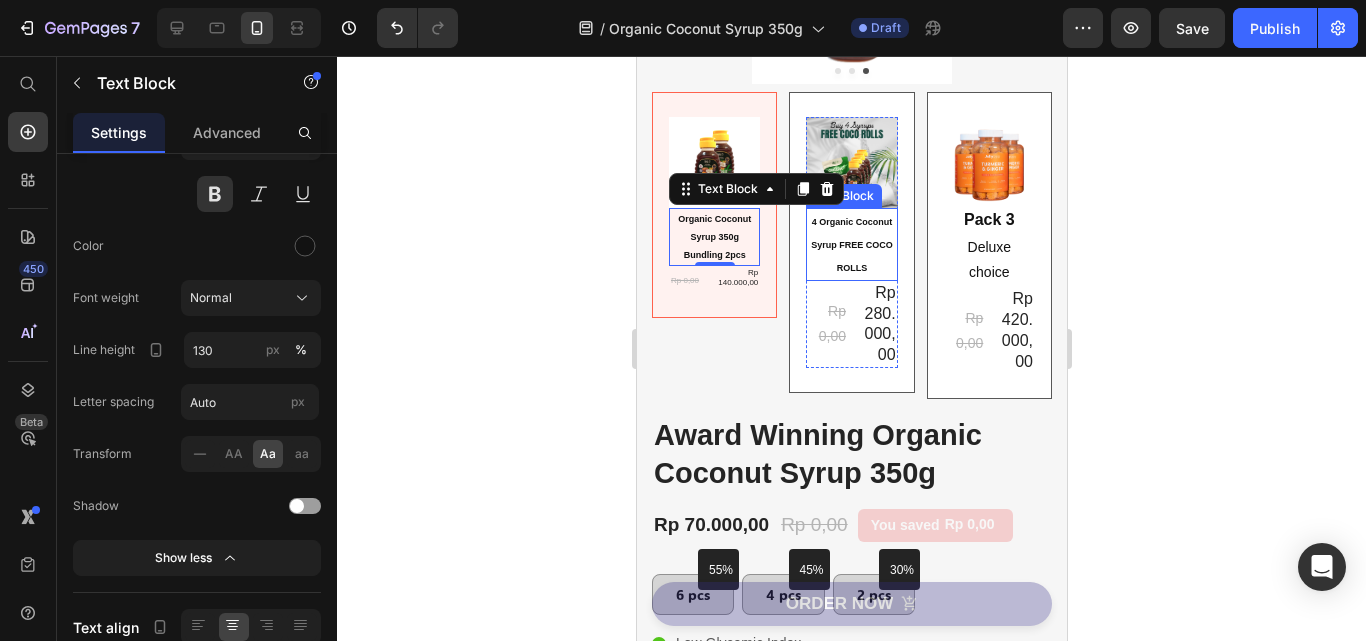 click on "4 Organic Coconut Syrup FREE COCO ROLLS" at bounding box center (851, 245) 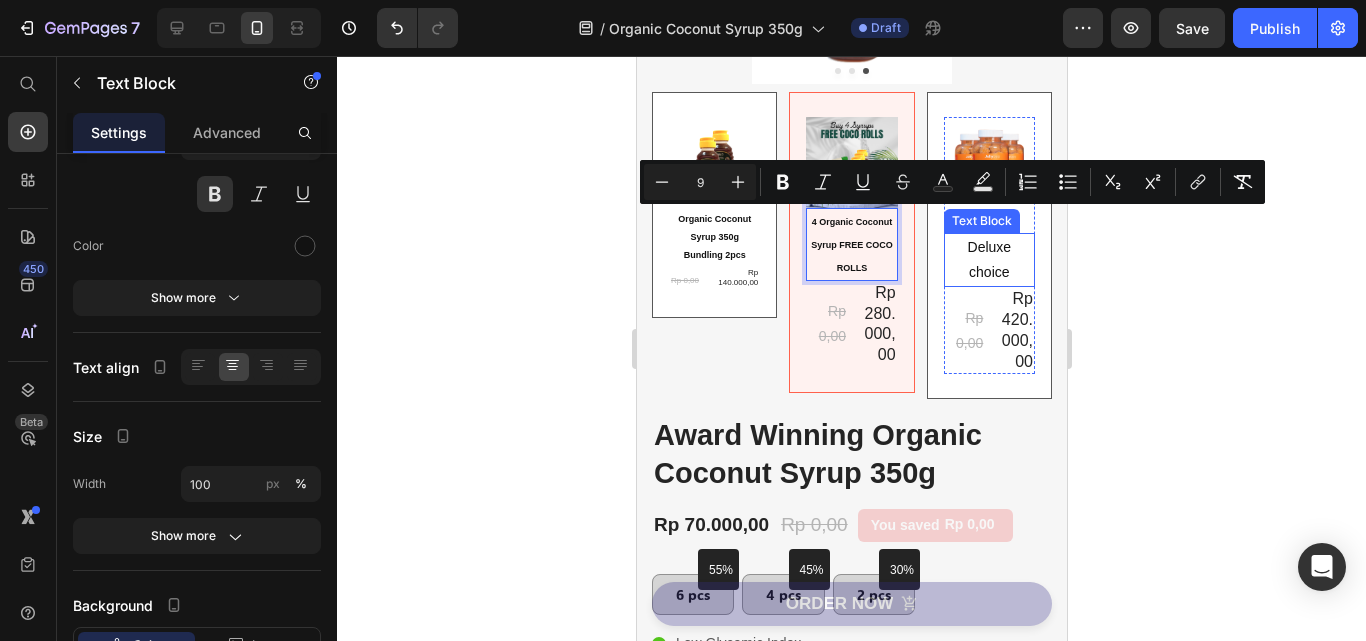 click on "Deluxe choice" at bounding box center (988, 260) 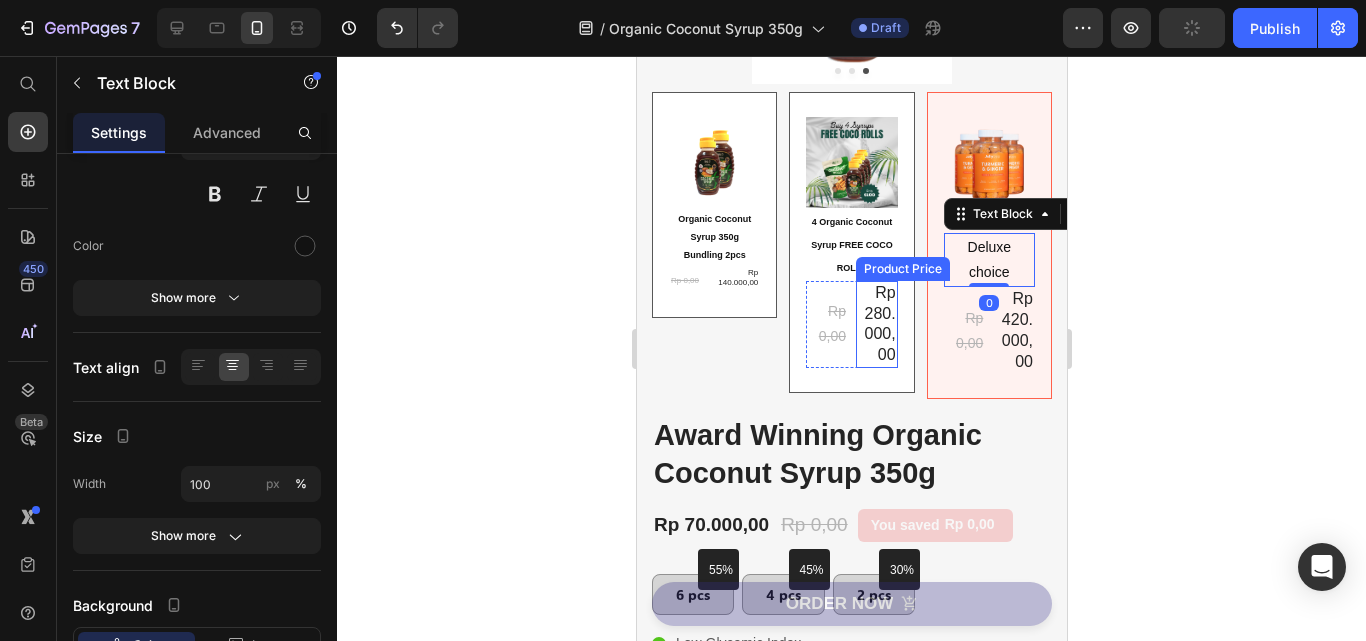 click on "Rp 280.000,00" at bounding box center [879, 323] 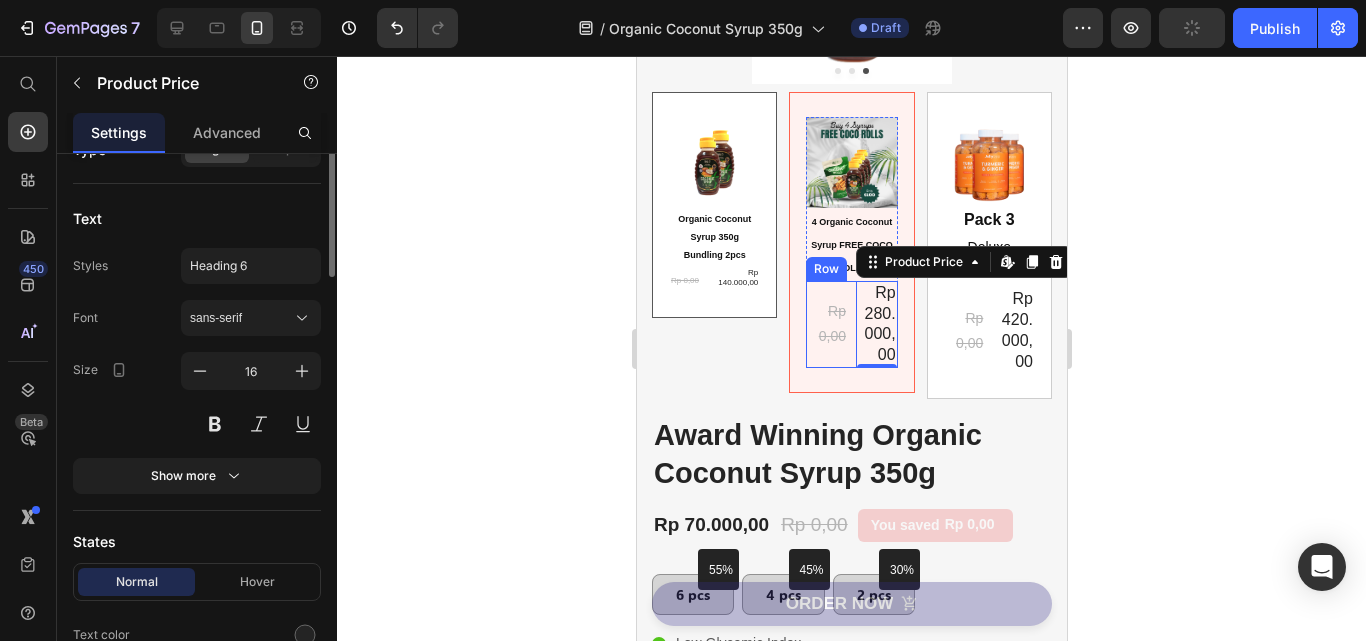 scroll, scrollTop: 0, scrollLeft: 0, axis: both 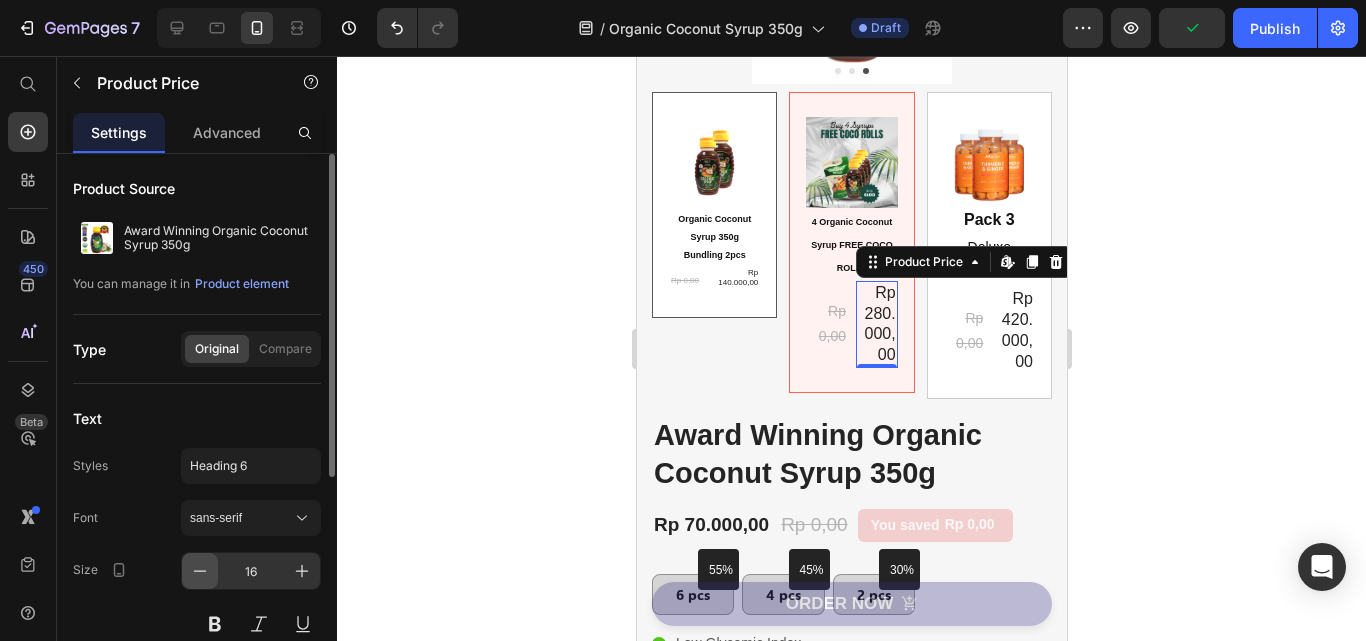 click 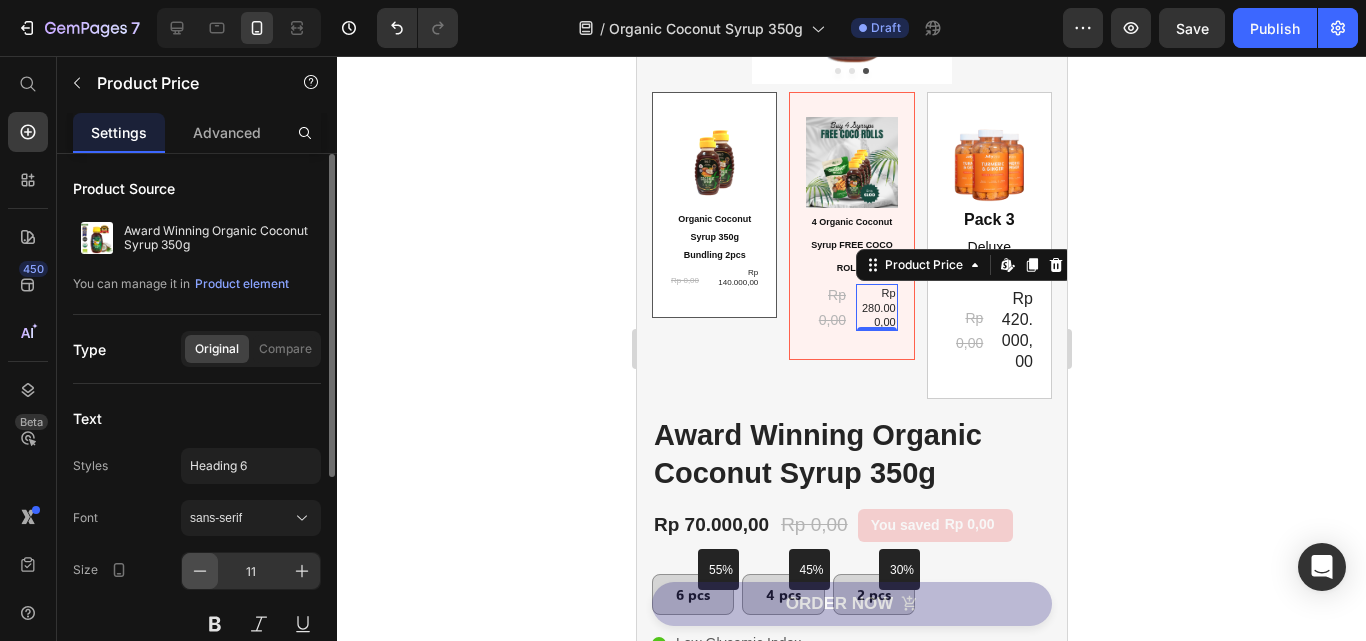 click 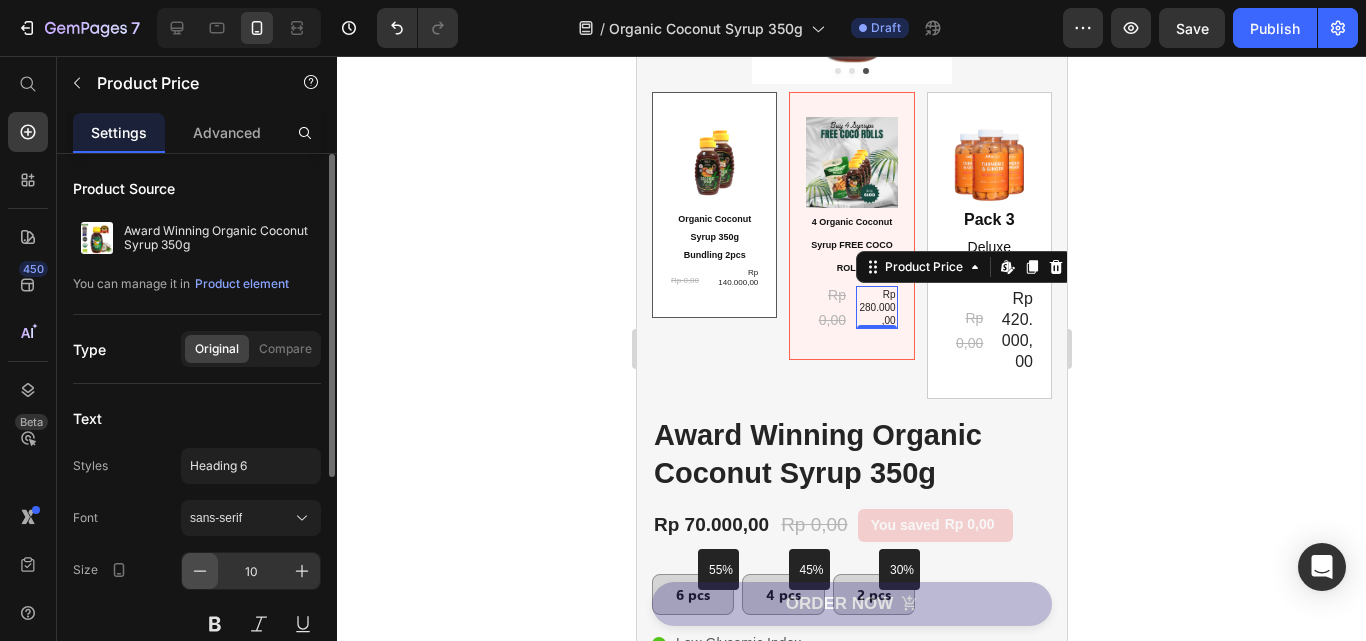 click 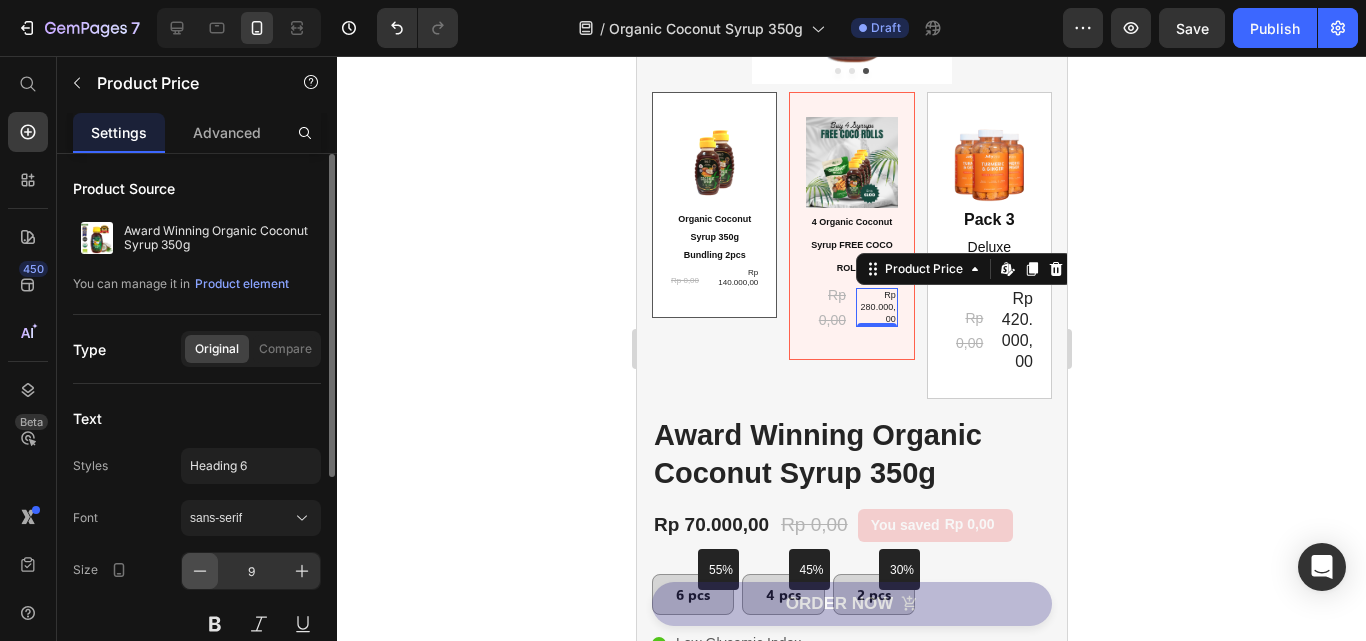 click 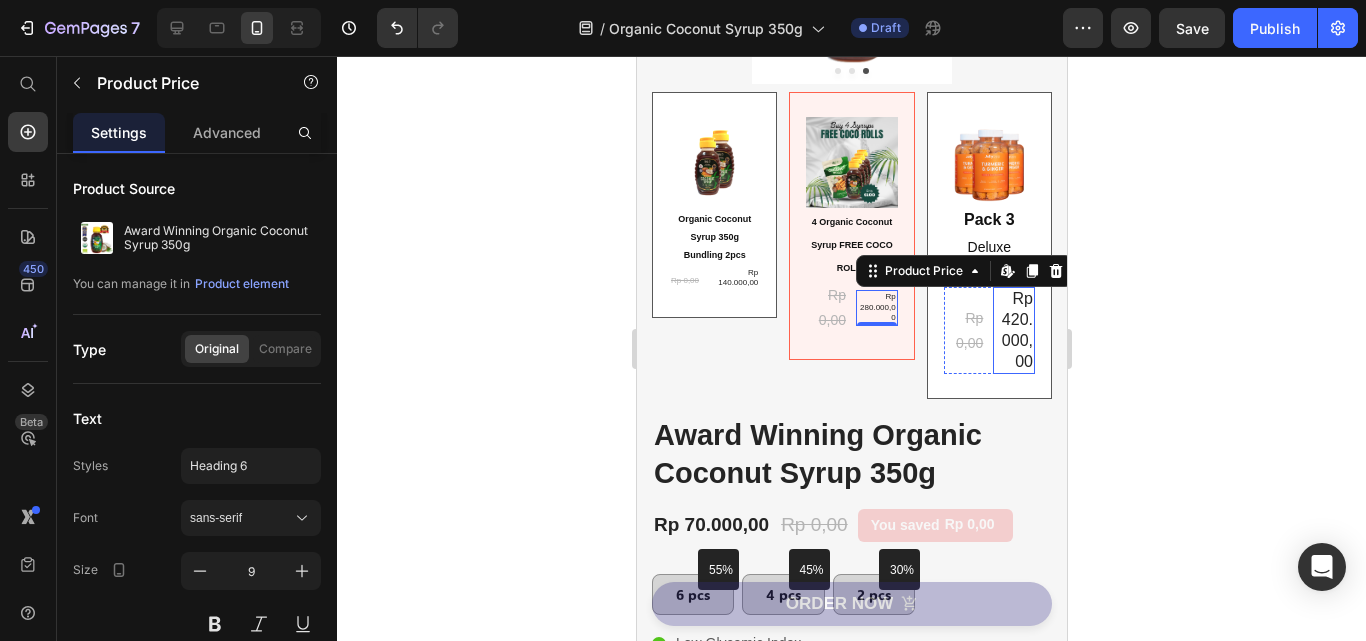 type on "8" 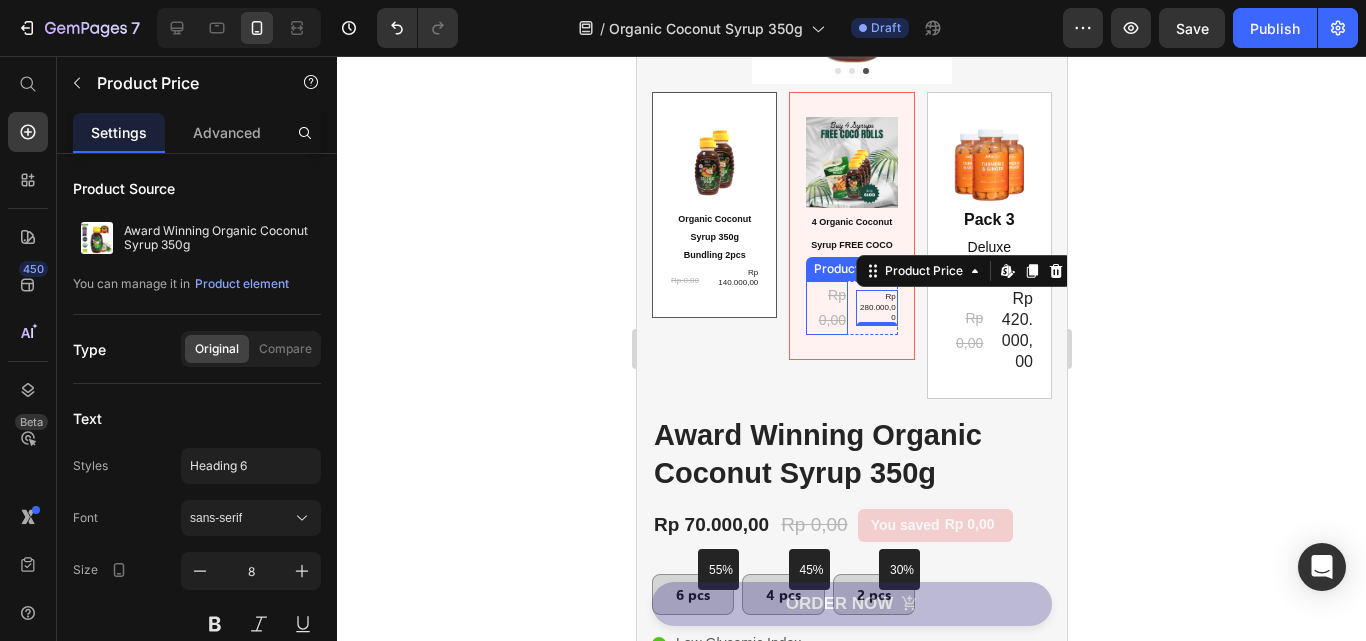 click on "Rp 0,00" at bounding box center [831, 307] 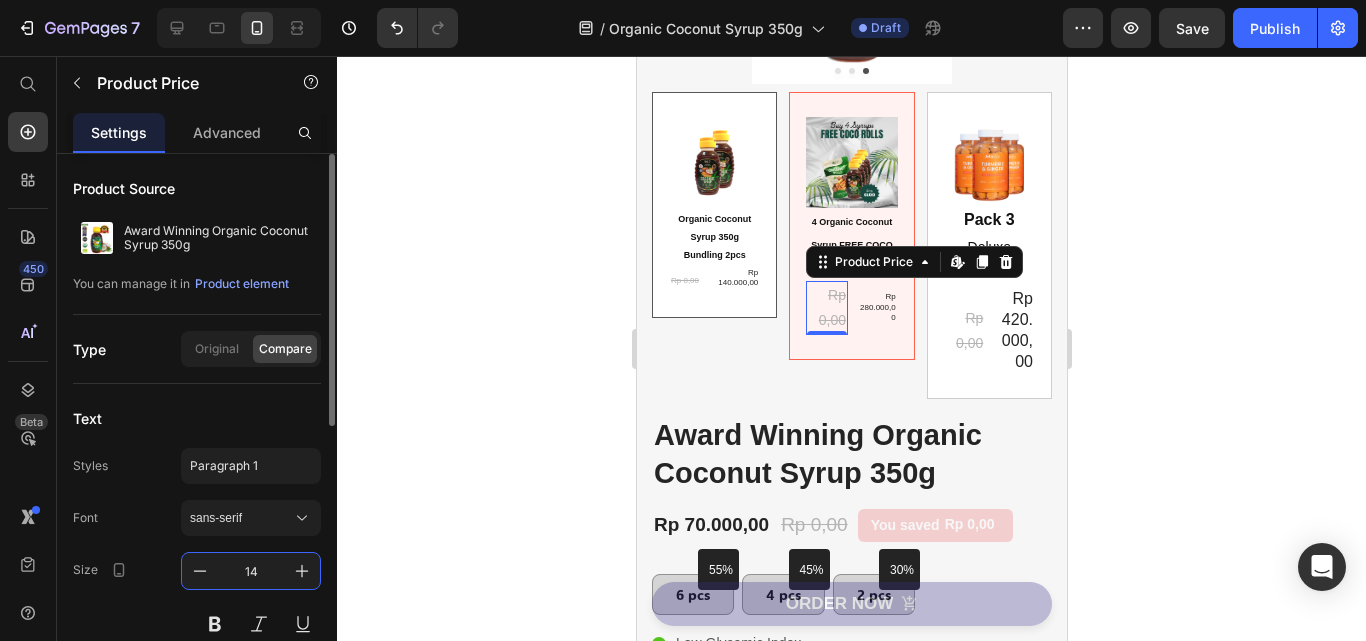 click on "14" at bounding box center (251, 571) 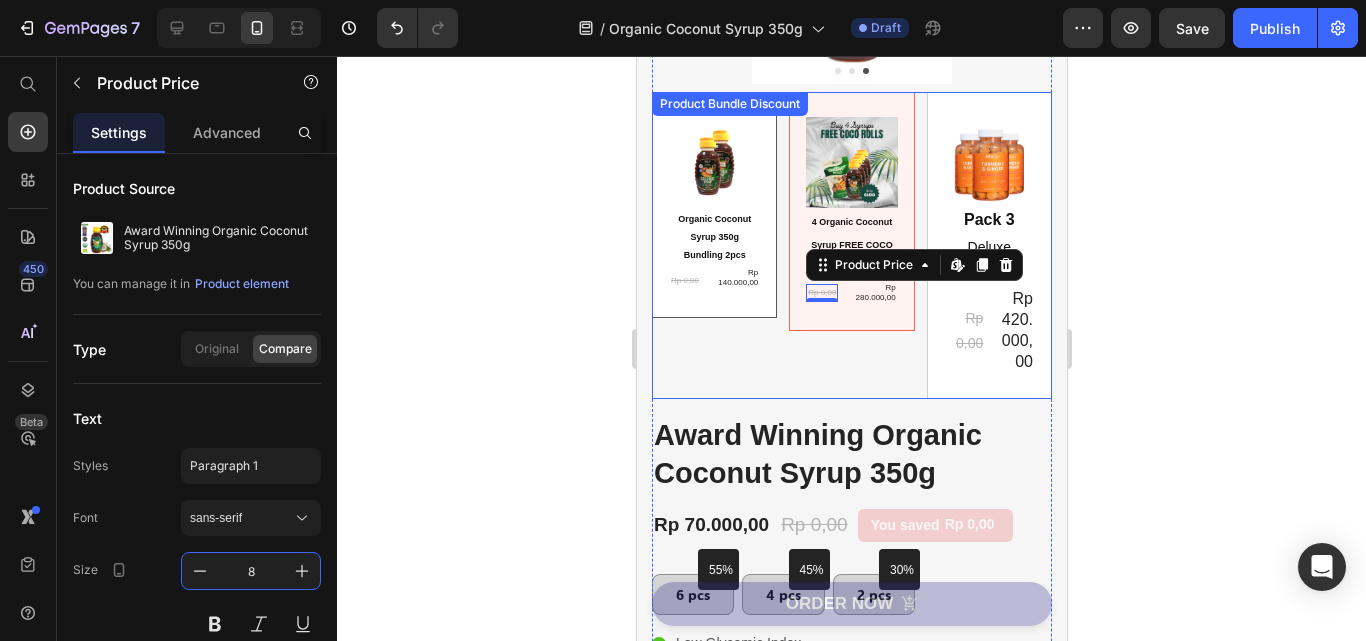 click on "Image Organic Coconut Syrup 350g Bundling 2pcs Text Block Rp 0,00 Product Price Rp 140.000,00 Product Price Row Row Image 4 Organic Coconut Syrup FREE COCO ROLLS Text Block Rp 0,00 Product Price   Edit content in Shopify 0 Rp 280.000,00 Product Price Row Row Image Pack 3 Text Block Deluxe choice Text Block Rp 0,00 Product Price Rp 420.000,00 Product Price Row Row" at bounding box center (851, 245) 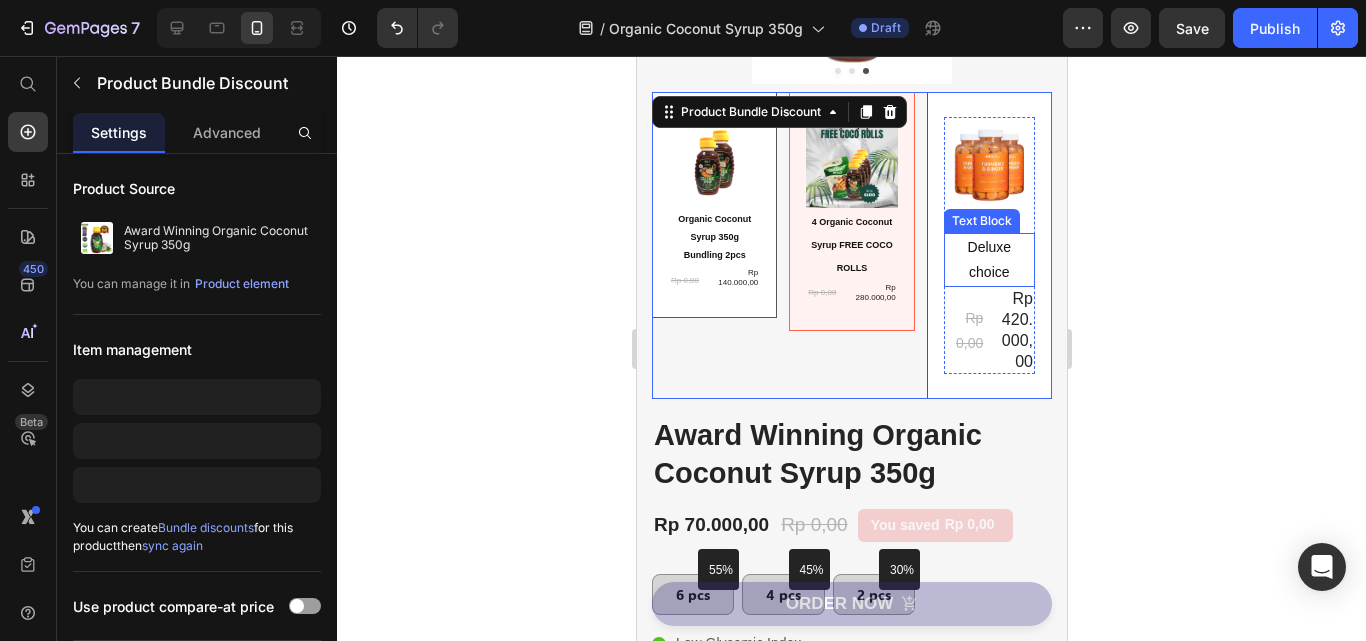 click on "Deluxe choice" at bounding box center [988, 260] 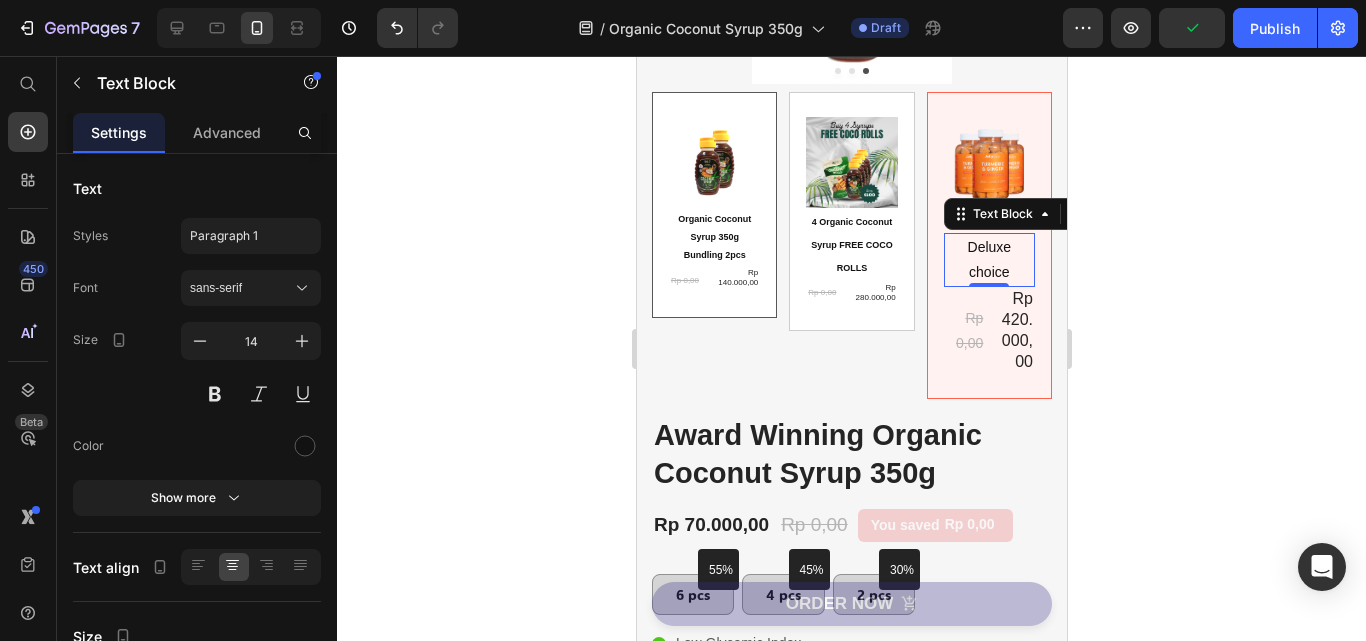 drag, startPoint x: 1169, startPoint y: 240, endPoint x: 401, endPoint y: 203, distance: 768.89075 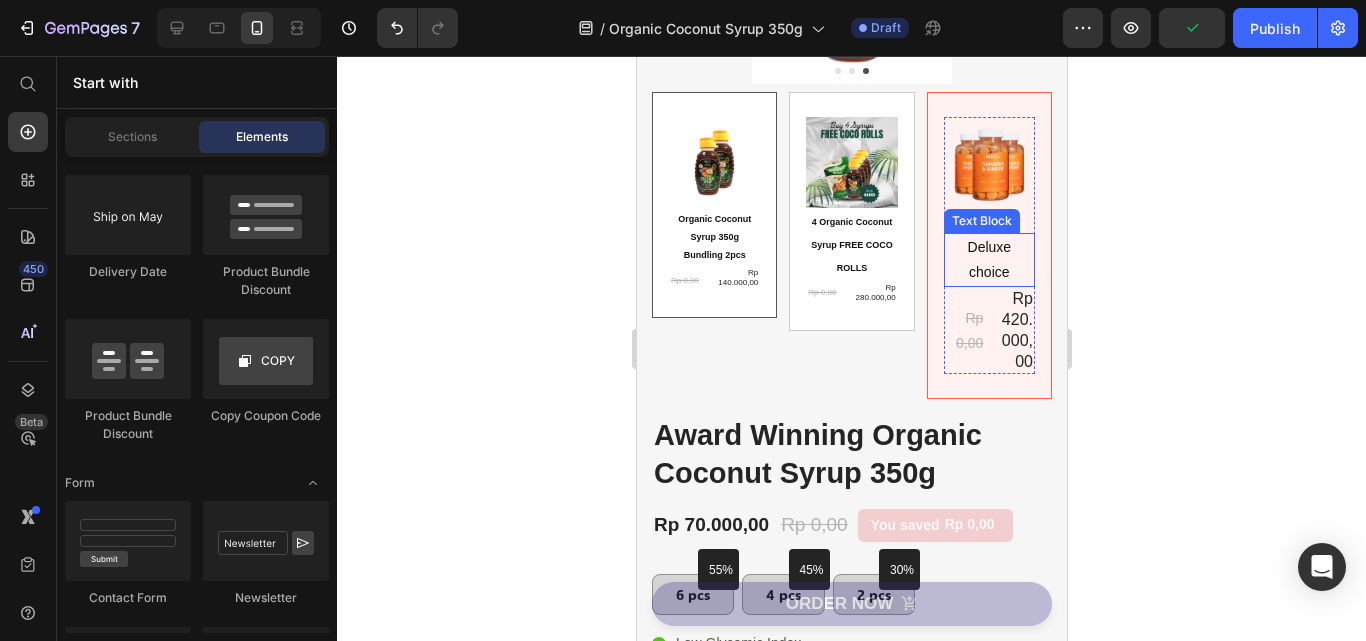 click on "Deluxe choice" at bounding box center (988, 260) 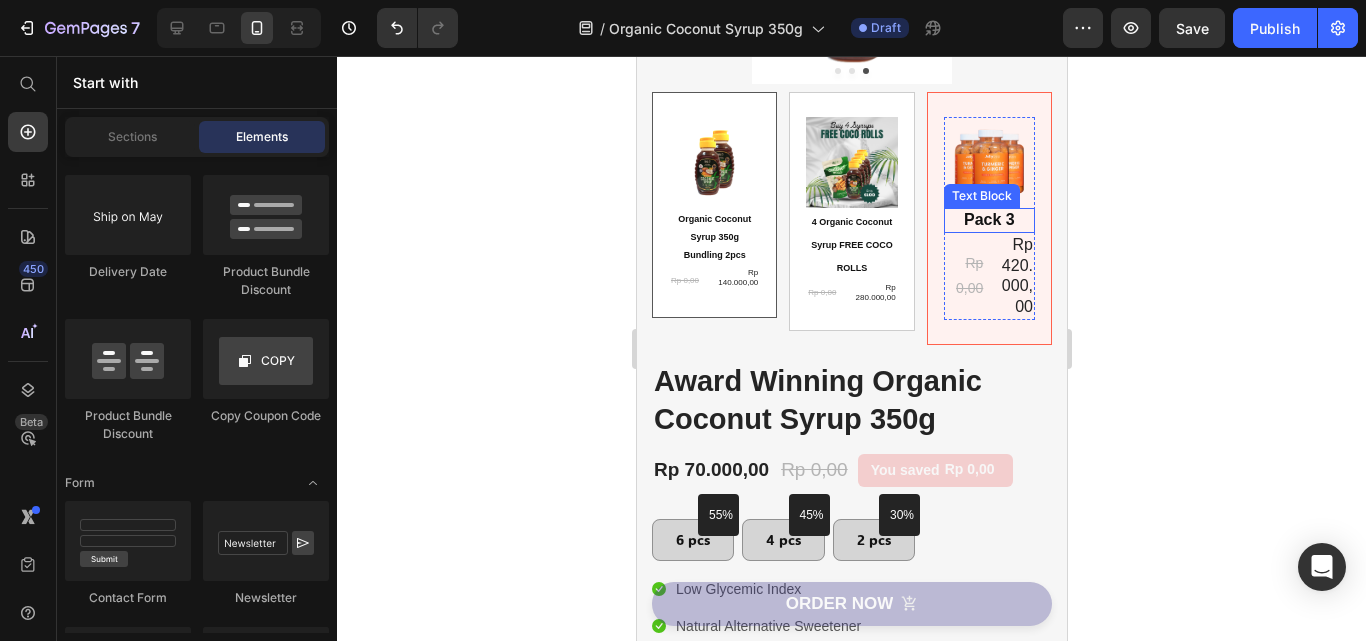 click on "Pack 3" at bounding box center [988, 220] 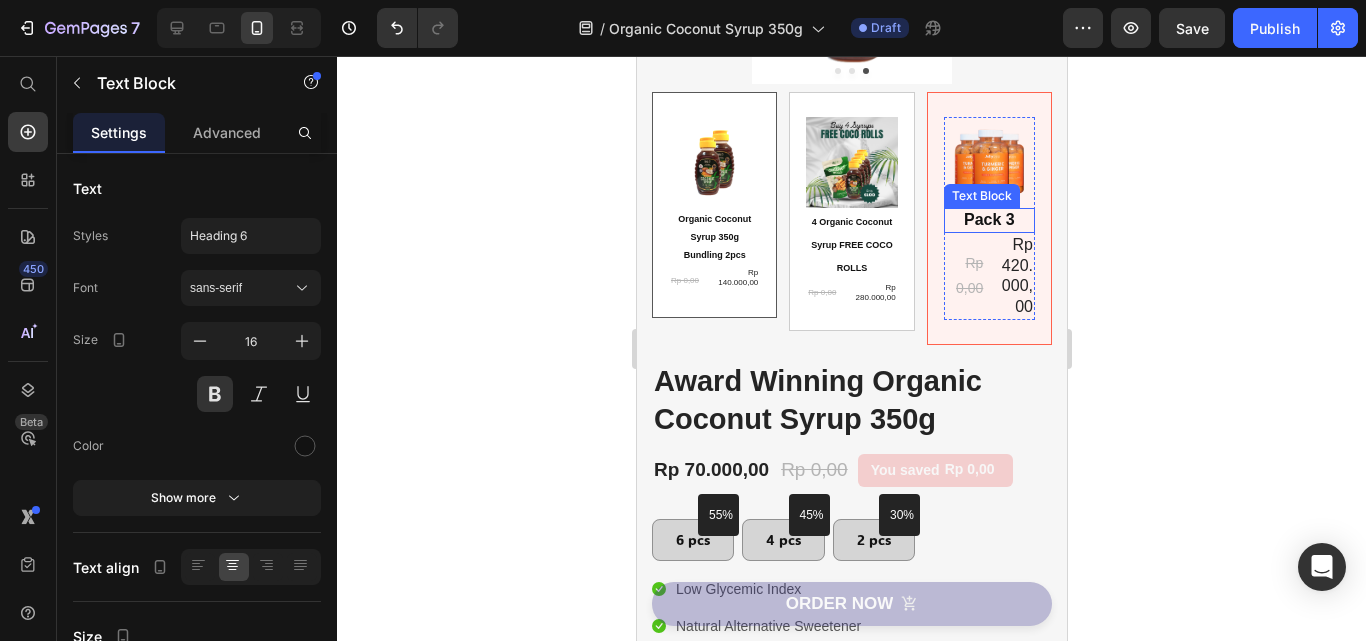 click on "Pack 3" at bounding box center [988, 220] 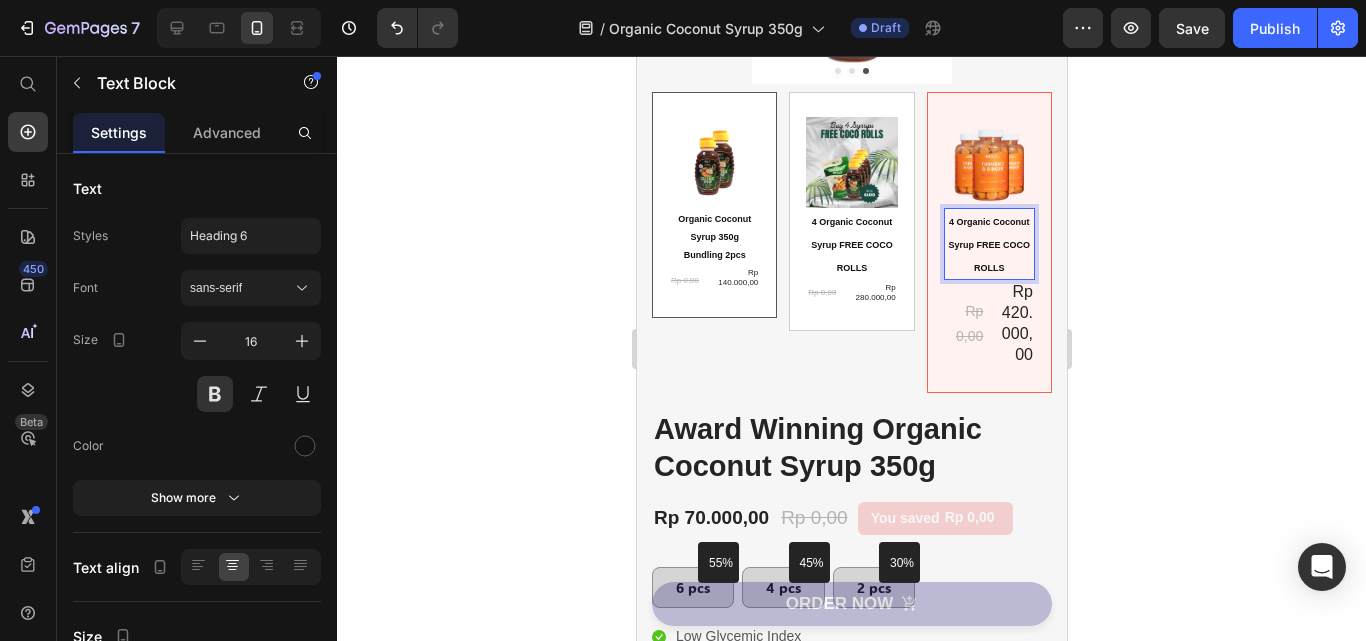 click on "4 Organic Coconut Syrup FREE COCO ROLLS" at bounding box center (989, 245) 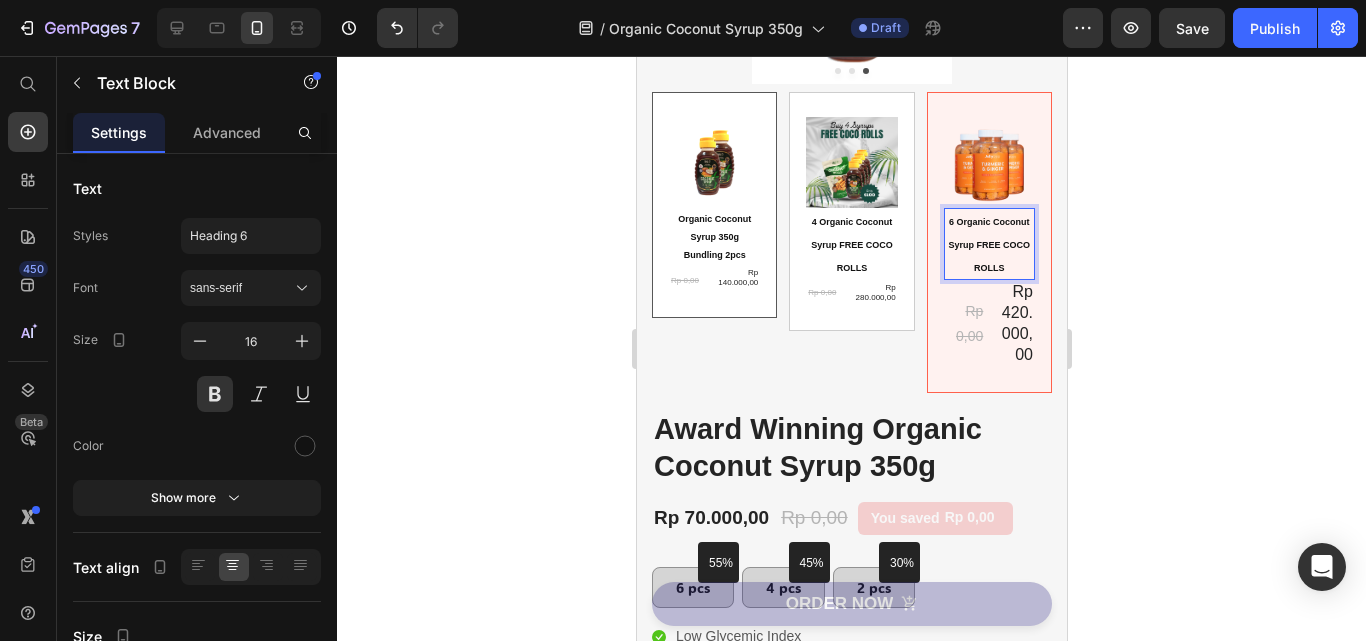 click on "6 Organic Coconut Syrup FREE COCO ROLLS" at bounding box center [988, 244] 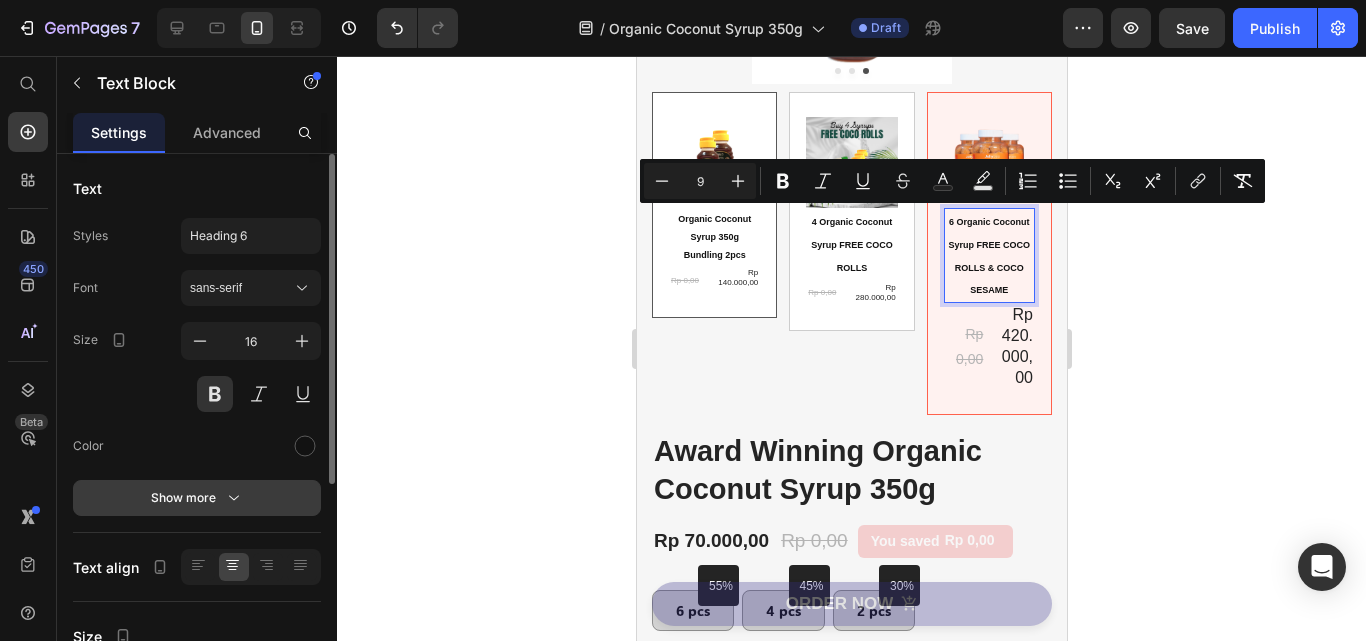 click on "Show more" at bounding box center [197, 498] 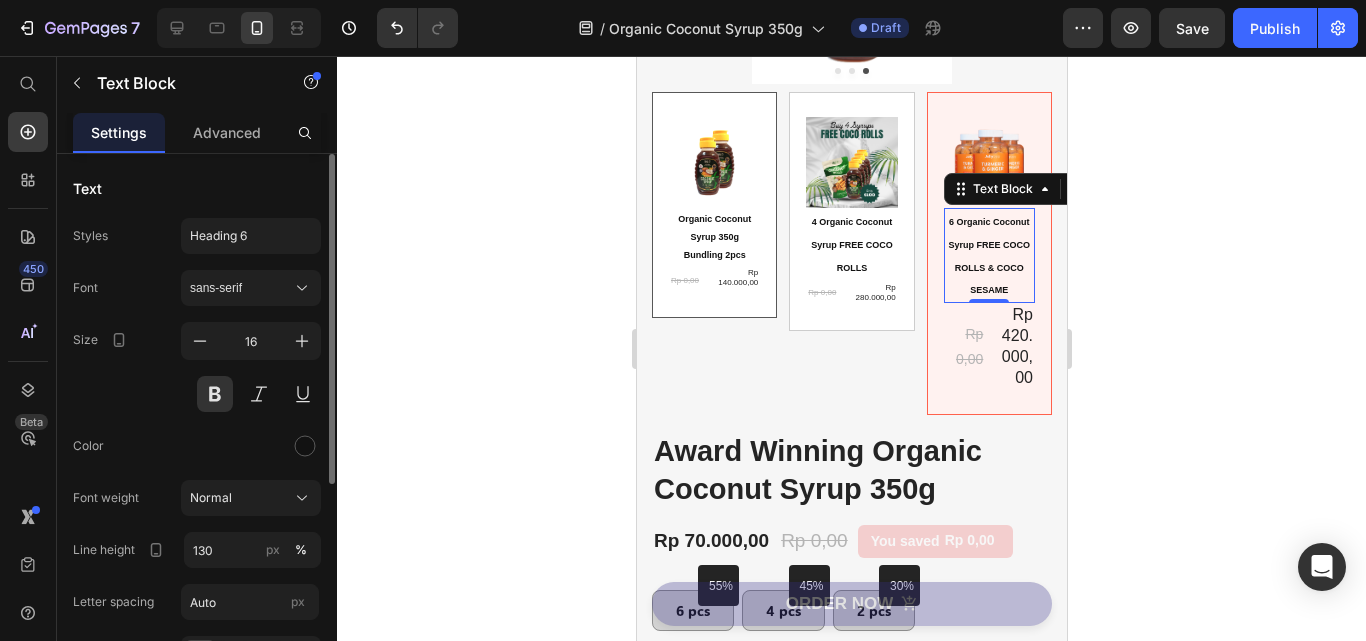 scroll, scrollTop: 100, scrollLeft: 0, axis: vertical 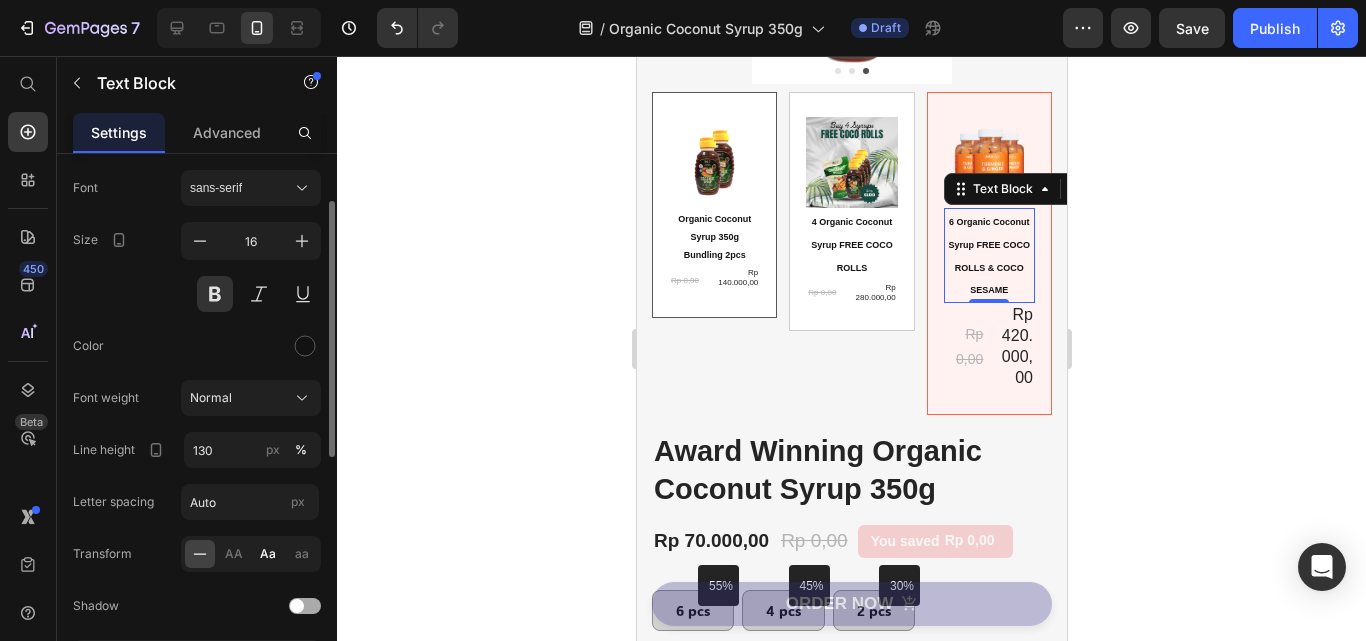 click on "Aa" 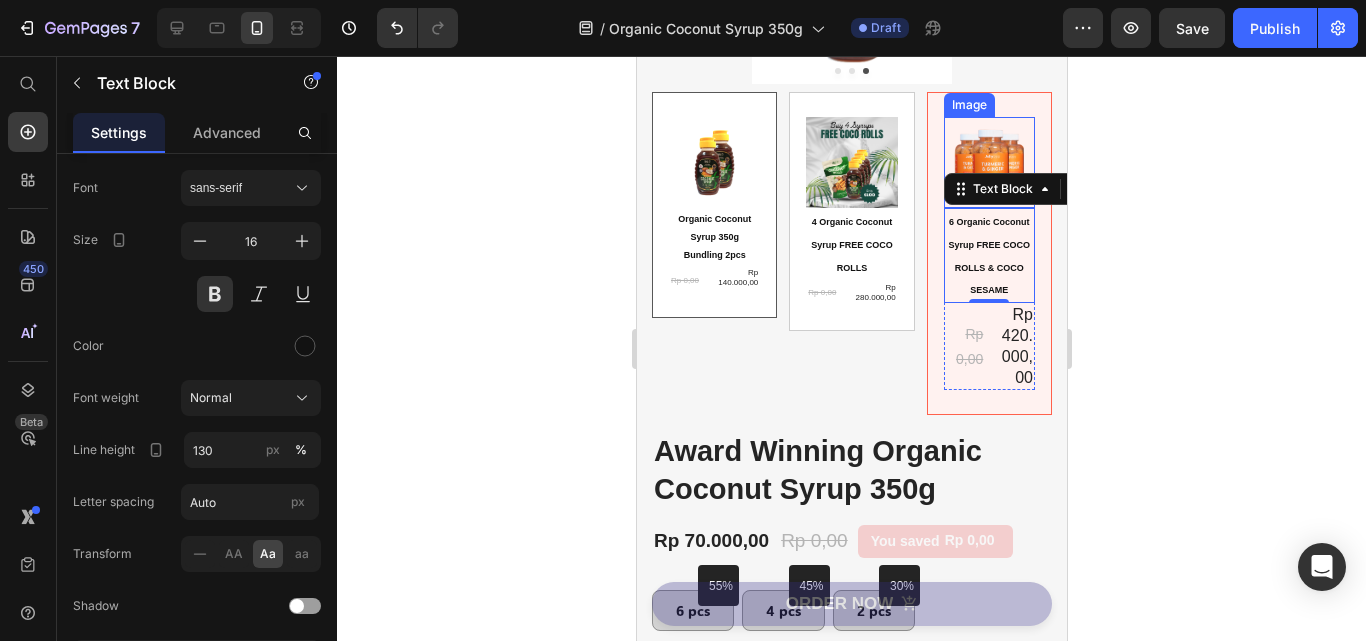 click at bounding box center (988, 162) 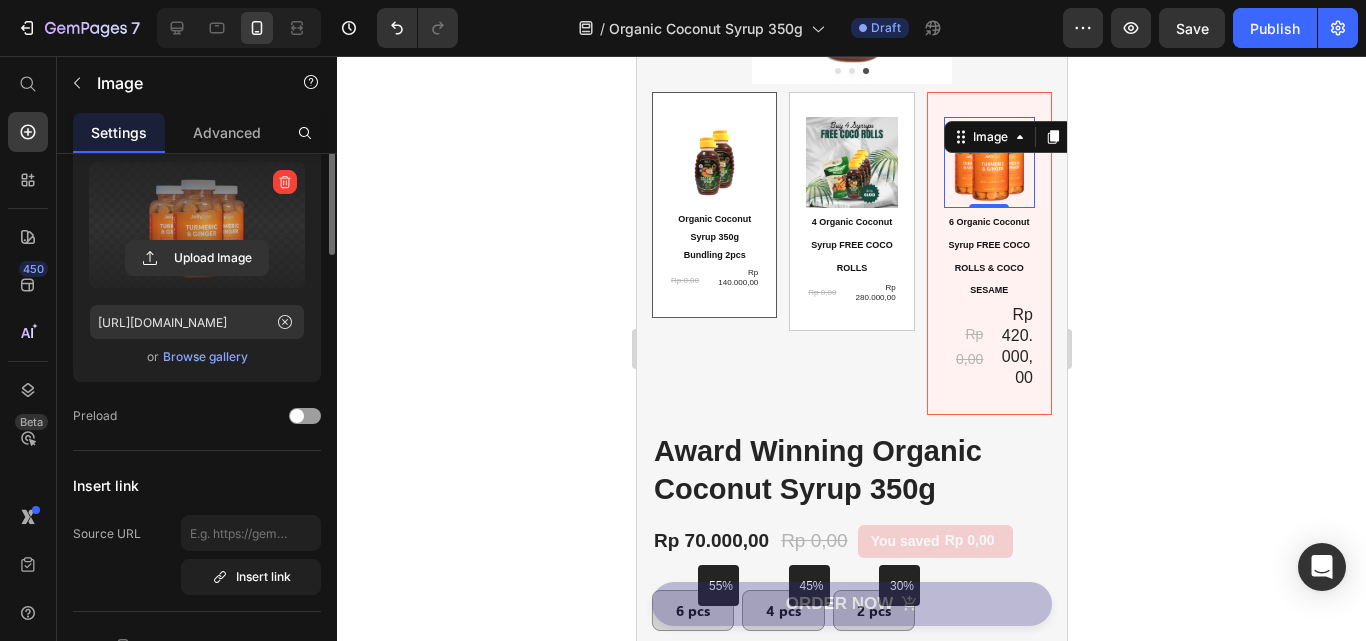scroll, scrollTop: 0, scrollLeft: 0, axis: both 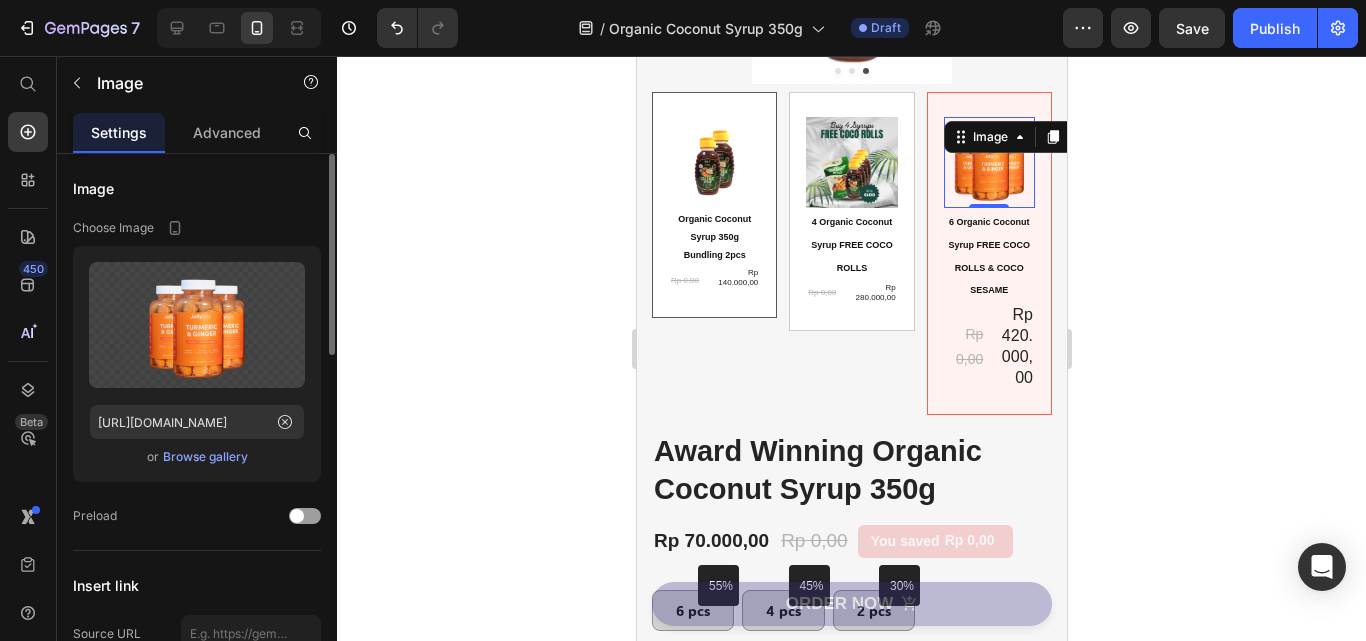 click on "Browse gallery" at bounding box center (205, 457) 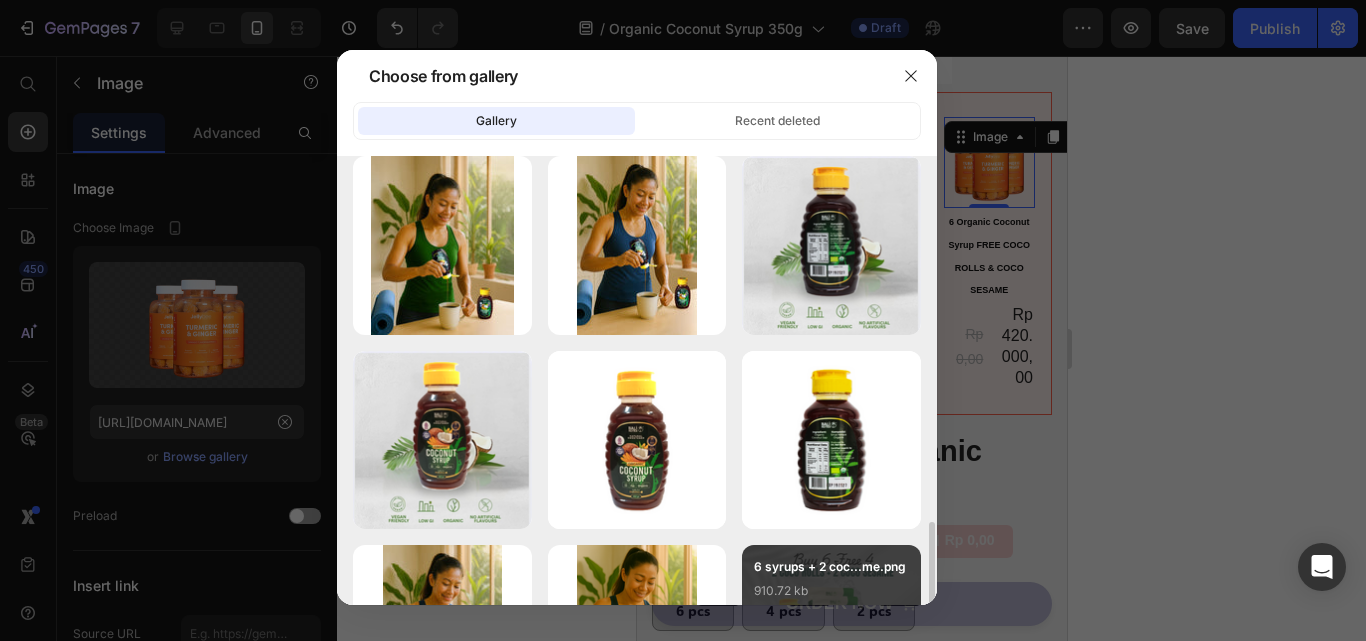 scroll, scrollTop: 800, scrollLeft: 0, axis: vertical 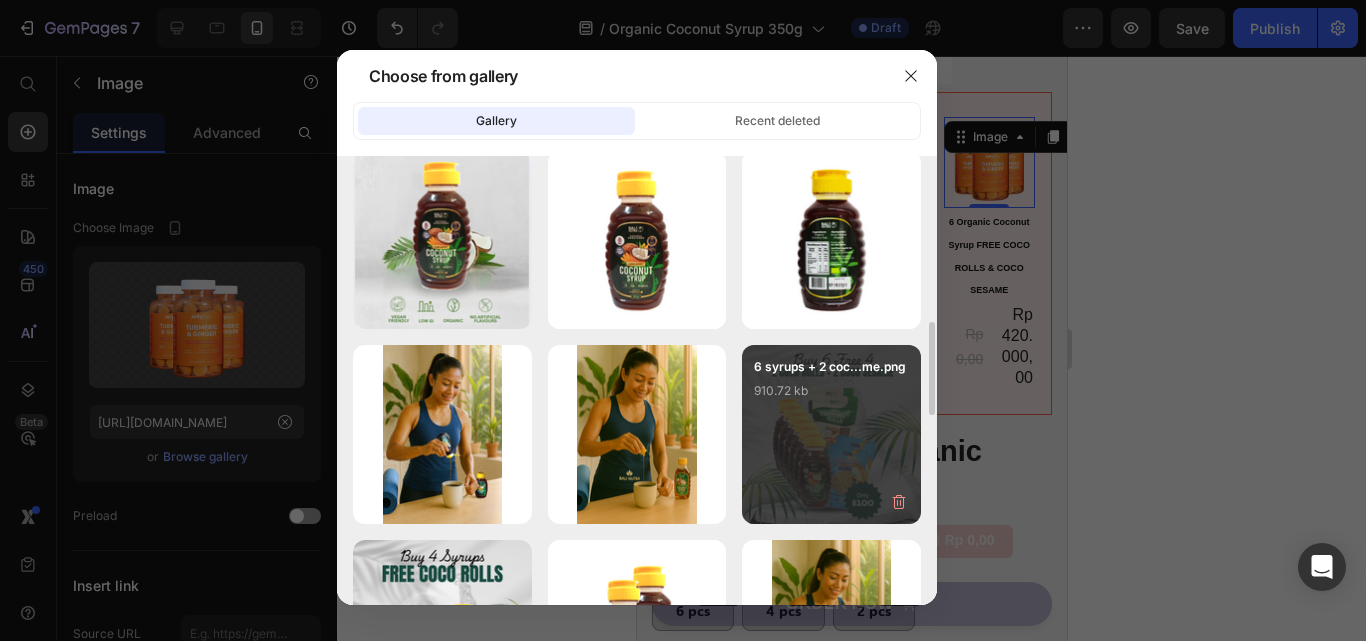 click on "6 syrups + 2 coc...me.png 910.72 kb" at bounding box center (831, 397) 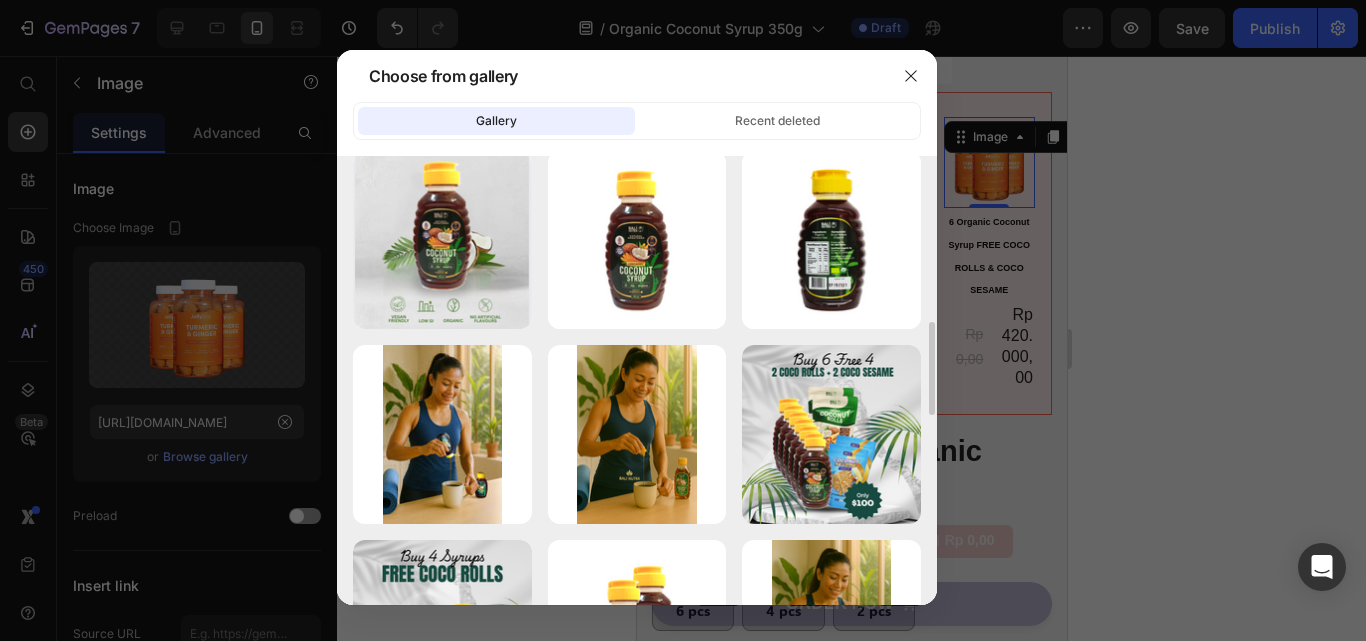 type on "https://cdn.shopify.com/s/files/1/0554/8032/0061/files/gempages_572444325800051864-ef6bfbe4-4311-4ab2-ae0a-47280e9a689c.png" 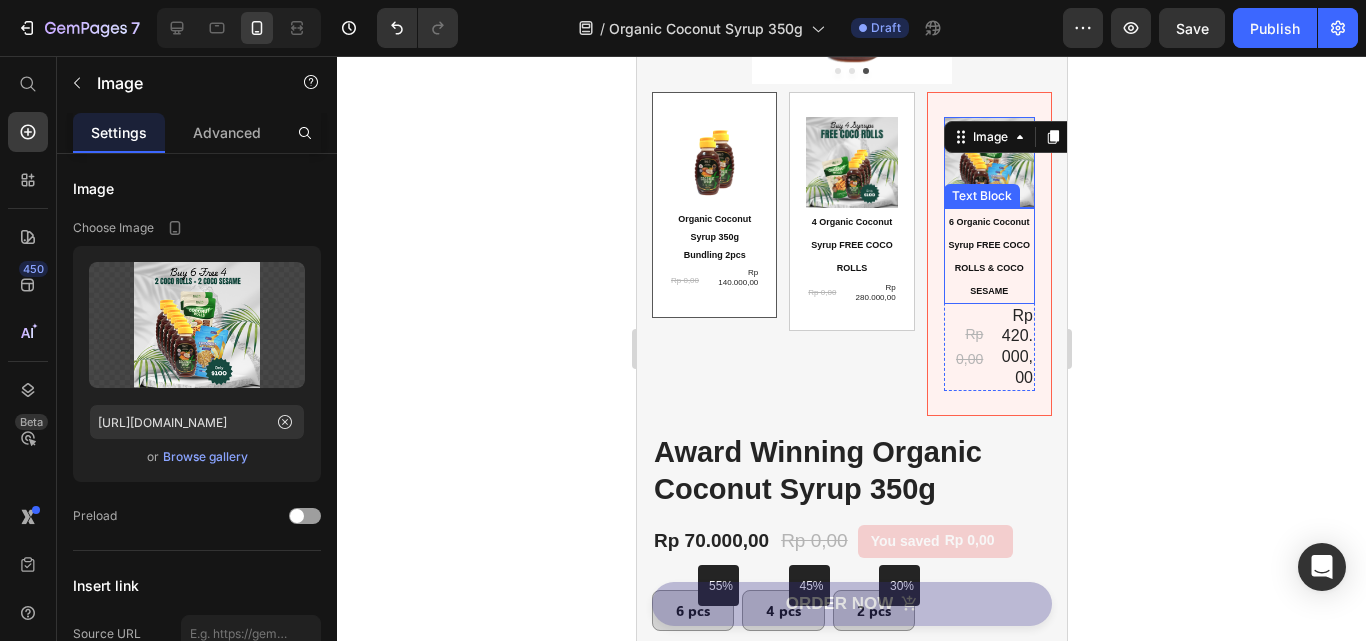 click on "6 Organic Coconut Syrup FREE COCO ROLLS & COCO SESAME" at bounding box center [988, 255] 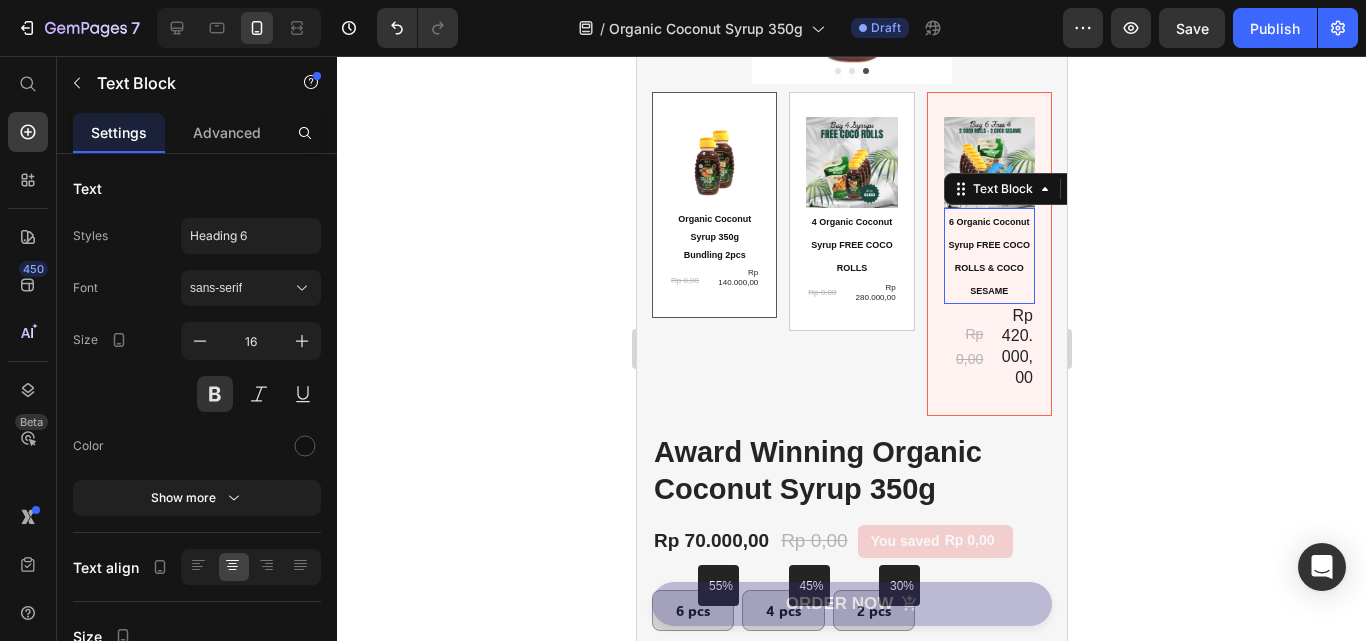 click on "6 Organic Coconut Syrup FREE COCO ROLLS & COCO SESAME" at bounding box center [988, 255] 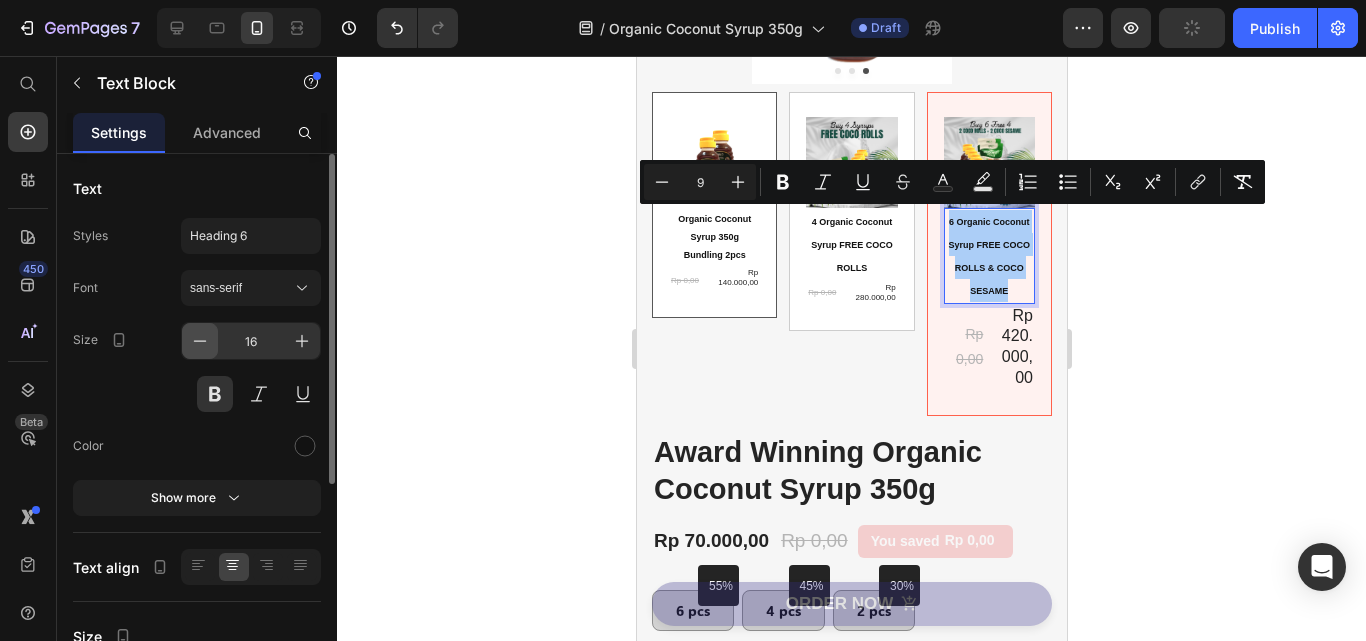 click 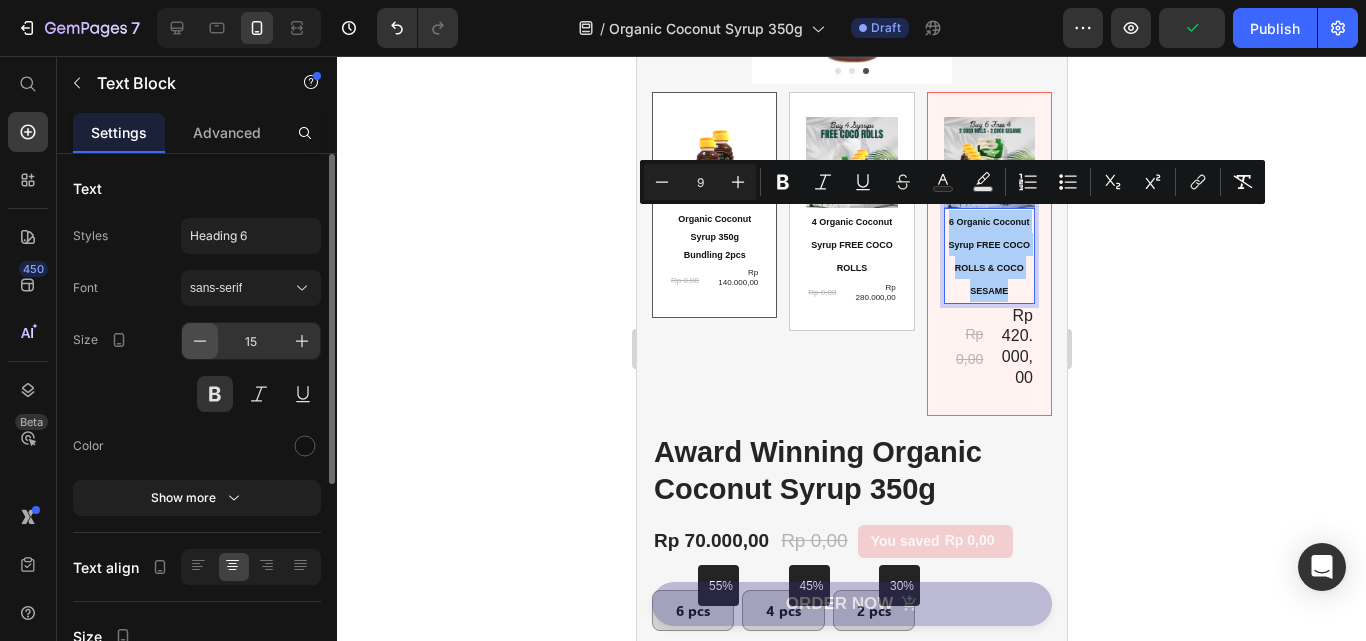 click 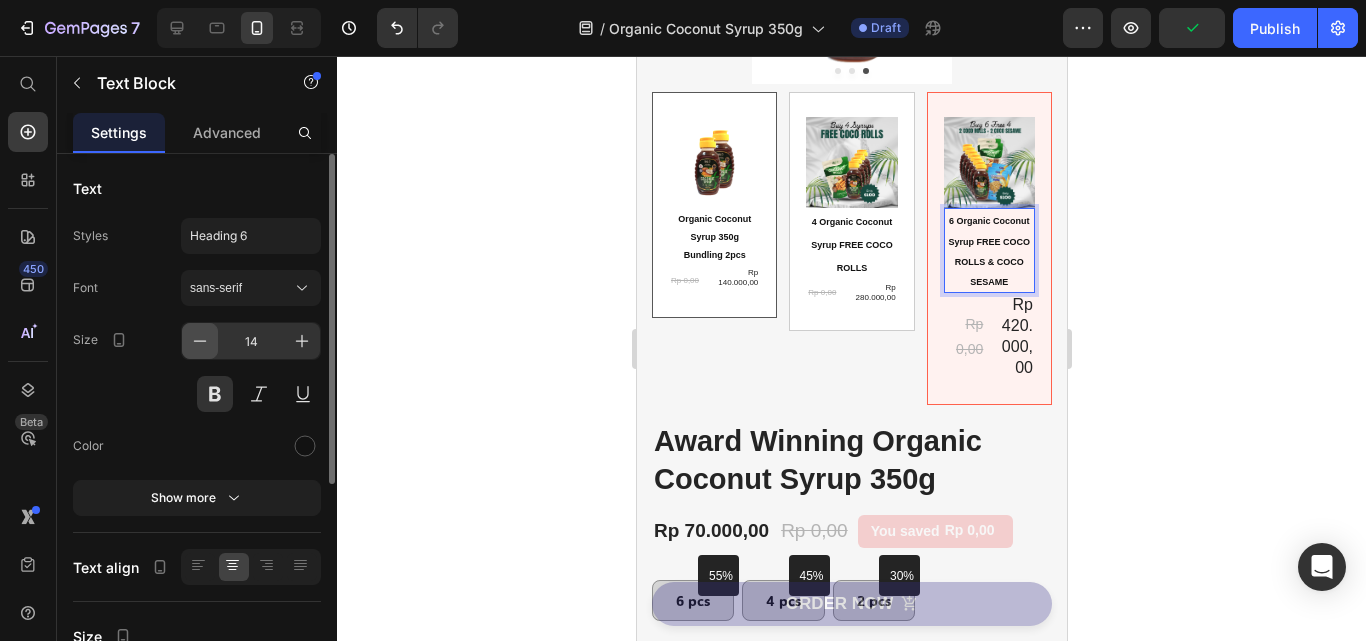 click 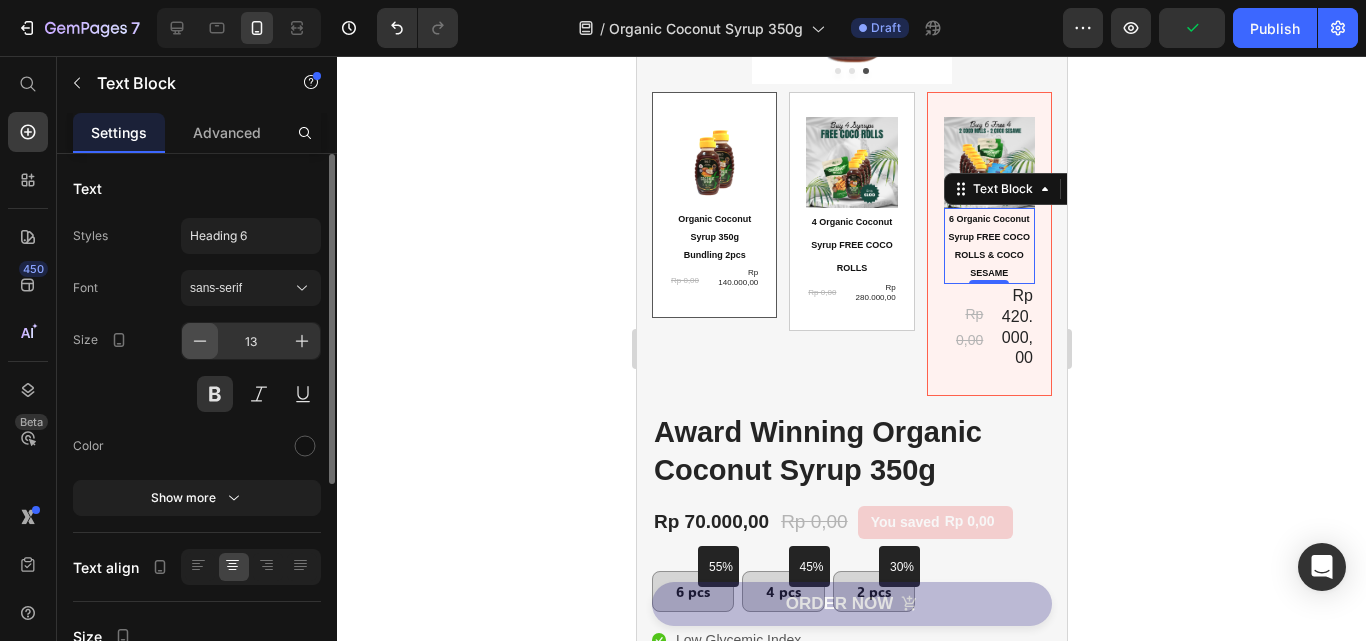click 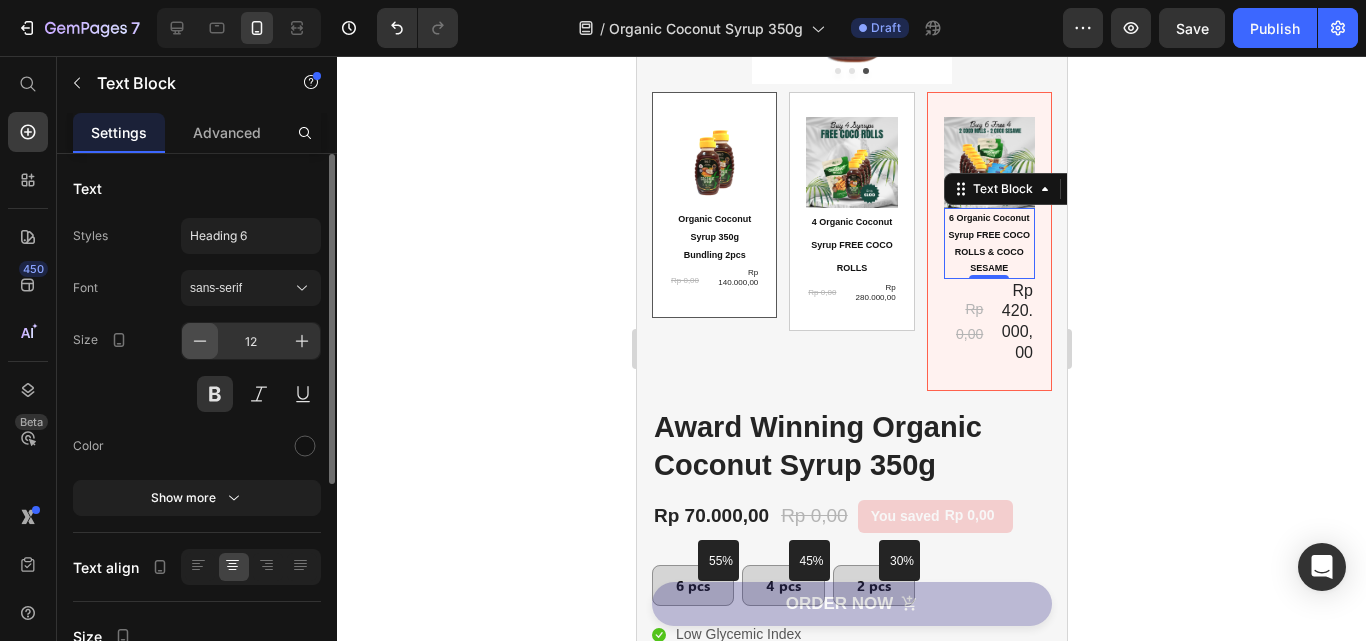 click 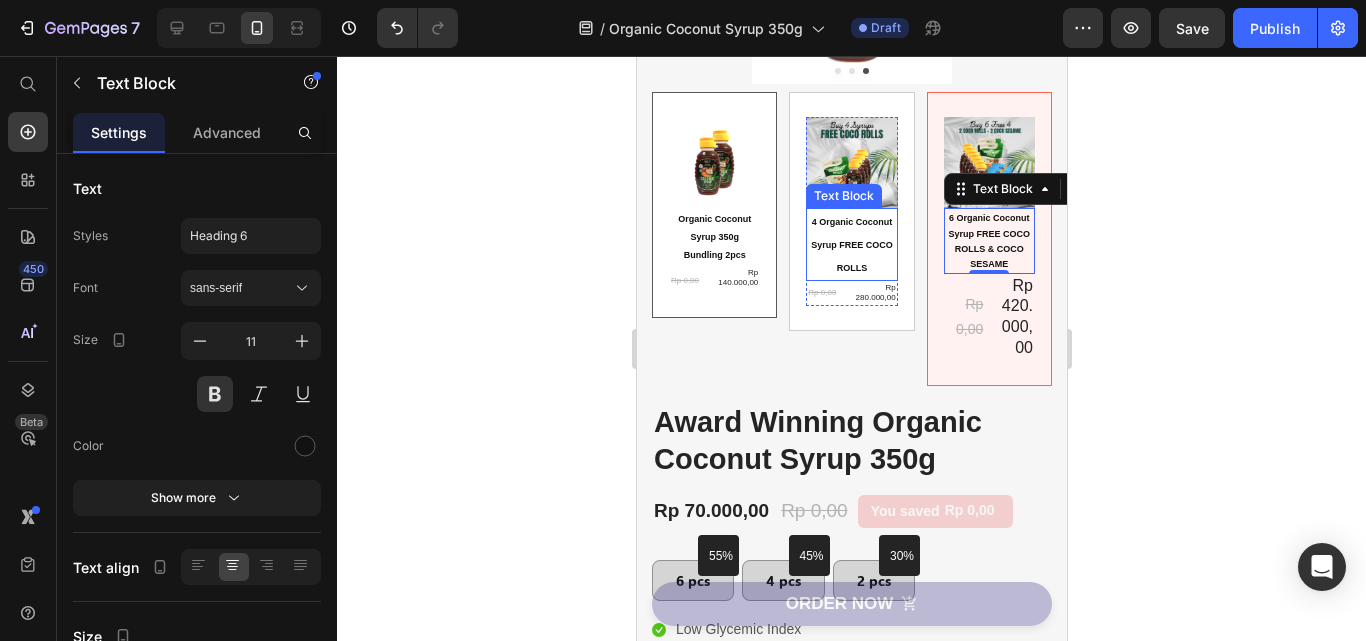 click on "4 Organic Coconut Syrup FREE COCO ROLLS" at bounding box center (850, 244) 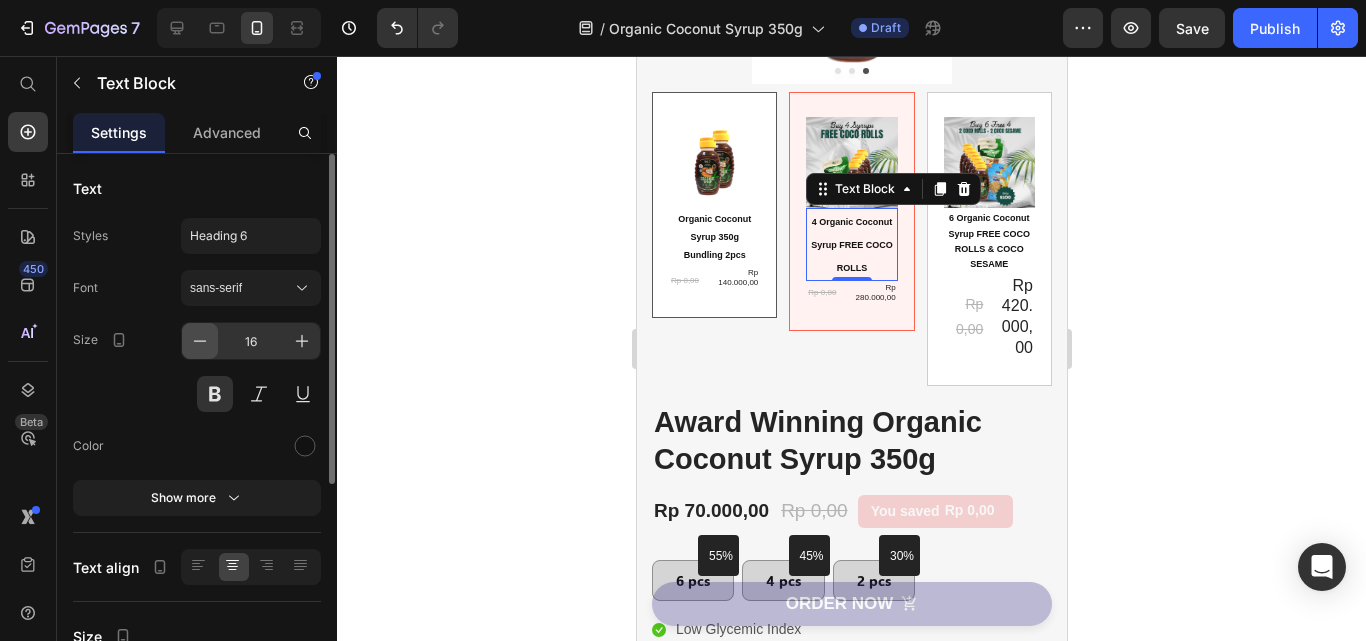 click 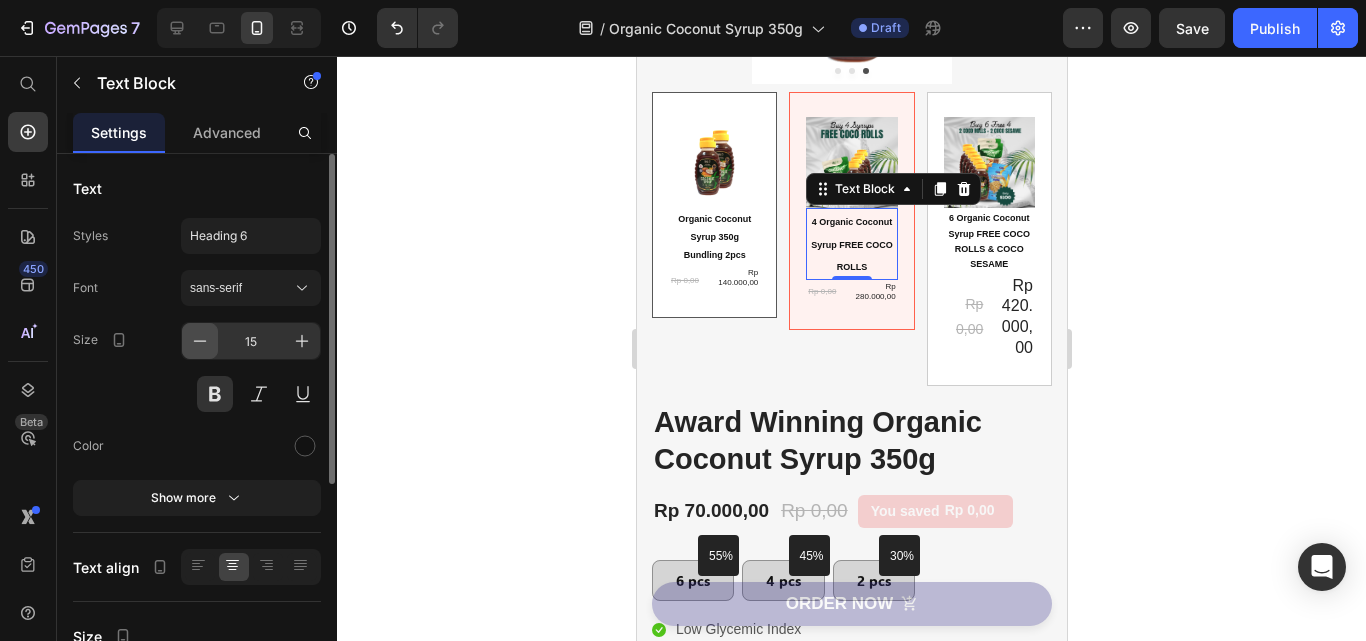 click 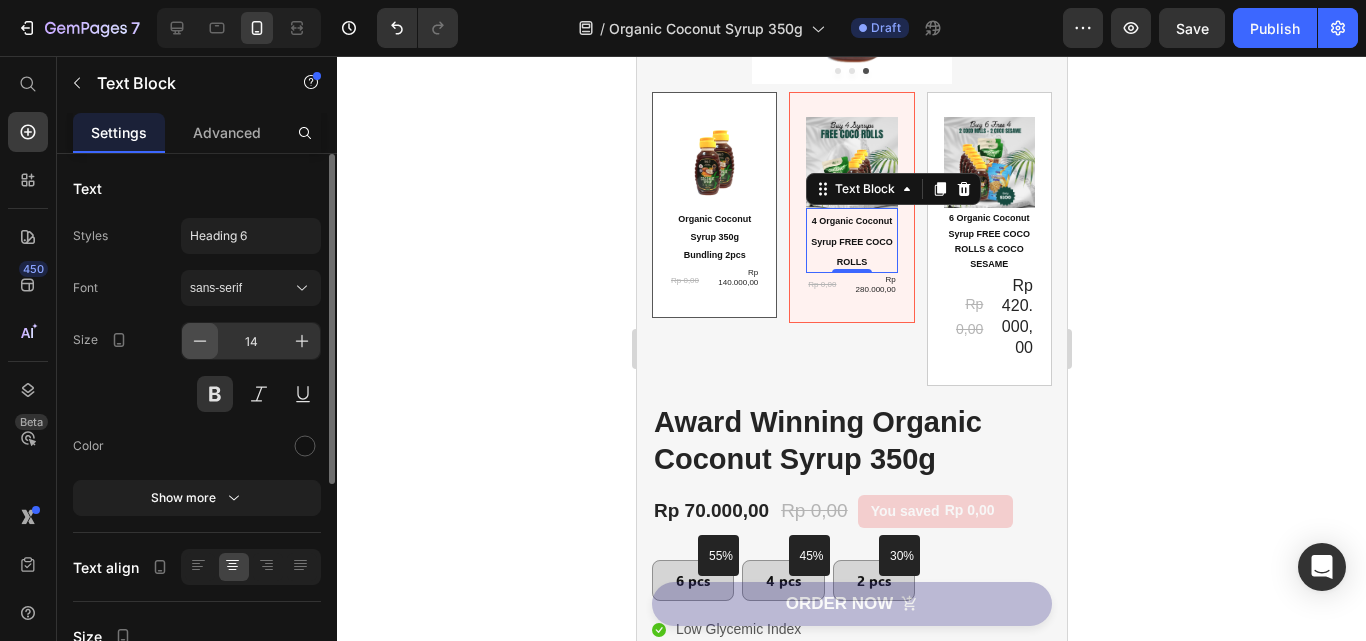 click 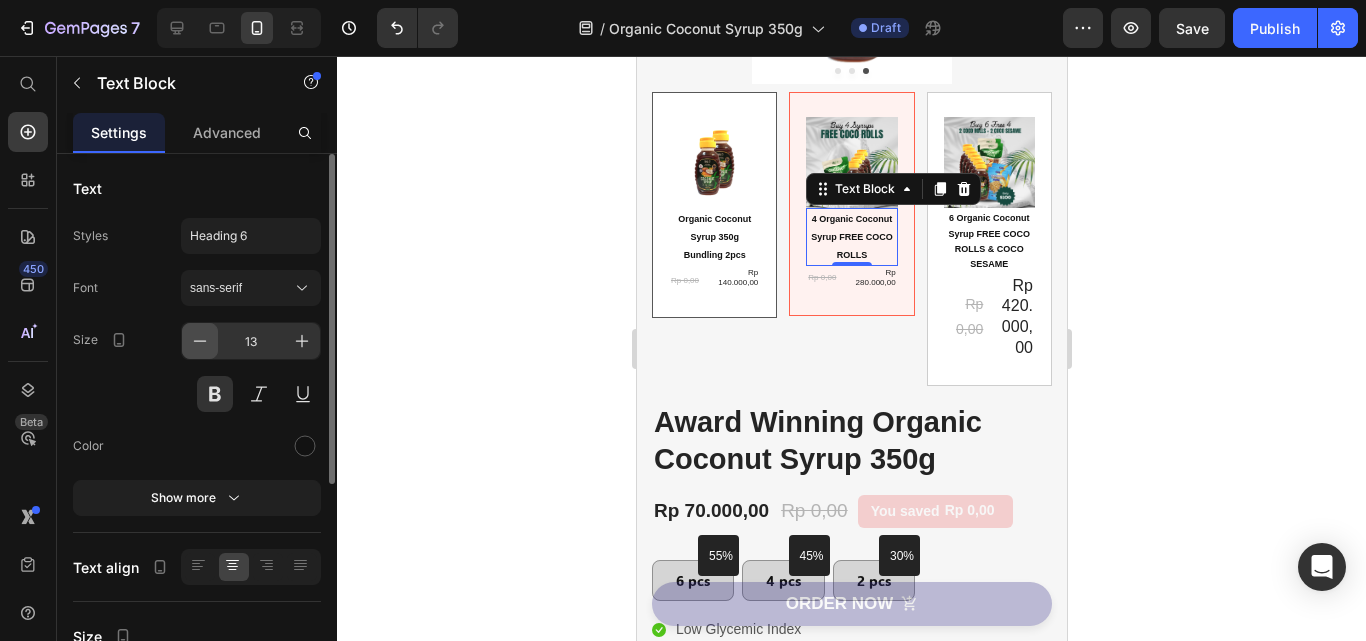 click 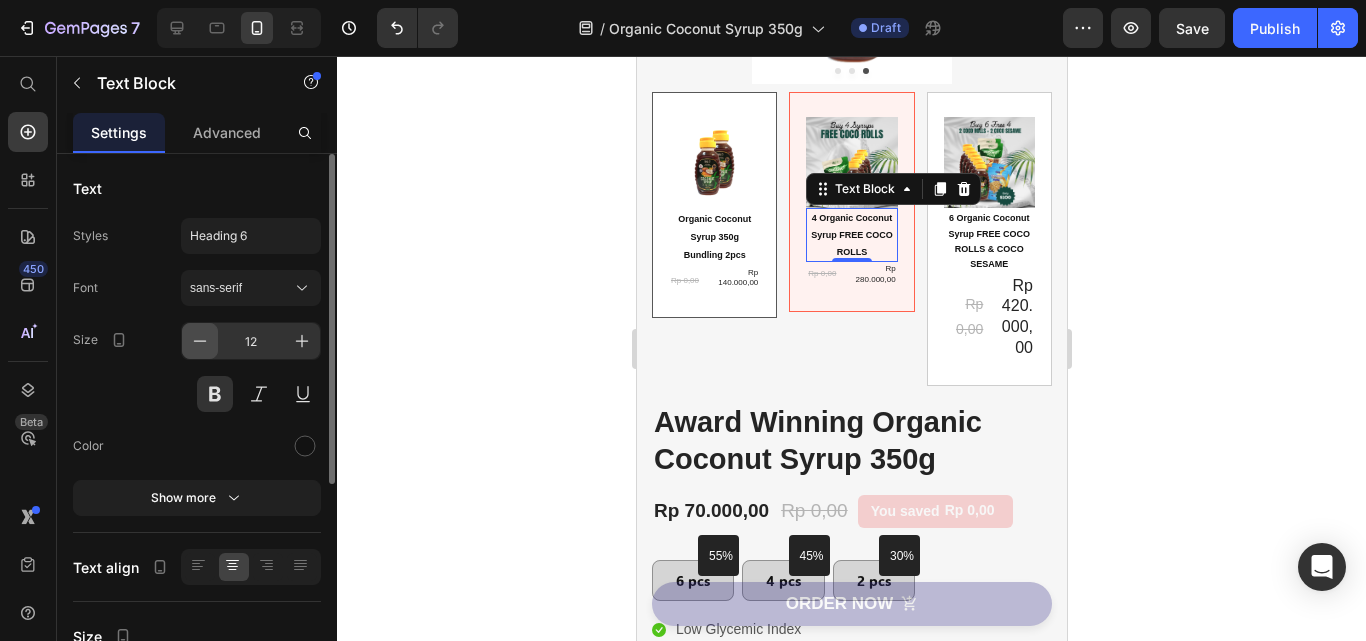 click 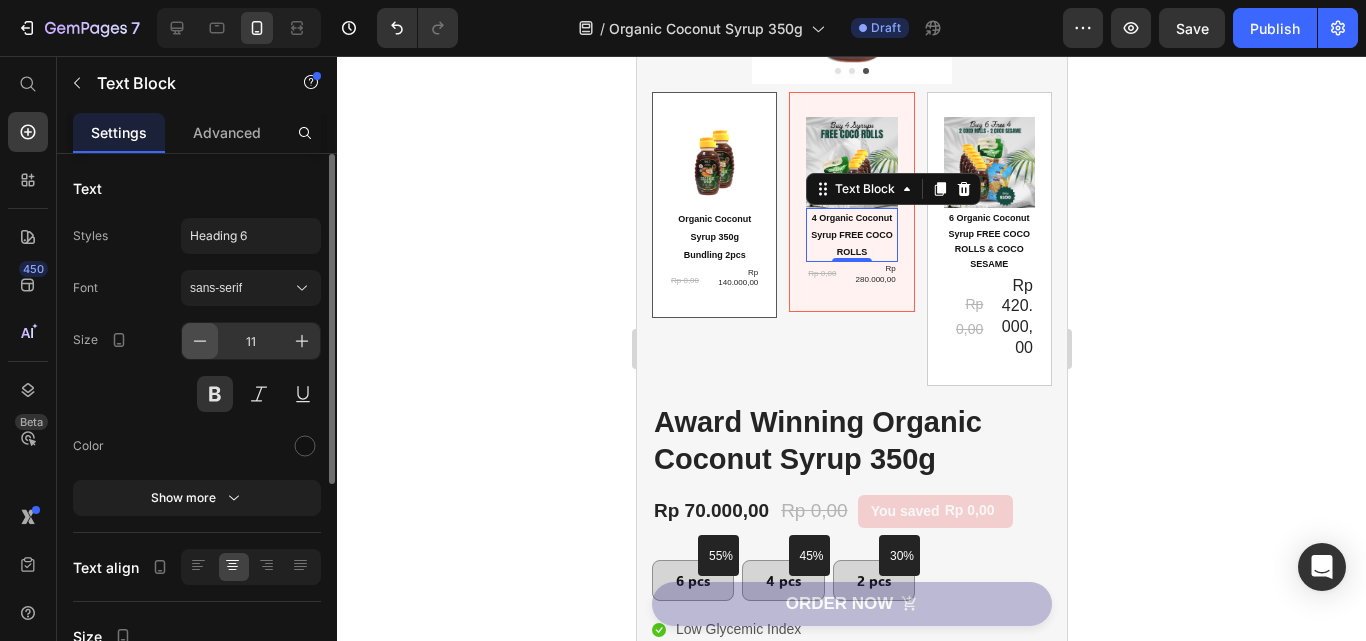 click 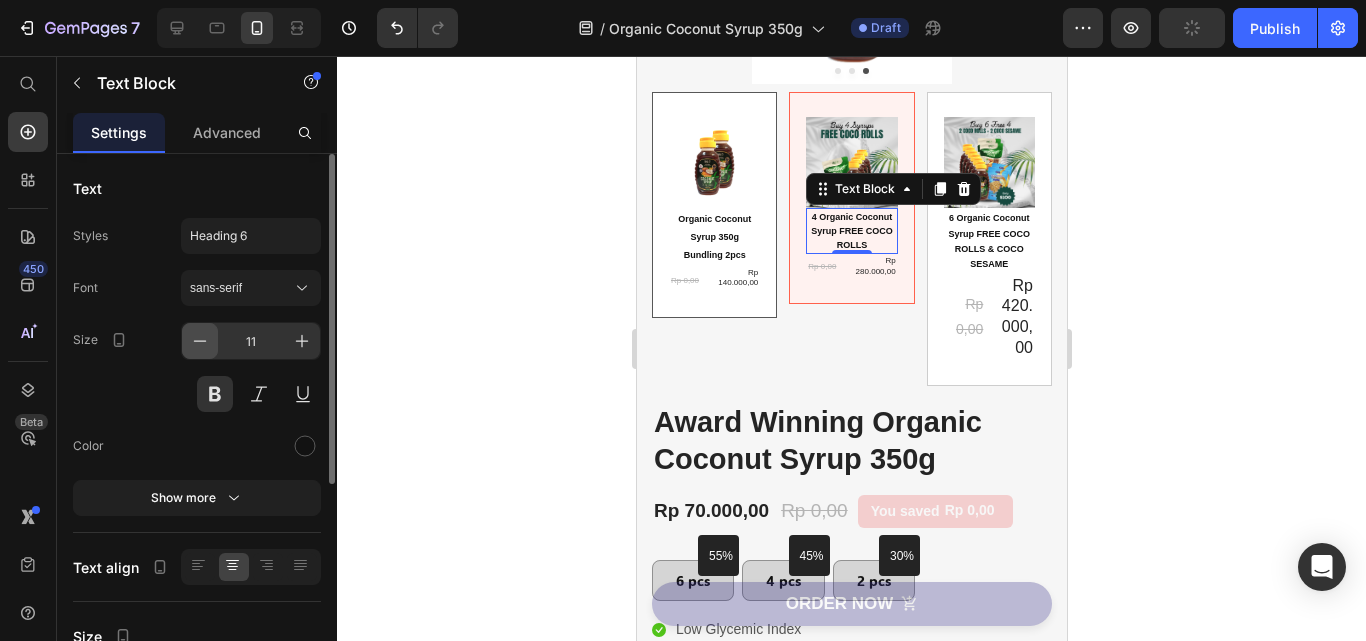 type on "10" 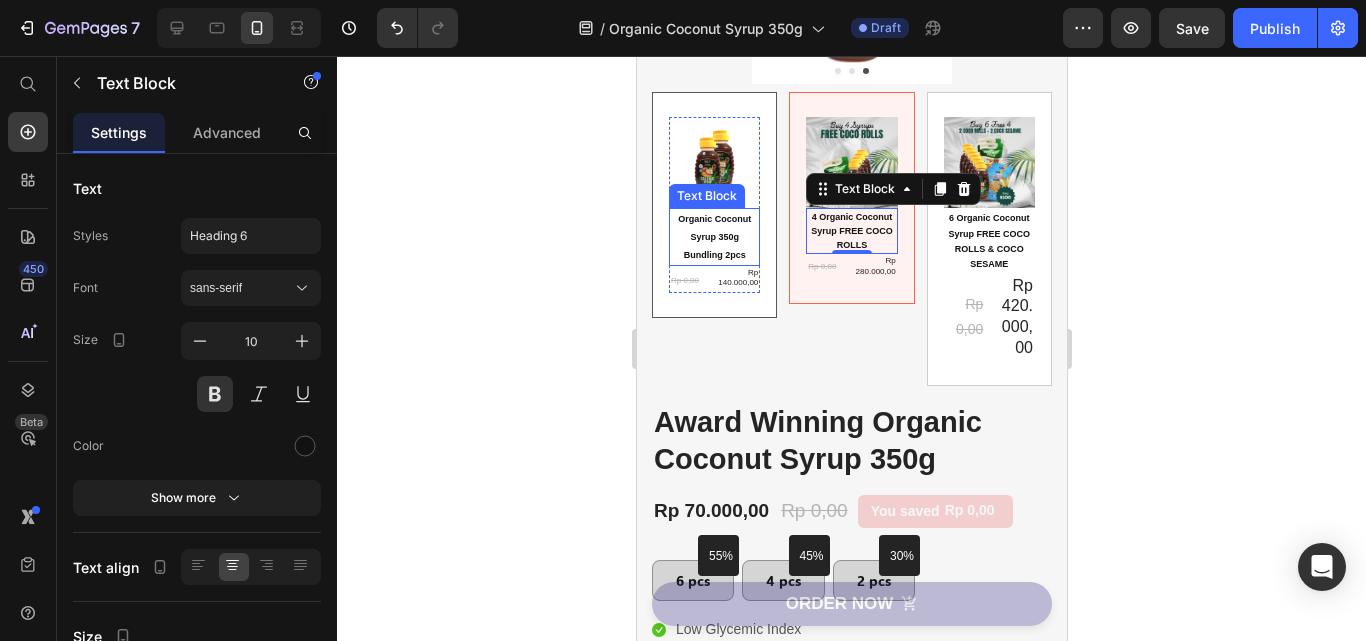 click on "Organic Coconut Syrup 350g Bundling 2pcs" at bounding box center [713, 237] 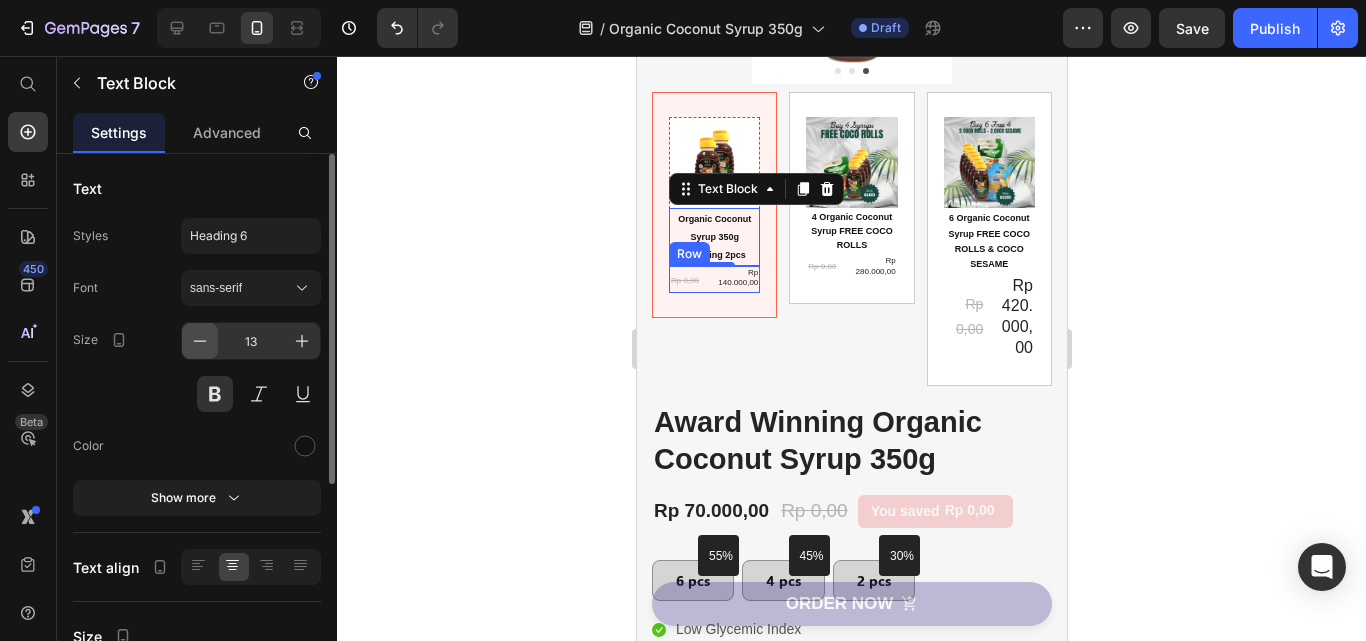 click 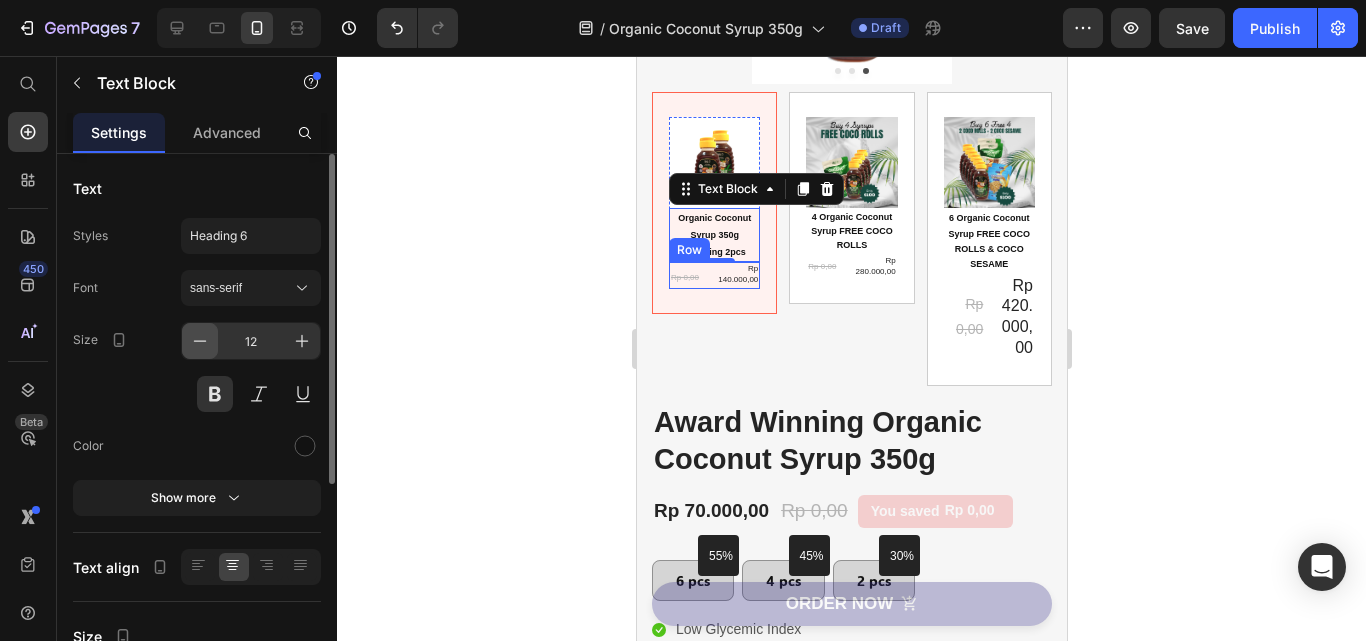 click 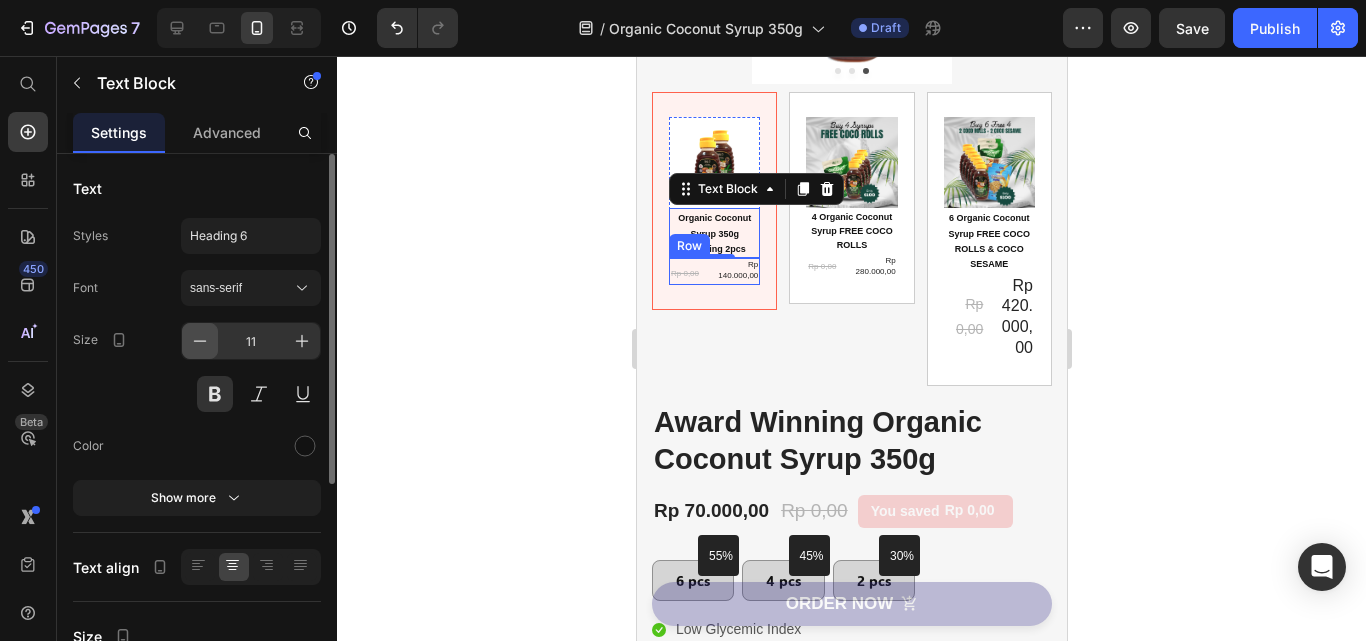 click 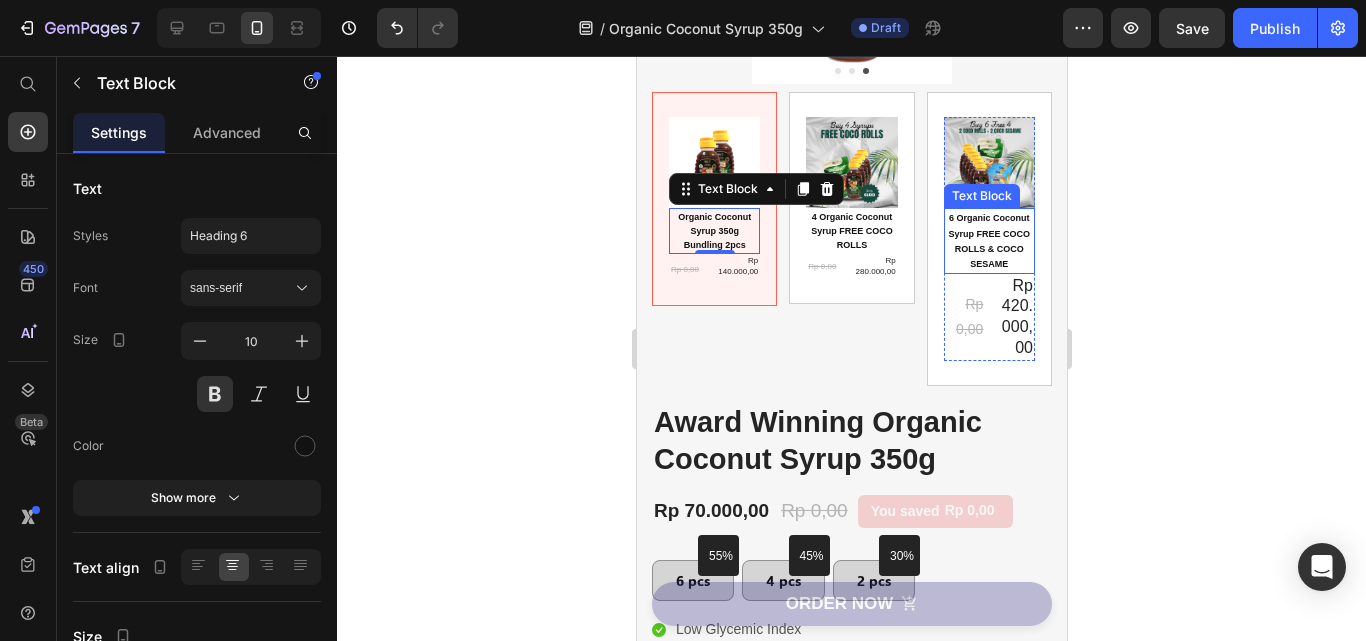 click on "6 Organic Coconut Syrup FREE COCO ROLLS & COCO SESAME" at bounding box center [989, 241] 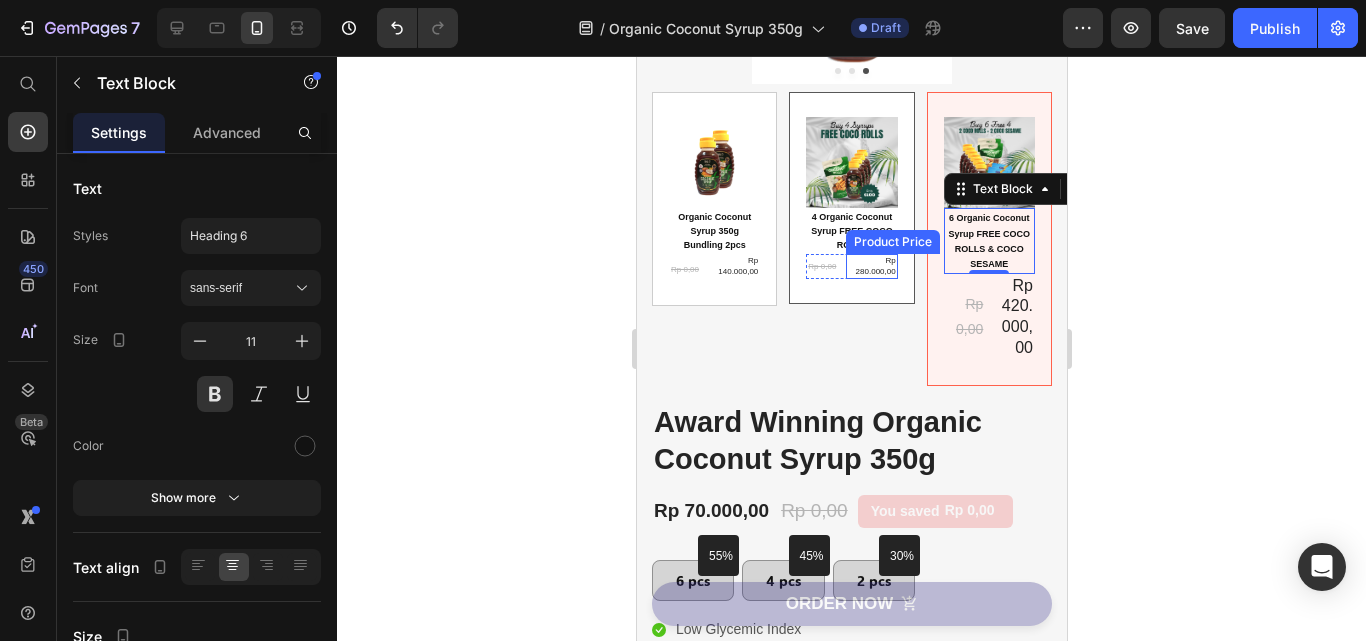 click on "Product Price" at bounding box center [892, 242] 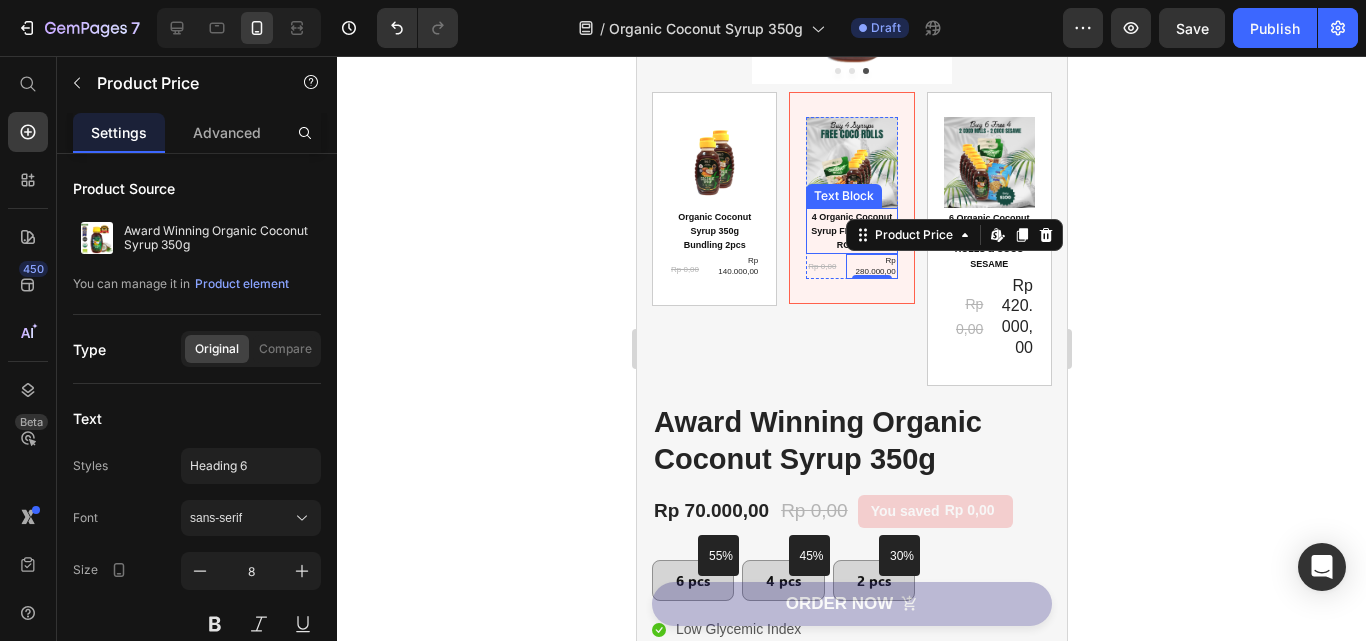 click on "4 Organic Coconut Syrup FREE COCO ROLLS" at bounding box center (850, 231) 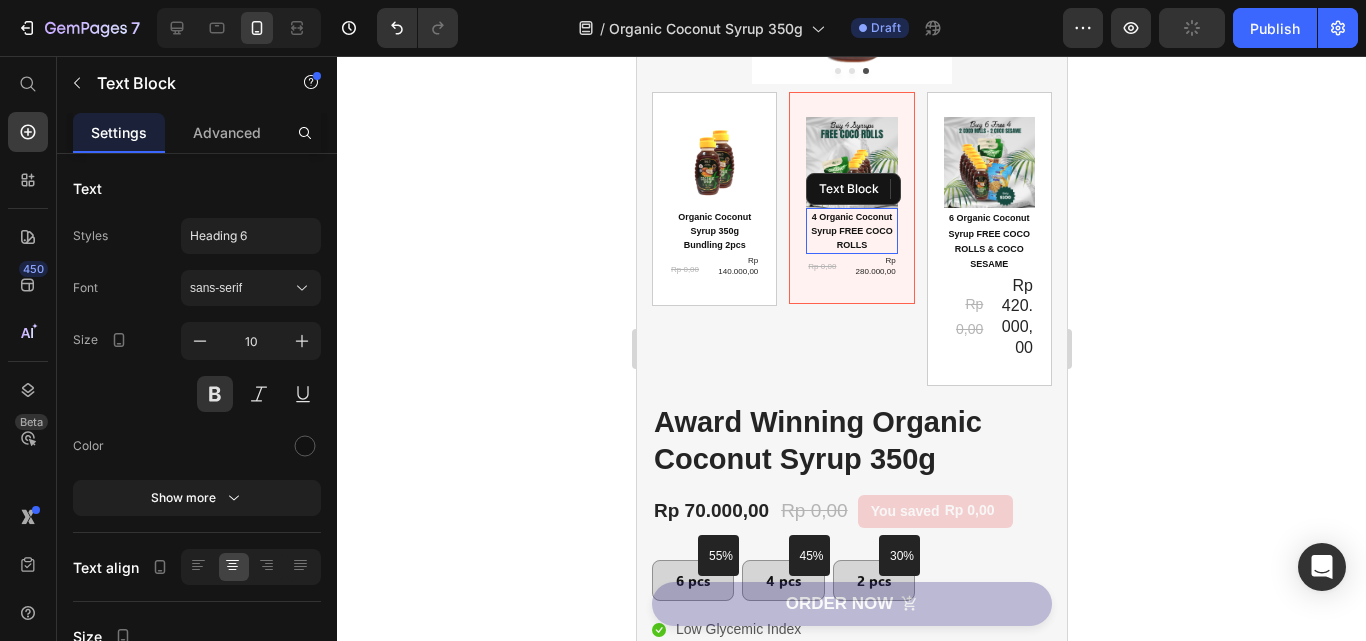 click on "4 Organic Coconut Syrup FREE COCO ROLLS" at bounding box center [851, 231] 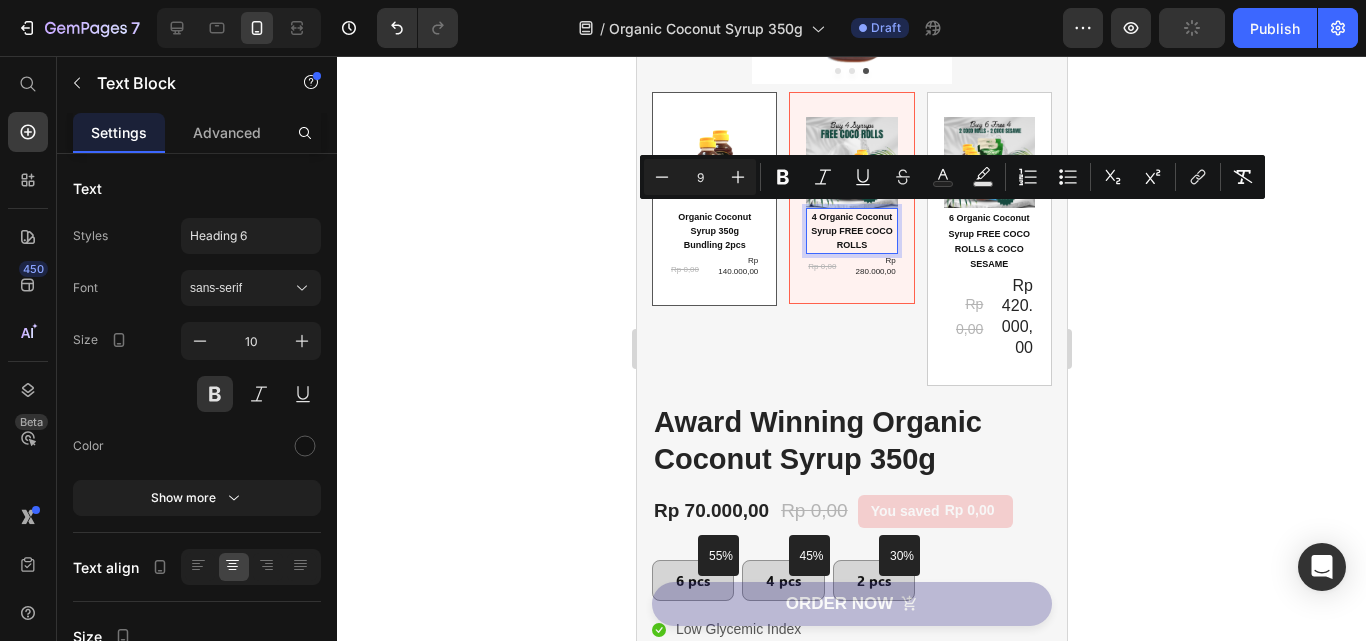 click on "Organic Coconut Syrup 350g Bundling 2pcs" at bounding box center [713, 231] 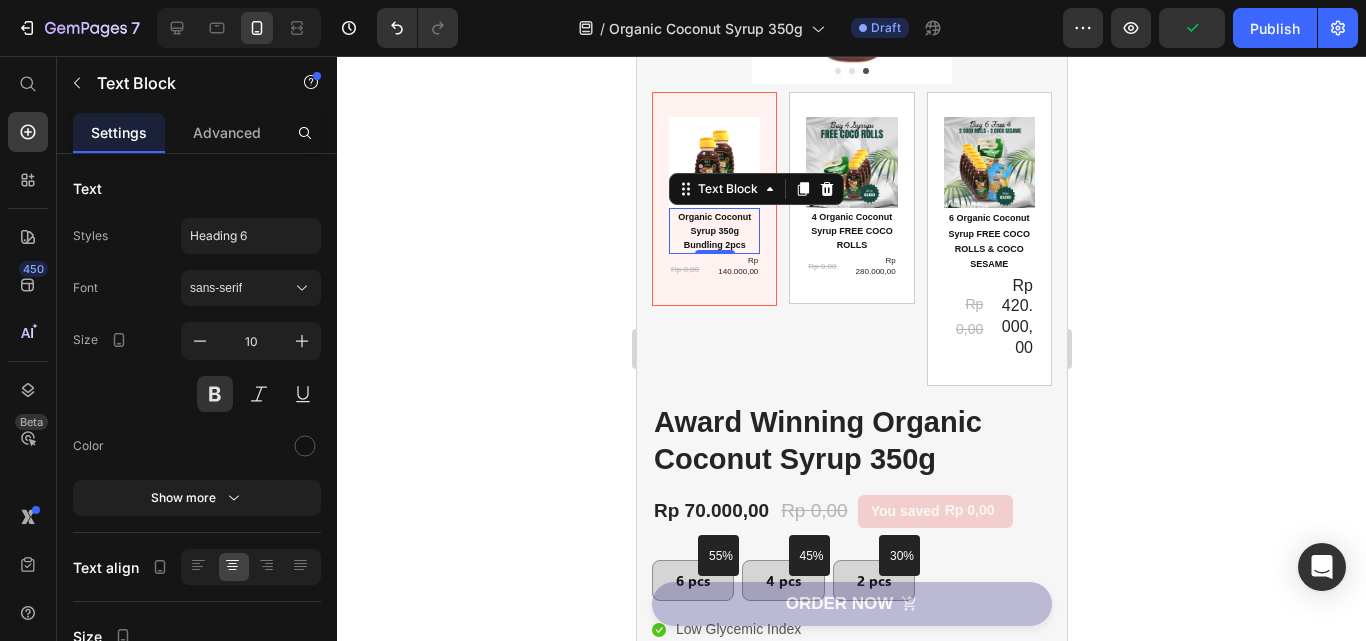 click on "Organic Coconut Syrup 350g Bundling 2pcs" at bounding box center (713, 231) 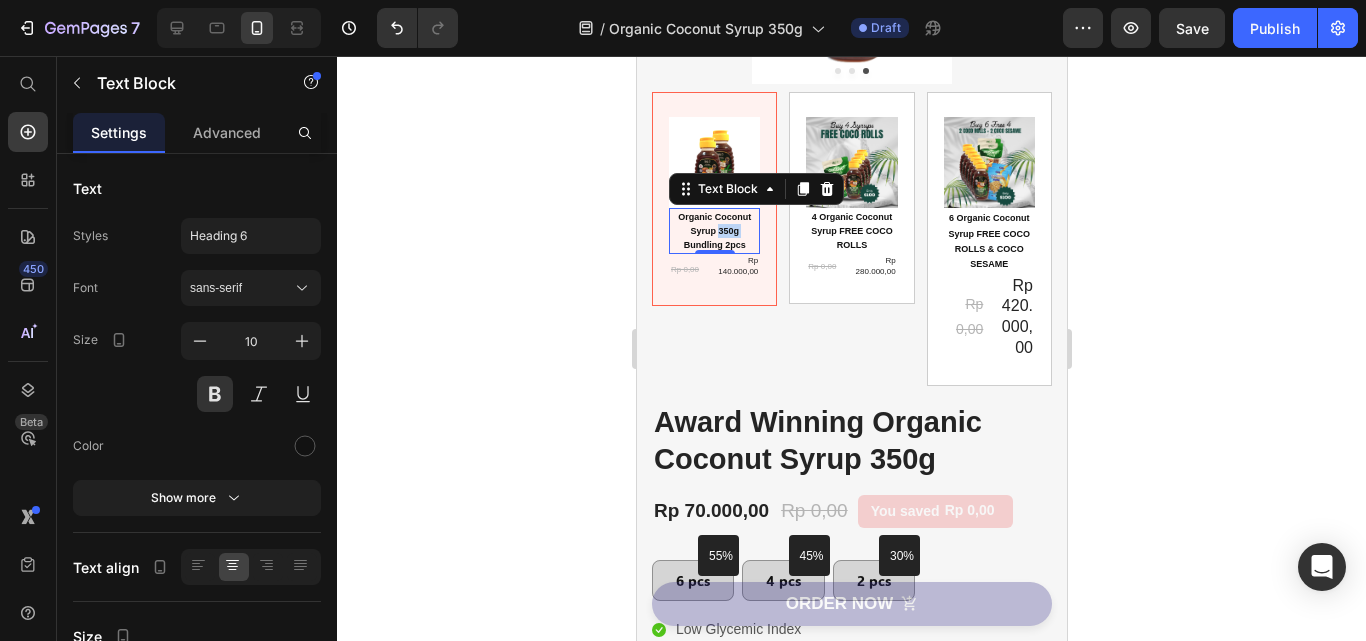 click on "Organic Coconut Syrup 350g Bundling 2pcs" at bounding box center (713, 231) 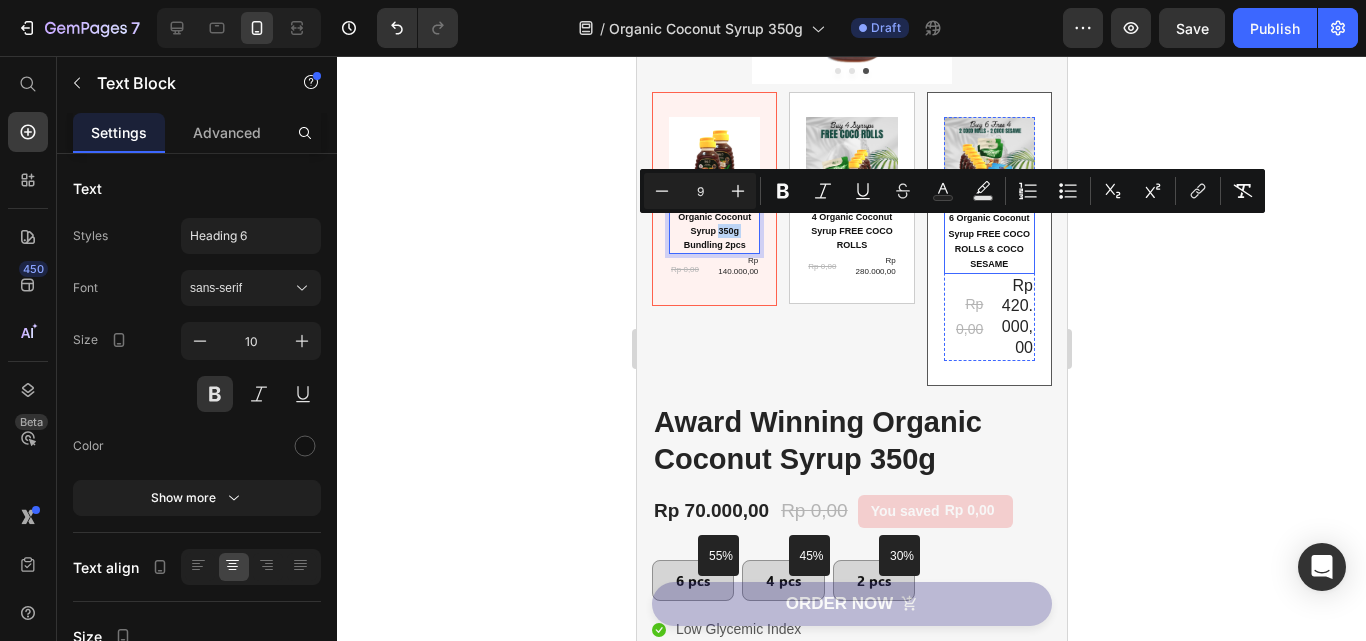 click on "6 Organic Coconut Syrup FREE COCO ROLLS & COCO SESAME" at bounding box center [989, 241] 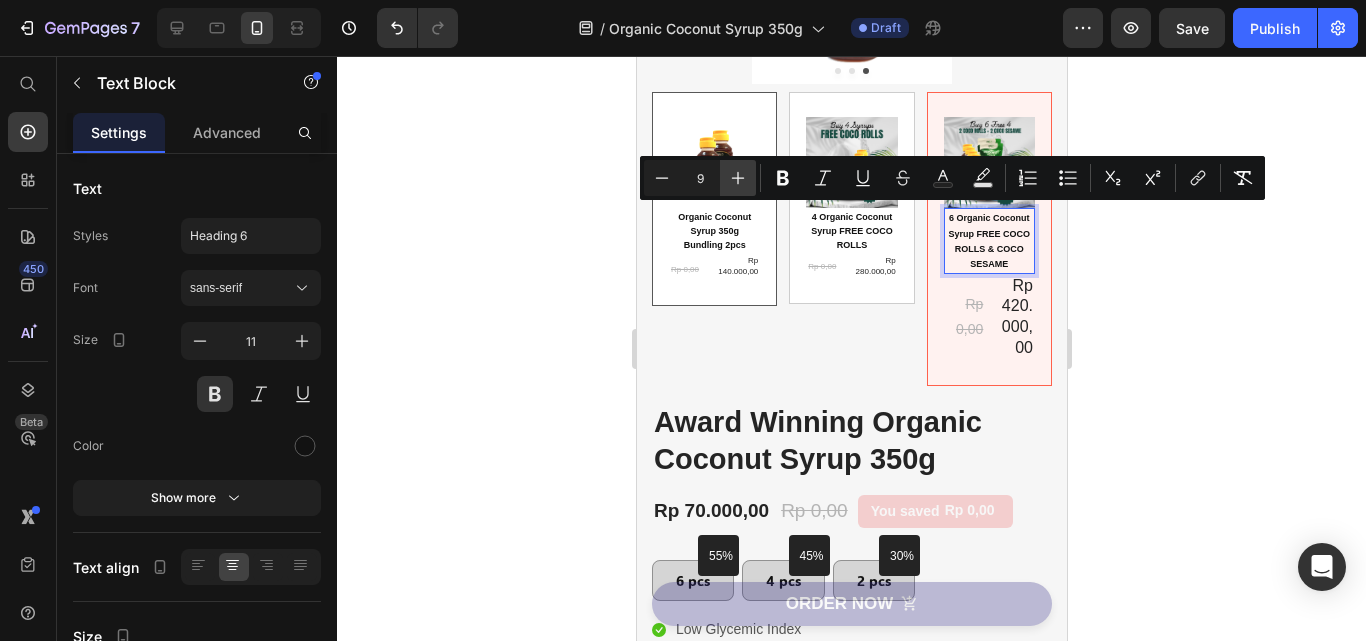 click 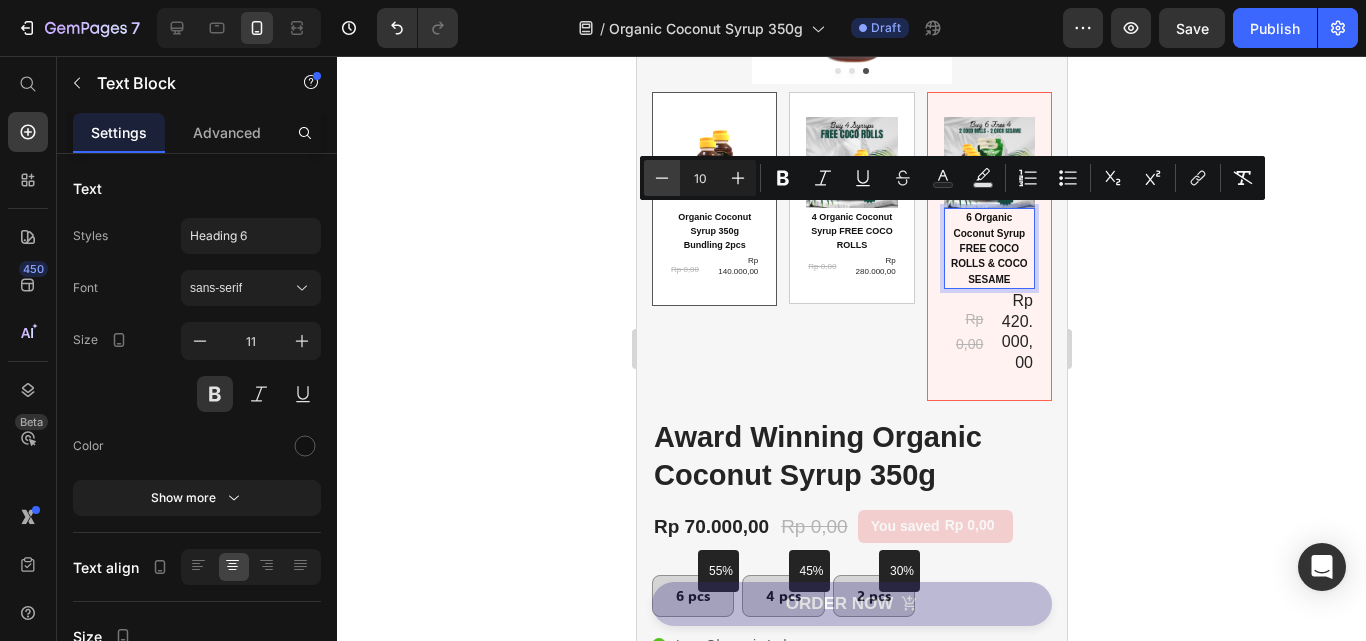 click 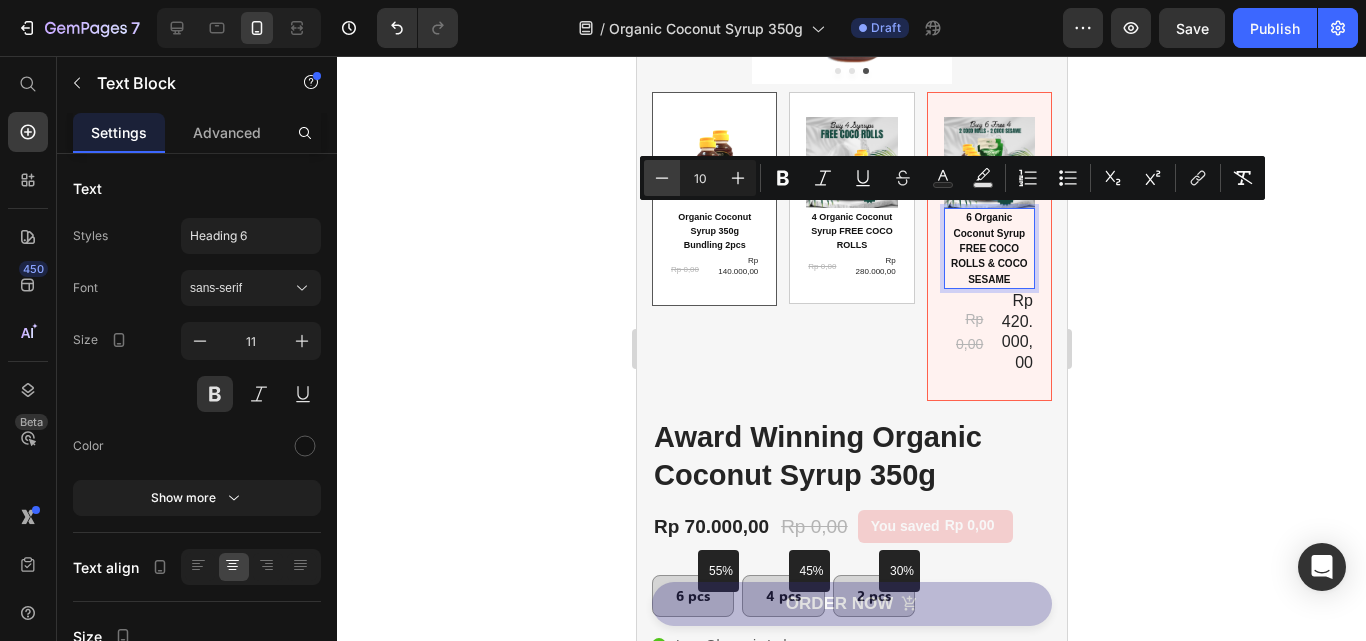 type on "9" 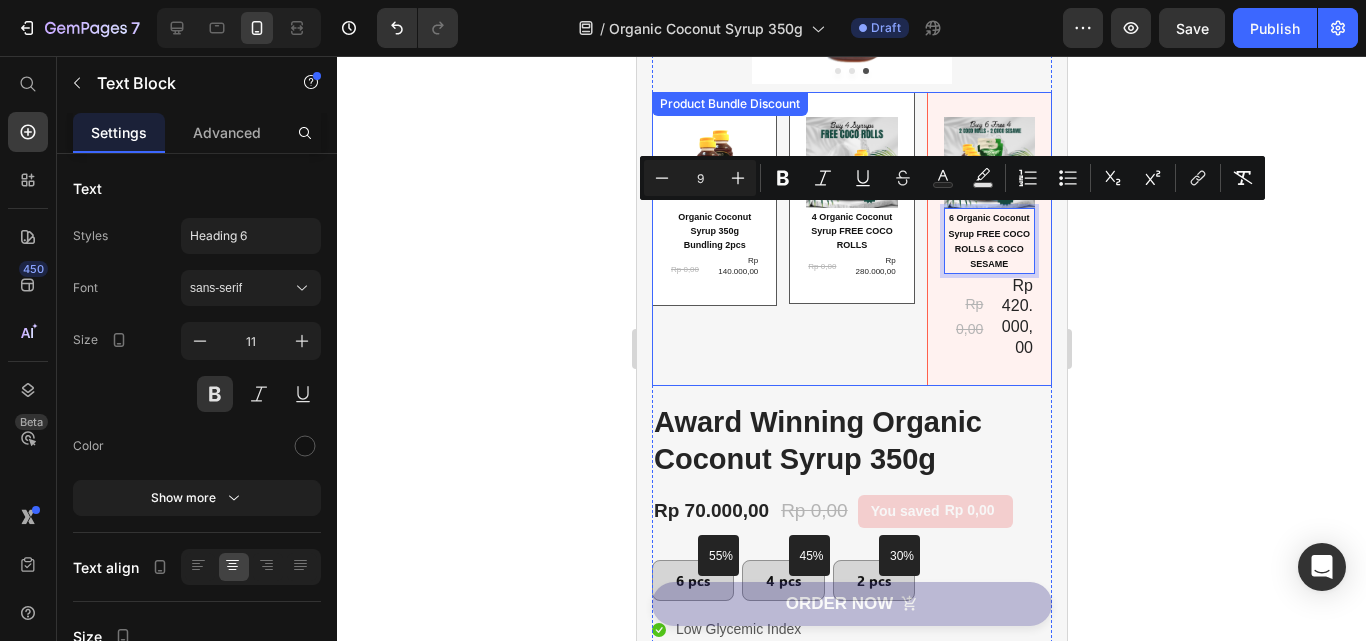 click on "Image 4 Organic Coconut Syrup FREE COCO ROLLS Text Block Rp 0,00 Product Price Rp 280.000,00 Product Price Row Row" at bounding box center [850, 198] 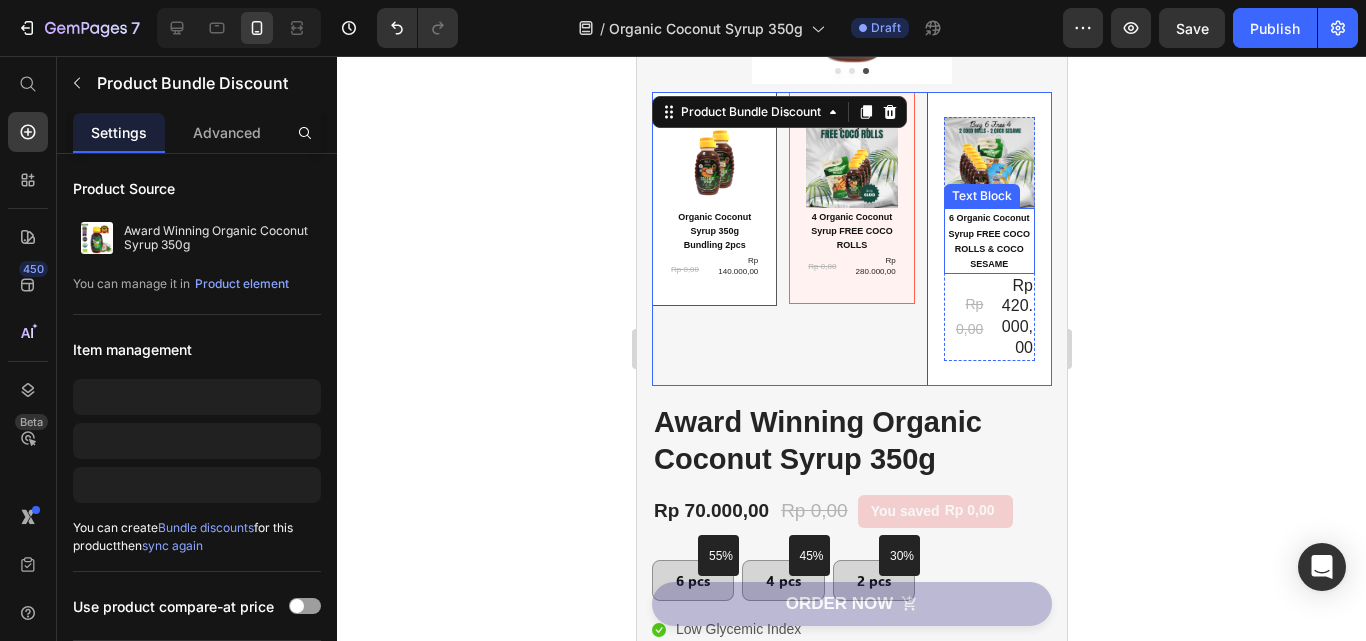 drag, startPoint x: 961, startPoint y: 252, endPoint x: 794, endPoint y: 254, distance: 167.01198 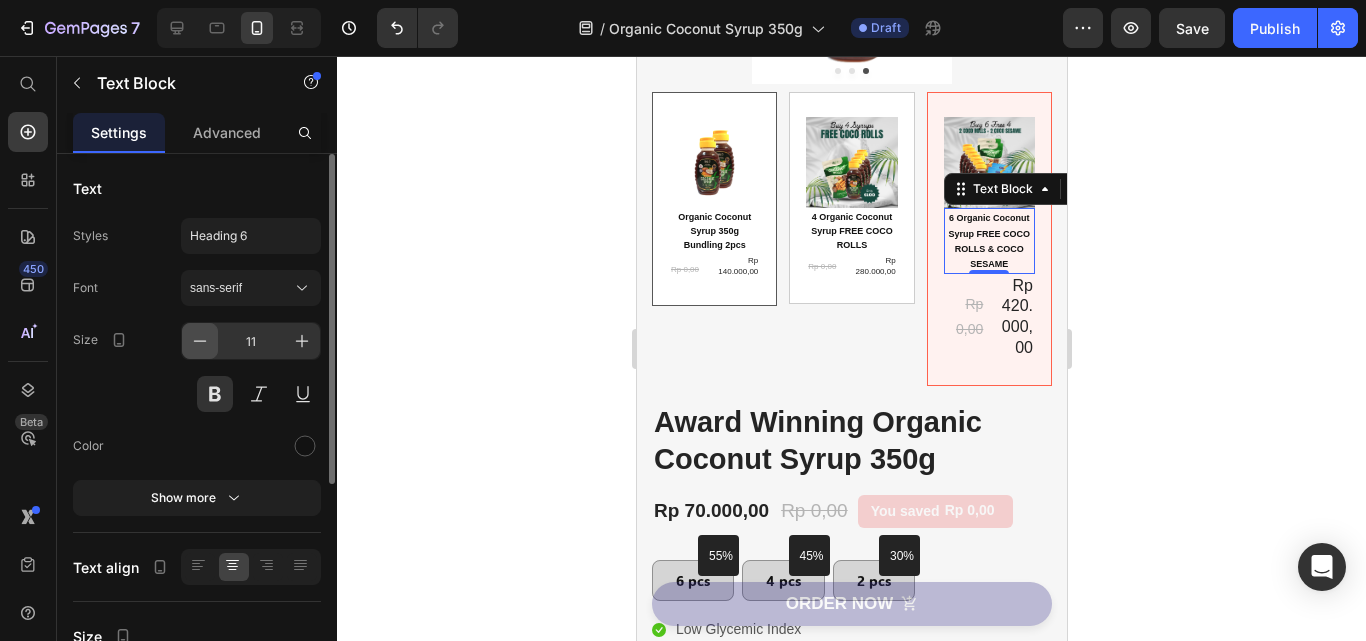 click 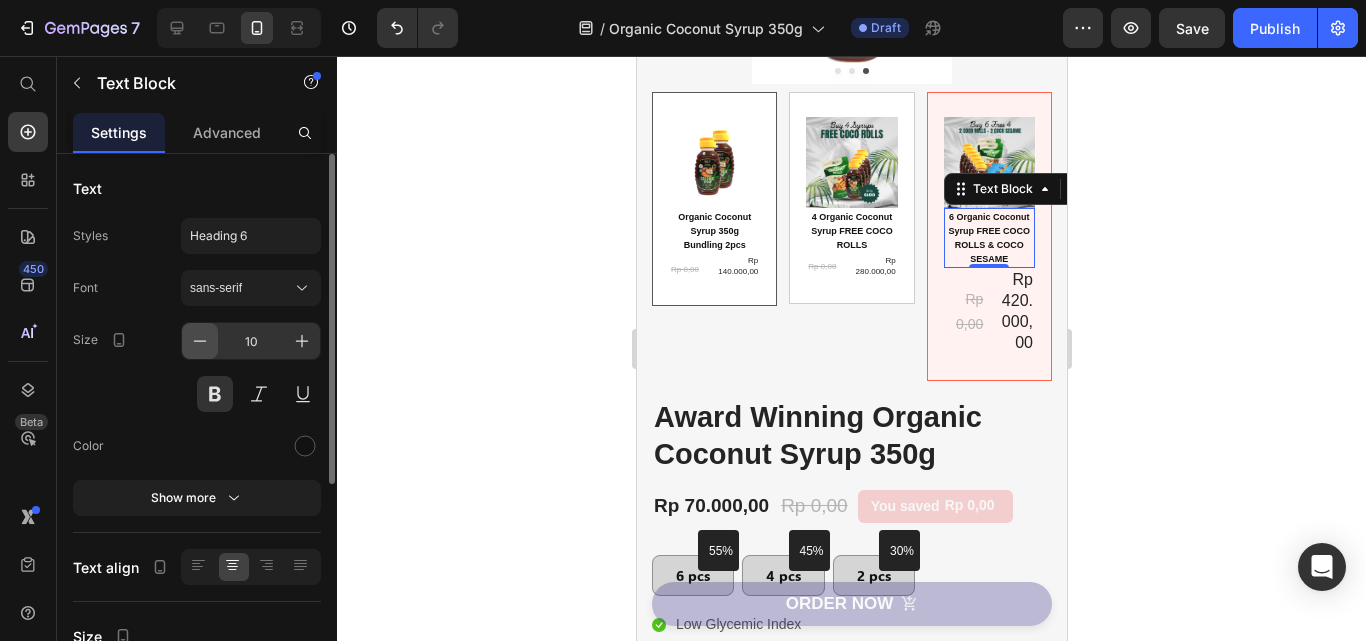 click 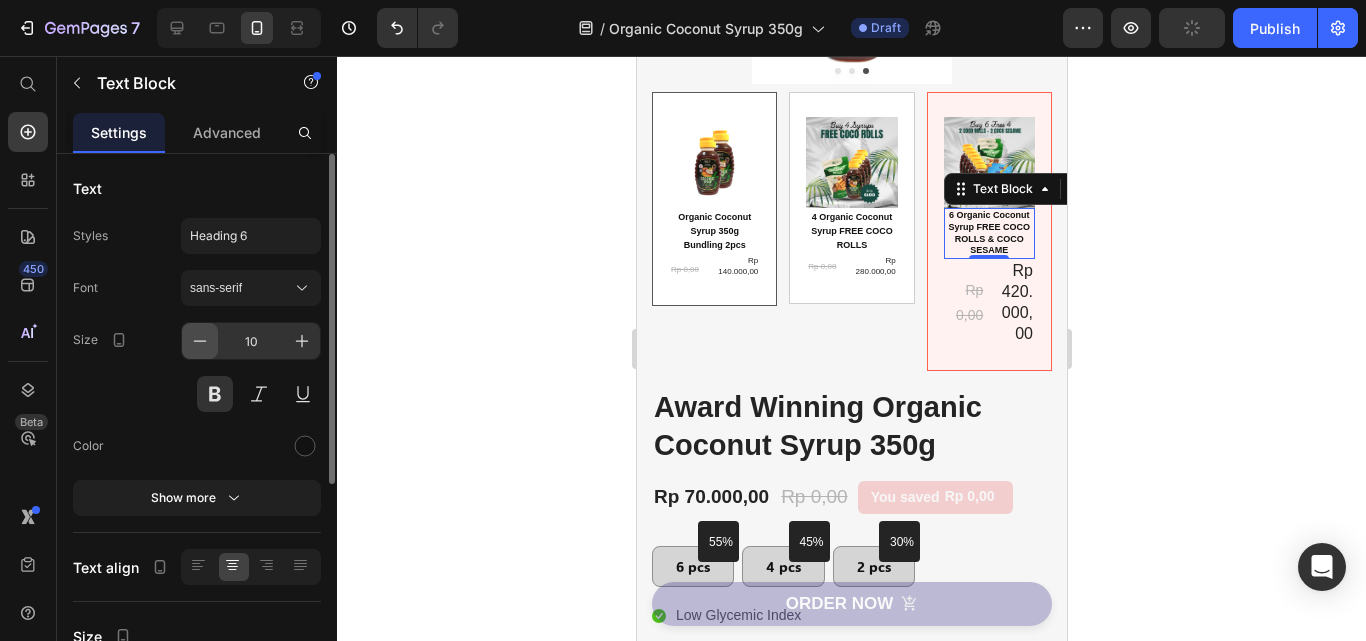type on "9" 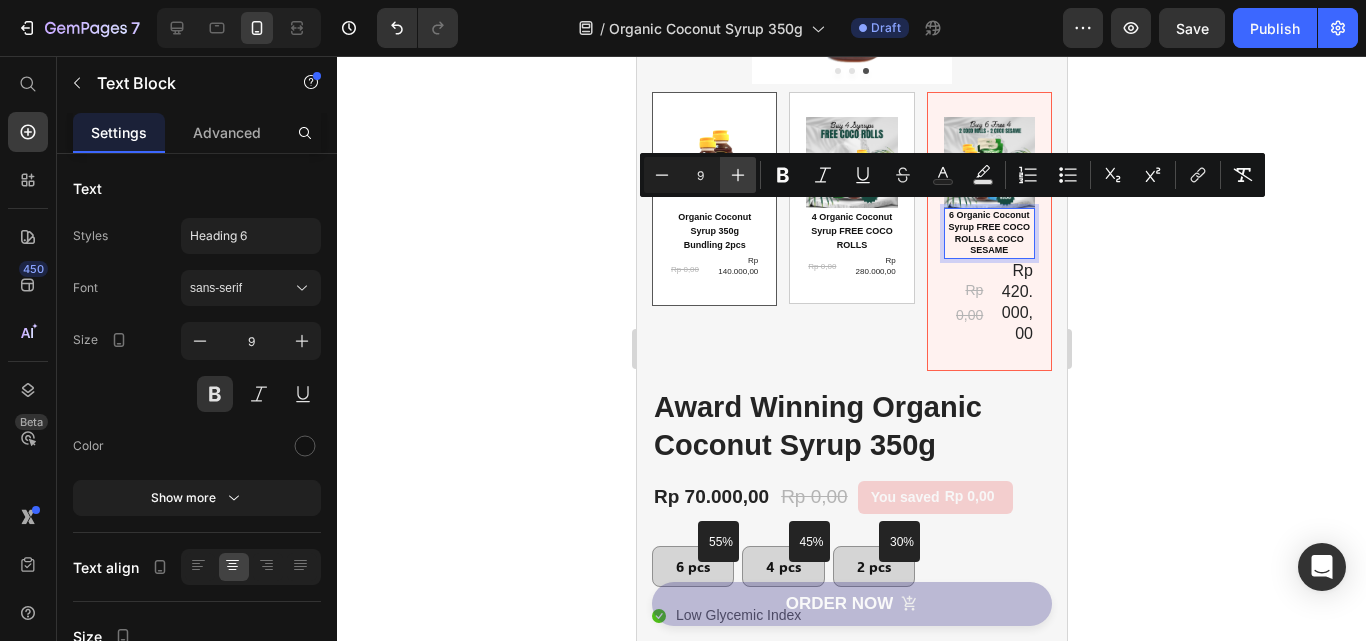 click 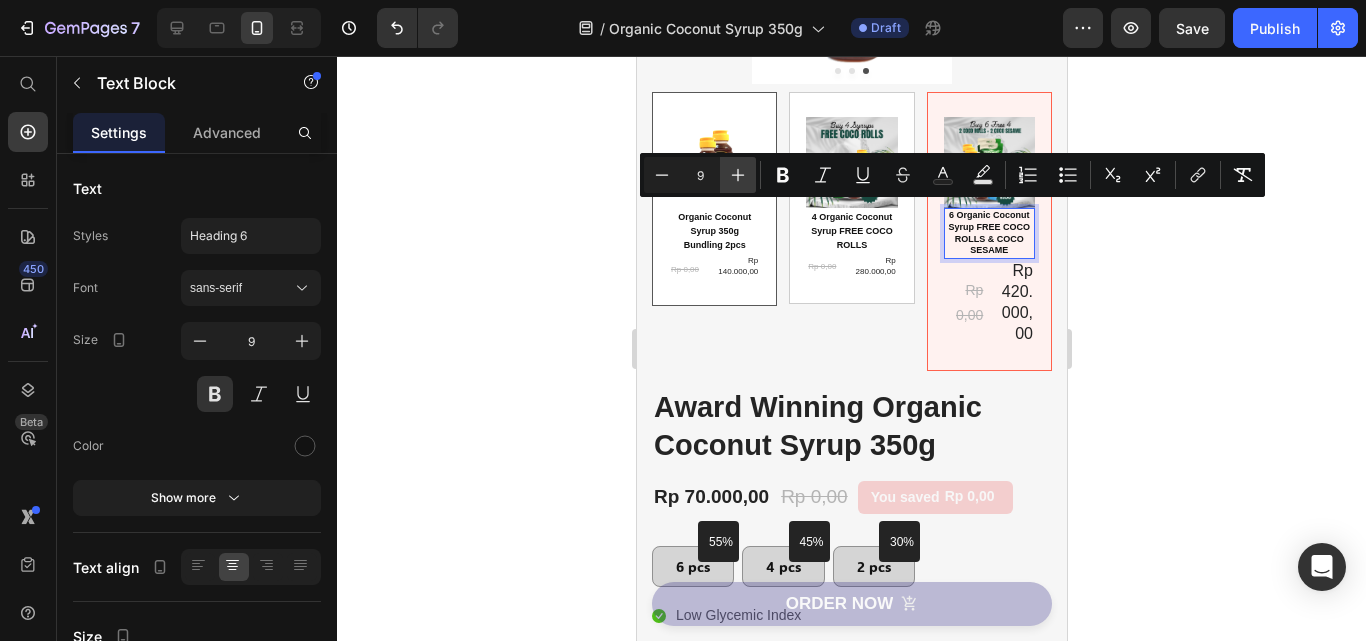 type on "10" 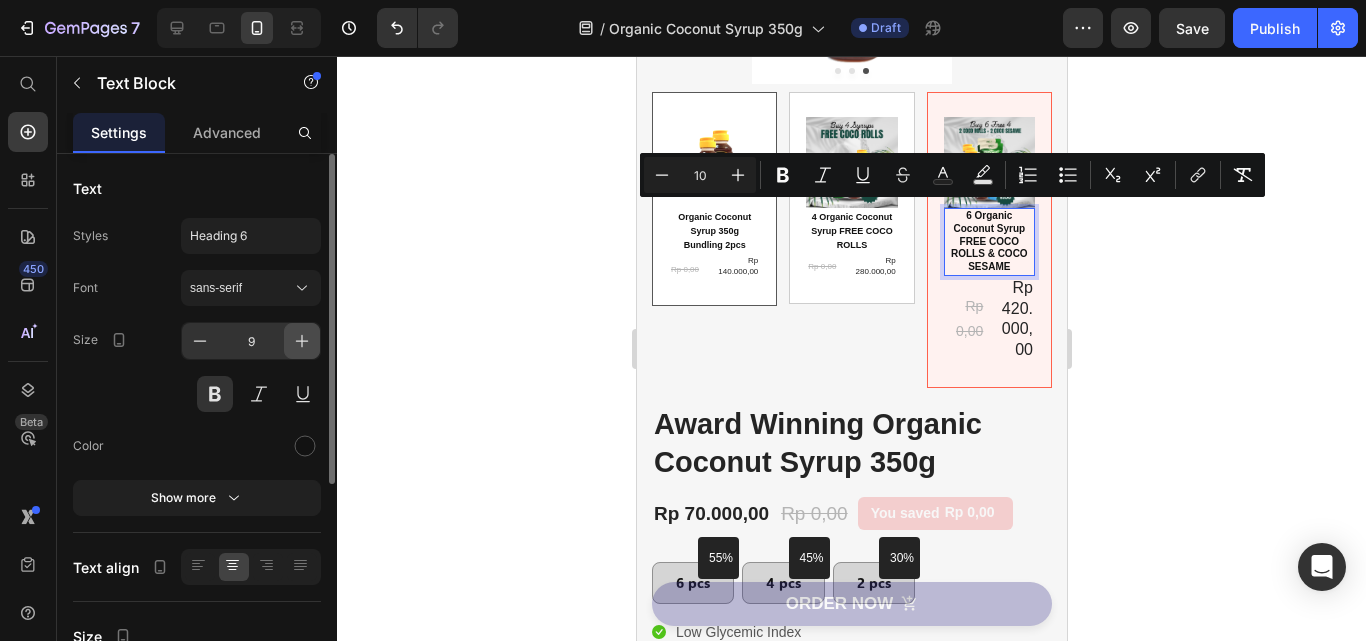 click at bounding box center [302, 341] 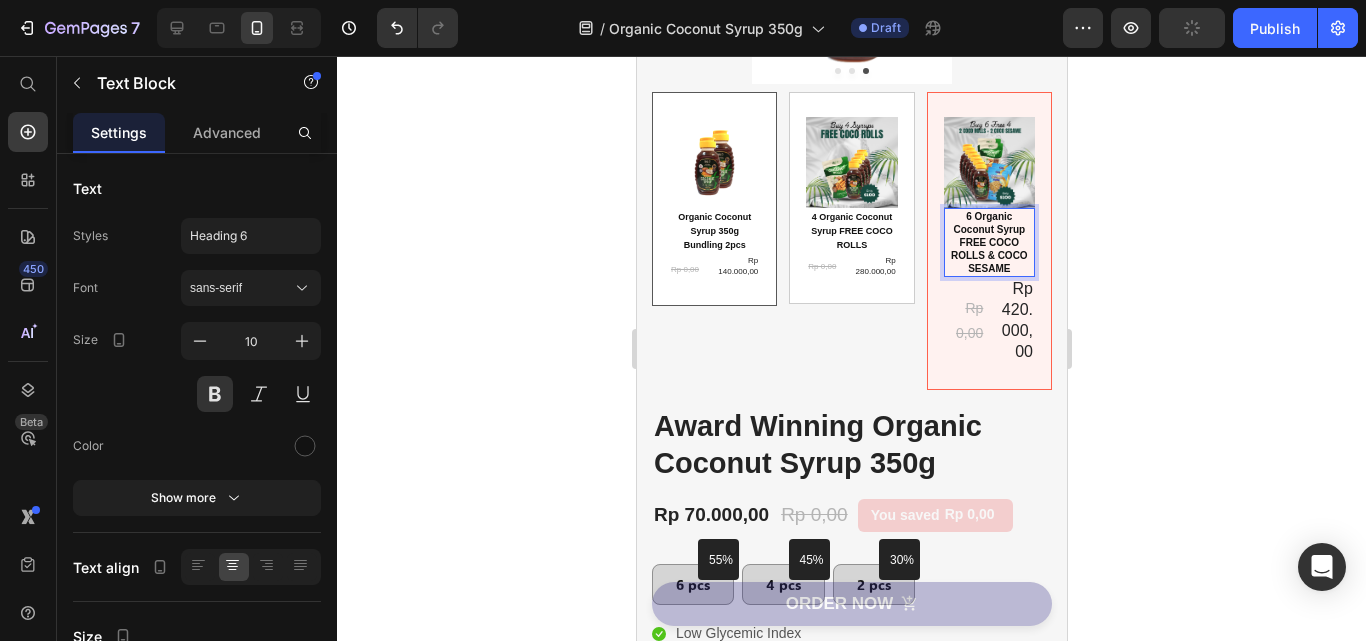 click on "6 Organic Coconut Syrup FREE COCO ROLLS & COCO SESAME" at bounding box center [988, 242] 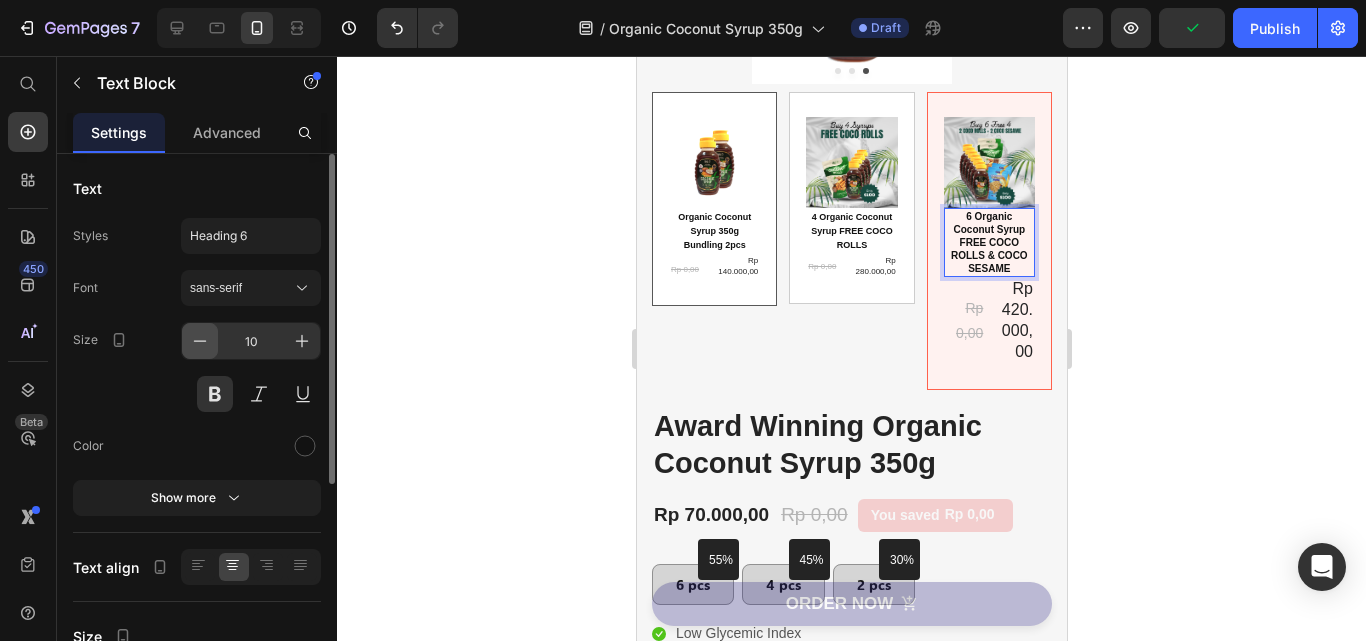 click 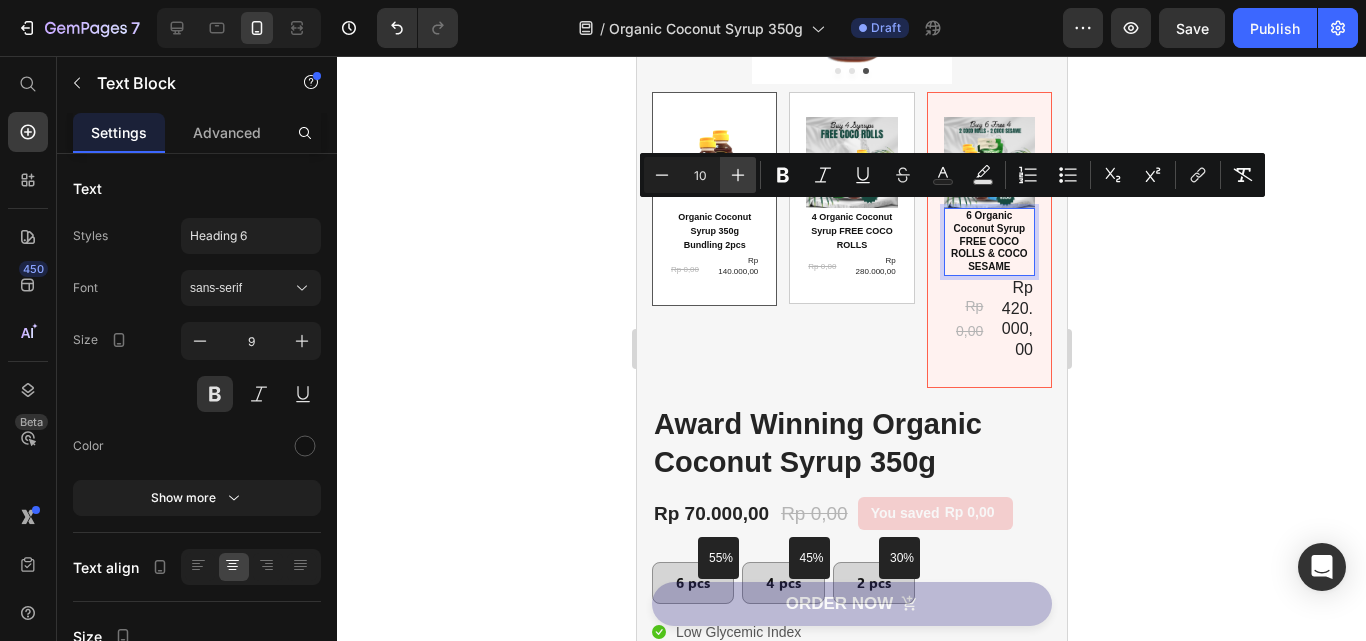 click 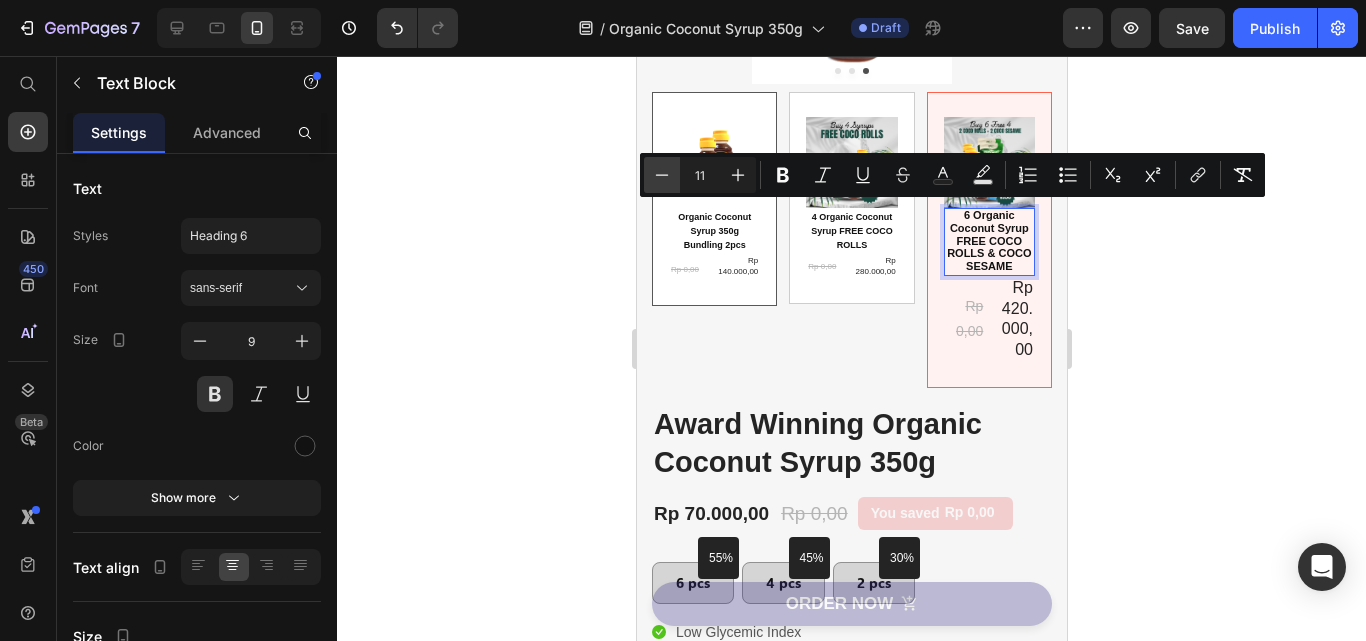 click 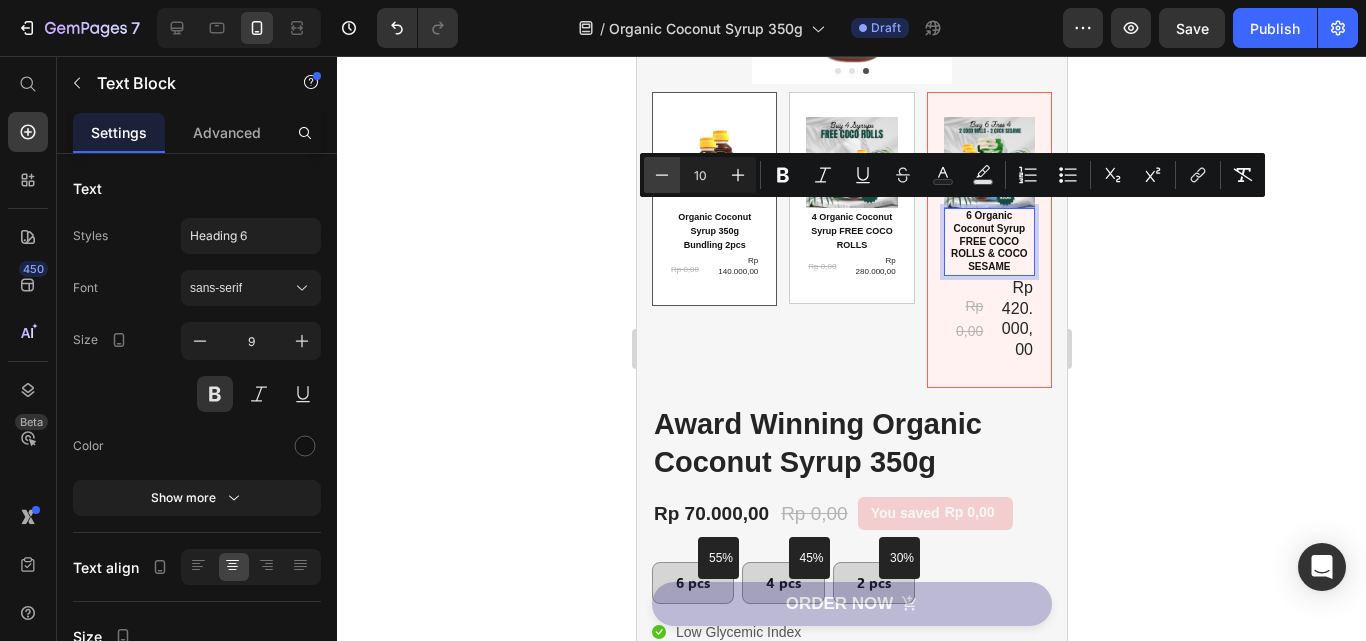 click 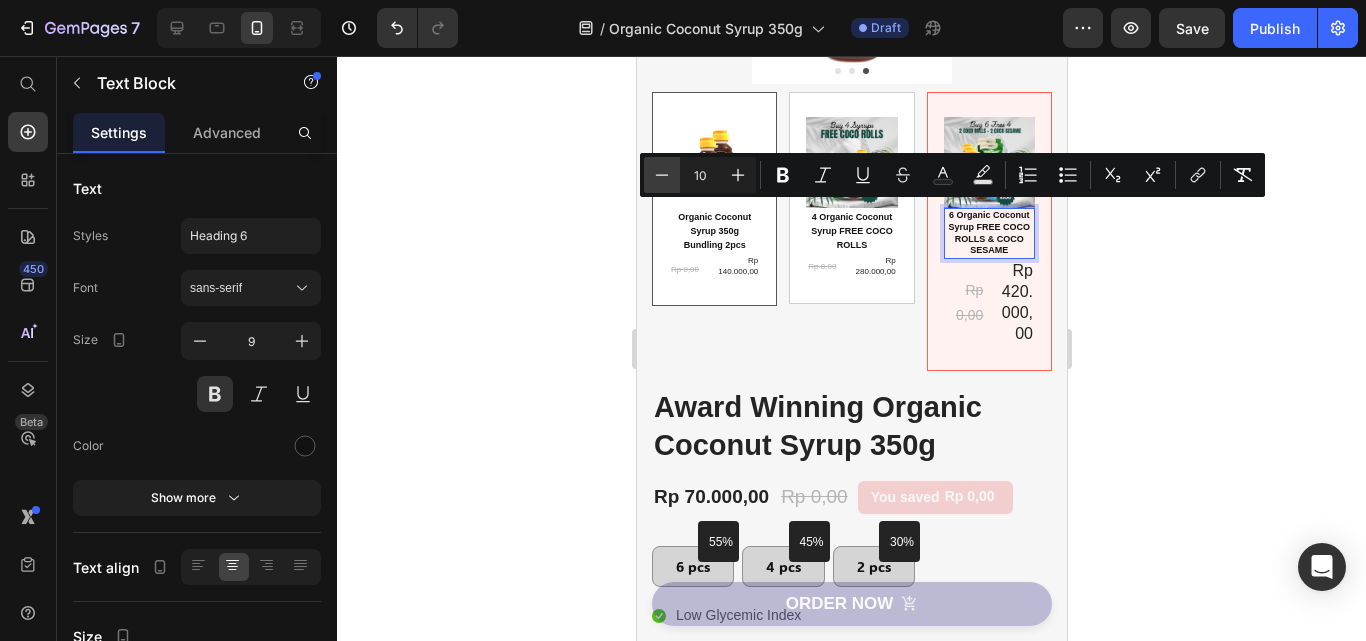 type on "9" 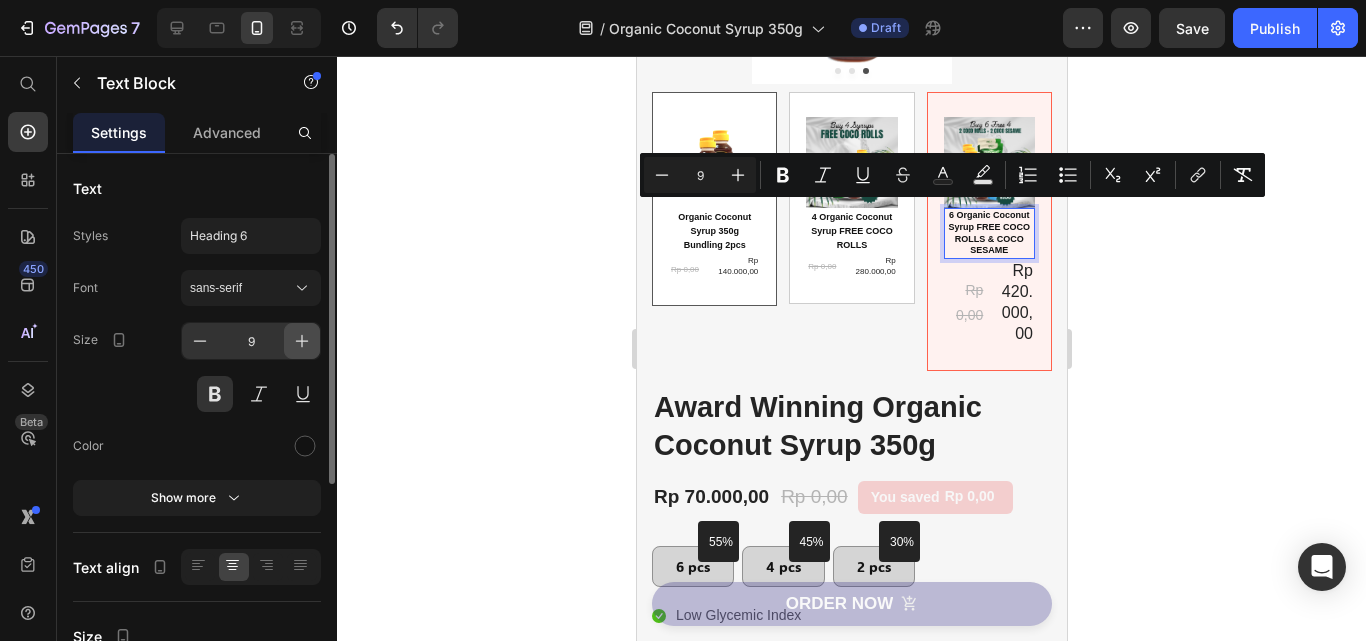 click 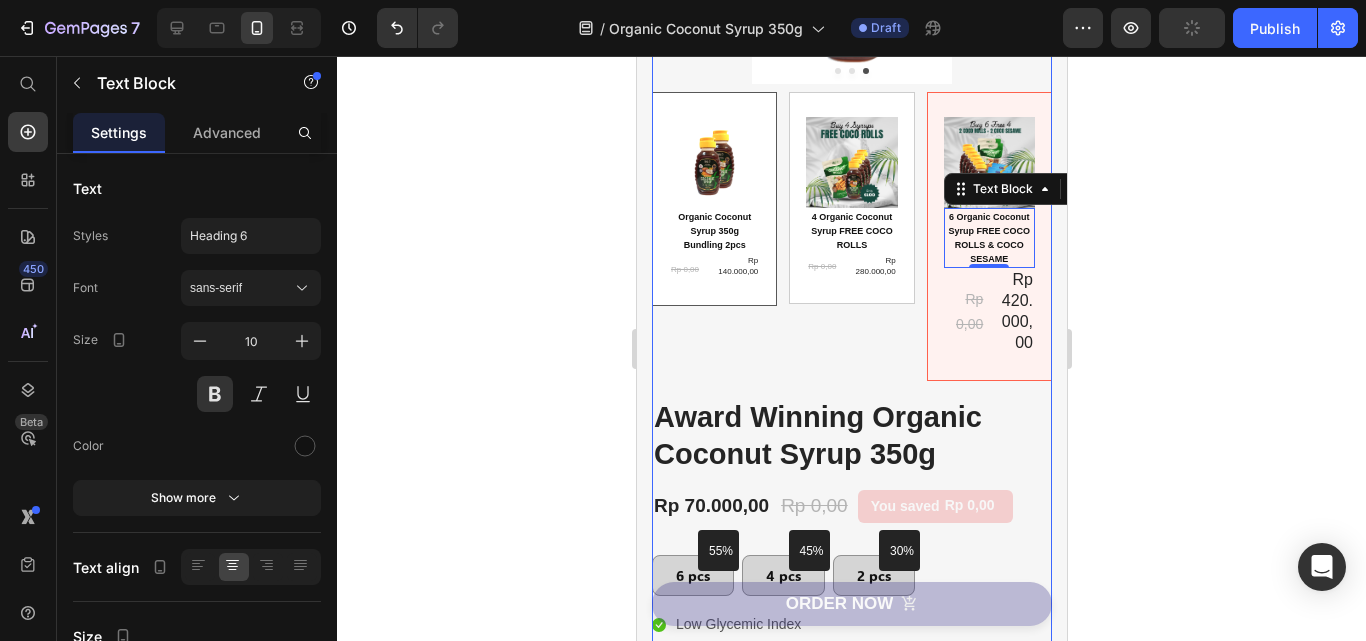 click on "Rp 0,00" at bounding box center (964, 312) 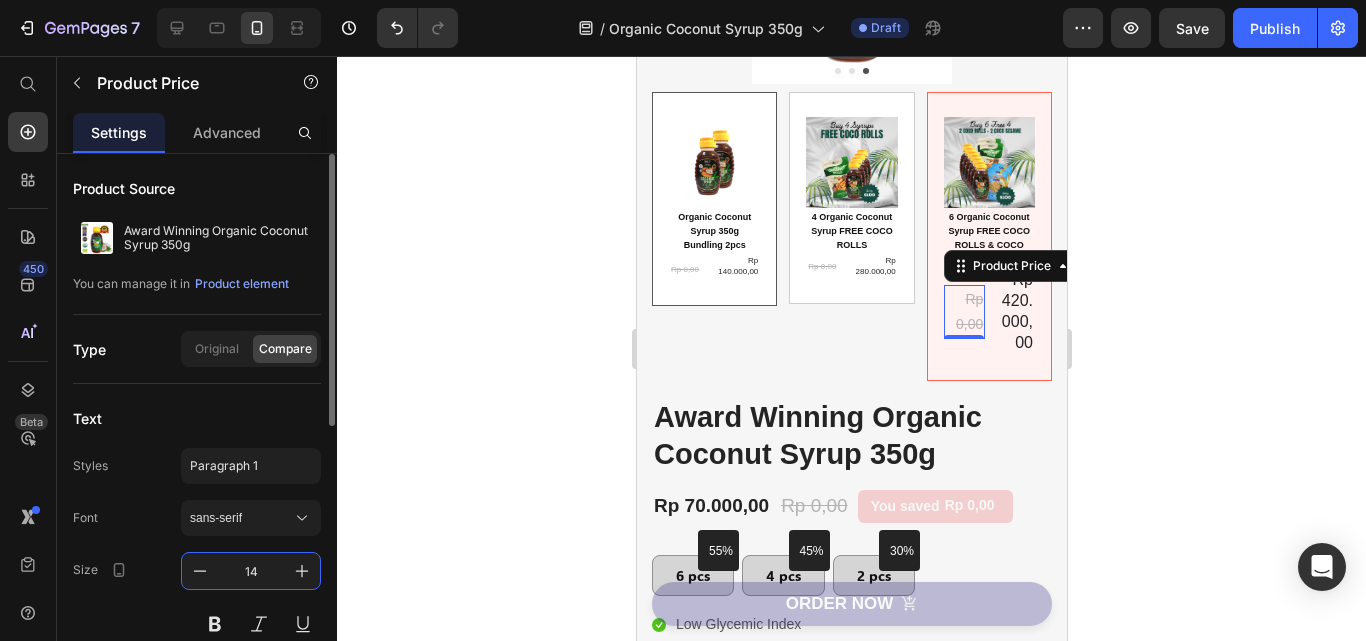 click on "14" at bounding box center [251, 571] 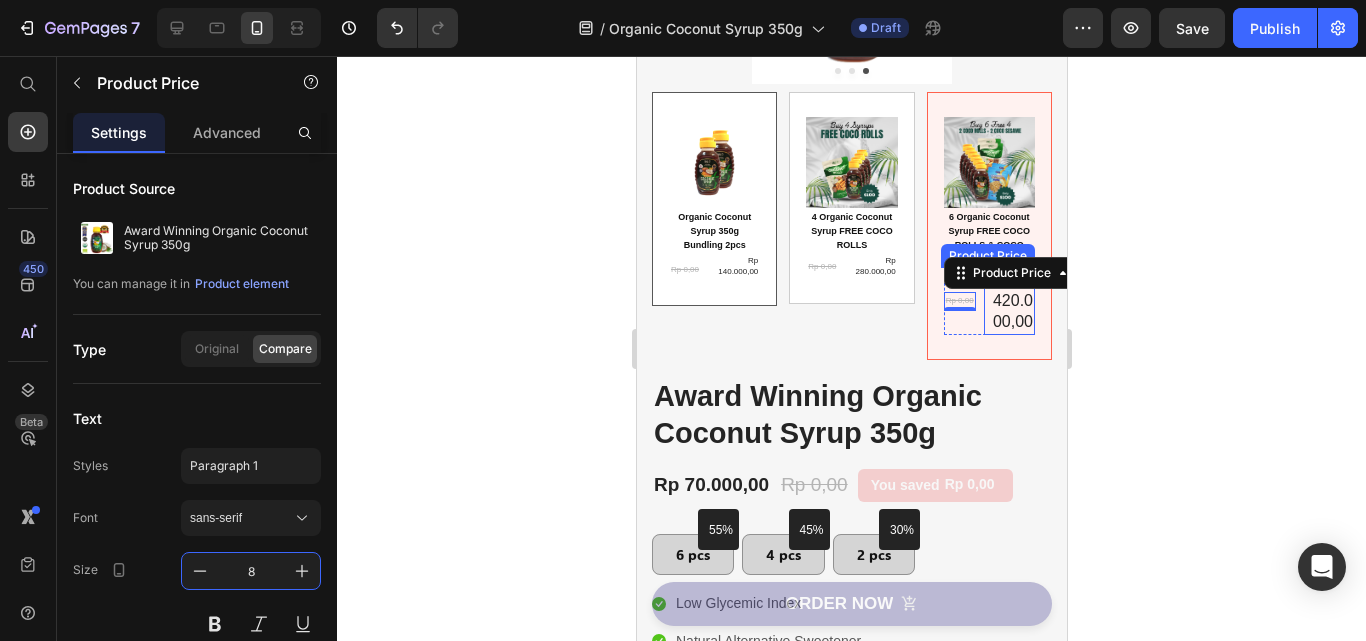 click on "Rp 420.000,00" at bounding box center [1012, 300] 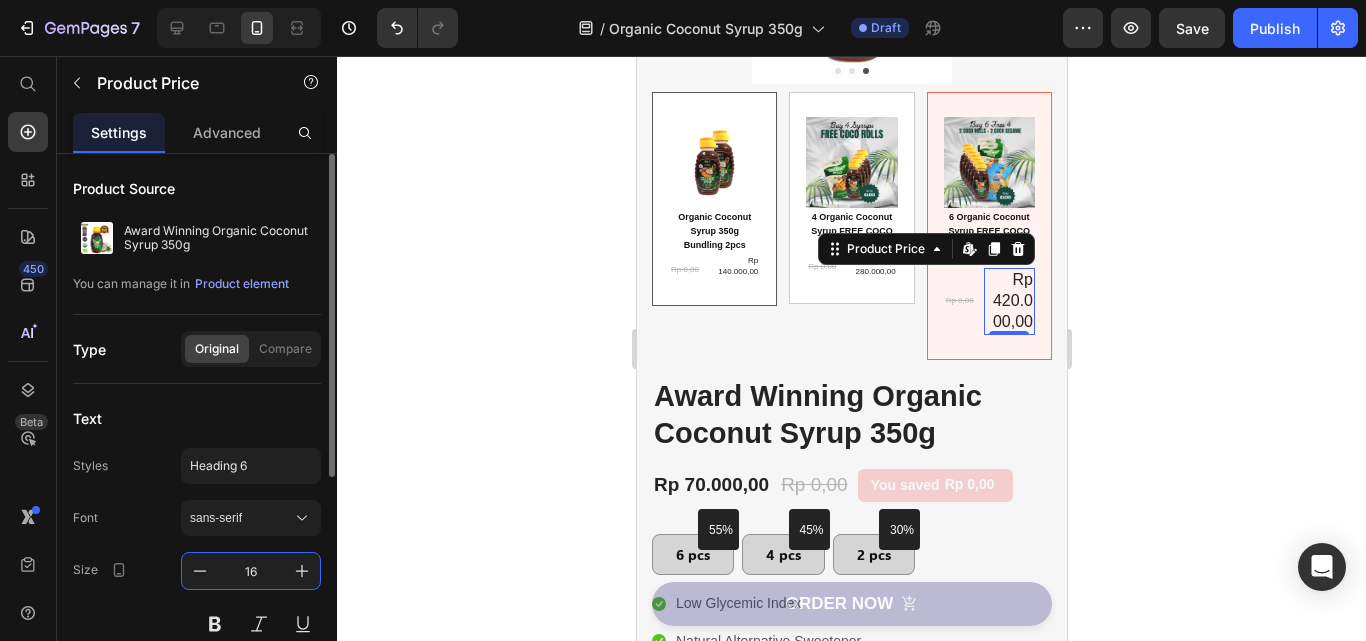 click on "16" at bounding box center [251, 571] 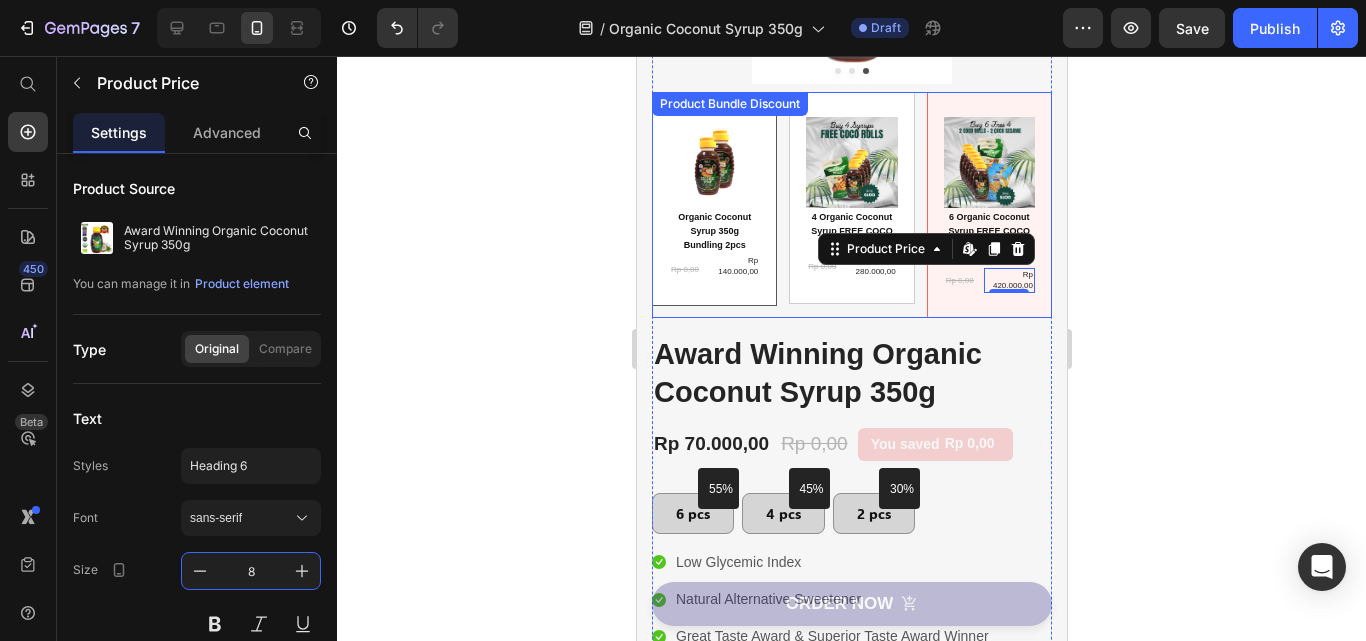 click on "Image Organic Coconut Syrup 350g Bundling 2pcs Text Block Rp 0,00 Product Price Rp 140.000,00 Product Price Row Row Image 4 Organic Coconut Syrup FREE COCO ROLLS Text Block Rp 0,00 Product Price Rp 280.000,00 Product Price Row Row Image 6 Organic Coconut Syrup FREE COCO ROLLS & COCO SESAME Text Block Rp 0,00 Product Price Rp 420.000,00 Product Price   Edit content in Shopify 0 Row Row" at bounding box center (851, 205) 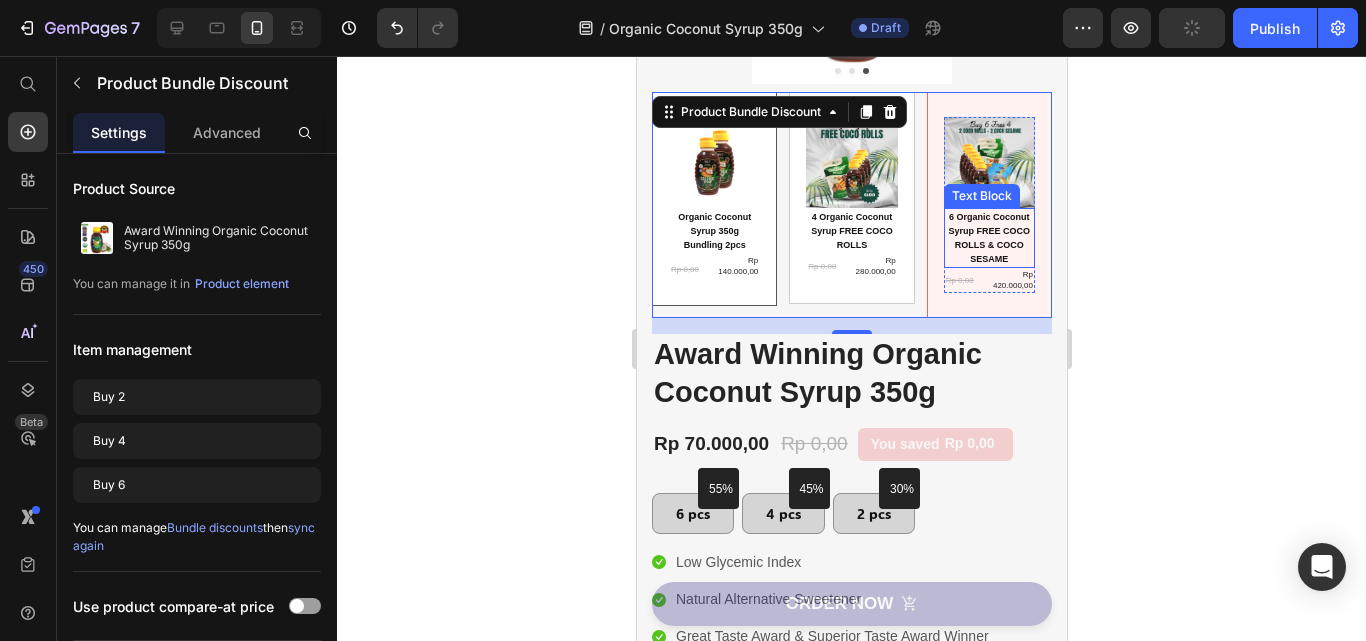 scroll, scrollTop: 162, scrollLeft: 0, axis: vertical 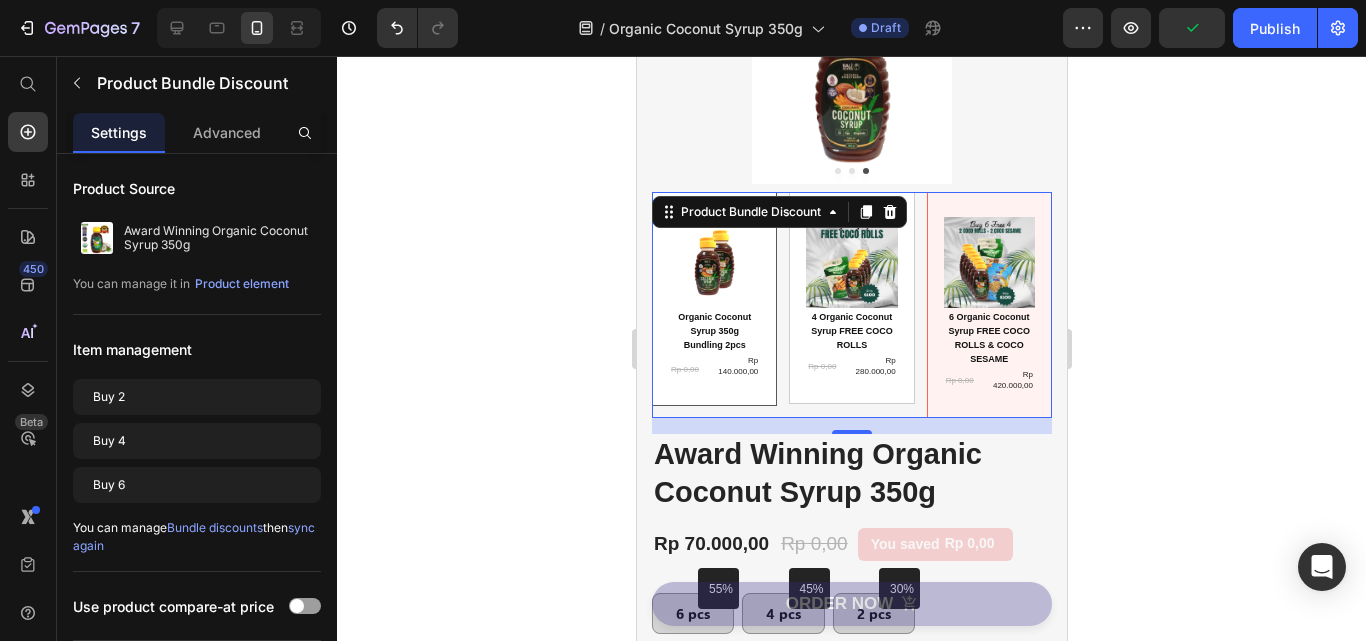 click 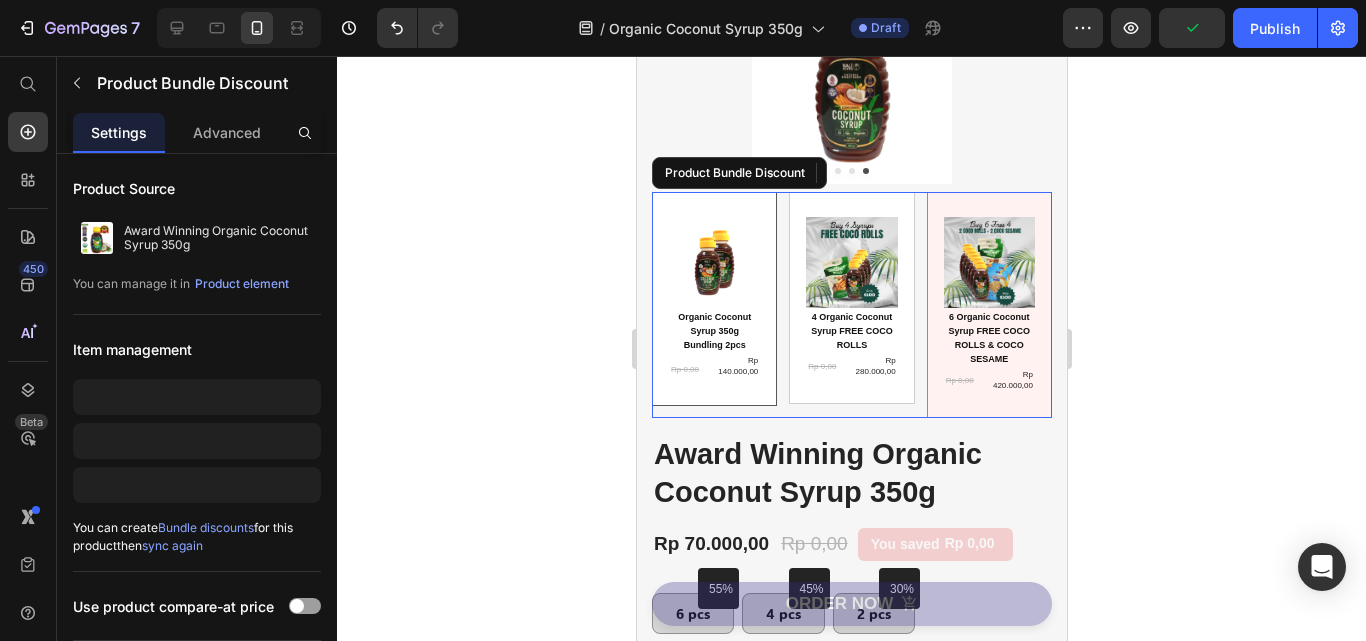 drag, startPoint x: 758, startPoint y: 224, endPoint x: 855, endPoint y: 422, distance: 220.48357 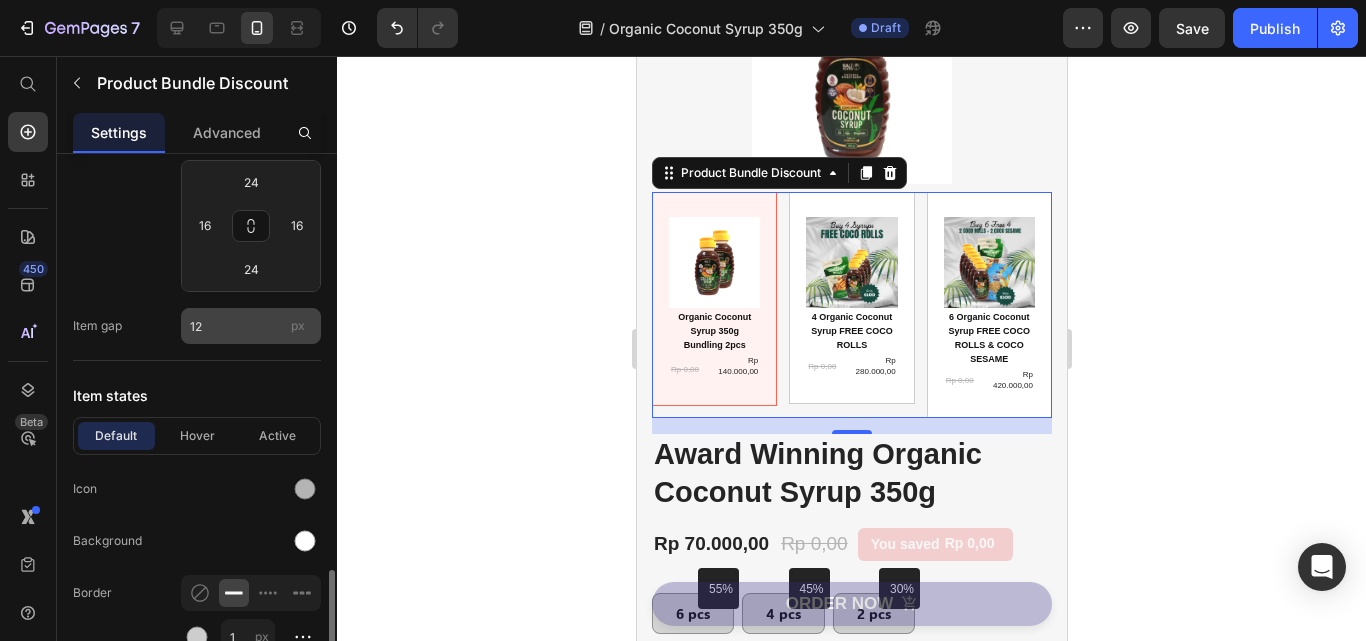 scroll, scrollTop: 1000, scrollLeft: 0, axis: vertical 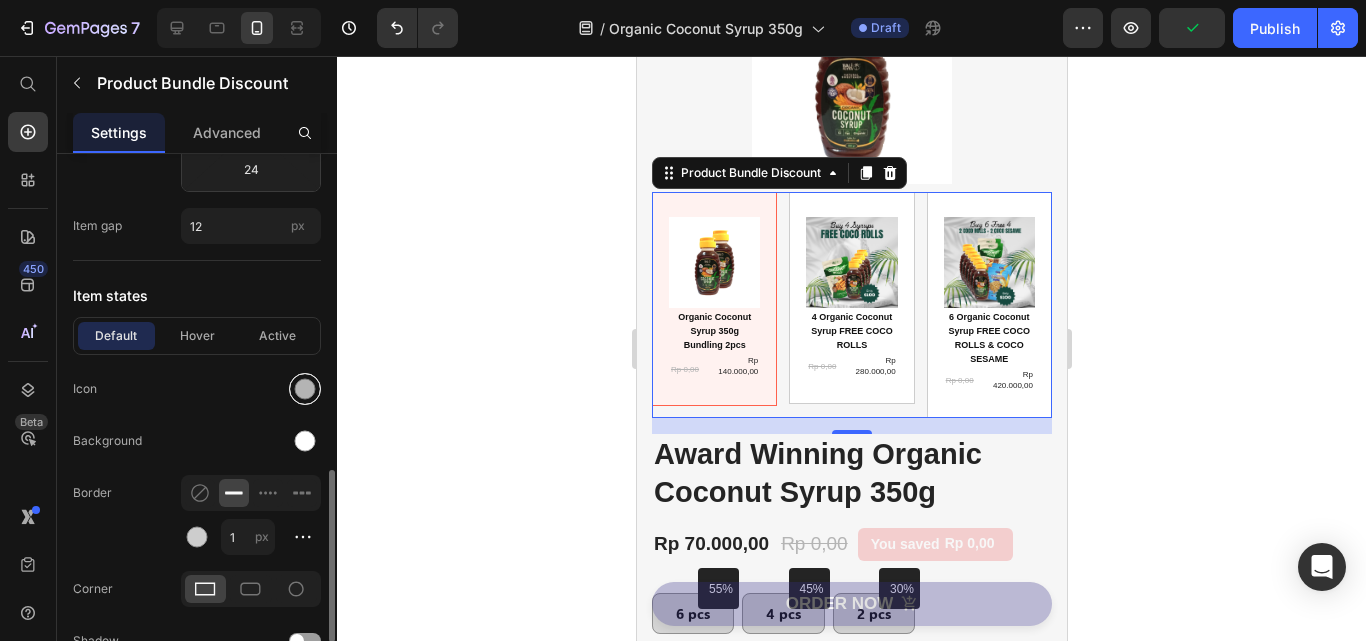 click at bounding box center (305, 389) 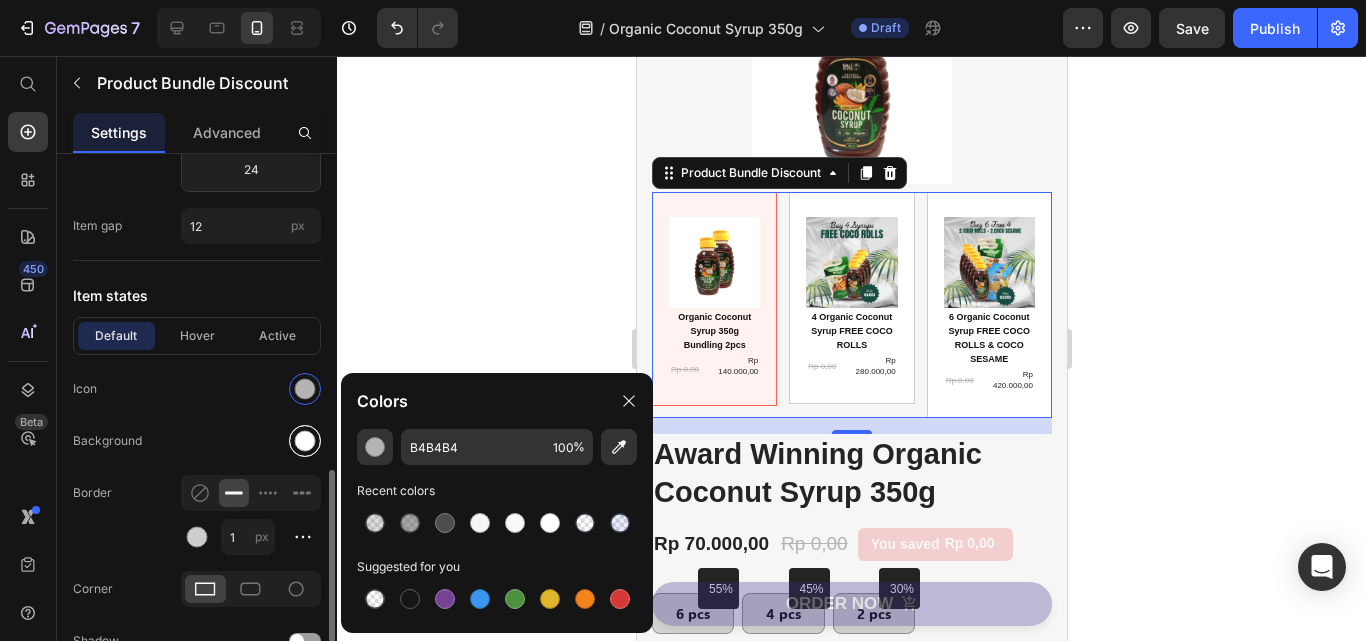click at bounding box center [305, 441] 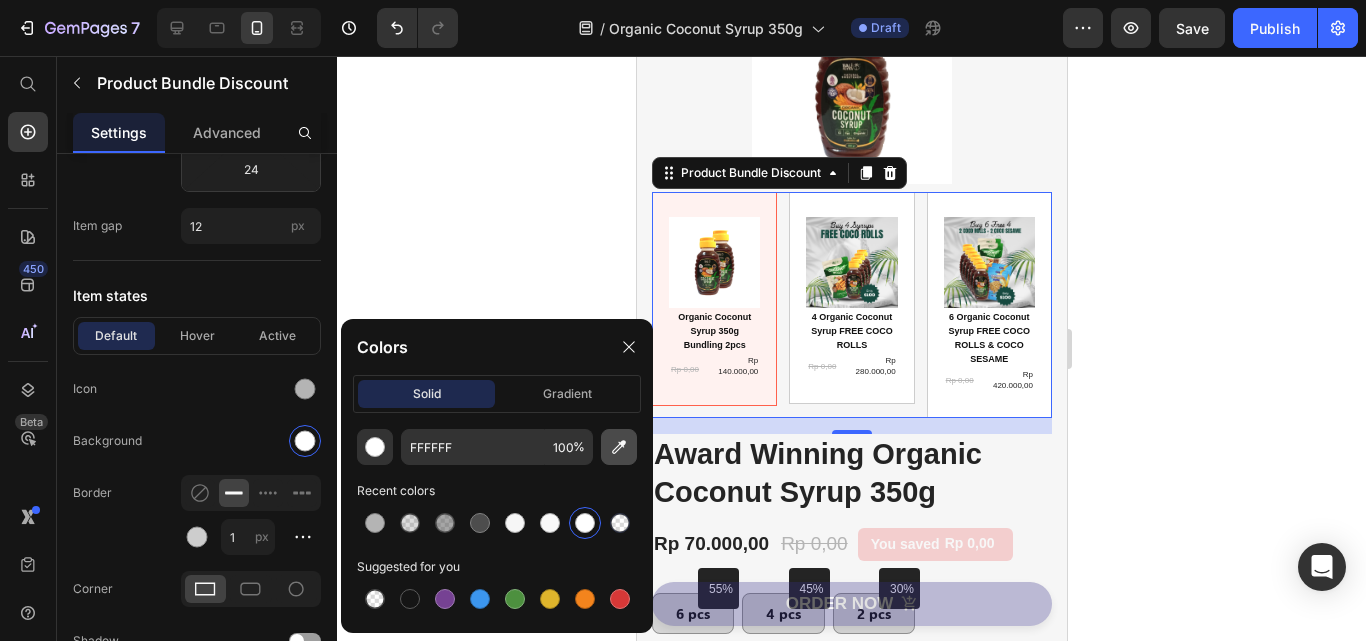 click 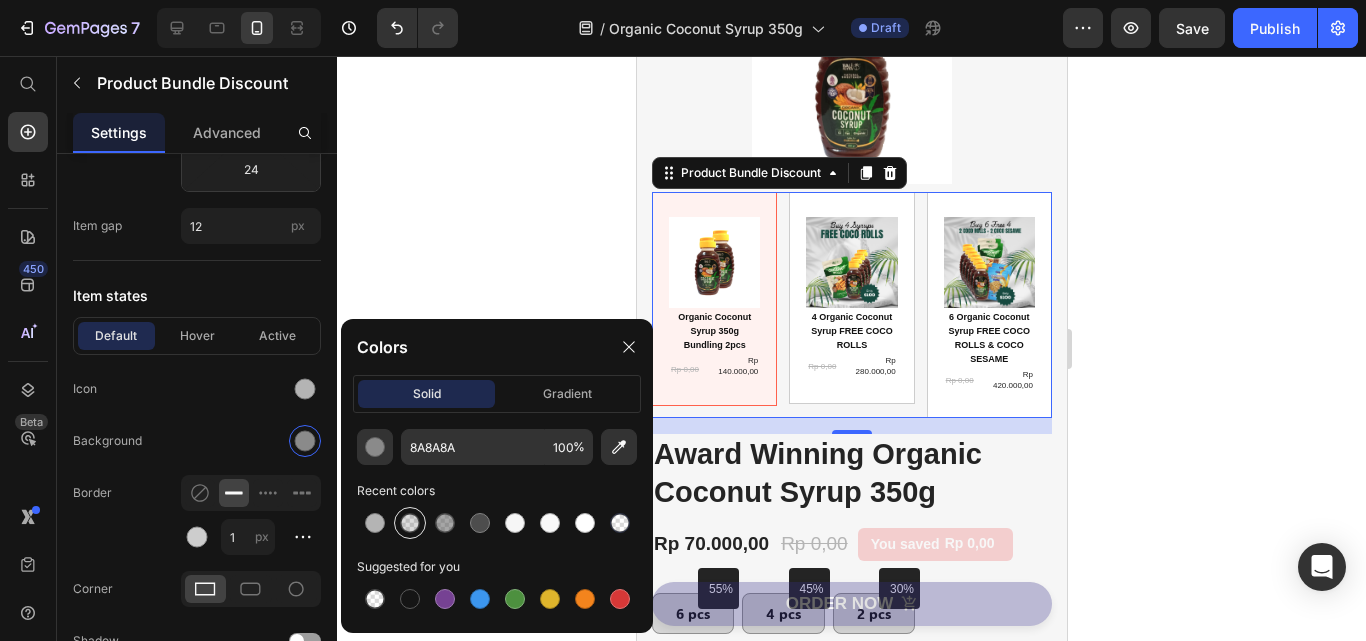 click at bounding box center [410, 523] 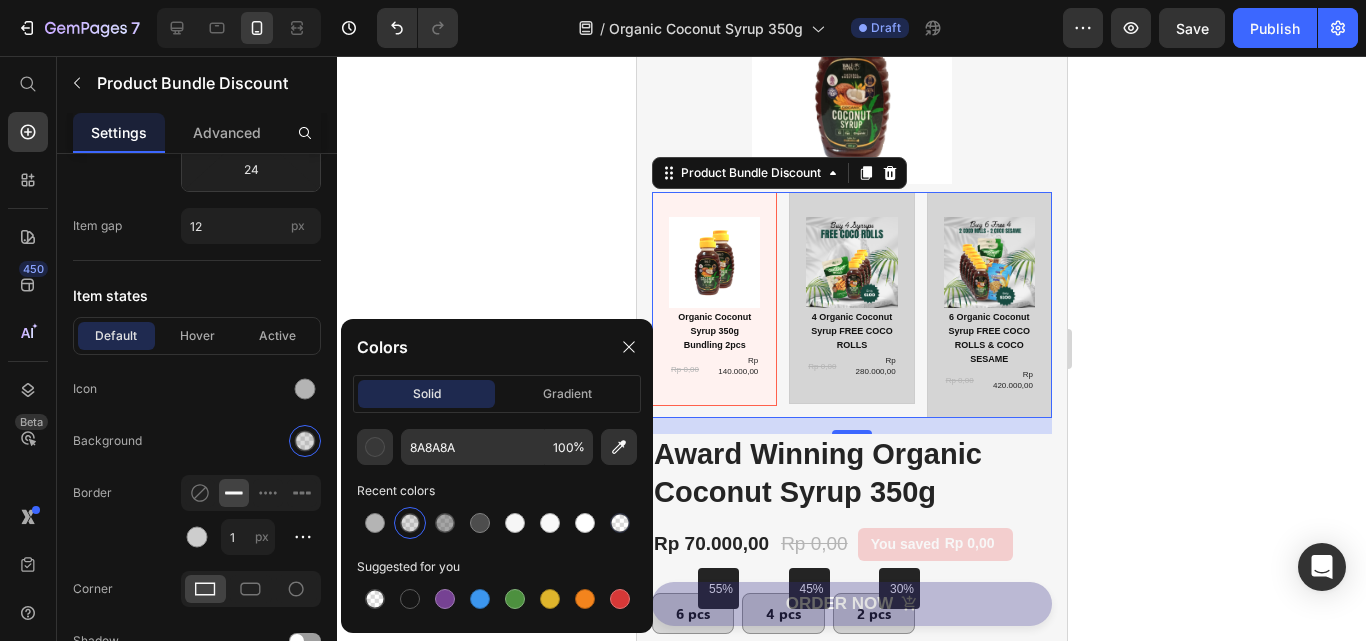 type on "4F4F4F" 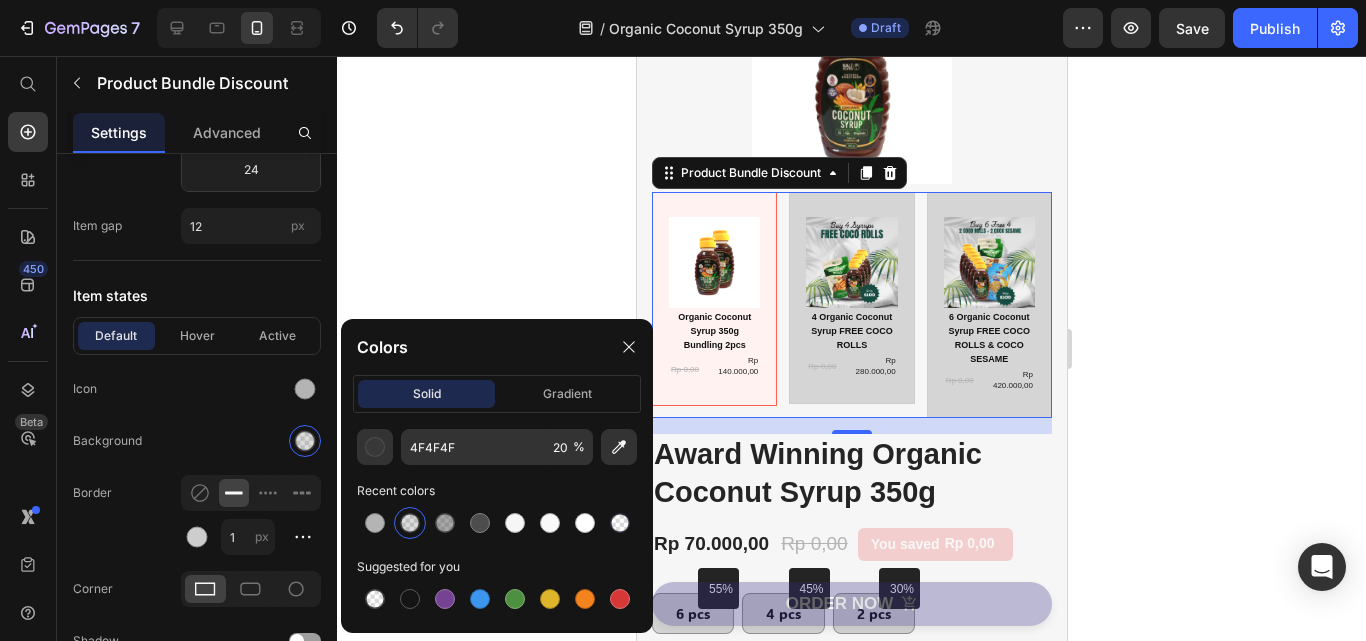click on "Image Organic Coconut Syrup 350g Bundling 2pcs Text Block Rp 0,00 Product Price Rp 140.000,00 Product Price Row Row Image 4 Organic Coconut Syrup FREE COCO ROLLS Text Block Rp 0,00 Product Price Rp 280.000,00 Product Price Row Row Image 6 Organic Coconut Syrup FREE COCO ROLLS & COCO SESAME Text Block Rp 0,00 Product Price Rp 420.000,00 Product Price Row Row" at bounding box center [851, 305] 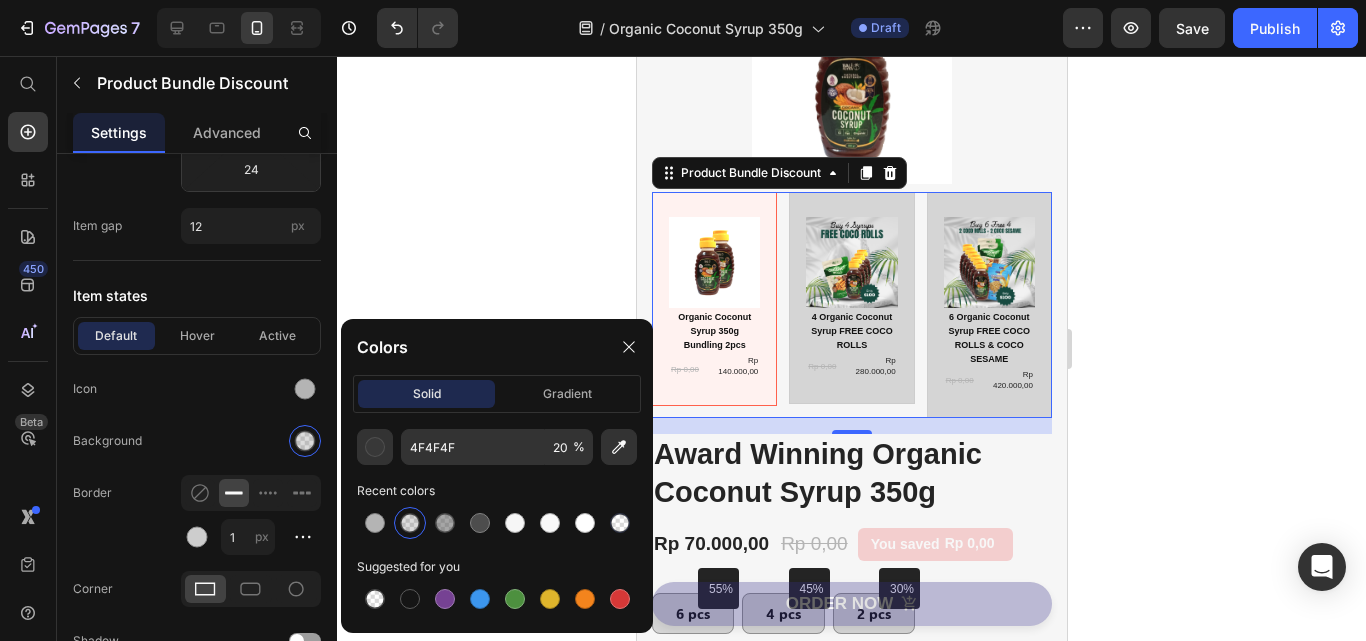 click 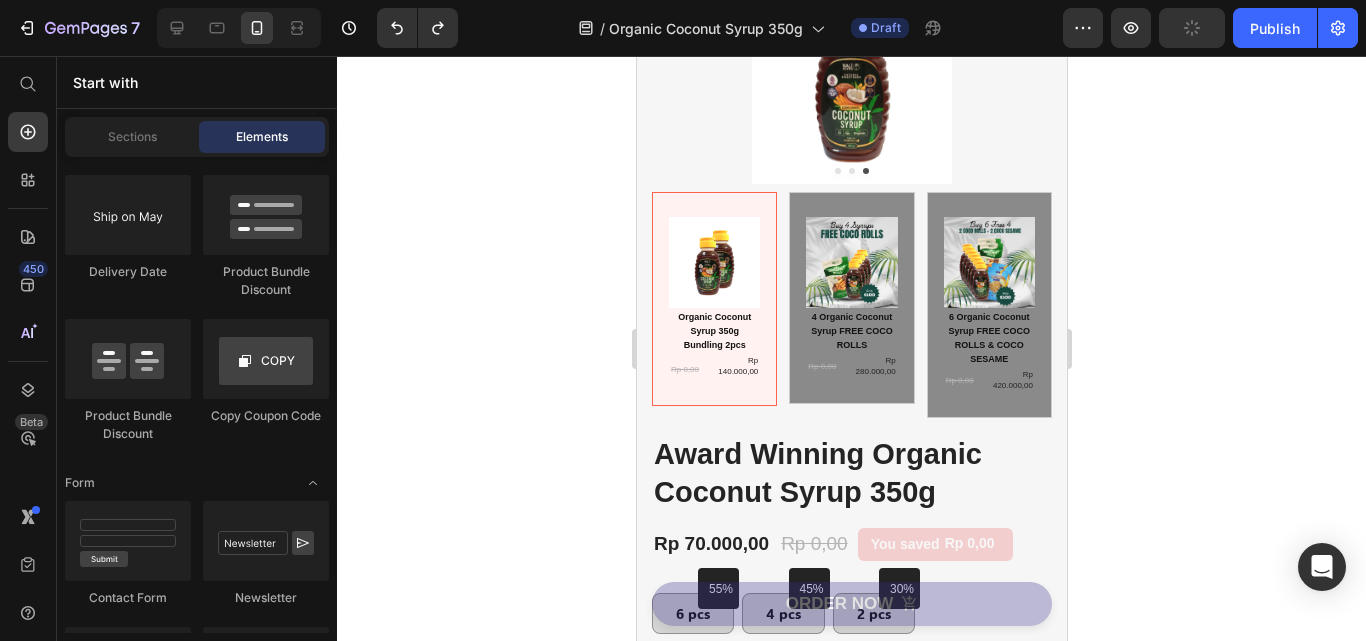 click 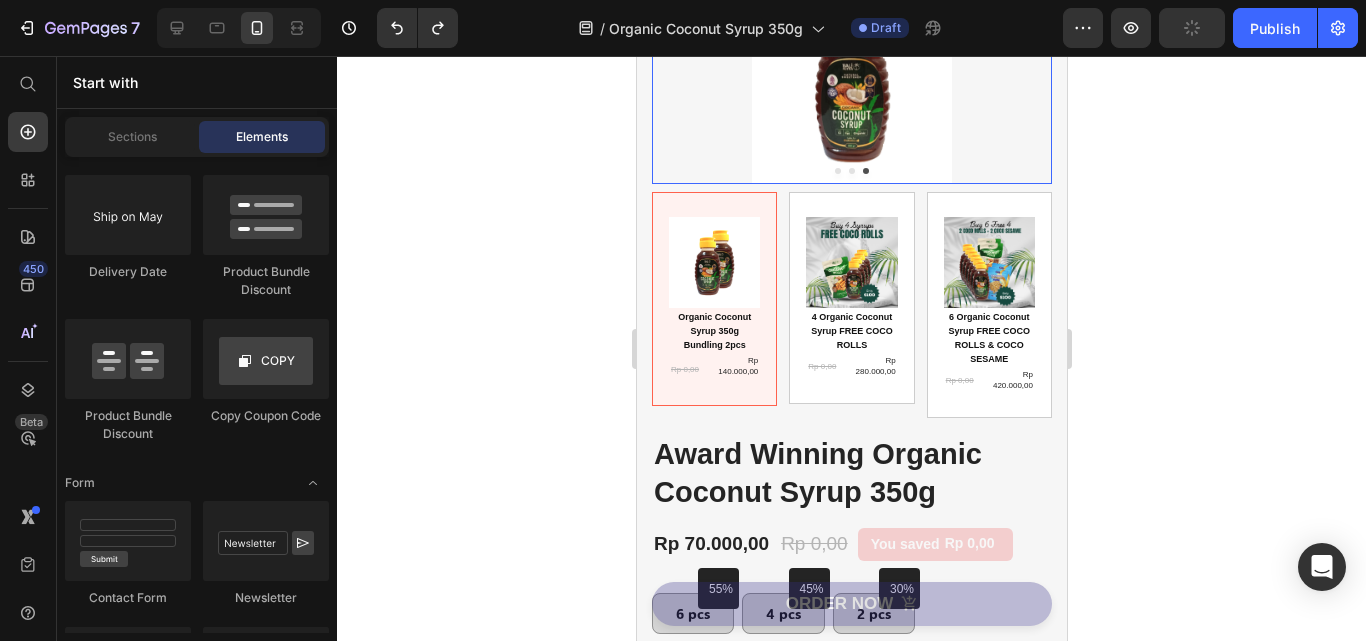 click 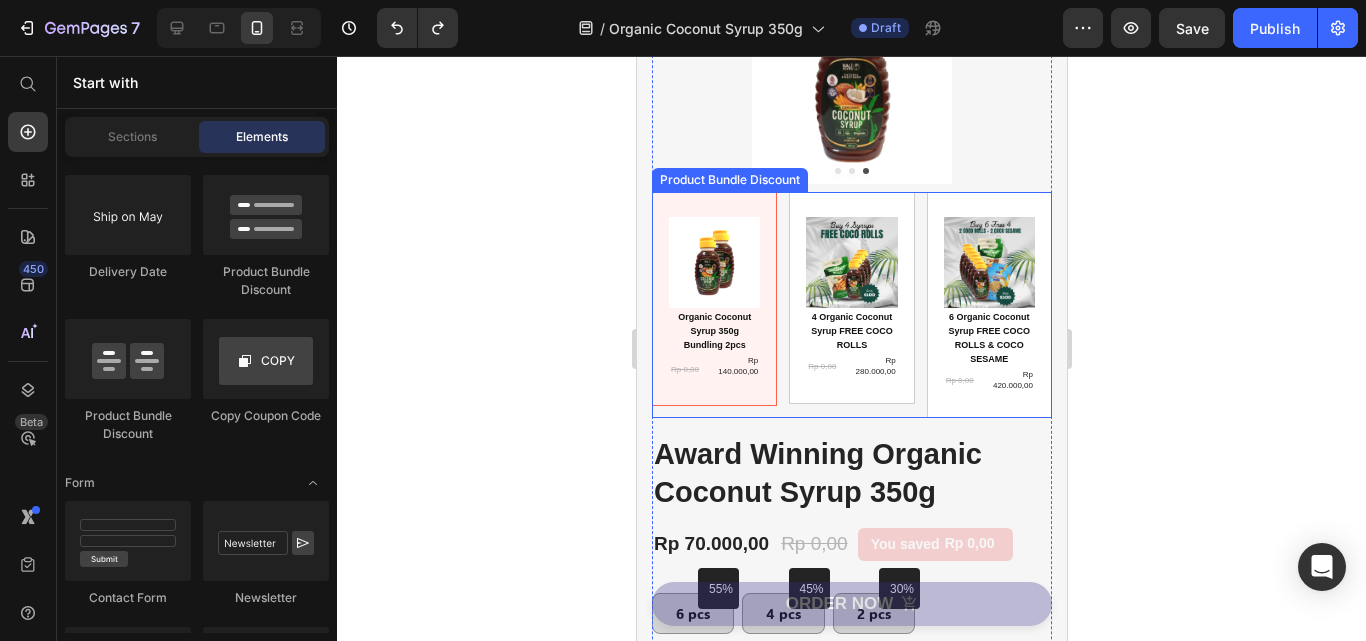 click on "Image Organic Coconut Syrup 350g Bundling 2pcs Text Block Rp 0,00 Product Price Rp 140.000,00 Product Price Row Row Image 4 Organic Coconut Syrup FREE COCO ROLLS Text Block Rp 0,00 Product Price Rp 280.000,00 Product Price Row Row Image 6 Organic Coconut Syrup FREE COCO ROLLS & COCO SESAME Text Block Rp 0,00 Product Price Rp 420.000,00 Product Price Row Row" at bounding box center (851, 305) 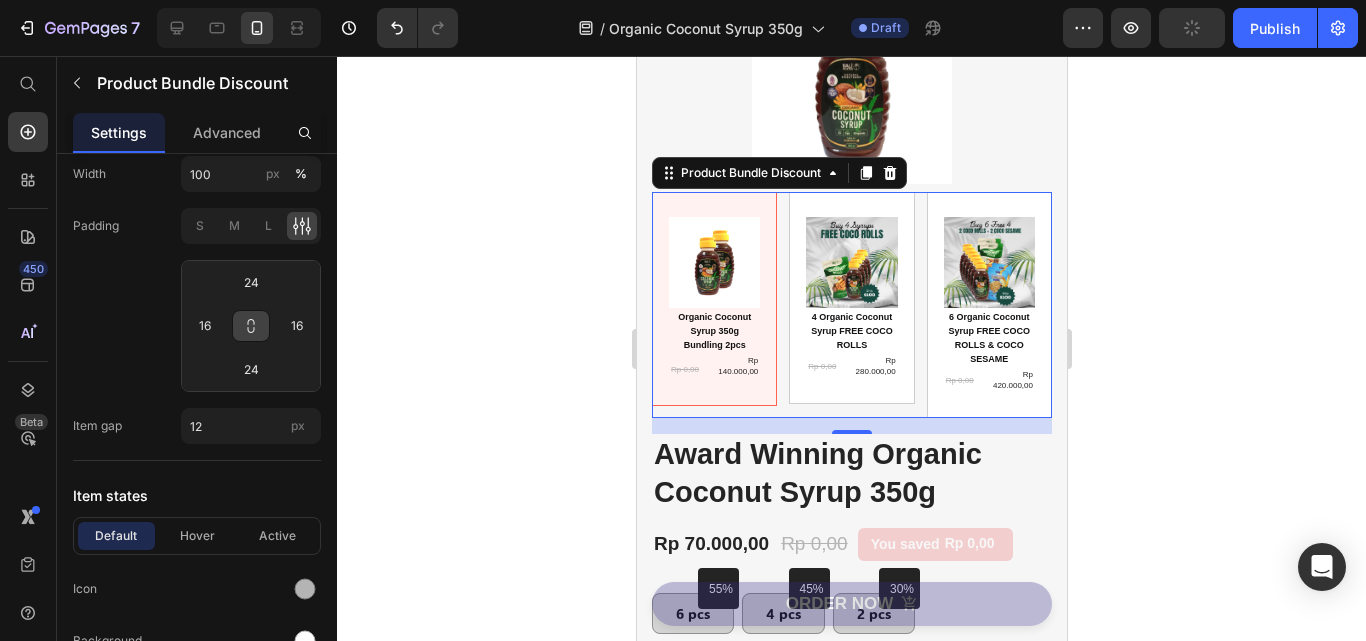 scroll, scrollTop: 1100, scrollLeft: 0, axis: vertical 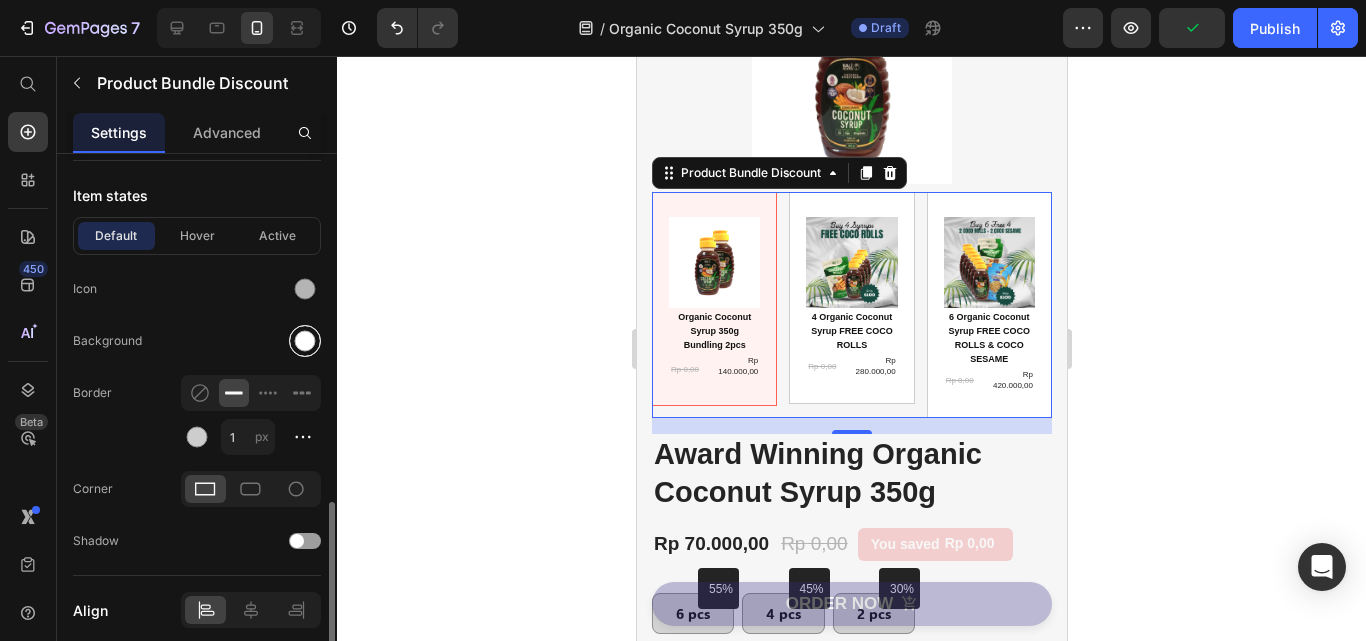 click at bounding box center (305, 341) 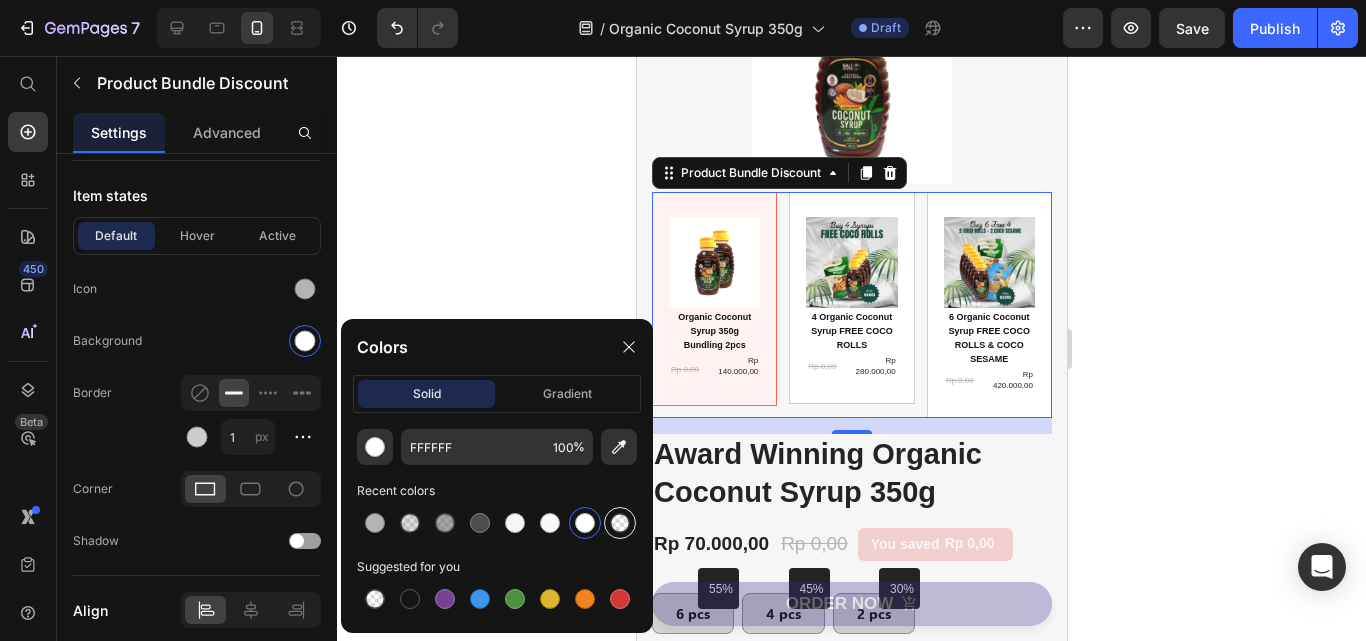 click at bounding box center (620, 523) 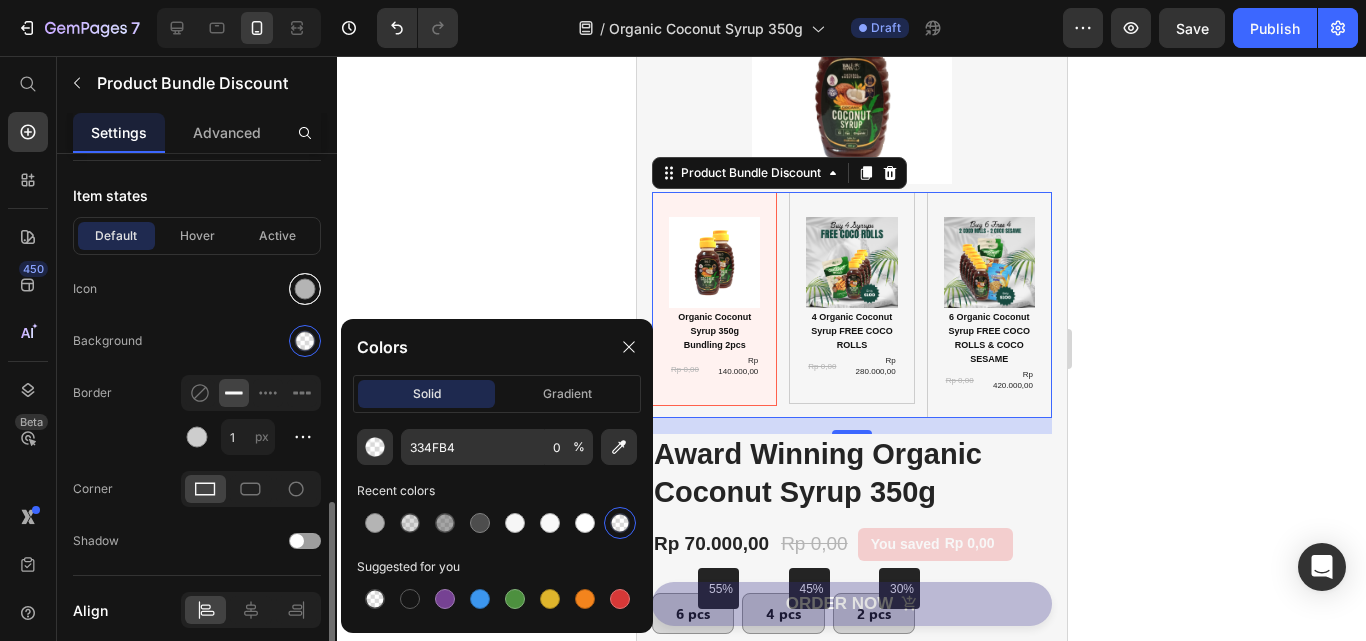 click at bounding box center [305, 289] 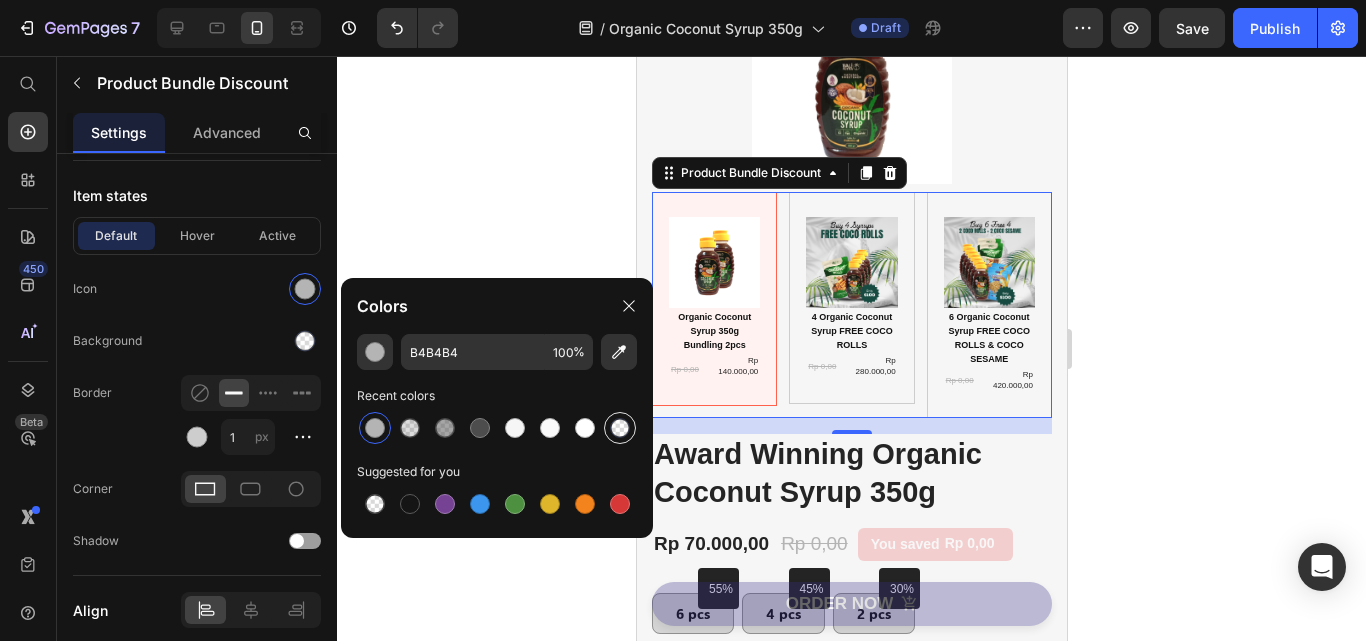 click at bounding box center [620, 428] 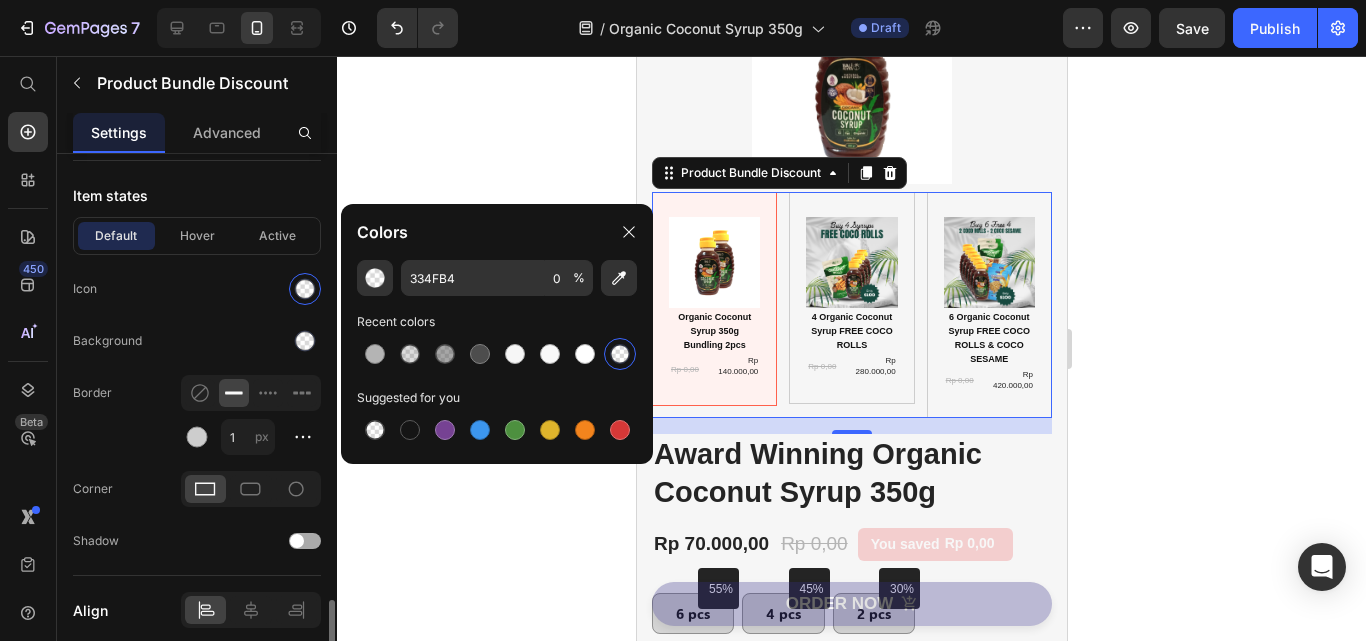 scroll, scrollTop: 1174, scrollLeft: 0, axis: vertical 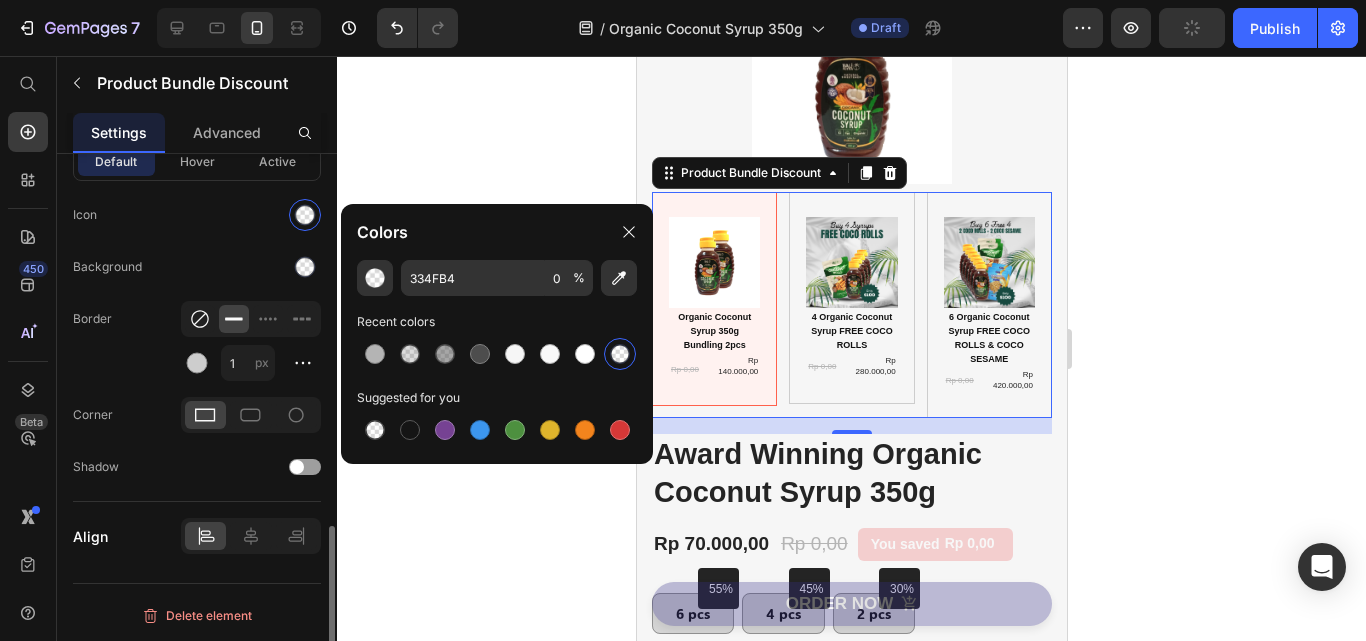 click 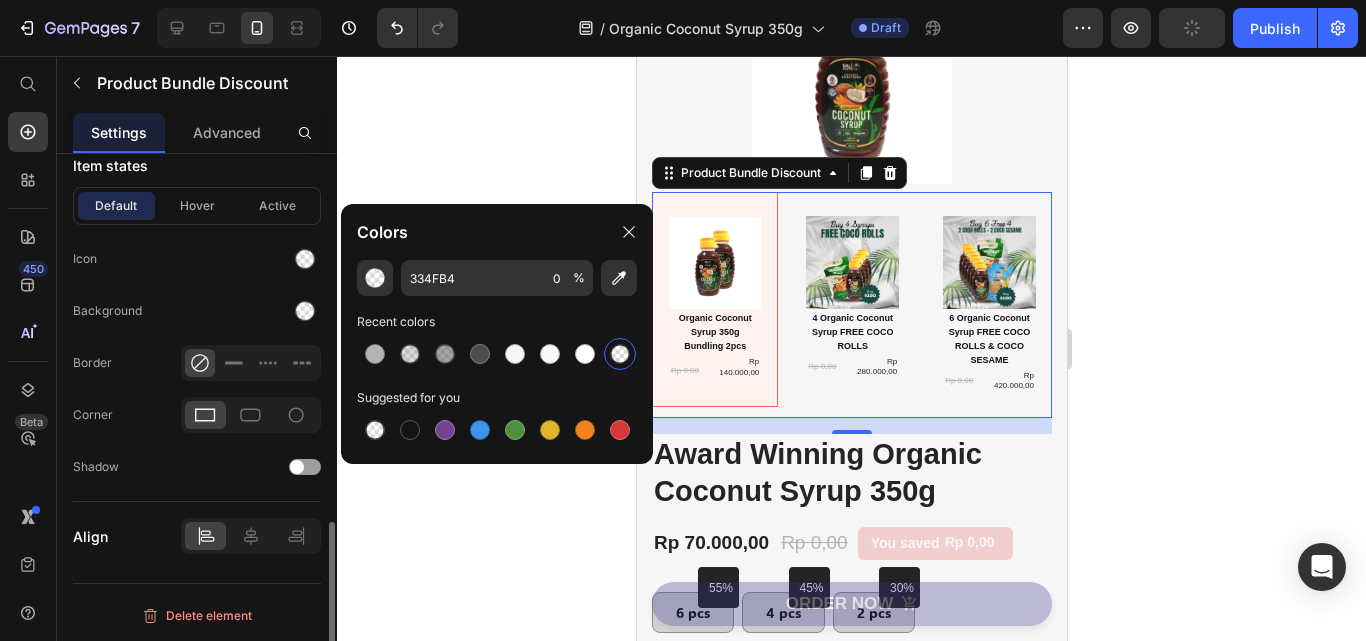 click at bounding box center [251, 311] 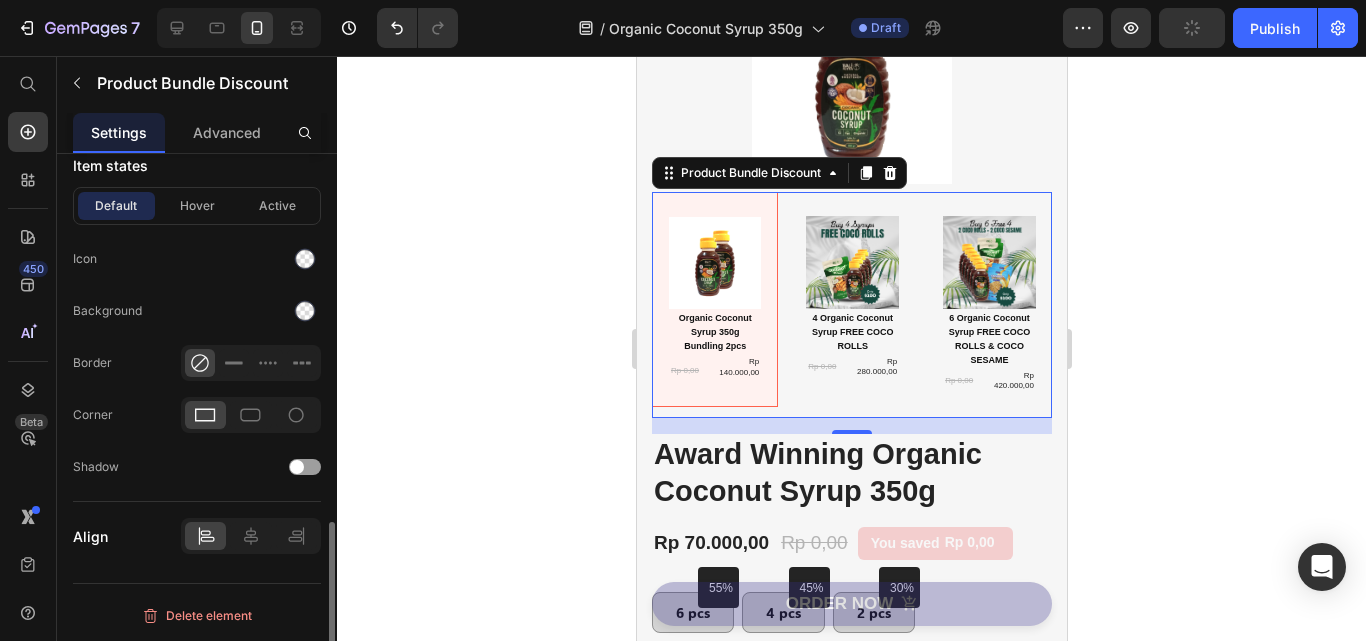 scroll, scrollTop: 1130, scrollLeft: 0, axis: vertical 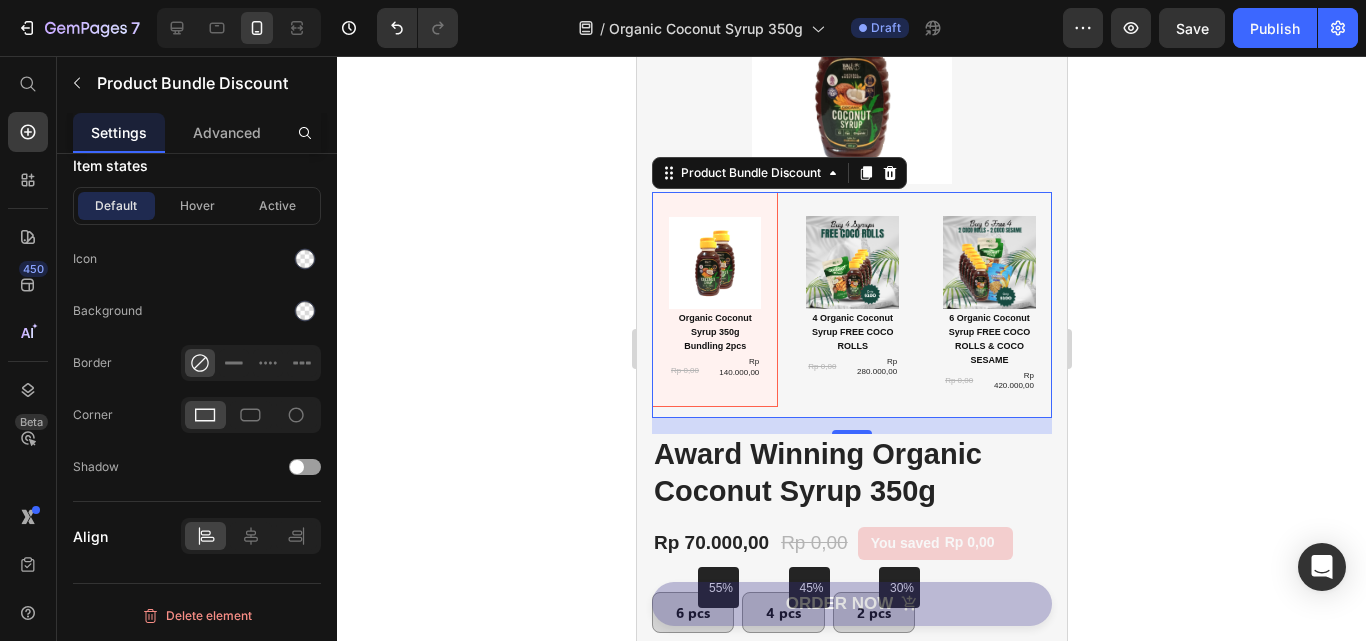 click 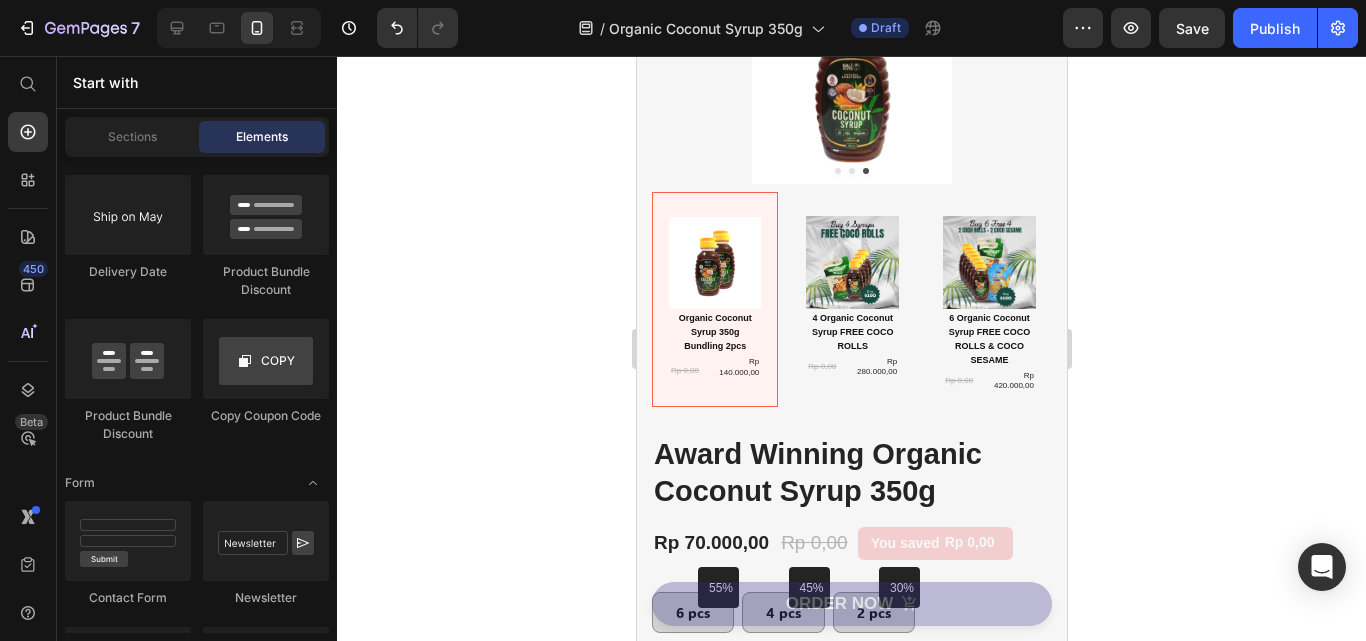 click 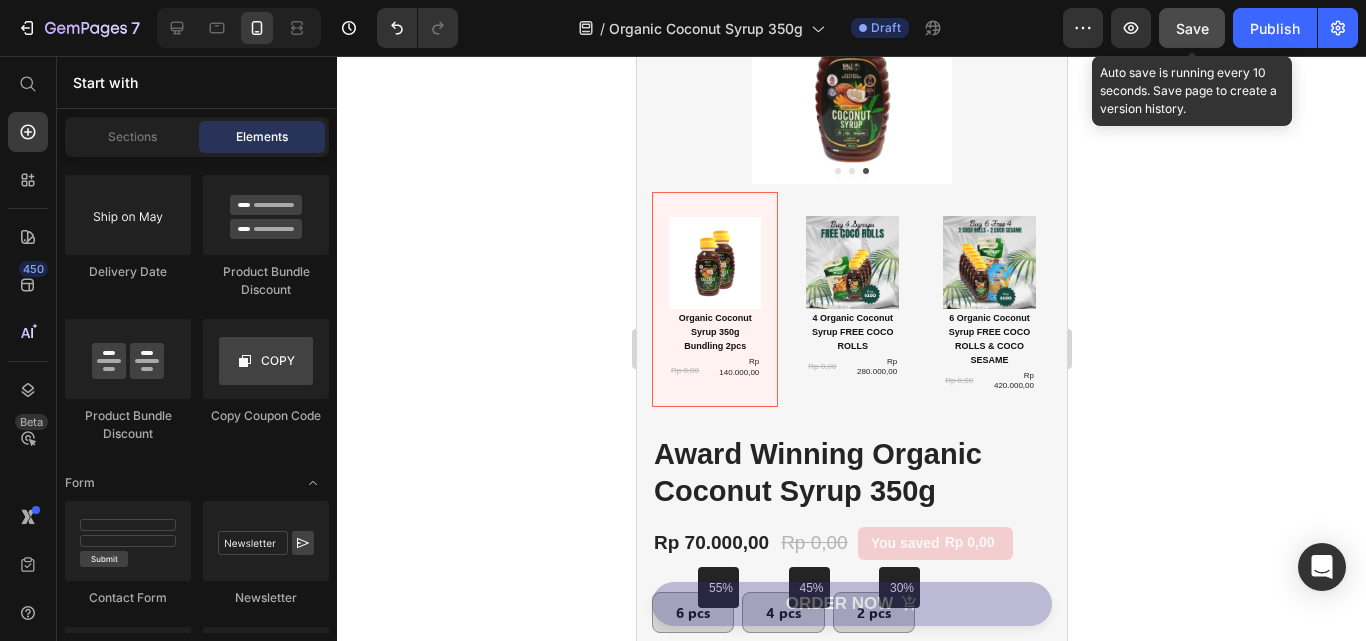 click on "Save" at bounding box center (1192, 28) 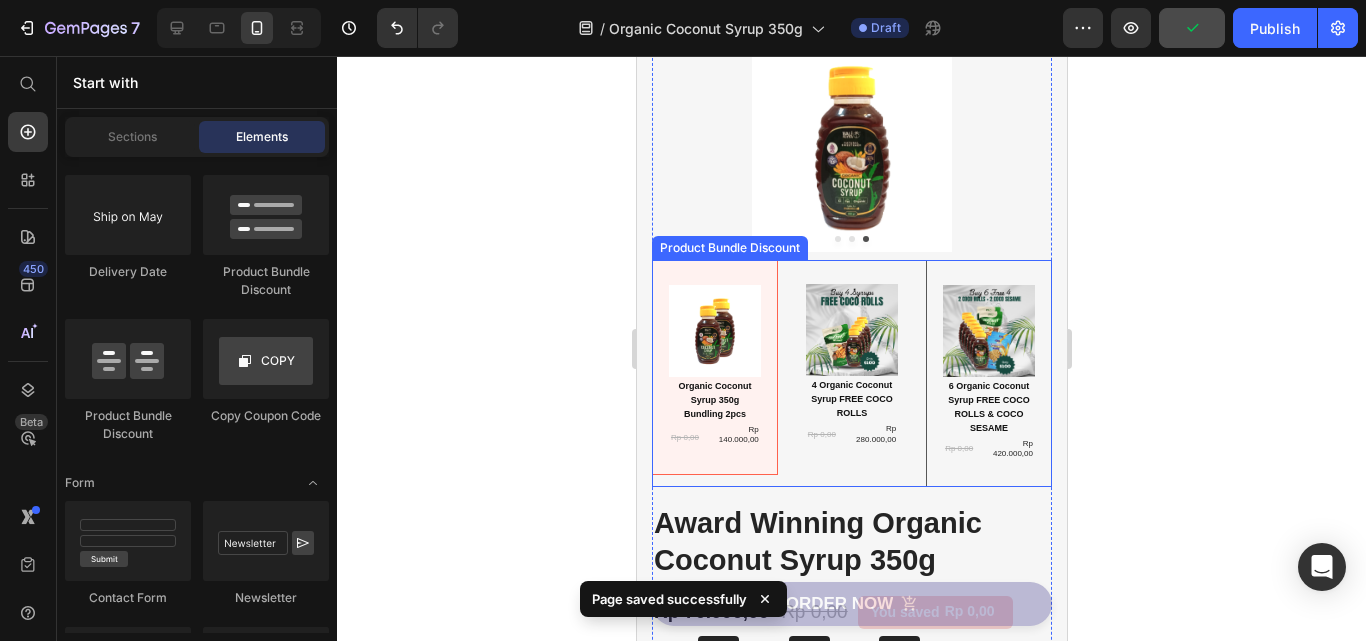 scroll, scrollTop: 0, scrollLeft: 0, axis: both 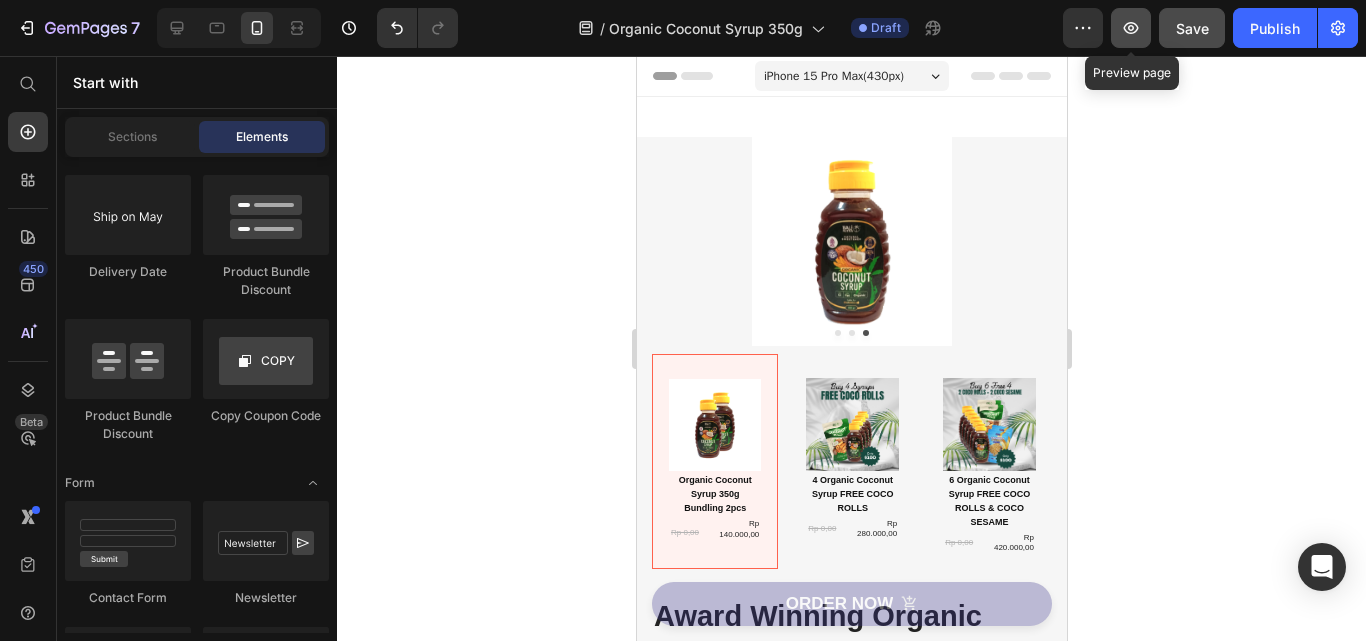 click 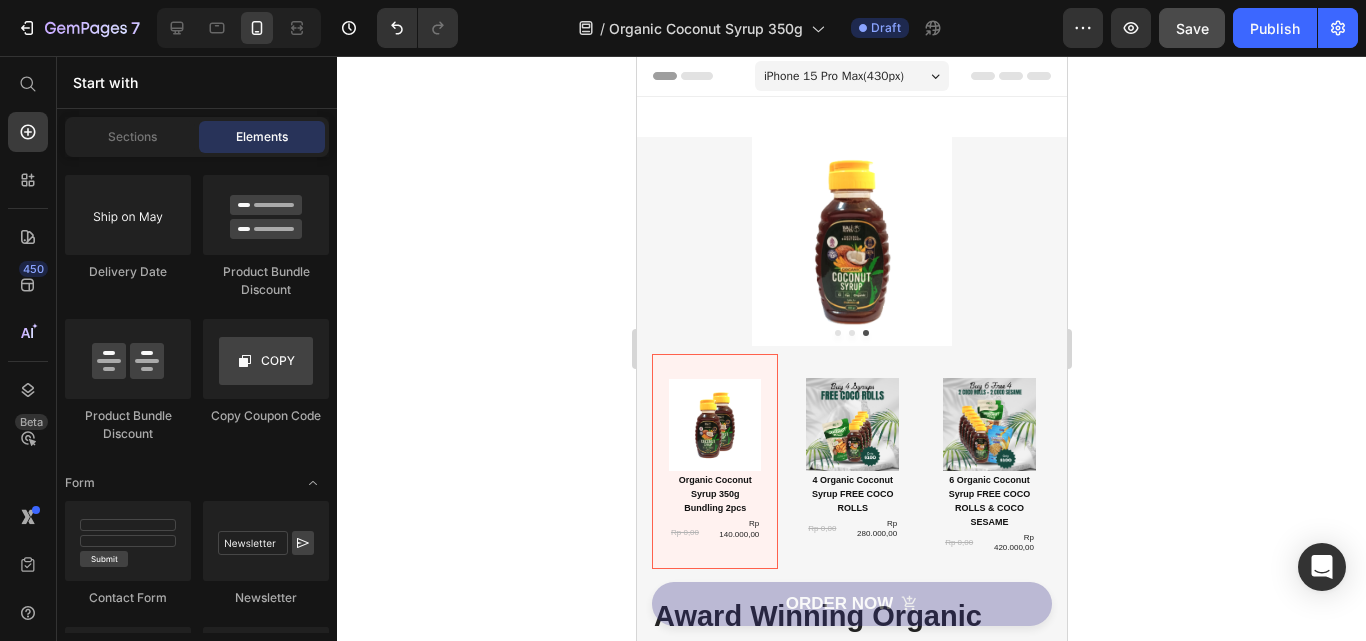 click 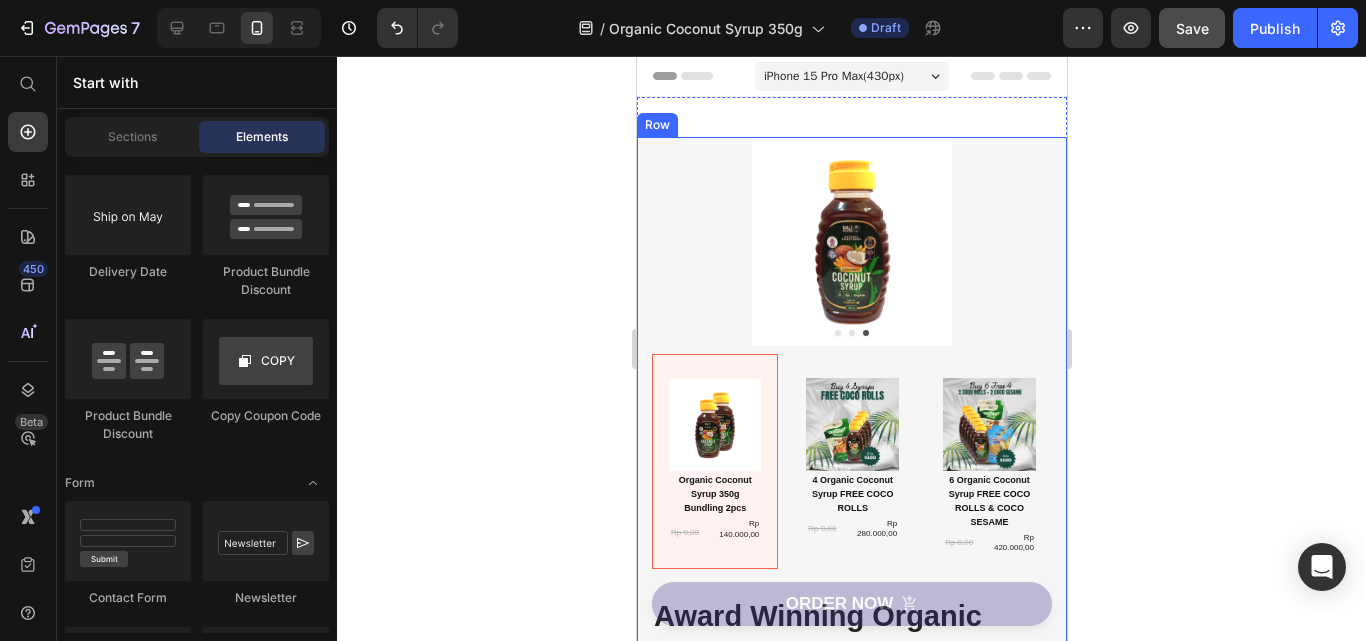 click on "Image Image Image
Carousel Image Organic Coconut Syrup 350g Bundling 2pcs Text Block Rp 0,00 Product Price Rp 140.000,00 Product Price Row Row Image 4 Organic Coconut Syrup 350g FREE COCO ROLLS Text Block Rp 0,00 Product Price Rp 280.000,00 Product Price Row Row Image 6 Organic Coconut Syrup 350g FREE COCO ROLLS AND COCO SESAME Text Block Rp 0,00 Product Price Rp 420.000,00 Product Price Row Row Product Bundle Discount Row Row (P) Images & Gallery Image Organic Coconut Syrup 350g Bundling 2pcs Text Block Rp 0,00 Product Price Rp 140.000,00 Product Price Row Row Image 4 Organic Coconut Syrup FREE COCO ROLLS Text Block Rp 0,00 Product Price Rp 280.000,00 Product Price Row Row Image 6 Organic Coconut Syrup FREE COCO ROLLS & COCO SESAME Text Block Rp 0,00 Product Price Rp 420.000,00 Product Price Row Row Product Bundle Discount Award Winning Organic Coconut Syrup 350g (P) Title                Icon                Icon" at bounding box center [851, 643] 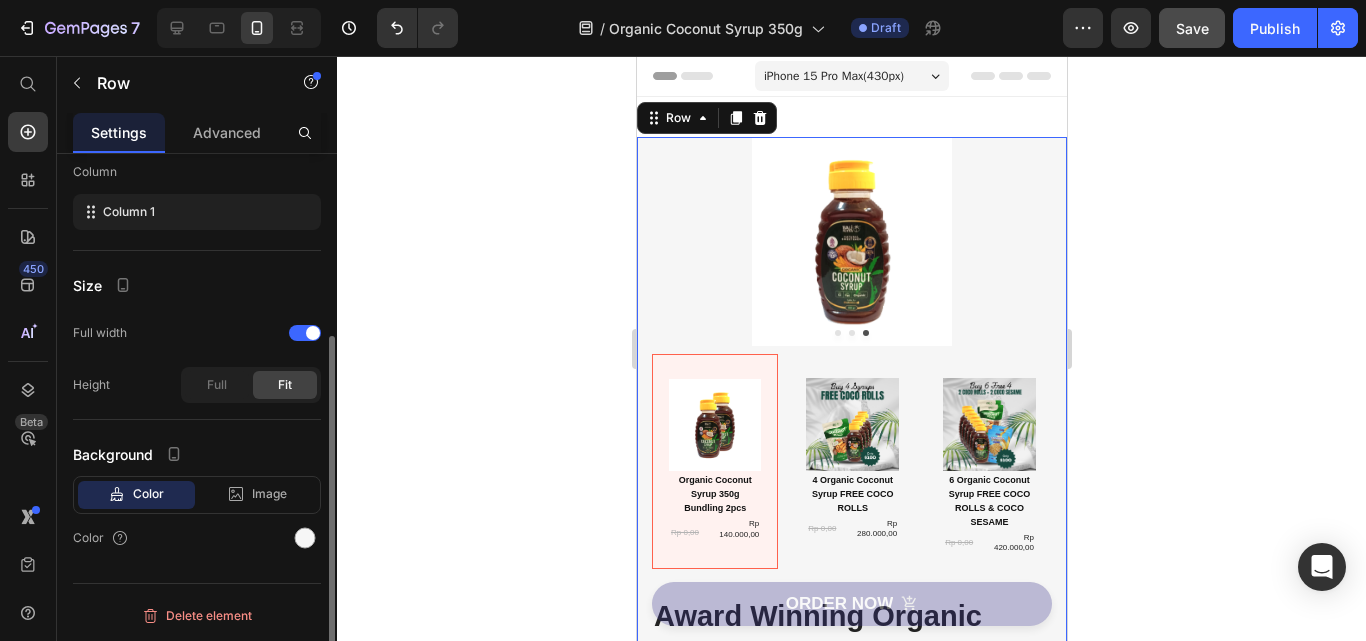 scroll, scrollTop: 0, scrollLeft: 0, axis: both 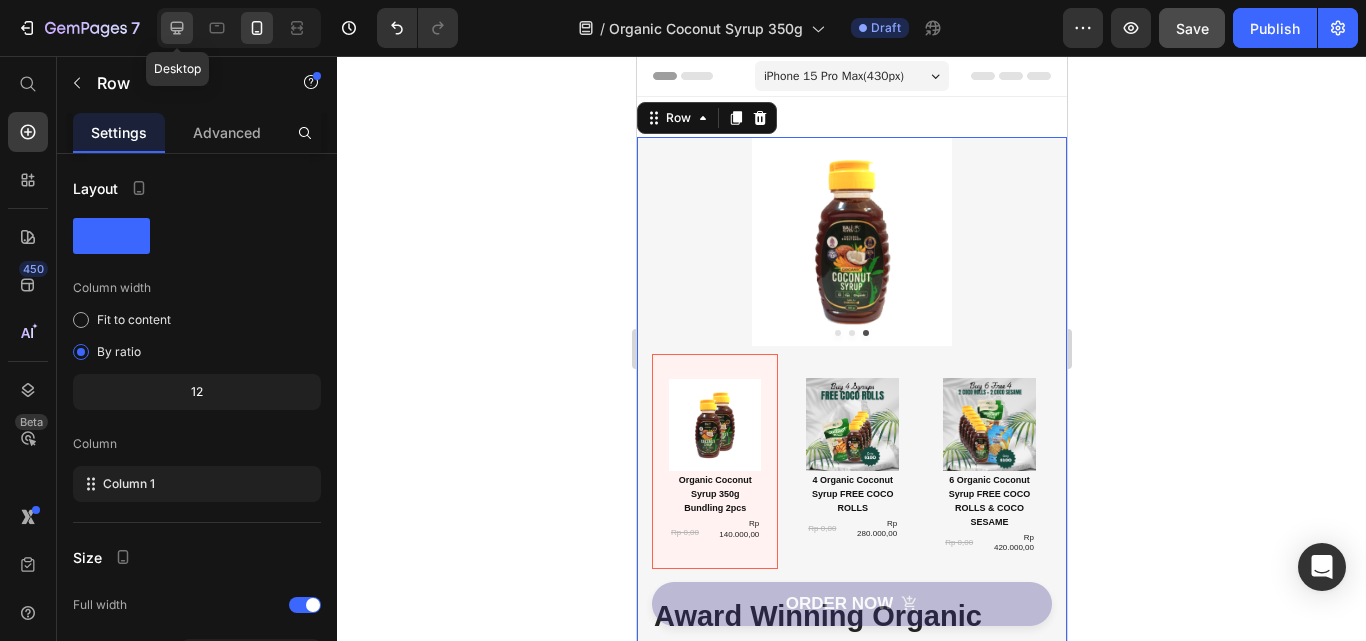 drag, startPoint x: 175, startPoint y: 25, endPoint x: 109, endPoint y: 341, distance: 322.81885 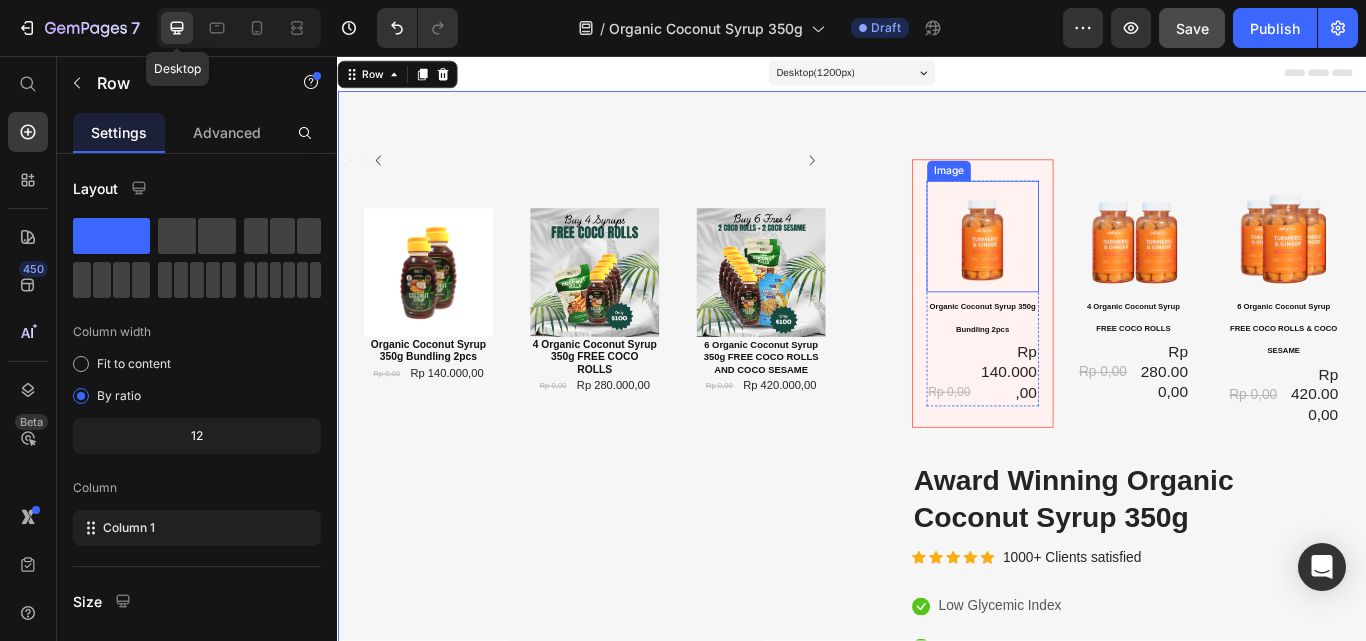 click on "Image Organic Coconut Syrup 350g Bundling 2pcs Text Block Rp 0,00 Product Price Rp 140.000,00 Product Price Row Row Image 4 Organic Coconut Syrup FREE COCO ROLLS Text Block Rp 0,00 Product Price Rp 280.000,00 Product Price Row Row Image 6 Organic Coconut Syrup FREE COCO ROLLS & COCO SESAME Text Block Rp 0,00 Product Price Rp 420.000,00 Product Price Row Row" at bounding box center (1264, 345) 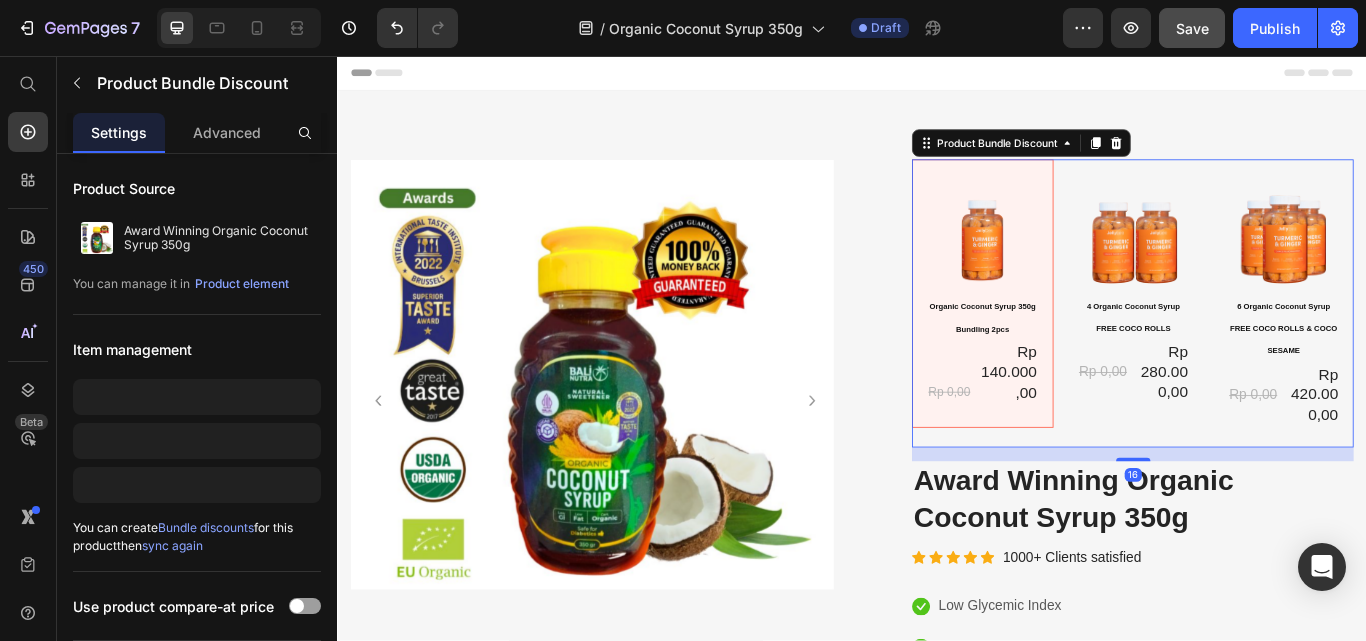 scroll, scrollTop: 51, scrollLeft: 0, axis: vertical 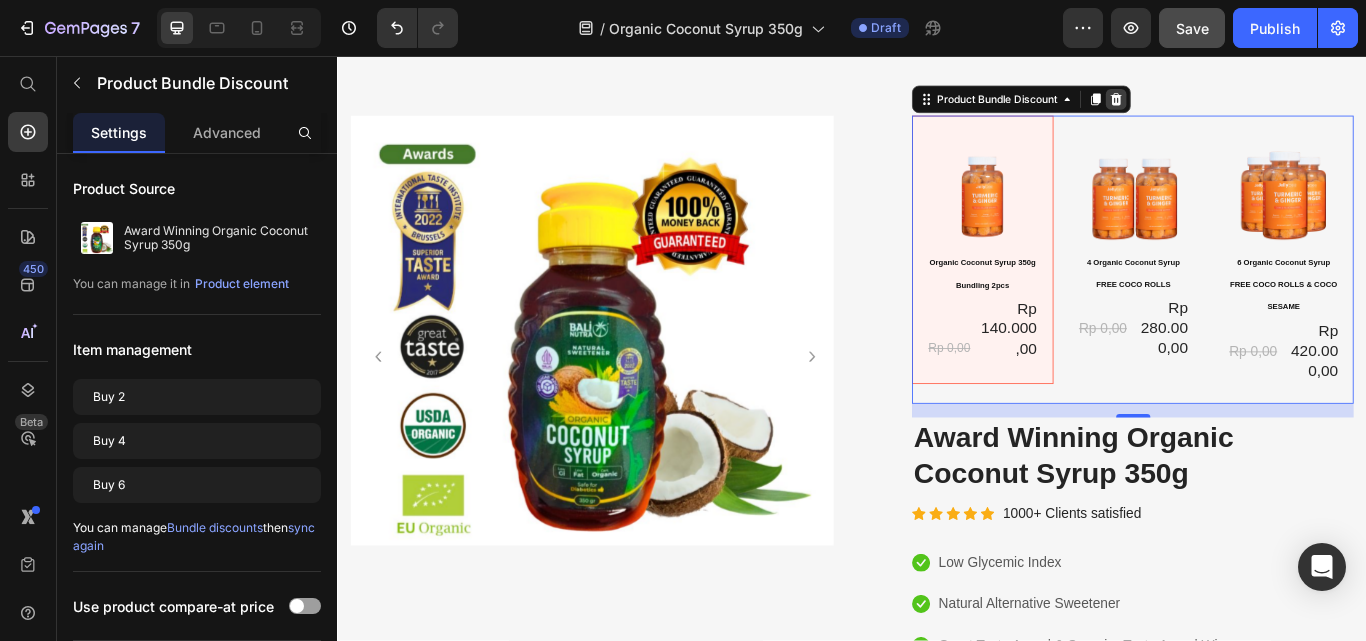 click 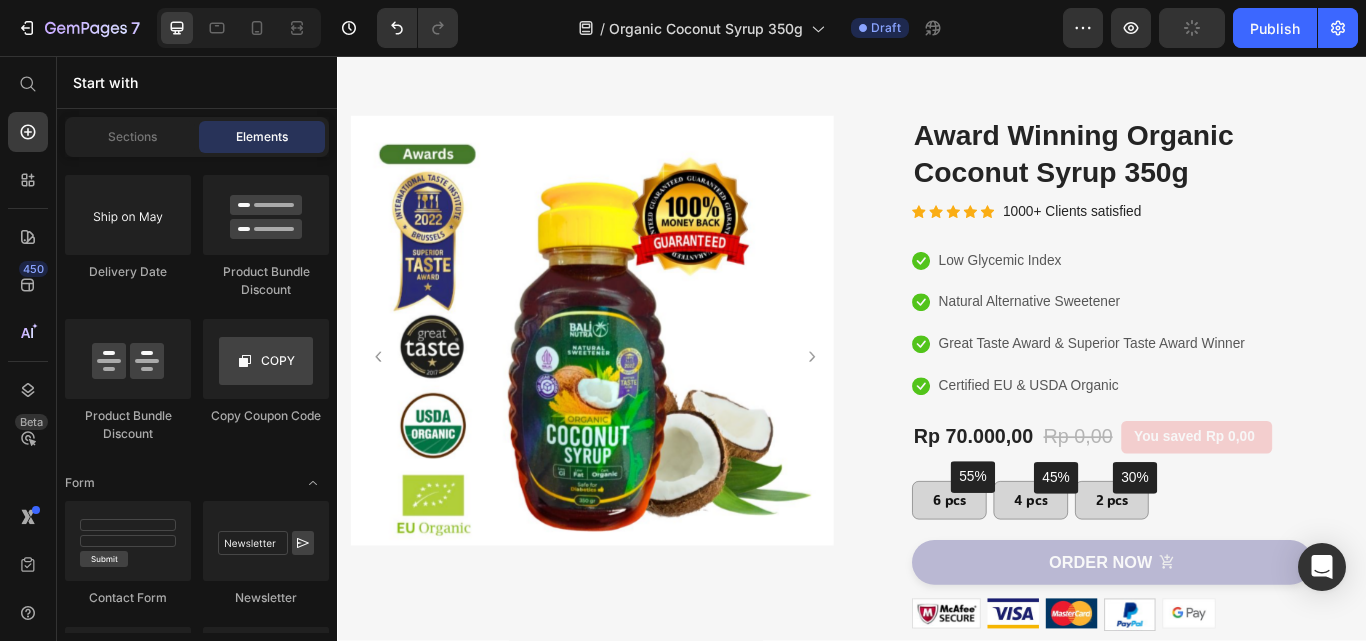 scroll, scrollTop: 351, scrollLeft: 0, axis: vertical 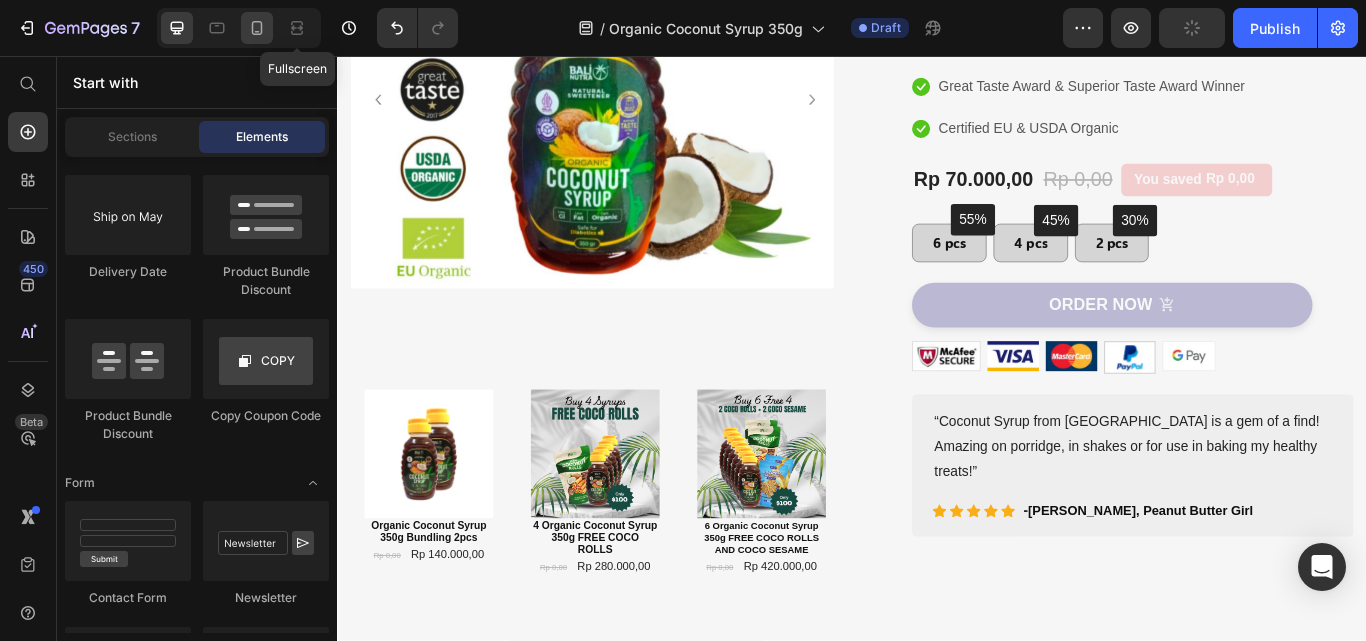 click 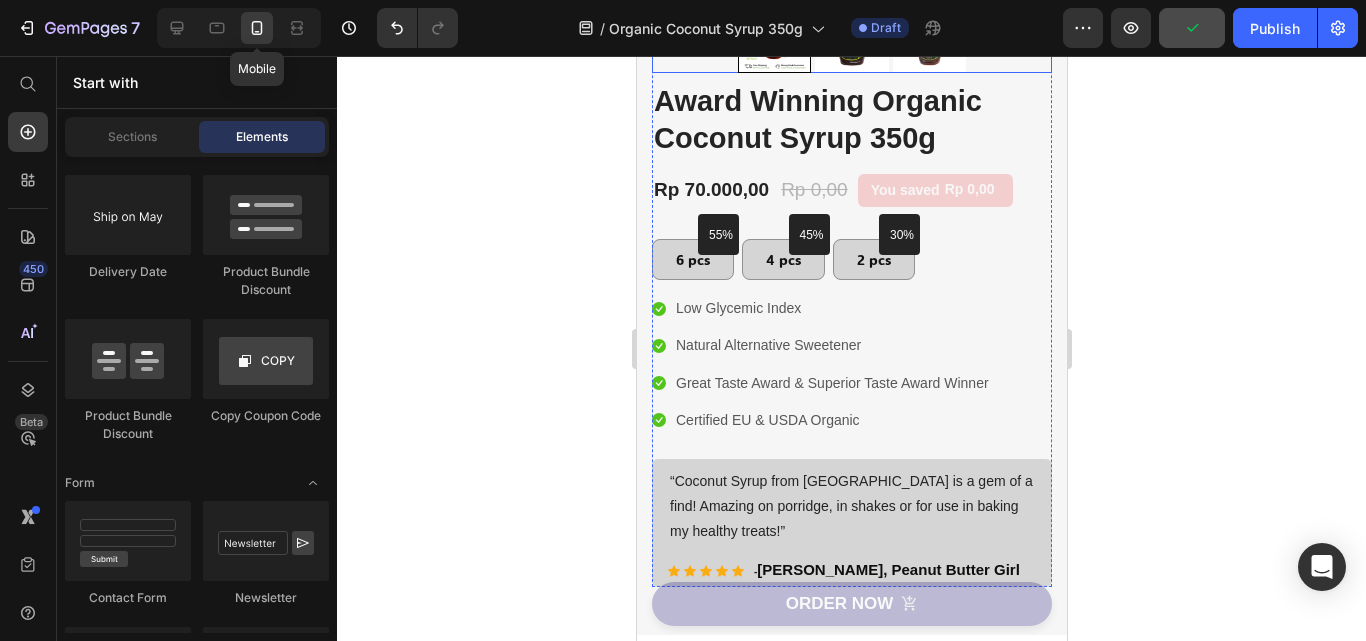 click at bounding box center (851, -110) 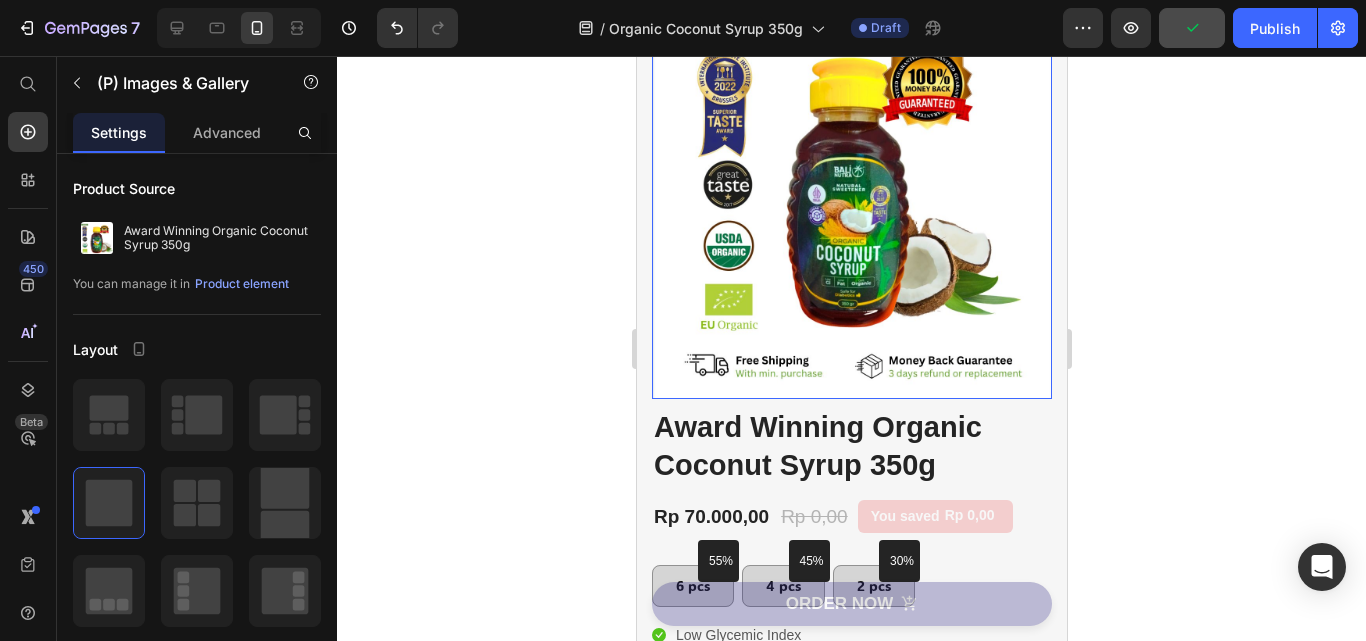click at bounding box center (851, -110) 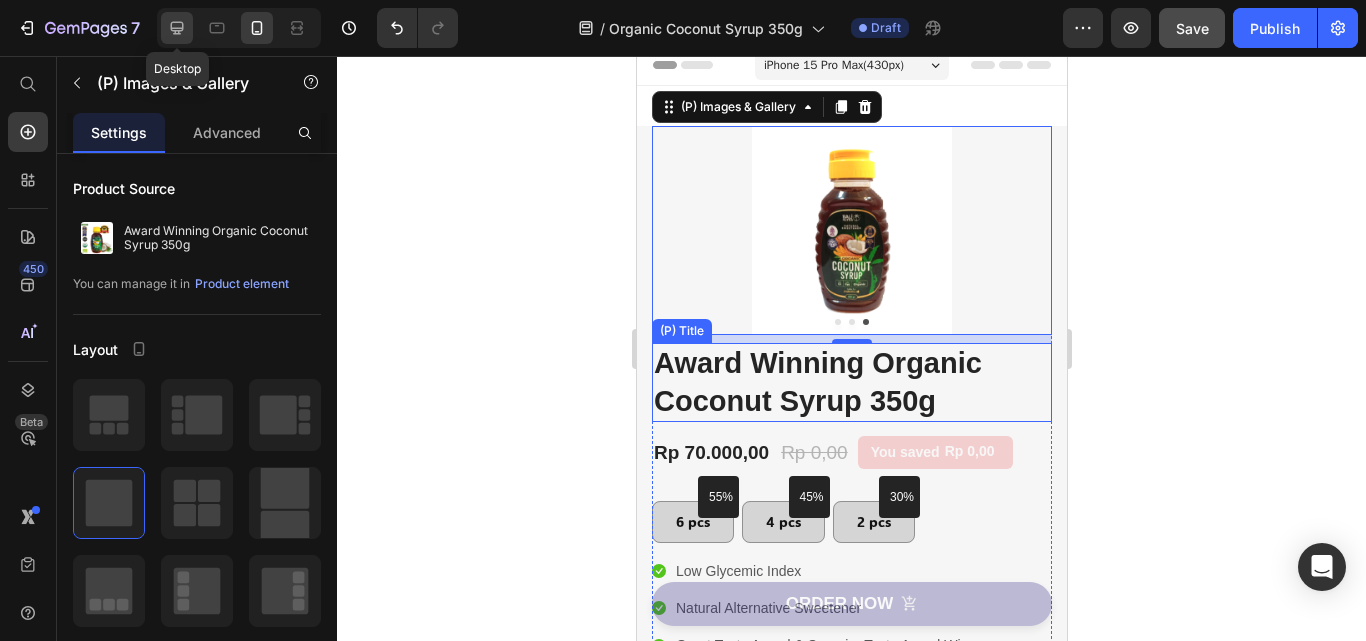 drag, startPoint x: 171, startPoint y: 20, endPoint x: 5, endPoint y: 265, distance: 295.9409 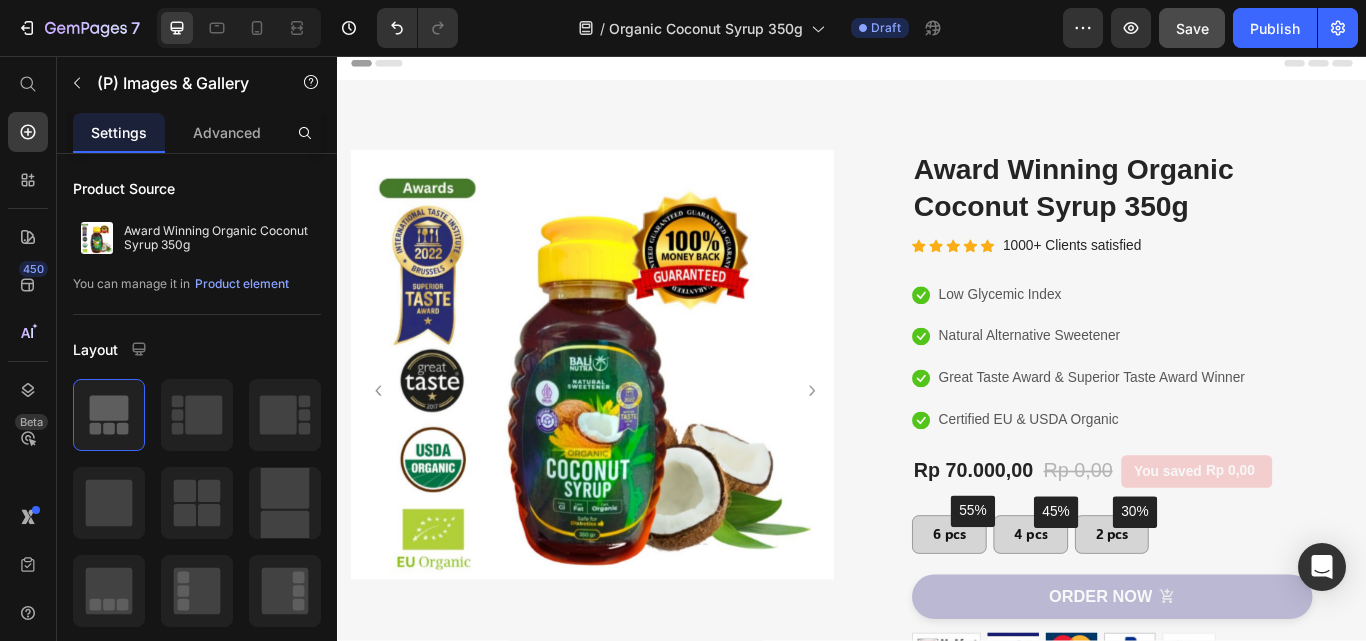 scroll, scrollTop: 311, scrollLeft: 0, axis: vertical 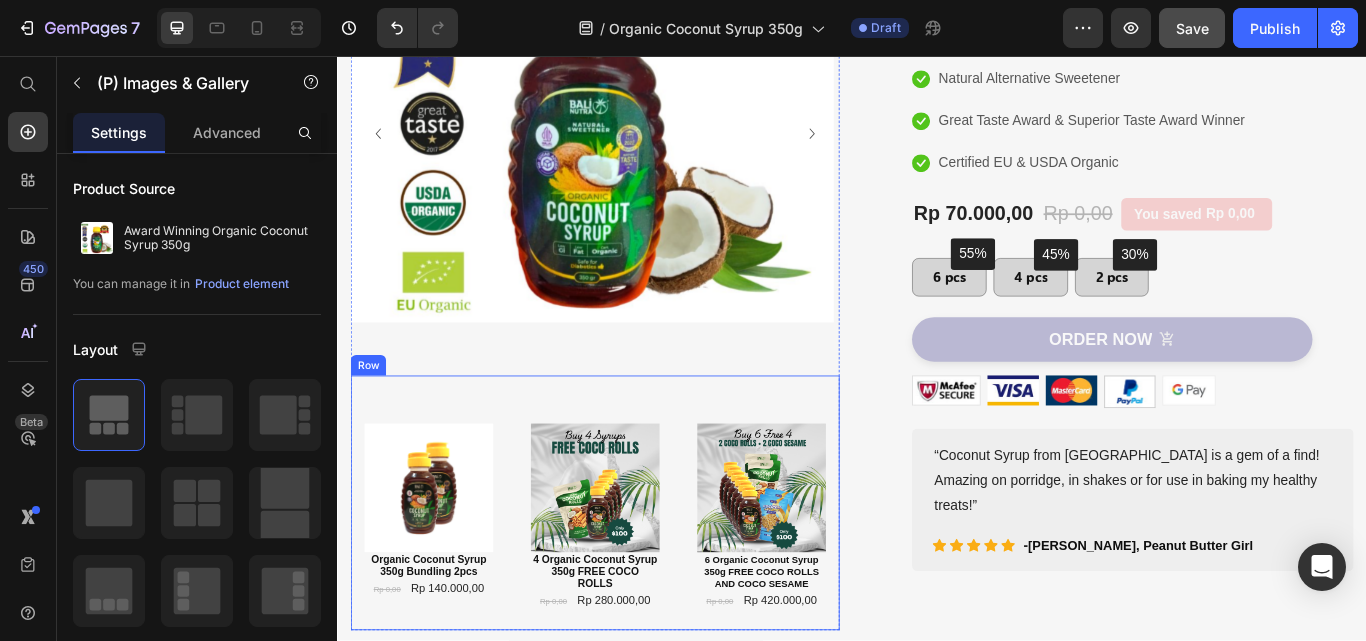 click on "Image Organic Coconut Syrup 350g Bundling 2pcs Text Block Rp 0,00 Product Price Rp 140.000,00 Product Price Row Row Image 4 Organic Coconut Syrup 350g FREE COCO ROLLS Text Block Rp 0,00 Product Price Rp 280.000,00 Product Price Row Row Image 6 Organic Coconut Syrup 350g FREE COCO ROLLS AND COCO SESAME Text Block Rp 0,00 Product Price Rp 420.000,00 Product Price Row Row Product Bundle Discount Row" at bounding box center [637, 578] 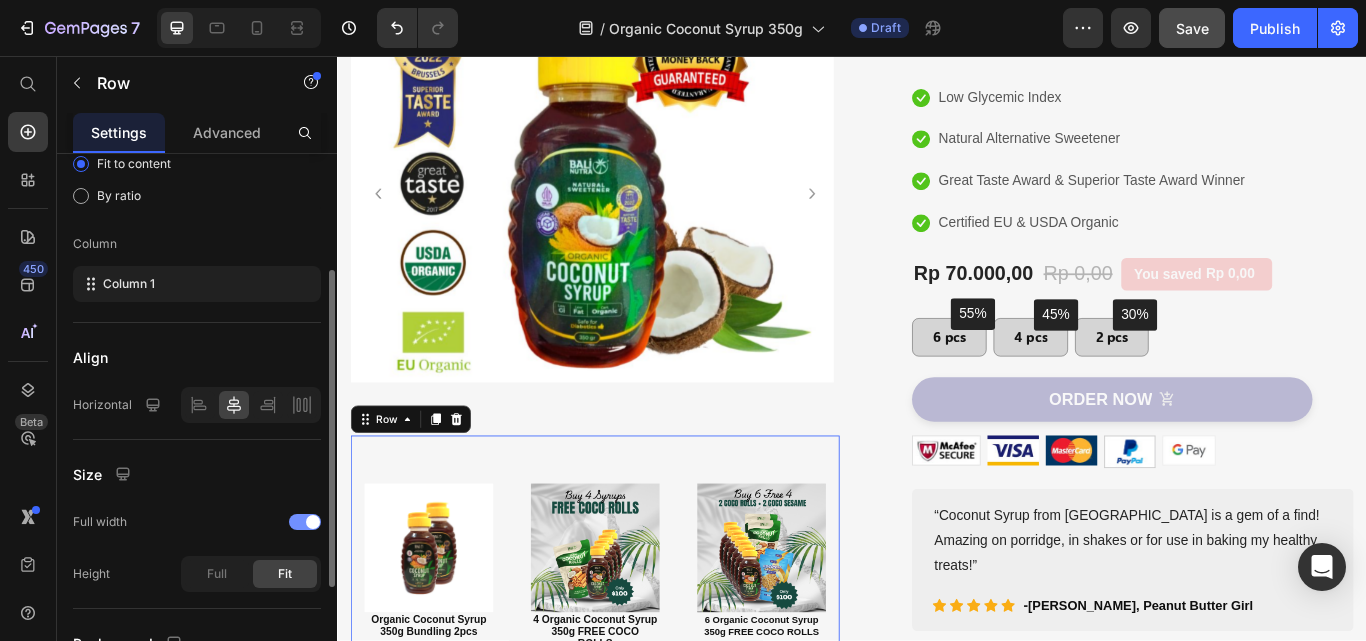 scroll, scrollTop: 389, scrollLeft: 0, axis: vertical 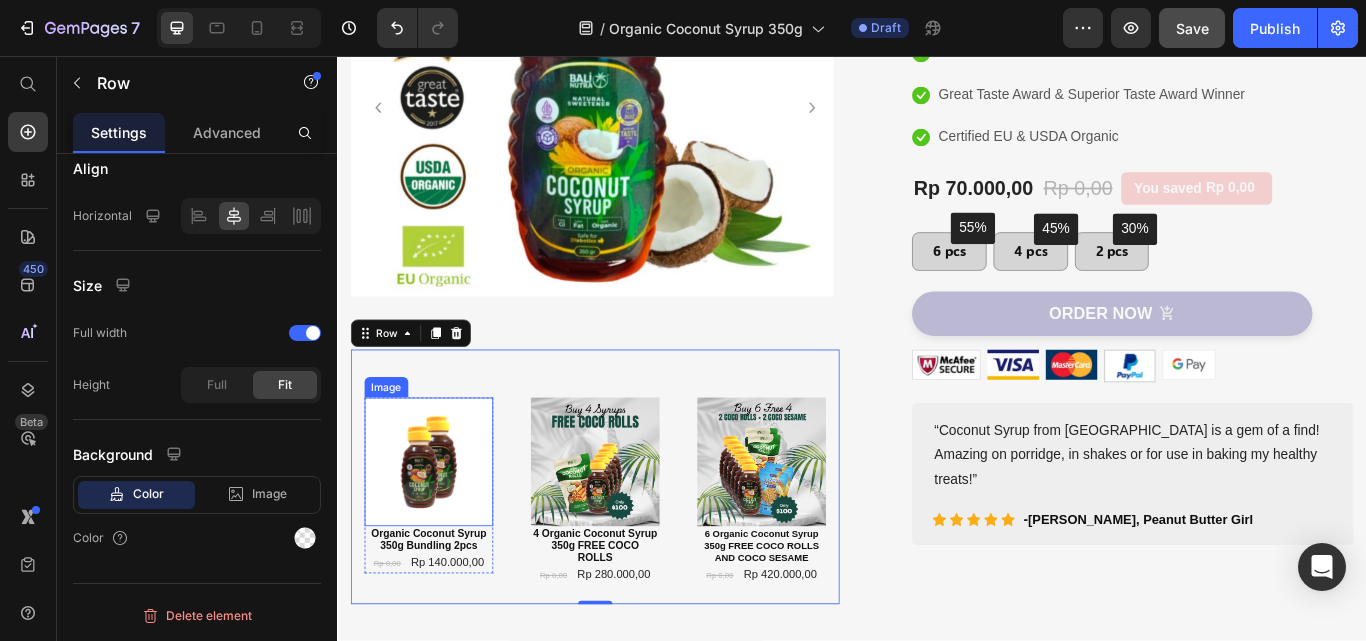 click at bounding box center (443, 530) 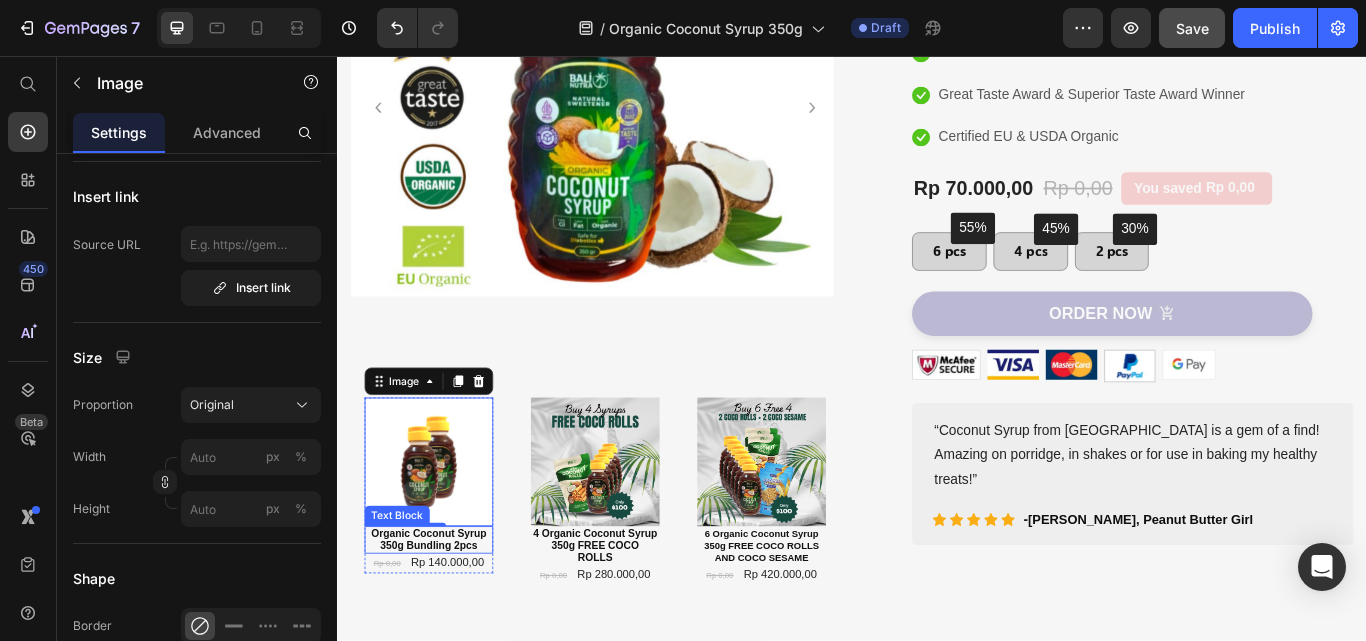 scroll, scrollTop: 0, scrollLeft: 0, axis: both 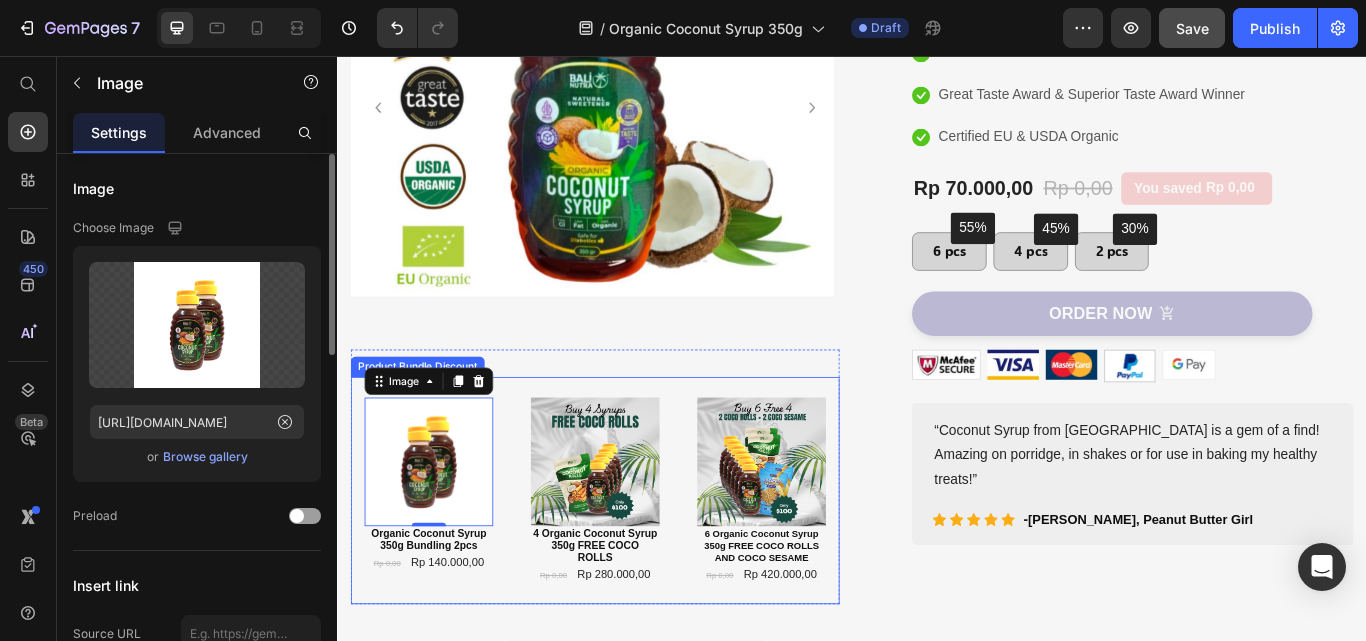 click on "Image   0 Organic Coconut Syrup 350g Bundling 2pcs Text Block Rp 0,00 Product Price Rp 140.000,00 Product Price Row Row" at bounding box center [443, 558] 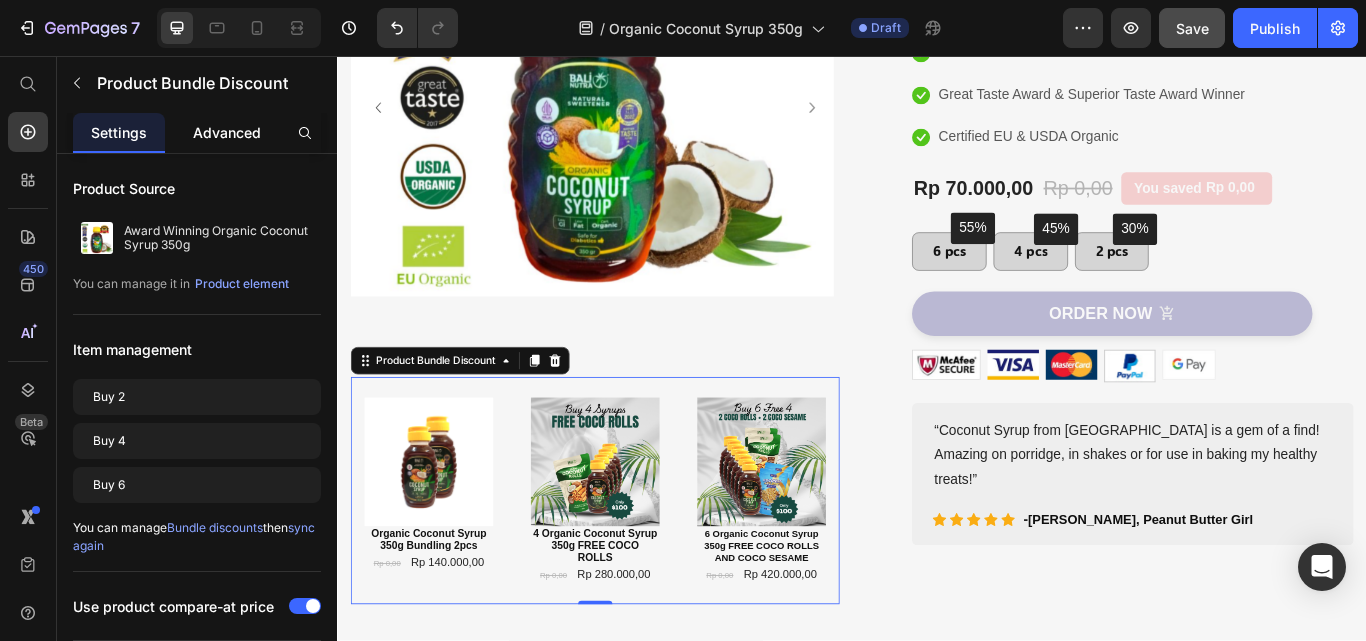 click on "Advanced" at bounding box center [227, 132] 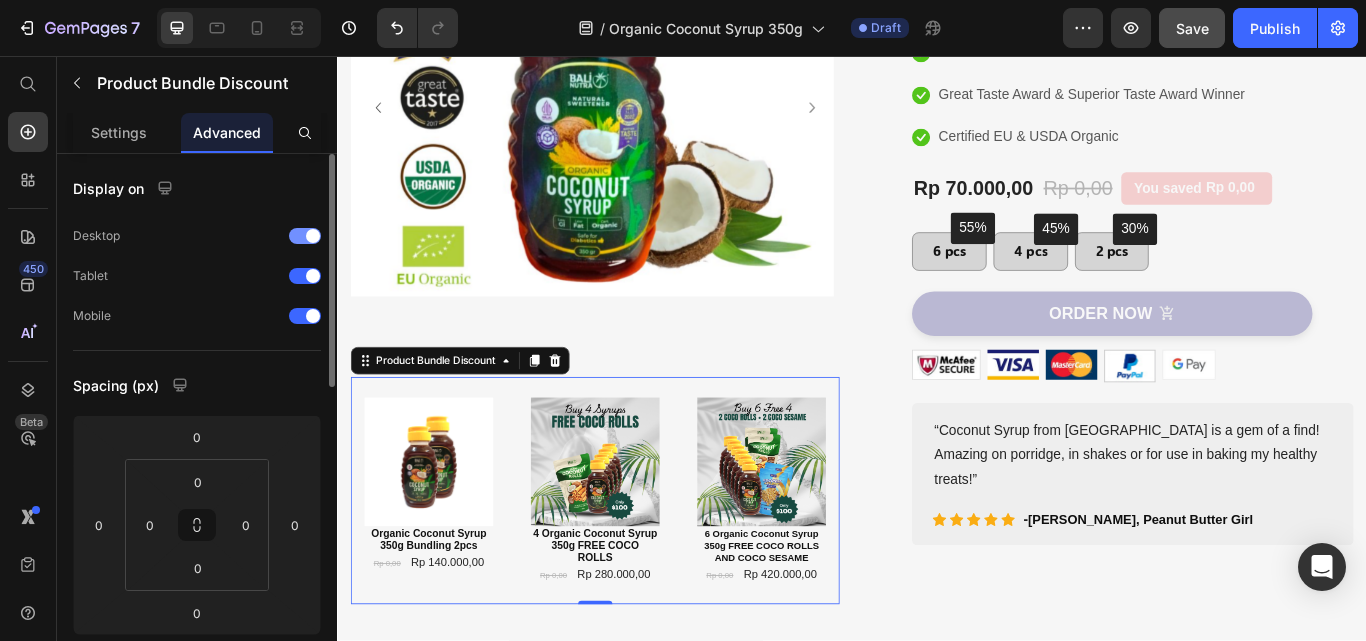 click at bounding box center (305, 236) 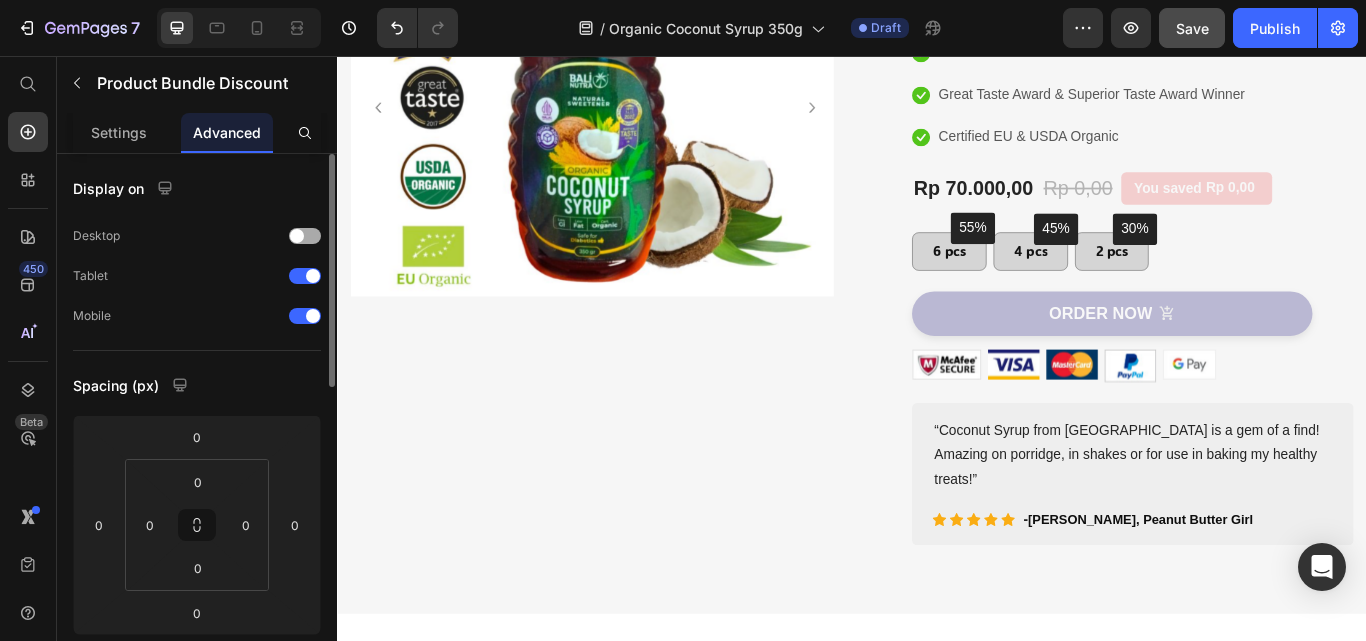 click at bounding box center [297, 236] 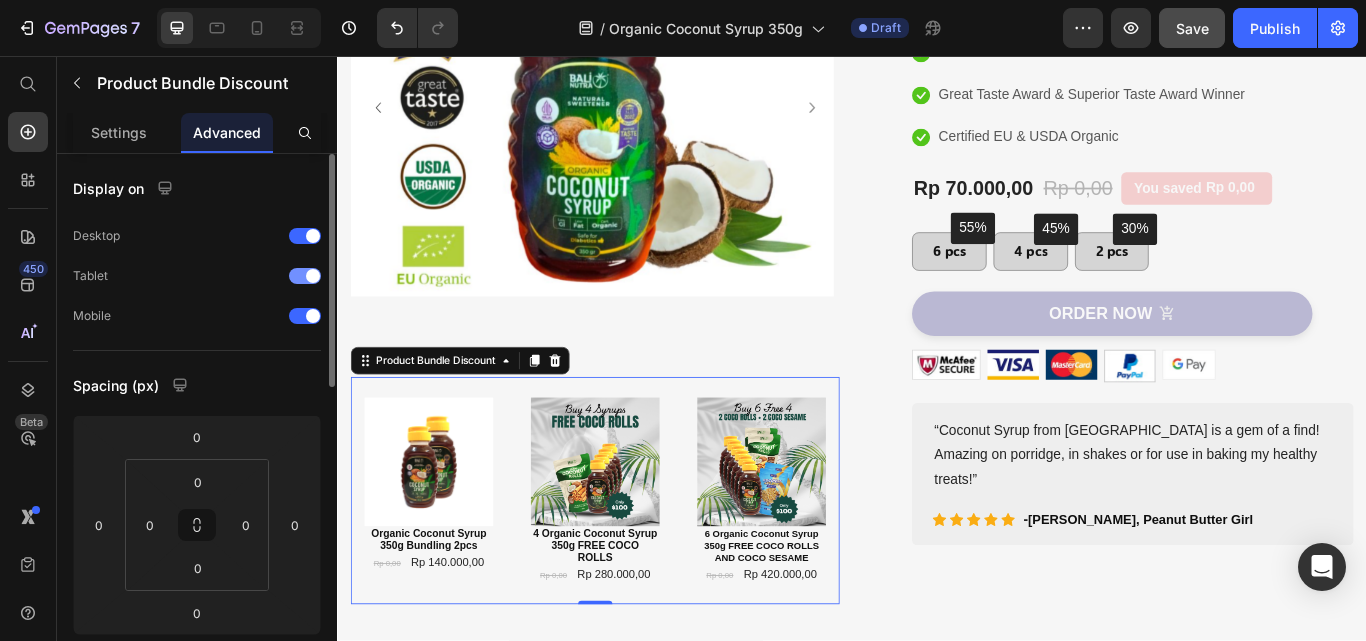 click at bounding box center [313, 276] 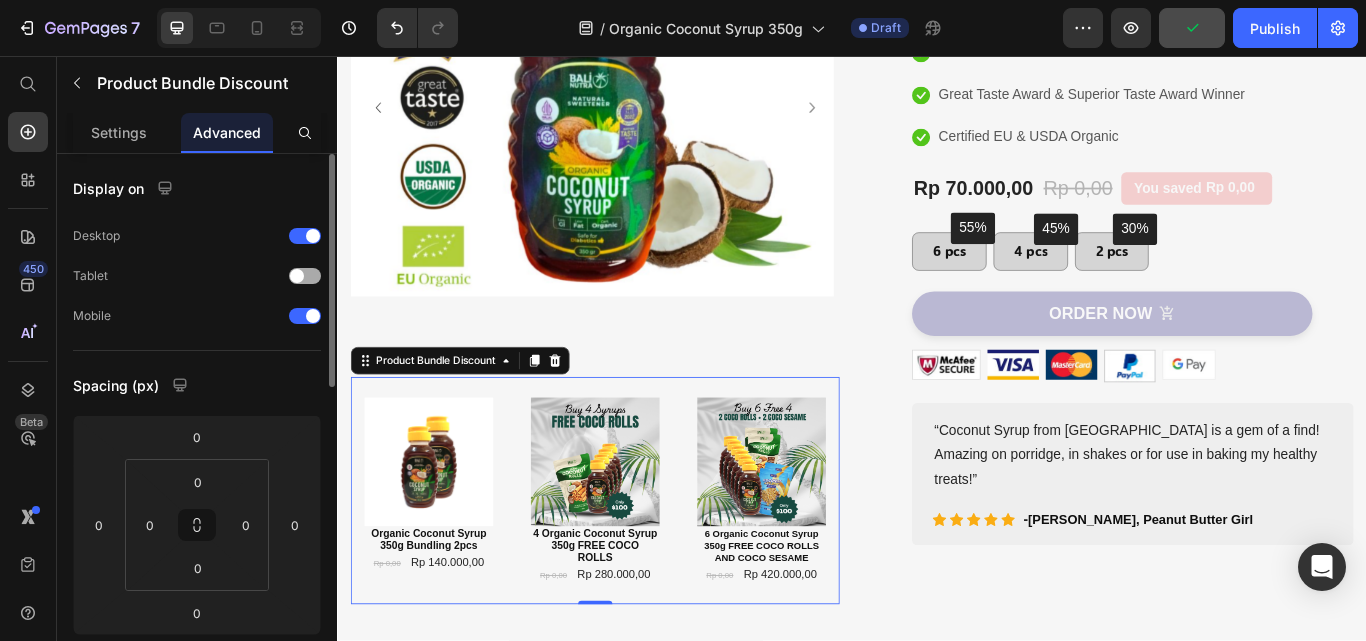 click at bounding box center (297, 276) 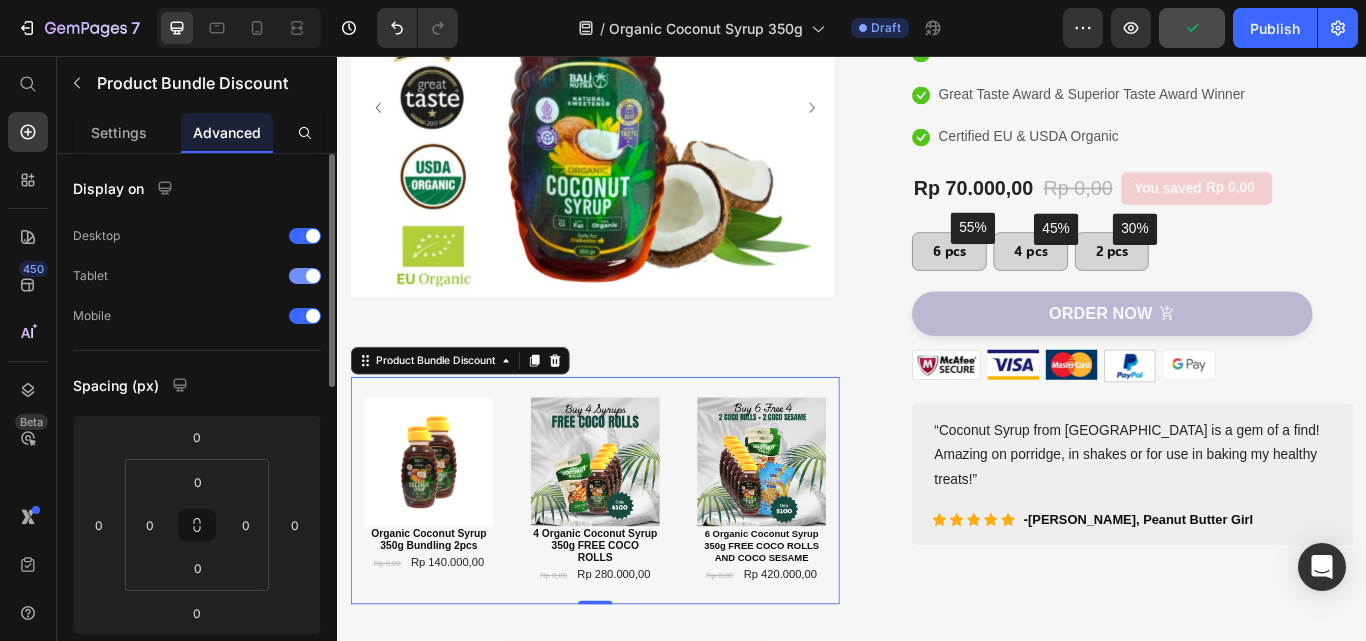 click at bounding box center (305, 276) 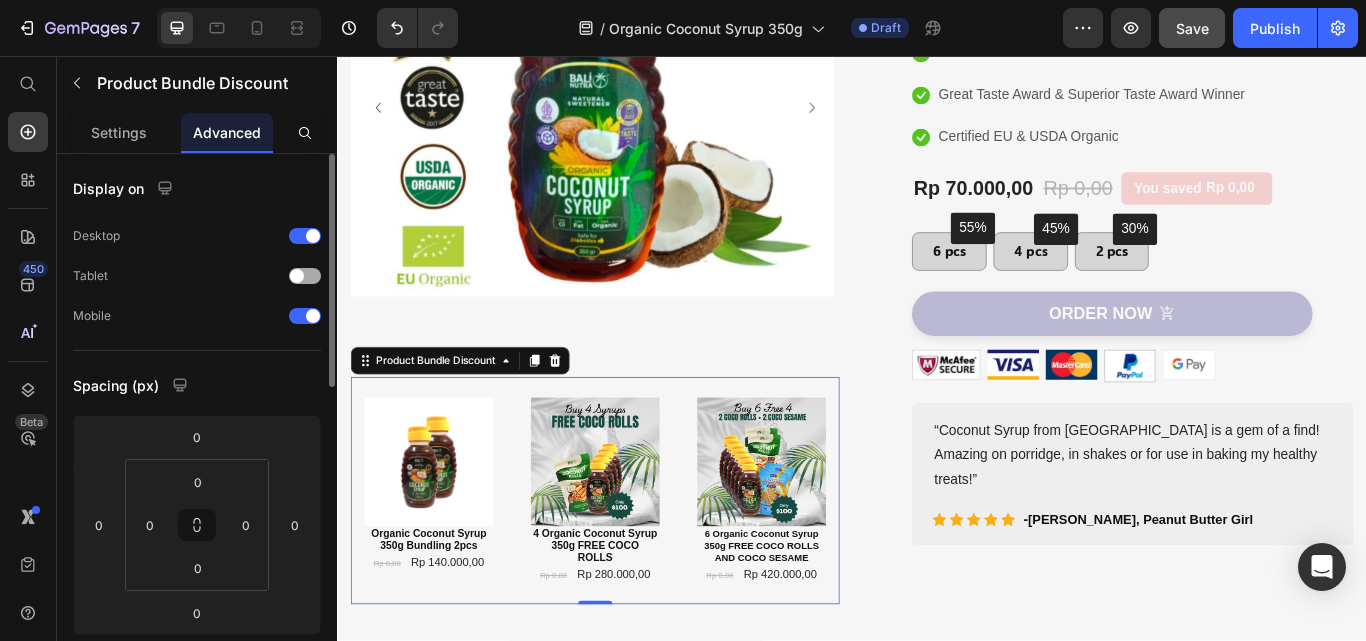 click at bounding box center (297, 276) 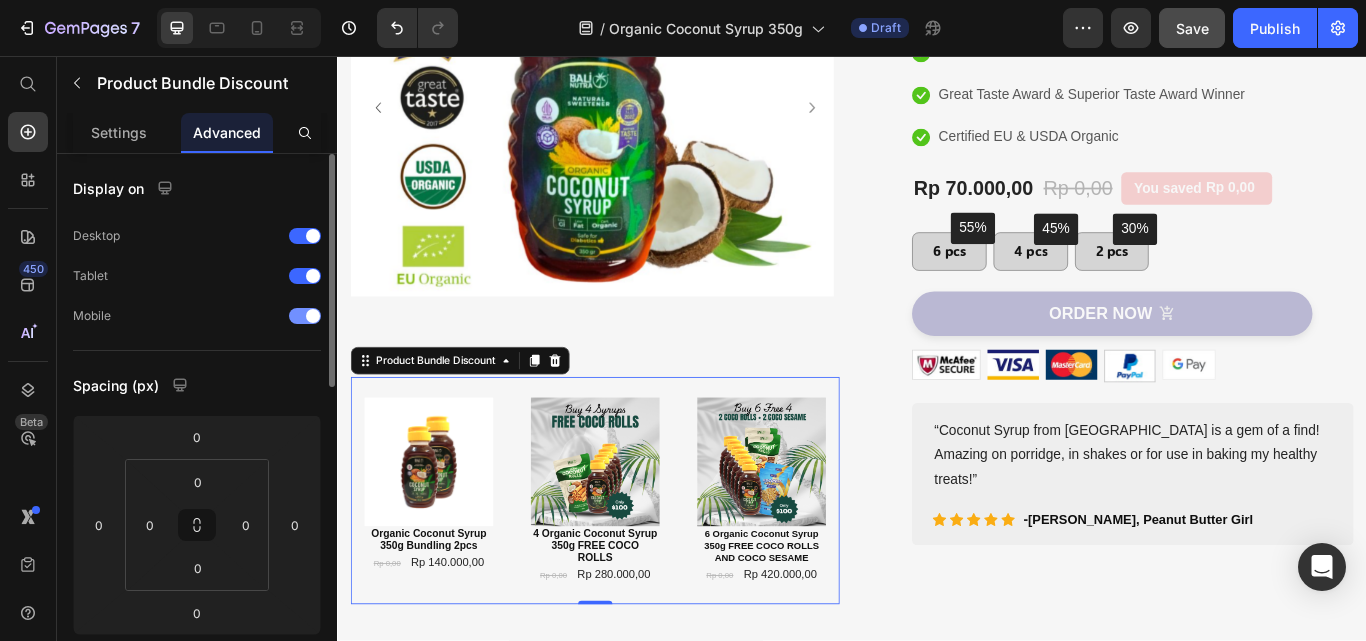 click at bounding box center [313, 316] 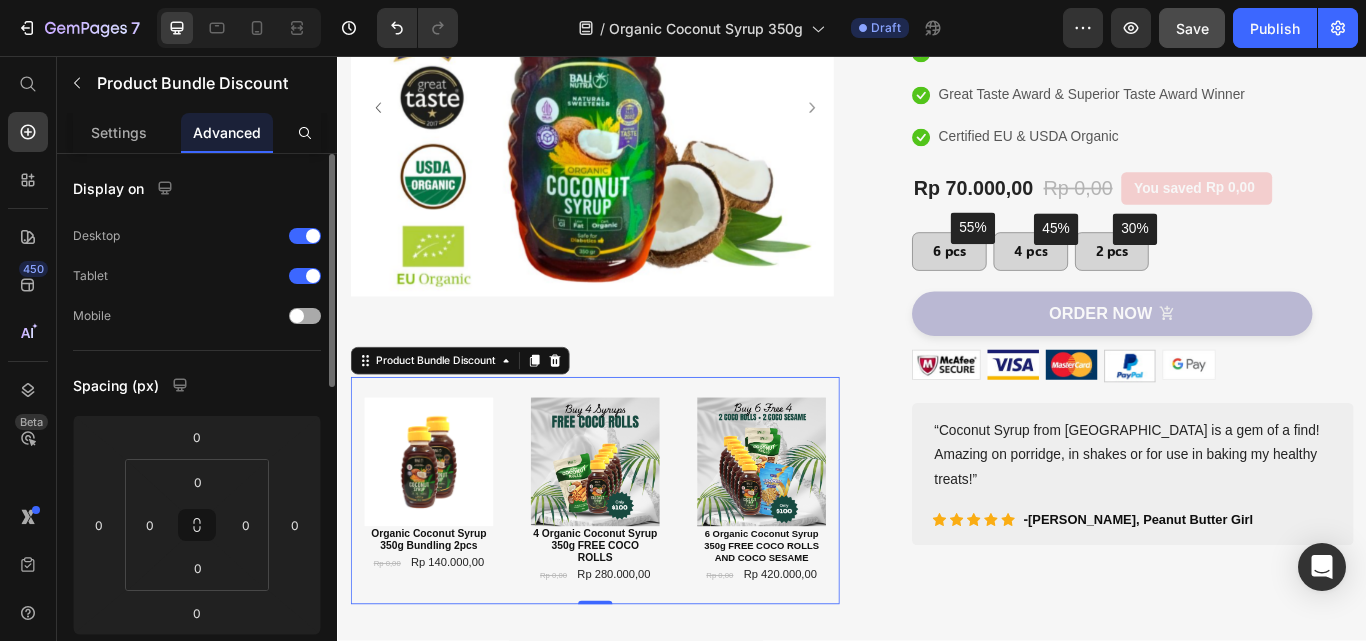 click at bounding box center [297, 316] 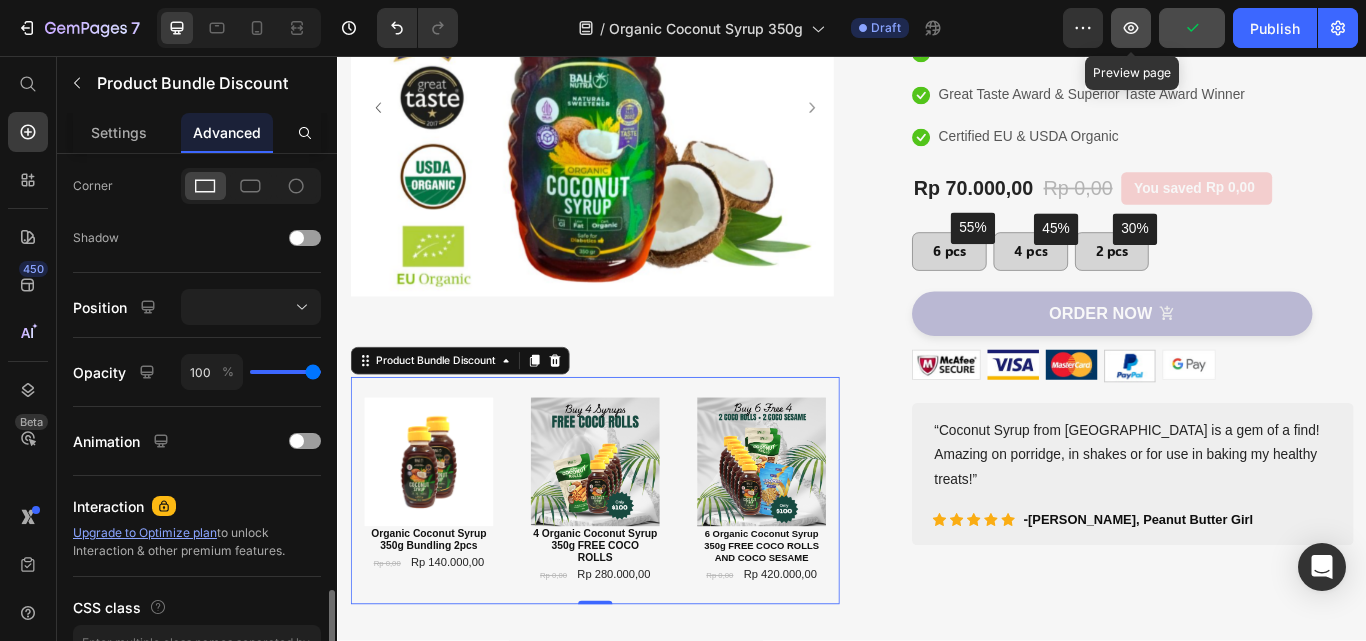 scroll, scrollTop: 725, scrollLeft: 0, axis: vertical 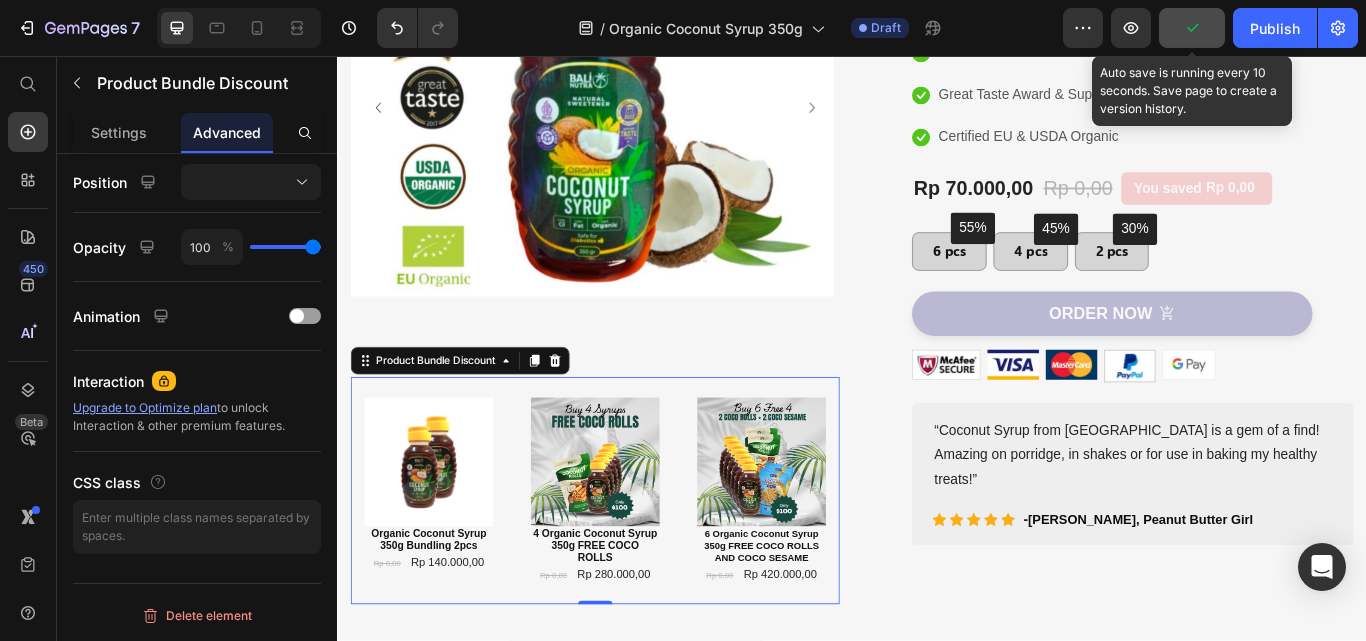 click 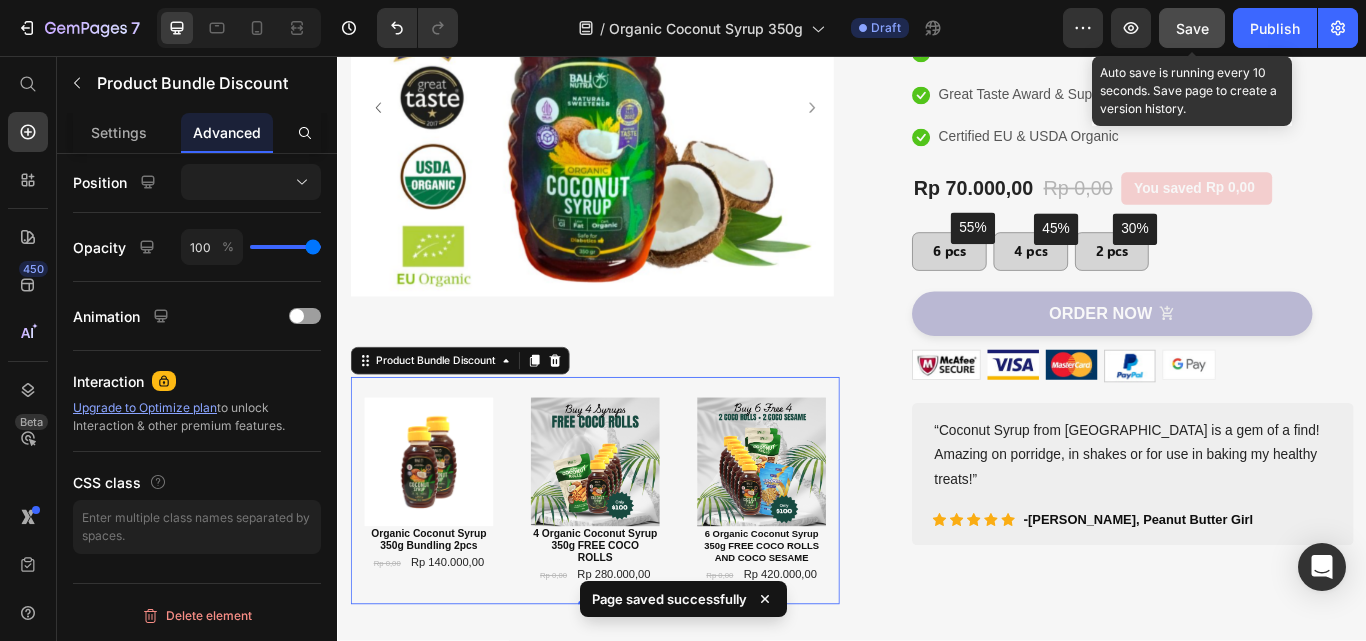 click on "Save" 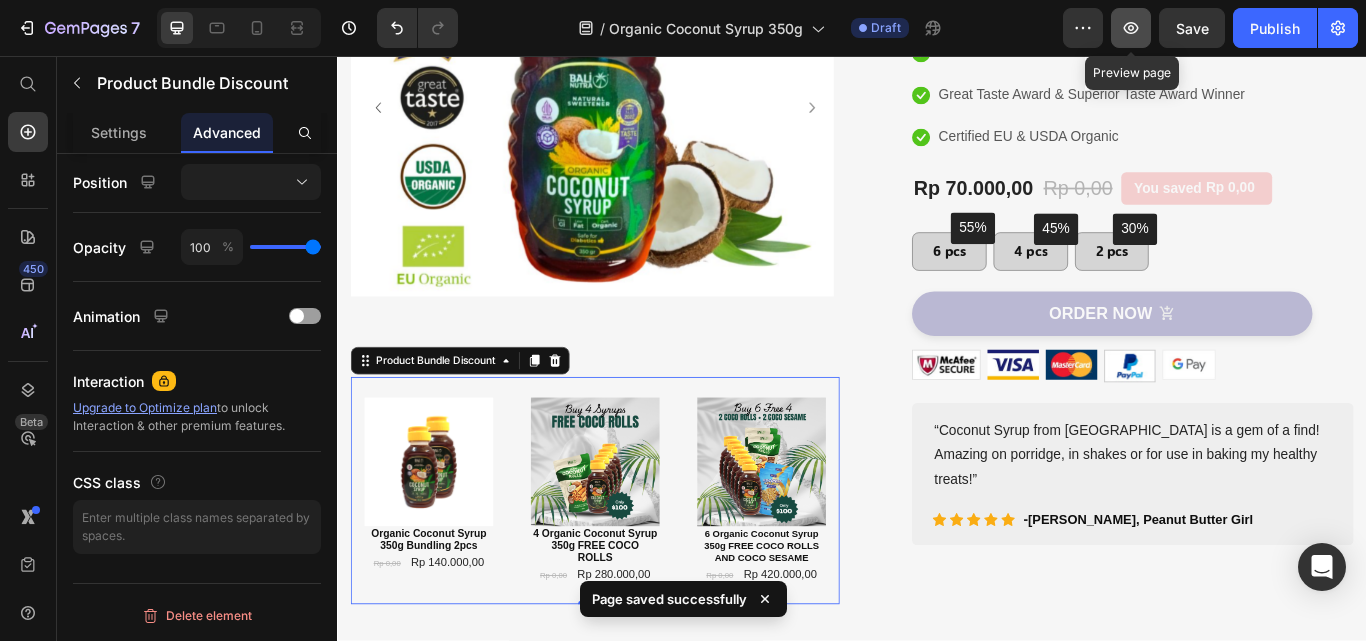 click 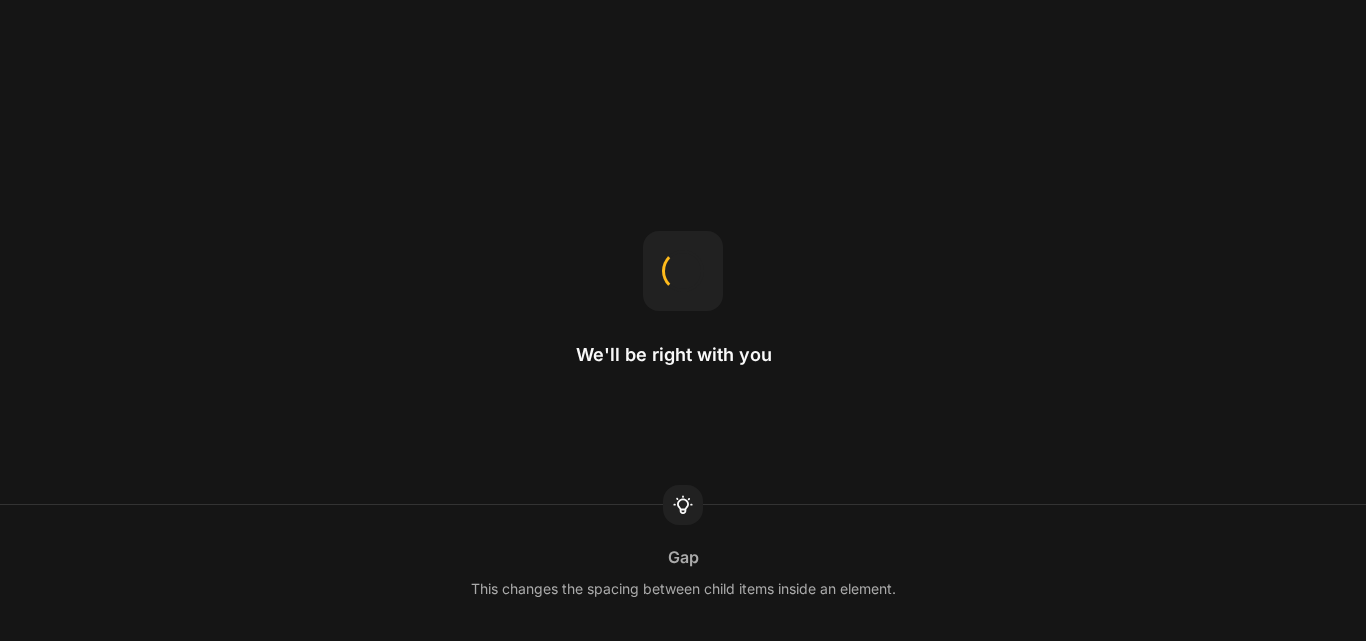 scroll, scrollTop: 0, scrollLeft: 0, axis: both 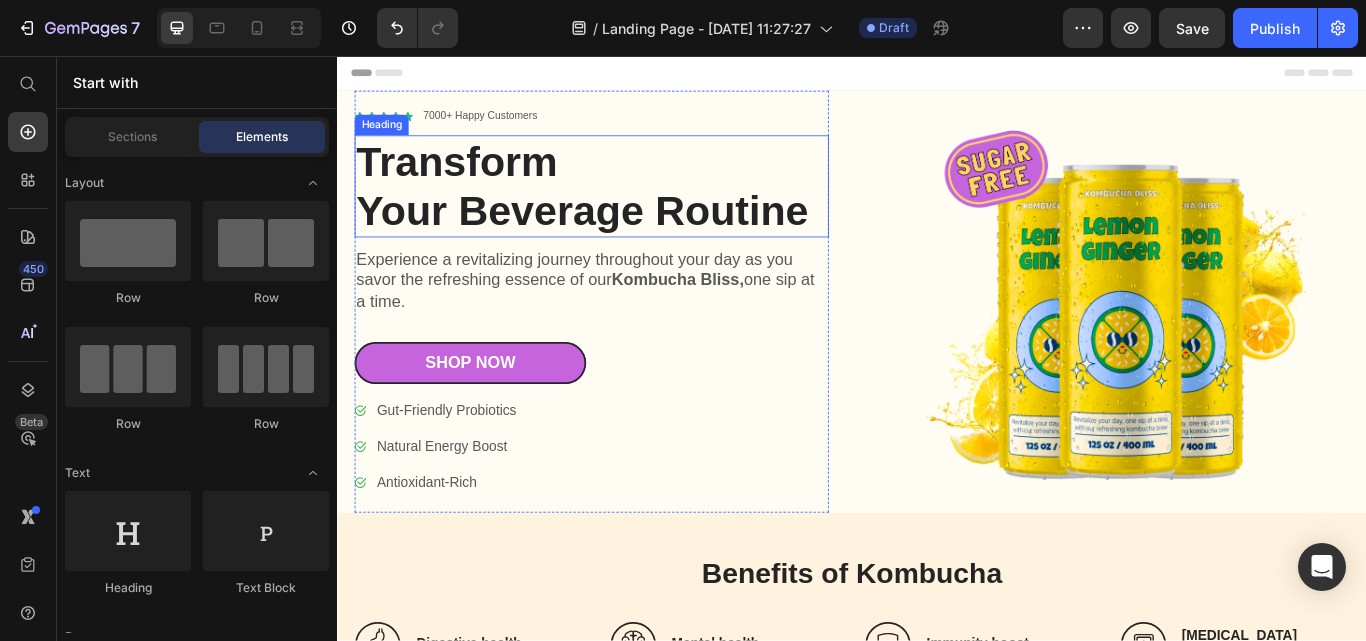 click on "Transform  Your Beverage Routine" at bounding box center (633, 208) 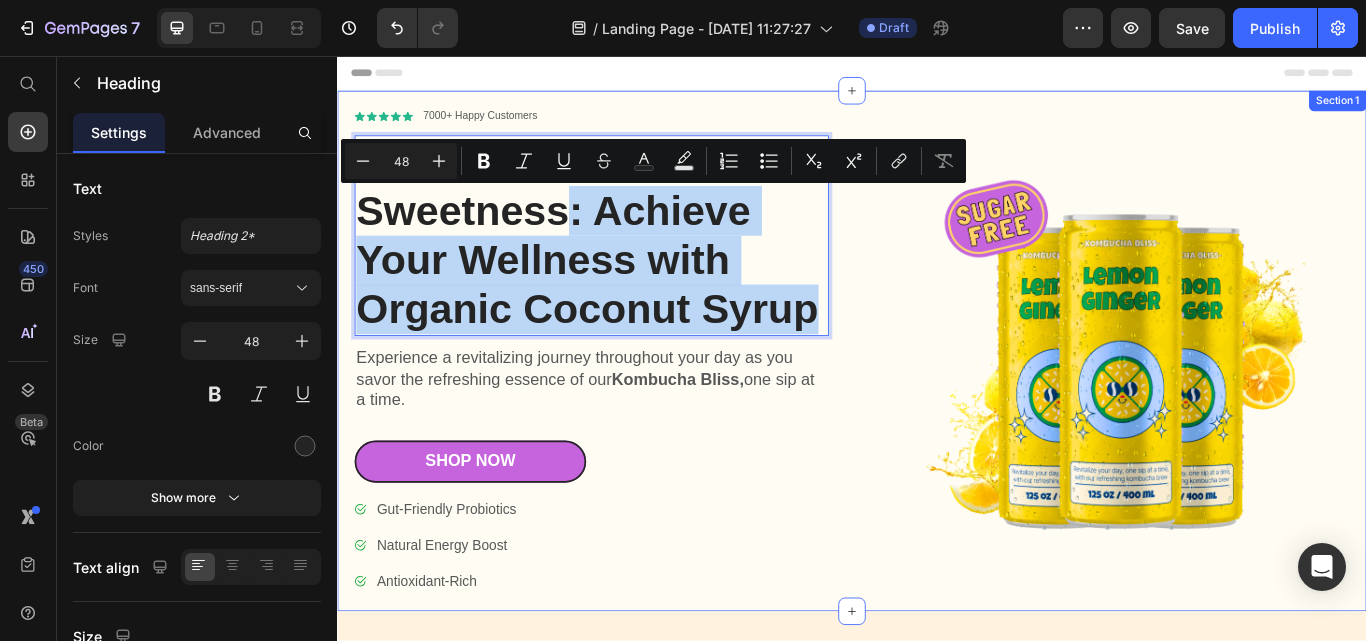 drag, startPoint x: 609, startPoint y: 243, endPoint x: 923, endPoint y: 365, distance: 336.86792 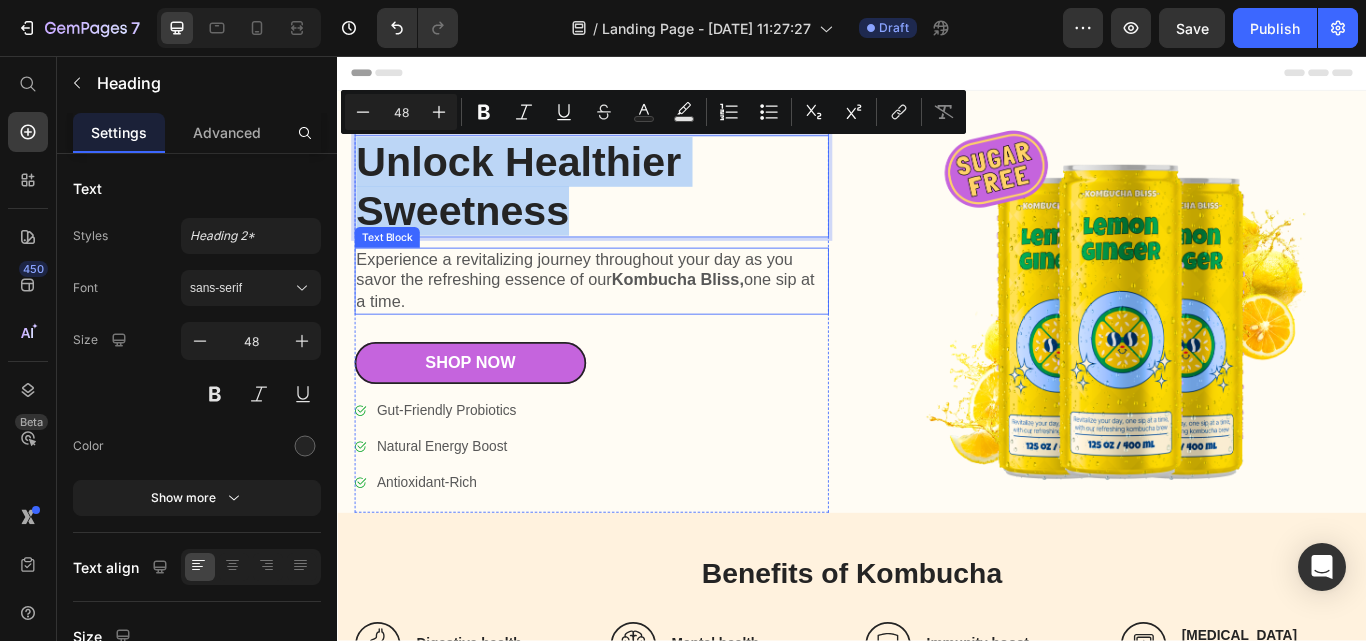 click on "Experience a revitalizing journey throughout your day as you savor the refreshing essence of our  Kombucha Bliss,  one sip at a time." at bounding box center (633, 319) 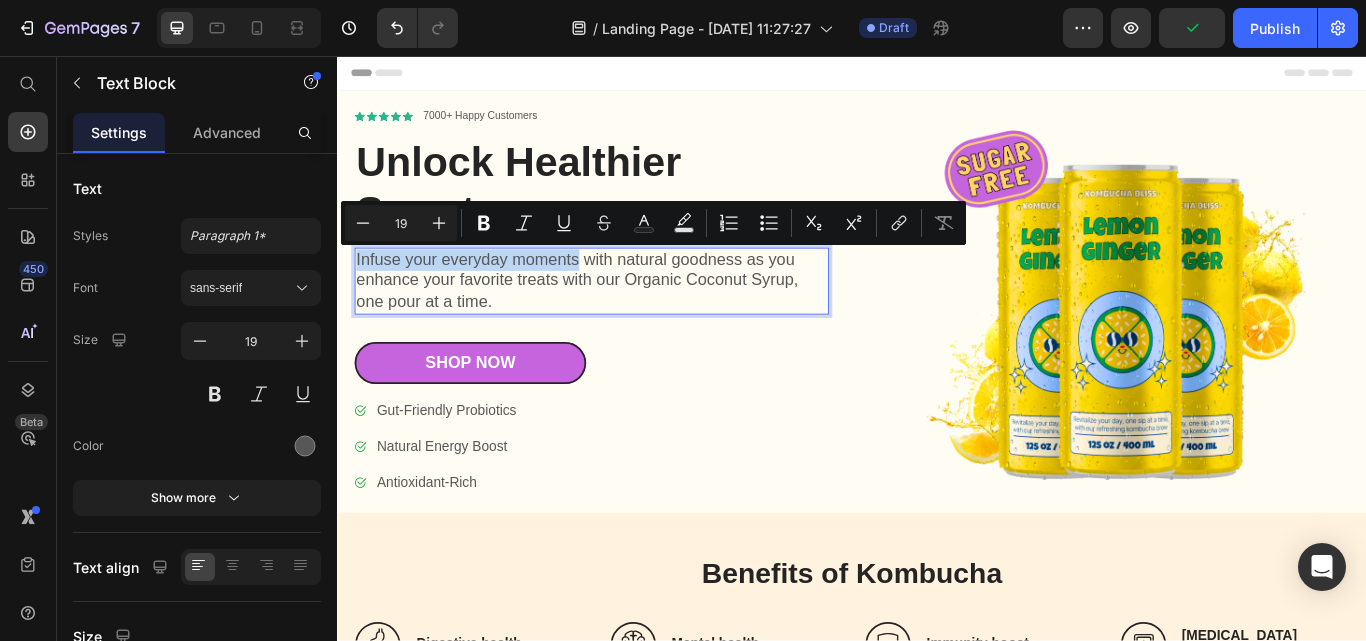 drag, startPoint x: 361, startPoint y: 290, endPoint x: 618, endPoint y: 298, distance: 257.12448 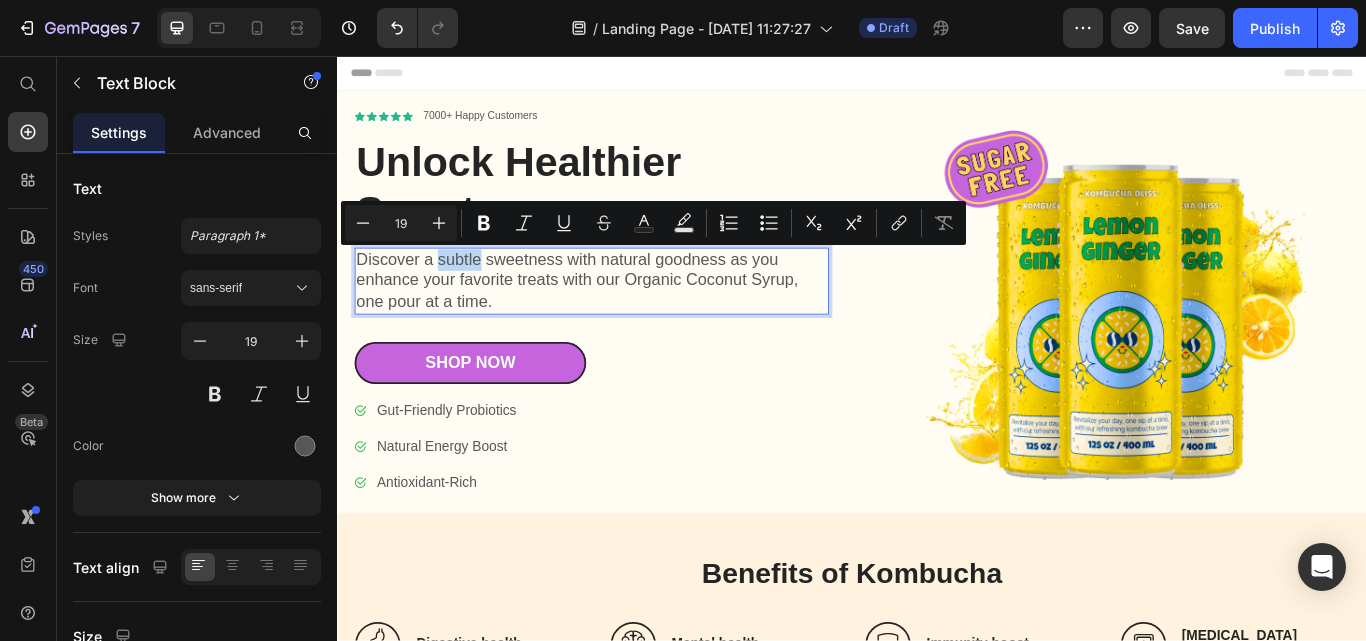 drag, startPoint x: 455, startPoint y: 293, endPoint x: 494, endPoint y: 295, distance: 39.051247 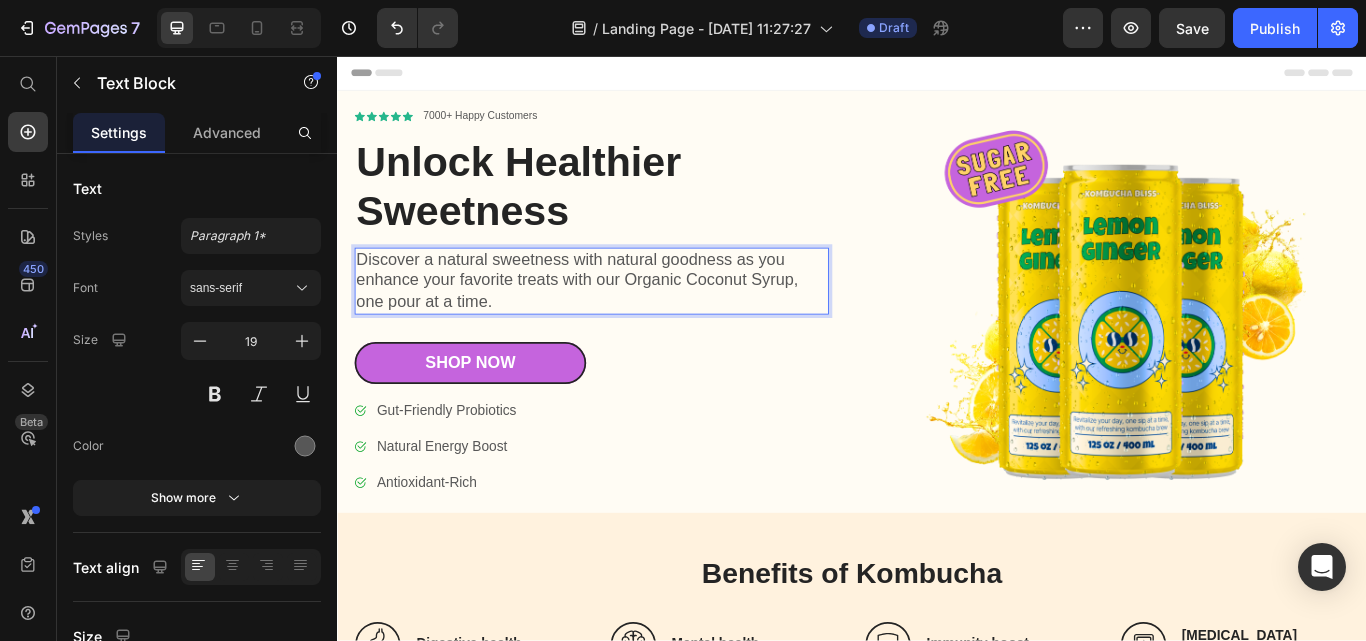 click on "Discover a natural sweetness with natural goodness as you enhance your favorite treats with our Organic Coconut Syrup, one pour at a time." at bounding box center [633, 319] 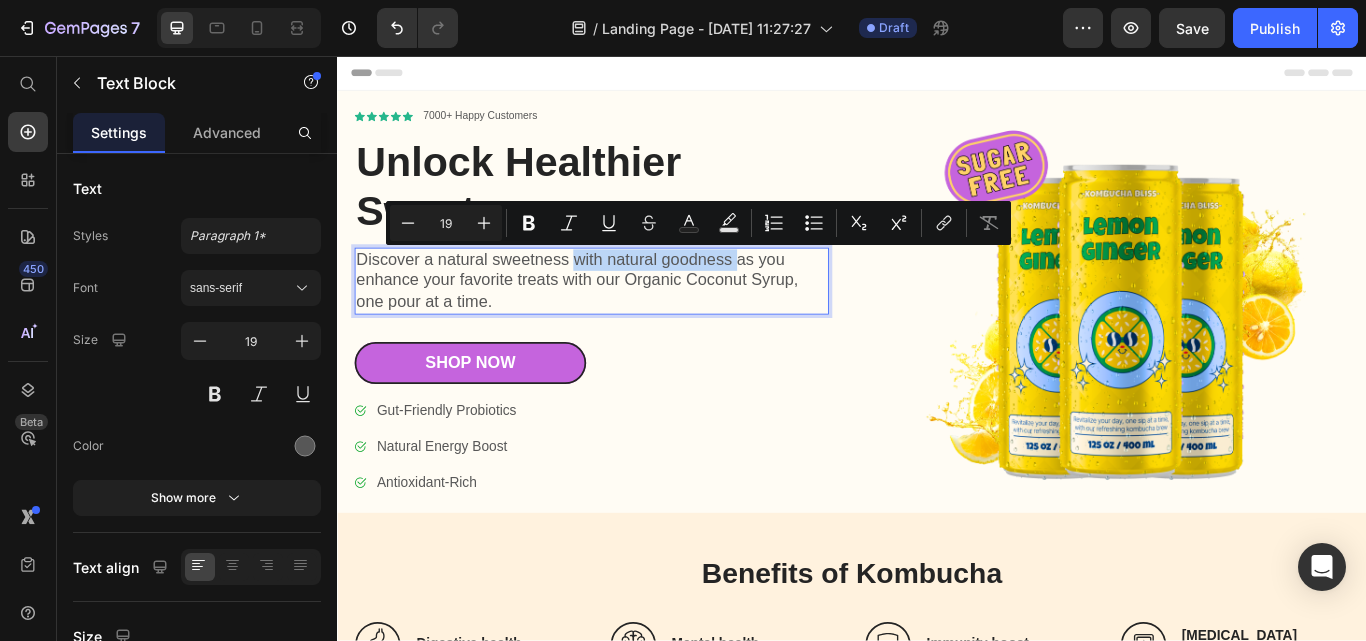 drag, startPoint x: 616, startPoint y: 291, endPoint x: 802, endPoint y: 298, distance: 186.13167 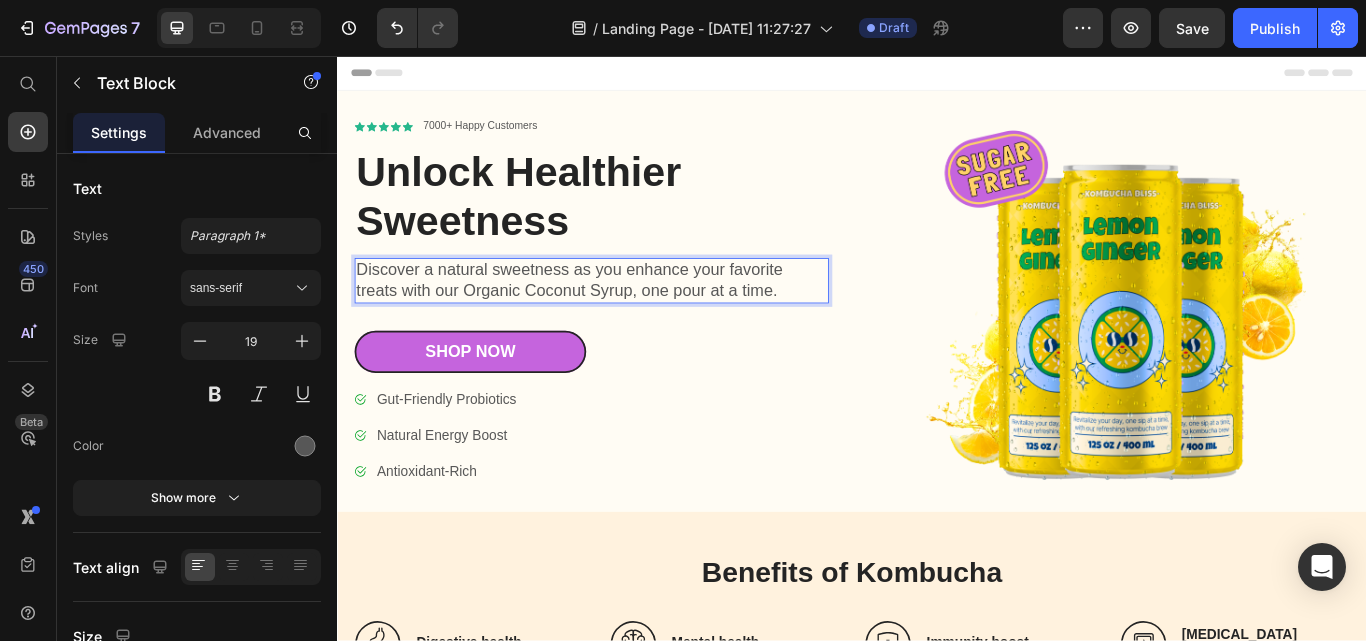 click on "Discover a natural sweetness as you enhance your favorite treats with our Organic Coconut Syrup, one pour at a time." at bounding box center [633, 318] 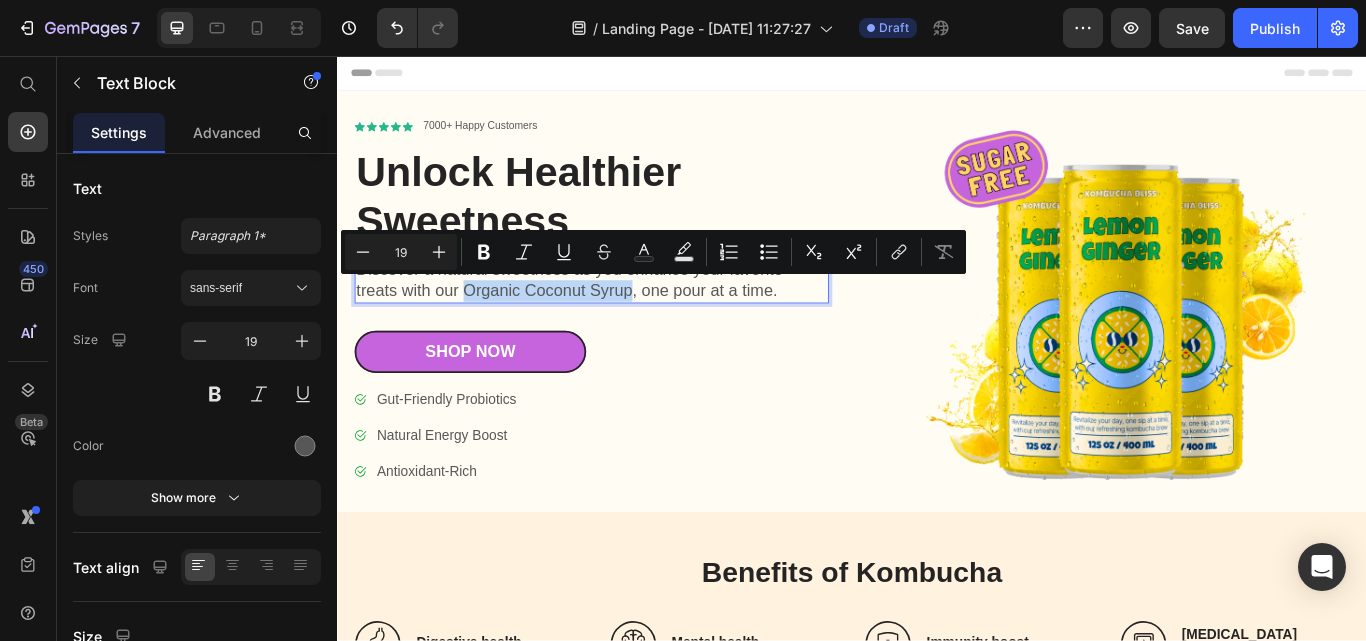 drag, startPoint x: 486, startPoint y: 331, endPoint x: 678, endPoint y: 340, distance: 192.21082 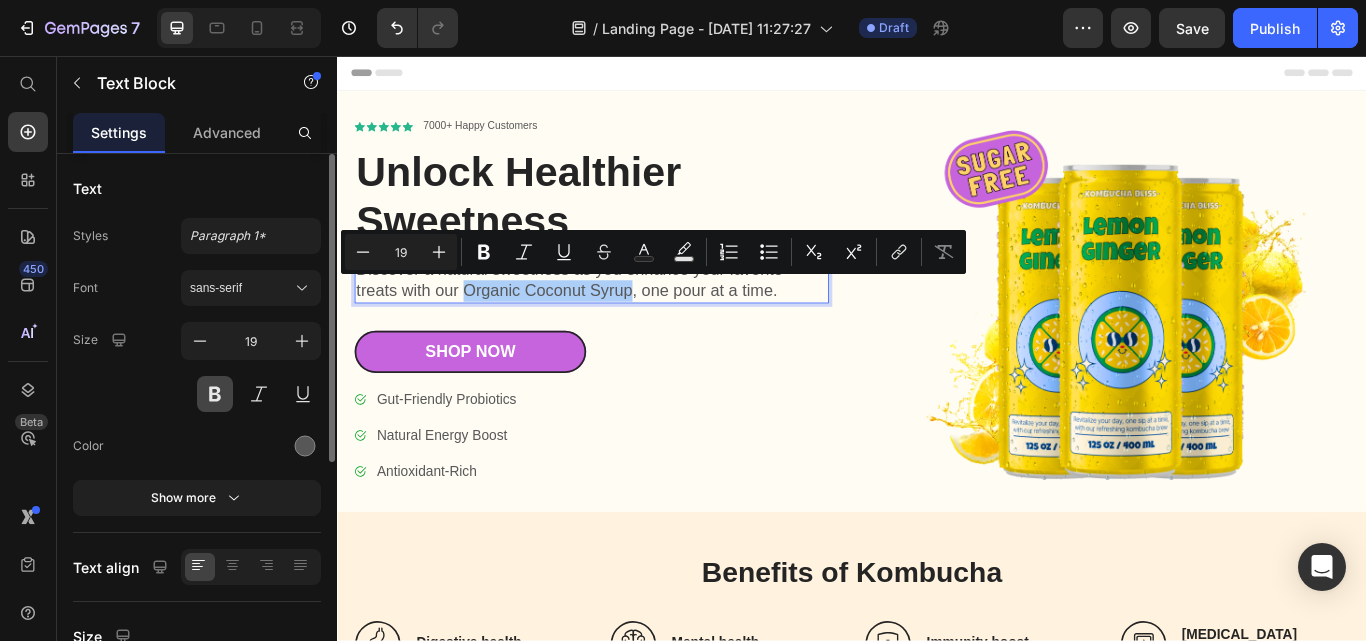 click at bounding box center (215, 394) 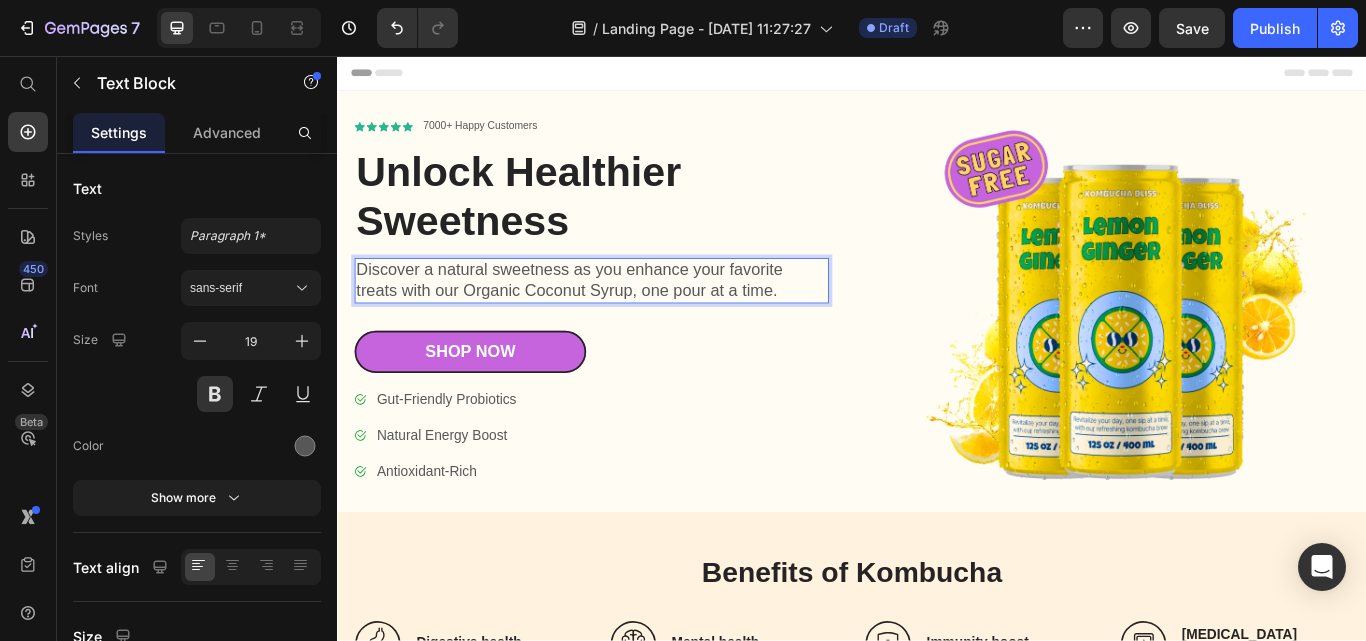 click on "Discover a natural sweetness as you enhance your favorite treats with our Organic Coconut Syrup, one pour at a time." at bounding box center (633, 318) 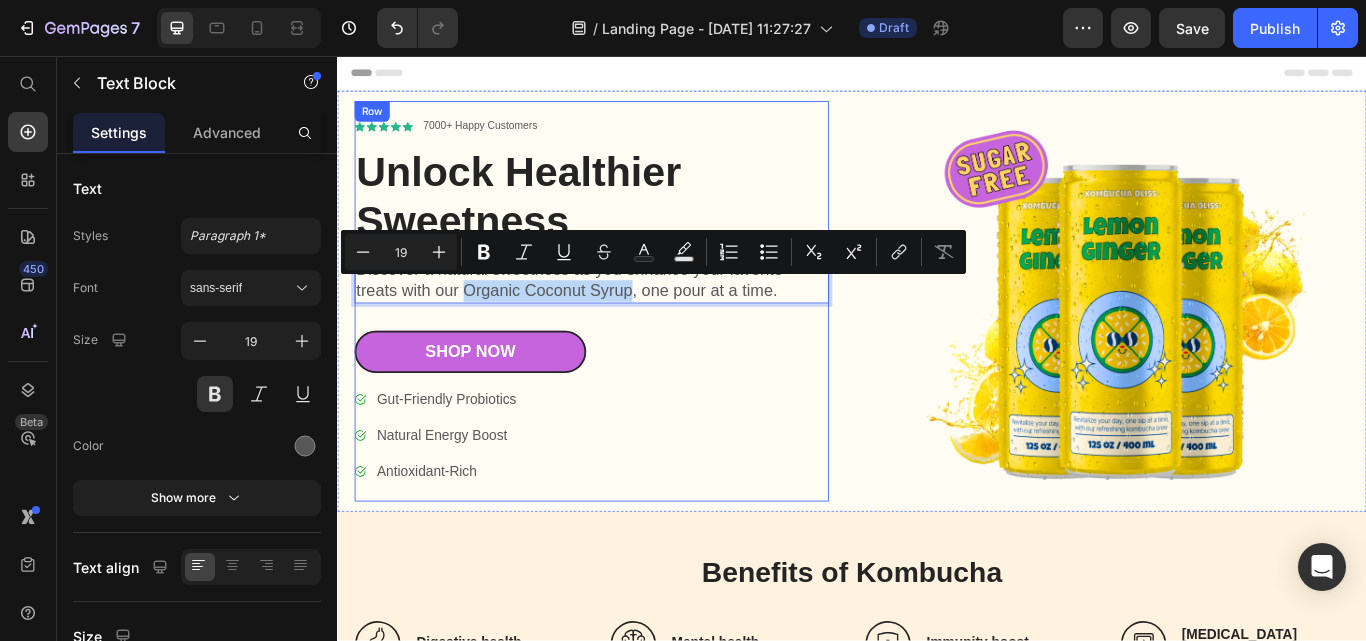 drag, startPoint x: 489, startPoint y: 328, endPoint x: 679, endPoint y: 352, distance: 191.5098 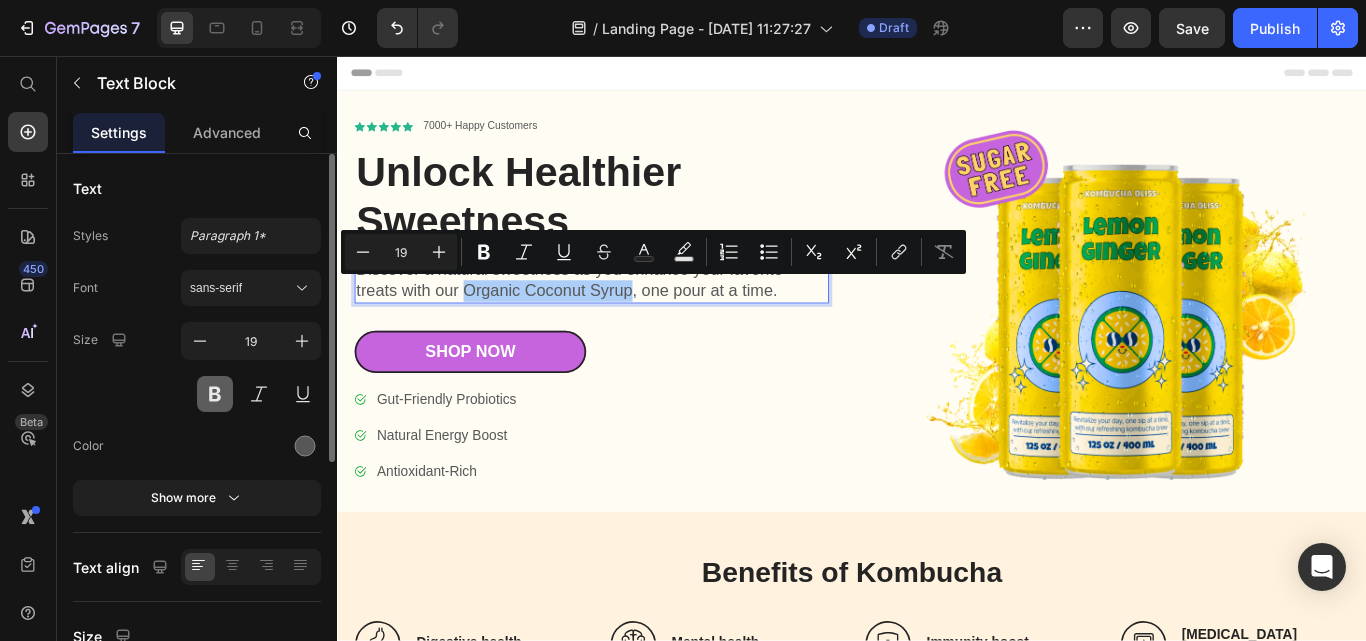 click at bounding box center (215, 394) 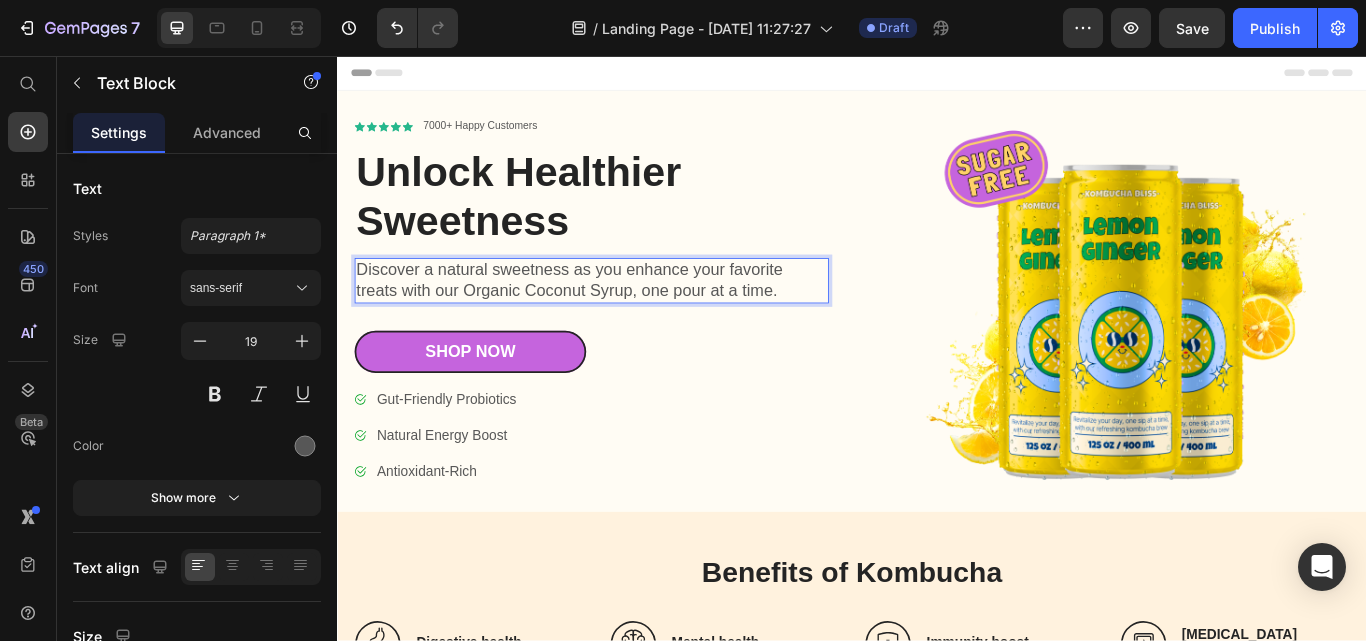 drag, startPoint x: 488, startPoint y: 327, endPoint x: 683, endPoint y: 338, distance: 195.31001 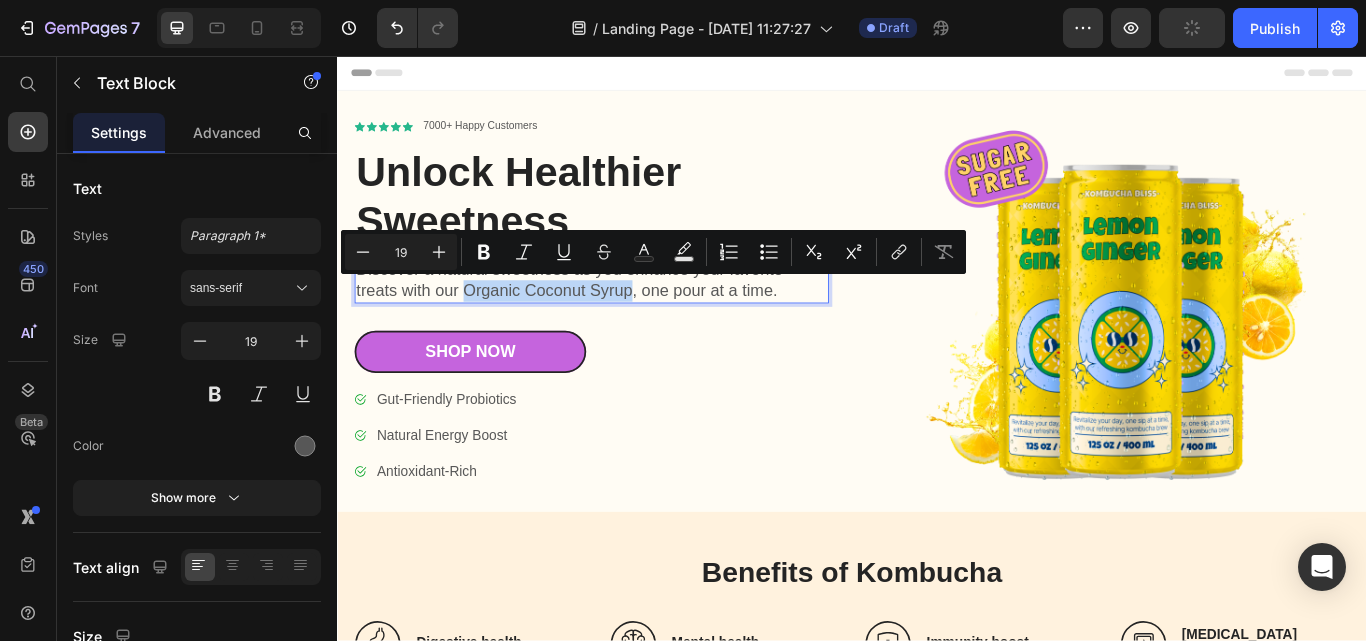 drag, startPoint x: 679, startPoint y: 337, endPoint x: 487, endPoint y: 325, distance: 192.37463 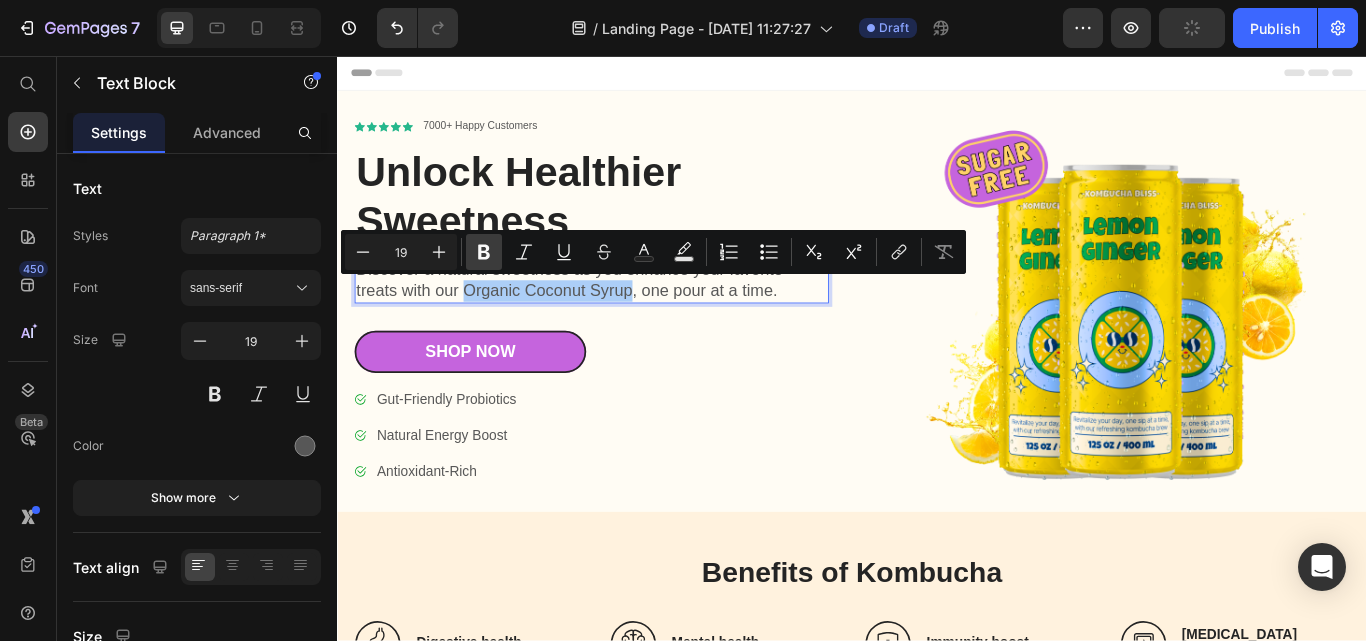 click 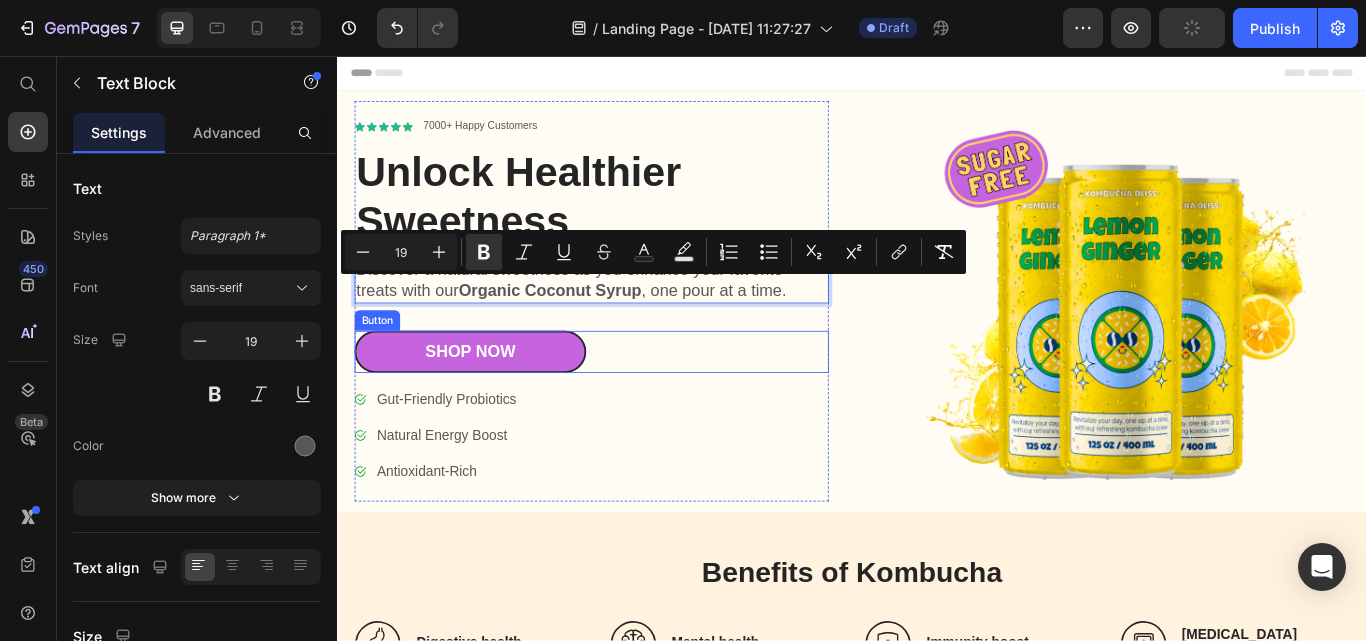 click on "Shop Now Button" at bounding box center [633, 401] 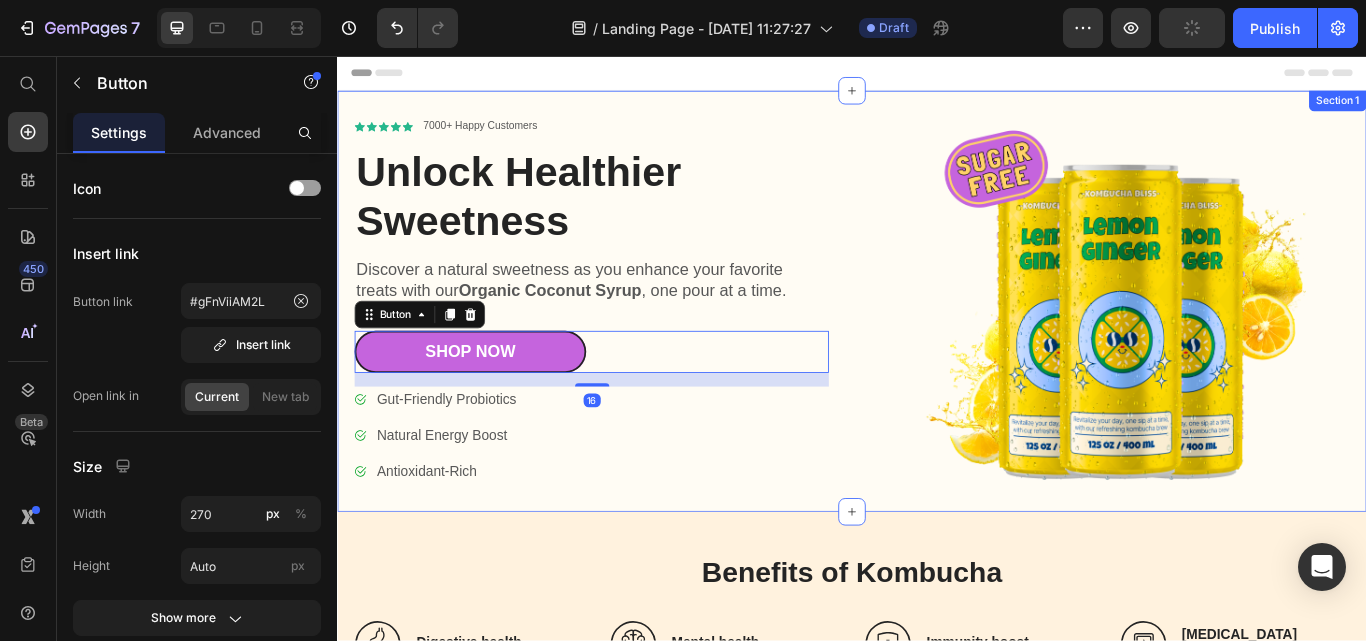 click at bounding box center (1249, 342) 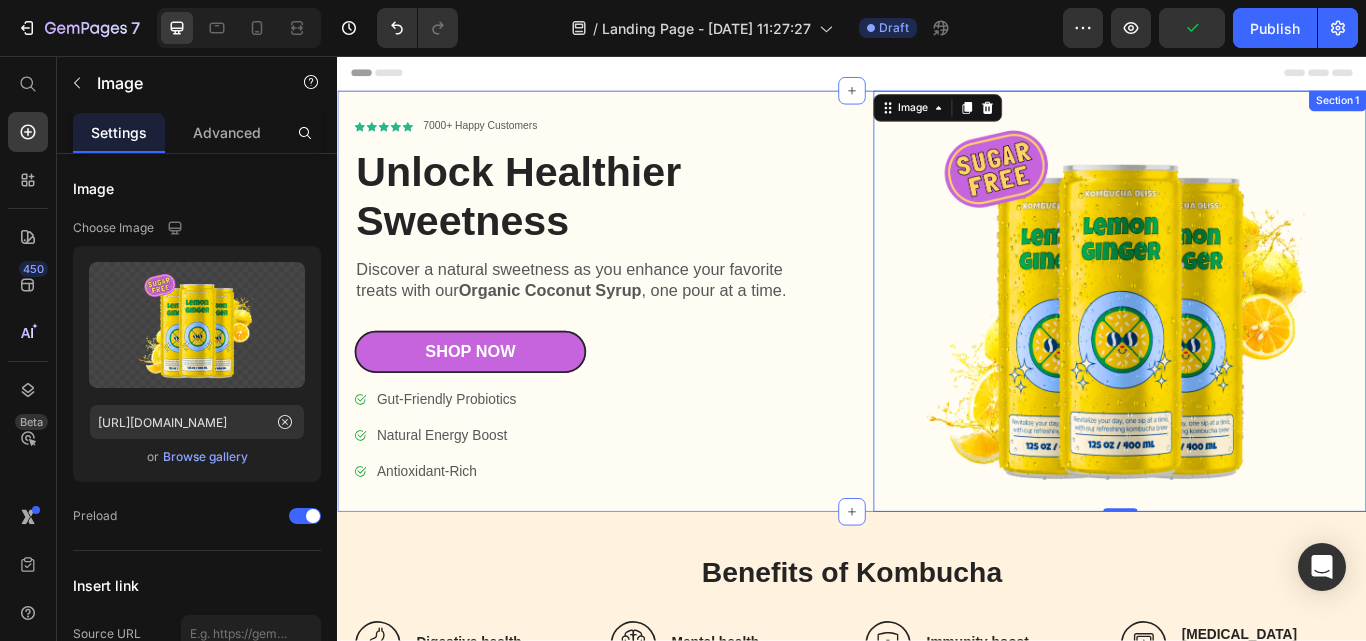 click 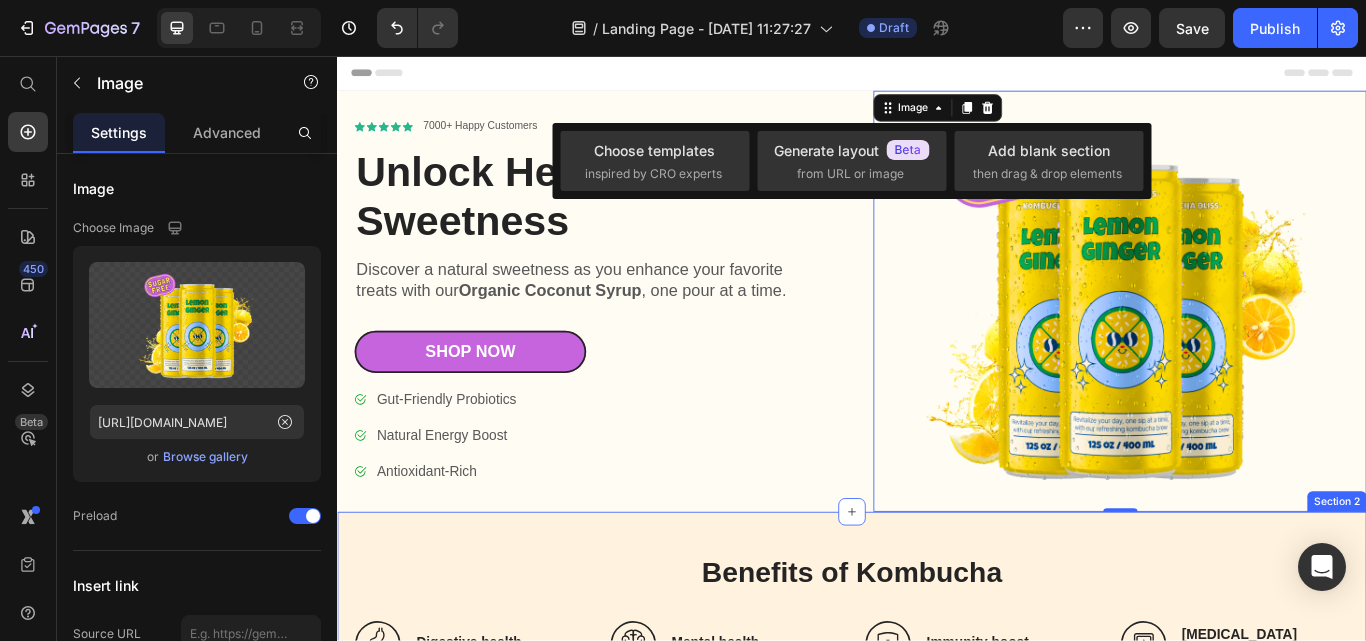 click on "Benefits of Kombucha Heading
Icon Digestive health Heading Row
Icon Mental health Heading Row
Icon Immunity boost Heading Row
Icon [MEDICAL_DATA] treatment Heading Row Row Row Section 2" at bounding box center (937, 702) 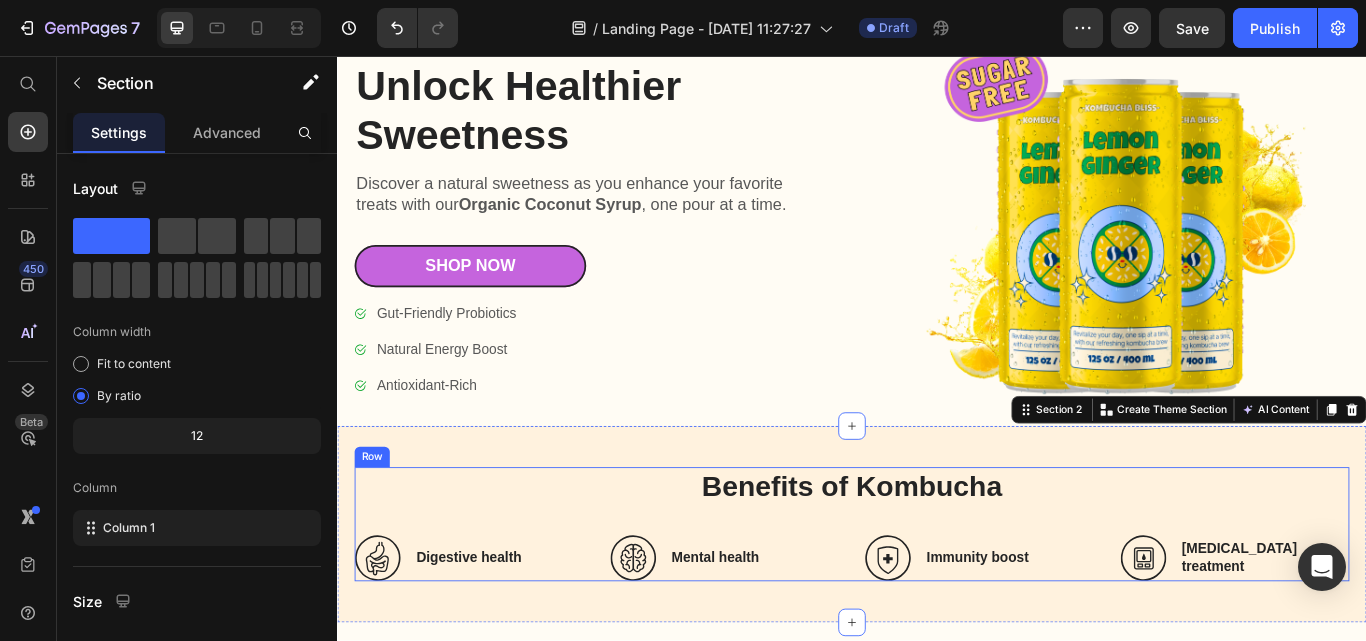 scroll, scrollTop: 0, scrollLeft: 0, axis: both 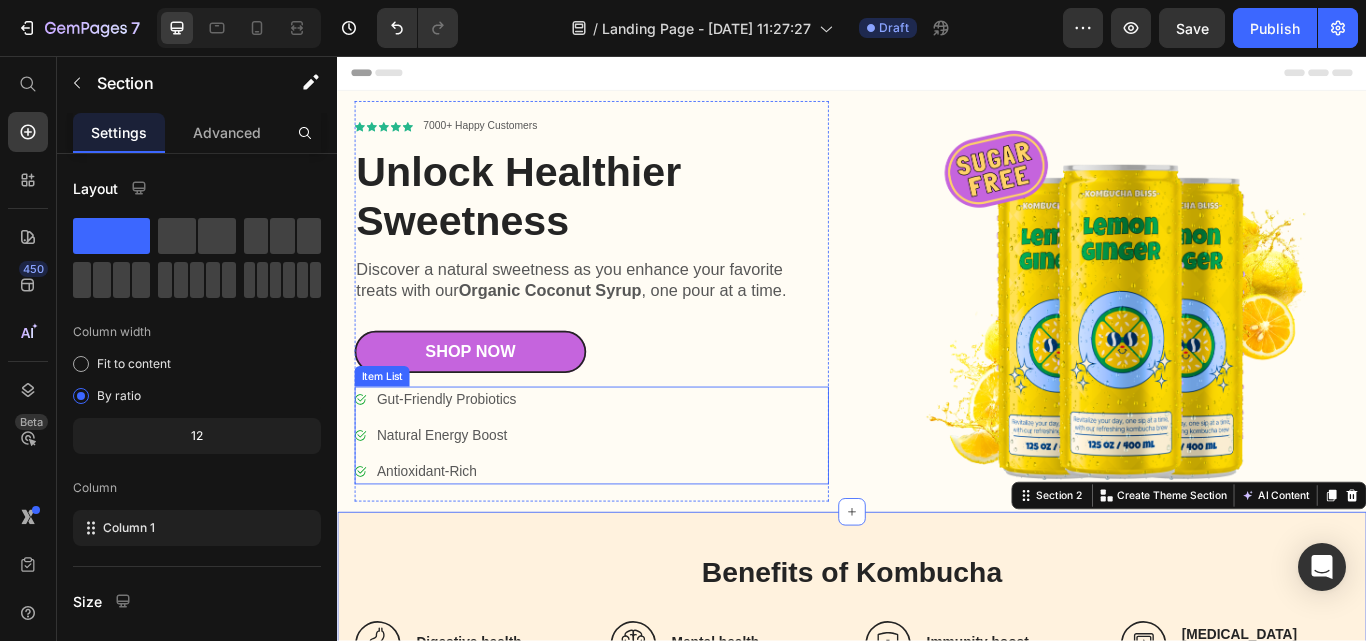 click on "Gut-Friendly Probiotics" at bounding box center [464, 457] 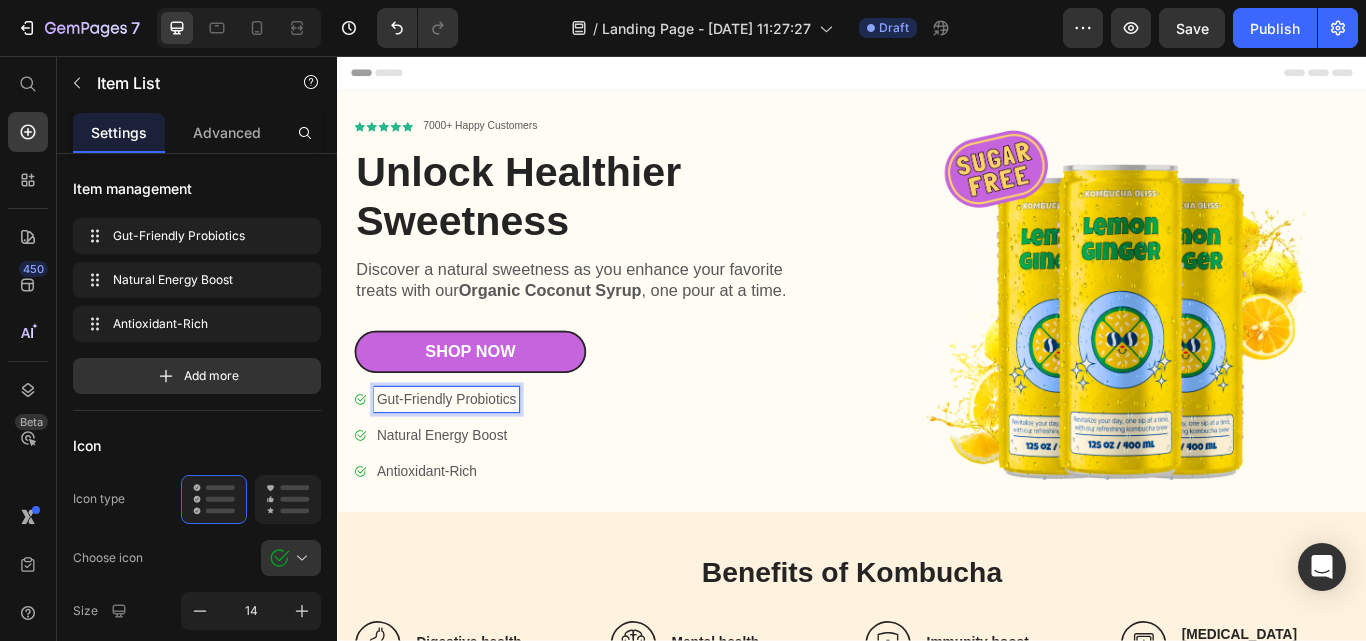 click on "Gut-Friendly Probiotics" at bounding box center (464, 457) 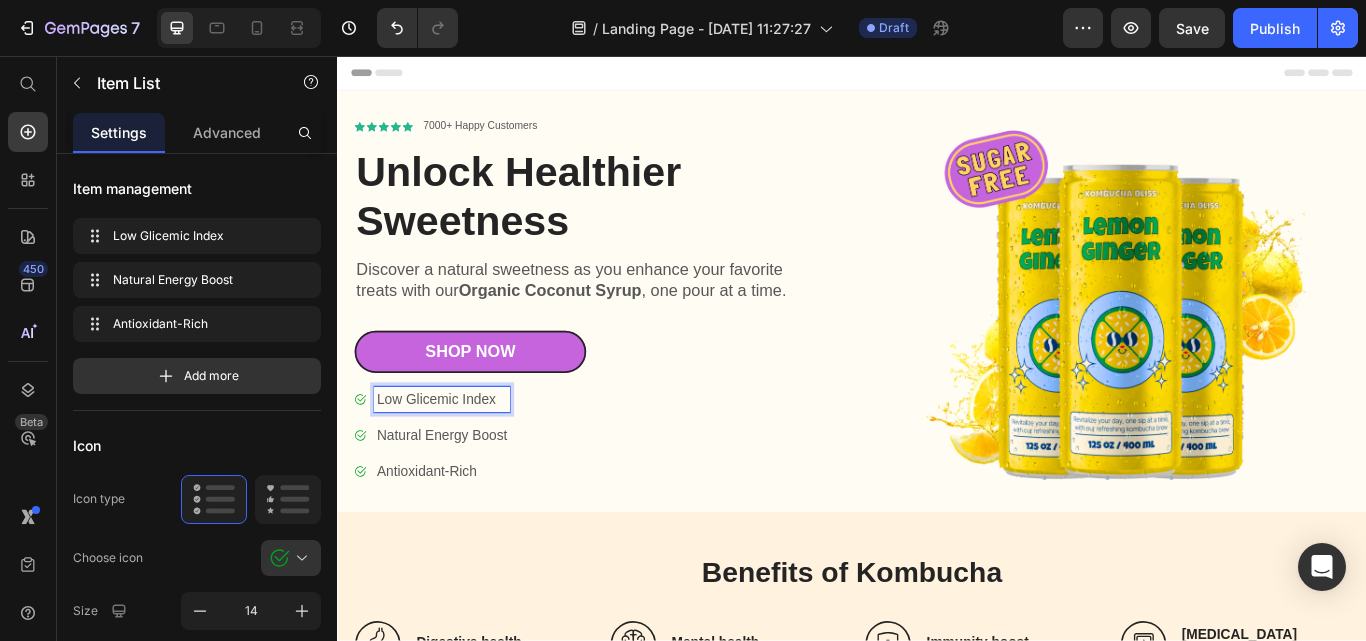 click on "Low Glicemic Index" at bounding box center [459, 457] 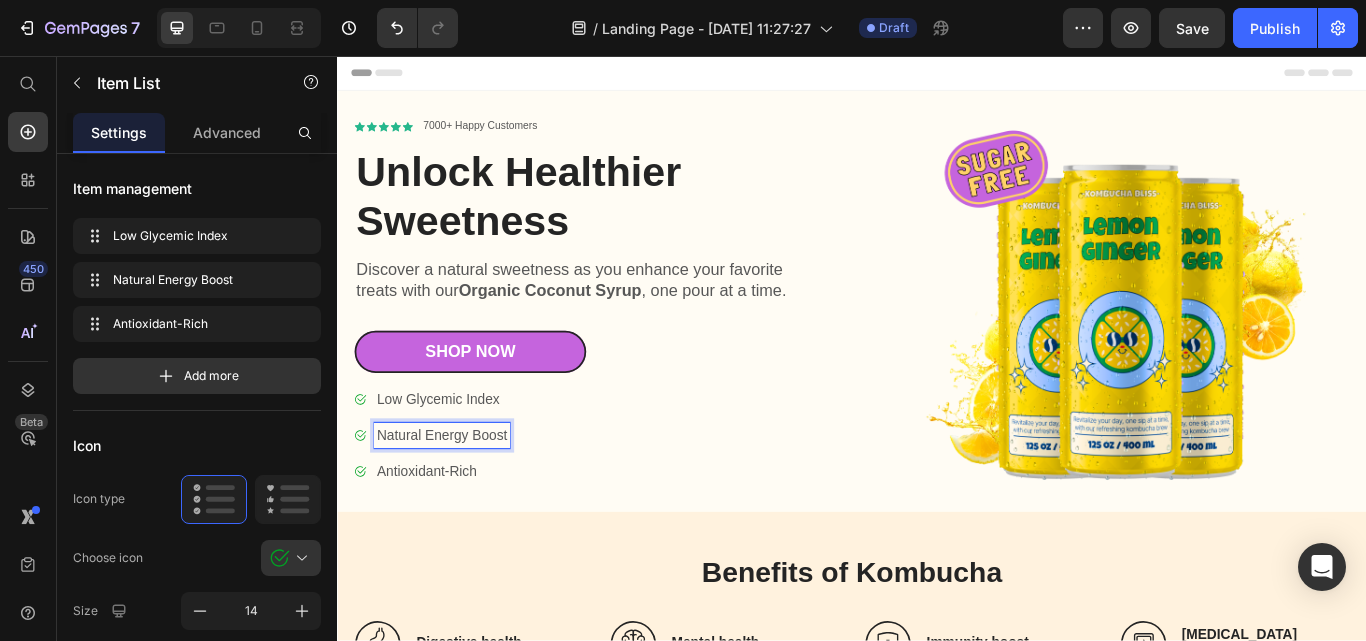 click on "Natural Energy Boost" at bounding box center [459, 499] 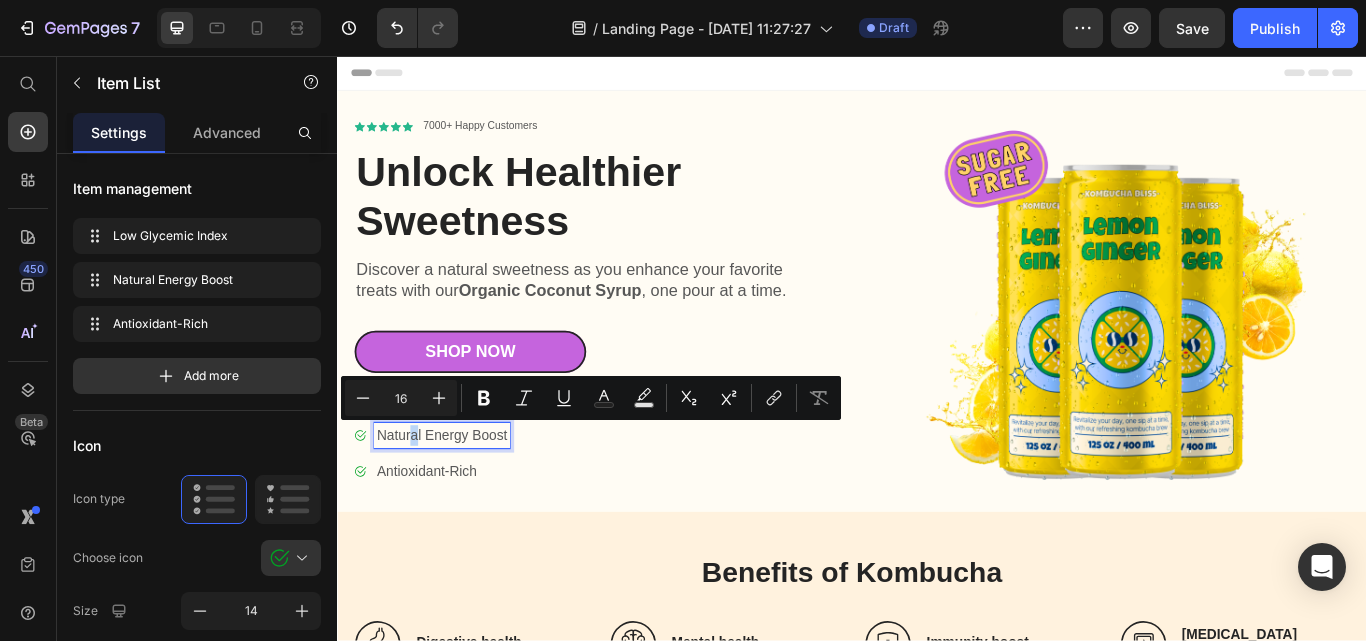 click on "Natural Energy Boost" at bounding box center (459, 499) 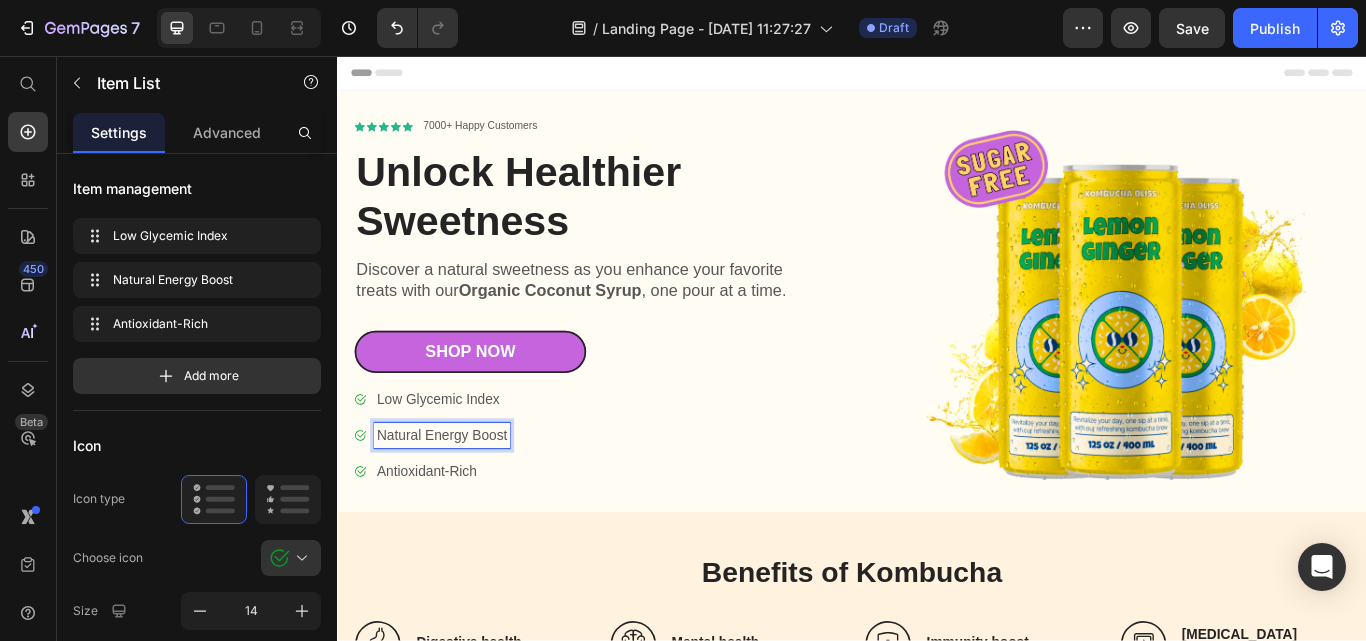 click on "Natural Energy Boost" at bounding box center (459, 499) 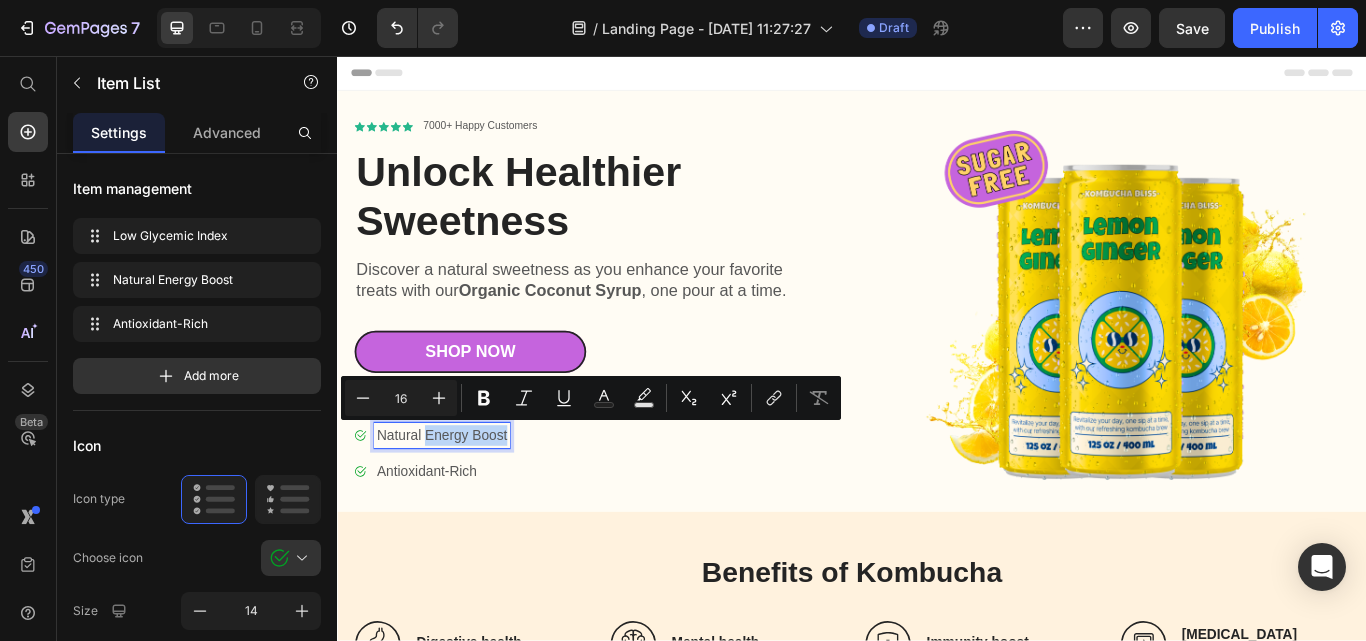 drag, startPoint x: 439, startPoint y: 500, endPoint x: 543, endPoint y: 493, distance: 104.23531 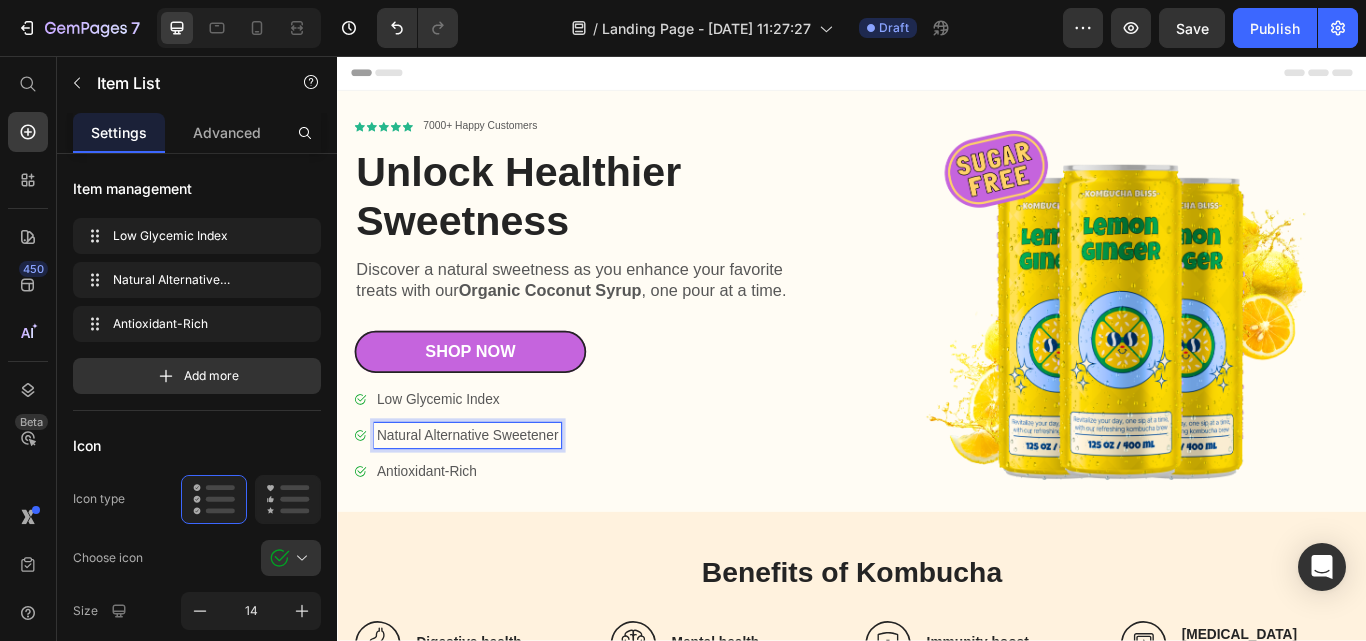 click on "Antioxidant-Rich" at bounding box center (489, 541) 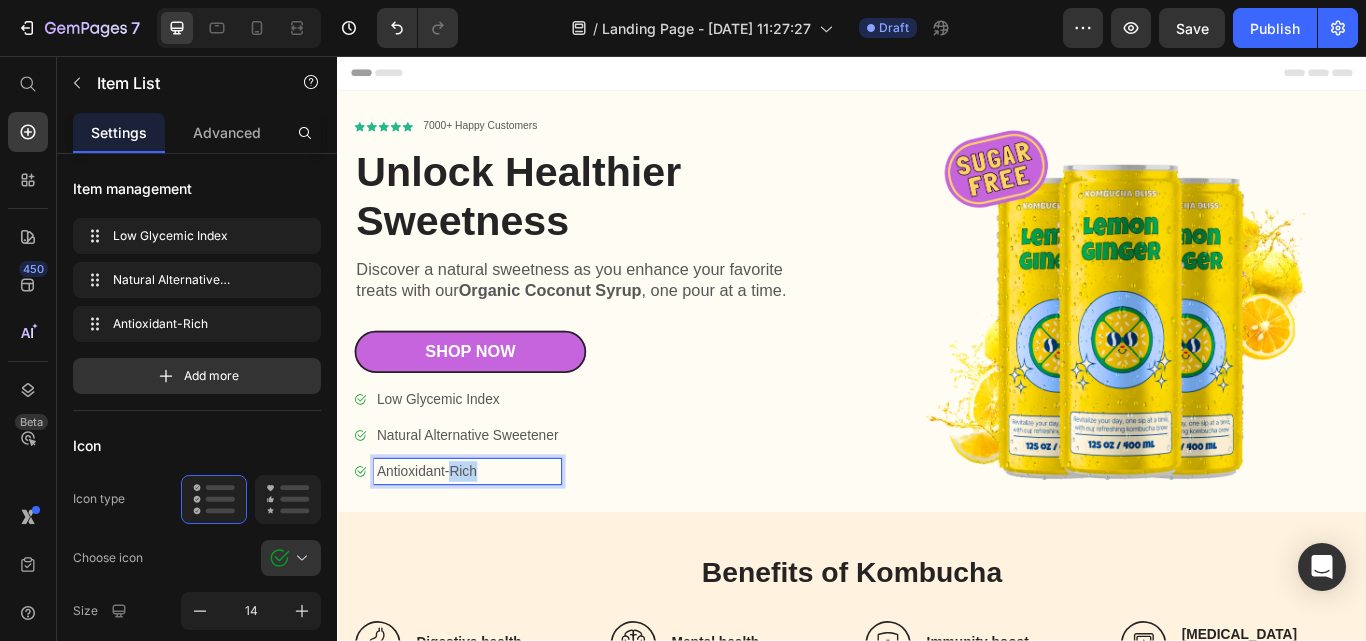 click on "Antioxidant-Rich" at bounding box center (489, 541) 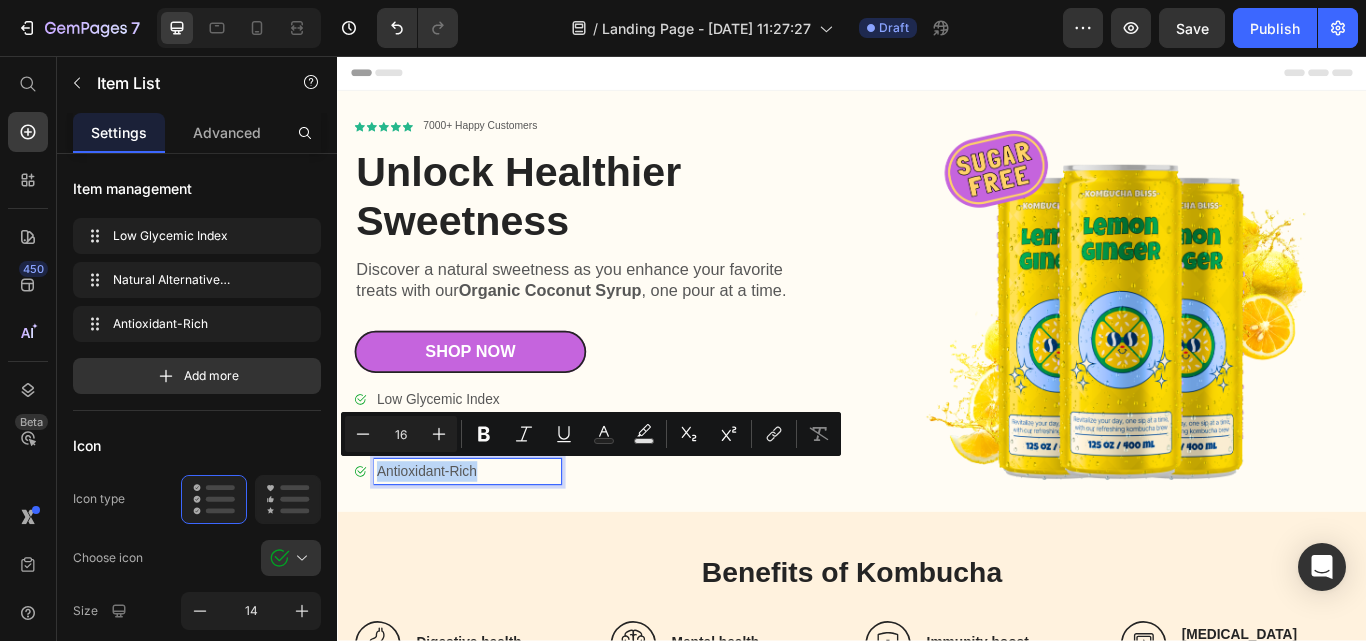 click on "Antioxidant-Rich" at bounding box center (489, 541) 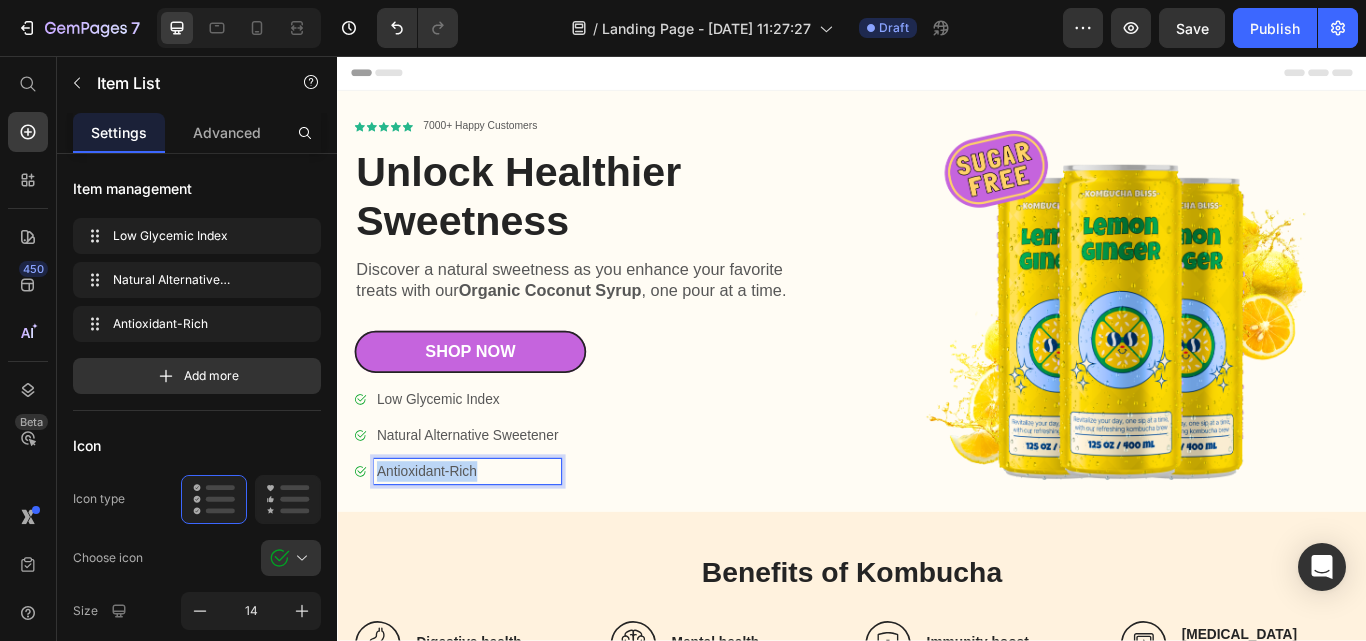 drag, startPoint x: 525, startPoint y: 532, endPoint x: 374, endPoint y: 537, distance: 151.08276 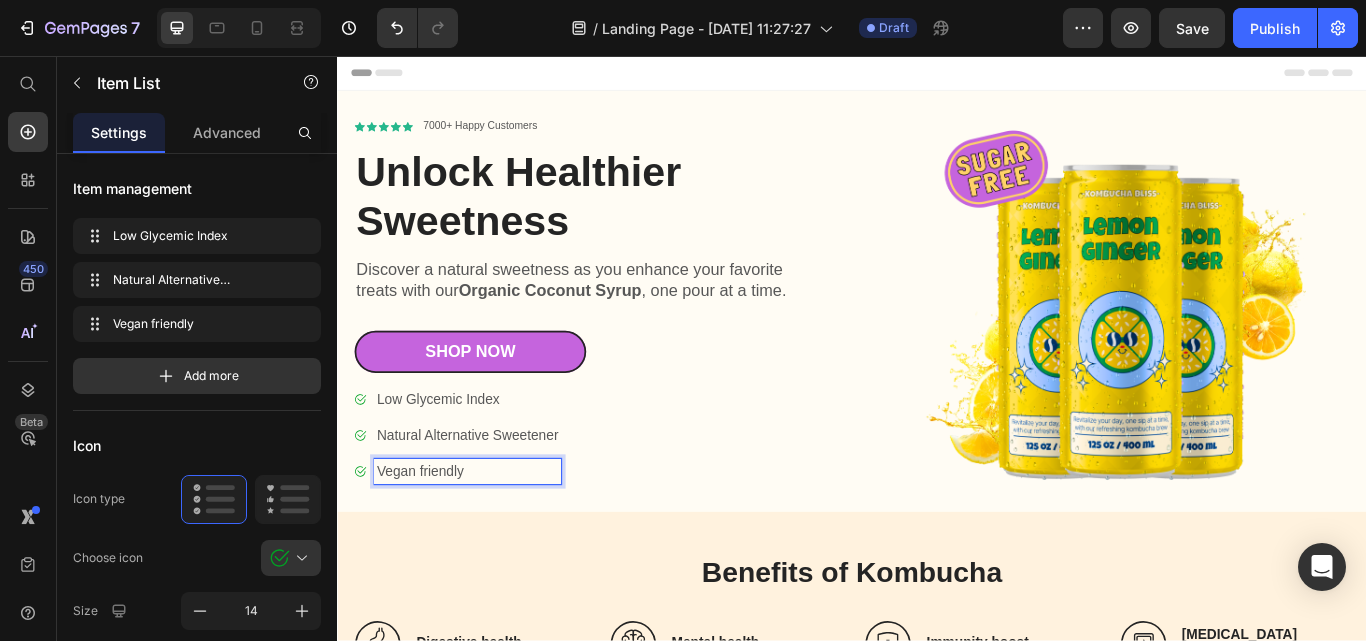 click on "Low Glycemic Index
Natural Alternative Sweetener
Vegan friendly" at bounding box center (633, 499) 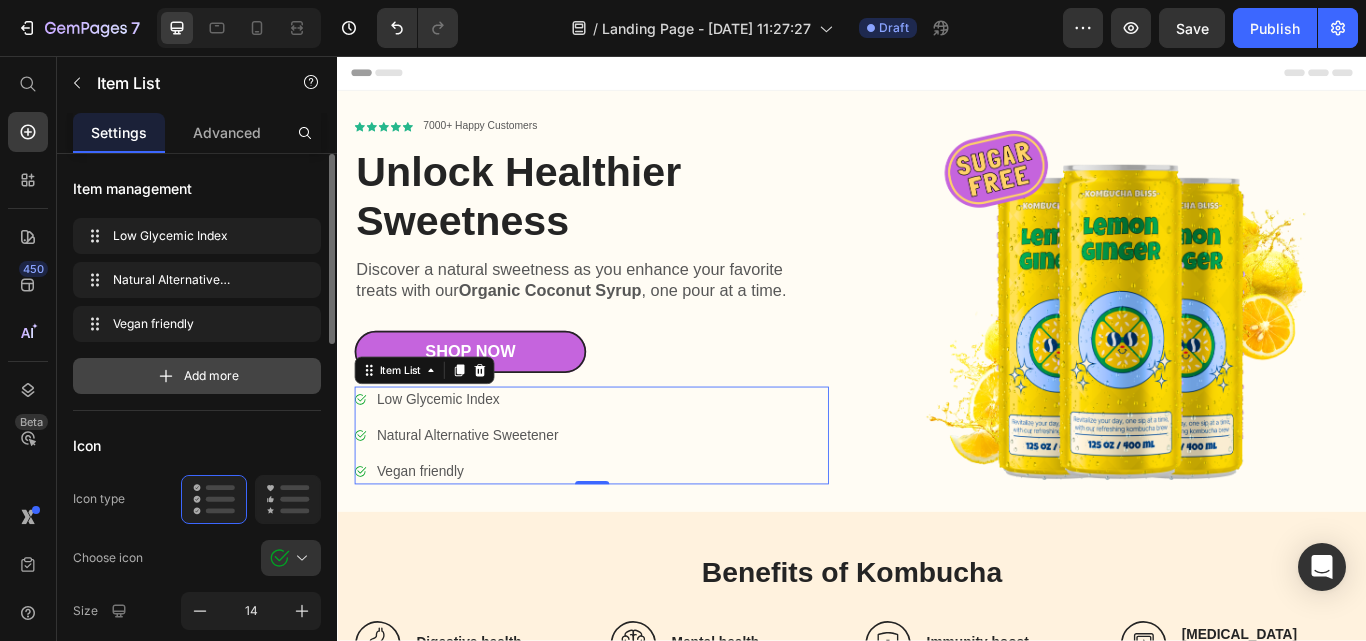 click on "Add more" at bounding box center [211, 376] 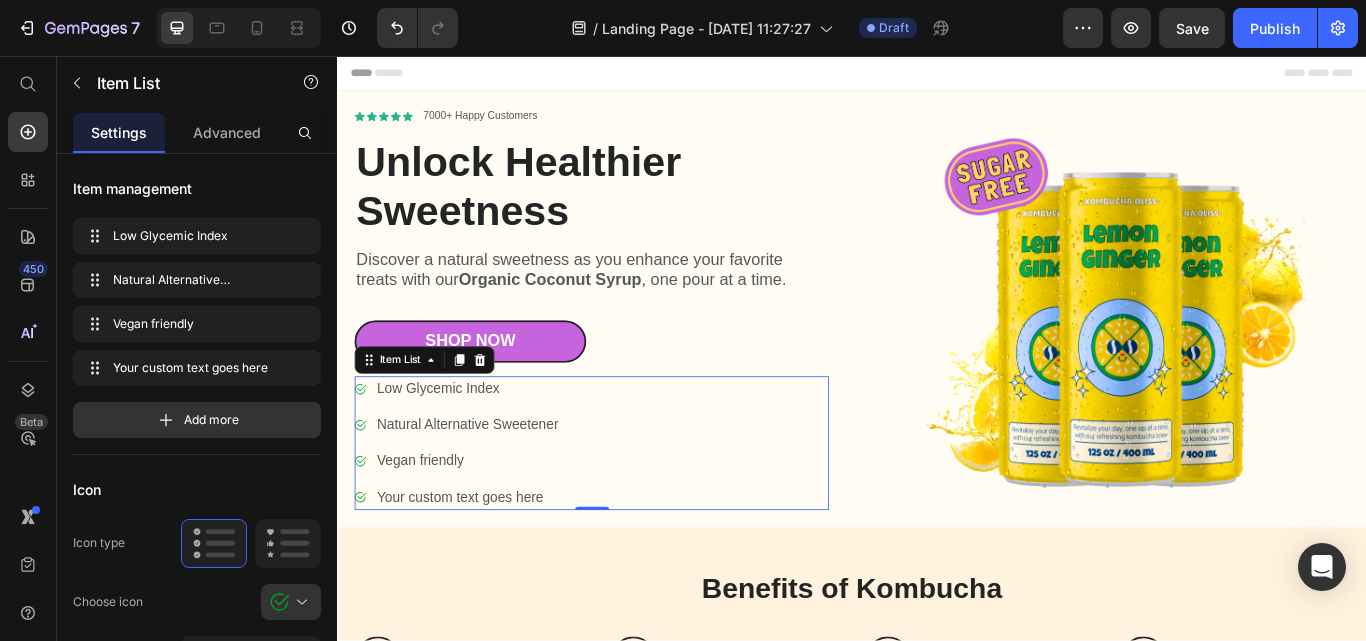 click on "Your custom text goes here" at bounding box center [489, 571] 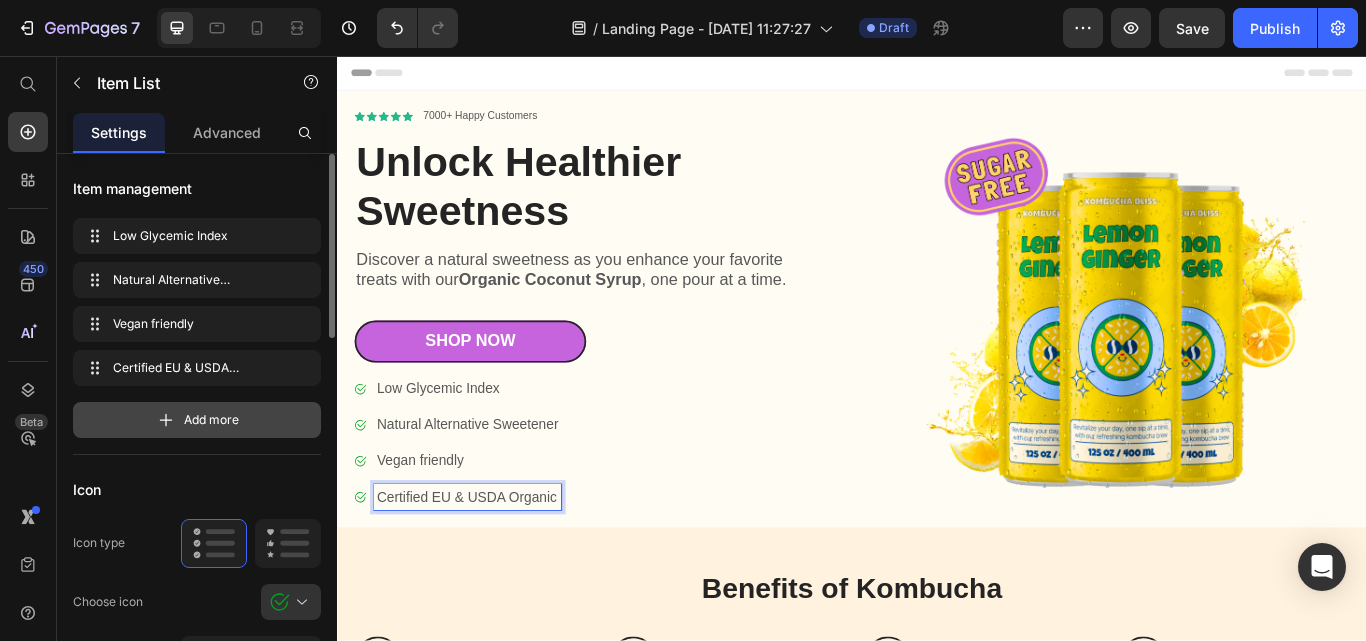 click on "Add more" at bounding box center [197, 420] 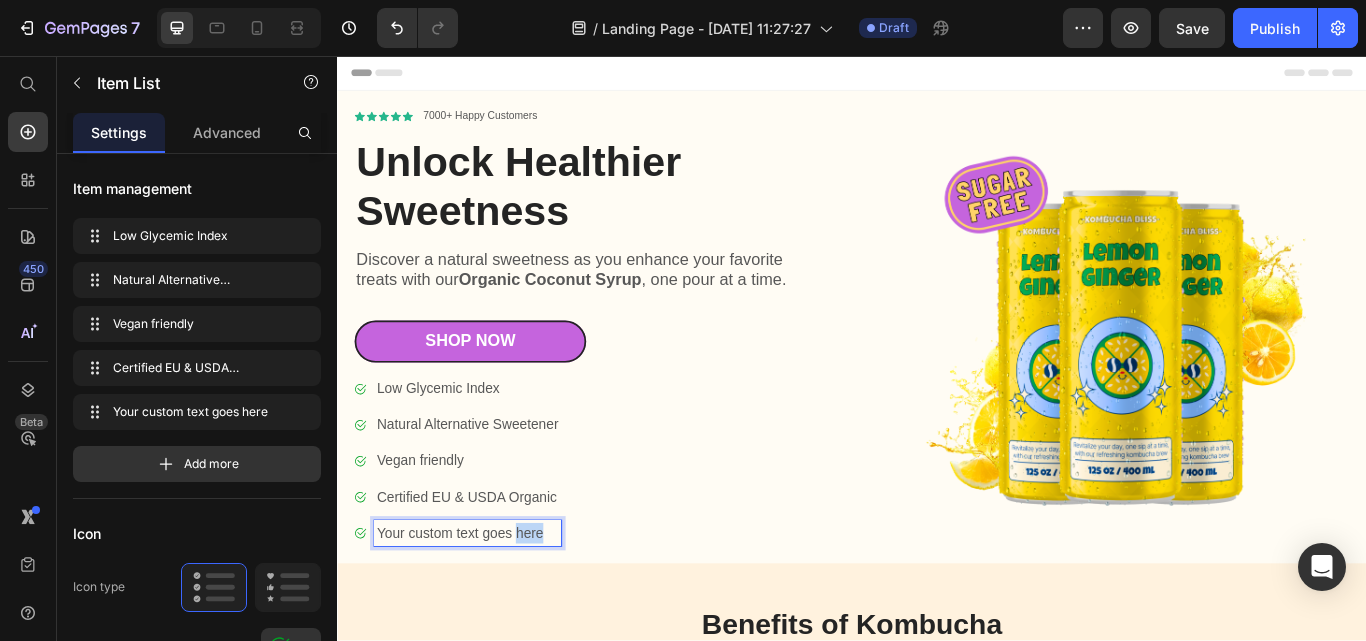 click on "Your custom text goes here" at bounding box center [489, 613] 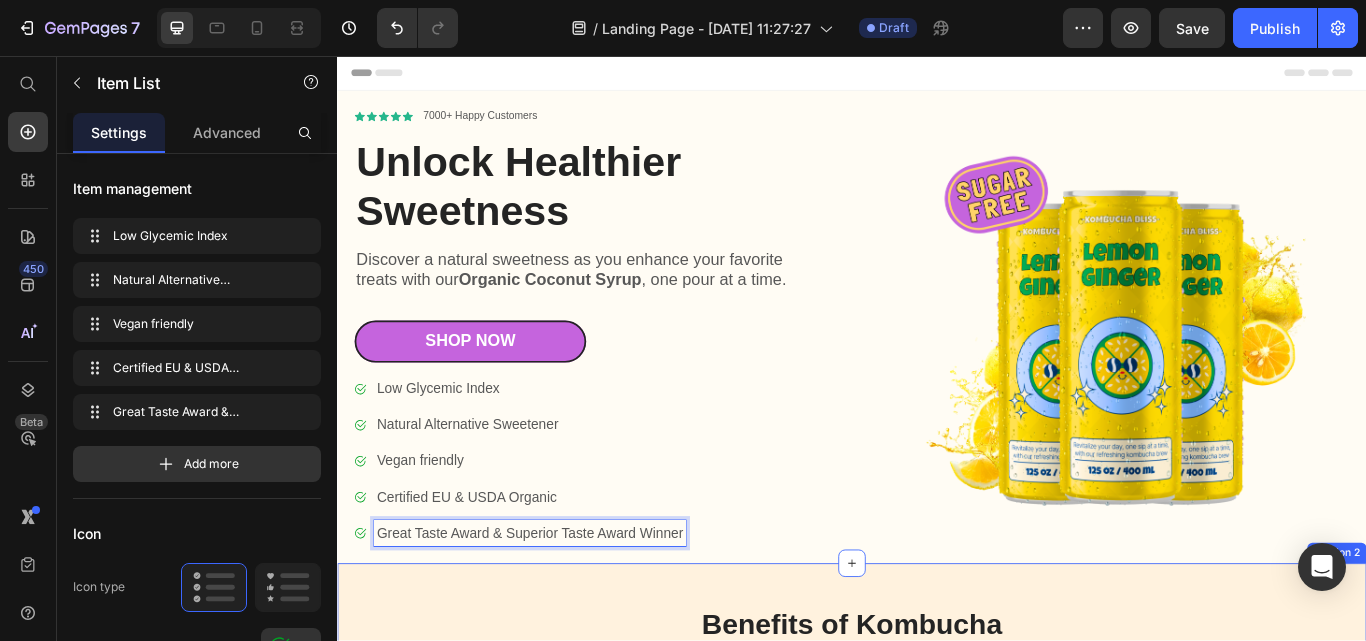 click on "Benefits of Kombucha Heading
Icon Digestive health Heading Row
Icon Mental health Heading Row
Icon Immunity boost Heading Row
Icon Diabetes treatment Heading Row Row Row Section 2" at bounding box center [937, 762] 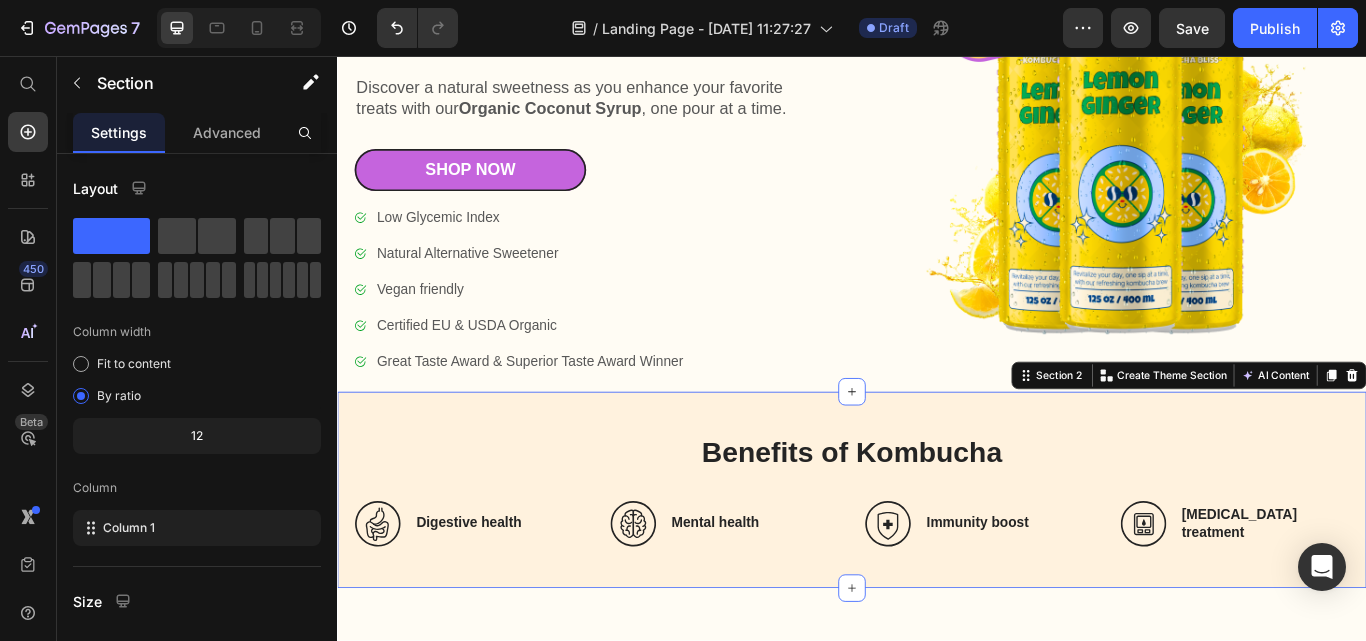 scroll, scrollTop: 100, scrollLeft: 0, axis: vertical 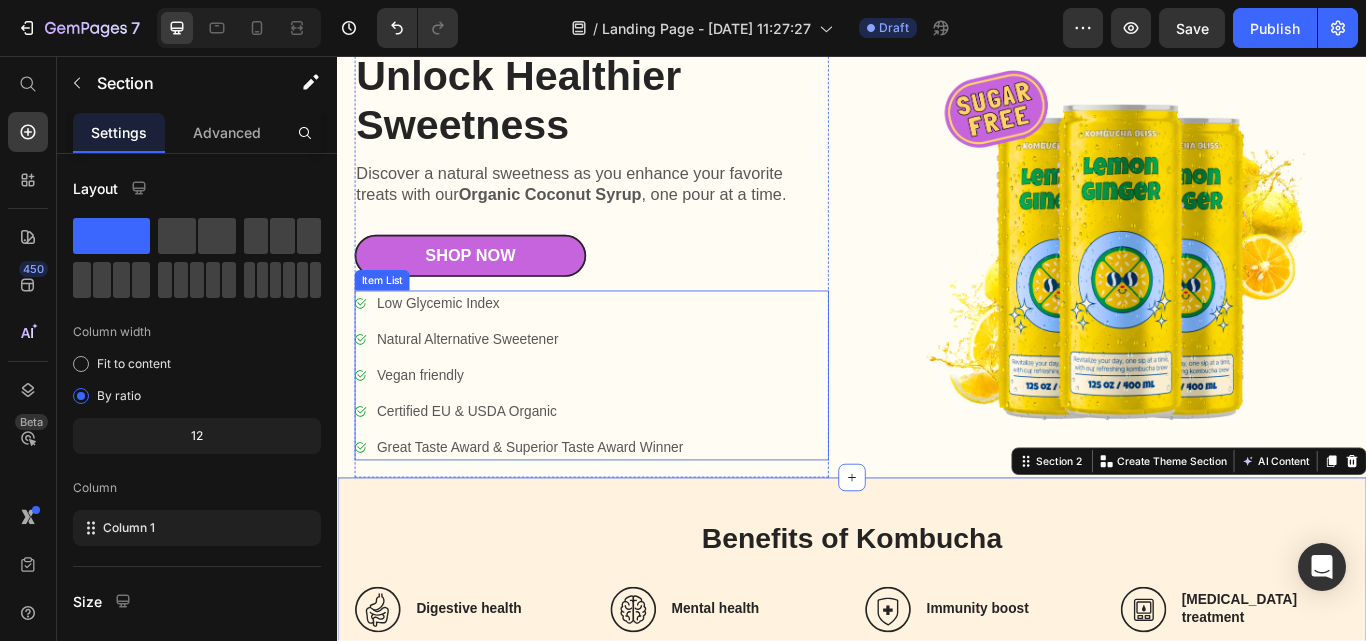 click on "Low Glycemic Index
Natural Alternative Sweetener
Vegan friendly
Certified EU & USDA Organic
Great Taste Award & Superior Taste Award Winner" at bounding box center [633, 429] 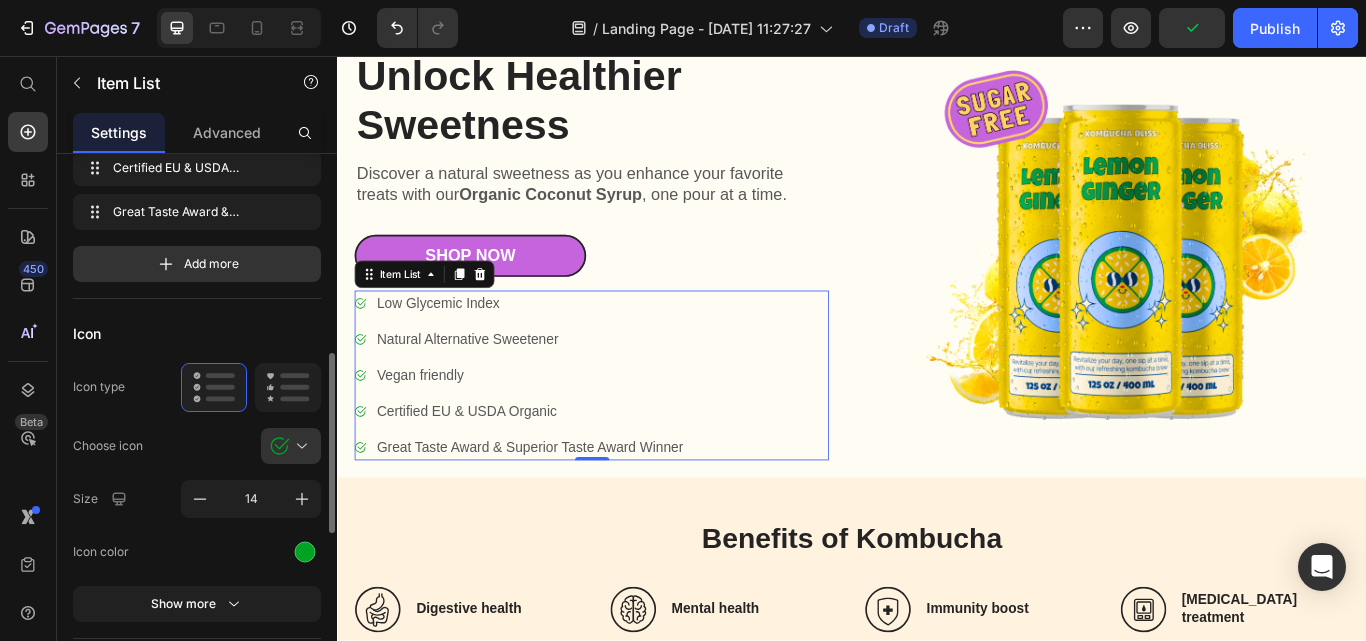 scroll, scrollTop: 300, scrollLeft: 0, axis: vertical 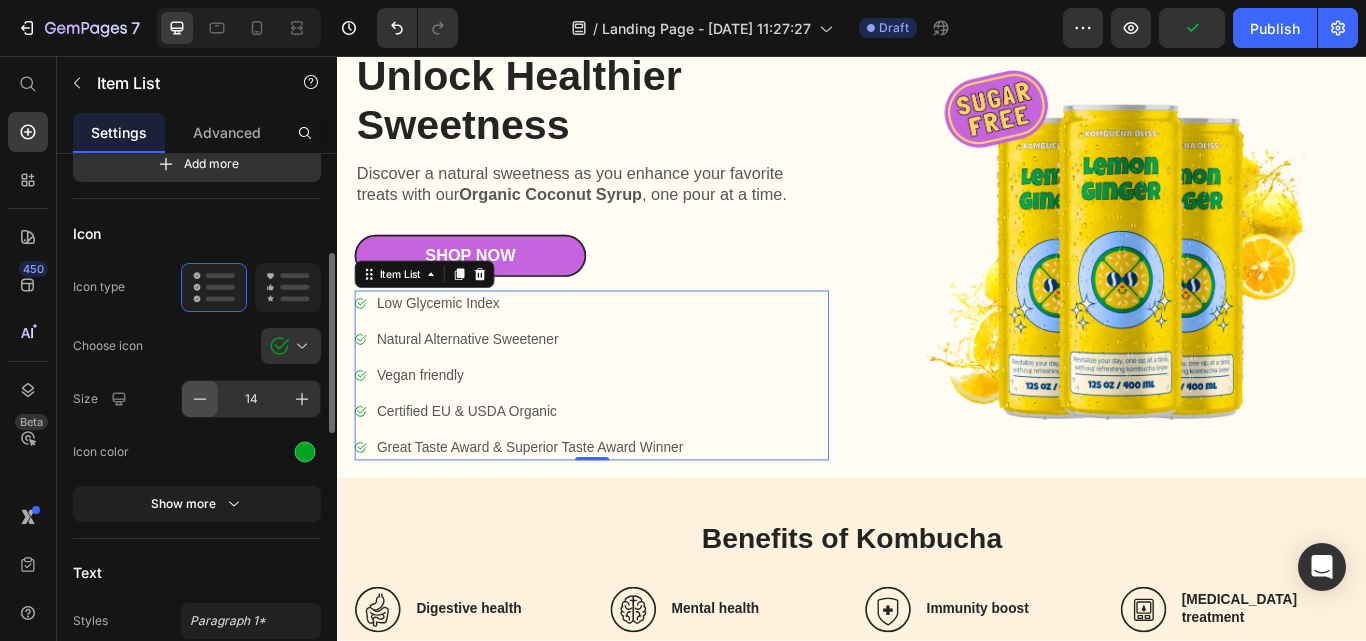 click 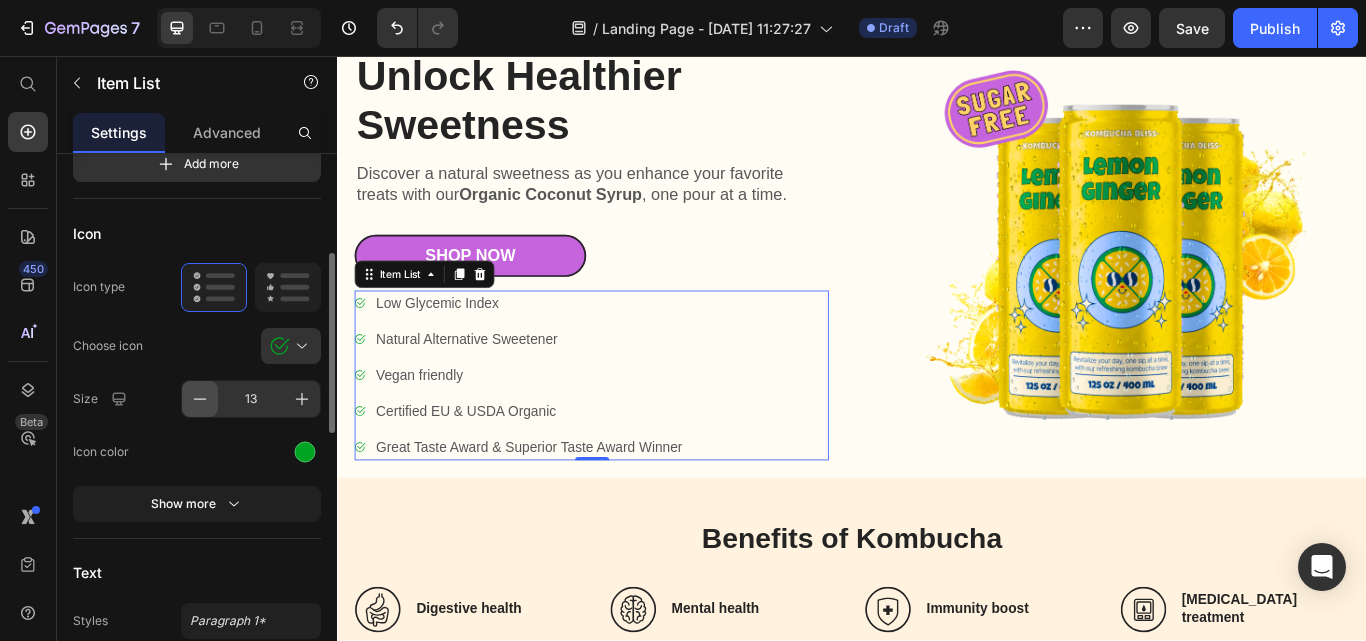 click 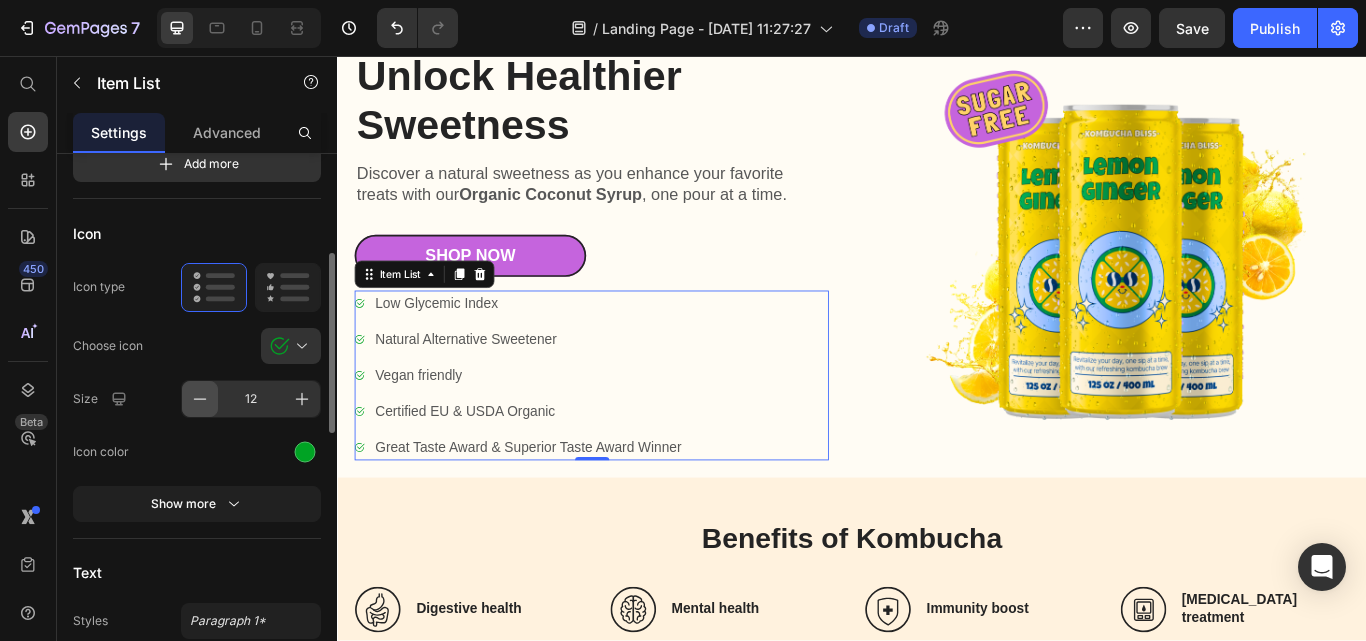 click 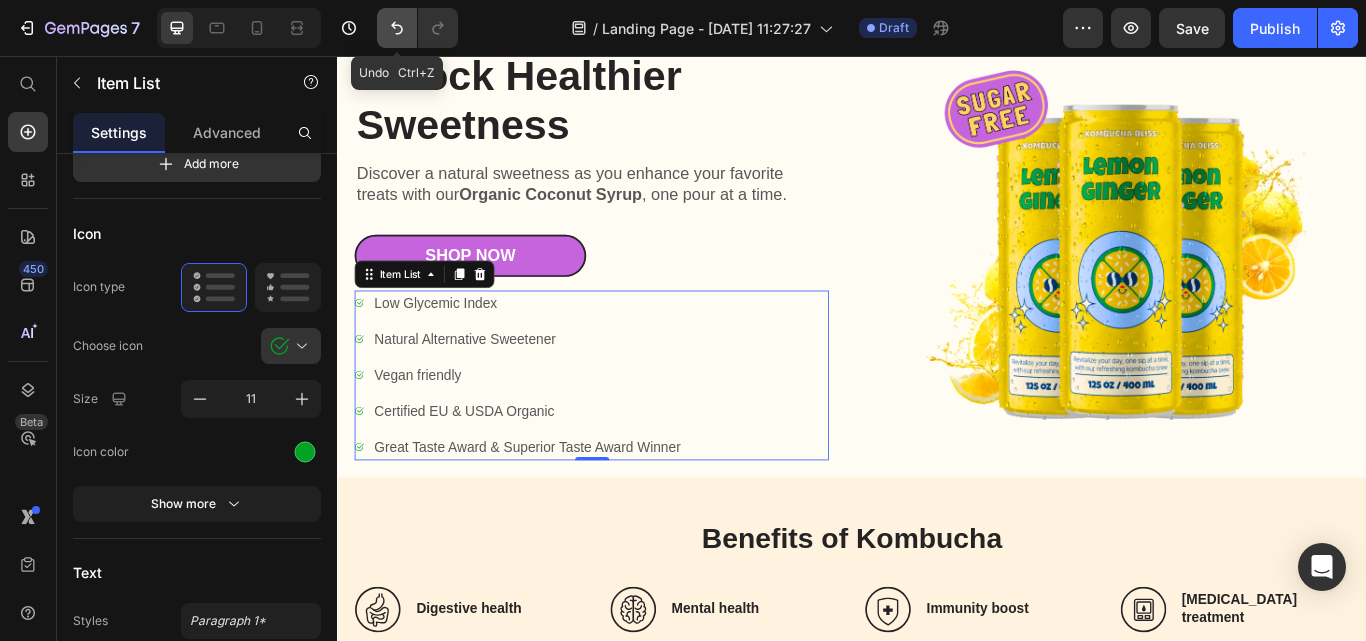 click 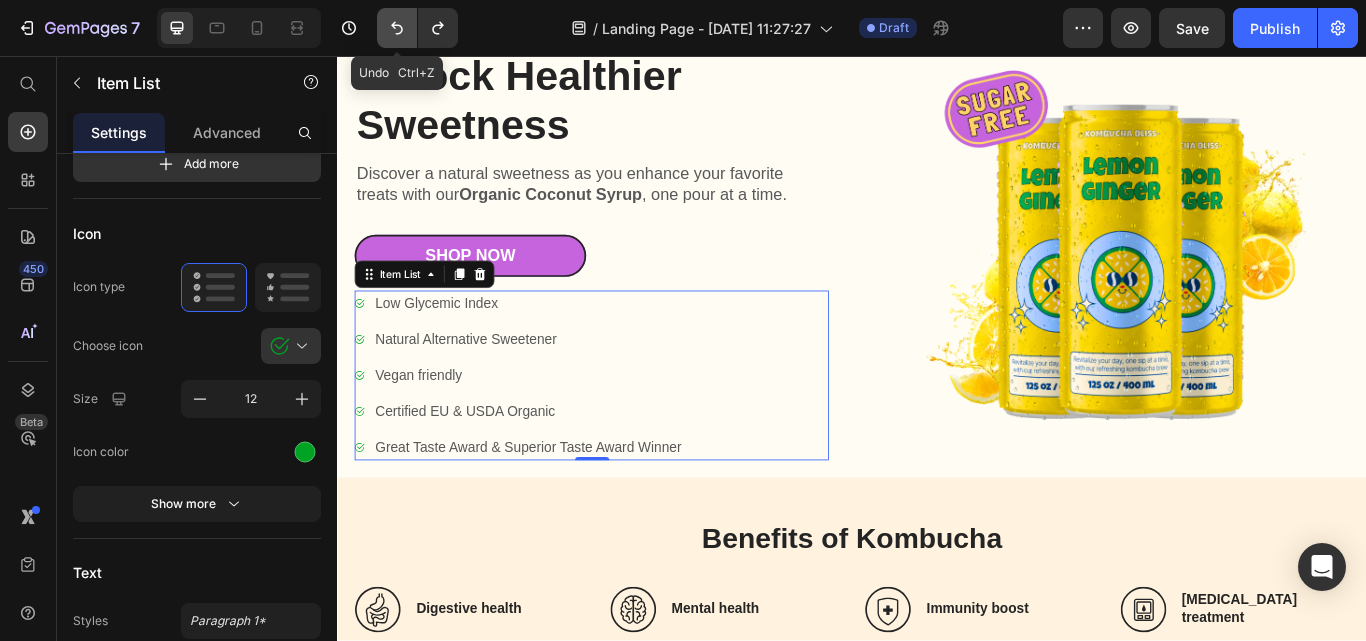 click 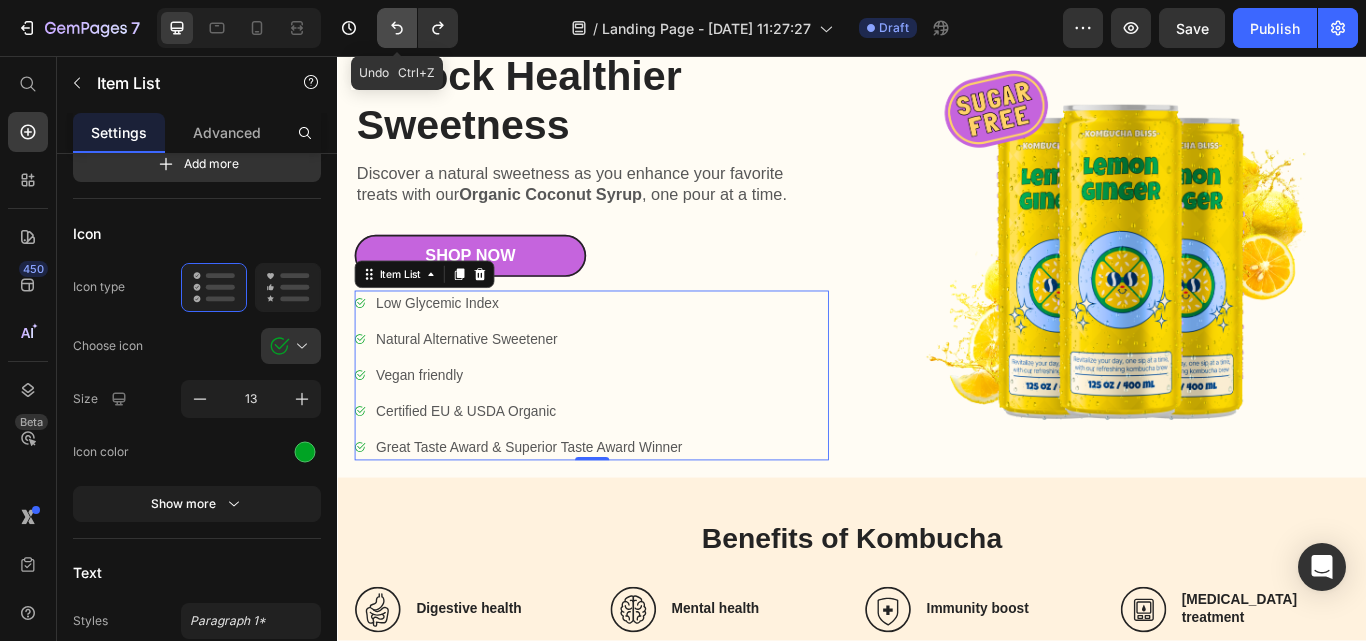 click 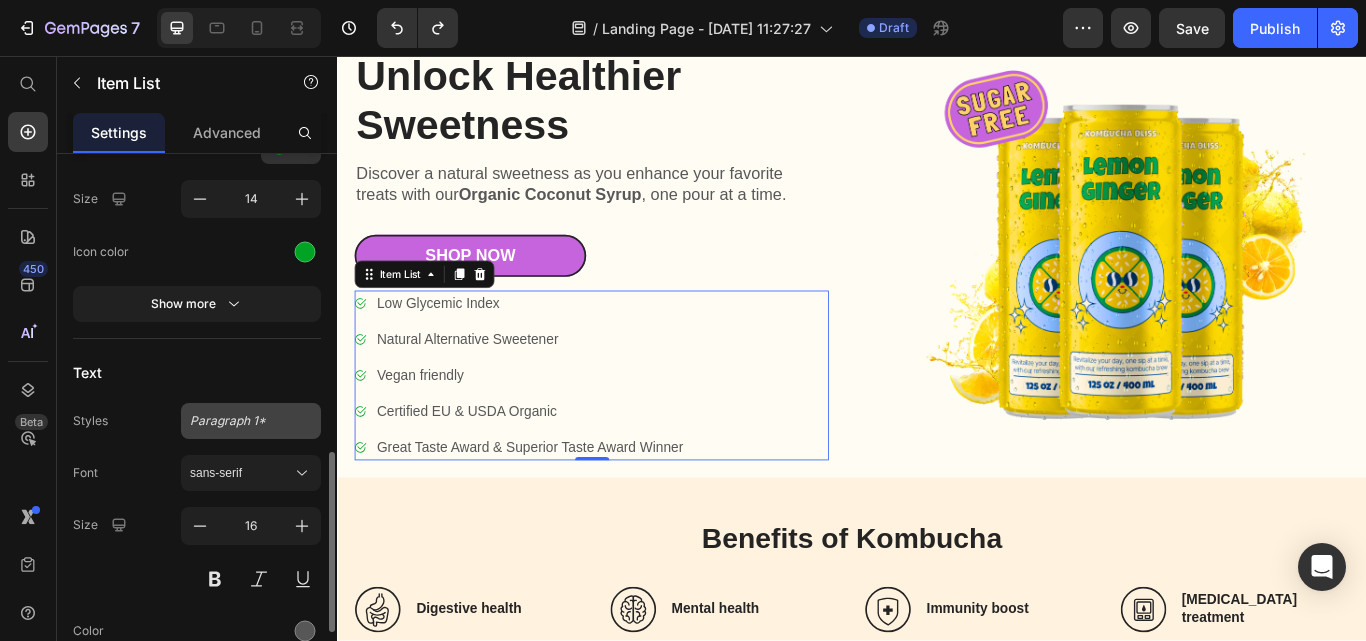 scroll, scrollTop: 600, scrollLeft: 0, axis: vertical 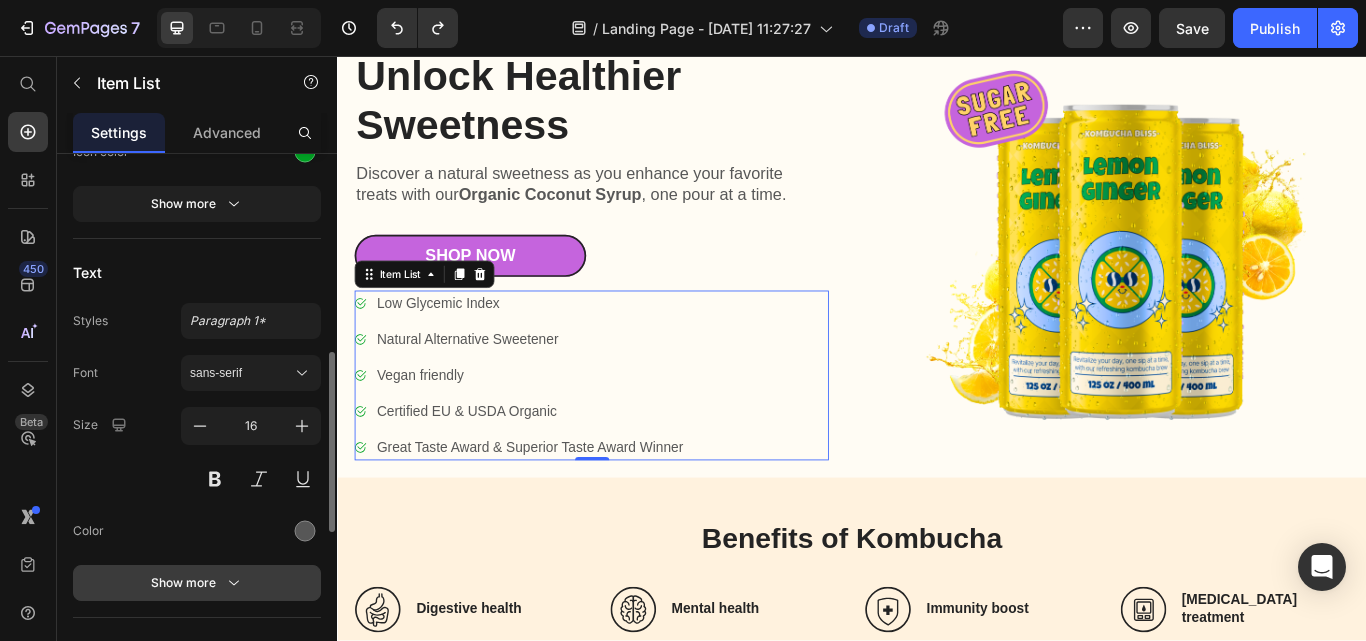 click on "Show more" at bounding box center (197, 583) 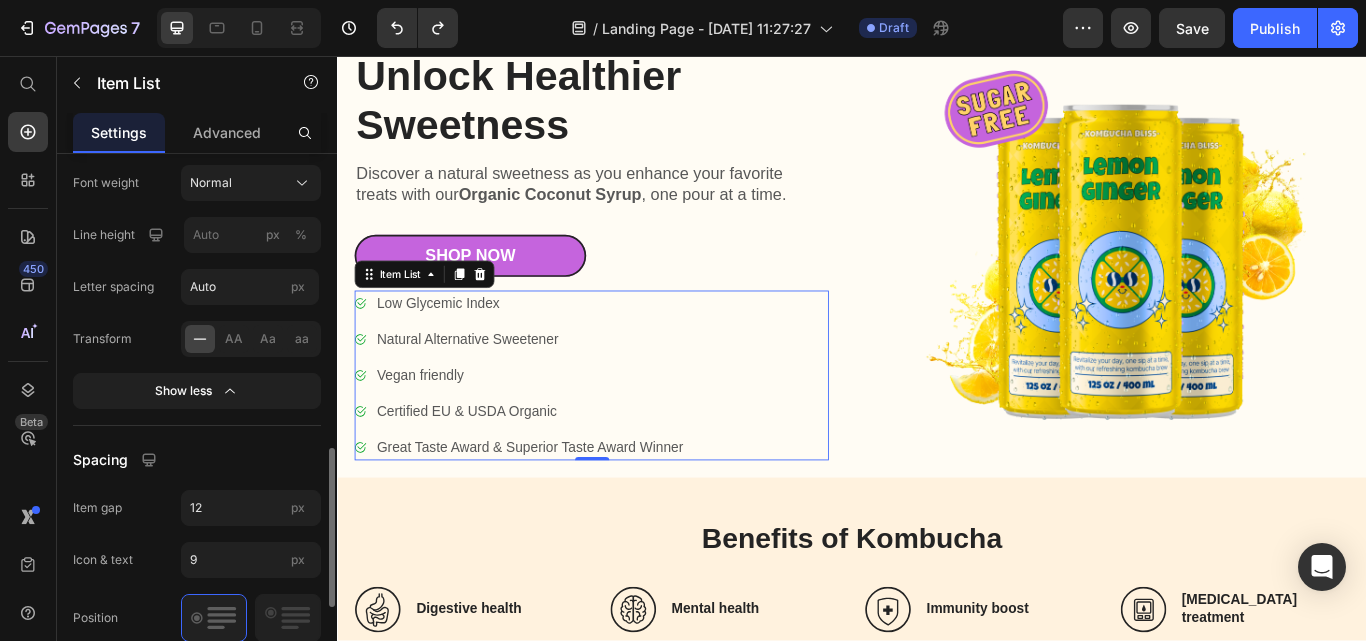 scroll, scrollTop: 1100, scrollLeft: 0, axis: vertical 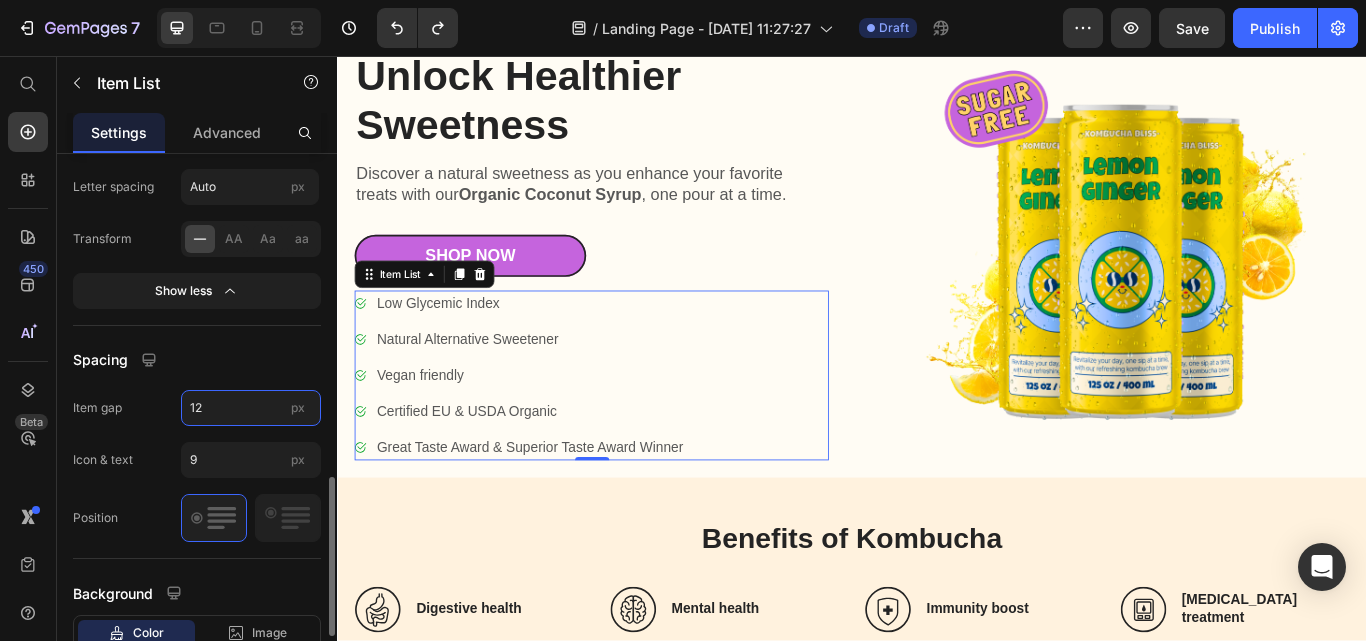 click on "12" at bounding box center (251, 408) 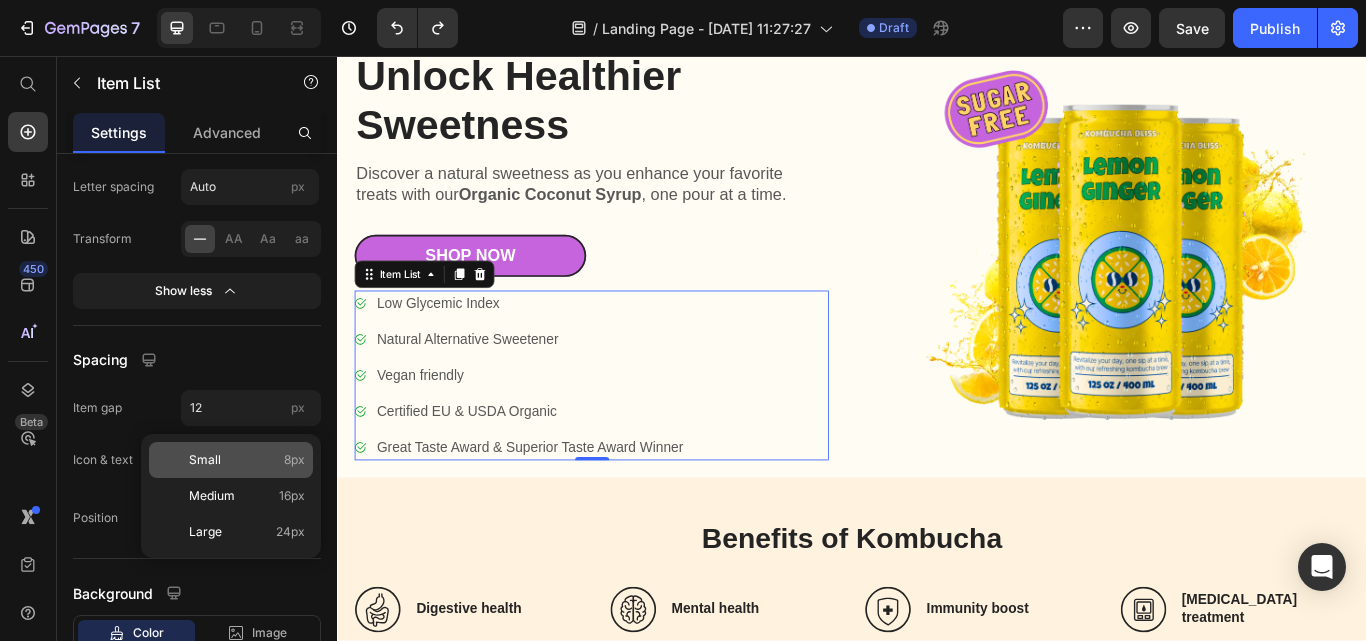 click on "Small 8px" at bounding box center (247, 460) 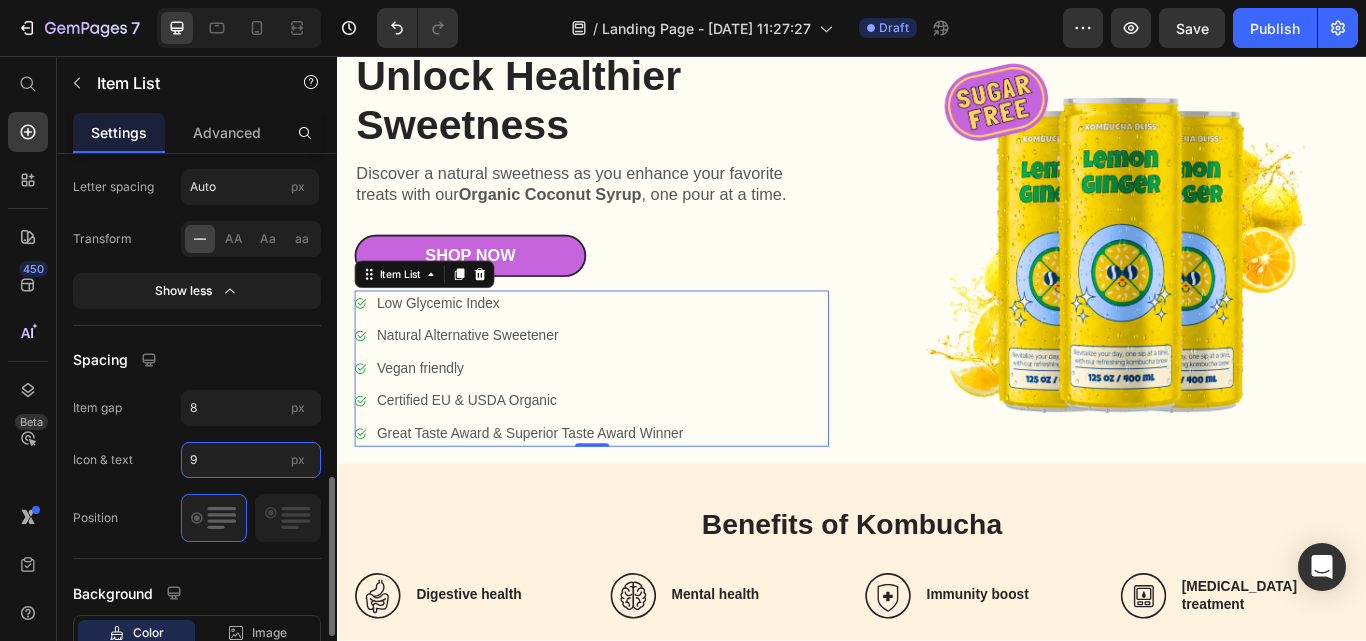 click on "9" at bounding box center [251, 460] 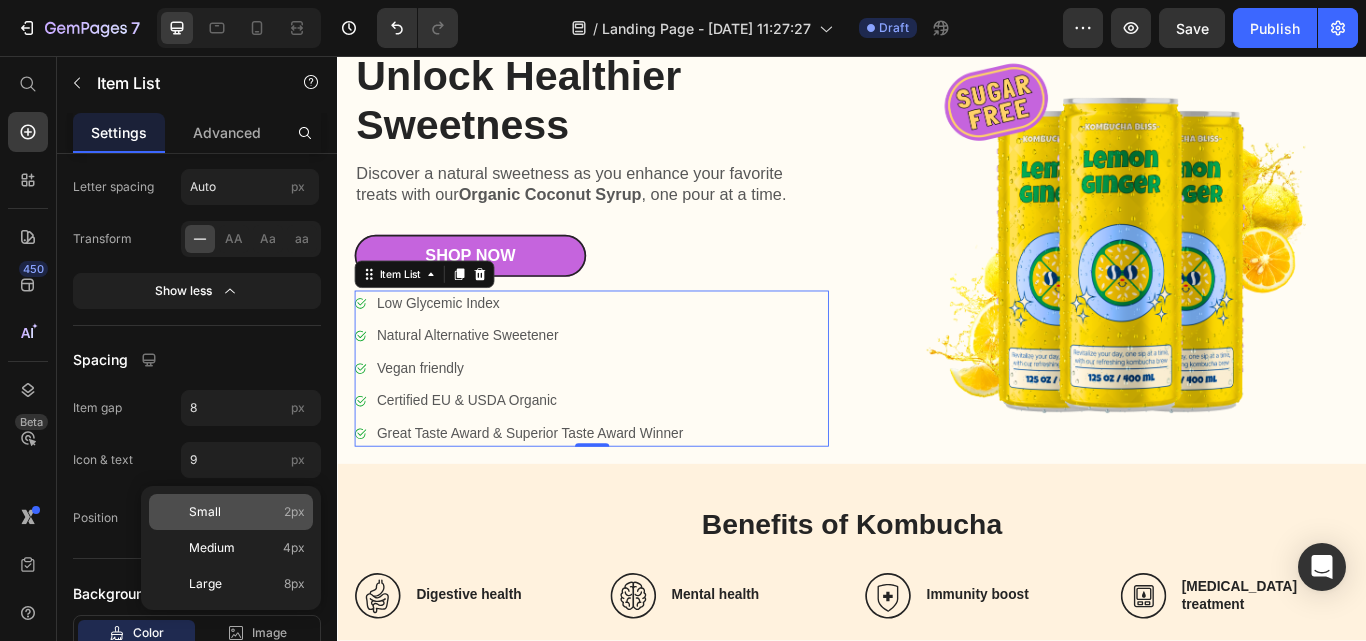 click on "Small 2px" at bounding box center [247, 512] 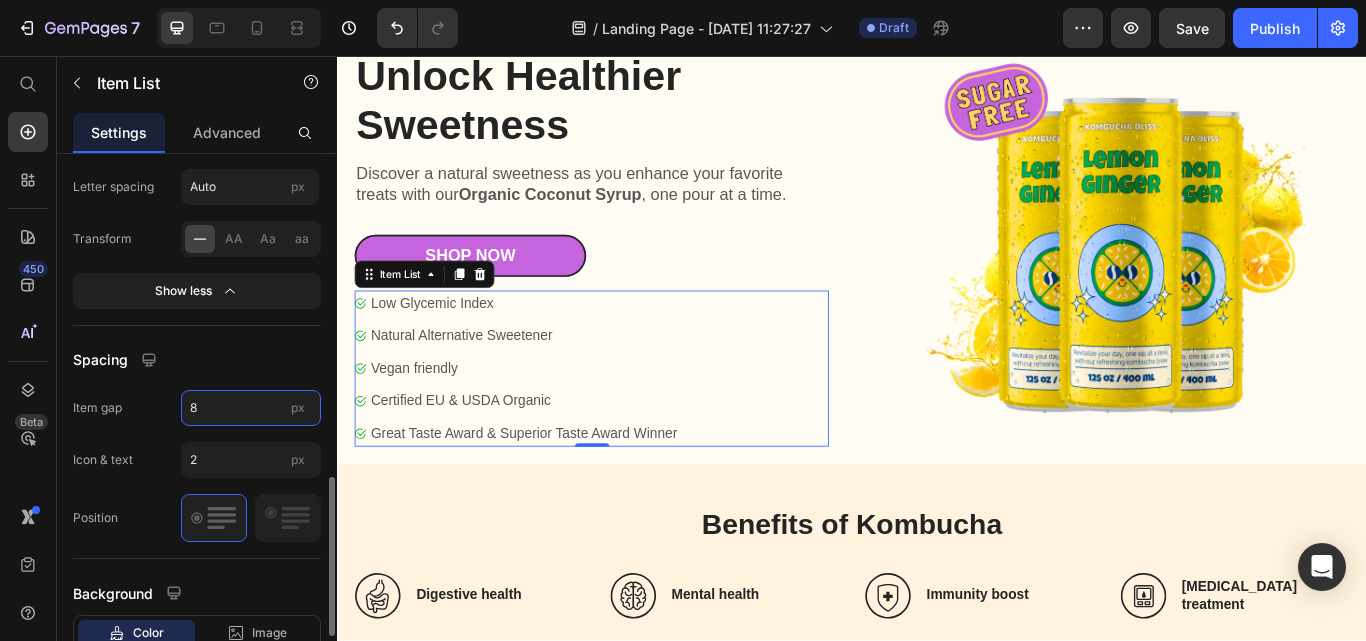click on "8" at bounding box center [251, 408] 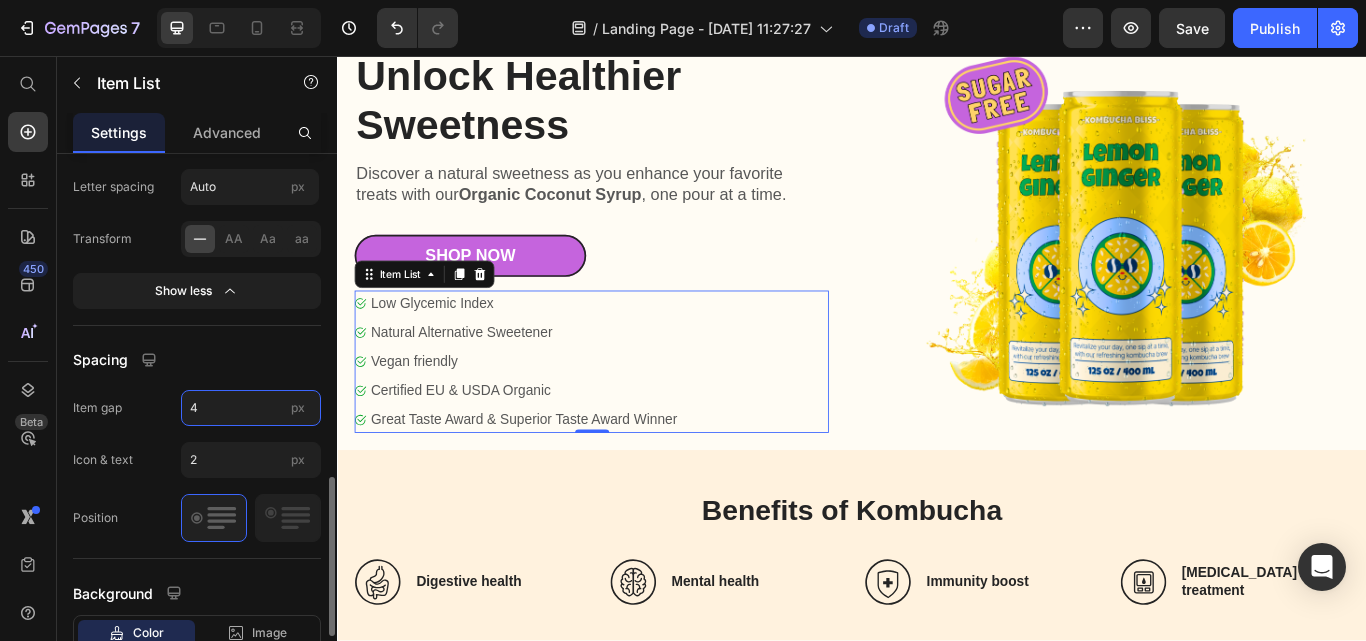 drag, startPoint x: 223, startPoint y: 407, endPoint x: 166, endPoint y: 395, distance: 58.249462 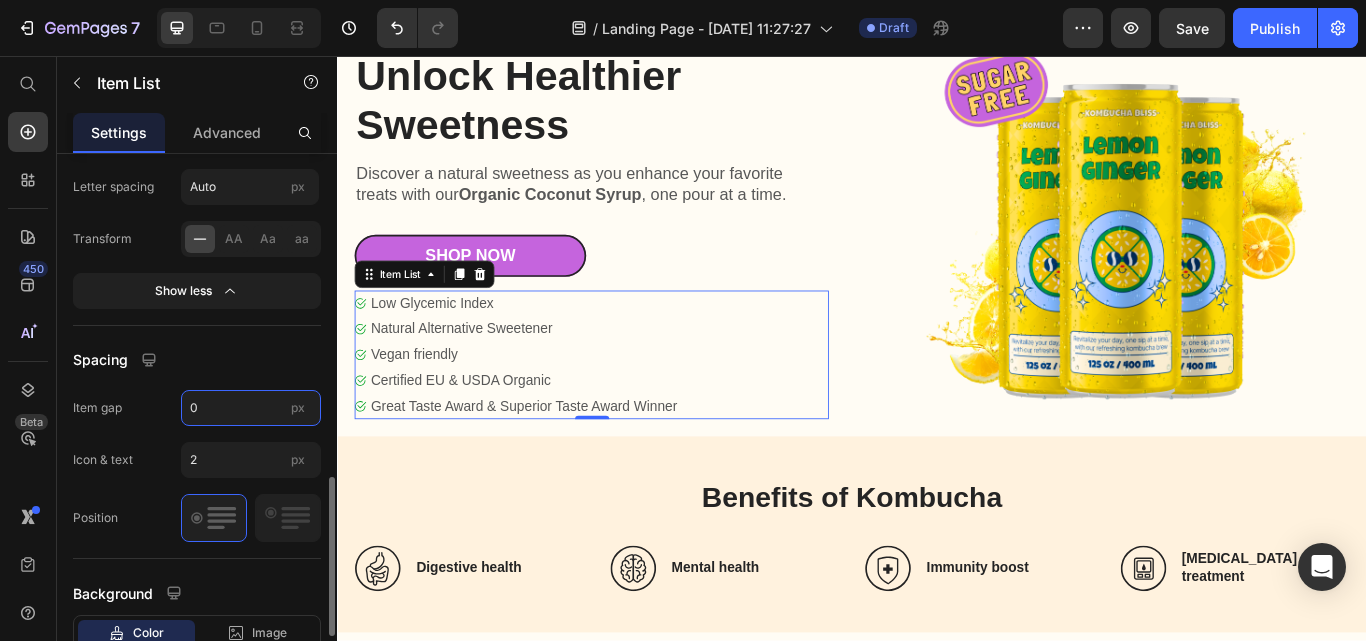 type on "0" 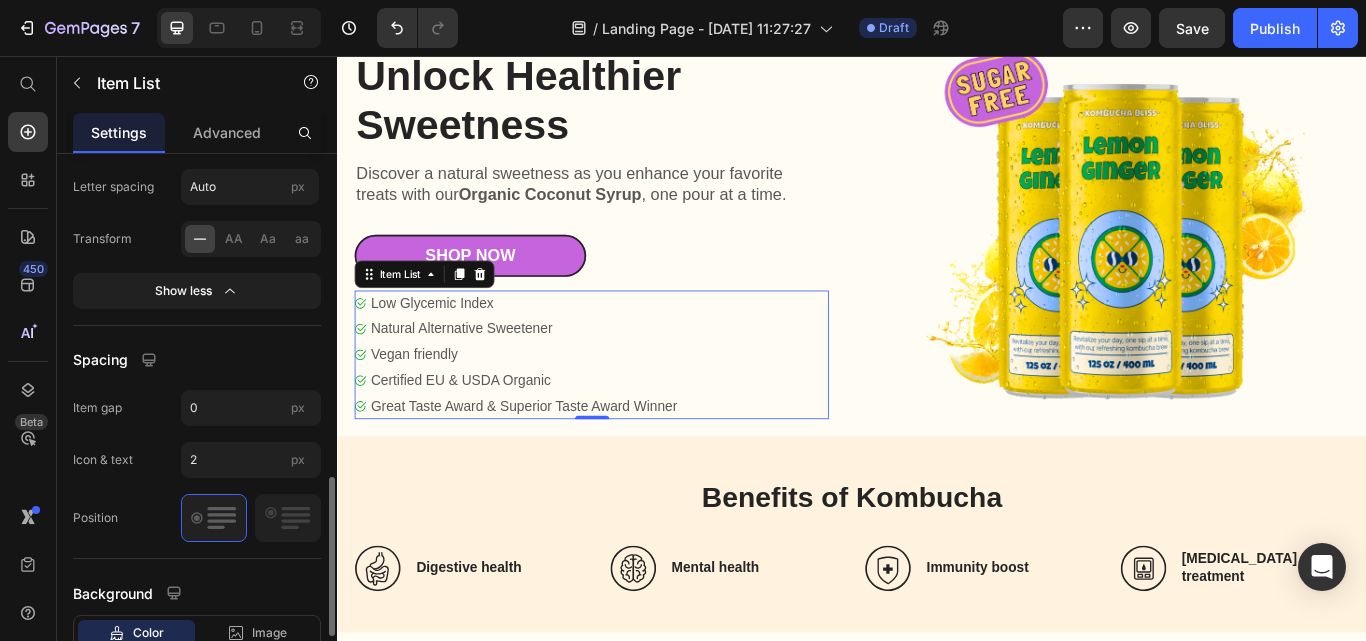 click on "Spacing" at bounding box center (197, 360) 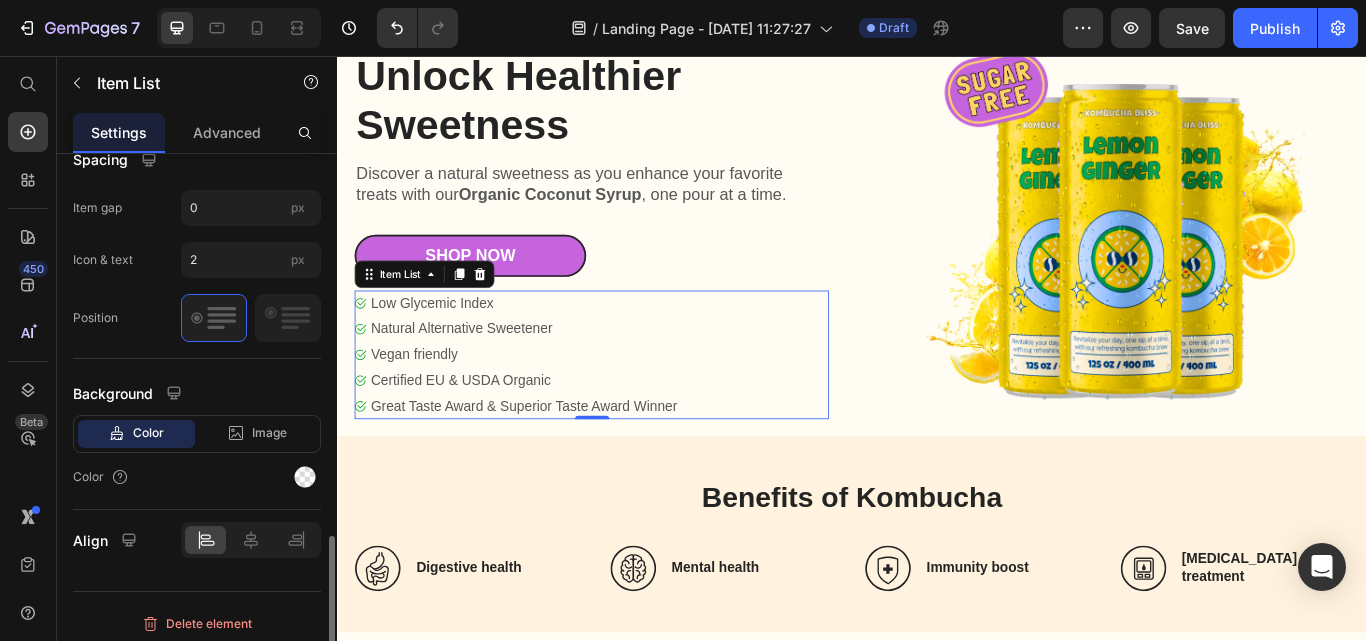 scroll, scrollTop: 1308, scrollLeft: 0, axis: vertical 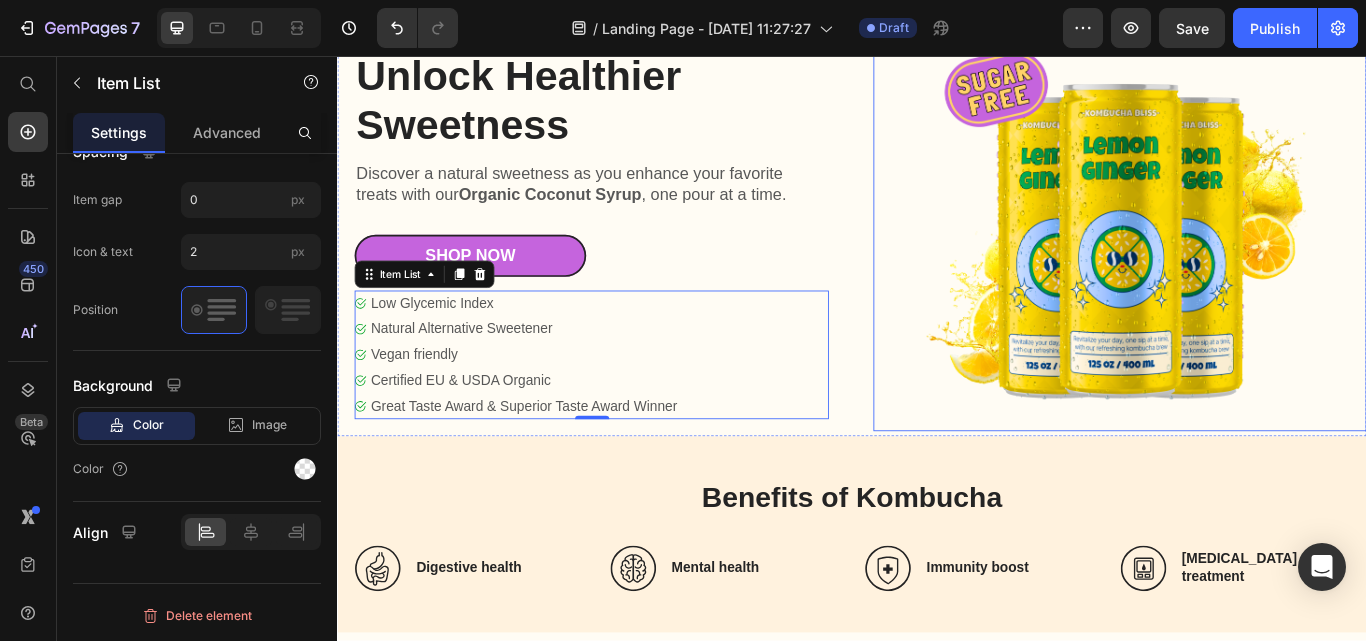 click at bounding box center (1249, 248) 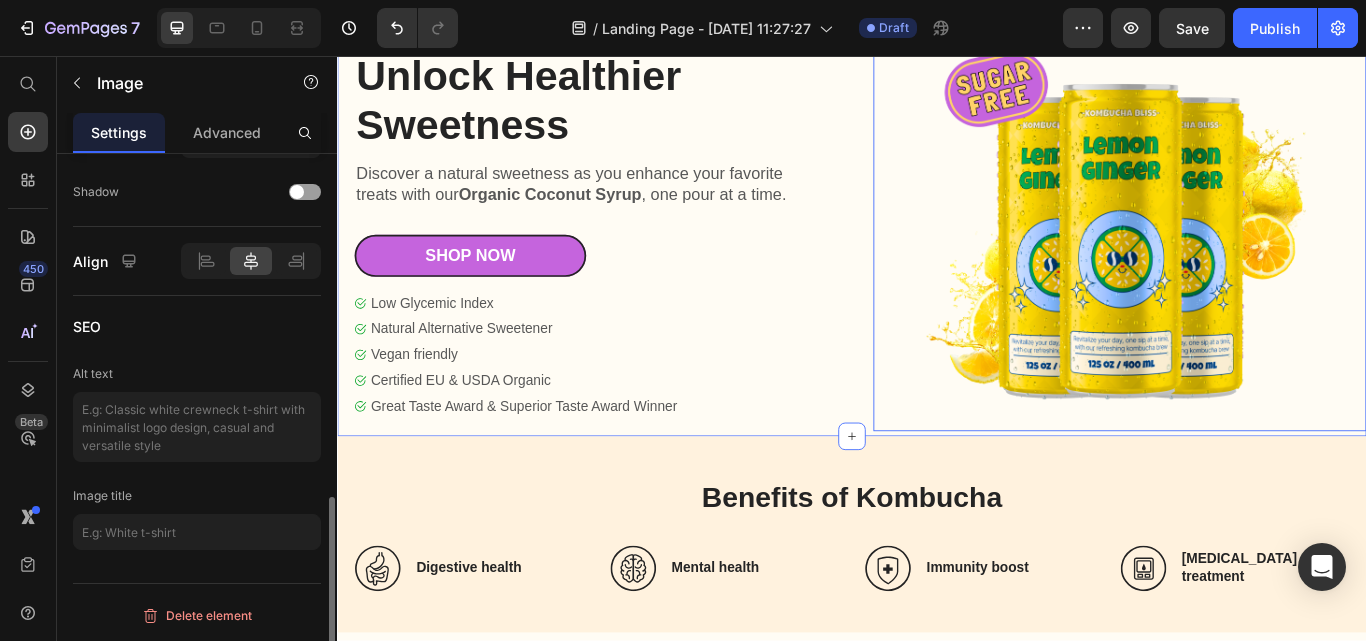 scroll, scrollTop: 0, scrollLeft: 0, axis: both 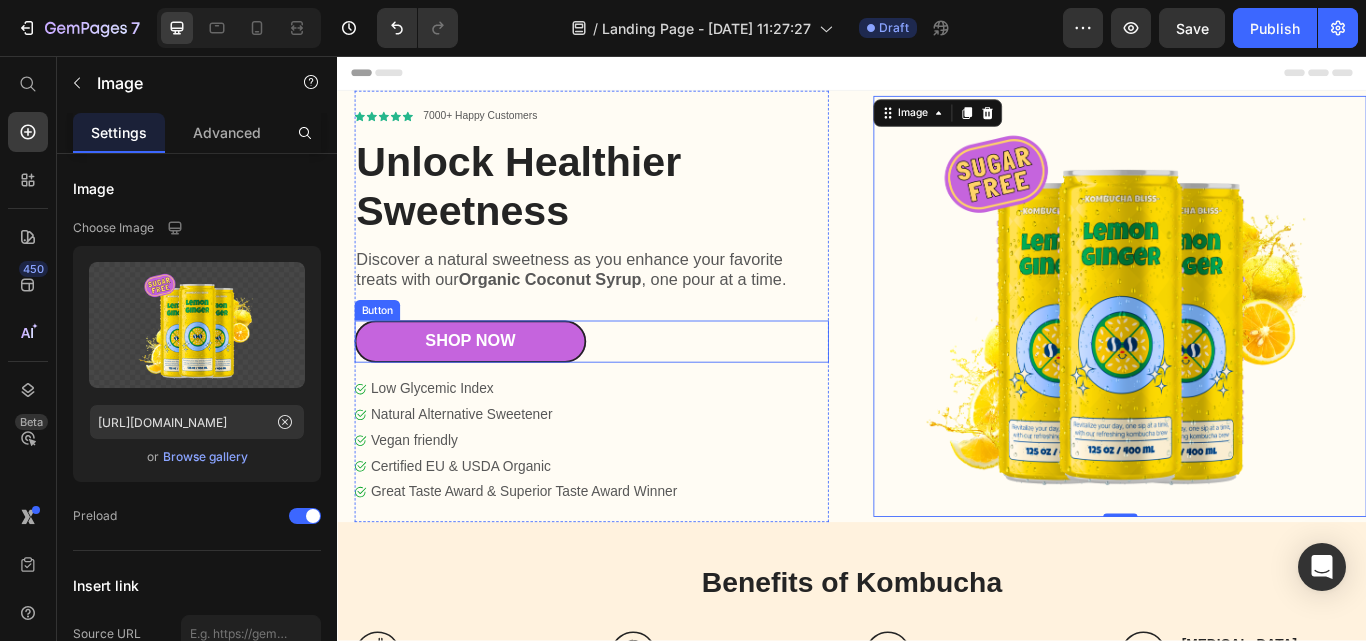 click on "Shop Now Button" at bounding box center [633, 389] 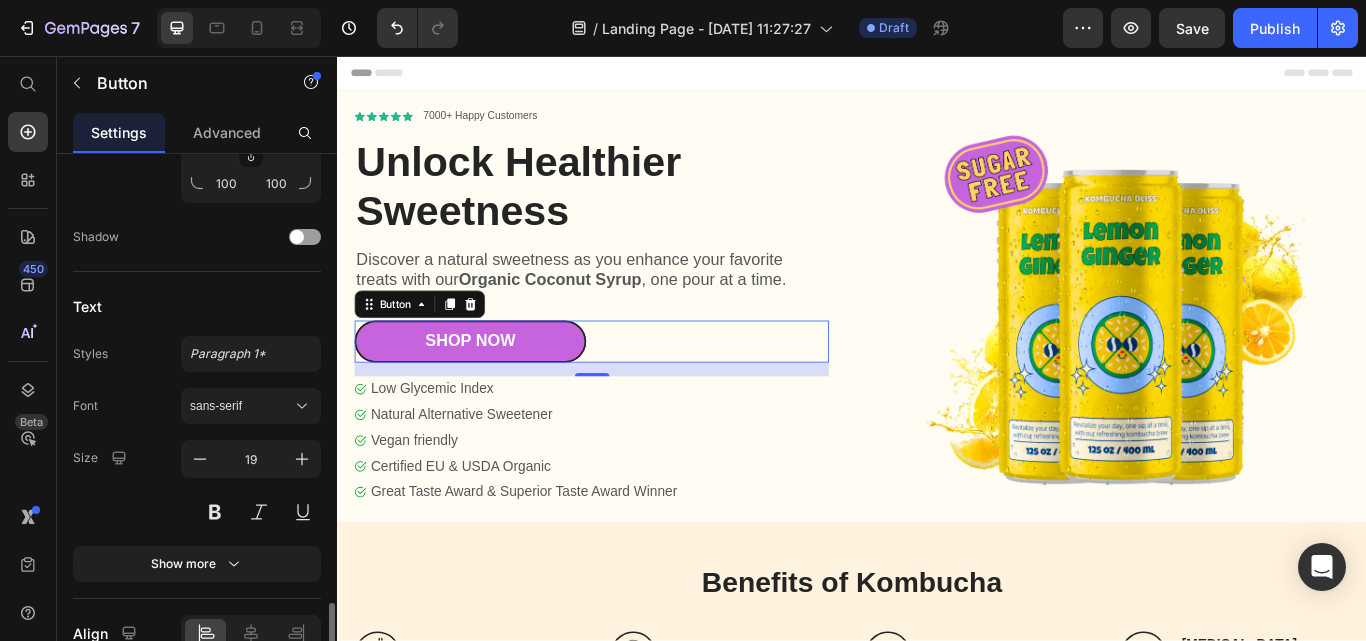 scroll, scrollTop: 997, scrollLeft: 0, axis: vertical 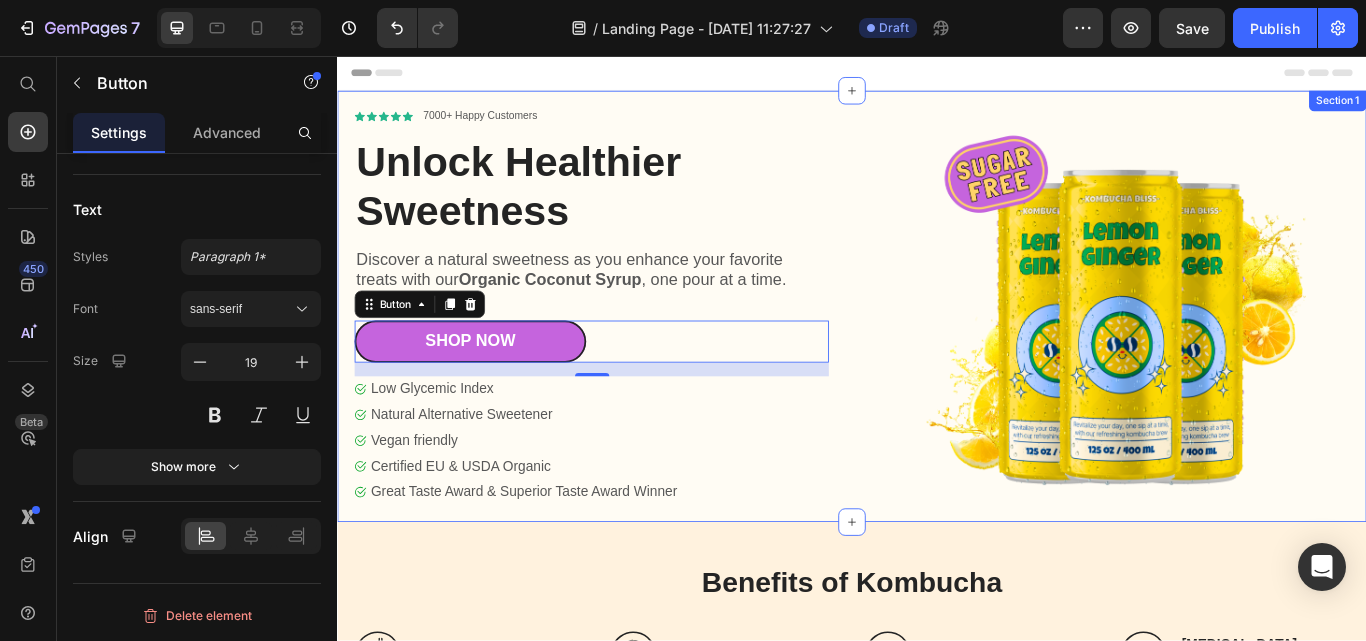 click on "Icon Icon Icon Icon Icon Icon List 7000+ Happy Customers Text Block Row Unlock Healthier Sweetness Heading Discover a natural sweetness as you enhance your favorite treats with our  Organic Coconut Syrup , one pour at a time. Text Block Shop Now Button   16
Low Glycemic Index
Natural Alternative Sweetener
Vegan friendly
Certified EU & USDA Organic
Great Taste Award & Superior Taste Award Winner Item List Shop Now Button Row Image Section 1" at bounding box center [937, 348] 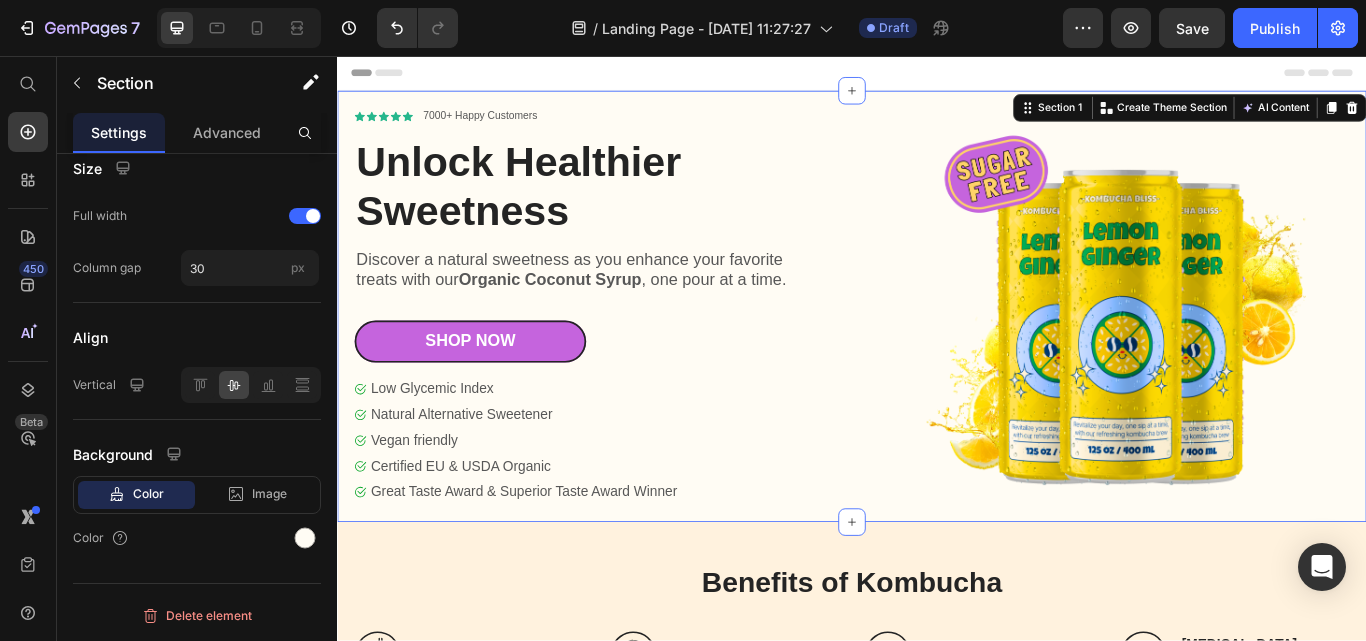 scroll, scrollTop: 0, scrollLeft: 0, axis: both 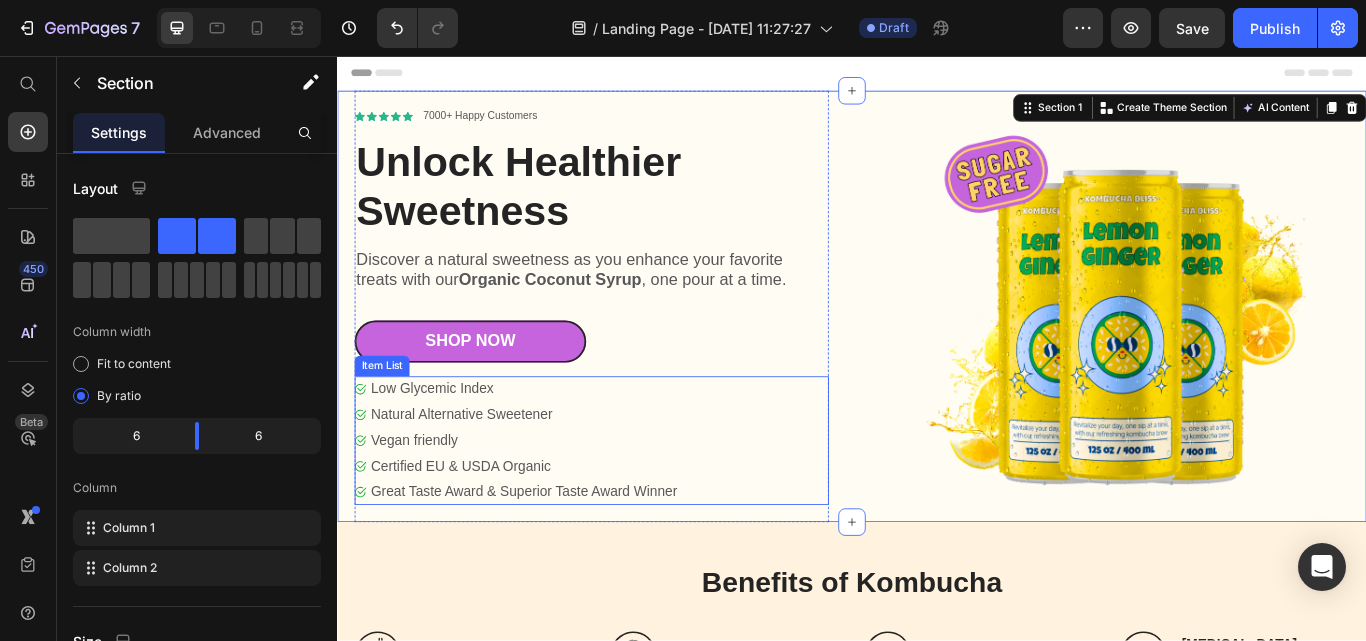 click on "Low Glycemic Index
Natural Alternative Sweetener
Vegan friendly
Certified EU & USDA Organic
Great Taste Award & Superior Taste Award Winner" at bounding box center (633, 505) 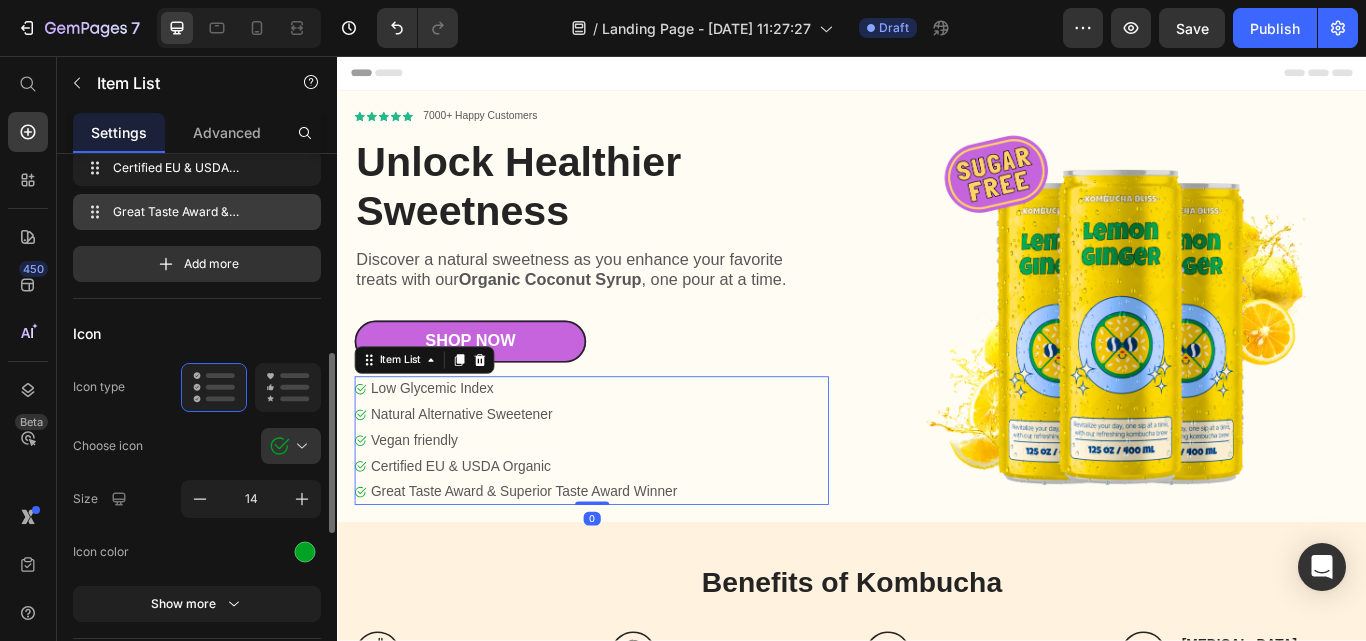 scroll, scrollTop: 400, scrollLeft: 0, axis: vertical 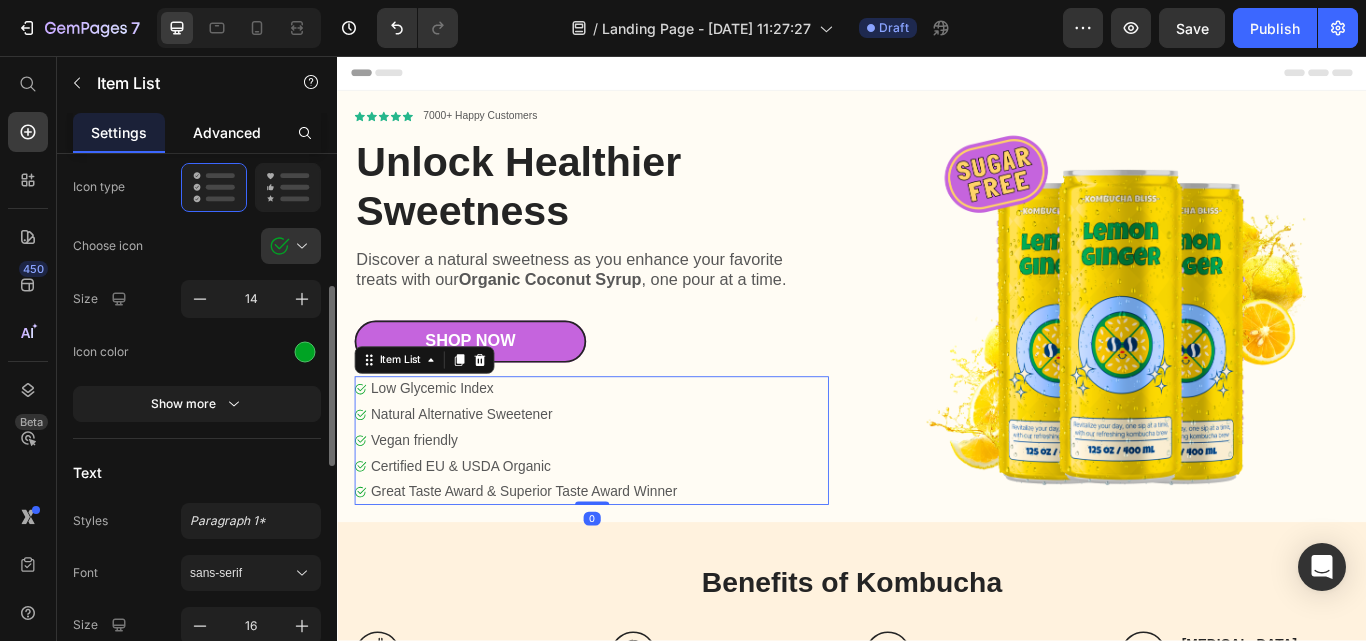 click on "Advanced" at bounding box center [227, 132] 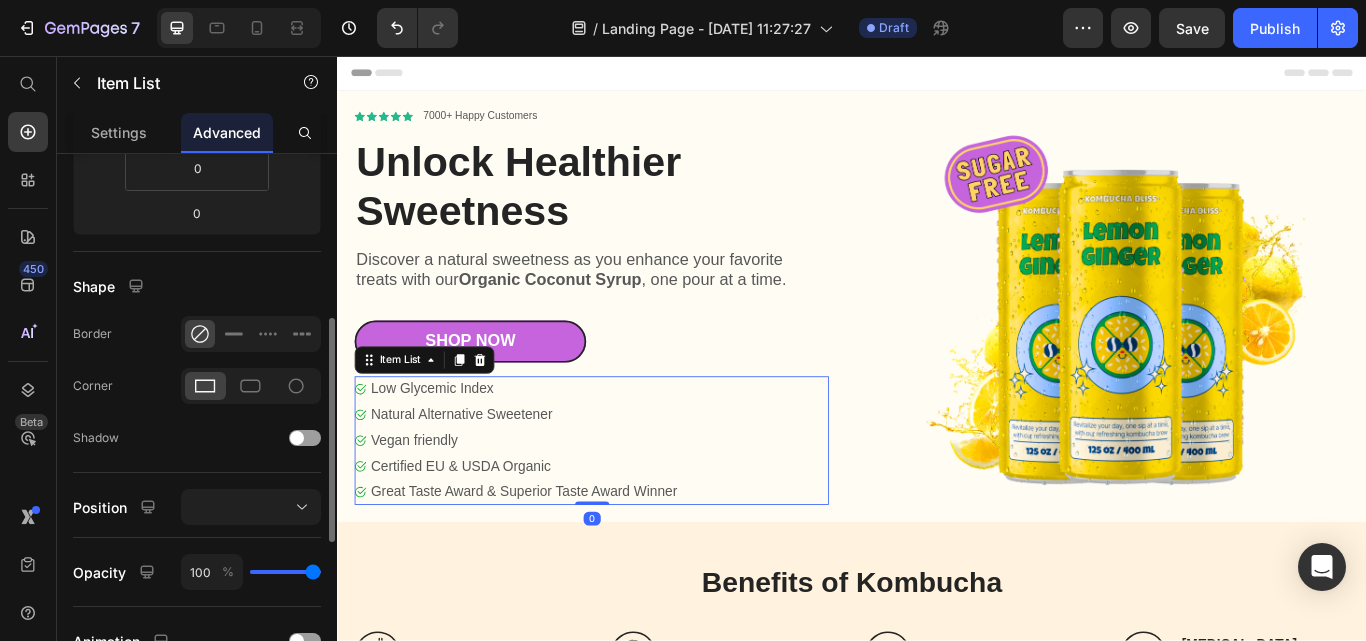 scroll, scrollTop: 0, scrollLeft: 0, axis: both 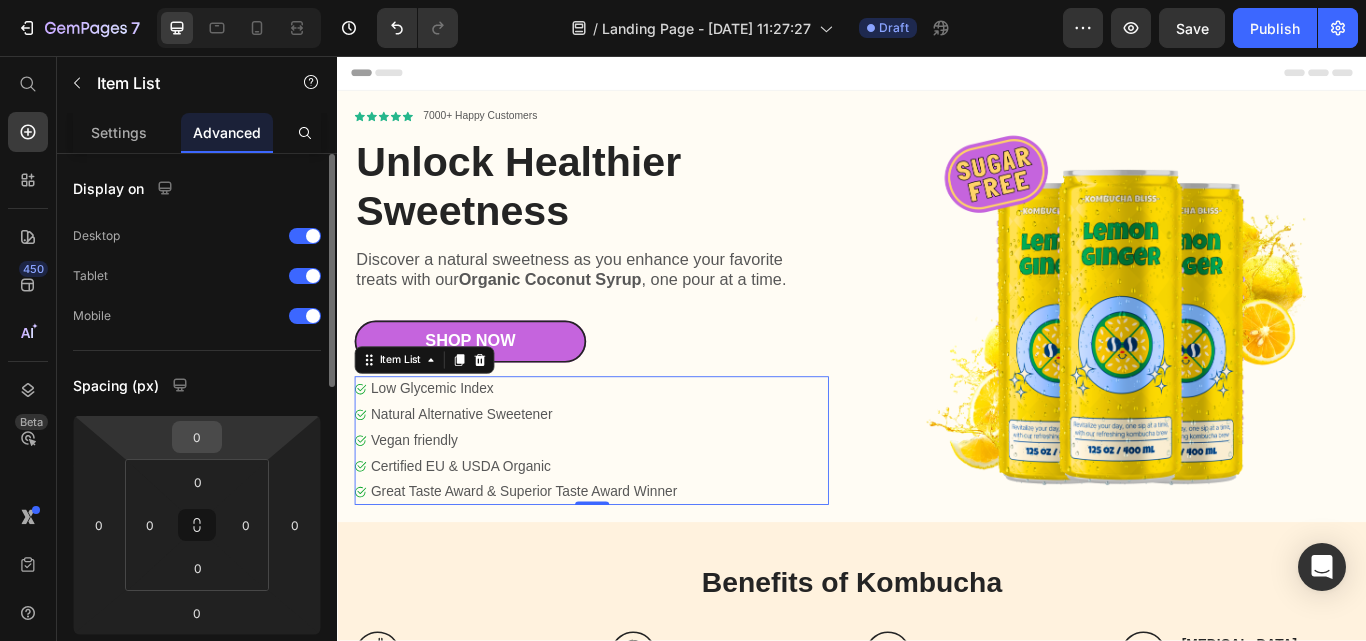 click on "0" at bounding box center [197, 437] 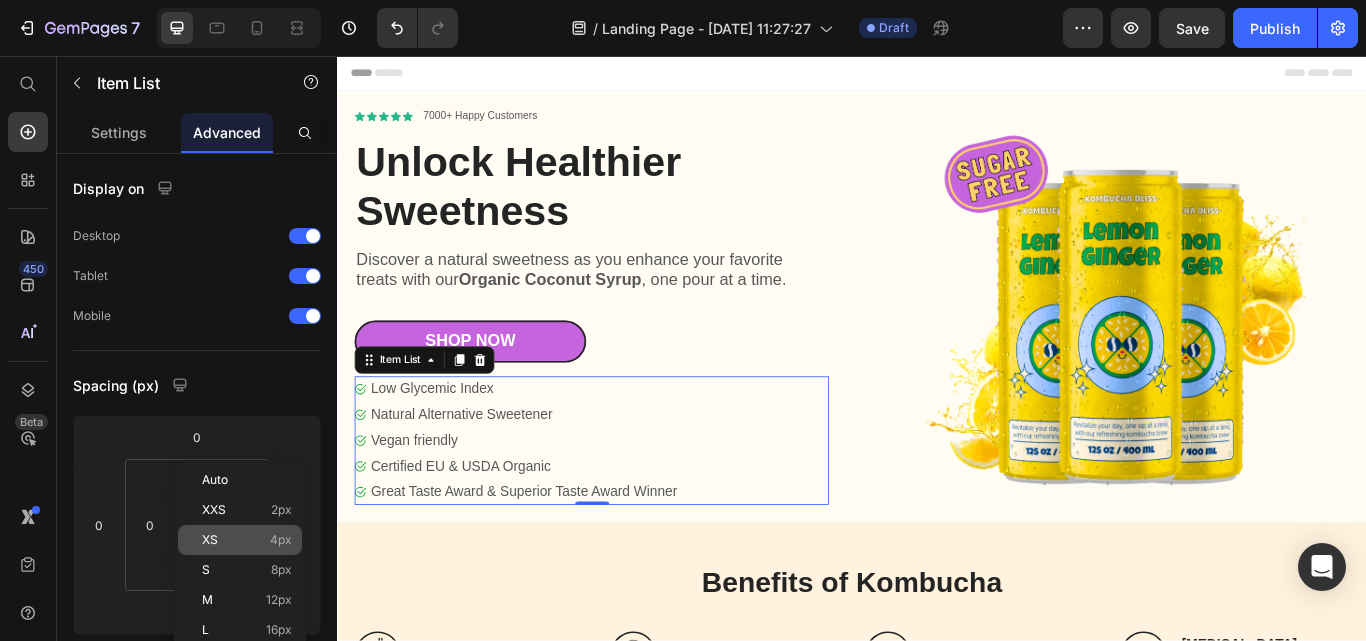 click on "4px" at bounding box center [281, 540] 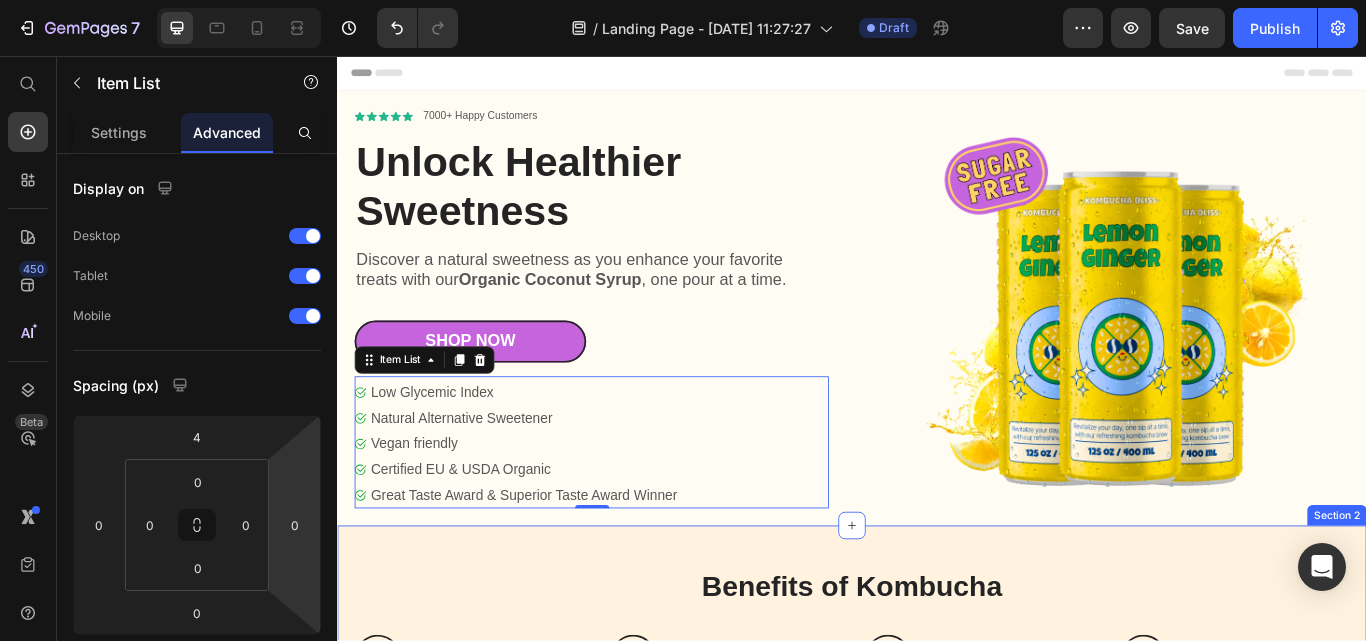 click on "Benefits of Kombucha Heading
Icon Digestive health Heading Row
Icon Mental health Heading Row
Icon Immunity boost Heading Row
Icon Diabetes treatment Heading Row Row Row Section 2" at bounding box center [937, 718] 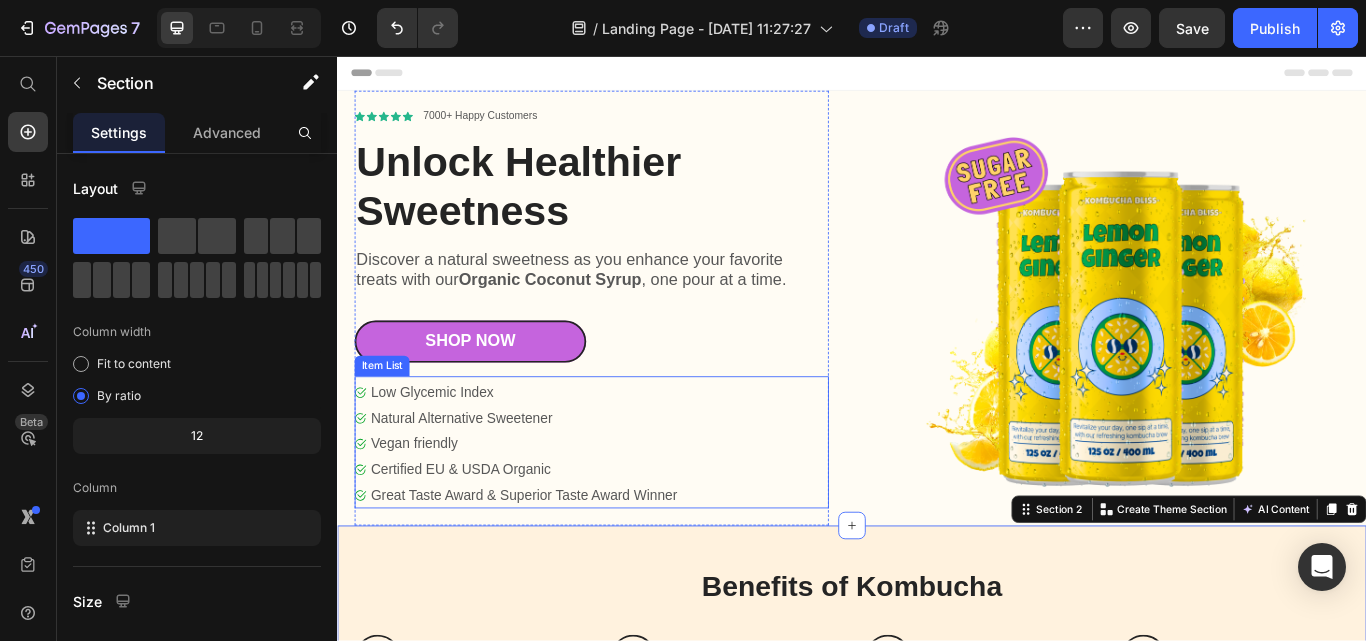 click on "Low Glycemic Index
Natural Alternative Sweetener
Vegan friendly
Certified EU & USDA Organic
Great Taste Award & Superior Taste Award Winner" at bounding box center (633, 509) 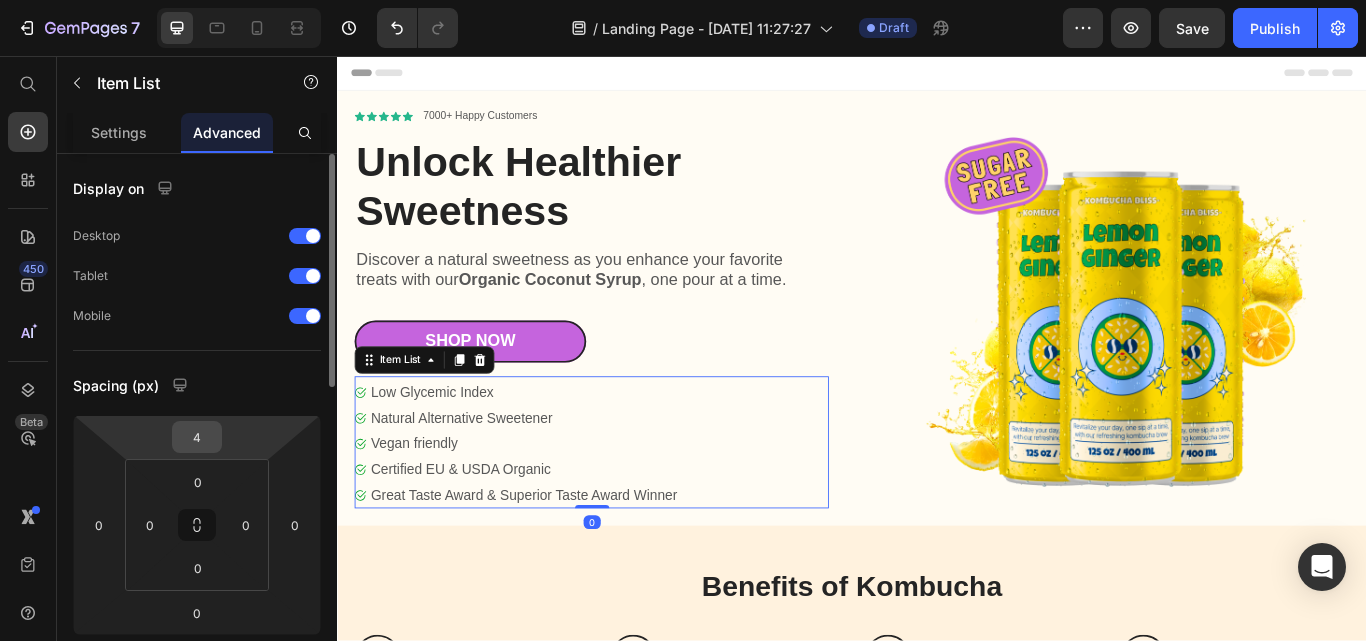 click on "4" at bounding box center [197, 437] 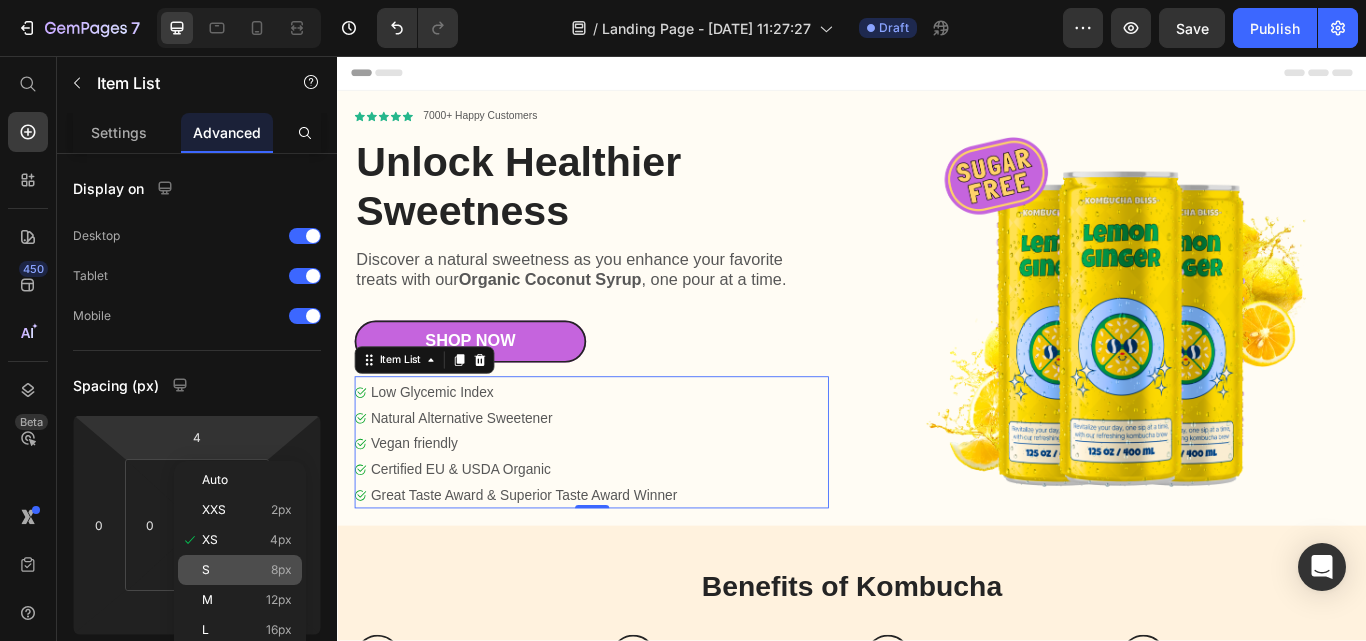 click on "8px" at bounding box center [281, 570] 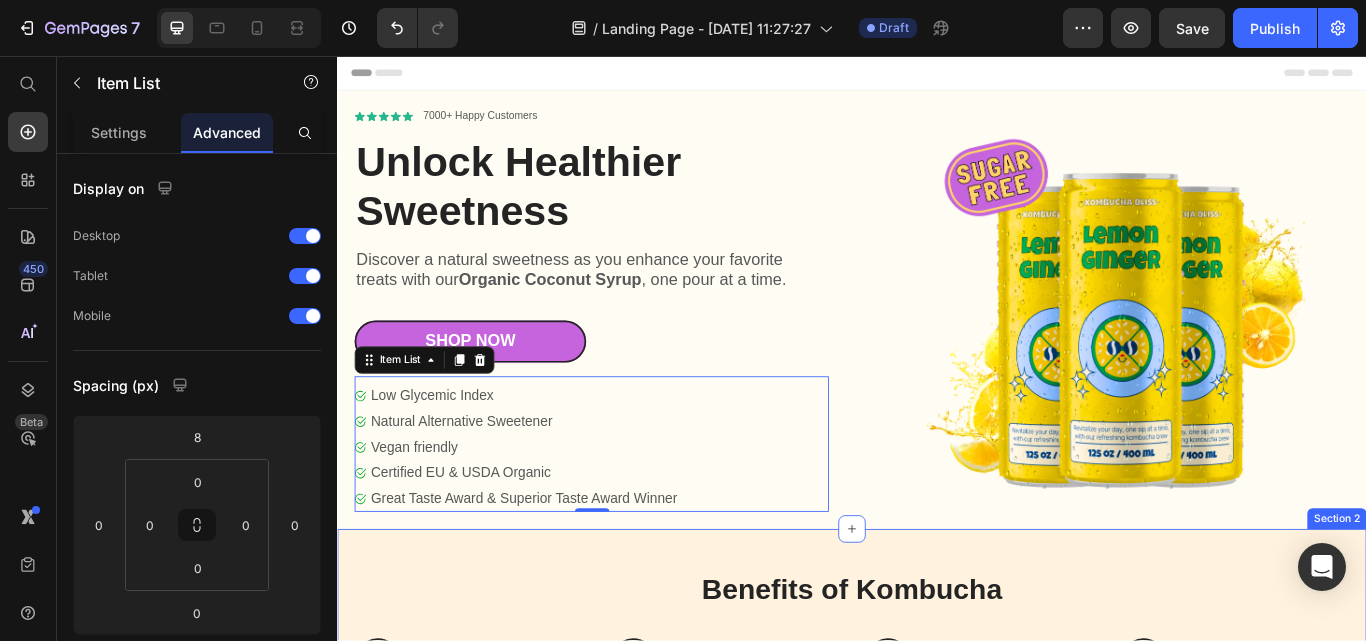 click on "Benefits of Kombucha Heading
Icon Digestive health Heading Row
Icon Mental health Heading Row
Icon Immunity boost Heading Row
Icon Diabetes treatment Heading Row Row Row Section 2" at bounding box center [937, 722] 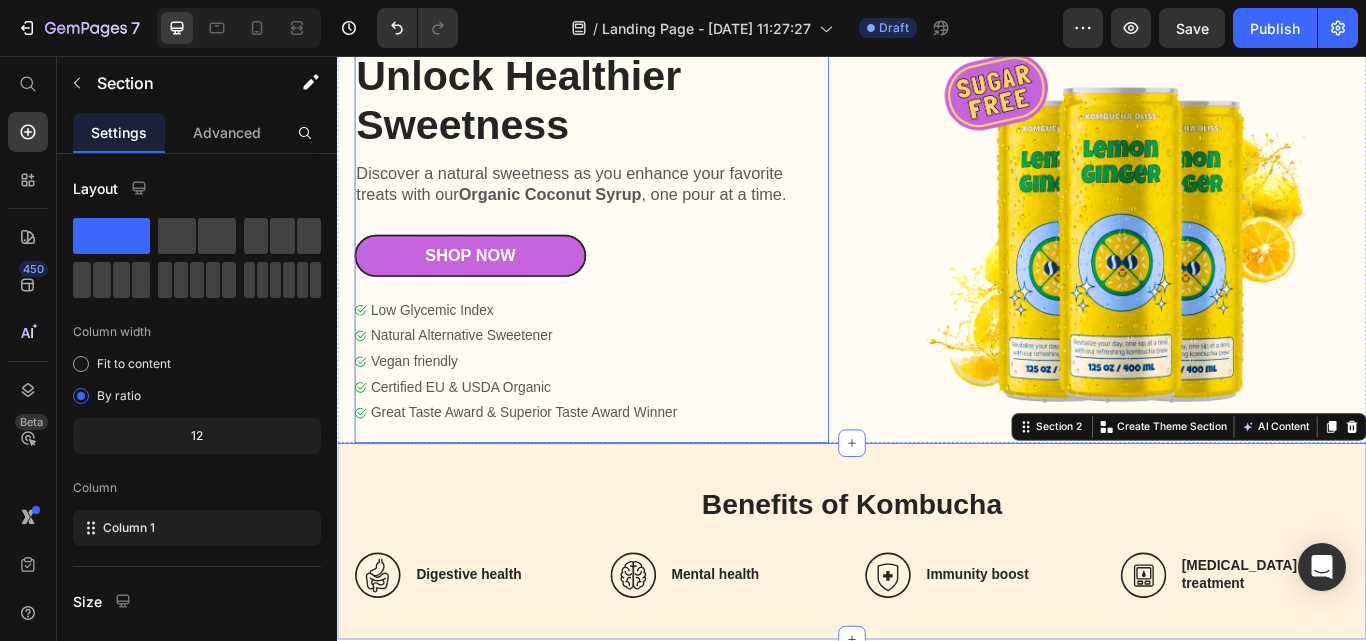 scroll, scrollTop: 0, scrollLeft: 0, axis: both 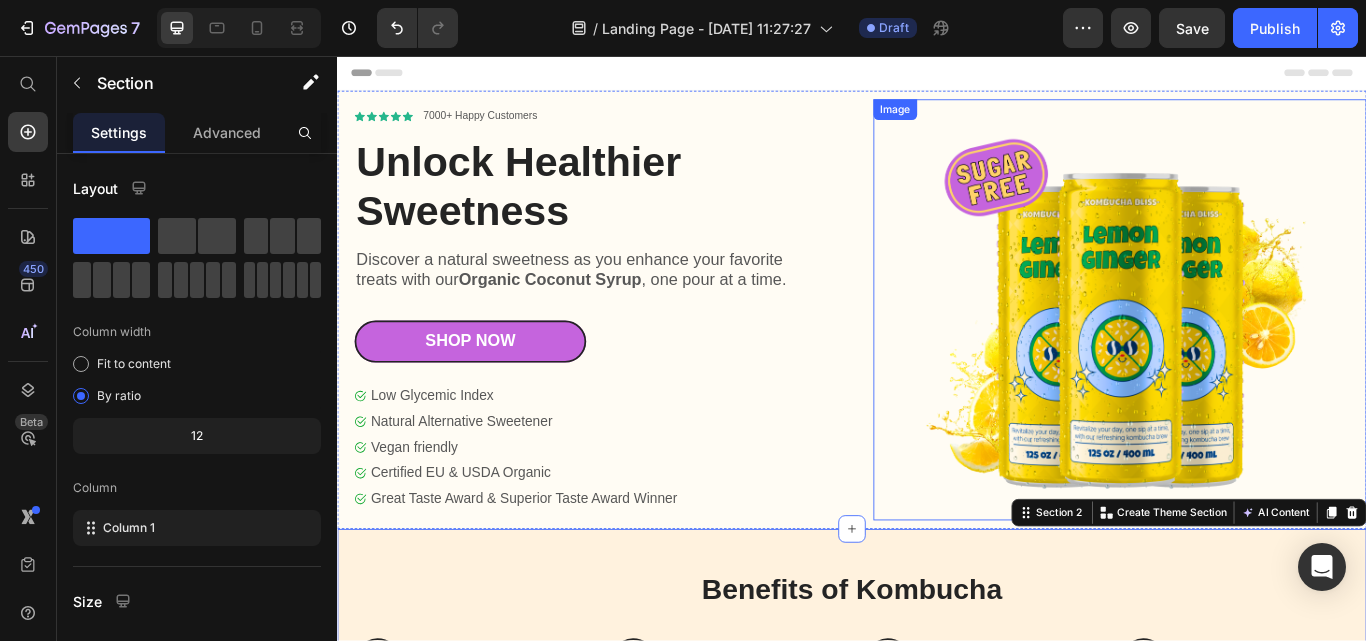 click at bounding box center (1249, 352) 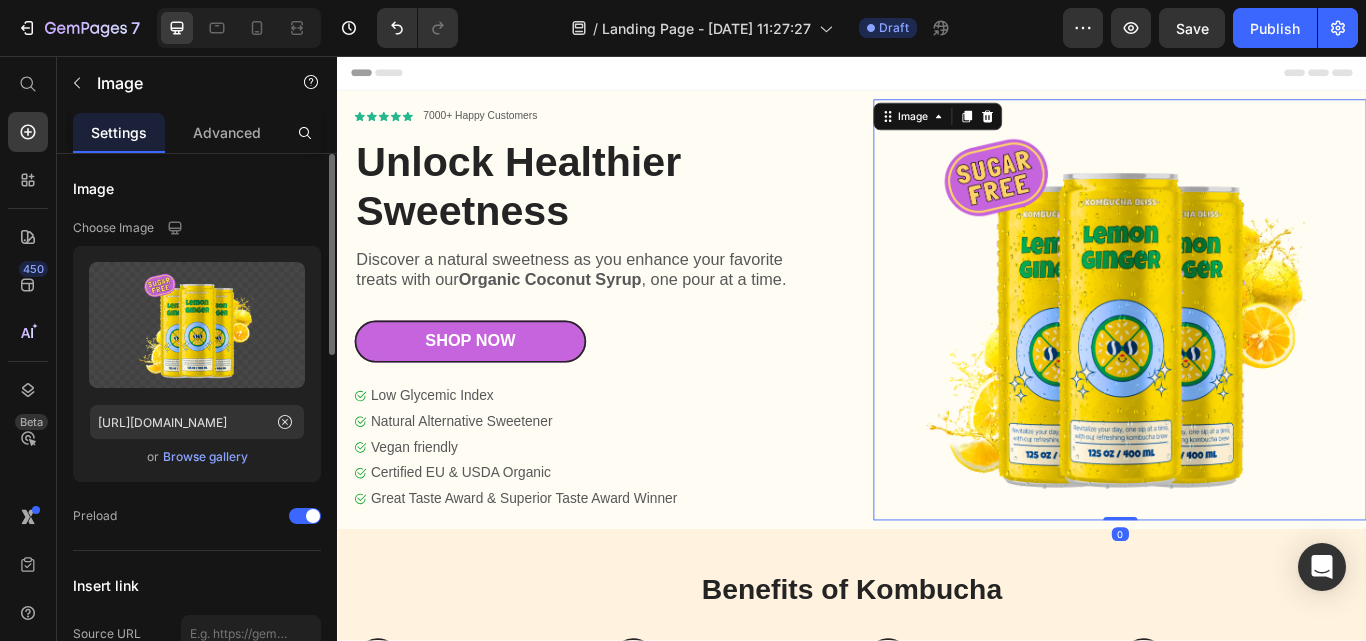 click on "Browse gallery" at bounding box center [205, 457] 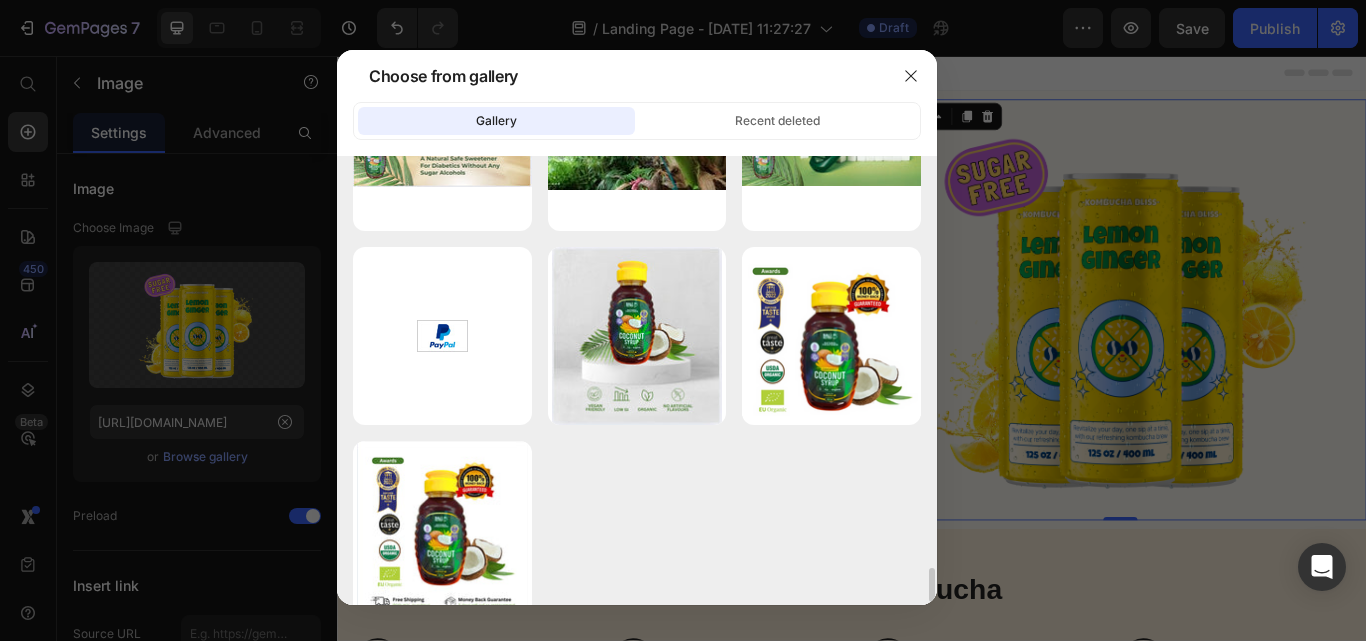 scroll, scrollTop: 5407, scrollLeft: 0, axis: vertical 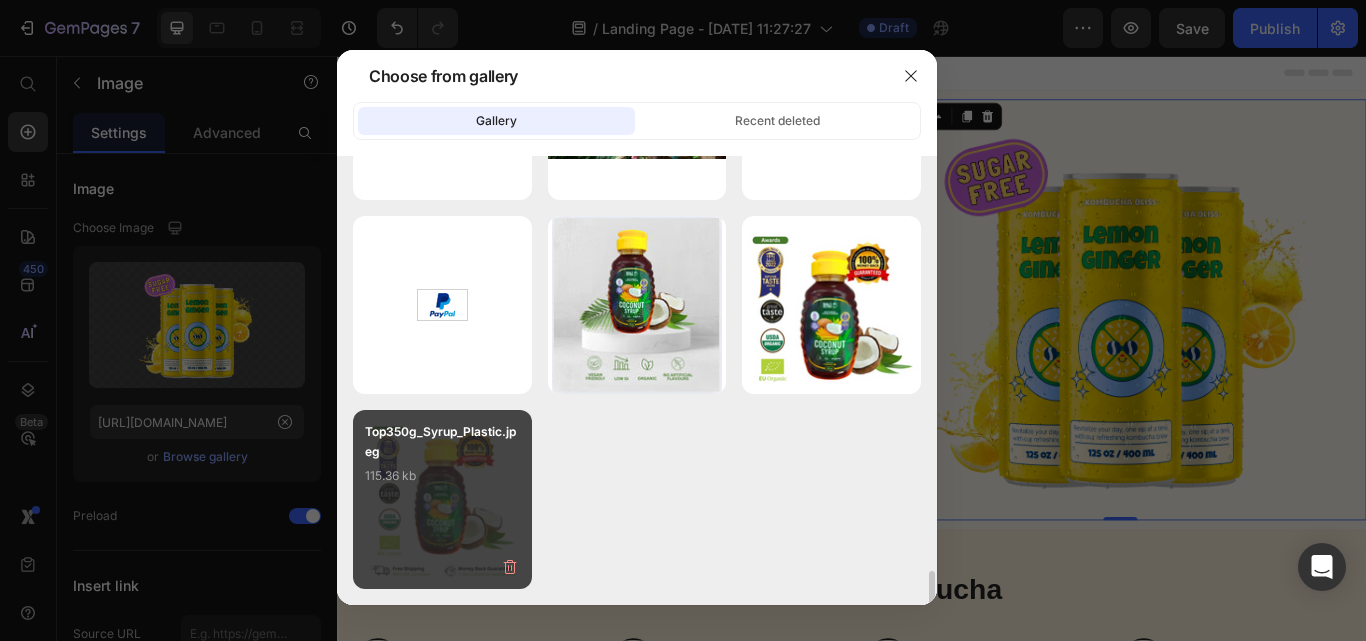 click on "115.36 kb" at bounding box center [442, 476] 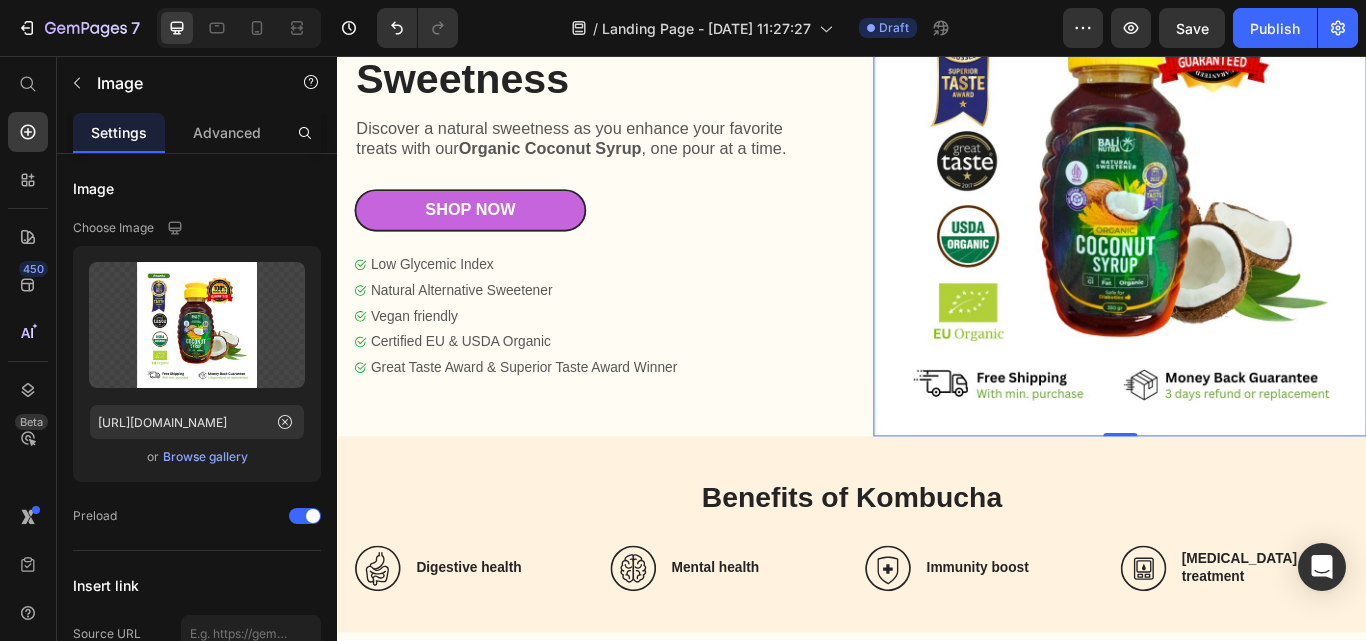 scroll, scrollTop: 200, scrollLeft: 0, axis: vertical 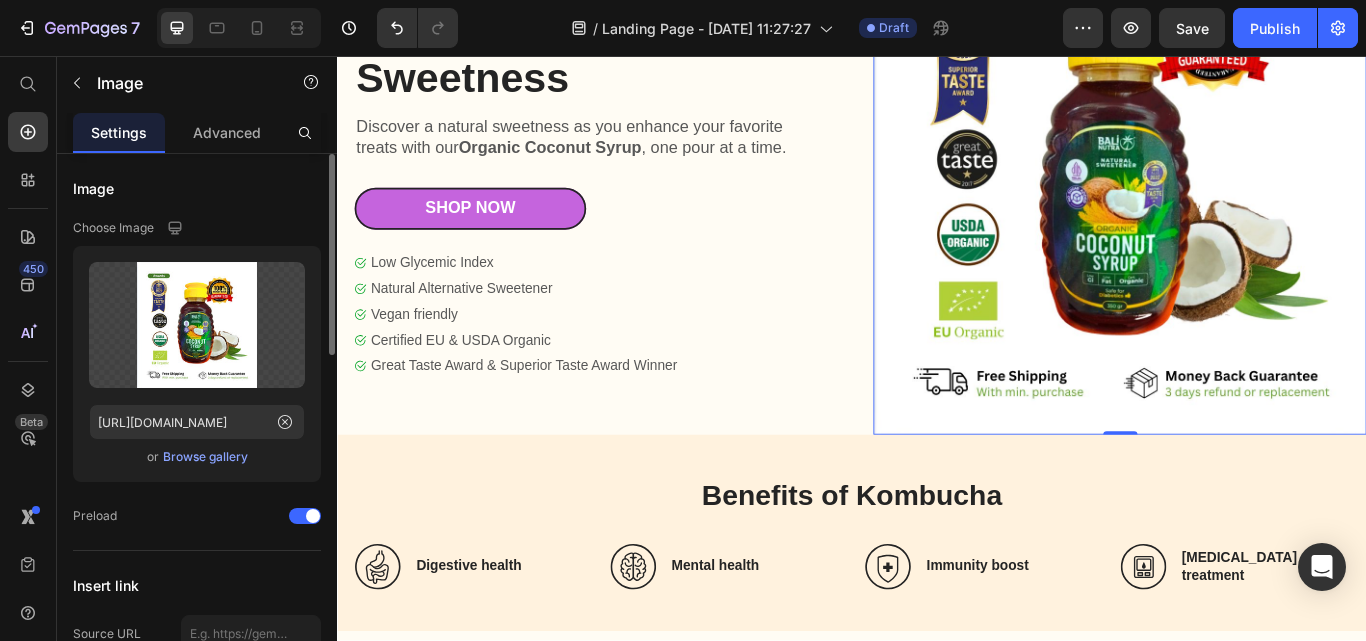 click on "Browse gallery" at bounding box center (205, 457) 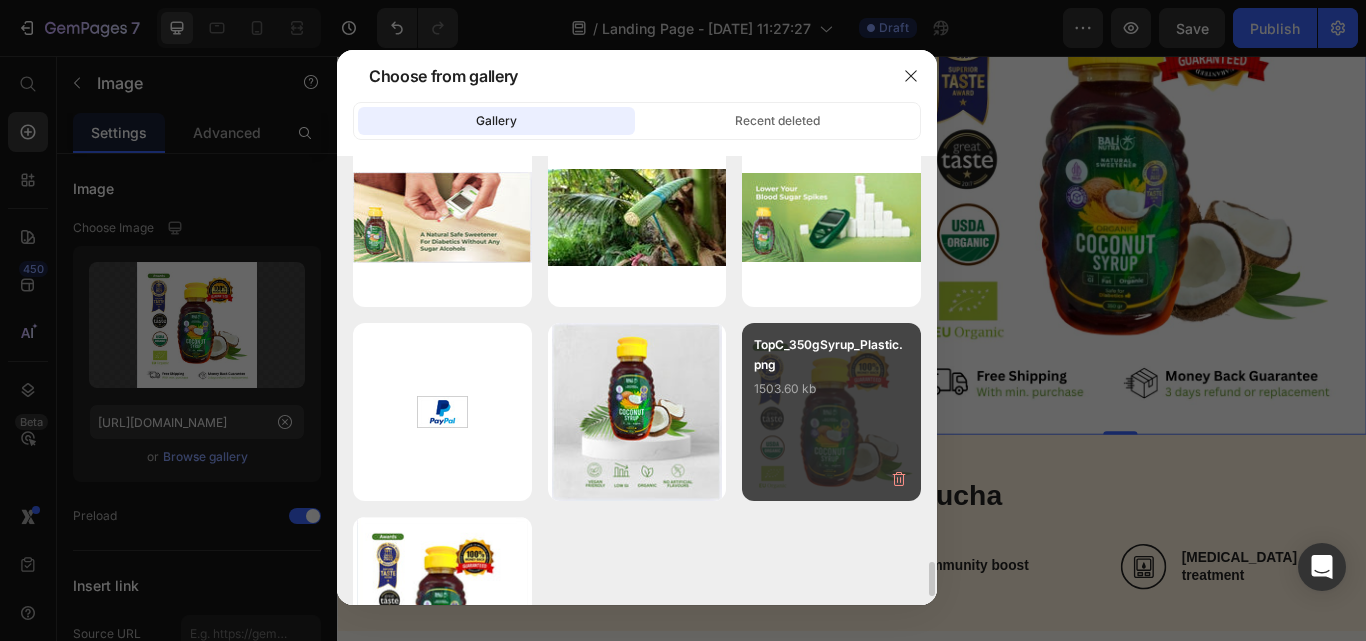 scroll, scrollTop: 5407, scrollLeft: 0, axis: vertical 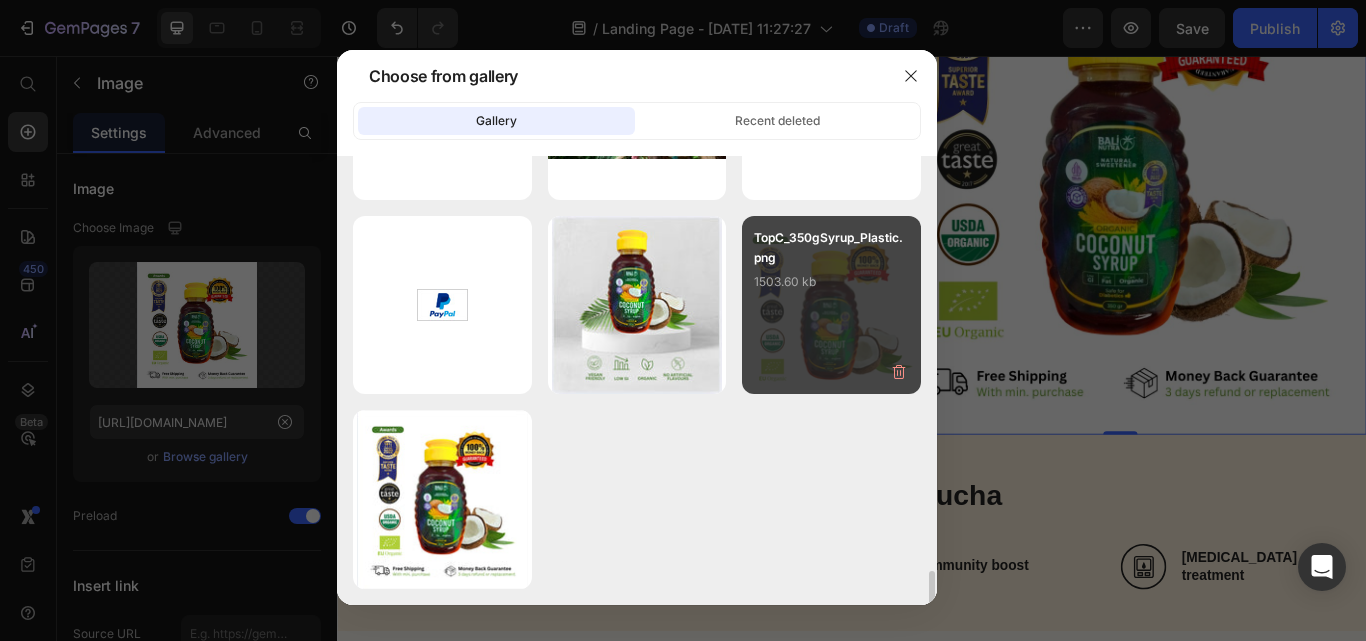 click on "TopC_350gSyrup_Plastic.png 1503.60 kb" at bounding box center (831, 305) 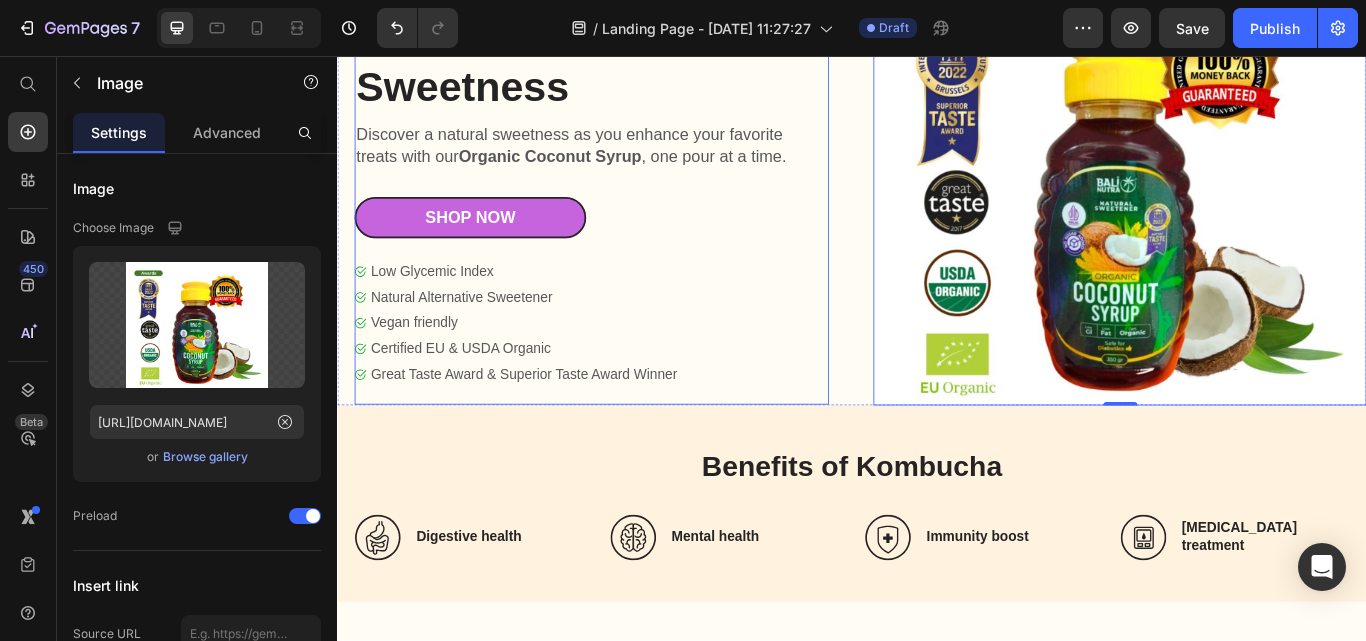 scroll, scrollTop: 200, scrollLeft: 0, axis: vertical 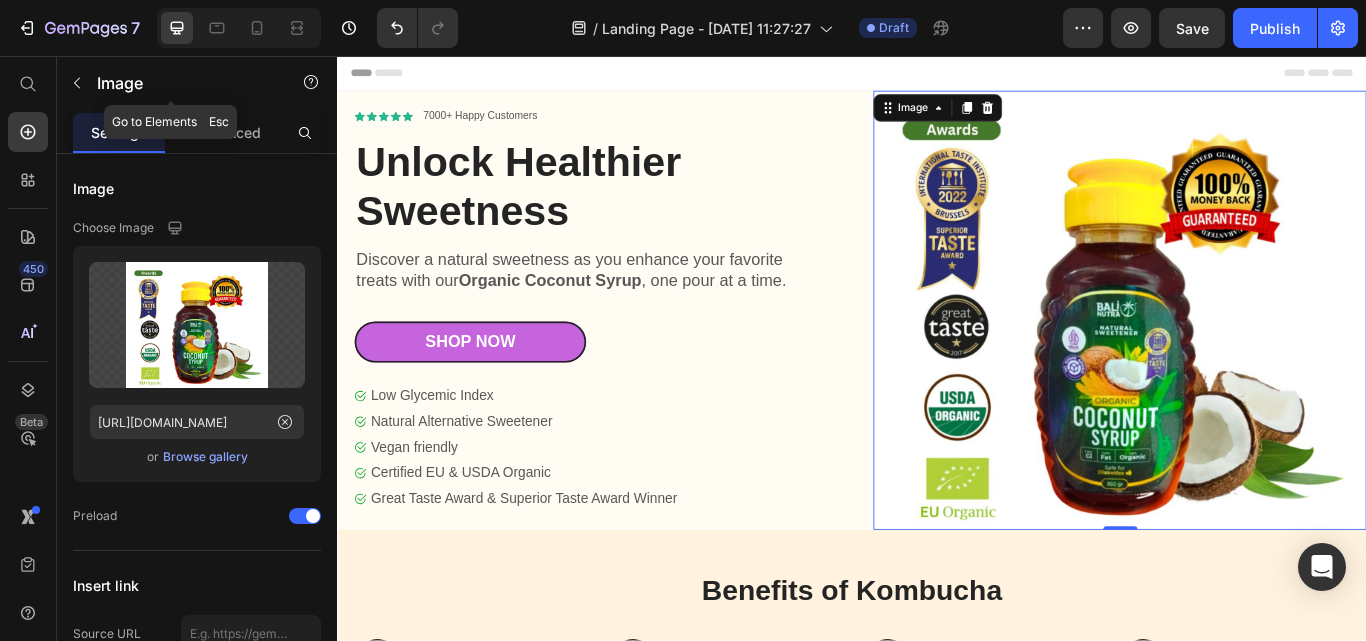 click on "Image" at bounding box center [182, 83] 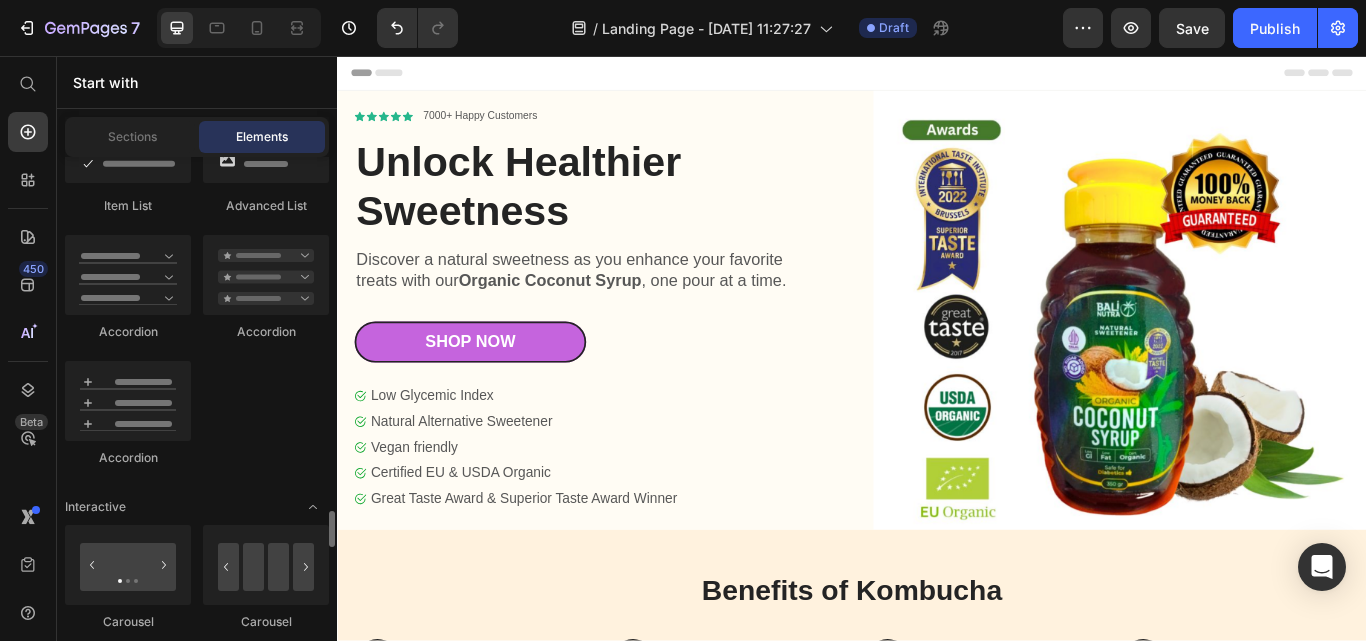 scroll, scrollTop: 2000, scrollLeft: 0, axis: vertical 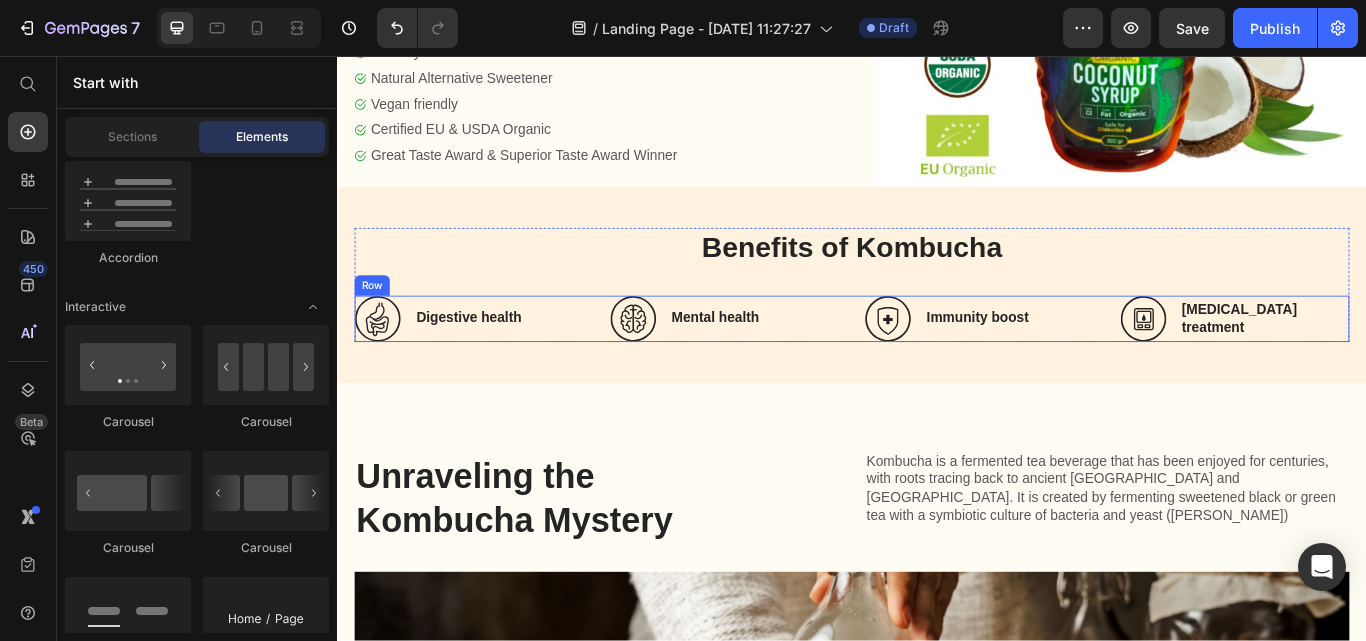 click on "Icon Digestive health Heading Row
Icon Mental health Heading Row
Icon Immunity boost Heading Row
Icon Diabetes treatment Heading Row Row" at bounding box center [937, 363] 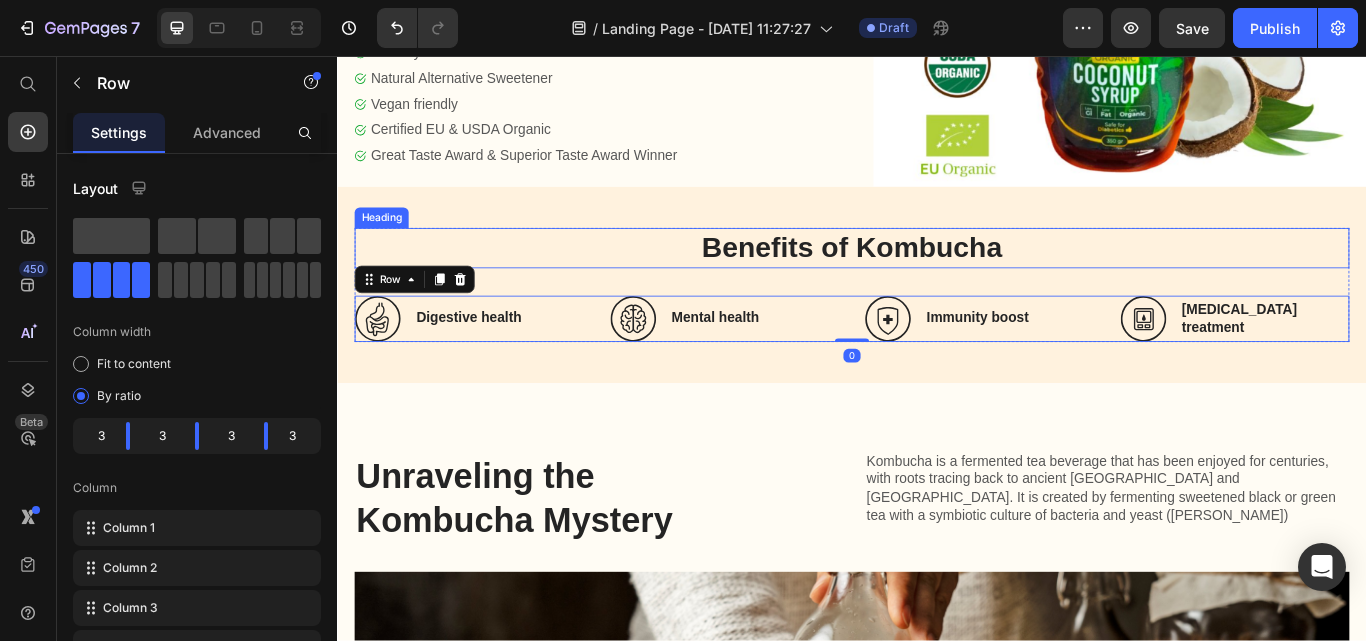 click on "Benefits of Kombucha" at bounding box center (937, 280) 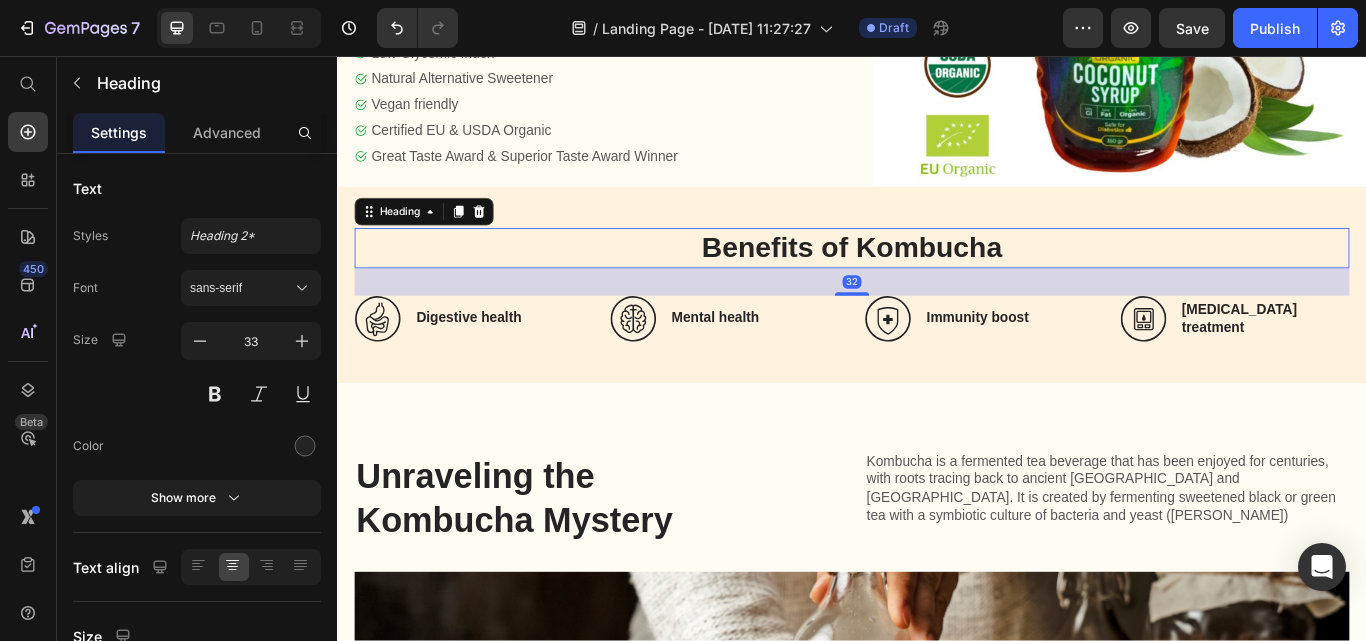 click on "Benefits of Kombucha" at bounding box center (937, 280) 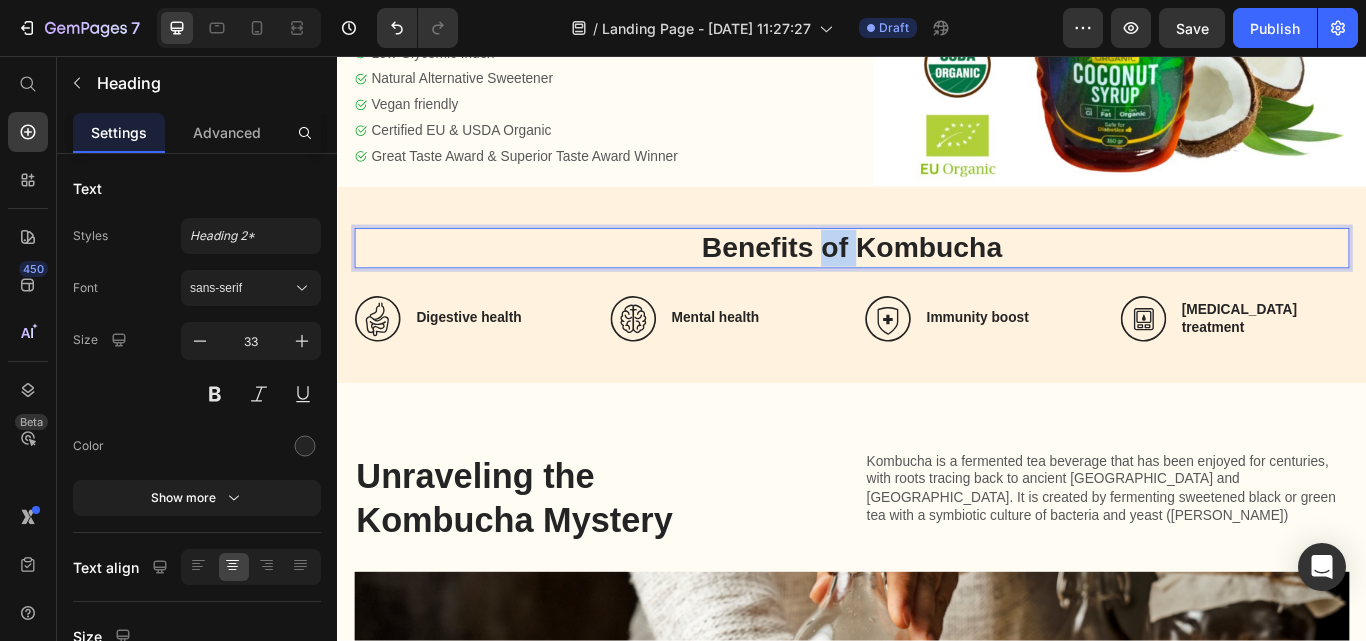 click on "Benefits of Kombucha" at bounding box center (937, 280) 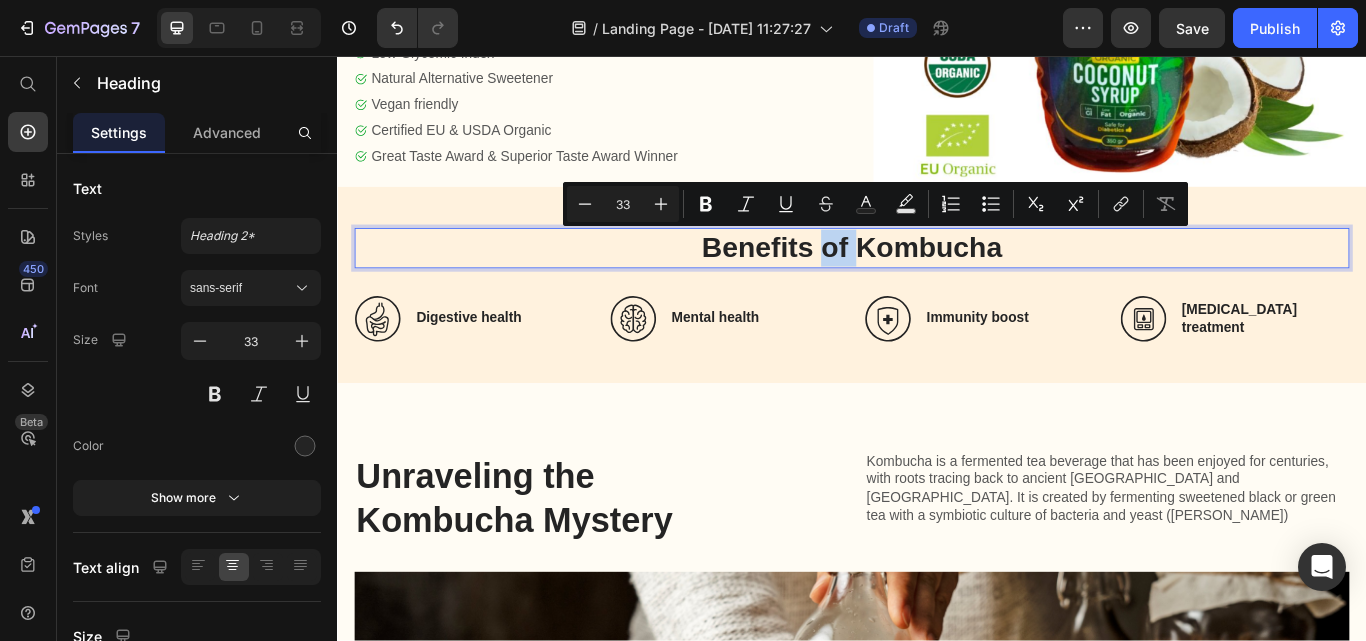 click on "Benefits of Kombucha" at bounding box center [937, 280] 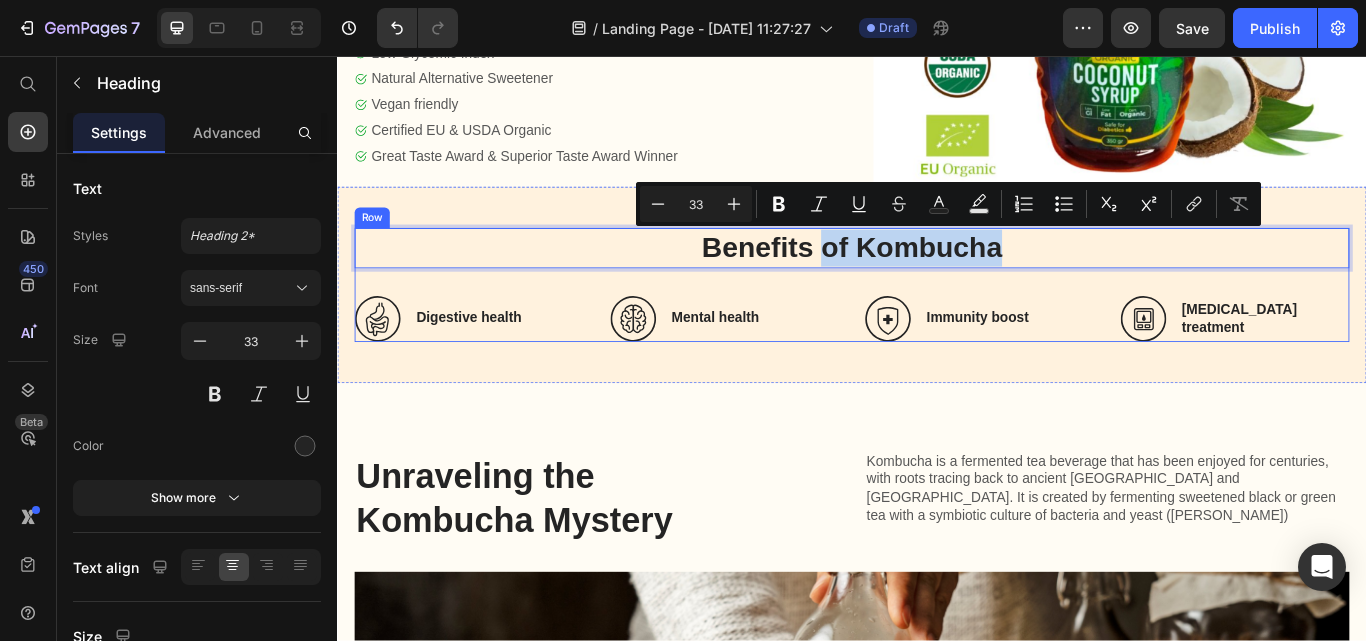 drag, startPoint x: 896, startPoint y: 275, endPoint x: 1287, endPoint y: 309, distance: 392.47546 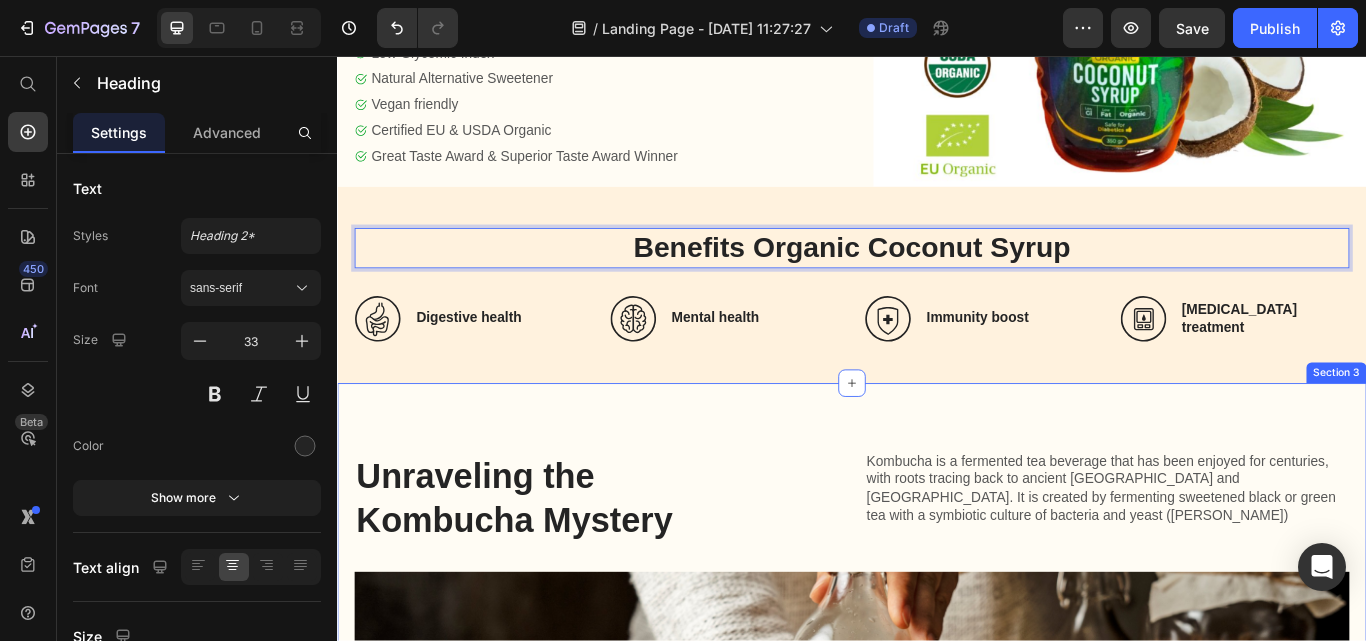 click on "Unraveling the Kombucha Mystery Heading Kombucha is a fermented tea beverage that has been enjoyed for centuries, with roots tracing back to ancient [GEOGRAPHIC_DATA] and [GEOGRAPHIC_DATA]. It is created by fermenting sweetened black or green tea with a symbiotic culture of bacteria and yeast ([PERSON_NAME]) Text Block Row Image Kombucha is a fermented tea beverage that has been enjoyed for centuries, with roots tracing back to ancient [GEOGRAPHIC_DATA] and [GEOGRAPHIC_DATA]. It is created by fermenting sweetened black or green tea with a symbiotic culture of bacteria and yeast ([PERSON_NAME]) Text Block Shop Now Button Row Section 3" at bounding box center (937, 855) 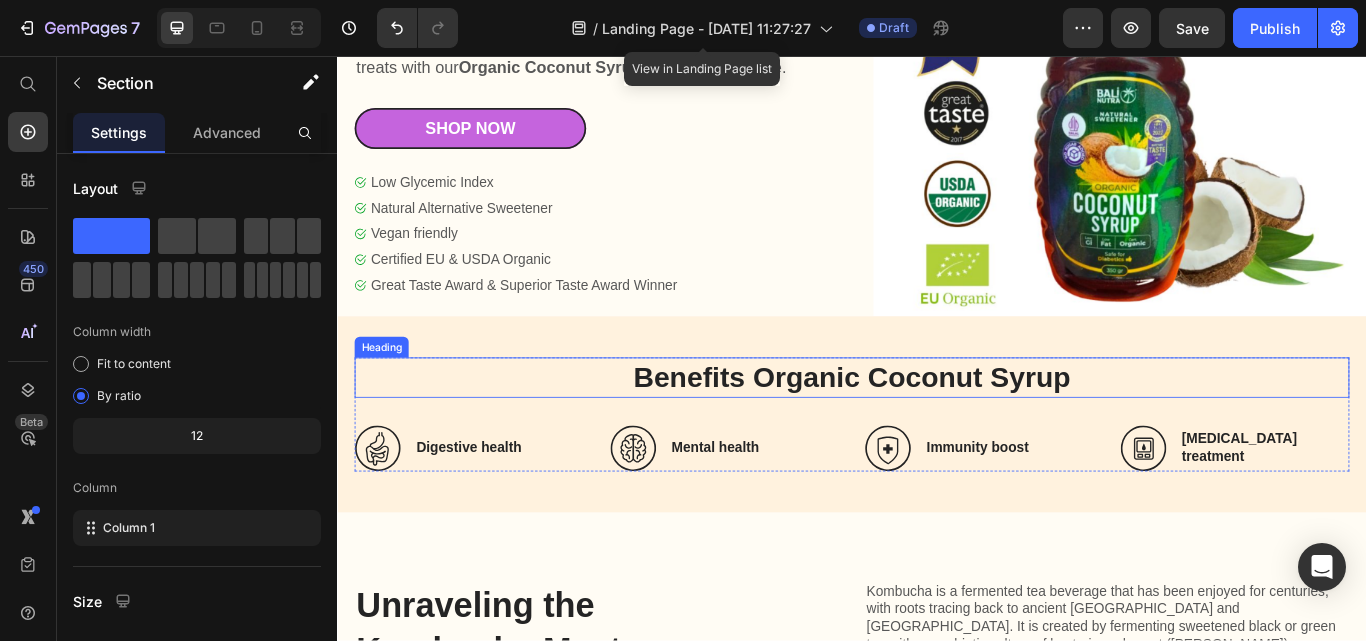 scroll, scrollTop: 299, scrollLeft: 0, axis: vertical 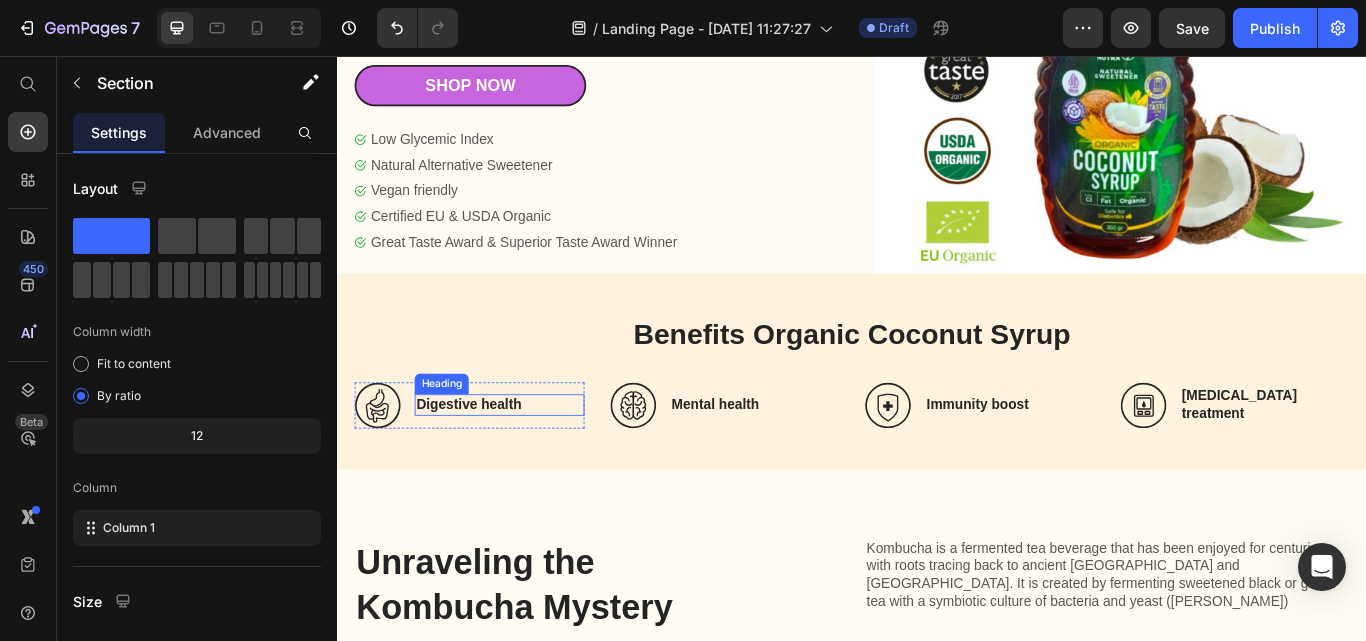 click on "Digestive health" at bounding box center (526, 463) 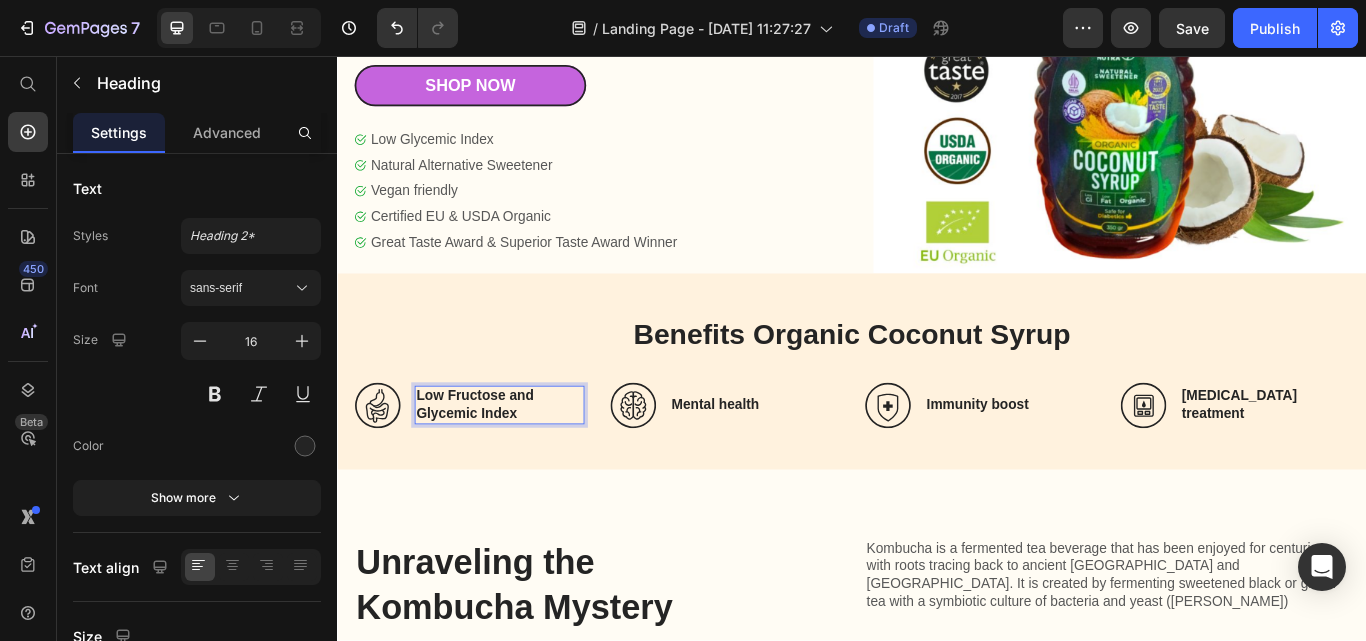 scroll, scrollTop: 289, scrollLeft: 0, axis: vertical 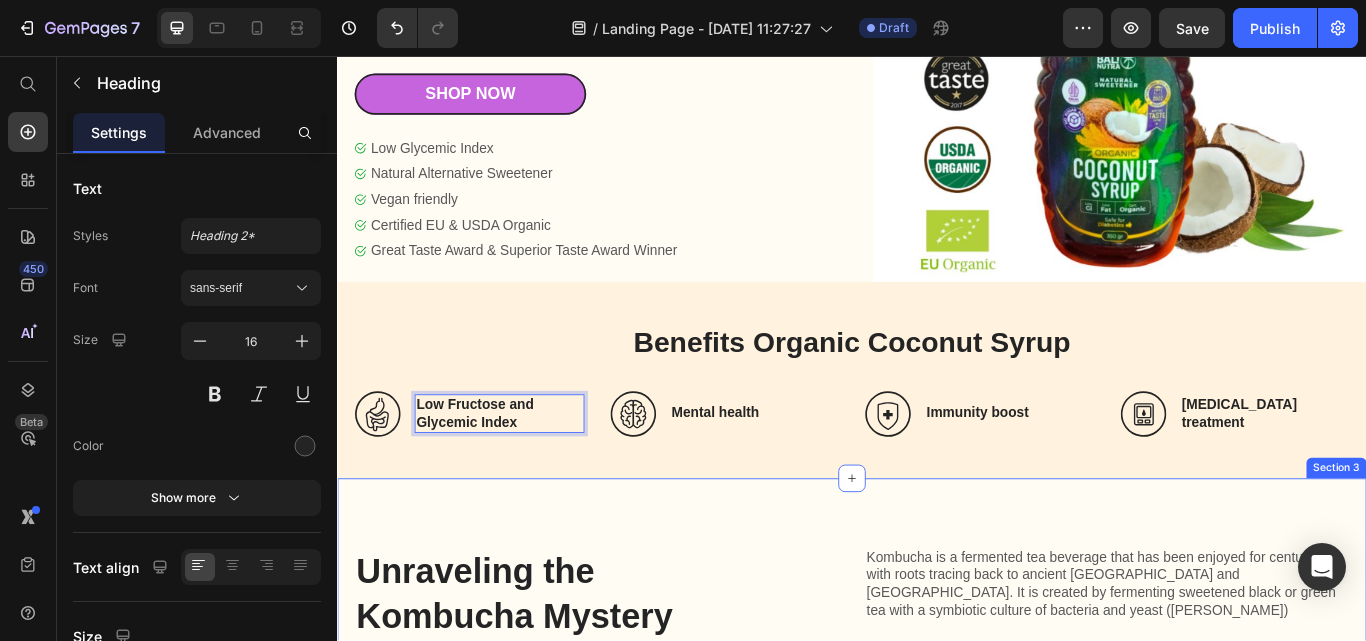 click on "Unraveling the Kombucha Mystery Heading Kombucha is a fermented tea beverage that has been enjoyed for centuries, with roots tracing back to ancient [GEOGRAPHIC_DATA] and [GEOGRAPHIC_DATA]. It is created by fermenting sweetened black or green tea with a symbiotic culture of bacteria and yeast ([PERSON_NAME]) Text Block Row Image Kombucha is a fermented tea beverage that has been enjoyed for centuries, with roots tracing back to ancient [GEOGRAPHIC_DATA] and [GEOGRAPHIC_DATA]. It is created by fermenting sweetened black or green tea with a symbiotic culture of bacteria and yeast ([PERSON_NAME]) Text Block Shop Now Button Row Section 3" at bounding box center (937, 966) 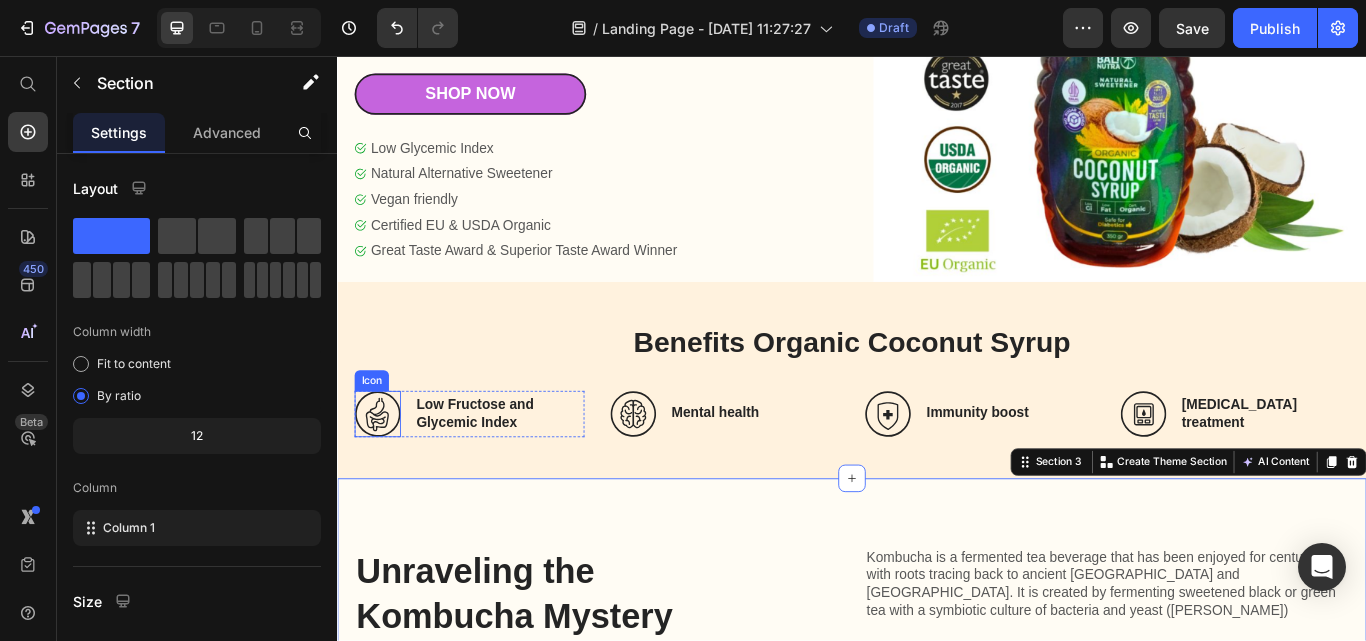 click 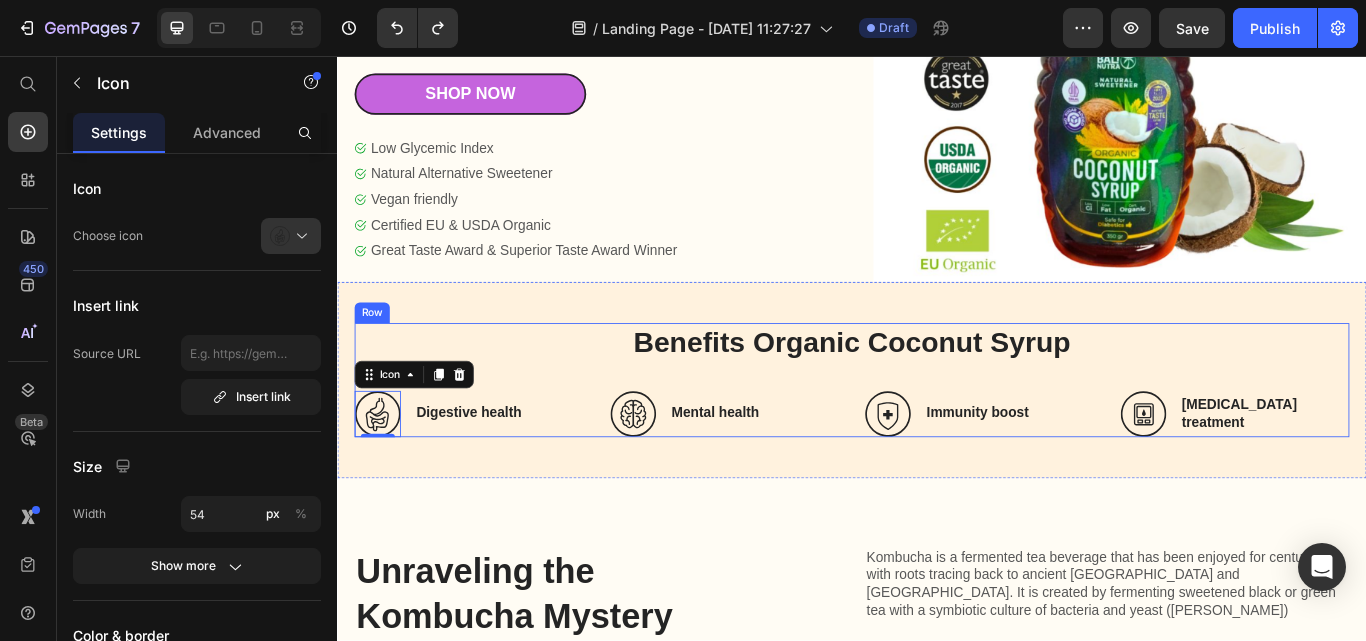 click on "Benefits Organic Coconut Syrup Heading
Icon   0 Digestive health Heading Row
Icon Mental health Heading Row
Icon Immunity boost Heading Row
Icon Diabetes treatment Heading Row Row" at bounding box center [937, 434] 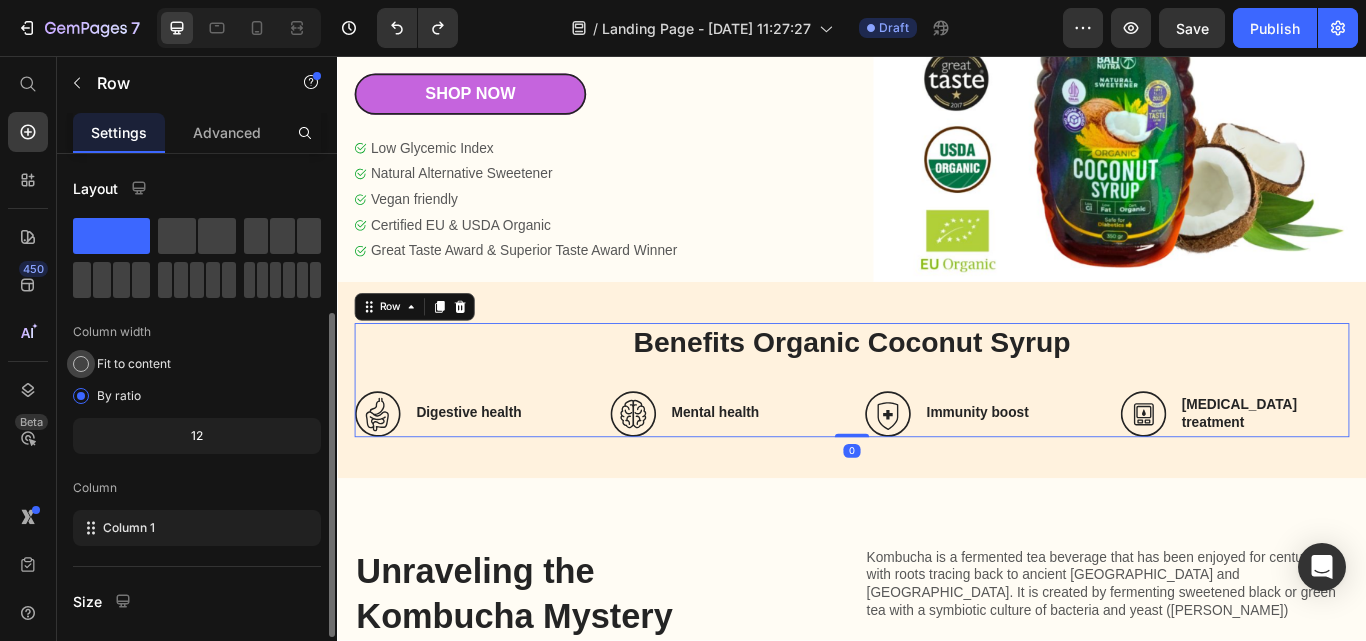 scroll, scrollTop: 100, scrollLeft: 0, axis: vertical 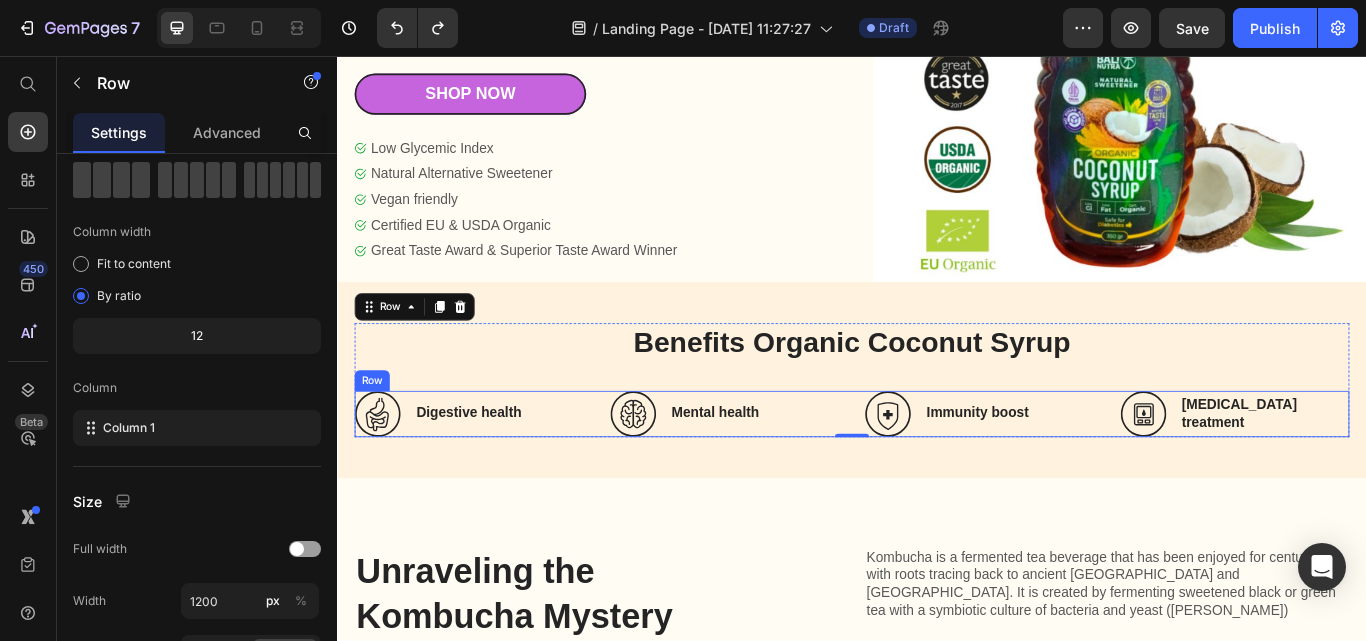 click on "Icon Digestive health Heading Row
Icon Mental health Heading Row
Icon Immunity boost Heading Row
Icon Diabetes treatment Heading Row Row" at bounding box center [937, 474] 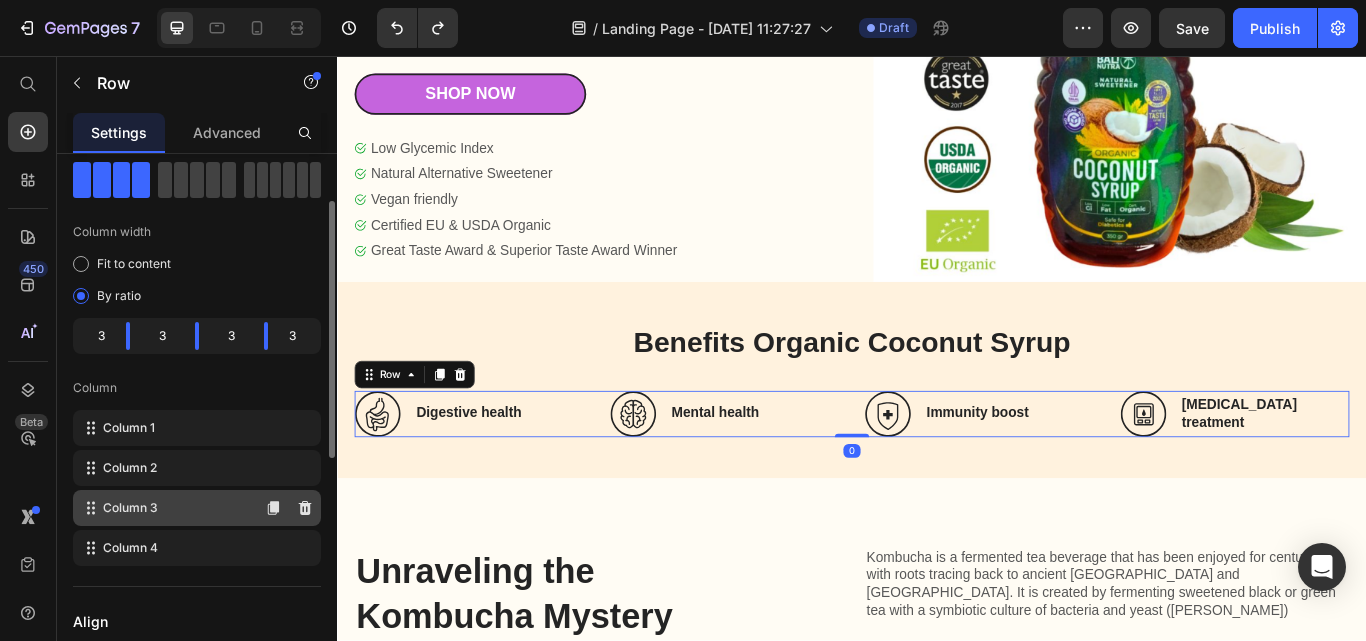 type 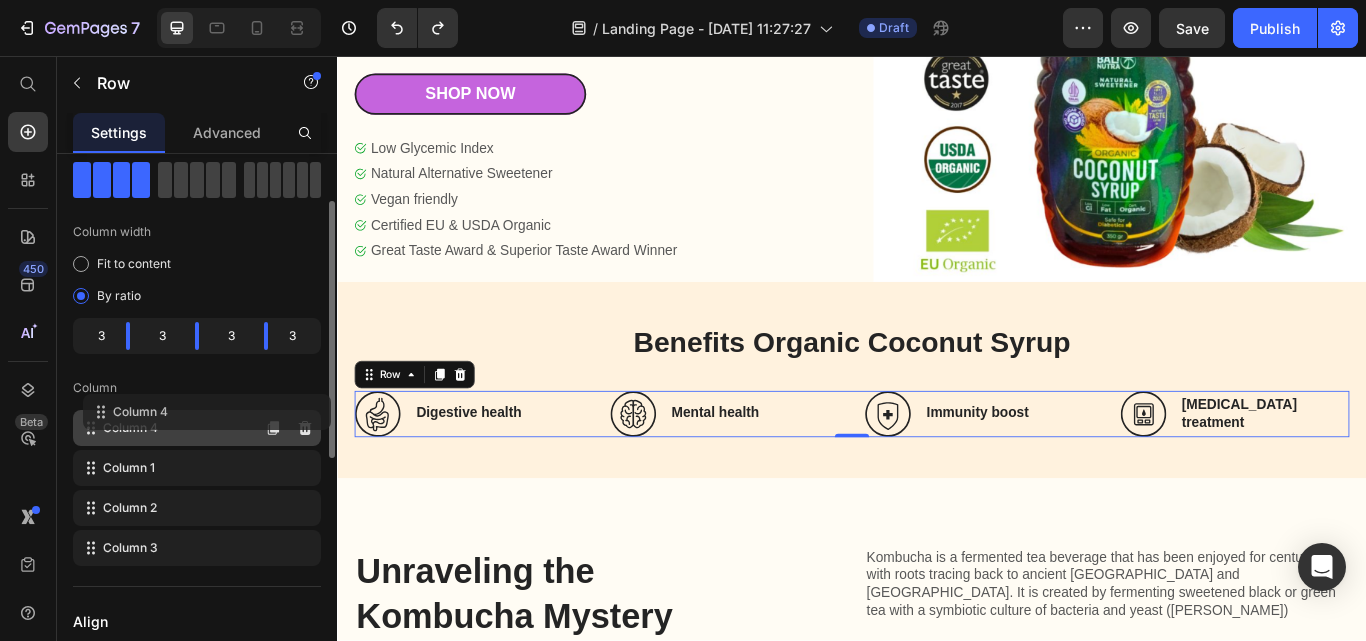 drag, startPoint x: 186, startPoint y: 557, endPoint x: 196, endPoint y: 417, distance: 140.35669 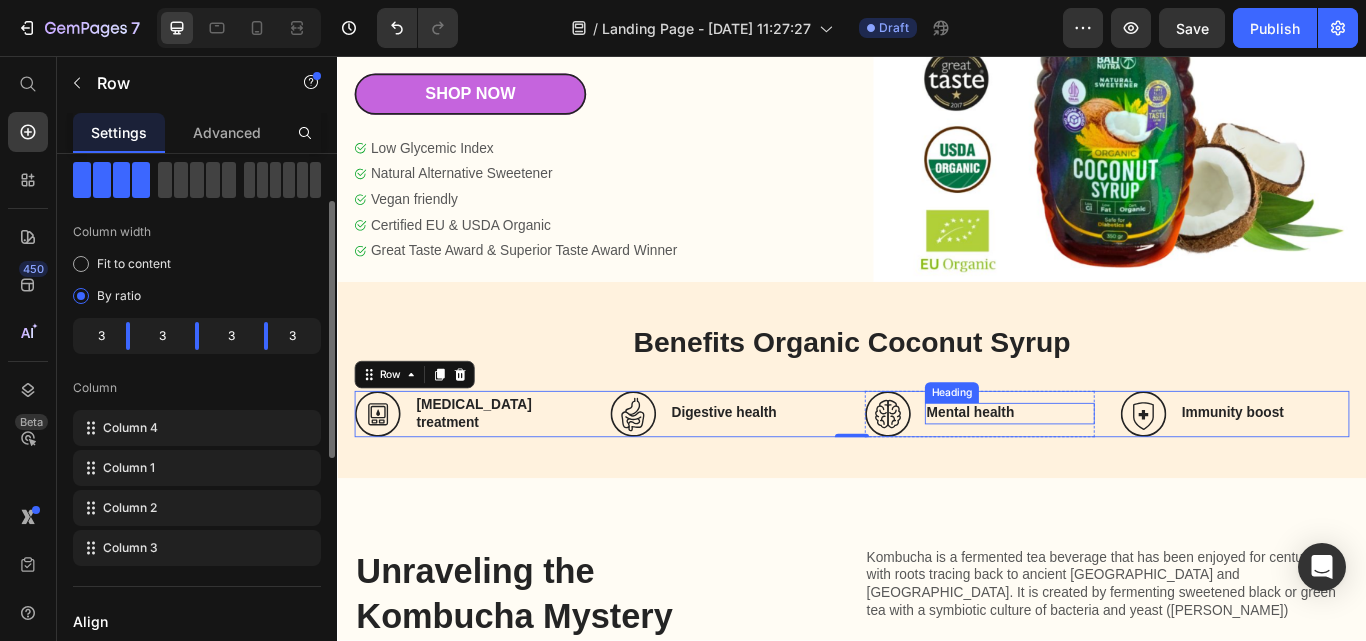 click on "Mental health" at bounding box center (1121, 473) 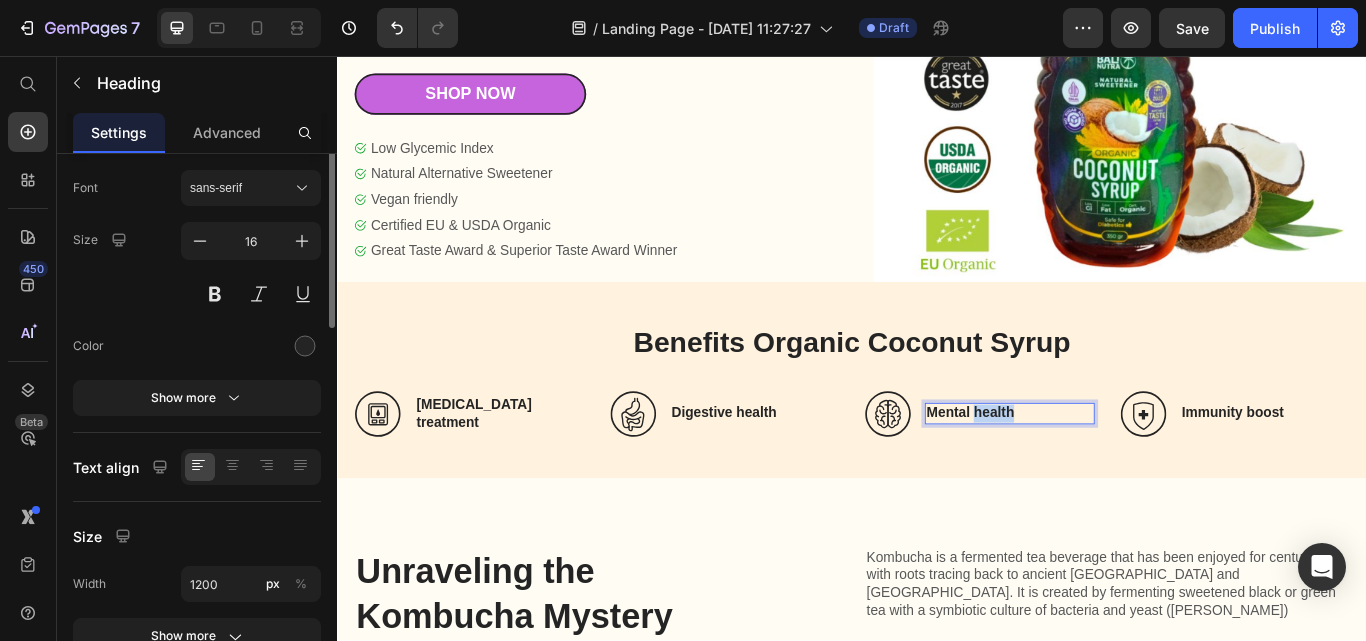 scroll, scrollTop: 0, scrollLeft: 0, axis: both 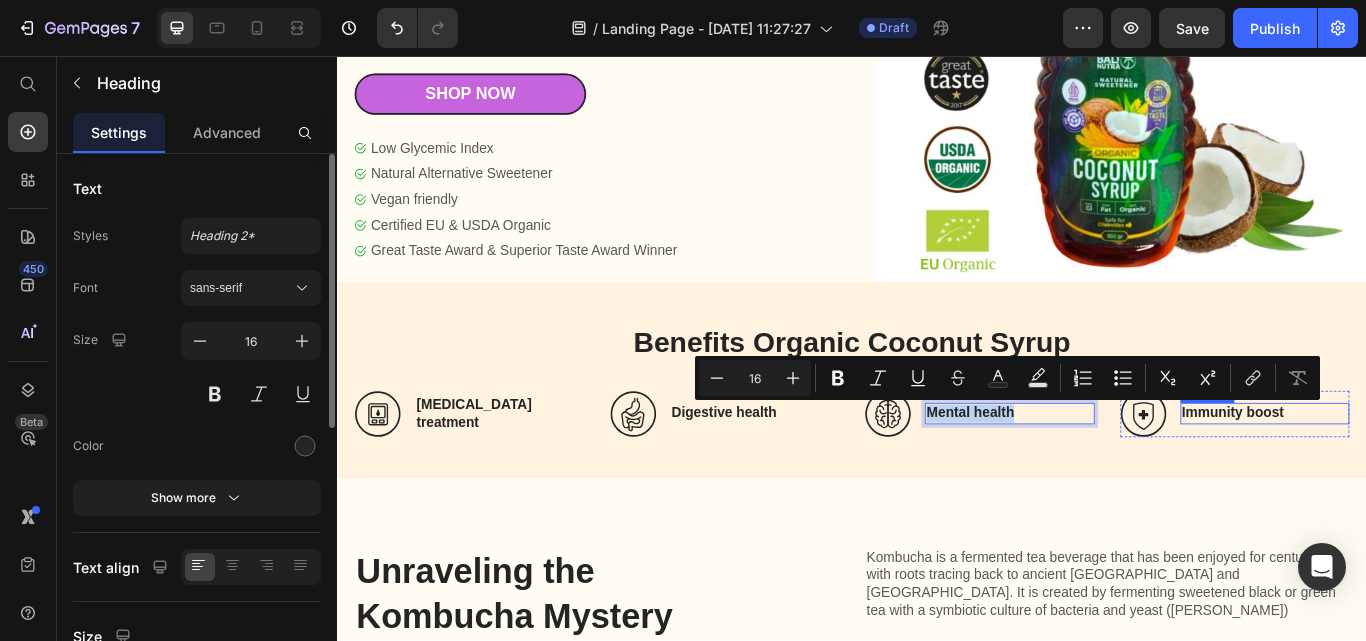 click on "Immunity boost" at bounding box center [1419, 473] 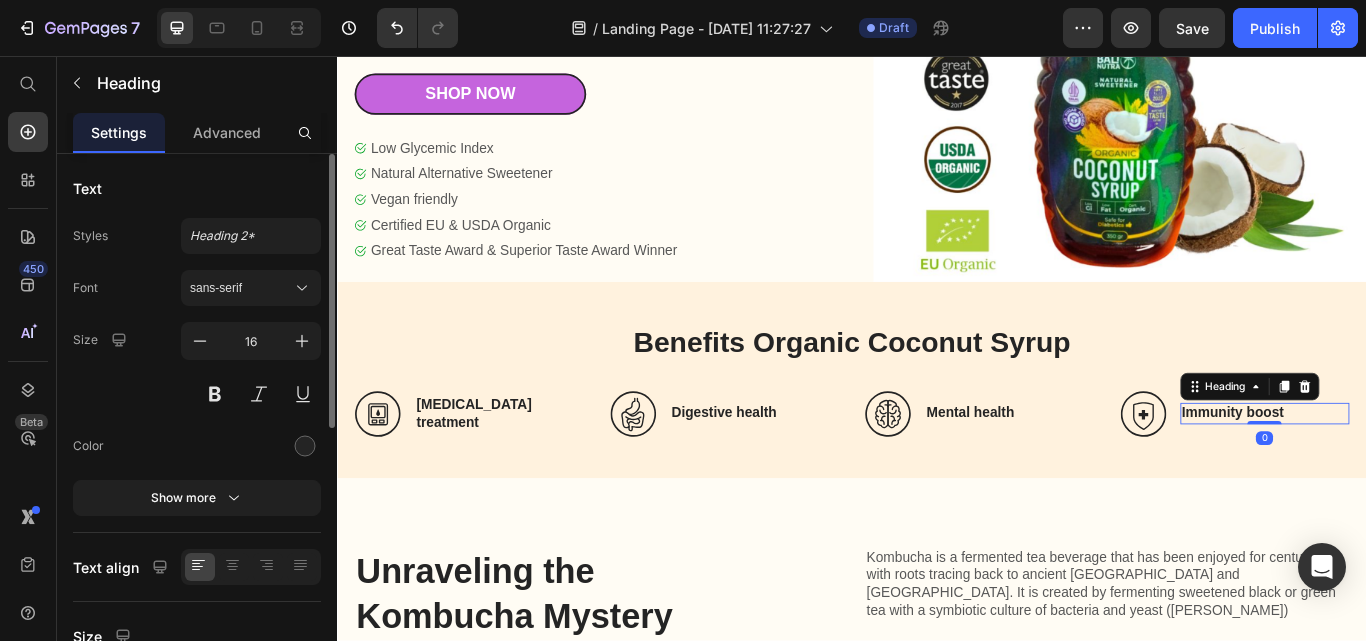 click on "Immunity boost" at bounding box center (1419, 473) 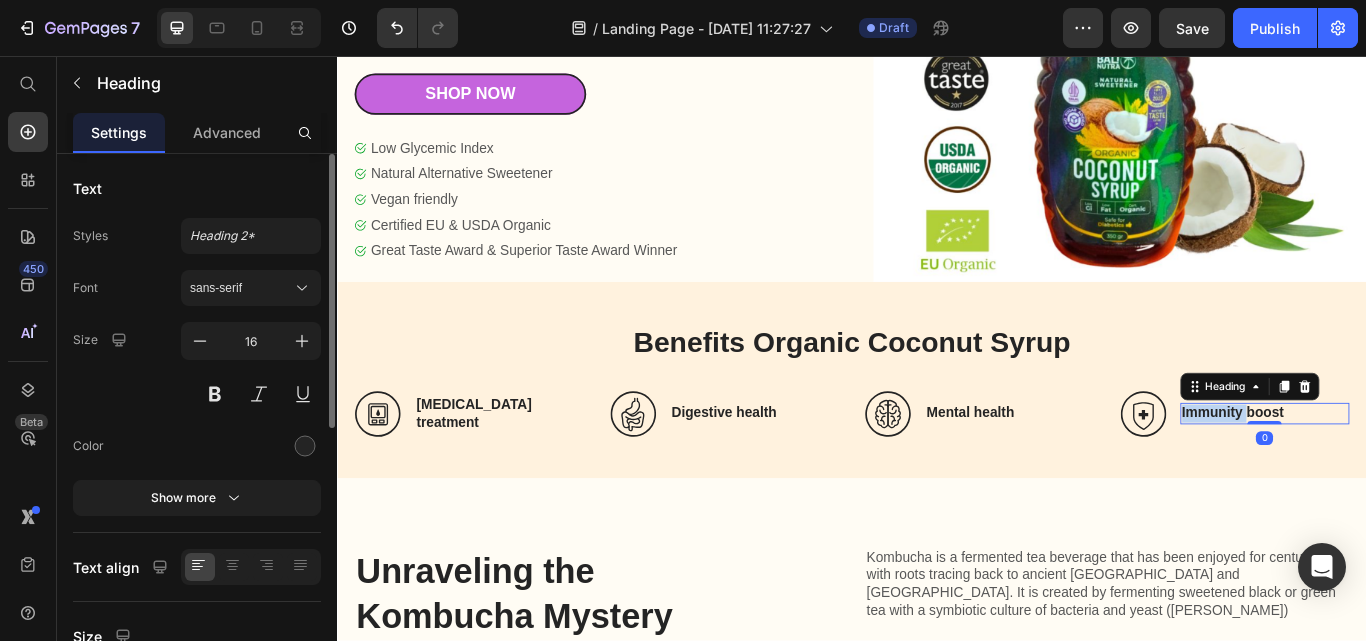click on "Immunity boost" at bounding box center [1419, 473] 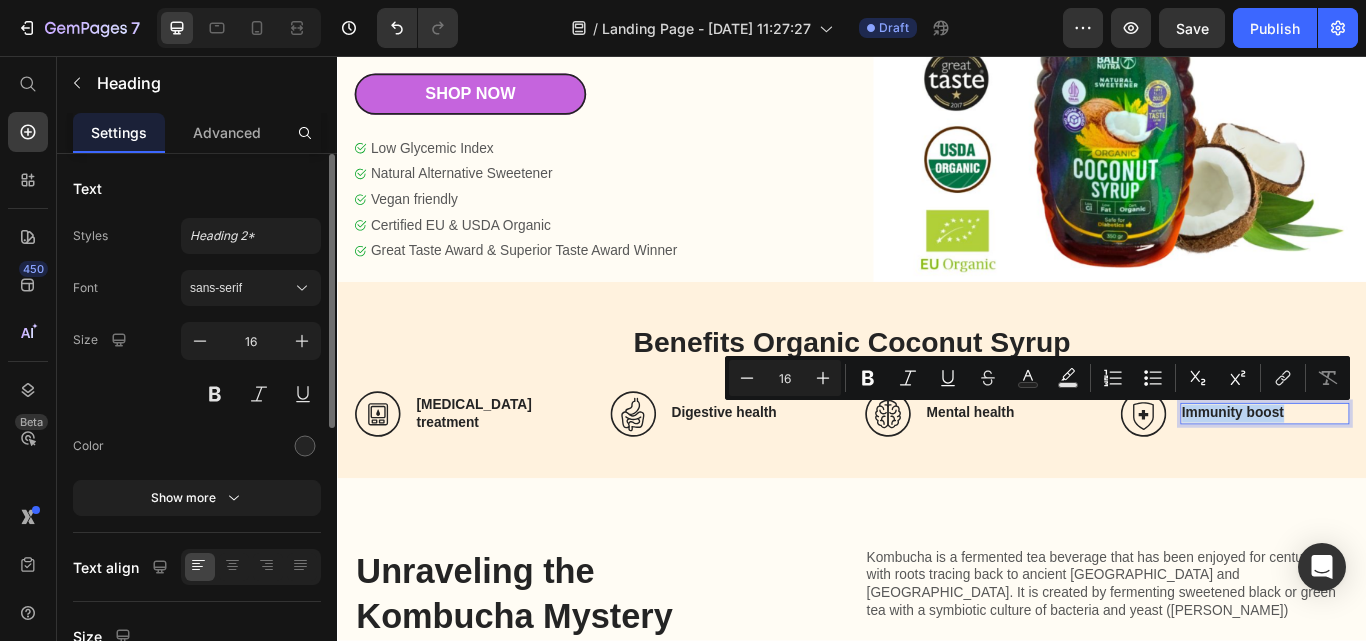 scroll, scrollTop: 279, scrollLeft: 0, axis: vertical 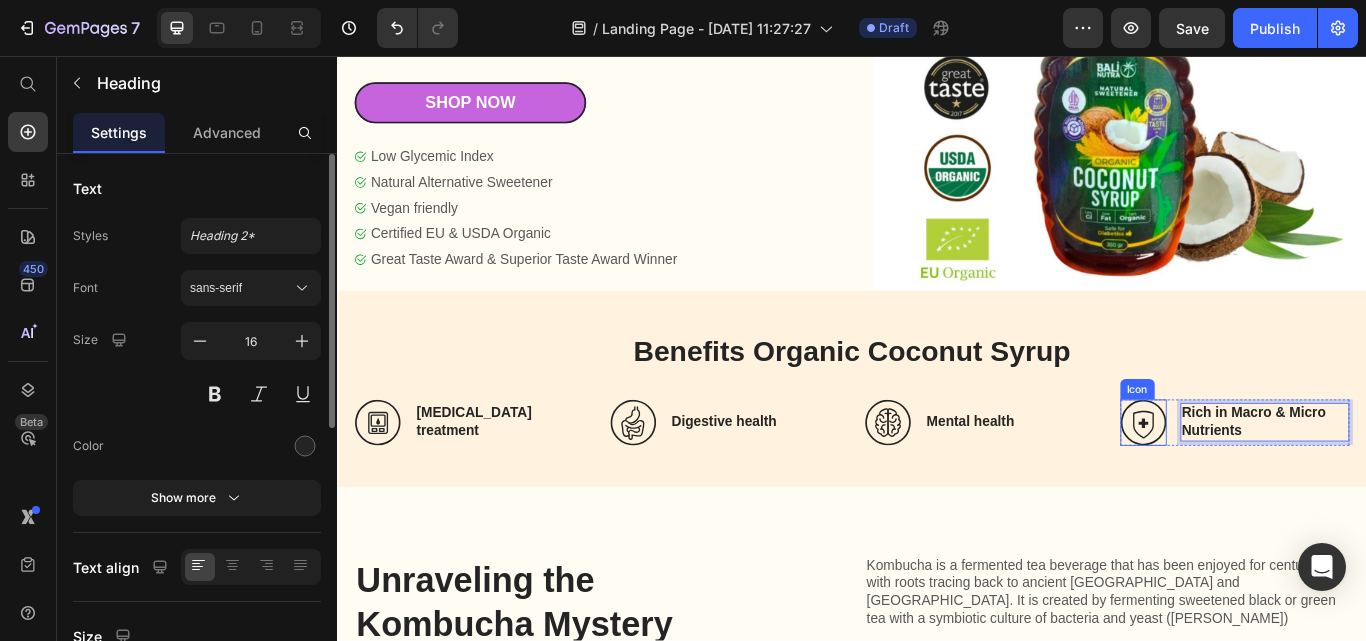 click 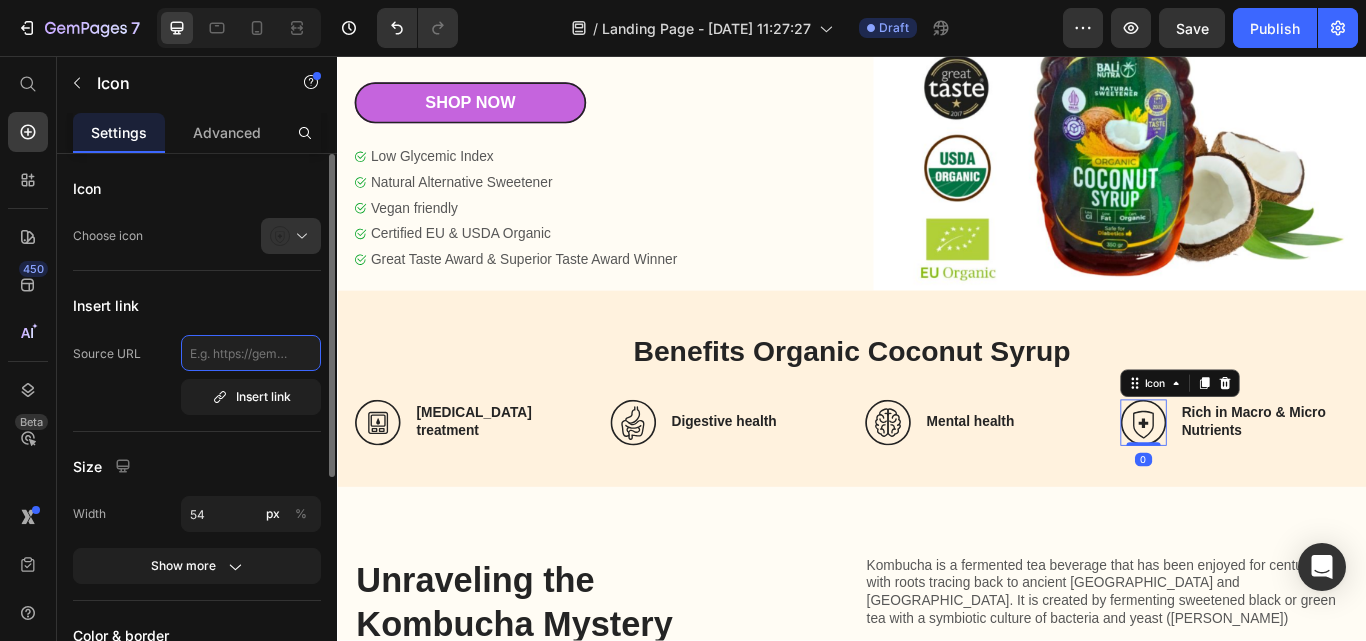 click 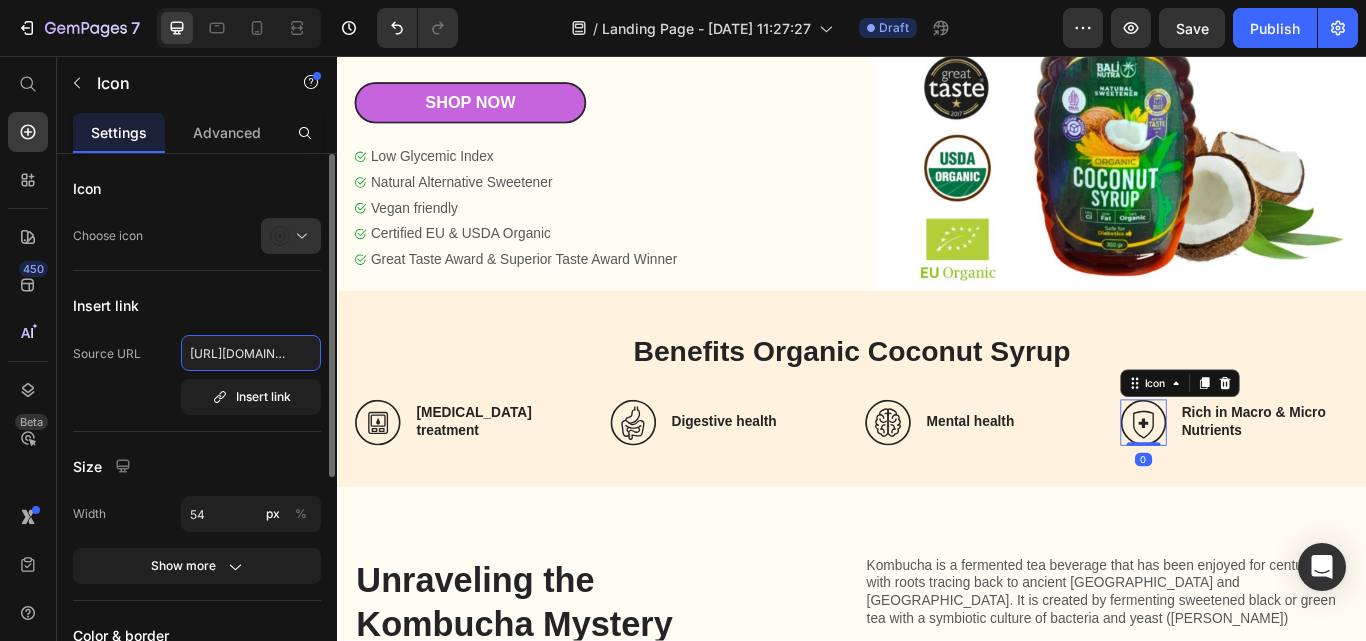 scroll, scrollTop: 0, scrollLeft: 356, axis: horizontal 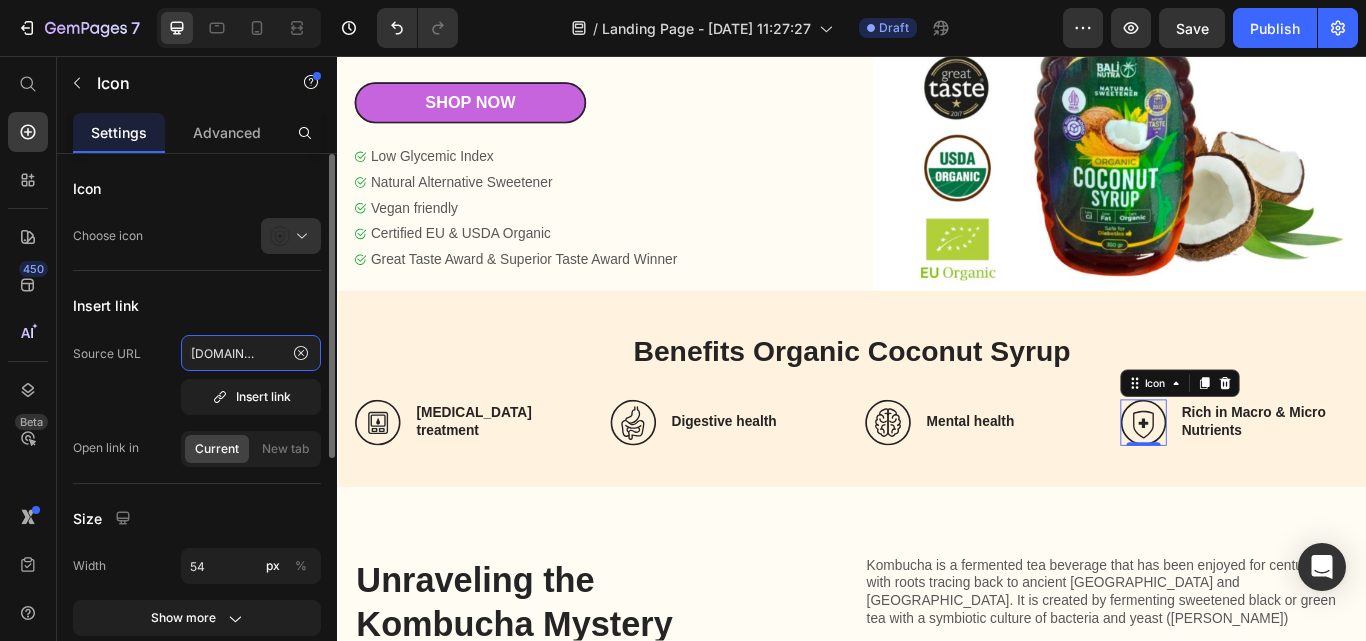 type on "https://ucarecdn.com/48d51e31-62af-4a02-b39c-8cd84ca5f8a7/-/format/auto/" 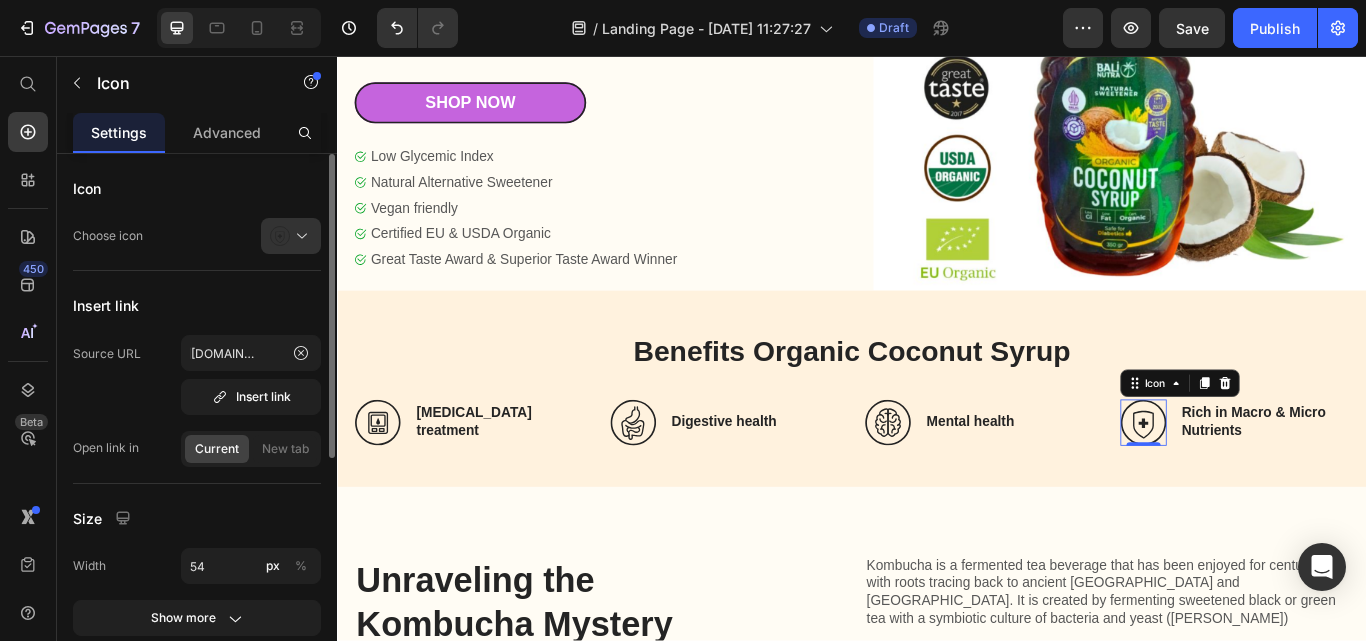 scroll, scrollTop: 0, scrollLeft: 0, axis: both 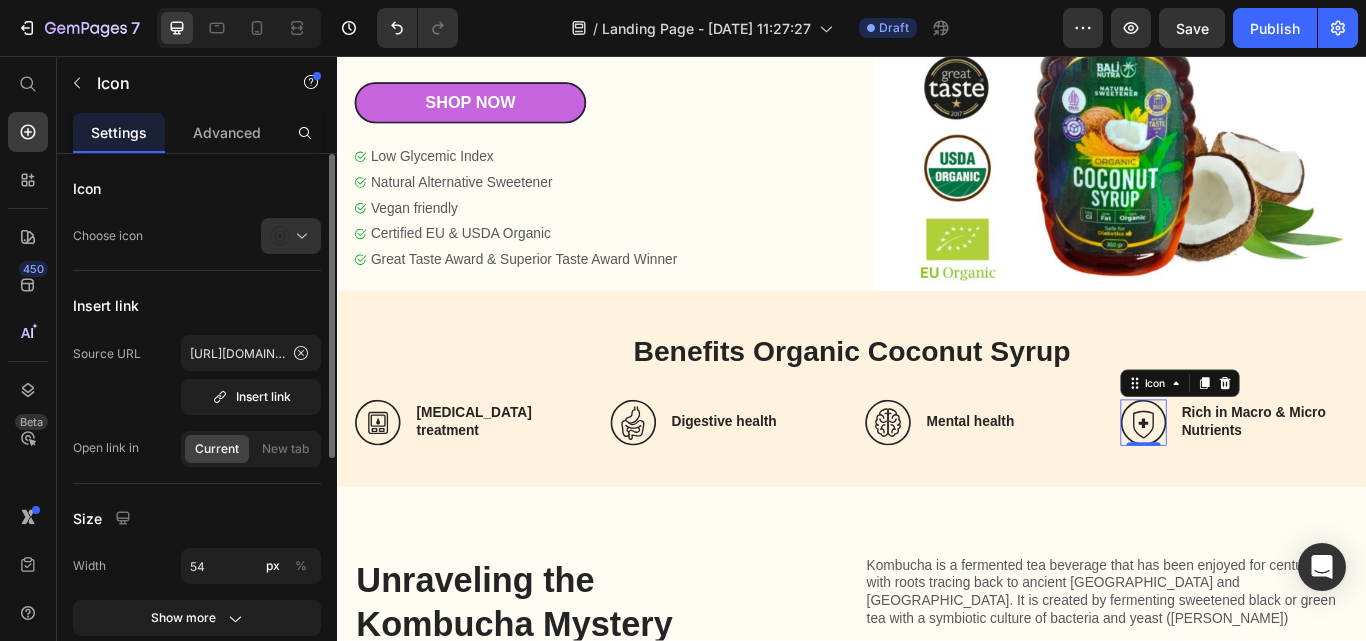 click on "Size" at bounding box center [197, 518] 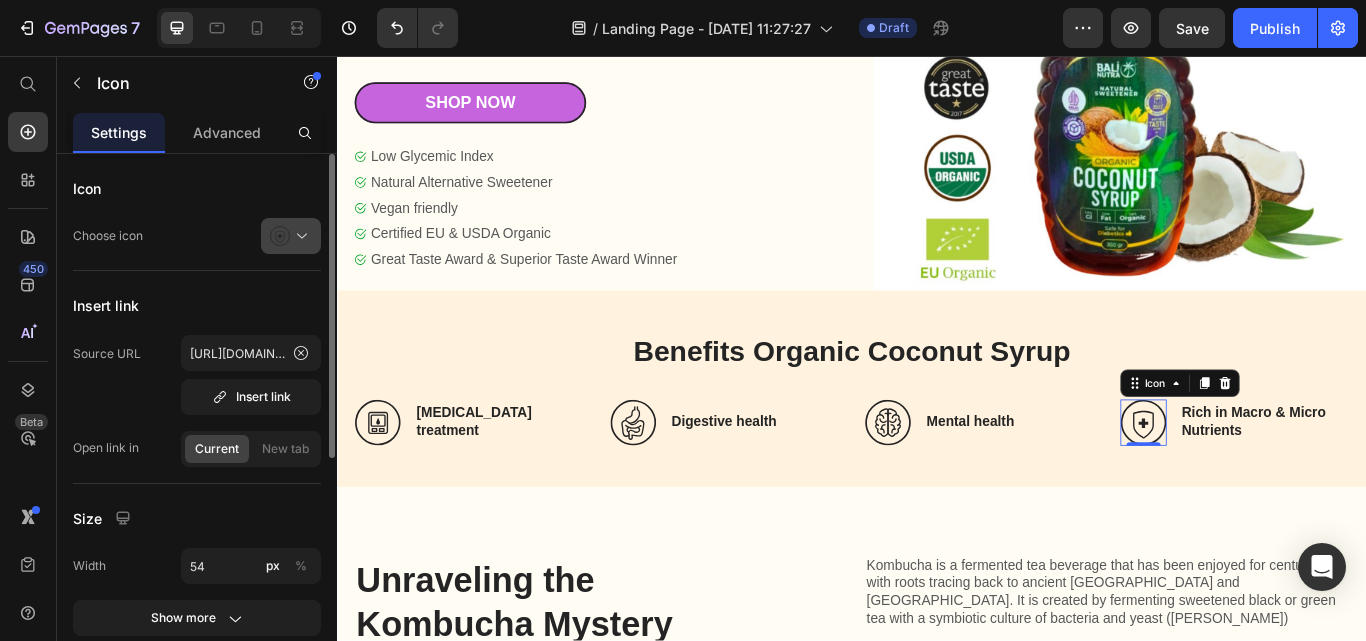 click at bounding box center [299, 236] 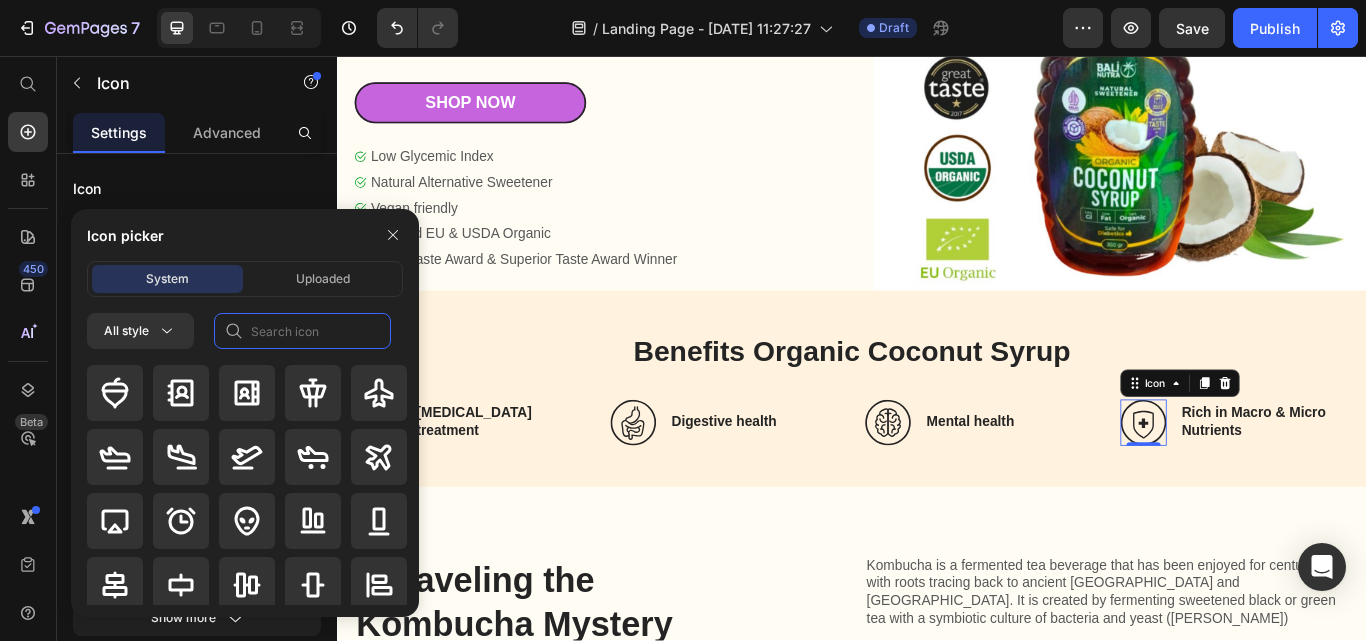 click 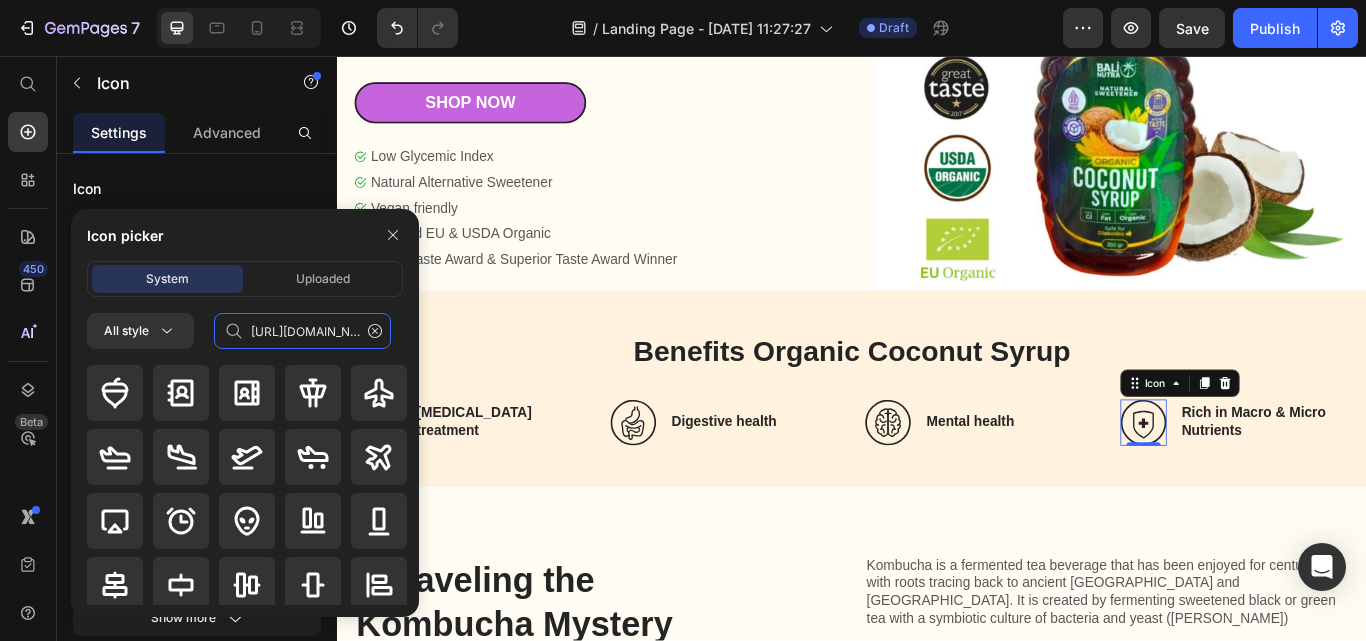 scroll, scrollTop: 0, scrollLeft: 344, axis: horizontal 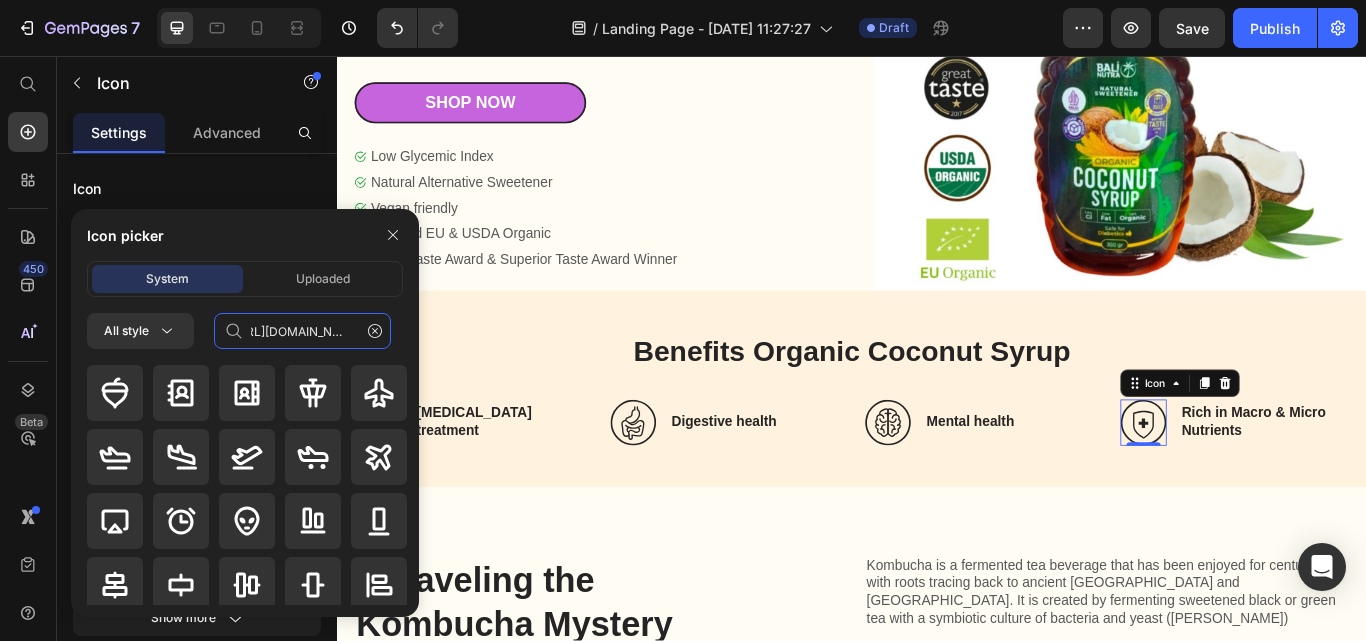 type on "https://ucarecdn.com/48d51e31-62af-4a02-b39c-8cd84ca5f8a7/-/format/auto/" 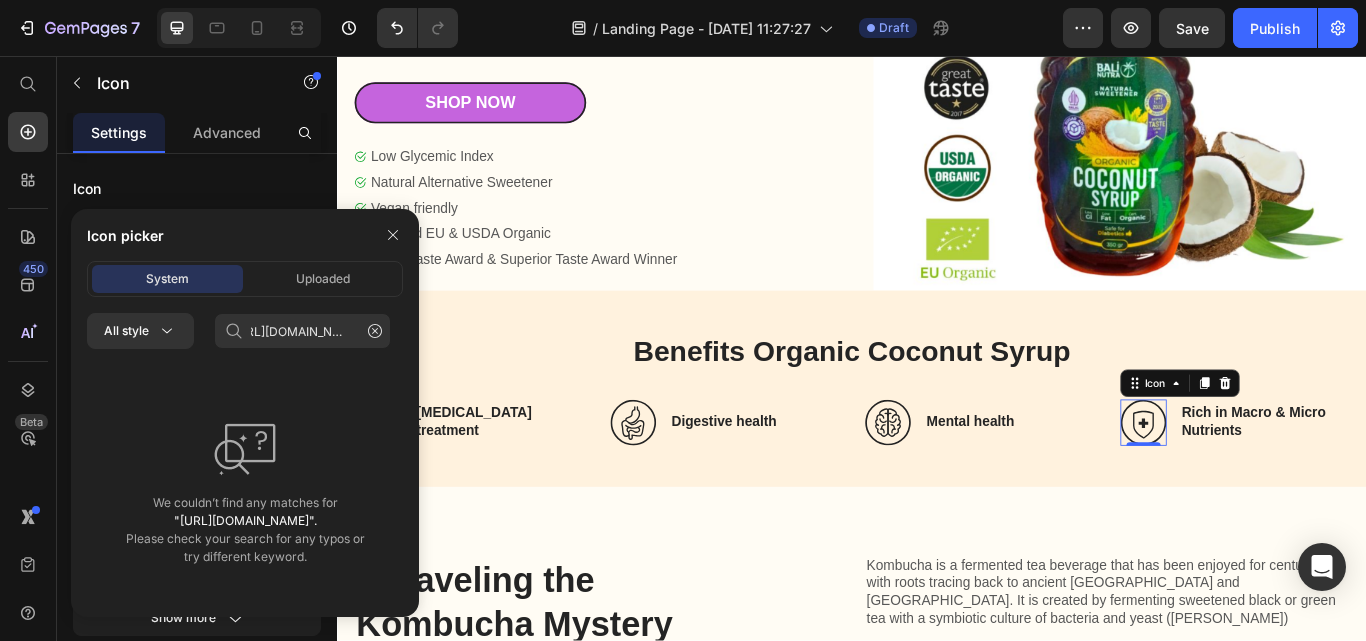 scroll, scrollTop: 0, scrollLeft: 0, axis: both 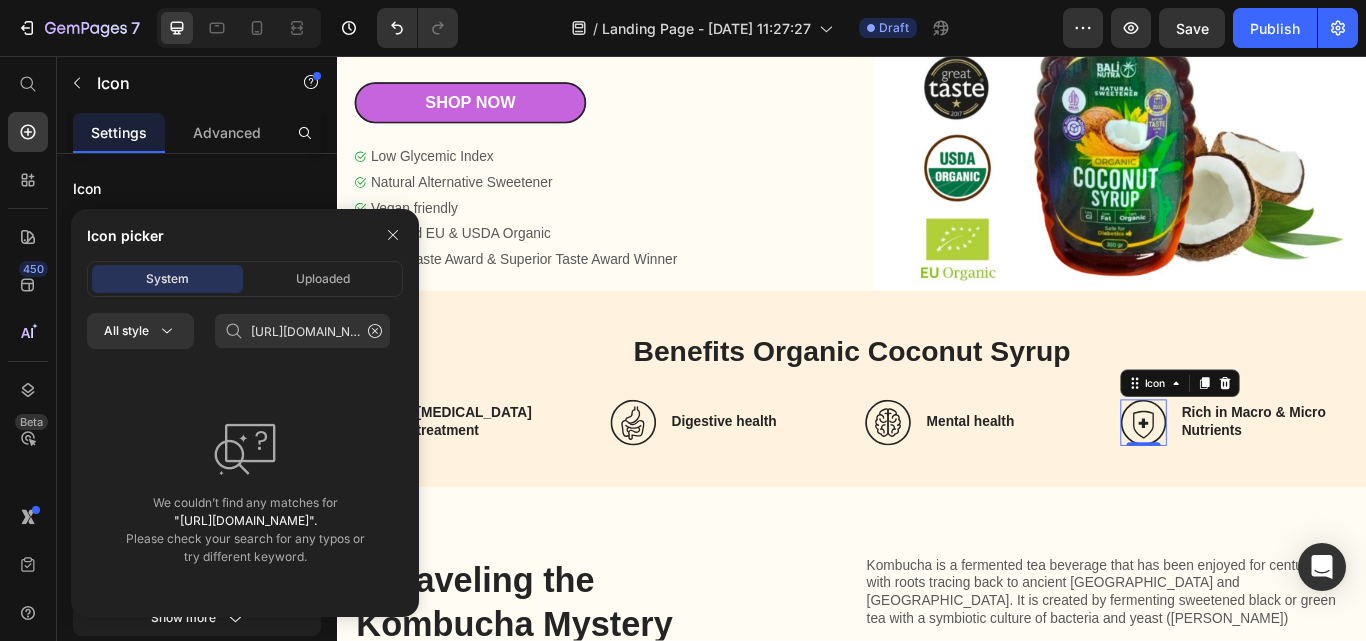 click at bounding box center (393, 235) 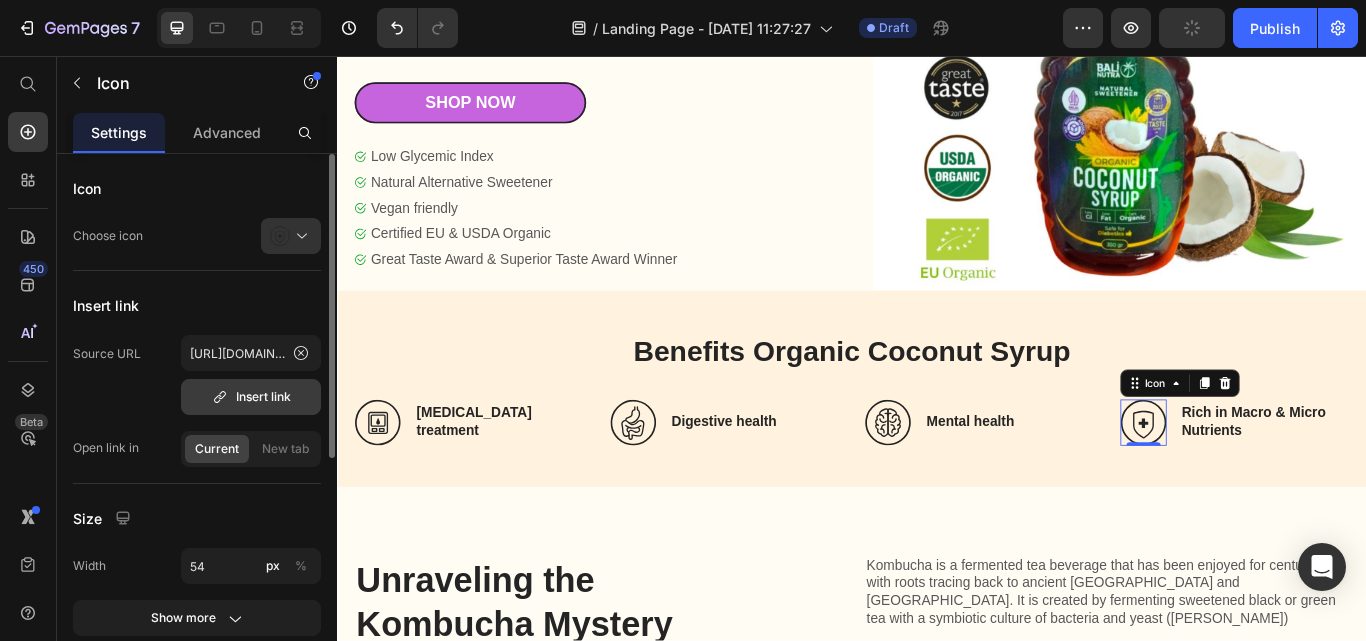 click on "Insert link" at bounding box center (251, 397) 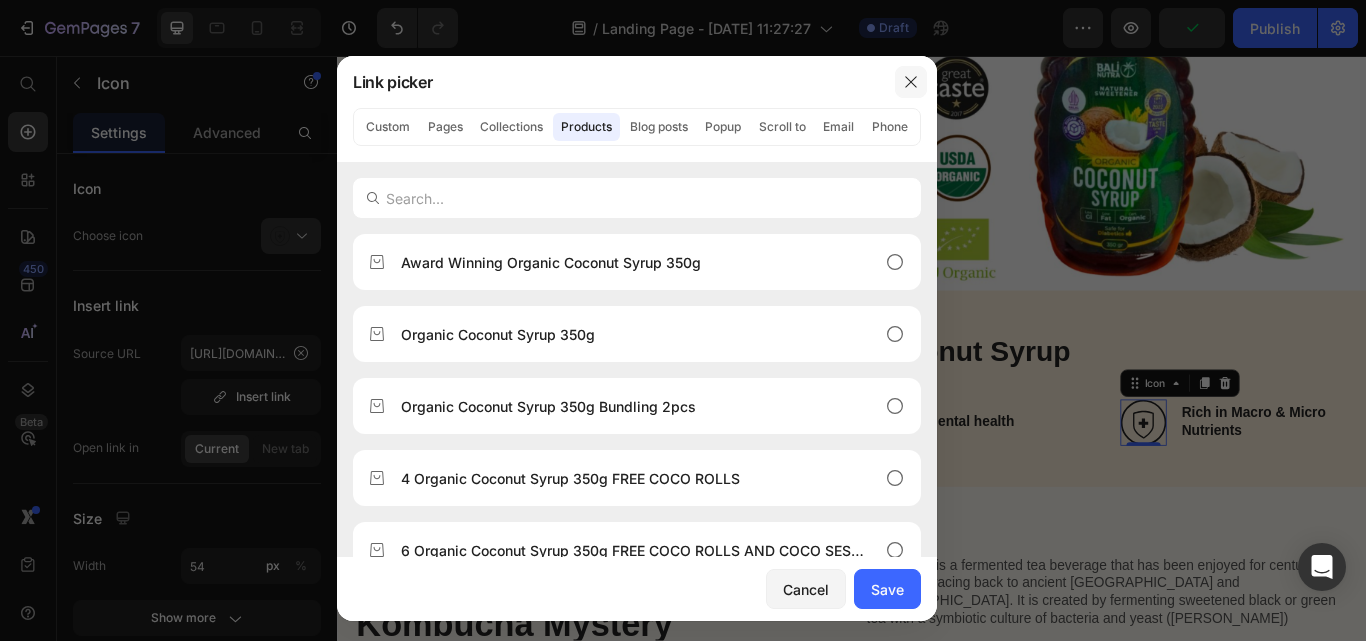 click 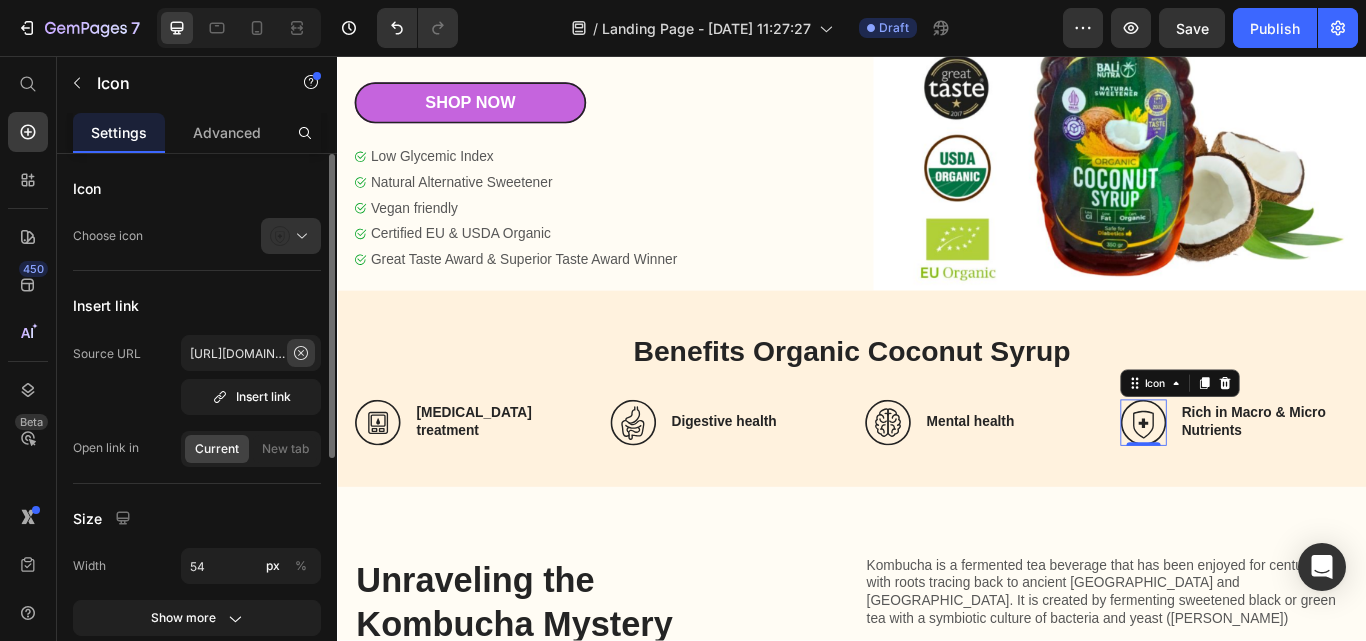 click 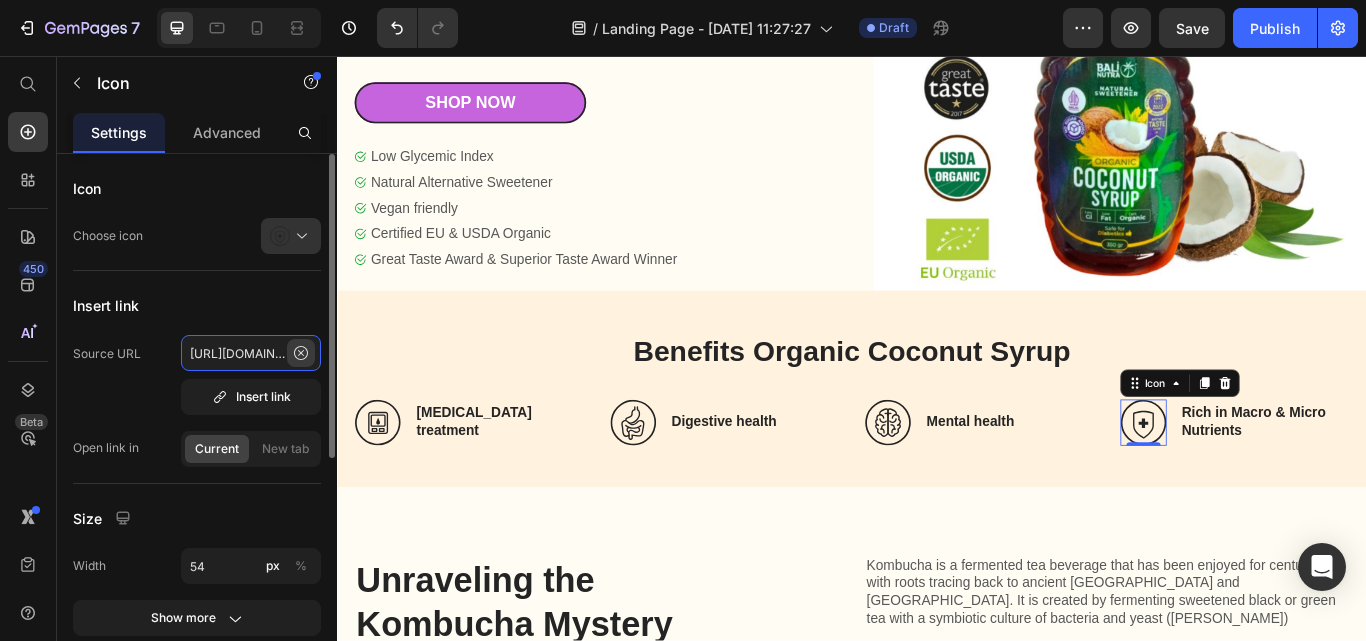 type 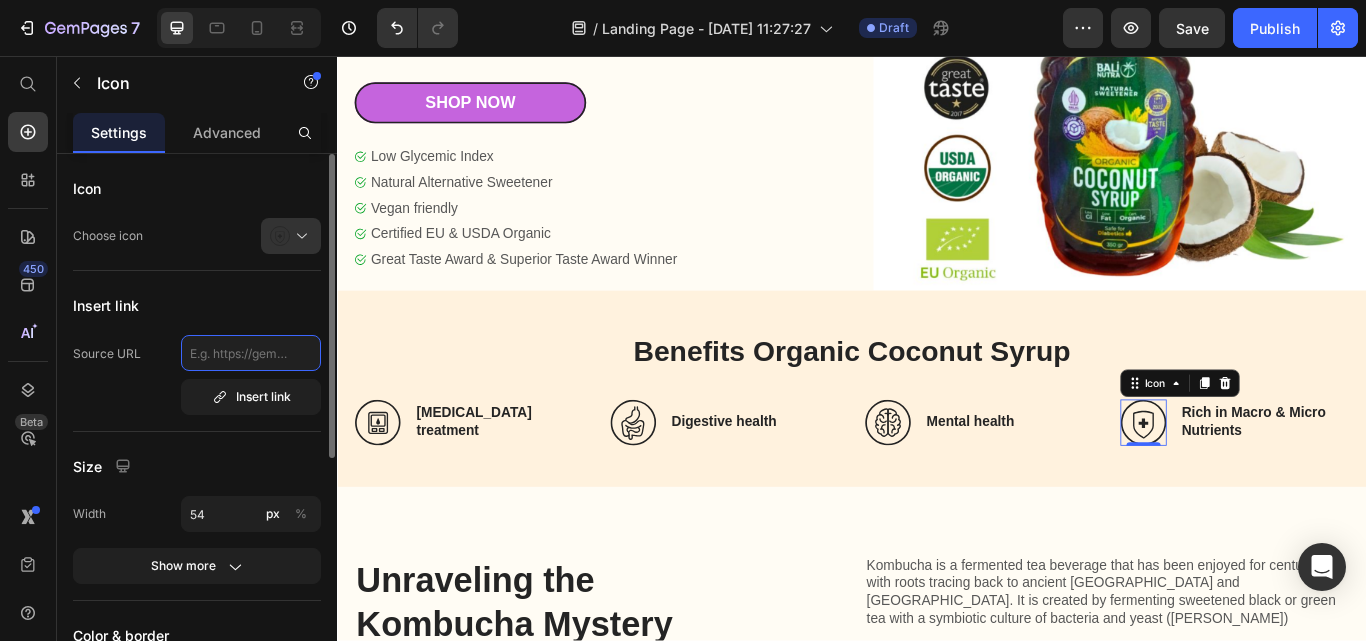 scroll, scrollTop: 0, scrollLeft: 0, axis: both 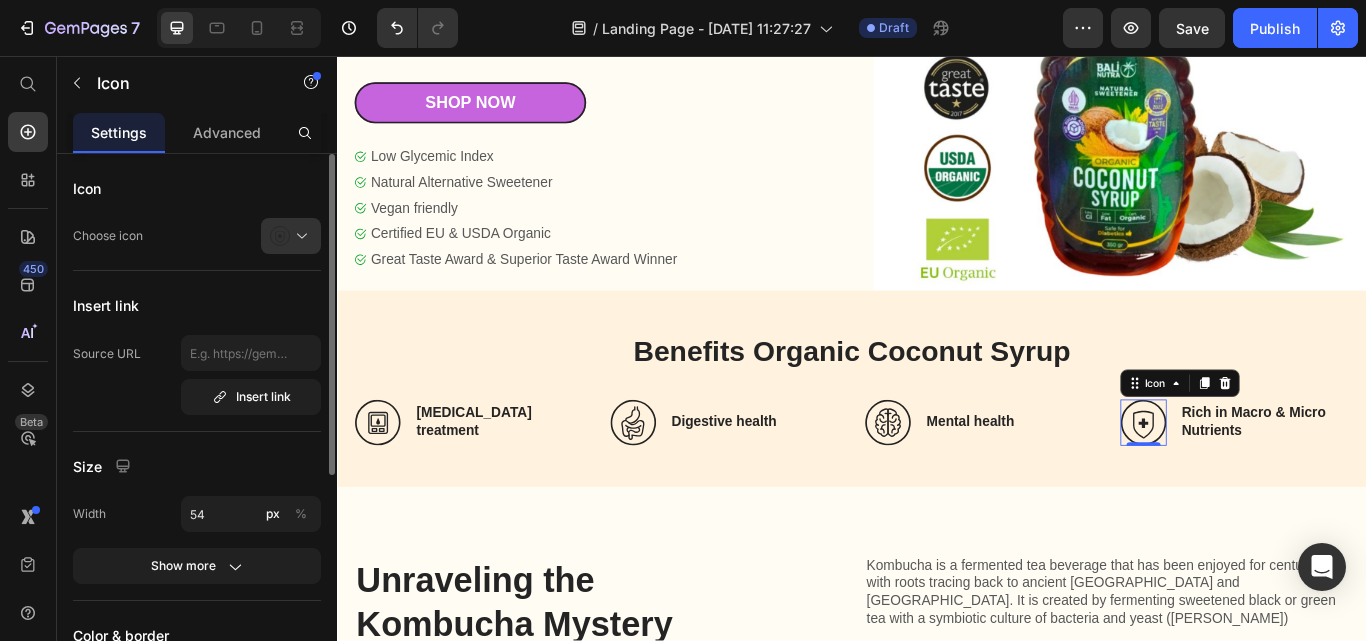 click on "Insert link" at bounding box center [197, 305] 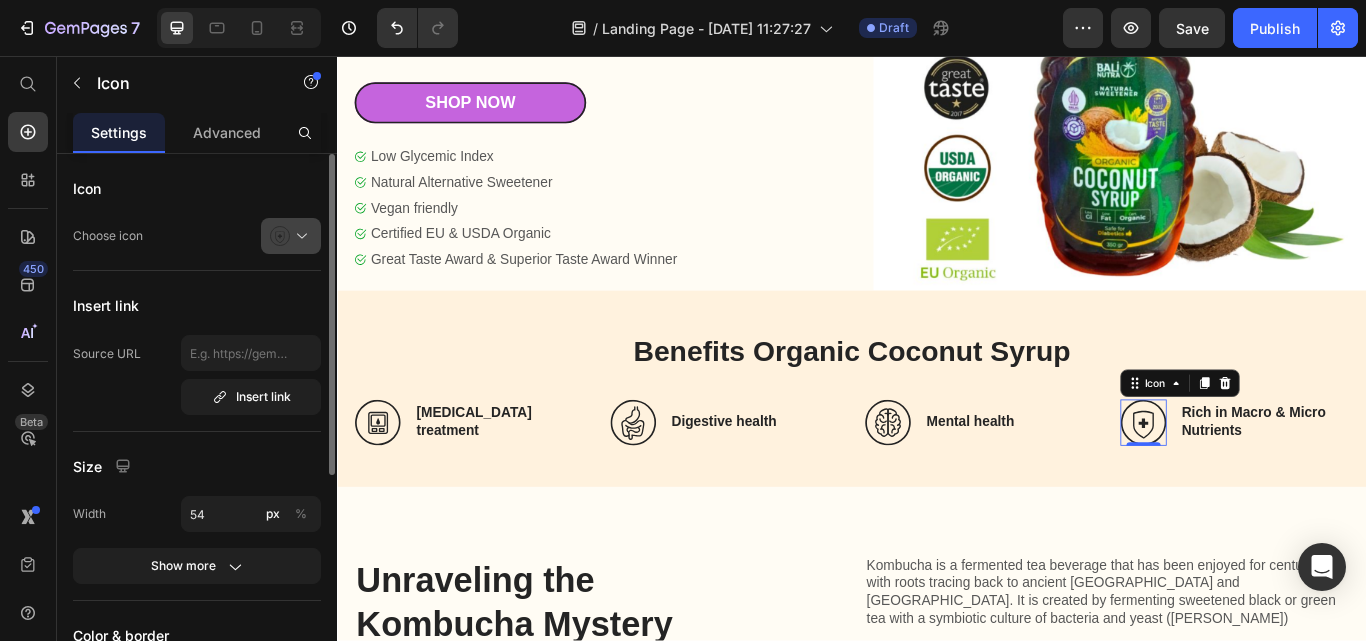 click at bounding box center [299, 236] 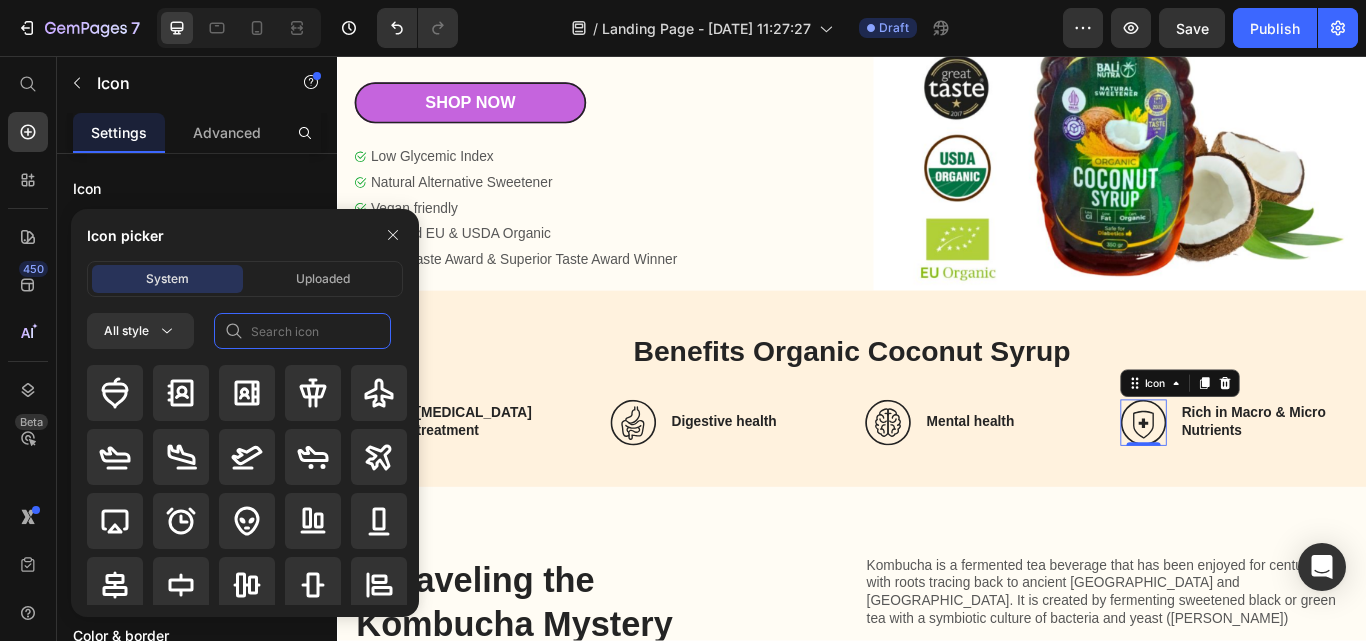 click 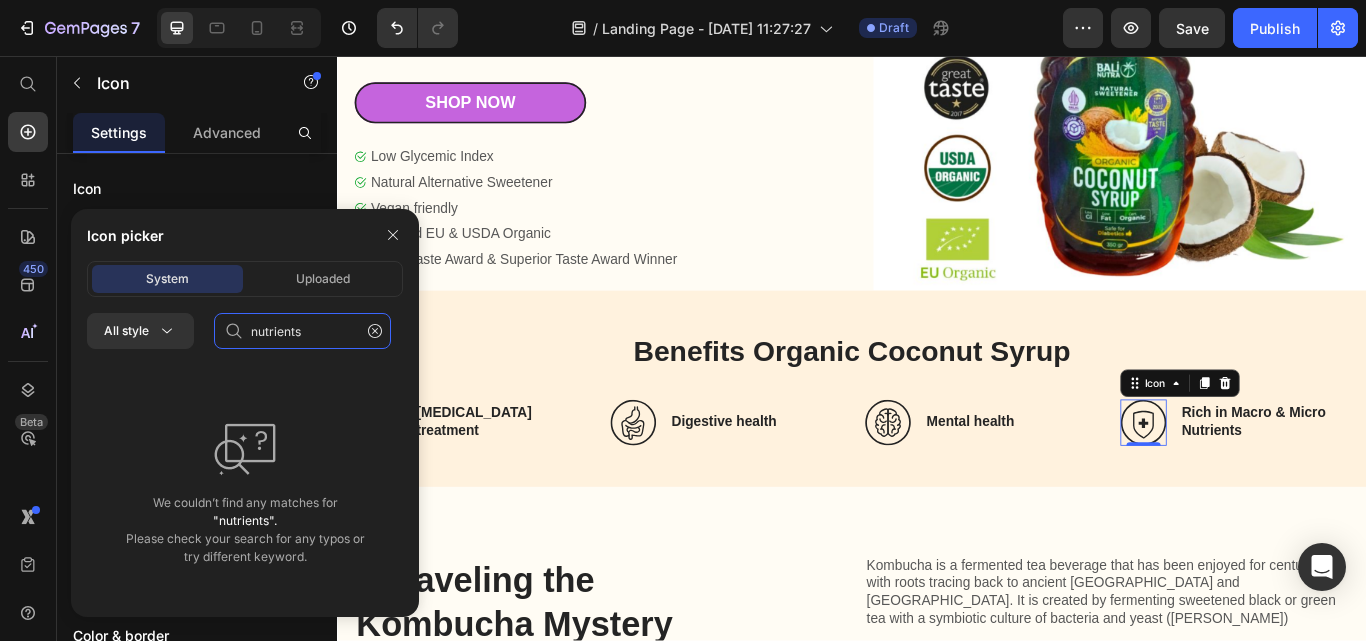 type on "nutrients" 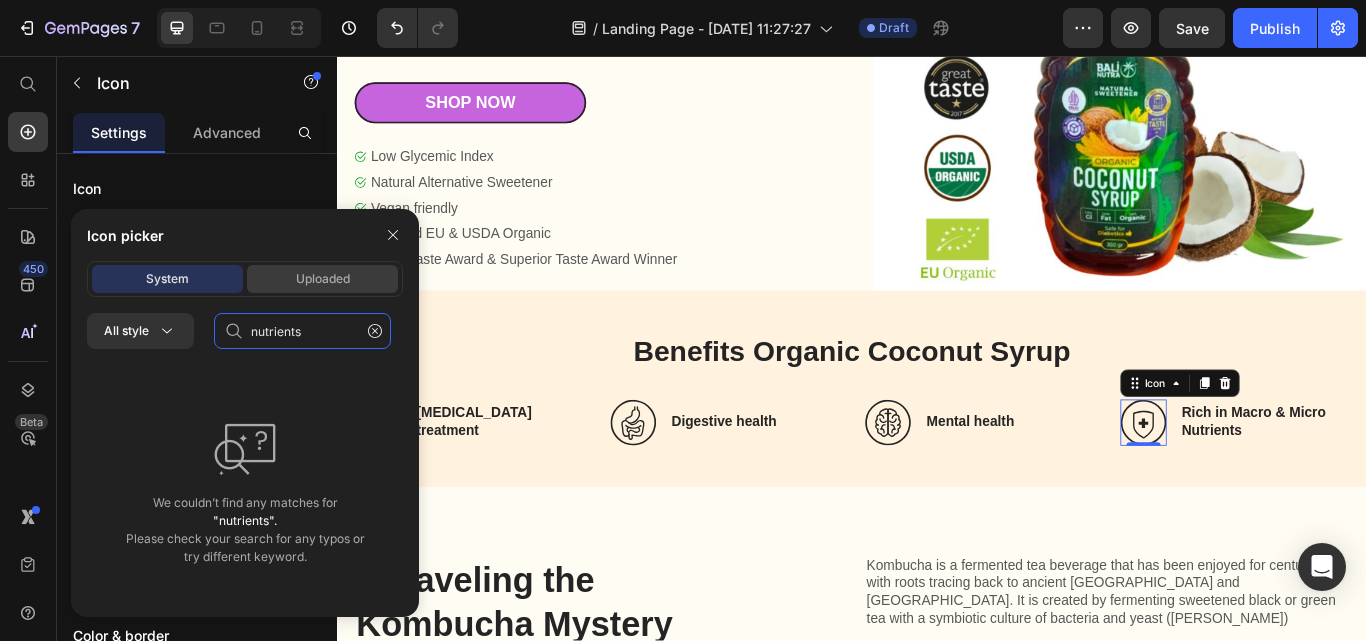 click on "Uploaded" at bounding box center [322, 279] 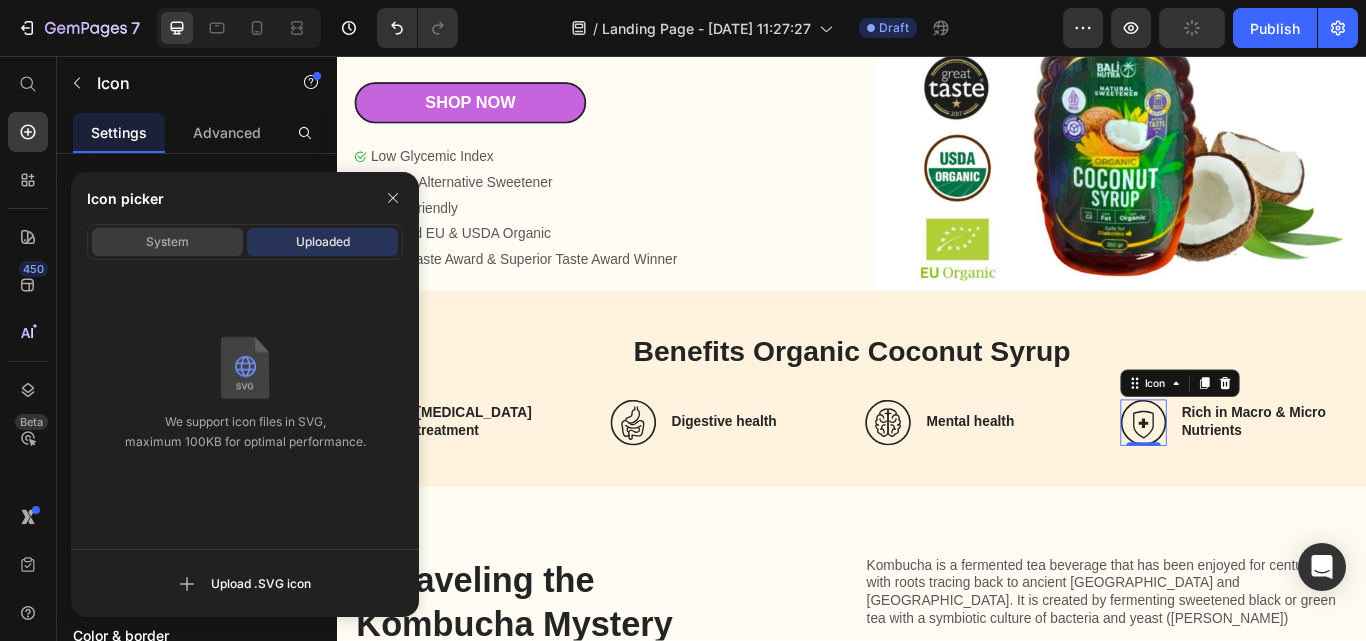 click on "System" at bounding box center [167, 242] 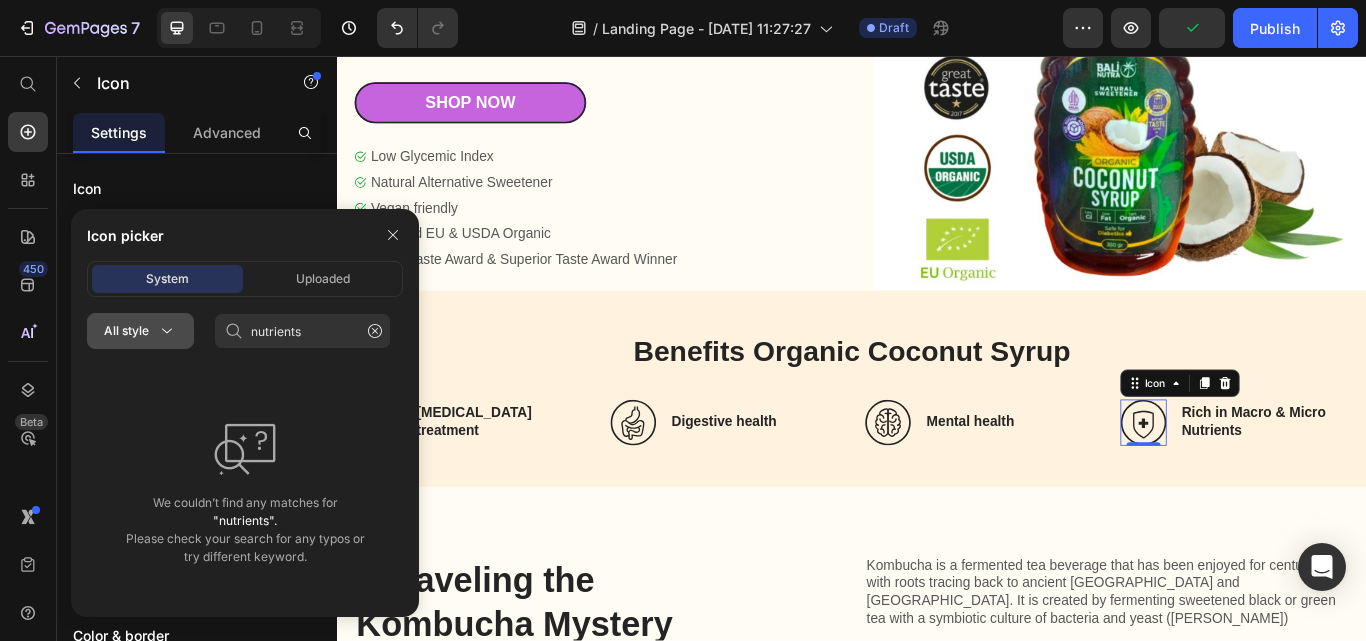 click 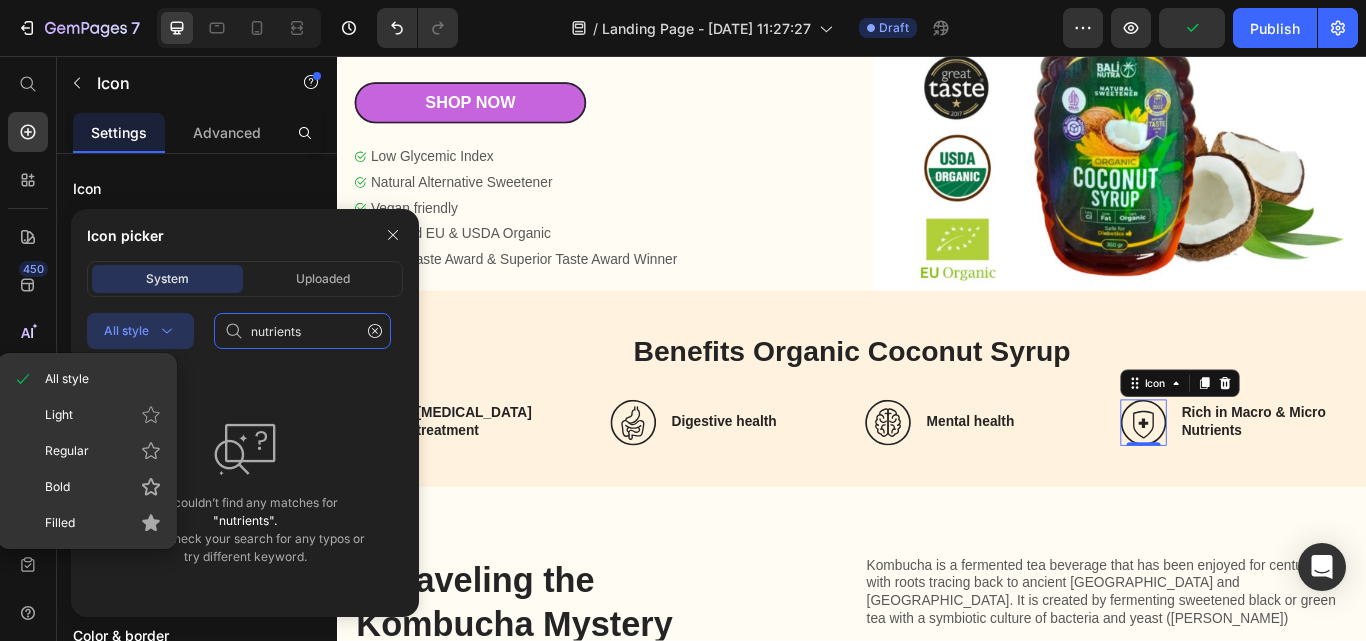 click on "nutrients" 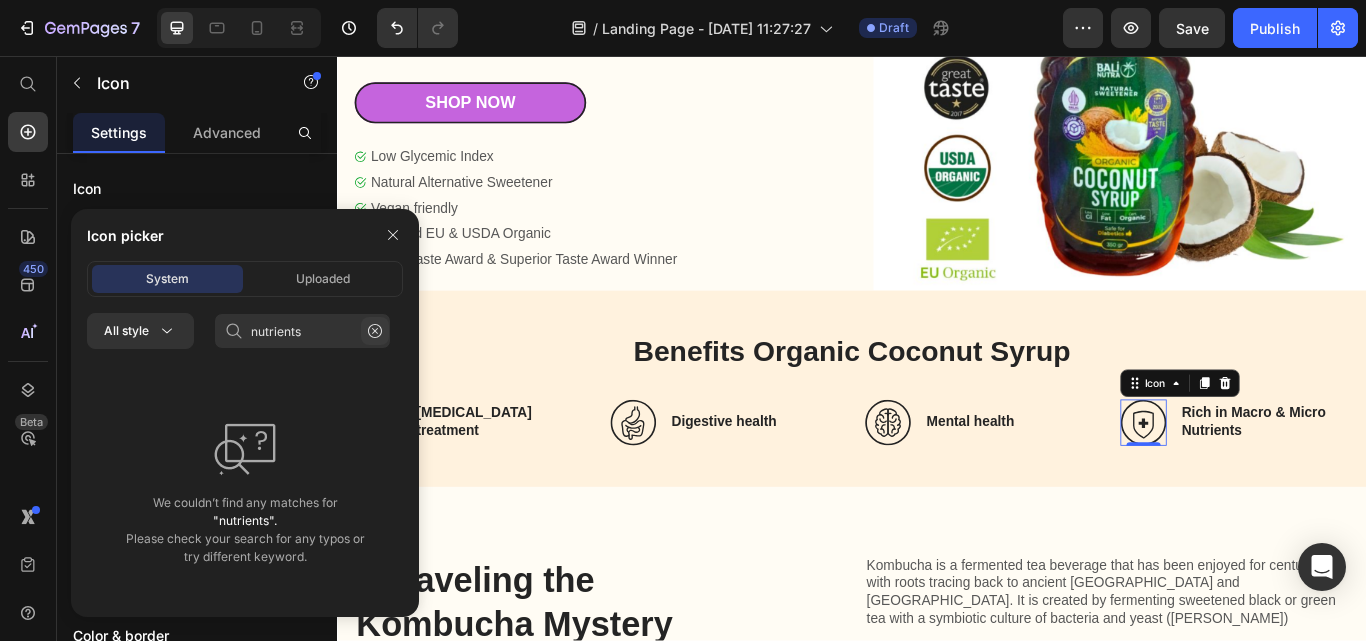 click 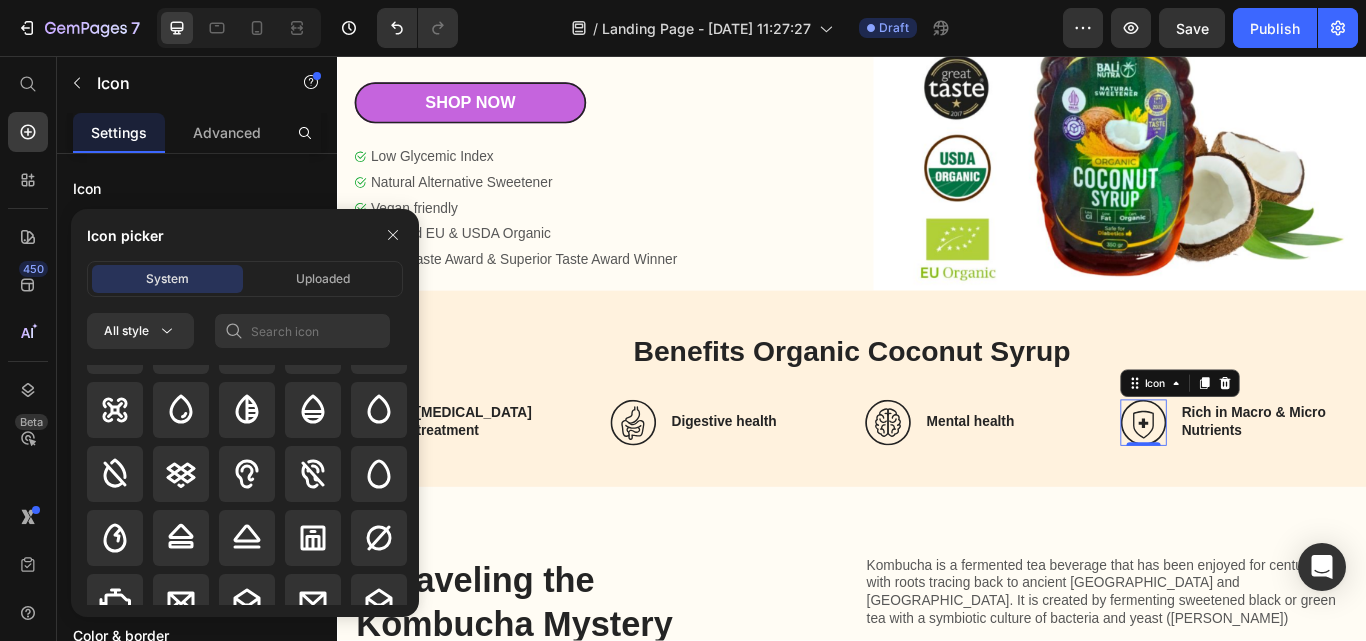 scroll, scrollTop: 5784, scrollLeft: 0, axis: vertical 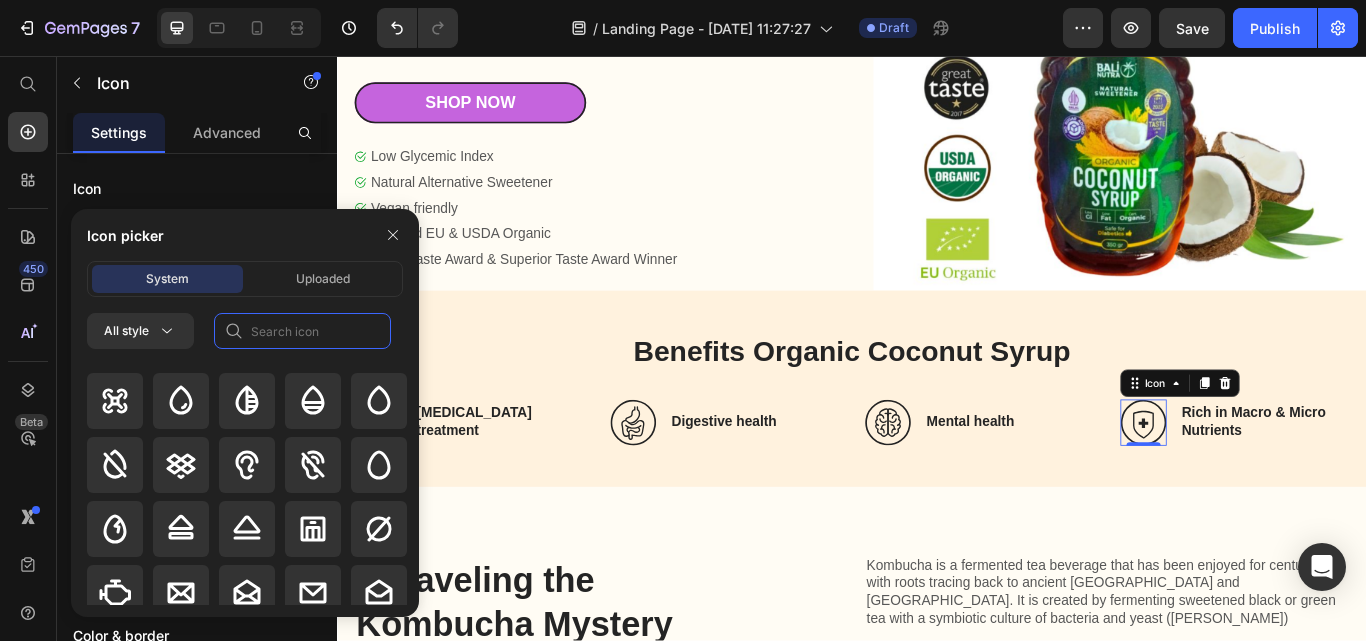 click 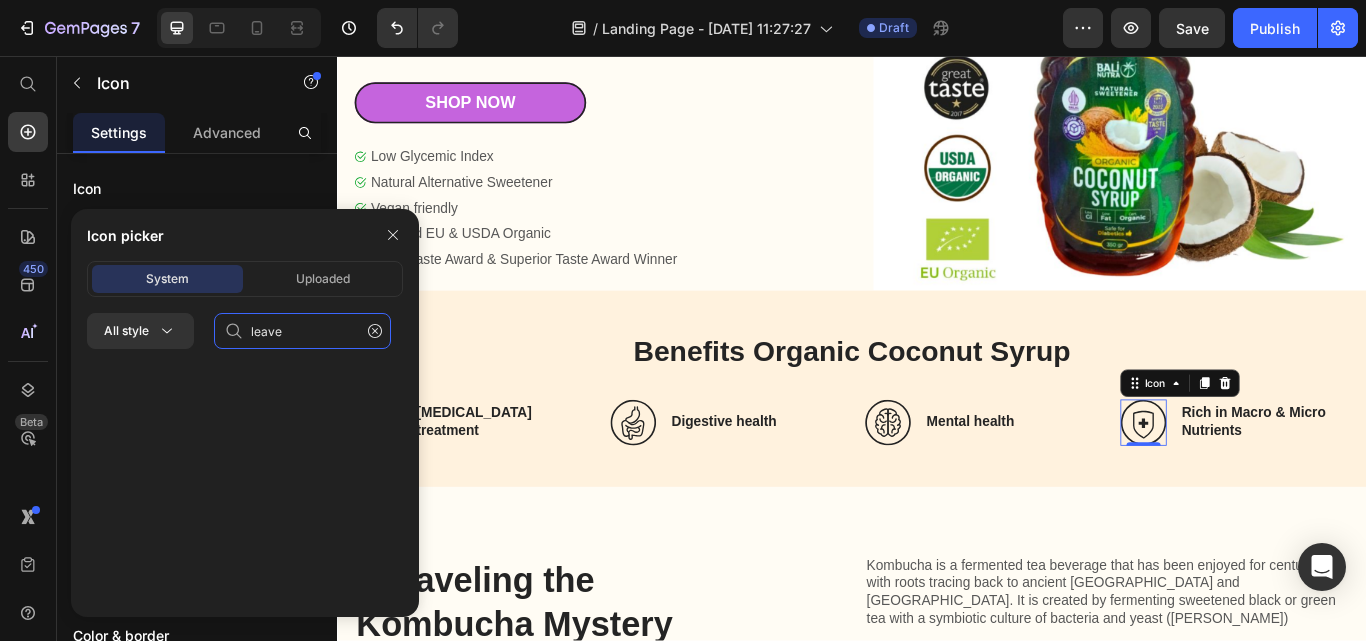 scroll, scrollTop: 0, scrollLeft: 0, axis: both 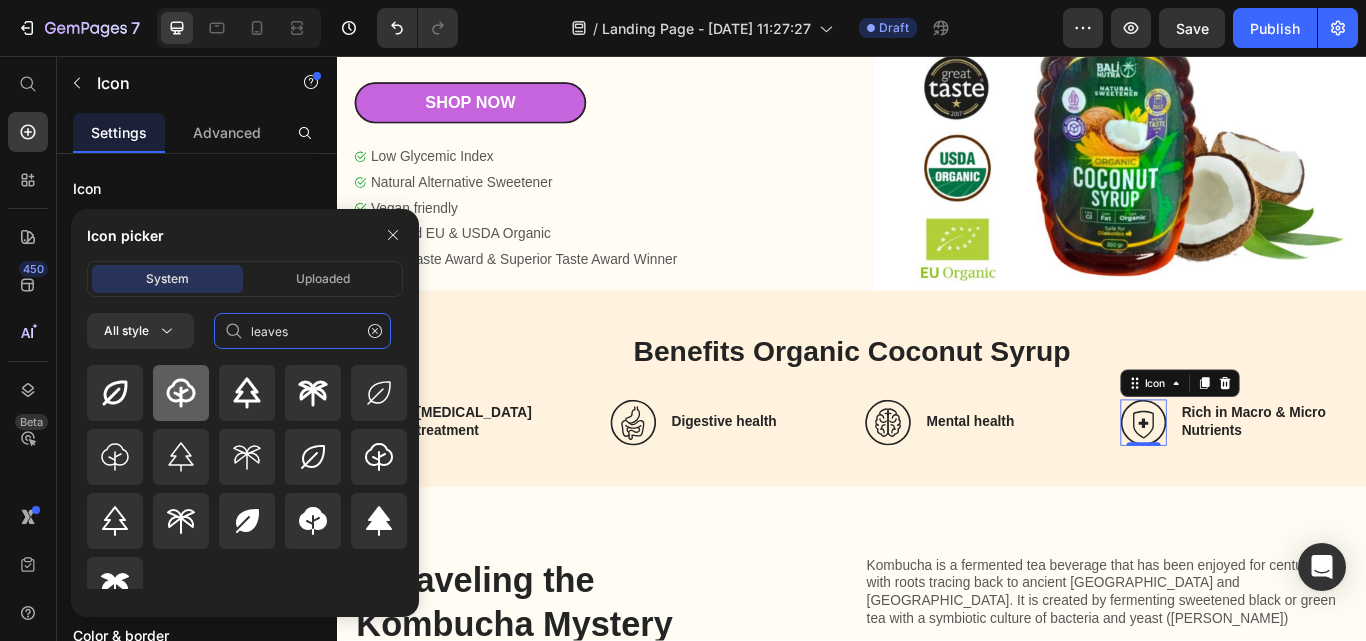 type on "leaves" 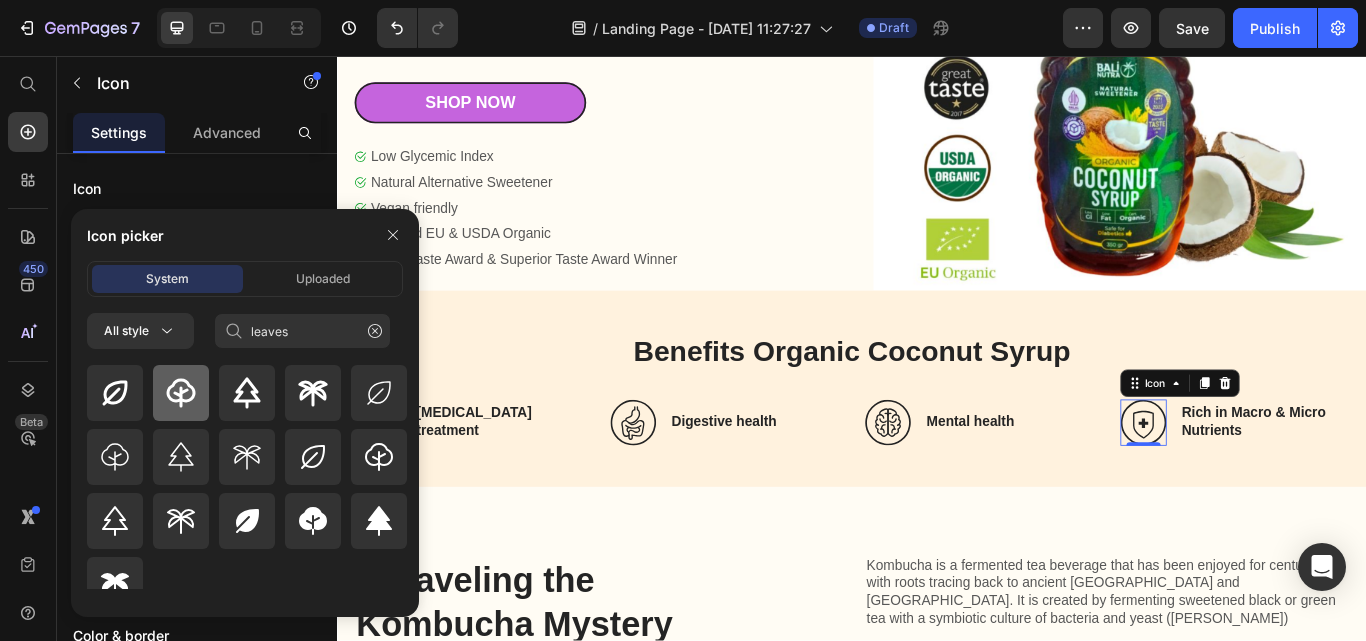 click 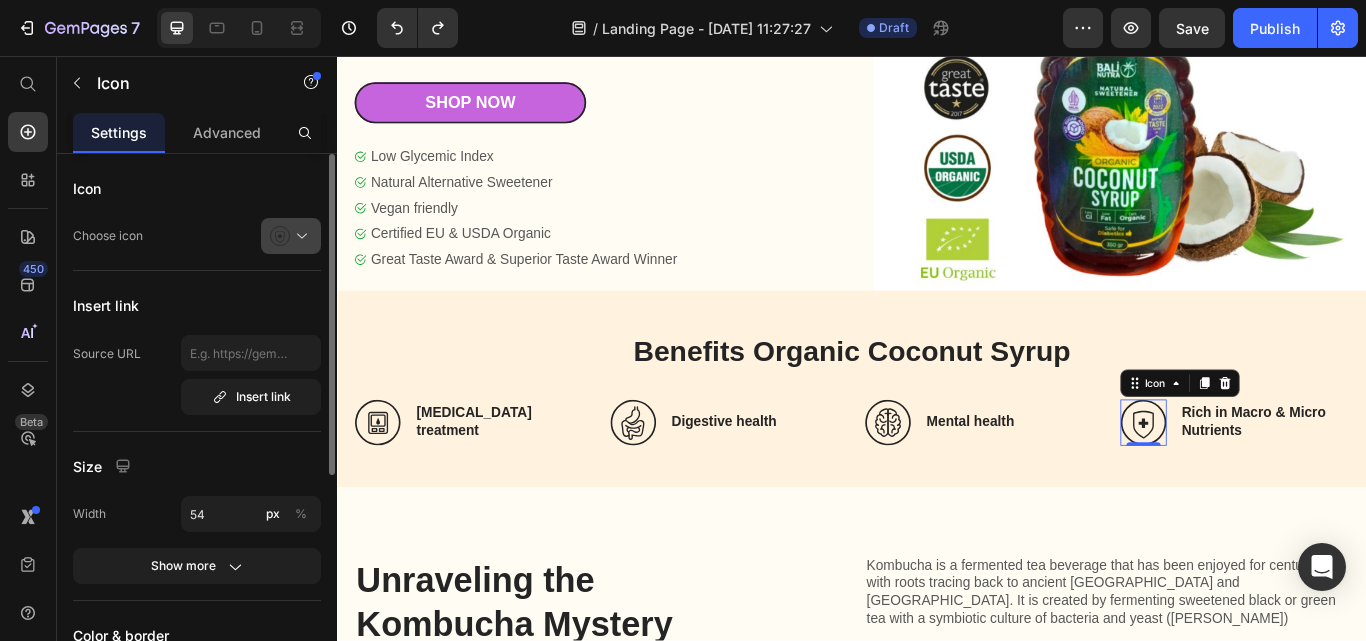 click at bounding box center [299, 236] 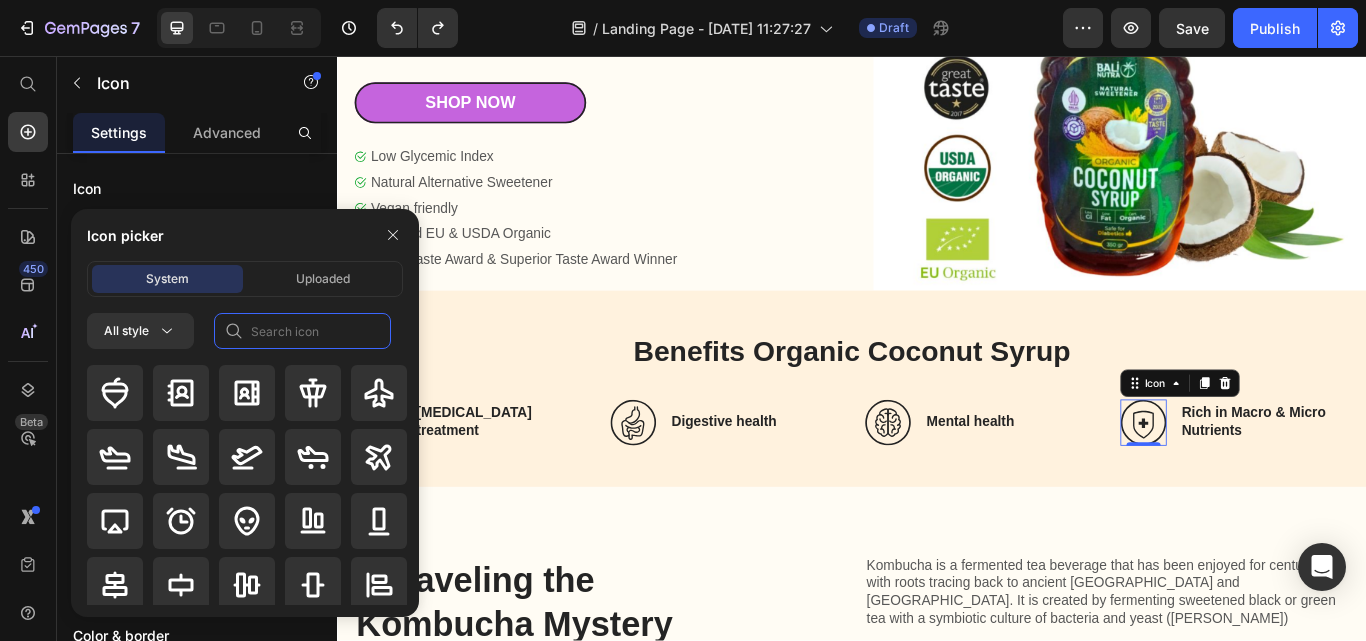 drag, startPoint x: 303, startPoint y: 338, endPoint x: 283, endPoint y: 328, distance: 22.36068 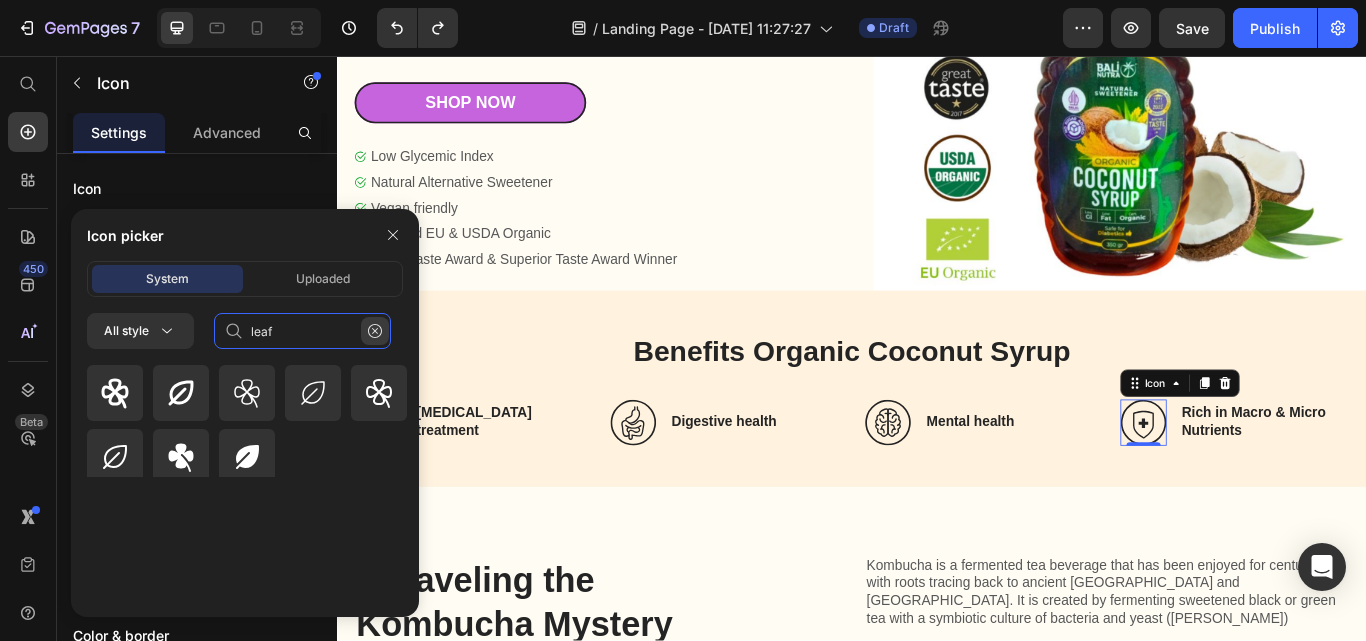 type on "leaf" 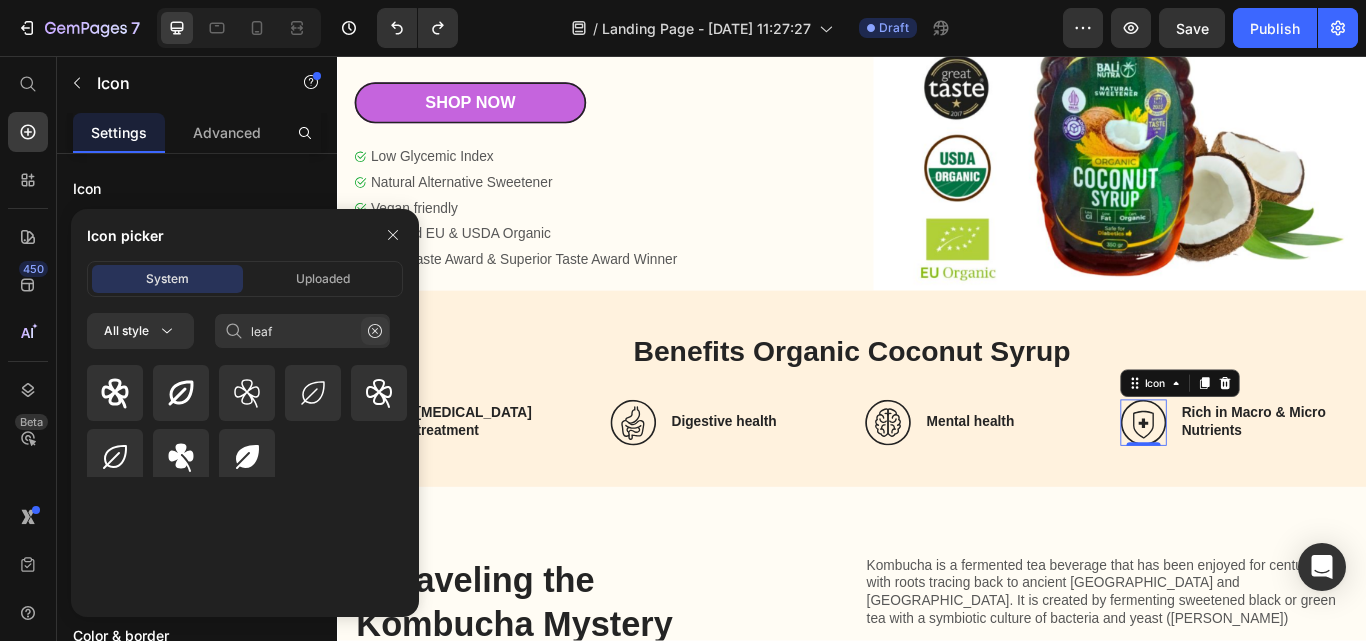 click 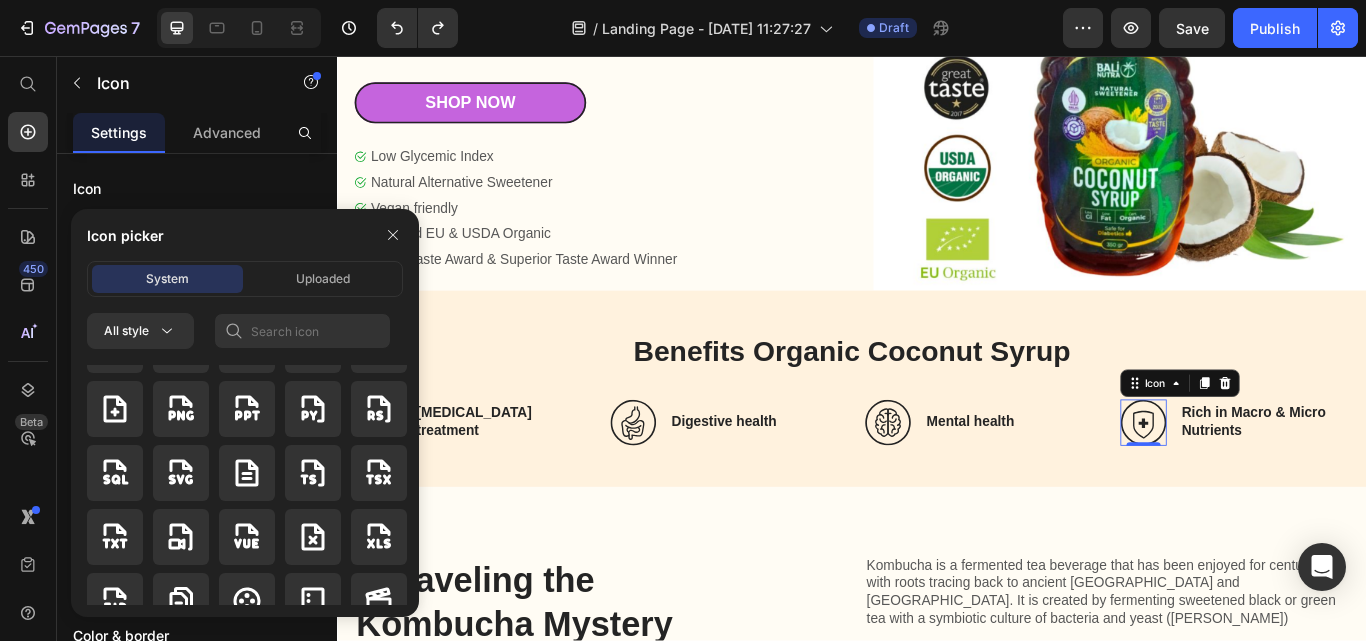 scroll, scrollTop: 6795, scrollLeft: 0, axis: vertical 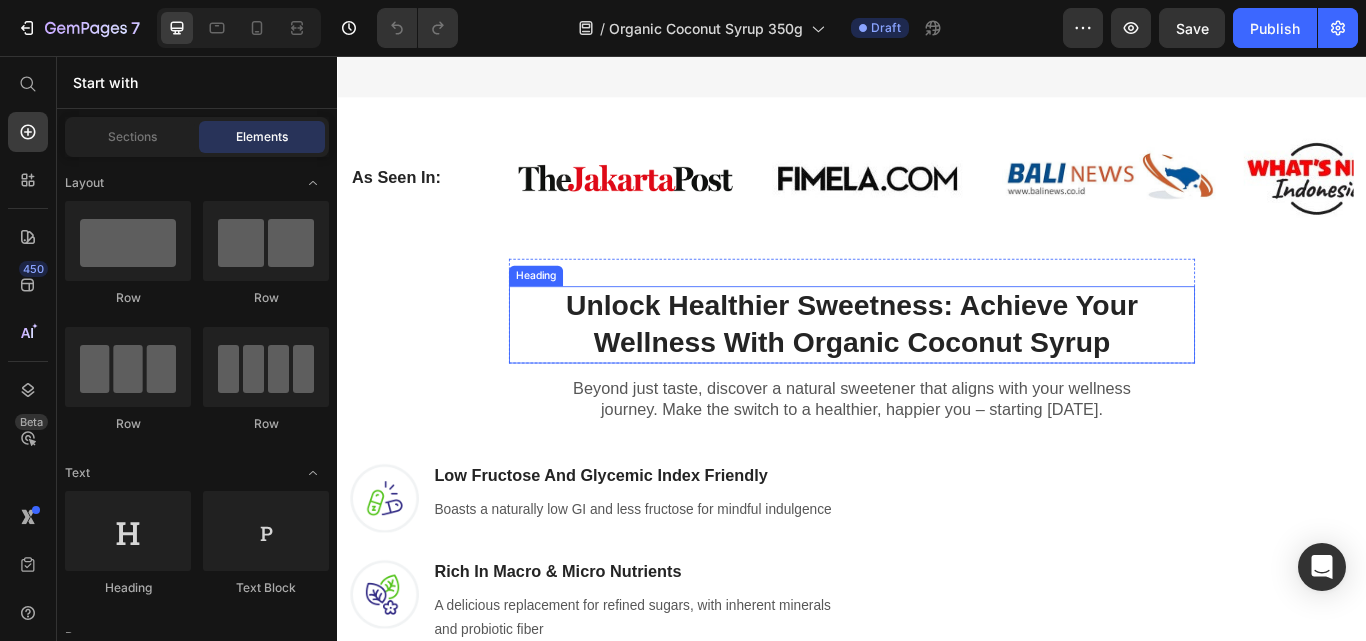click on "Unlock Healthier Sweetness: Achieve Your Wellness with Organic Coconut Syrup" at bounding box center (937, 370) 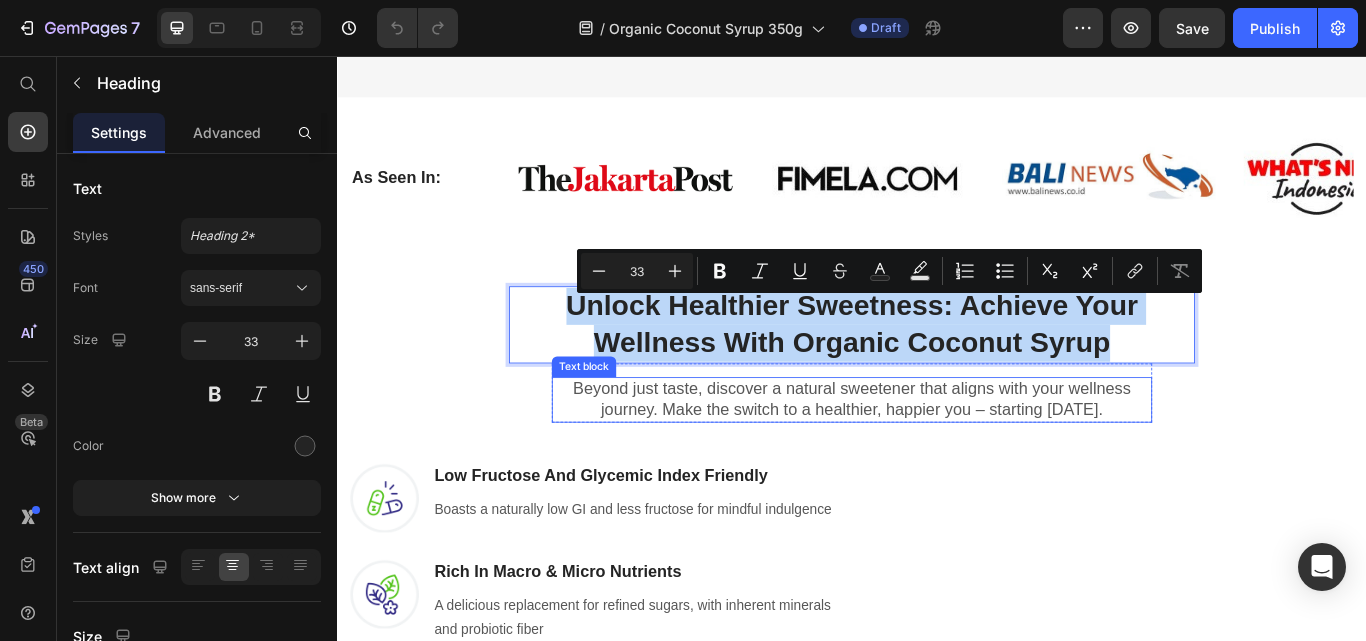 click on "Beyond just taste, discover a natural sweetener that aligns with your wellness journey. Make the switch to a healthier, happier you – starting [DATE]." at bounding box center [937, 457] 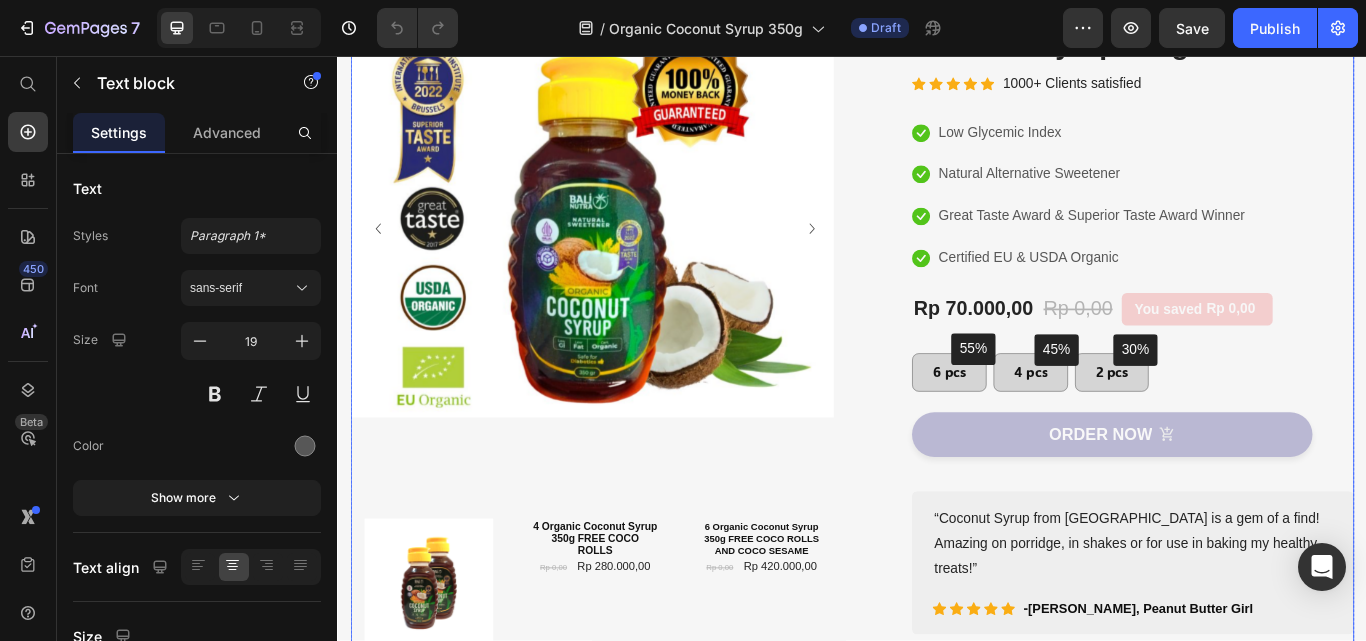 scroll, scrollTop: 55, scrollLeft: 0, axis: vertical 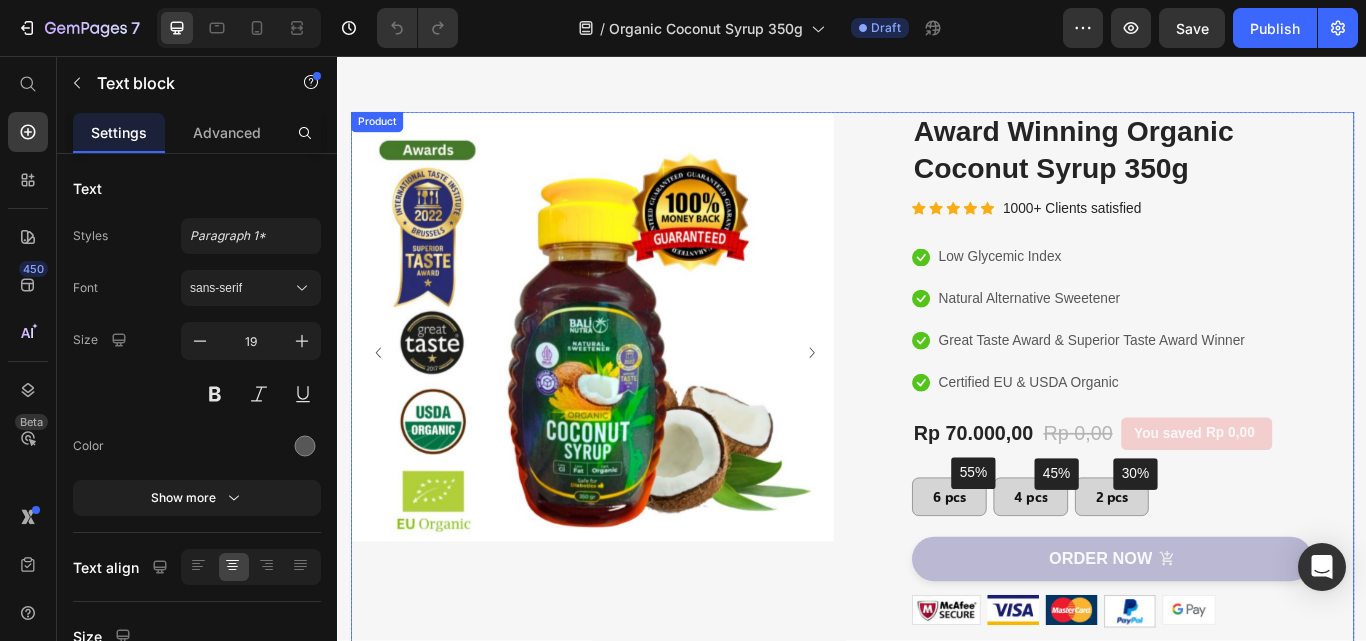 type on "16" 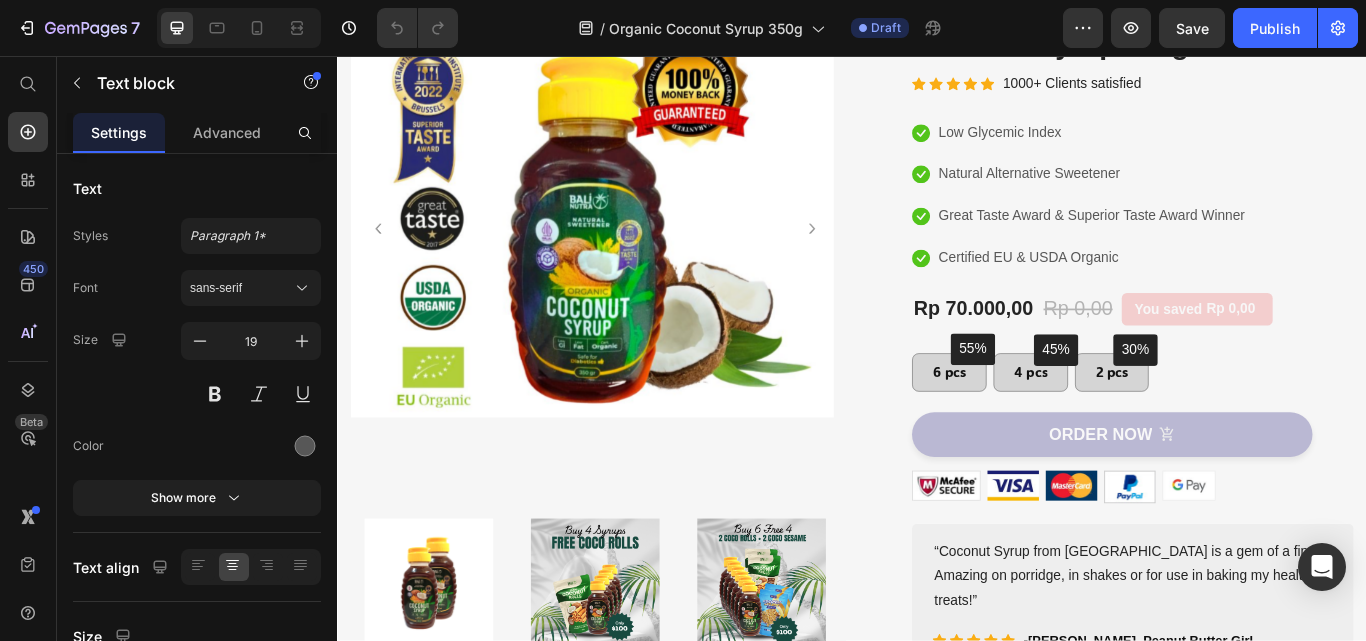 scroll, scrollTop: 100, scrollLeft: 0, axis: vertical 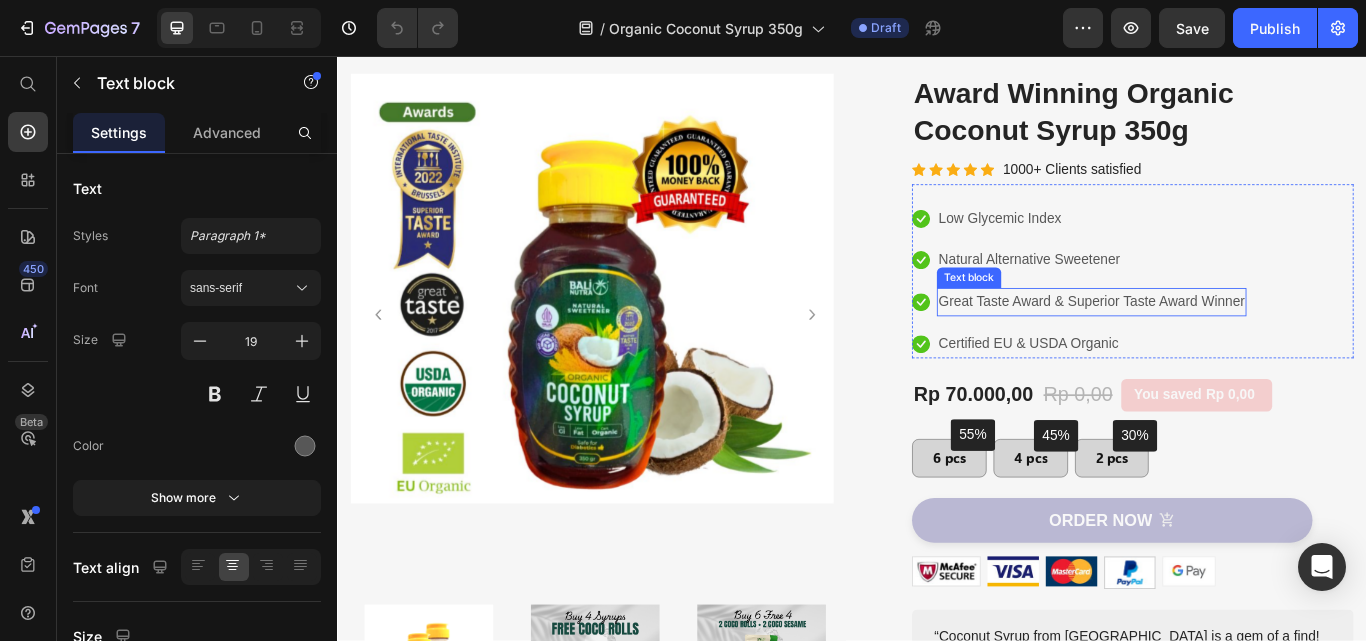 click on "Great Taste Award & Superior Taste Award Winner" at bounding box center (1216, 343) 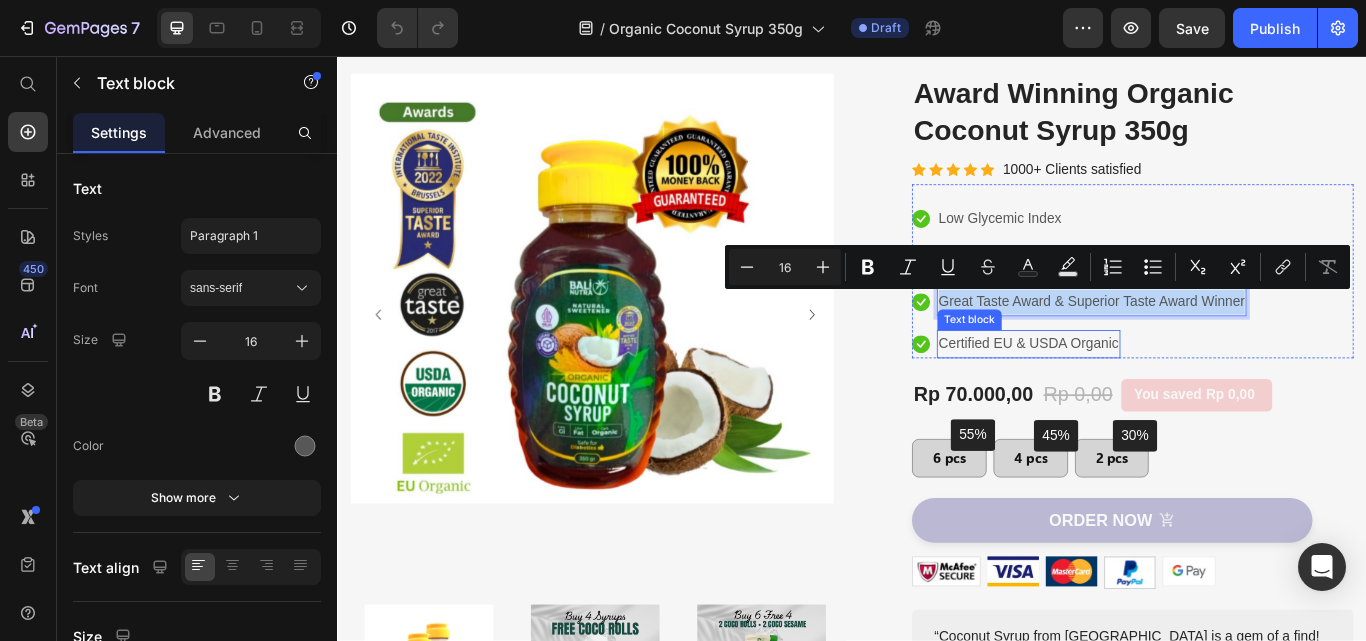 click on "Certified EU & USDA Organic" at bounding box center (1143, 392) 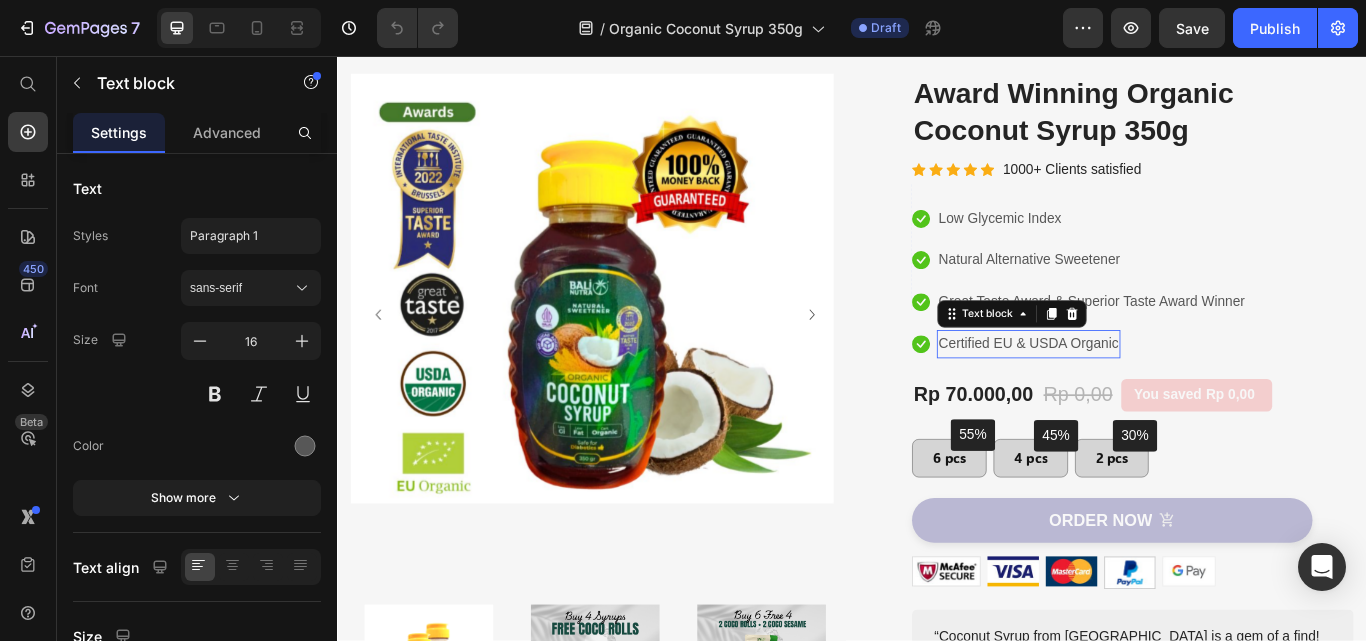 click on "Certified EU & USDA Organic" at bounding box center [1143, 392] 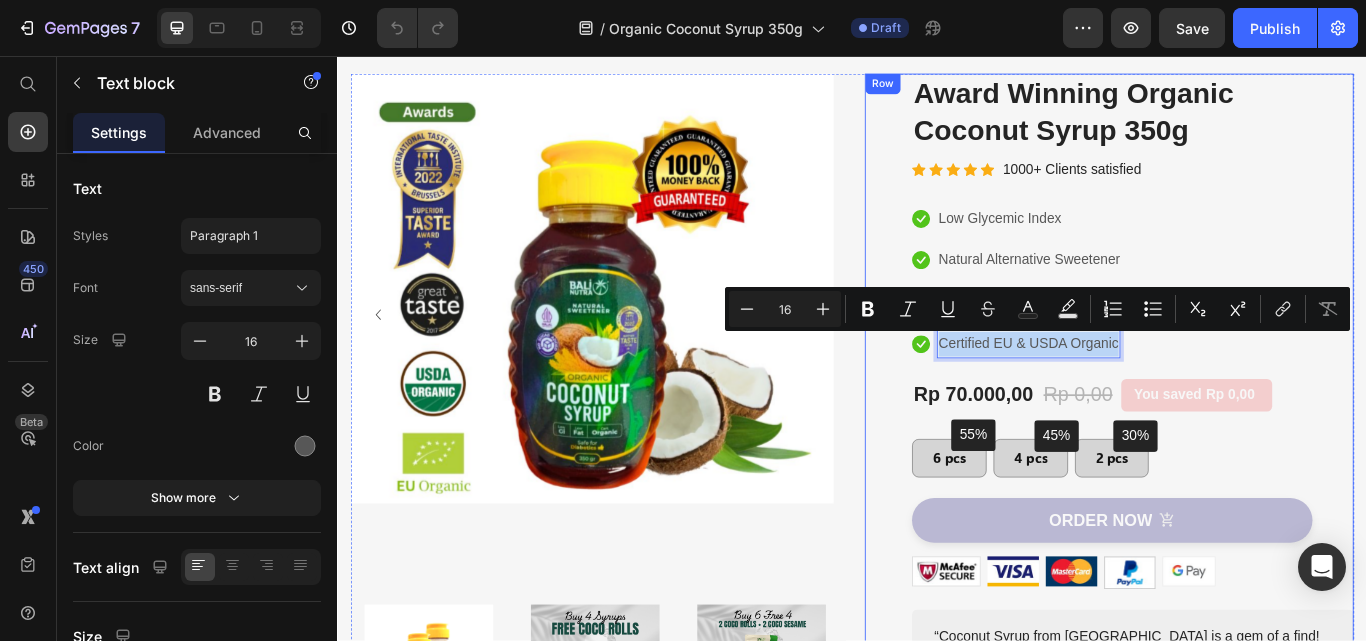 click on "(P) Images & Gallery Award Winning Organic Coconut Syrup 350g (P) Title                Icon                Icon                Icon                Icon                Icon Icon List Hoz 1000+ Clients satisfied Text block Row
Icon Low Glycemic Index Text block
Icon Natural Alternative Sweetener  Text block
Icon Great Taste Award & Superior Taste Award Winner Text block
Icon Certified EU & USDA Organic Text block   0 Icon List Rp 70.000,00 (P) Price Rp 0,00 (P) Price You saved Rp 0,00 Product Tag Row 55% Text Block Row 6 pcs Button 45% Text Block Row 4 pcs Button 30% Text Block Row 2 pcs Button Row
Icon Low Glycemic Index Text block
Icon Natural Alternative Sweetener  Text block
Icon Great Taste Award & Superior Taste Award Winner Text block
Icon Certified EU & USDA Organic Text block Icon List ORDER NOW (P) Cart Button Image Image Image Image Image Row Text block                -" at bounding box center [1237, 472] 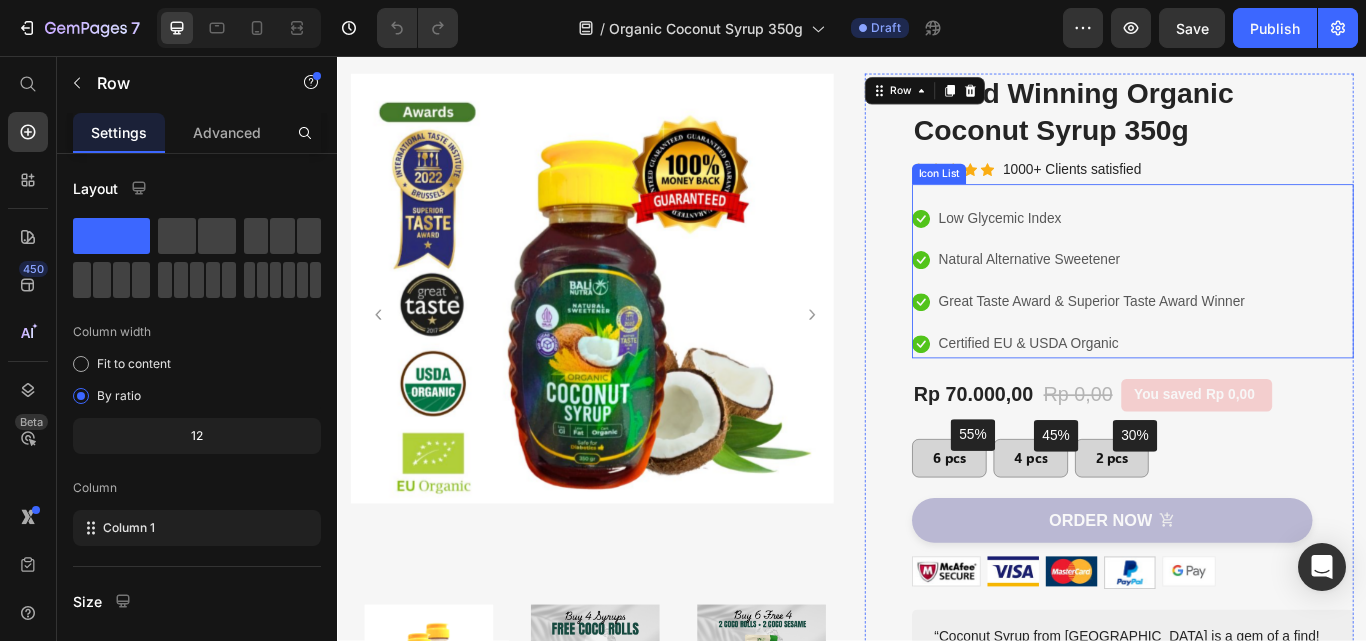 click on "Icon Low Glycemic Index Text block
Icon Natural Alternative Sweetener  Text block
Icon Great Taste Award & Superior Taste Award Winner Text block
Icon Certified EU & USDA Organic Text block Icon List" at bounding box center (1264, 307) 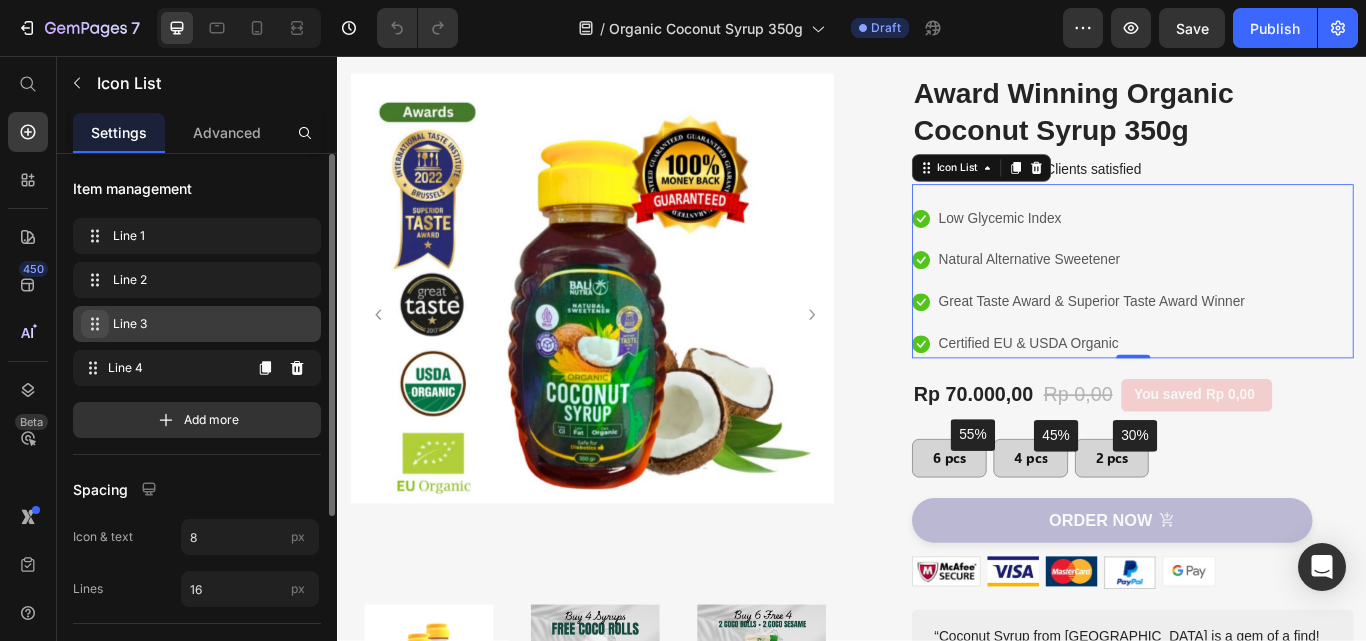 type 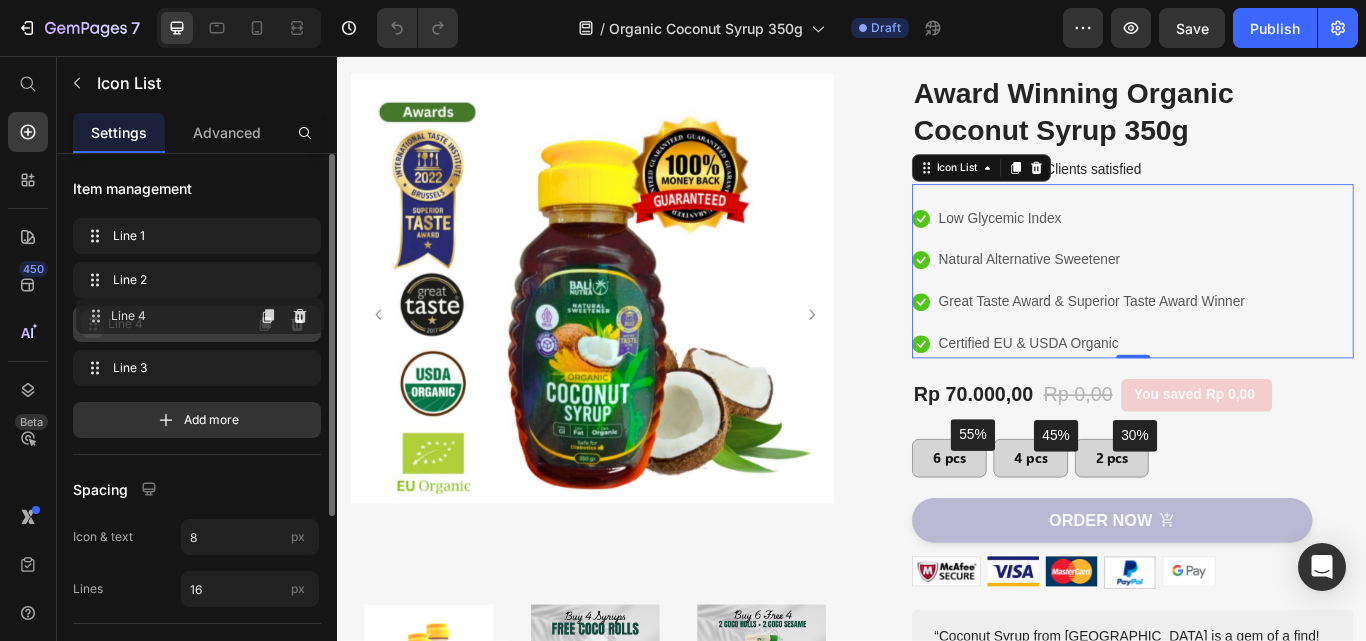 drag, startPoint x: 91, startPoint y: 362, endPoint x: 94, endPoint y: 310, distance: 52.086468 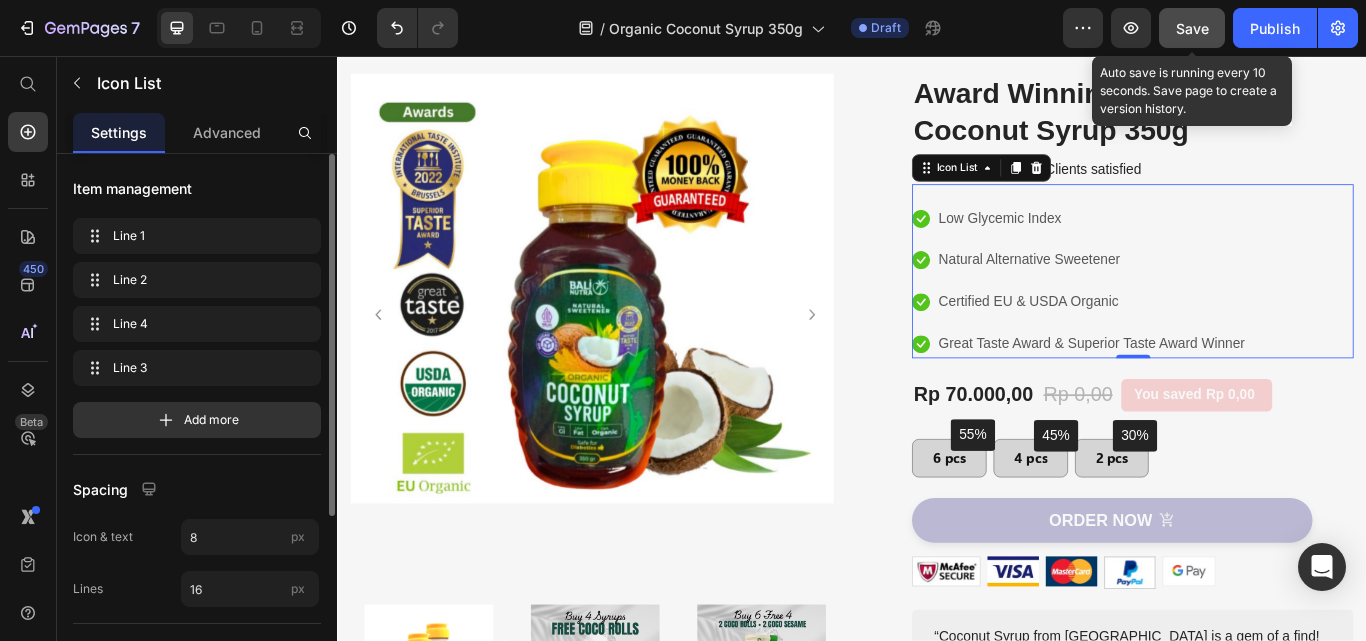 drag, startPoint x: 446, startPoint y: 373, endPoint x: 1188, endPoint y: 19, distance: 822.1192 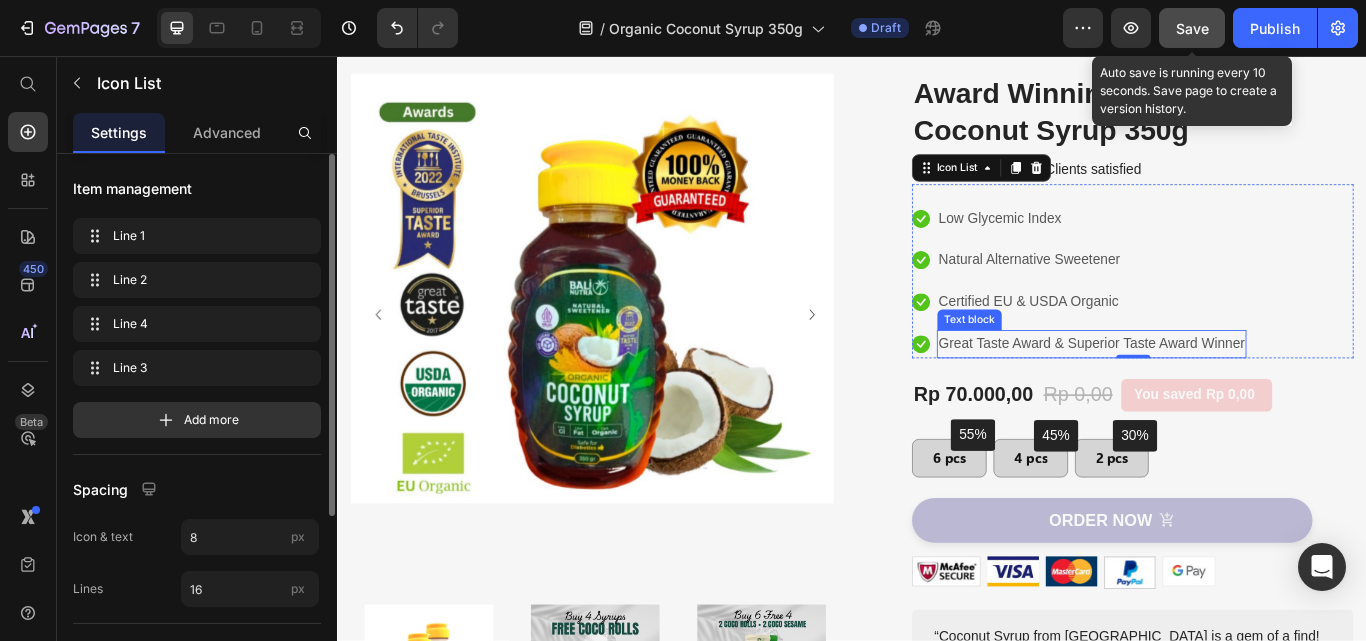 click on "Great Taste Award & Superior Taste Award Winner" at bounding box center (1216, 392) 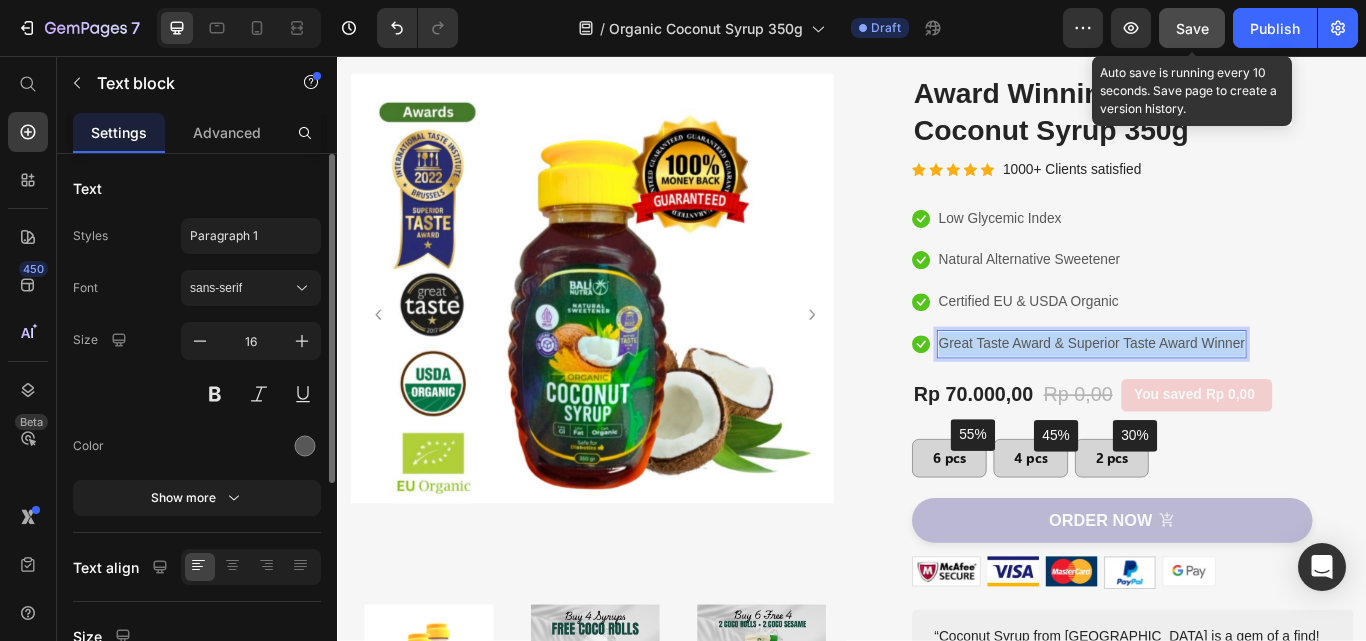 copy on "Great Taste Award & Superior Taste Award Winner" 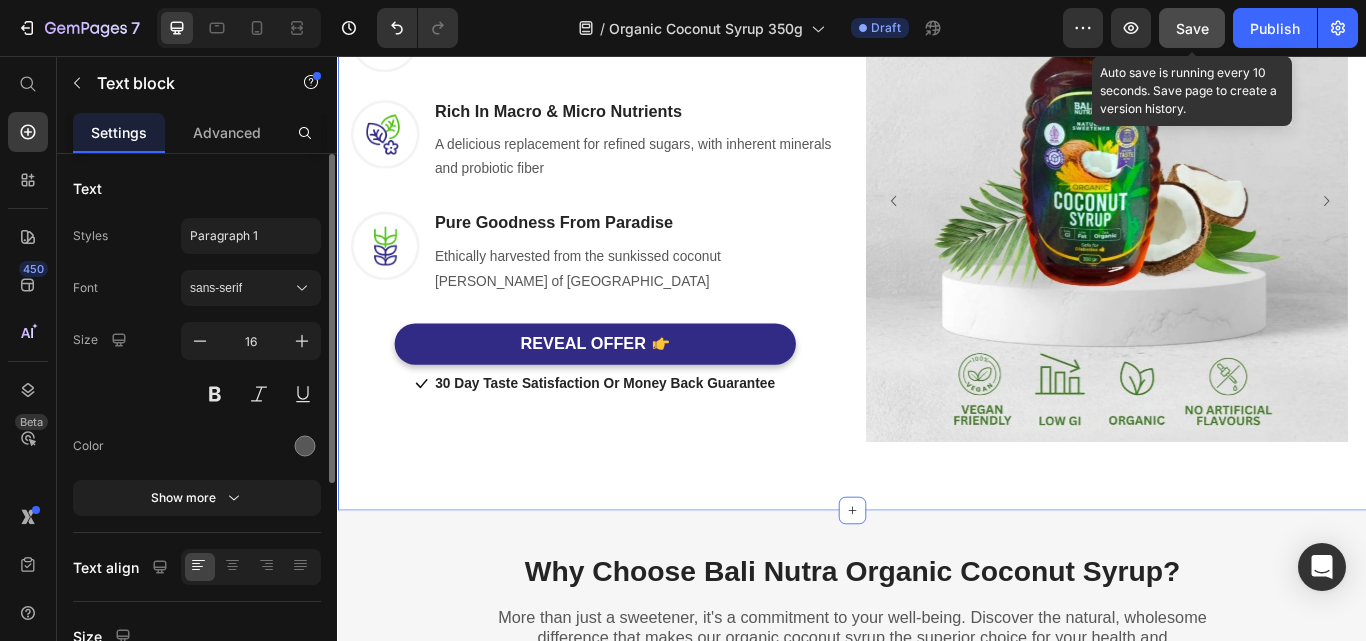 scroll, scrollTop: 1300, scrollLeft: 0, axis: vertical 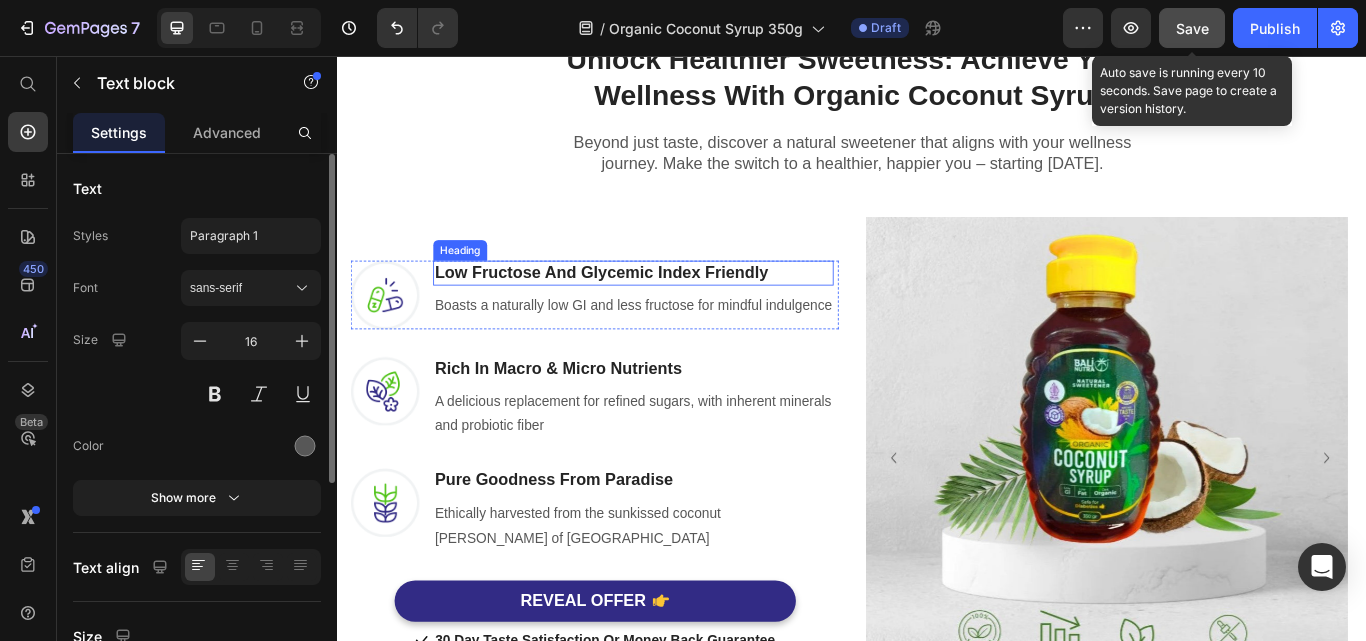 click on "Low Fructose and Glycemic Index Friendly" at bounding box center (681, 309) 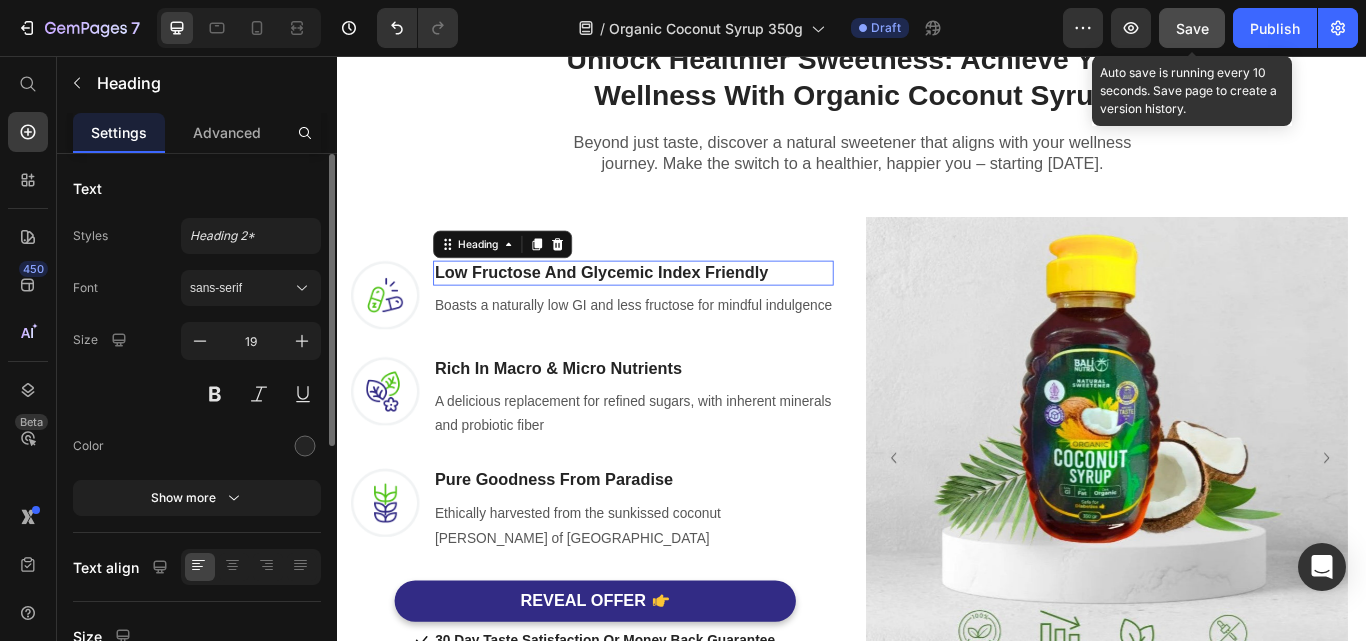 click on "Low Fructose and Glycemic Index Friendly" at bounding box center [681, 309] 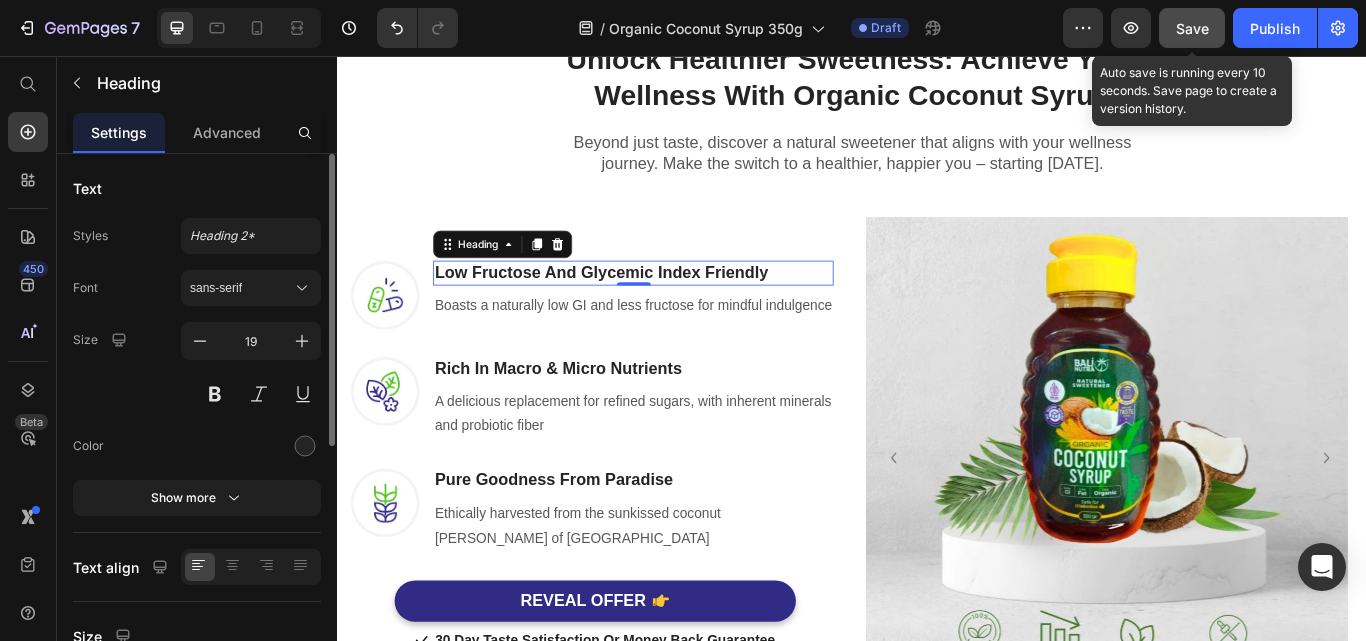 click on "Low Fructose and Glycemic Index Friendly" at bounding box center [681, 309] 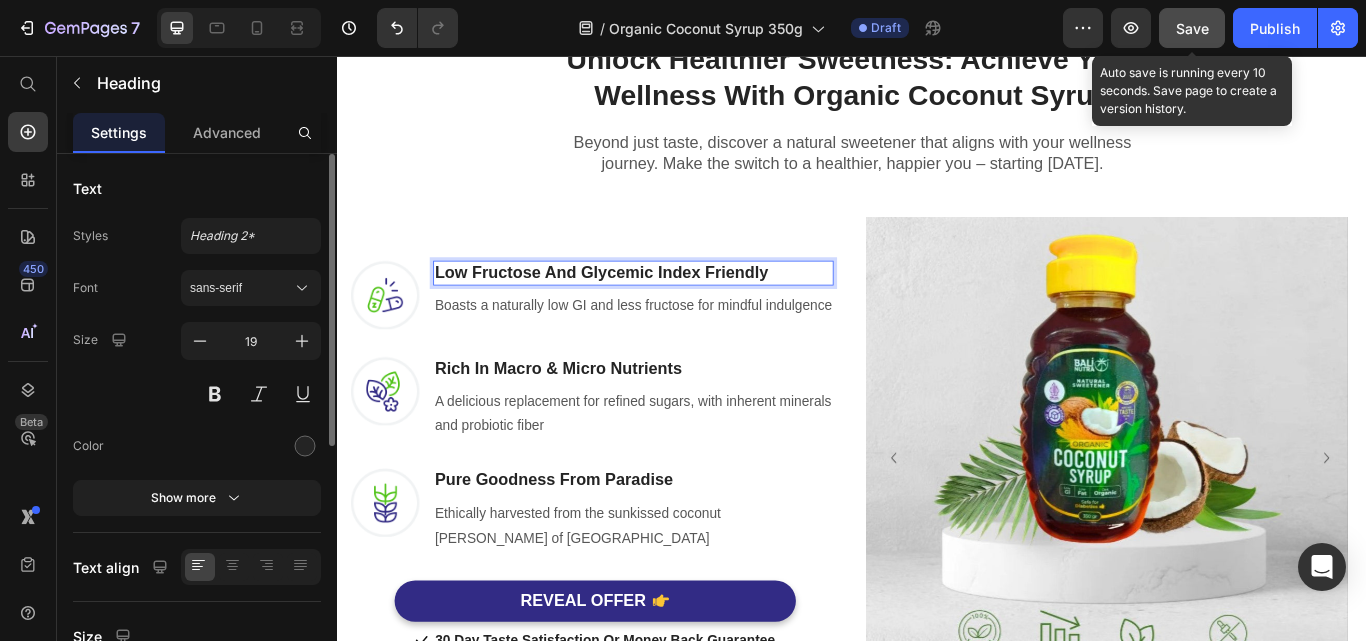 click on "Low Fructose and Glycemic Index Friendly" at bounding box center (681, 309) 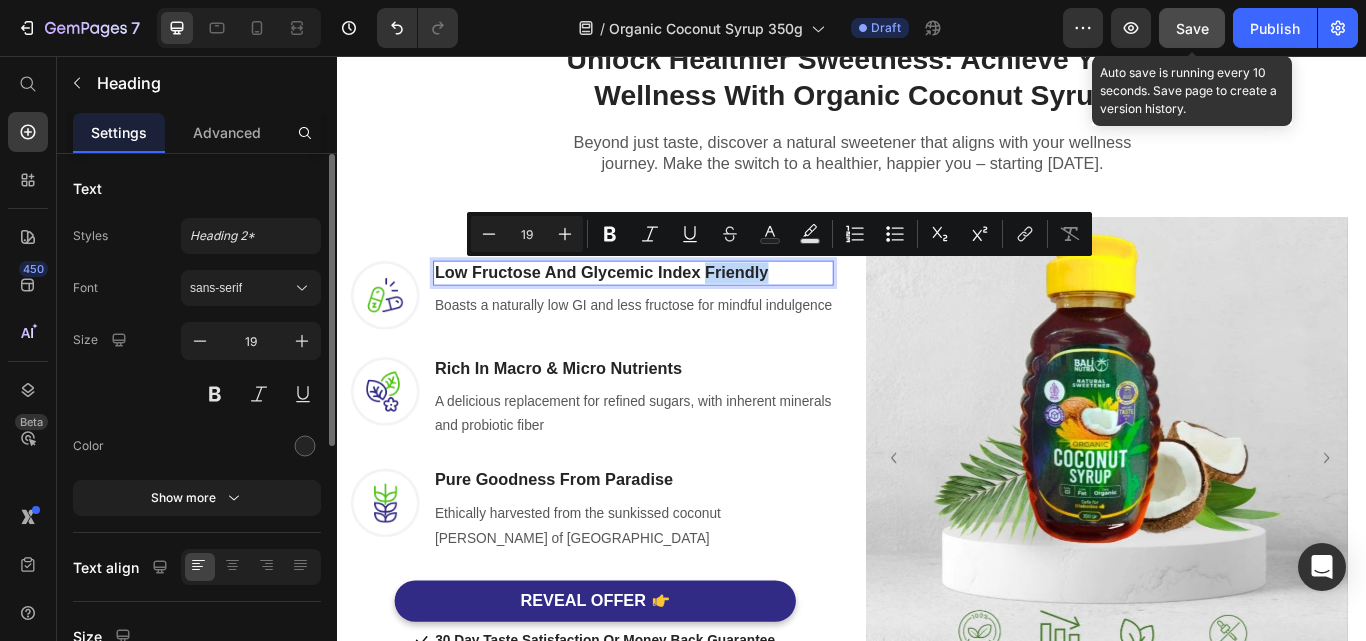 drag, startPoint x: 763, startPoint y: 306, endPoint x: 900, endPoint y: 293, distance: 137.6154 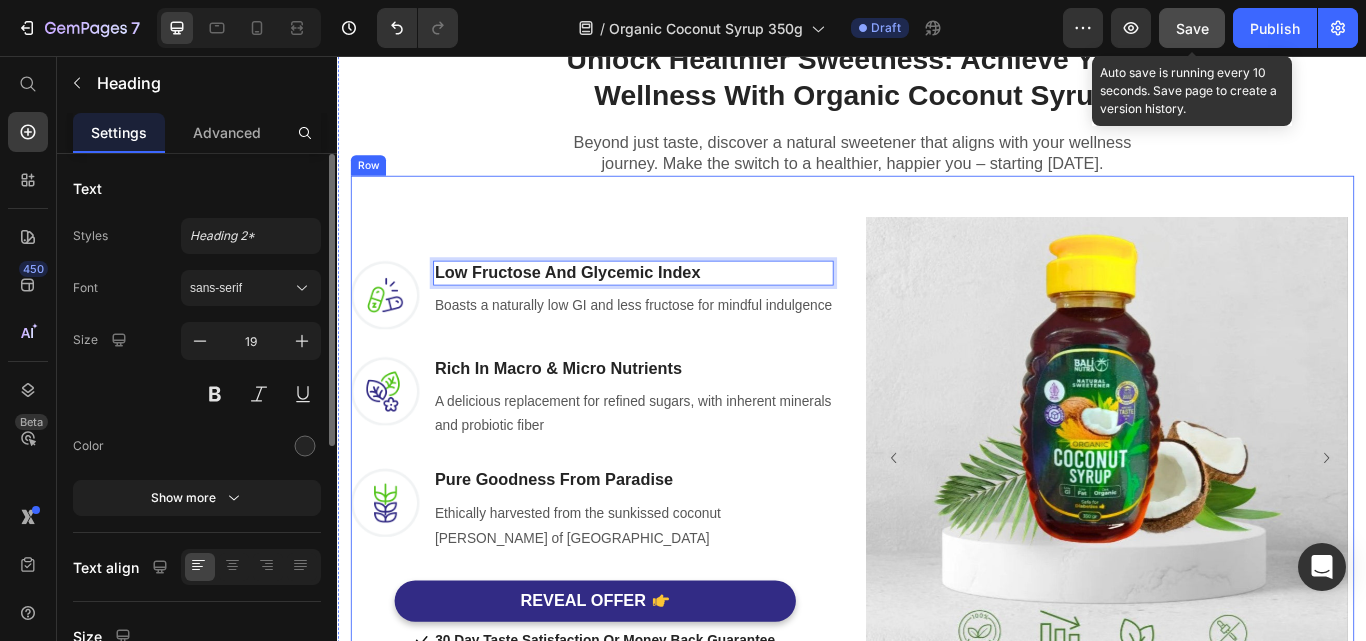 click on "Image Low Fructose and Glycemic Index Heading   0 Boasts a naturally low GI and less fructose for mindful indulgence Text block Row Image Rich in Macro & Micro Nutrients Heading A delicious replacement for refined sugars, with inherent minerals and probiotic fiber Text block Row Image Pure Goodness from Paradise Heading Ethically harvested from the sunkissed coconut [PERSON_NAME] of Bali Text block Row  	   REVEAL OFFER Button                Icon 30 Day Taste Satisfaction Or Money Back Guarantee Text block Icon List Row" at bounding box center (636, 525) 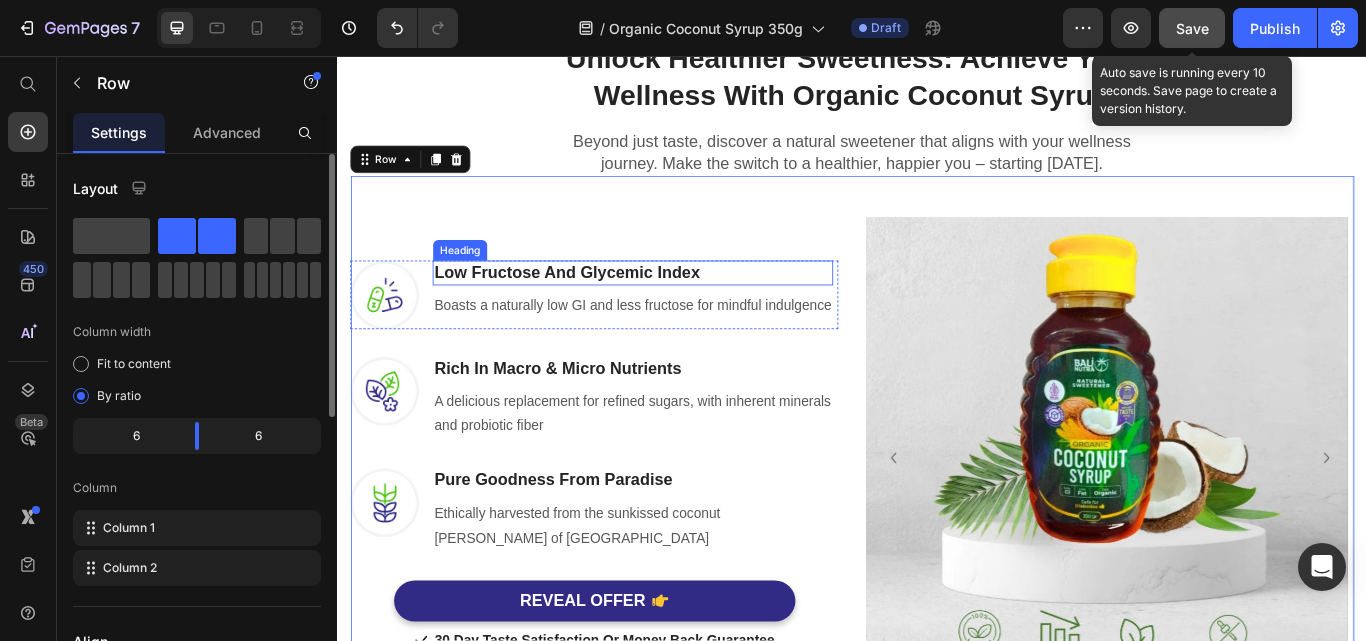 click on "Low Fructose and Glycemic Index" at bounding box center [681, 309] 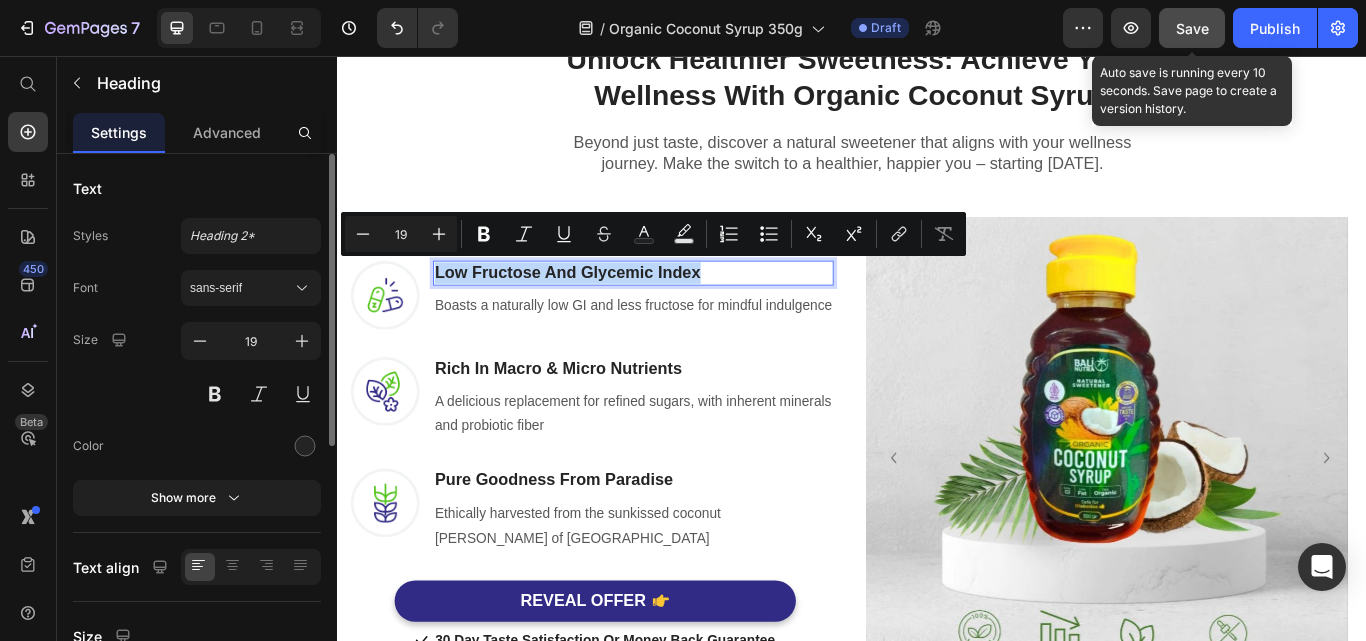 copy on "Low Fructose and Glycemic Index" 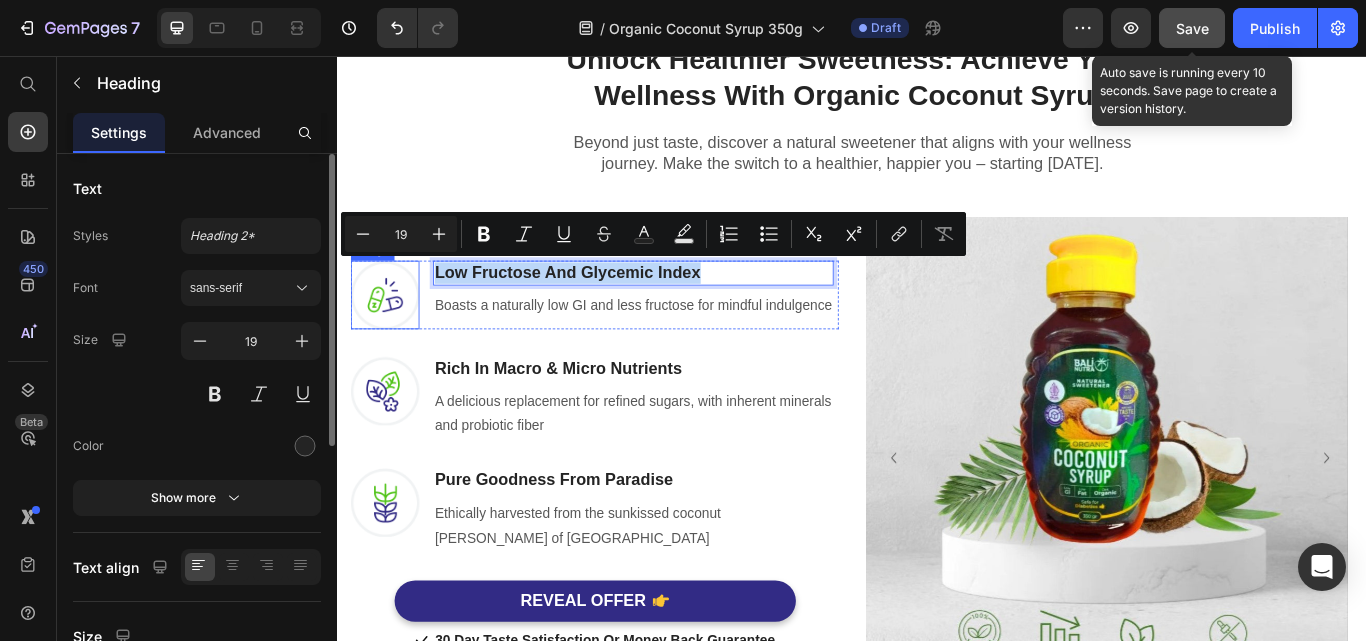 click at bounding box center (392, 335) 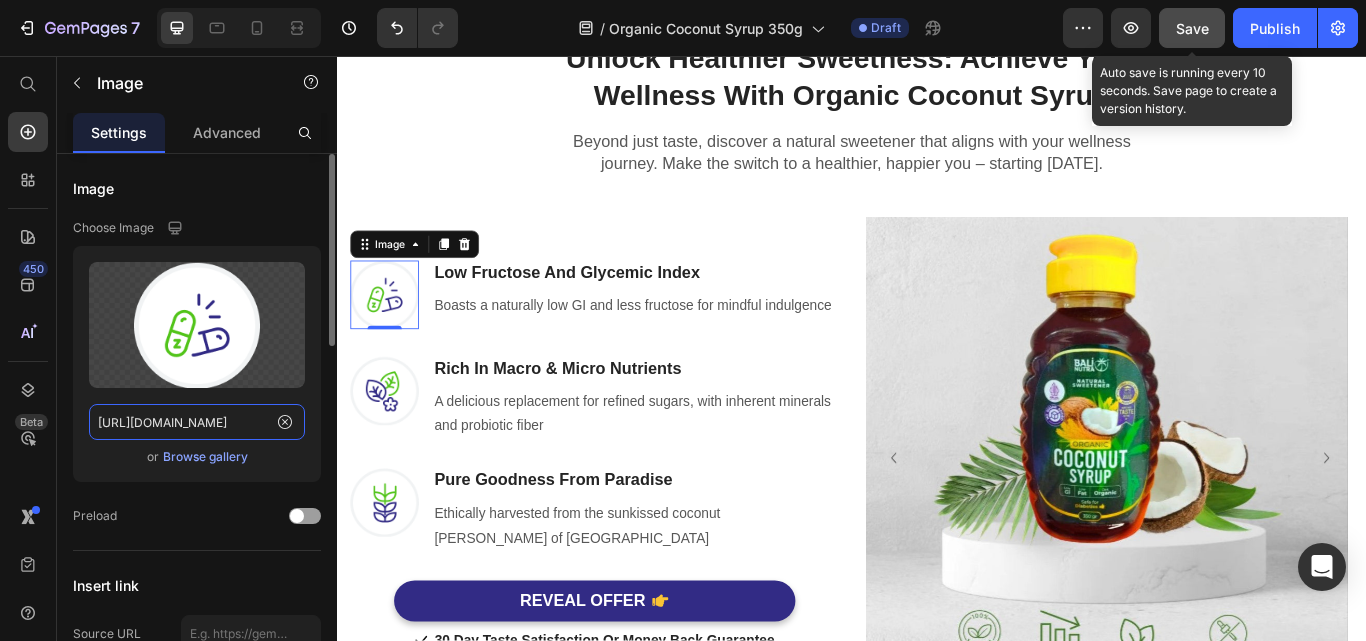 click on "[URL][DOMAIN_NAME]" 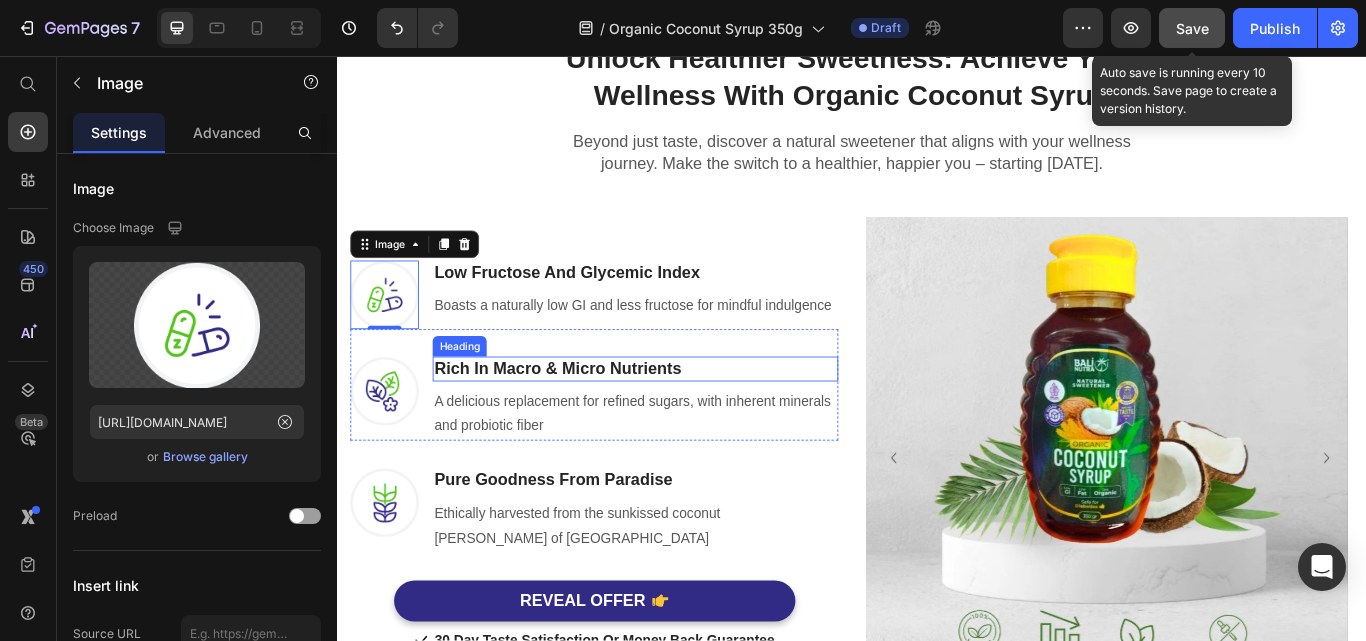 click on "Rich in Macro & Micro Nutrients" at bounding box center (684, 421) 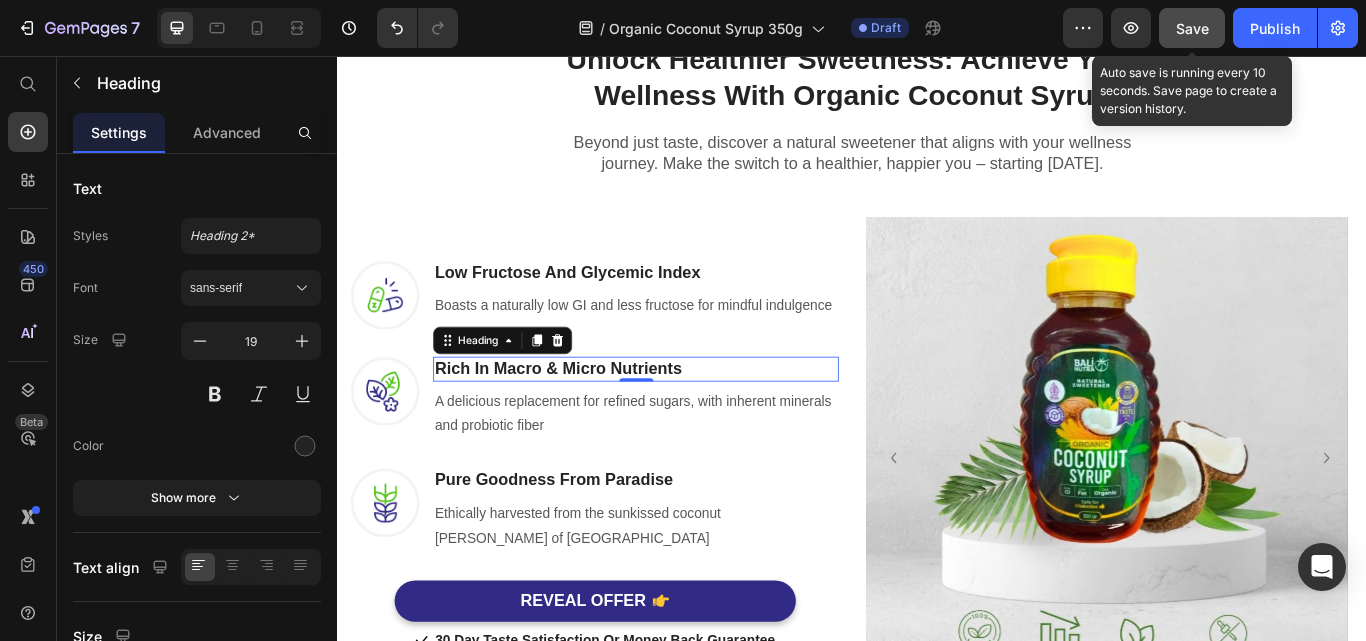 click on "Rich in Macro & Micro Nutrients" at bounding box center [684, 421] 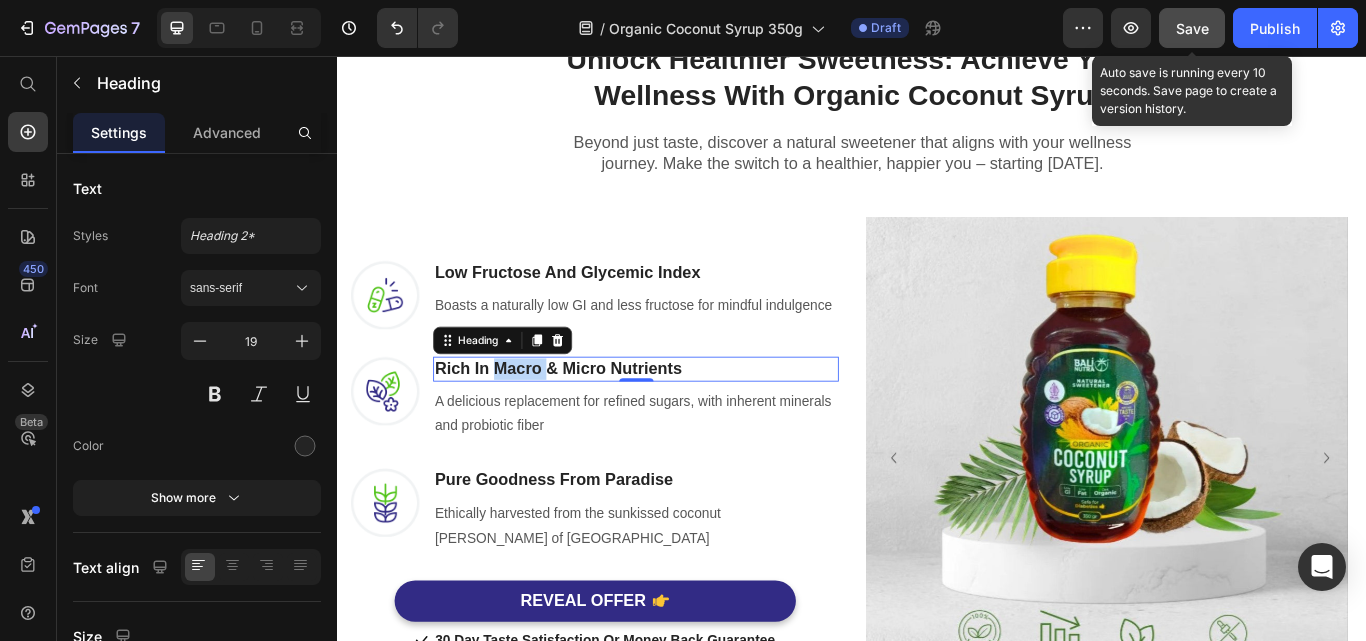 click on "Rich in Macro & Micro Nutrients" at bounding box center (684, 421) 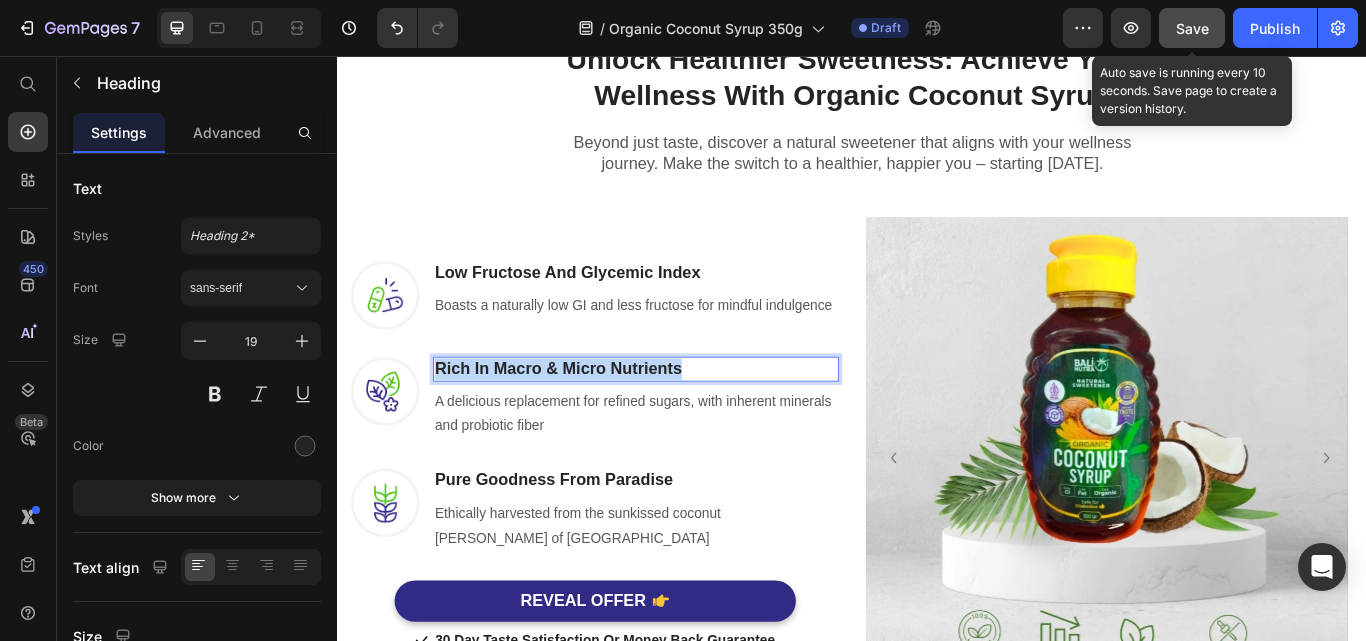 copy on "Rich in Macro & Micro Nutrients" 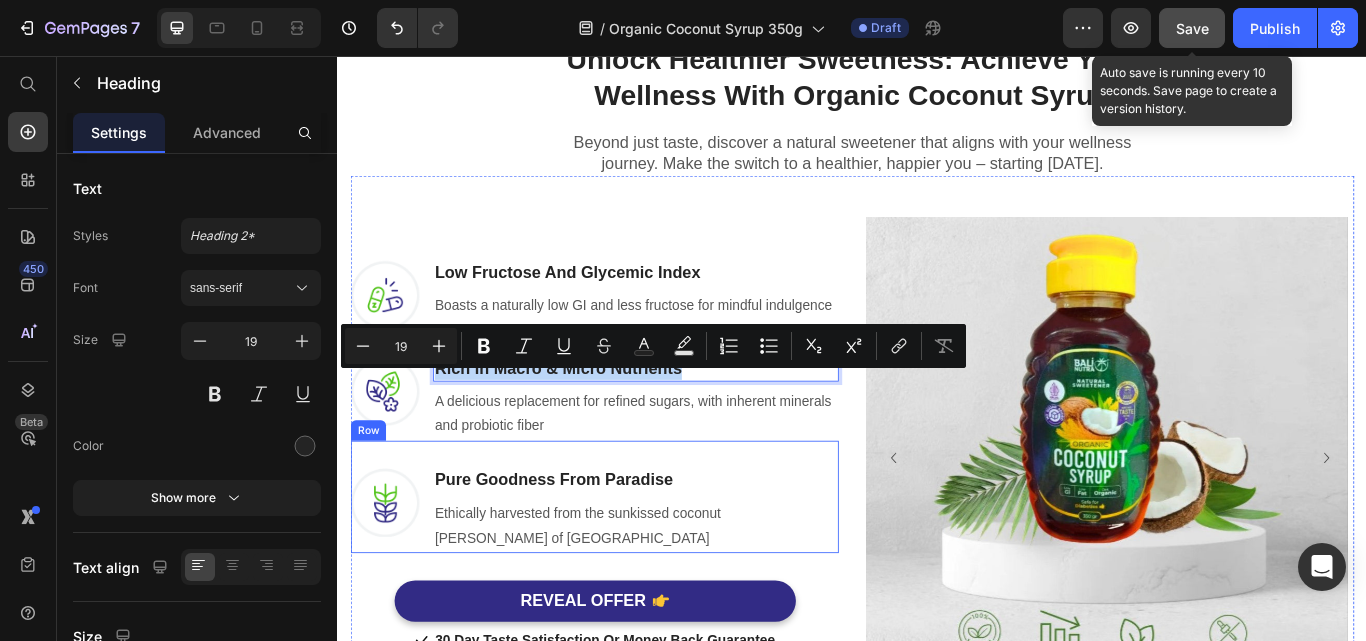 click on "Image Pure Goodness from Paradise Heading Ethically harvested from the sunkissed coconut [PERSON_NAME] of Bali Text block Row" at bounding box center [636, 570] 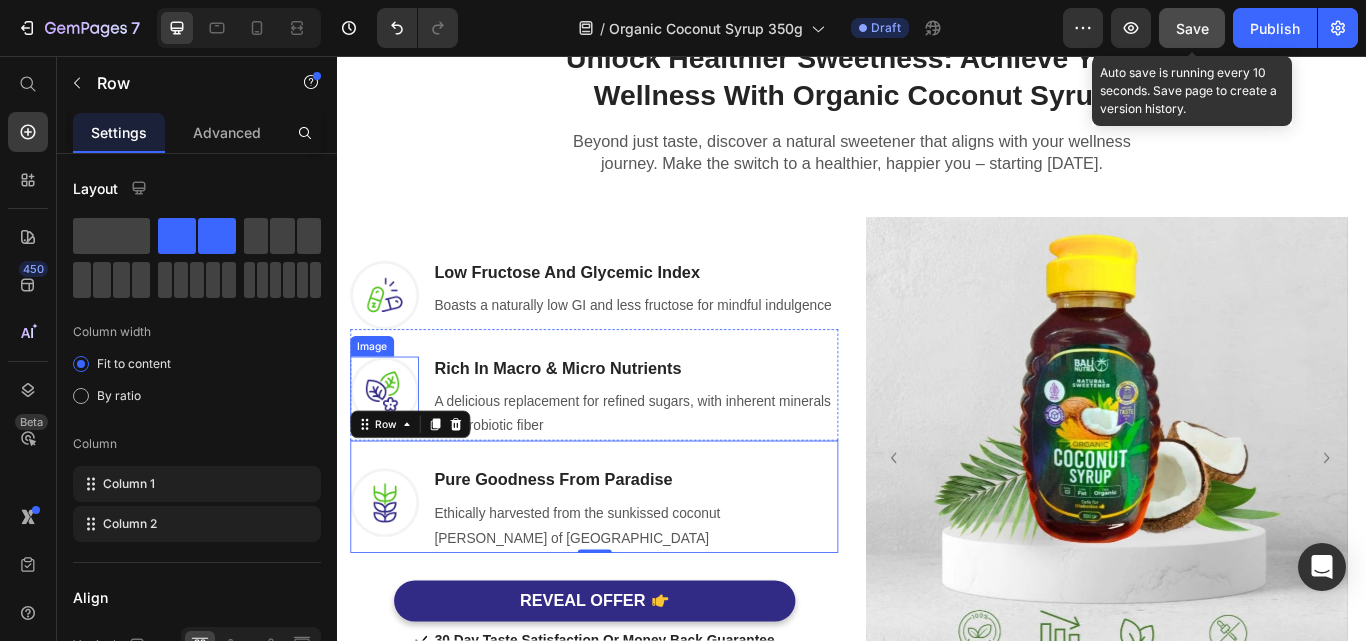 click at bounding box center (392, 447) 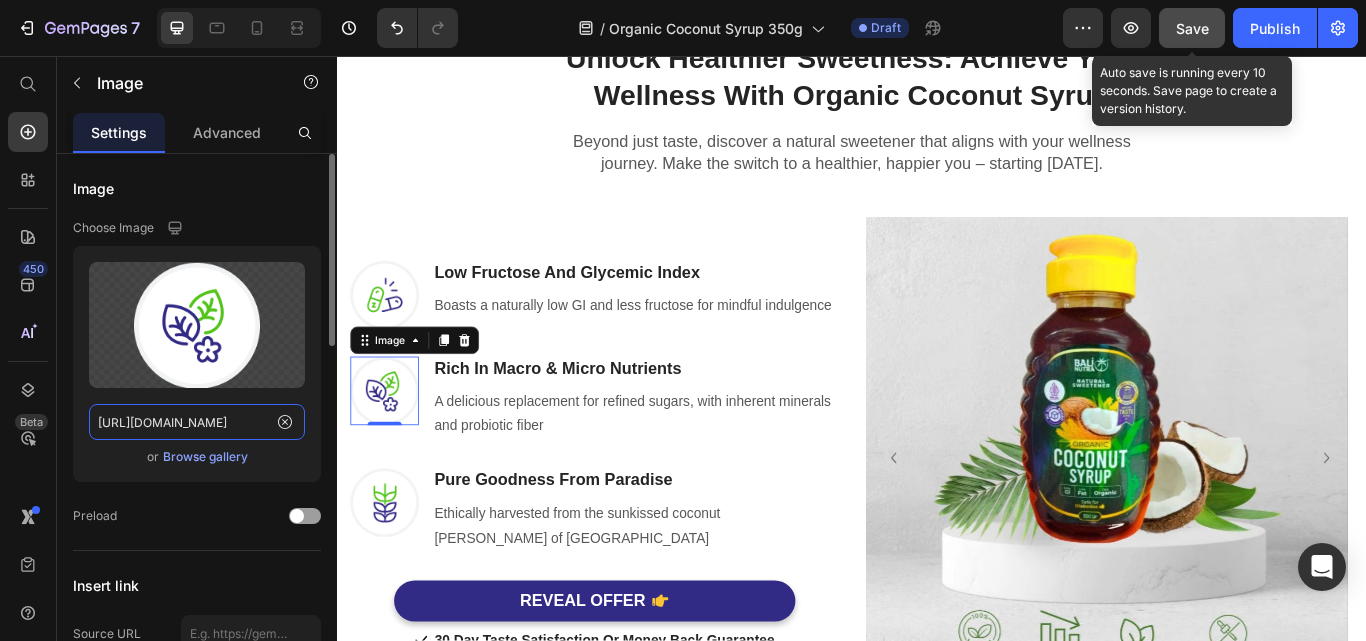 click on "[URL][DOMAIN_NAME]" 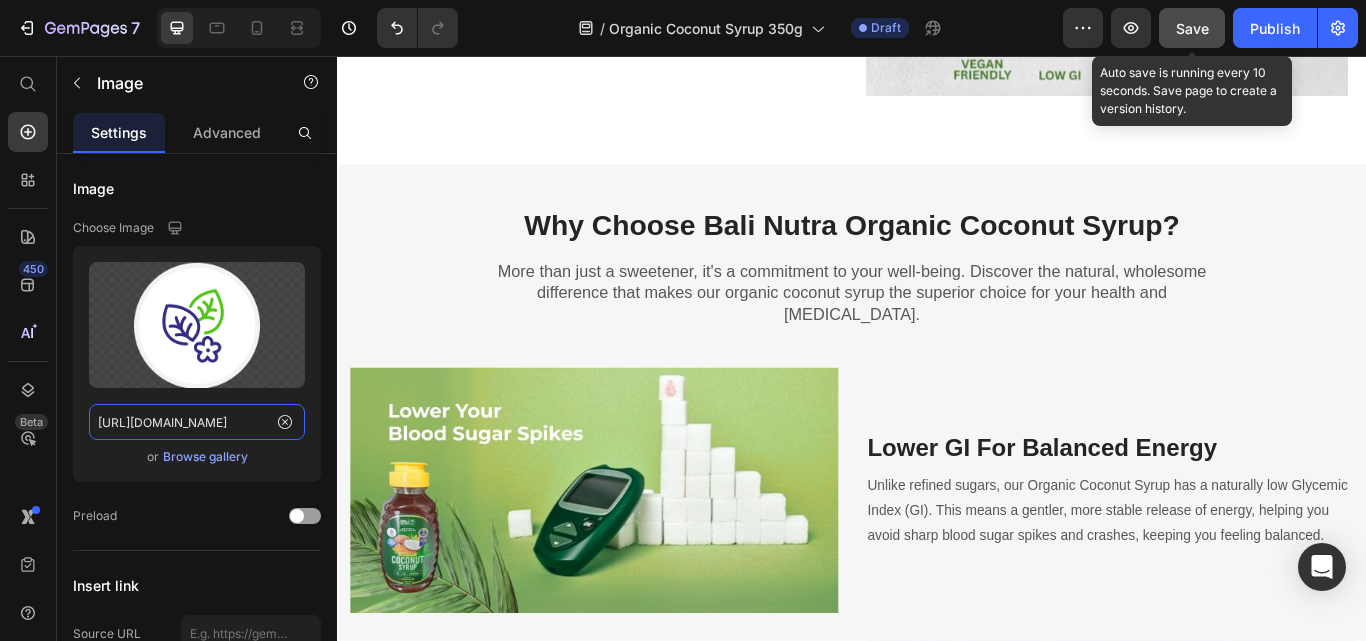 scroll, scrollTop: 2100, scrollLeft: 0, axis: vertical 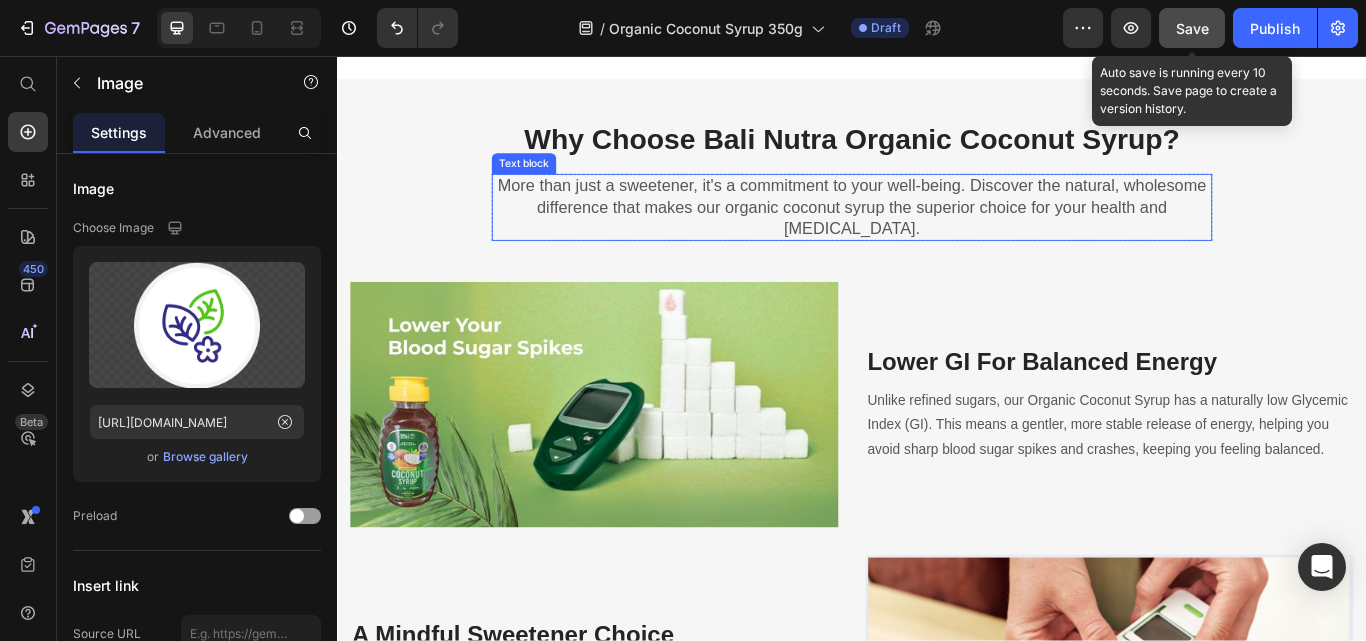 click on "More than just a sweetener, it's a commitment to your well-being. Discover the natural, wholesome difference that makes our organic coconut syrup the superior choice for your health and [MEDICAL_DATA]." at bounding box center [937, 233] 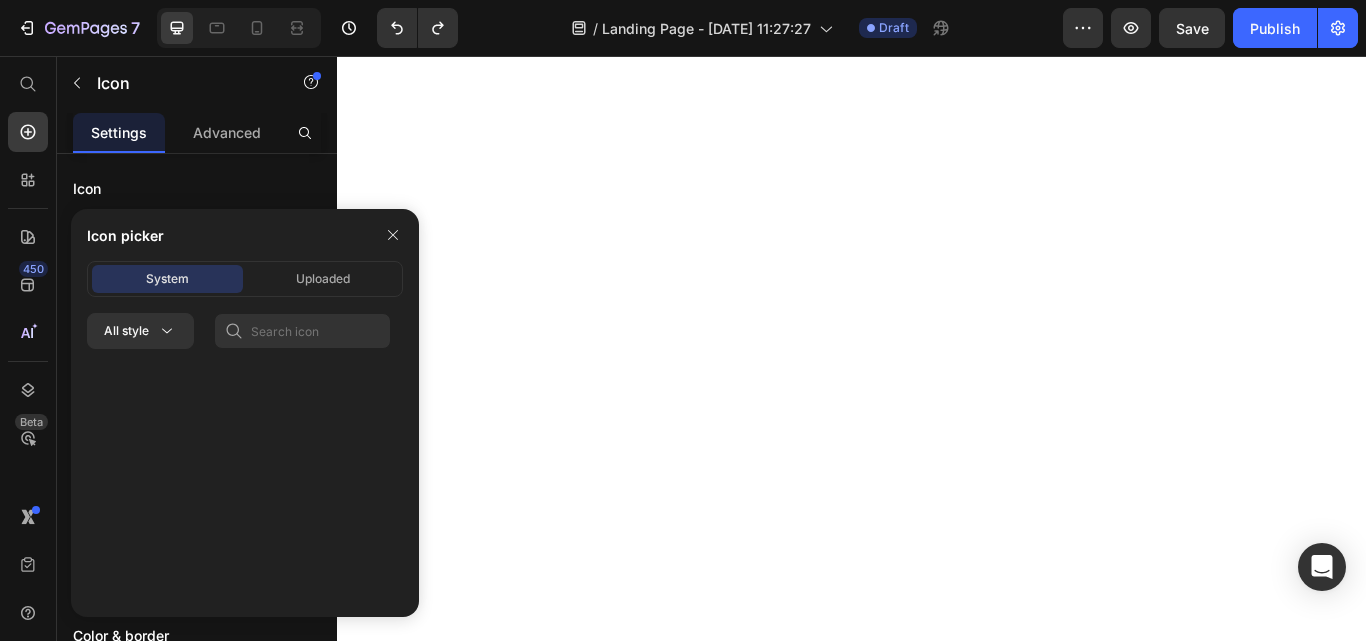 scroll, scrollTop: 0, scrollLeft: 0, axis: both 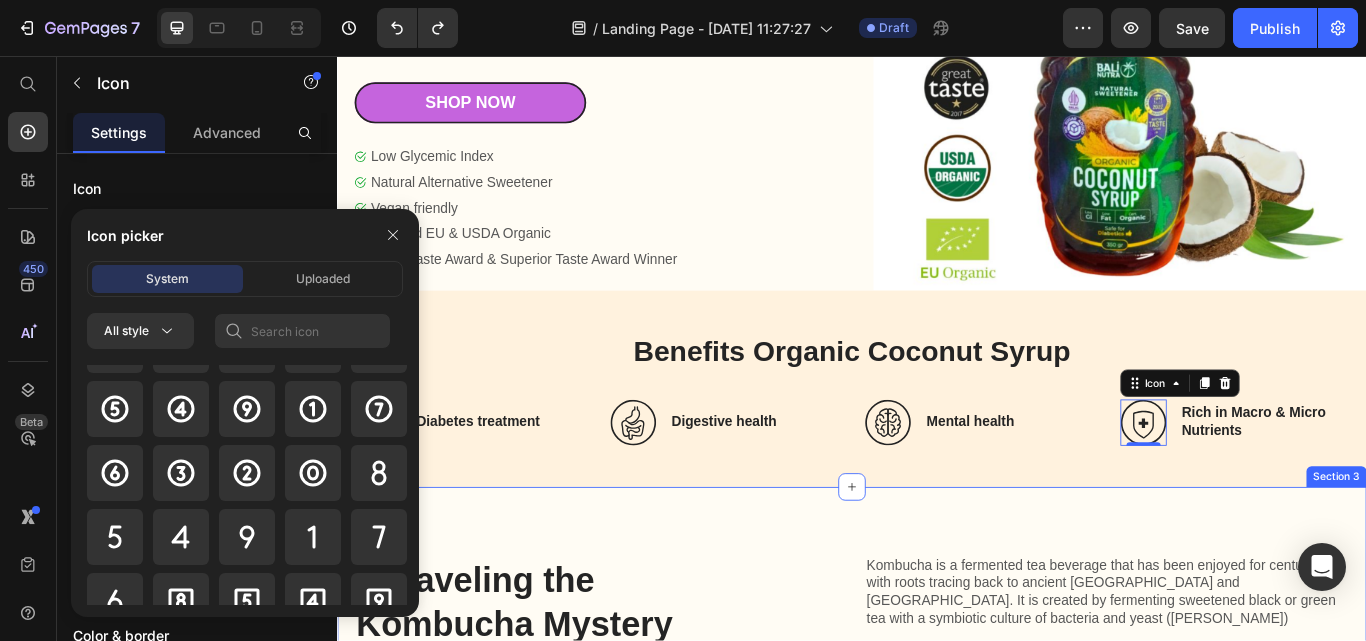 click on "Unraveling the Kombucha Mystery Heading Kombucha is a fermented tea beverage that has been enjoyed for centuries, with roots tracing back to ancient [GEOGRAPHIC_DATA] and [GEOGRAPHIC_DATA]. It is created by fermenting sweetened black or green tea with a symbiotic culture of bacteria and yeast ([PERSON_NAME]) Text Block Row Image Kombucha is a fermented tea beverage that has been enjoyed for centuries, with roots tracing back to ancient [GEOGRAPHIC_DATA] and [GEOGRAPHIC_DATA]. It is created by fermenting sweetened black or green tea with a symbiotic culture of bacteria and yeast ([PERSON_NAME]) Text Block Shop Now Button Row Section 3" at bounding box center (937, 976) 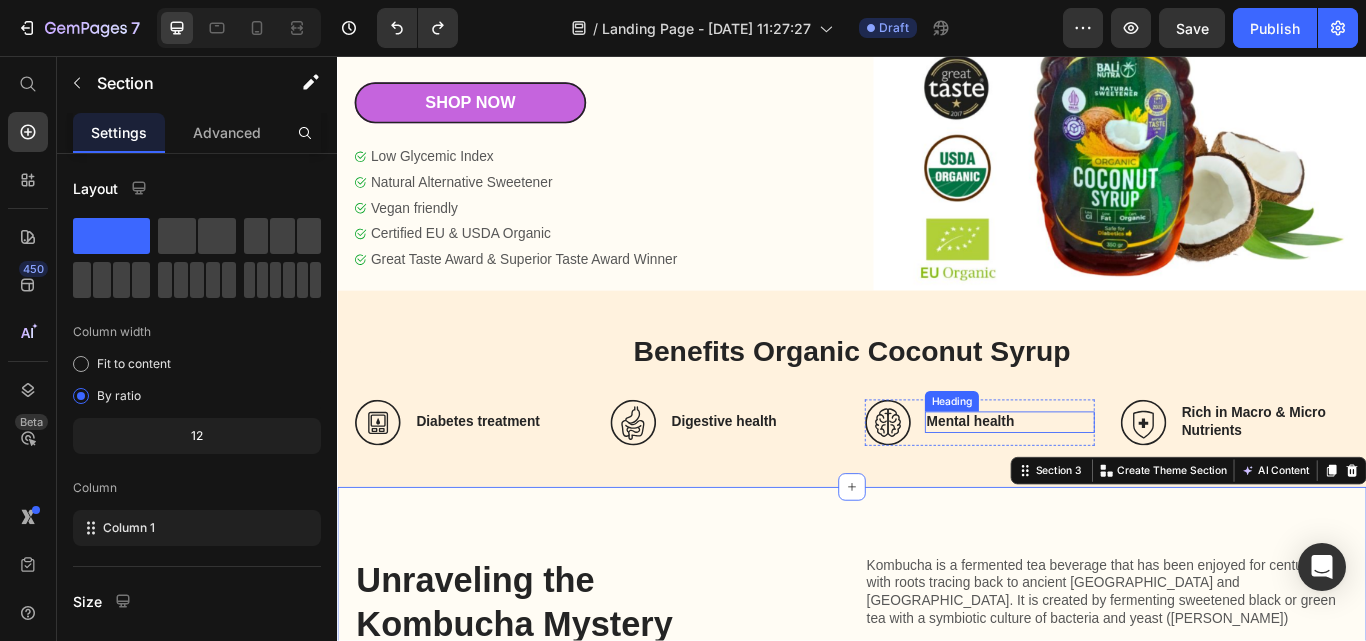 click on "Mental health" at bounding box center (1121, 483) 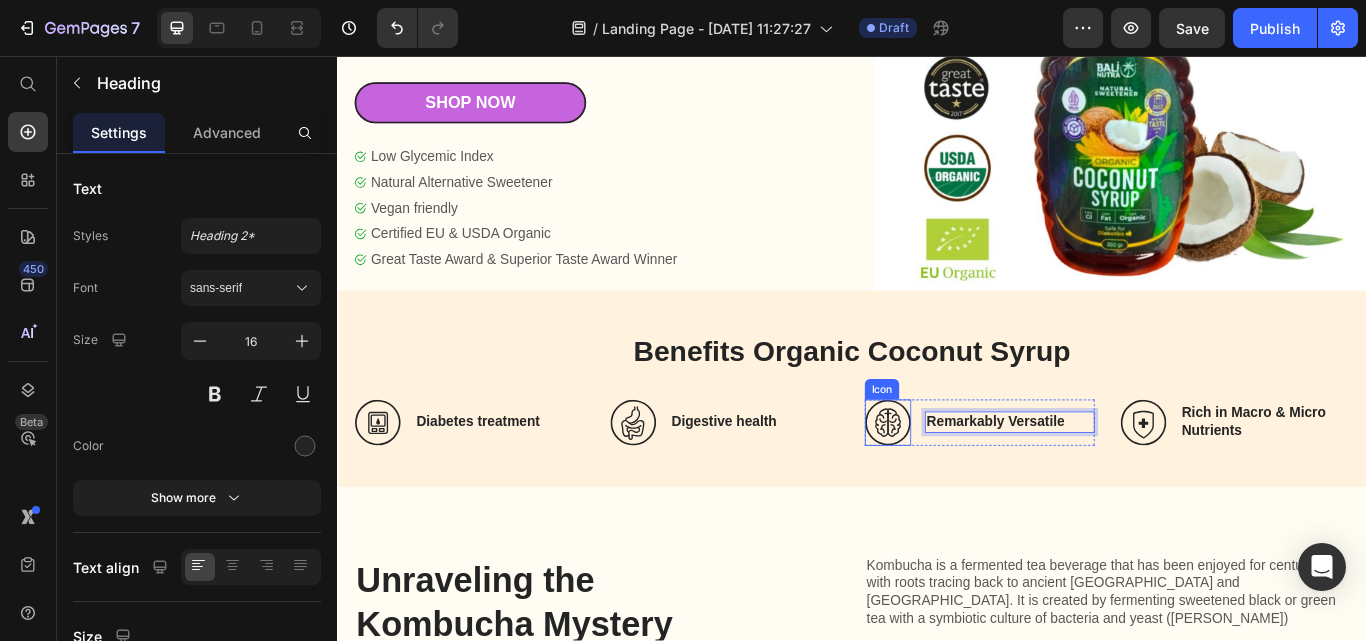 click 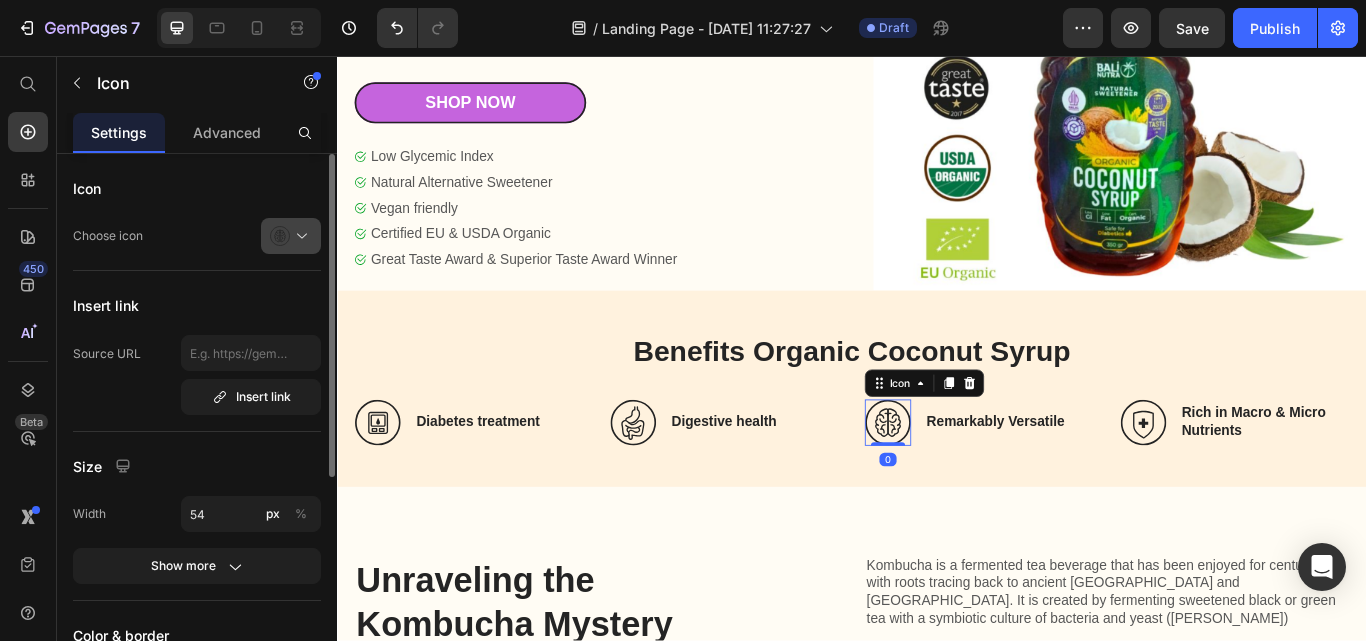 click at bounding box center (299, 236) 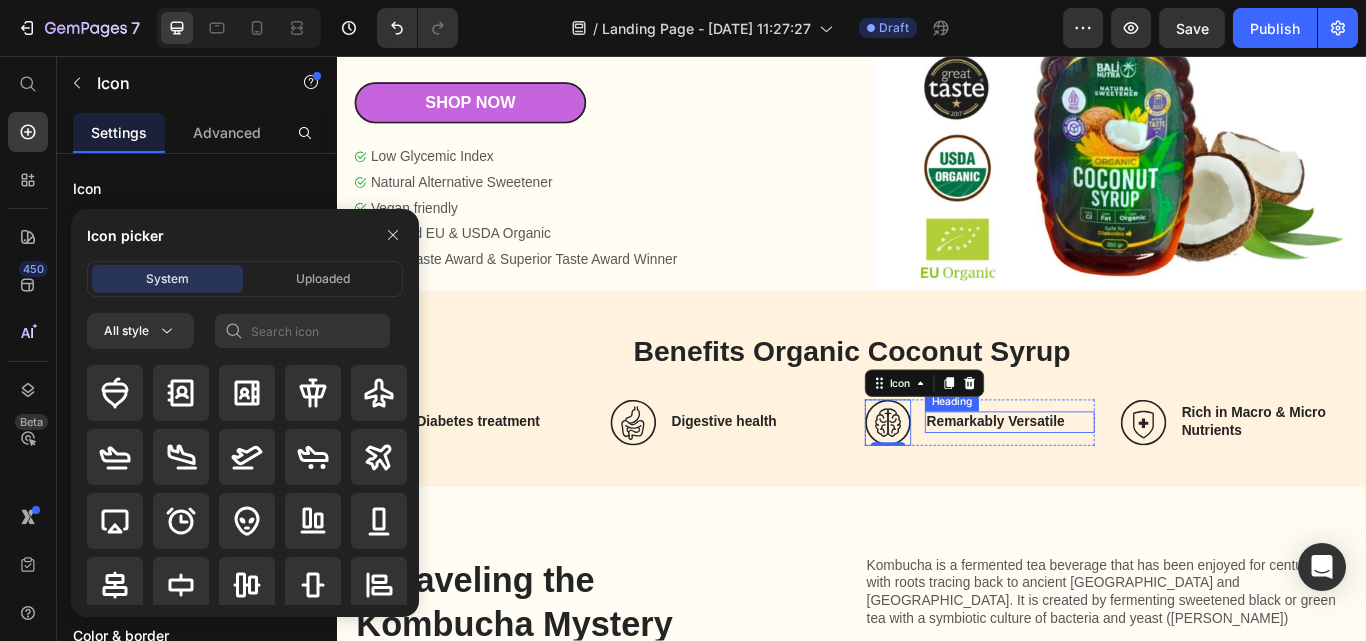 click on "Remarkably Versatile" at bounding box center [1121, 483] 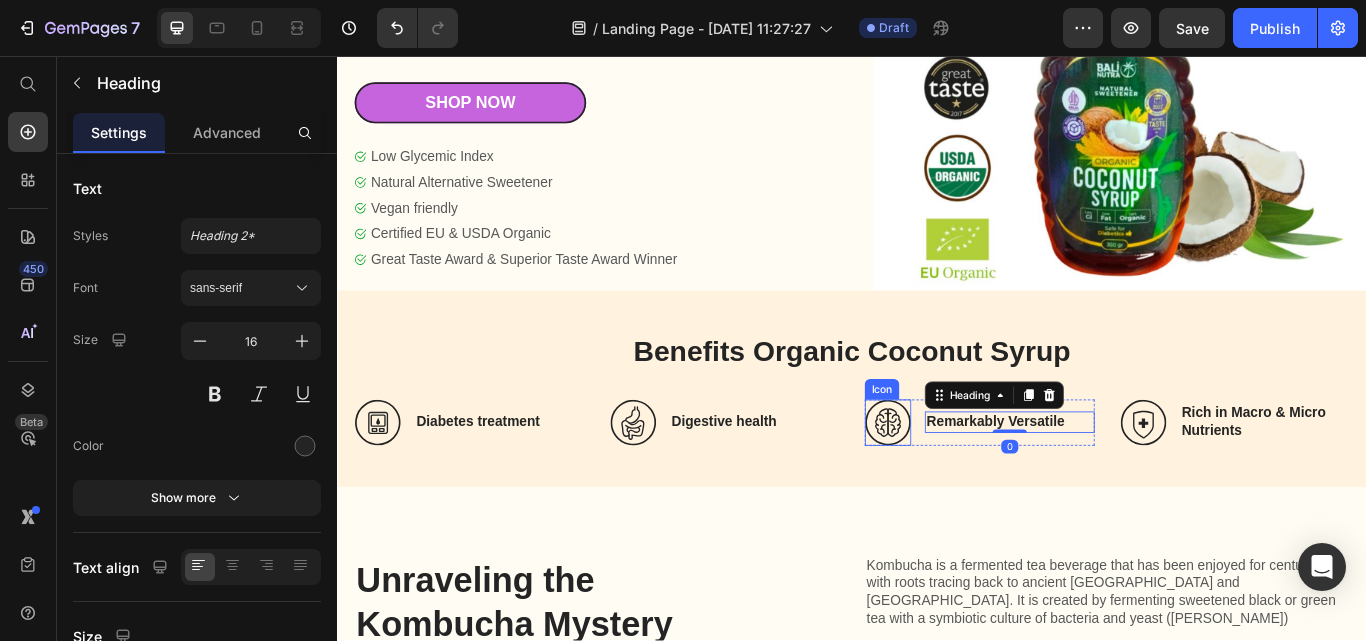 click 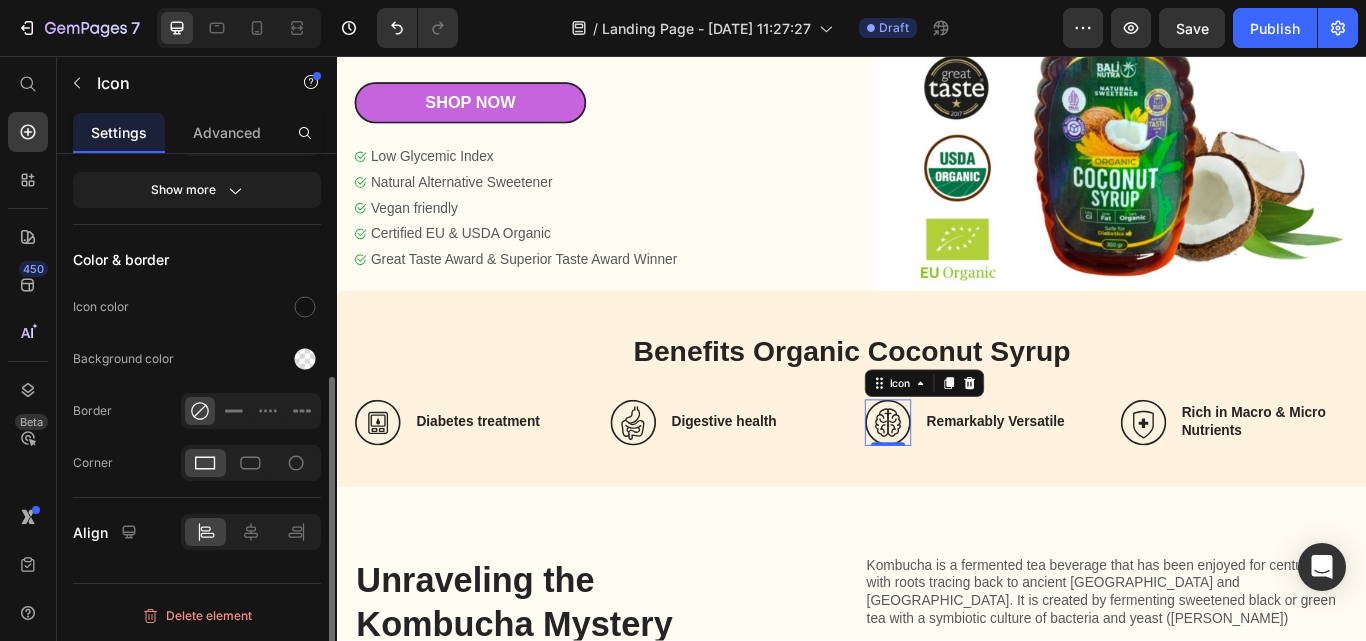 scroll, scrollTop: 0, scrollLeft: 0, axis: both 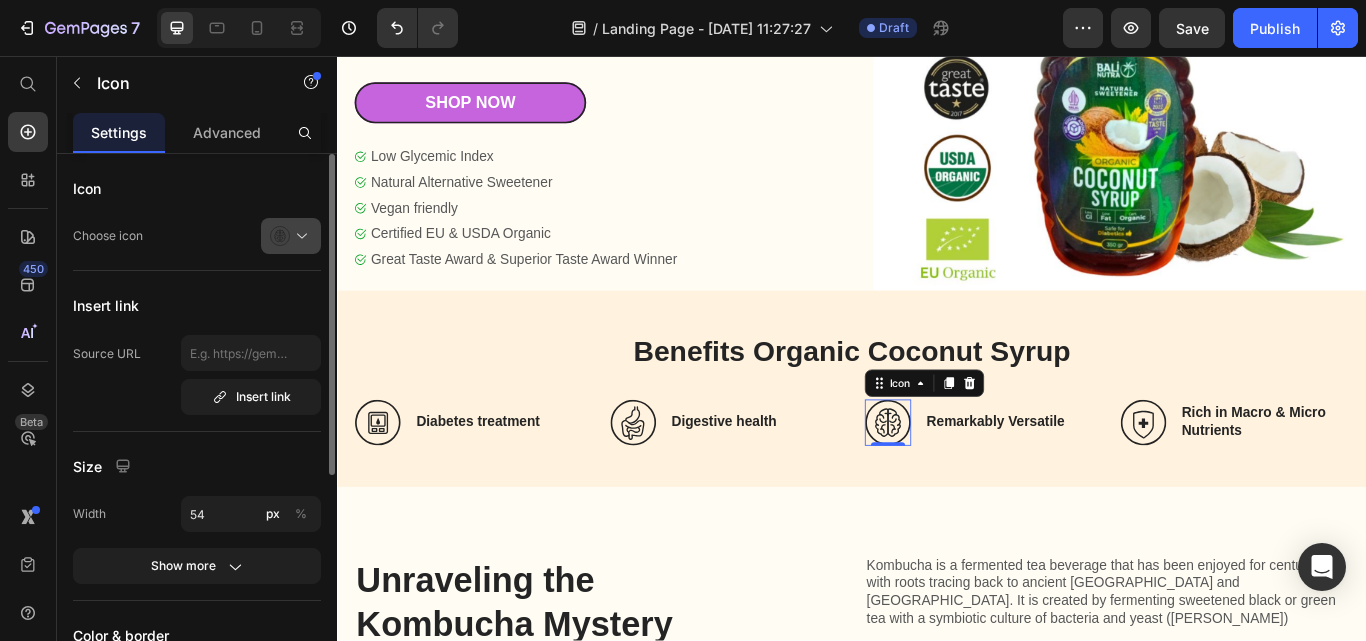 click 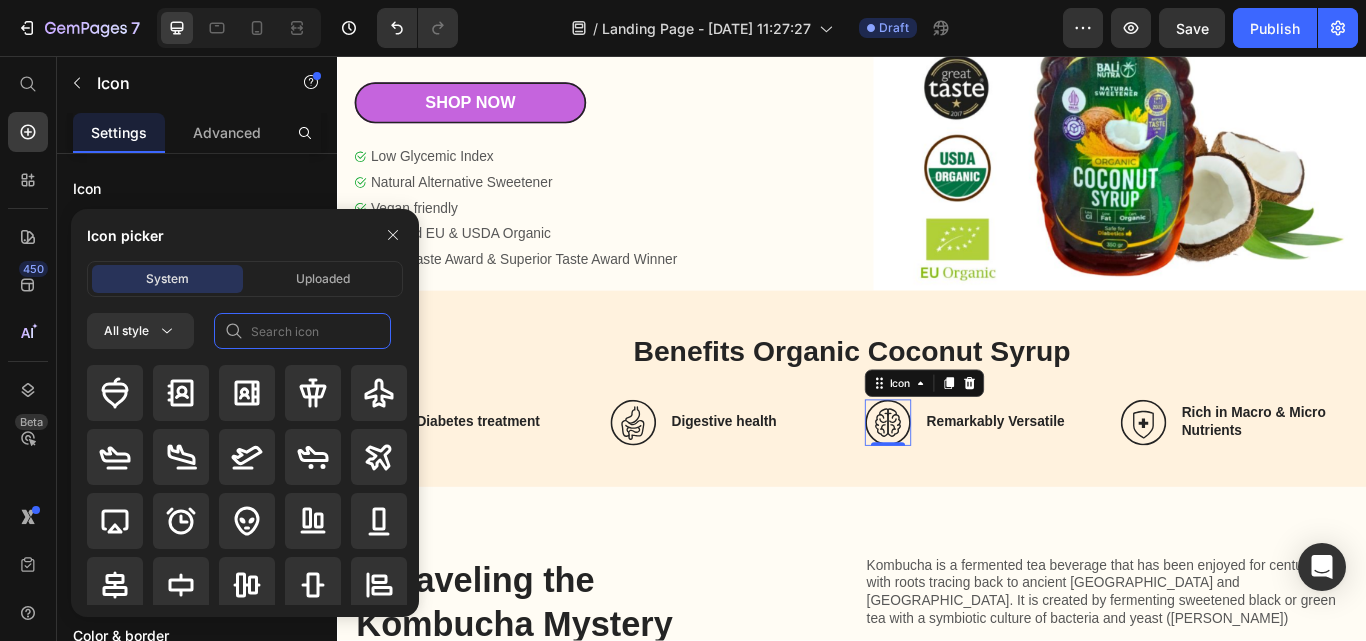click 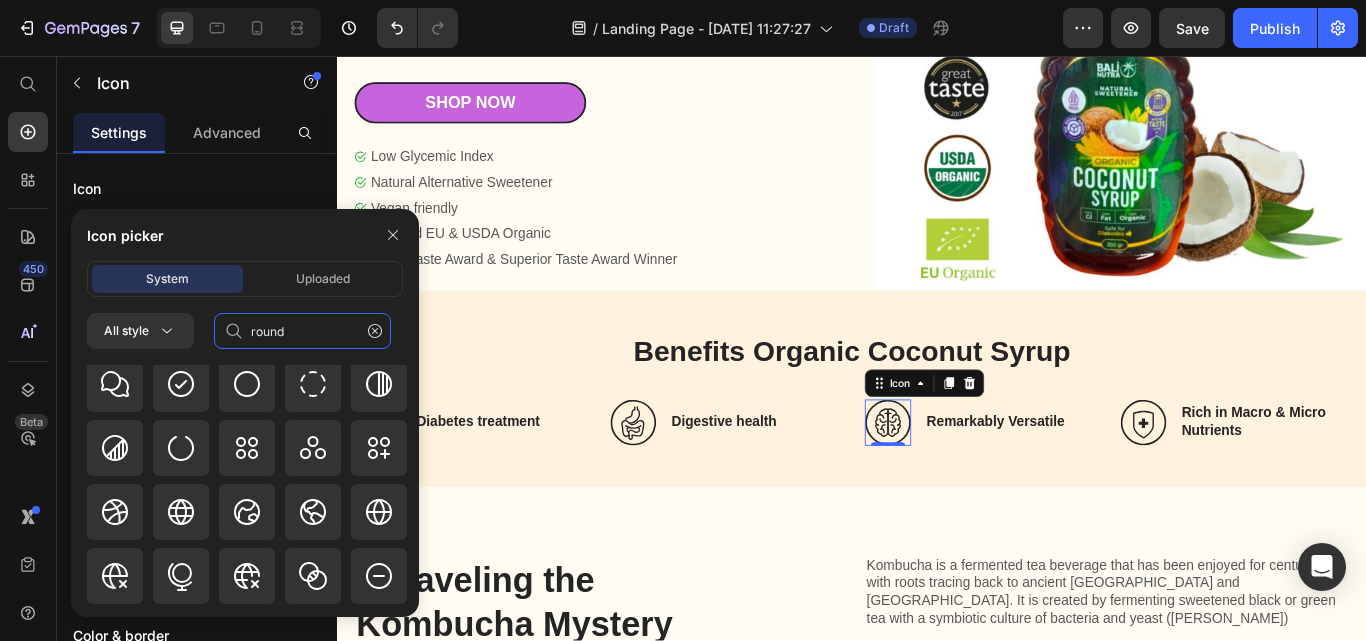 scroll, scrollTop: 1128, scrollLeft: 0, axis: vertical 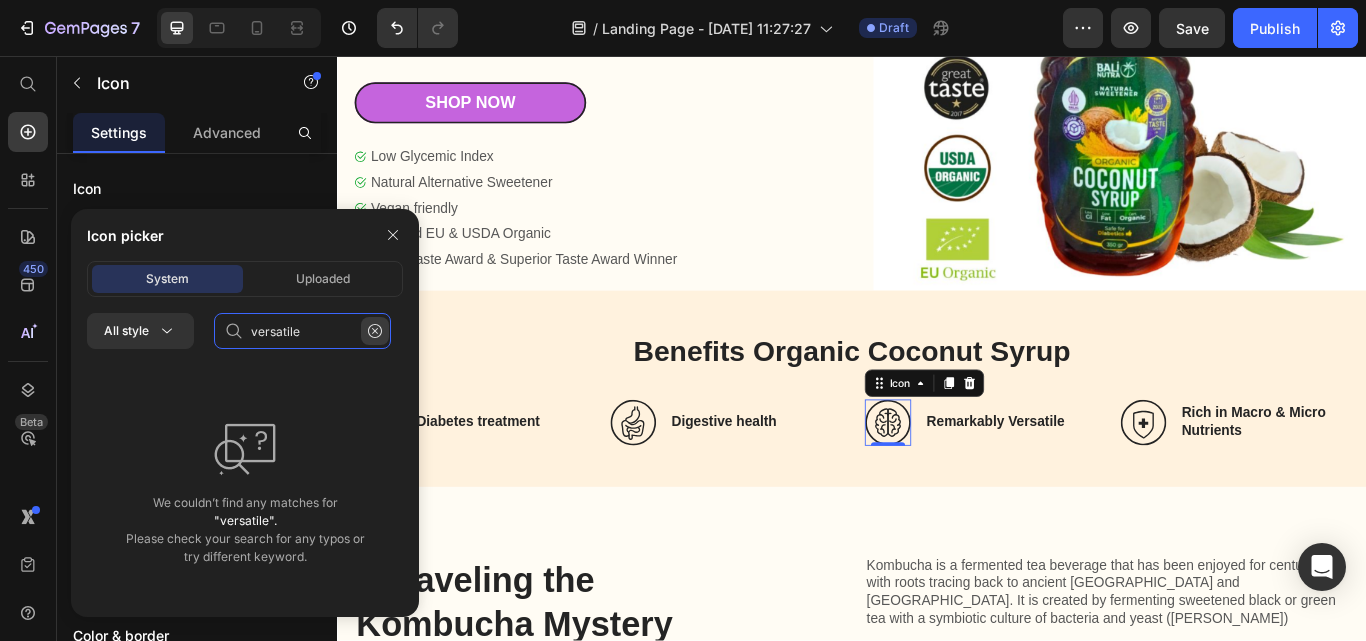 type on "versatile" 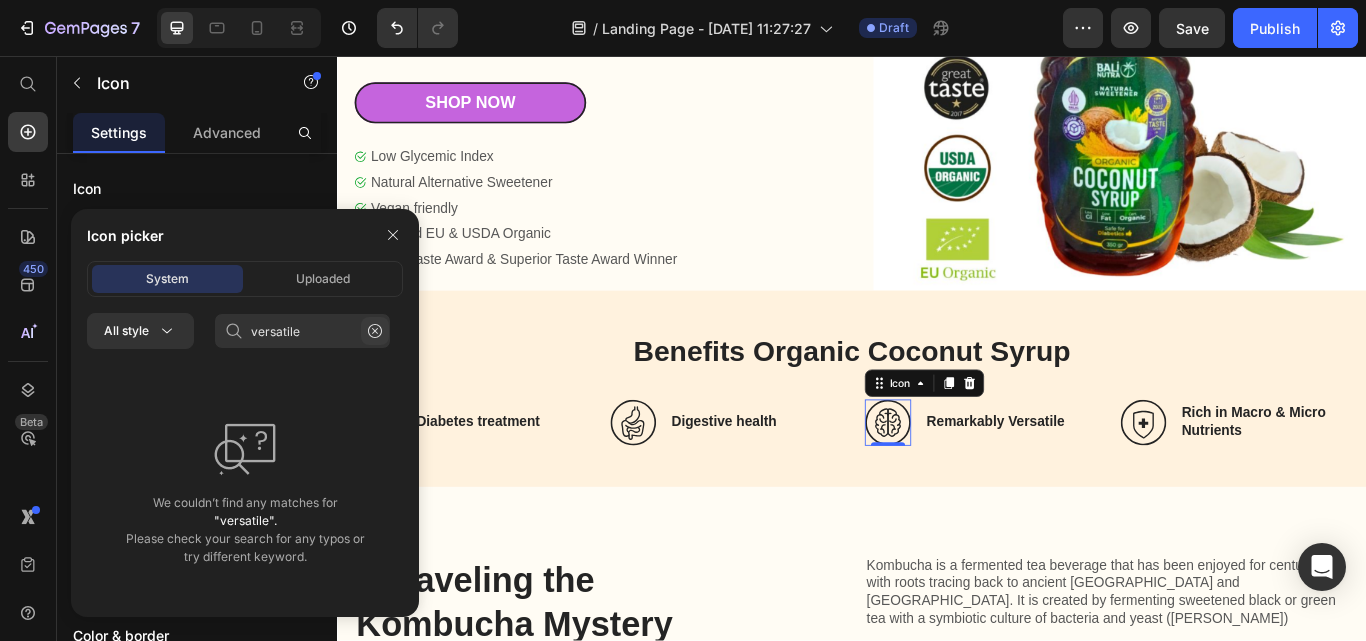 click 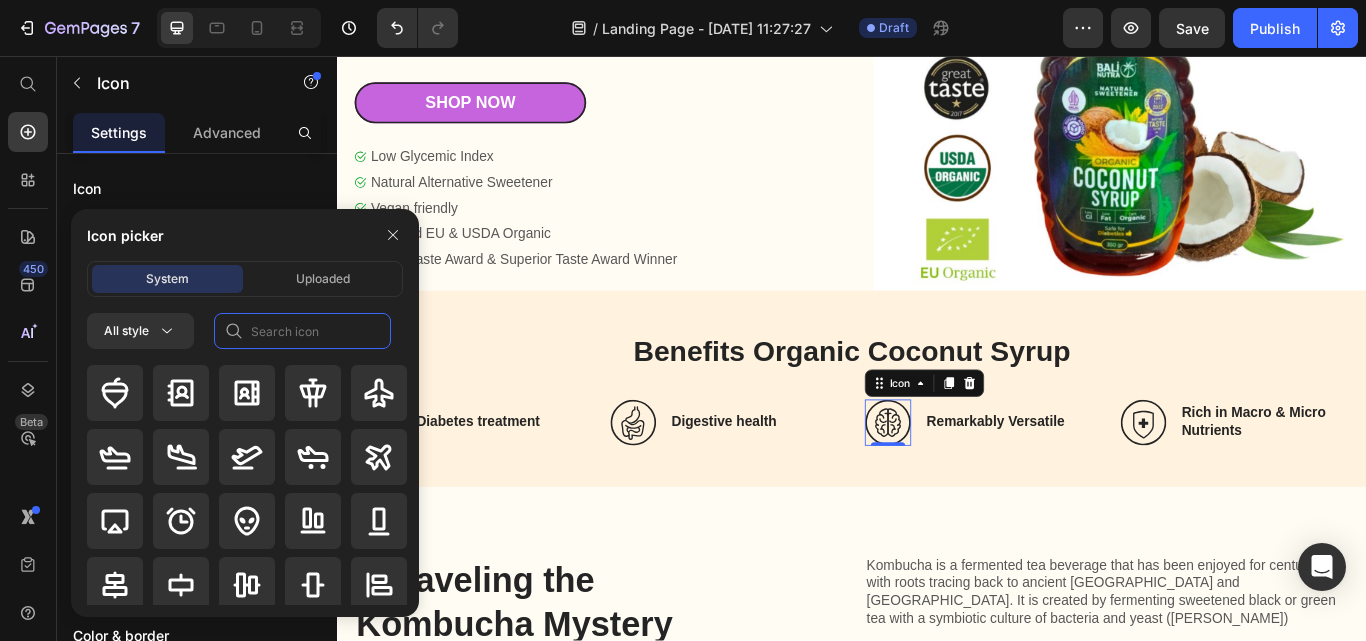 click 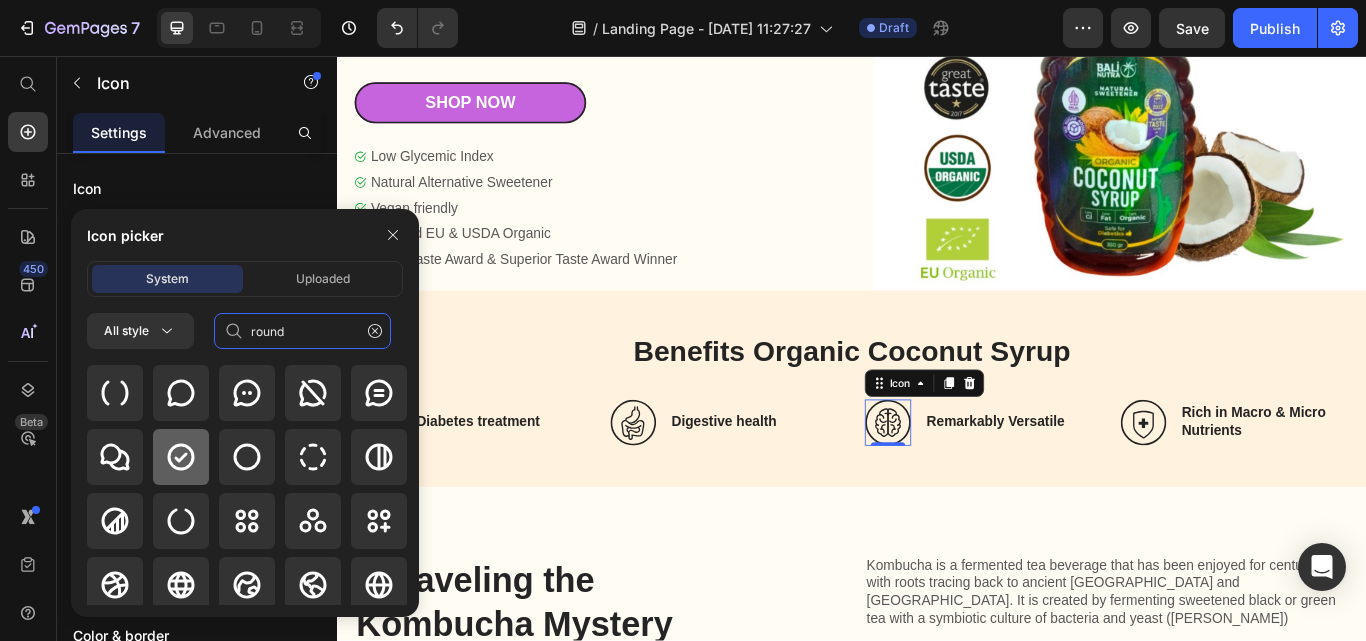 type on "round" 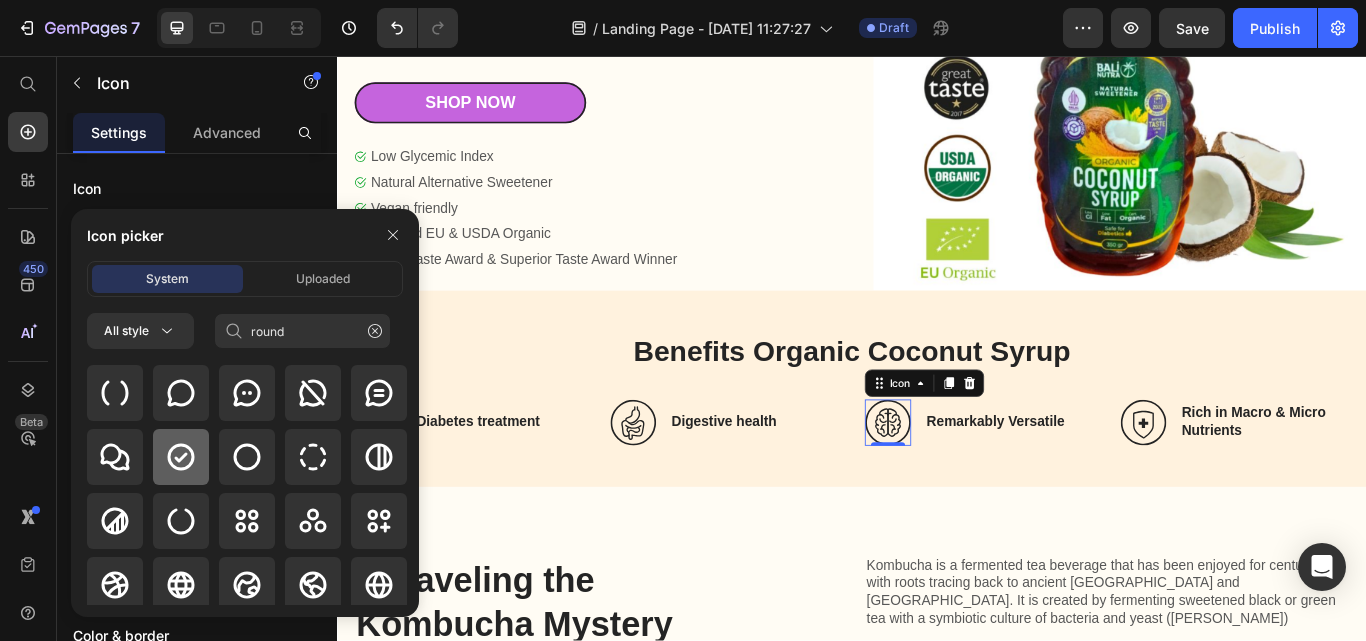 click 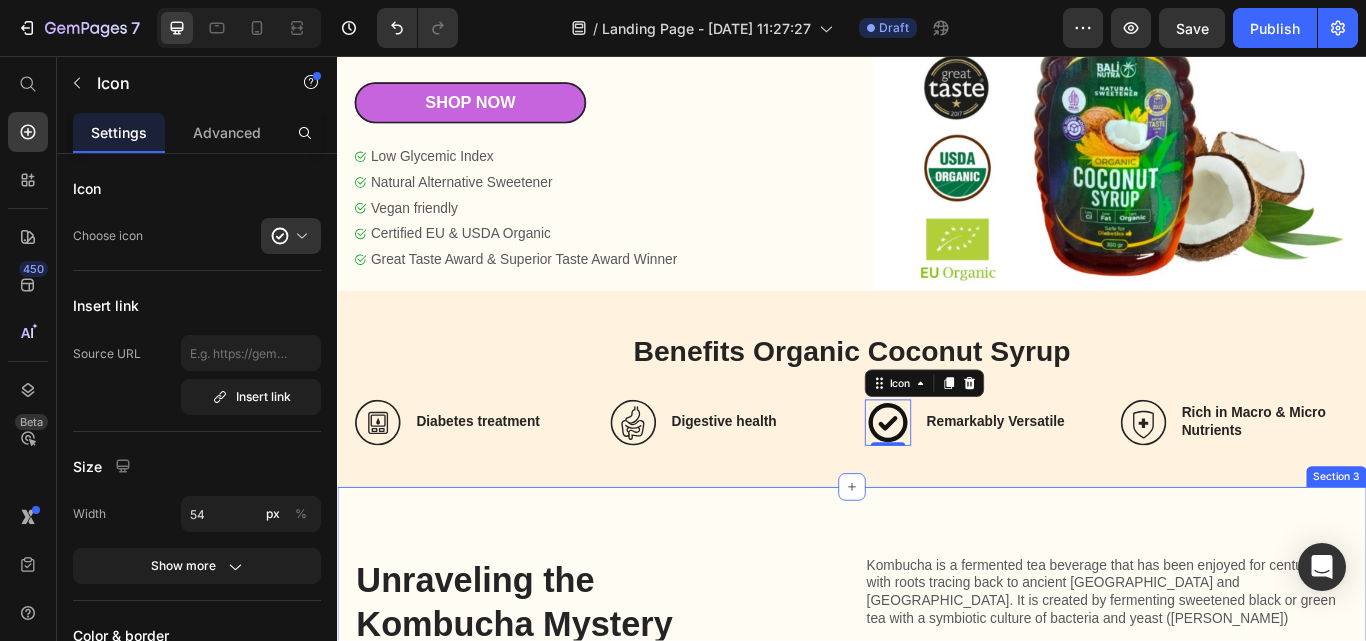 click on "Unraveling the Kombucha Mystery Heading Kombucha is a fermented tea beverage that has been enjoyed for centuries, with roots tracing back to ancient [GEOGRAPHIC_DATA] and [GEOGRAPHIC_DATA]. It is created by fermenting sweetened black or green tea with a symbiotic culture of bacteria and yeast ([PERSON_NAME]) Text Block Row Image Kombucha is a fermented tea beverage that has been enjoyed for centuries, with roots tracing back to ancient [GEOGRAPHIC_DATA] and [GEOGRAPHIC_DATA]. It is created by fermenting sweetened black or green tea with a symbiotic culture of bacteria and yeast ([PERSON_NAME]) Text Block Shop Now Button Row Section 3" at bounding box center [937, 976] 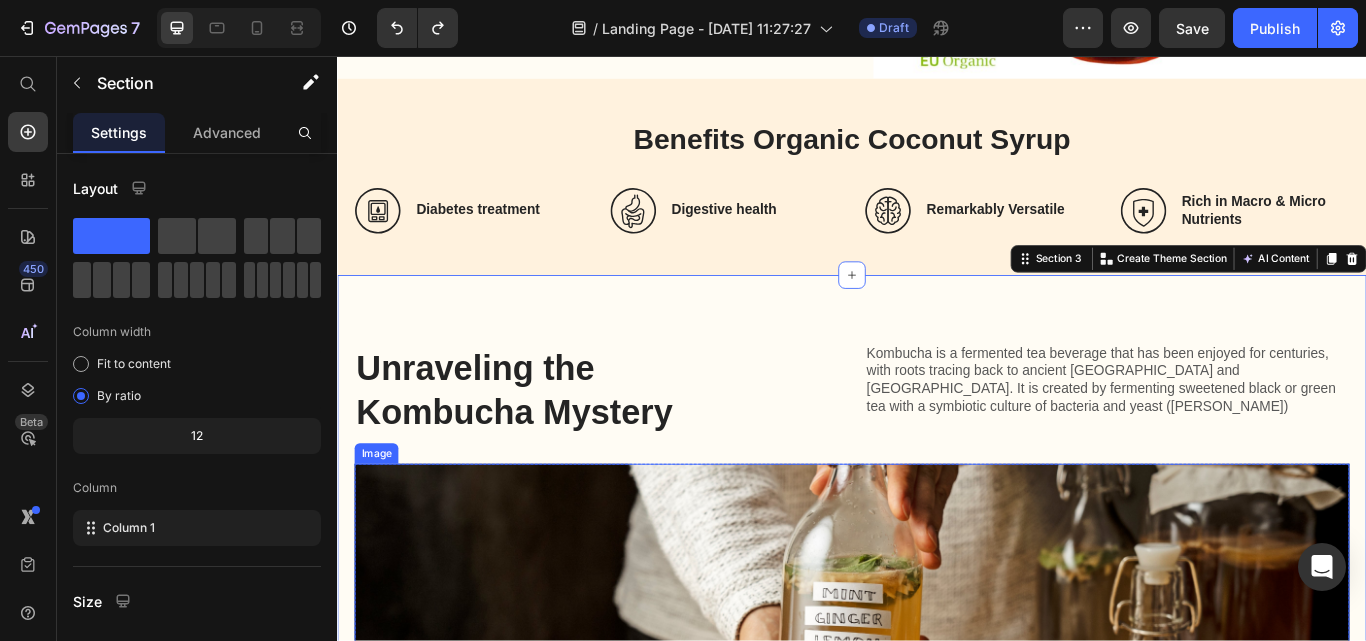 scroll, scrollTop: 479, scrollLeft: 0, axis: vertical 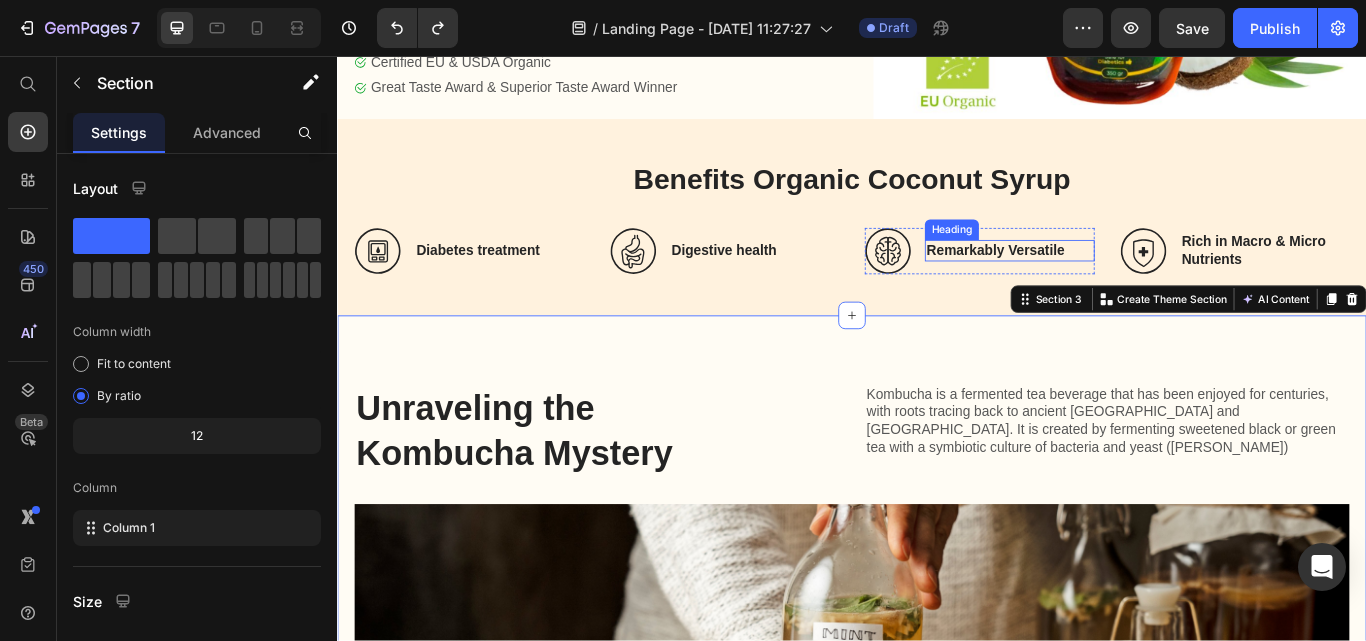 click on "Remarkably Versatile" at bounding box center [1121, 283] 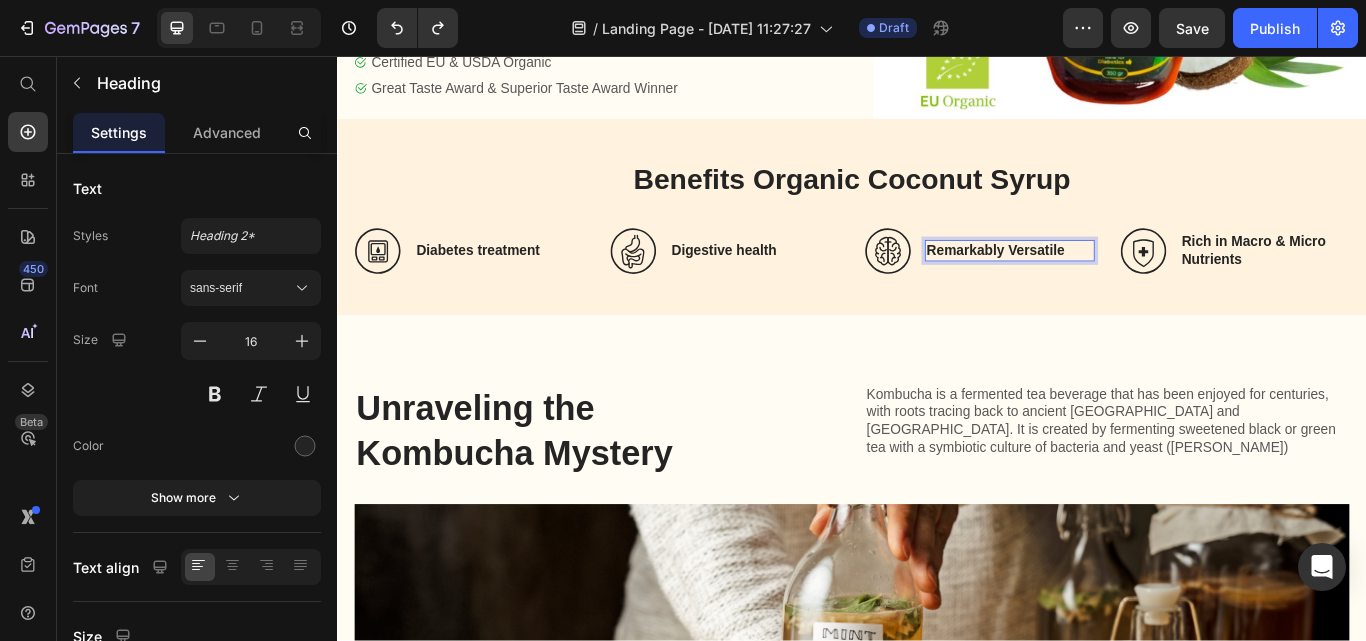 click on "Remarkably Versatile" at bounding box center [1121, 283] 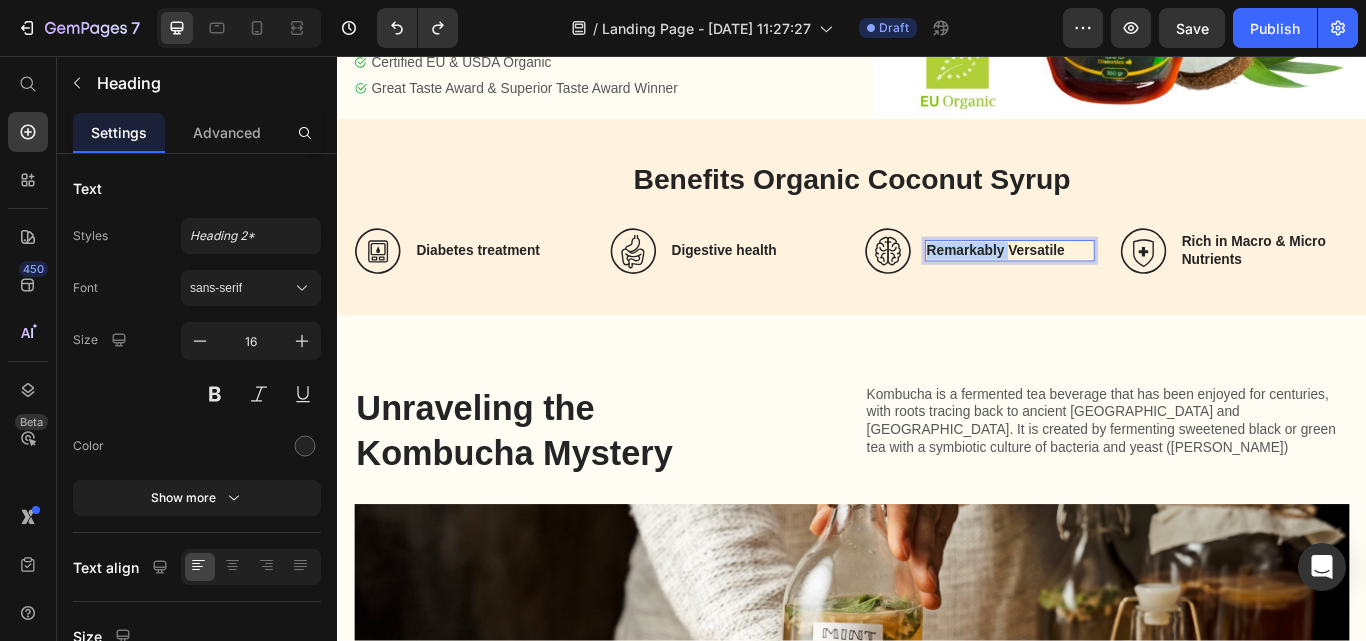 click on "Remarkably Versatile" at bounding box center [1121, 283] 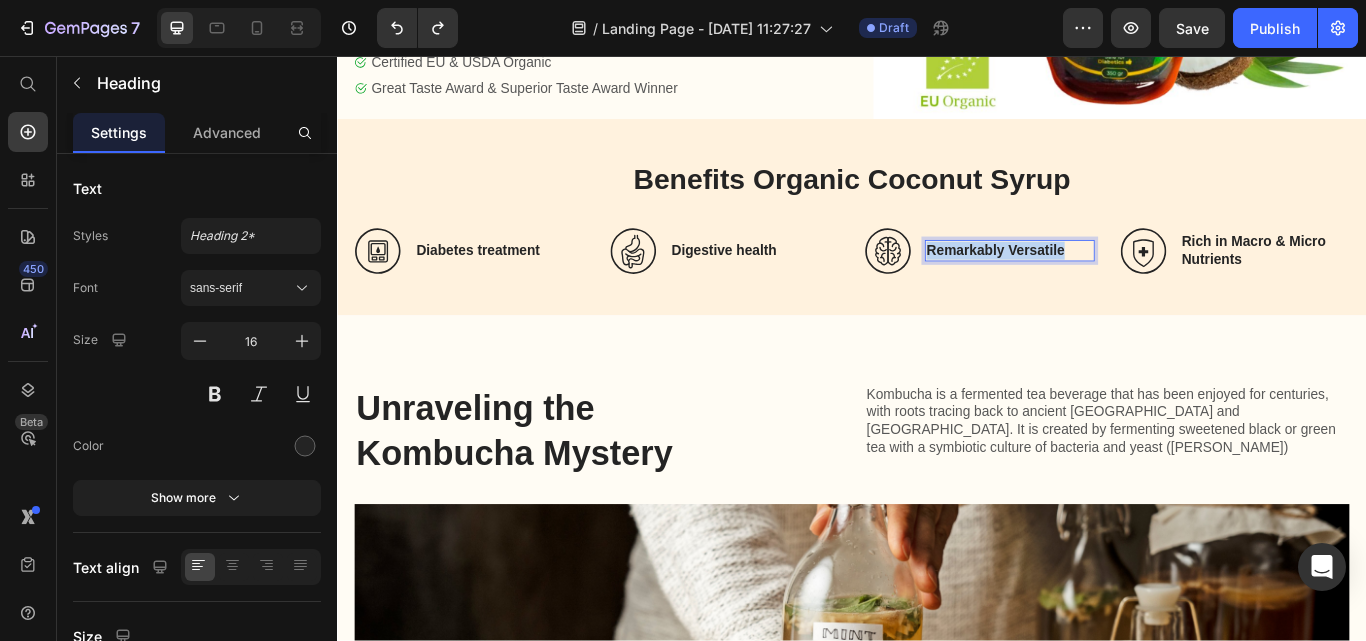 scroll, scrollTop: 469, scrollLeft: 0, axis: vertical 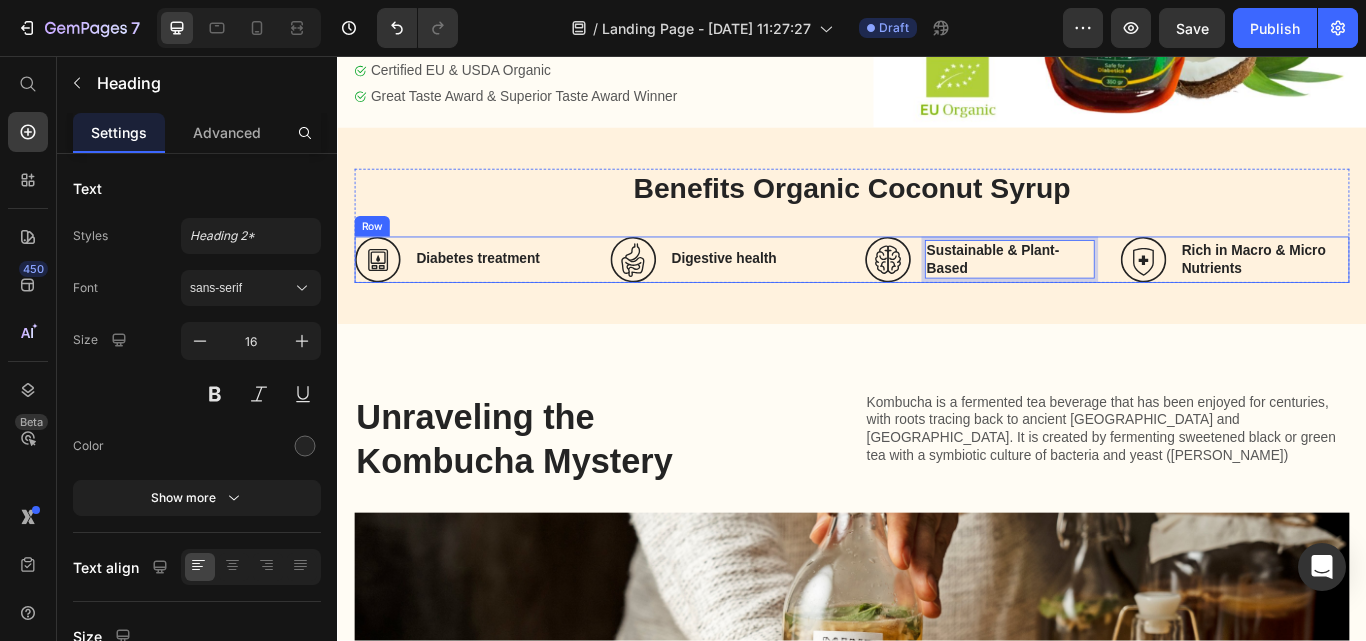 click on "Icon Digestive health Heading Row
Icon Sustainable & Plant-Based Heading   0 Row
Icon Rich in Macro & Micro Nutrients Heading Row
Icon [MEDICAL_DATA] treatment Heading Row Row" at bounding box center [937, 294] 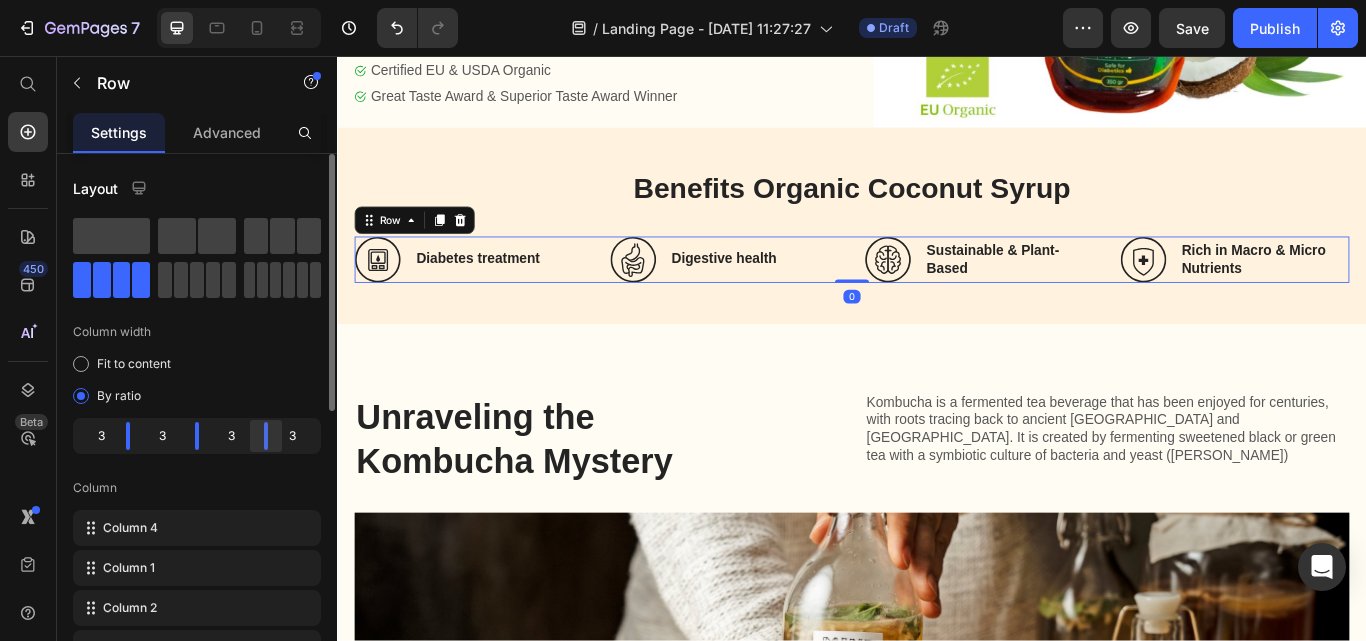 scroll, scrollTop: 100, scrollLeft: 0, axis: vertical 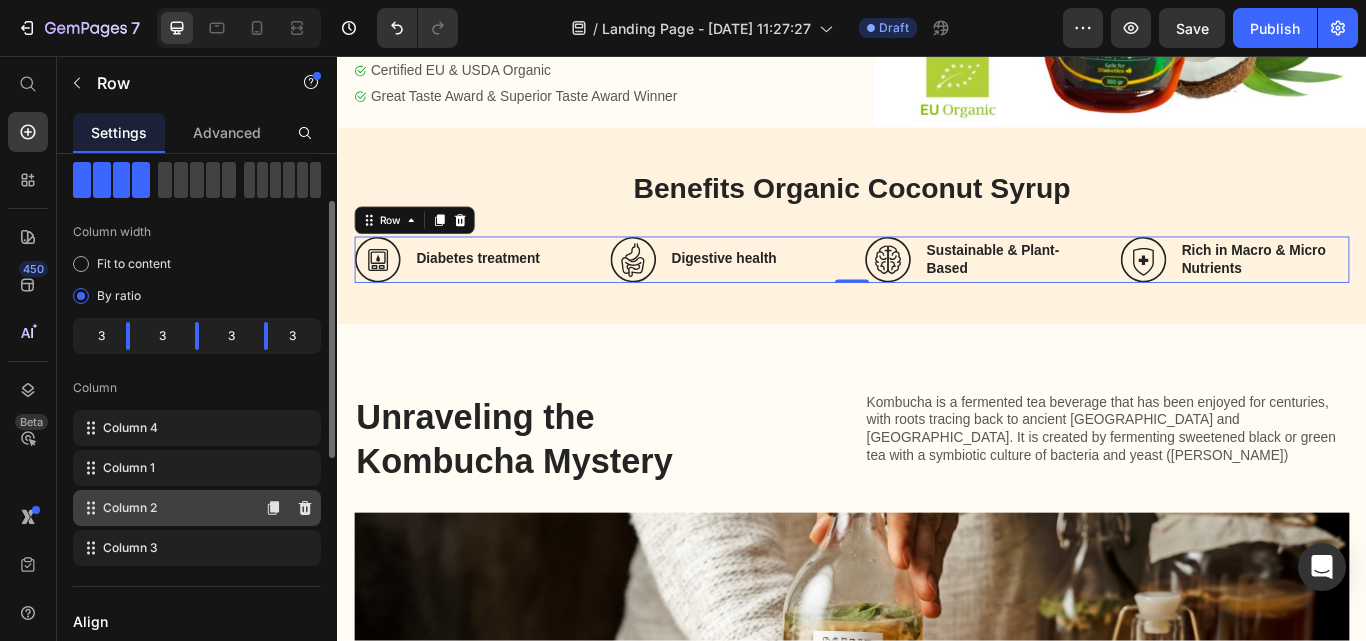 type 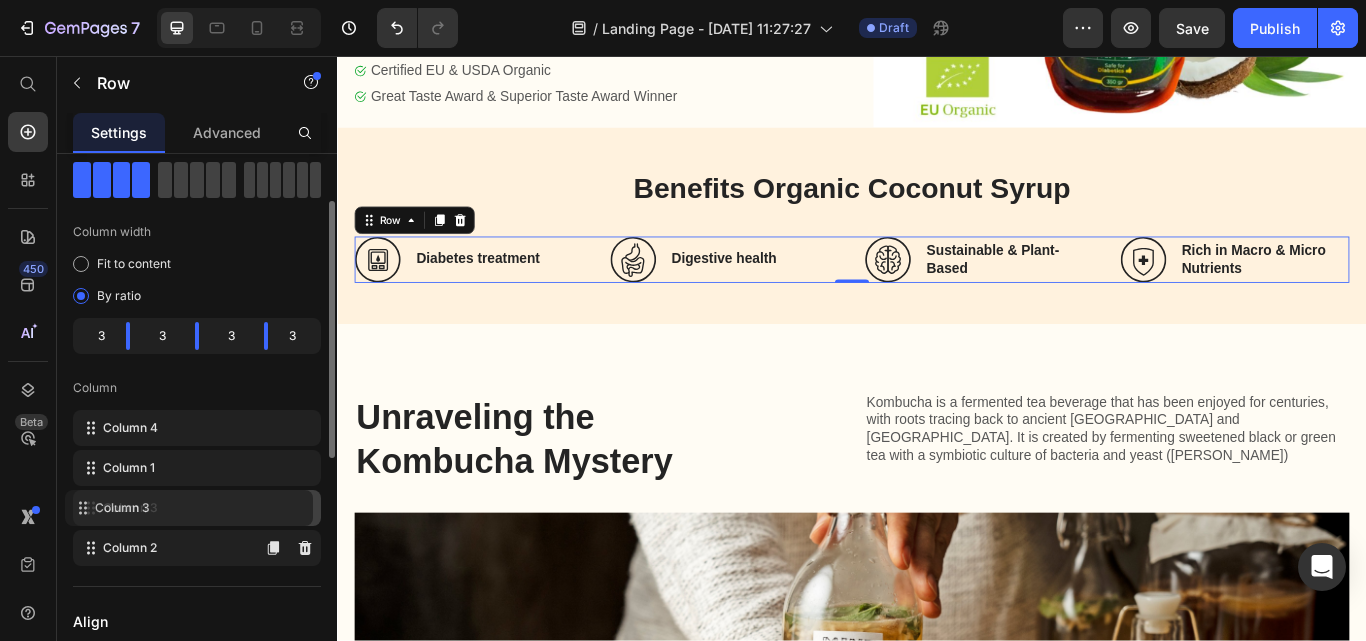 drag, startPoint x: 199, startPoint y: 558, endPoint x: 191, endPoint y: 514, distance: 44.72136 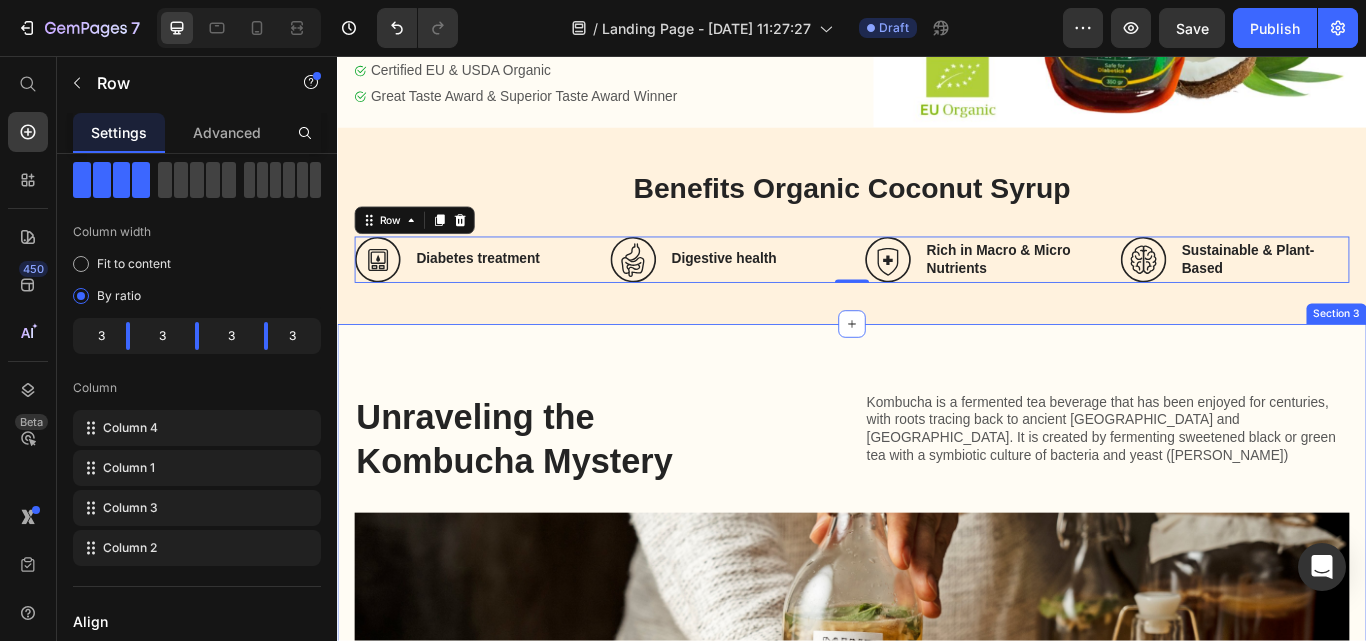 click on "Unraveling the Kombucha Mystery Heading Kombucha is a fermented tea beverage that has been enjoyed for centuries, with roots tracing back to ancient [GEOGRAPHIC_DATA] and [GEOGRAPHIC_DATA]. It is created by fermenting sweetened black or green tea with a symbiotic culture of bacteria and yeast ([PERSON_NAME]) Text Block Row Image Kombucha is a fermented tea beverage that has been enjoyed for centuries, with roots tracing back to ancient [GEOGRAPHIC_DATA] and [GEOGRAPHIC_DATA]. It is created by fermenting sweetened black or green tea with a symbiotic culture of bacteria and yeast ([PERSON_NAME]) Text Block Shop Now Button Row Section 3" at bounding box center [937, 786] 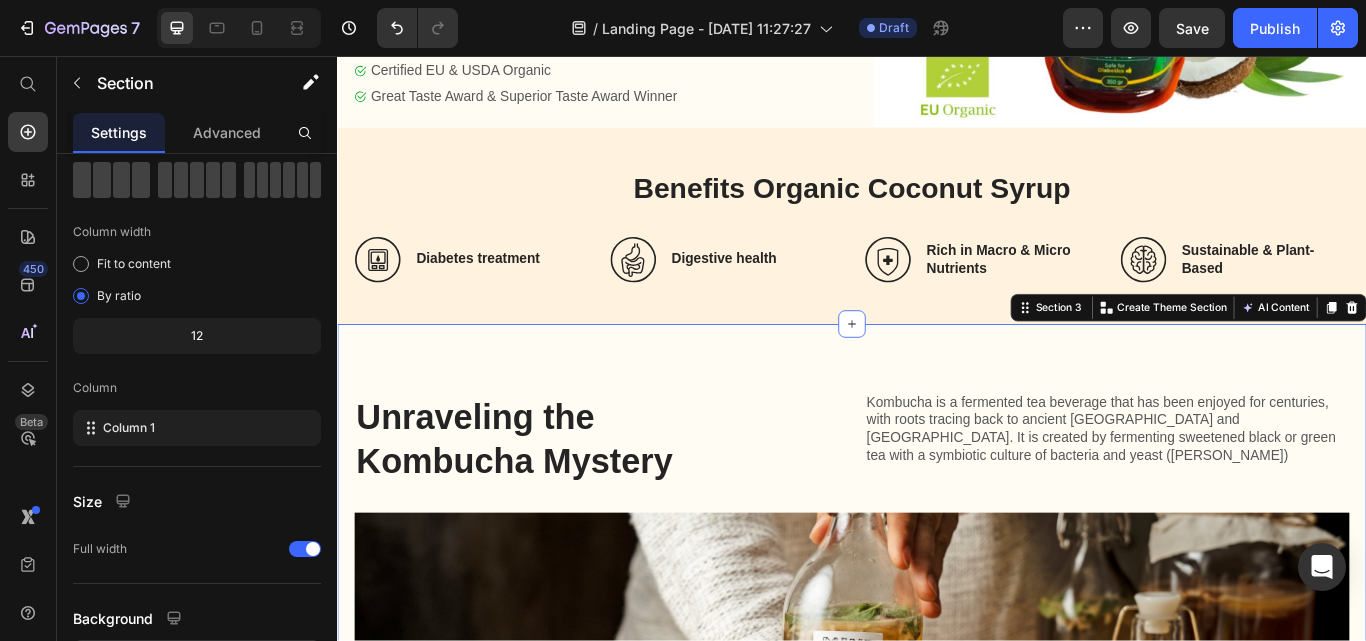 scroll, scrollTop: 0, scrollLeft: 0, axis: both 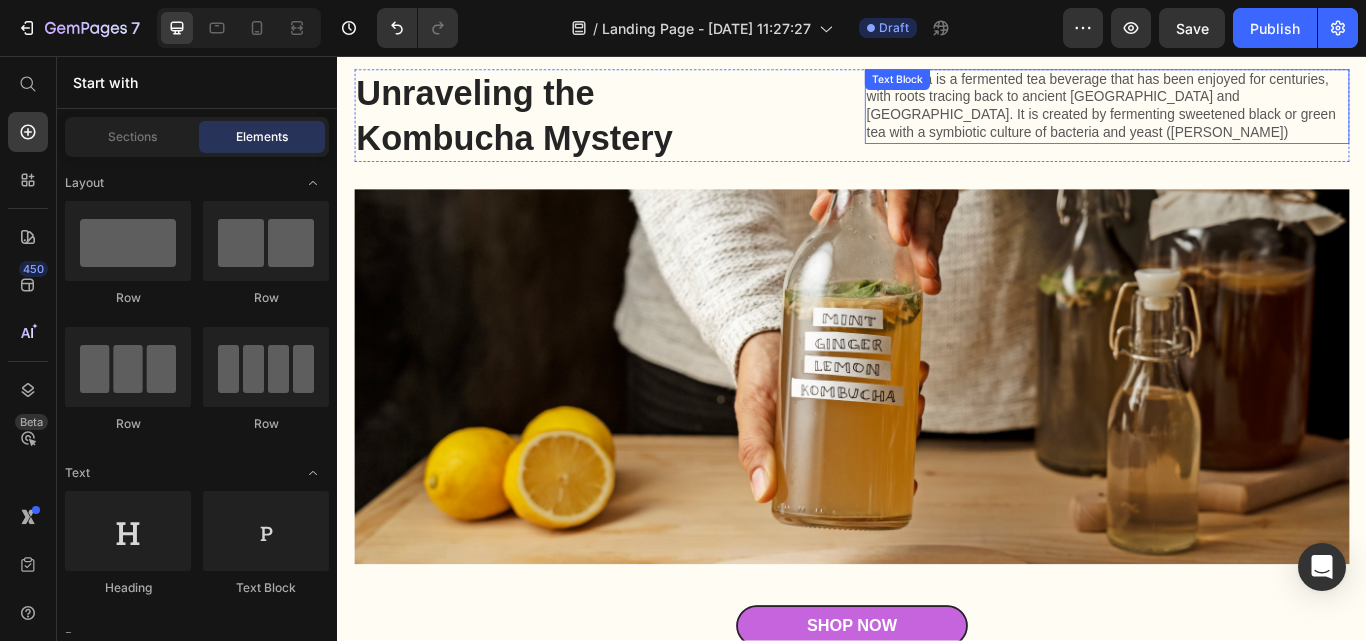 click on "Kombucha is a fermented tea beverage that has been enjoyed for centuries, with roots tracing back to ancient [GEOGRAPHIC_DATA] and [GEOGRAPHIC_DATA]. It is created by fermenting sweetened black or green tea with a symbiotic culture of bacteria and yeast ([PERSON_NAME])" at bounding box center [1234, 115] 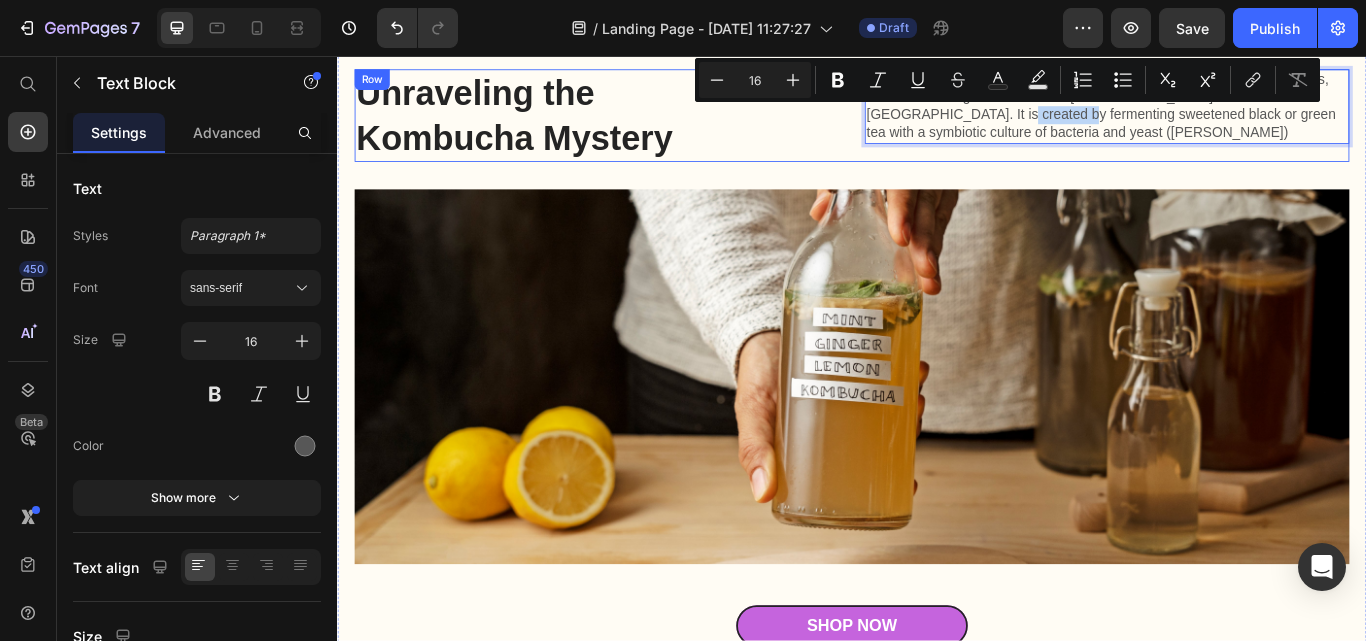 scroll, scrollTop: 746, scrollLeft: 0, axis: vertical 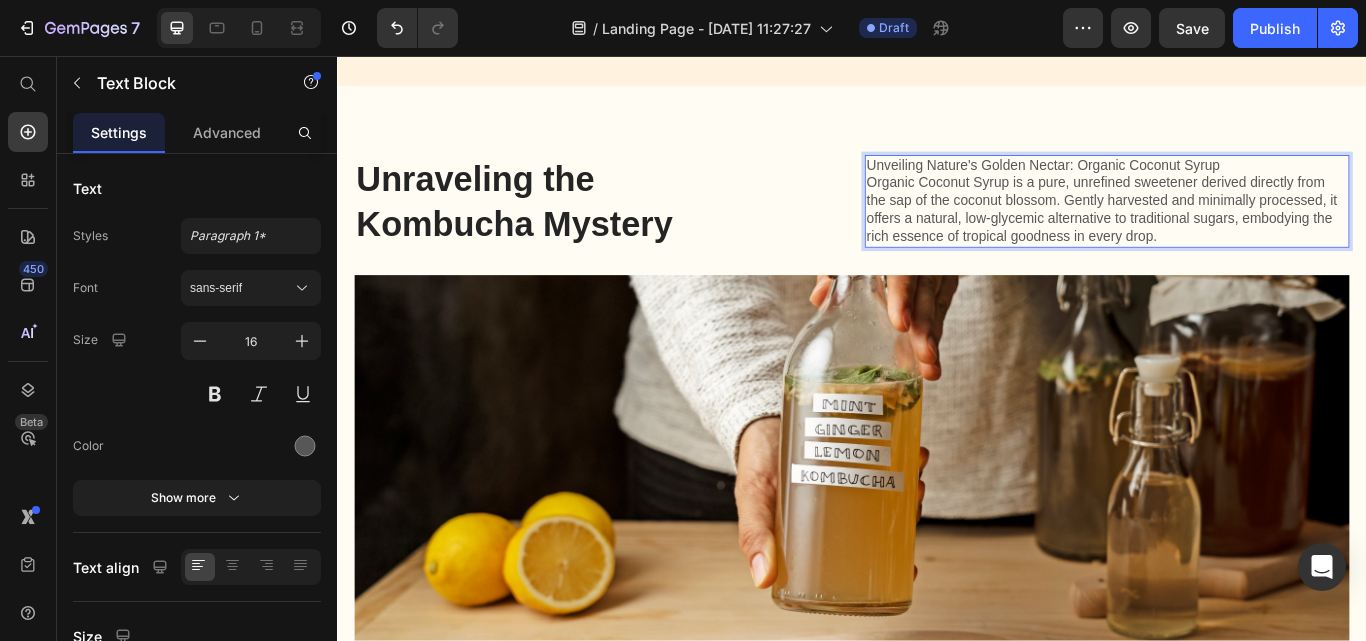 click on "Unveiling Nature's Golden Nectar: Organic Coconut Syrup Organic Coconut Syrup is a pure, unrefined sweetener derived directly from the sap of the coconut blossom. Gently harvested and minimally processed, it offers a natural, low-glycemic alternative to traditional sugars, embodying the rich essence of tropical goodness in every drop." at bounding box center (1234, 226) 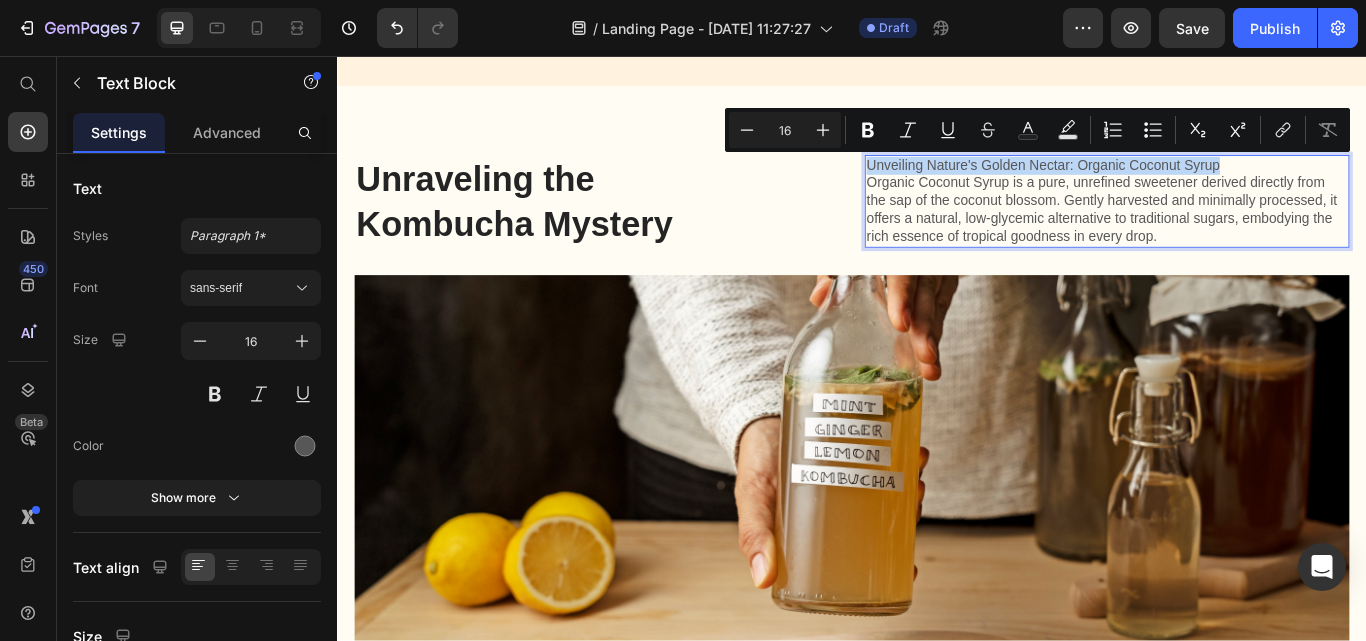 drag, startPoint x: 1355, startPoint y: 180, endPoint x: 945, endPoint y: 180, distance: 410 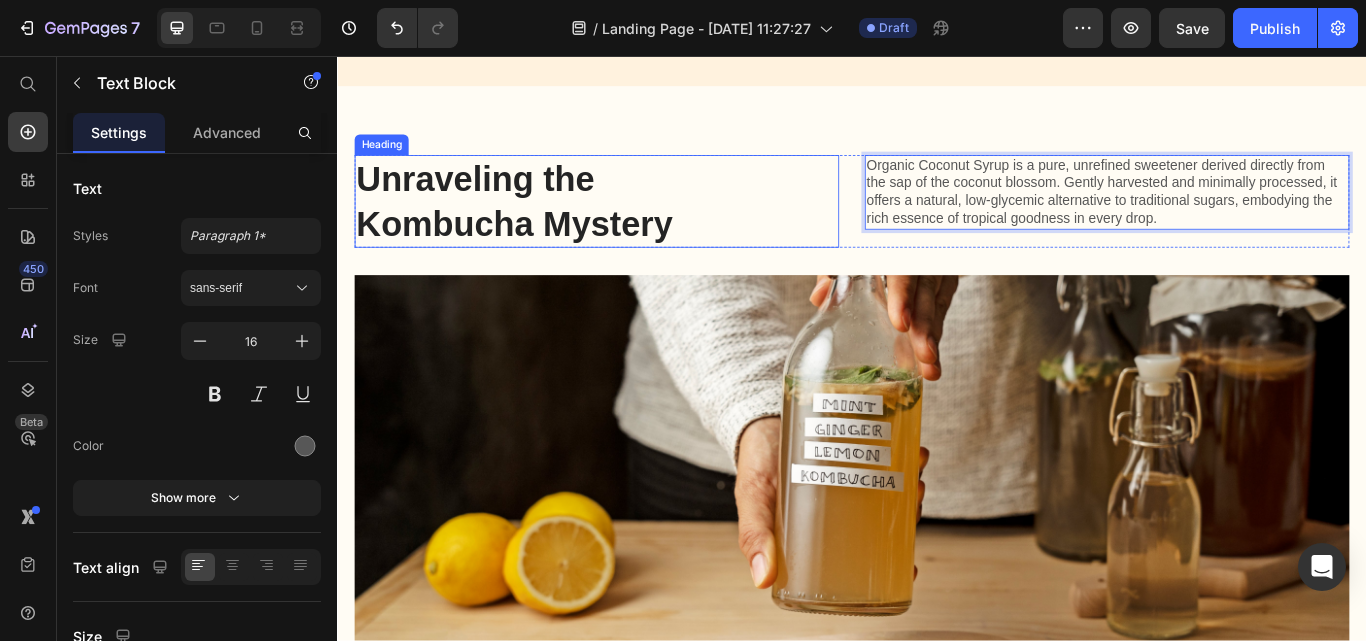 click on "Unraveling the Kombucha Mystery" at bounding box center [598, 226] 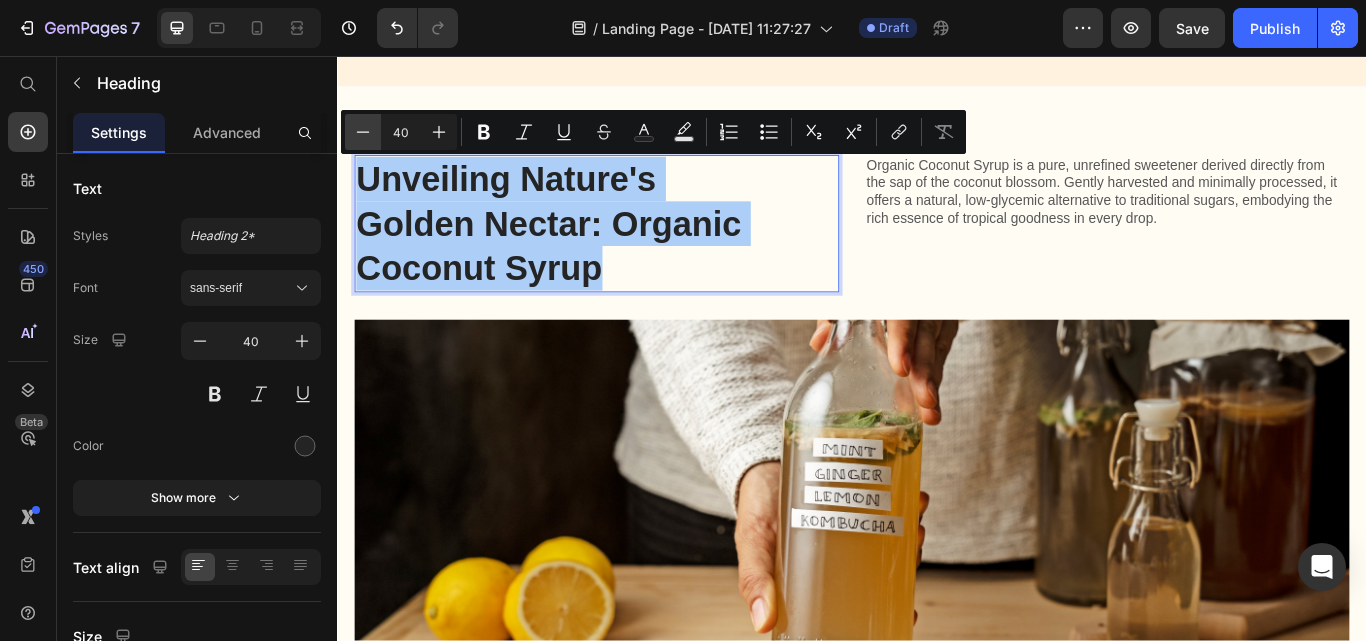 click 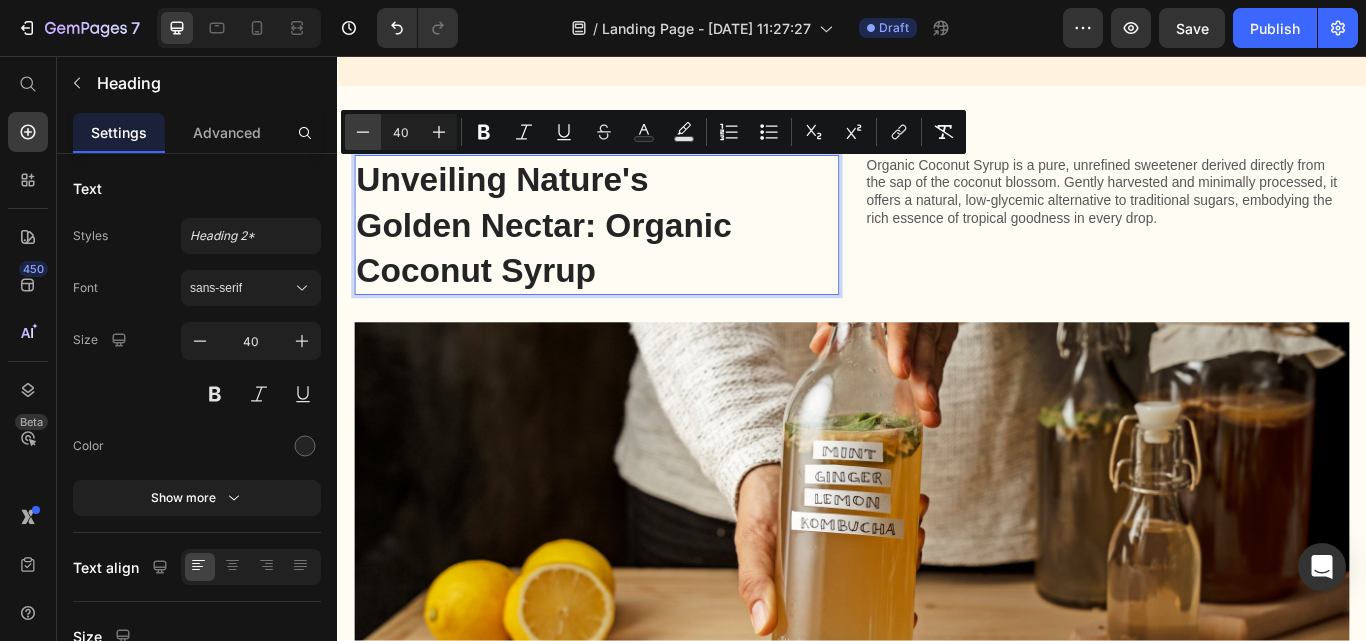 click 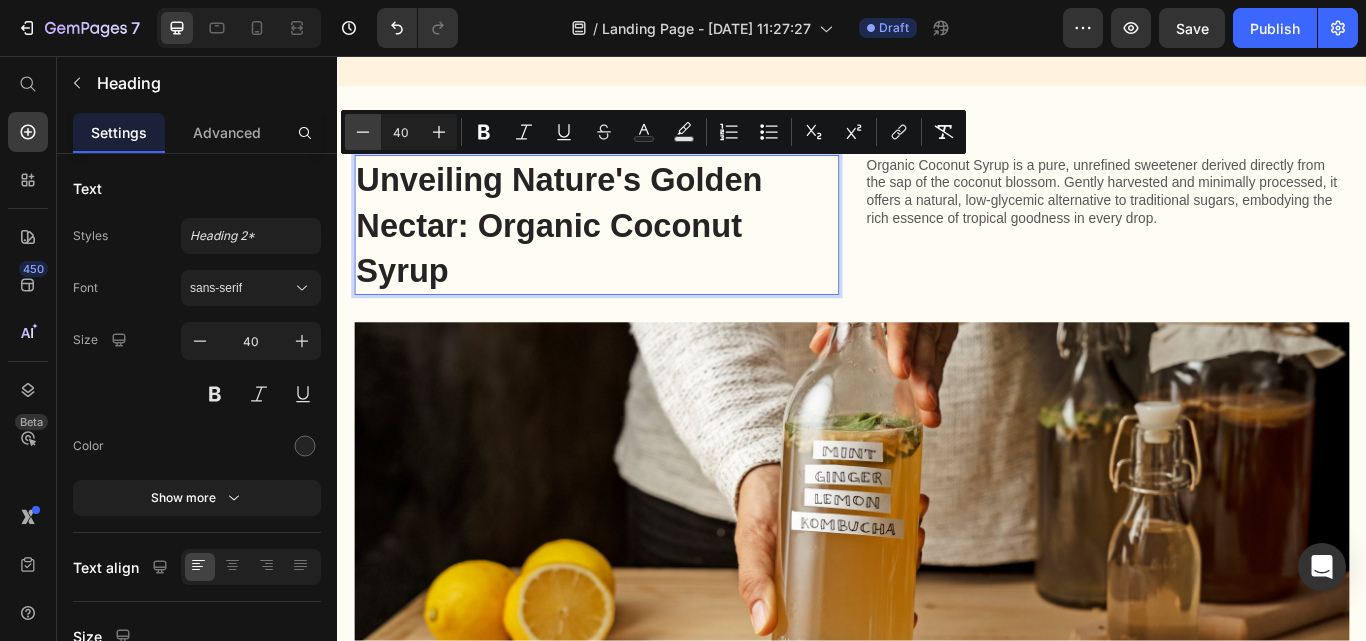 click 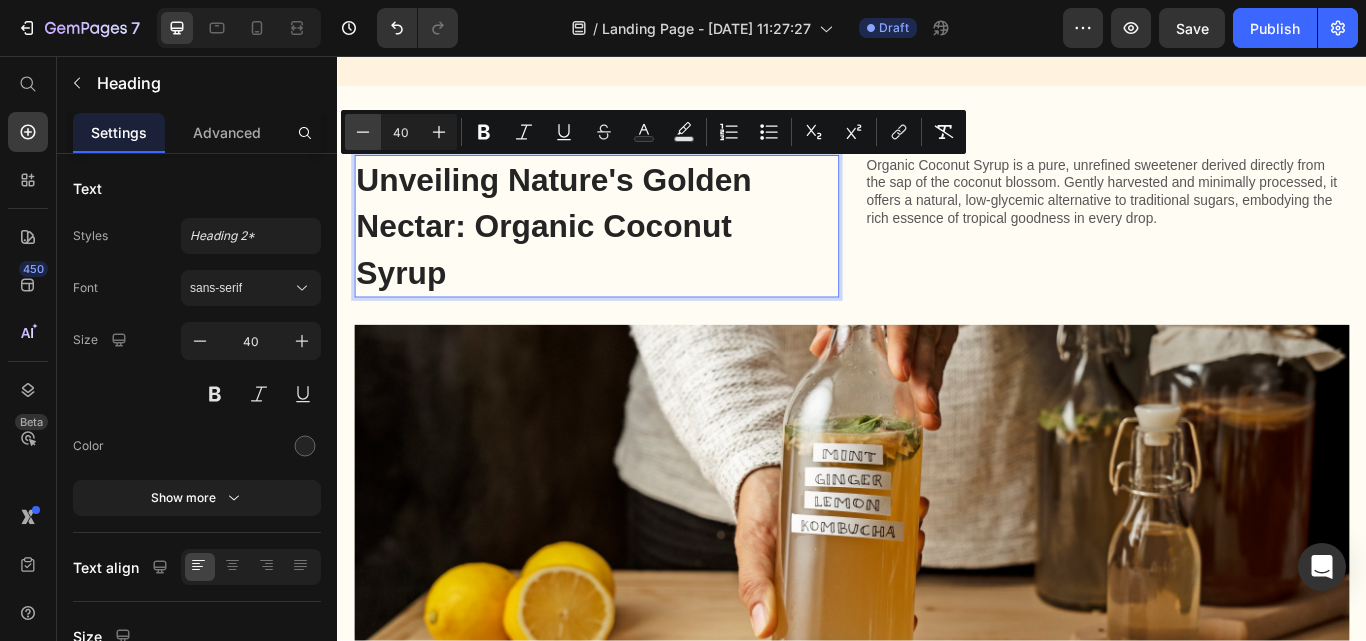 click 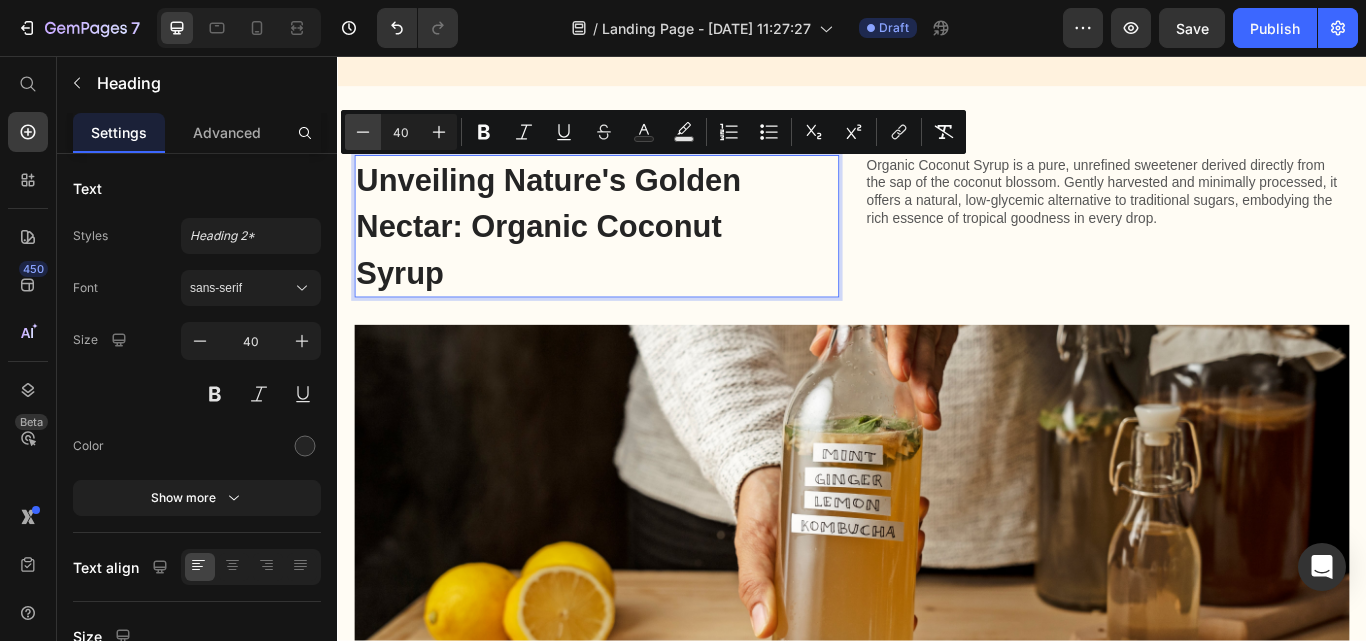 click 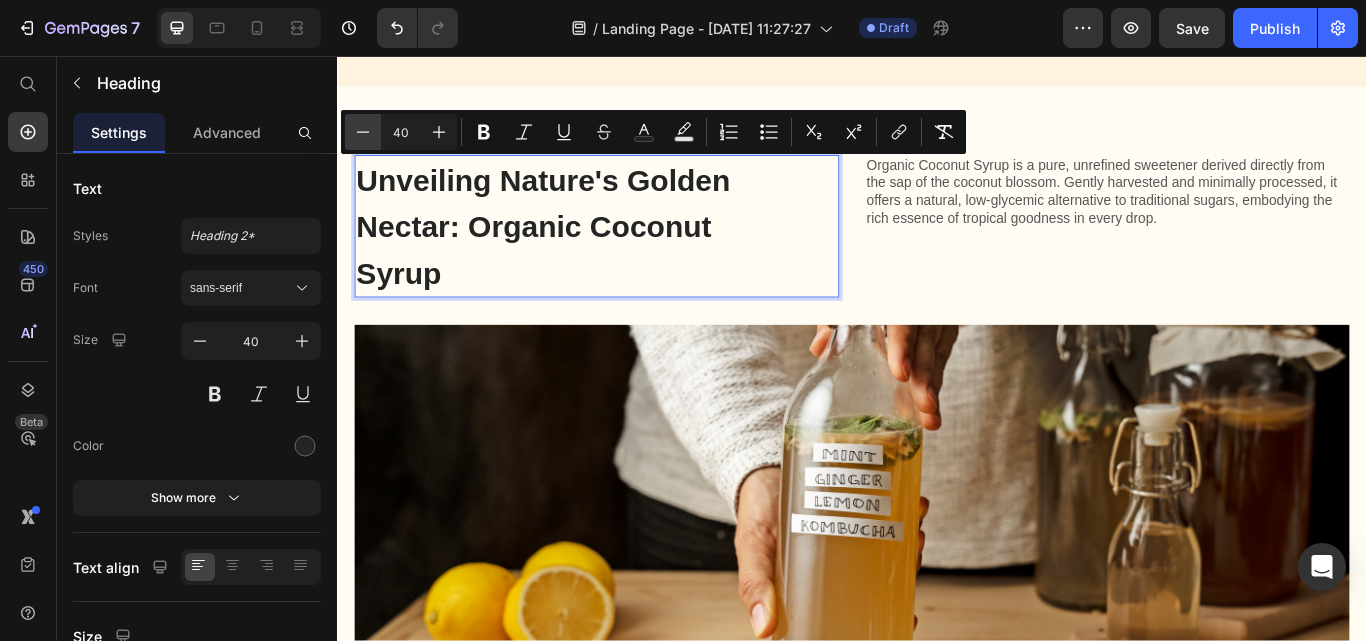 click 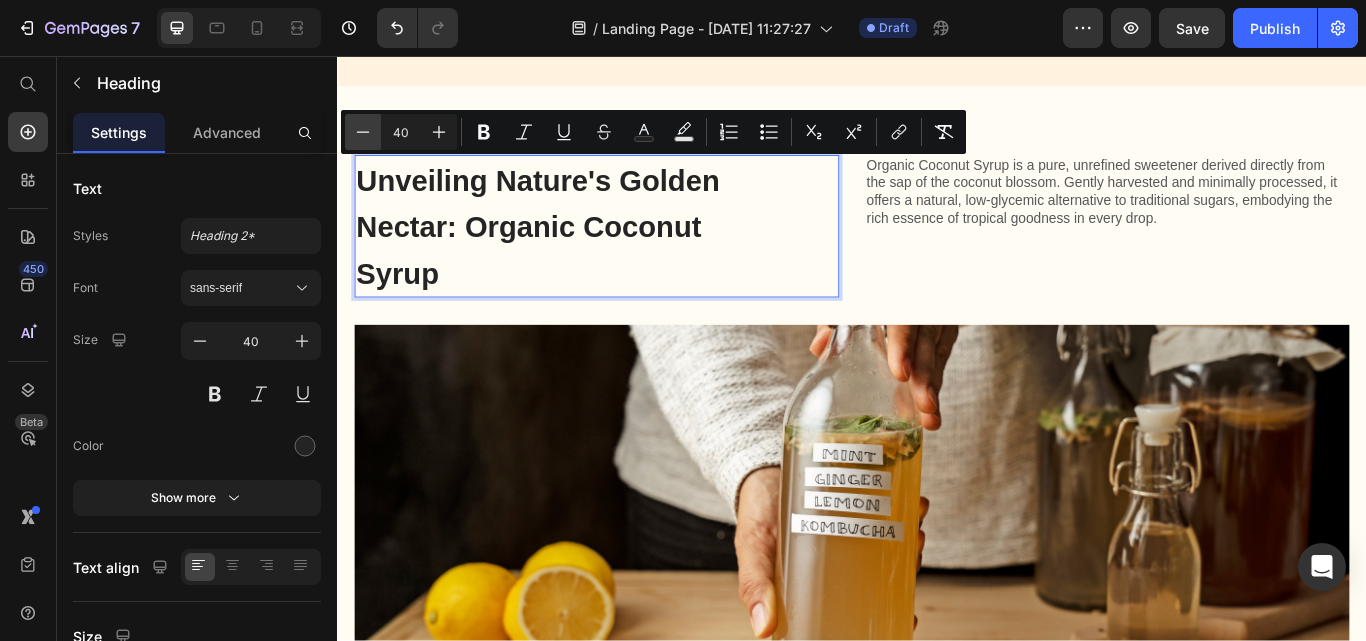 click 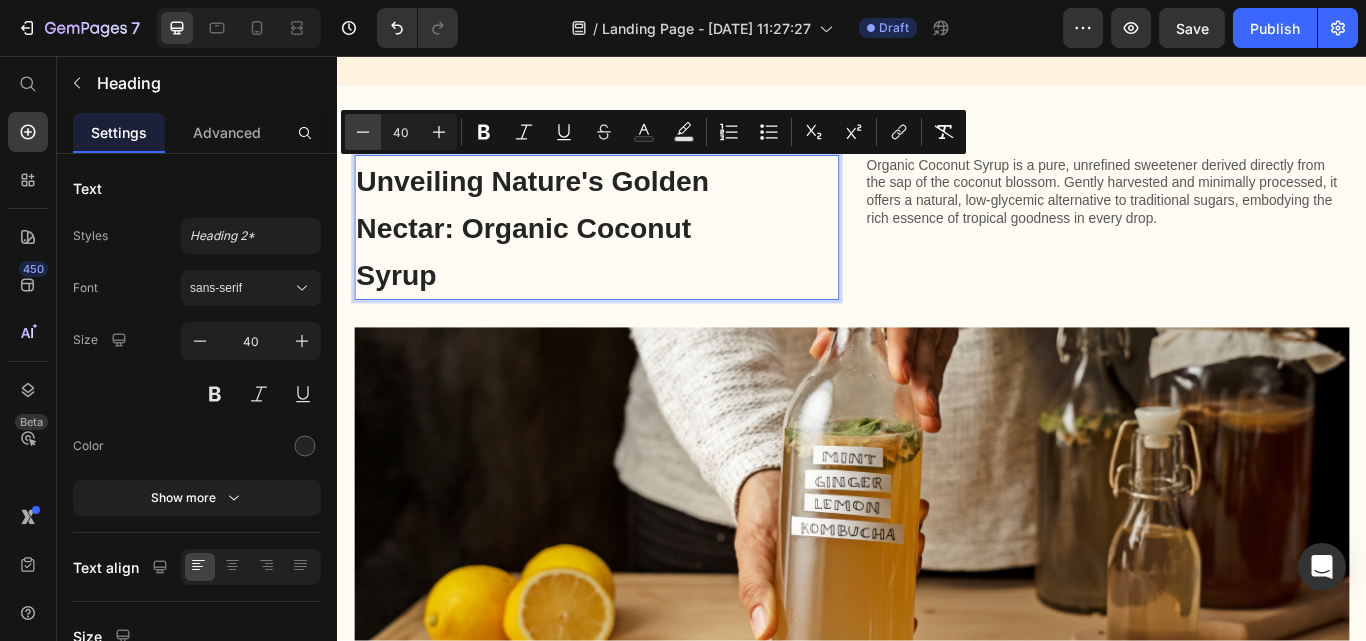 click 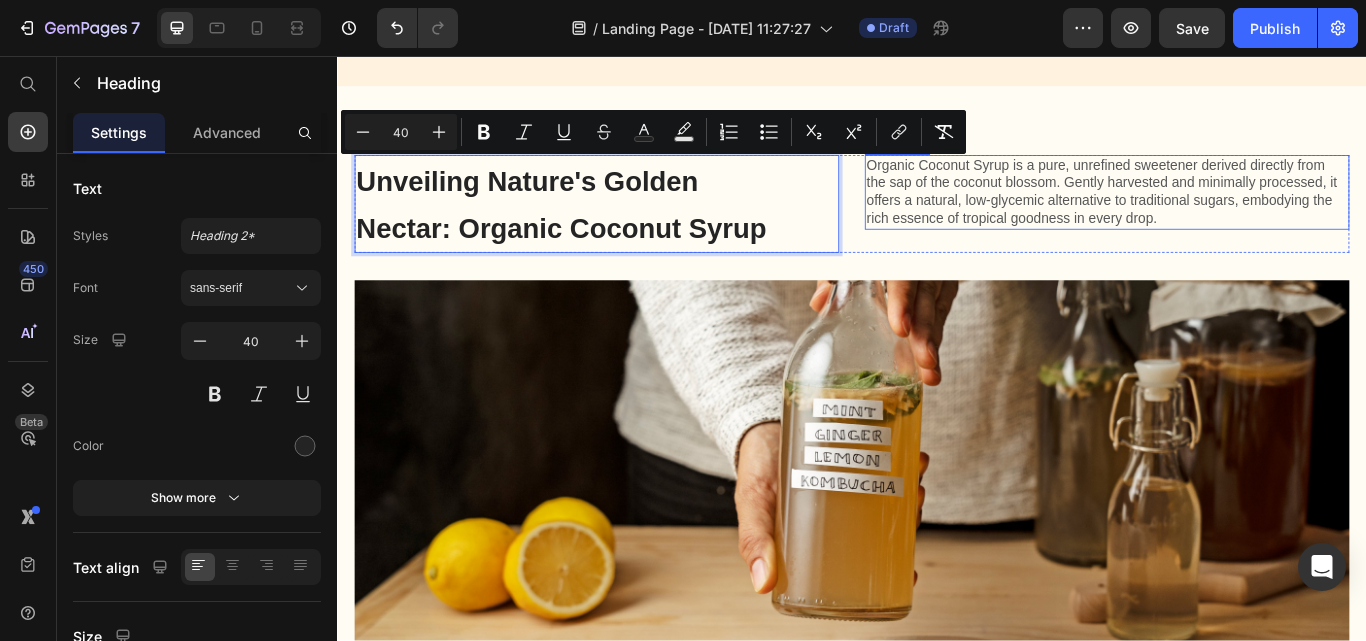 click on "Organic Coconut Syrup is a pure, unrefined sweetener derived directly from the sap of the coconut blossom. Gently harvested and minimally processed, it offers a natural, low-glycemic alternative to traditional sugars, embodying the rich essence of tropical goodness in every drop." at bounding box center (1234, 215) 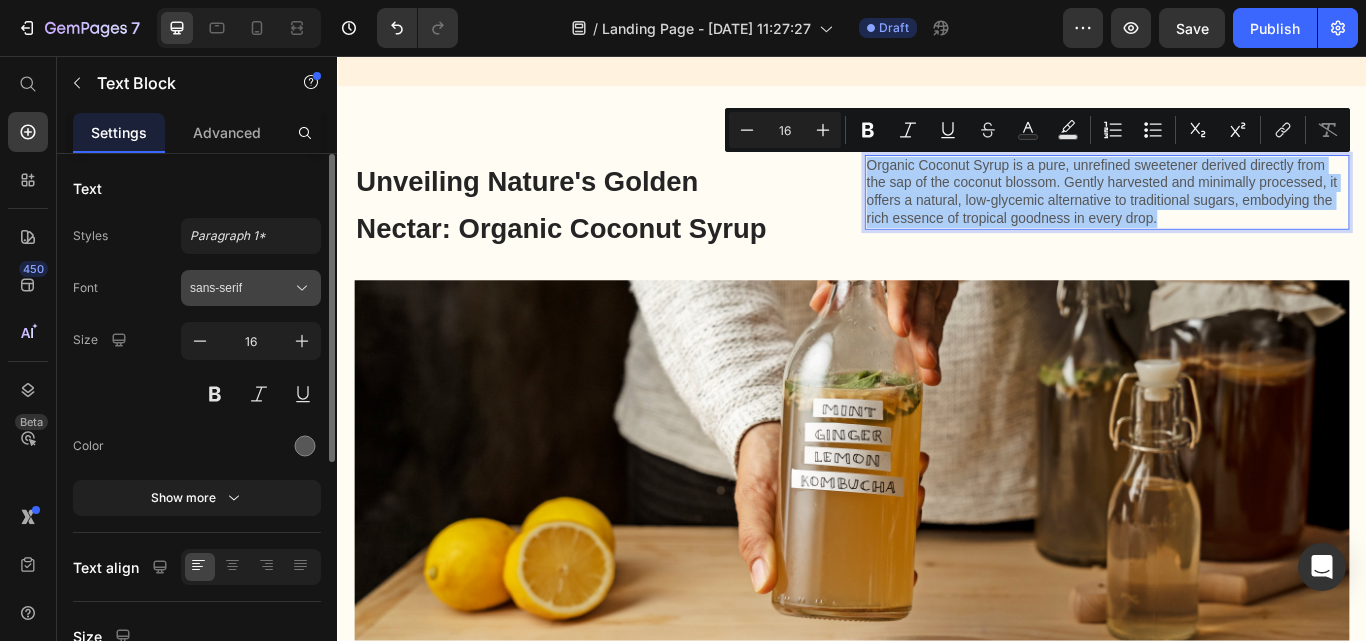 click 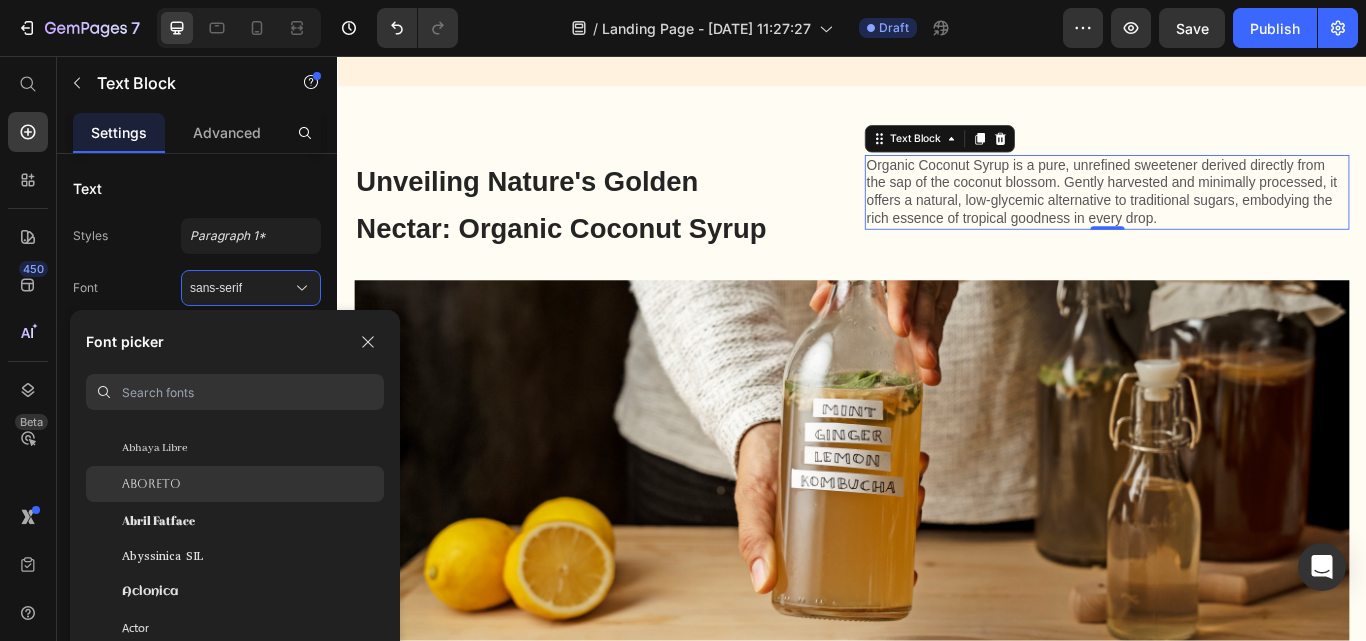 scroll, scrollTop: 200, scrollLeft: 0, axis: vertical 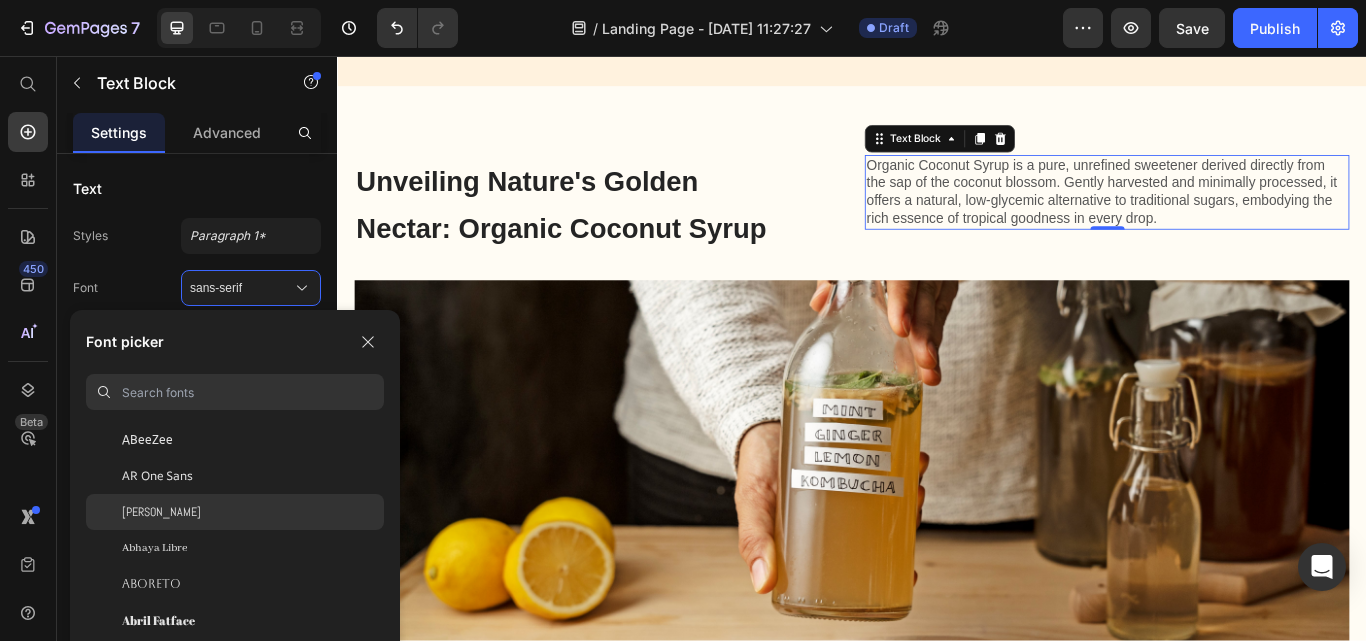 click on "[PERSON_NAME]" 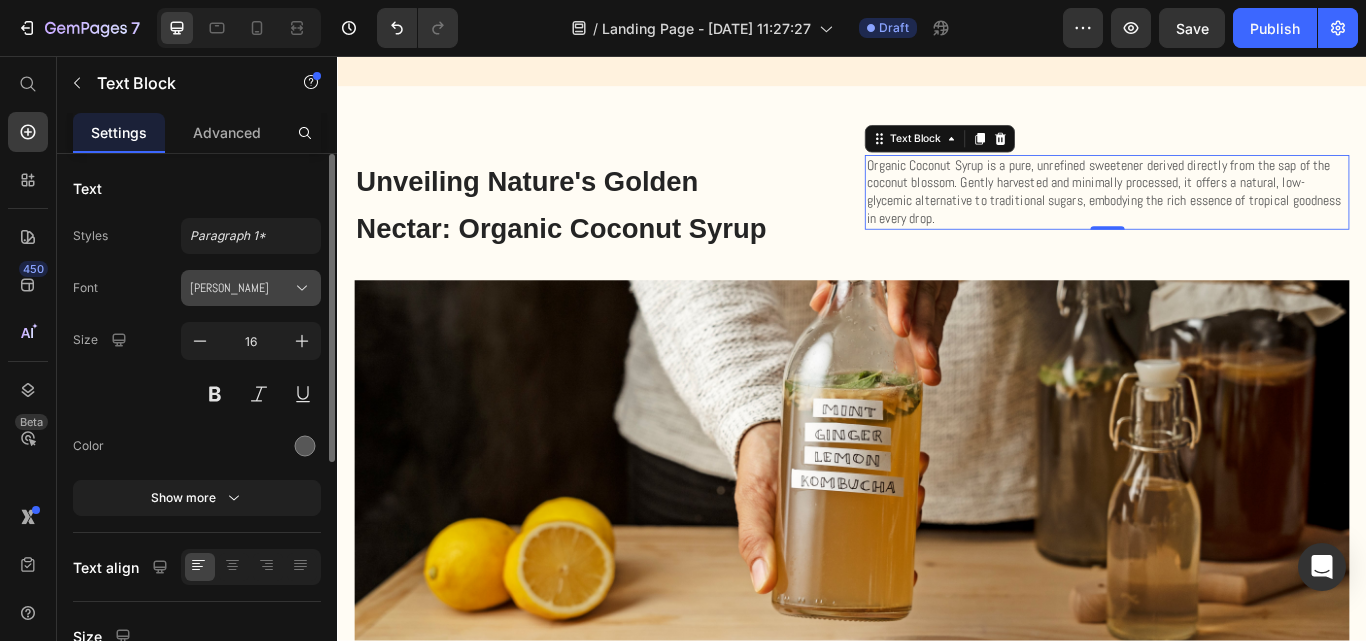 click on "[PERSON_NAME]" at bounding box center (241, 288) 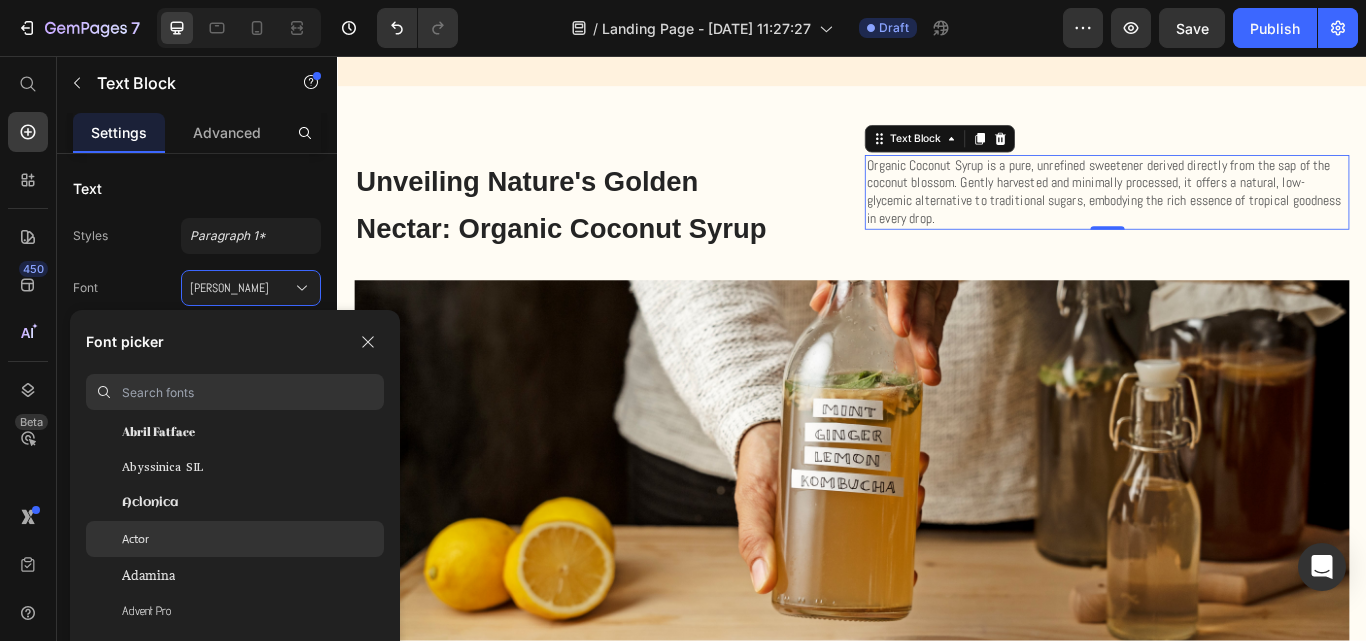 scroll, scrollTop: 400, scrollLeft: 0, axis: vertical 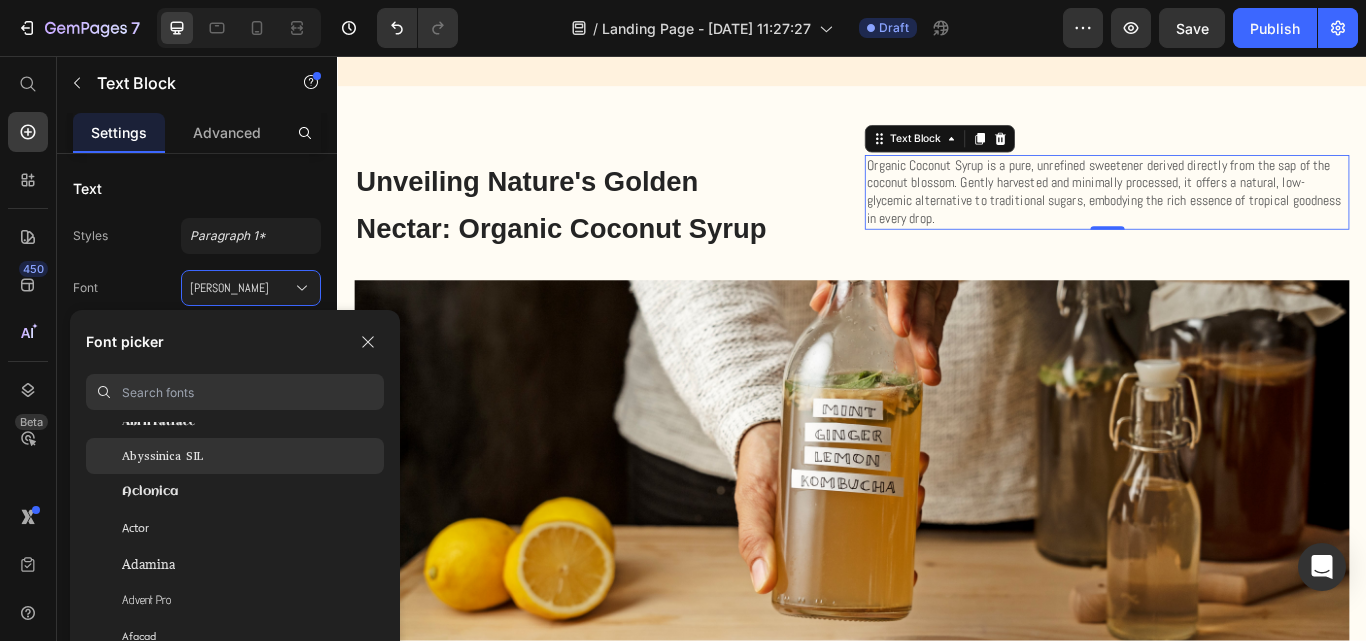 click on "Abyssinica SIL" 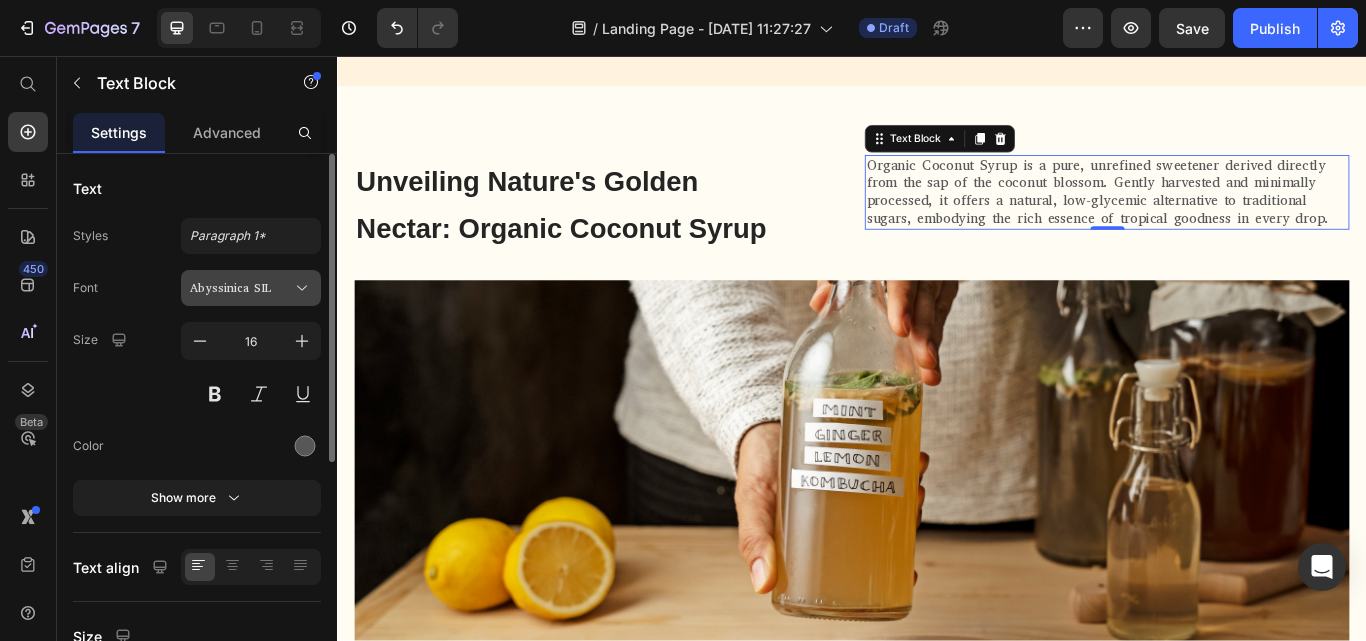 click on "Abyssinica SIL" at bounding box center (241, 288) 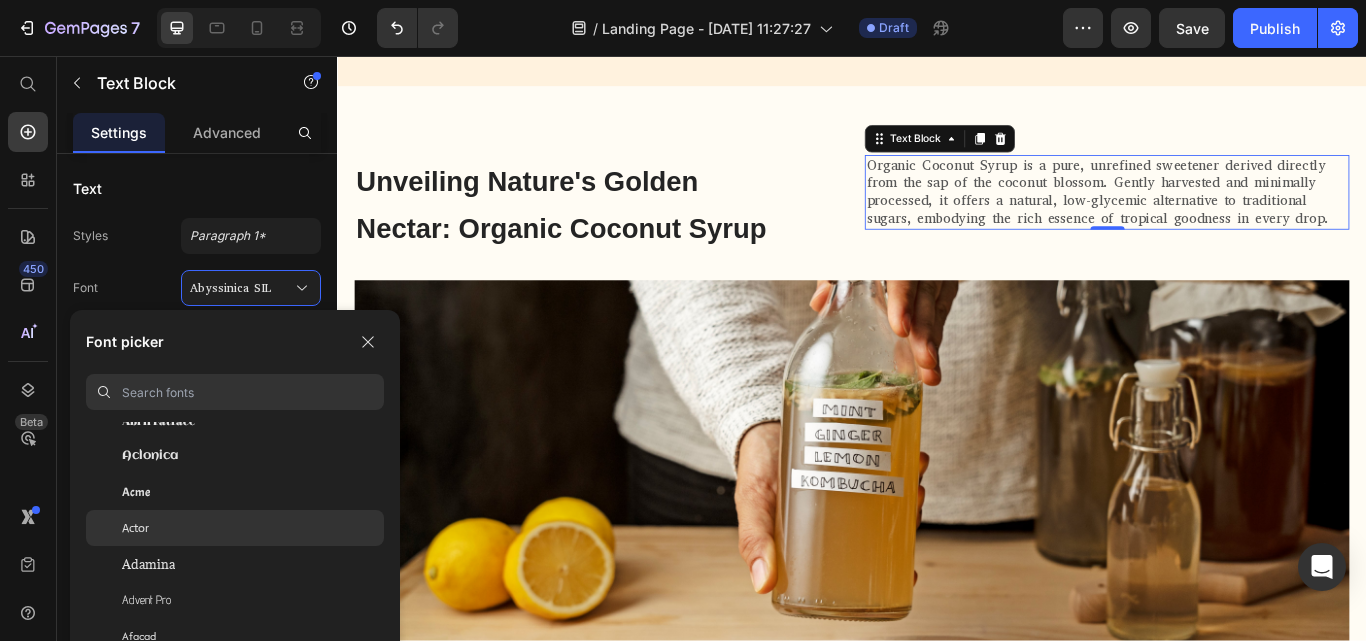 click on "Actor" 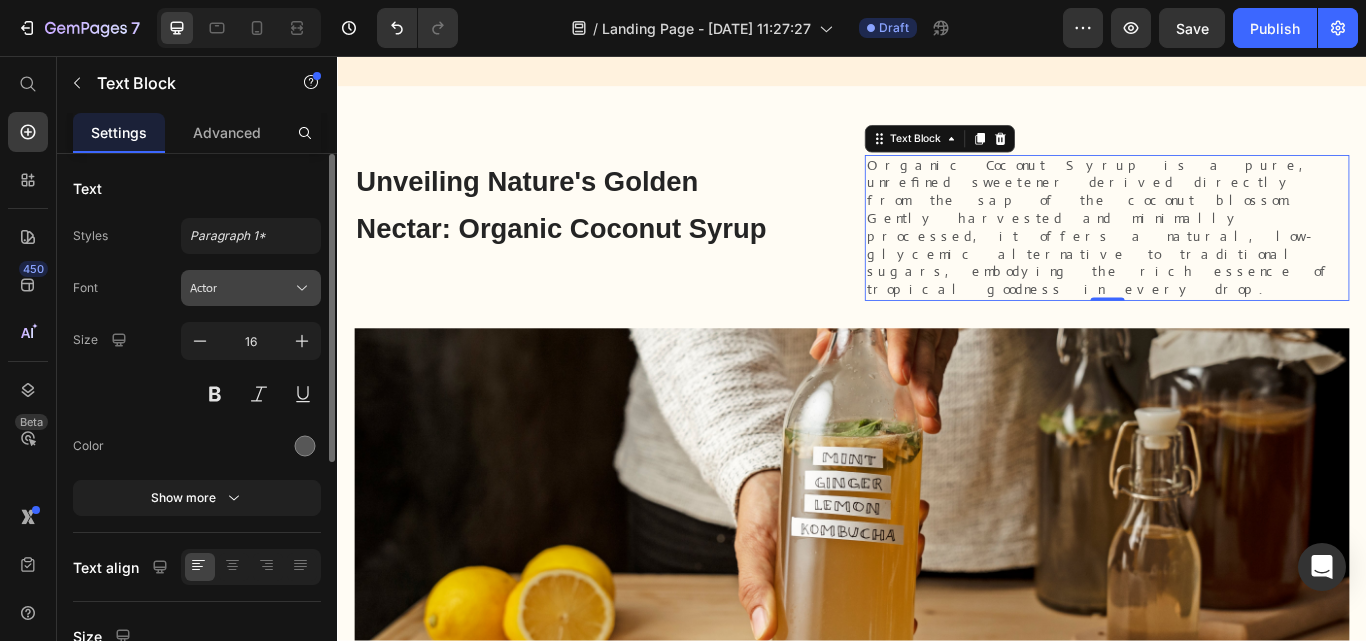 click on "Actor" at bounding box center (251, 288) 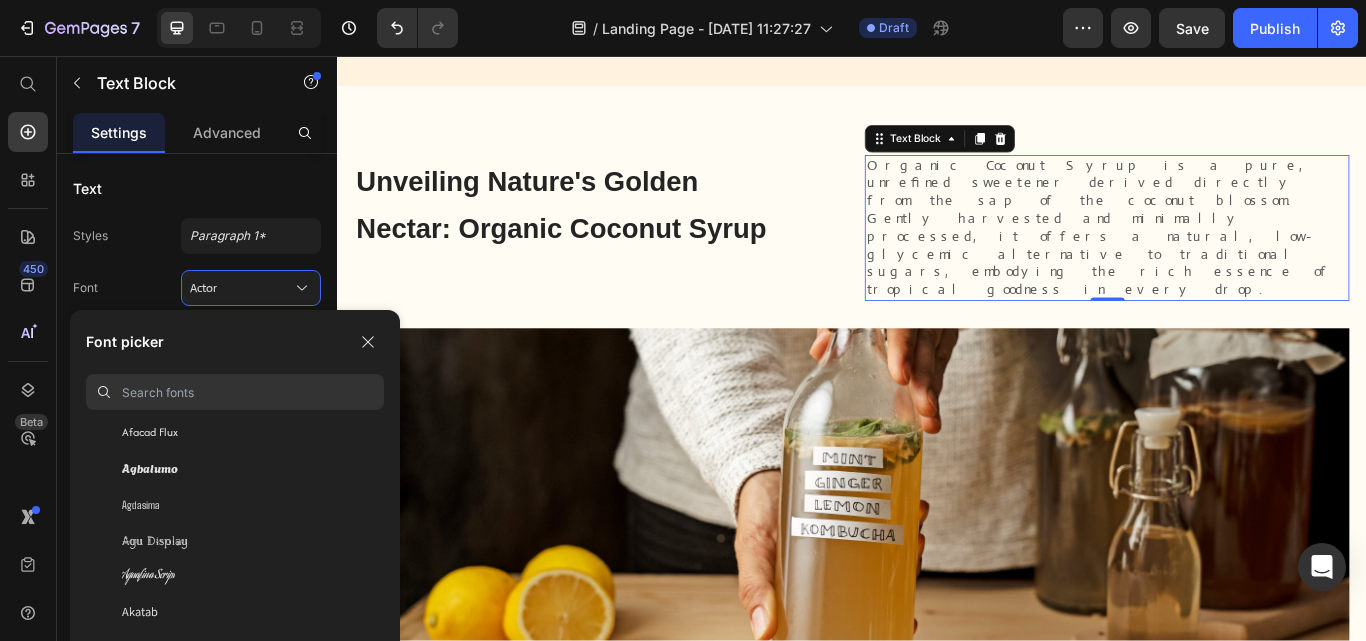 scroll, scrollTop: 700, scrollLeft: 0, axis: vertical 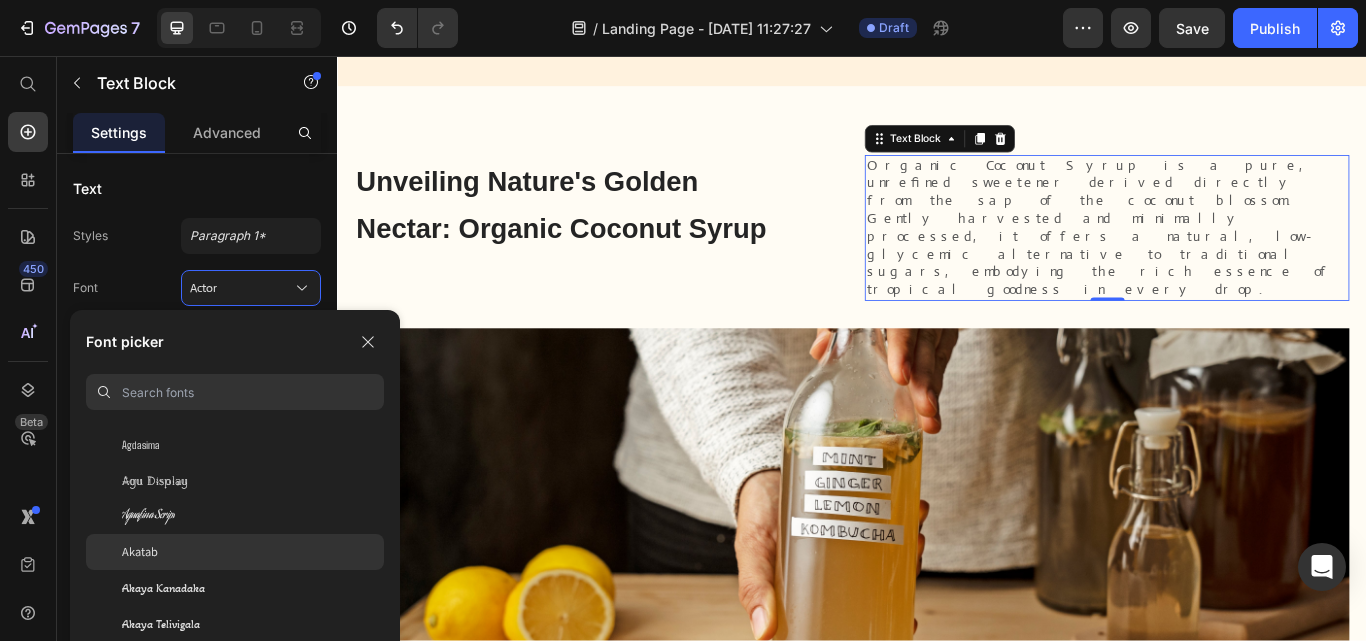 click on "Akatab" 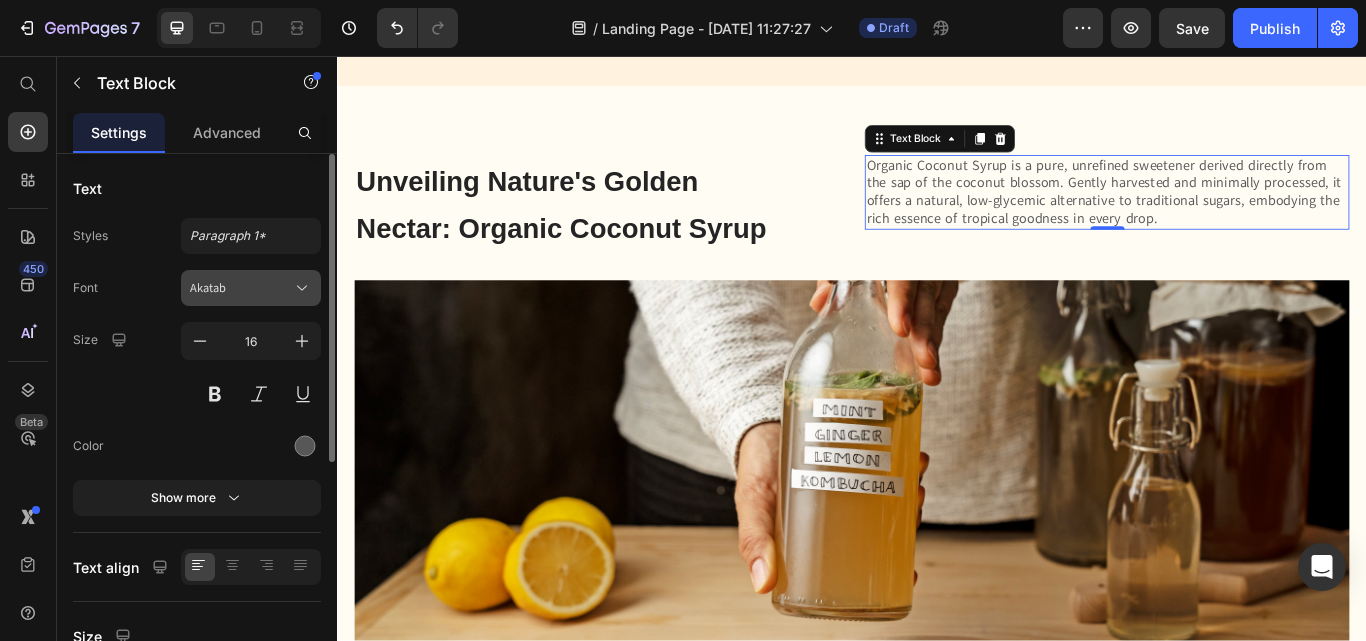 click on "Akatab" at bounding box center (241, 288) 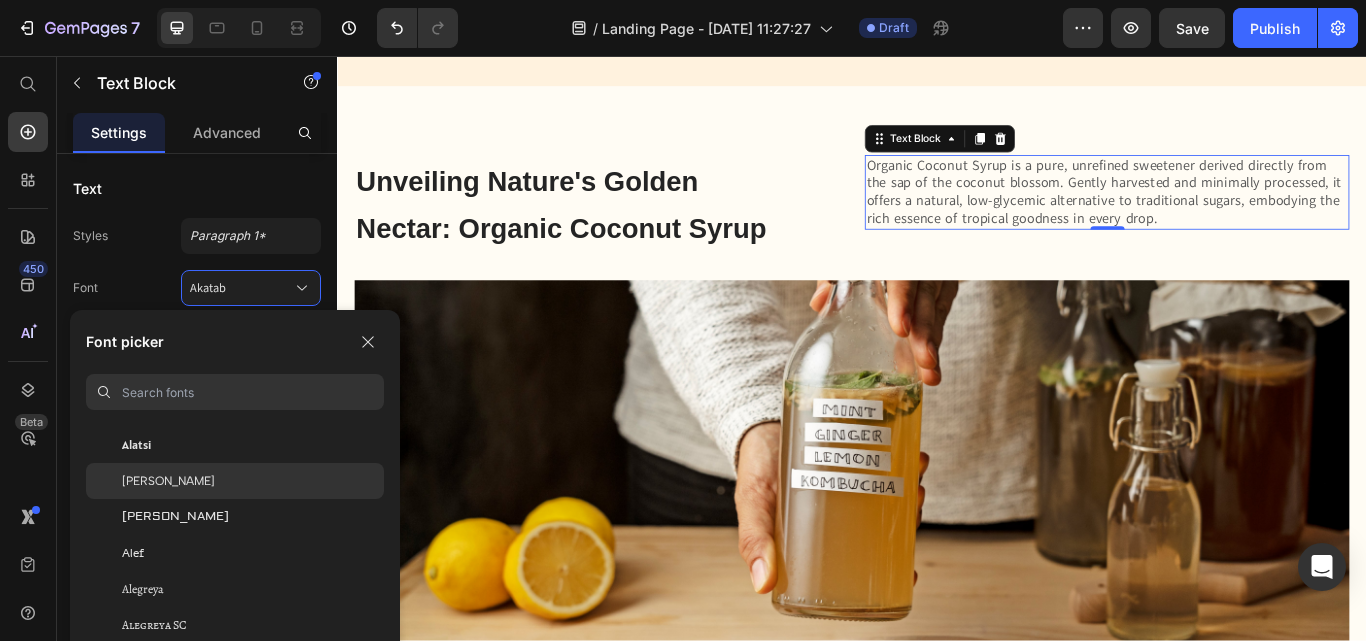 scroll, scrollTop: 1100, scrollLeft: 0, axis: vertical 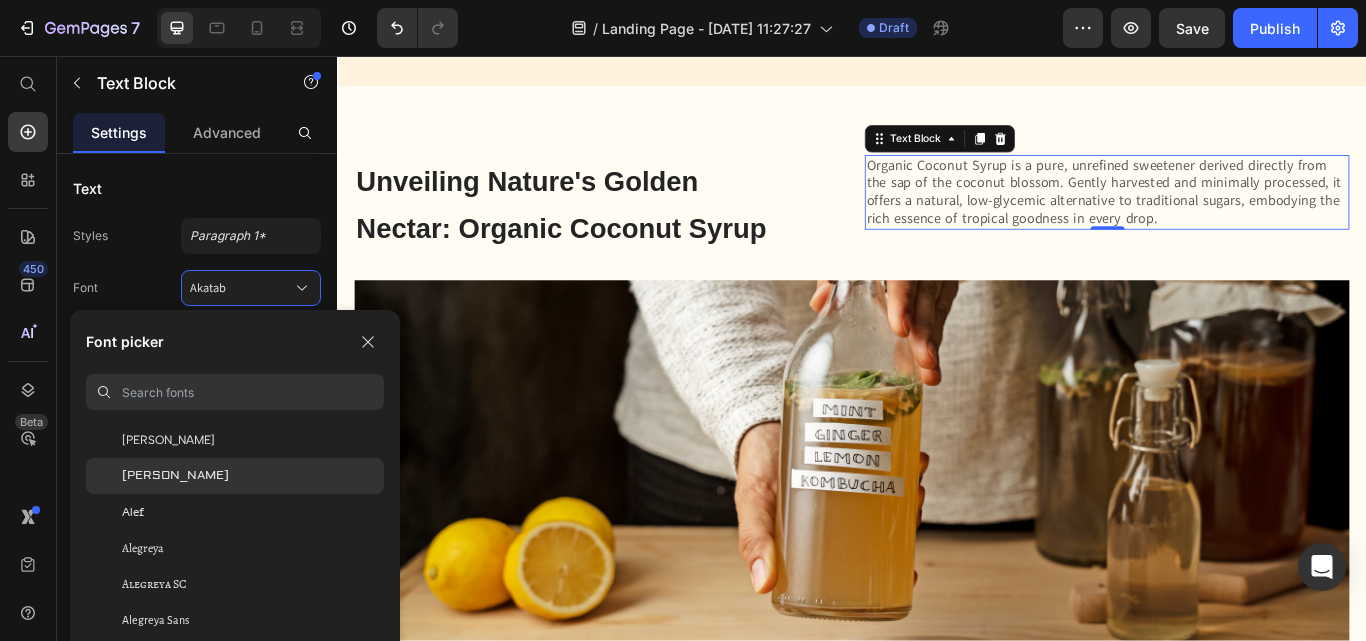 click on "[PERSON_NAME]" 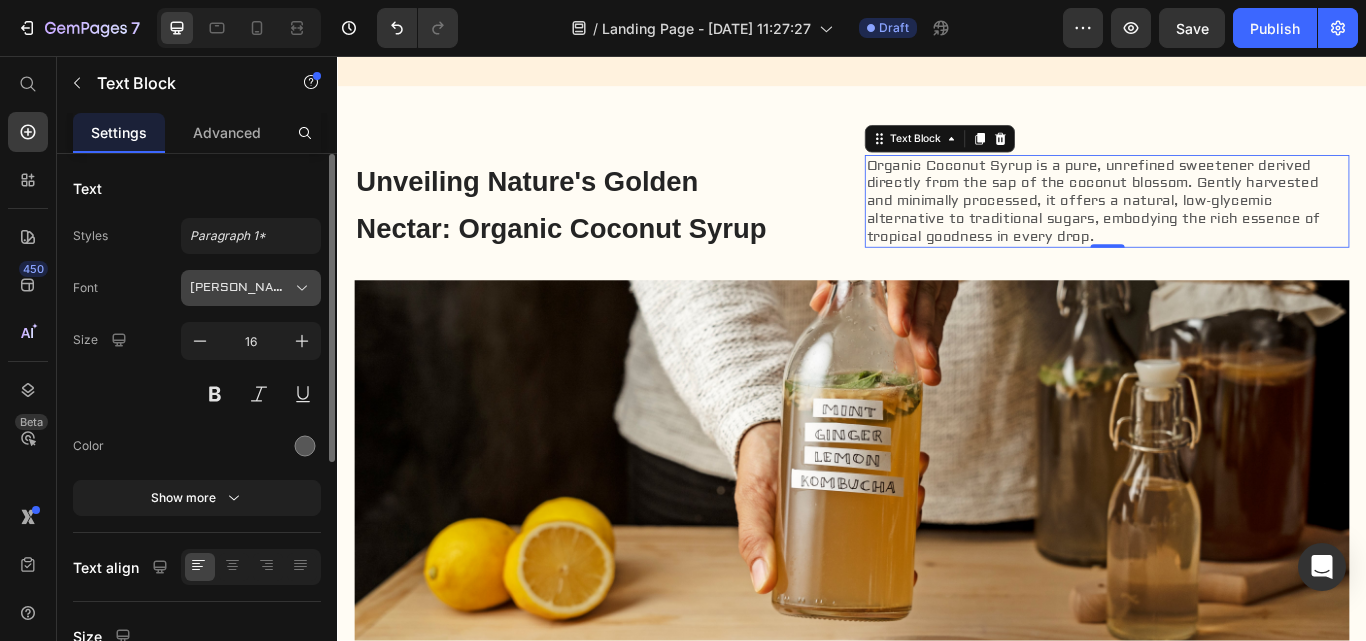 click on "[PERSON_NAME]" at bounding box center [241, 288] 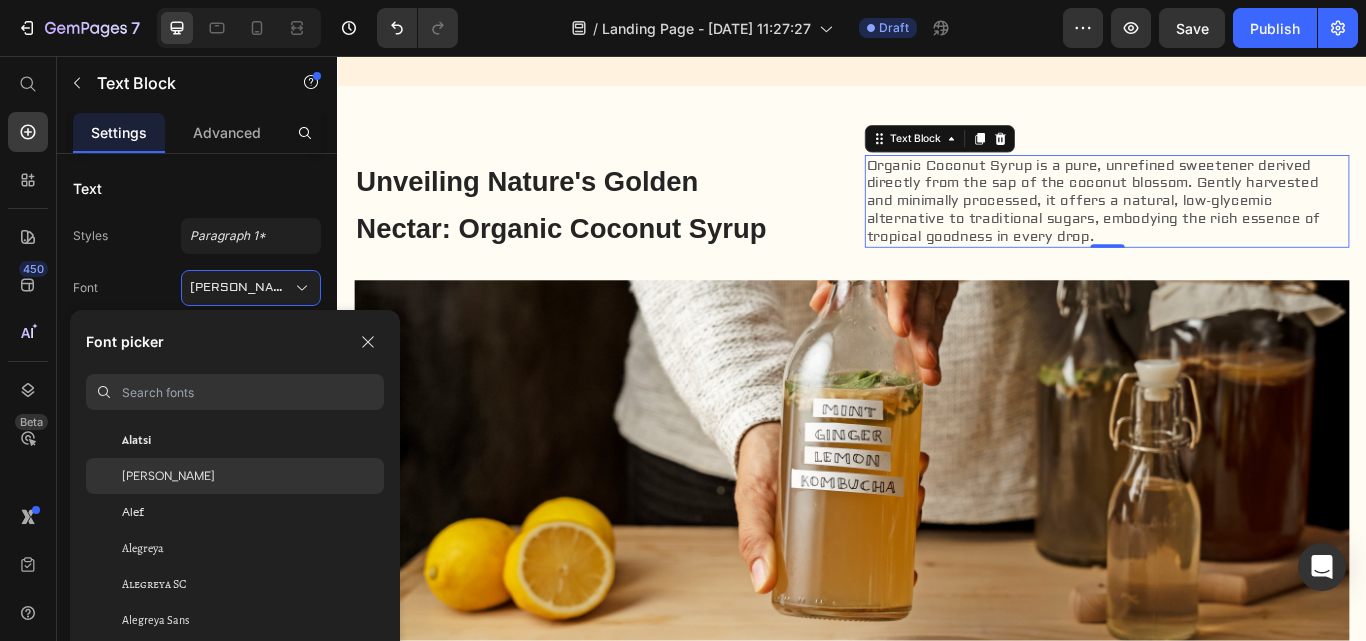 click on "[PERSON_NAME]" 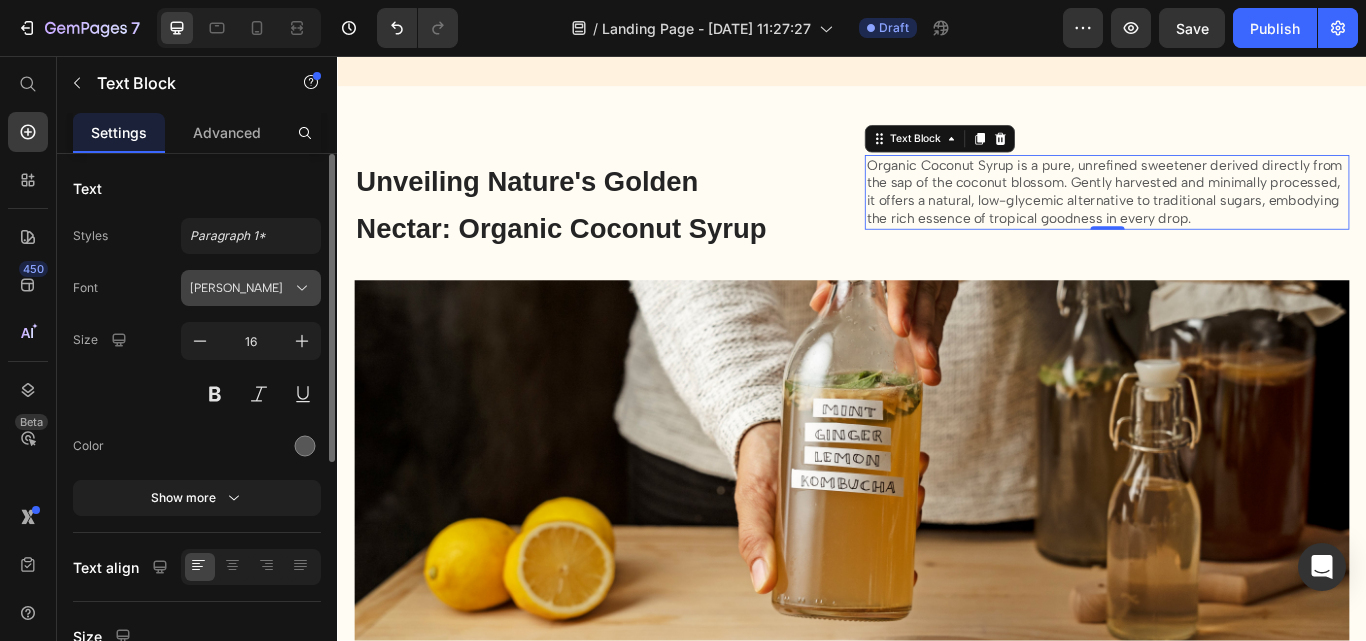 click on "[PERSON_NAME]" at bounding box center [241, 288] 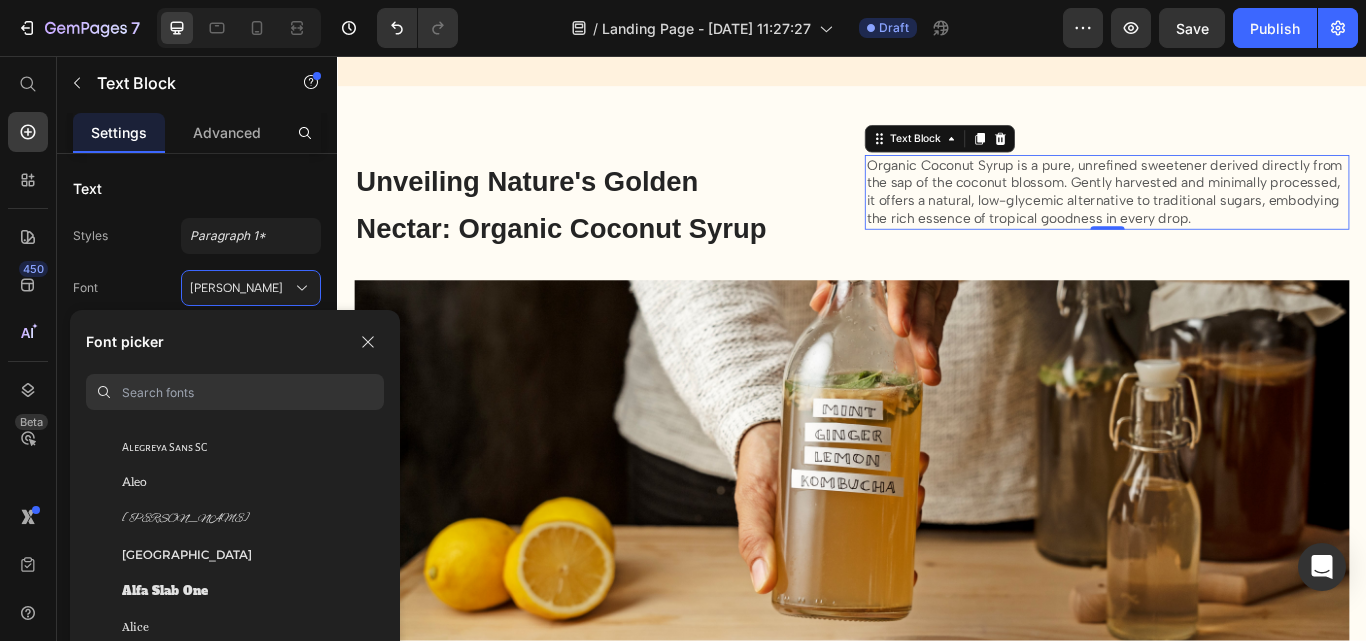 scroll, scrollTop: 1500, scrollLeft: 0, axis: vertical 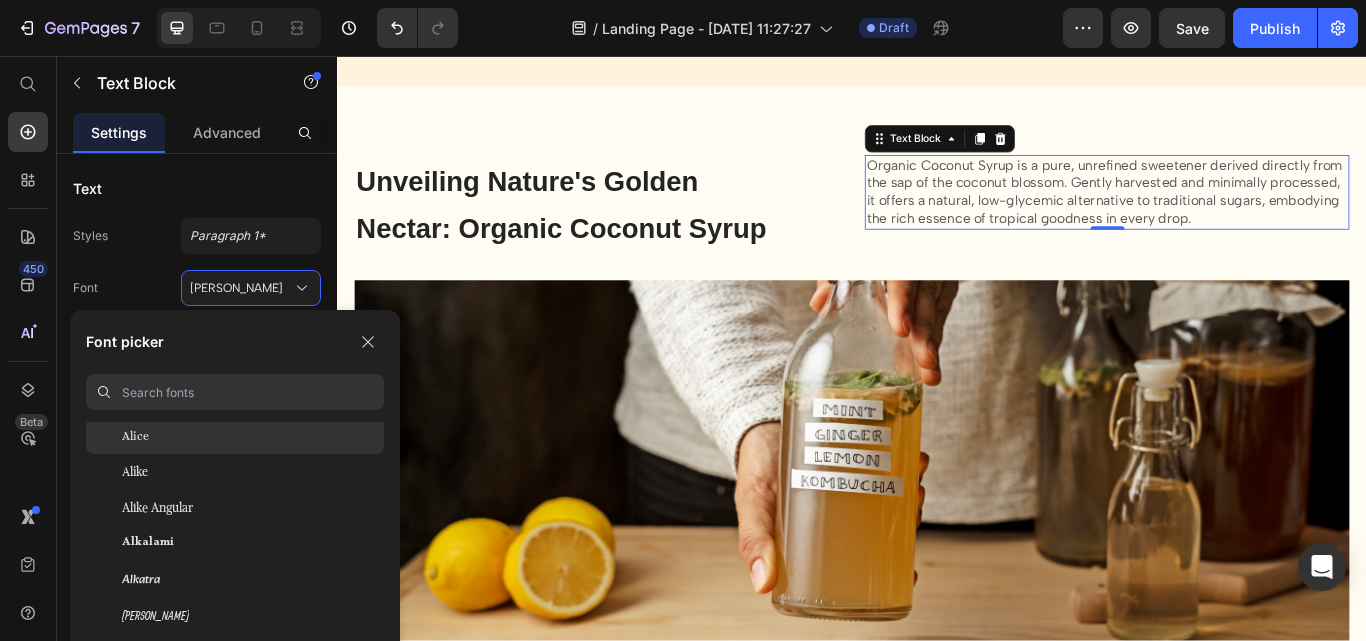 click on "Alice" 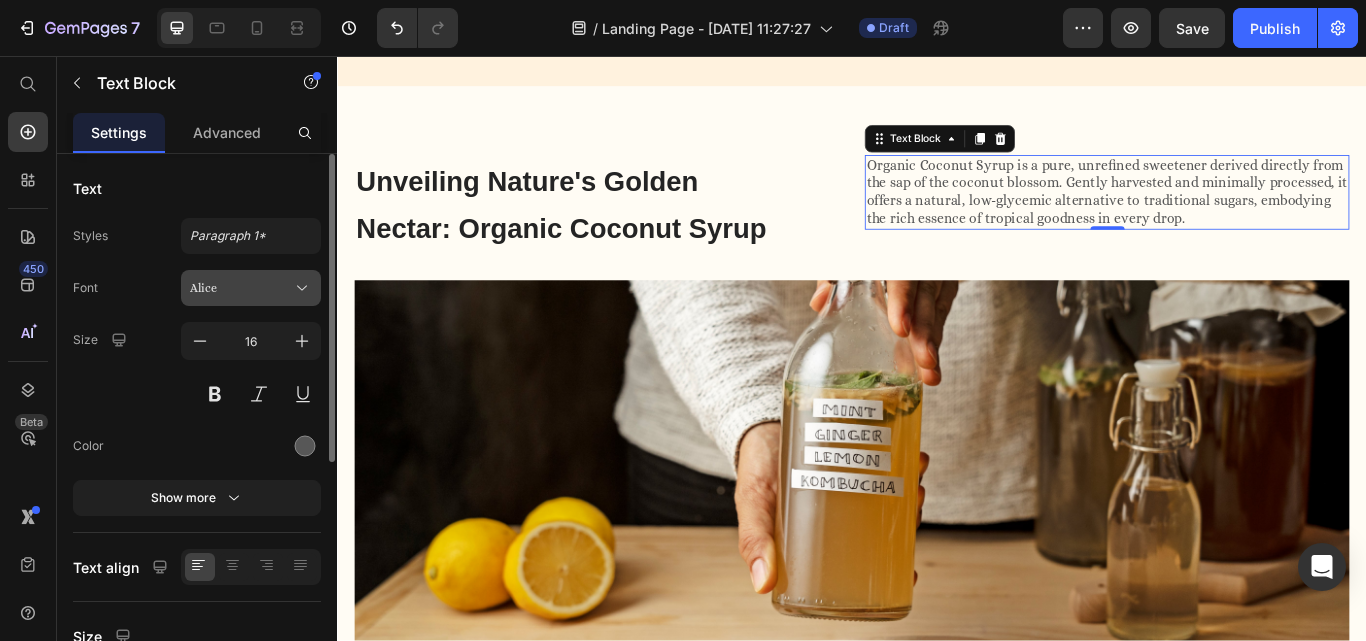 click on "Alice" at bounding box center [241, 288] 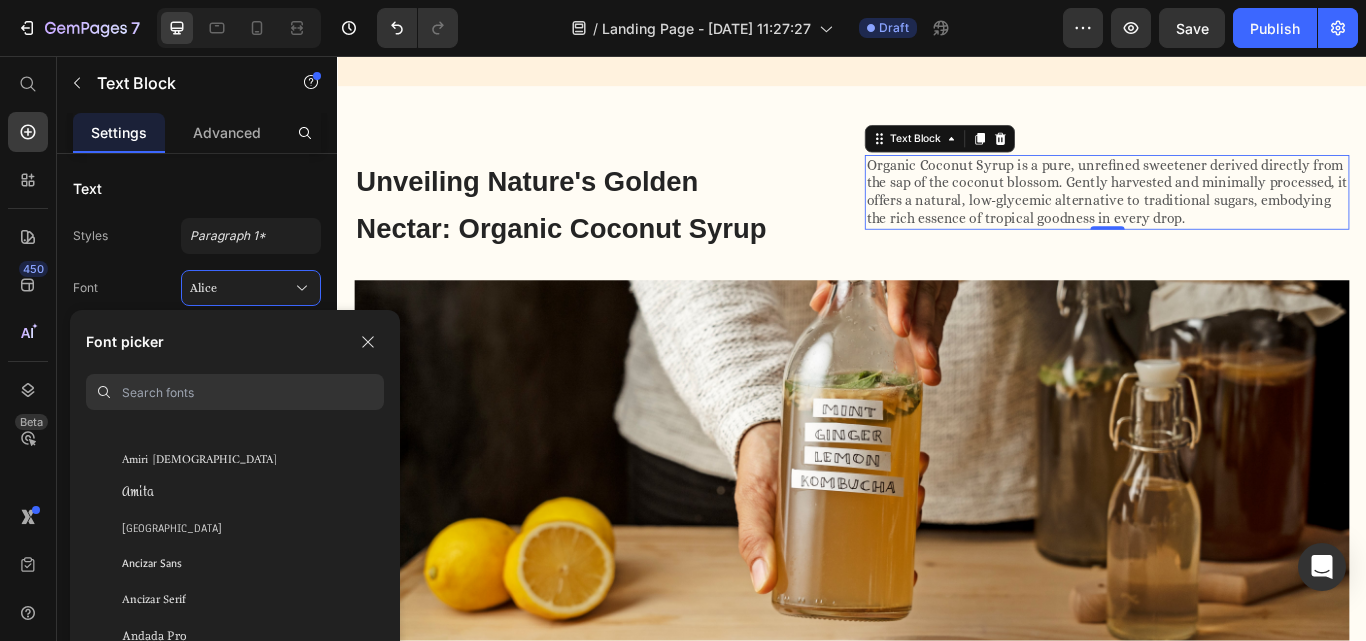 scroll, scrollTop: 2400, scrollLeft: 0, axis: vertical 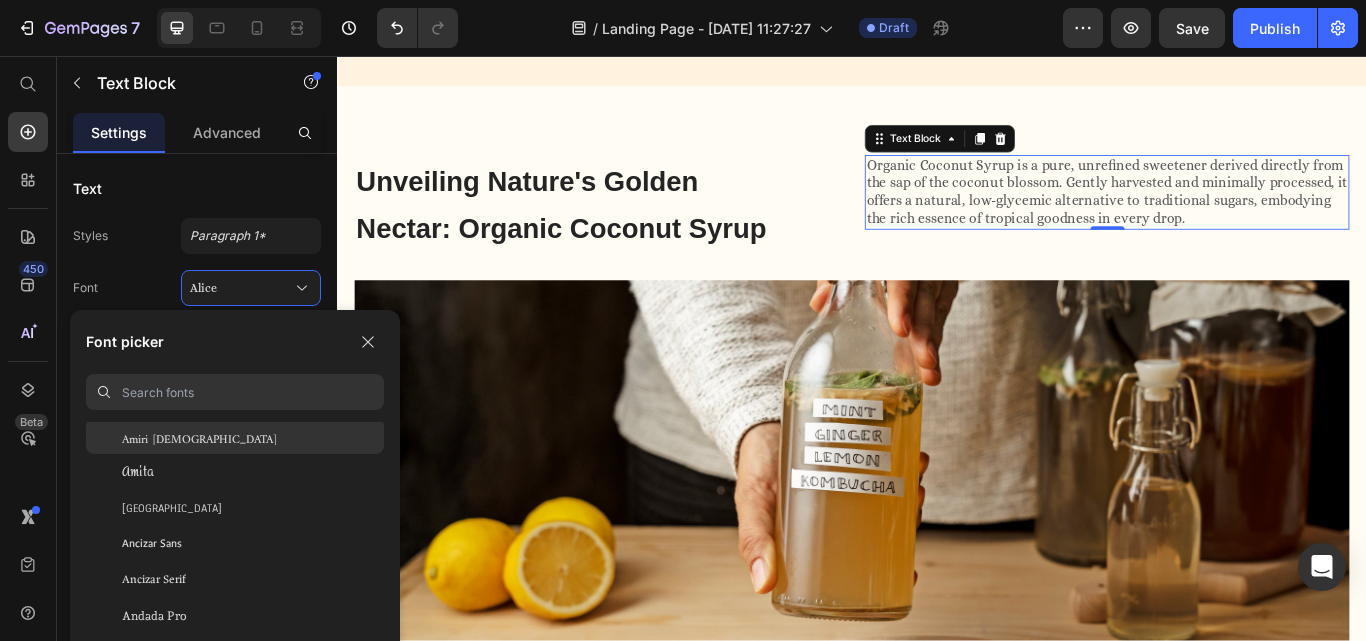 click on "Amiri [DEMOGRAPHIC_DATA]" 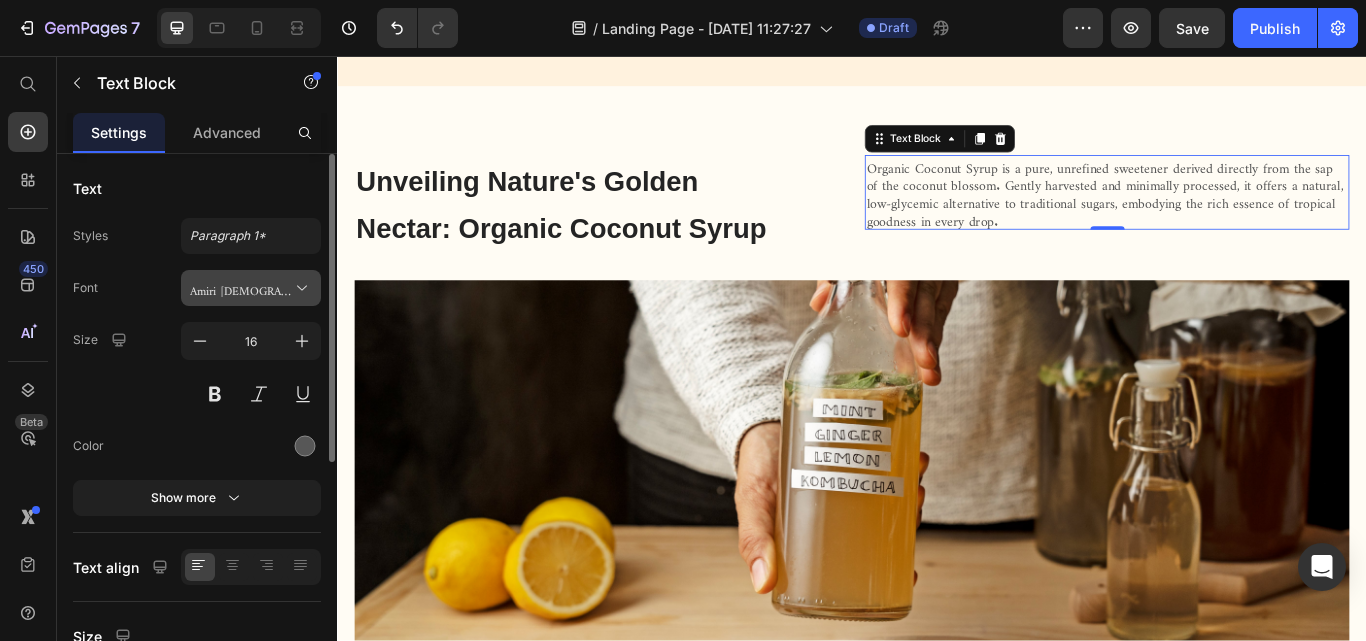 click on "Amiri [DEMOGRAPHIC_DATA]" at bounding box center [251, 288] 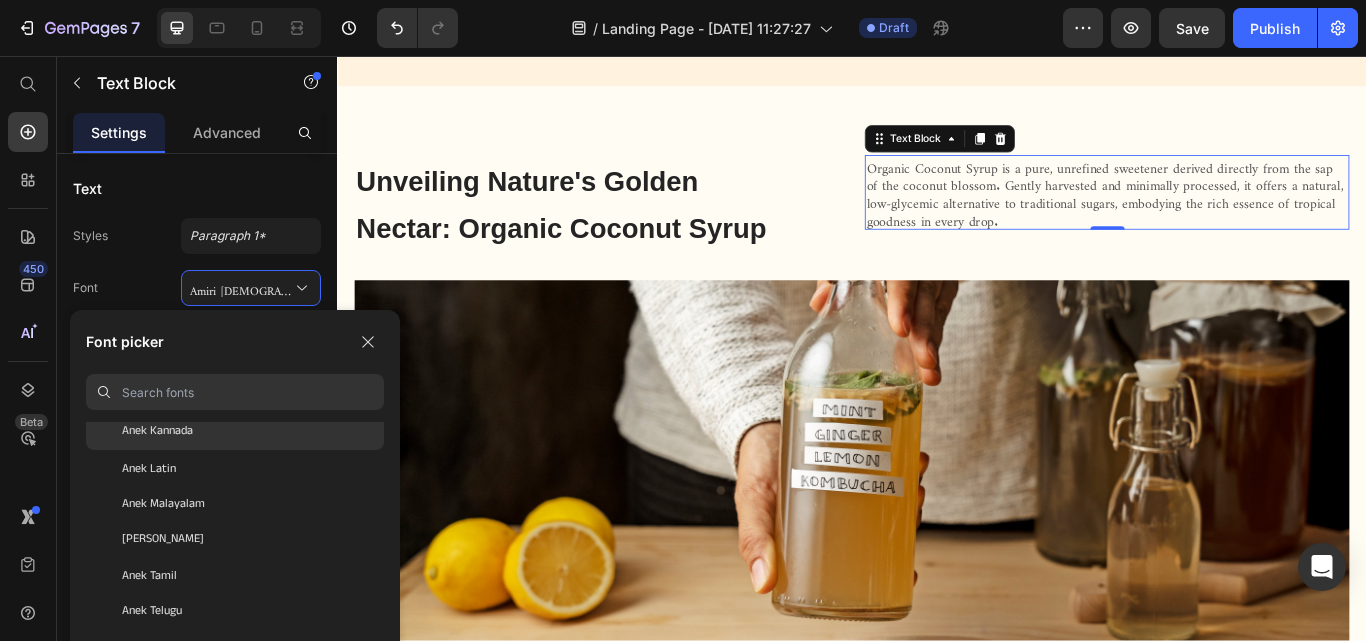 scroll, scrollTop: 2900, scrollLeft: 0, axis: vertical 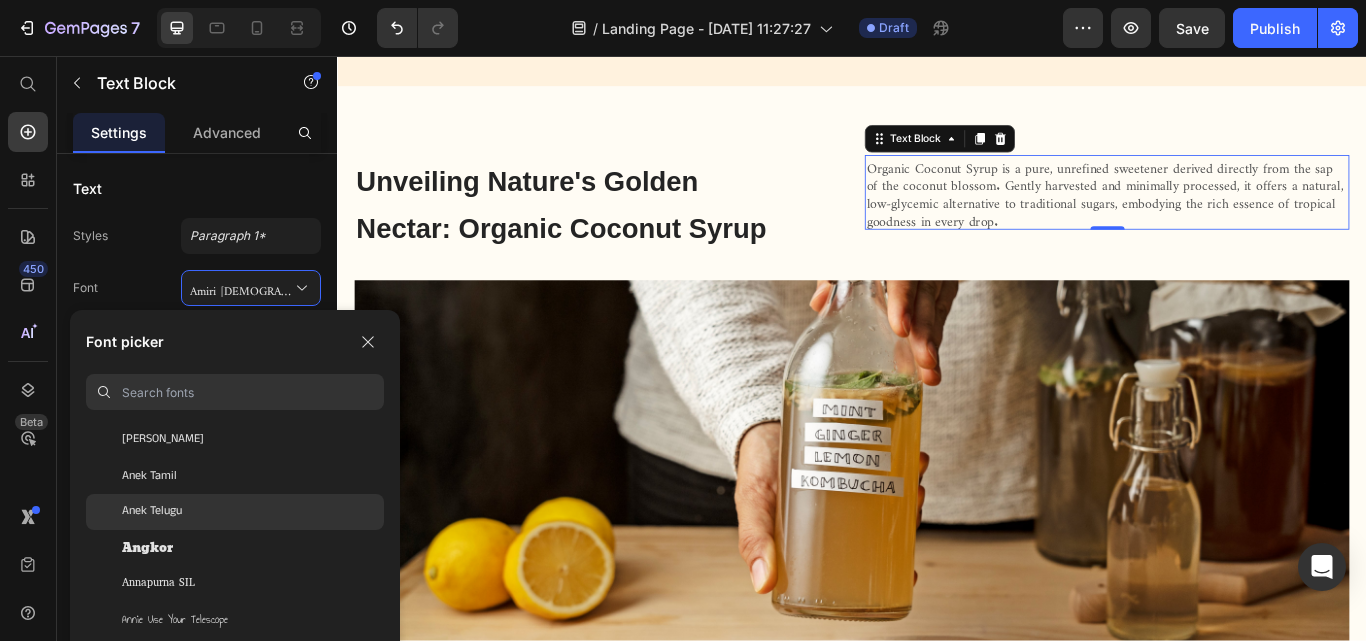 click on "Anek Telugu" 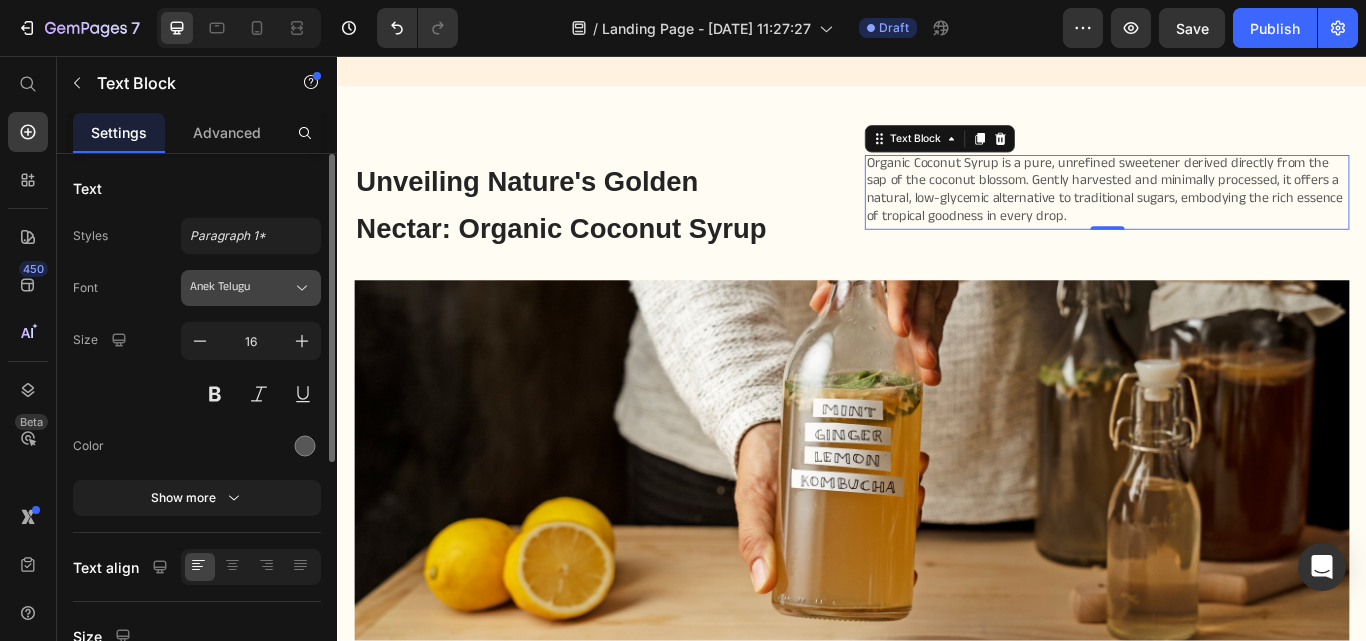 click on "Anek Telugu" at bounding box center (241, 288) 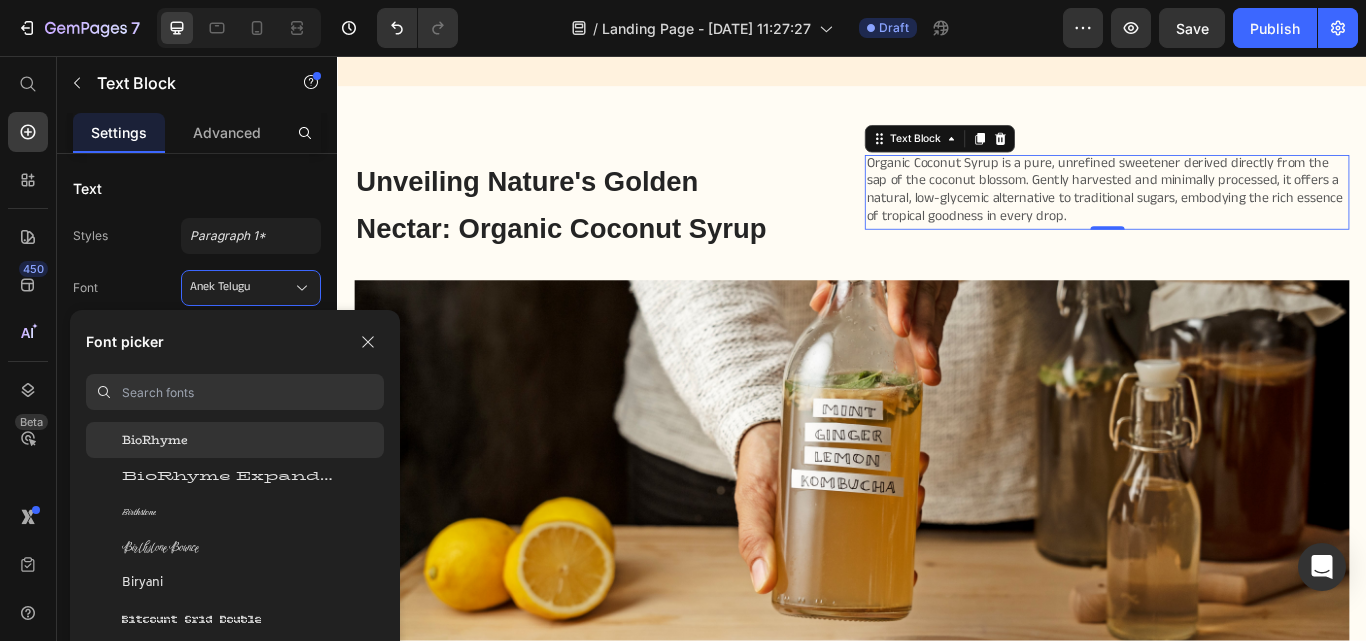 scroll, scrollTop: 7500, scrollLeft: 0, axis: vertical 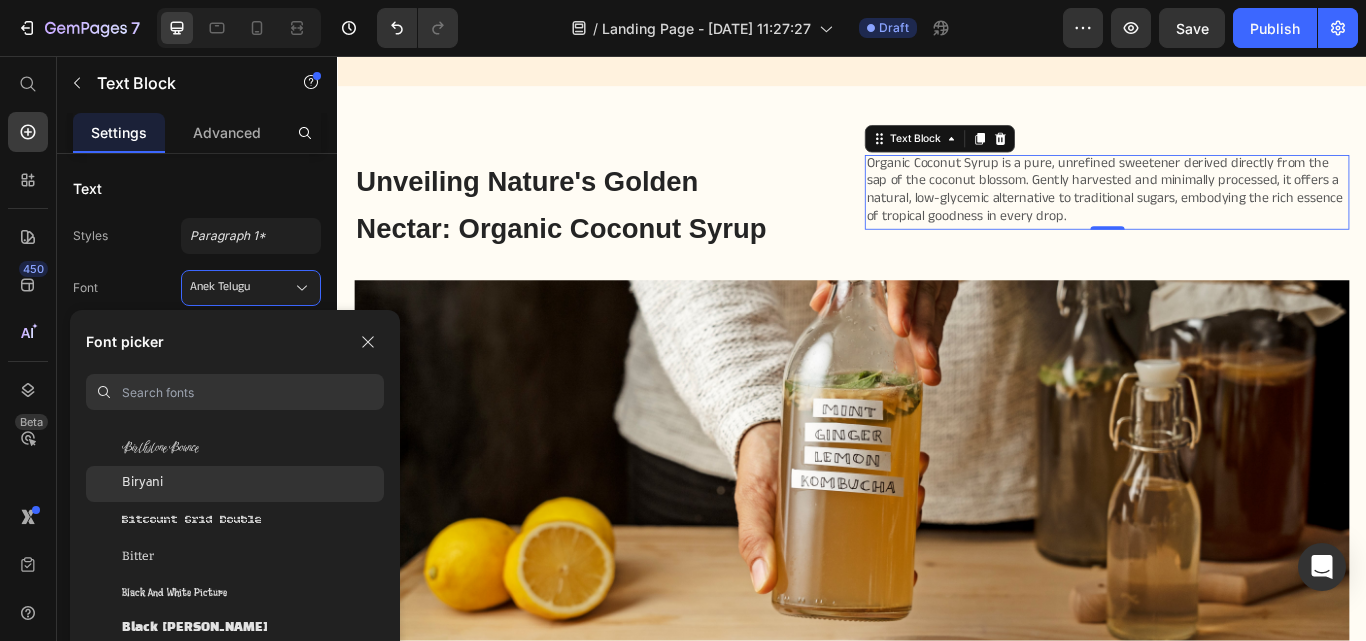 click on "Biryani" 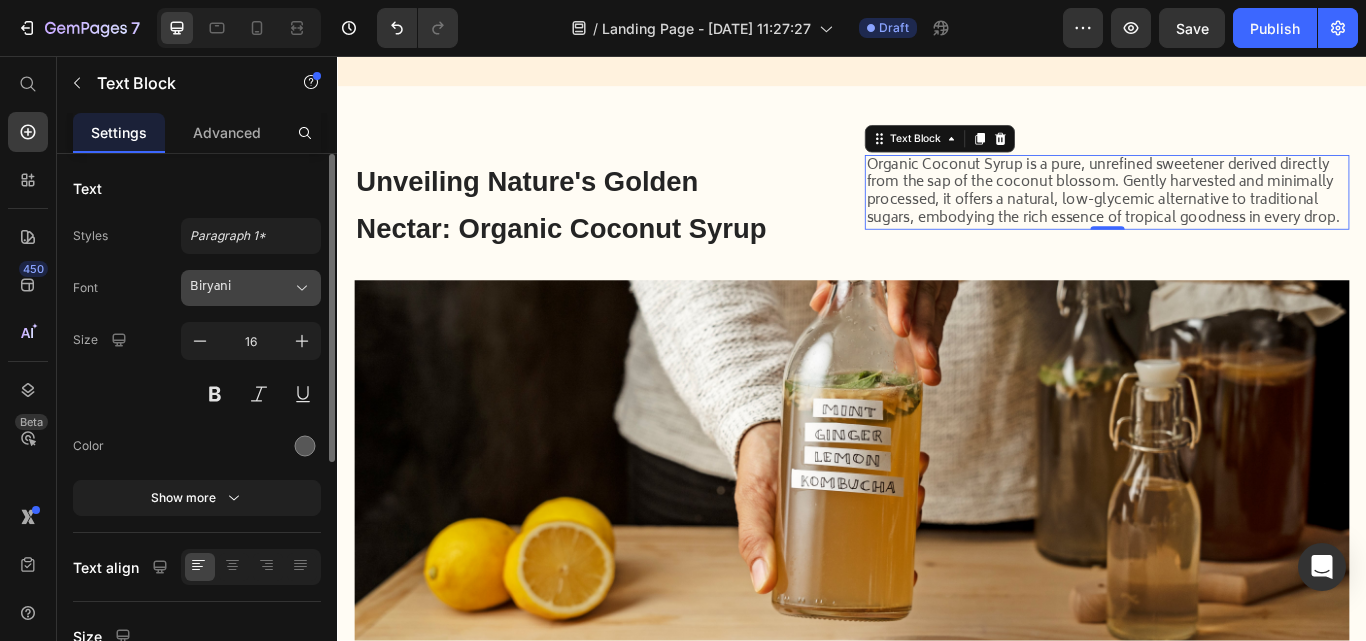click on "Biryani" at bounding box center [241, 288] 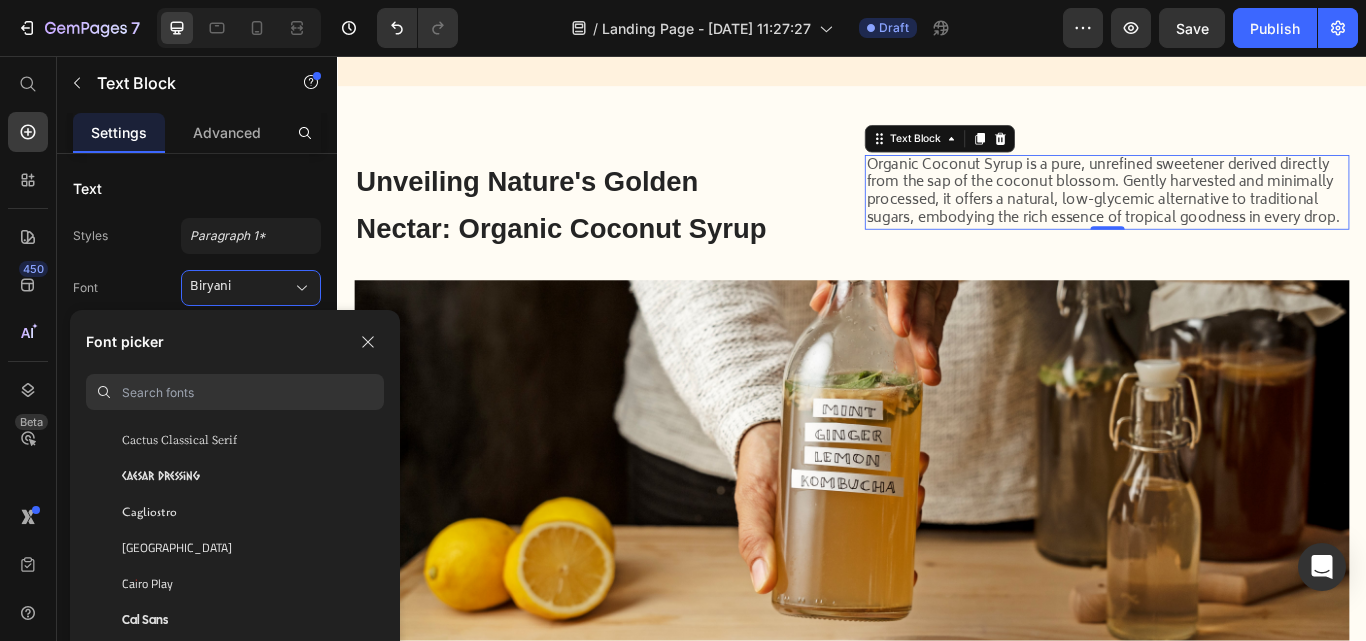 scroll, scrollTop: 9300, scrollLeft: 0, axis: vertical 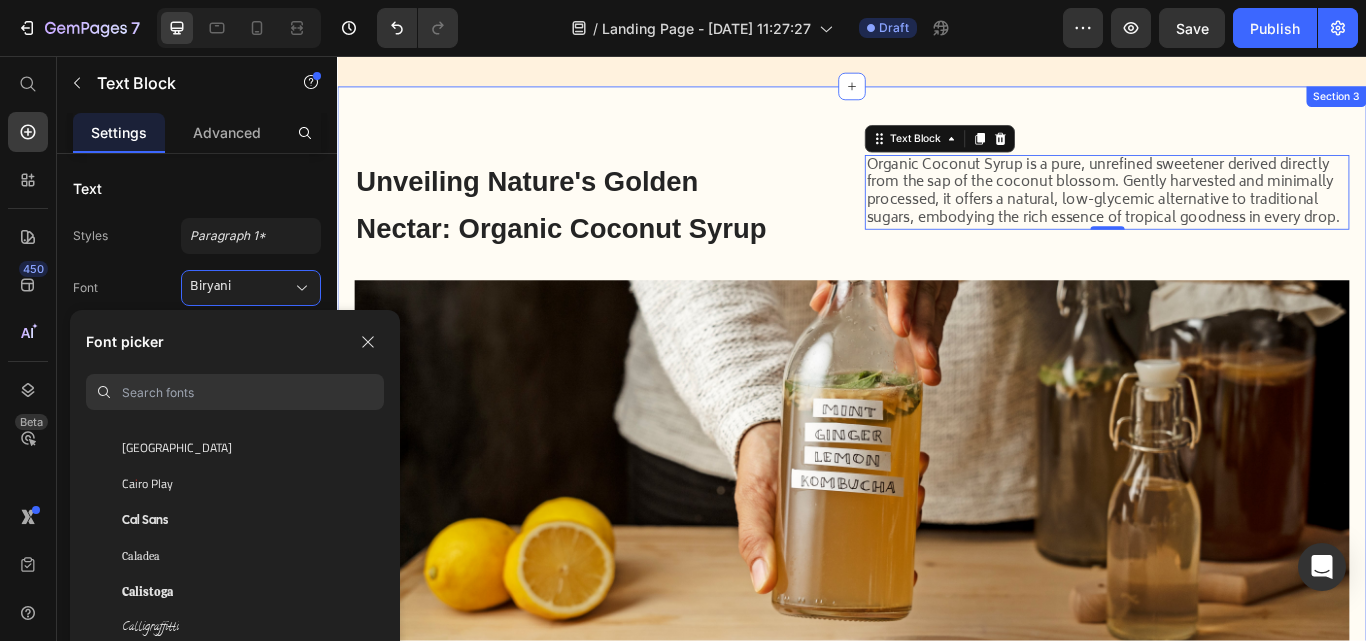 click on "⁠⁠⁠⁠⁠⁠⁠ Unveiling Nature's Golden Nectar: Organic Coconut Syrup Heading Organic Coconut Syrup is a pure, unrefined sweetener derived directly from the sap of the coconut blossom. Gently harvested and minimally processed, it offers a natural, low-glycemic alternative to traditional sugars, embodying the rich essence of tropical goodness in every drop. Text Block   0 Row Image Kombucha is a fermented tea beverage that has been enjoyed for centuries, with roots tracing back to ancient [GEOGRAPHIC_DATA] and [GEOGRAPHIC_DATA]. It is created by fermenting sweetened black or green tea with a symbiotic culture of bacteria and yeast ([PERSON_NAME]) Text Block Shop Now Button Row Section 3" at bounding box center [937, 512] 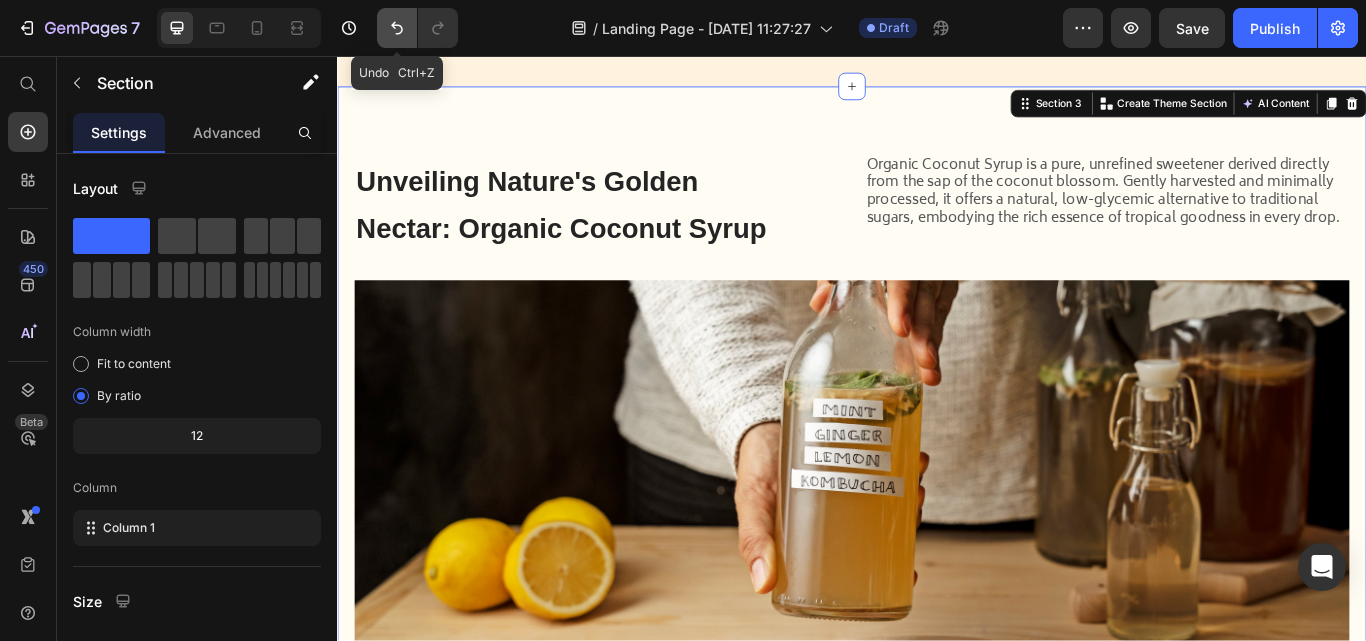click 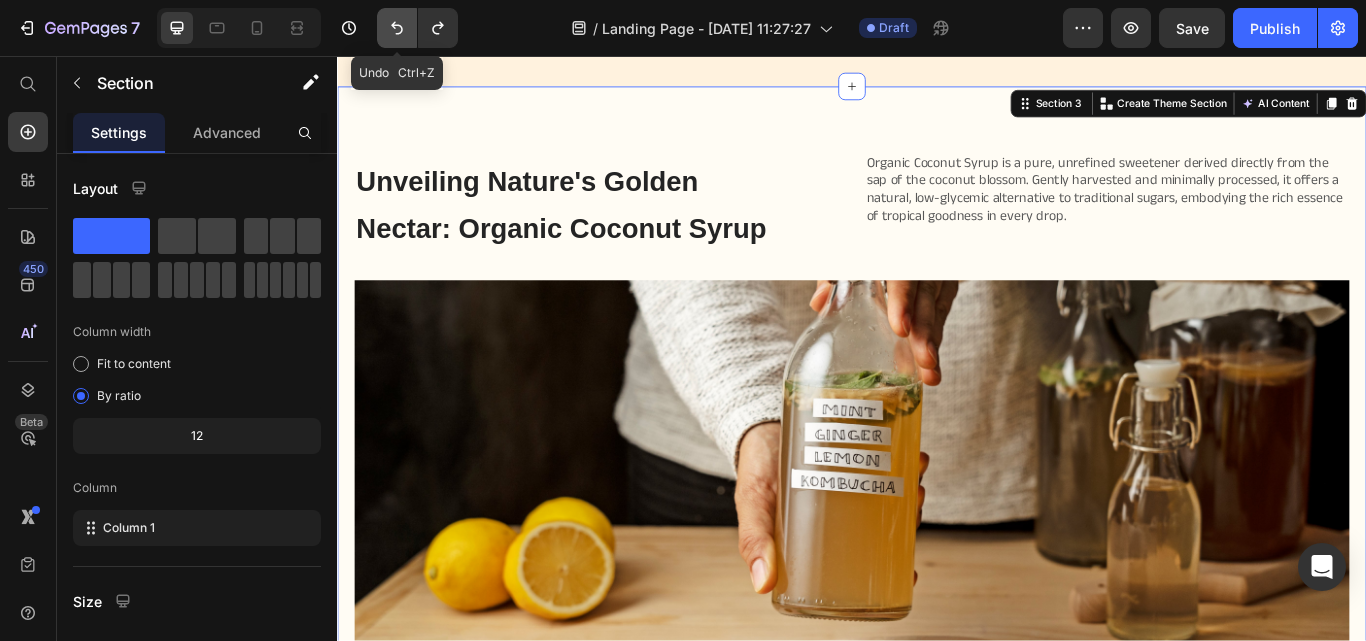 click 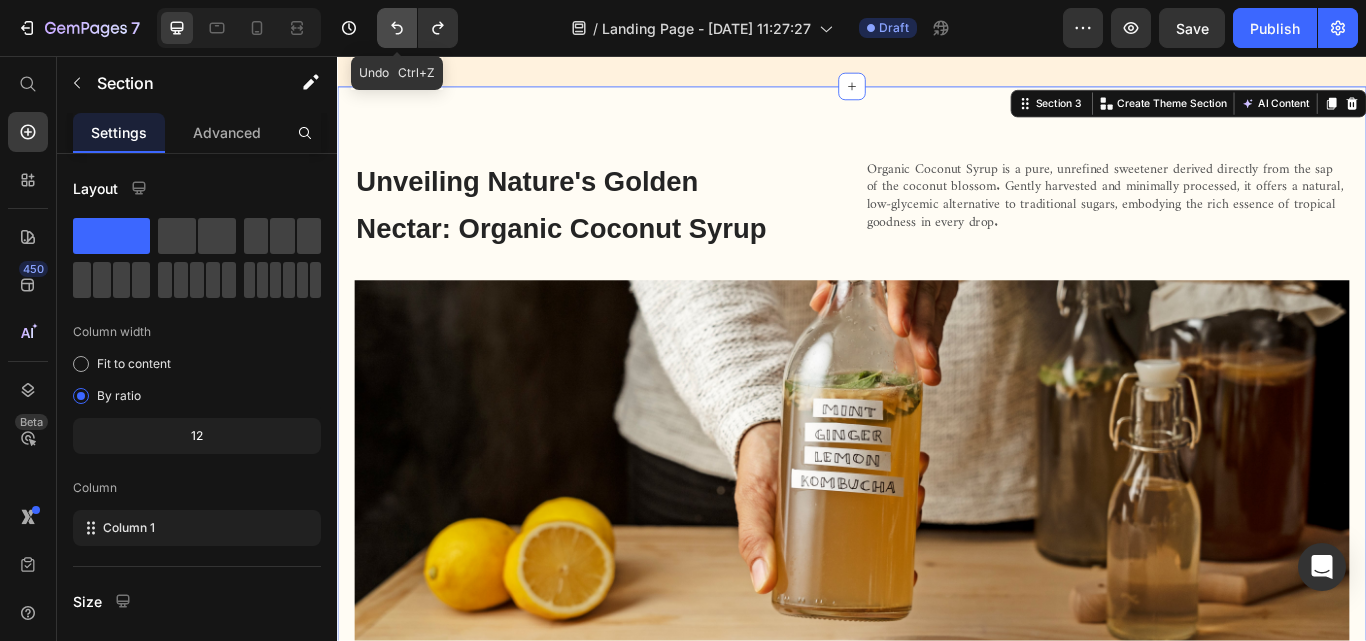 click 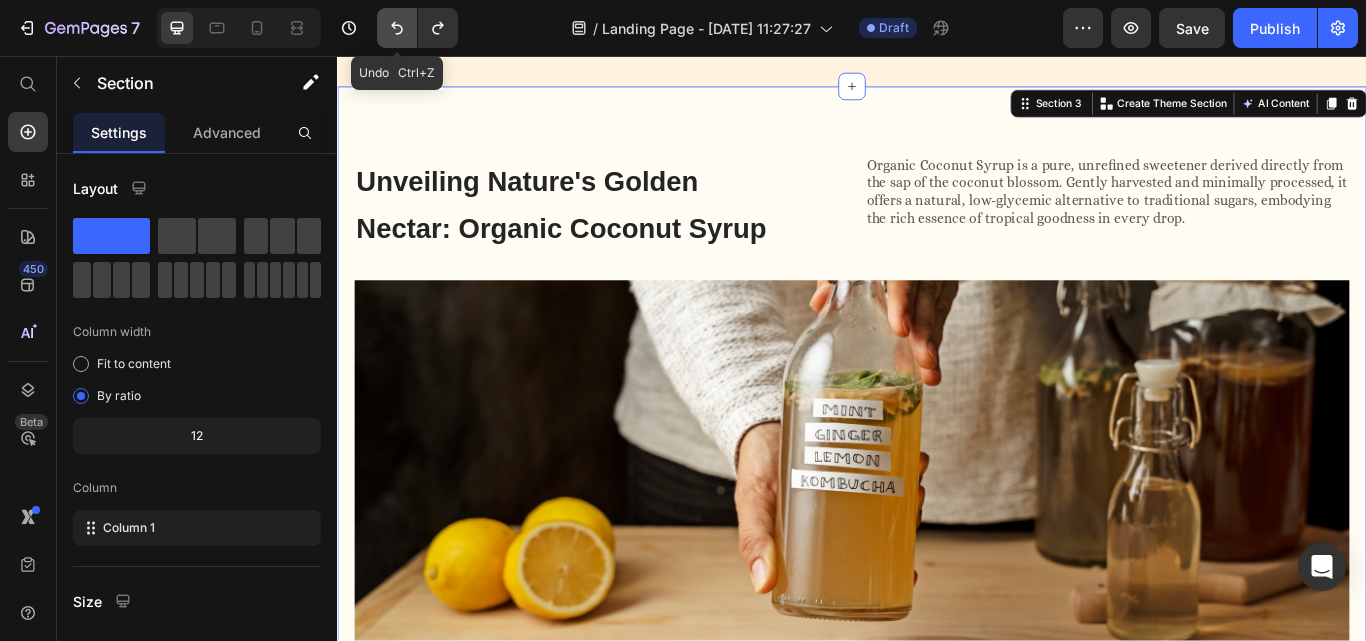 click 